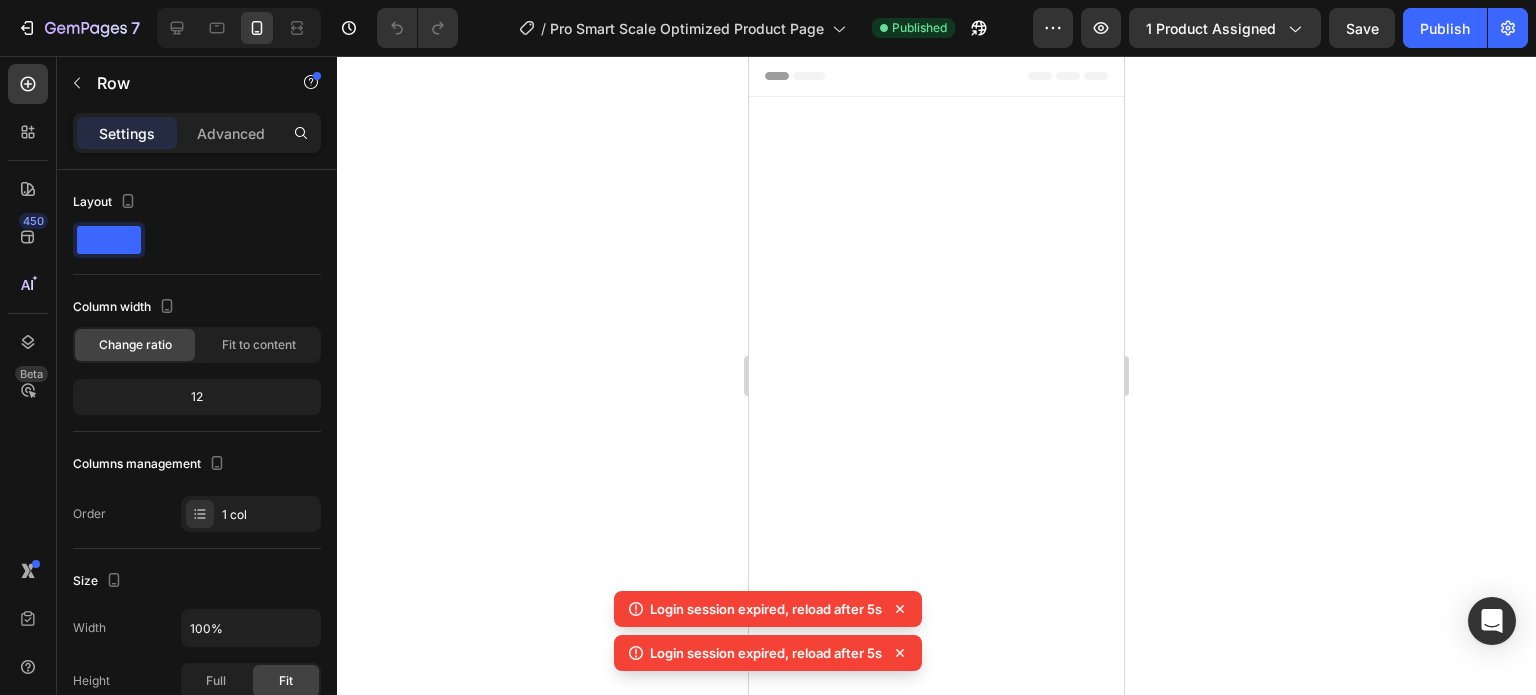 scroll, scrollTop: 4072, scrollLeft: 0, axis: vertical 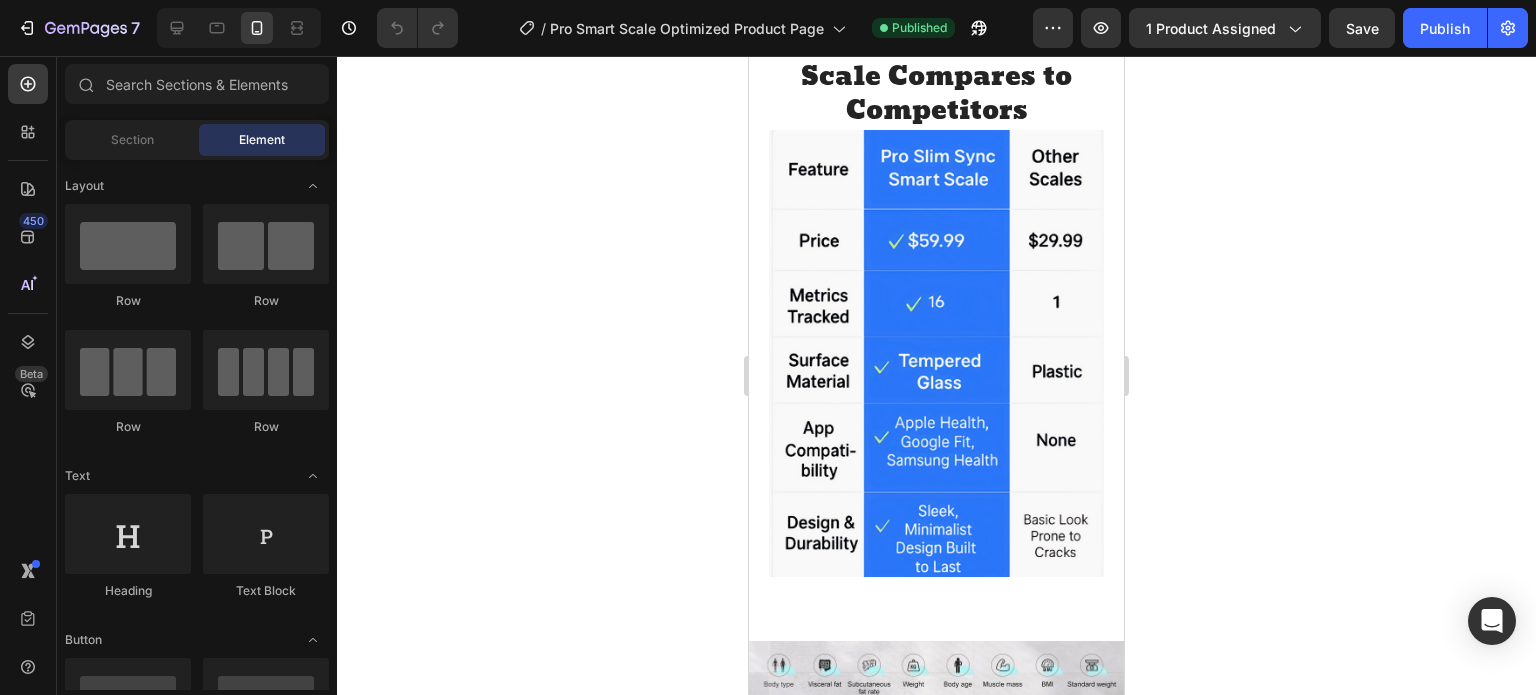 drag, startPoint x: 940, startPoint y: 263, endPoint x: 930, endPoint y: 262, distance: 10.049875 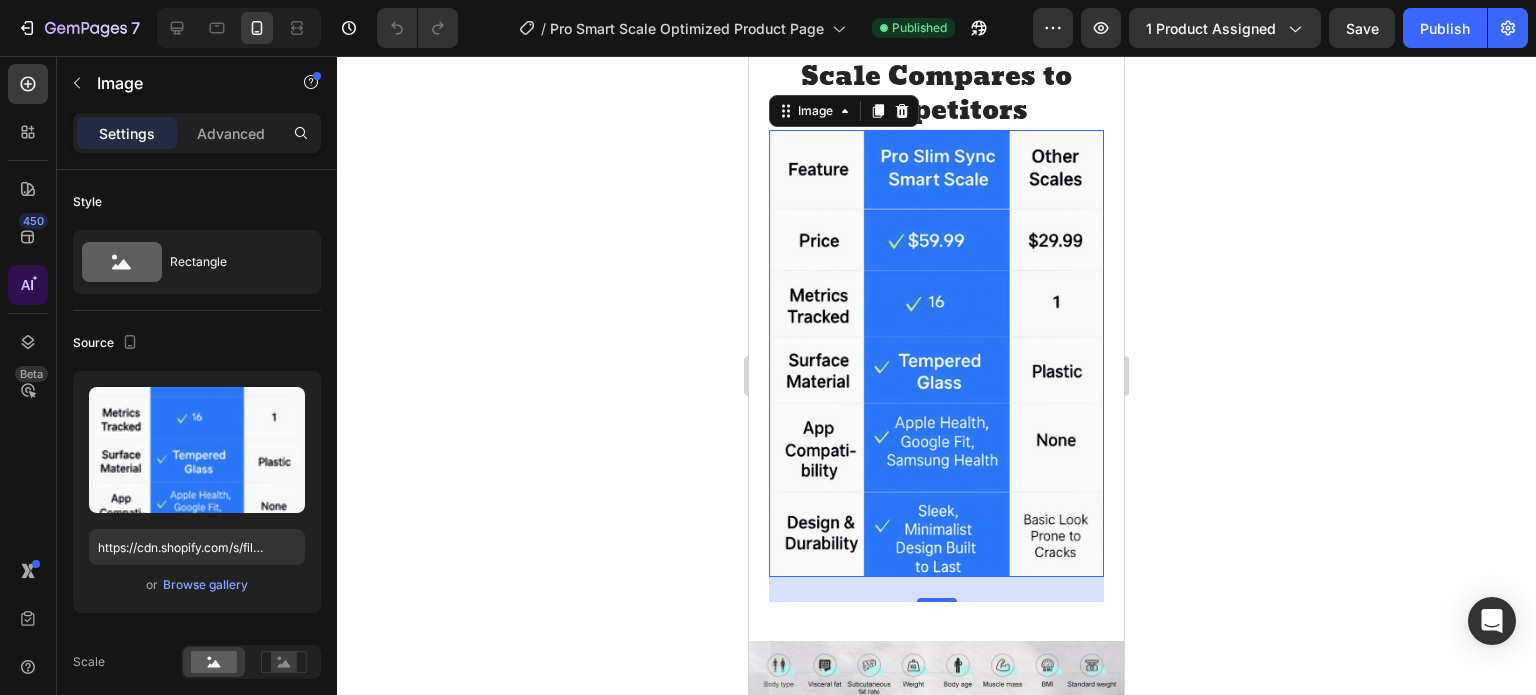 drag, startPoint x: 280, startPoint y: 407, endPoint x: 9, endPoint y: 267, distance: 305.0262 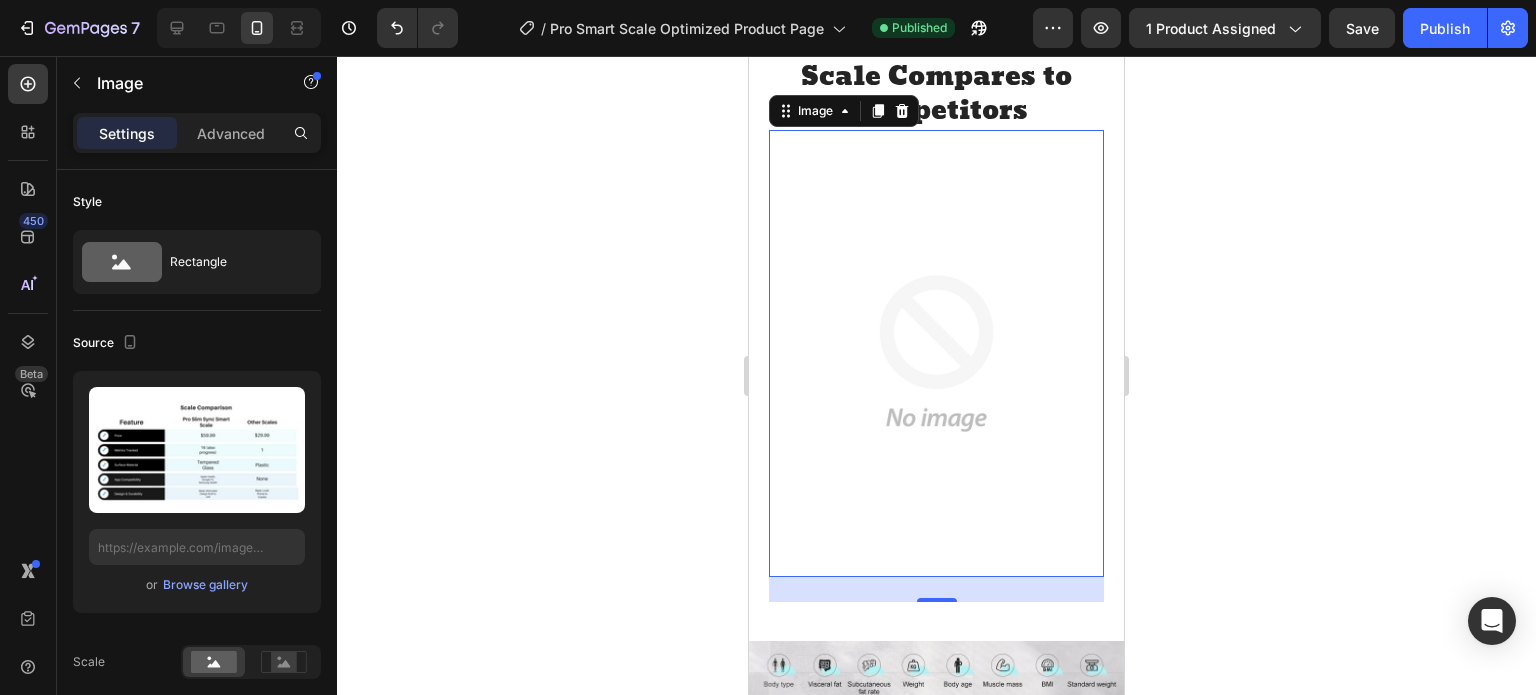 type on "https://cdn.shopify.com/s/files/1/0738/7411/2739/files/gempages_570247053414761624-b211a384-f676-49c2-abb6-4b56f5cd5aa7.png" 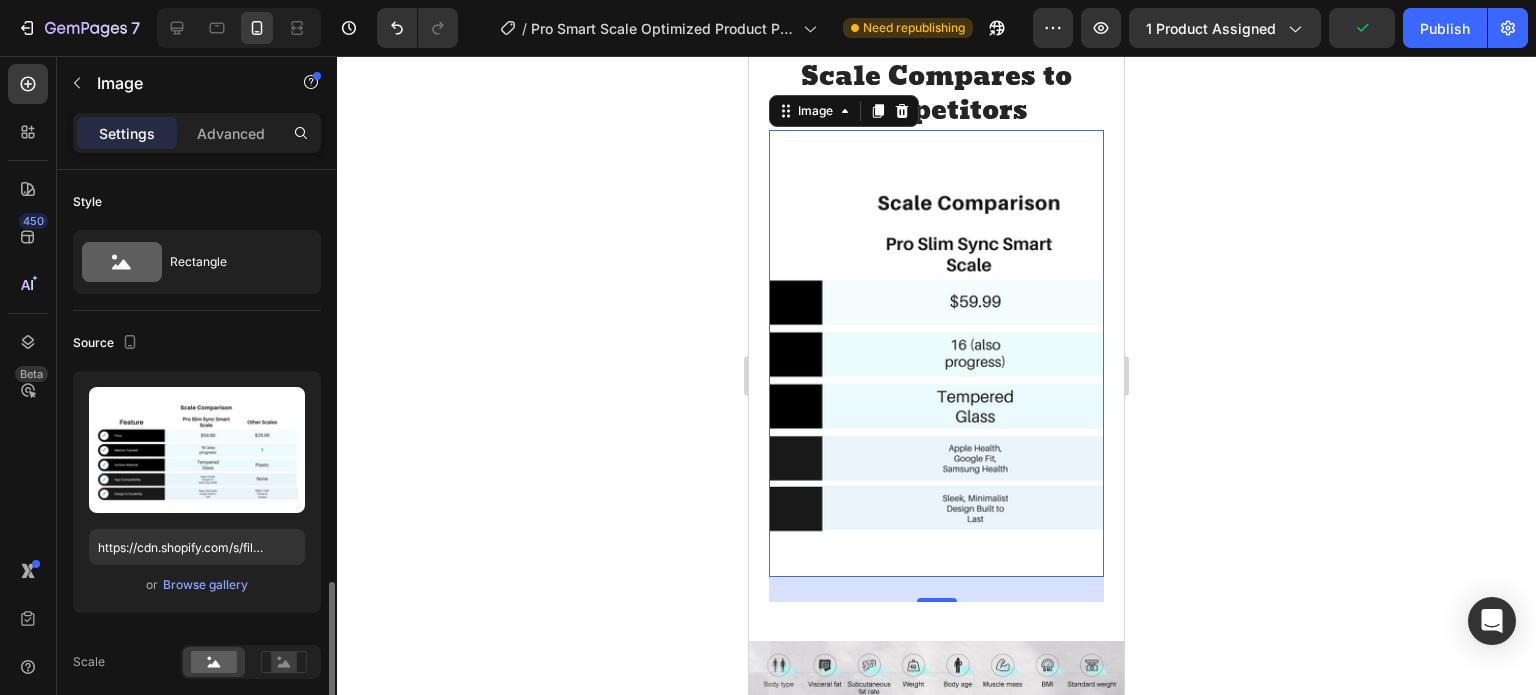 scroll, scrollTop: 300, scrollLeft: 0, axis: vertical 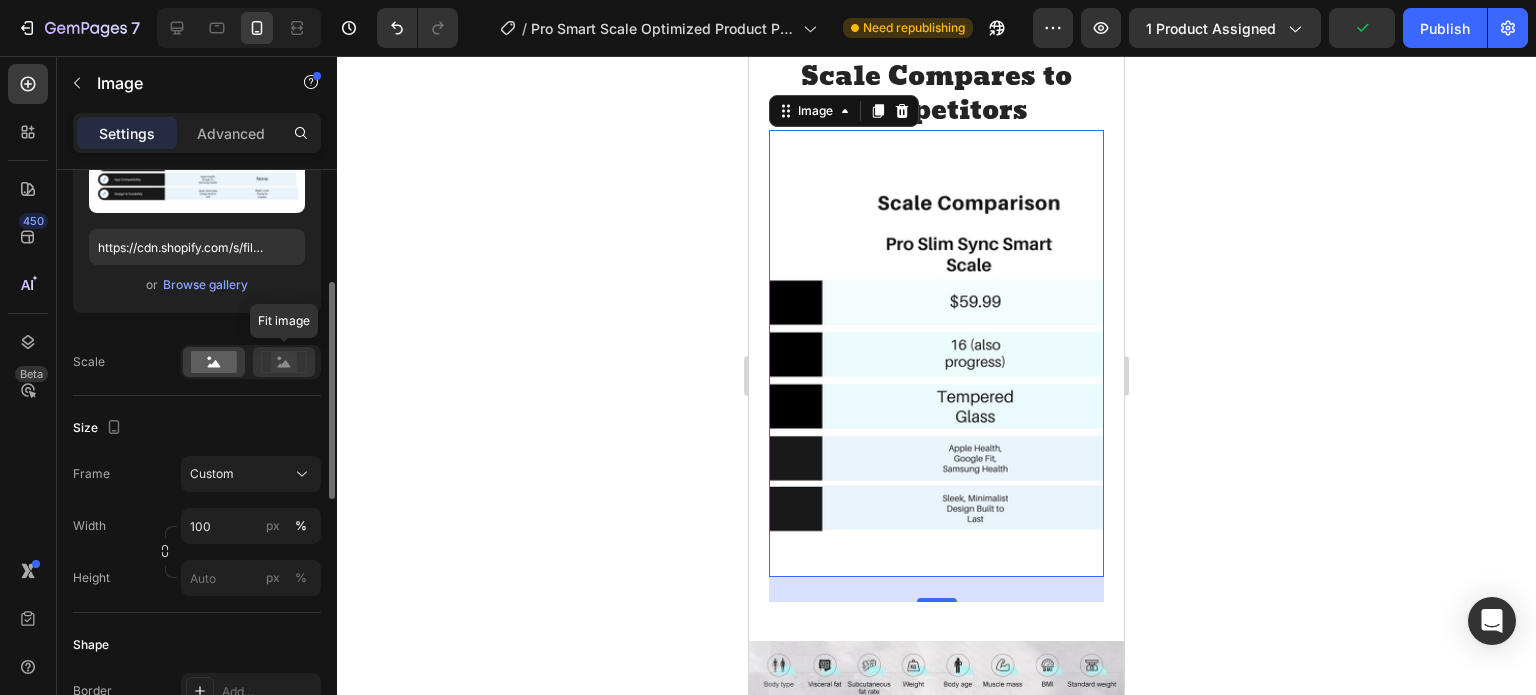 click 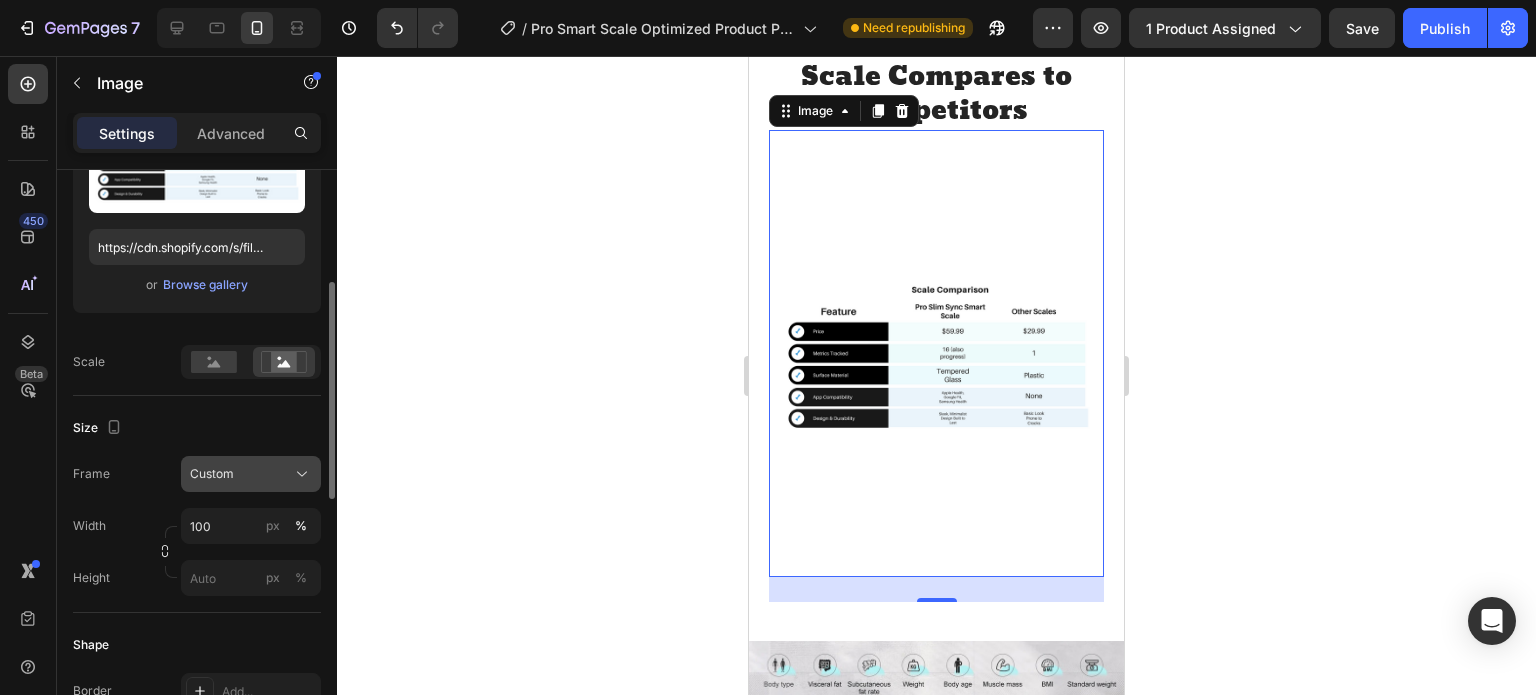 click on "Custom" at bounding box center [212, 474] 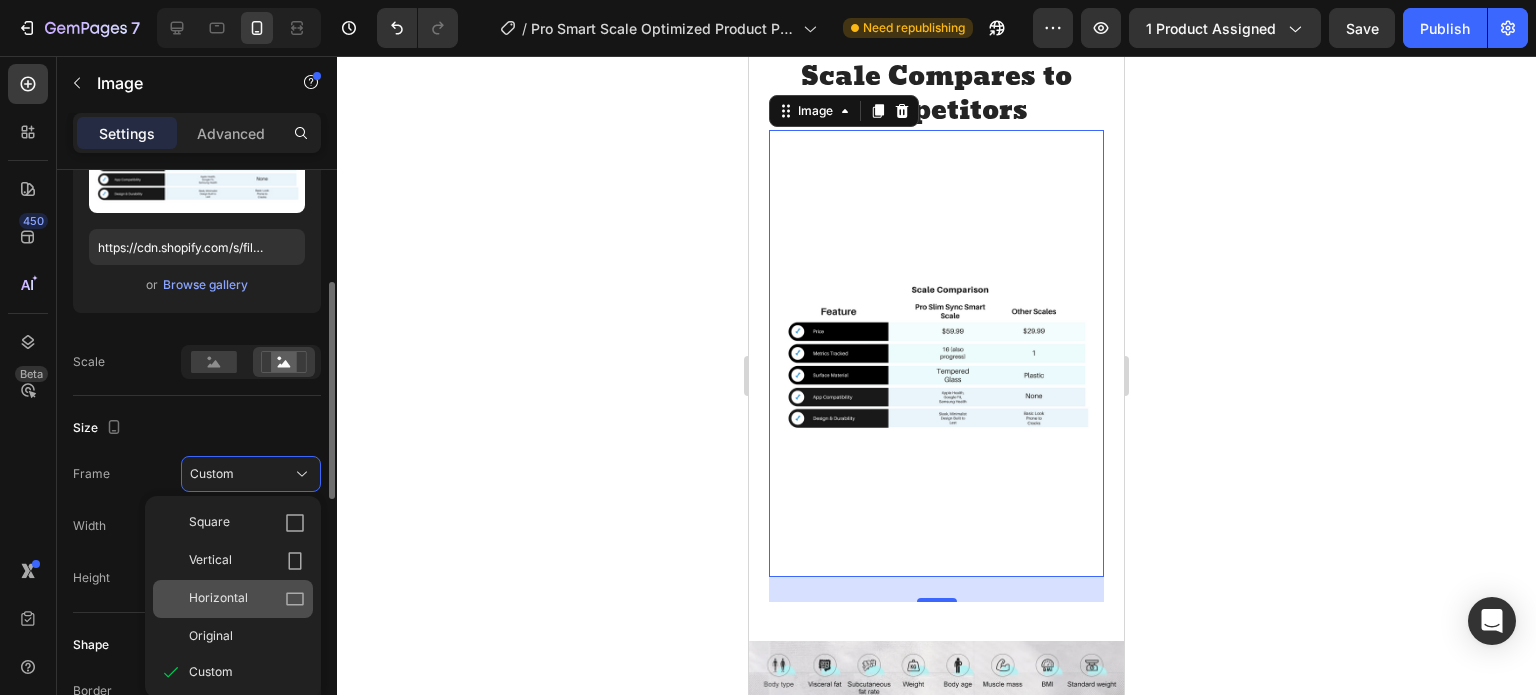 click on "Horizontal" 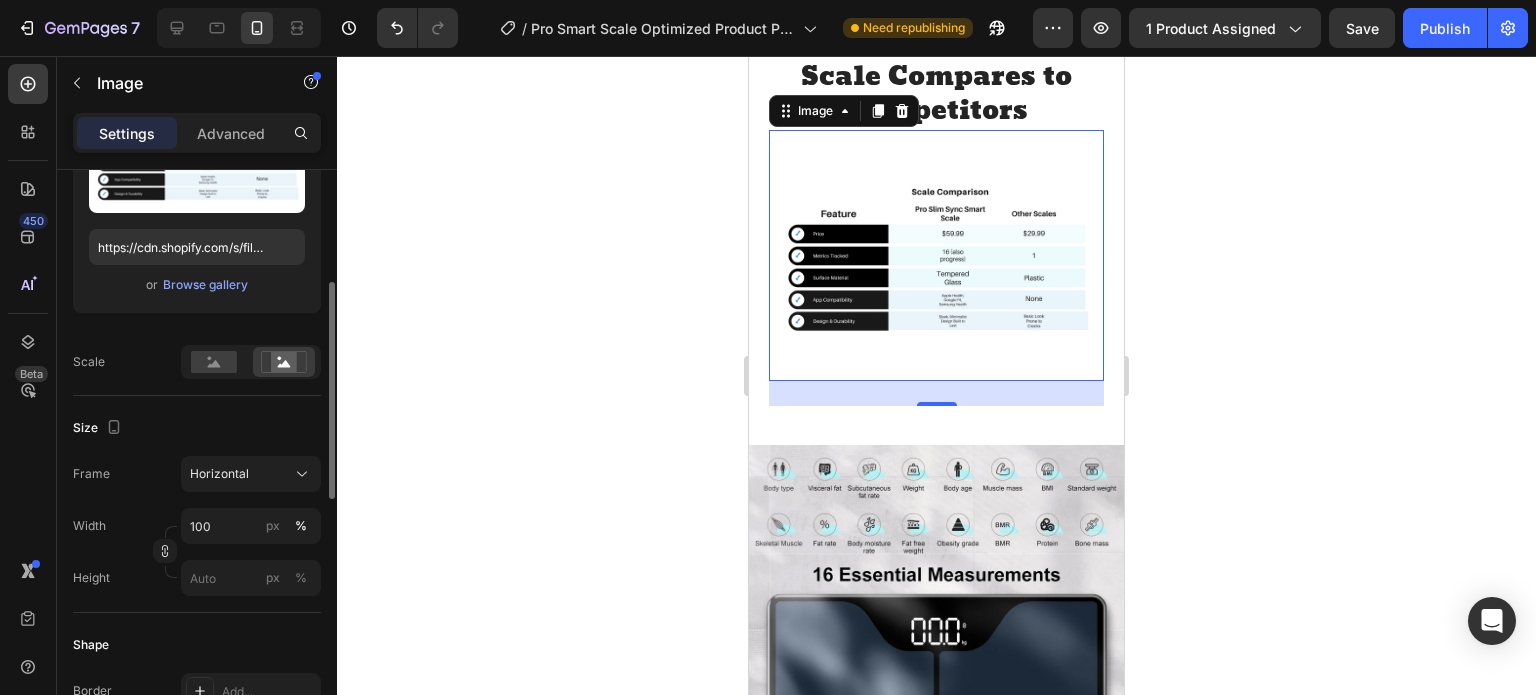click at bounding box center (936, 255) 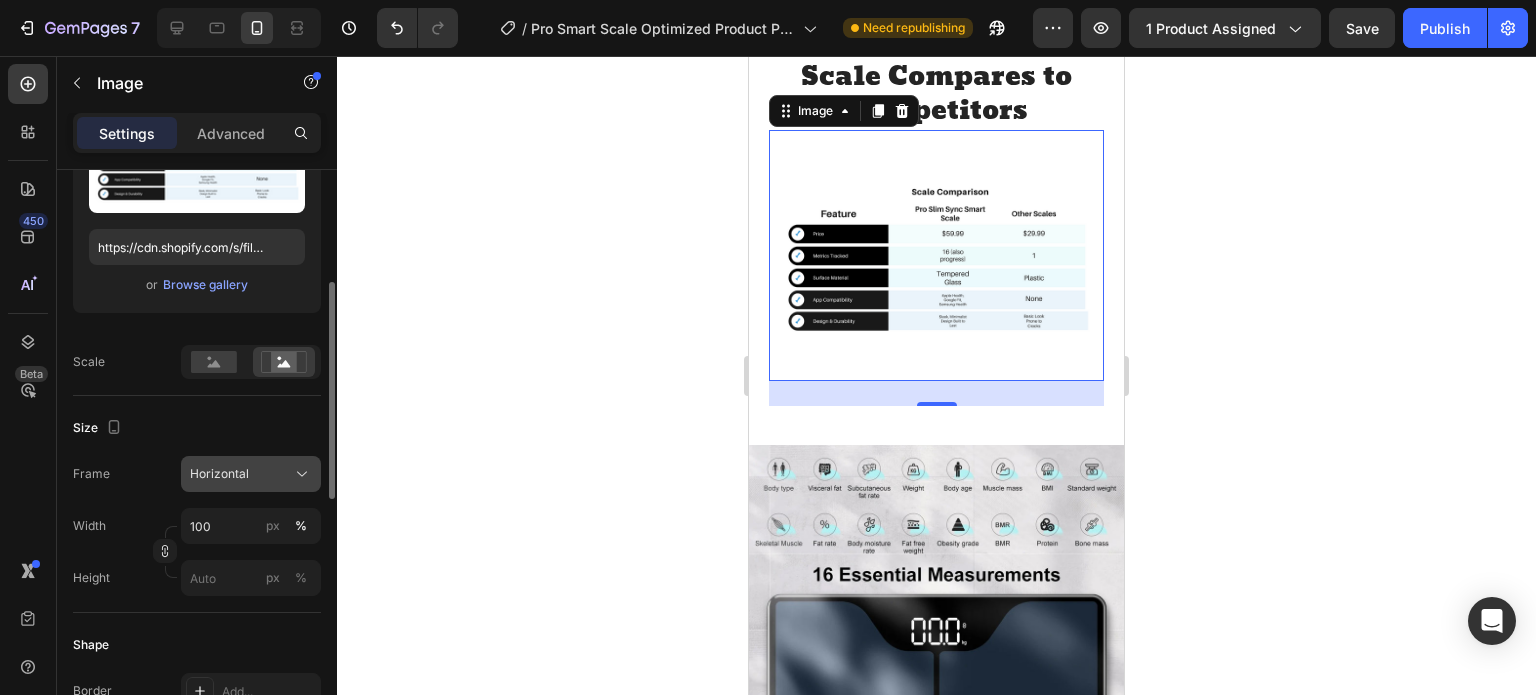click on "Horizontal" at bounding box center (219, 474) 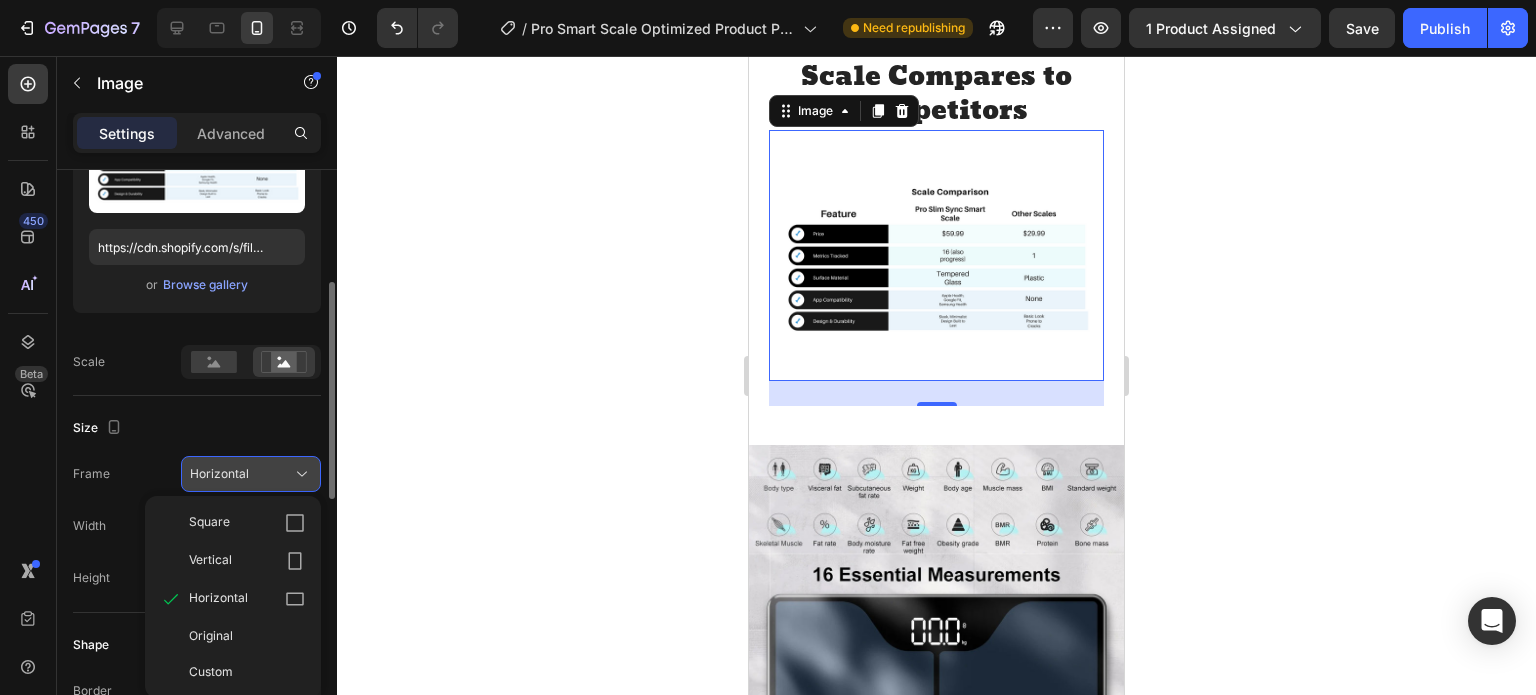 click on "Horizontal" at bounding box center [219, 474] 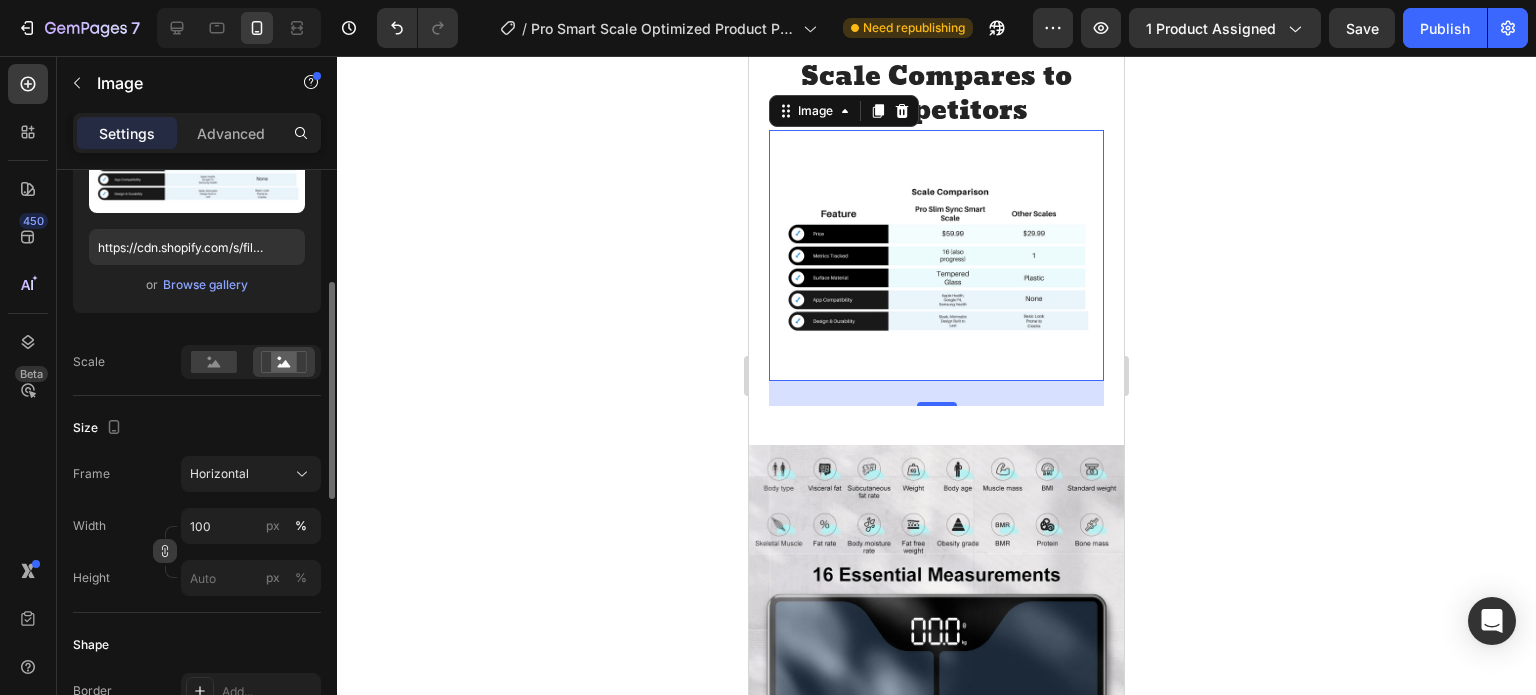 click 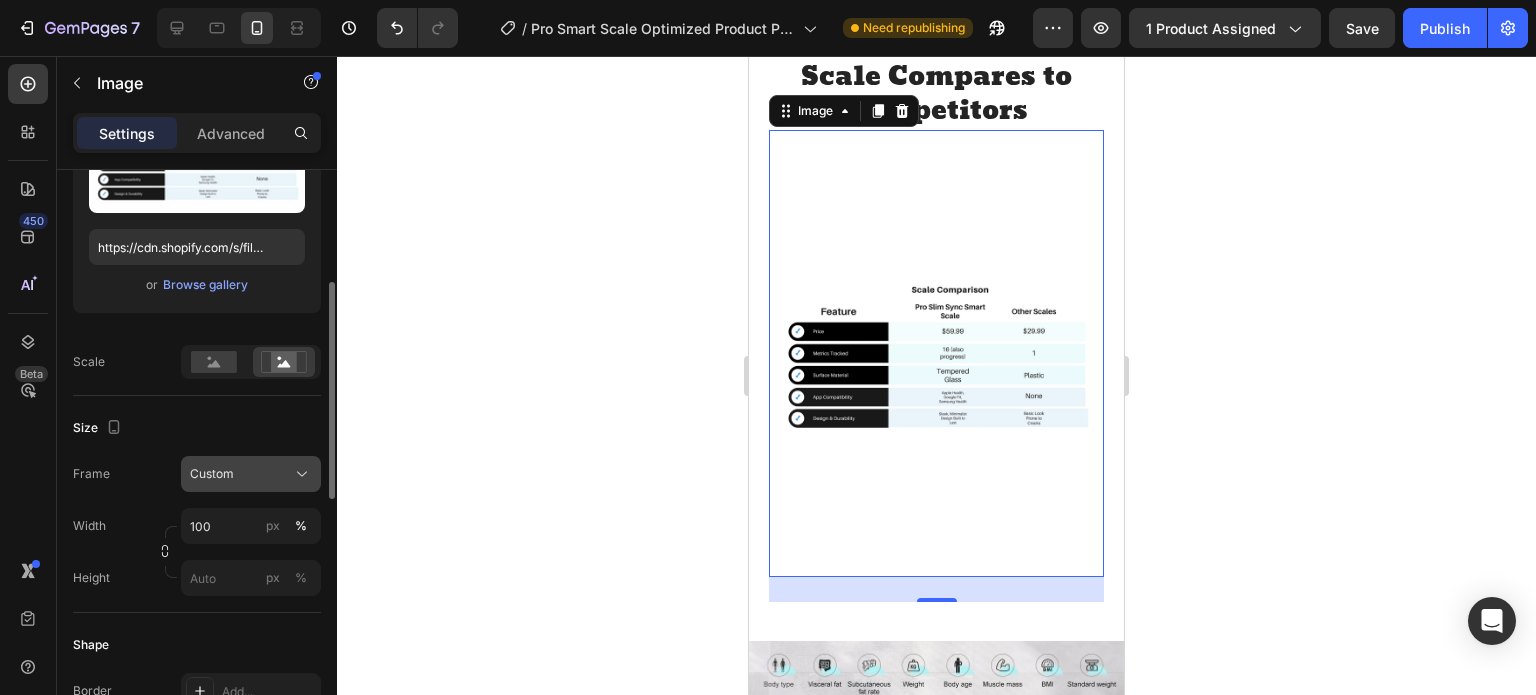 click on "Custom" 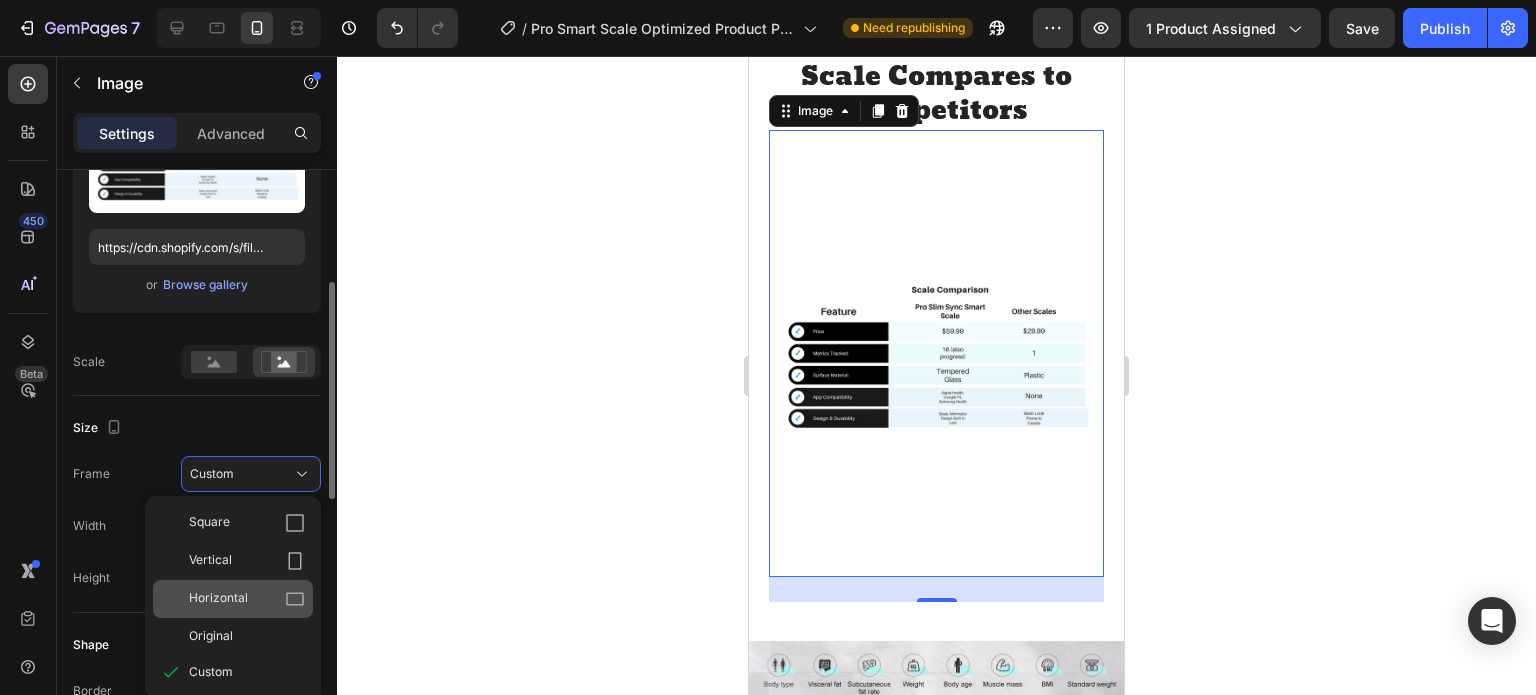 click on "Horizontal" 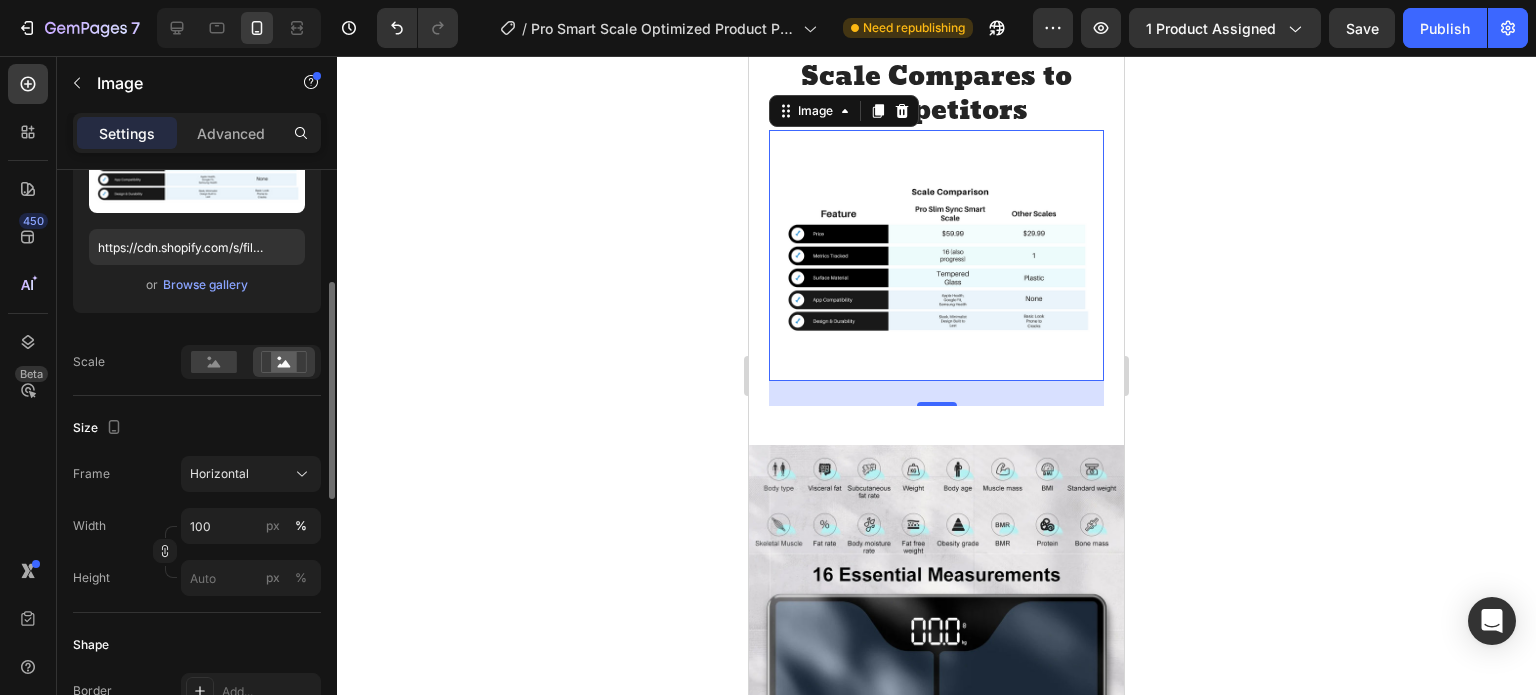 click at bounding box center [936, 255] 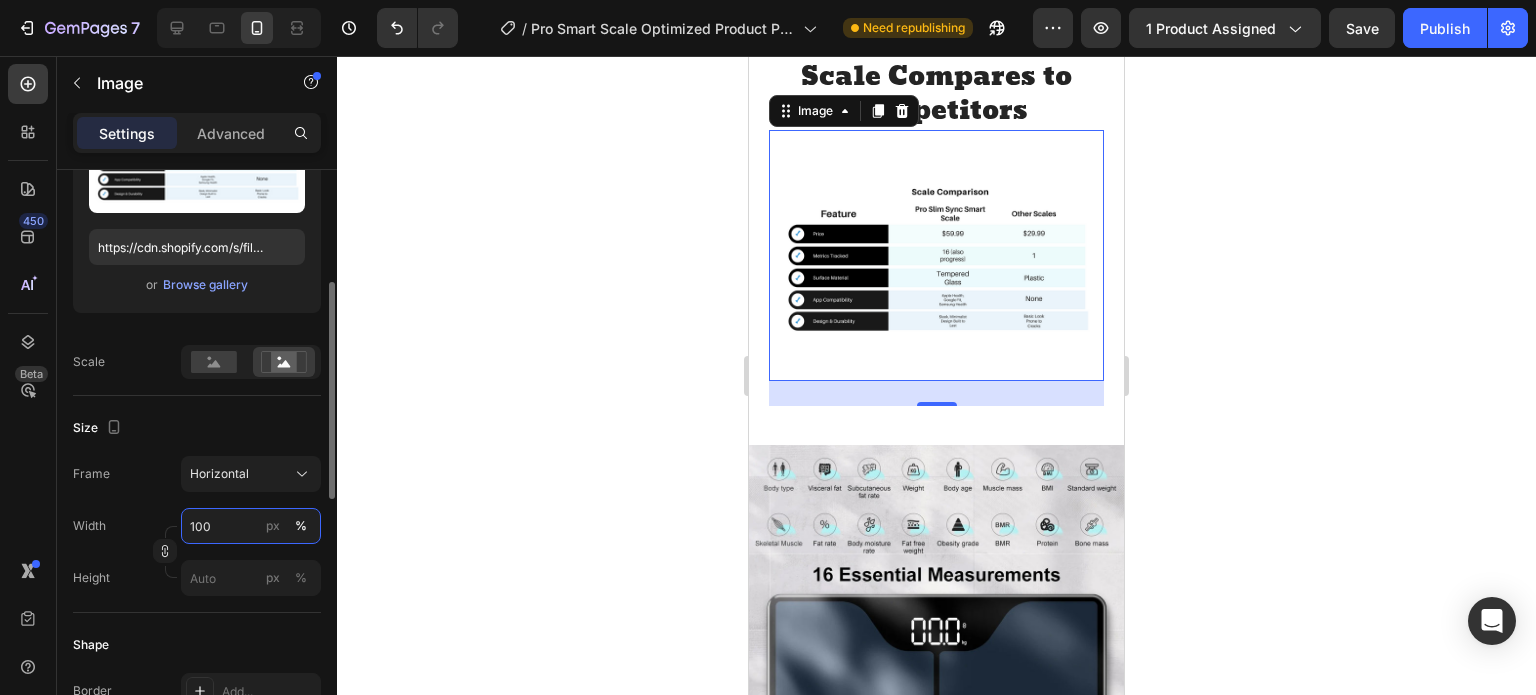 click on "100" at bounding box center [251, 526] 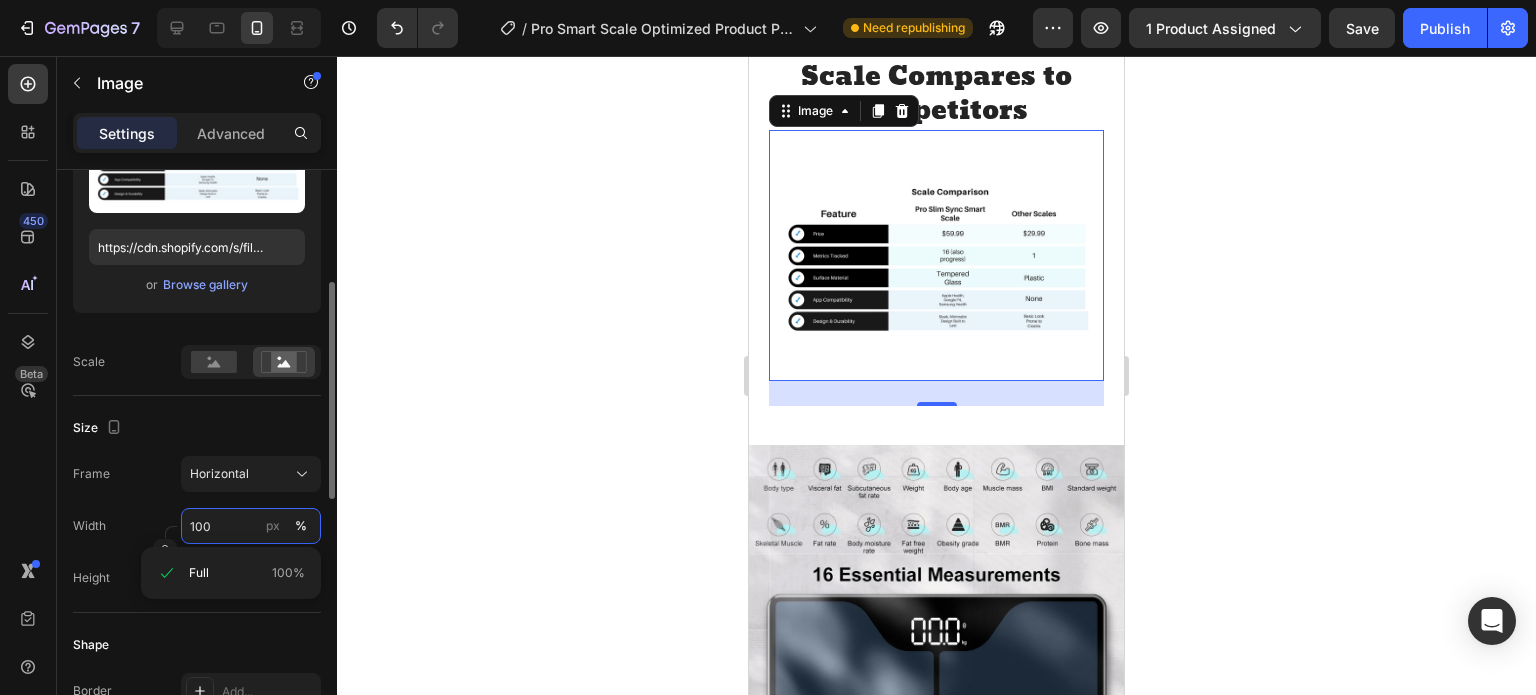 click on "100" at bounding box center (251, 526) 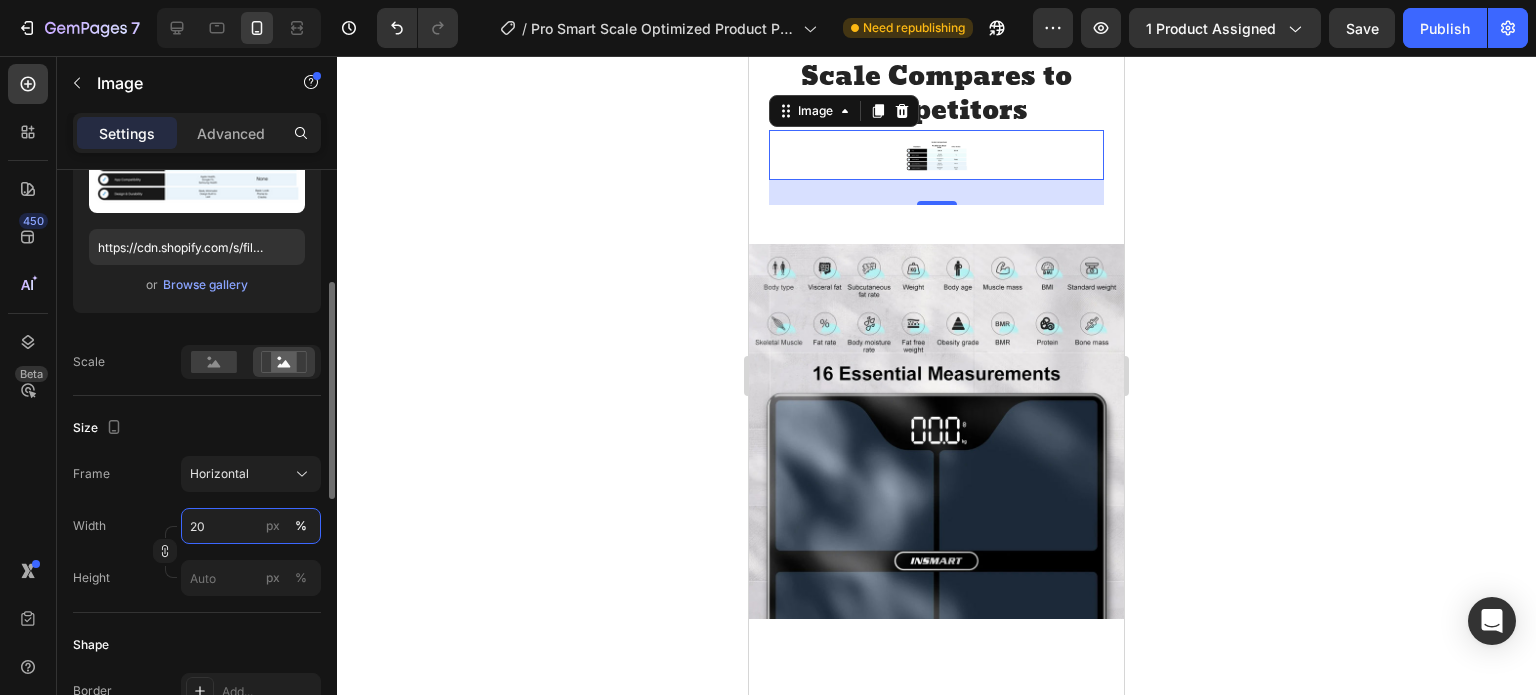 type on "200" 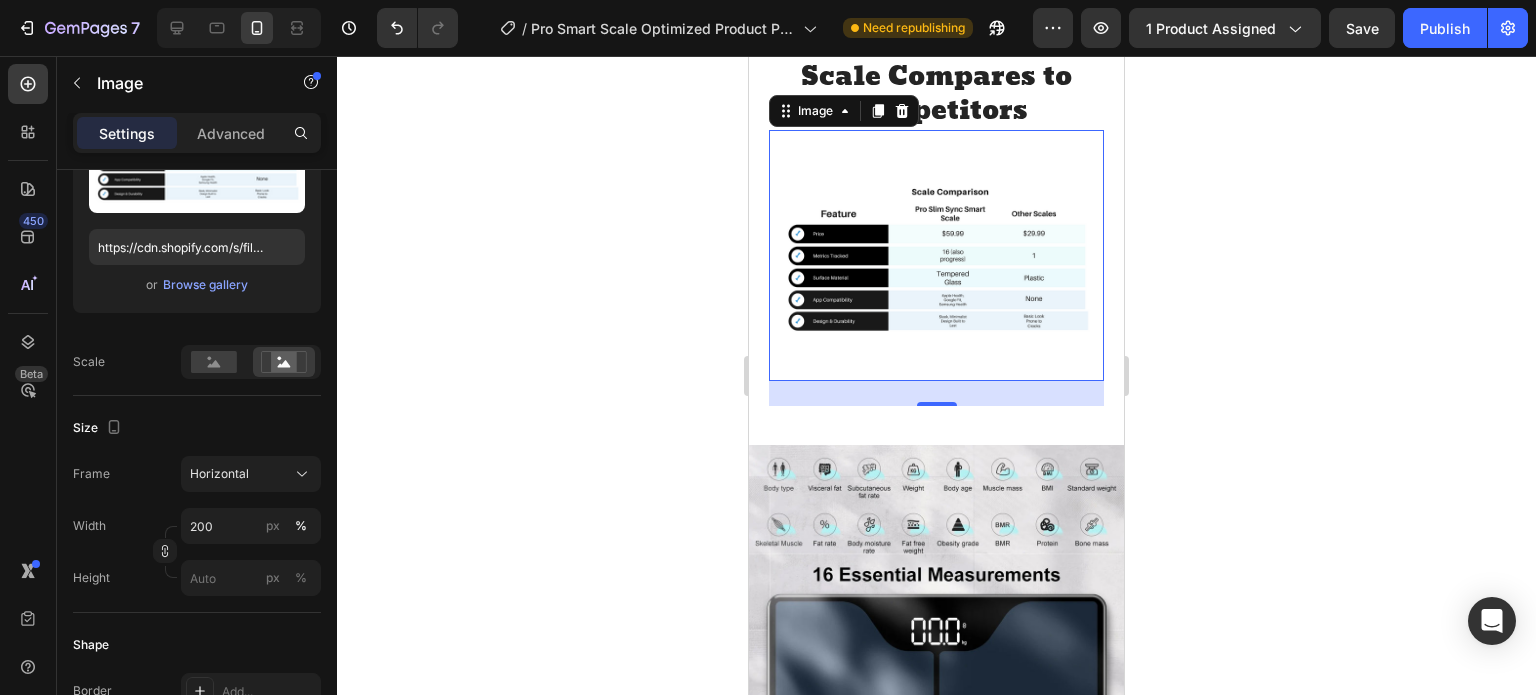 click 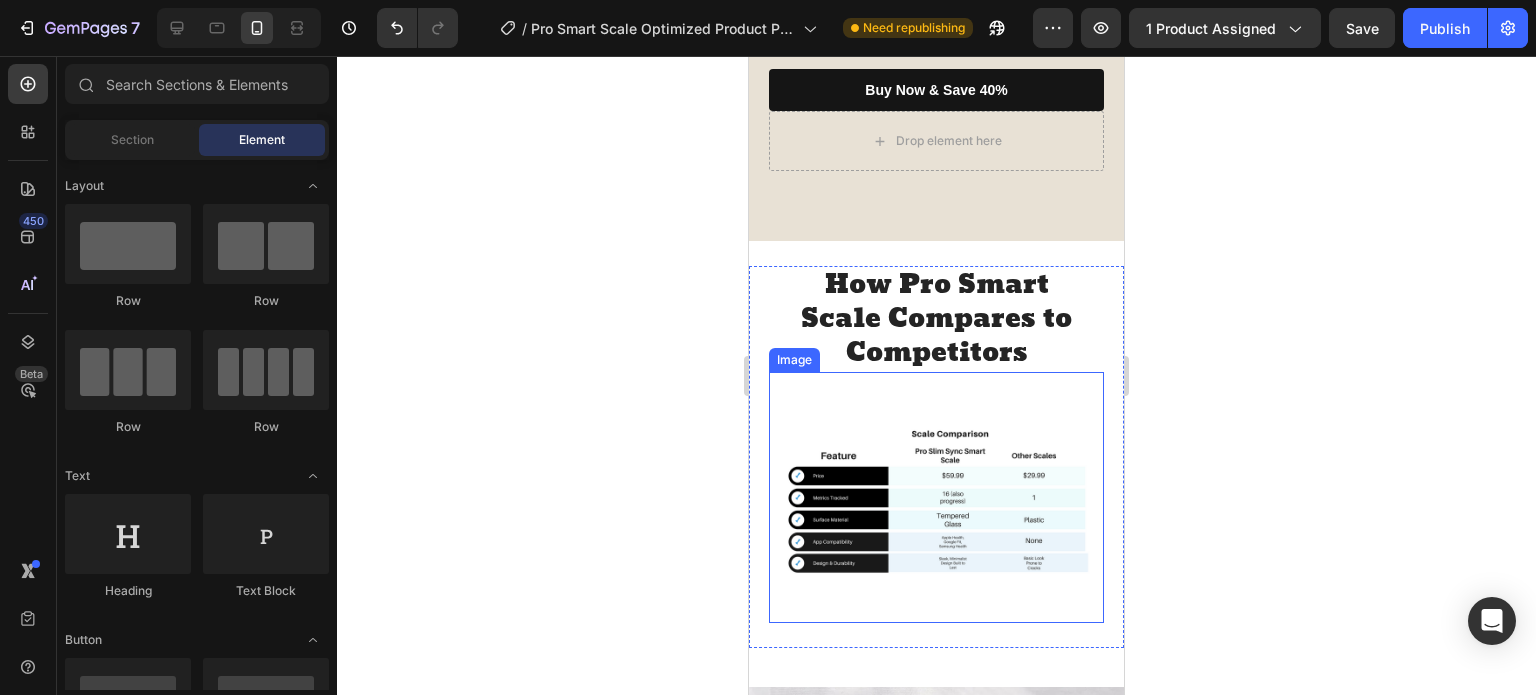 scroll, scrollTop: 2741, scrollLeft: 0, axis: vertical 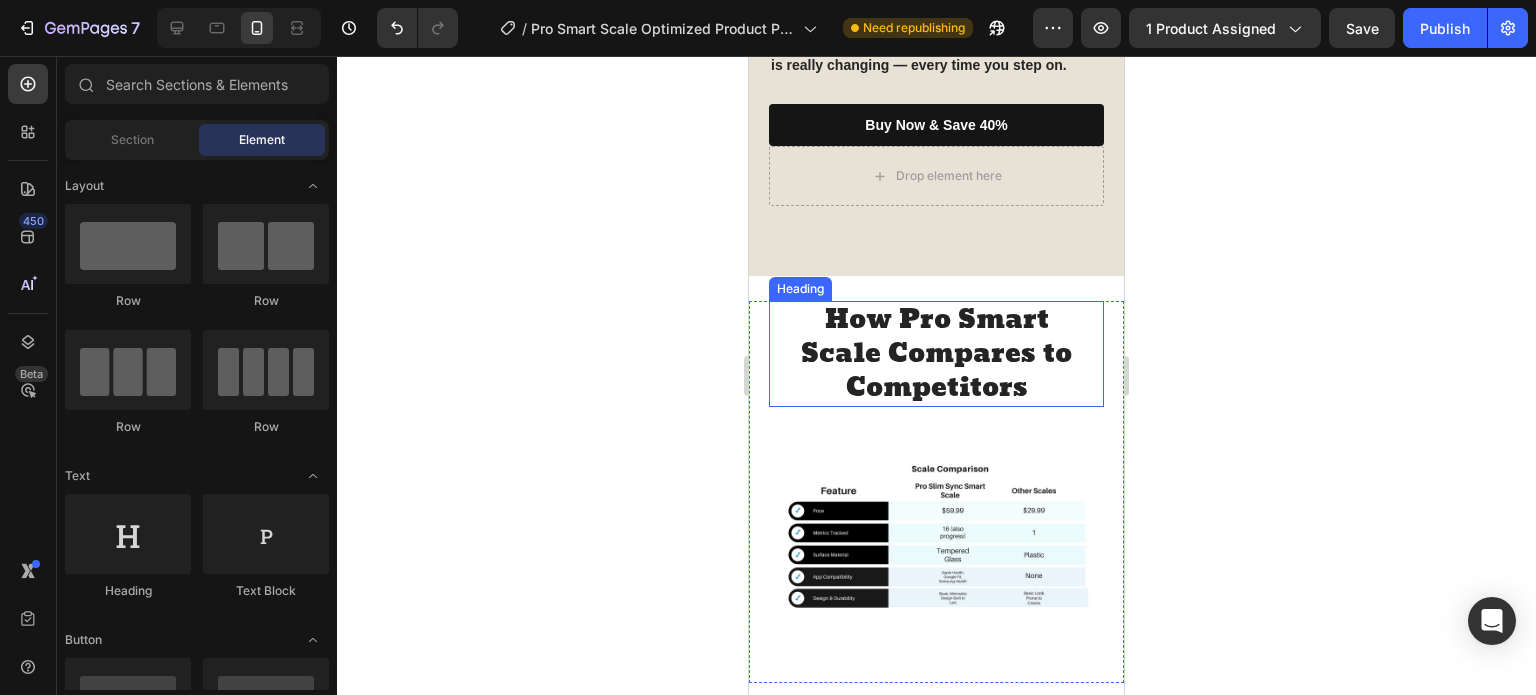 click on "How Pro Smart Scale Compares to Competitors" at bounding box center (936, 353) 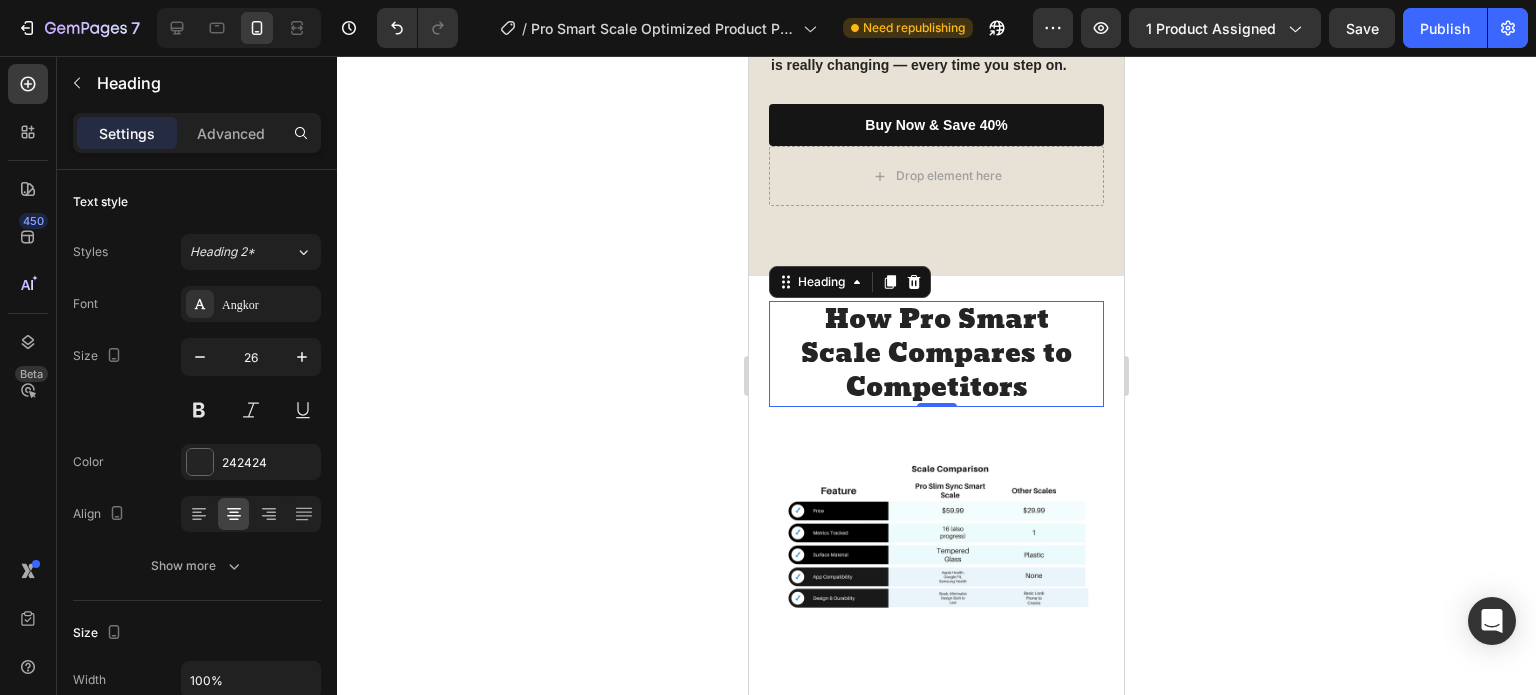 click on "How Pro Smart Scale Compares to Competitors" at bounding box center [936, 353] 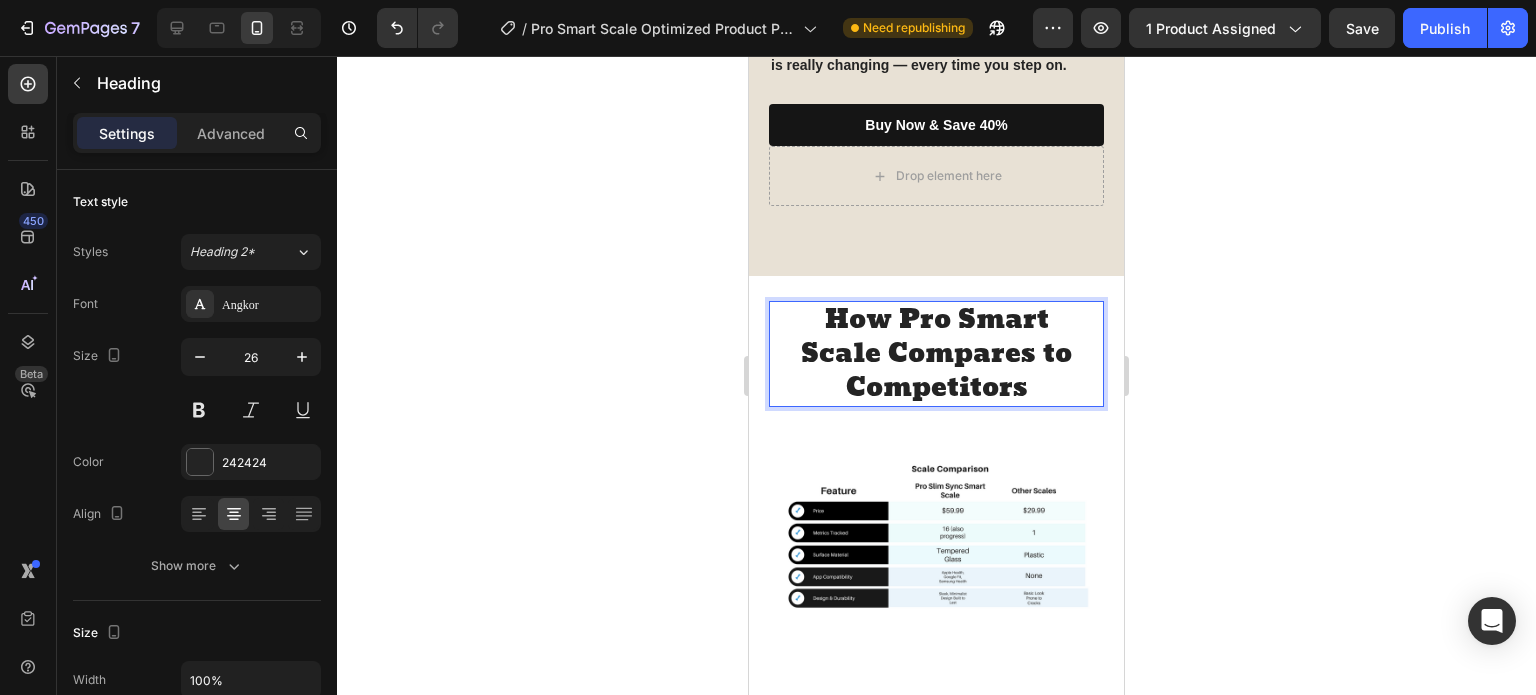 click on "How Pro Smart Scale Compares to Competitors" at bounding box center (936, 353) 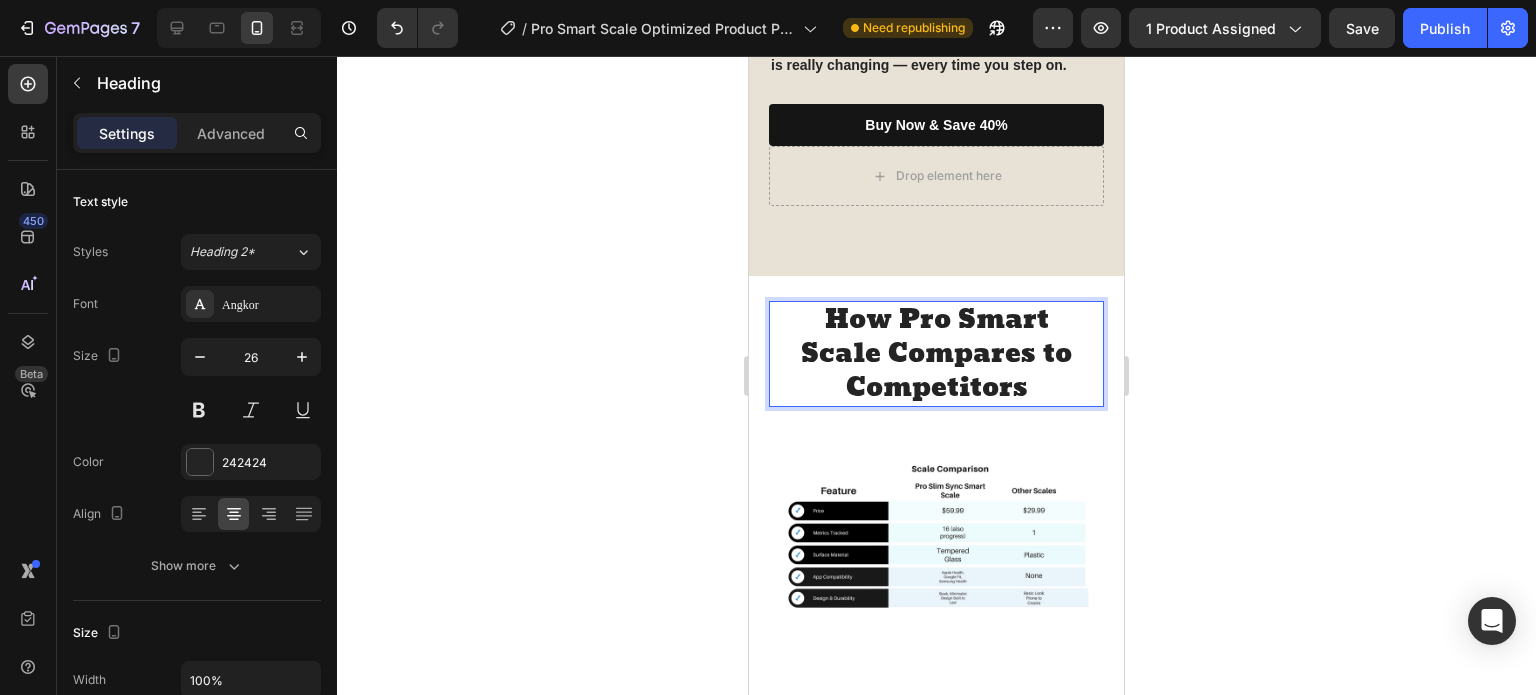 click on "How Pro Smart Scale Compares to Competitors" at bounding box center [936, 353] 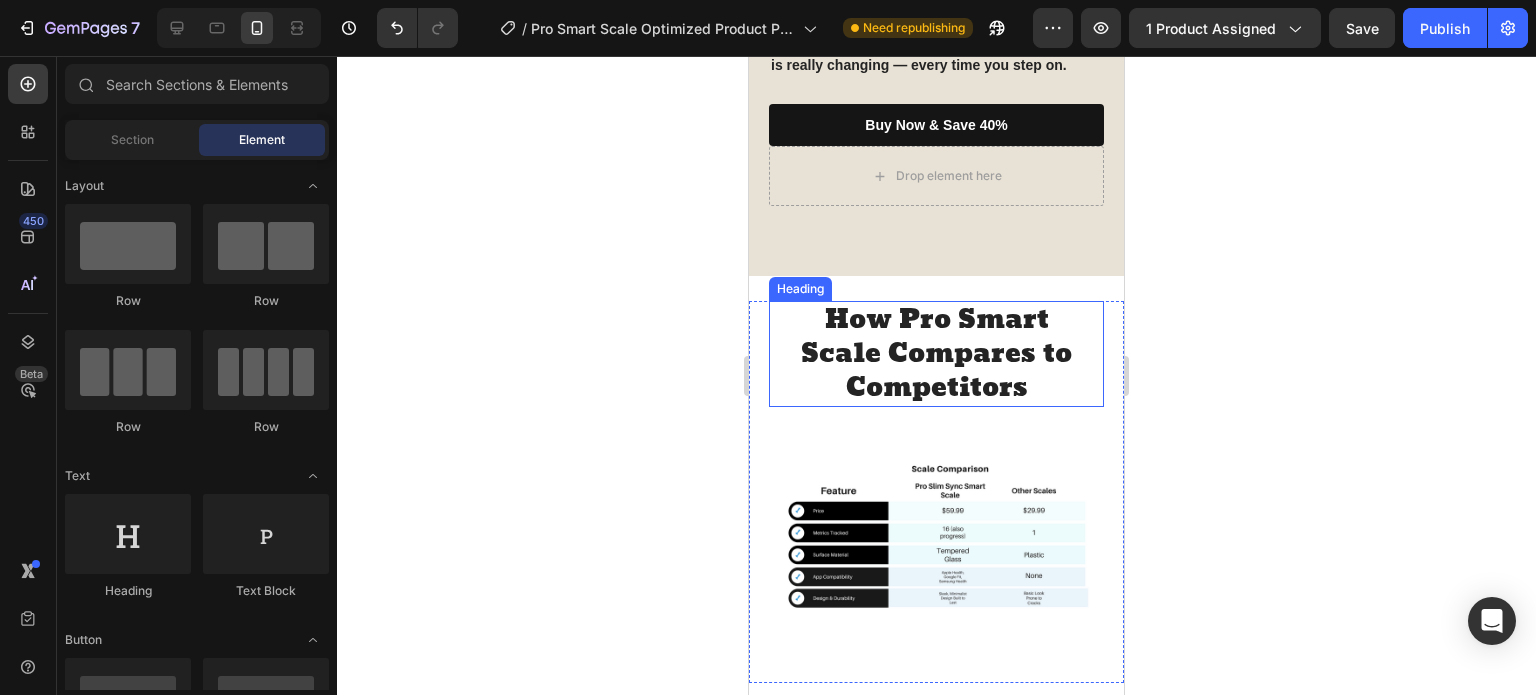 click on "How Pro Smart Scale Compares to Competitors" at bounding box center (936, 353) 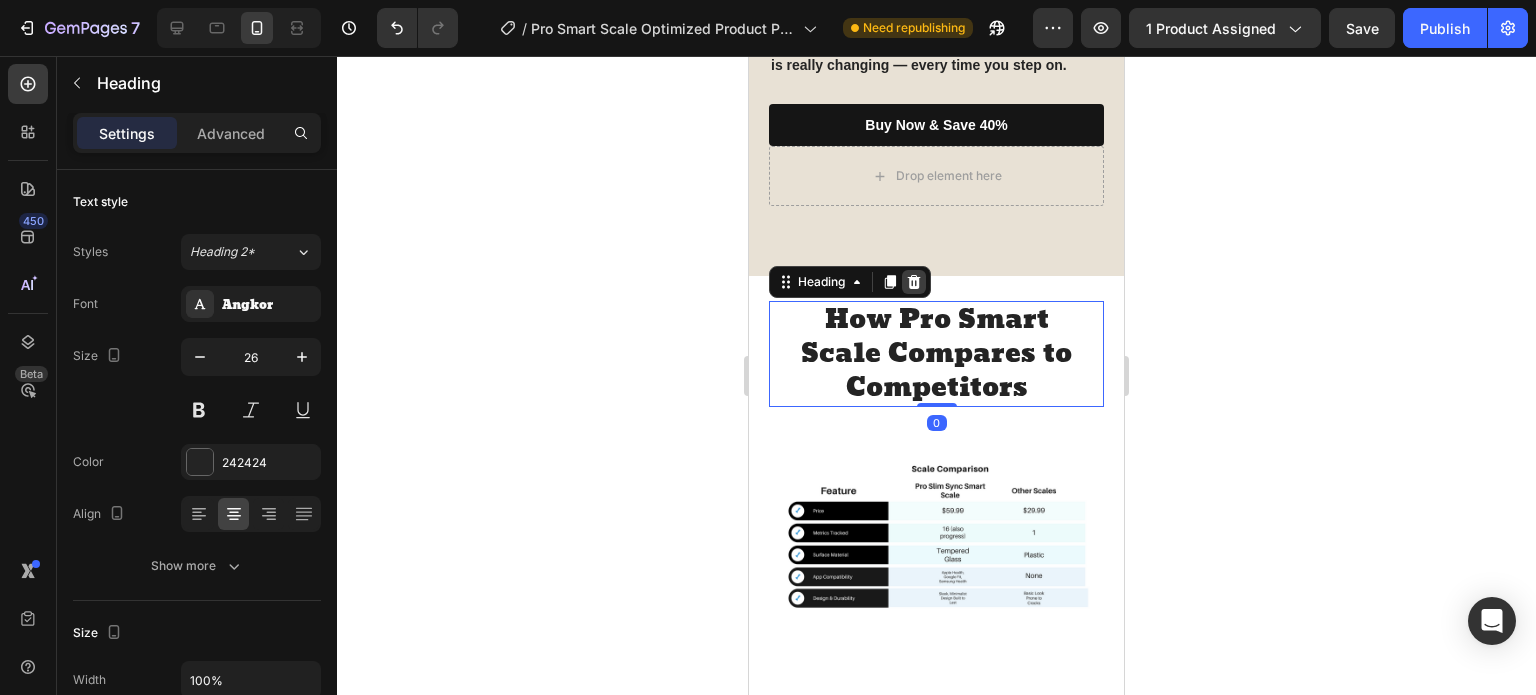 click 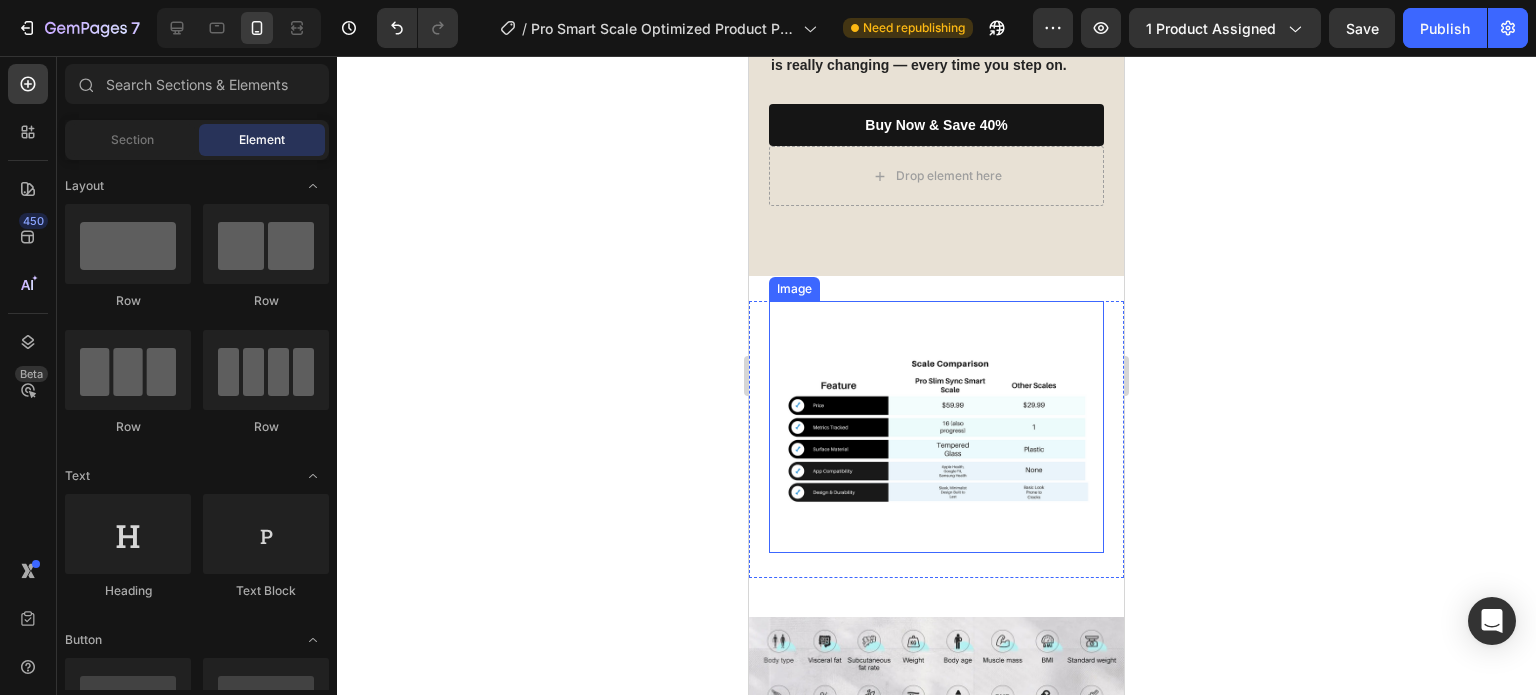 click at bounding box center [936, 426] 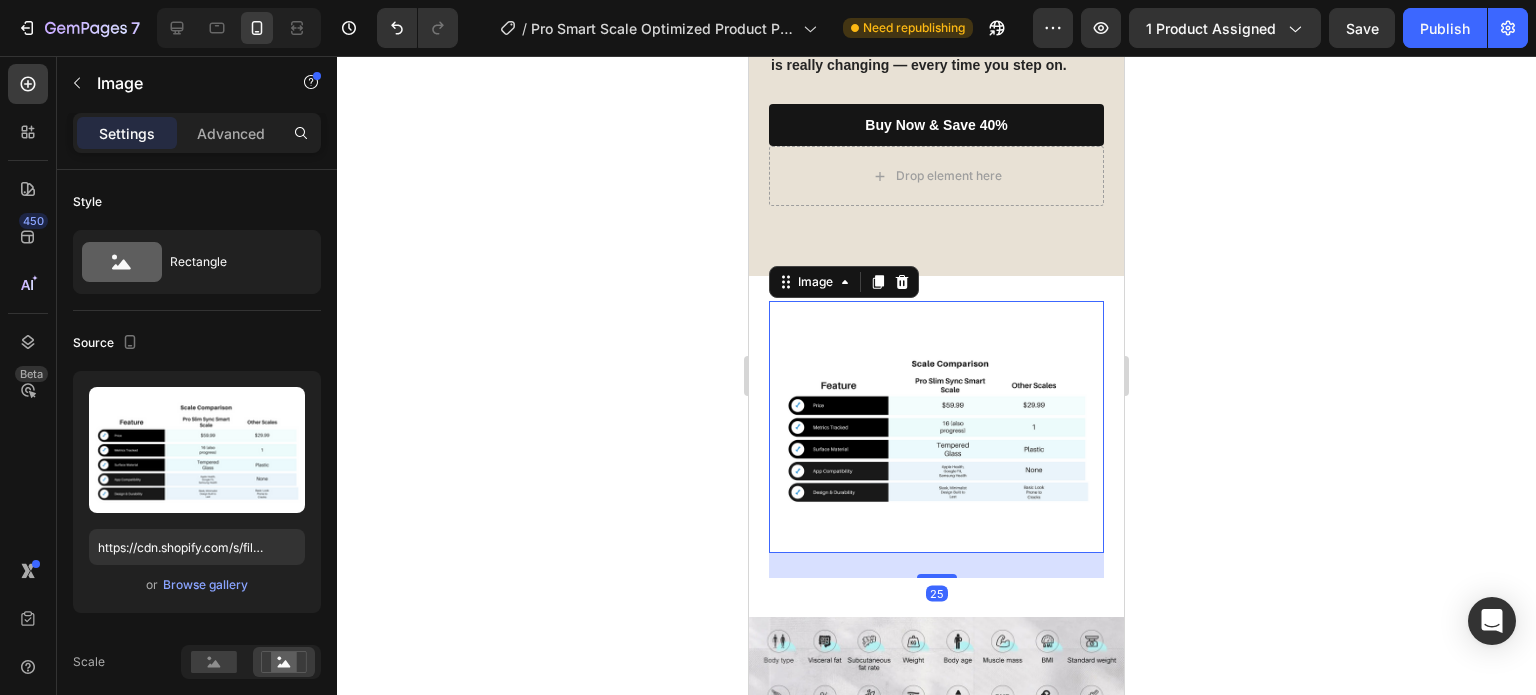 click on "Advanced" 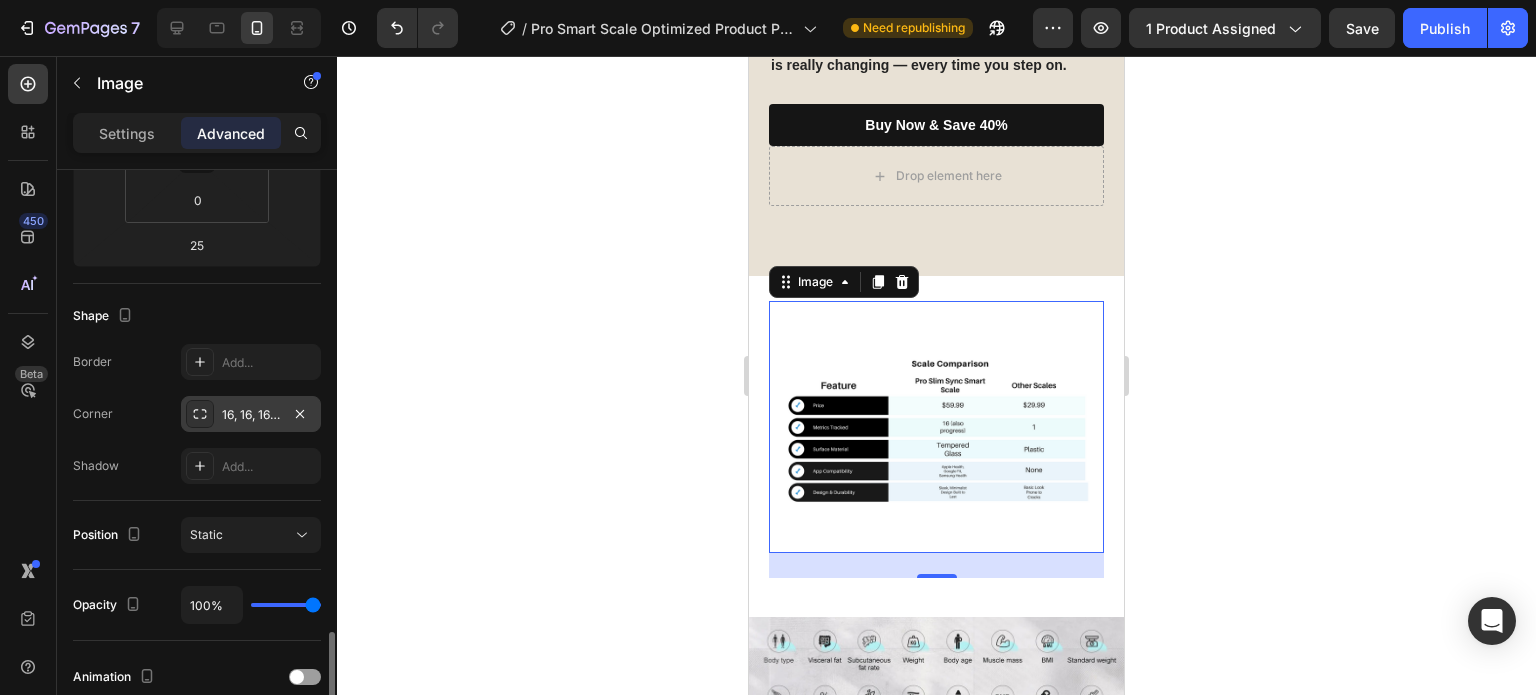 scroll, scrollTop: 700, scrollLeft: 0, axis: vertical 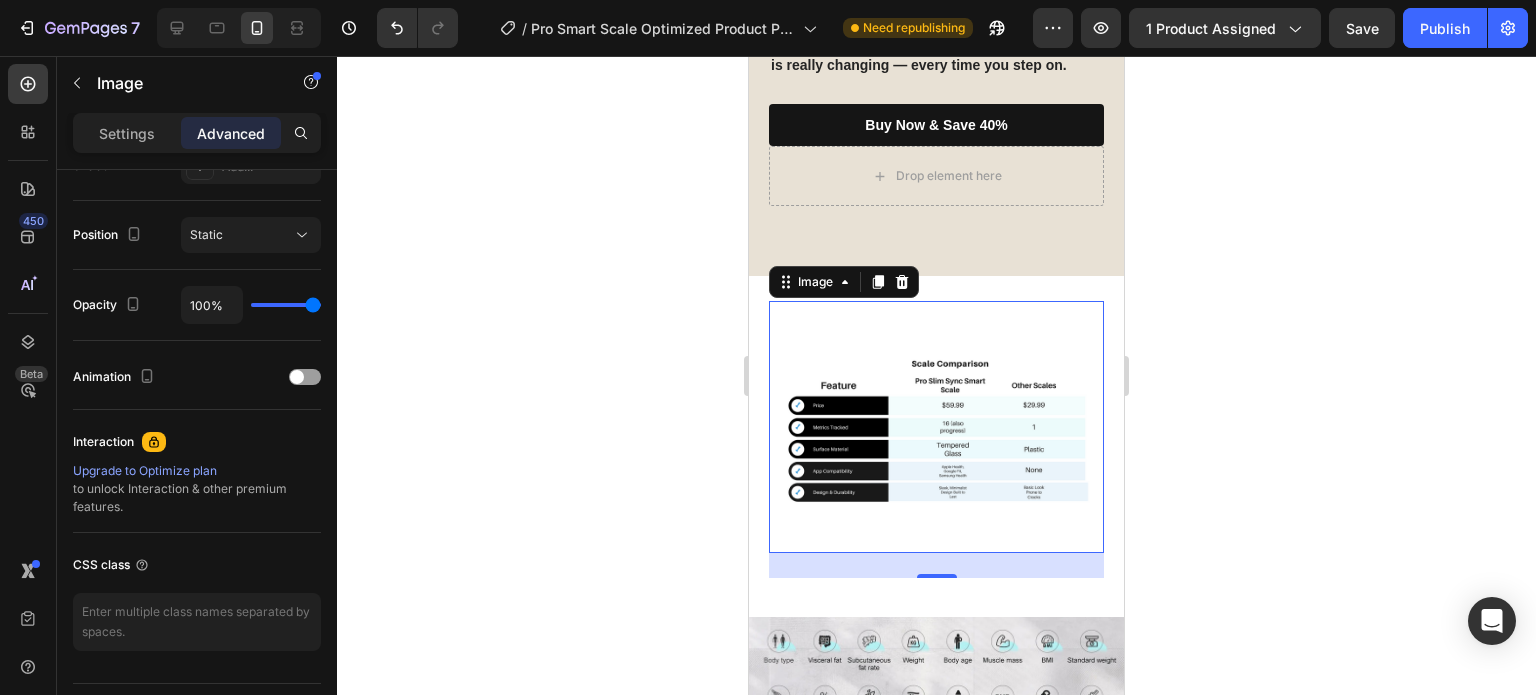 click at bounding box center (936, 426) 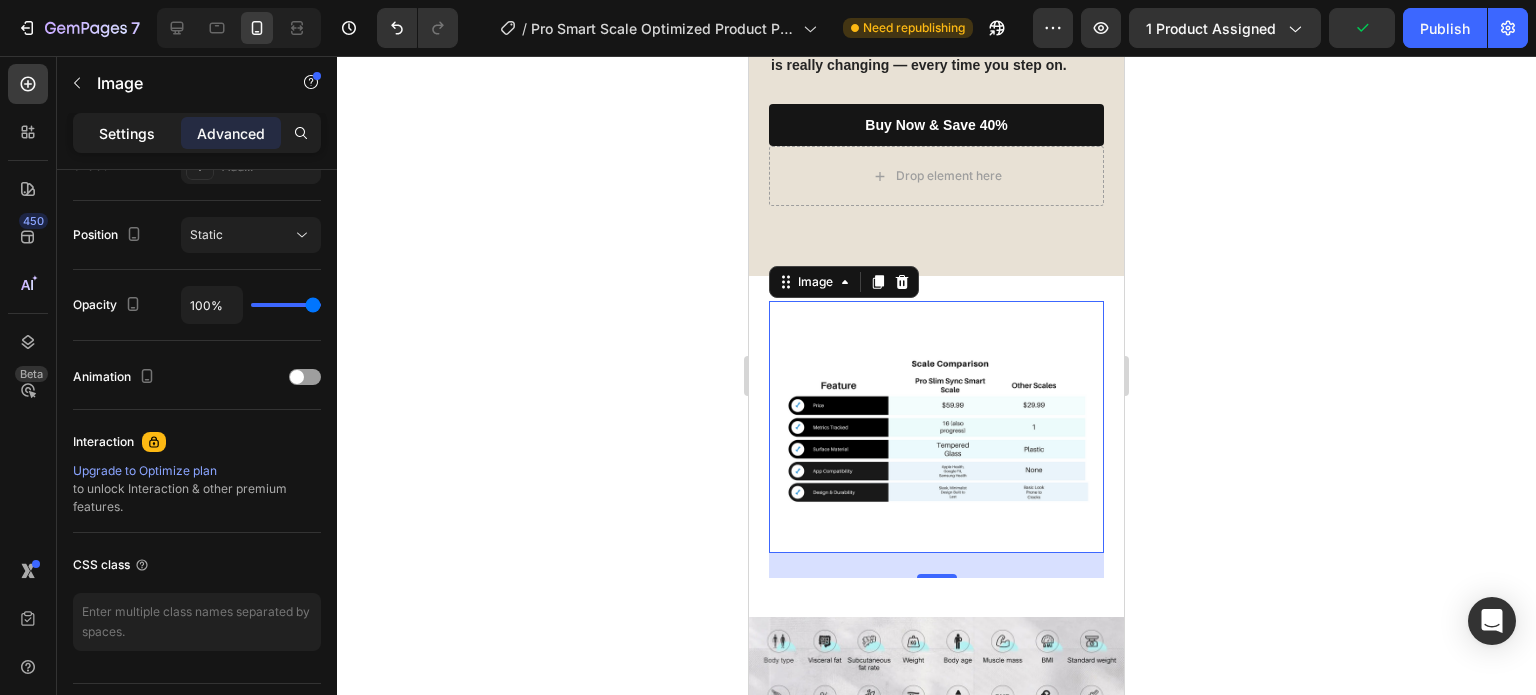 click on "Settings" at bounding box center [127, 133] 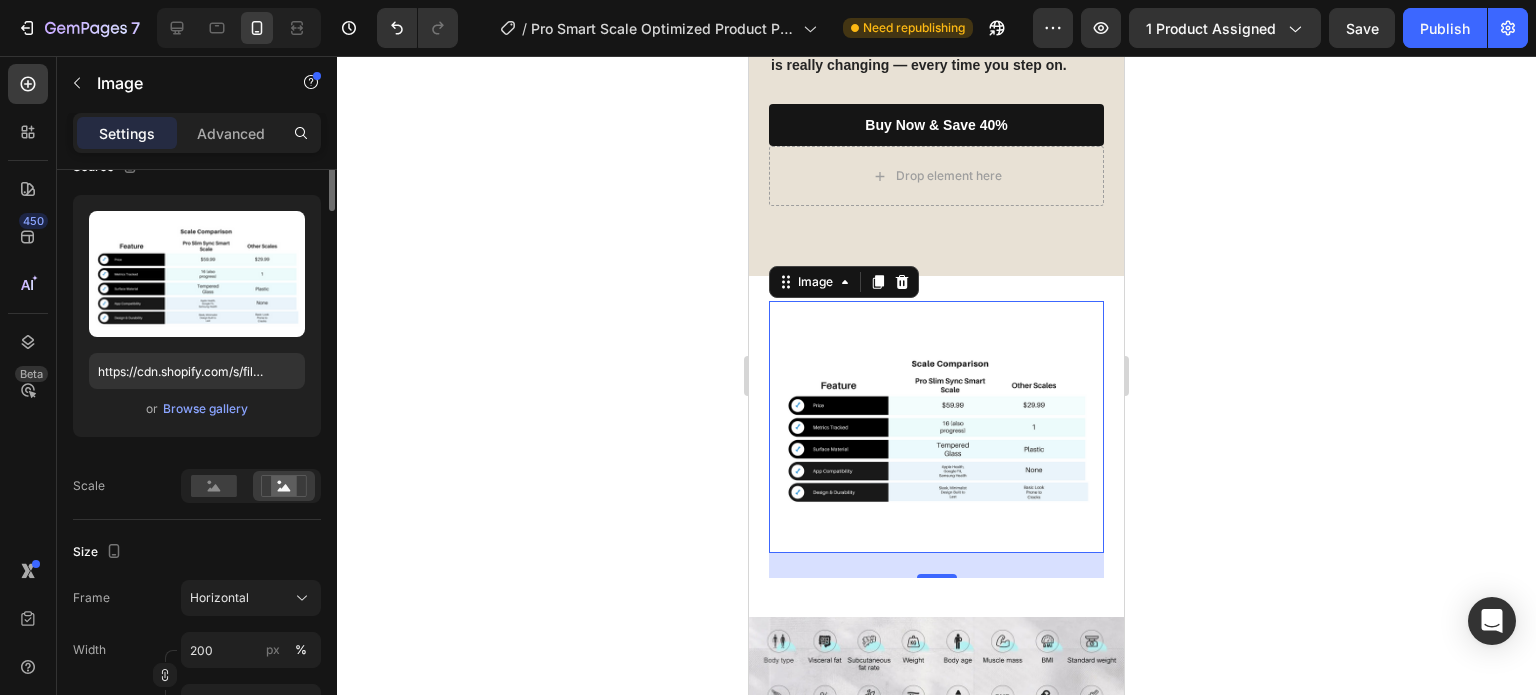 scroll, scrollTop: 0, scrollLeft: 0, axis: both 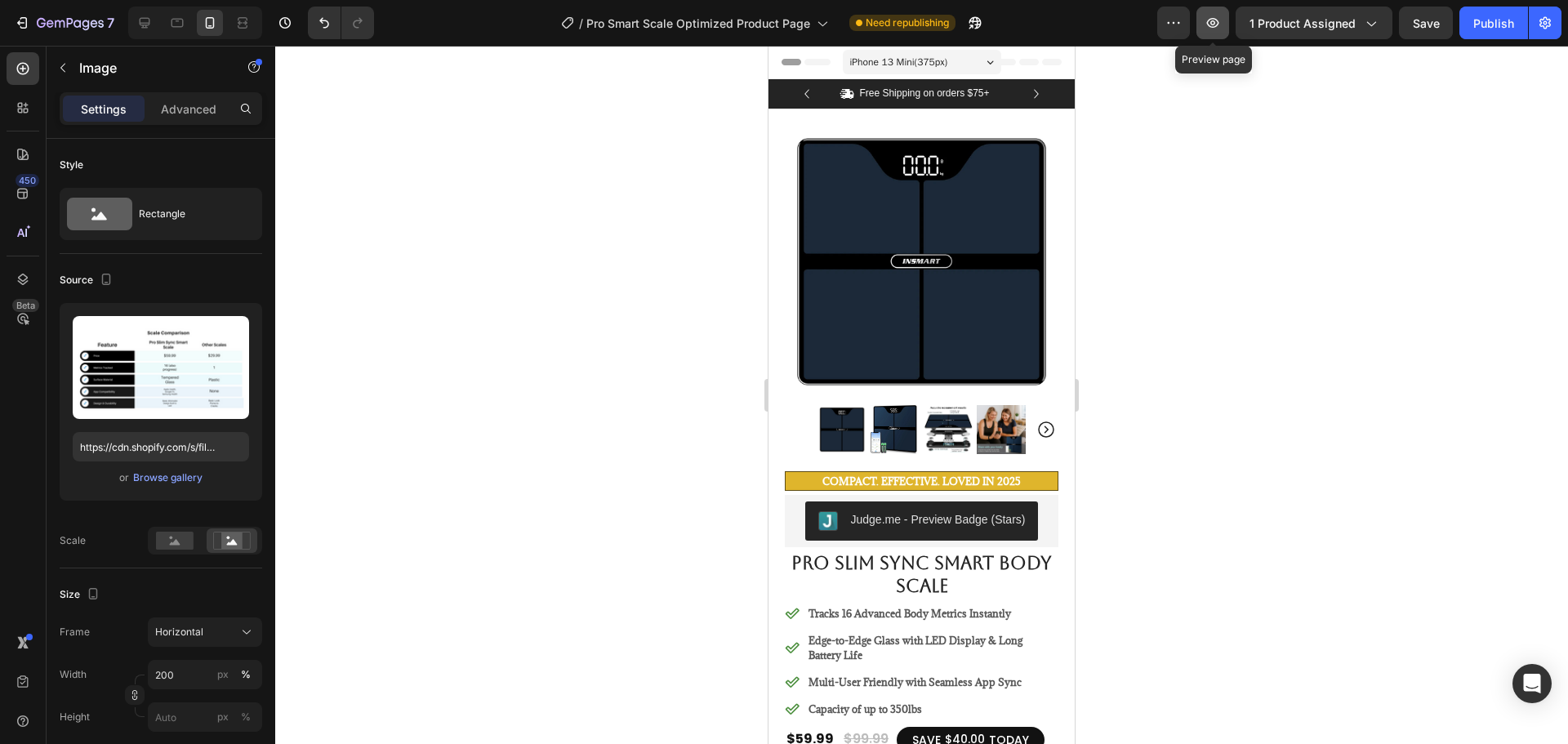 click 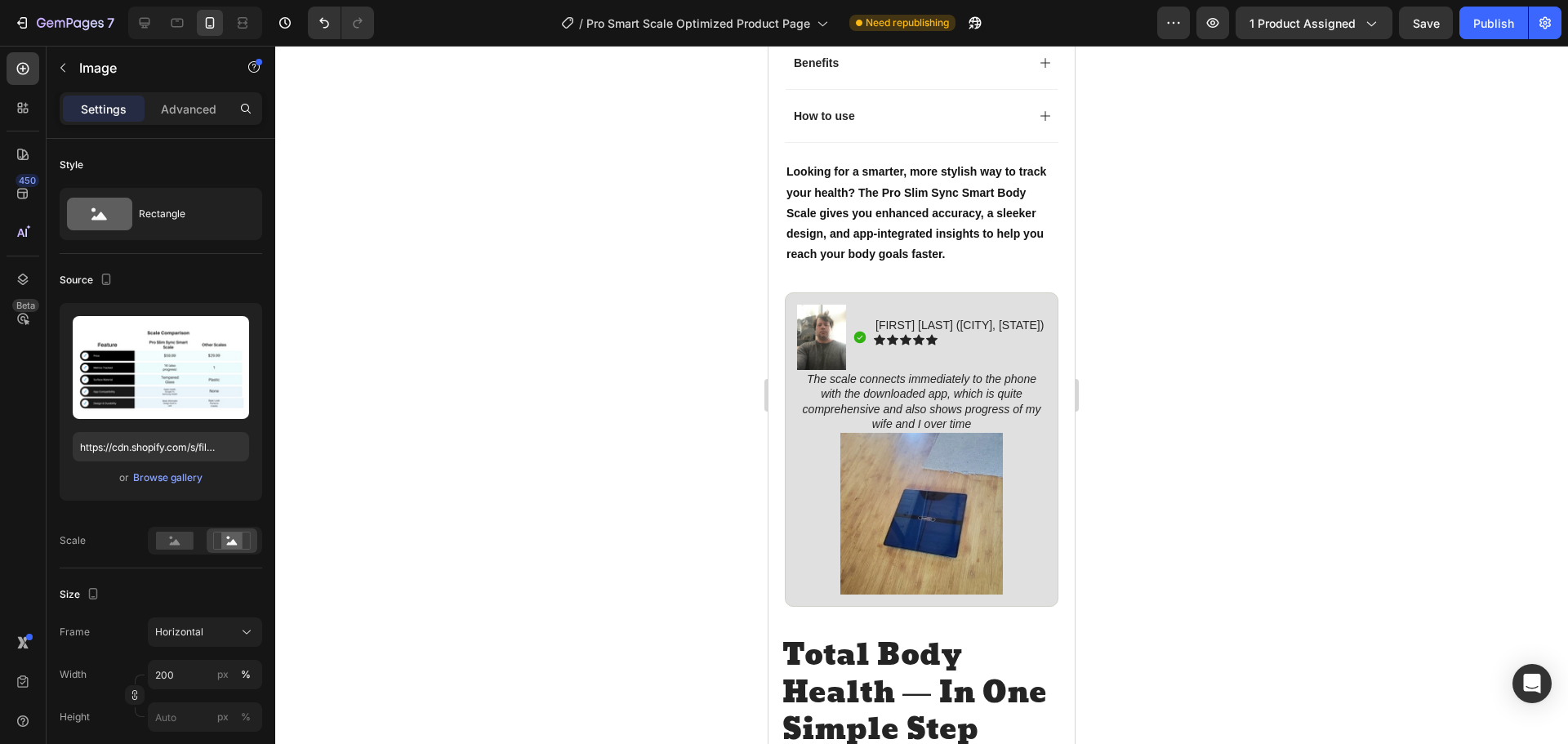 scroll, scrollTop: 1062, scrollLeft: 0, axis: vertical 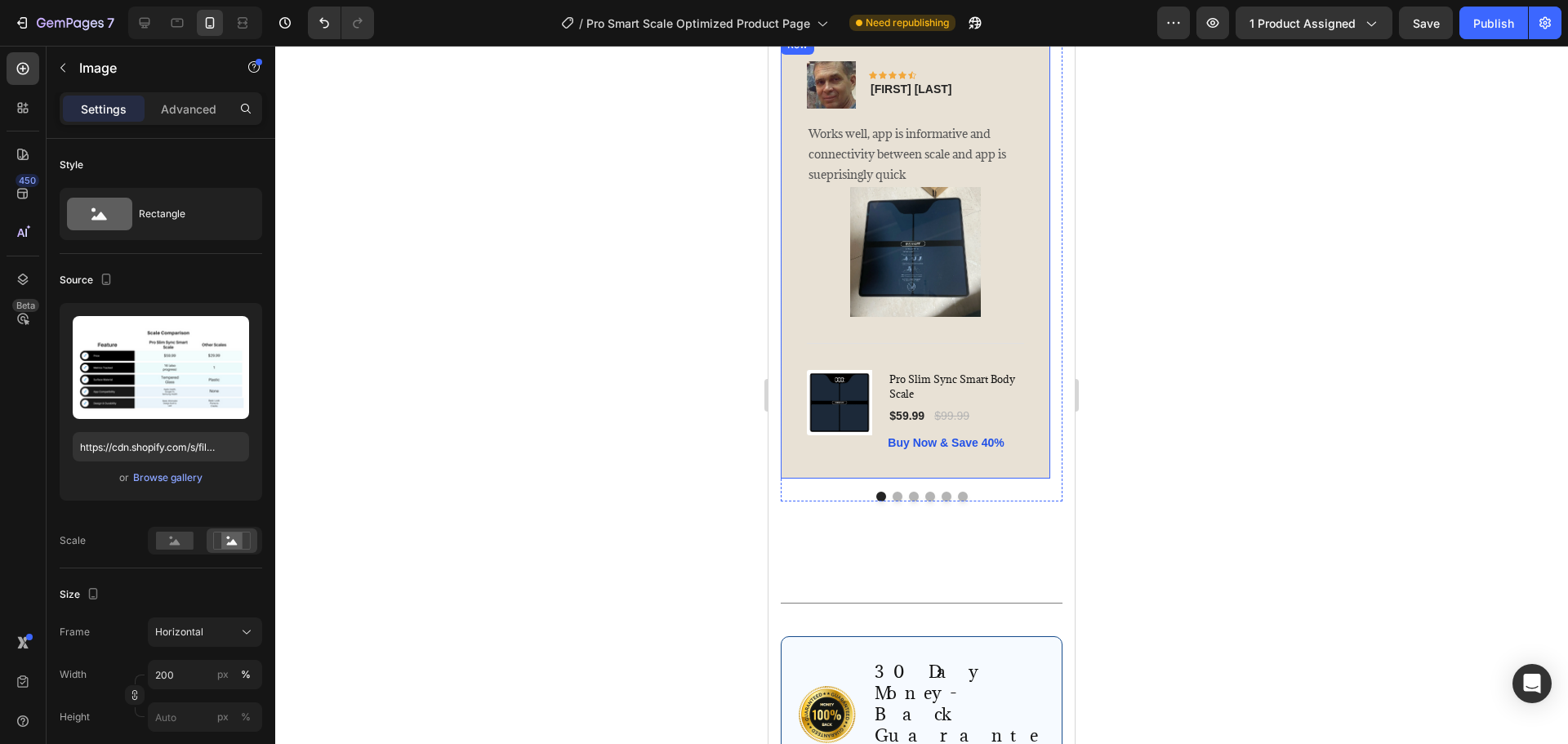 click on "Image
Icon
Icon
Icon
Icon
Icon Row Eric Delgado Text block Row Works well, app is informative and connectivity between scale and app is sueprisingly quick Text block Image                Title Line (P) Images & Gallery Pro Slim Sync Smart Body Scale (P) Title $59.99 (P) Price (P) Price $99.99 (P) Price (P) Price Row Buy Now & Save 40% (P) Cart Button Product Row" at bounding box center (915, 257) 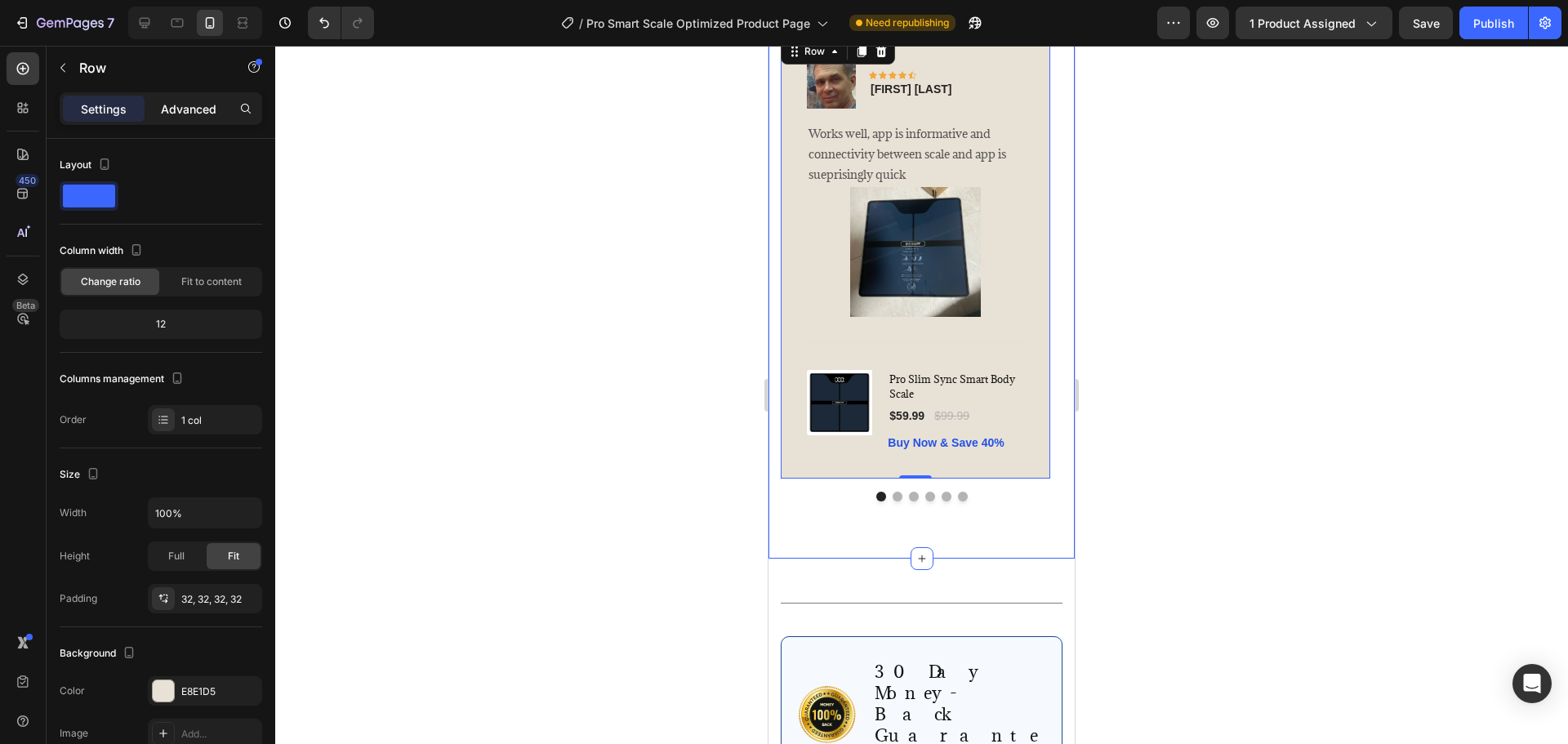 click on "Advanced" at bounding box center (189, 109) 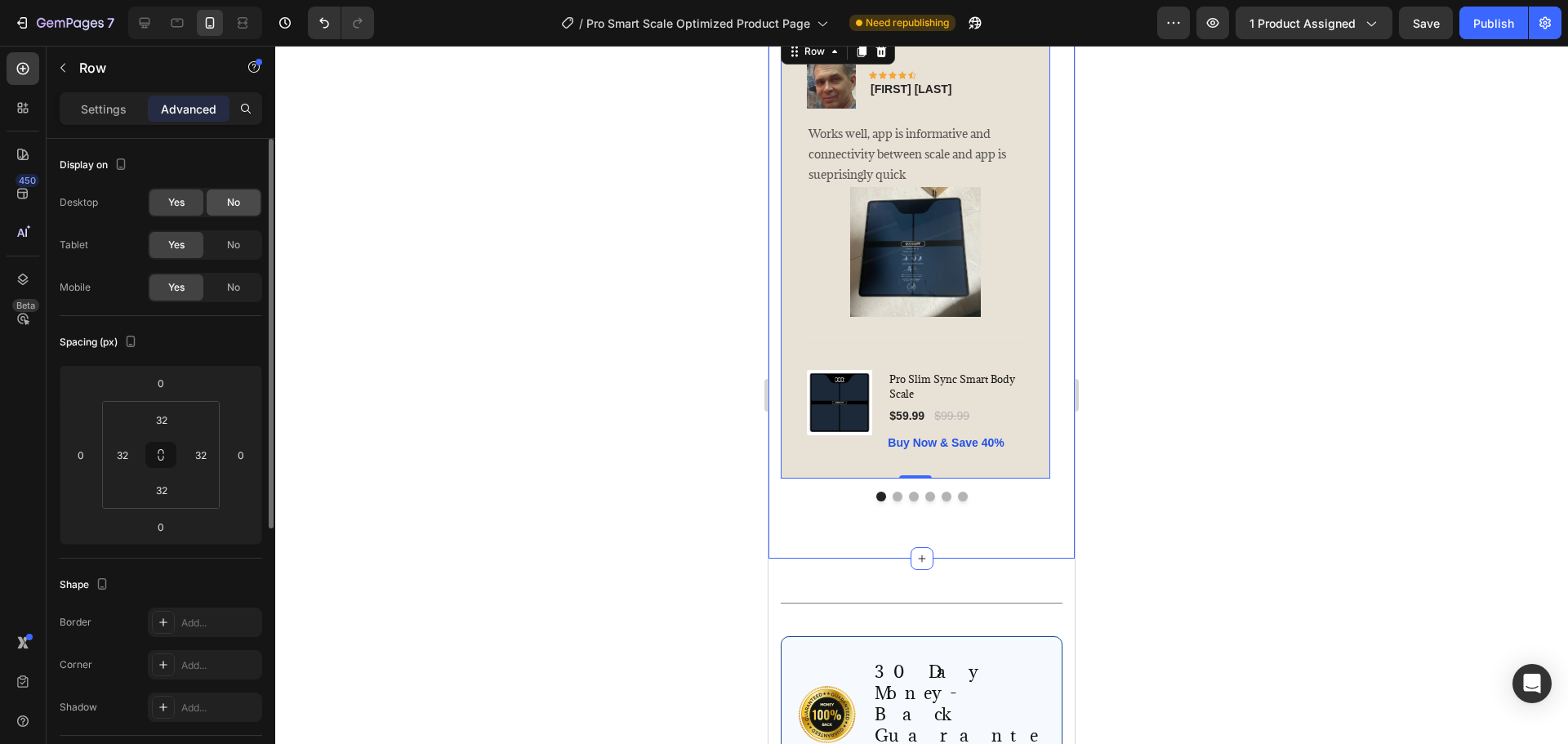 click on "No" 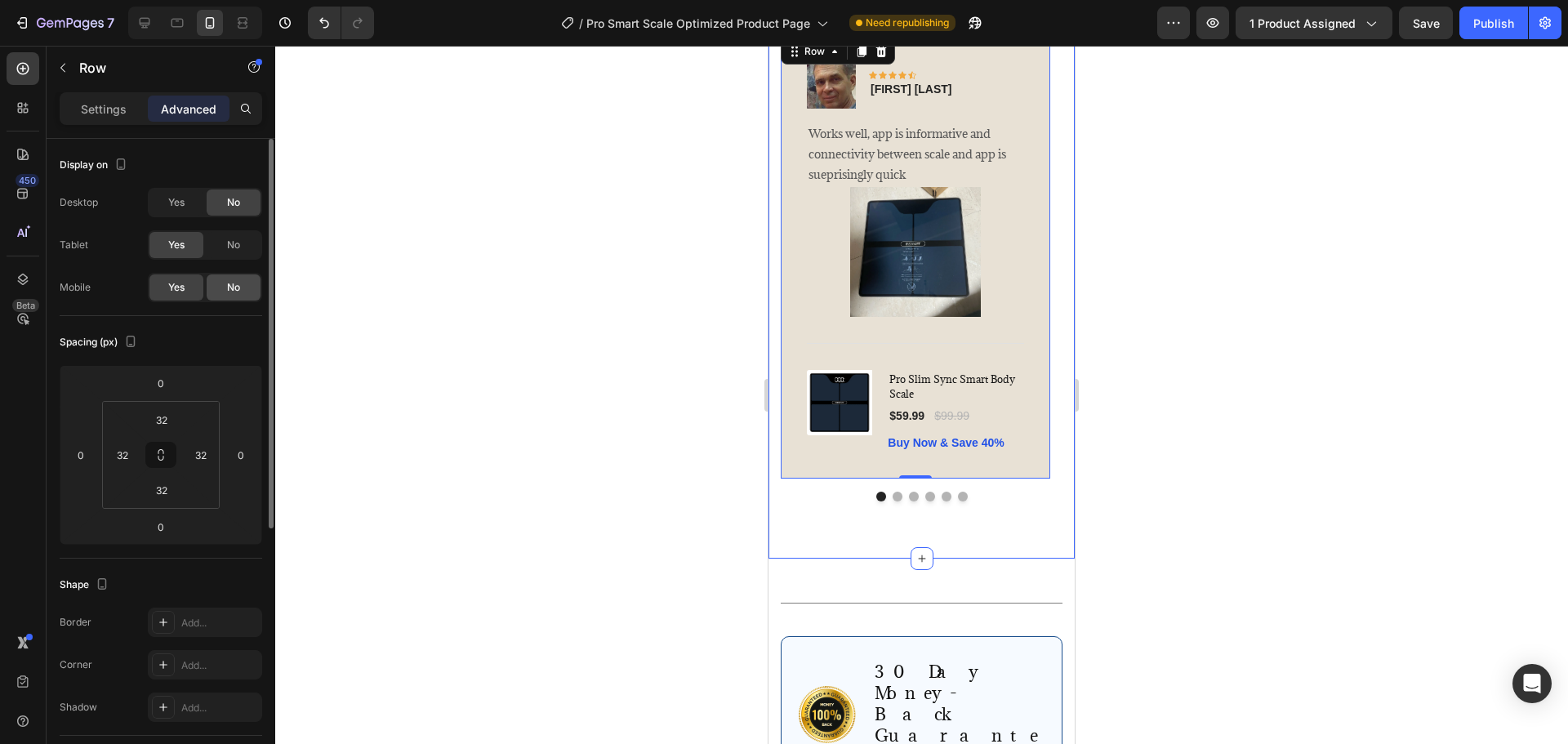 click on "No" 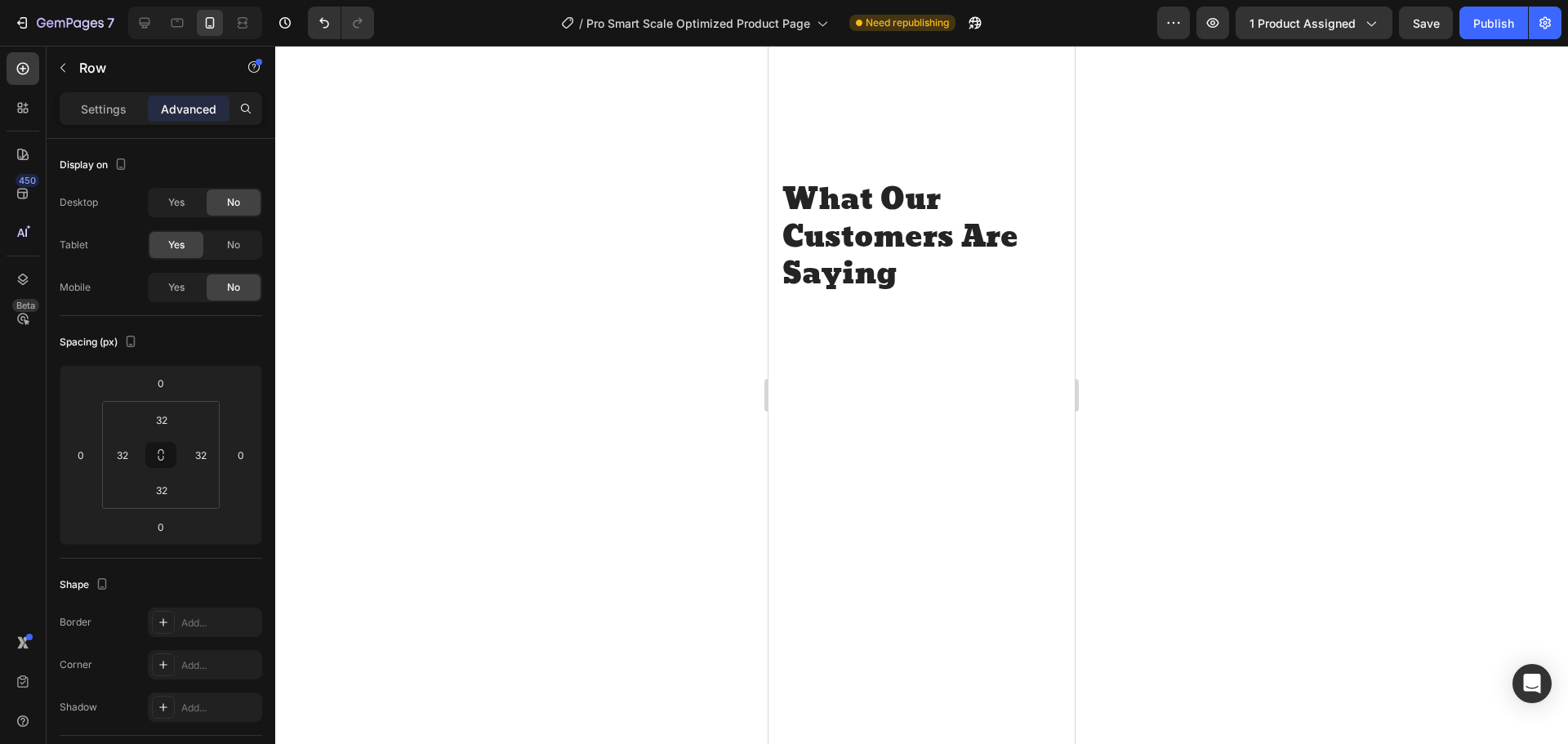 scroll, scrollTop: 2903, scrollLeft: 0, axis: vertical 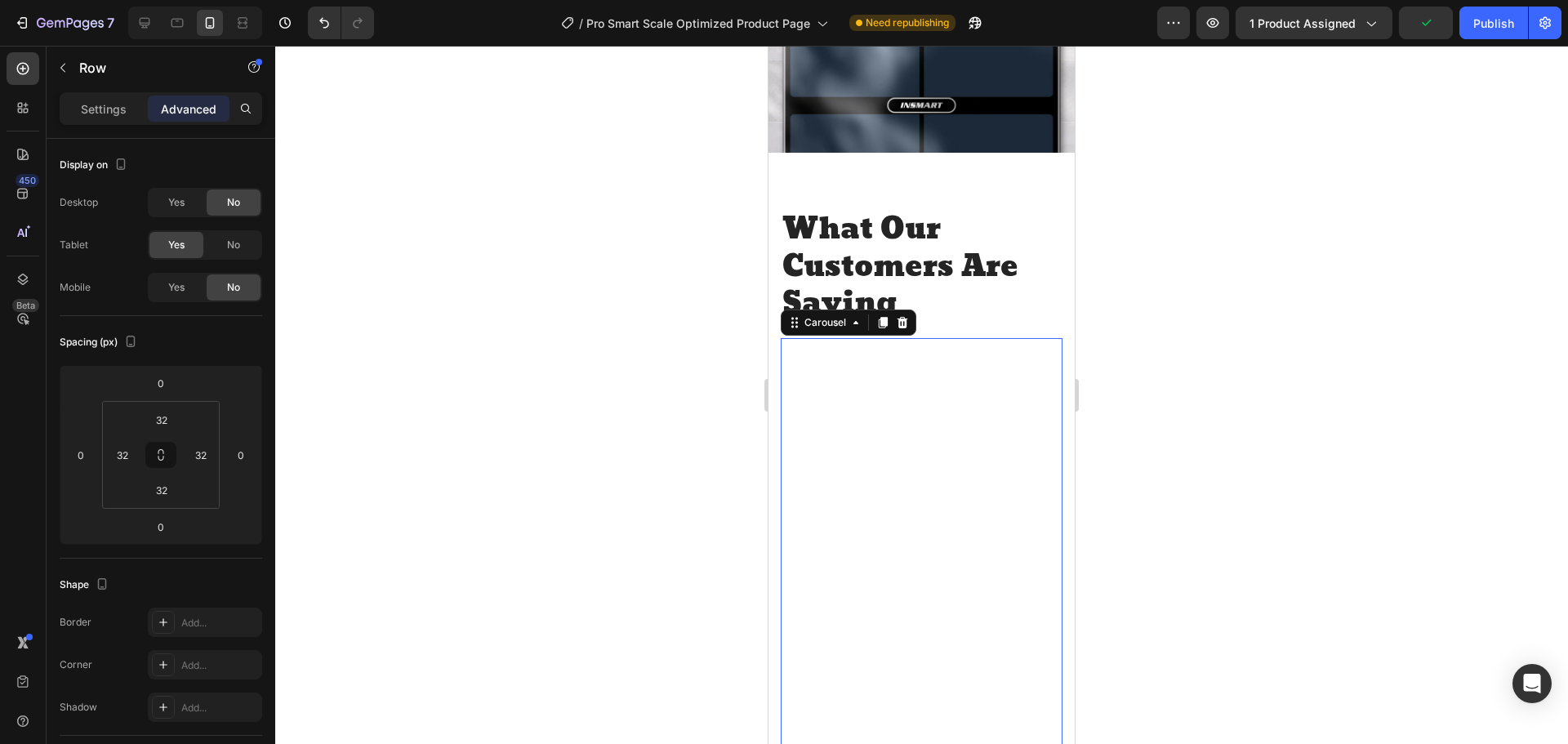 click on "Image
Icon
Icon
Icon
Icon
Icon Row Eric Delgado Text block Row Works well, app is informative and connectivity between scale and app is sueprisingly quick Text block Image                Title Line (P) Images & Gallery Pro Slim Sync Smart Body Scale (P) Title $59.99 (P) Price (P) Price $99.99 (P) Price (P) Price Row Buy Now & Save 40% (P) Cart Button Product Row" at bounding box center [915, 572] 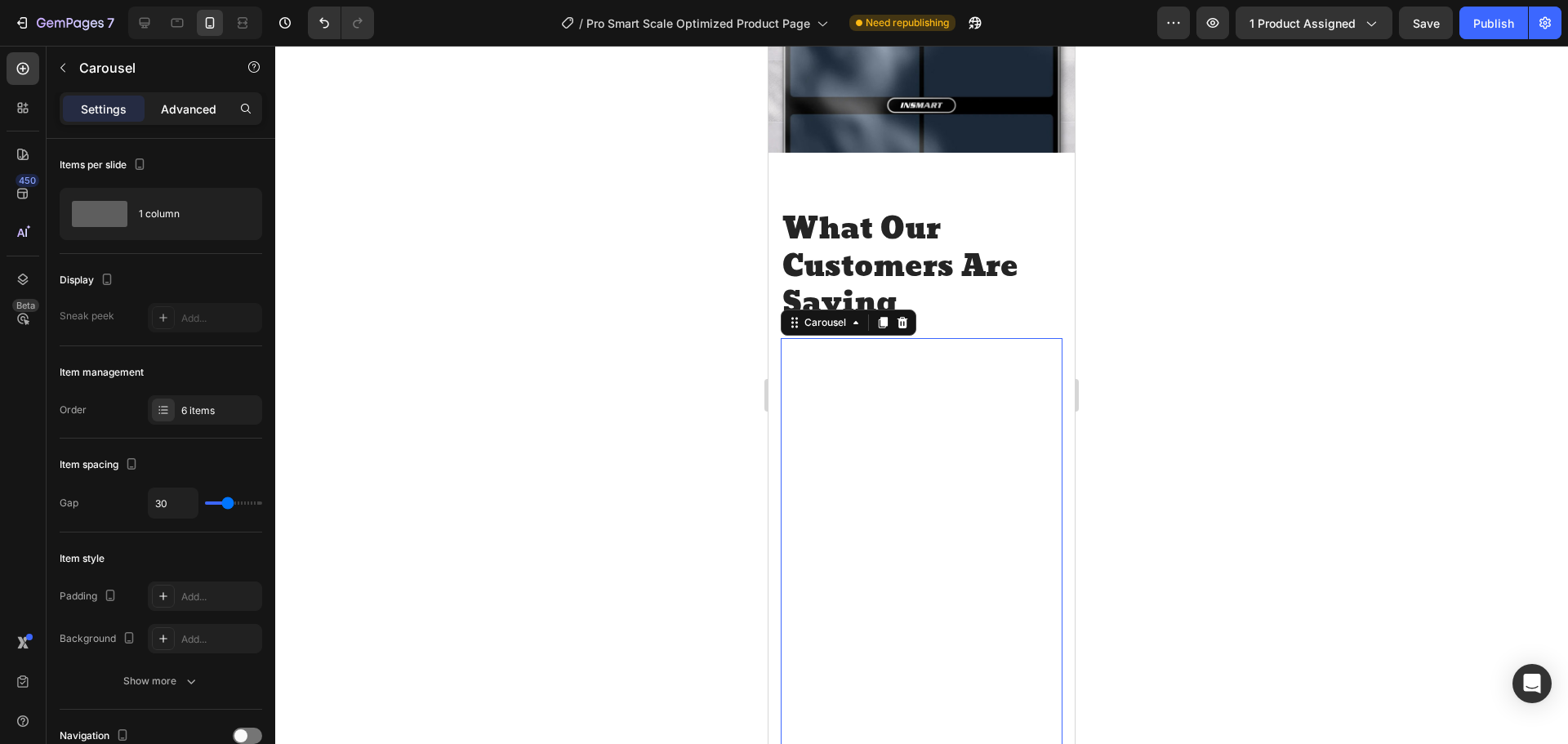 click on "Advanced" at bounding box center (189, 109) 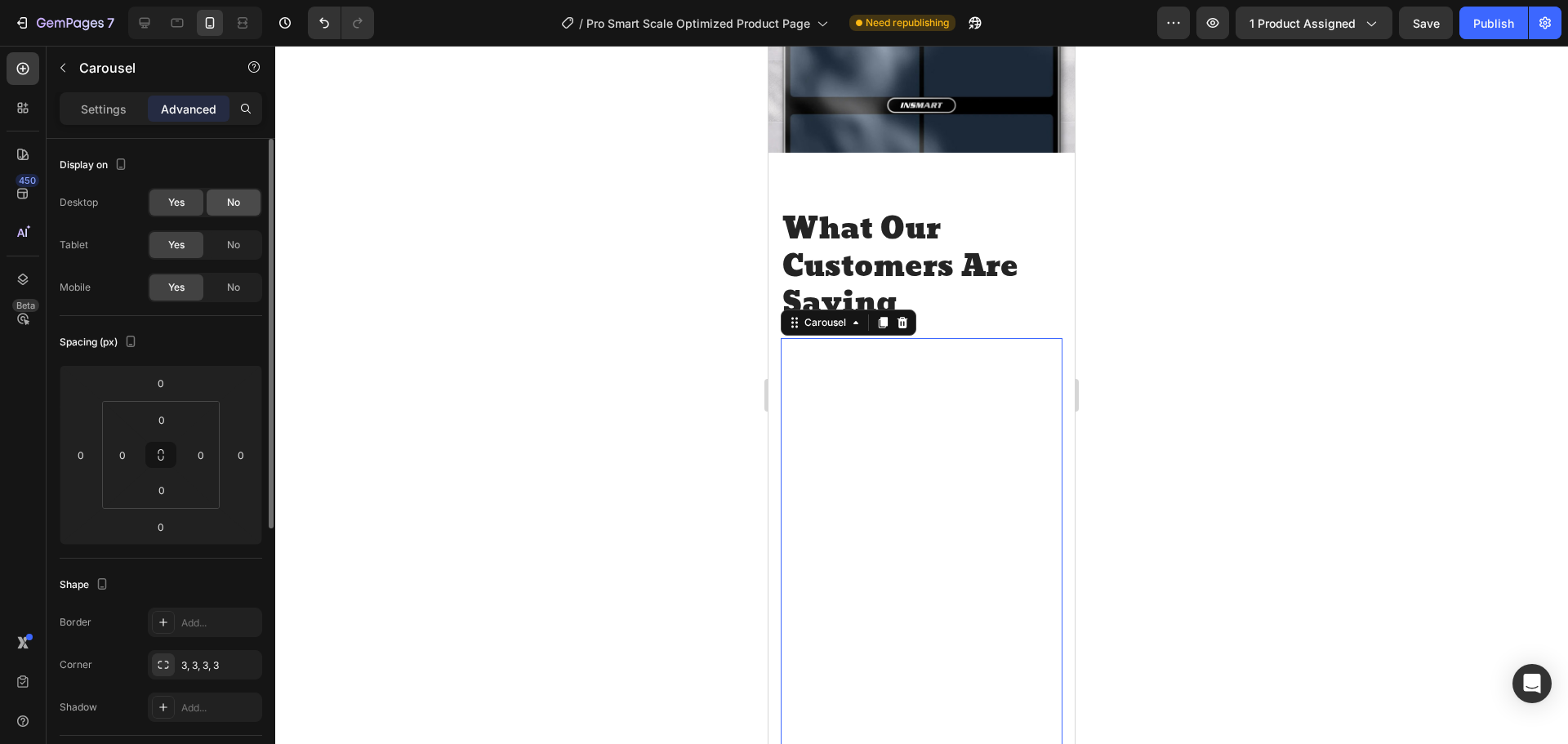 click on "No" 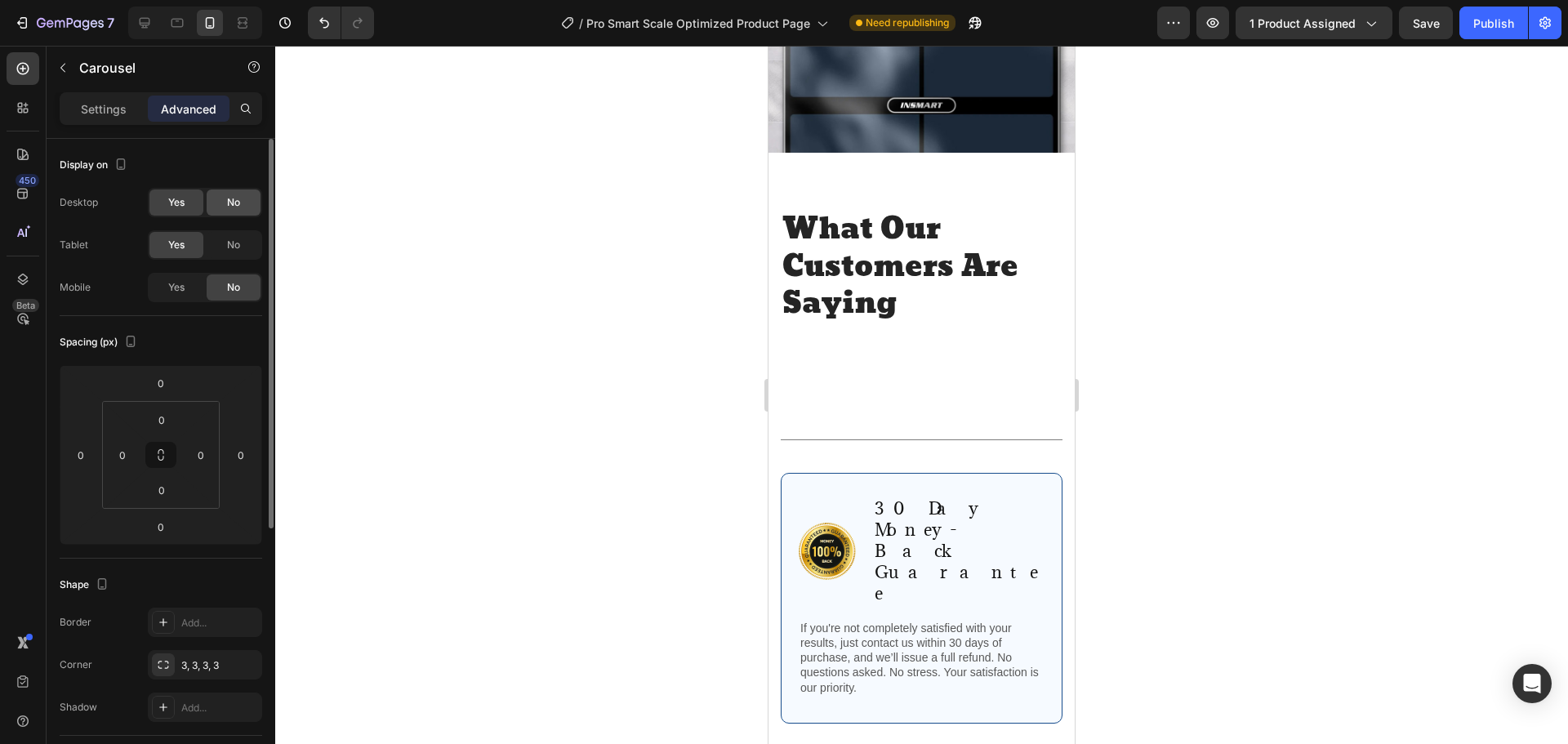 click on "No" 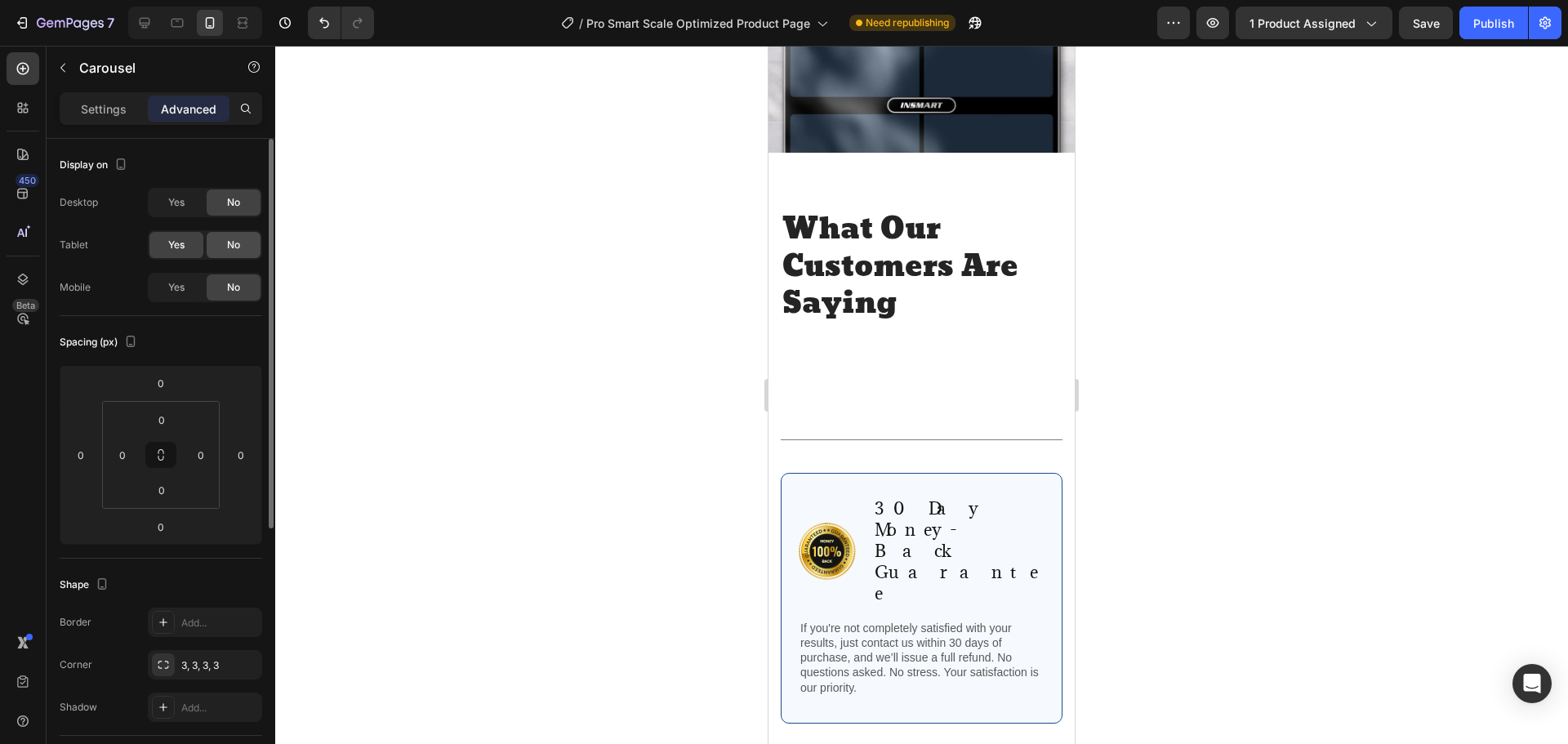 drag, startPoint x: 220, startPoint y: 241, endPoint x: 150, endPoint y: 12, distance: 239.4598 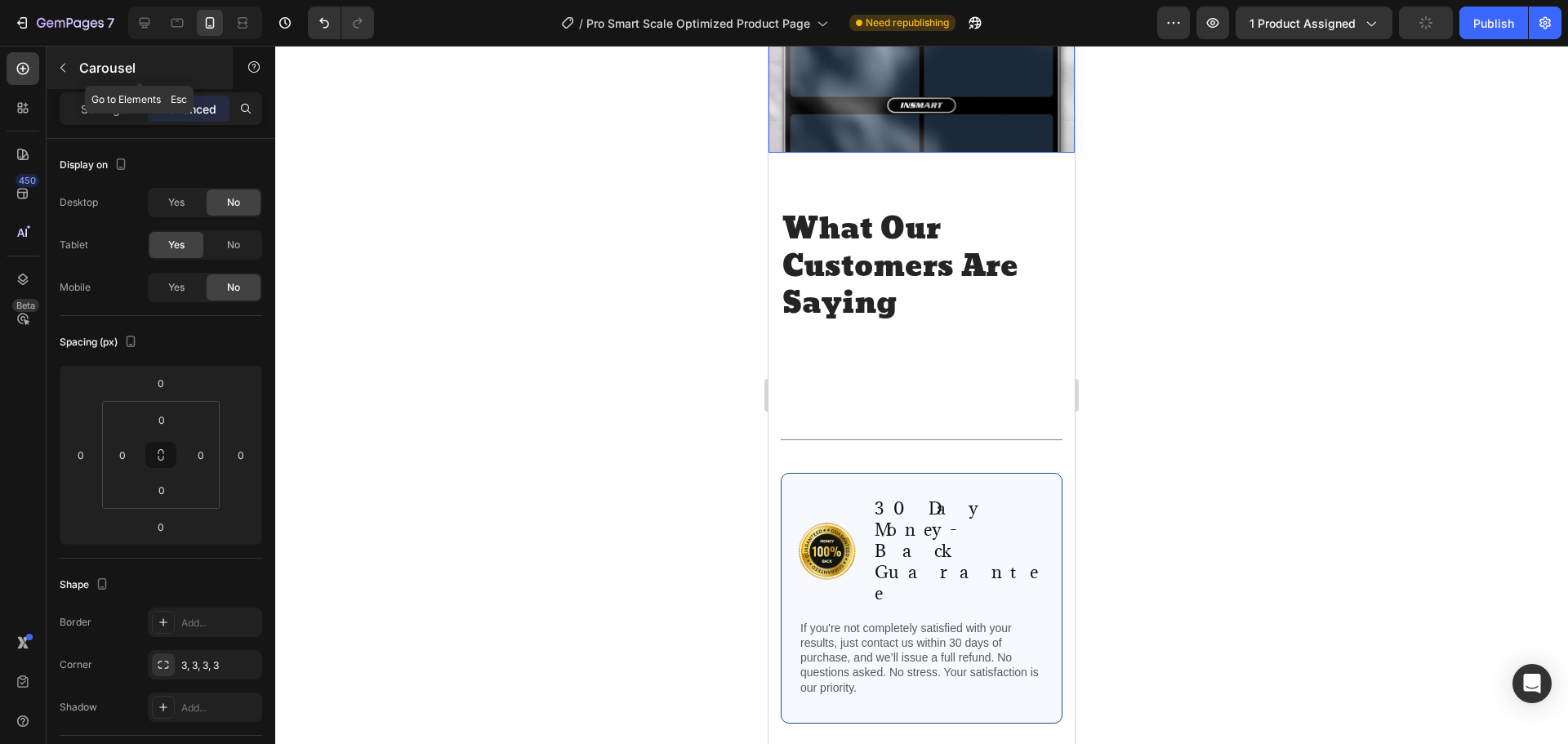 click on "Carousel" at bounding box center [149, 68] 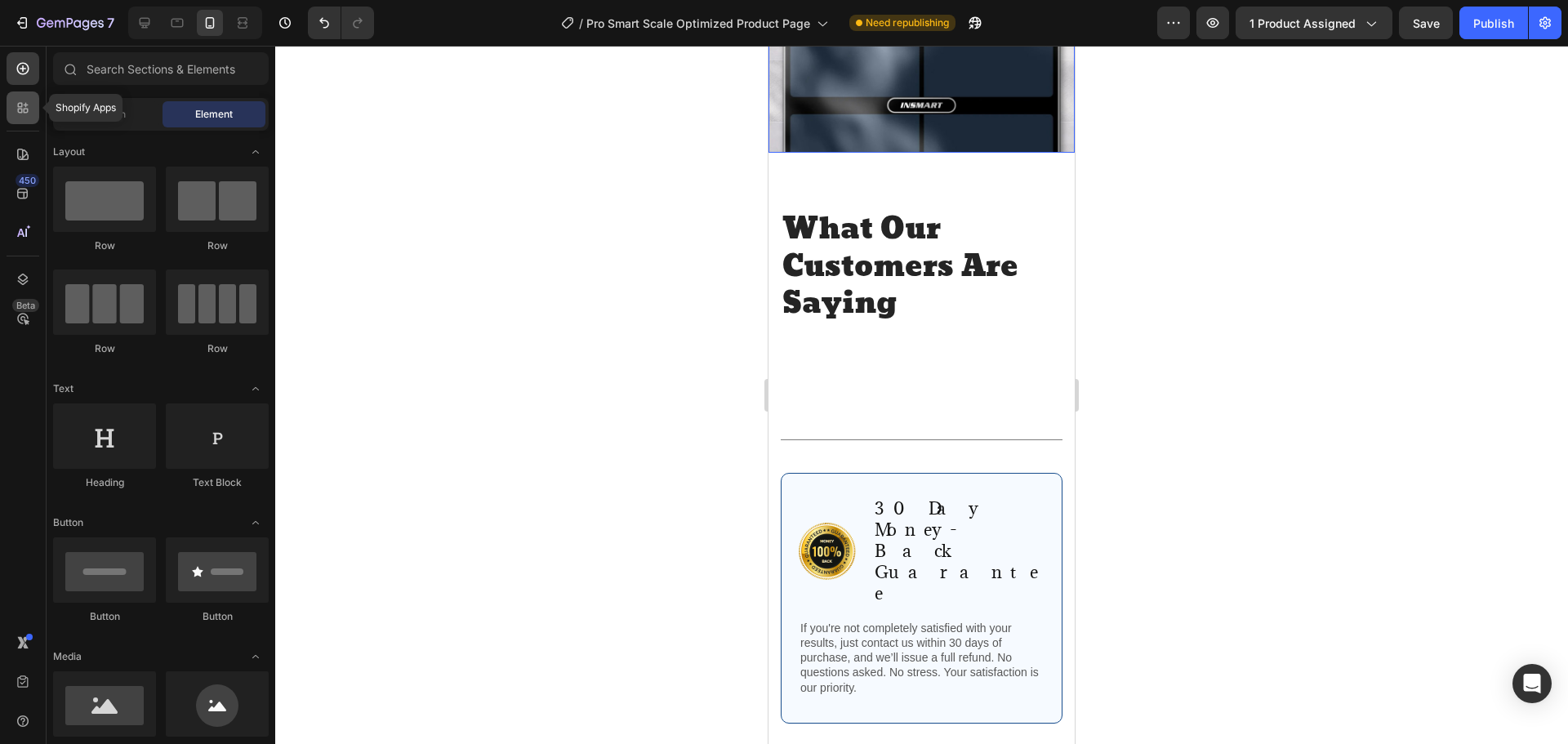 click 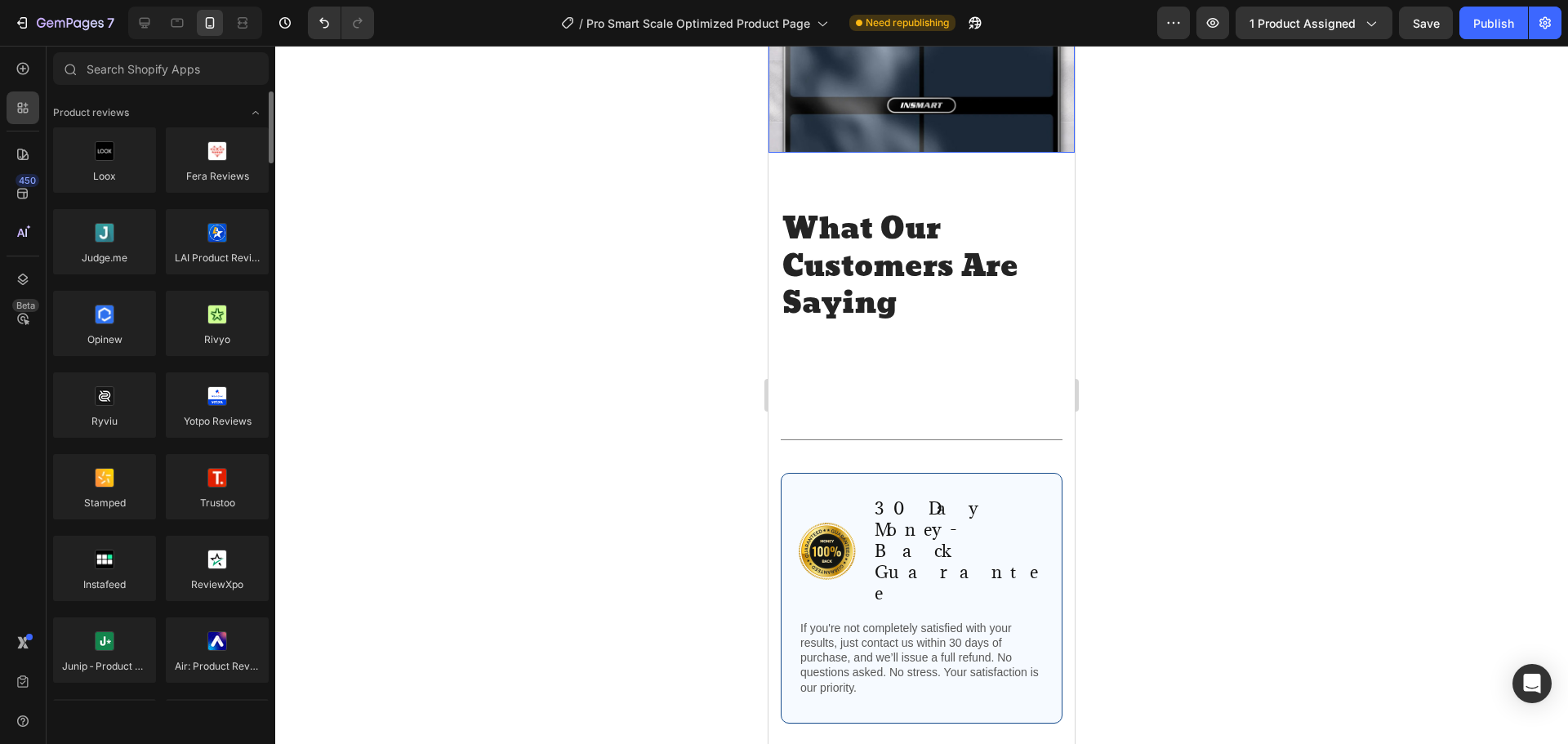 click on "Loox
Fera Reviews
Judge.me
LAI Product Reviews
Opinew
Rivyo
Ryviu
Yotpo Reviews
Stamped
Trustoo
Instafeed
ReviewXpo
Junip ‑ Product Reviews & UGC
Air: Product Reviews app & UGC
Ali Reviews
InstaSell: Shoppable Instagram" 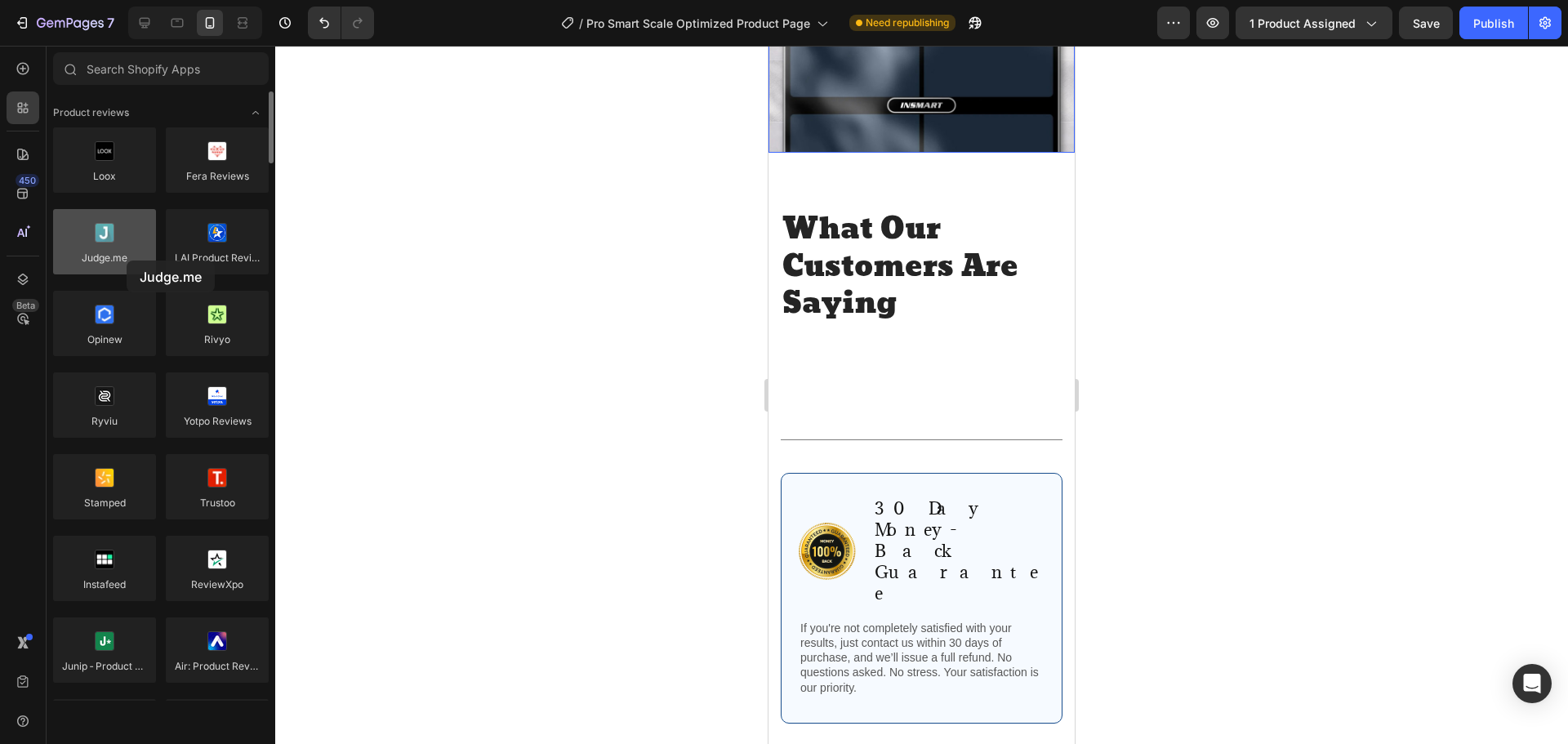 click at bounding box center (105, 242) 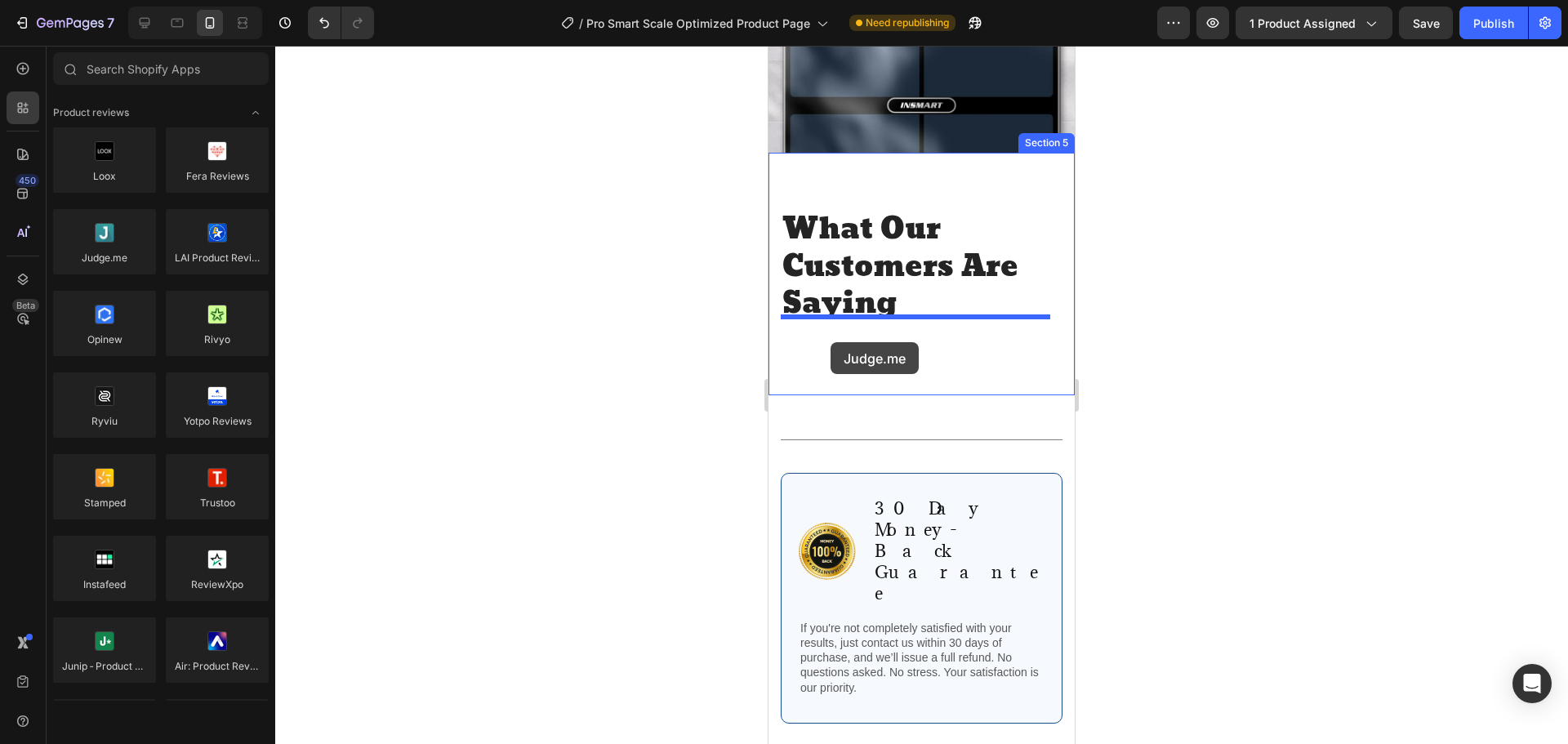 drag, startPoint x: 893, startPoint y: 297, endPoint x: 831, endPoint y: 342, distance: 76.609399 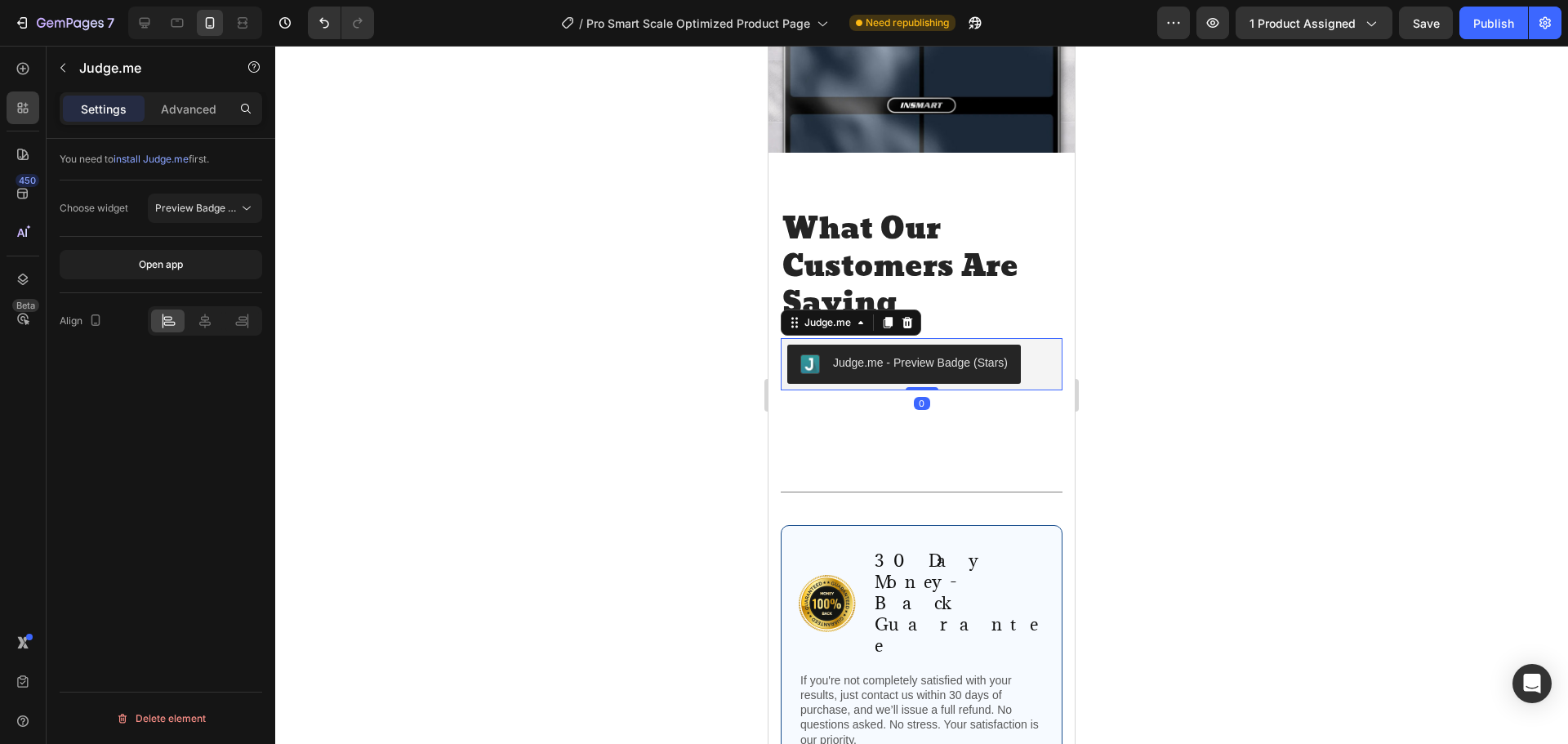 click on "Judge.me - Preview Badge (Stars)" at bounding box center (920, 363) 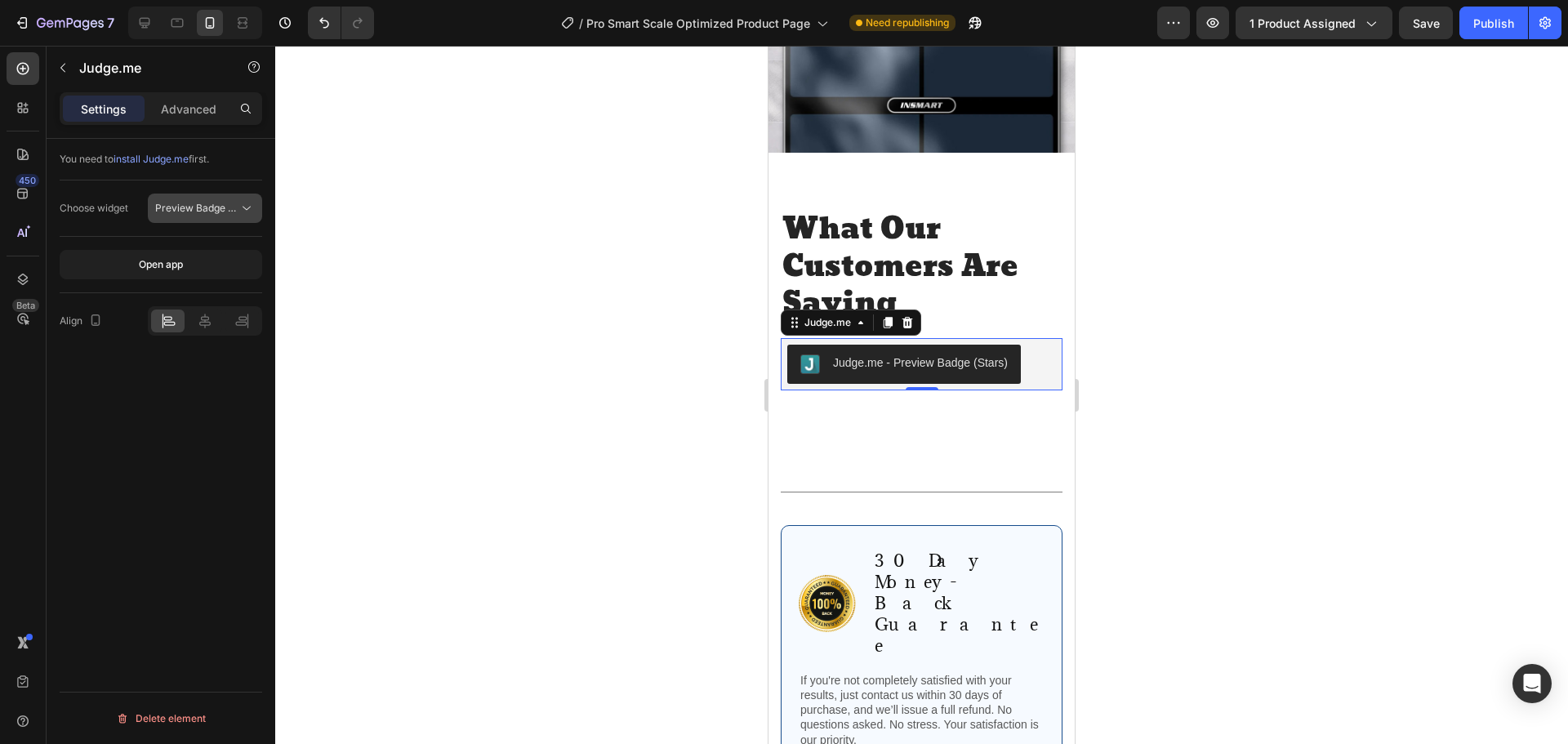 click on "Preview Badge (Stars)" at bounding box center (207, 207) 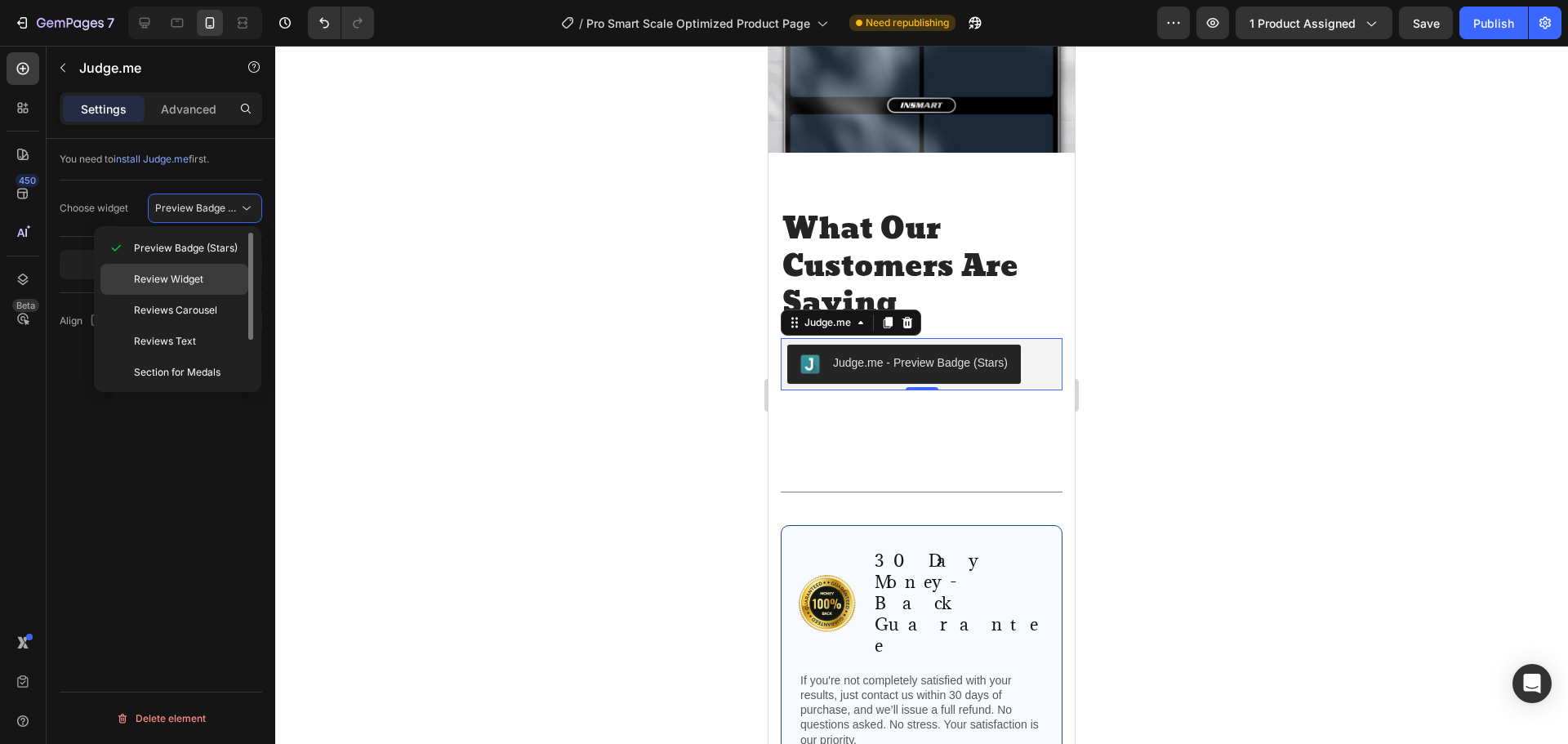 click on "Review Widget" at bounding box center (187, 279) 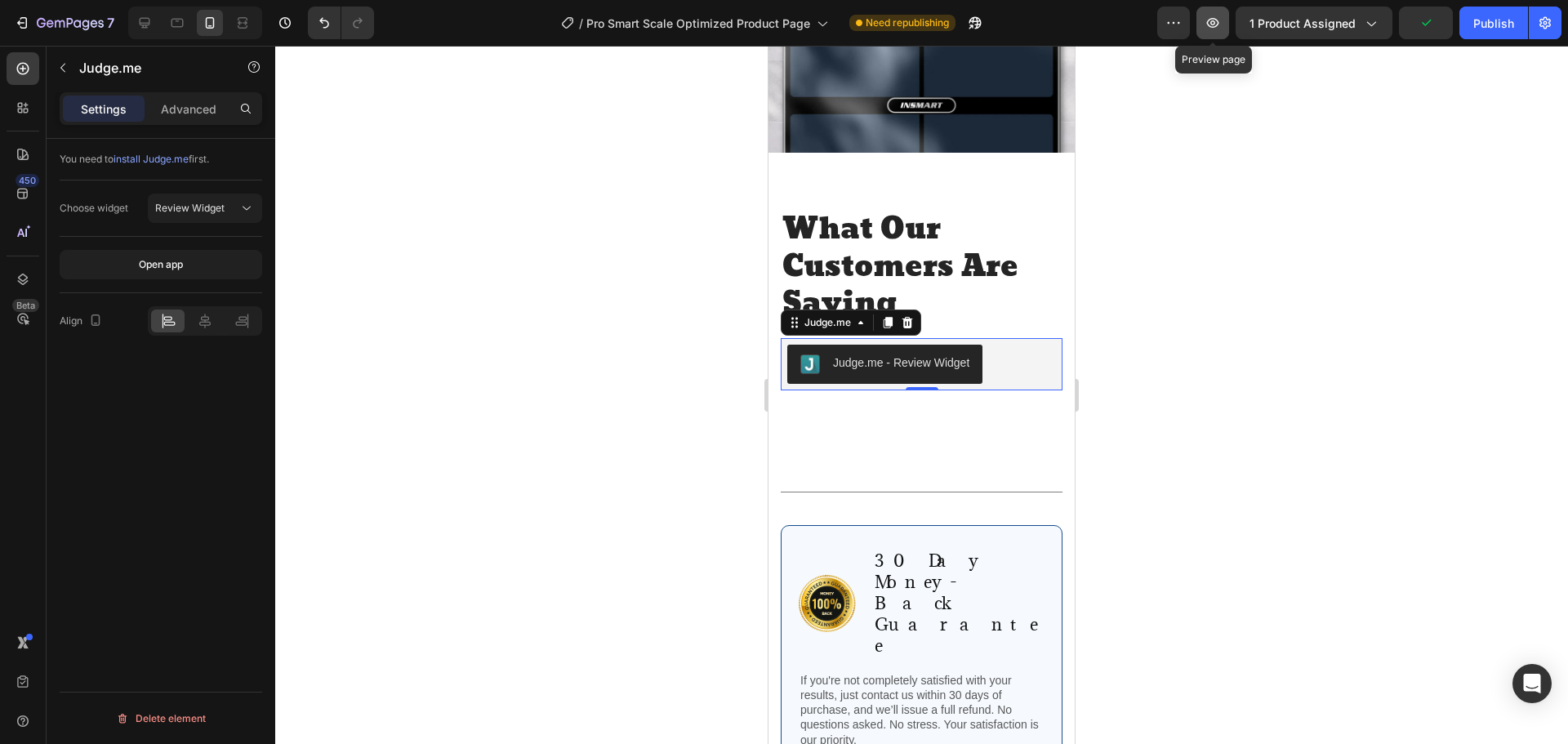 click 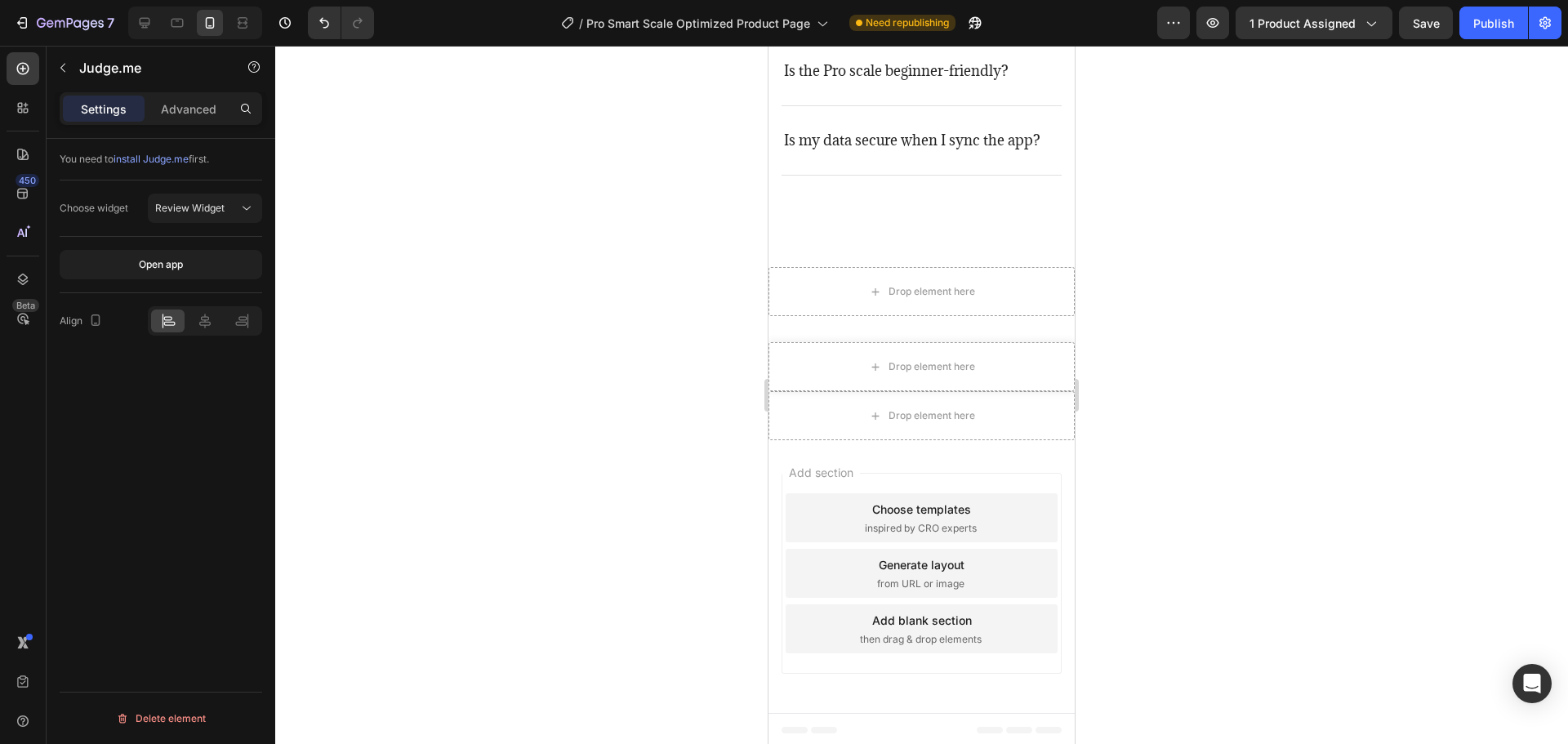 scroll, scrollTop: 3976, scrollLeft: 0, axis: vertical 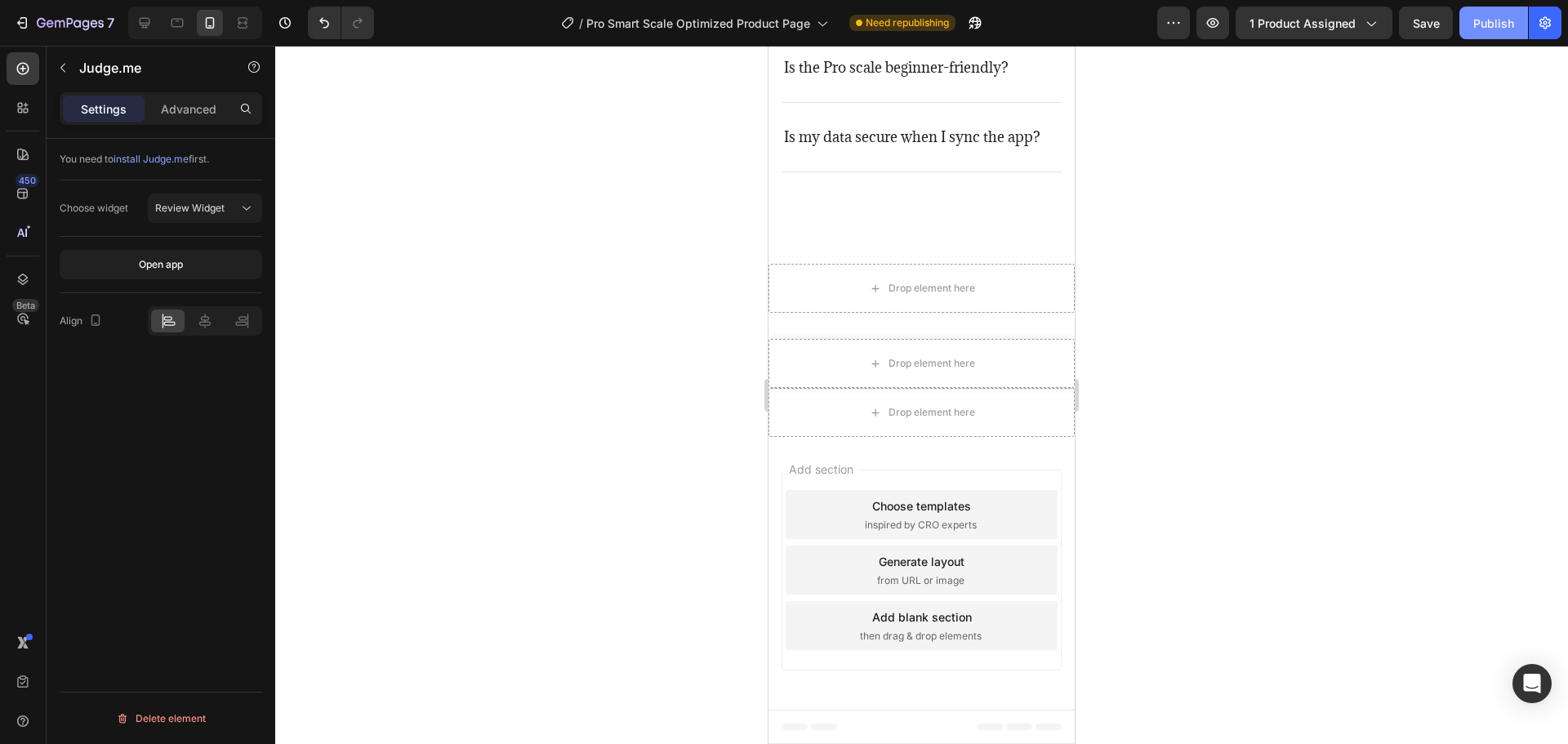click on "Publish" 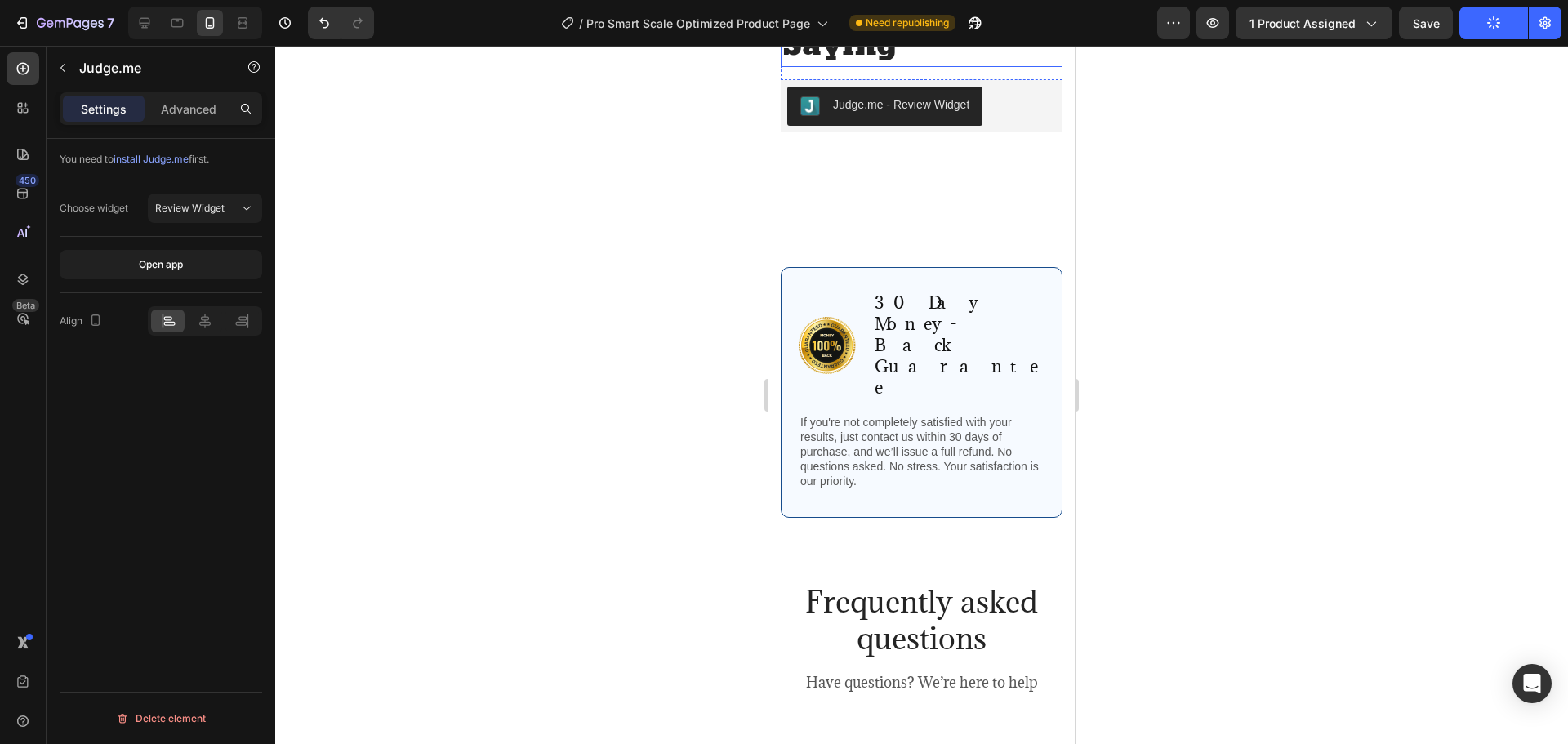 scroll, scrollTop: 3159, scrollLeft: 0, axis: vertical 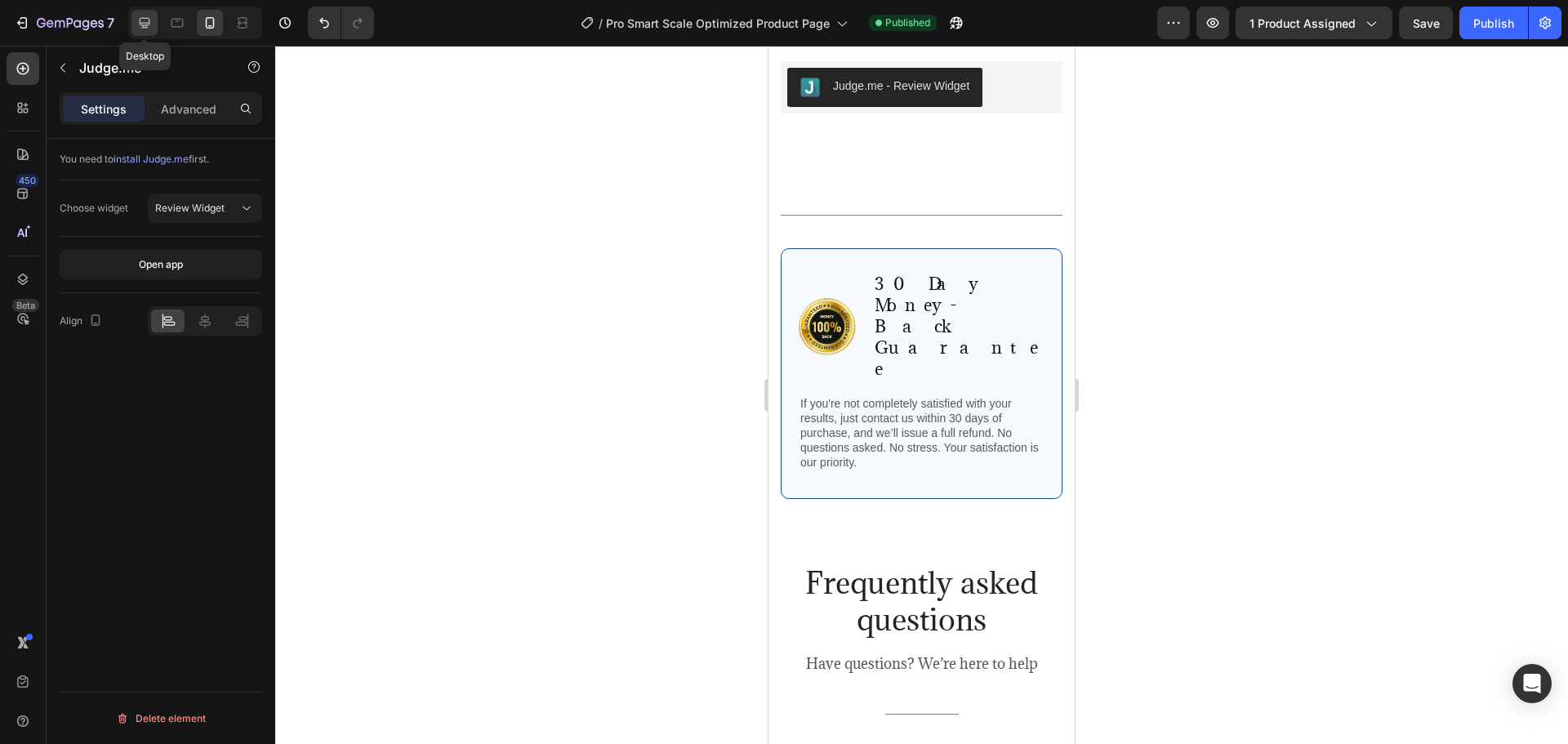 click 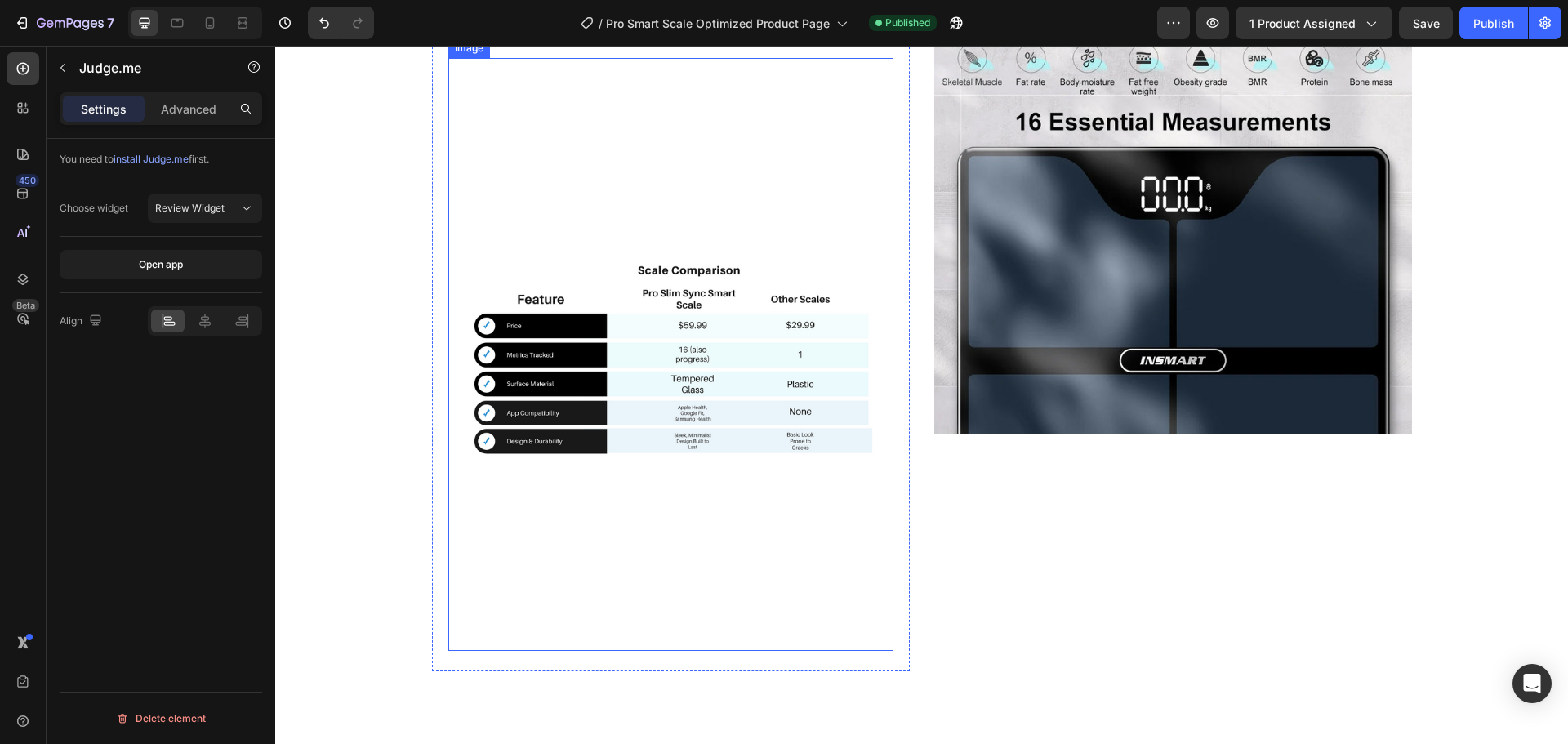 scroll, scrollTop: 2377, scrollLeft: 0, axis: vertical 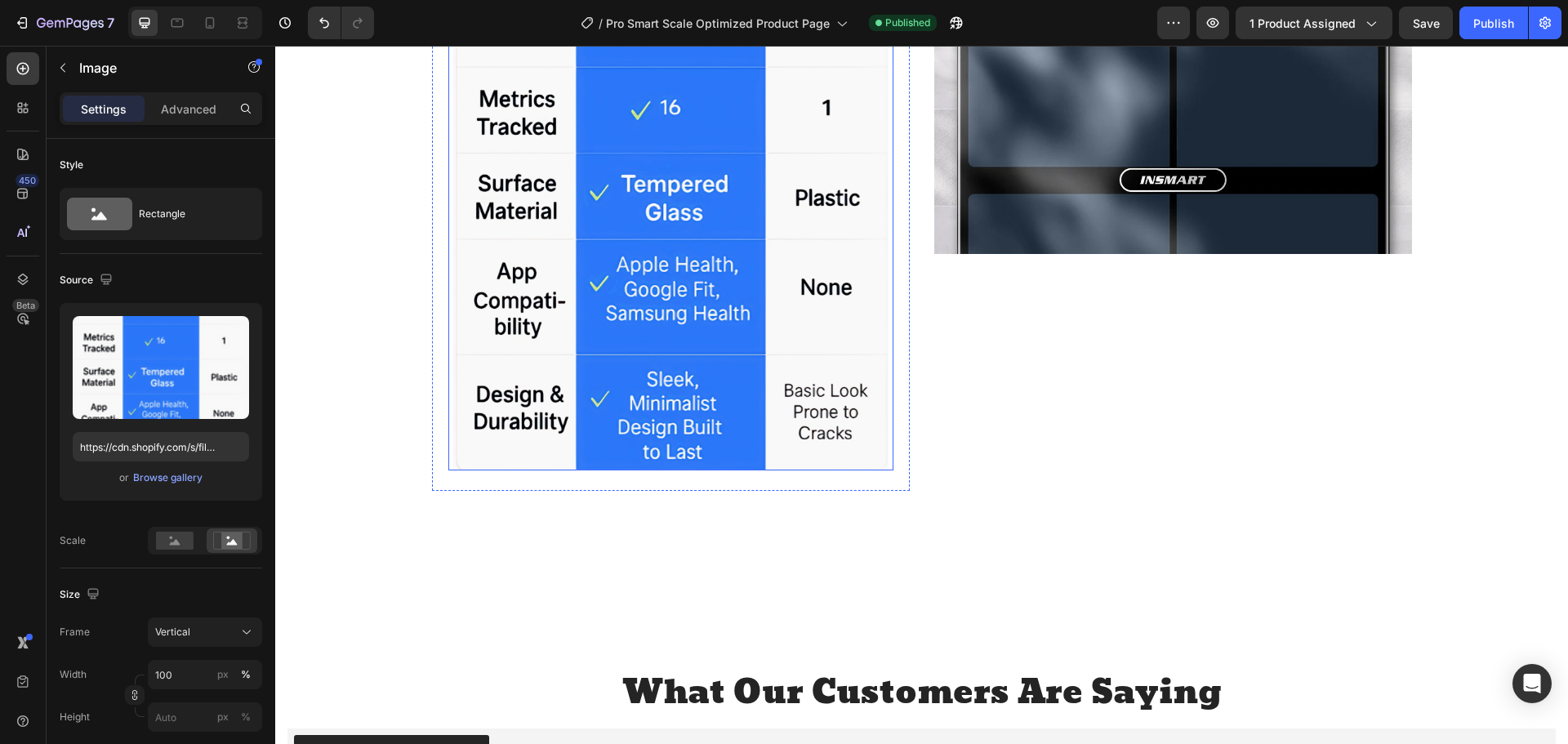 click at bounding box center (670, 174) 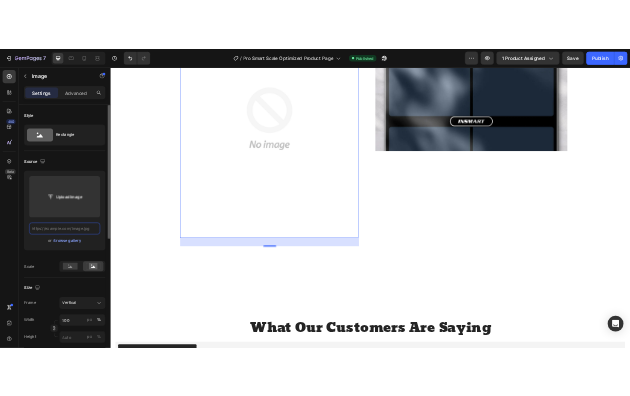 scroll, scrollTop: 0, scrollLeft: 0, axis: both 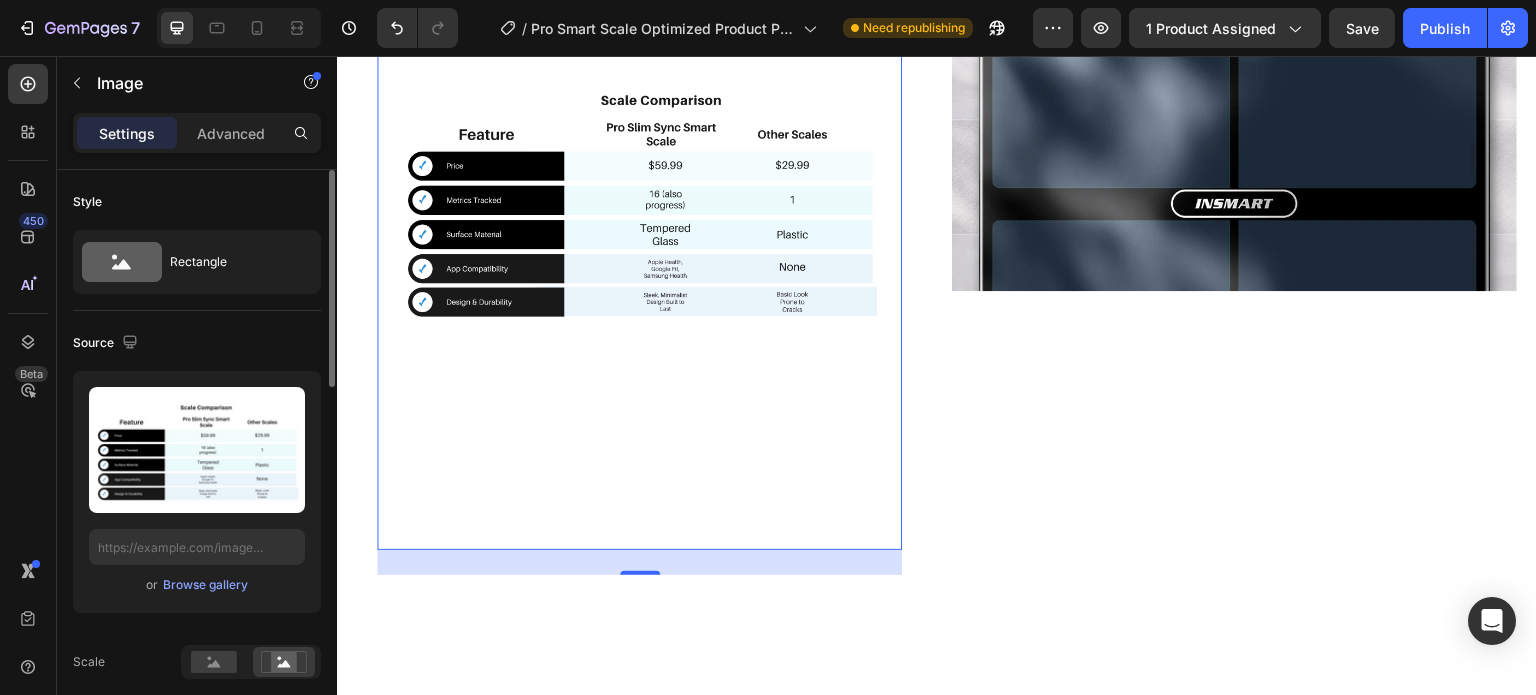 type on "https://cdn.shopify.com/s/files/1/0738/7411/2739/files/gempages_570247053414761624-b211a384-f676-49c2-abb6-4b56f5cd5aa7.png" 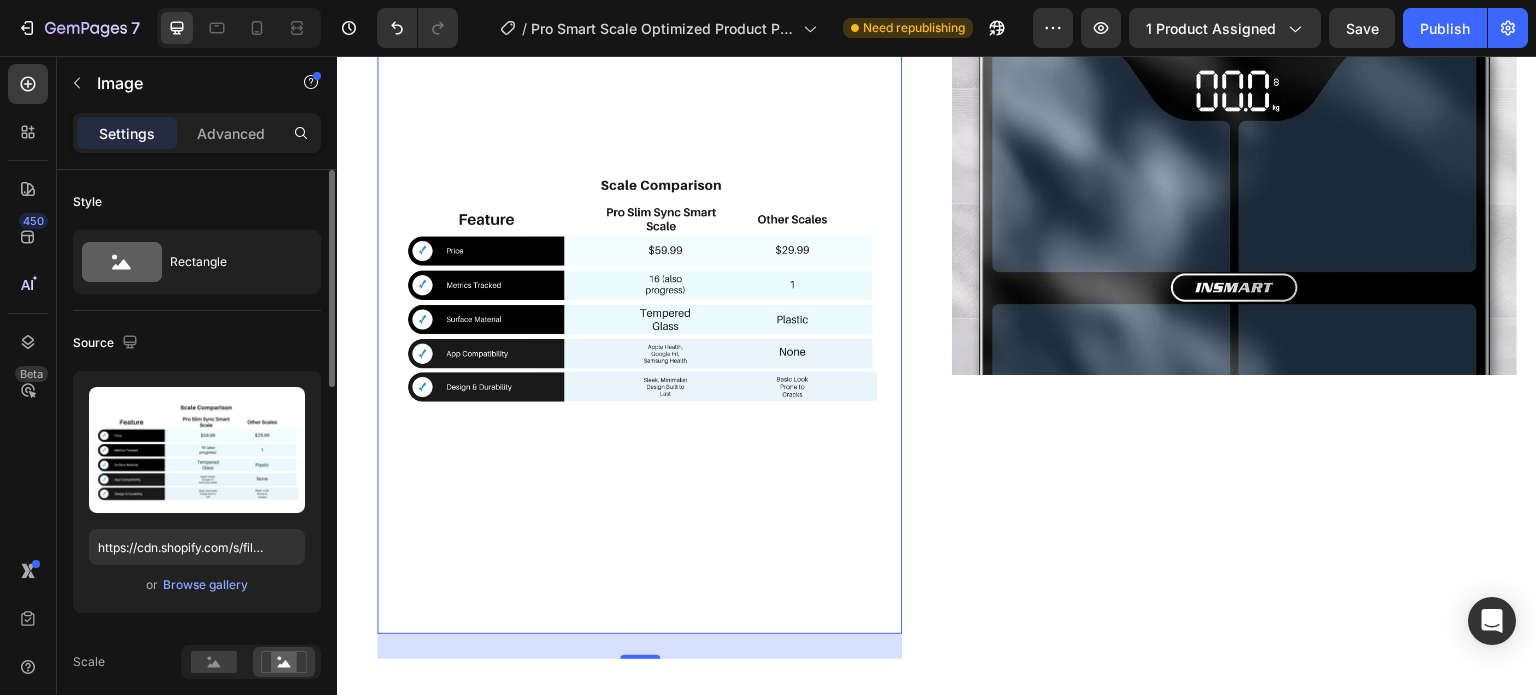 scroll, scrollTop: 2610, scrollLeft: 0, axis: vertical 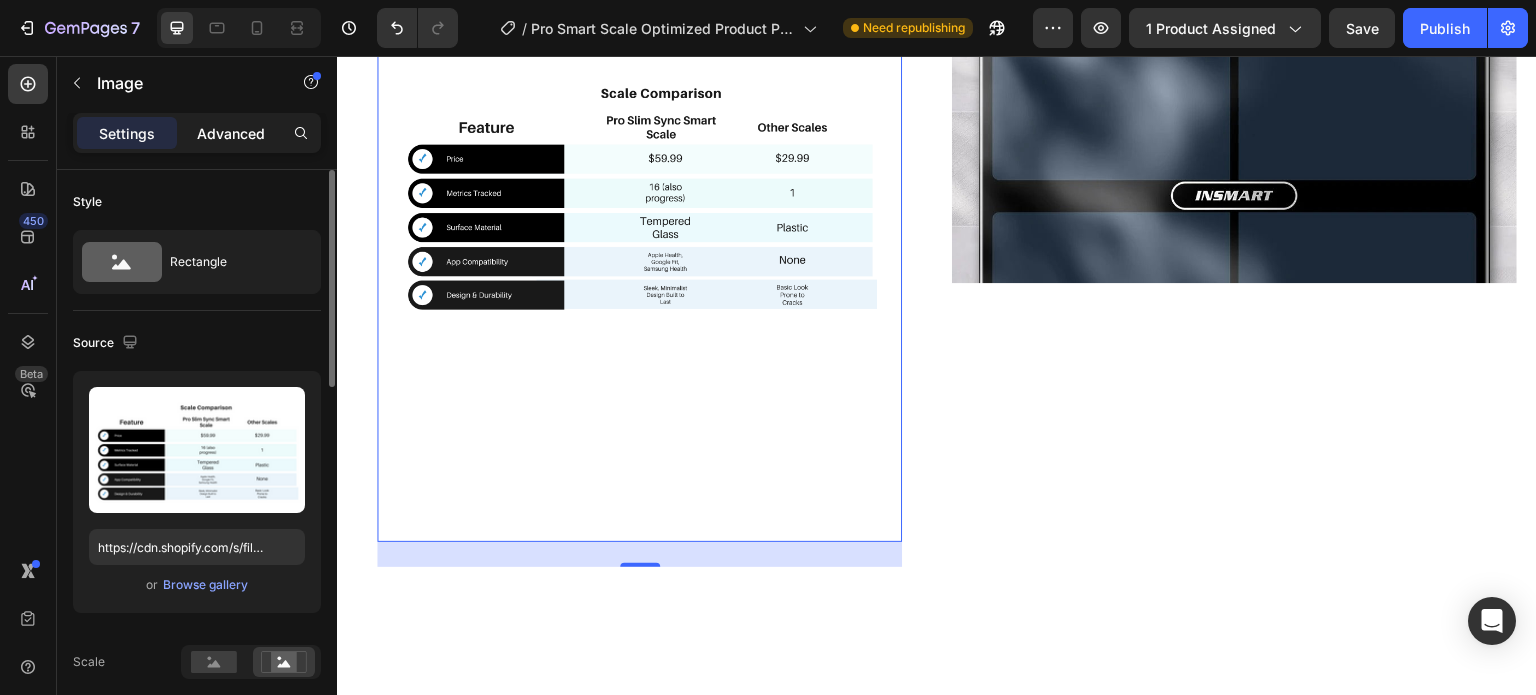 click on "Advanced" at bounding box center [231, 133] 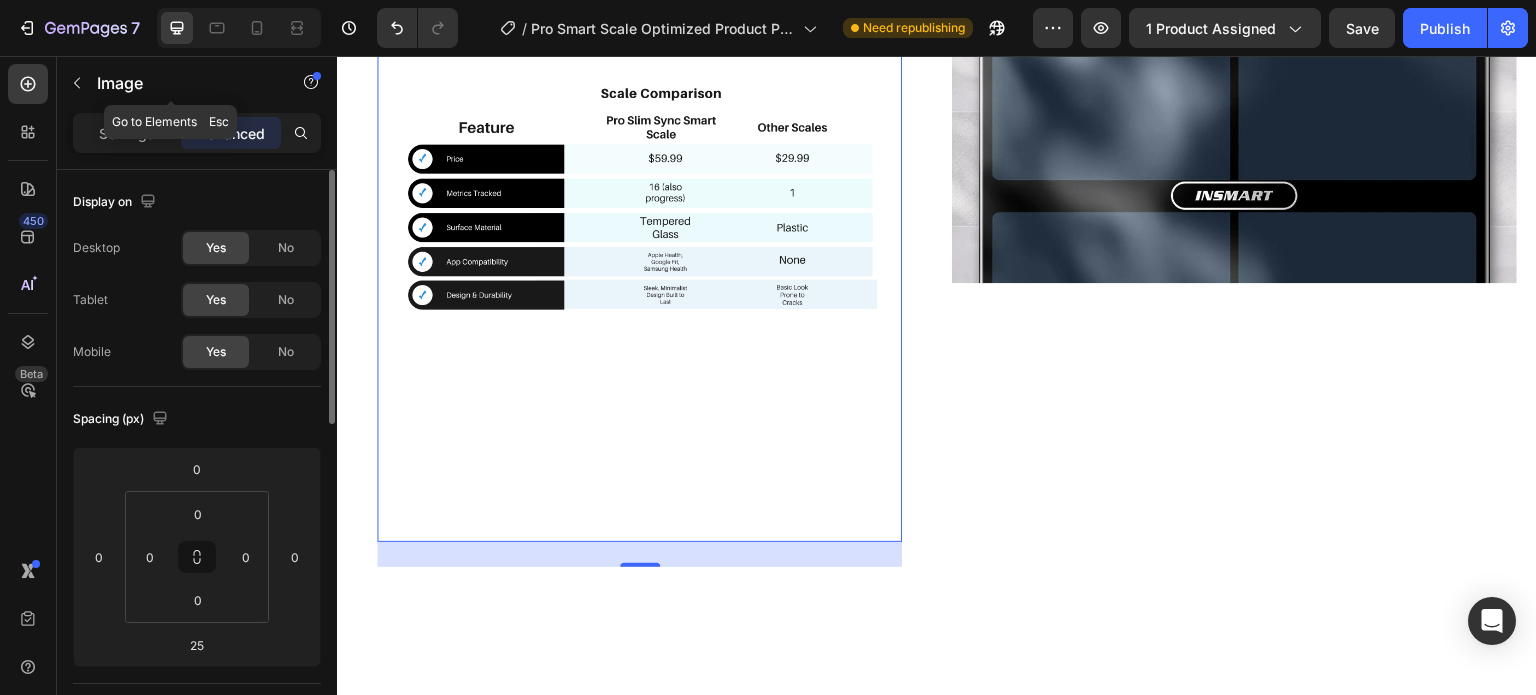 click on "Image" 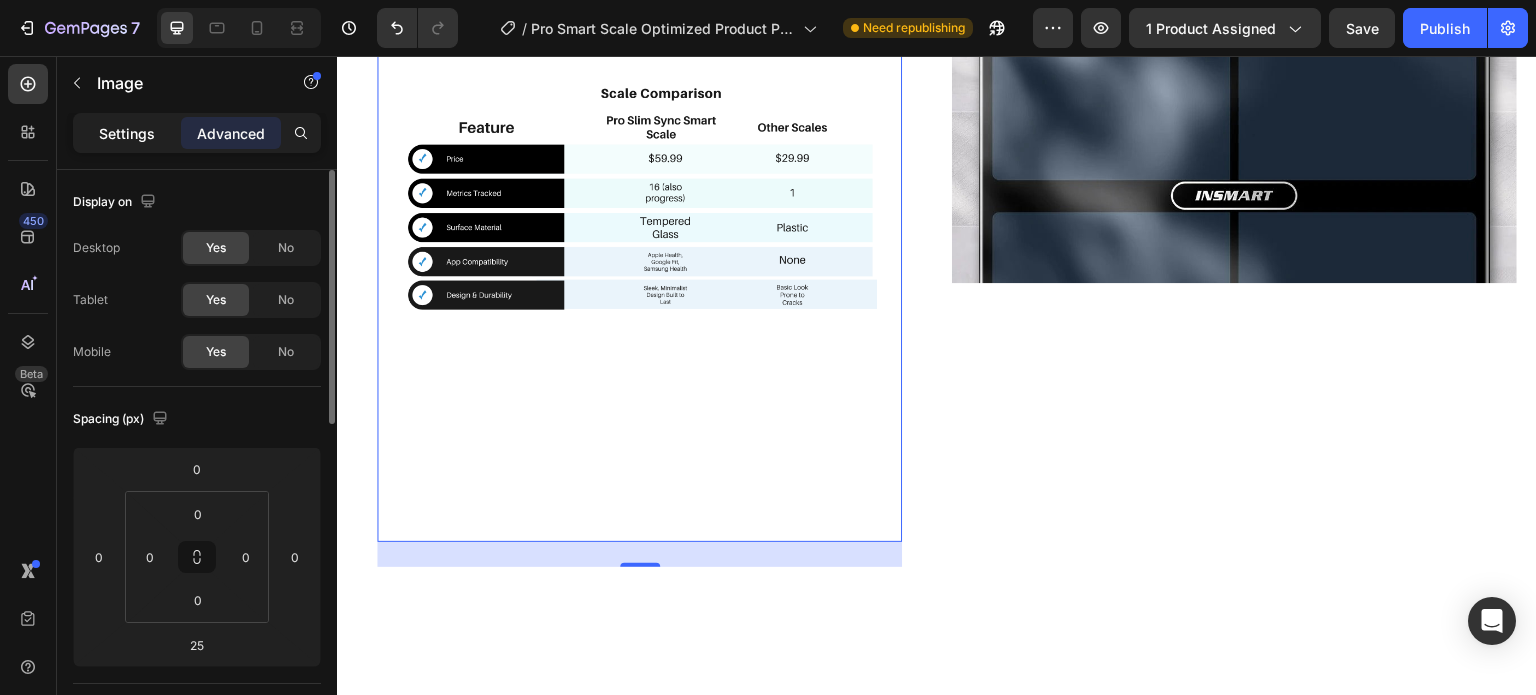 click on "Settings" at bounding box center [127, 133] 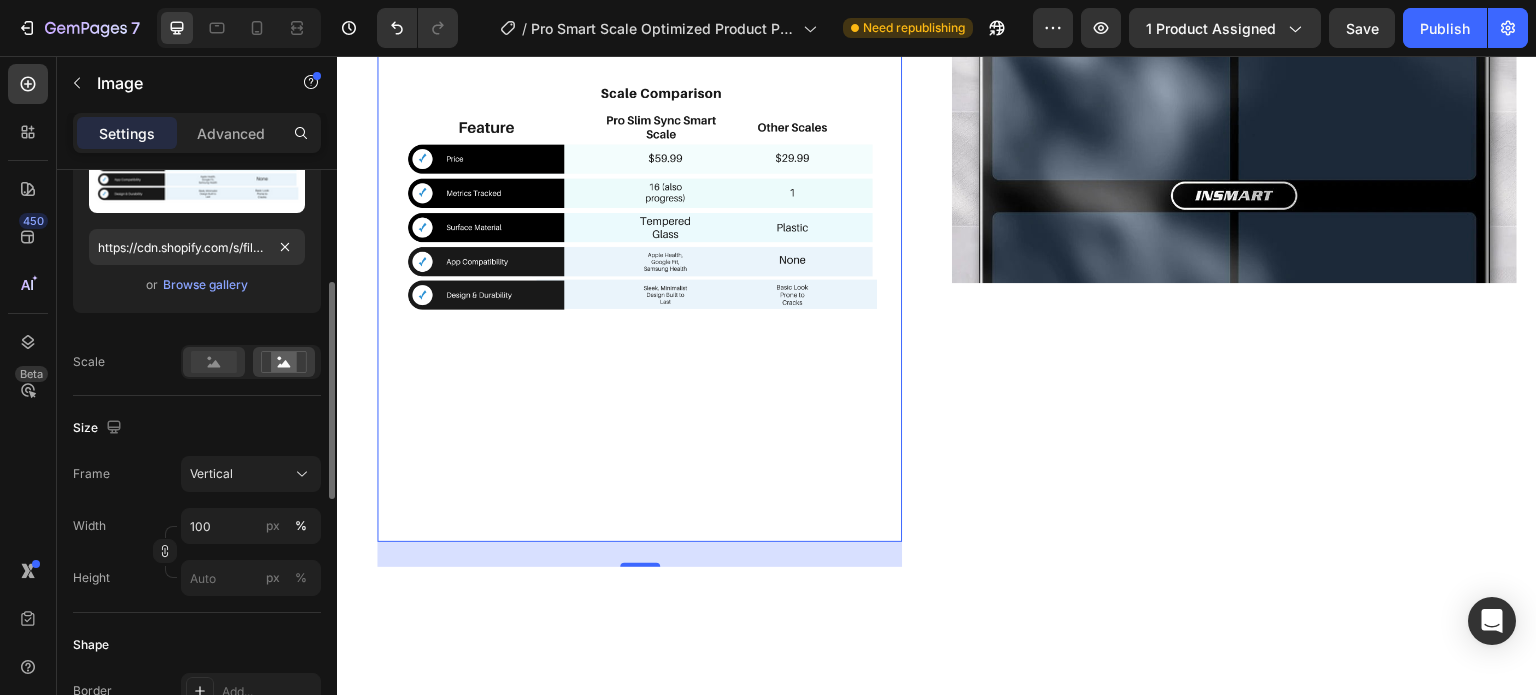 scroll, scrollTop: 400, scrollLeft: 0, axis: vertical 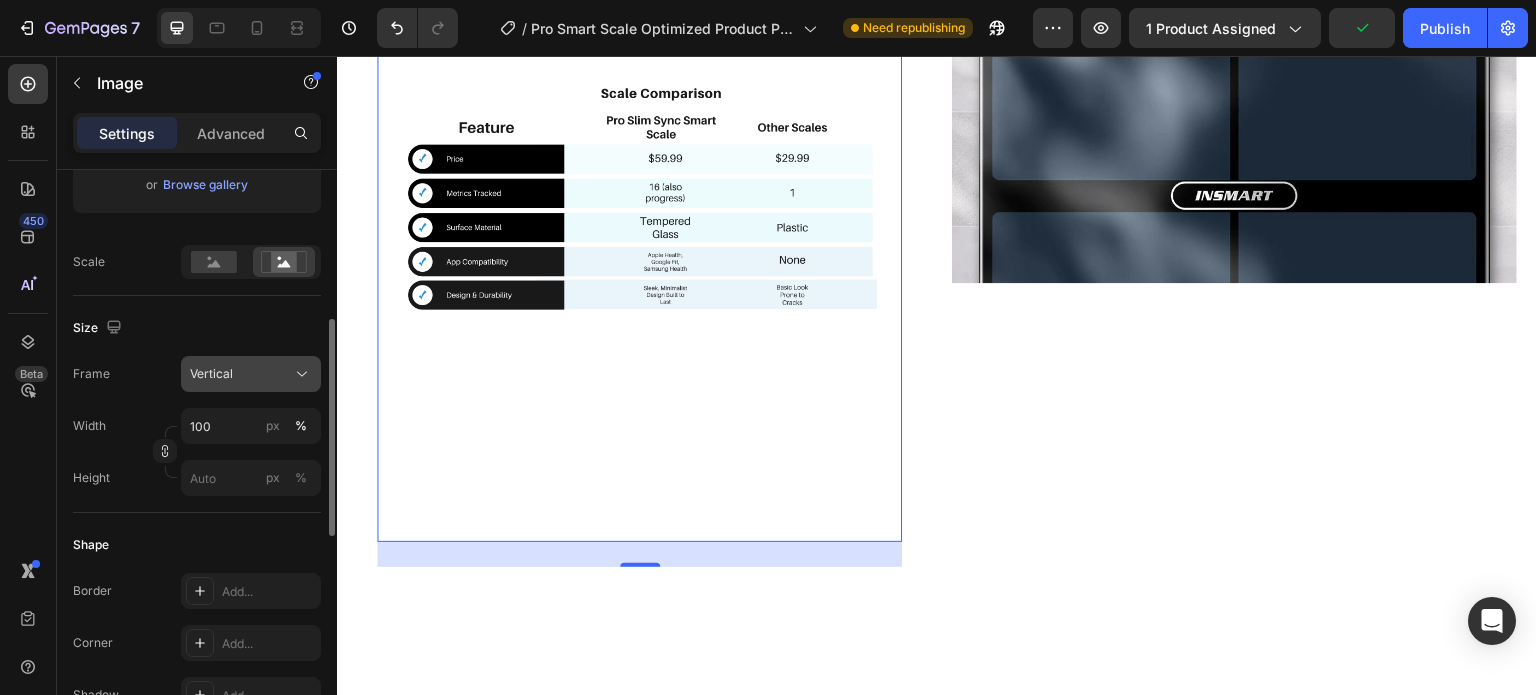 click on "Vertical" 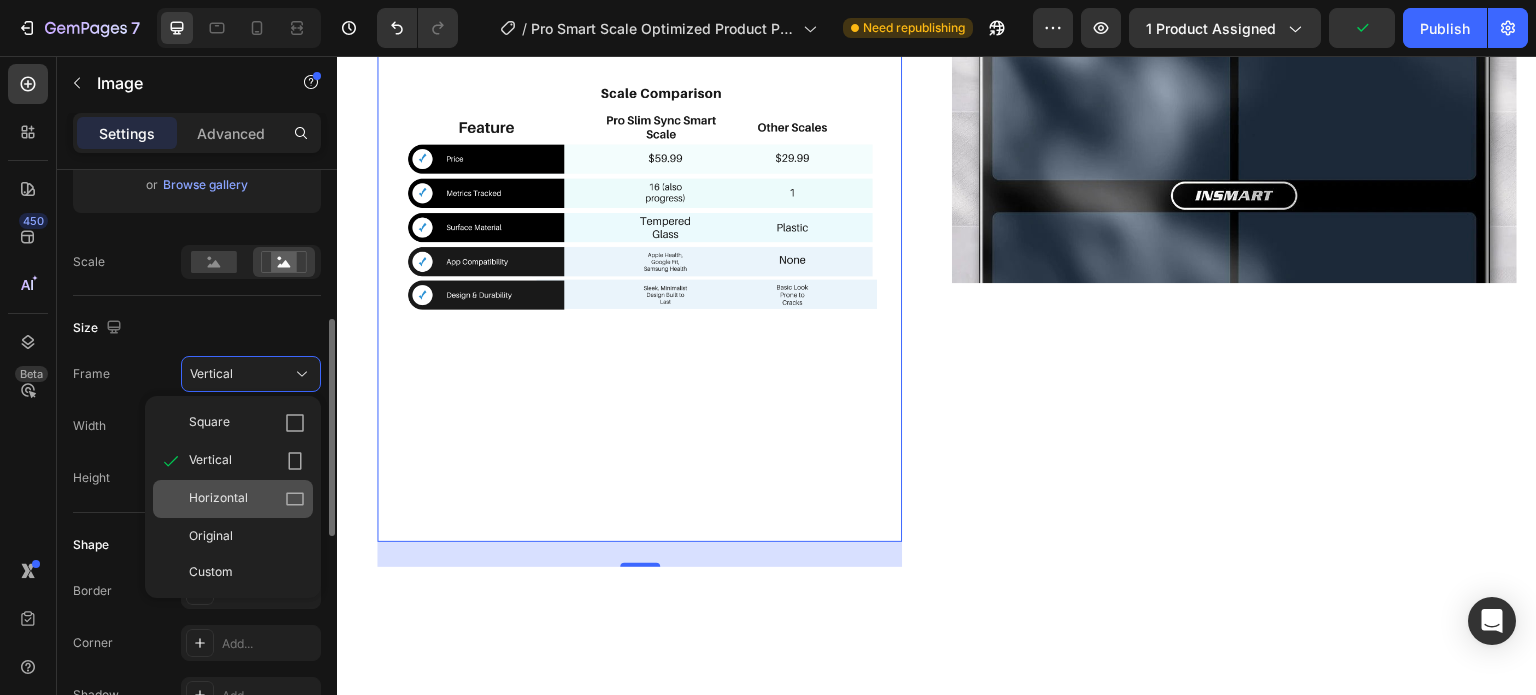 drag, startPoint x: 245, startPoint y: 494, endPoint x: 571, endPoint y: 430, distance: 332.2228 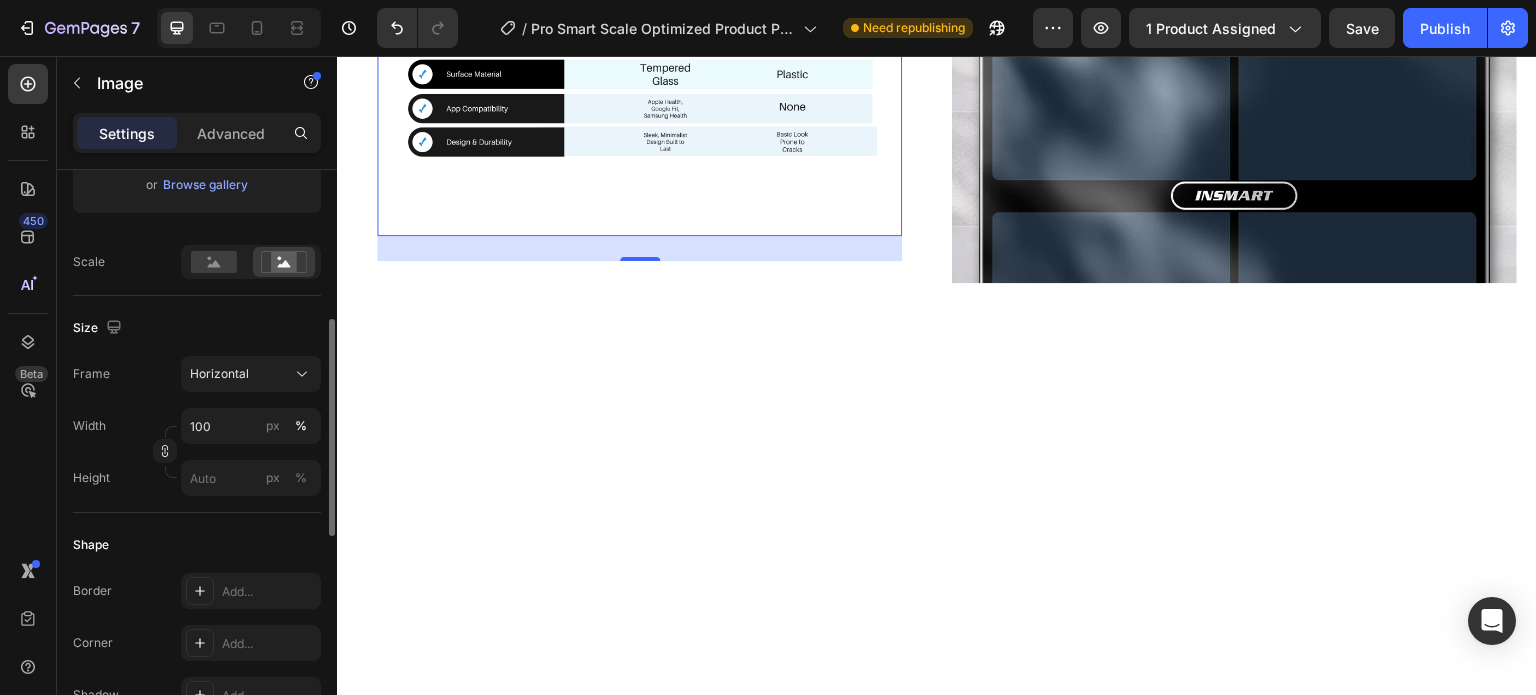 click at bounding box center [937, 548] 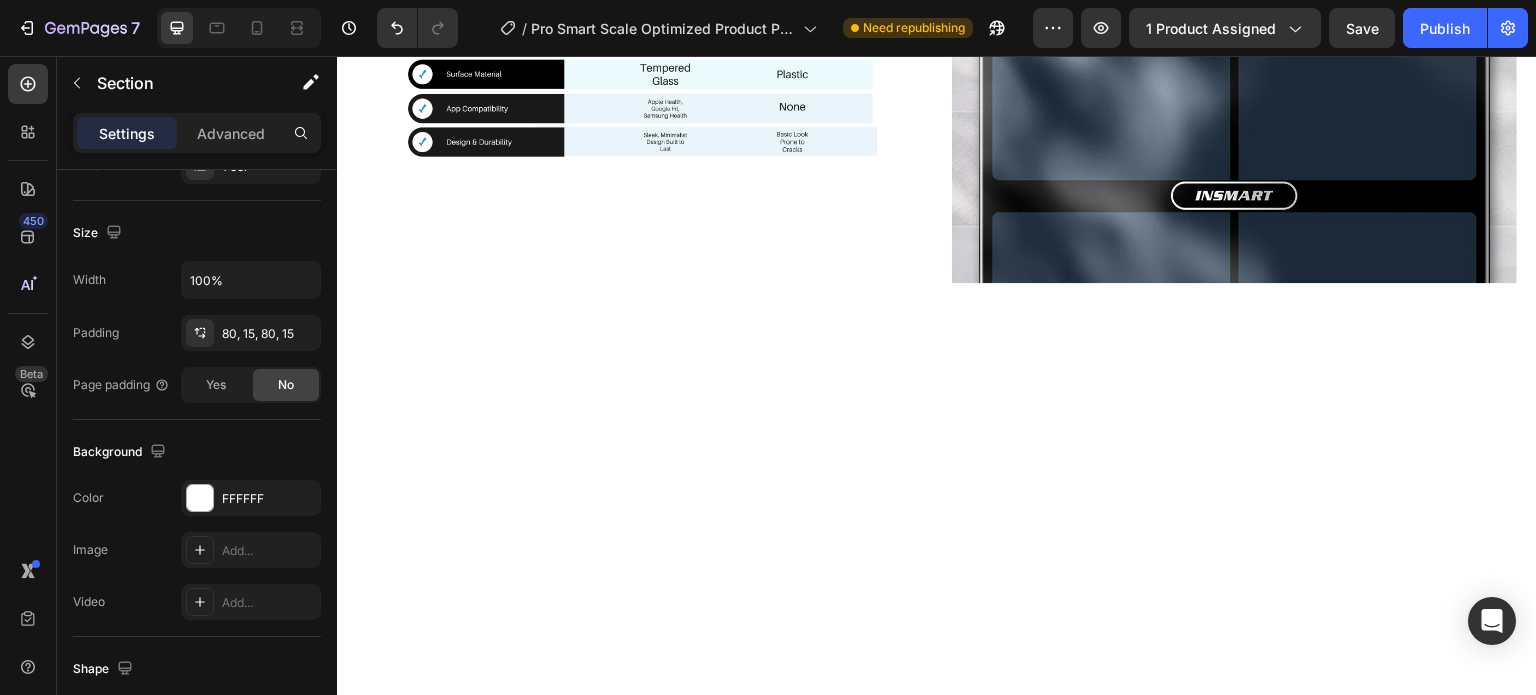 scroll, scrollTop: 0, scrollLeft: 0, axis: both 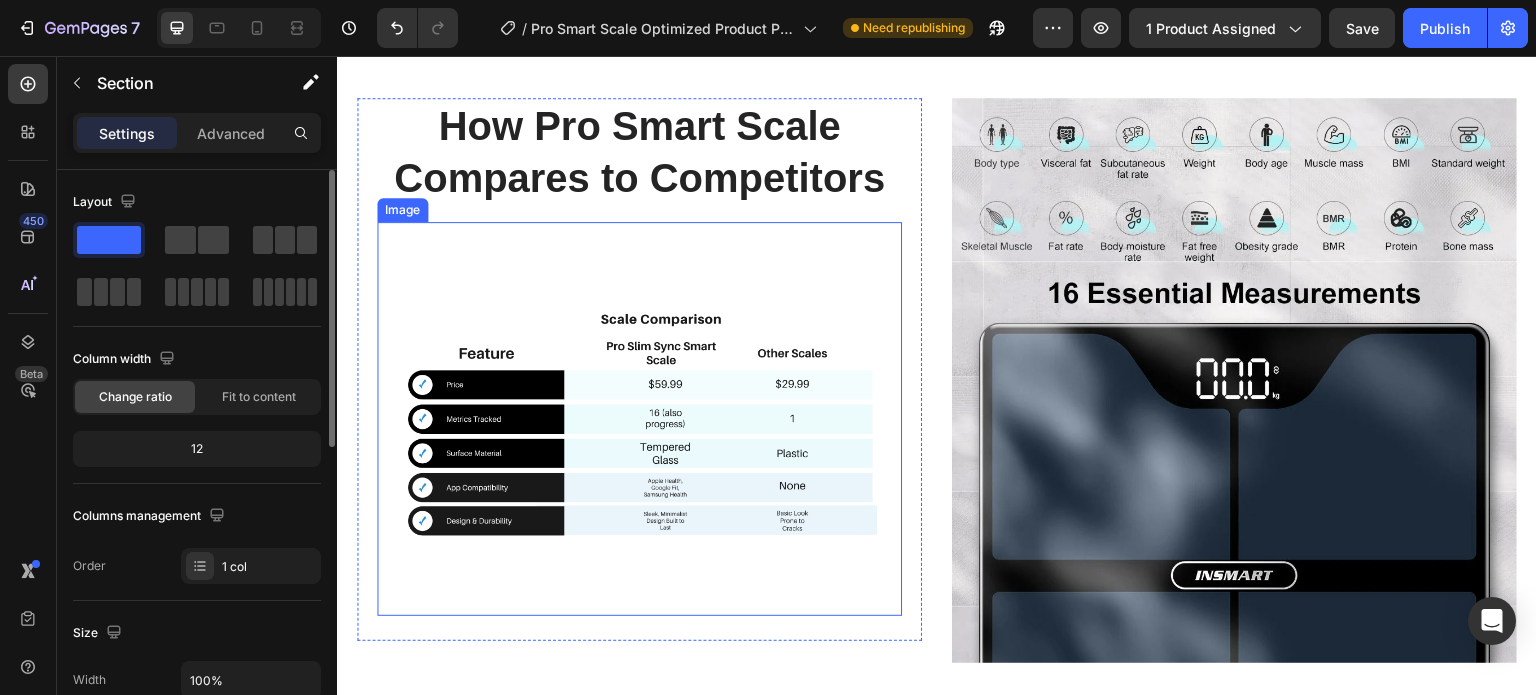 click at bounding box center [639, 419] 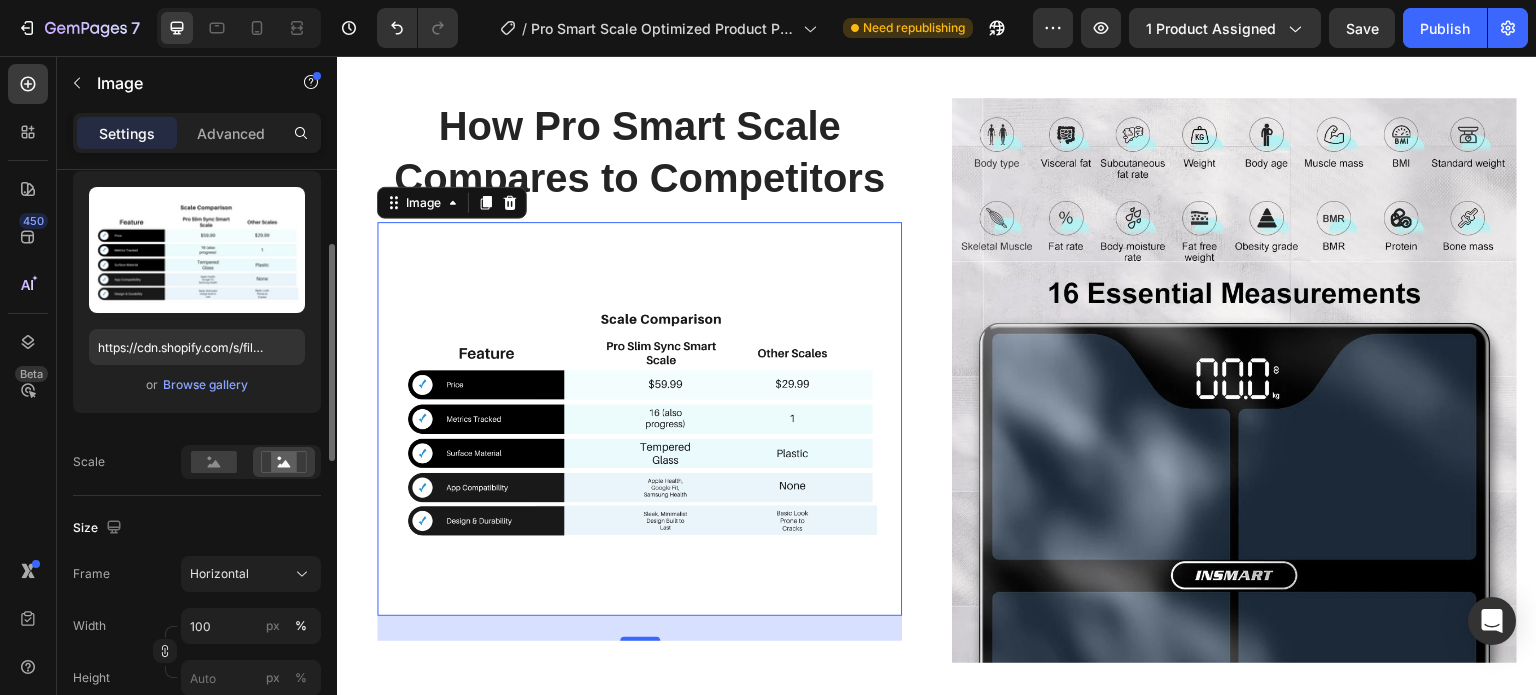 scroll, scrollTop: 300, scrollLeft: 0, axis: vertical 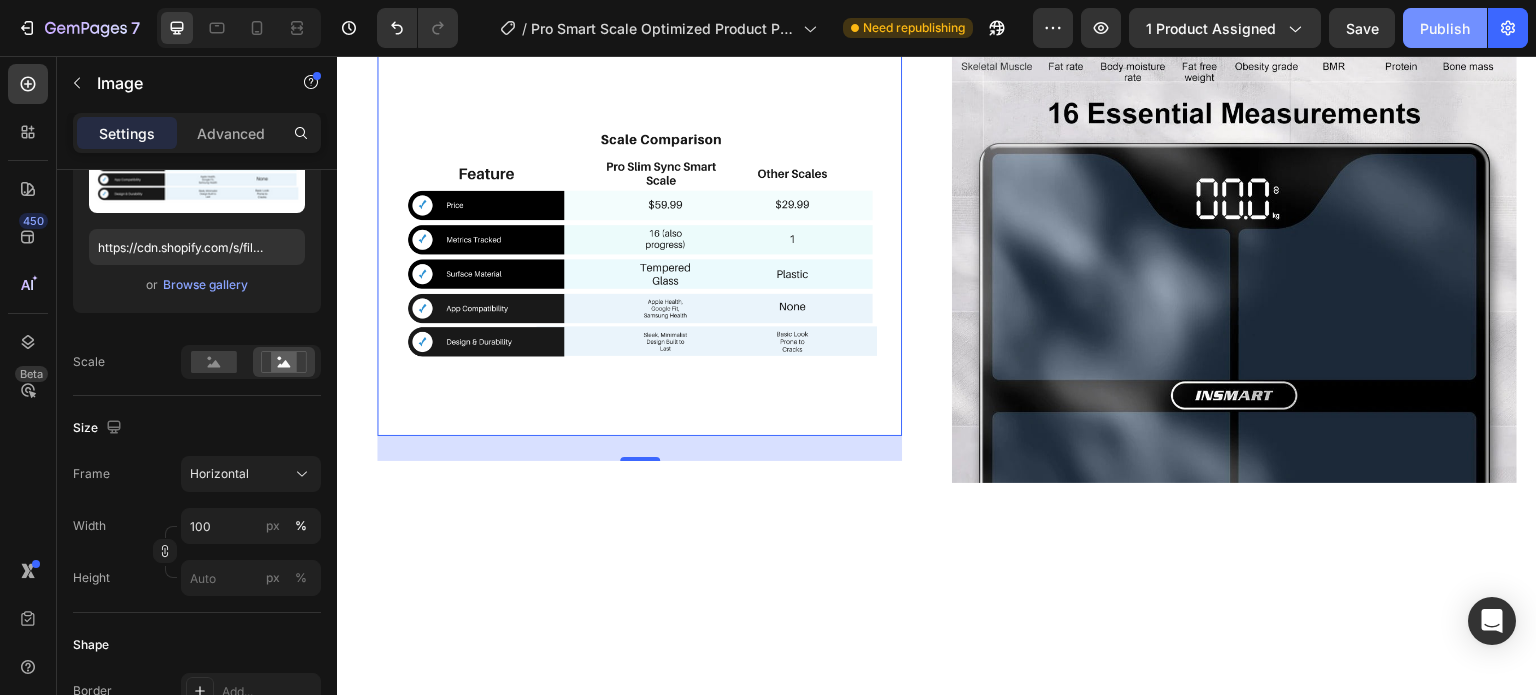click on "Publish" 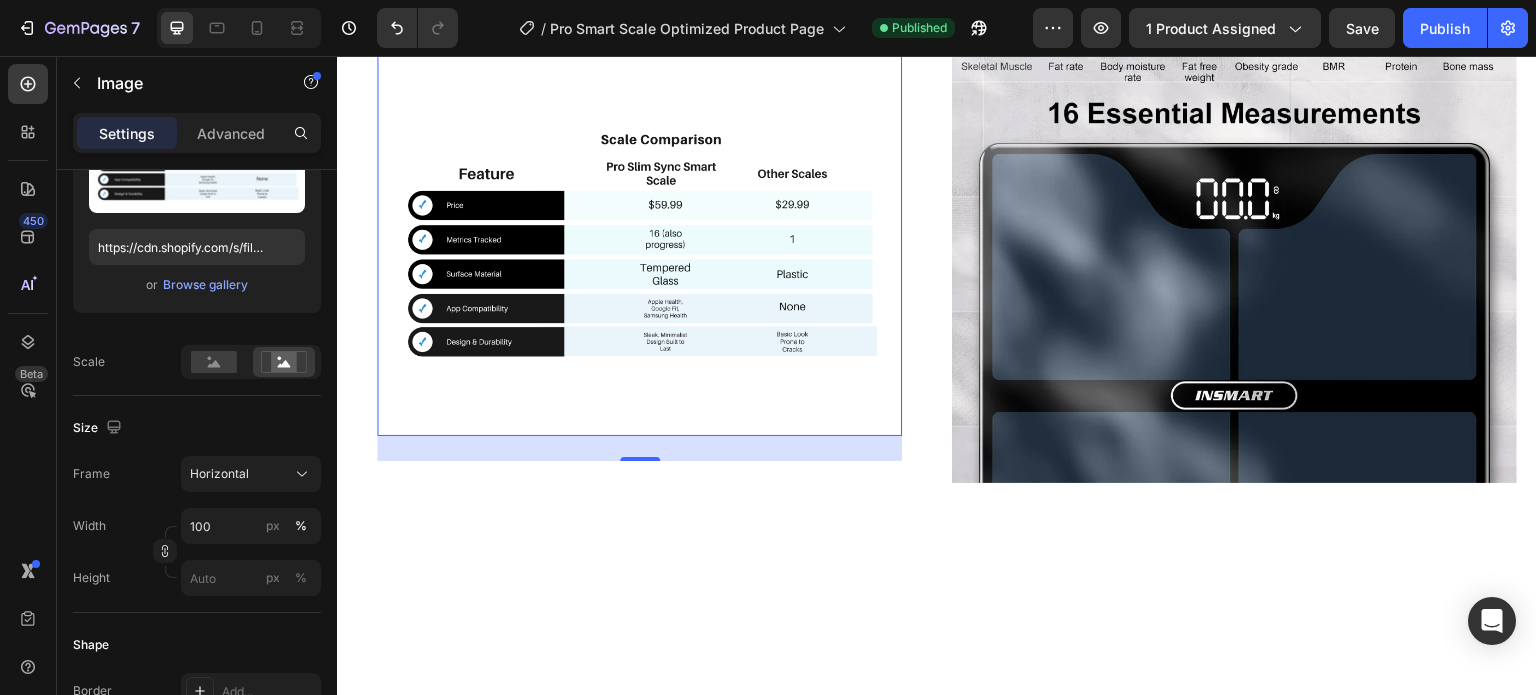 click at bounding box center (639, 239) 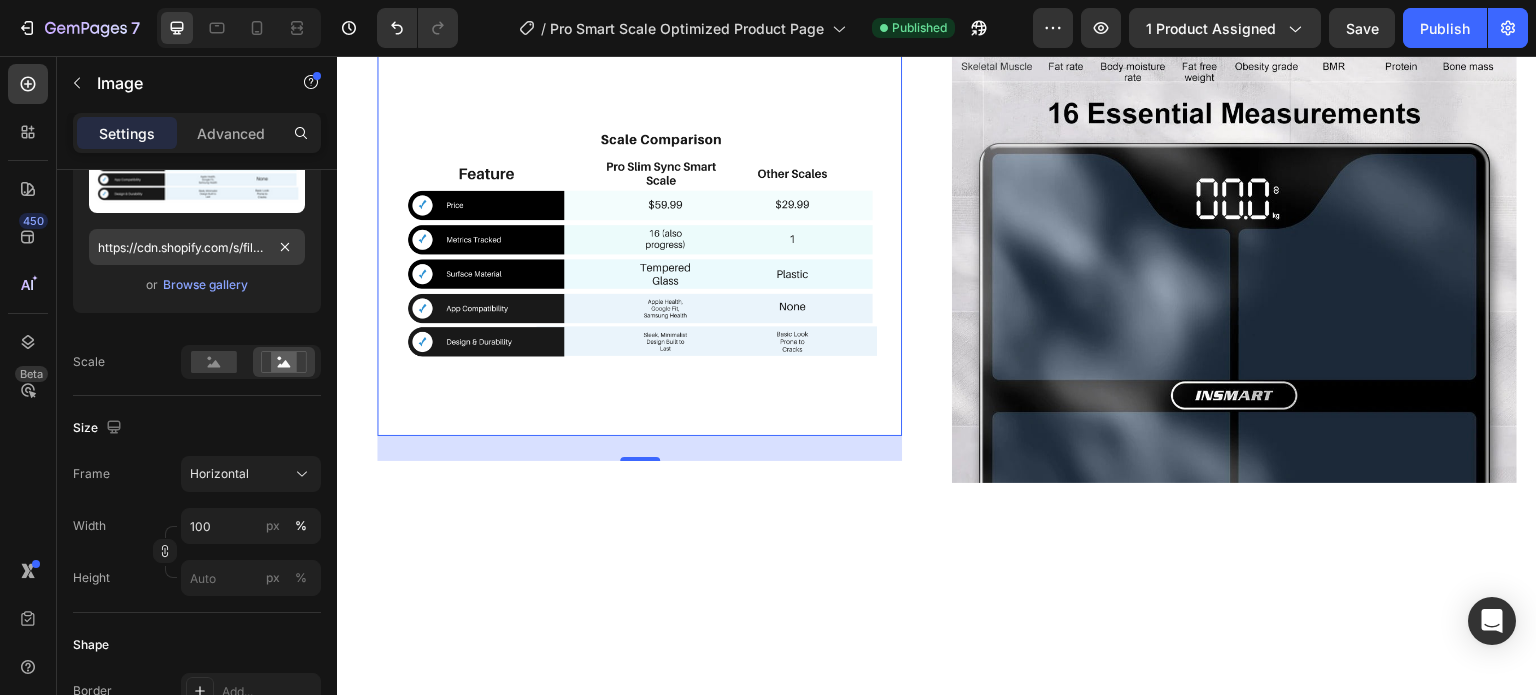 scroll, scrollTop: 200, scrollLeft: 0, axis: vertical 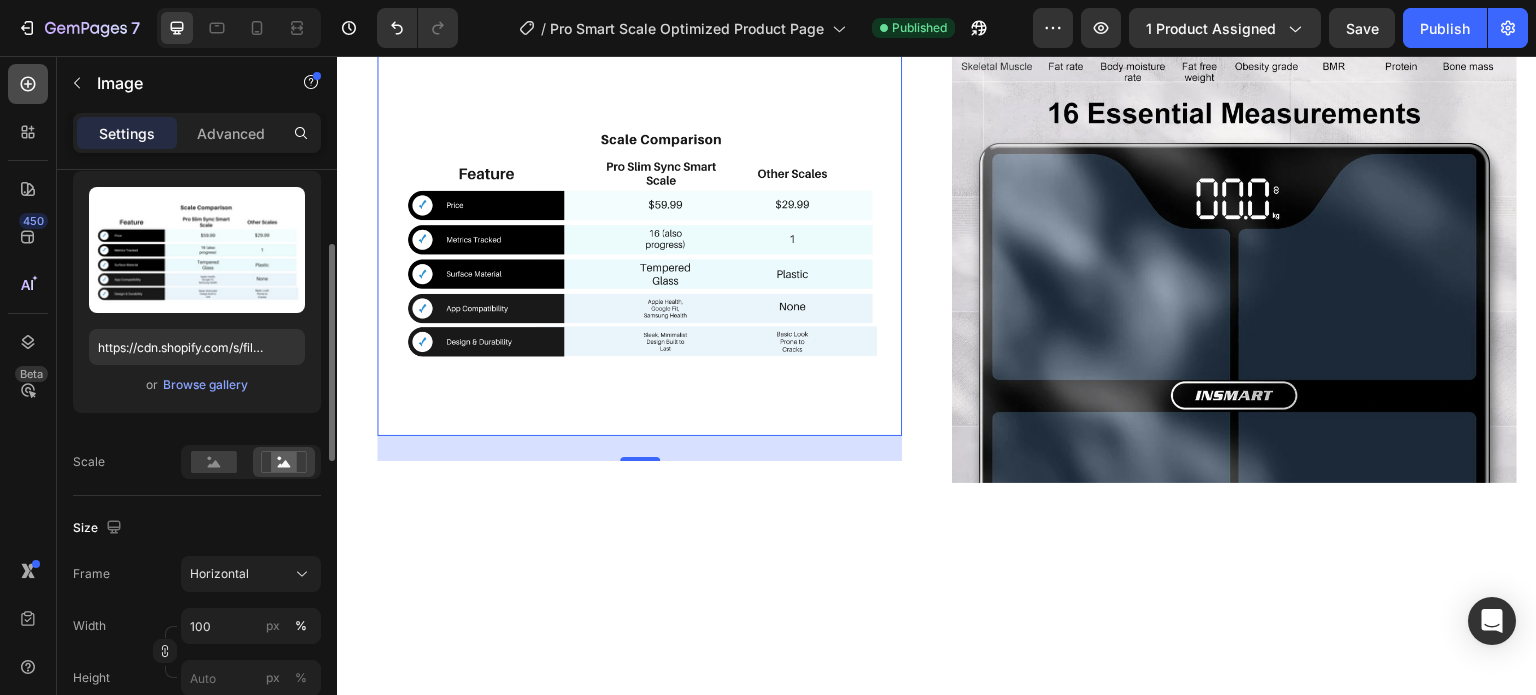 click 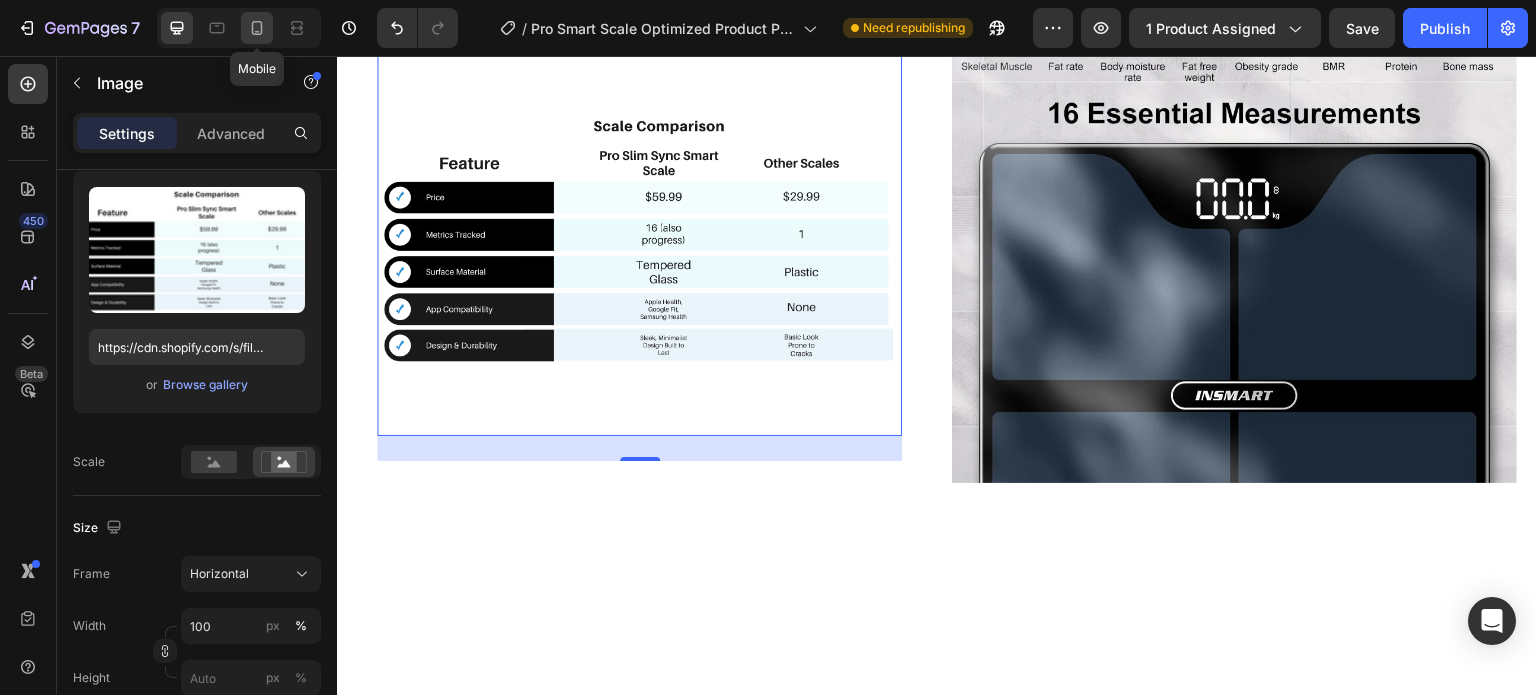 click 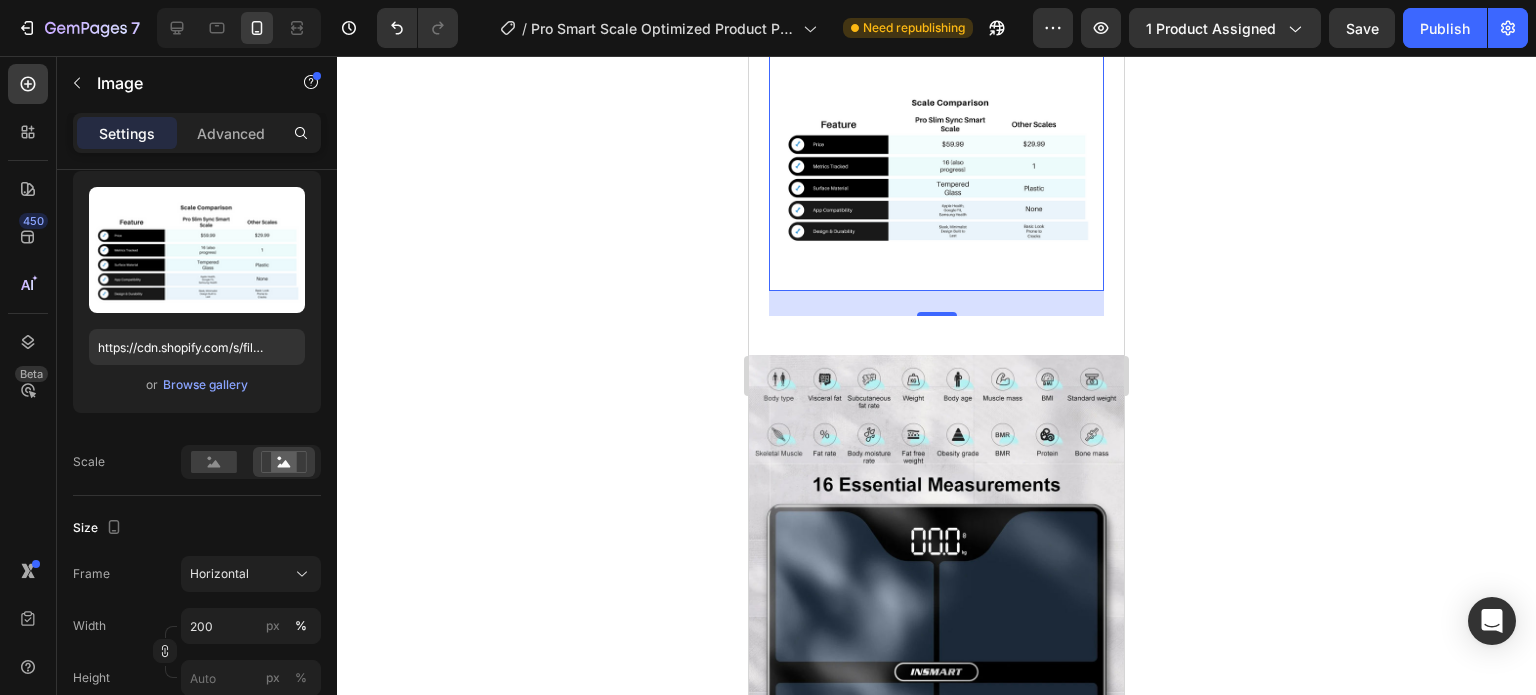 scroll, scrollTop: 2223, scrollLeft: 0, axis: vertical 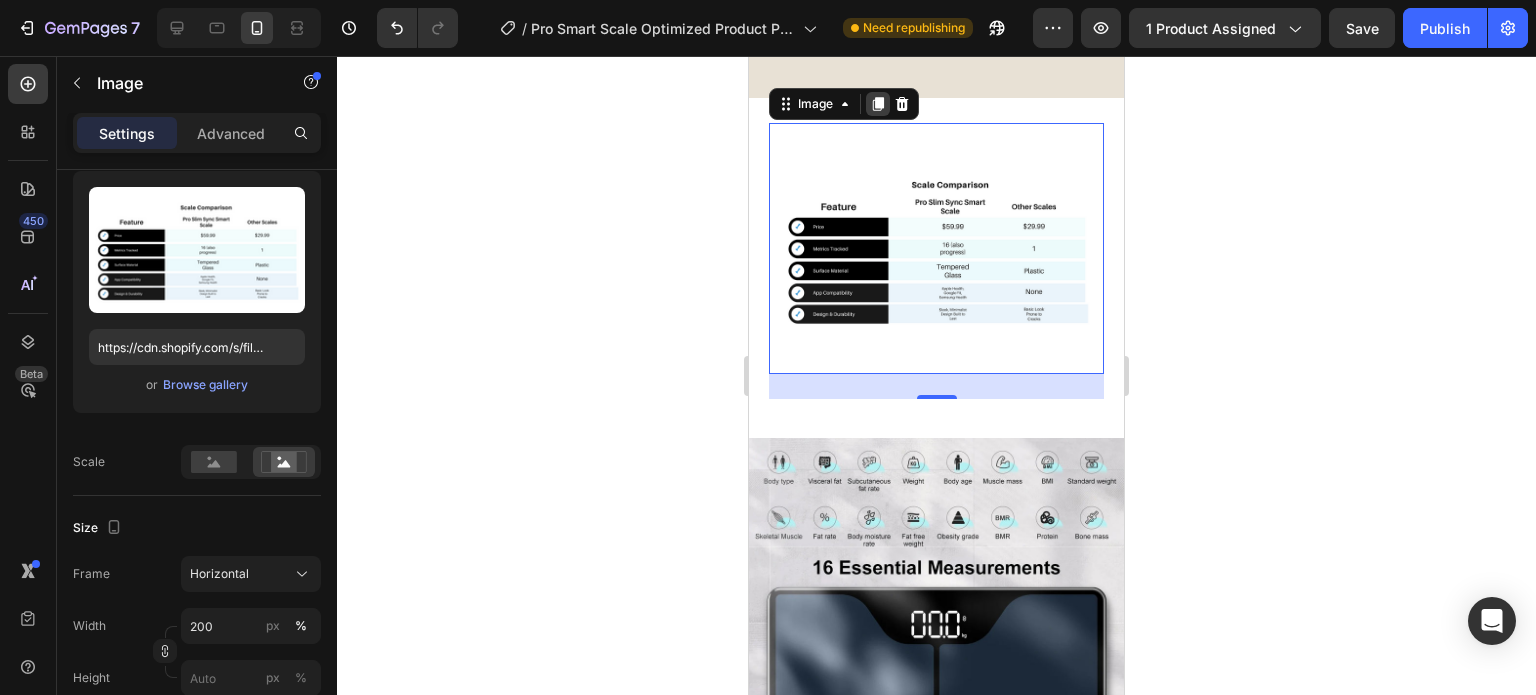 click 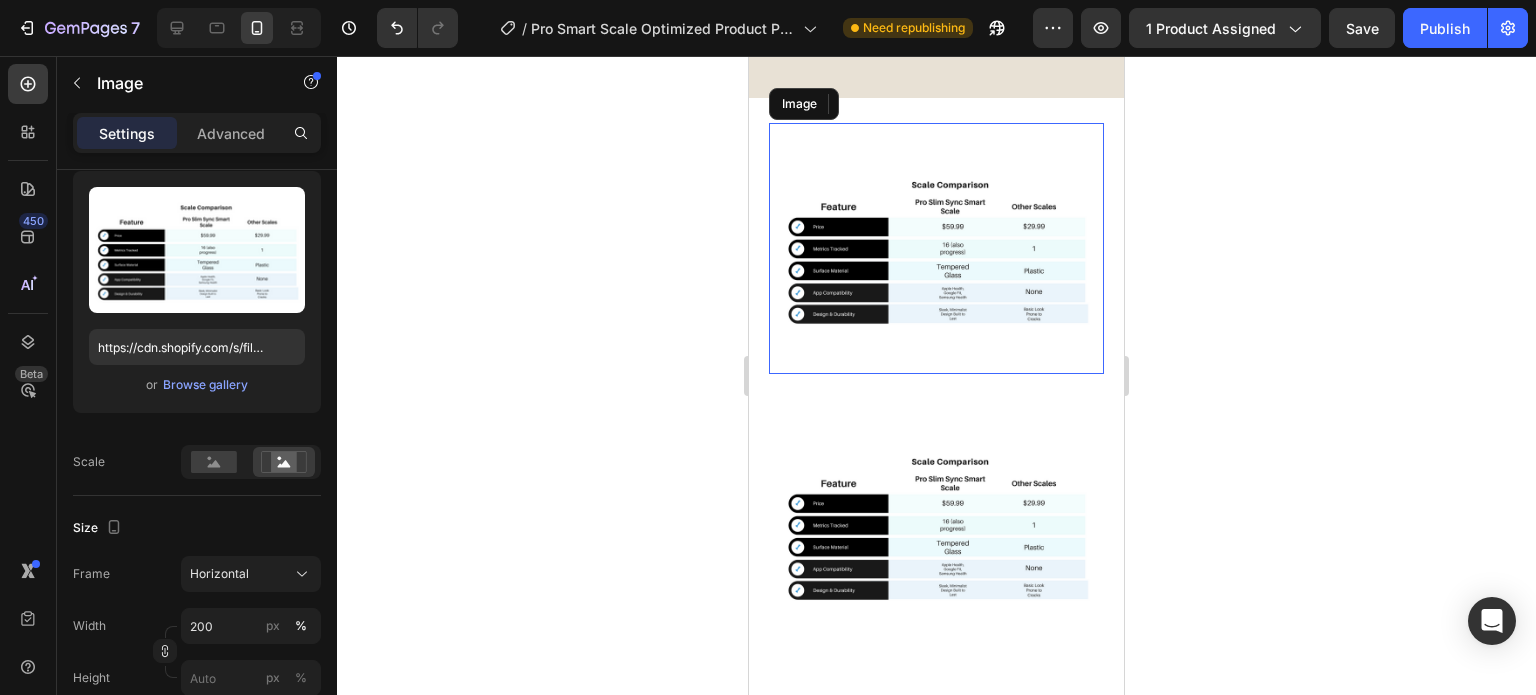 click at bounding box center (936, 248) 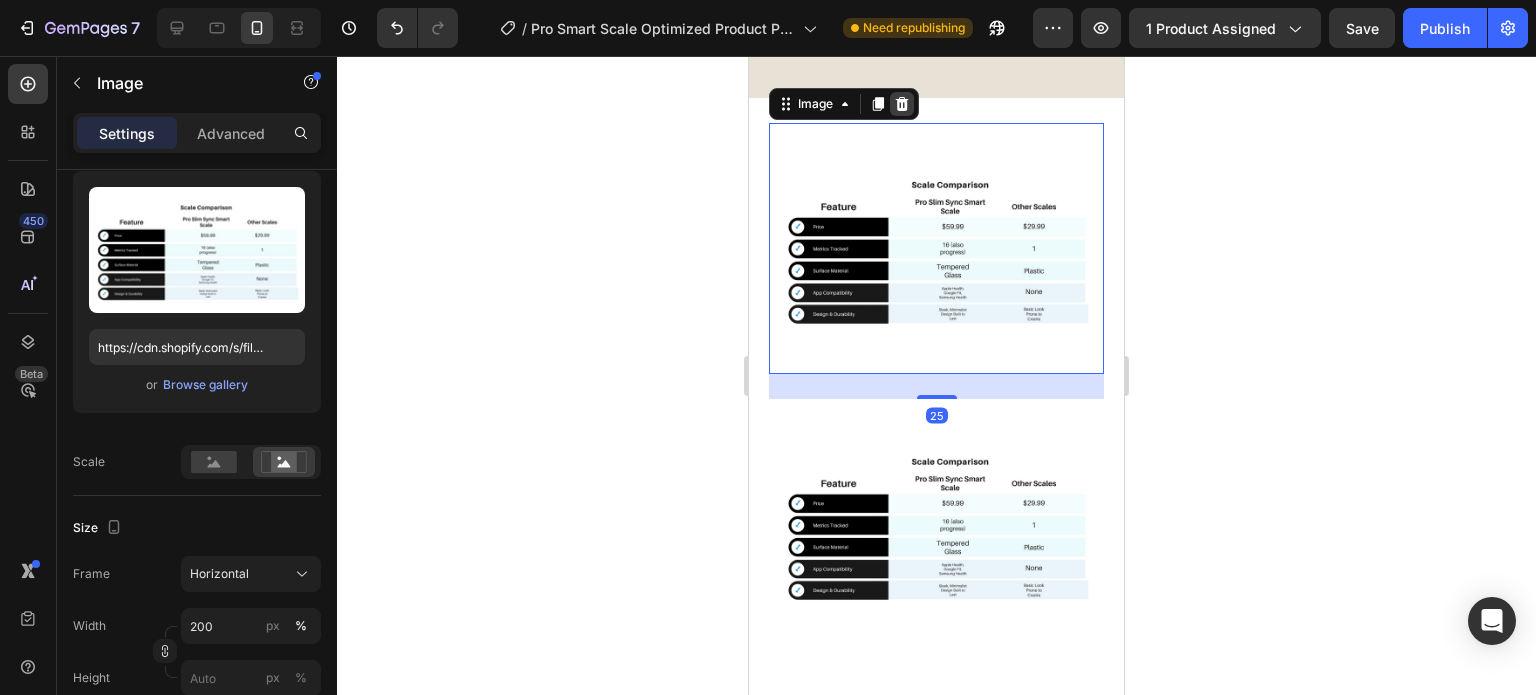 click 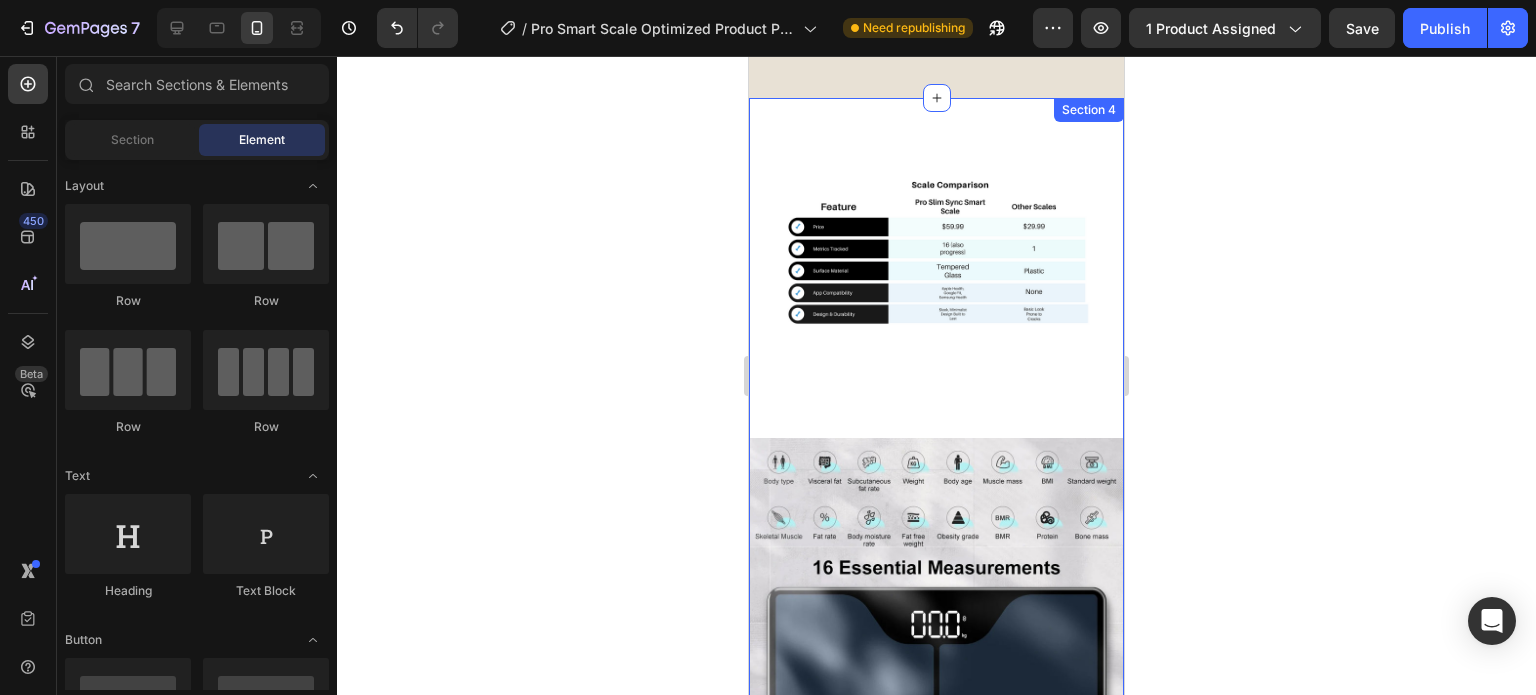 click at bounding box center (936, 248) 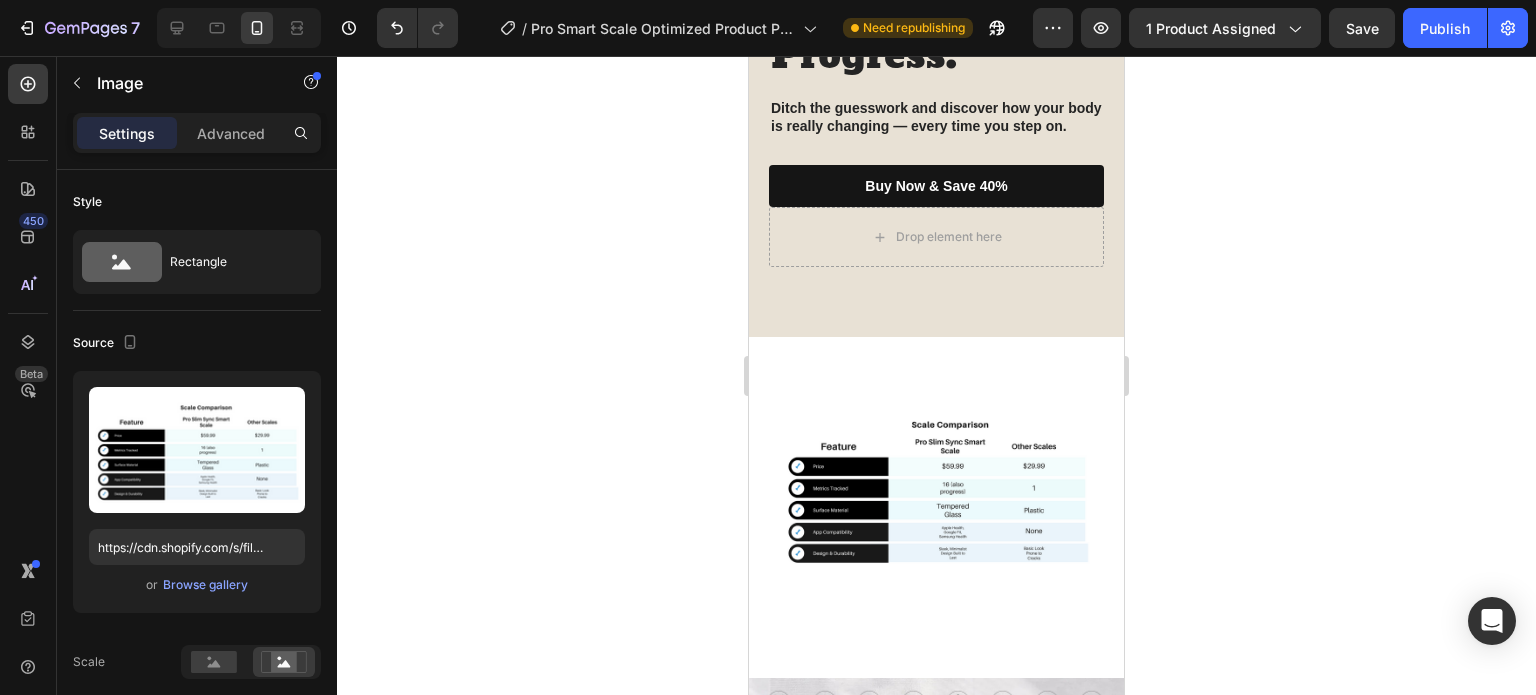 scroll, scrollTop: 2888, scrollLeft: 0, axis: vertical 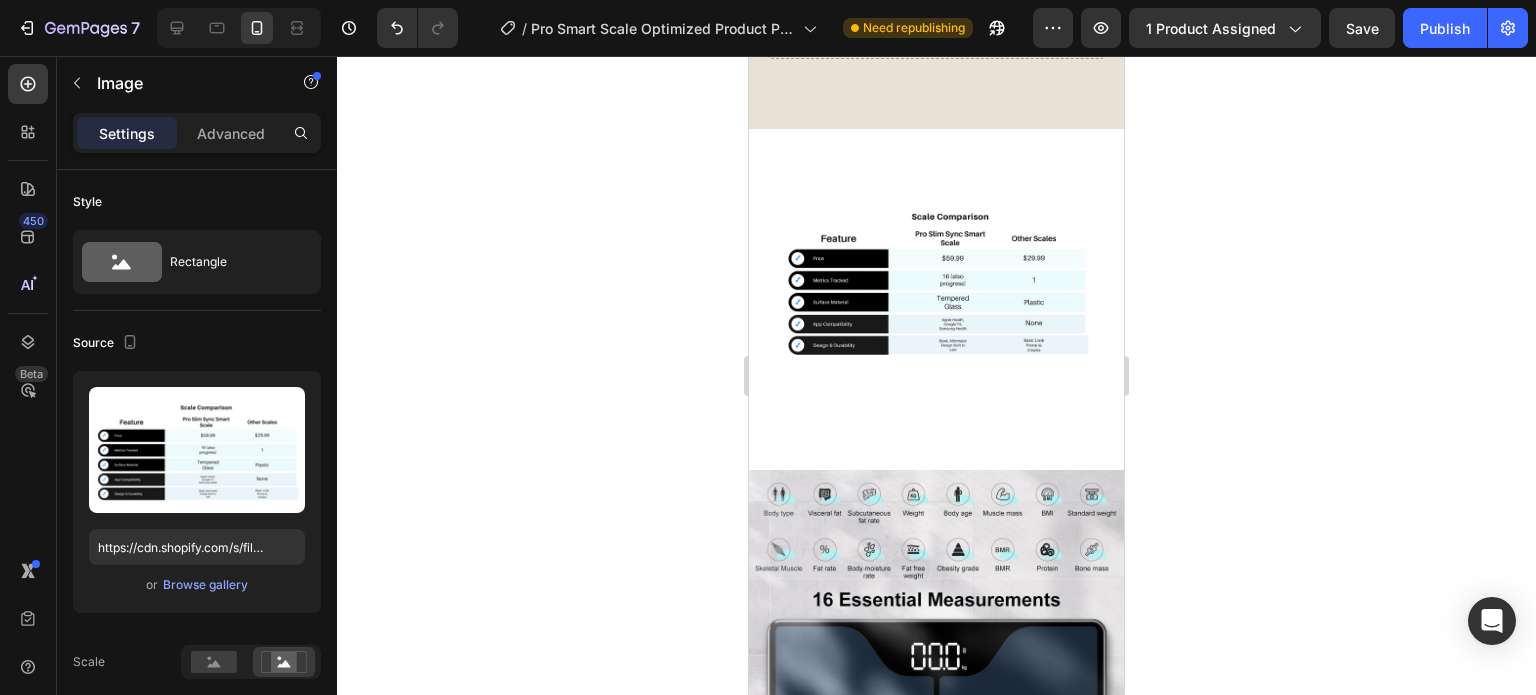 click at bounding box center [936, 279] 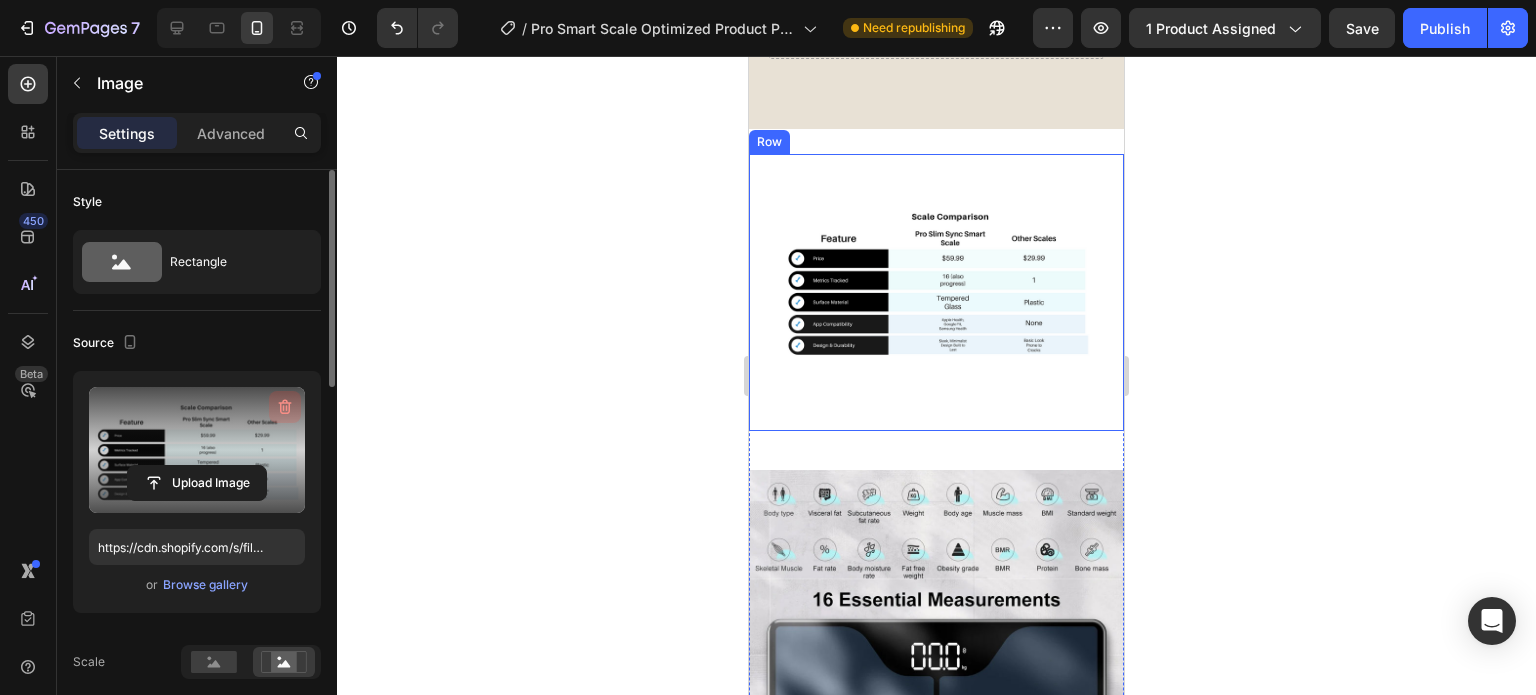 click 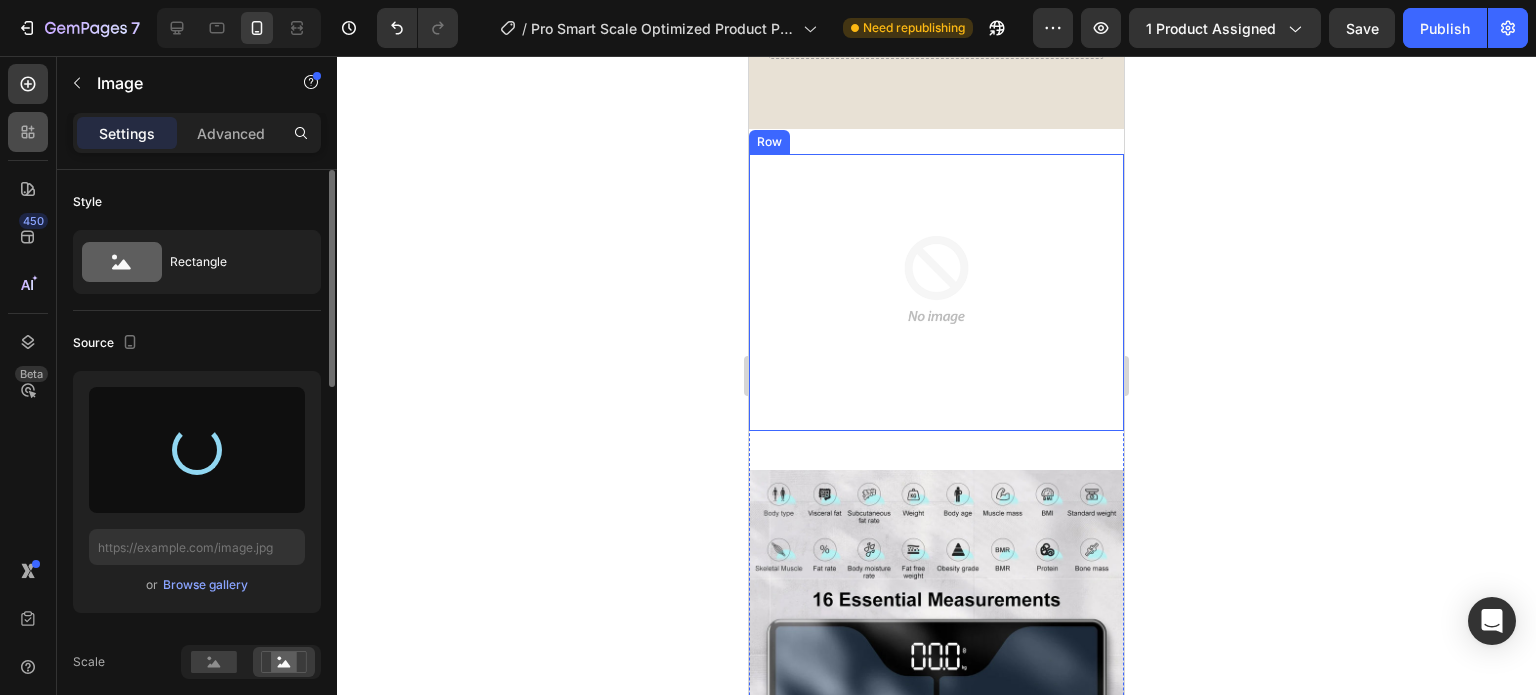 type on "https://cdn.shopify.com/s/files/1/0738/7411/2739/files/gempages_570247053414761624-af30a727-99f5-418b-a9fd-2b813ed70b8d.png" 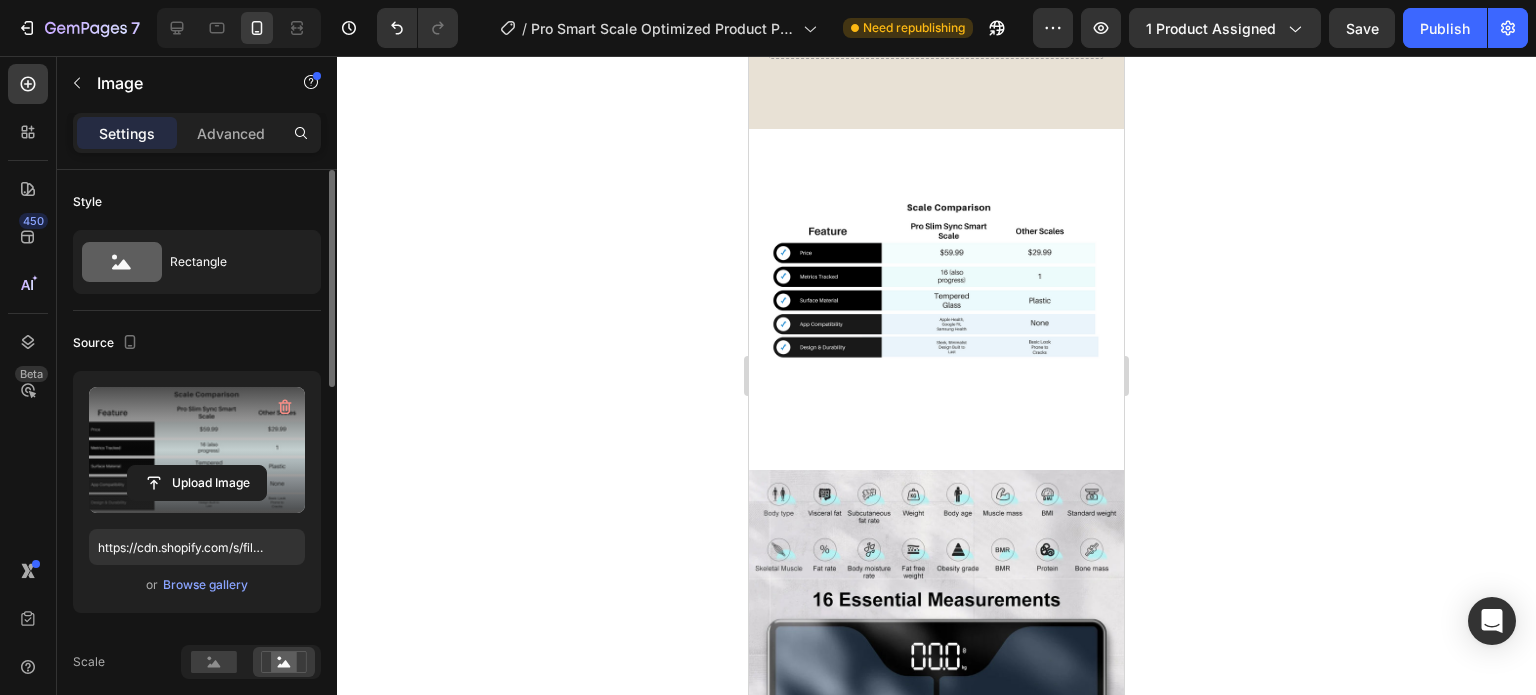 click at bounding box center (936, 279) 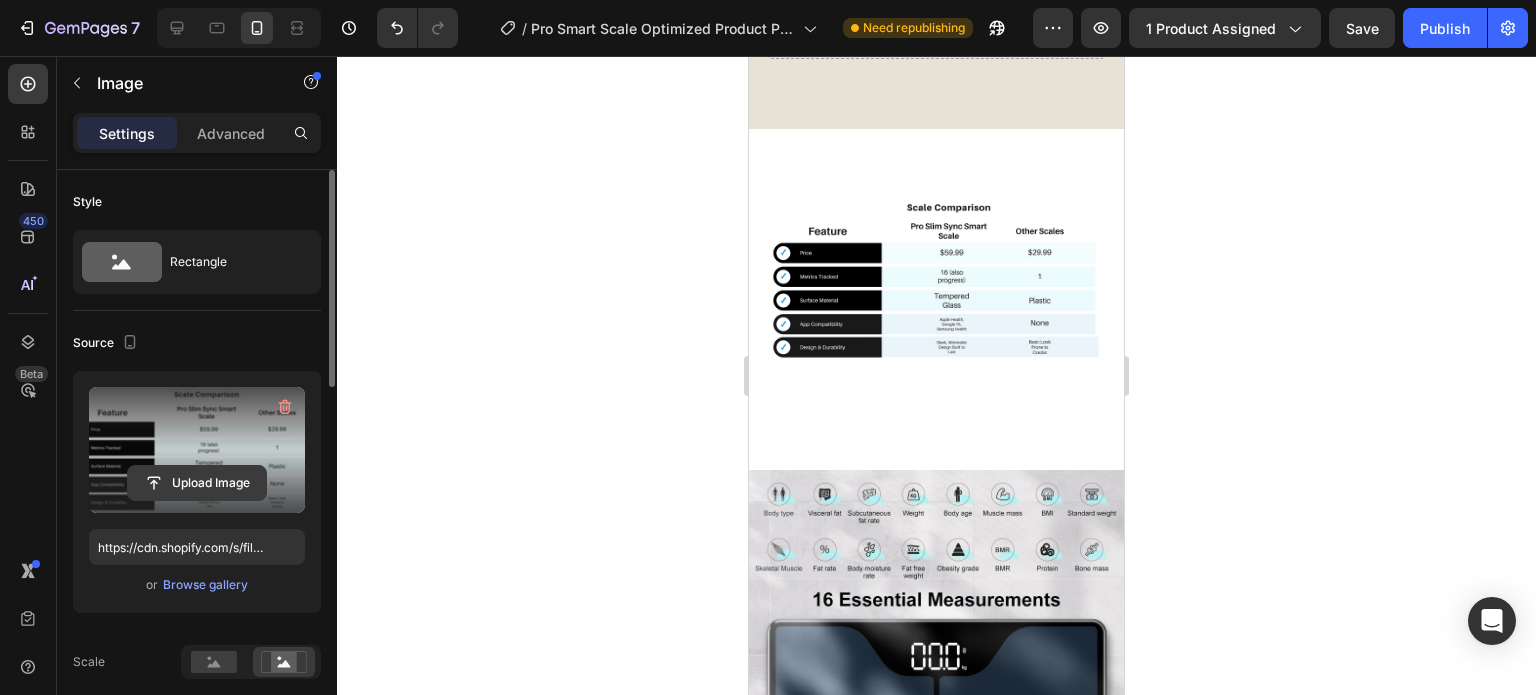 scroll, scrollTop: 100, scrollLeft: 0, axis: vertical 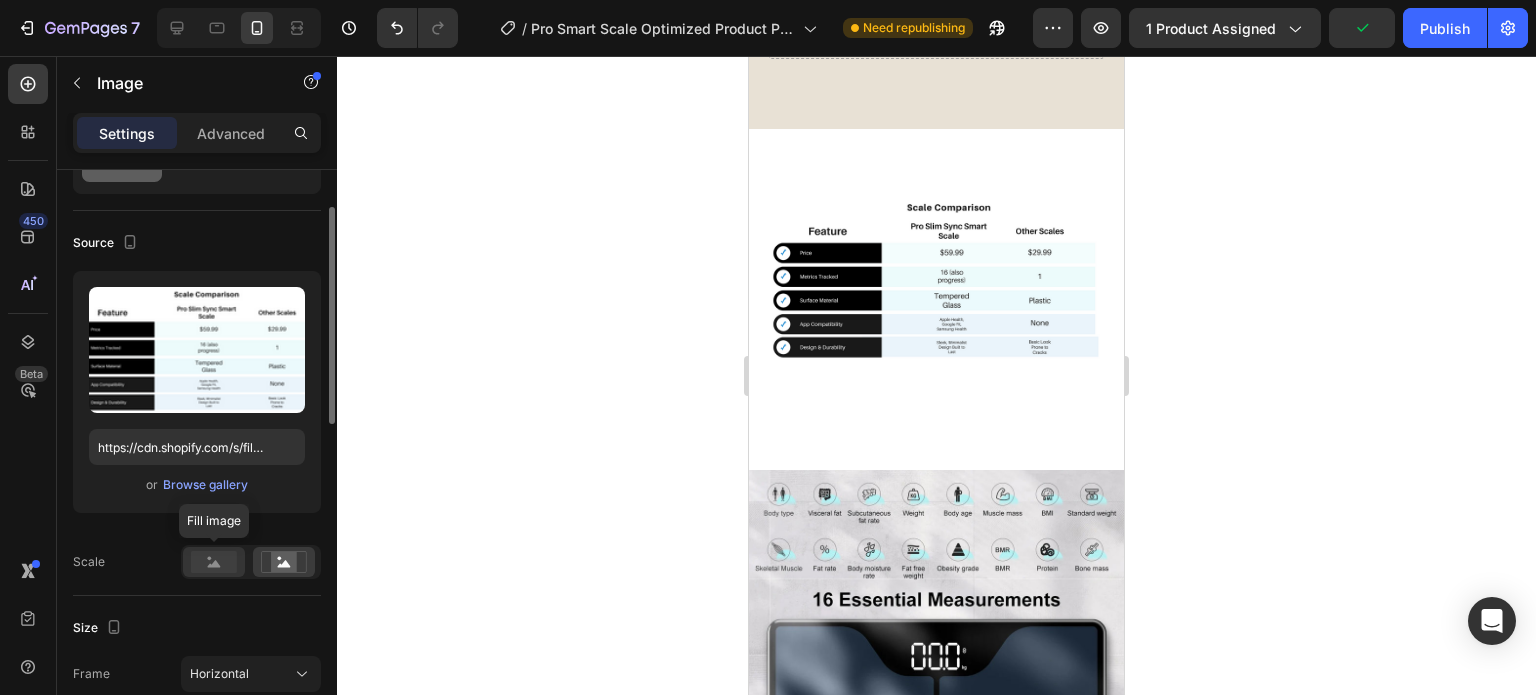 click 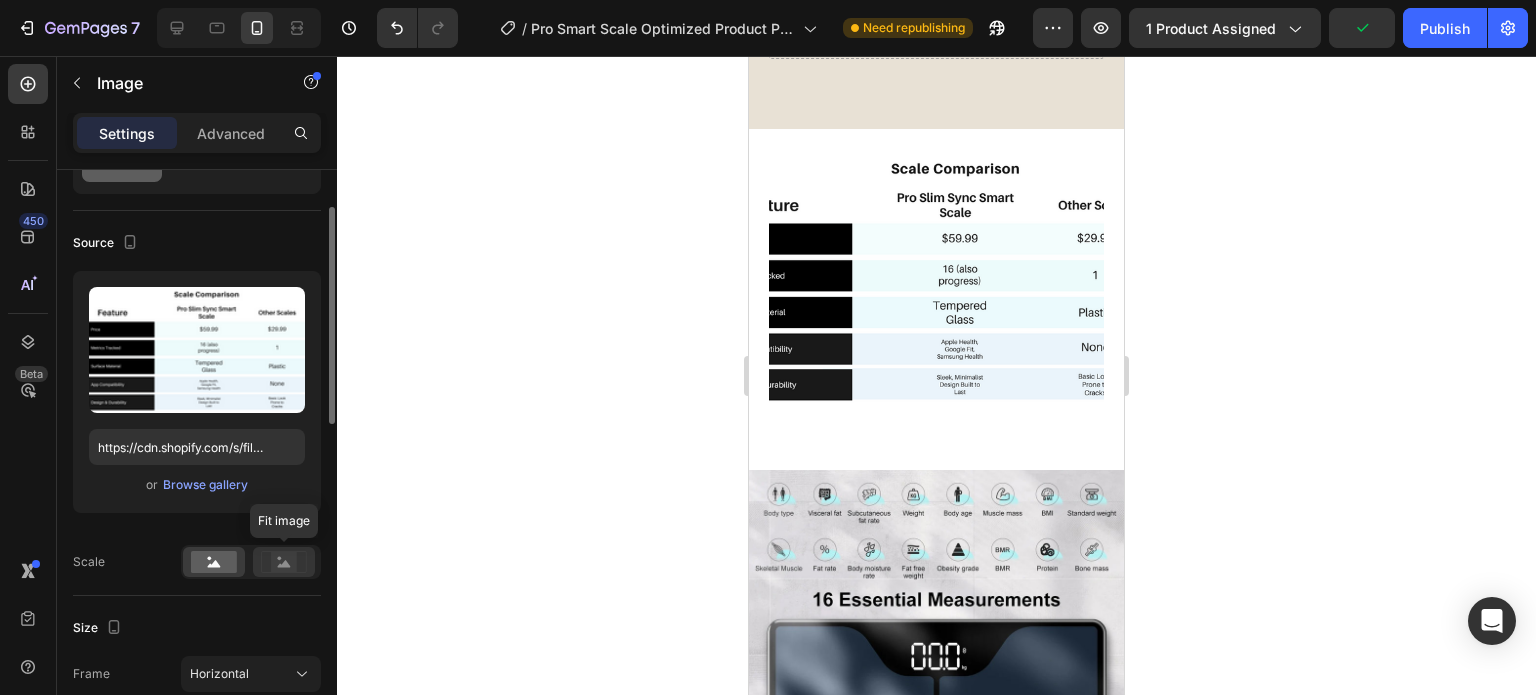click 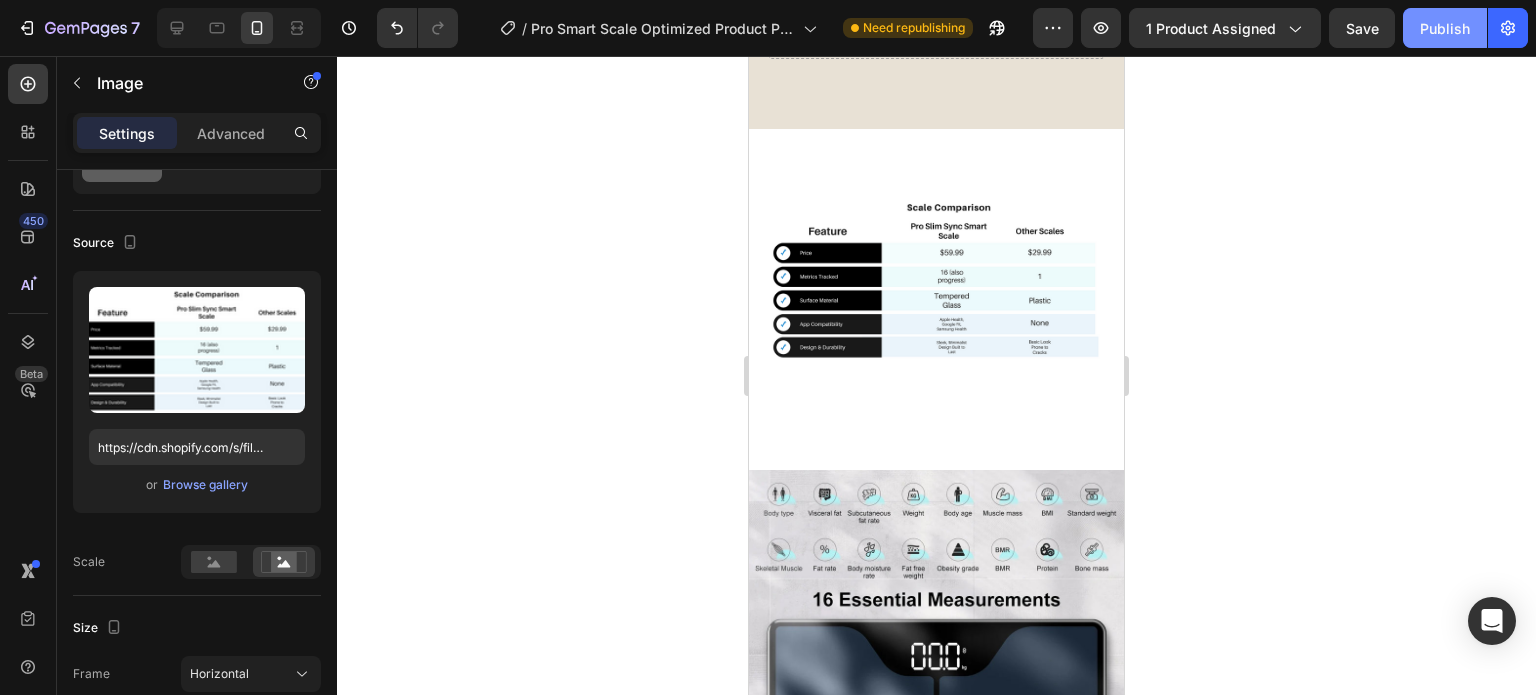 click on "Publish" at bounding box center [1445, 28] 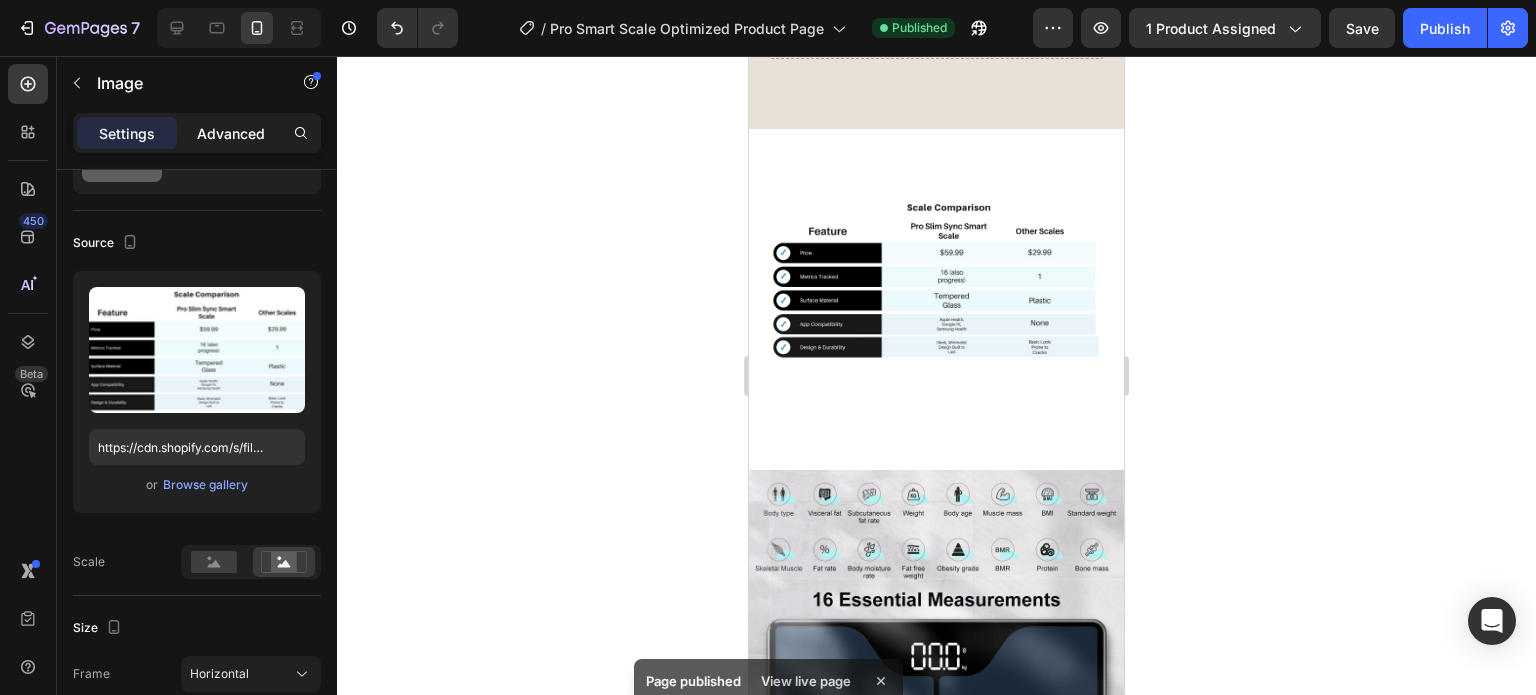 click on "Advanced" at bounding box center (231, 133) 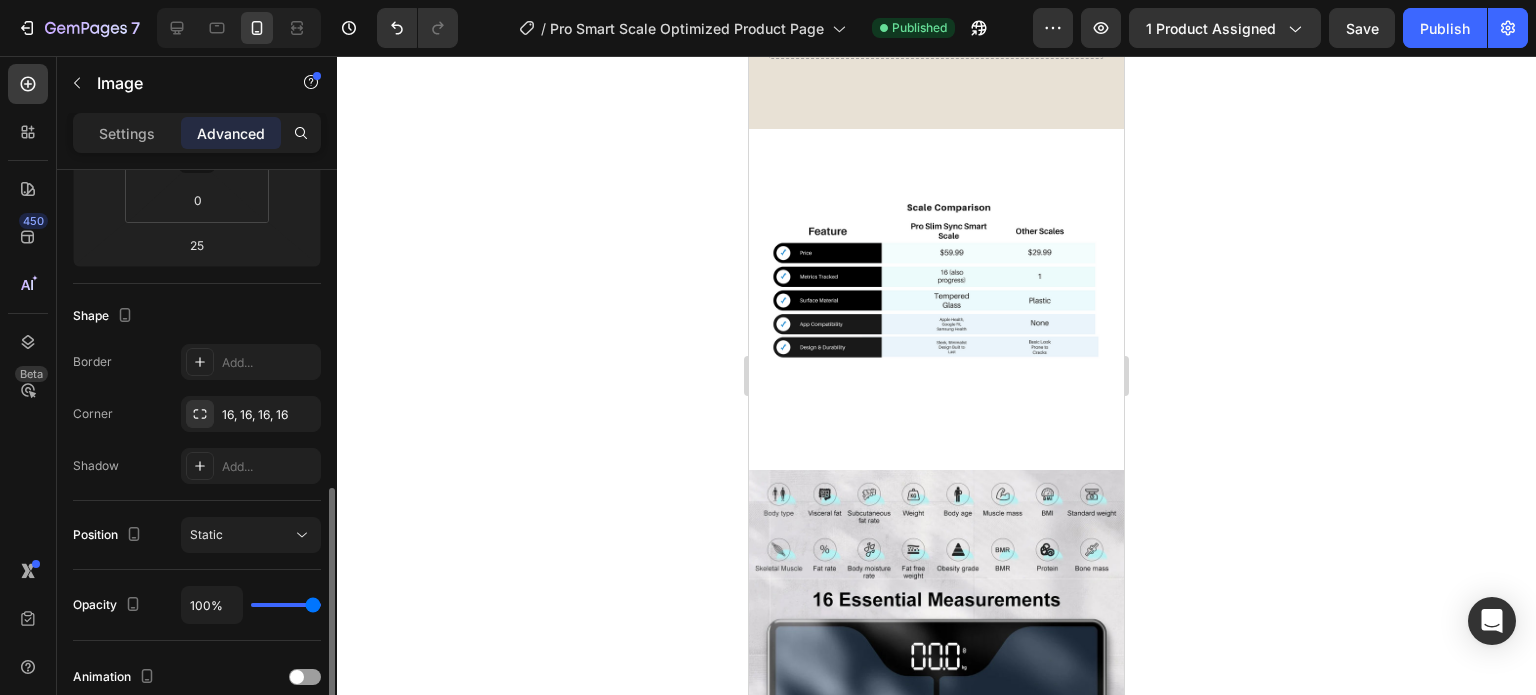 scroll, scrollTop: 500, scrollLeft: 0, axis: vertical 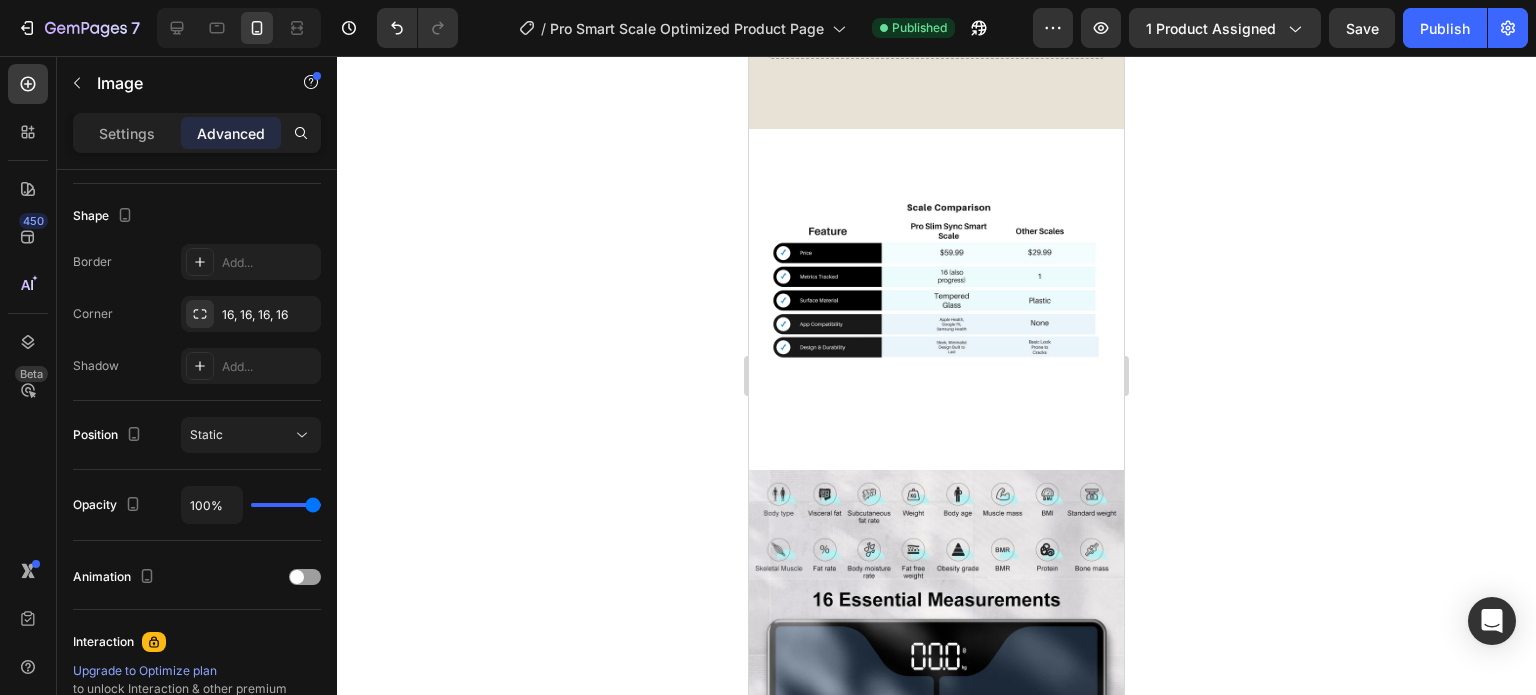 click at bounding box center [936, 279] 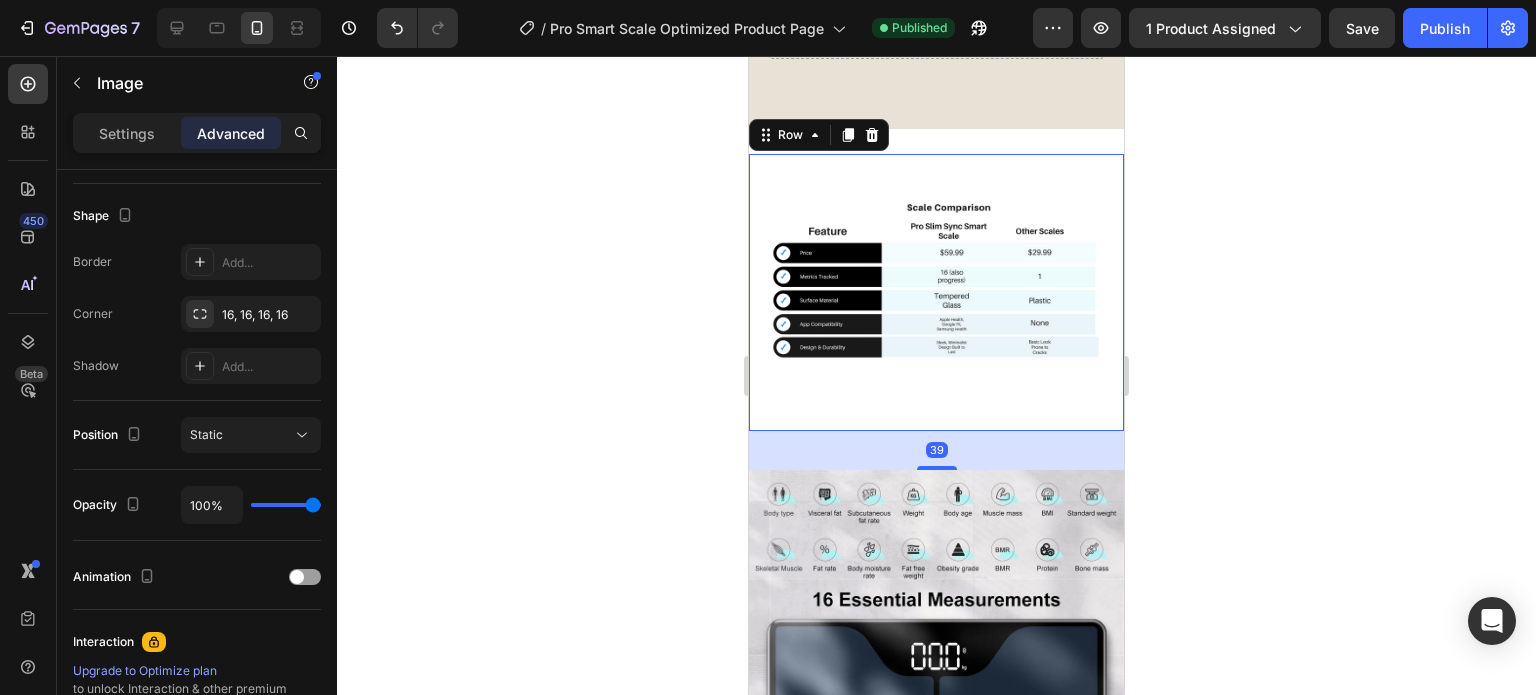 click on "How Pro Smart Scale Compares to Competitors Heading Image" at bounding box center [936, 292] 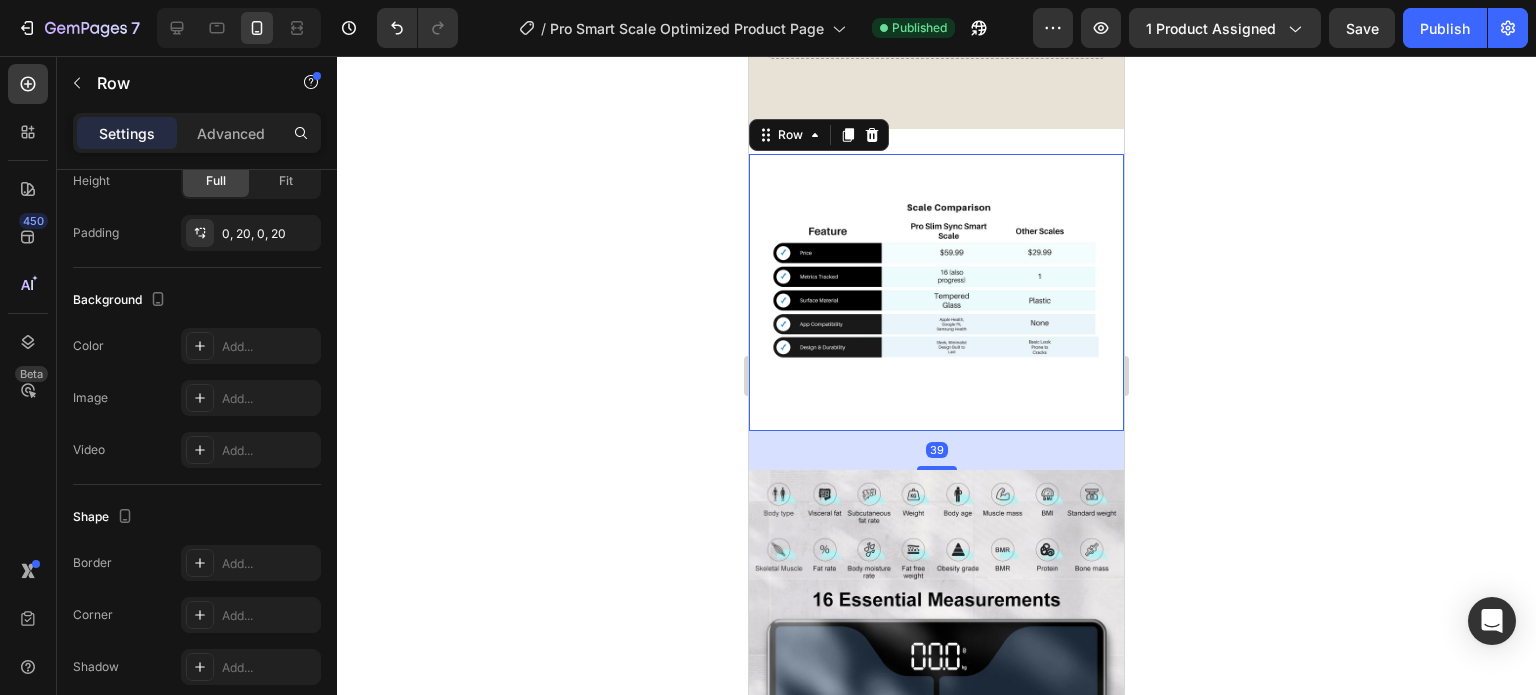 scroll, scrollTop: 0, scrollLeft: 0, axis: both 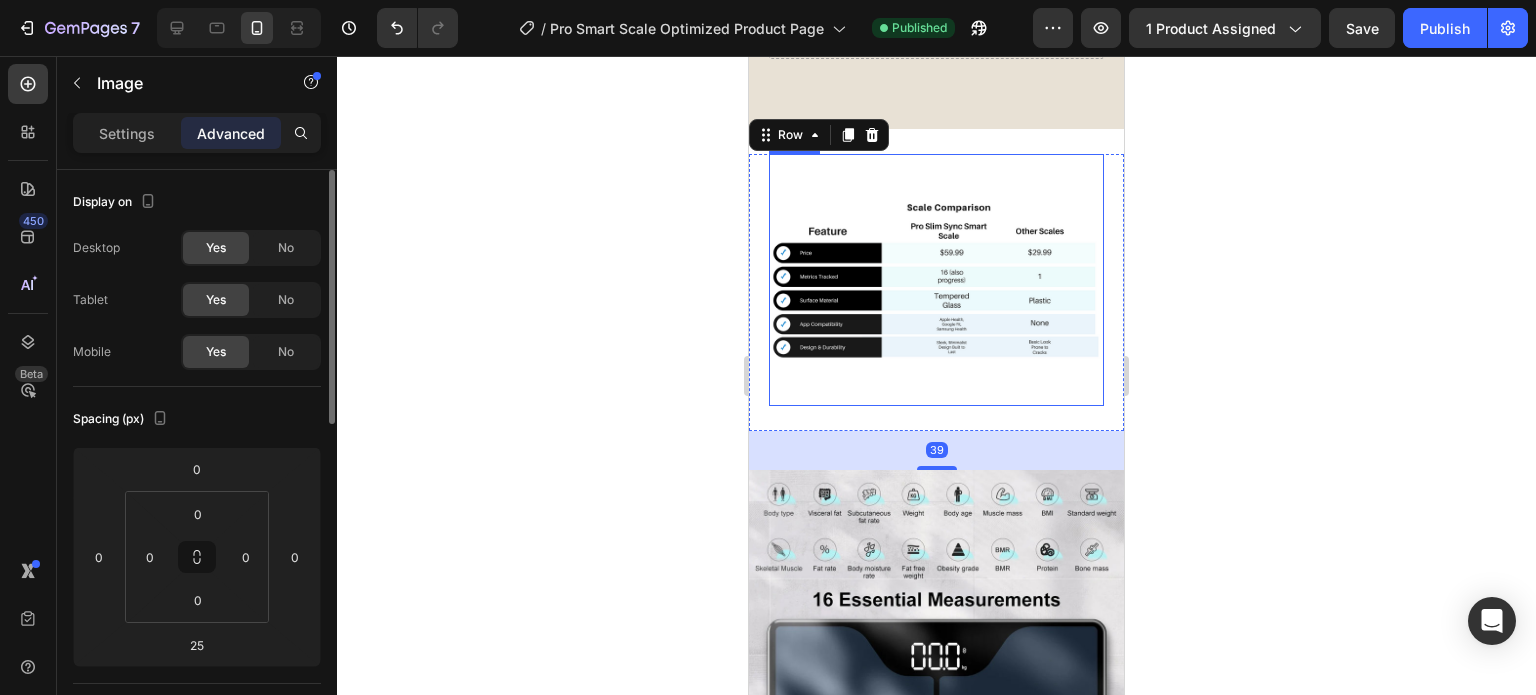 click at bounding box center (936, 279) 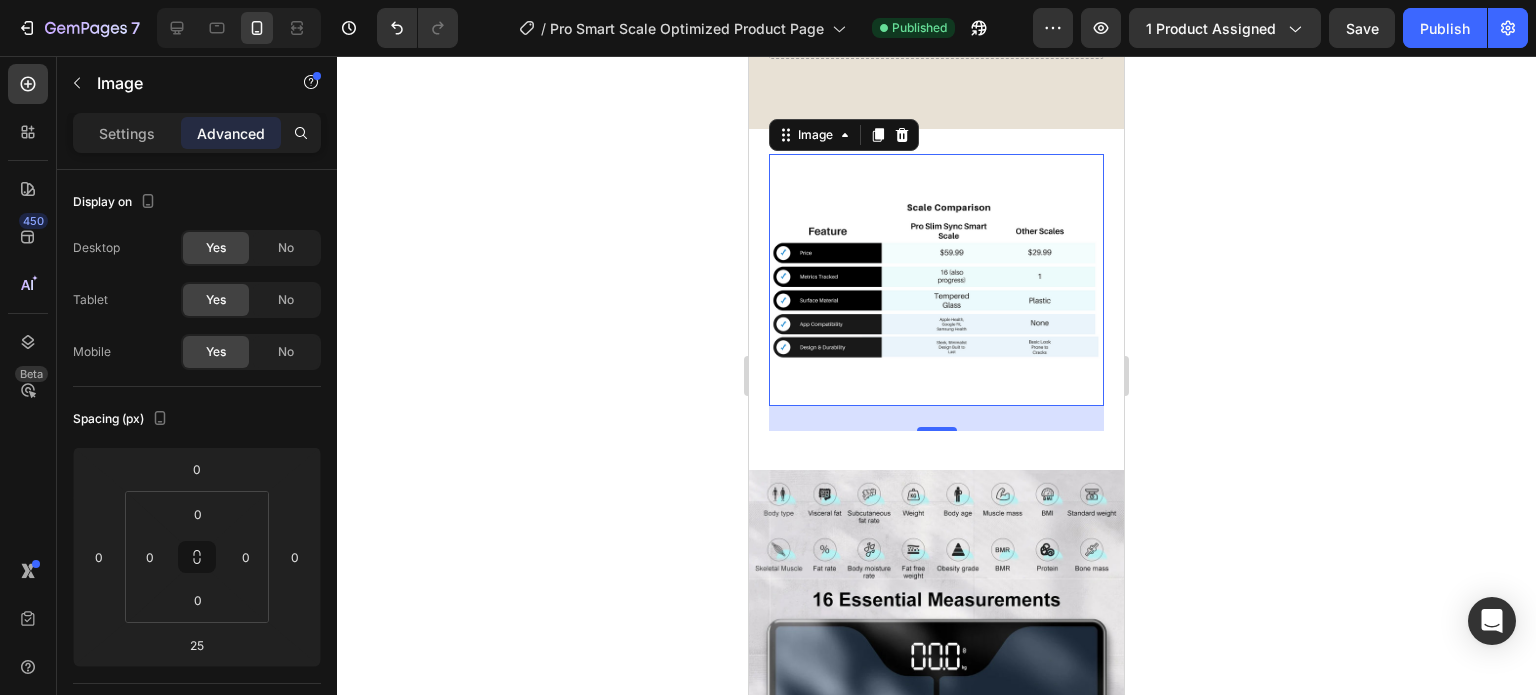 click at bounding box center [936, 279] 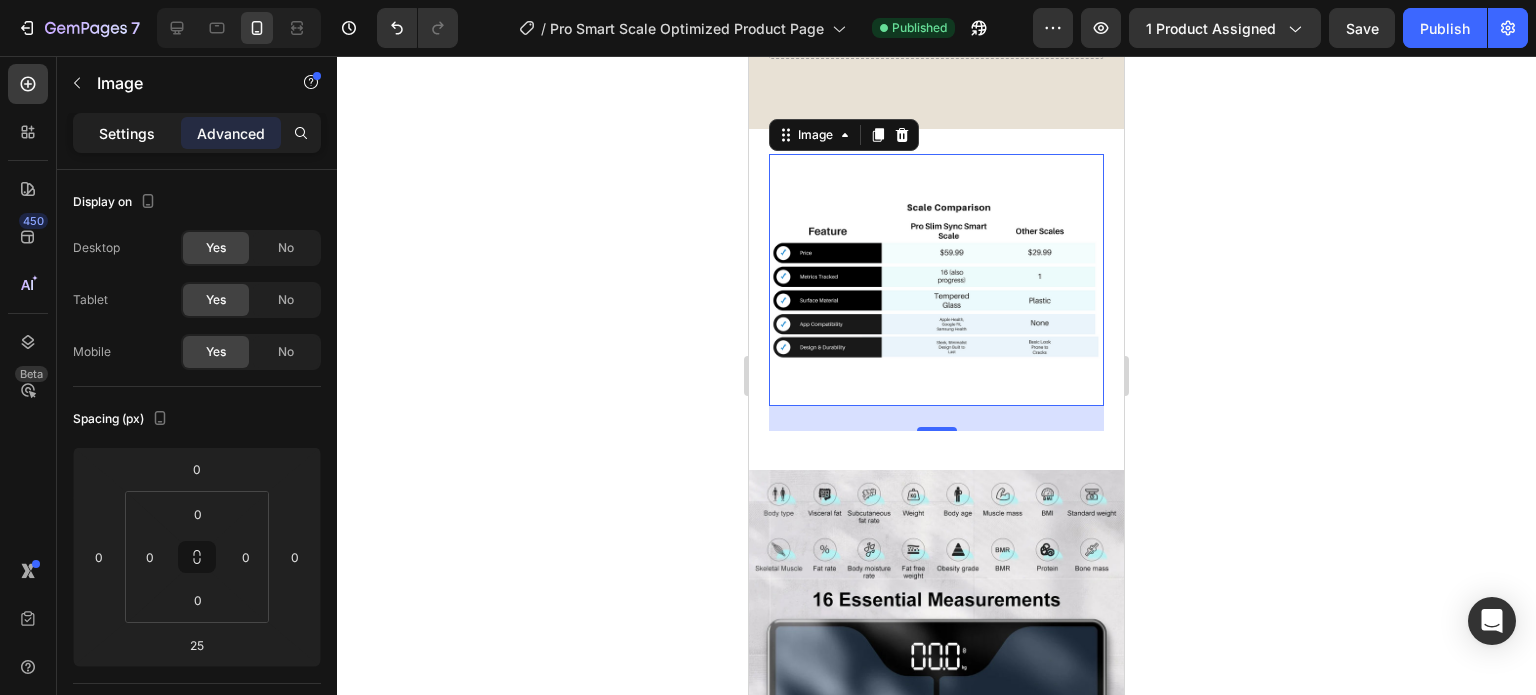 click on "Settings" at bounding box center (127, 133) 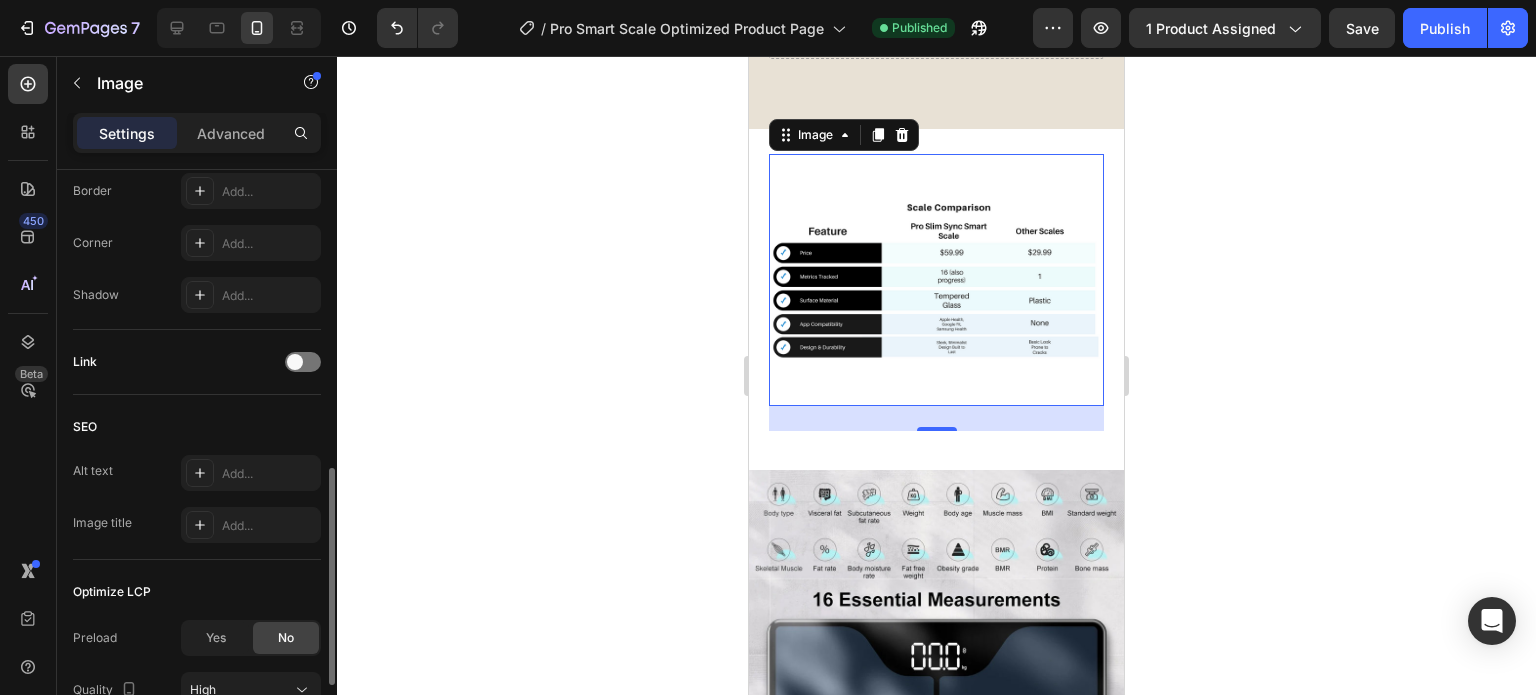 scroll, scrollTop: 976, scrollLeft: 0, axis: vertical 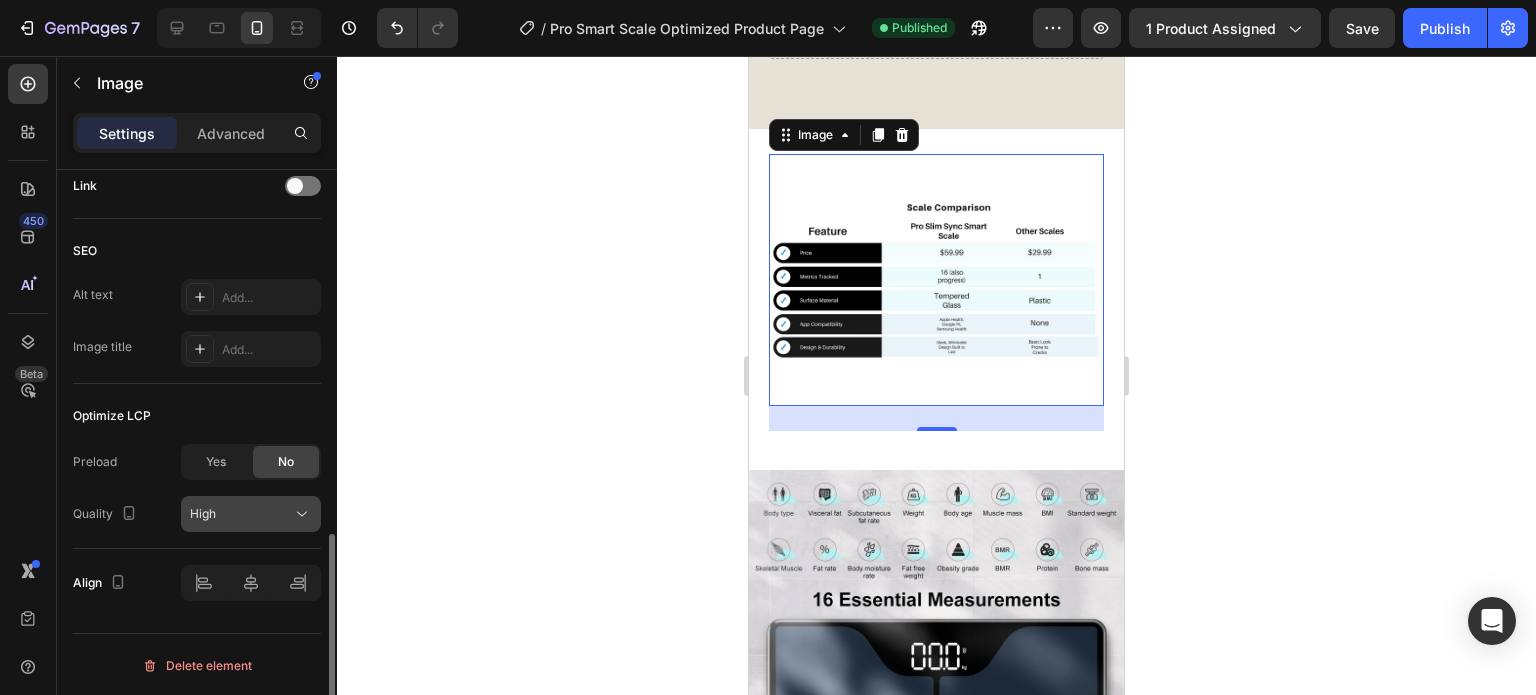 click on "High" 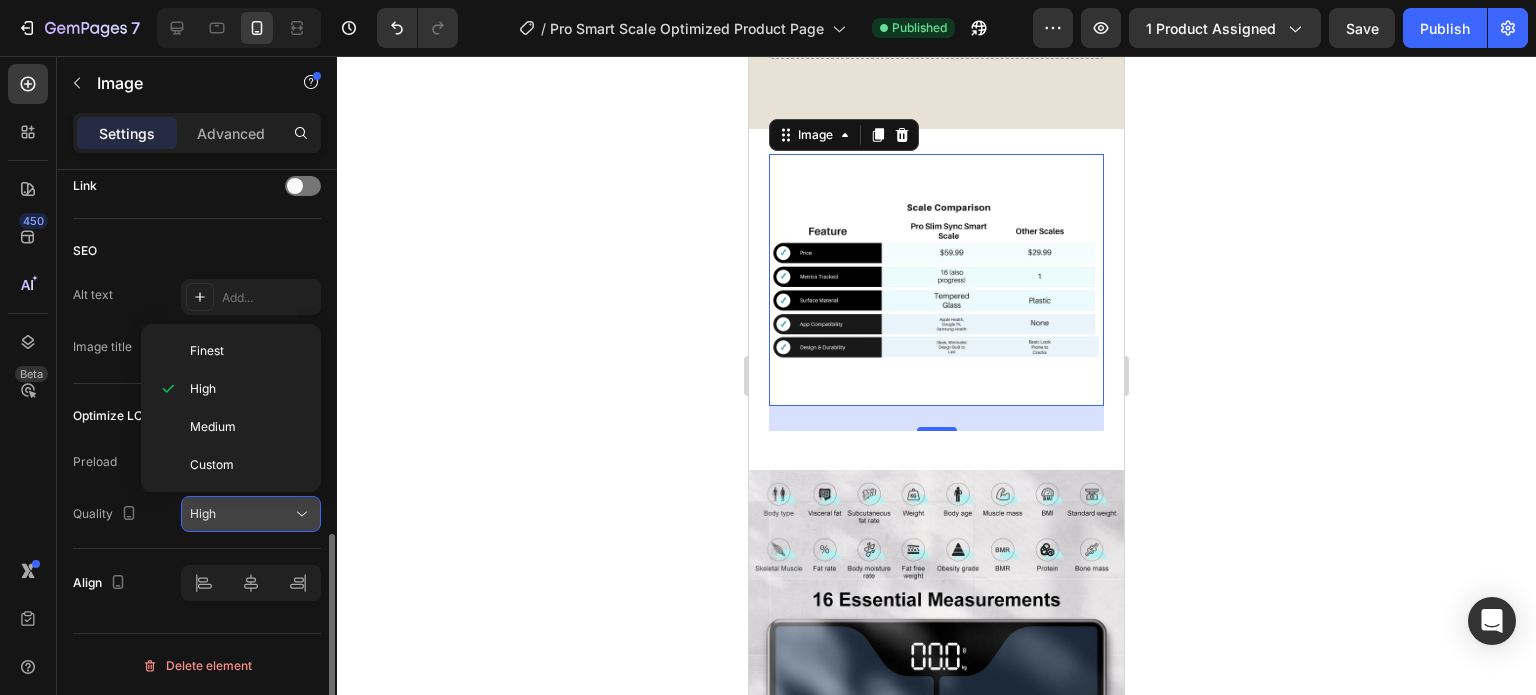 click on "High" 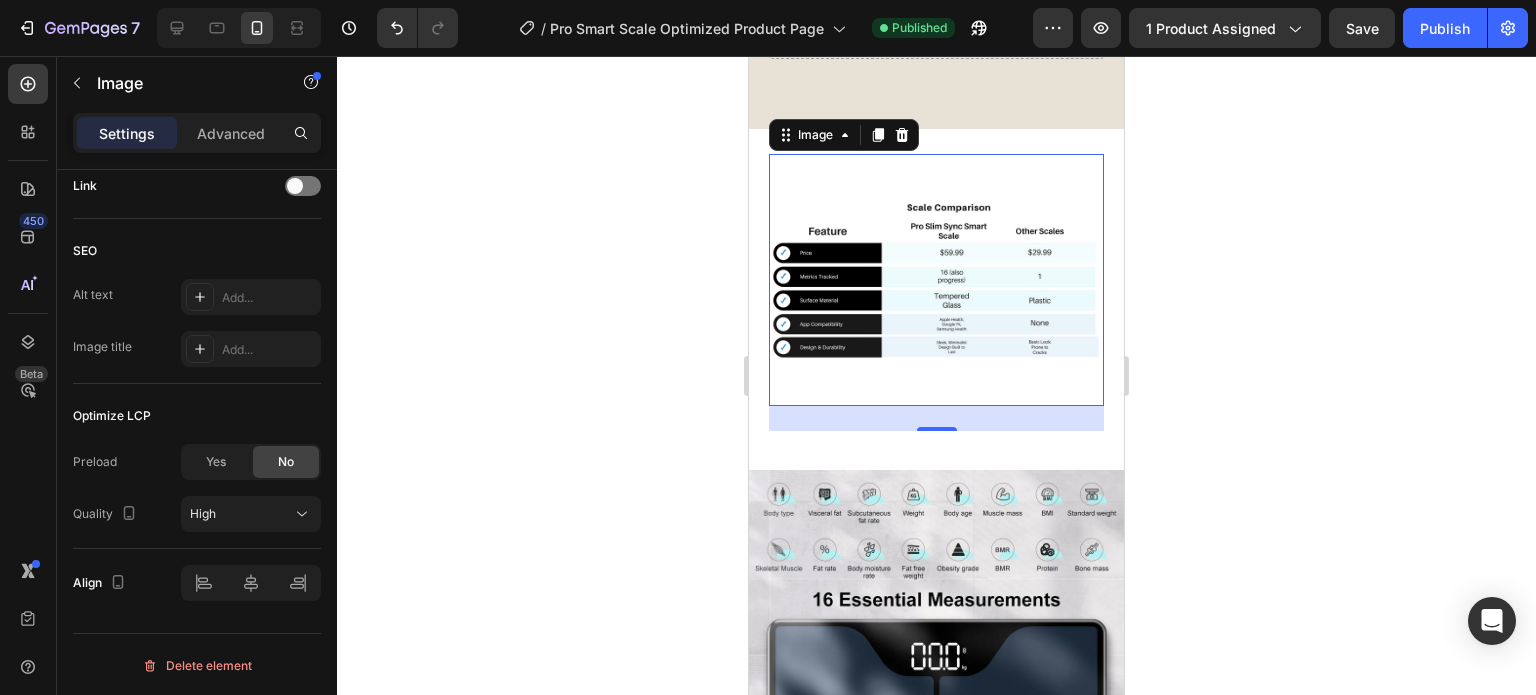 click at bounding box center [936, 279] 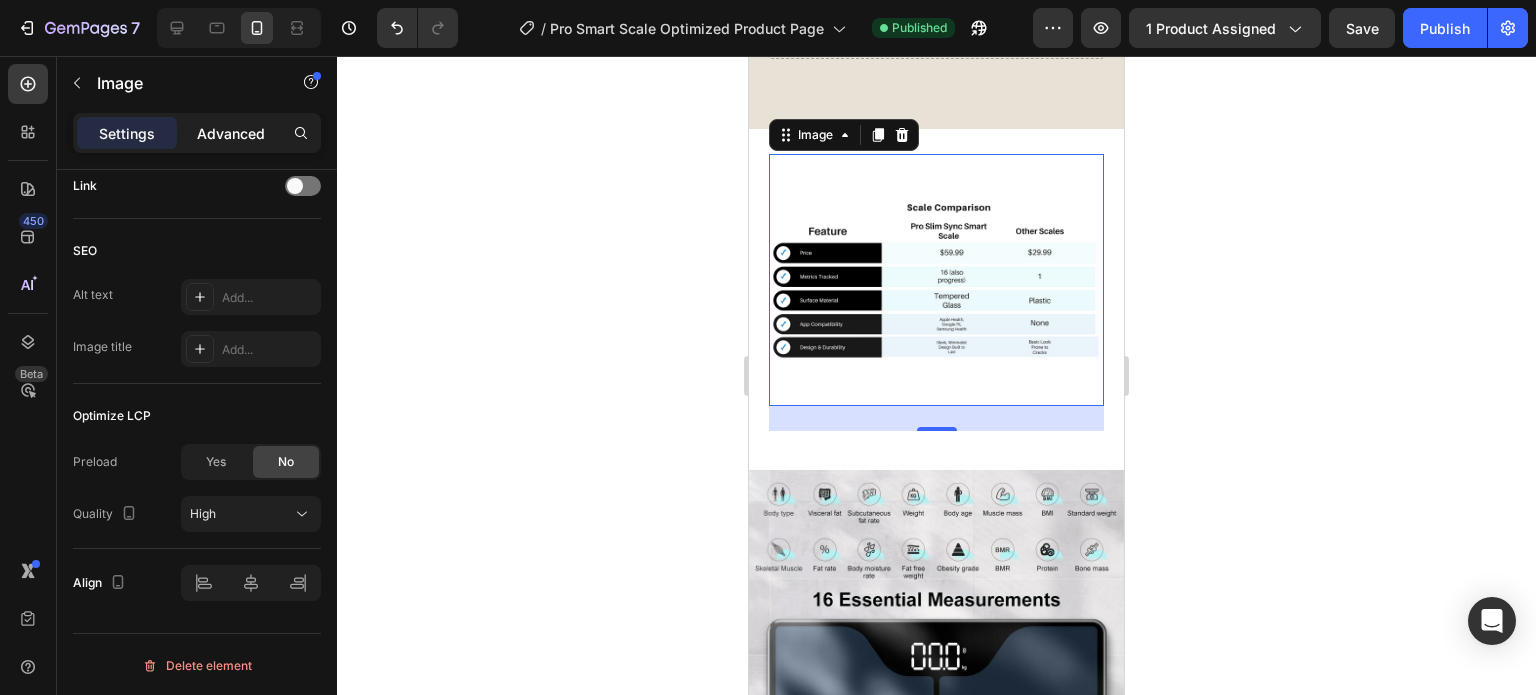 click on "Advanced" at bounding box center (231, 133) 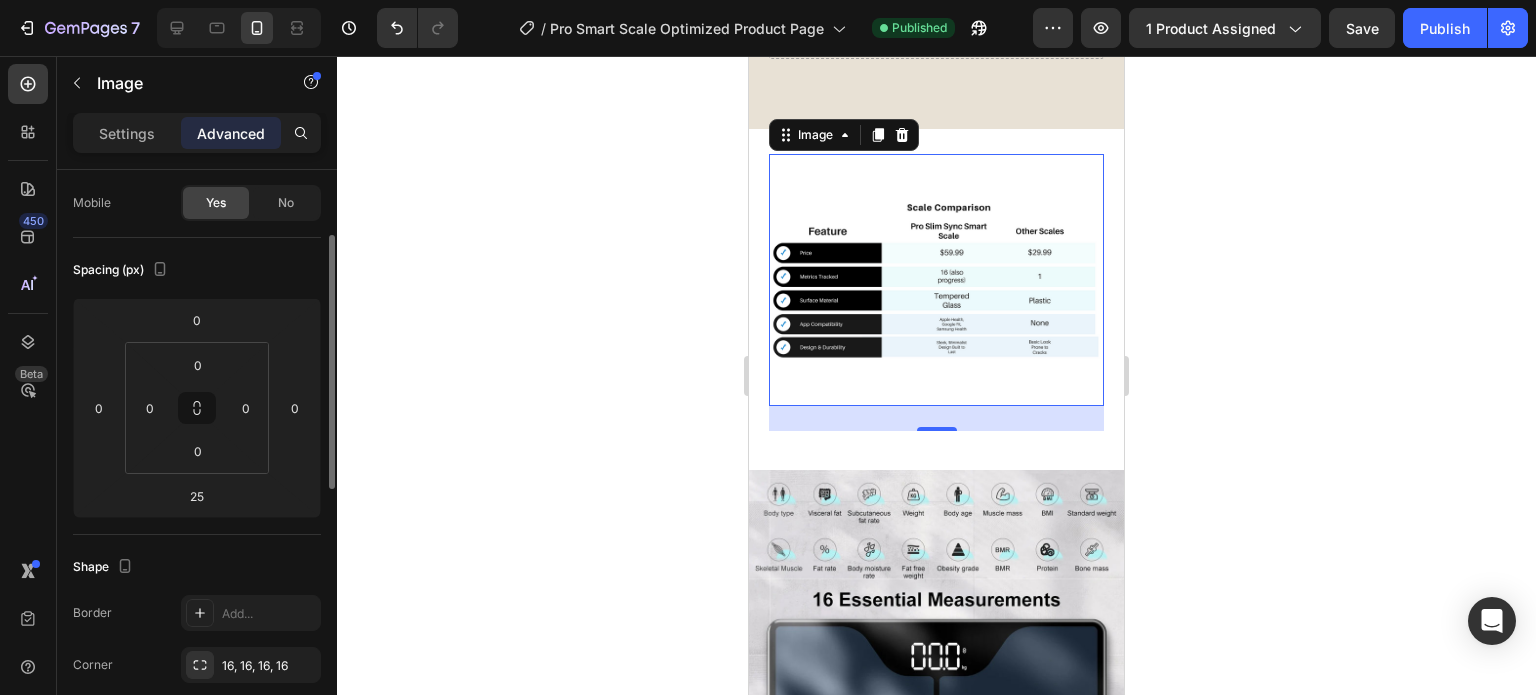 scroll, scrollTop: 0, scrollLeft: 0, axis: both 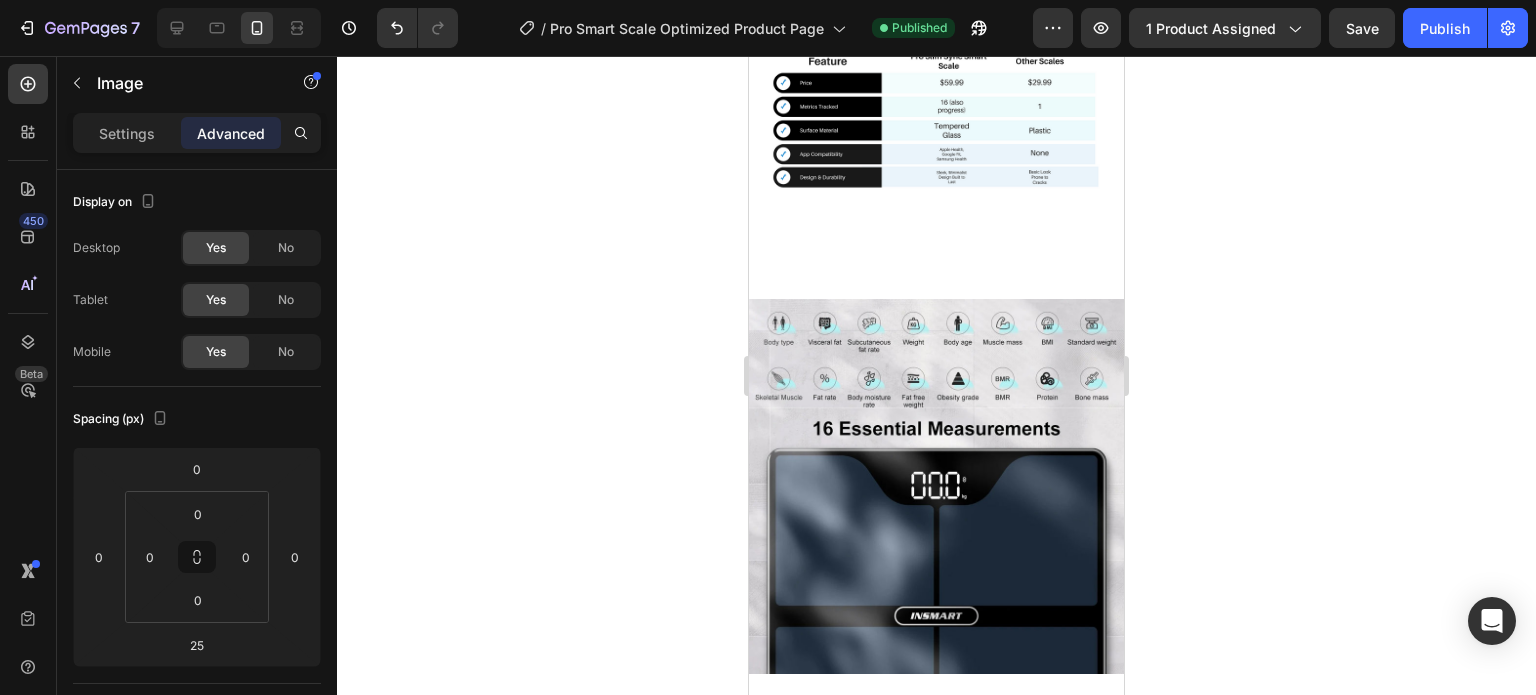 click at bounding box center [936, 108] 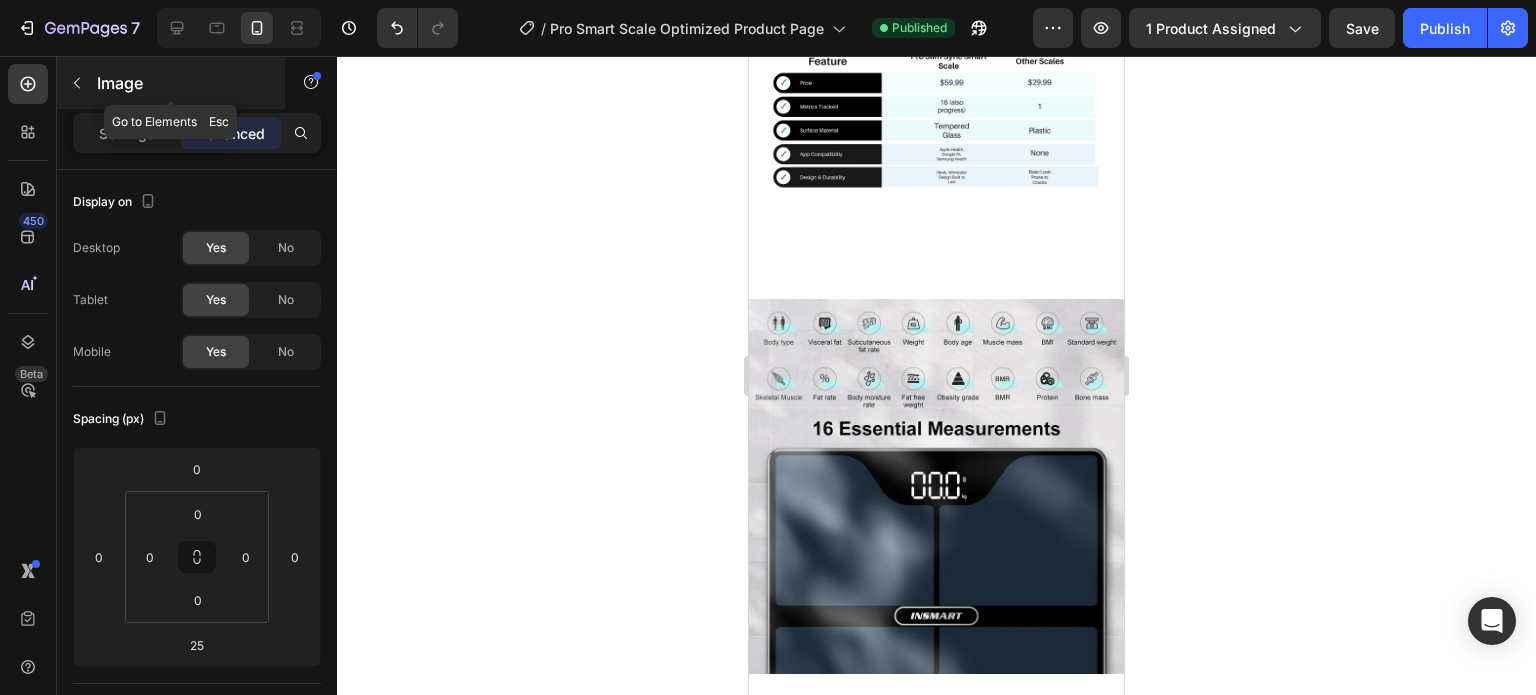 click 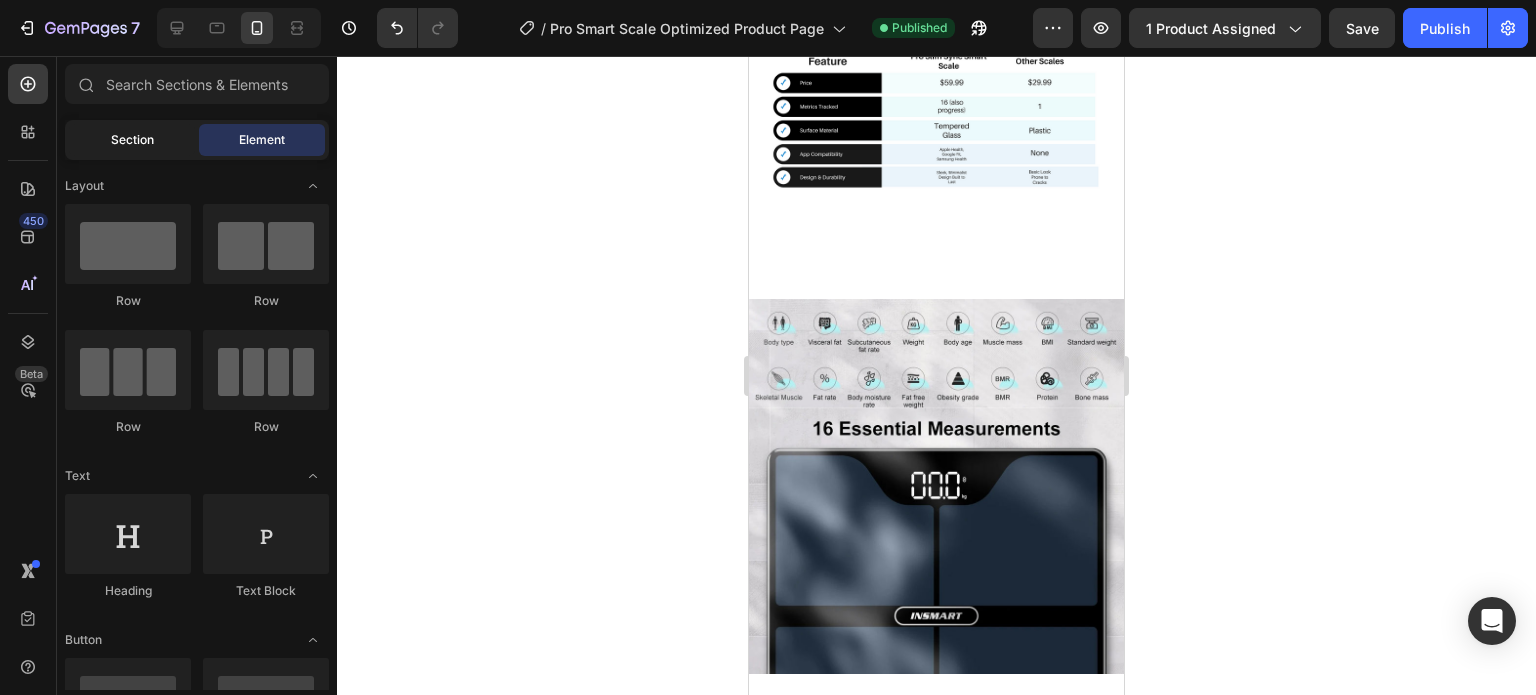 click on "Section" 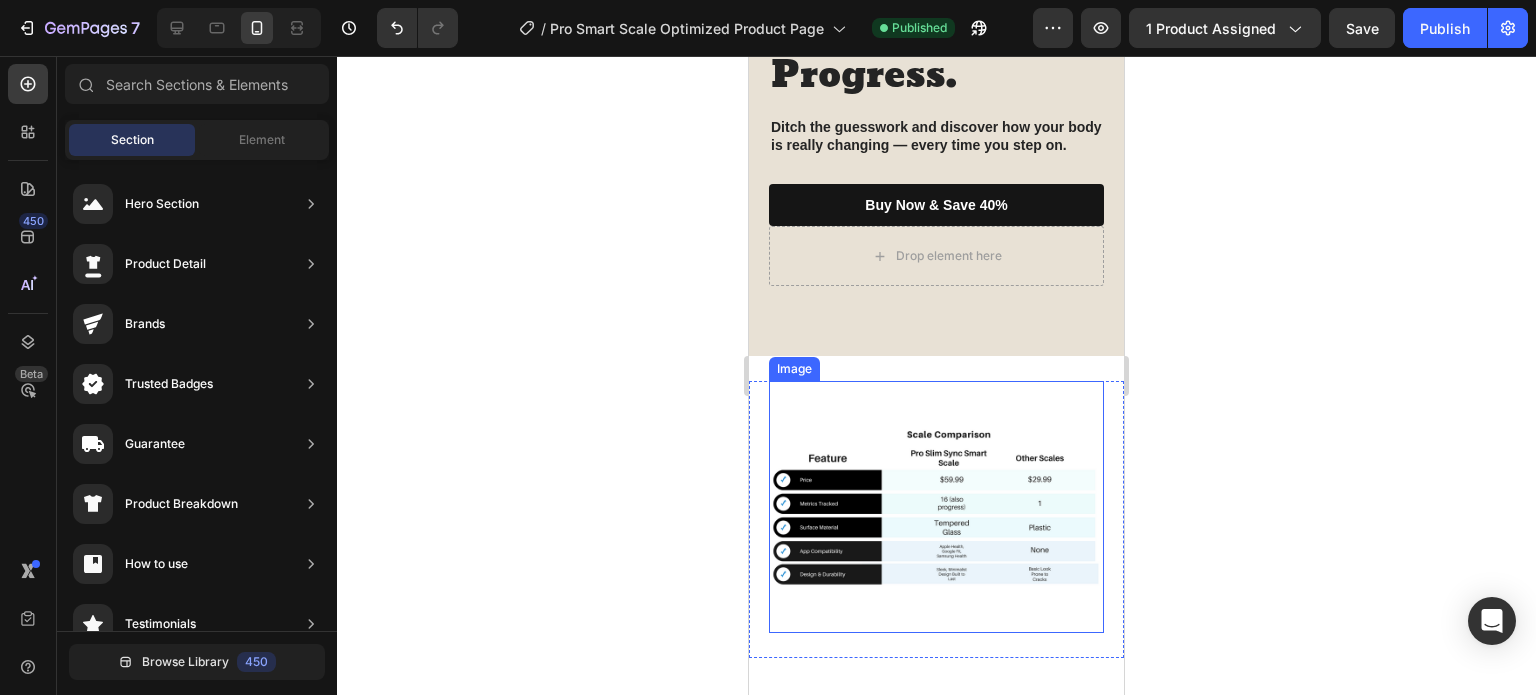 scroll, scrollTop: 2662, scrollLeft: 0, axis: vertical 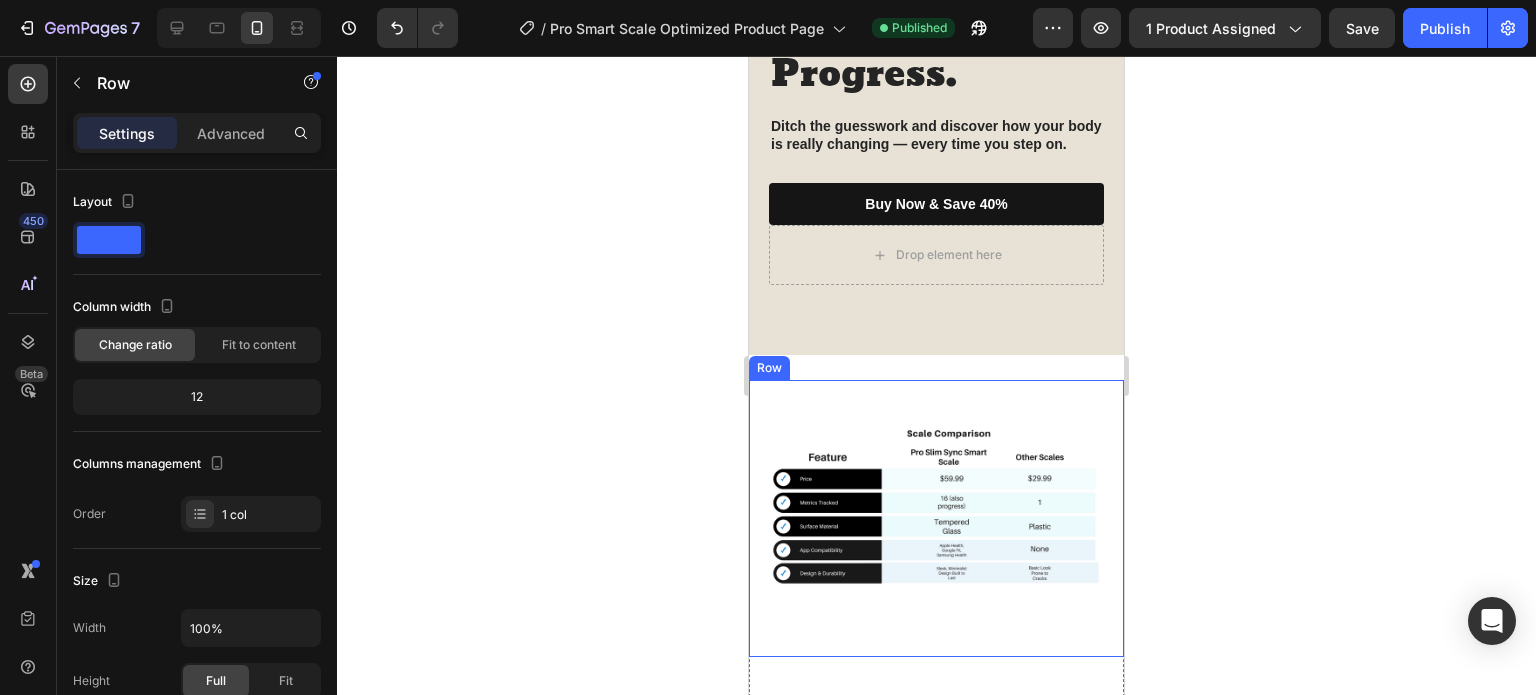 click on "How Pro Smart Scale Compares to Competitors Heading Image Row" at bounding box center (936, 518) 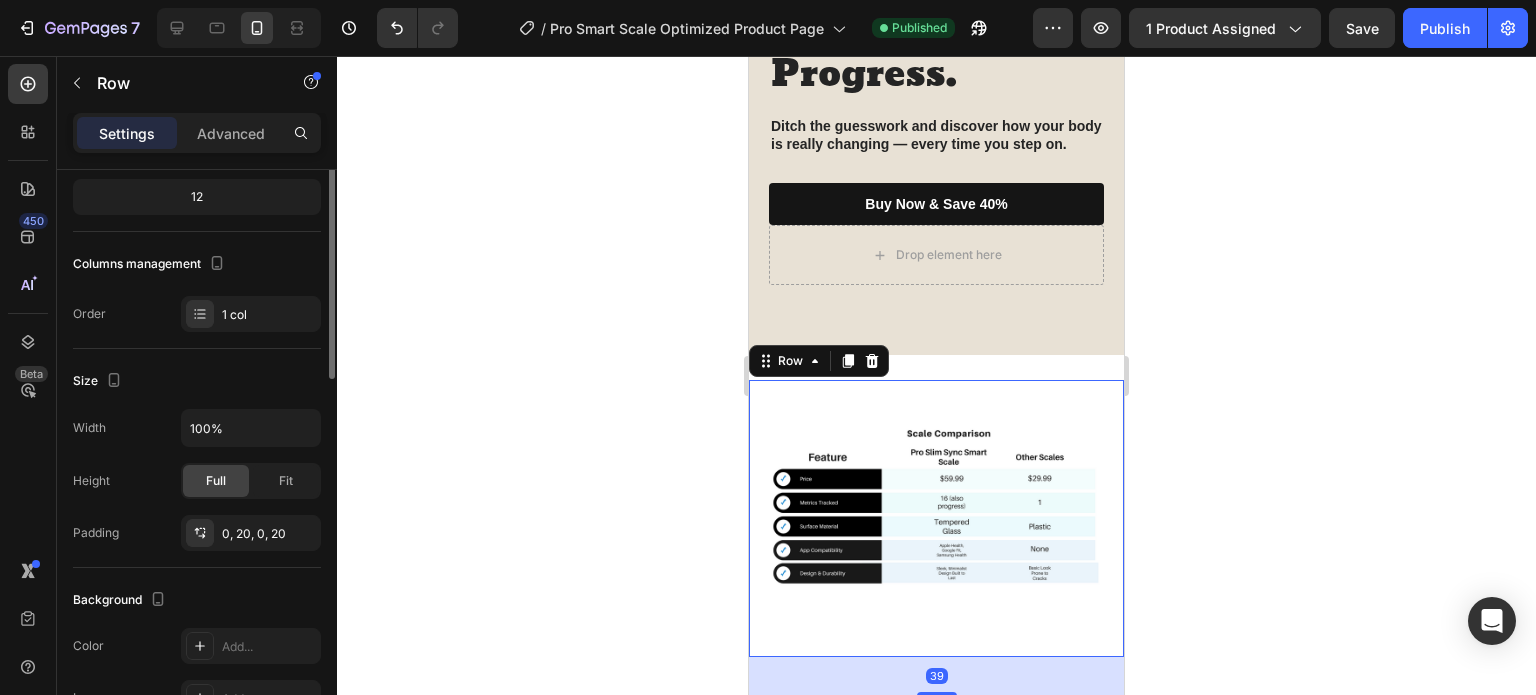 scroll, scrollTop: 300, scrollLeft: 0, axis: vertical 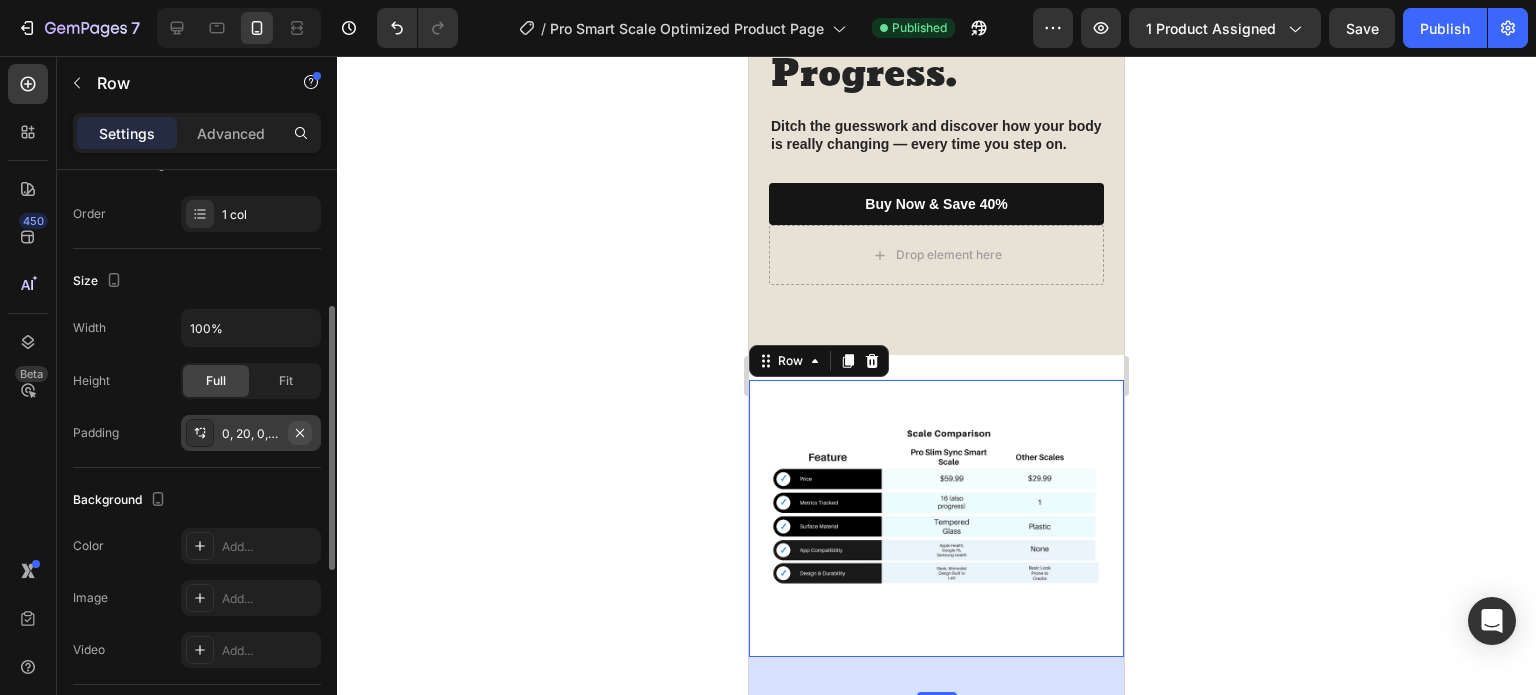 click 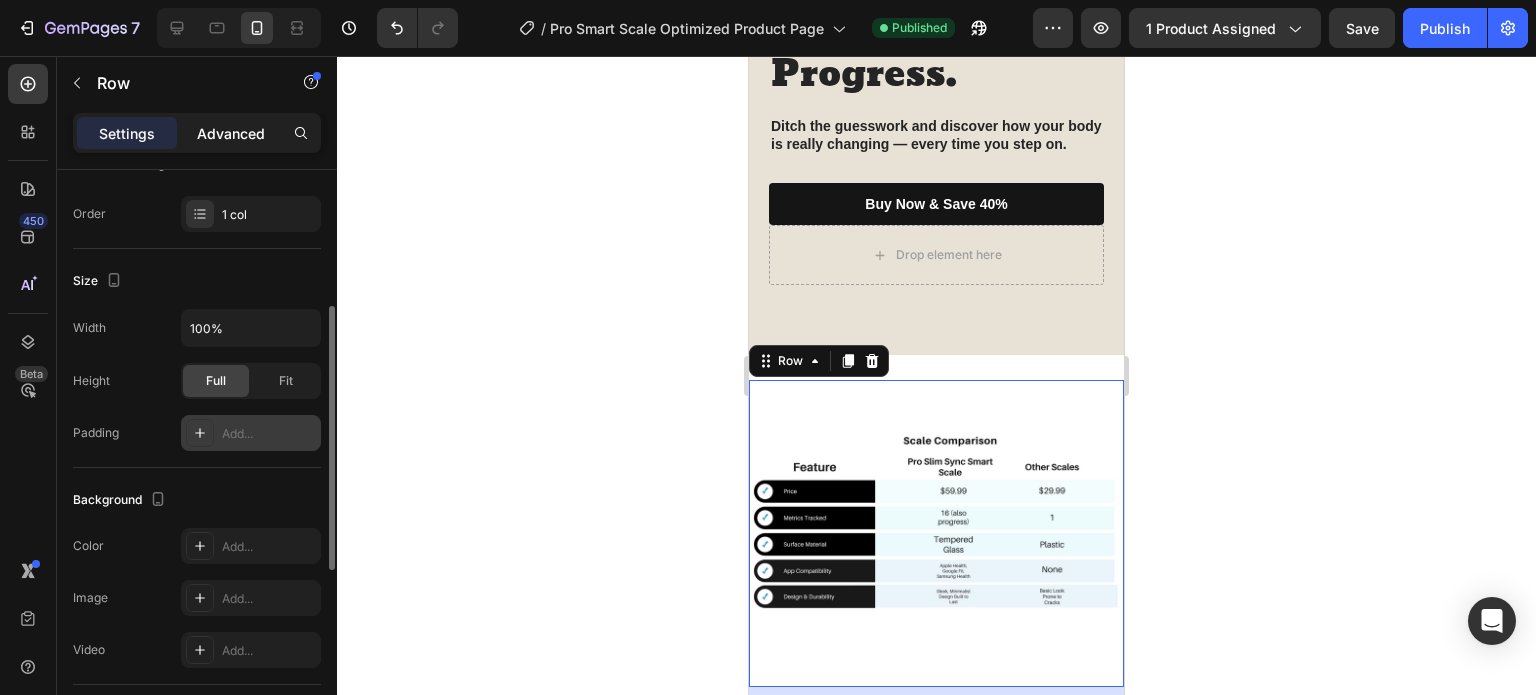 click on "Advanced" 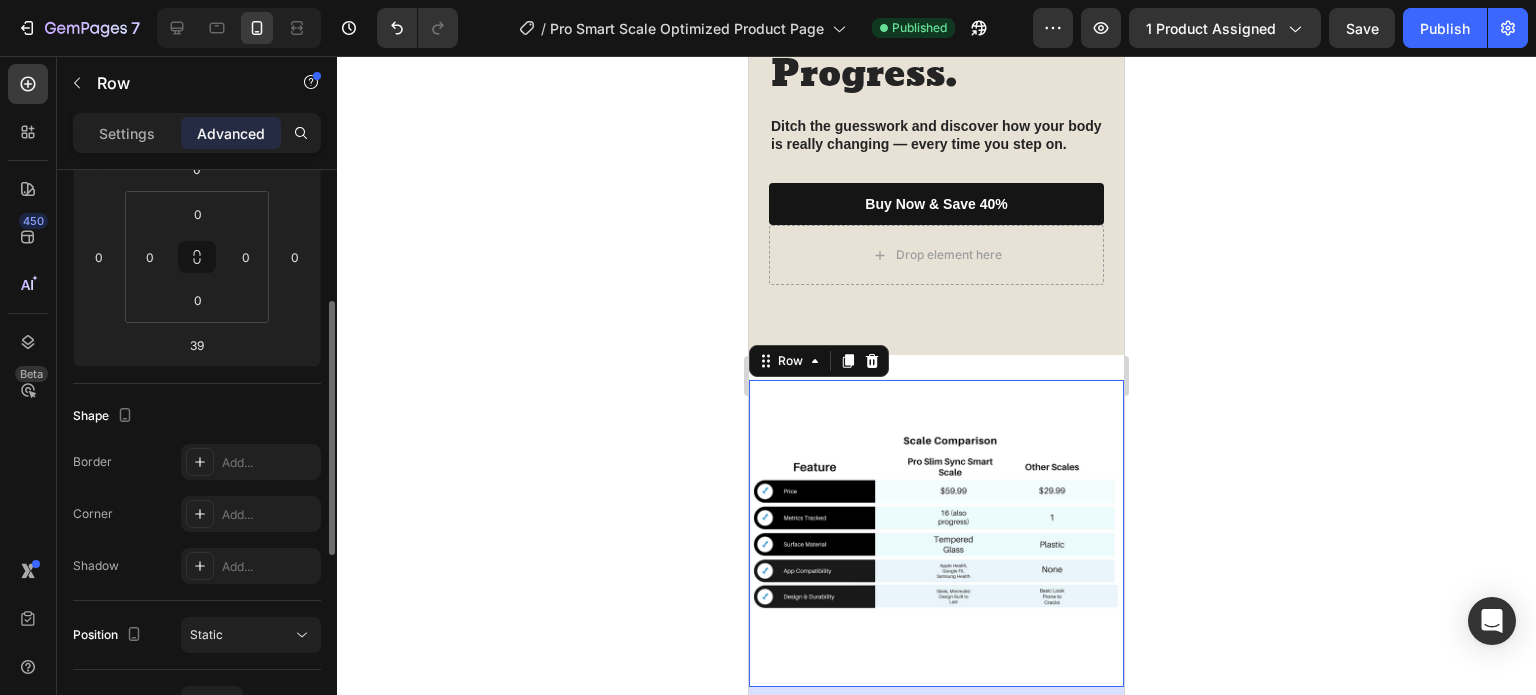 scroll, scrollTop: 200, scrollLeft: 0, axis: vertical 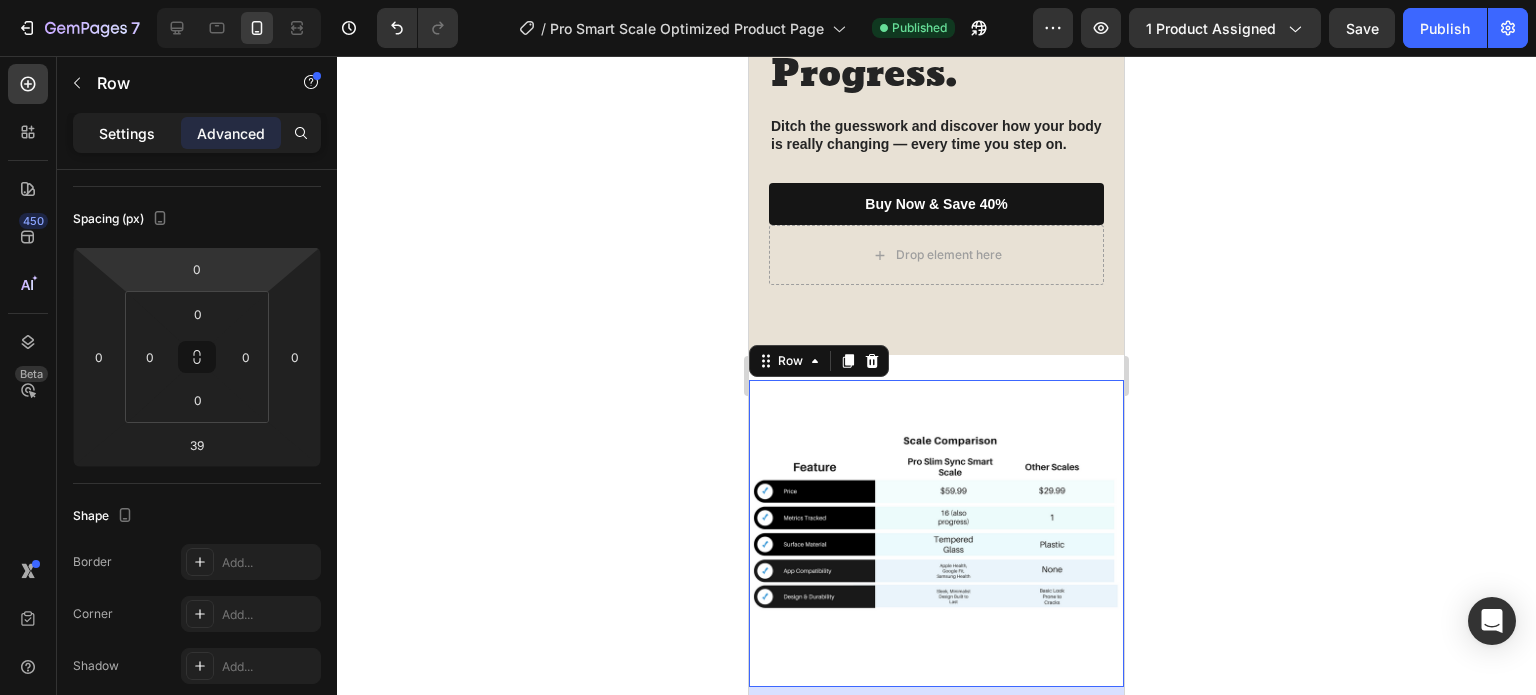 click on "Settings" at bounding box center [127, 133] 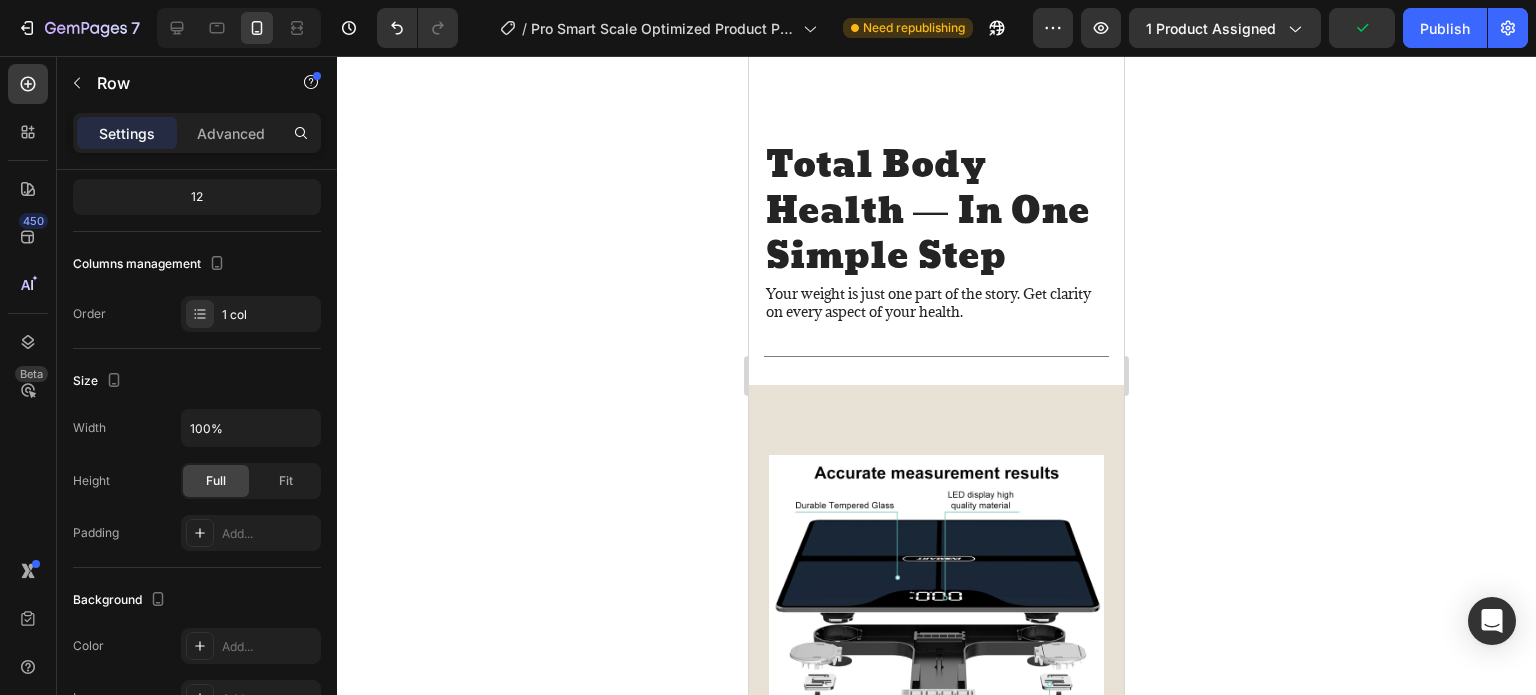 scroll, scrollTop: 2096, scrollLeft: 0, axis: vertical 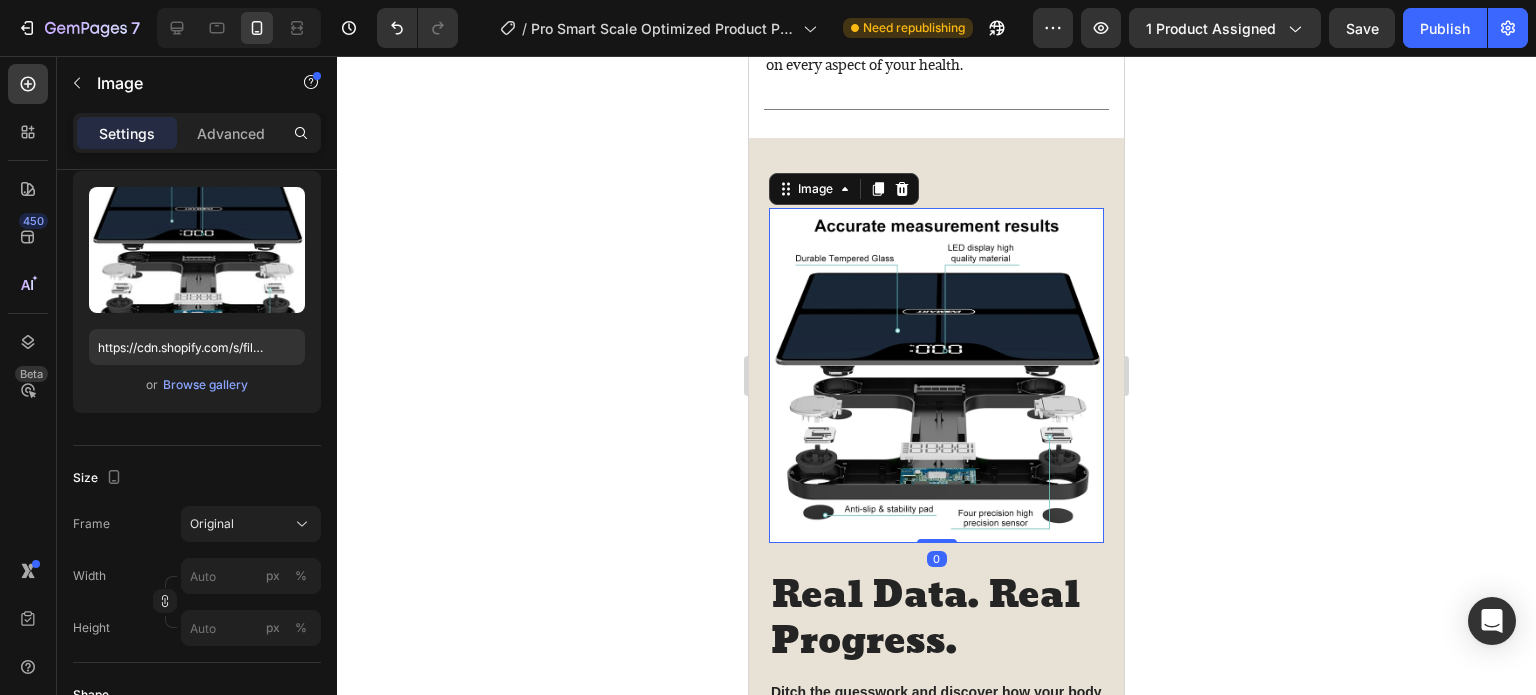 click at bounding box center [936, 375] 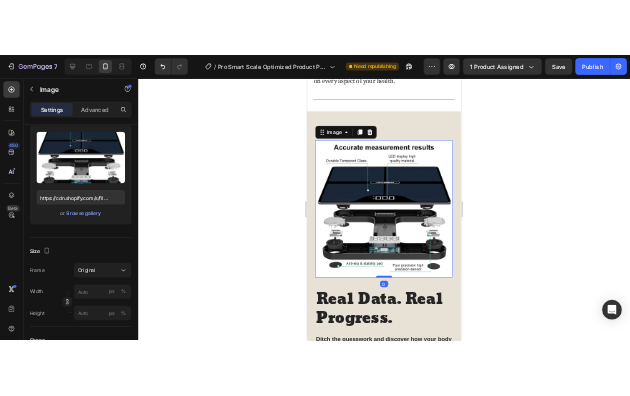 scroll, scrollTop: 0, scrollLeft: 0, axis: both 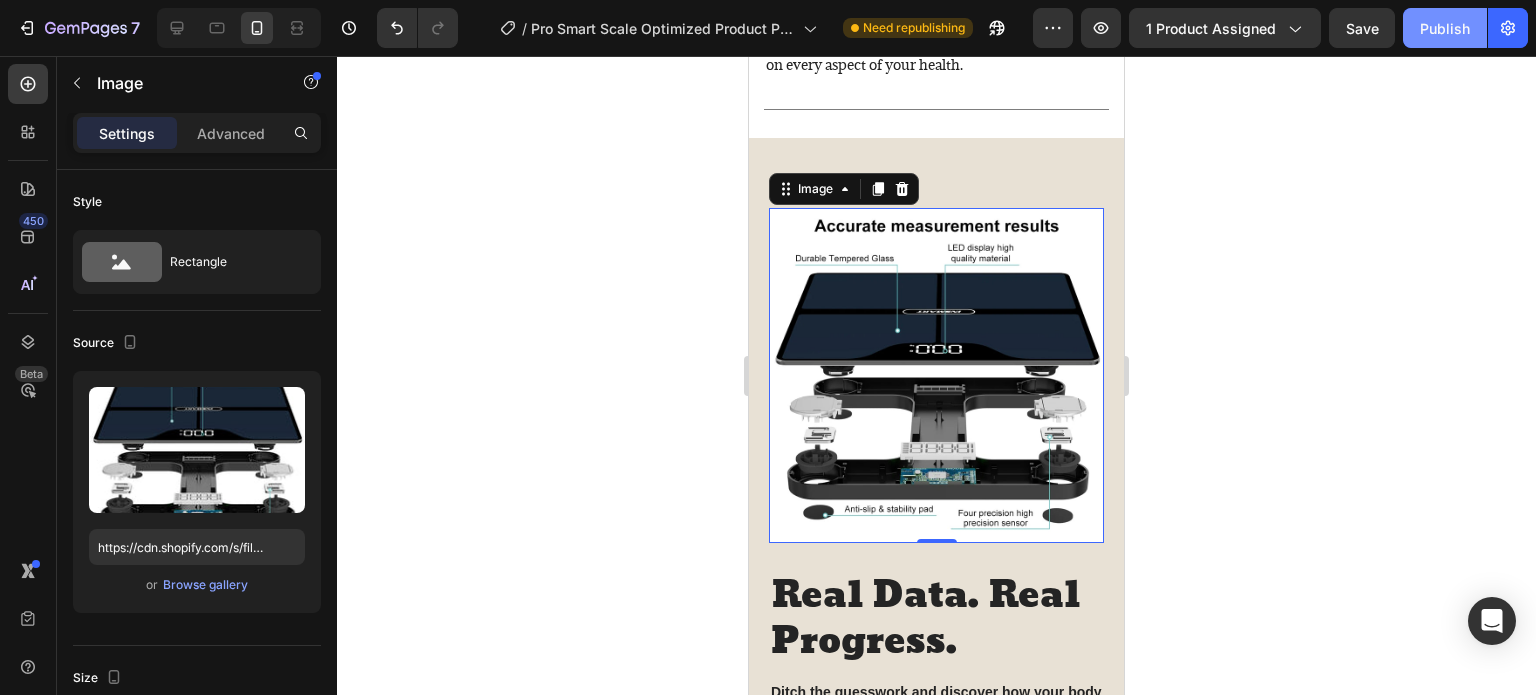 click on "Publish" at bounding box center [1445, 28] 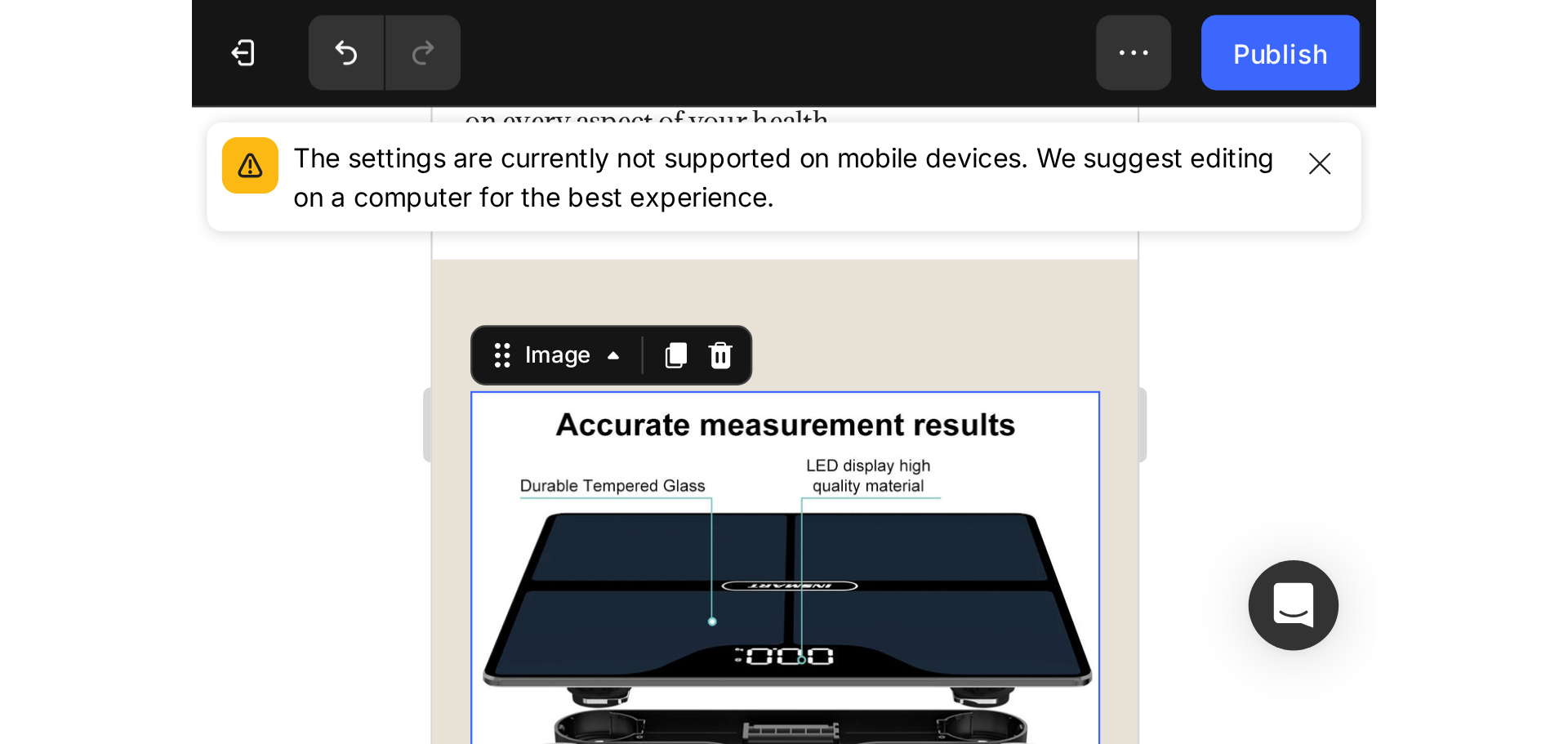 scroll, scrollTop: 1713, scrollLeft: 0, axis: vertical 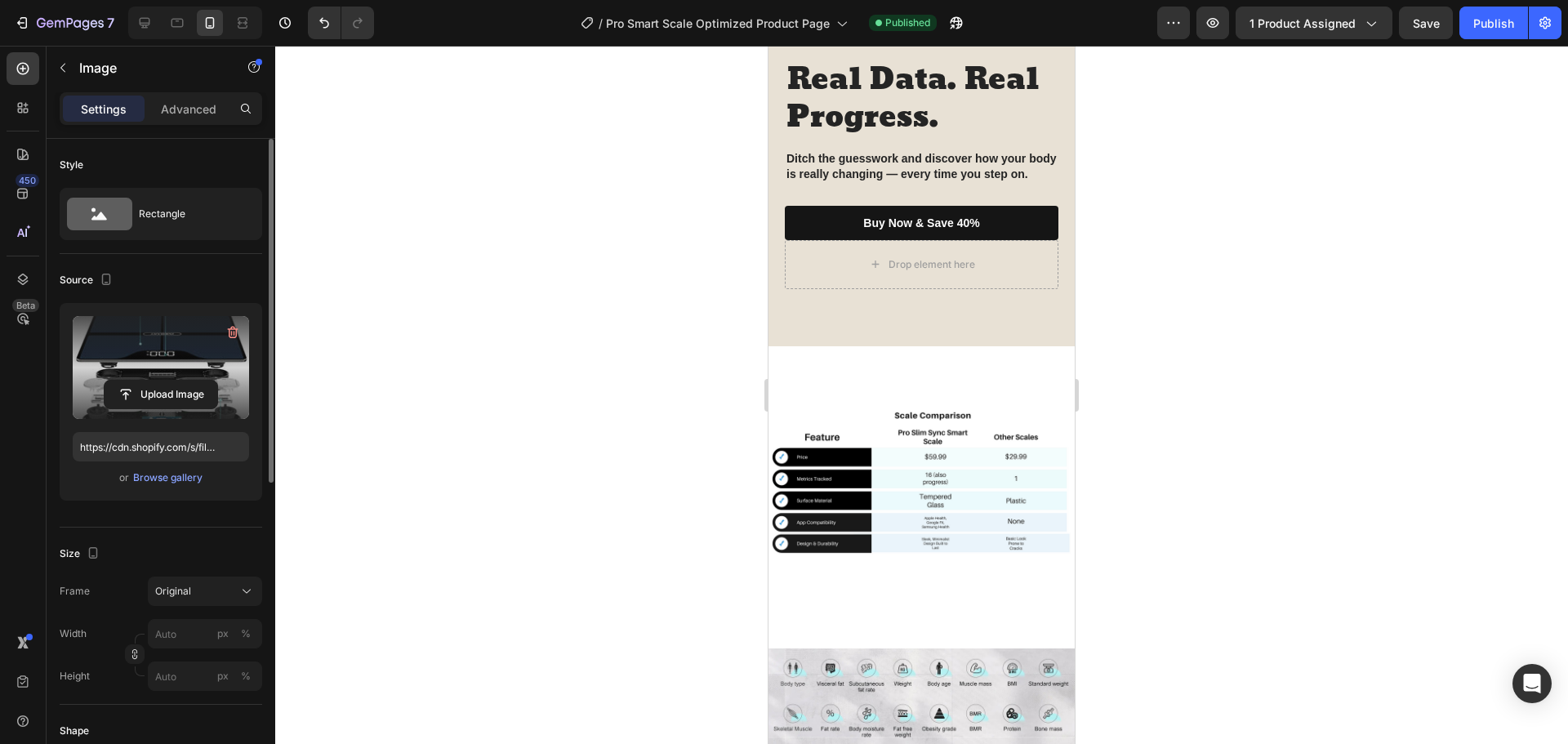 drag, startPoint x: 178, startPoint y: 349, endPoint x: 154, endPoint y: 413, distance: 68.35203 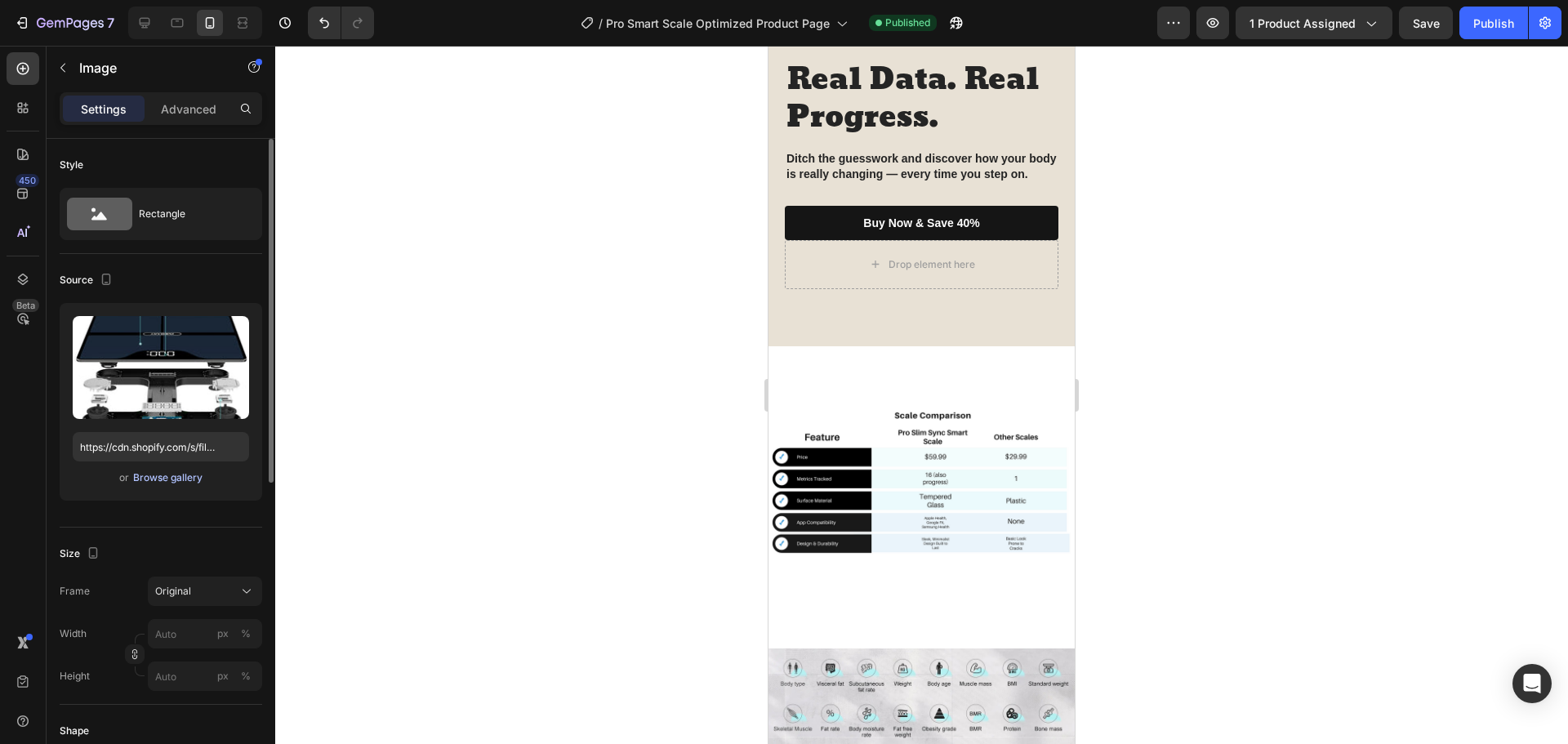 click on "Browse gallery" at bounding box center [167, 478] 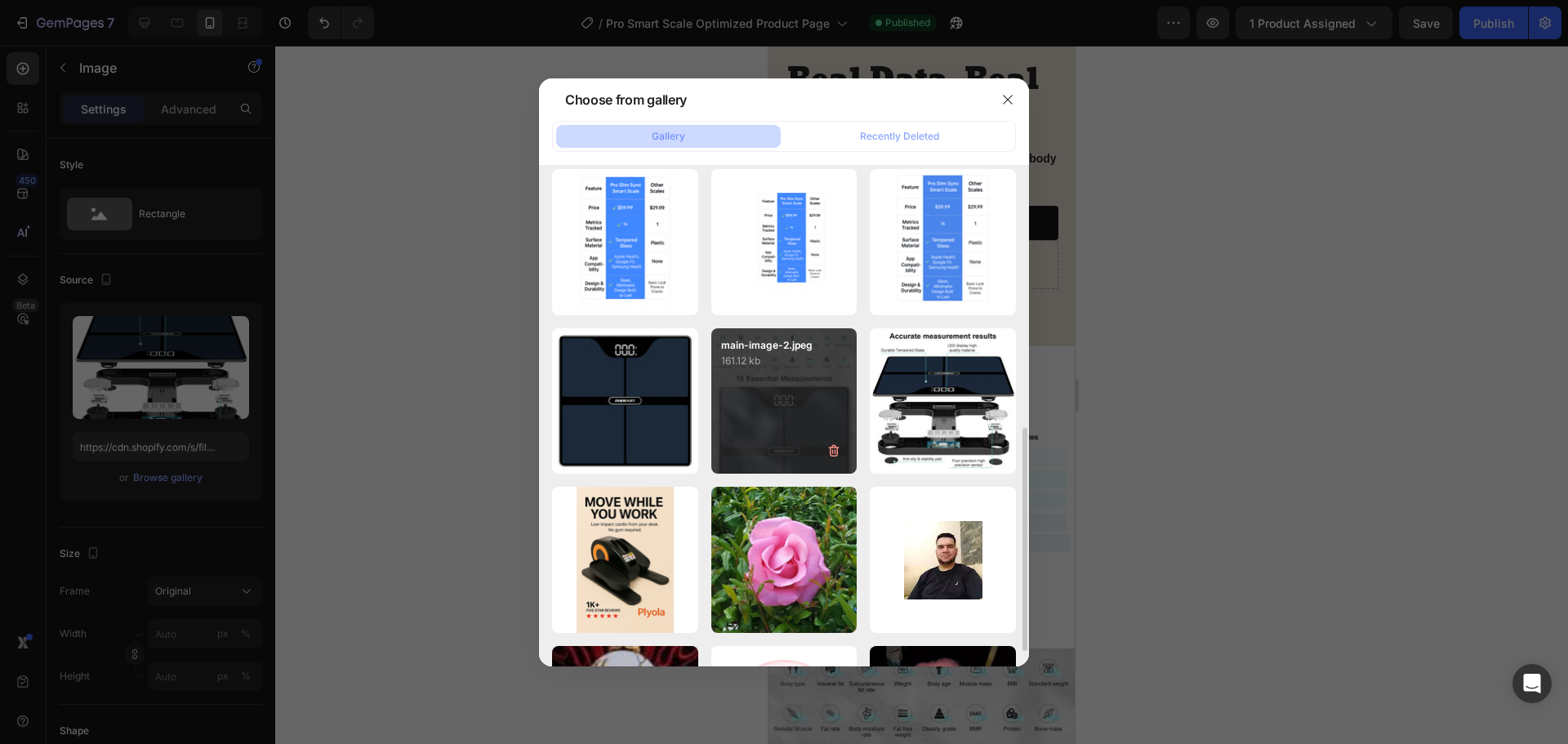 scroll, scrollTop: 490, scrollLeft: 0, axis: vertical 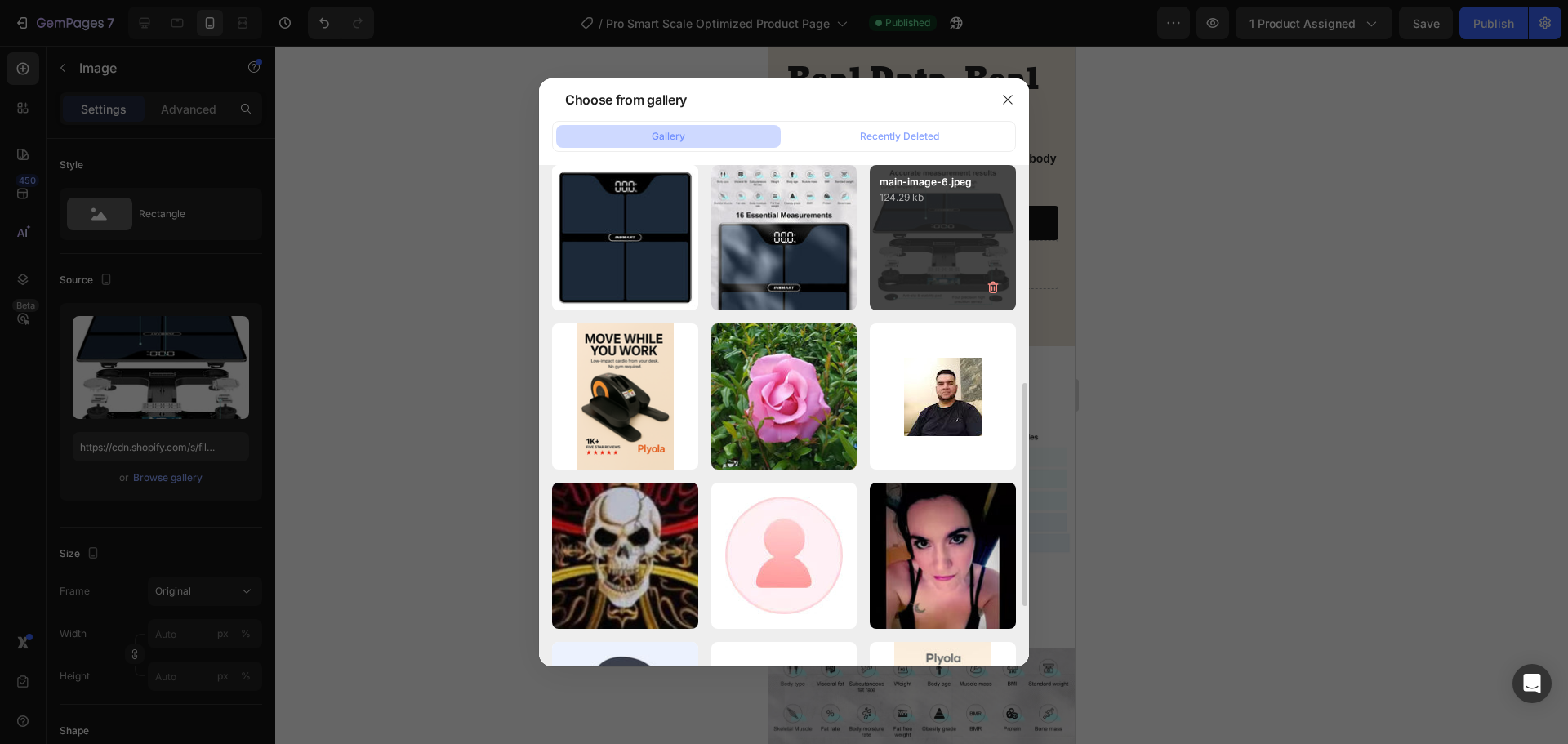click on "main-image-6.jpeg 124.29 kb" at bounding box center (942, 238) 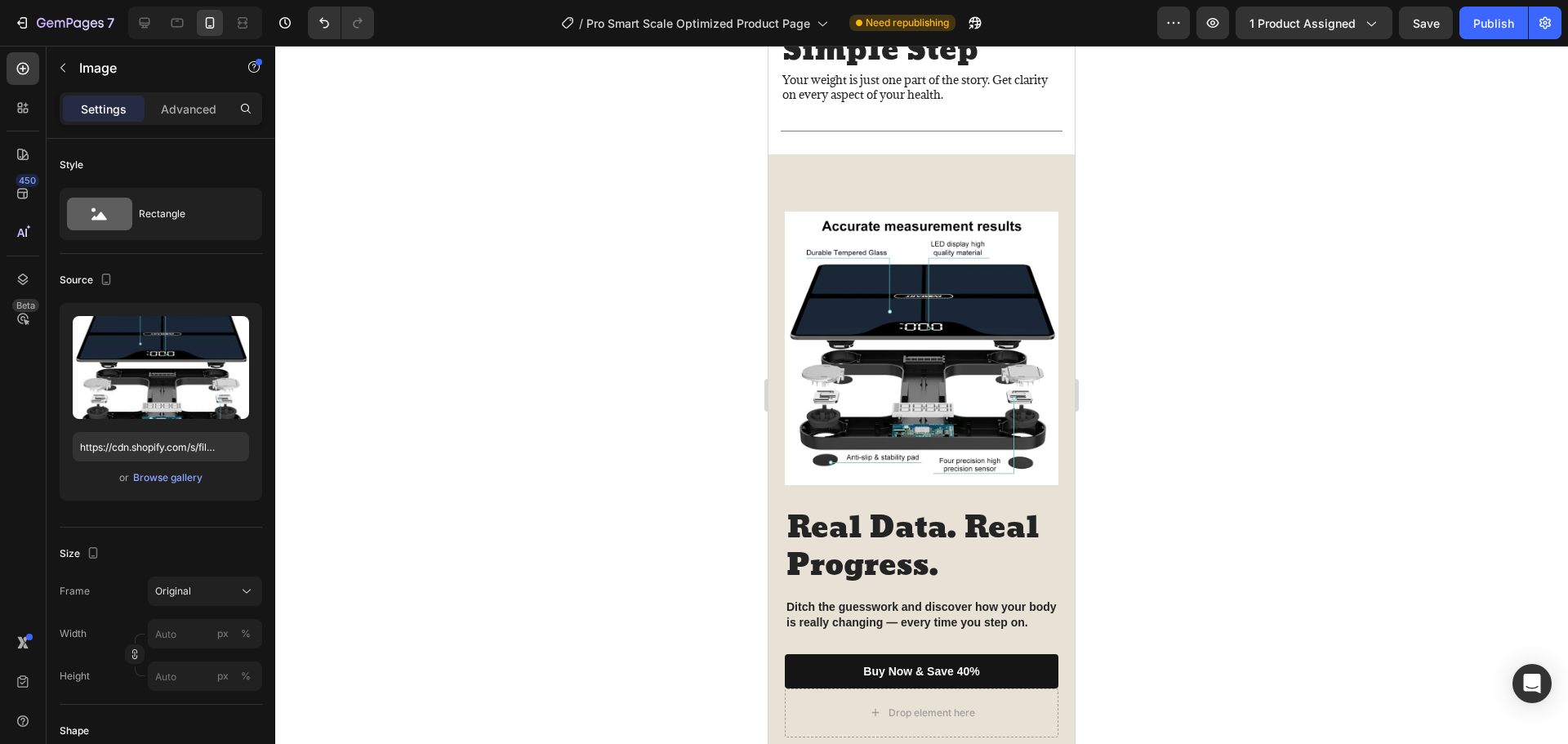 scroll, scrollTop: 1633, scrollLeft: 0, axis: vertical 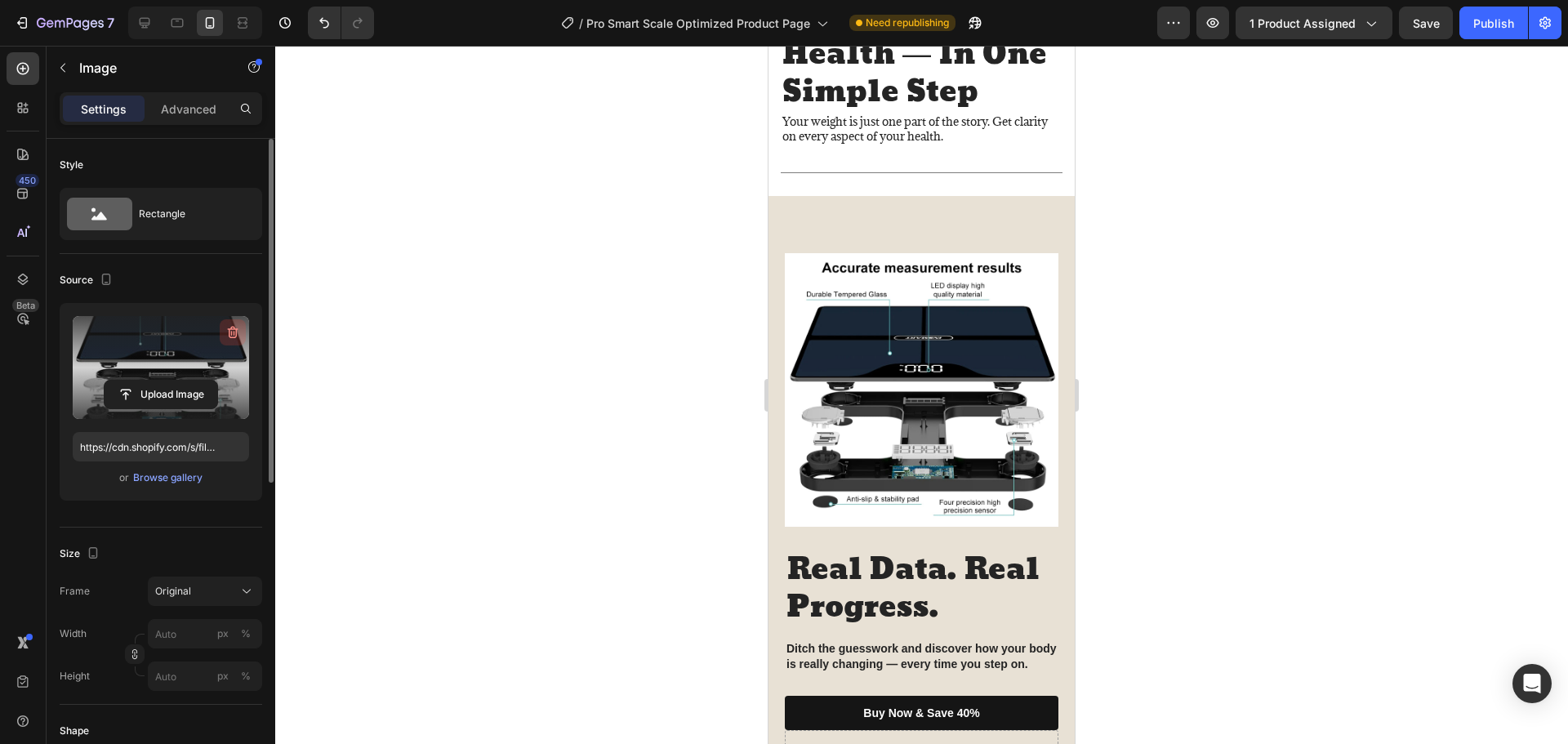 click at bounding box center [233, 332] 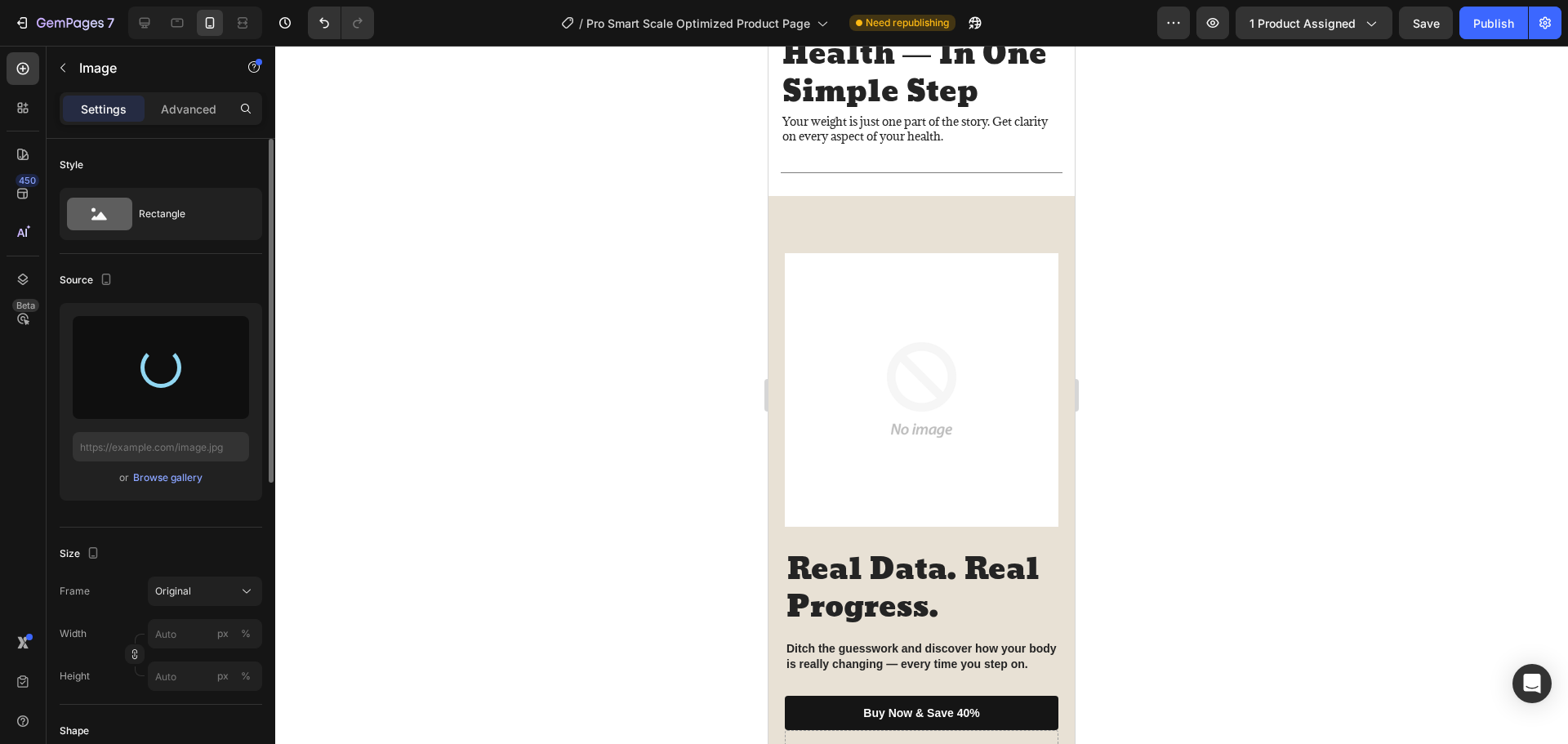 type on "https://cdn.shopify.com/s/files/1/0738/7411/2739/files/gempages_570247053414761624-9ebacd2b-0b9c-43b5-952f-6545eee097fc.png" 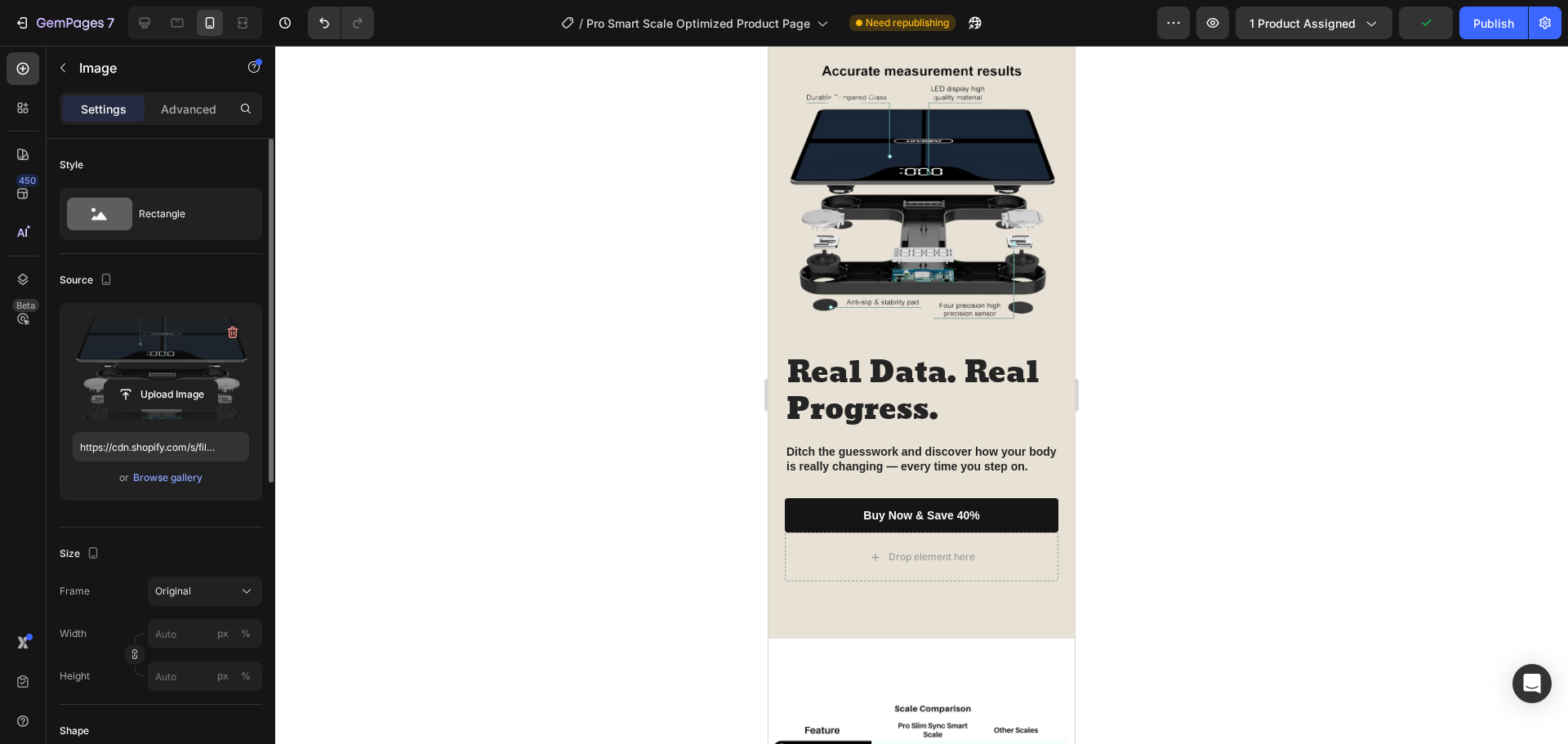 scroll, scrollTop: 1552, scrollLeft: 0, axis: vertical 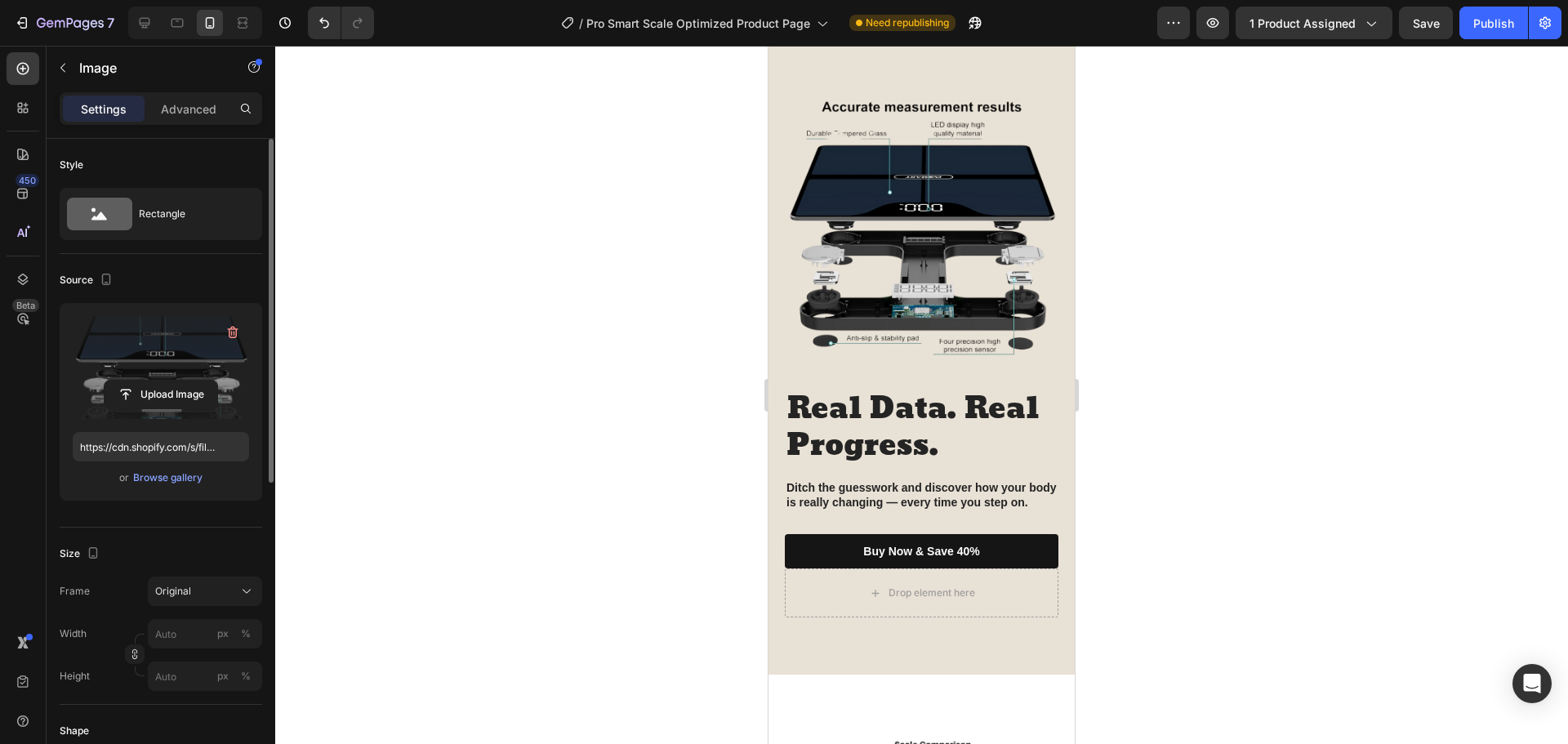 click at bounding box center [921, 229] 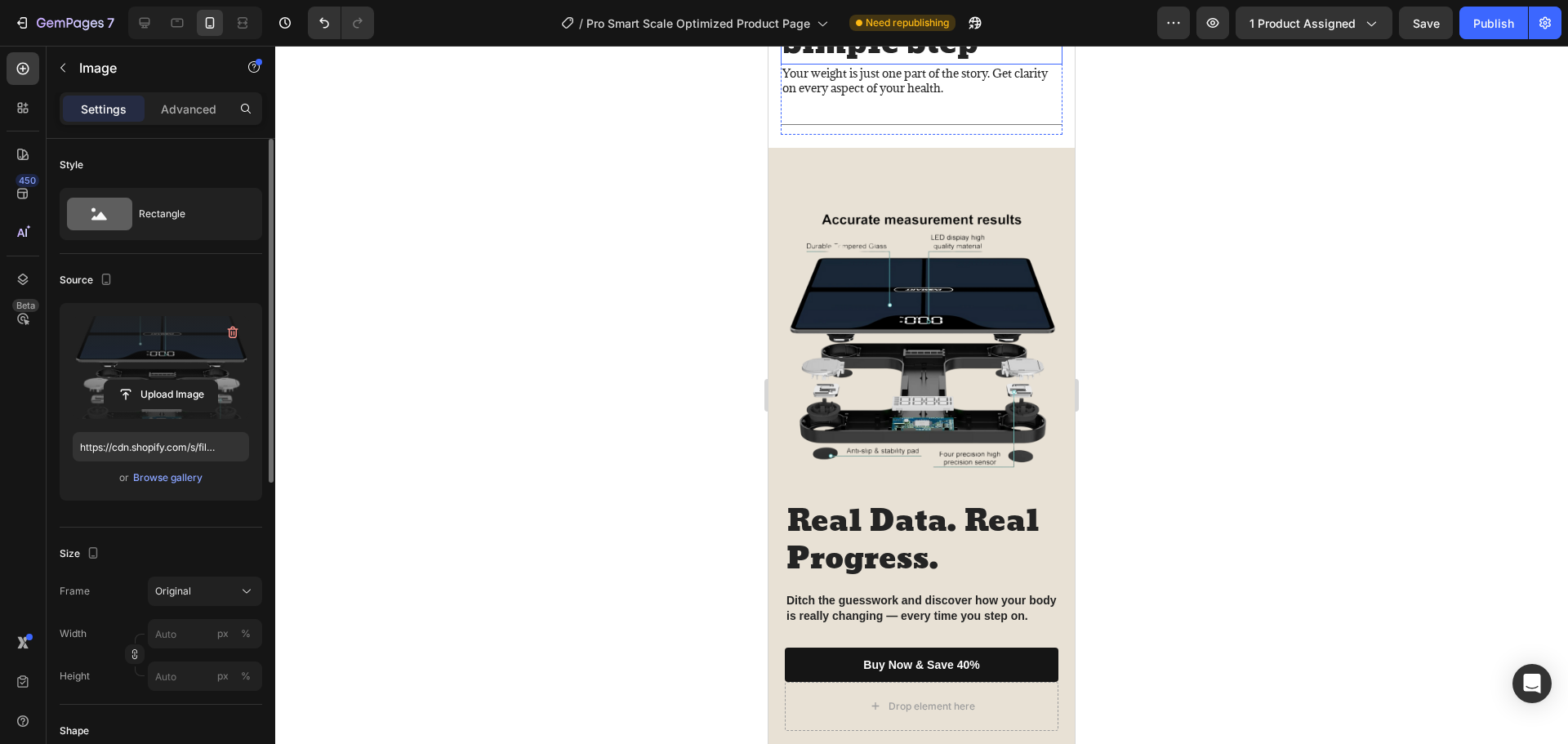 scroll, scrollTop: 1682, scrollLeft: 0, axis: vertical 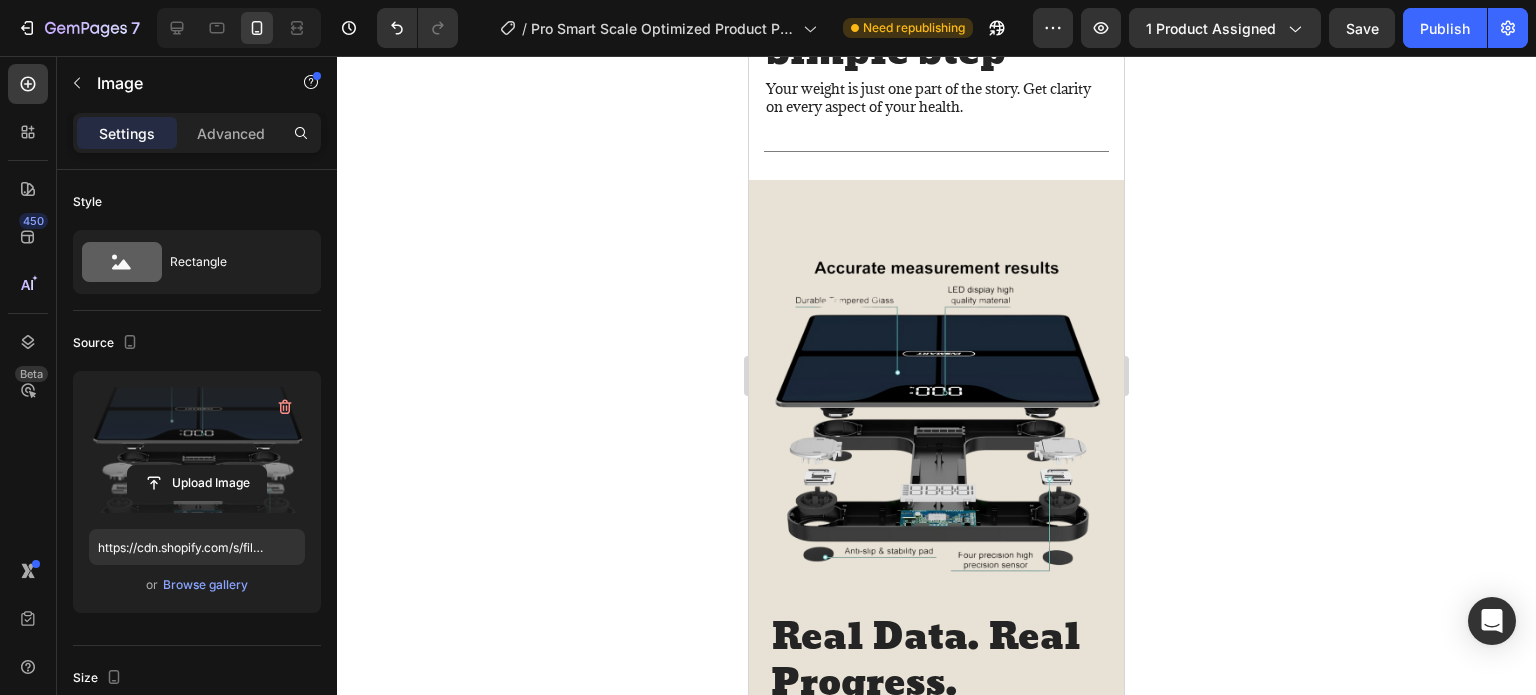 click at bounding box center [936, 417] 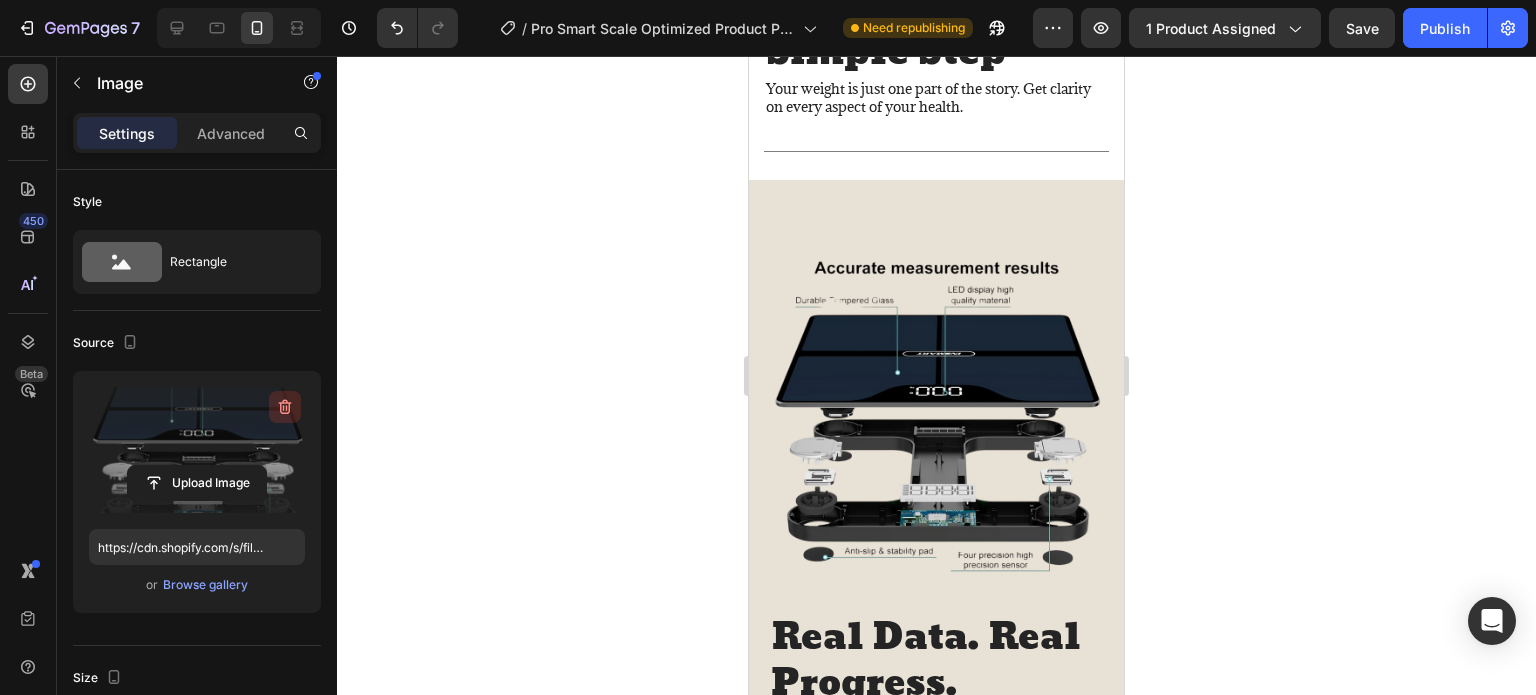 click 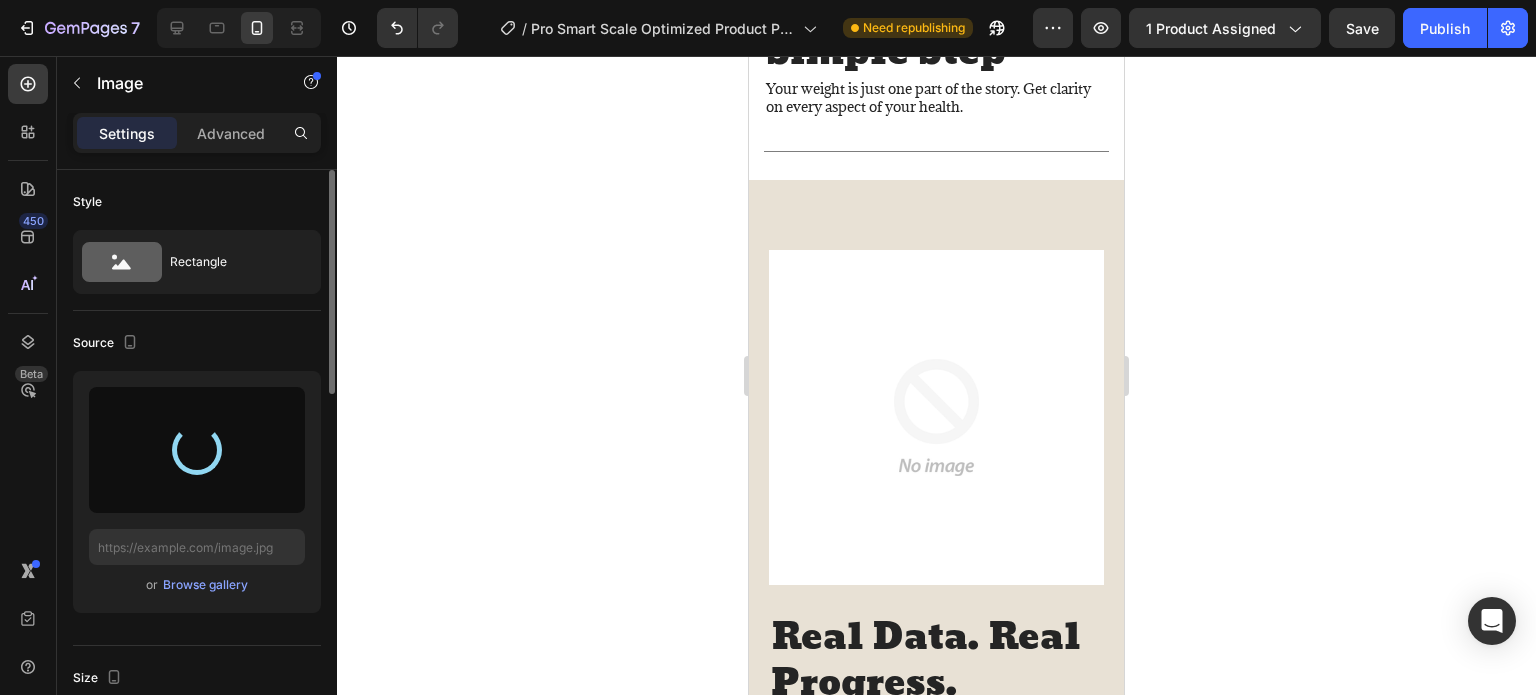 type on "https://cdn.shopify.com/s/files/1/0738/7411/2739/files/gempages_570247053414761624-deb62df8-b33d-4c20-a8fe-0f3e781d5f48.png" 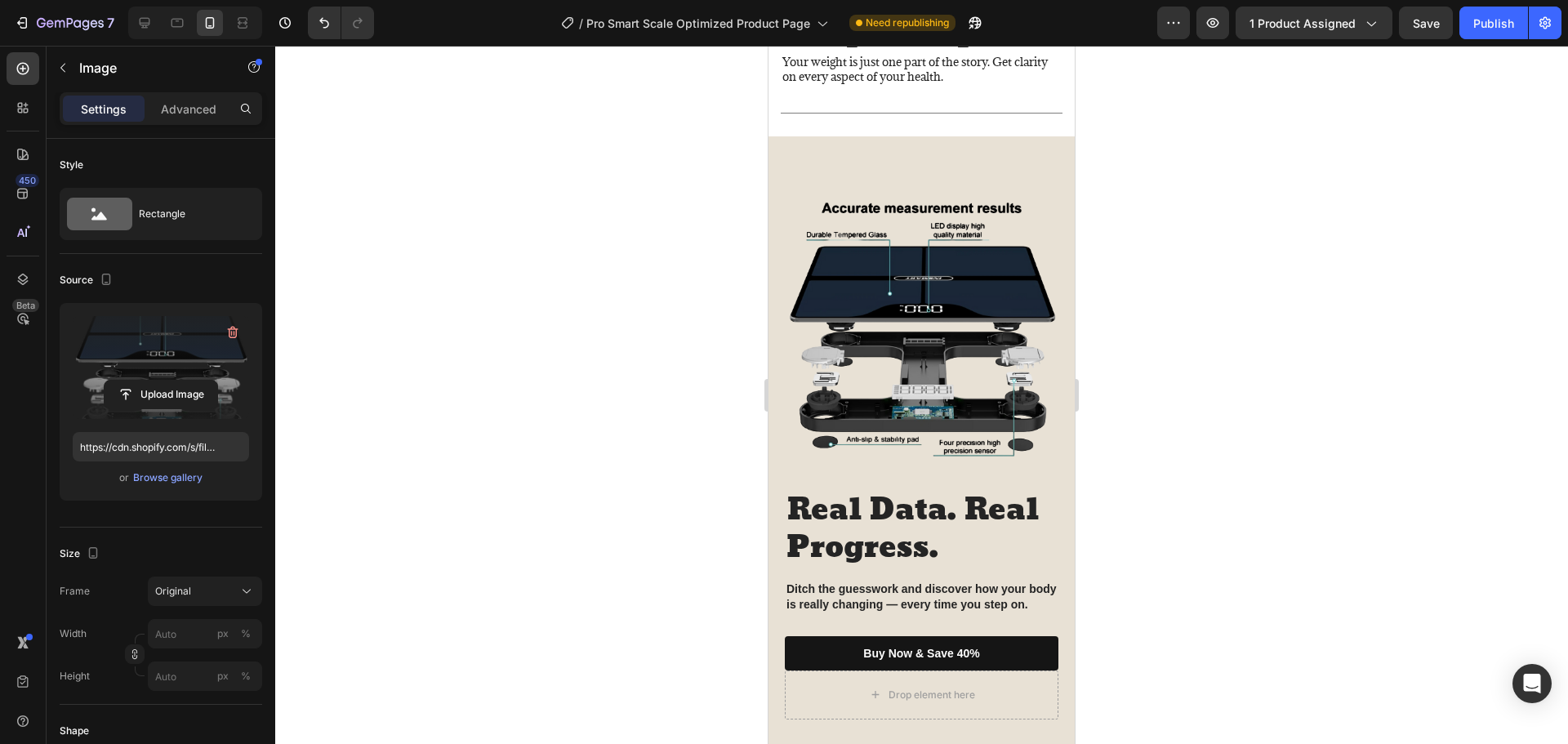 scroll, scrollTop: 1682, scrollLeft: 0, axis: vertical 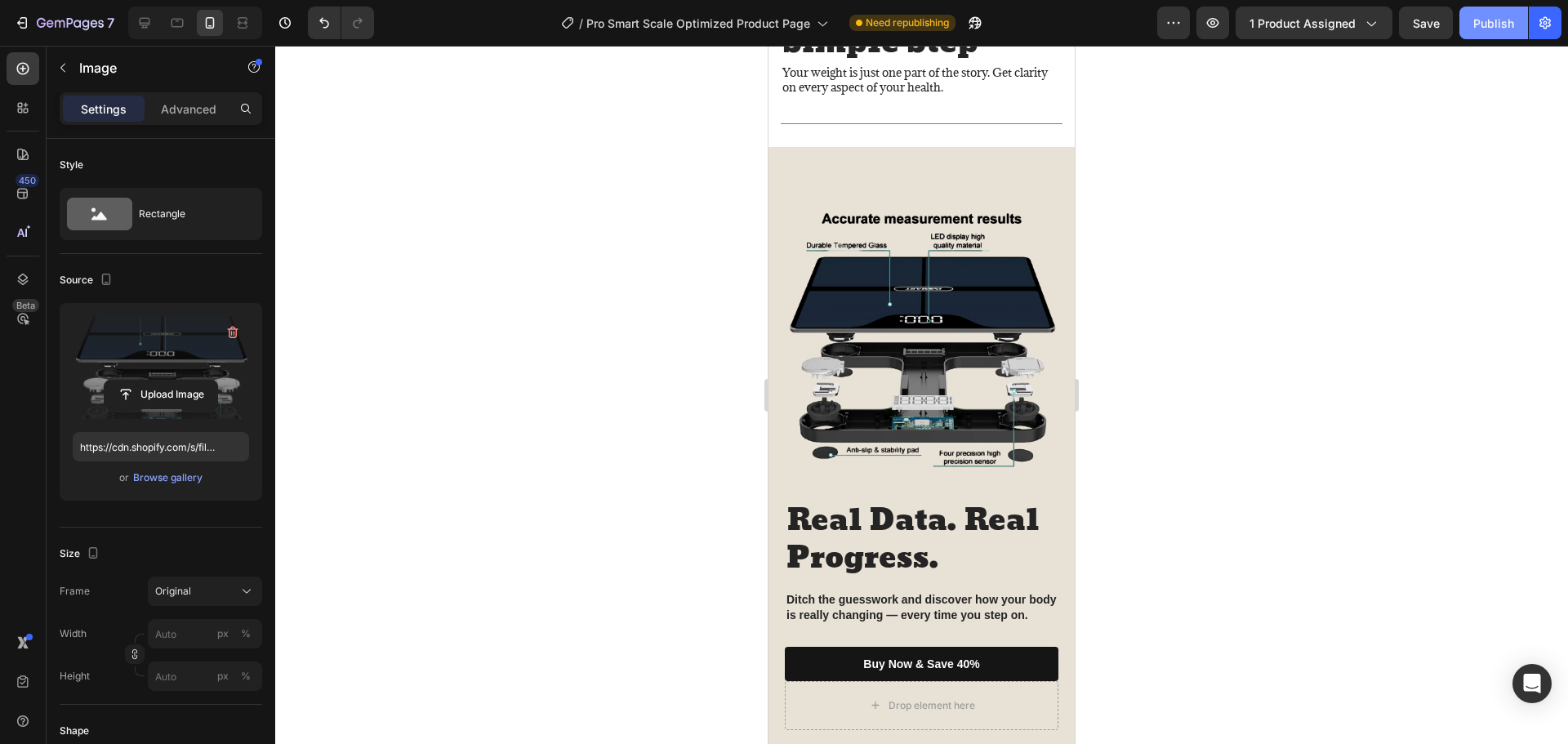 drag, startPoint x: 1517, startPoint y: 29, endPoint x: 1486, endPoint y: 34, distance: 31.400637 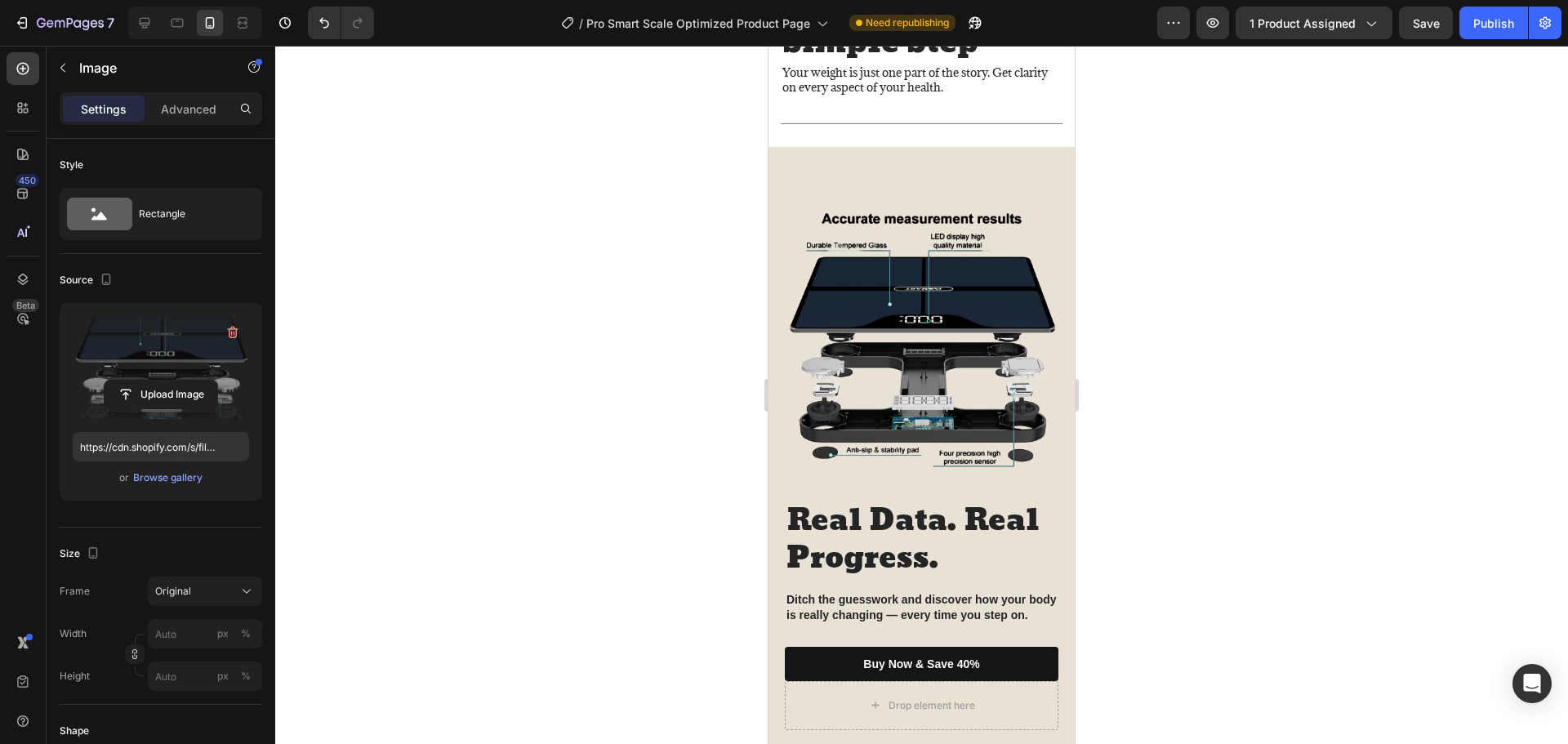 click on "7  Version history  /  Pro Smart Scale Optimized Product Page Need republishing Preview 1 product assigned  Save   Publish" 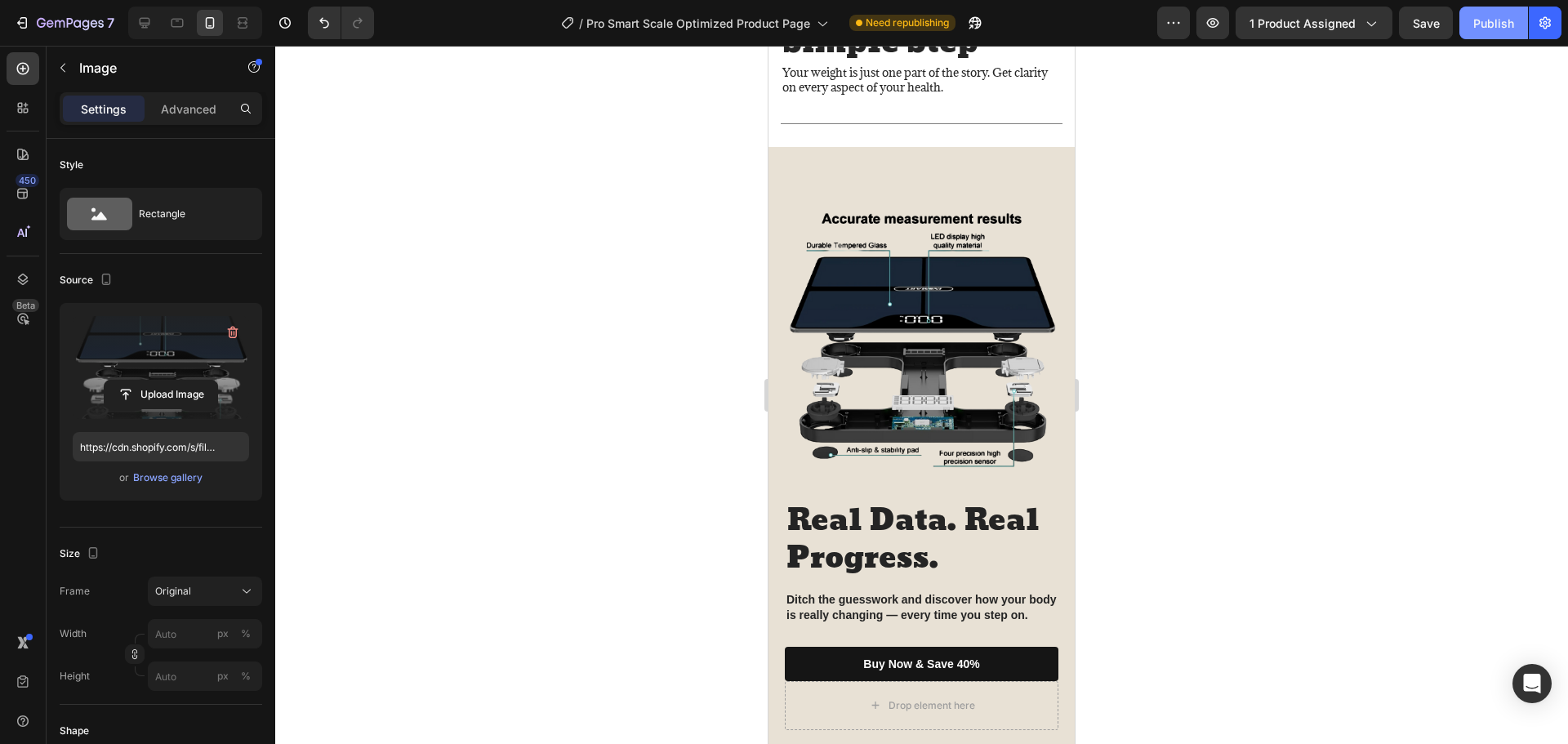 click on "Publish" at bounding box center [1494, 23] 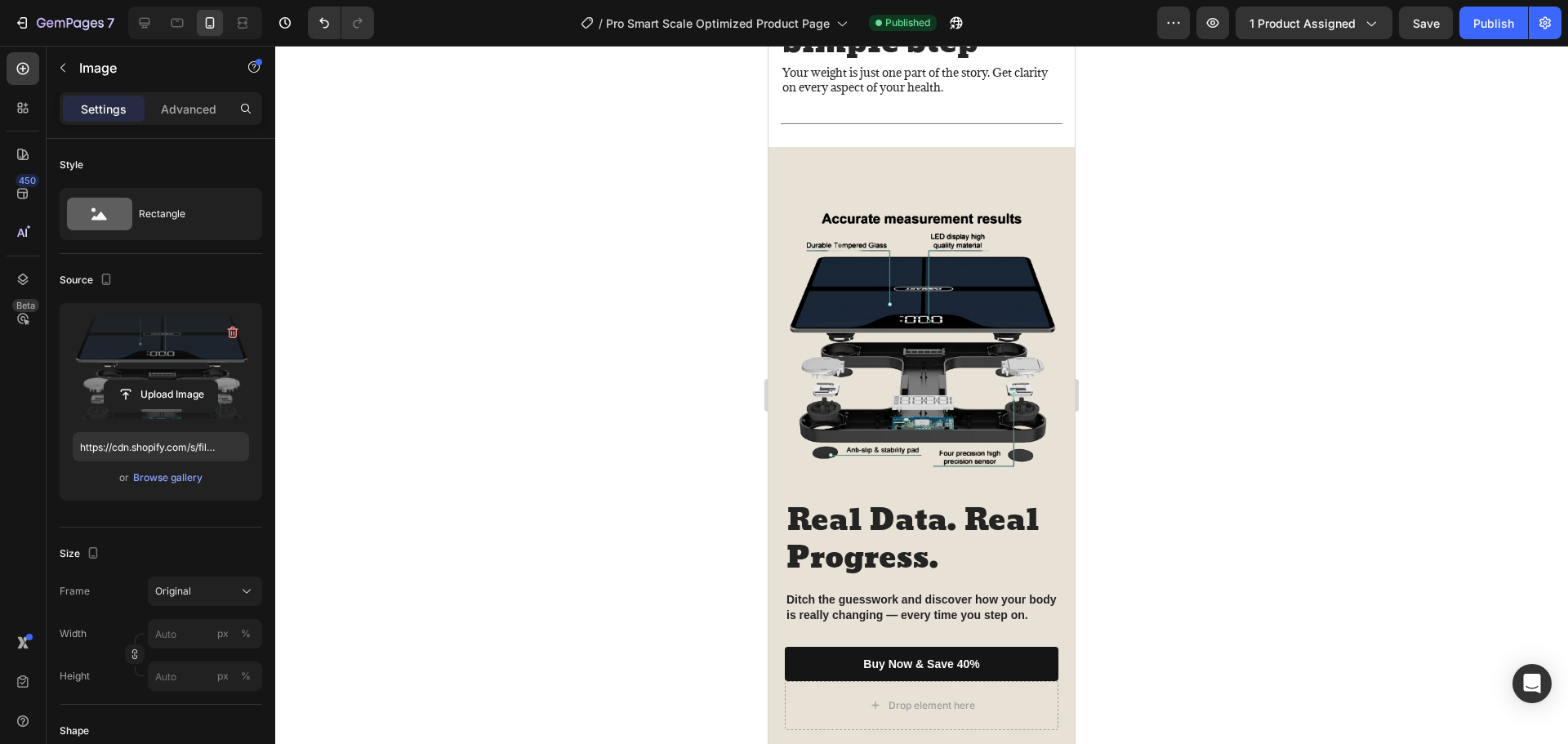 click at bounding box center [921, 341] 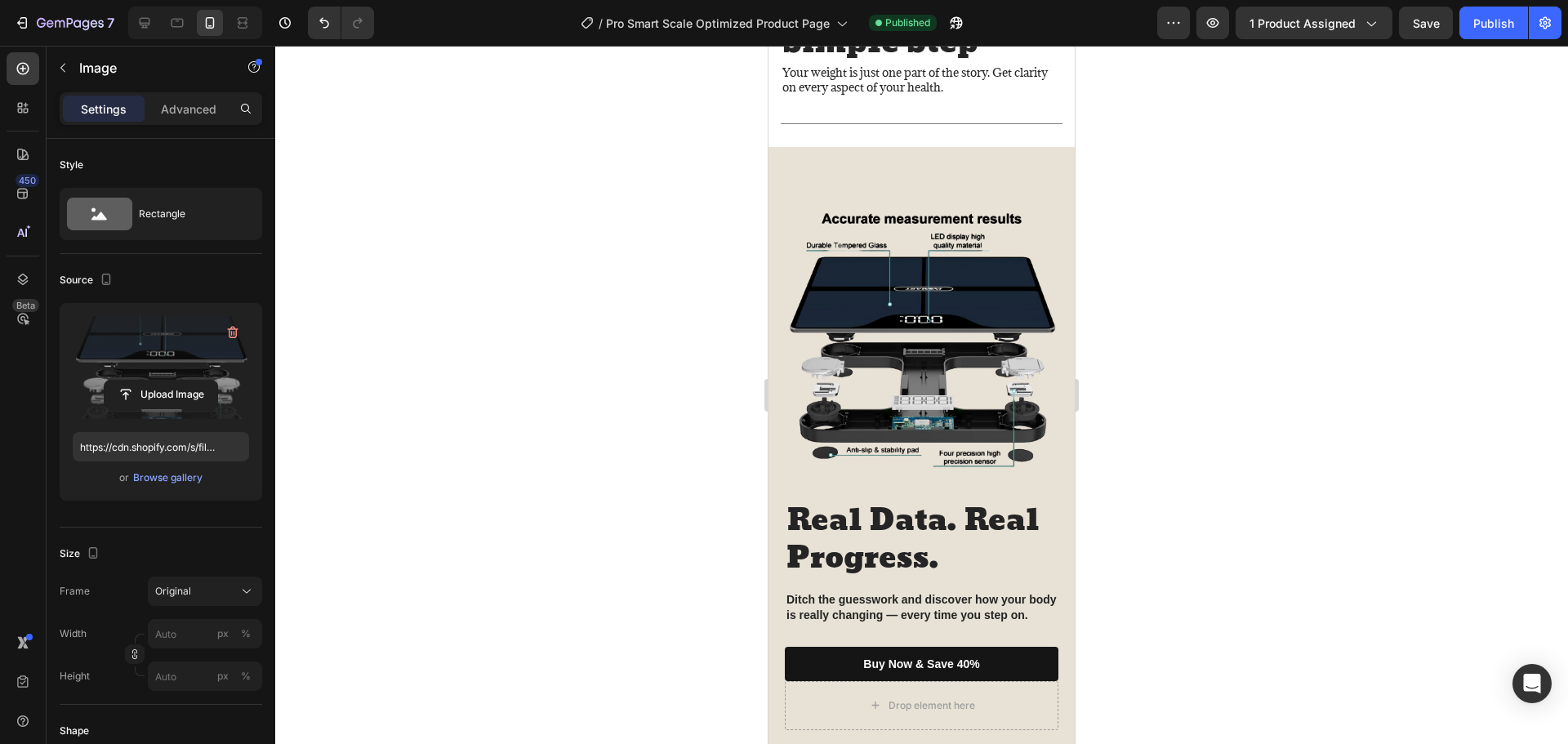 click at bounding box center (161, 368) 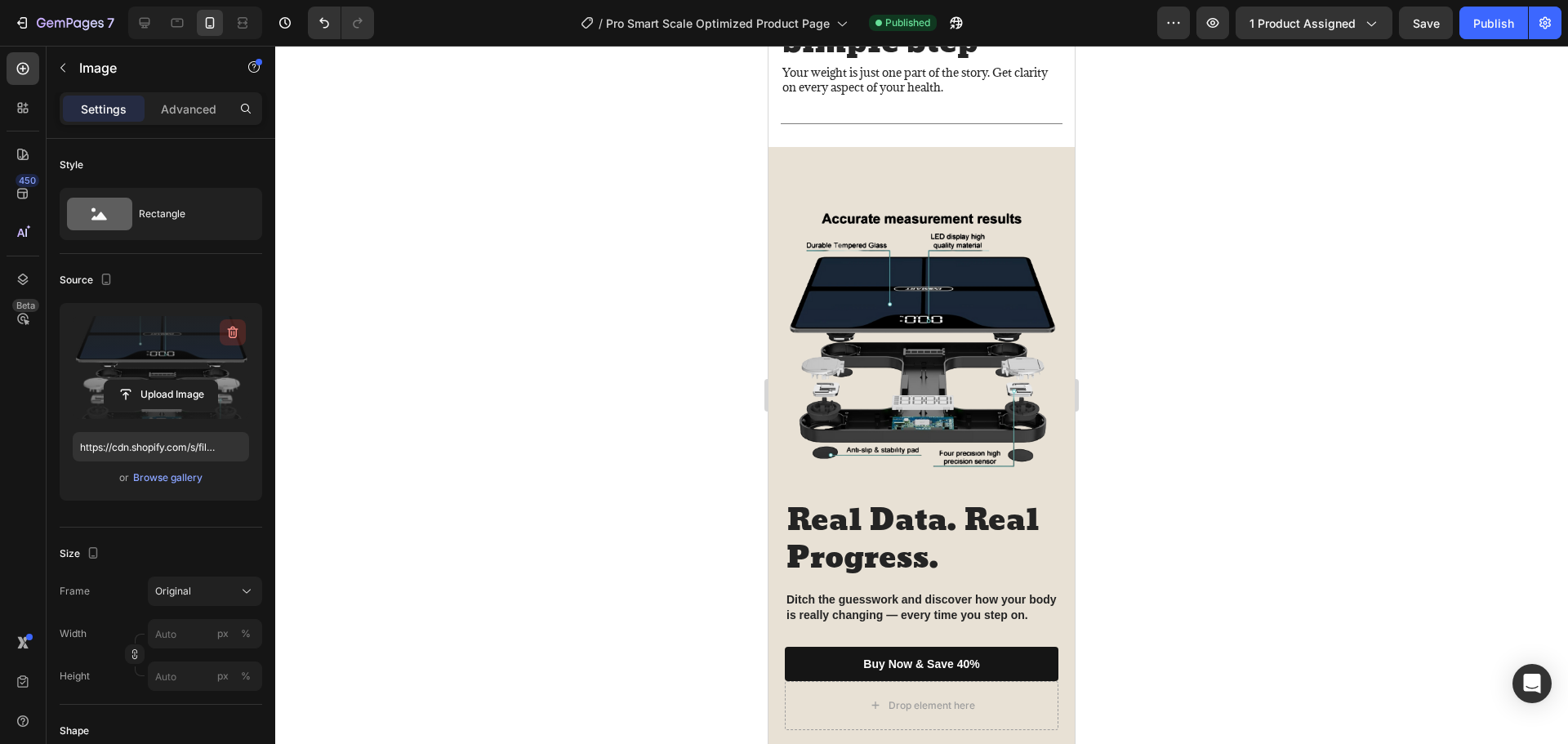 click 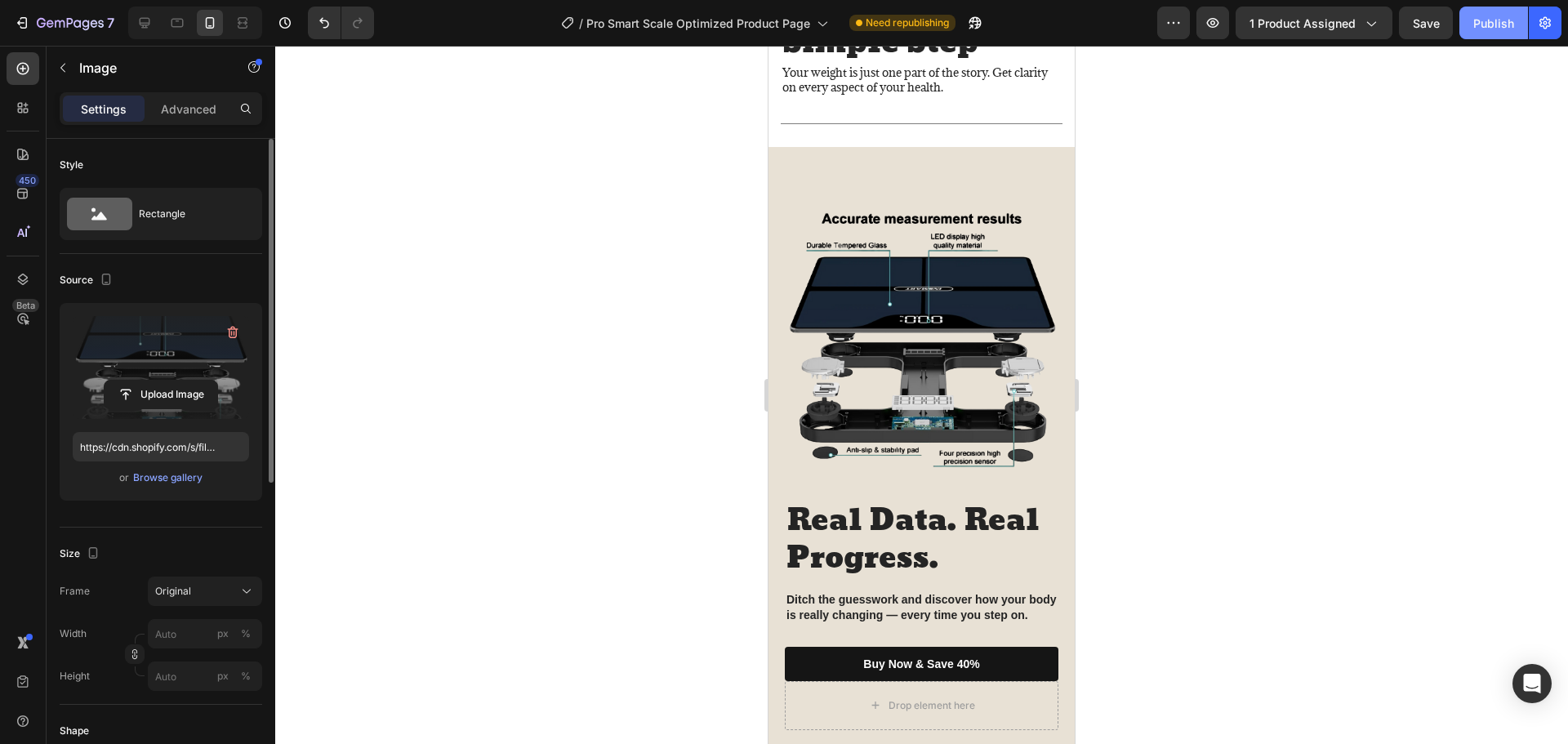 click on "Publish" at bounding box center (1494, 23) 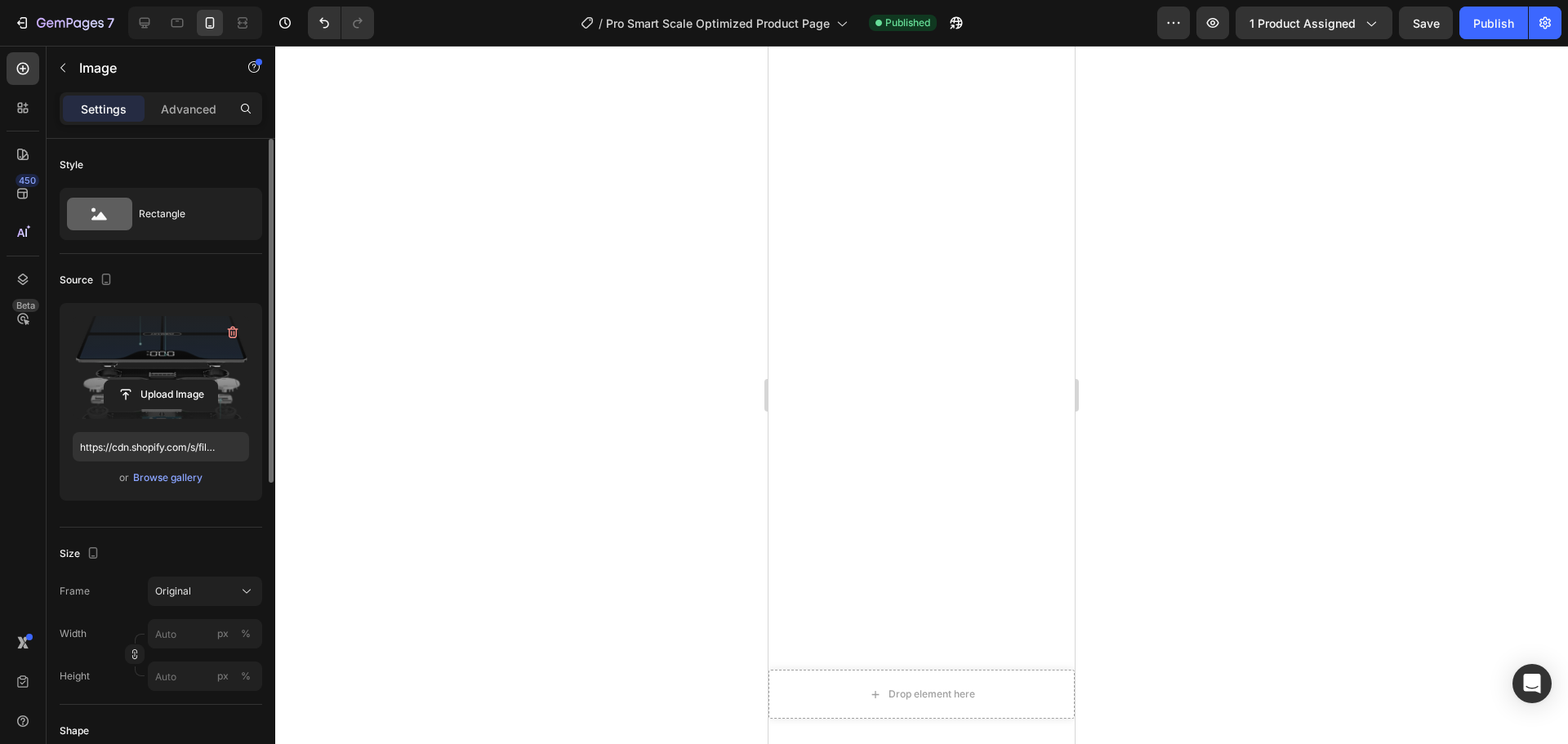 scroll, scrollTop: 0, scrollLeft: 0, axis: both 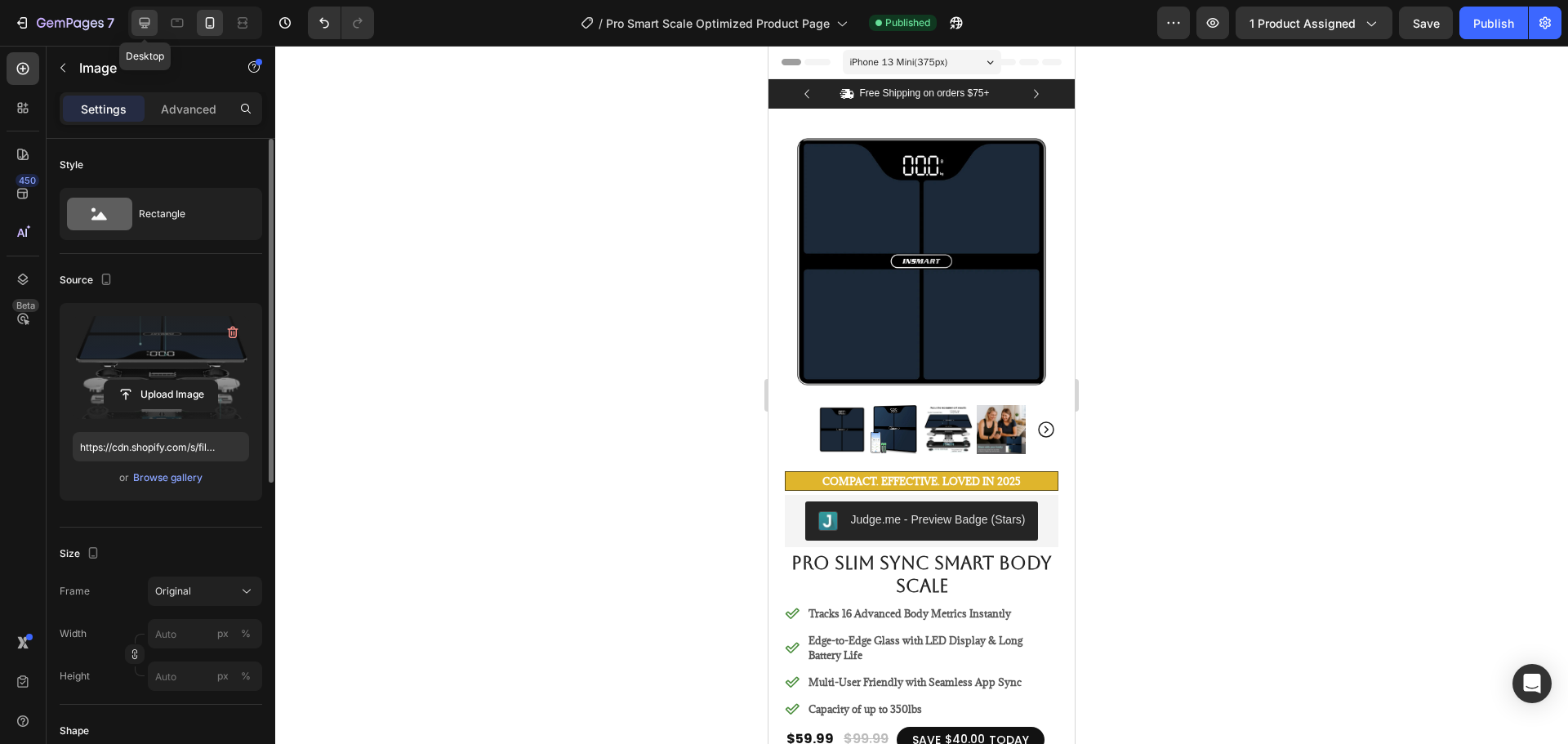 click 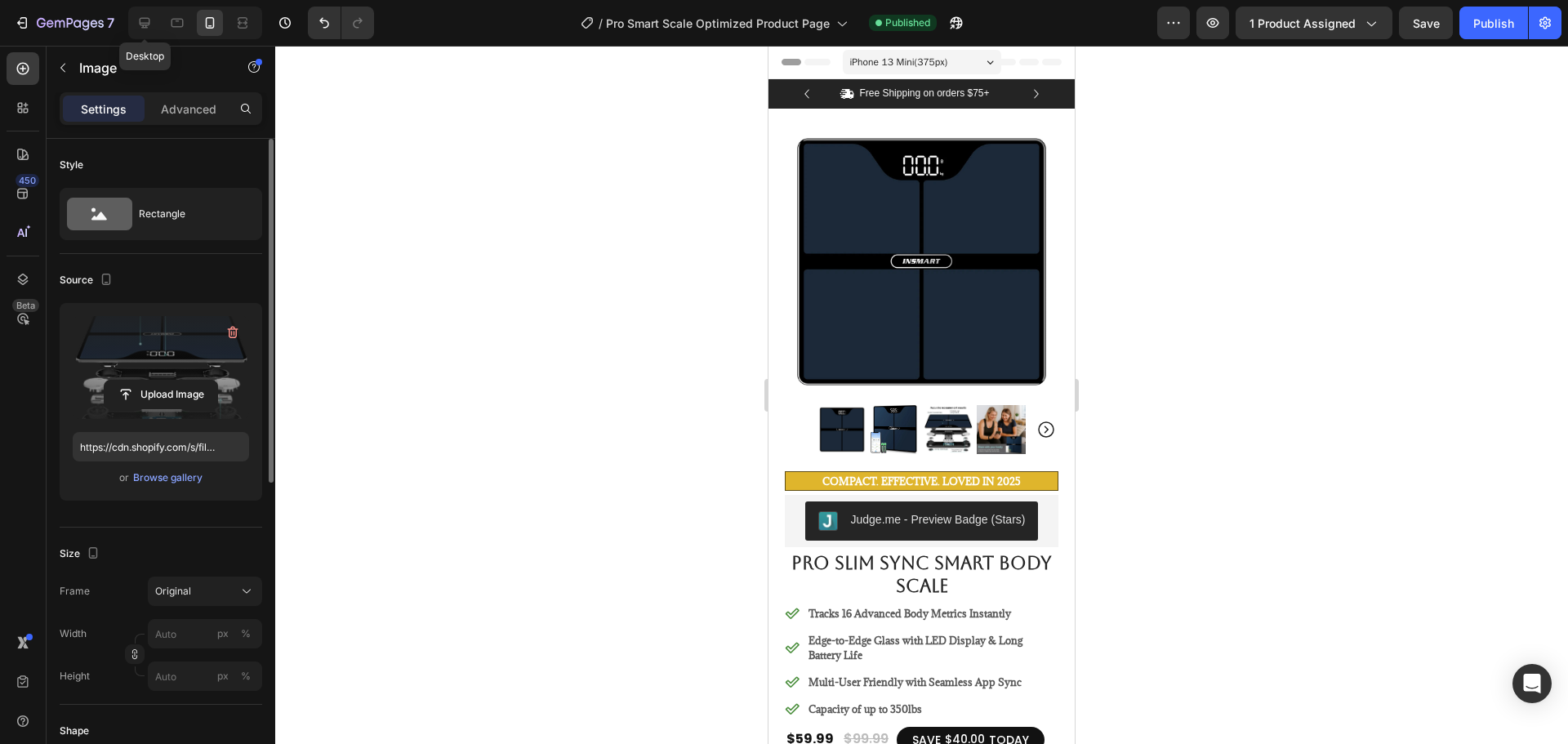 type on "https://cdn.shopify.com/s/files/1/0738/7411/2739/files/gempages_570247053414761624-47c24d8b-beaa-4f89-a7ba-a4e871651f9c.jpg" 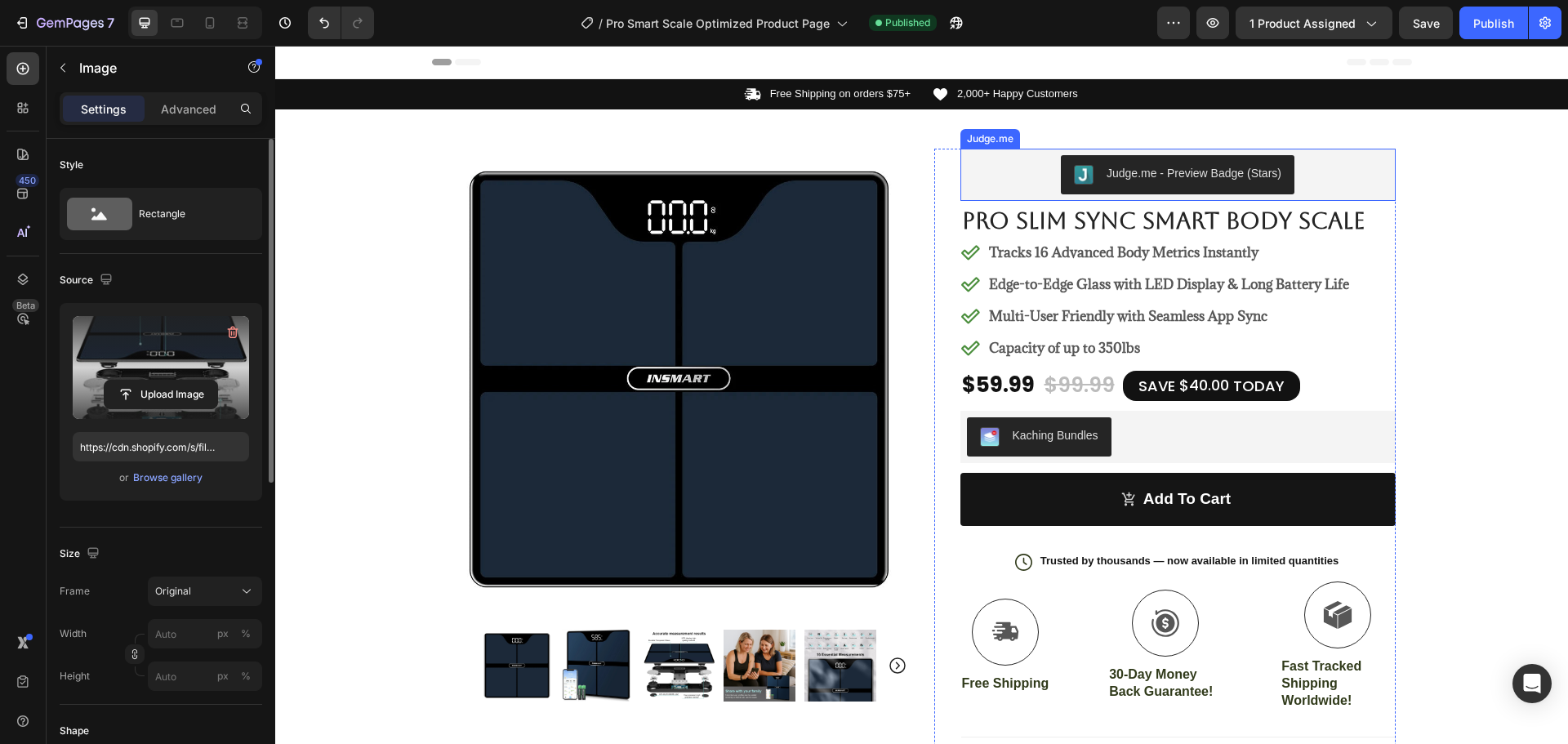 click on "Judge.me - Preview Badge (Stars)" at bounding box center [1178, 175] 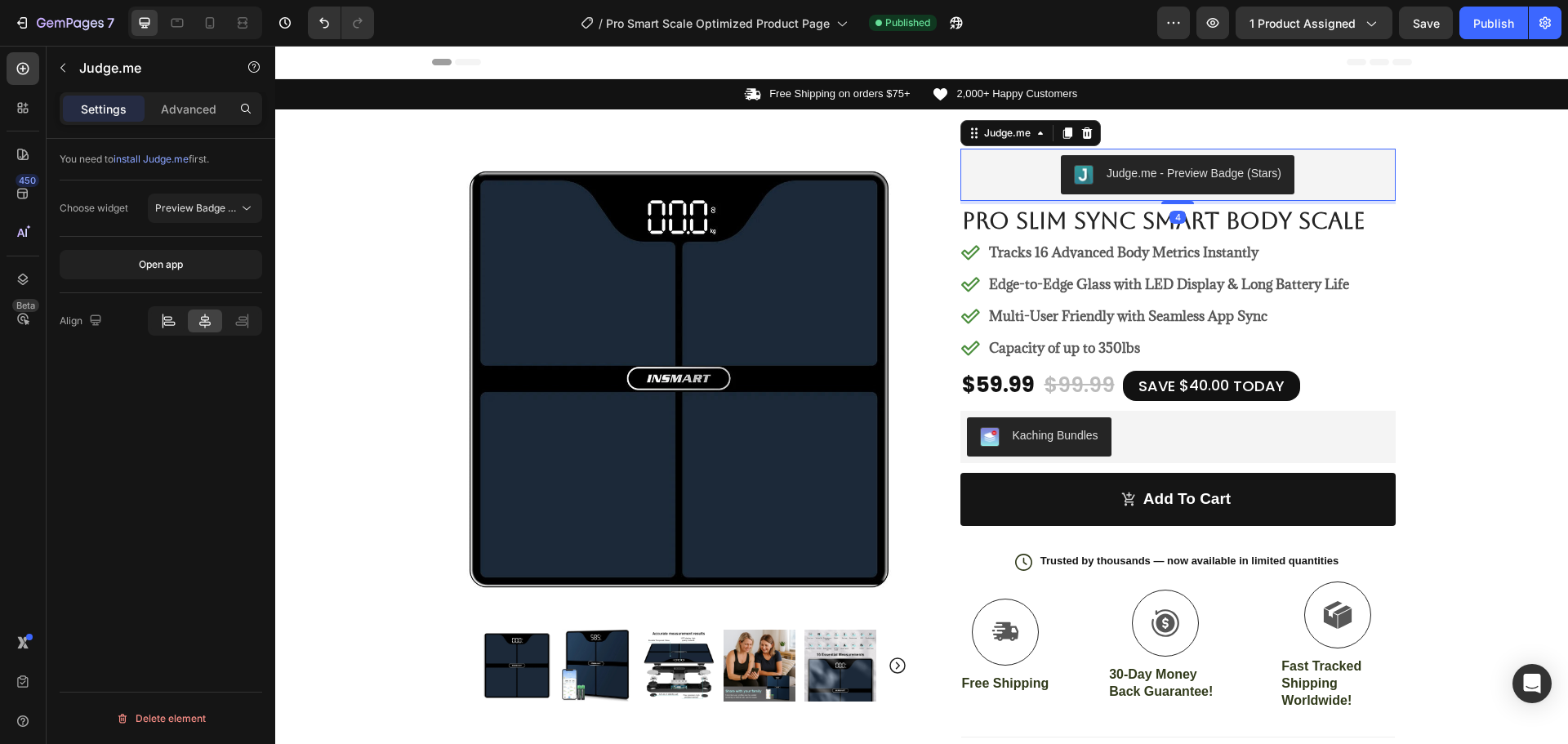 click 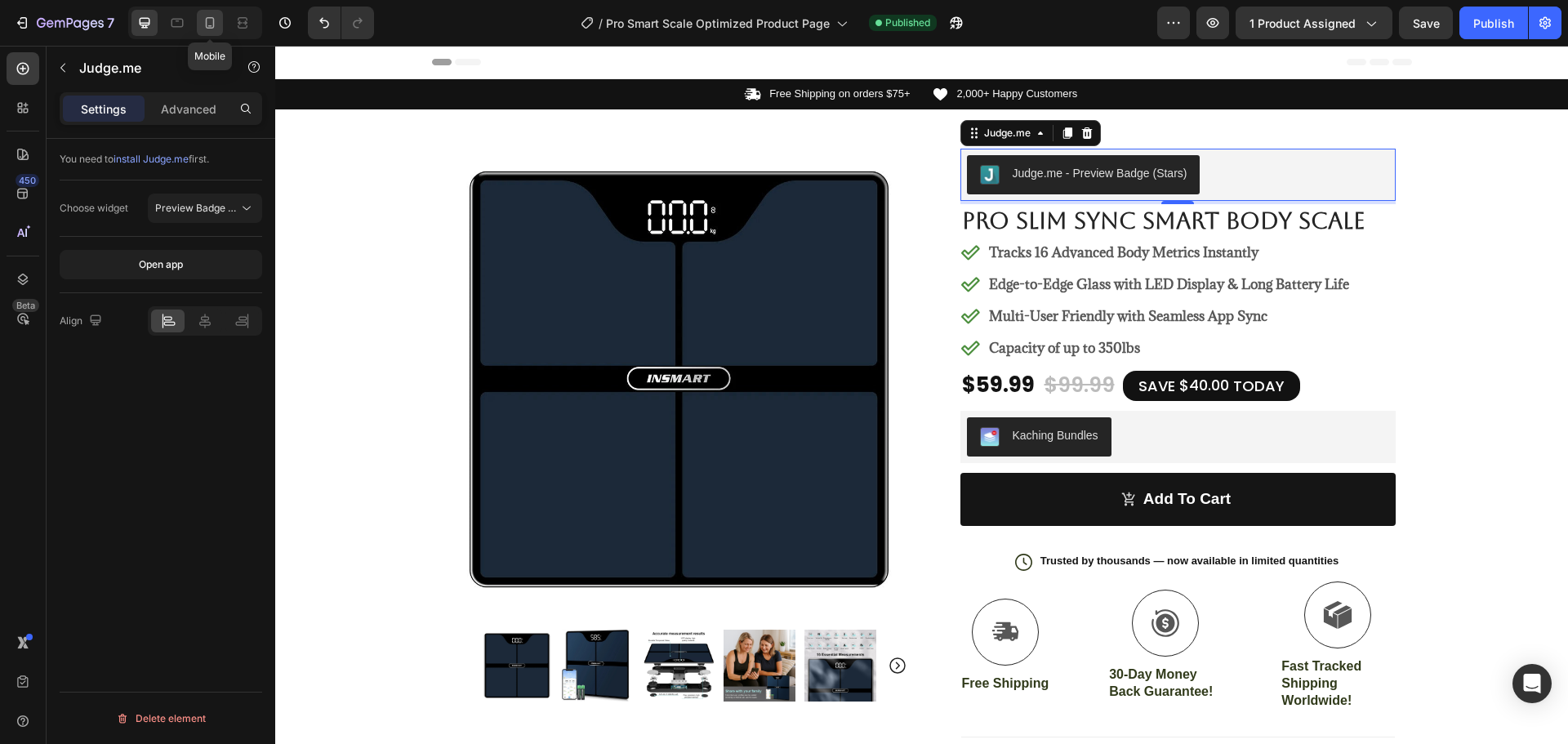 click 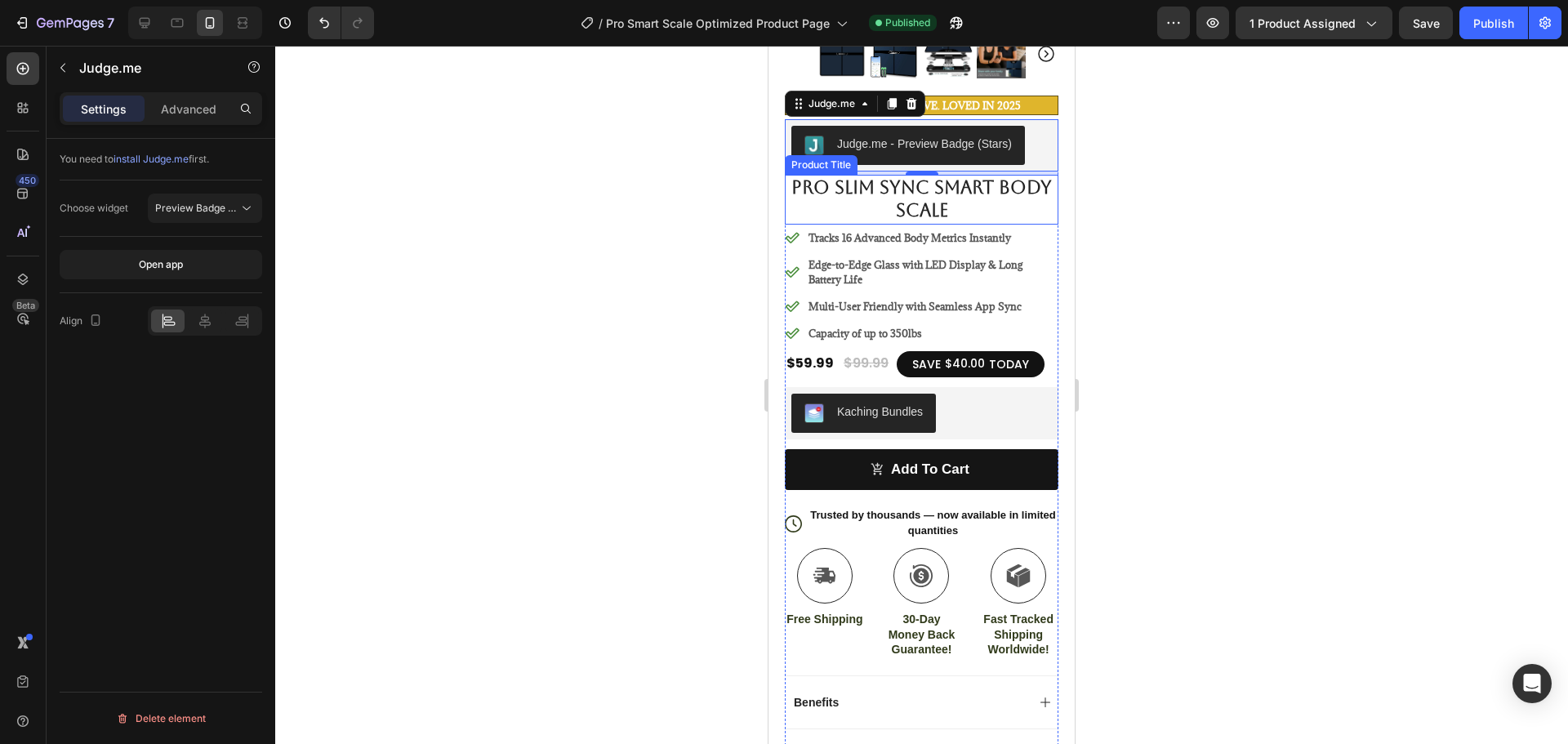 scroll, scrollTop: 380, scrollLeft: 0, axis: vertical 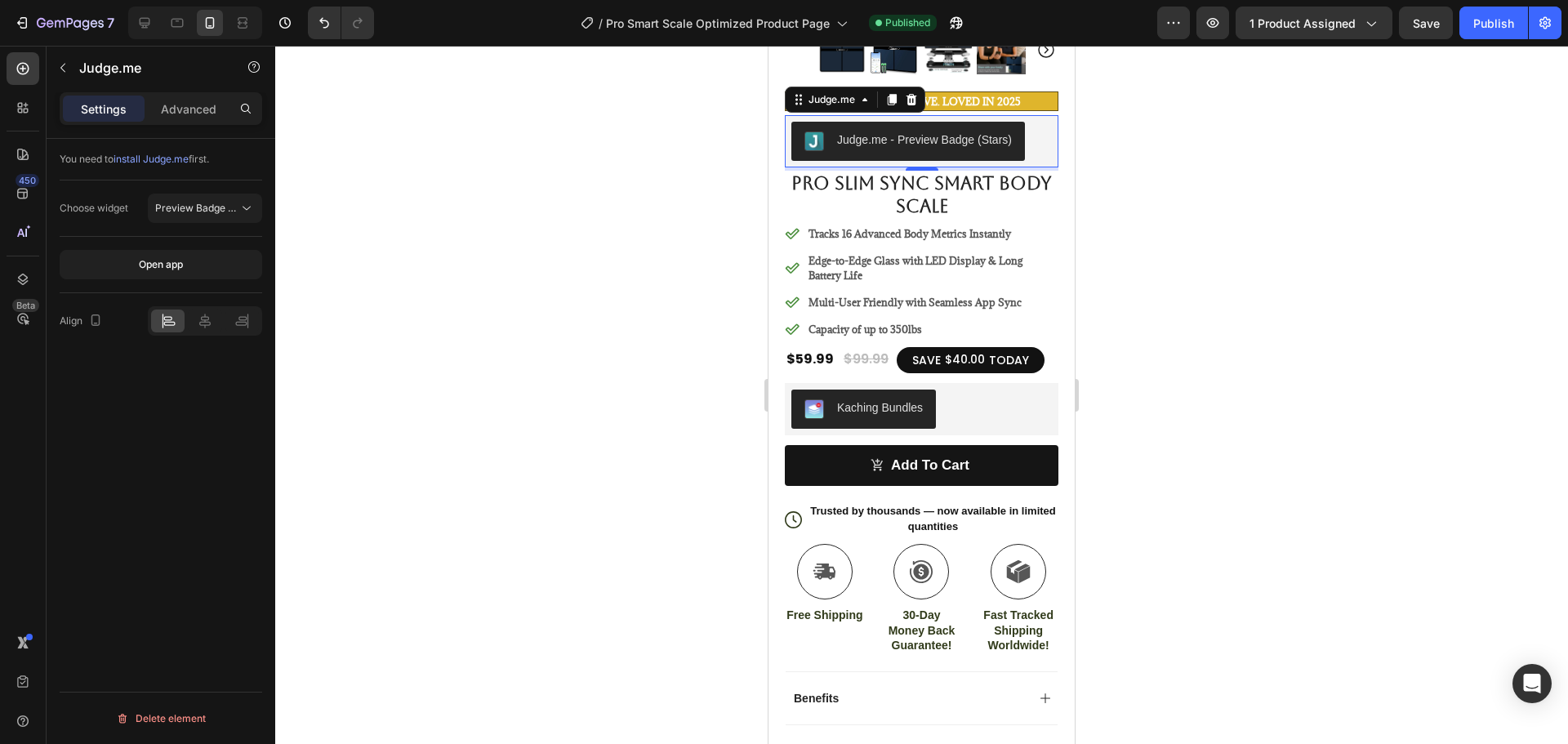 click on "Judge.me - Preview Badge (Stars)" at bounding box center [924, 140] 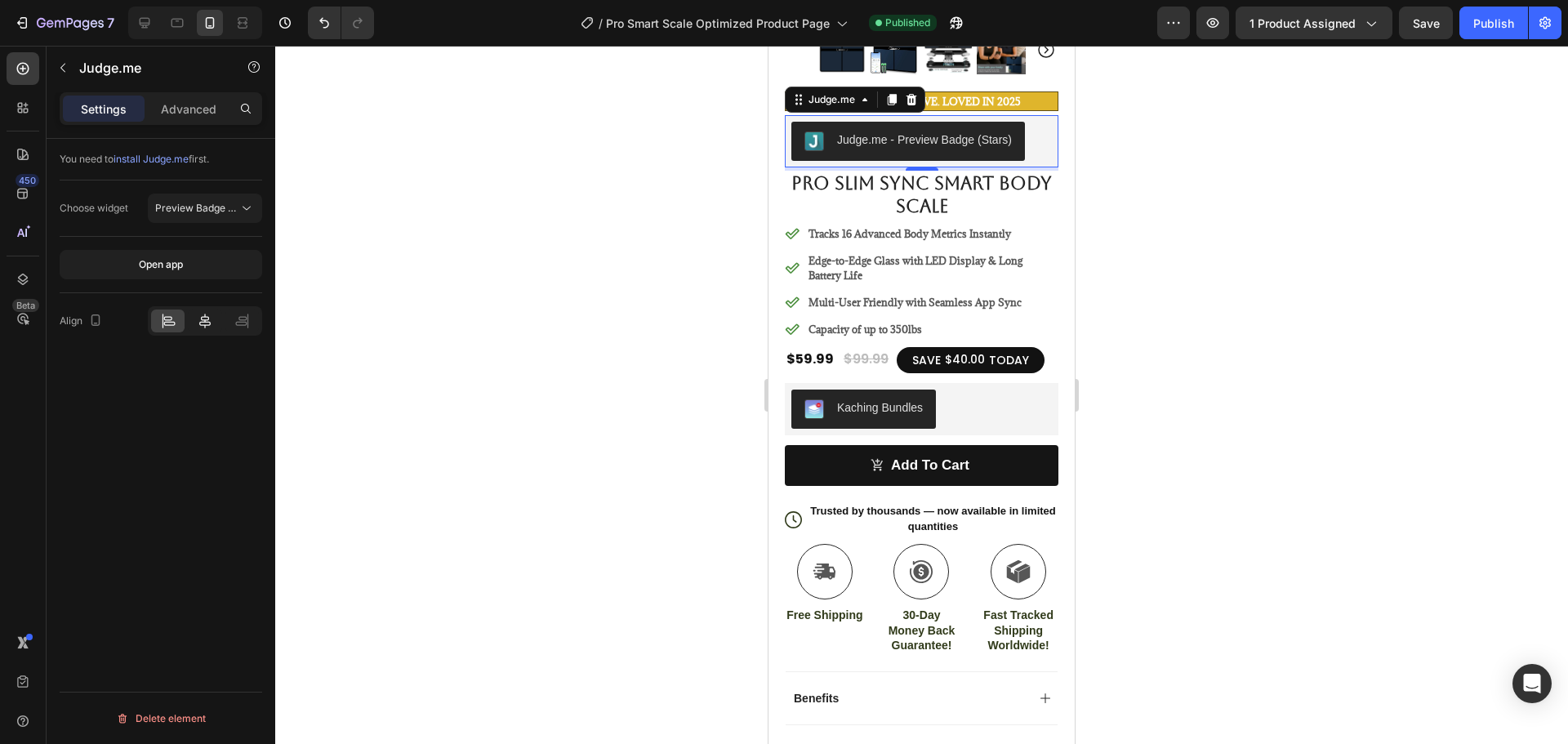 click 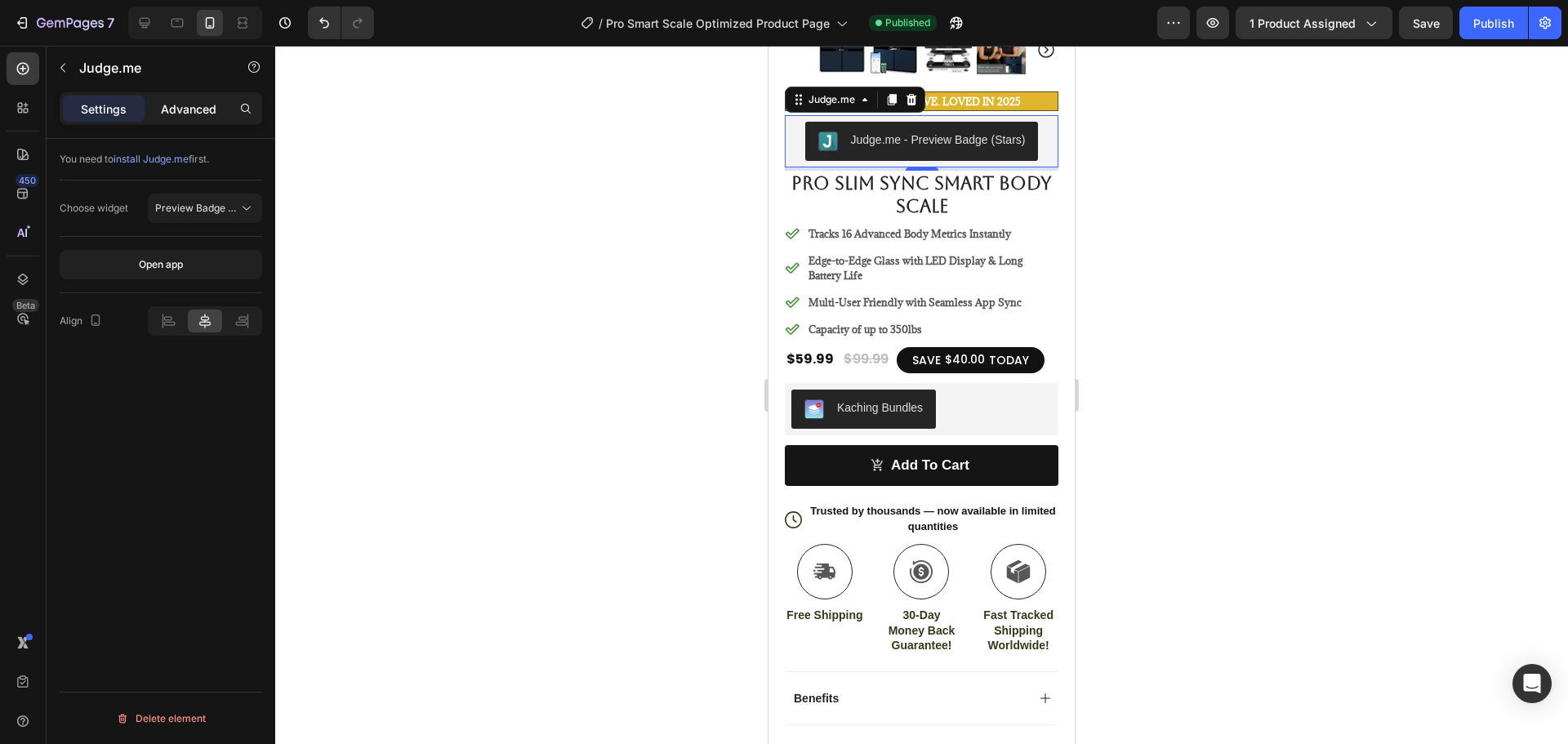 click on "Advanced" at bounding box center [189, 109] 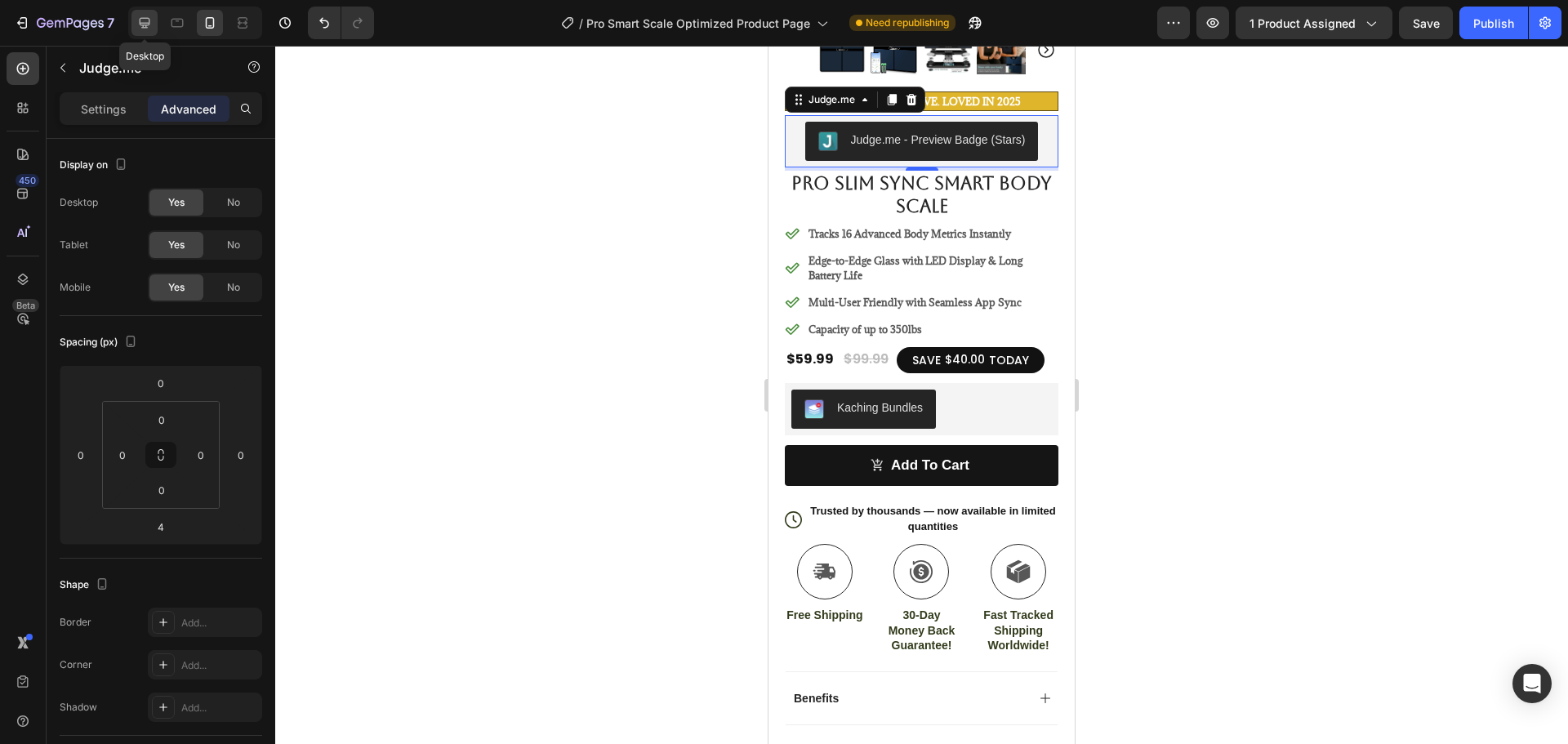 click 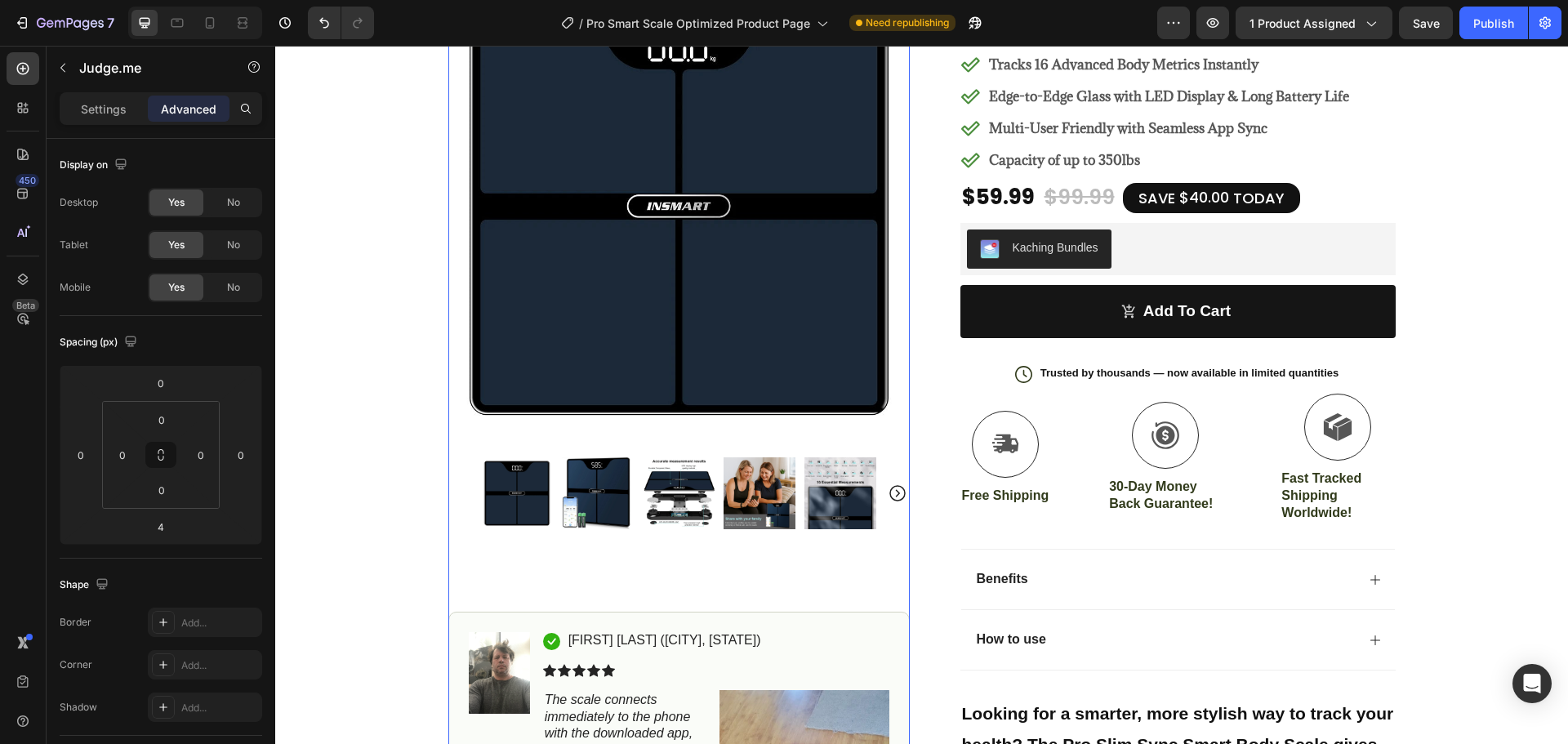 scroll, scrollTop: 46, scrollLeft: 0, axis: vertical 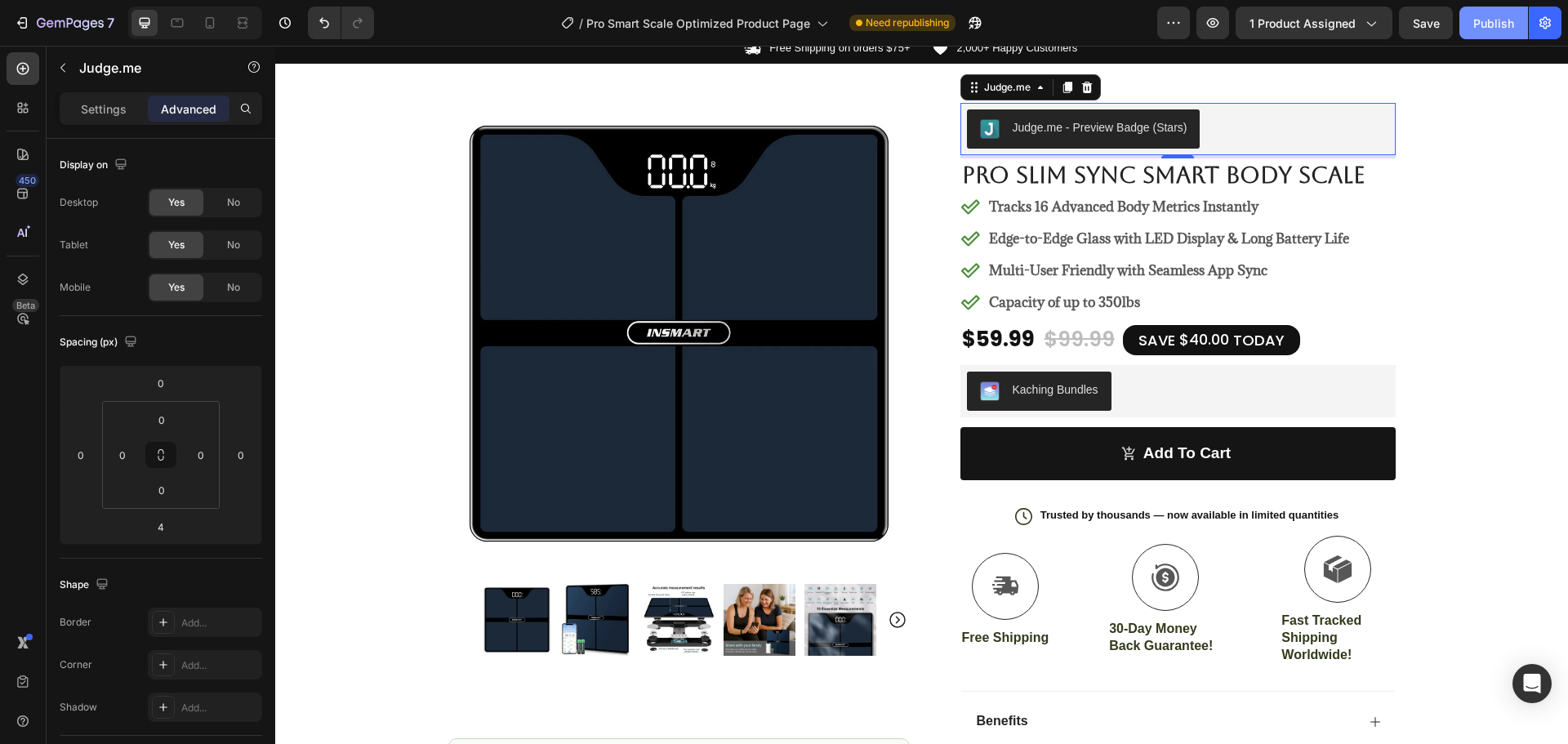 click on "Publish" at bounding box center [1494, 23] 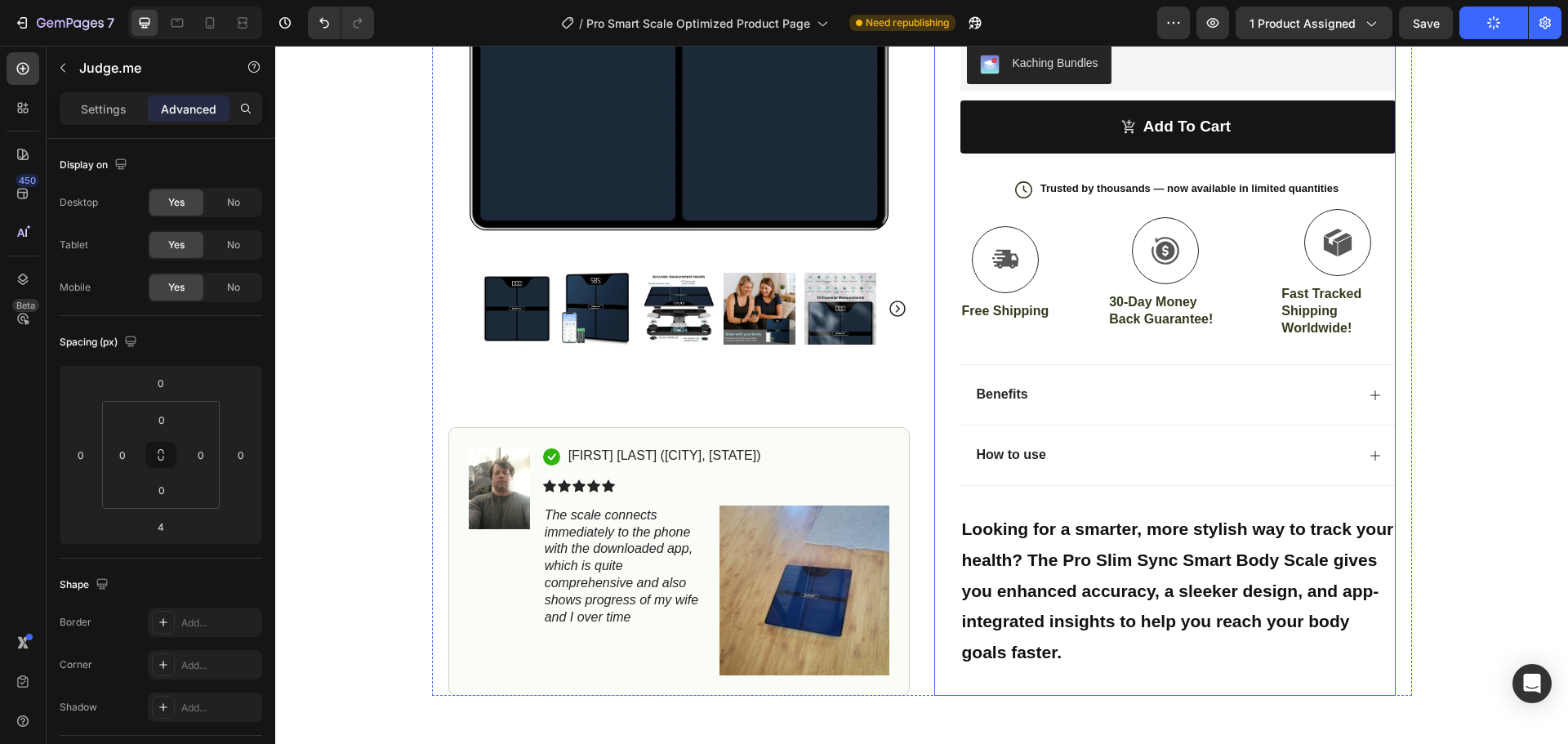 scroll, scrollTop: 454, scrollLeft: 0, axis: vertical 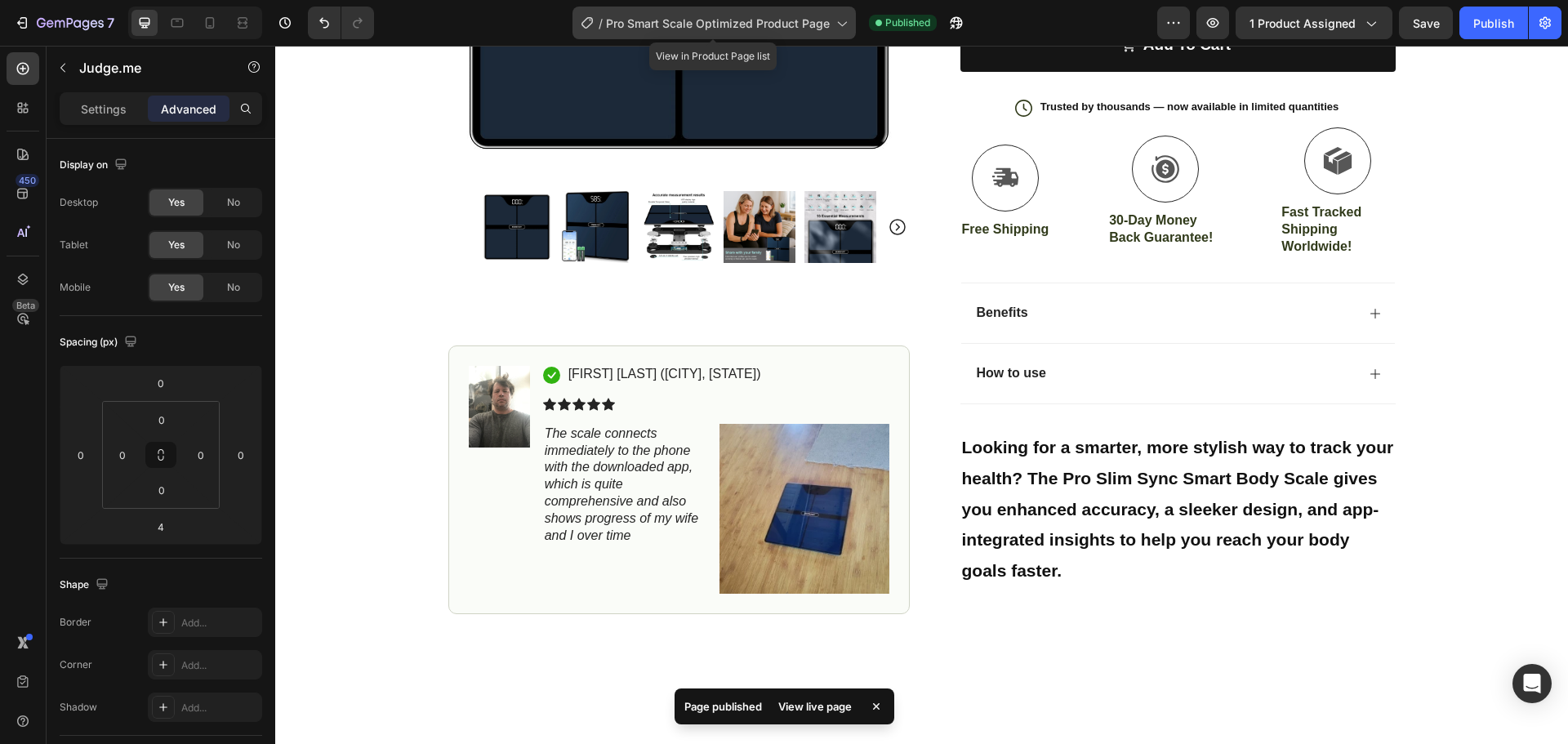 click on "Pro Smart Scale Optimized Product Page" at bounding box center (718, 23) 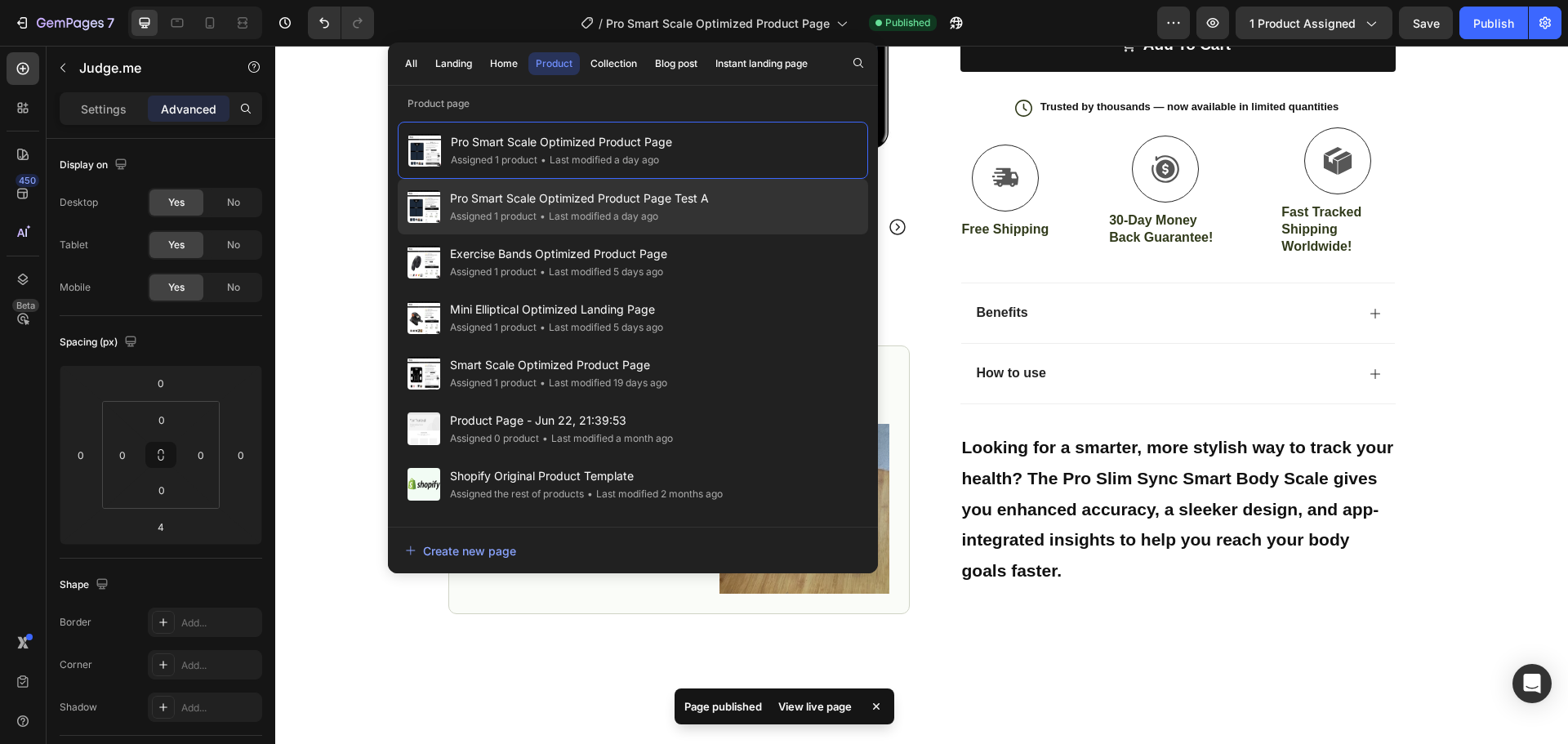 click on "Assigned 1 product • Last modified a day ago" at bounding box center (579, 216) 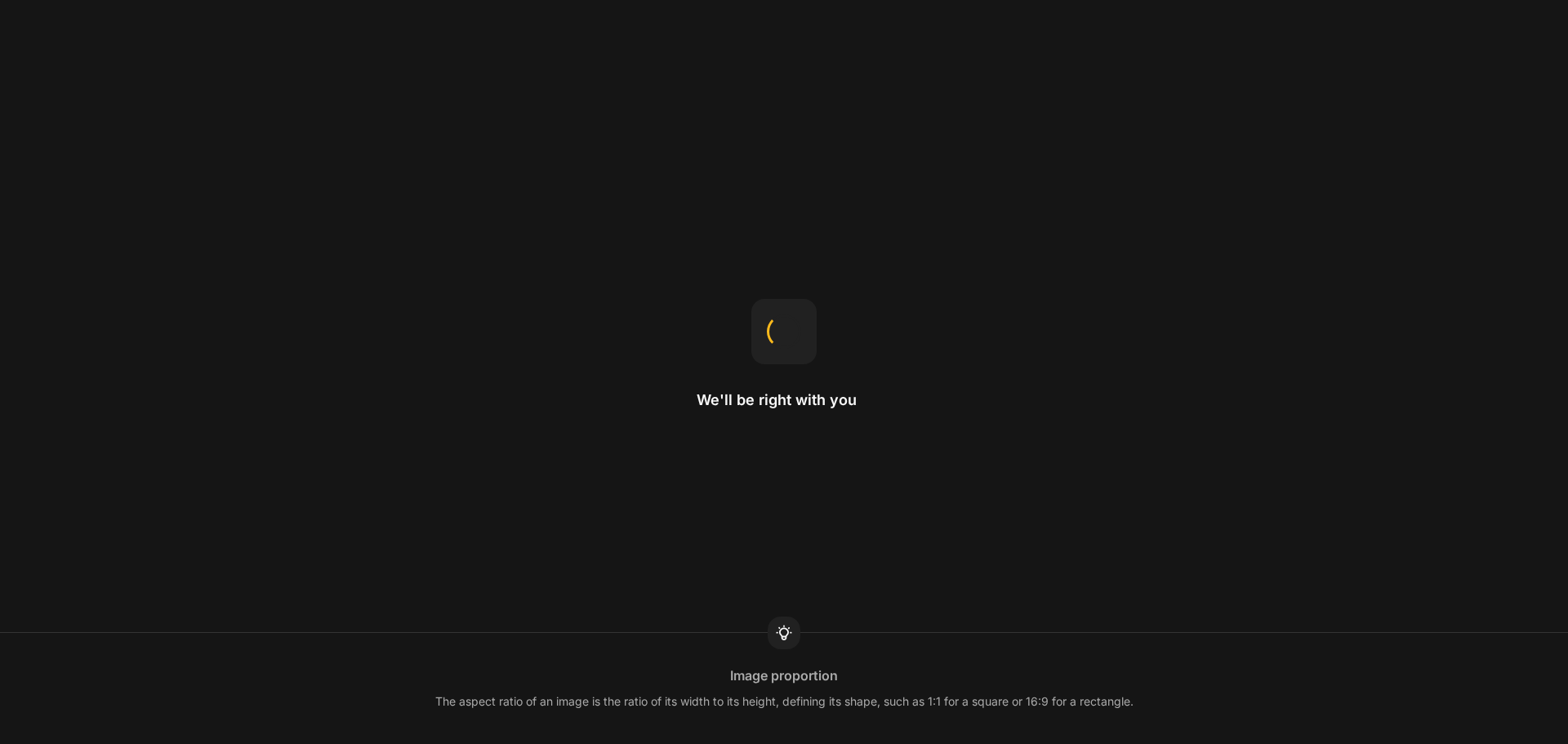 scroll, scrollTop: 0, scrollLeft: 0, axis: both 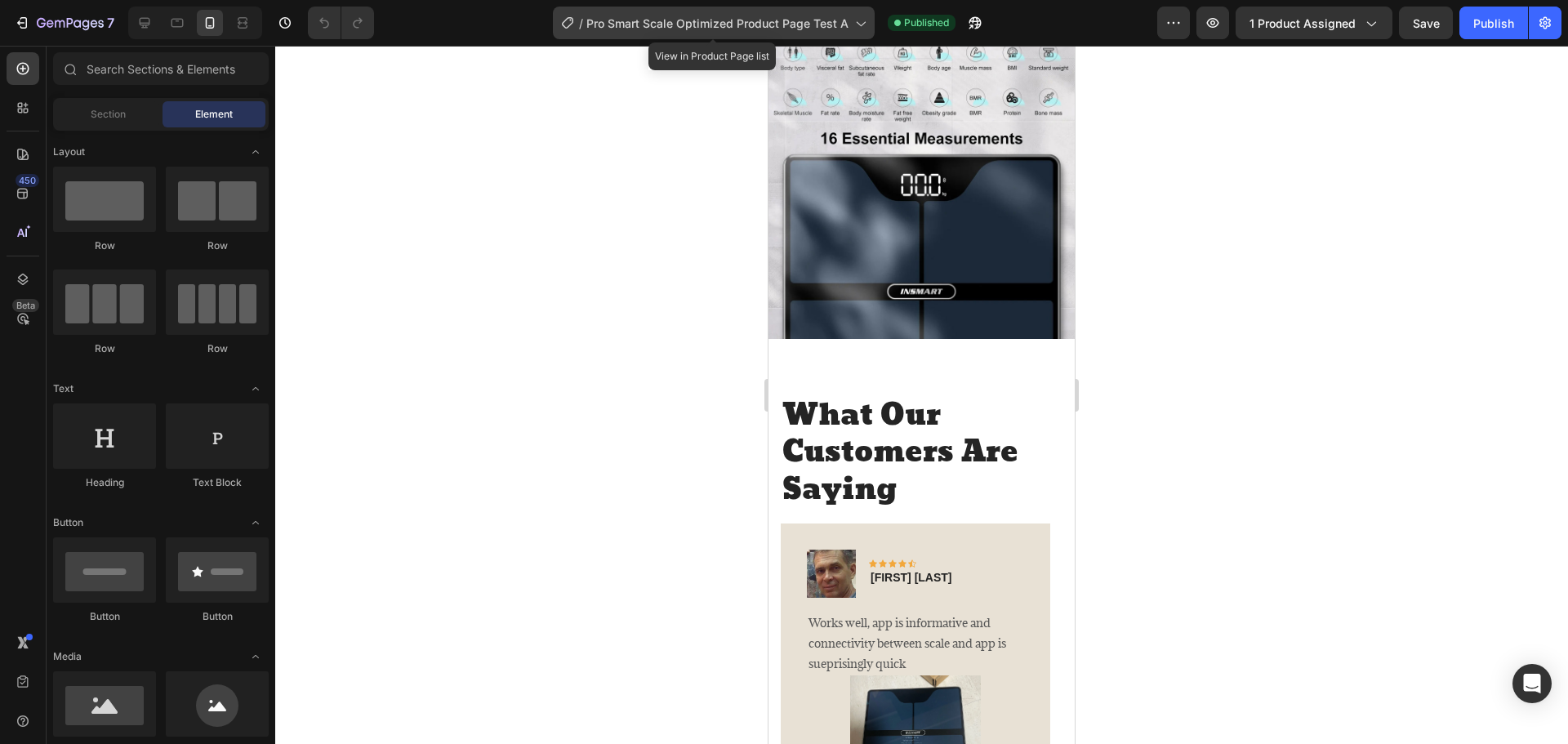 click on "Pro Smart Scale Optimized Product Page Test A" at bounding box center [717, 23] 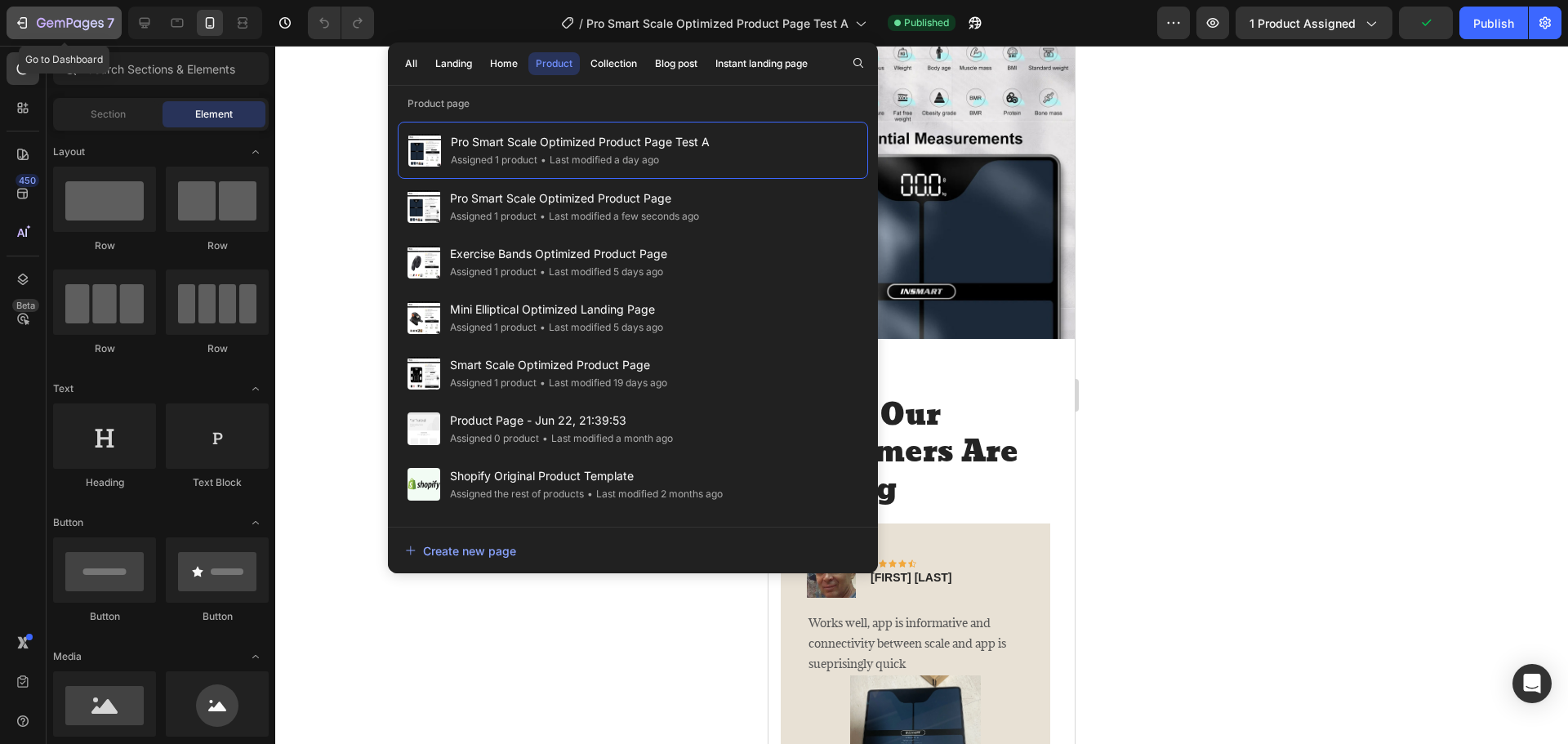 click 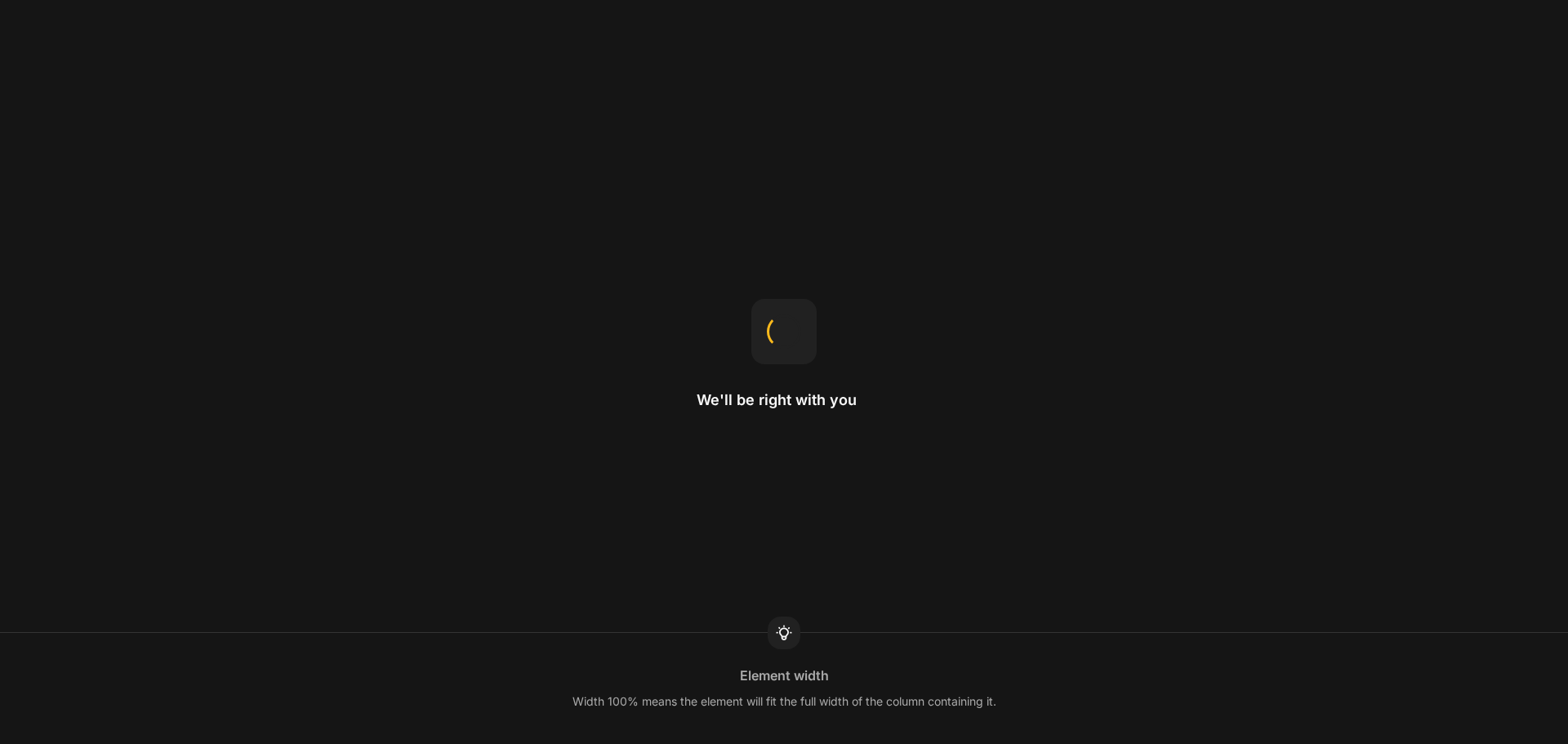 scroll, scrollTop: 0, scrollLeft: 0, axis: both 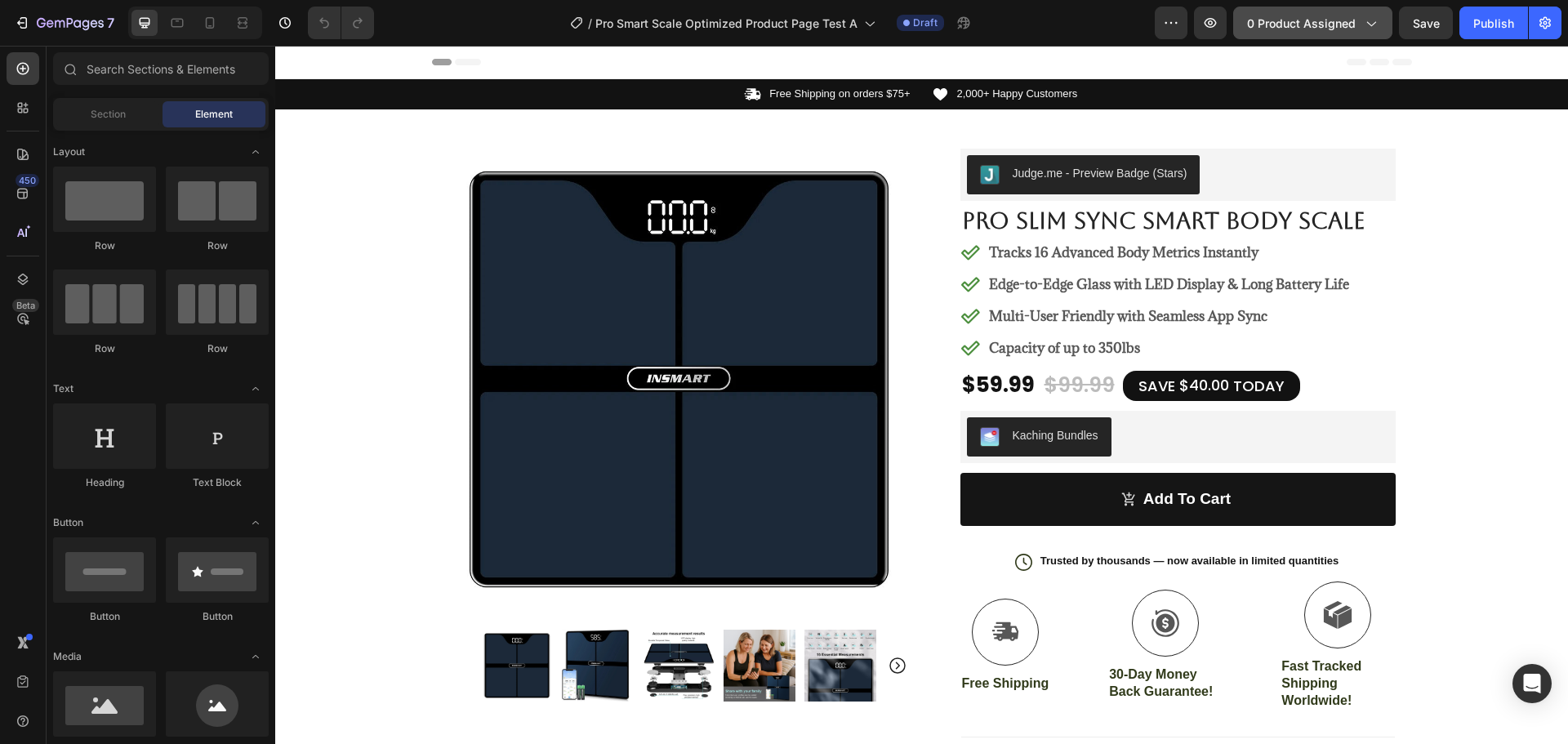 click on "0 product assigned" 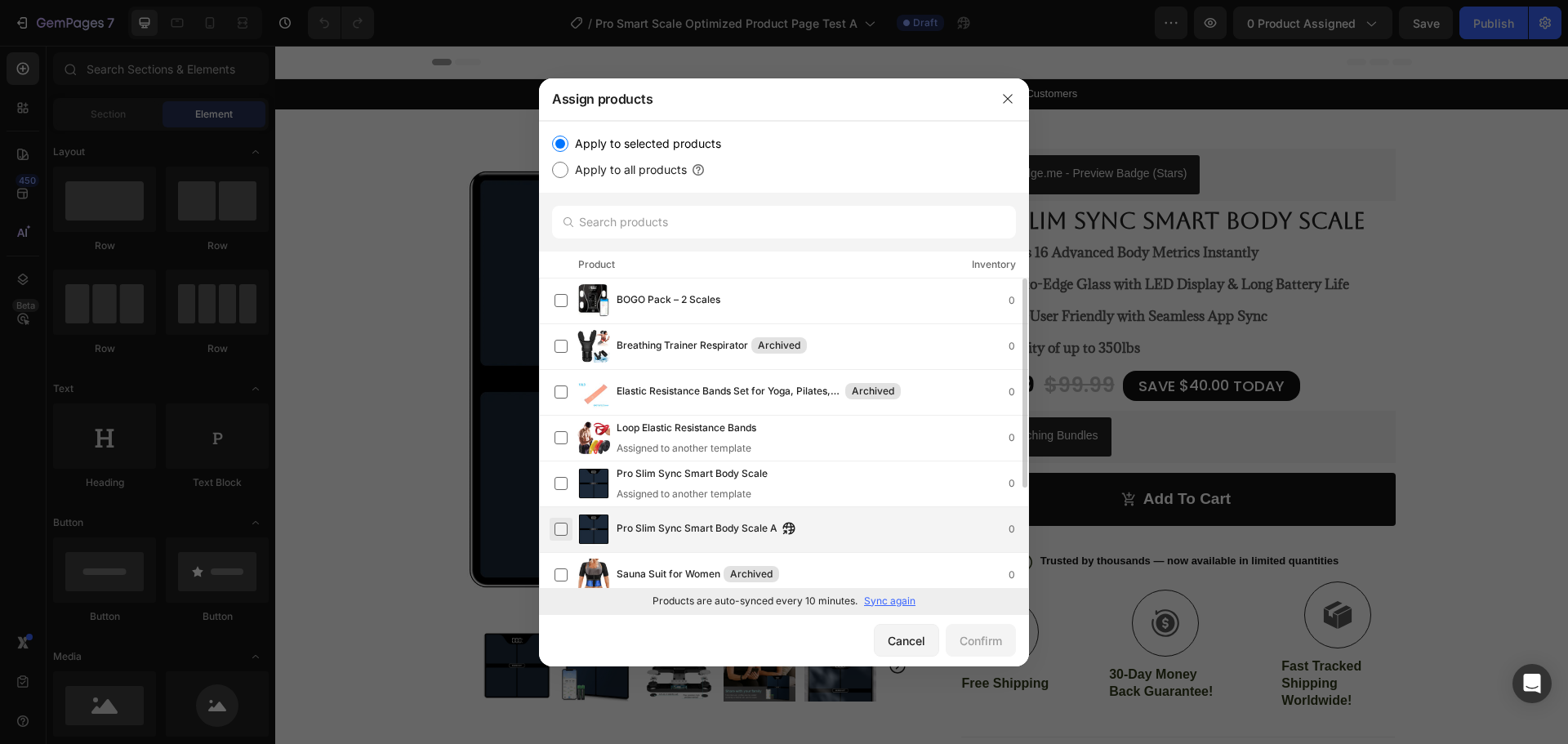 click at bounding box center (561, 529) 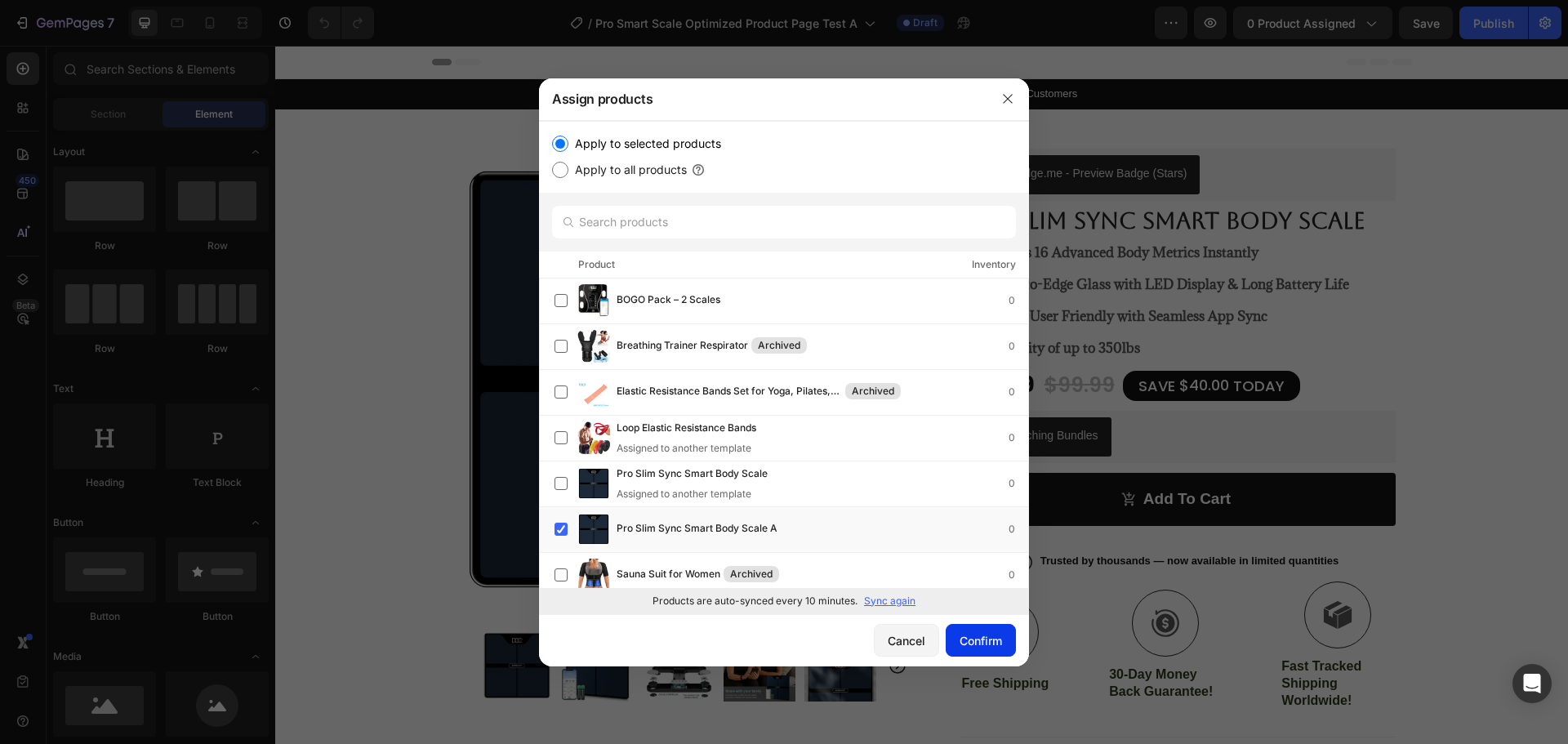 drag, startPoint x: 973, startPoint y: 630, endPoint x: 708, endPoint y: 434, distance: 329.6073 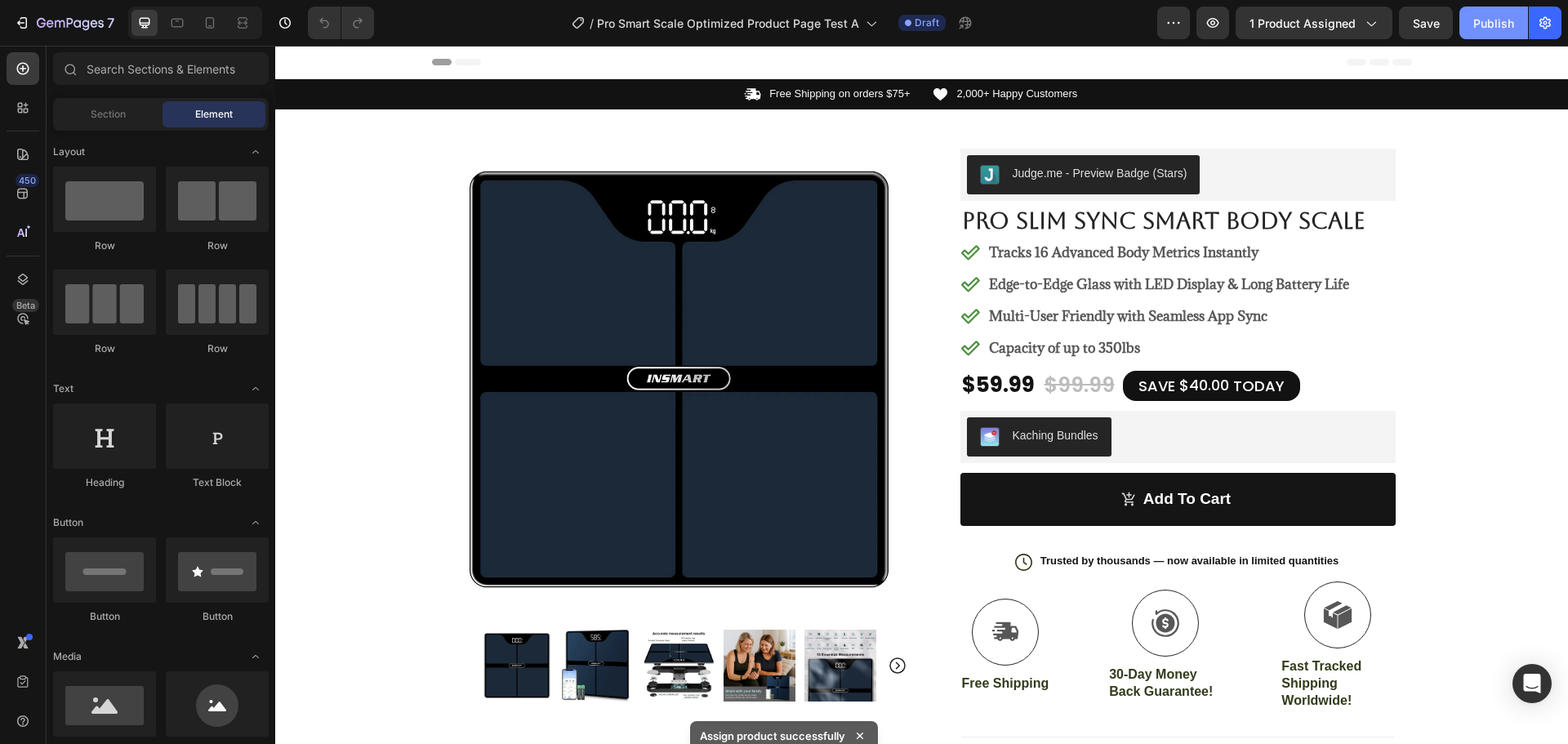 click on "Publish" at bounding box center [1494, 23] 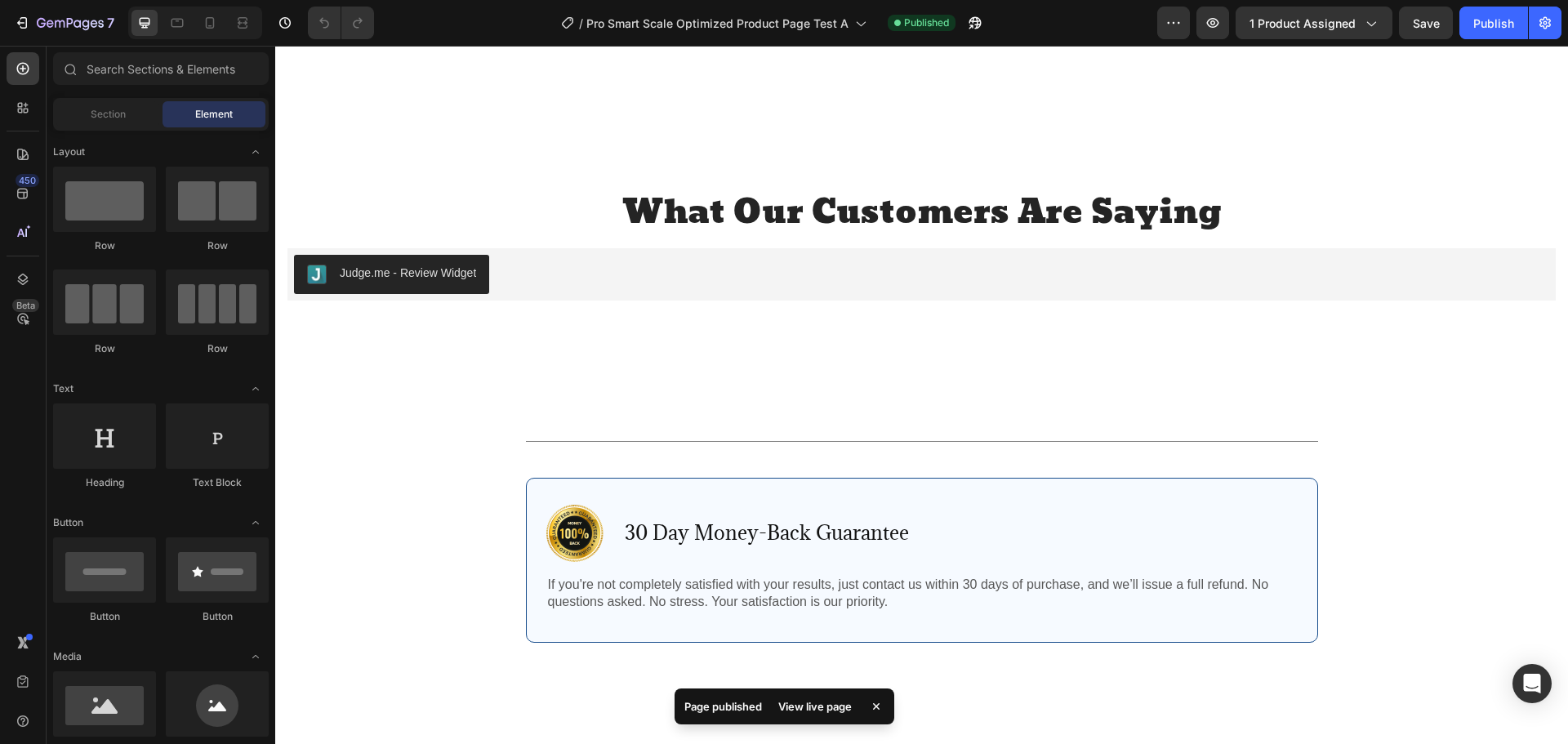 scroll, scrollTop: 2797, scrollLeft: 0, axis: vertical 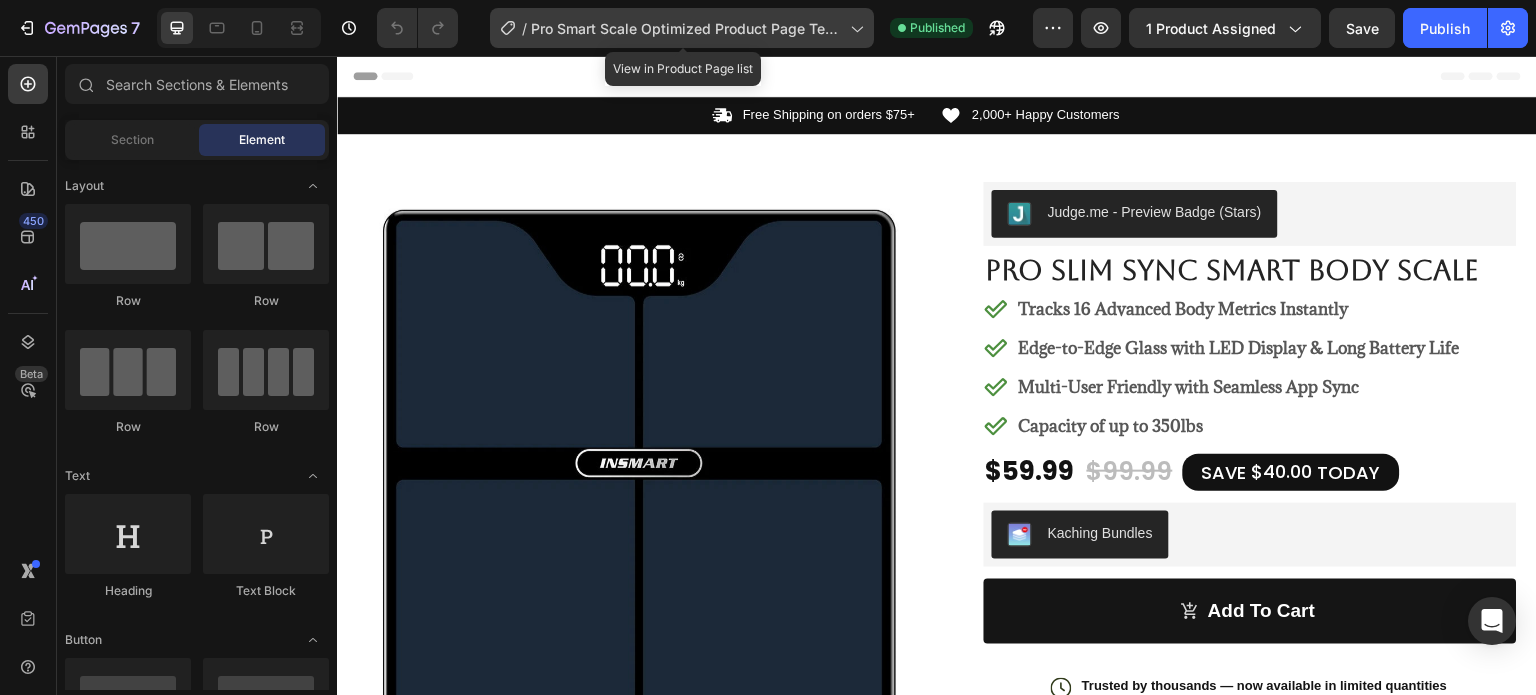 click on "Pro Smart Scale Optimized Product Page Test A" at bounding box center [686, 28] 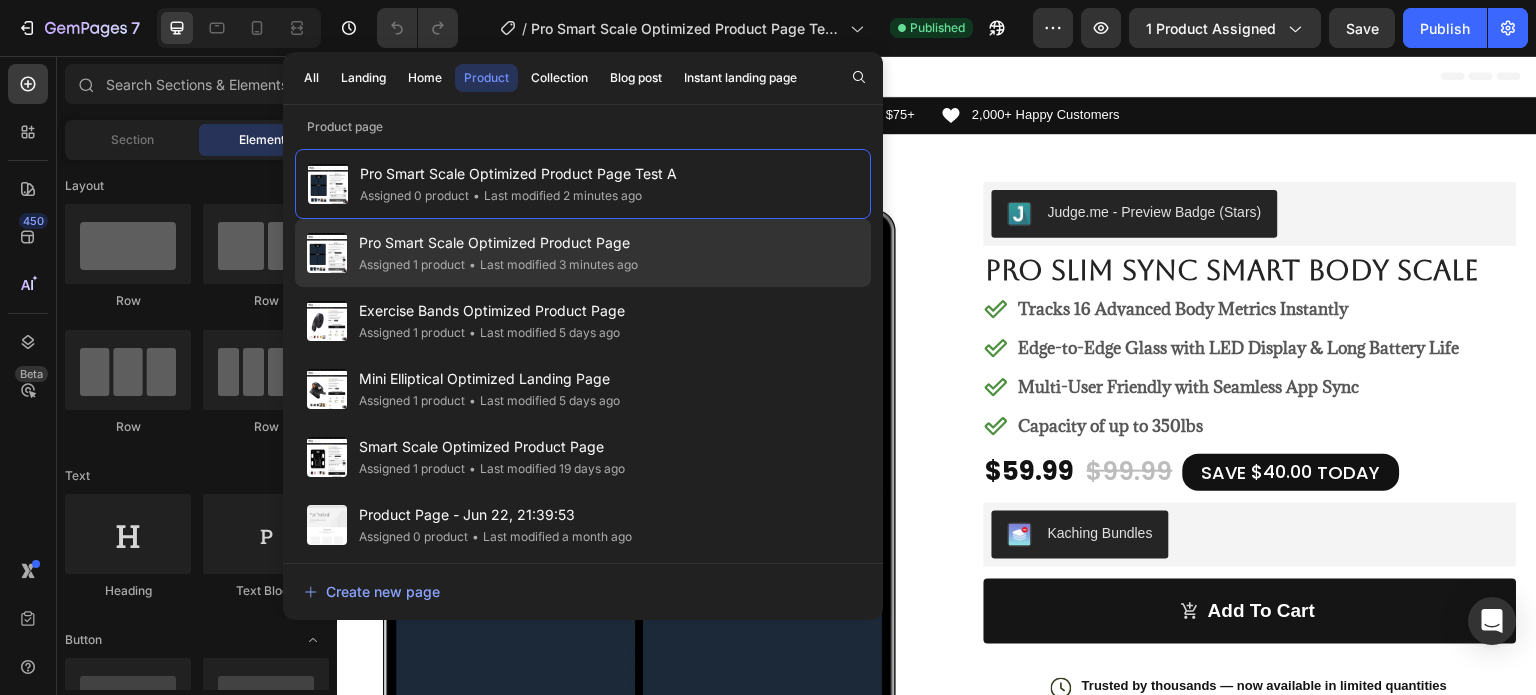 click on "Pro Smart Scale Optimized Product Page" at bounding box center [498, 243] 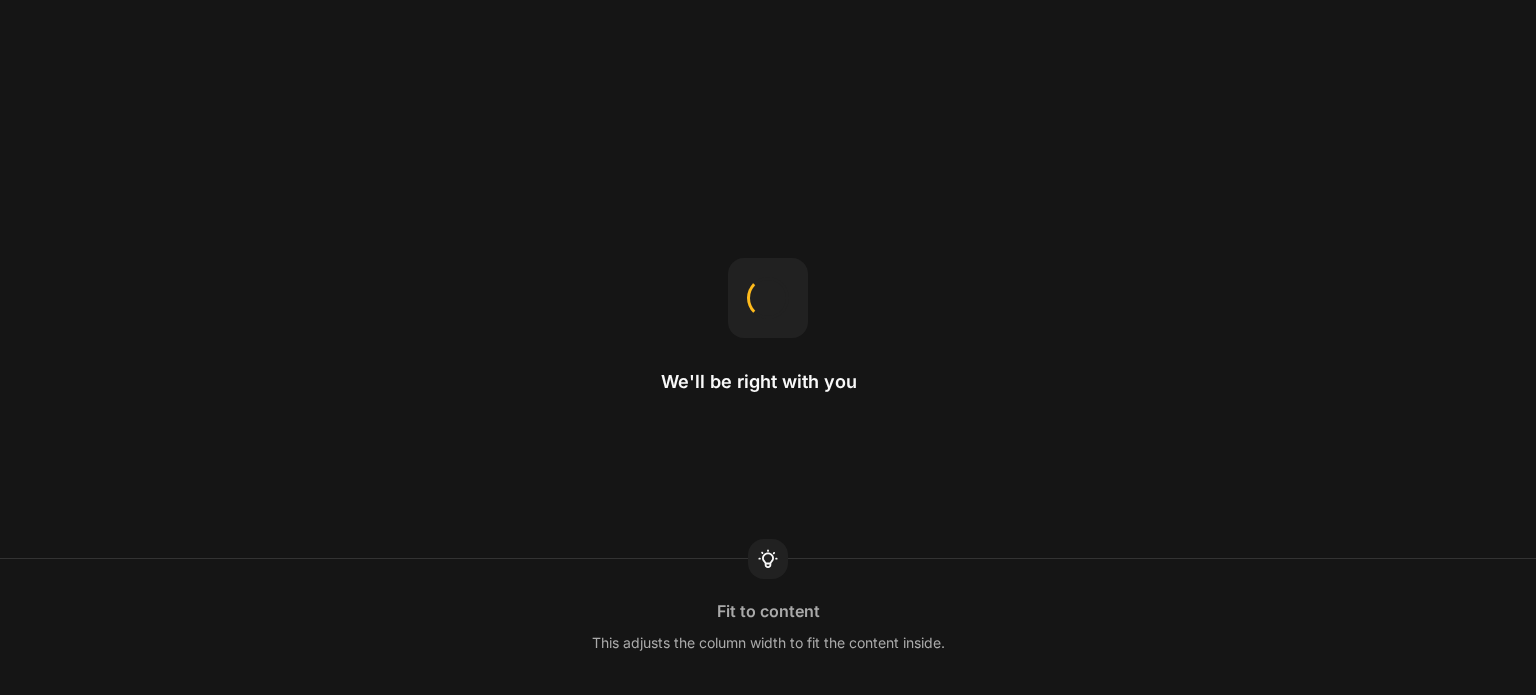 scroll, scrollTop: 0, scrollLeft: 0, axis: both 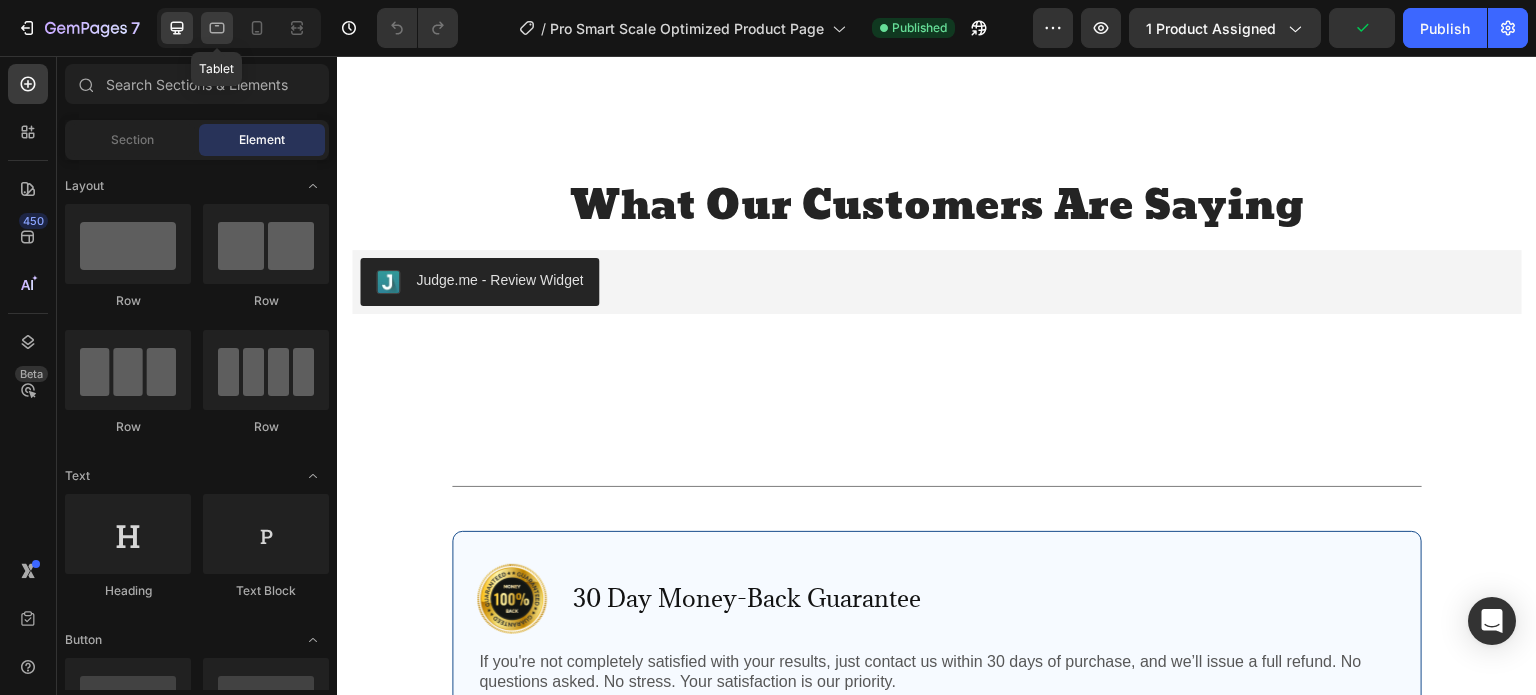click 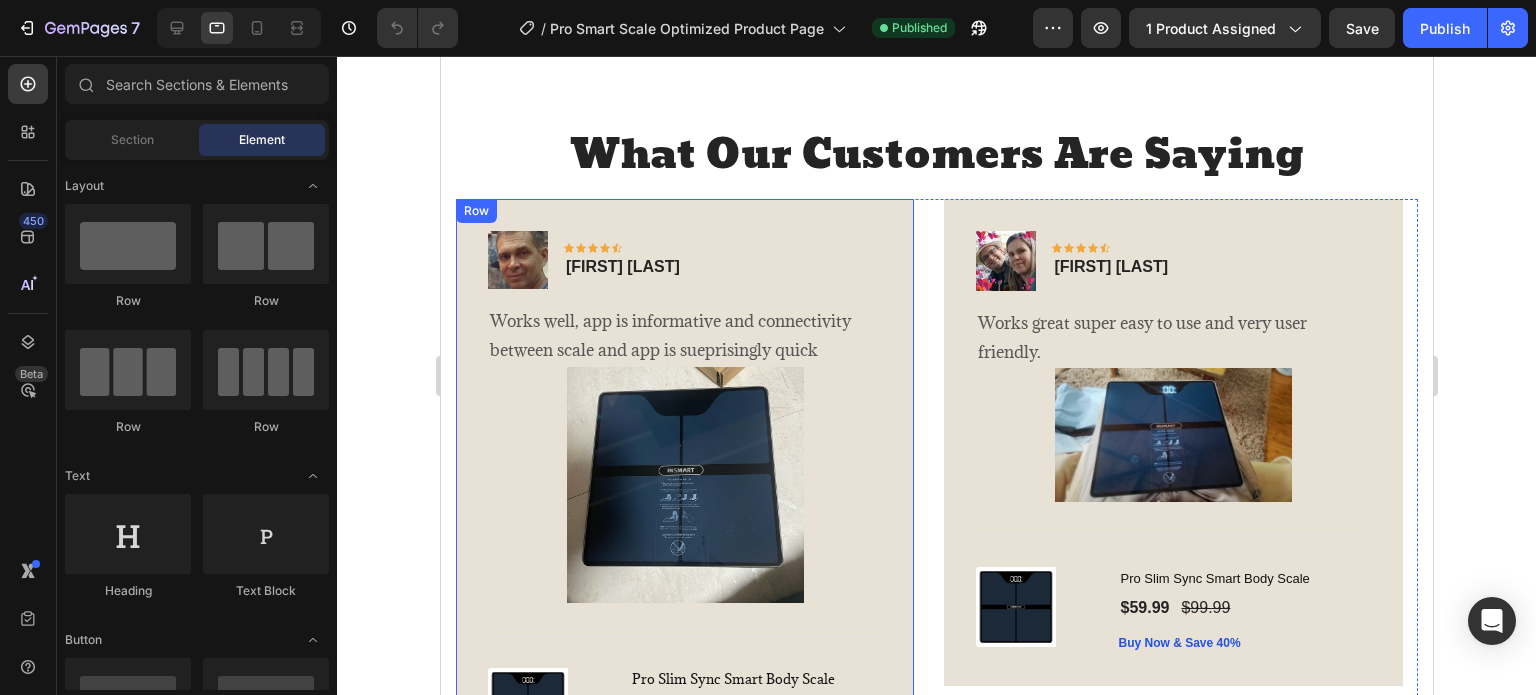 click on "Image
Icon
Icon
Icon
Icon
Icon Row Eric Delgado Text block Row Works well, app is informative and connectivity between scale and app is sueprisingly quick Text block Image                Title Line (P) Images & Gallery Pro Slim Sync Smart Body Scale (P) Title $59.99 (P) Price (P) Price $99.99 (P) Price (P) Price Row Buy Now & Save 40% (P) Cart Button Product Row" at bounding box center (684, 493) 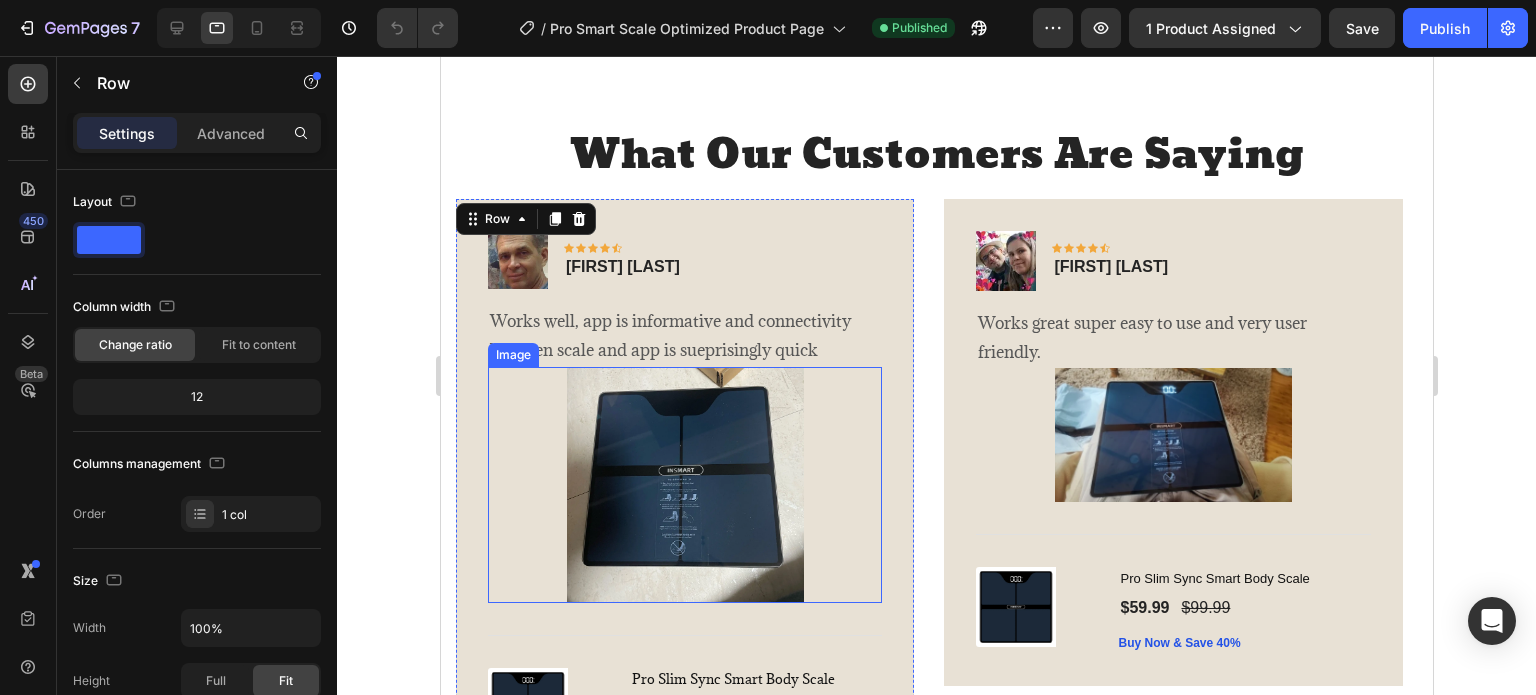 click at bounding box center (684, 485) 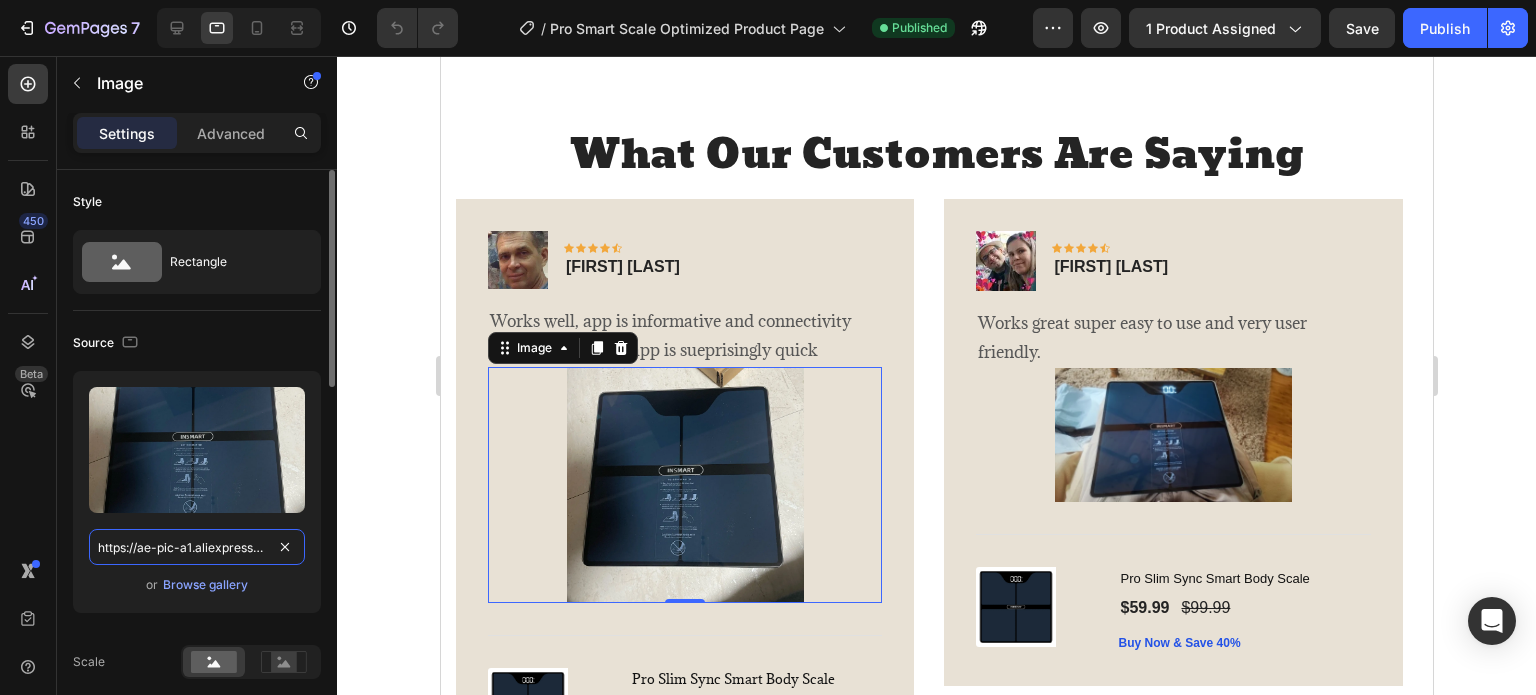 click on "https://ae-pic-a1.aliexpress-media.com/kf/A712d7dcfe2284444ab37cbd9a8e8c76f7.jpg_.webp" at bounding box center [197, 547] 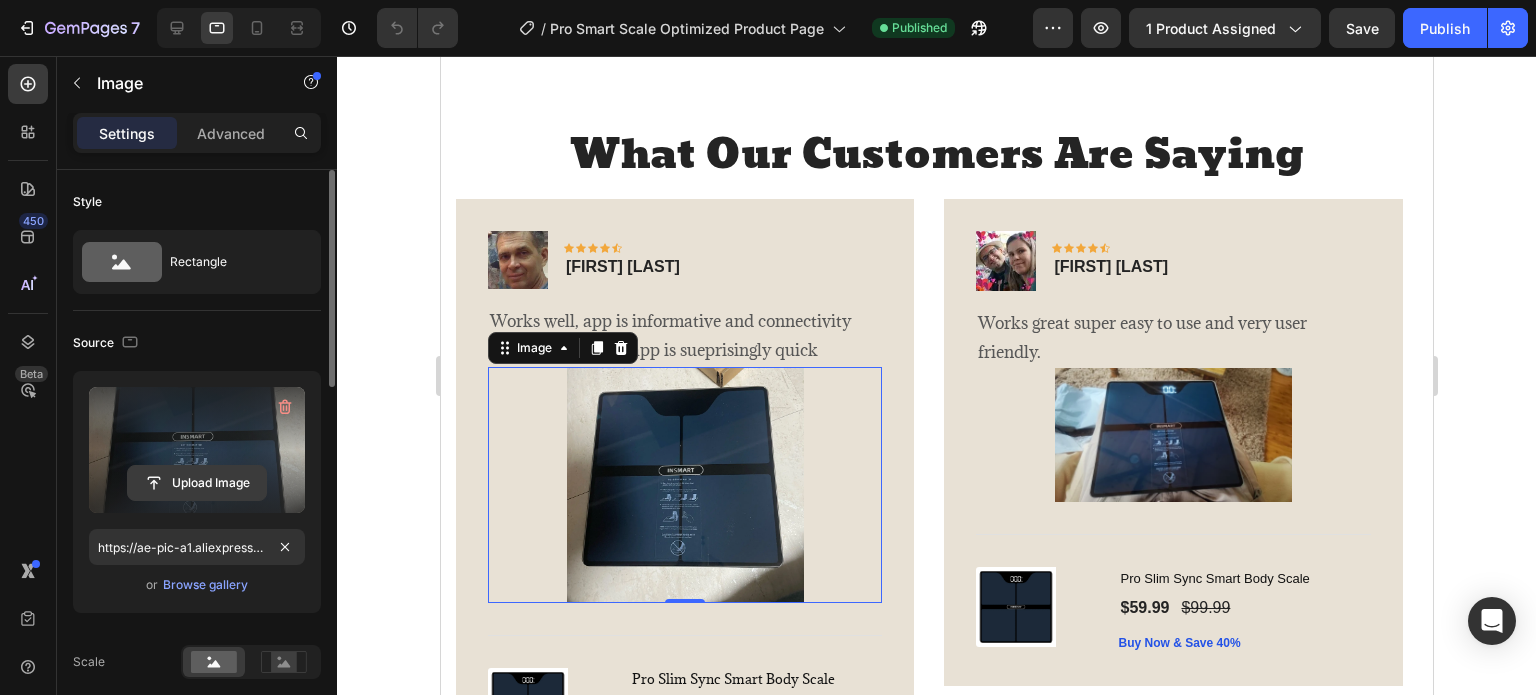 click 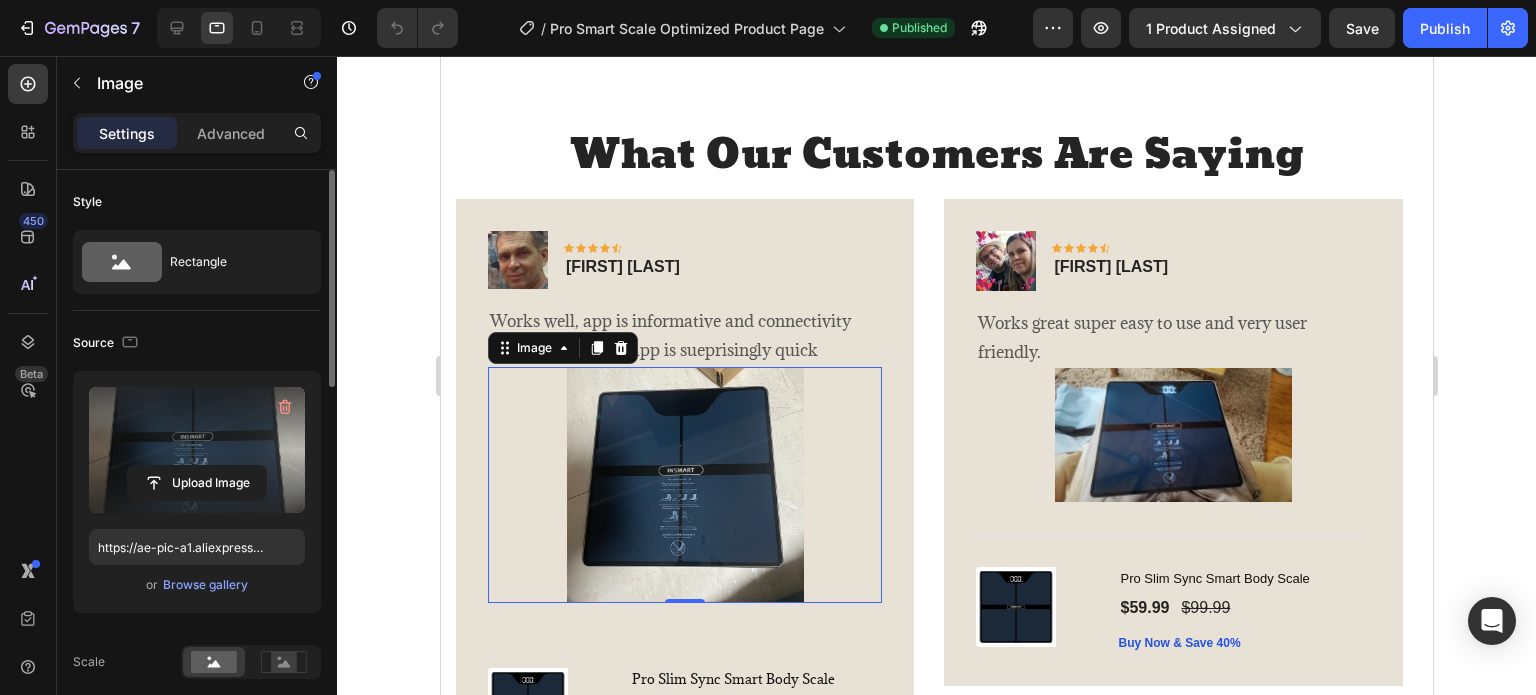 click at bounding box center (197, 450) 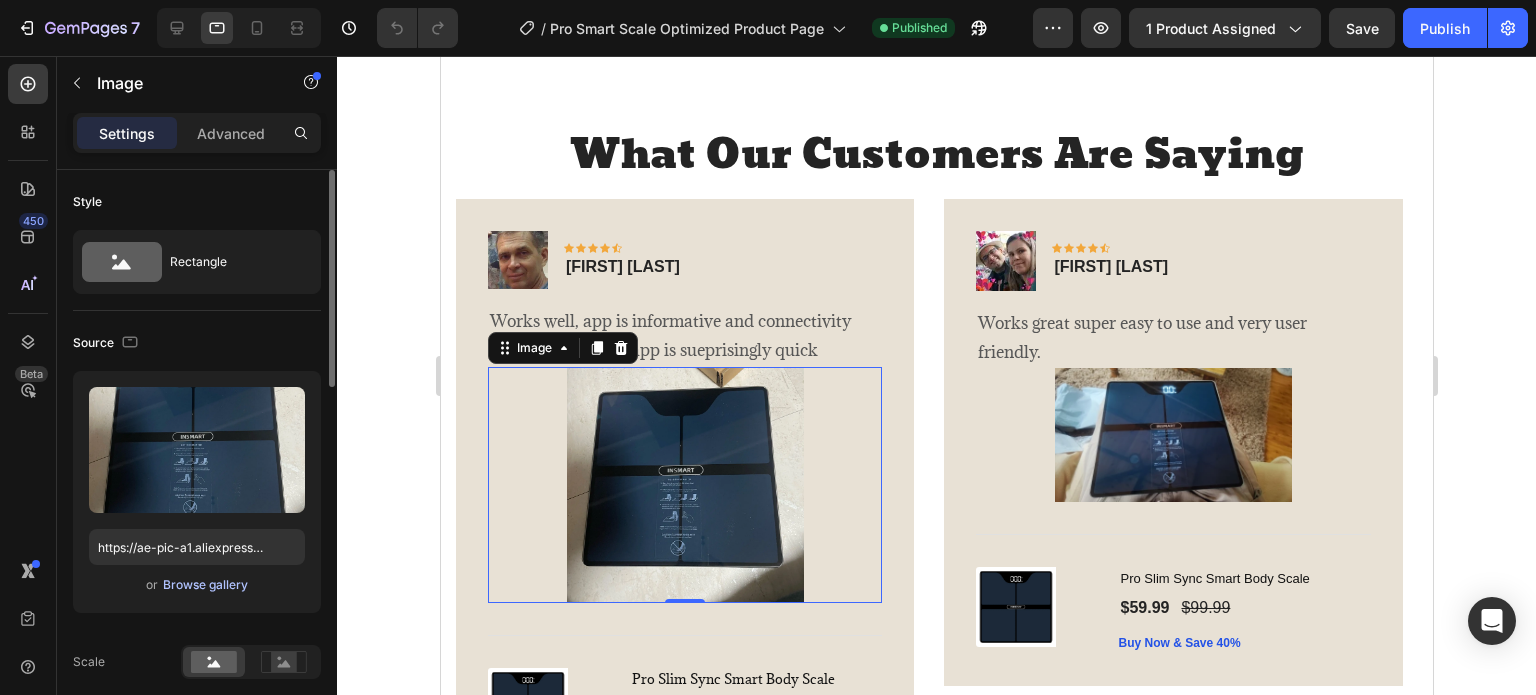 click on "Browse gallery" at bounding box center (205, 585) 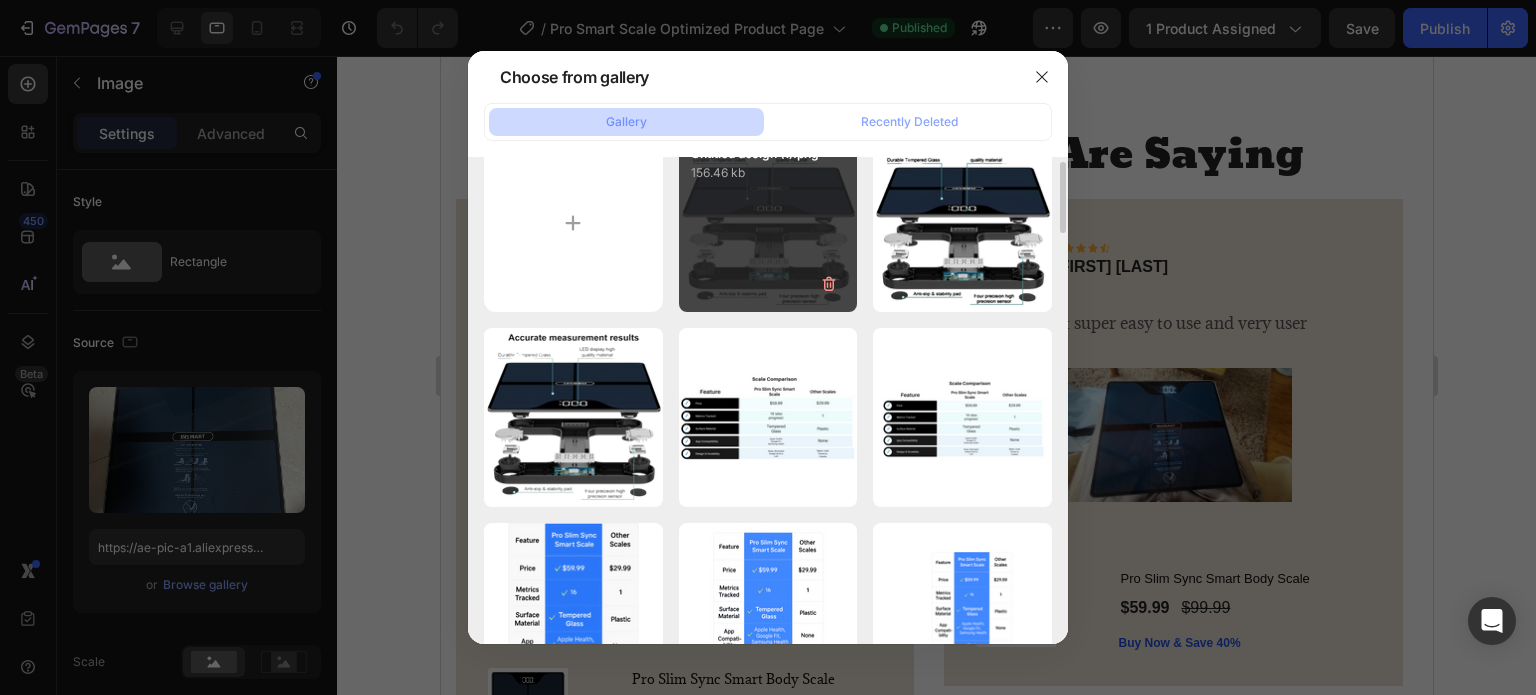 scroll, scrollTop: 0, scrollLeft: 0, axis: both 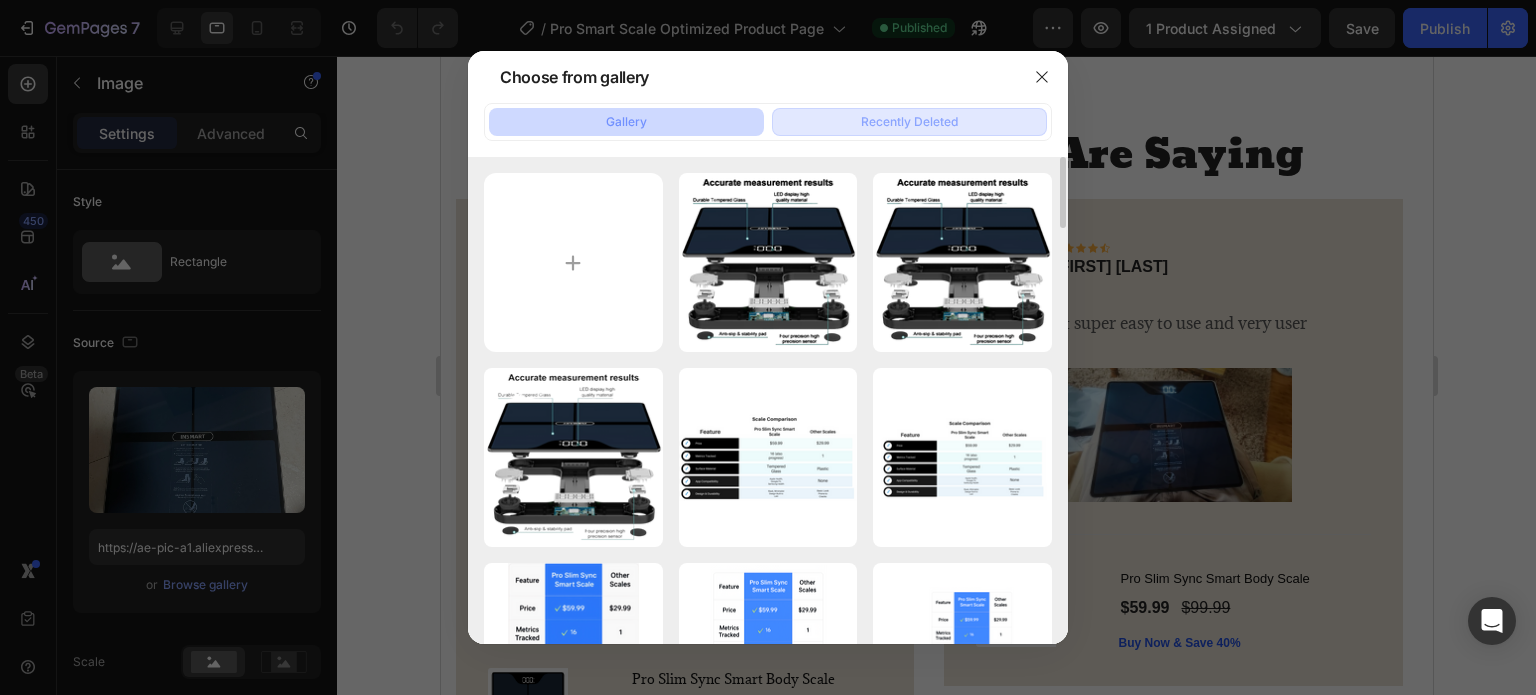drag, startPoint x: 992, startPoint y: 98, endPoint x: 992, endPoint y: 117, distance: 19 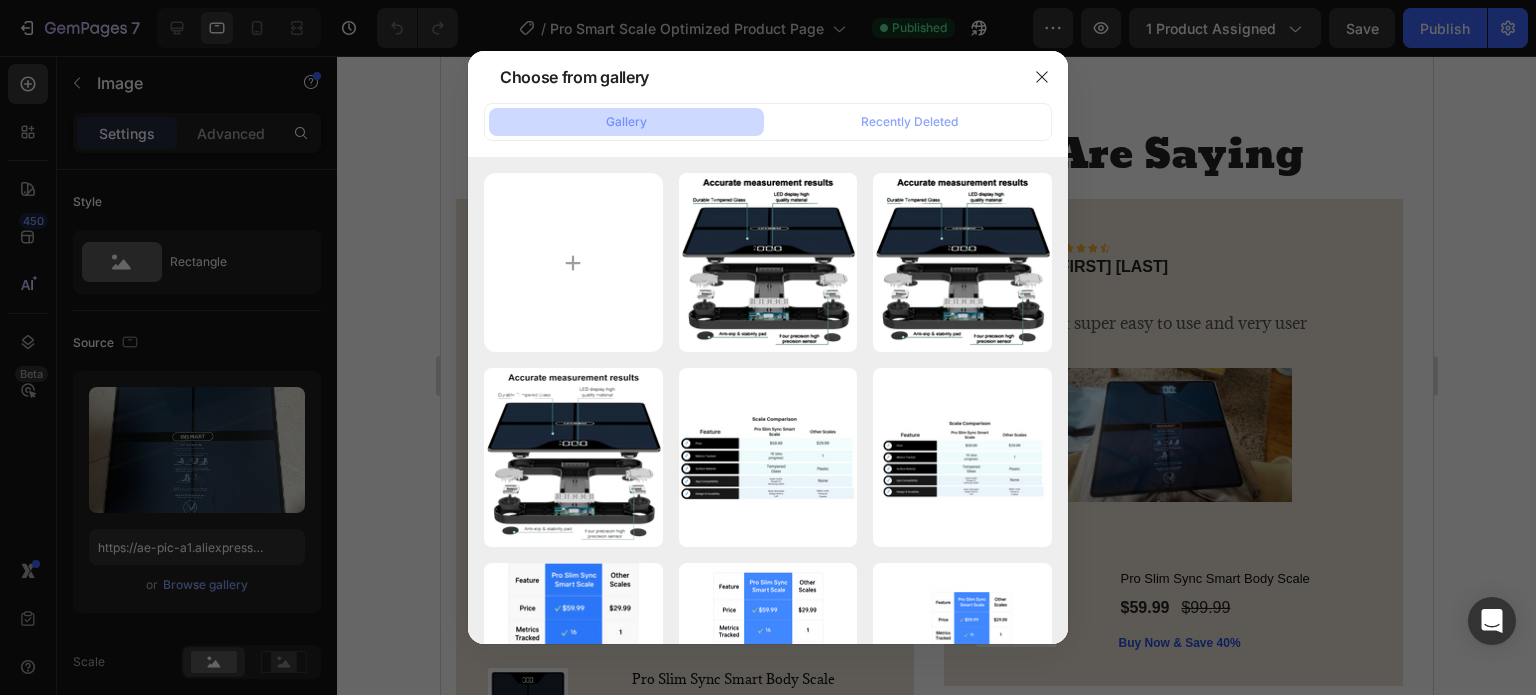 drag, startPoint x: 992, startPoint y: 117, endPoint x: 1003, endPoint y: 72, distance: 46.32494 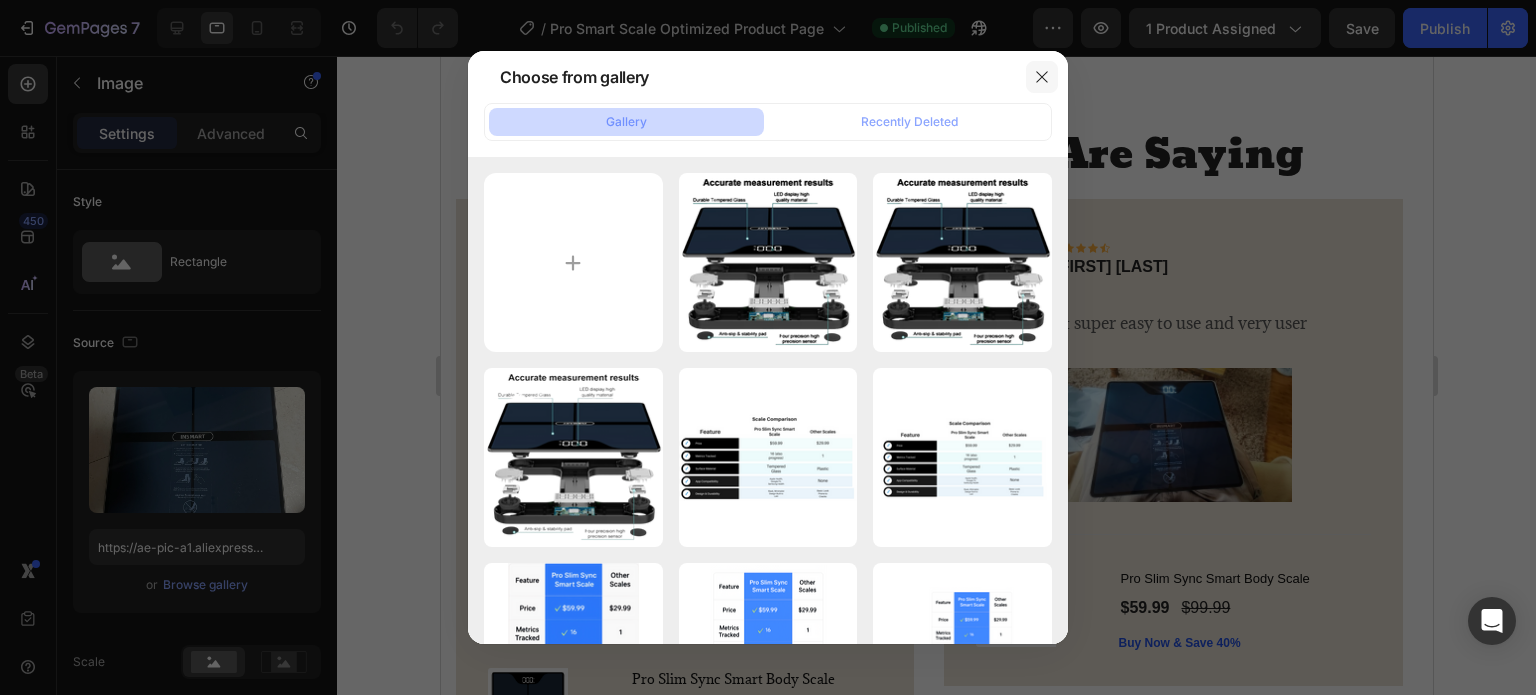 click at bounding box center (1042, 77) 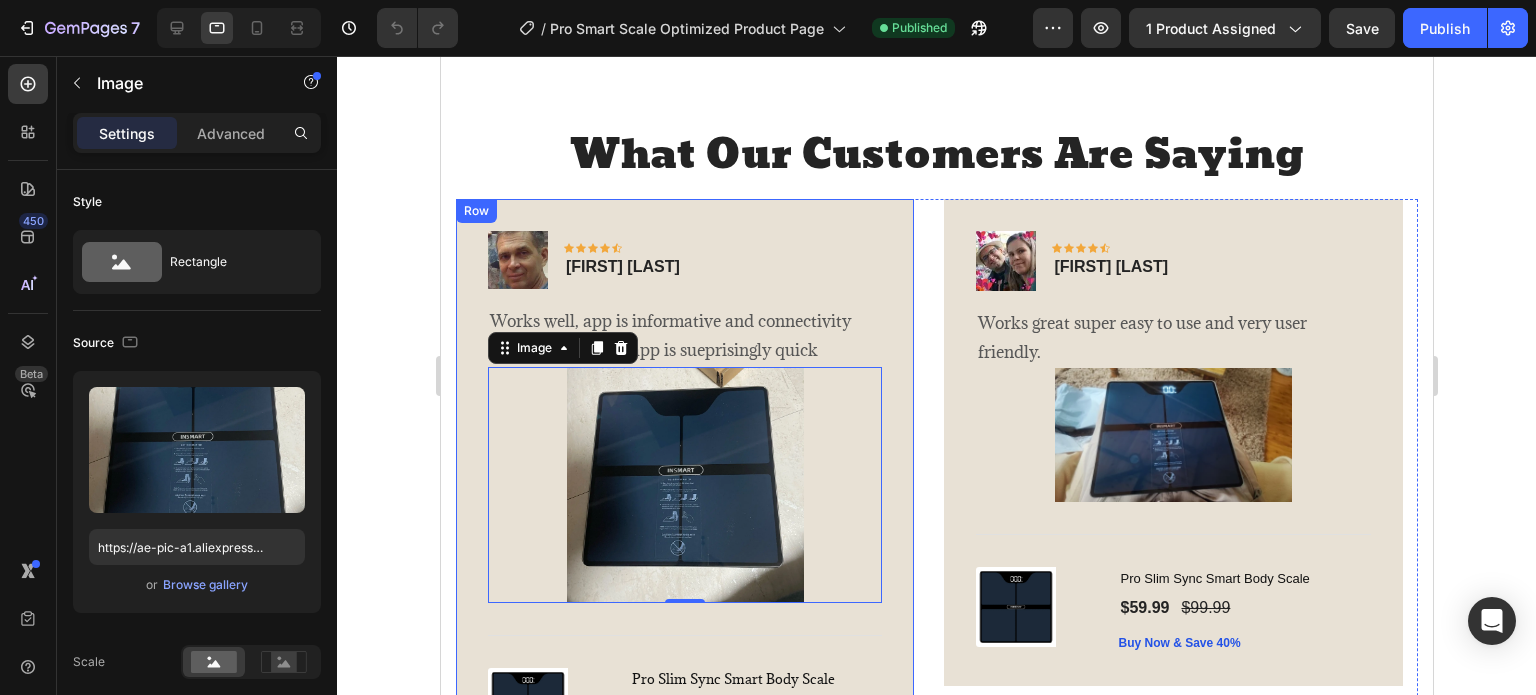 click on "Image
Icon
Icon
Icon
Icon
Icon Row Eric Delgado Text block Row Works well, app is informative and connectivity between scale and app is sueprisingly quick Text block Image   0                Title Line (P) Images & Gallery Pro Slim Sync Smart Body Scale (P) Title $59.99 (P) Price (P) Price $99.99 (P) Price (P) Price Row Buy Now & Save 40% (P) Cart Button Product Row" at bounding box center (684, 493) 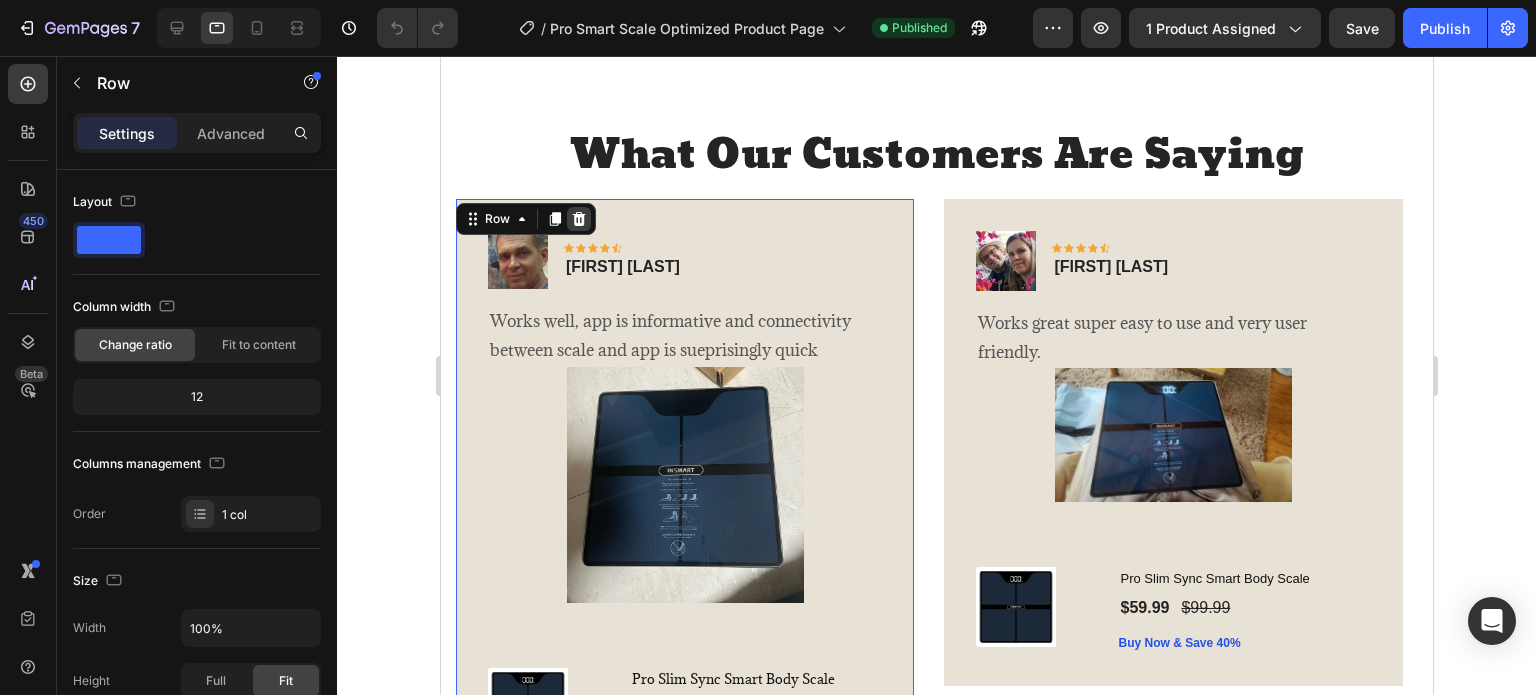 click 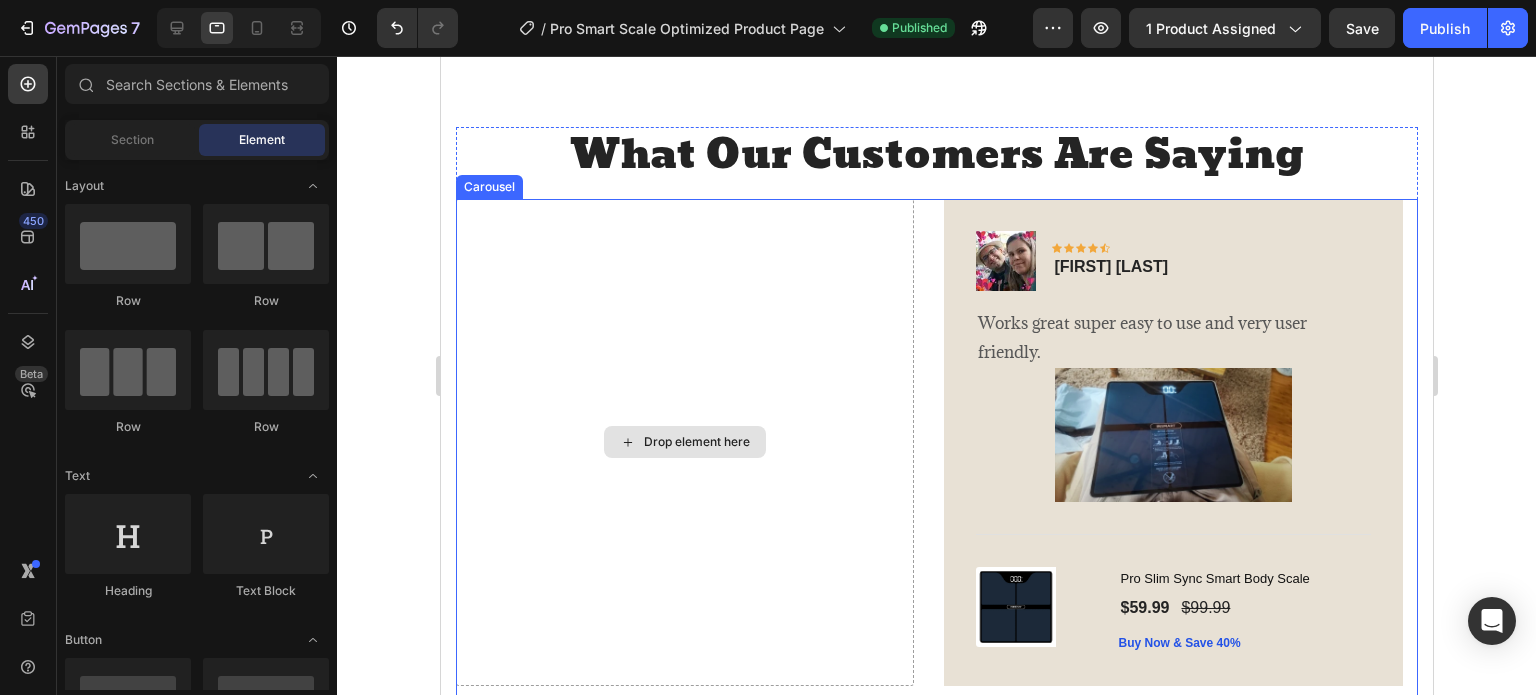 click on "Drop element here" at bounding box center [684, 442] 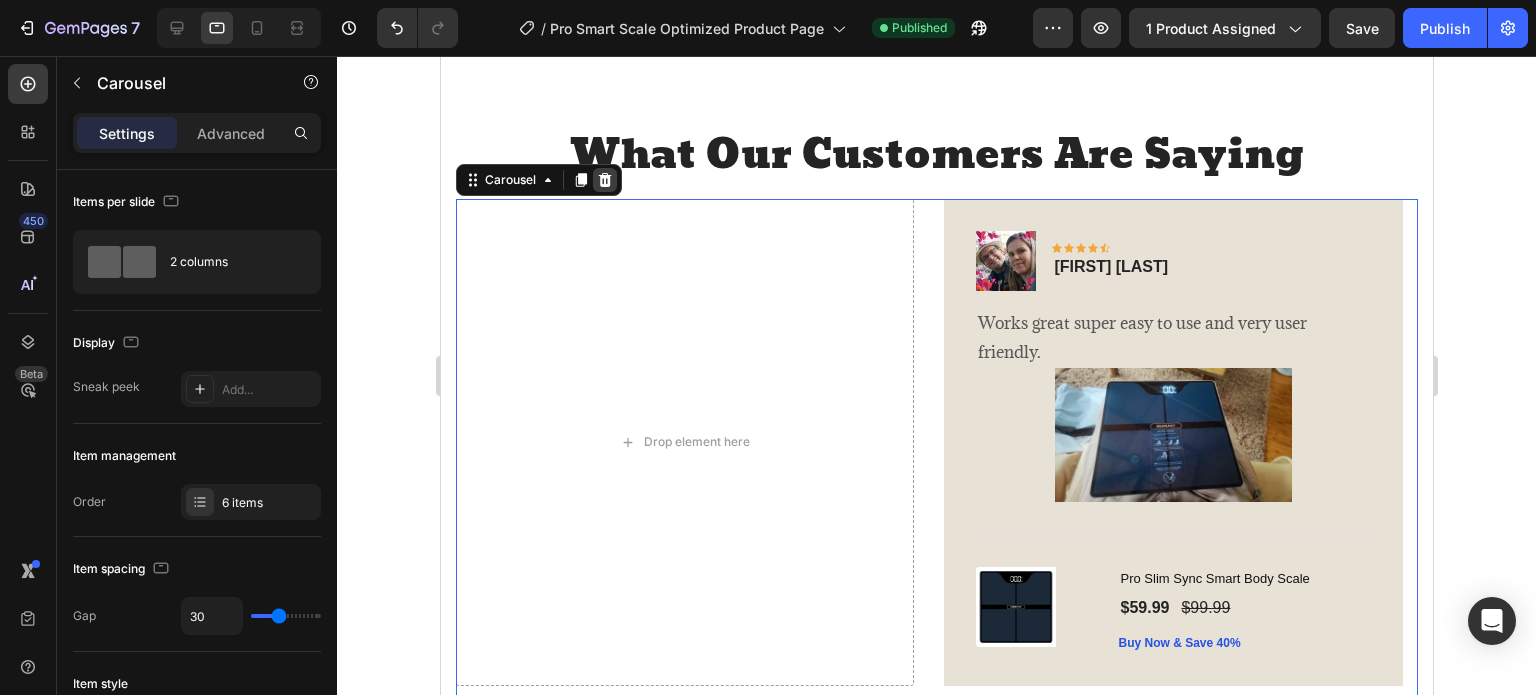 click 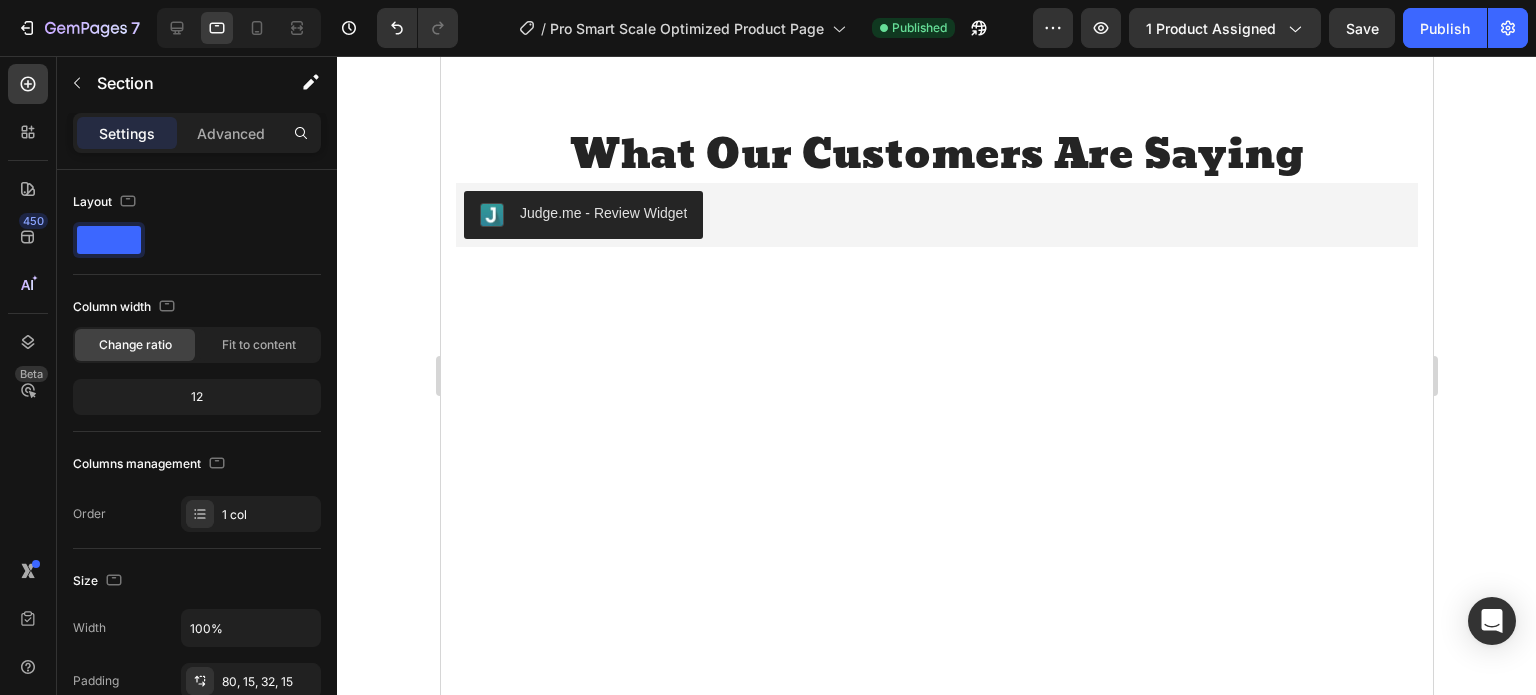 click at bounding box center (936, 560) 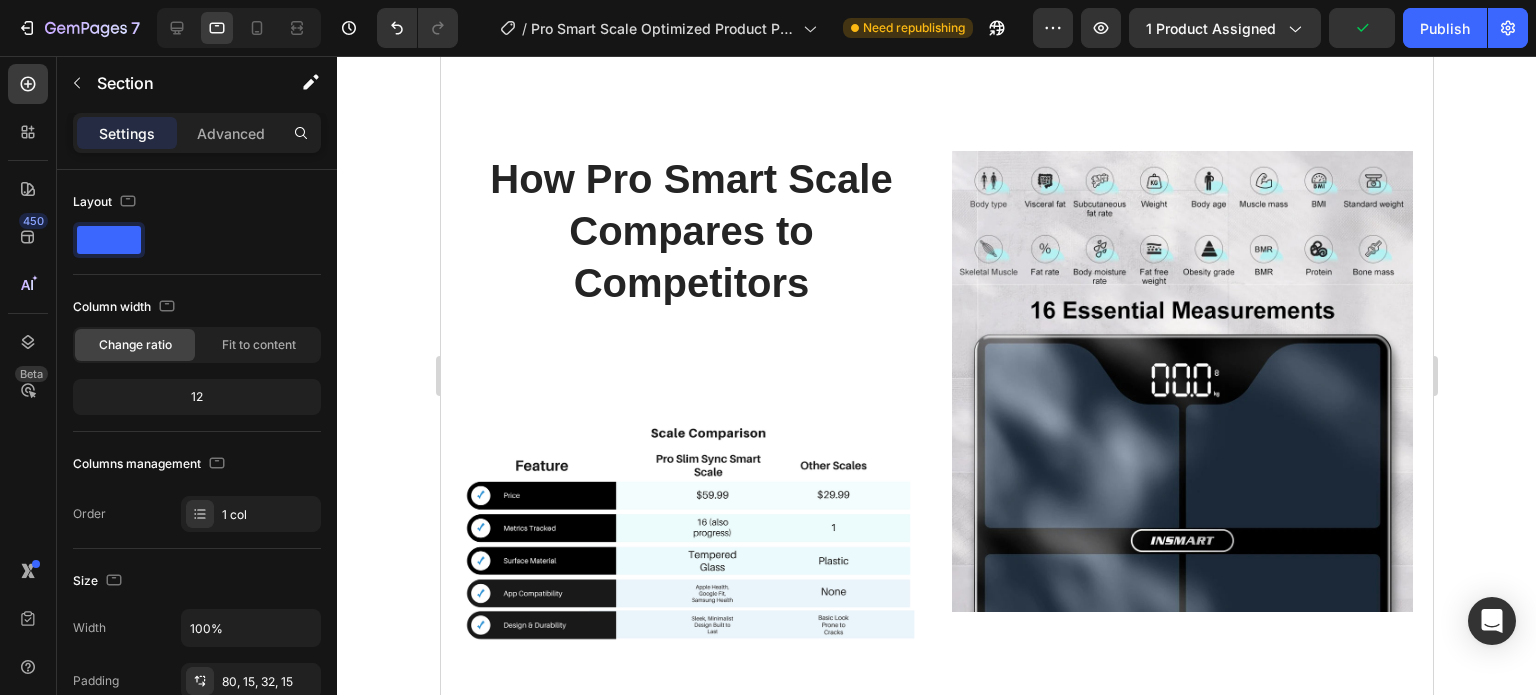 scroll, scrollTop: 2284, scrollLeft: 0, axis: vertical 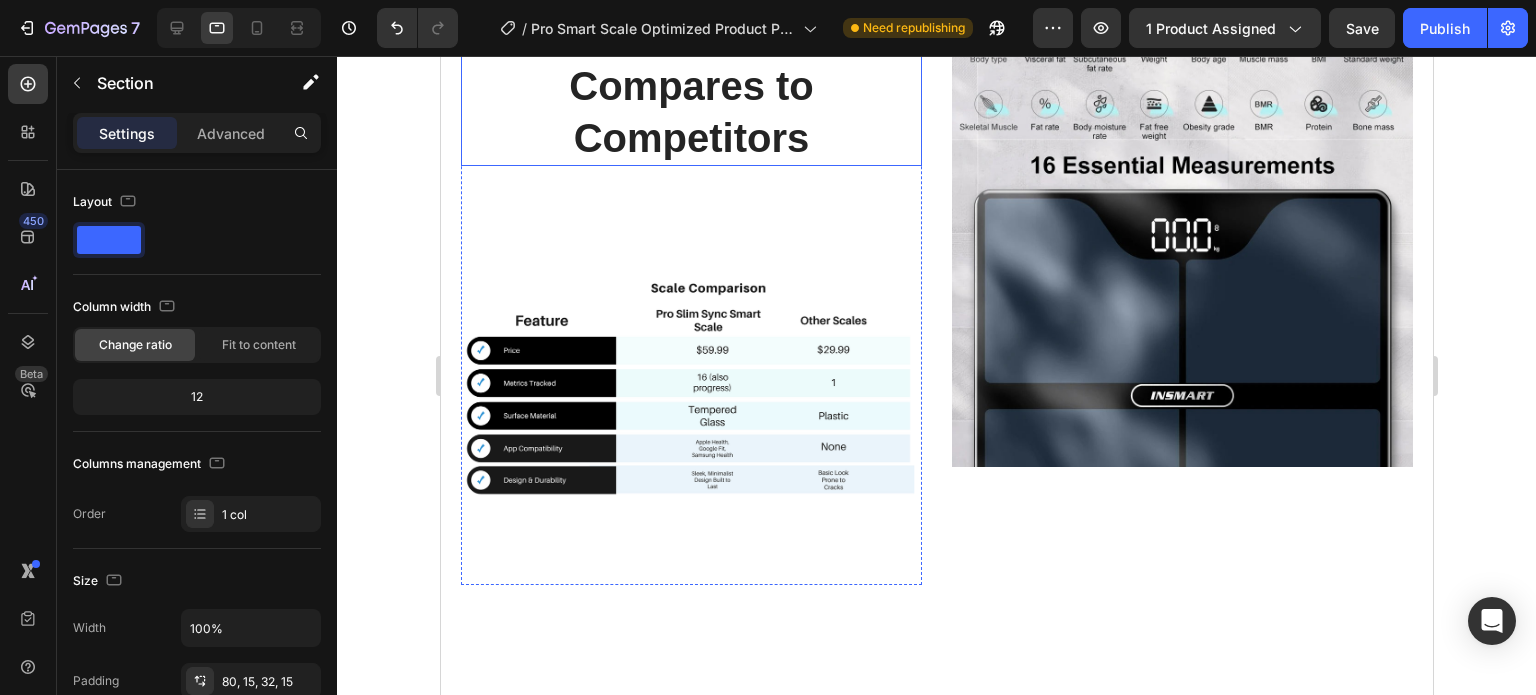 click on "How Pro Smart Scale Compares to Competitors" at bounding box center [690, 86] 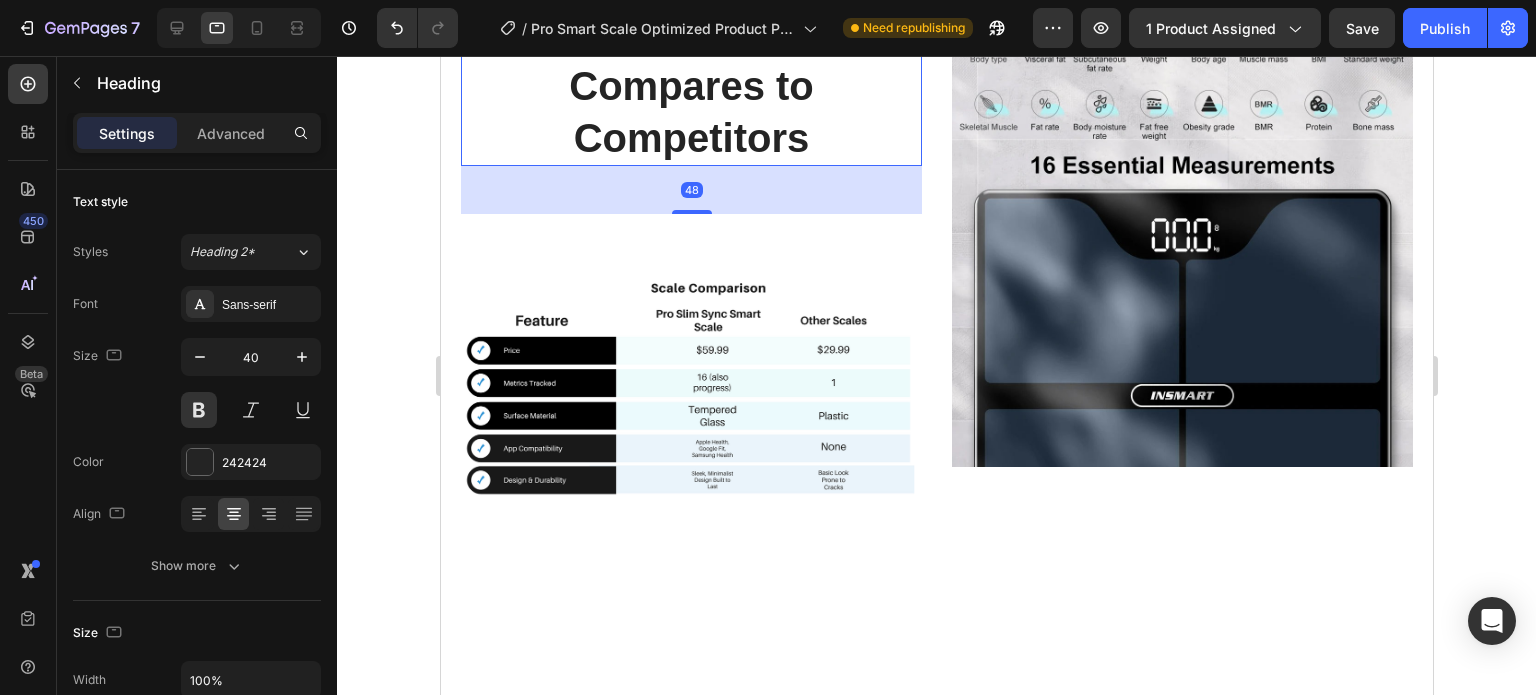 click 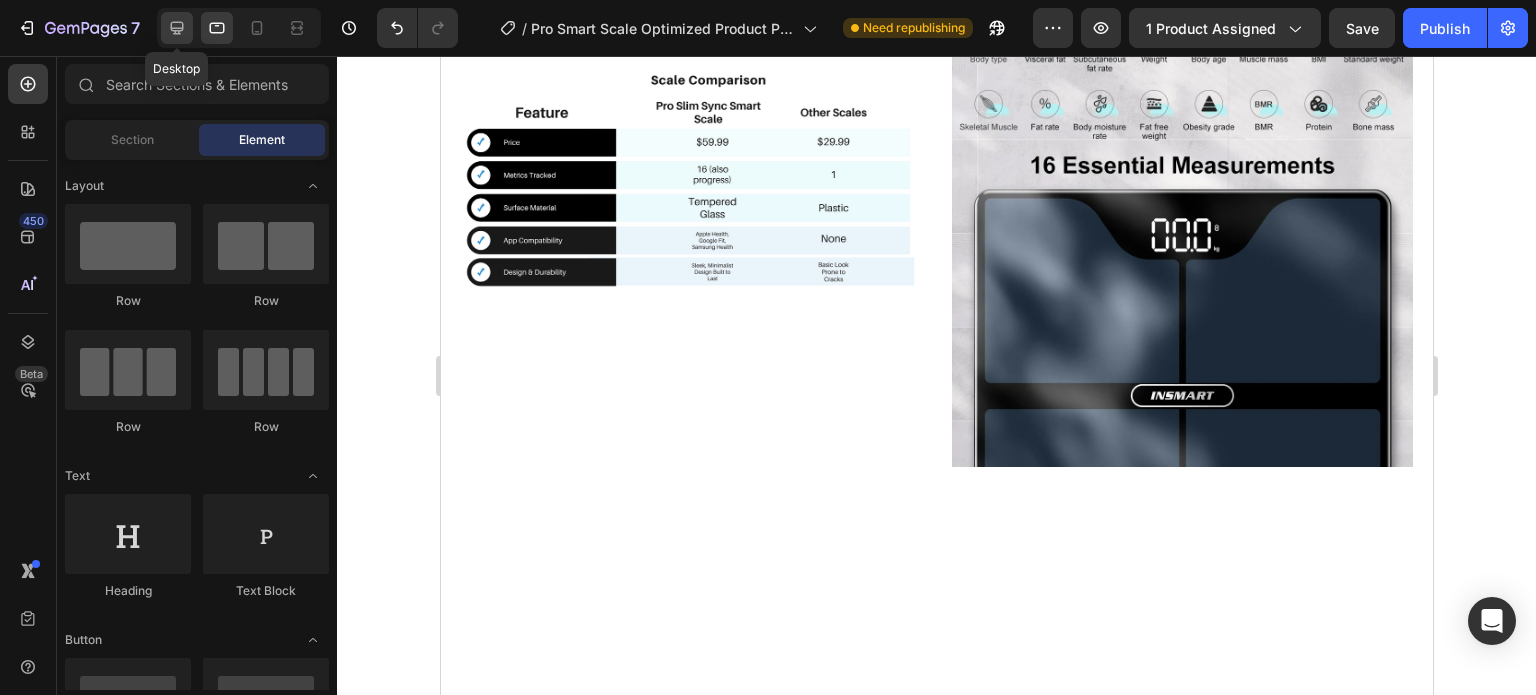click 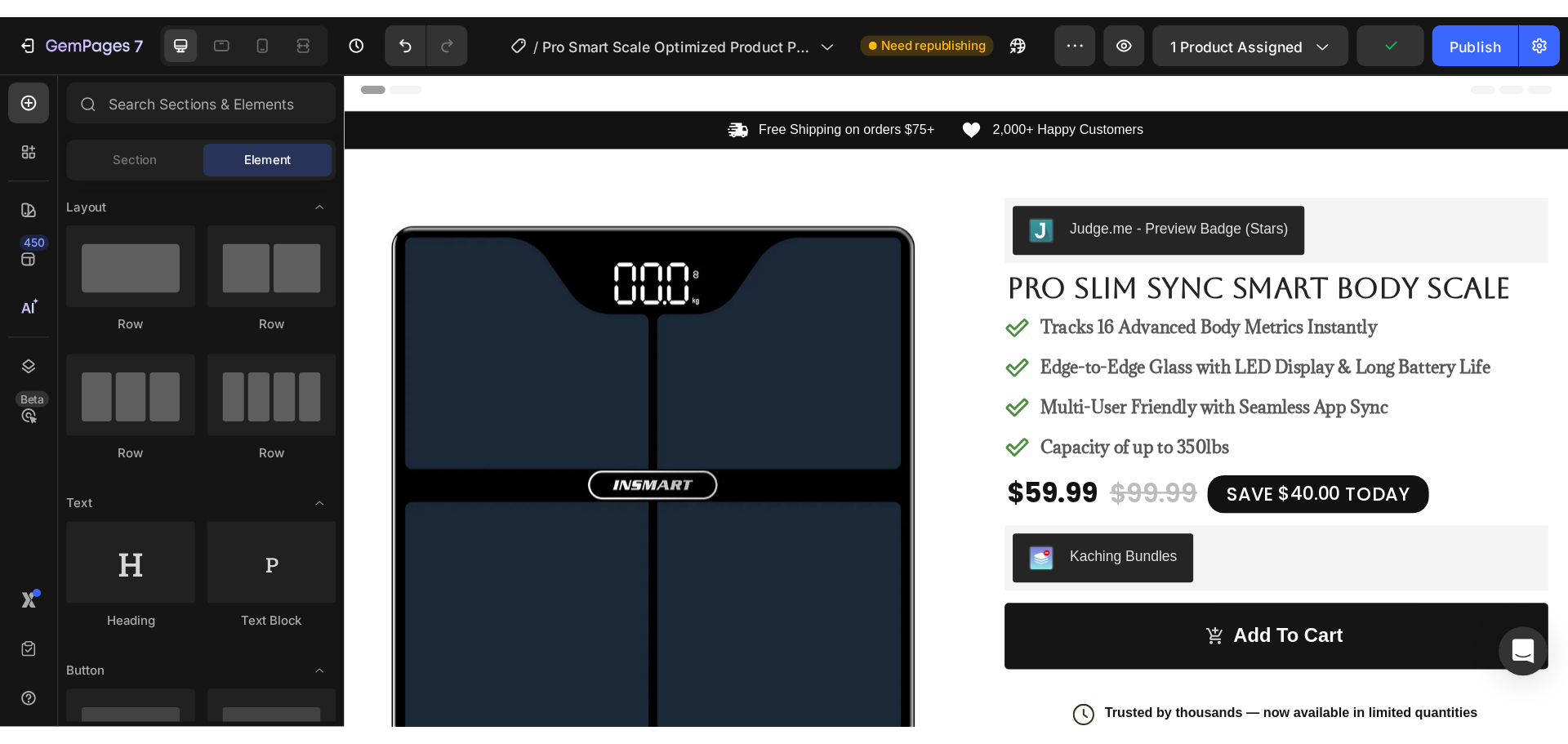 scroll, scrollTop: 0, scrollLeft: 0, axis: both 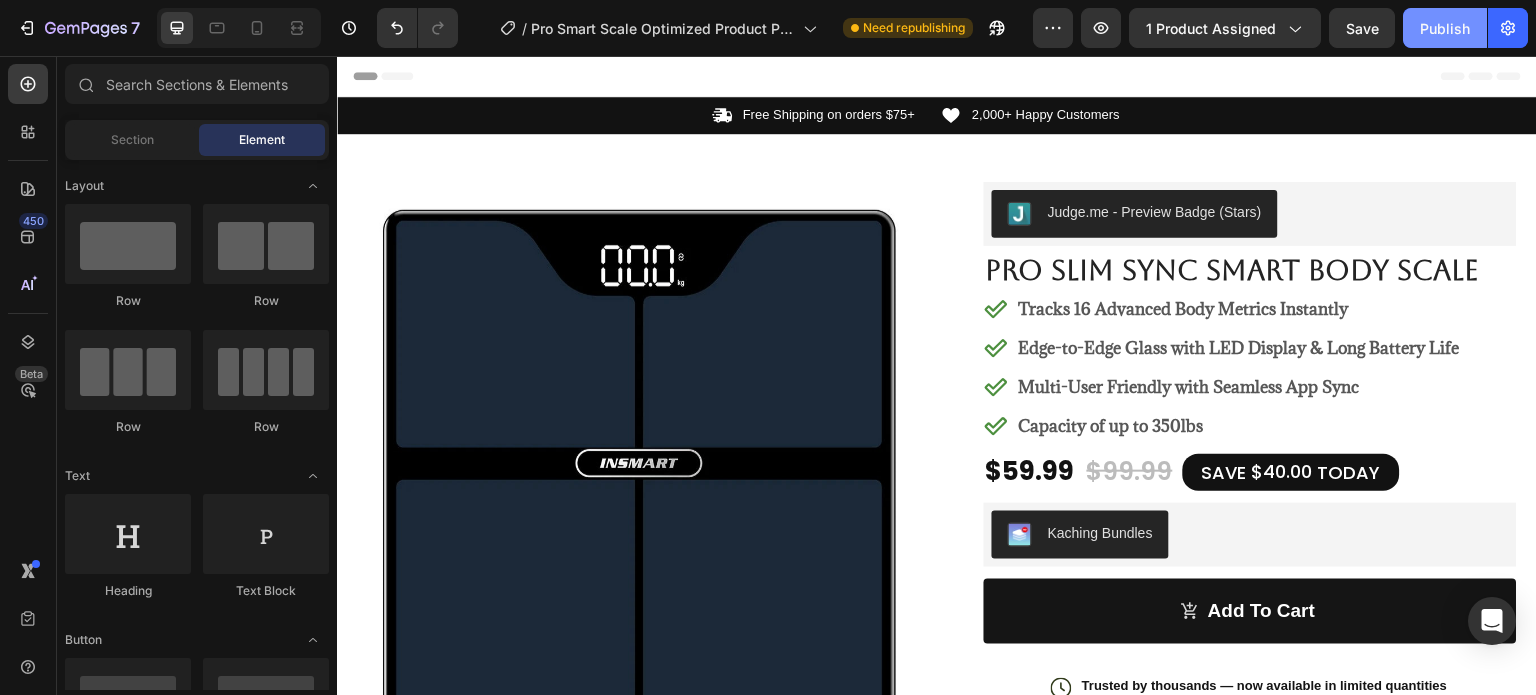 click on "Publish" at bounding box center (1445, 28) 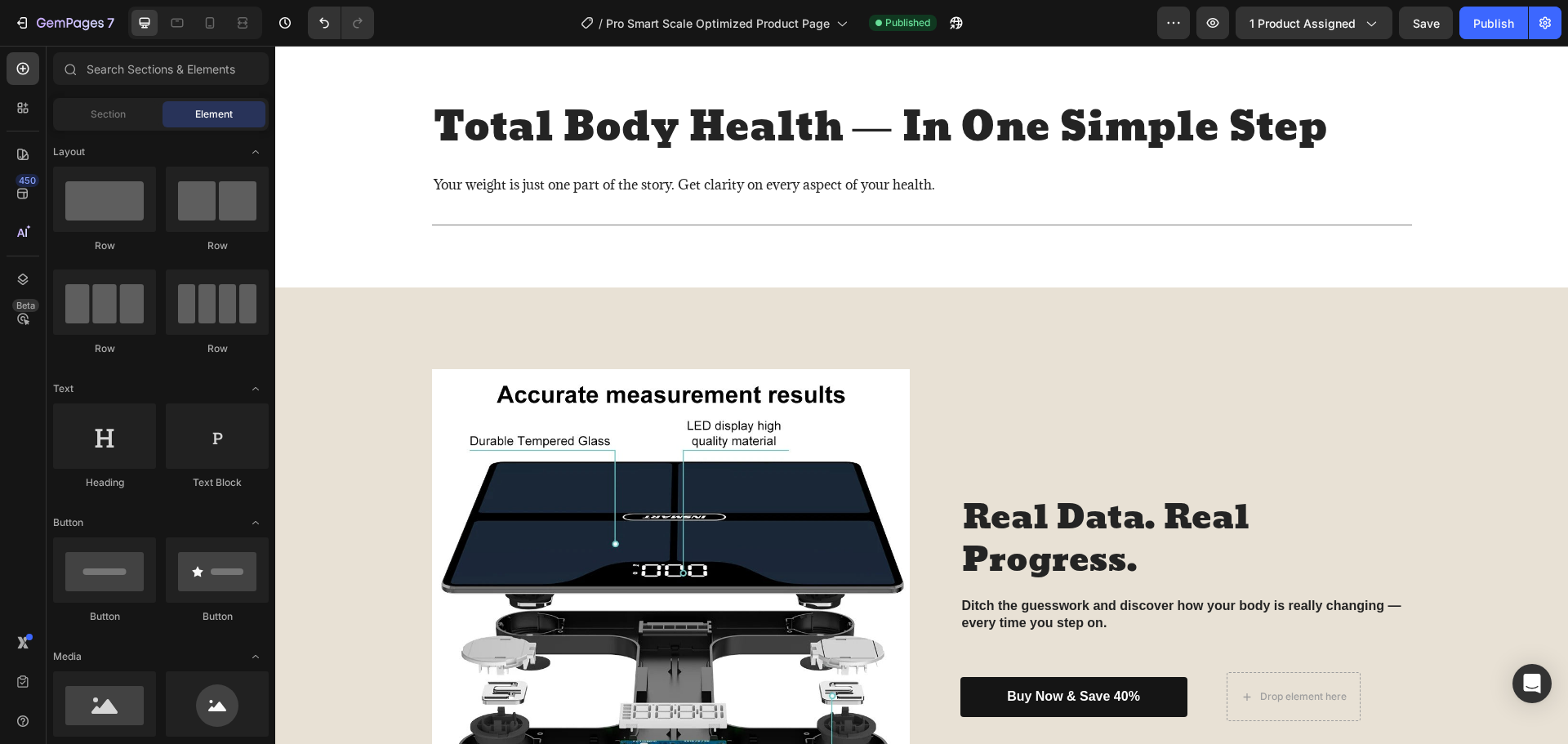 scroll, scrollTop: 1388, scrollLeft: 0, axis: vertical 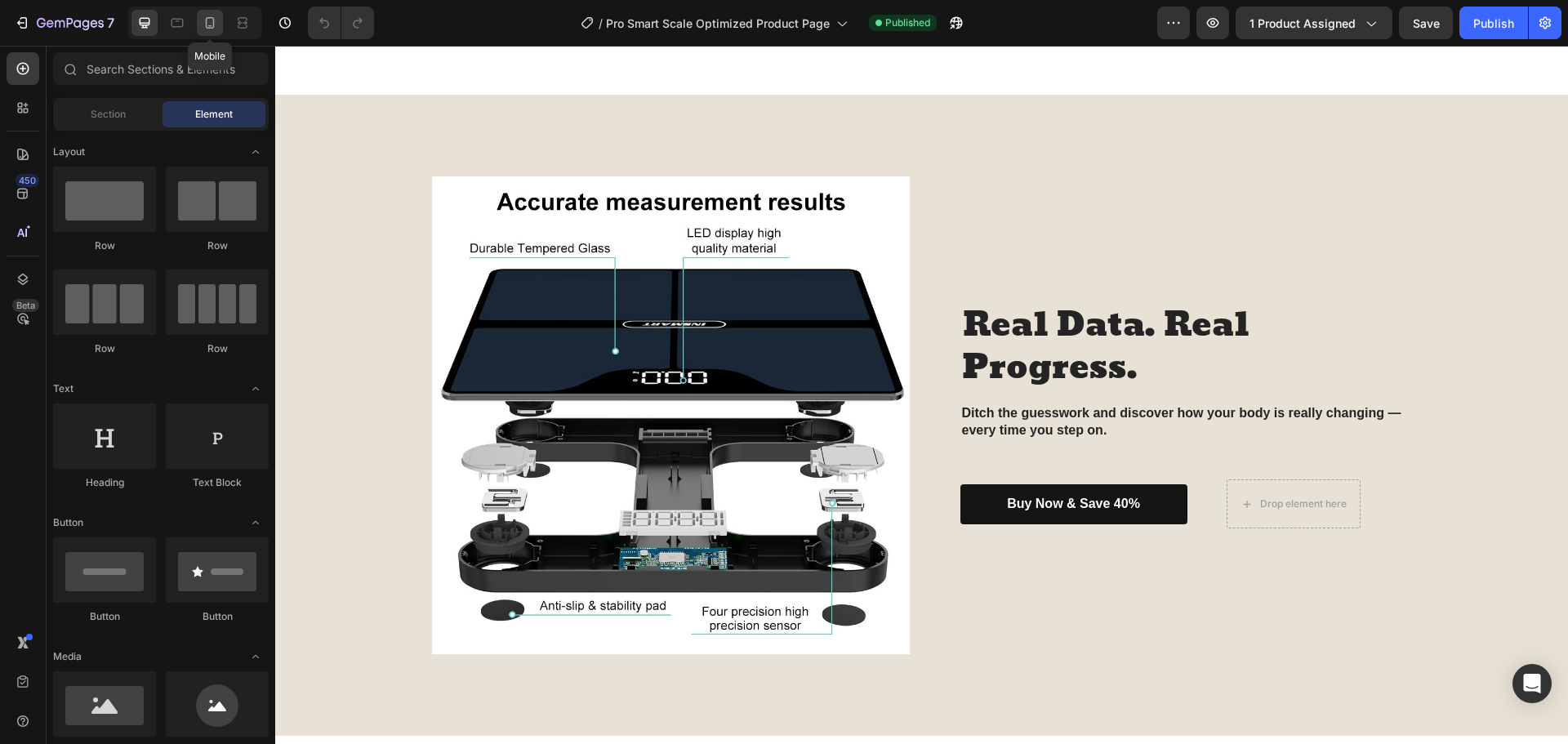 click 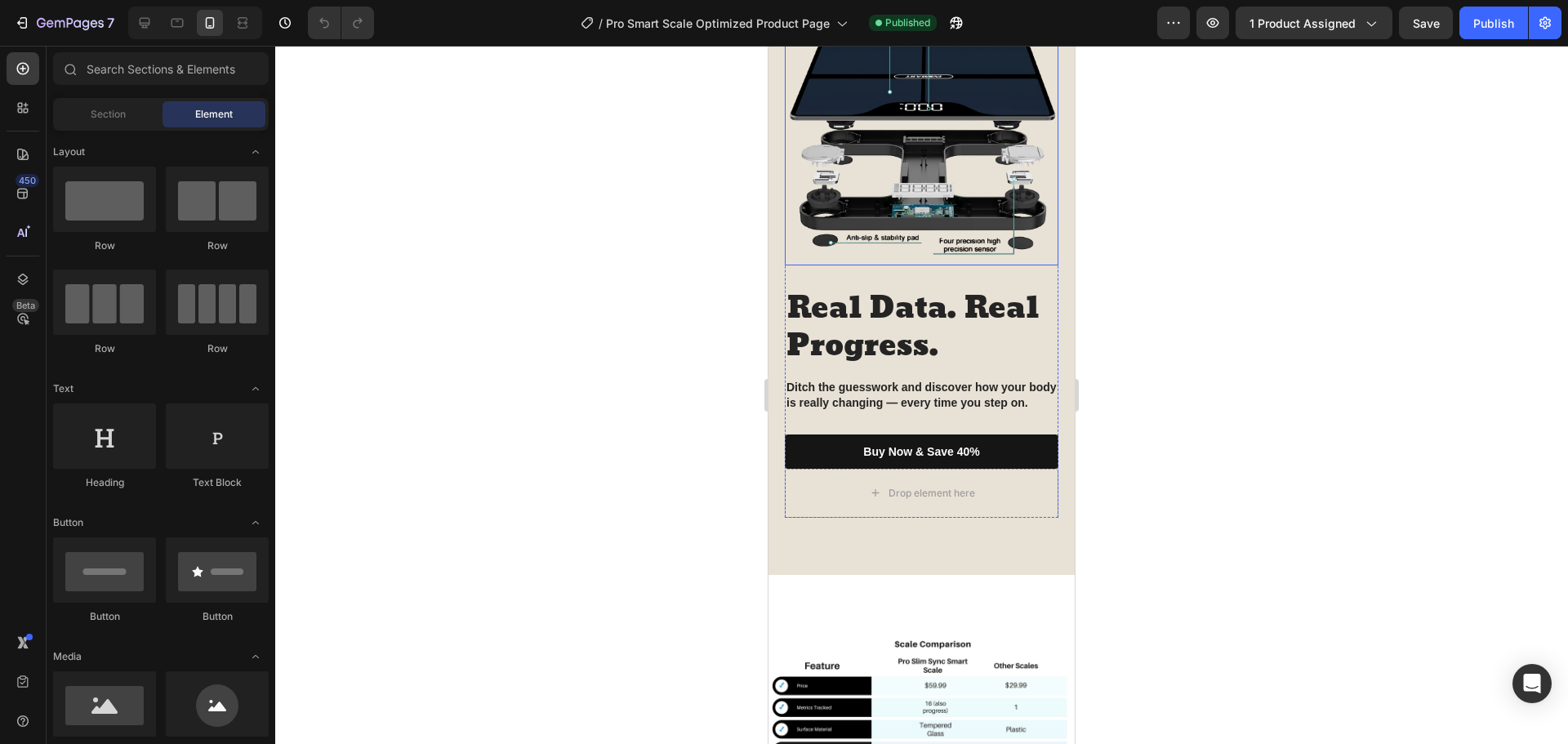 click at bounding box center [921, 128] 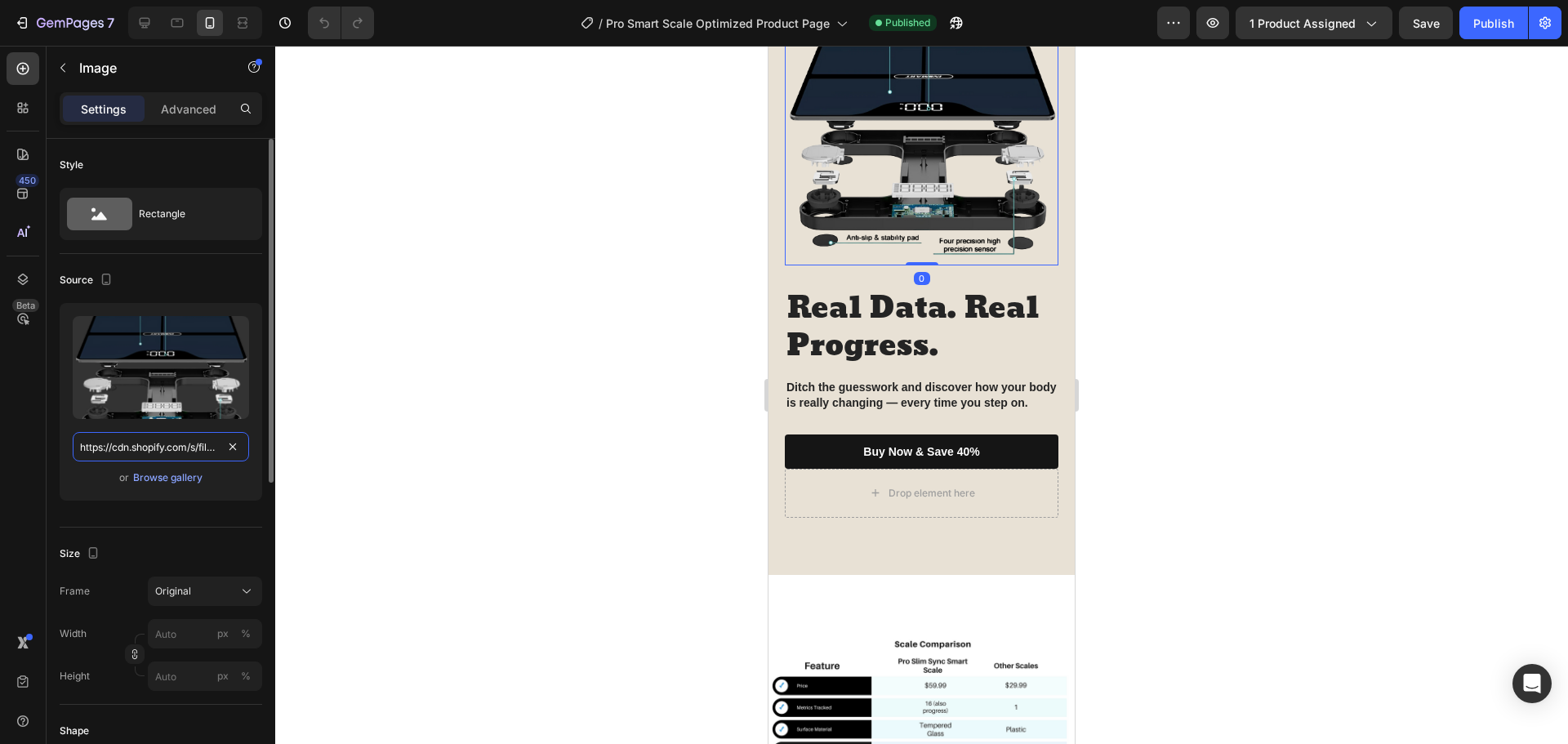 click on "https://cdn.shopify.com/s/files/1/0738/7411/2739/files/gempages_570247053414761624-dd3cbc29-b73c-4978-9260-4aef32f0214c.png" at bounding box center (161, 447) 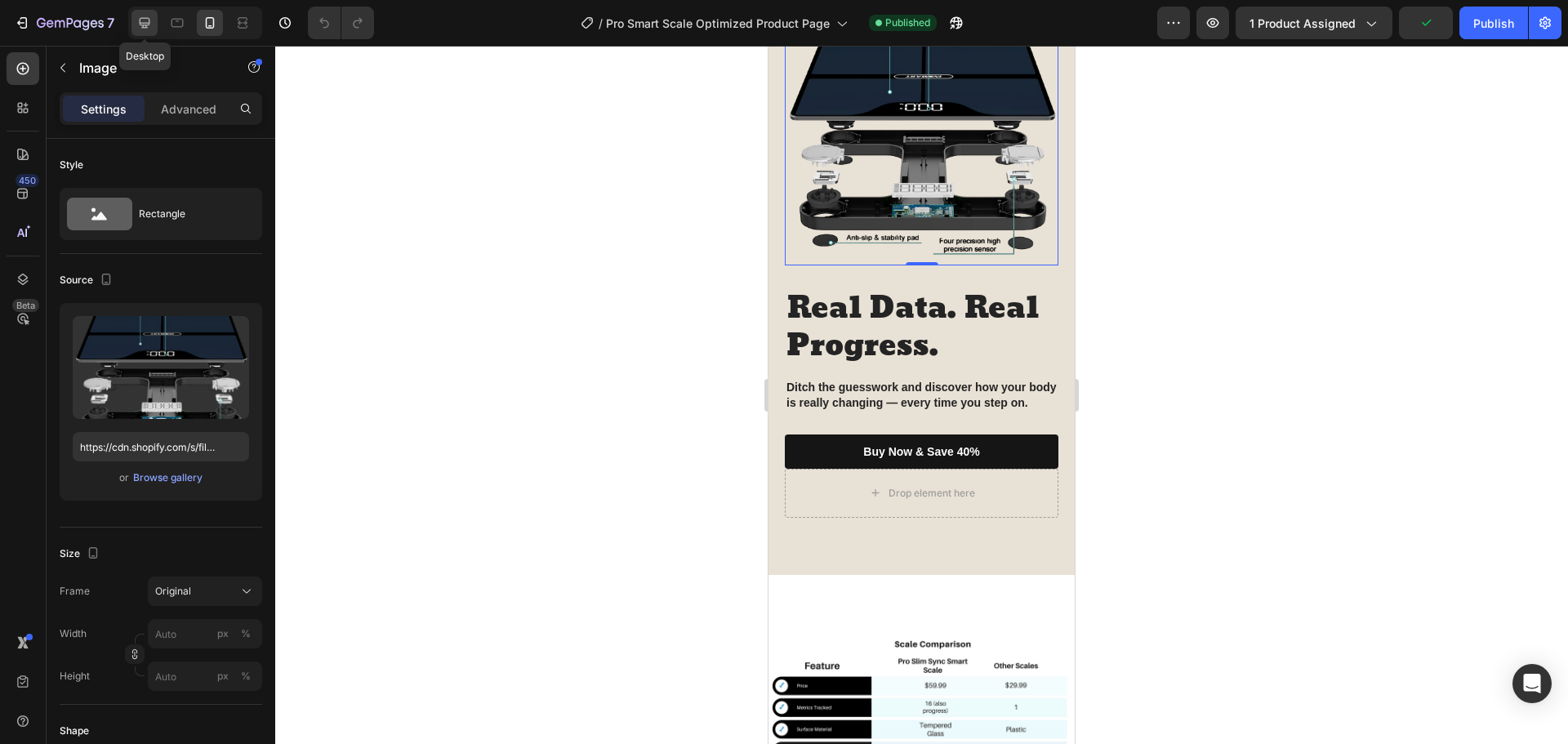 click 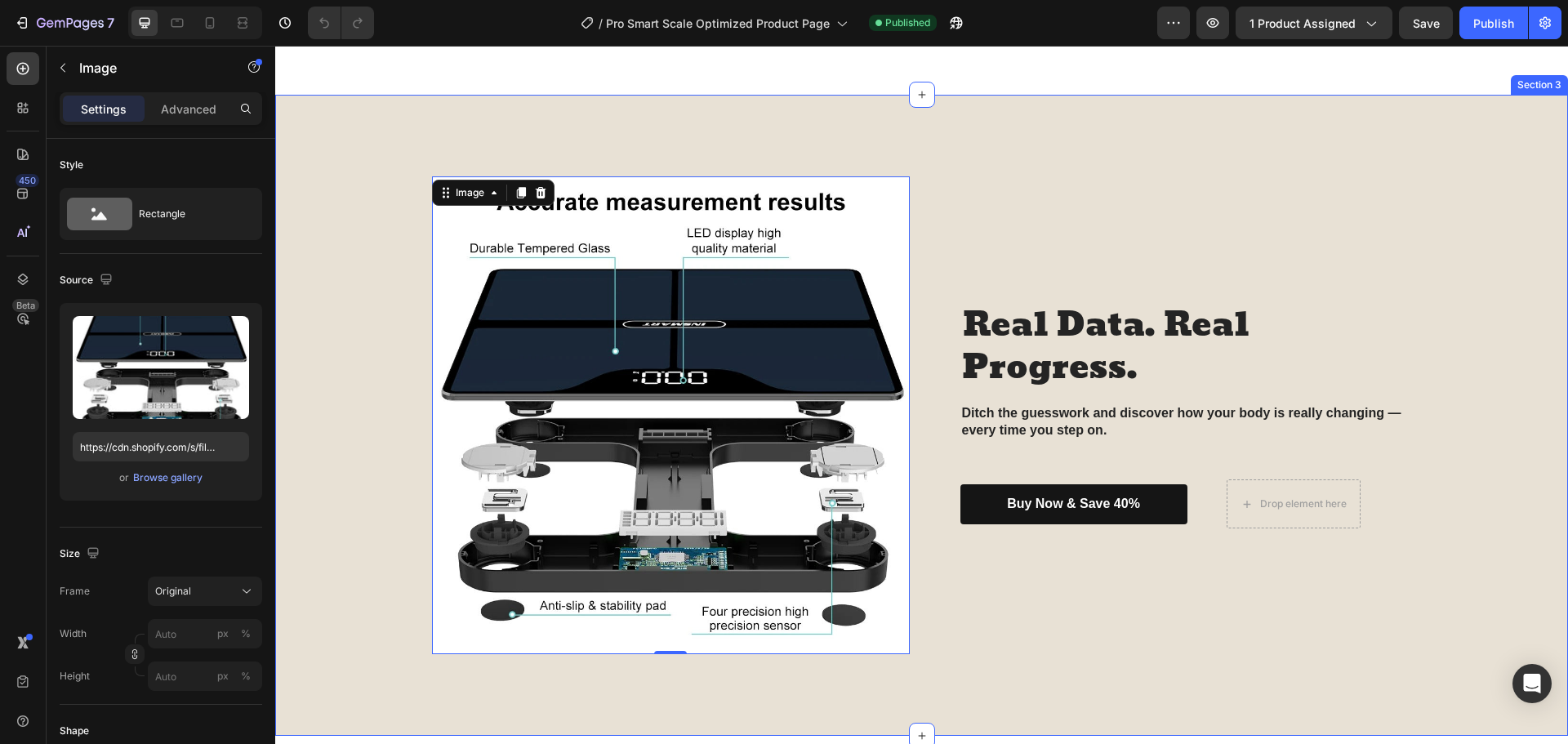 scroll, scrollTop: 1380, scrollLeft: 0, axis: vertical 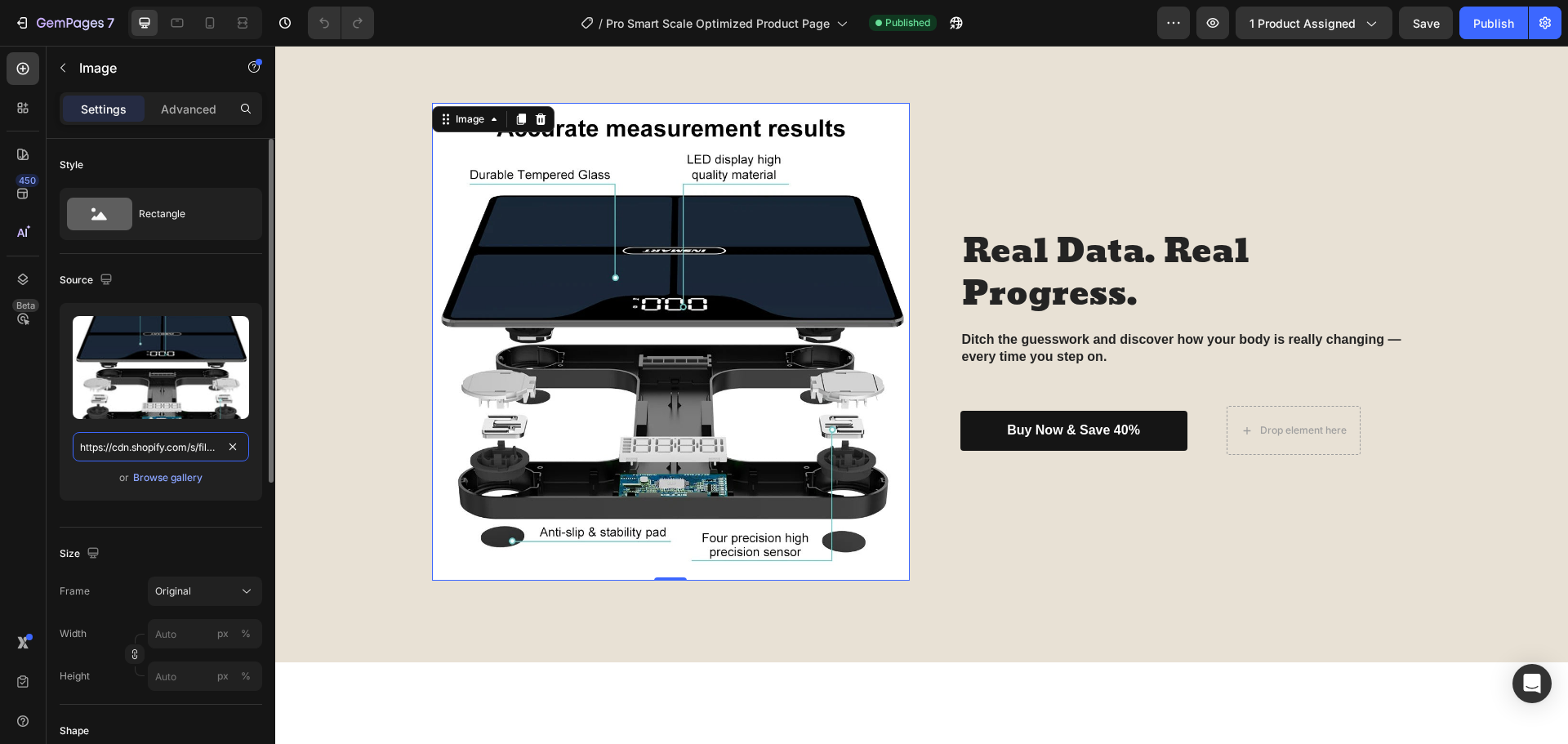 click on "https://cdn.shopify.com/s/files/1/0738/7411/2739/files/gempages_570247053414761624-47c24d8b-beaa-4f89-a7ba-a4e871651f9c.jpg" at bounding box center [161, 447] 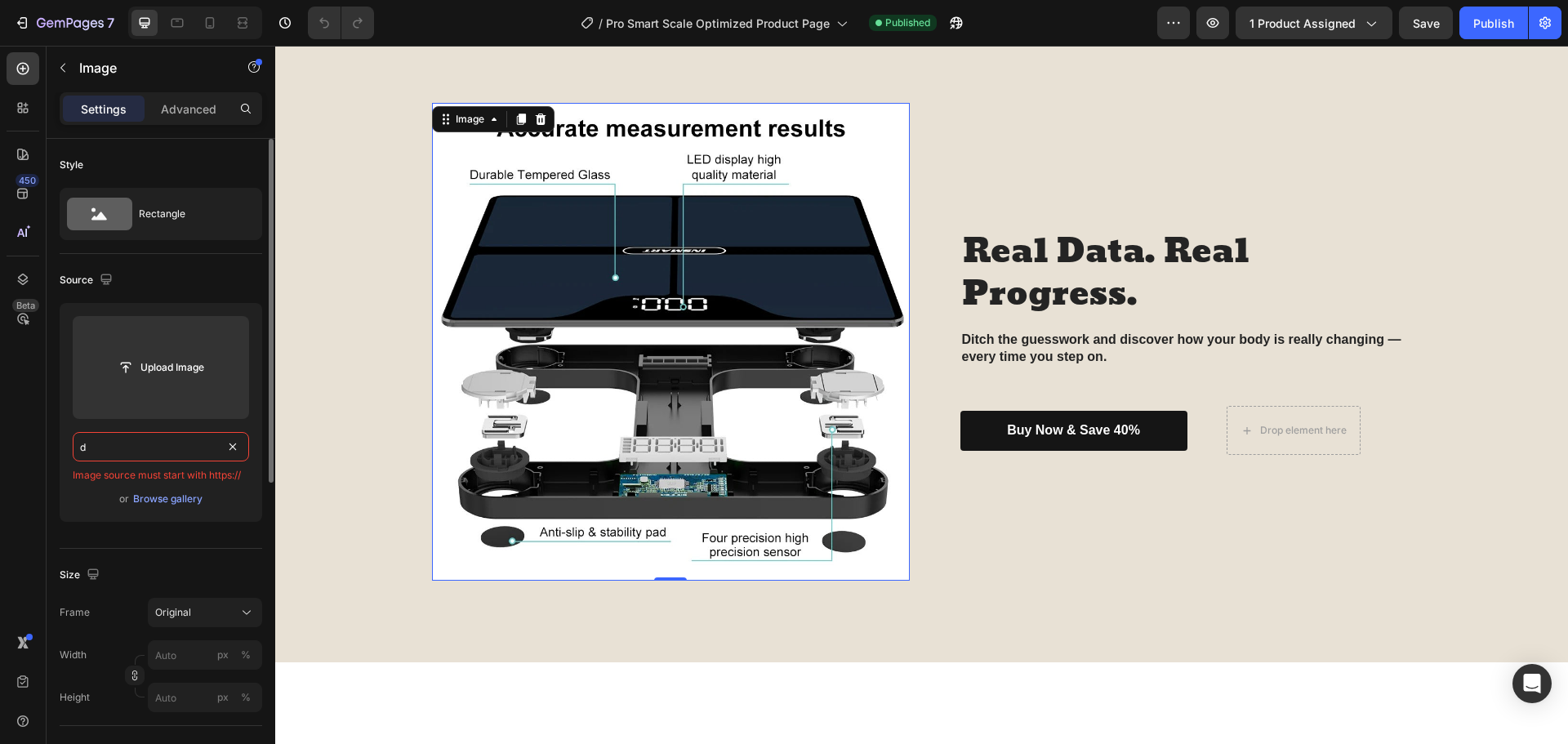 drag, startPoint x: 181, startPoint y: 444, endPoint x: 65, endPoint y: 452, distance: 116.27553 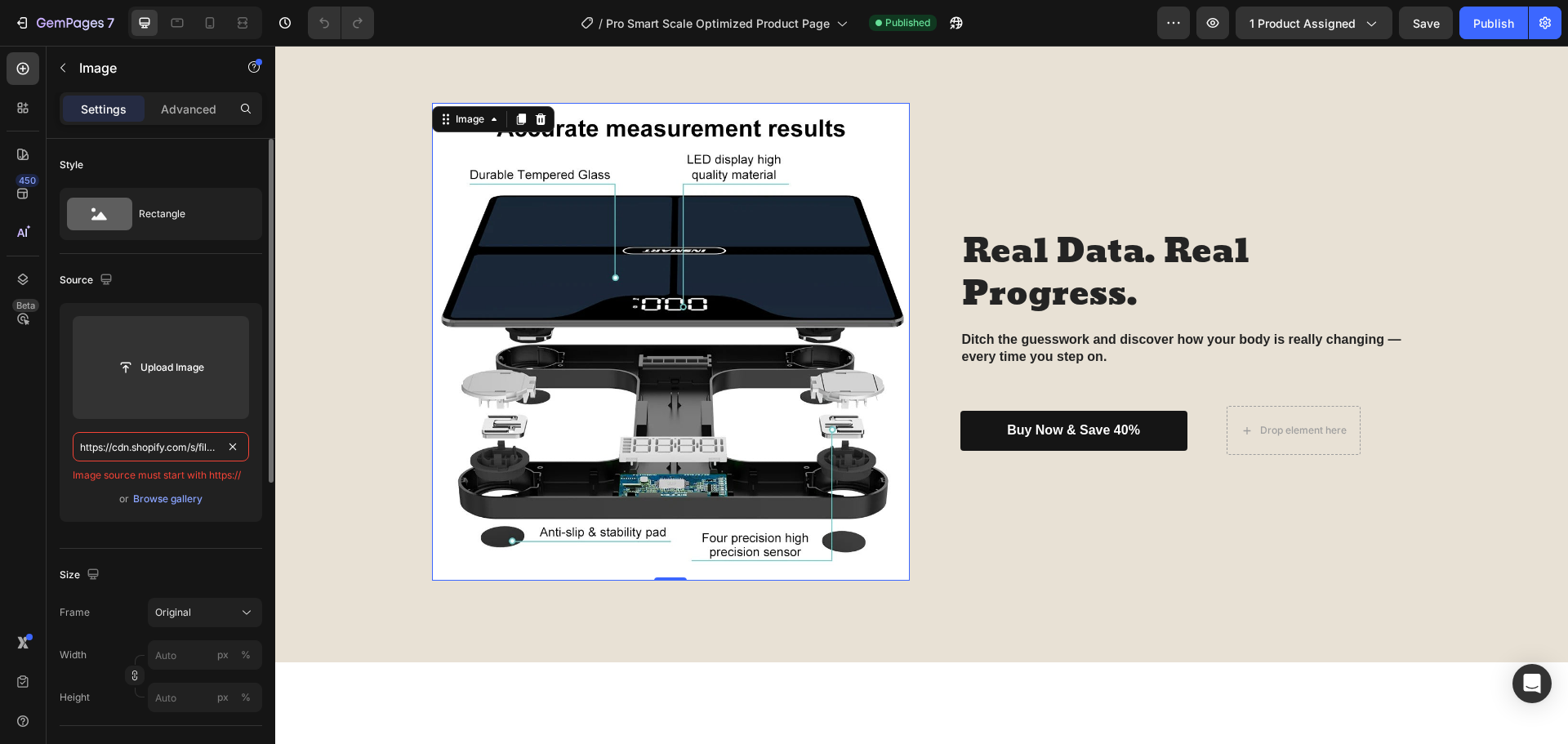 scroll, scrollTop: 0, scrollLeft: 499, axis: horizontal 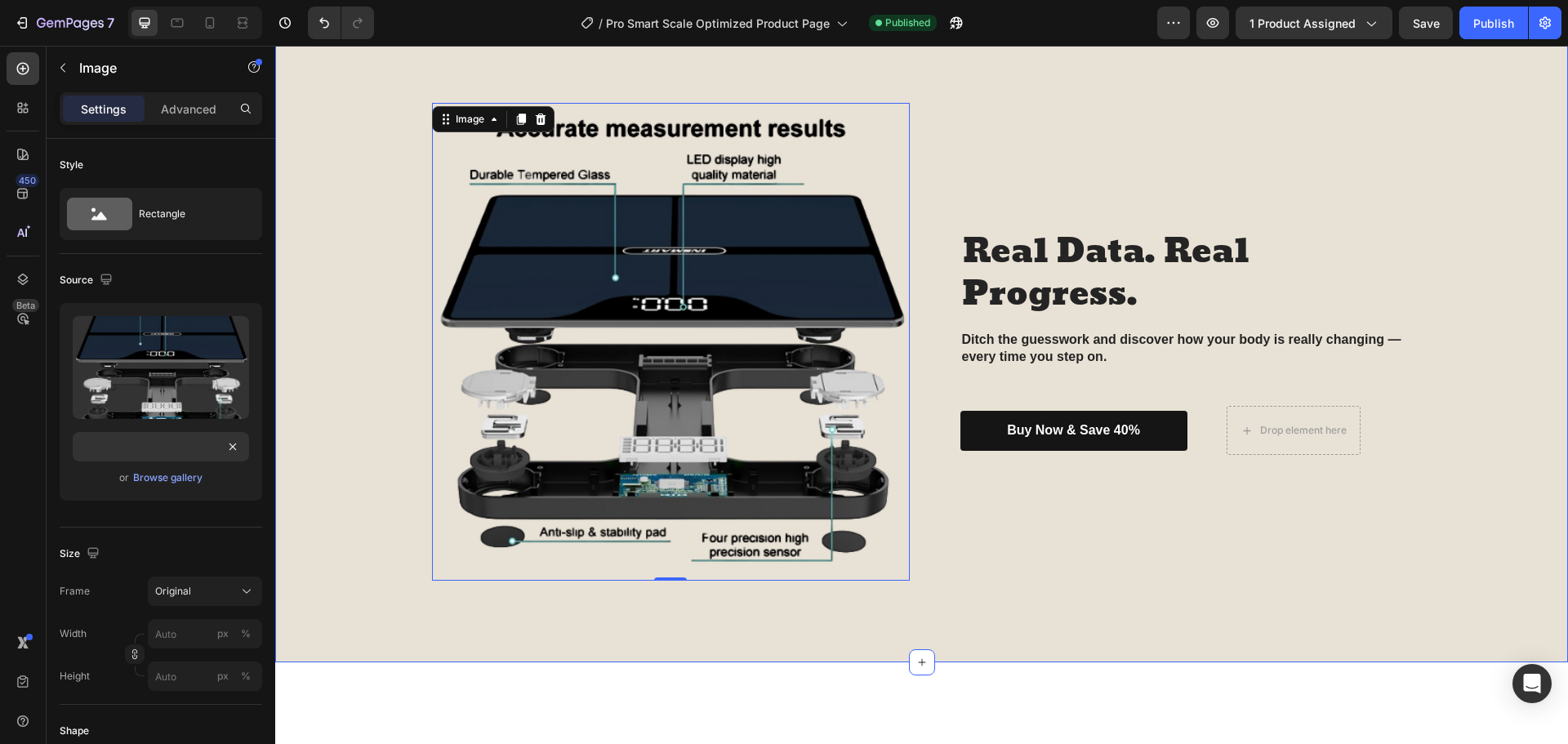click on "Image   0 Real Data. Real Progress. Heading Ditch the guesswork and discover how your body is really changing — every time you step on. Text Block buy now & save 40% Button Drop element here Row Row Row" at bounding box center (921, 341) 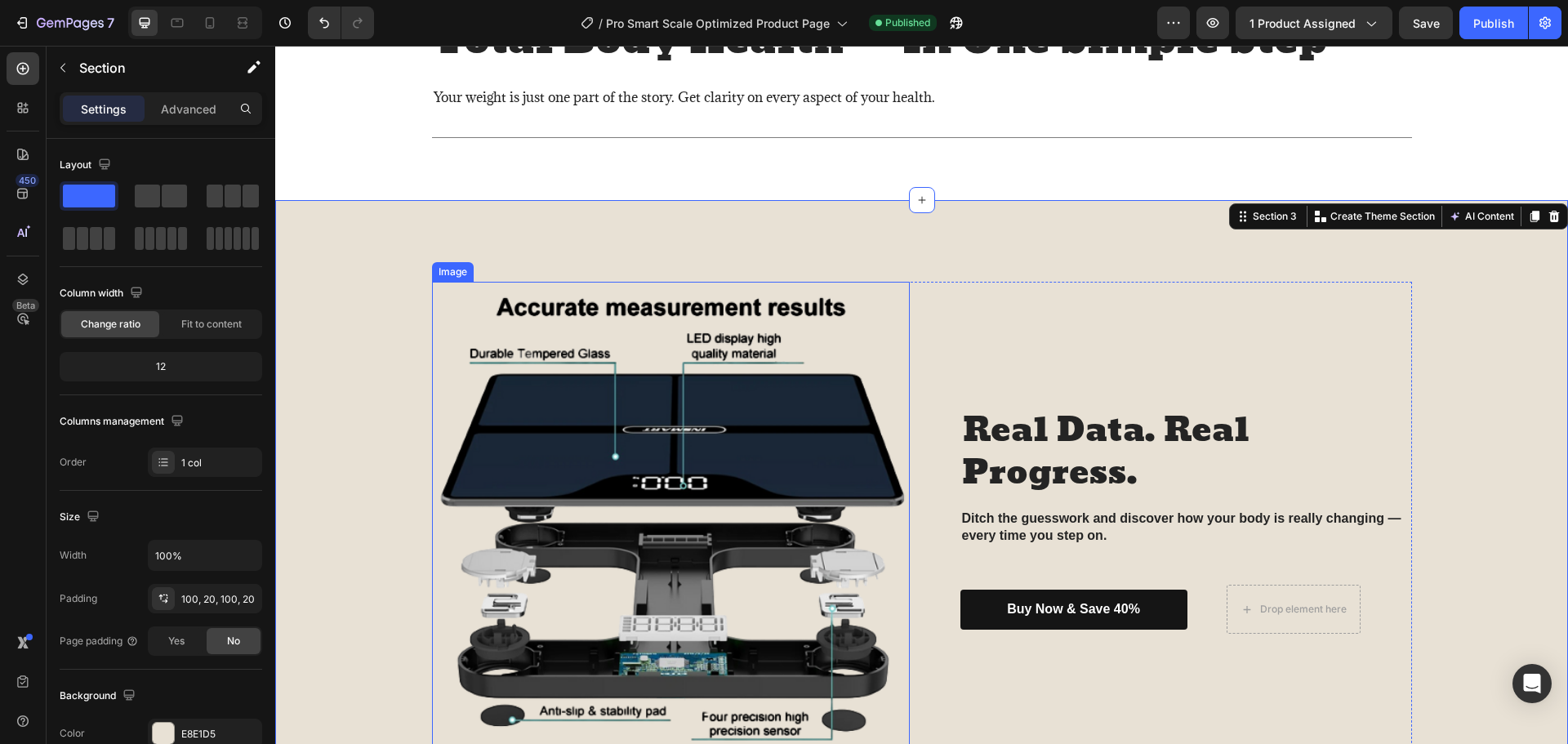 scroll, scrollTop: 1135, scrollLeft: 0, axis: vertical 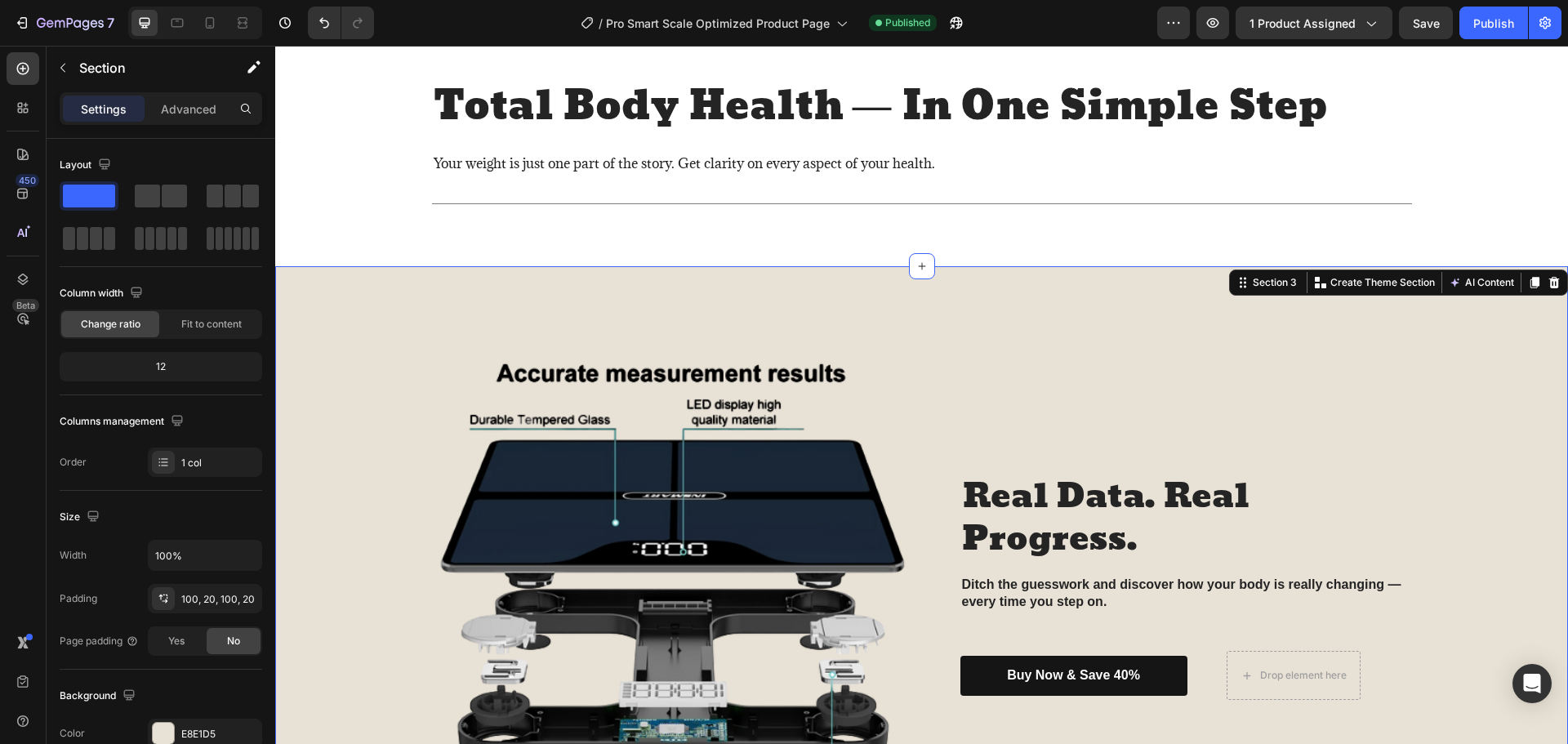 click on "Image Real Data. Real Progress. Heading Ditch the guesswork and discover how your body is really changing — every time you step on. Text Block buy now & save 40% Button Drop element here Row Row Row Section 3 You can create reusable sections Create Theme Section AI Content Write with GemAI What would you like to describe here? Tone and Voice Persuasive Product Pro Slim Sync Smart Body Scale A Show more Generate" at bounding box center [921, 586] 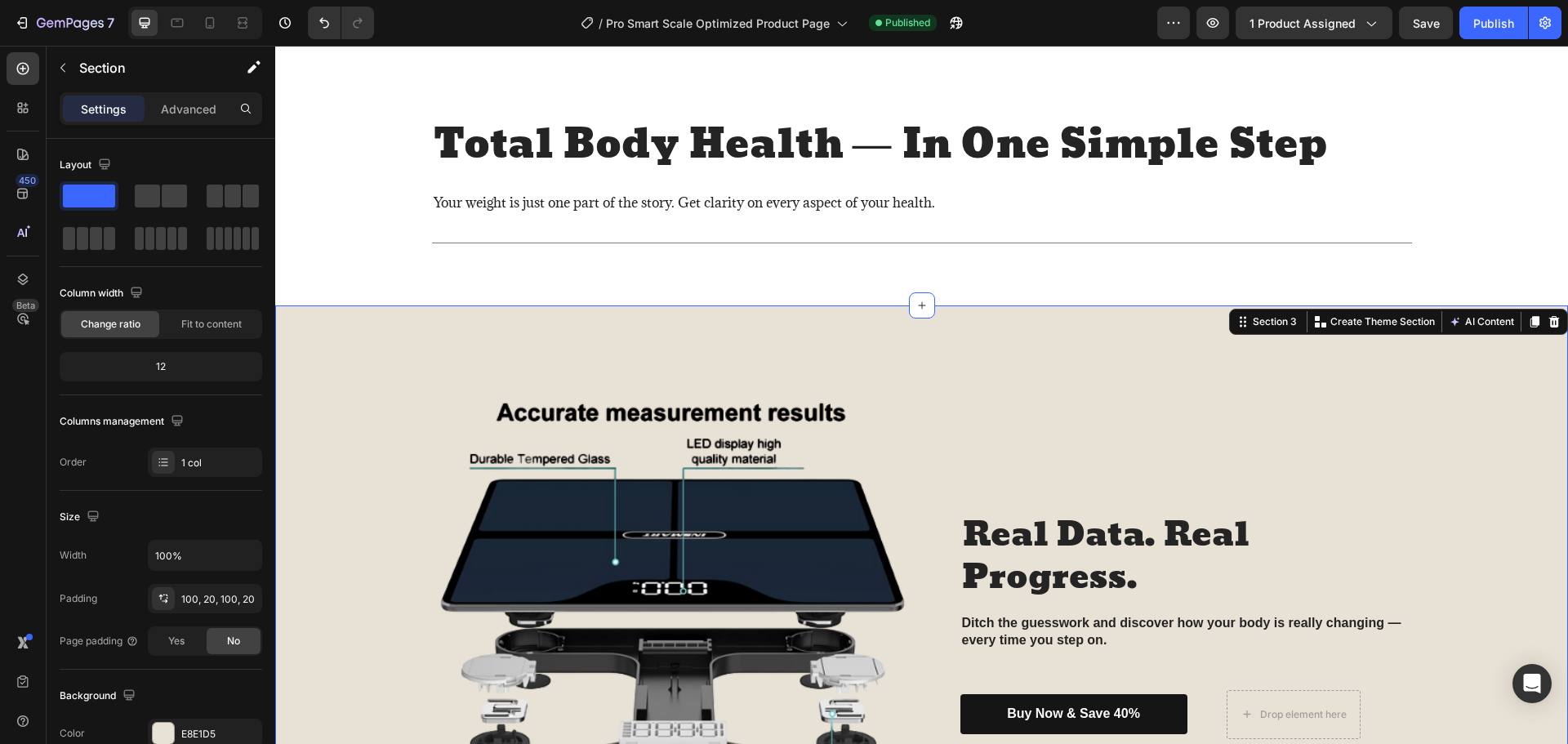 scroll, scrollTop: 1299, scrollLeft: 0, axis: vertical 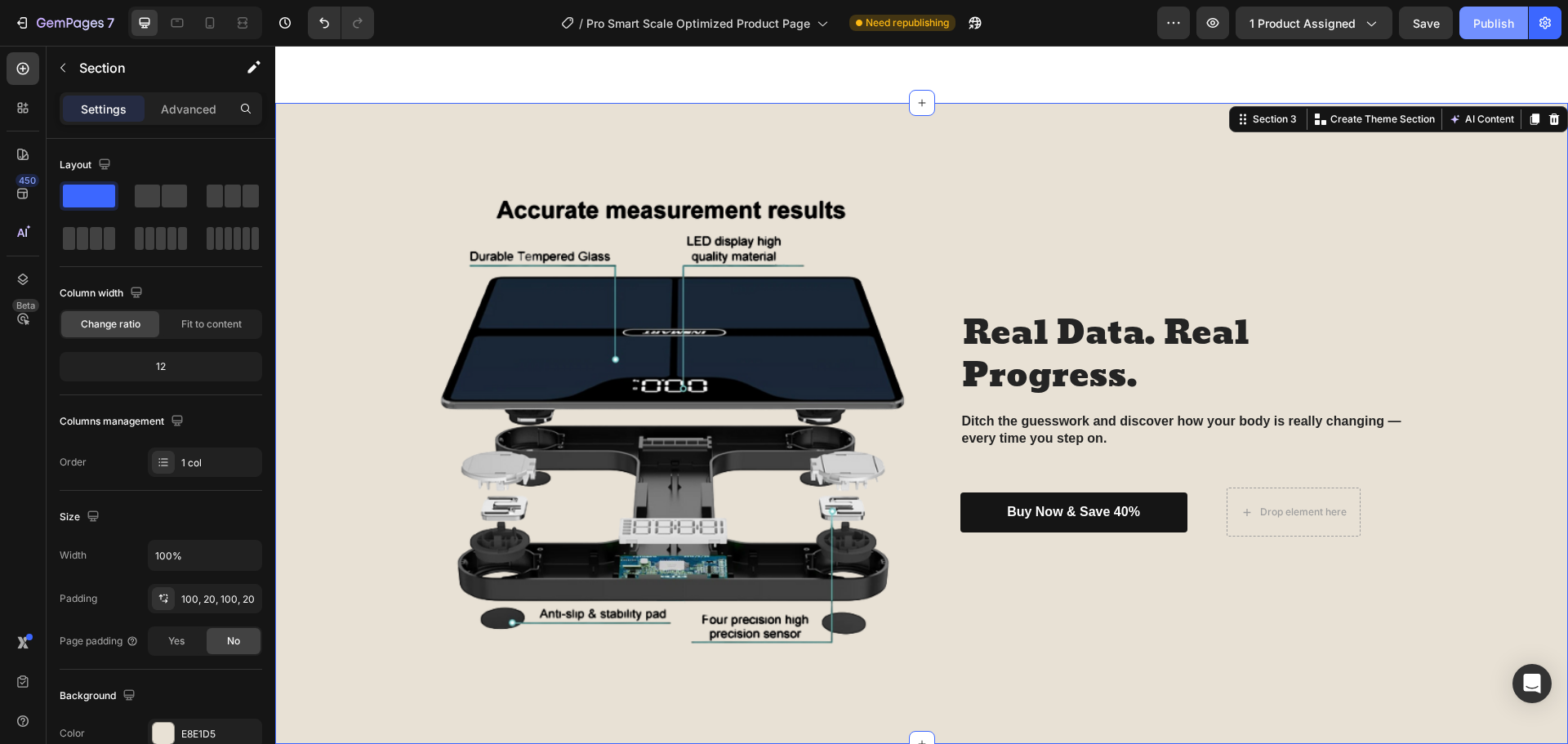 click on "Publish" at bounding box center [1494, 23] 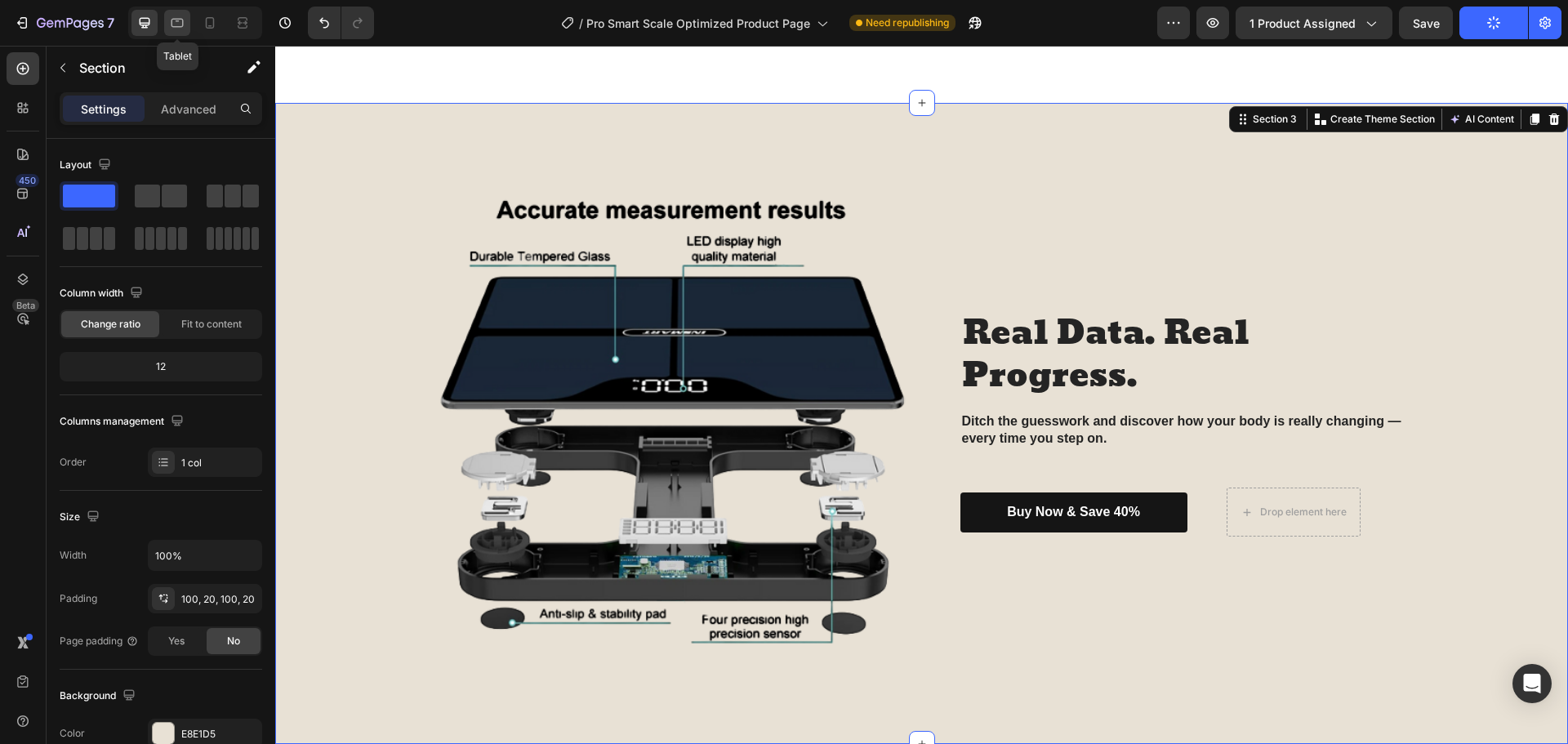 click 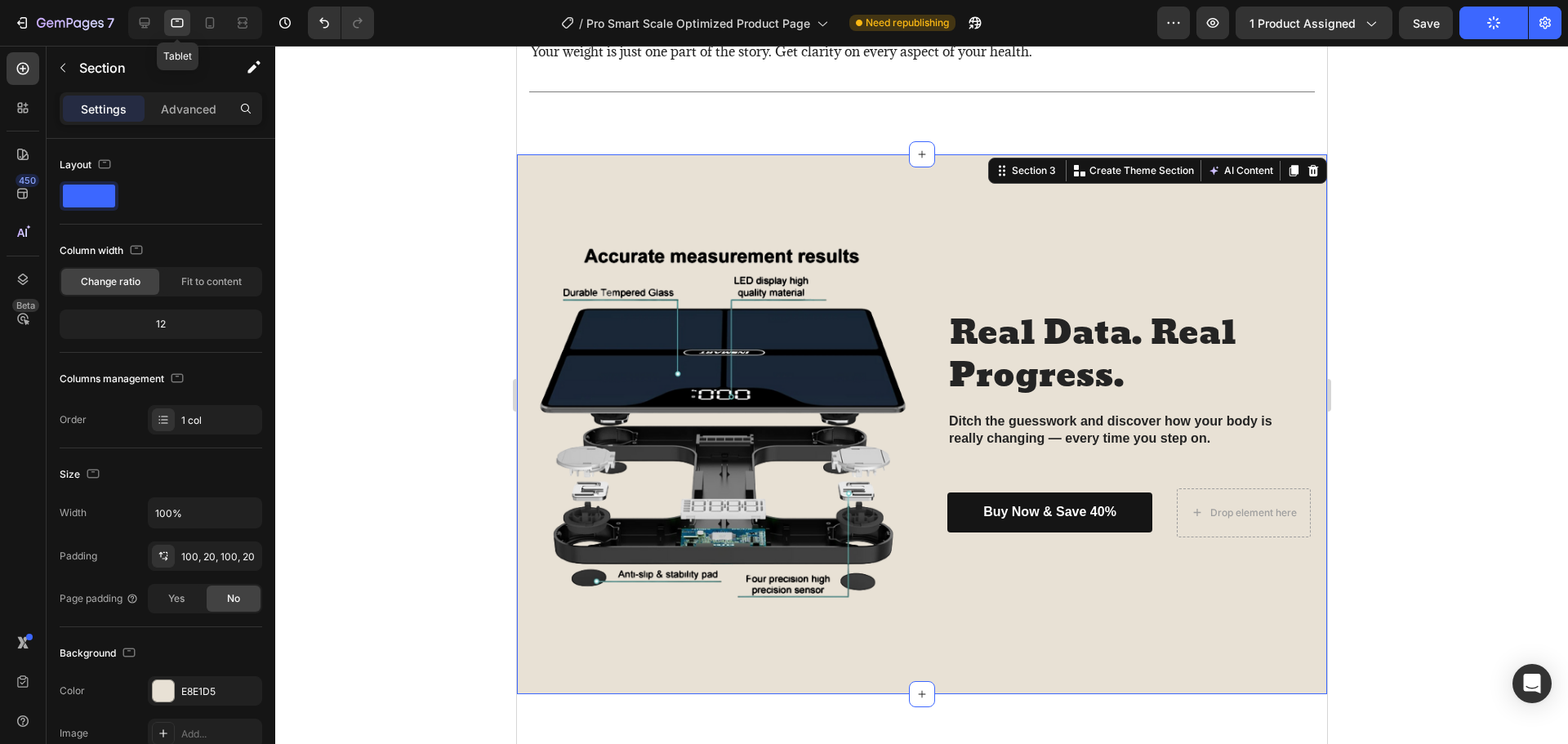 scroll, scrollTop: 1350, scrollLeft: 0, axis: vertical 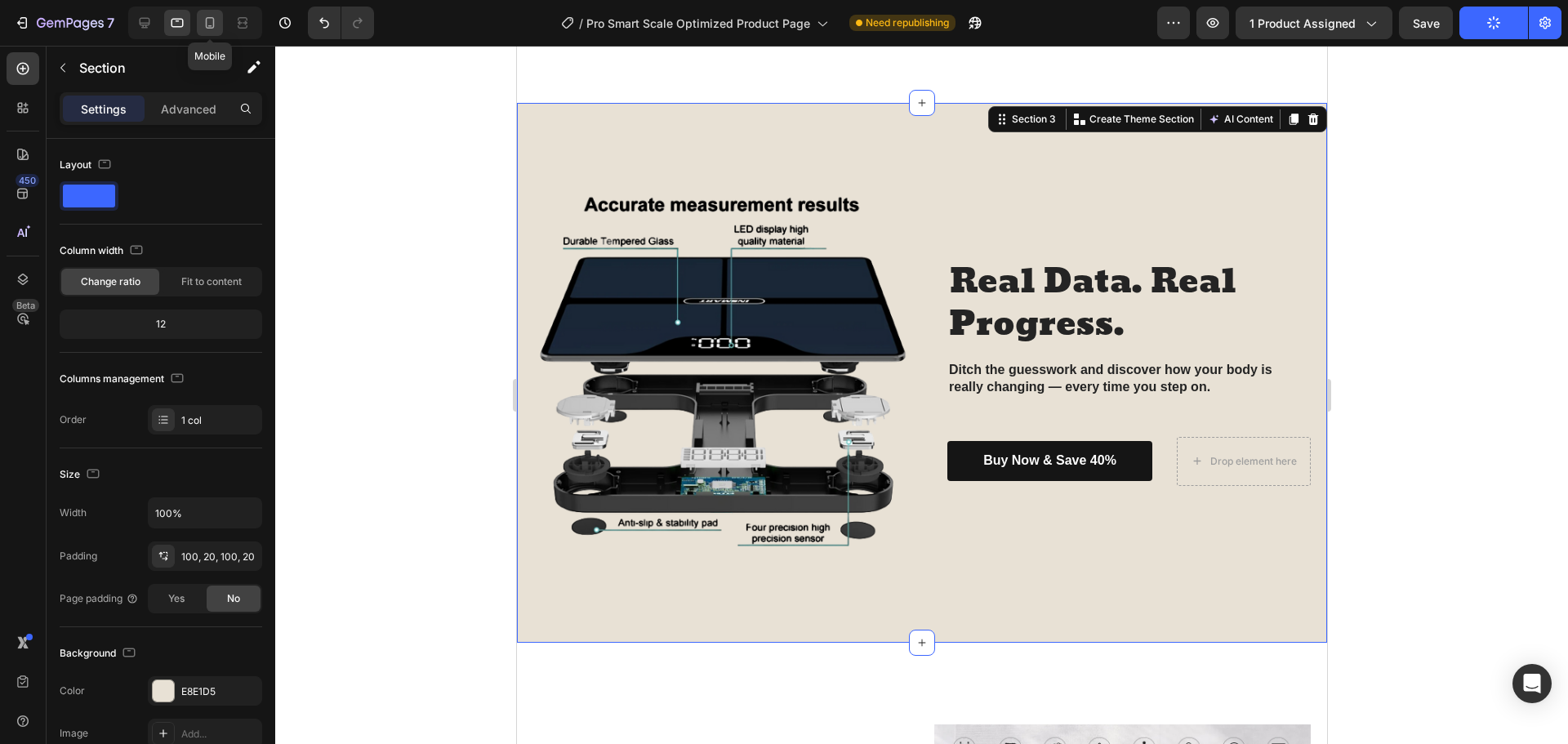 click 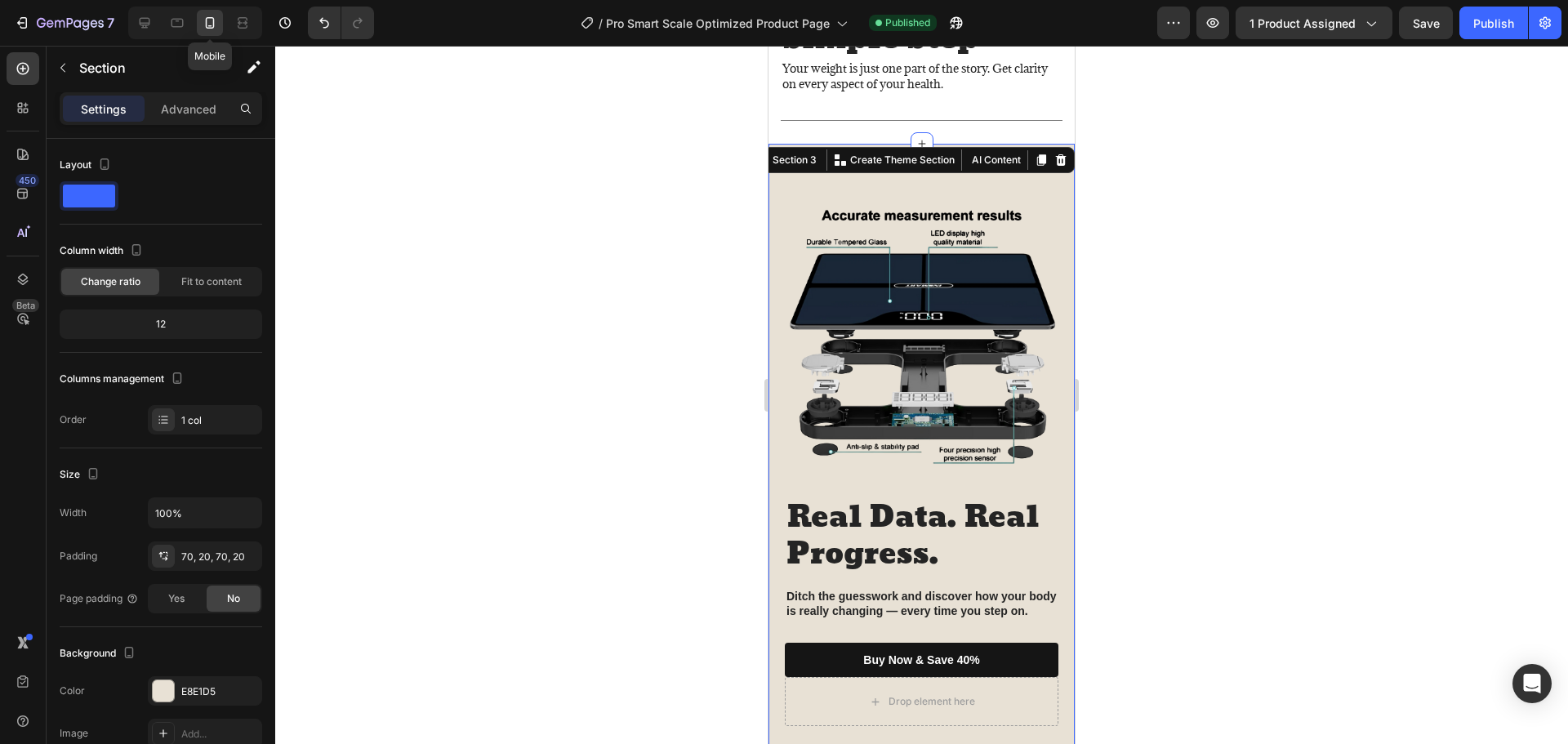 scroll, scrollTop: 1124, scrollLeft: 0, axis: vertical 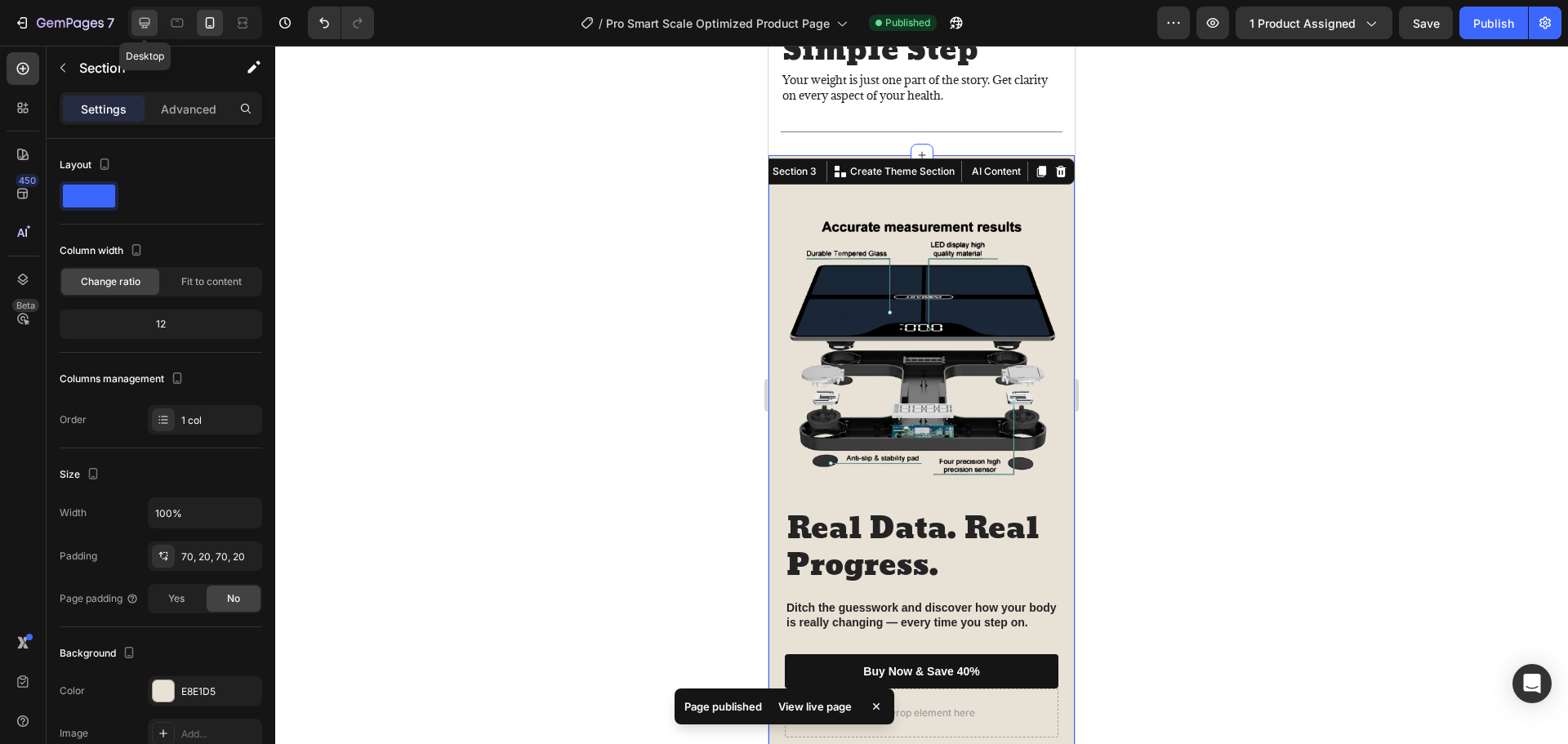 click 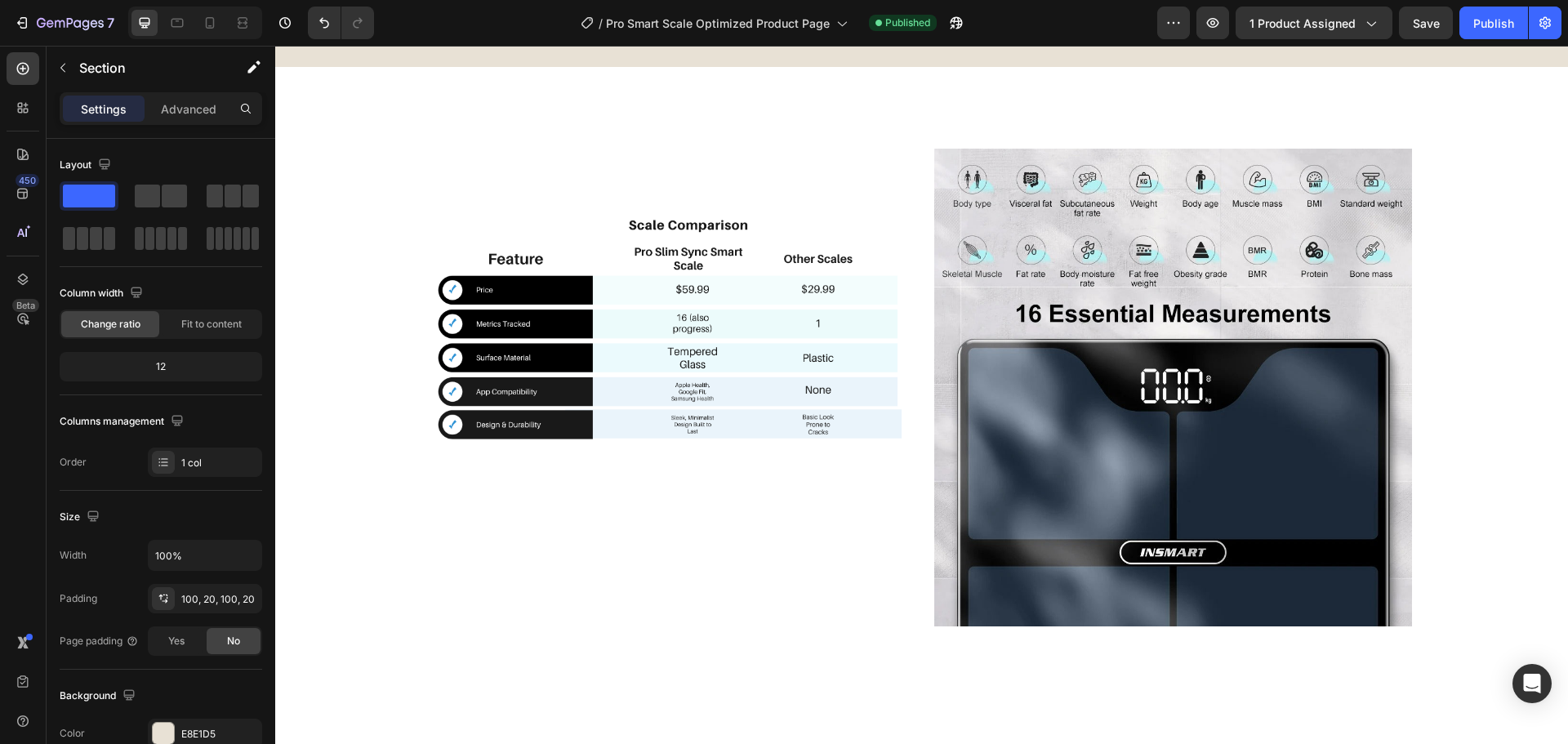 scroll, scrollTop: 1960, scrollLeft: 0, axis: vertical 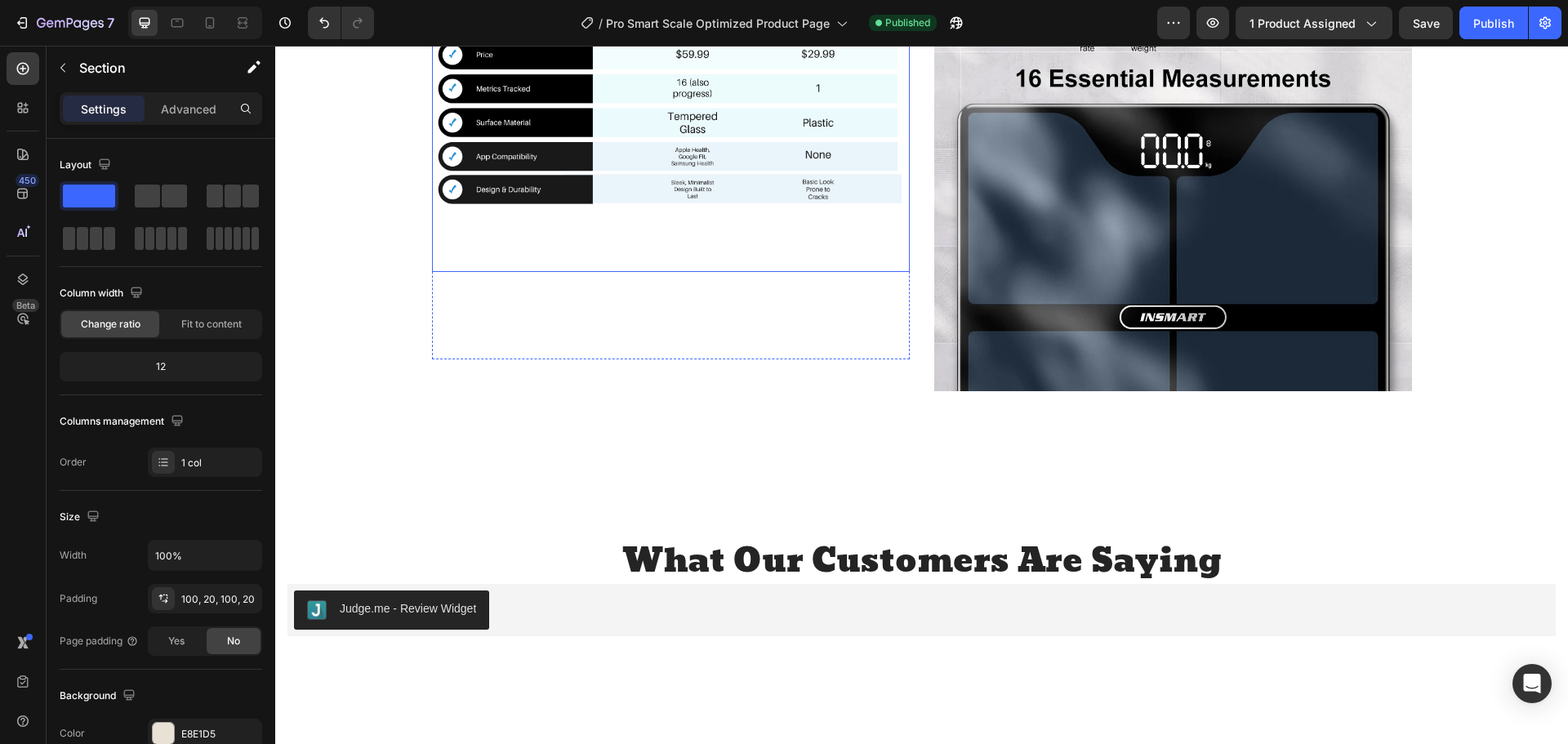 click at bounding box center [670, 92] 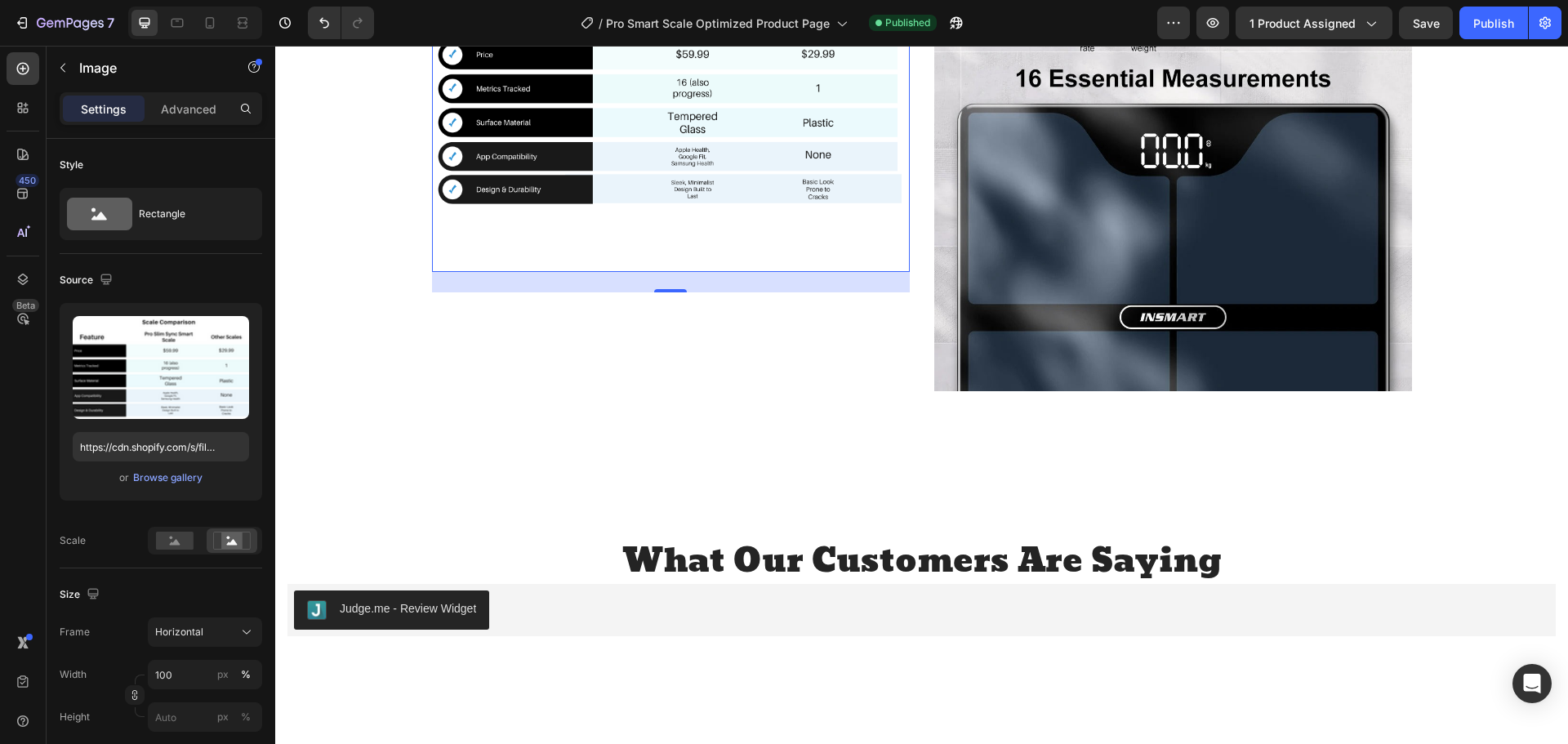 click at bounding box center (670, 92) 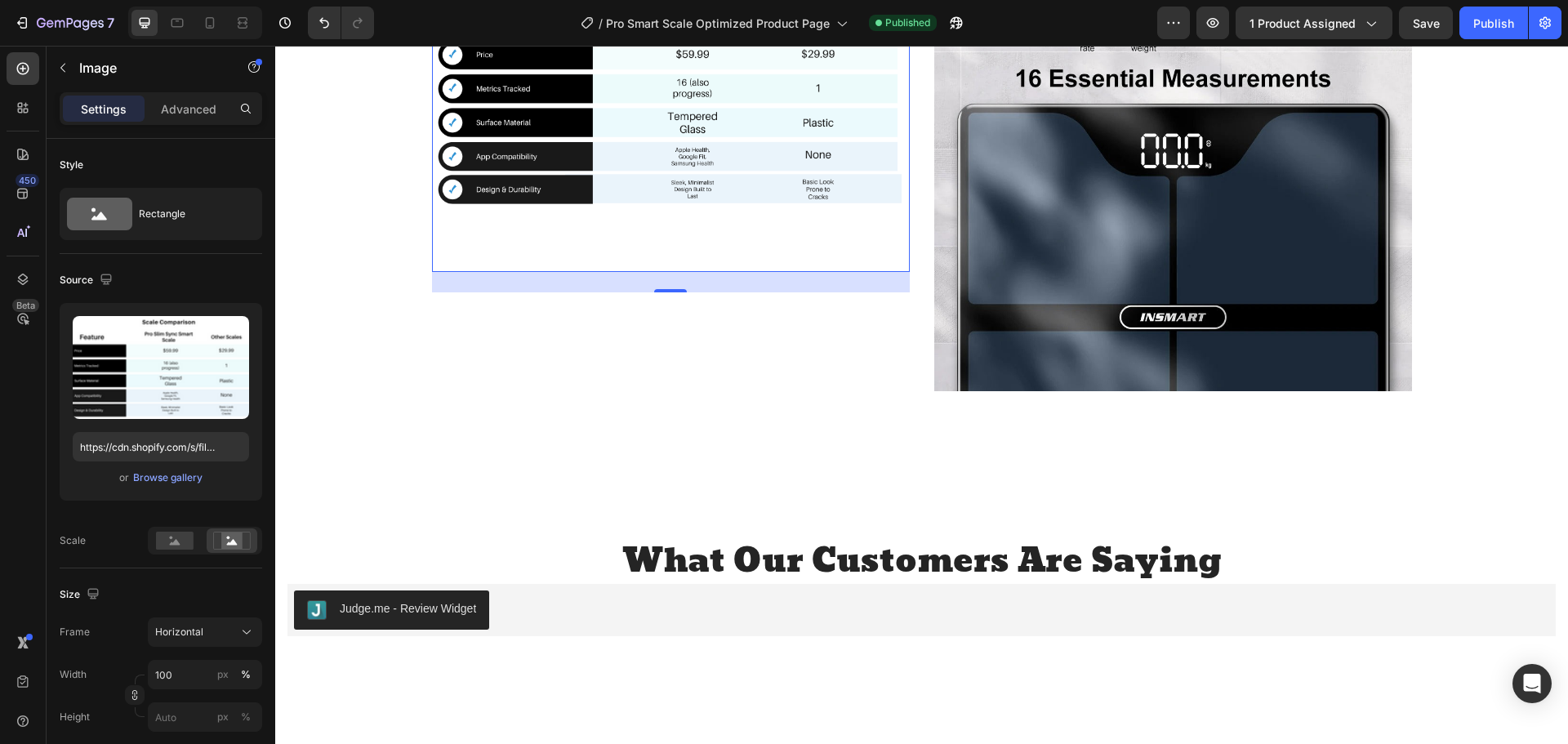 click on "25" at bounding box center (670, 282) 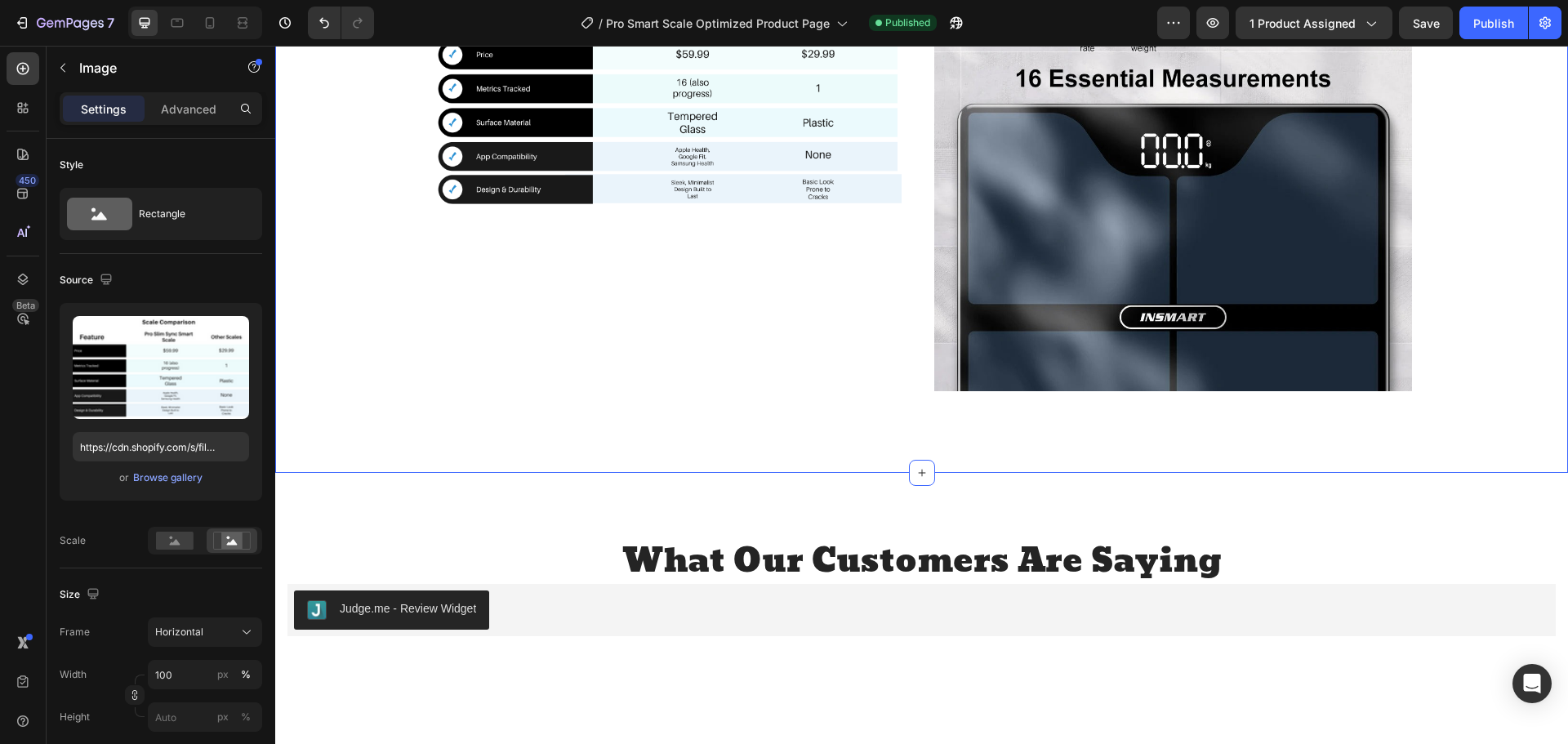 click on "Image Row Image Row" at bounding box center (921, 152) 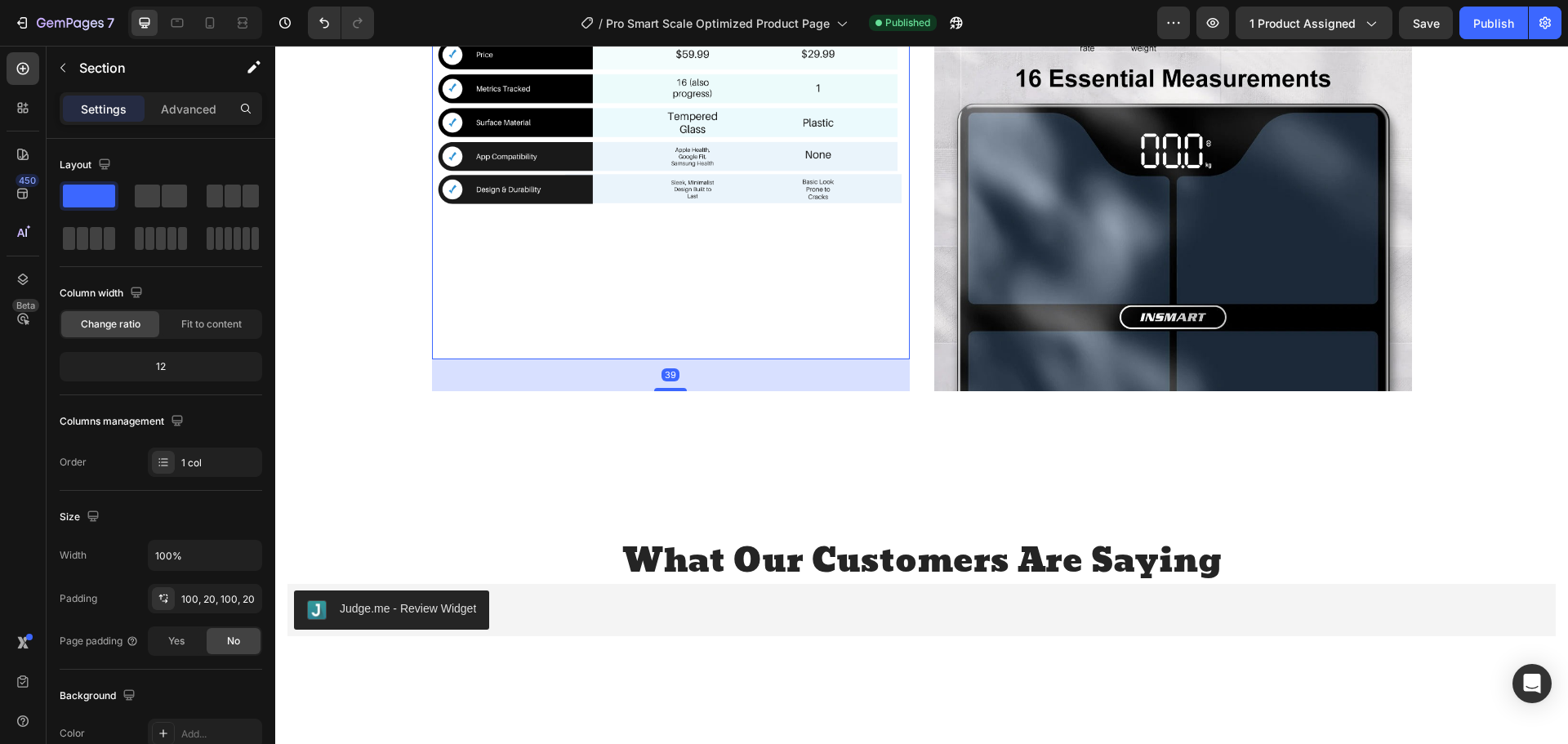 click on "Image" at bounding box center (670, 136) 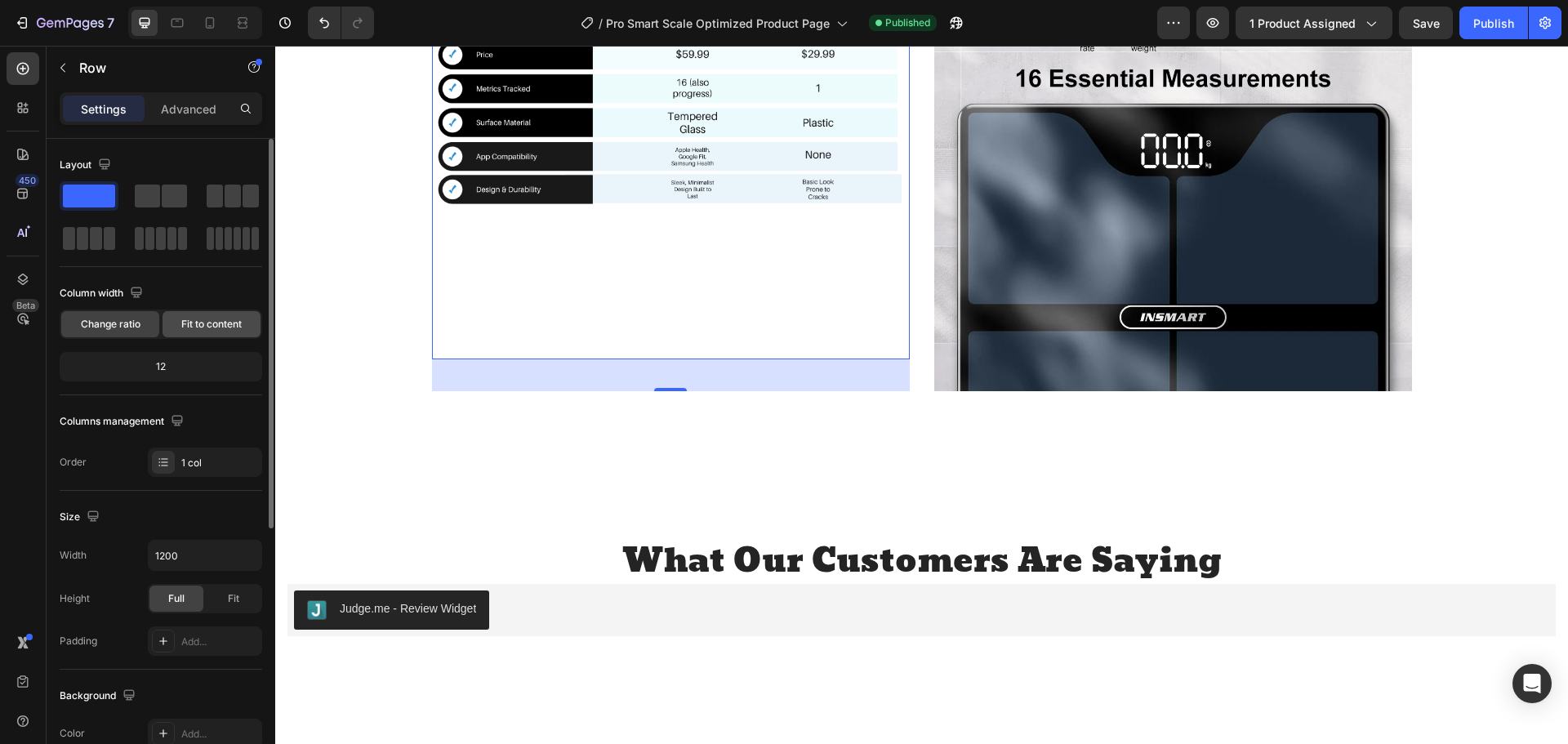click on "Fit to content" 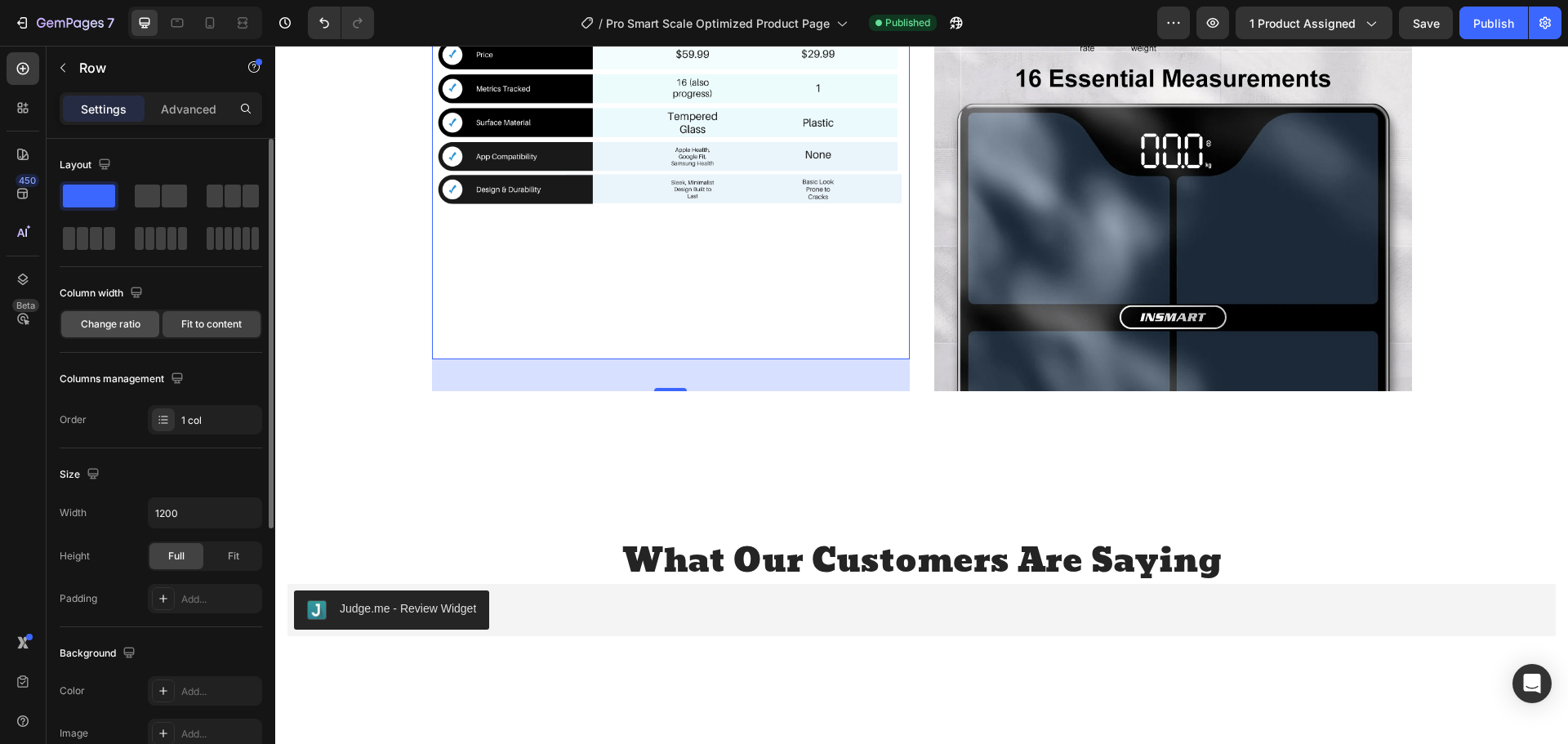 click on "Change ratio" 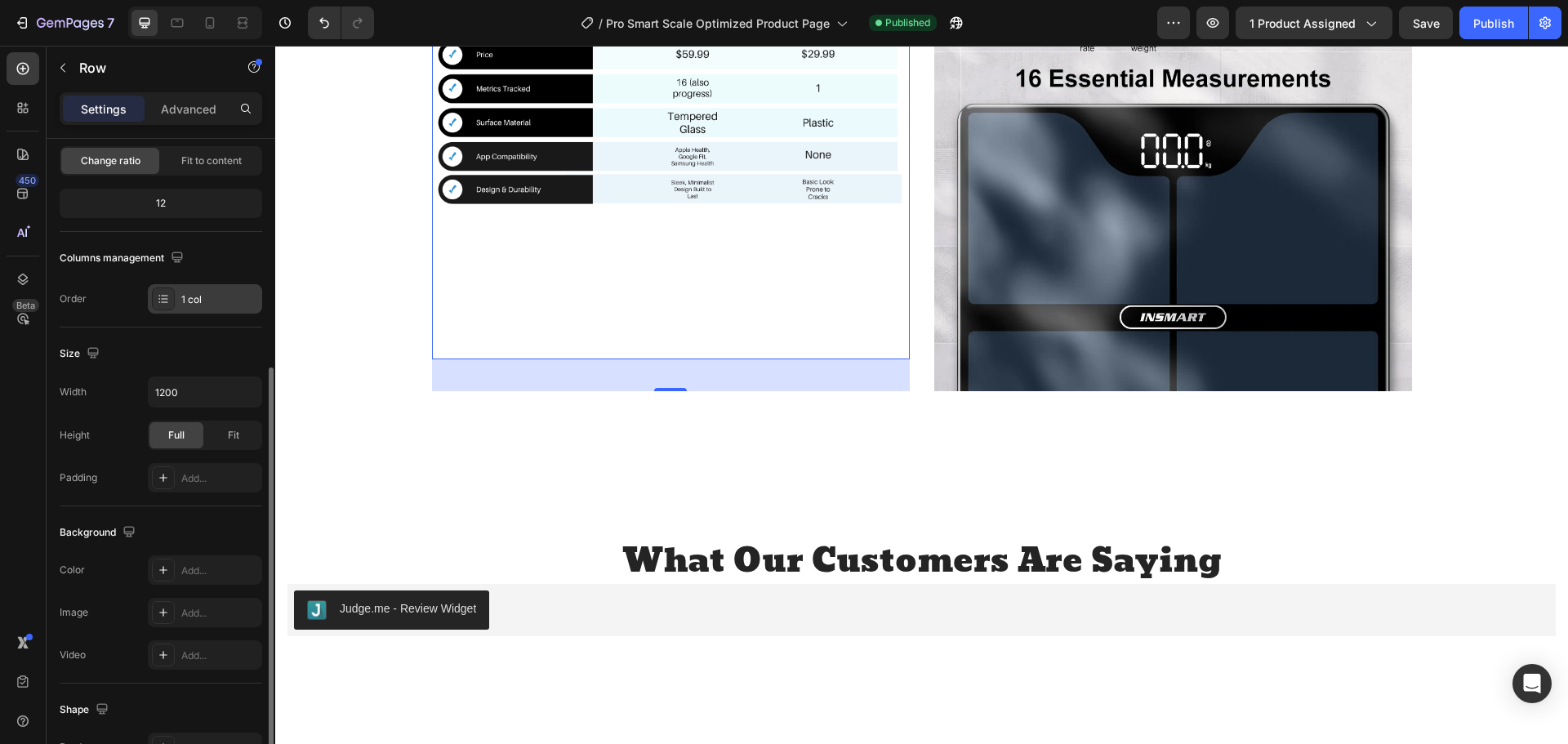 scroll, scrollTop: 245, scrollLeft: 0, axis: vertical 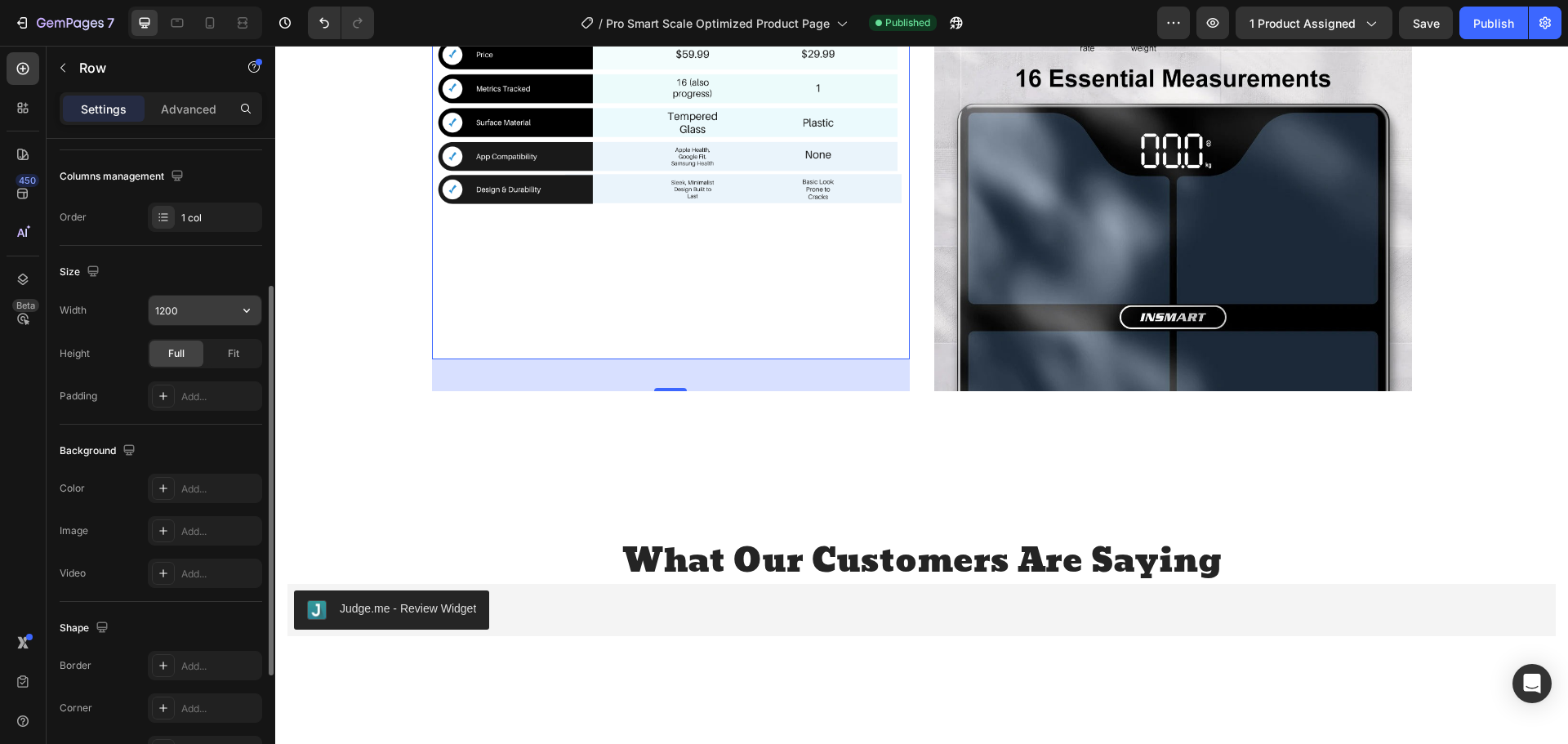 click on "1200" at bounding box center [205, 310] 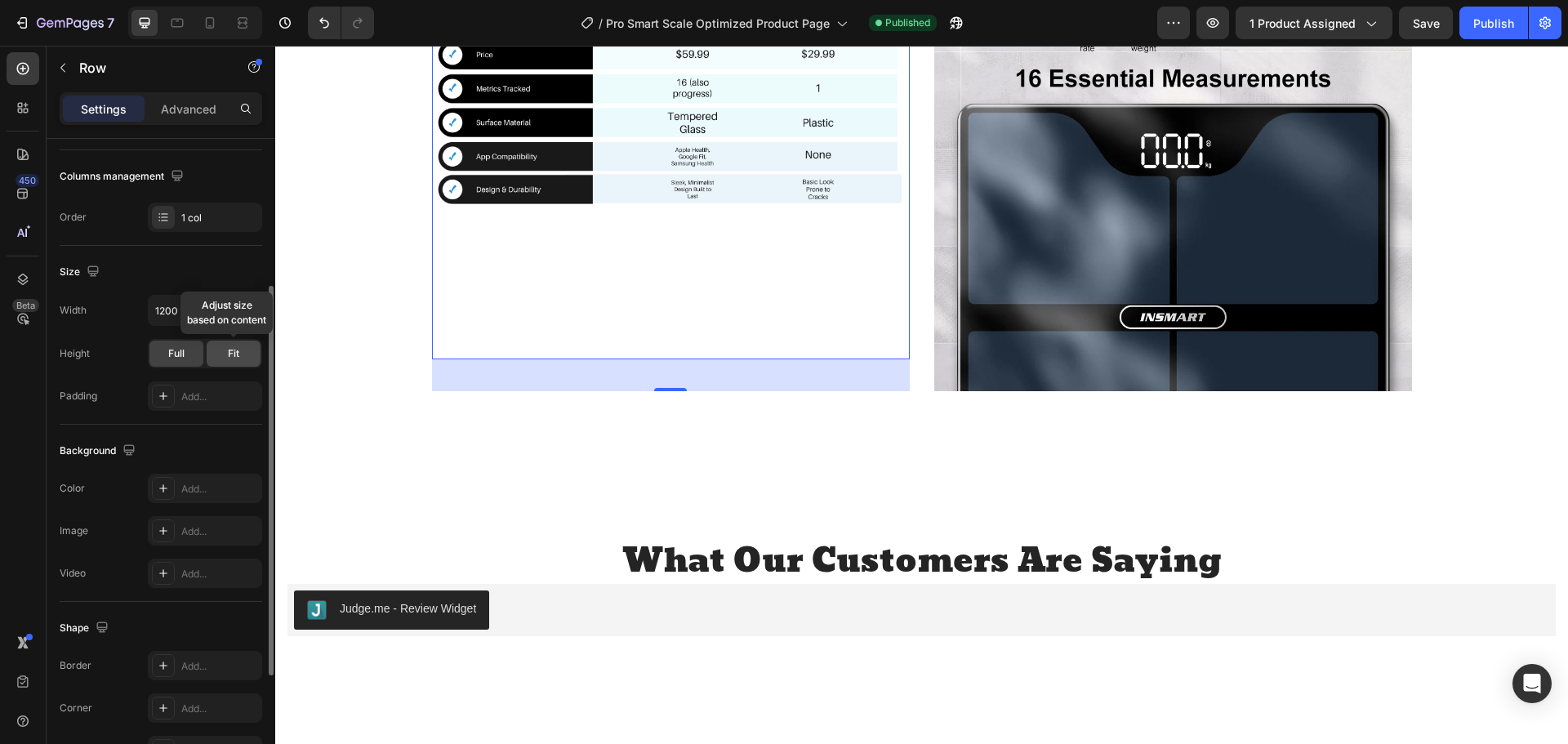 click on "Fit" 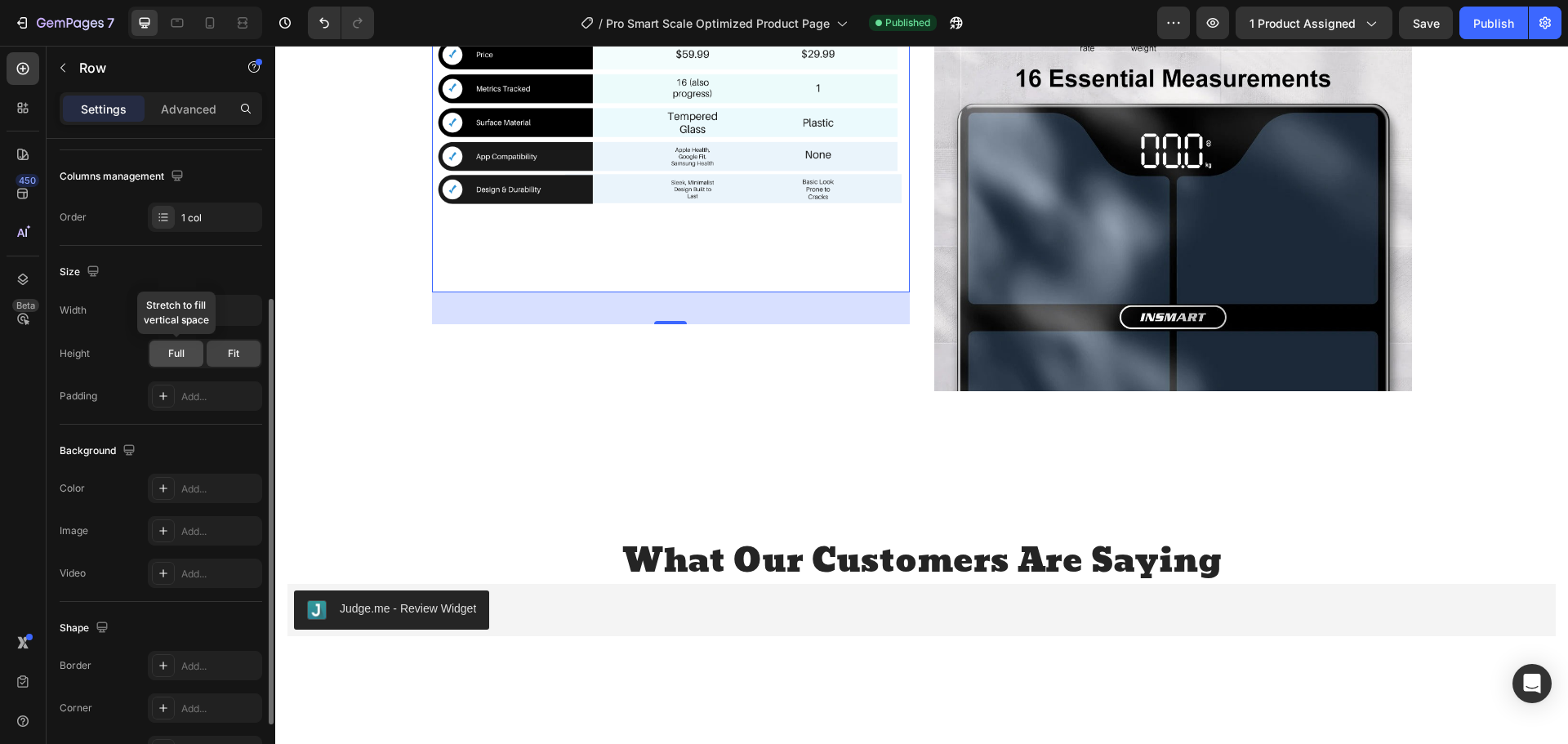 click on "Full" 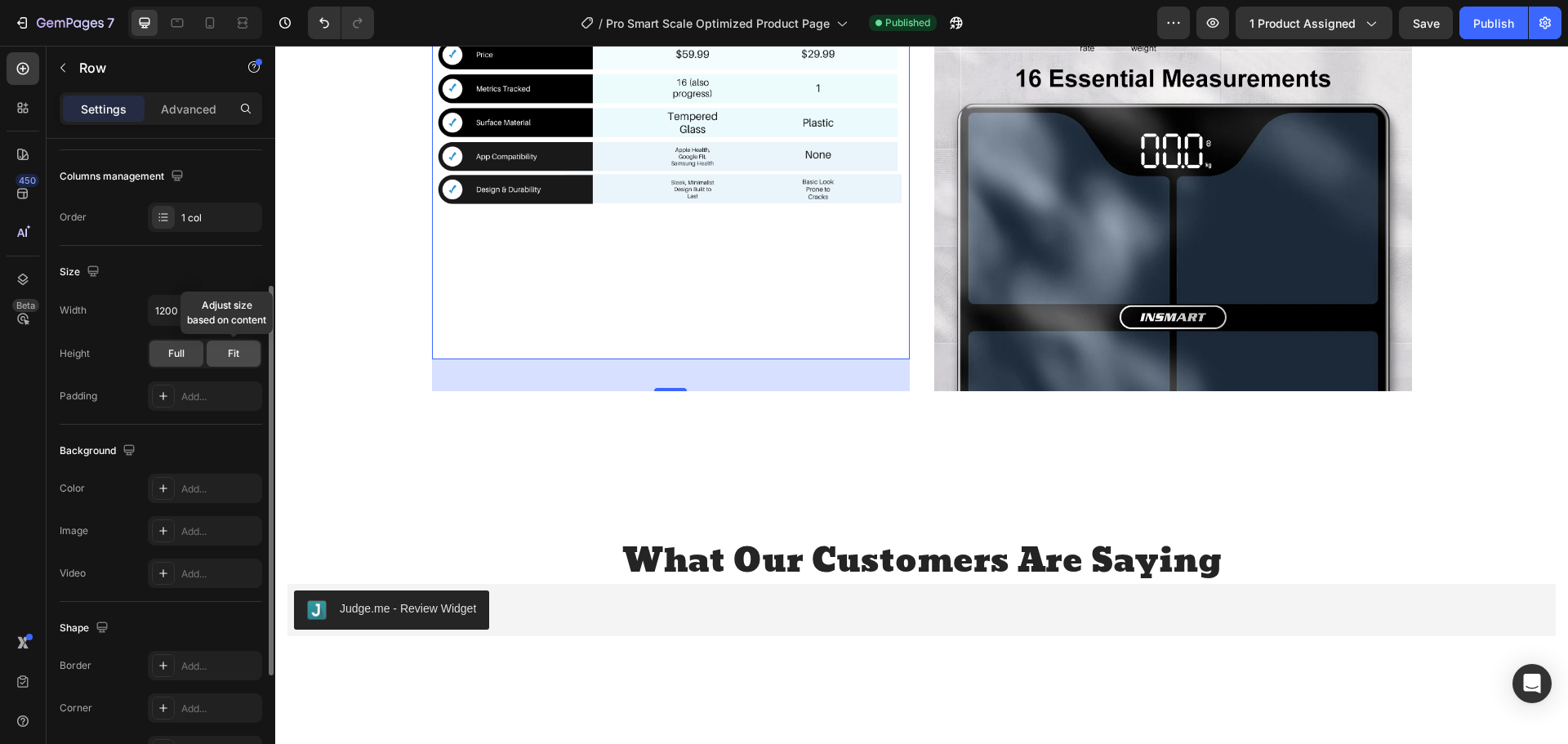 click on "Fit" 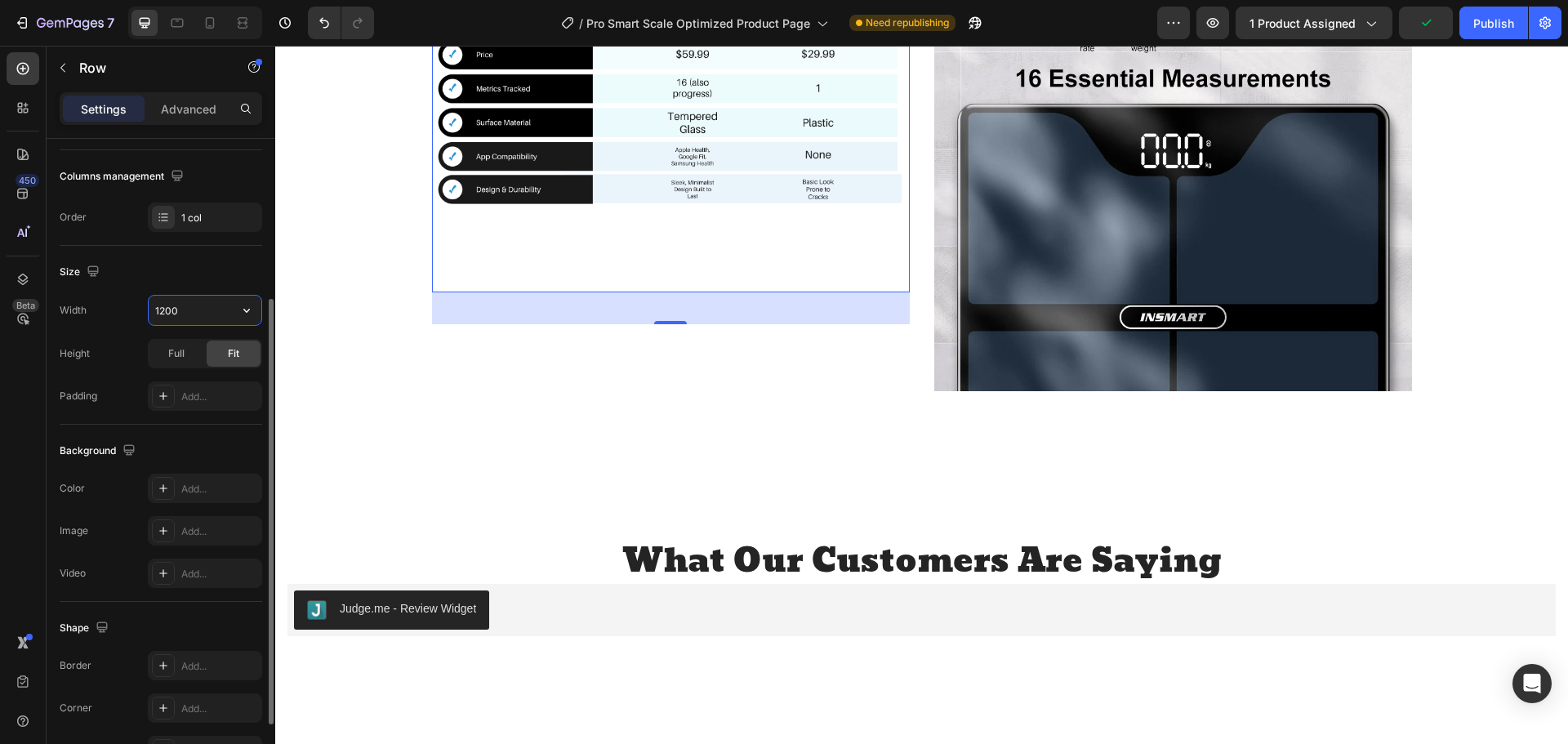 click on "1200" at bounding box center (205, 310) 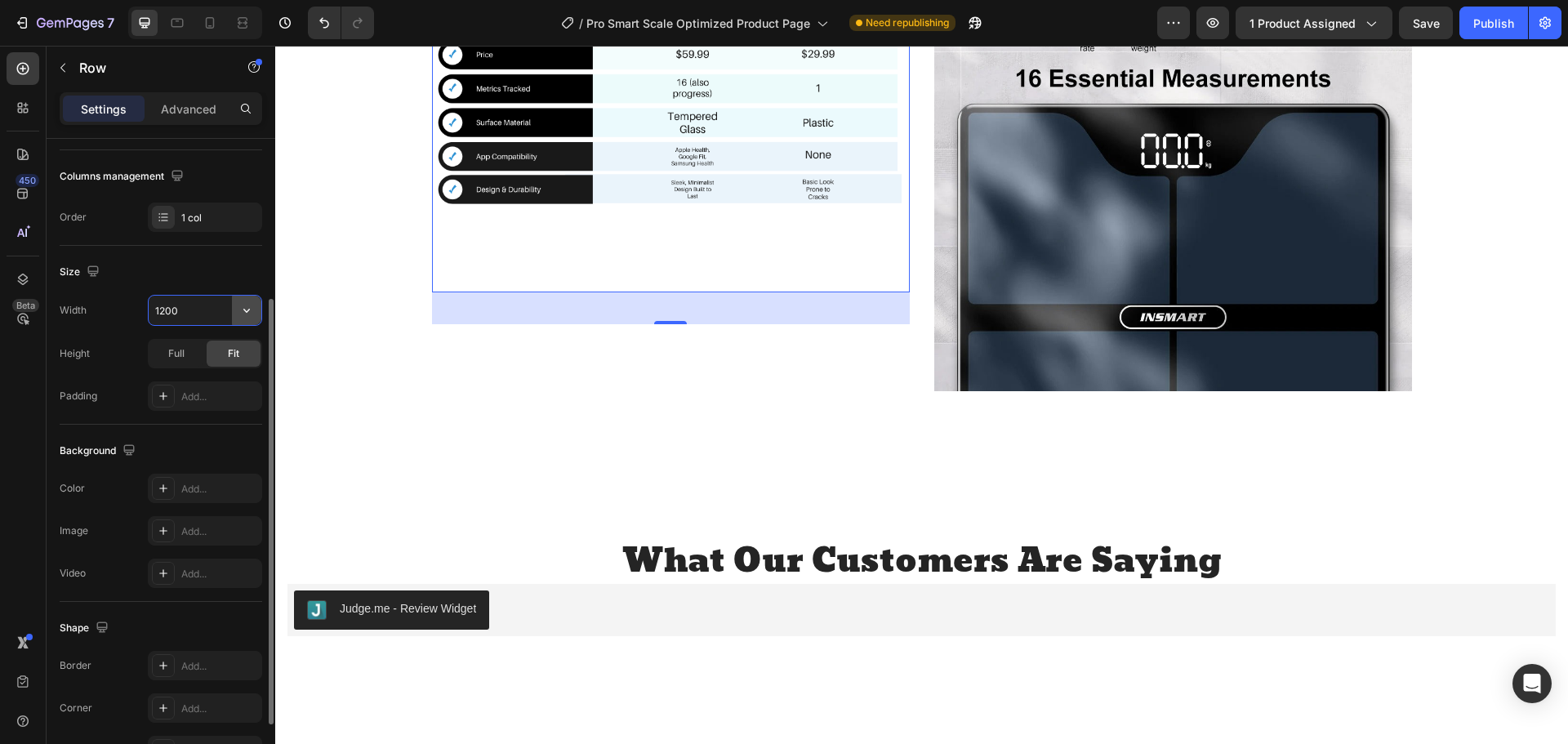 click 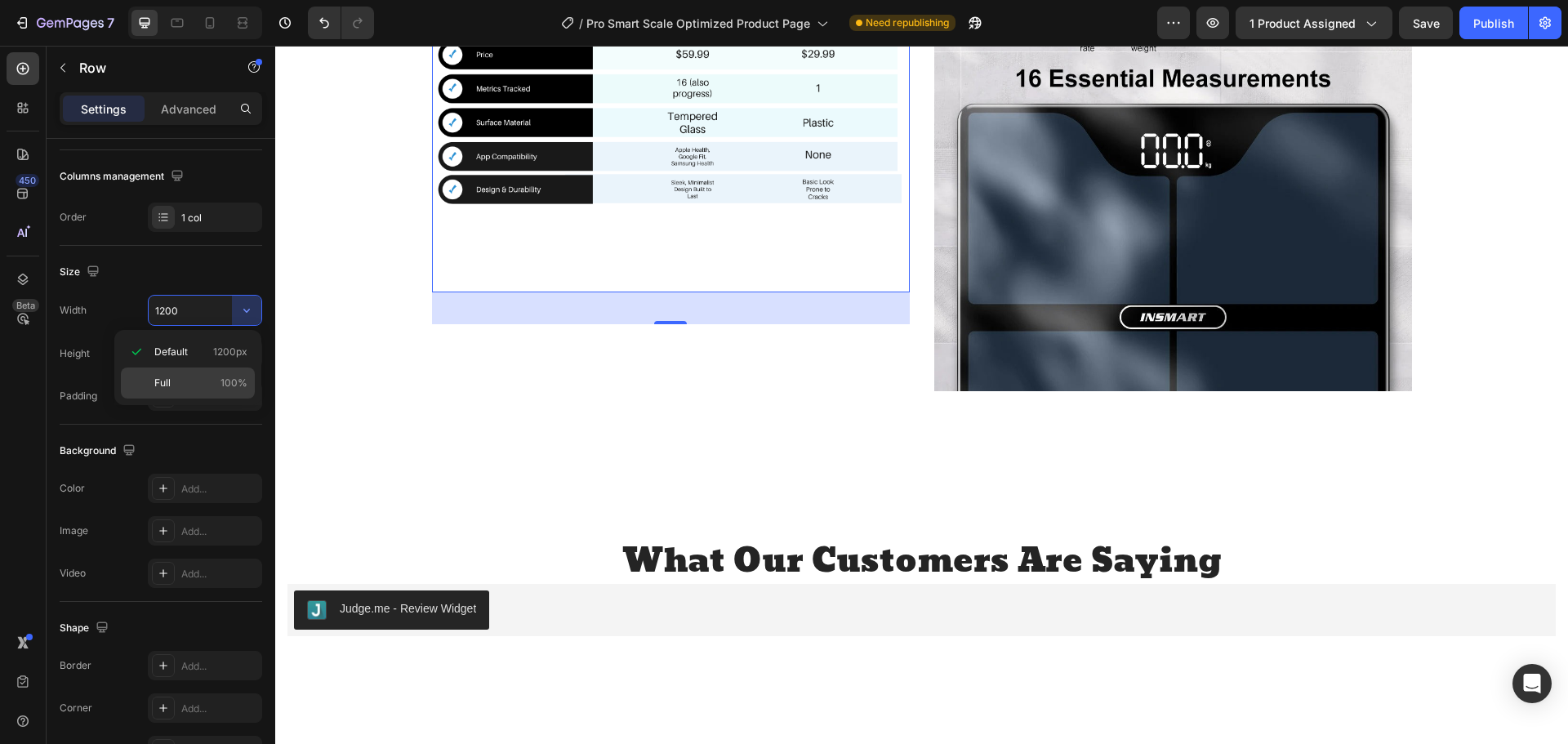 click on "Full 100%" at bounding box center [201, 383] 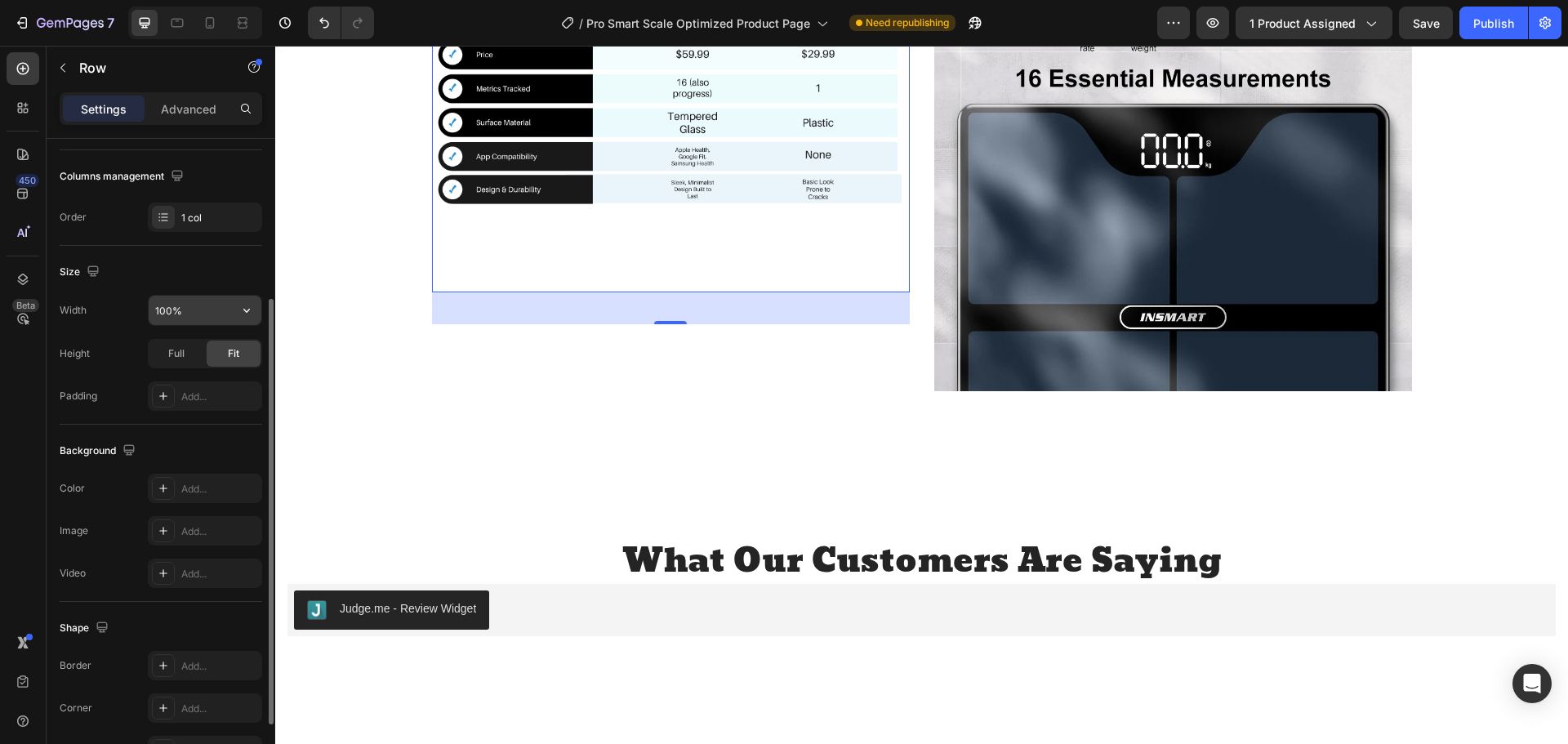 click on "100%" at bounding box center (205, 310) 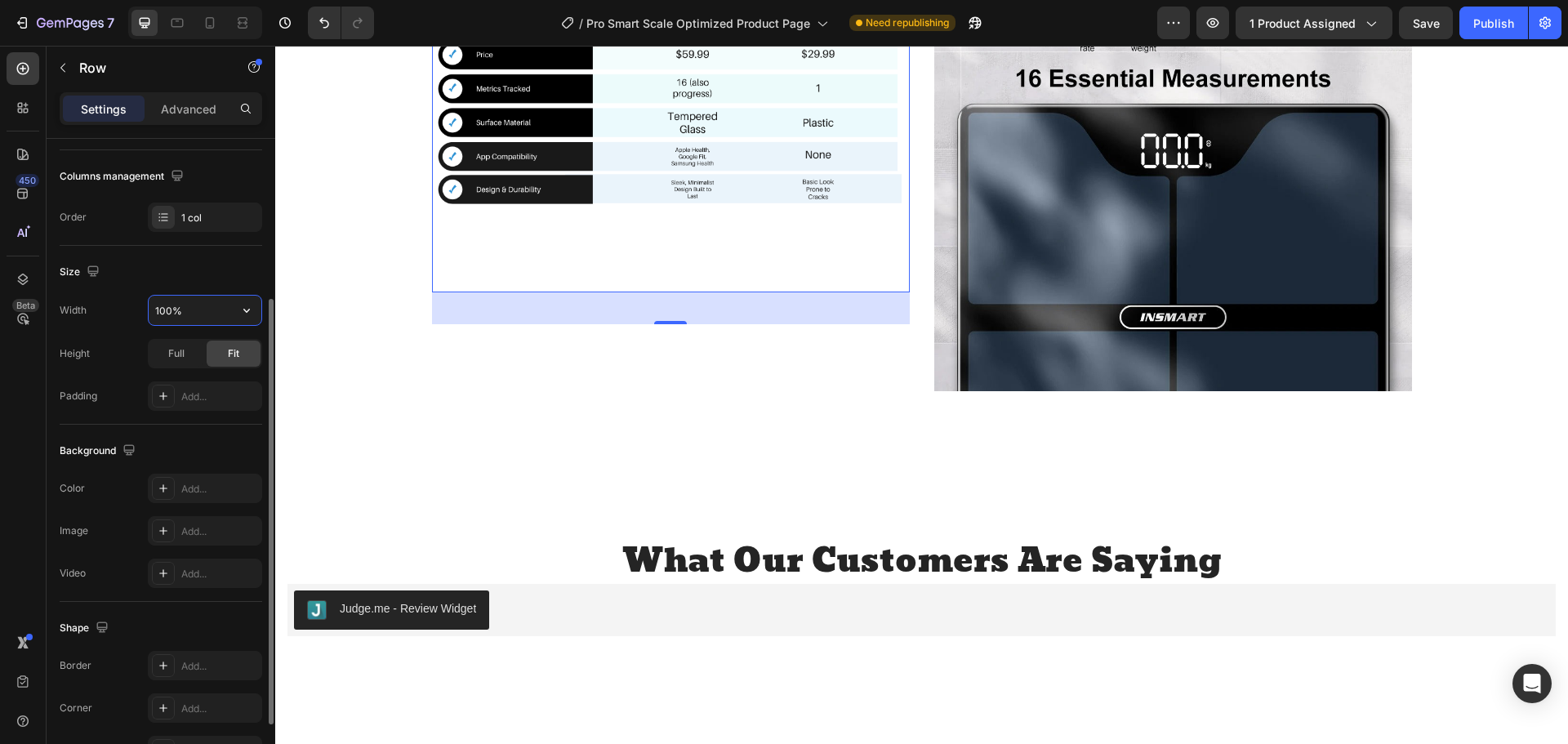 click 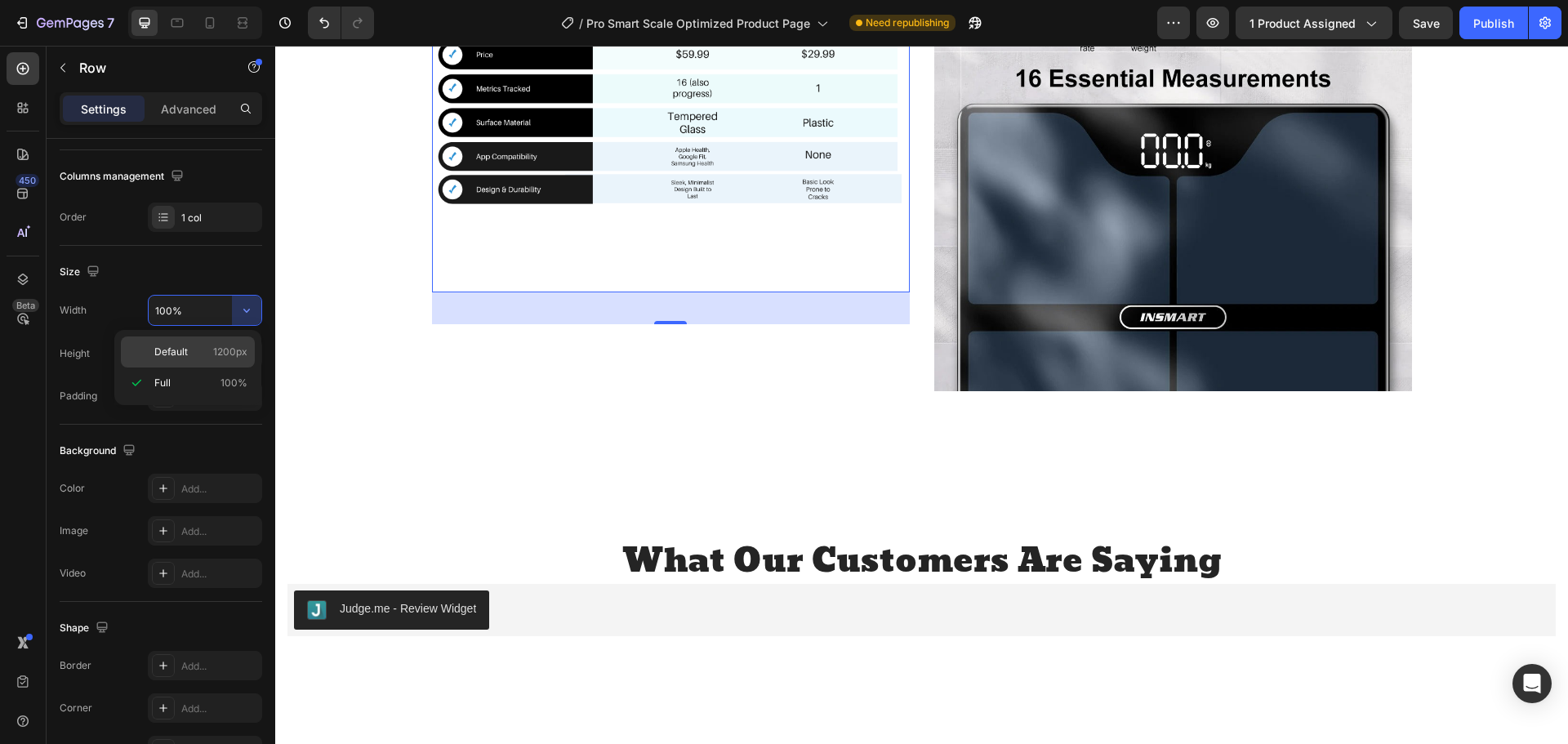 click on "Default 1200px" 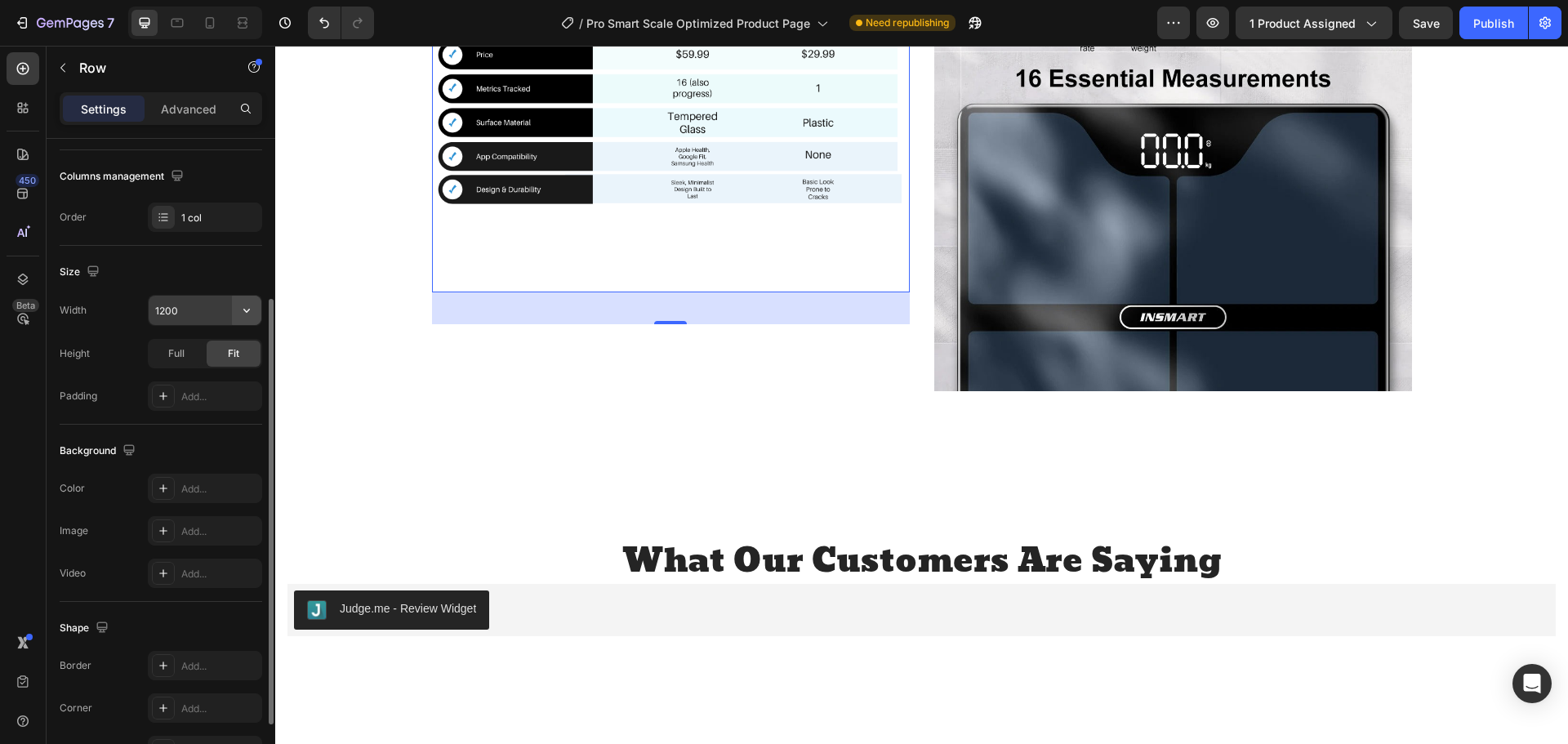 click 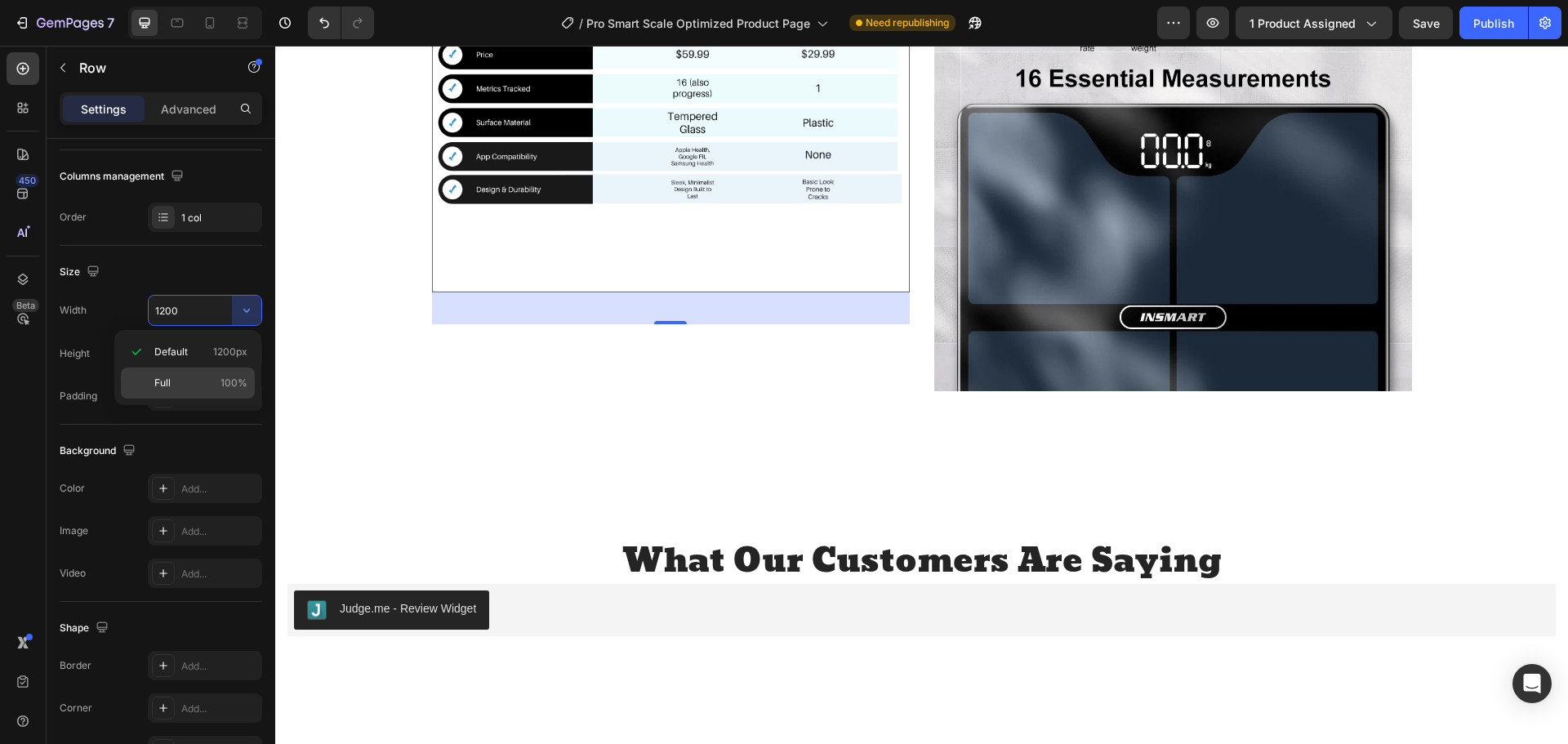 click on "Full 100%" 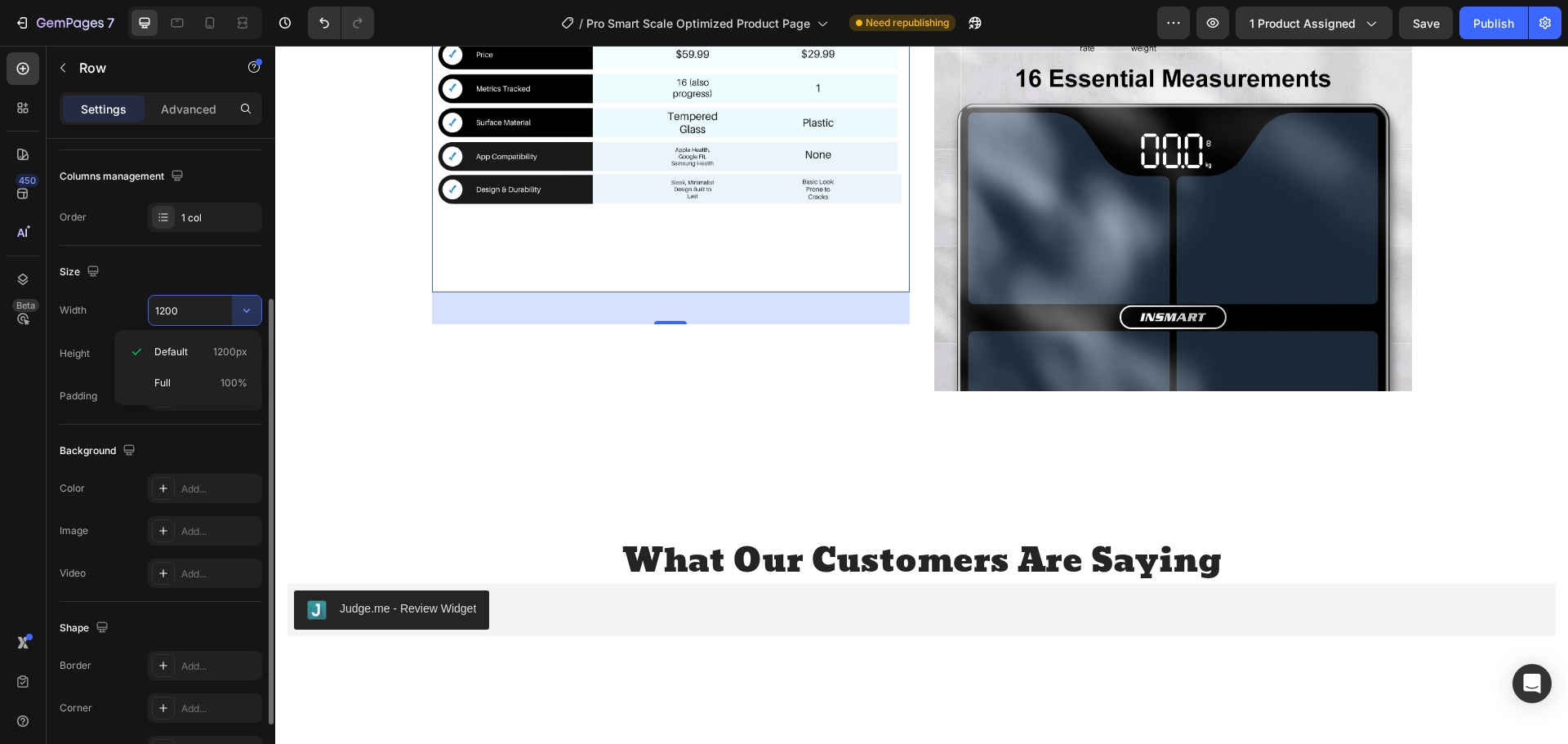 type on "100%" 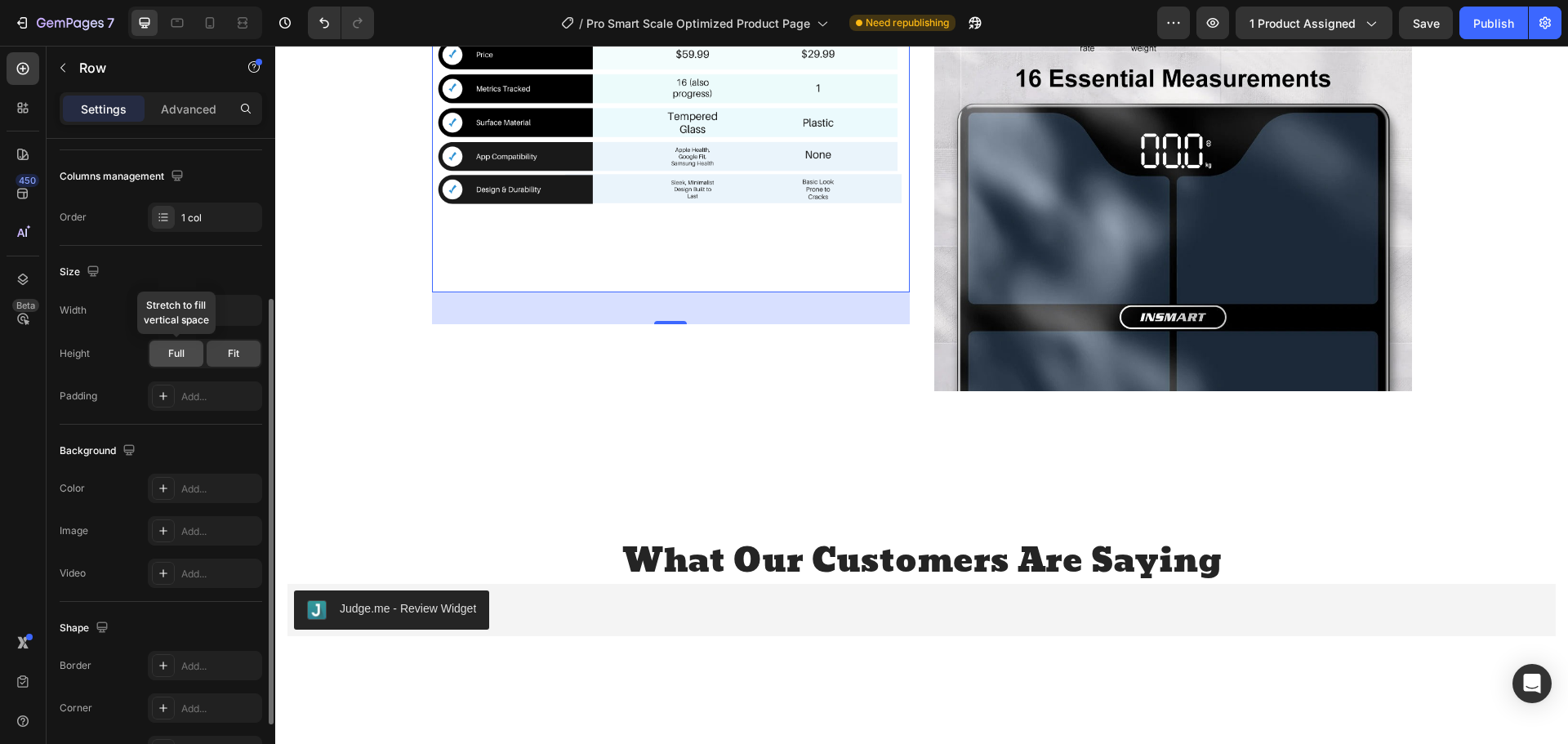 click on "Full" 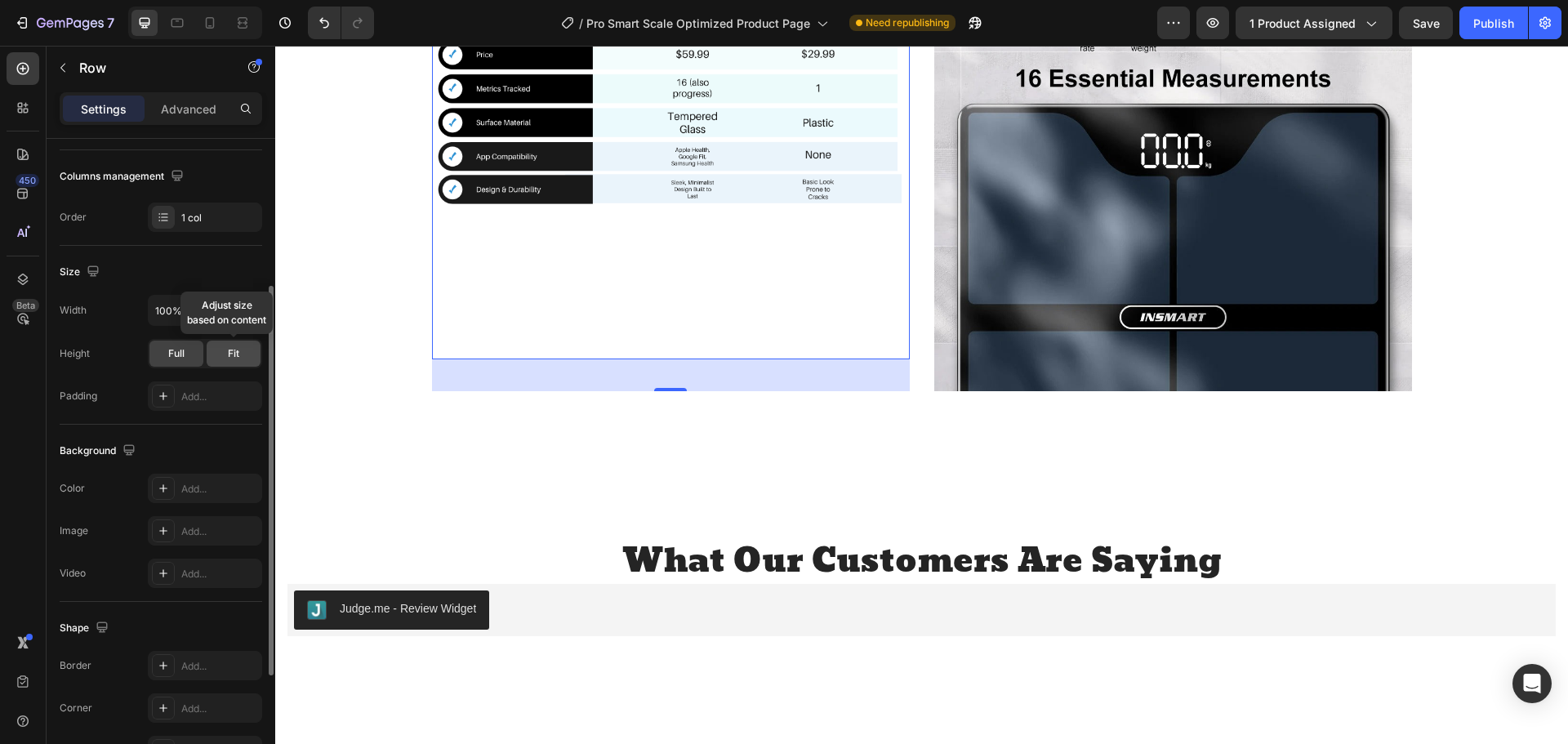 click on "Fit" 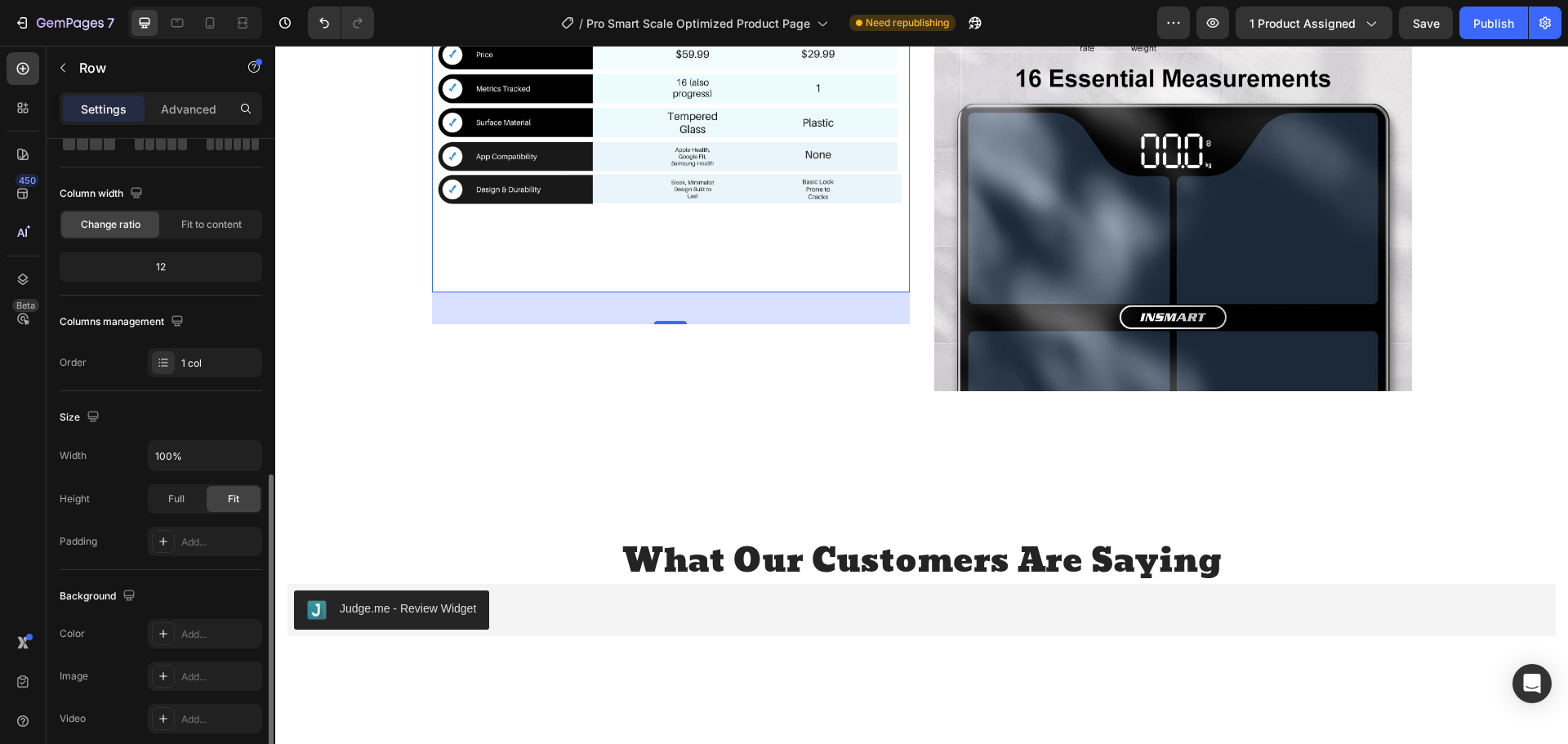 scroll, scrollTop: 0, scrollLeft: 0, axis: both 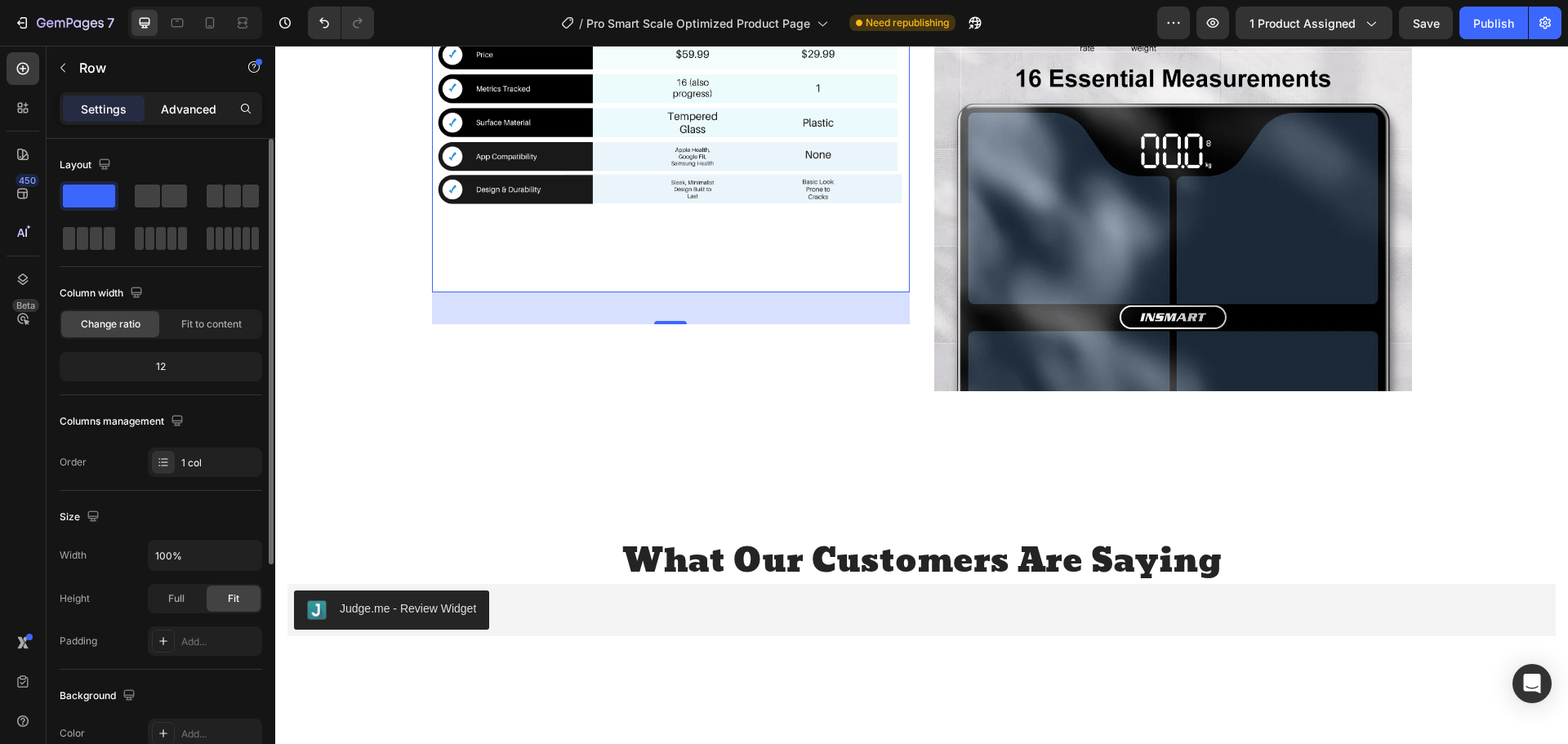 click on "Advanced" at bounding box center [189, 109] 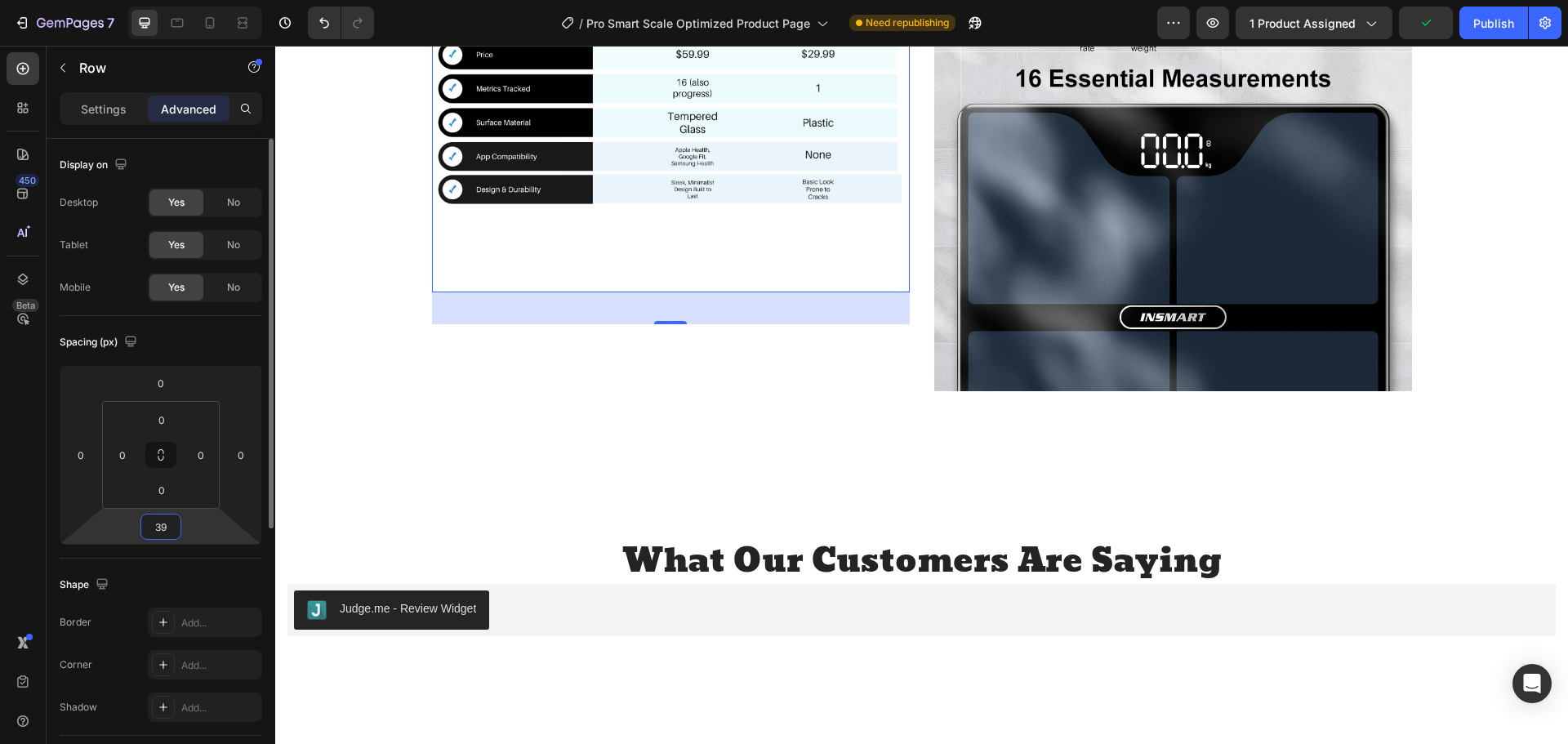 click on "39" at bounding box center (161, 527) 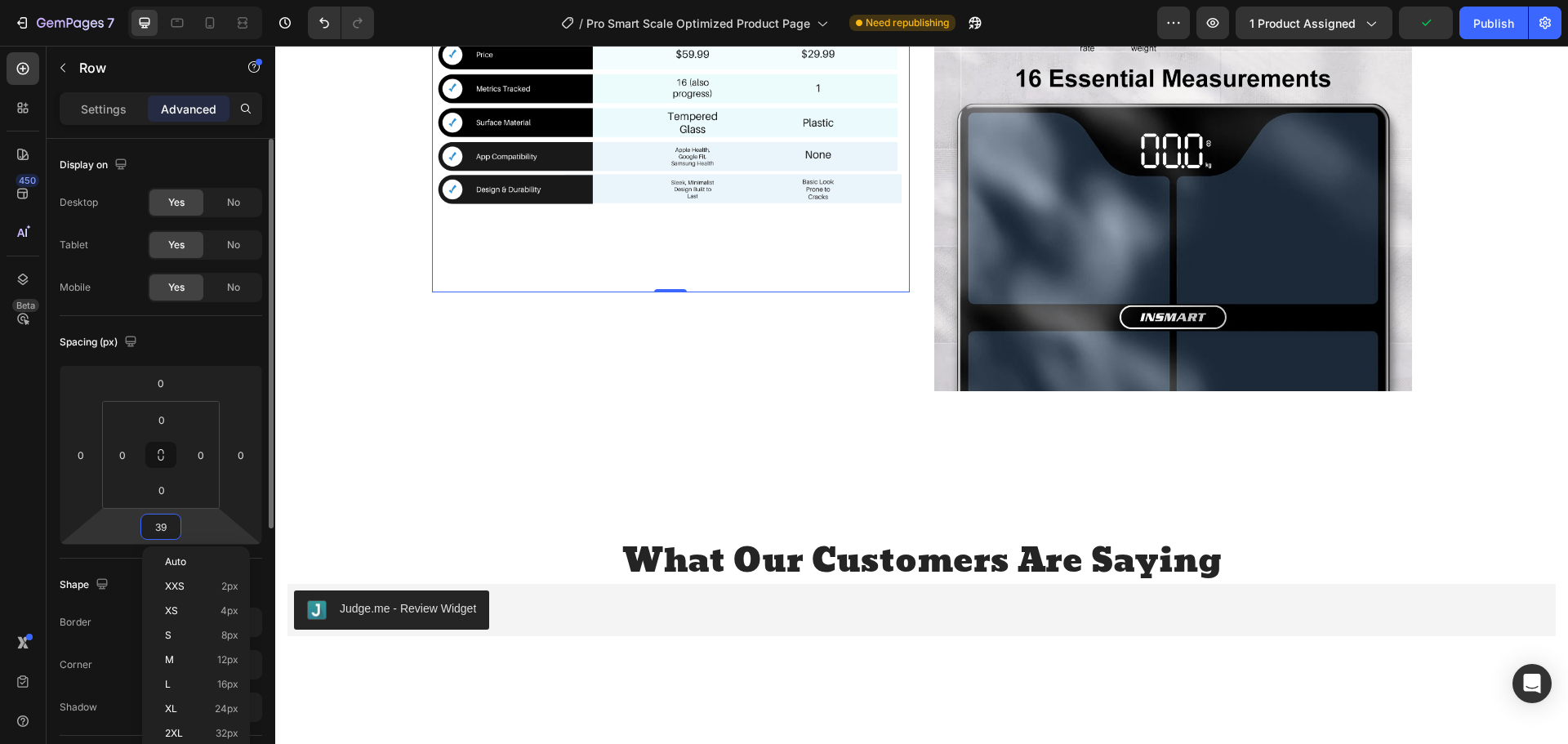 type on "0" 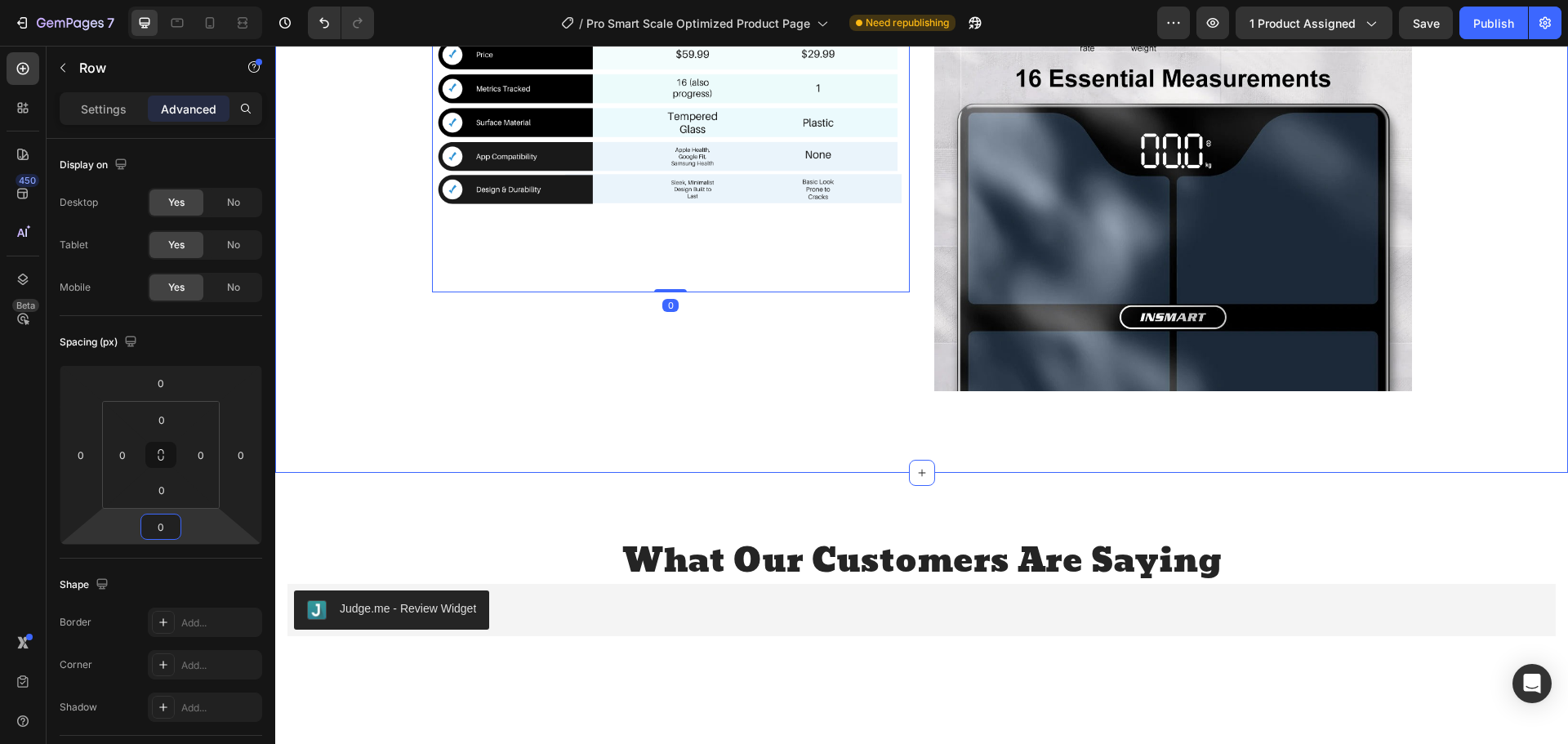 click on "Image Row   0 Image Row" at bounding box center [921, 152] 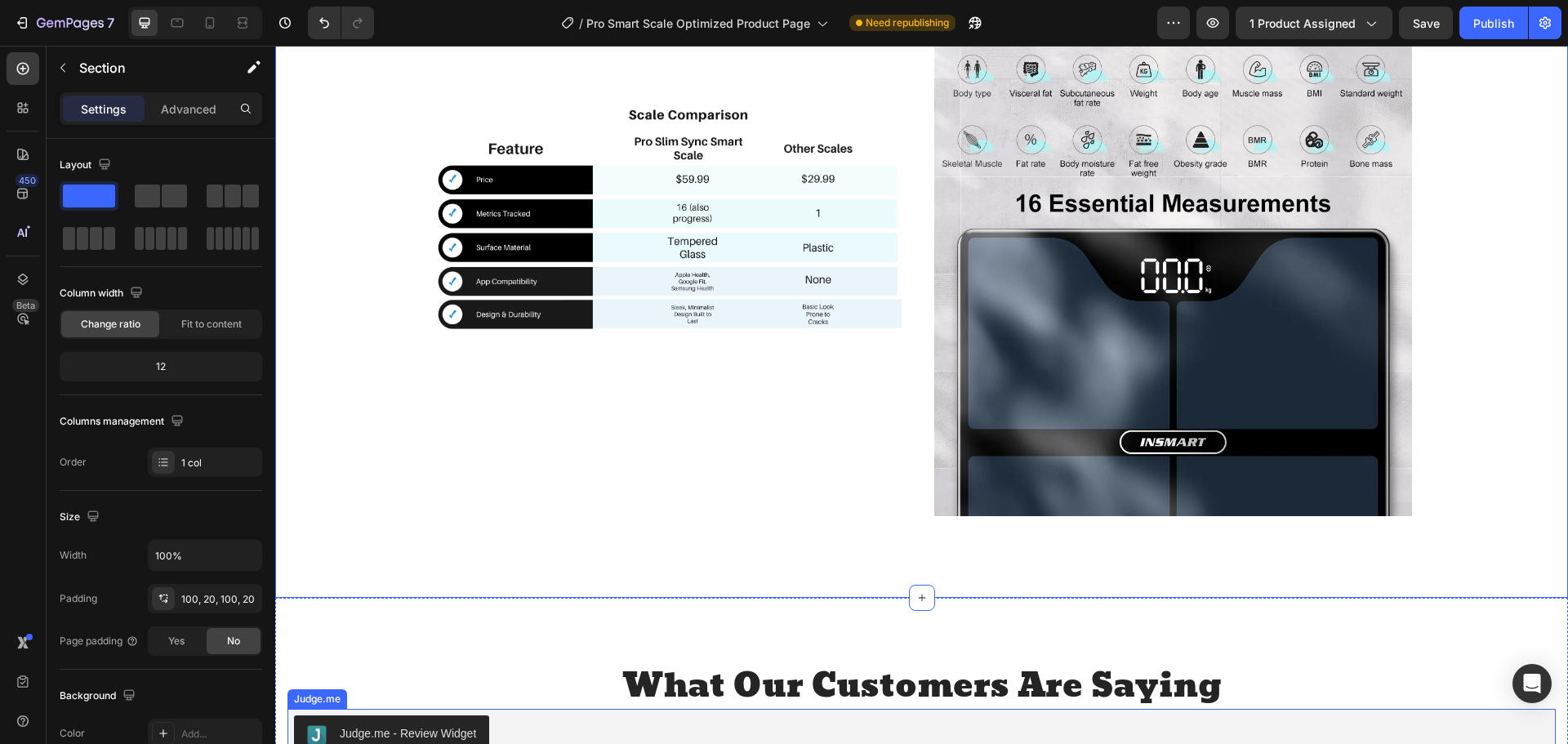 scroll, scrollTop: 2042, scrollLeft: 0, axis: vertical 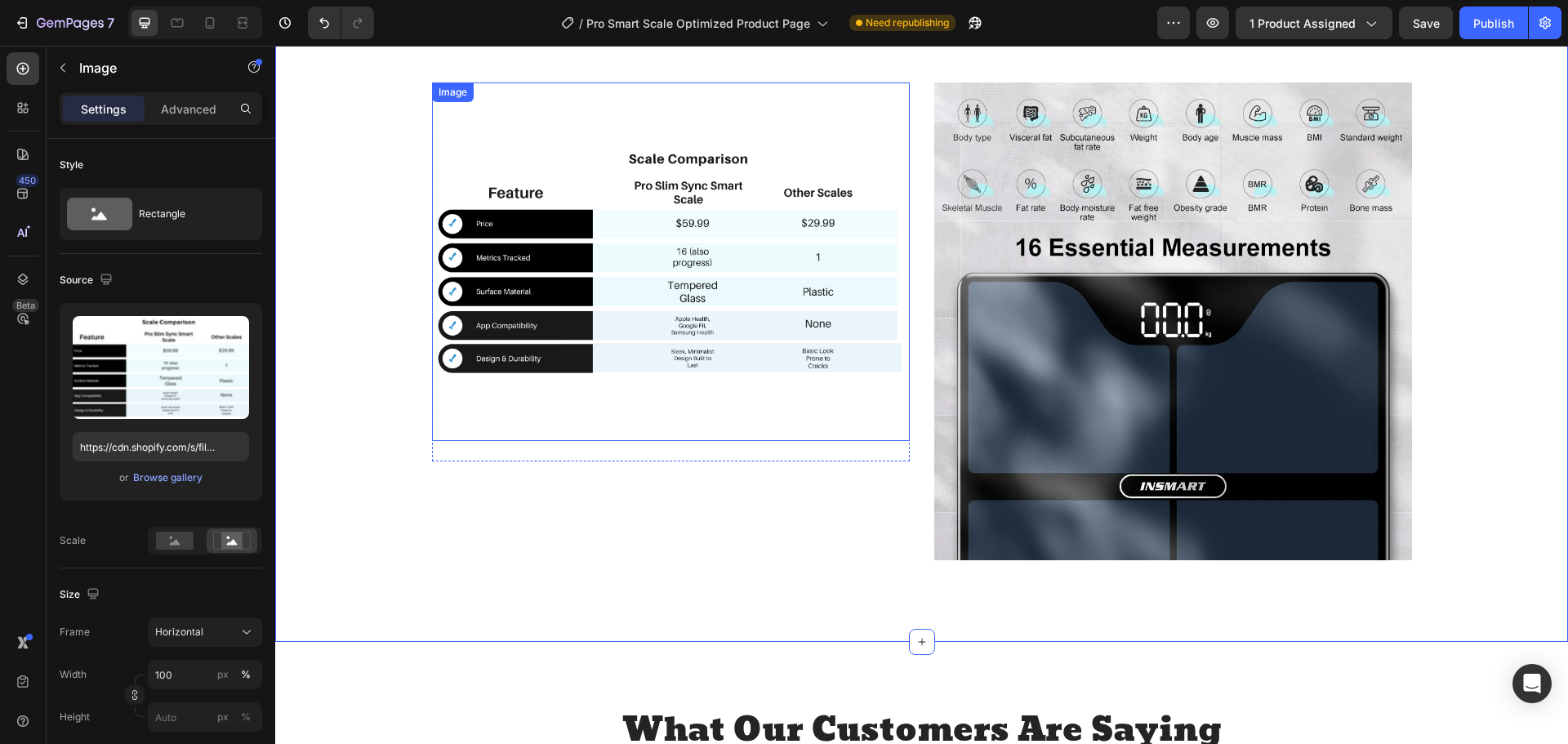 click at bounding box center [670, 261] 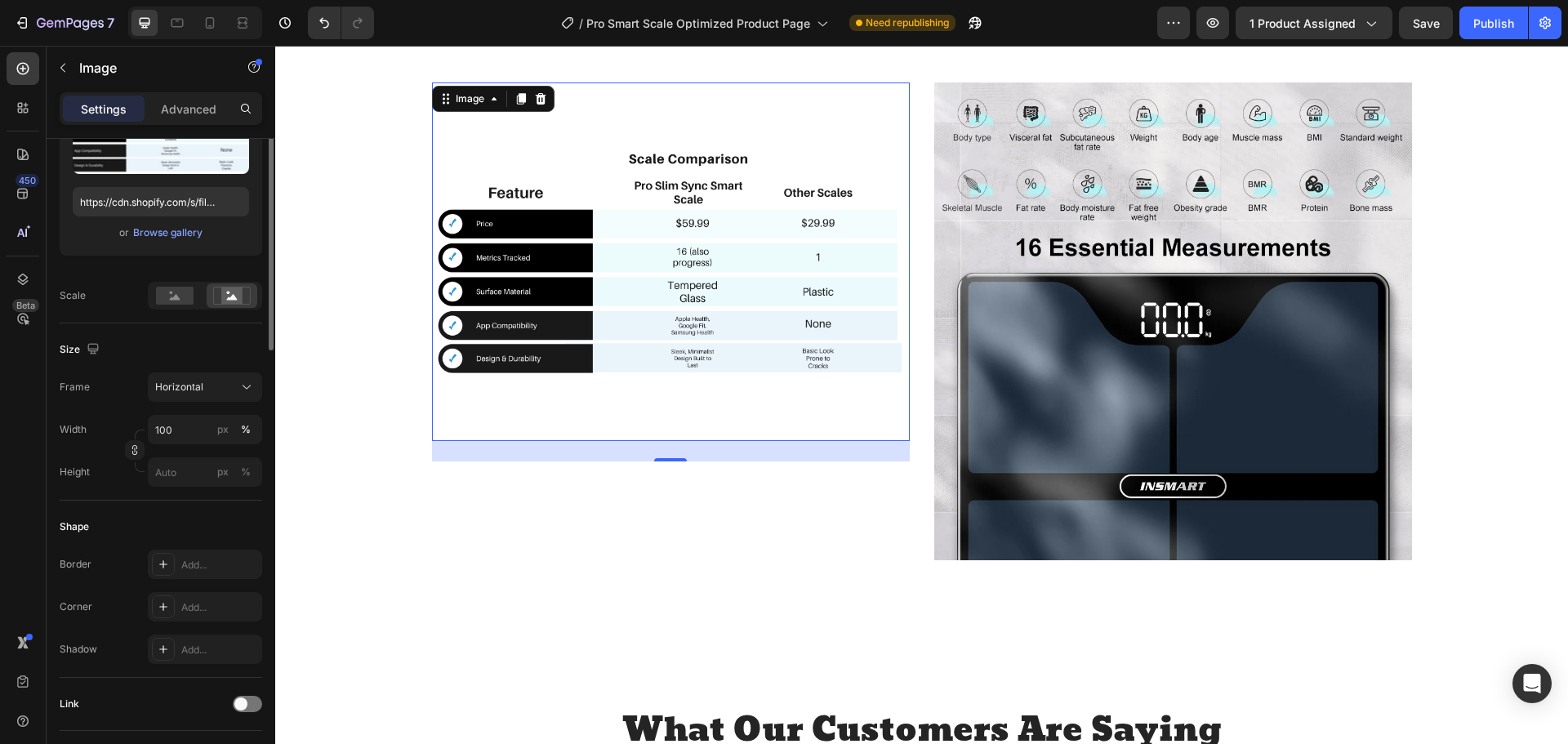 scroll, scrollTop: 327, scrollLeft: 0, axis: vertical 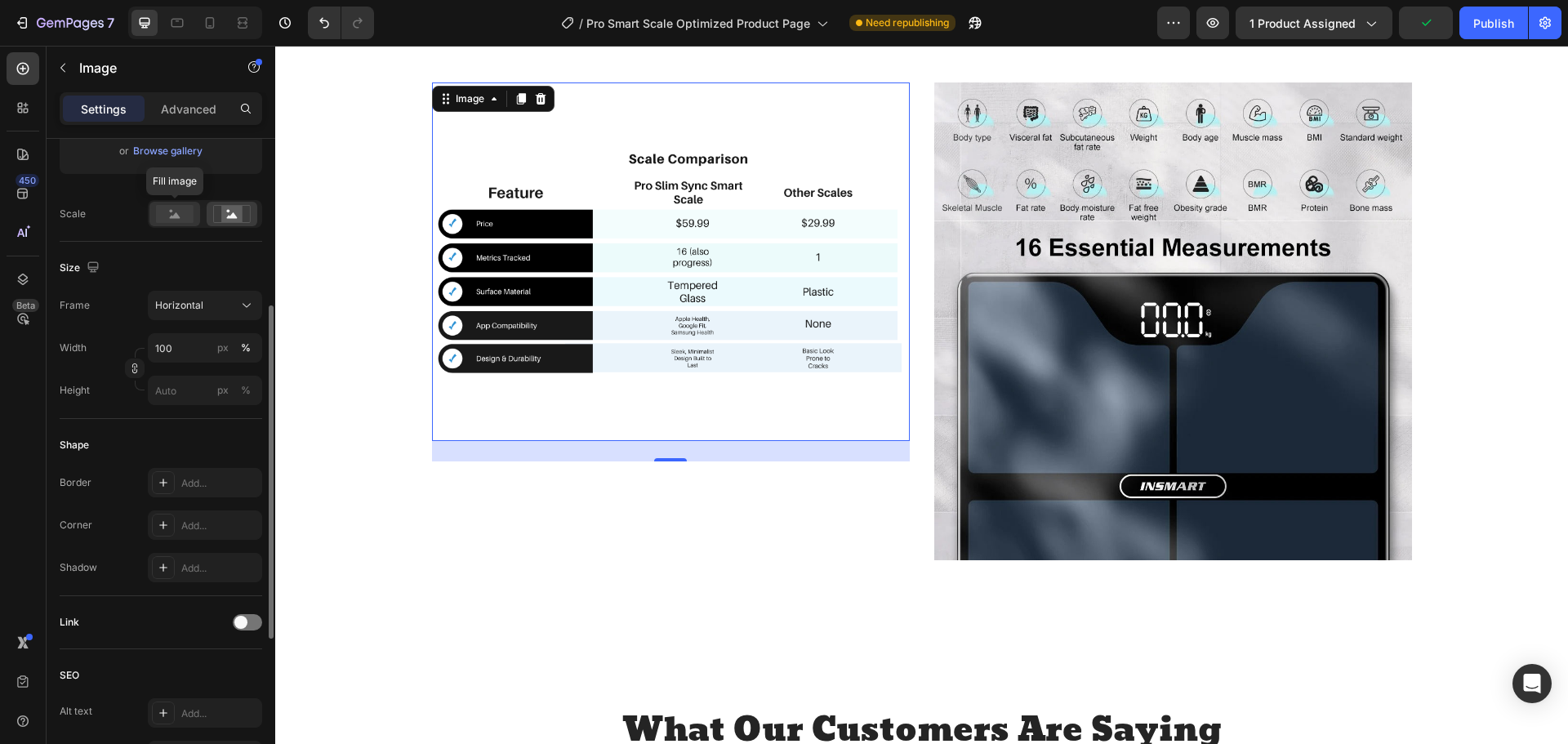 click 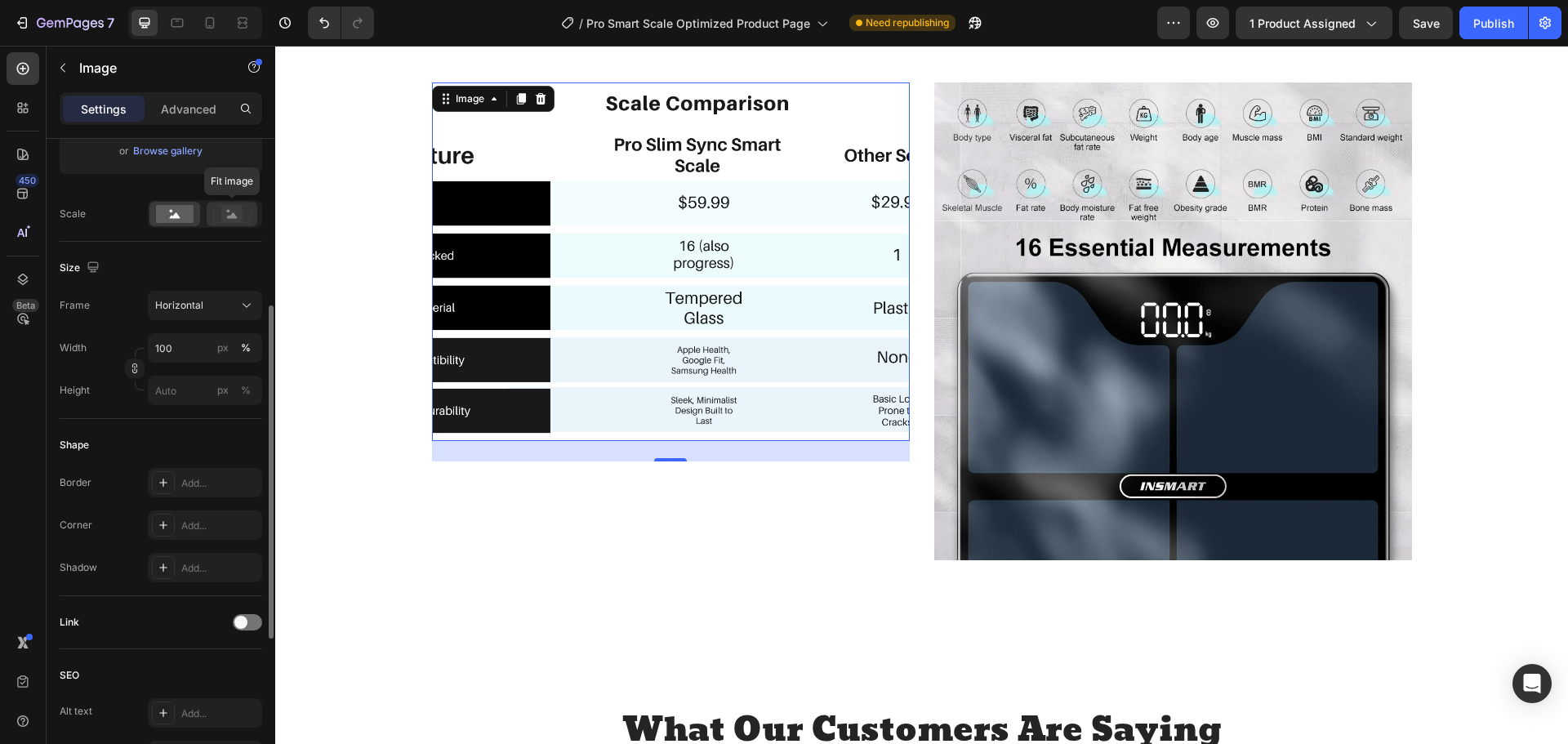 click 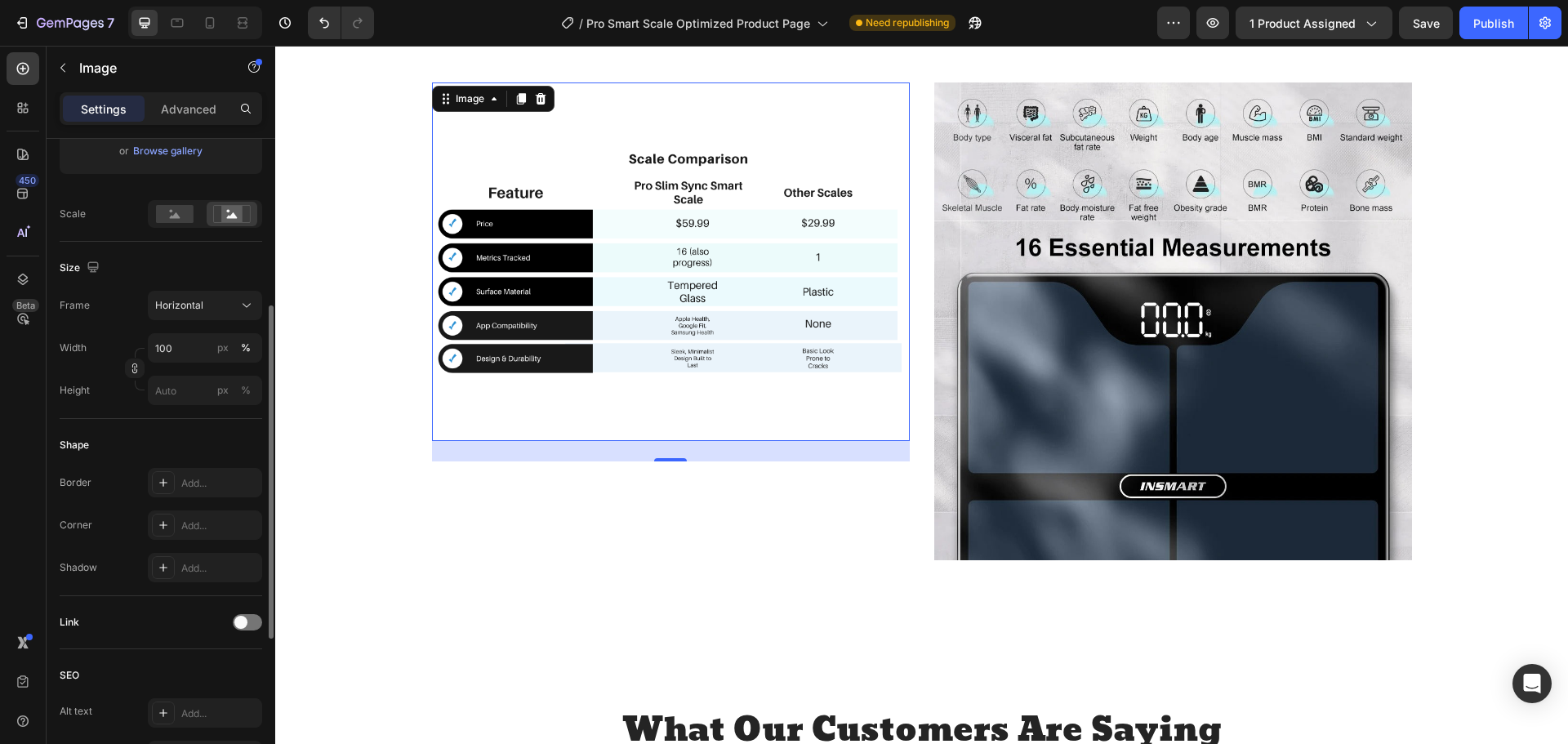 scroll, scrollTop: 622, scrollLeft: 0, axis: vertical 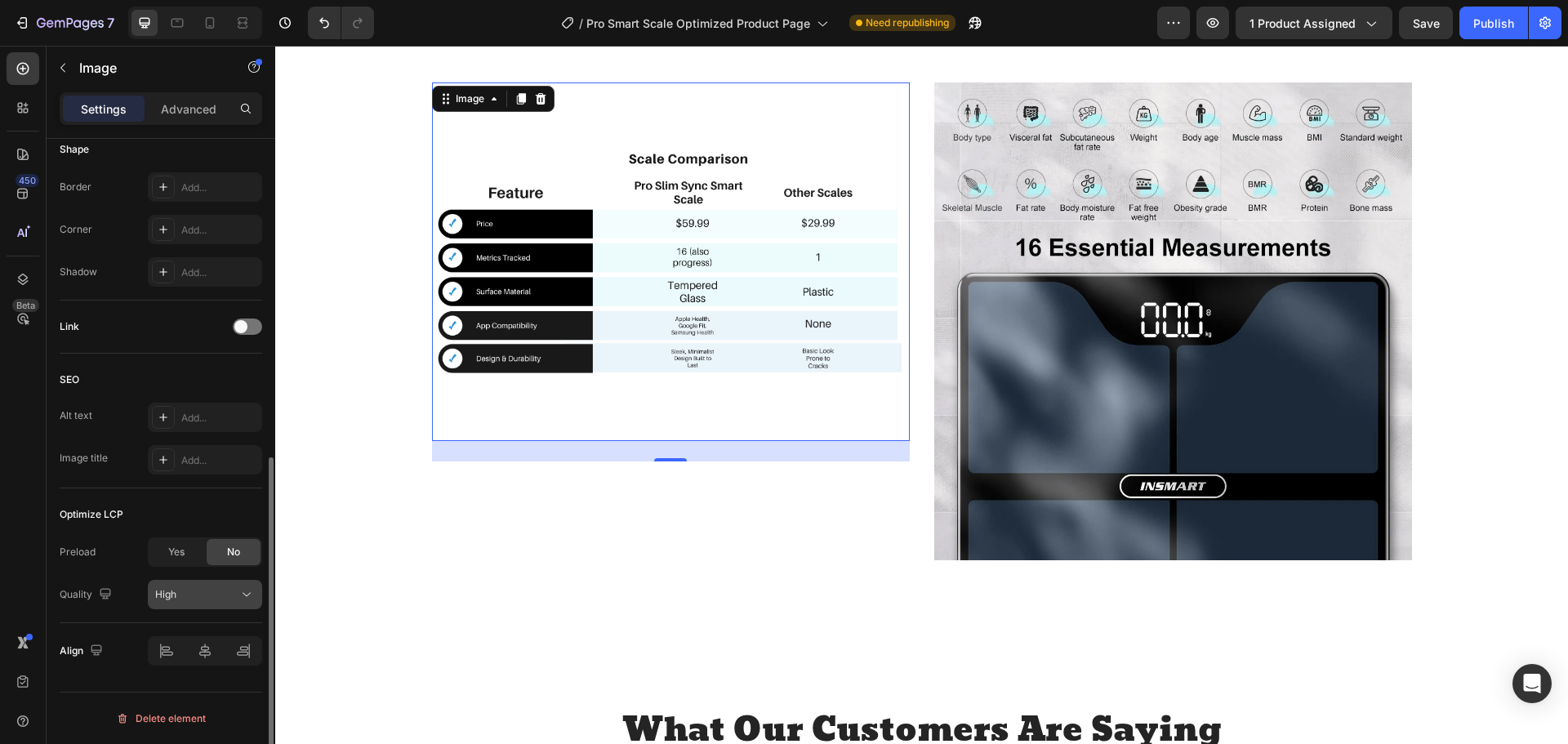 click on "High" at bounding box center [166, 594] 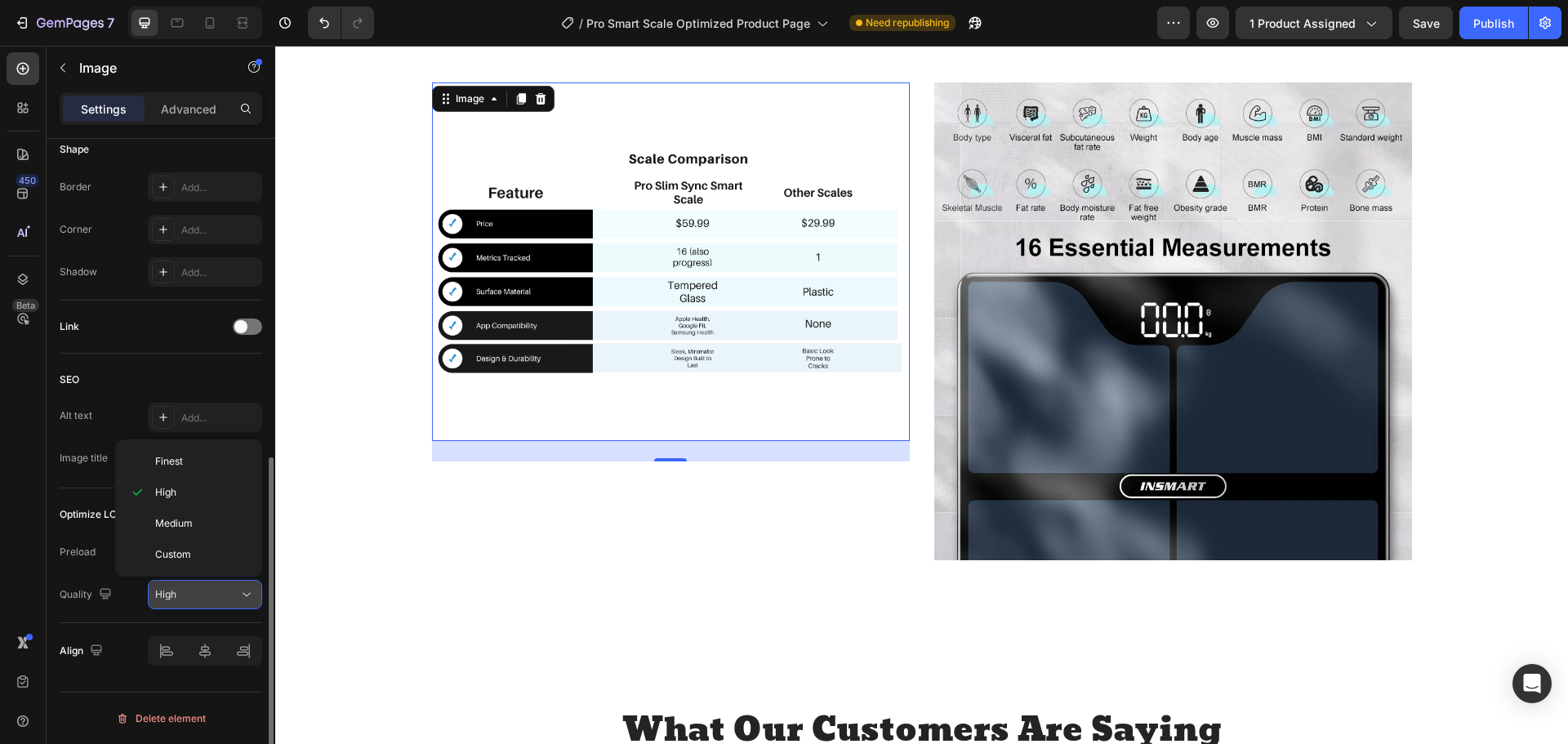 click on "High" at bounding box center [166, 594] 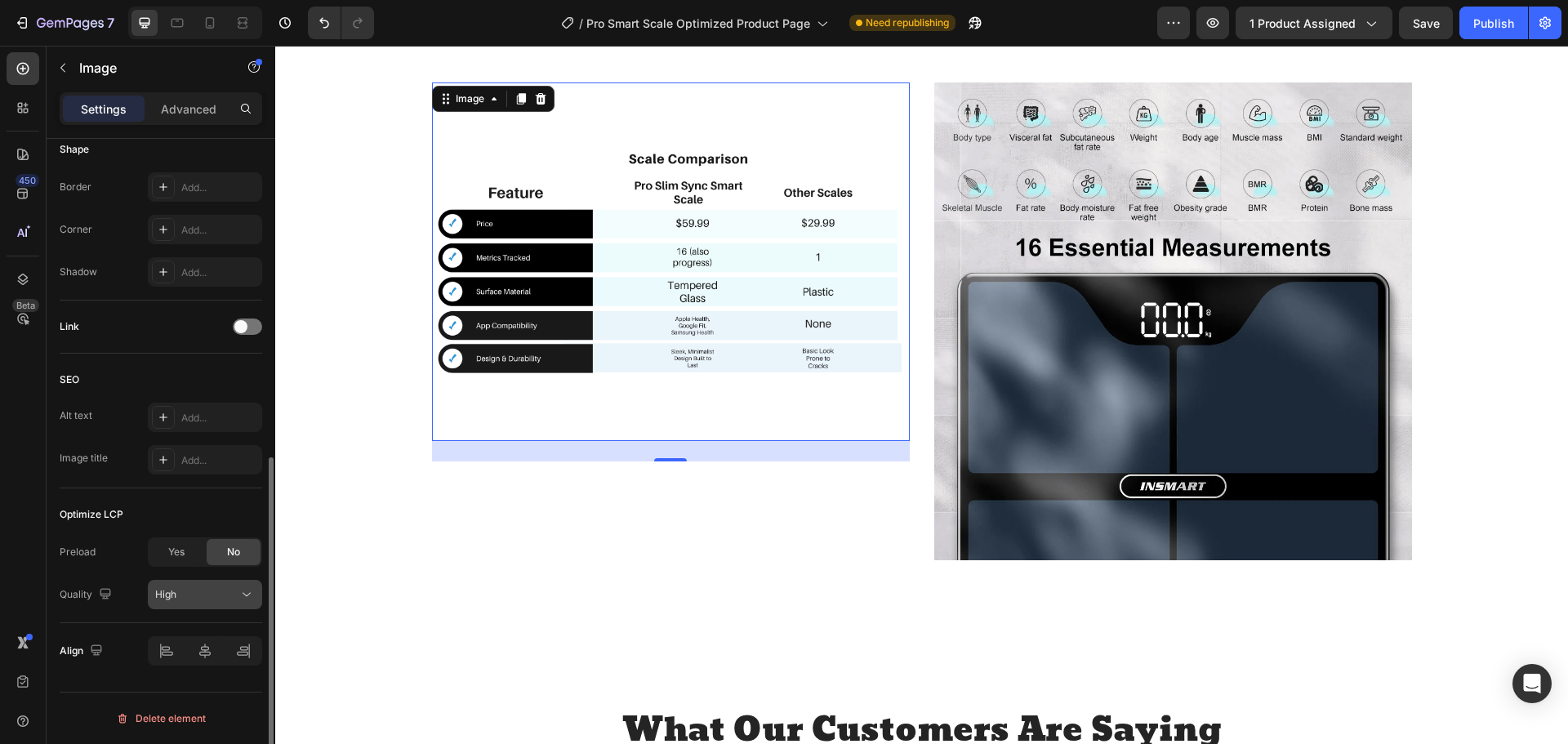 click on "High" at bounding box center (166, 594) 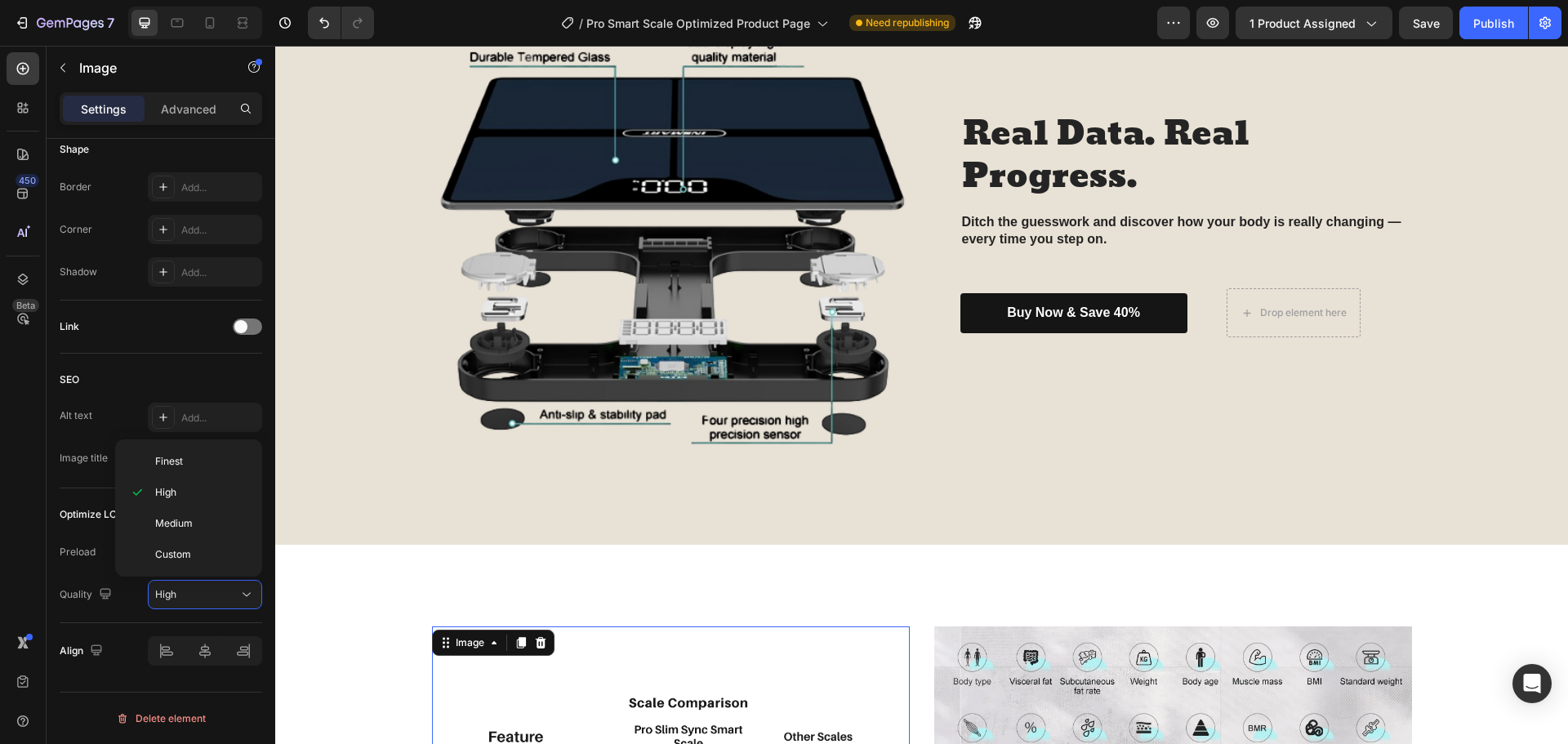 scroll, scrollTop: 1476, scrollLeft: 0, axis: vertical 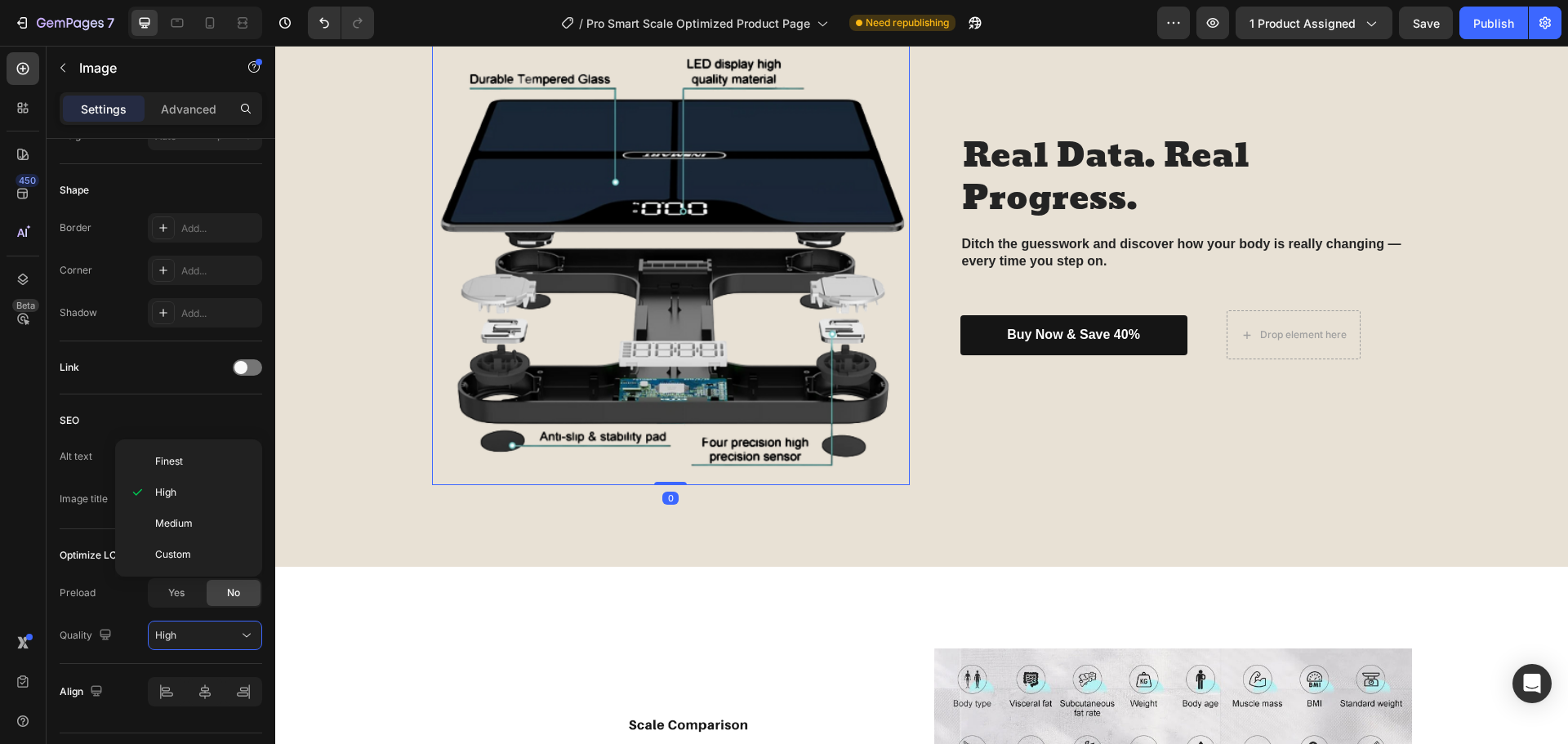click at bounding box center [670, 246] 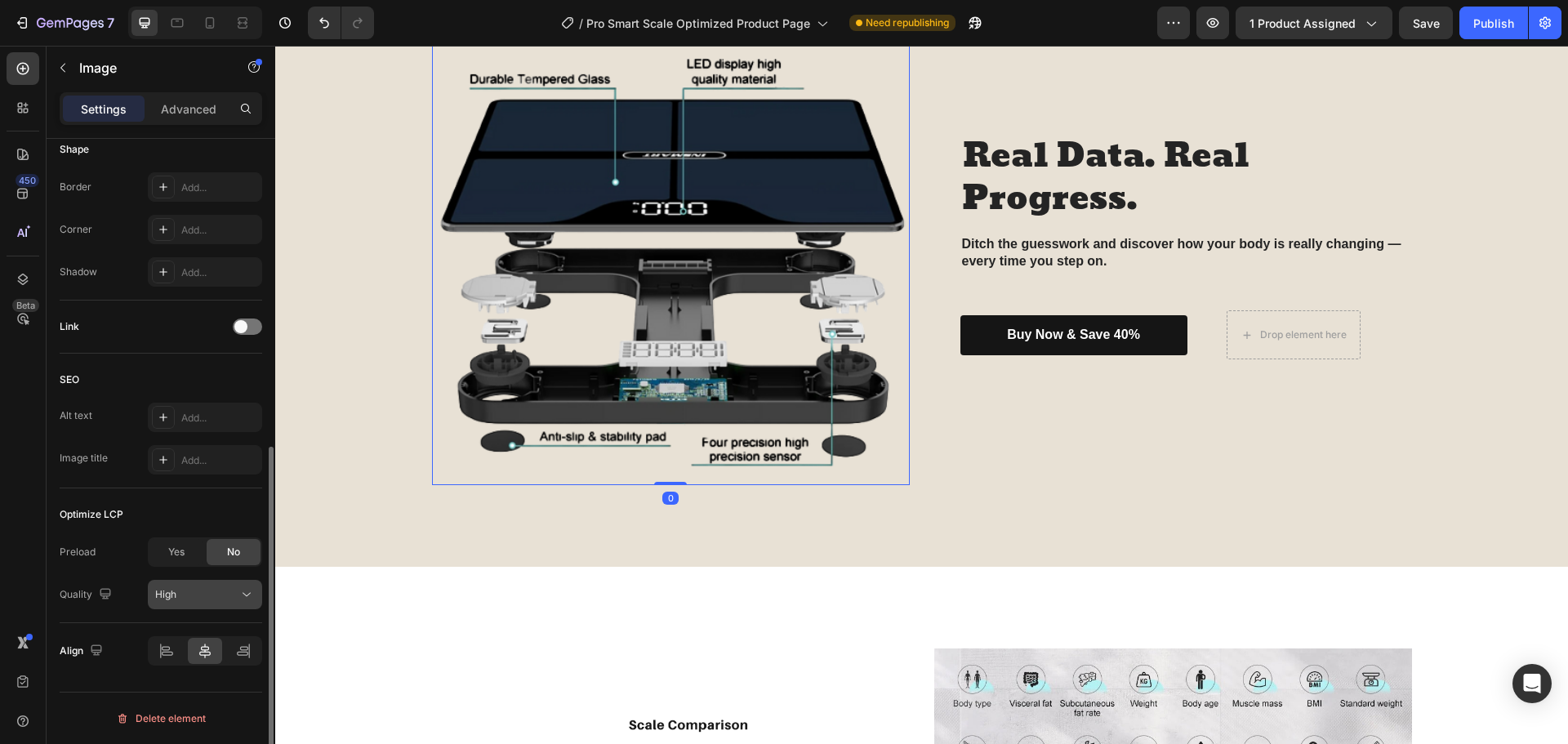 click on "High" at bounding box center [197, 595] 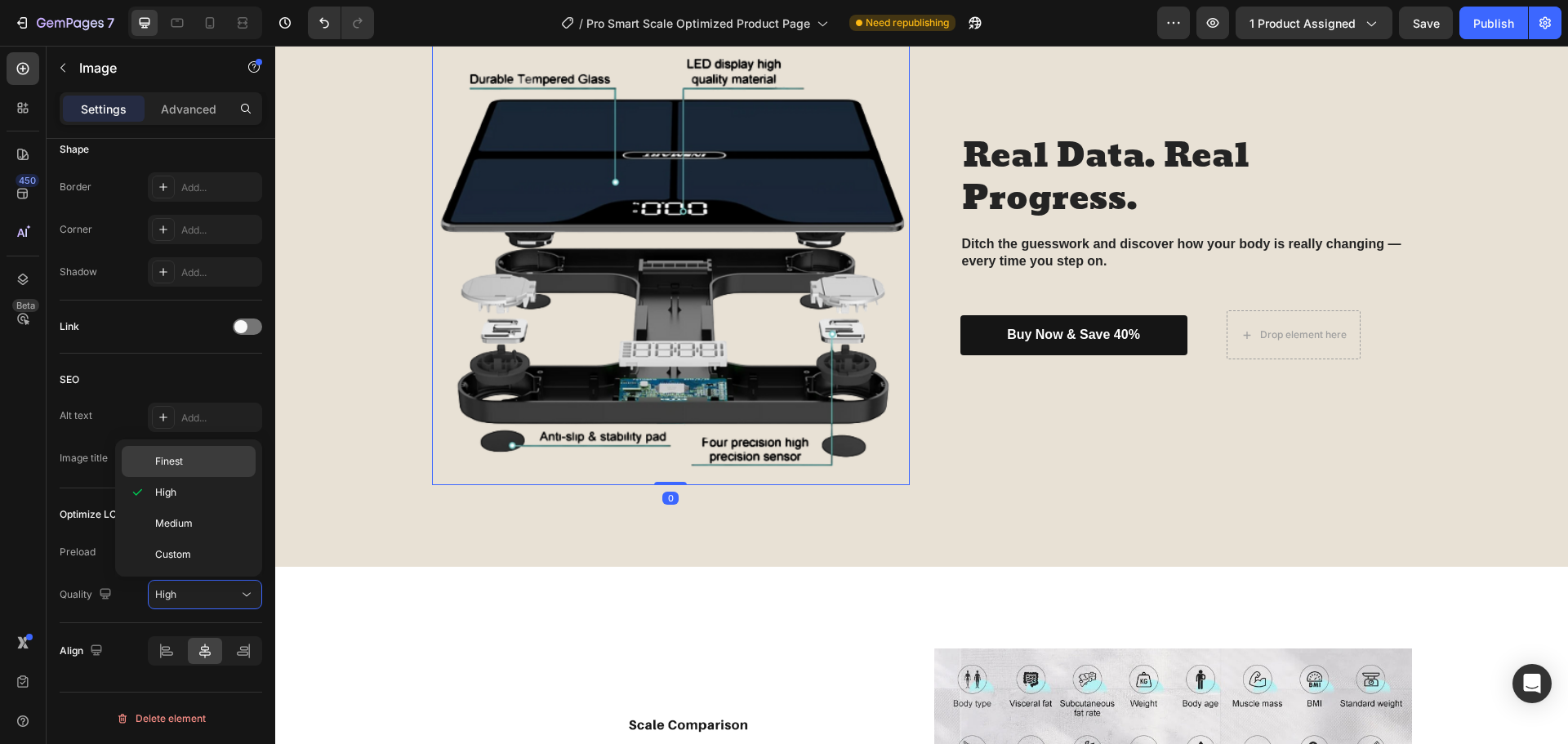 click on "Finest" at bounding box center (202, 461) 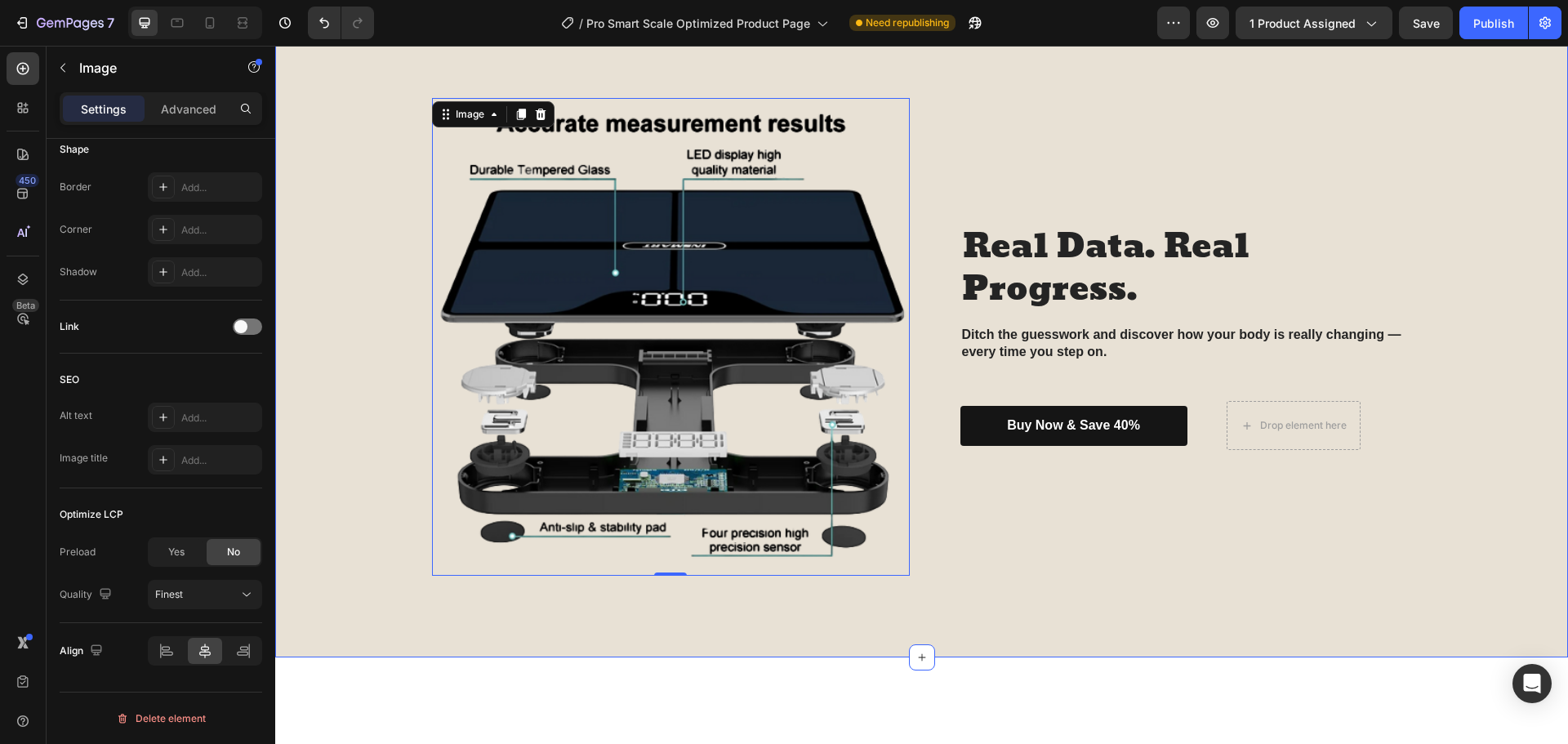 scroll, scrollTop: 1149, scrollLeft: 0, axis: vertical 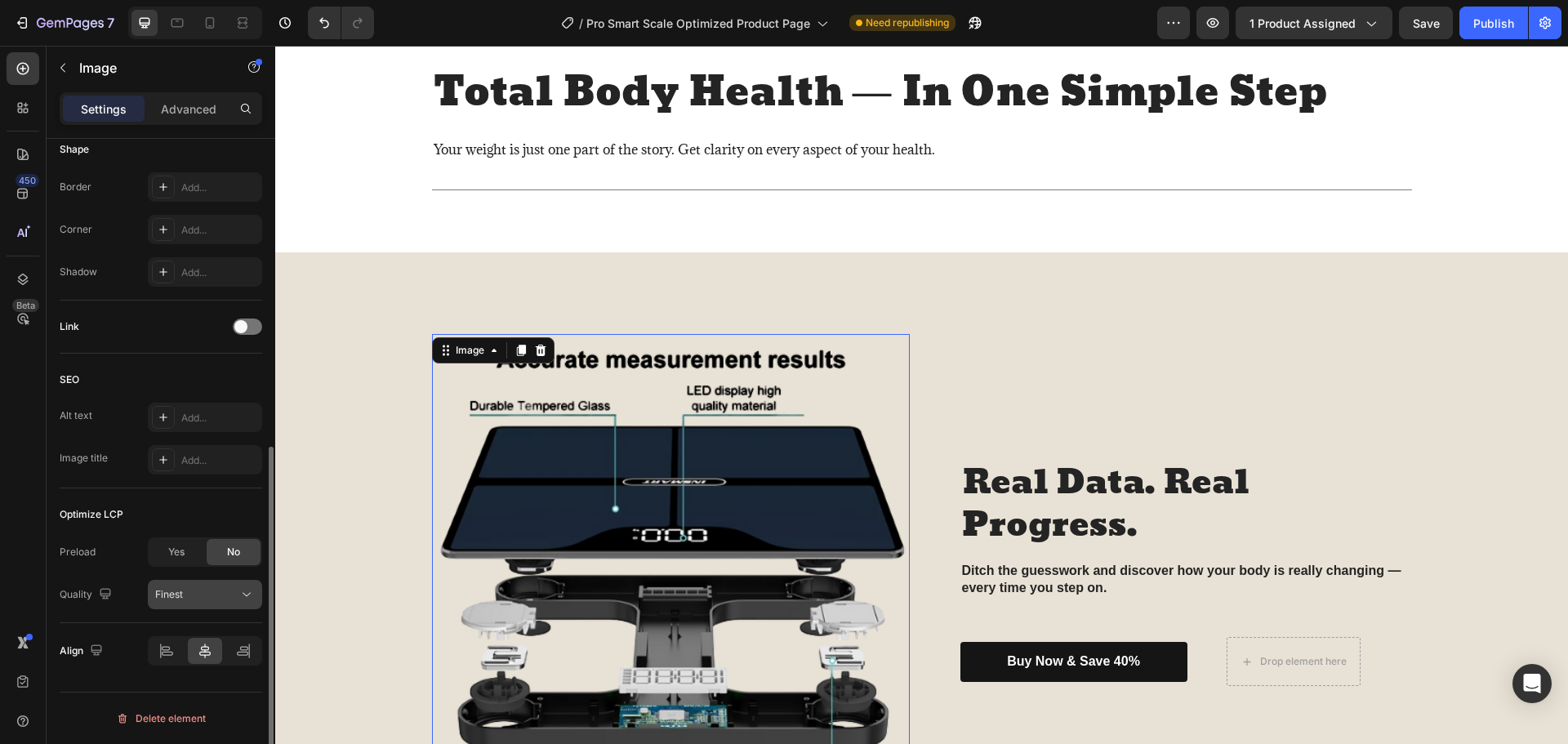 click on "Finest" at bounding box center (197, 595) 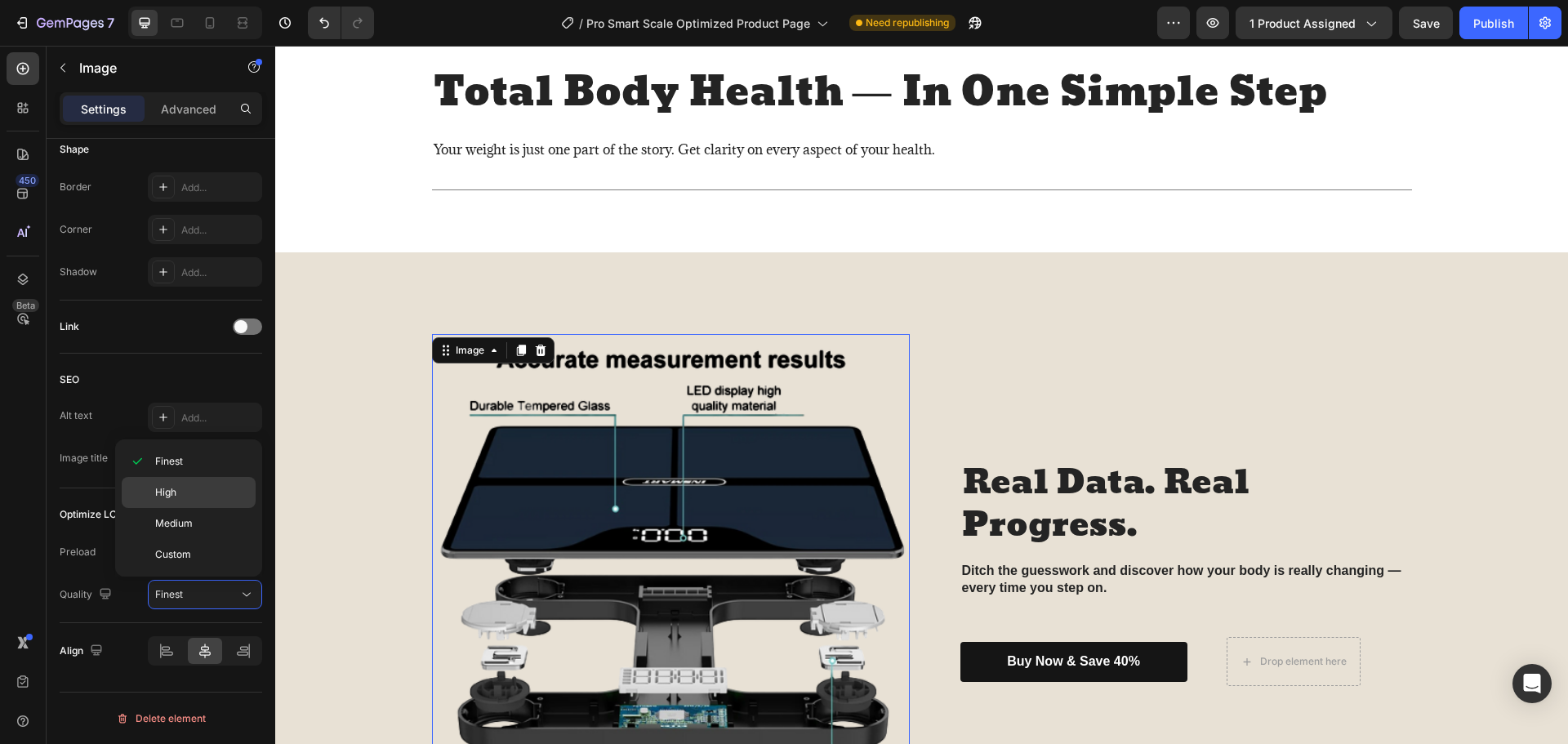 click on "High" at bounding box center (202, 492) 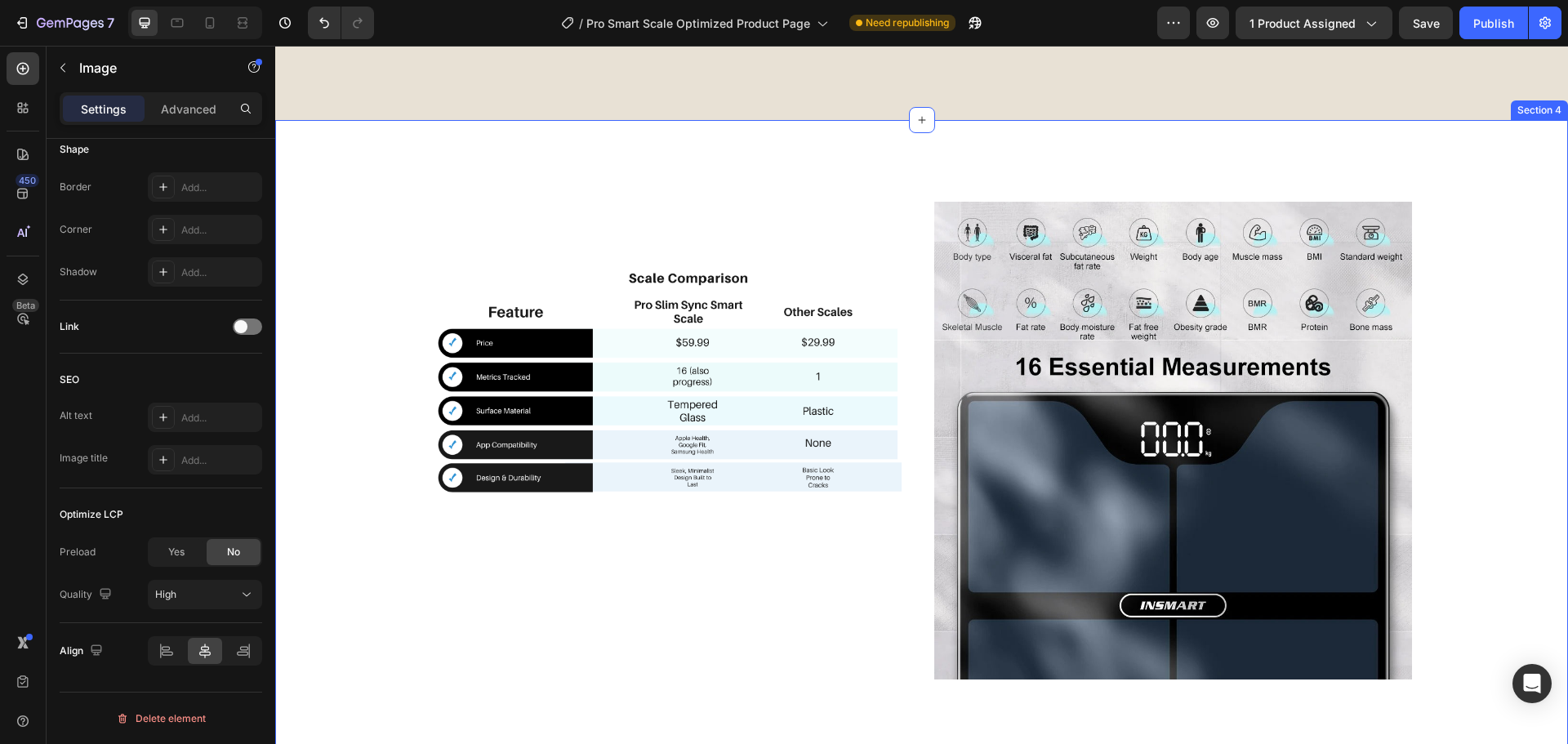 scroll, scrollTop: 1966, scrollLeft: 0, axis: vertical 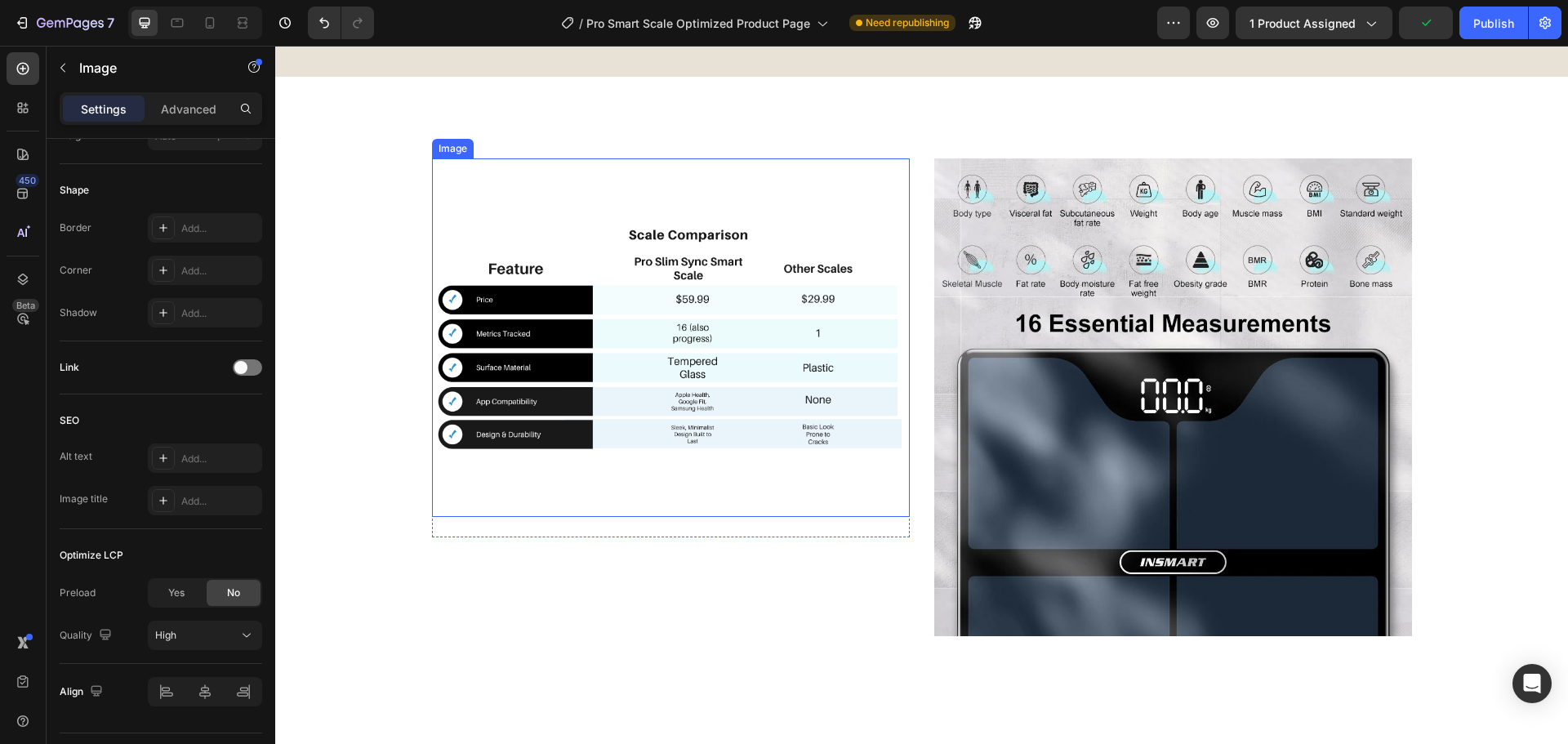 click at bounding box center (670, 337) 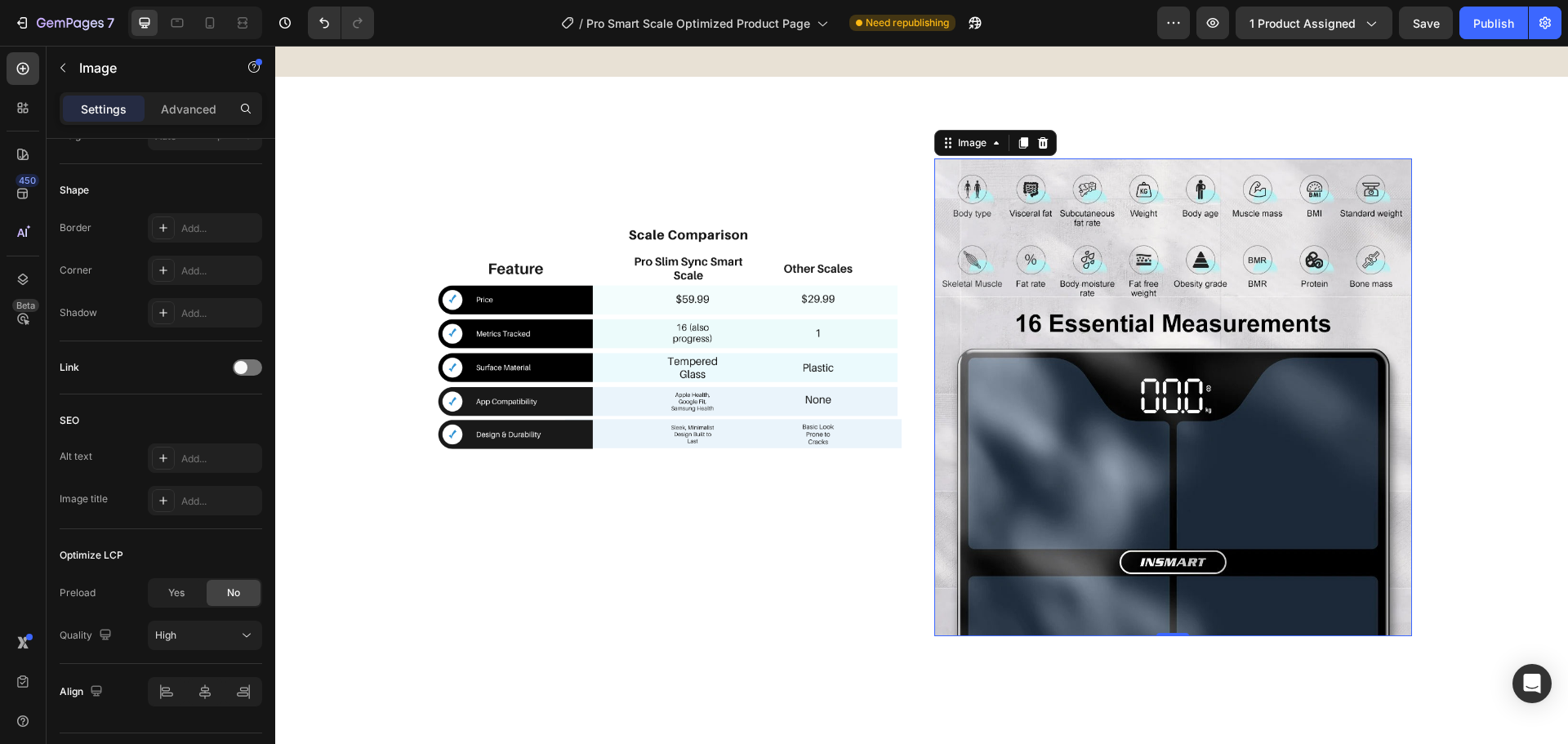 click at bounding box center [1173, 397] 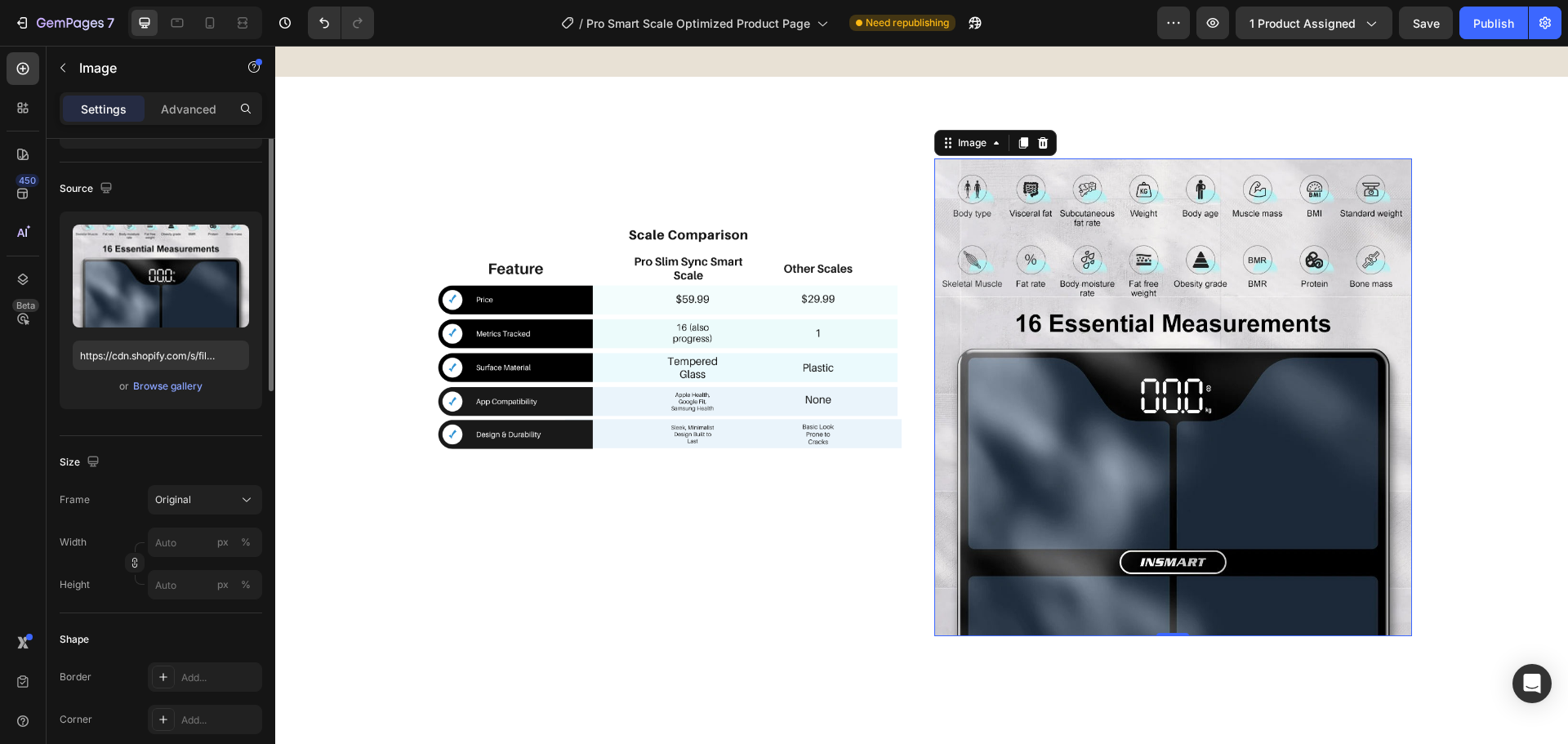 scroll, scrollTop: 0, scrollLeft: 0, axis: both 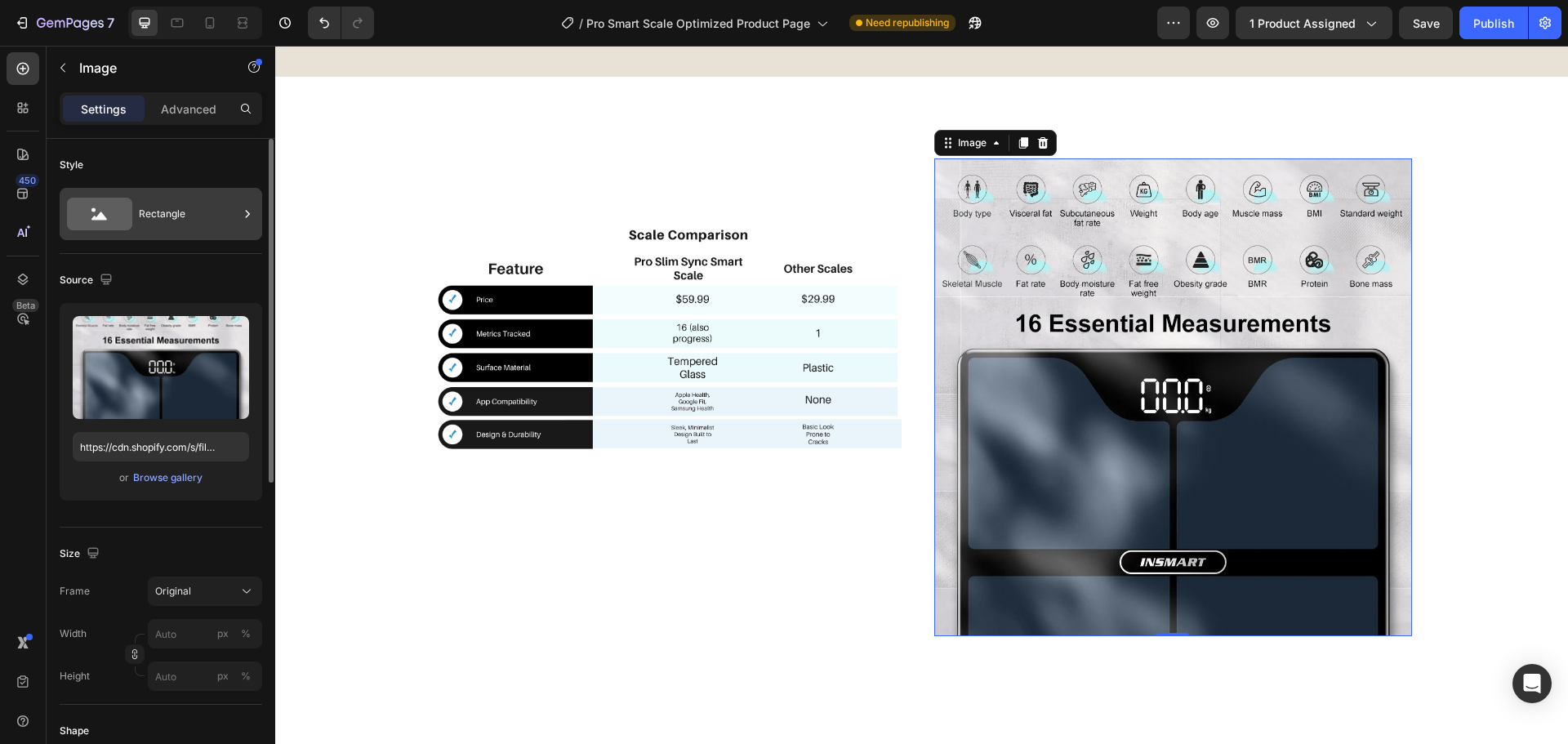 click on "Rectangle" at bounding box center [189, 214] 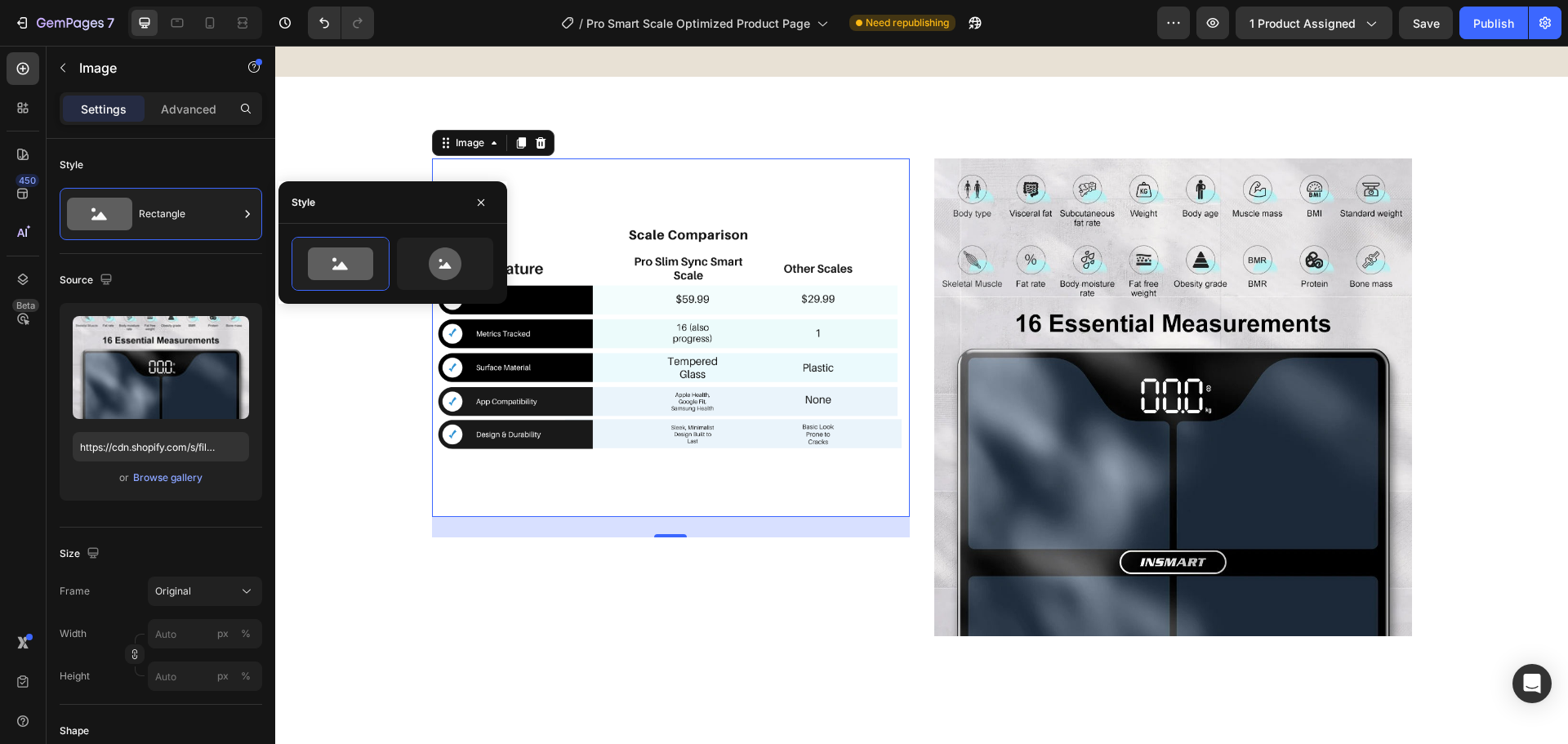 click at bounding box center [670, 337] 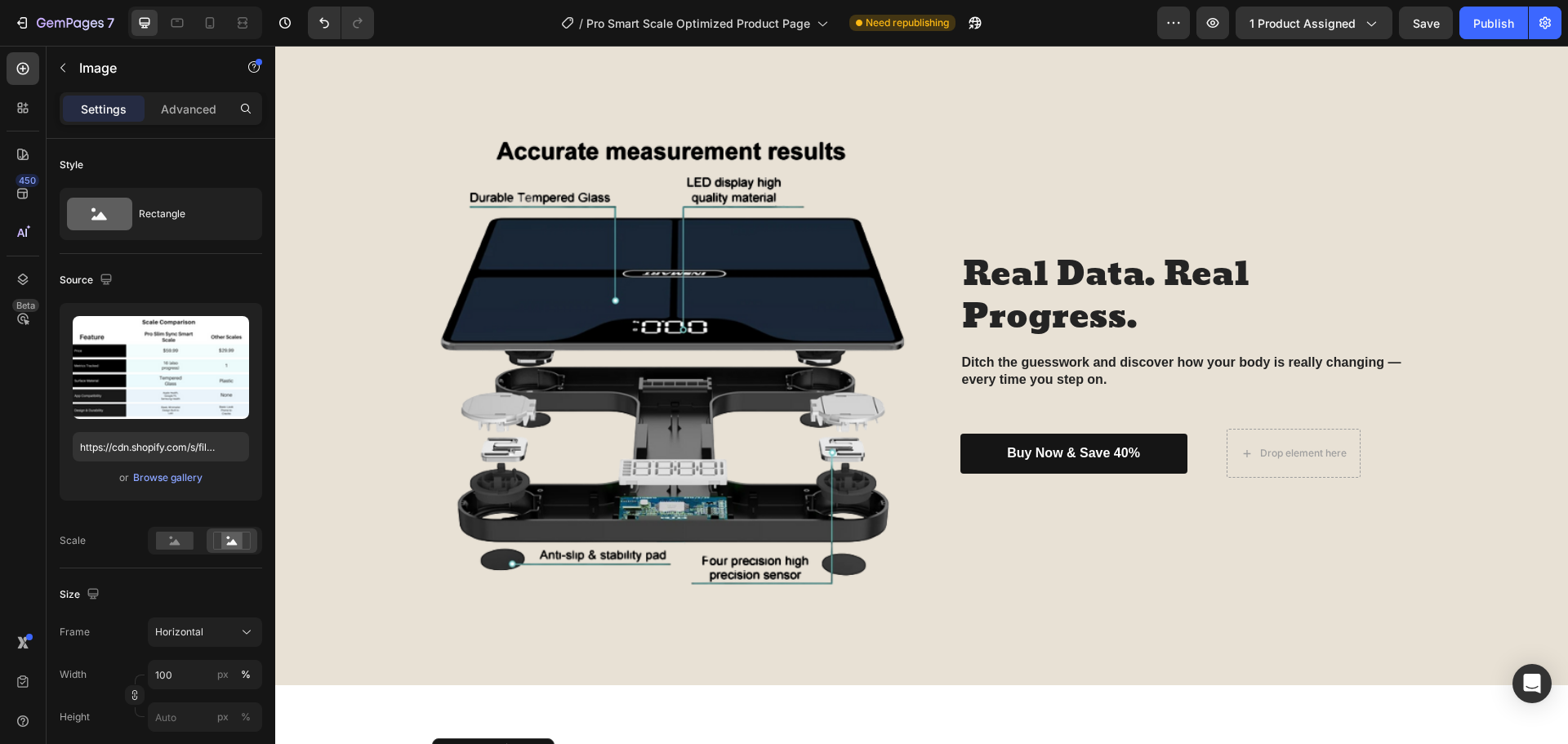 scroll, scrollTop: 1312, scrollLeft: 0, axis: vertical 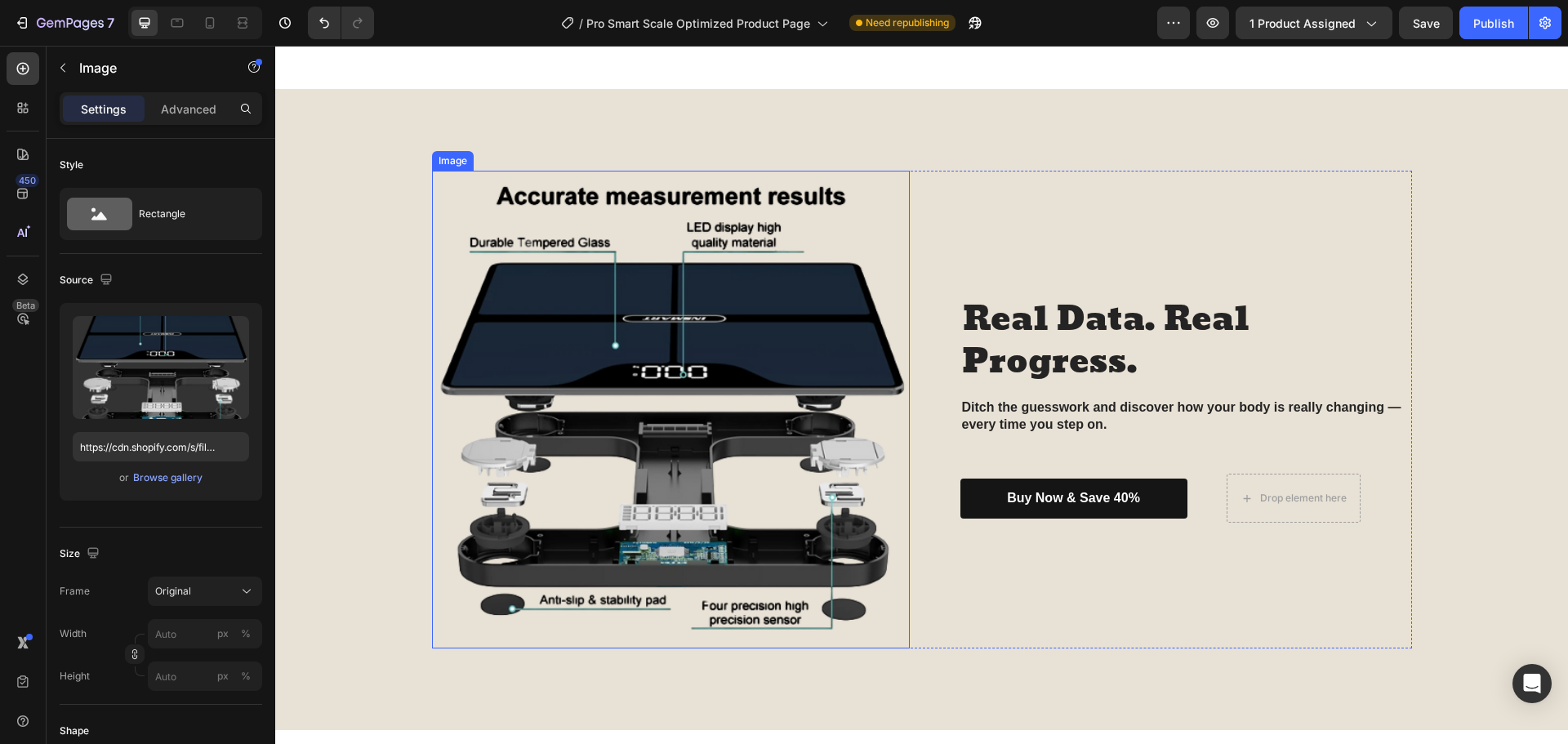 click at bounding box center [670, 409] 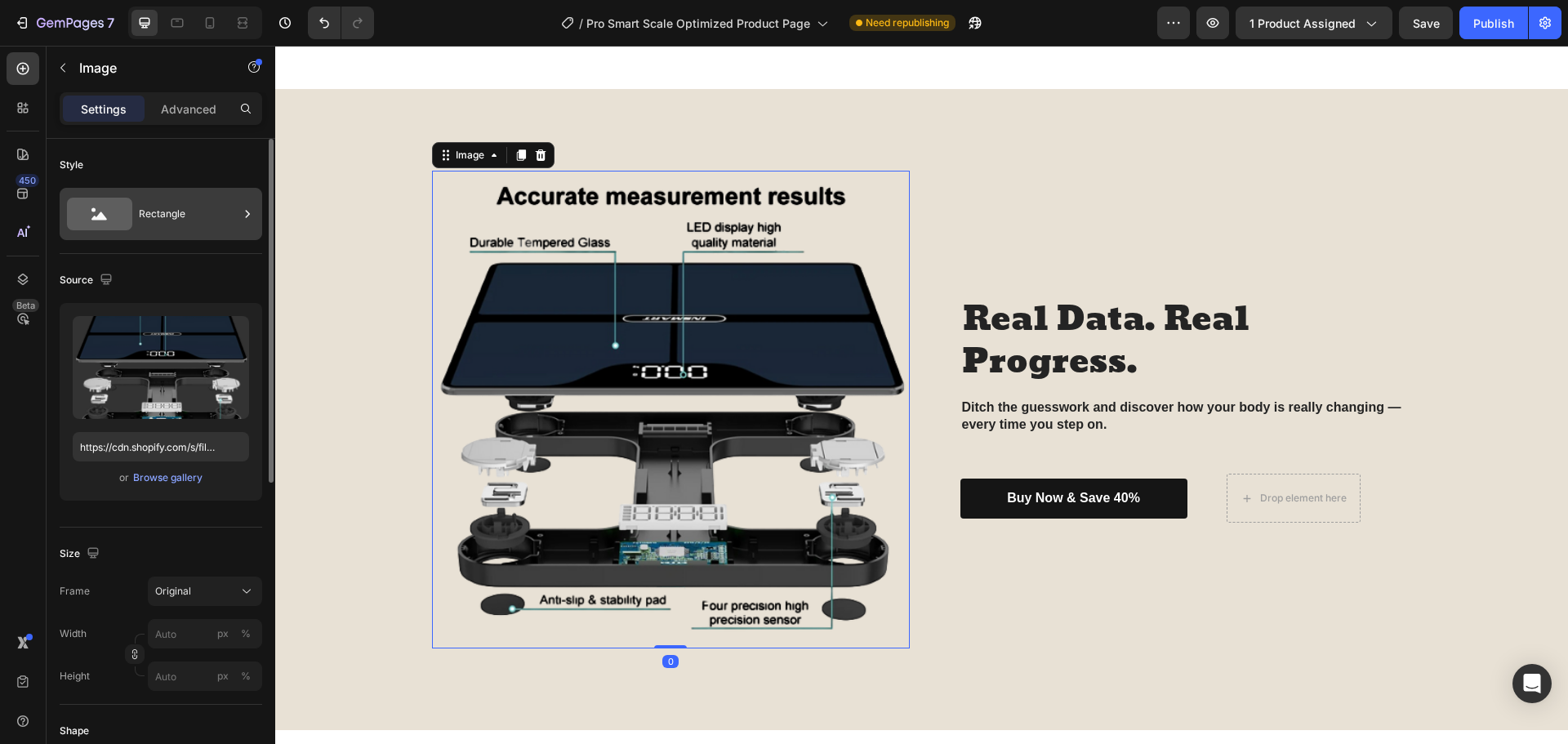 click on "Rectangle" at bounding box center [189, 214] 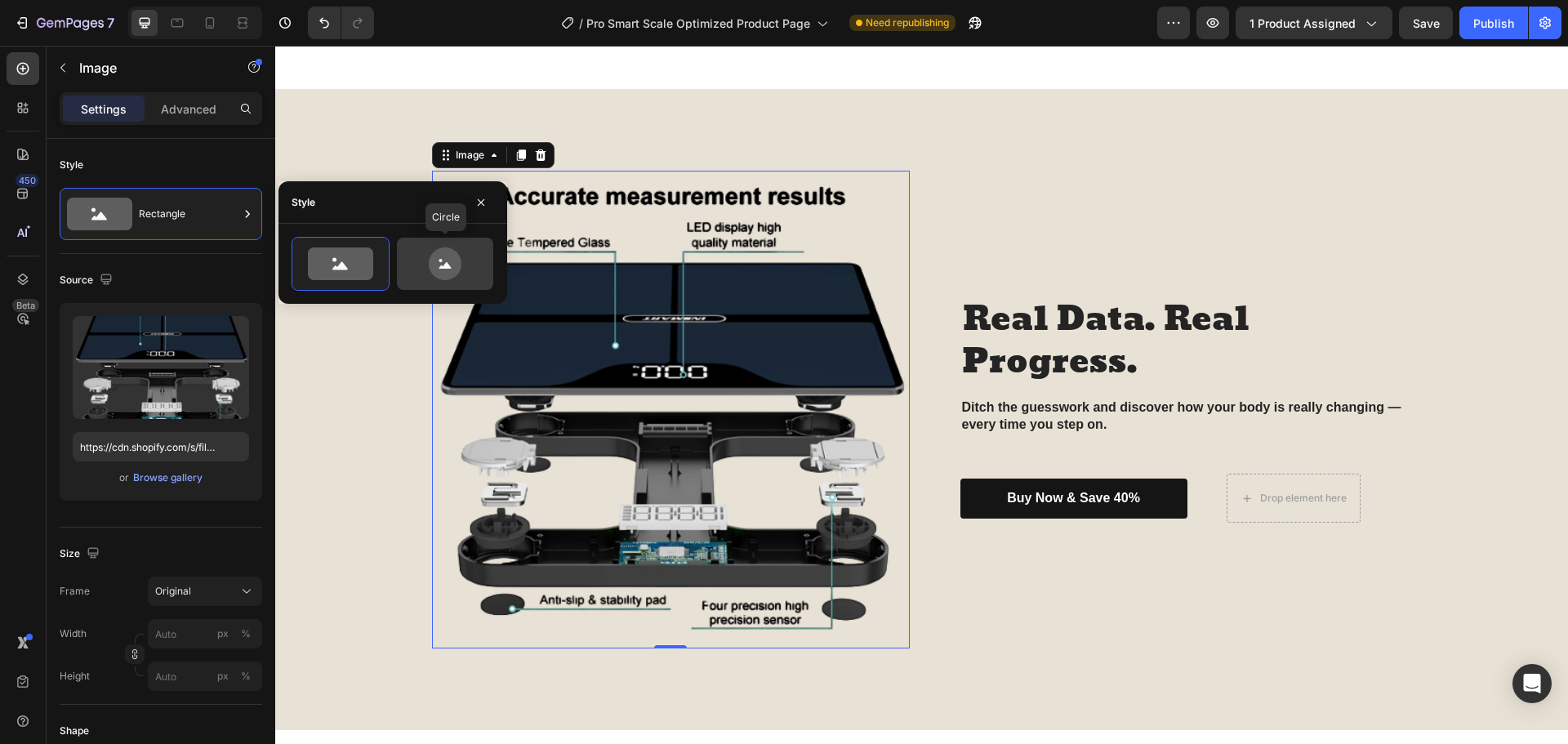 click 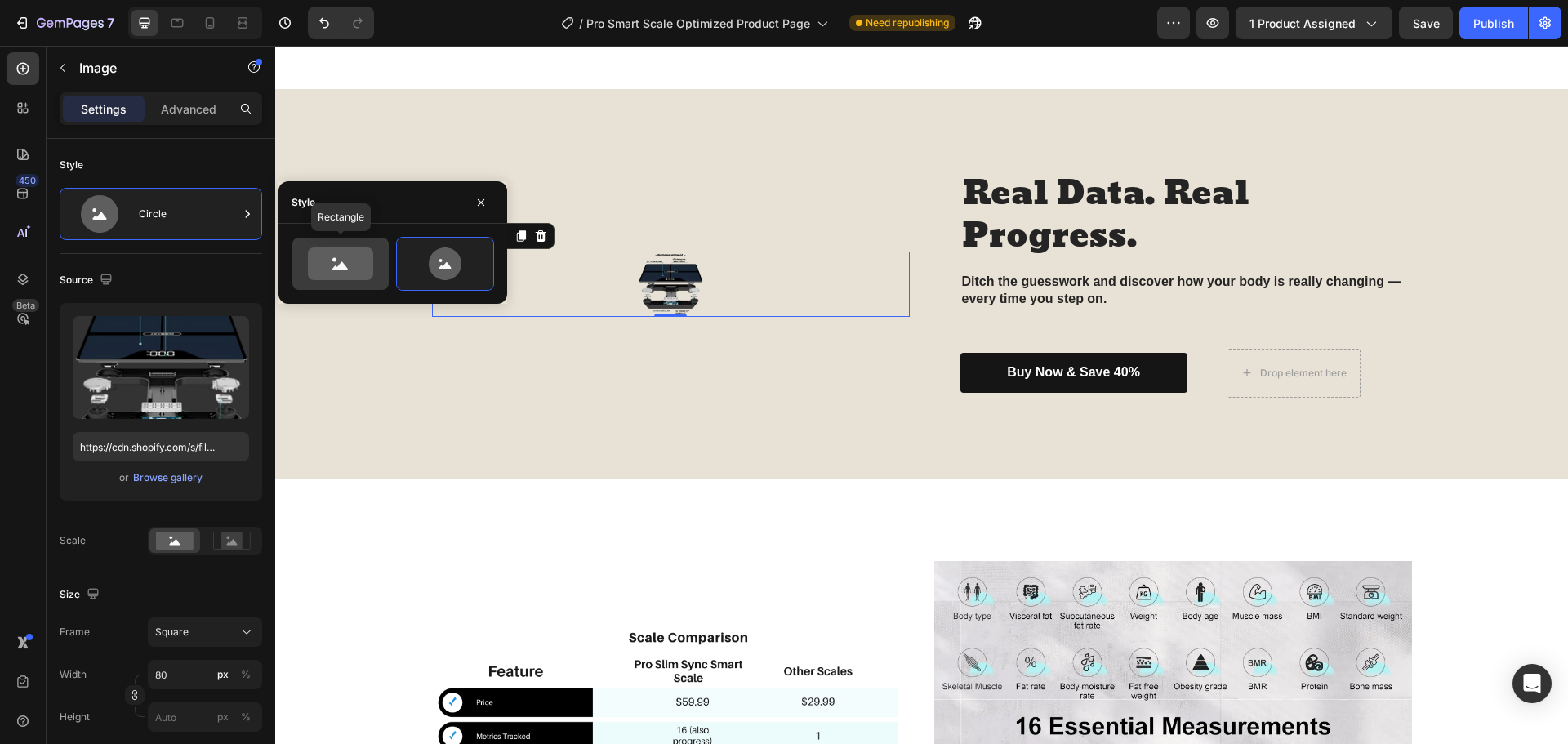click 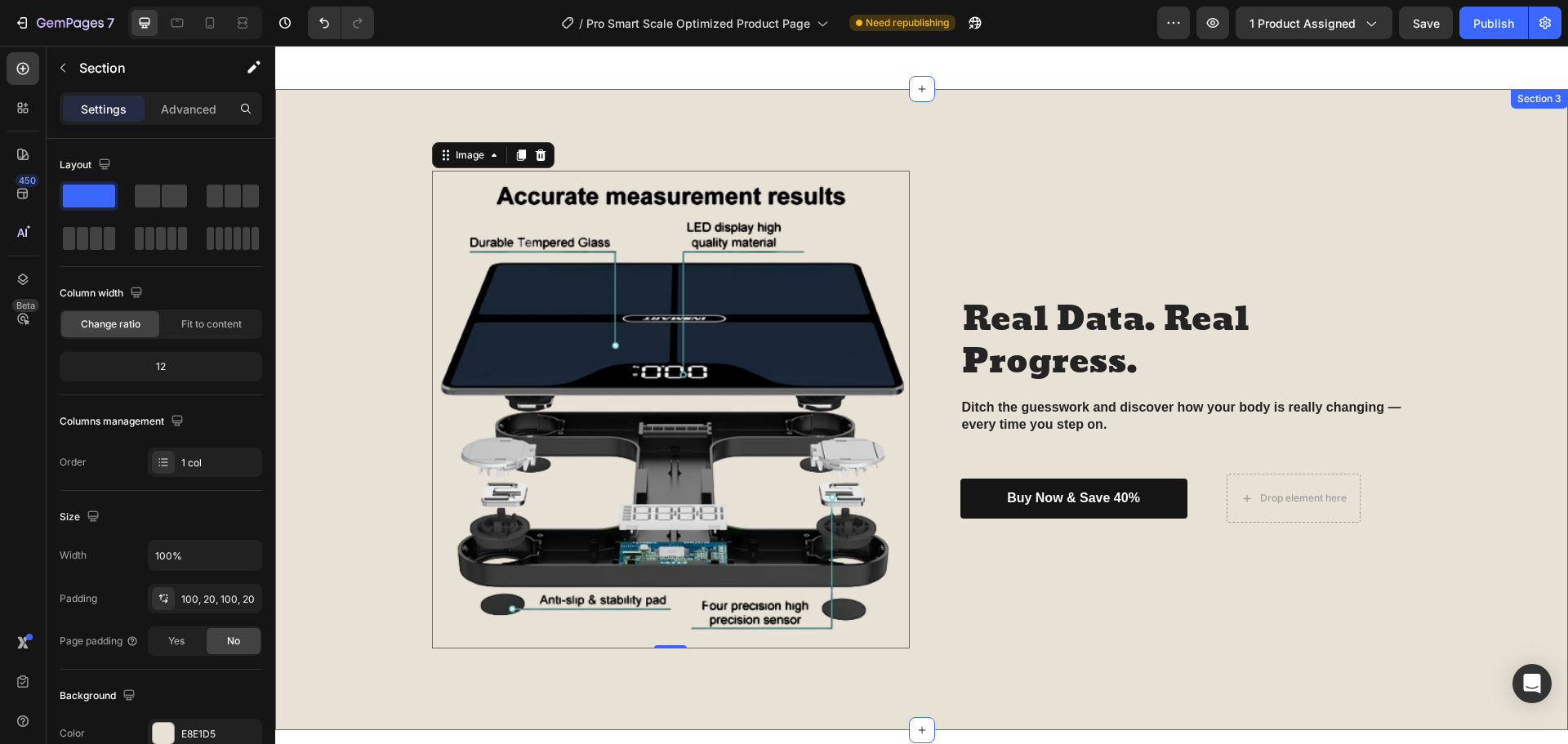 click on "Image   0 Real Data. Real Progress. Heading Ditch the guesswork and discover how your body is really changing — every time you step on. Text Block buy now & save 40% Button
Drop element here Row Row Row" at bounding box center [921, 409] 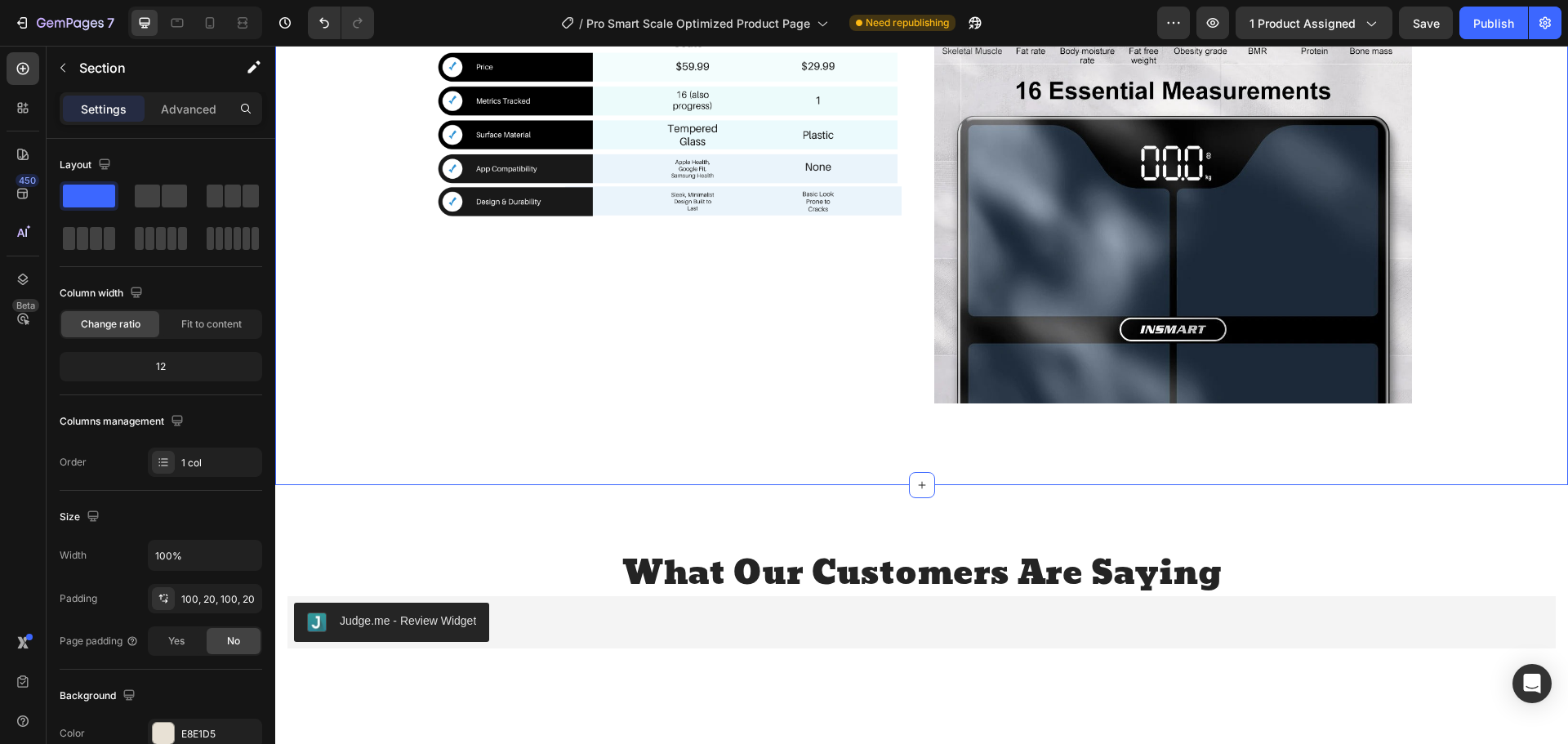 scroll, scrollTop: 2211, scrollLeft: 0, axis: vertical 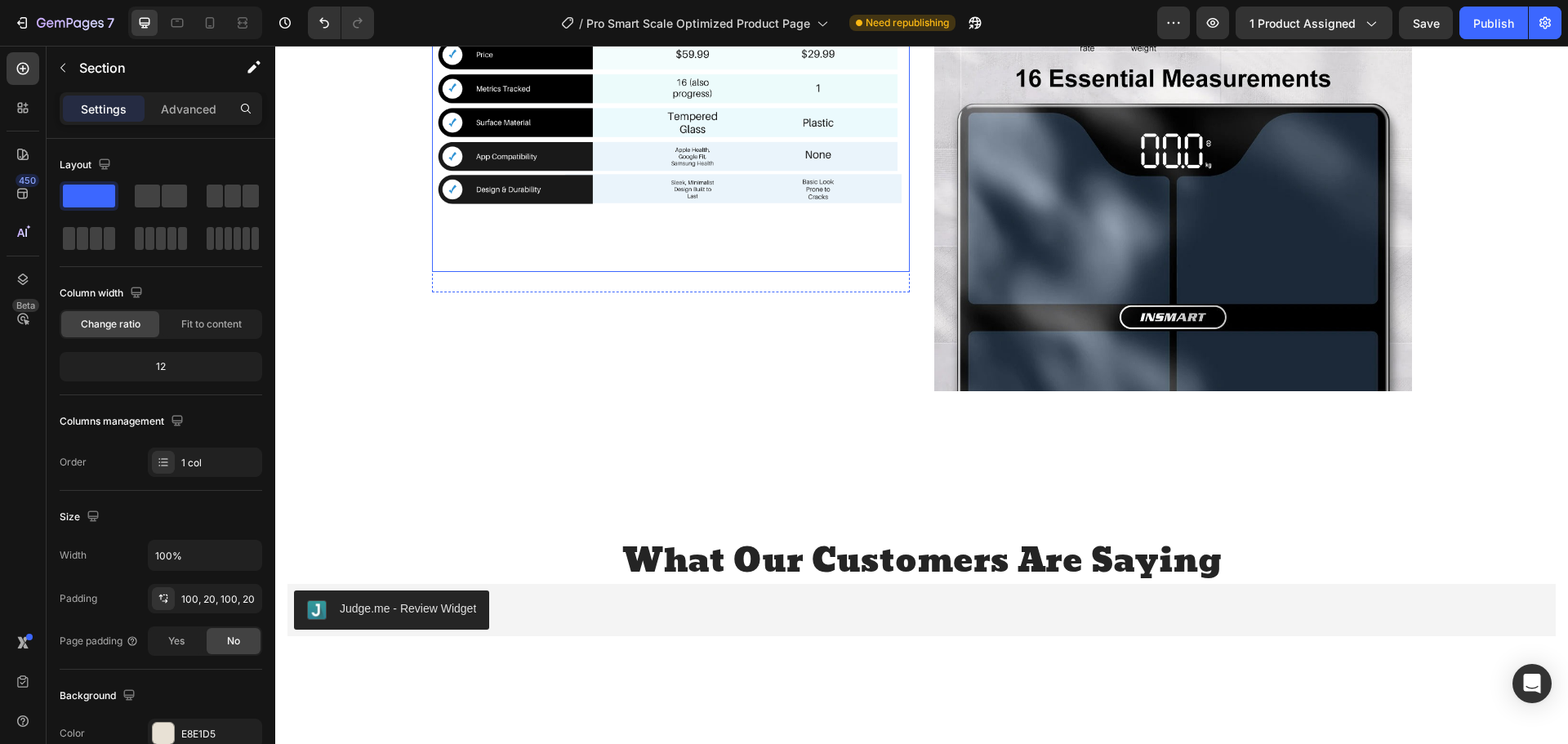 click at bounding box center (670, 92) 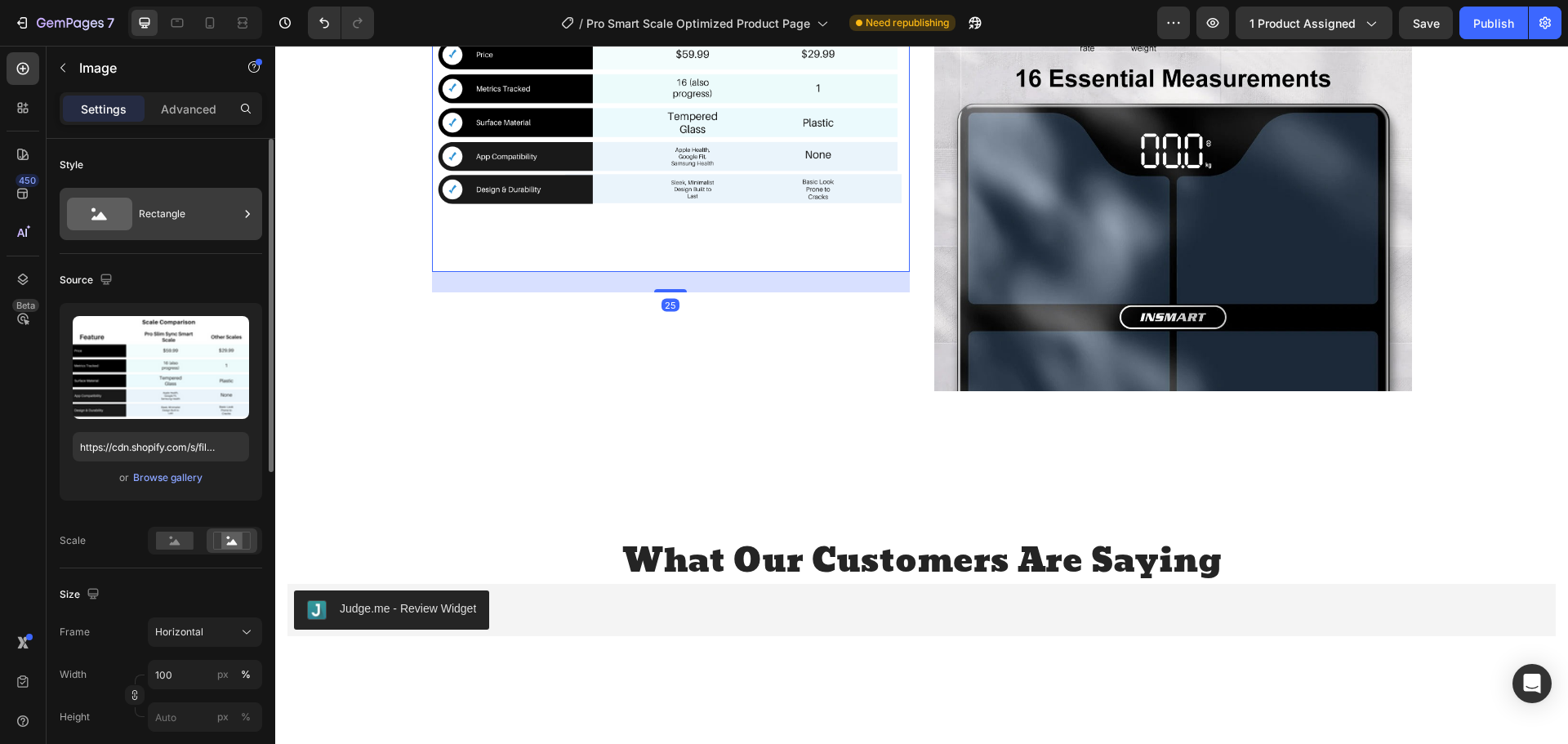 click on "Rectangle" at bounding box center [189, 214] 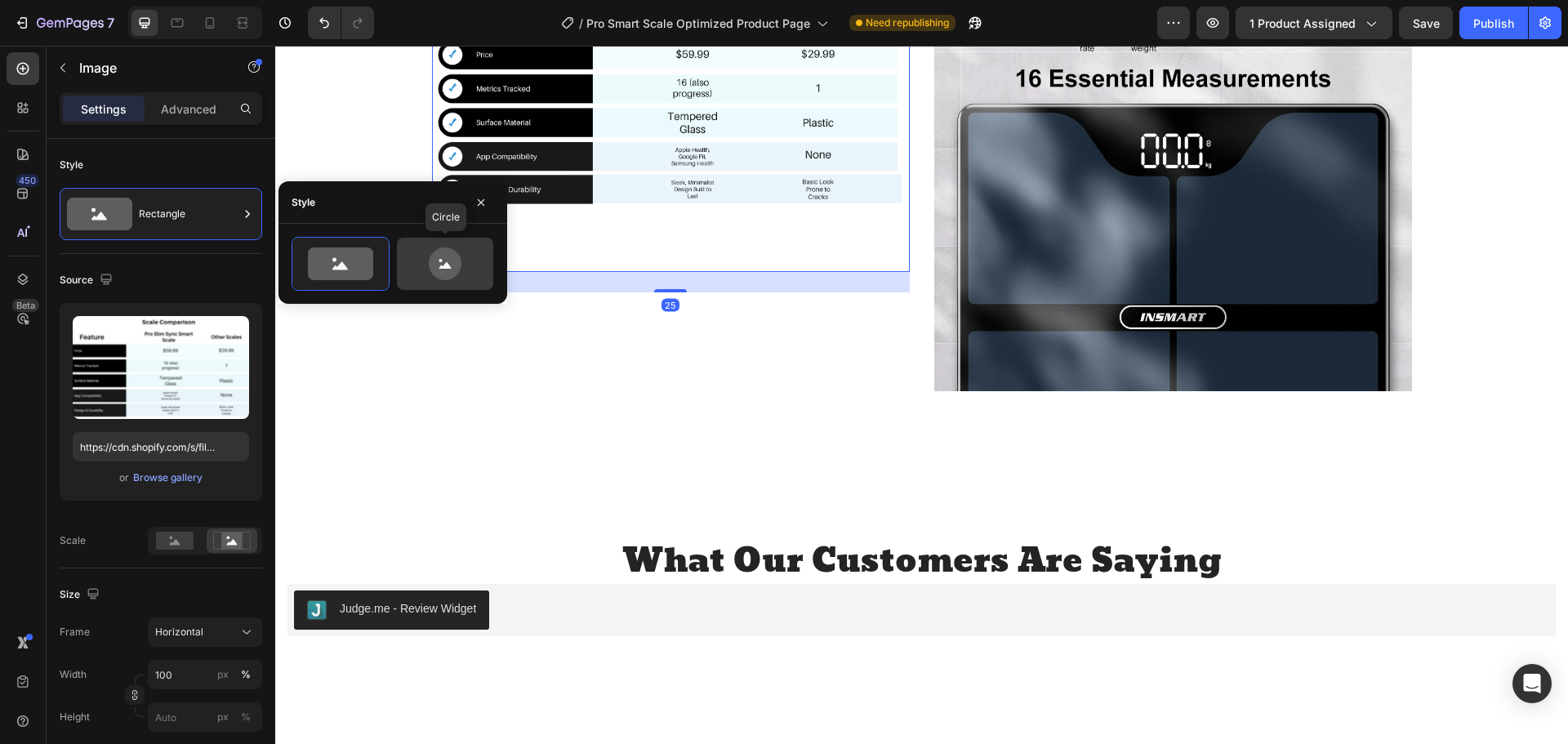 click 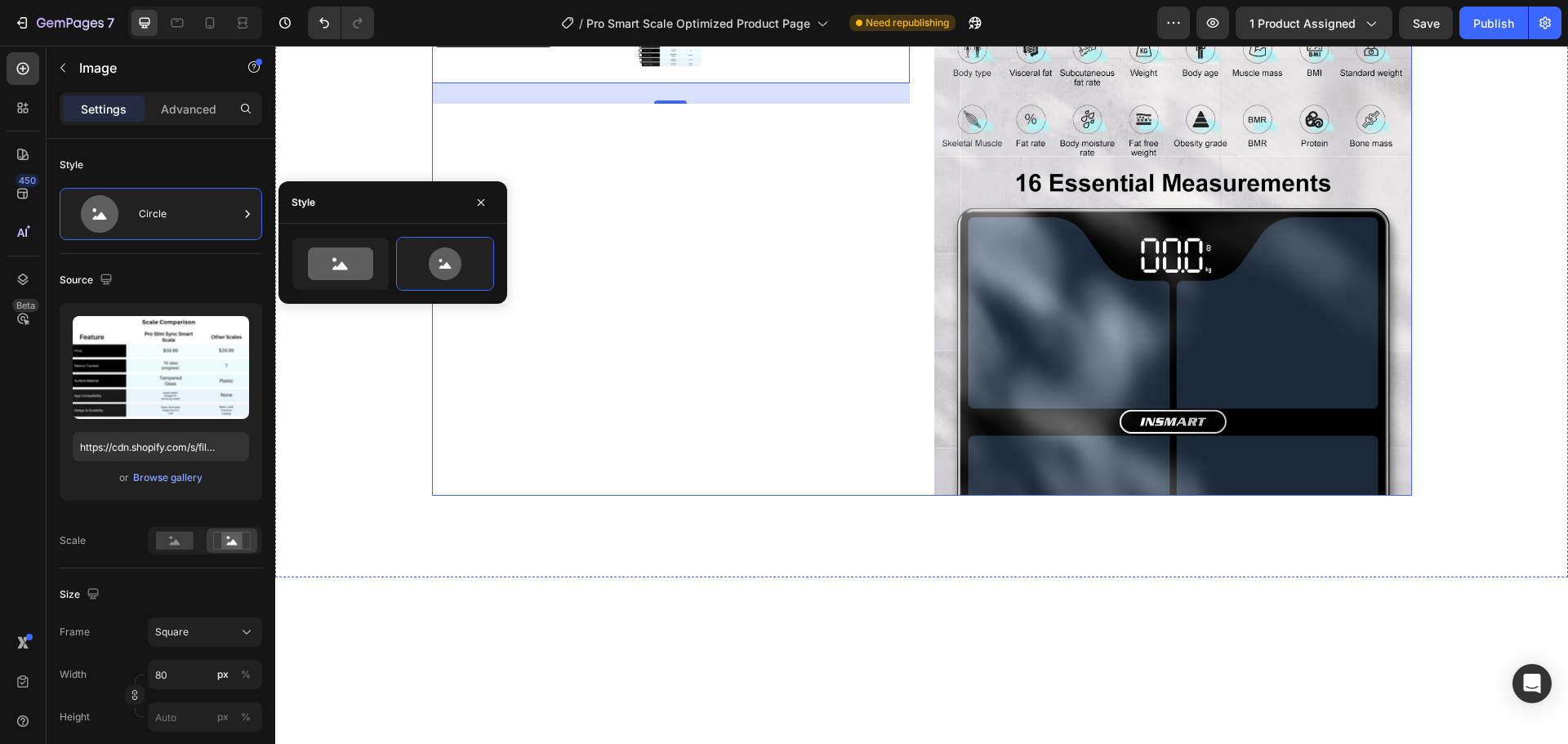 scroll, scrollTop: 1639, scrollLeft: 0, axis: vertical 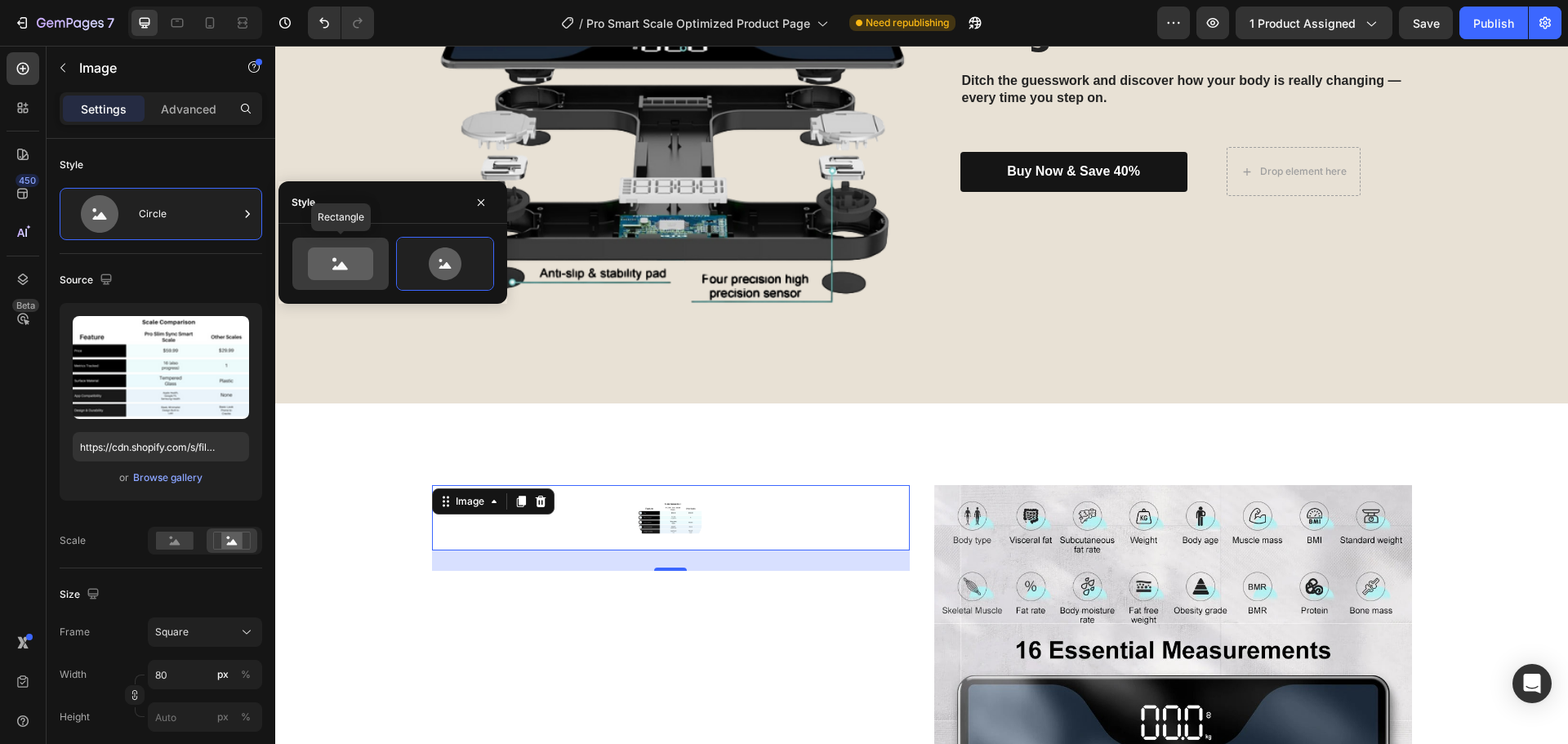 click 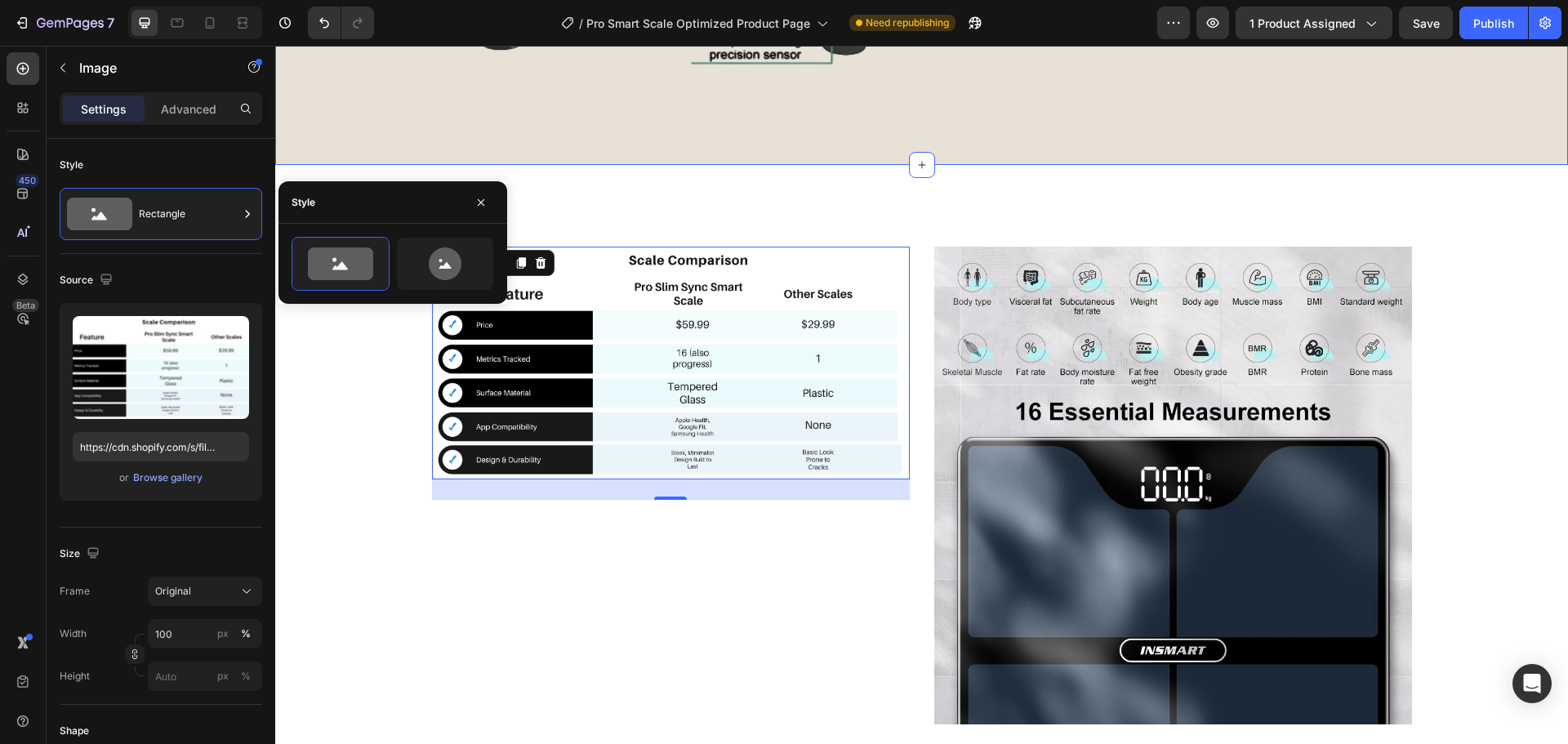 scroll, scrollTop: 2047, scrollLeft: 0, axis: vertical 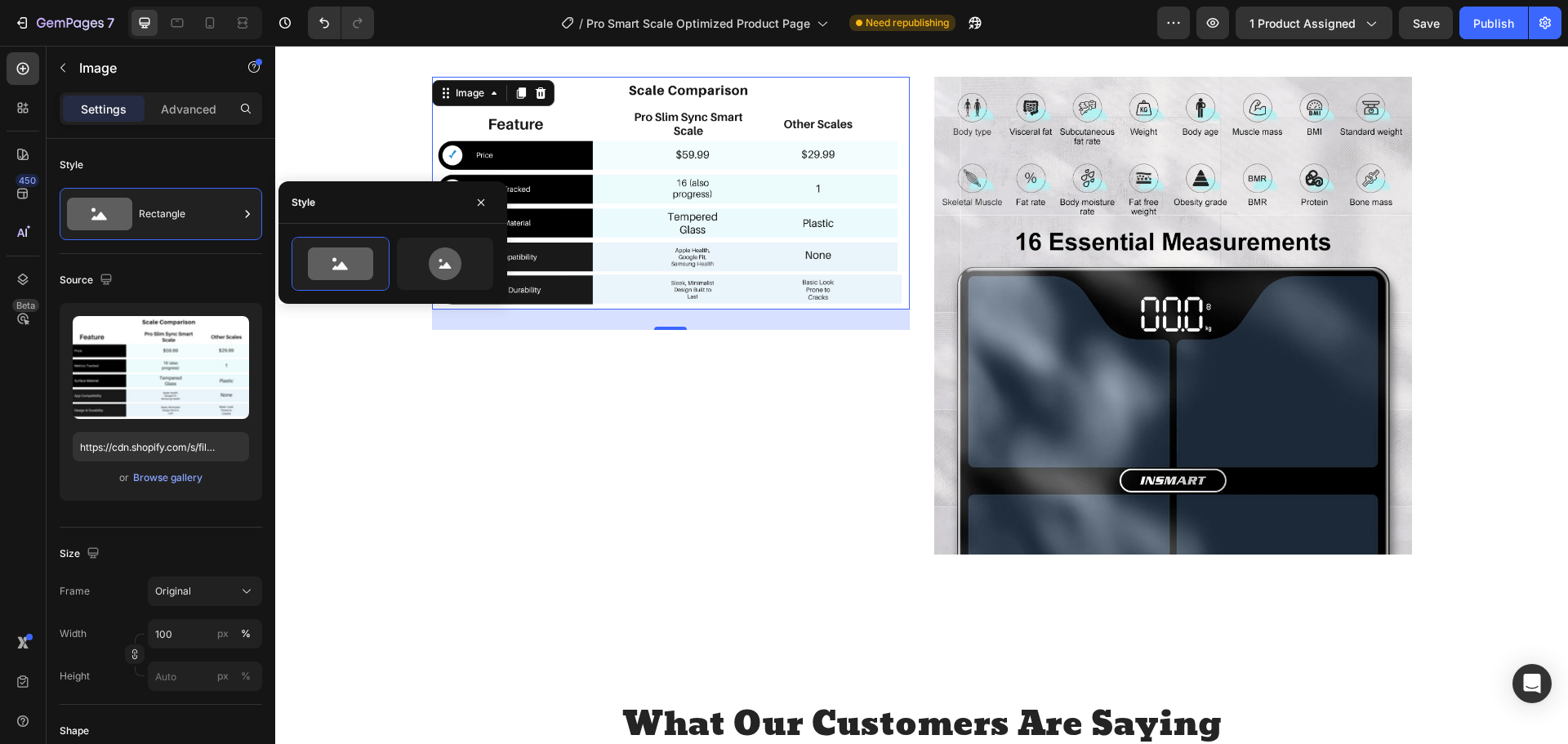 click at bounding box center (670, 193) 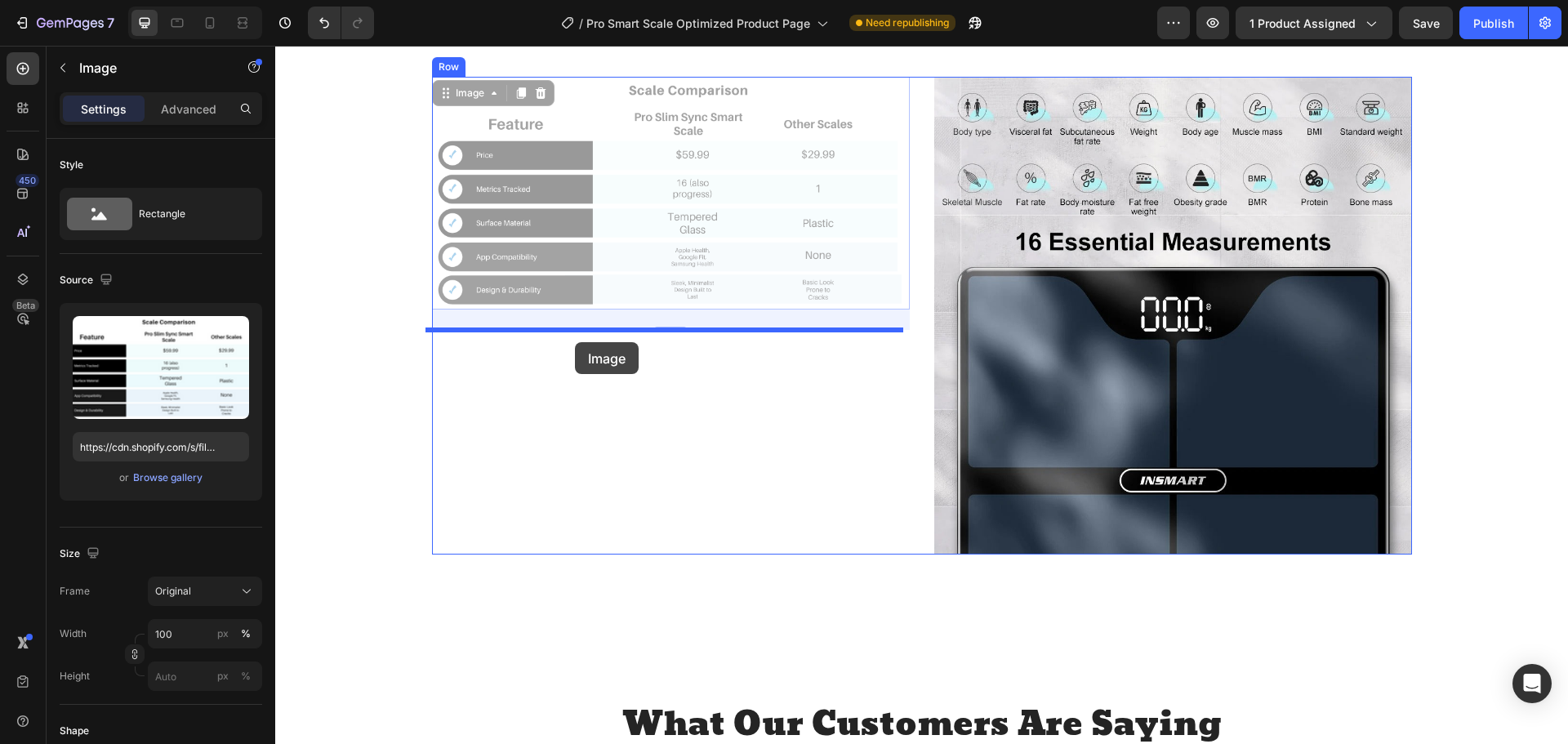 drag, startPoint x: 647, startPoint y: 279, endPoint x: 575, endPoint y: 342, distance: 95.6713 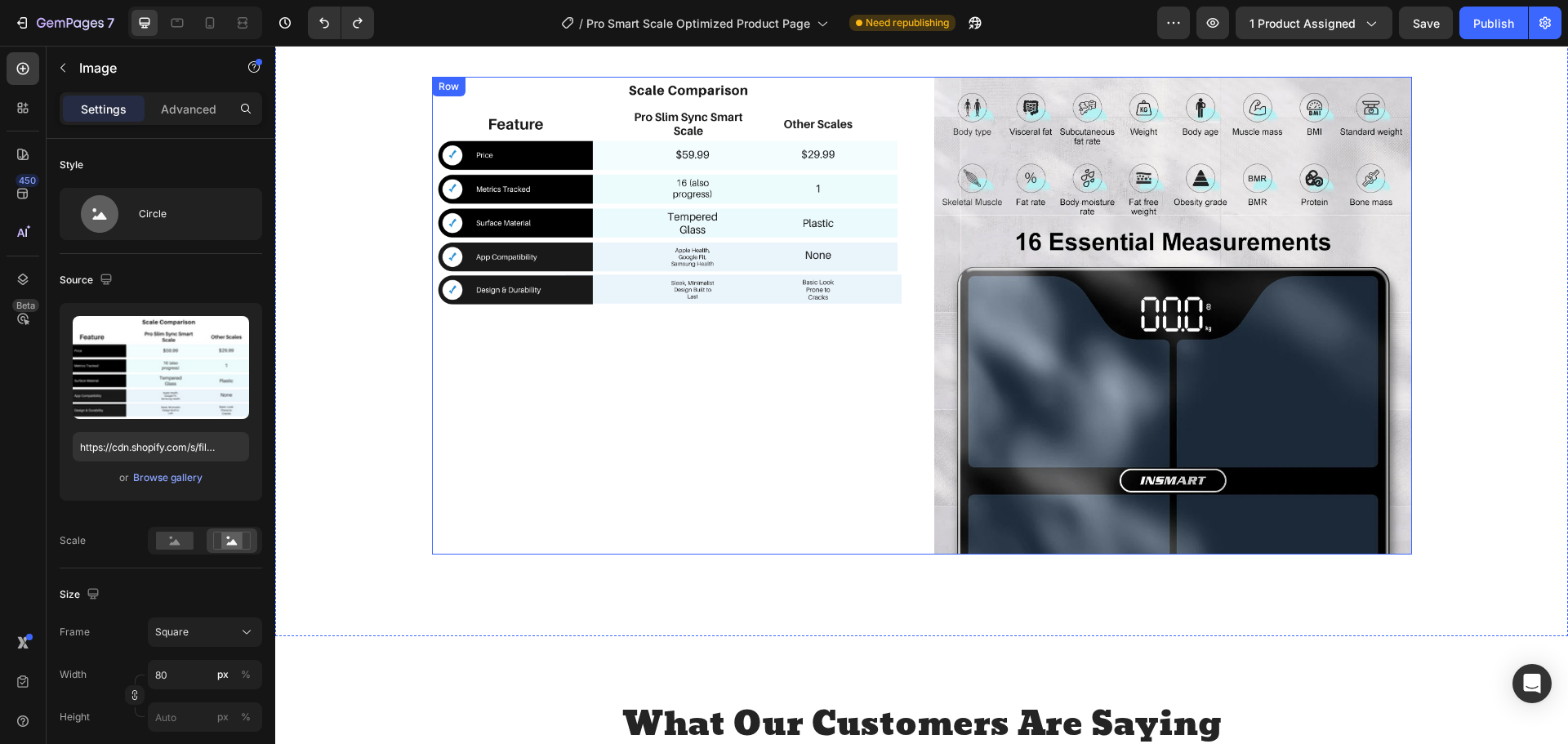 type on "100" 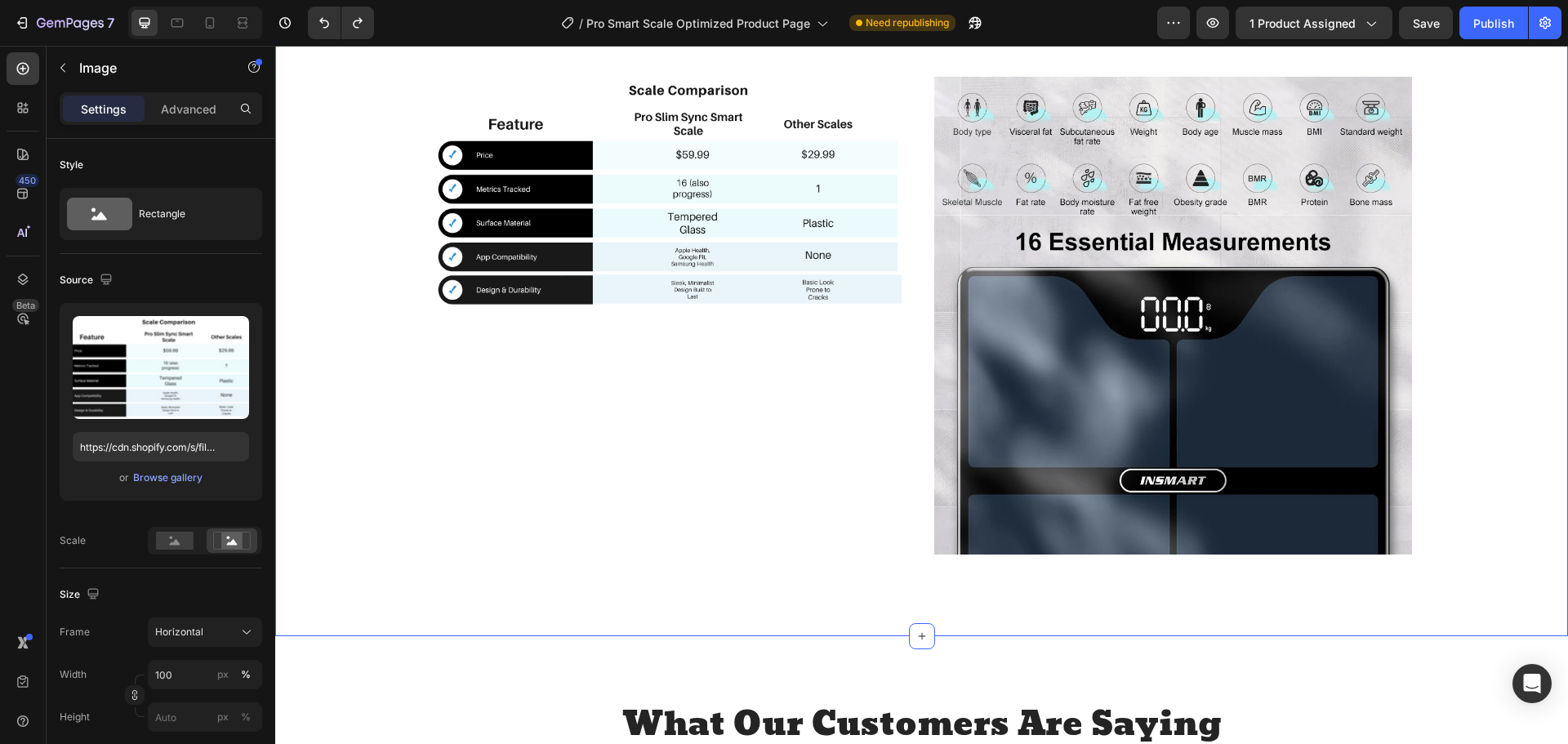 click on "Image Row Image Row" at bounding box center [921, 315] 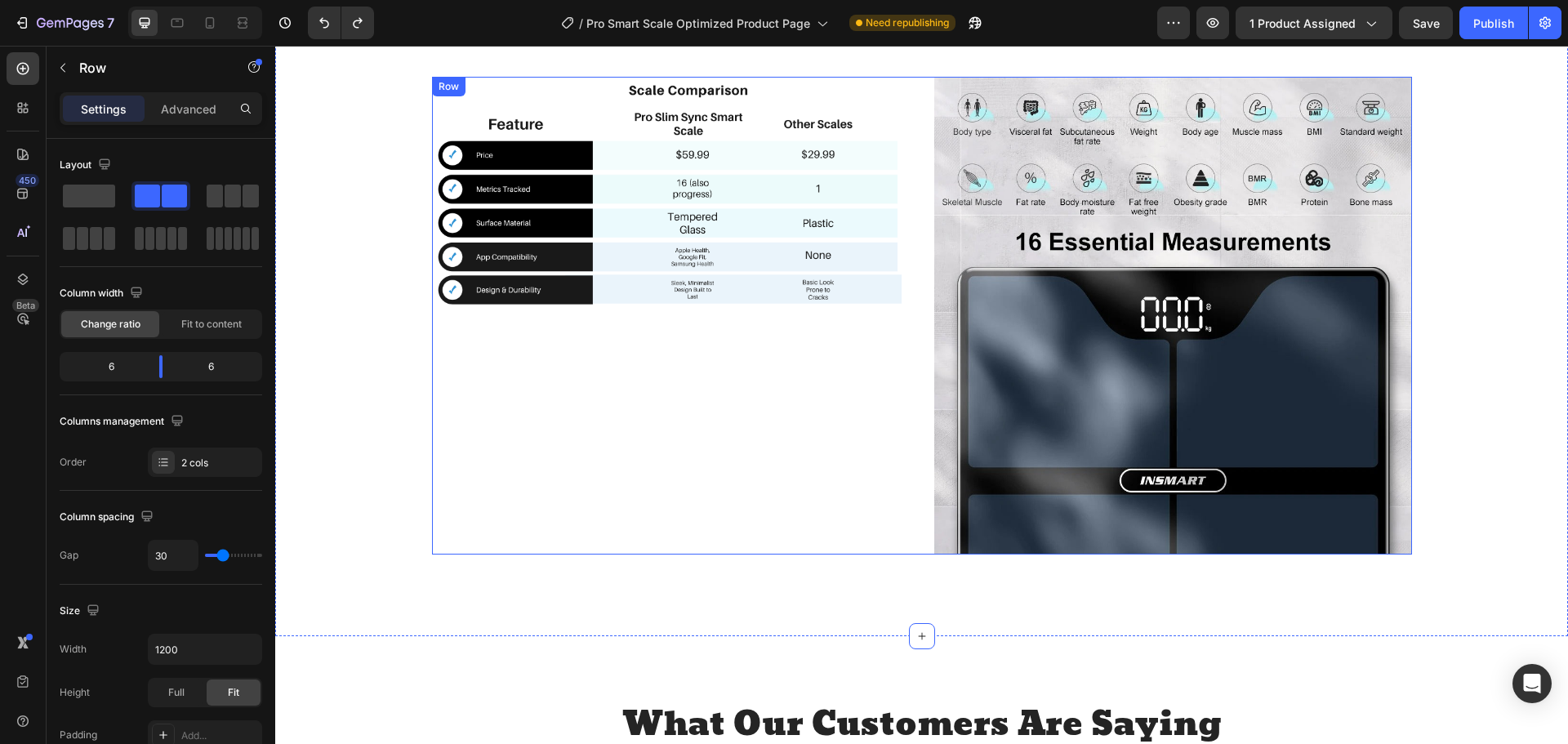 click on "Image Row" at bounding box center (670, 315) 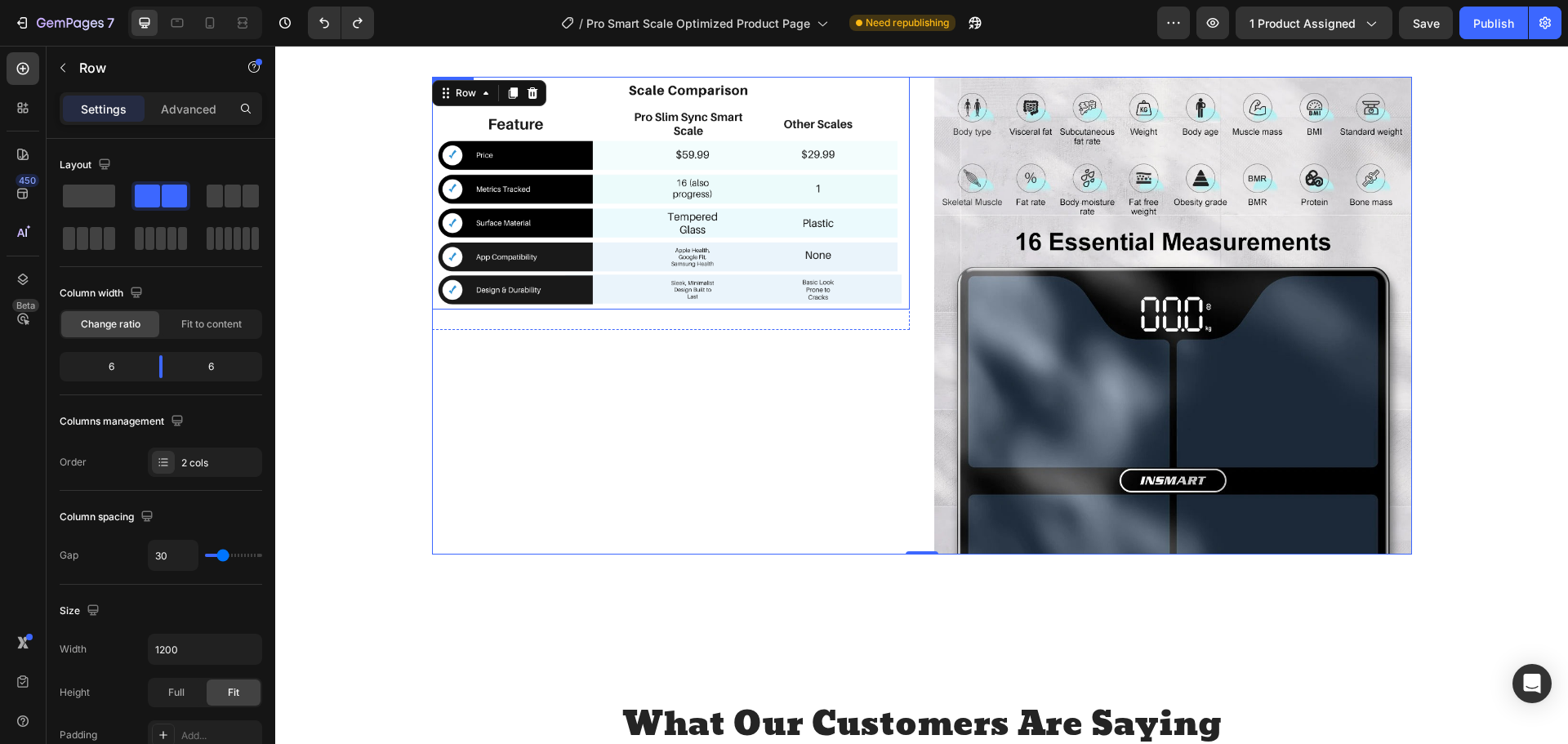 click at bounding box center [670, 193] 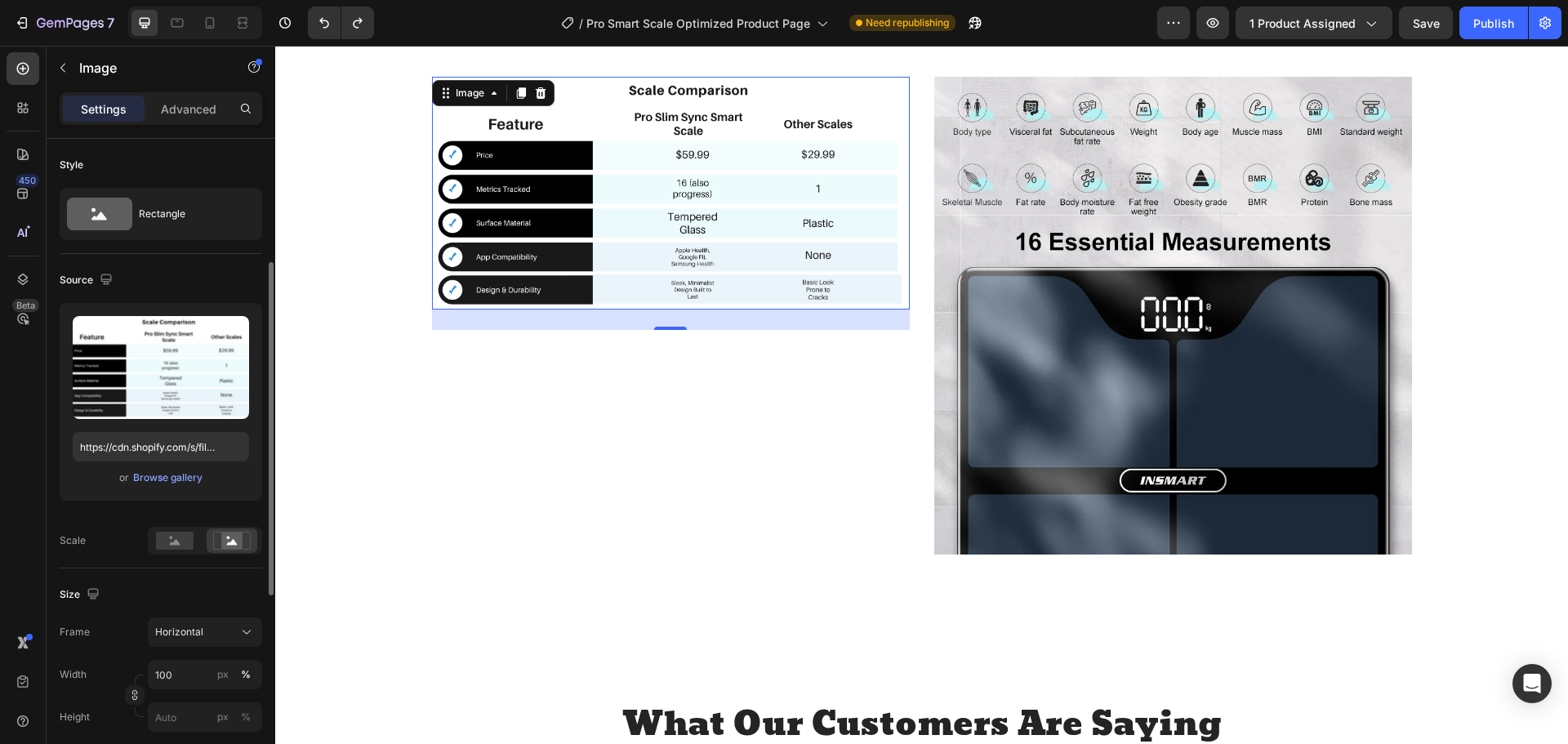scroll, scrollTop: 245, scrollLeft: 0, axis: vertical 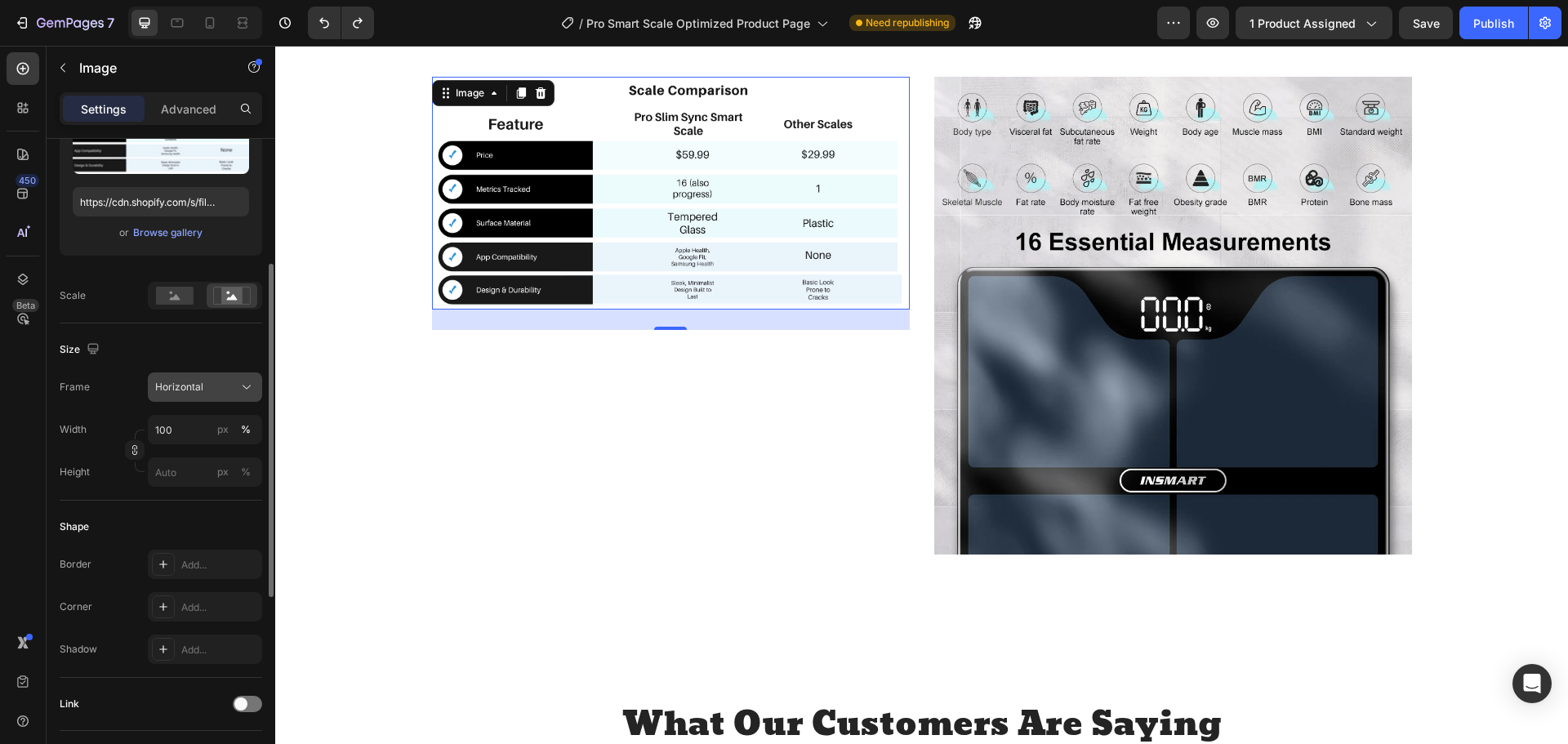 click on "Horizontal" 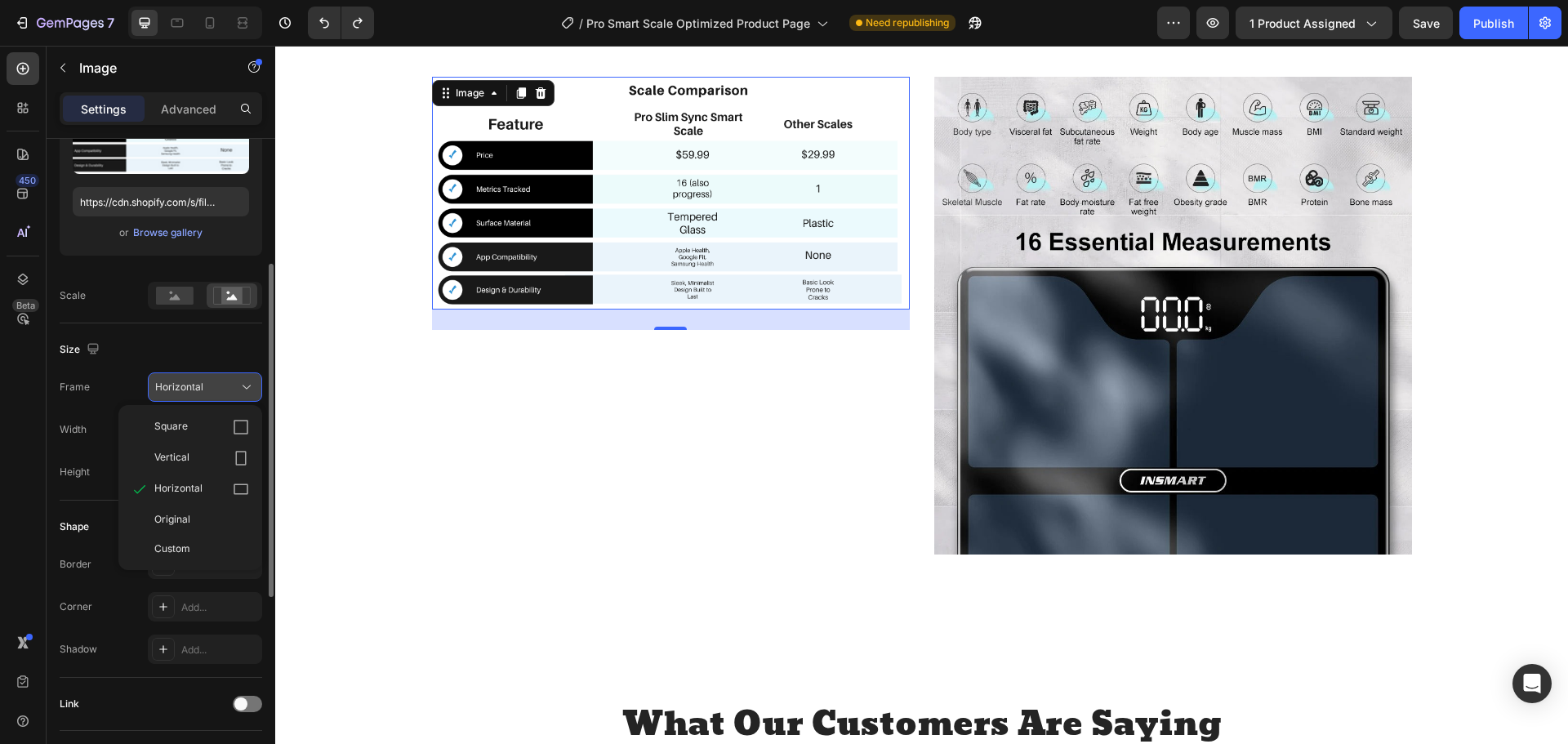 click on "Horizontal" 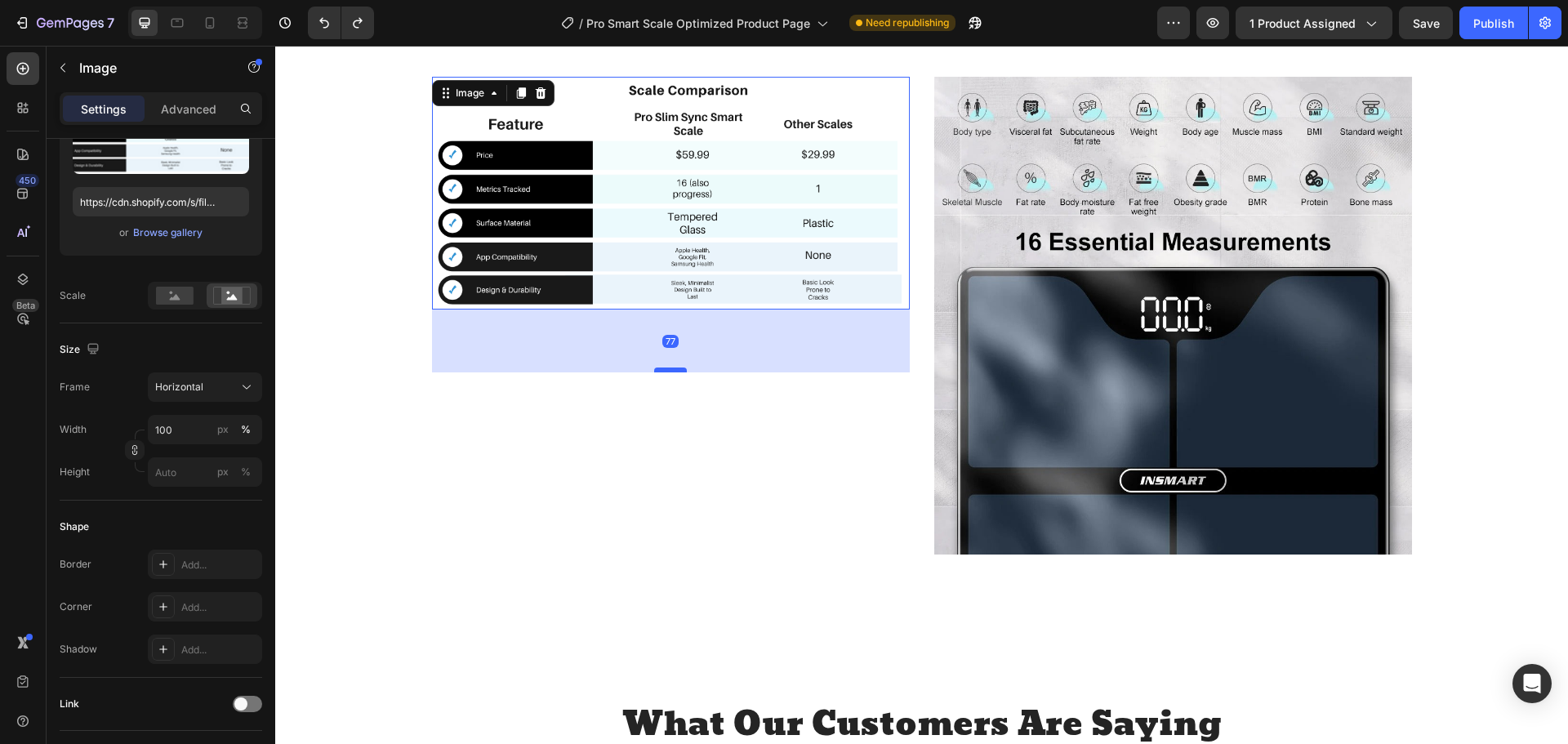drag, startPoint x: 659, startPoint y: 332, endPoint x: 663, endPoint y: 403, distance: 71.11259 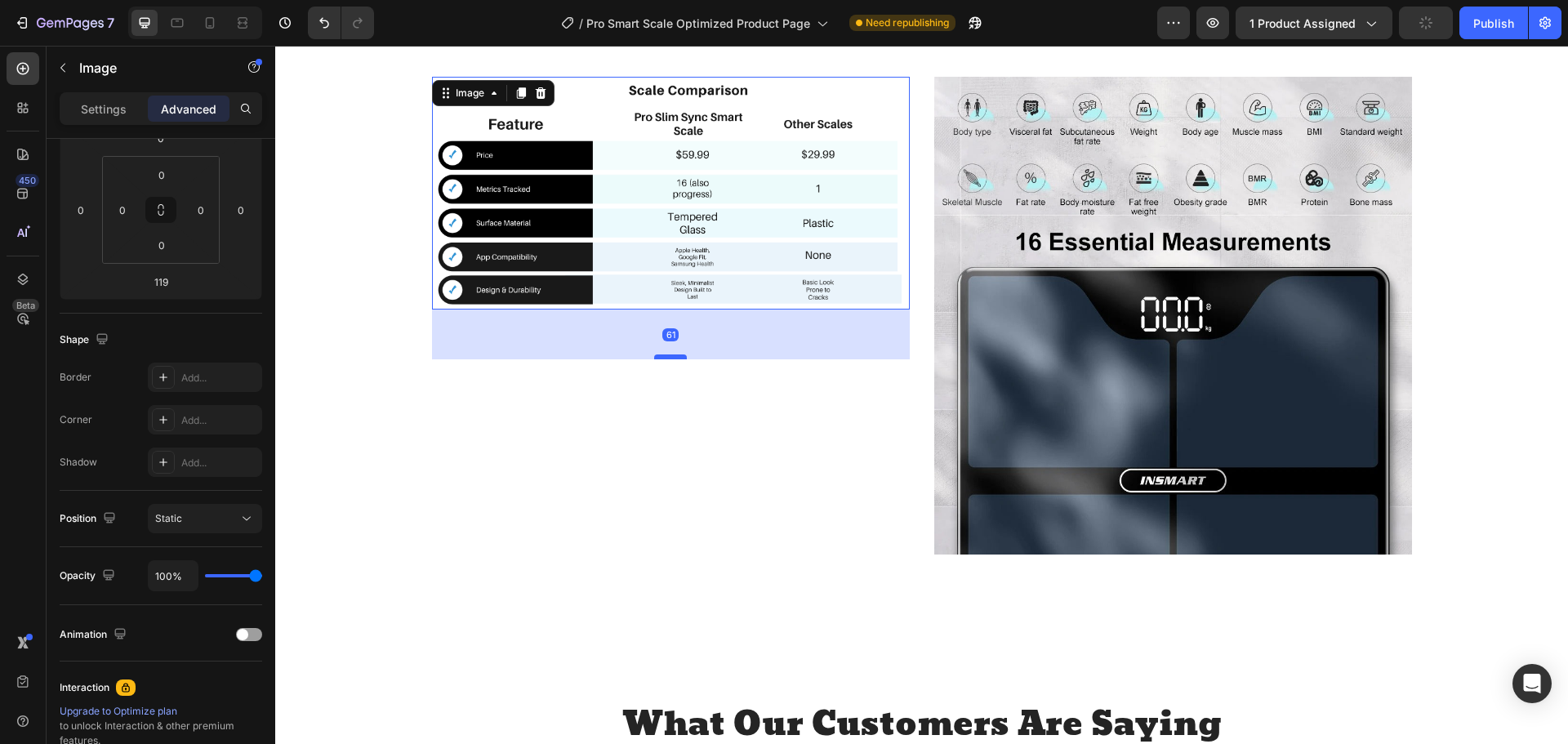 drag, startPoint x: 663, startPoint y: 403, endPoint x: 663, endPoint y: 347, distance: 56 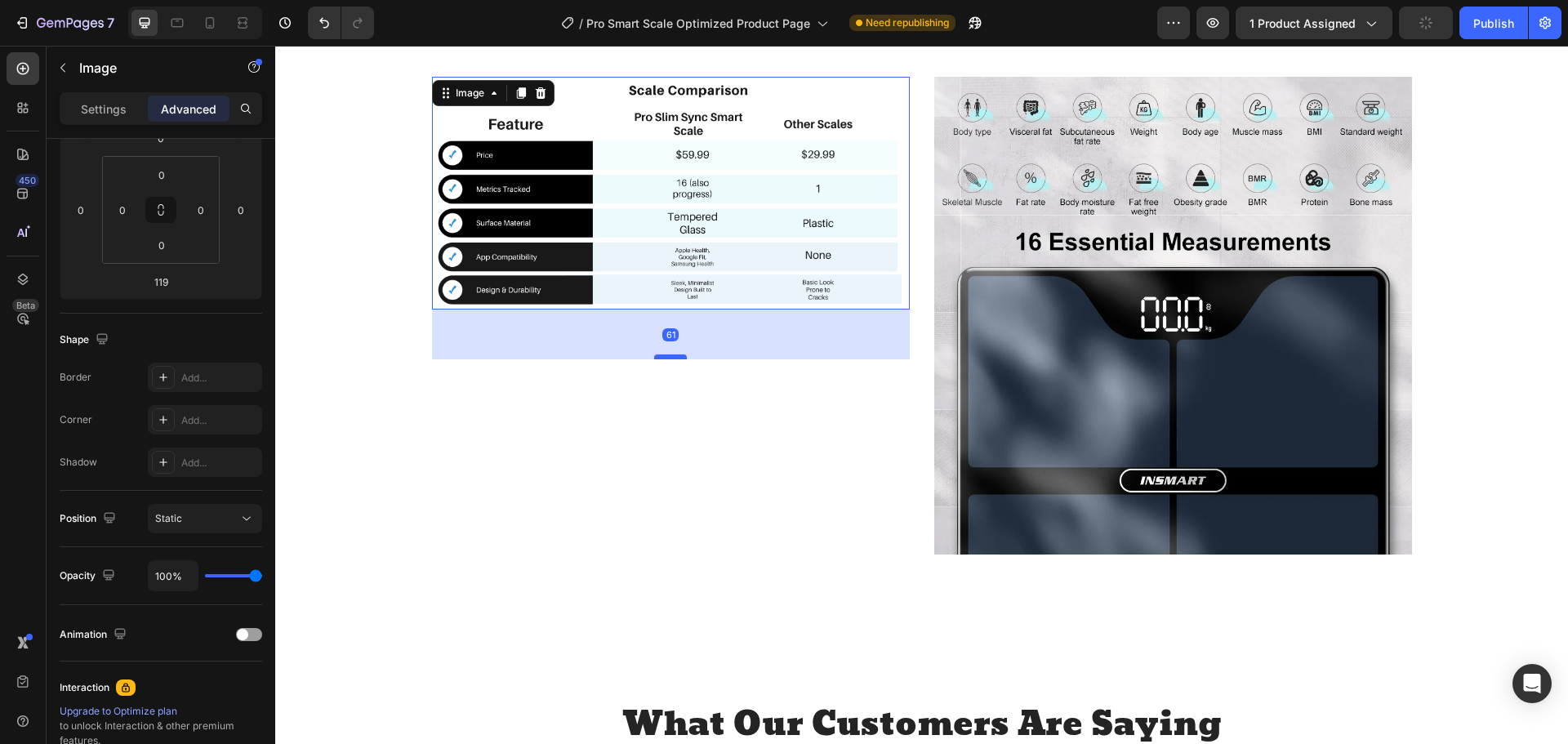 click at bounding box center (670, 357) 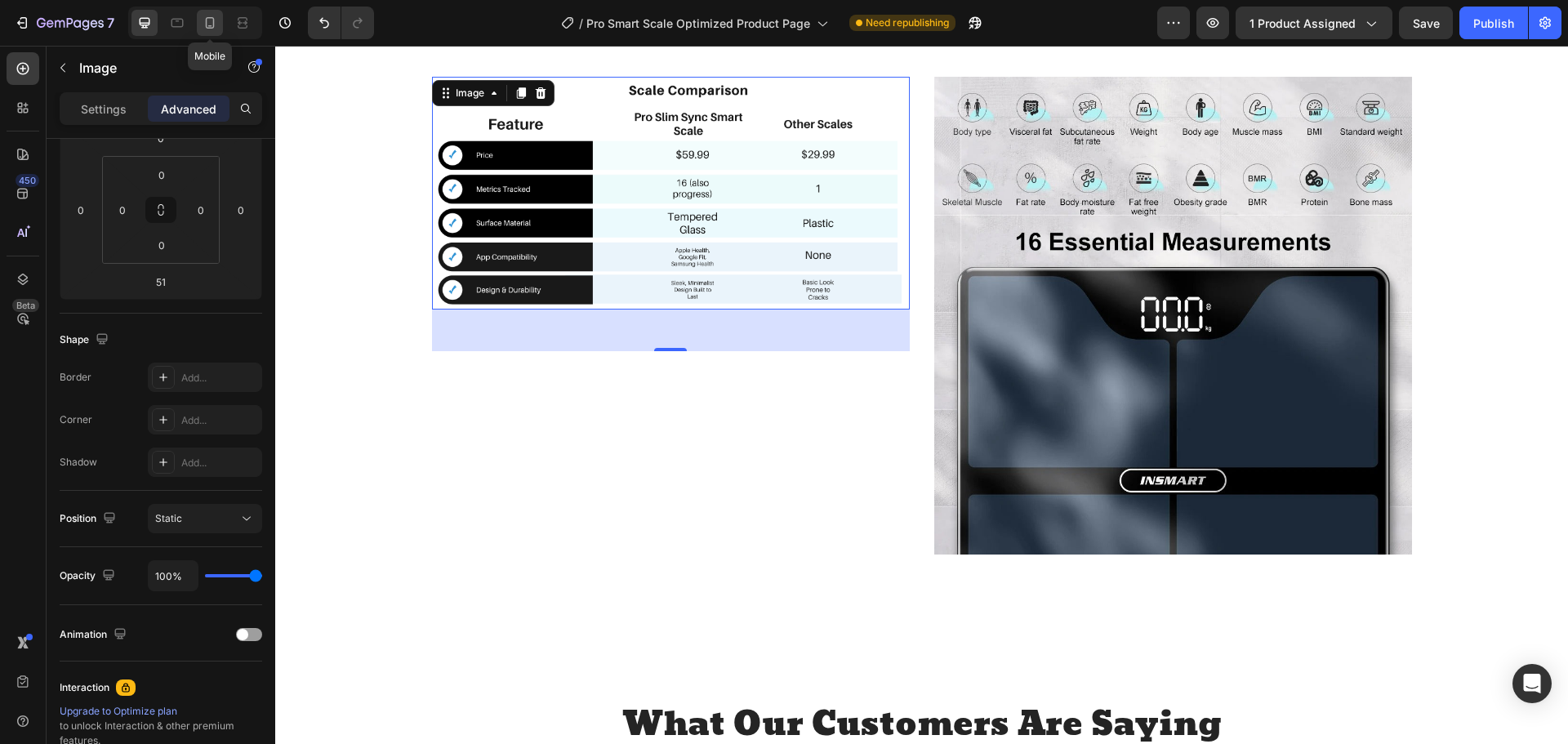 click 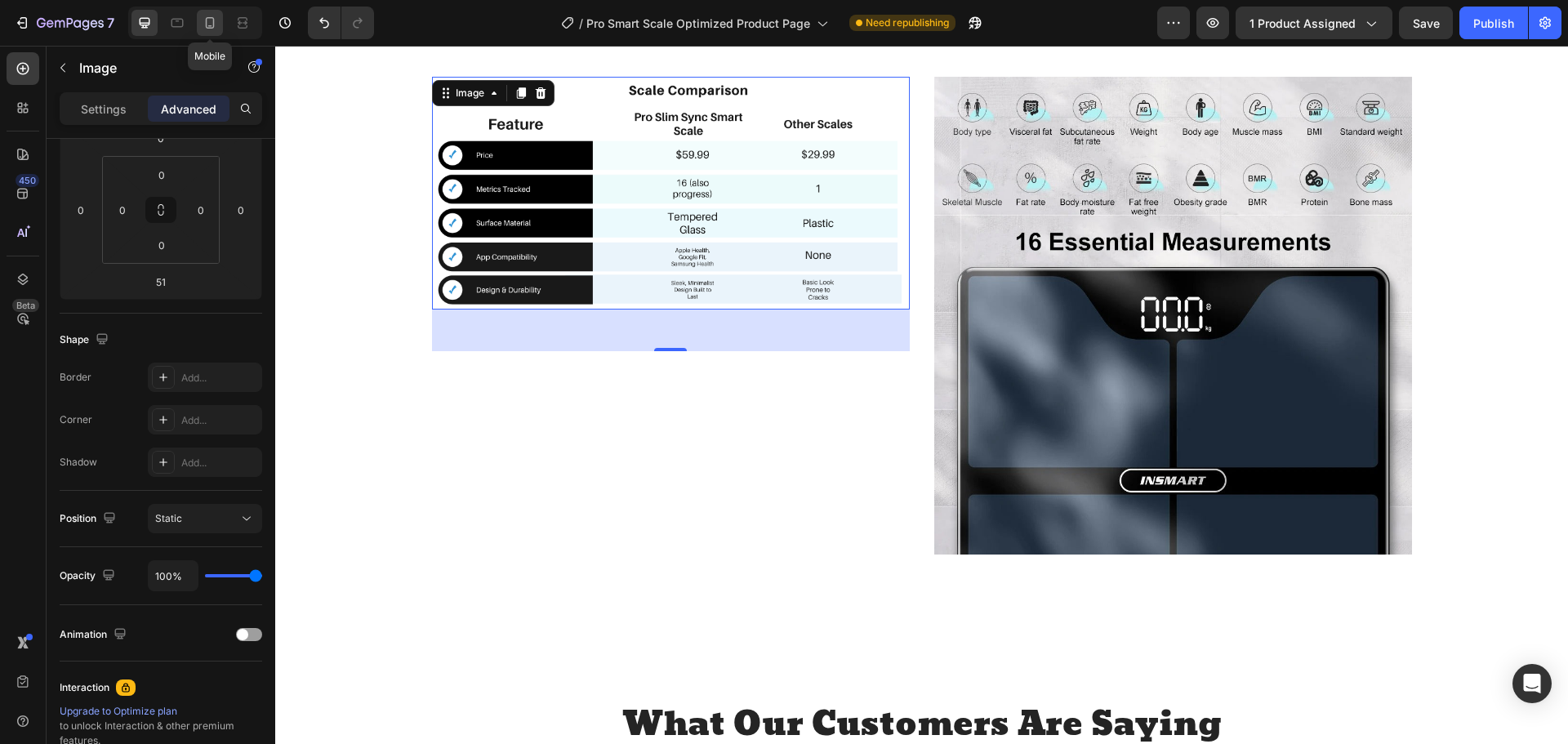type on "25" 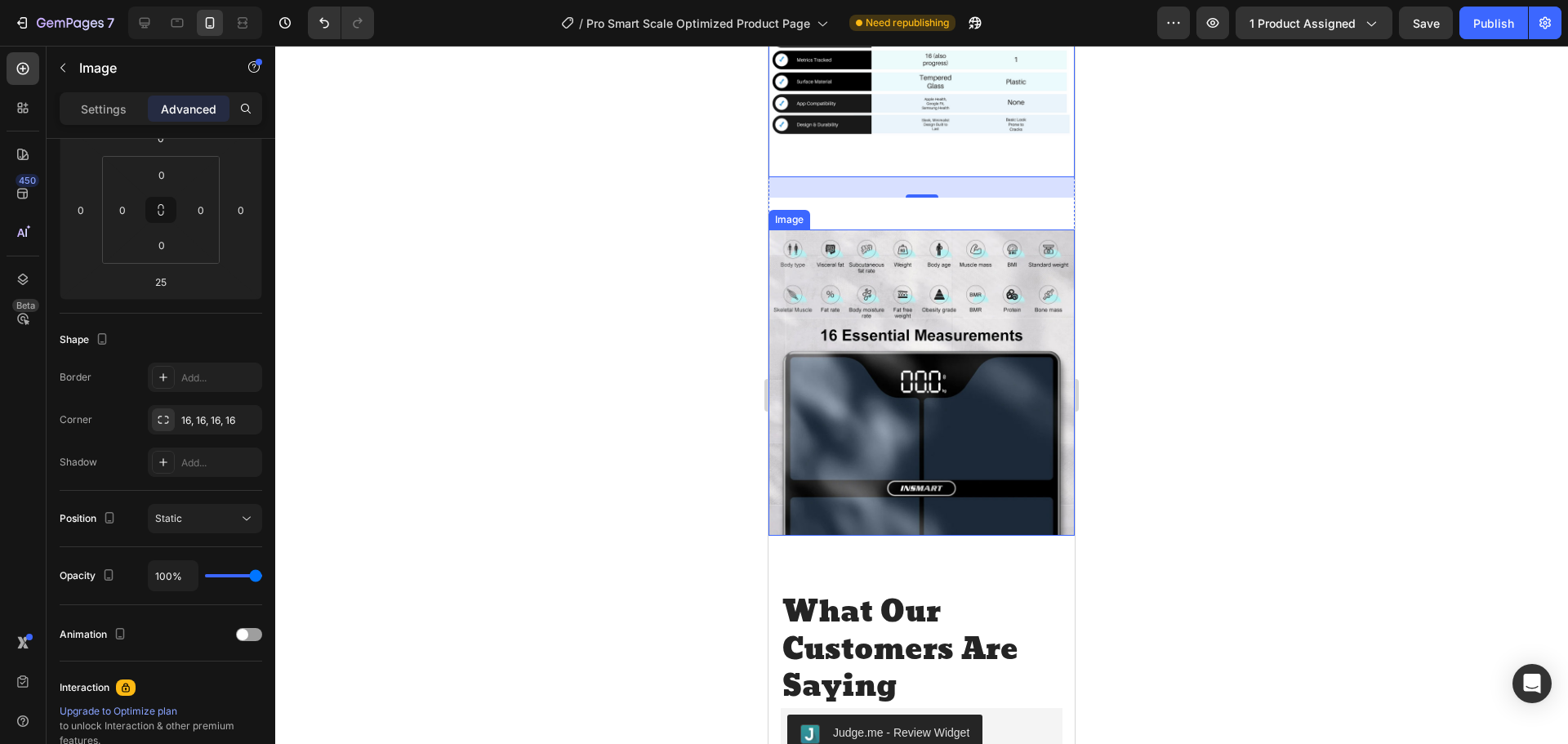 scroll, scrollTop: 1655, scrollLeft: 0, axis: vertical 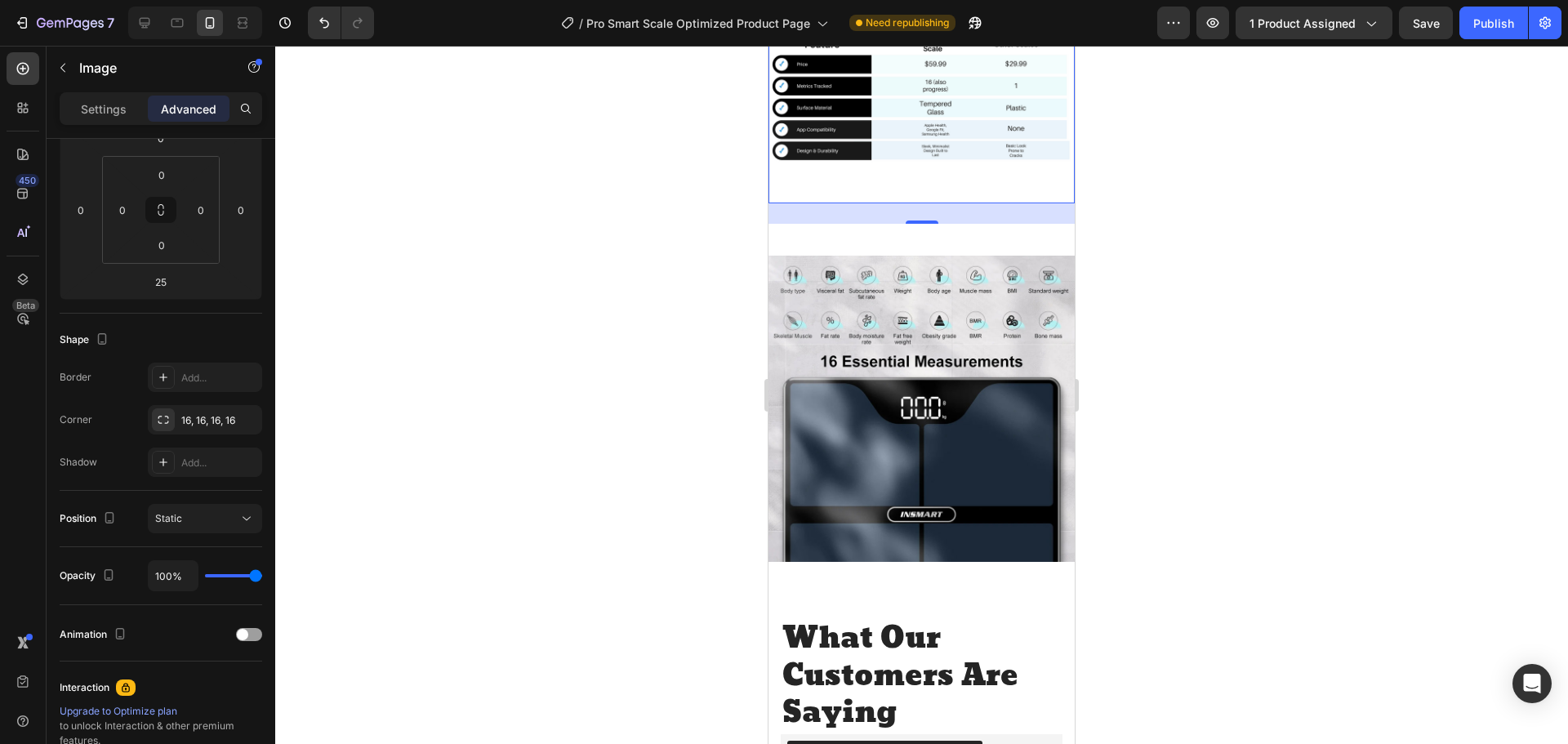 click 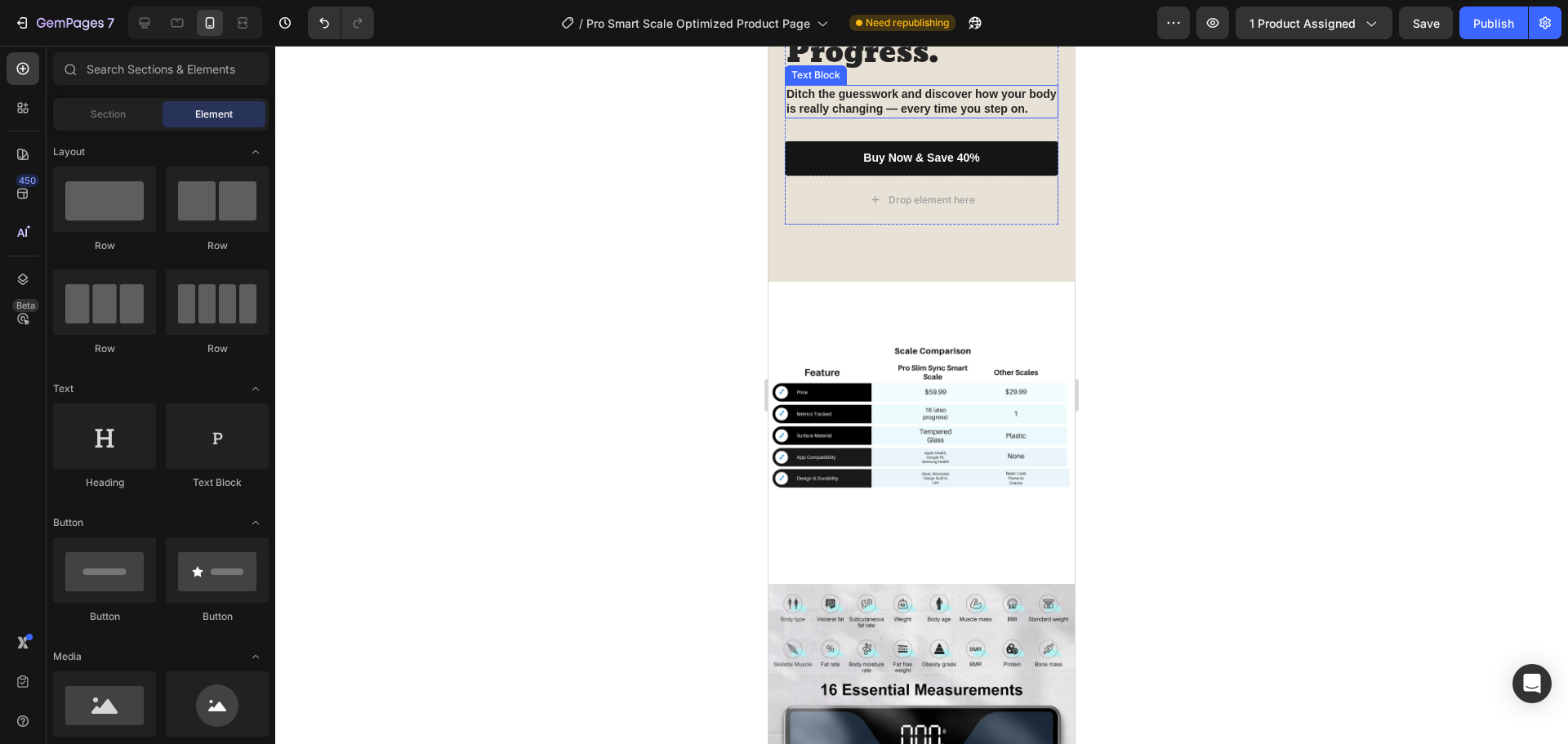 scroll, scrollTop: 1410, scrollLeft: 0, axis: vertical 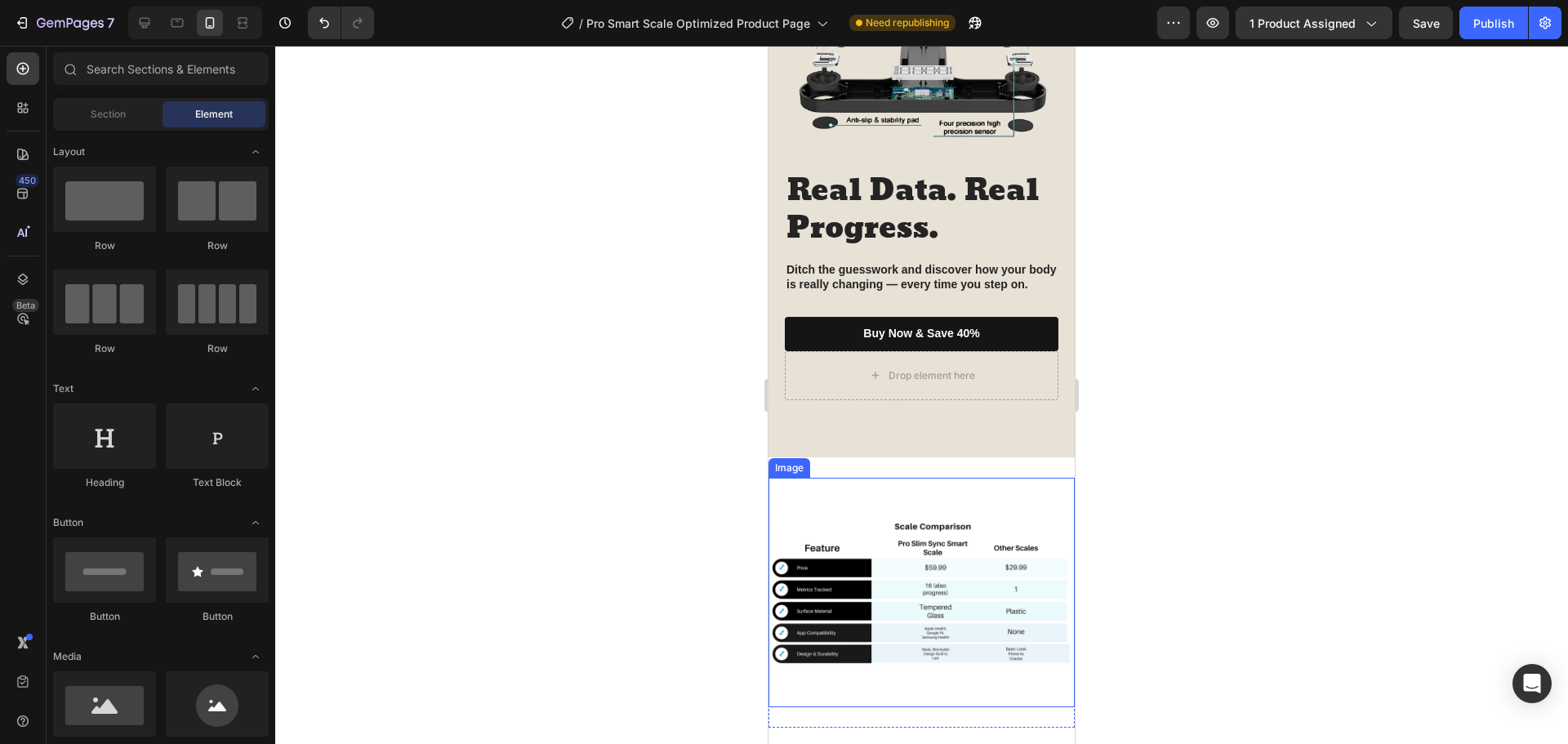 click at bounding box center (921, 592) 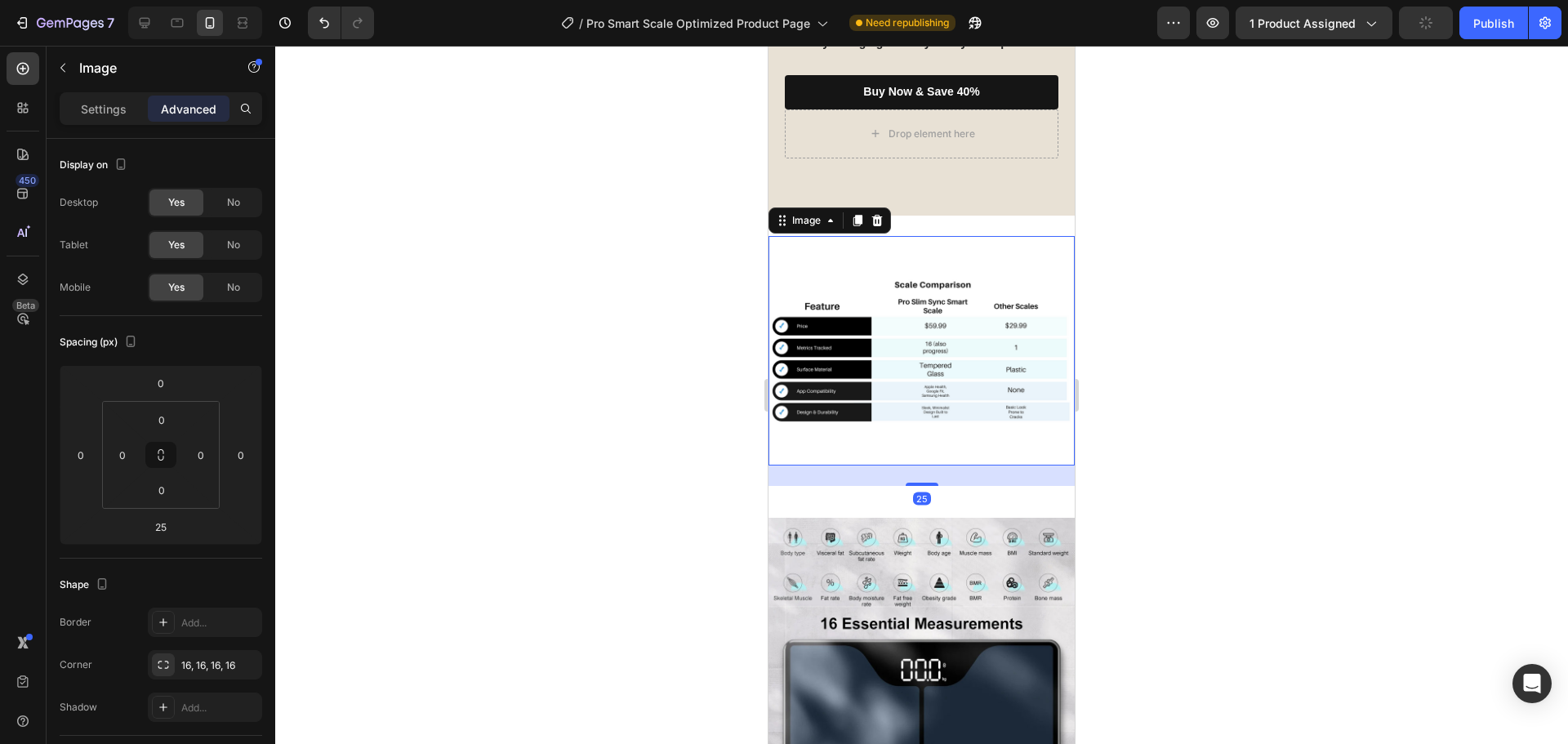 scroll, scrollTop: 1655, scrollLeft: 0, axis: vertical 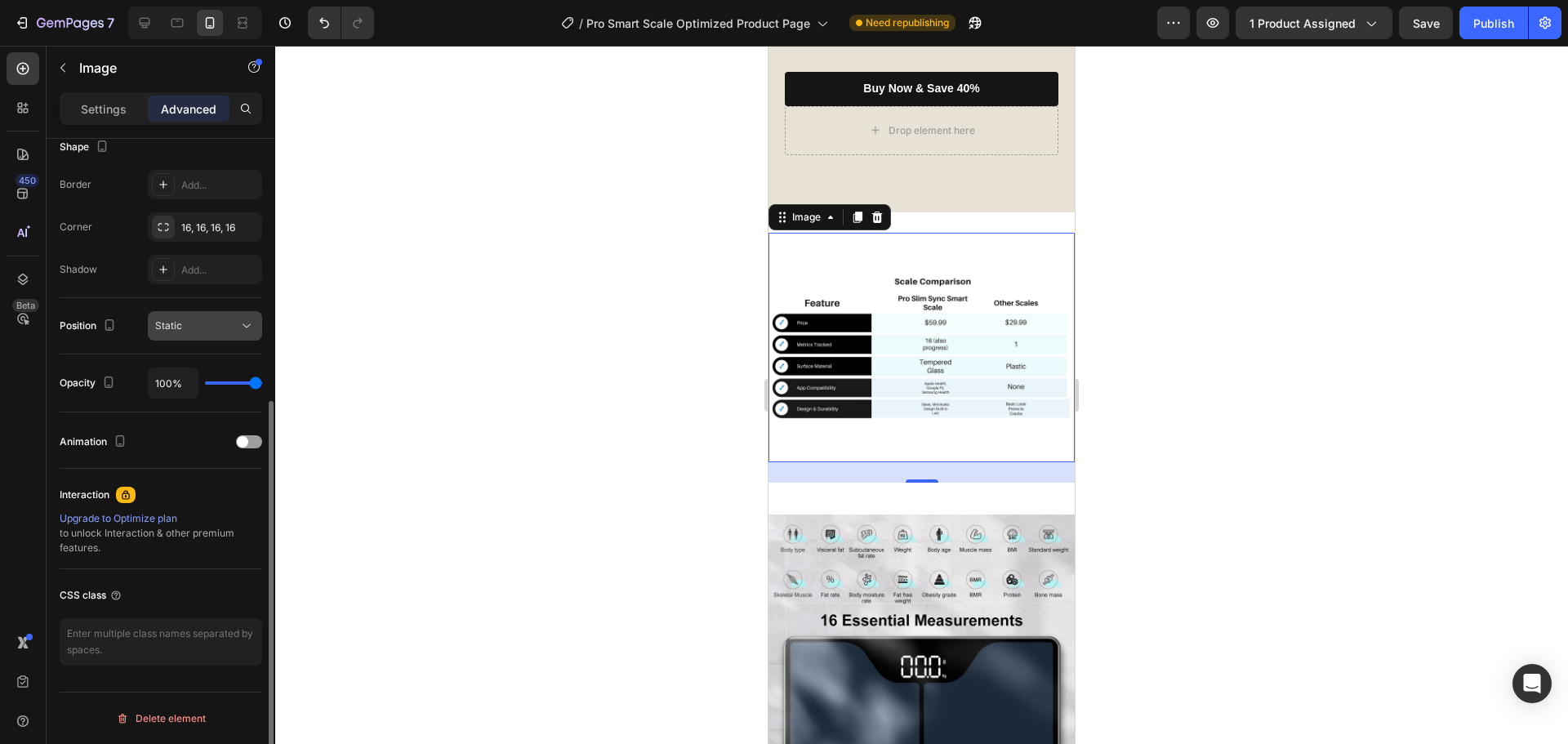 click on "Static" at bounding box center (197, 326) 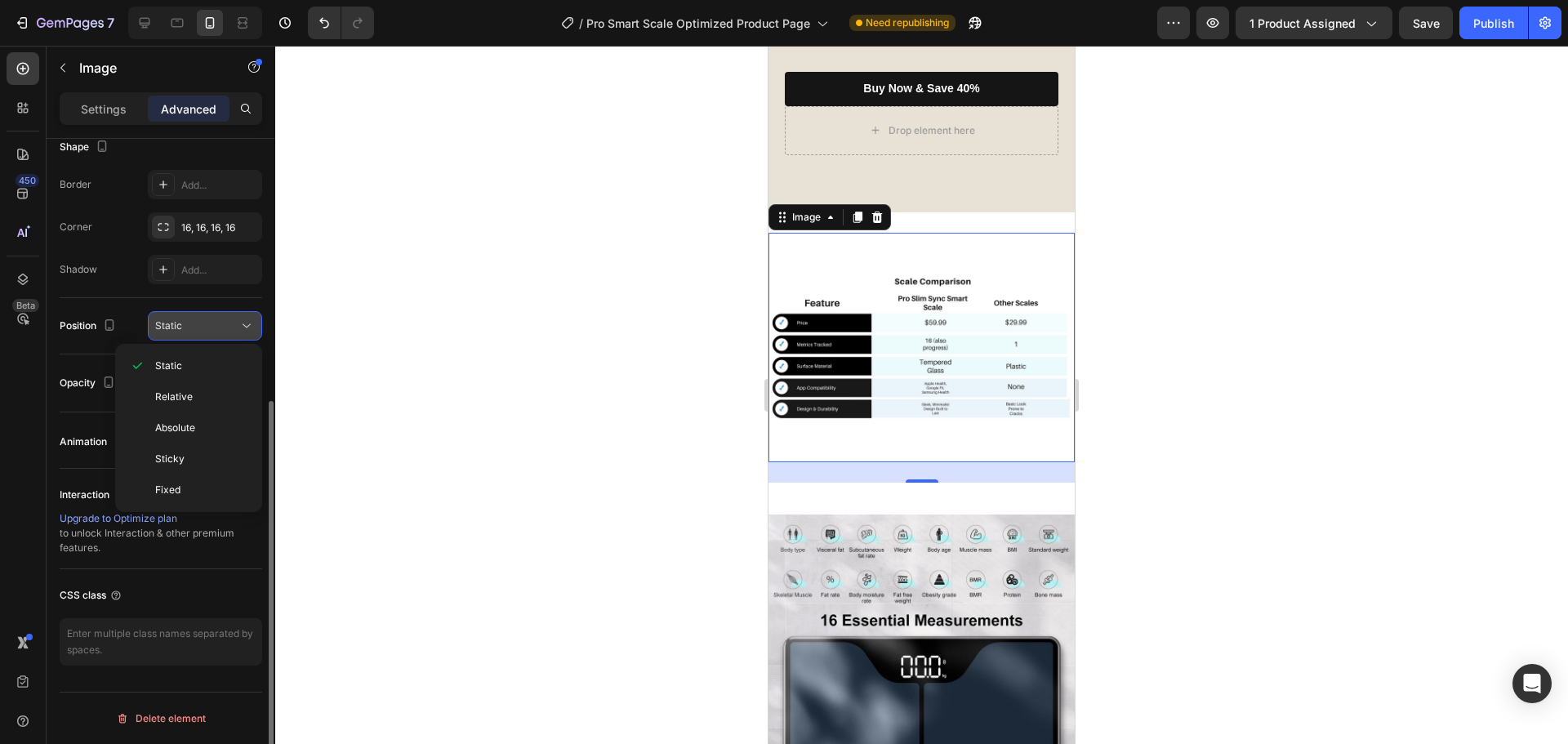 click on "Static" at bounding box center (197, 326) 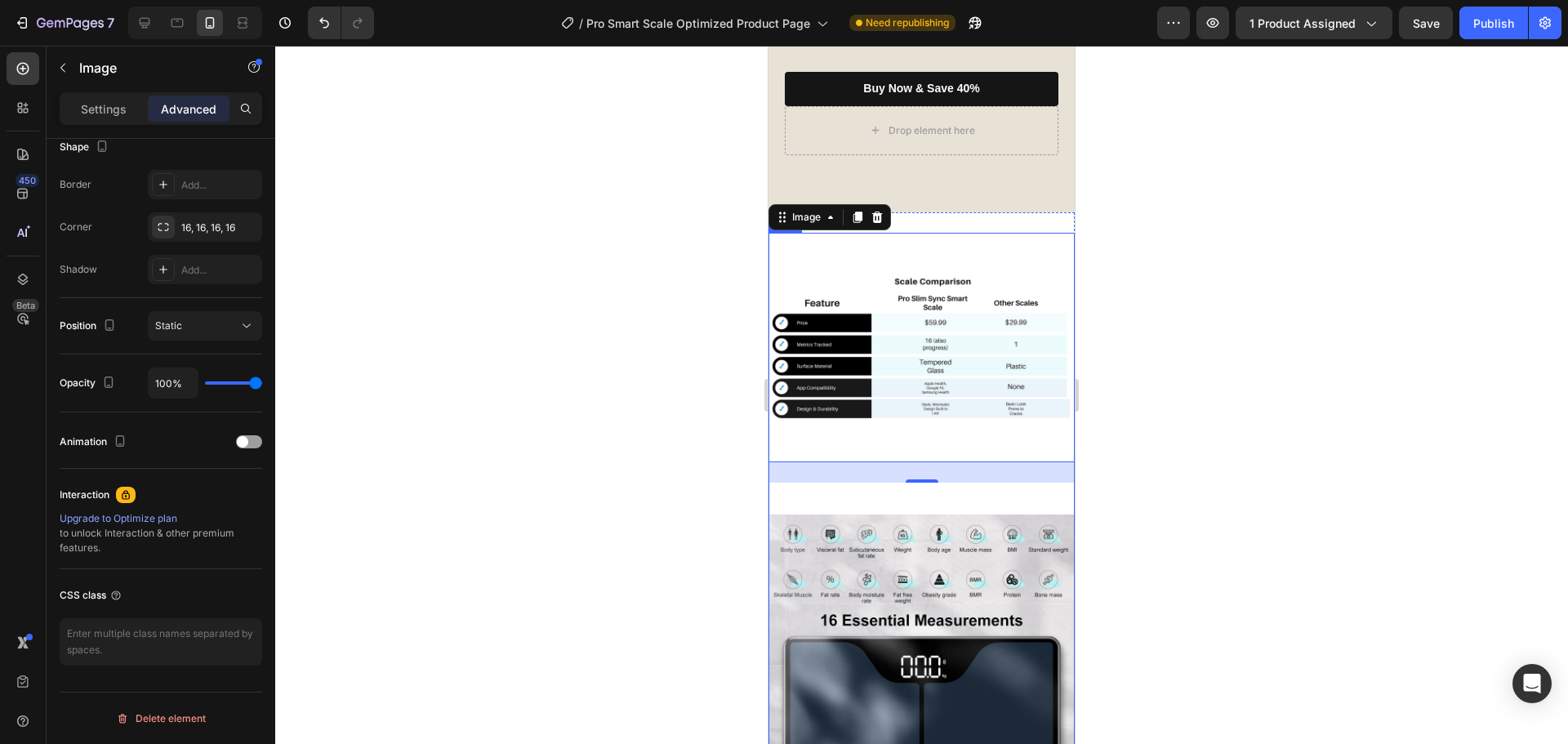 click 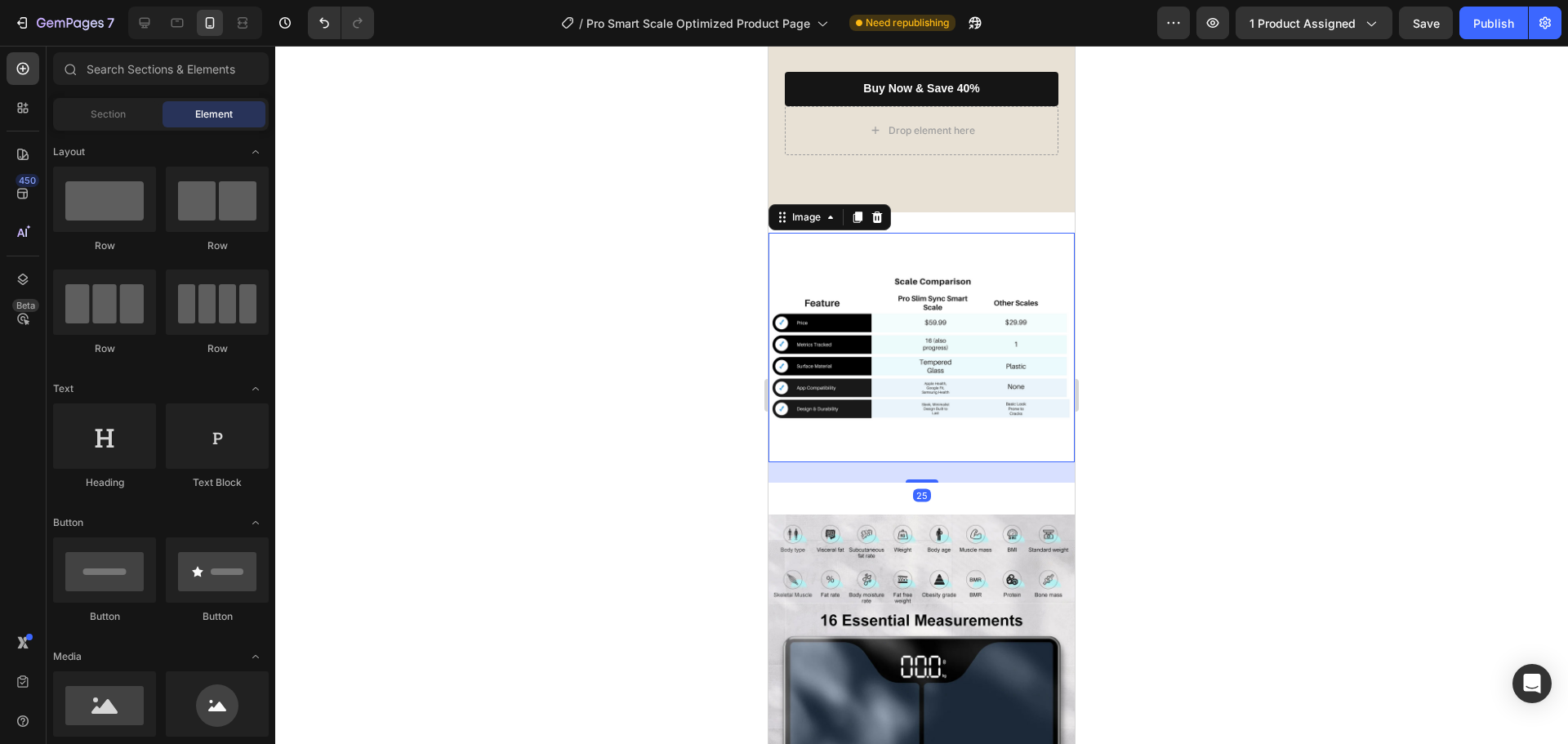 click at bounding box center [921, 347] 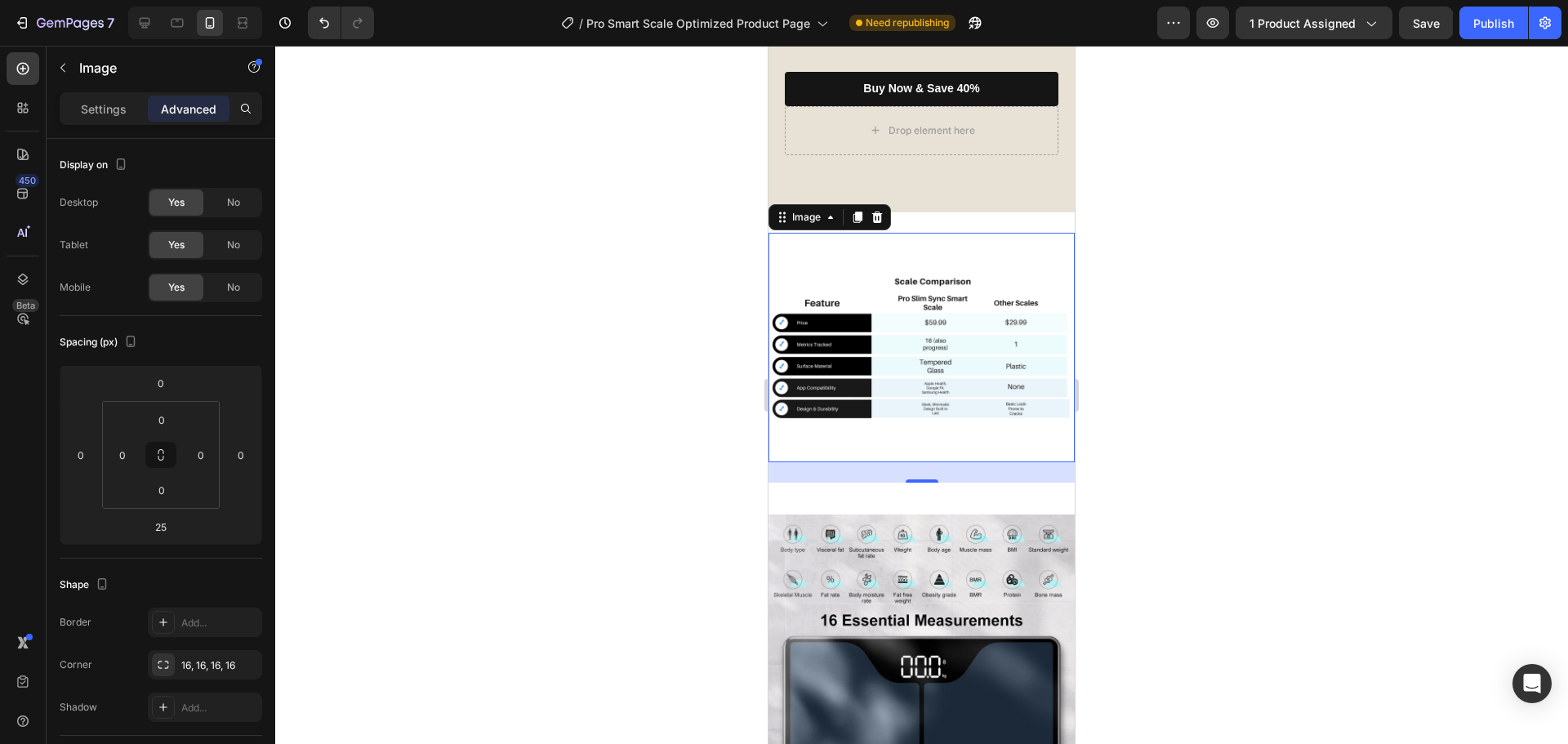 click at bounding box center (921, 347) 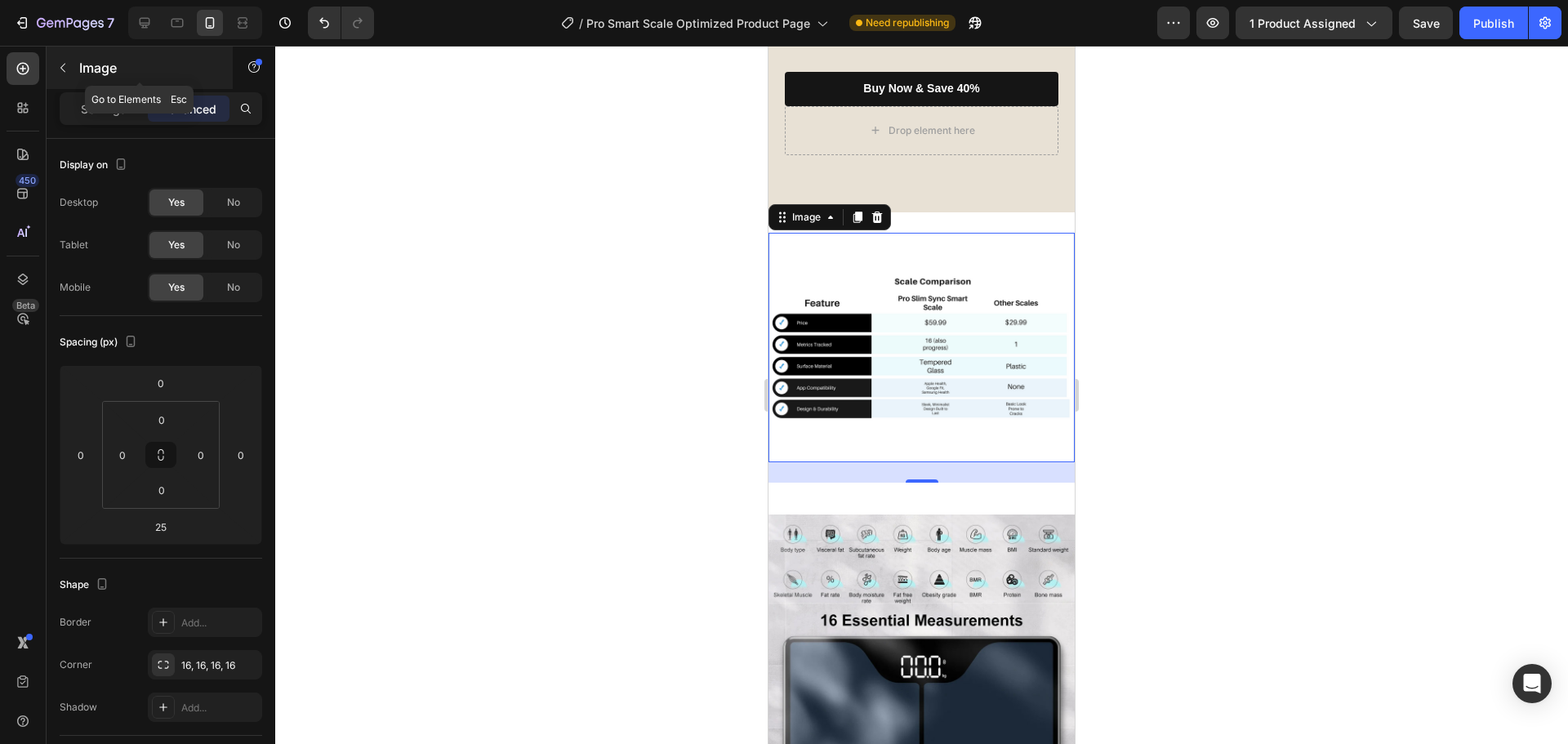 click 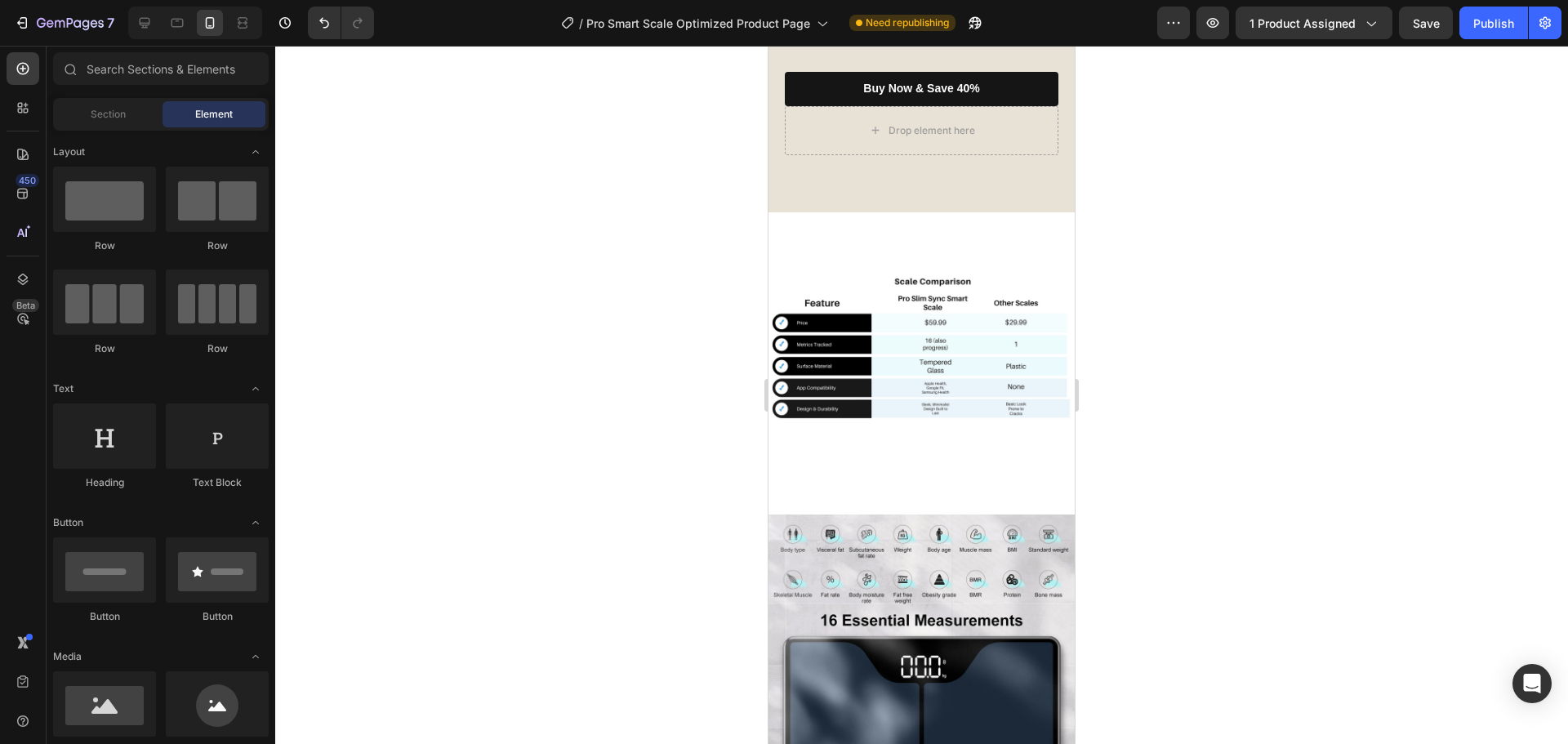 click at bounding box center (921, 347) 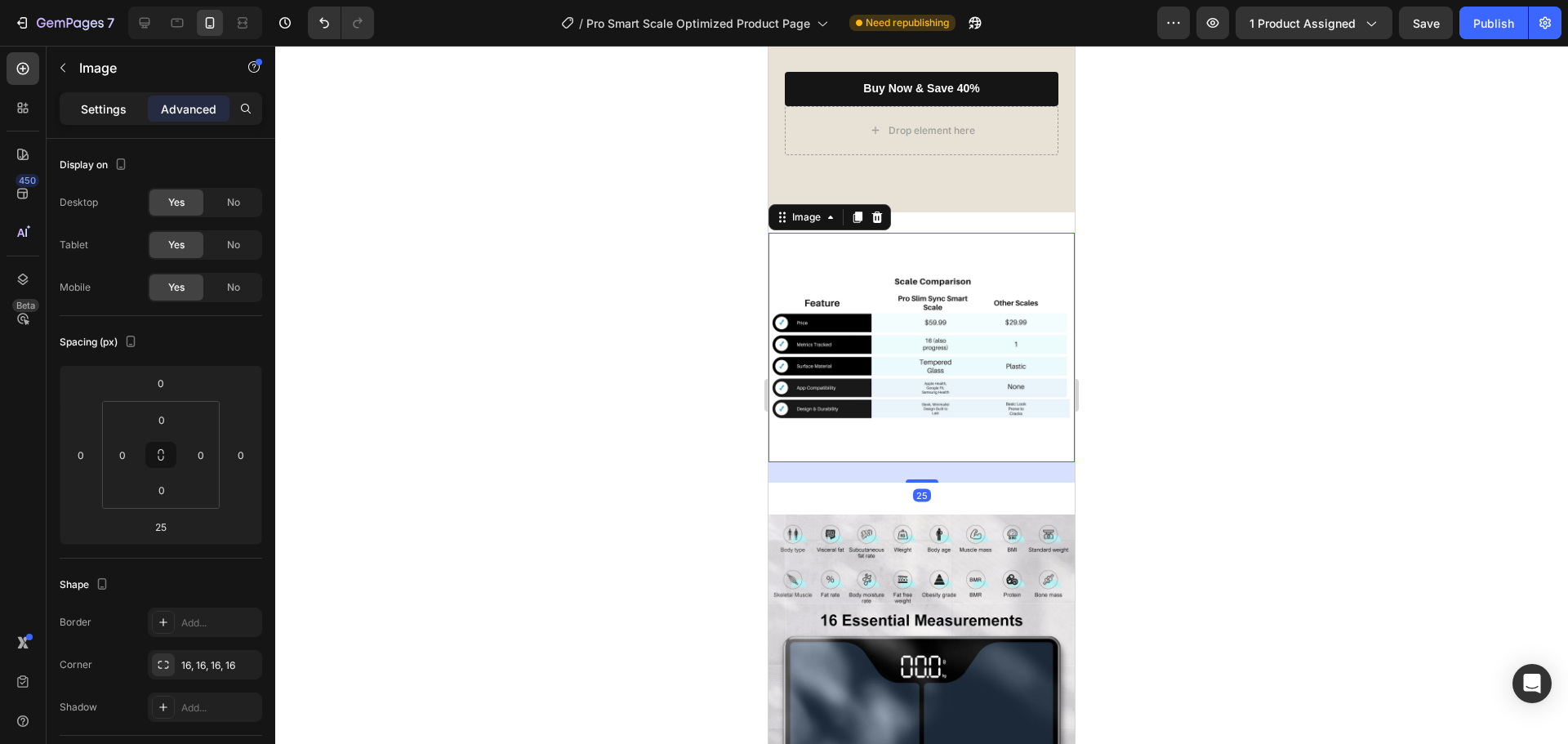 click on "Settings" 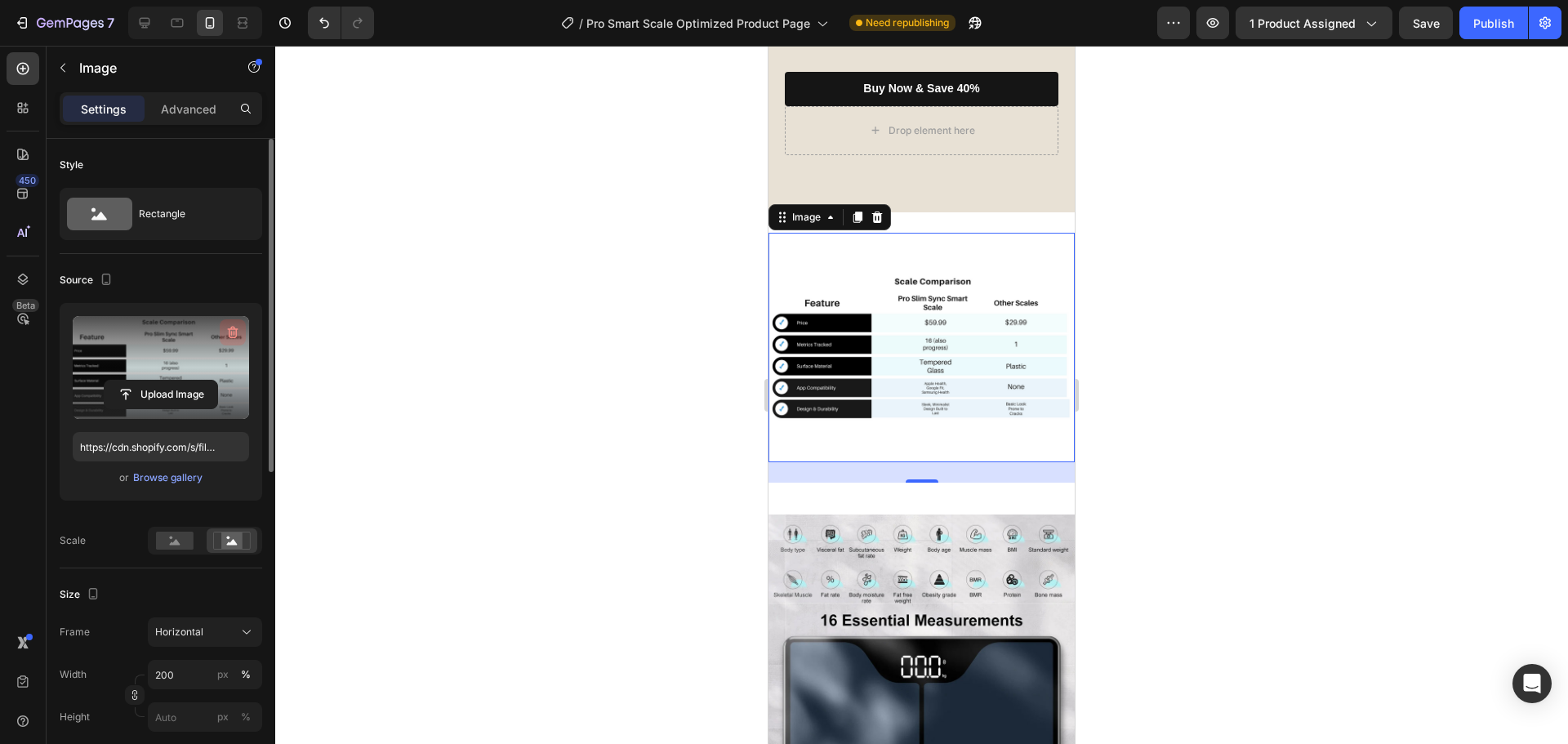drag, startPoint x: 239, startPoint y: 334, endPoint x: 100, endPoint y: 367, distance: 142.86357 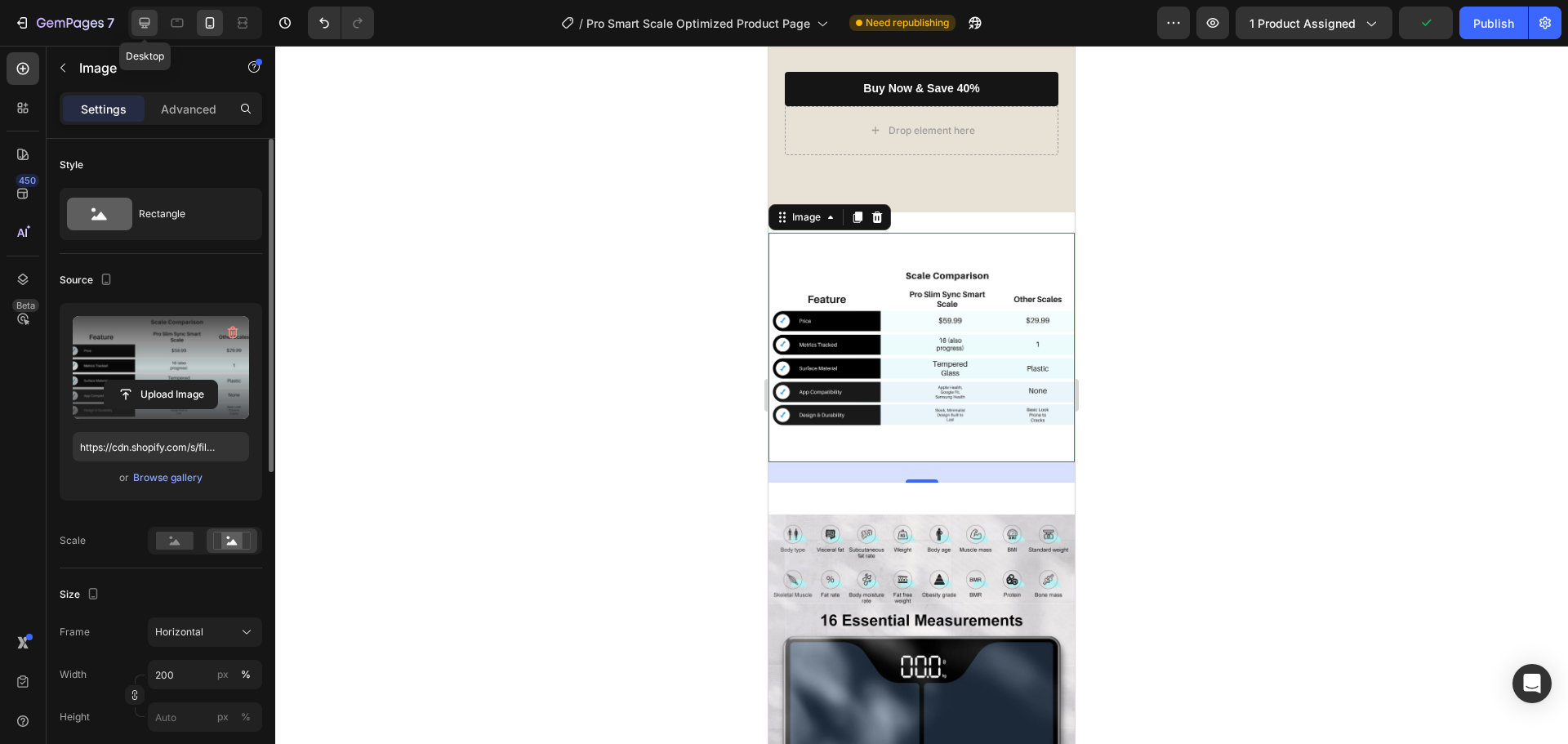click 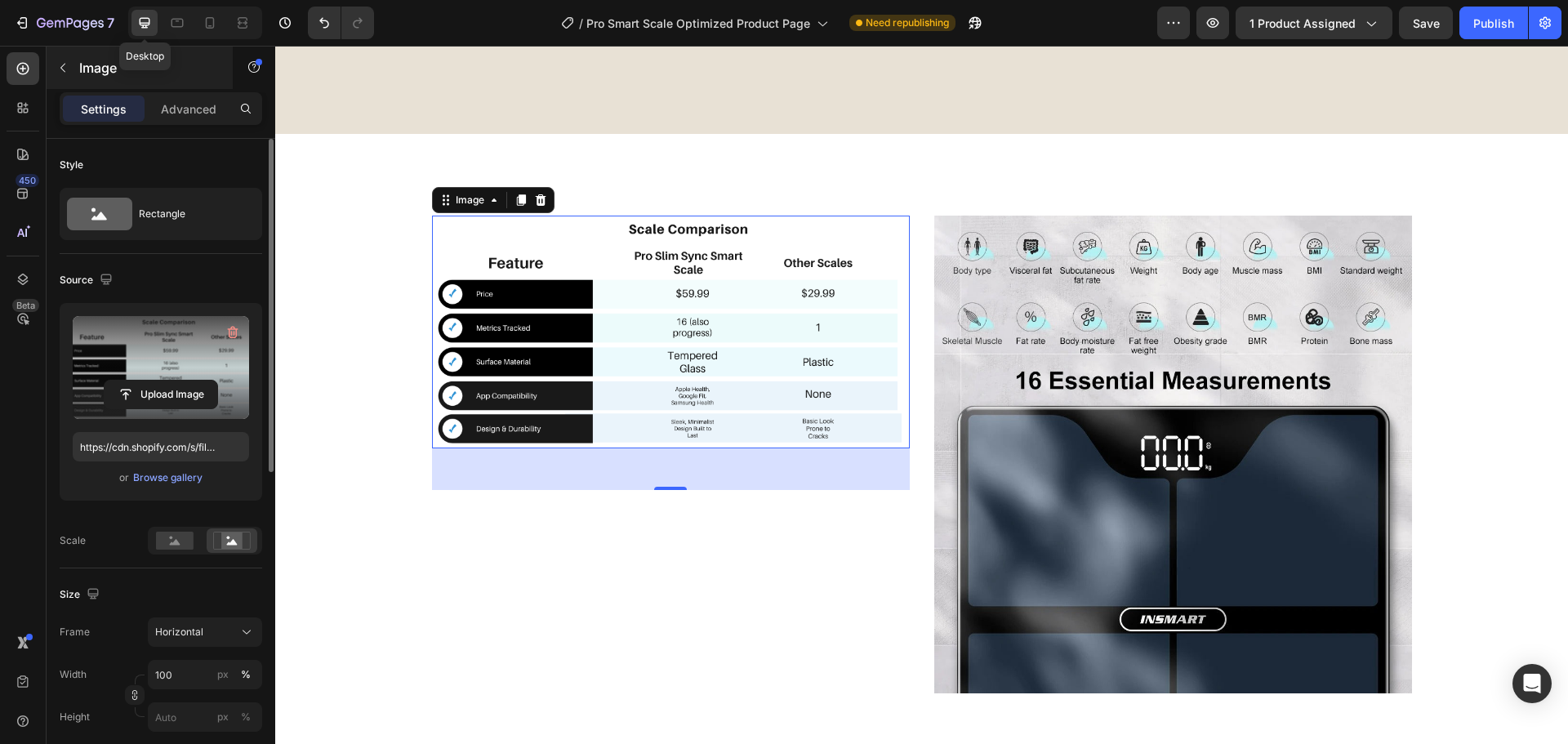 scroll, scrollTop: 2021, scrollLeft: 0, axis: vertical 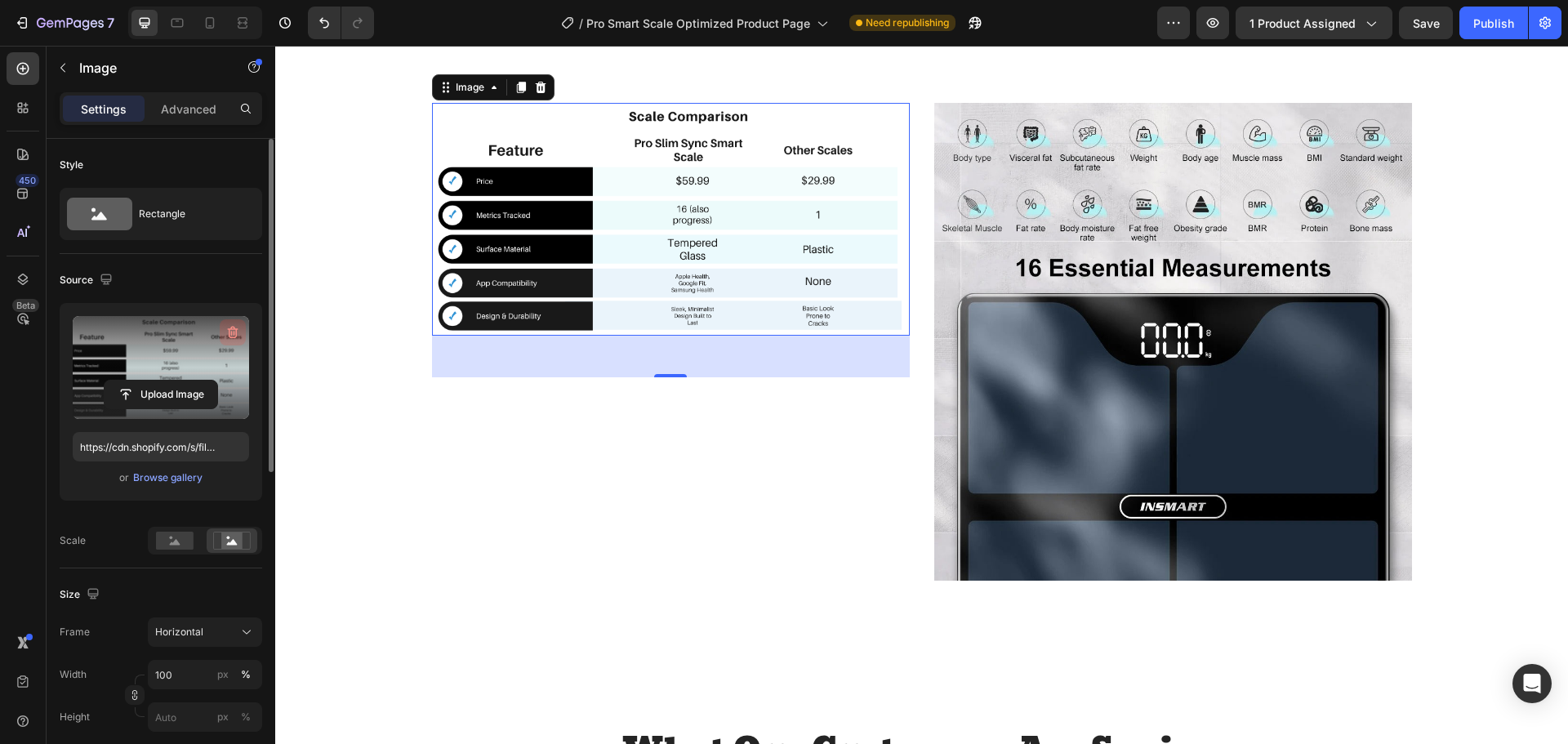 click 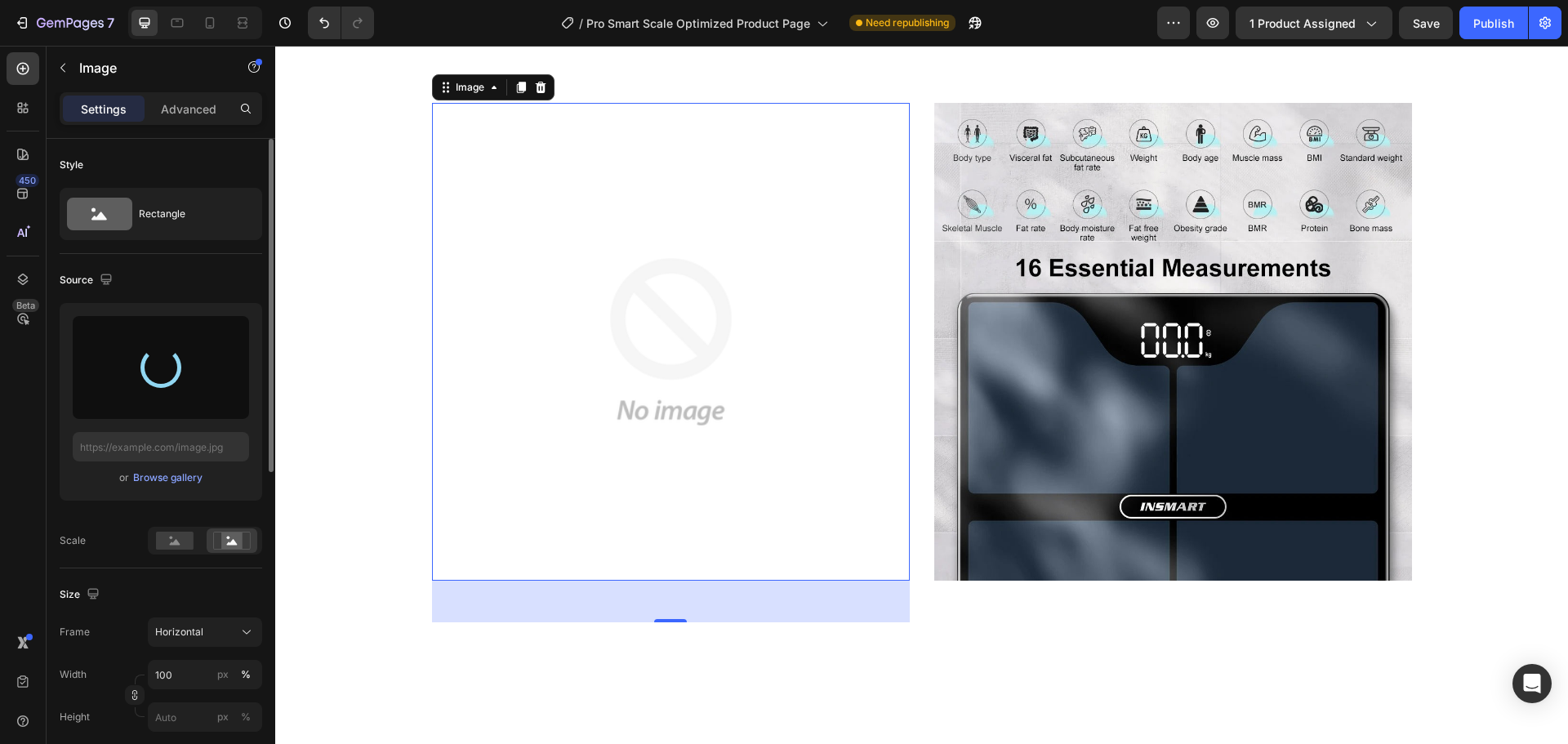 type on "https://cdn.shopify.com/s/files/1/0738/7411/2739/files/gempages_570247053414761624-69b83f6e-51a0-4098-bc13-9525ec498bd6.png" 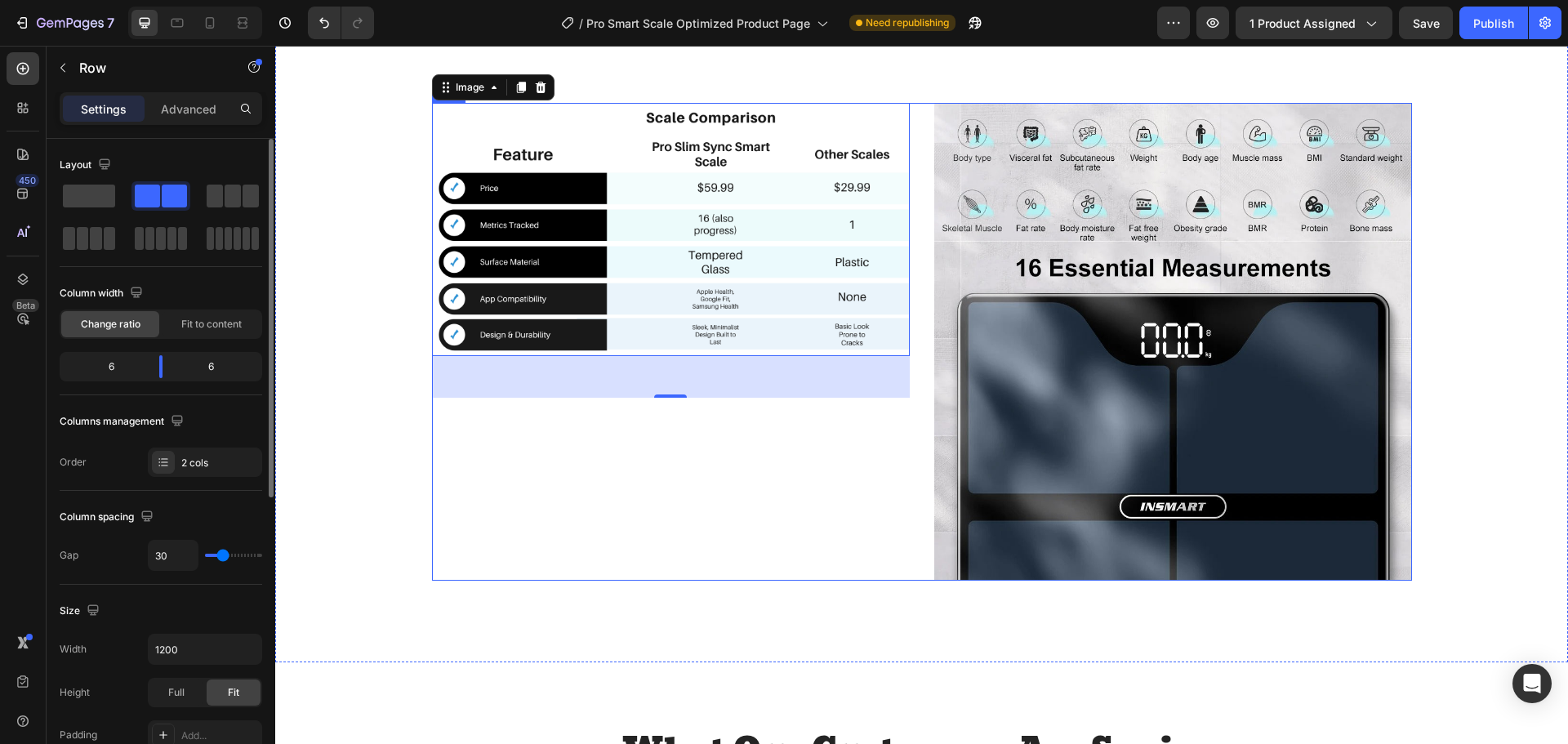 click on "Image   25 Row" at bounding box center (670, 341) 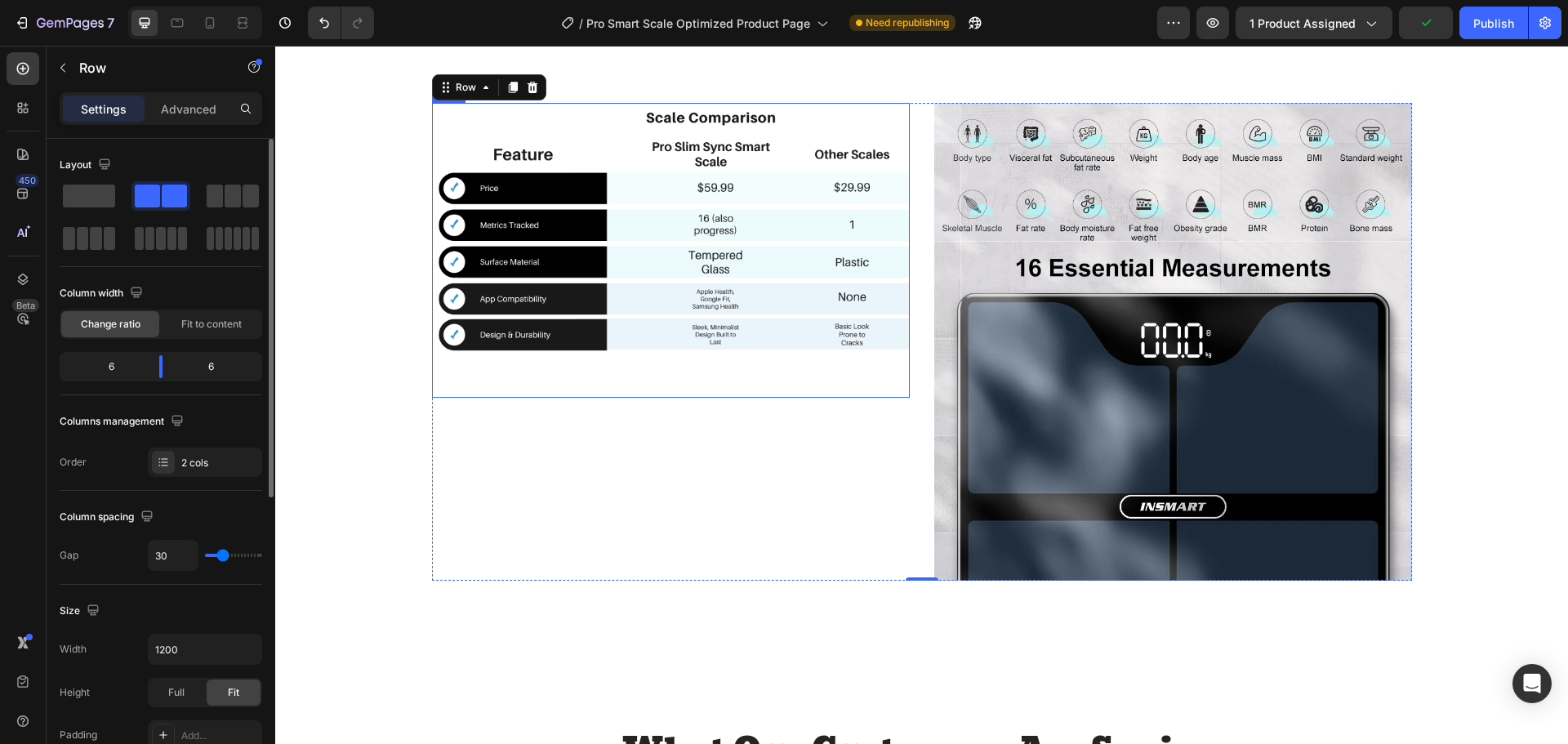 click on "Image" at bounding box center (670, 250) 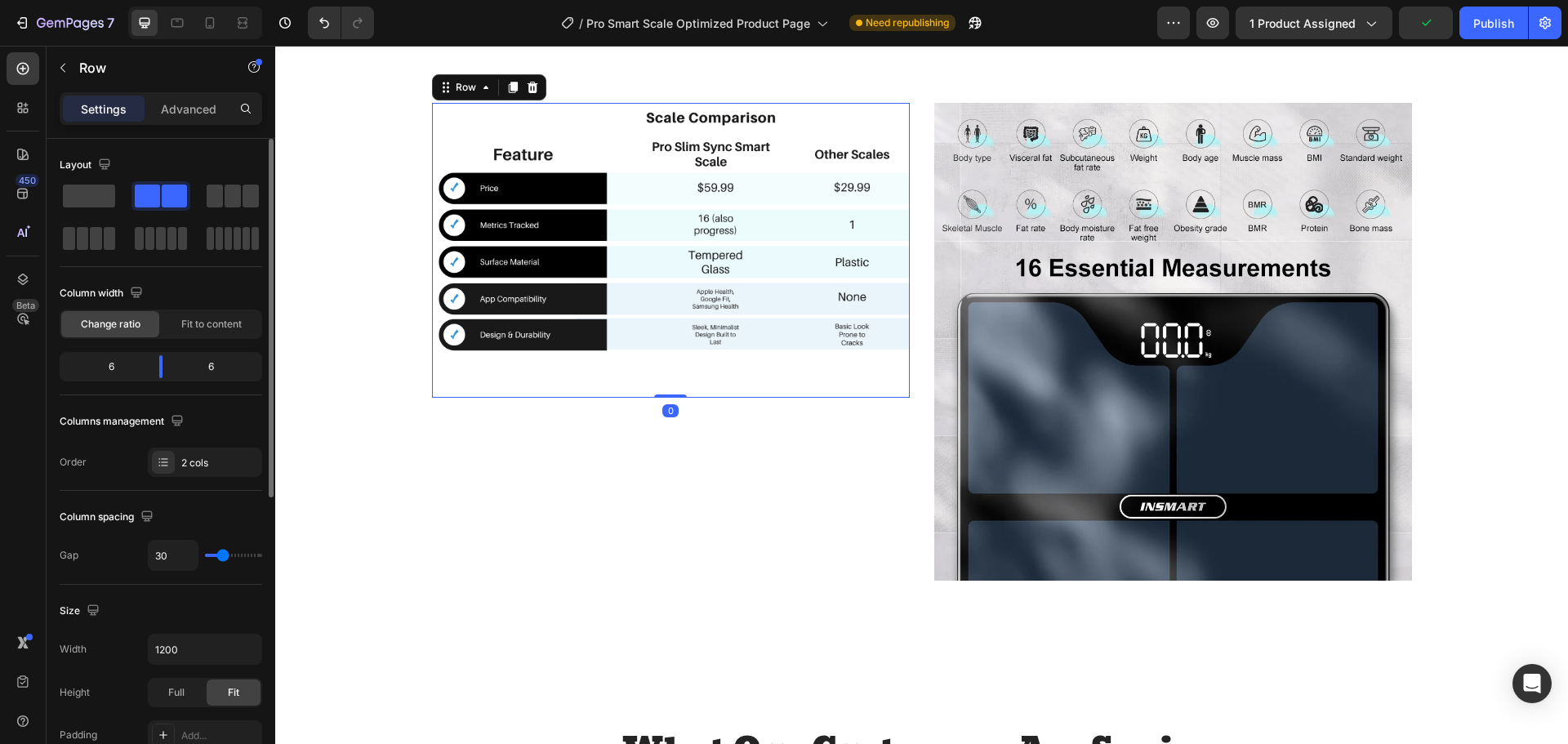 scroll, scrollTop: 345, scrollLeft: 0, axis: vertical 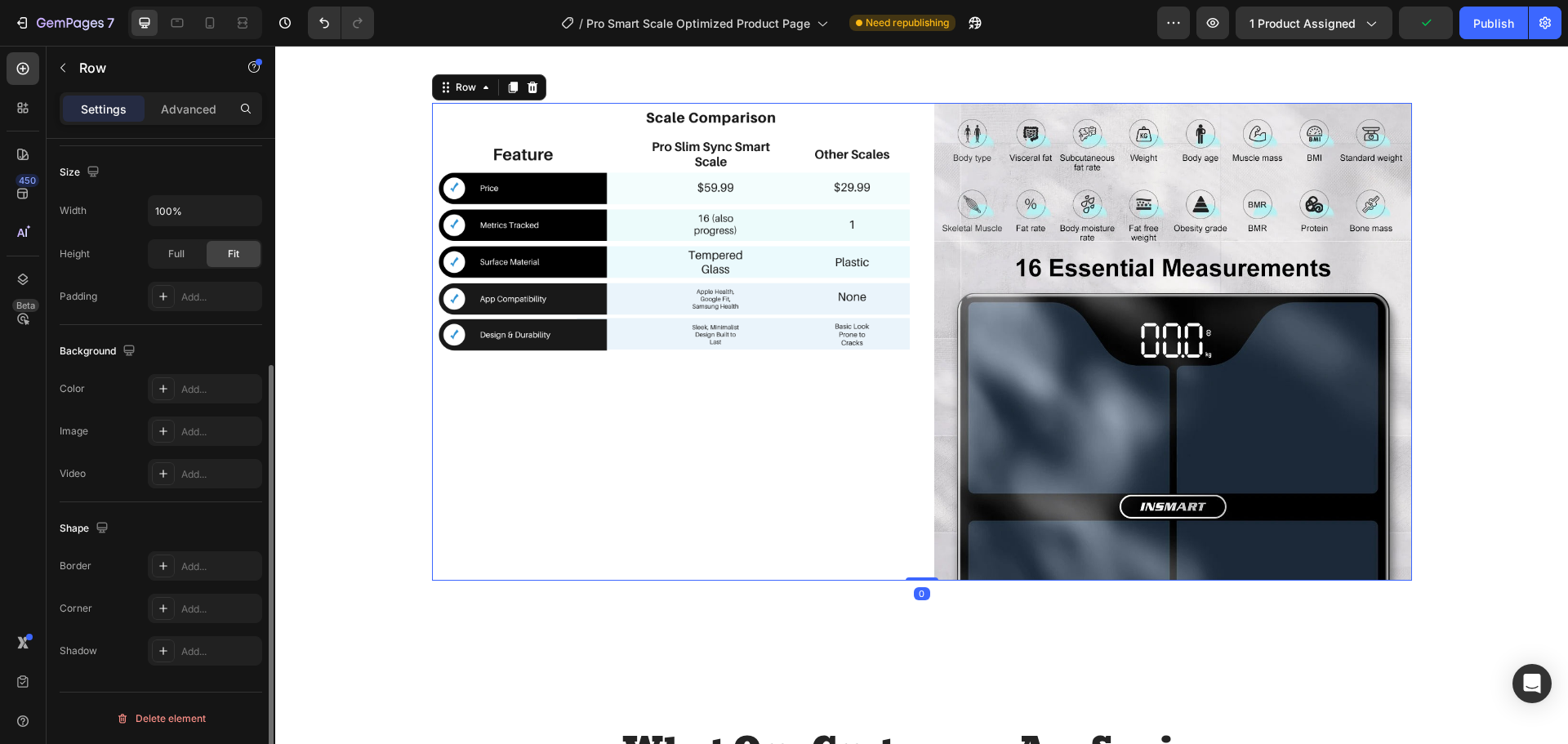 click on "Image Row" at bounding box center (670, 341) 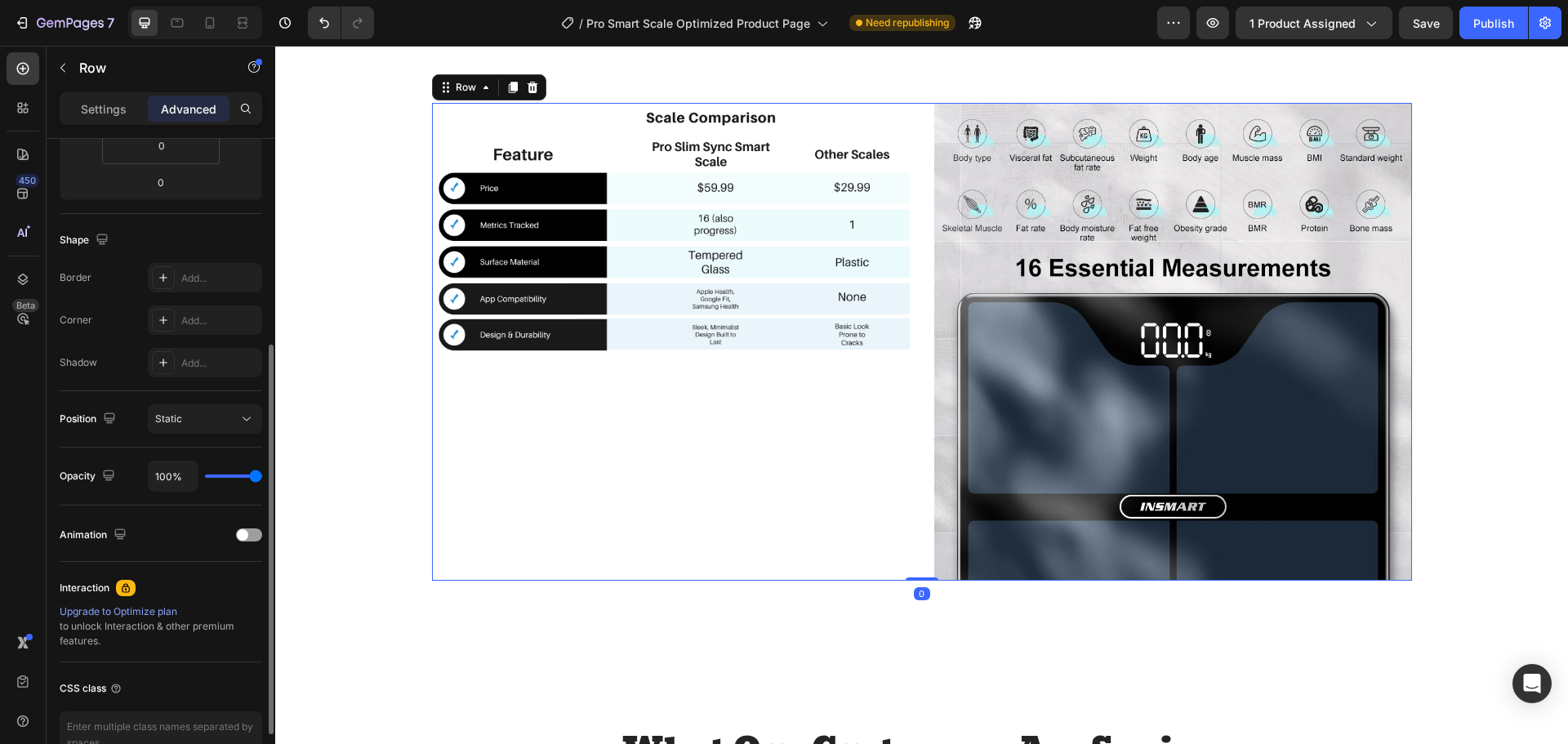 scroll, scrollTop: 18, scrollLeft: 0, axis: vertical 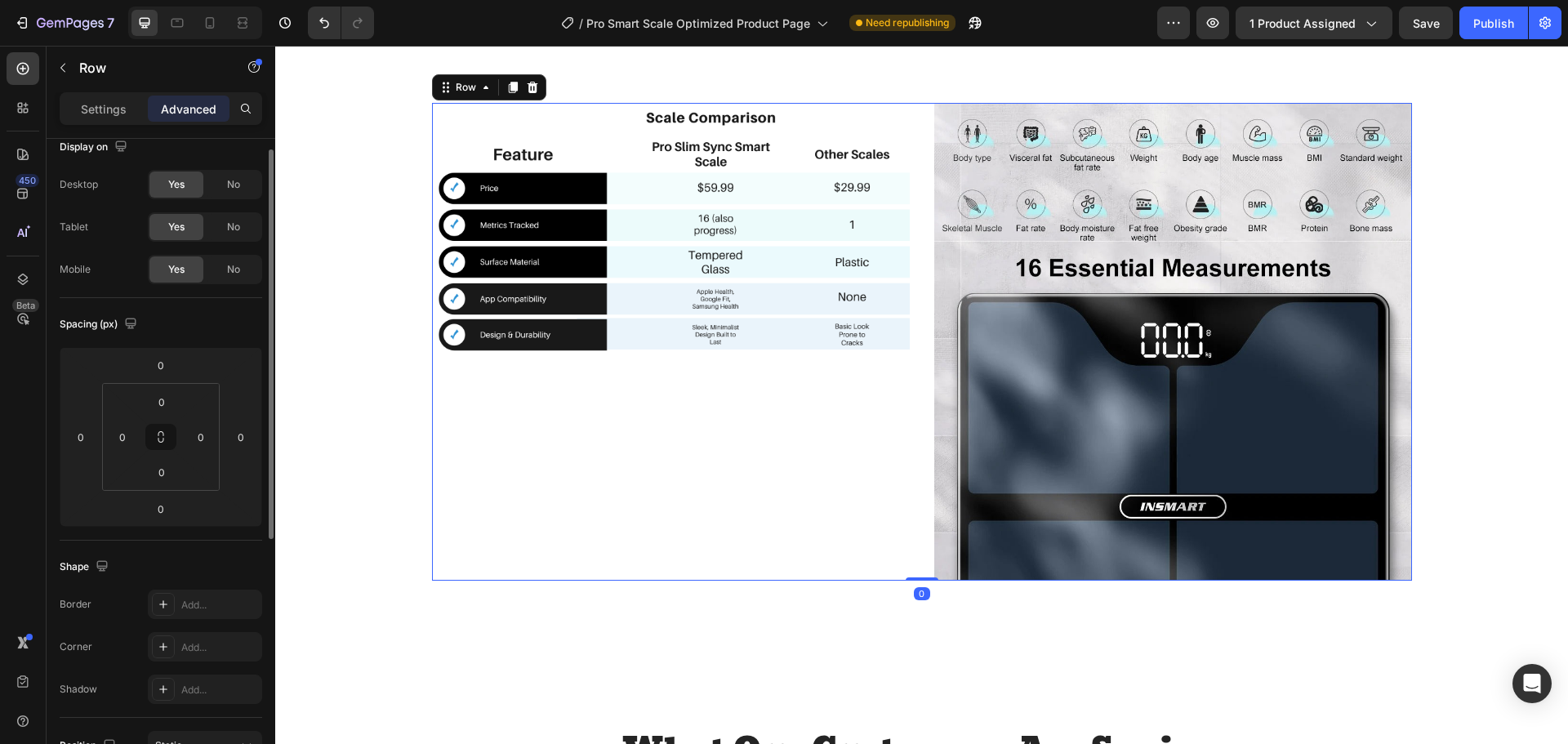click on "Settings" at bounding box center [104, 109] 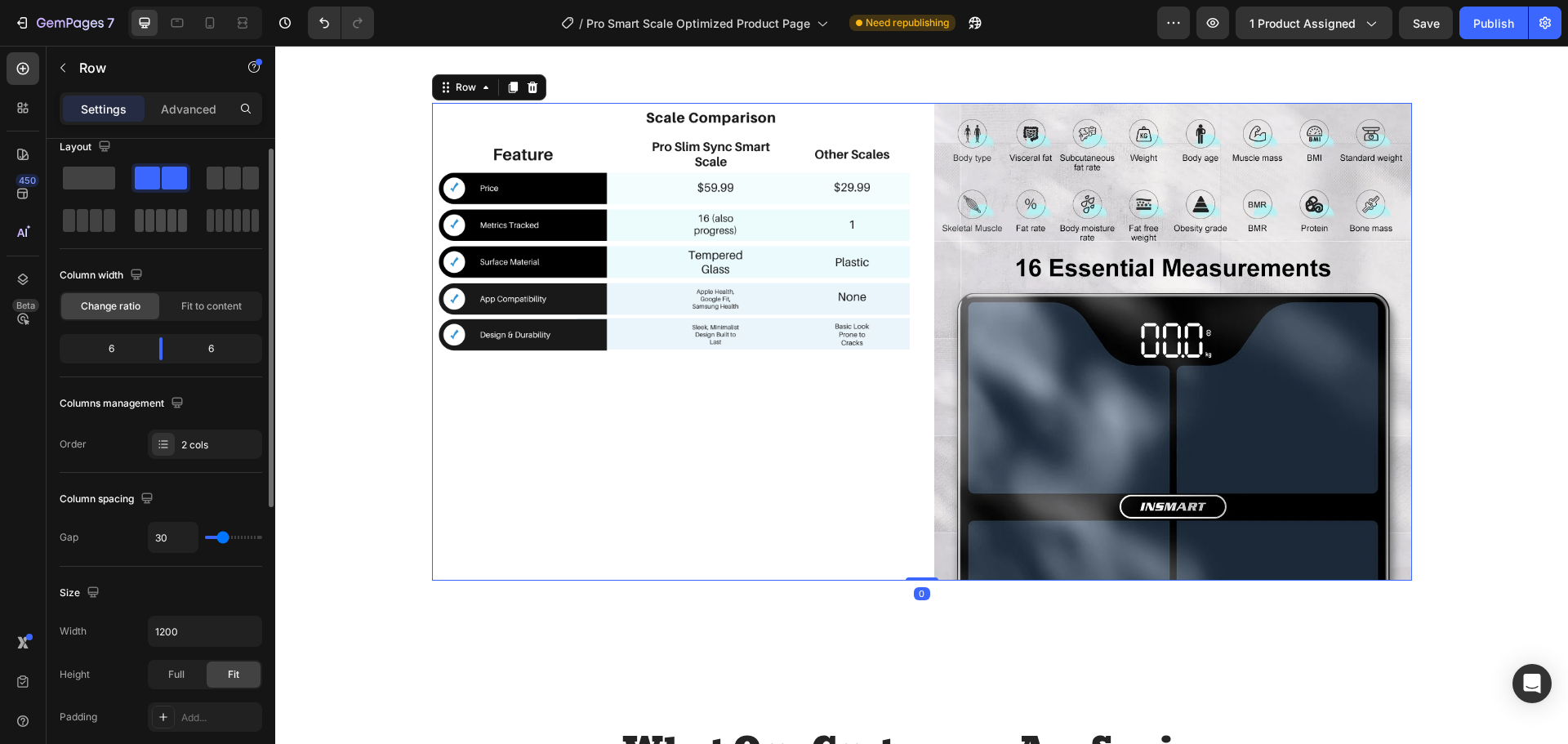 scroll, scrollTop: 0, scrollLeft: 0, axis: both 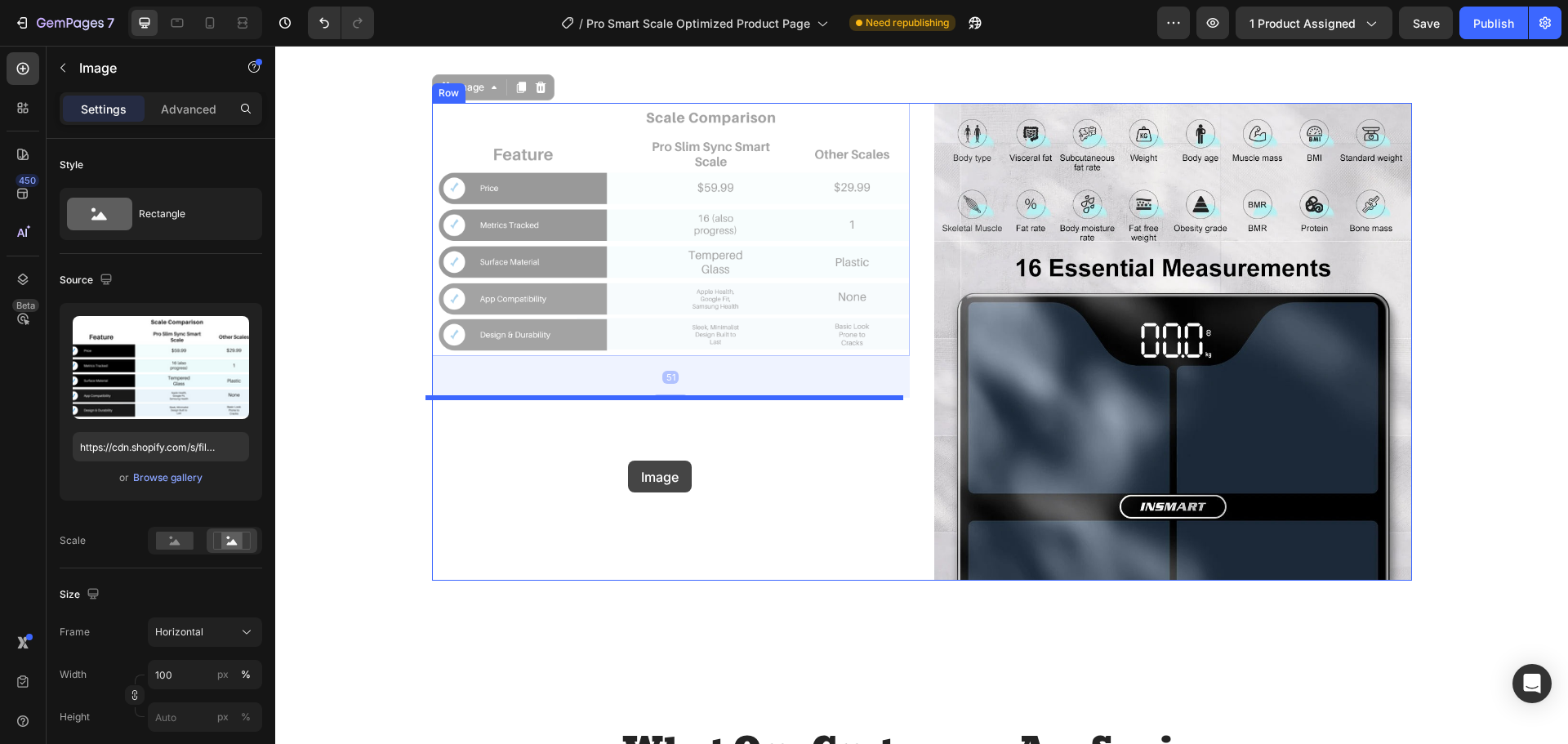 drag, startPoint x: 630, startPoint y: 349, endPoint x: 628, endPoint y: 461, distance: 112.0179 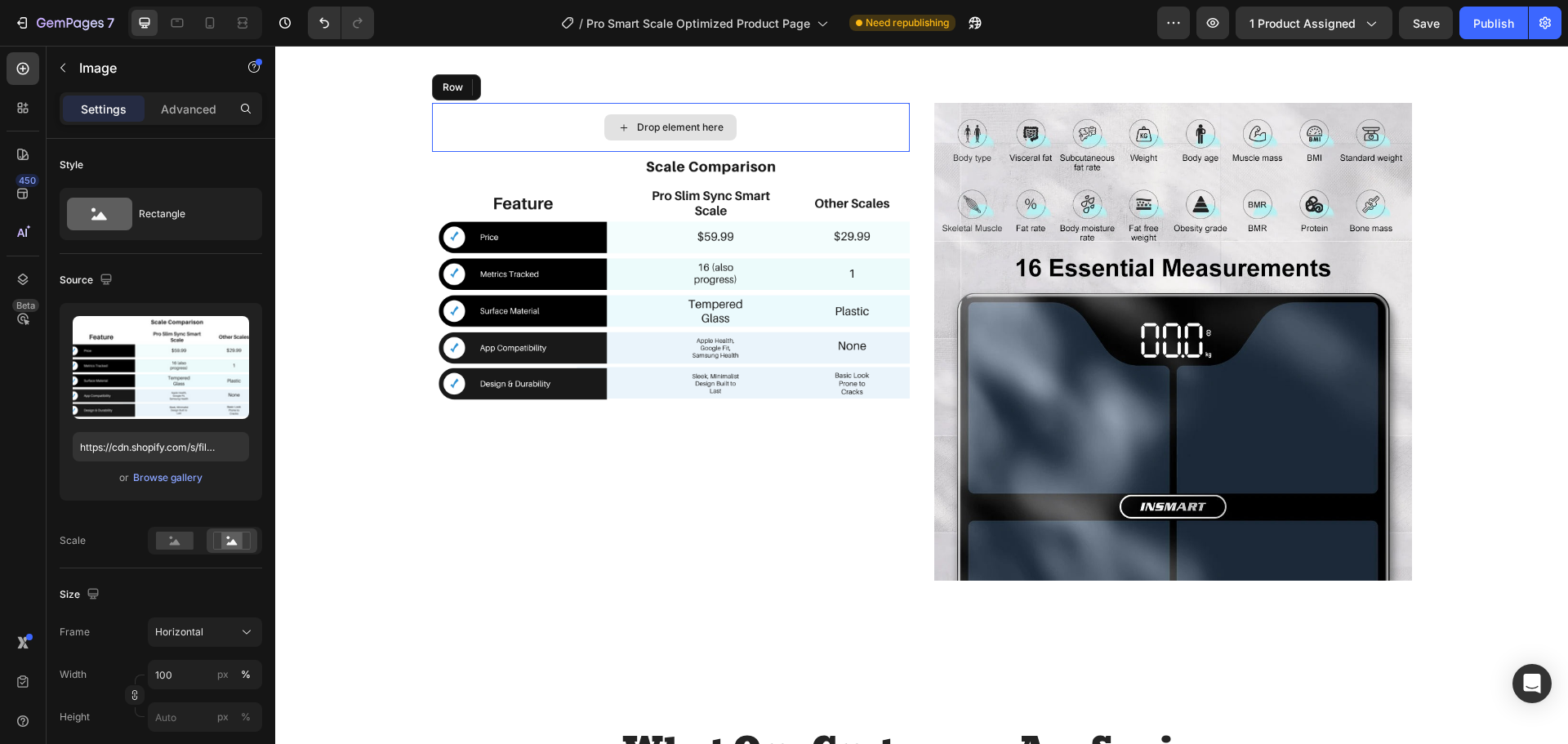 click on "Drop element here" at bounding box center (670, 127) 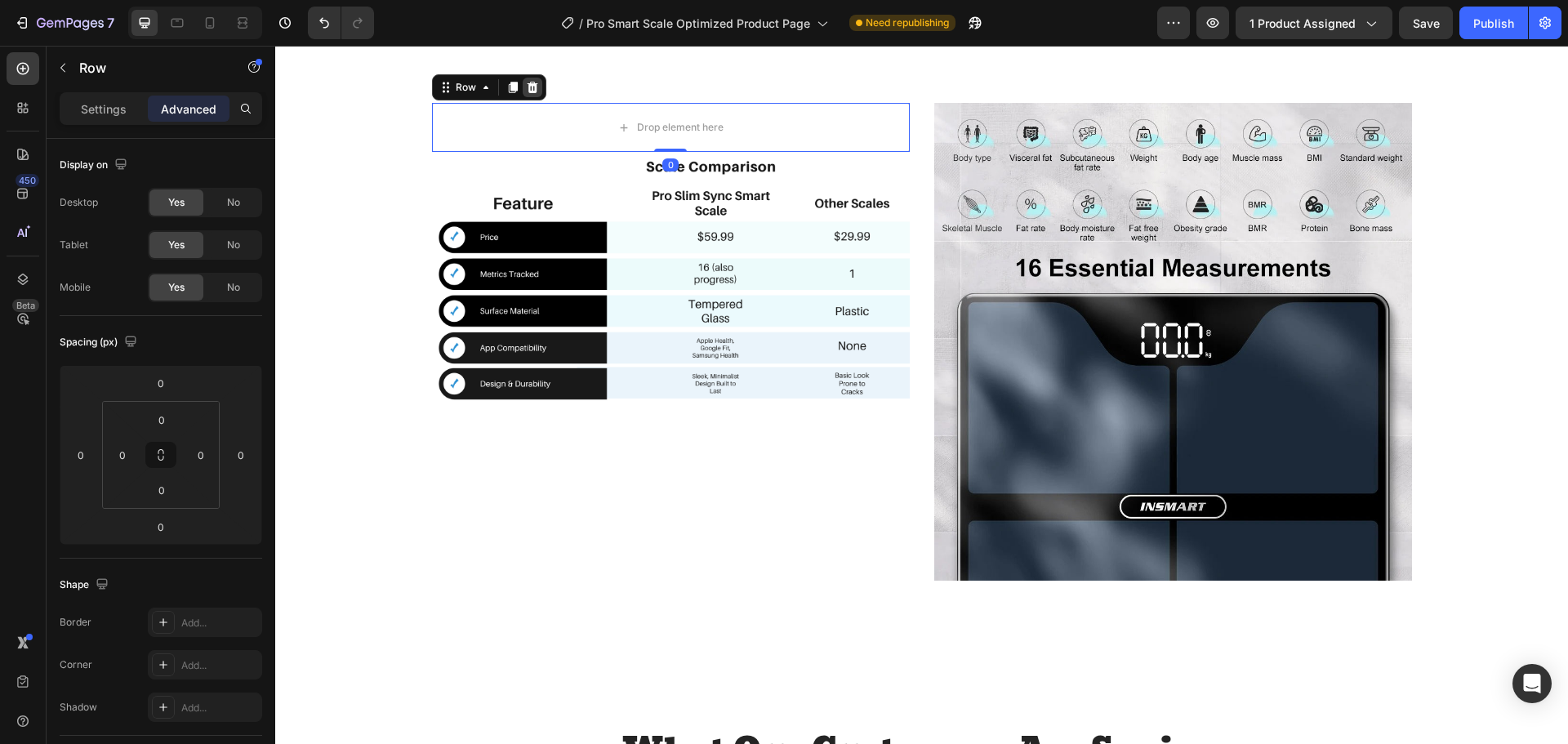 click at bounding box center (532, 87) 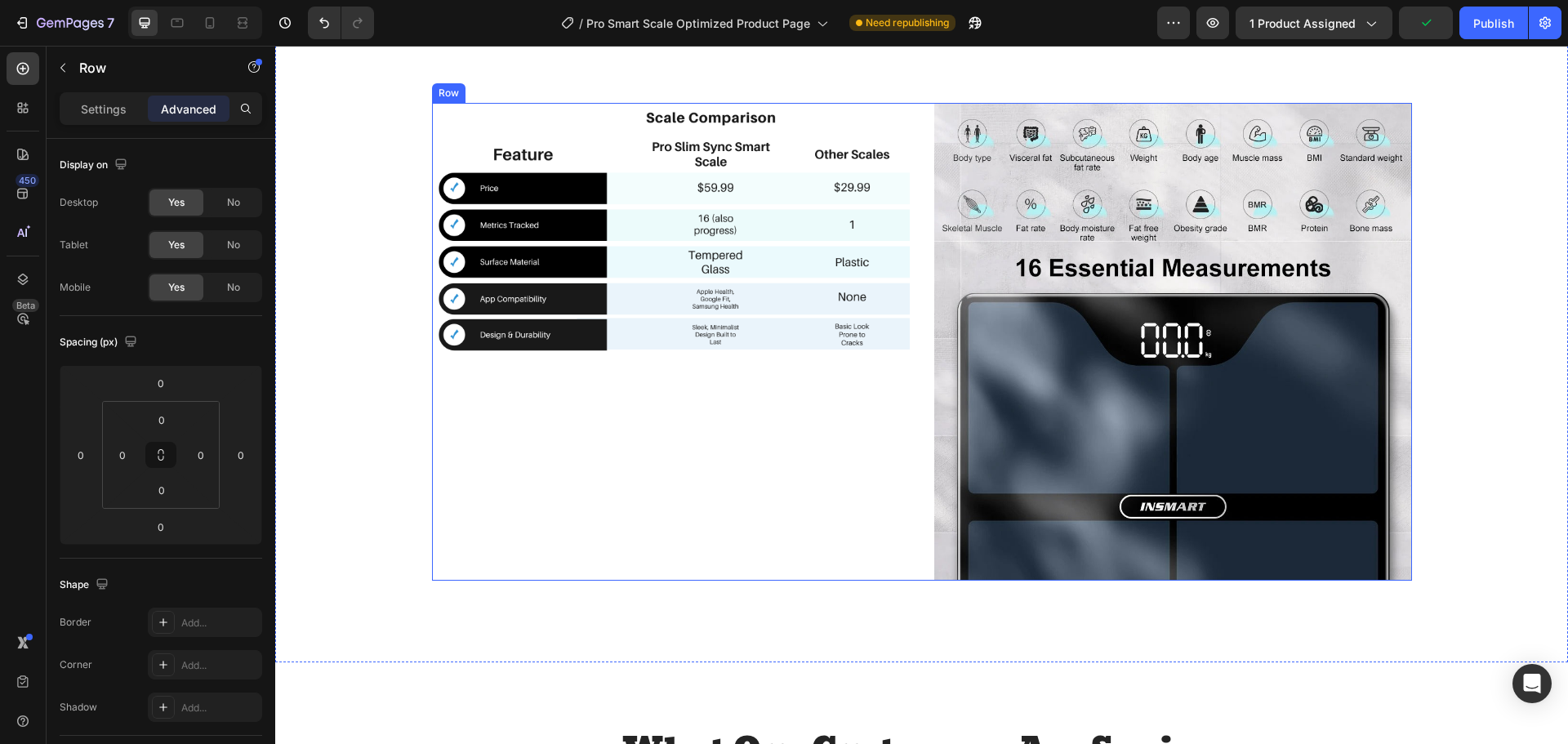 click on "Image" at bounding box center [670, 341] 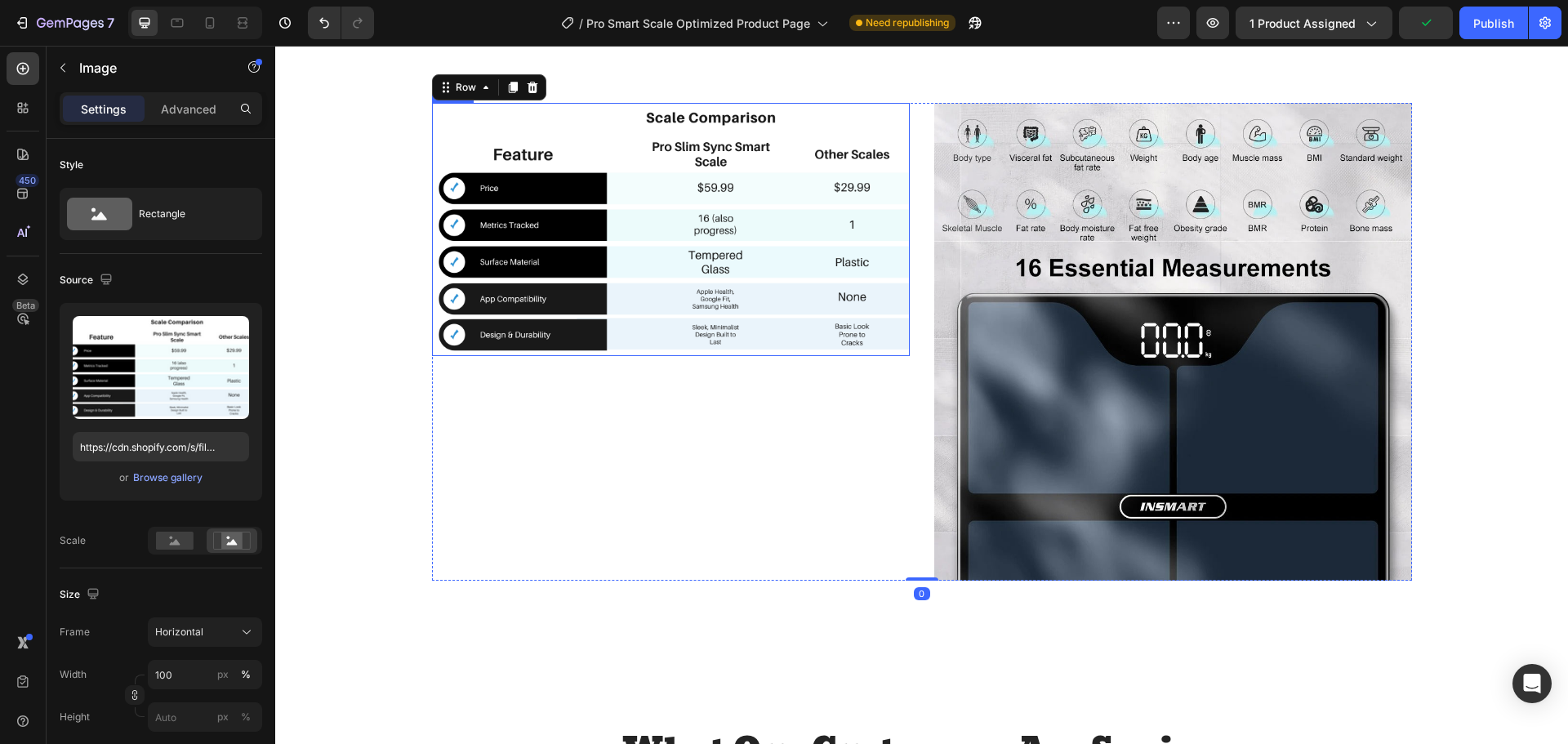 click at bounding box center (670, 229) 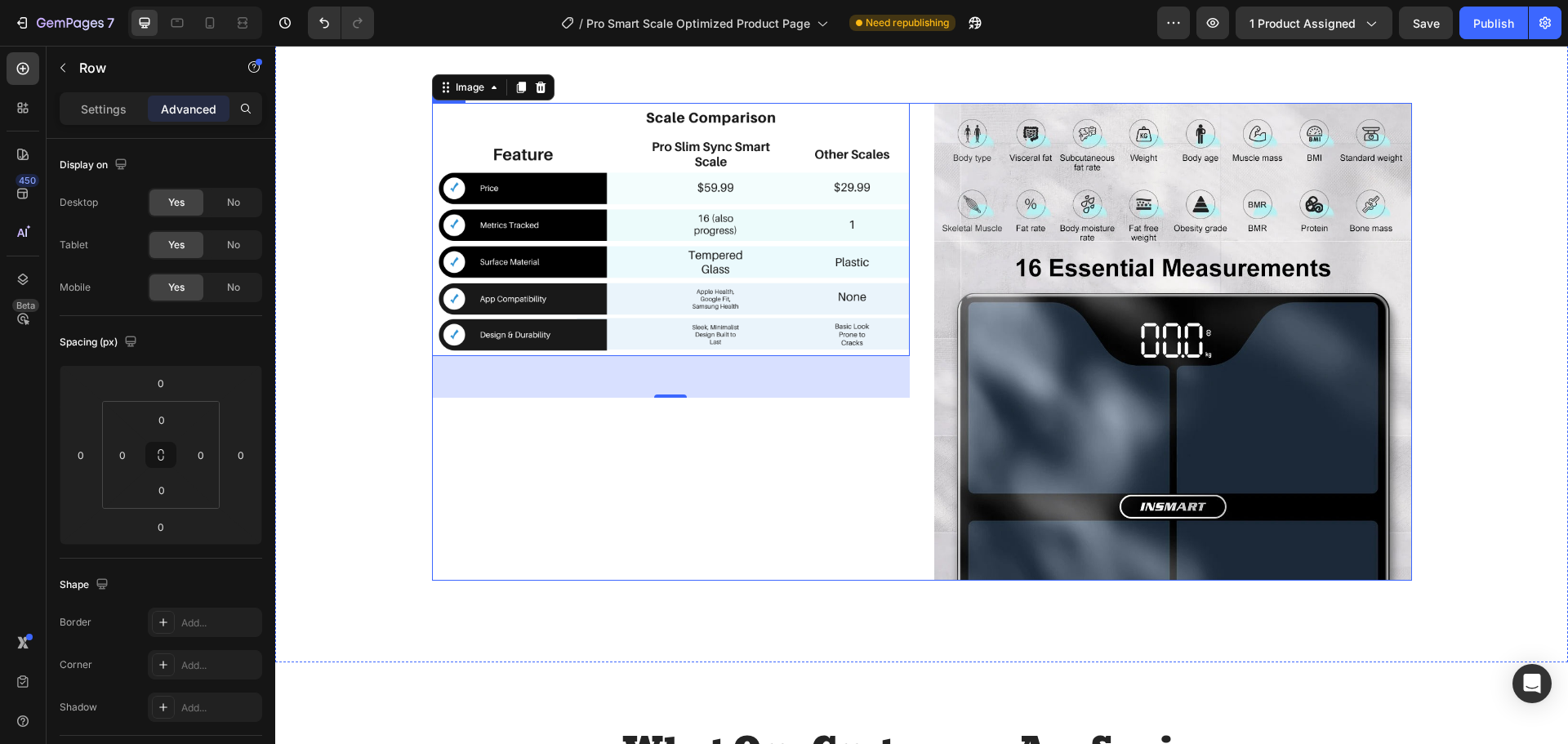 click on "Image   51" at bounding box center (670, 341) 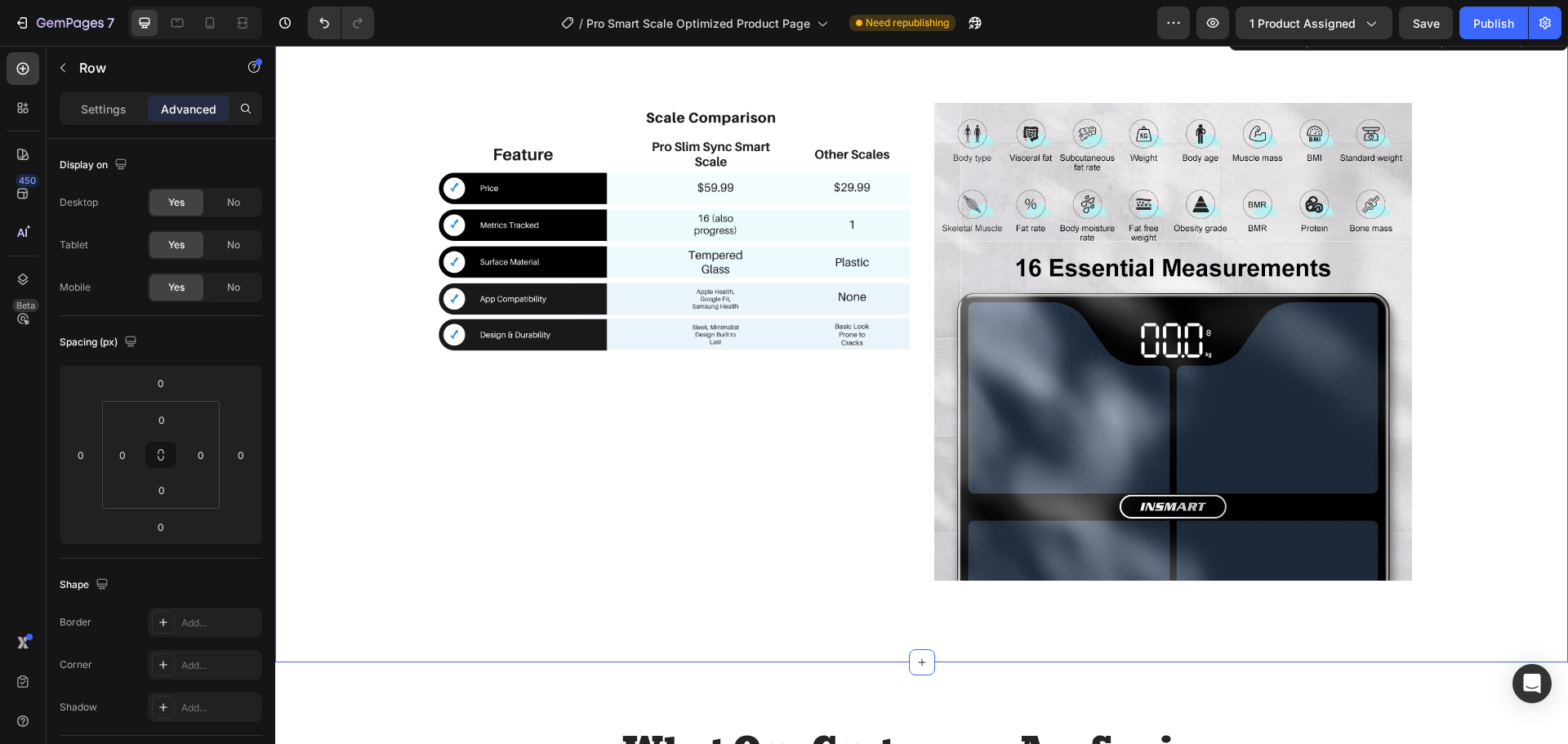 click on "Image Image Row" at bounding box center [921, 341] 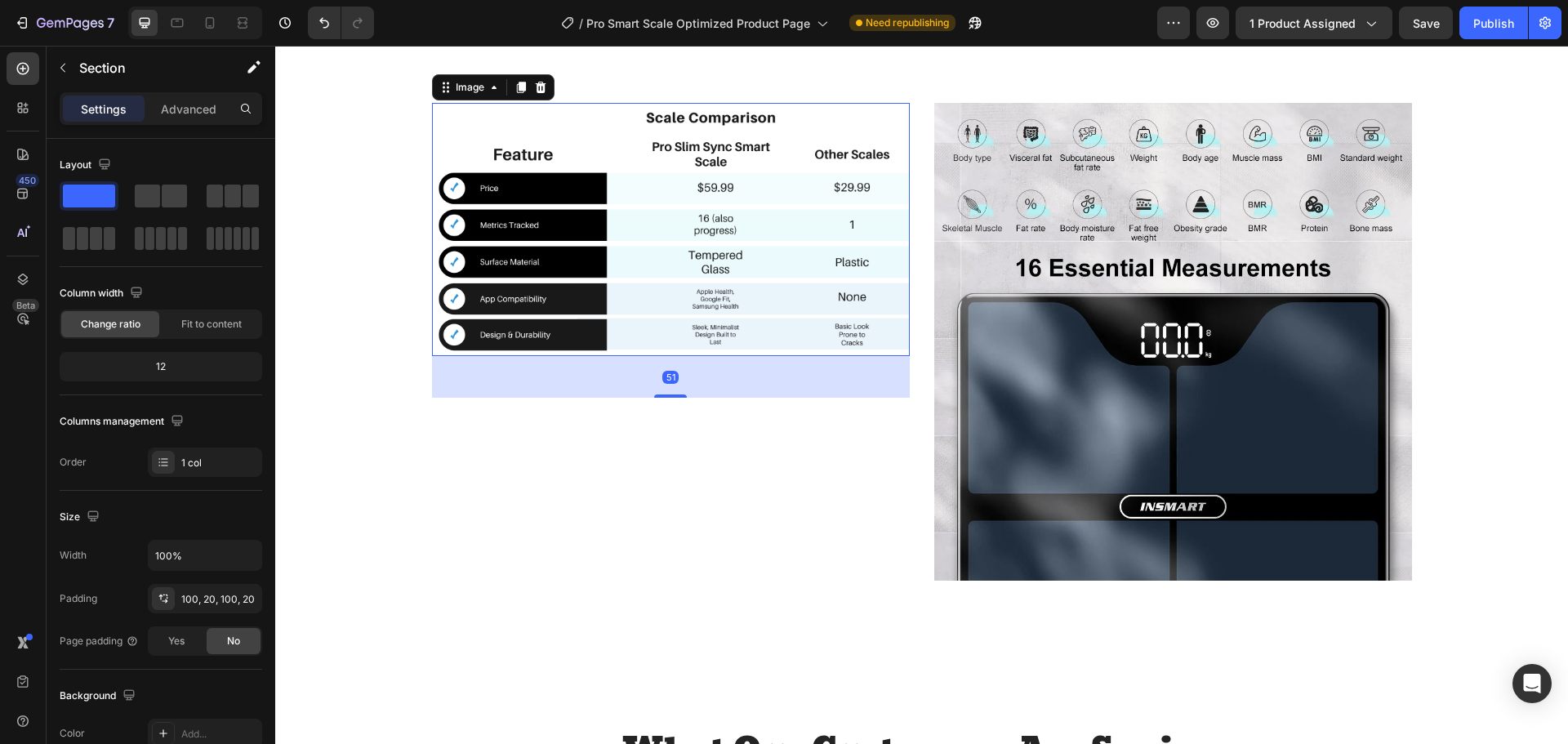 click at bounding box center [670, 229] 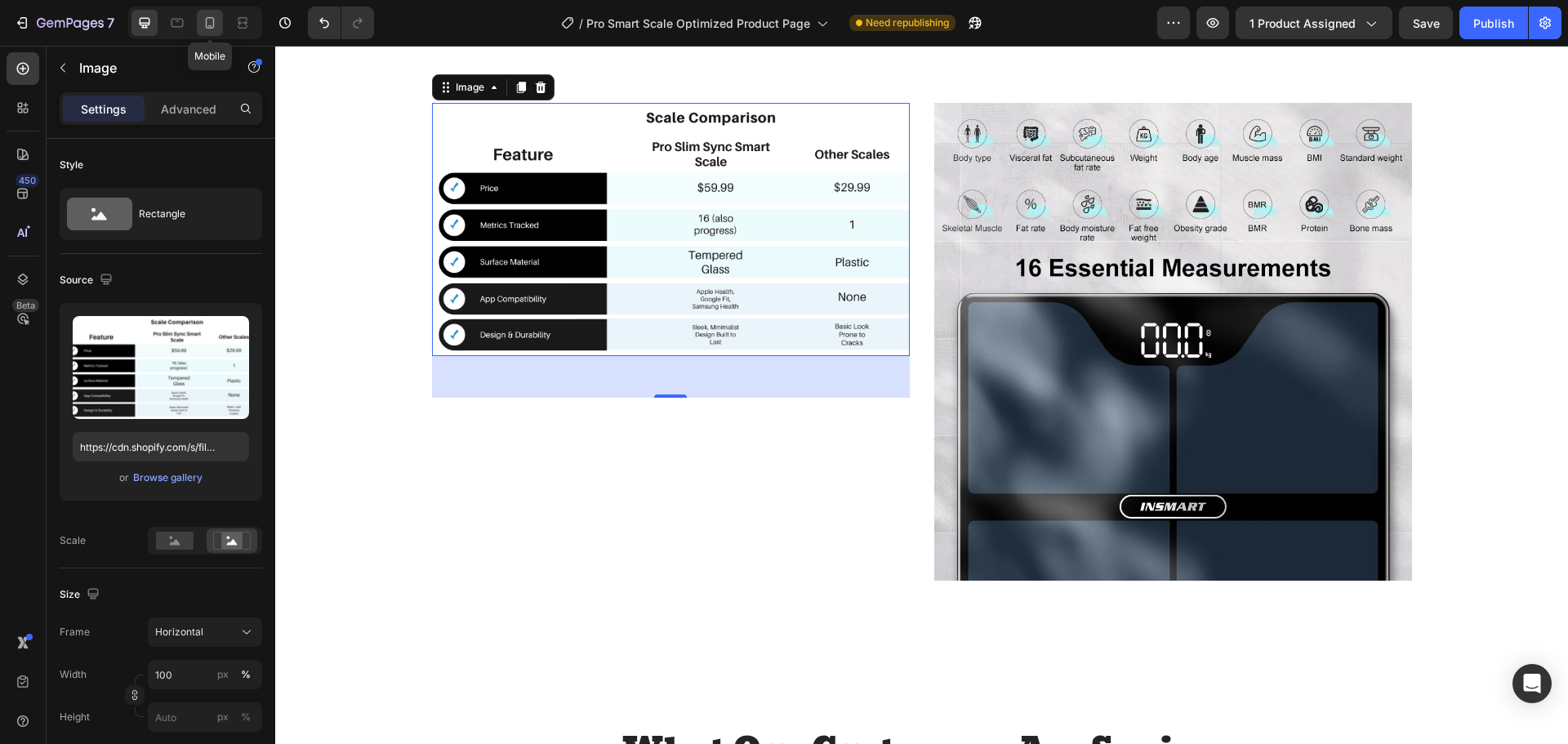 click 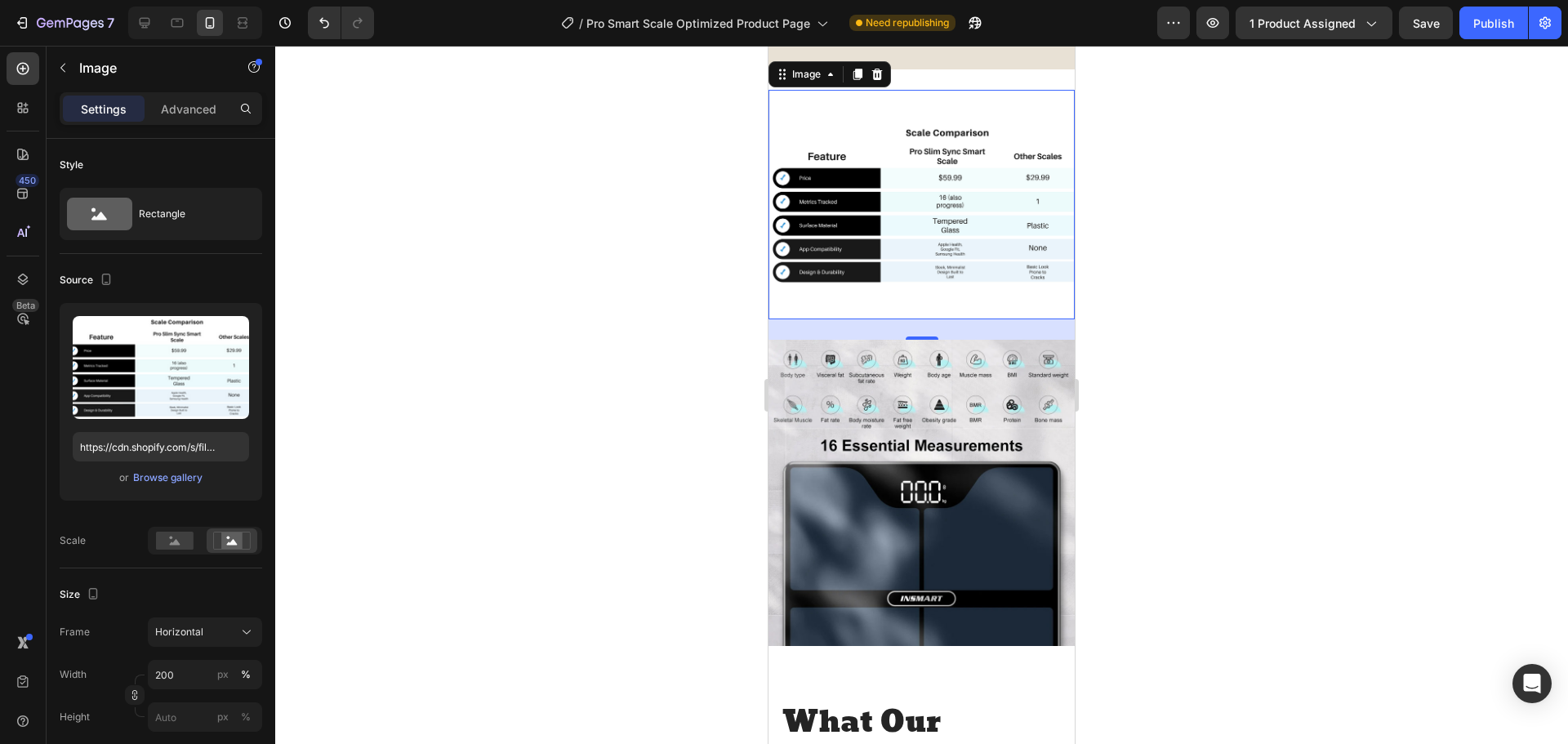 scroll, scrollTop: 1492, scrollLeft: 0, axis: vertical 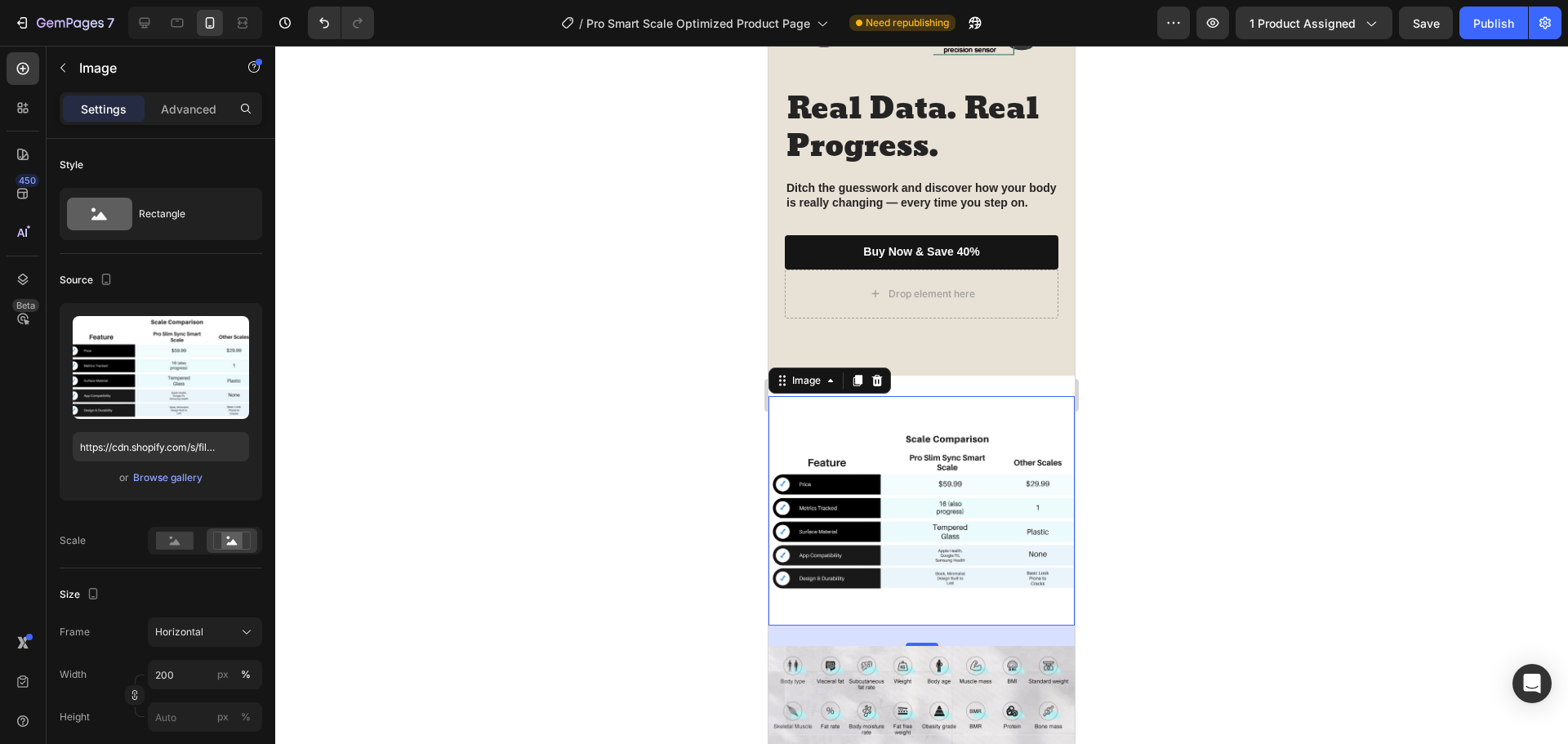 click 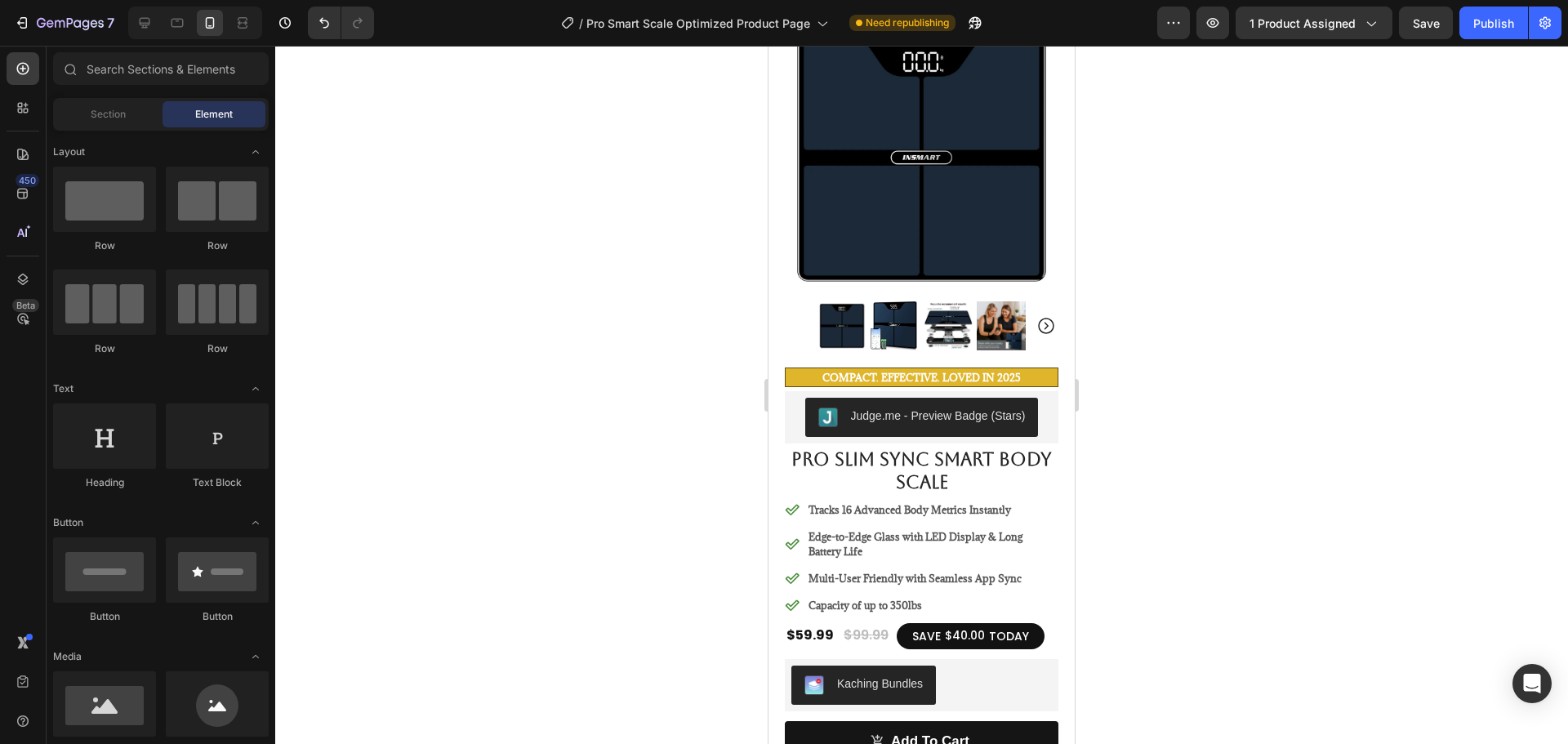 scroll, scrollTop: 0, scrollLeft: 0, axis: both 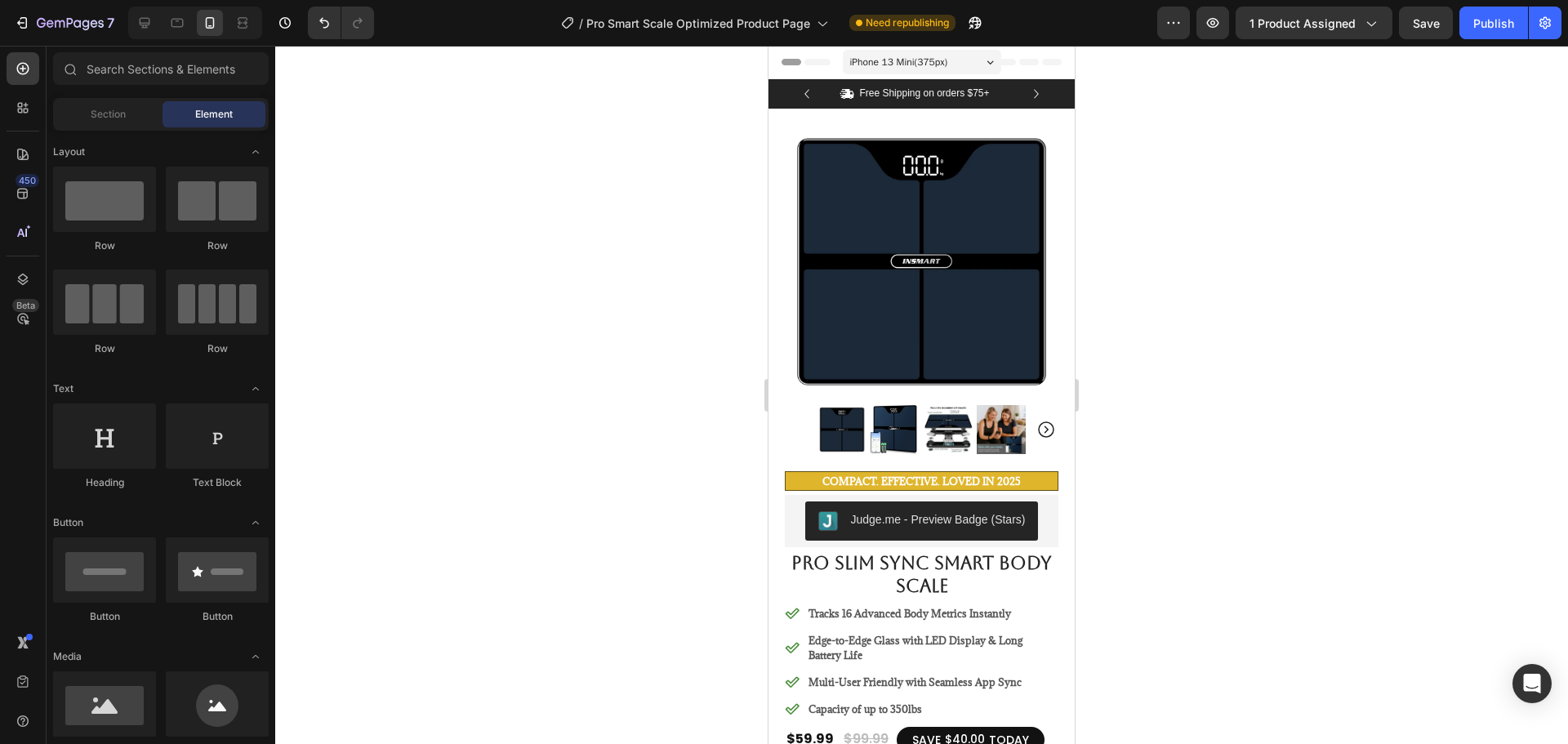 click on "7  Version history  /  Pro Smart Scale Optimized Product Page Need republishing Preview 1 product assigned  Save   Publish" 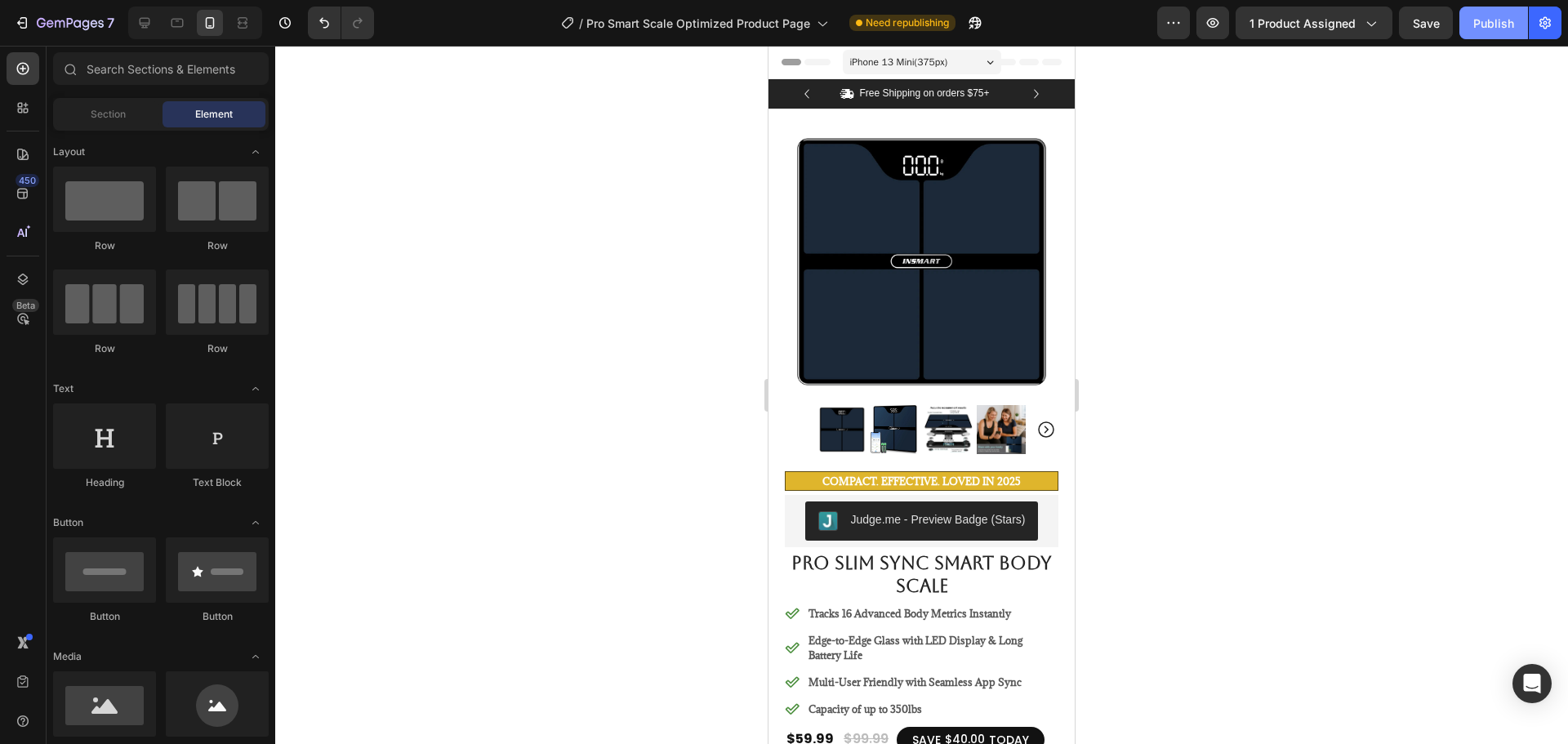 click on "Publish" 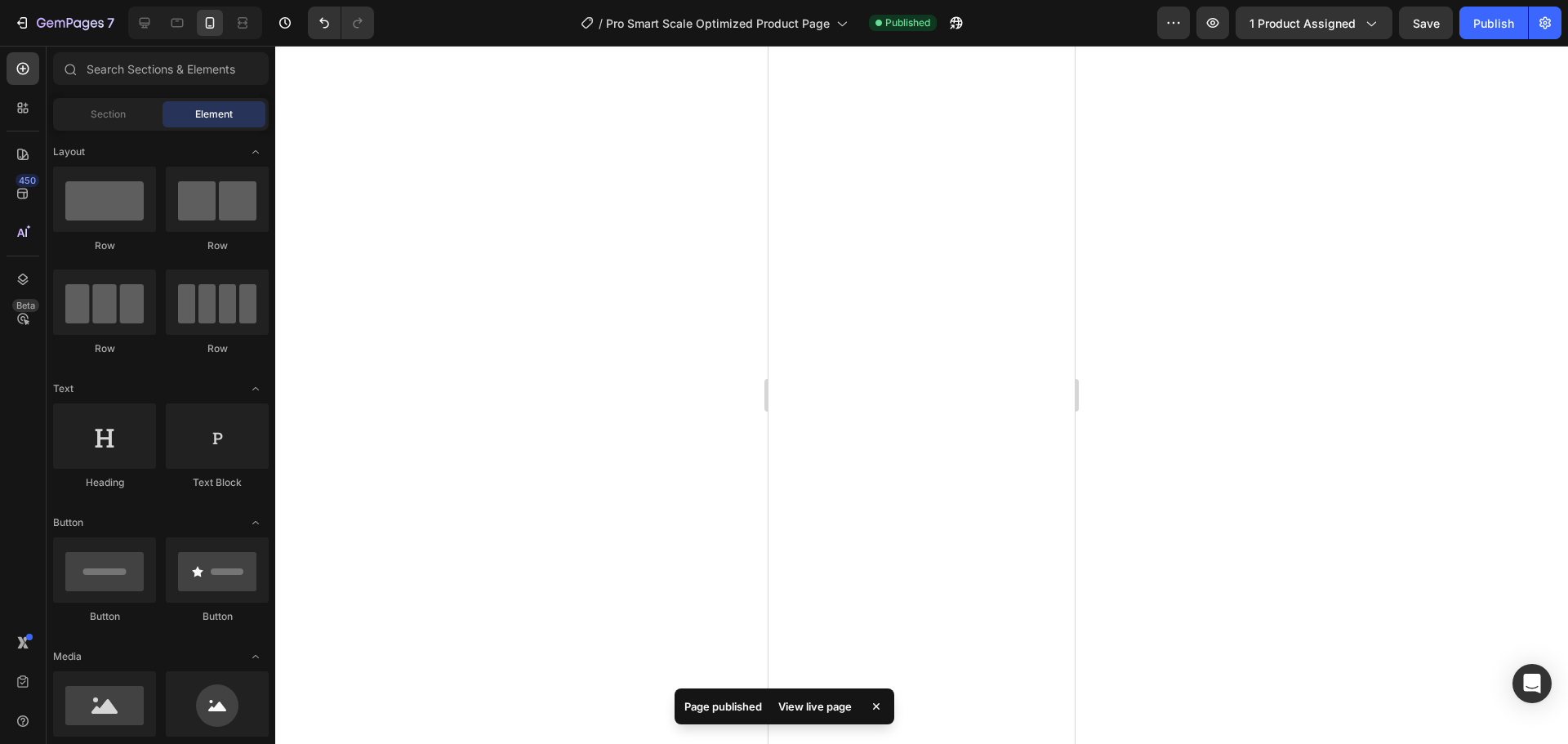 scroll, scrollTop: 0, scrollLeft: 0, axis: both 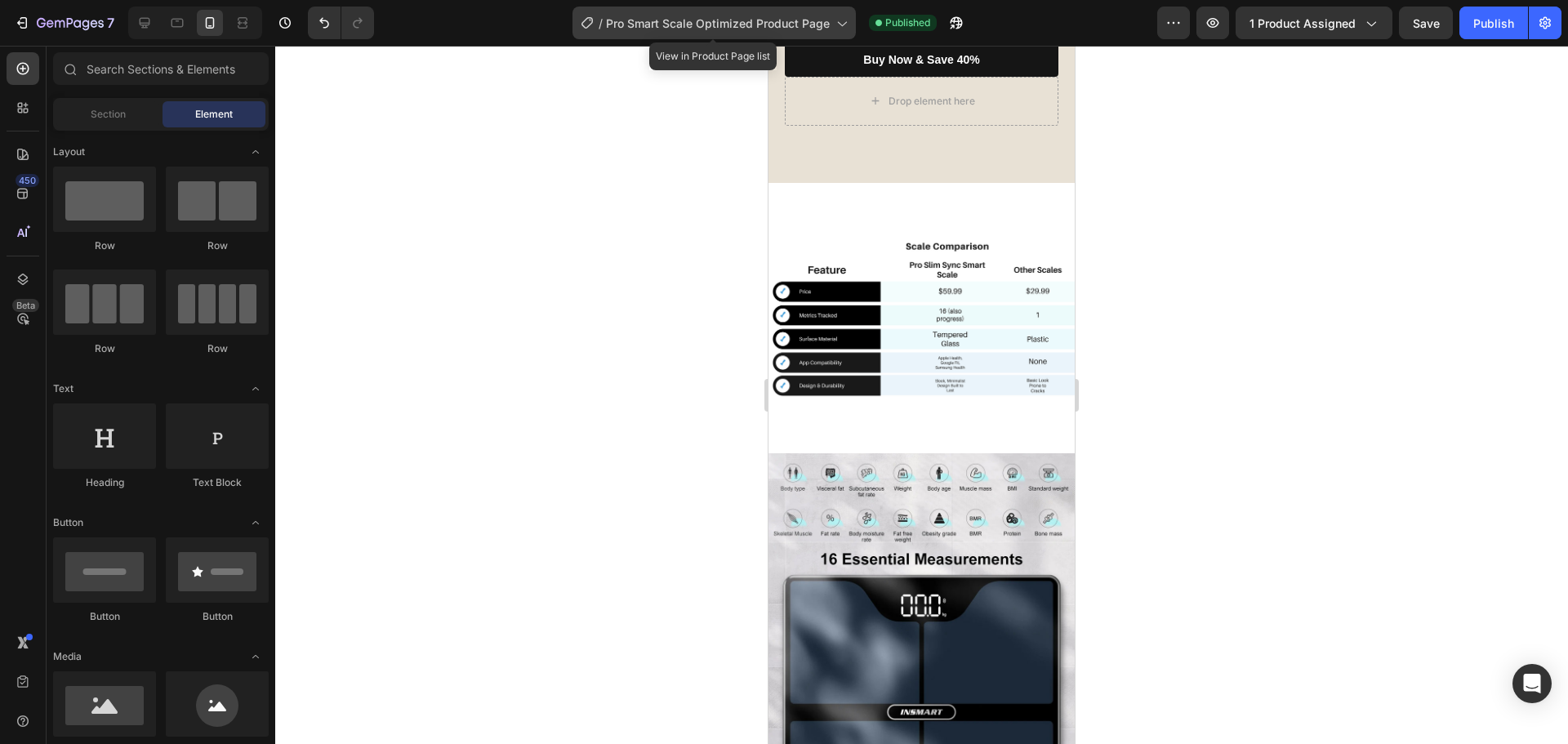 click on "Pro Smart Scale Optimized Product Page" at bounding box center (718, 23) 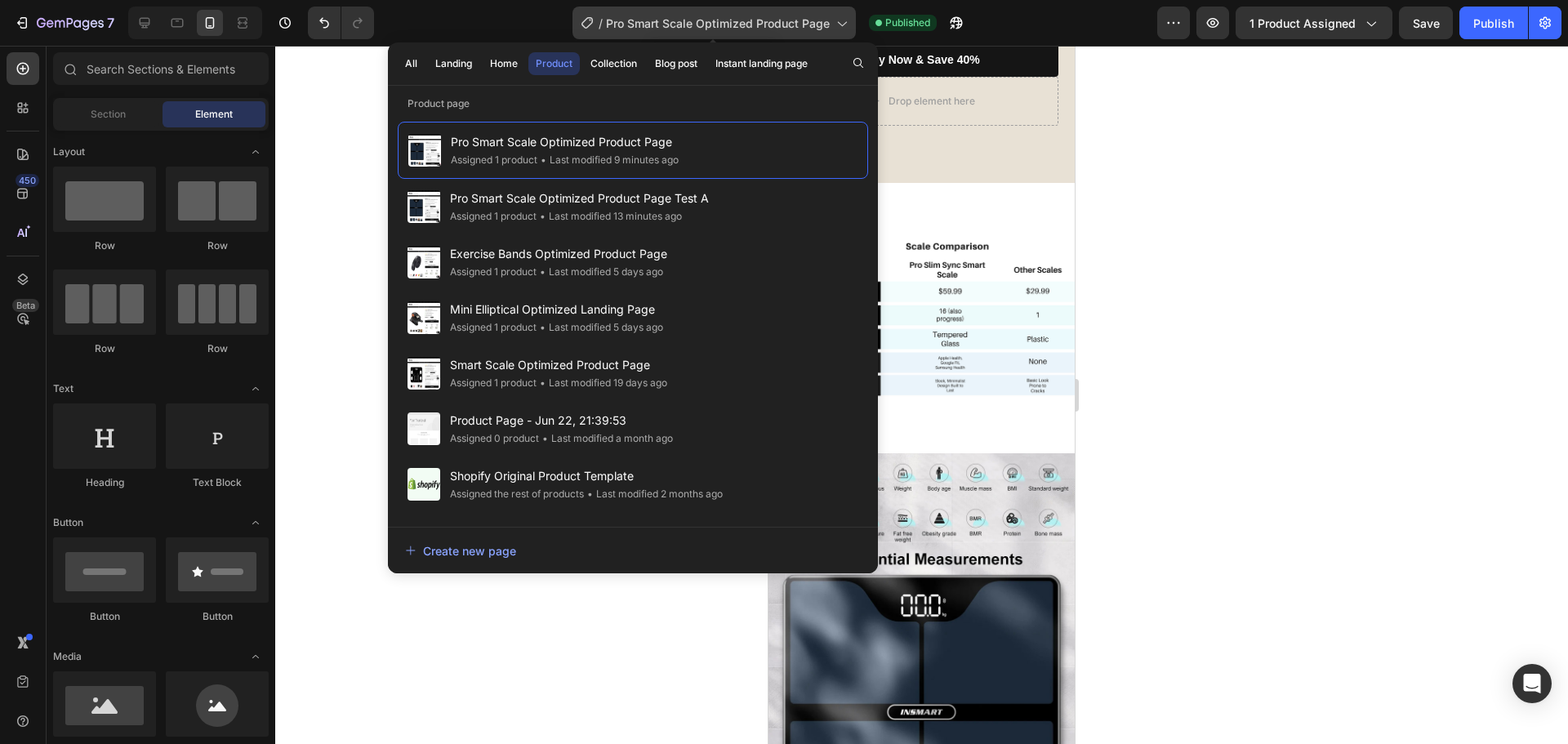click on "Pro Smart Scale Optimized Product Page" at bounding box center (718, 23) 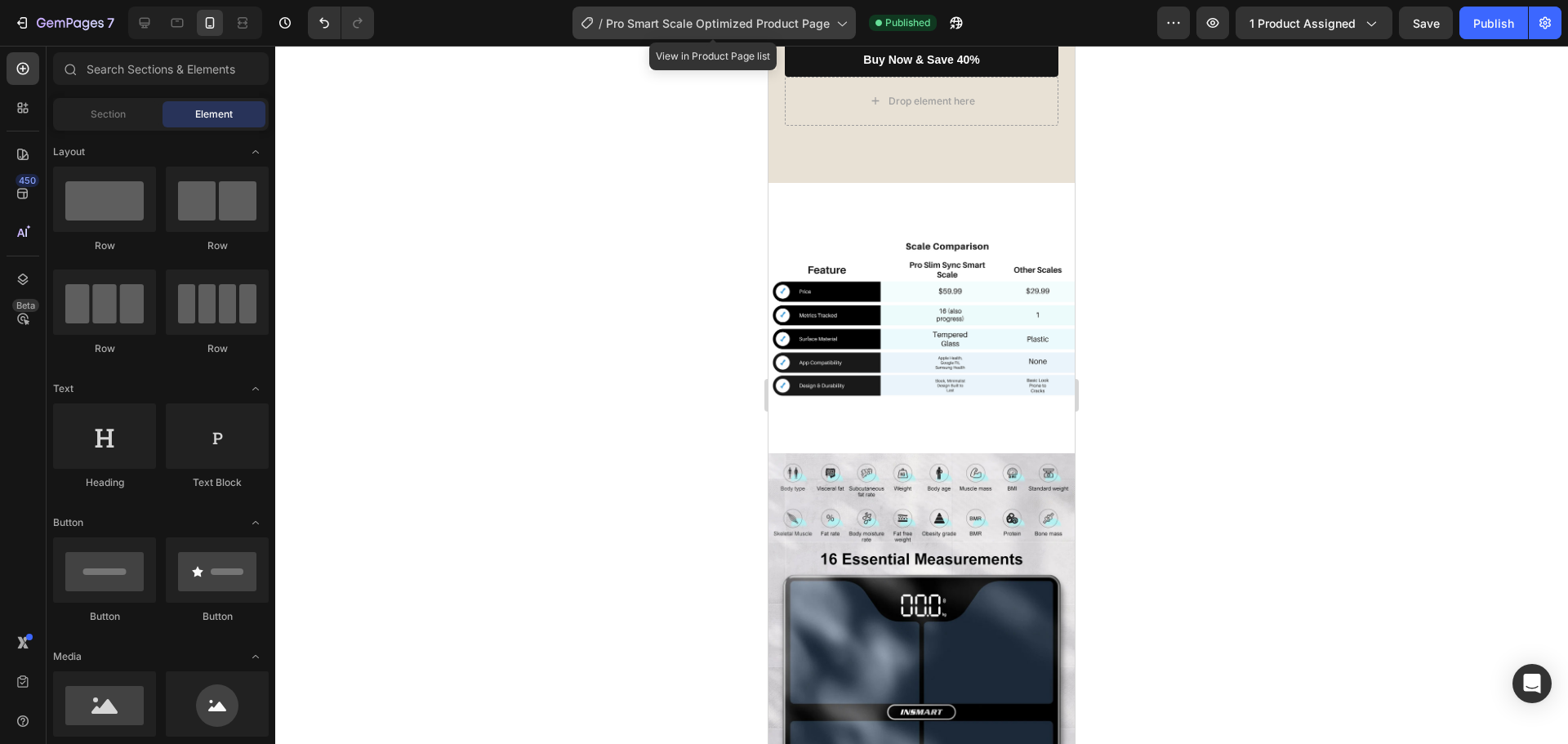 click on "Pro Smart Scale Optimized Product Page" at bounding box center (718, 23) 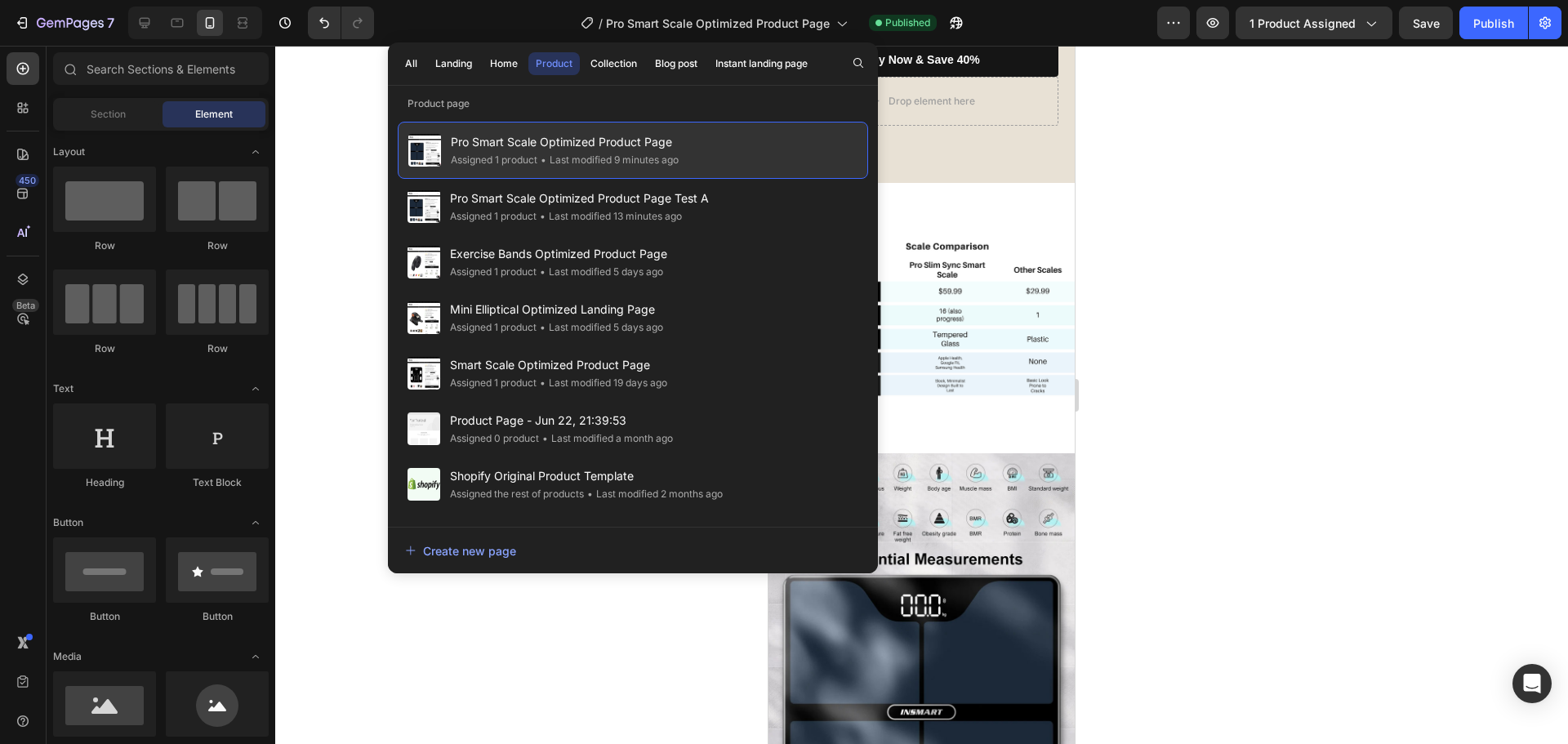 click on "Pro Smart Scale Optimized Product Page Assigned 1 product • Last modified 9 minutes ago" 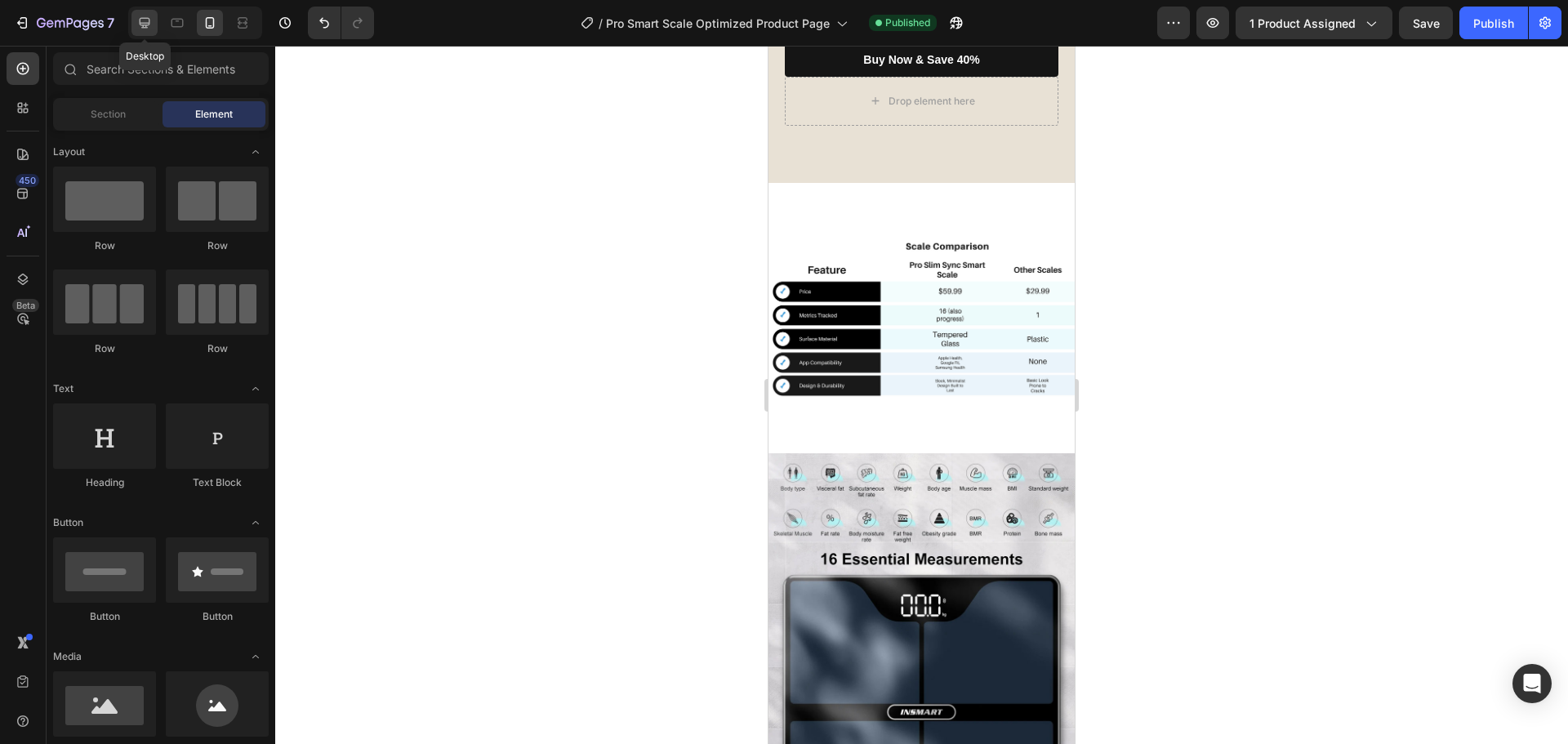 click 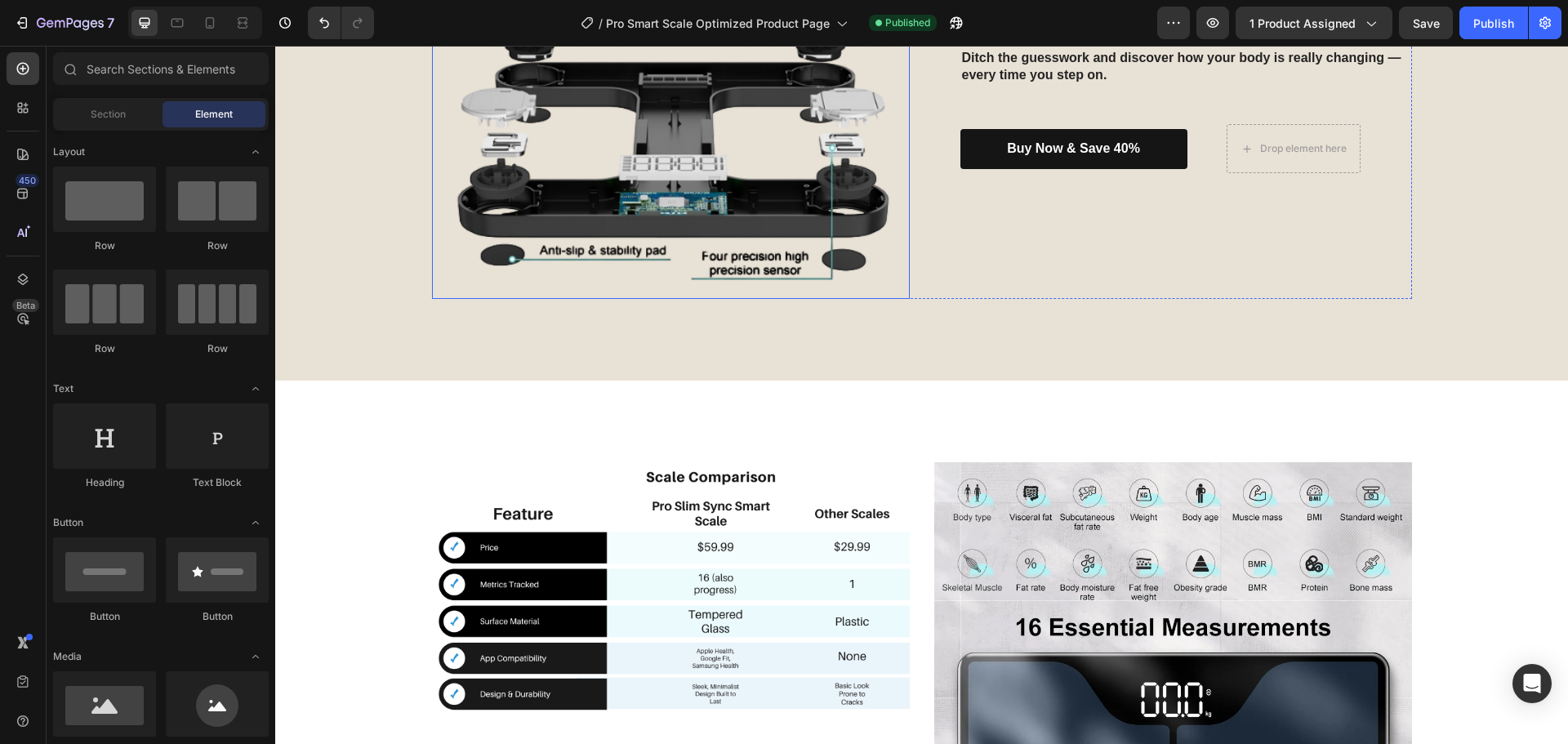 scroll, scrollTop: 1607, scrollLeft: 0, axis: vertical 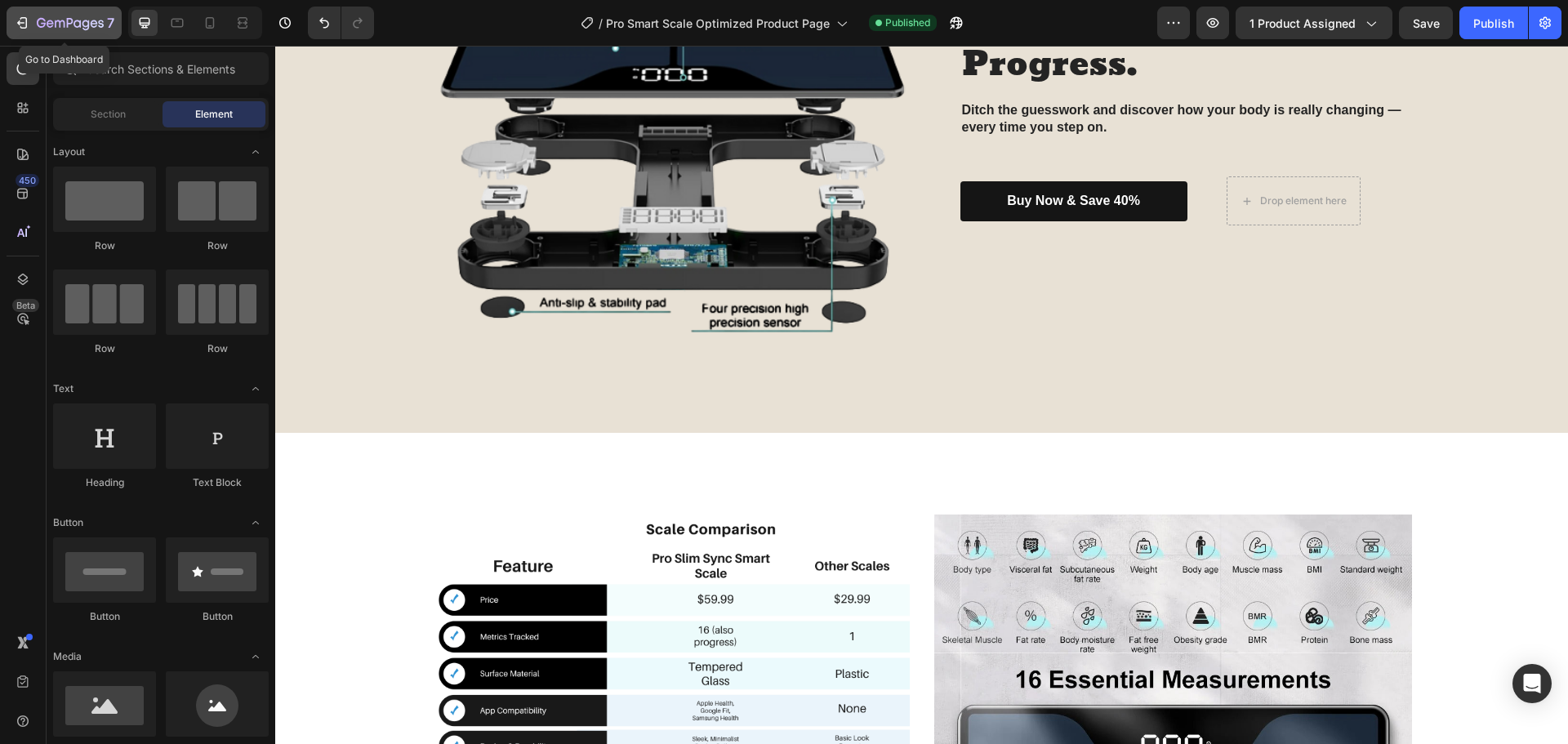 click on "7" at bounding box center [64, 23] 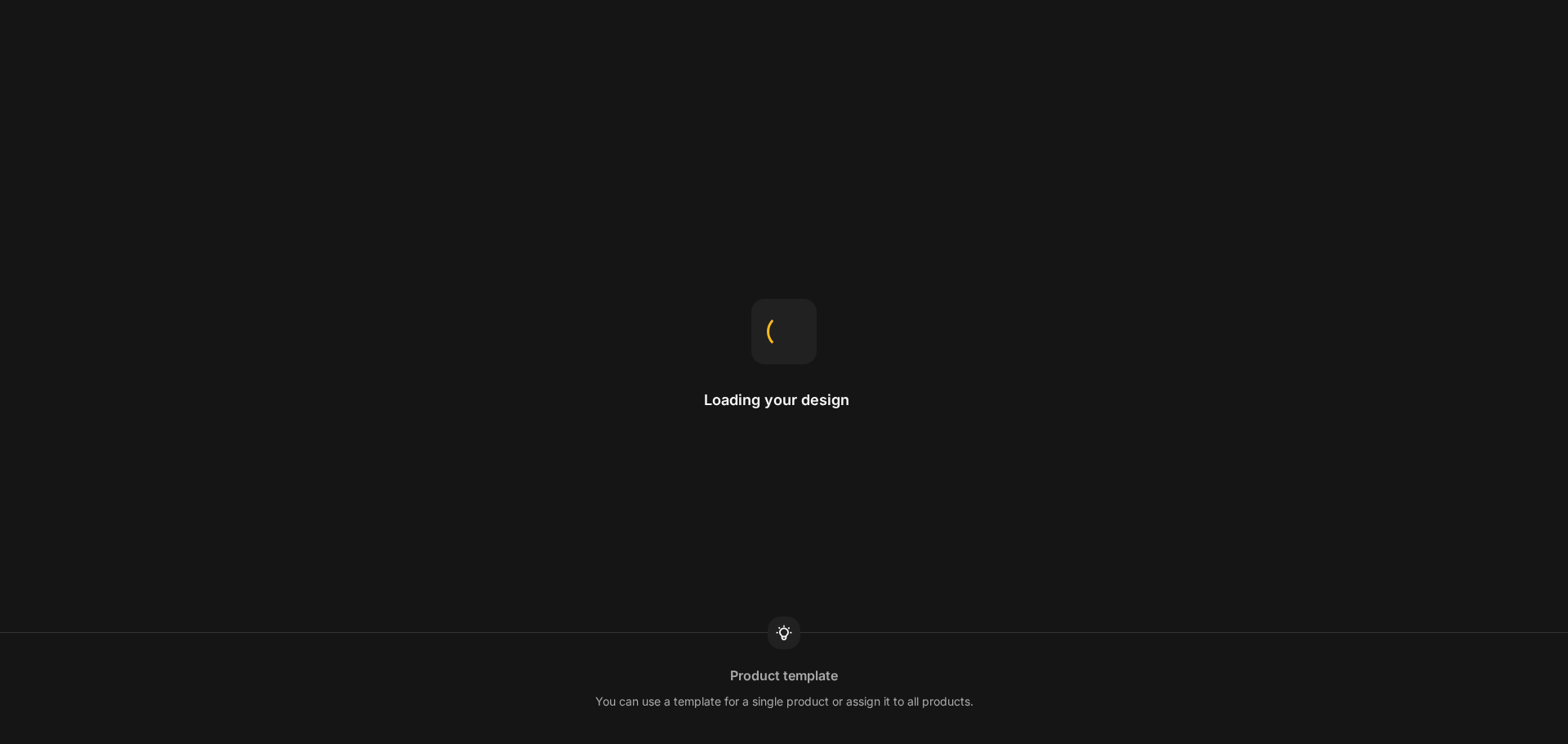 scroll, scrollTop: 0, scrollLeft: 0, axis: both 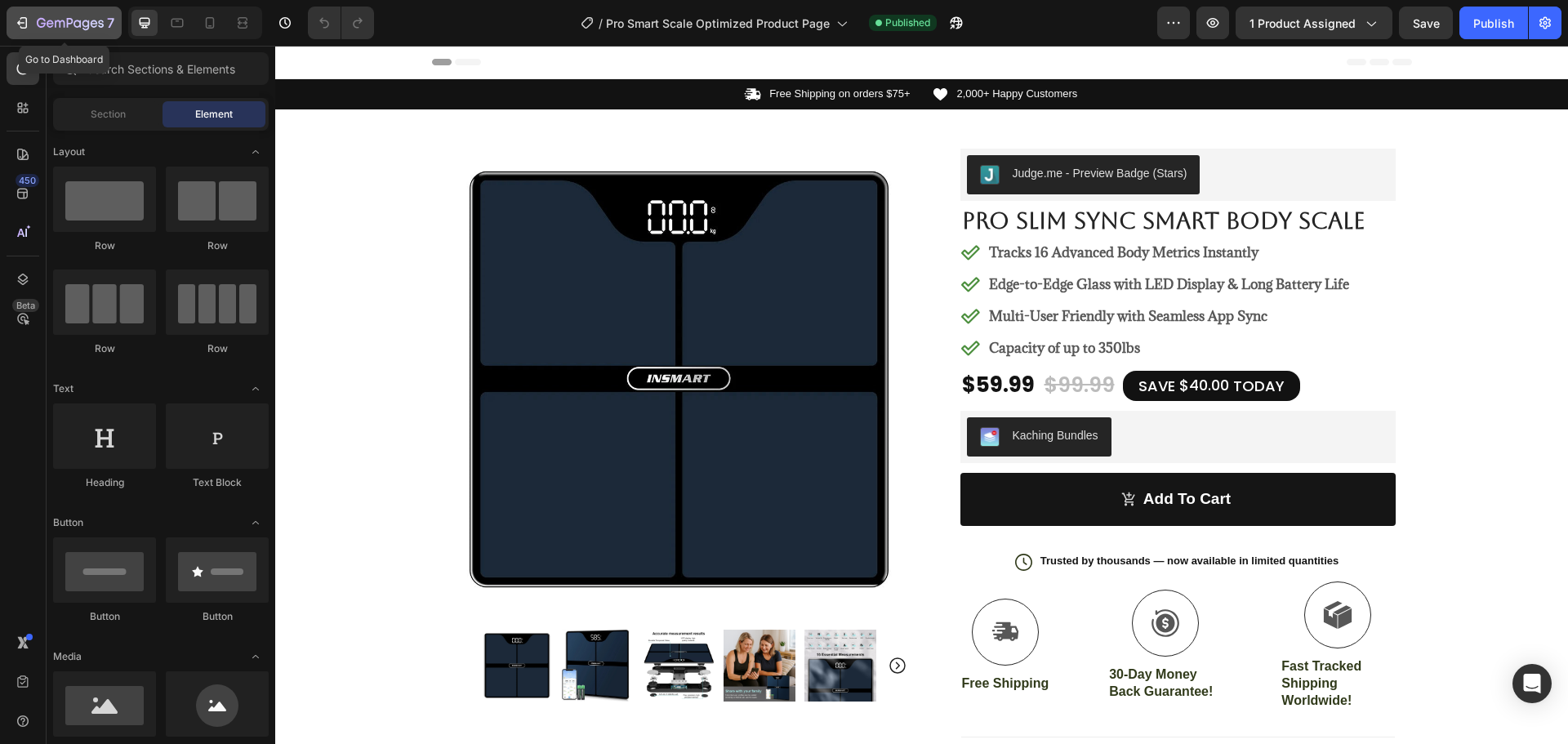 click on "7" at bounding box center (64, 23) 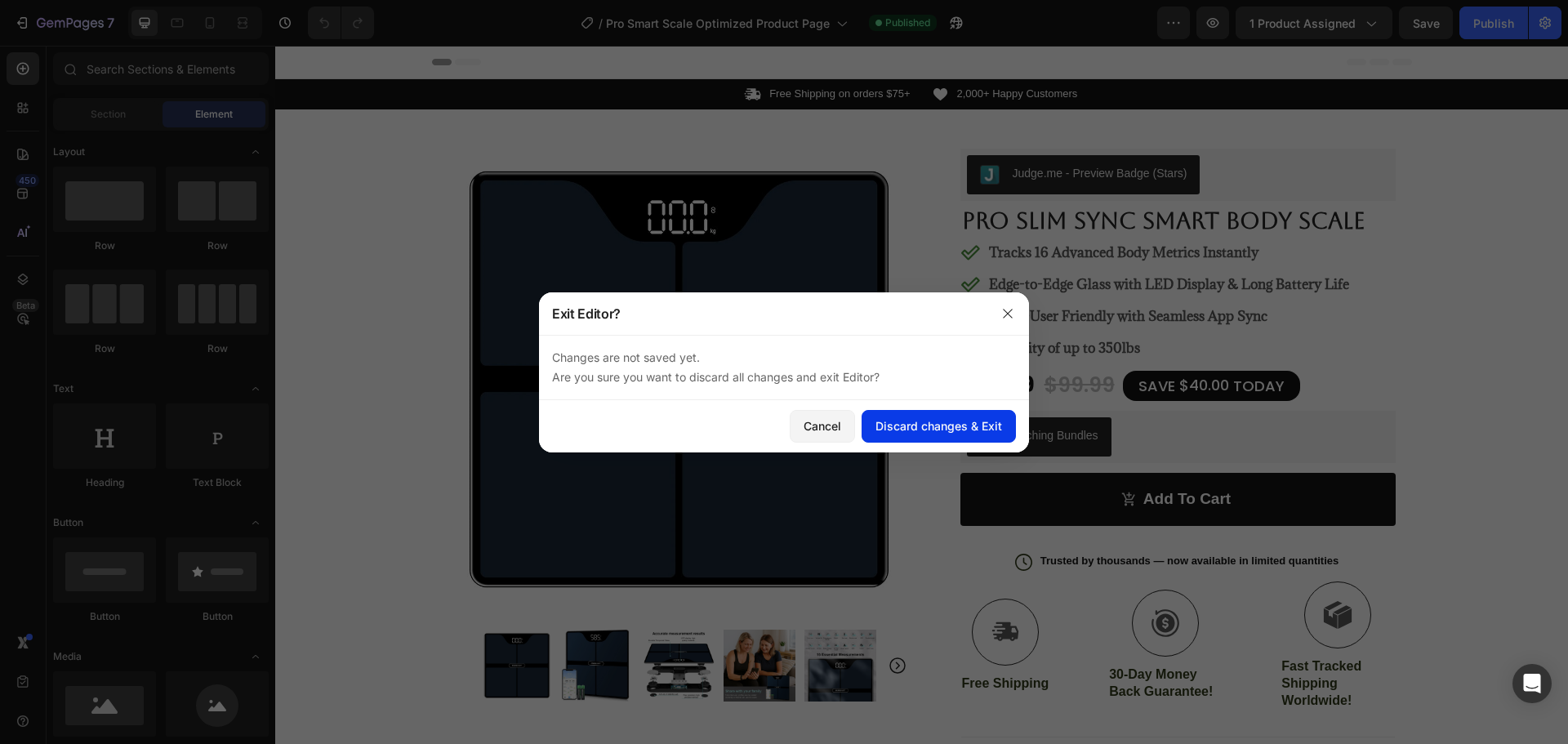 click on "Discard changes & Exit" at bounding box center (938, 425) 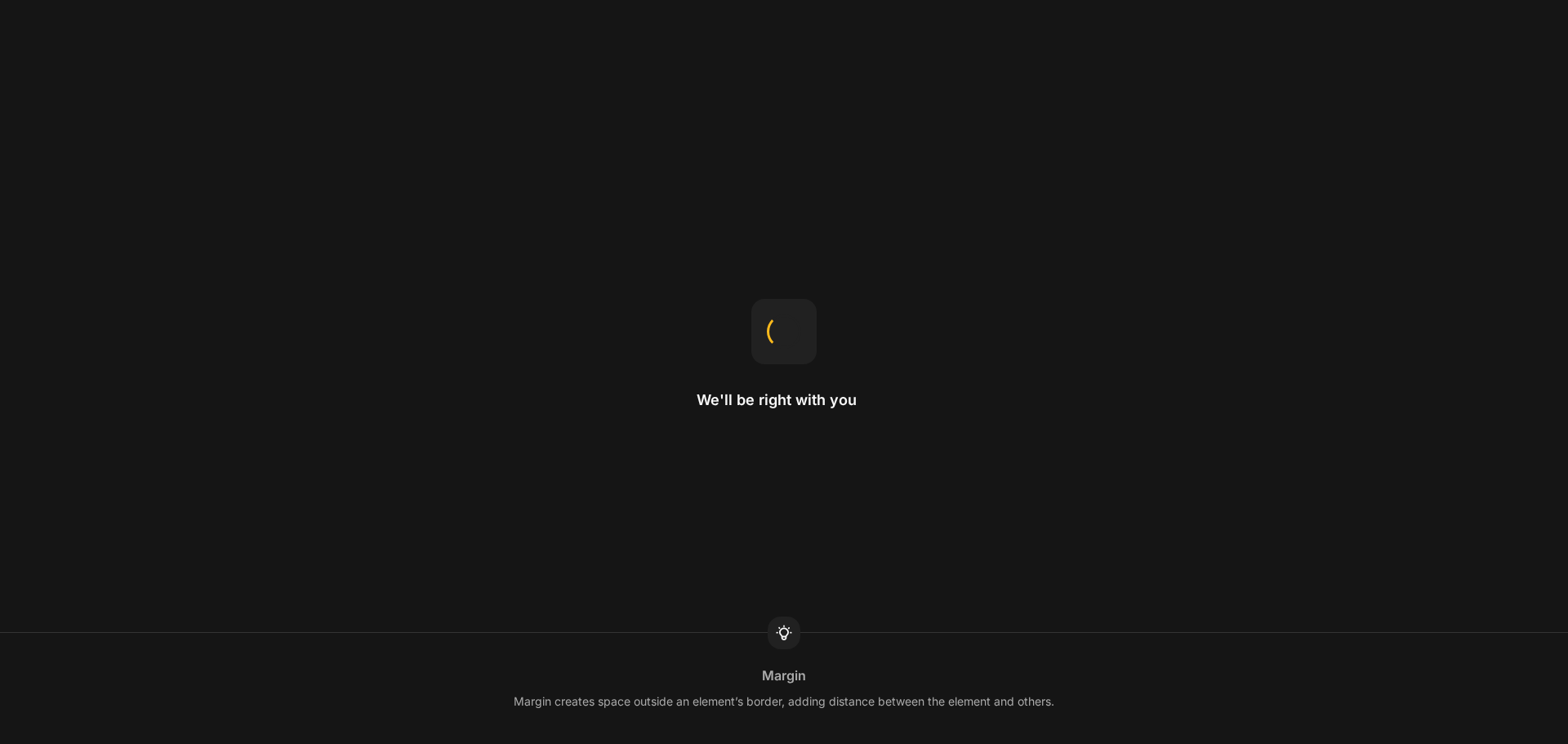 scroll, scrollTop: 0, scrollLeft: 0, axis: both 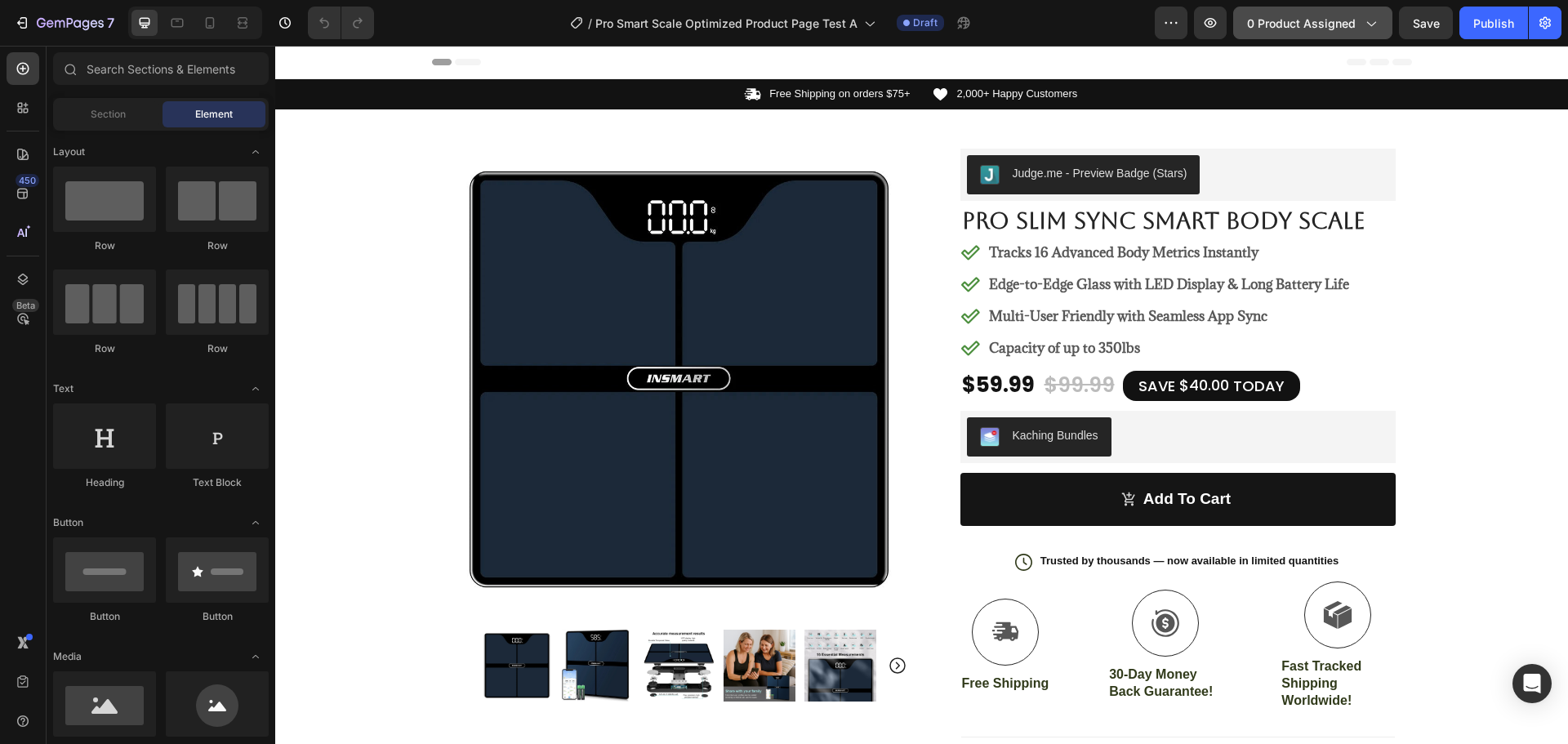 click on "0 product assigned" 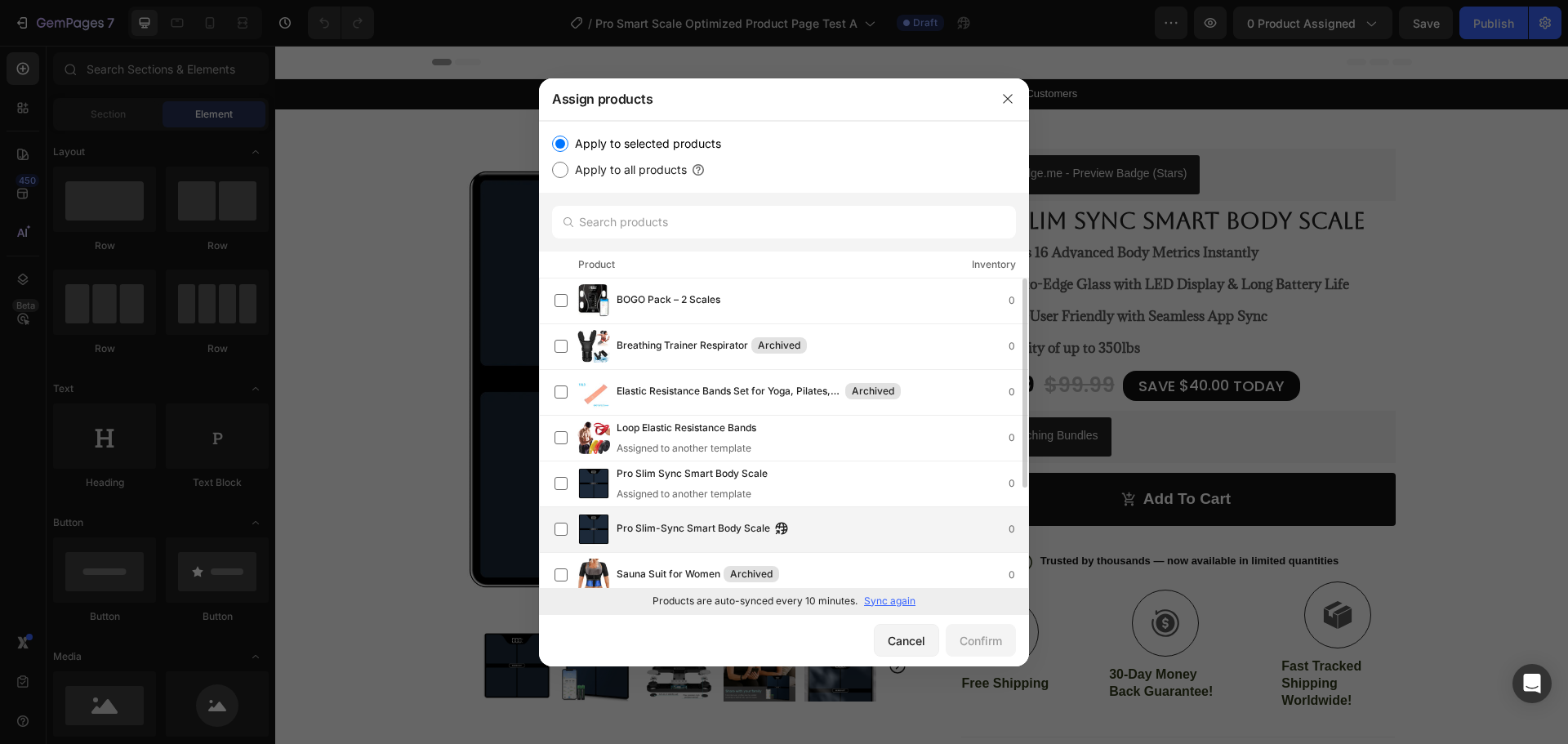 click on "Pro Slim-Sync Smart Body Scale" at bounding box center (693, 529) 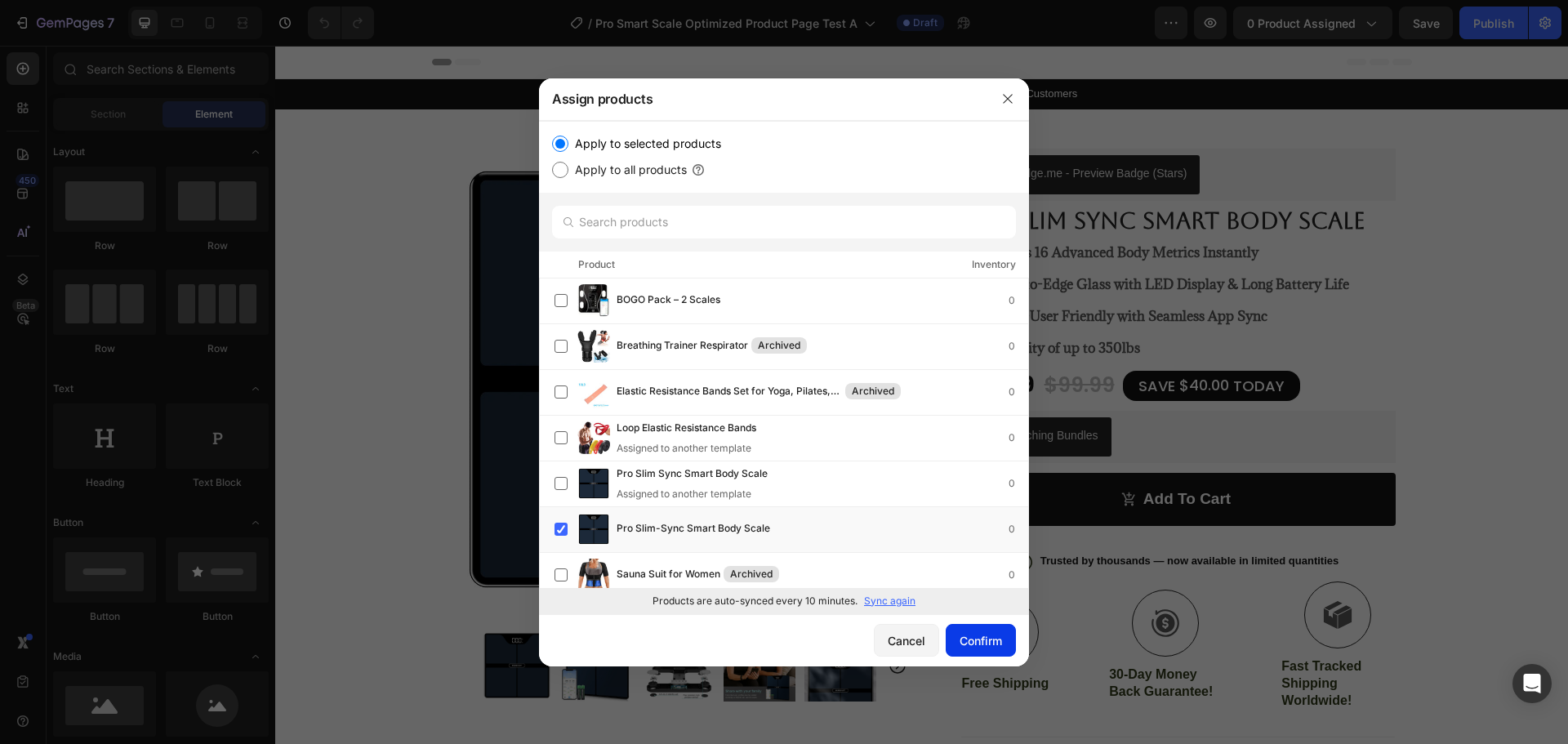 click on "Confirm" at bounding box center [981, 640] 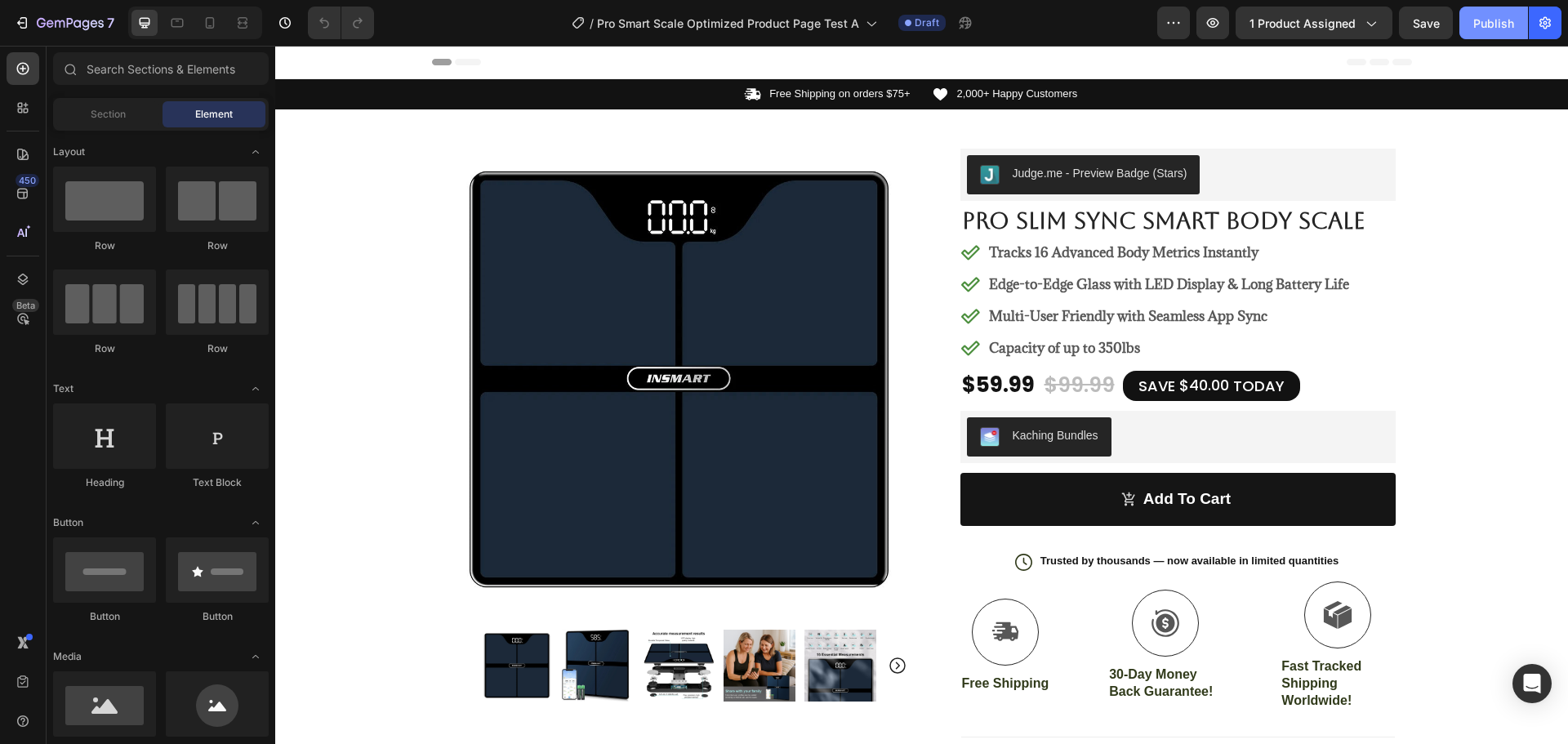 click on "Publish" at bounding box center (1494, 23) 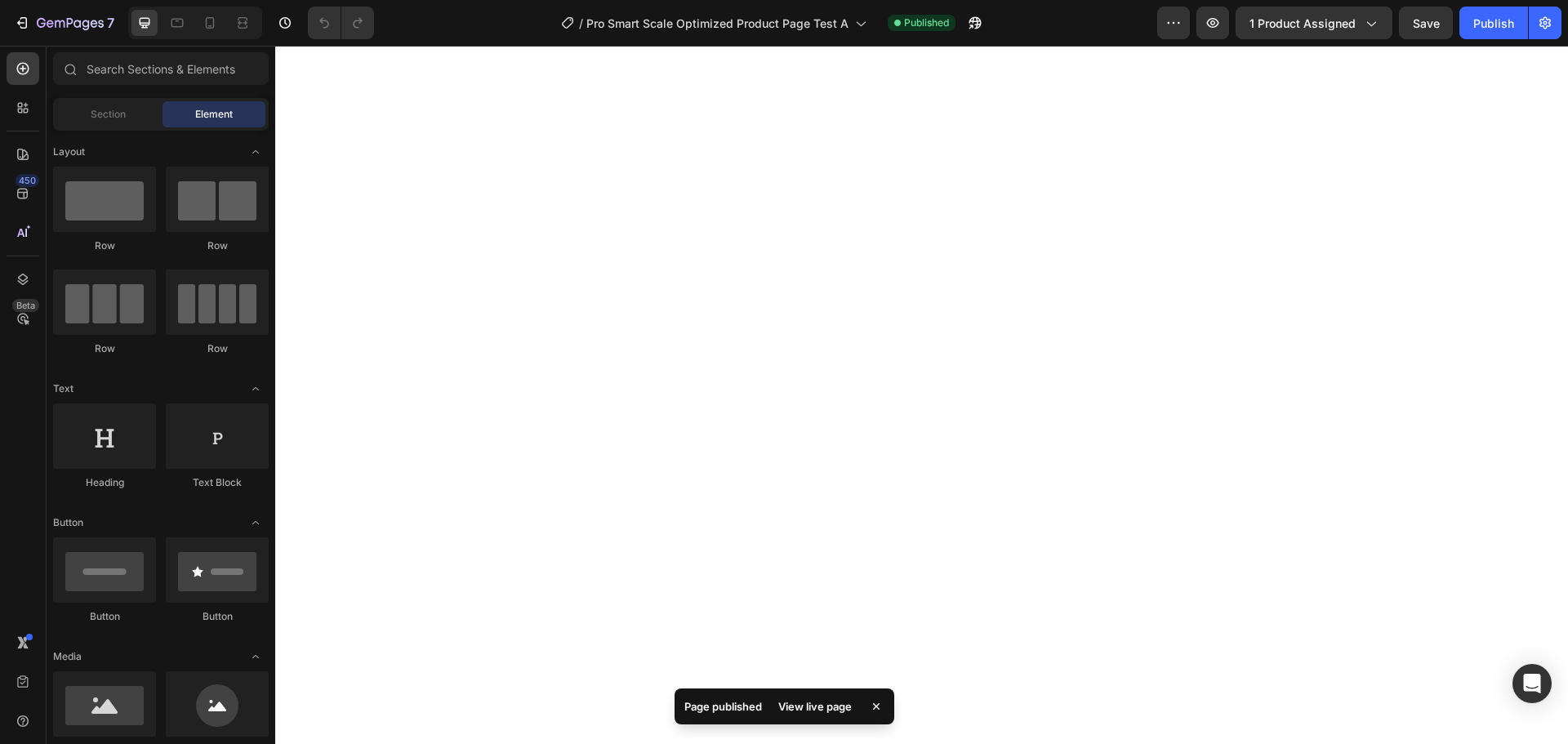 scroll, scrollTop: 0, scrollLeft: 0, axis: both 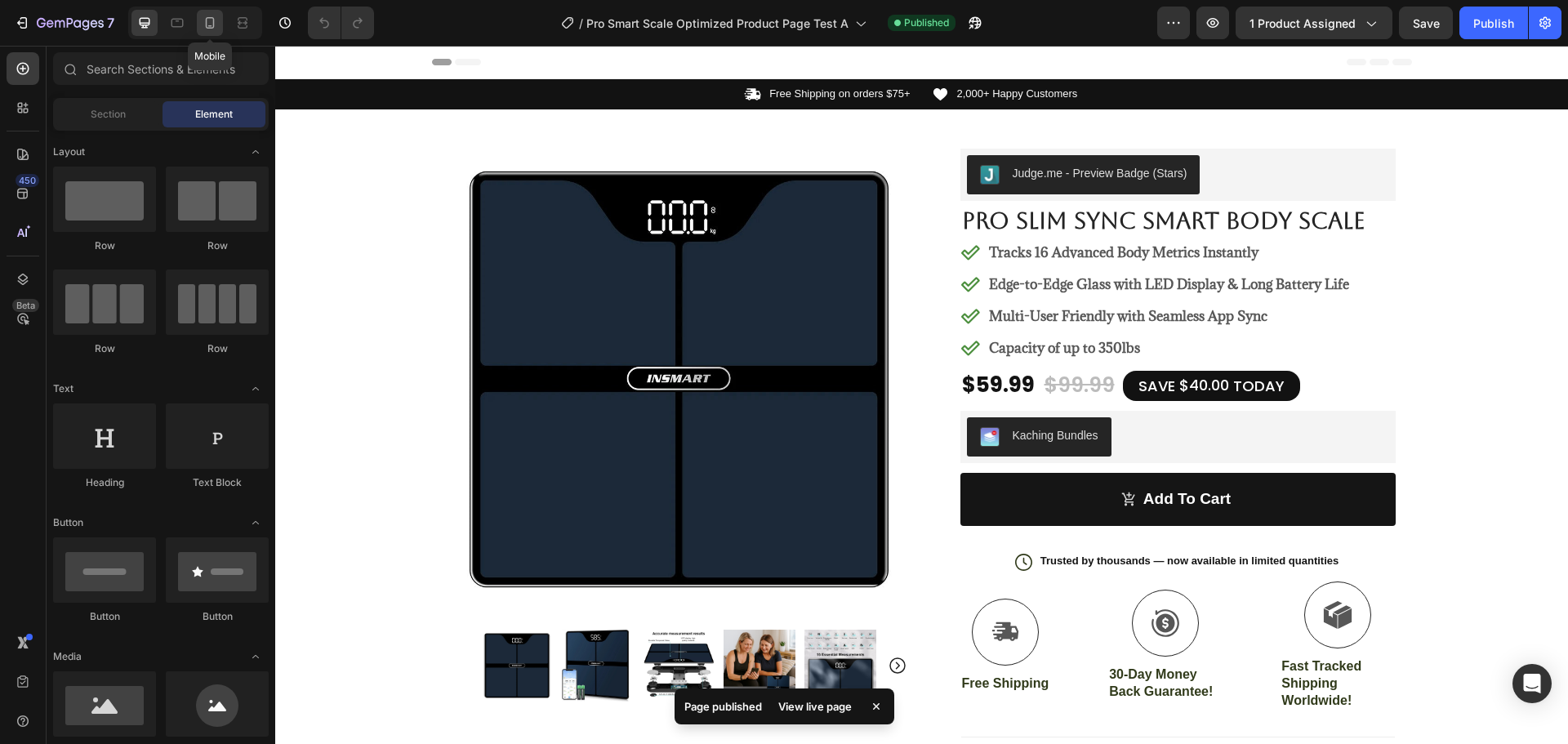 click 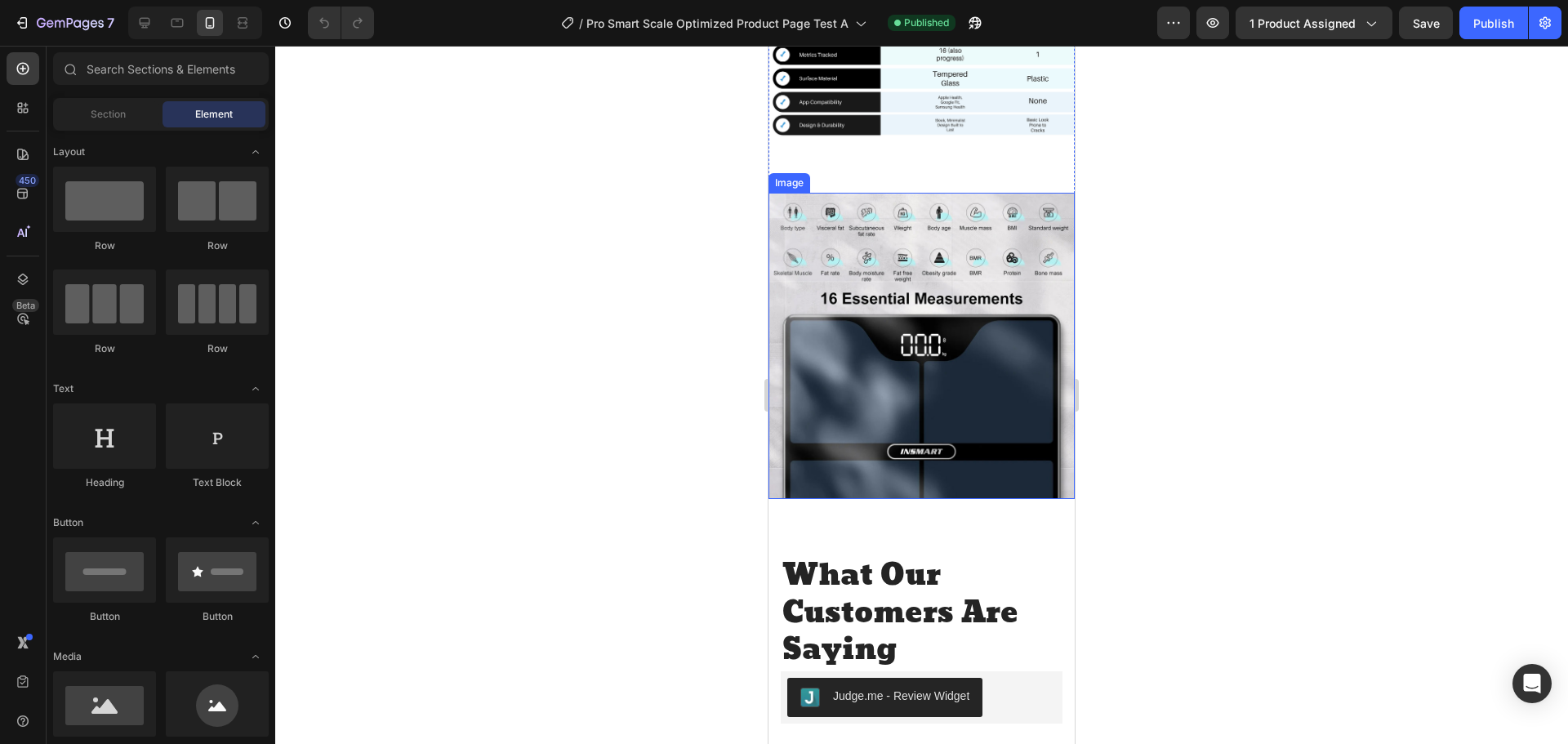 scroll, scrollTop: 2287, scrollLeft: 0, axis: vertical 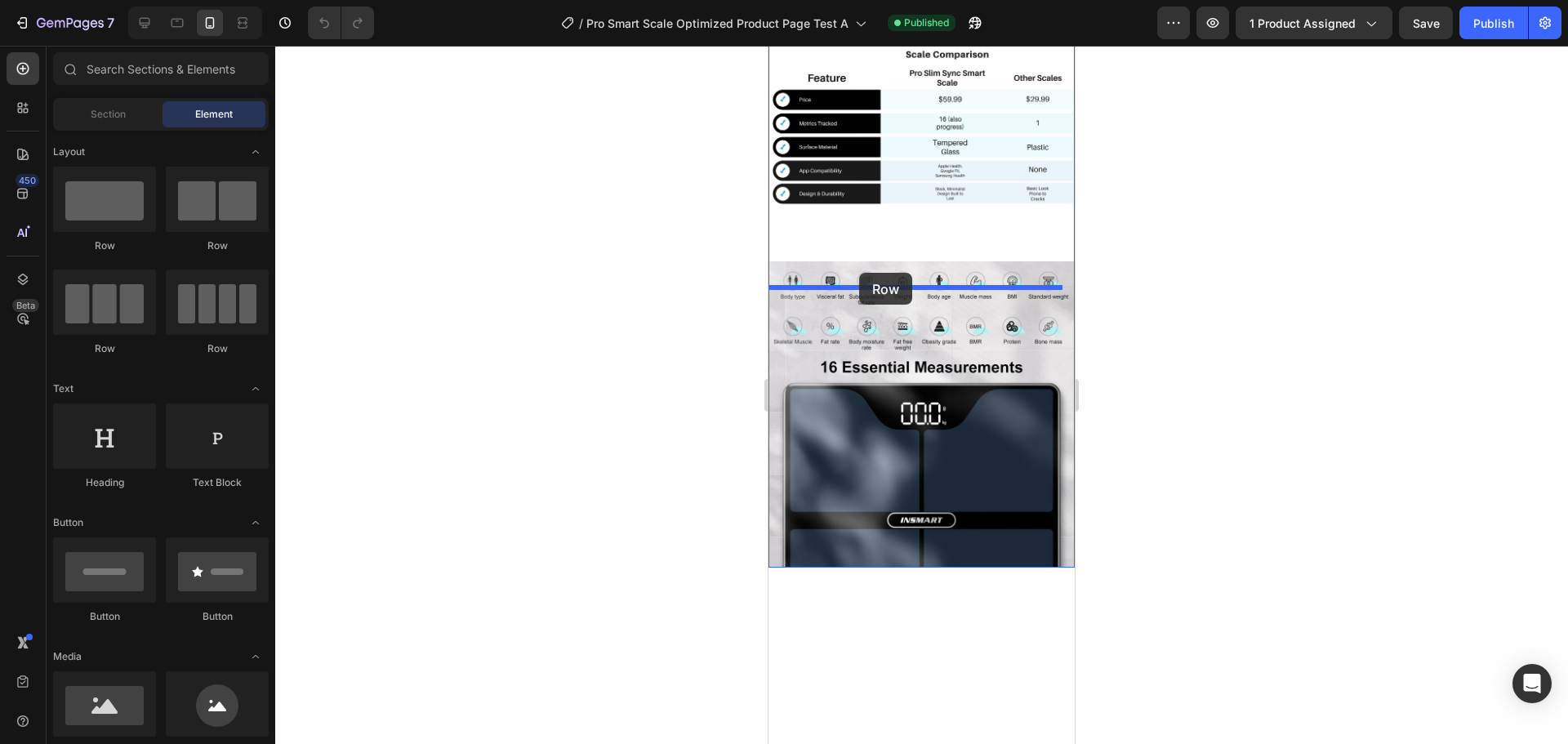 drag, startPoint x: 947, startPoint y: 354, endPoint x: 859, endPoint y: 273, distance: 119.60351 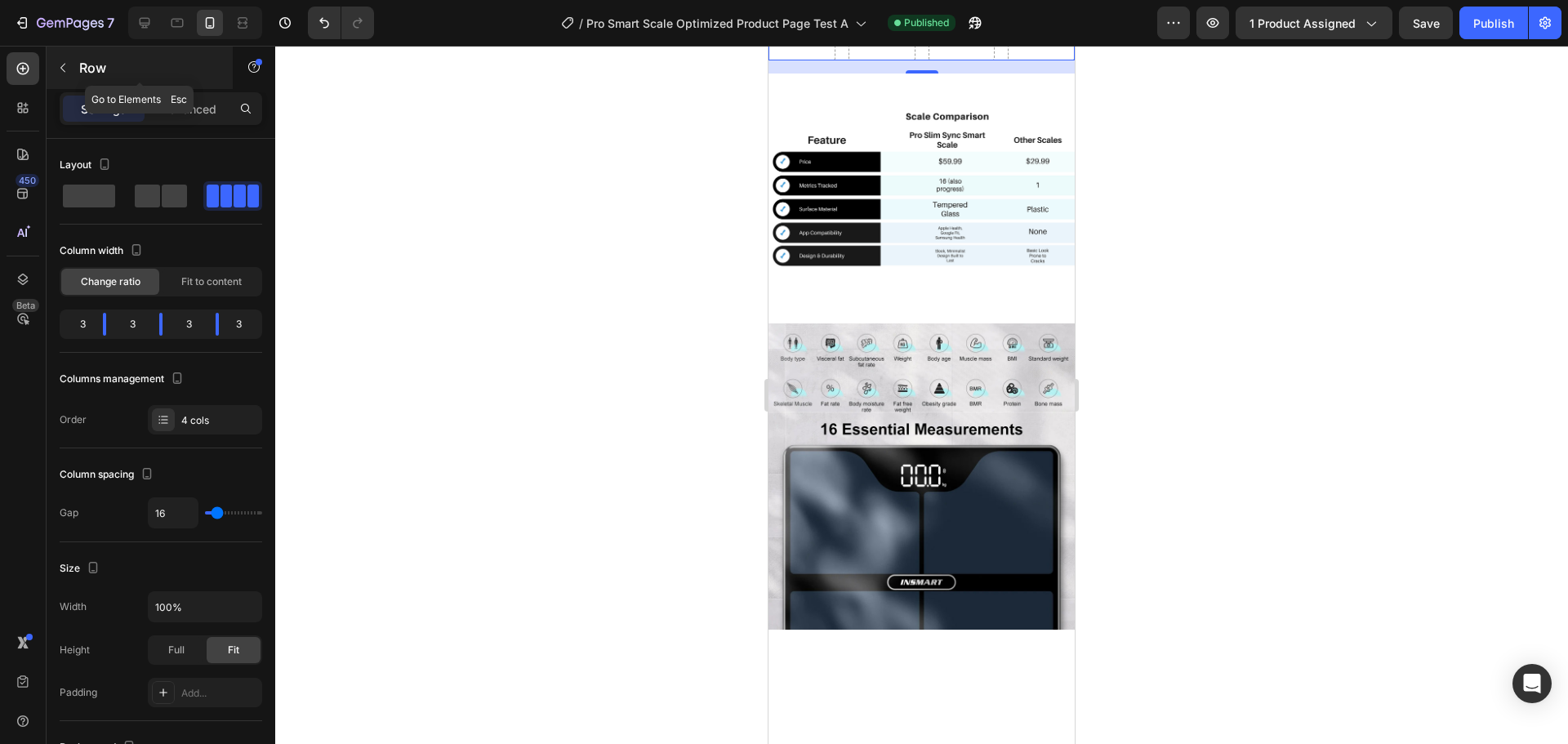 click 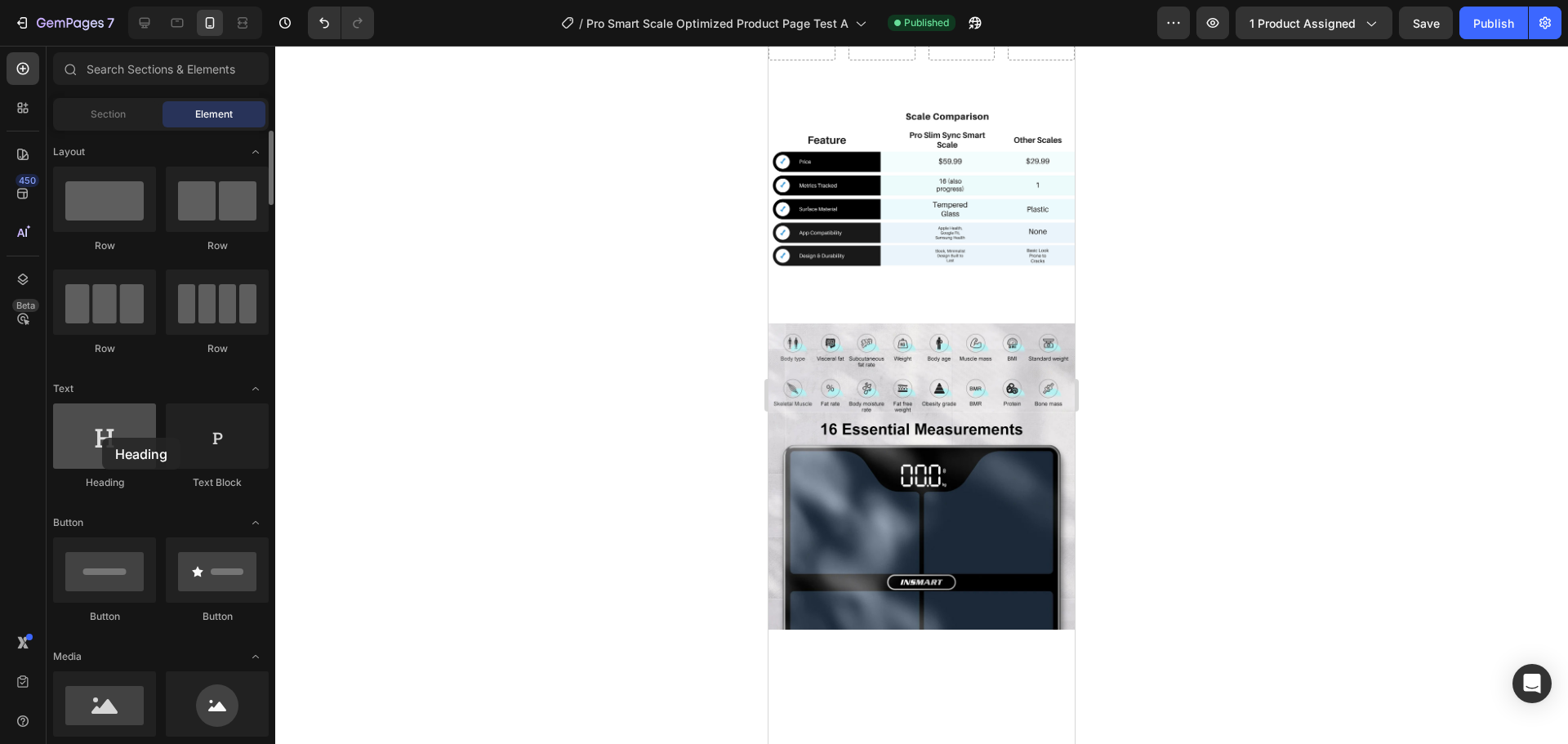 drag, startPoint x: 131, startPoint y: 449, endPoint x: 91, endPoint y: 440, distance: 41 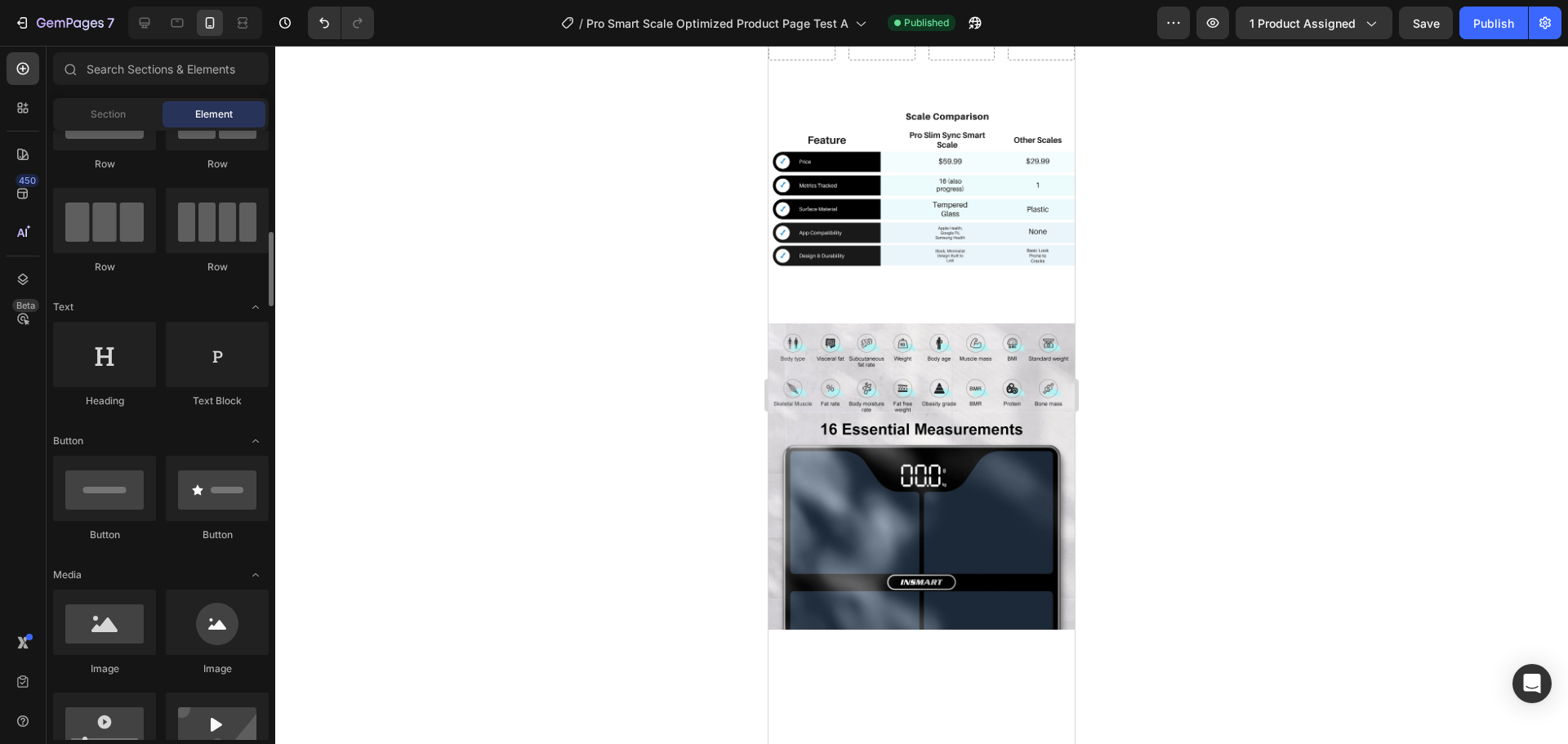 scroll, scrollTop: 163, scrollLeft: 0, axis: vertical 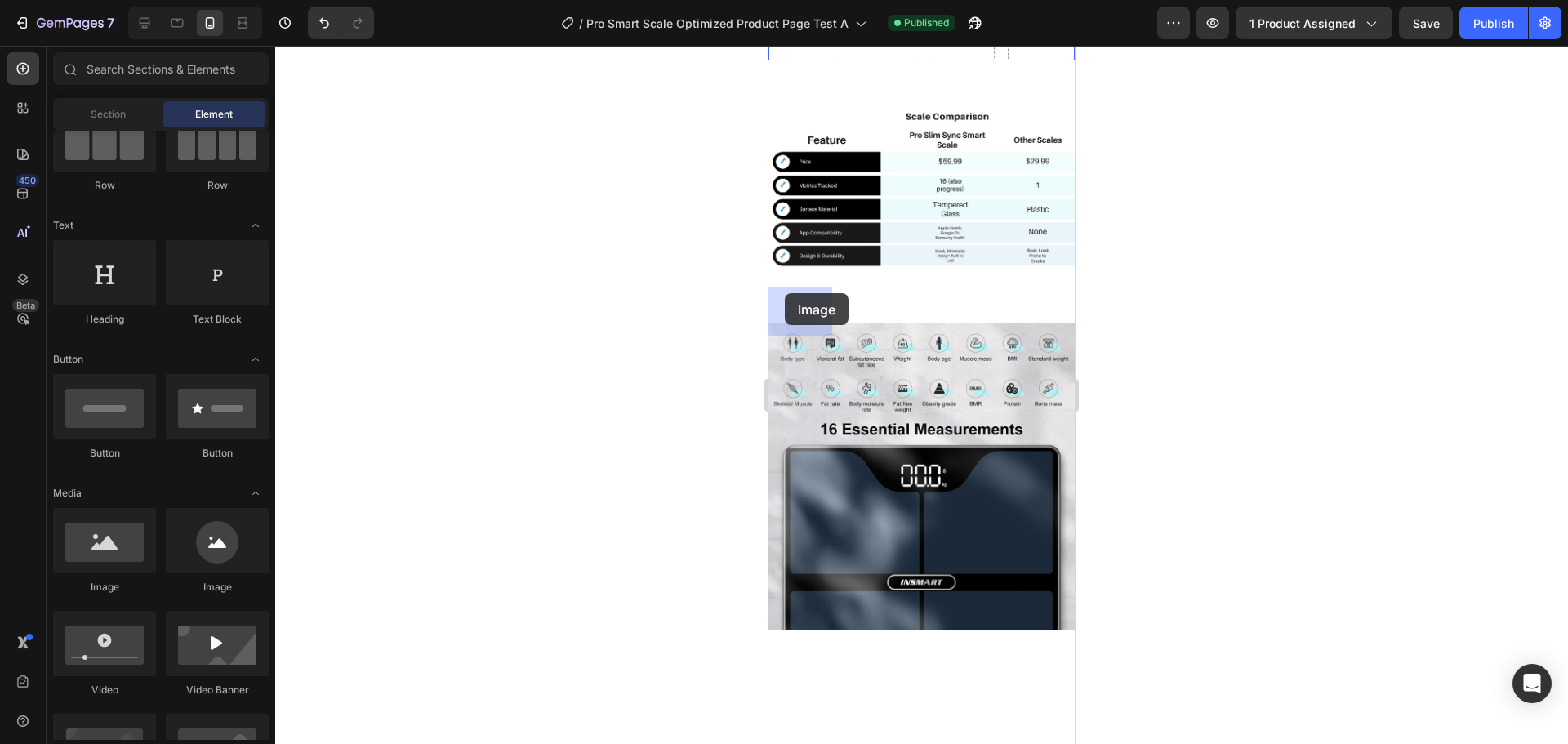 drag, startPoint x: 885, startPoint y: 596, endPoint x: 785, endPoint y: 293, distance: 319.07523 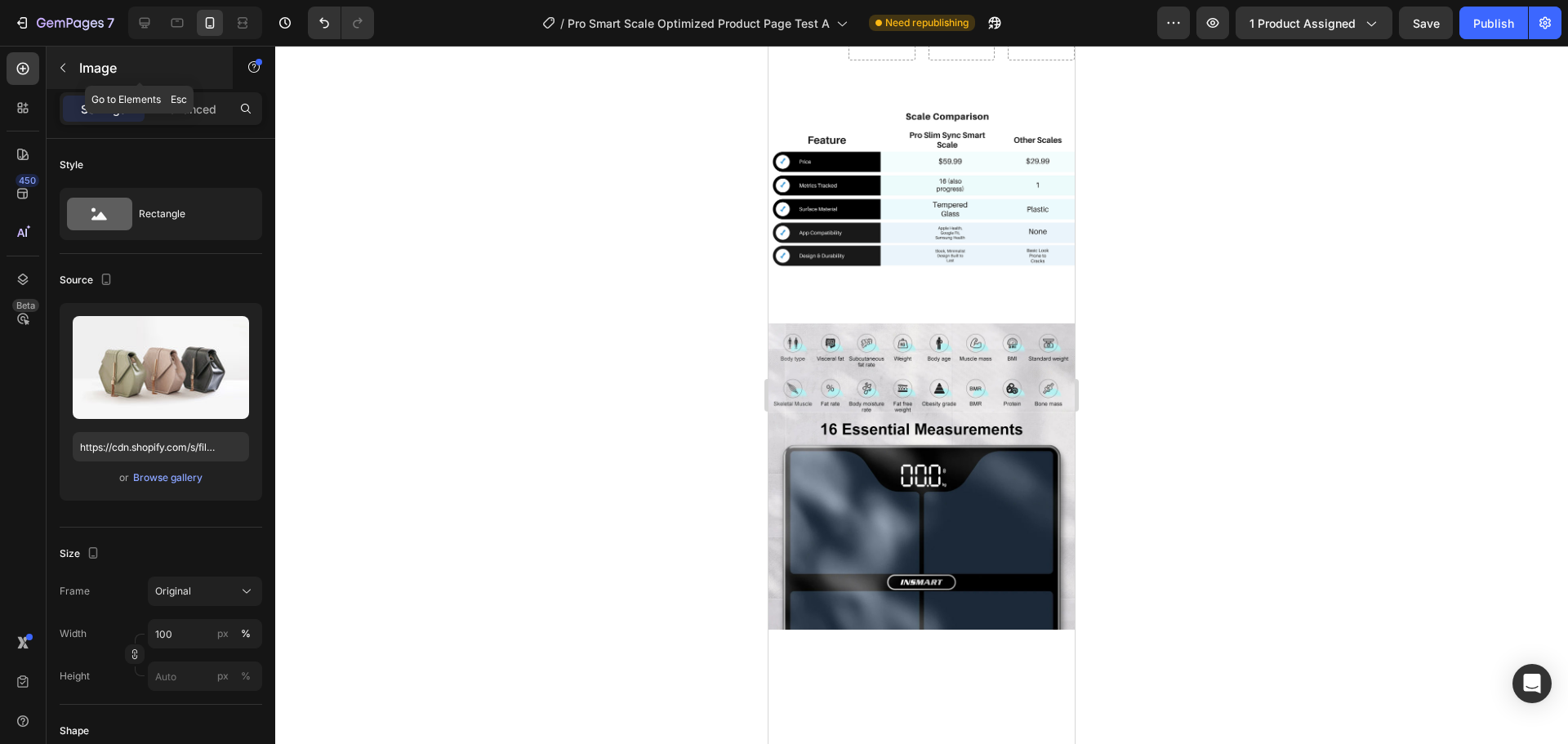 click on "Image" at bounding box center (140, 68) 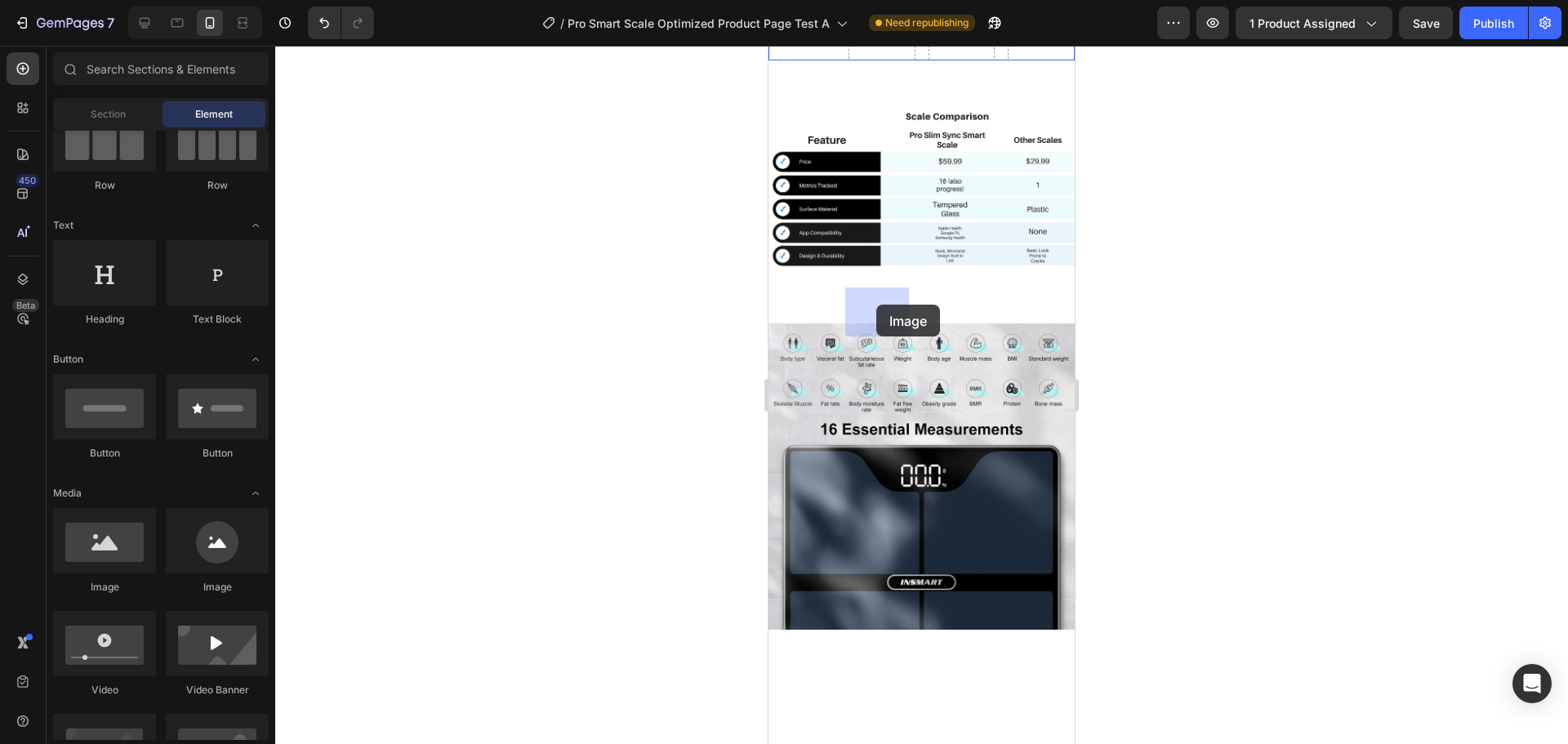 drag, startPoint x: 883, startPoint y: 590, endPoint x: 876, endPoint y: 305, distance: 285.08595 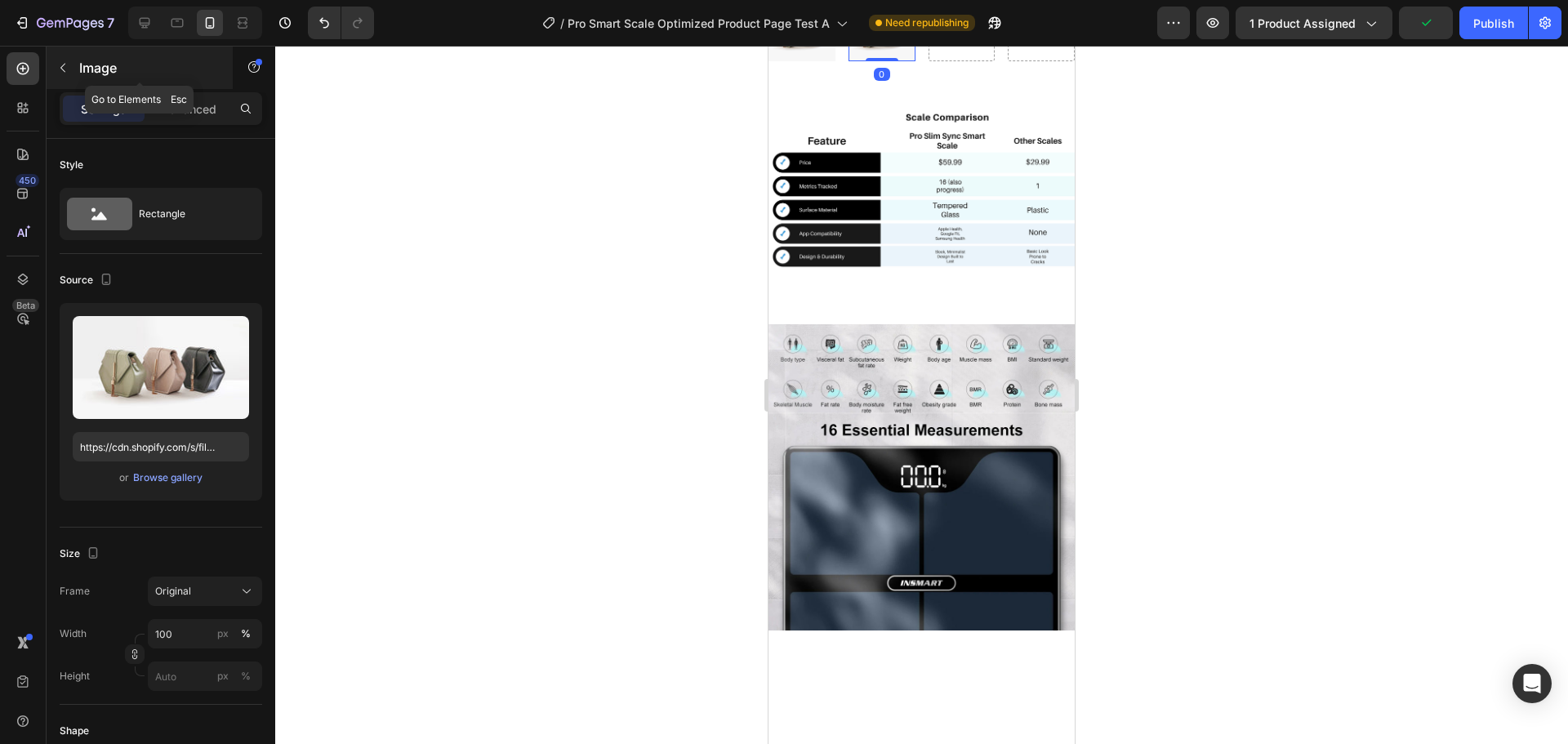 click on "Image" at bounding box center [149, 68] 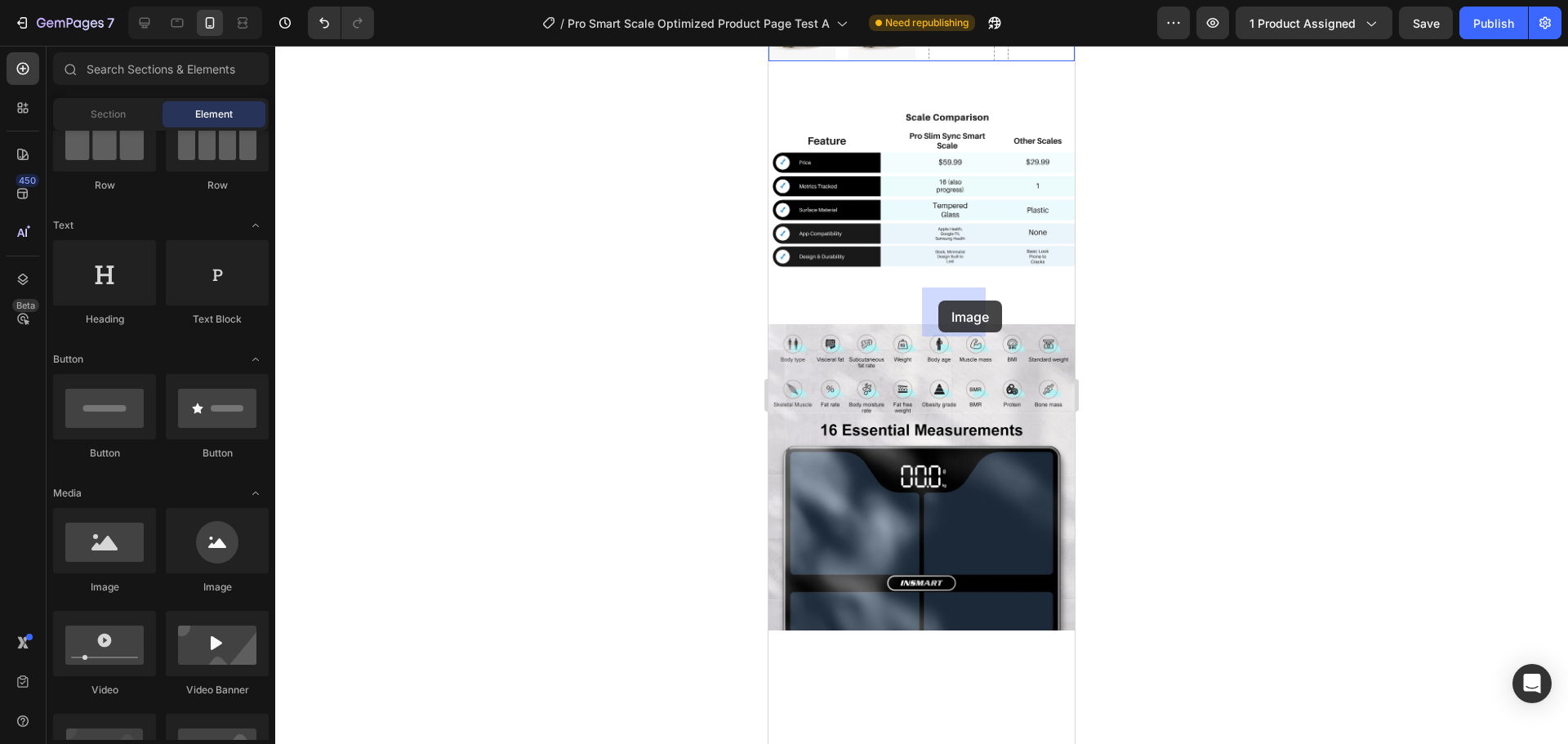 drag, startPoint x: 983, startPoint y: 604, endPoint x: 938, endPoint y: 301, distance: 306.32336 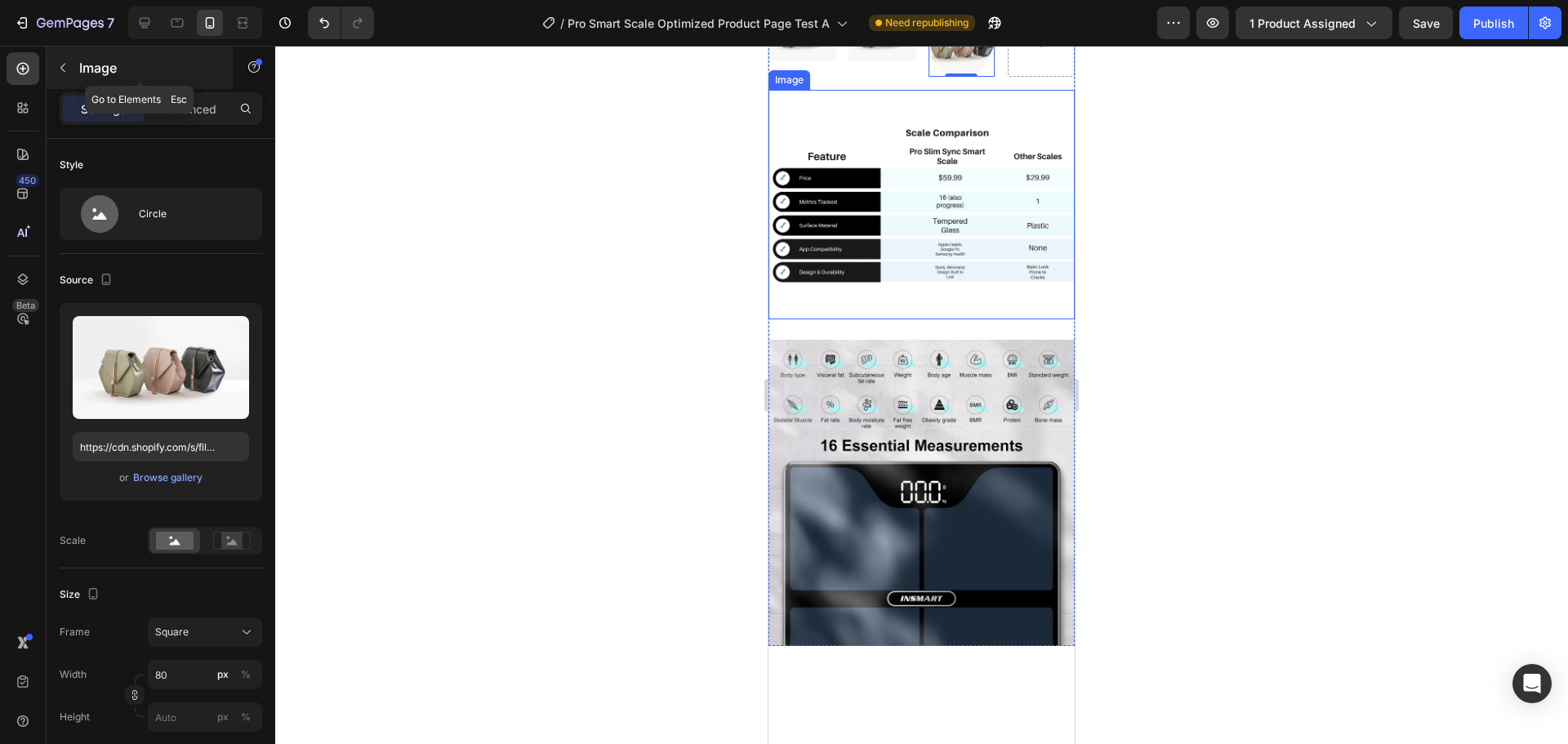 click at bounding box center [63, 68] 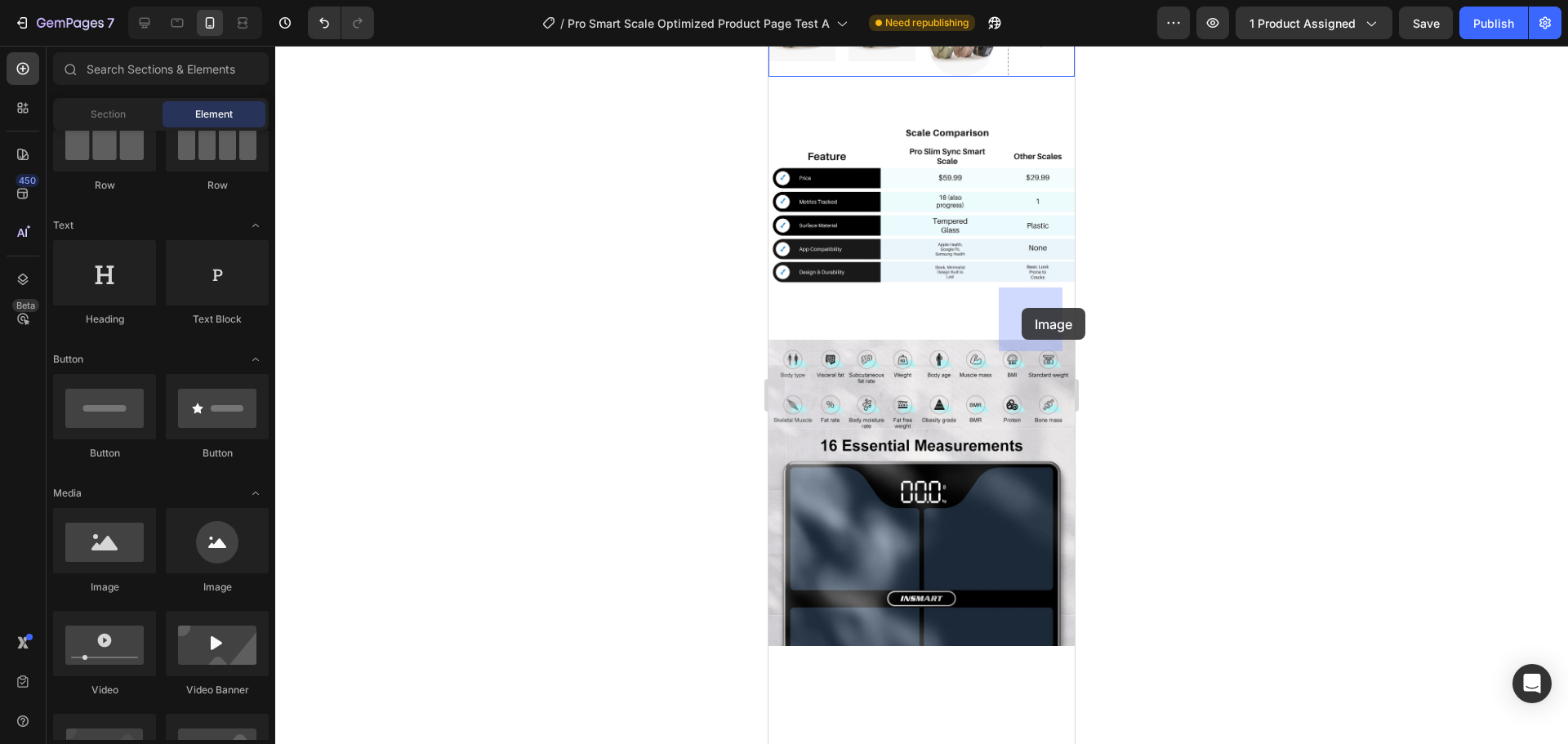 drag, startPoint x: 983, startPoint y: 582, endPoint x: 1022, endPoint y: 308, distance: 276.76163 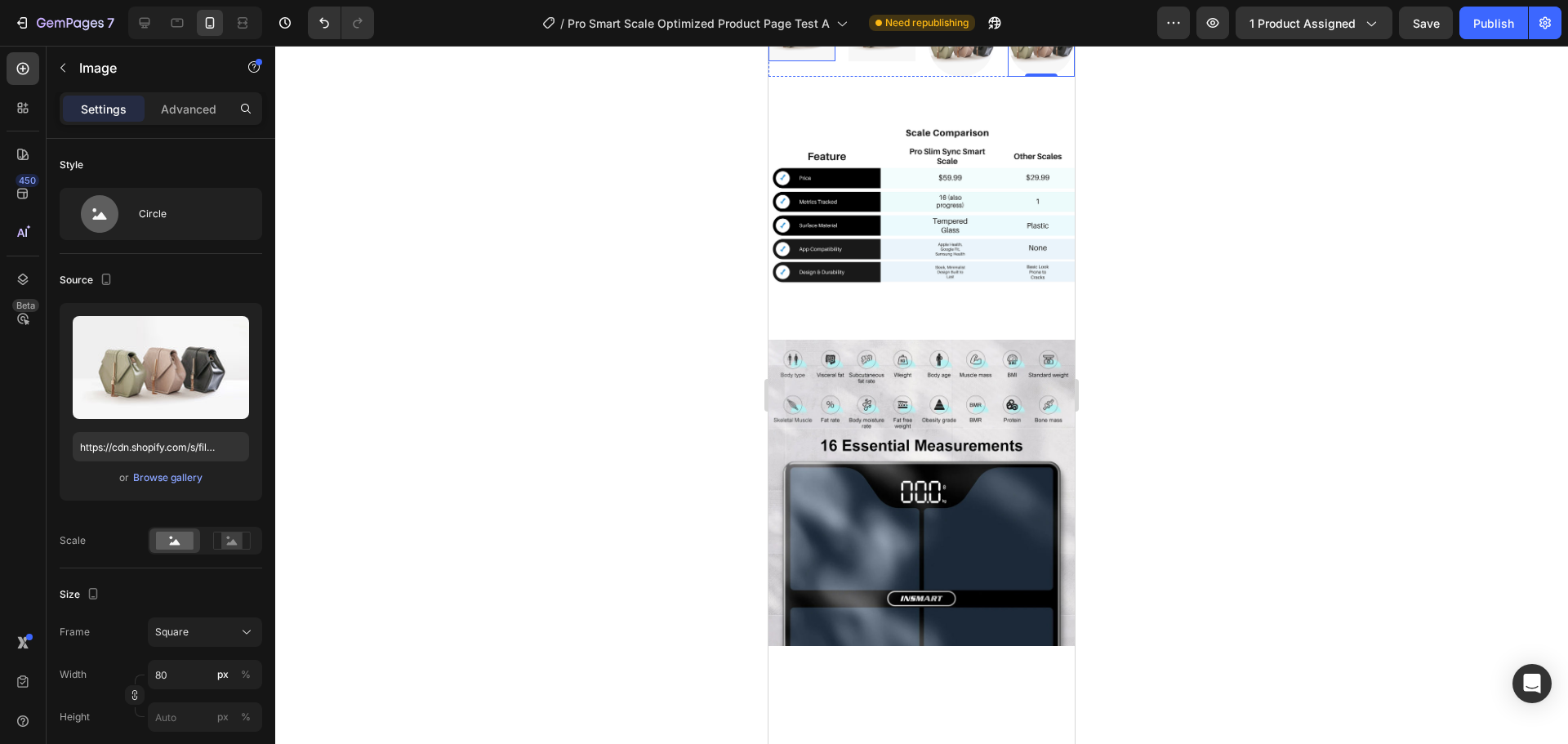 click at bounding box center (802, 36) 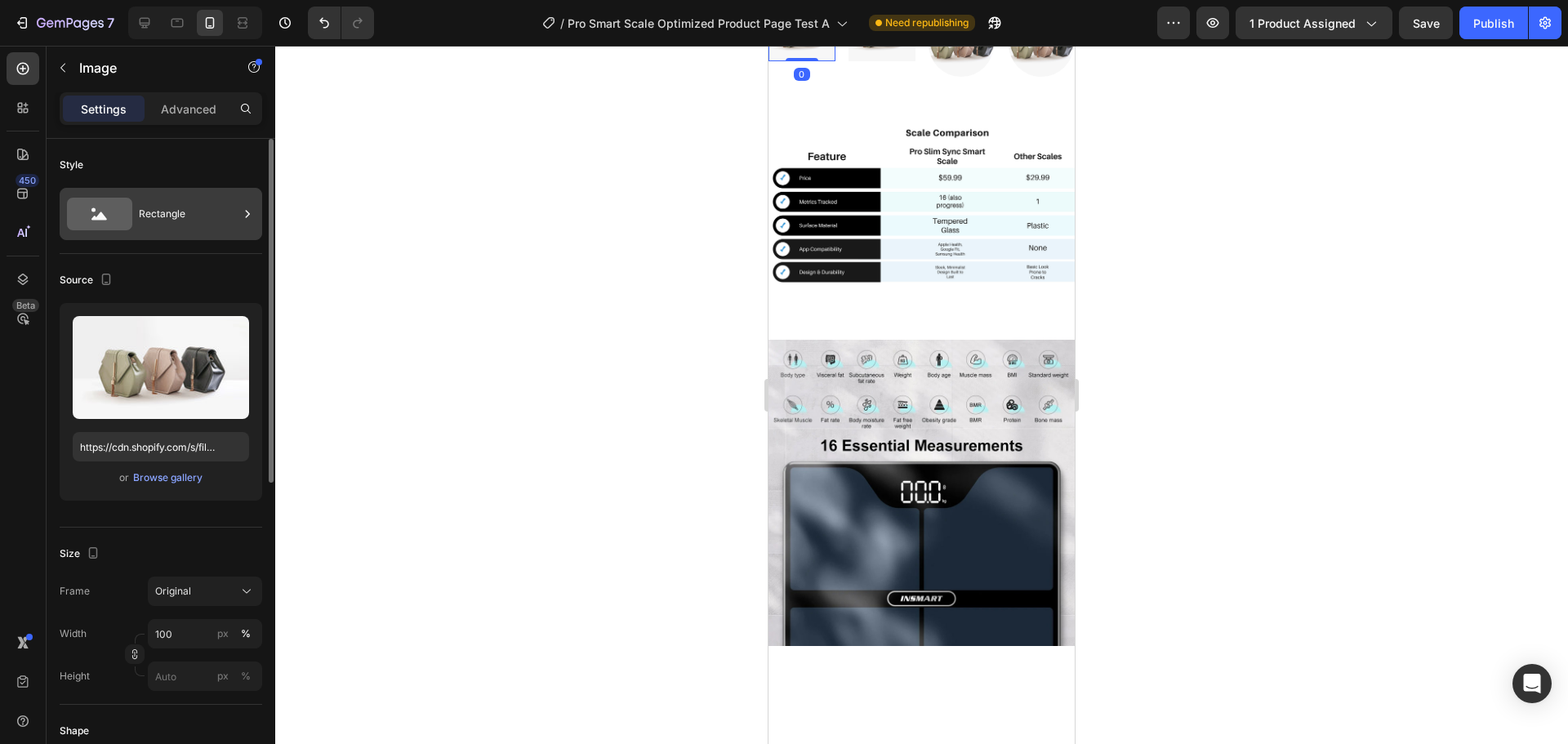 click on "Rectangle" at bounding box center [189, 214] 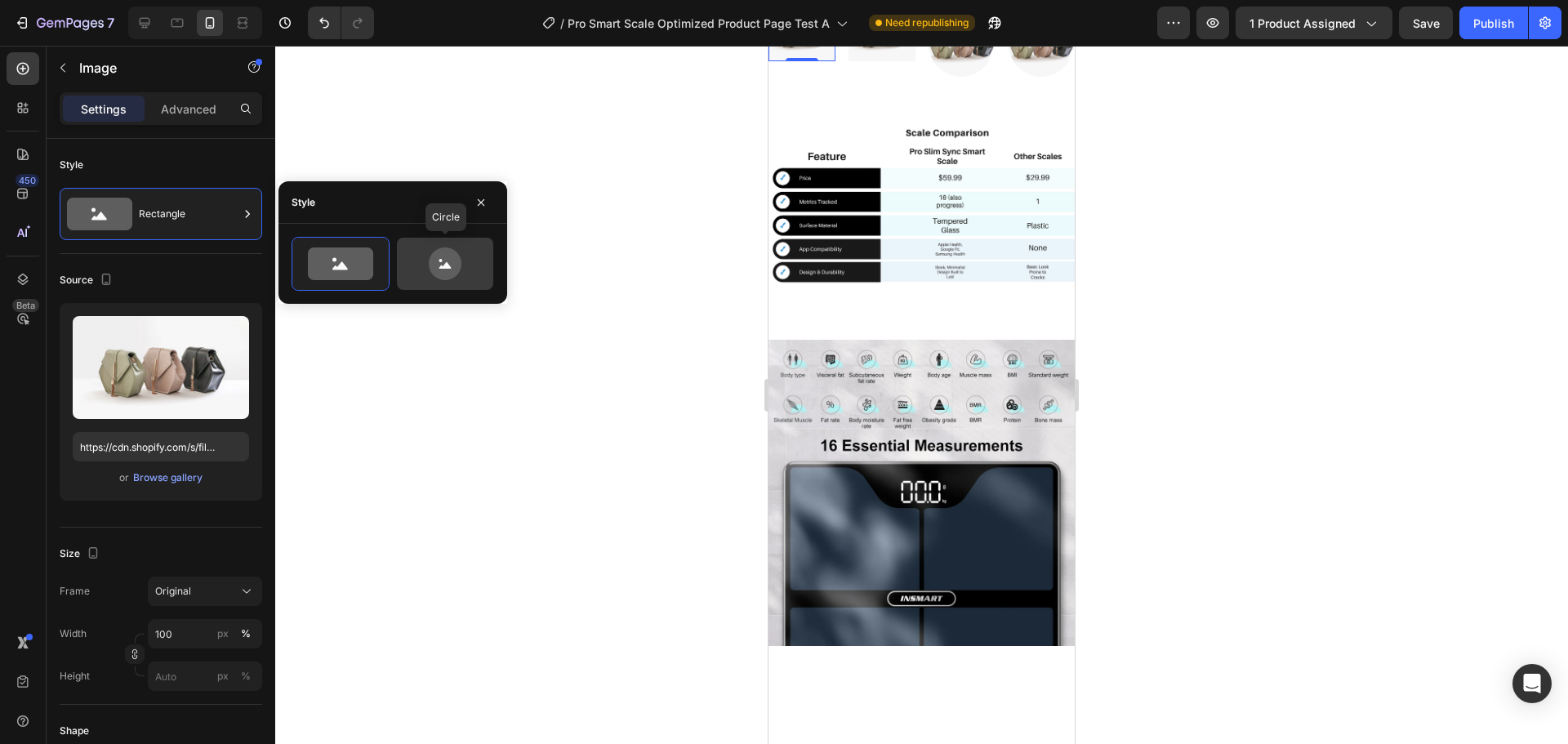 click 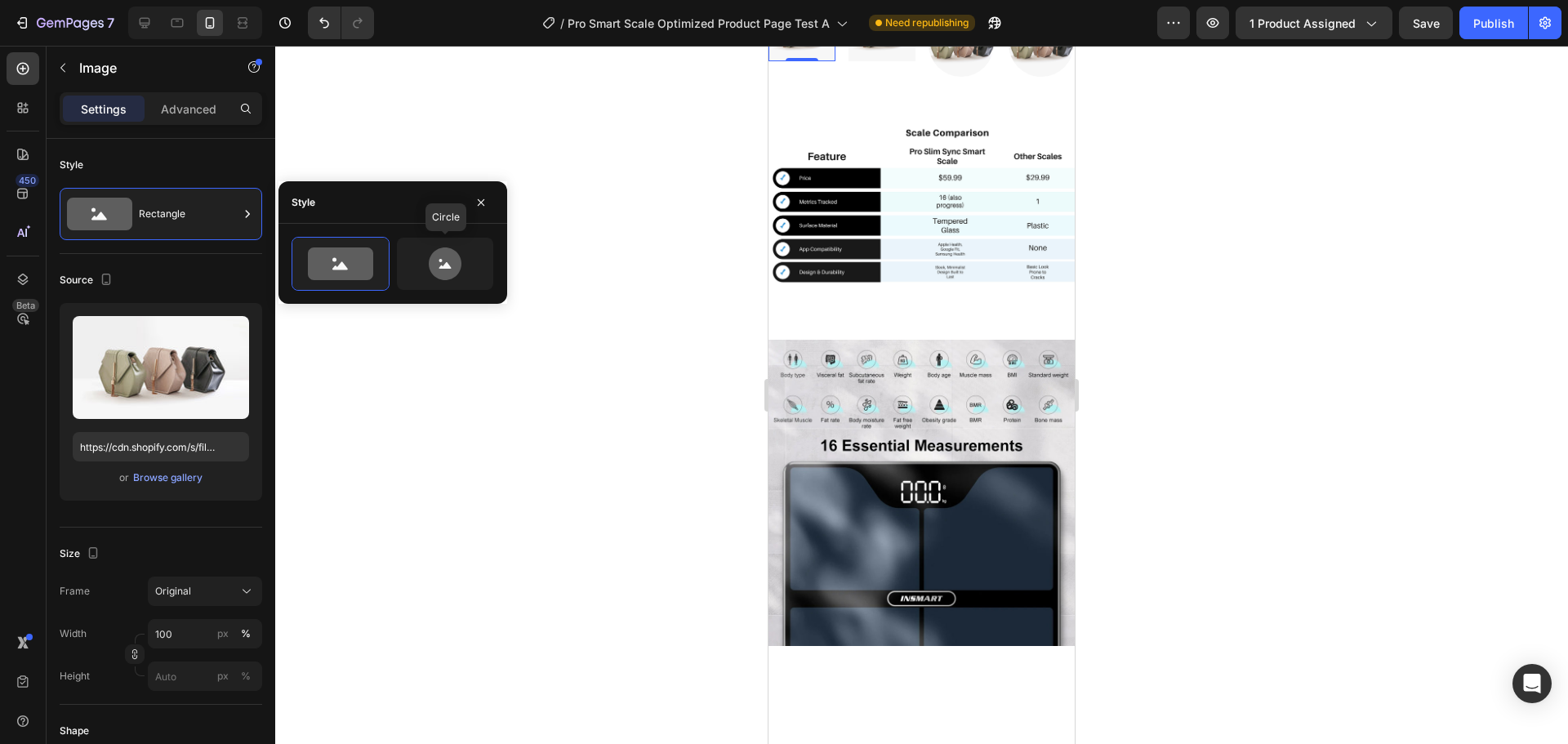type on "80" 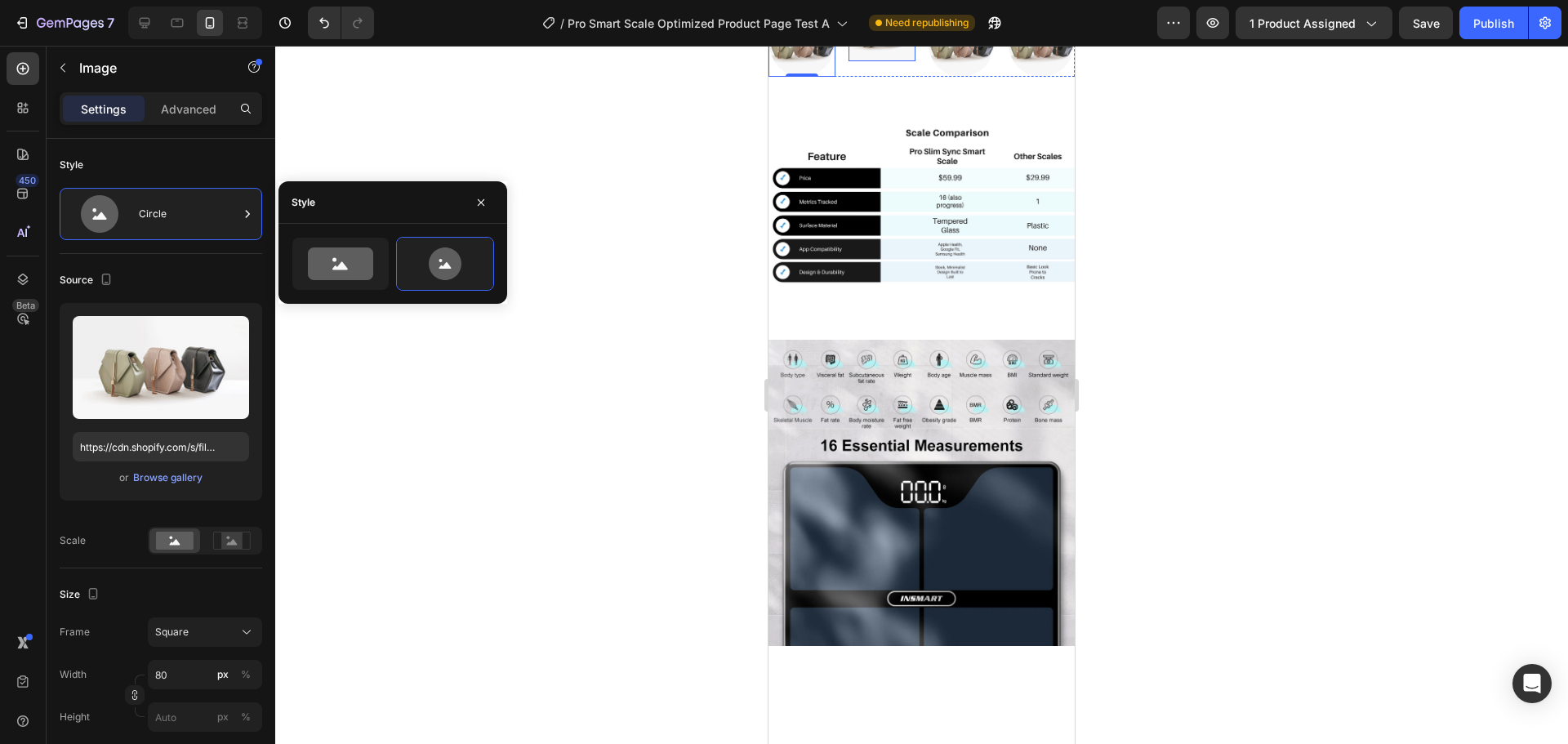 click at bounding box center [882, 36] 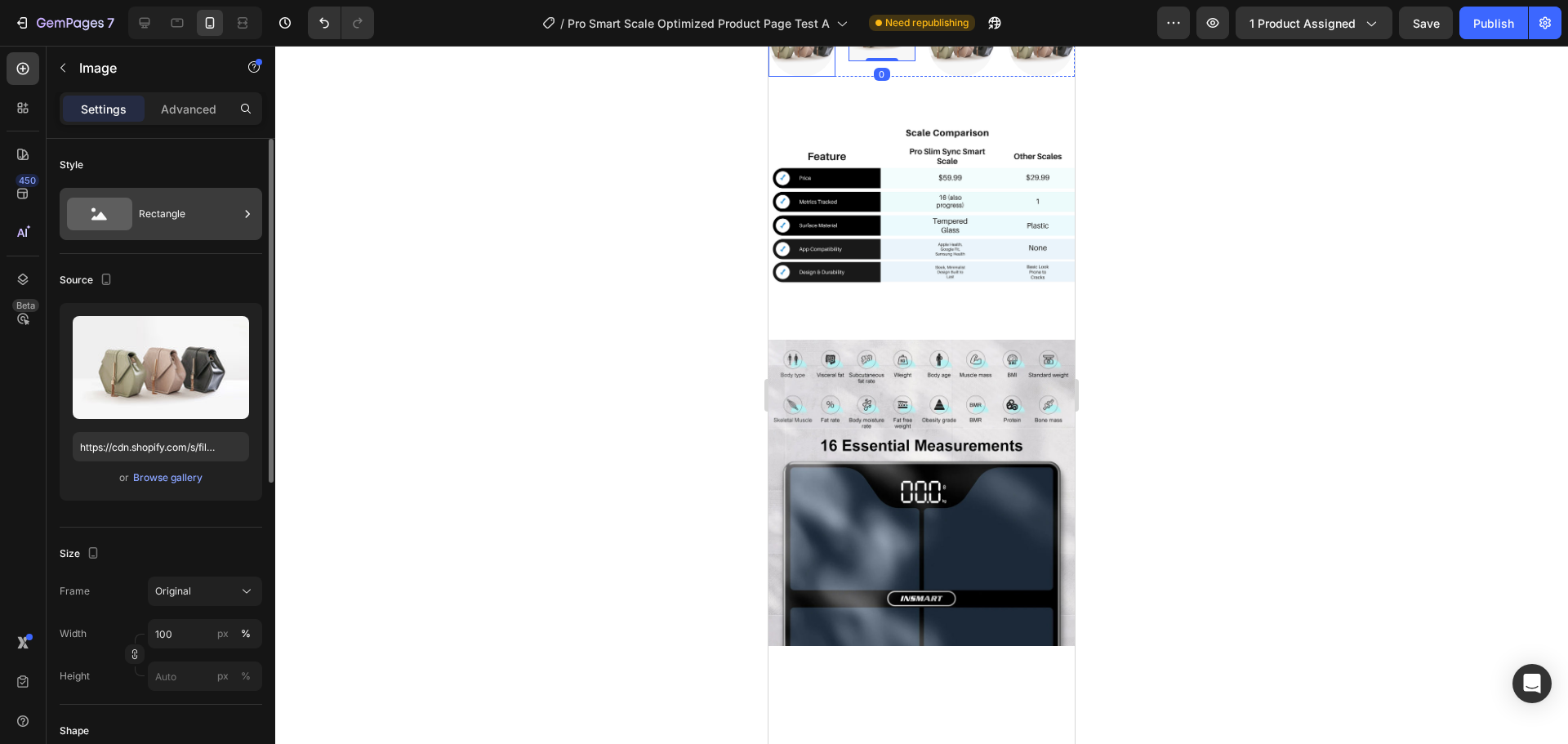 click on "Rectangle" at bounding box center (189, 214) 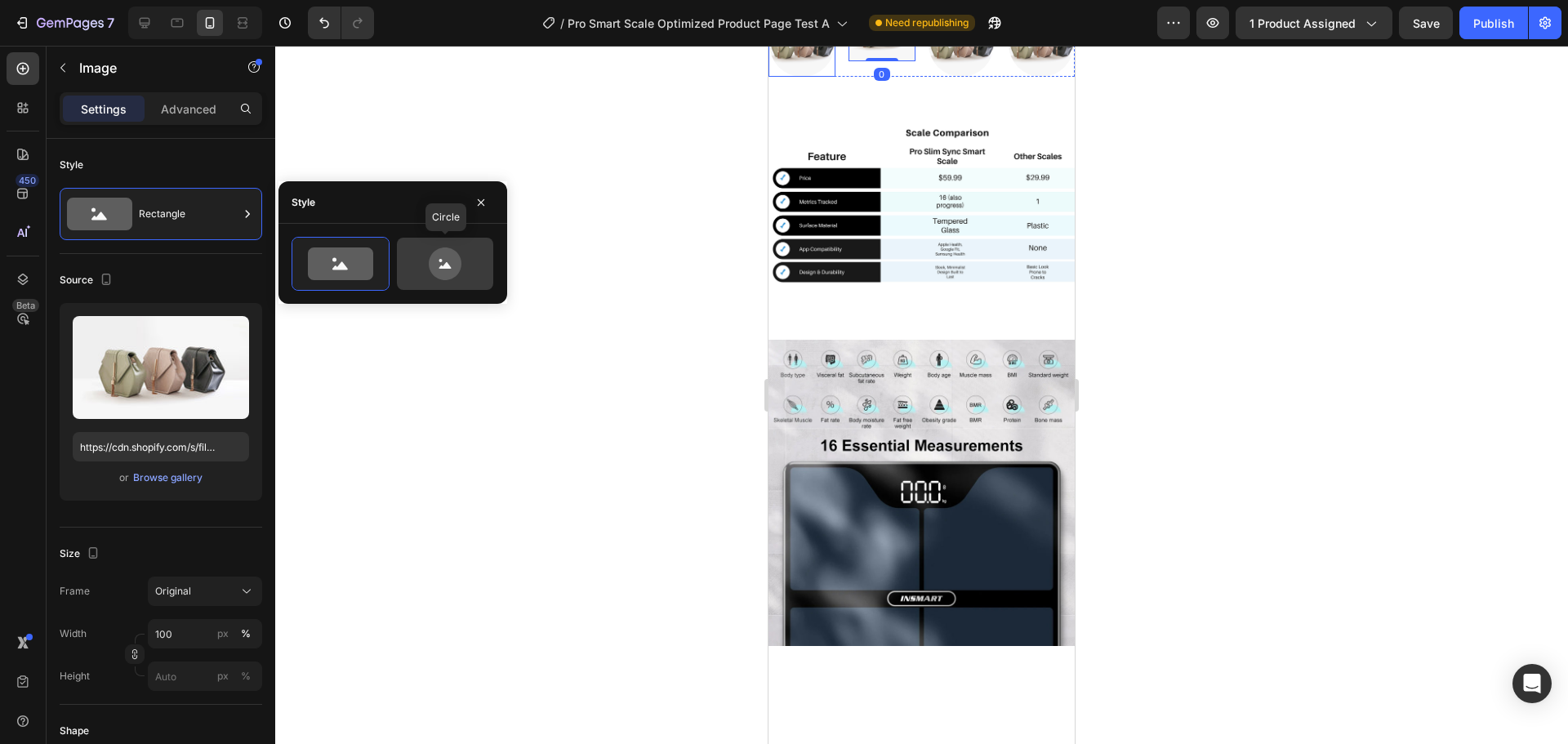 click 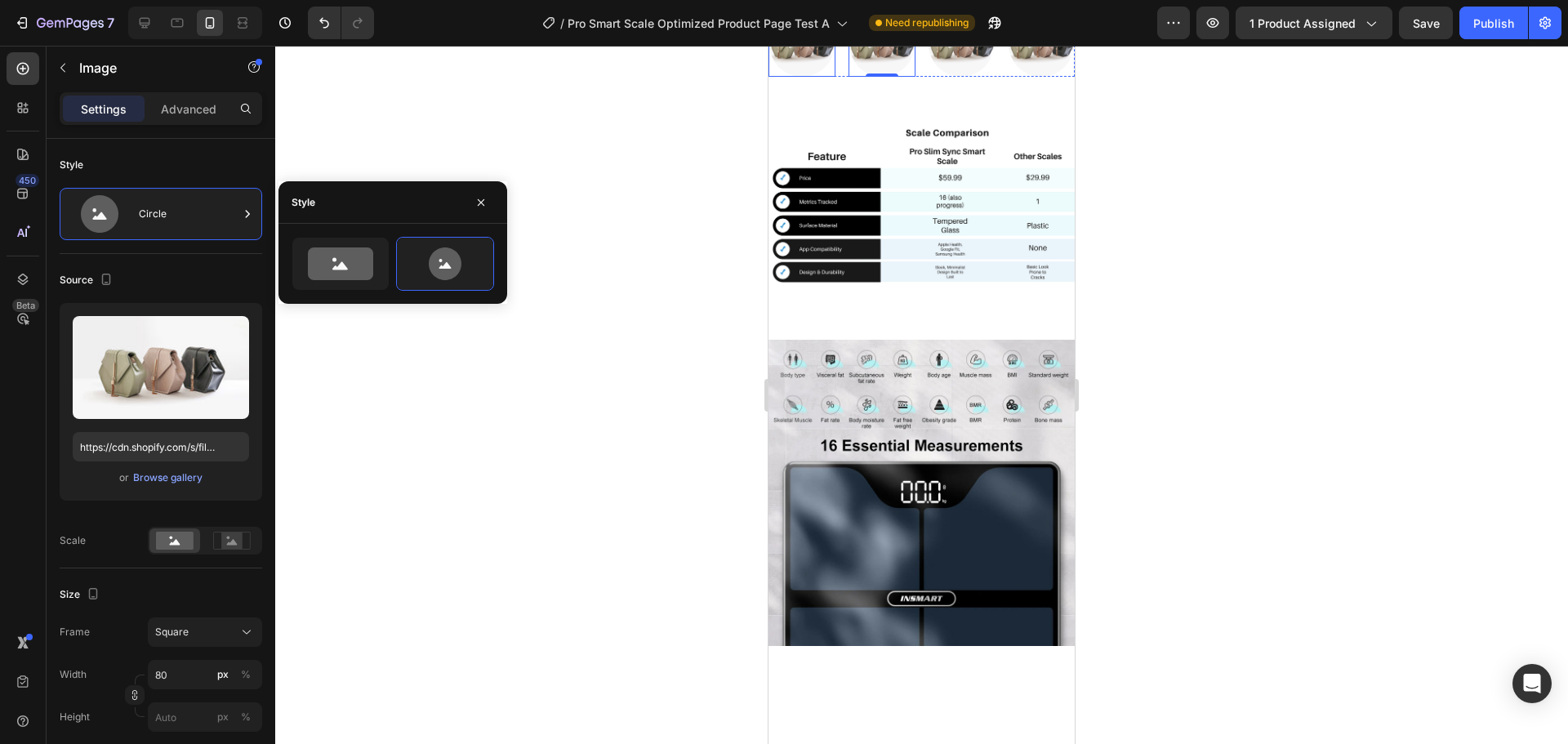 drag, startPoint x: 825, startPoint y: 309, endPoint x: 817, endPoint y: 316, distance: 10.630146 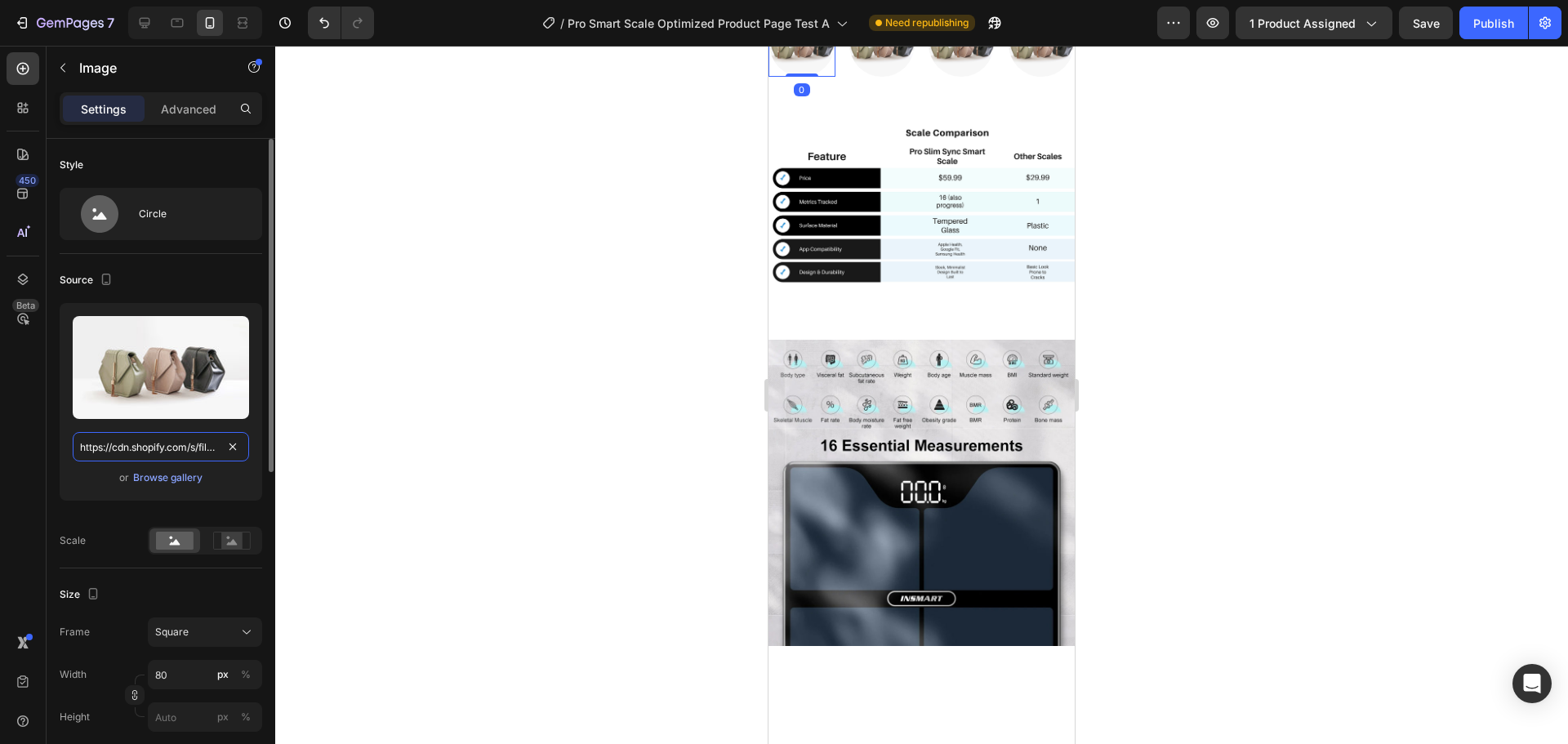 click on "https://cdn.shopify.com/s/files/1/2005/9307/files/image_demo.jpg" at bounding box center [161, 447] 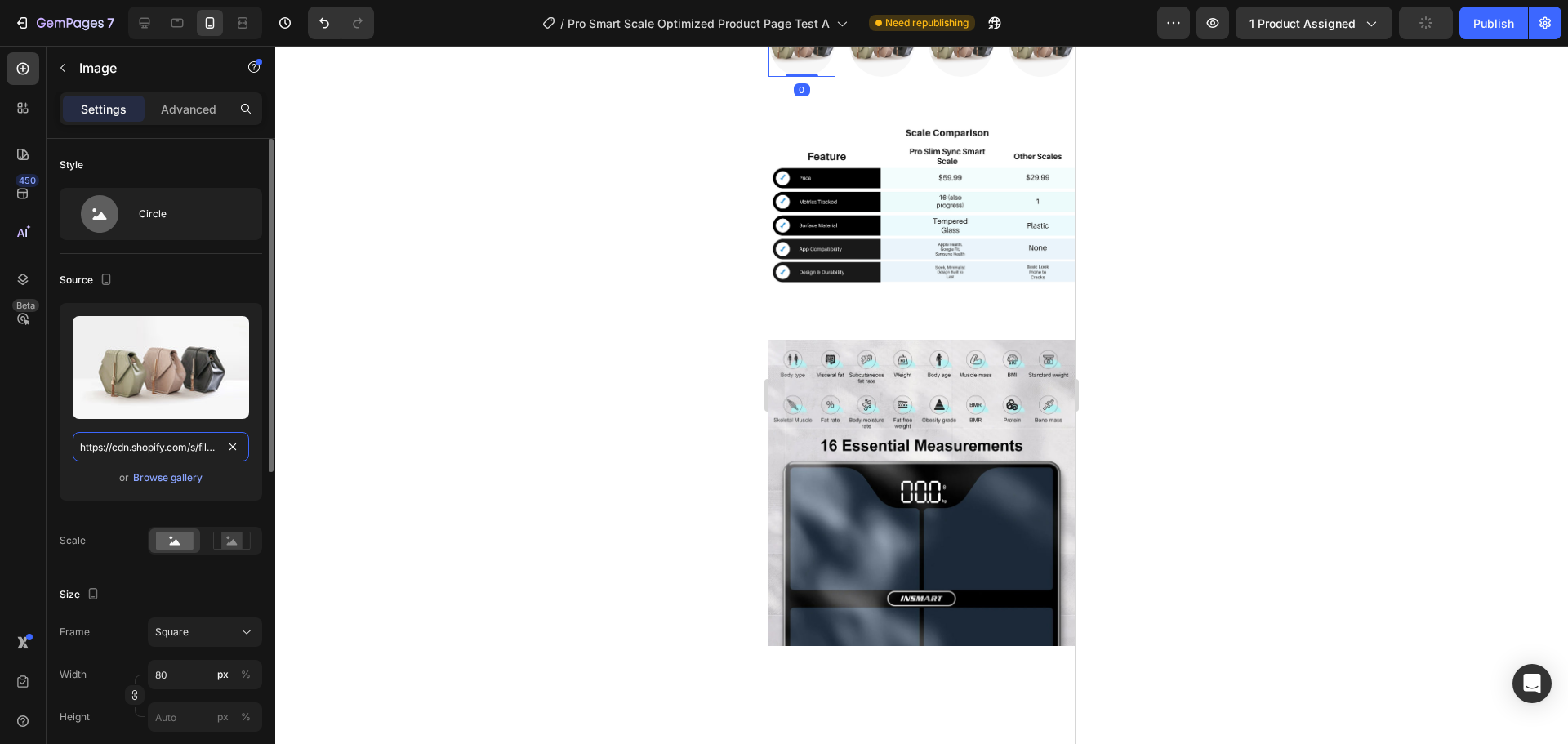 paste on "0.iconfinder.com/data/icons/apple-apps/100/Apple_Health-512.pn" 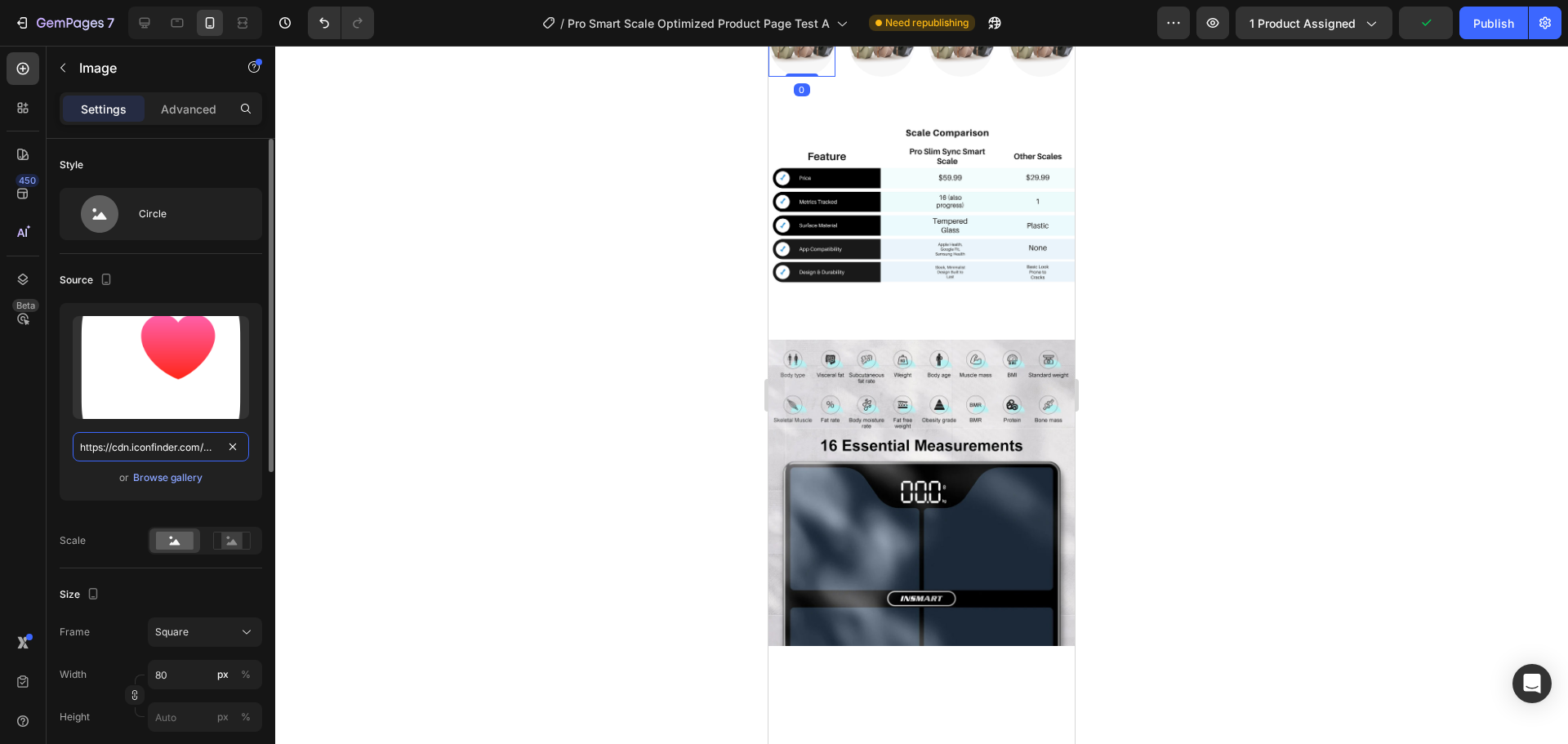 scroll, scrollTop: 0, scrollLeft: 227, axis: horizontal 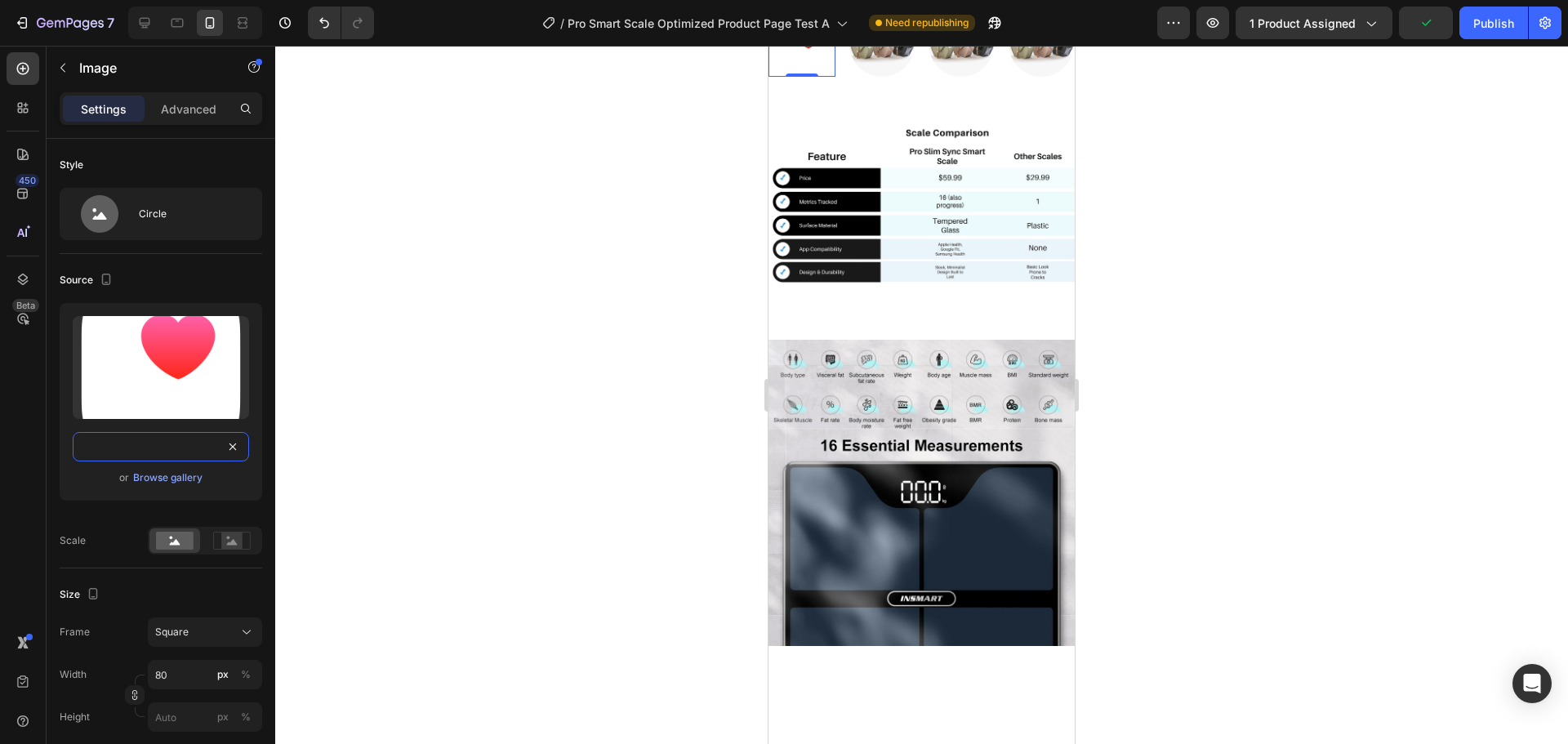 type on "https://cdn.iconfinder.com/data/icons/apple-apps/100/Apple_Health-512.png" 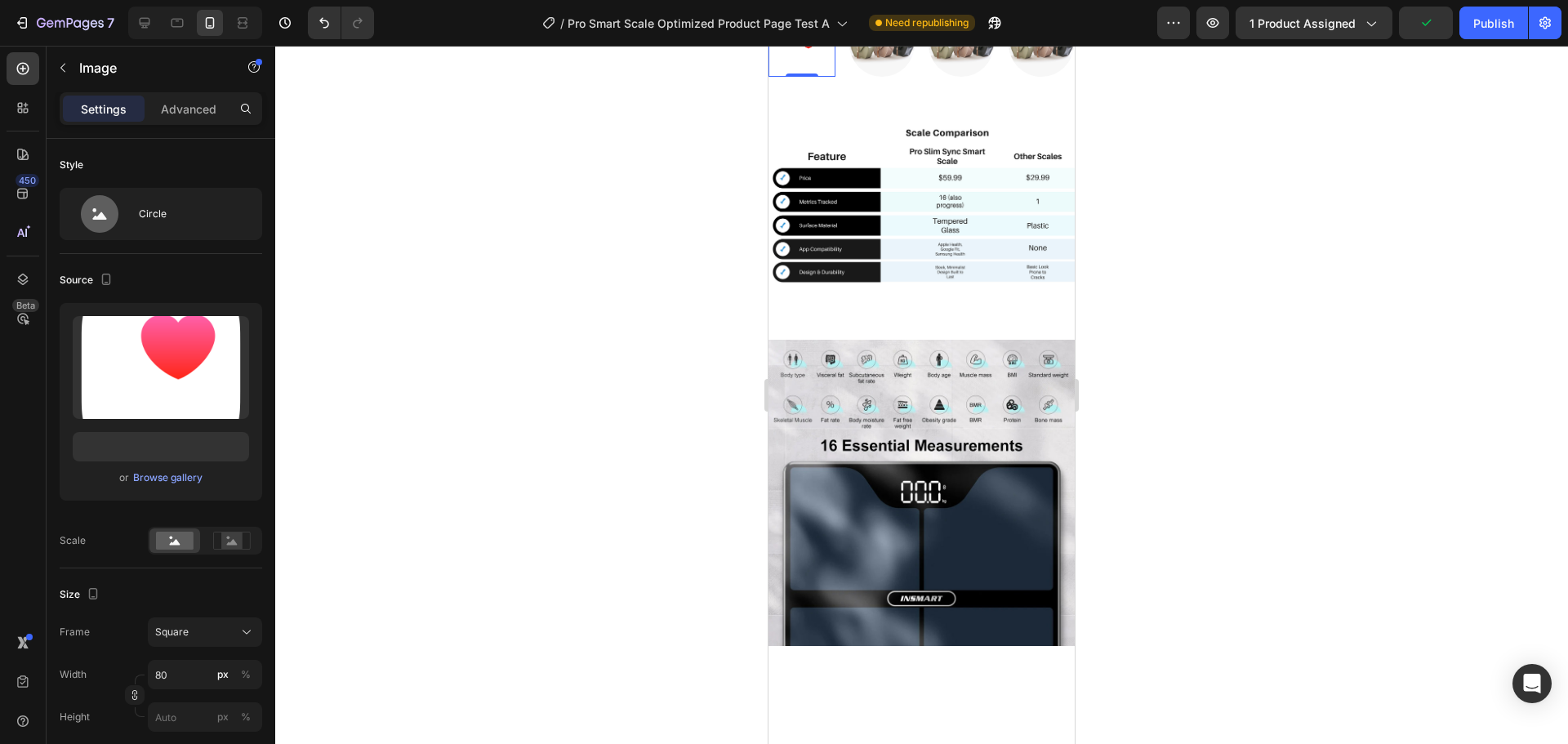 click 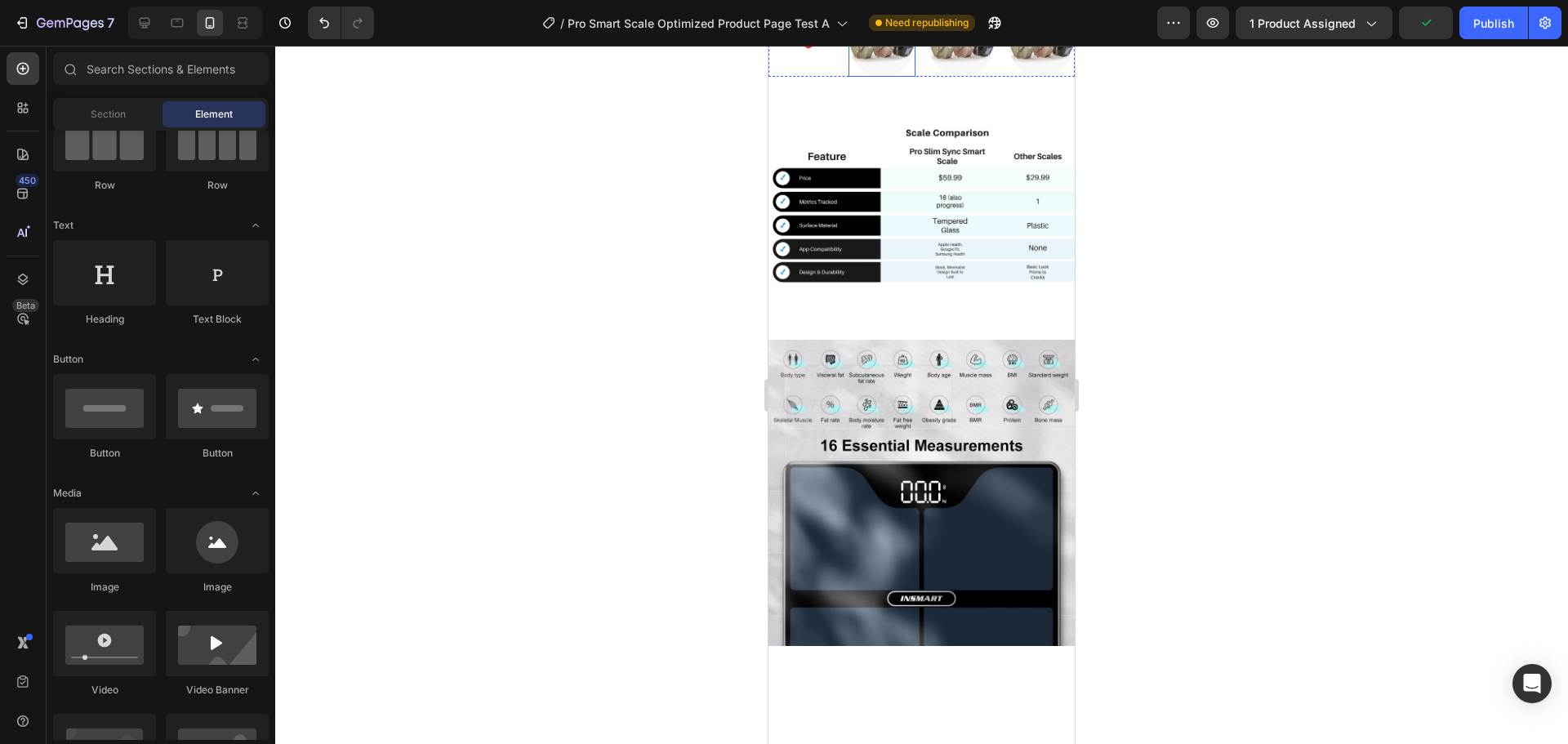 click at bounding box center [882, 44] 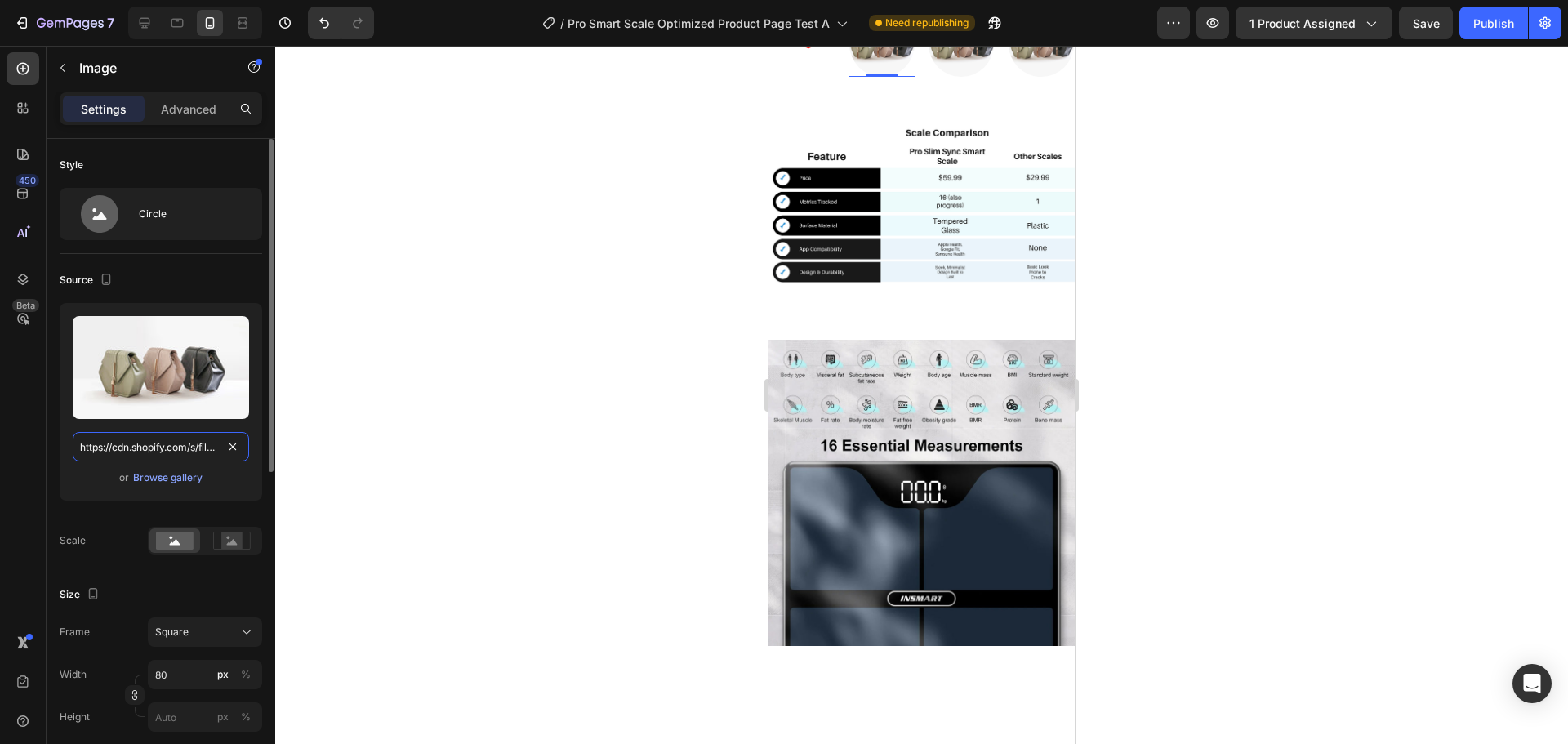 click on "https://cdn.shopify.com/s/files/1/2005/9307/files/image_demo.jpg" at bounding box center (161, 447) 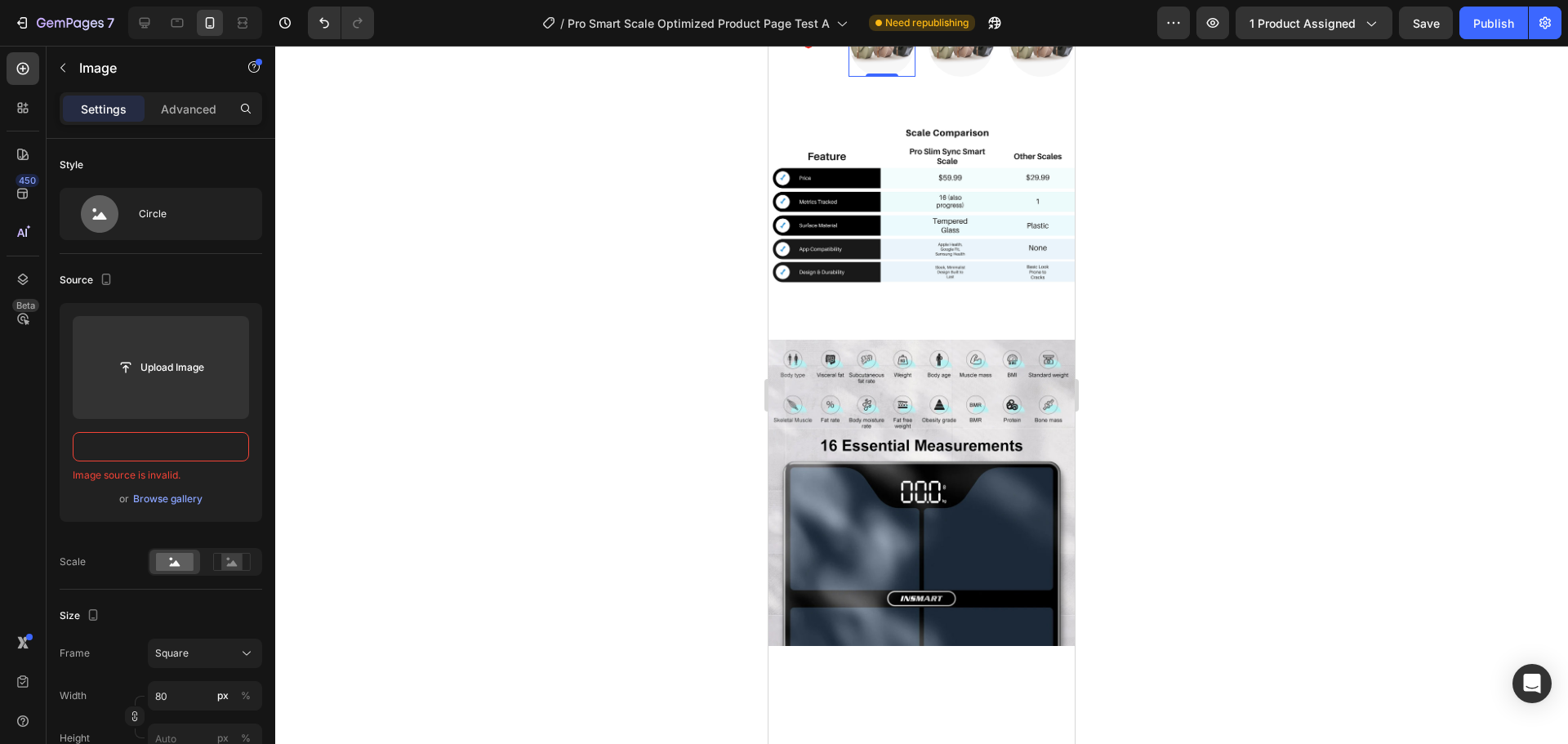 scroll, scrollTop: 0, scrollLeft: 0, axis: both 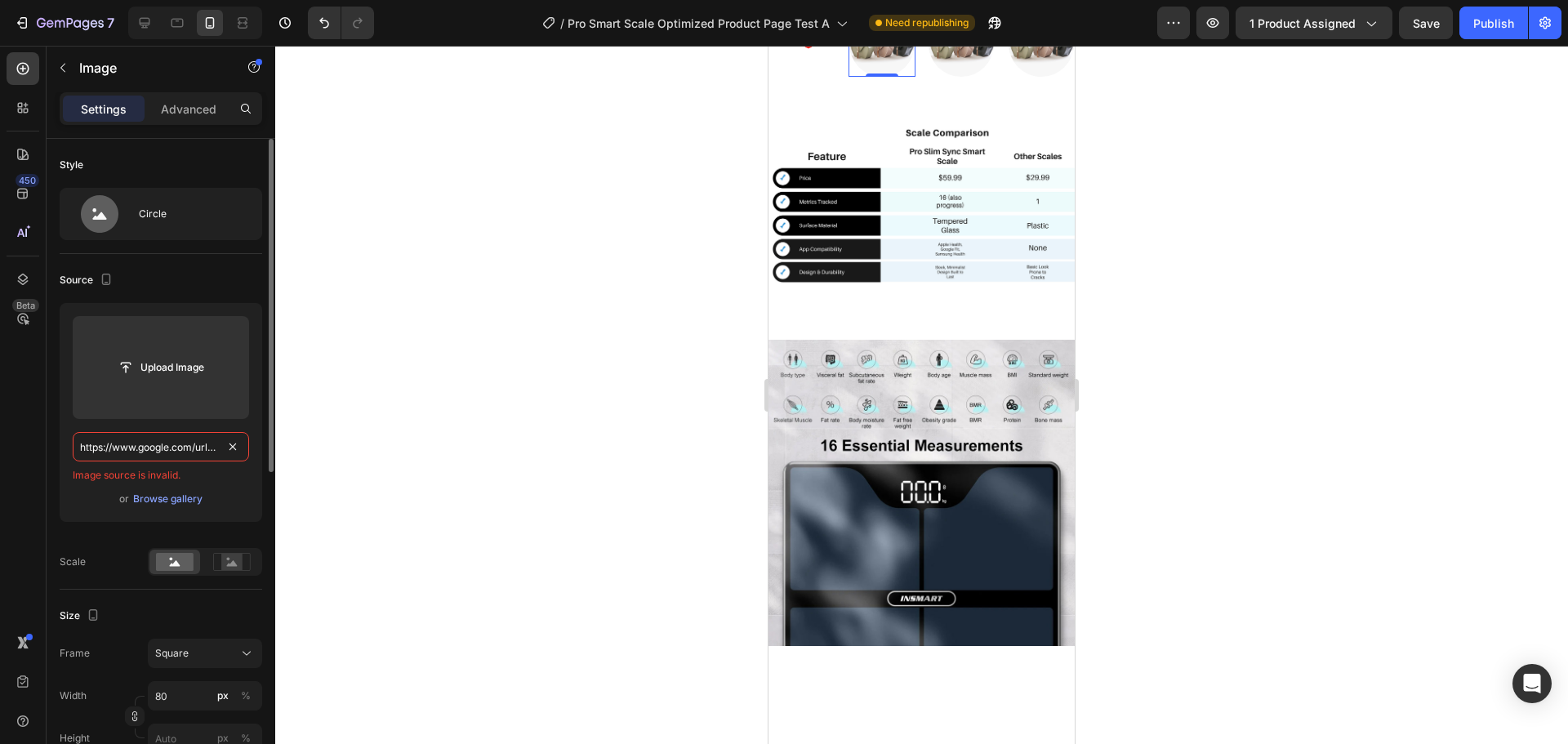 click on "https://www.google.com/url?sa=i&url=https%3A%2F%2Fdribbble.com%2Fshots%2F20697610-Google-Fit-Icon-Animation&psig=AOvVaw1y99DXZMlpCG5rJqJHpsCL&ust=1754355633674000&source=images&cd=vfe&opi=89978449&ved=0CBUQjRxqFwoTCJDX6JT6744DFQAAAAAdAAAAABAE" at bounding box center [161, 447] 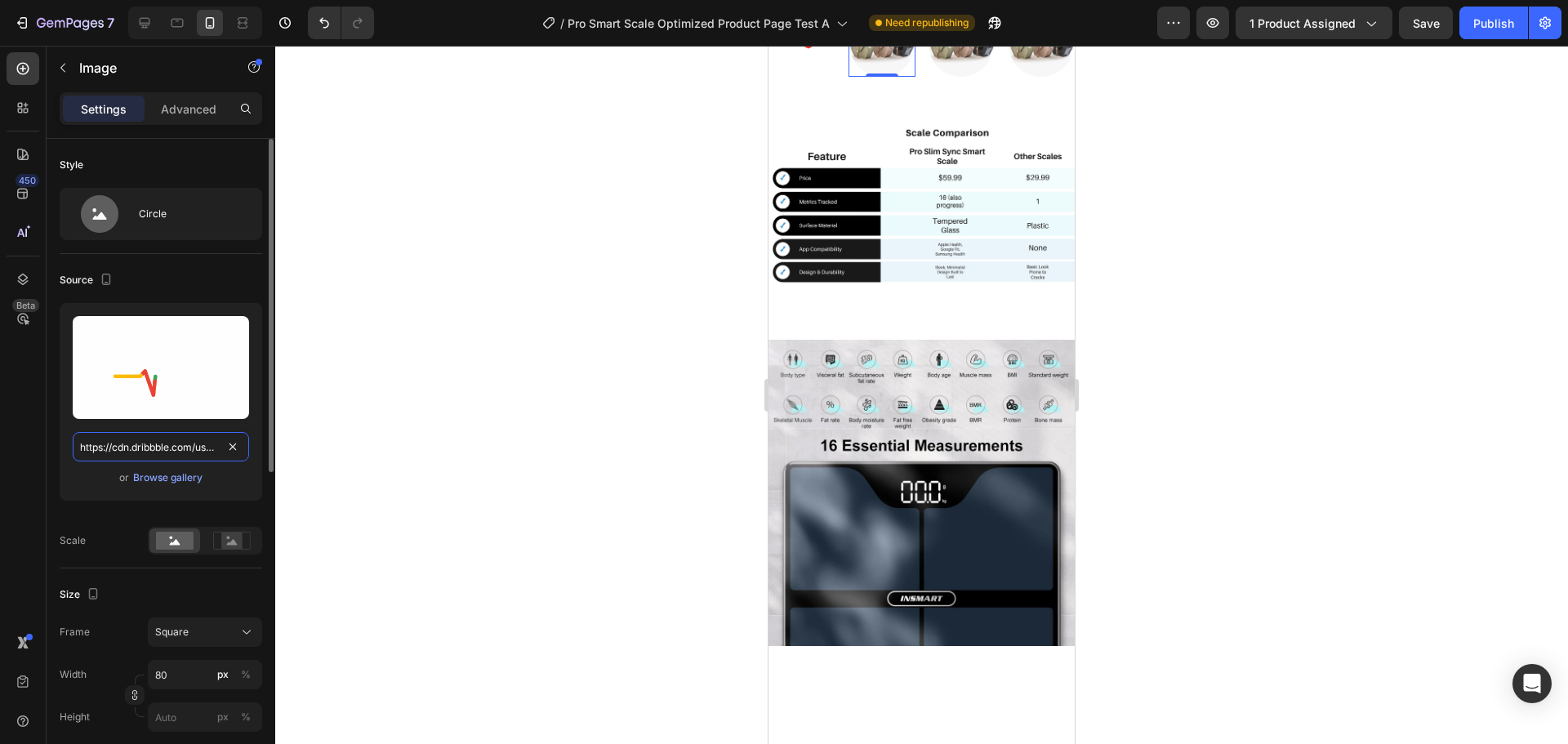 scroll, scrollTop: 0, scrollLeft: 338, axis: horizontal 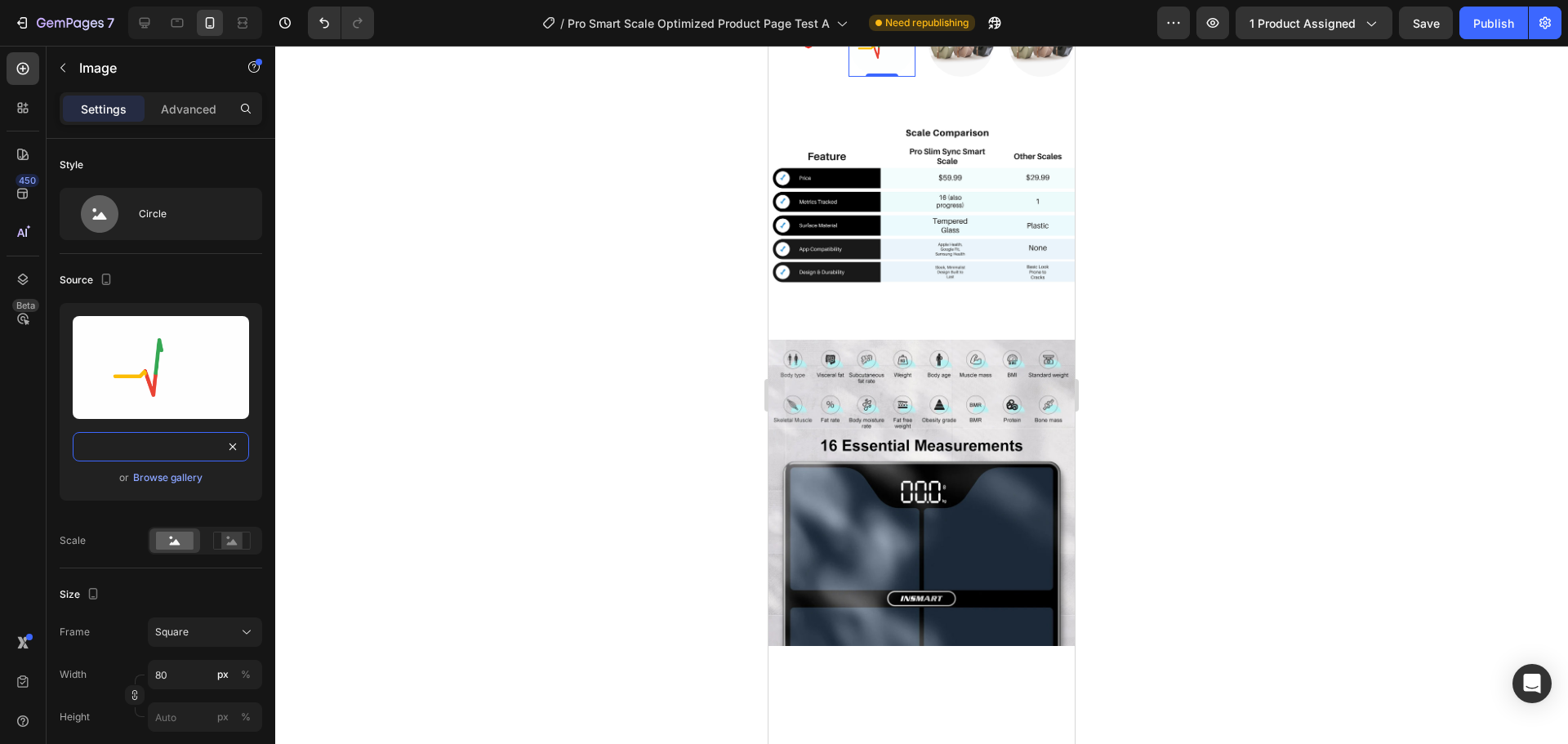type on "https://cdn.dribbble.com/userupload/4777282/file/original-cdd4ea4c2c8549262ec7d19a8d55f9dd.gif" 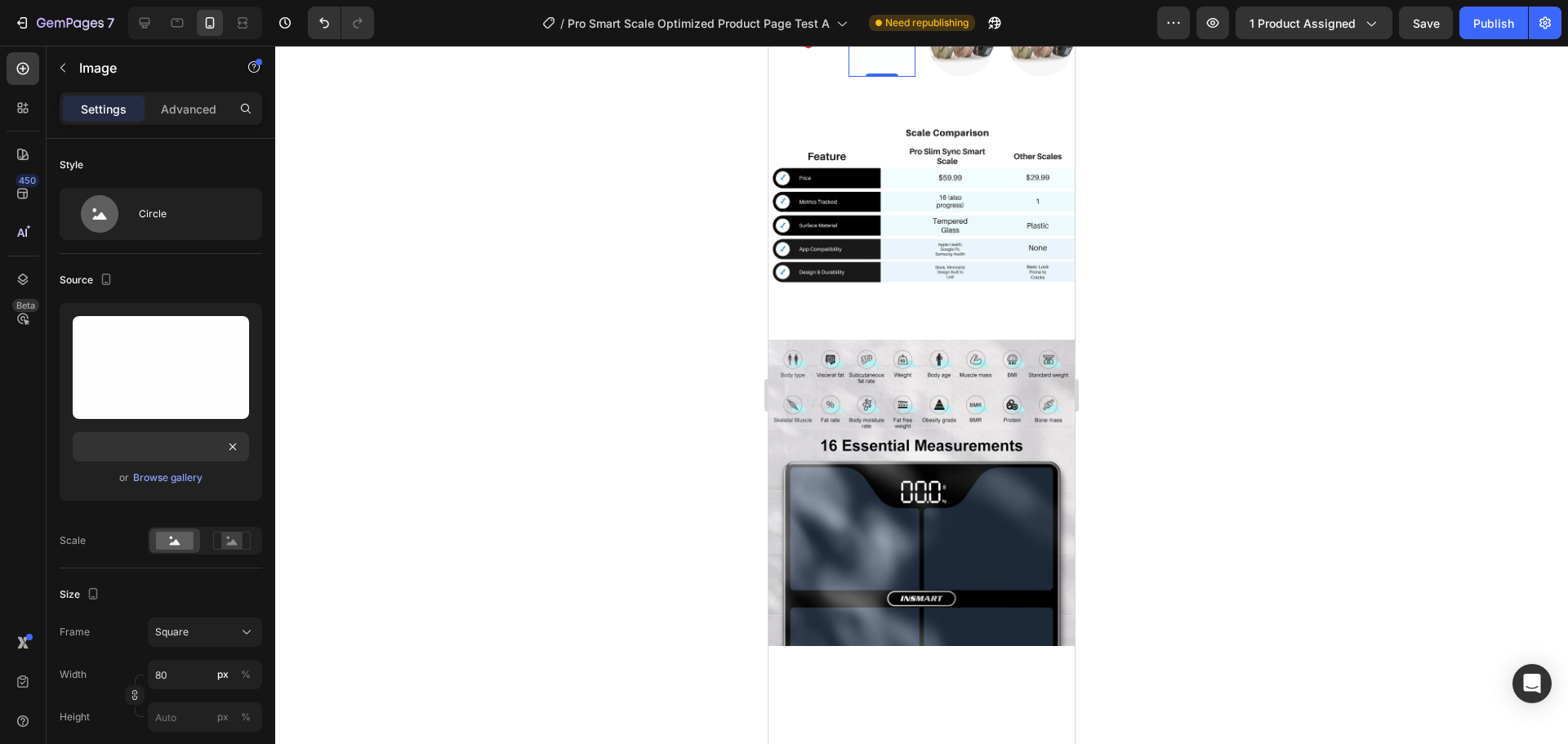 scroll, scrollTop: 0, scrollLeft: 0, axis: both 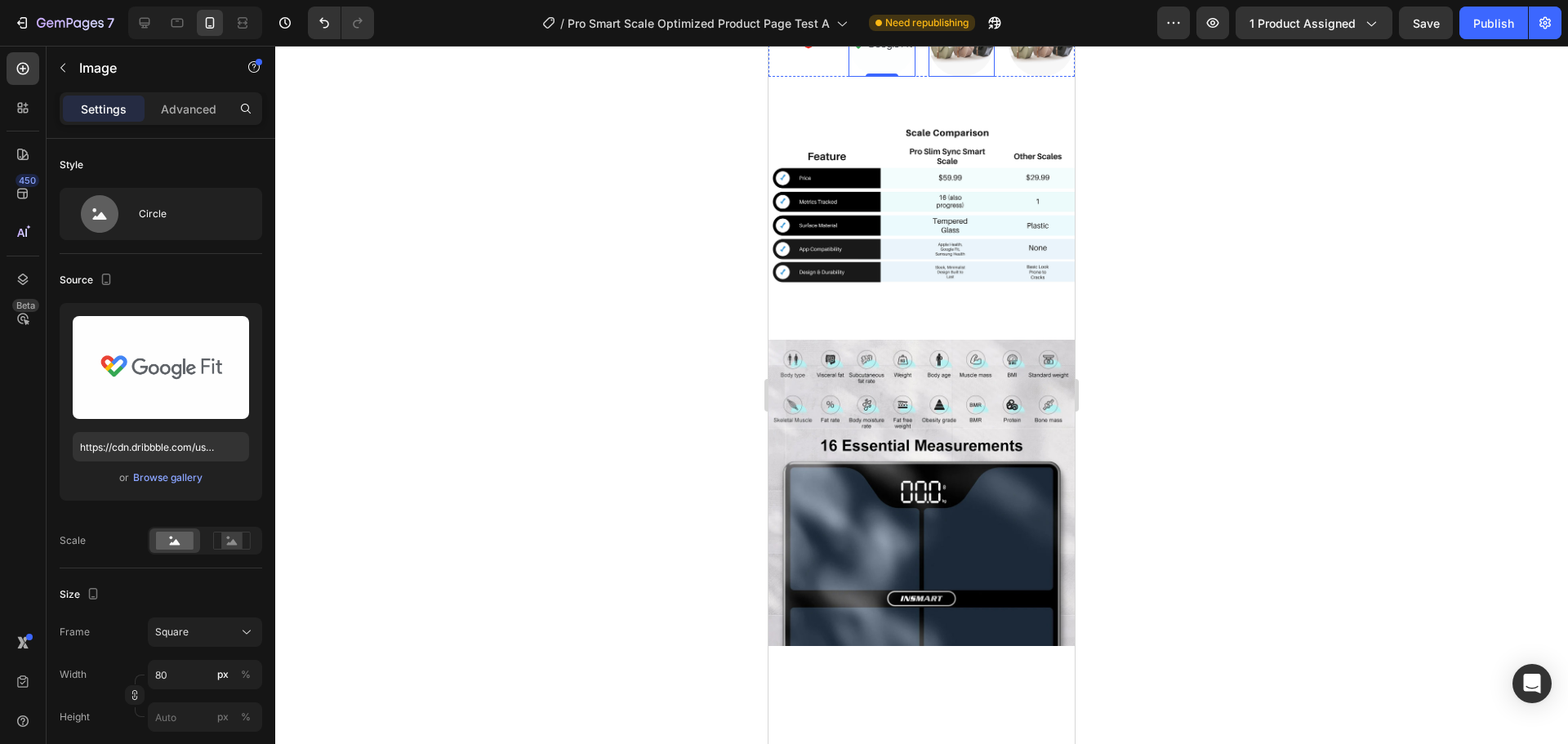 click at bounding box center (961, 44) 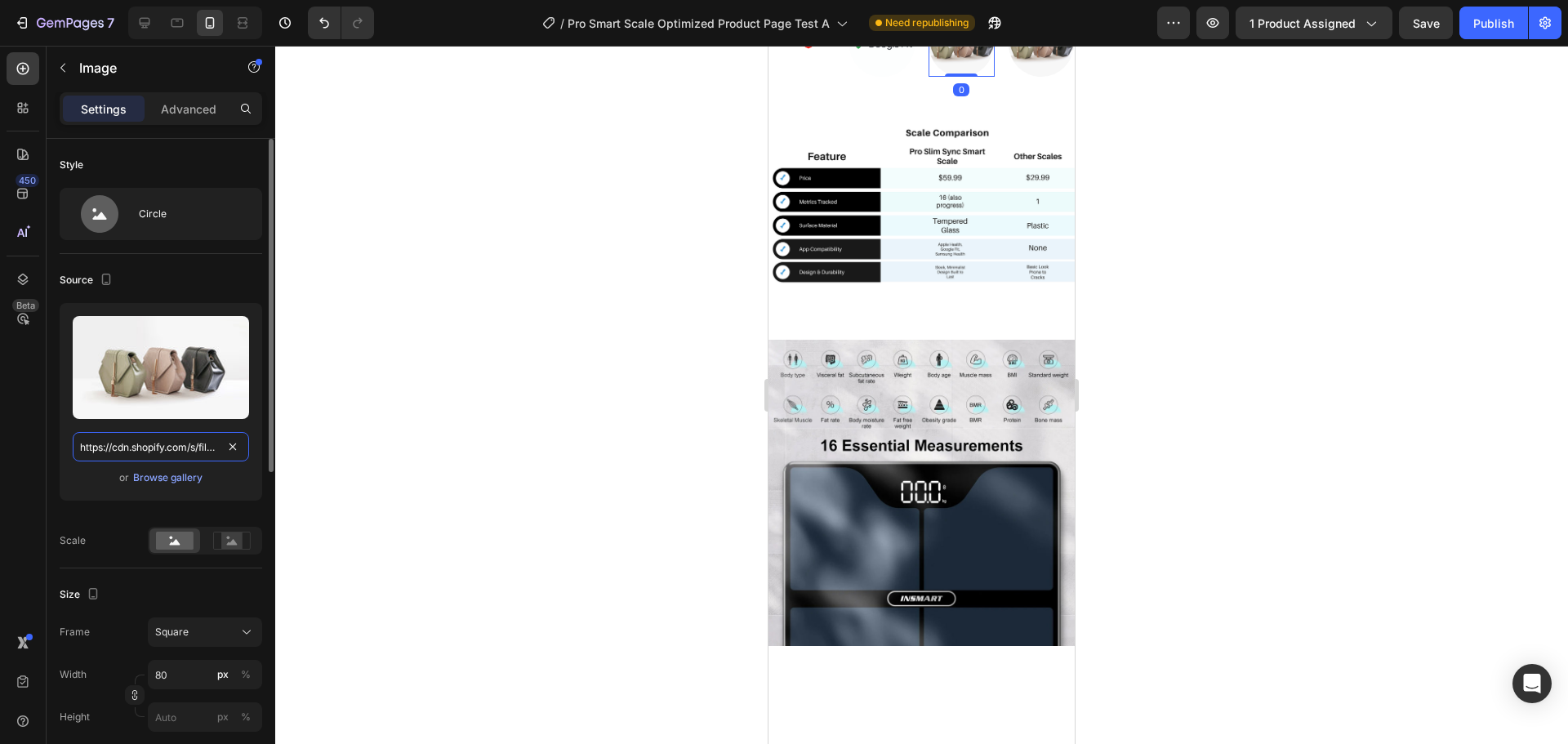 click on "https://cdn.shopify.com/s/files/1/2005/9307/files/image_demo.jpg" at bounding box center (161, 447) 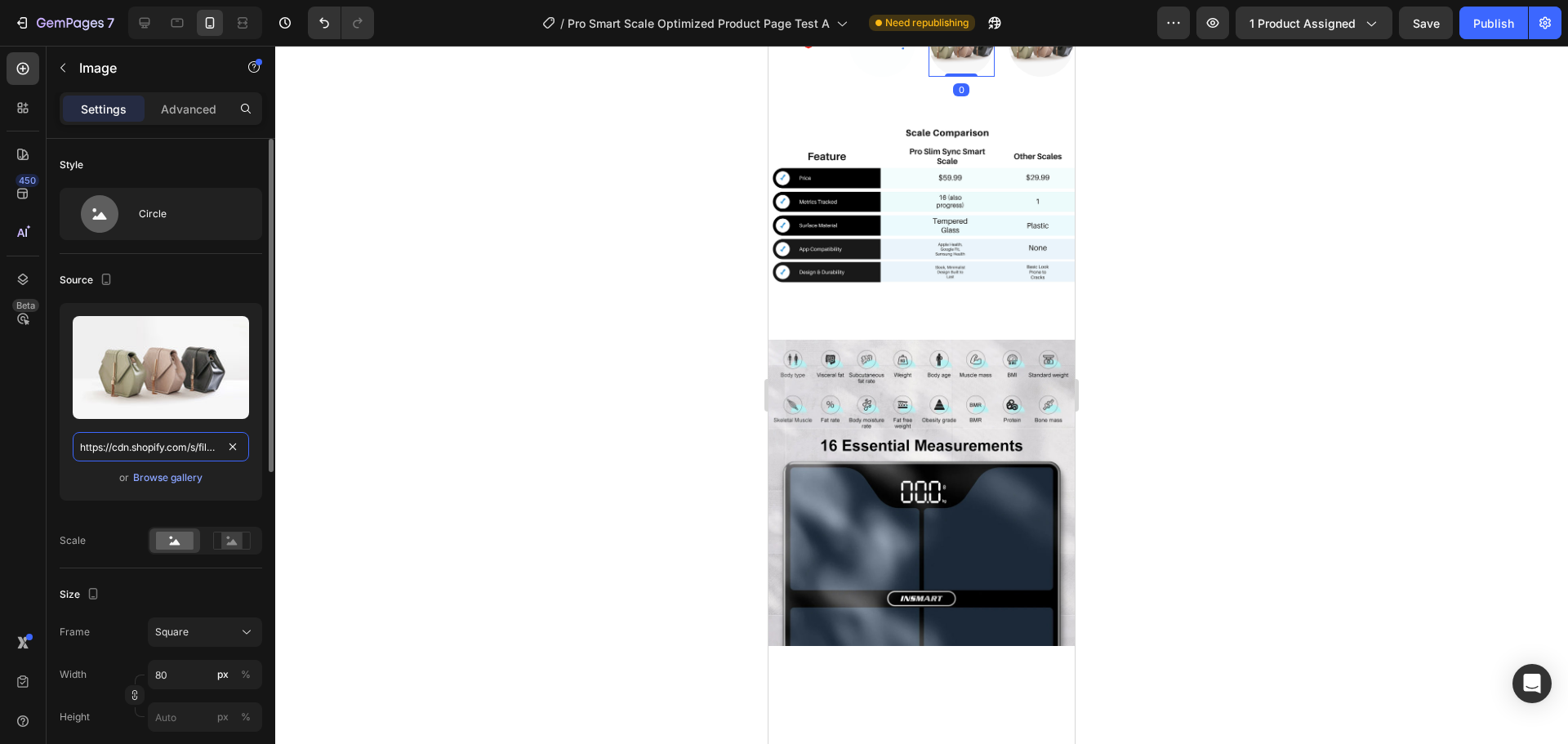 paste on "www.google.com/url?sa=i&url=https%3A%2F%2Fcommons.wikimedia.org%2Fwiki%2FFile%3AFitbit_logo16.svg&psig=AOvVaw34T5ueep5zJAjELGJj5dEt&ust=1754355675195000&source=images&cd=vfe&opi=89978449&ved=0CBYQjRxqFwoTCPC51aj6744DFQAAAAAdAAAAABAL" 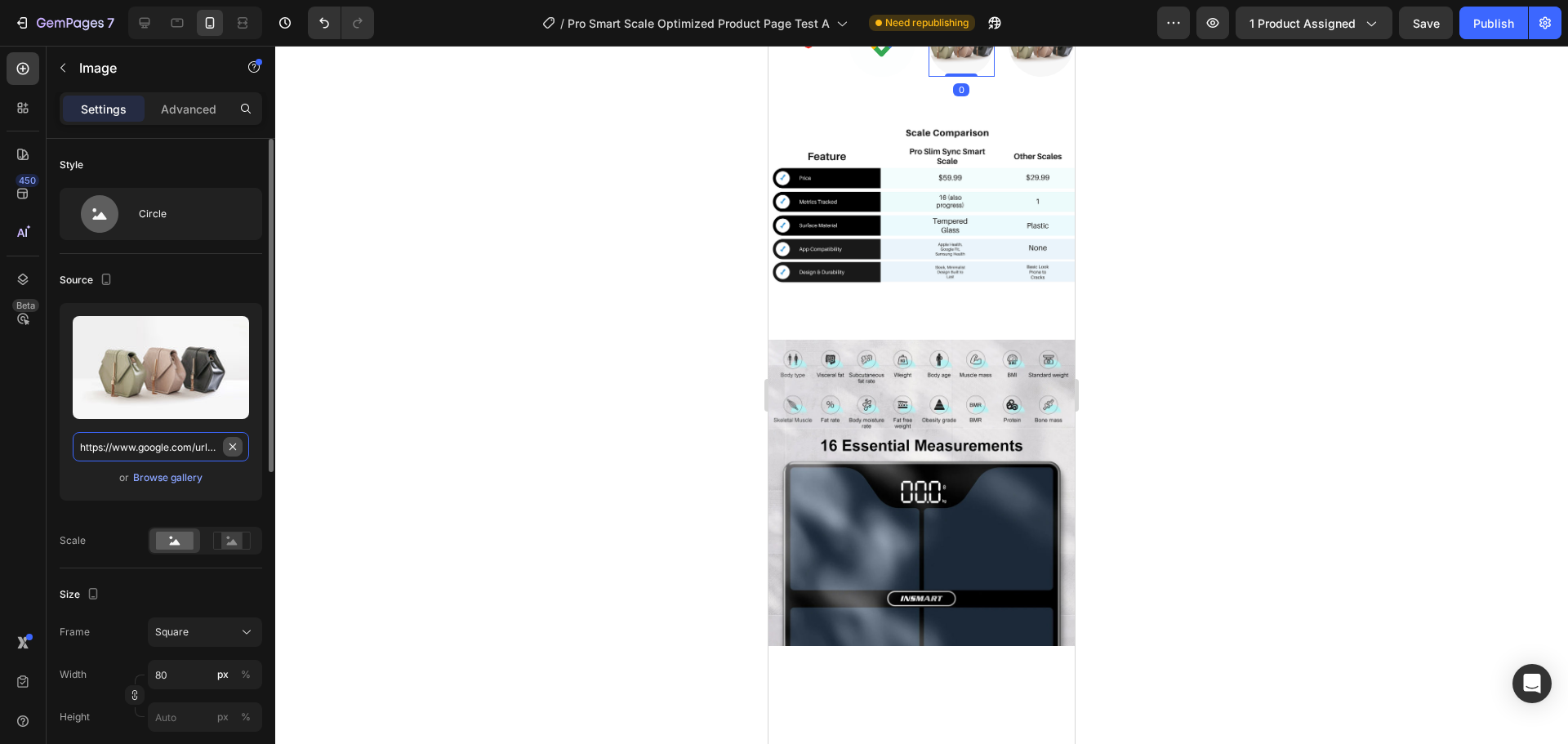 scroll, scrollTop: 0, scrollLeft: 1205, axis: horizontal 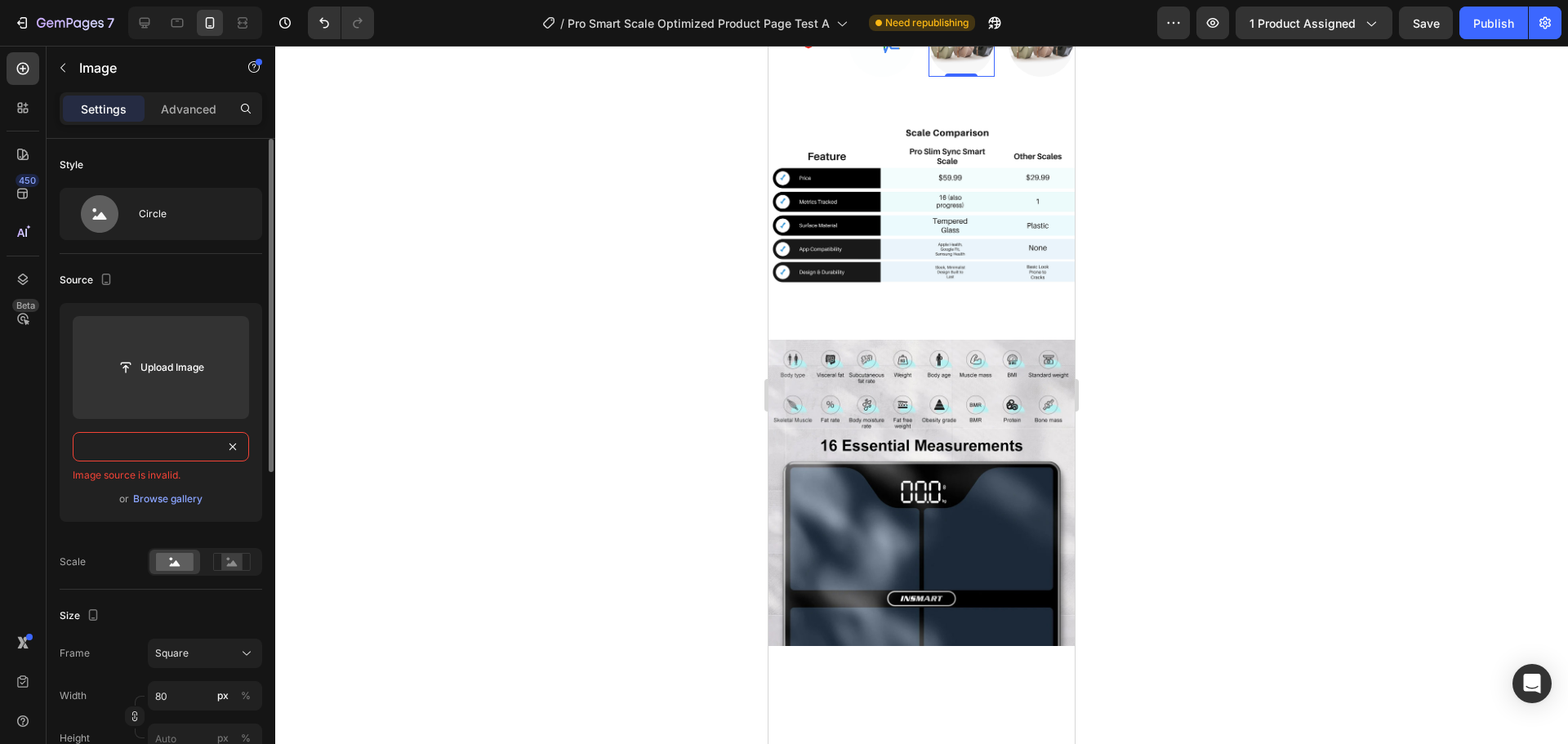 click on "https://www.google.com/url?sa=i&url=https%3A%2F%2Fcommons.wikimedia.org%2Fwiki%2FFile%3AFitbit_logo16.svg&psig=AOvVaw34T5ueep5zJAjELGJj5dEt&ust=1754355675195000&source=images&cd=vfe&opi=89978449&ved=0CBYQjRxqFwoTCPC51aj6744DFQAAAAAdAAAAABAL" at bounding box center (161, 447) 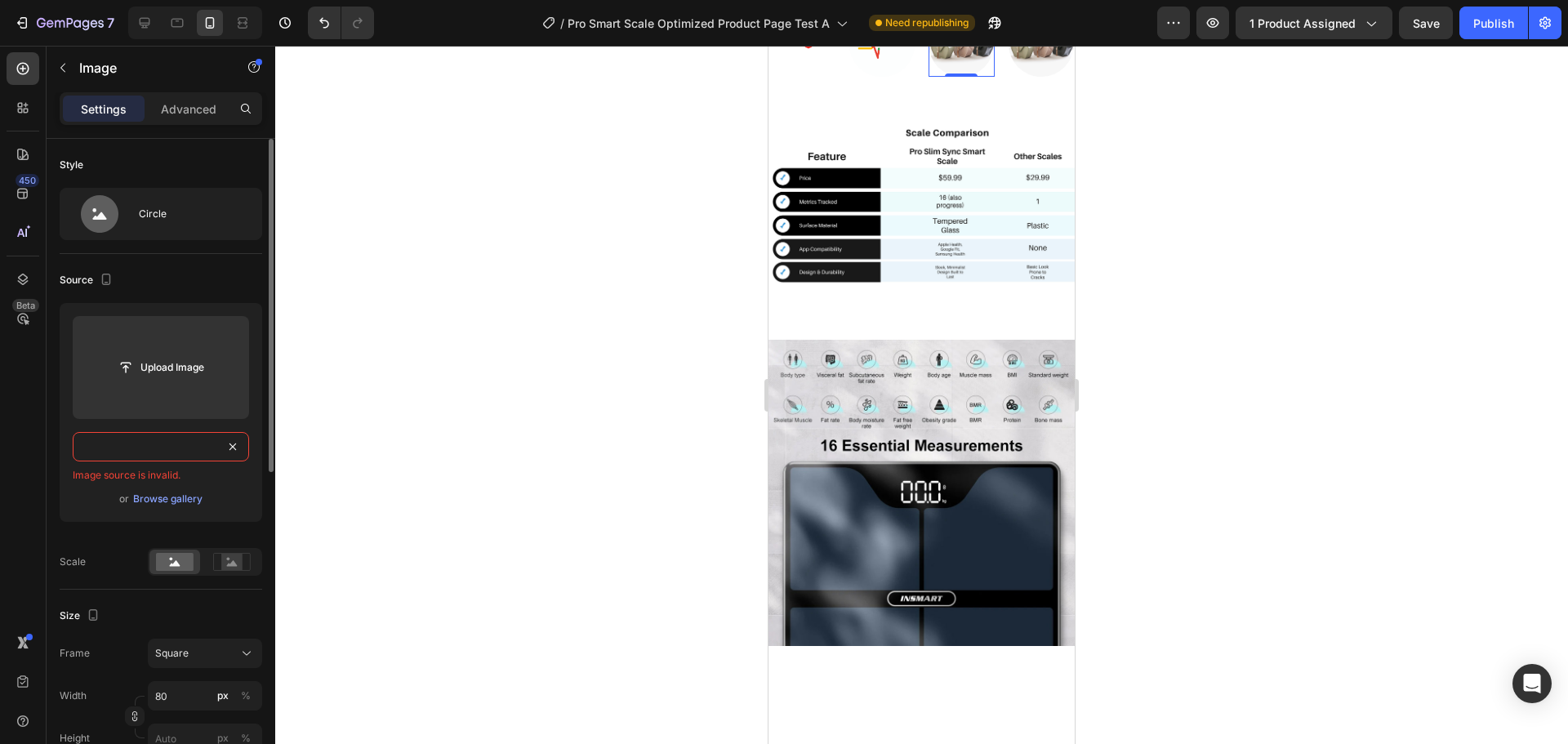 click on "https://www.google.com/url?sa=i&url=https%3A%2F%2Fcommons.wikimedia.org%2Fwiki%2FFile%3AFitbit_logo16.svg&psig=AOvVaw34T5ueep5zJAjELGJj5dEt&ust=1754355675195000&source=images&cd=vfe&opi=89978449&ved=0CBYQjRxqFwoTCPC51aj6744DFQAAAAAdAAAAABAL" at bounding box center [161, 447] 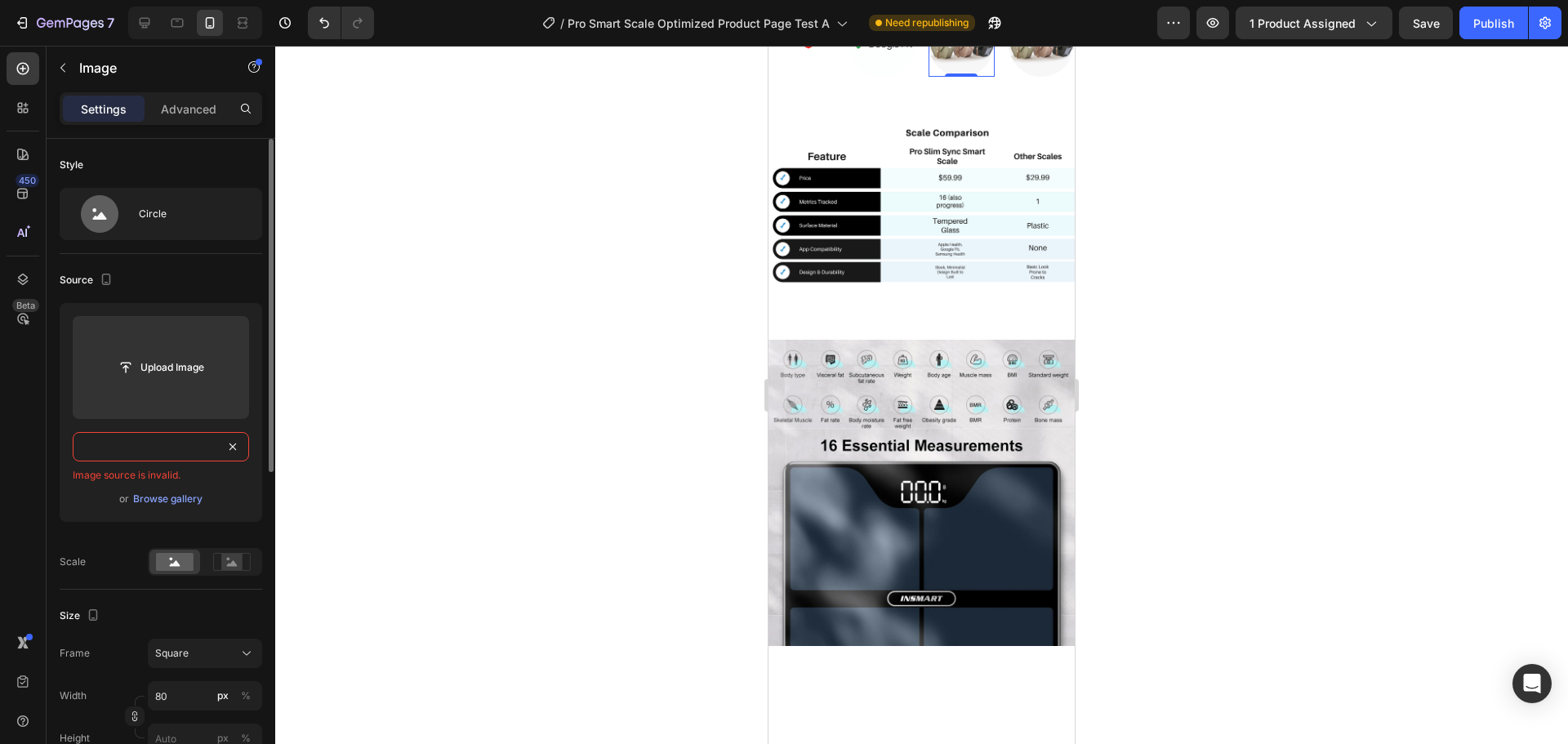 click on "https://www.google.com/url?sa=i&url=https%3A%2F%2Fcommons.wikimedia.org%2Fwiki%2FFile%3AFitbit_logo16.svg&psig=AOvVaw34T5ueep5zJAjELGJj5dEt&ust=1754355675195000&source=images&cd=vfe&opi=89978449&ved=0CBYQjRxqFwoTCPC51aj6744DFQAAAAAdAAAAABAL" at bounding box center [161, 447] 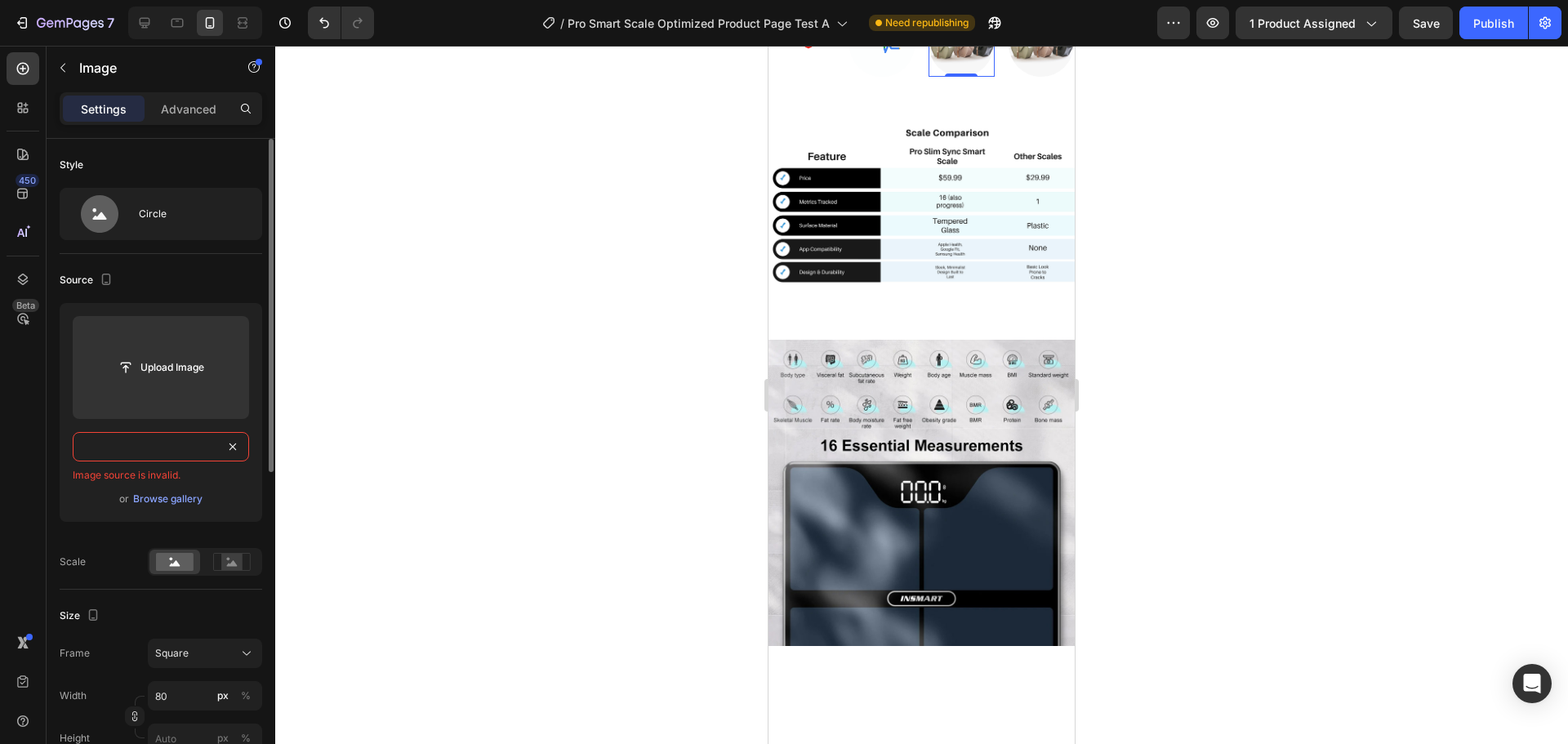 paste 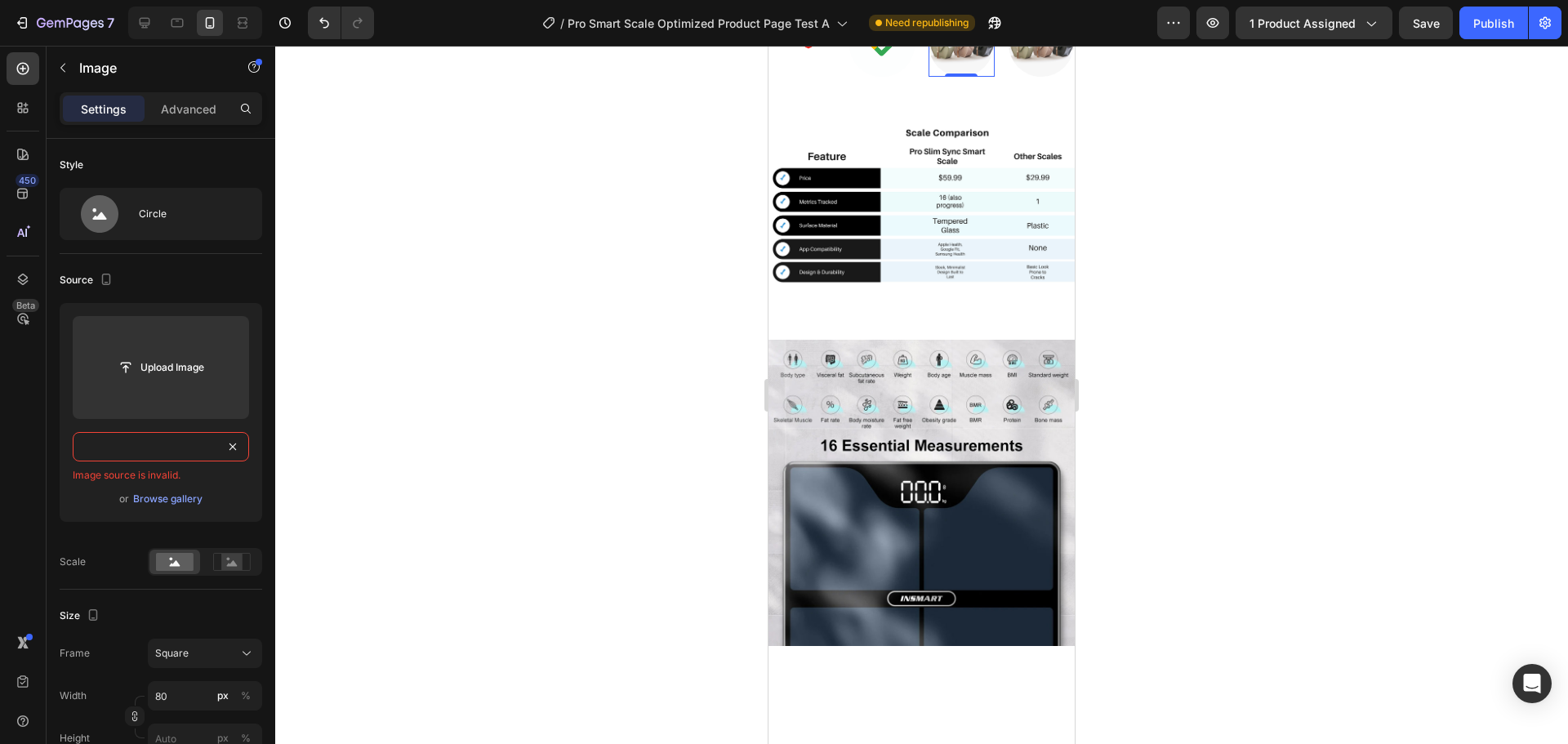 scroll, scrollTop: 0, scrollLeft: 0, axis: both 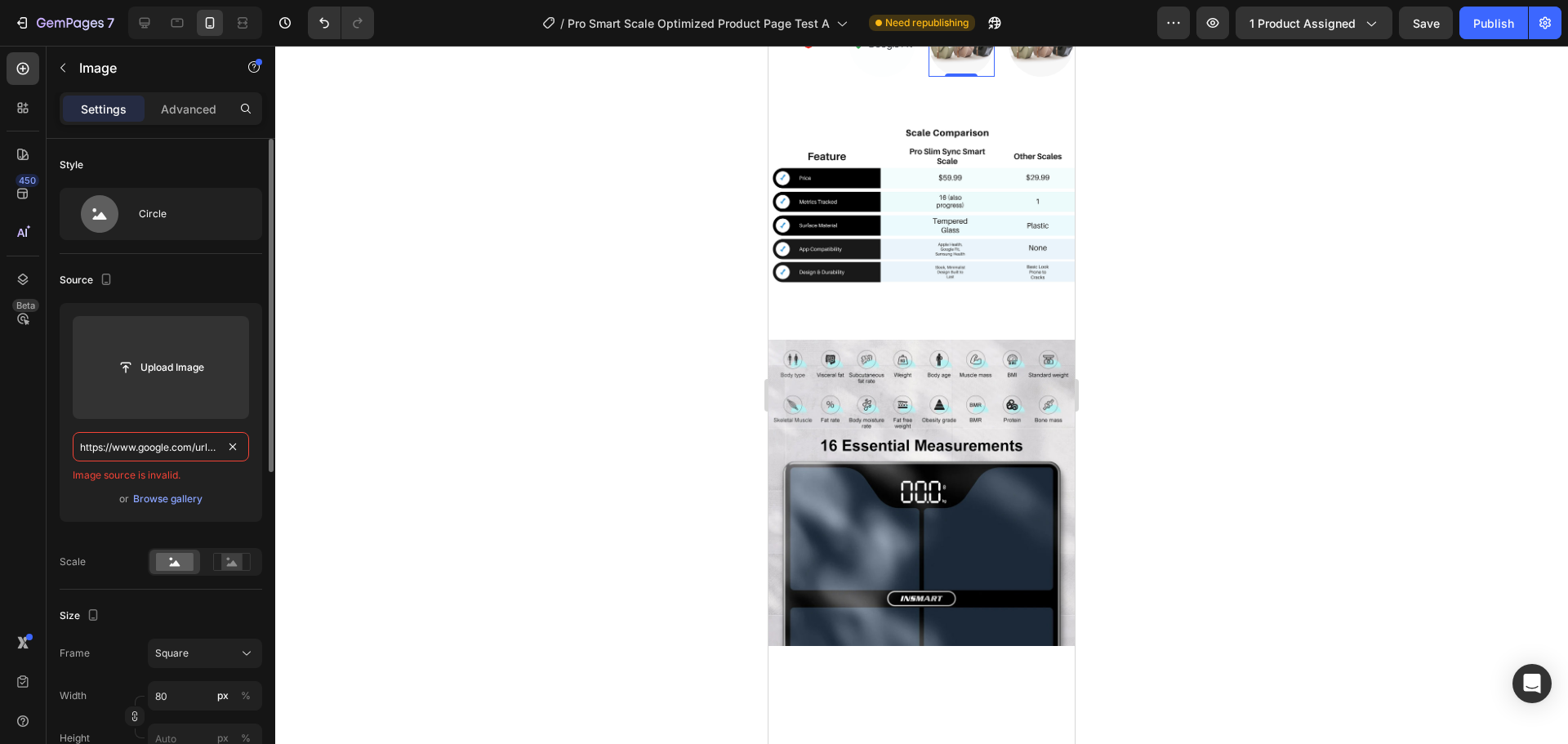 click on "https://www.google.com/url?sa=i&url=https%3A%2F%2Fcommons.wikimedia.org%2Fwiki%2FFile%3AFitbit_logo16.svg&psig=AOvVaw34T5ueep5zJAjELGJj5dEt&ust=1754355675195000&source=images&cd=vfe&opi=89978449&ved=0CBYQjRxqFwoTCPC51aj6744DFQAAAAAdAAAAABAL" at bounding box center [161, 447] 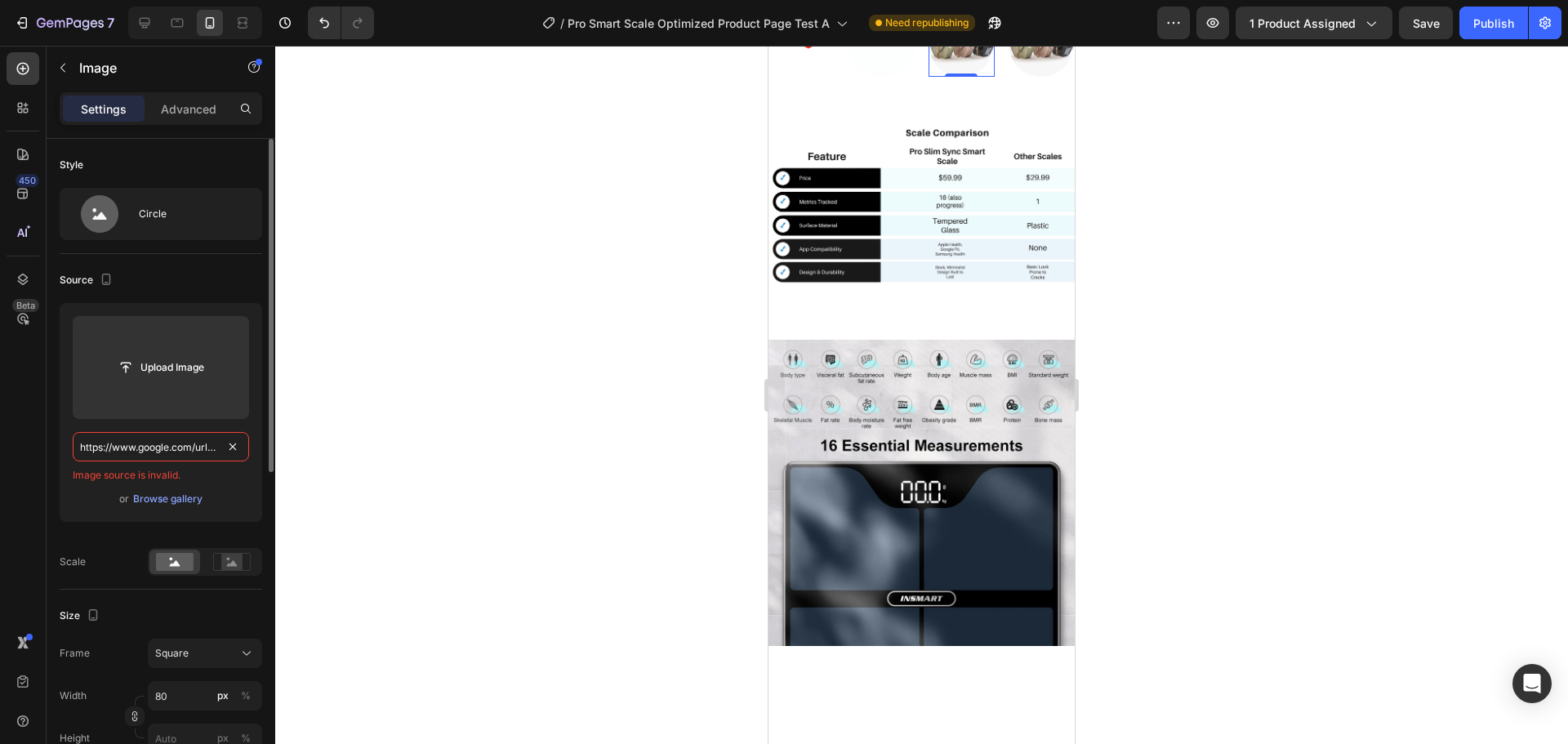 click on "https://www.google.com/url?sa=i&url=https%3A%2F%2Fcommons.wikimedia.org%2Fwiki%2FFile%3AFitbit_logo16.svg&psig=AOvVaw34T5ueep5zJAjELGJj5dEt&ust=1754355675195000&source=images&cd=vfe&opi=89978449&ved=0CBYQjRxqFwoTCPC51aj6744DFQAAAAAdAAAAABAL" at bounding box center [161, 447] 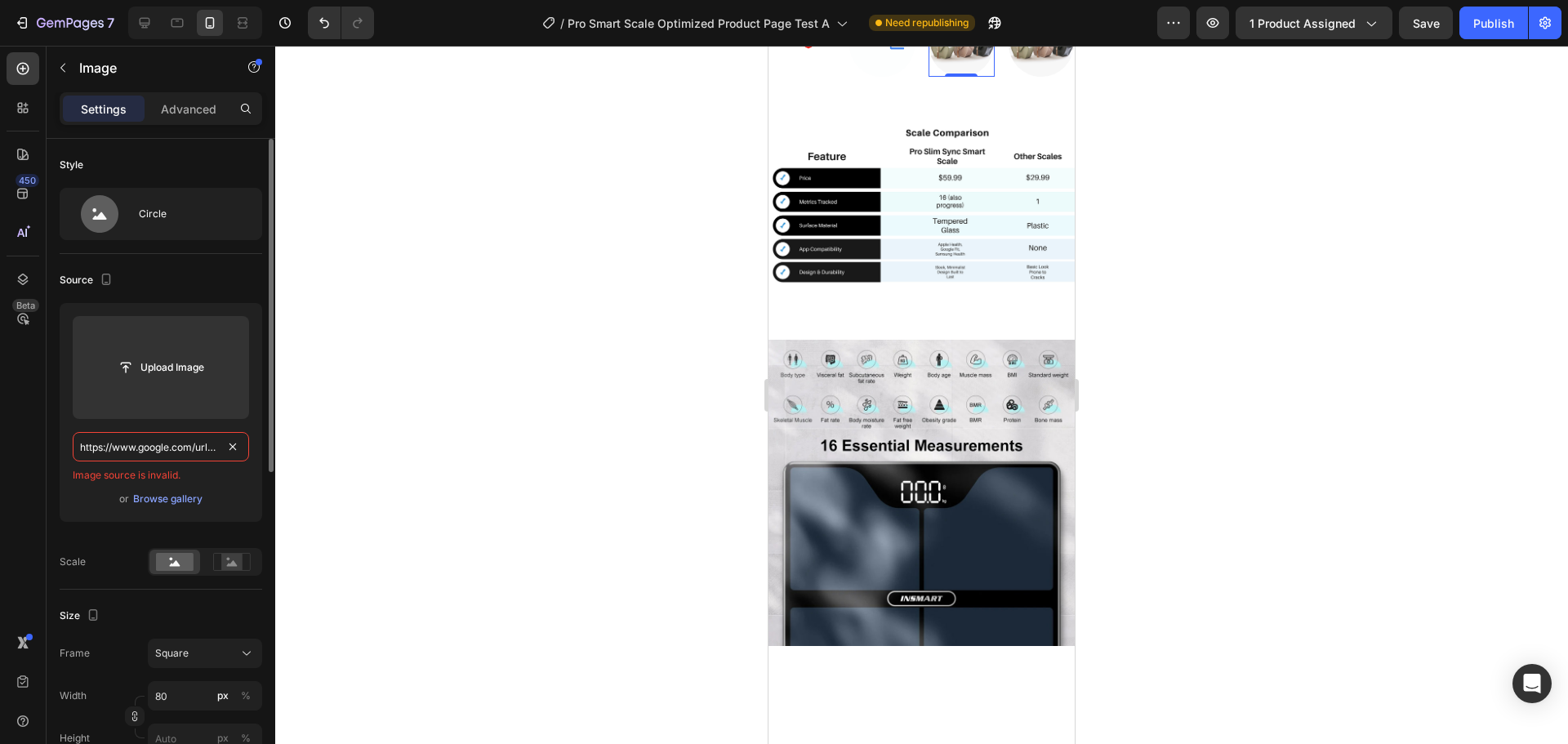 click on "https://www.google.com/url?sa=i&url=https%3A%2F%2Fcommons.wikimedia.org%2Fwiki%2FFile%3AFitbit_logo16.svg&psig=AOvVaw34T5ueep5zJAjELGJj5dEt&ust=1754355675195000&source=images&cd=vfe&opi=89978449&ved=0CBYQjRxqFwoTCPC51aj6744DFQAAAAAdAAAAABAL" at bounding box center [161, 447] 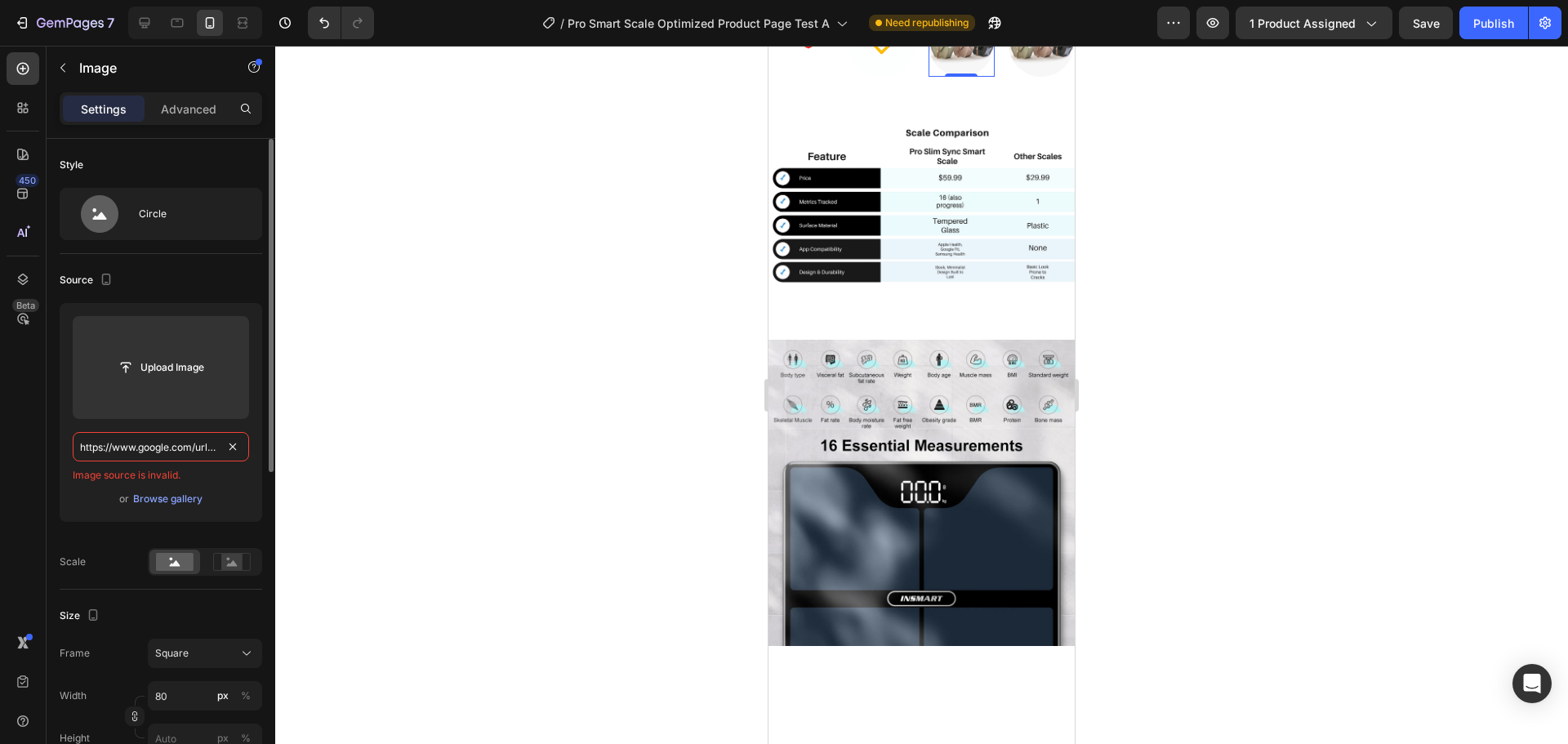 paste on "upload.wikimedia.org/wikipedia/commons/thumb/a/a3/Fitbit_logo16.svg/2560px-Fitbit_logo16.svg.png" 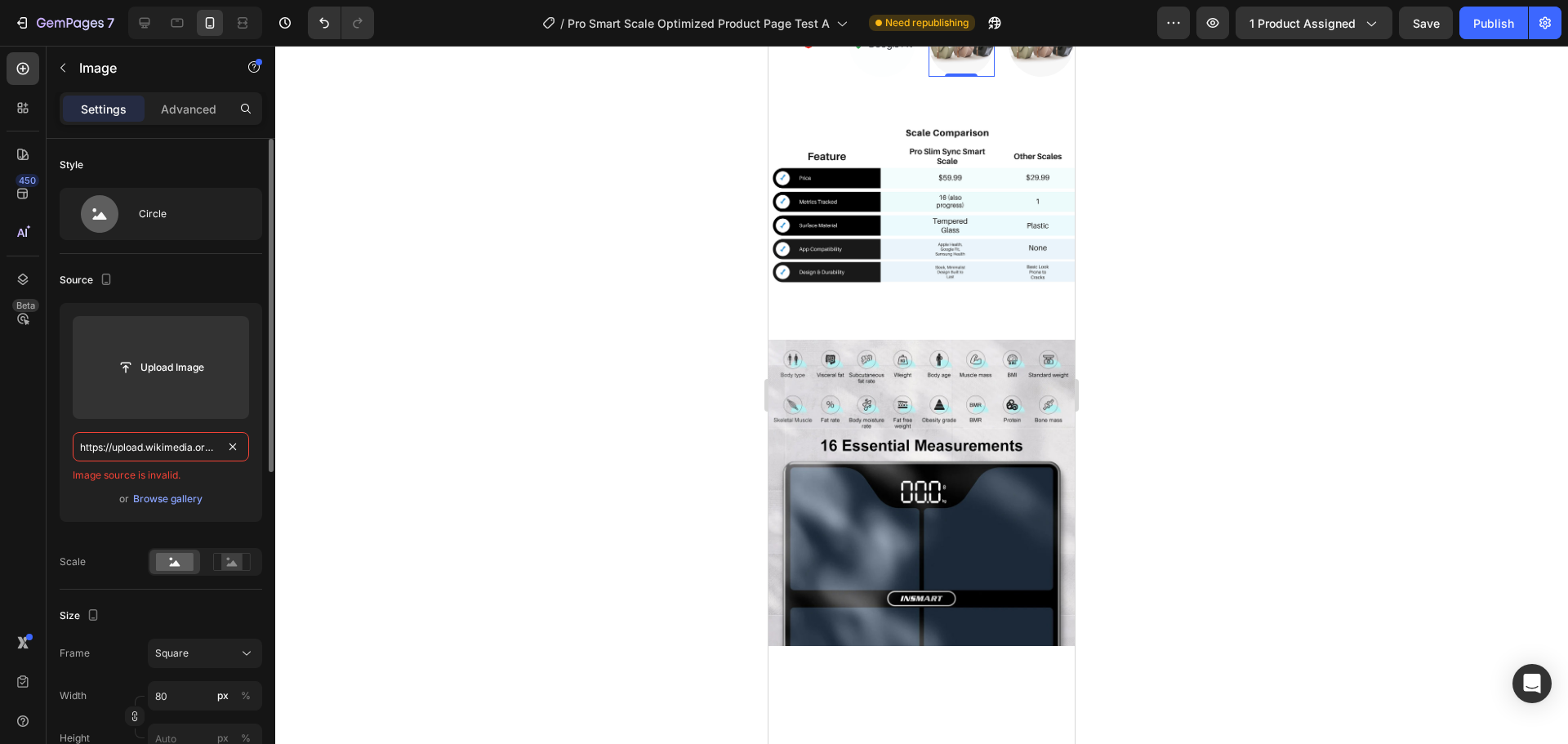 scroll, scrollTop: 0, scrollLeft: 370, axis: horizontal 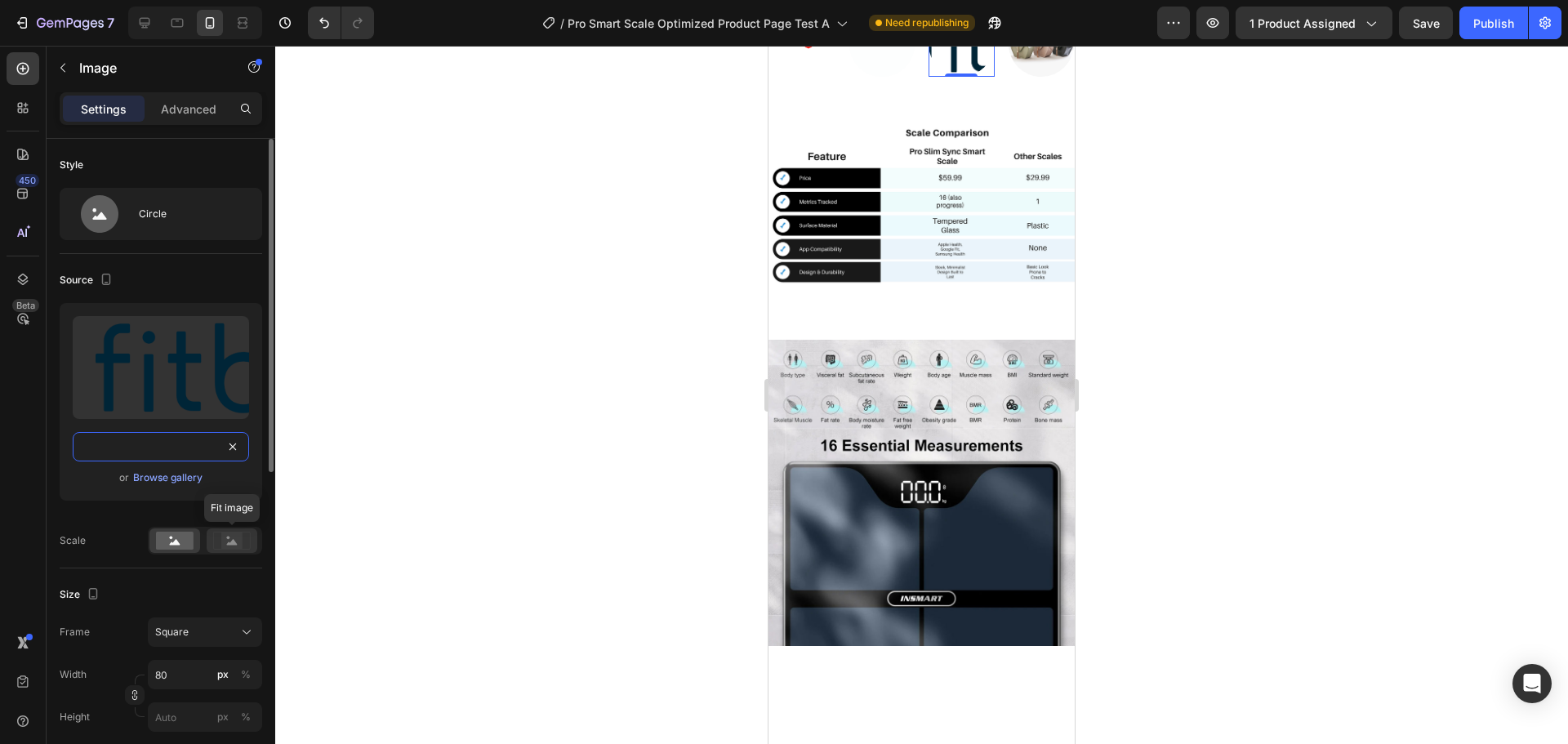 type on "https://upload.wikimedia.org/wikipedia/commons/thumb/a/a3/Fitbit_logo16.svg/2560px-Fitbit_logo16.svg.png" 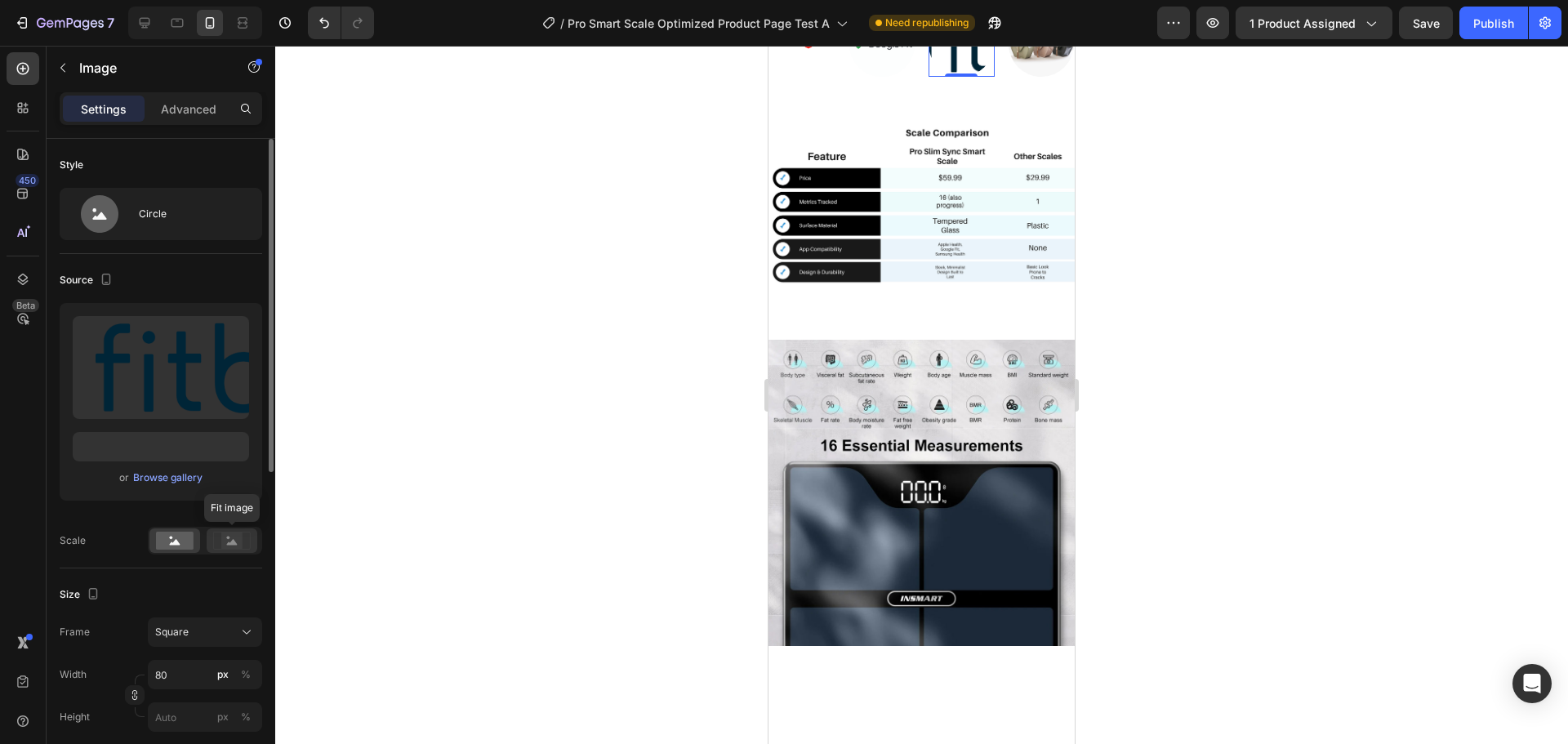 click 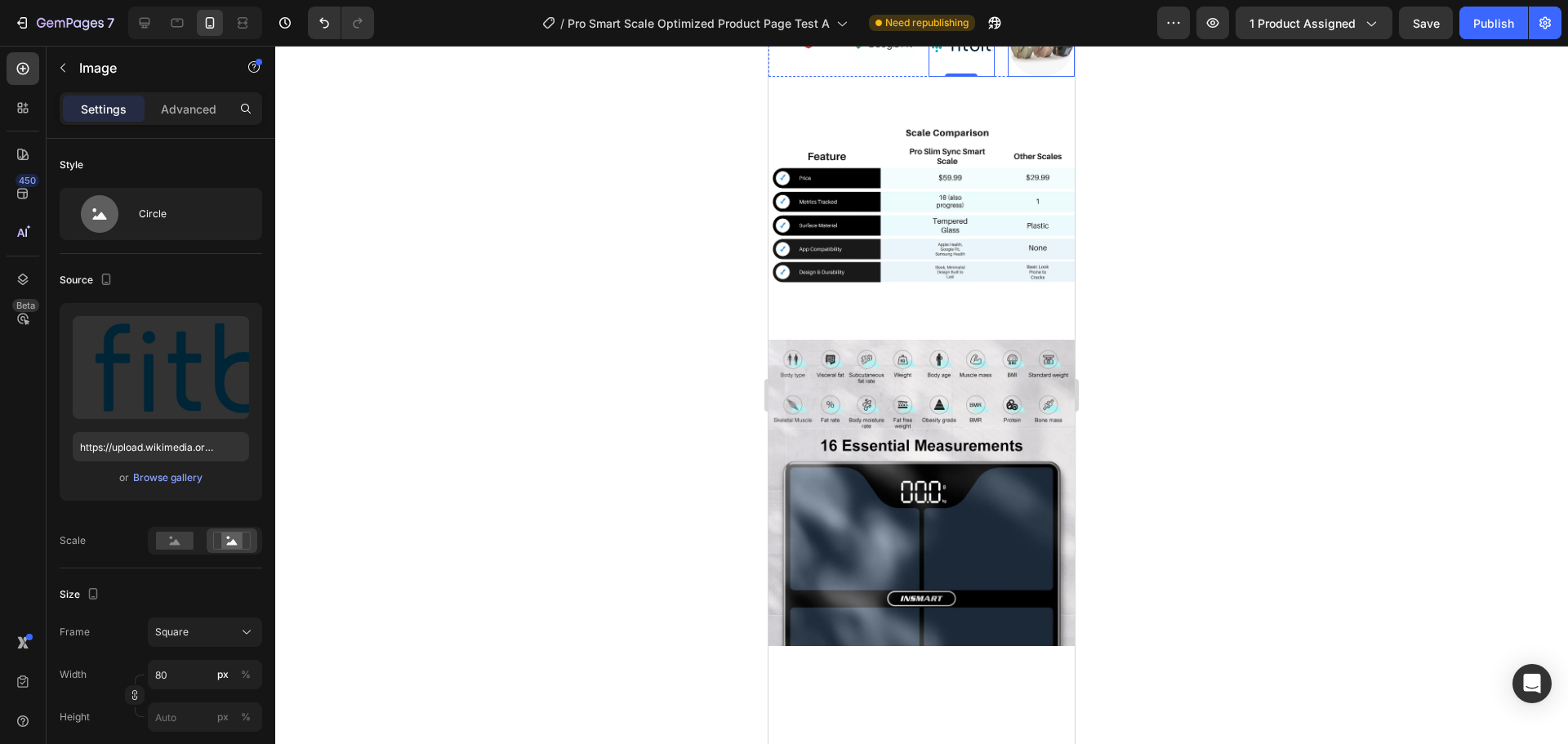 click at bounding box center (1041, 44) 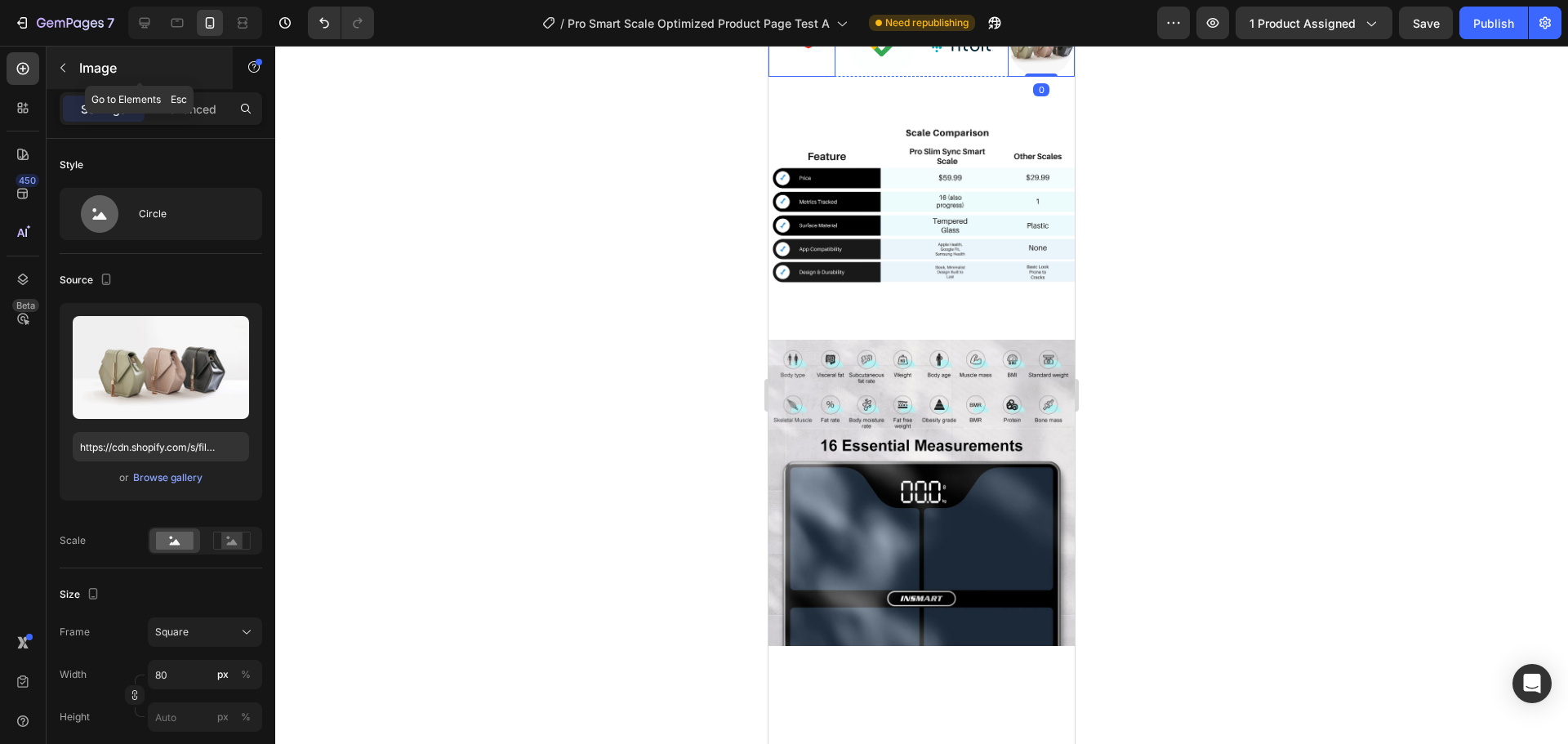 click on "Image" at bounding box center [149, 68] 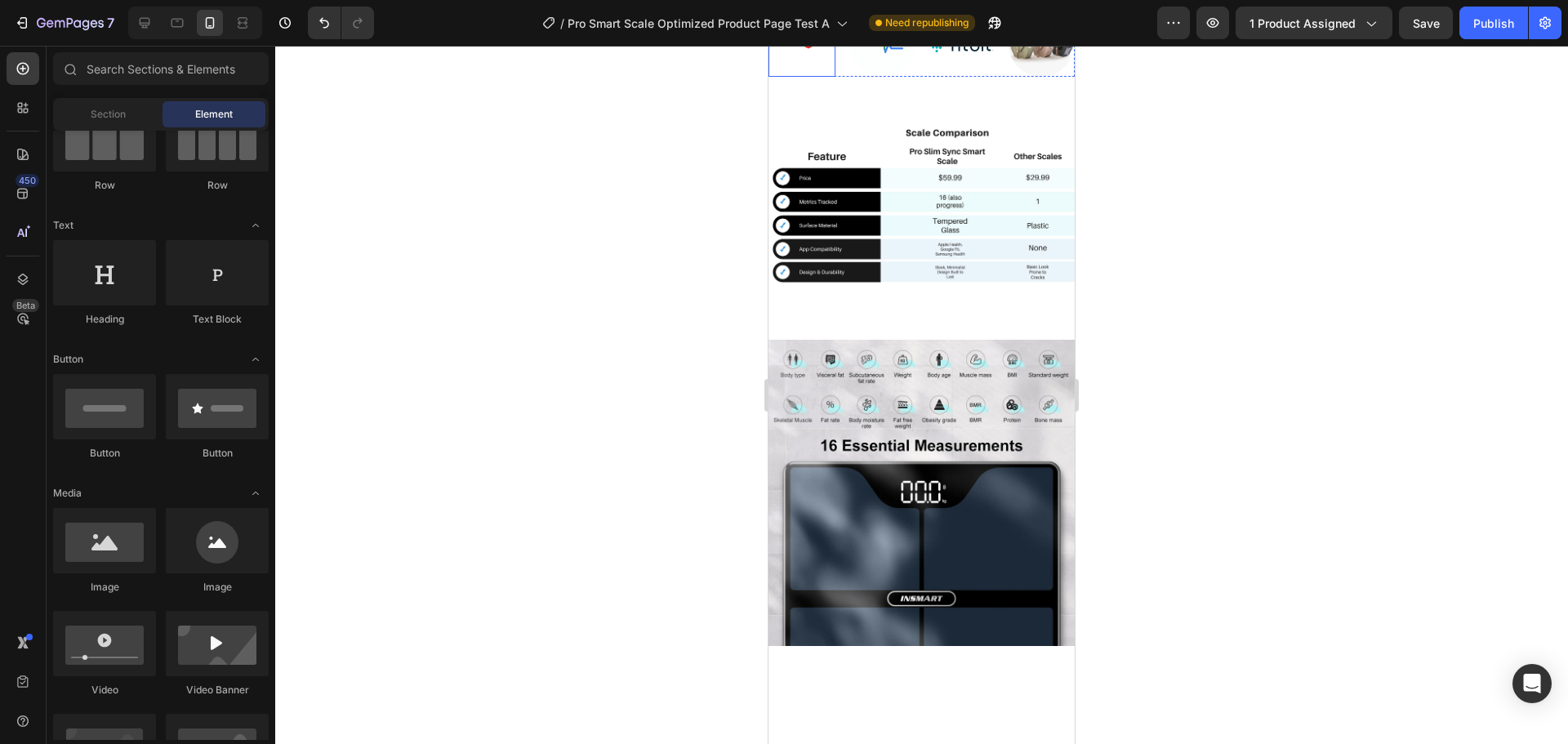 click at bounding box center (802, 44) 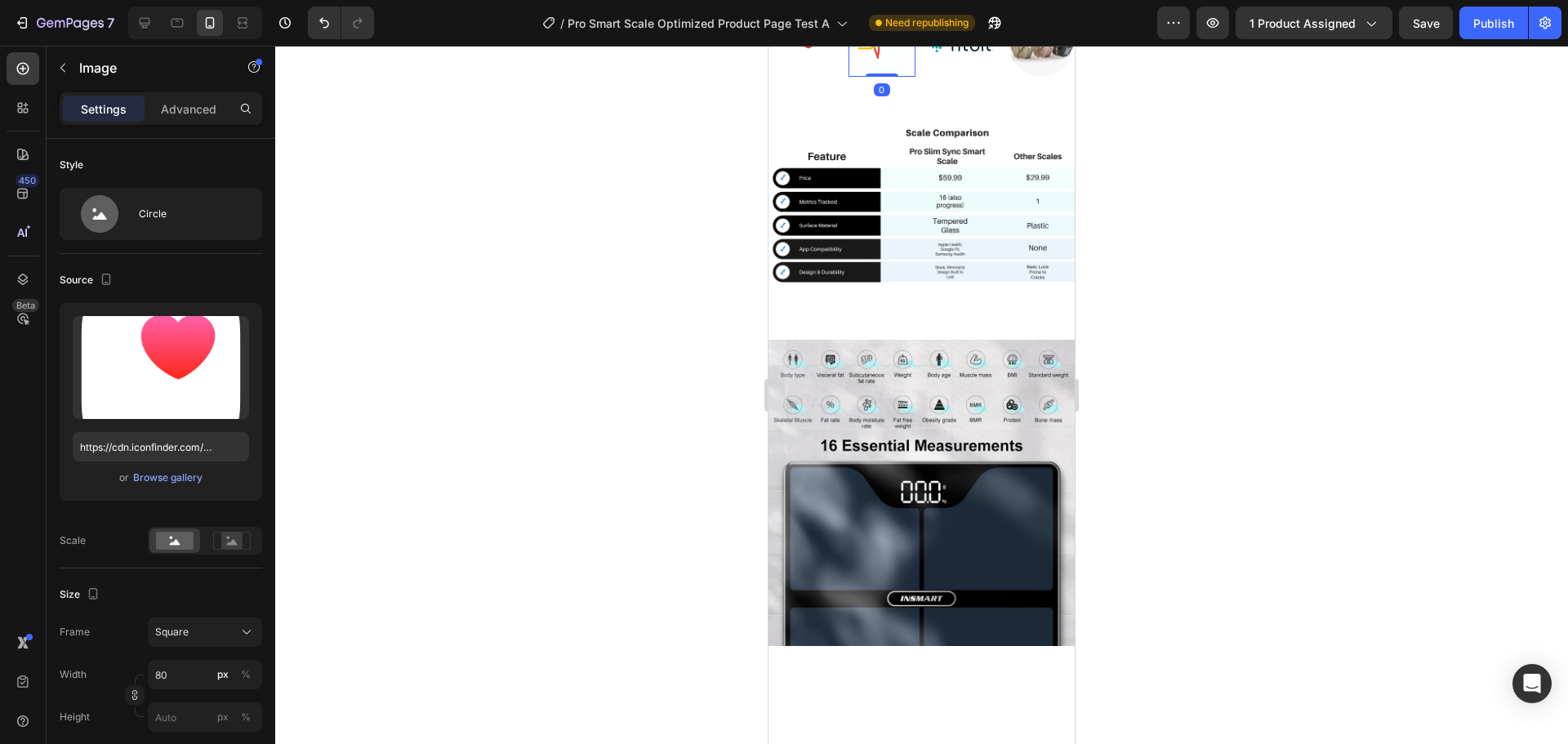 click at bounding box center [882, 44] 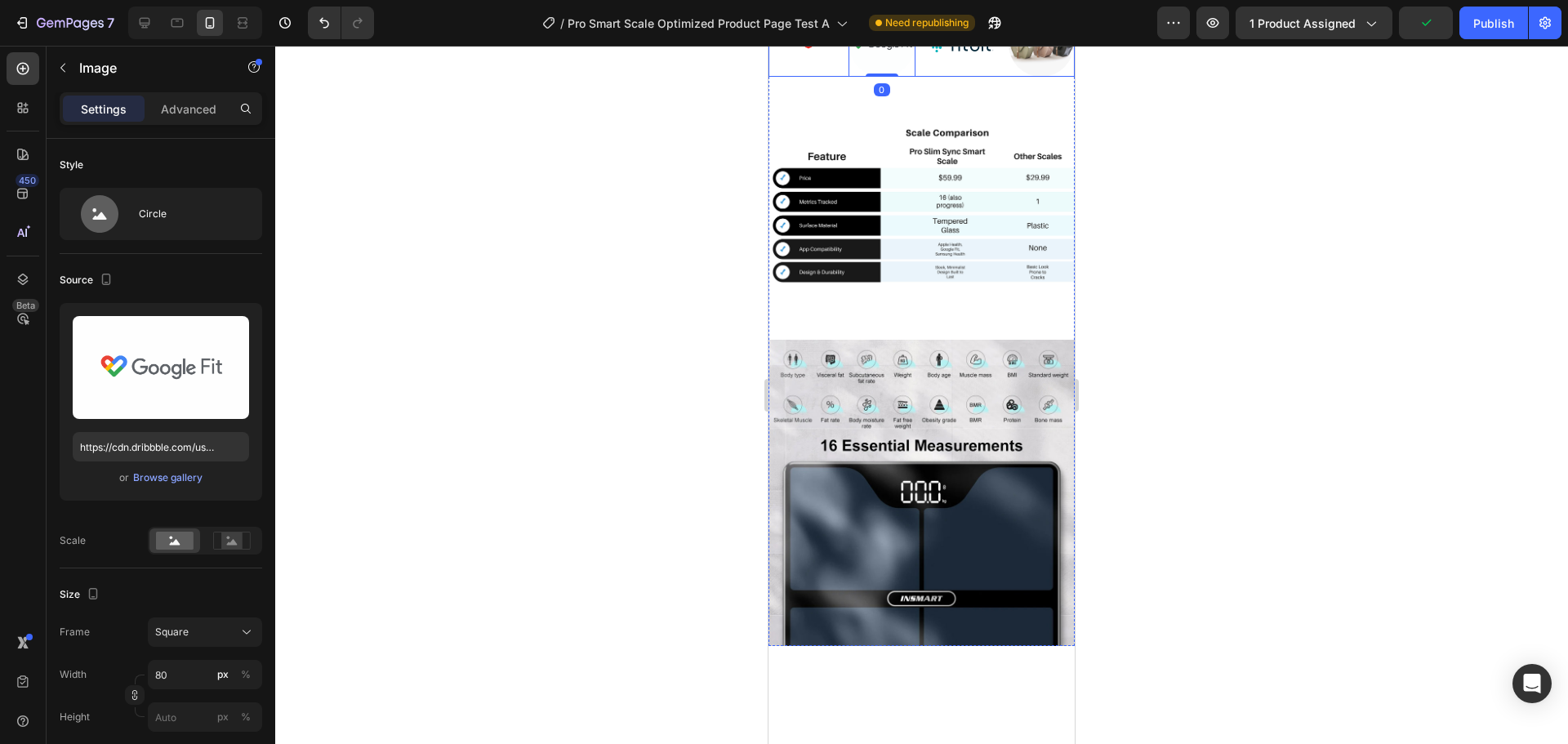 click on "Image Image   0 Image Image Row Image" at bounding box center (921, 176) 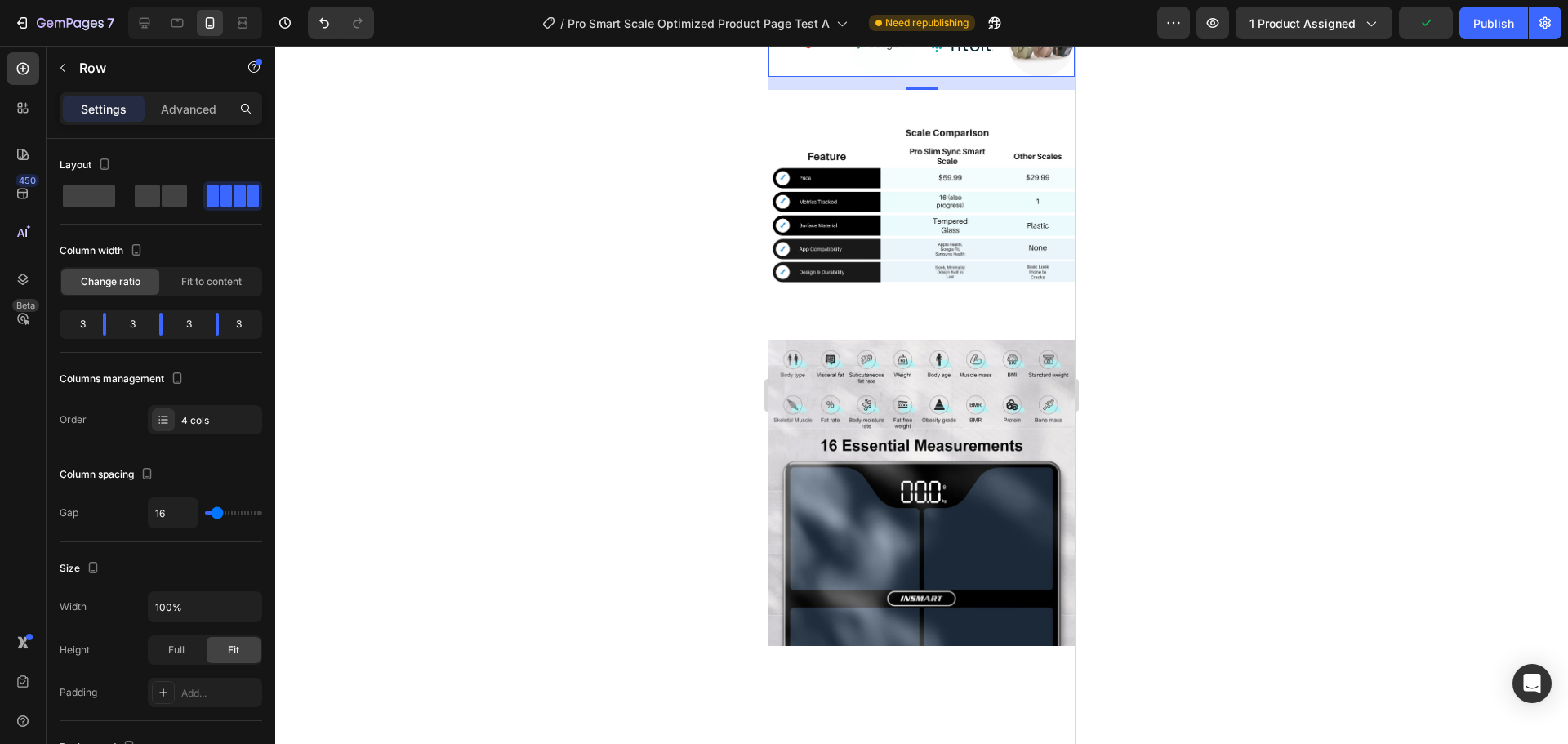 click on "Image Image Image Image Row   0" at bounding box center [921, 44] 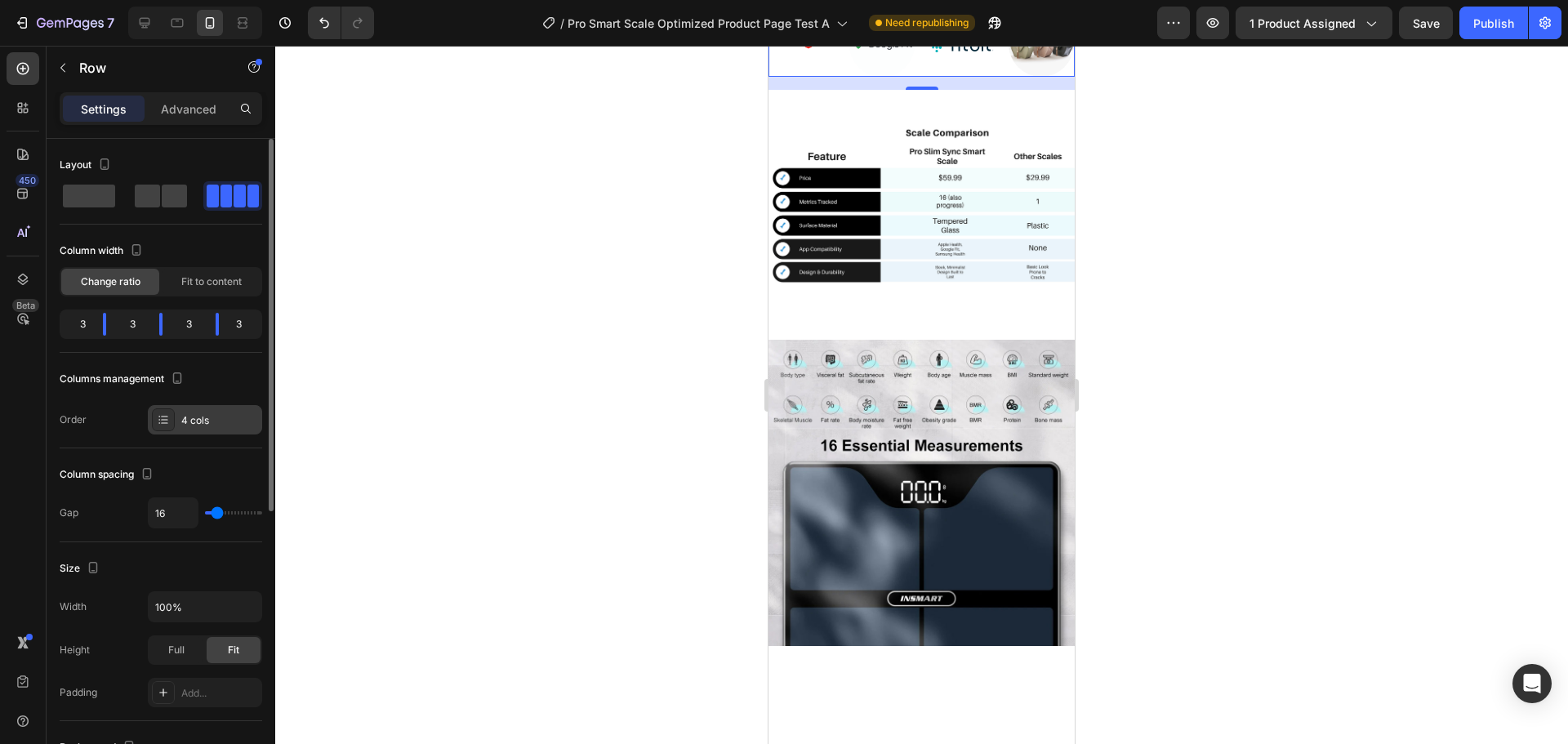 click on "4 cols" at bounding box center [220, 421] 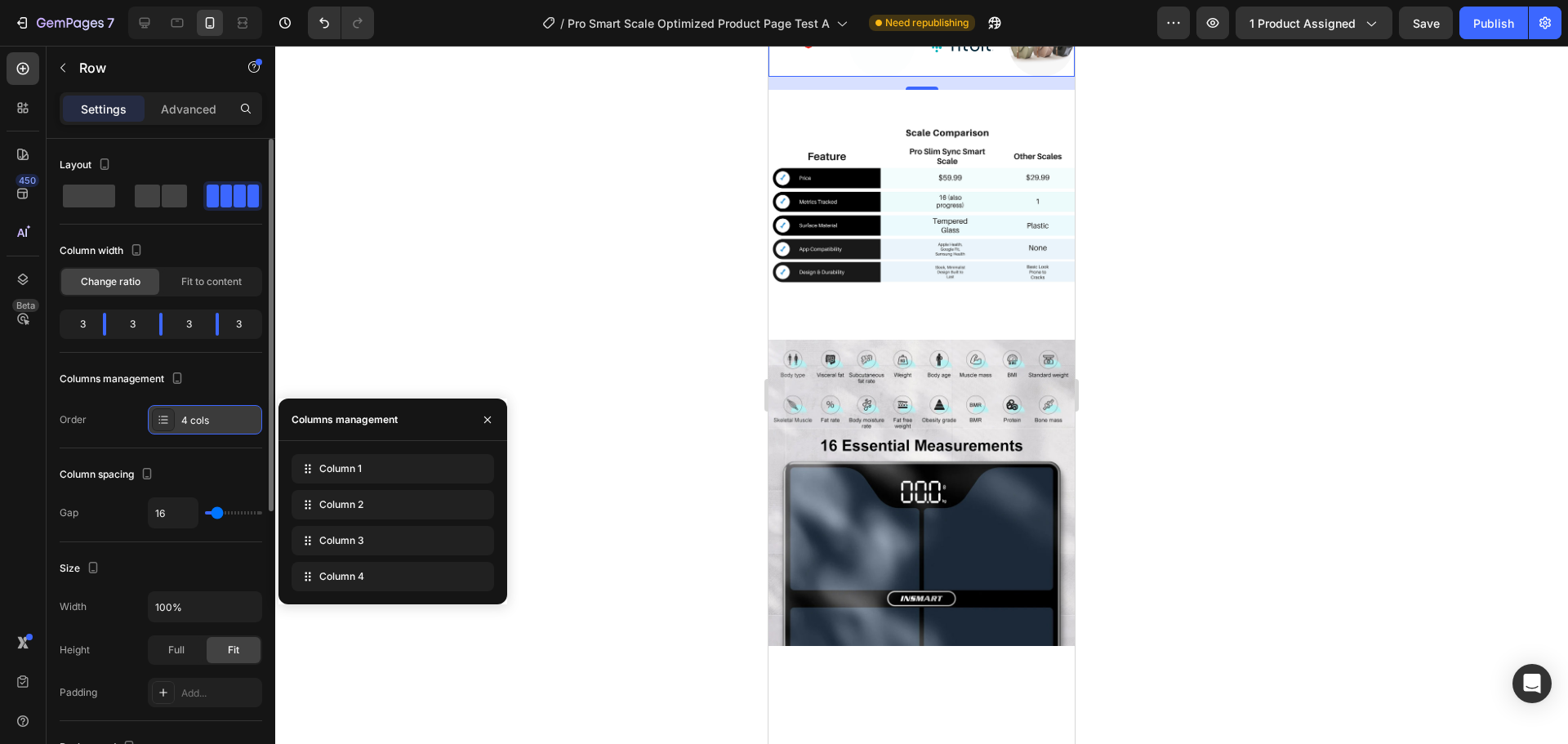 click on "4 cols" at bounding box center (220, 421) 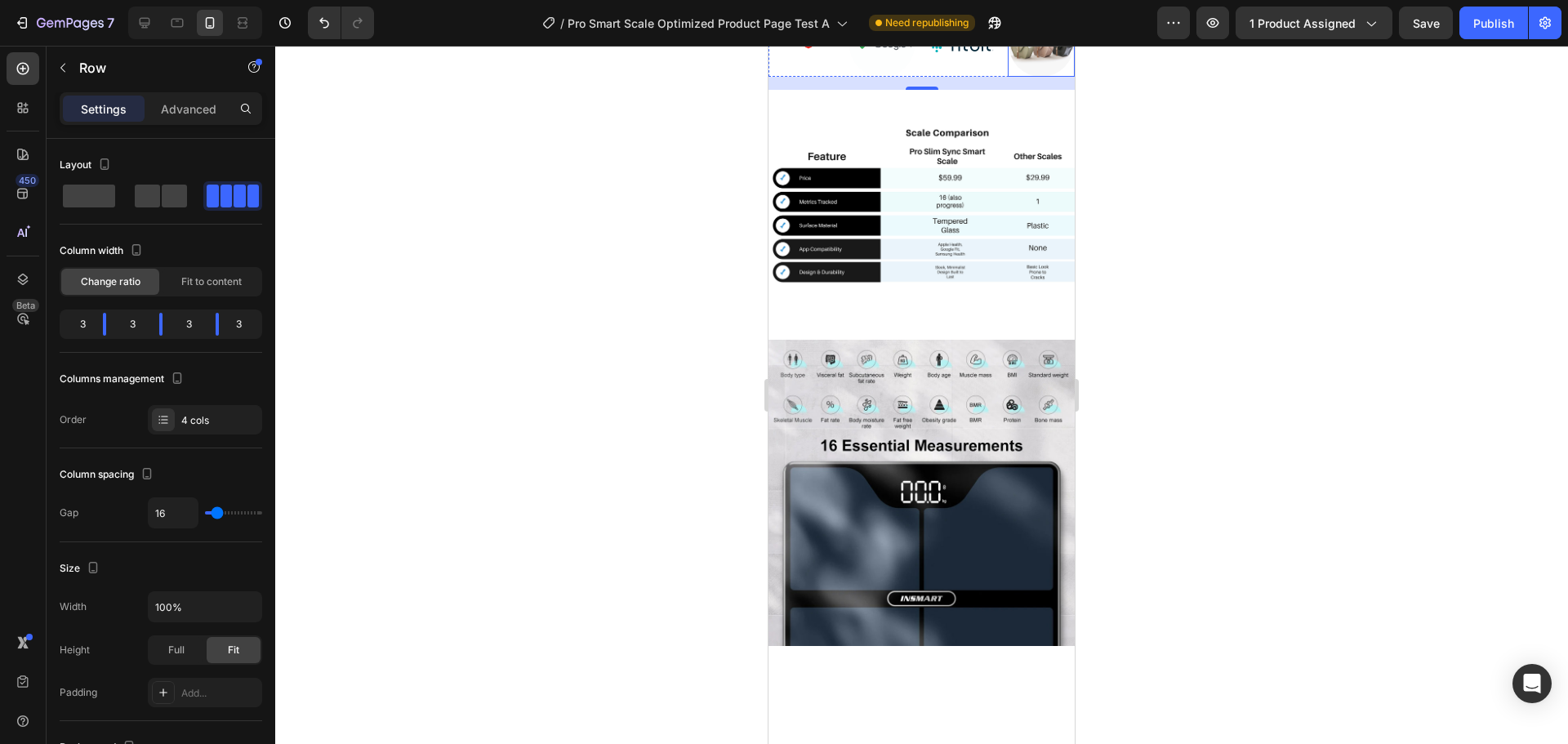 click at bounding box center [1041, 44] 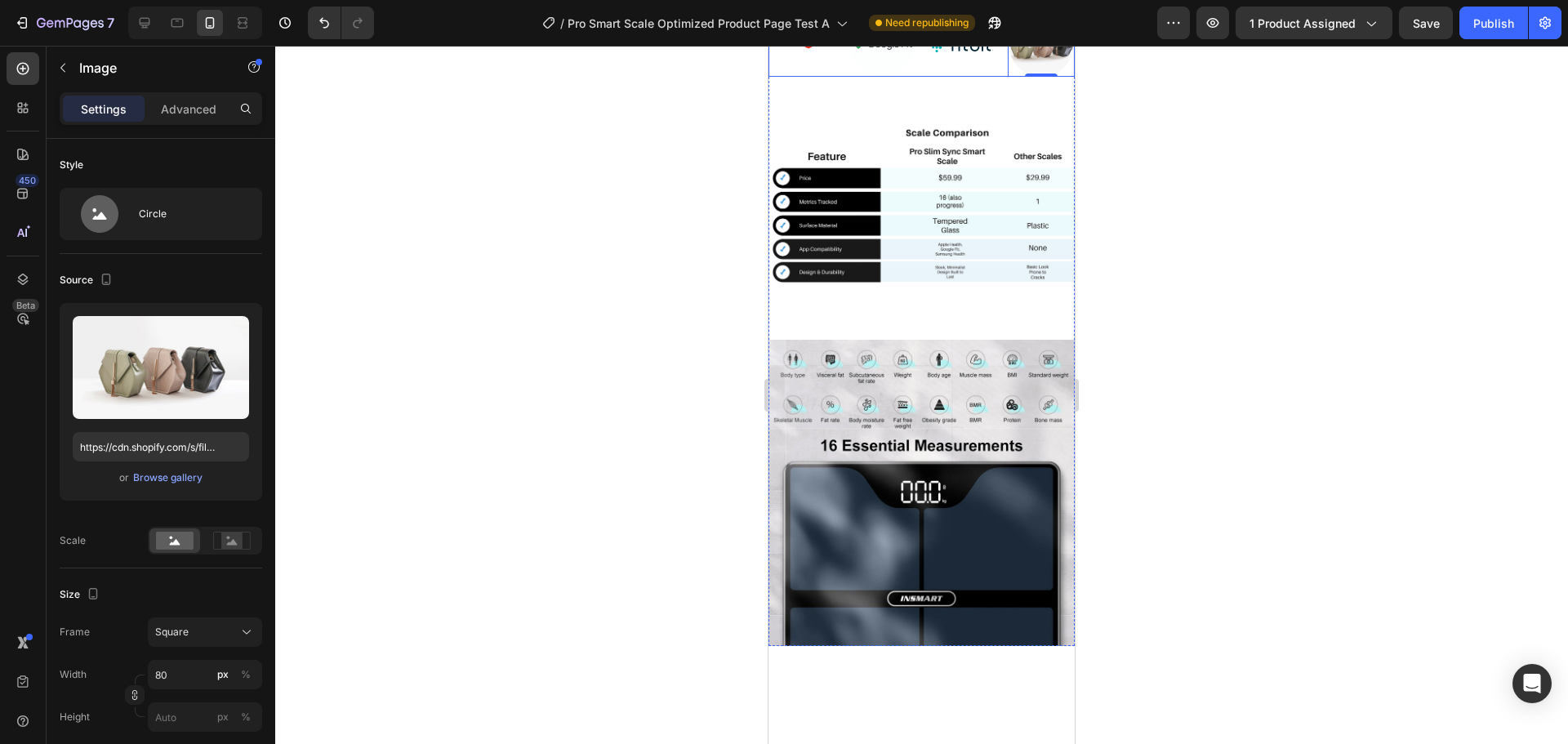 click on "Image Image Image Image   0 Row" at bounding box center (921, 44) 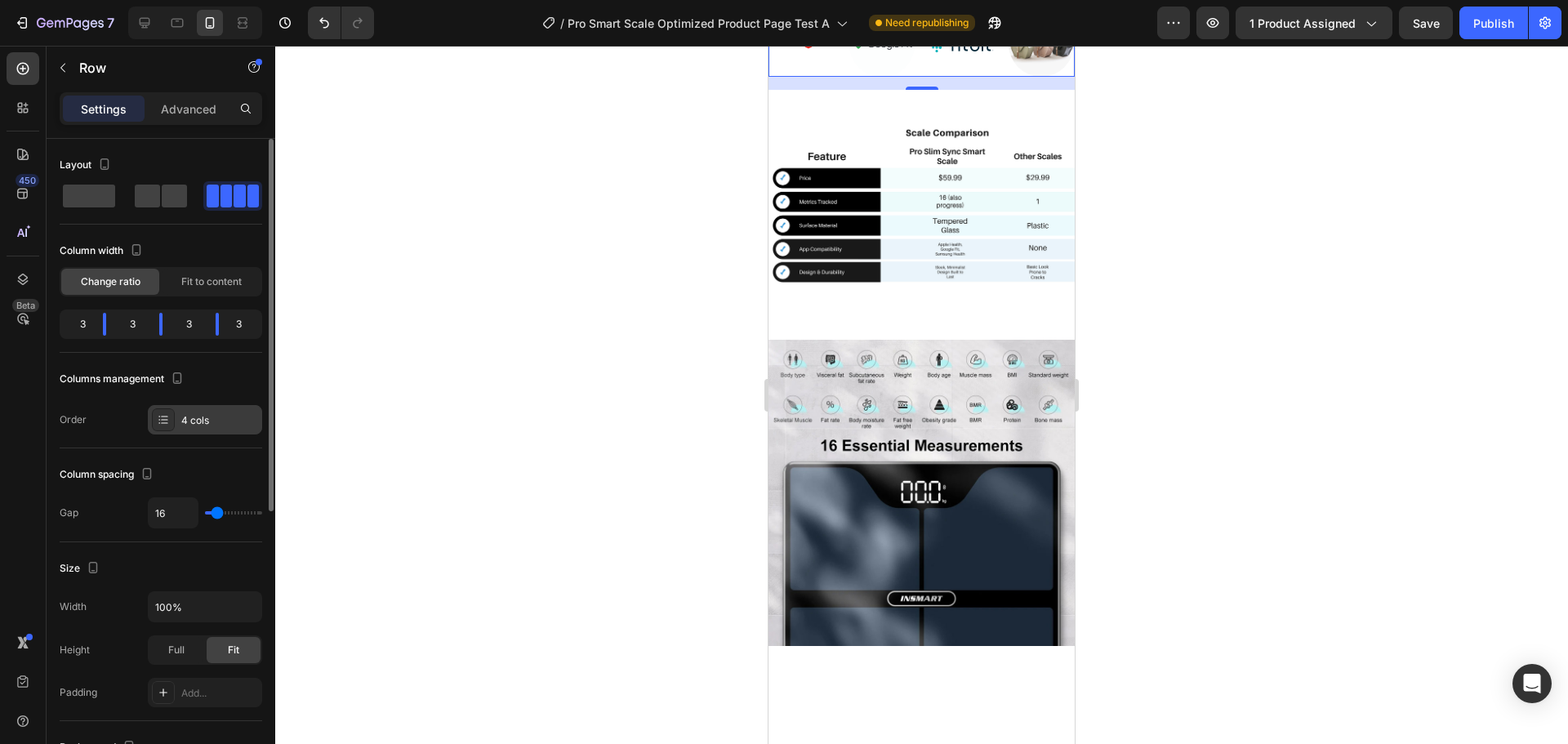 click on "4 cols" at bounding box center [220, 421] 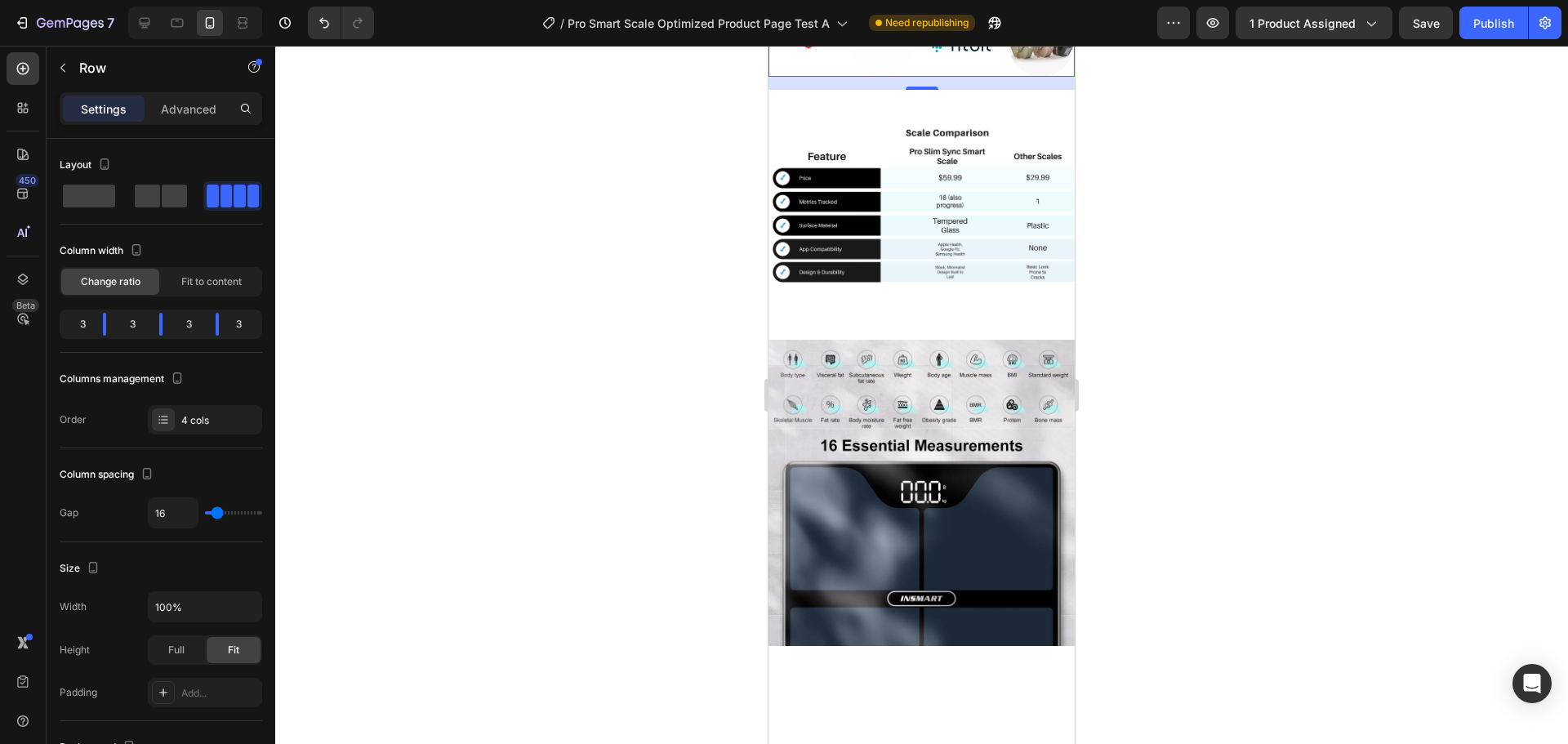 drag, startPoint x: 366, startPoint y: 581, endPoint x: 465, endPoint y: 617, distance: 105.3423 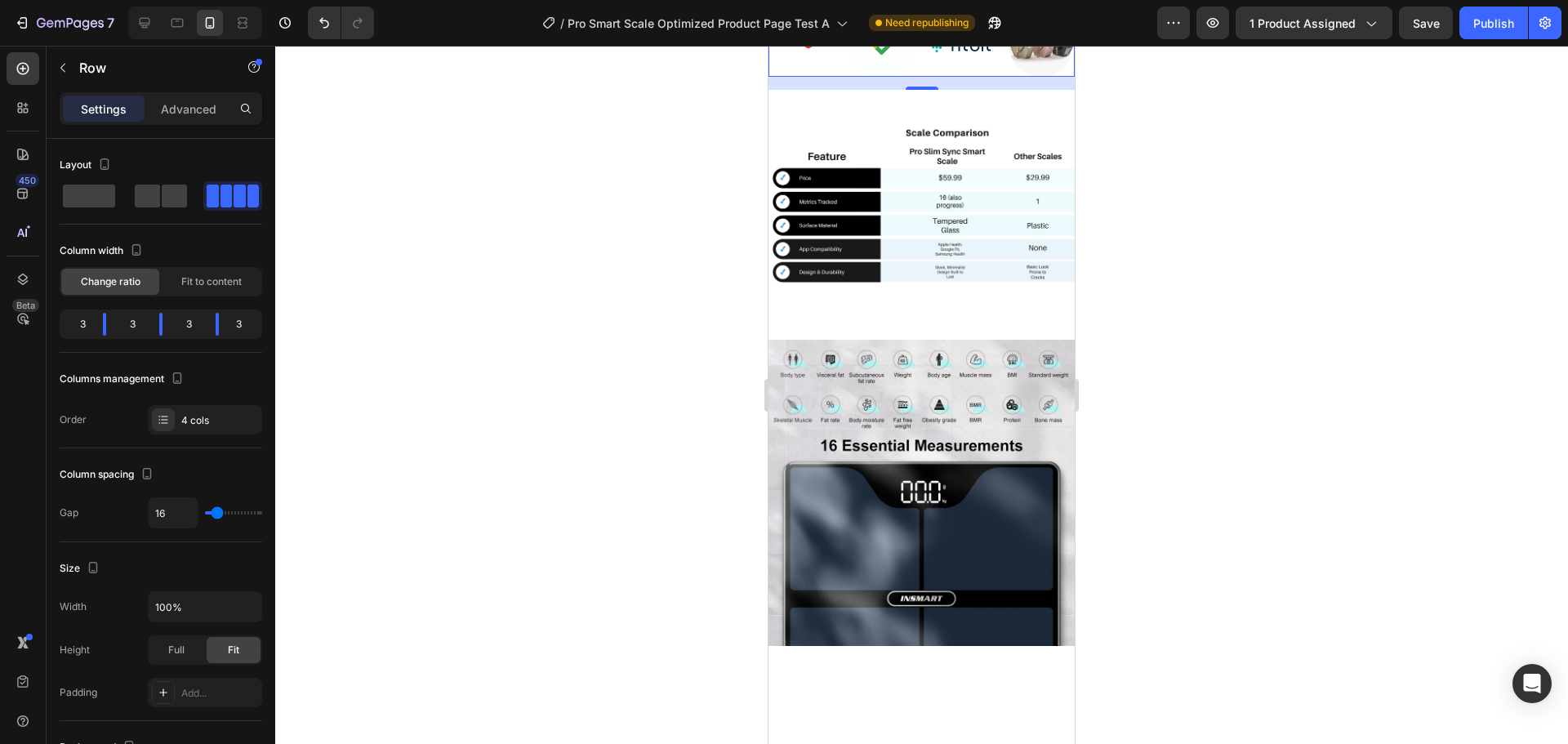 click 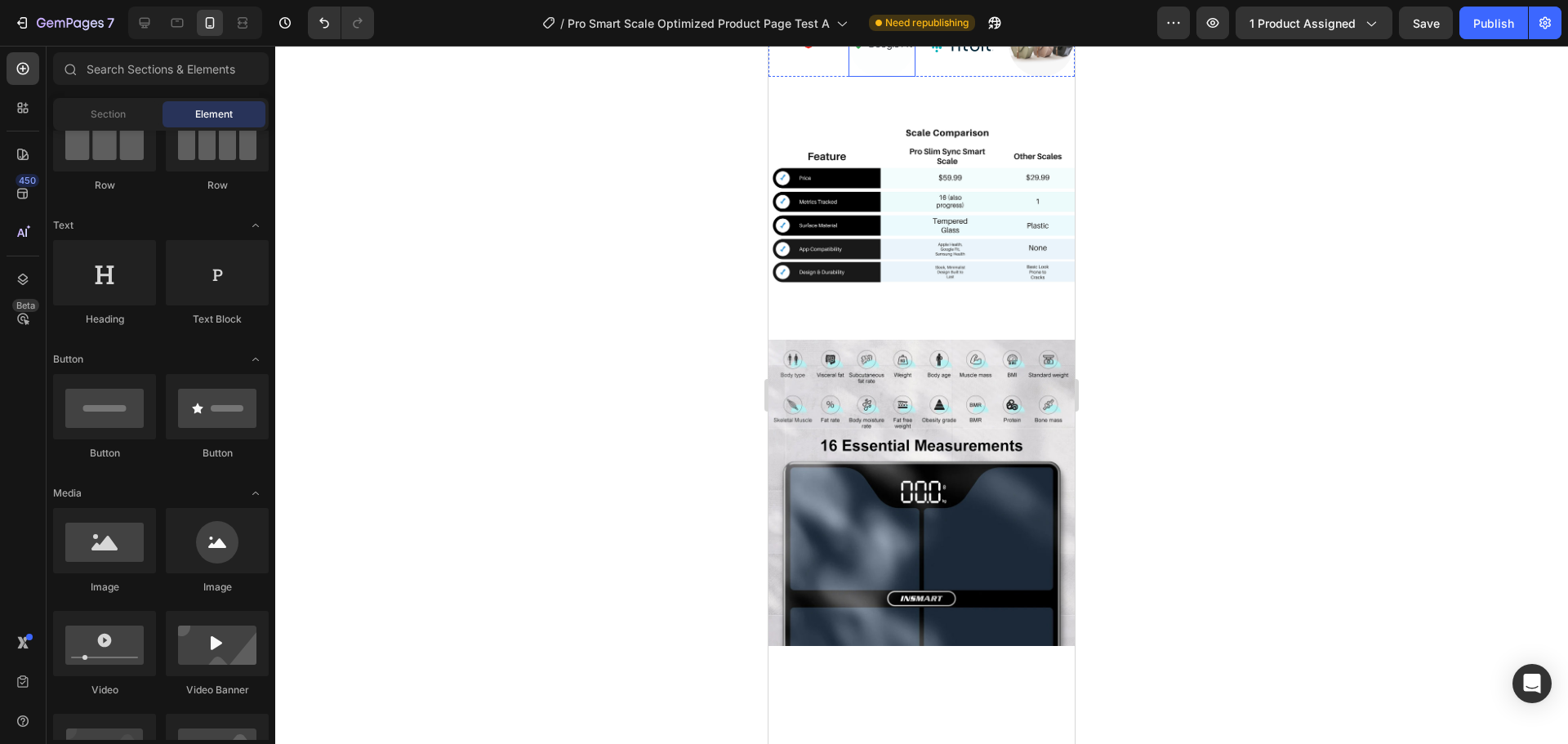 click at bounding box center [882, 44] 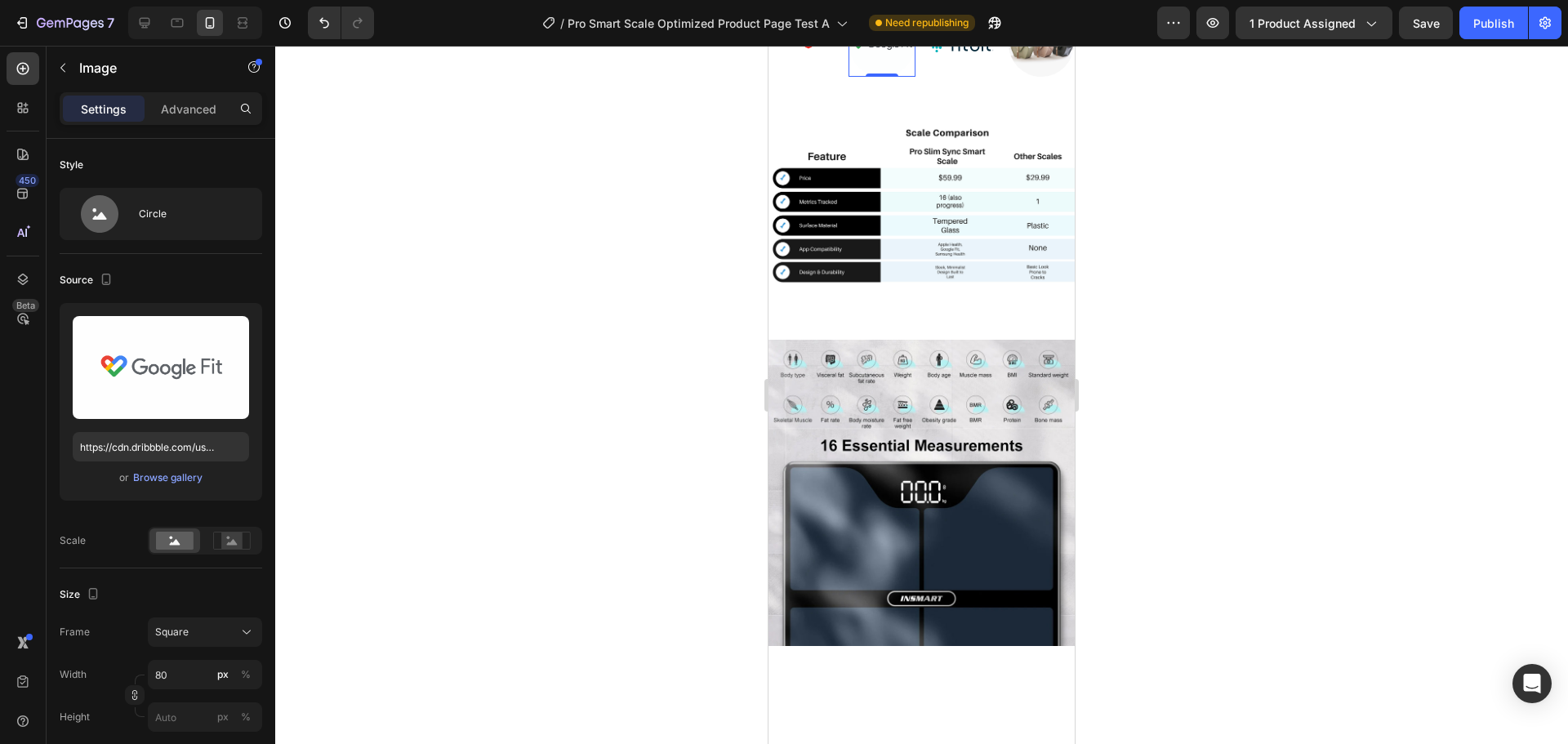 click 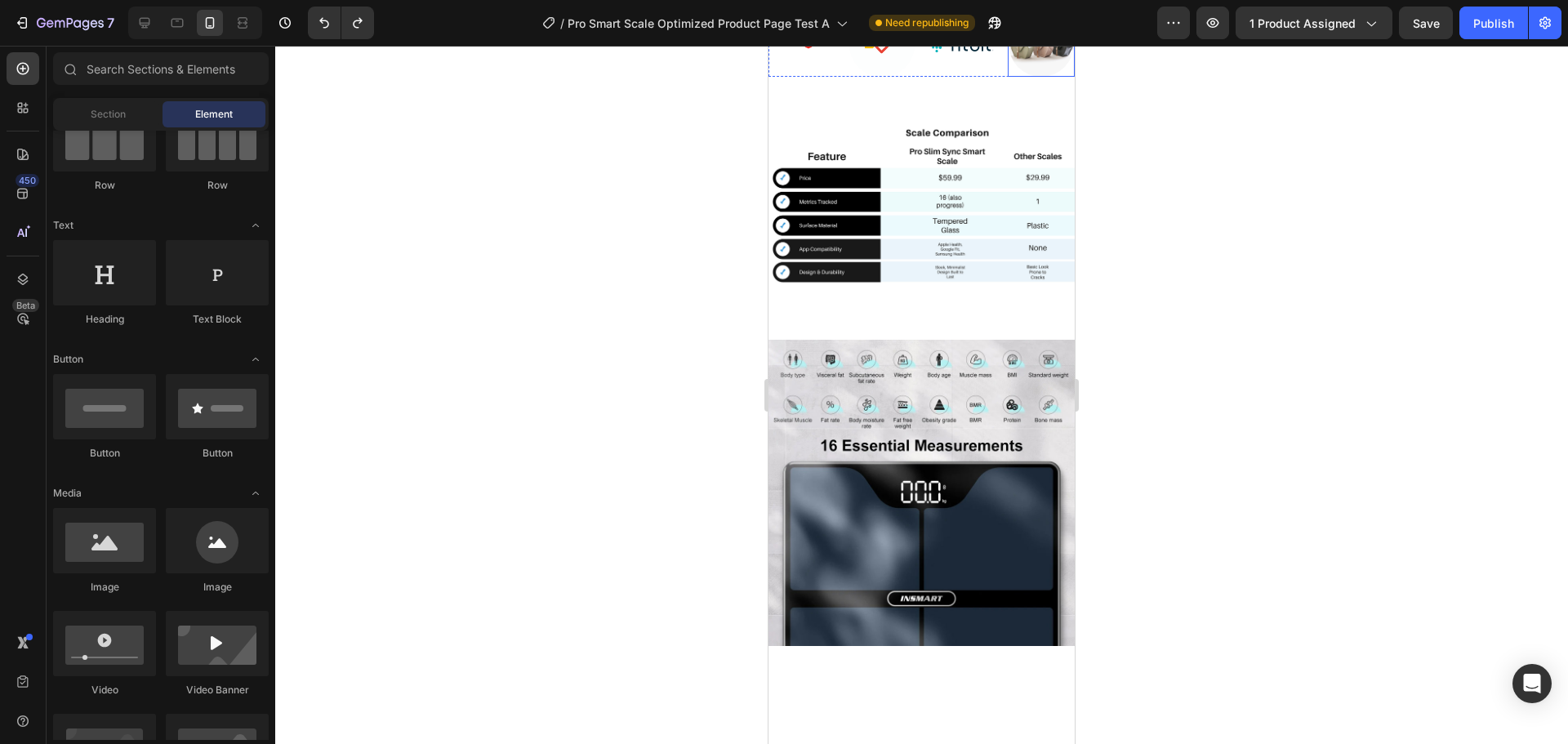 click at bounding box center (1041, 44) 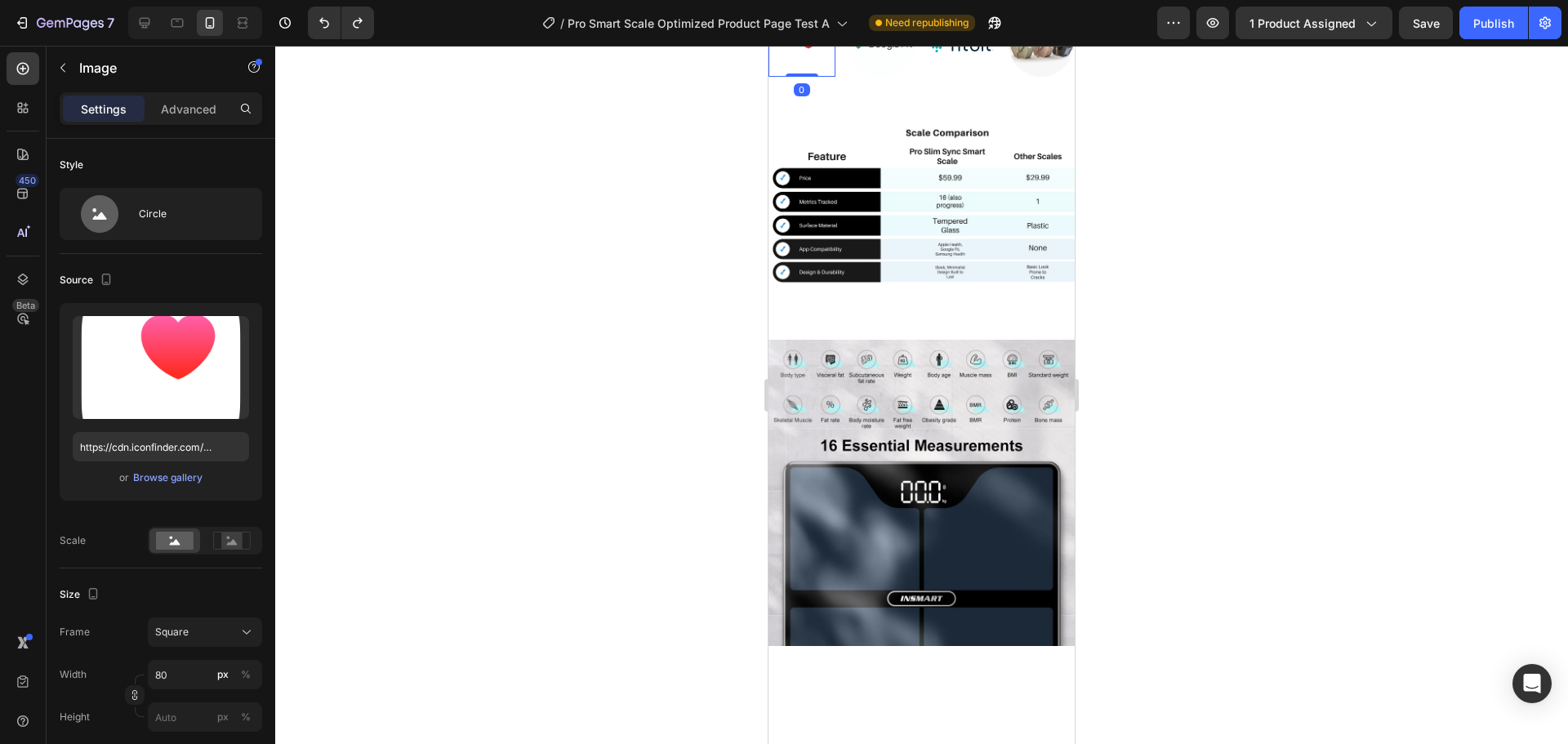 click at bounding box center [802, 44] 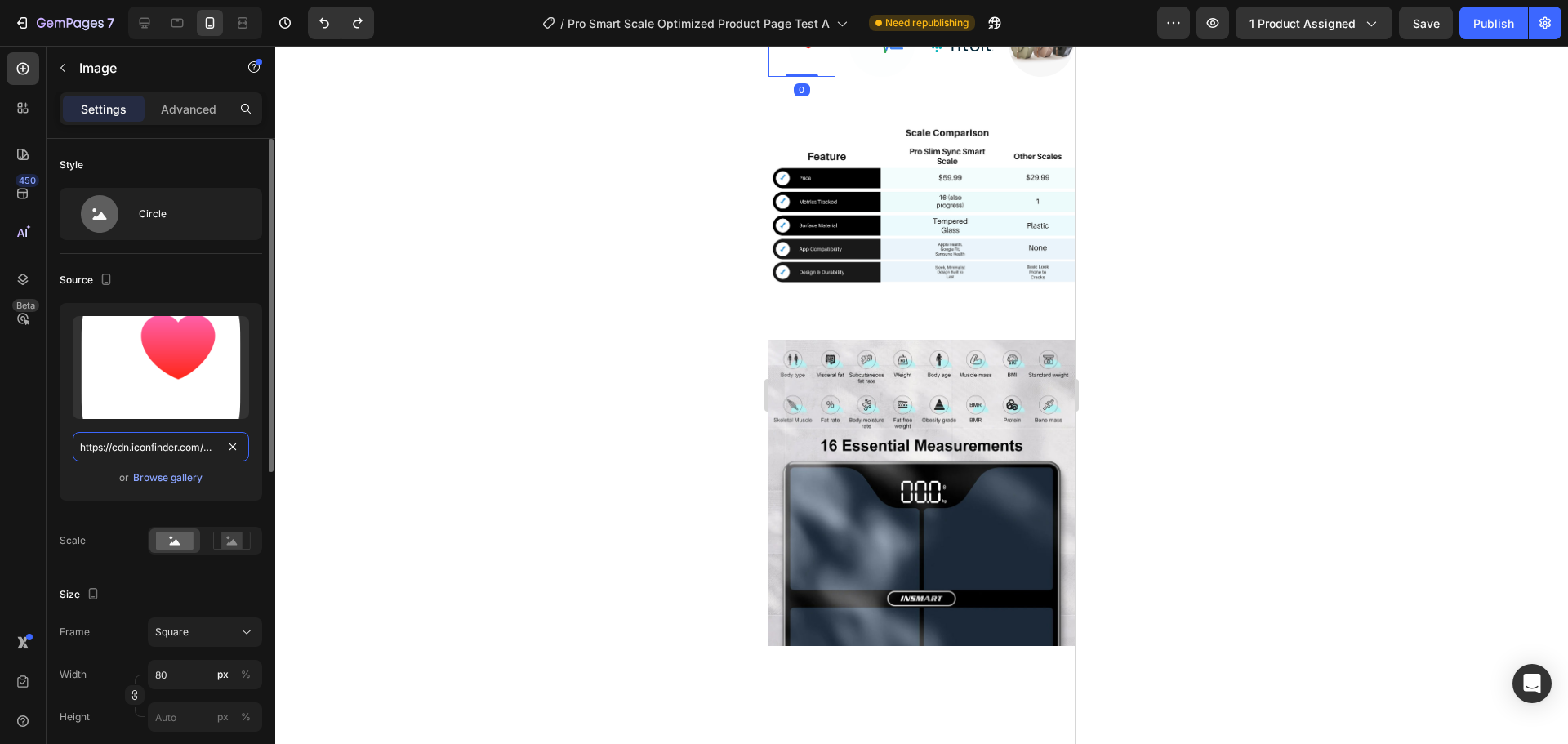 click on "https://cdn.iconfinder.com/data/icons/apple-apps/100/Apple_Health-512.png" at bounding box center [161, 447] 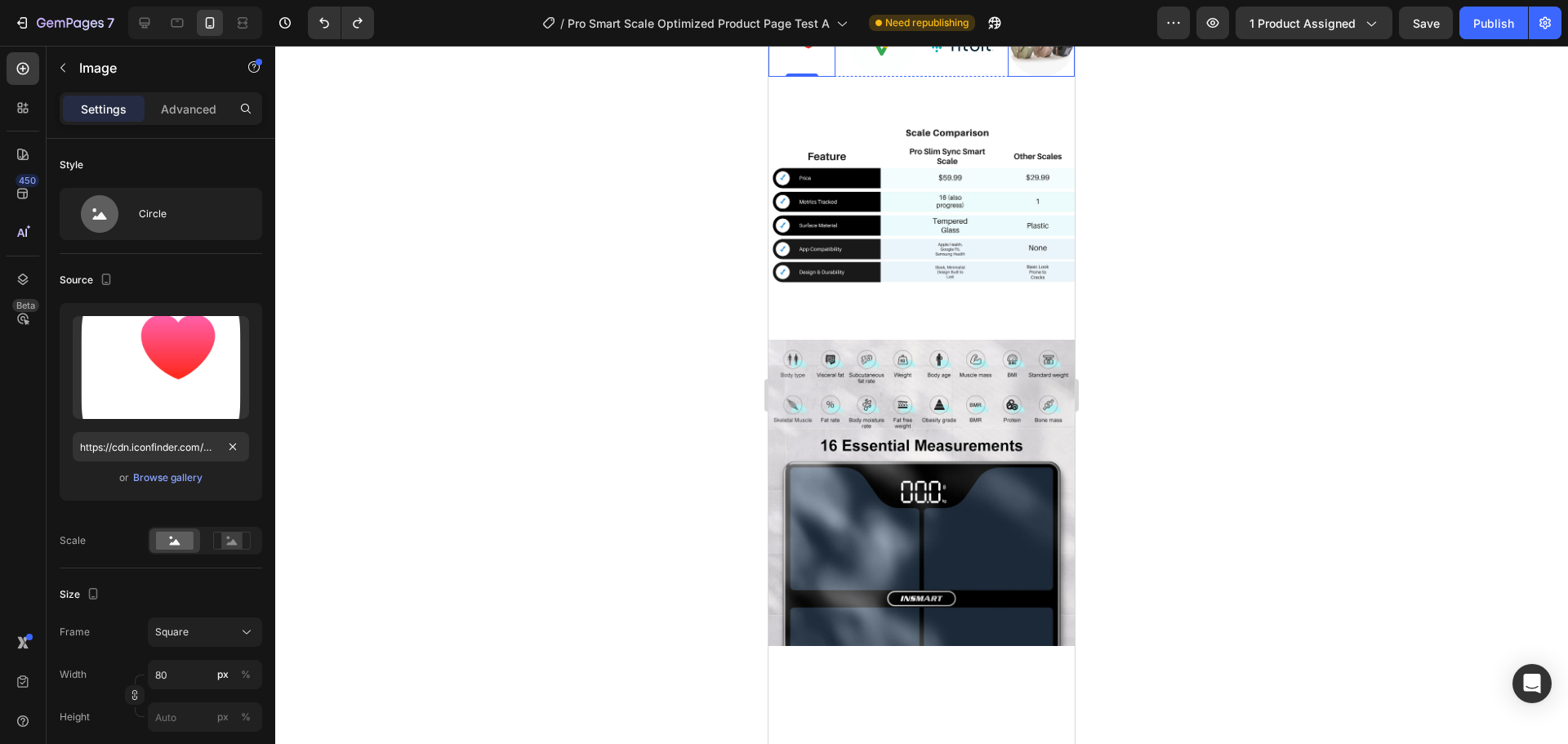 click at bounding box center [1041, 44] 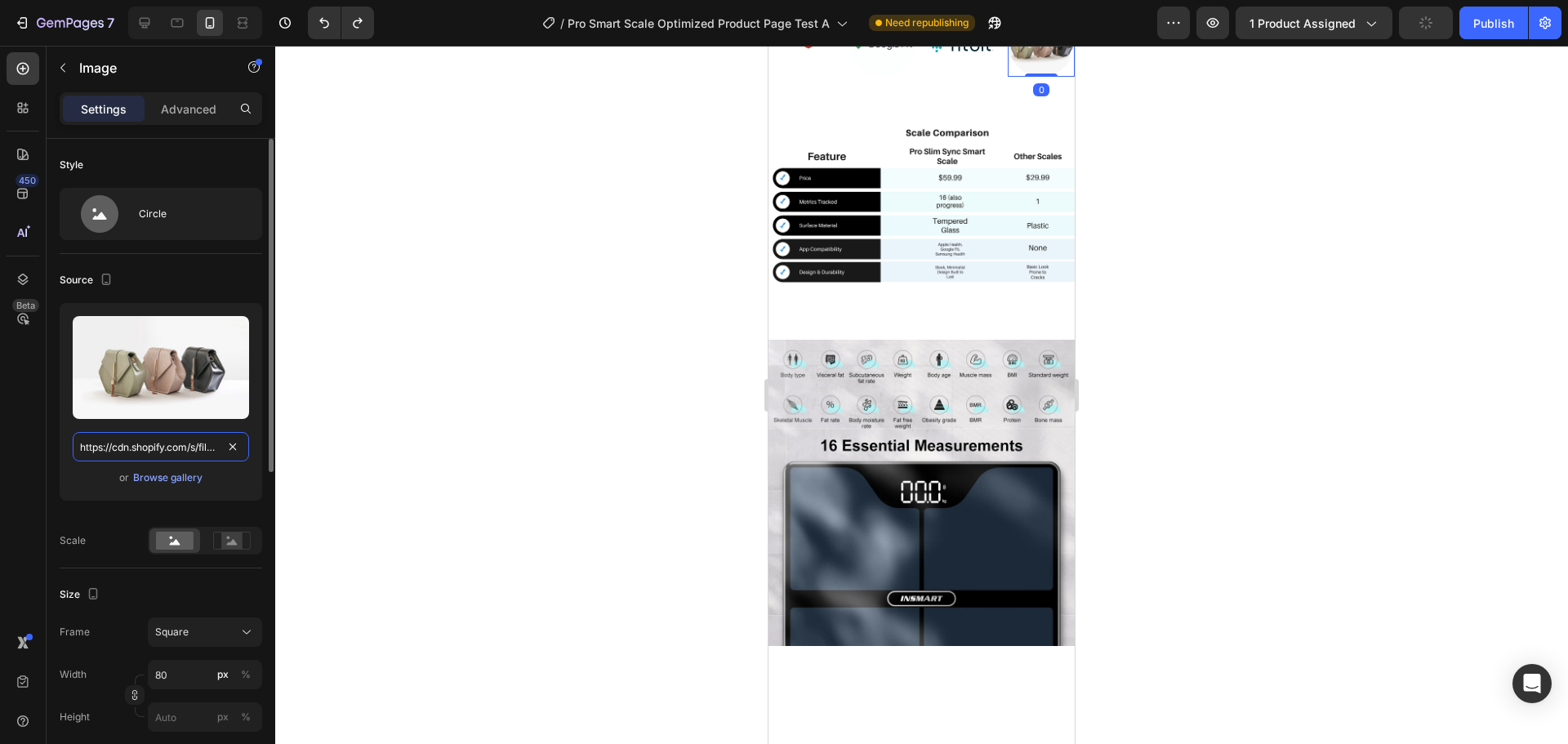 click on "https://cdn.shopify.com/s/files/1/2005/9307/files/image_demo.jpg" at bounding box center (161, 447) 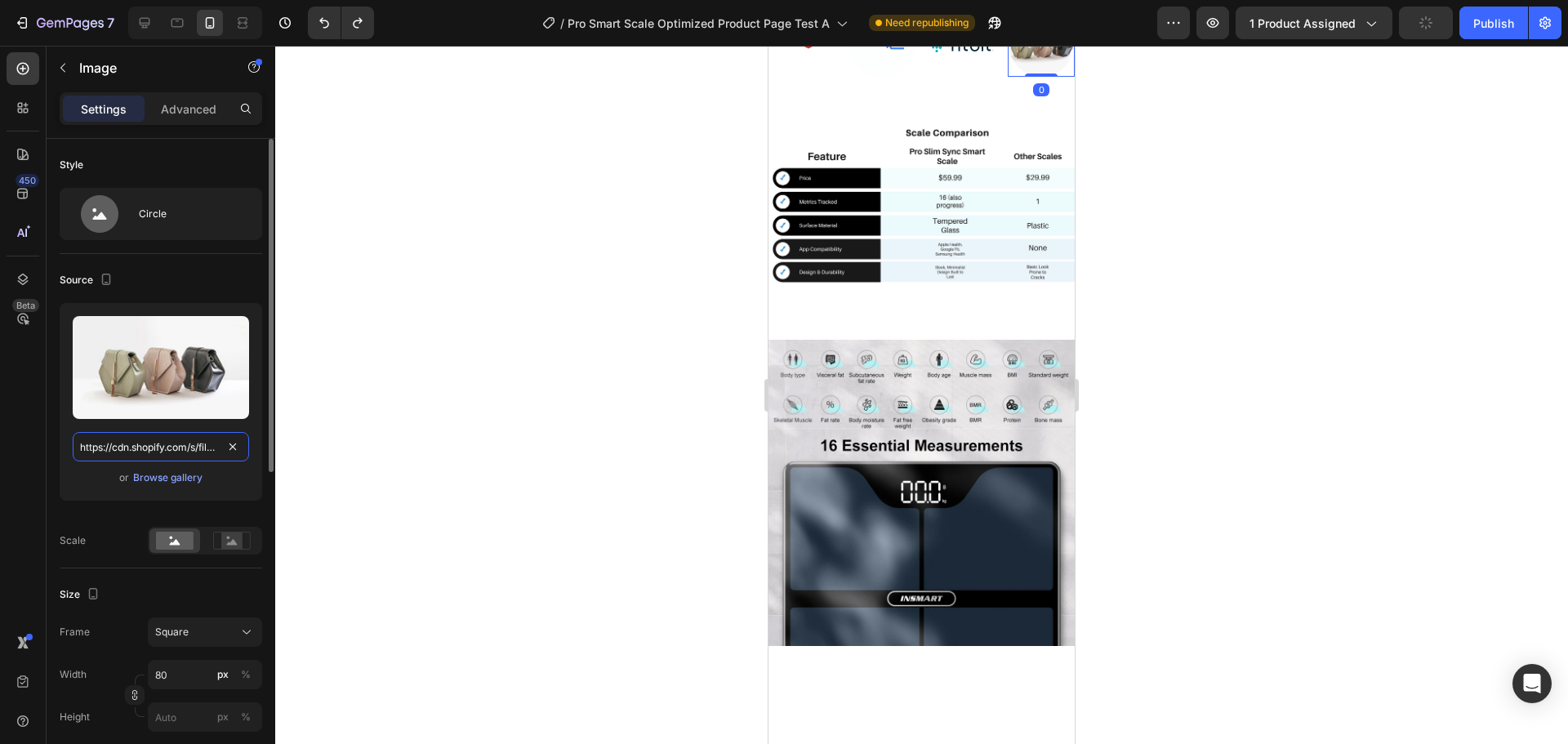 paste on "0.iconfinder.com/data/icons/apple-apps/100/Apple_Health-512.pn" 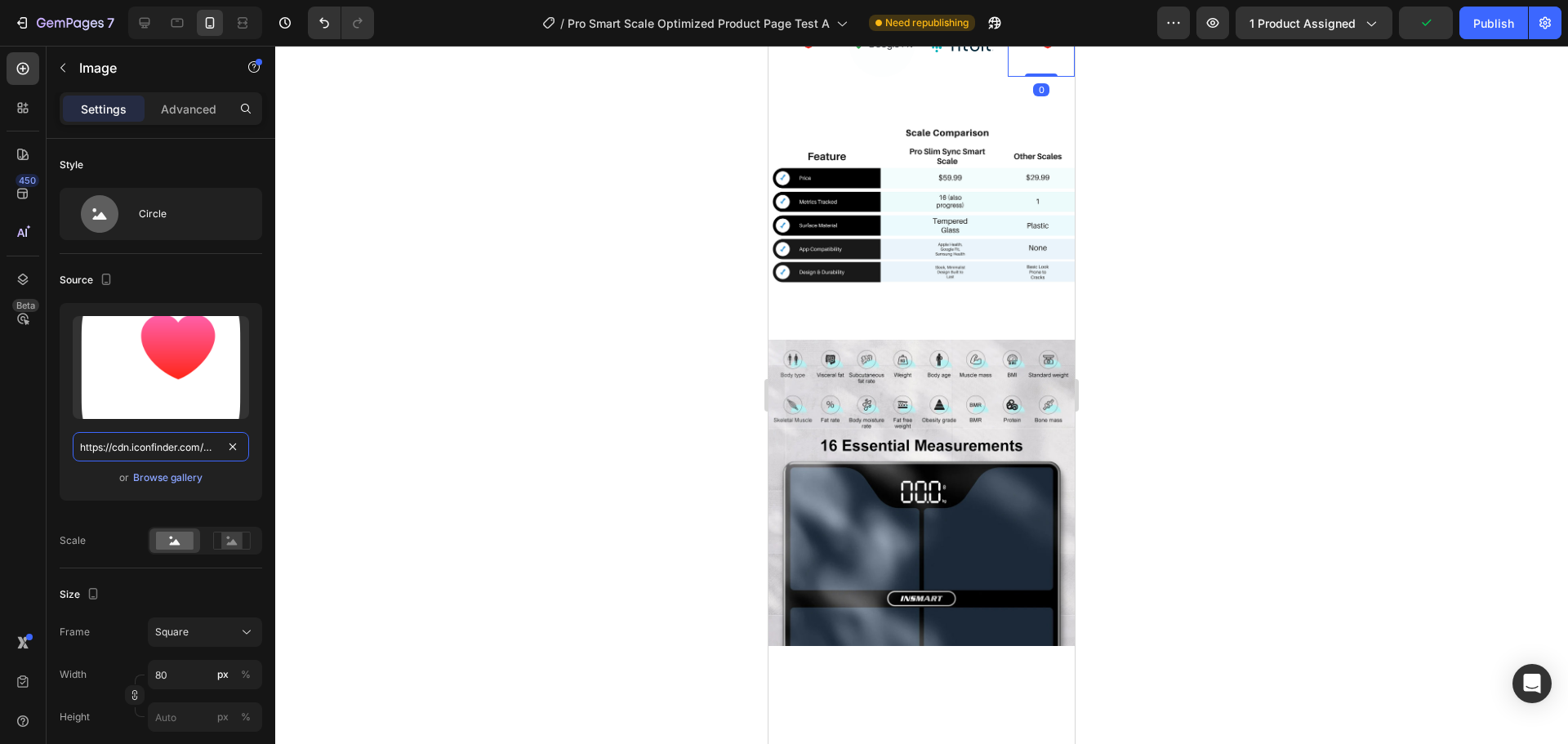 scroll, scrollTop: 0, scrollLeft: 227, axis: horizontal 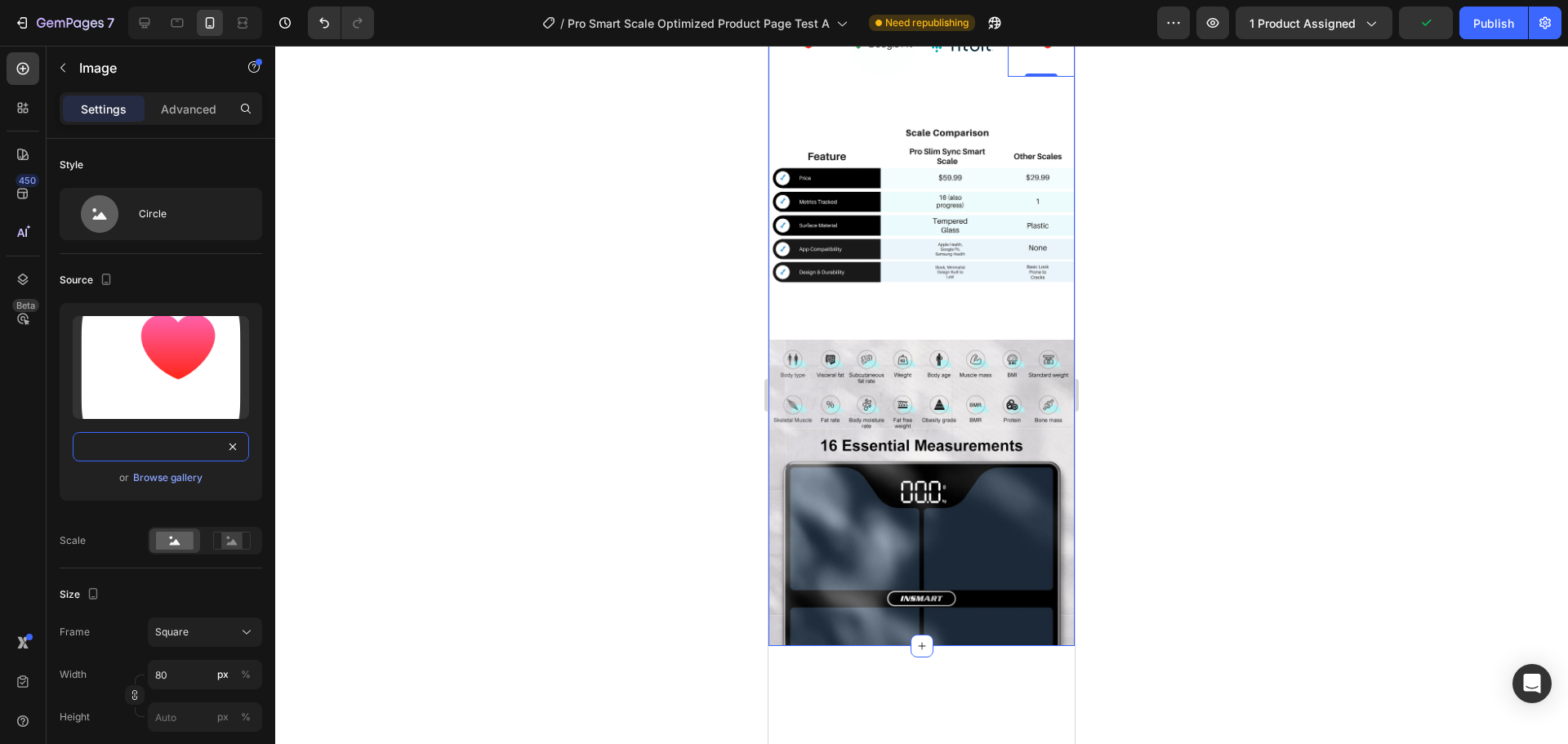 type on "https://cdn.iconfinder.com/data/icons/apple-apps/100/Apple_Health-512.png" 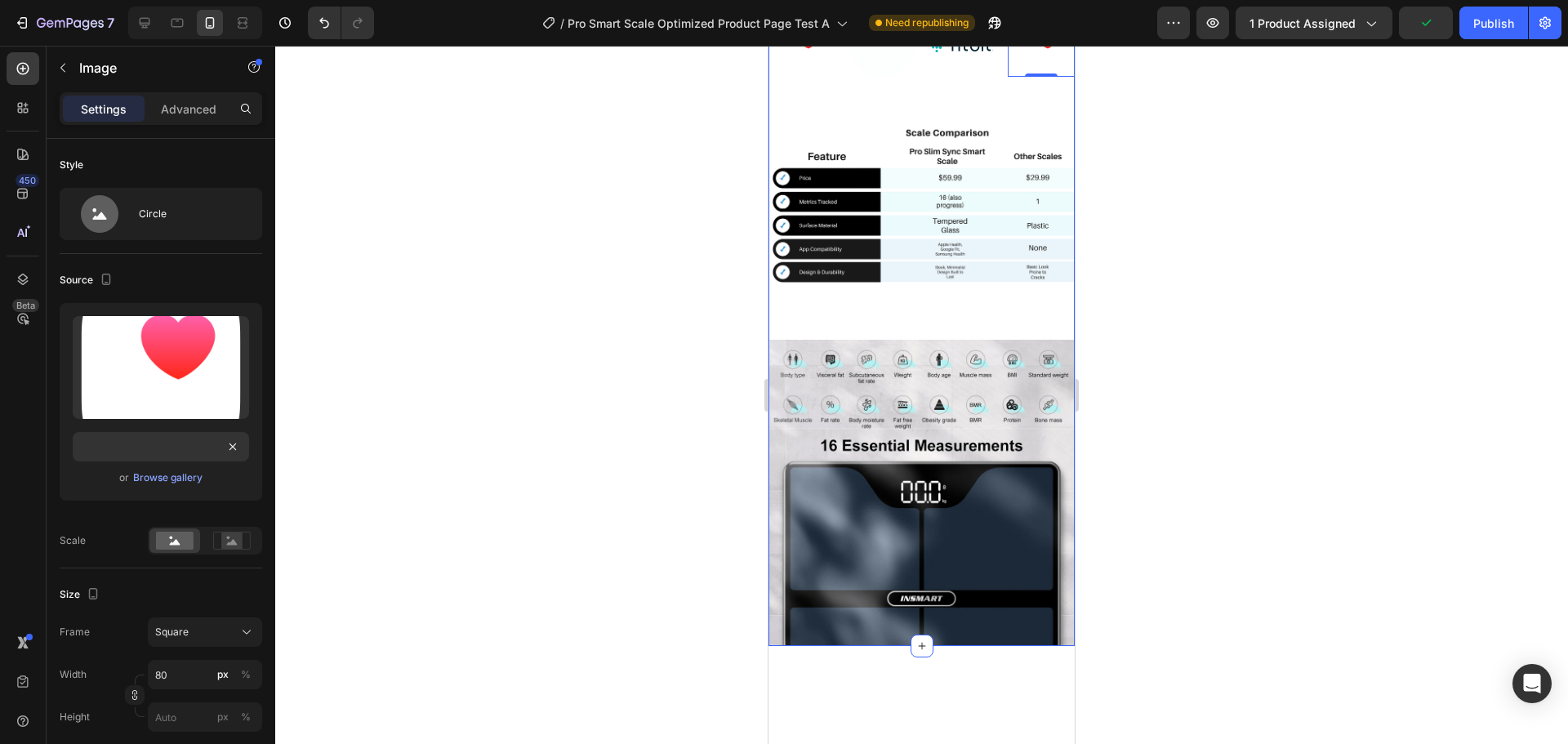 click 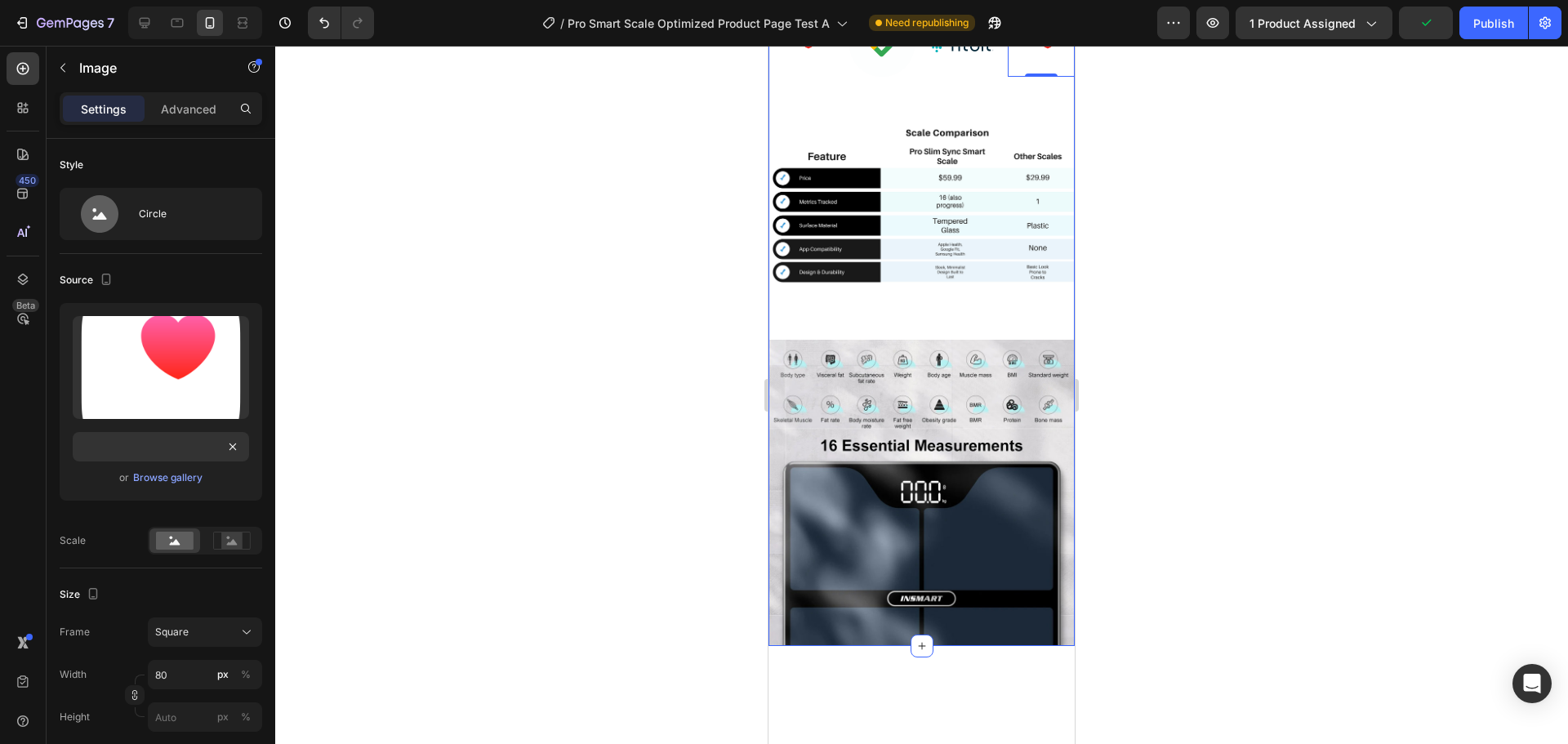 scroll, scrollTop: 0, scrollLeft: 0, axis: both 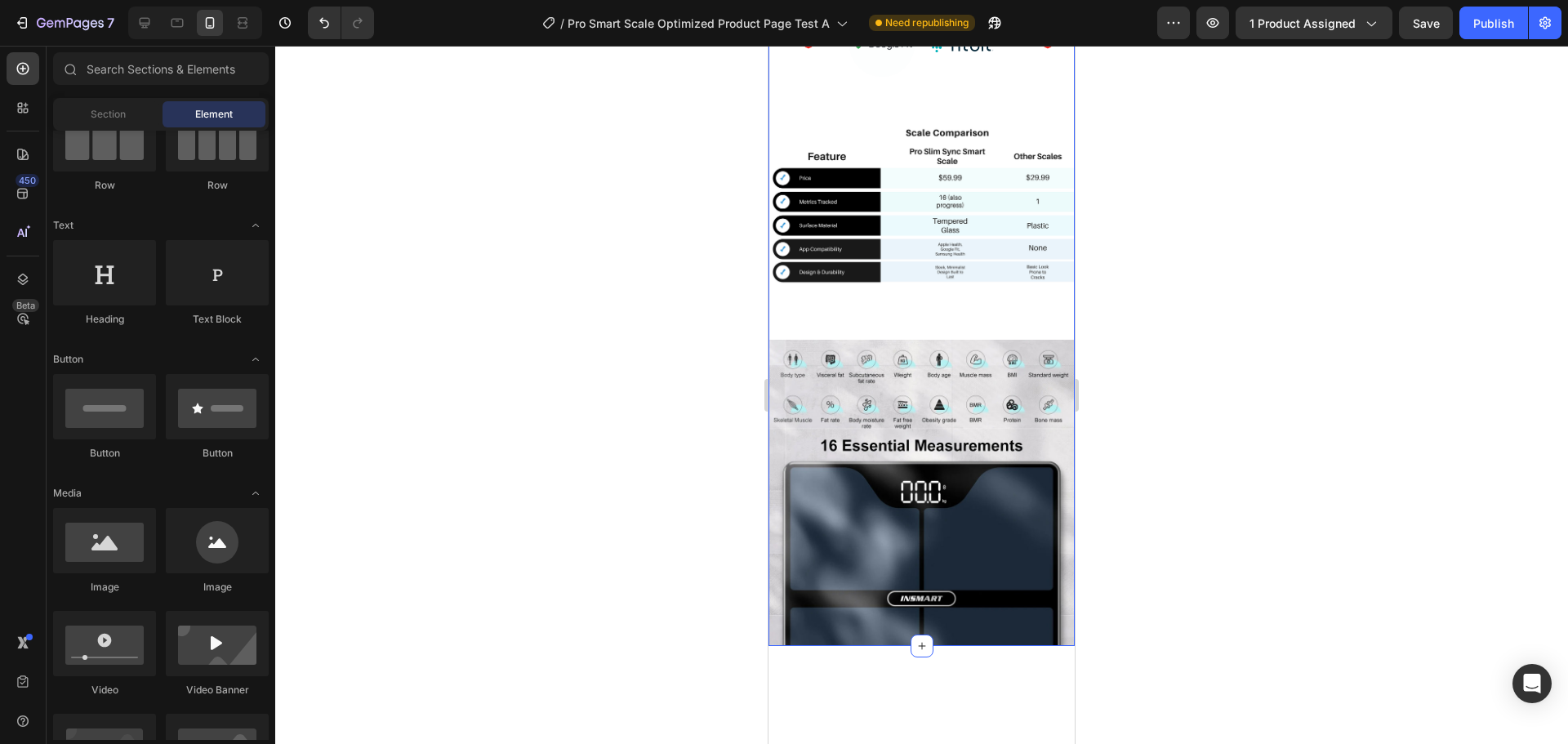 click on "Image Image Image Image Row Image Image Row Section 4" at bounding box center [921, 319] 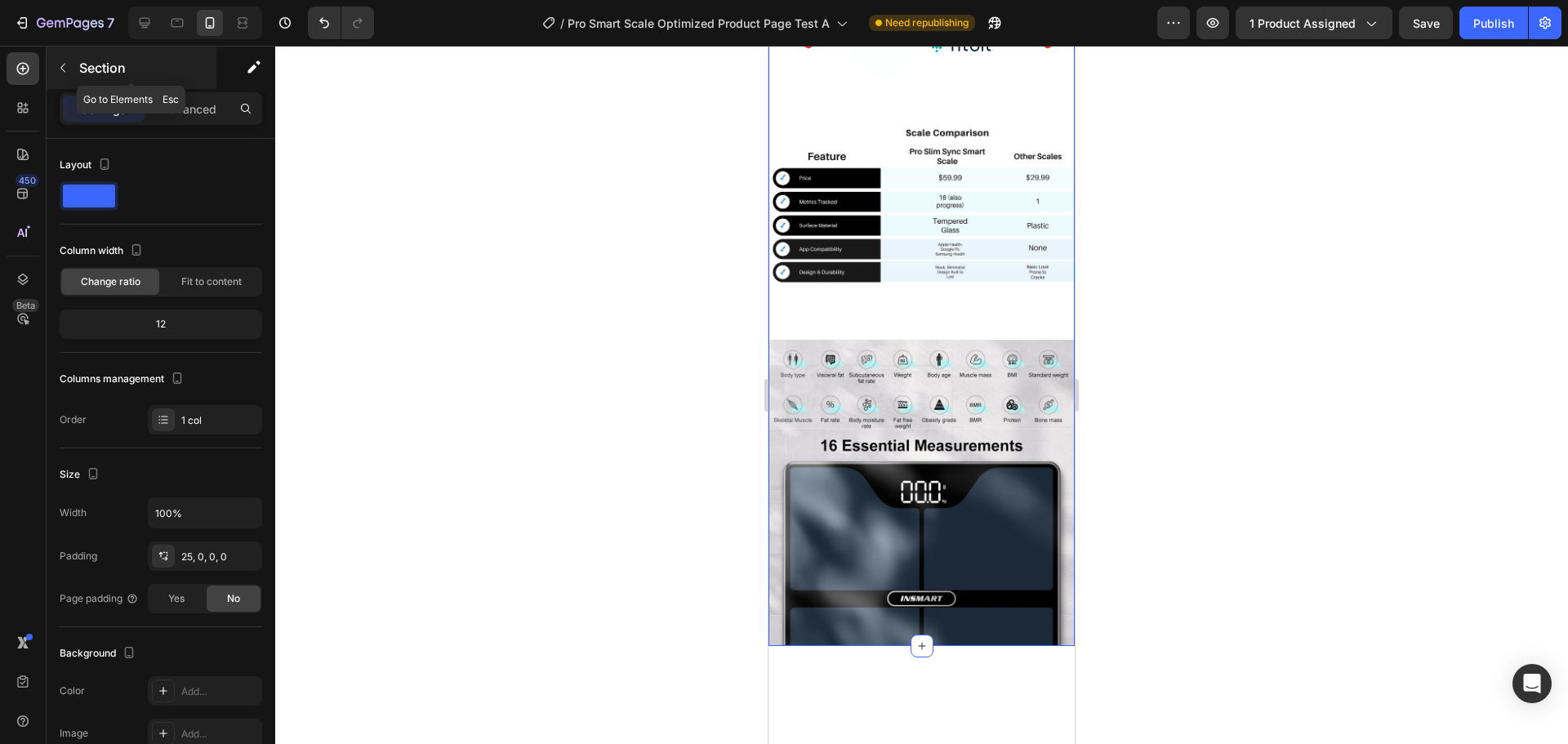 click at bounding box center [63, 68] 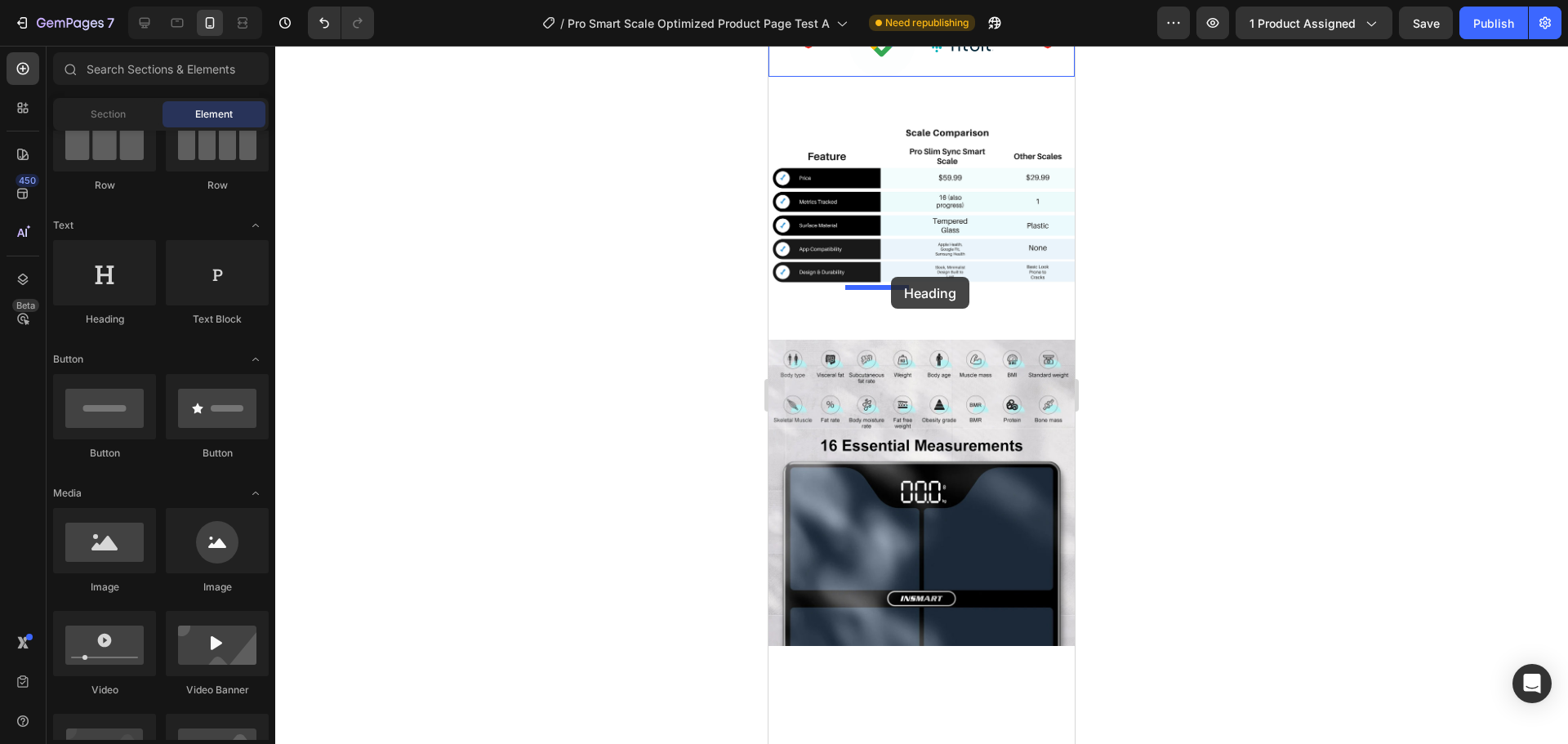 drag, startPoint x: 893, startPoint y: 345, endPoint x: 891, endPoint y: 277, distance: 68.0294 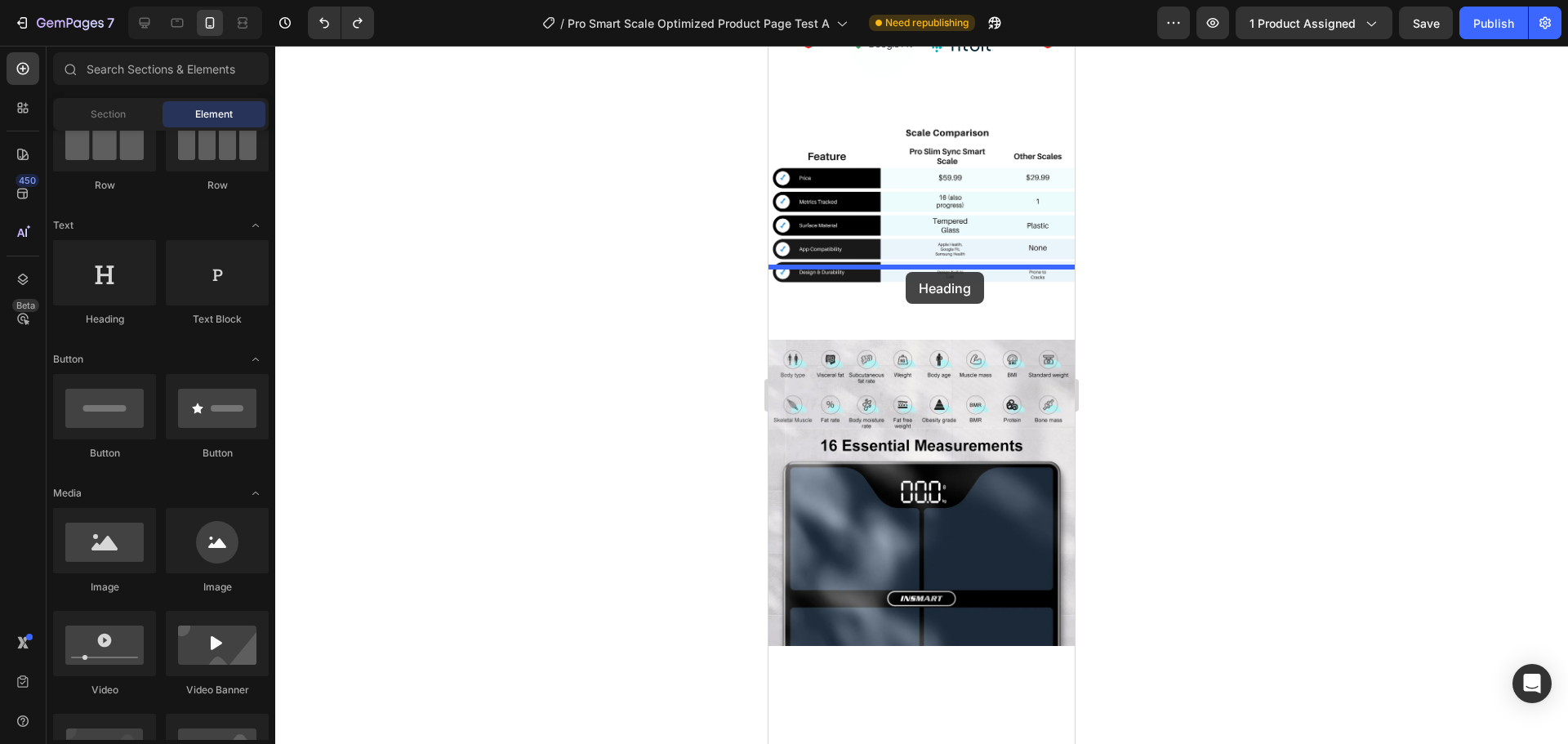 drag, startPoint x: 1152, startPoint y: 326, endPoint x: 906, endPoint y: 272, distance: 251.8571 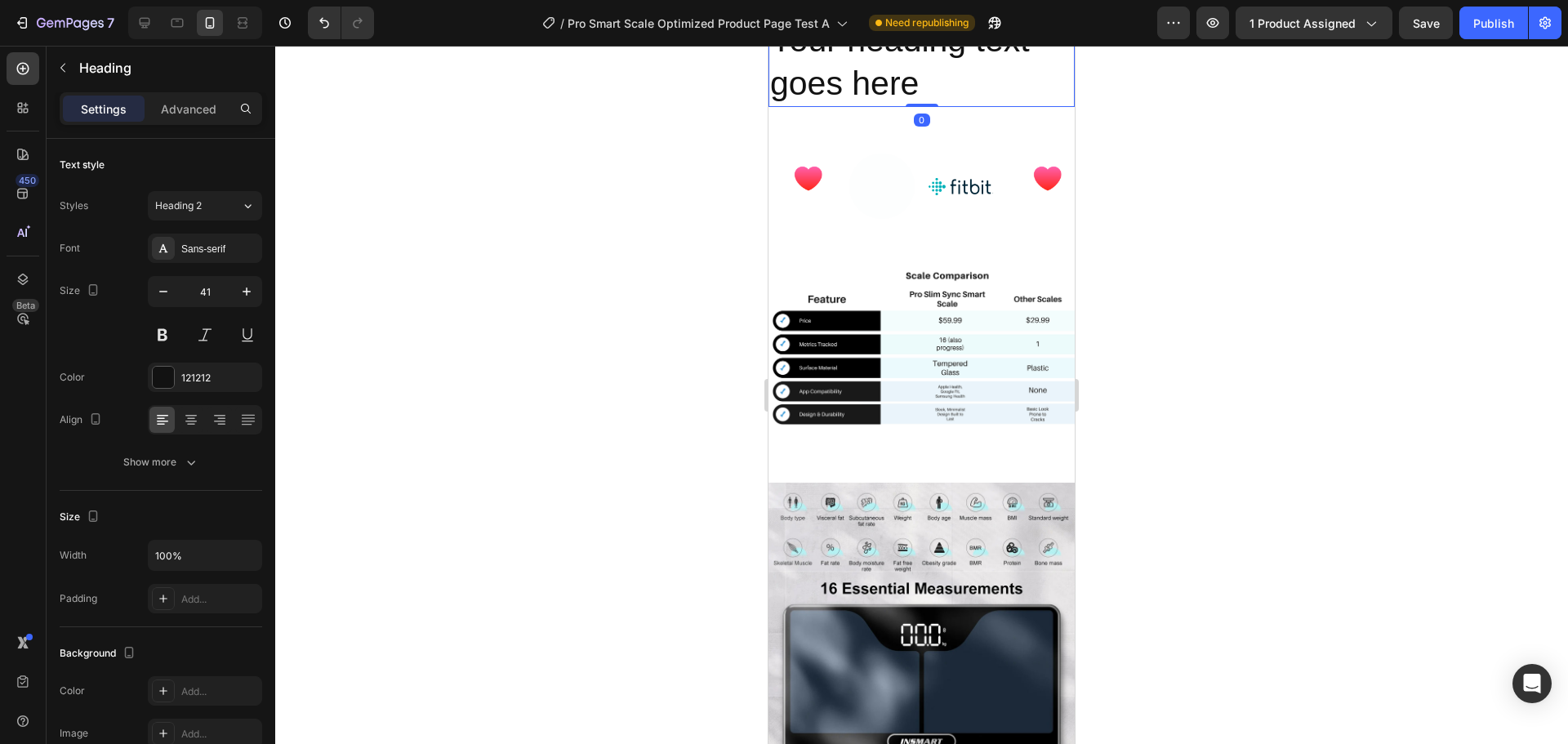 click on "Your heading text goes here" at bounding box center (921, 62) 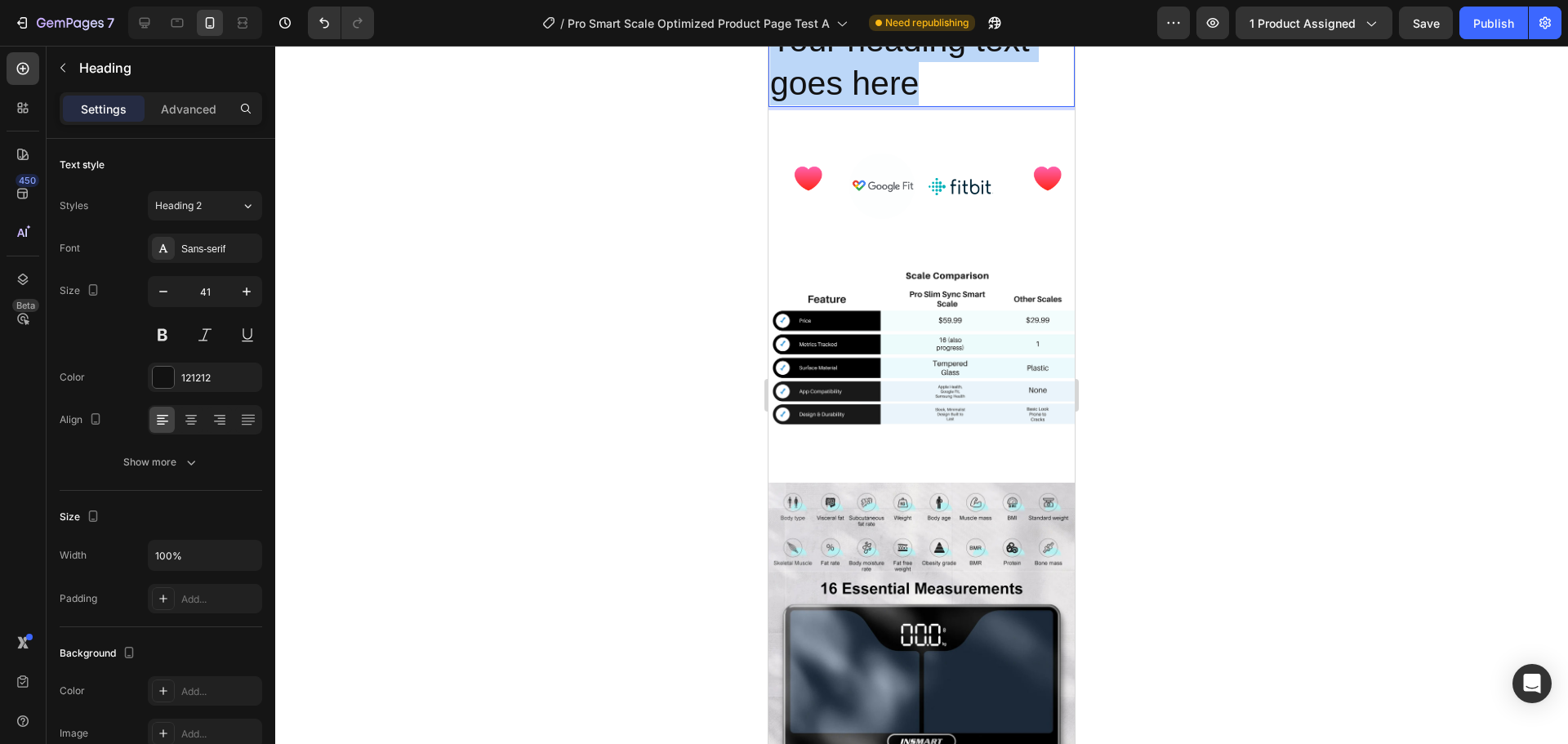 click on "Your heading text goes here" at bounding box center (921, 62) 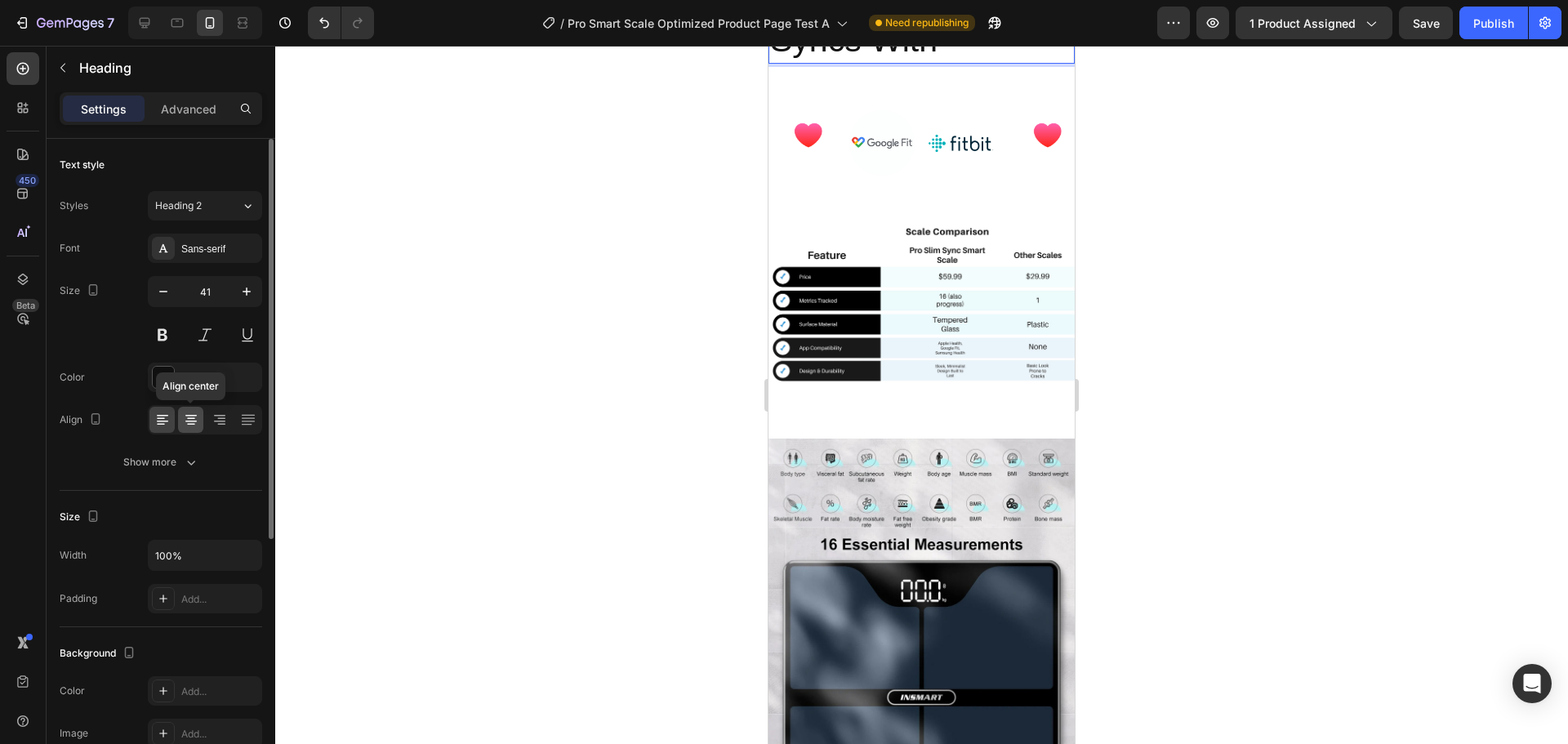 click 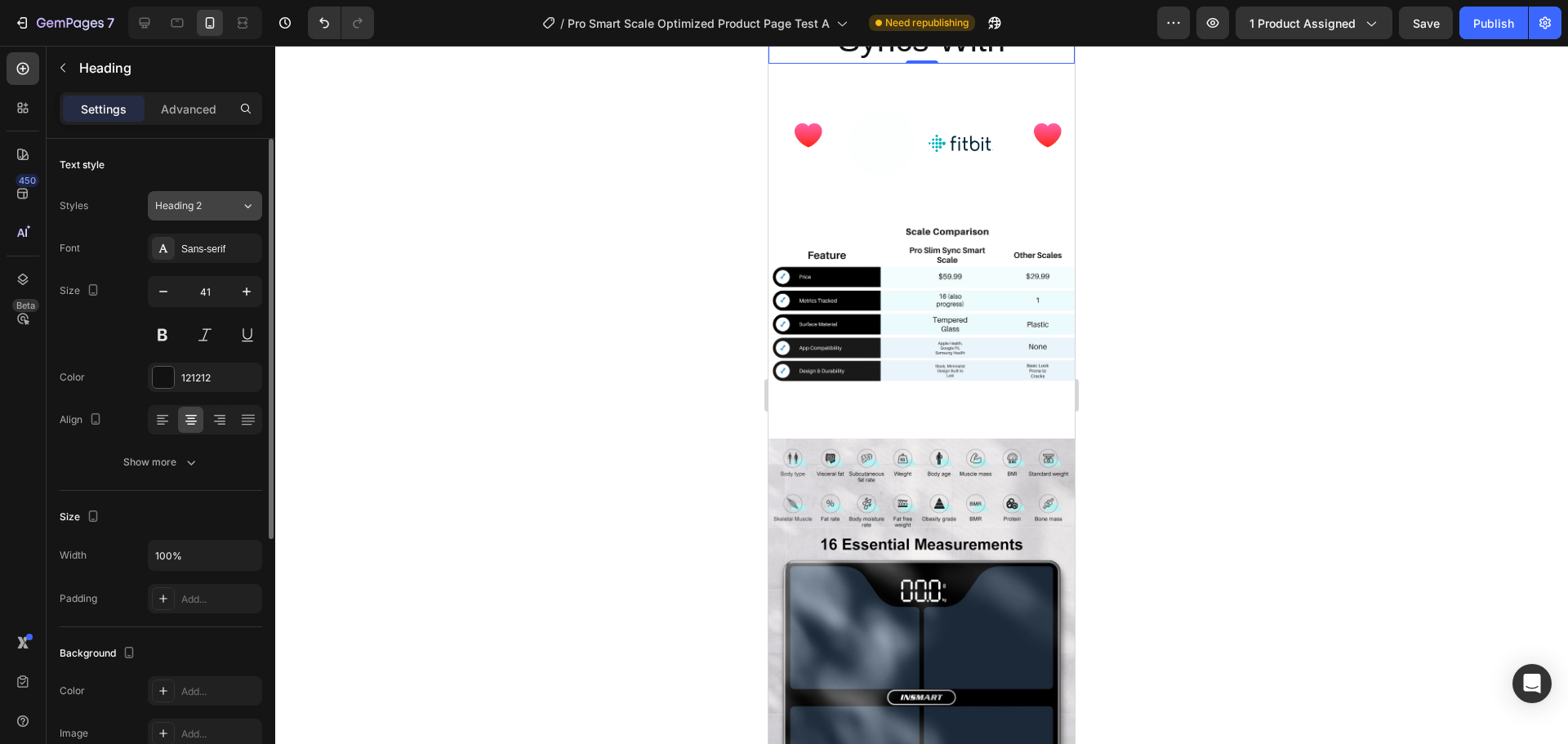 click on "Heading 2" at bounding box center [198, 206] 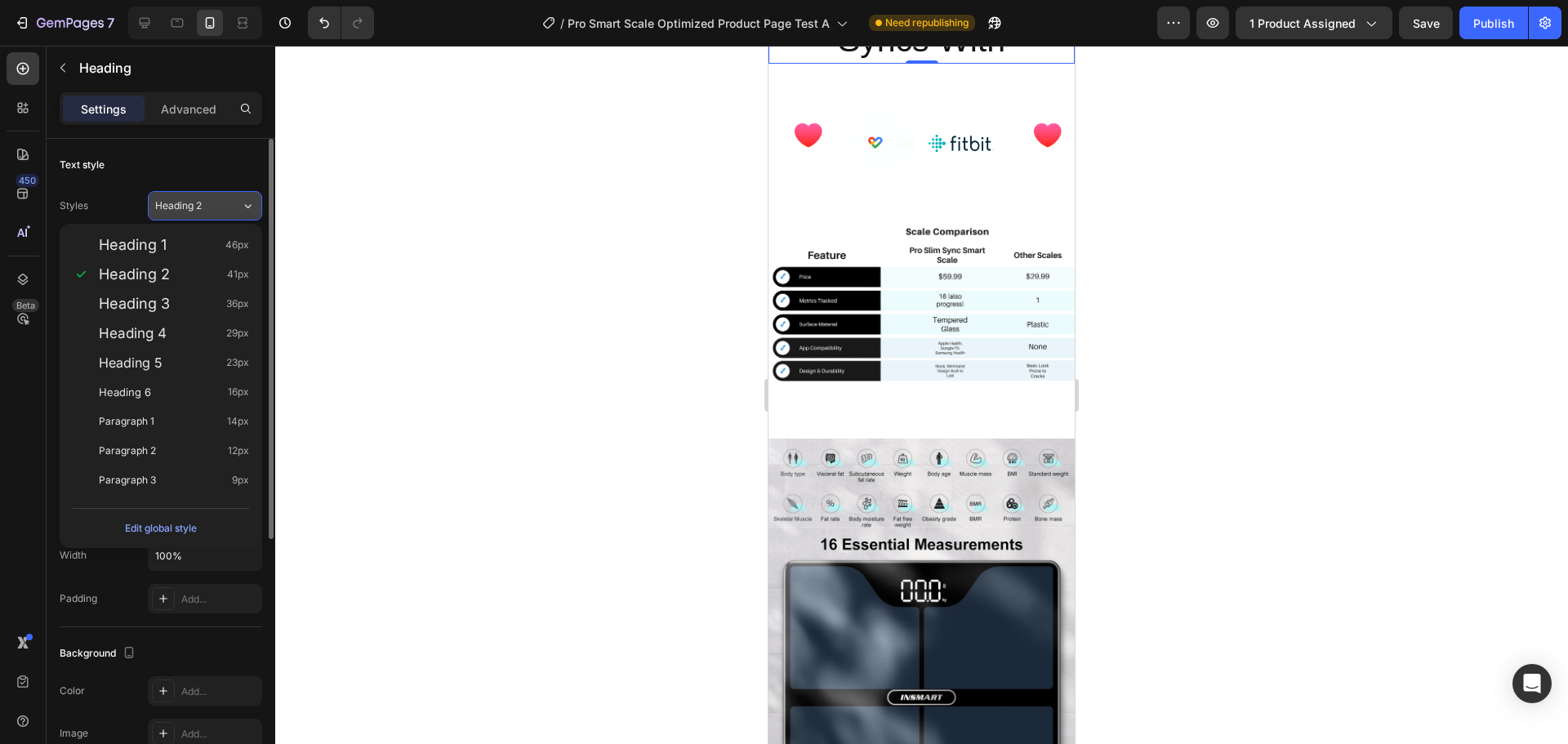 click on "Heading 2" at bounding box center (198, 206) 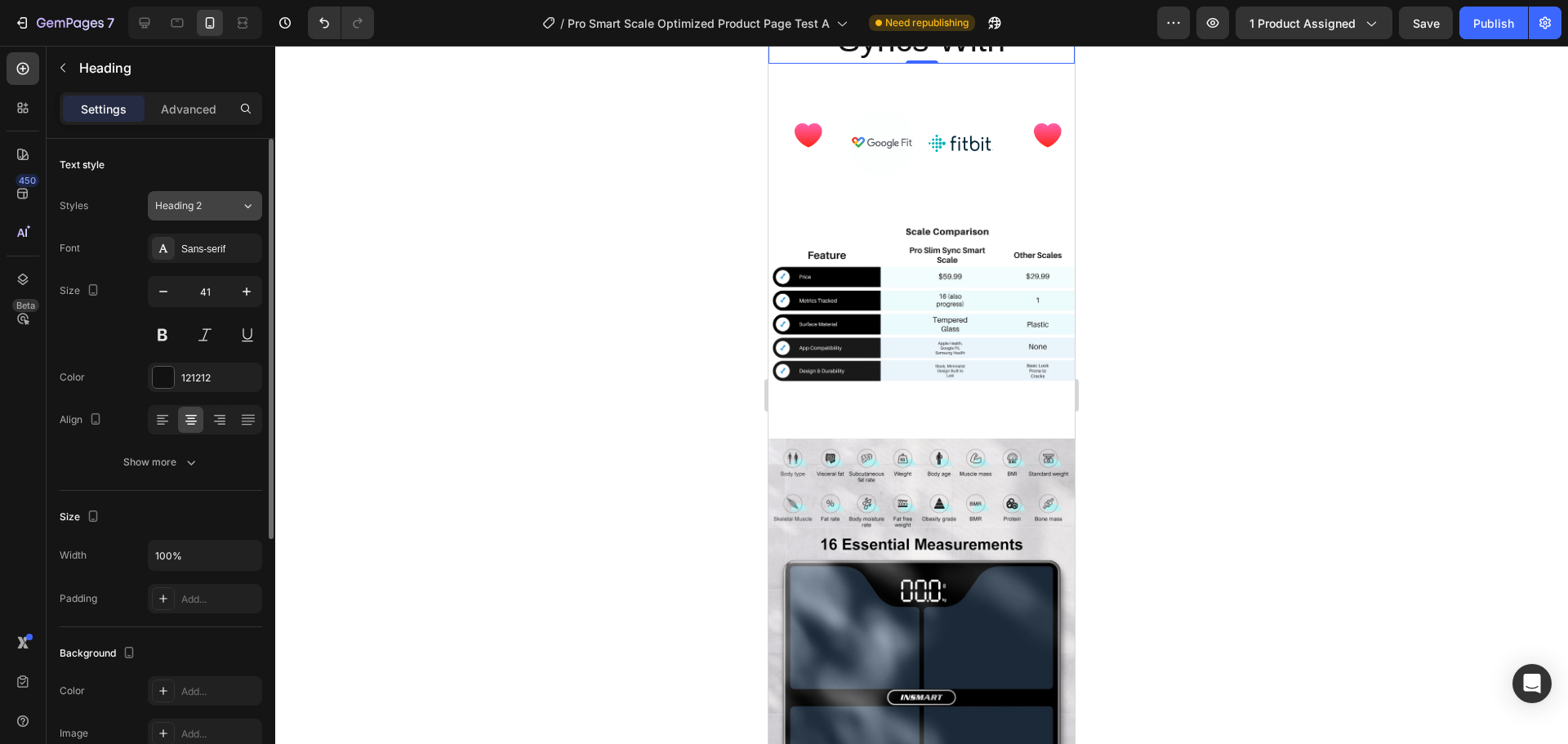 click on "Heading 2" at bounding box center (198, 206) 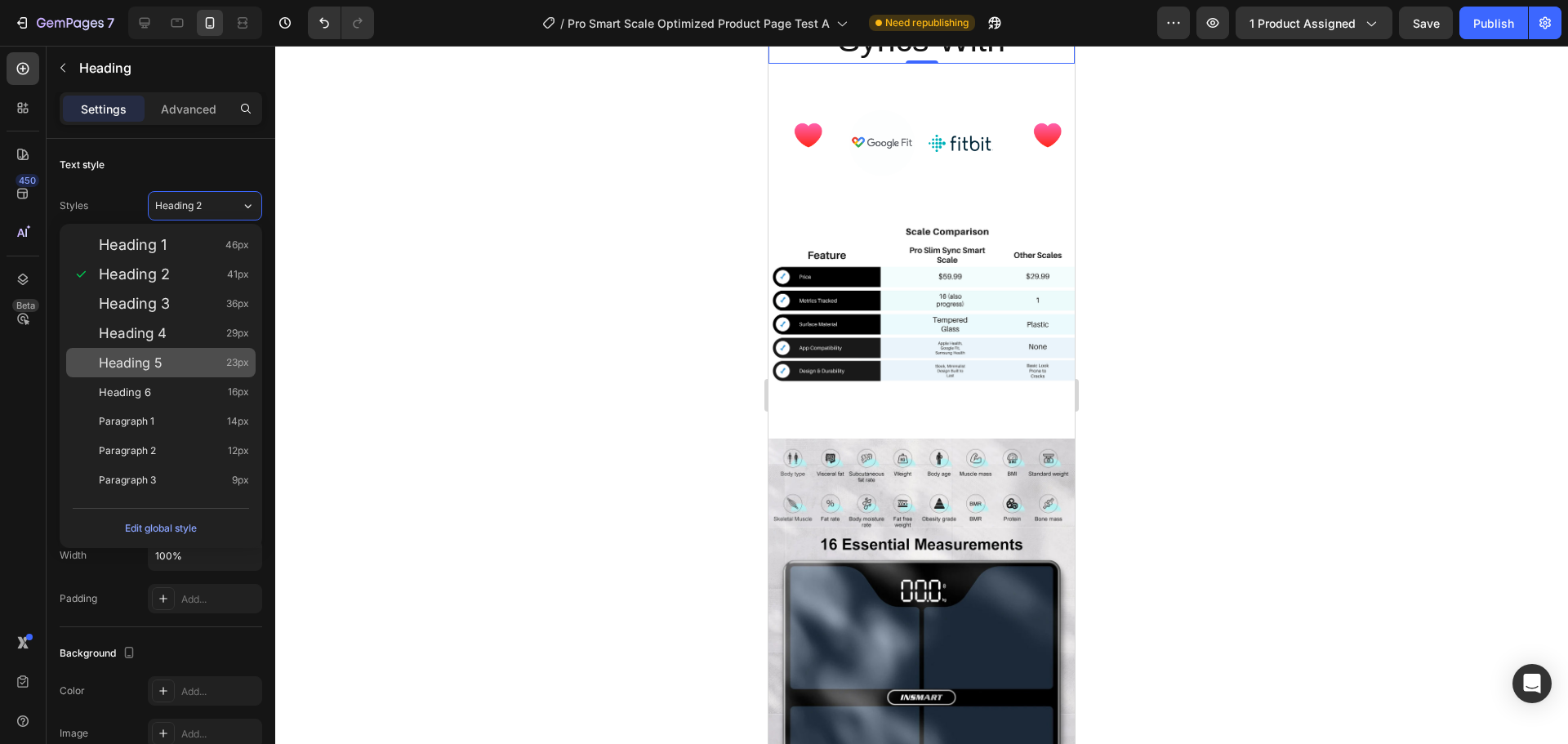 click on "23px" at bounding box center (238, 363) 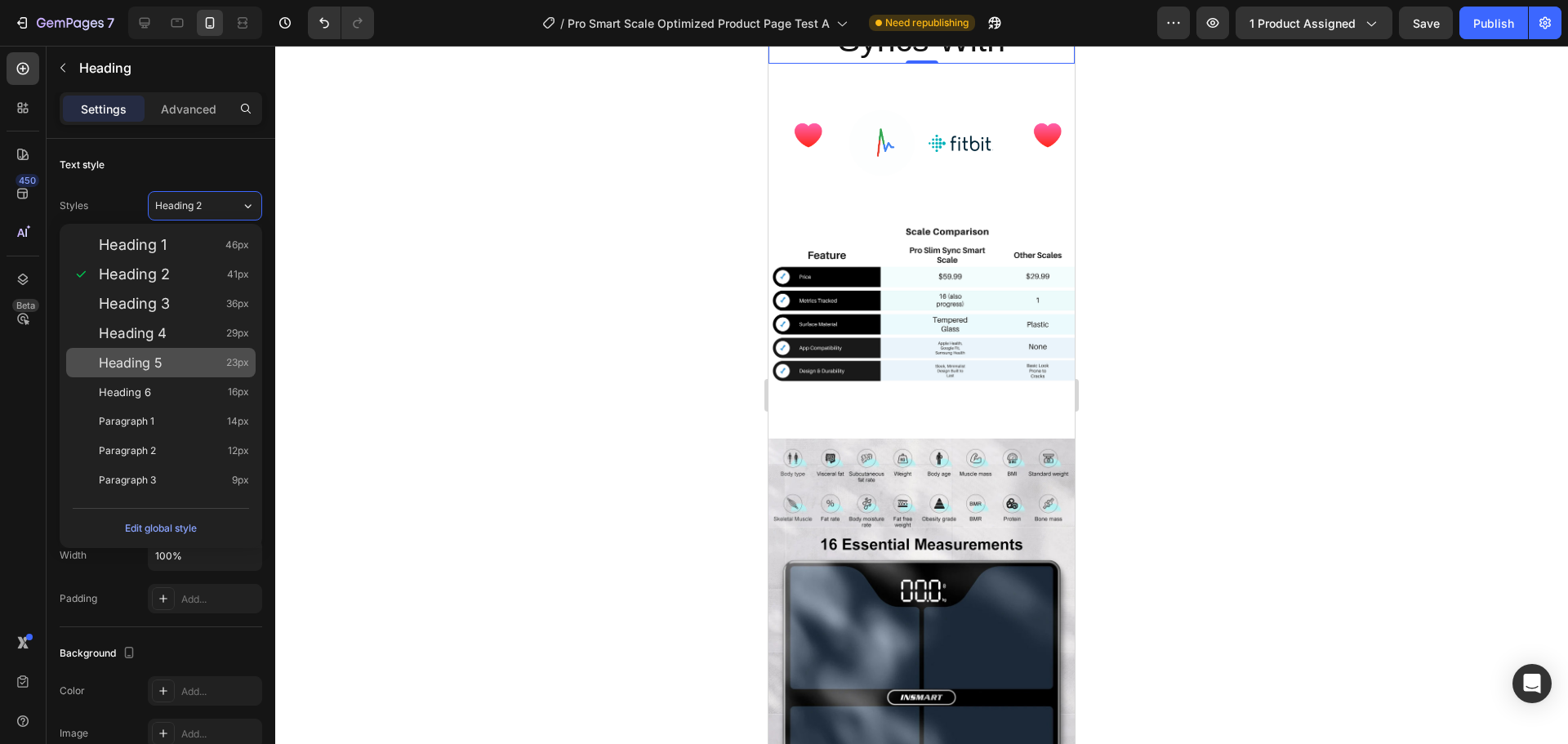 type on "23" 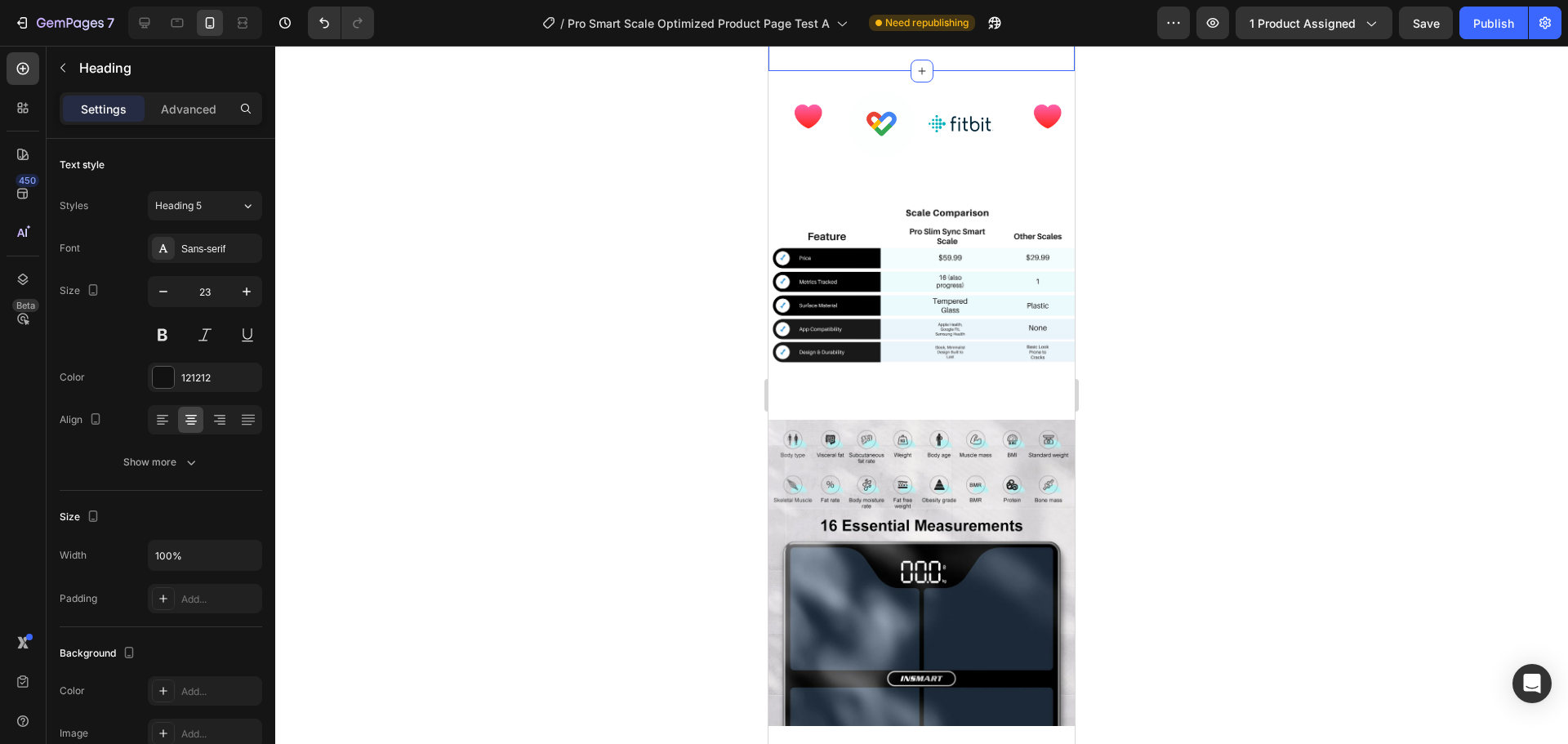 click on "Syncs With Heading   0 Section 4" at bounding box center [921, 31] 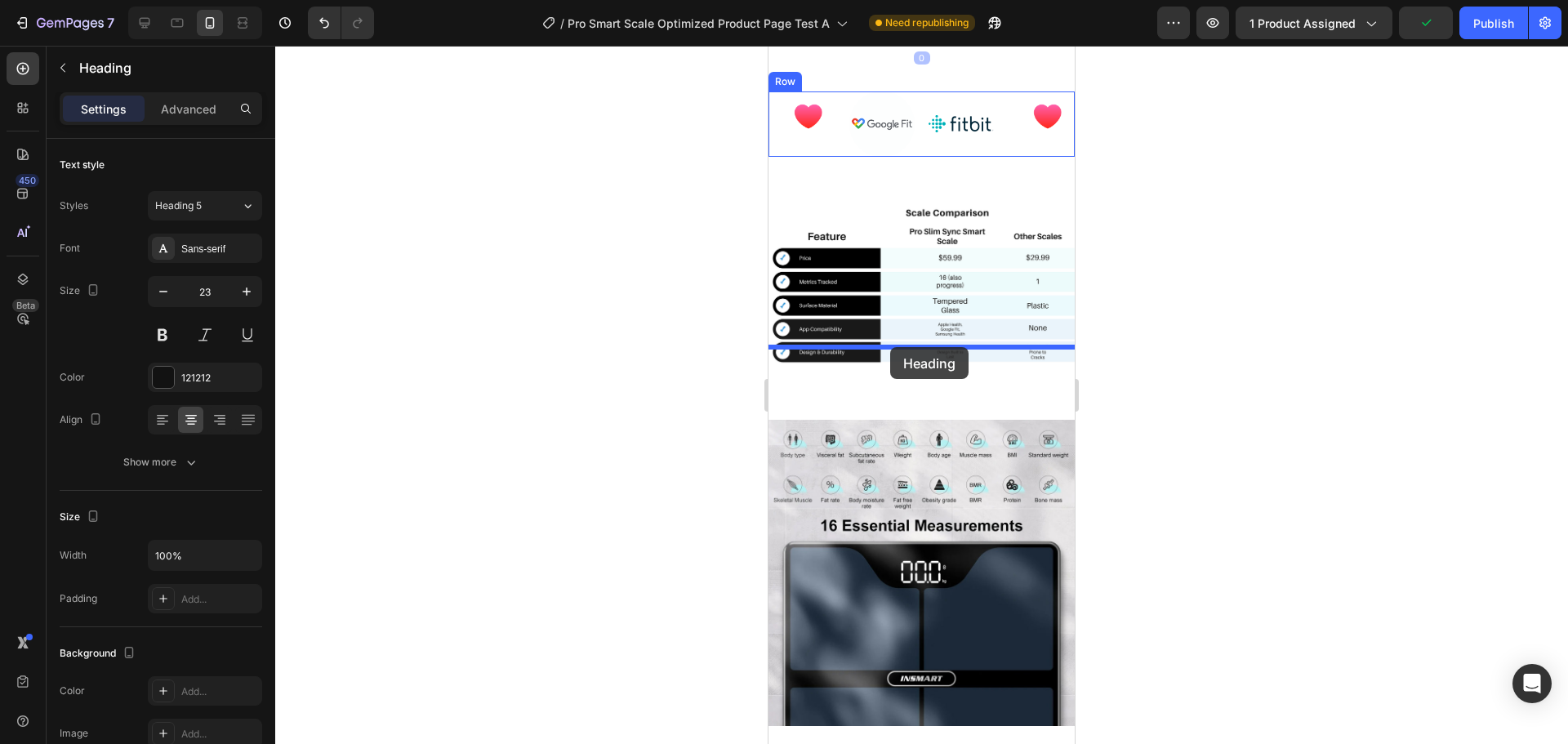 drag, startPoint x: 889, startPoint y: 314, endPoint x: 890, endPoint y: 350, distance: 36.01389 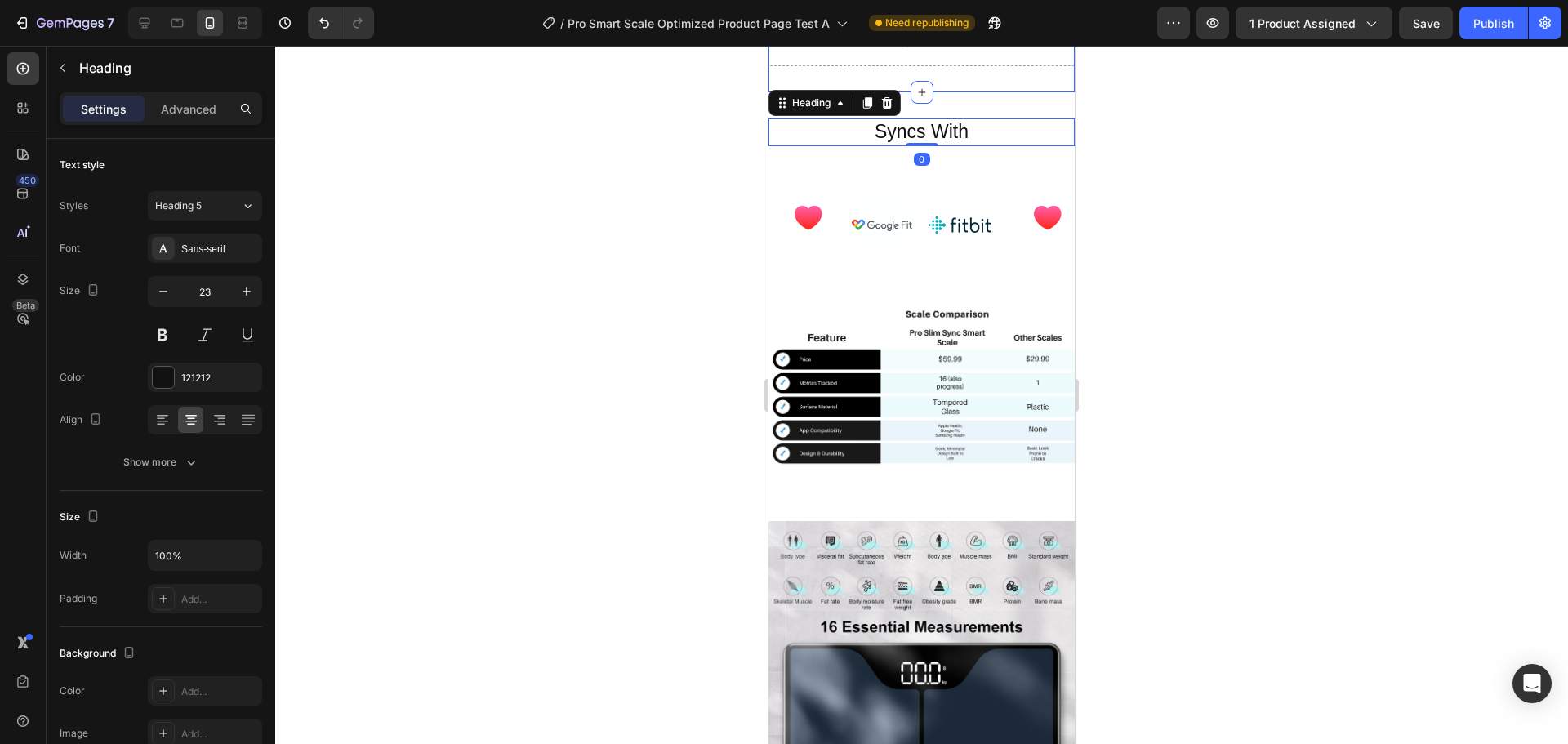 click on "Drop element here Section 4" at bounding box center [921, 42] 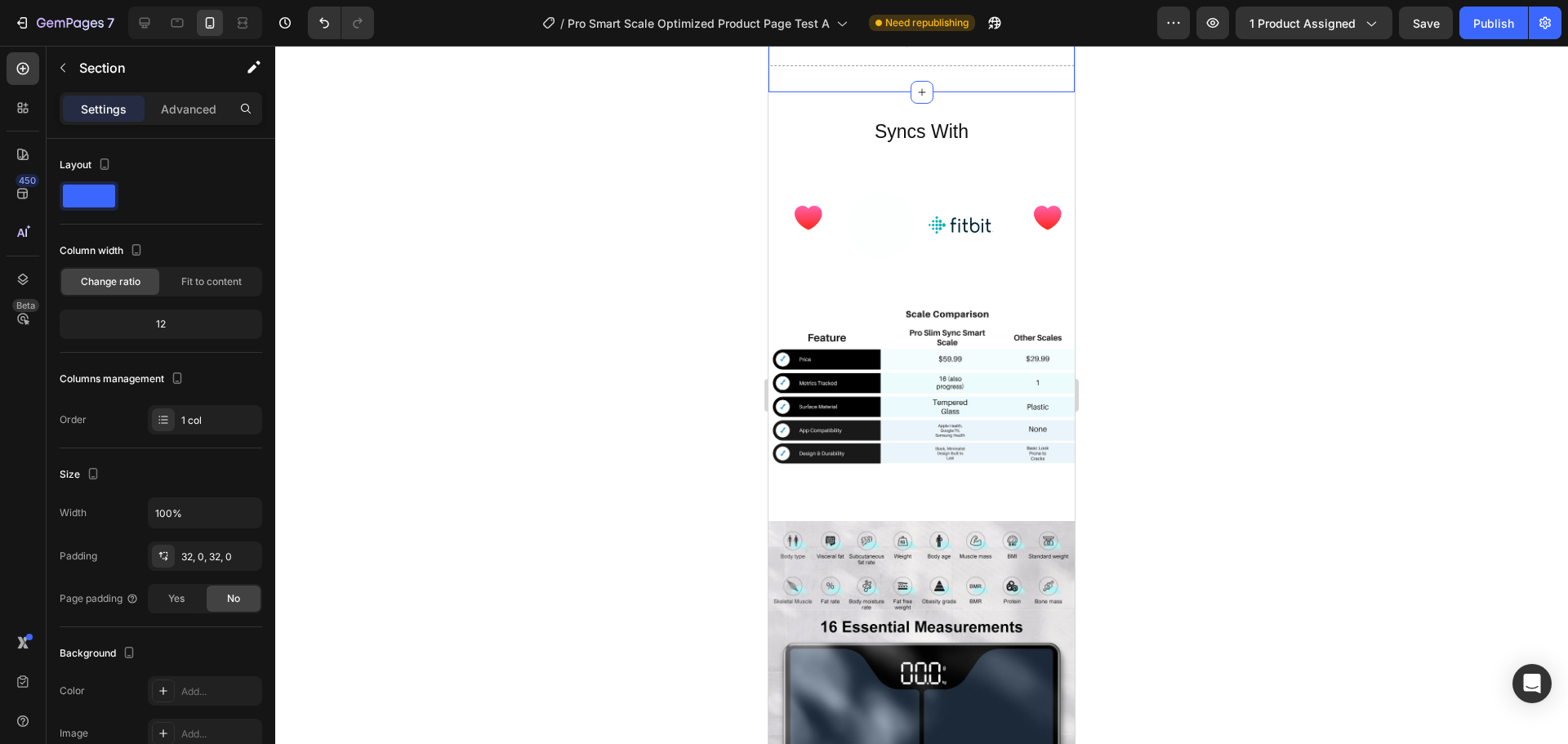click 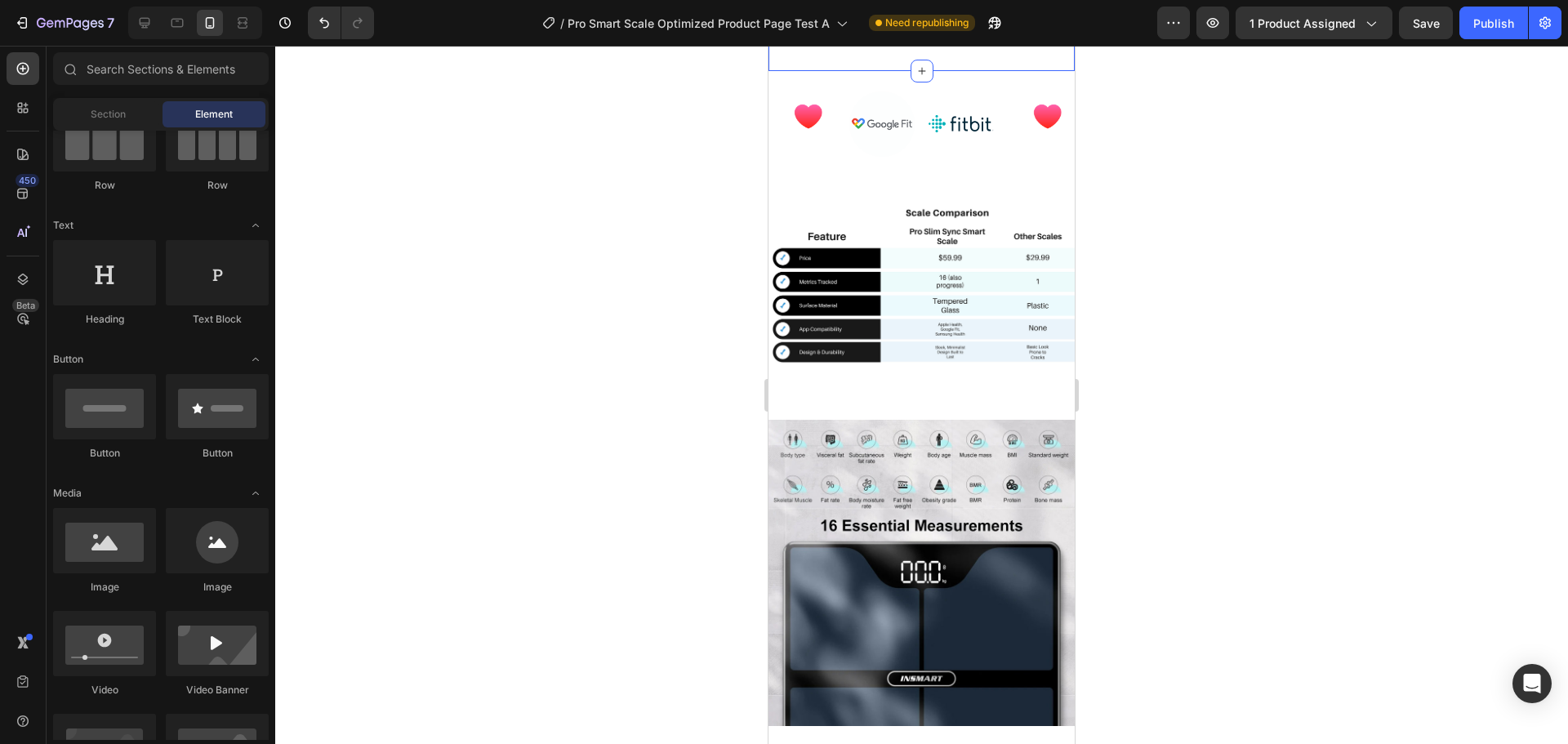 click on "Syncs With Heading Section 4" at bounding box center [921, 31] 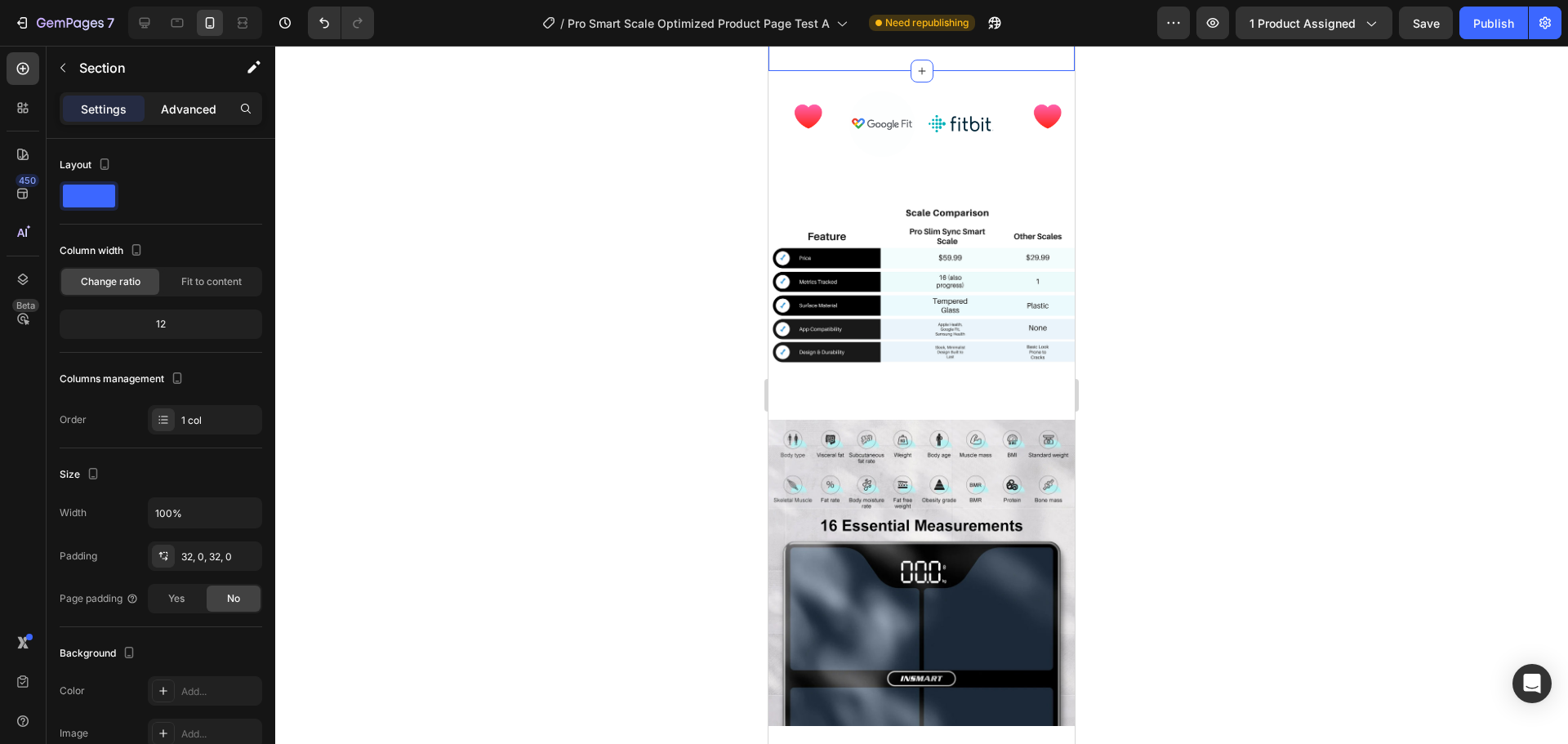 click on "Advanced" at bounding box center (189, 109) 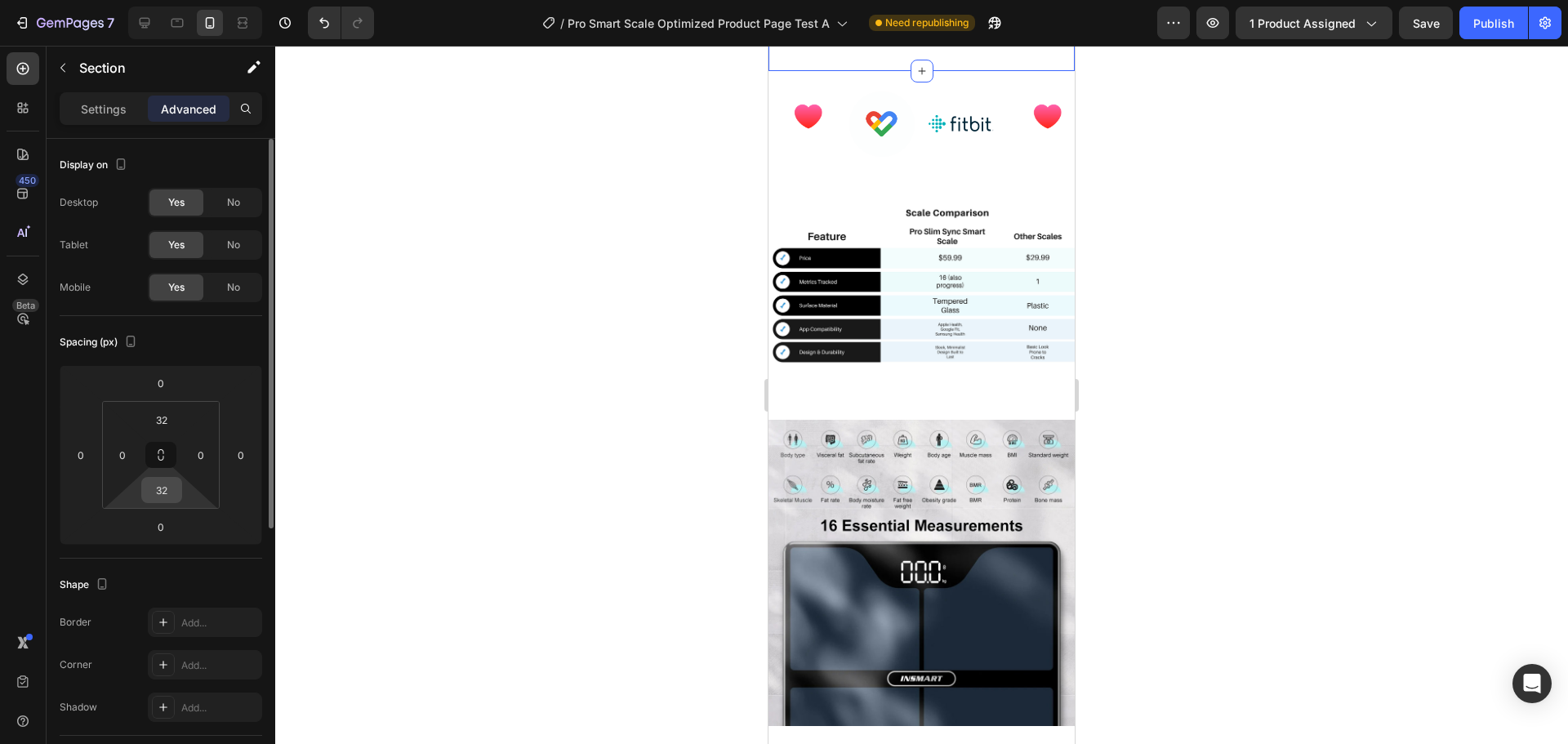 click on "32" at bounding box center [162, 490] 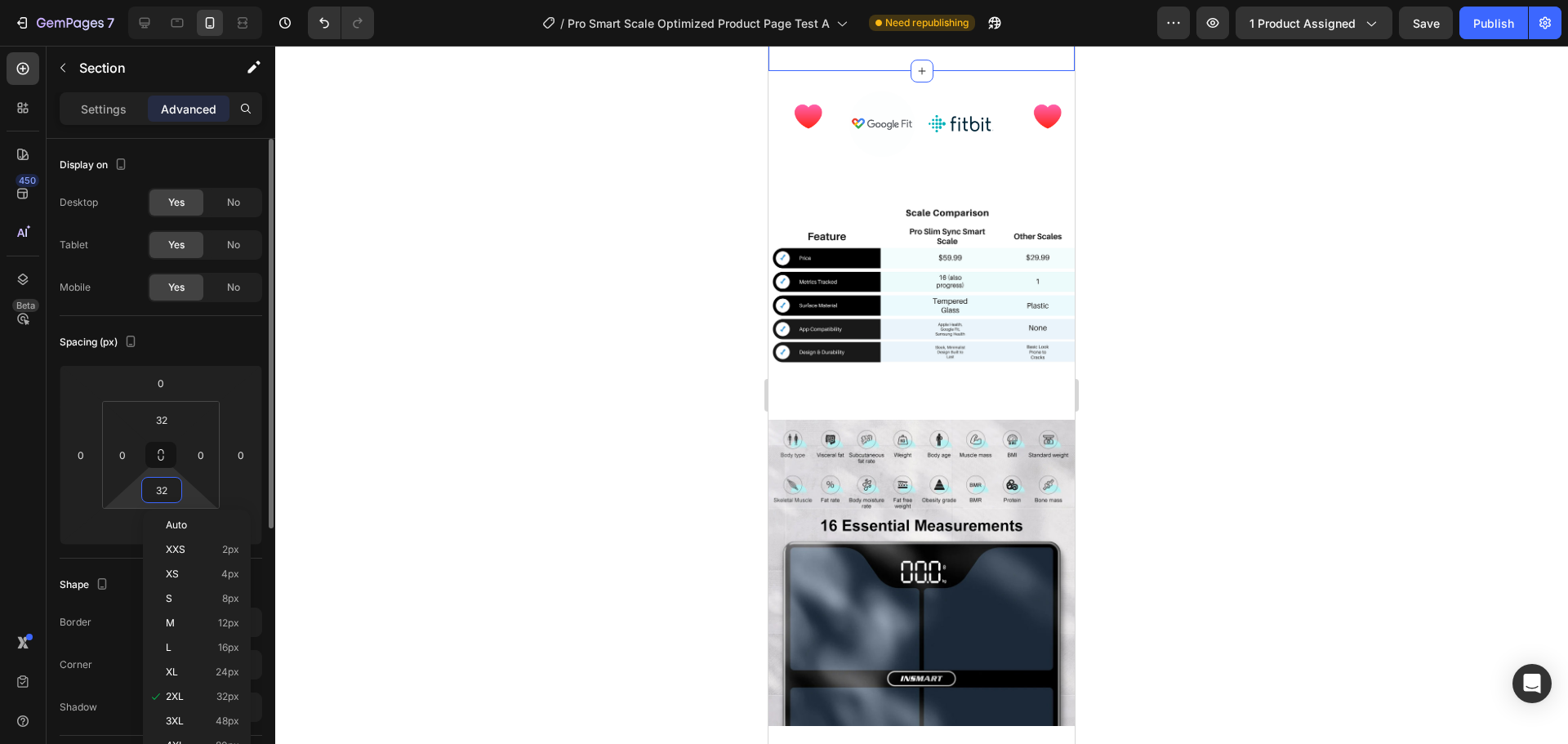 type on "0" 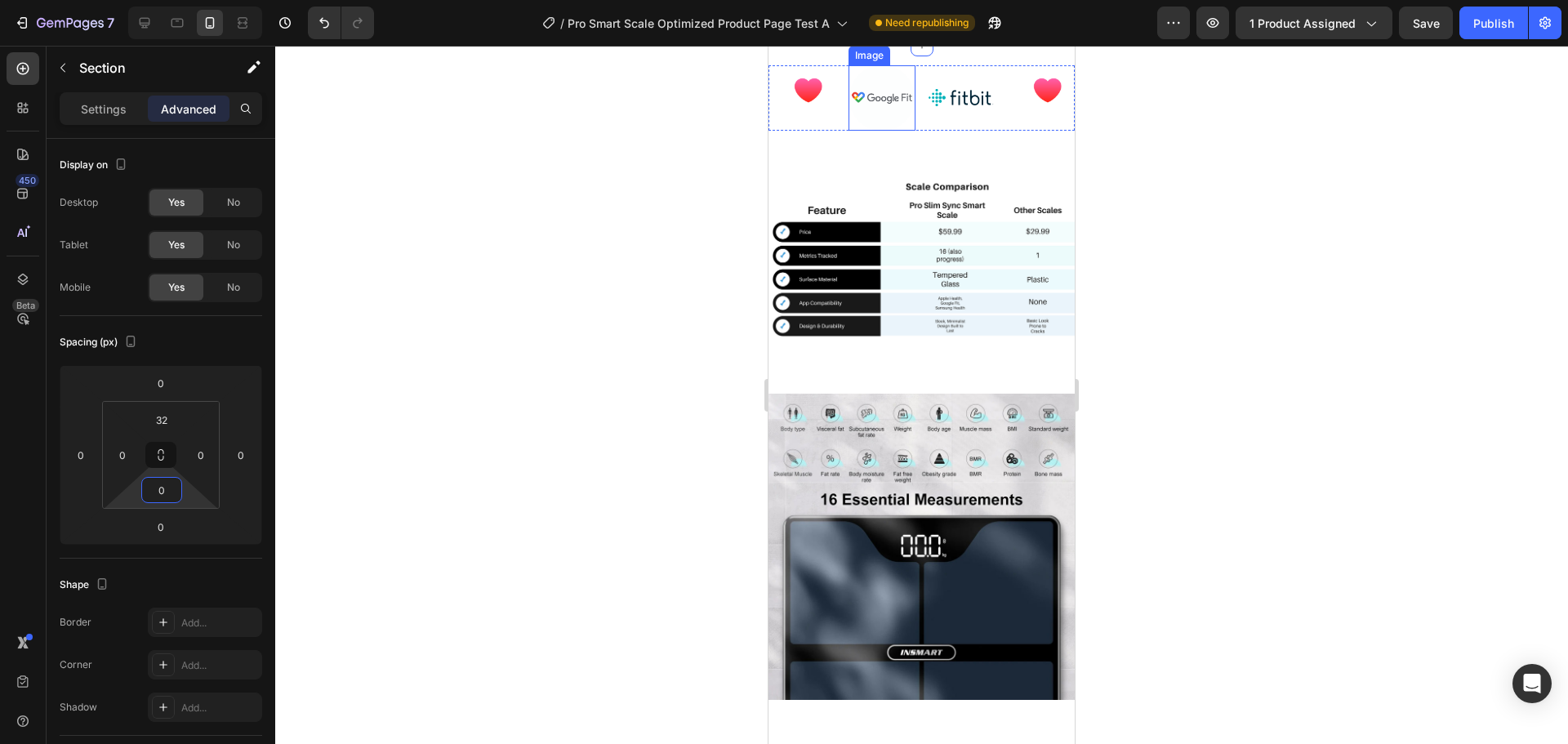 click at bounding box center [882, 98] 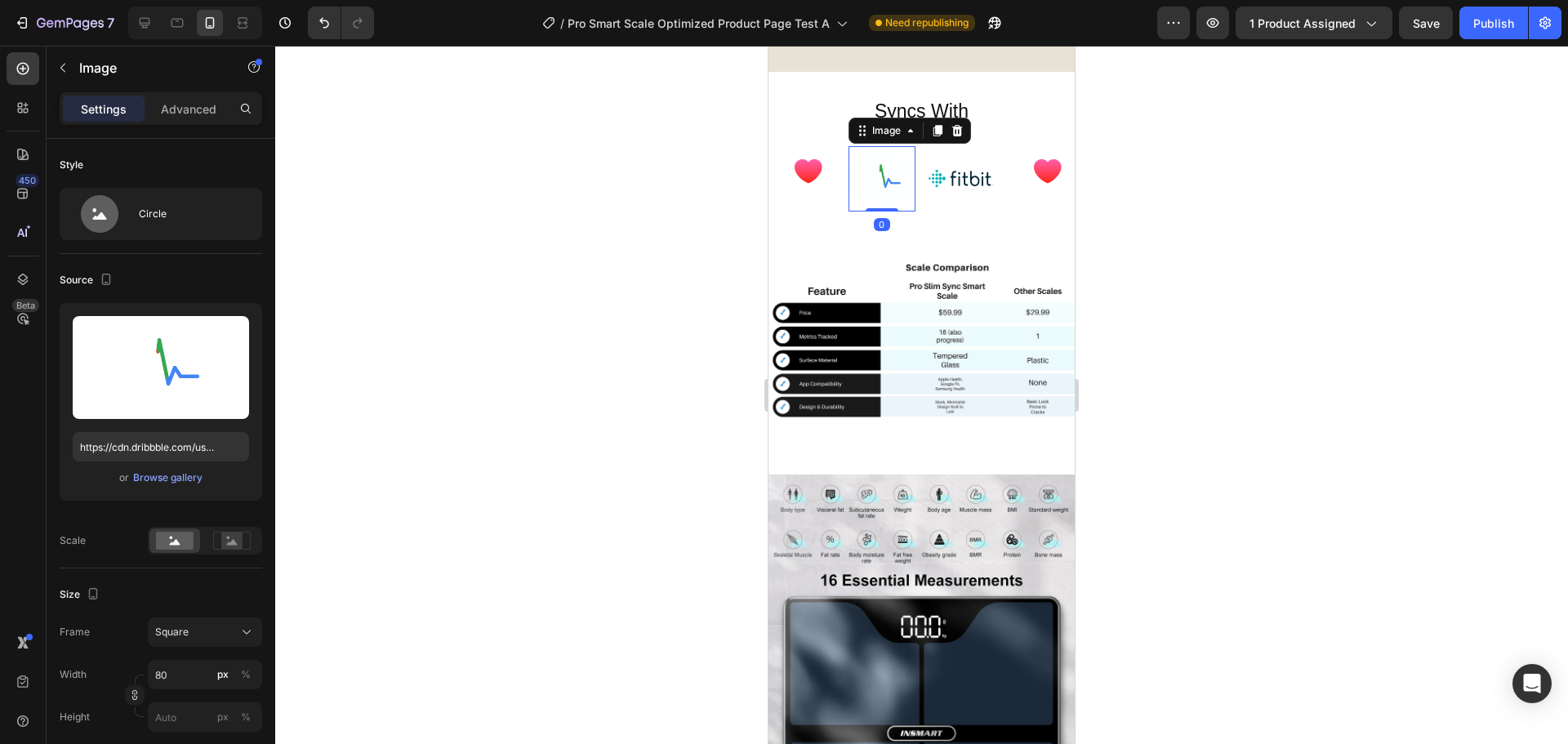 scroll, scrollTop: 2123, scrollLeft: 0, axis: vertical 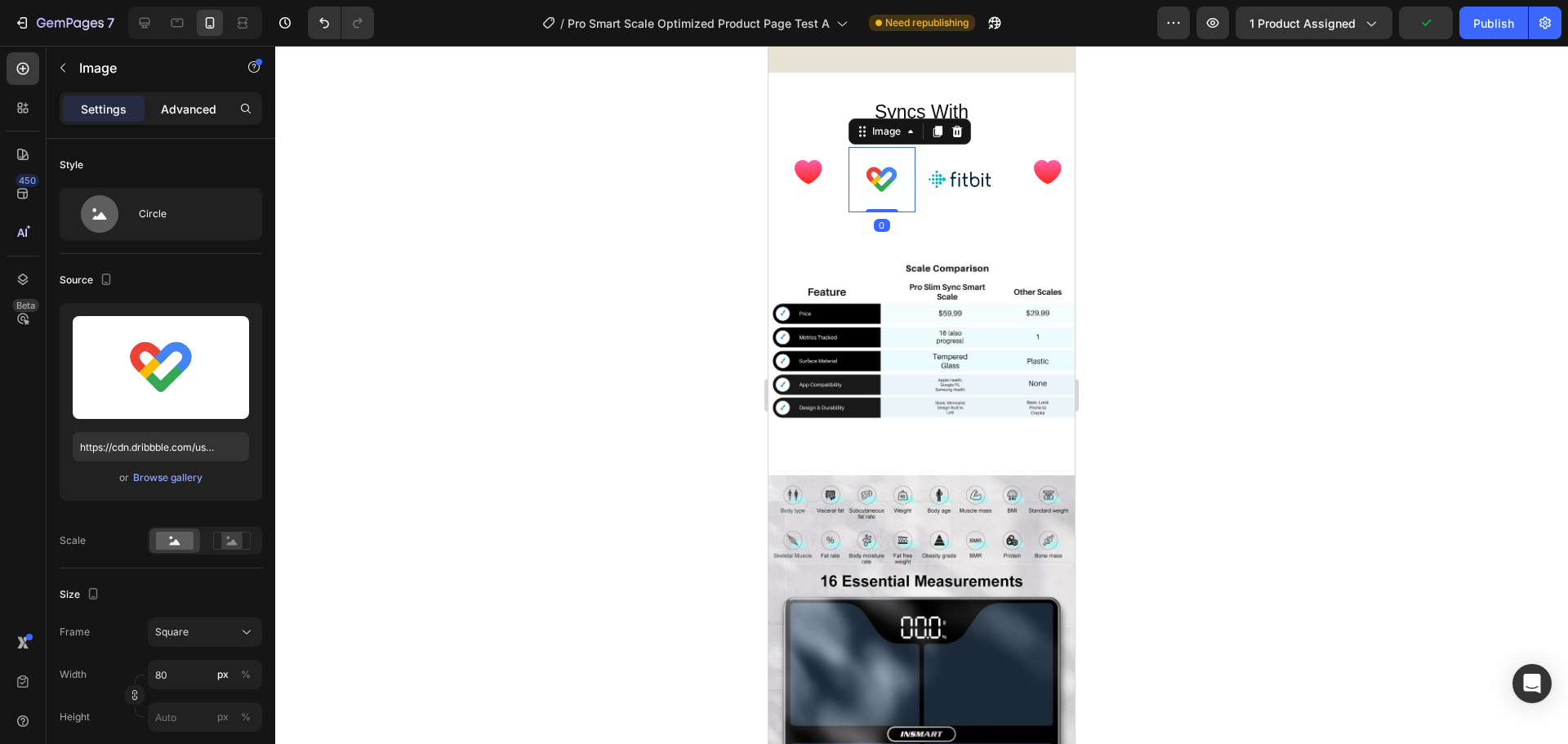click on "Advanced" at bounding box center [189, 109] 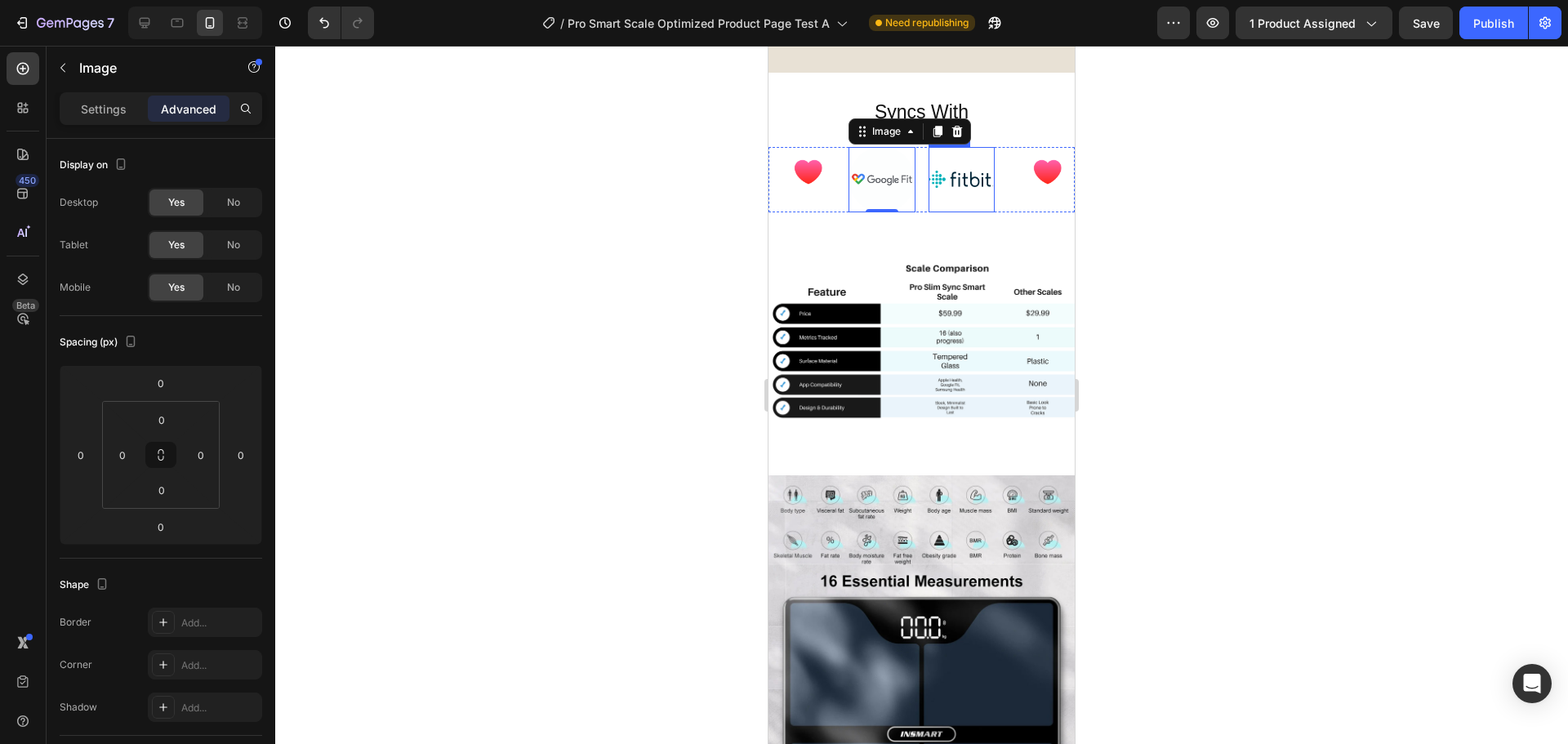 click at bounding box center (961, 180) 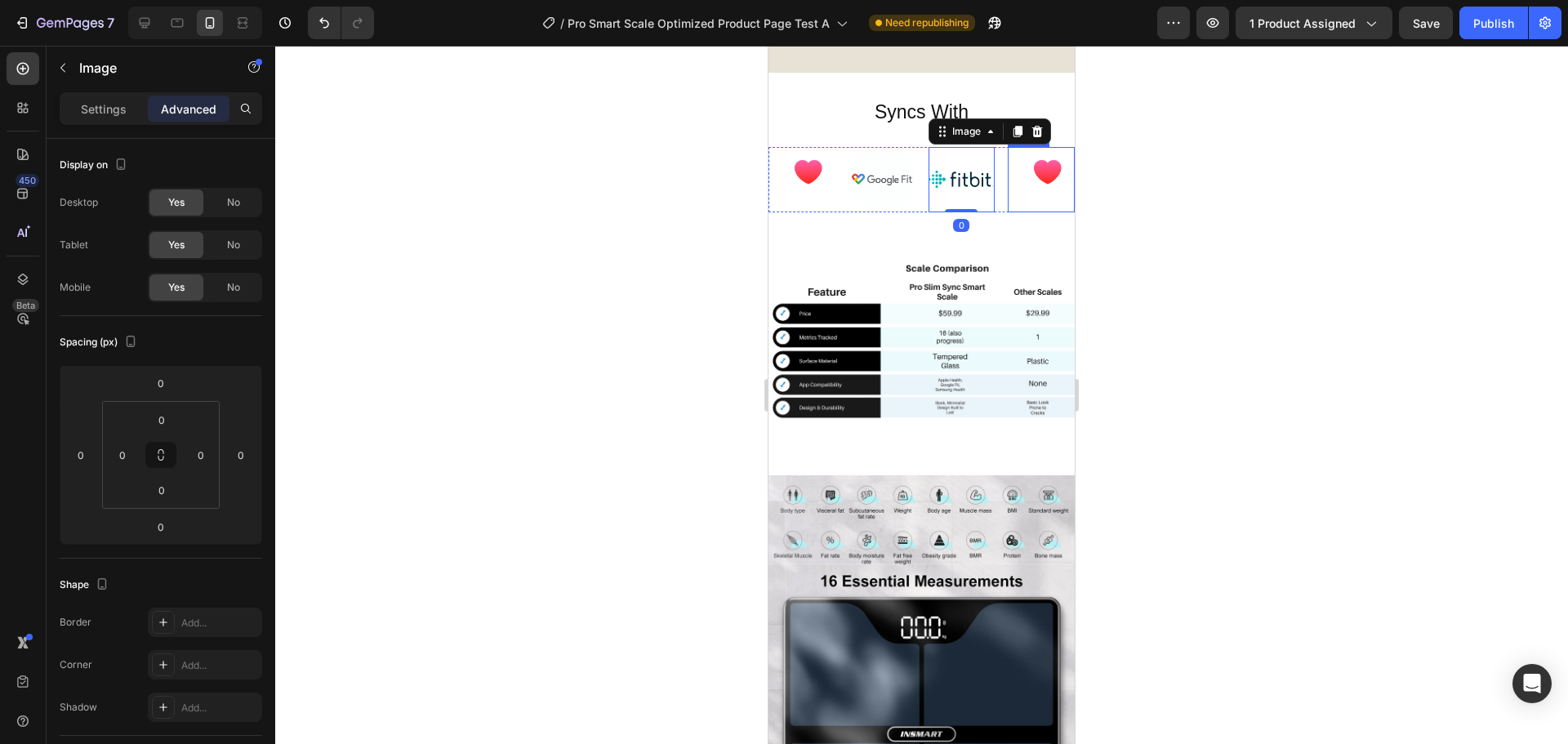 click at bounding box center [1041, 180] 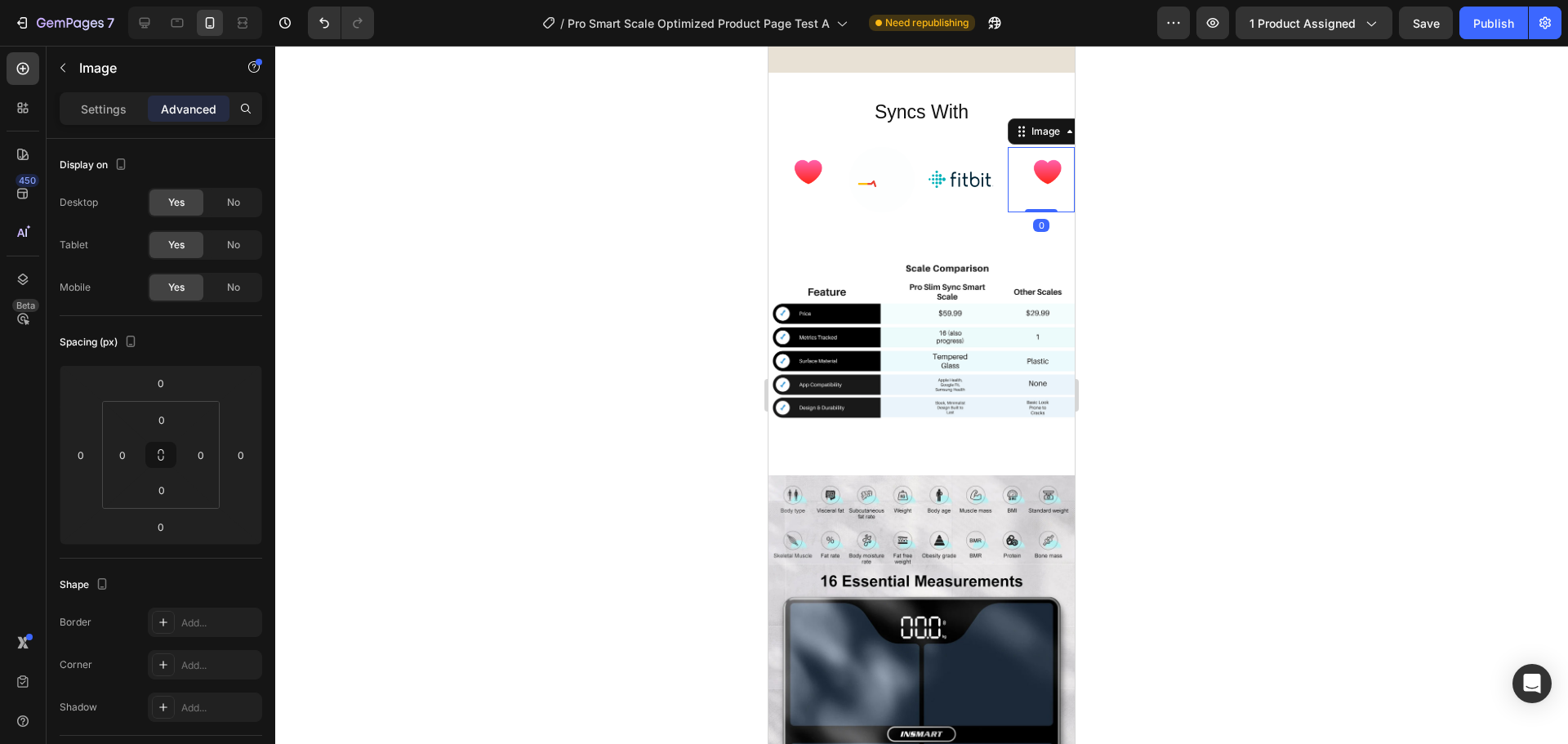 click on "Image Image Image Image   0 Row" at bounding box center (921, 180) 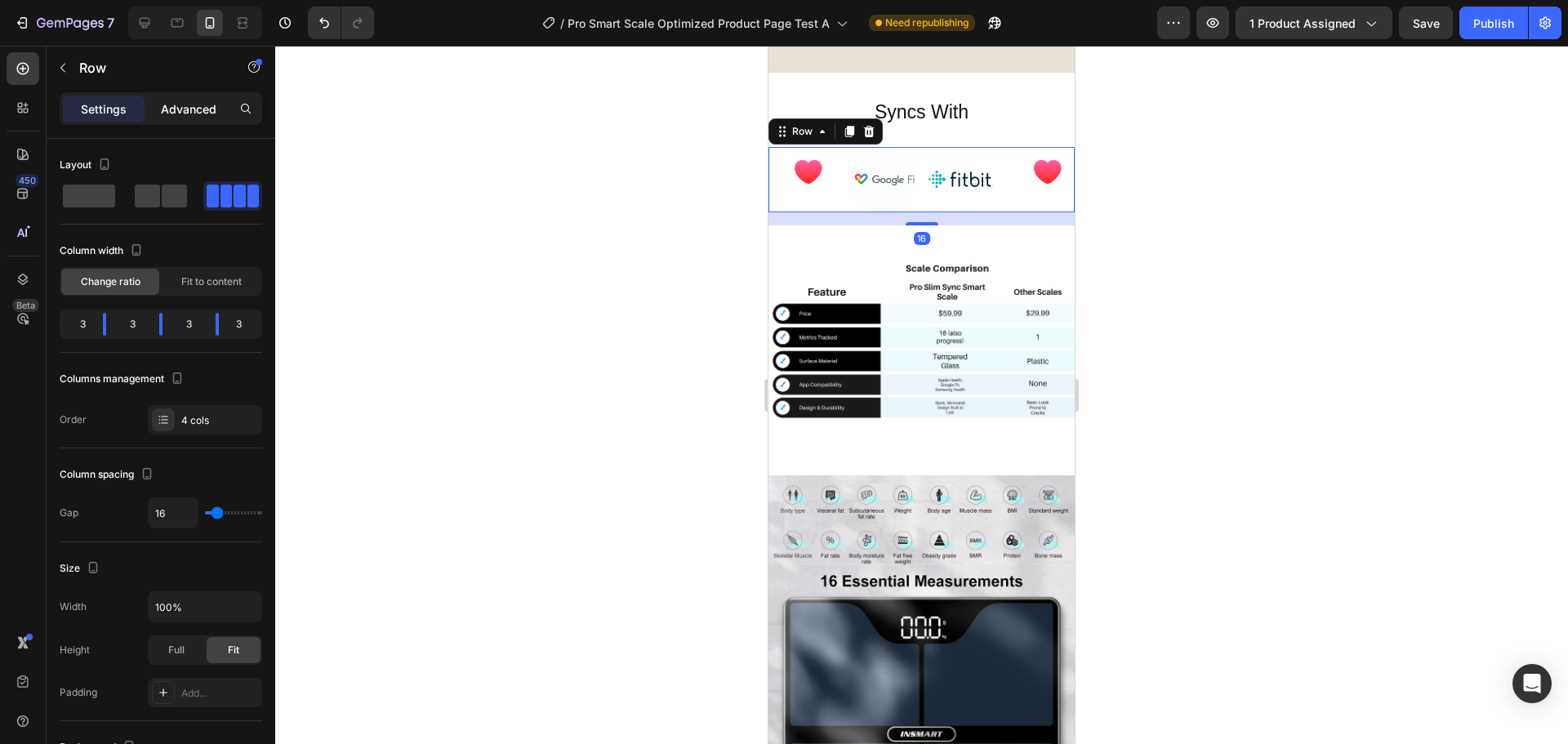 click on "Advanced" 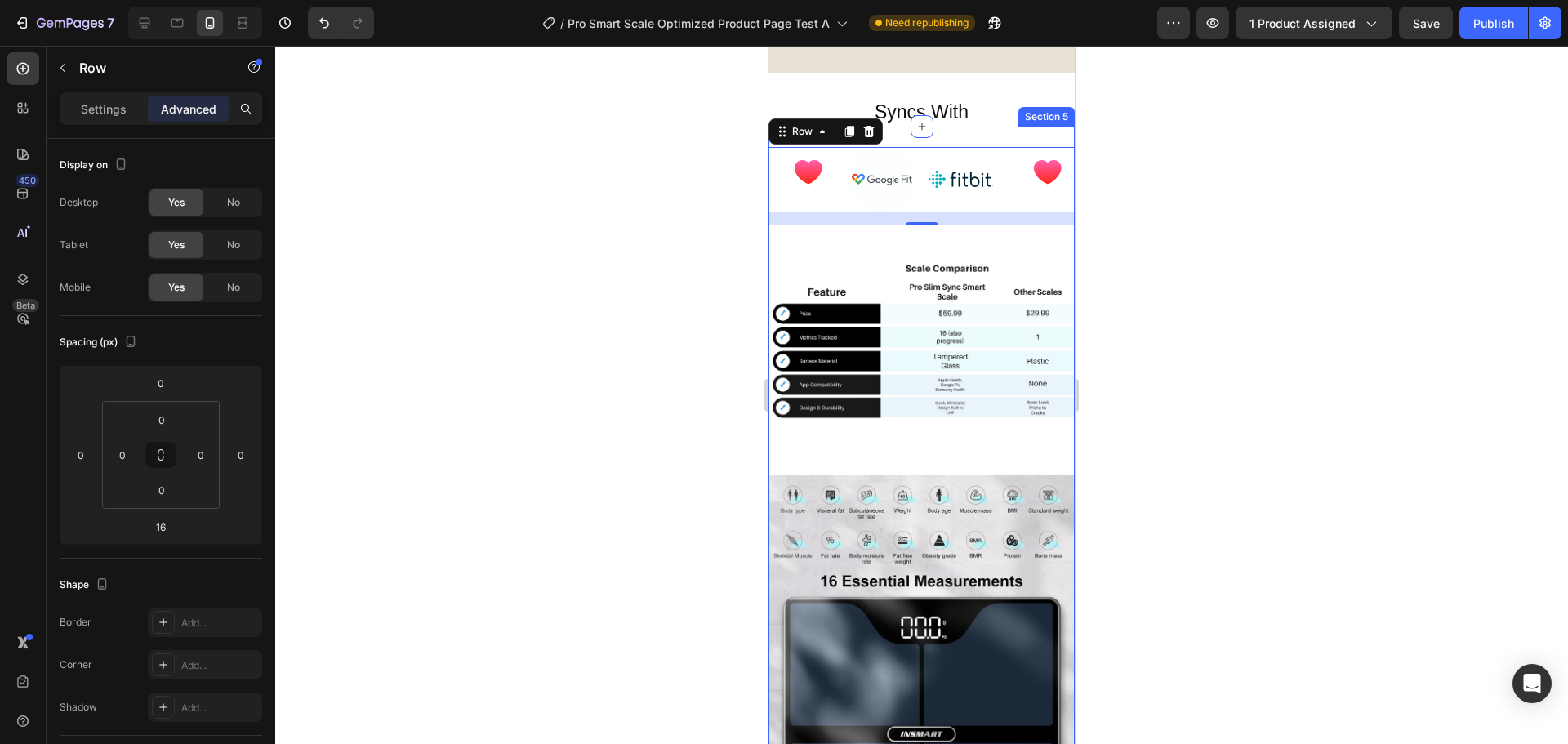 click on "Image Image Image Image Row   16 Image Image Row Section 5" at bounding box center [921, 454] 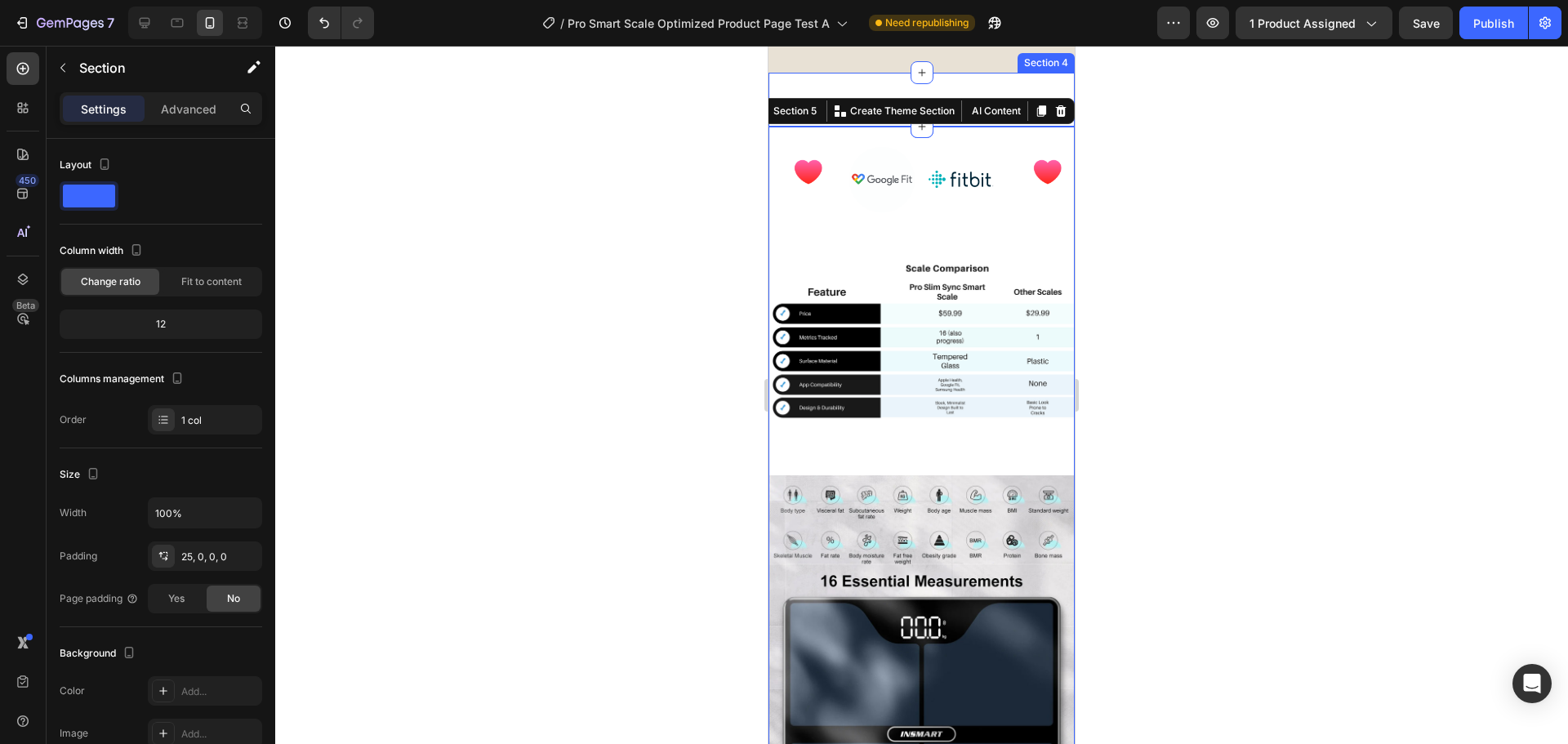 click on "Syncs With Heading Section 4" at bounding box center (921, 100) 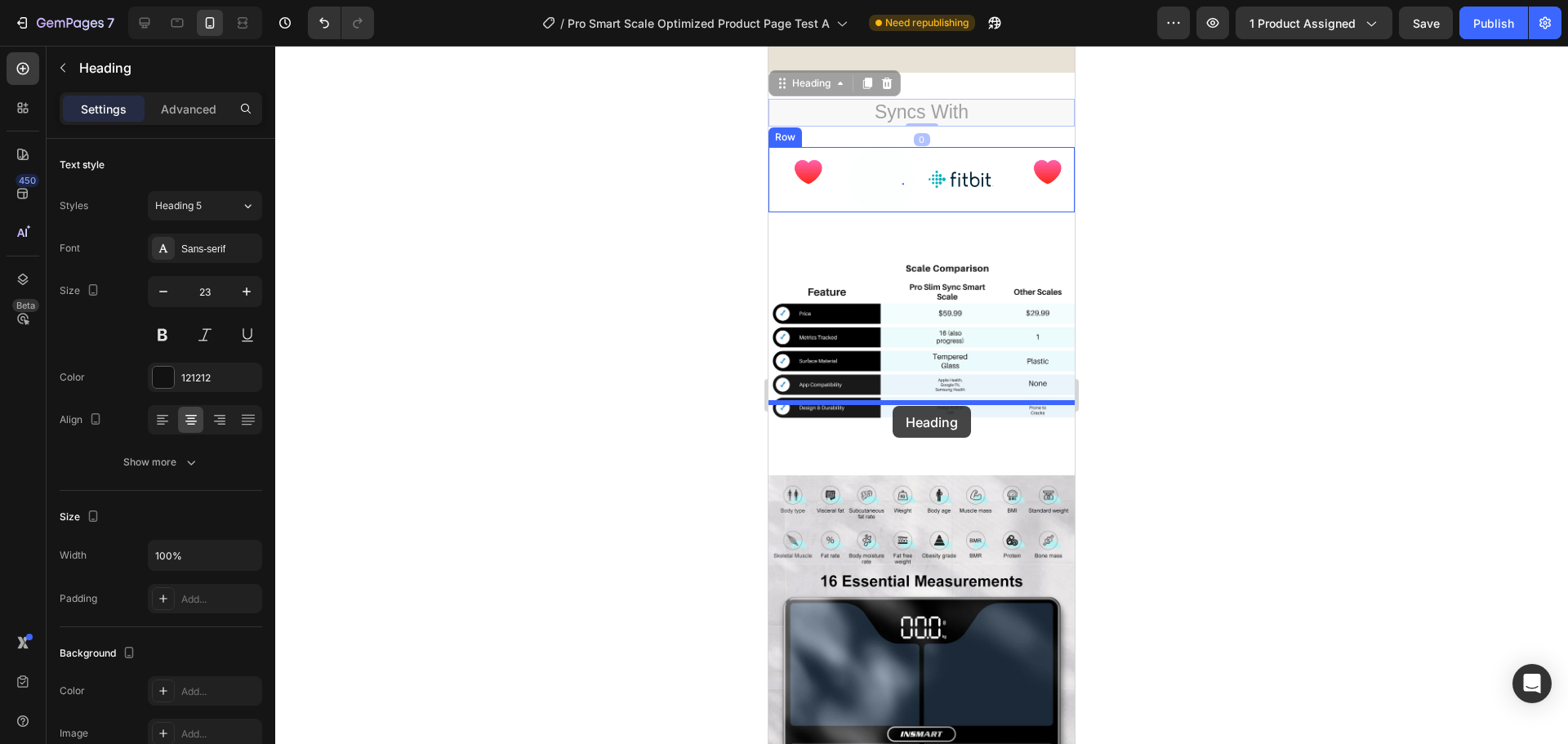 drag, startPoint x: 886, startPoint y: 376, endPoint x: 893, endPoint y: 406, distance: 30.80584 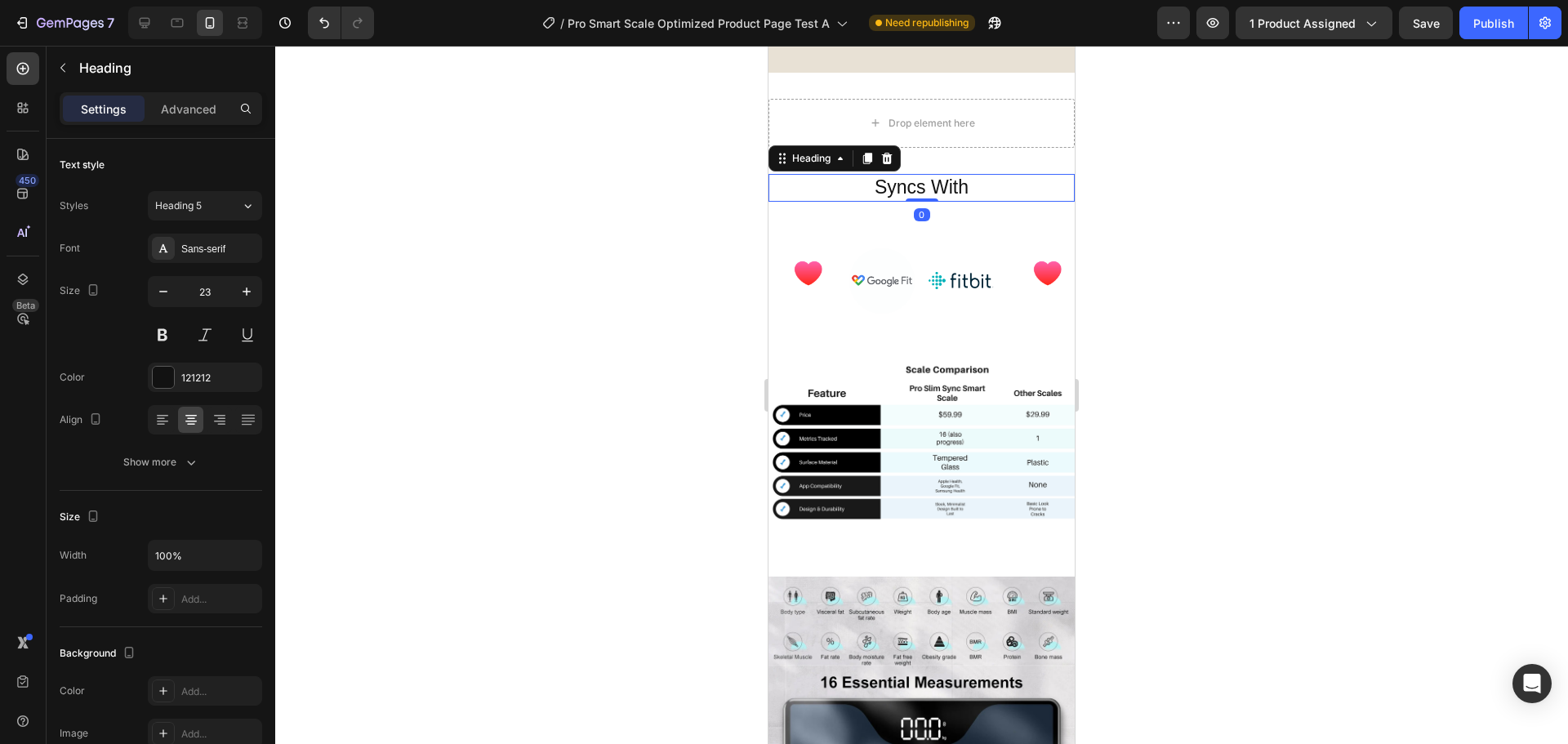 click 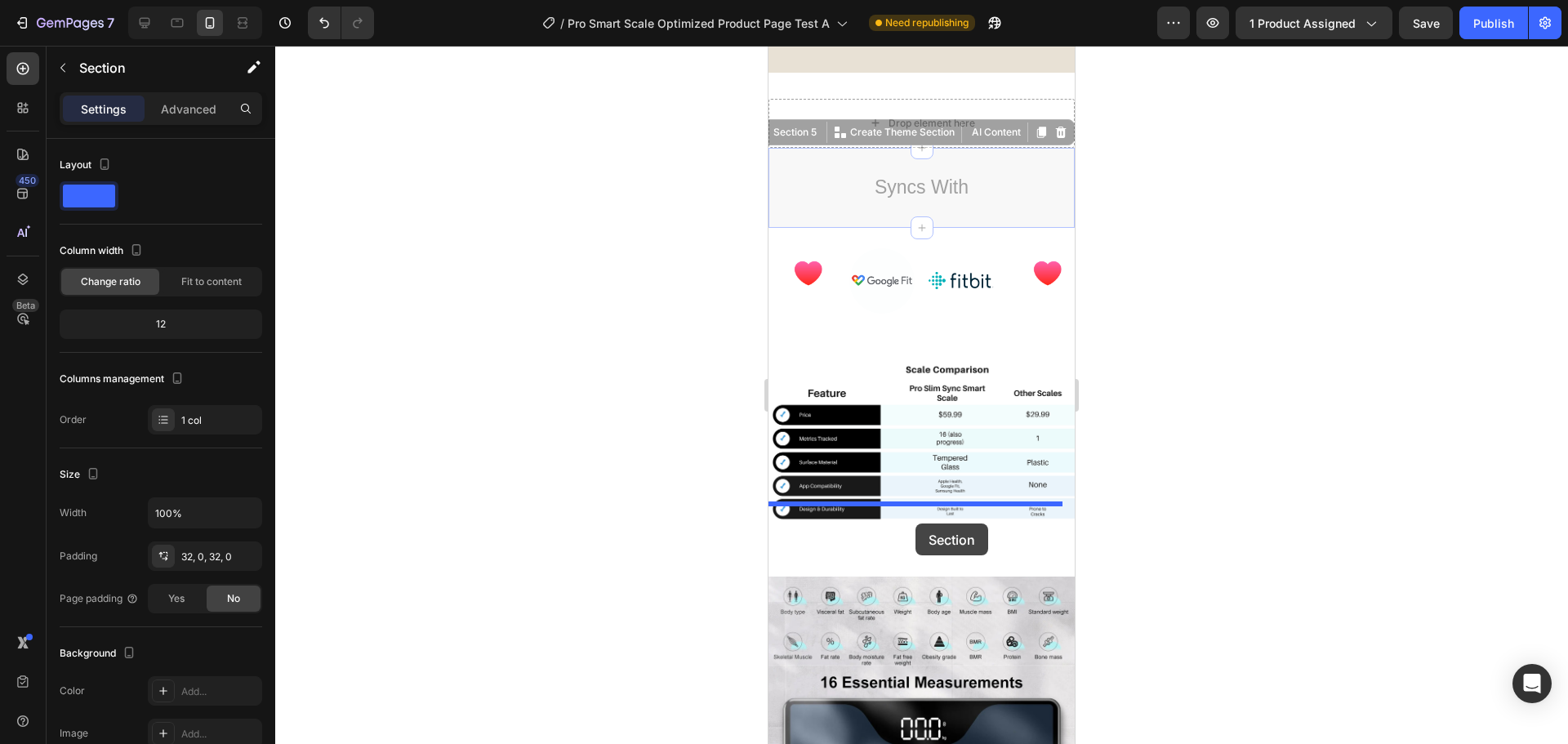 drag, startPoint x: 933, startPoint y: 485, endPoint x: 915, endPoint y: 523, distance: 42.04759 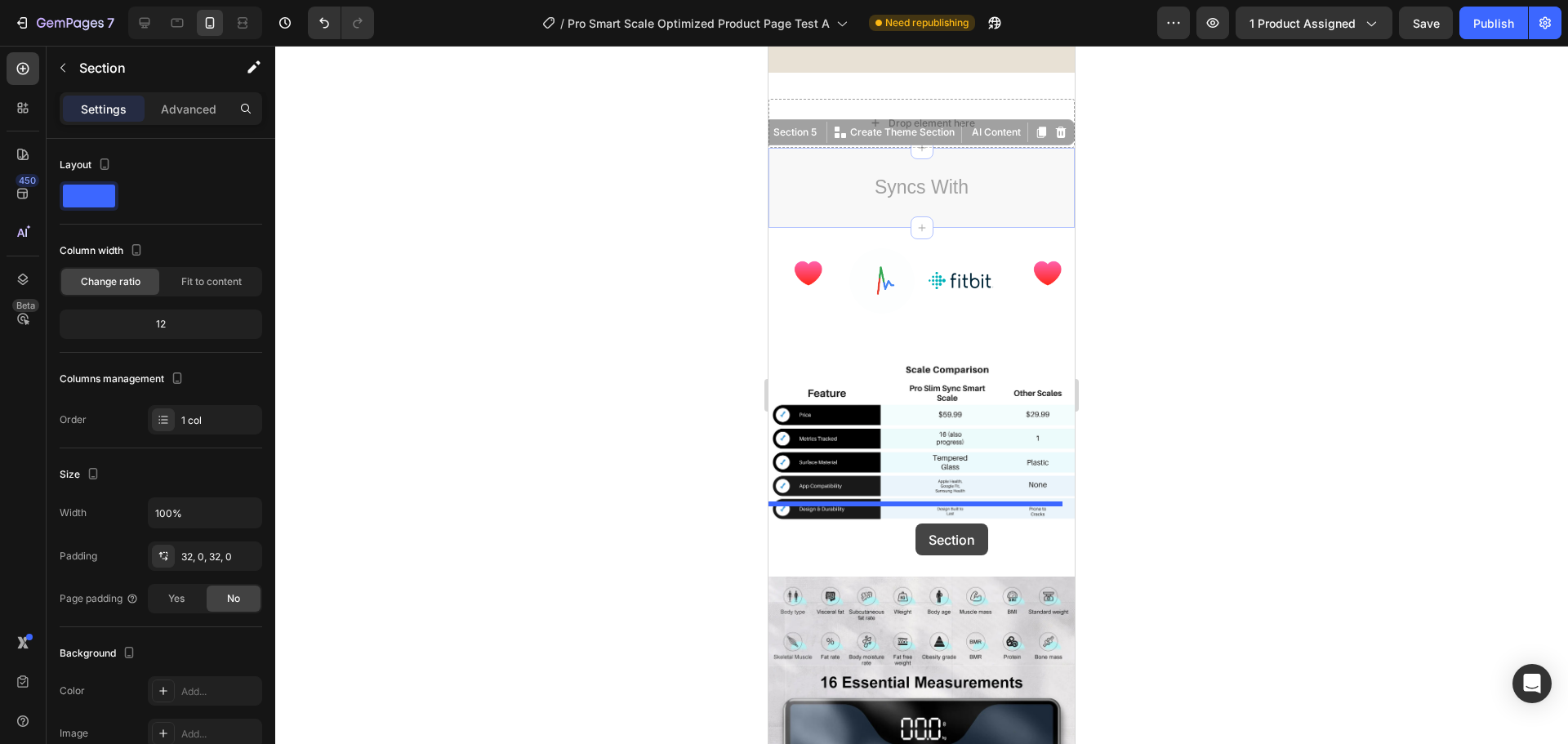 click on "iPhone 13 Mini ( 375 px) iPhone 13 Mini iPhone 13 Pro iPhone 11 Pro Max iPhone 15 Pro Max Pixel 7 Galaxy S8+ Galaxy S20 Ultra iPad Mini iPad Air iPad Pro Header Image Real Data. Real Progress. Heading Ditch the guesswork and discover how your body is really changing — every time you step on. Text Block buy now & save 40% Button Drop element here Row Row Row Section 3 Drop element here Section 4 Syncs With Heading Section 5 You can create reusable sections Create Theme Section AI Content Write with GemAI What would you like to describe here? Tone and Voice Persuasive Product Pro Slim-Sync Smart Body Scale Show more Generate Syncs With Heading Section 5 You can create reusable sections Create Theme Section AI Content Write with GemAI What would you like to describe here? Tone and Voice Persuasive Product Pro Slim-Sync Smart Body Scale Show more Generate Image Image Image Image Row Image Image Row Section 6 Drop element here Sticky Root Add sections" at bounding box center [921, 238] 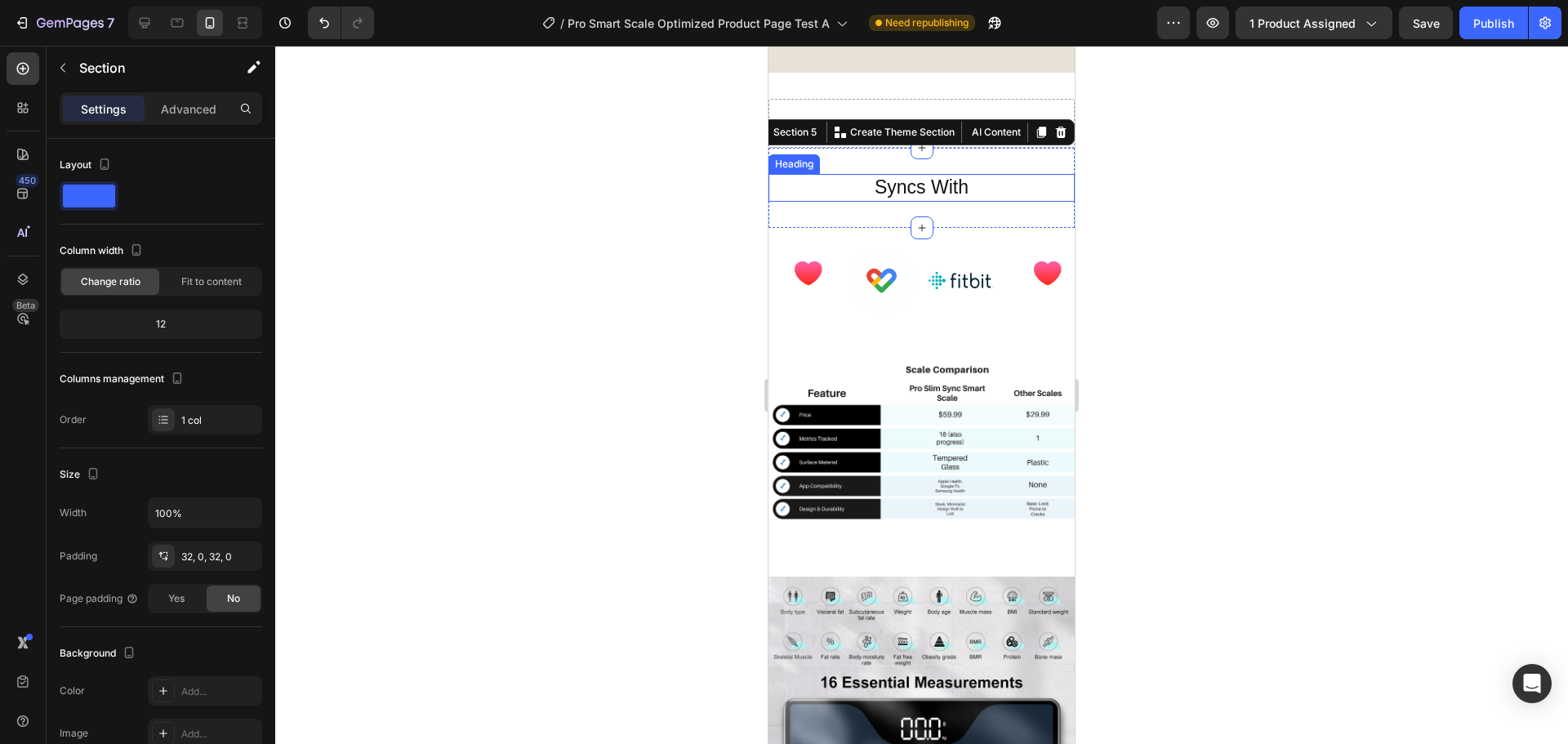 click on "Syncs With" at bounding box center [921, 188] 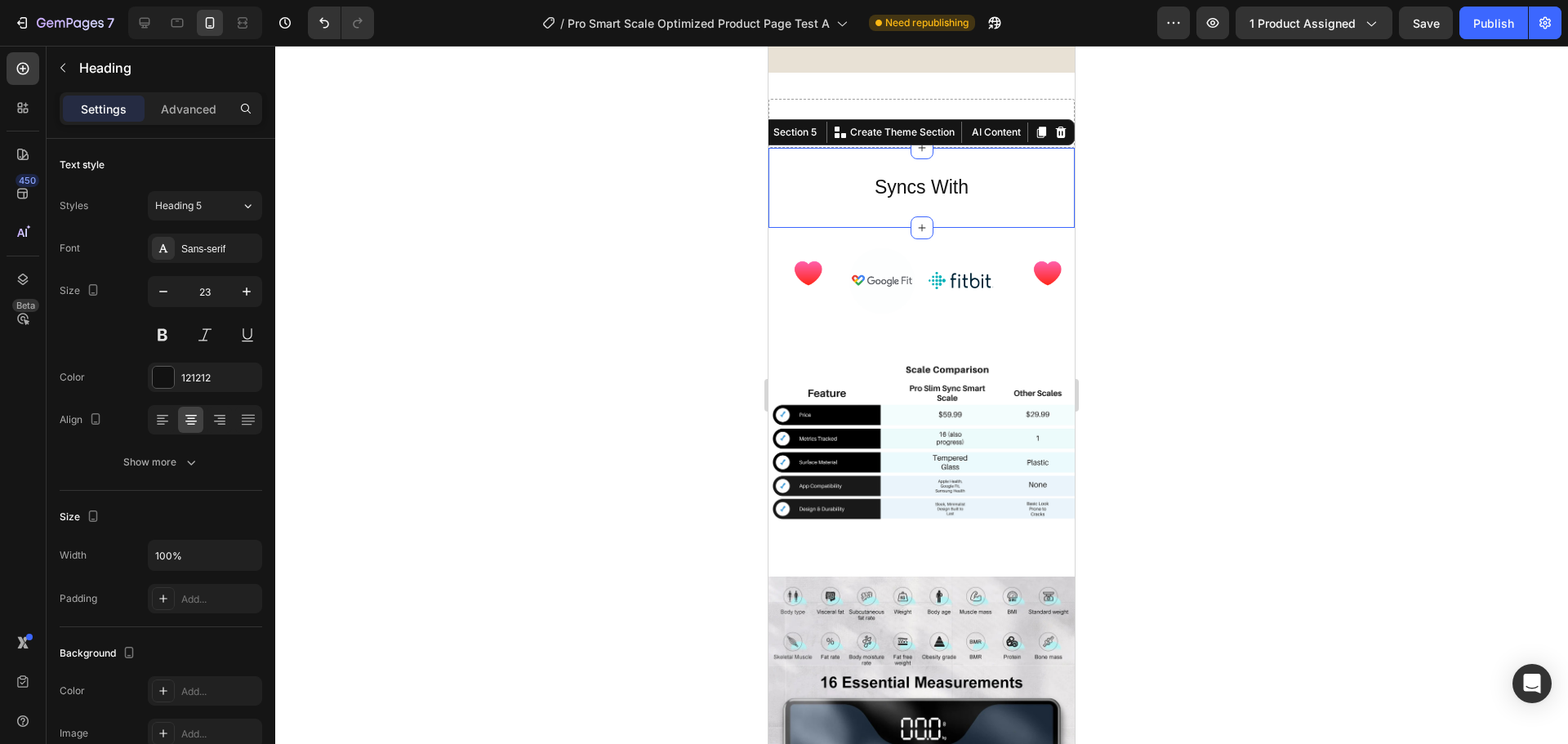 click on "Syncs With Heading Section 5 You can create reusable sections Create Theme Section AI Content Write with GemAI What would you like to describe here? Tone and Voice Persuasive Product Pro Slim-Sync Smart Body Scale Show more Generate" at bounding box center [921, 188] 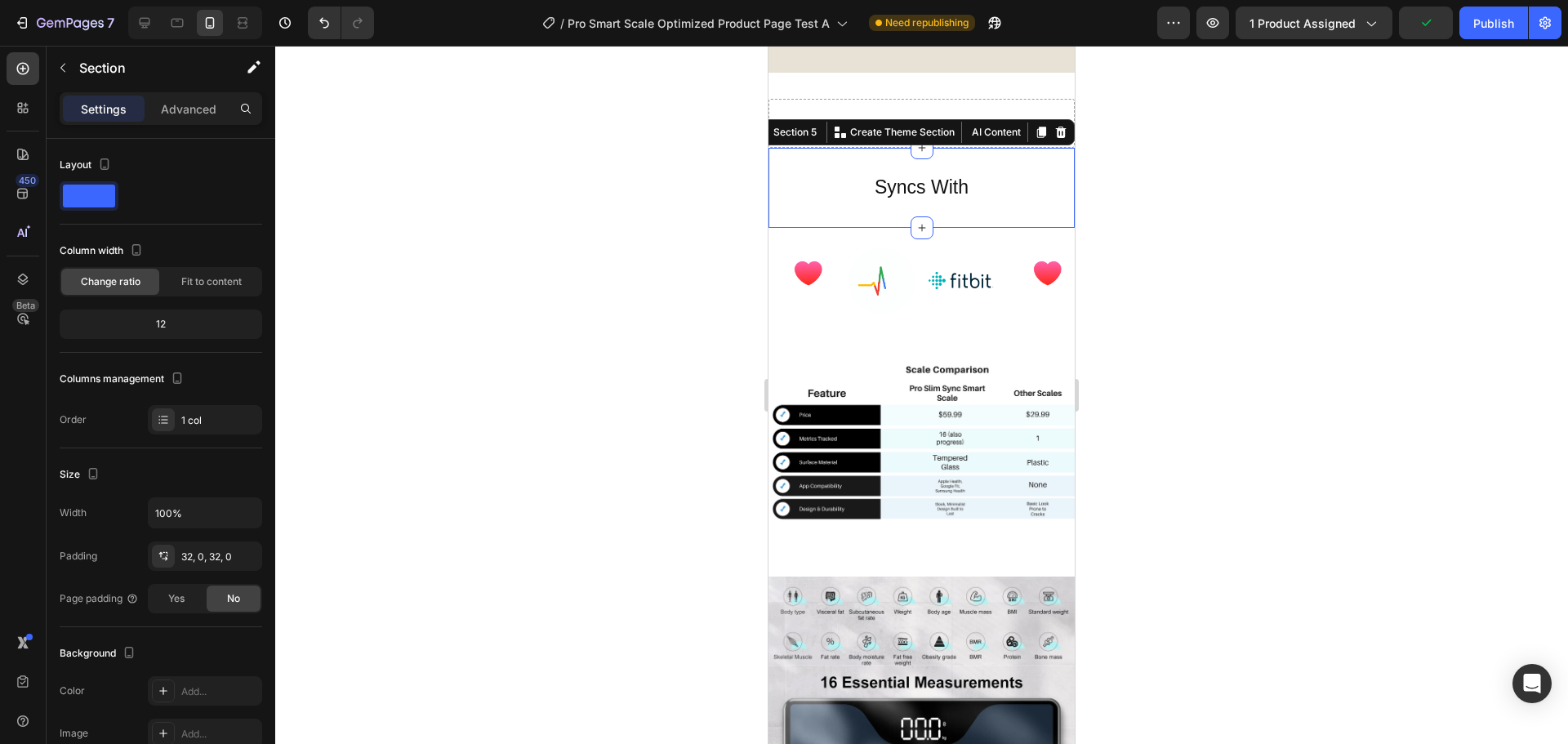 click on "Syncs With Heading Section 5 You can create reusable sections Create Theme Section AI Content Write with GemAI What would you like to describe here? Tone and Voice Persuasive Product Pro Slim-Sync Smart Body Scale Show more Generate" at bounding box center [921, 188] 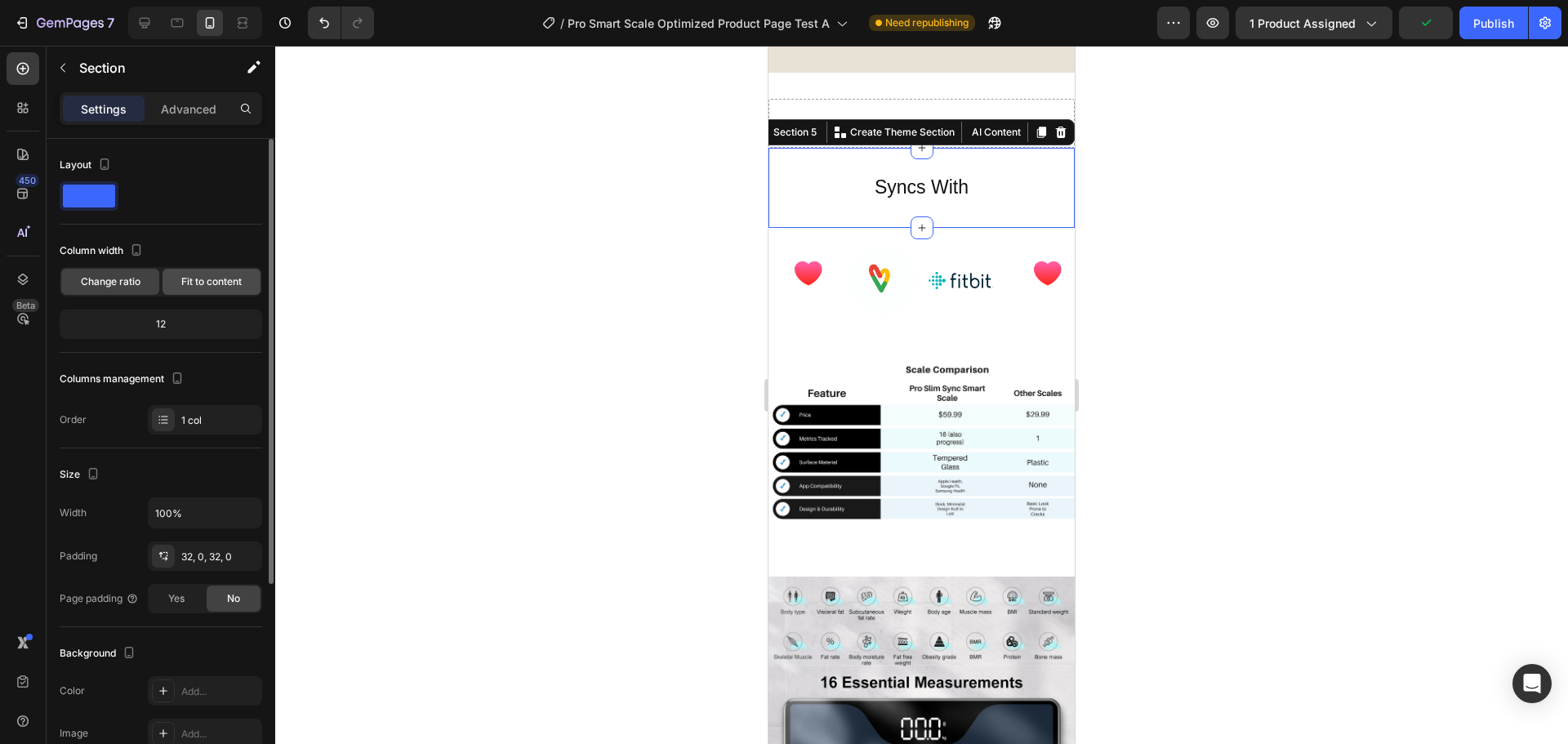 click on "Fit to content" 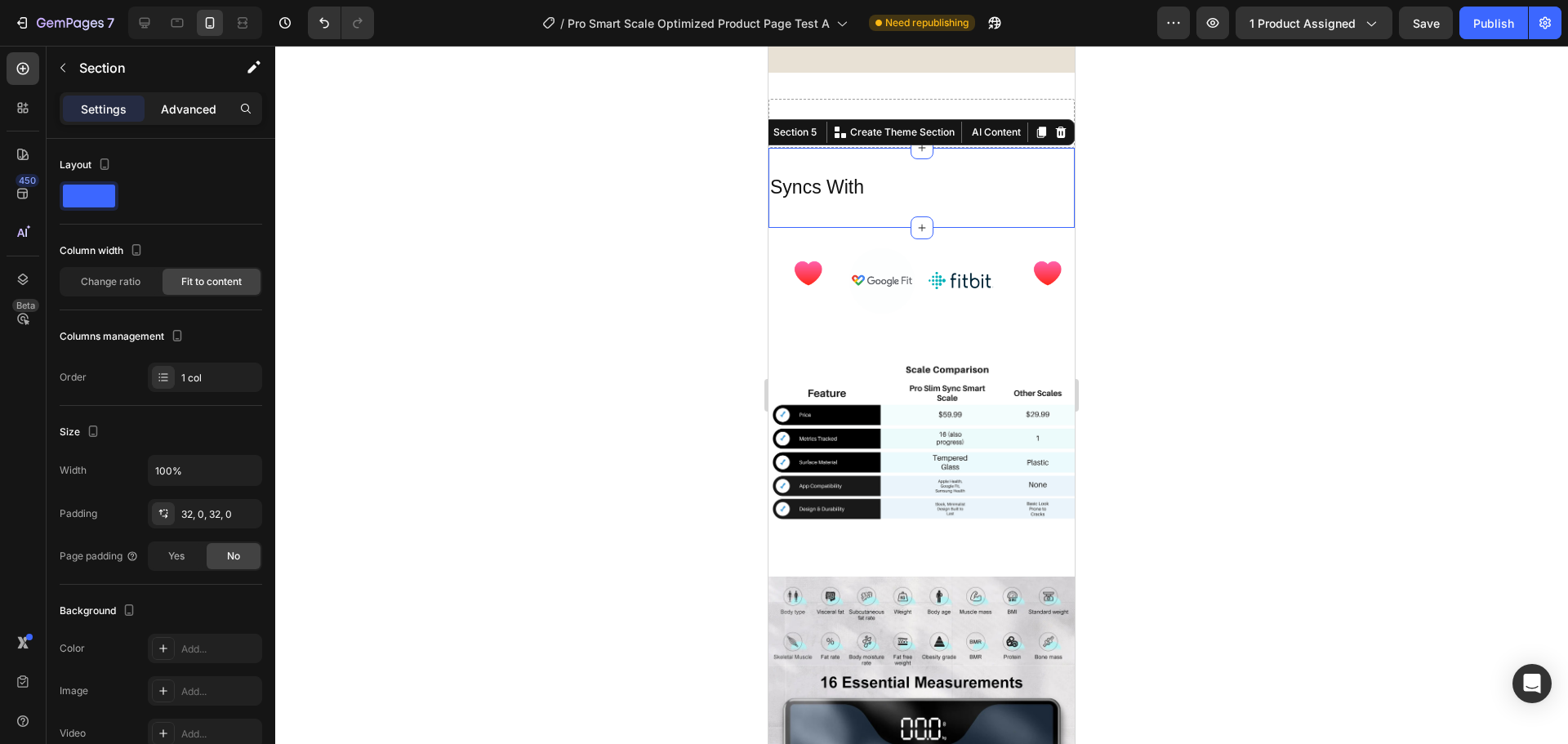 click on "Advanced" 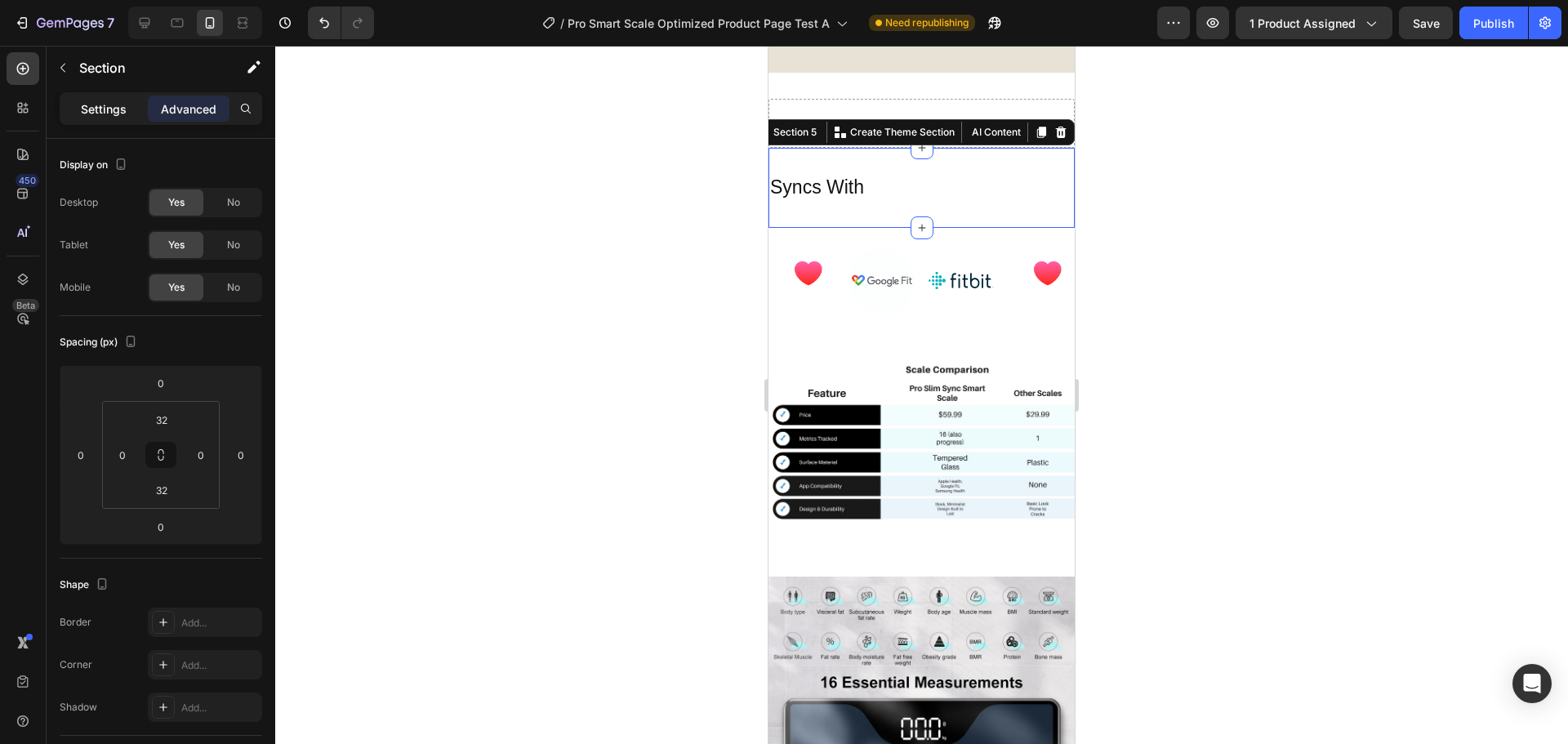 click on "Settings" at bounding box center [104, 109] 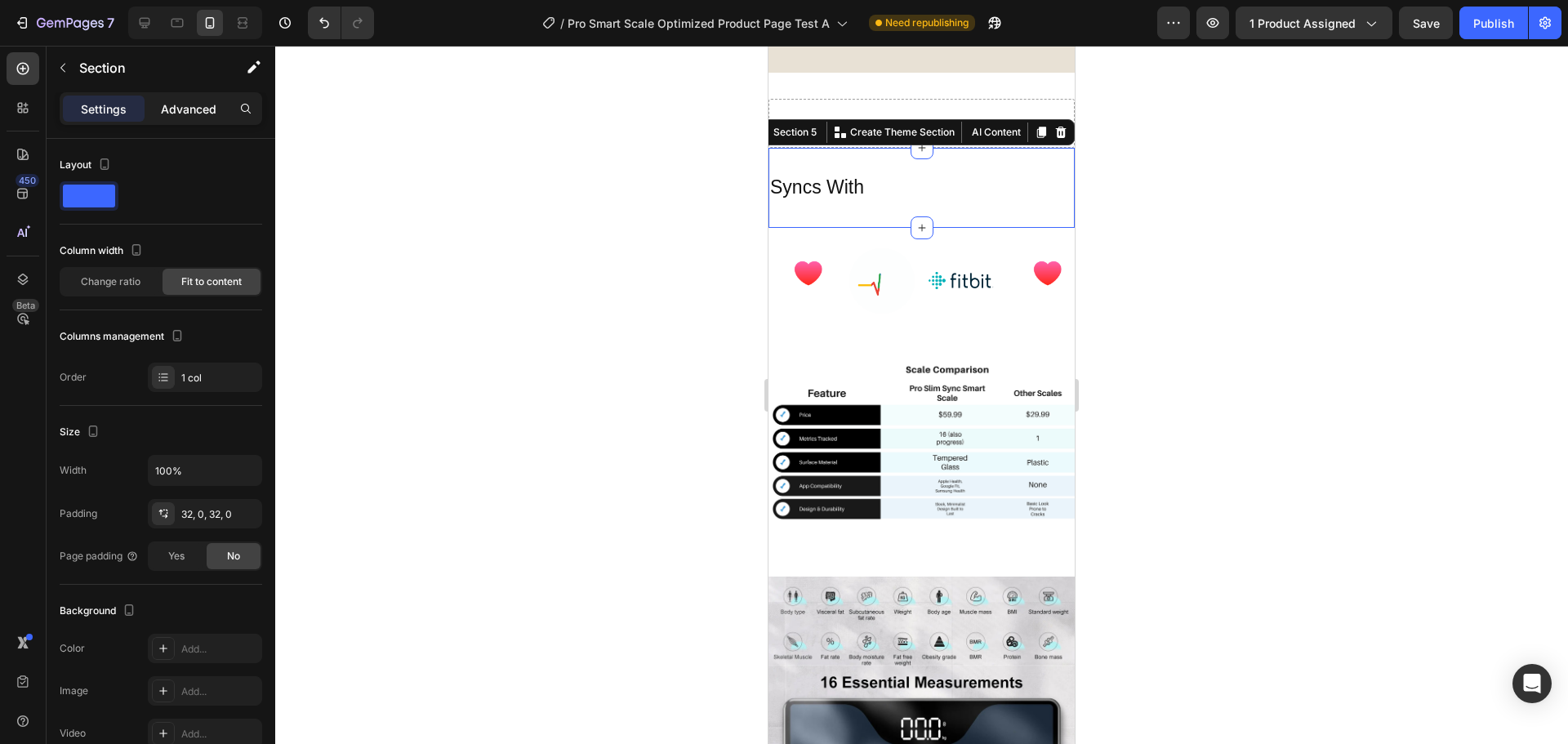 click on "Advanced" at bounding box center (189, 109) 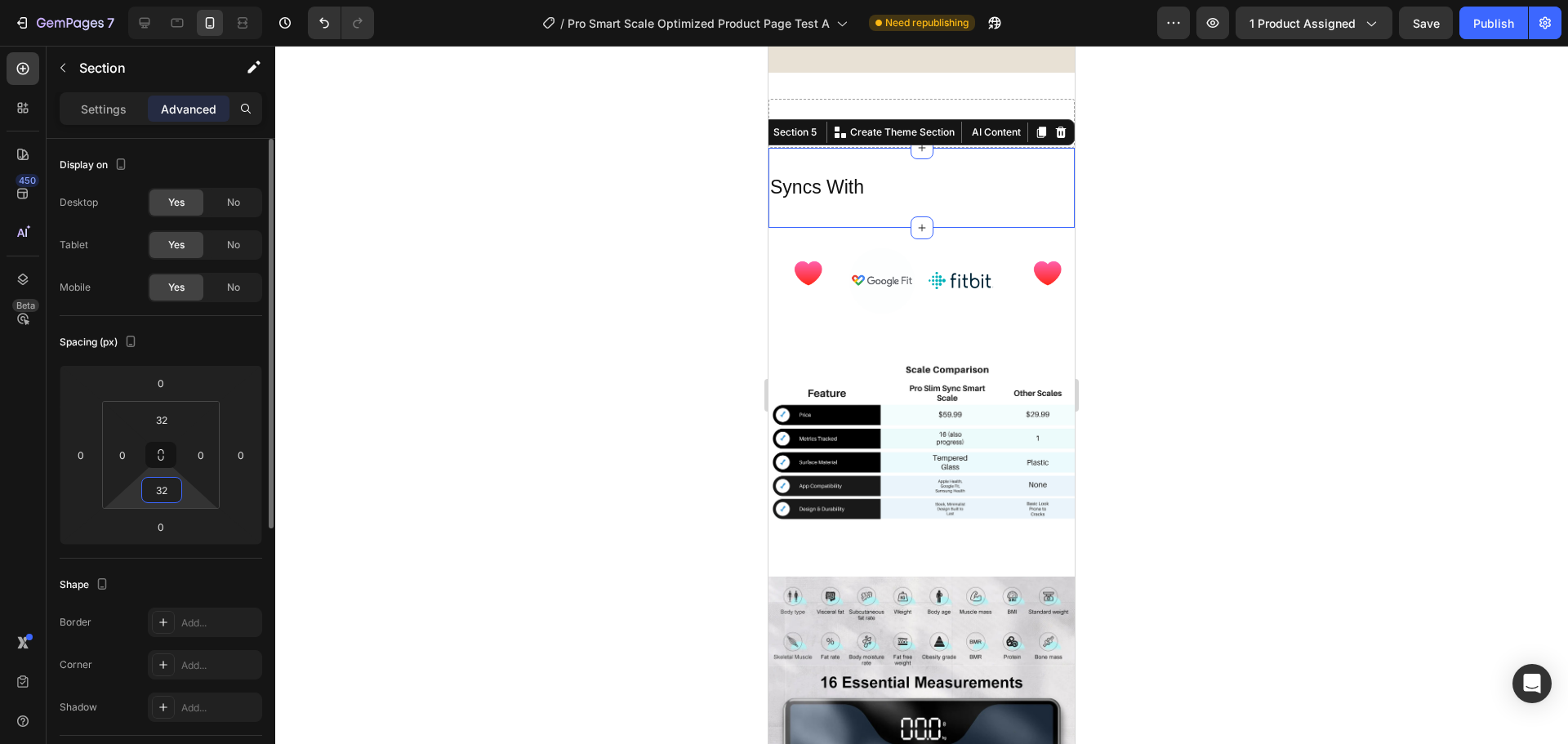 click on "32" at bounding box center (162, 490) 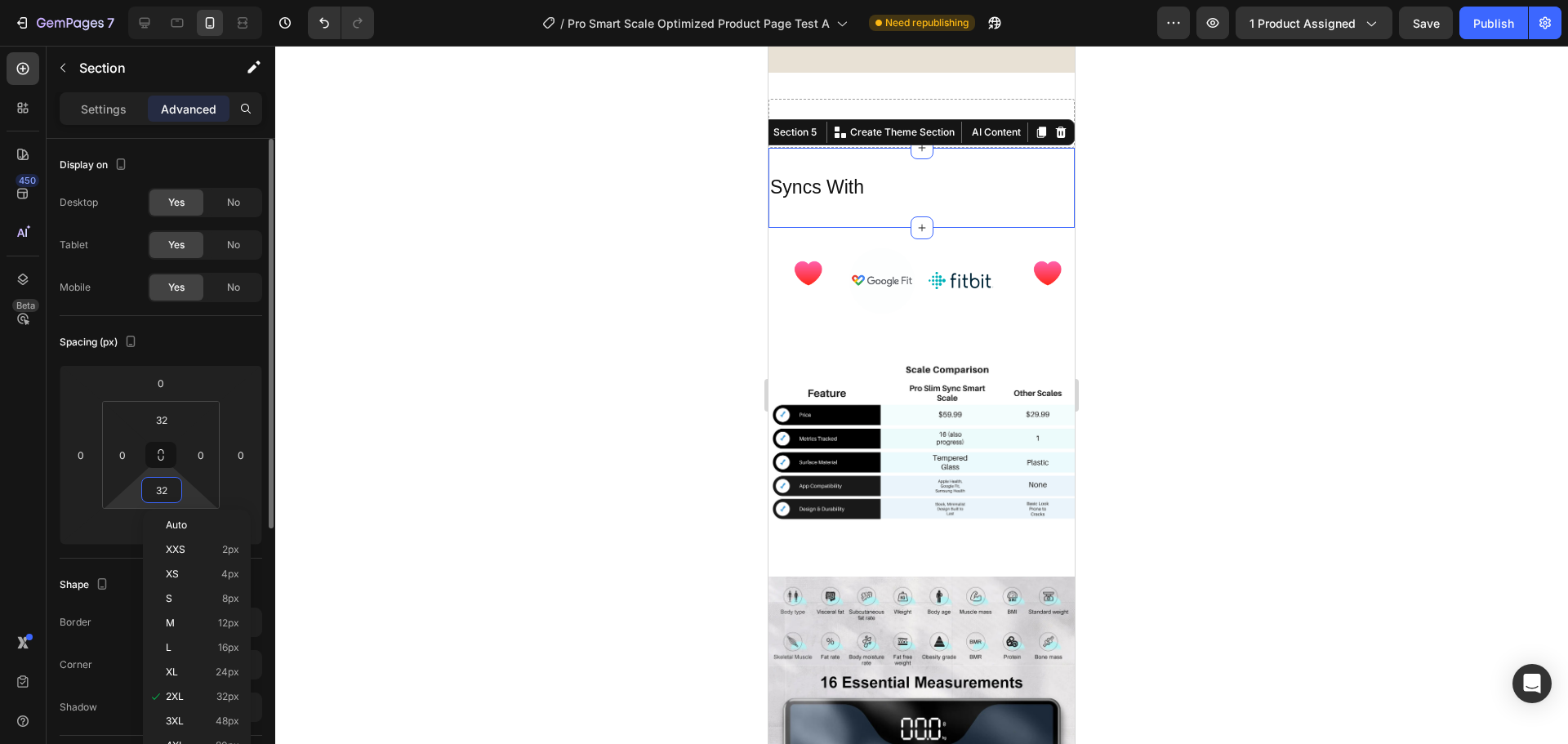 type on "0" 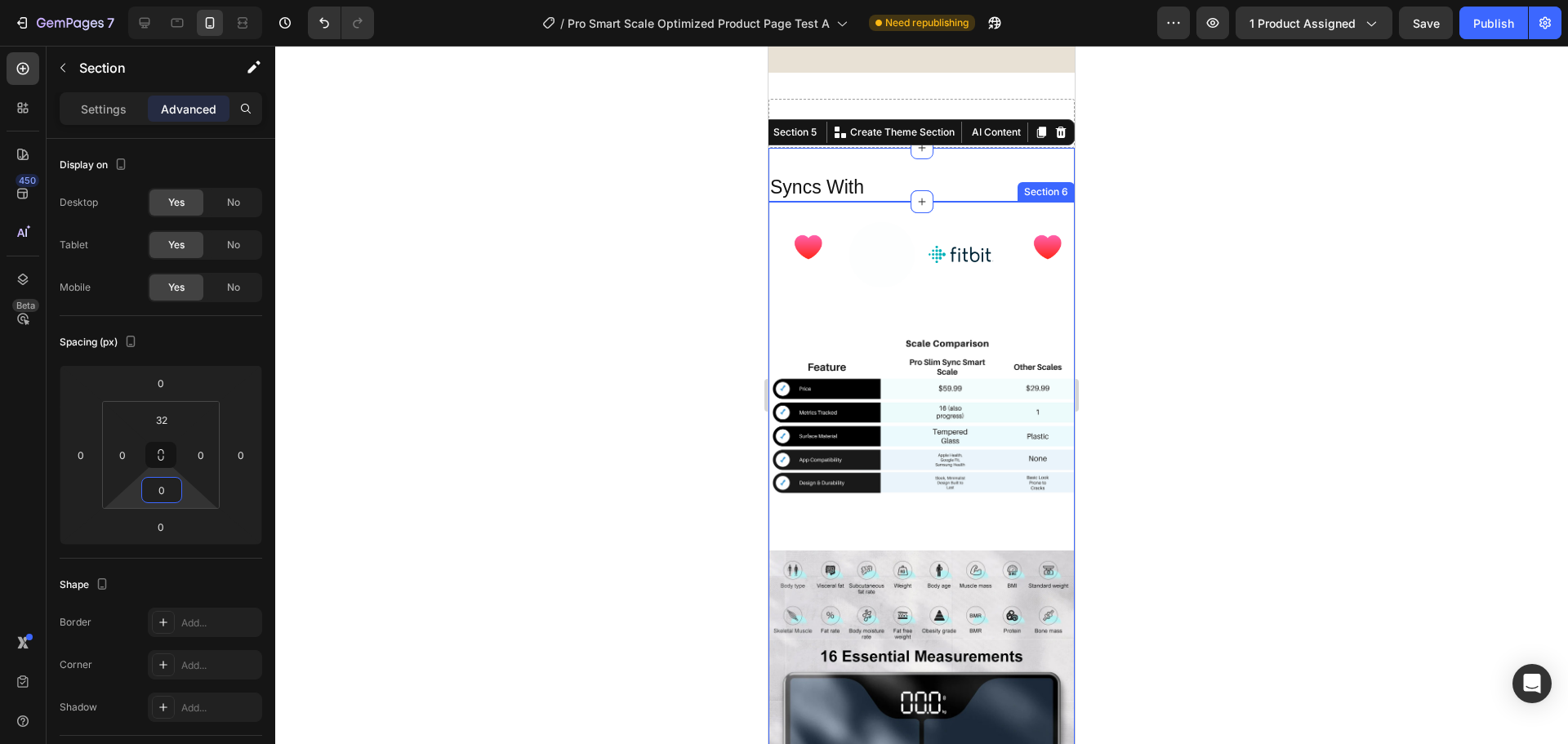 click on "Image Image Image Image Row Image Image Row Section 6" at bounding box center (921, 529) 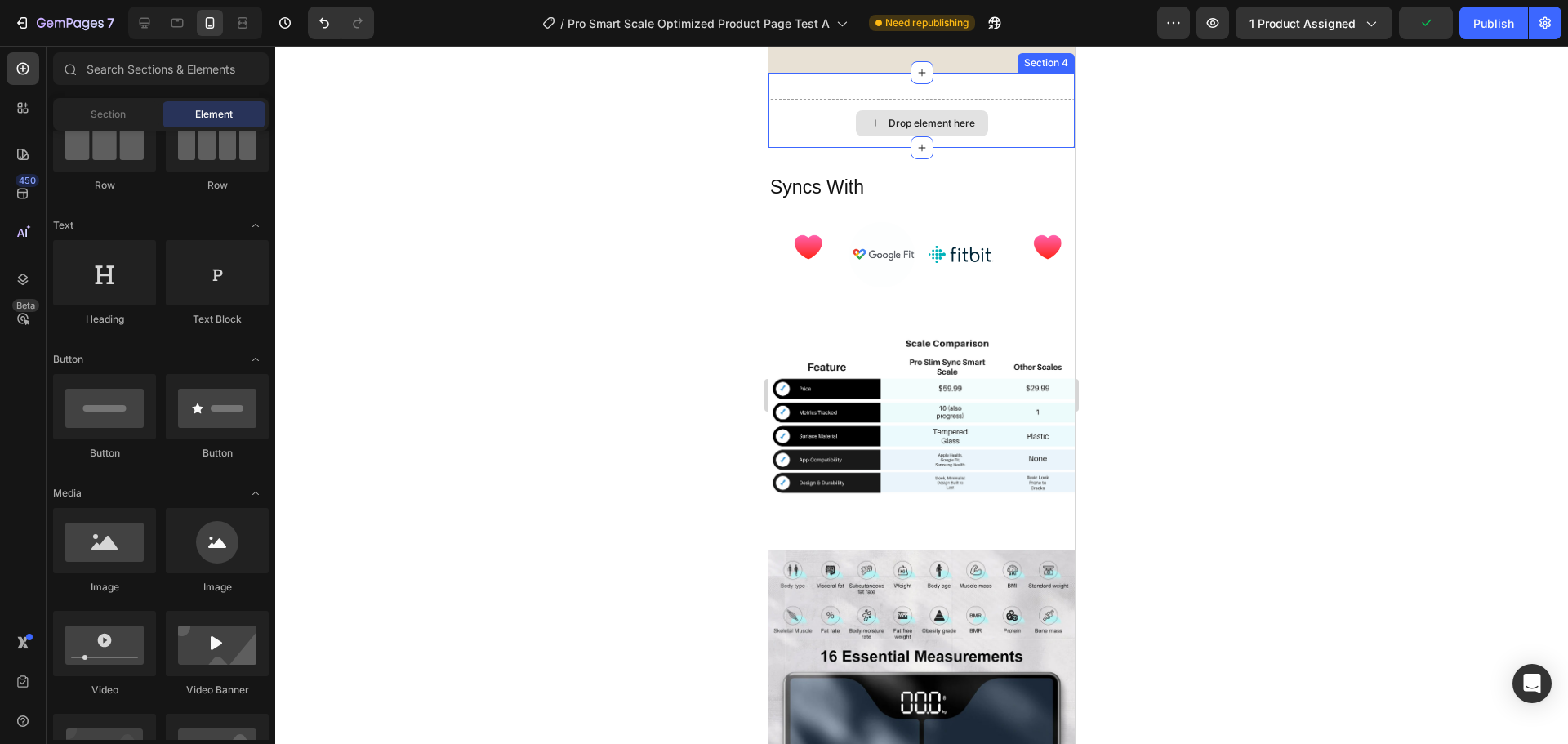click on "Drop element here" at bounding box center [932, 123] 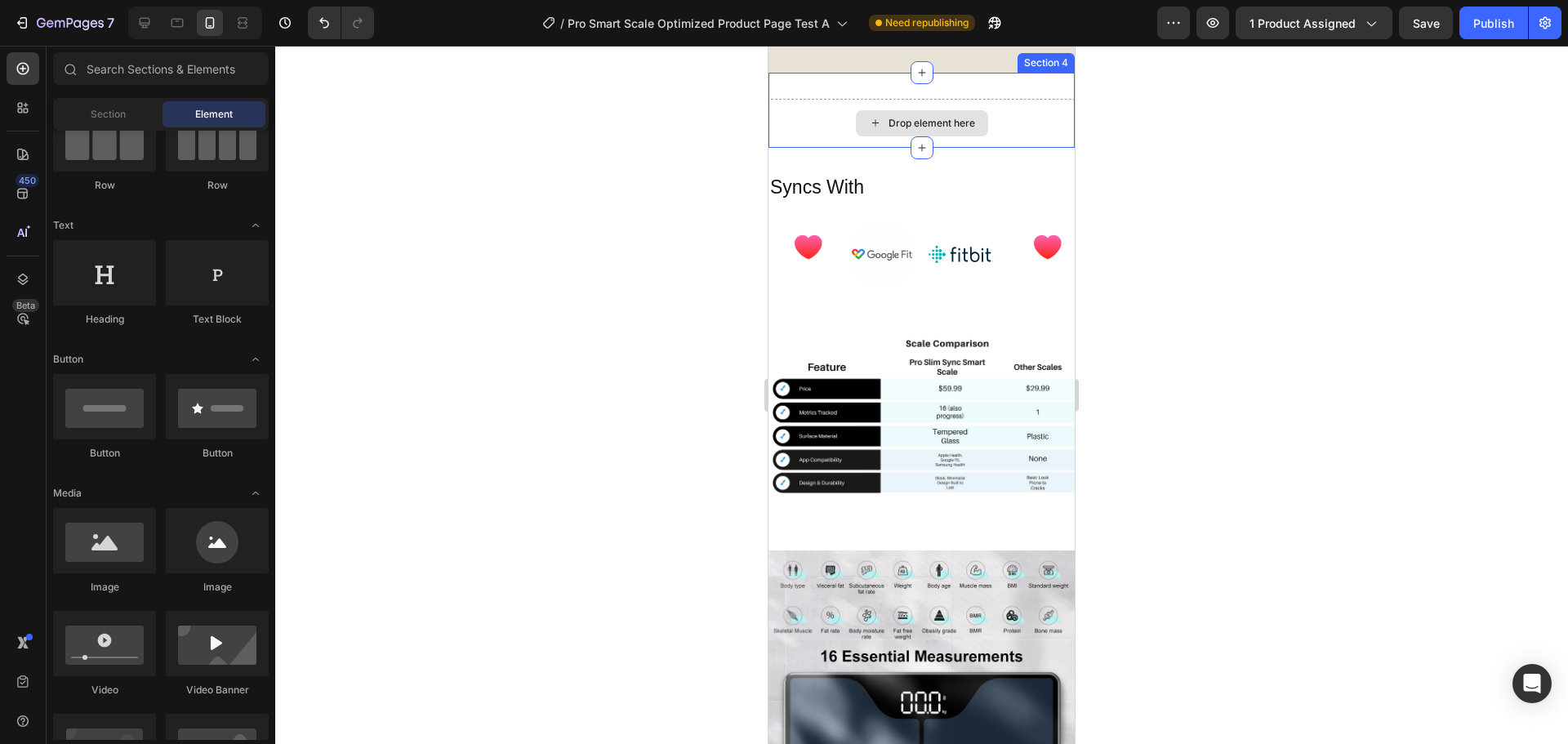 click on "Drop element here" at bounding box center (921, 123) 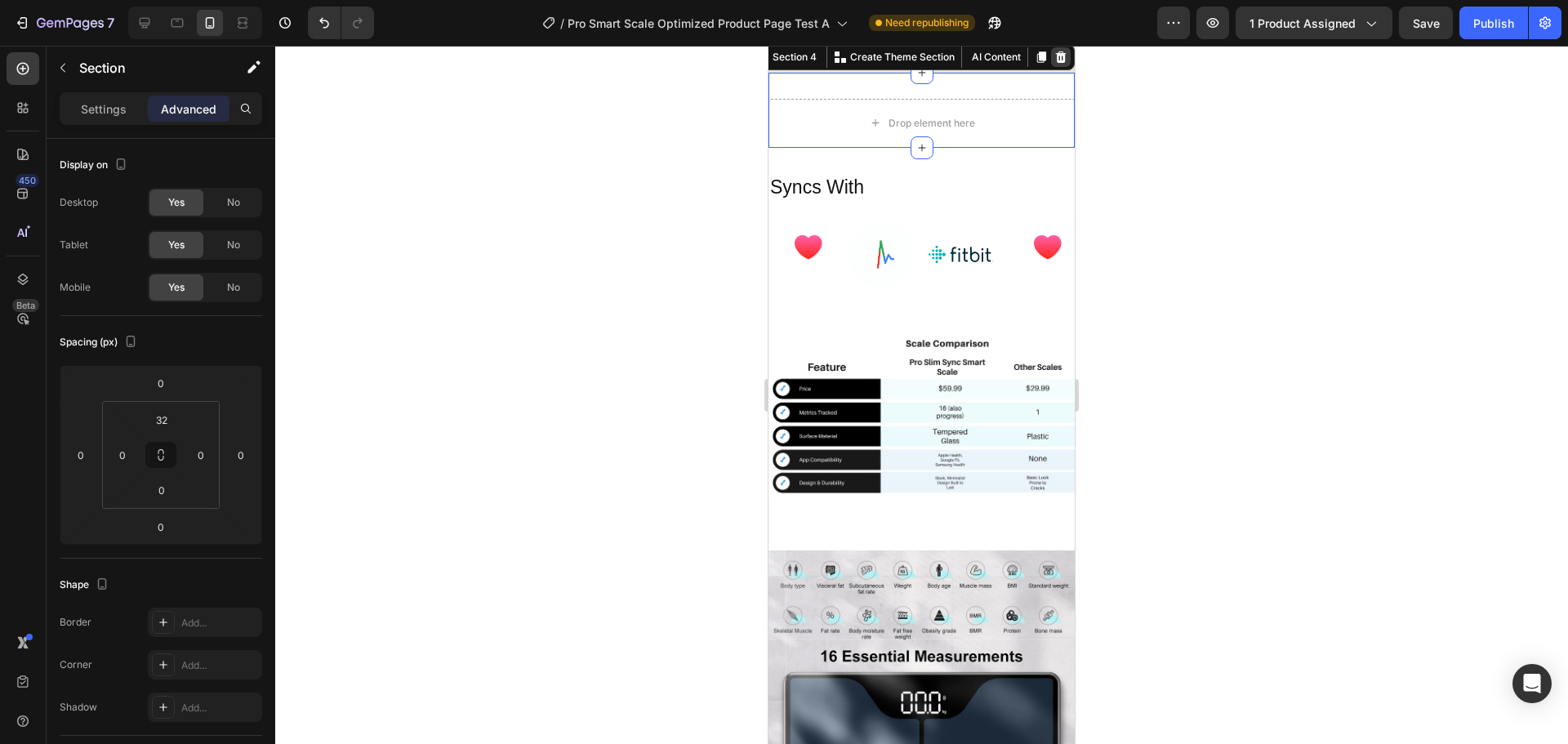 click 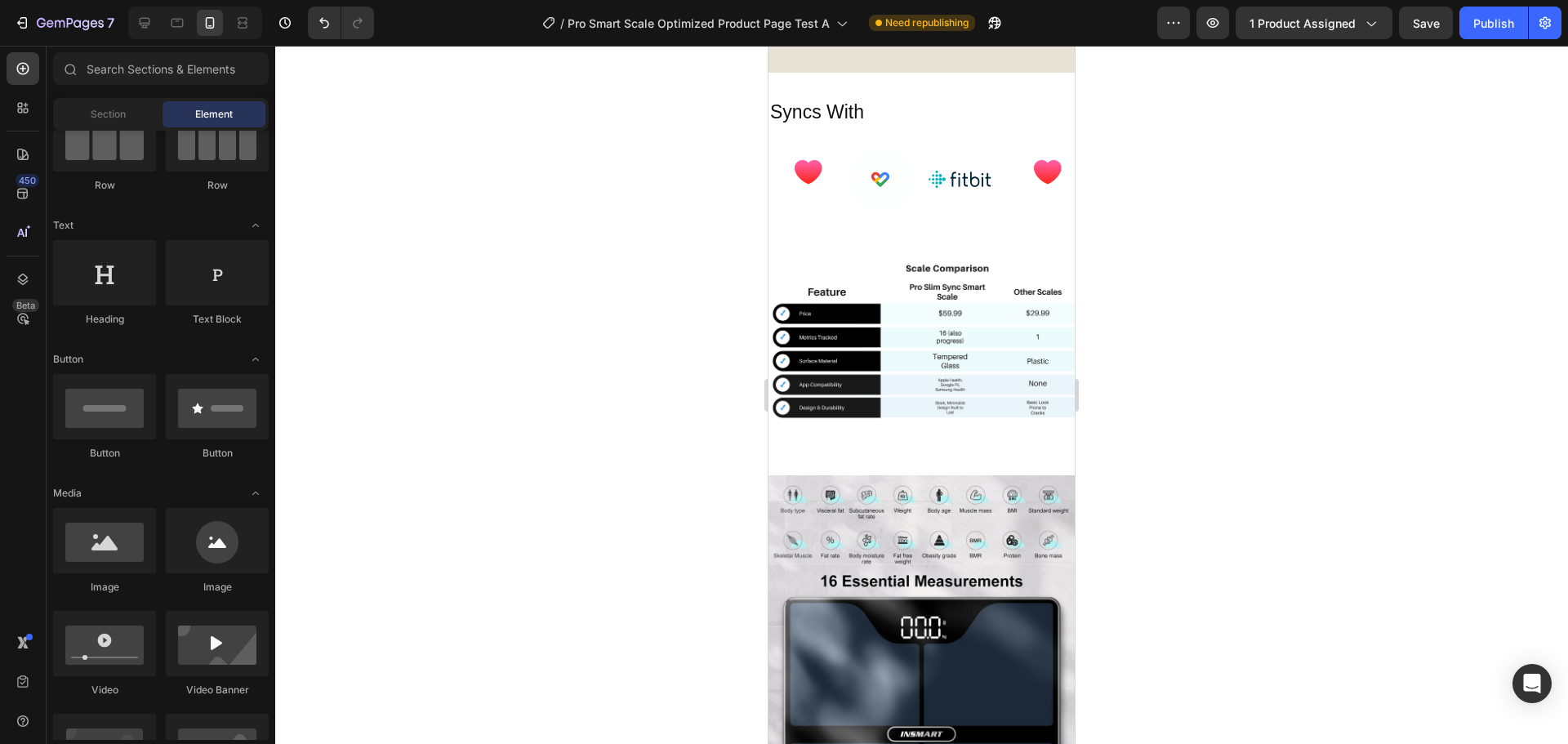 click on "Drop element here" at bounding box center [922, -9] 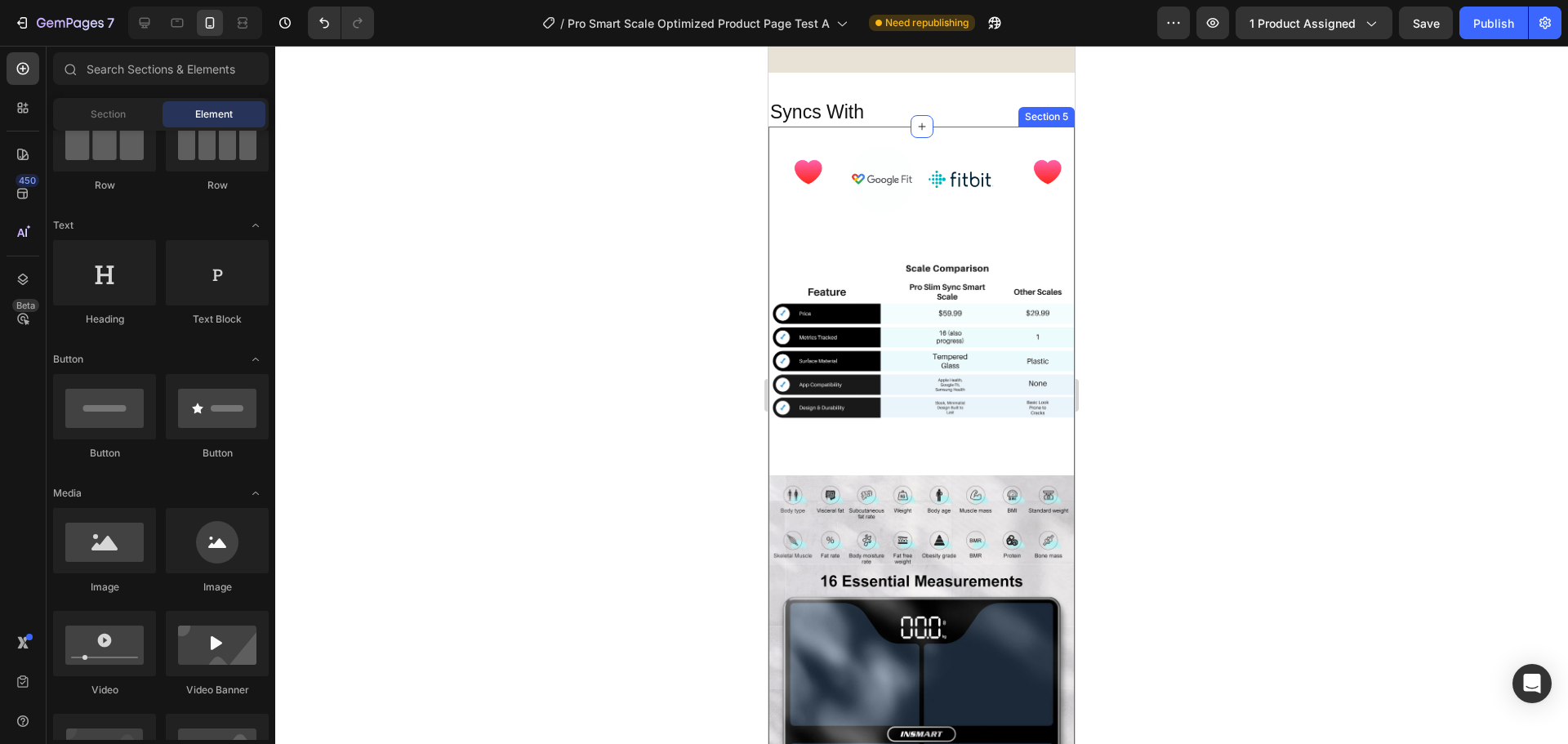 click on "Syncs With Heading Section 4" at bounding box center [921, 100] 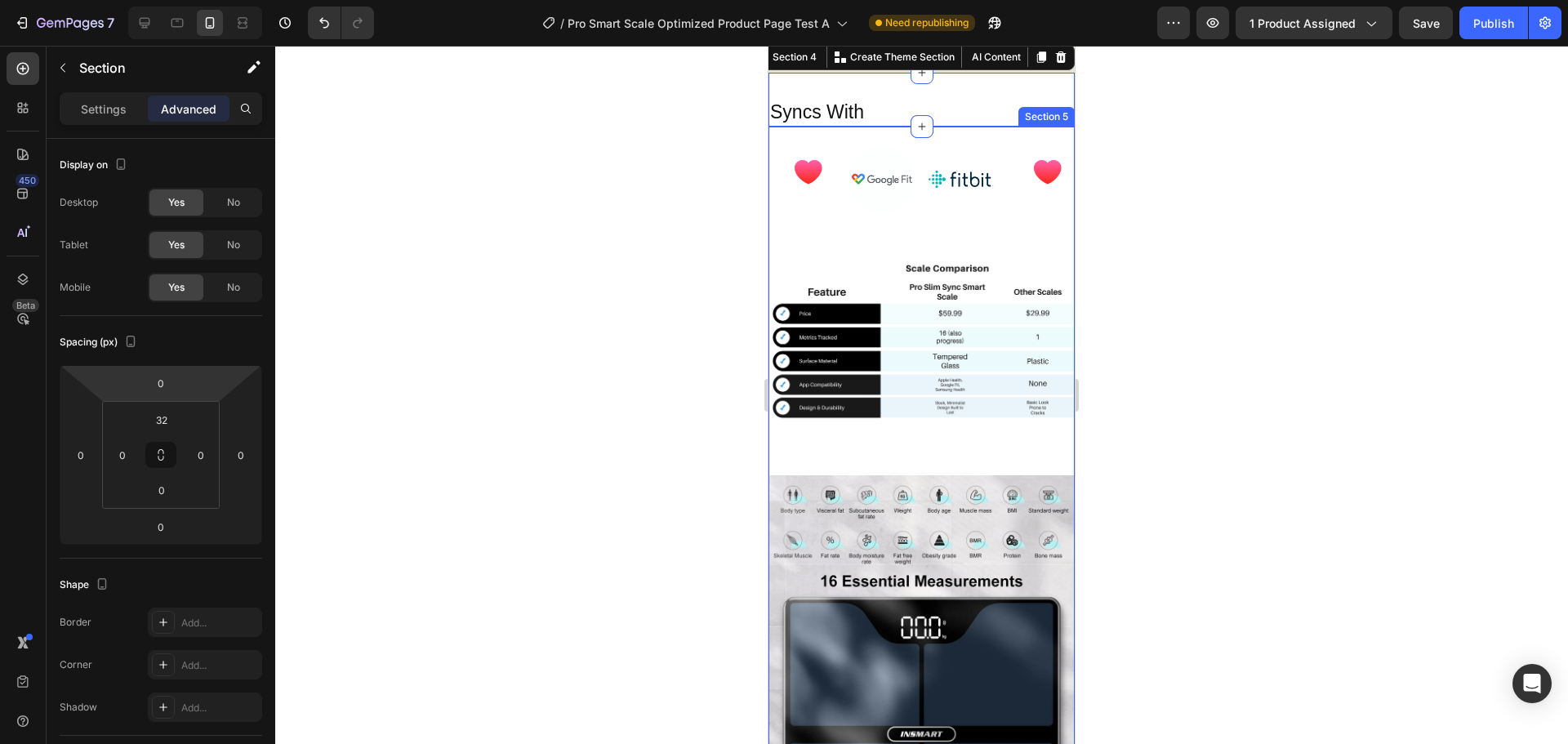 click on "Settings Advanced" at bounding box center [161, 109] 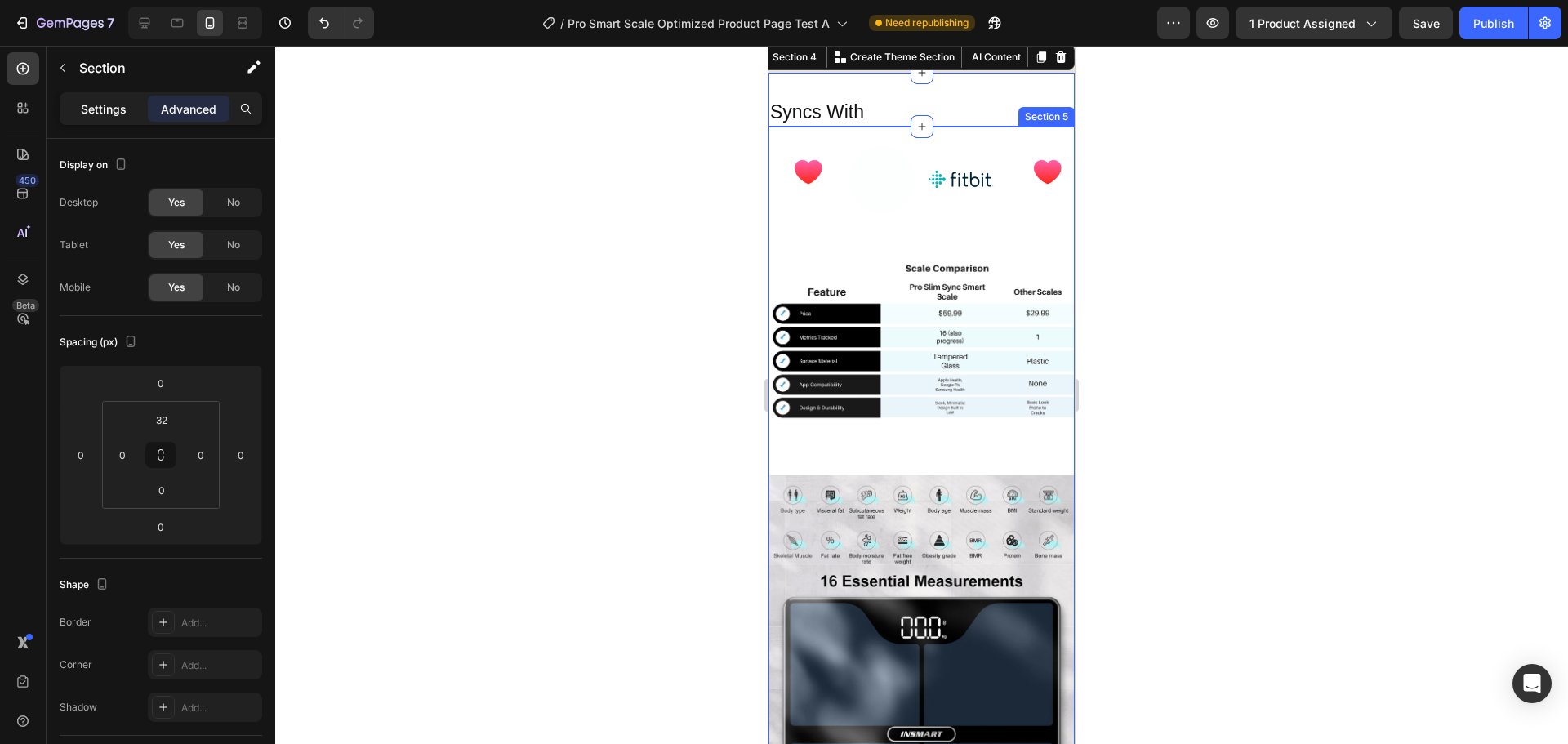 click on "Settings" 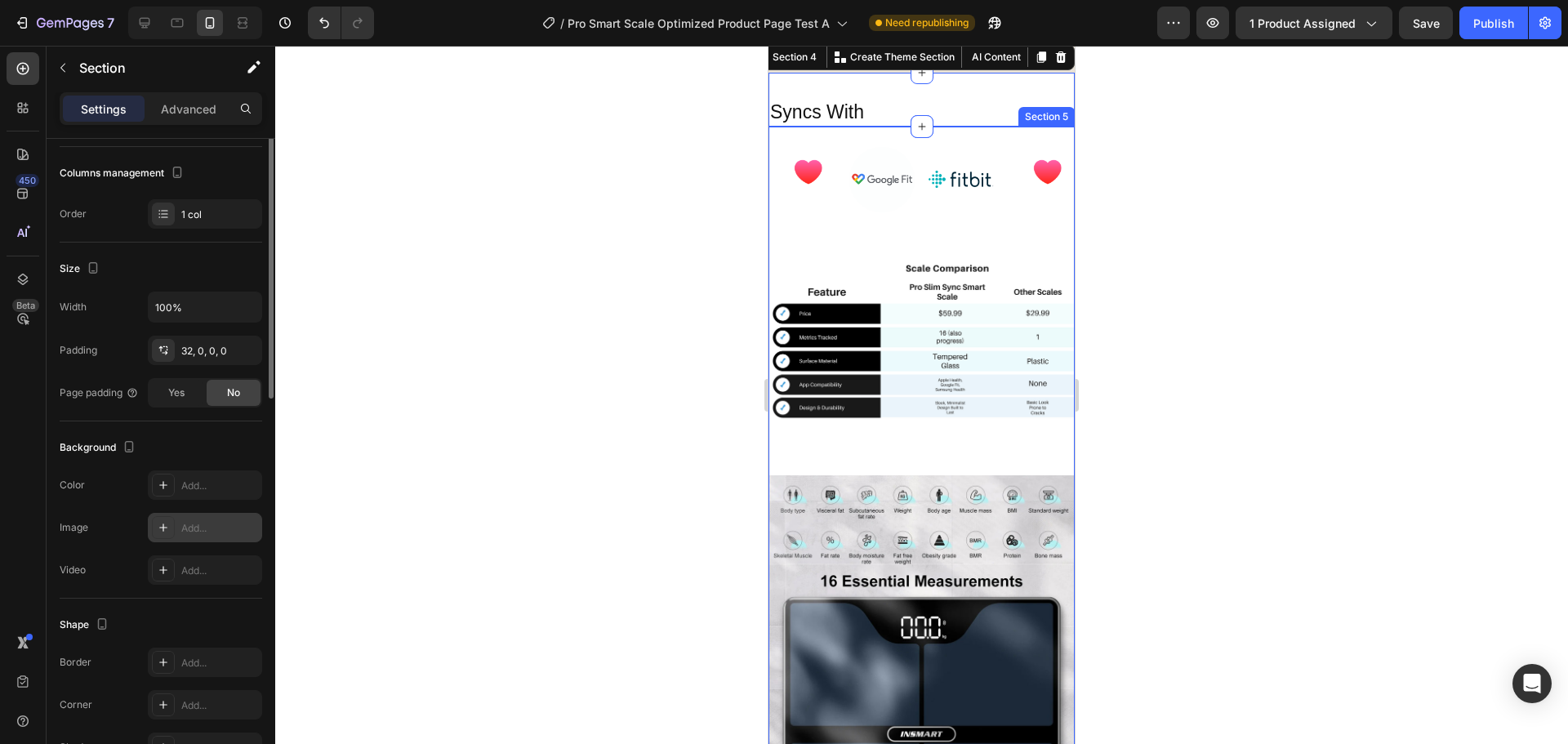 scroll, scrollTop: 0, scrollLeft: 0, axis: both 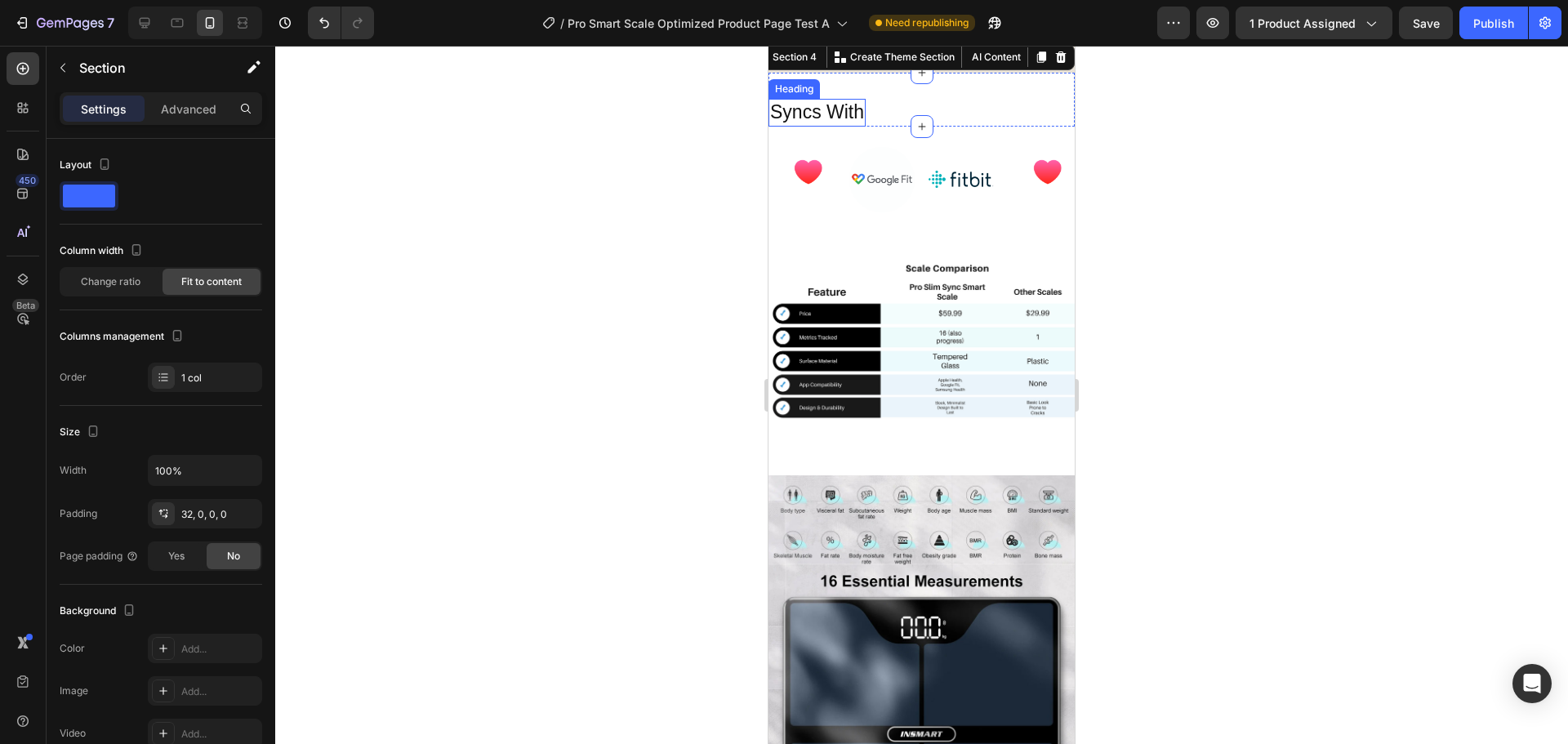 click on "Syncs With" at bounding box center [817, 113] 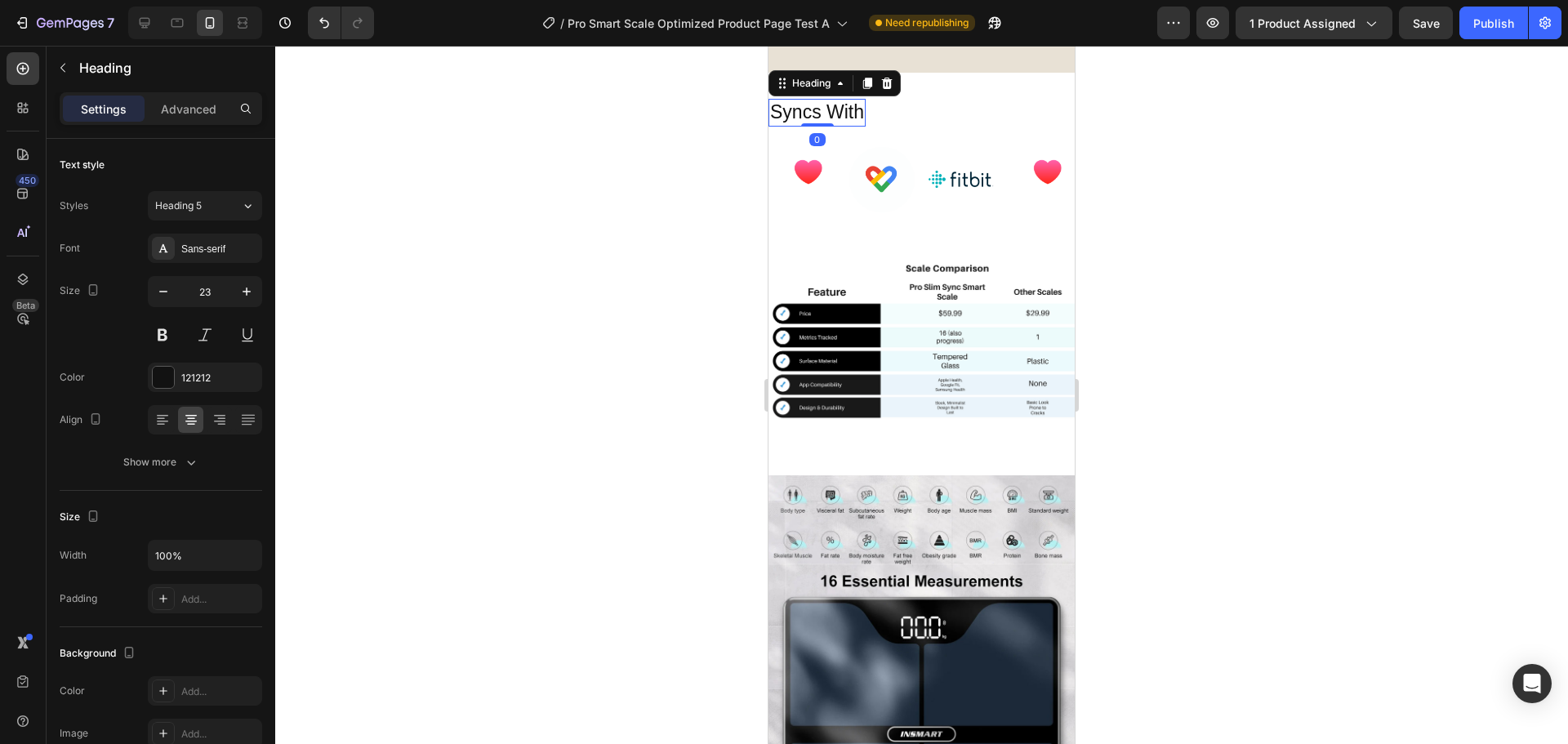click on "Syncs With" at bounding box center [817, 113] 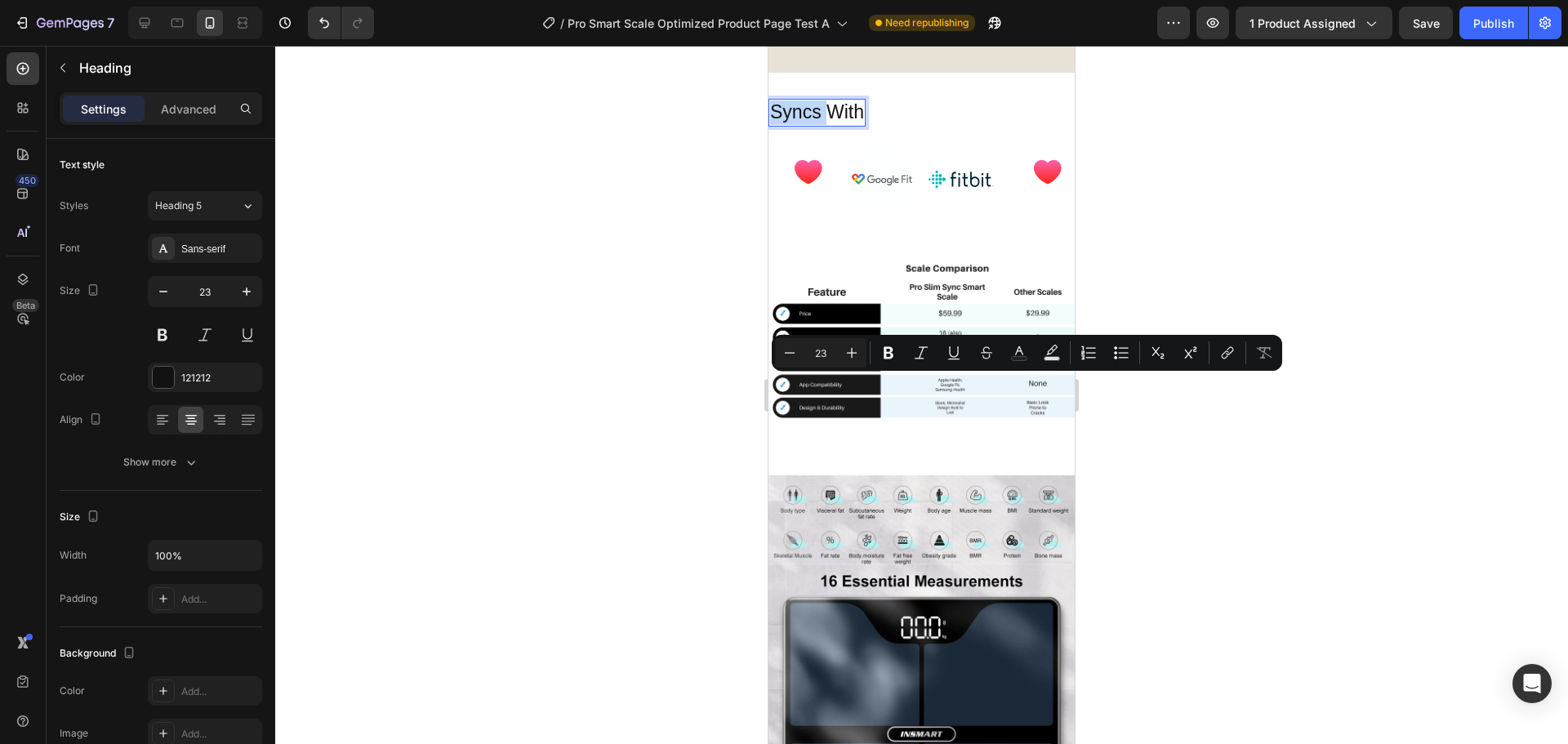 click on "Syncs With" at bounding box center [817, 113] 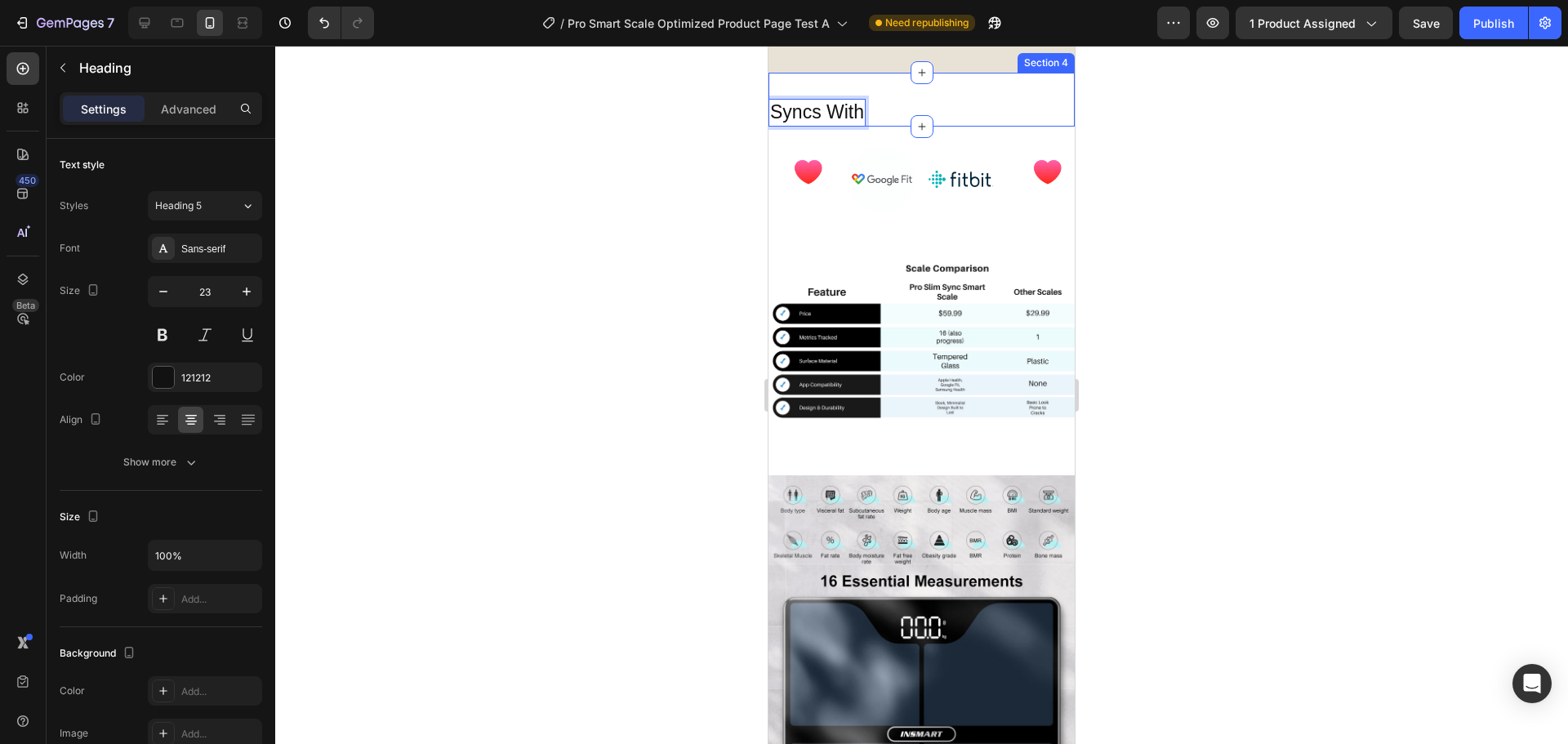 click on "Syncs With Heading   0 Section 4" at bounding box center [921, 100] 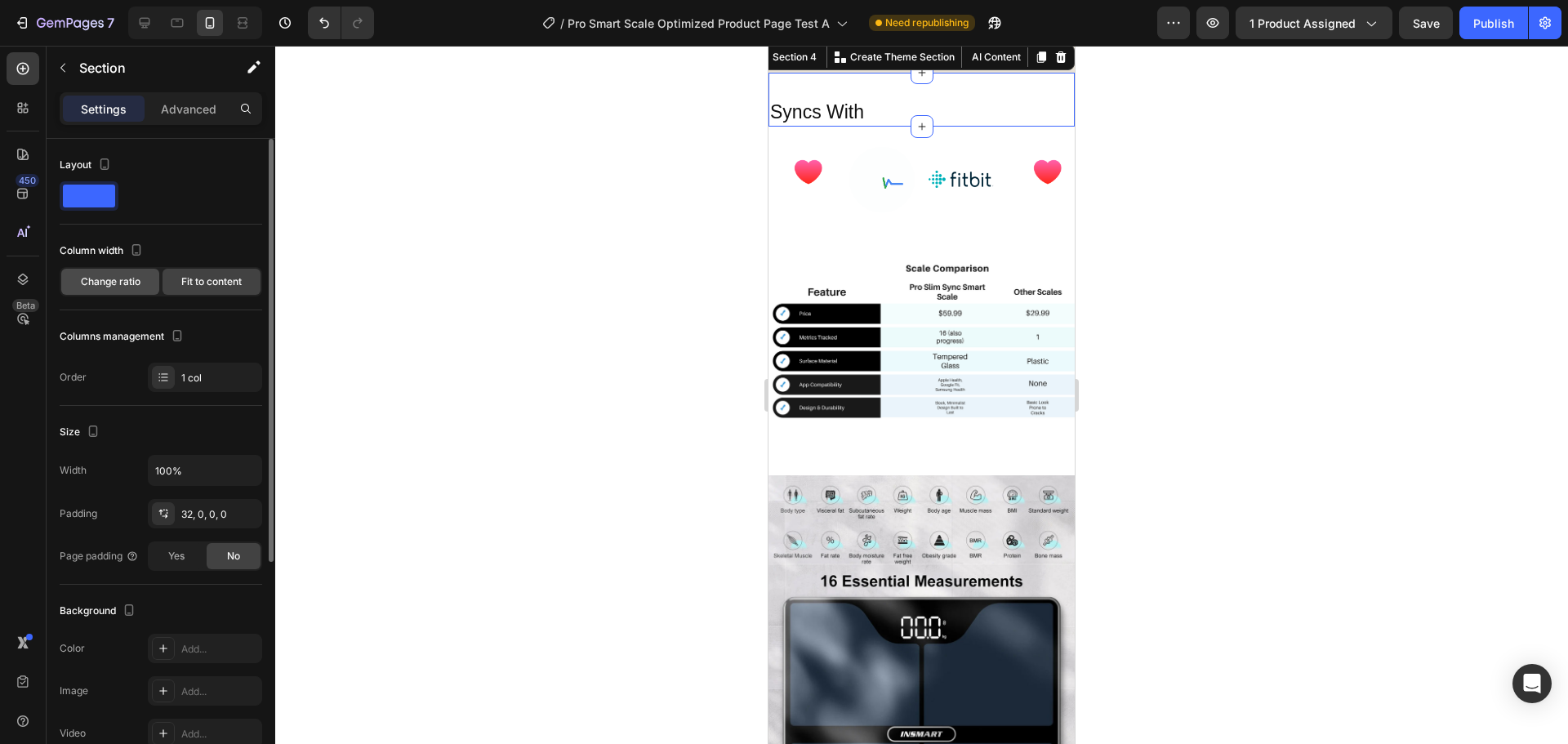 click on "Change ratio" 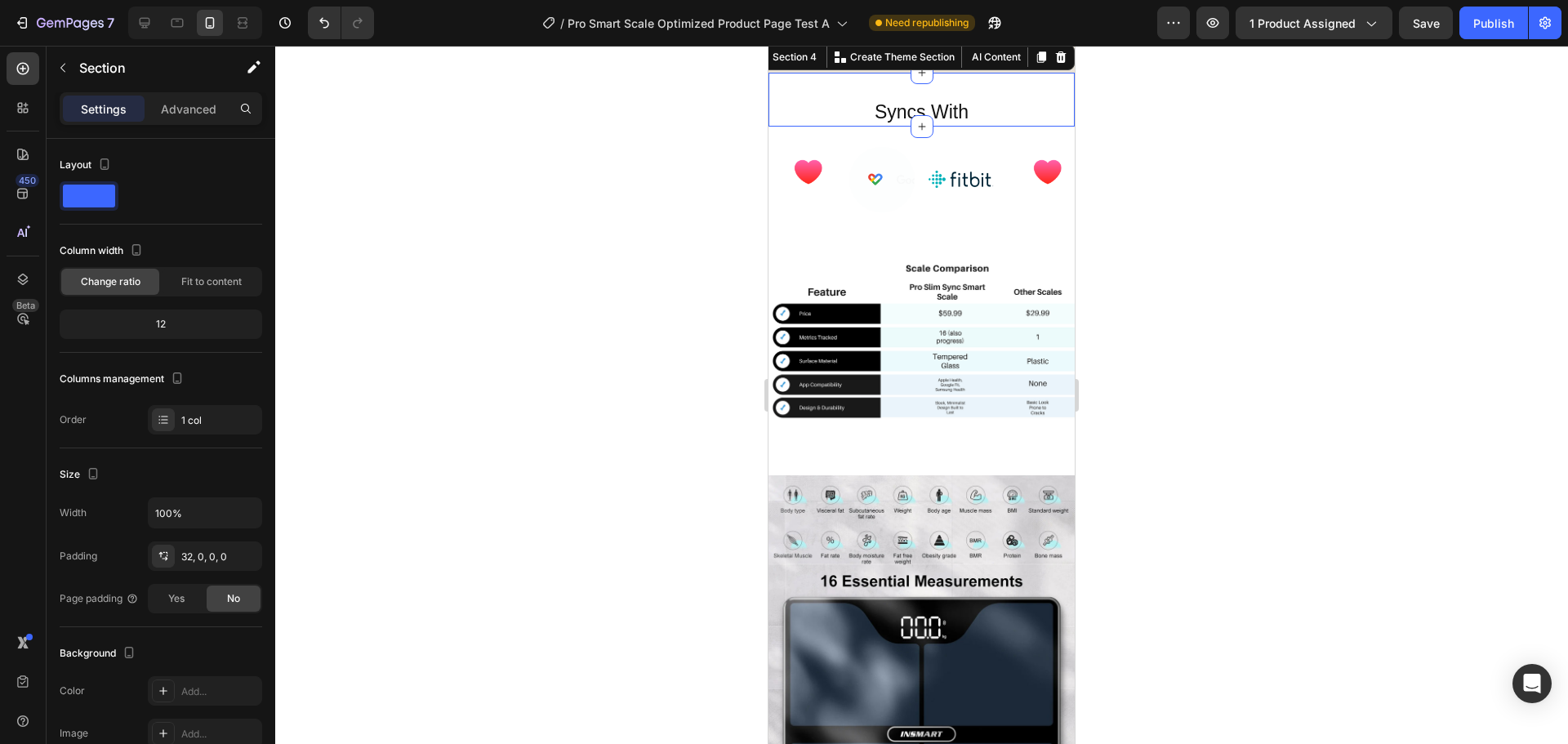 click 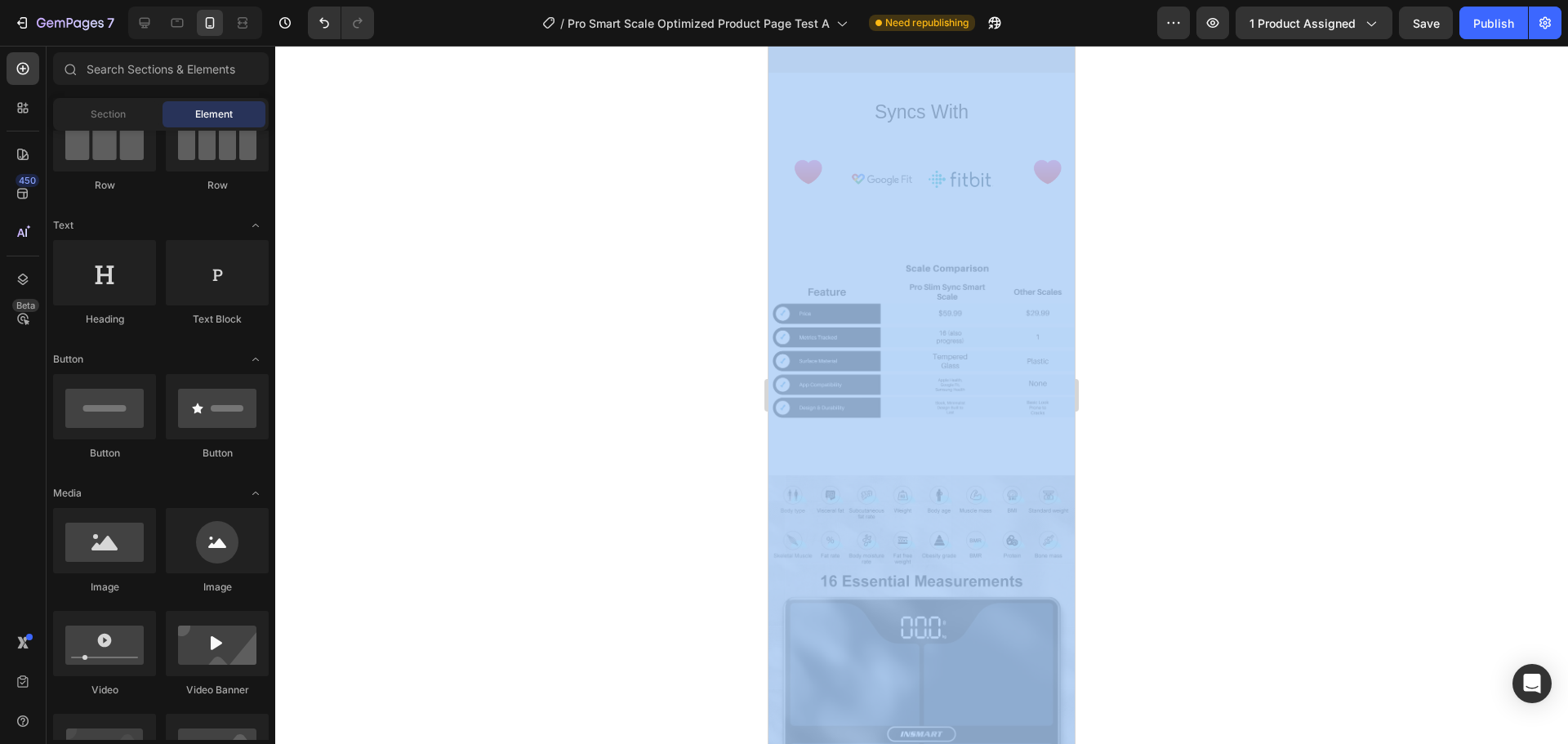 drag, startPoint x: 1566, startPoint y: 457, endPoint x: 1295, endPoint y: -99, distance: 618.5281 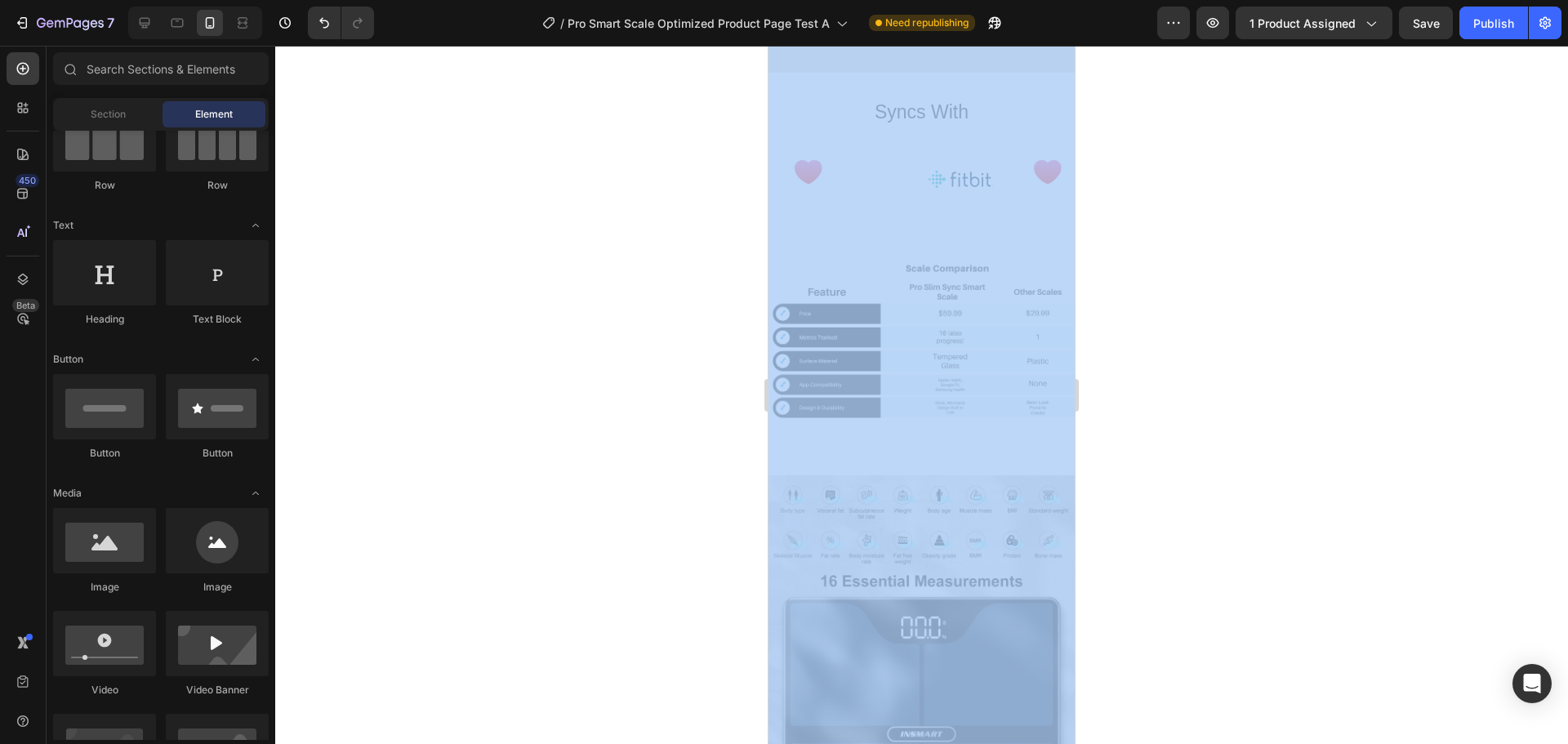 click 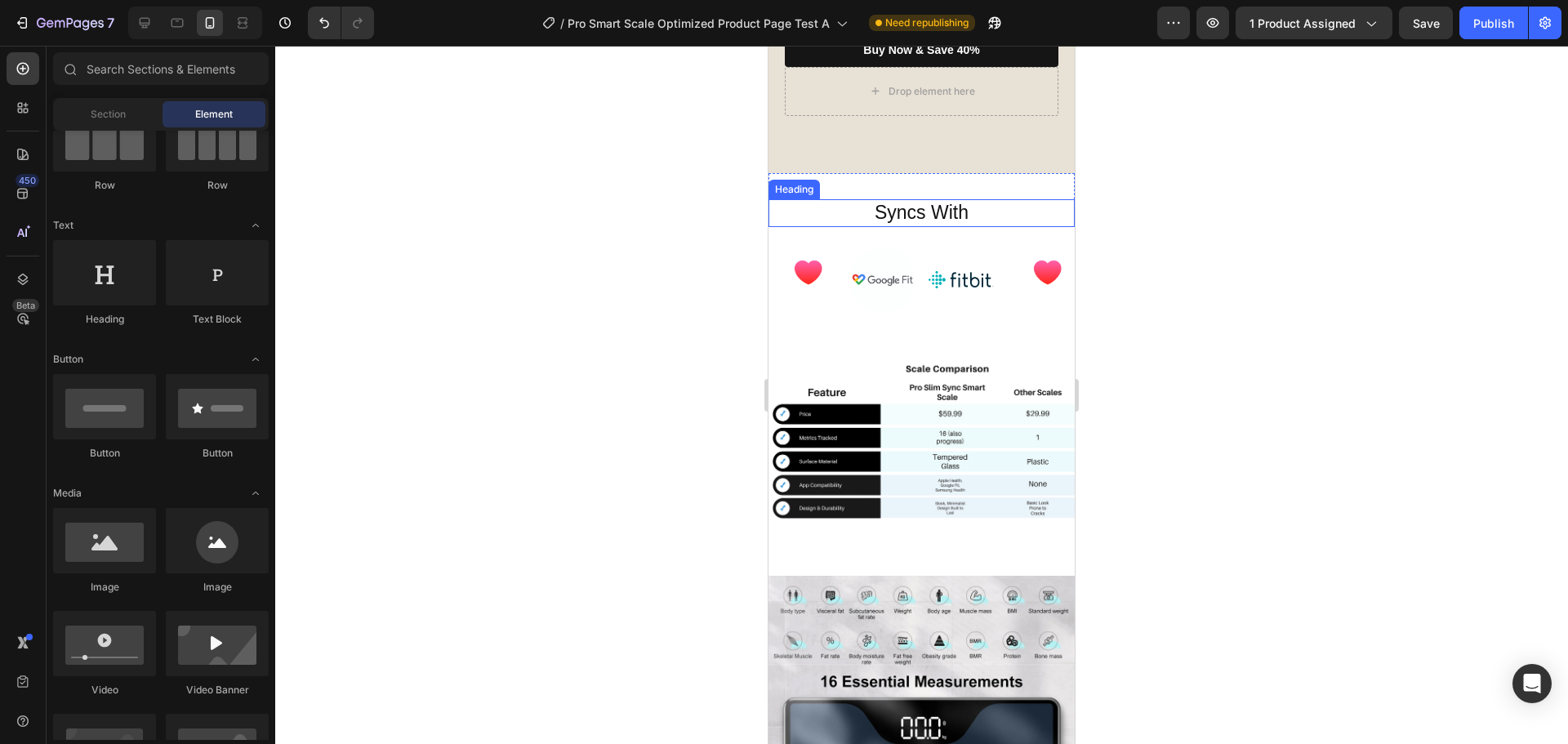 scroll, scrollTop: 2287, scrollLeft: 0, axis: vertical 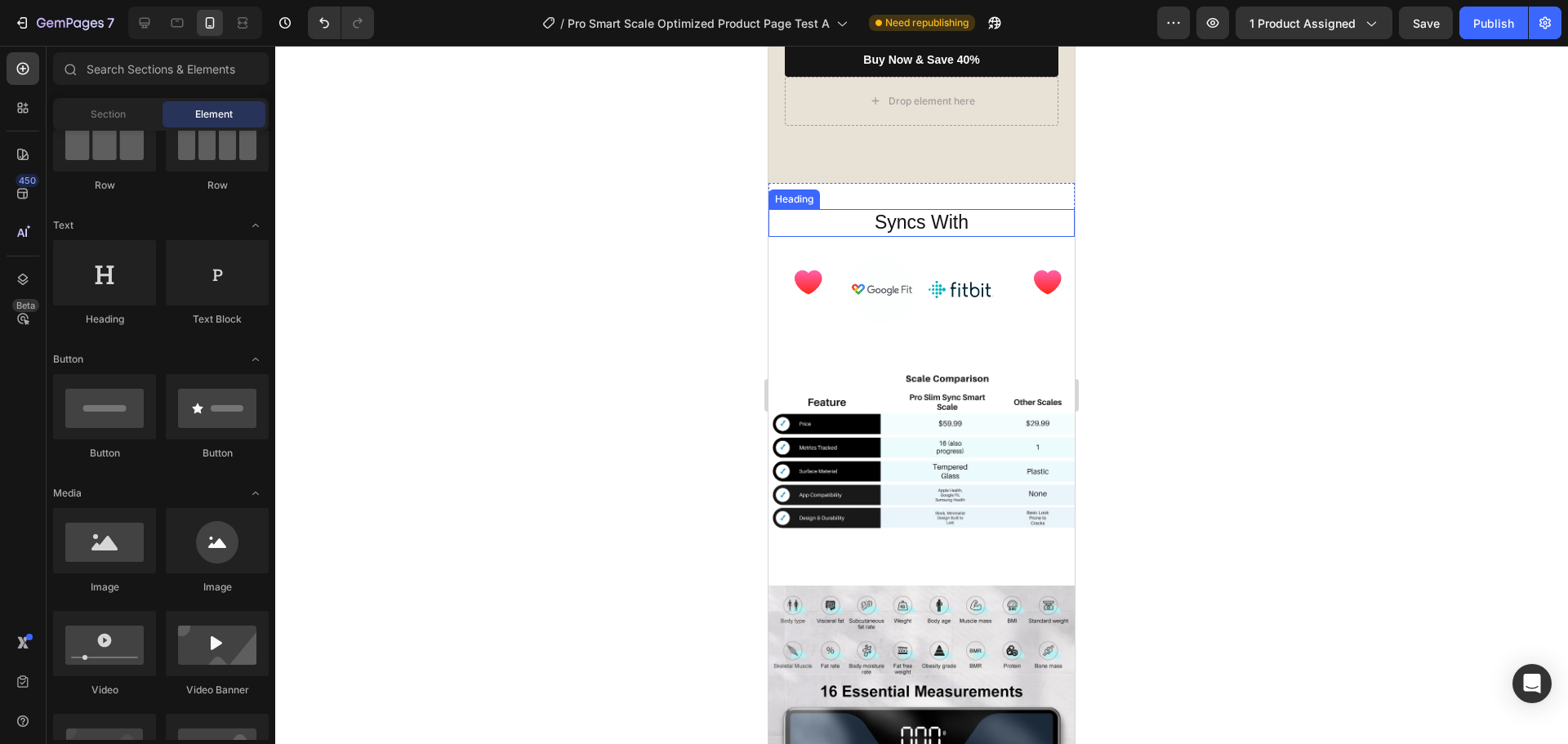 click on "Syncs With" at bounding box center [921, 223] 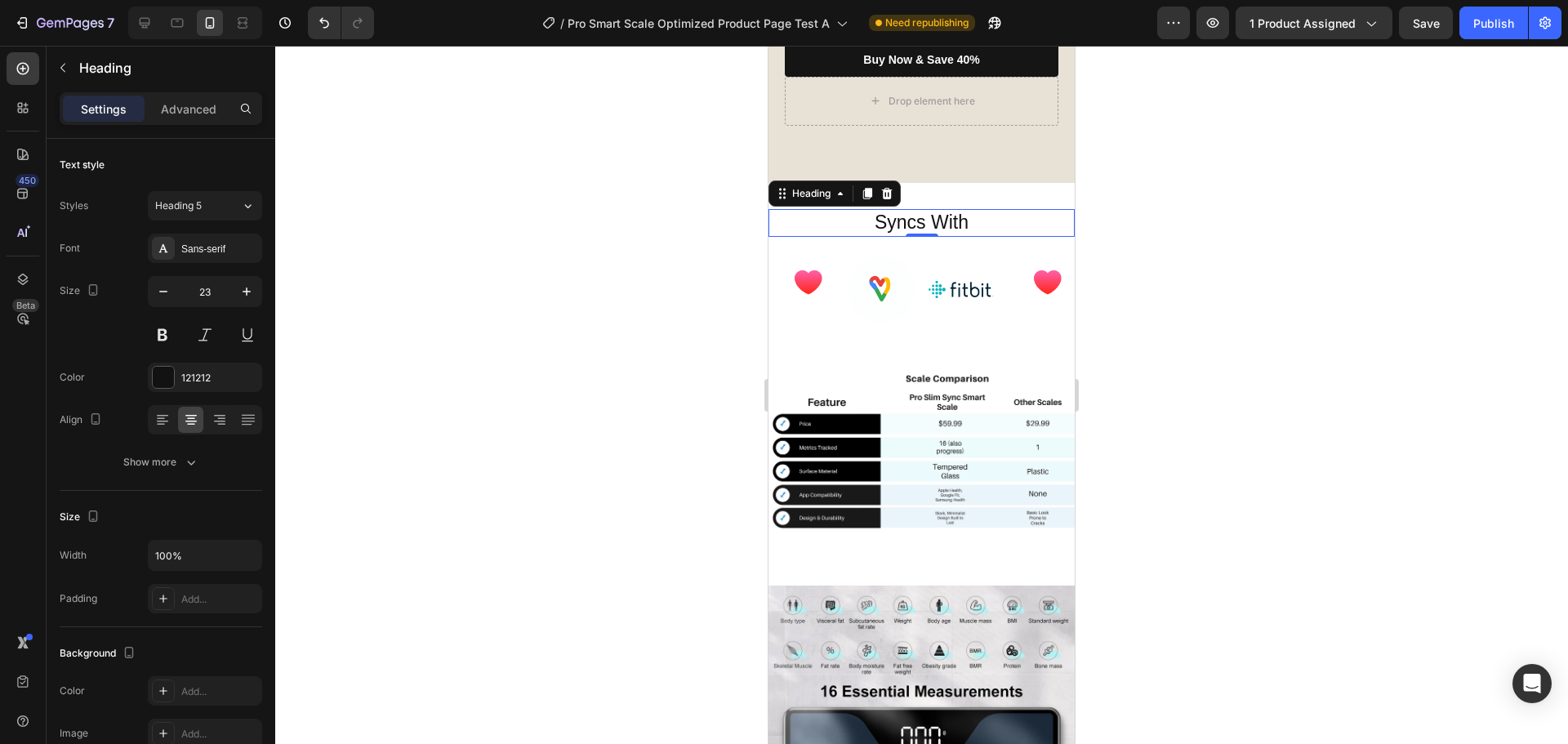 click on "Syncs With" at bounding box center (921, 223) 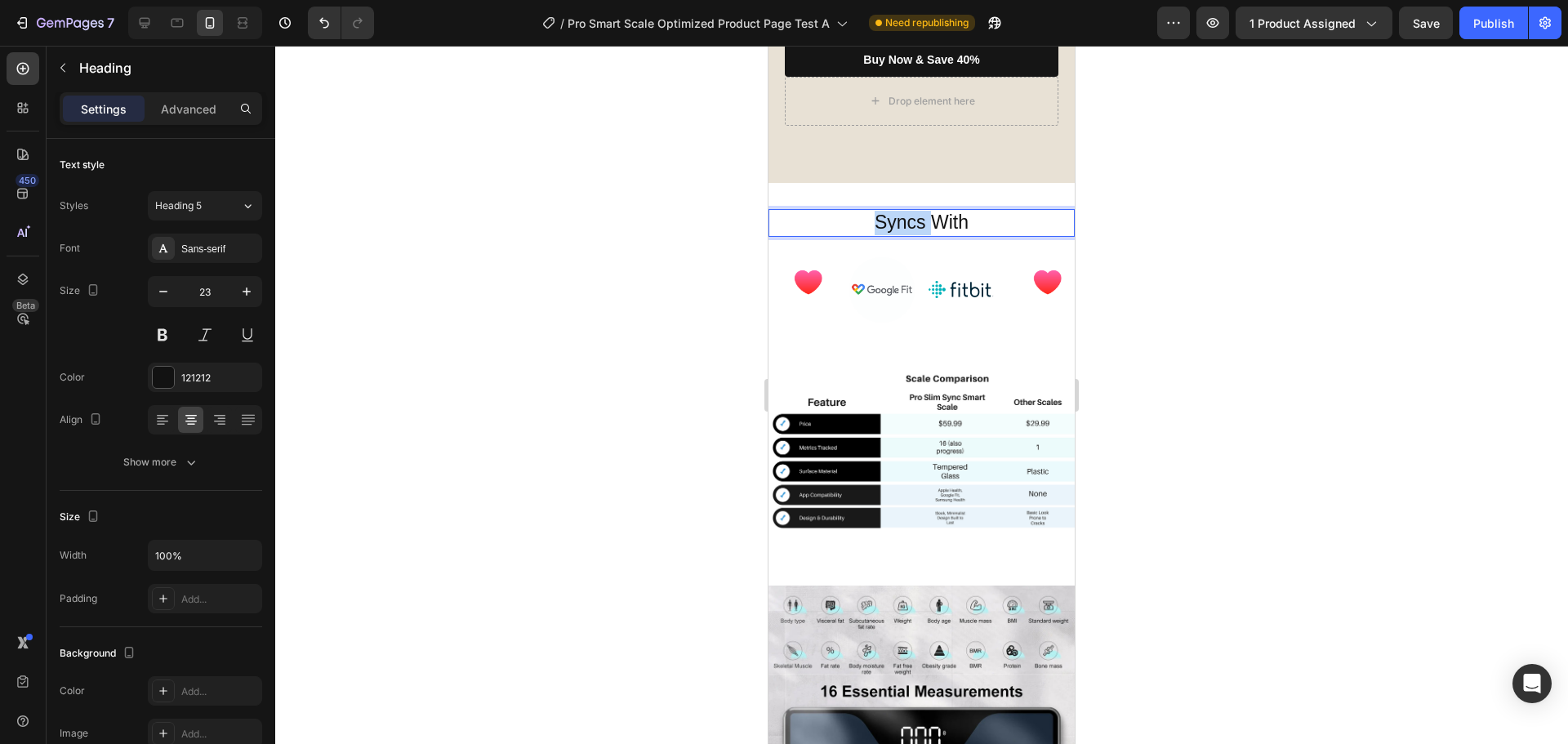 click on "Syncs With" at bounding box center [921, 223] 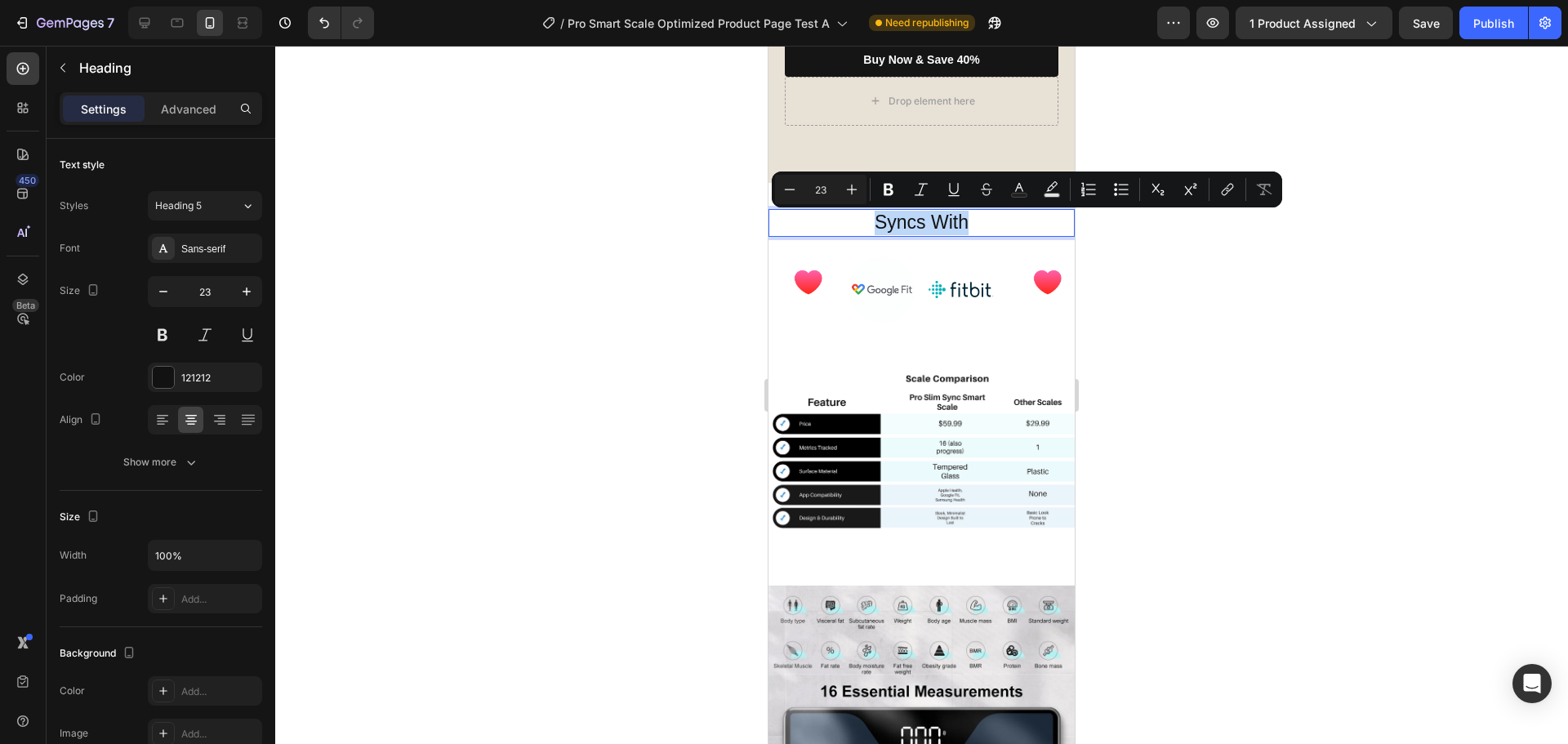 click on "Syncs With" at bounding box center (921, 223) 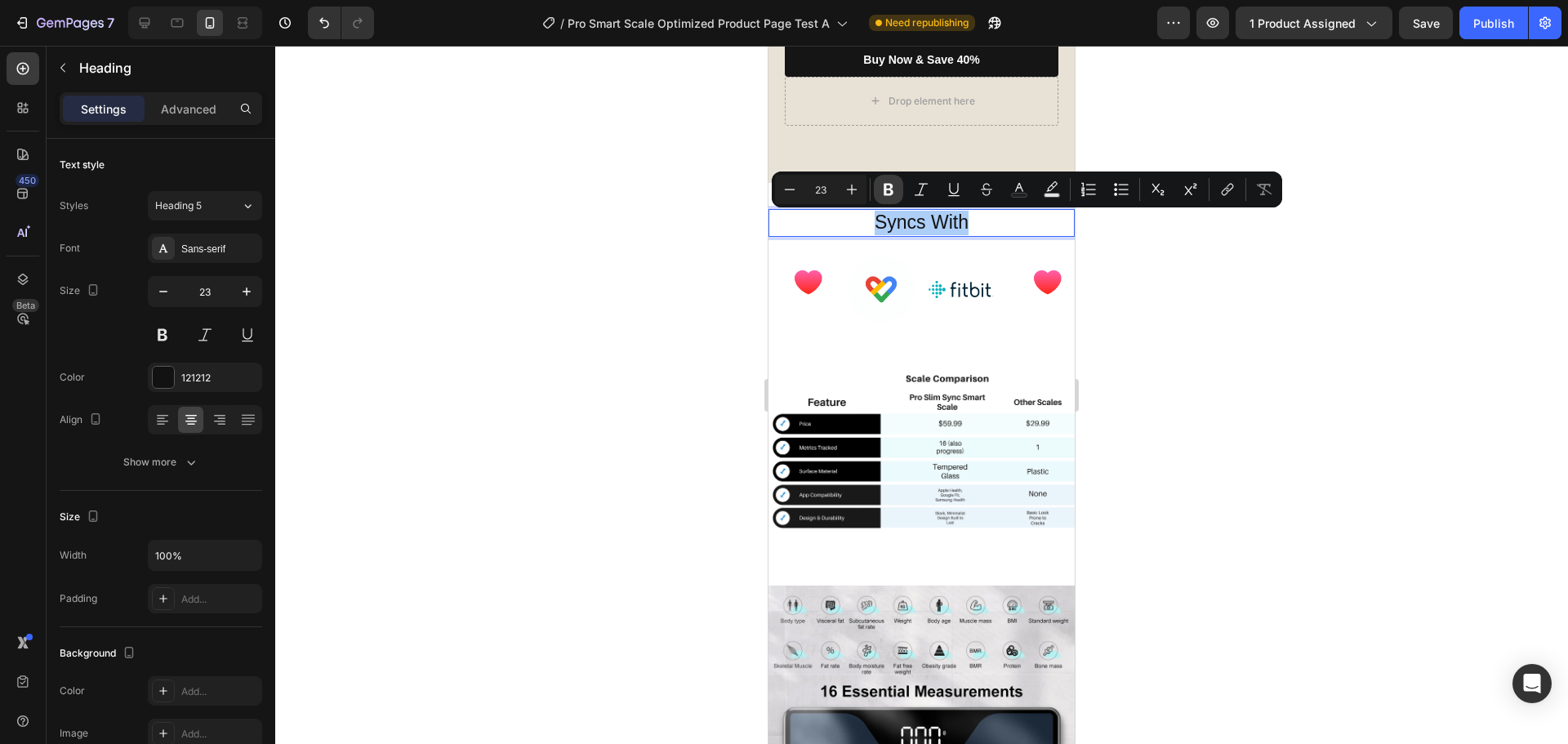 click on "Bold" at bounding box center (889, 189) 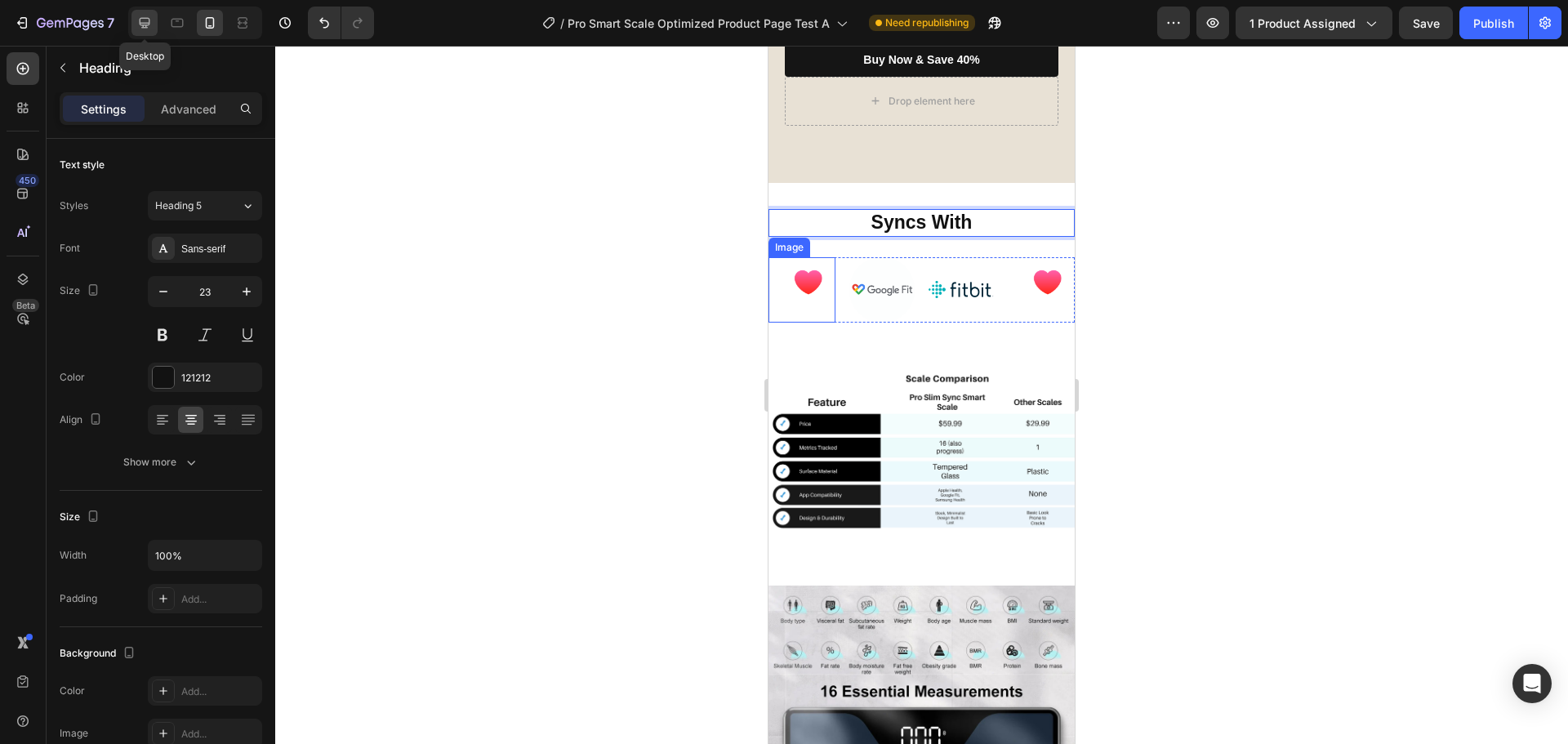 click 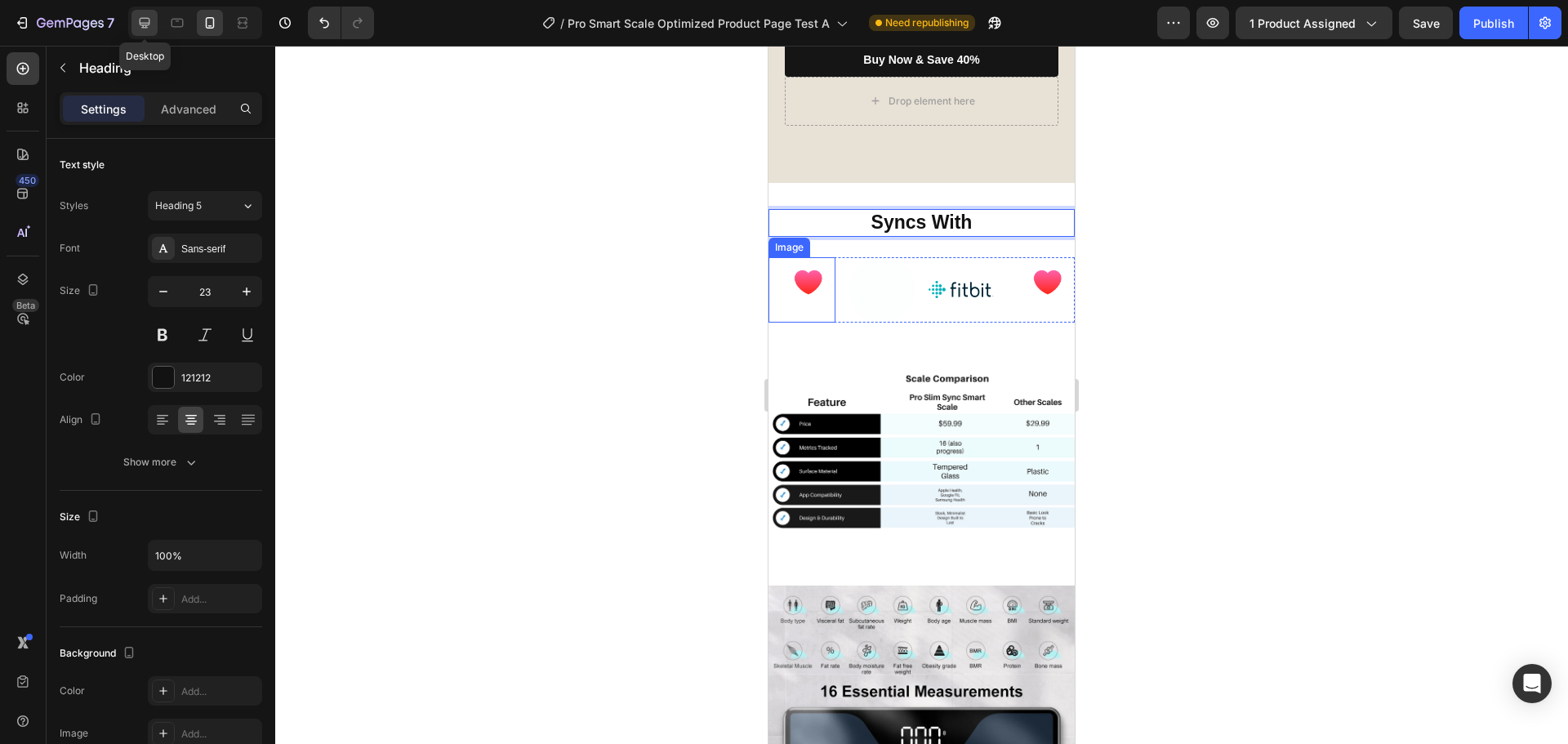 type on "25" 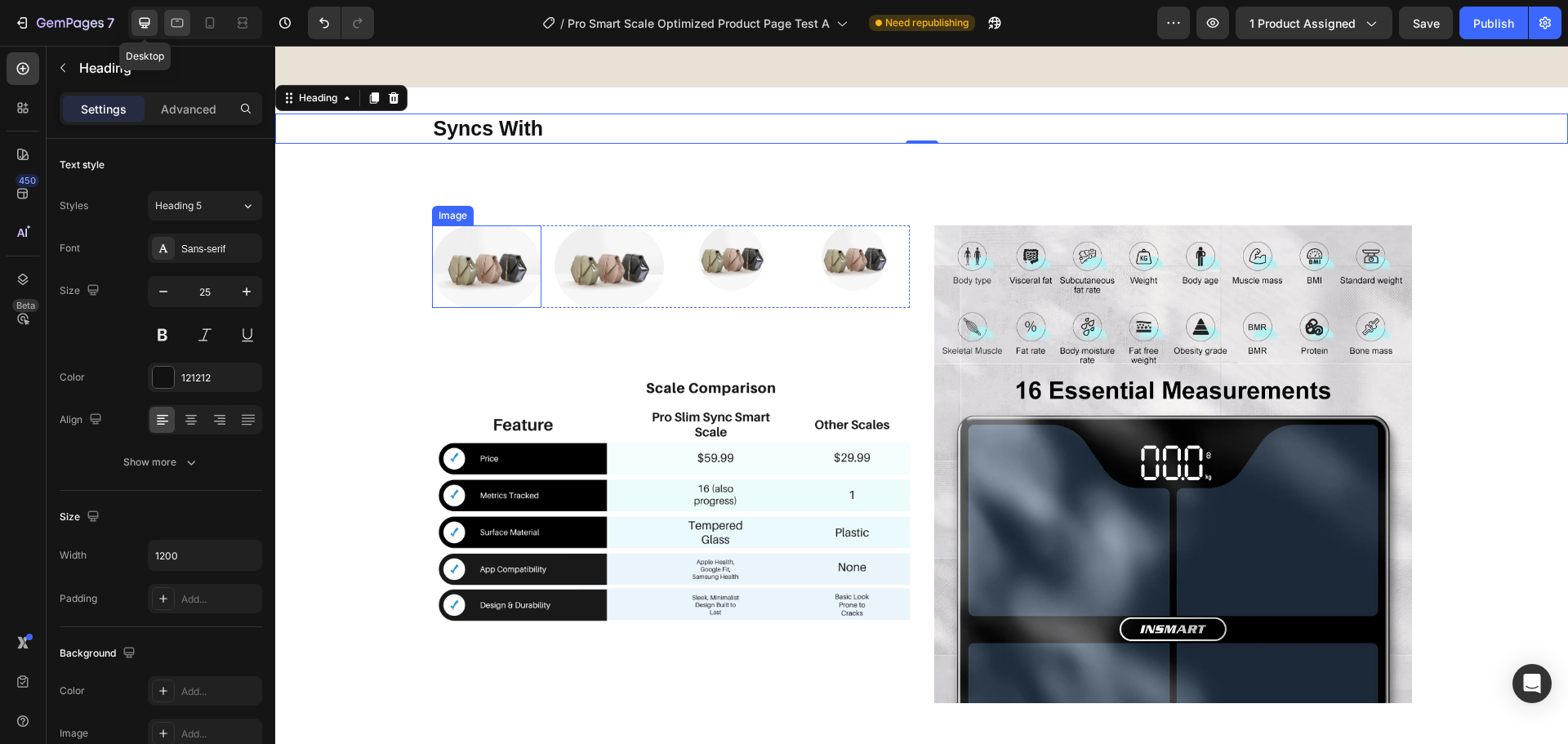 scroll, scrollTop: 2568, scrollLeft: 0, axis: vertical 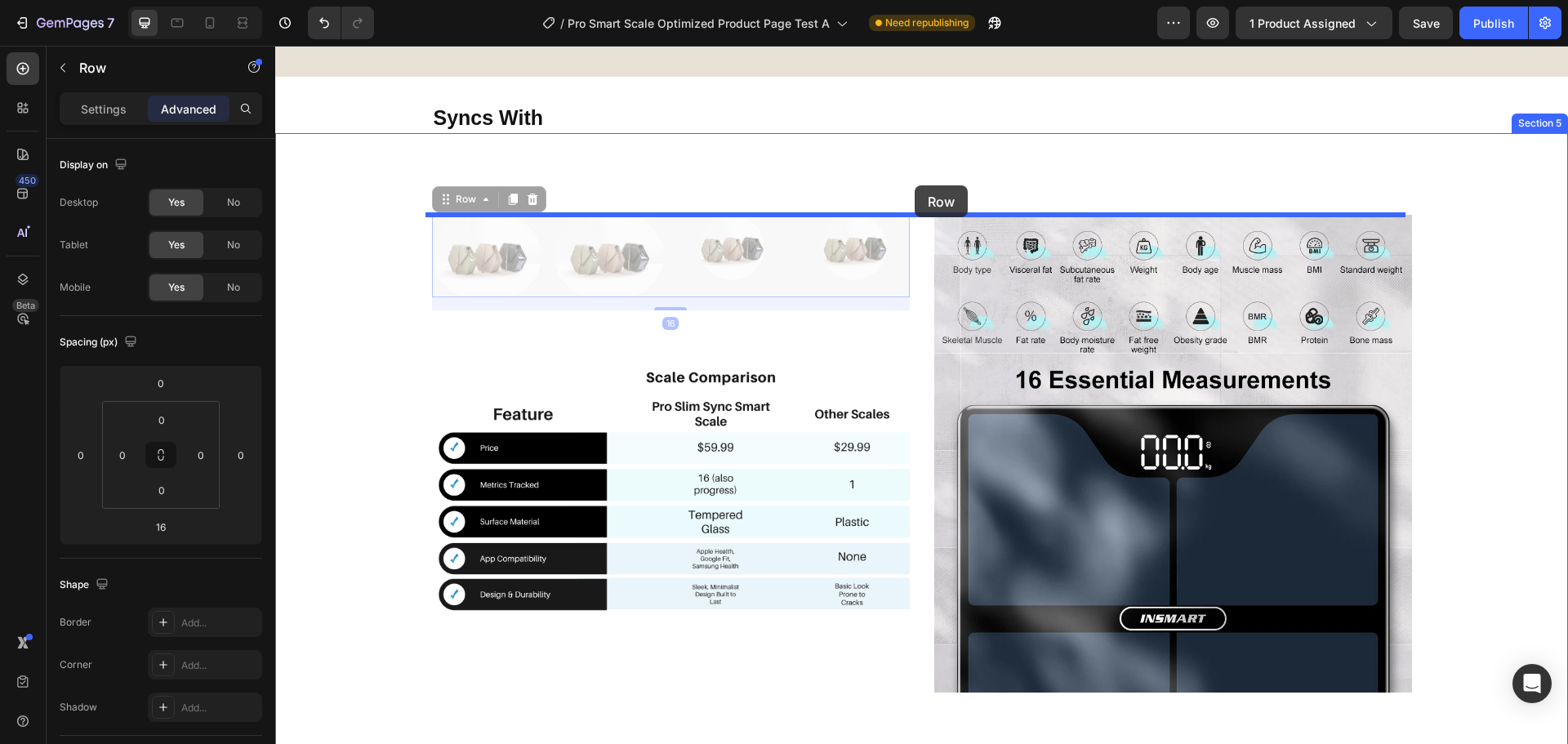 drag, startPoint x: 833, startPoint y: 292, endPoint x: 915, endPoint y: 185, distance: 134.80727 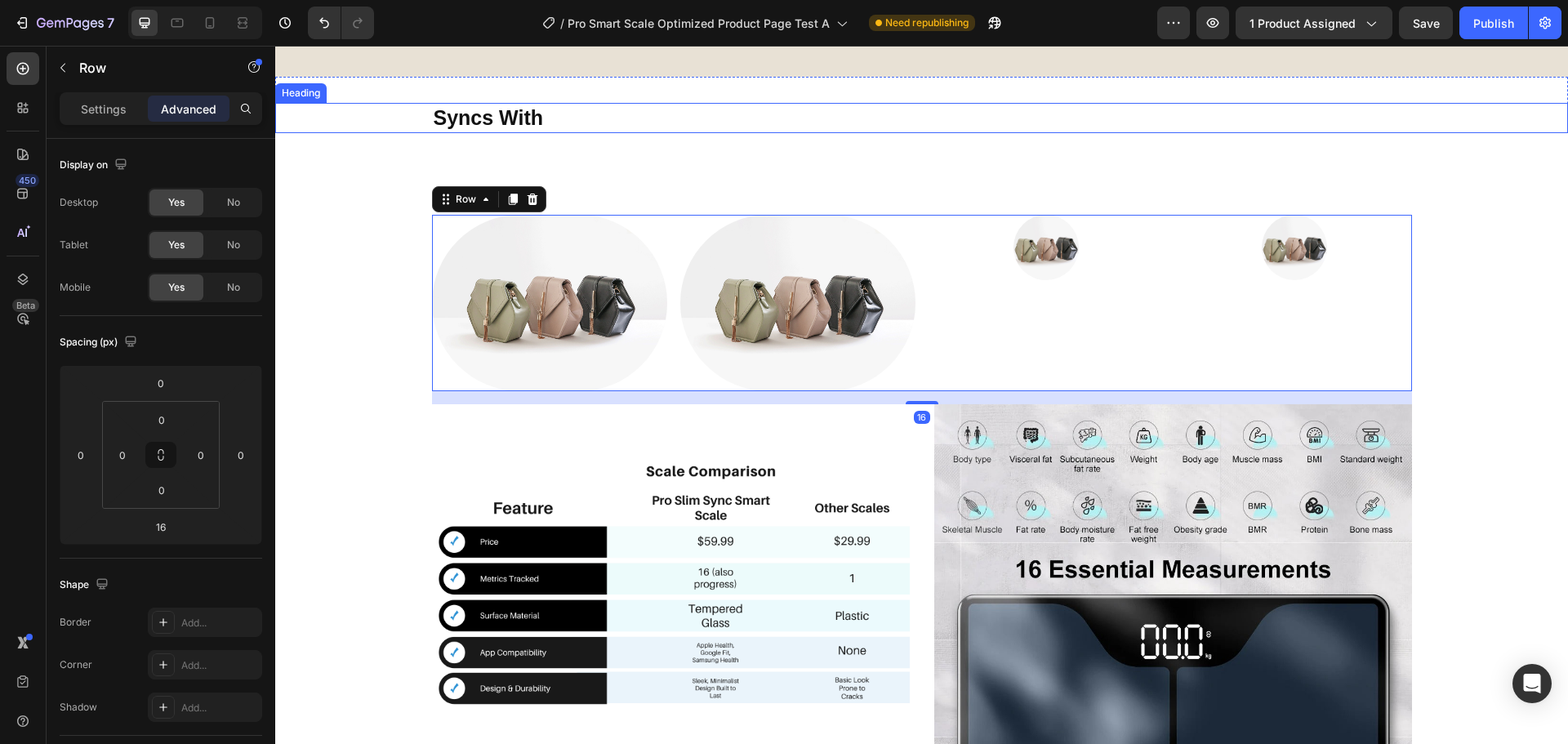 click on "⁠⁠⁠⁠⁠⁠⁠ Syncs With" at bounding box center (922, 118) 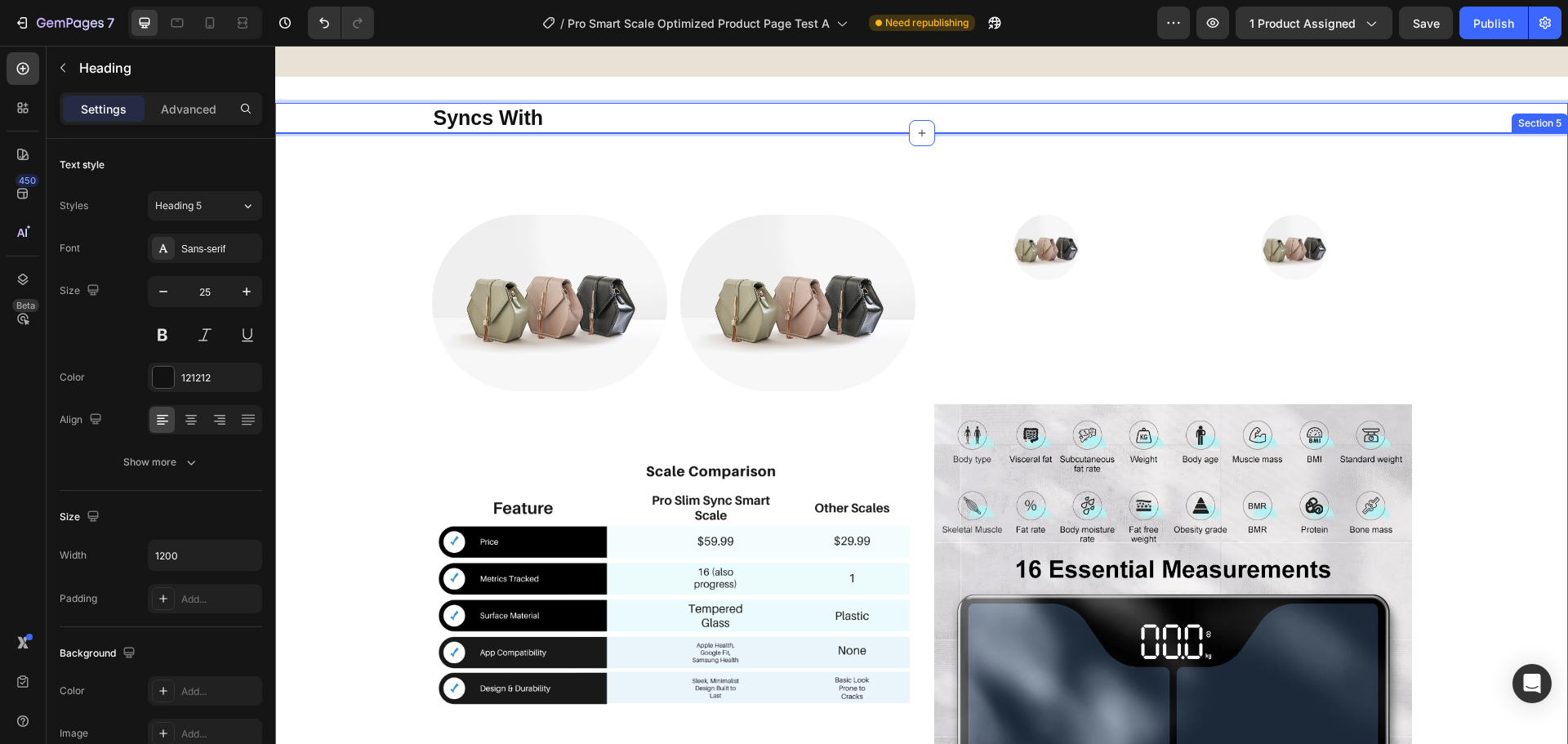 drag, startPoint x: 543, startPoint y: 116, endPoint x: 724, endPoint y: 136, distance: 182.10162 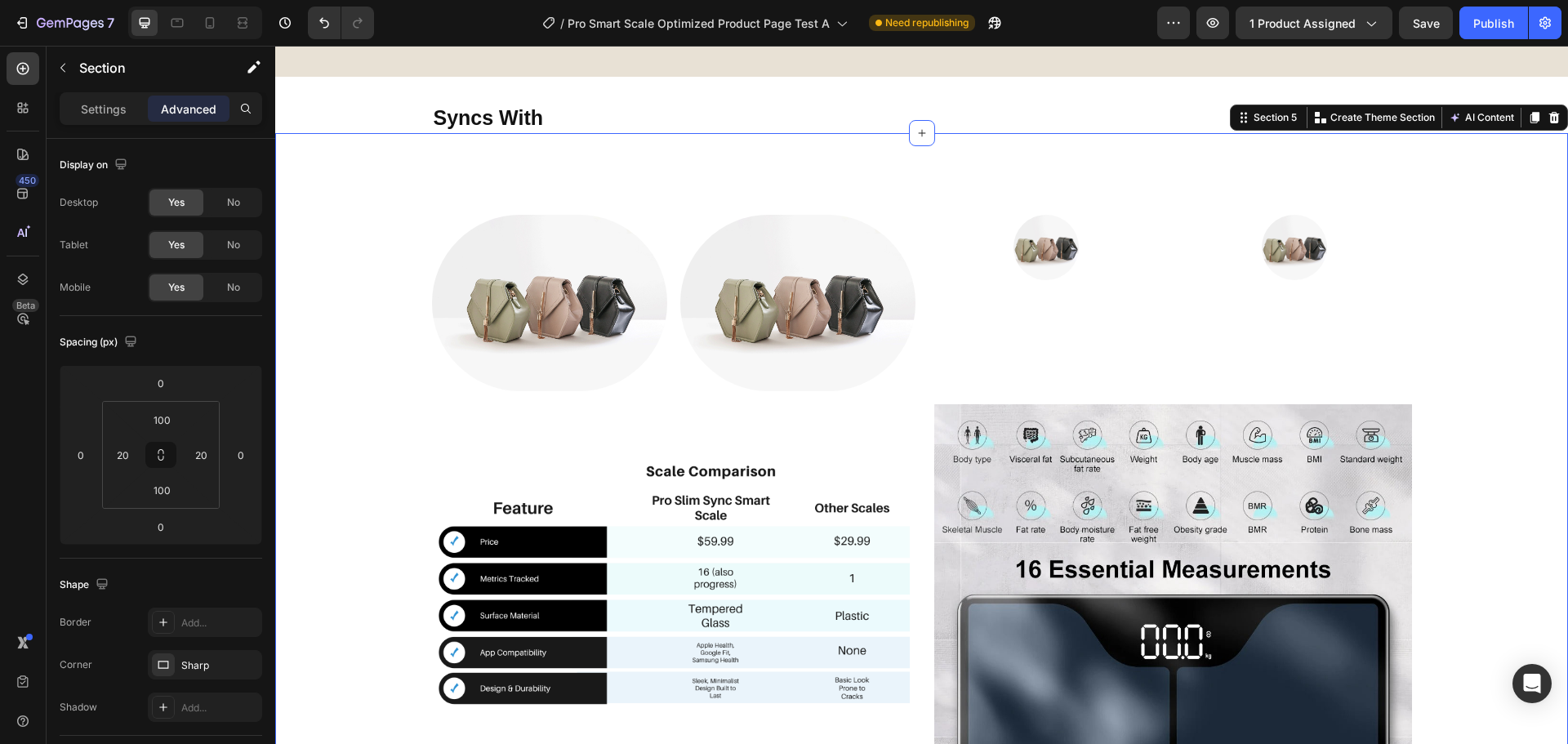 click on "Image Image Image Image Row Image Image Row Section 5   You can create reusable sections Create Theme Section AI Content Write with GemAI What would you like to describe here? Tone and Voice Persuasive Product Show more Generate" at bounding box center (921, 548) 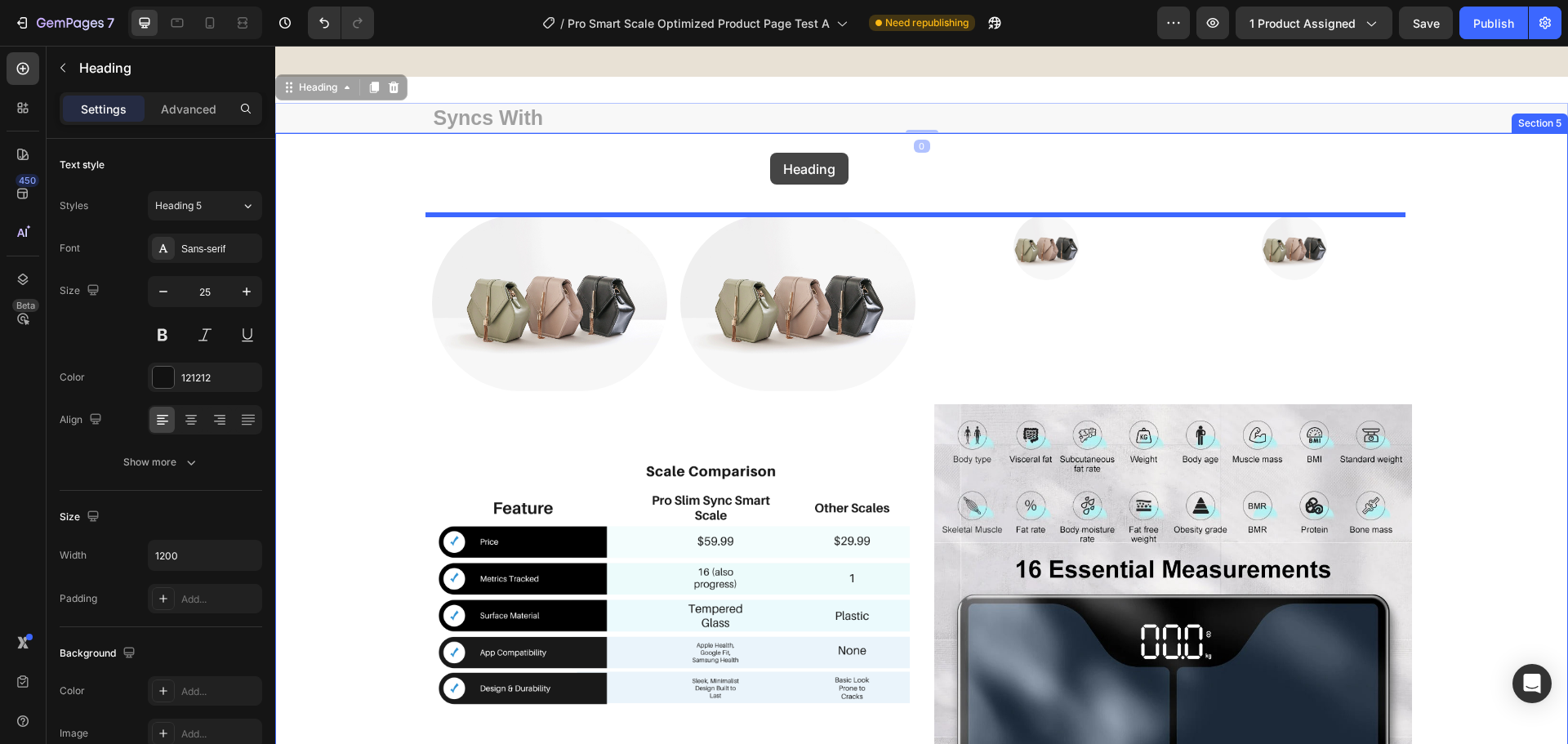 drag, startPoint x: 763, startPoint y: 125, endPoint x: 770, endPoint y: 153, distance: 28.86174 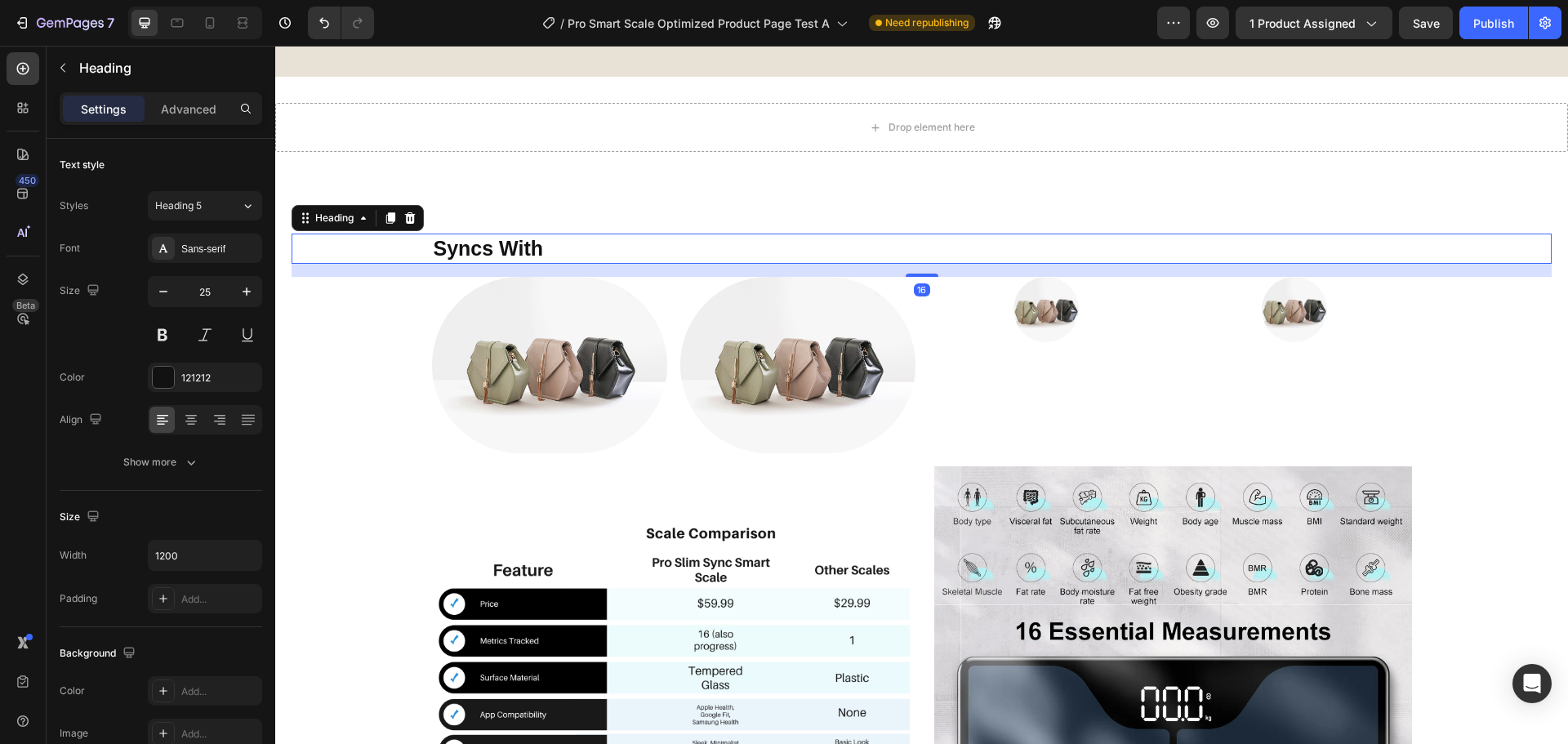 click on "Syncs With" at bounding box center (922, 248) 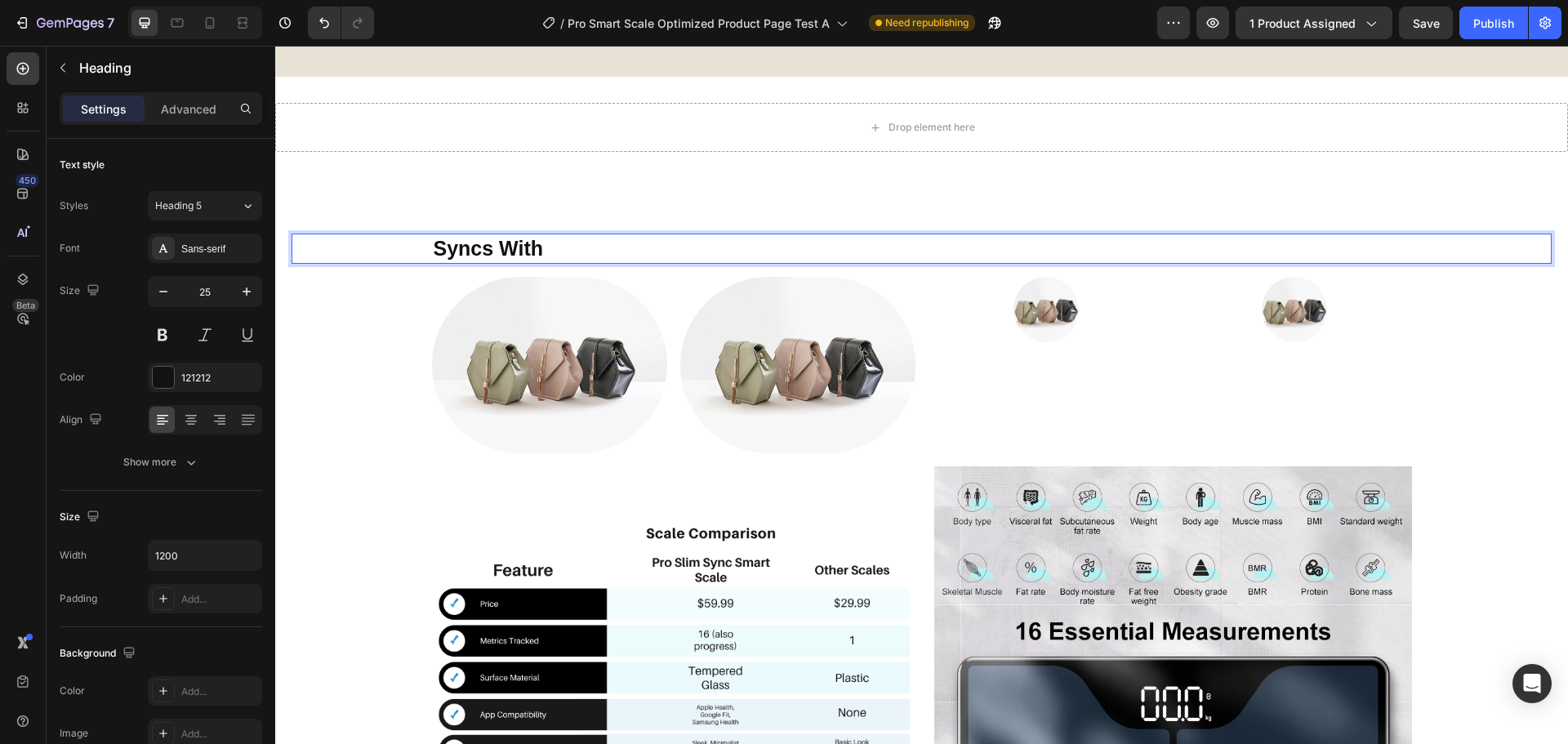 click on "Syncs With" at bounding box center (922, 248) 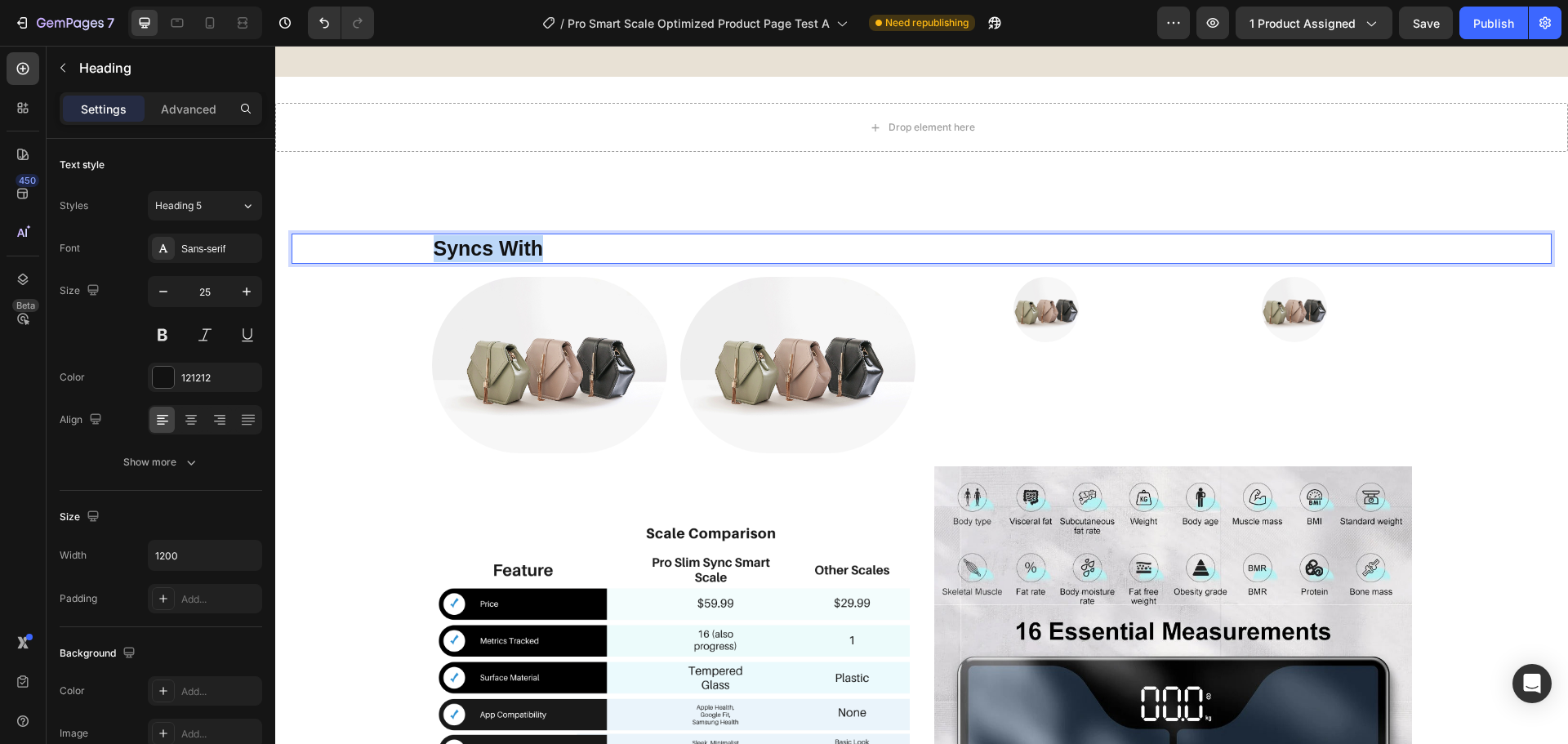 click on "Syncs With" at bounding box center (922, 248) 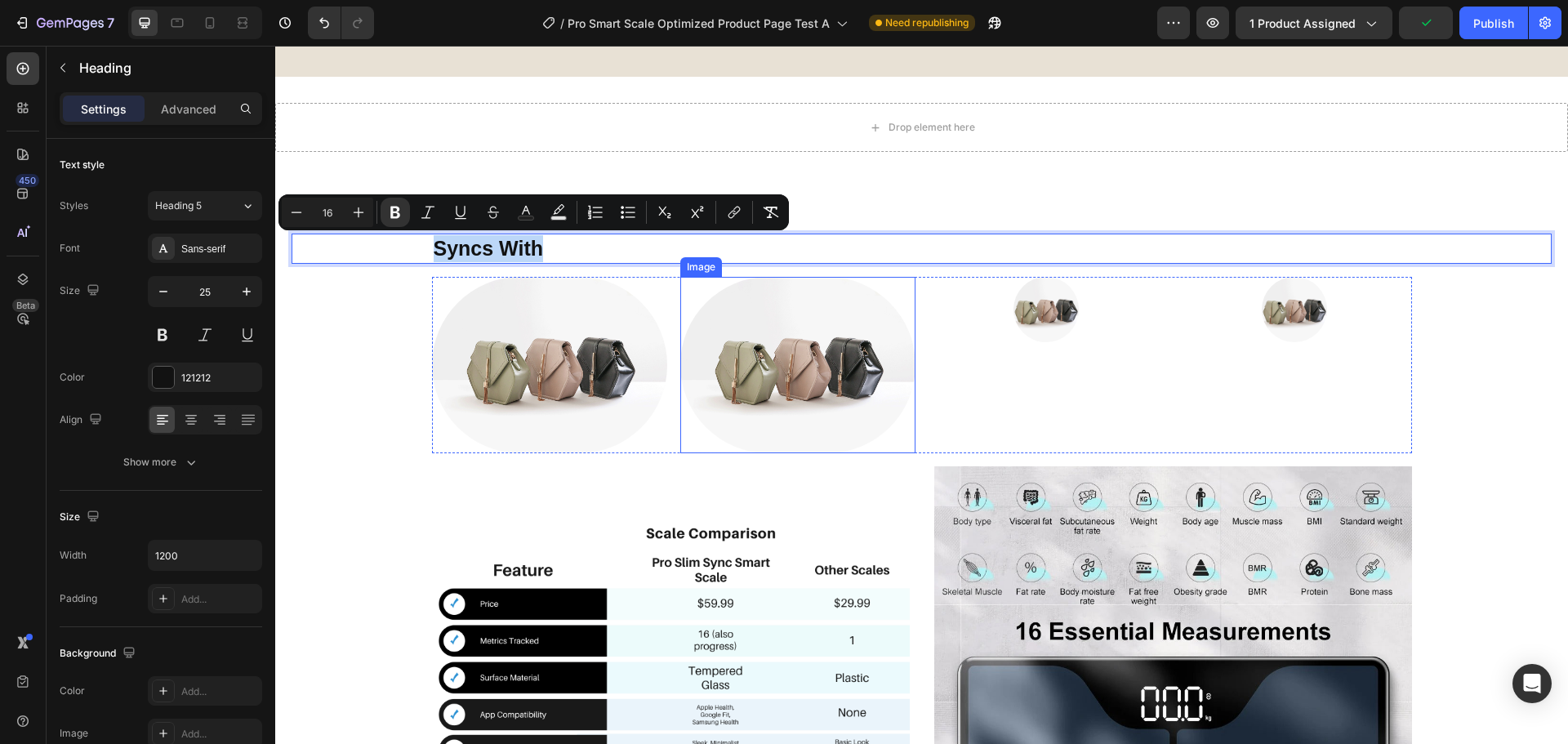 click at bounding box center [798, 365] 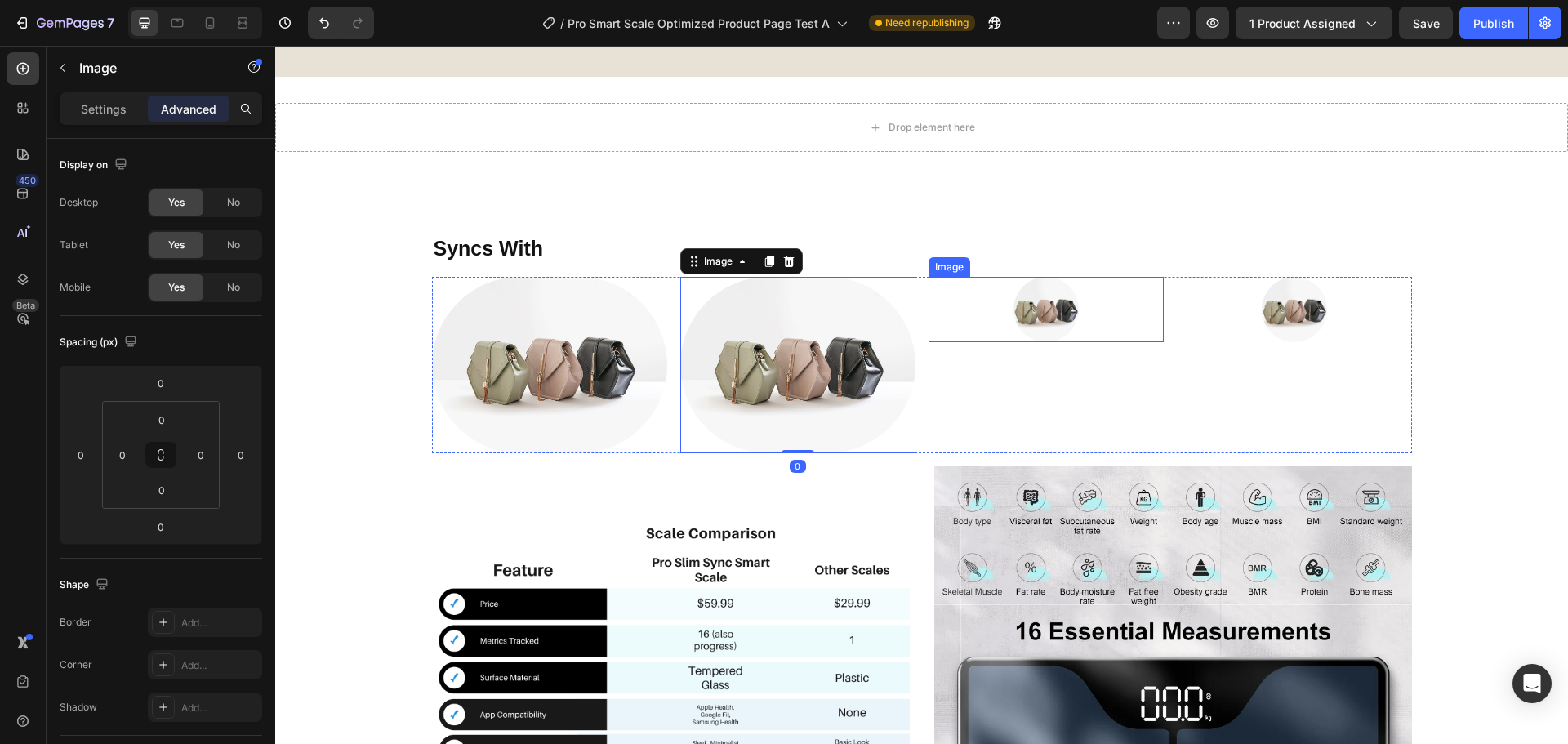 click at bounding box center [1046, 310] 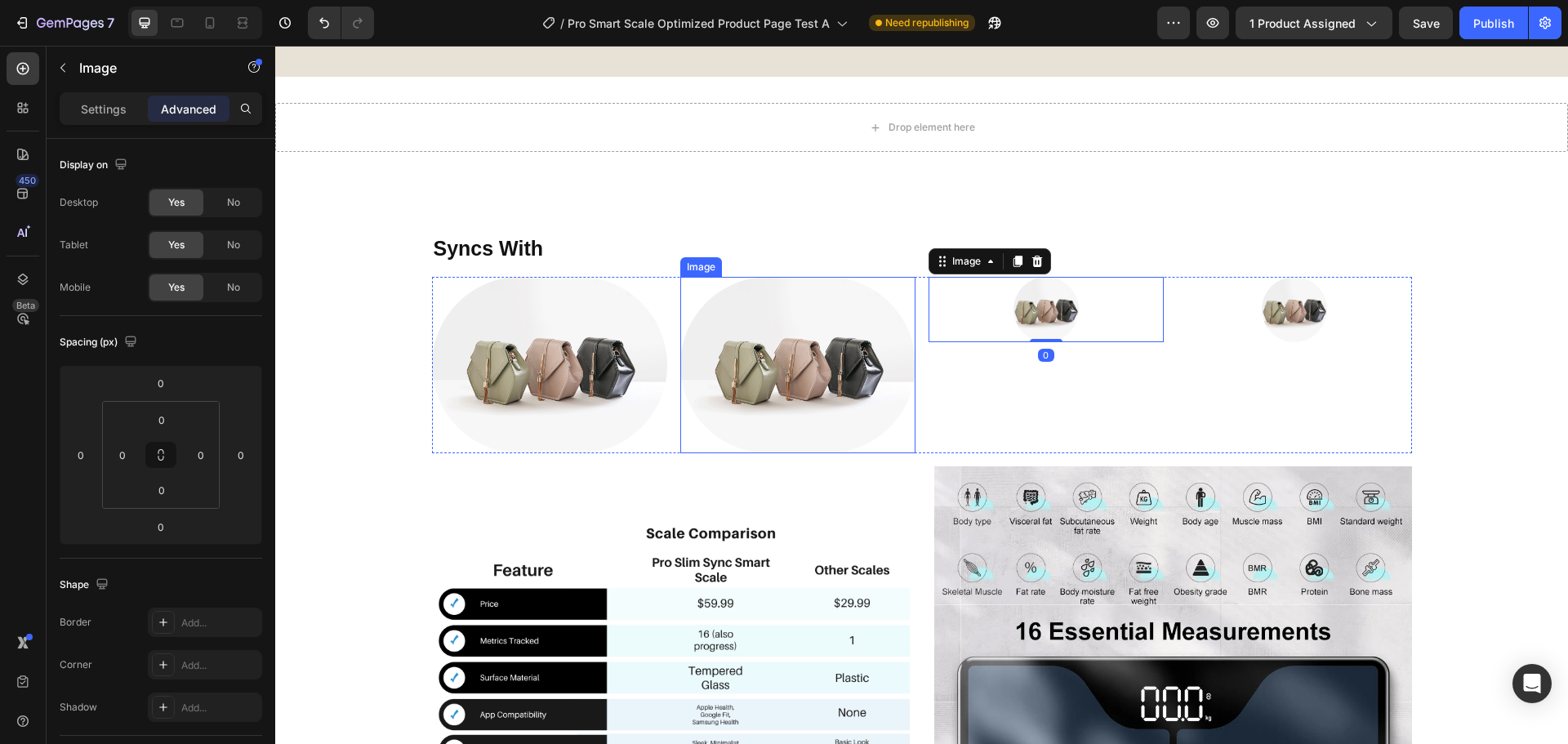click at bounding box center [798, 365] 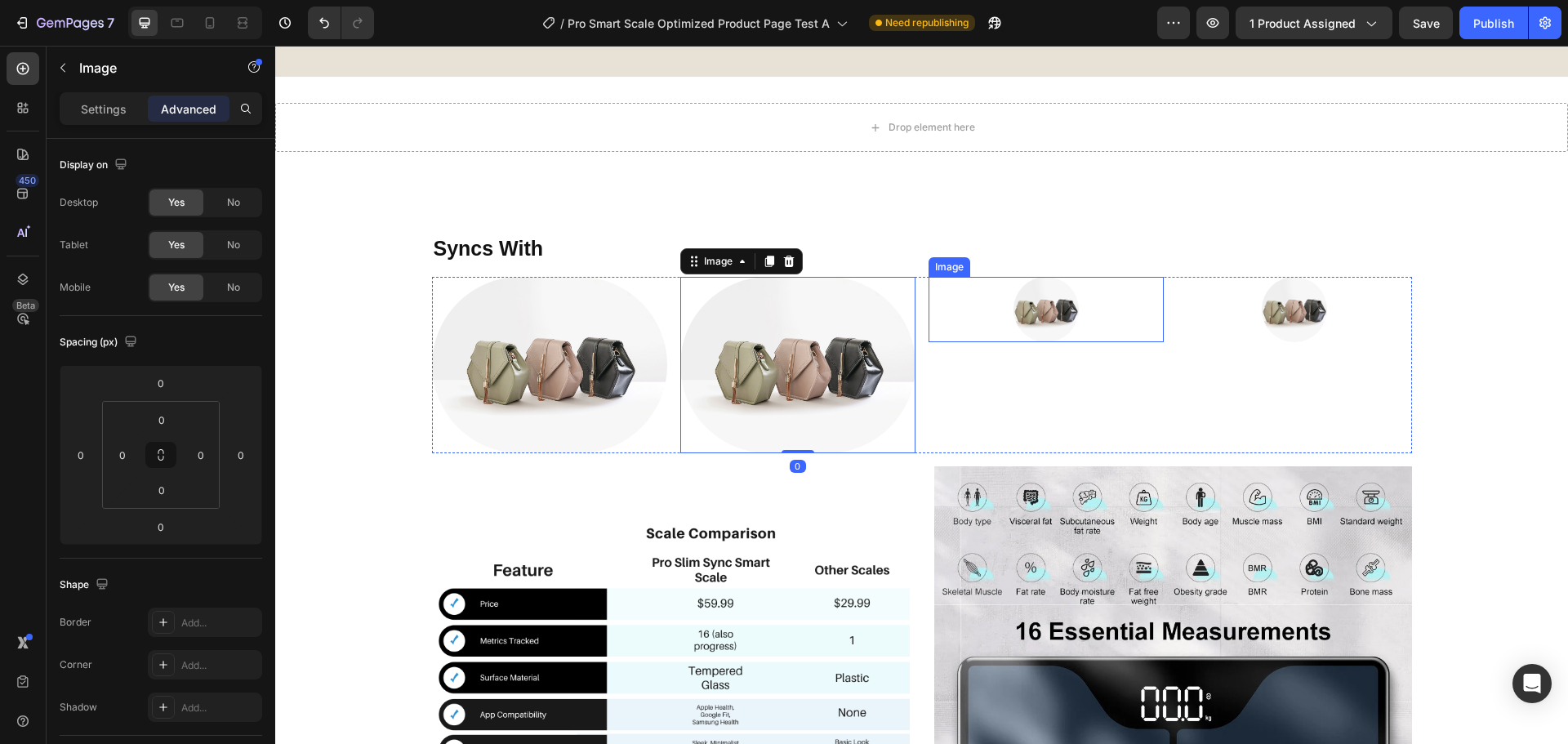 click at bounding box center [1046, 310] 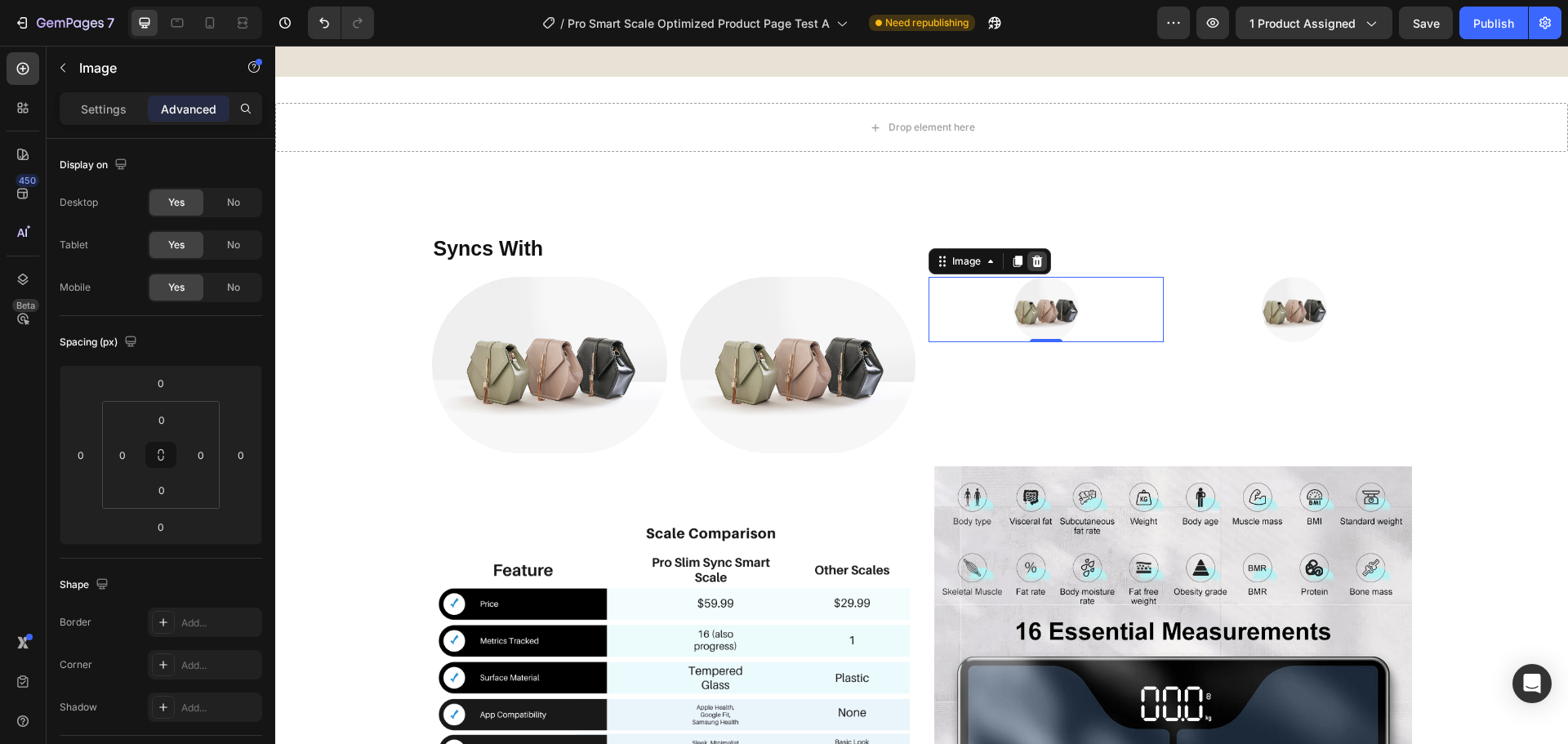 click 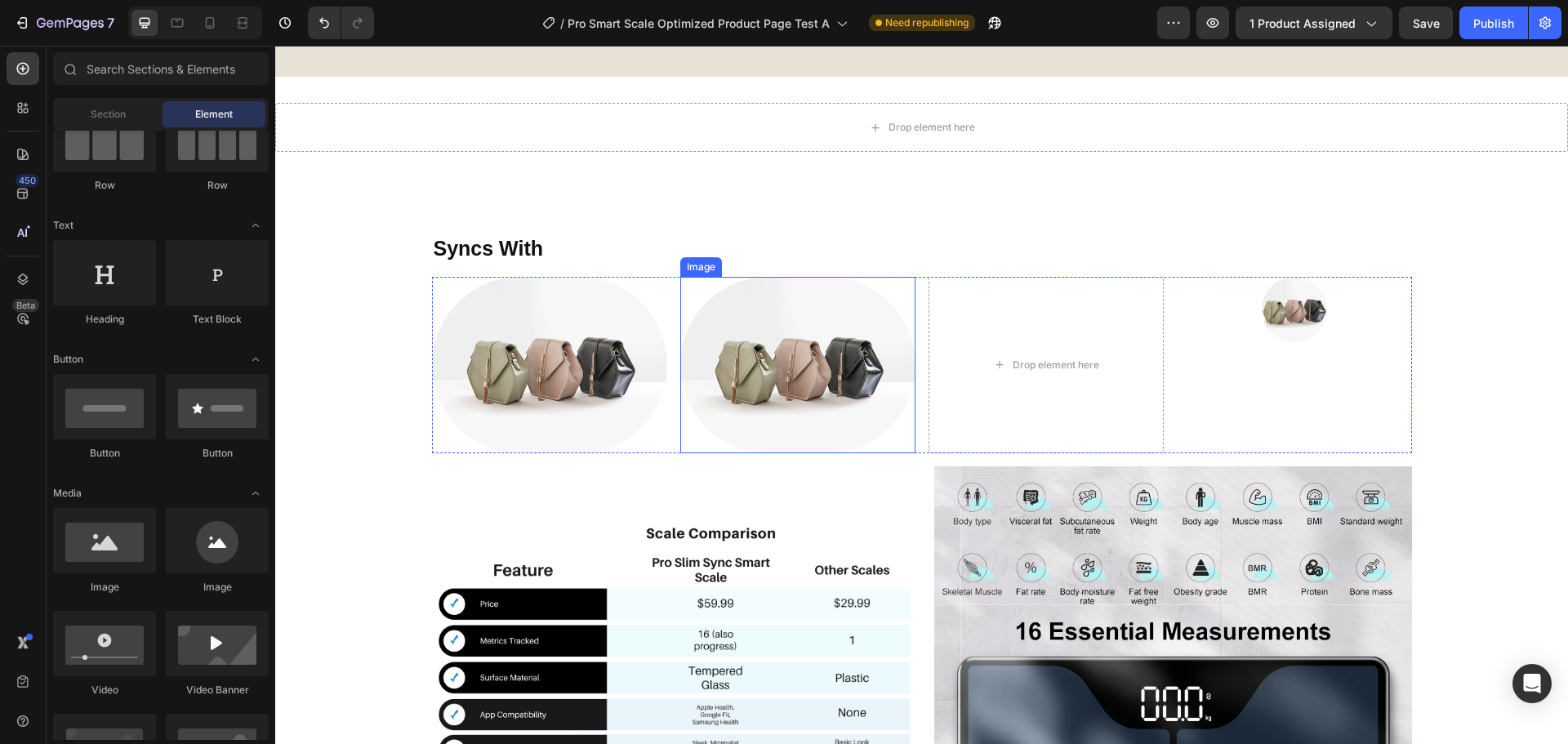 click at bounding box center [798, 365] 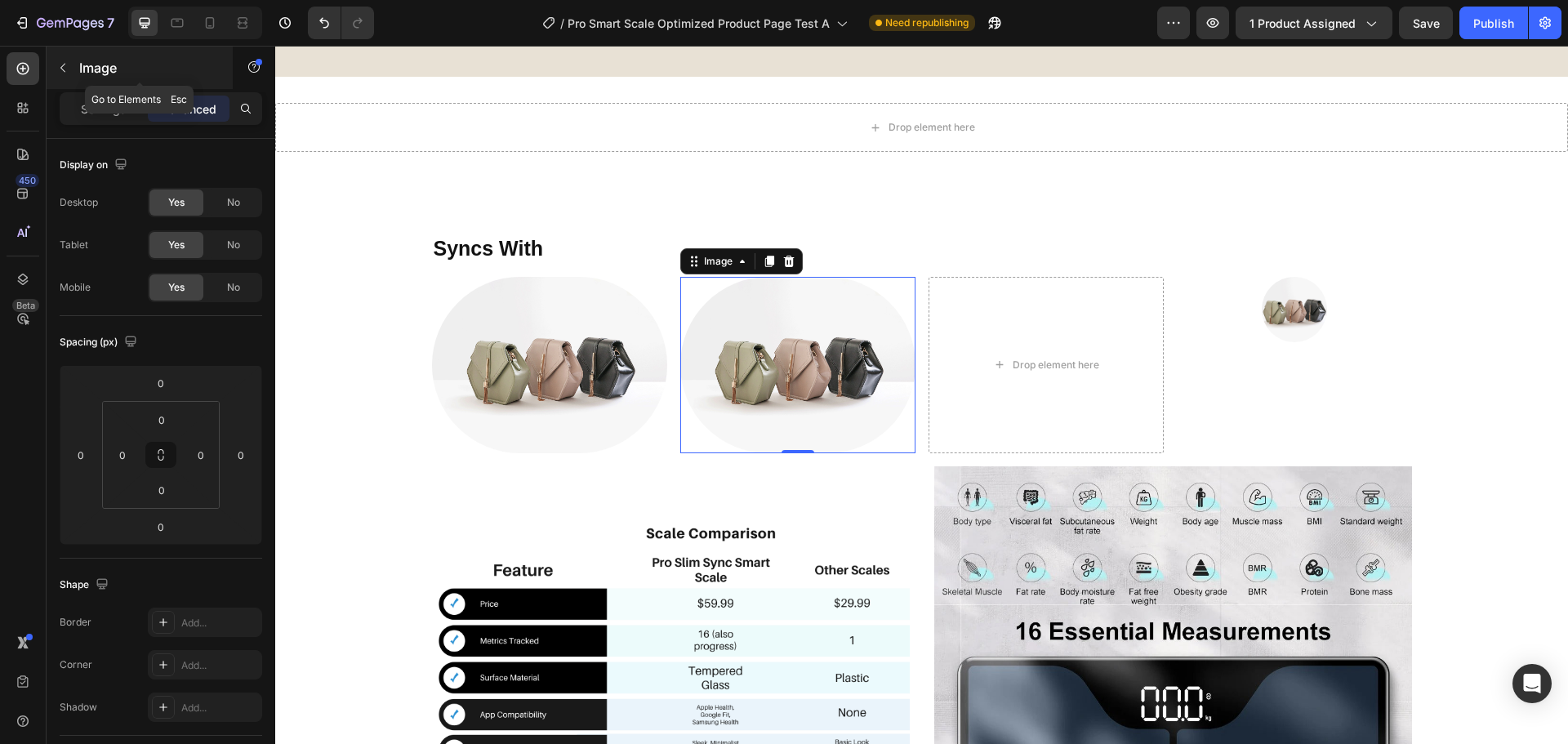 click on "Image" at bounding box center (149, 68) 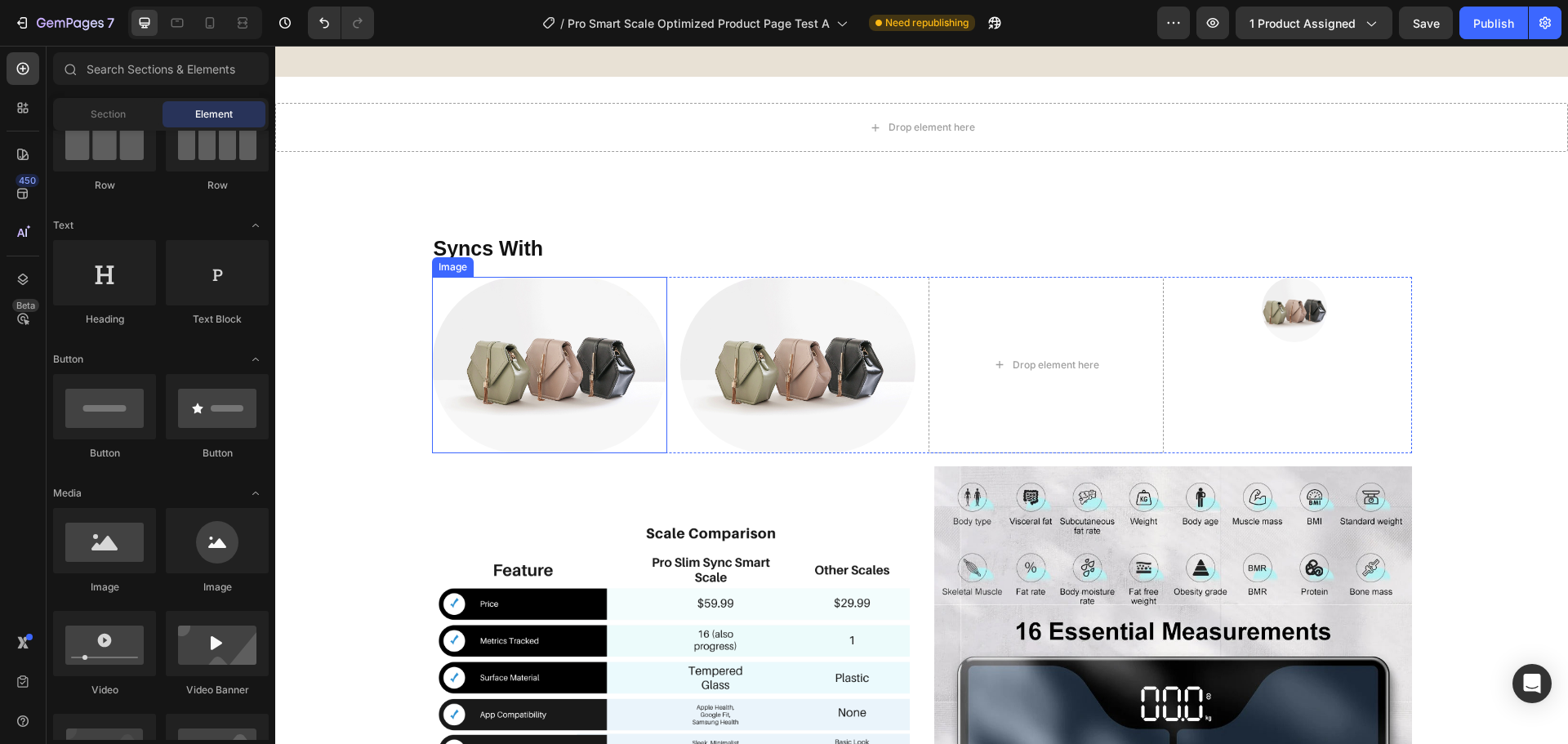 click at bounding box center [798, 365] 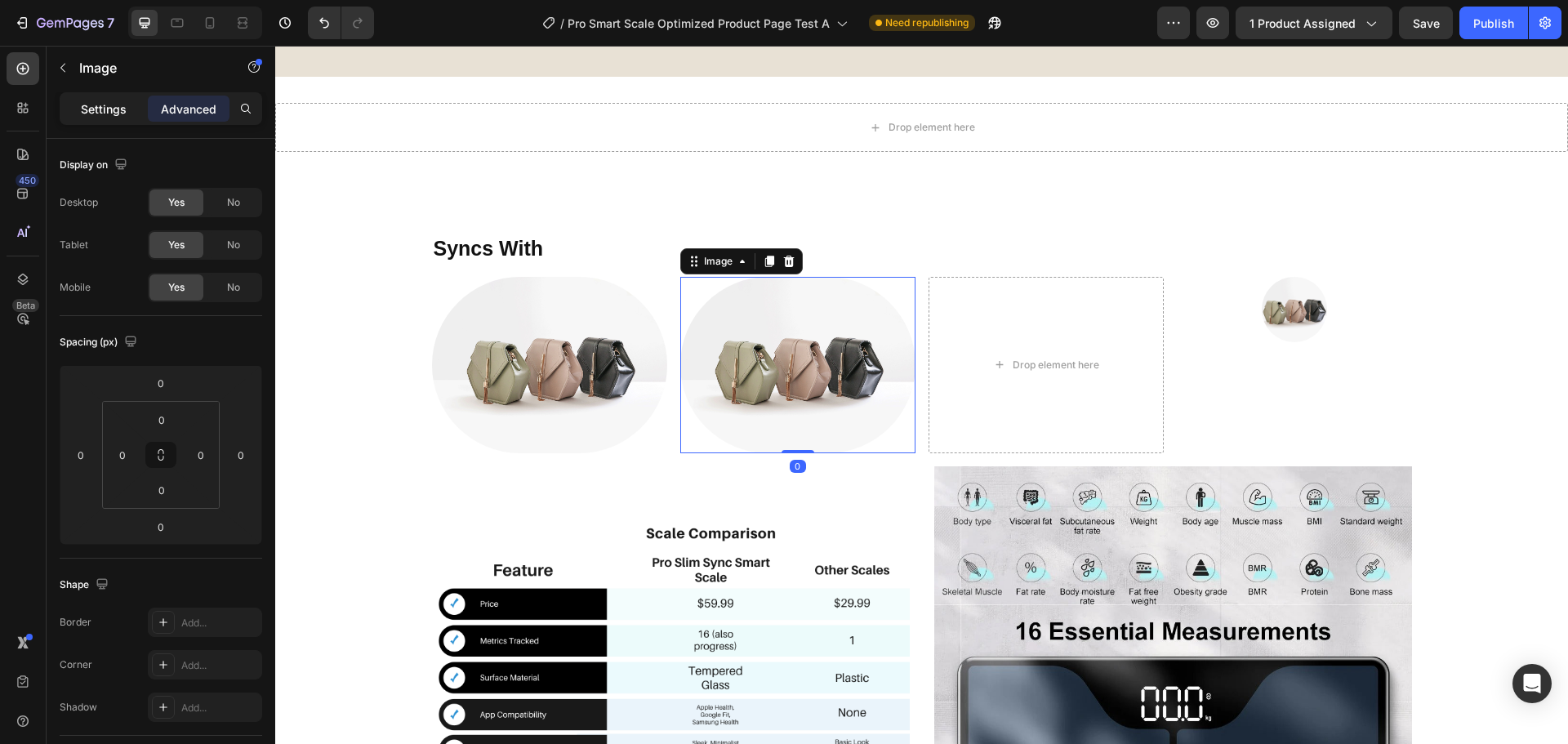 click on "Settings" at bounding box center [104, 109] 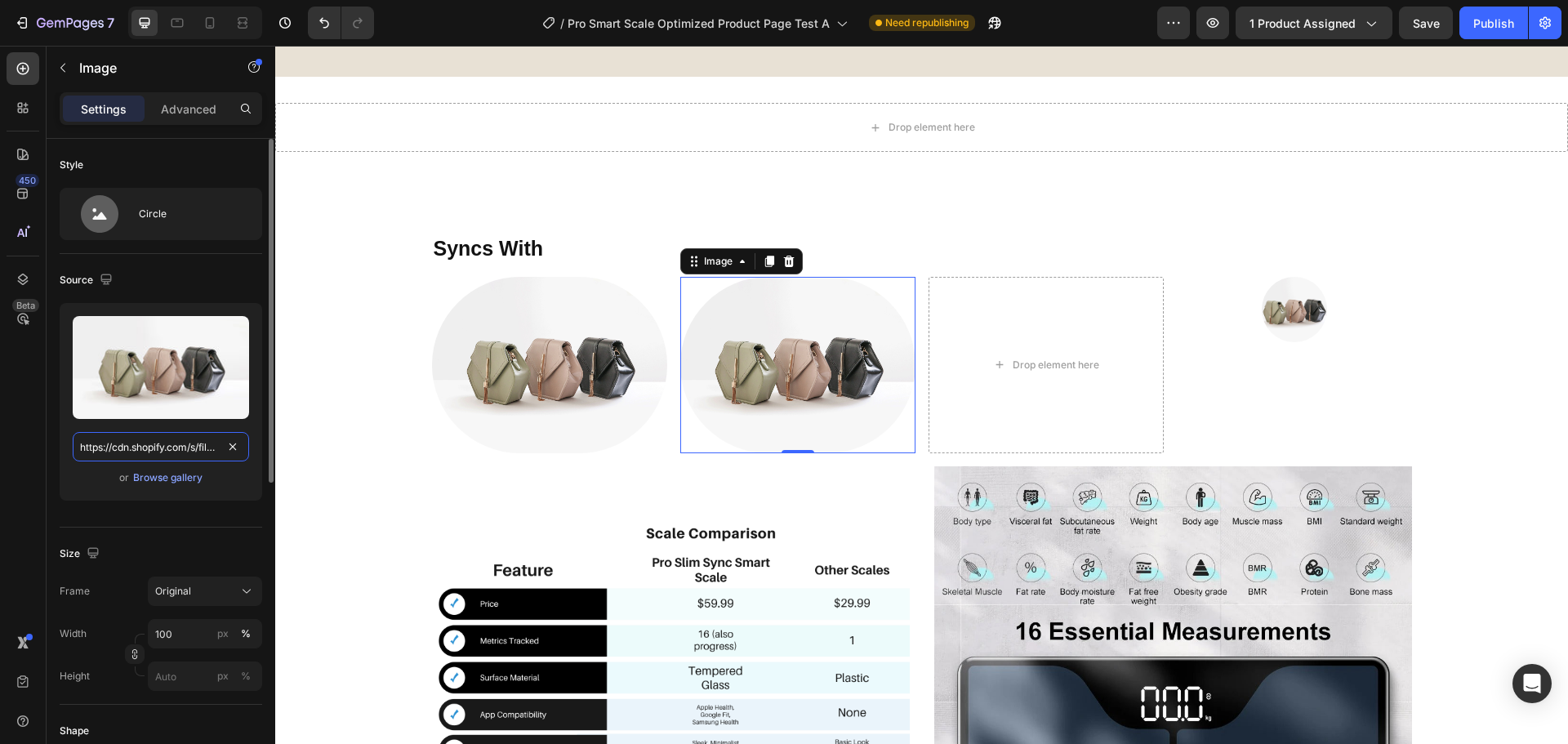 click on "https://cdn.shopify.com/s/files/1/2005/9307/files/image_demo.jpg" at bounding box center [161, 447] 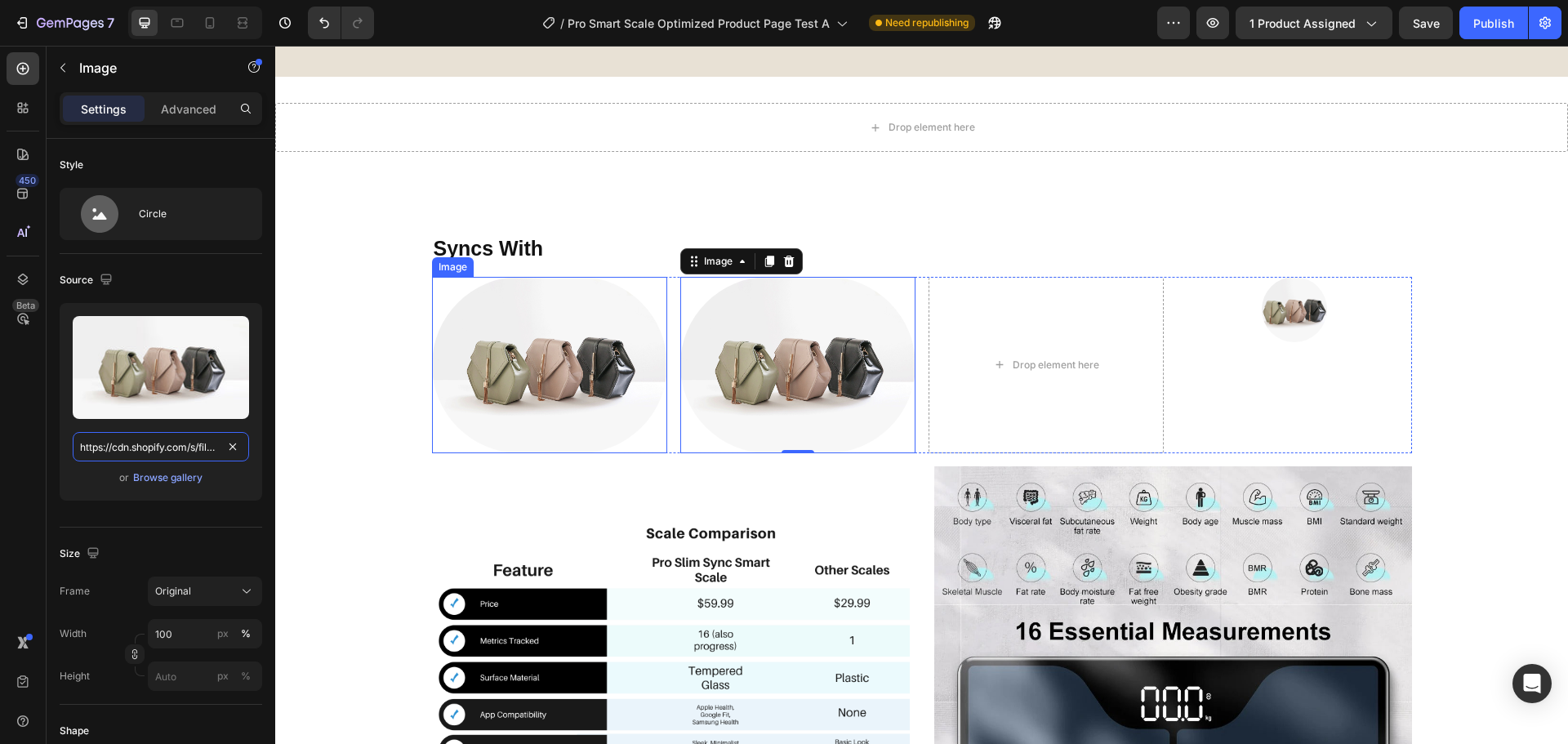 copy on "Syncs With" 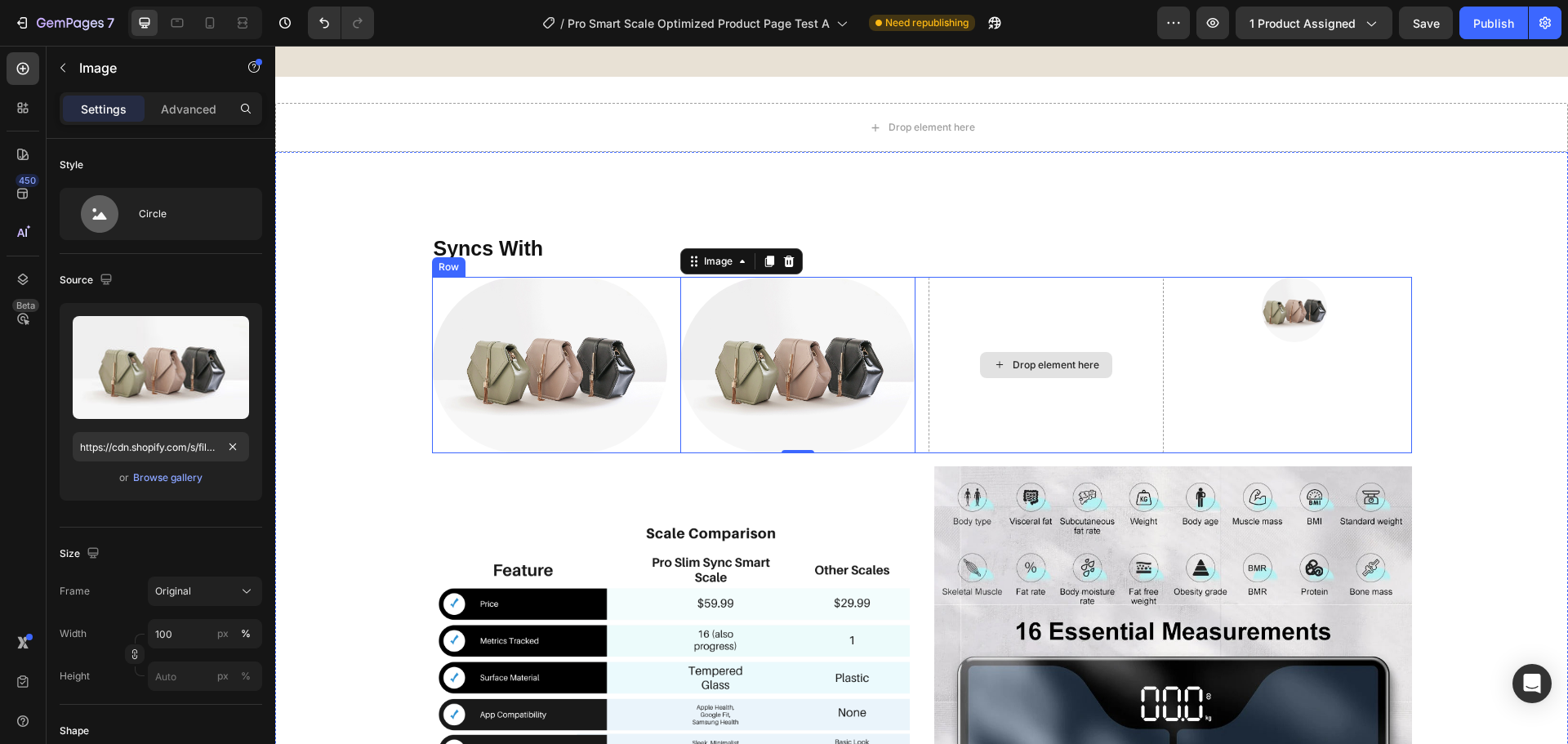 click on "Drop element here" at bounding box center [1056, 365] 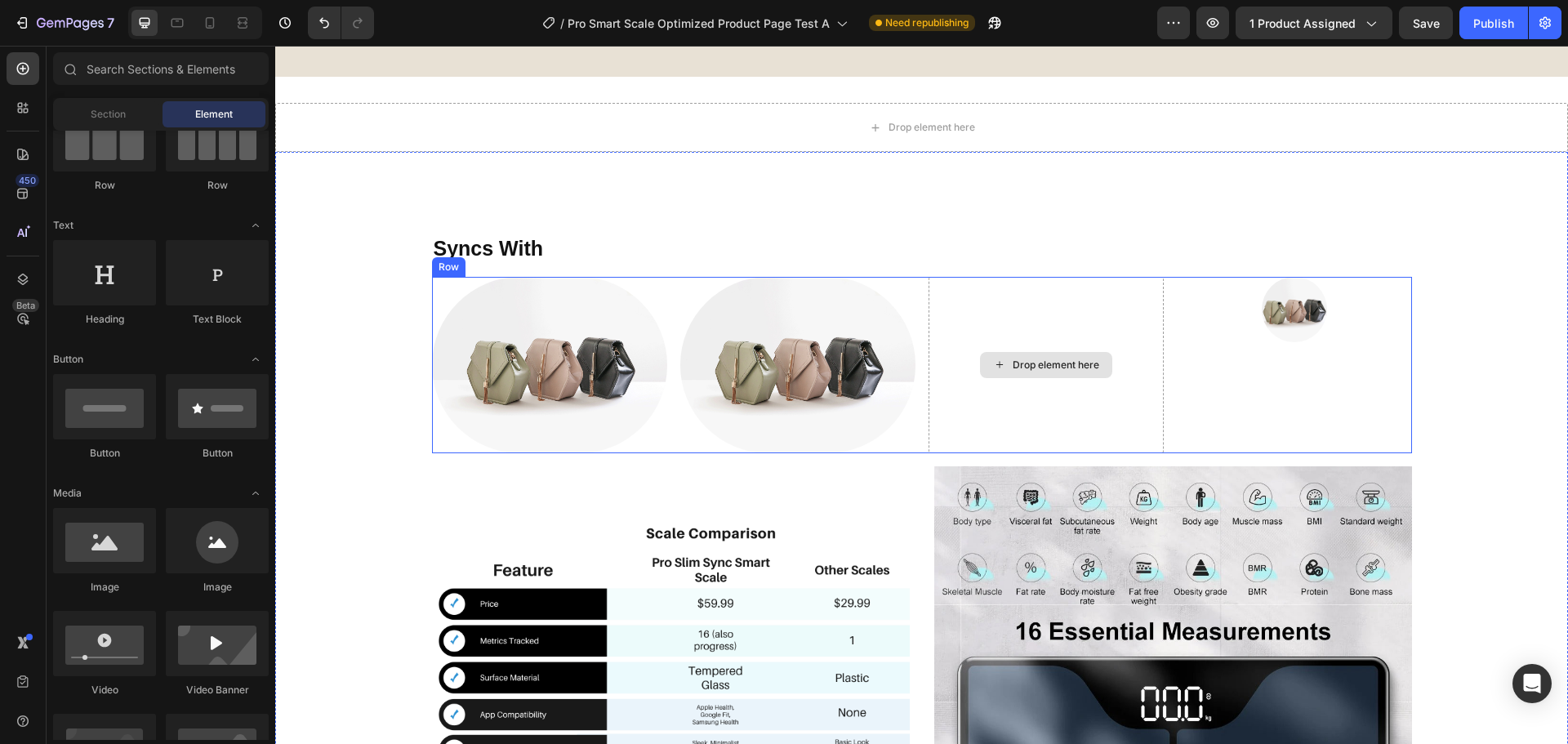 click on "Drop element here" at bounding box center (1046, 365) 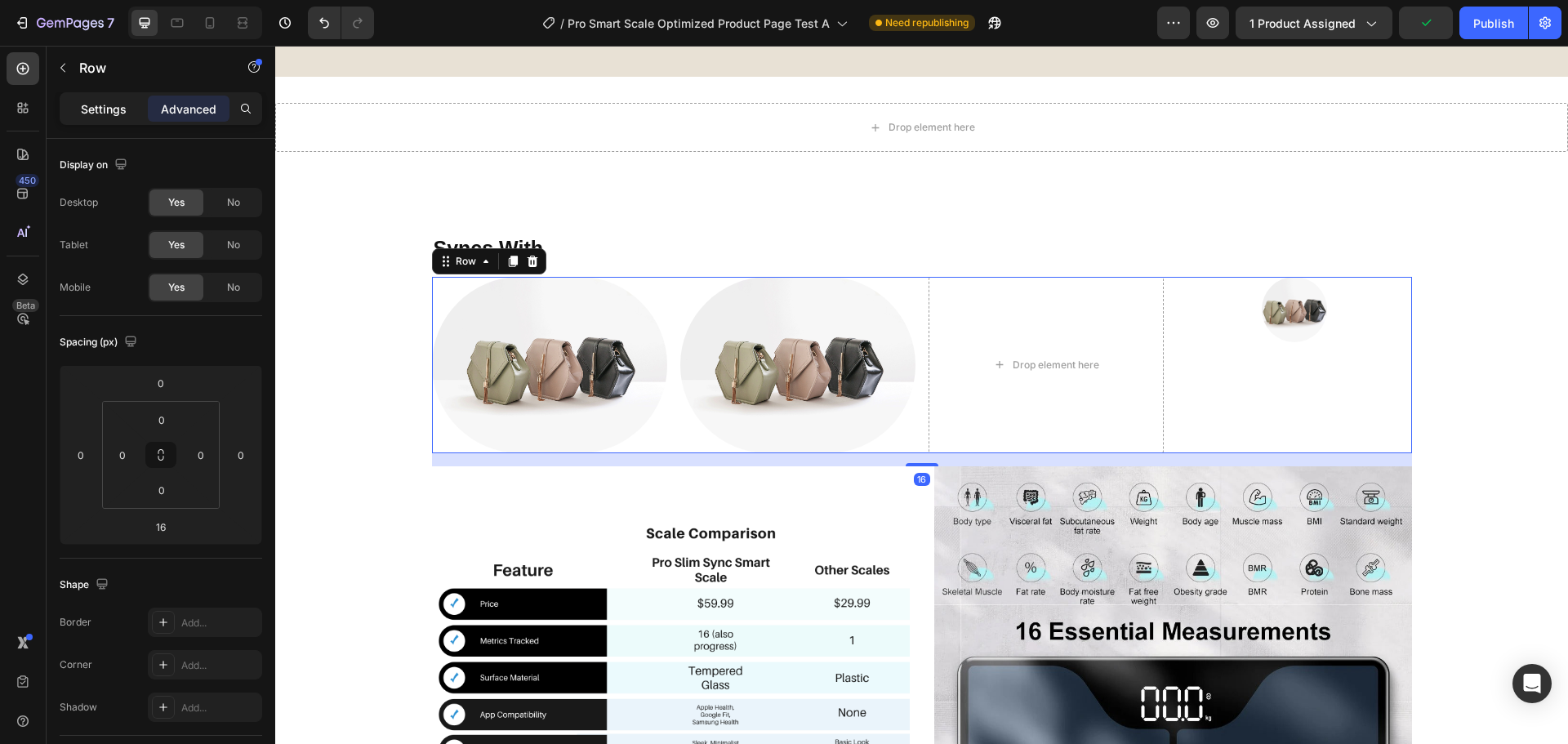 click on "Settings" at bounding box center (104, 109) 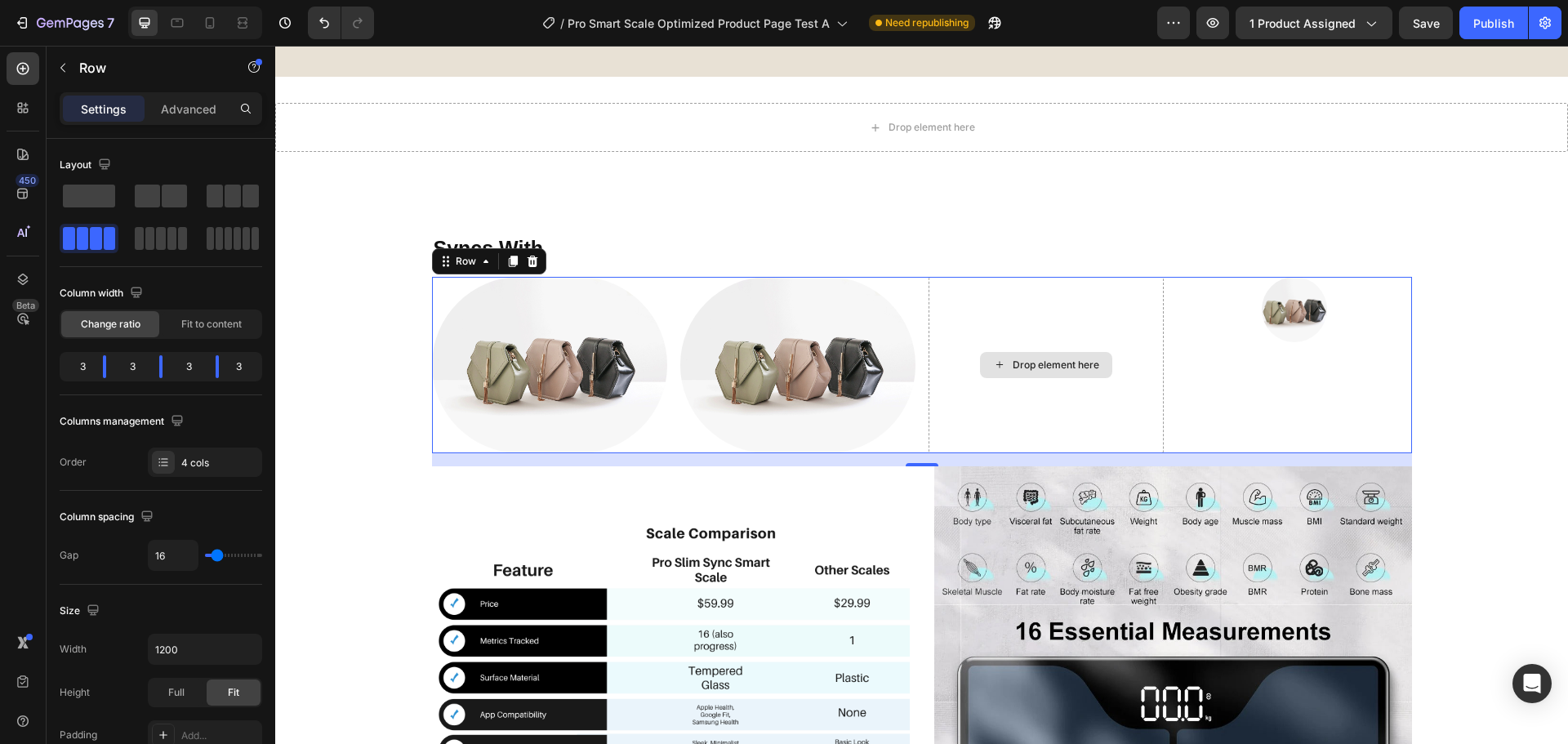 click on "Drop element here" at bounding box center (1046, 365) 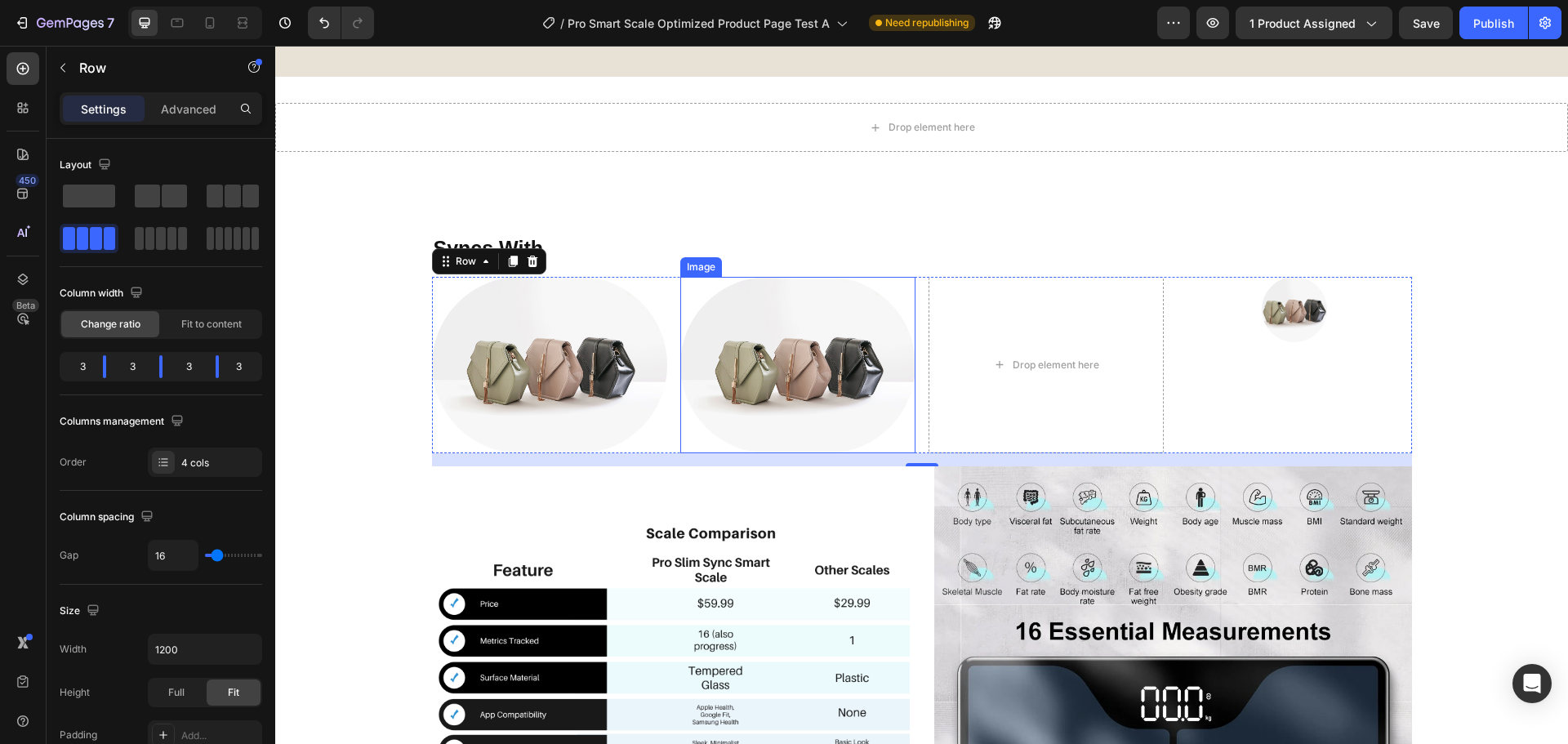 click at bounding box center (798, 365) 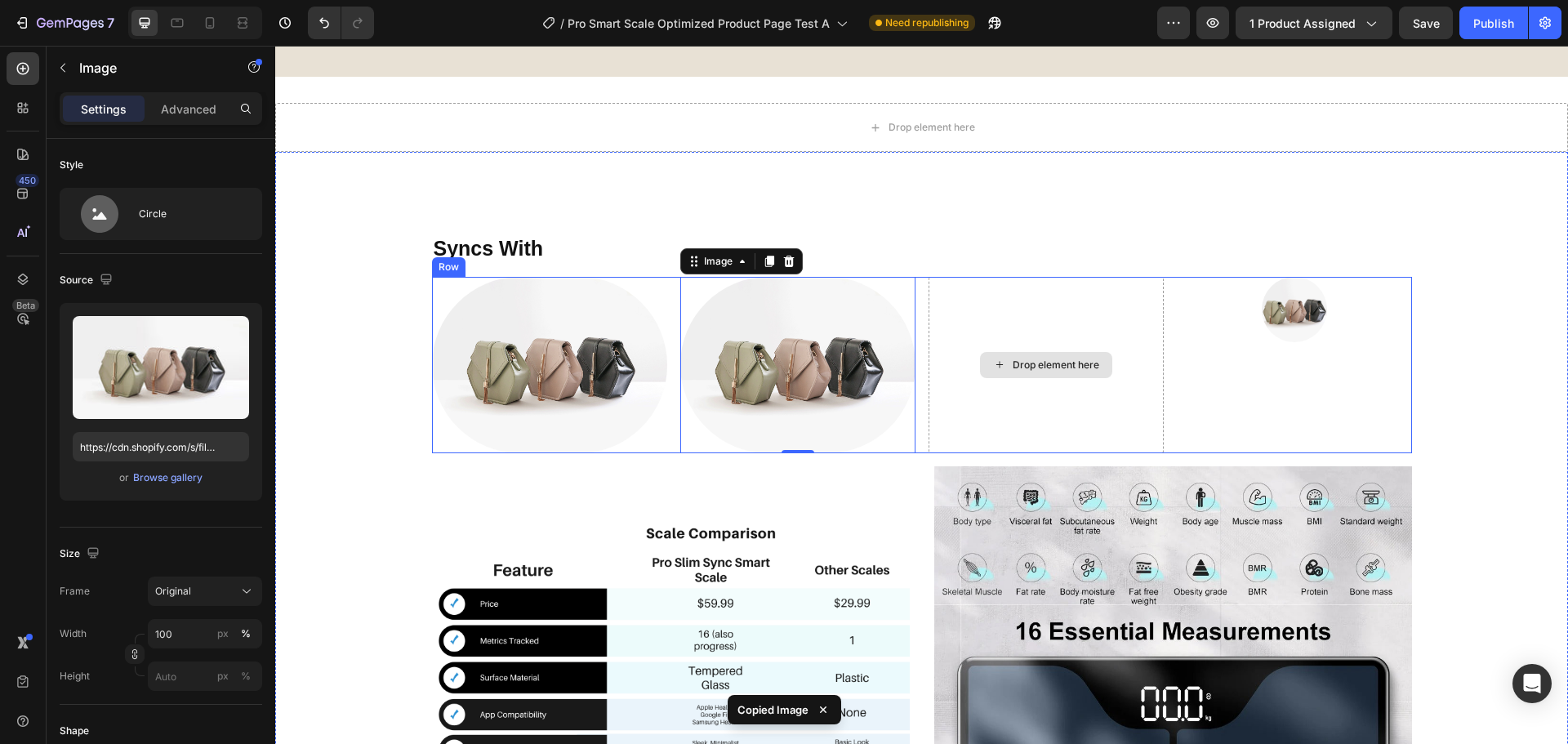 click on "Drop element here" at bounding box center (1056, 365) 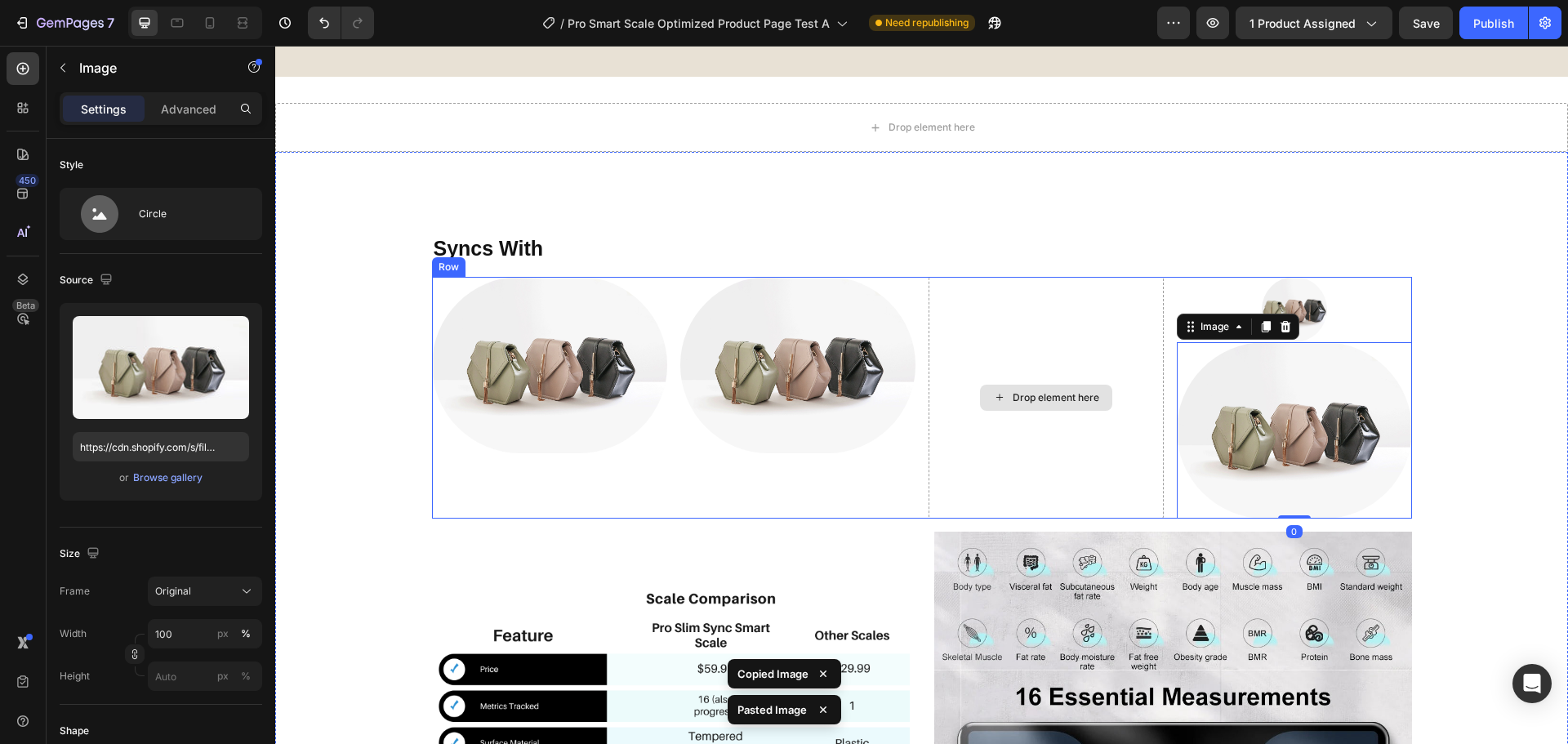 click on "Drop element here" at bounding box center [1046, 398] 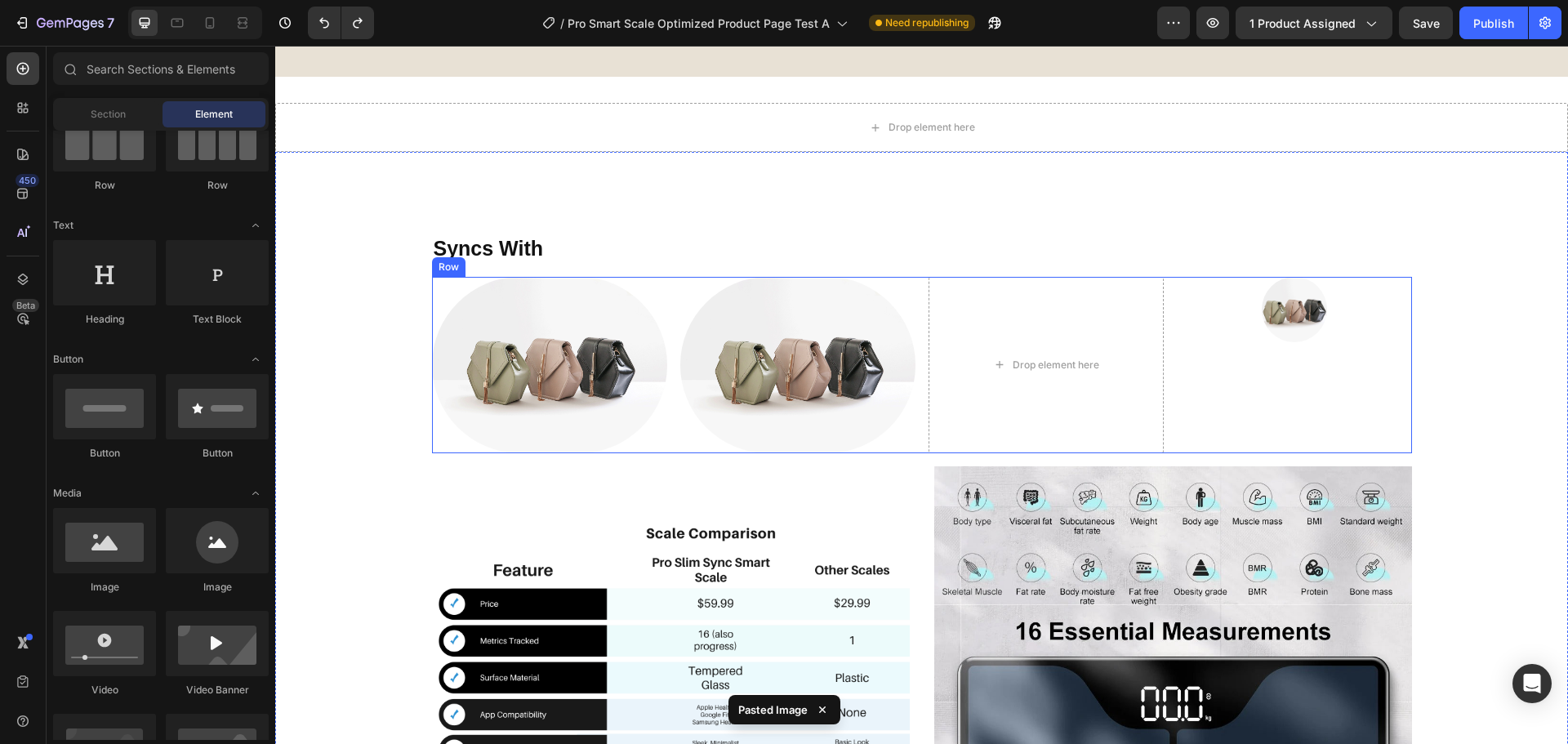 click at bounding box center (1294, 310) 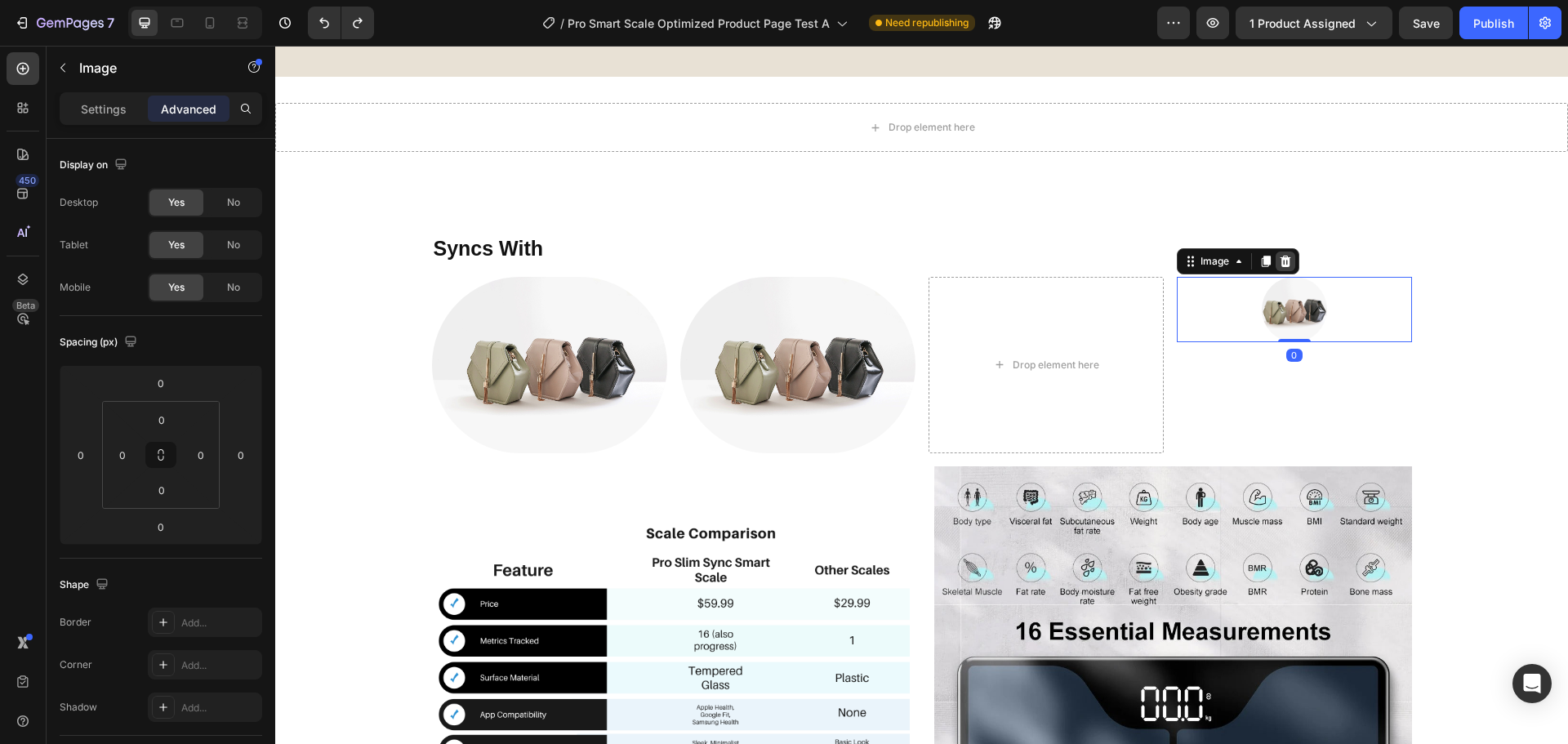 click 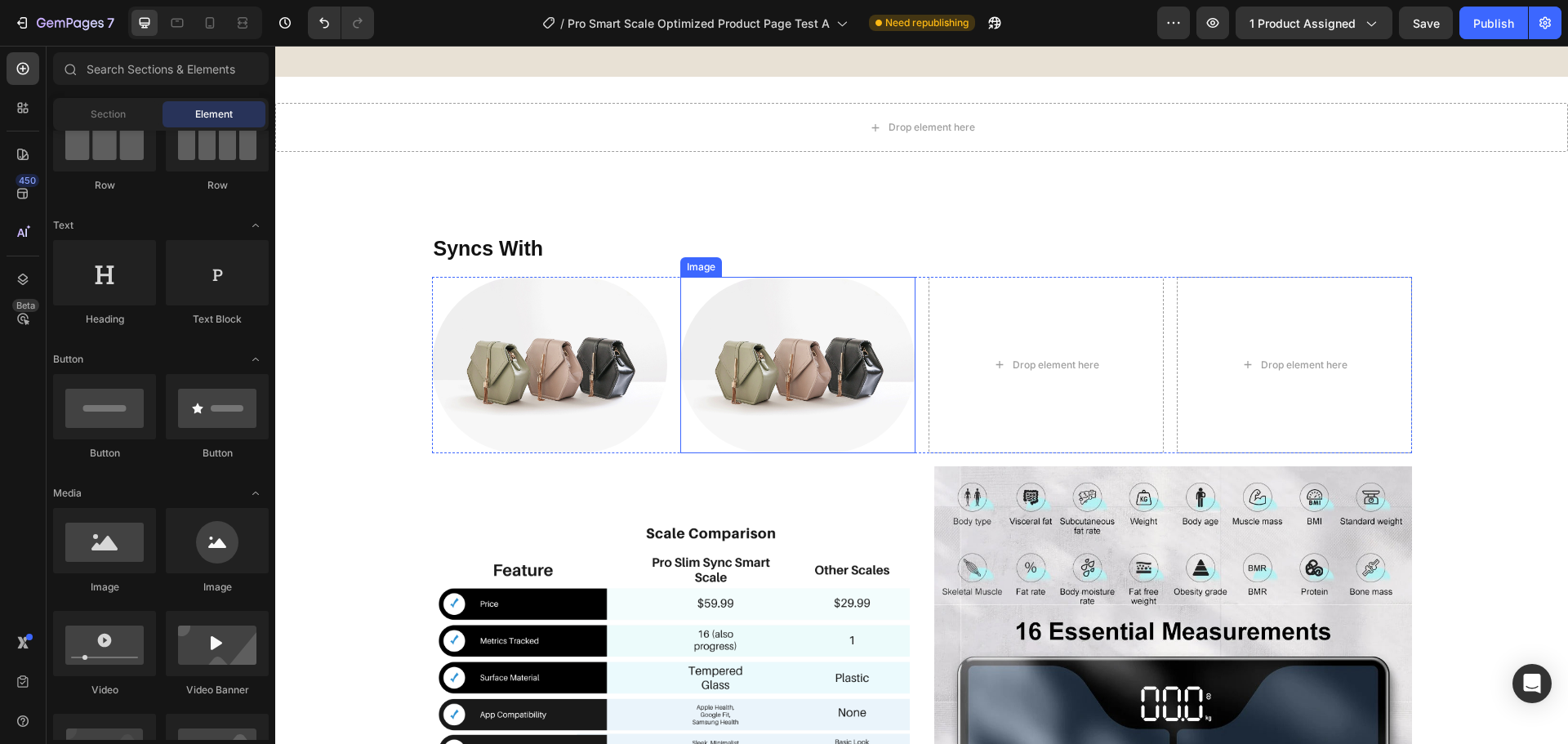 click at bounding box center (798, 365) 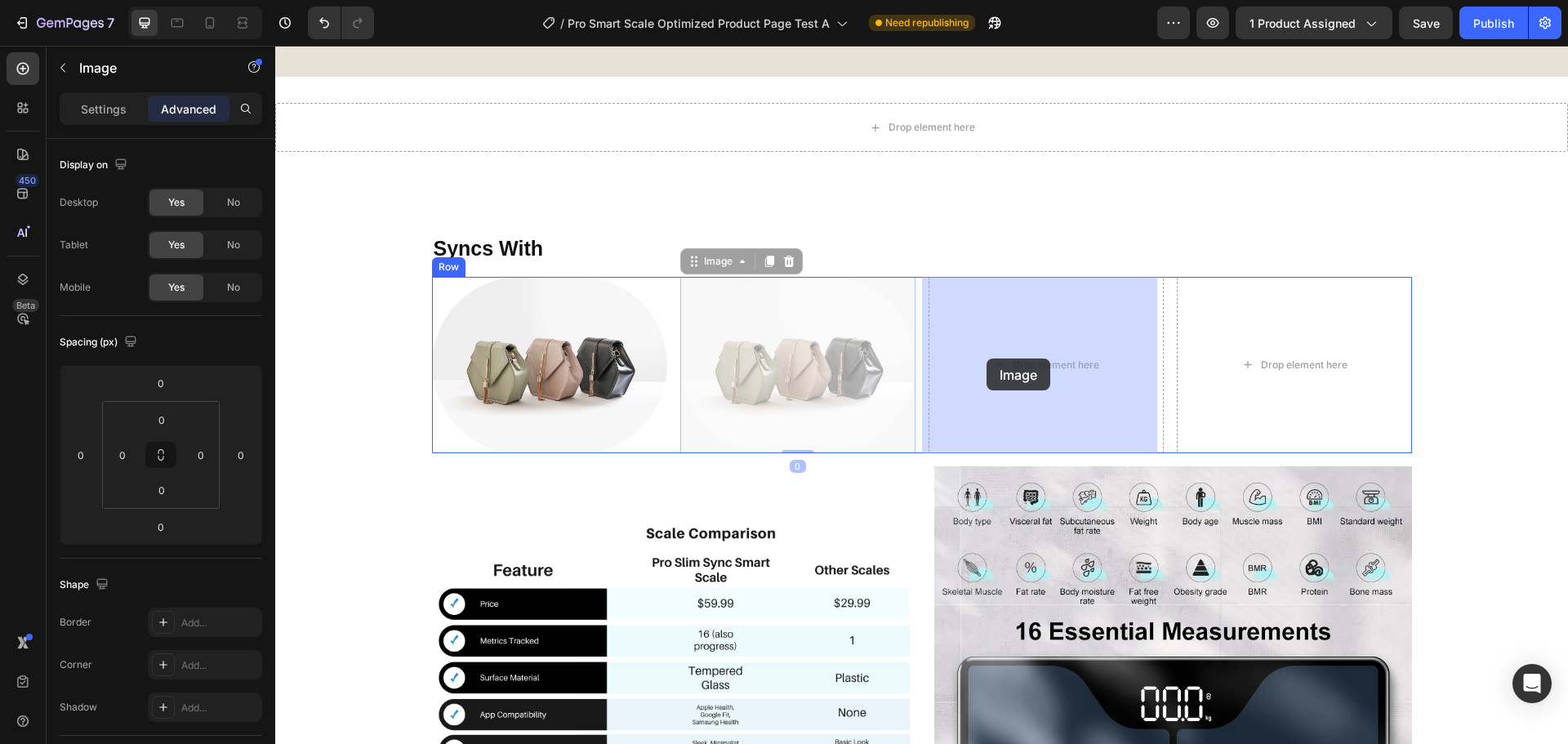 drag, startPoint x: 786, startPoint y: 332, endPoint x: 1001, endPoint y: 359, distance: 216.6887 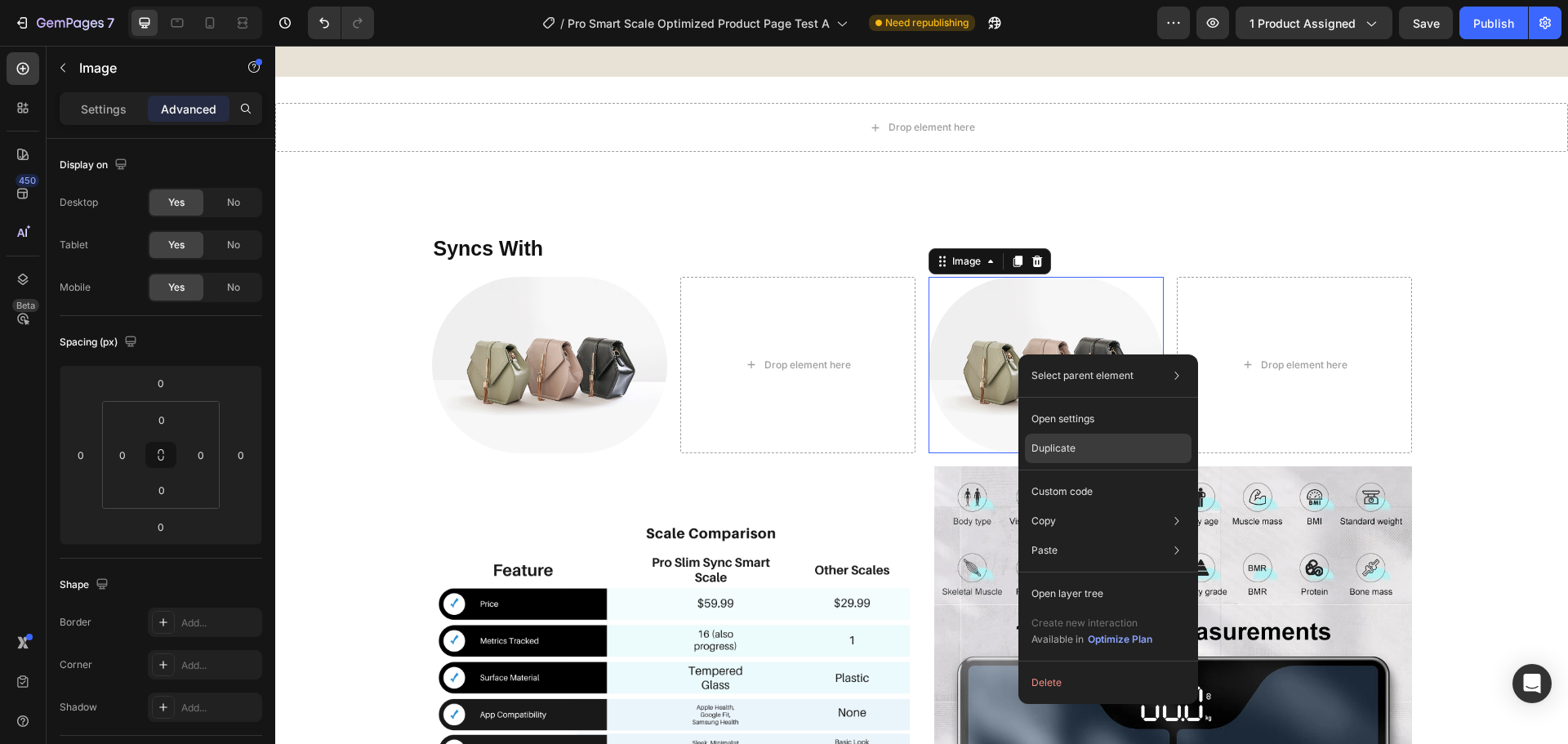 click on "Duplicate" at bounding box center [1054, 448] 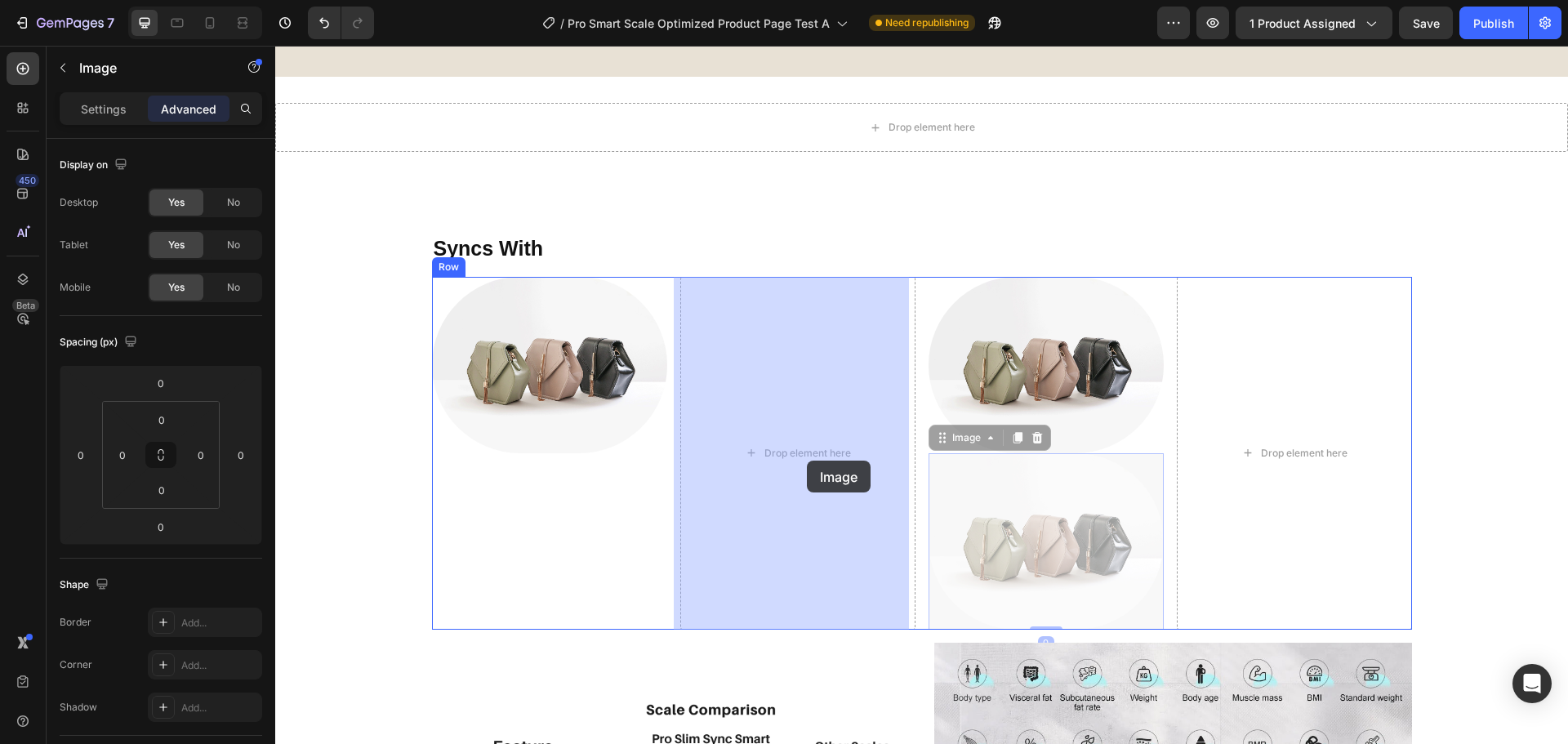 drag, startPoint x: 1037, startPoint y: 509, endPoint x: 831, endPoint y: 466, distance: 210.44 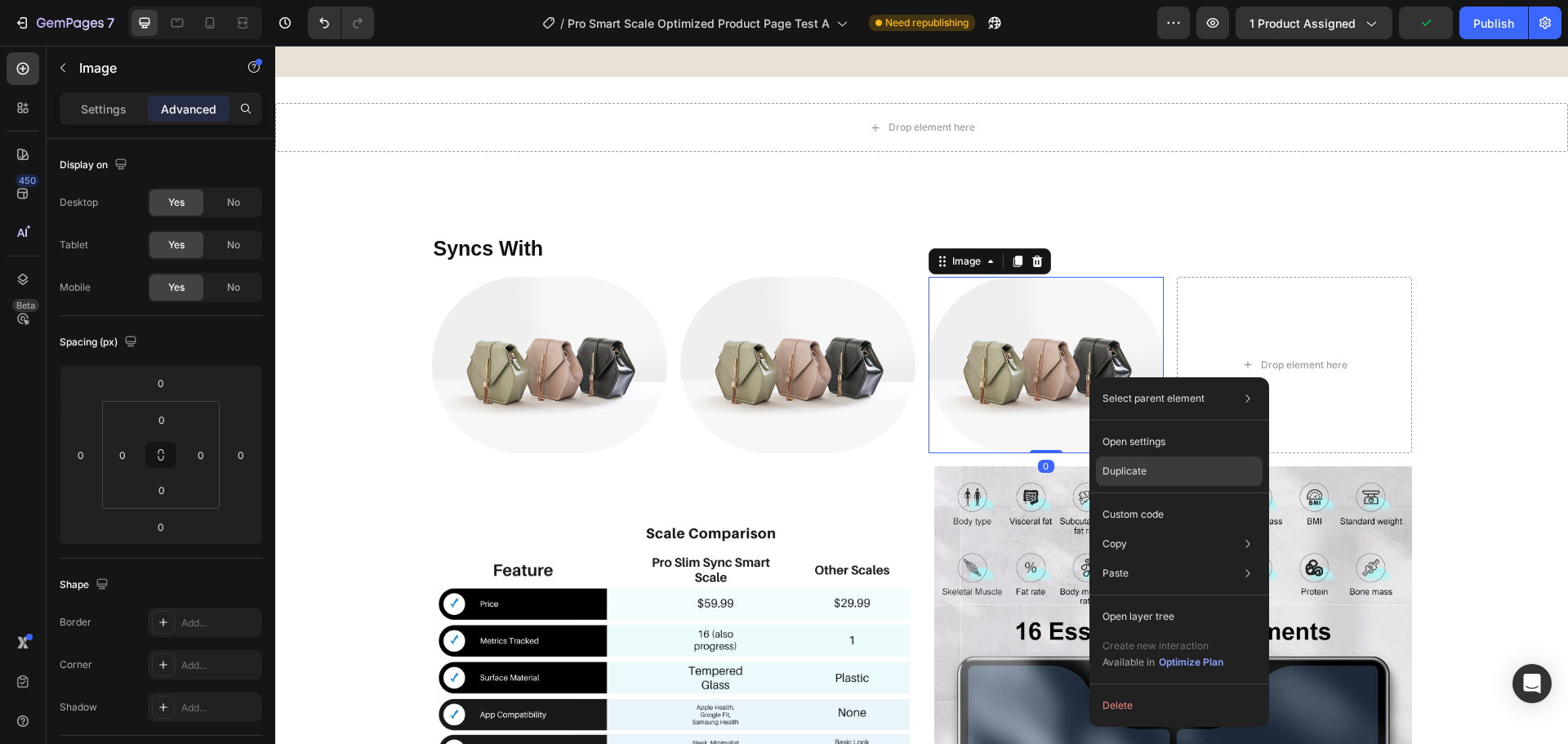 drag, startPoint x: 1140, startPoint y: 475, endPoint x: 847, endPoint y: 399, distance: 302.69622 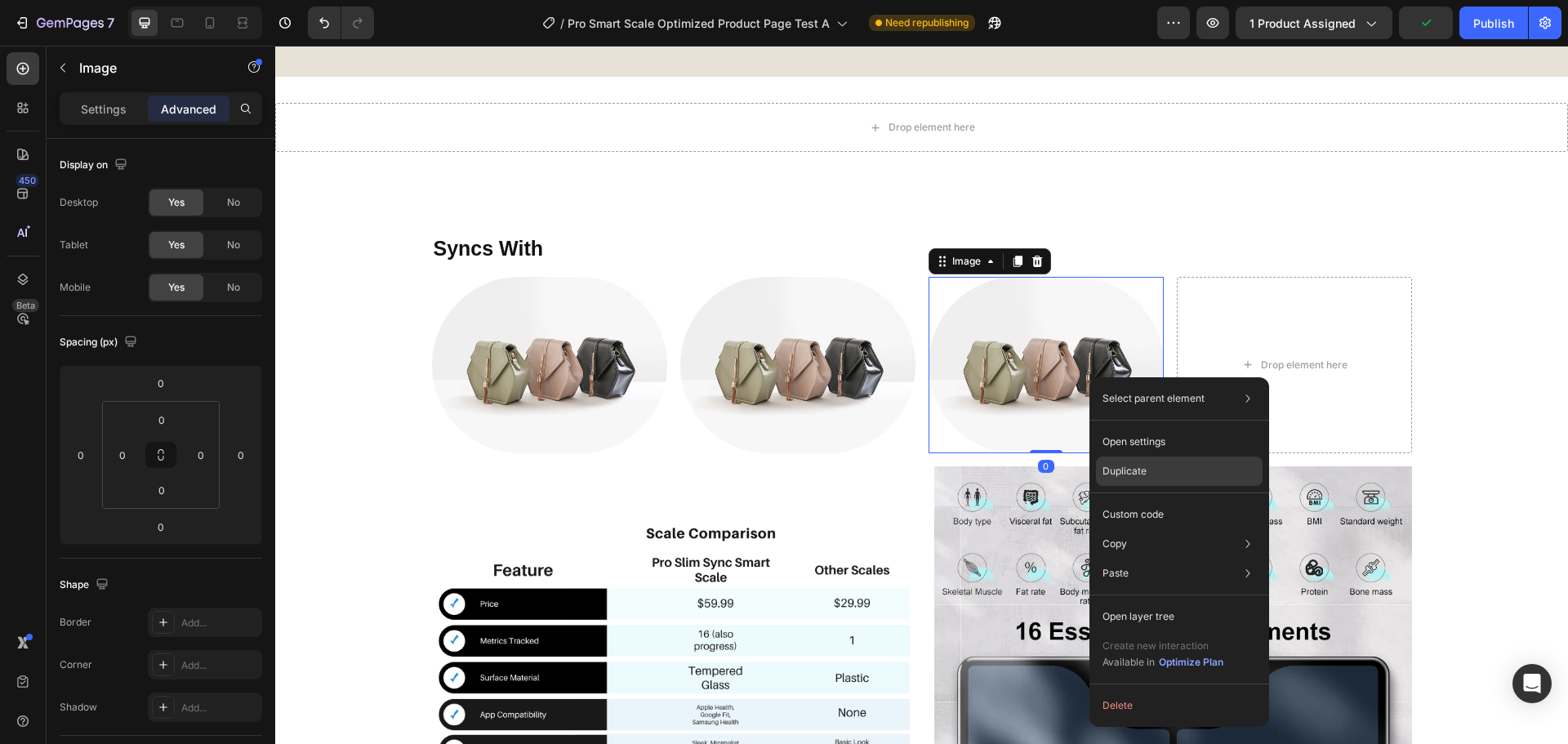 click on "Duplicate" at bounding box center [1125, 471] 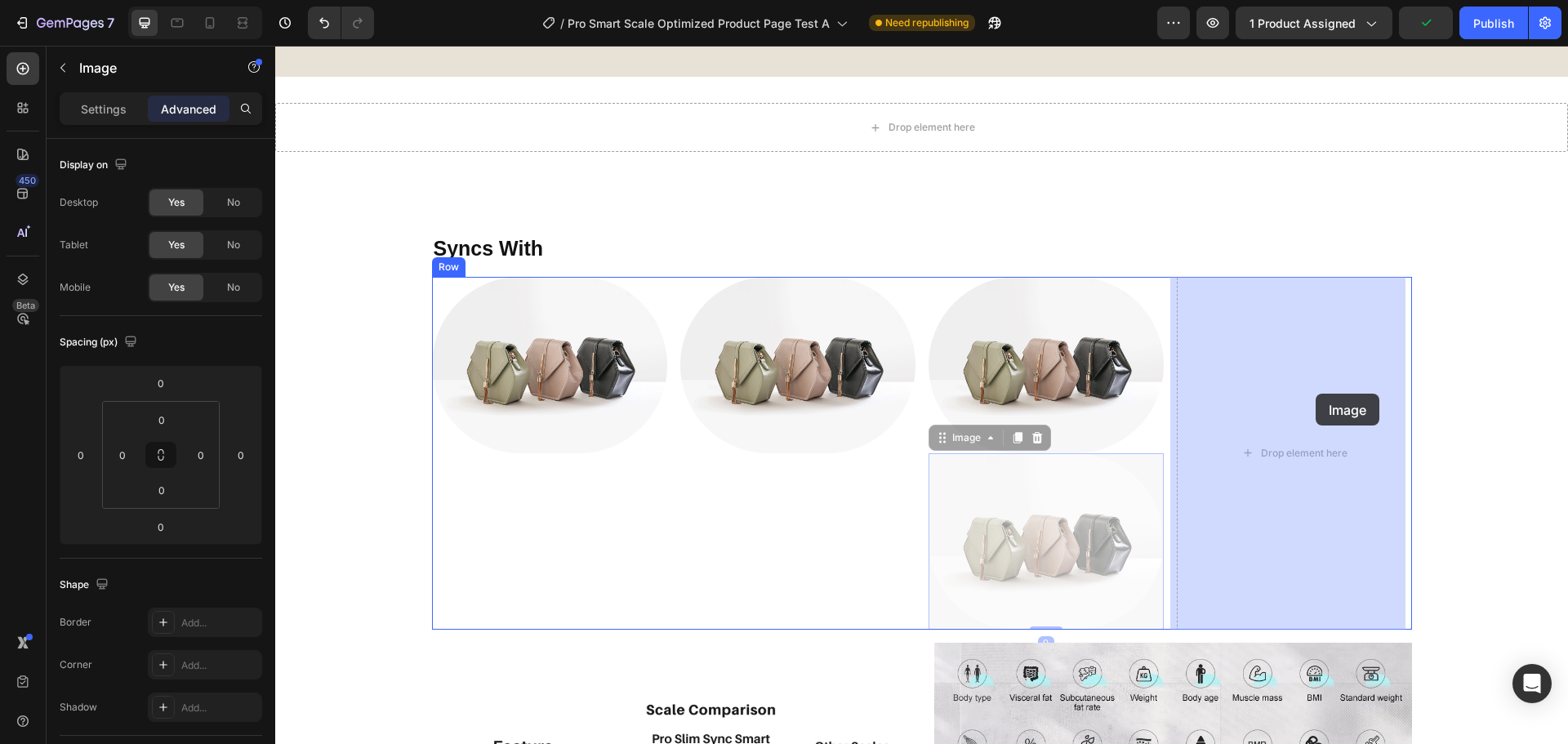 drag, startPoint x: 1105, startPoint y: 500, endPoint x: 1308, endPoint y: 399, distance: 226.73773 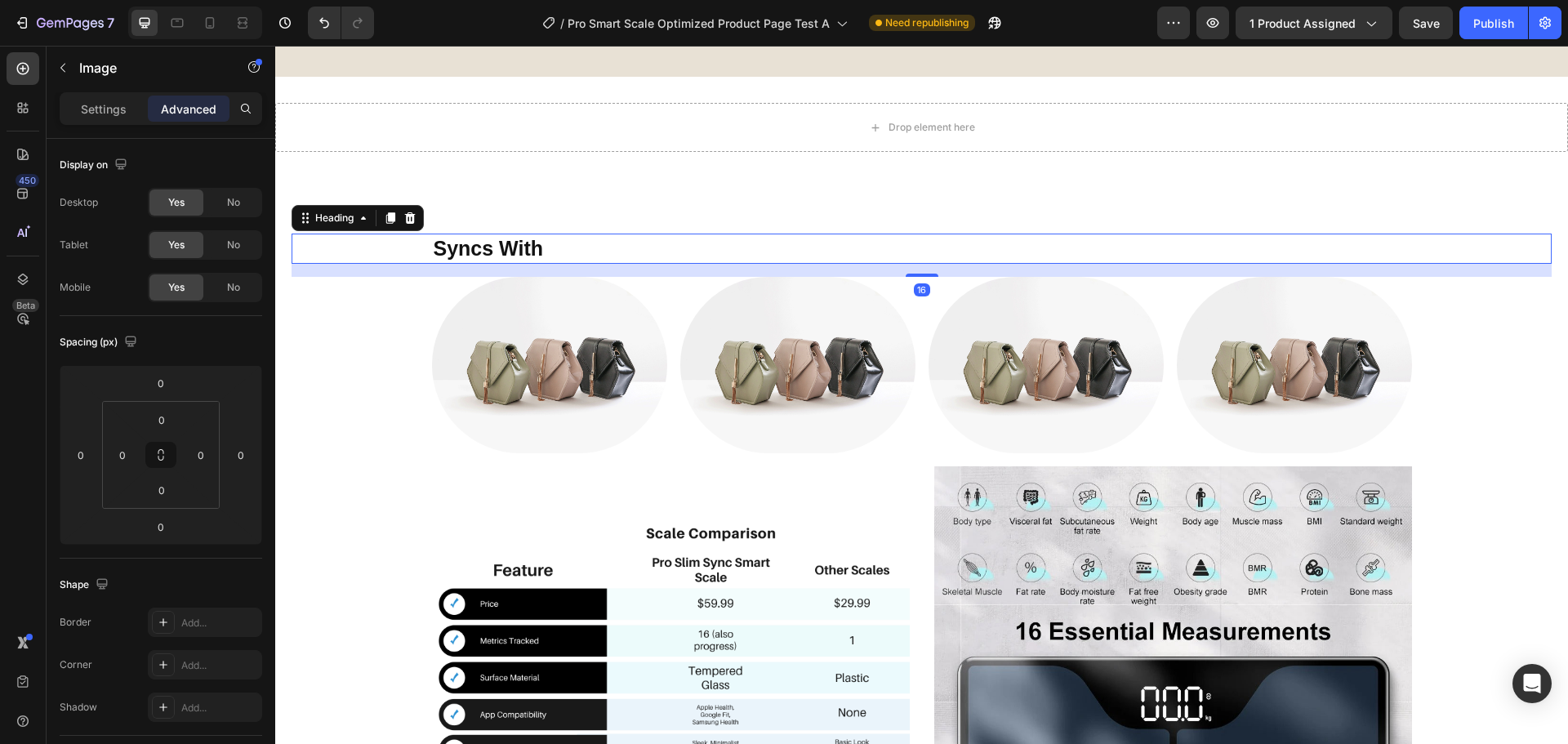 click on "Syncs With" at bounding box center (488, 248) 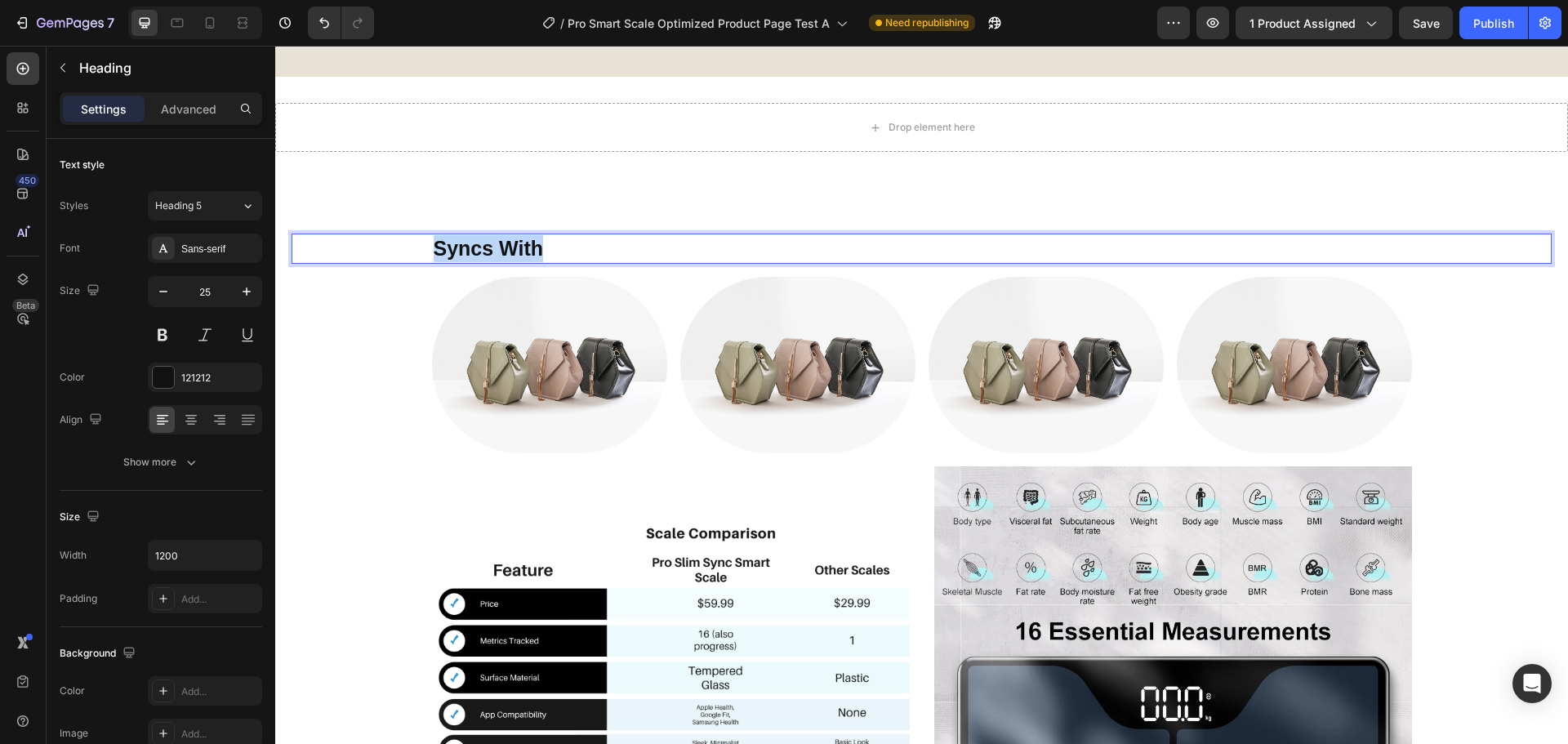 click on "Syncs With" at bounding box center (488, 248) 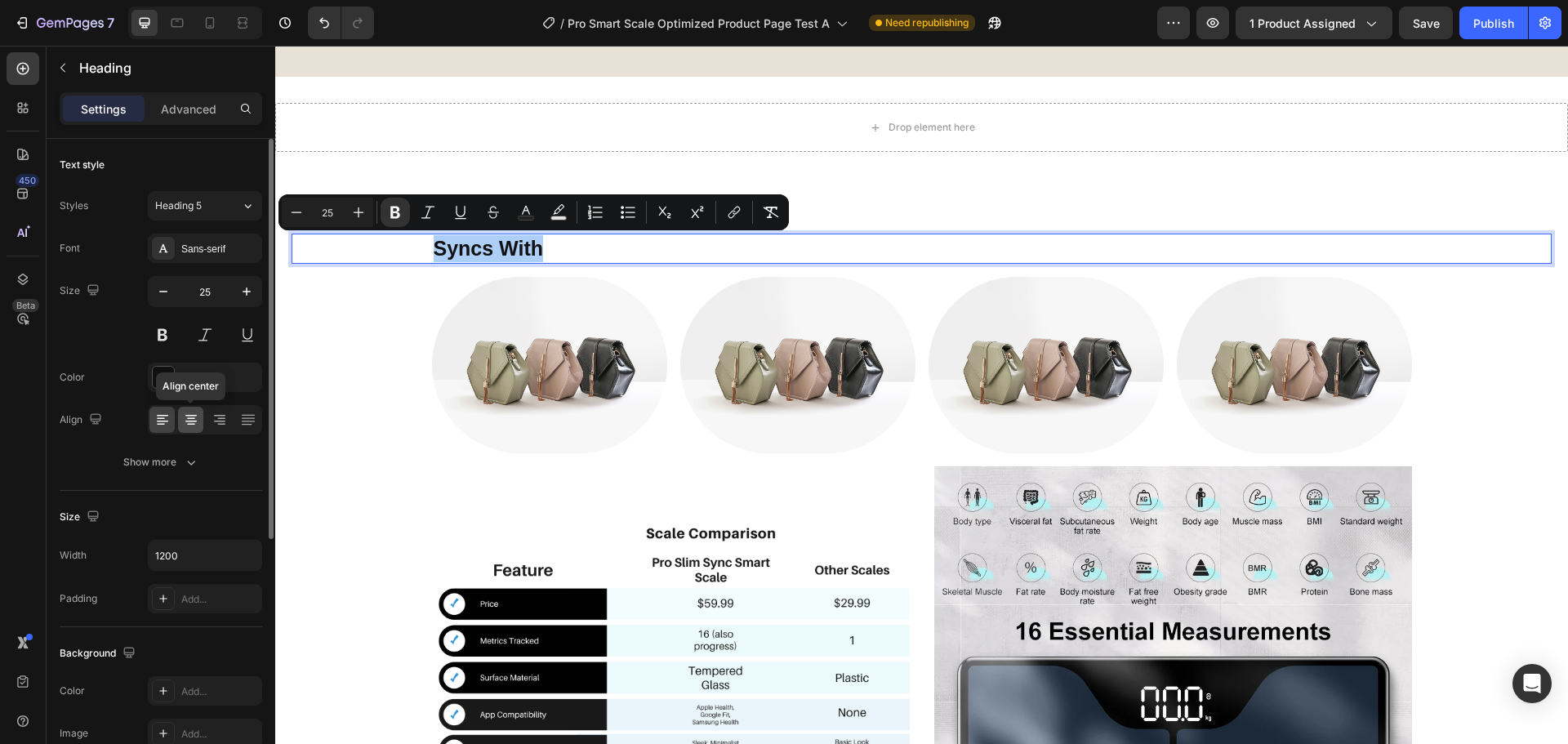 click 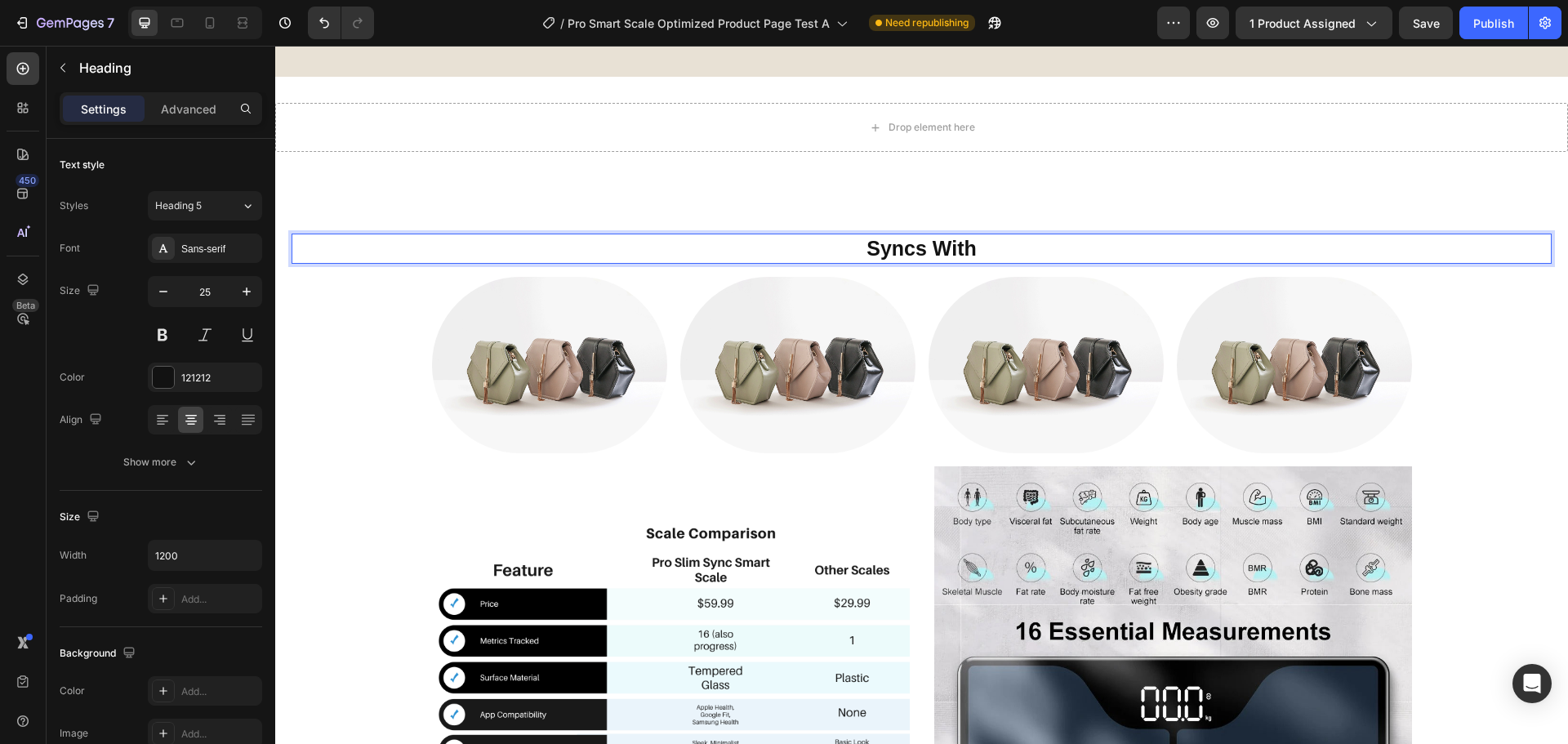 click on "Syncs With" at bounding box center [922, 248] 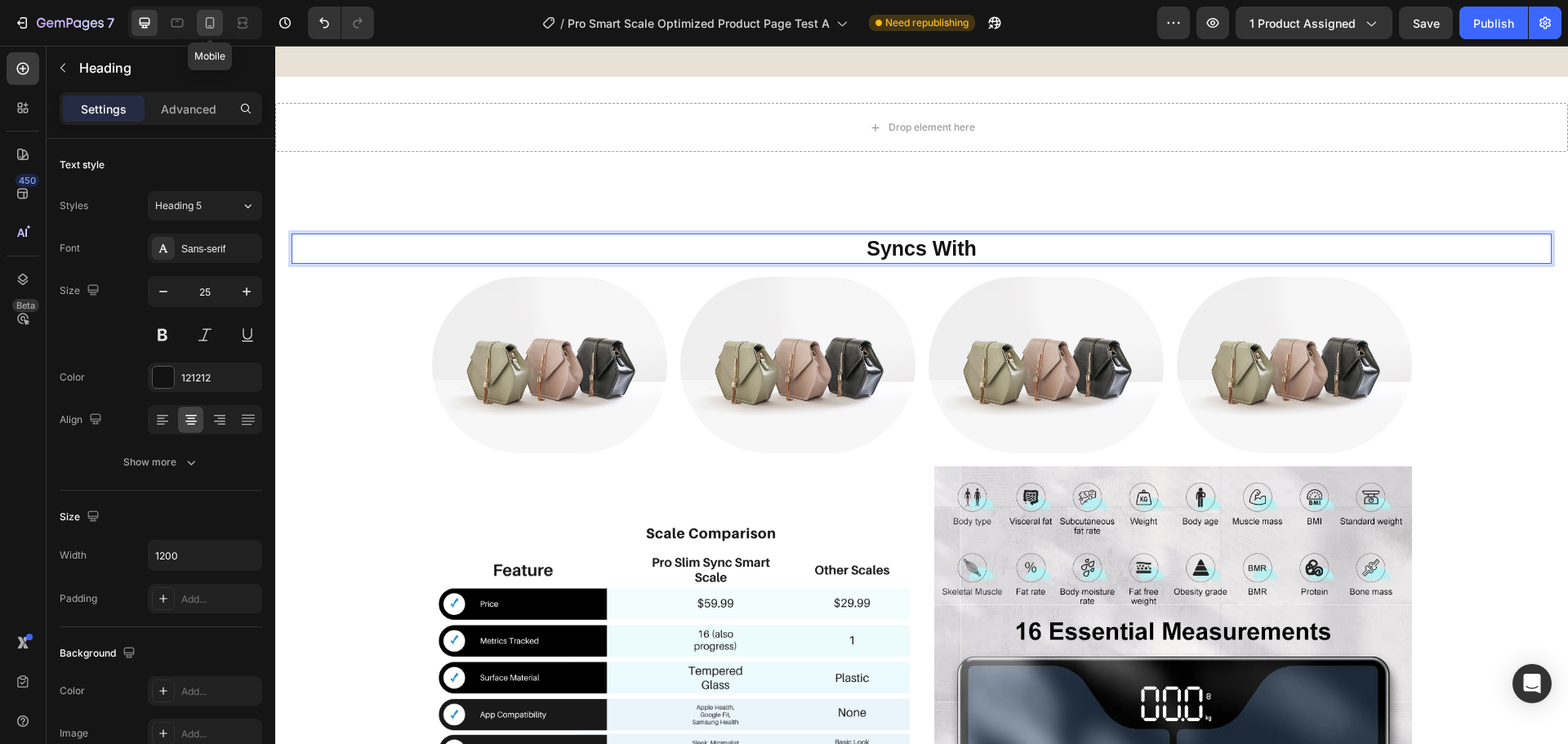 click 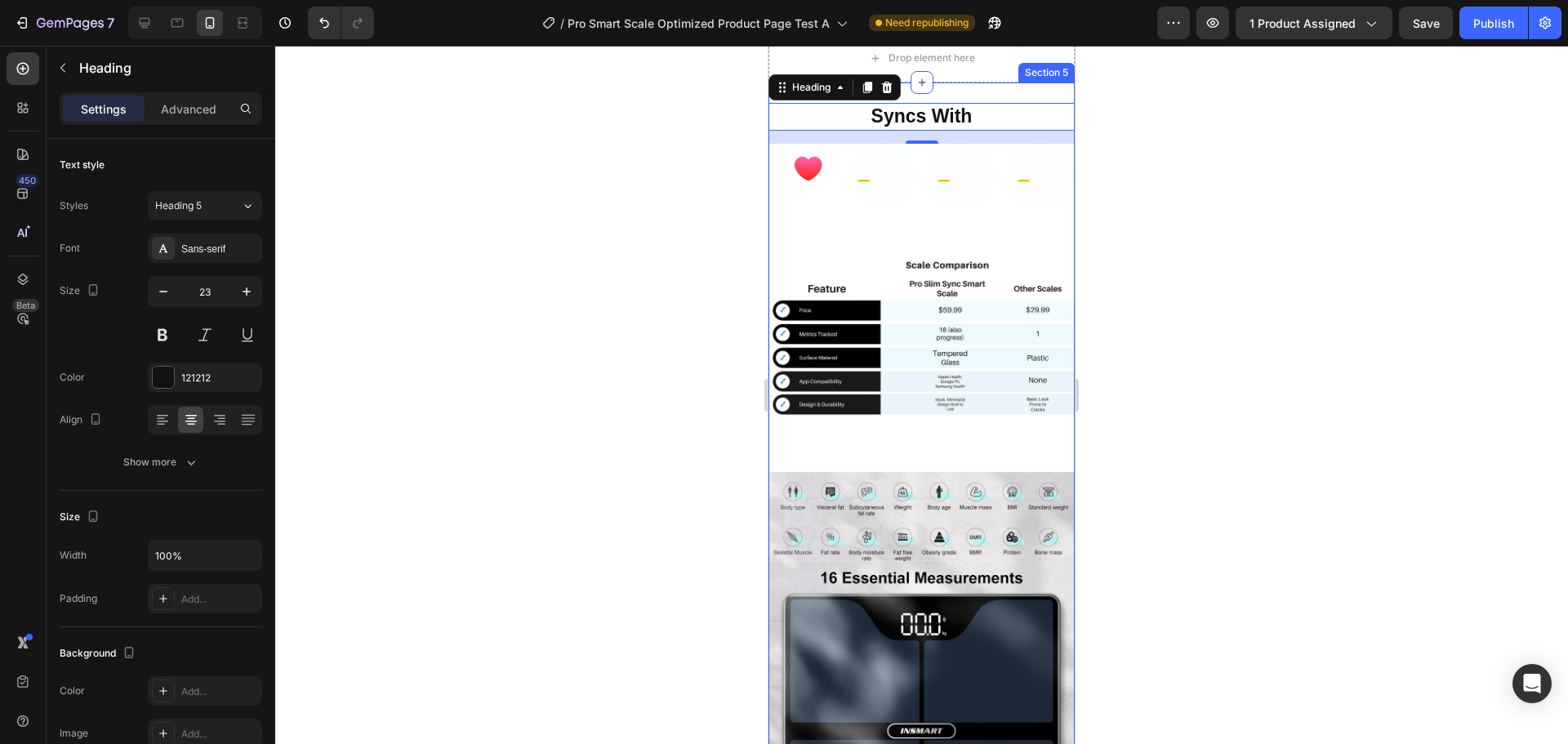 scroll, scrollTop: 2180, scrollLeft: 0, axis: vertical 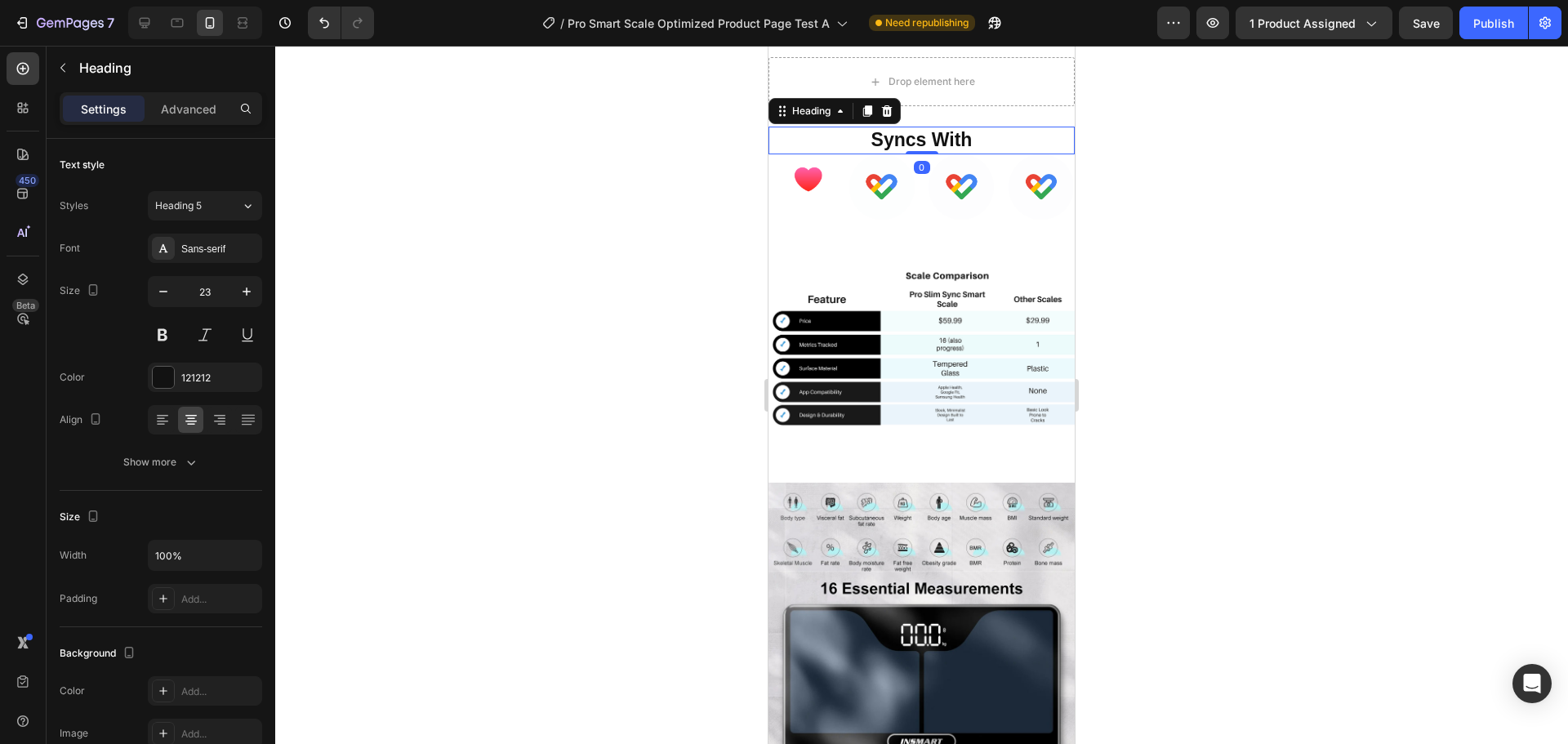 drag, startPoint x: 917, startPoint y: 166, endPoint x: 928, endPoint y: 141, distance: 27.313001 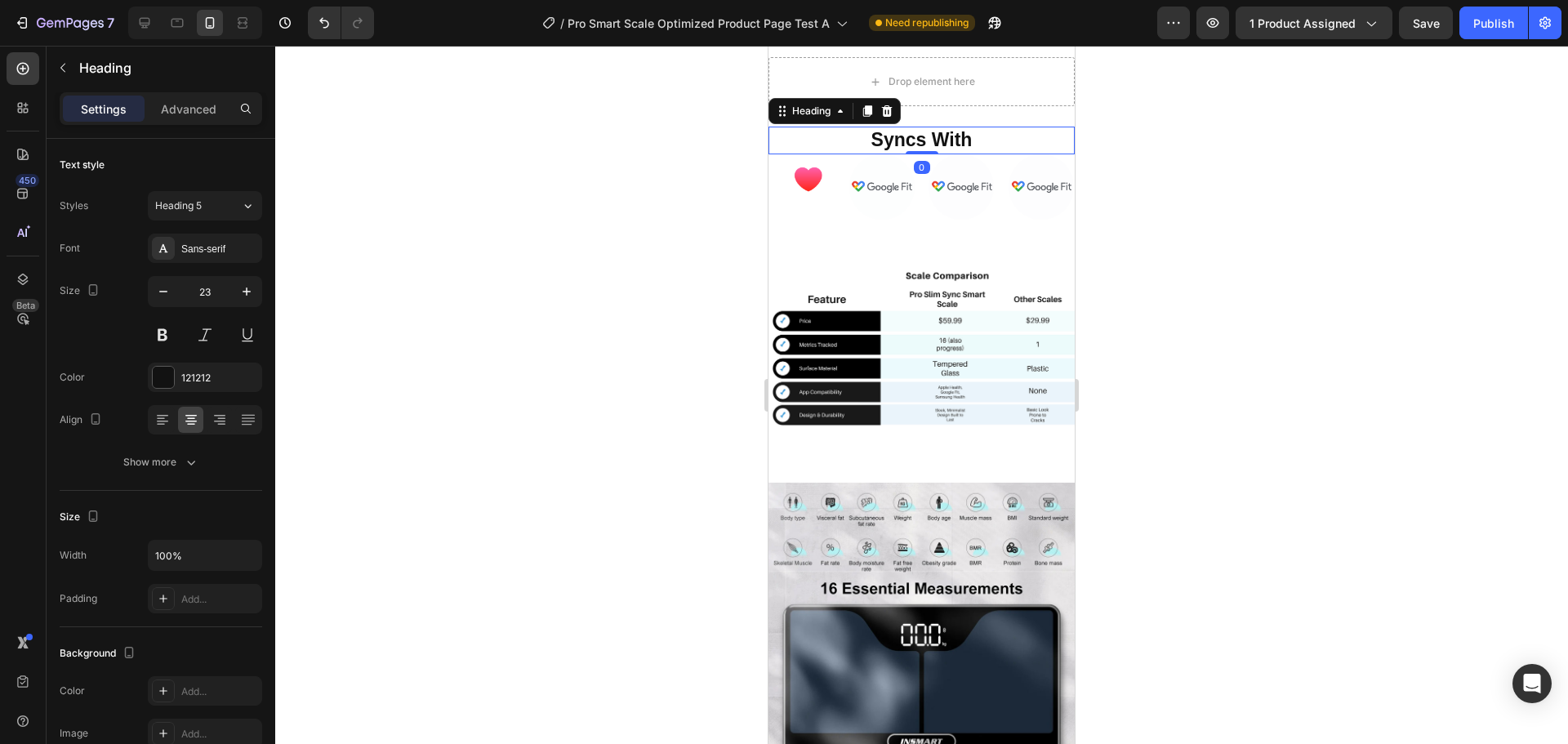 click on "⁠⁠⁠⁠⁠⁠⁠ Syncs With Heading   0" at bounding box center (921, 140) 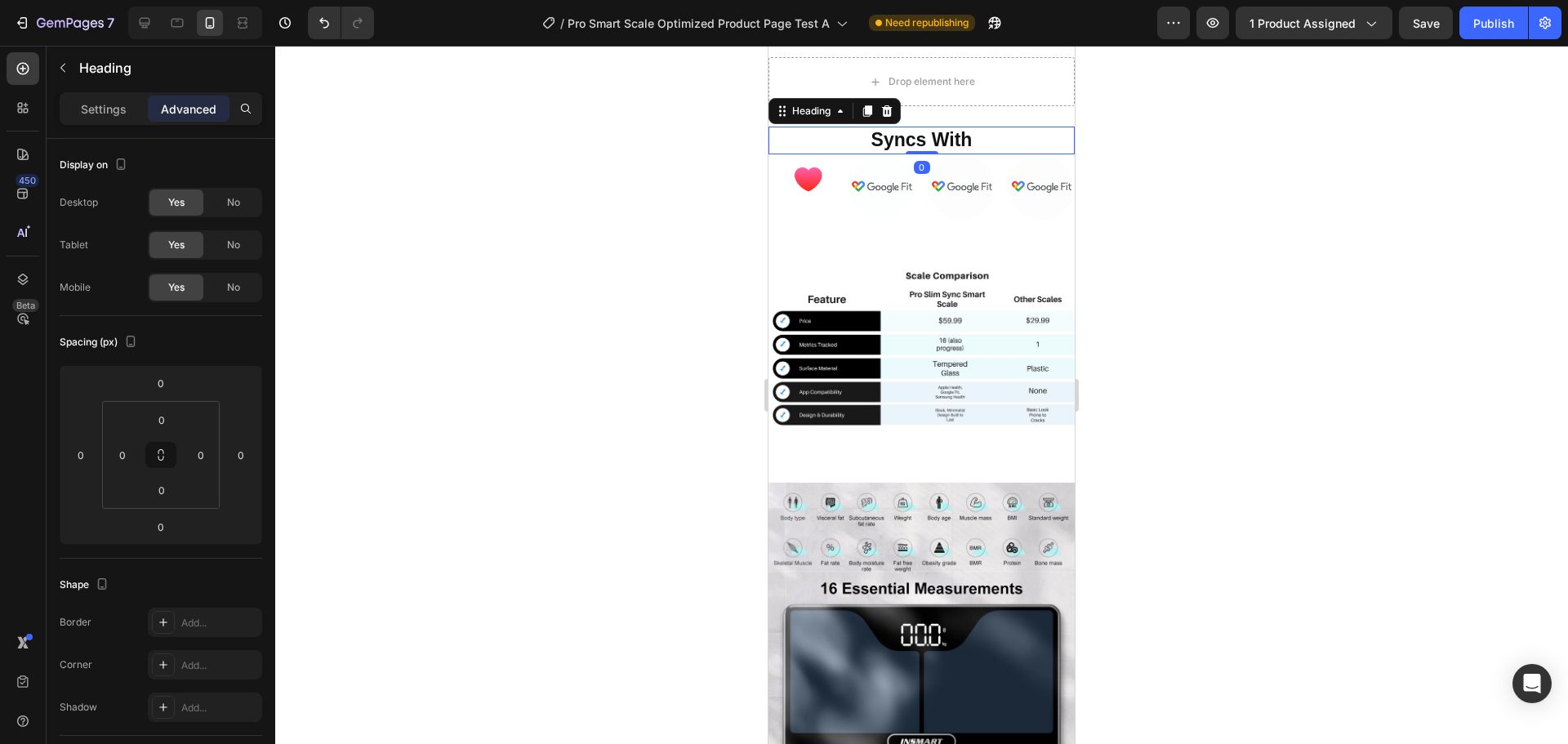 click 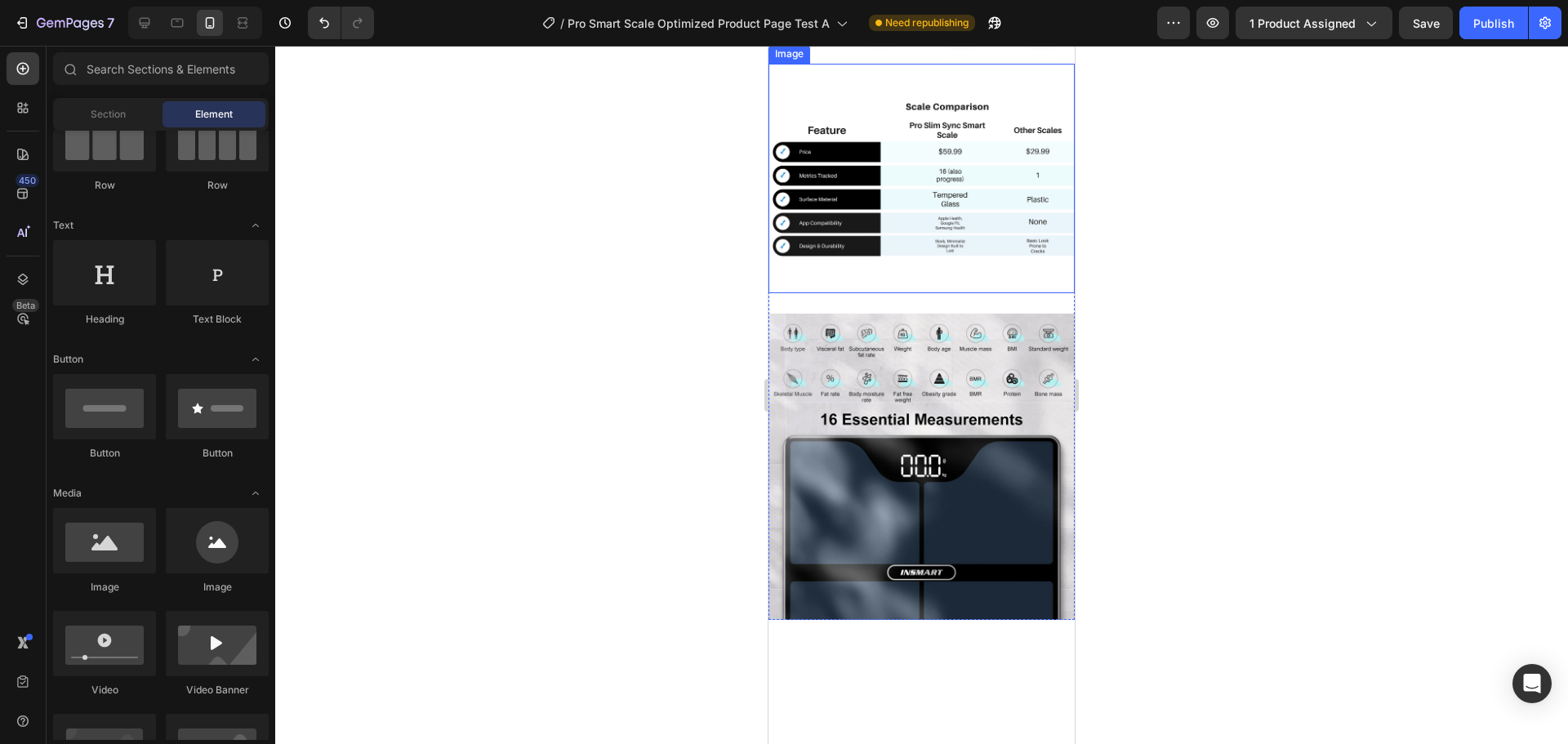 scroll, scrollTop: 2196, scrollLeft: 0, axis: vertical 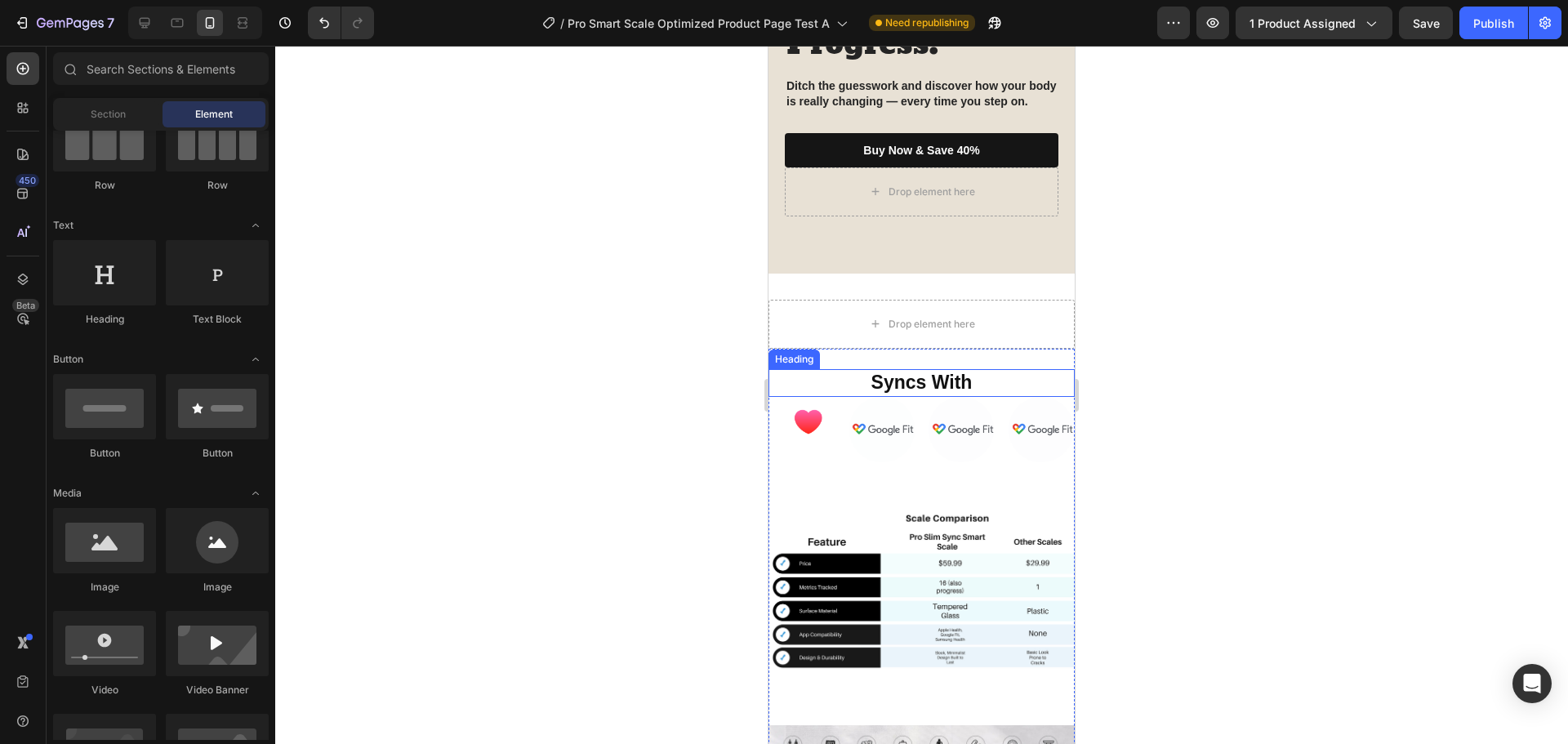 click on "Syncs With" at bounding box center [922, 382] 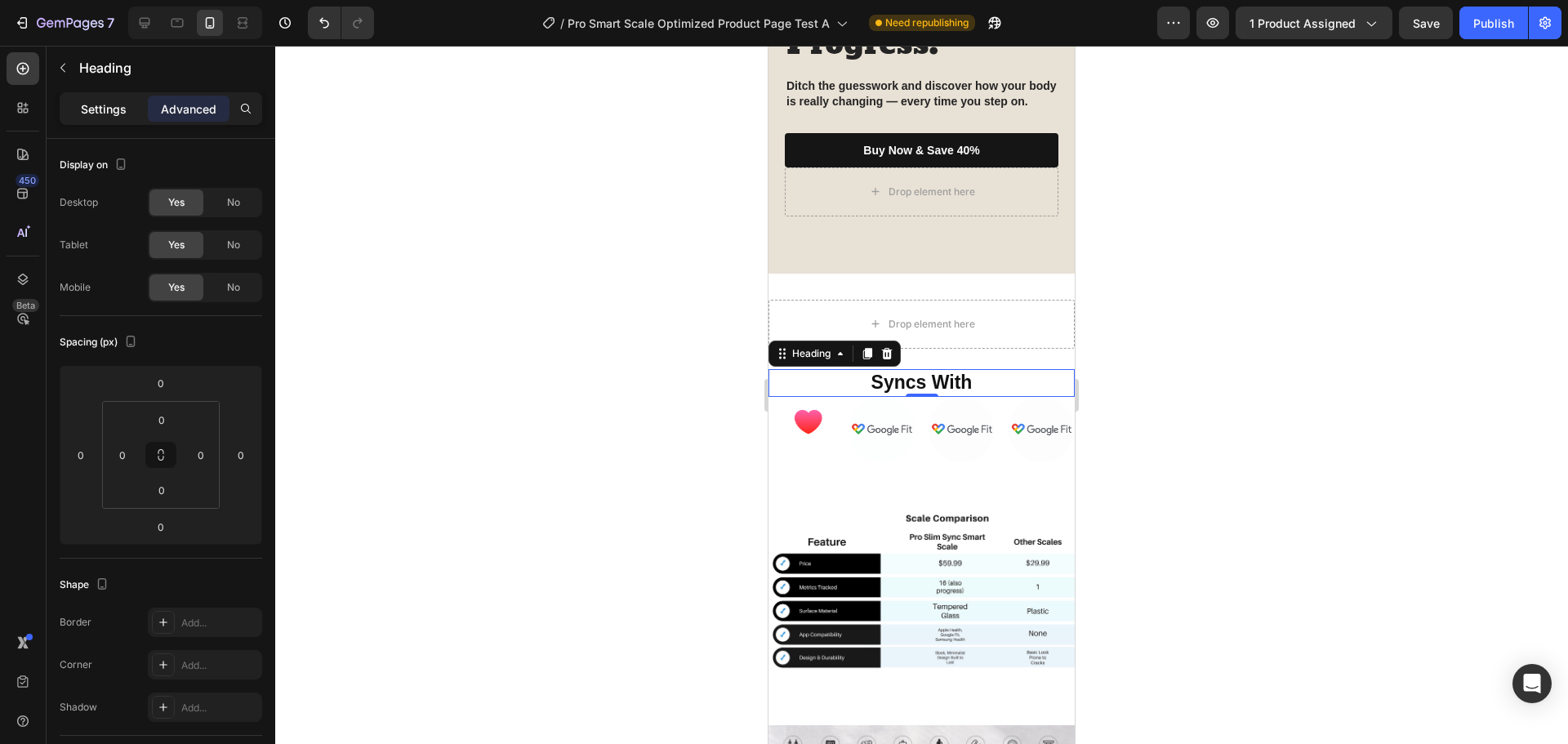 click on "Settings" at bounding box center (104, 109) 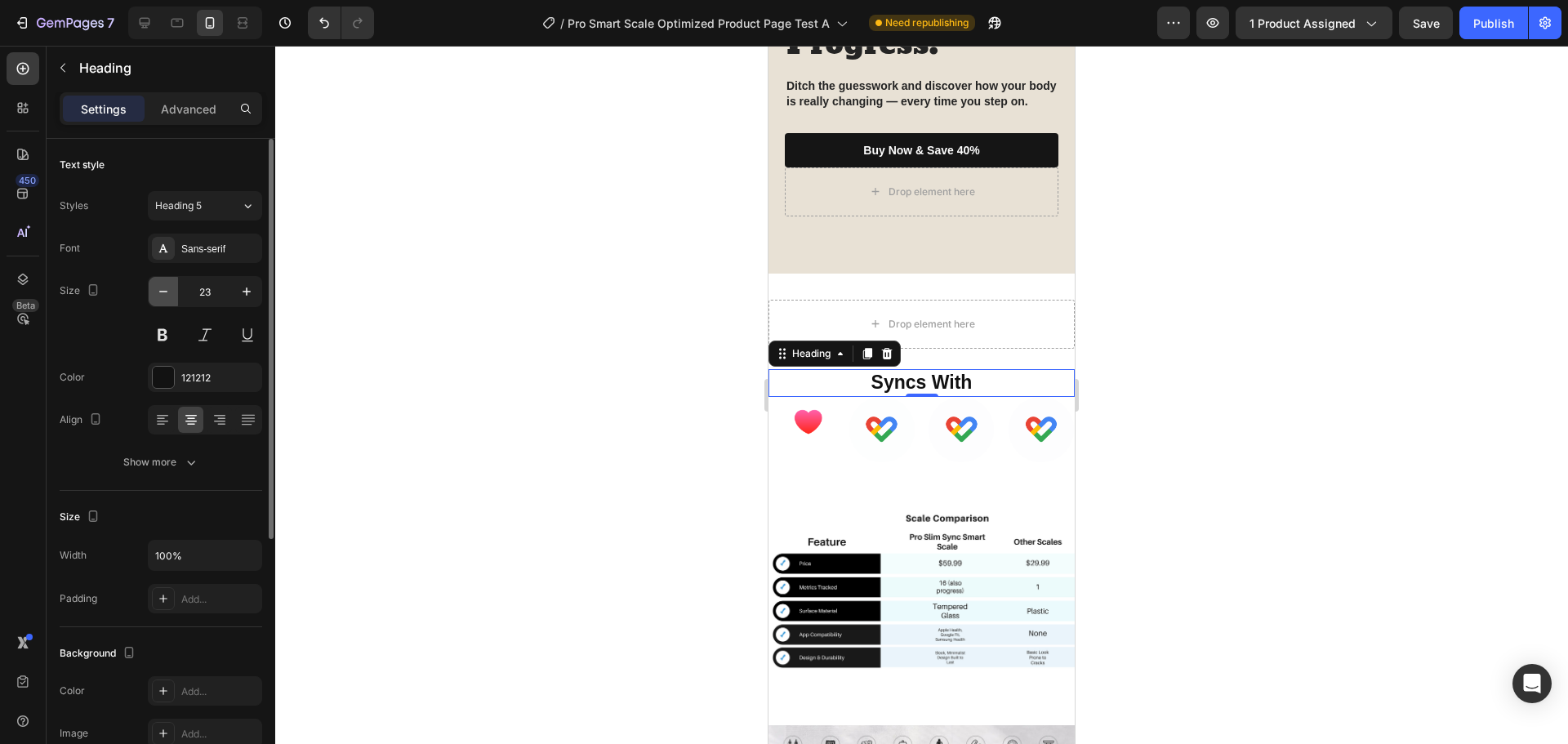 click 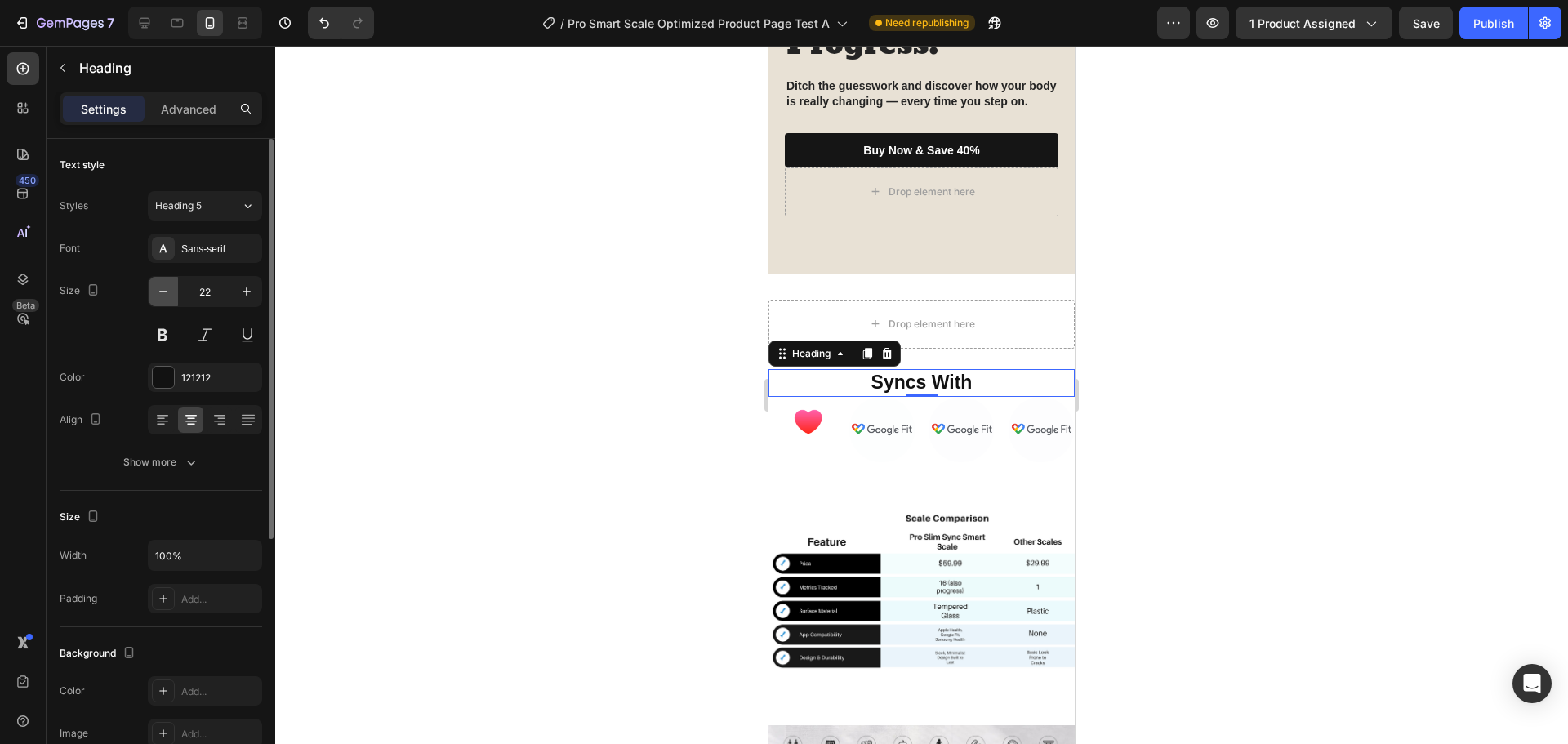 click 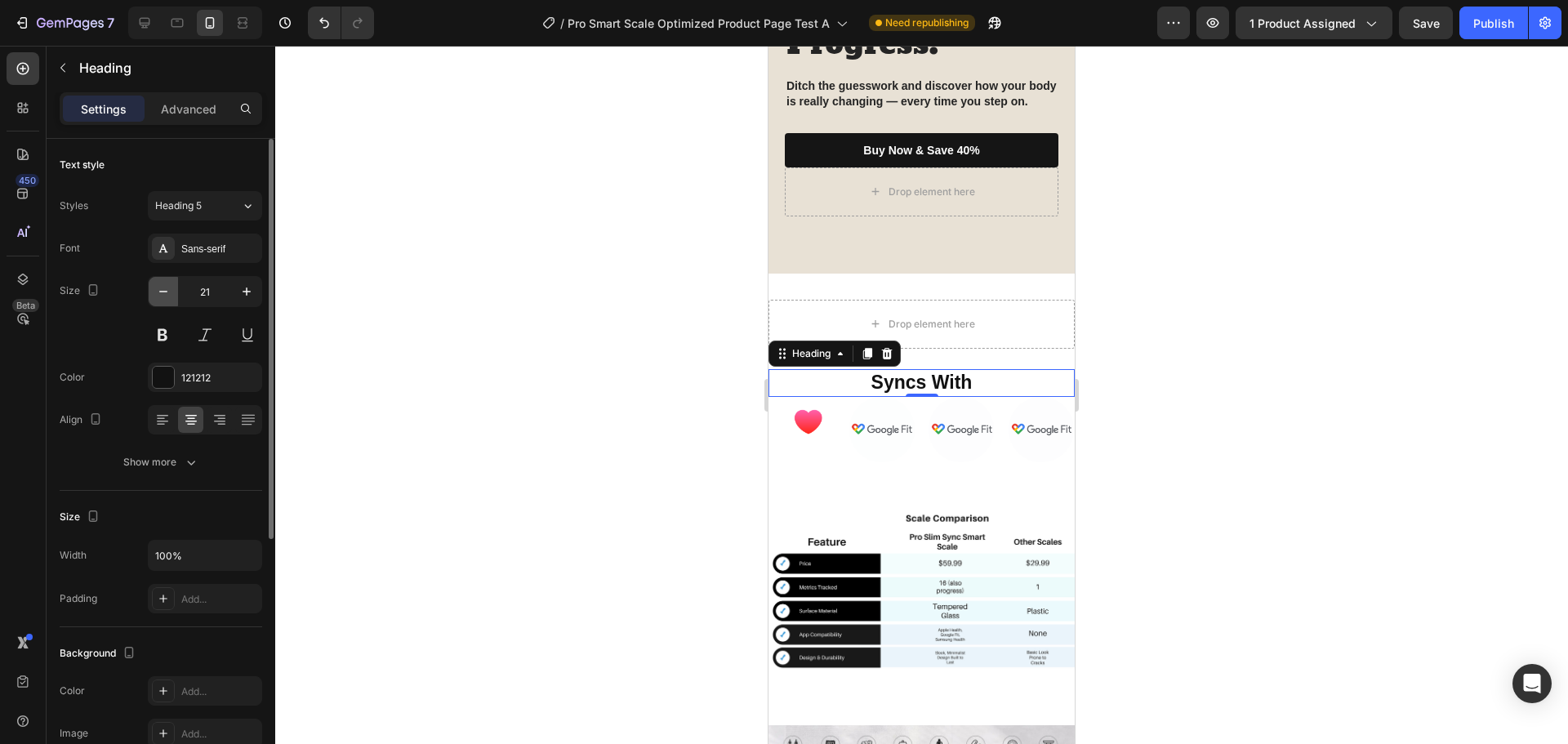 click 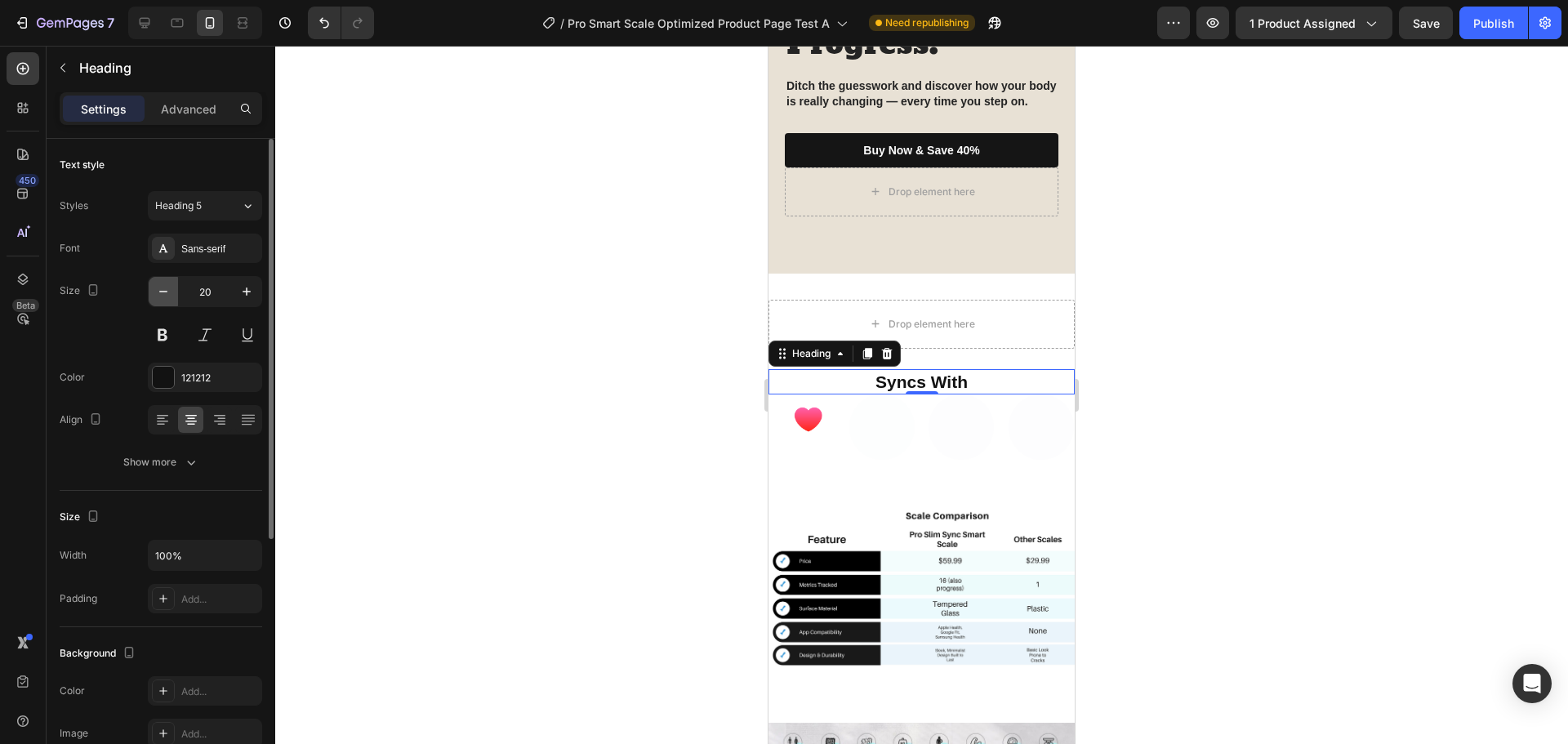 click 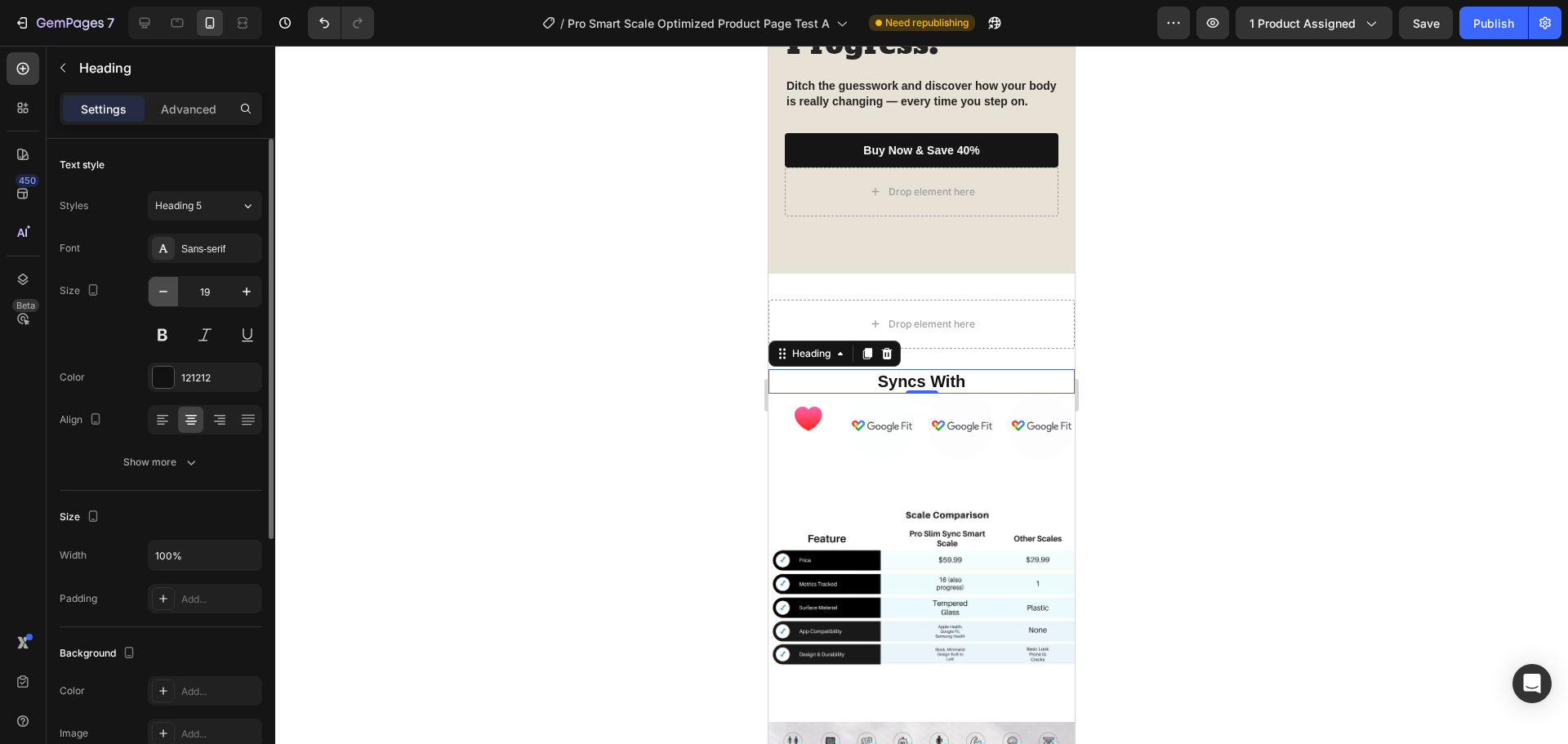 click 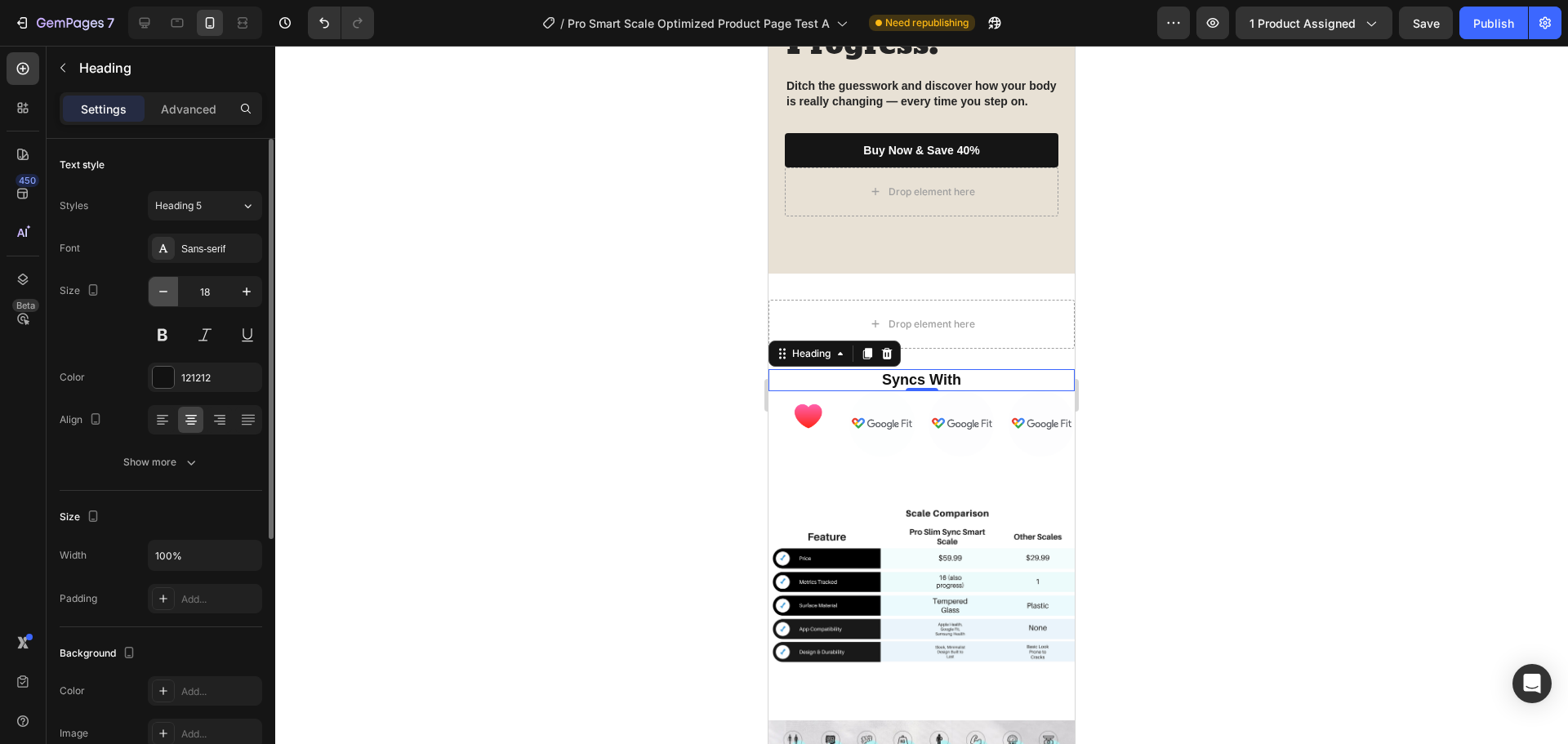 click 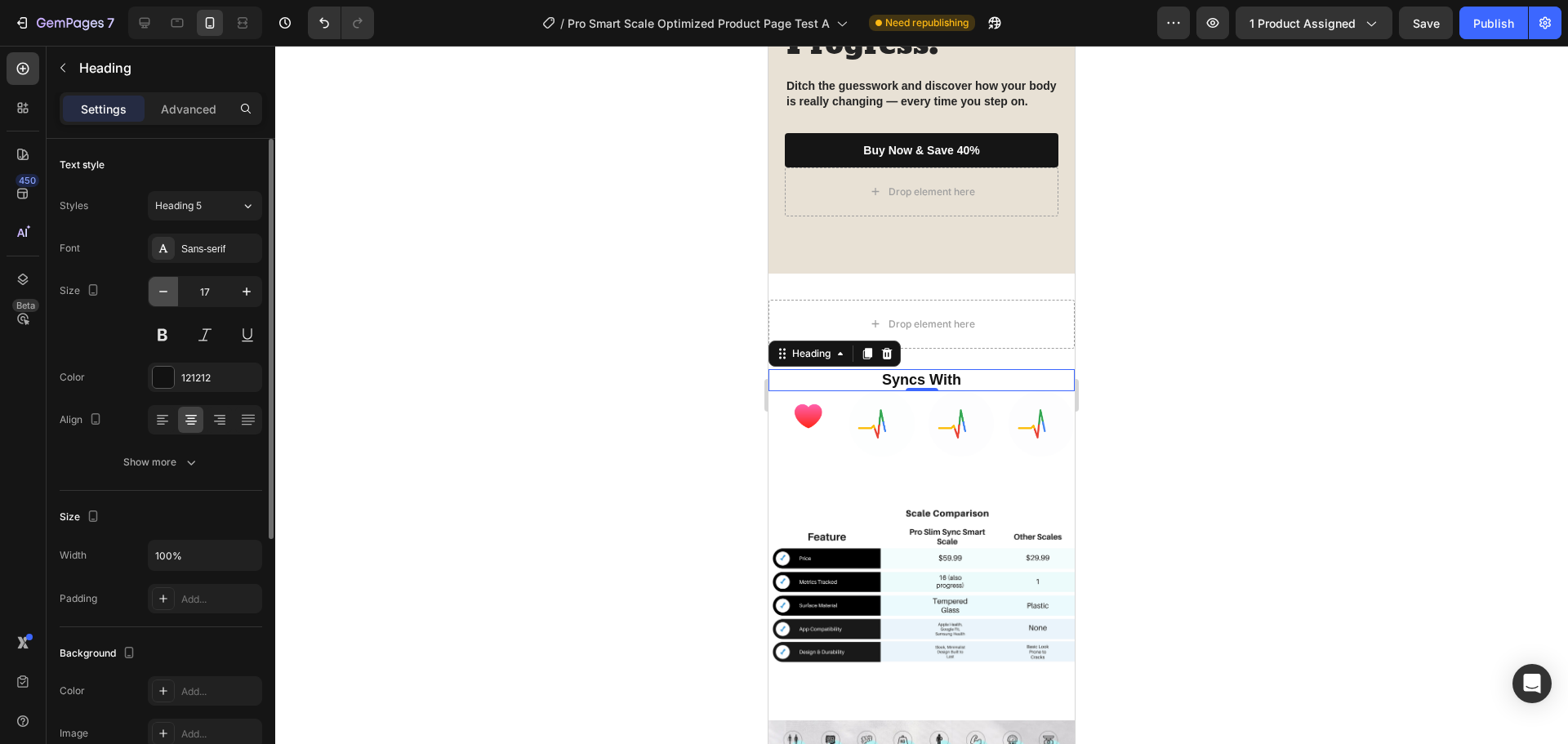 click 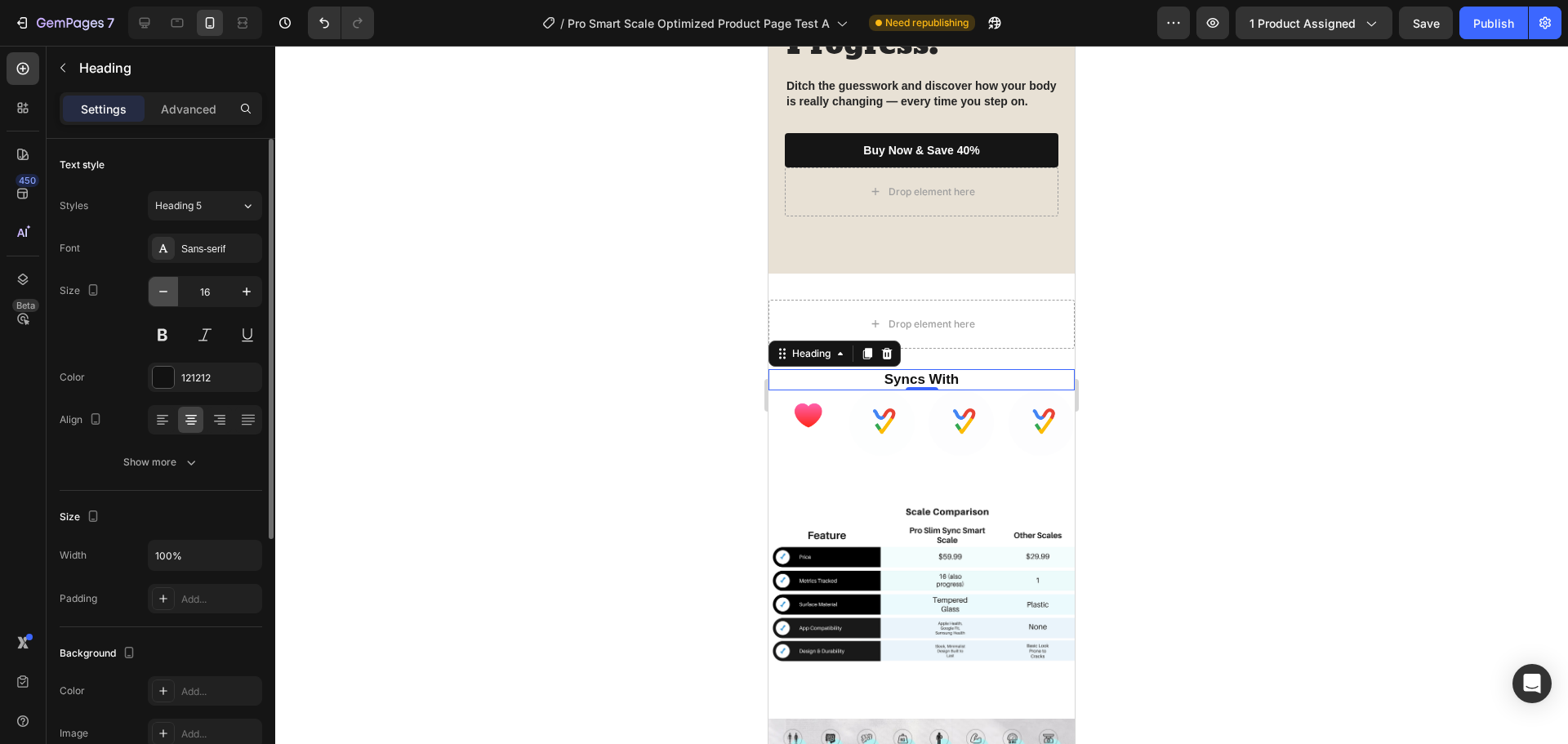 click 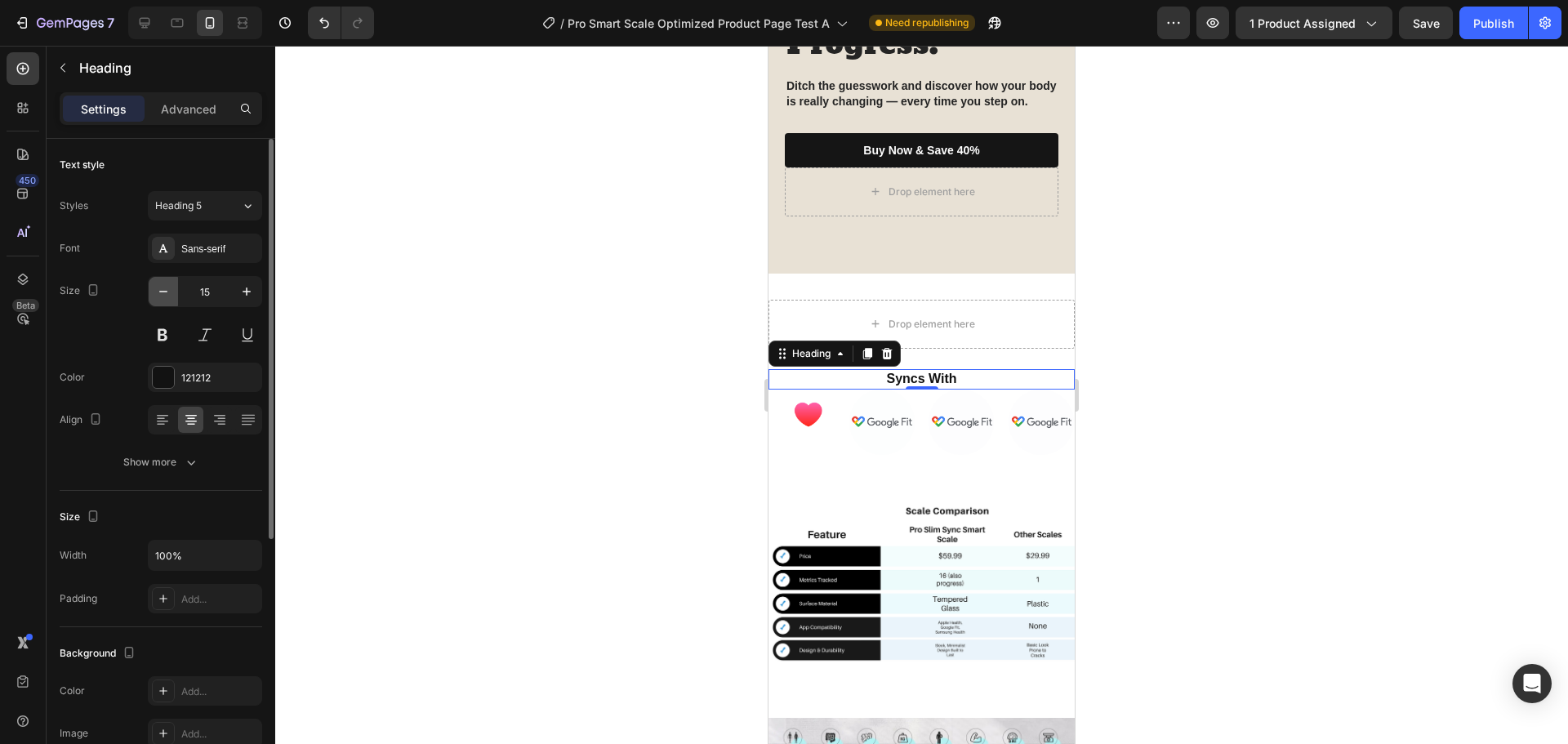 click 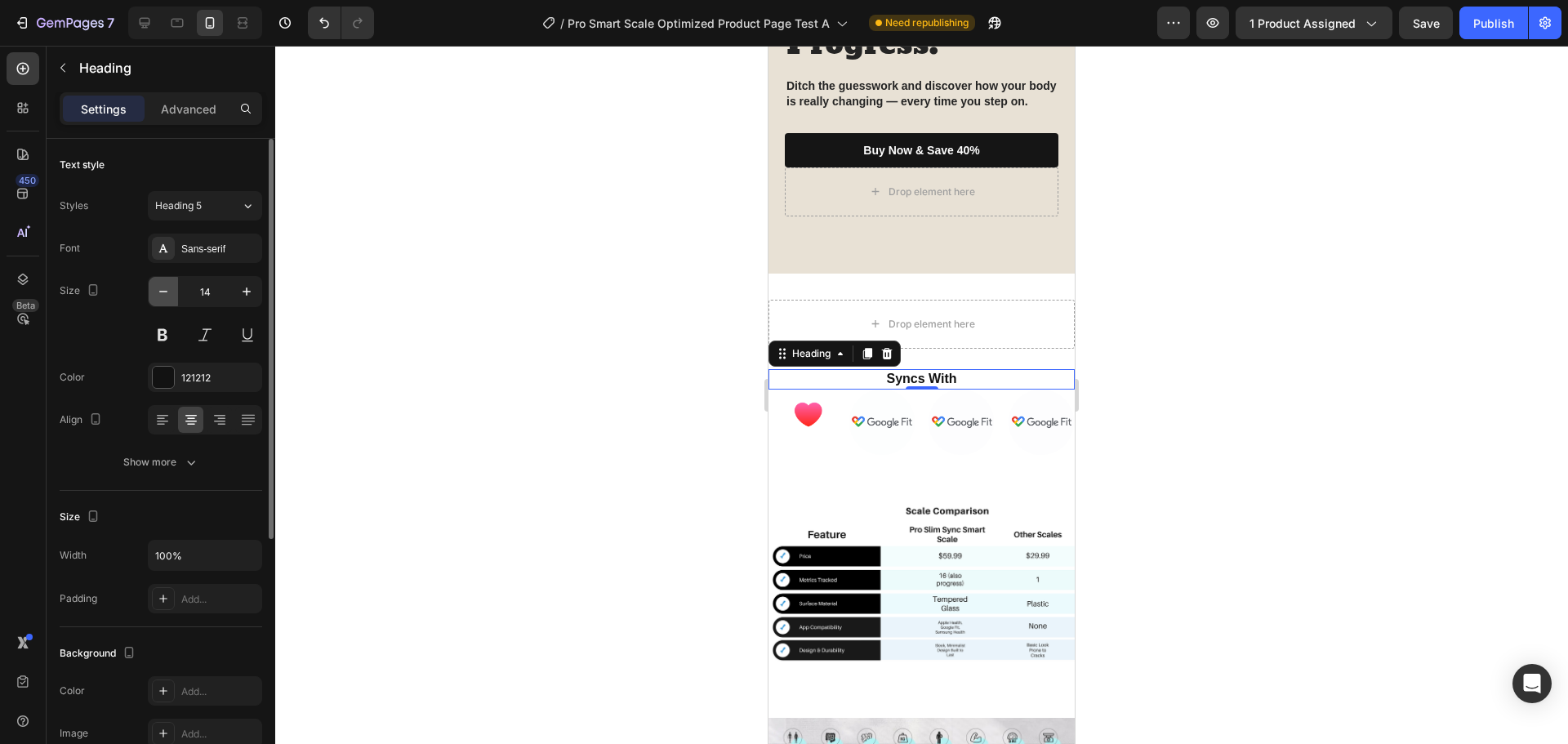 click 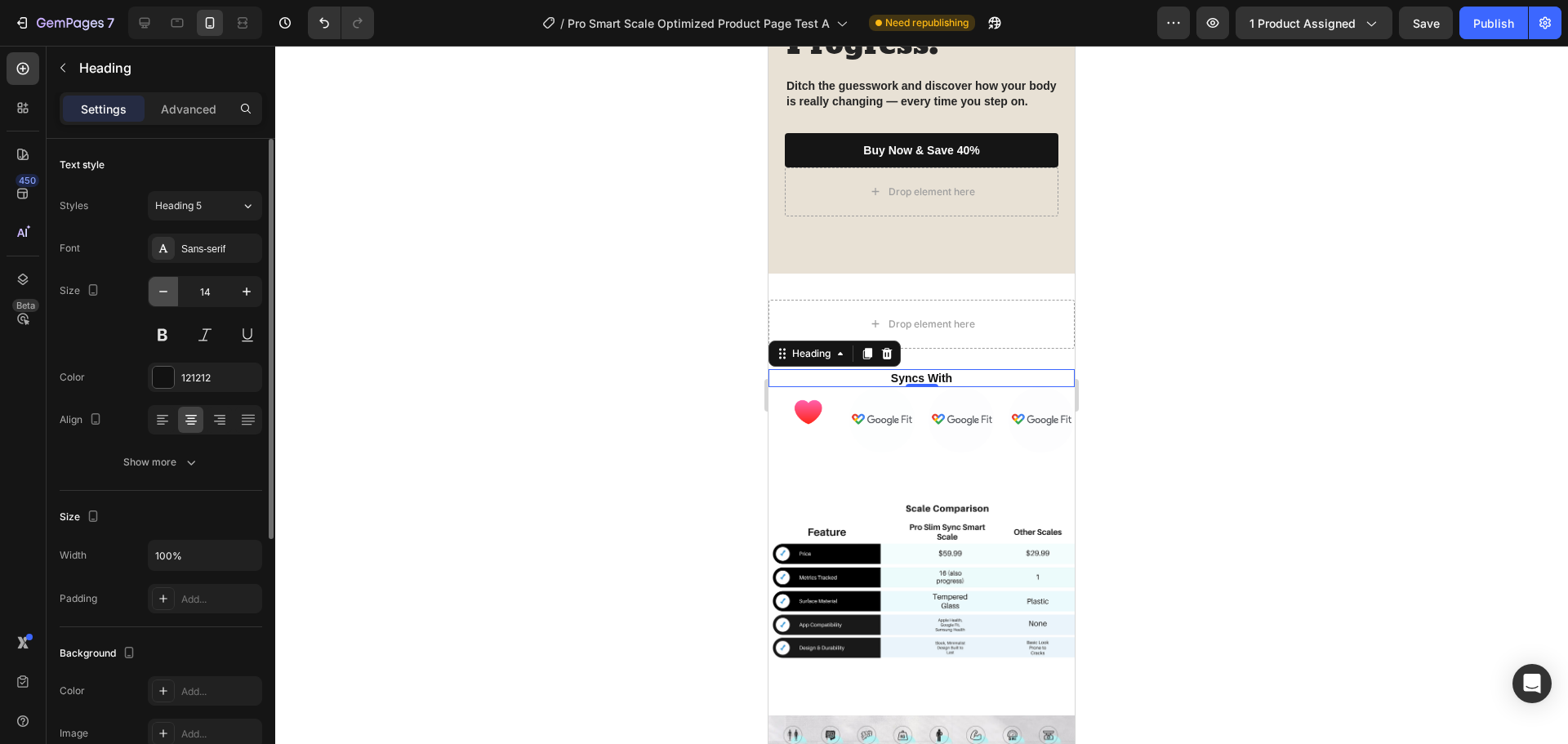 type on "13" 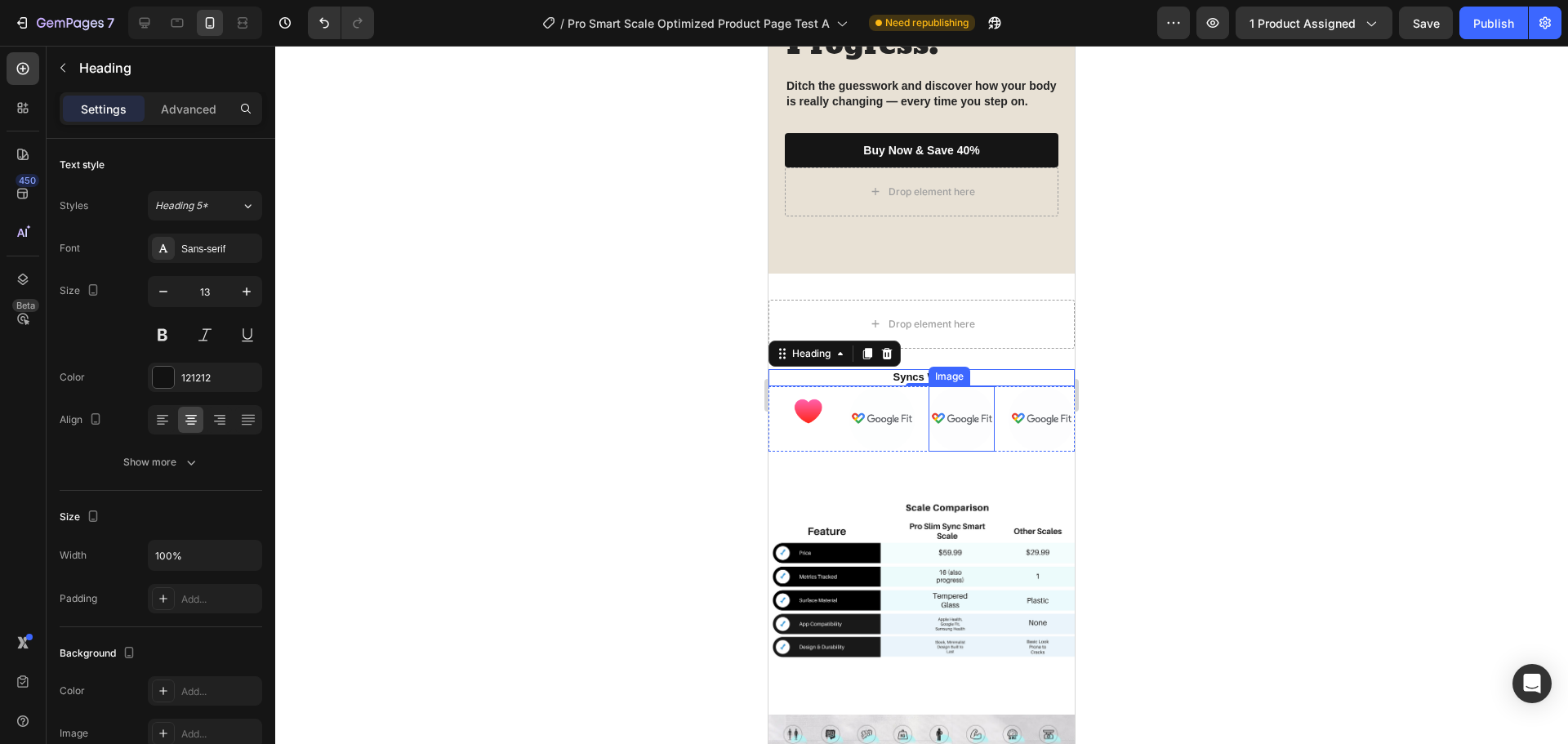 click at bounding box center (961, 419) 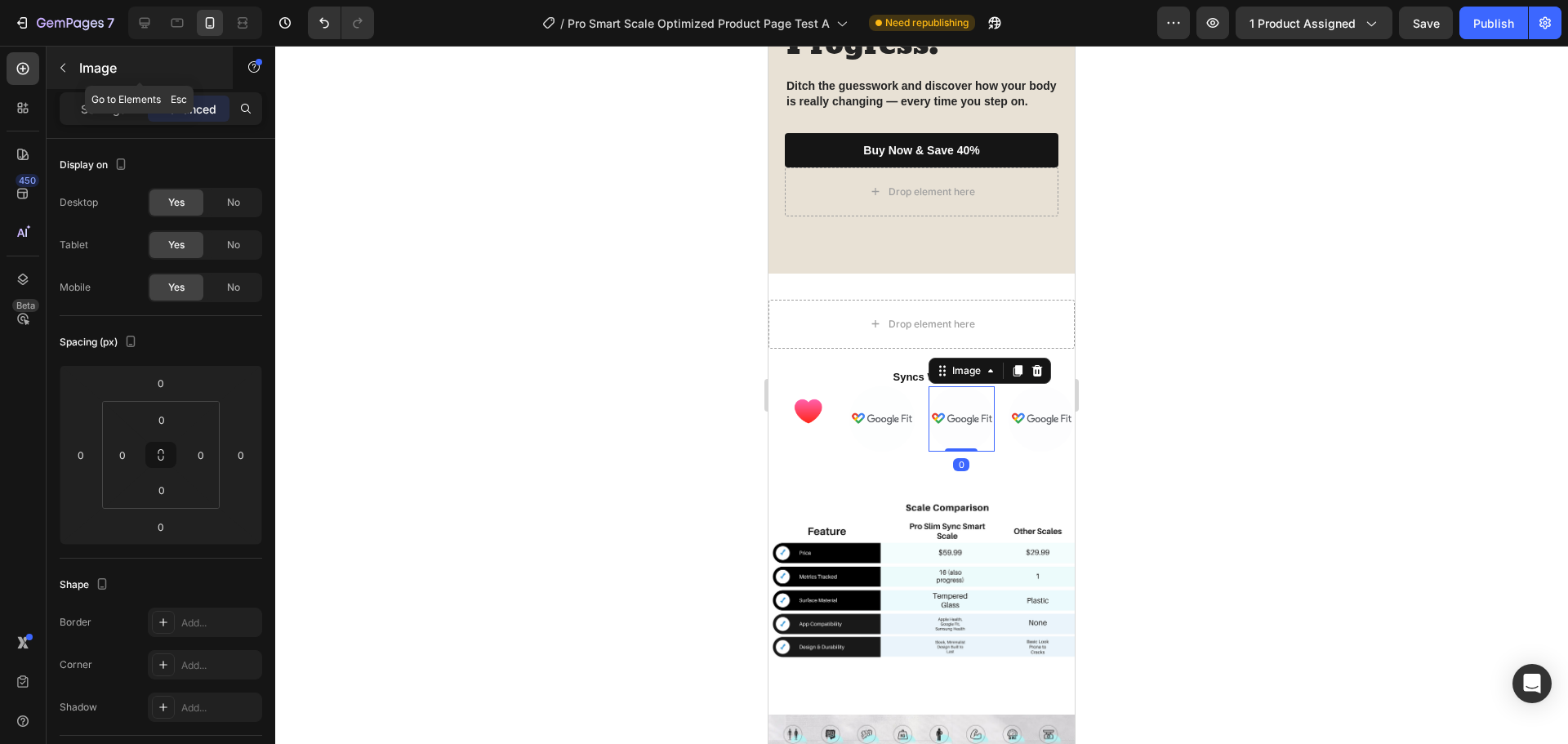 click on "Image" at bounding box center (149, 68) 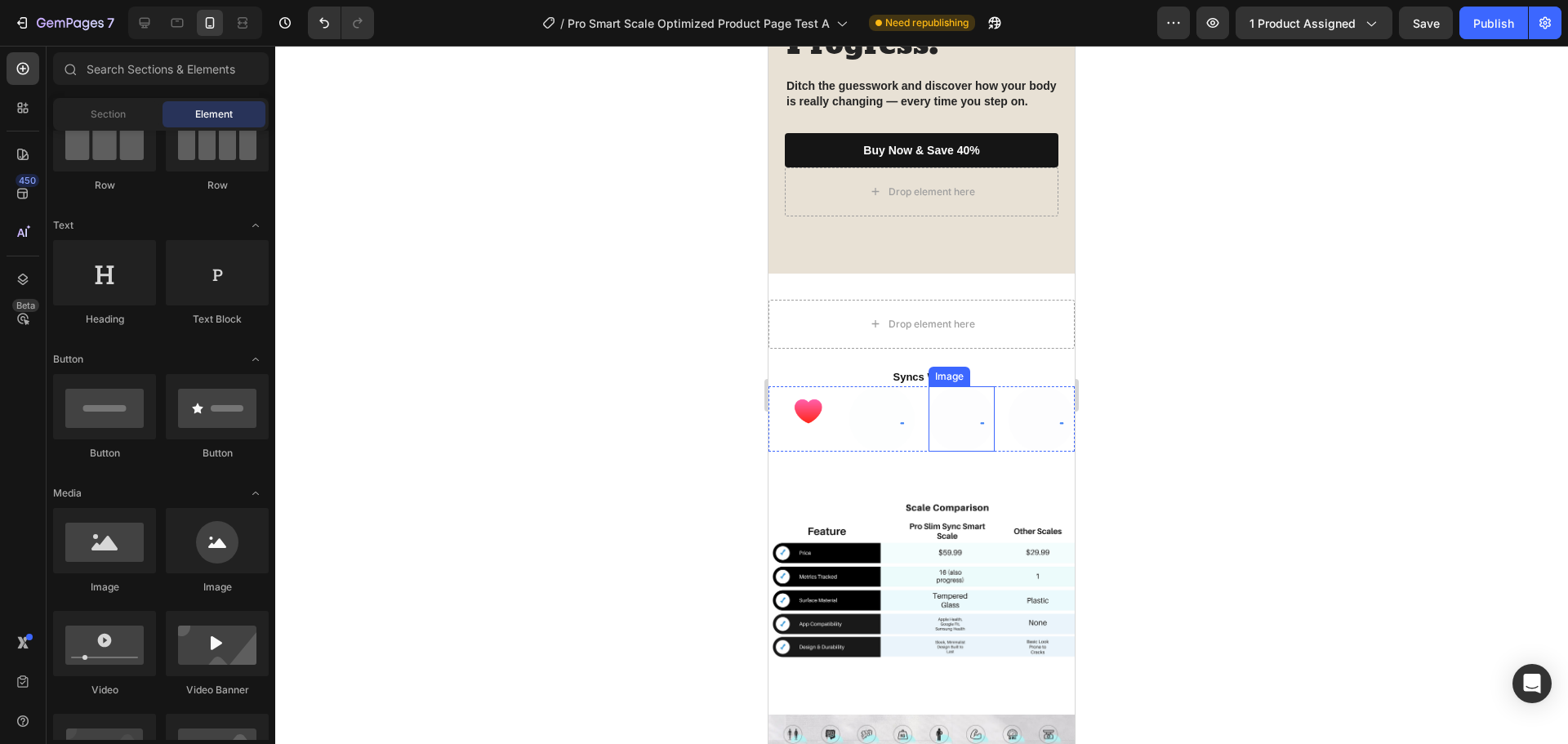 click at bounding box center (961, 419) 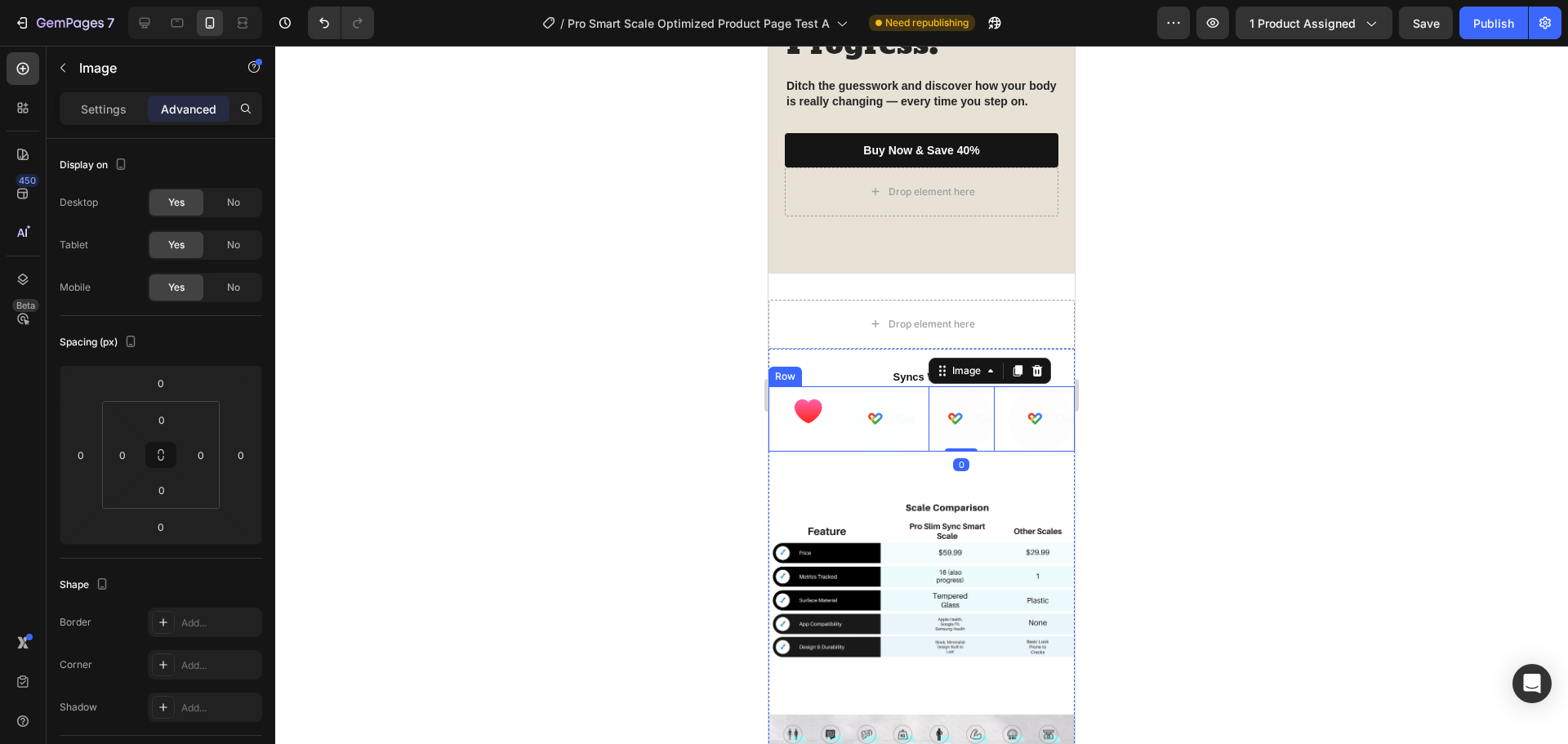click at bounding box center (802, 419) 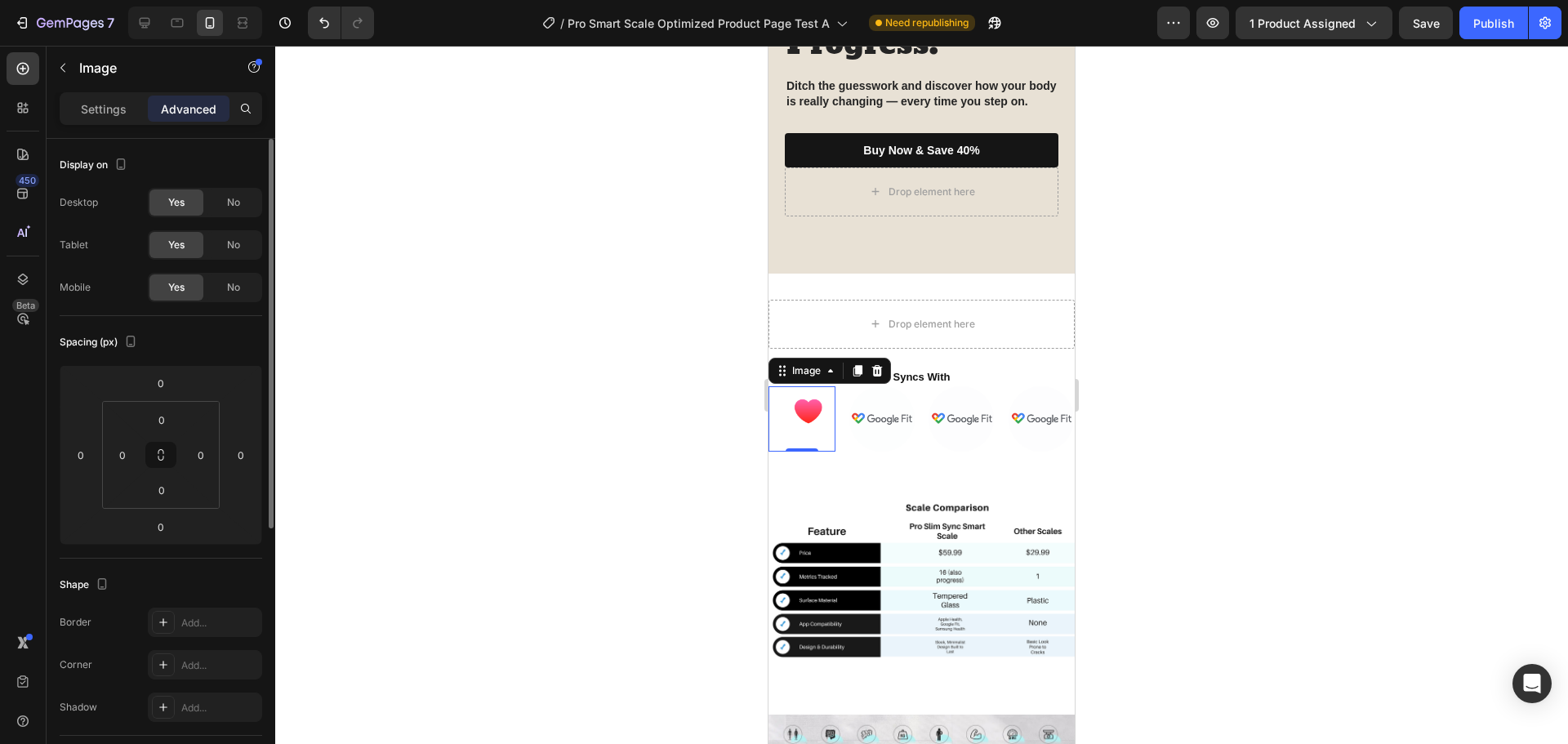 click on "Settings" 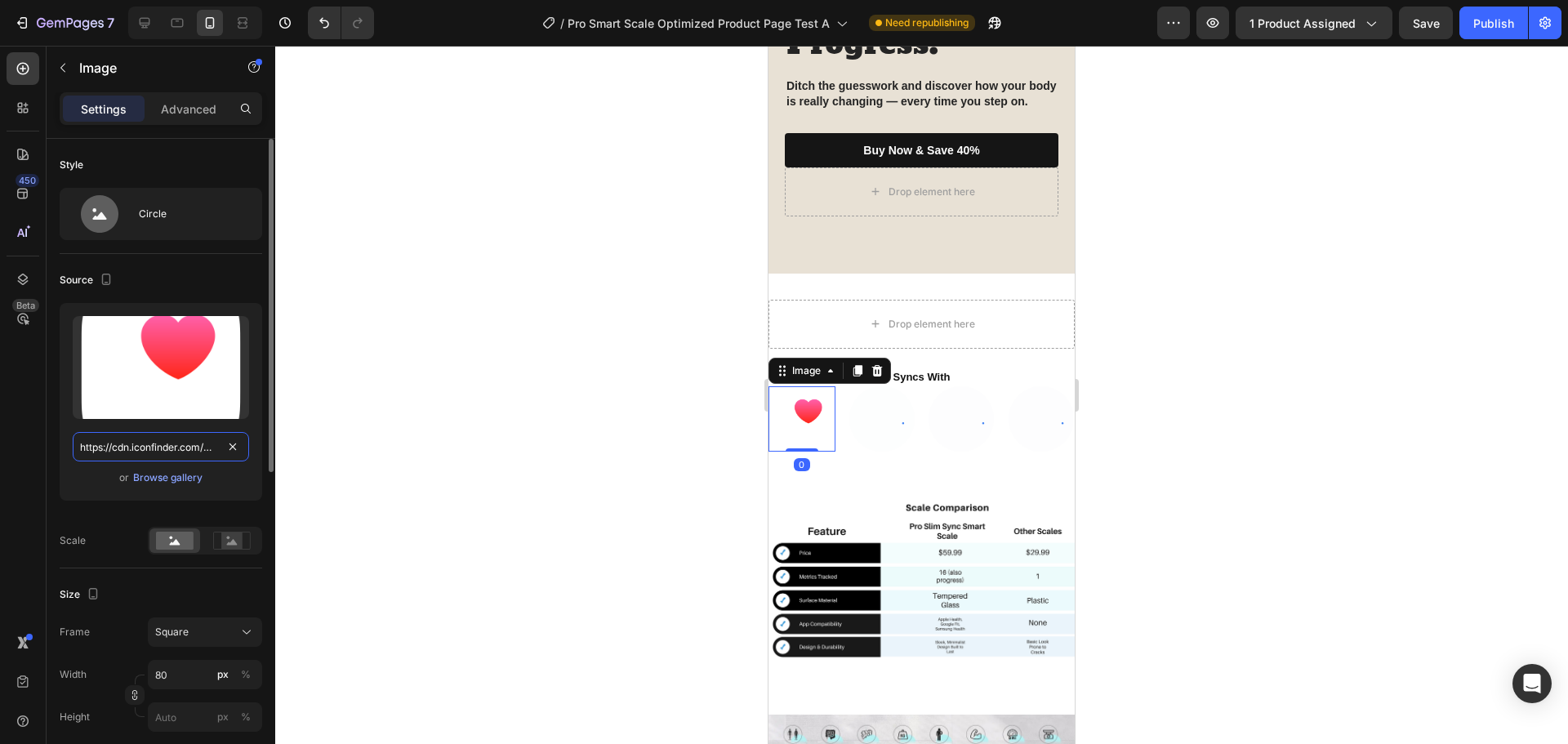 click on "https://cdn0.iconfinder.com/data/icons/apple-apps/100/Apple_Health-512.png" at bounding box center (161, 447) 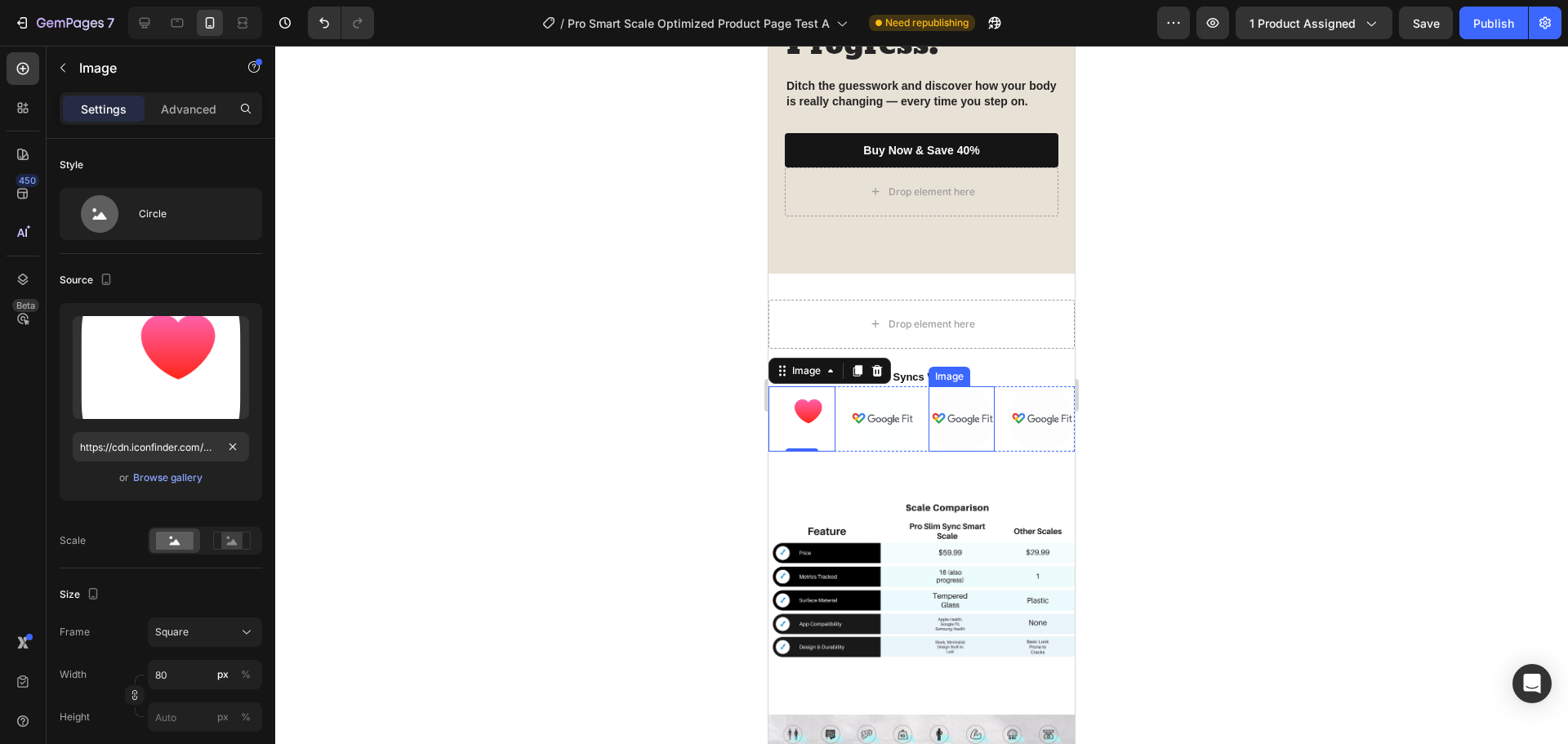 click at bounding box center (961, 419) 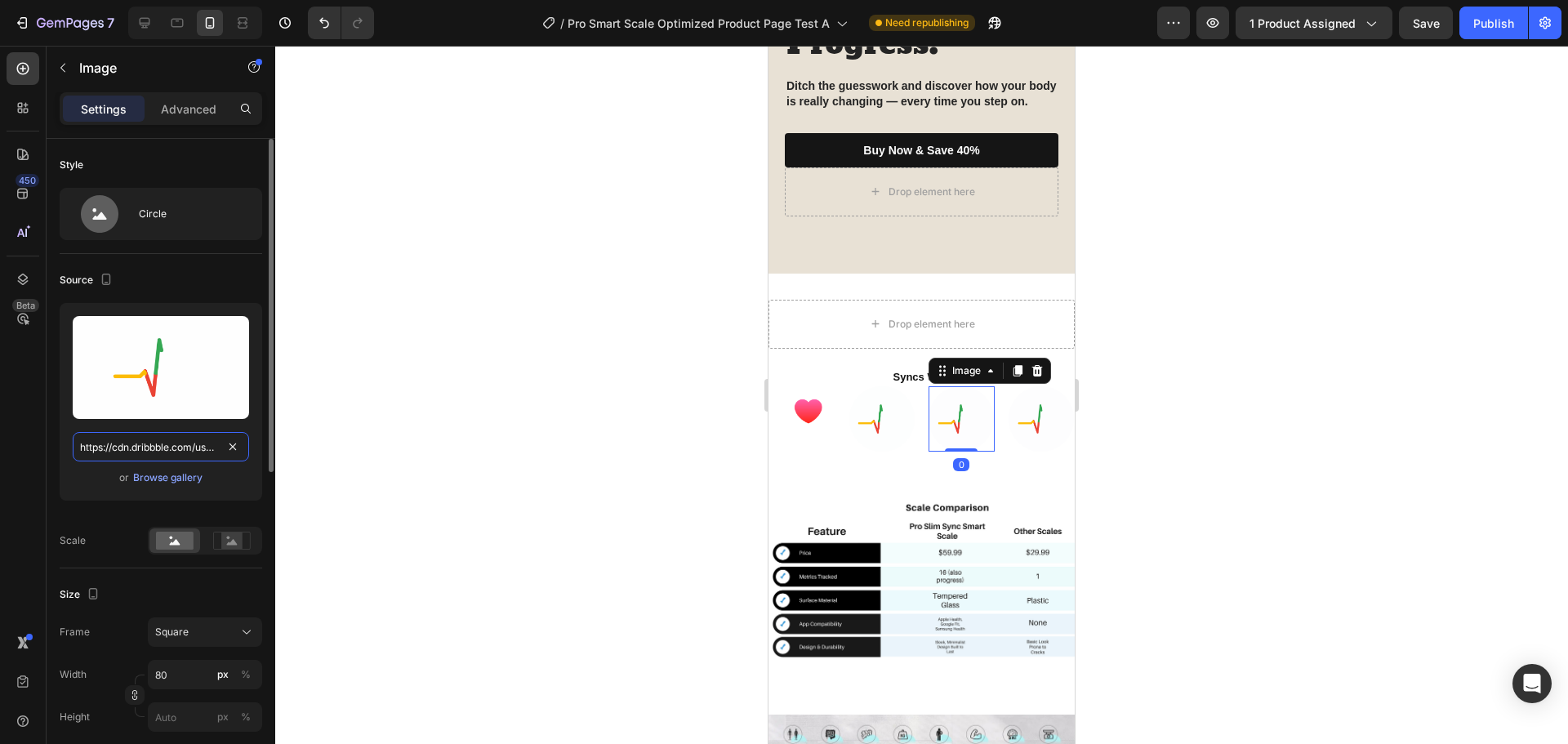 click on "https://cdn.dribbble.com/userupload/4777282/file/original-cdd4ea4c2c8549262ec7d19a8d55f9dd.gif" at bounding box center [161, 447] 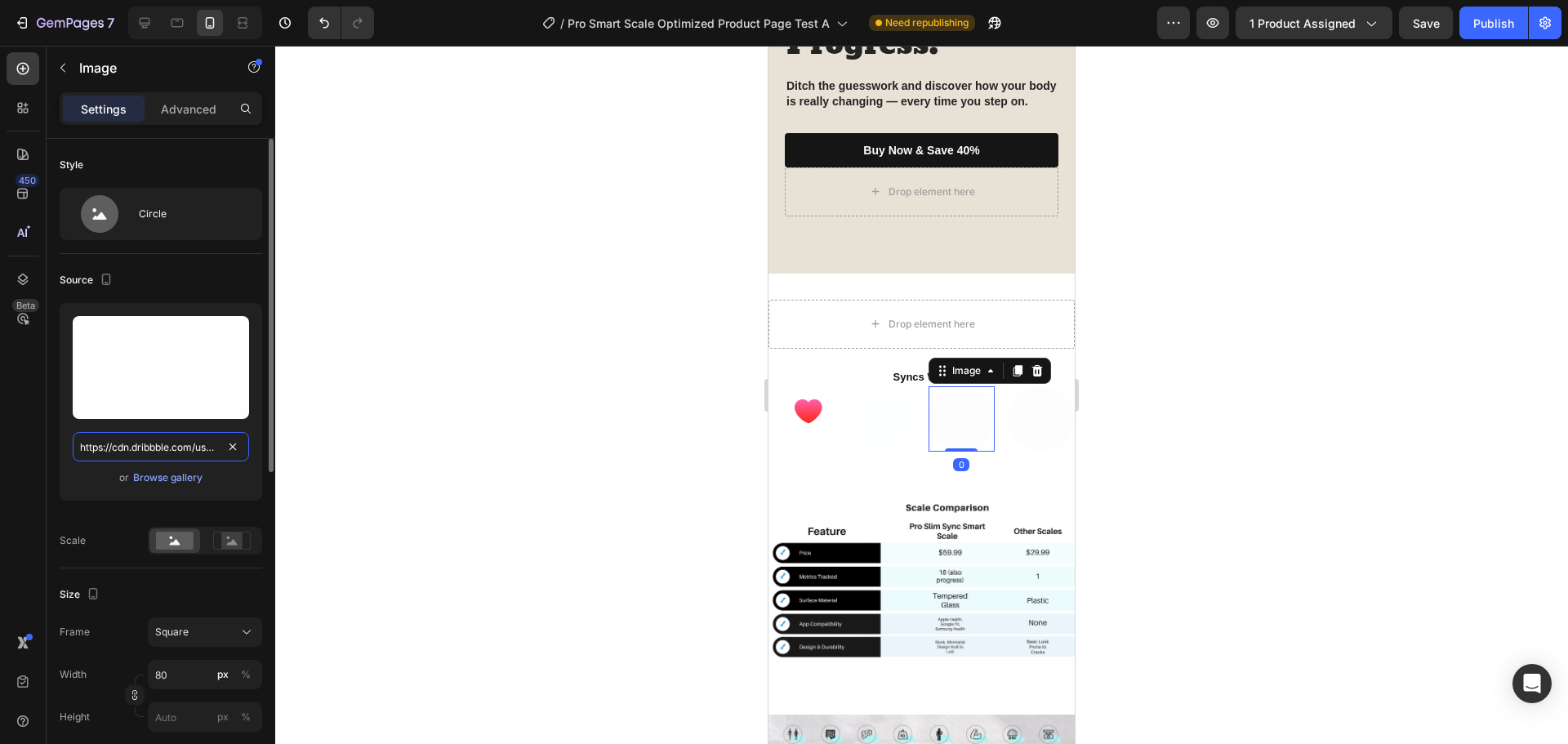 paste on "0.iconfinder.com/data/icons/apple-apps/100/Apple_Health-512.png" 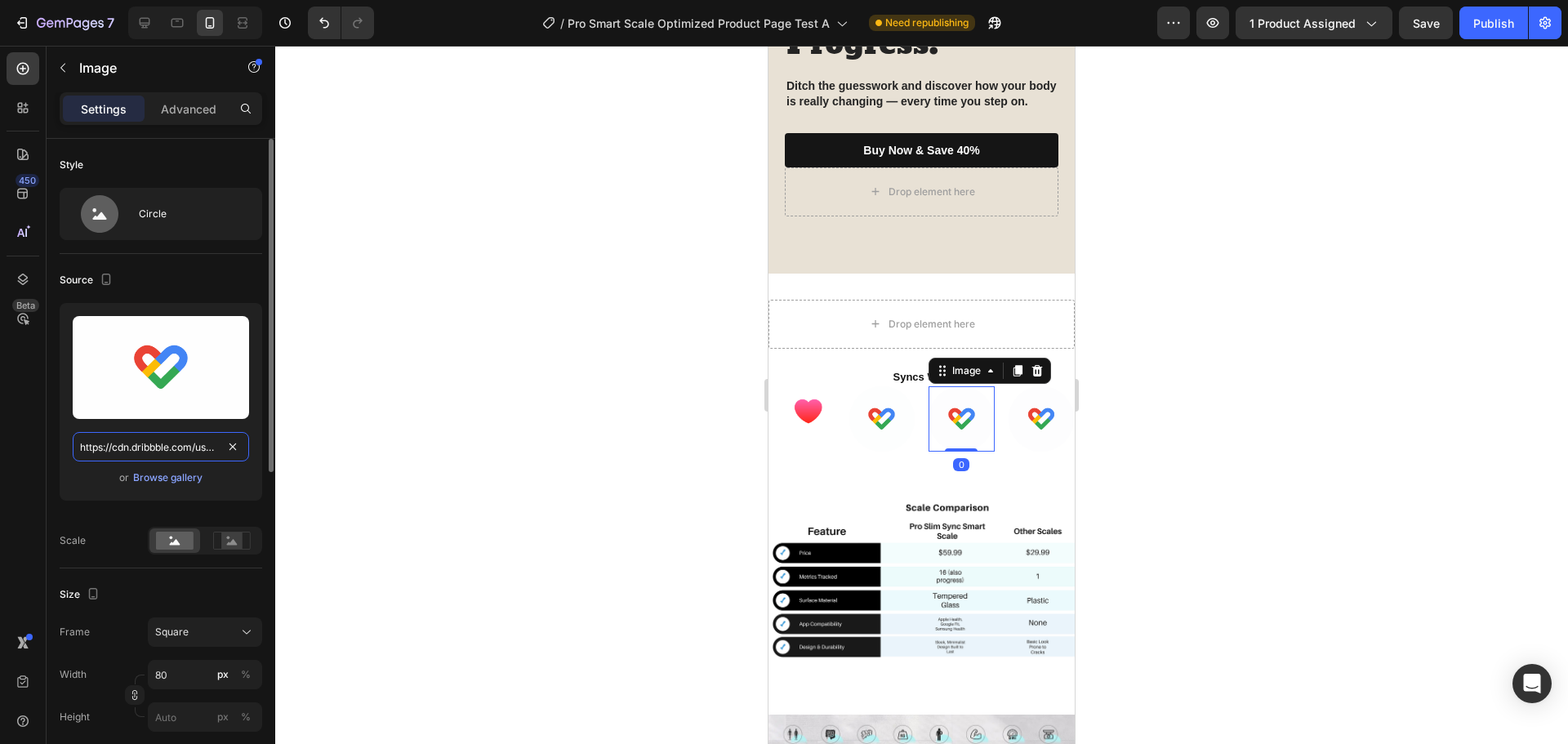type on "https://cdn0.iconfinder.com/data/icons/apple-apps/100/Apple_Health-512.png" 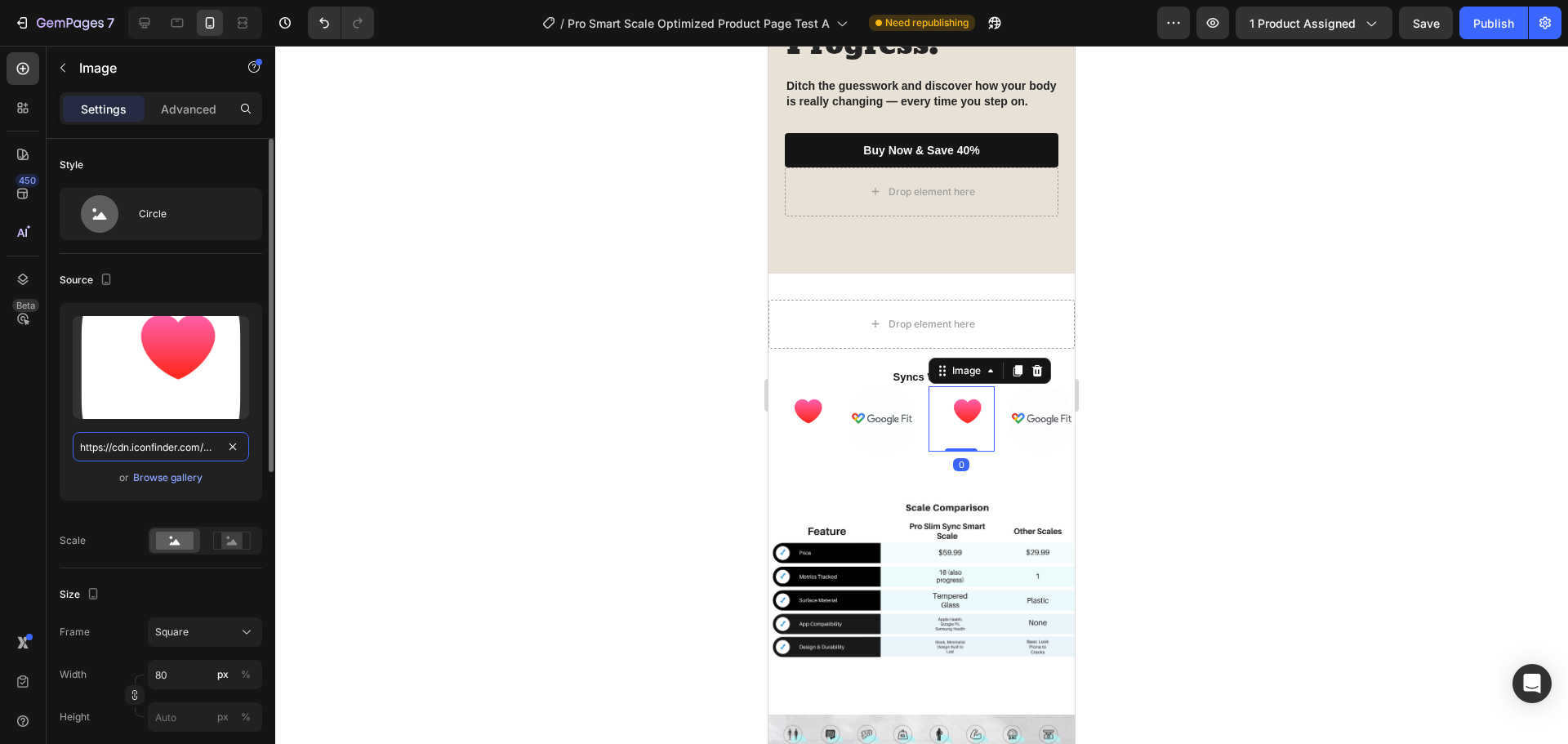 scroll, scrollTop: 0, scrollLeft: 227, axis: horizontal 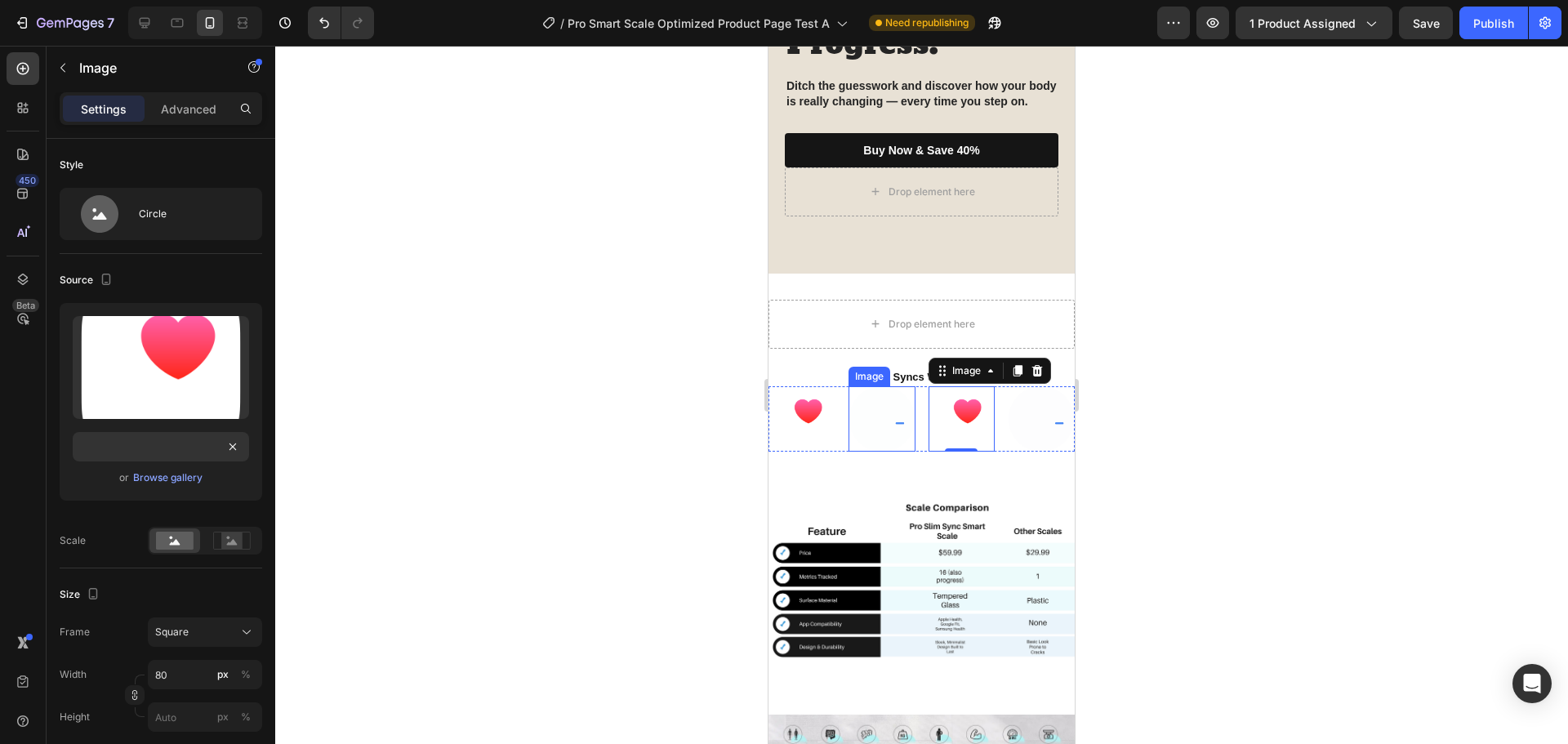 click at bounding box center [882, 419] 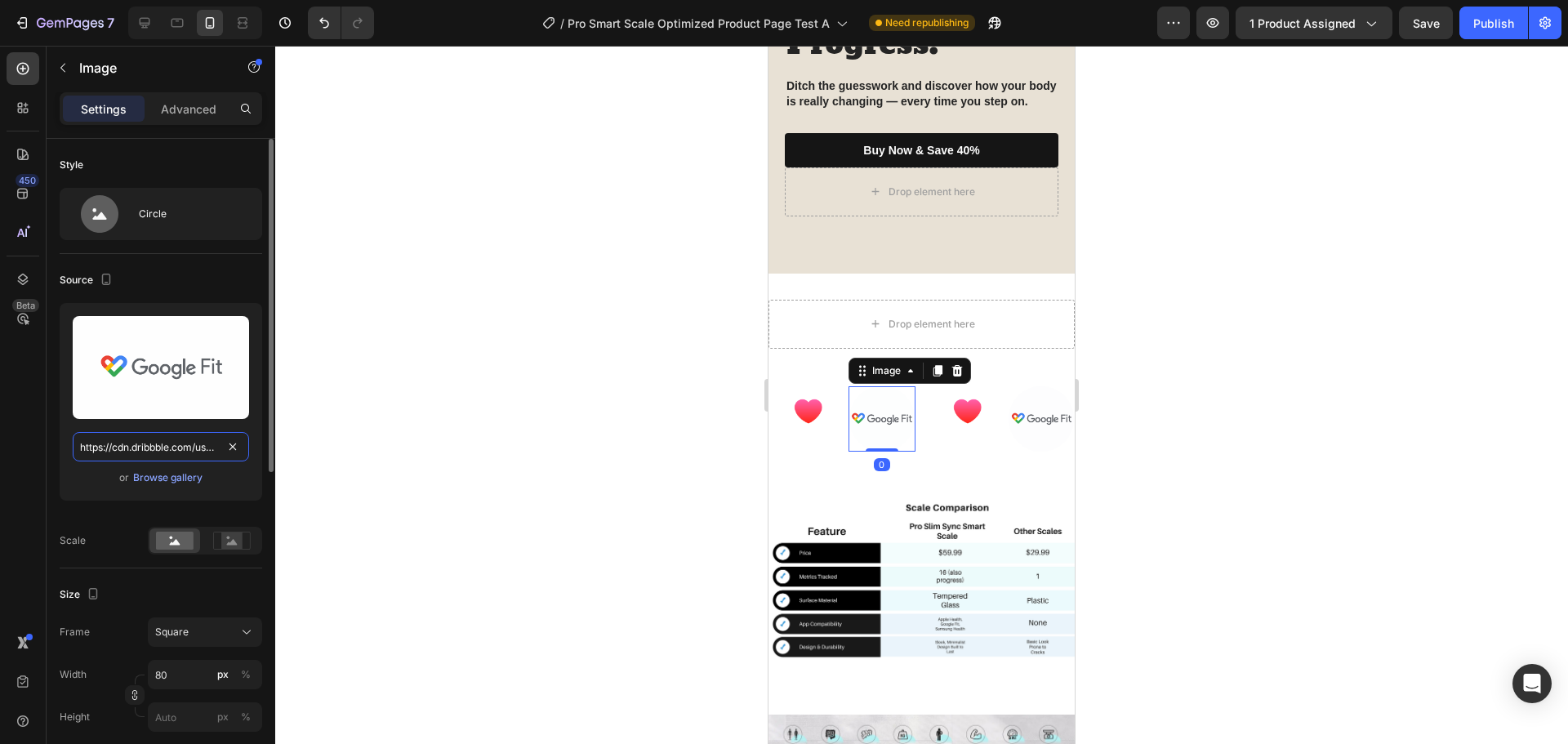 click on "https://cdn.dribbble.com/userupload/4777282/file/original-cdd4ea4c2c8549262ec7d19a8d55f9dd.gif" at bounding box center (161, 447) 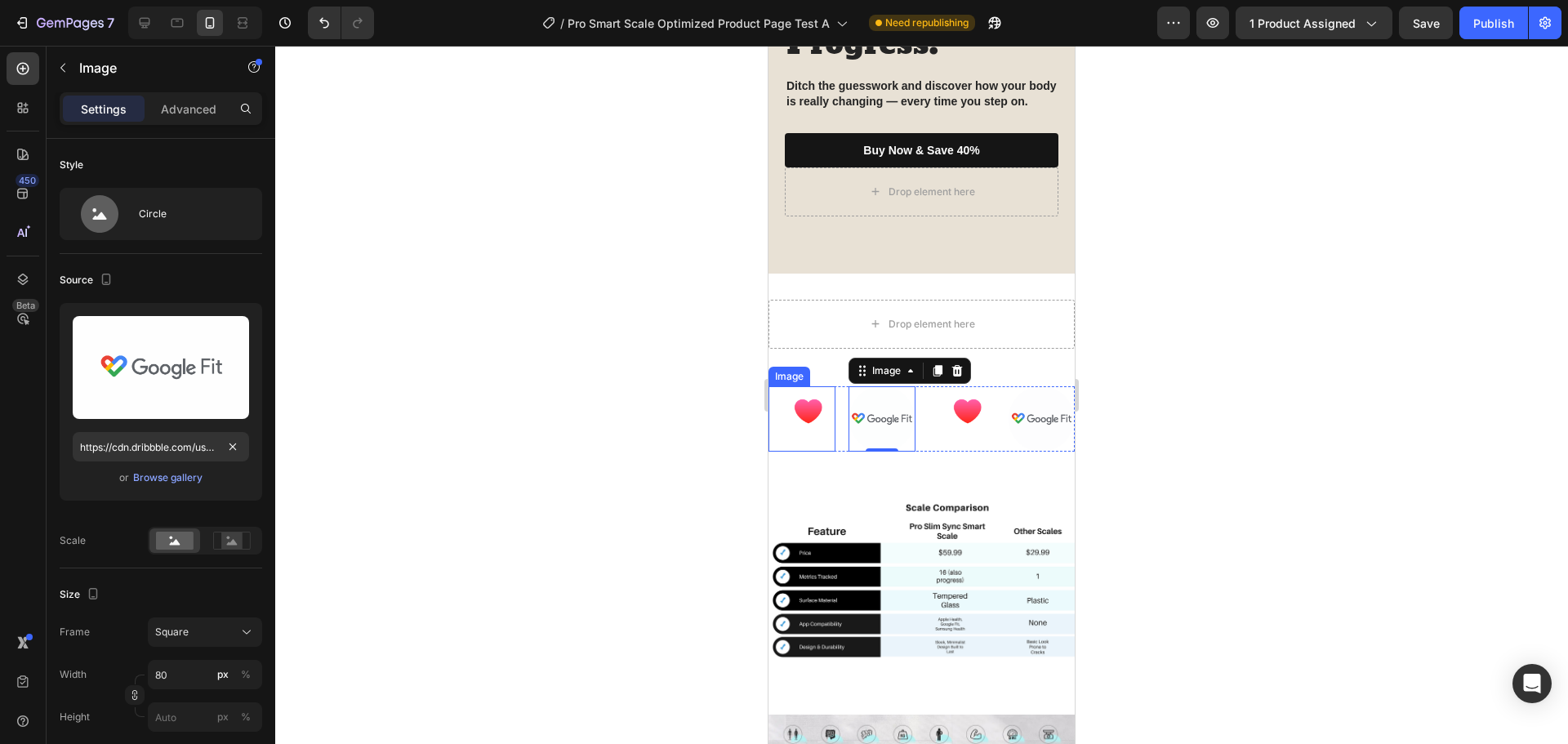click at bounding box center [802, 419] 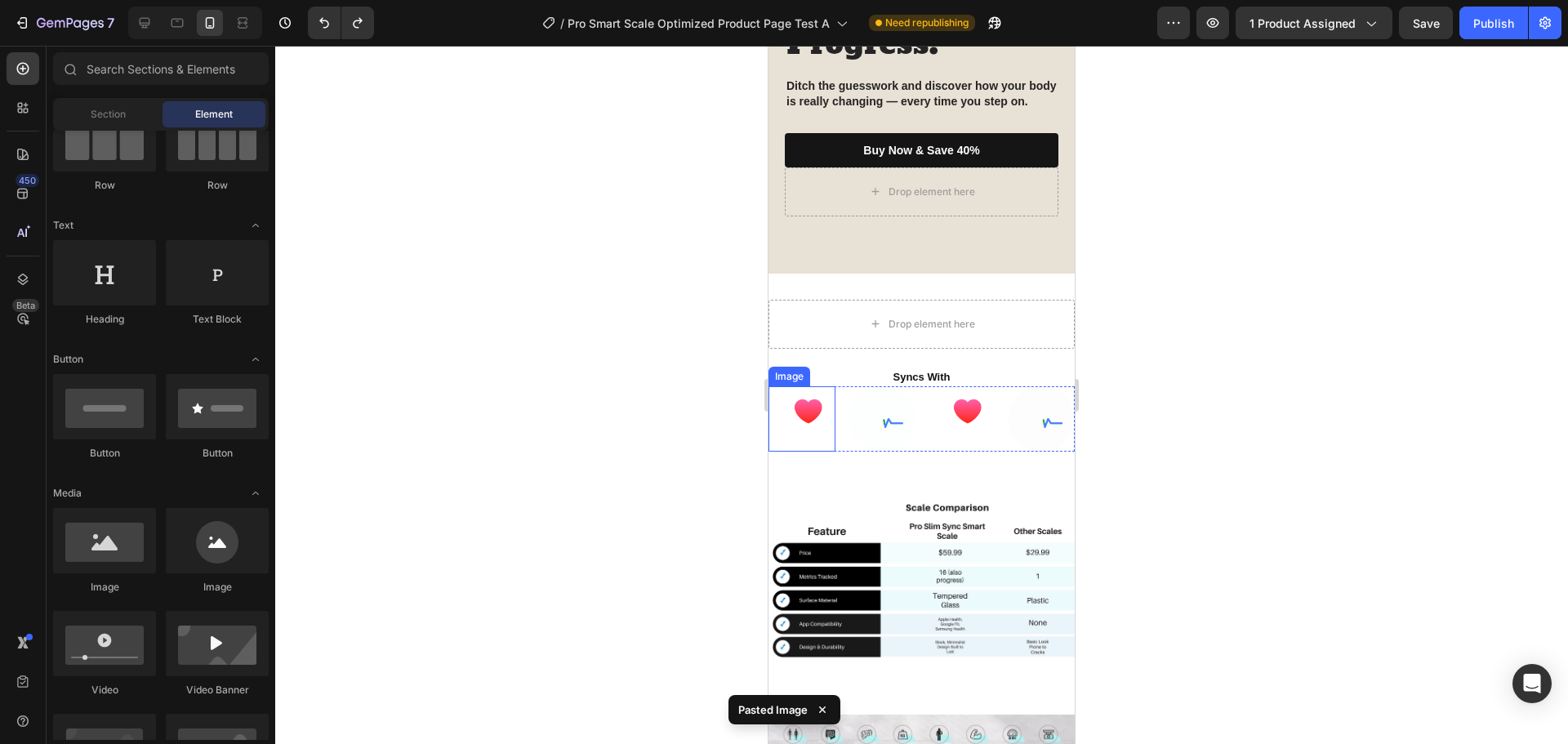 click at bounding box center (802, 419) 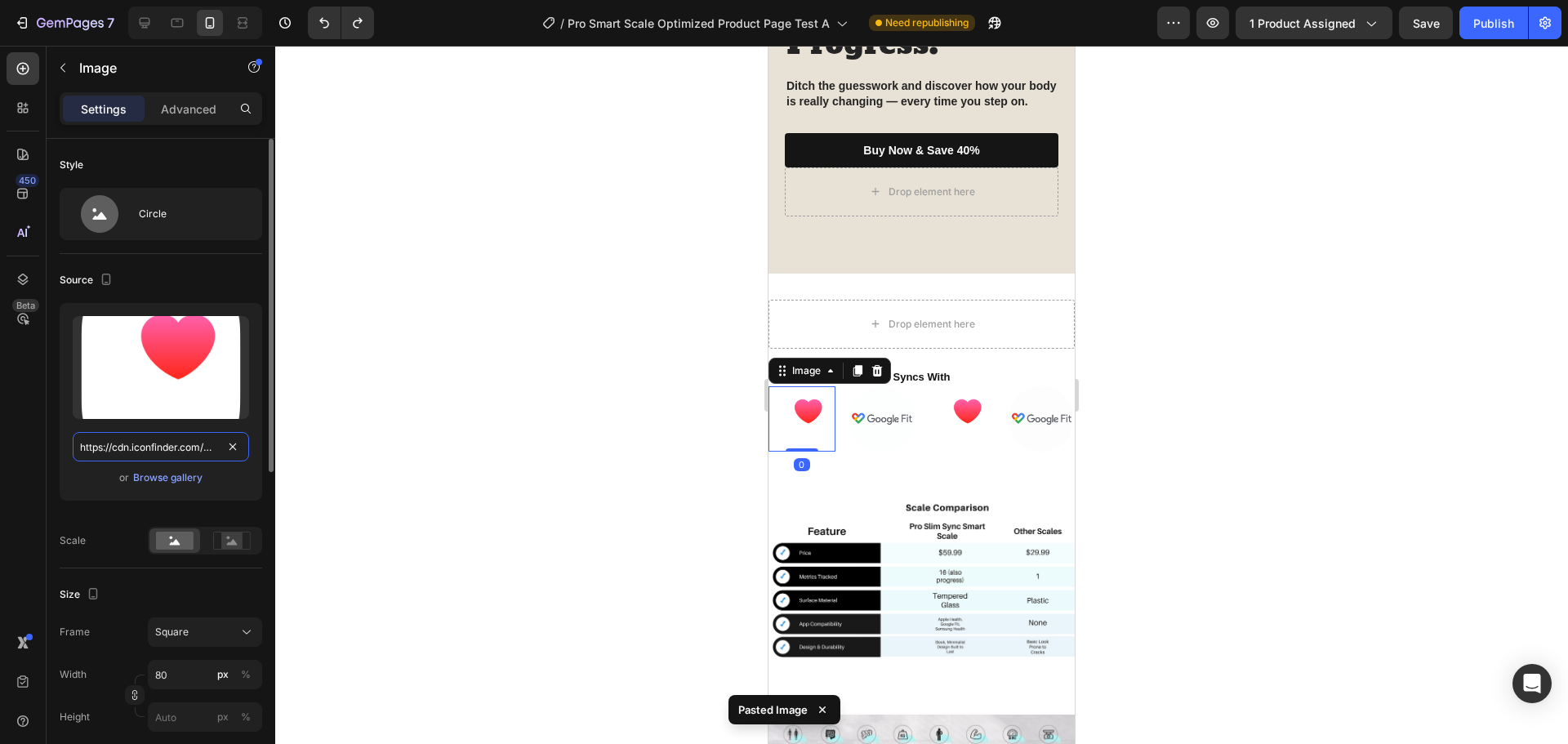 click on "https://cdn0.iconfinder.com/data/icons/apple-apps/100/Apple_Health-512.png" at bounding box center [161, 447] 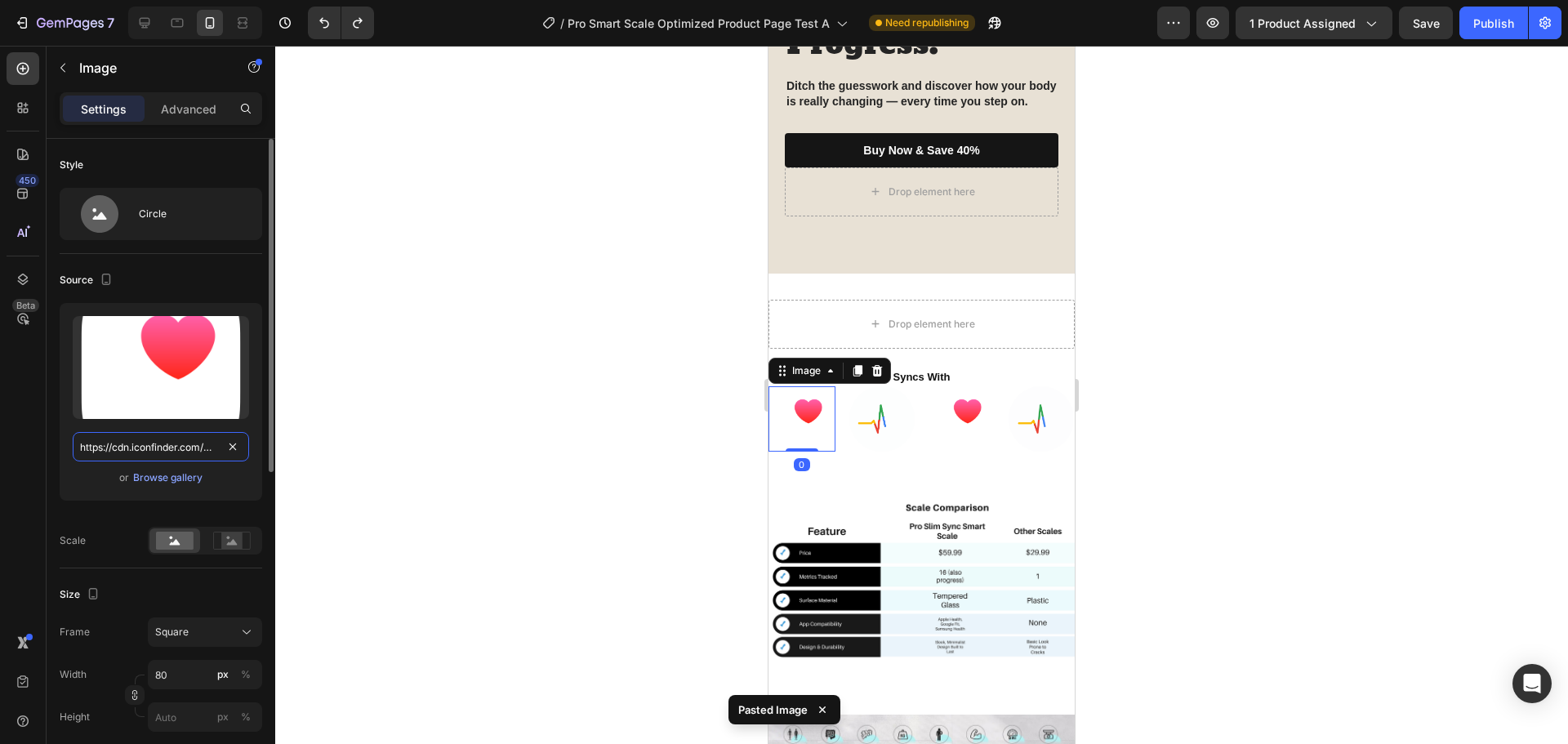 paste on ".dribbble.com/userupload/4777282/file/original-cdd4ea4c2c8549262ec7d19a8d55f9dd.gif" 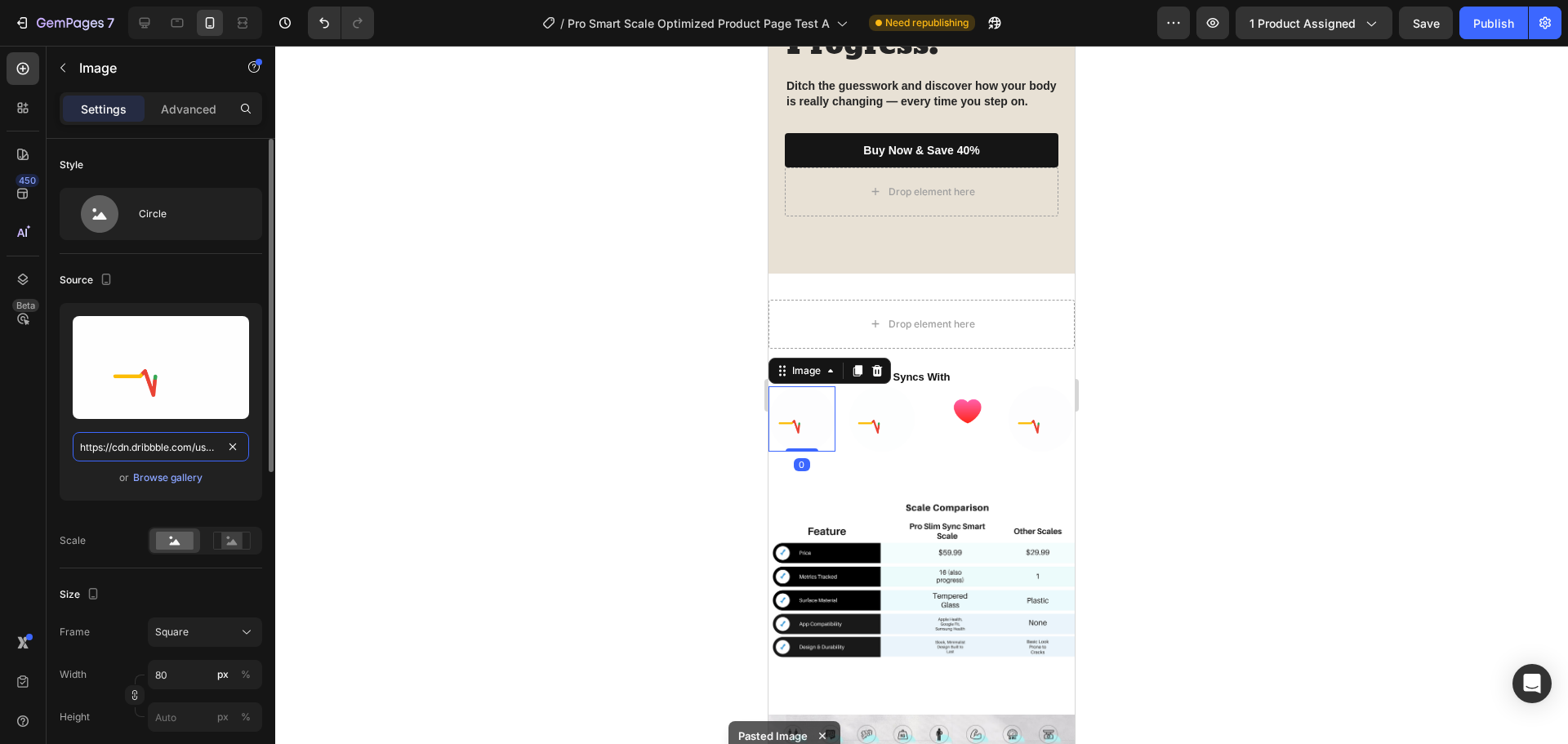 scroll, scrollTop: 0, scrollLeft: 338, axis: horizontal 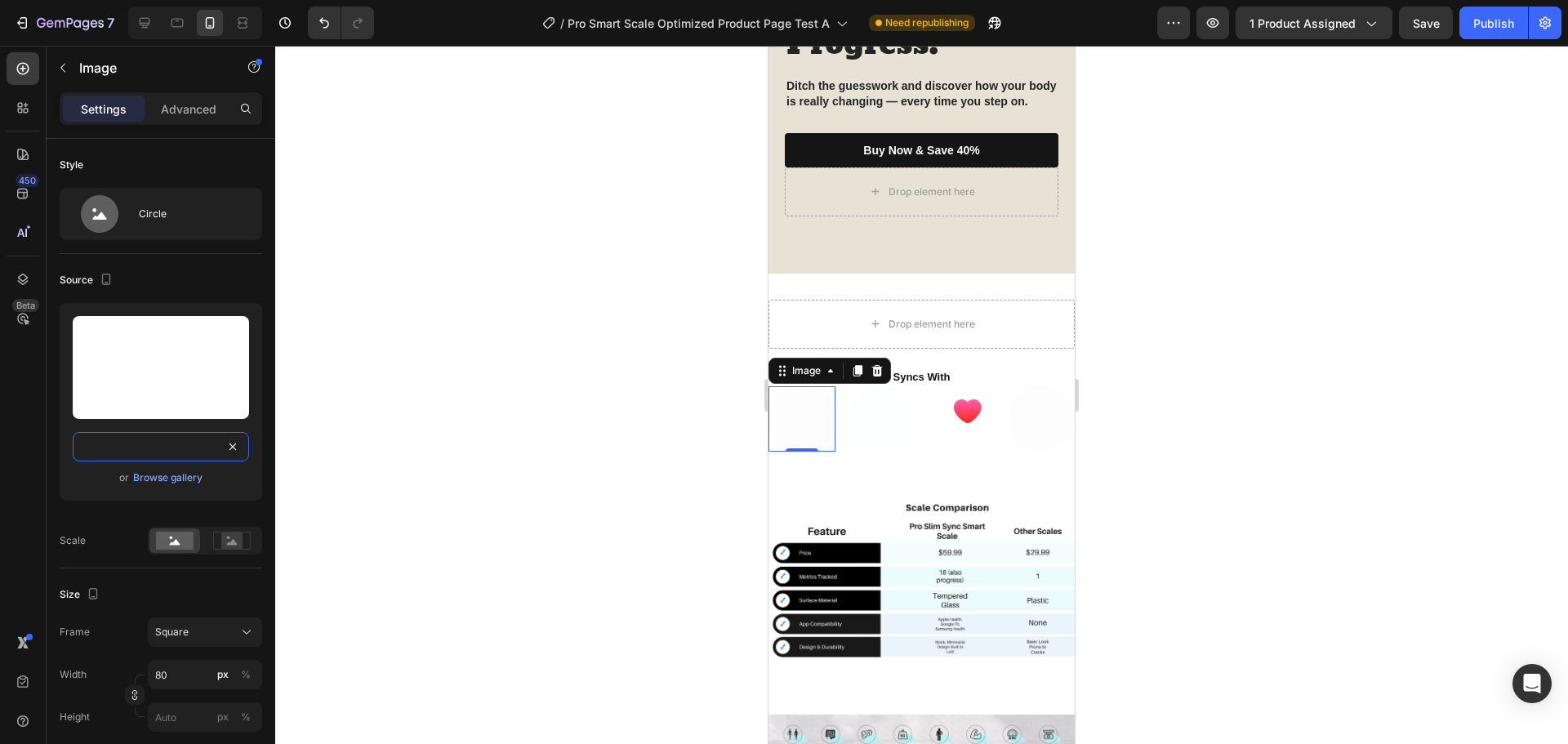 type on "https://cdn.dribbble.com/userupload/4777282/file/original-cdd4ea4c2c8549262ec7d19a8d55f9dd.gif" 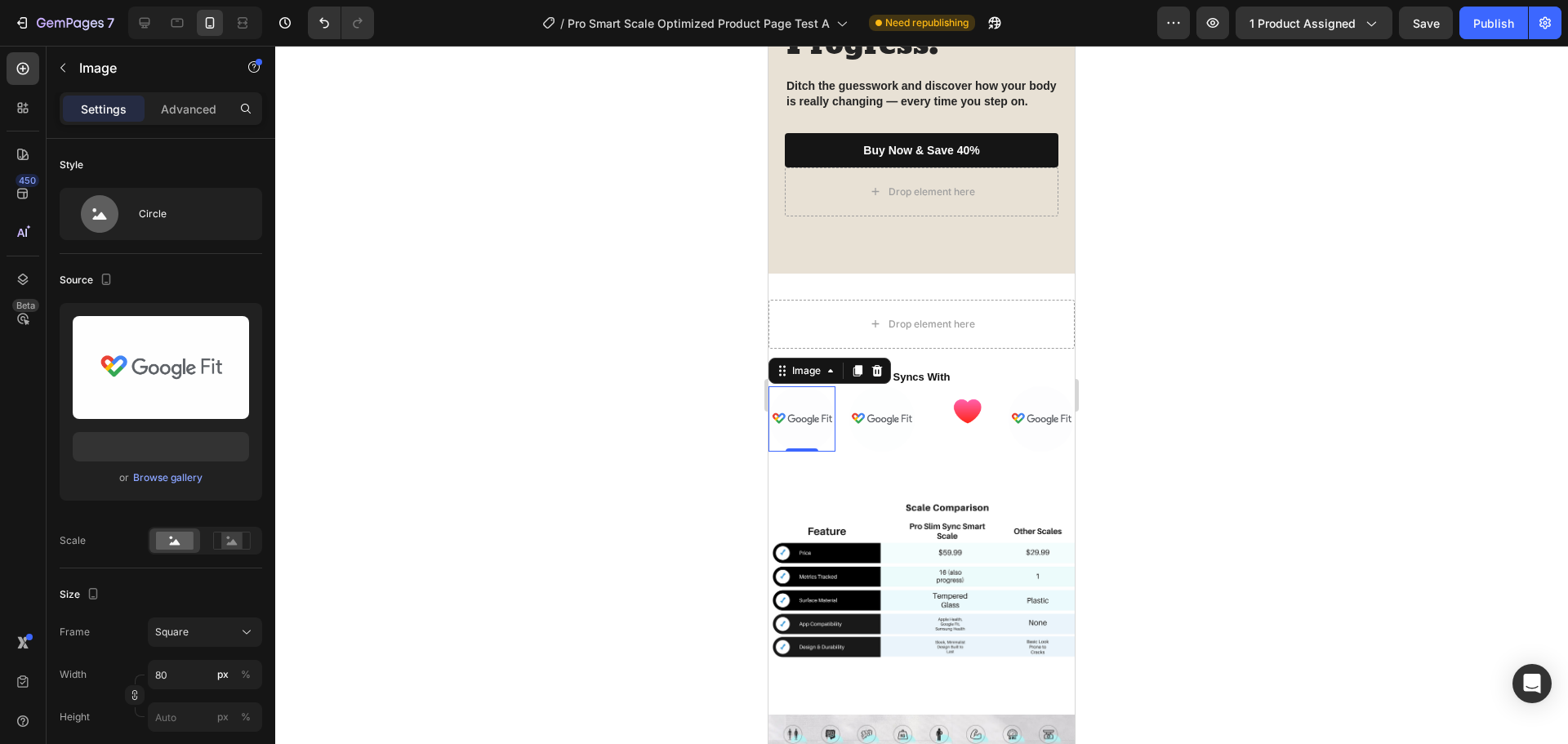 scroll, scrollTop: 0, scrollLeft: 0, axis: both 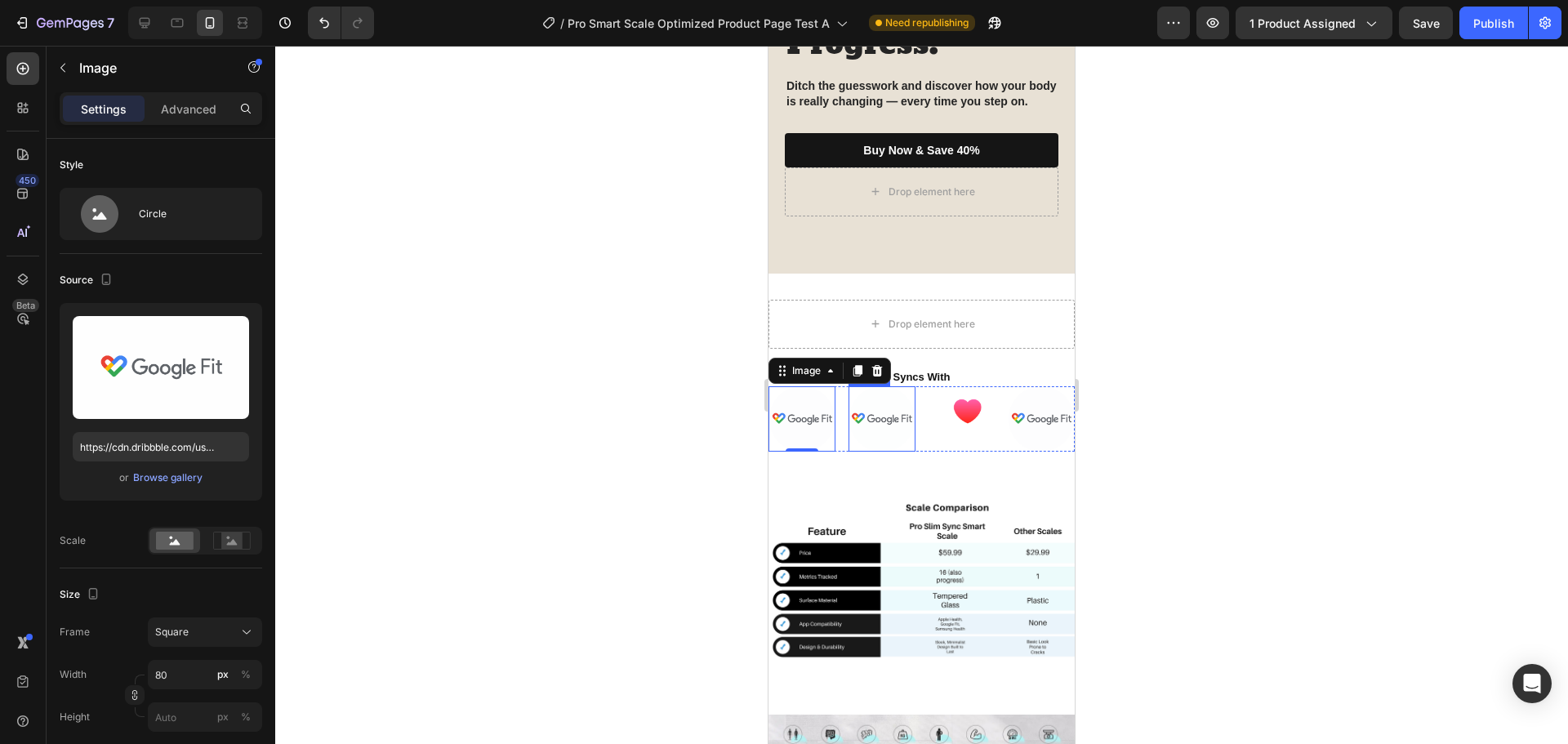click at bounding box center [882, 419] 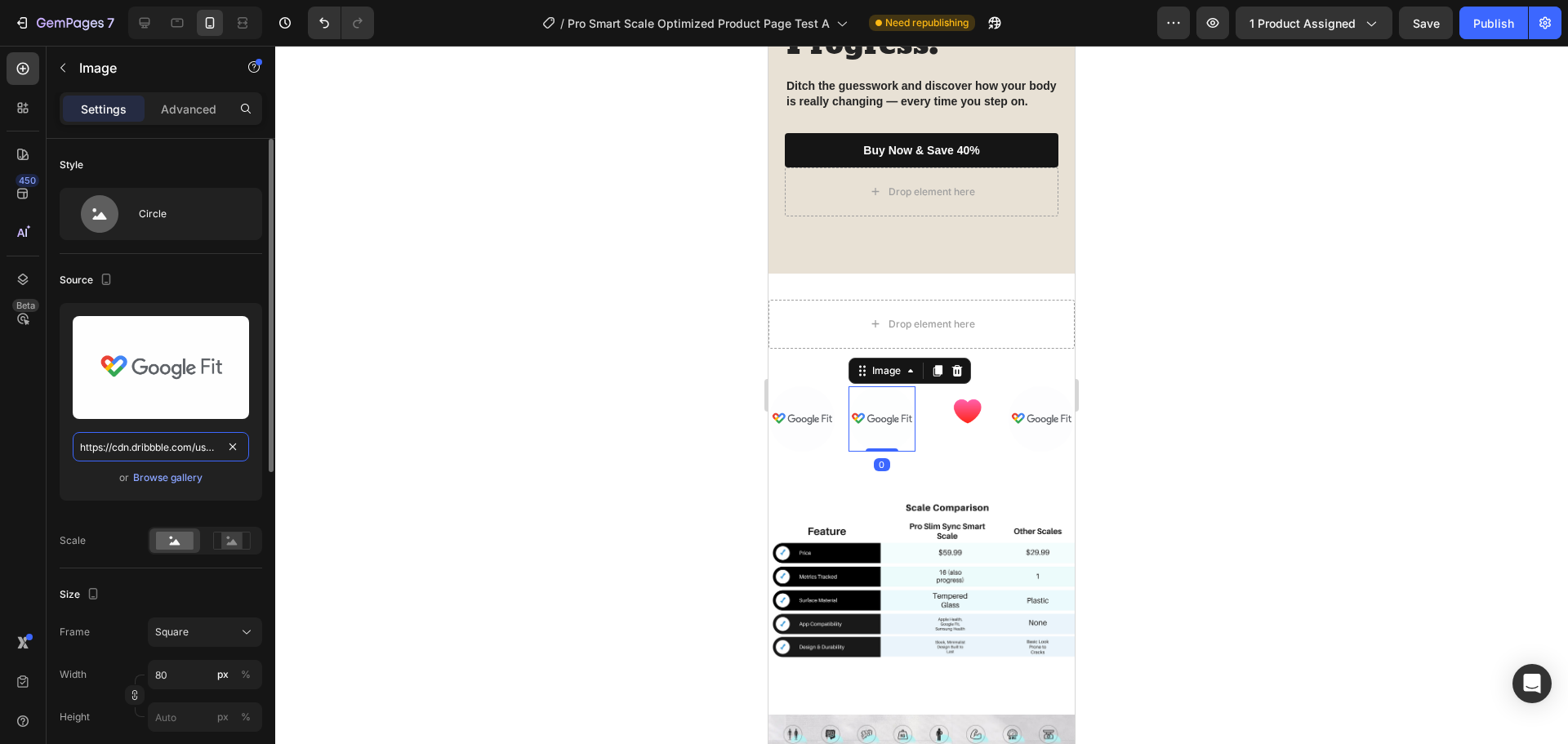 click on "https://cdn.dribbble.com/userupload/4777282/file/original-cdd4ea4c2c8549262ec7d19a8d55f9dd.gif" at bounding box center (161, 447) 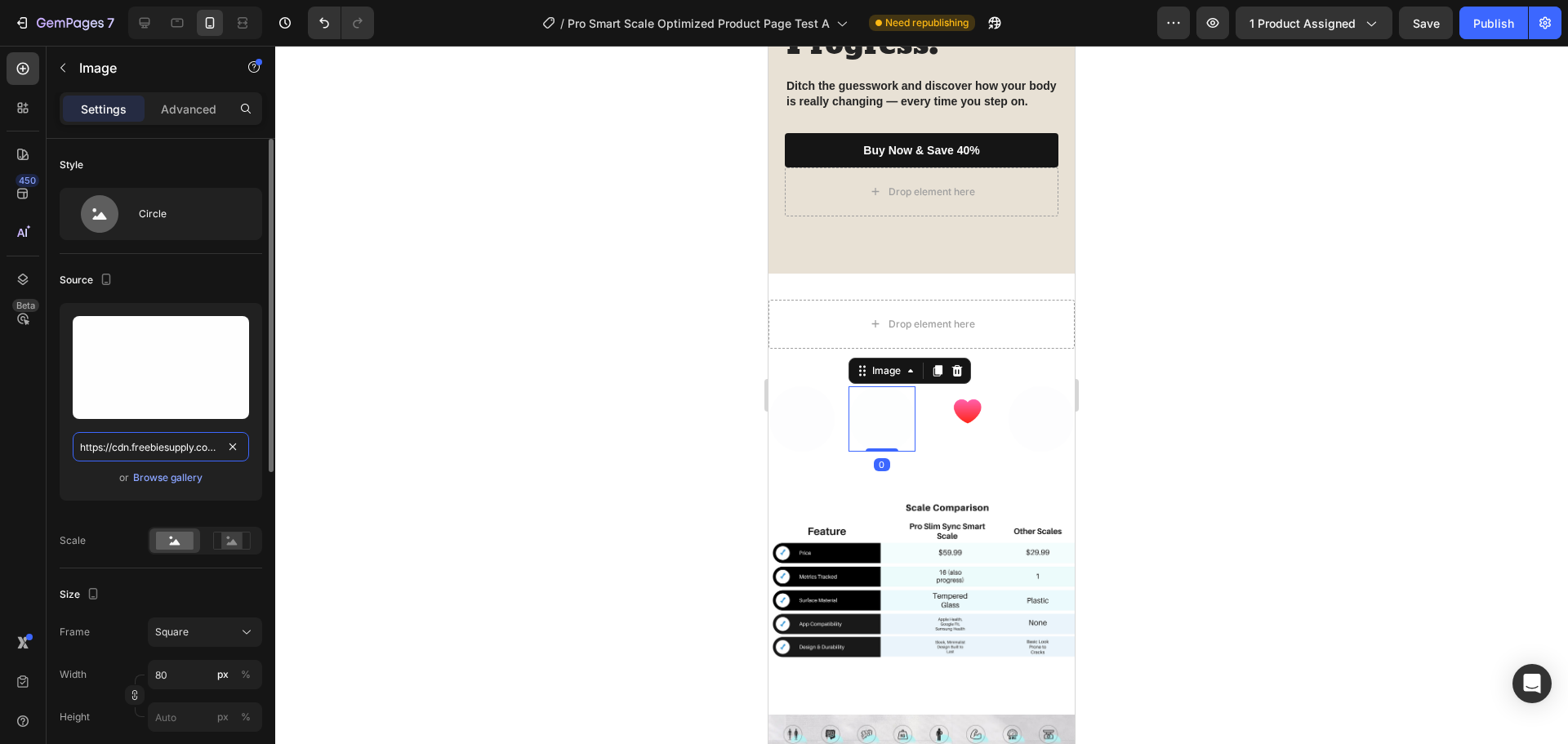 scroll, scrollTop: 0, scrollLeft: 232, axis: horizontal 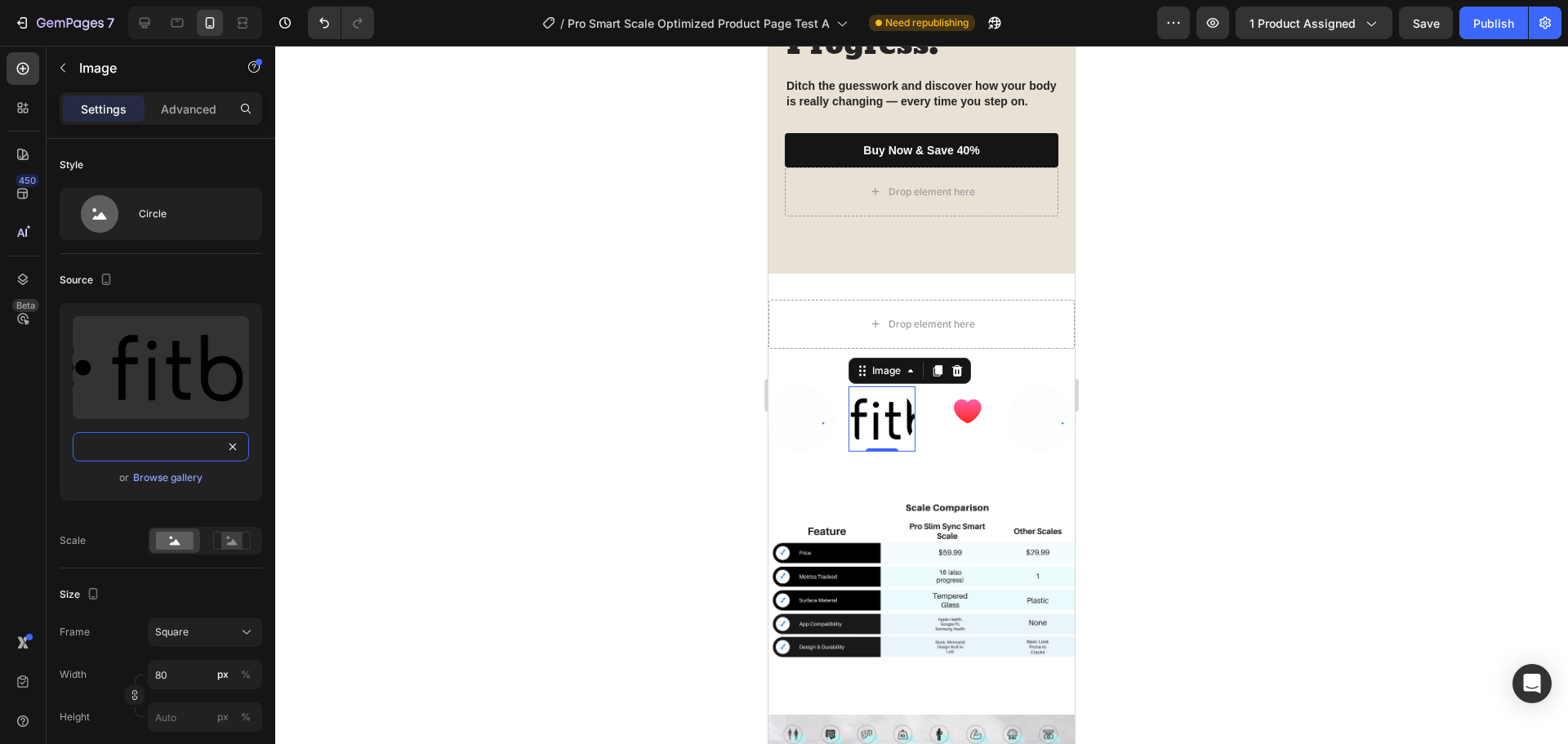 type on "https://cdn.freebiesupply.com/images/large/2x/fitbit-logo-black-and-white.png" 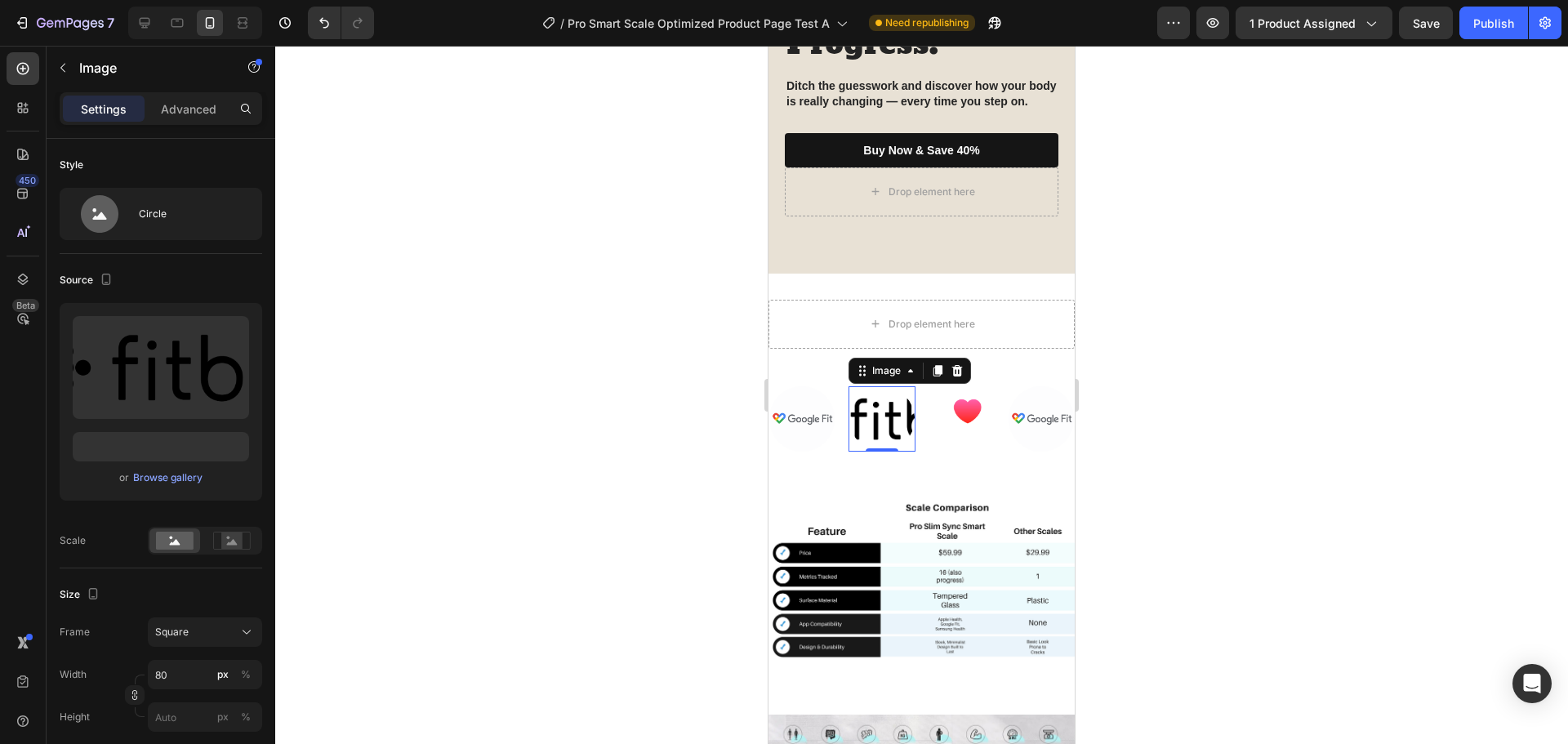 scroll, scrollTop: 0, scrollLeft: 0, axis: both 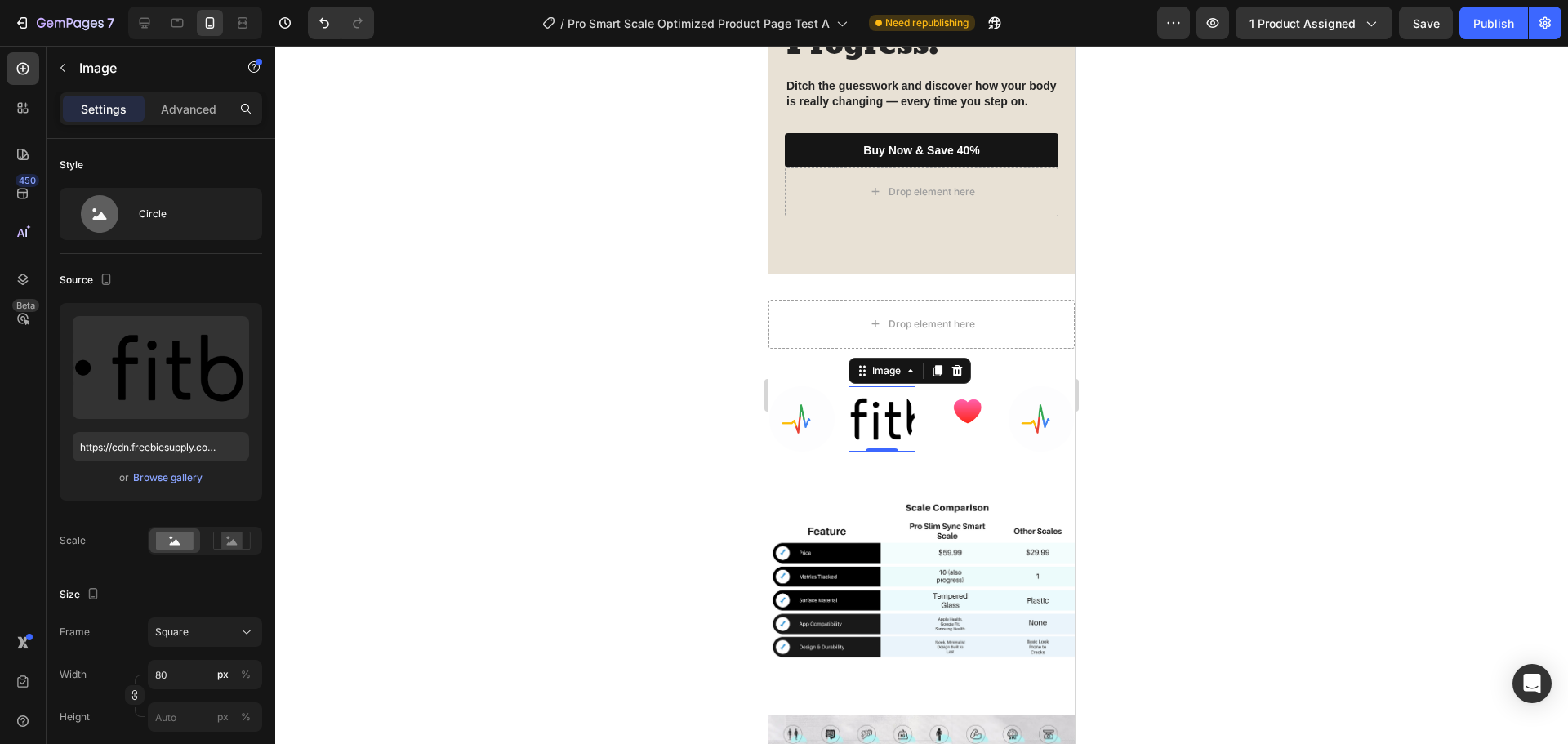 click 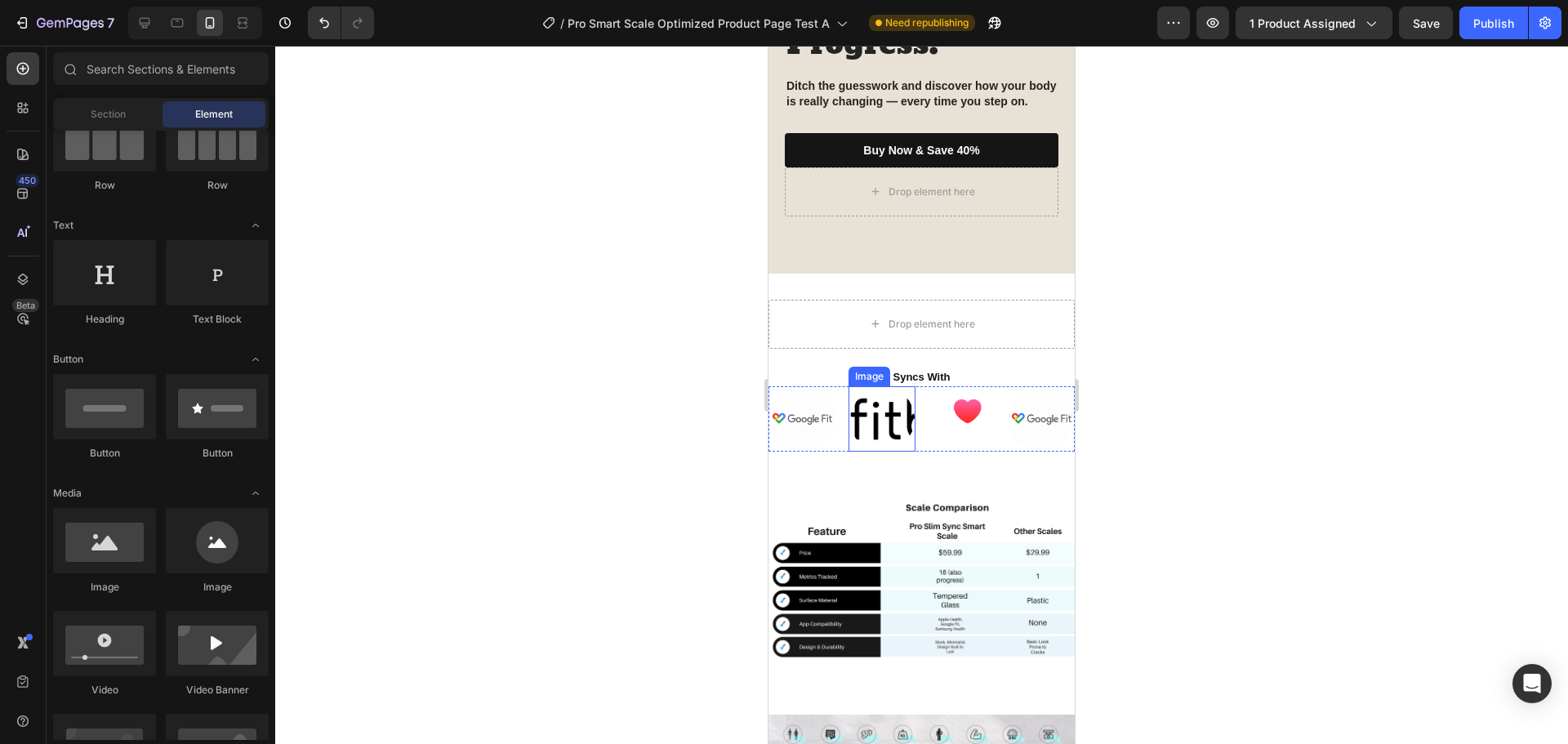 click at bounding box center [882, 419] 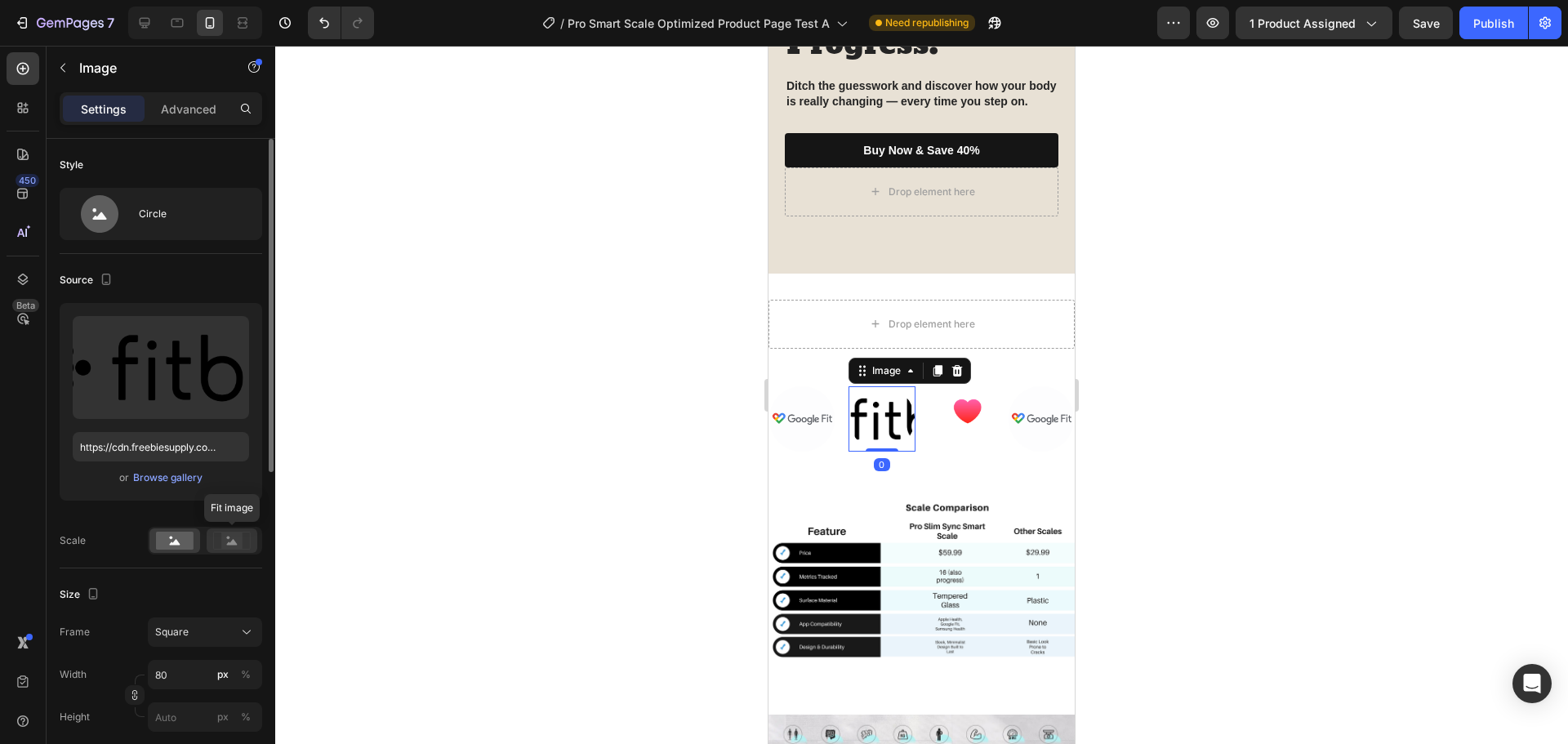click 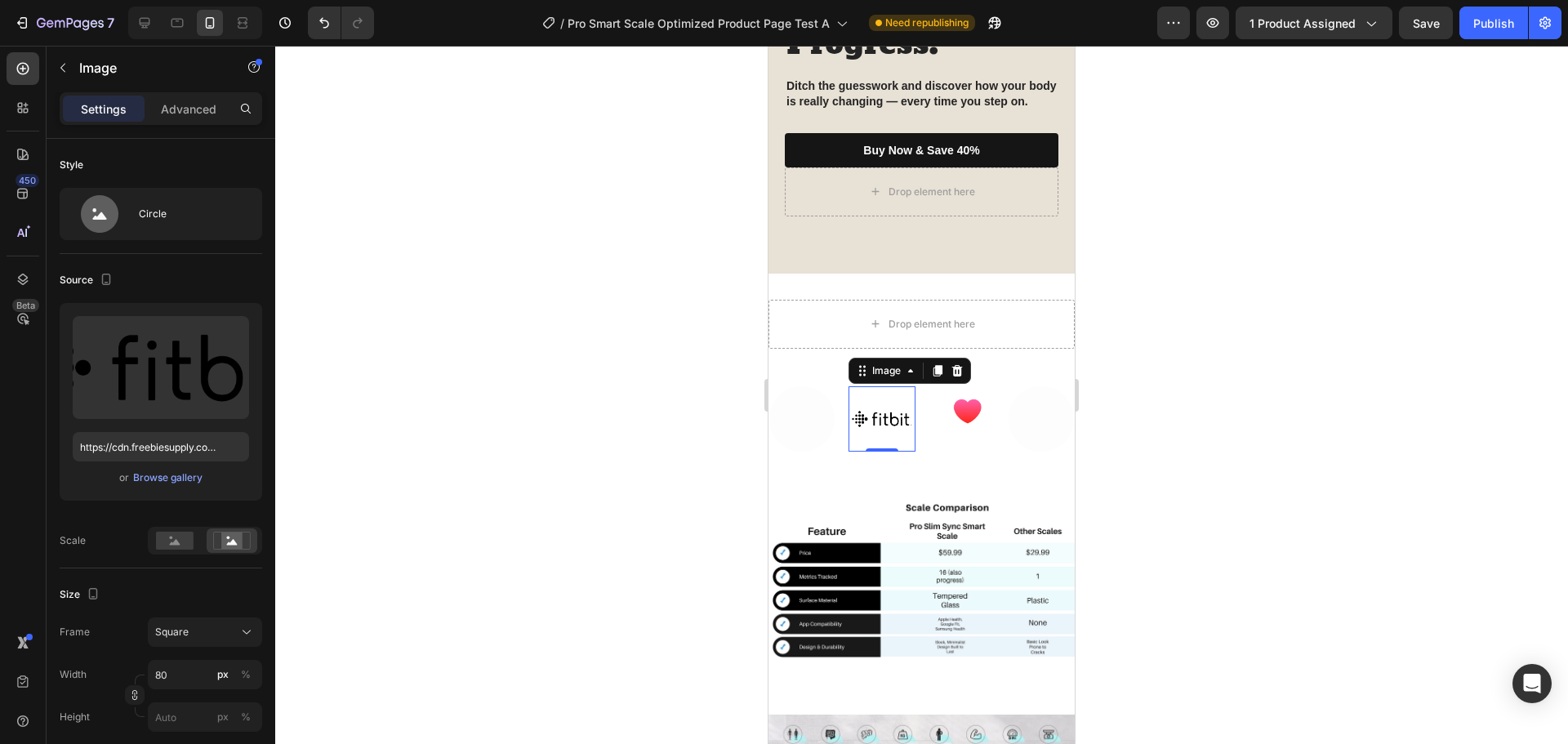 click 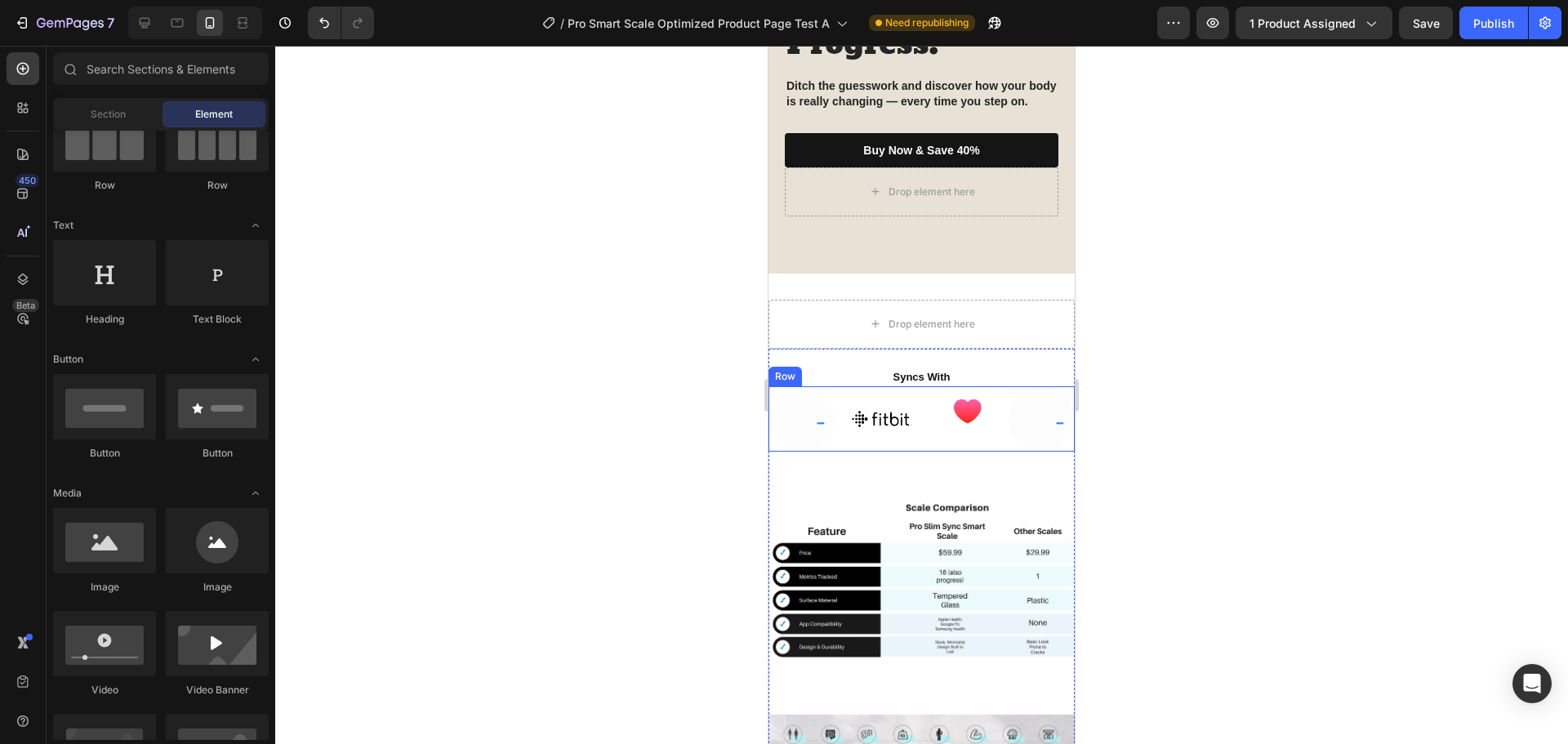click on "Image Image Image Image Row" at bounding box center (921, 419) 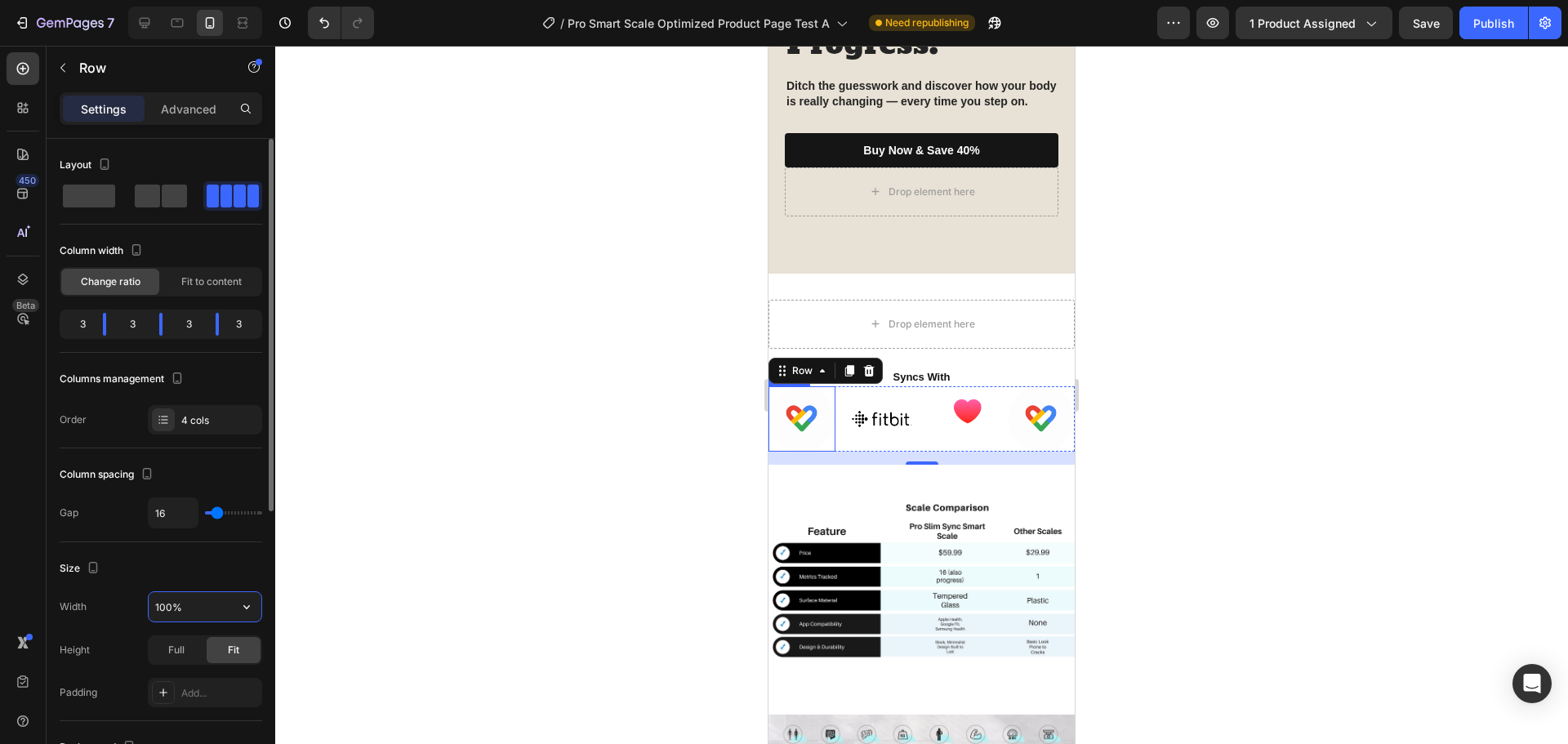 click on "100%" at bounding box center [205, 607] 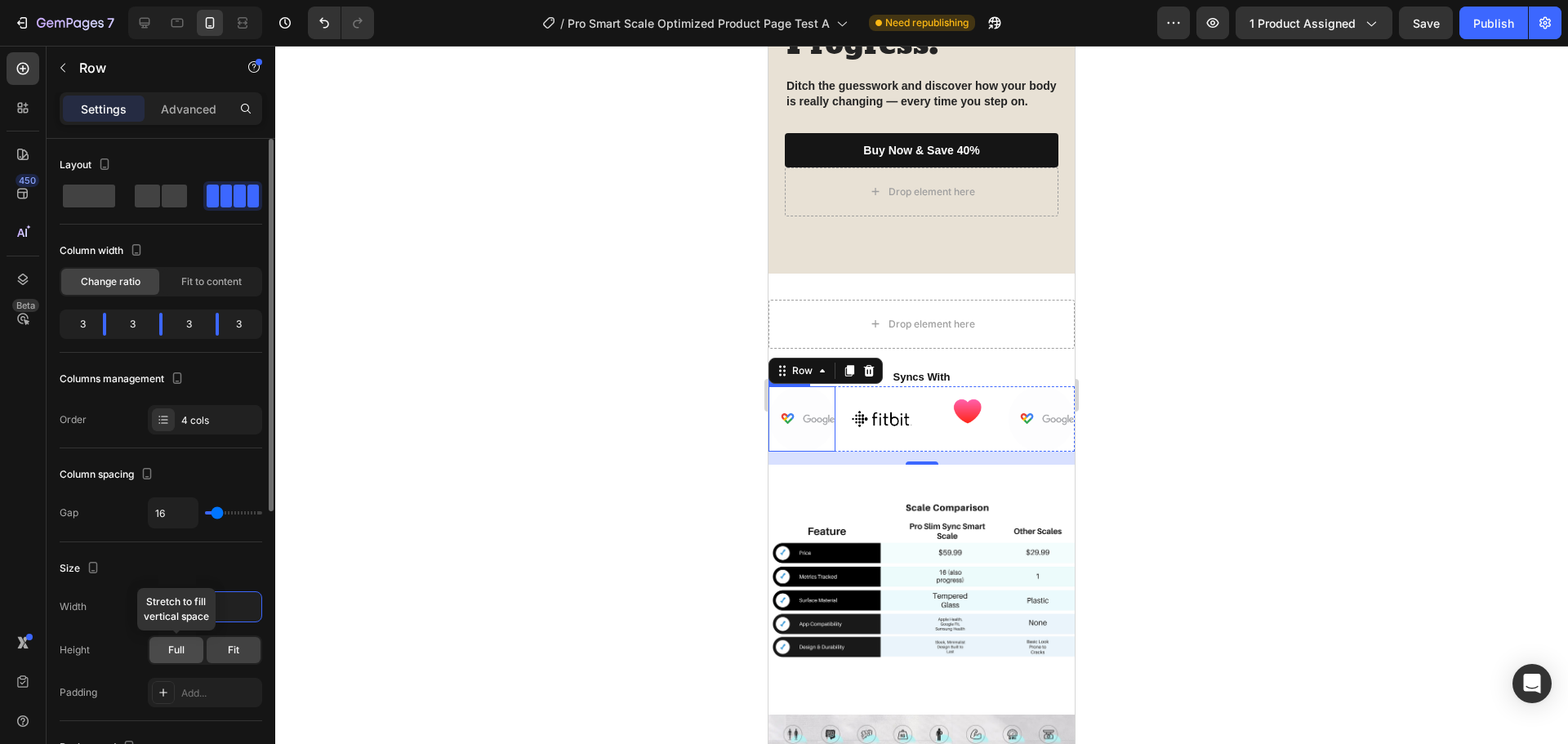 click on "Full" 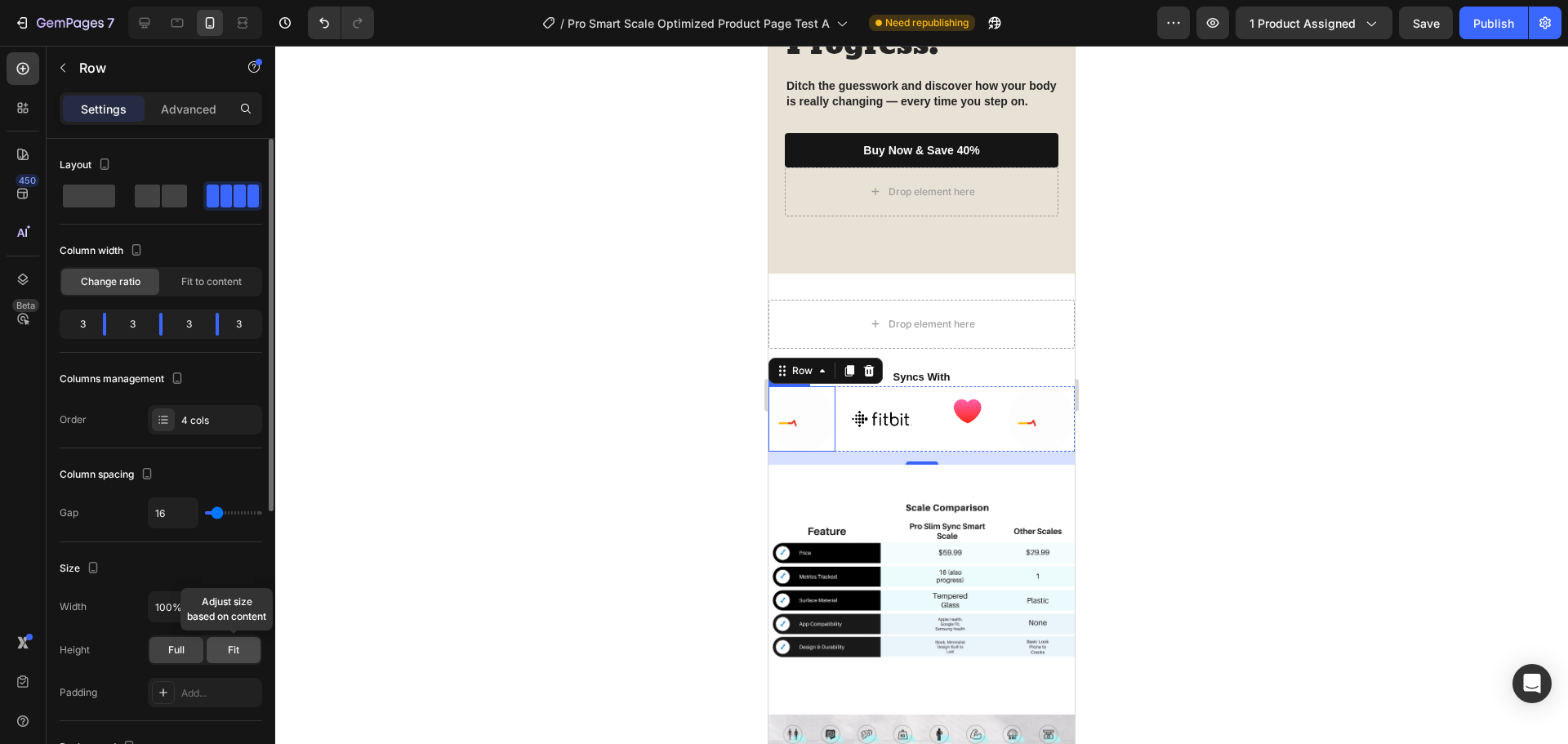 click on "Fit" 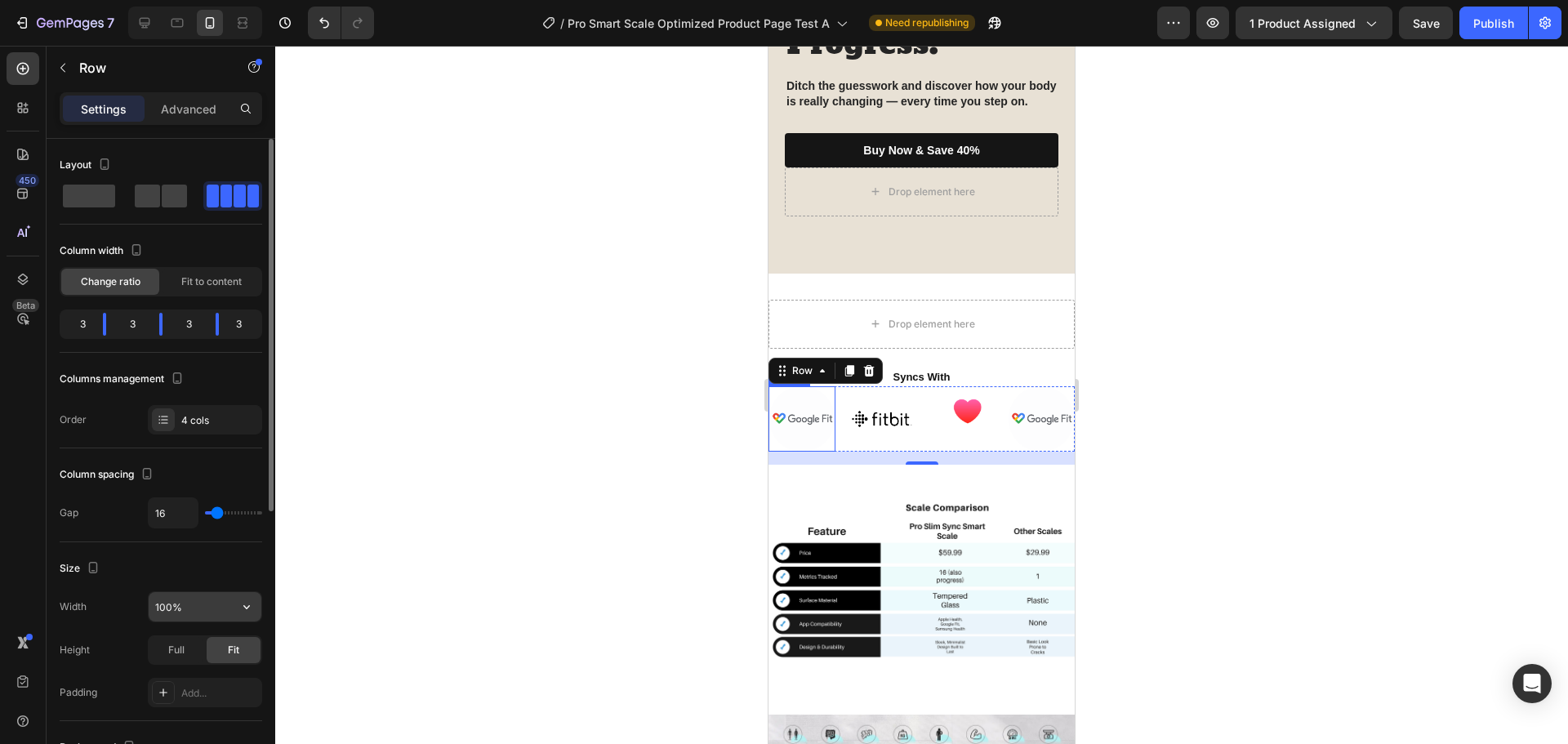 scroll, scrollTop: 82, scrollLeft: 0, axis: vertical 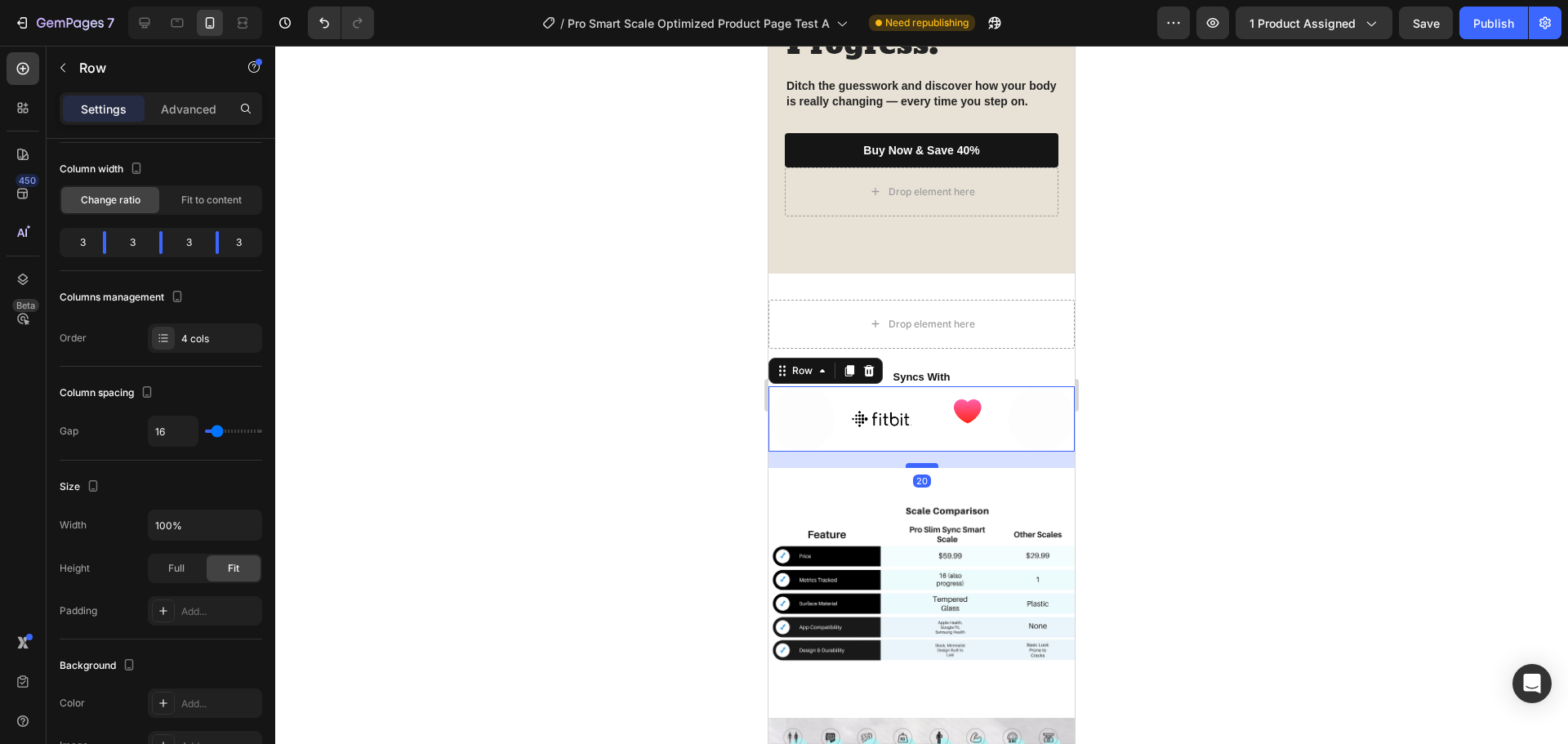 click at bounding box center [922, 466] 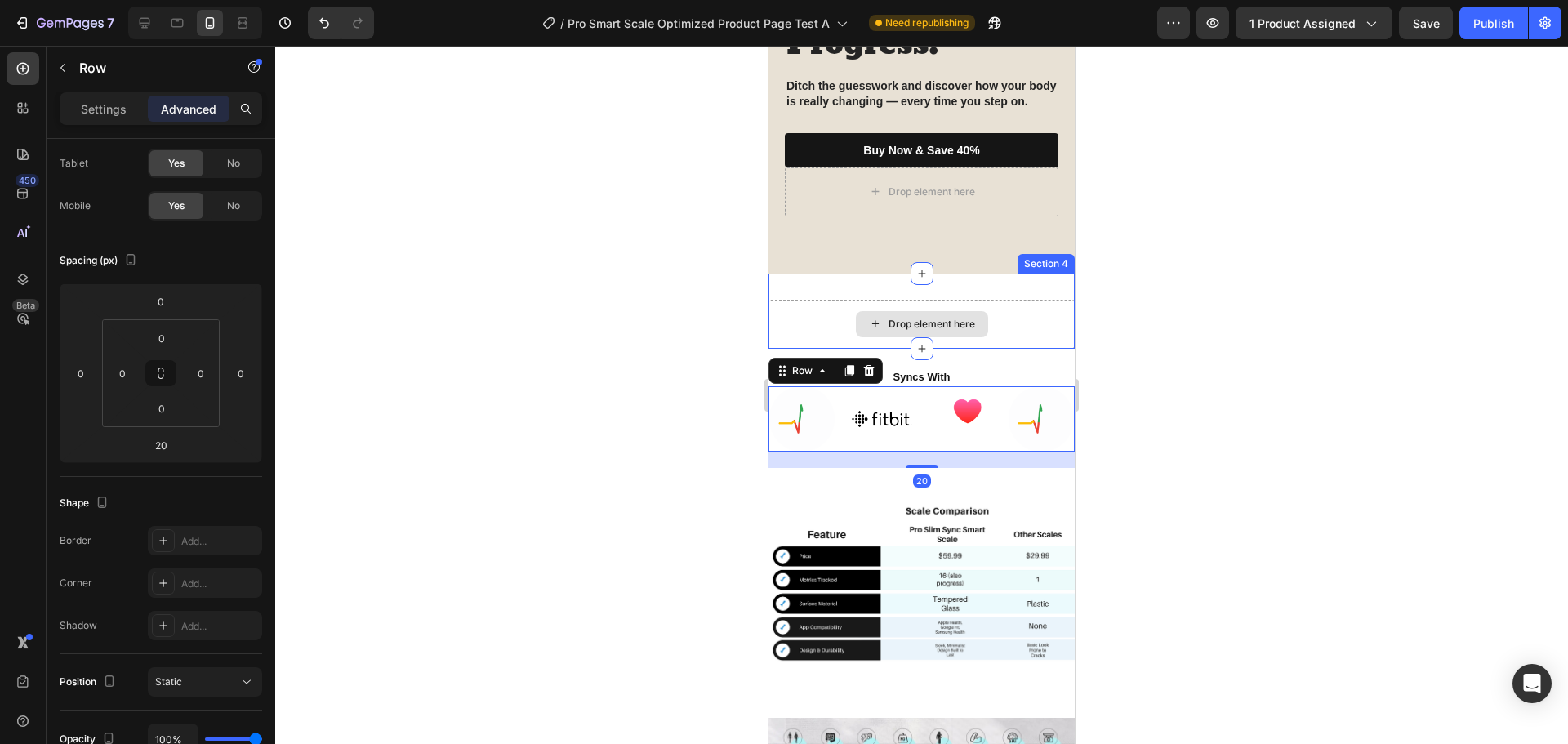 click on "Drop element here" at bounding box center (922, 324) 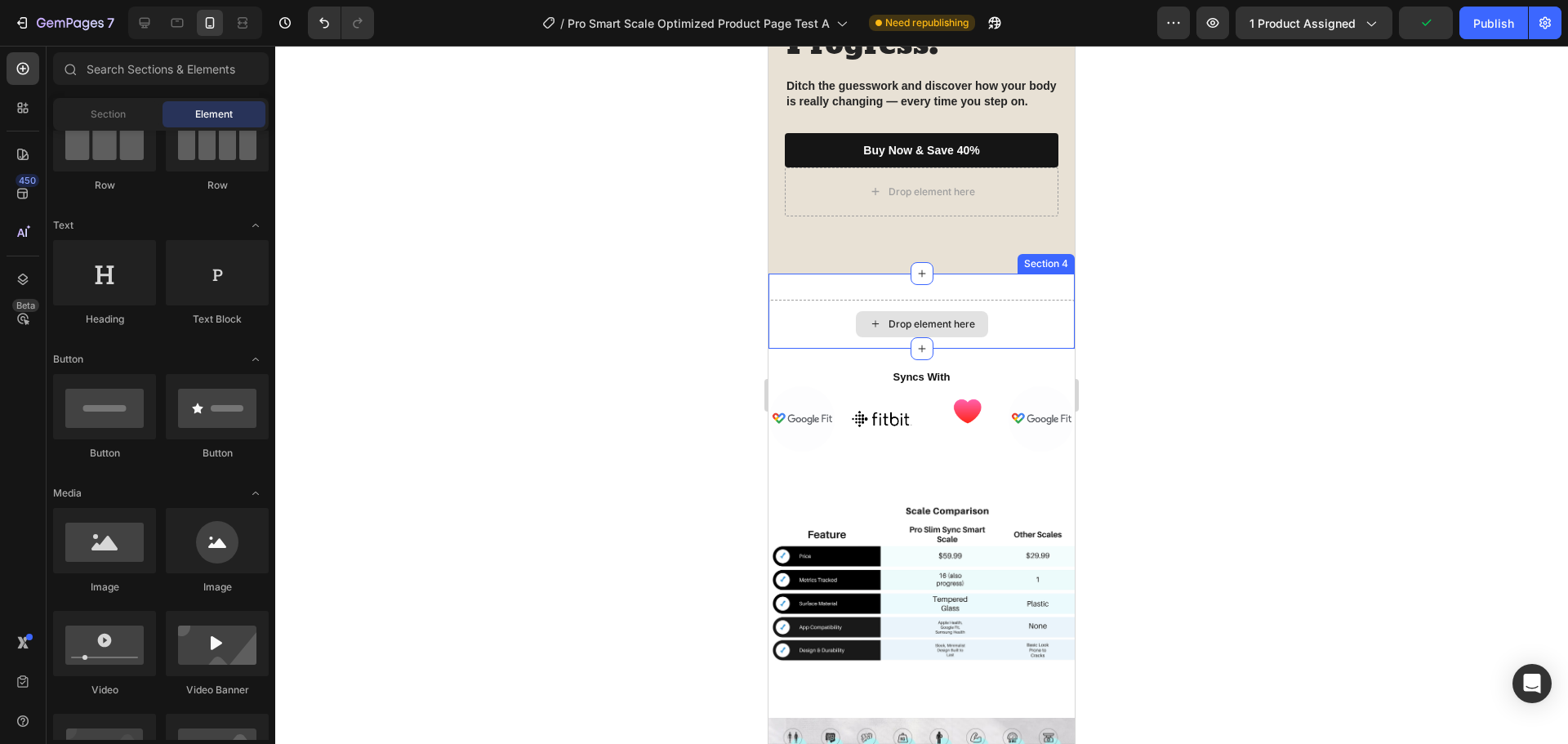 click on "Drop element here" at bounding box center (921, 324) 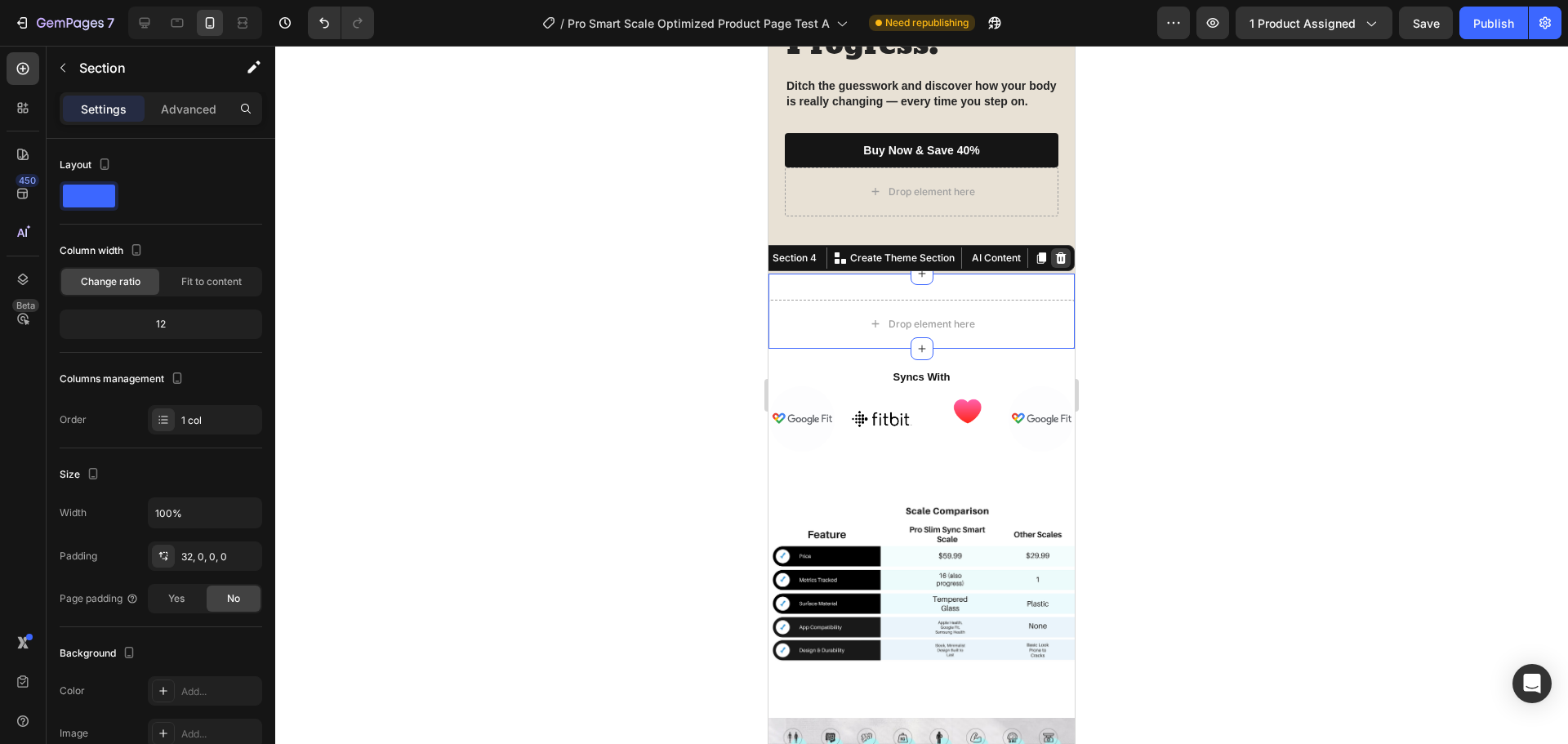 click 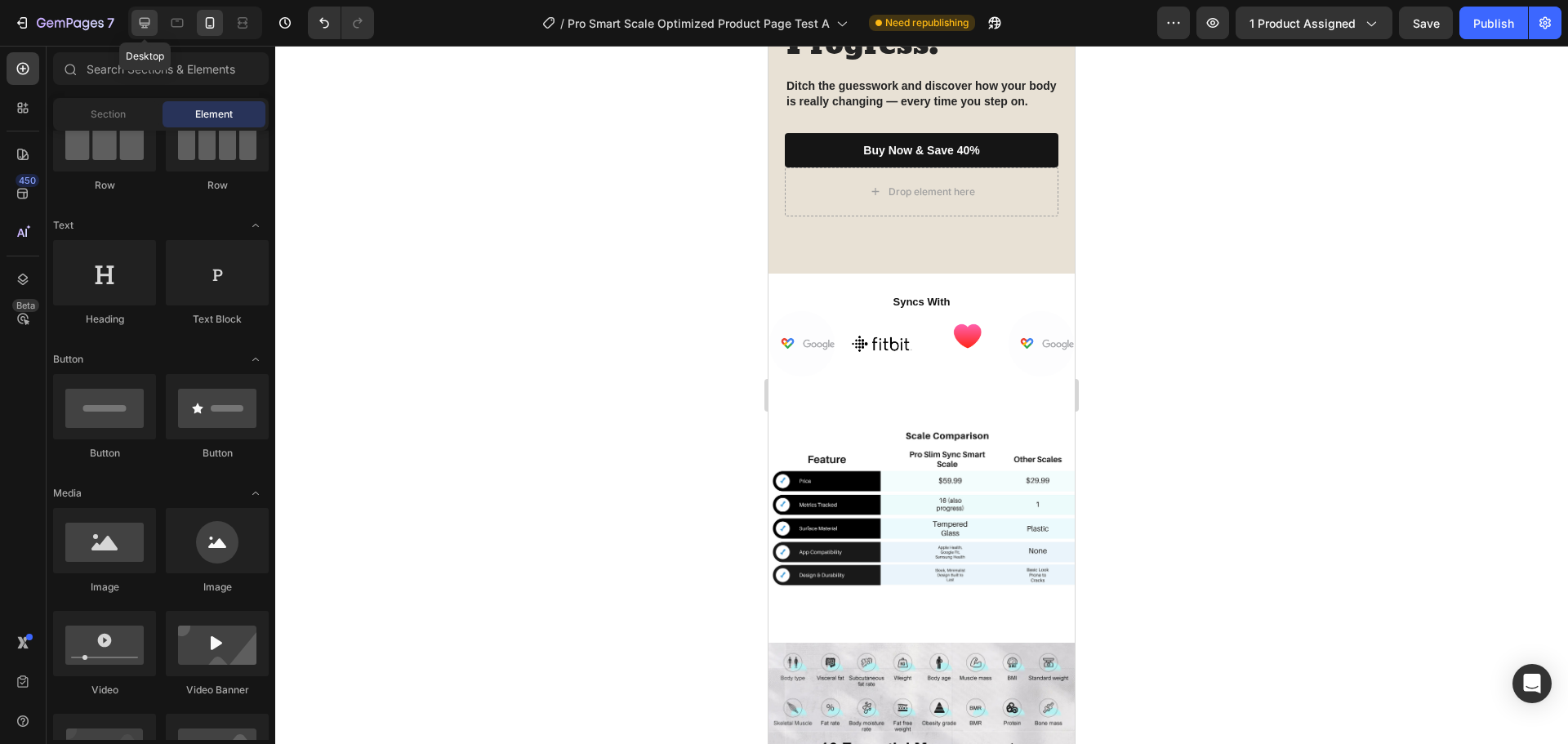 drag, startPoint x: 143, startPoint y: 21, endPoint x: 92, endPoint y: 70, distance: 70.72482 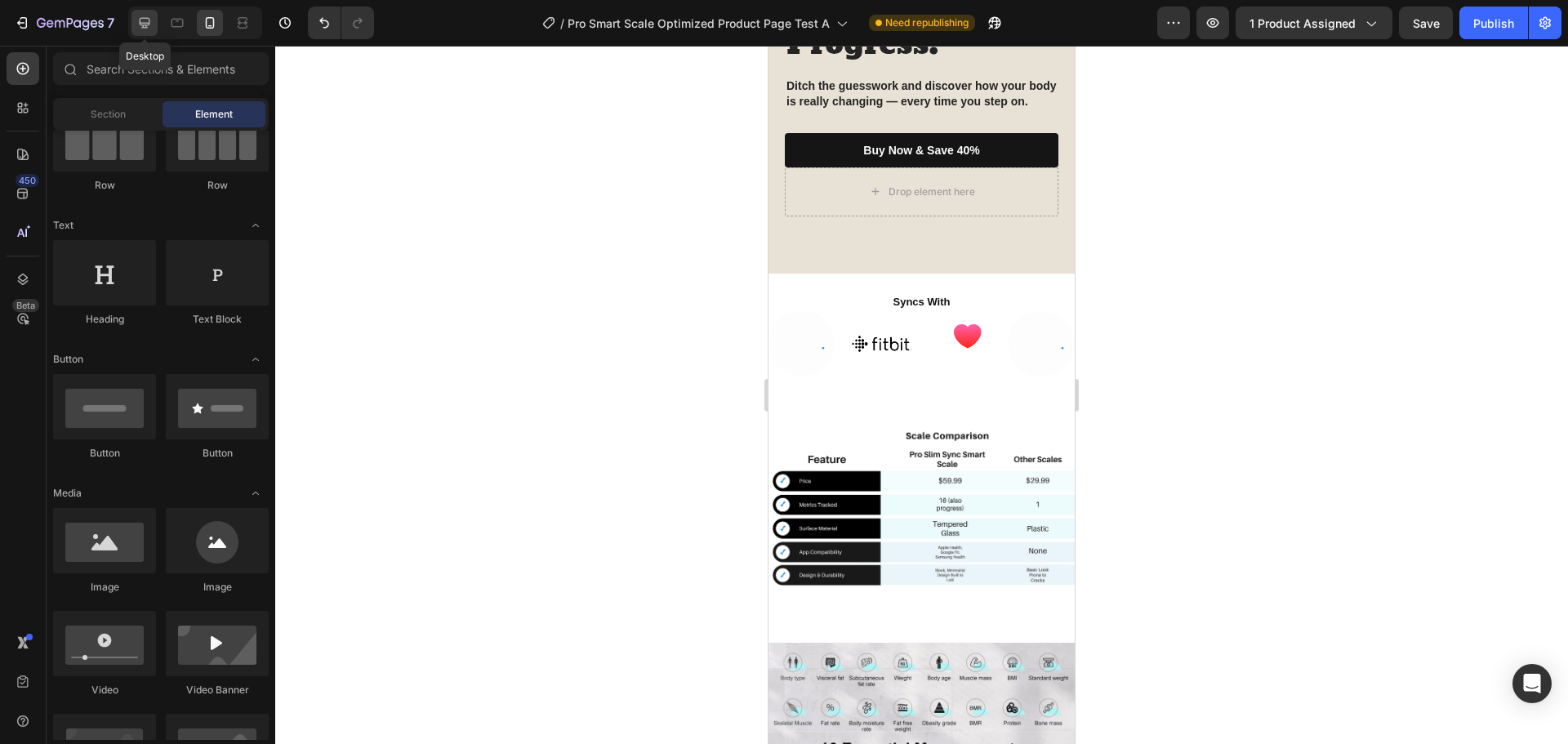 click 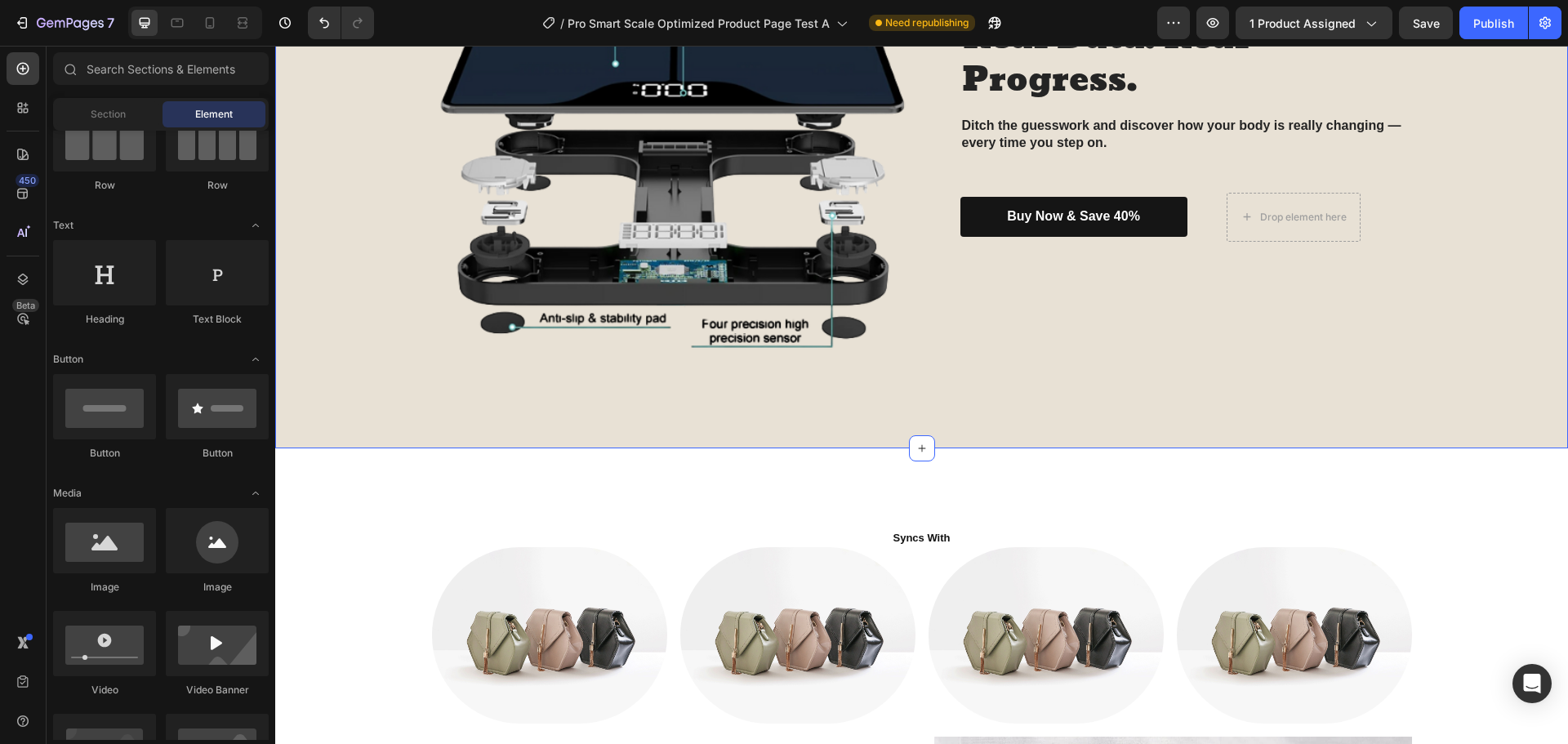 scroll, scrollTop: 2412, scrollLeft: 0, axis: vertical 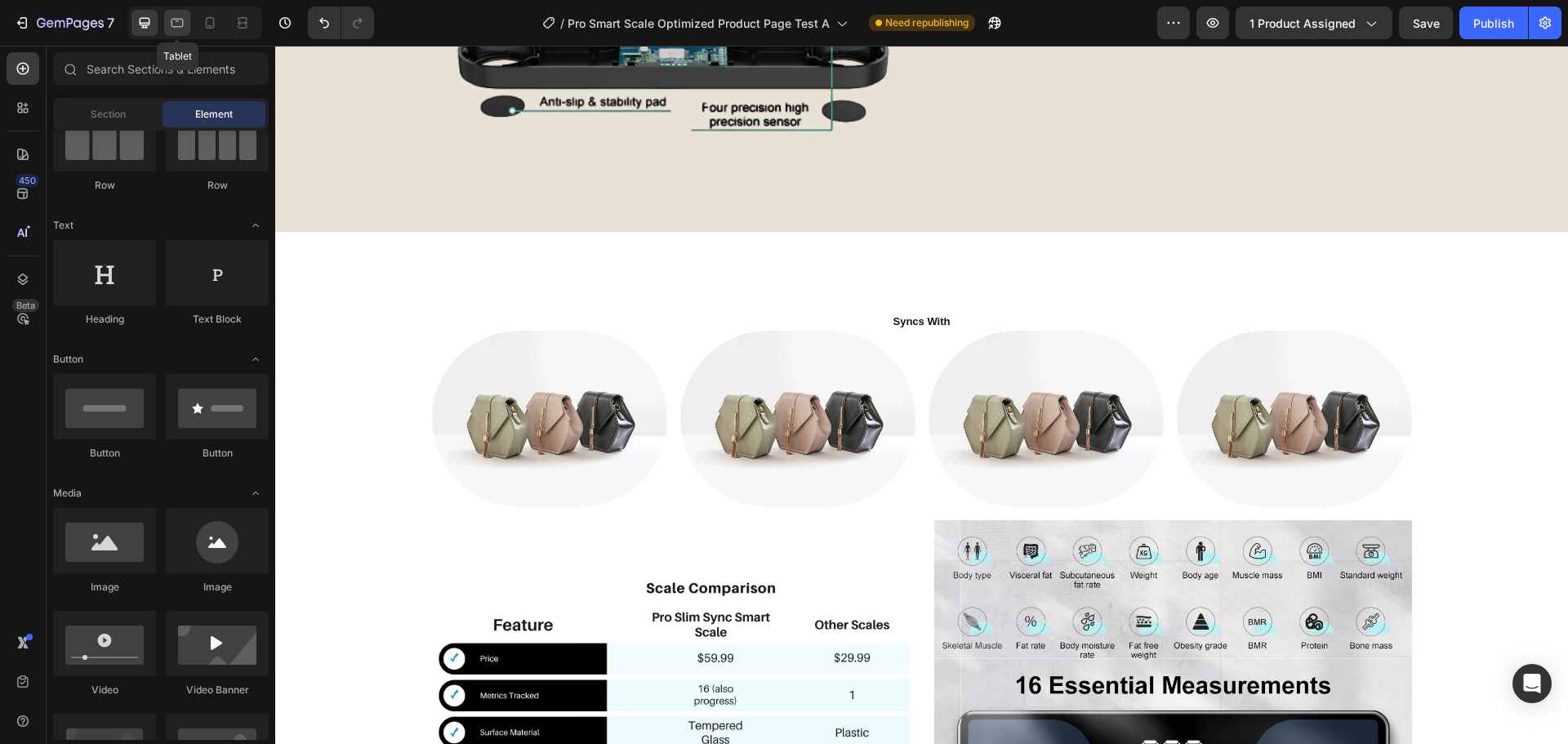 click 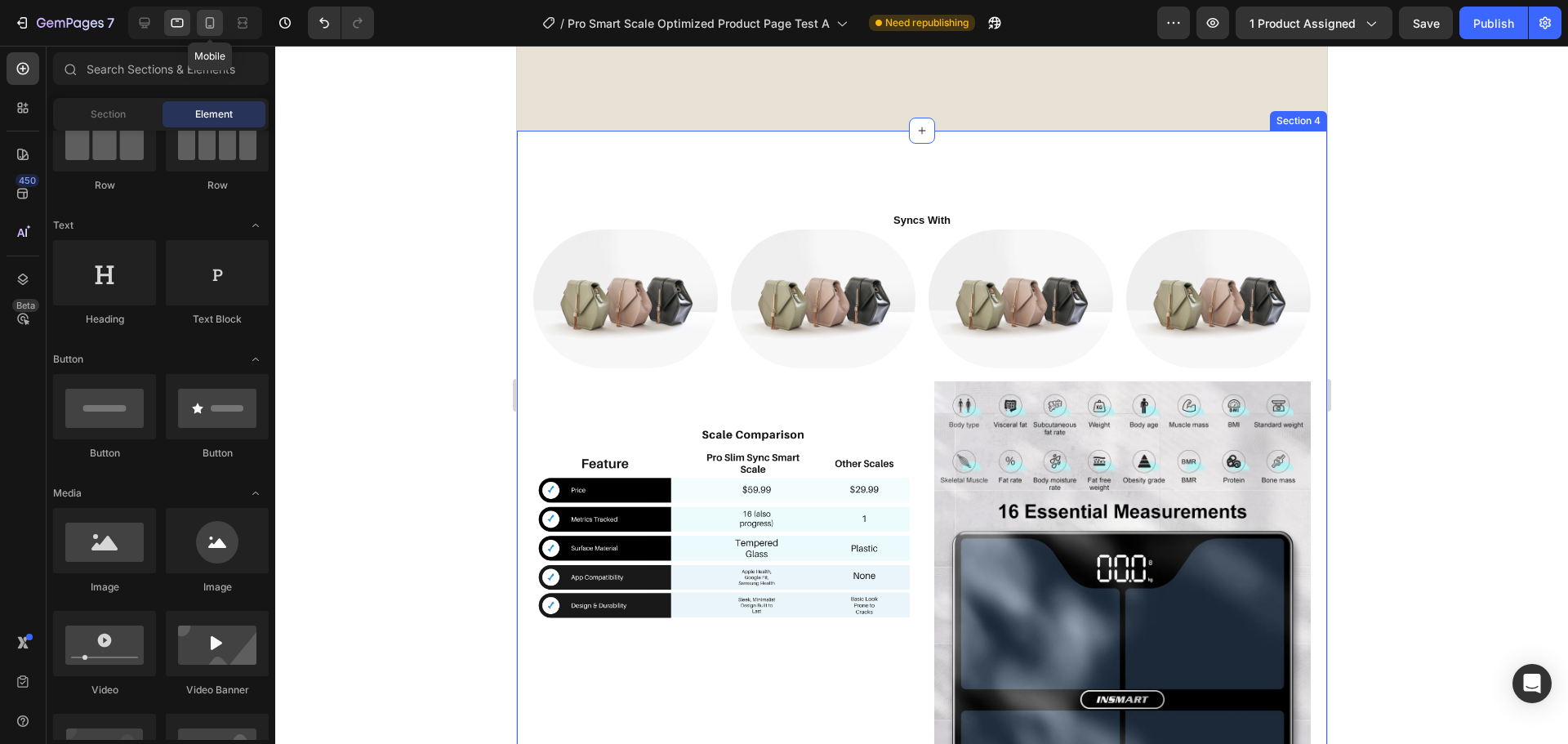 click 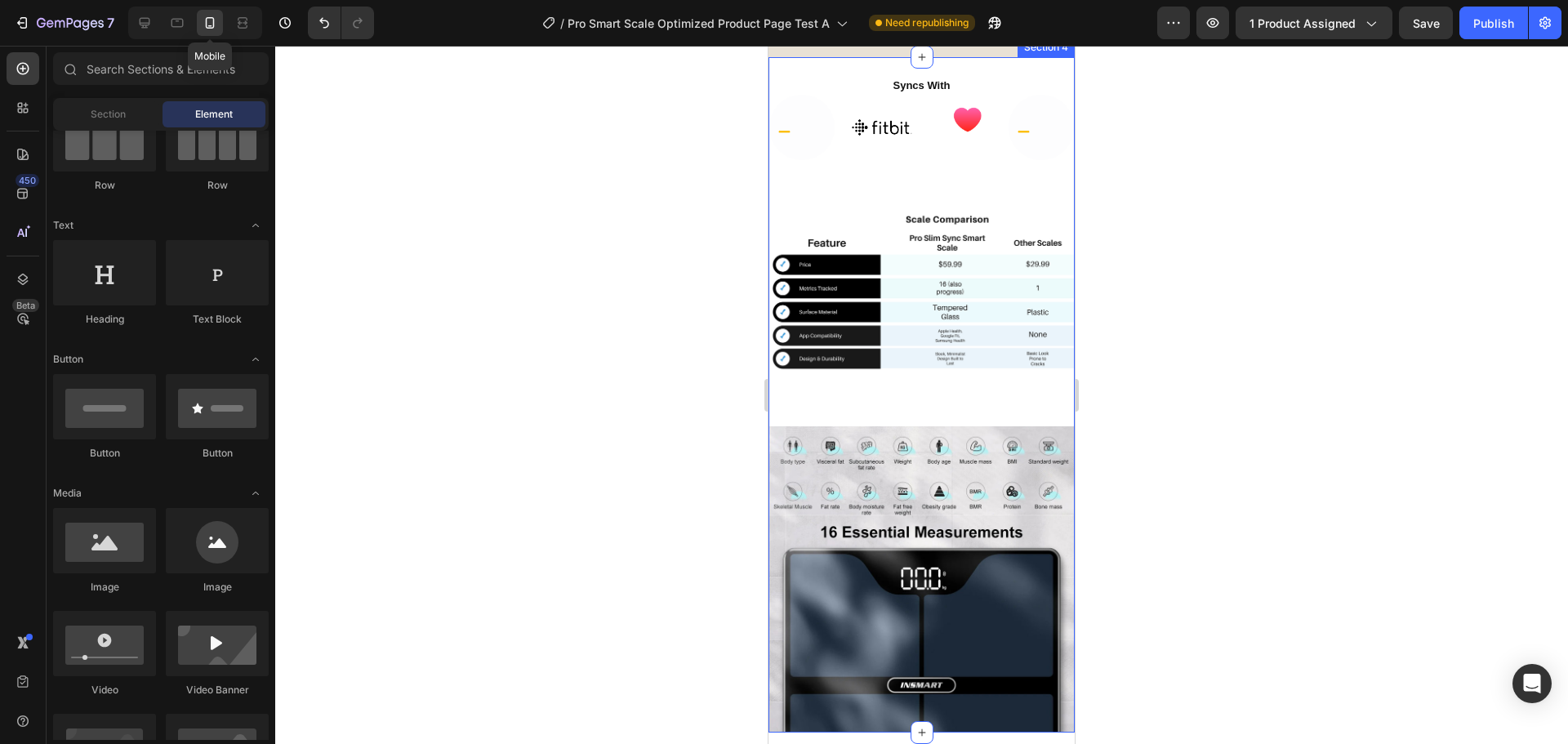scroll, scrollTop: 2114, scrollLeft: 0, axis: vertical 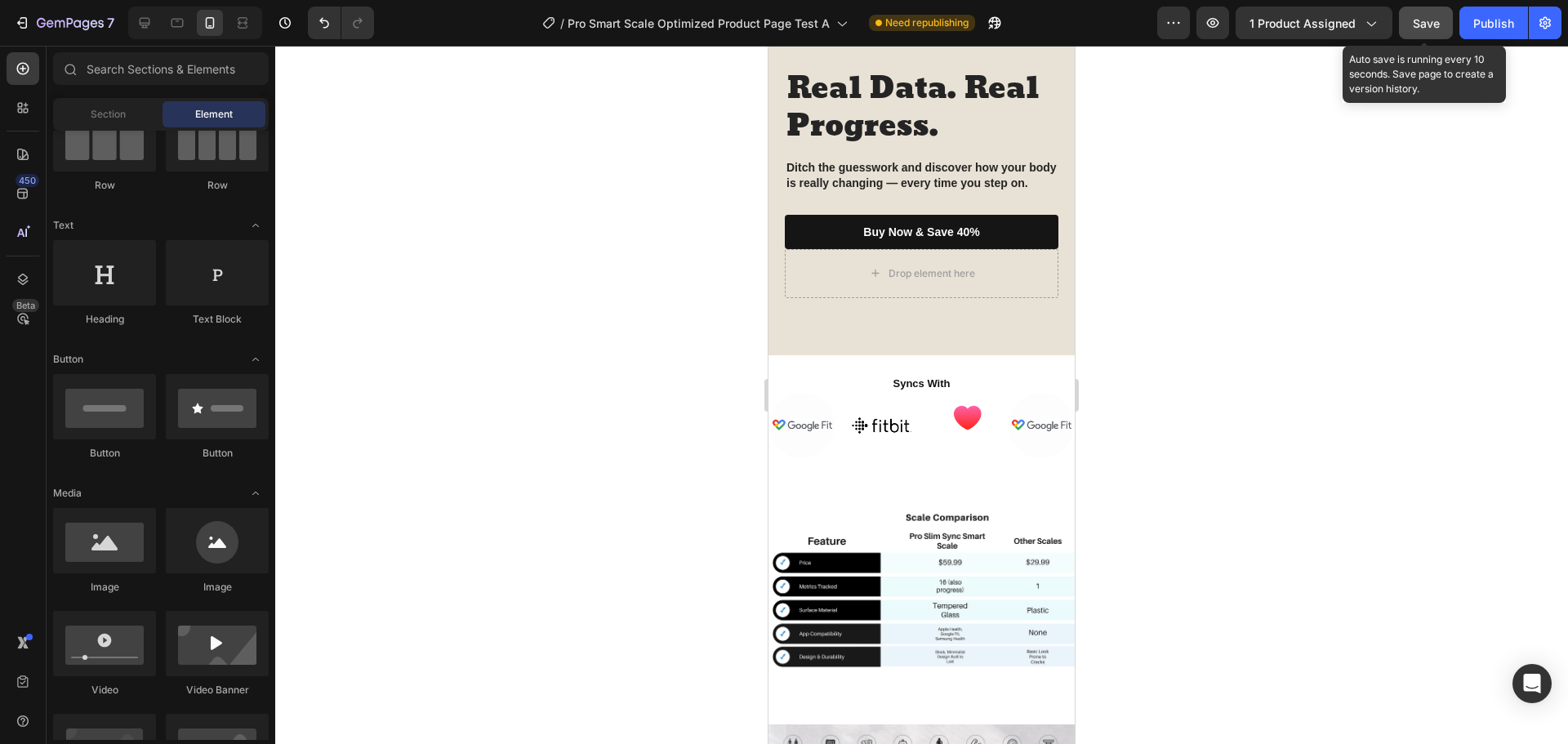 click on "Save" at bounding box center [1426, 23] 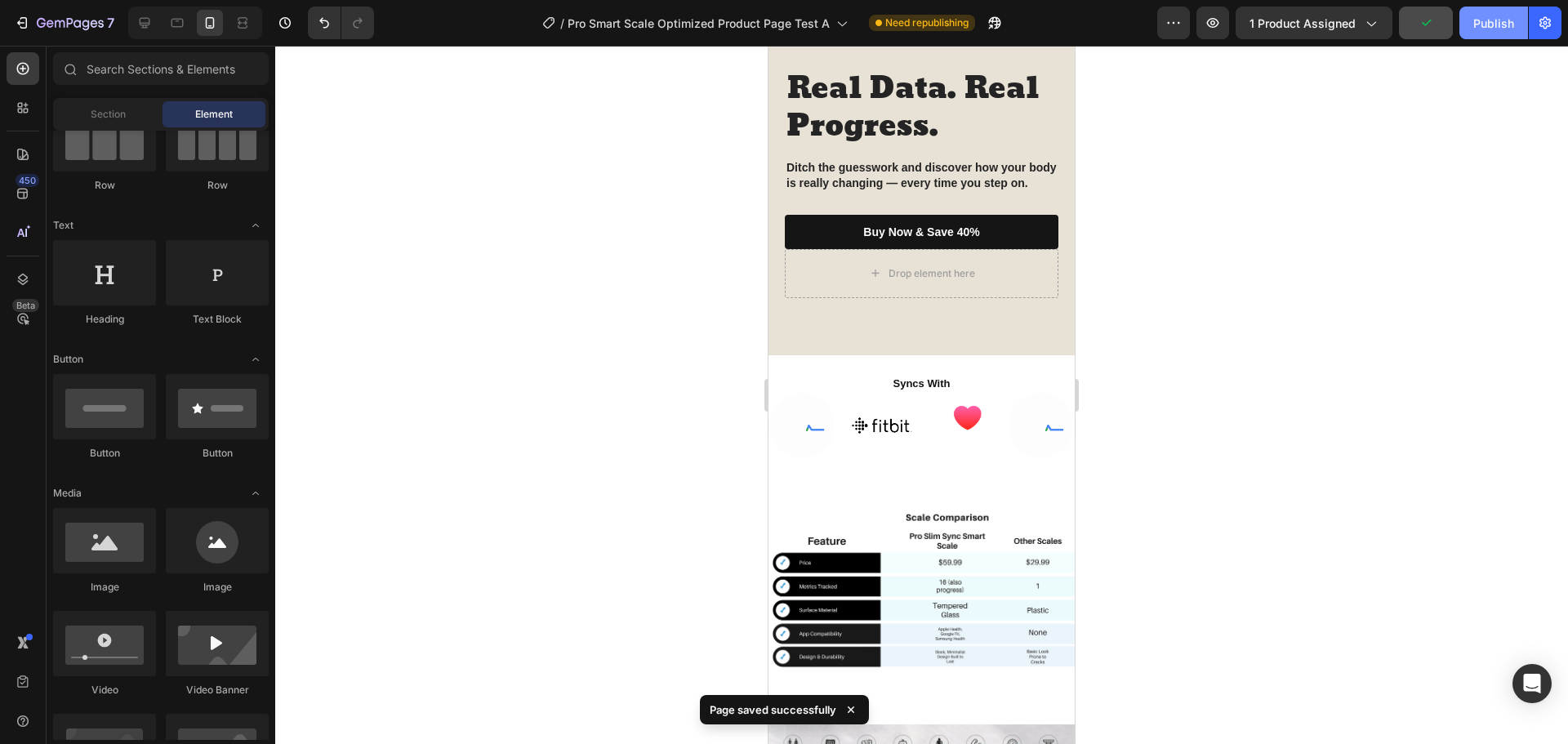 click on "Publish" 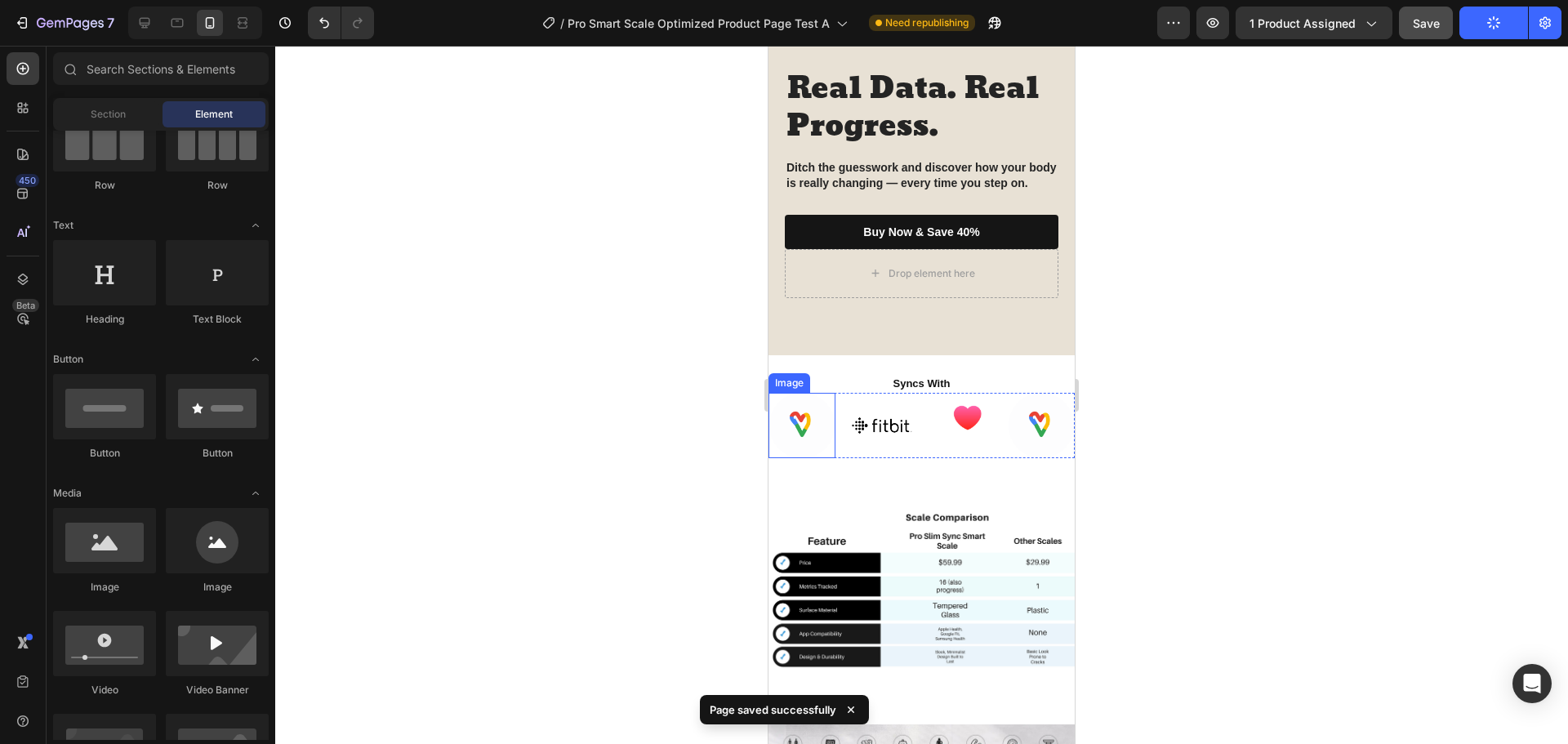 click at bounding box center [802, 425] 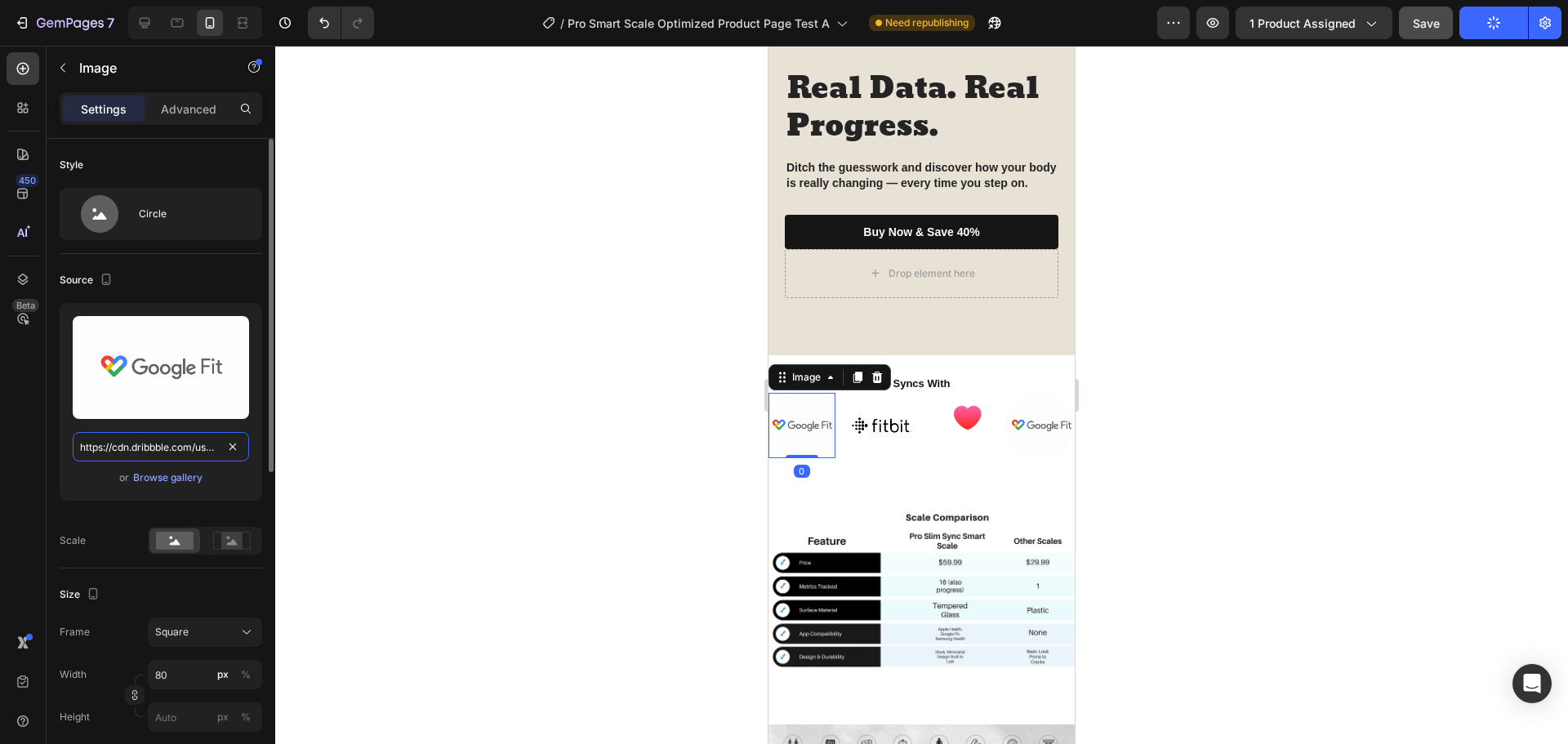 click on "https://cdn.dribbble.com/userupload/4777282/file/original-cdd4ea4c2c8549262ec7d19a8d55f9dd.gif" at bounding box center (161, 447) 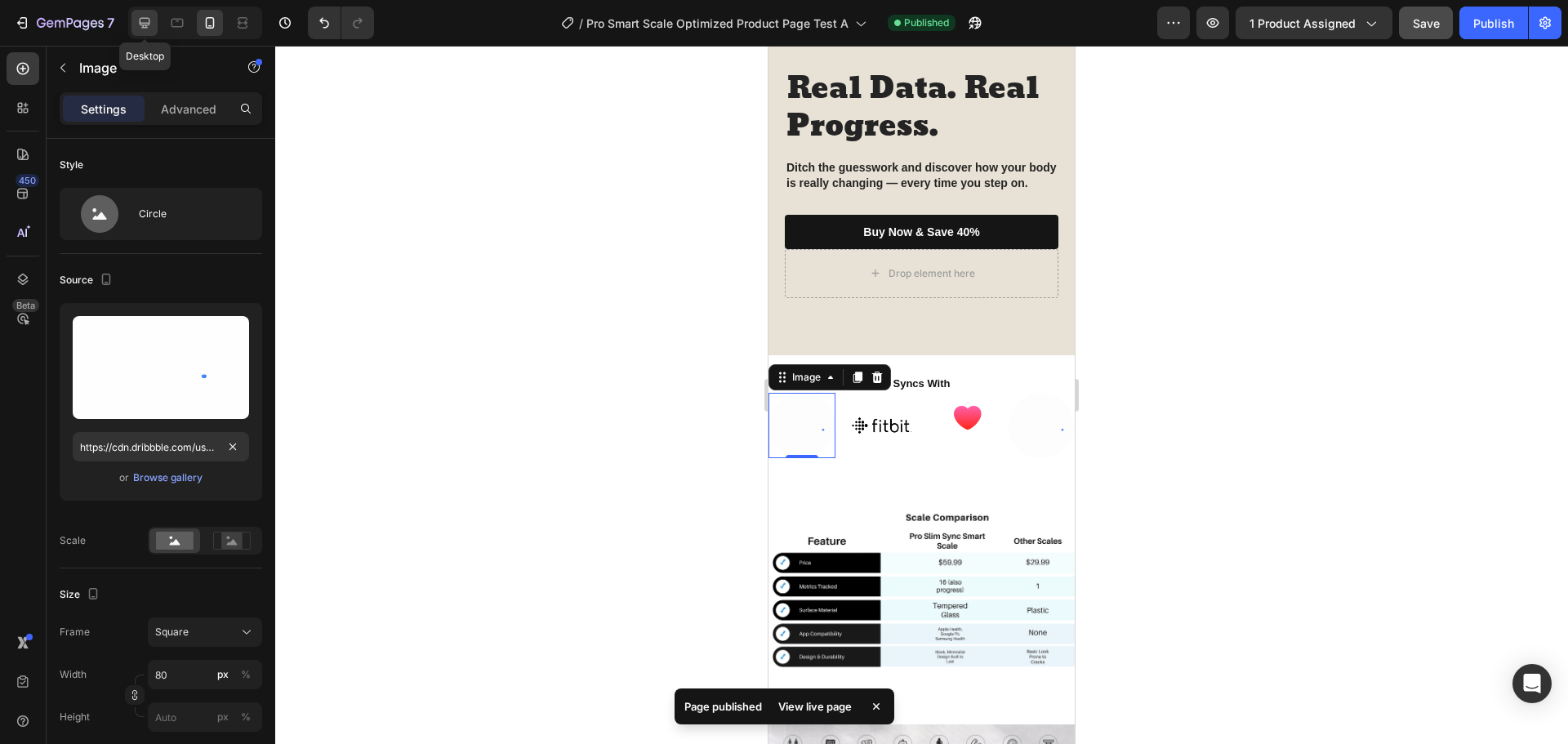 click 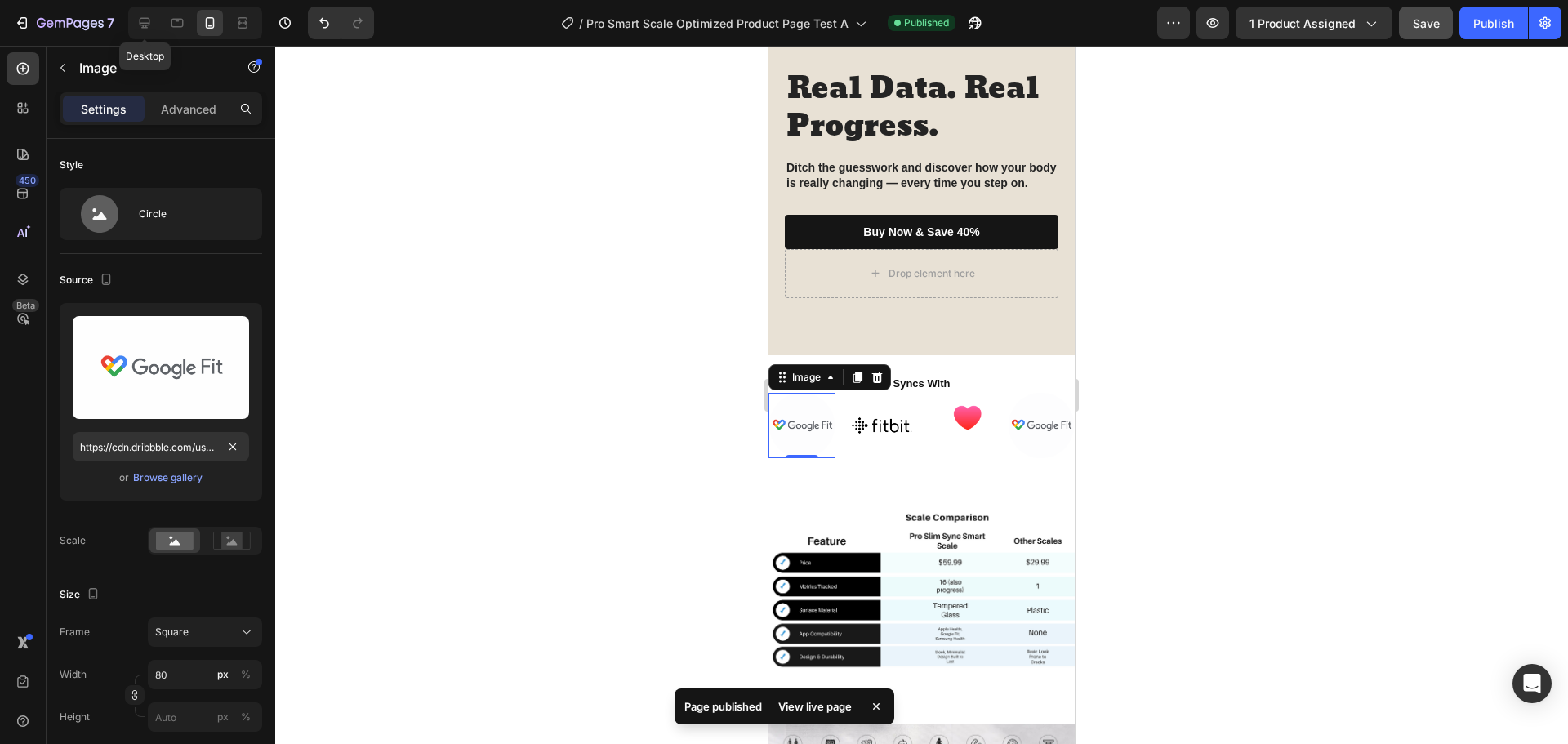 type on "https://cdn.shopify.com/s/files/1/2005/9307/files/image_demo.jpg" 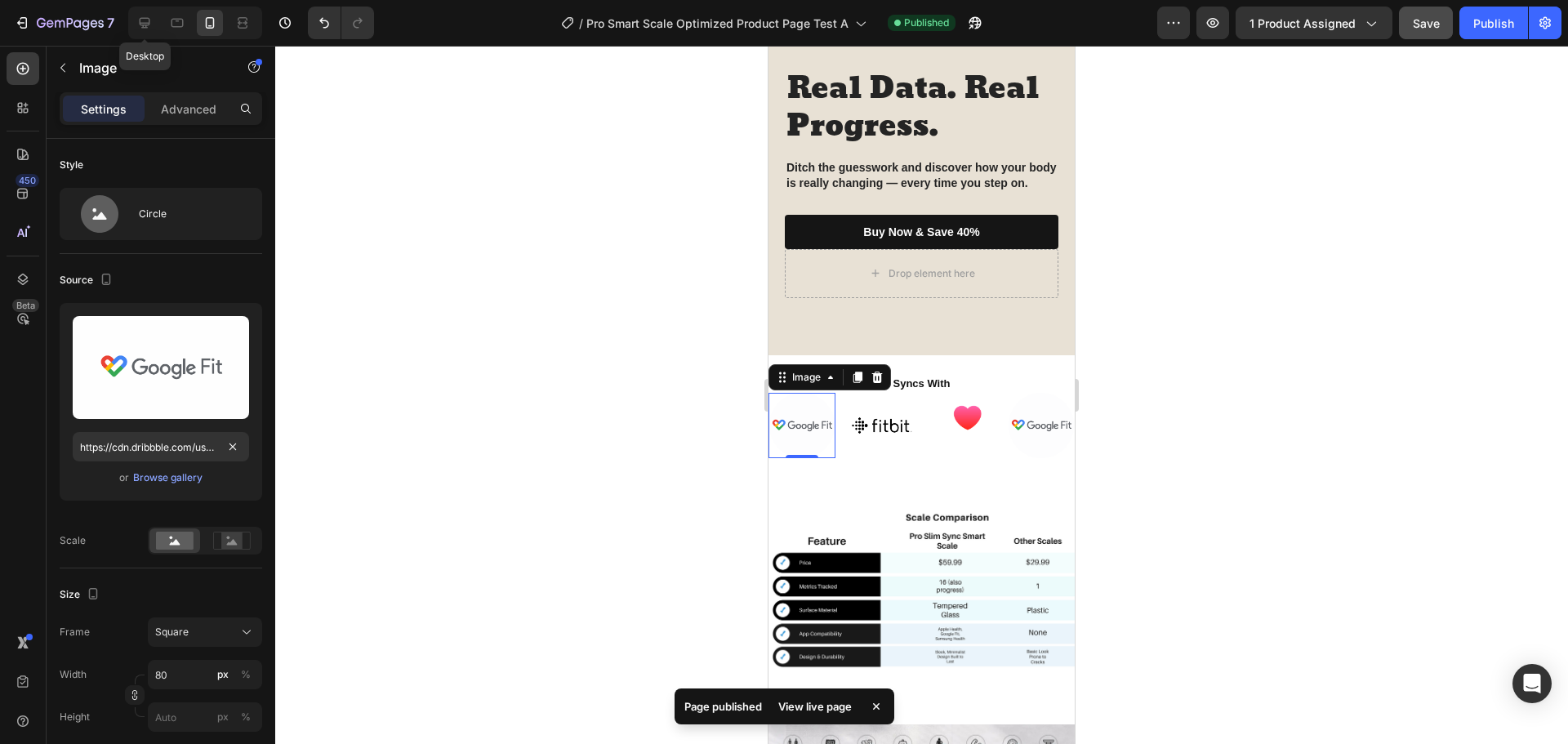 type on "100" 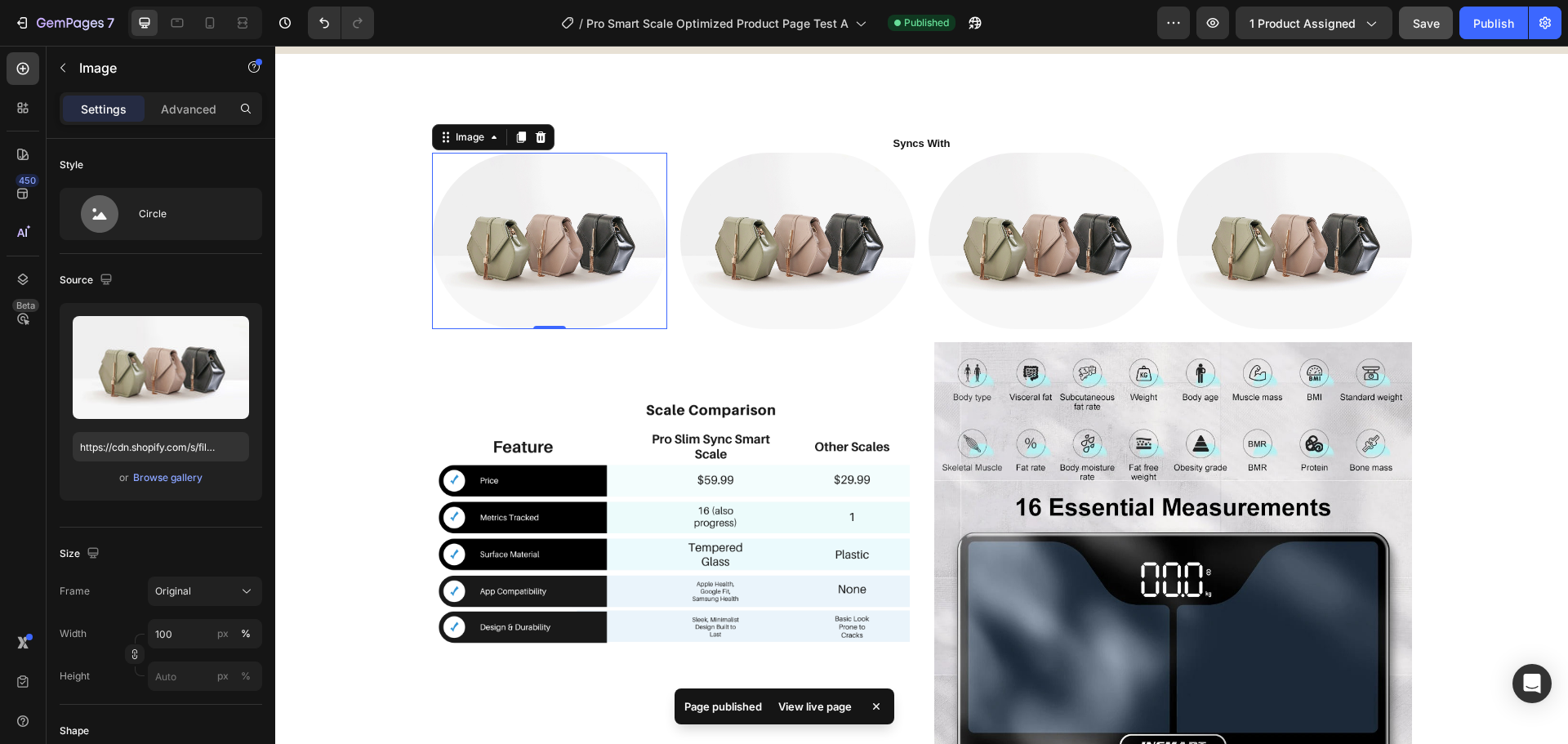 scroll, scrollTop: 2640, scrollLeft: 0, axis: vertical 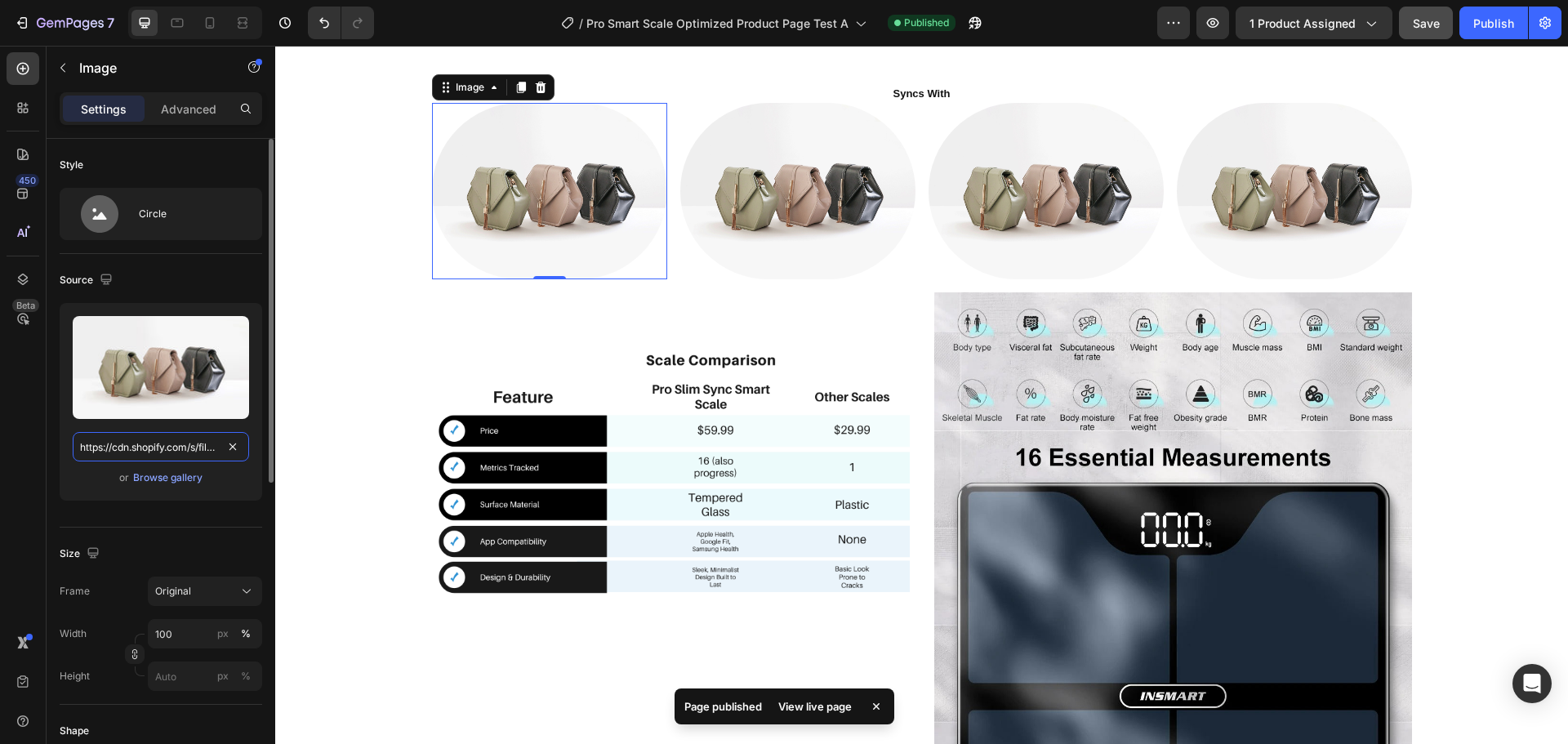 click on "https://cdn.shopify.com/s/files/1/2005/9307/files/image_demo.jpg" at bounding box center [161, 447] 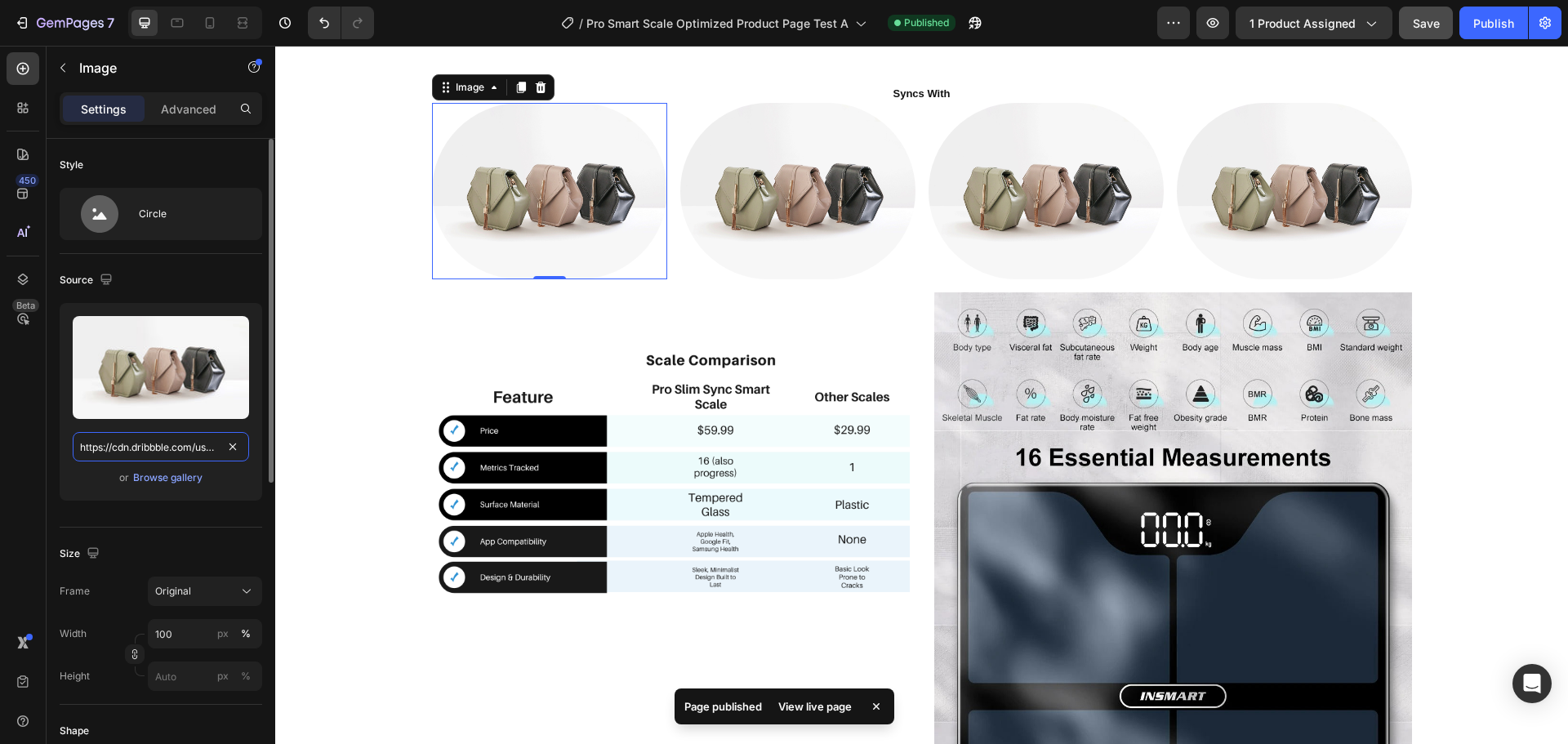 scroll, scrollTop: 0, scrollLeft: 338, axis: horizontal 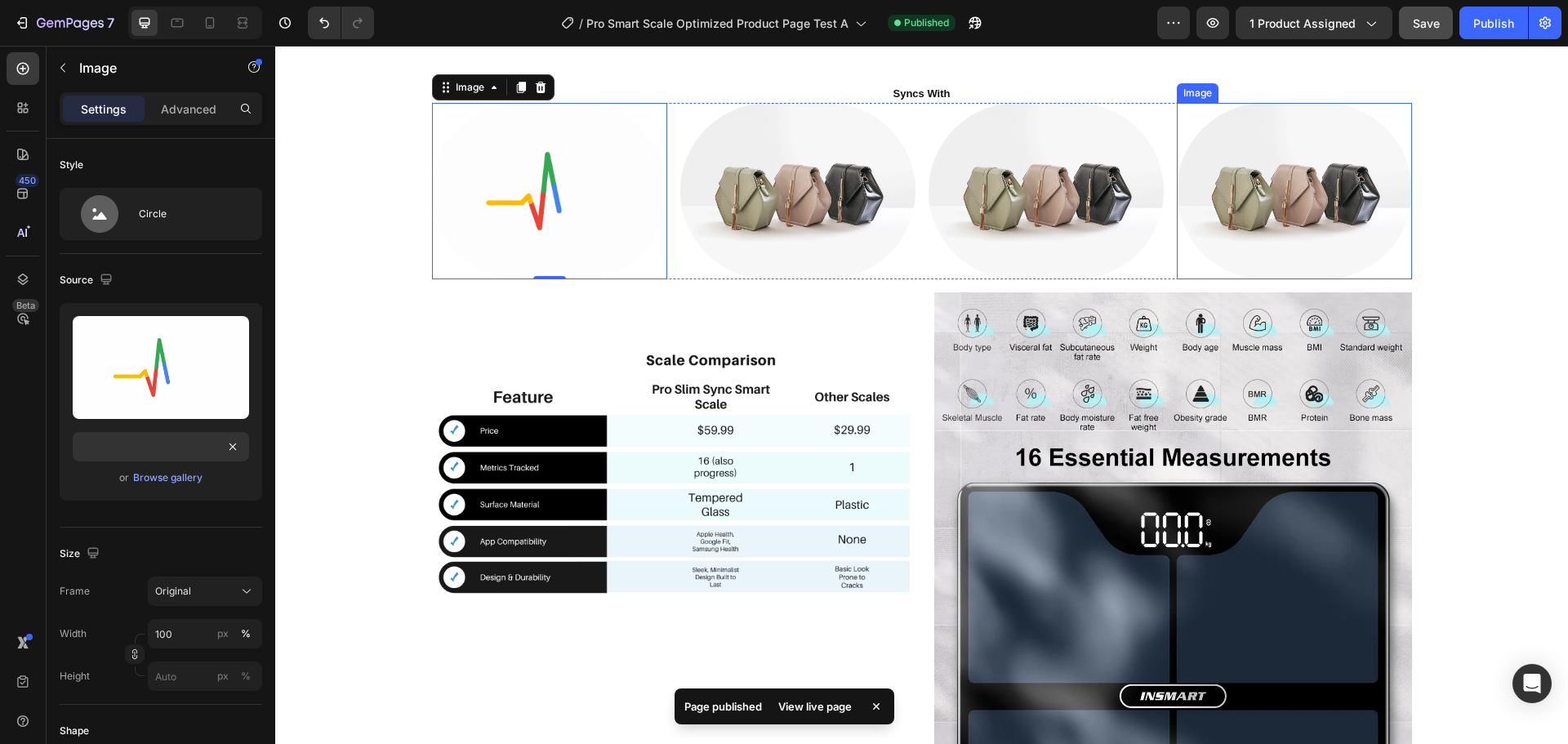 click at bounding box center [1294, 191] 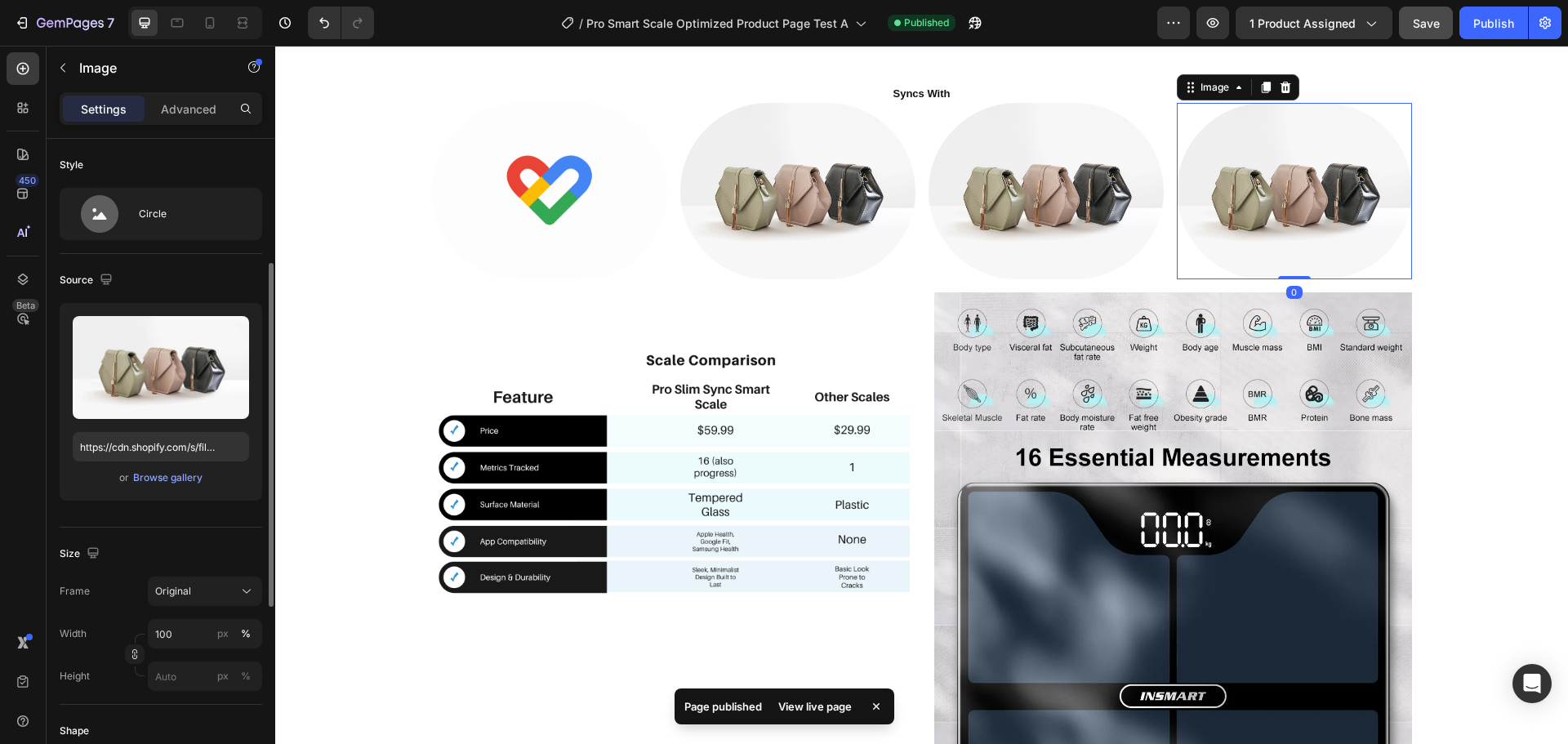 scroll, scrollTop: 82, scrollLeft: 0, axis: vertical 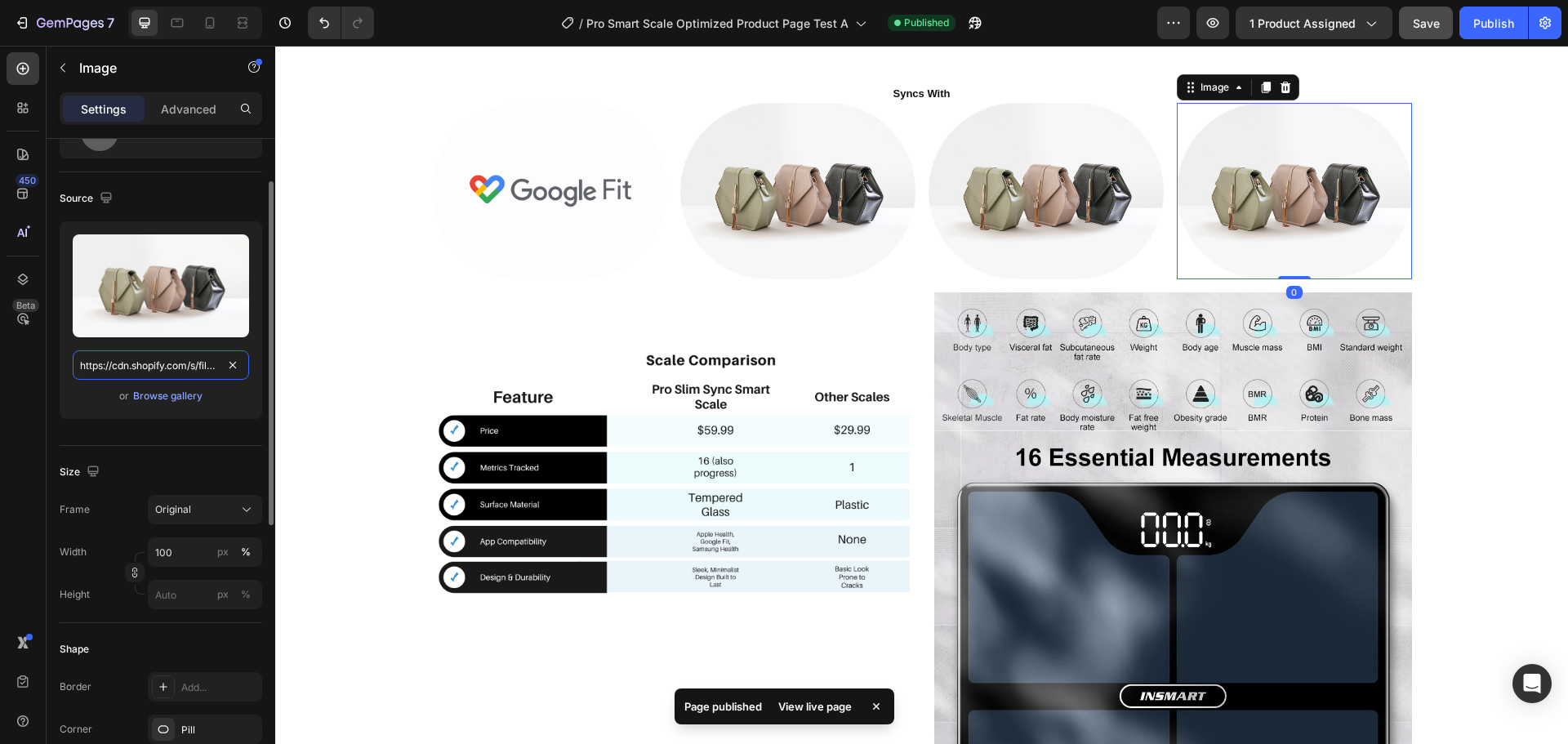 click on "https://cdn.shopify.com/s/files/1/2005/9307/files/image_demo.jpg" at bounding box center [161, 365] 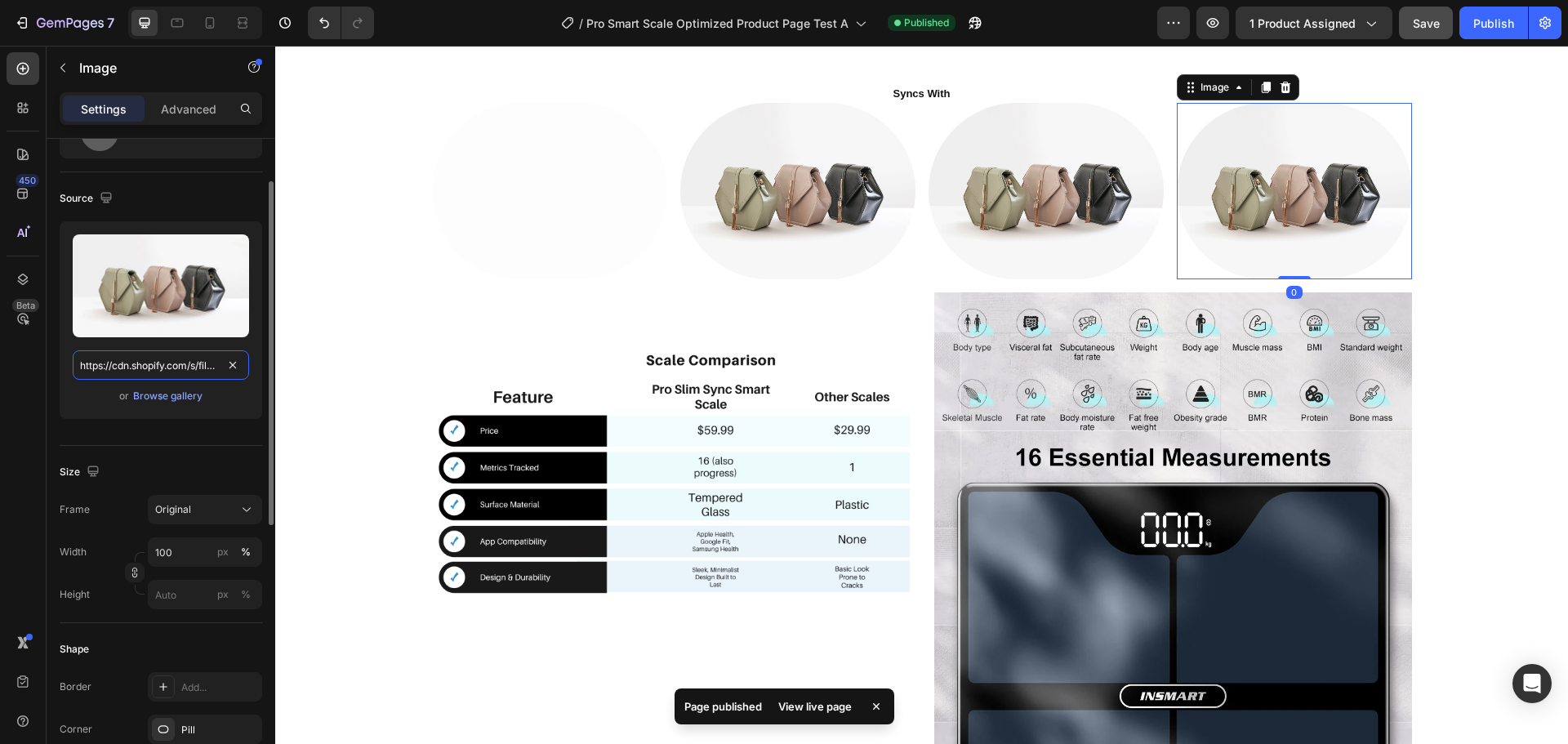 paste on "dribbble.com/userupload/4777282/file/original-cdd4ea4c2c8549262ec7d19a8d55f9dd.gif" 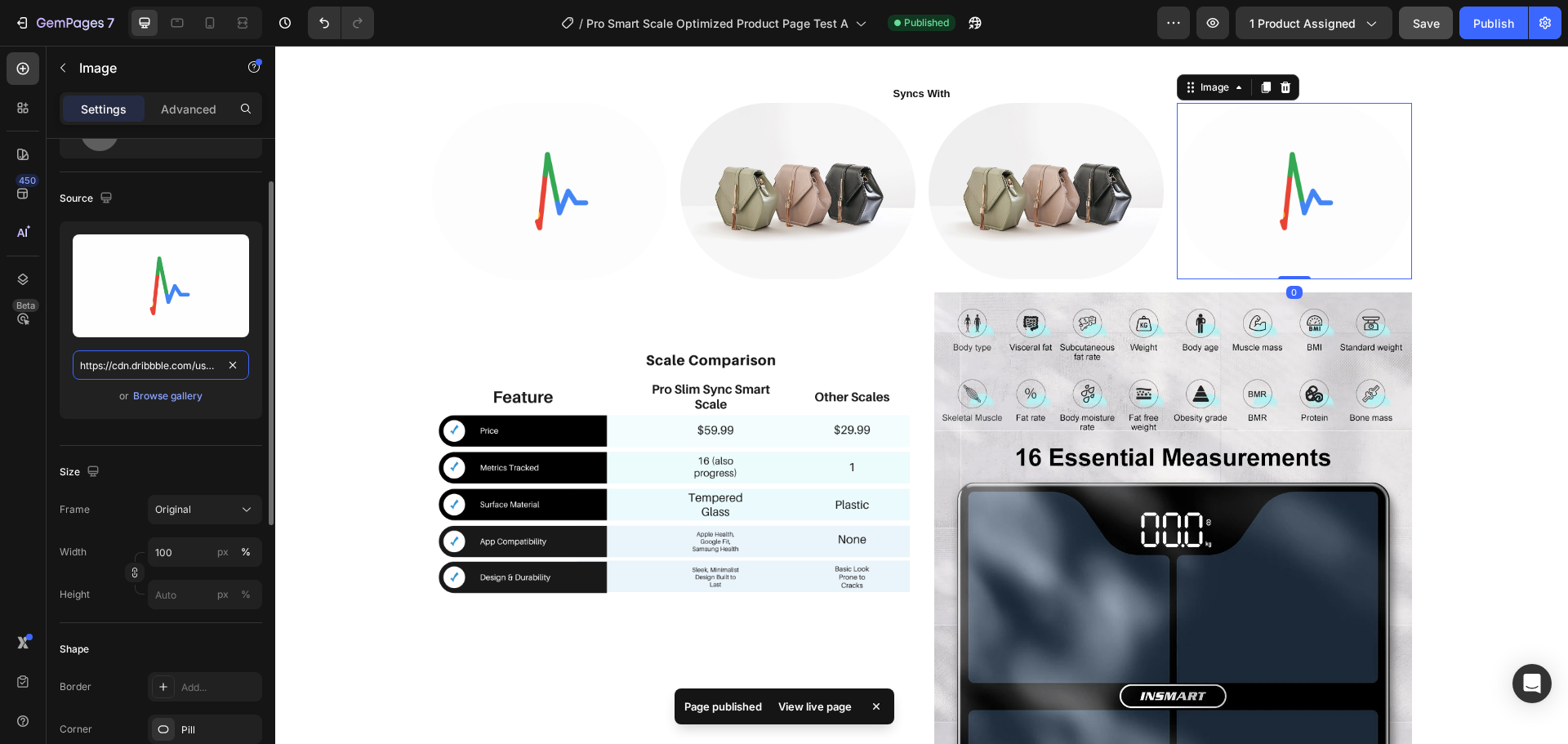 scroll, scrollTop: 0, scrollLeft: 338, axis: horizontal 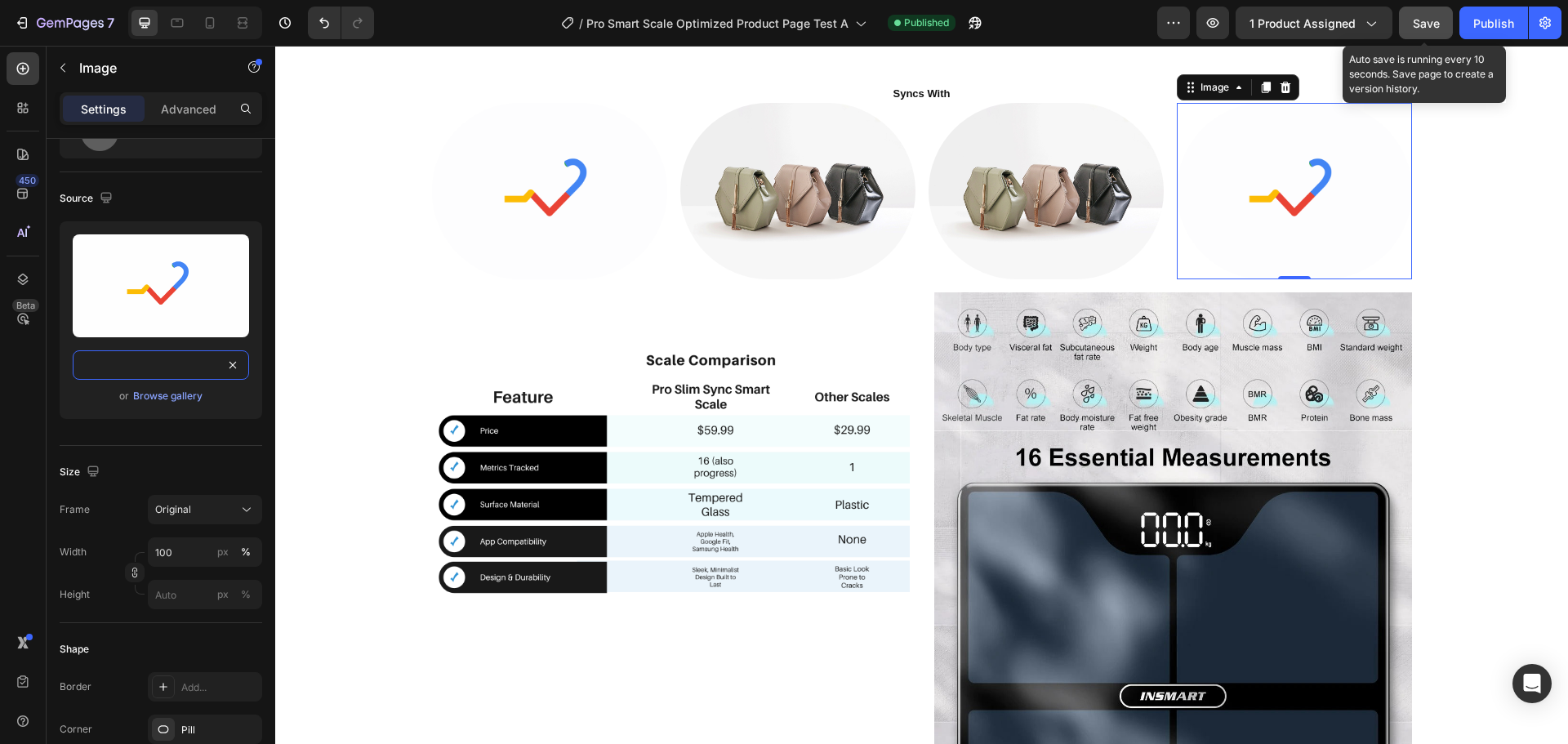 type on "https://cdn.dribbble.com/userupload/4777282/file/original-cdd4ea4c2c8549262ec7d19a8d55f9dd.gif" 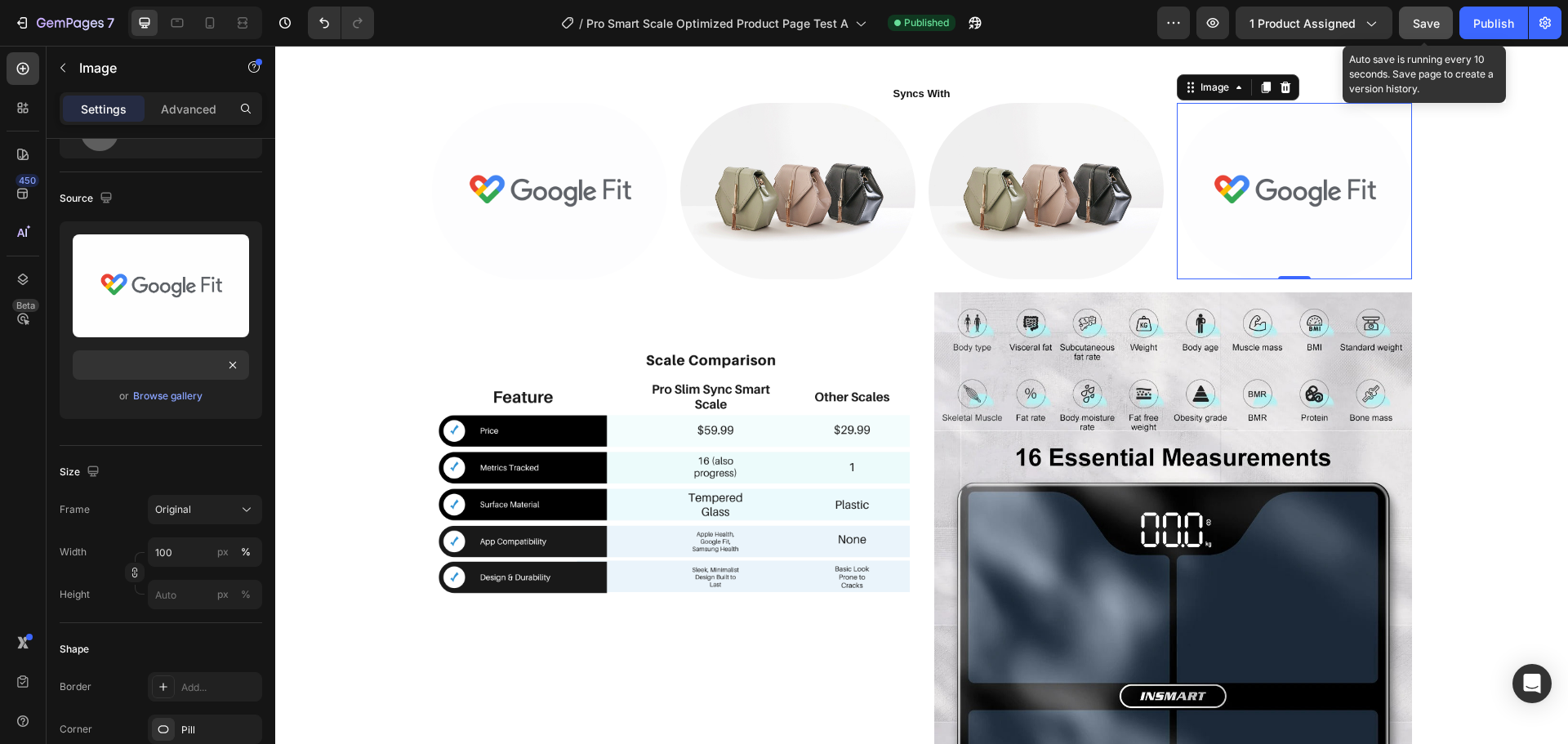 click on "Save" at bounding box center [1426, 23] 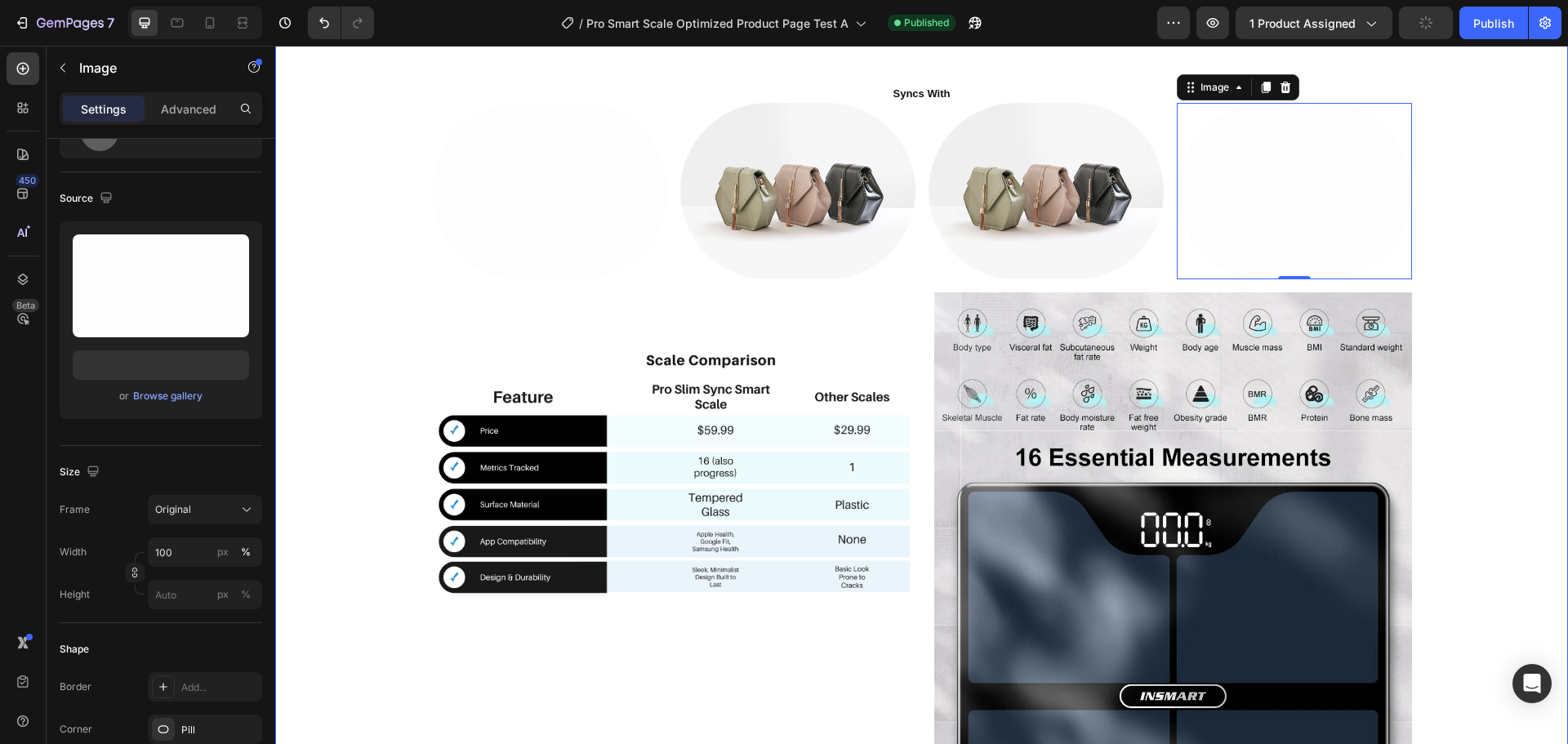 scroll, scrollTop: 0, scrollLeft: 0, axis: both 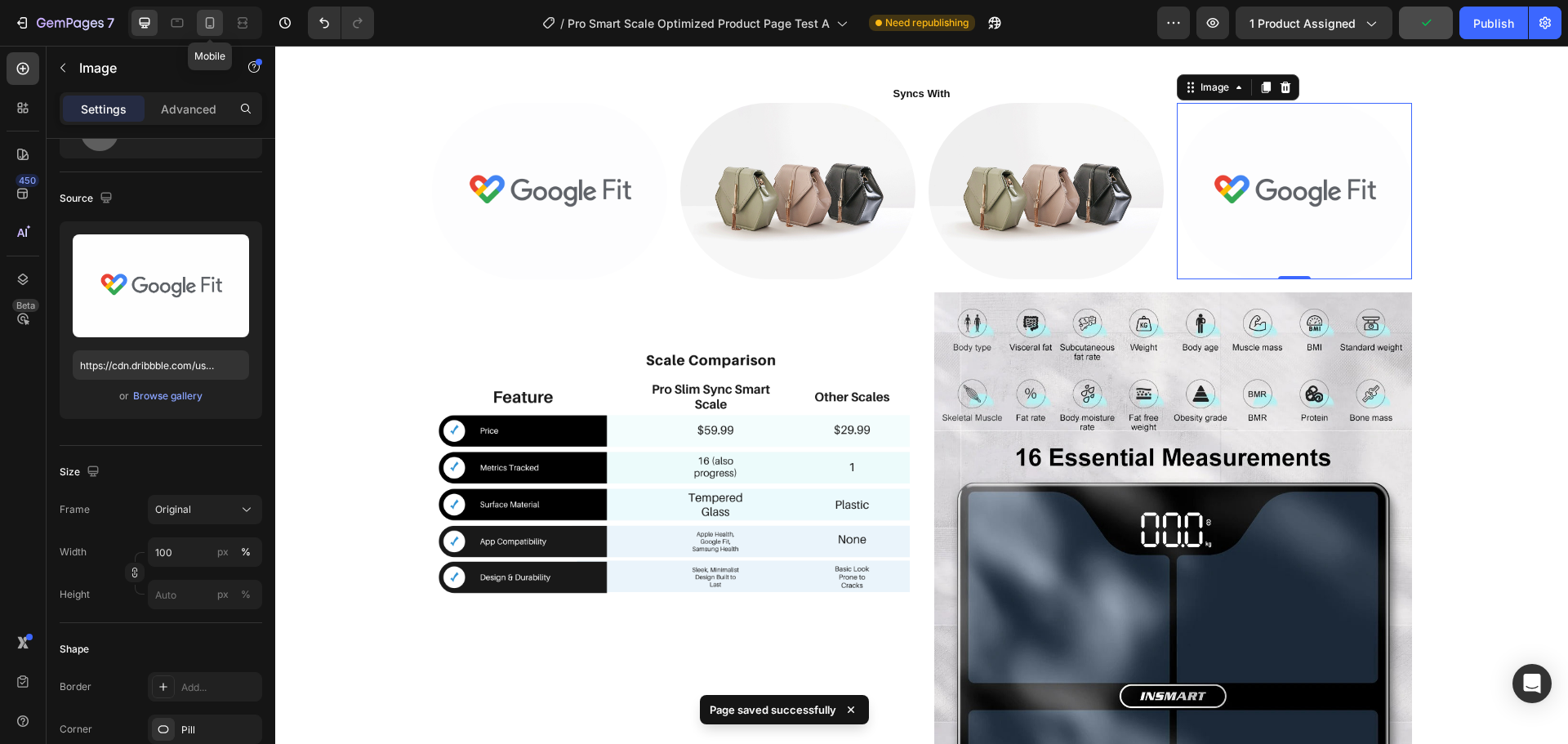 click 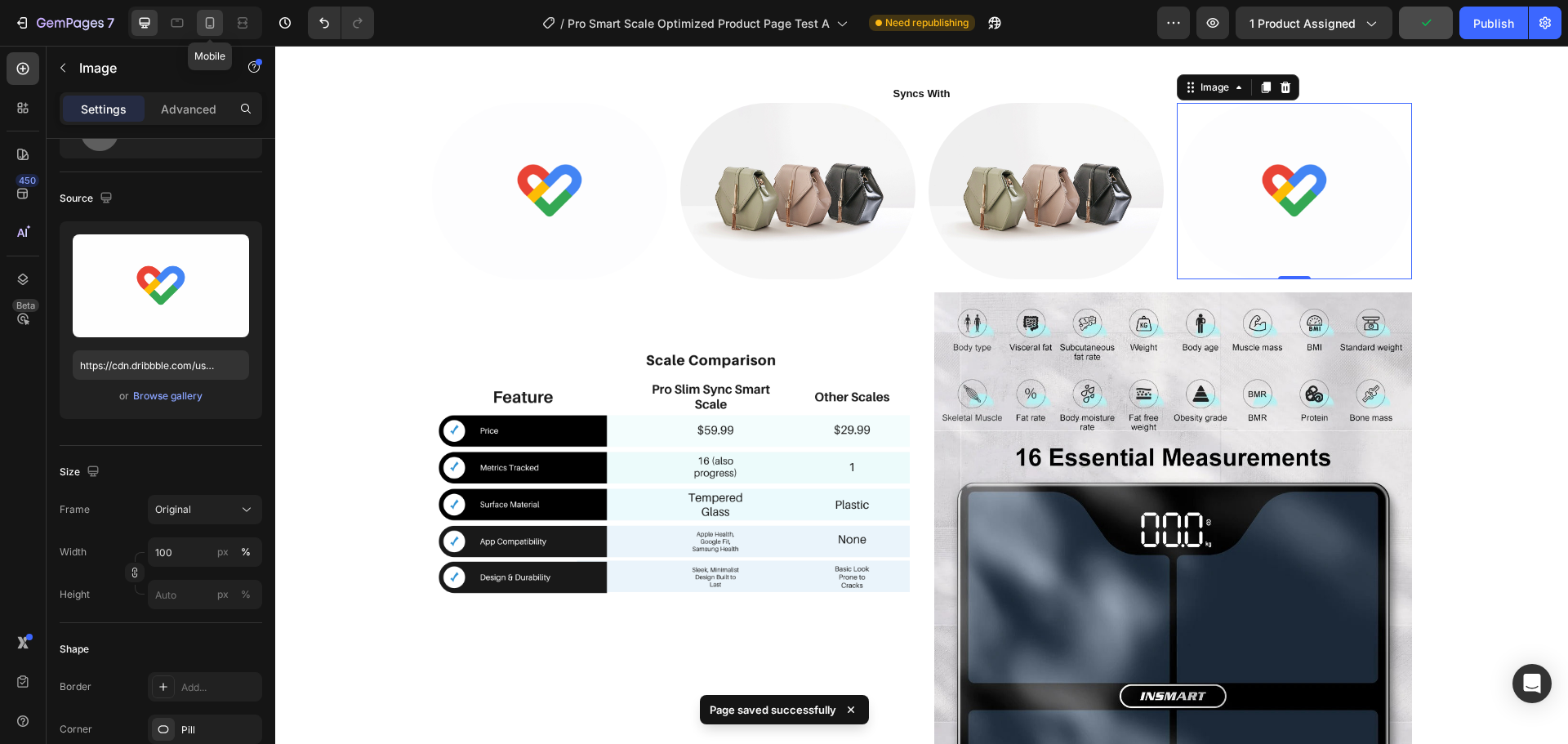 type on "80" 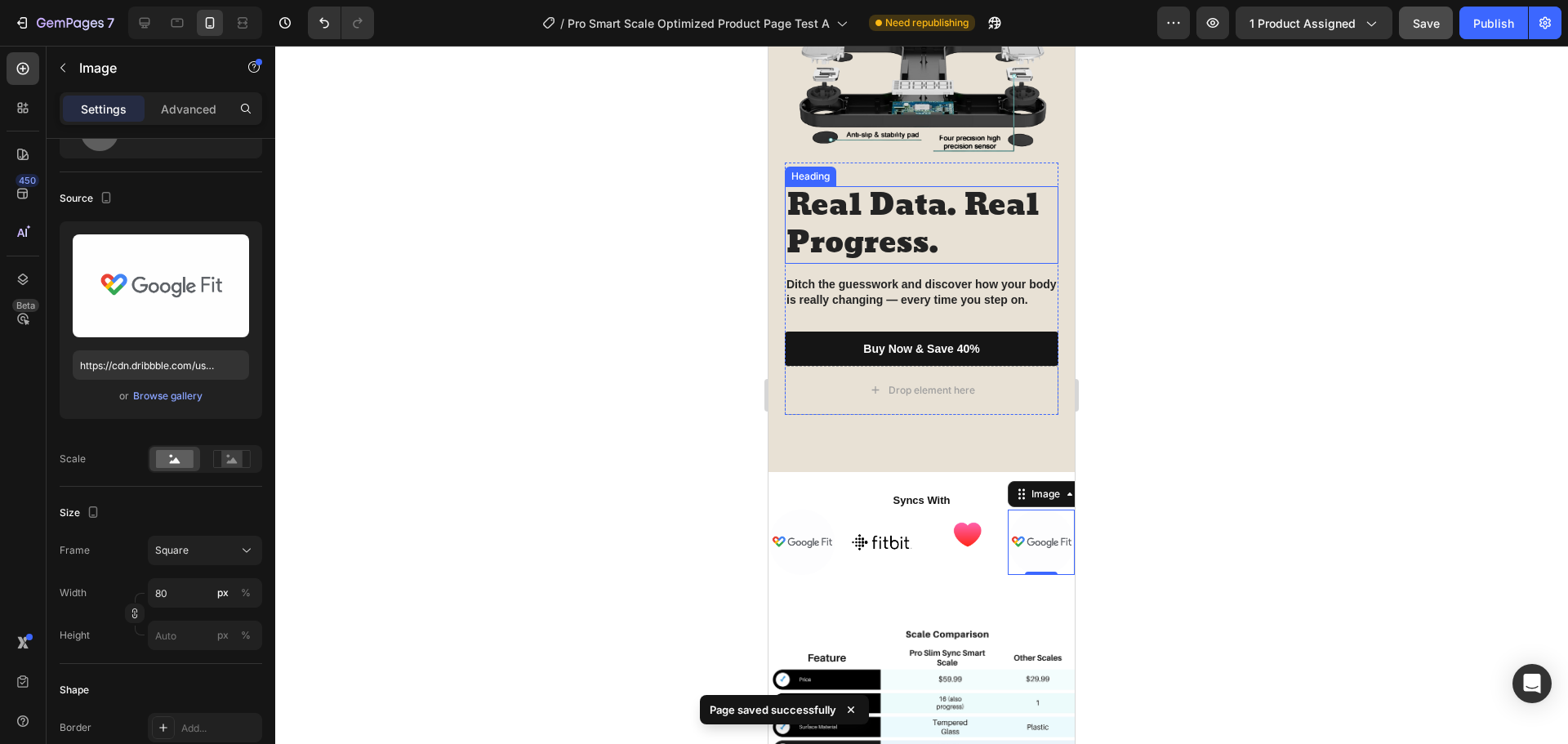 scroll, scrollTop: 2029, scrollLeft: 0, axis: vertical 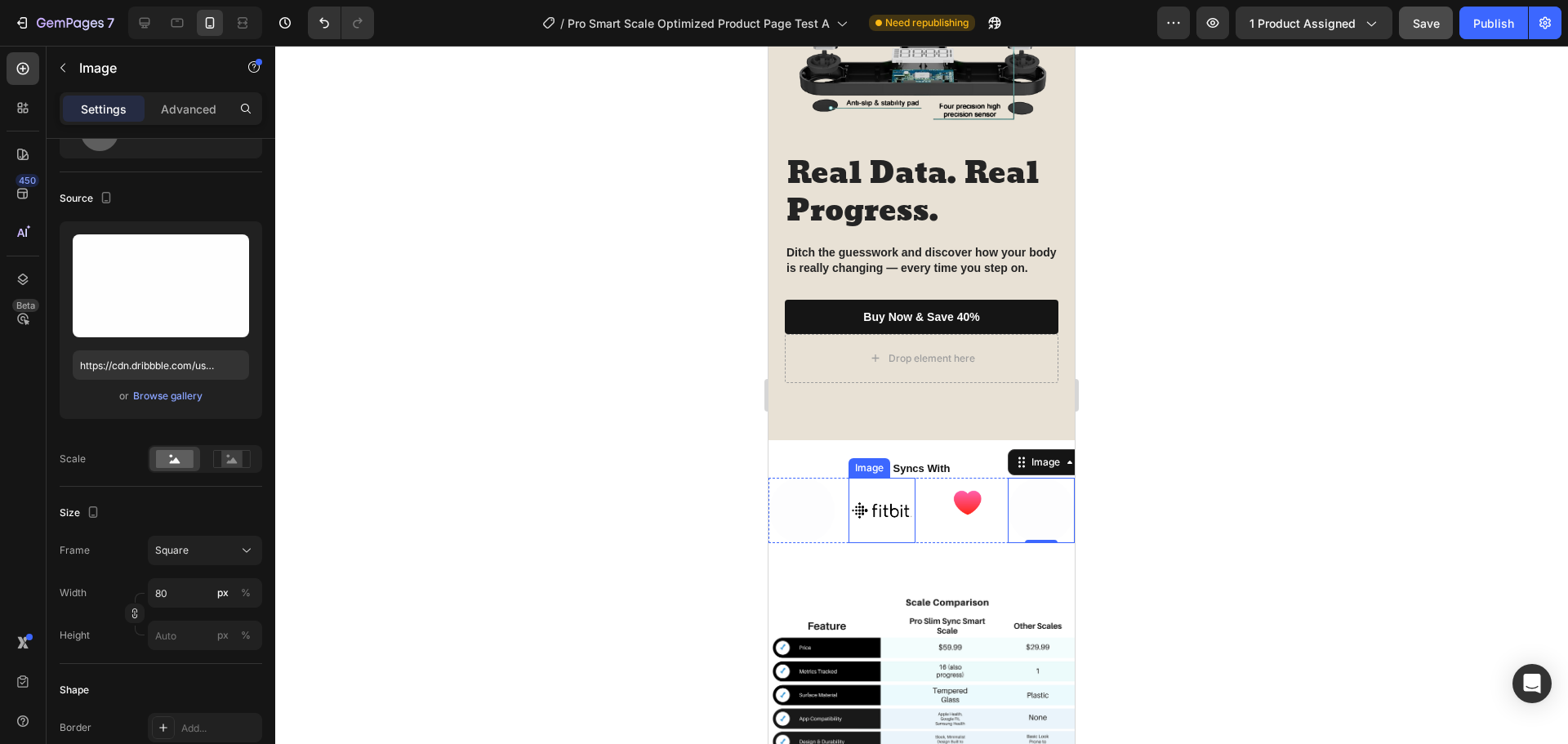 click at bounding box center (882, 510) 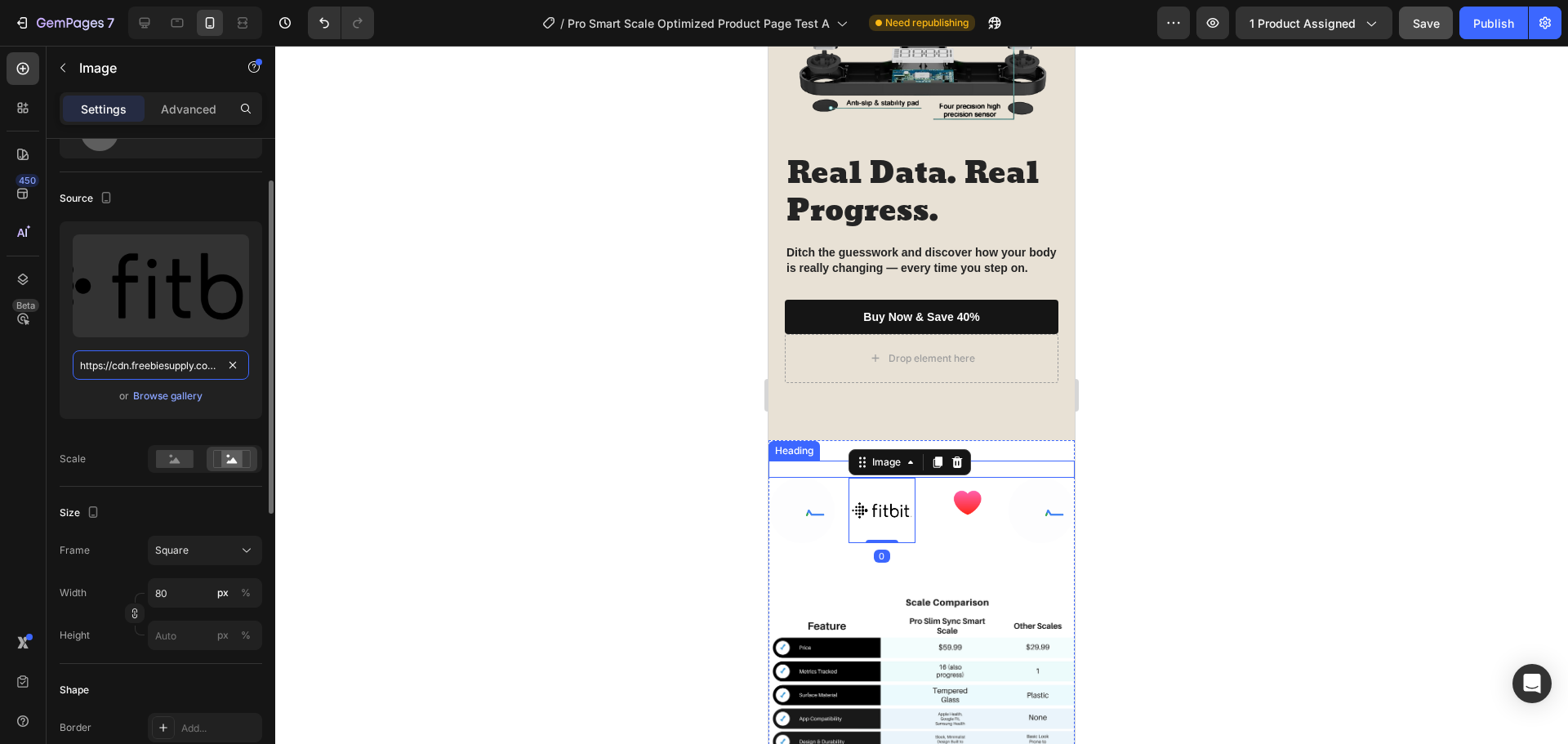 click on "https://cdn.freebiesupply.com/images/large/2x/fitbit-logo-black-and-white.png" at bounding box center [161, 365] 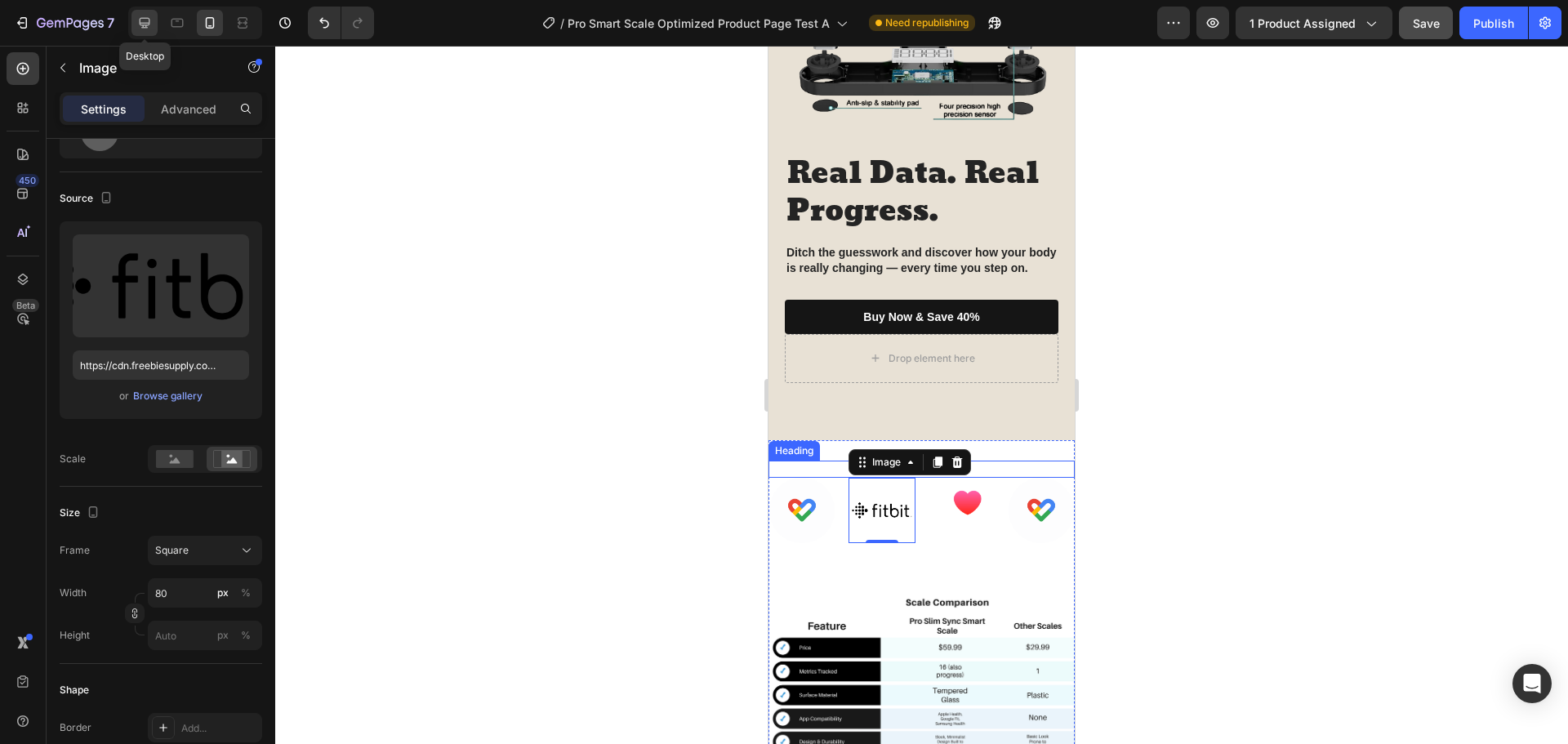 click 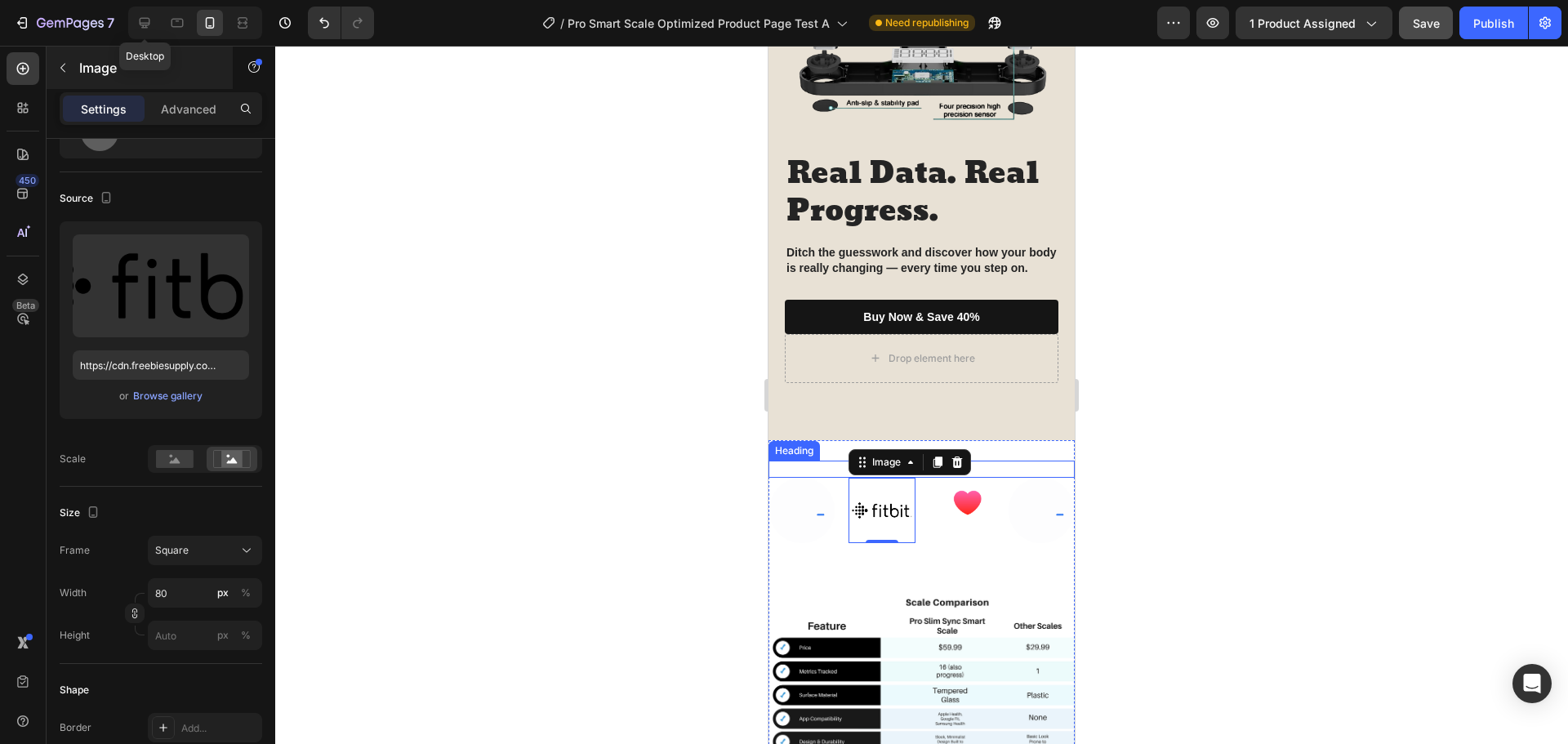 type on "https://cdn.shopify.com/s/files/1/2005/9307/files/image_demo.jpg" 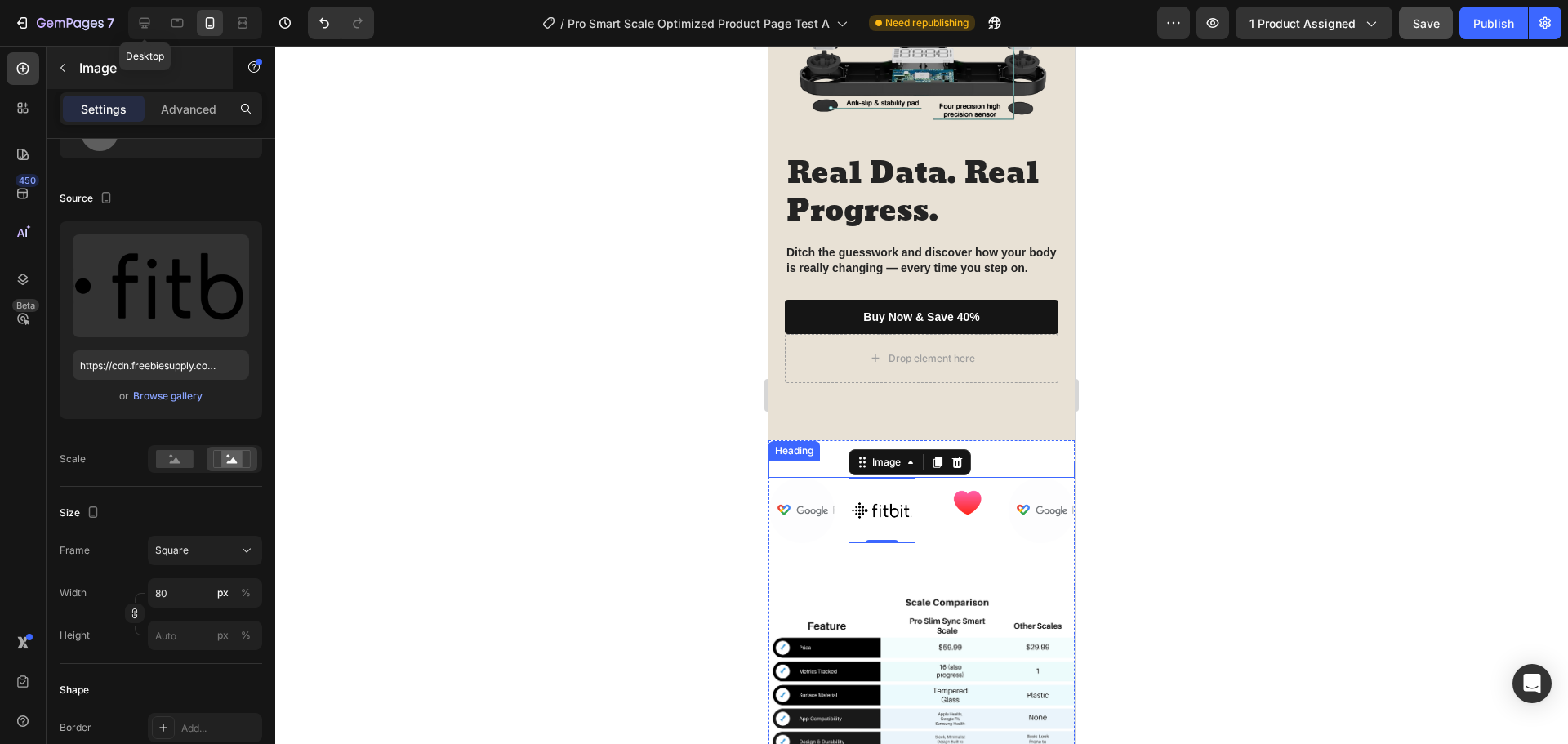 type on "100" 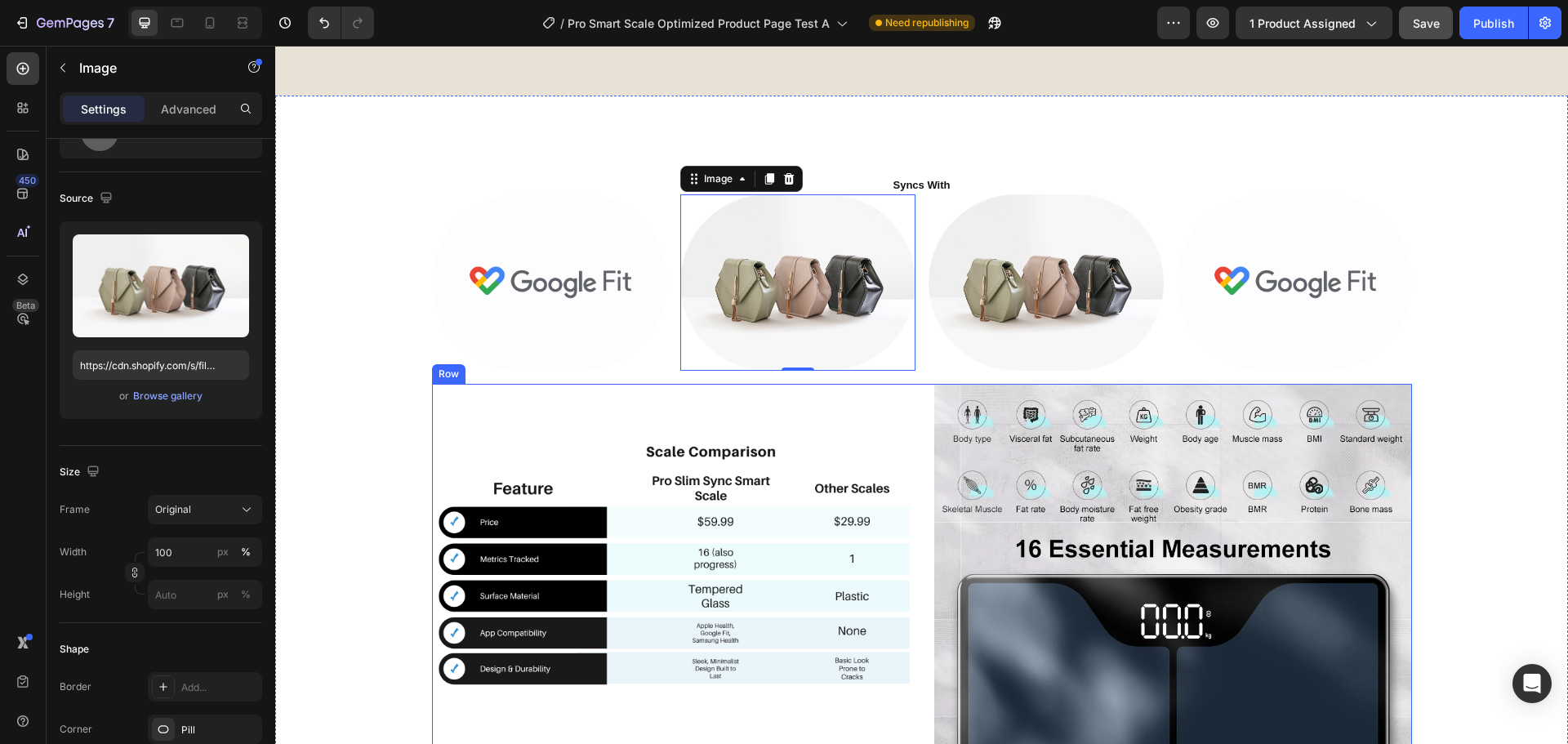 scroll, scrollTop: 2640, scrollLeft: 0, axis: vertical 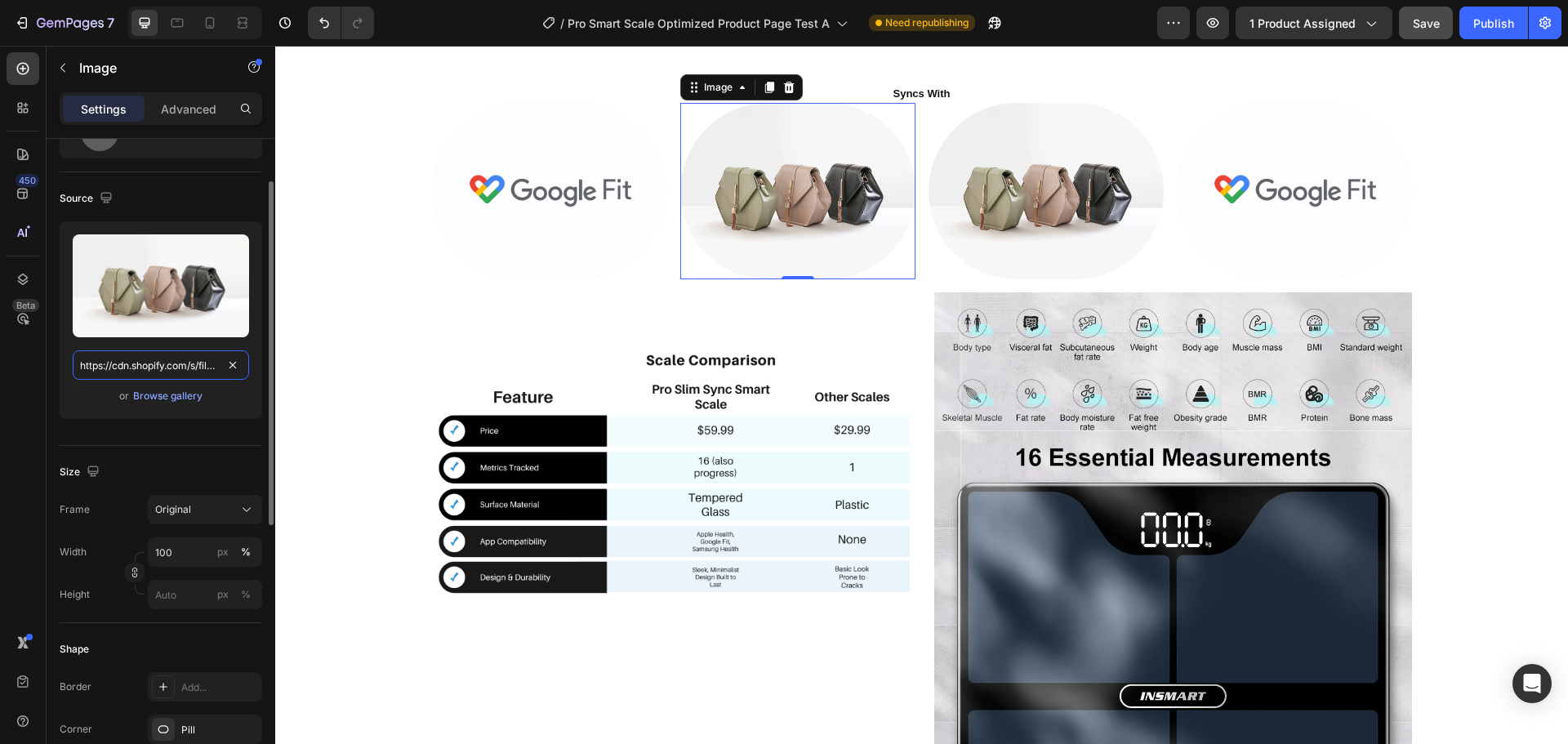 click on "https://cdn.shopify.com/s/files/1/2005/9307/files/image_demo.jpg" at bounding box center [161, 365] 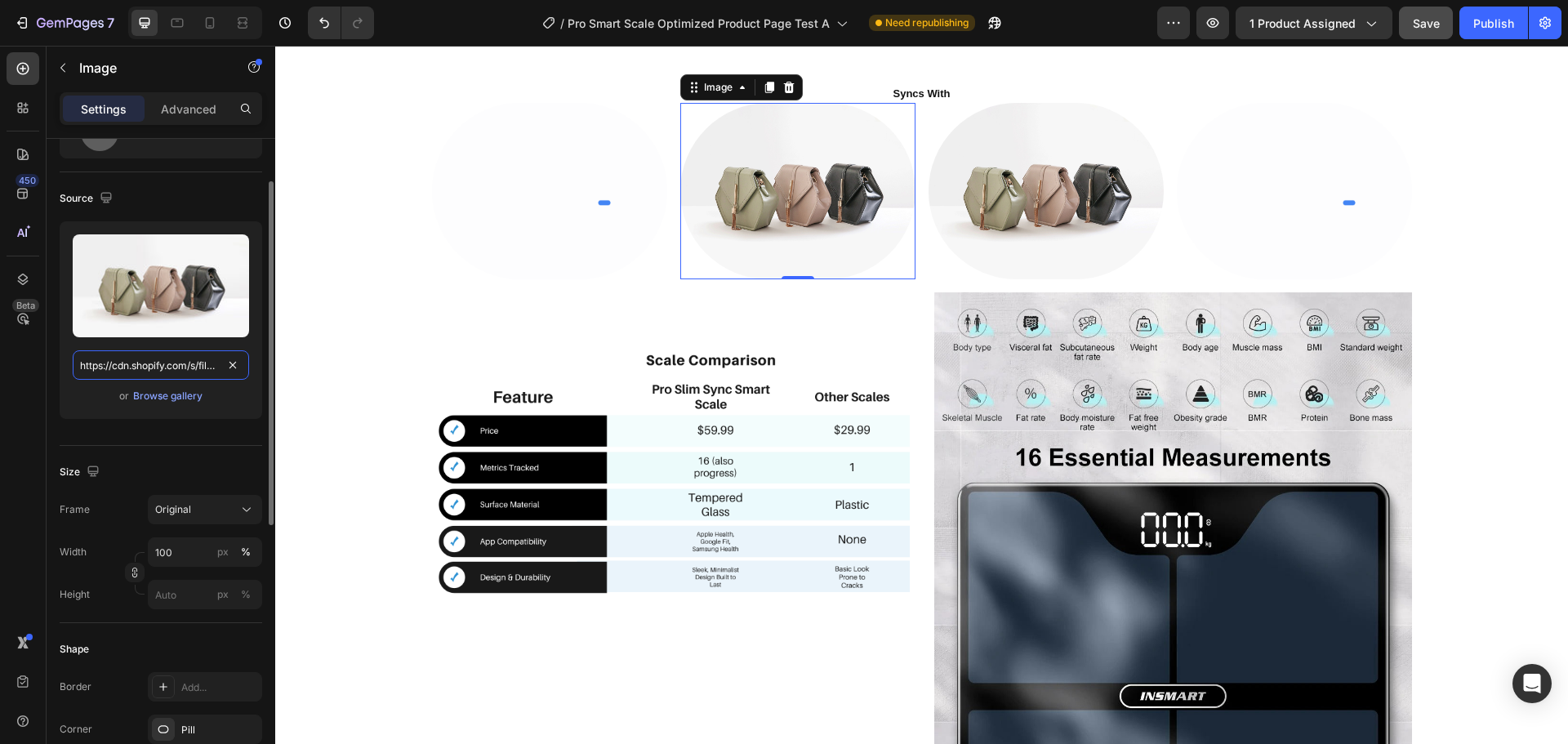 paste on "freebiesupply.com/images/large/2x/fitbit-logo-black-and-white.pn" 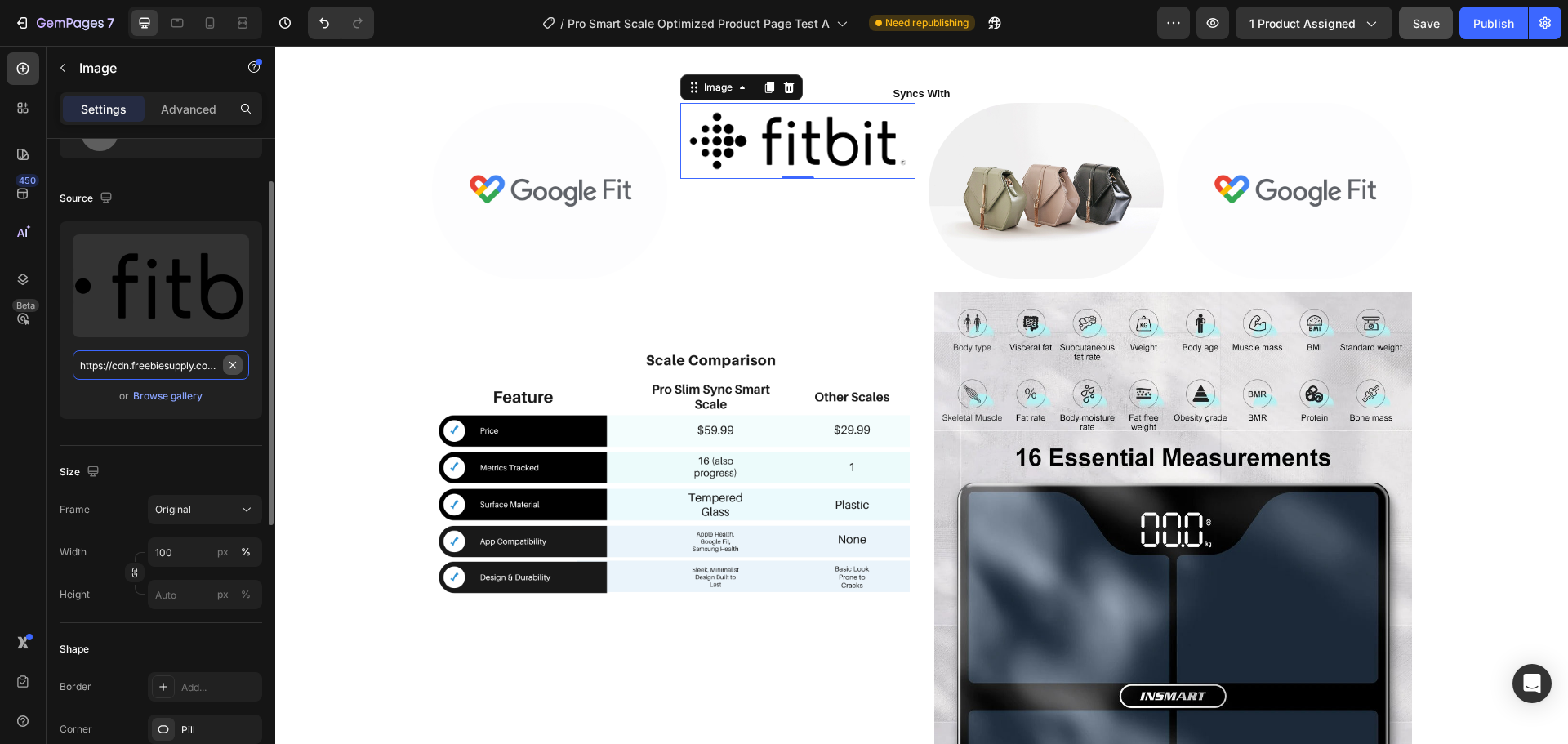 scroll, scrollTop: 0, scrollLeft: 232, axis: horizontal 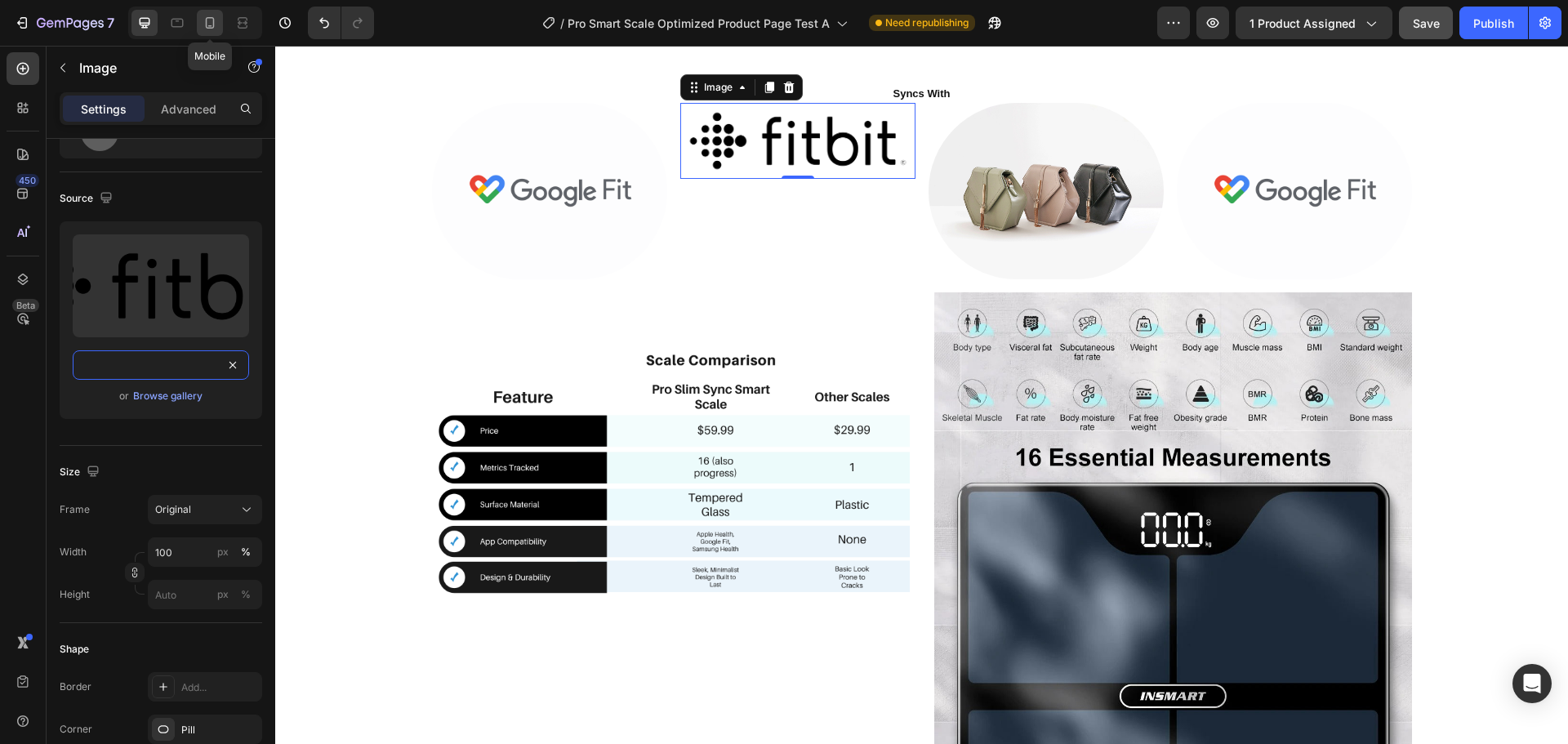 type on "https://cdn.freebiesupply.com/images/large/2x/fitbit-logo-black-and-white.png" 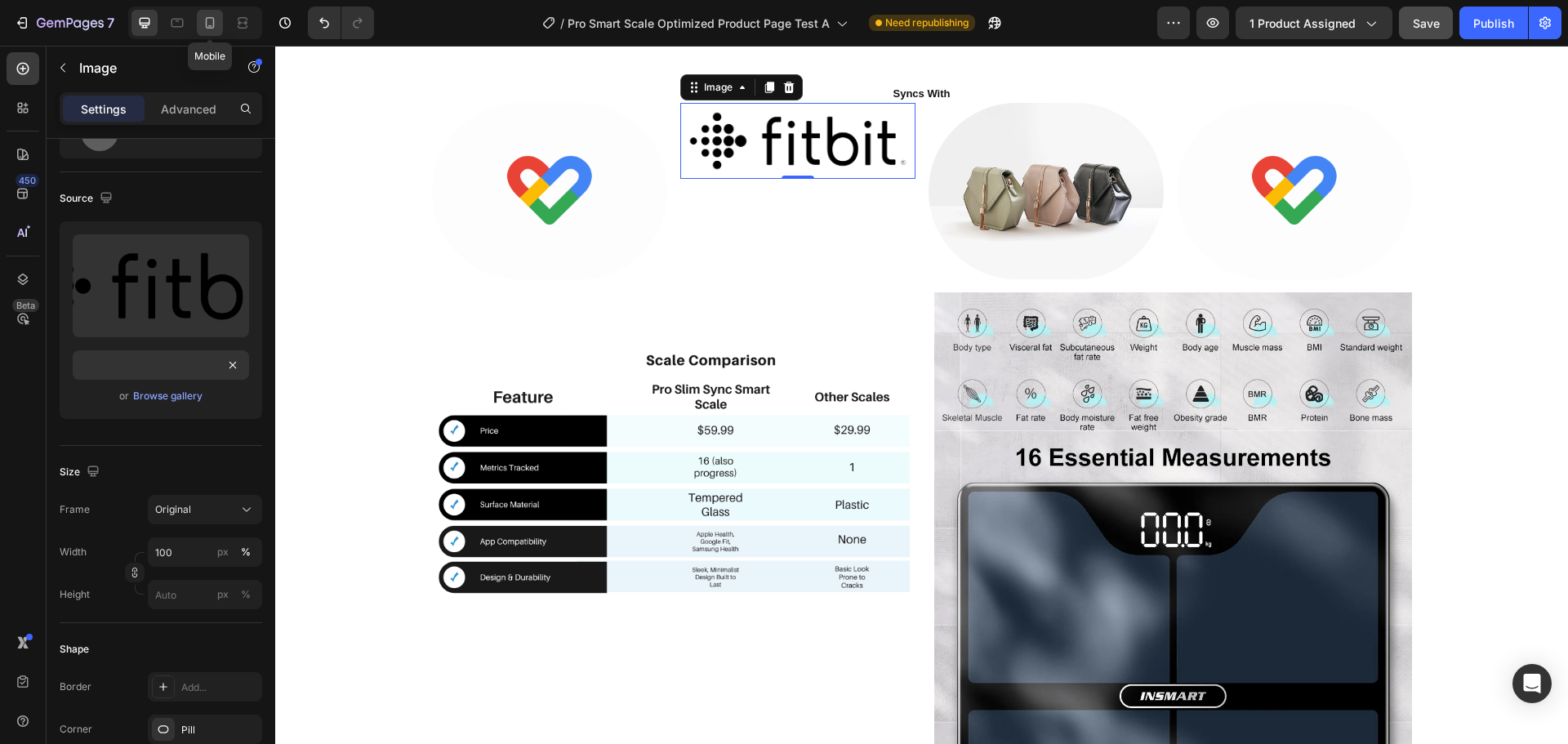 click 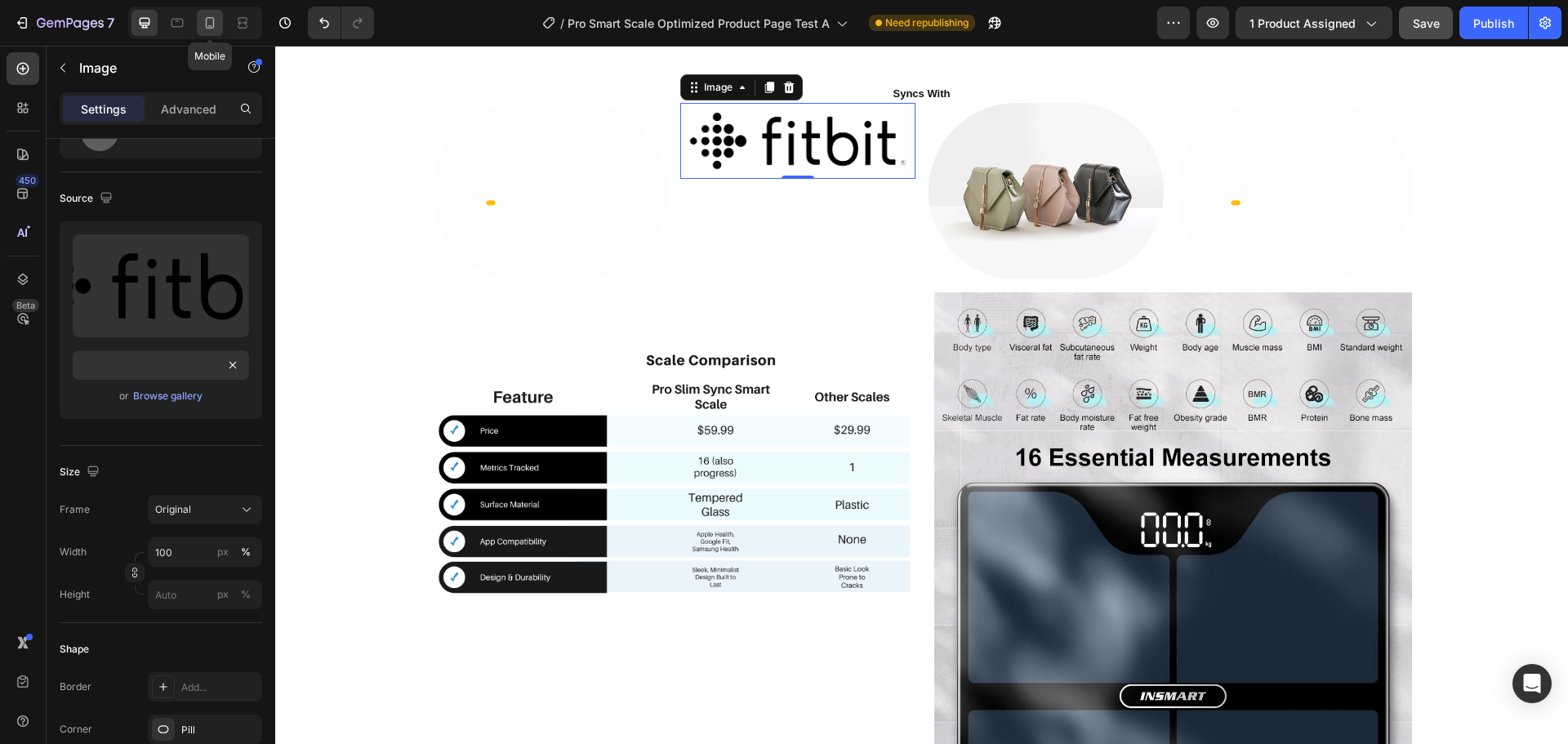type on "80" 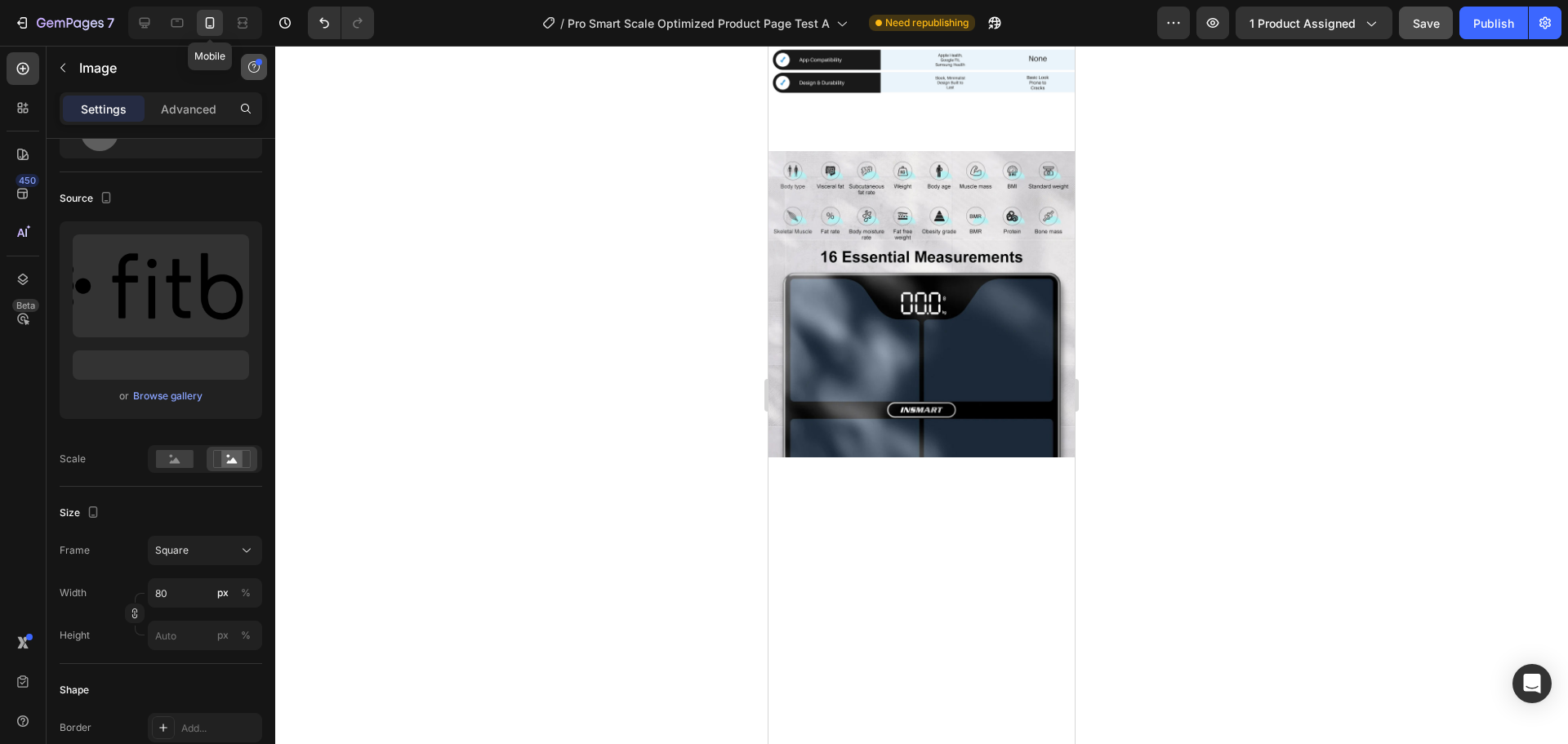 scroll, scrollTop: 0, scrollLeft: 0, axis: both 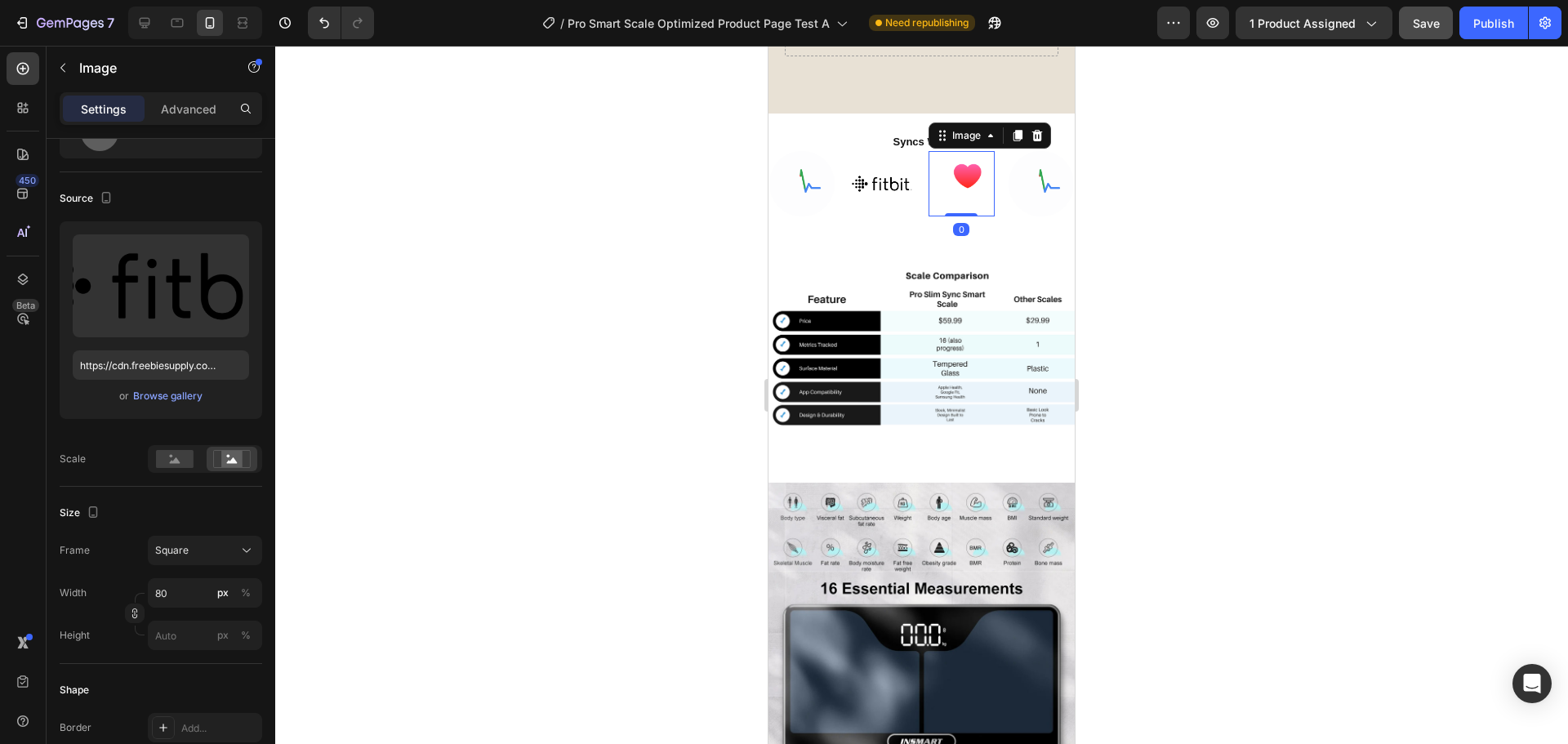 click at bounding box center [961, 184] 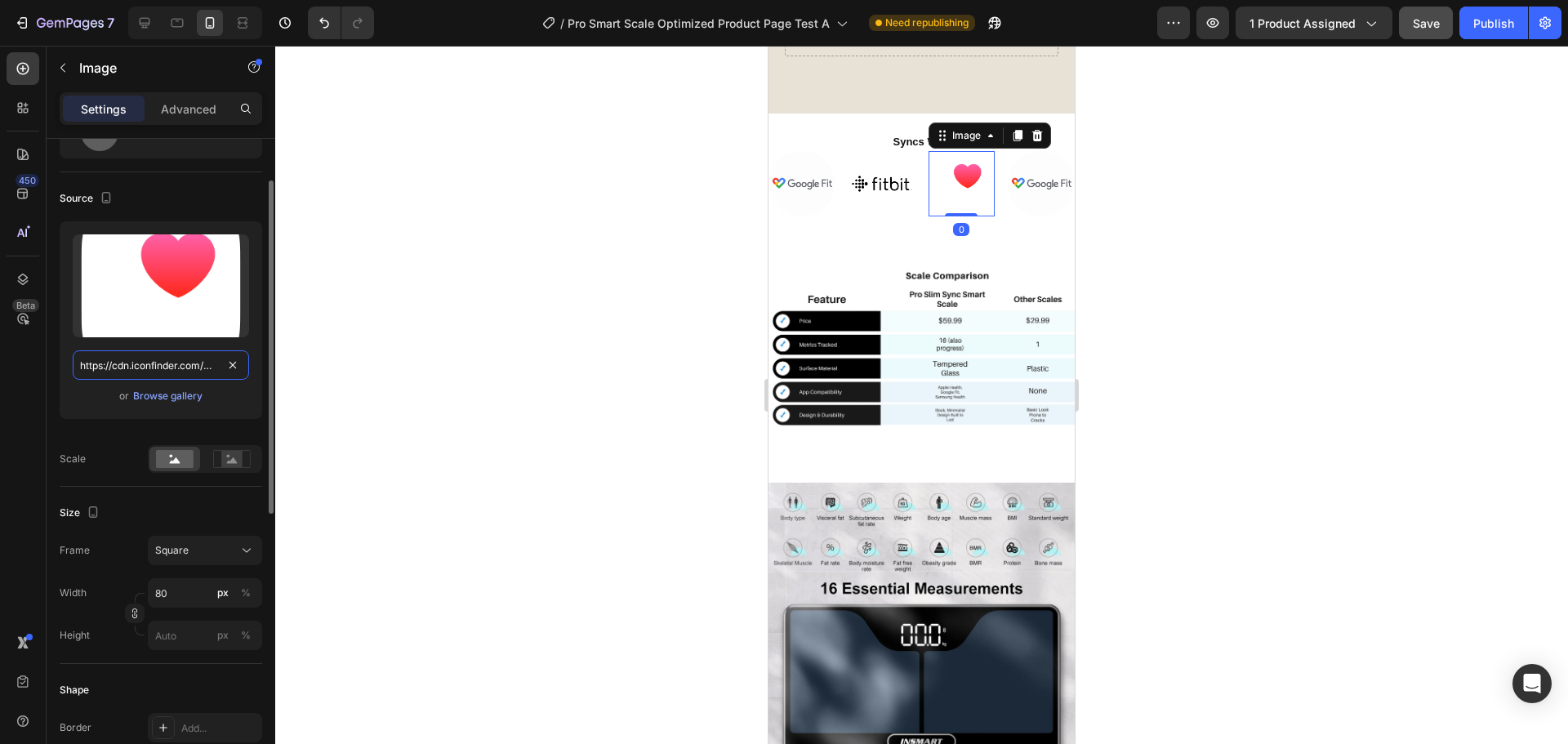 click on "https://cdn0.iconfinder.com/data/icons/apple-apps/100/Apple_Health-512.png" at bounding box center (161, 365) 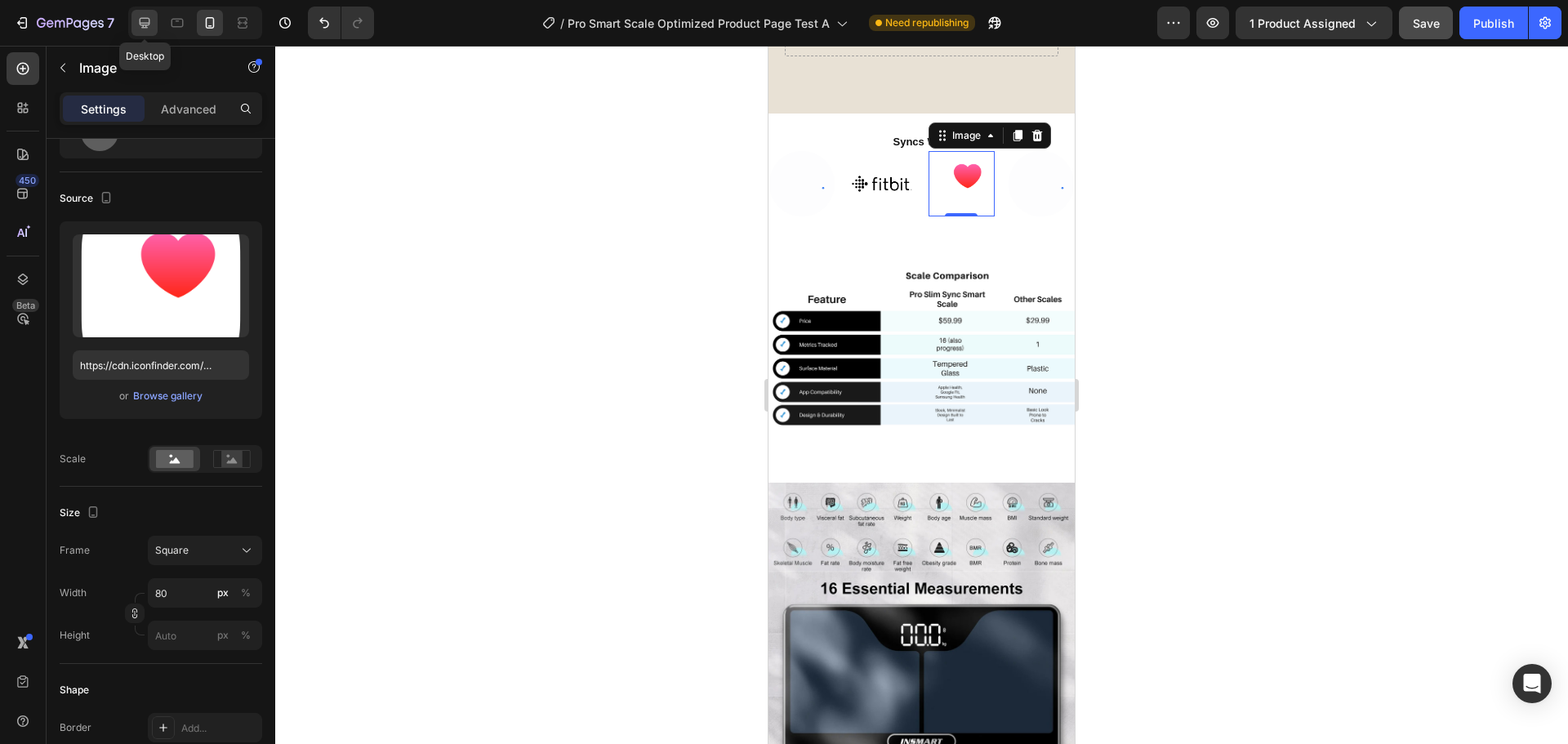 click 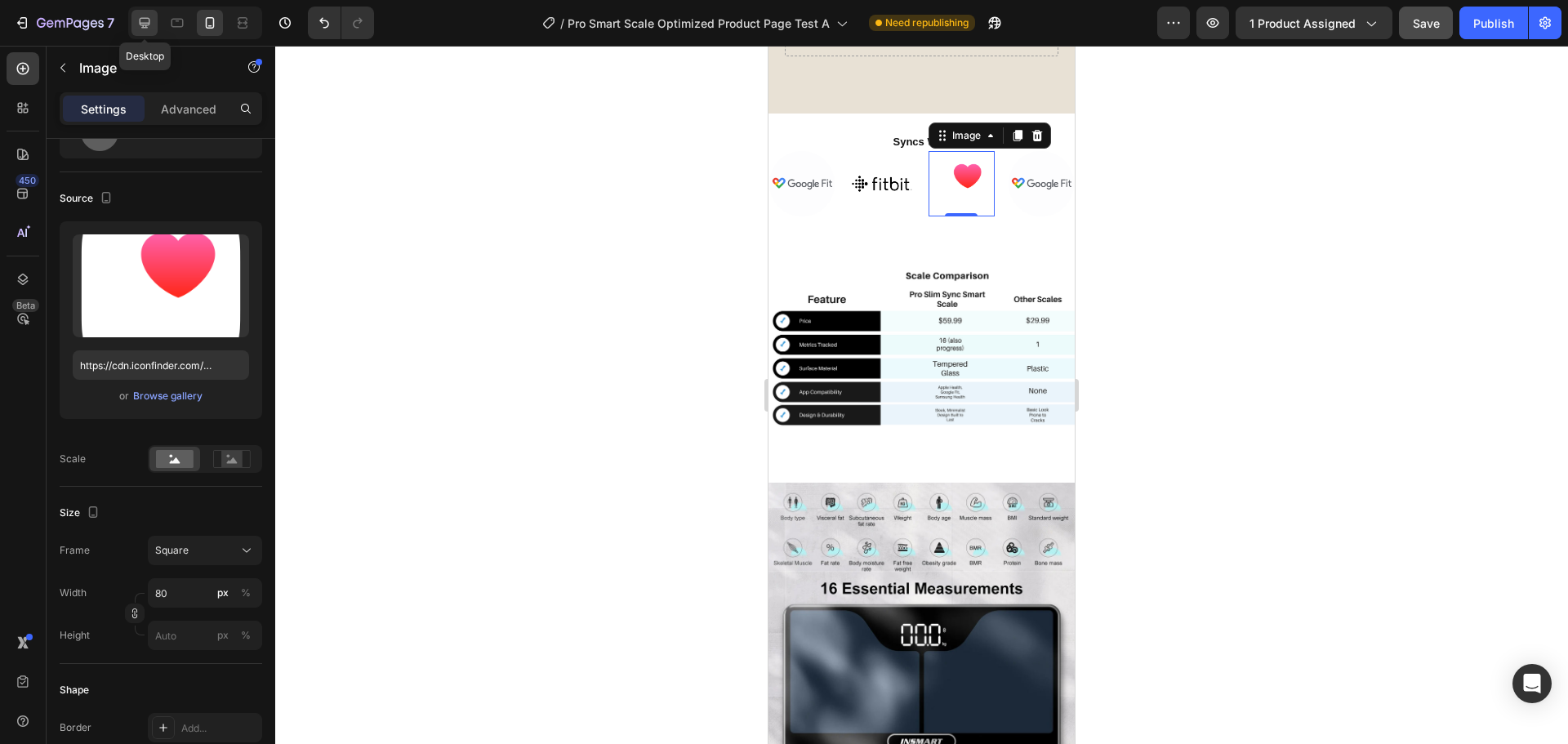 type on "https://cdn.shopify.com/s/files/1/2005/9307/files/image_demo.jpg" 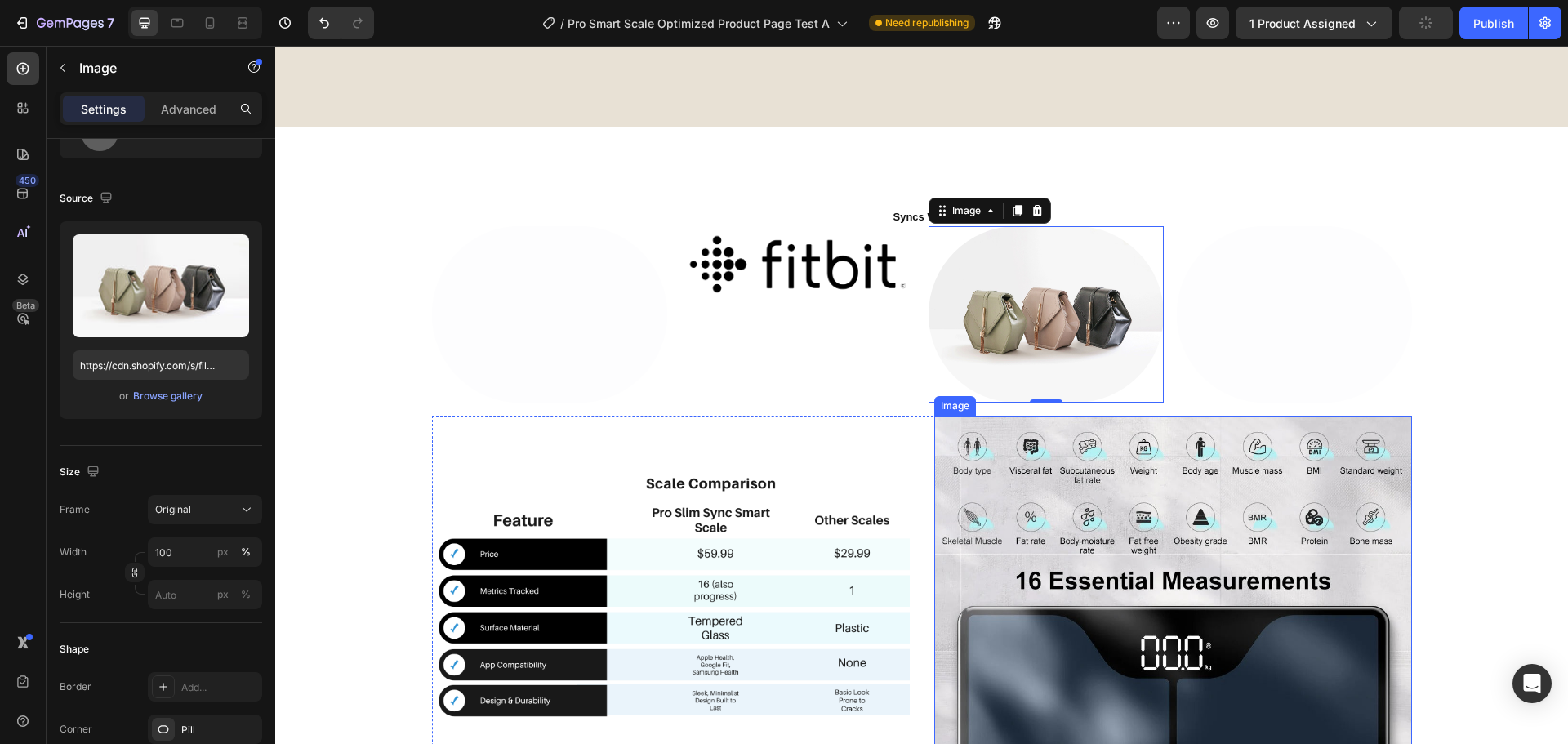 scroll, scrollTop: 2640, scrollLeft: 0, axis: vertical 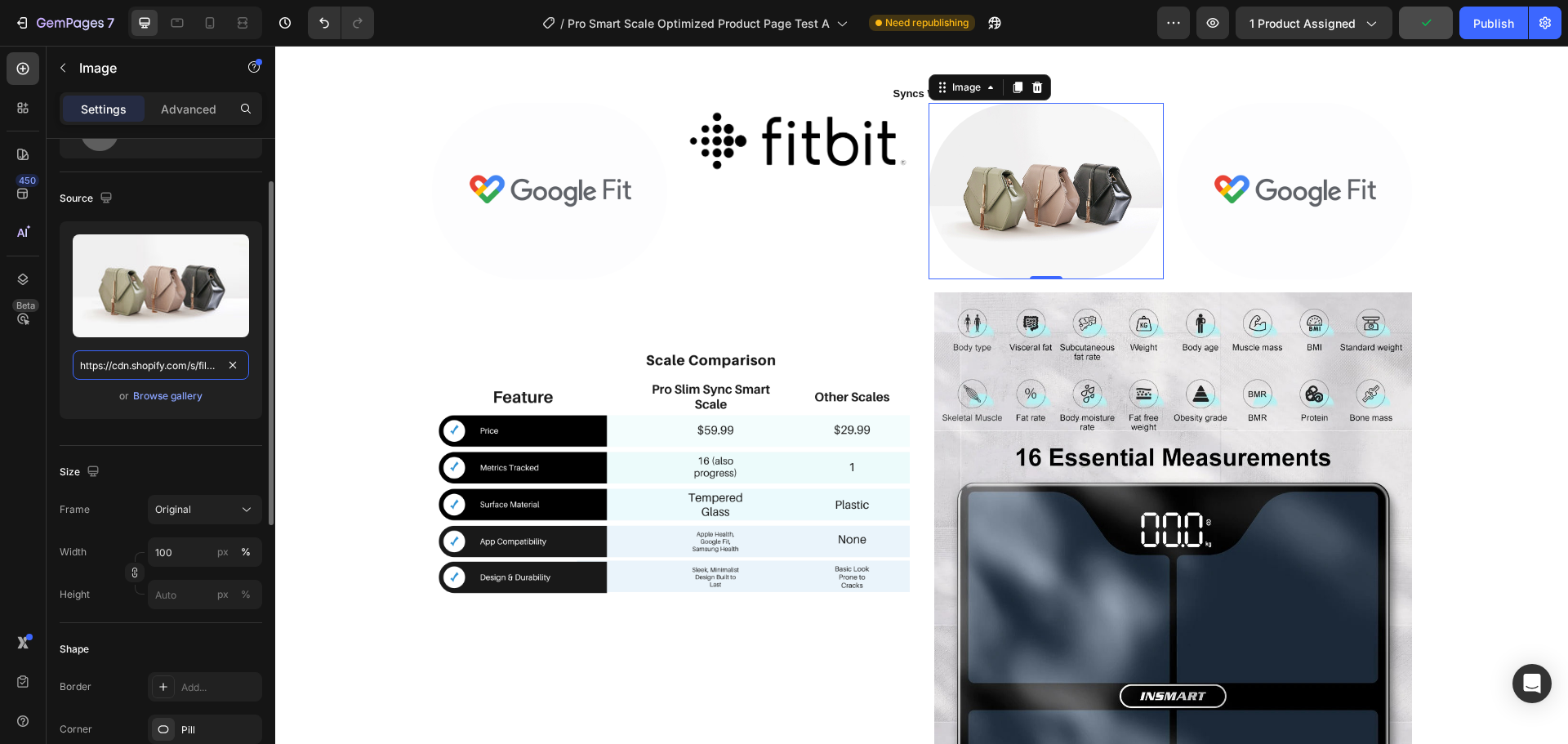 click on "https://cdn.shopify.com/s/files/1/2005/9307/files/image_demo.jpg" at bounding box center (161, 365) 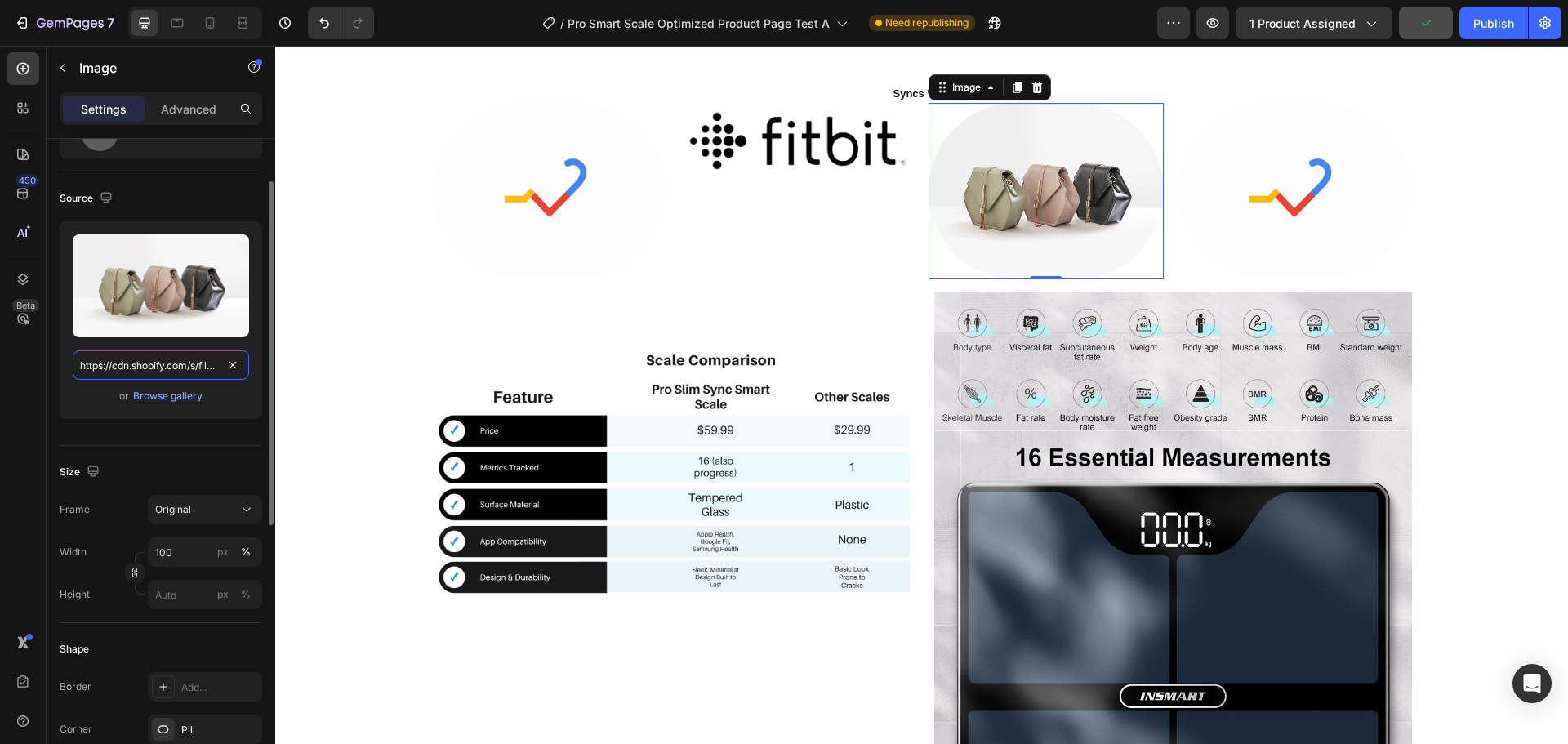 paste on "0.iconfinder.com/data/icons/apple-apps/100/Apple_Health-512.pn" 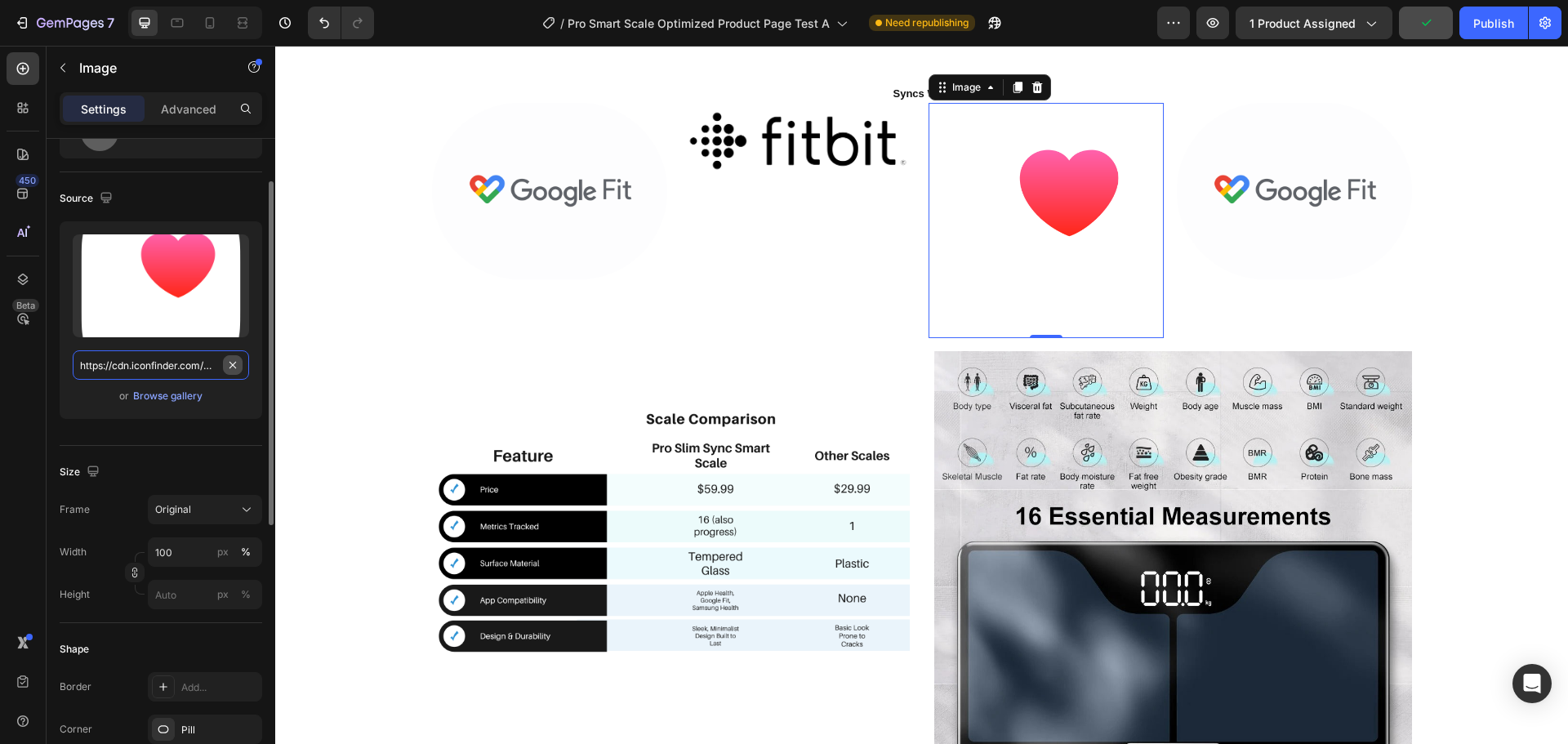 scroll, scrollTop: 0, scrollLeft: 227, axis: horizontal 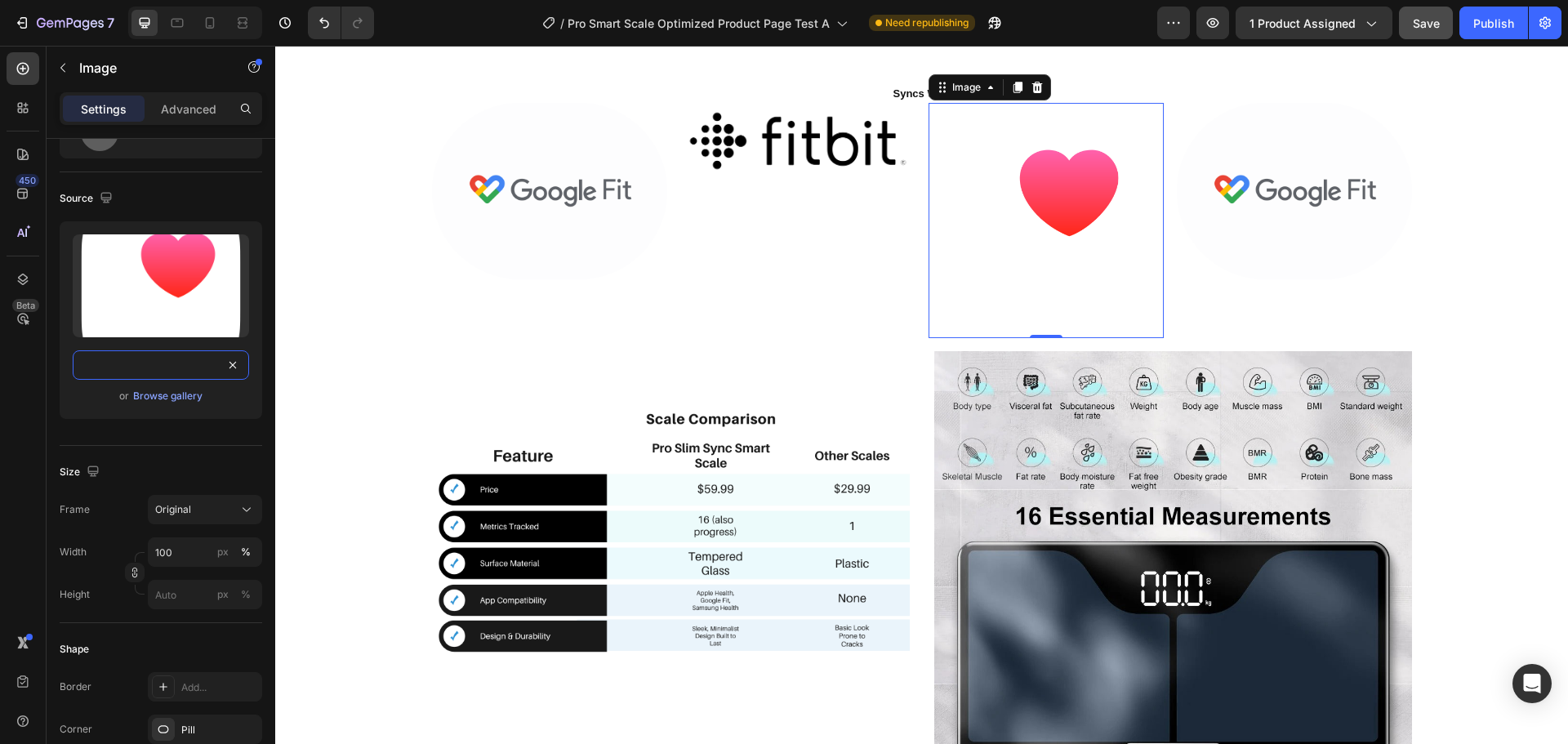type on "https://cdn0.iconfinder.com/data/icons/apple-apps/100/Apple_Health-512.png" 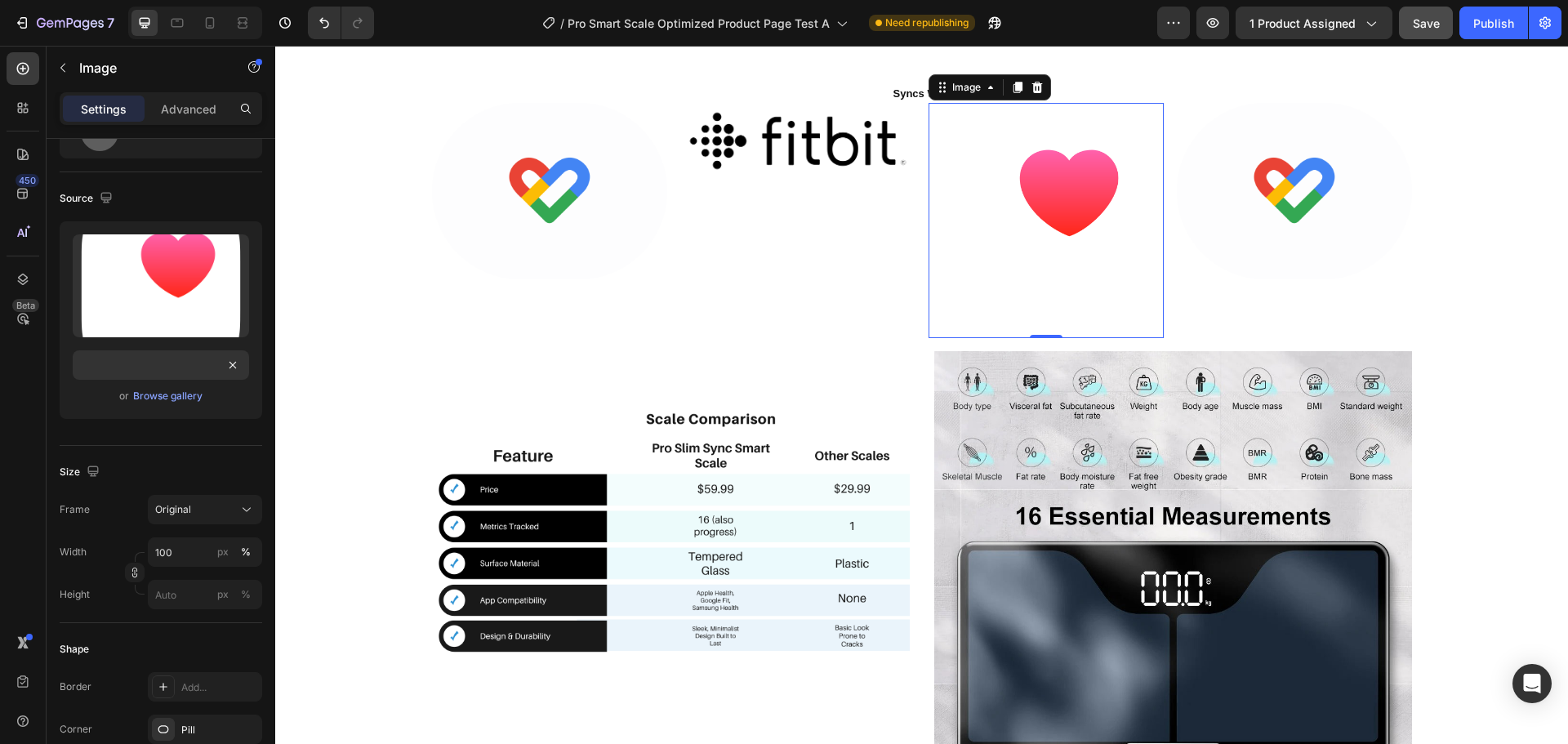 scroll, scrollTop: 0, scrollLeft: 0, axis: both 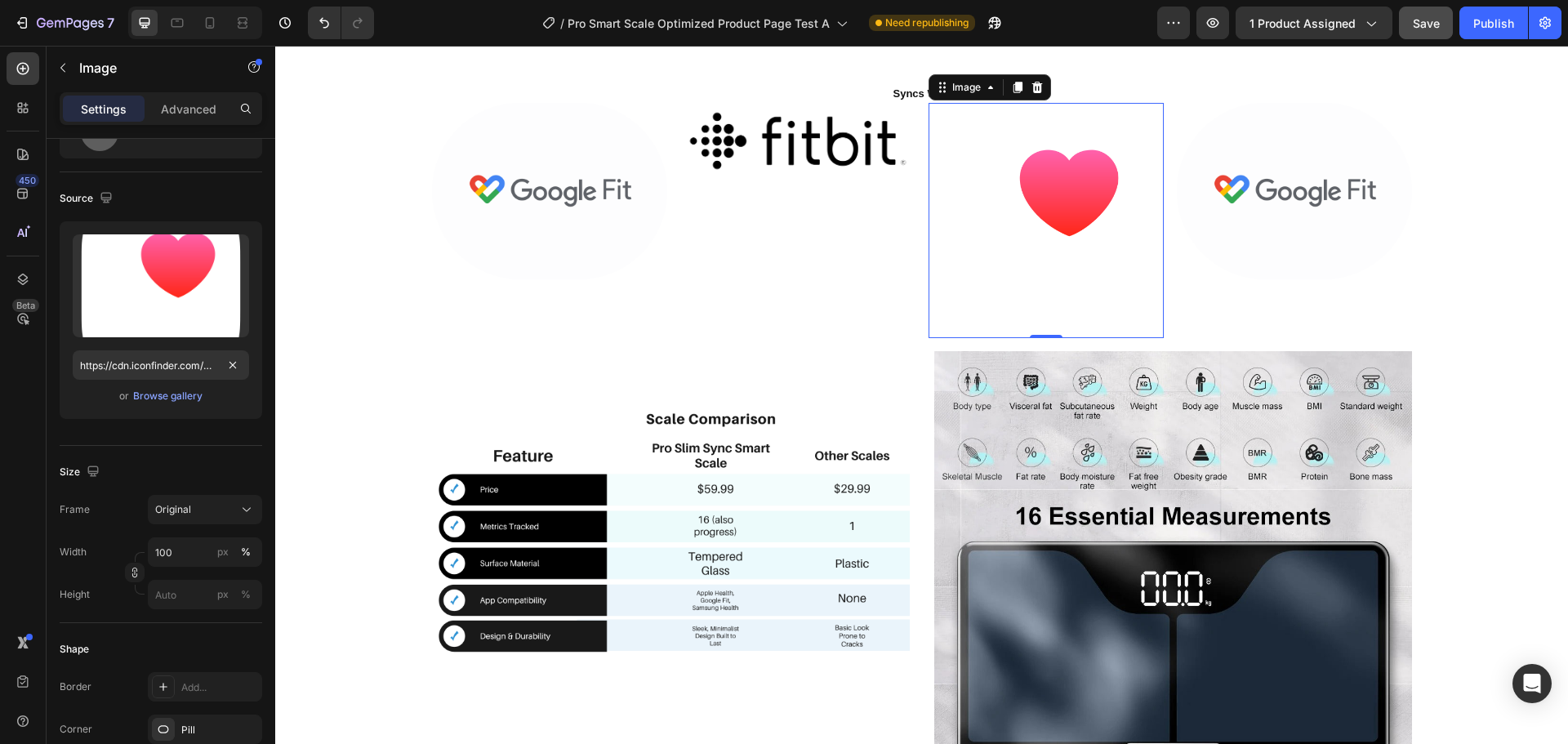 click at bounding box center (1046, 221) 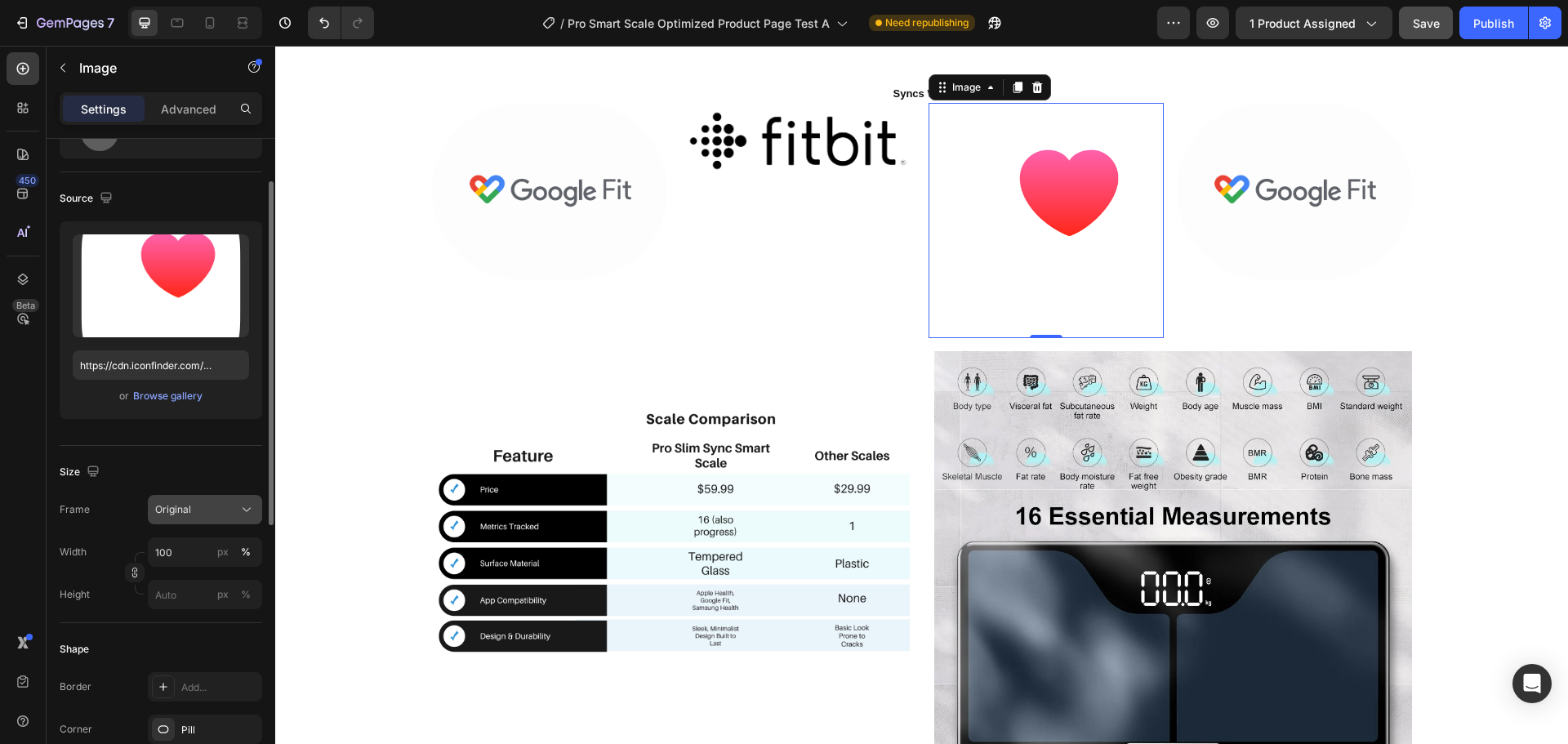 click on "Original" 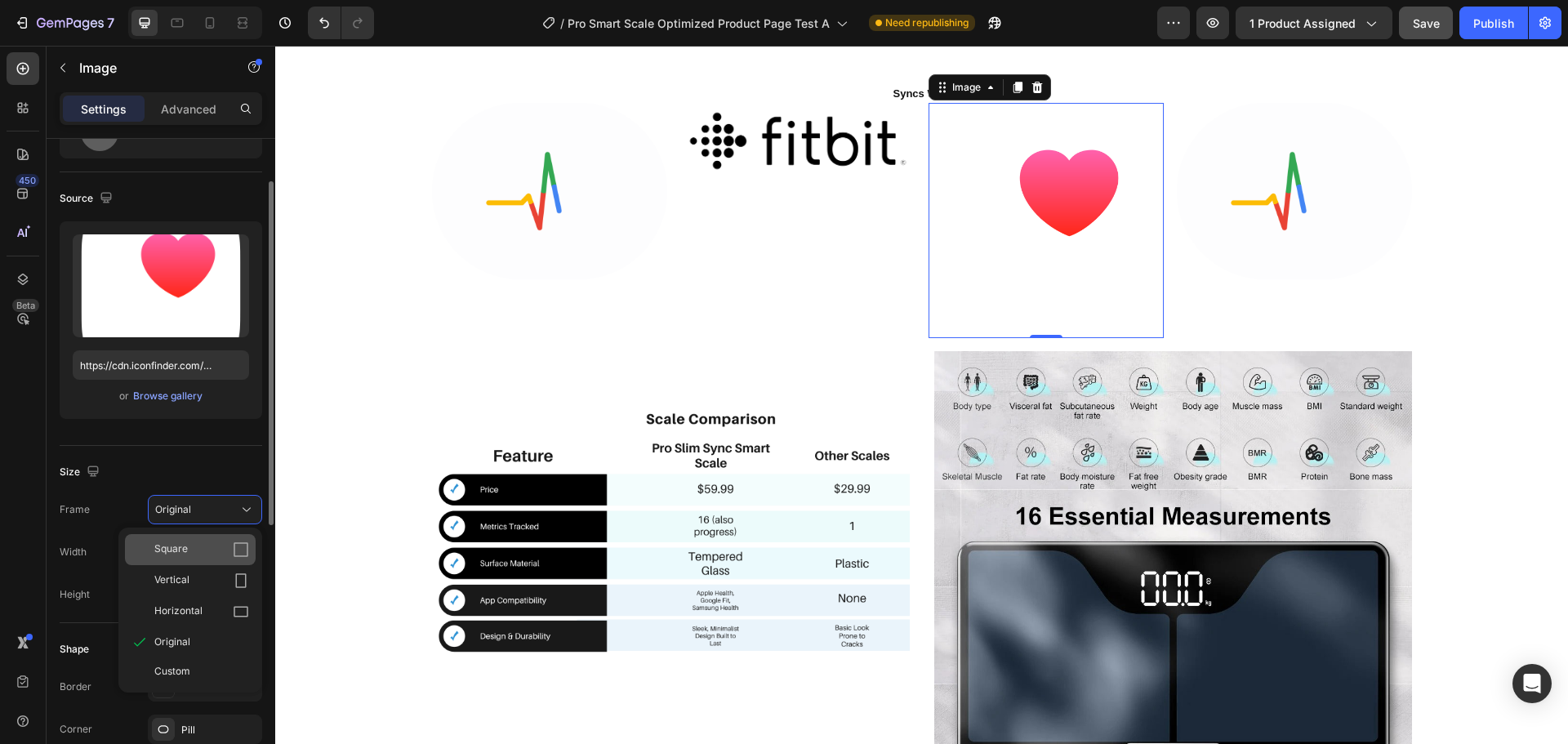 click on "Square" at bounding box center [202, 550] 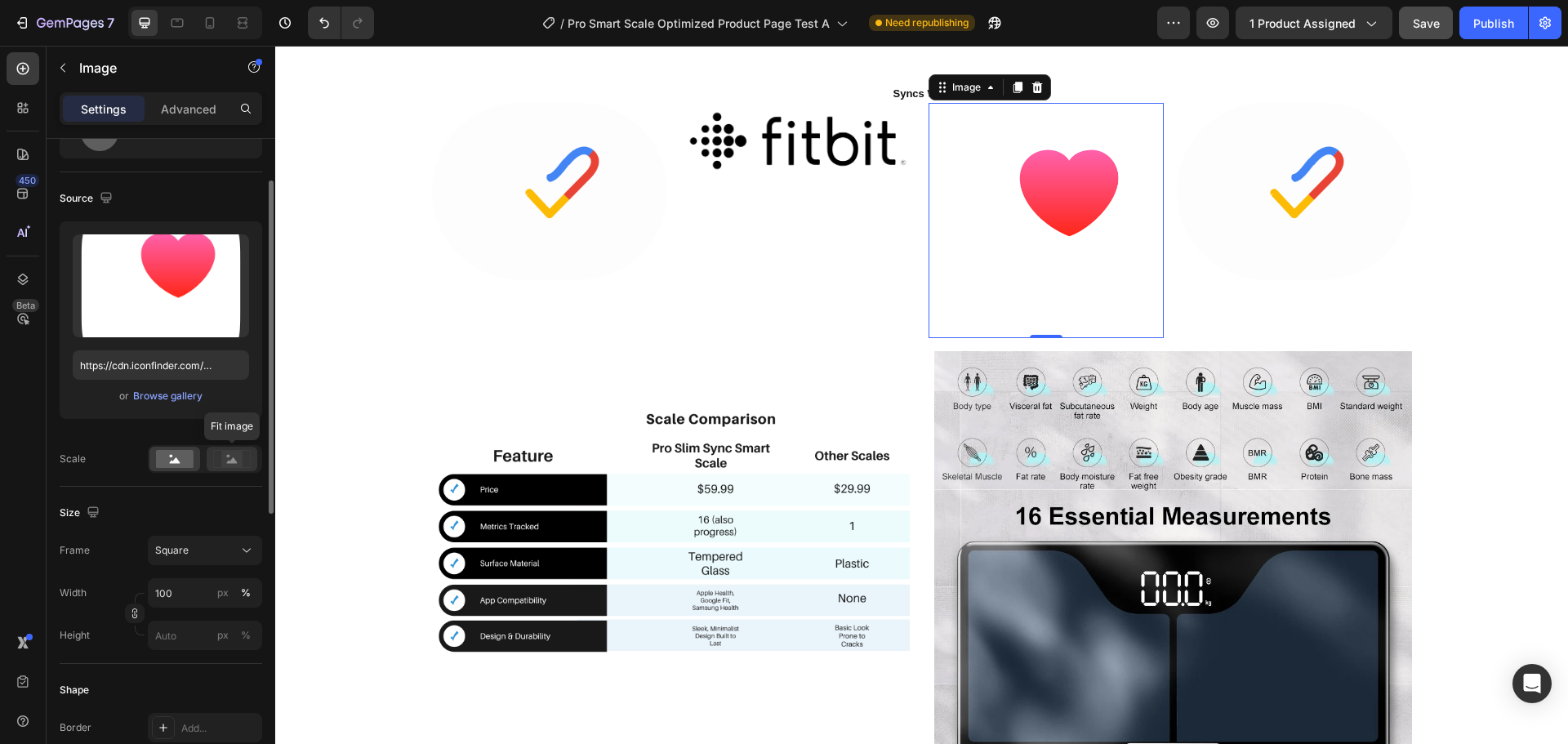 click 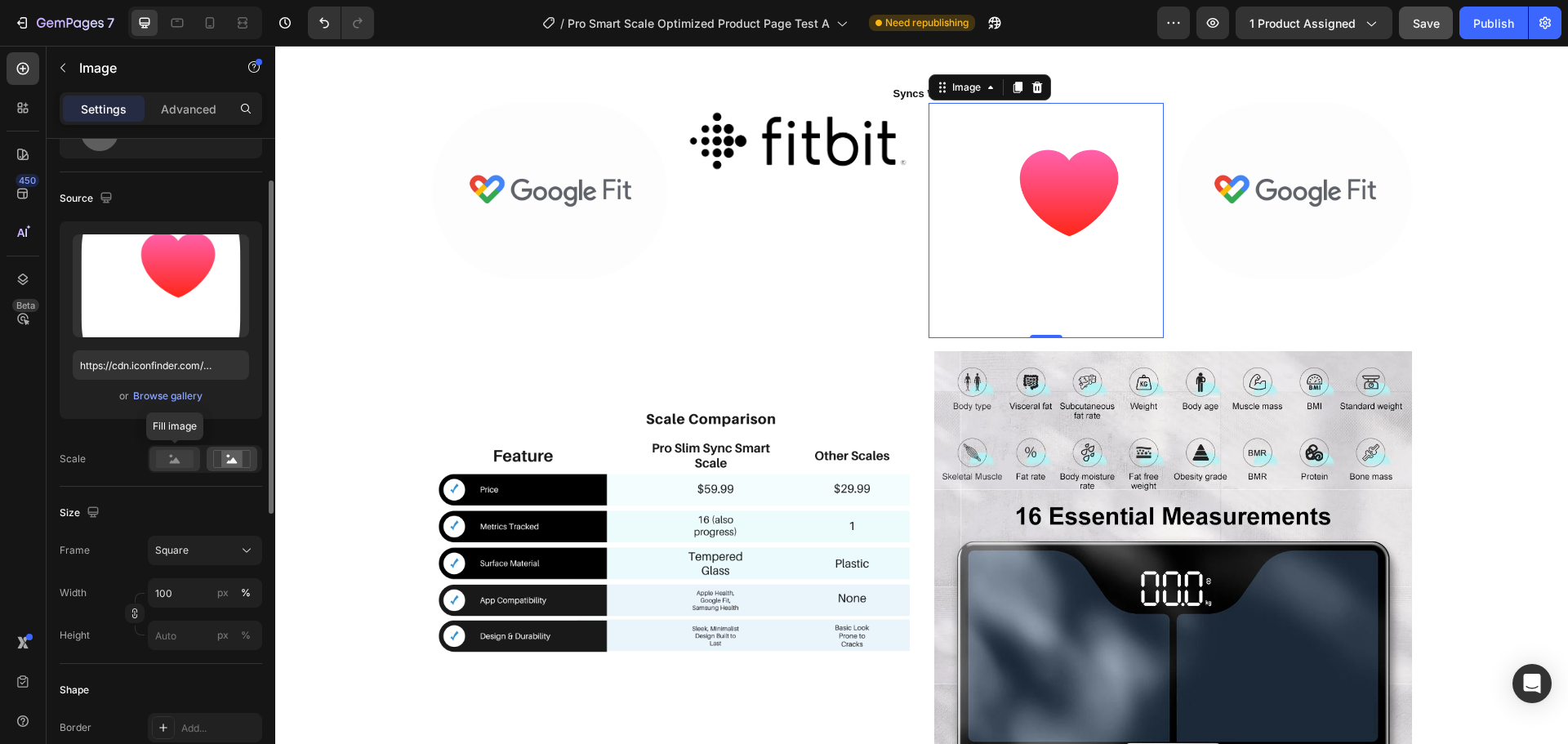 click 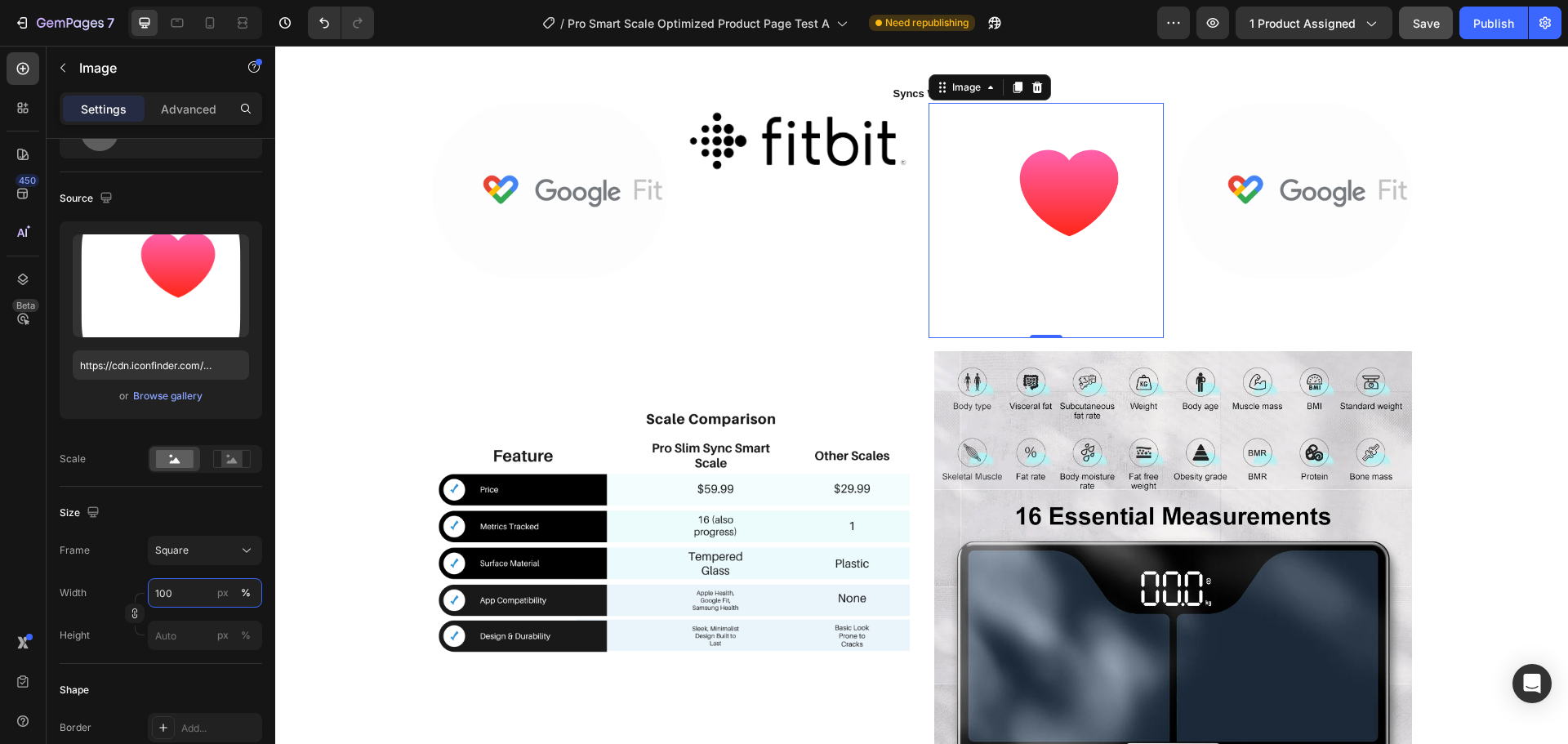 click on "100" at bounding box center (205, 593) 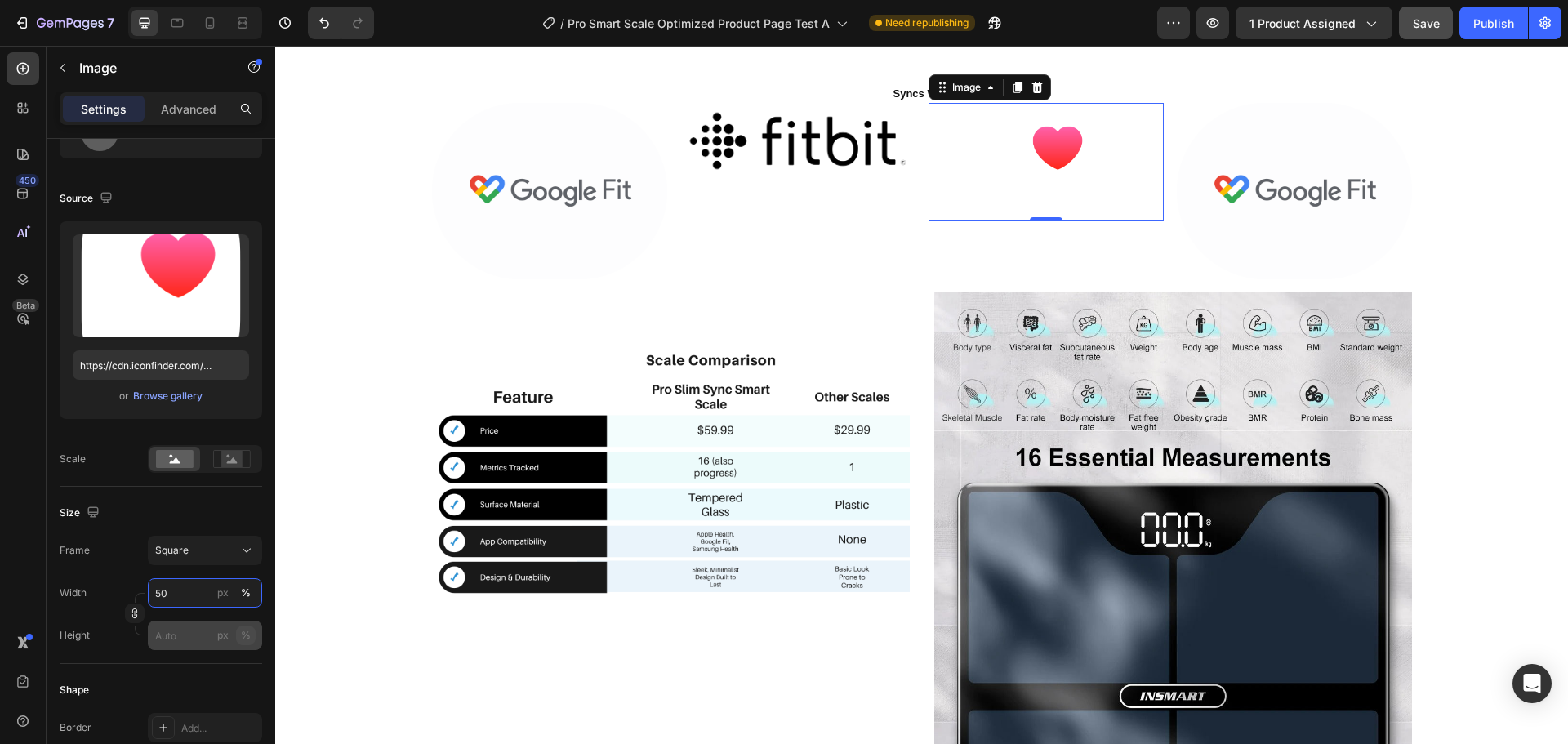 type on "50" 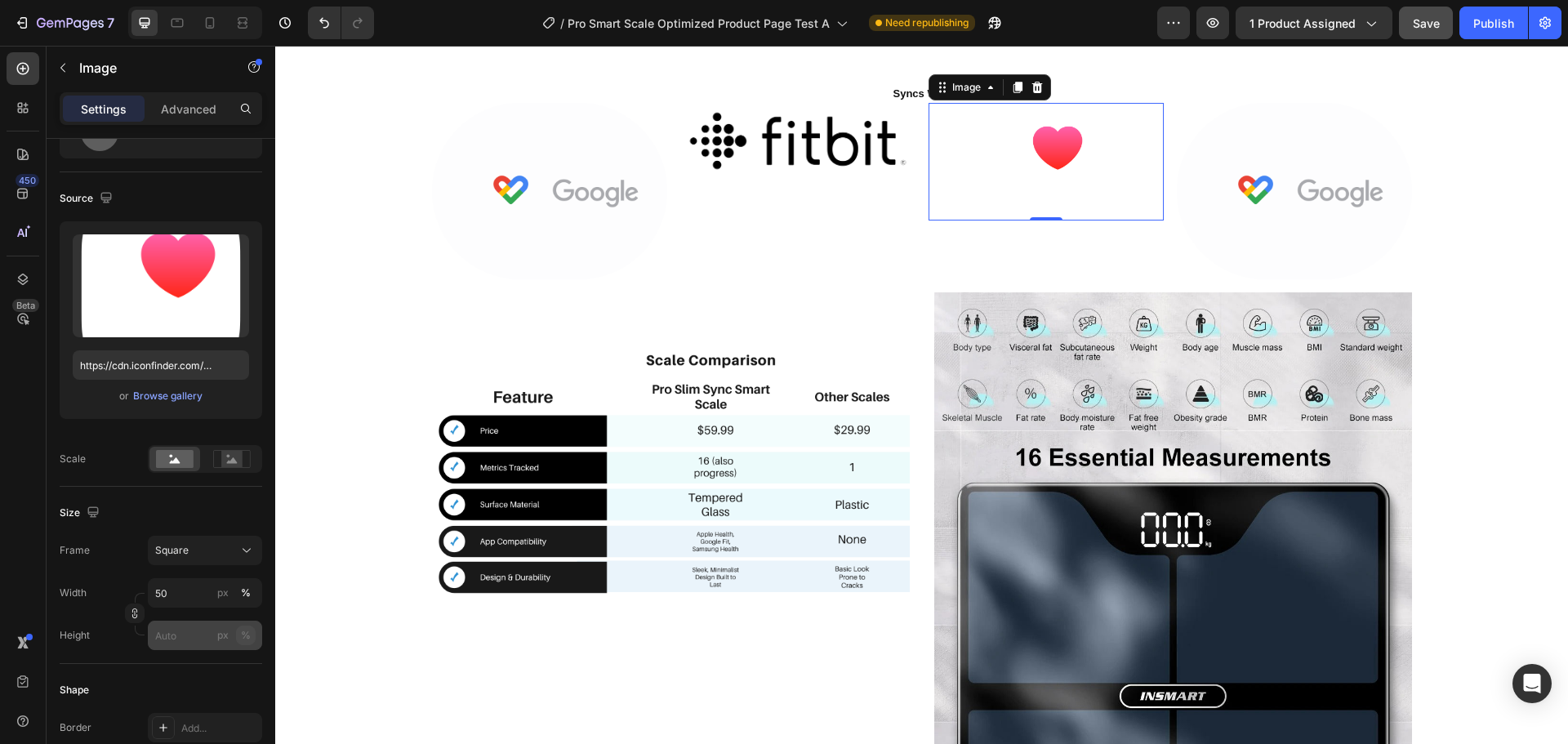 click on "%" at bounding box center [246, 635] 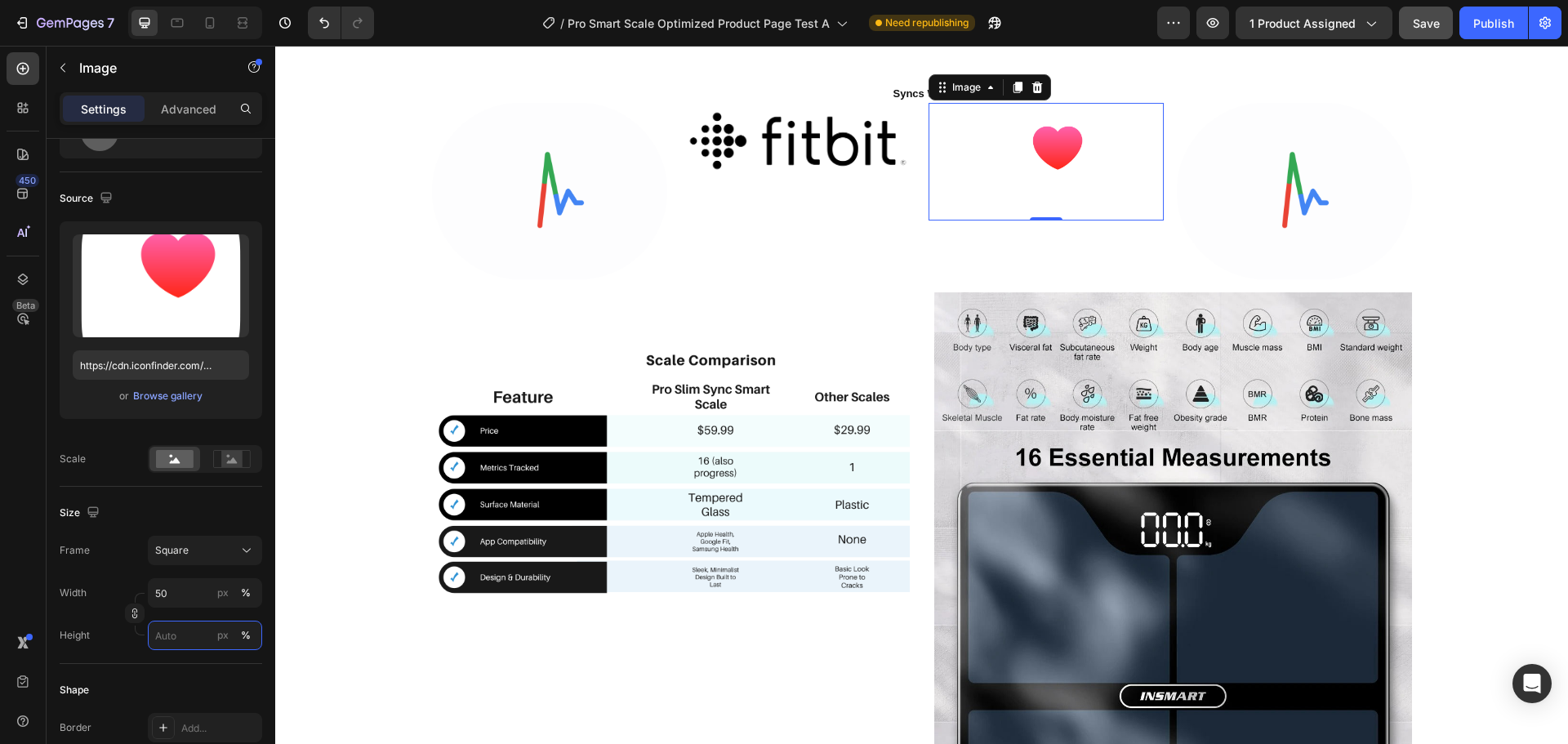click on "px %" at bounding box center [205, 635] 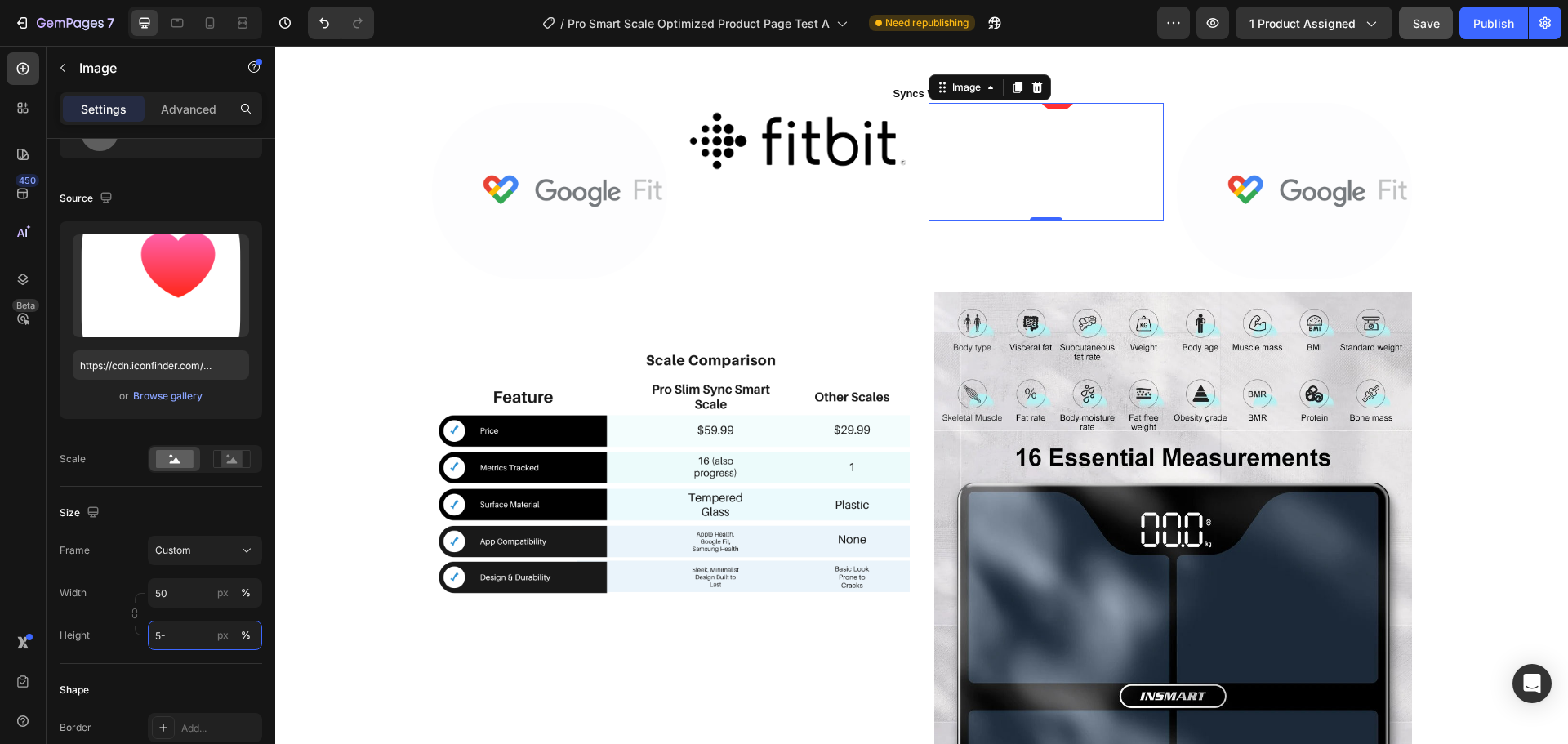 type on "5" 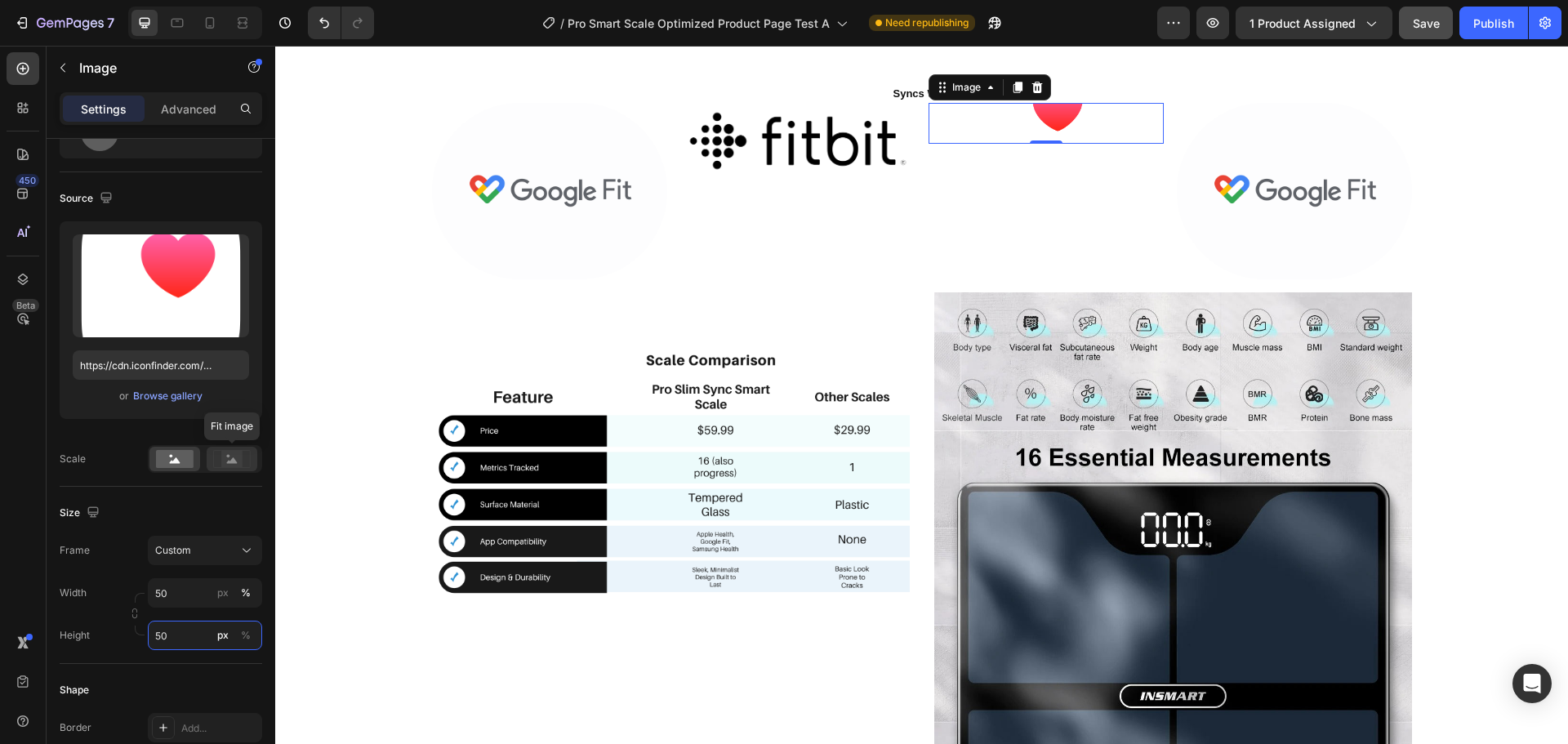 type on "50" 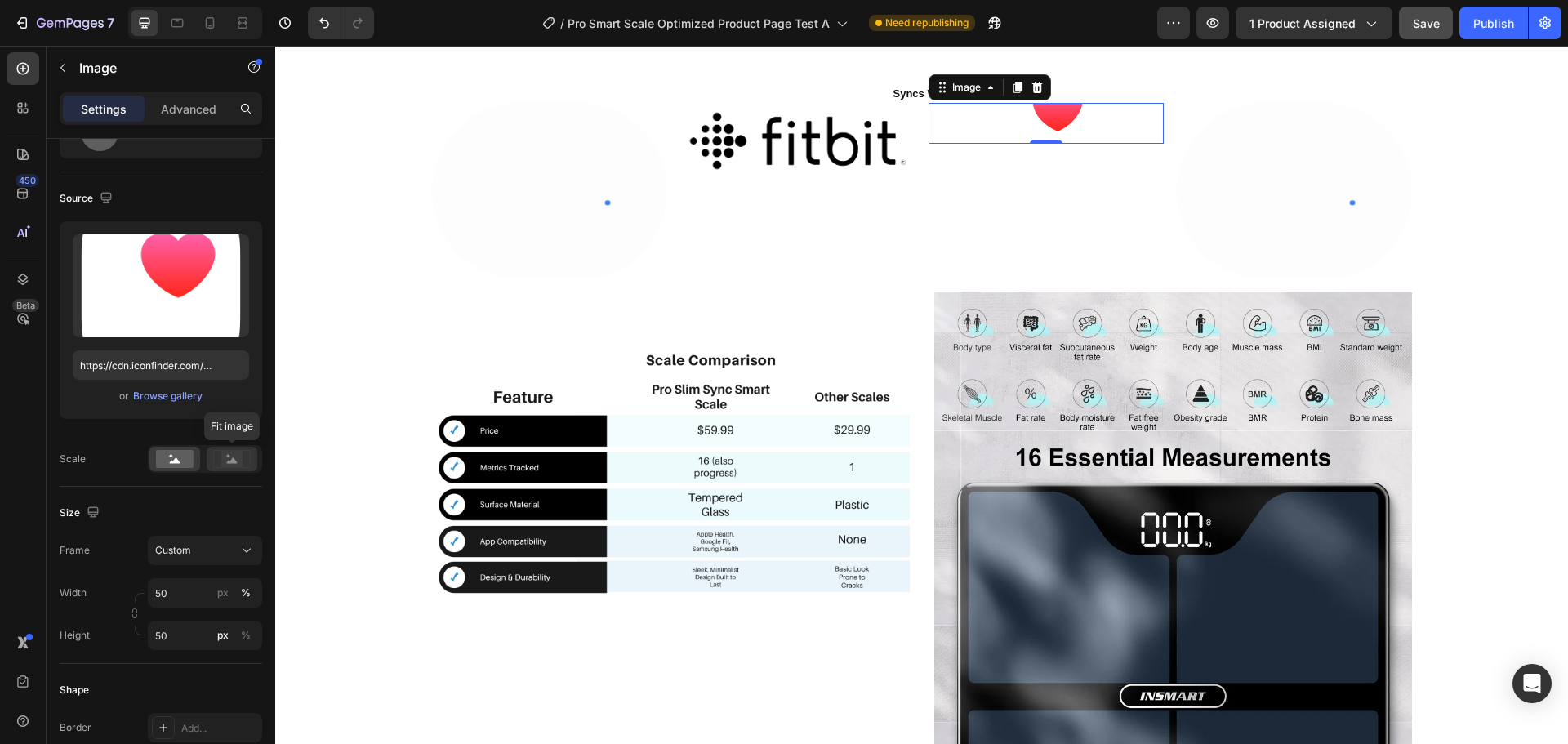 click 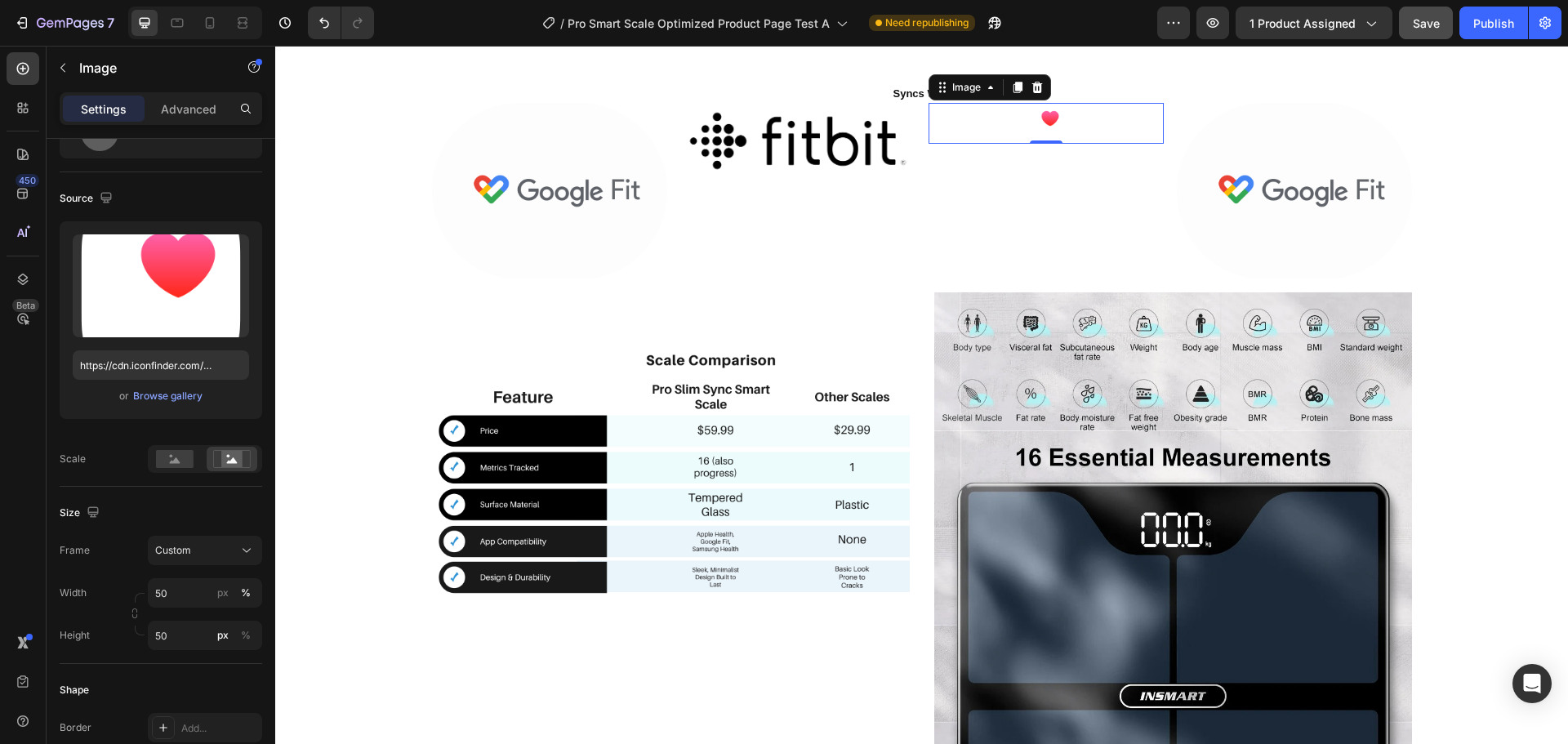 click at bounding box center (1046, 123) 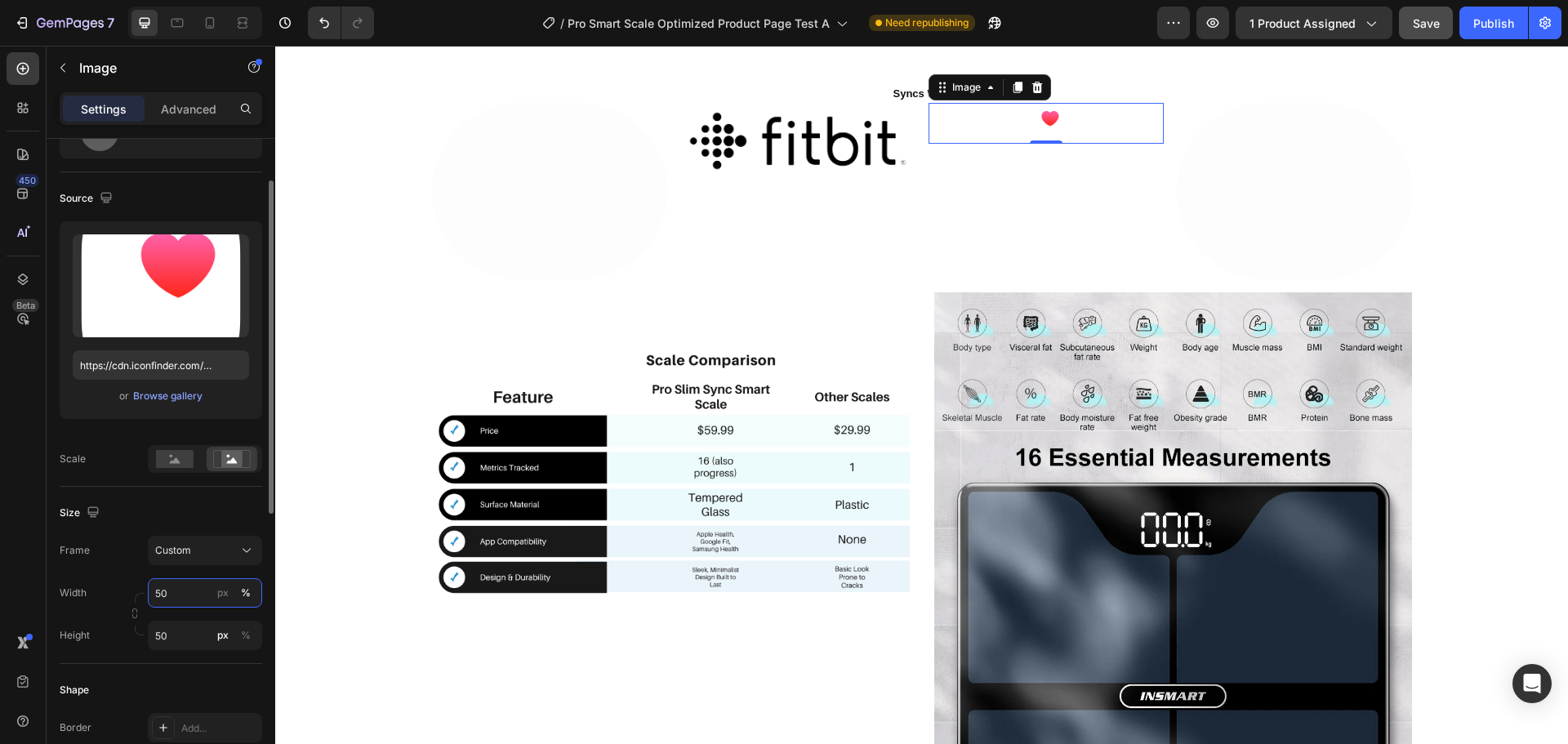 type on "6" 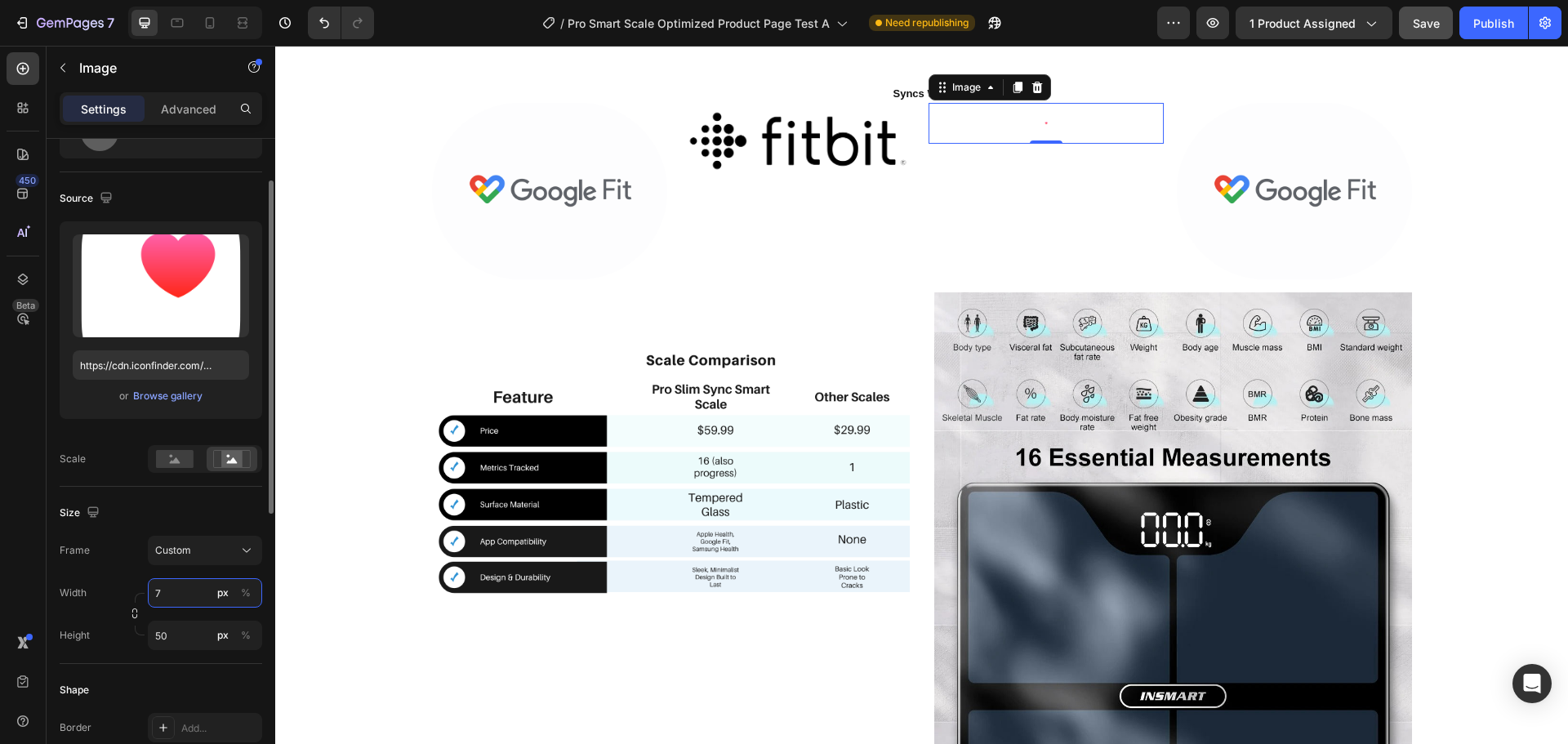 type on "7" 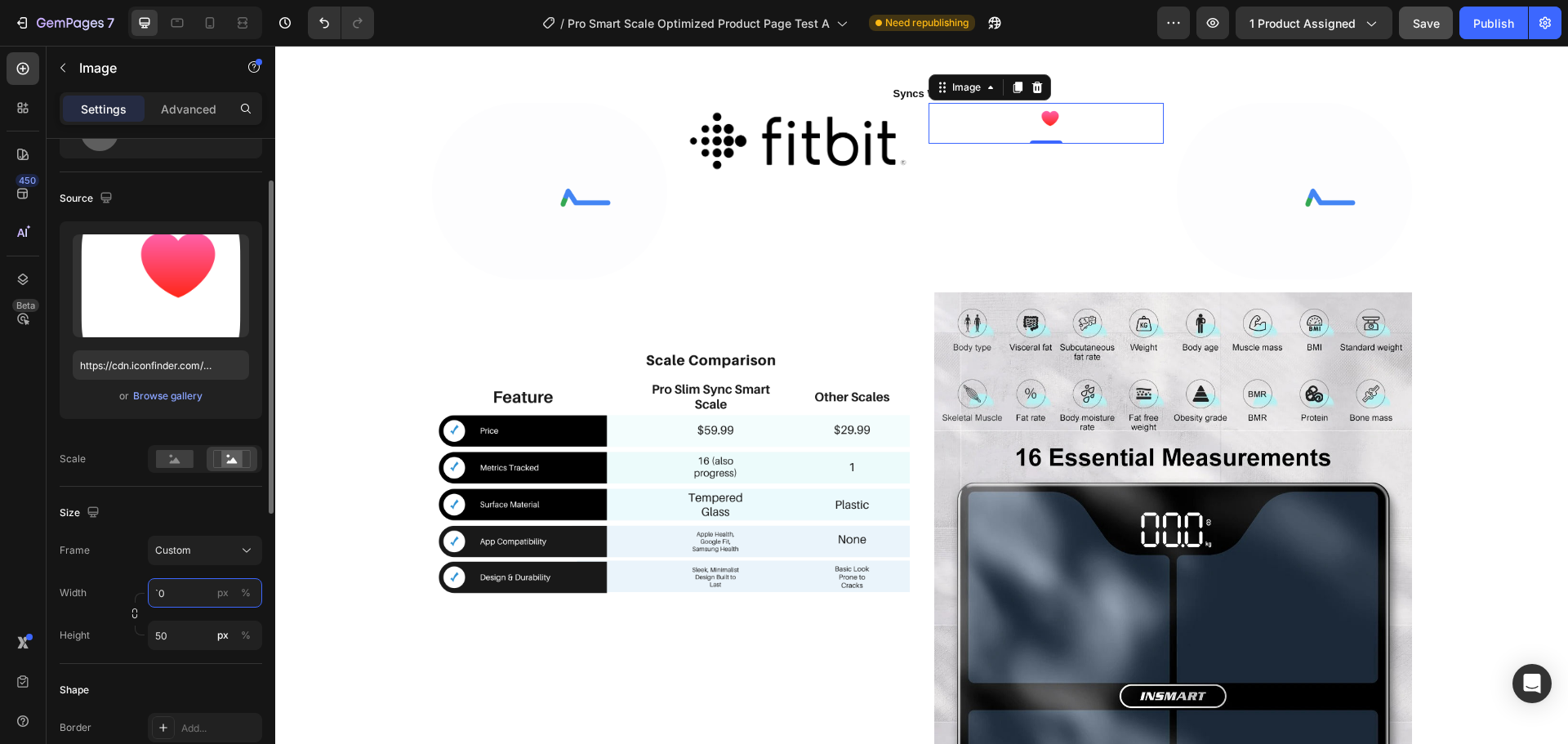type on "`" 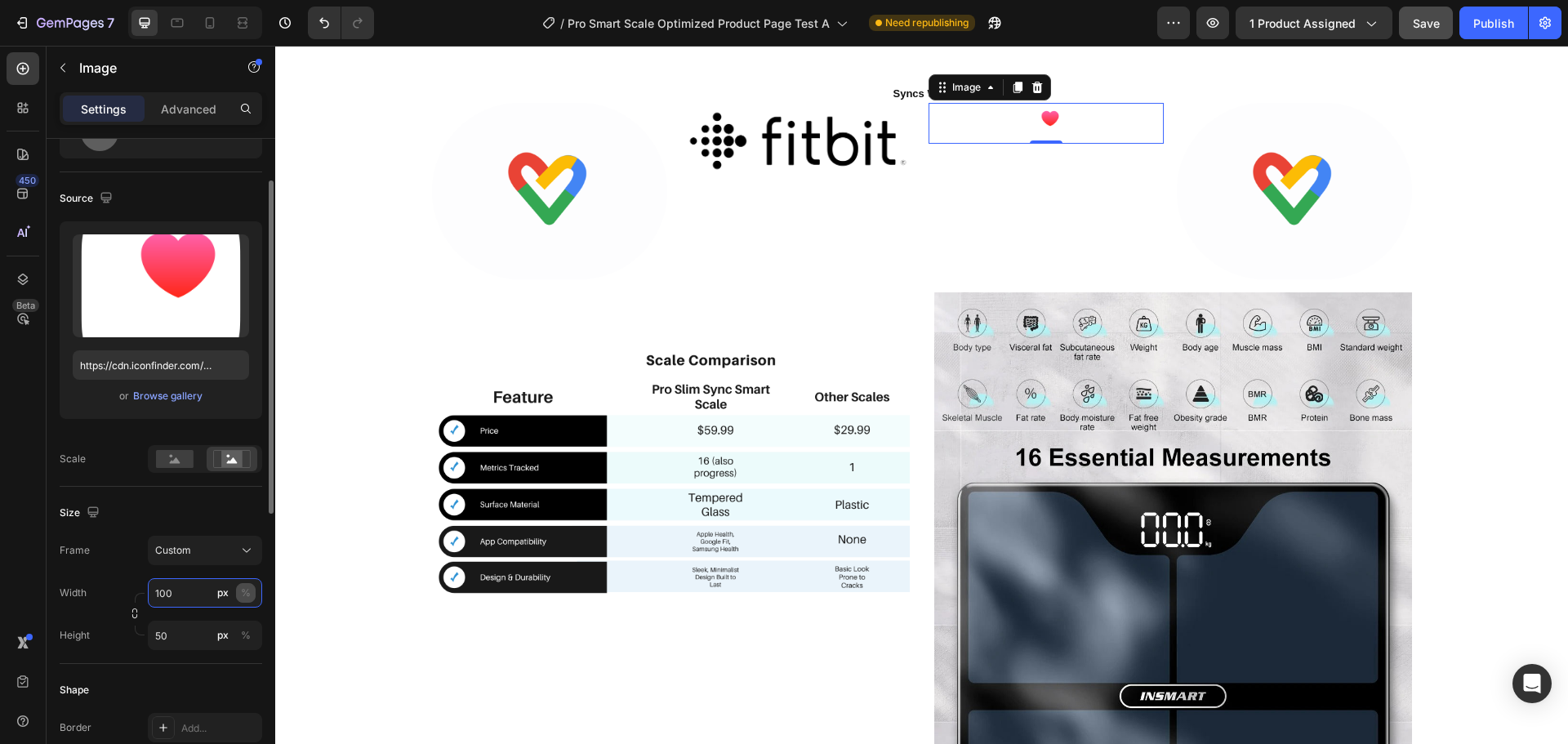 type on "100" 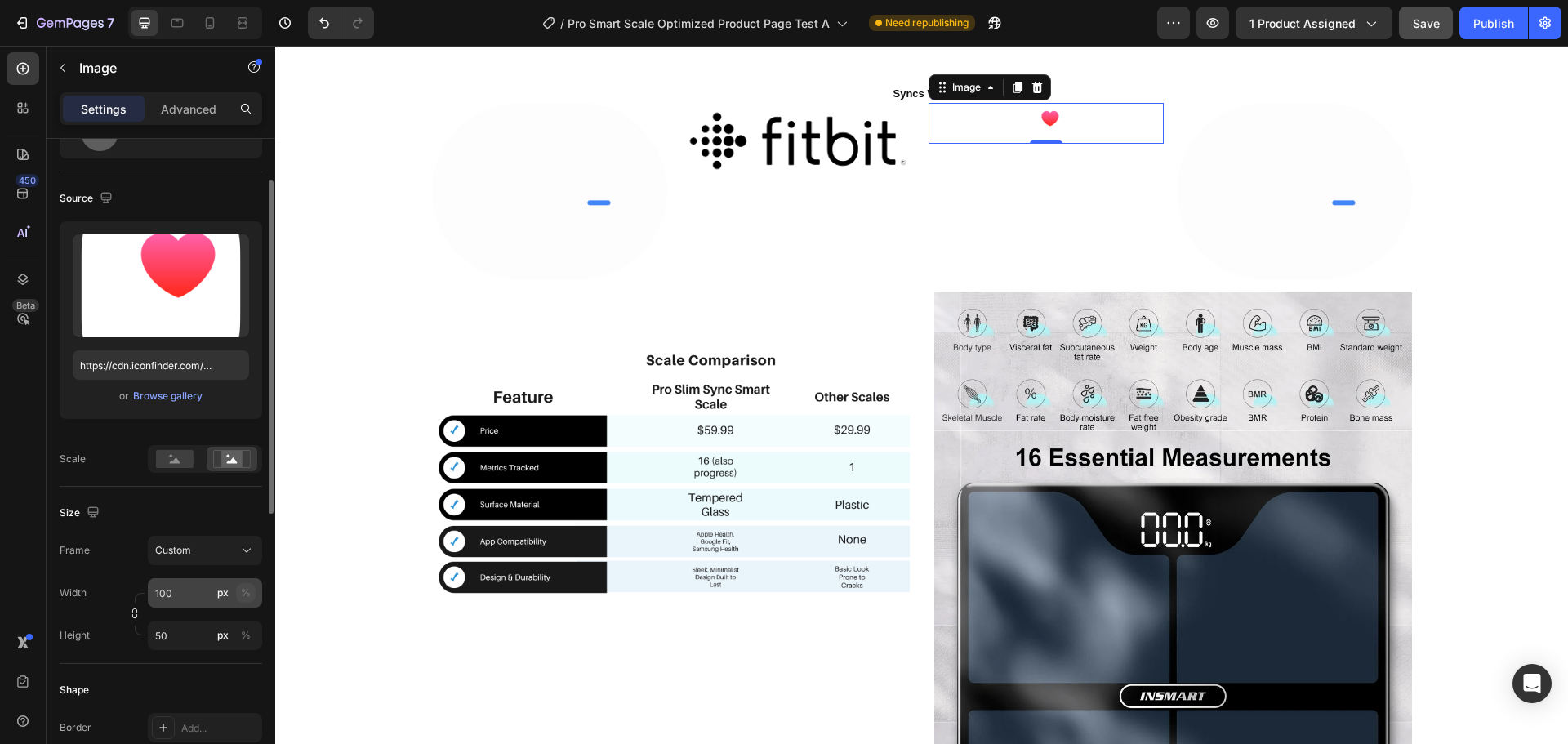 click on "%" at bounding box center (246, 593) 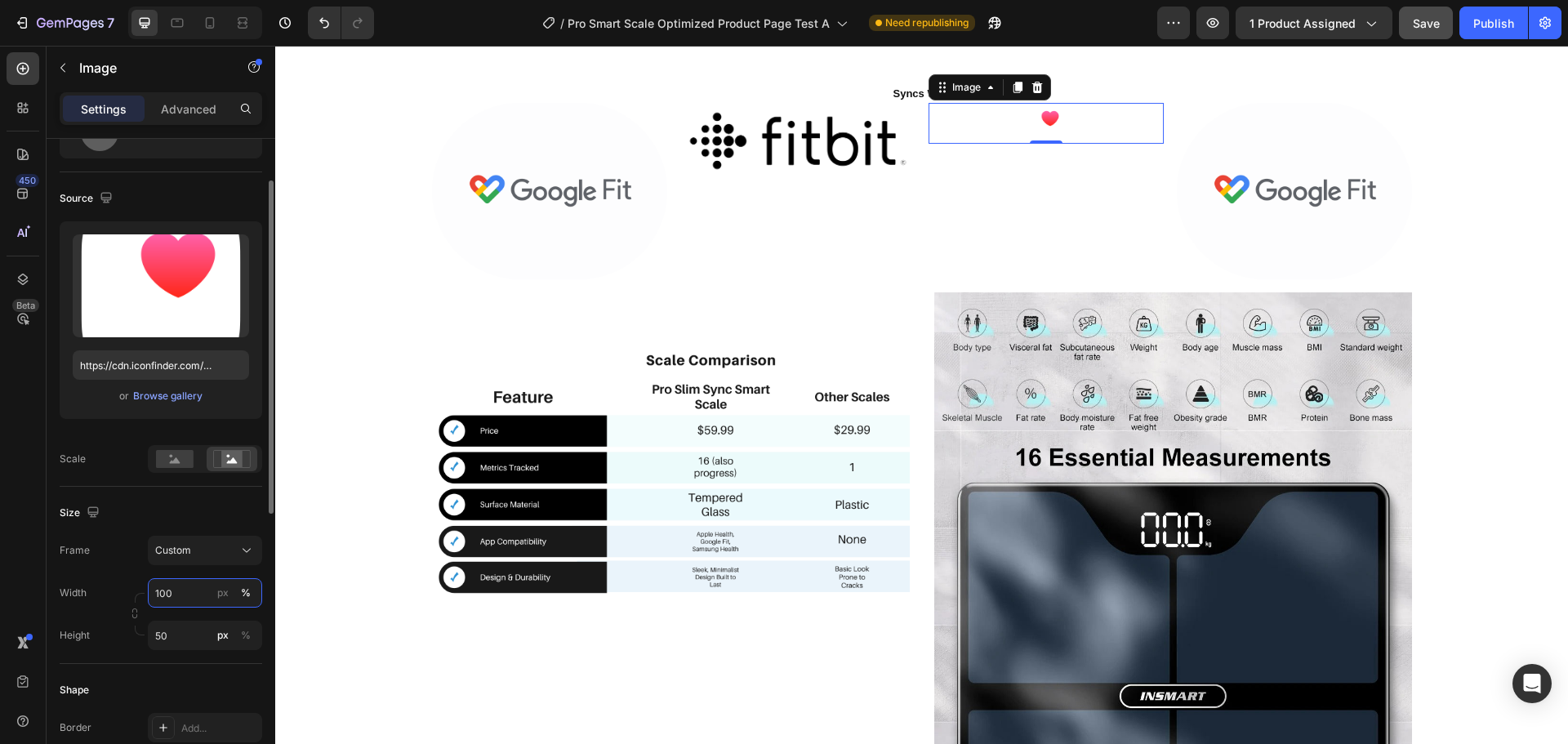click on "100" at bounding box center [205, 593] 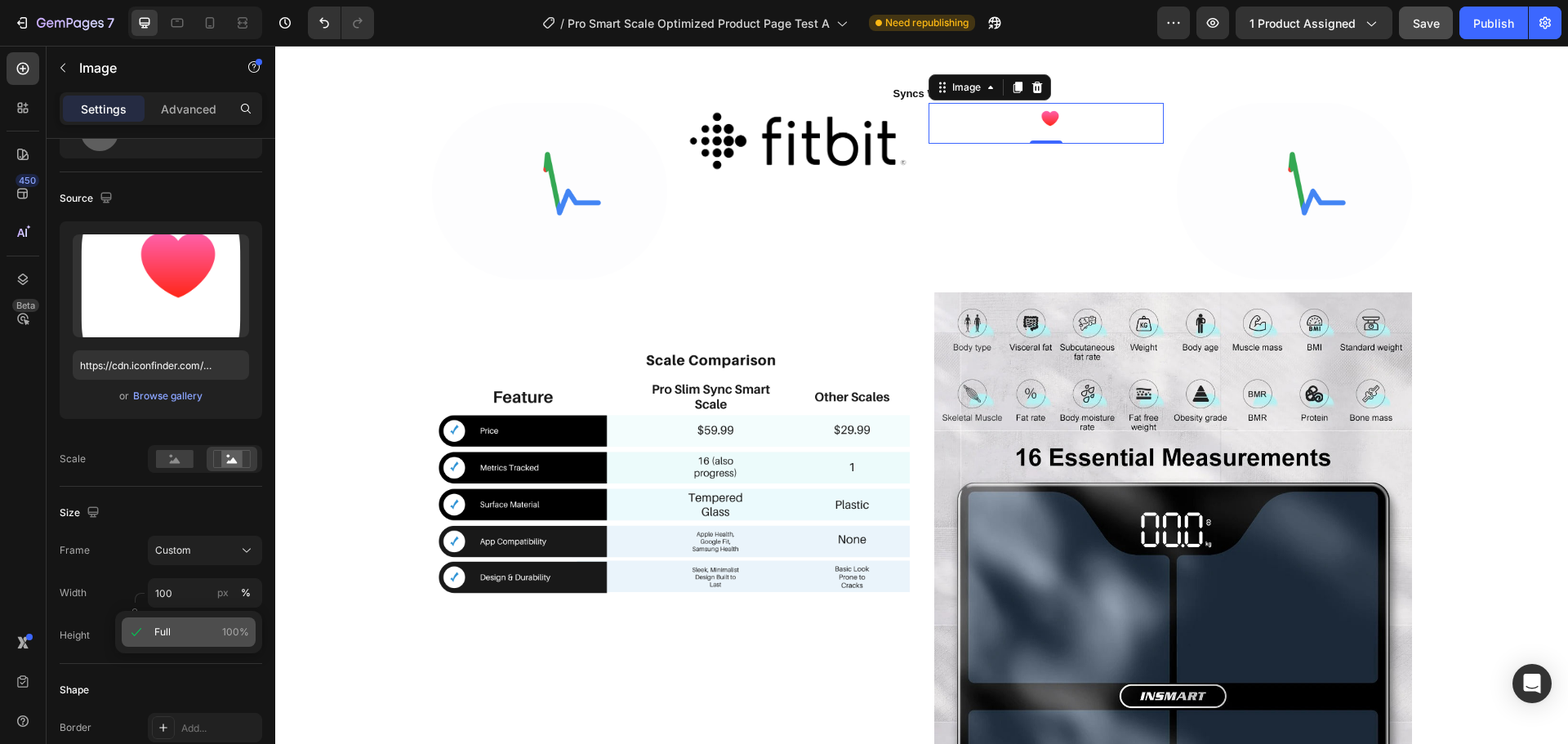 click on "Full 100%" 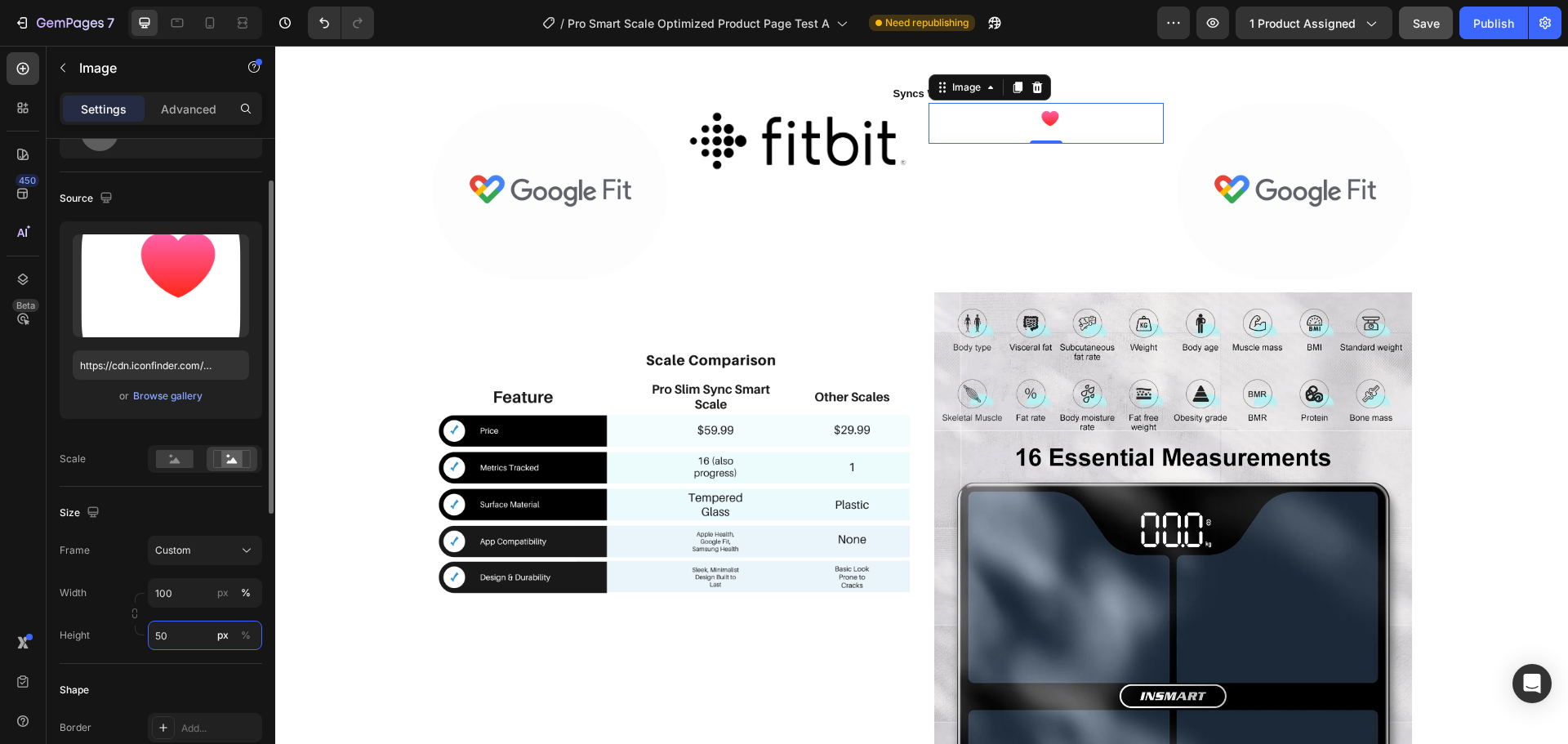 click on "50" at bounding box center [205, 635] 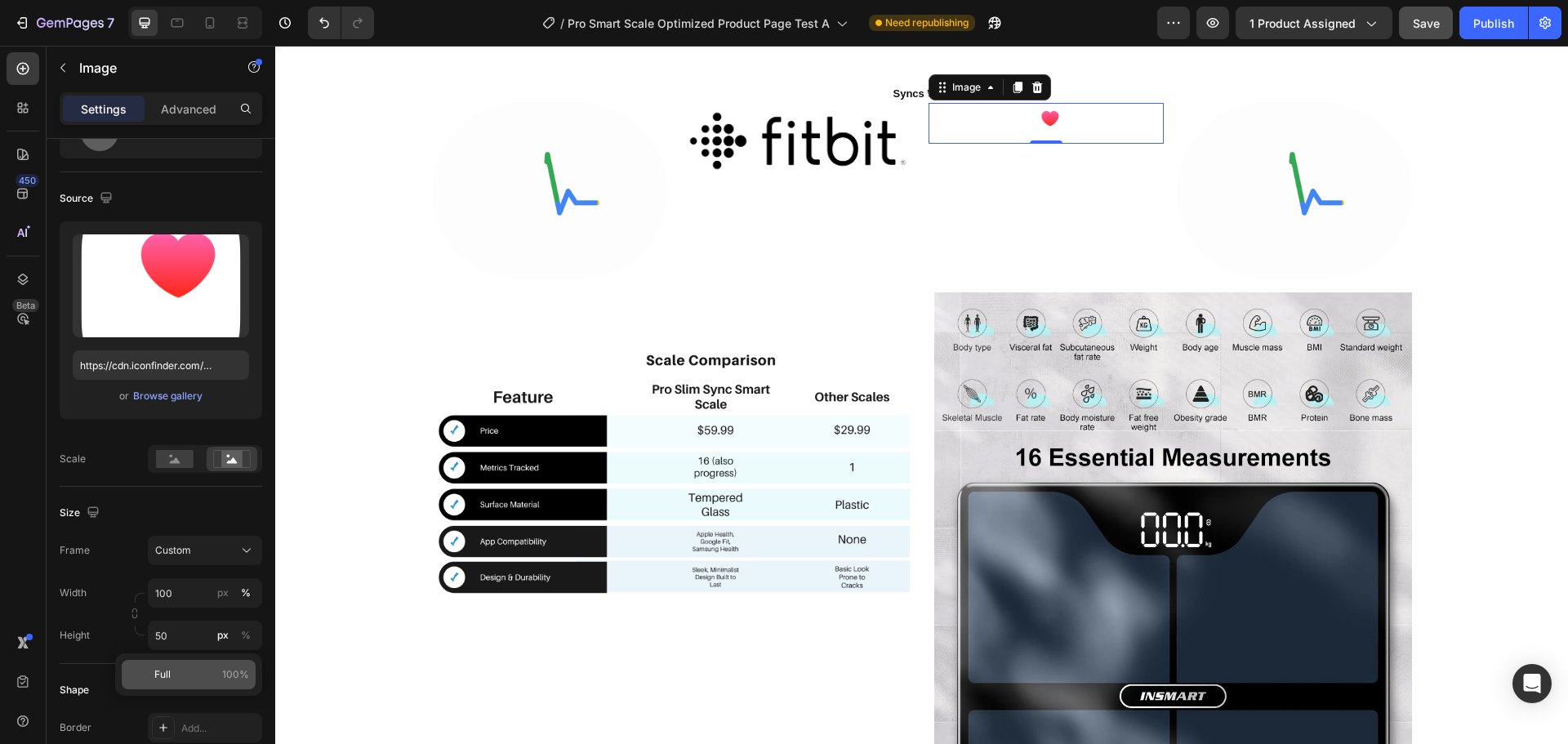 click on "Full 100%" 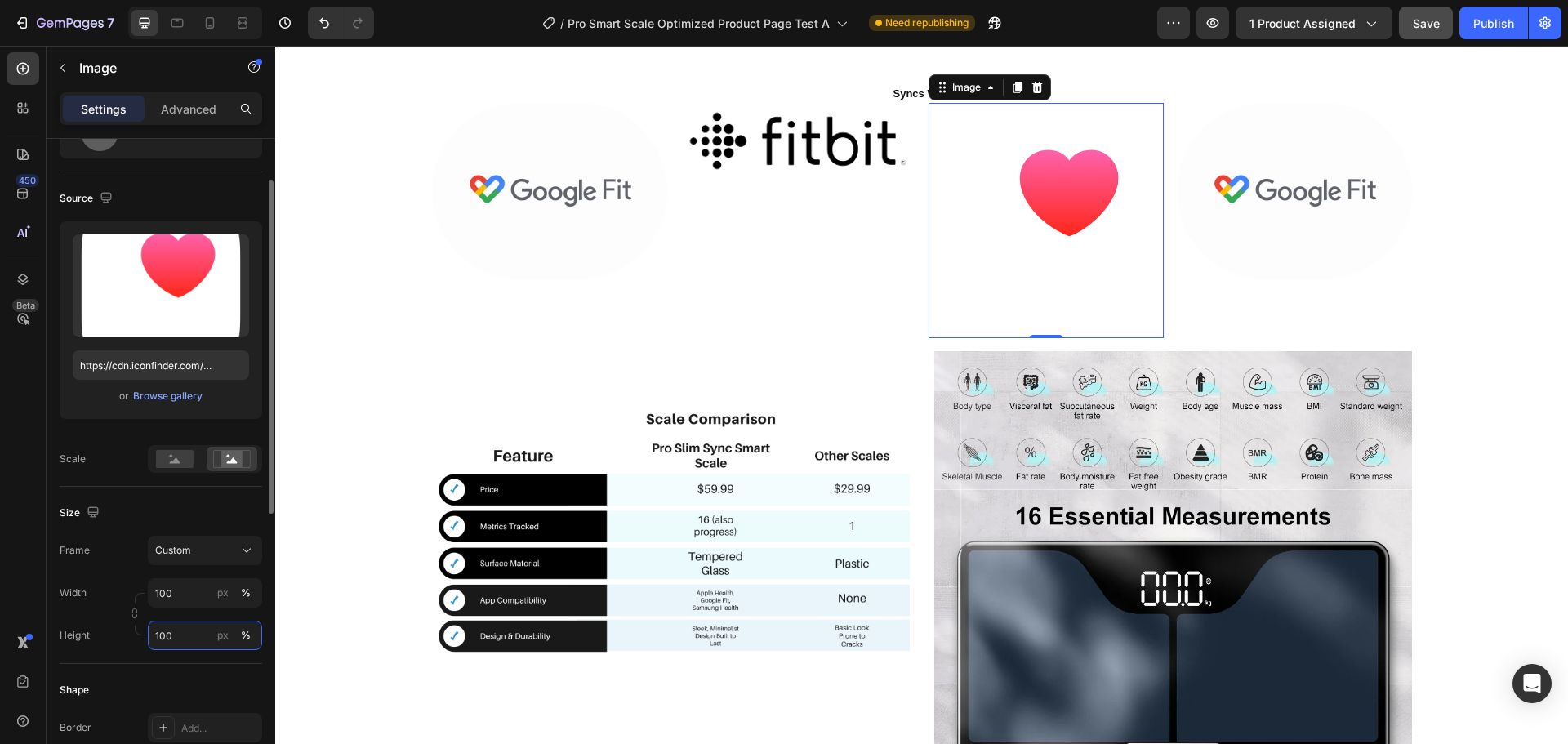 click on "100" at bounding box center [205, 635] 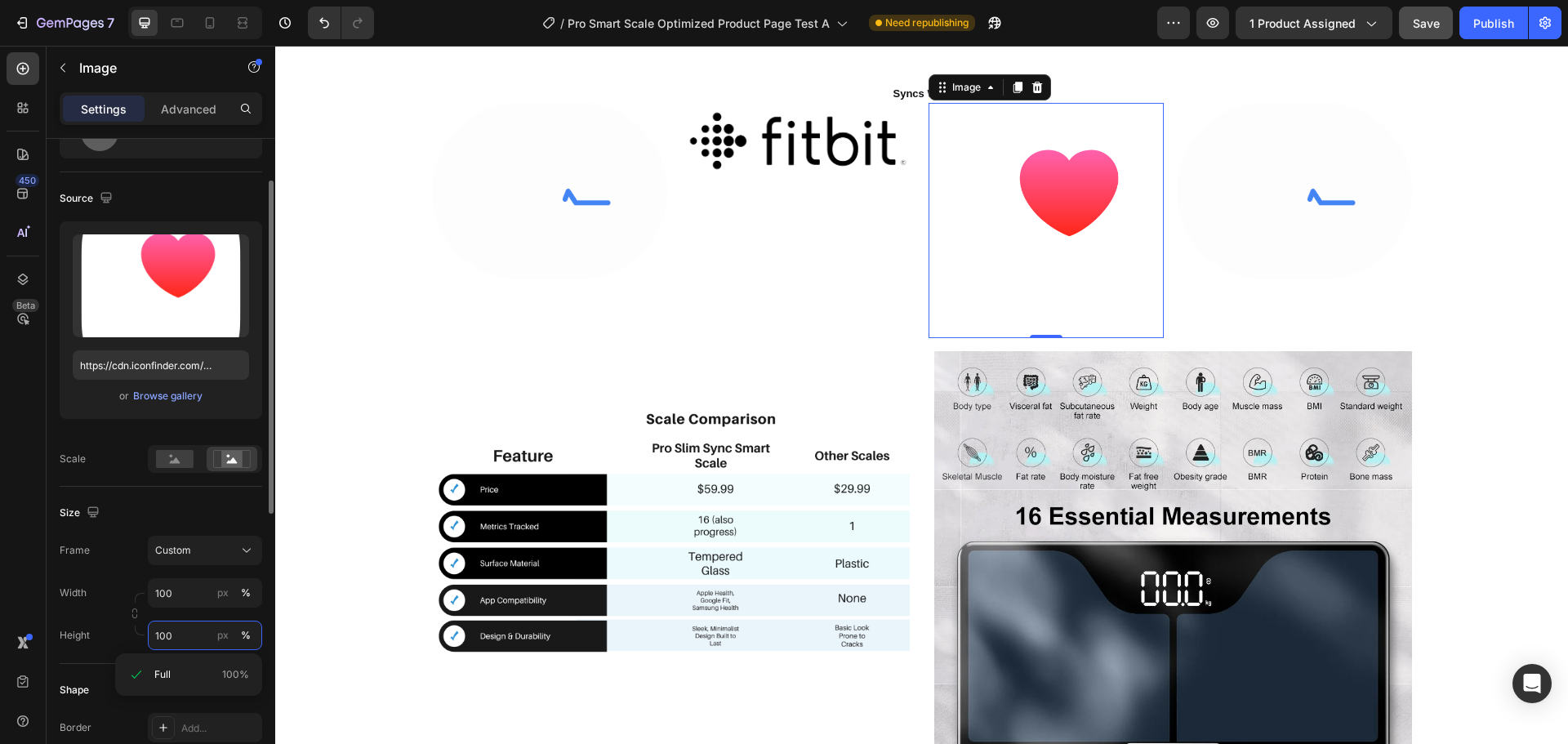 click on "100" at bounding box center [205, 635] 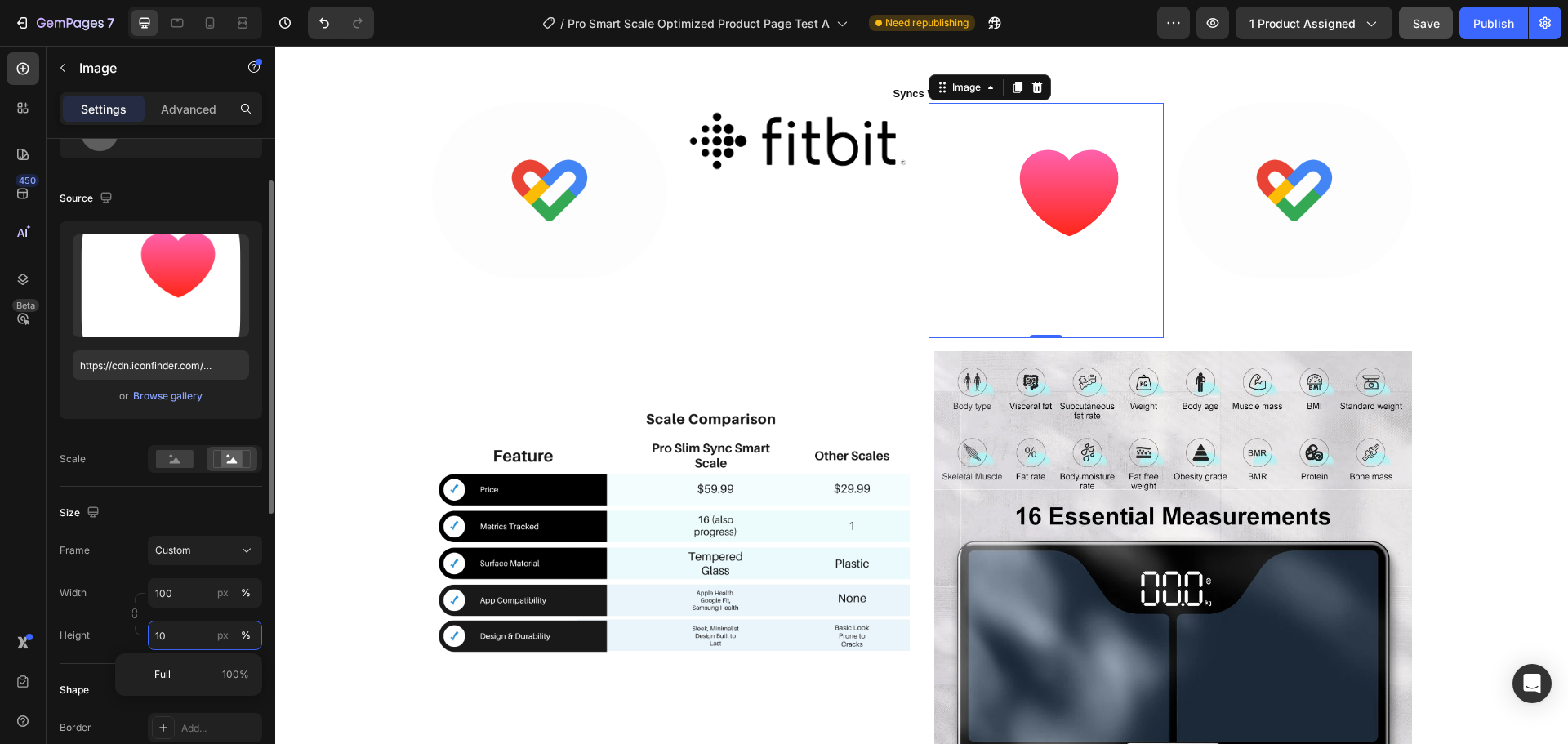 type on "1" 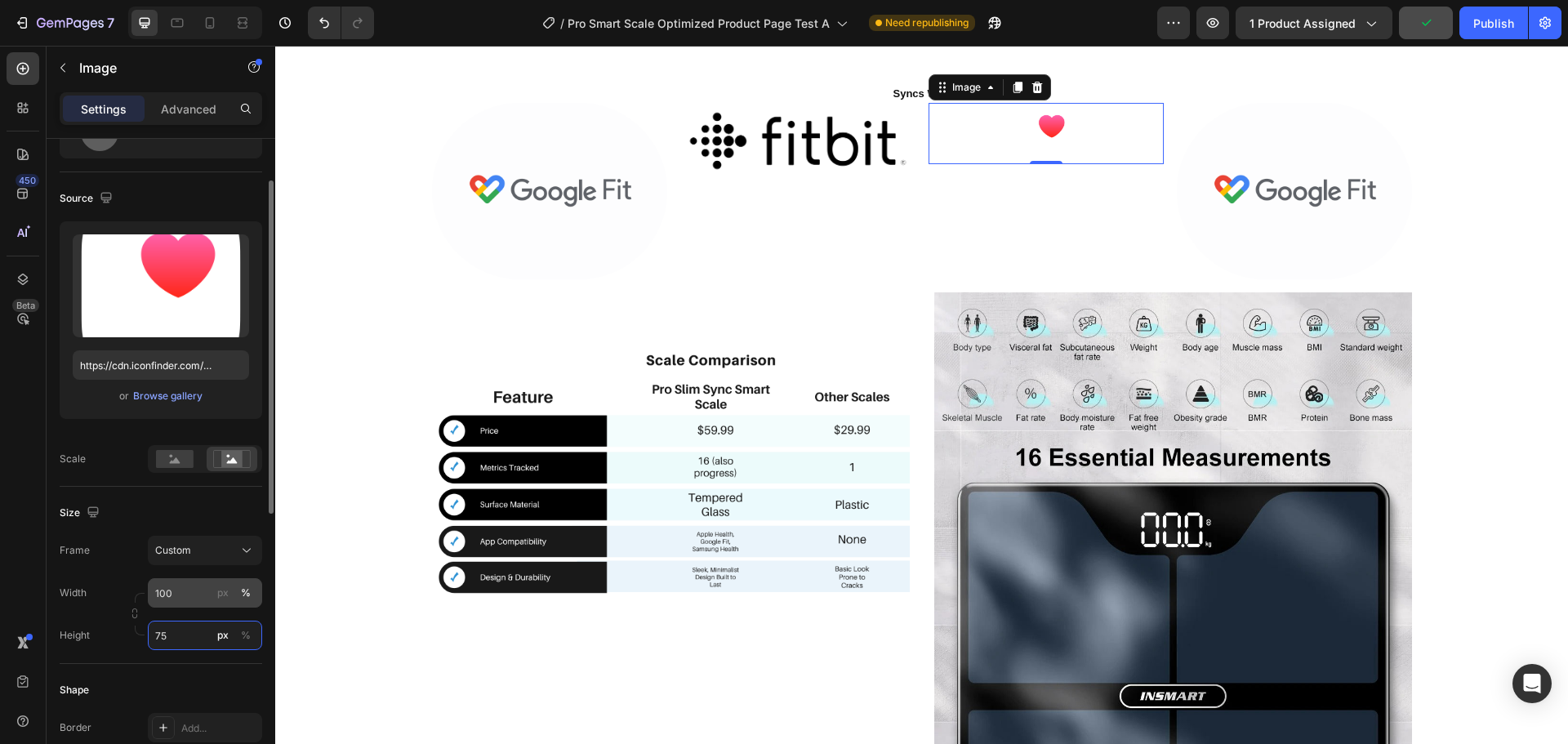type on "75" 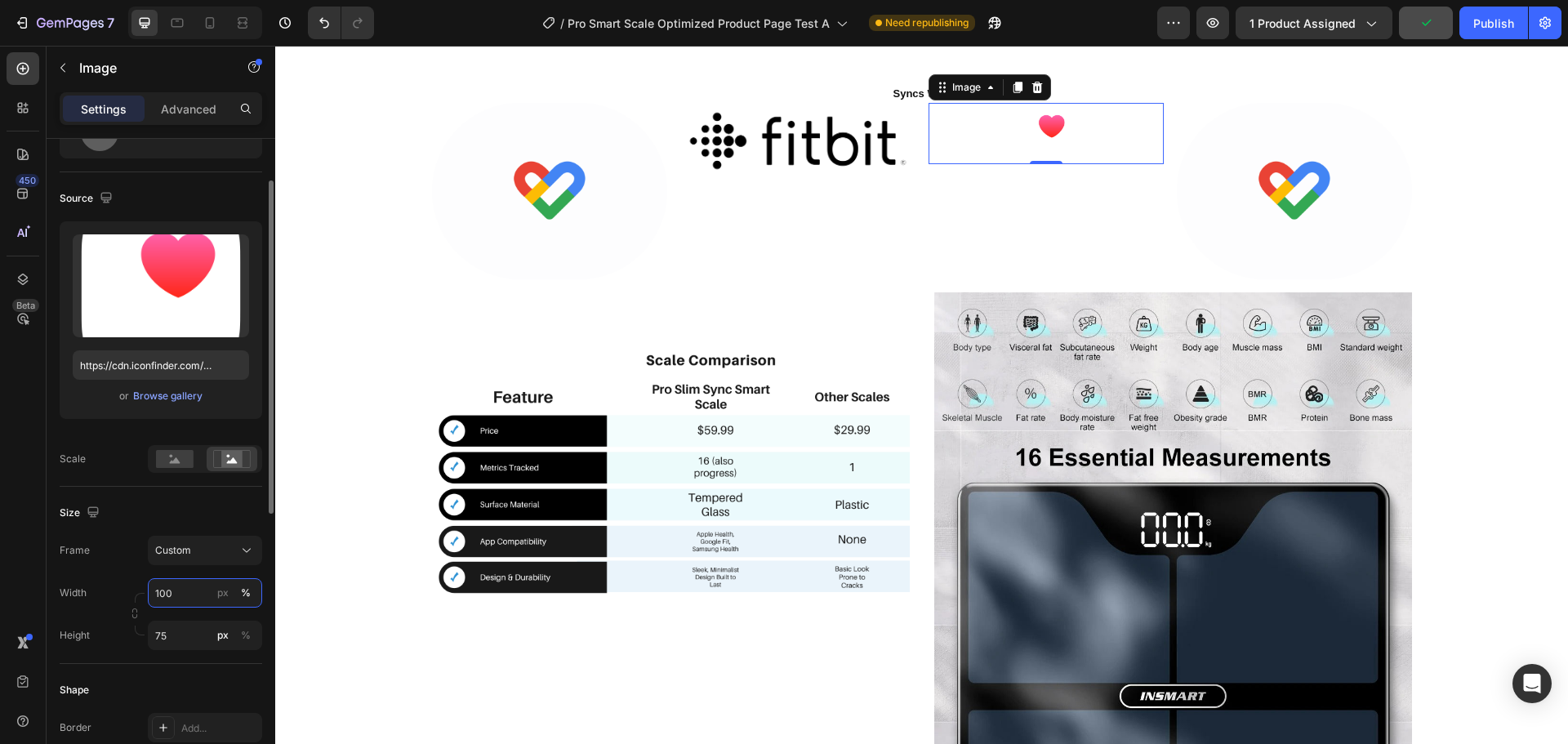 click on "100" at bounding box center (205, 593) 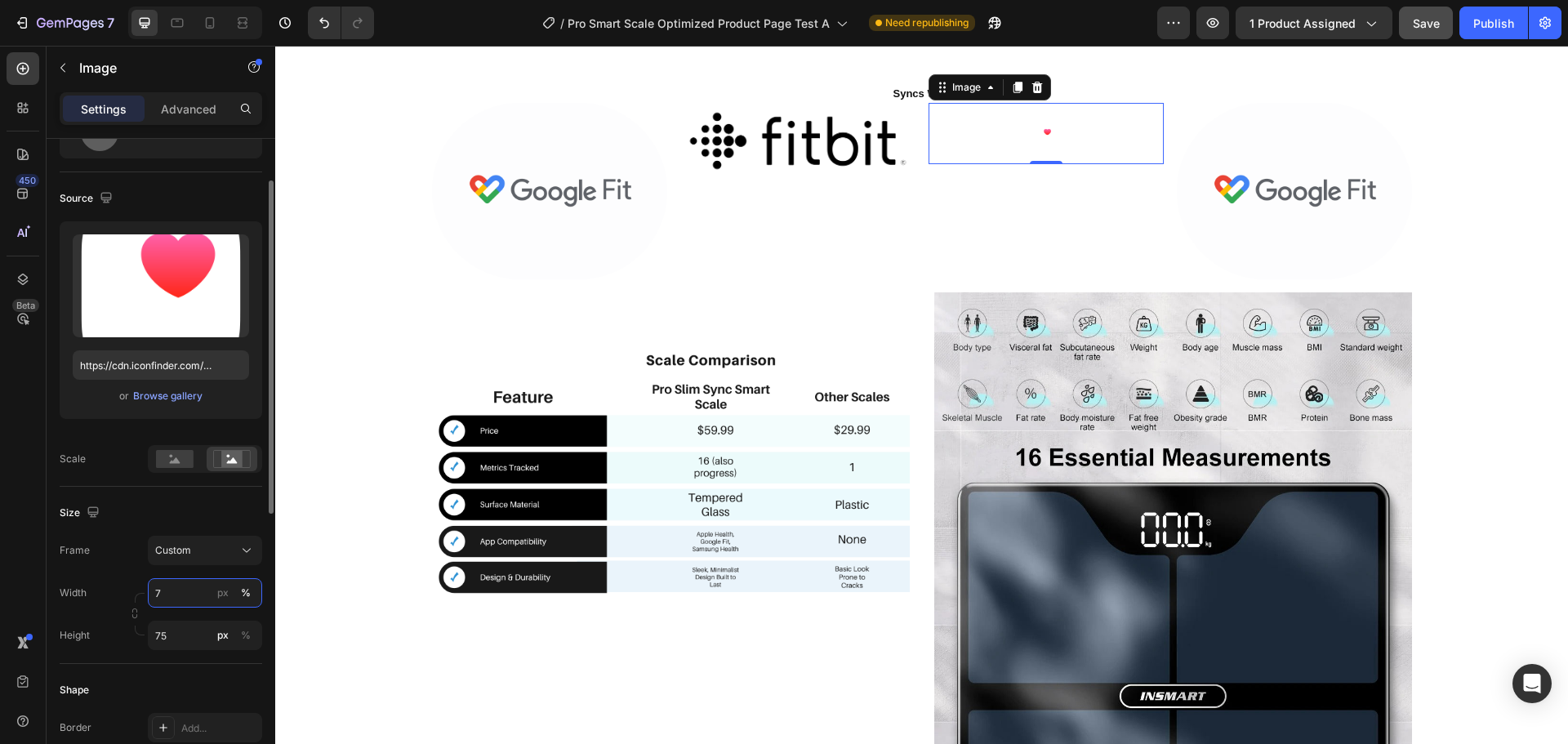 type on "75" 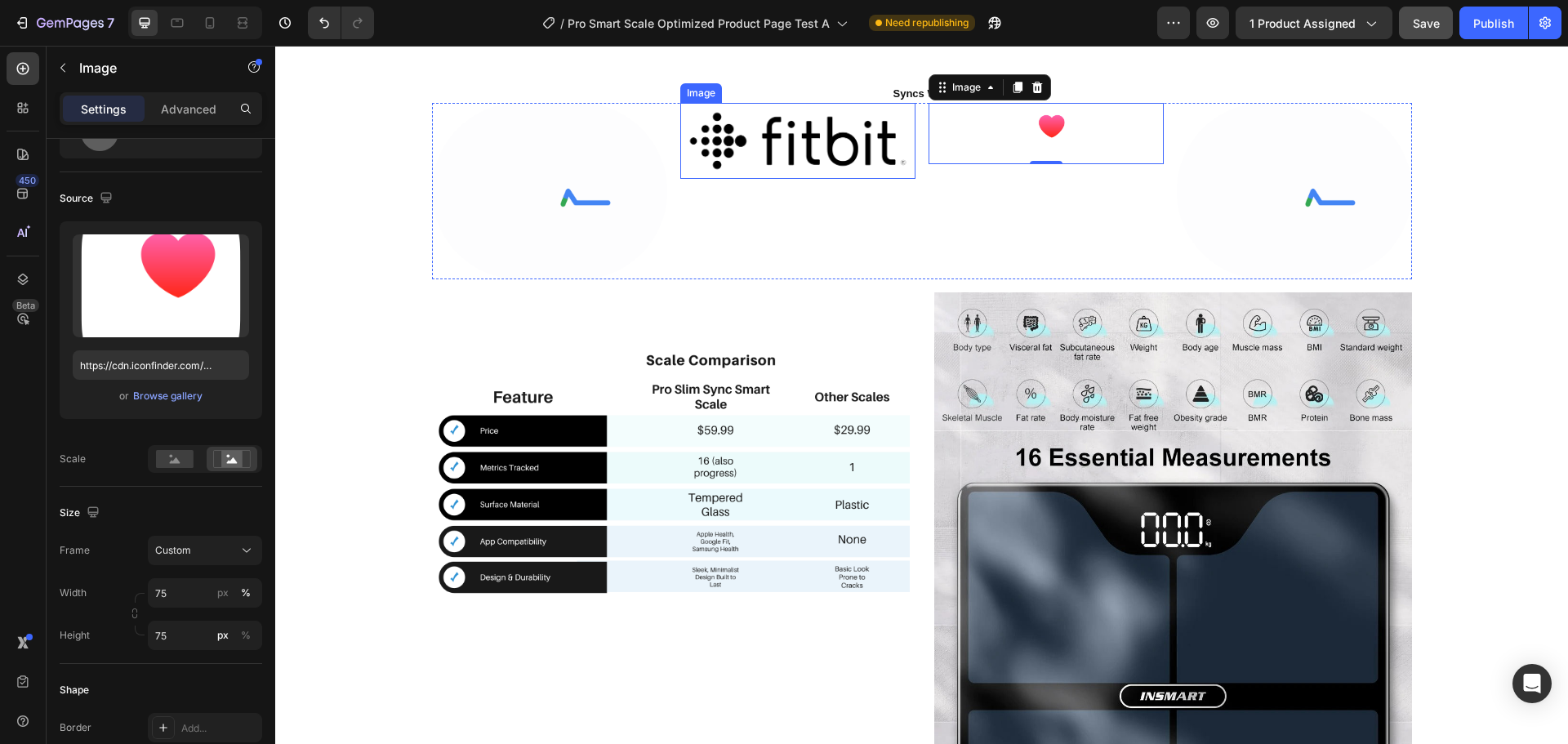 click at bounding box center [798, 140] 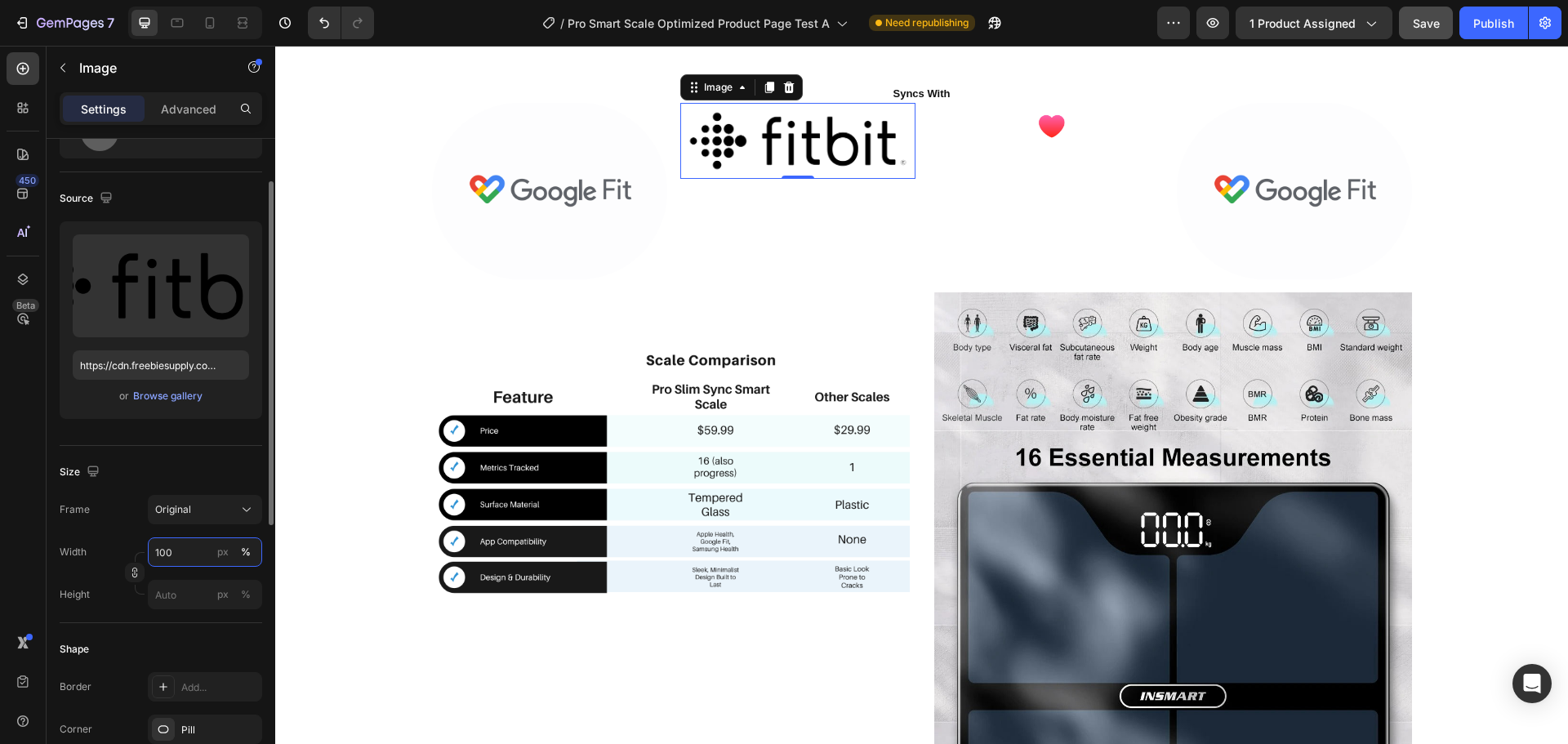 click on "100" at bounding box center (205, 552) 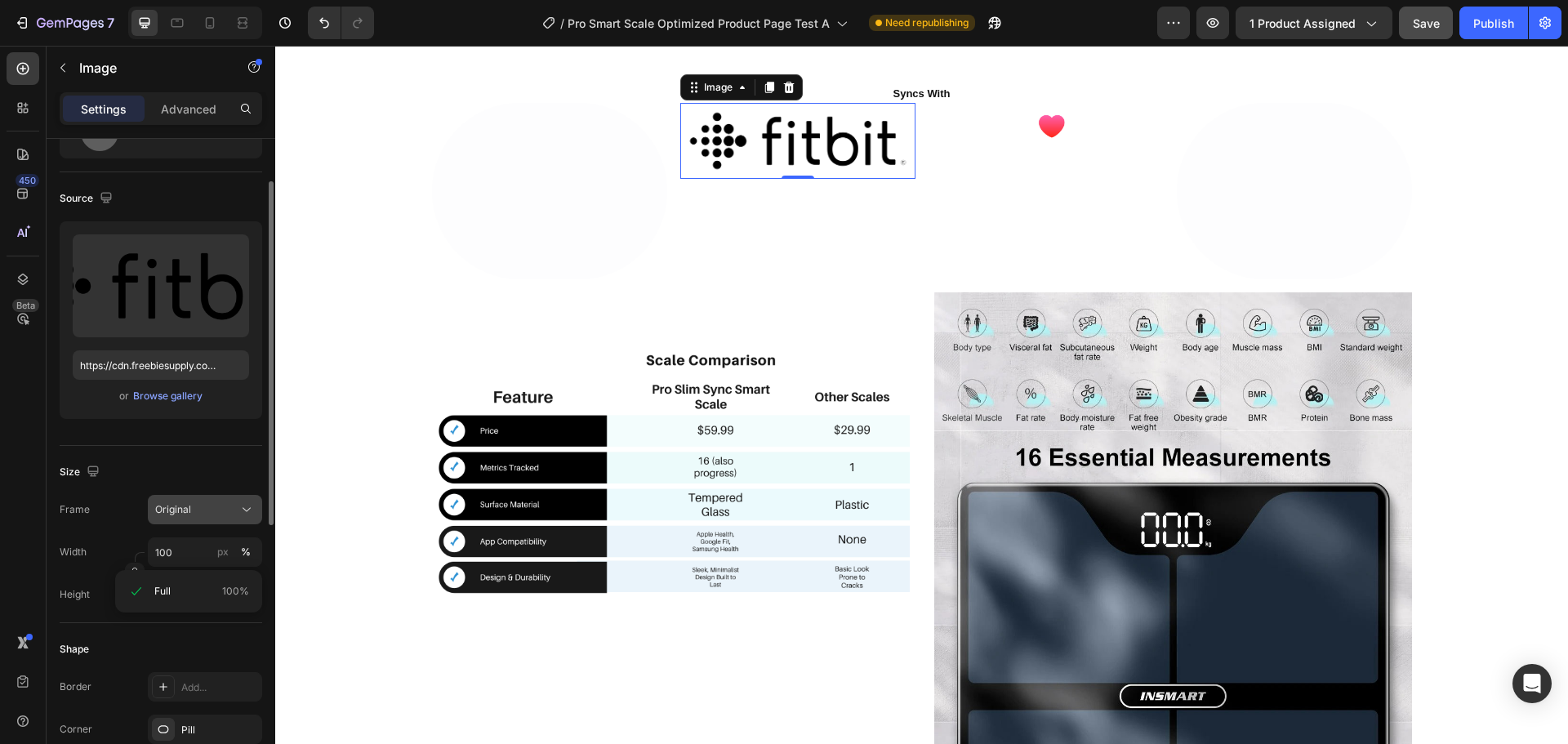 click on "Original" 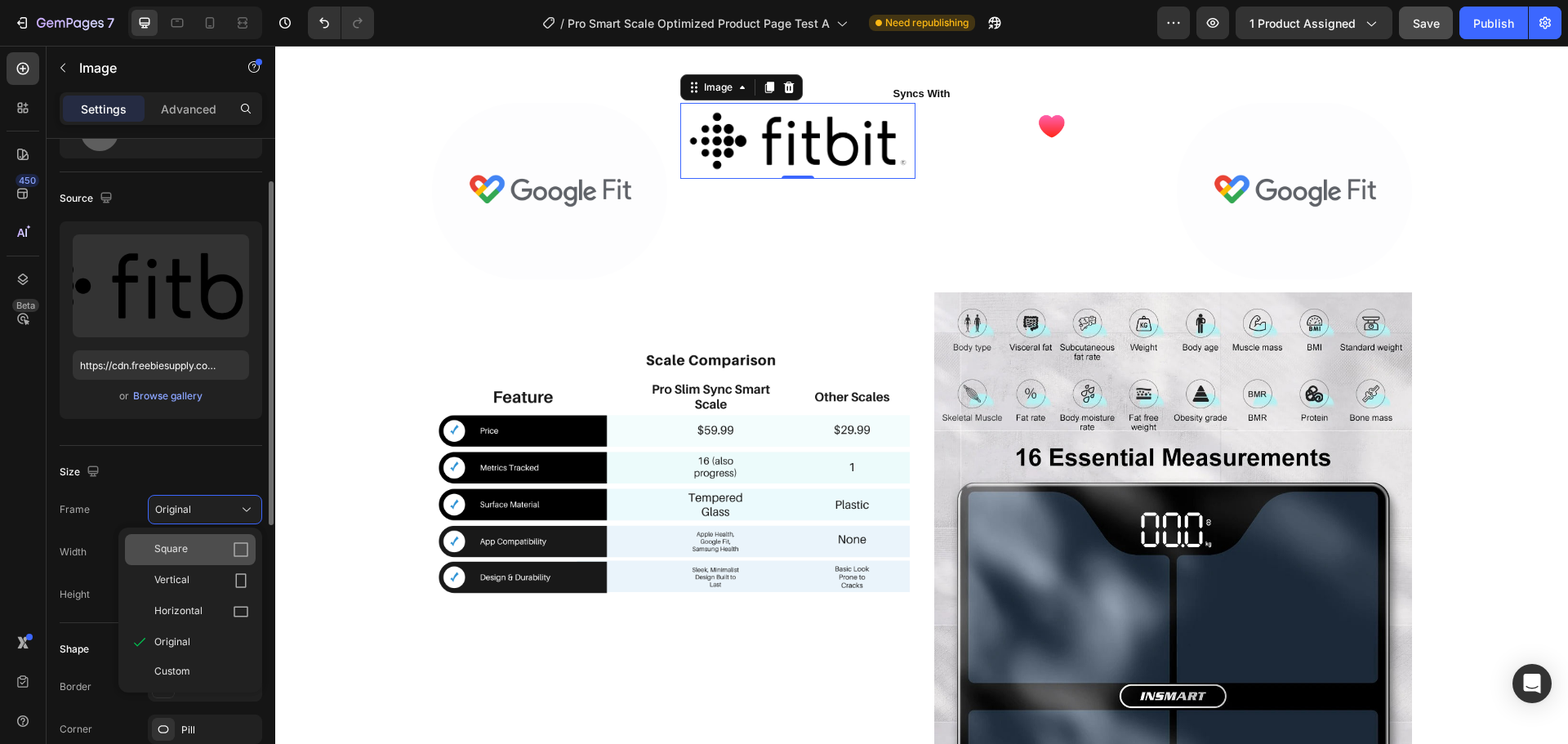 click on "Square" at bounding box center (202, 550) 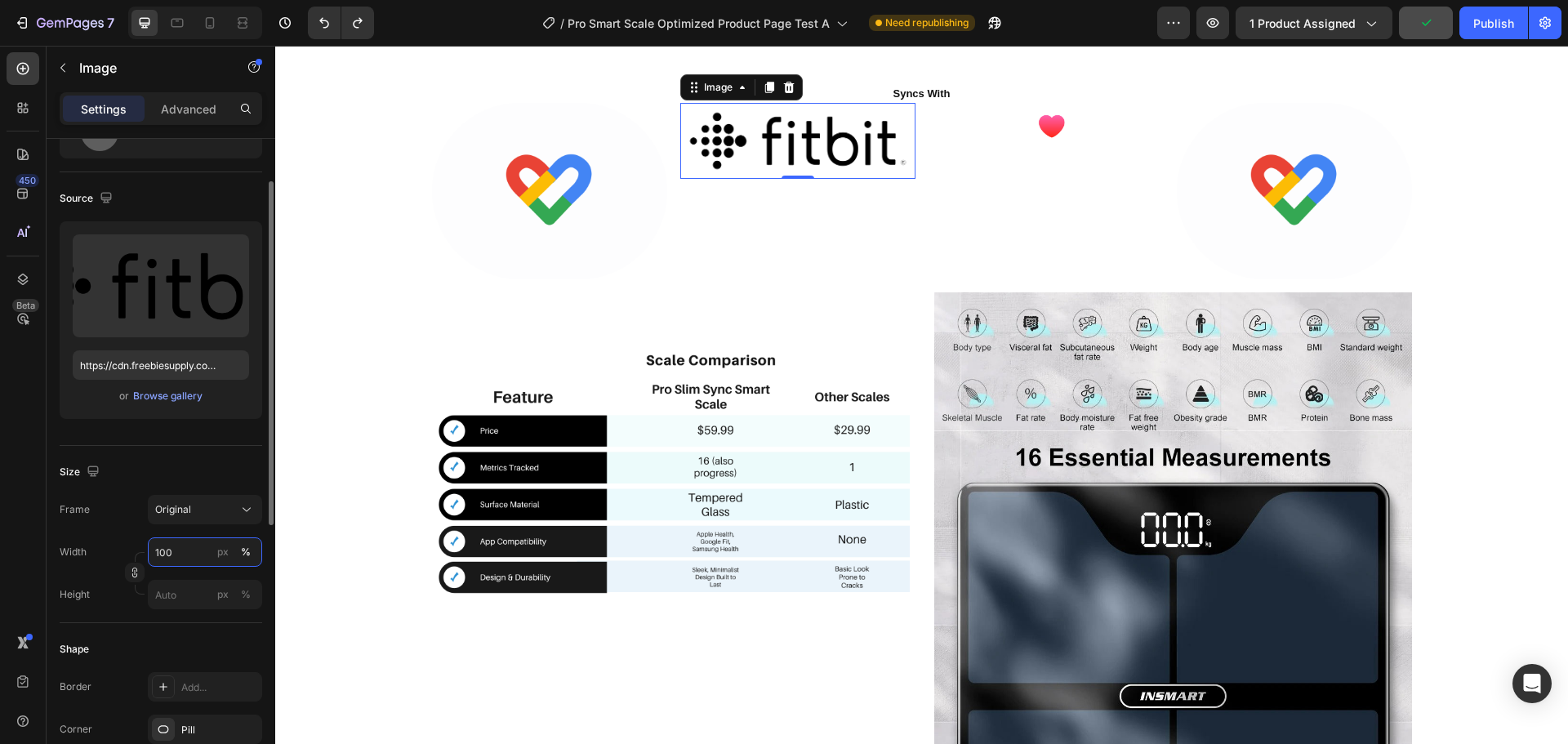click on "100" at bounding box center [205, 552] 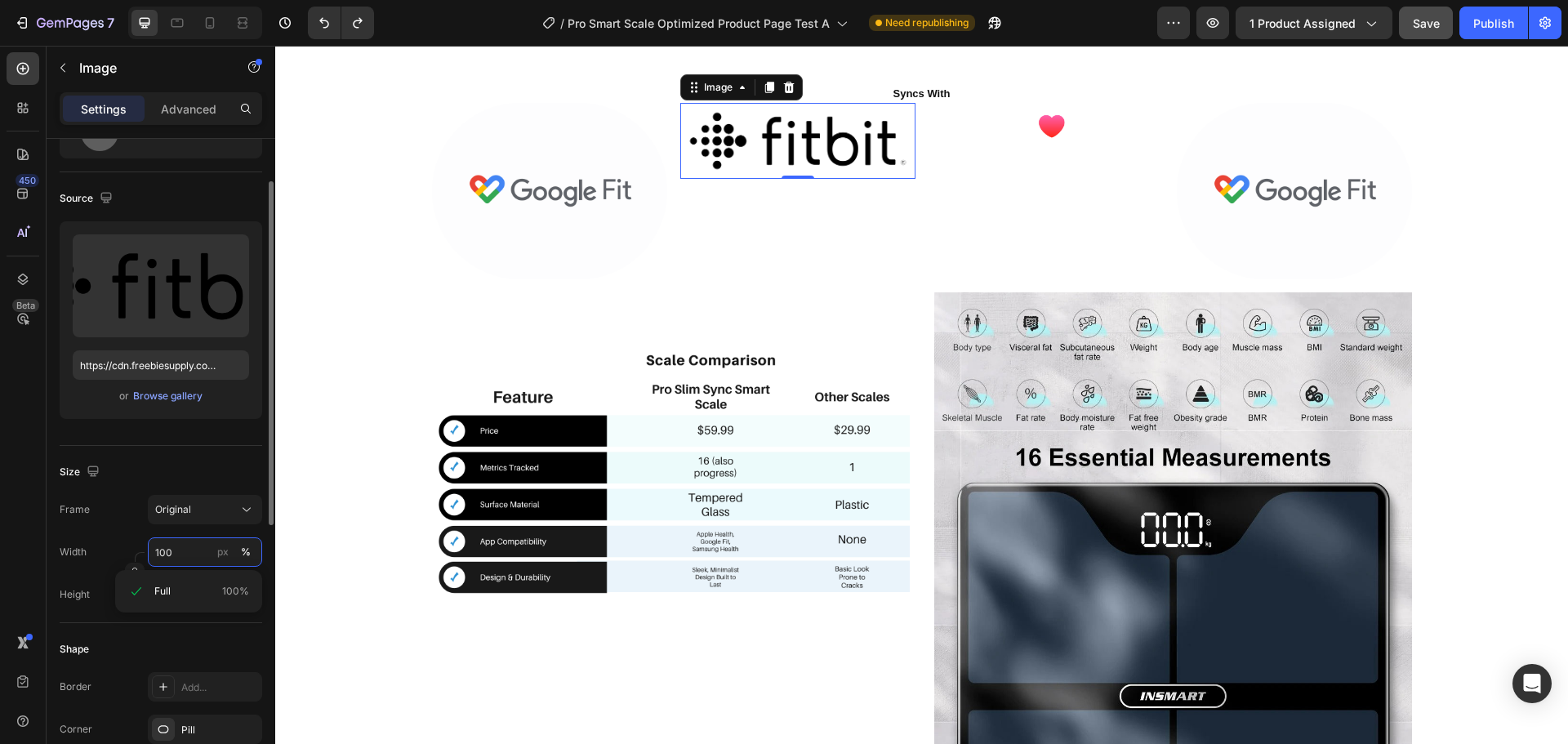 click on "100" at bounding box center (205, 552) 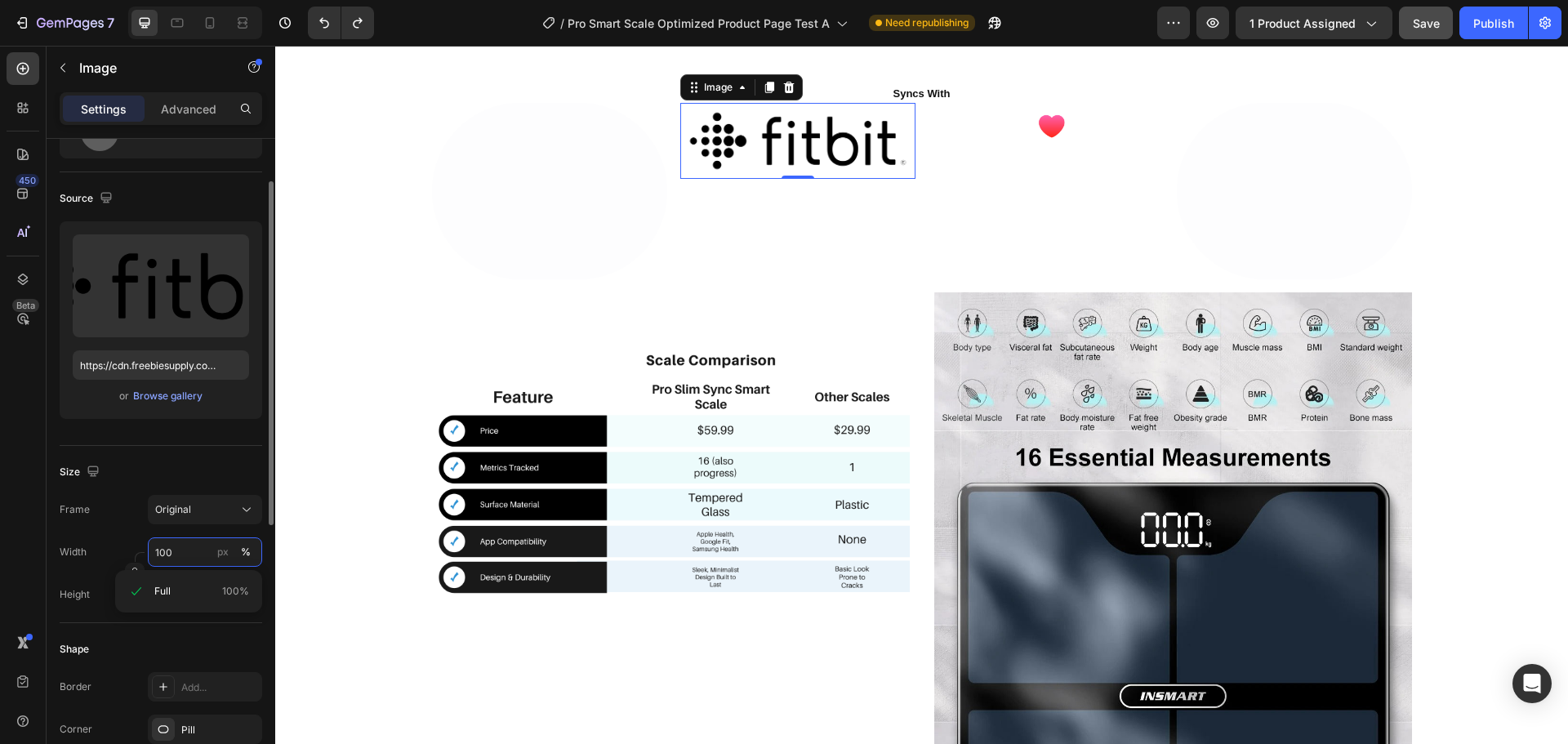 click on "100" at bounding box center (205, 552) 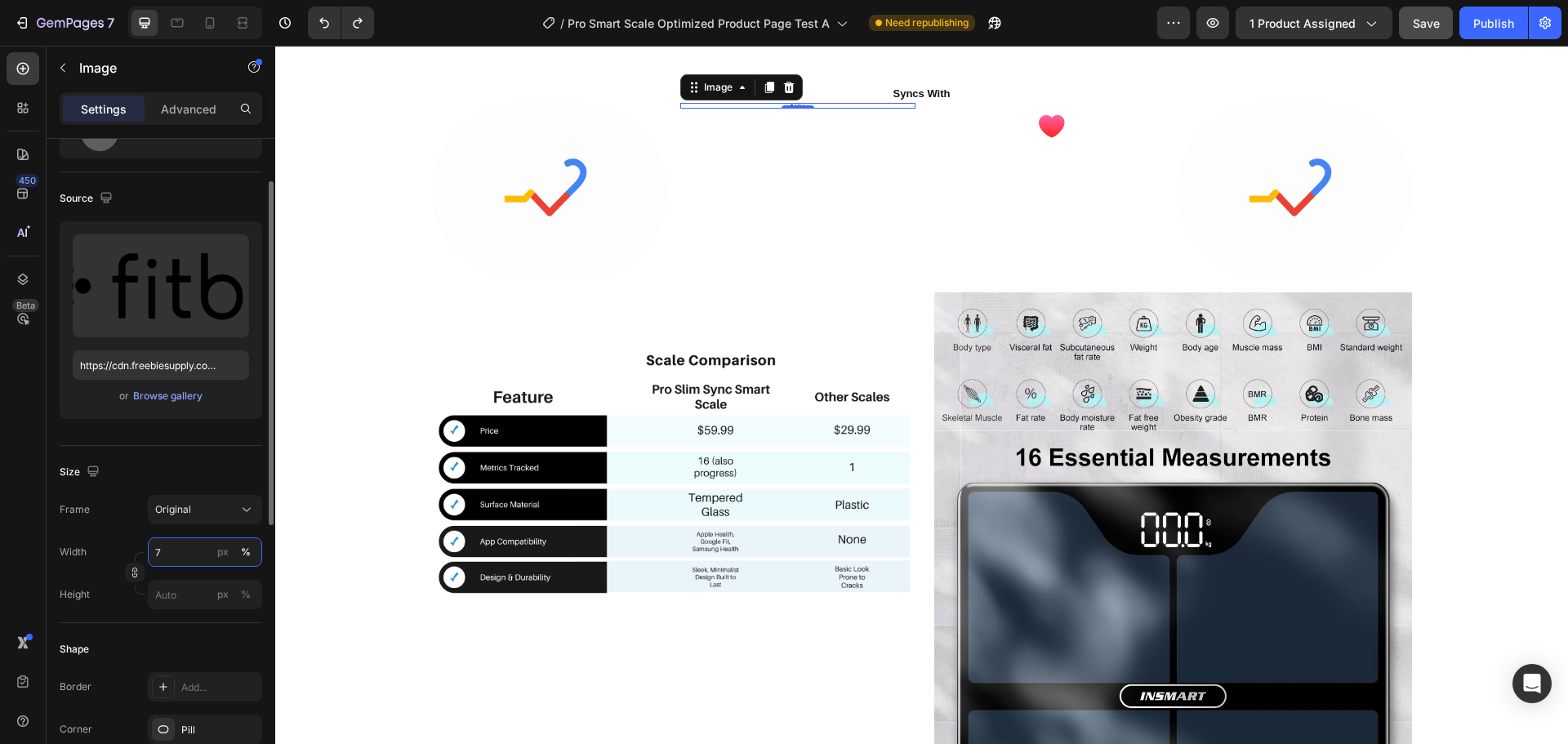 type on "75" 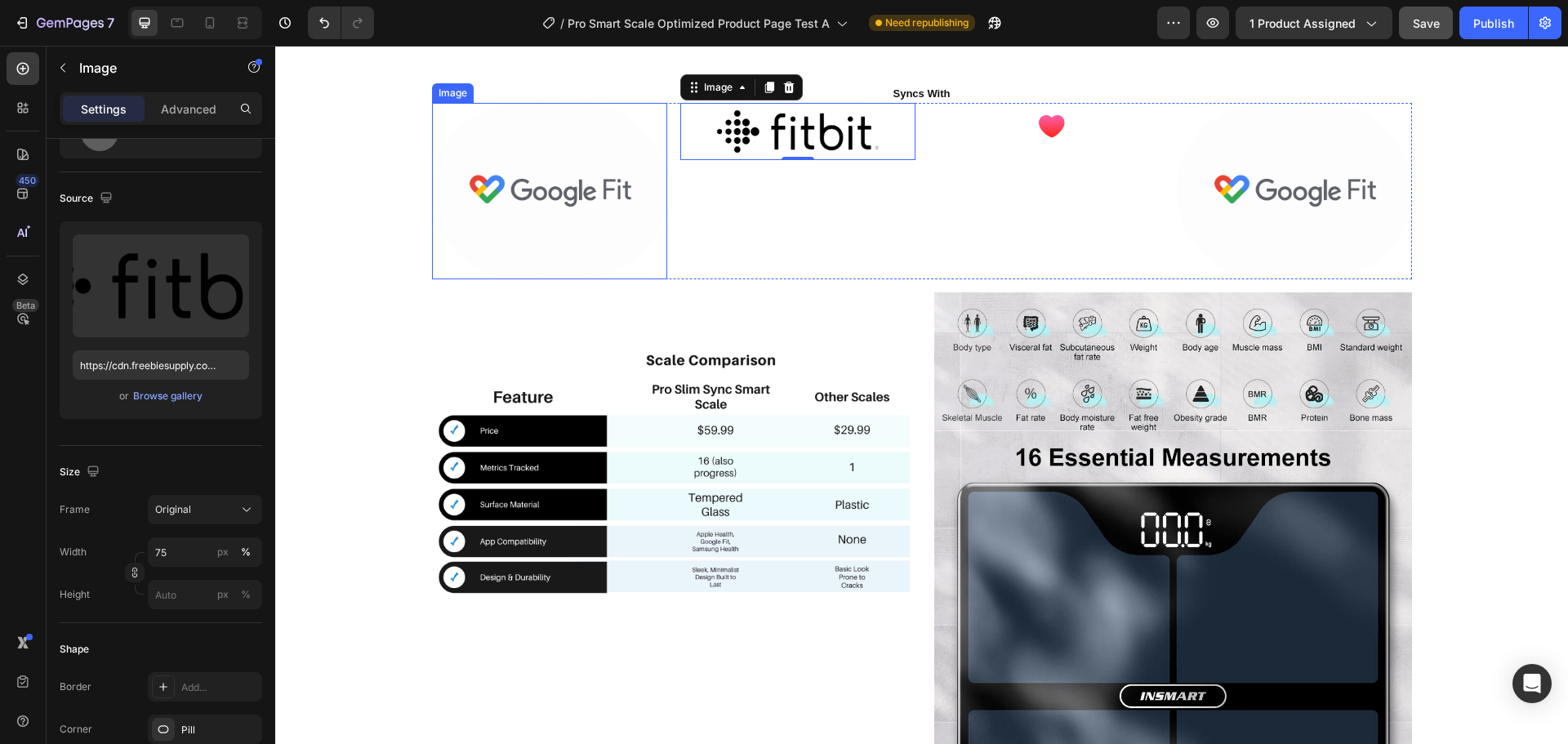 click at bounding box center (550, 191) 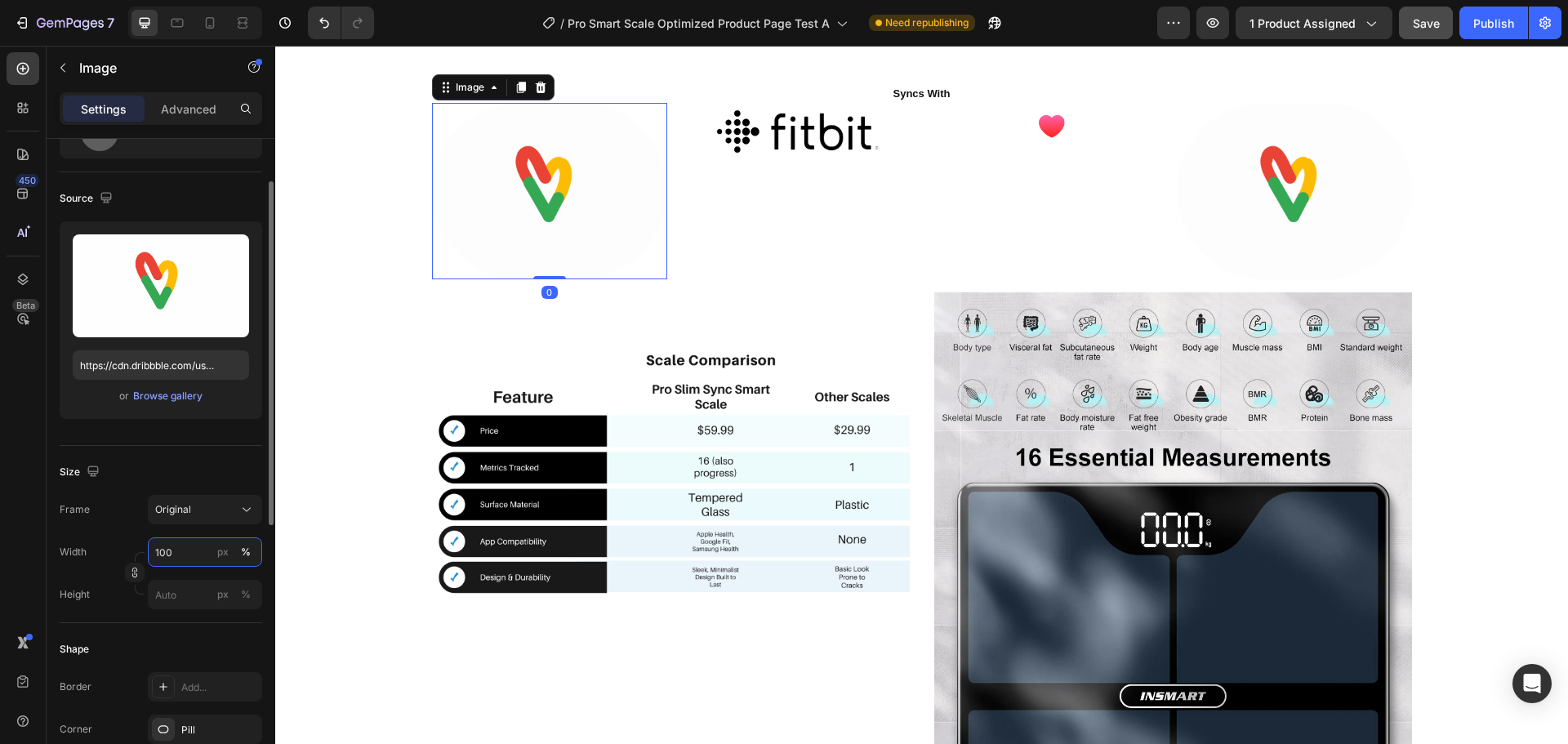 click on "100" at bounding box center [205, 552] 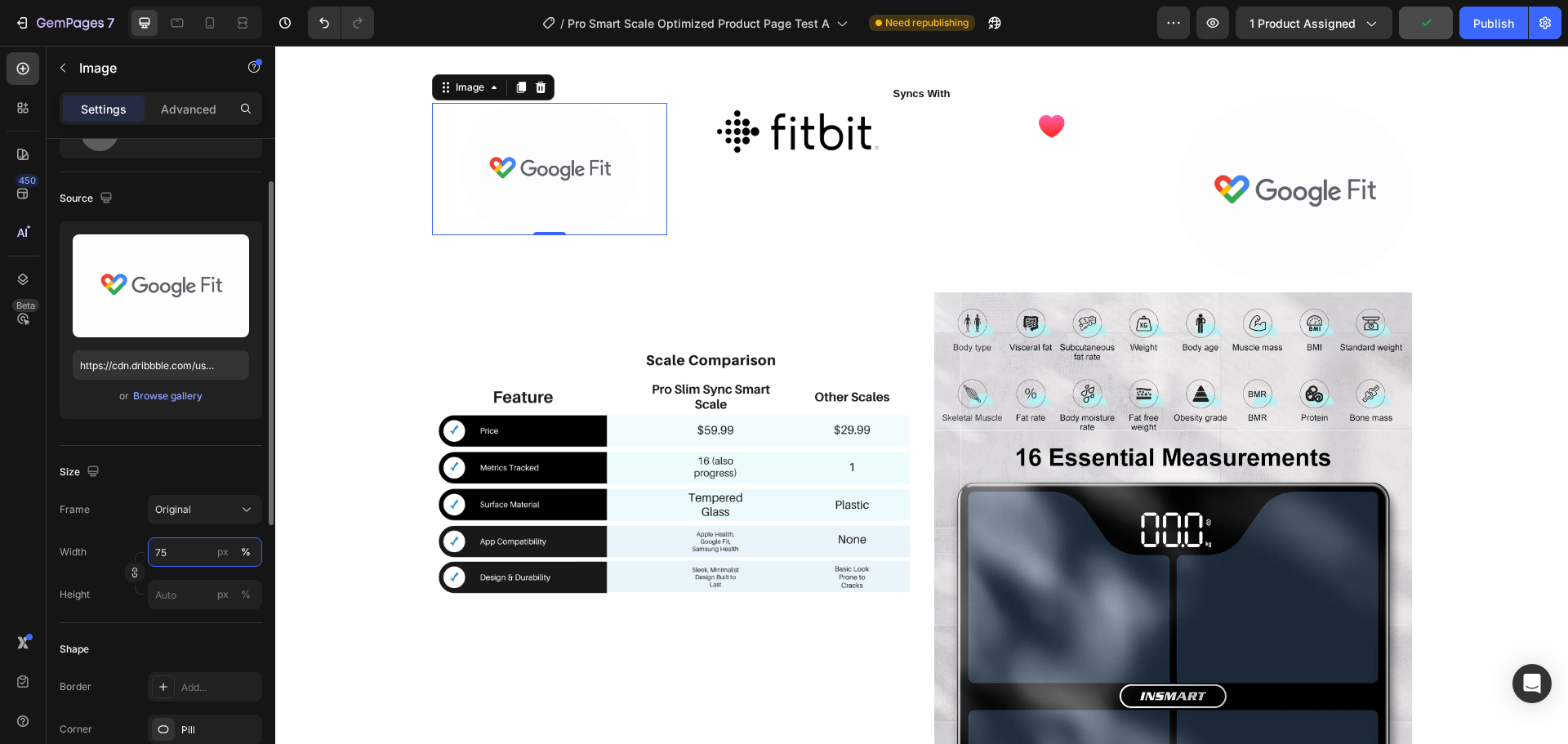 drag, startPoint x: 191, startPoint y: 548, endPoint x: 145, endPoint y: 553, distance: 46.27094 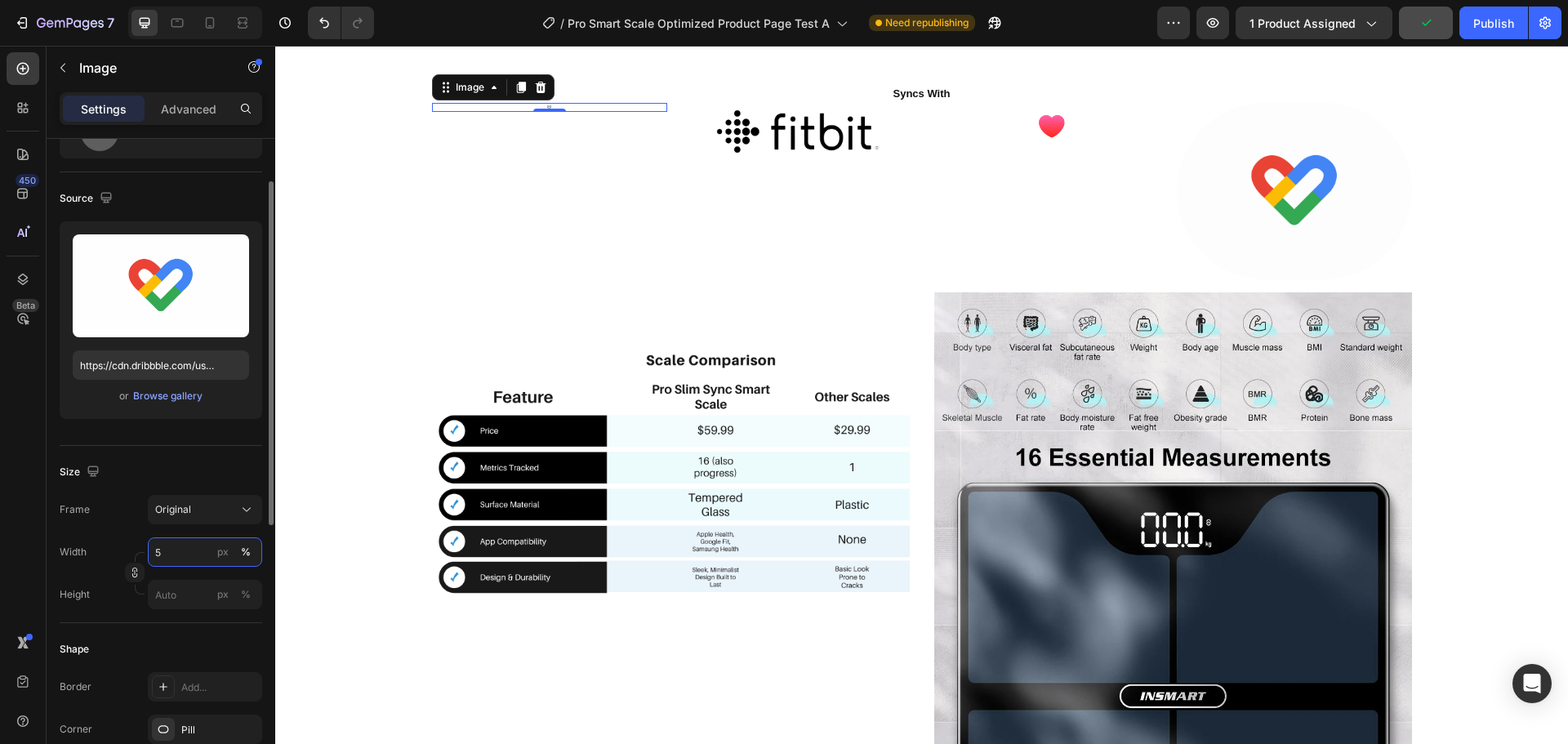 type on "50" 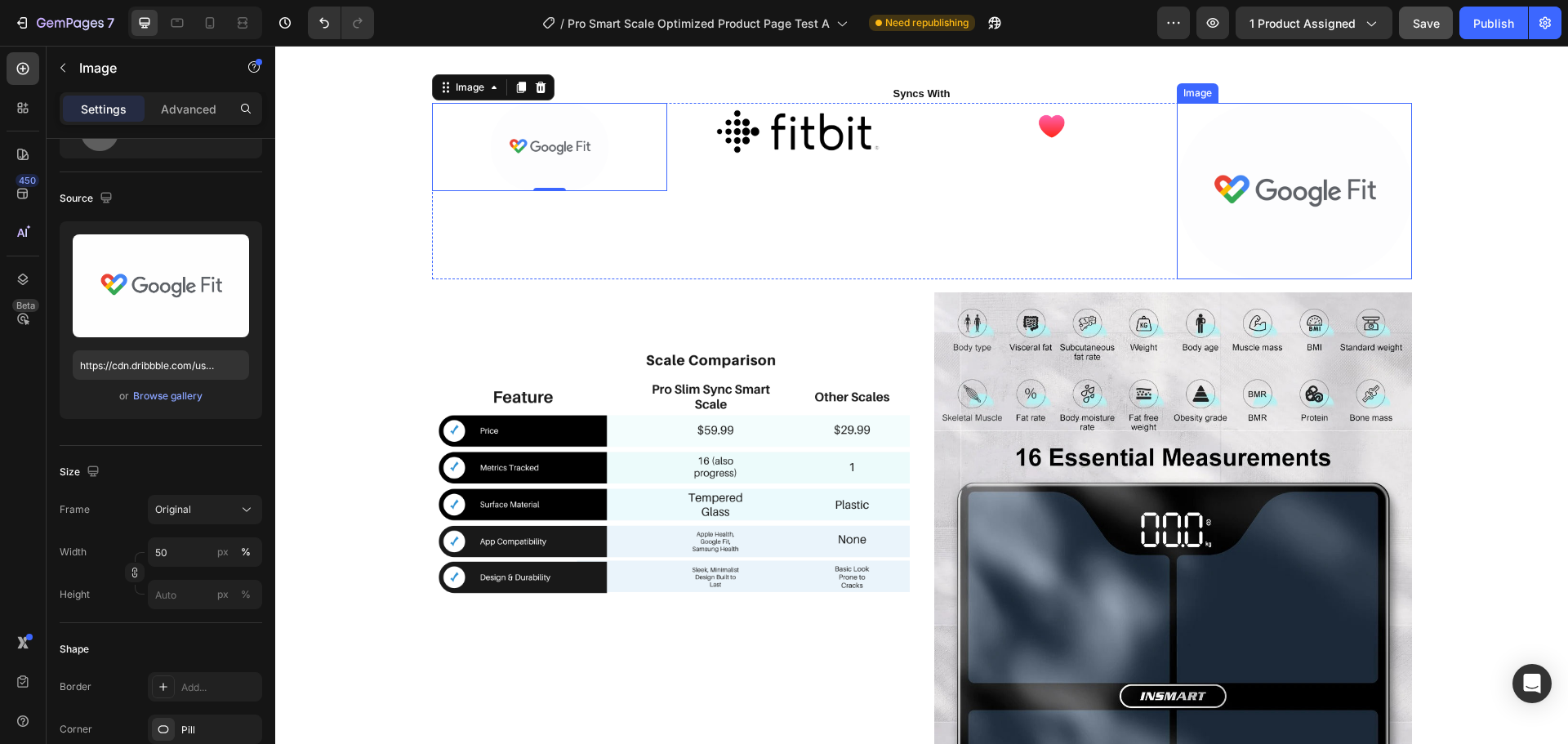 click at bounding box center [1294, 191] 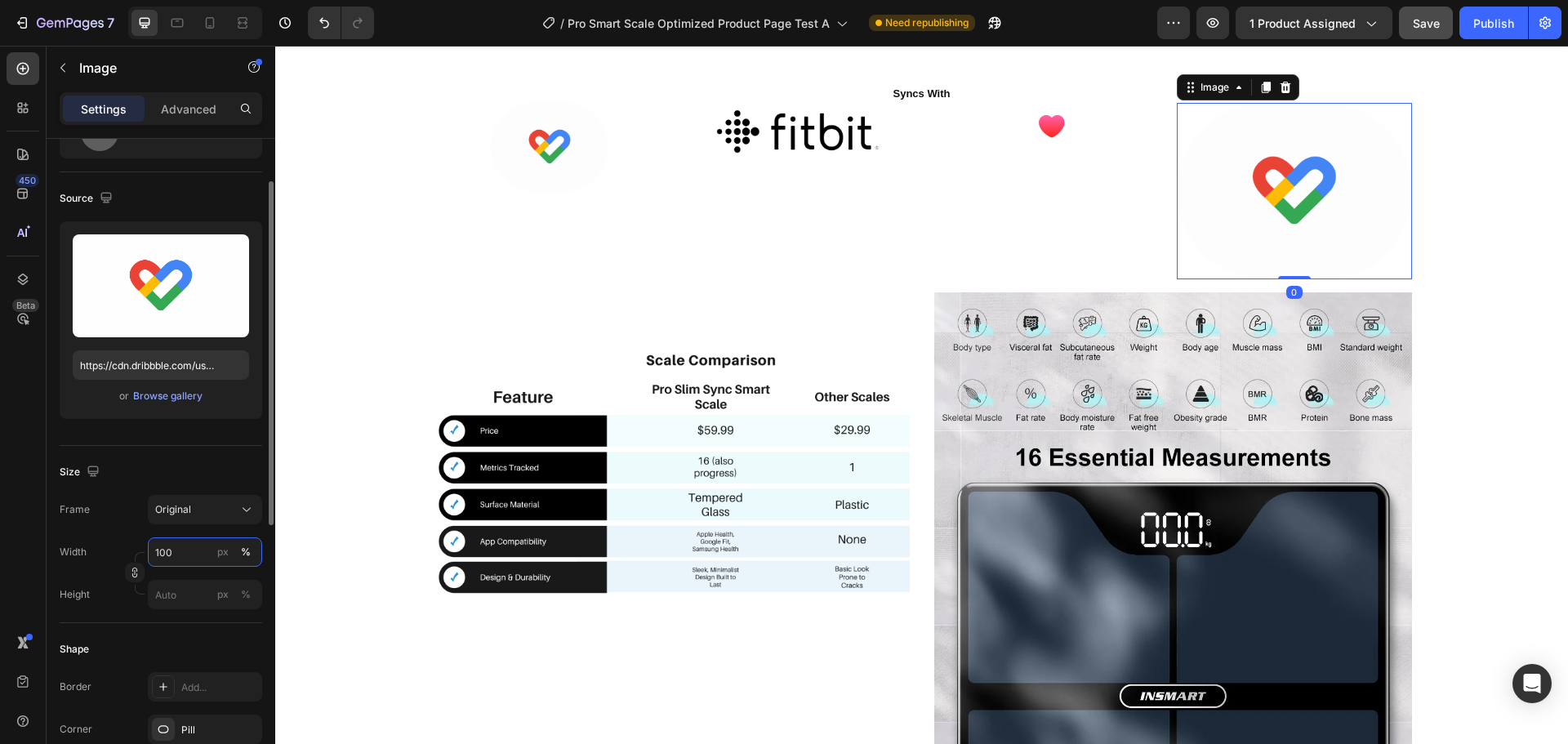 click on "100" at bounding box center [205, 552] 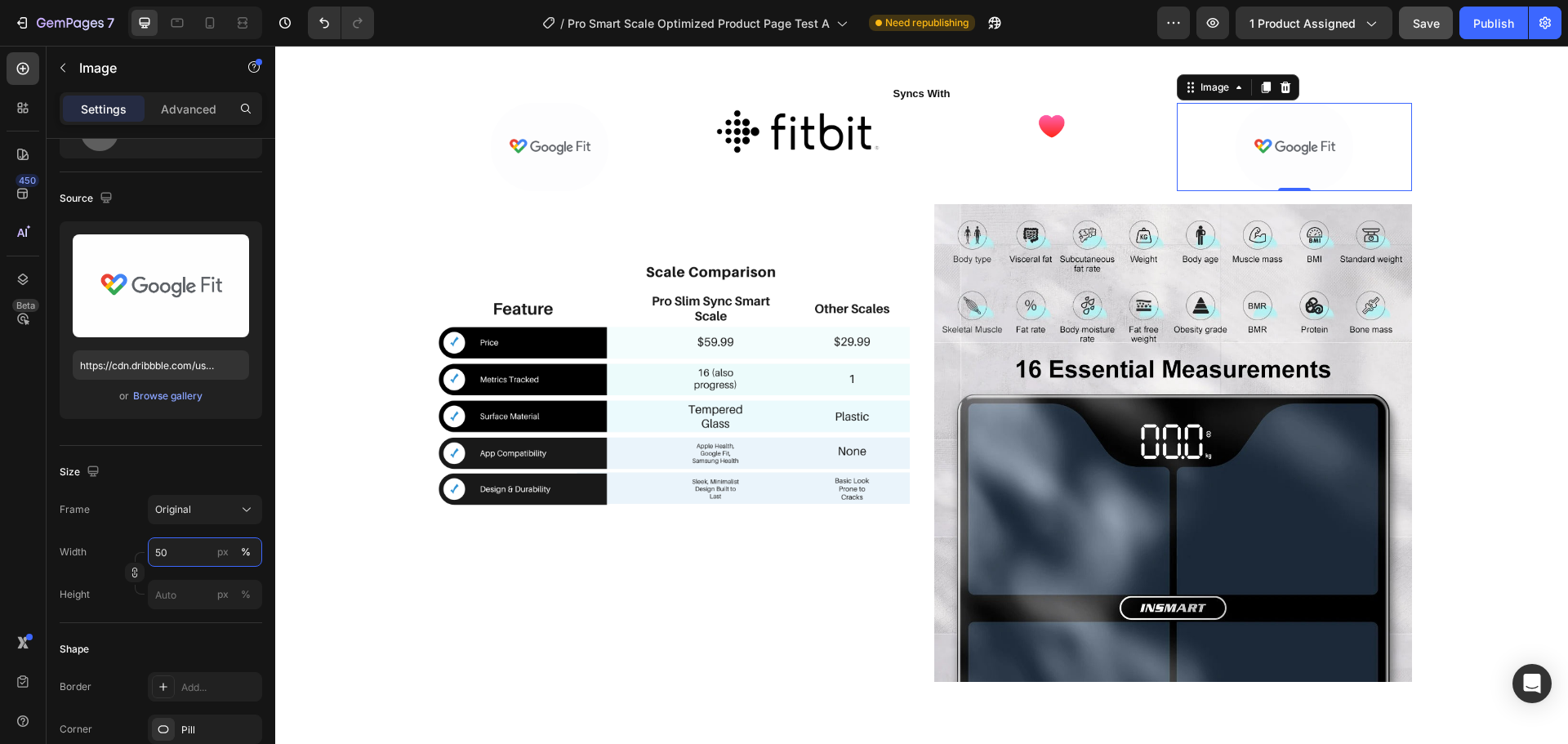 type on "50" 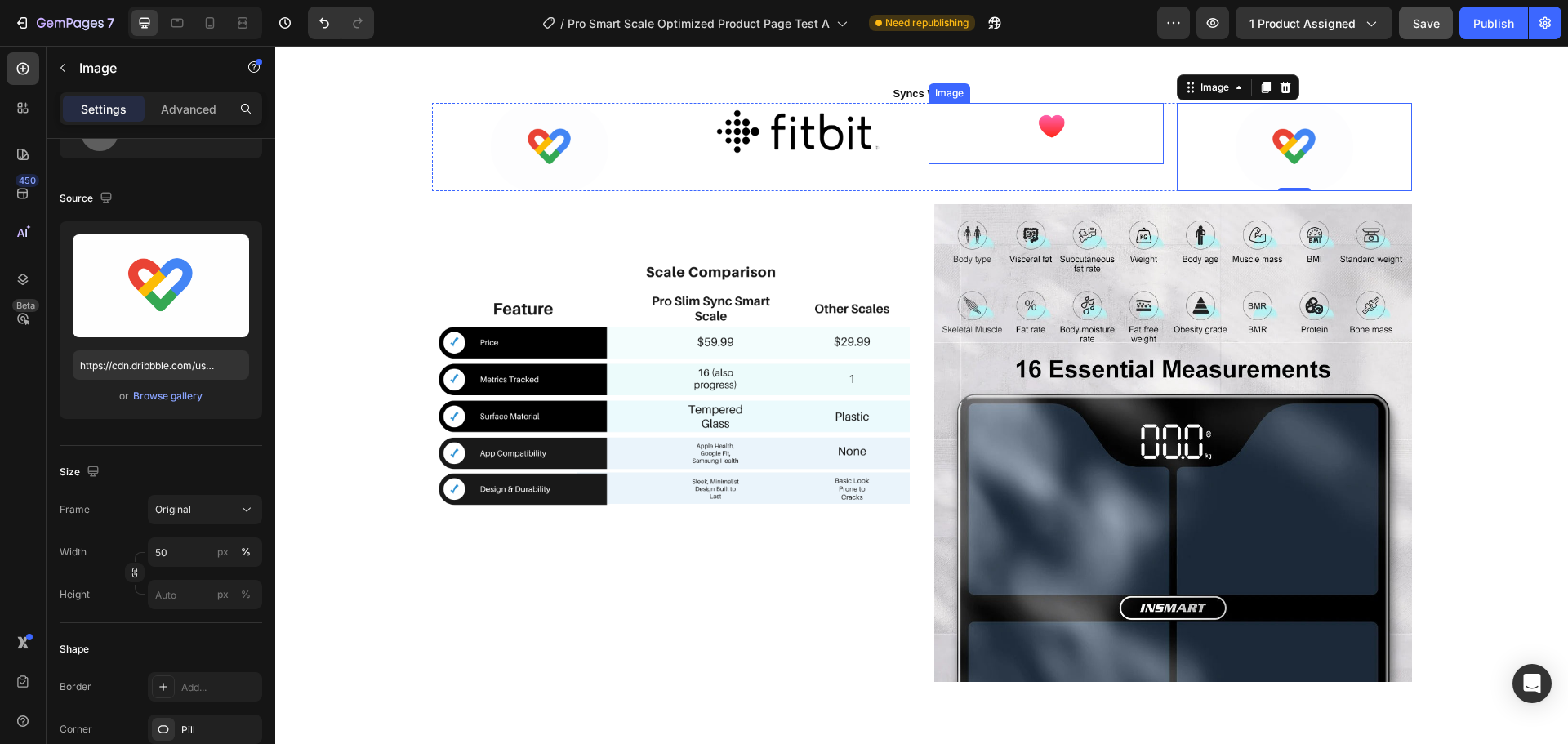 click at bounding box center [1046, 133] 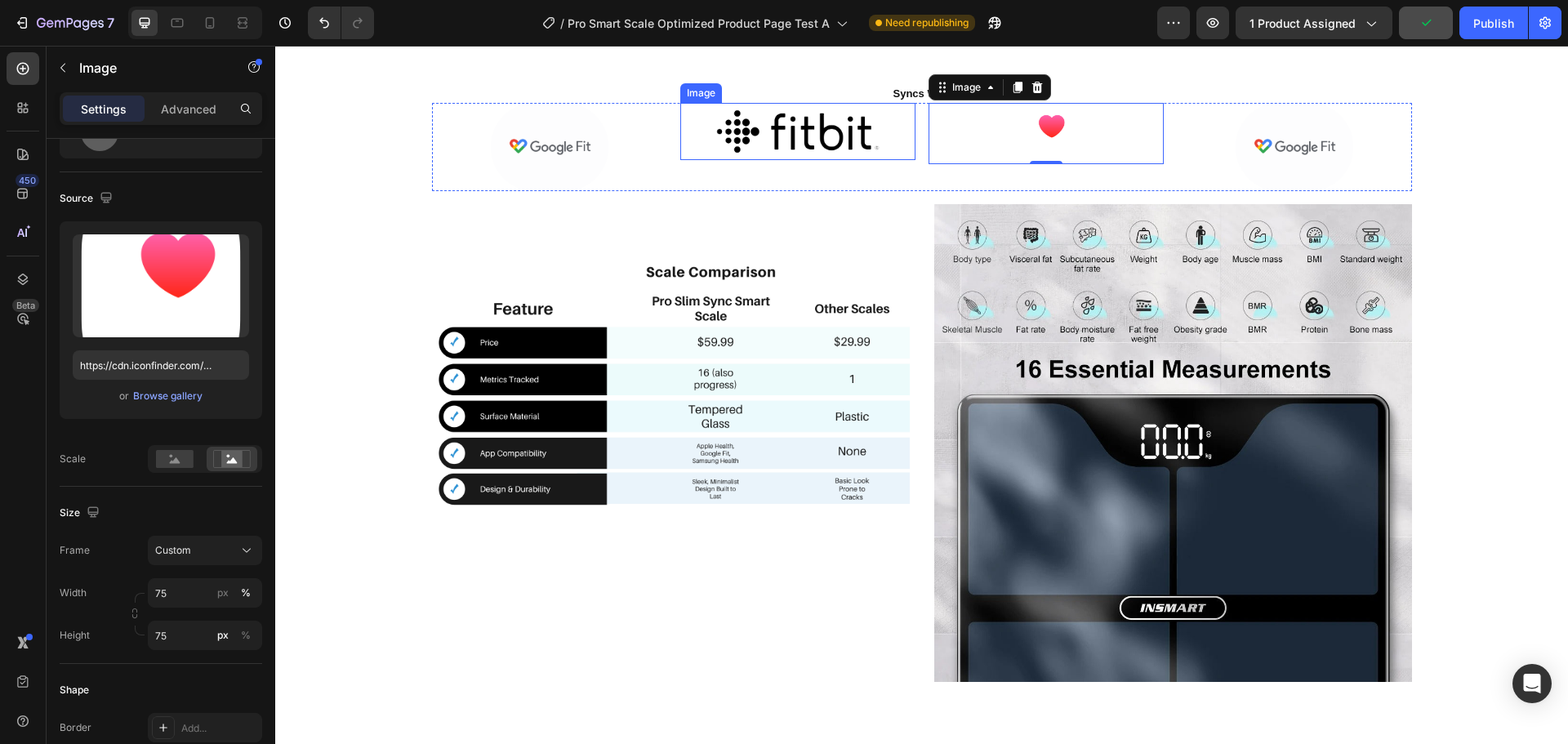 click at bounding box center [798, 131] 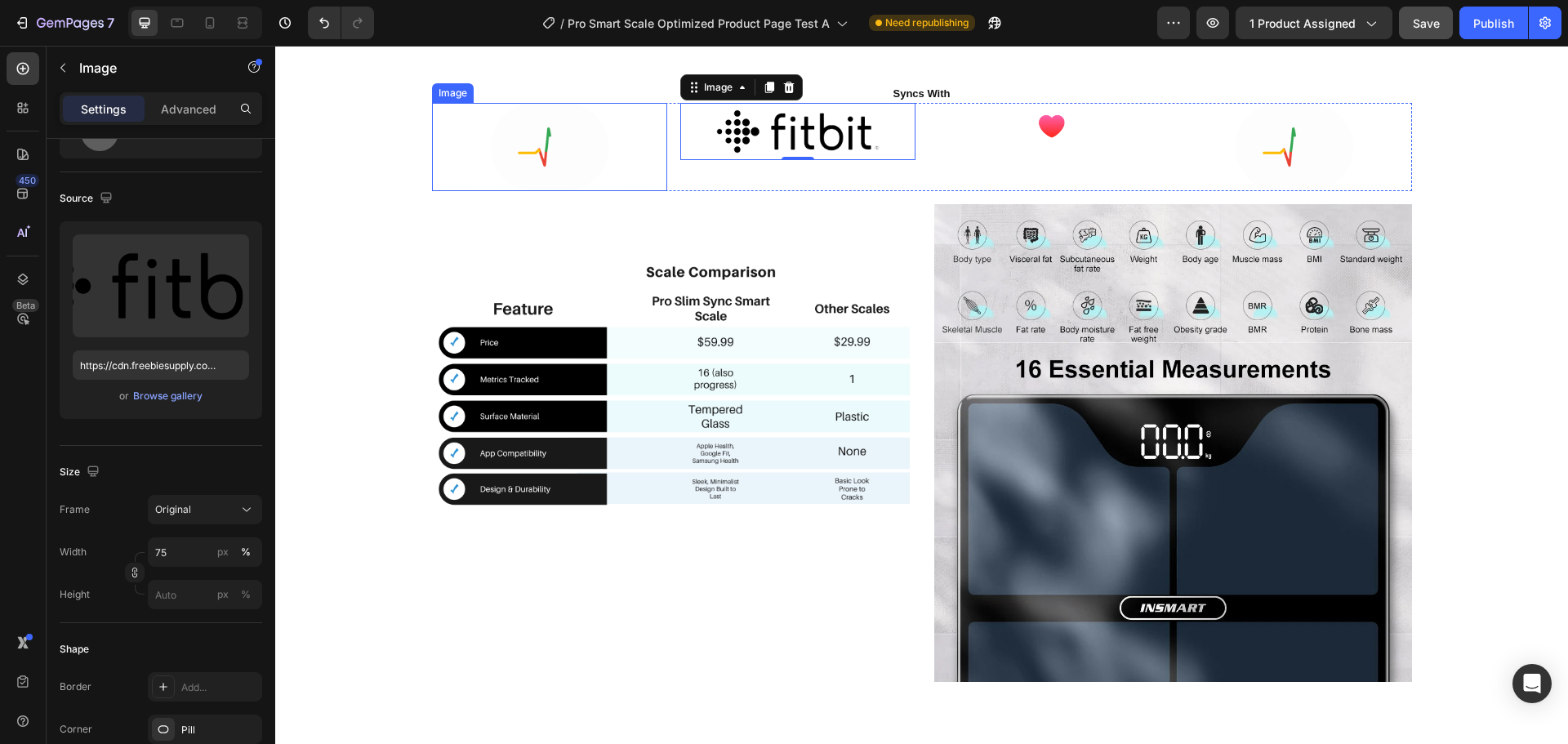 click on "⁠⁠⁠⁠⁠⁠⁠ Syncs With Heading Image Image   0 Image Image Row Image Image Row" at bounding box center [921, 384] 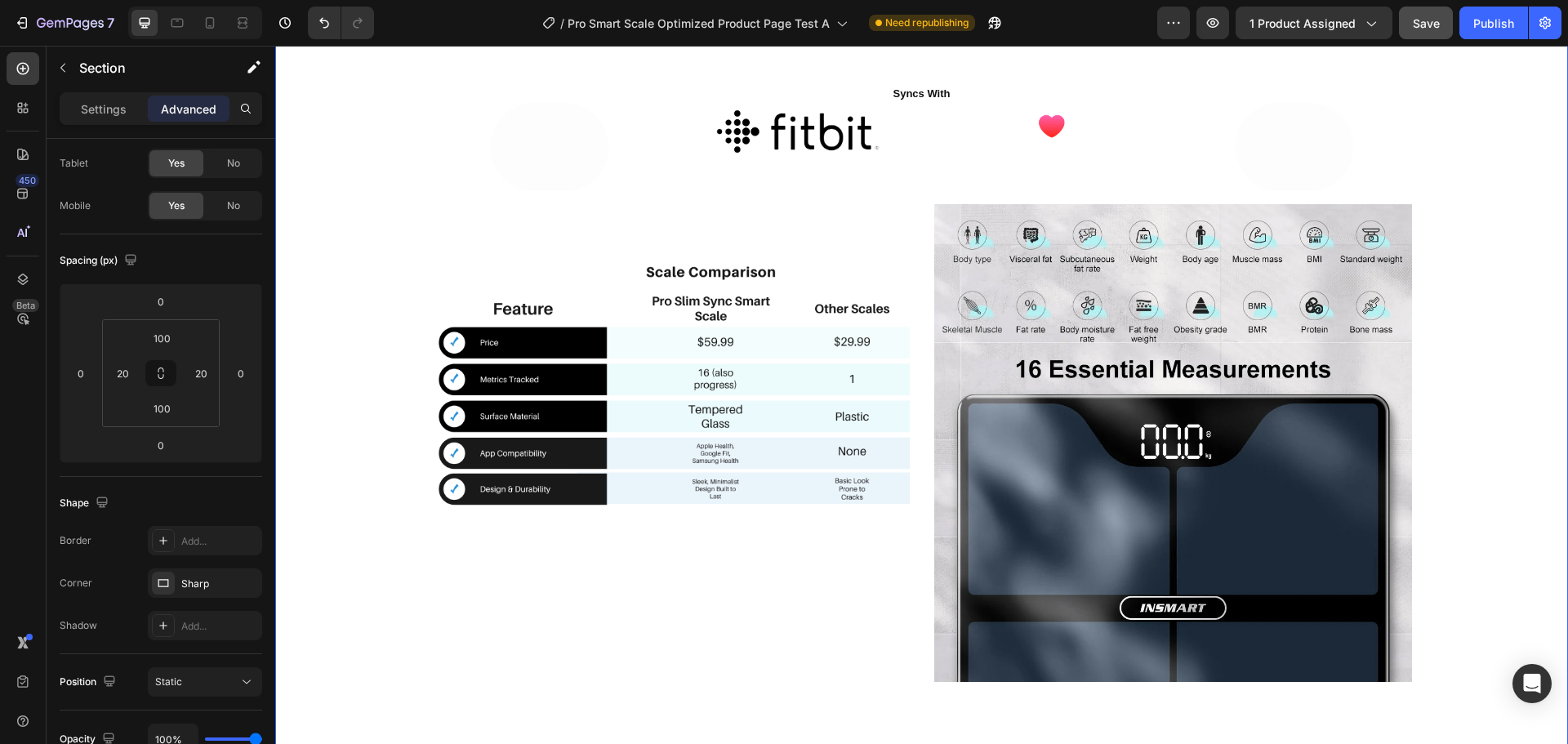 scroll, scrollTop: 0, scrollLeft: 0, axis: both 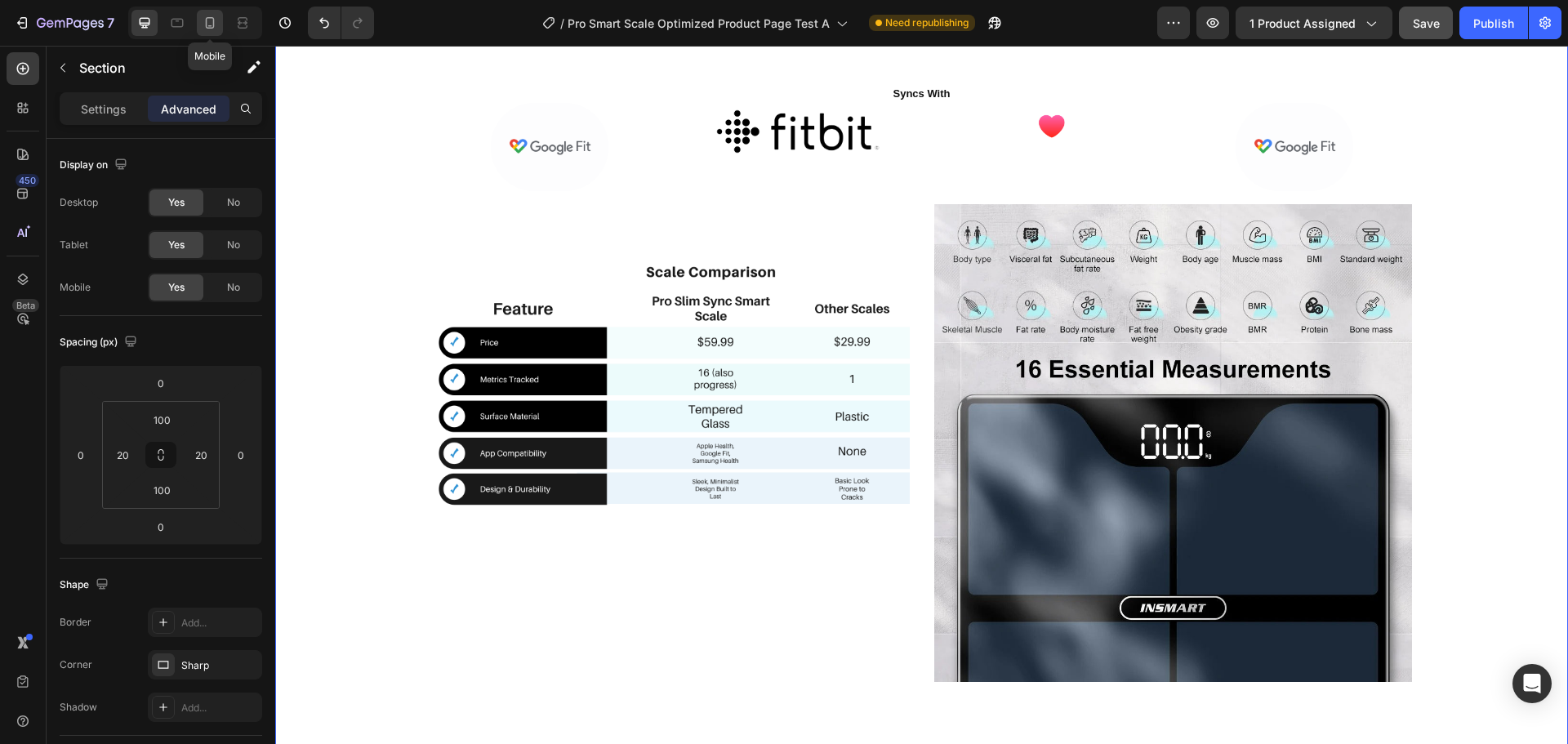 click 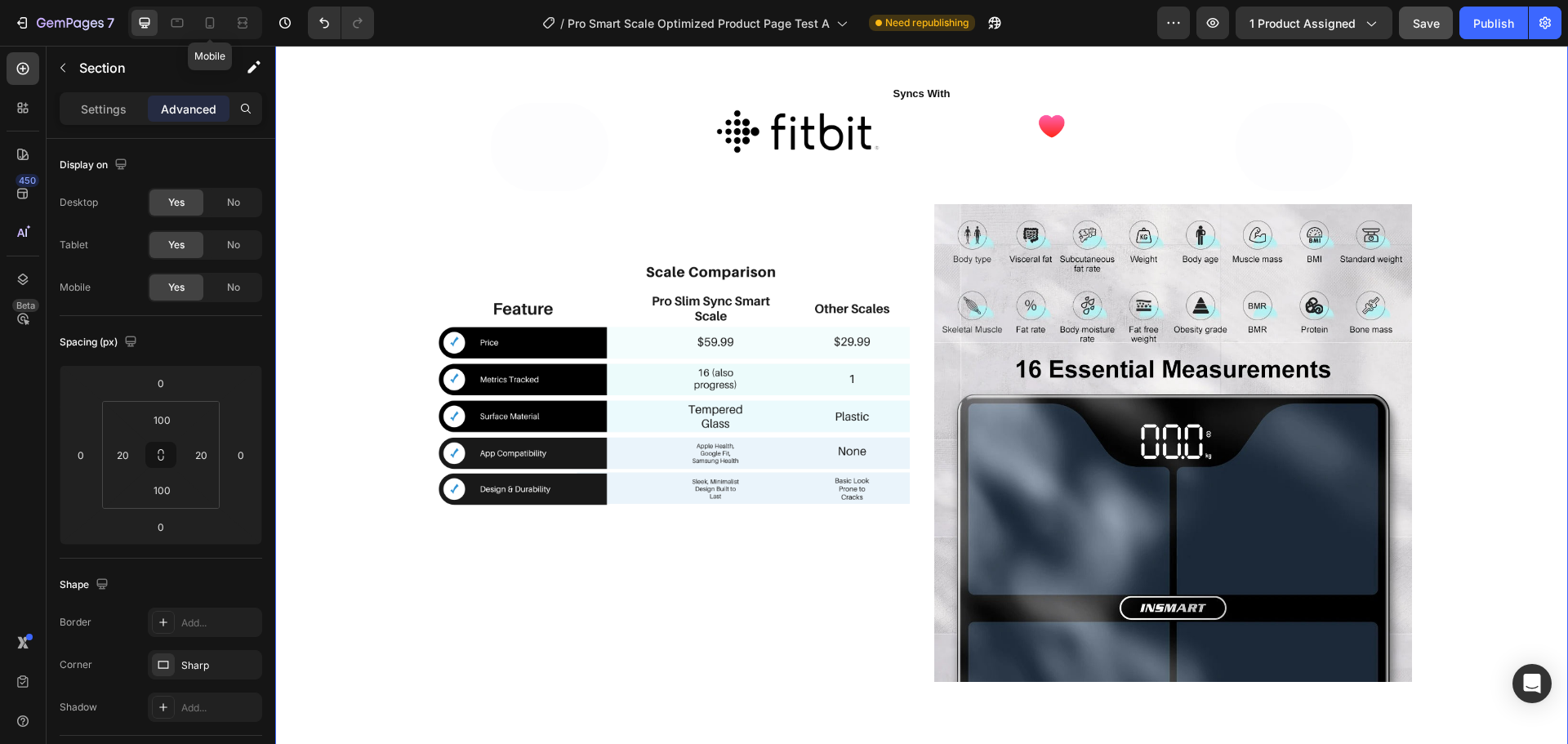 type on "25" 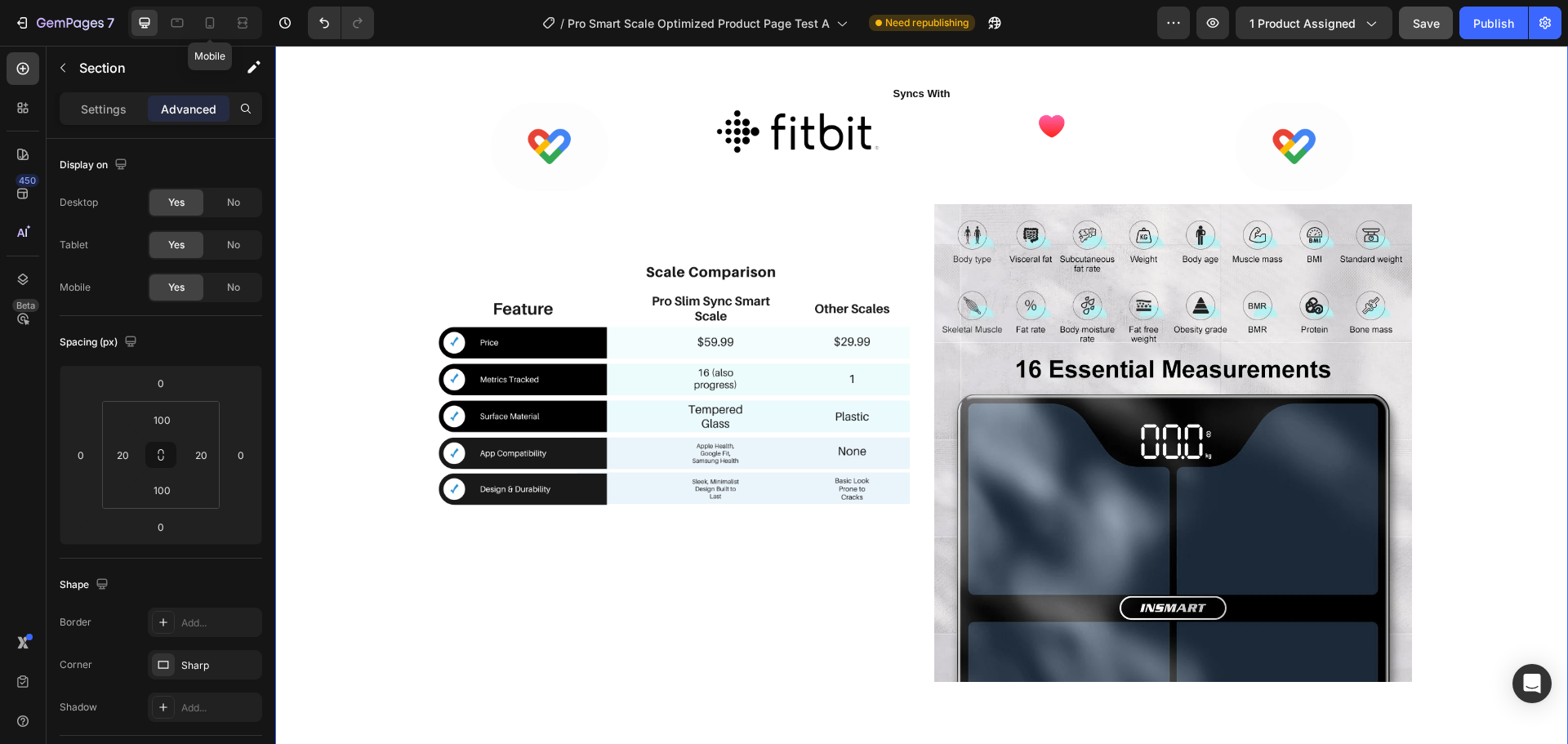 type on "0" 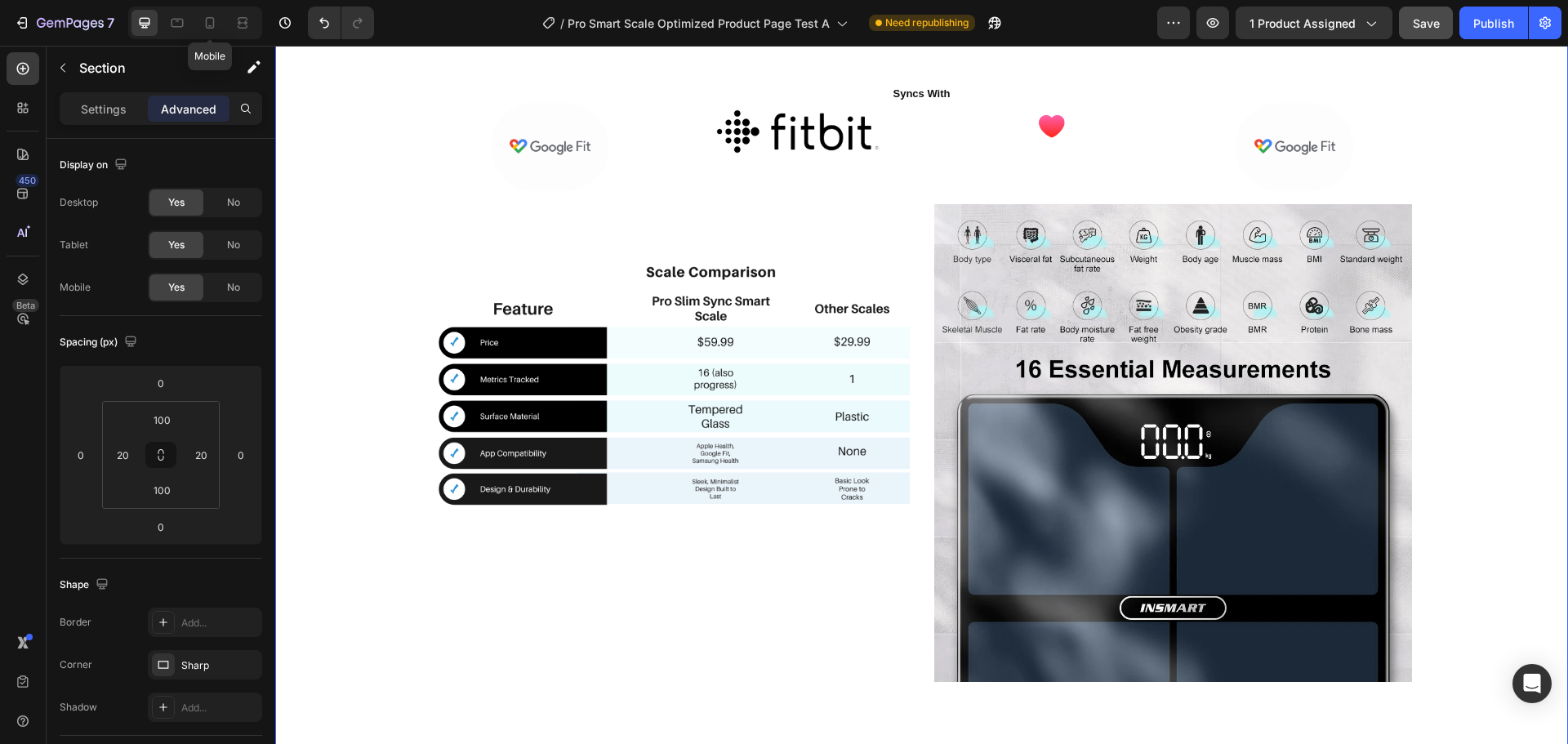 type on "0" 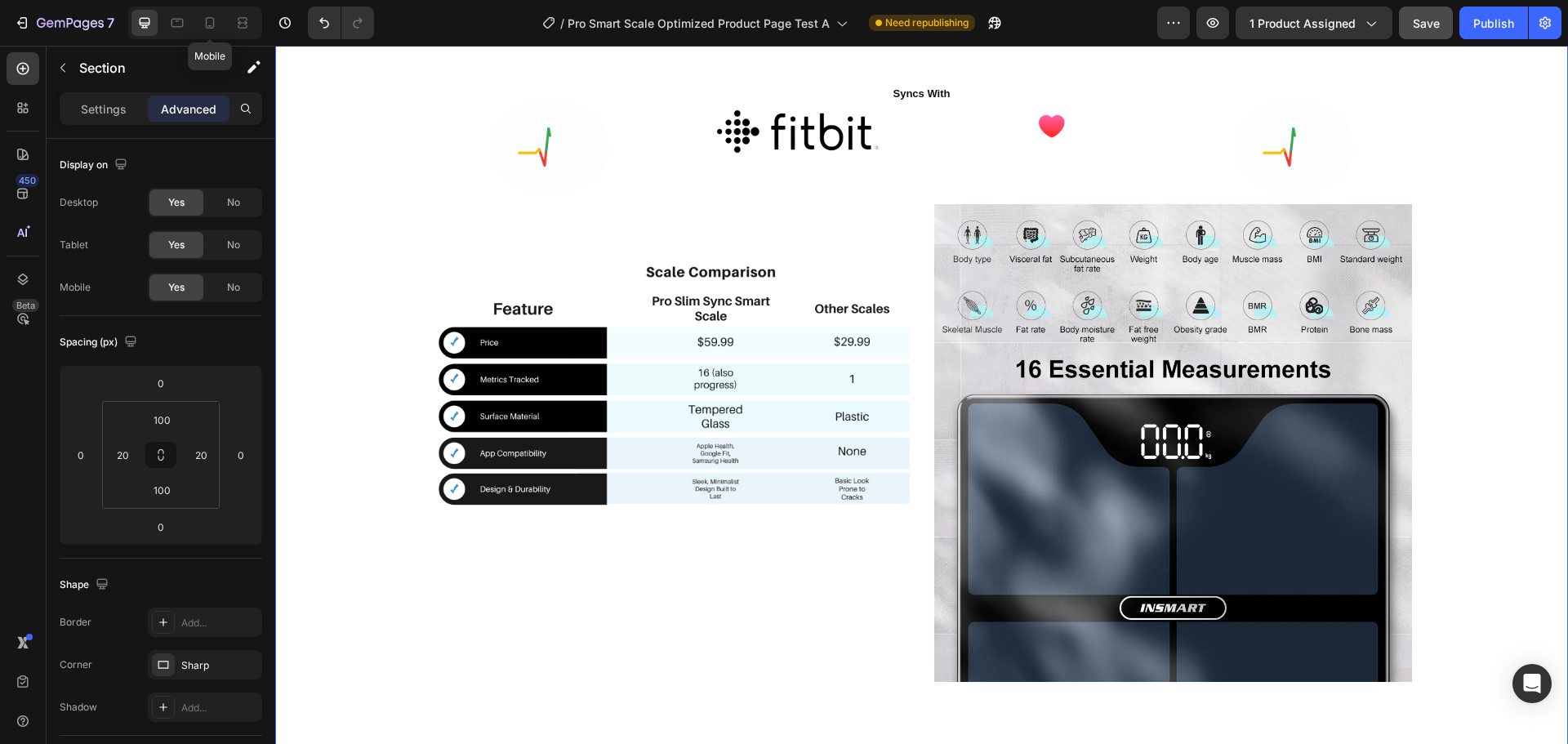 type on "0" 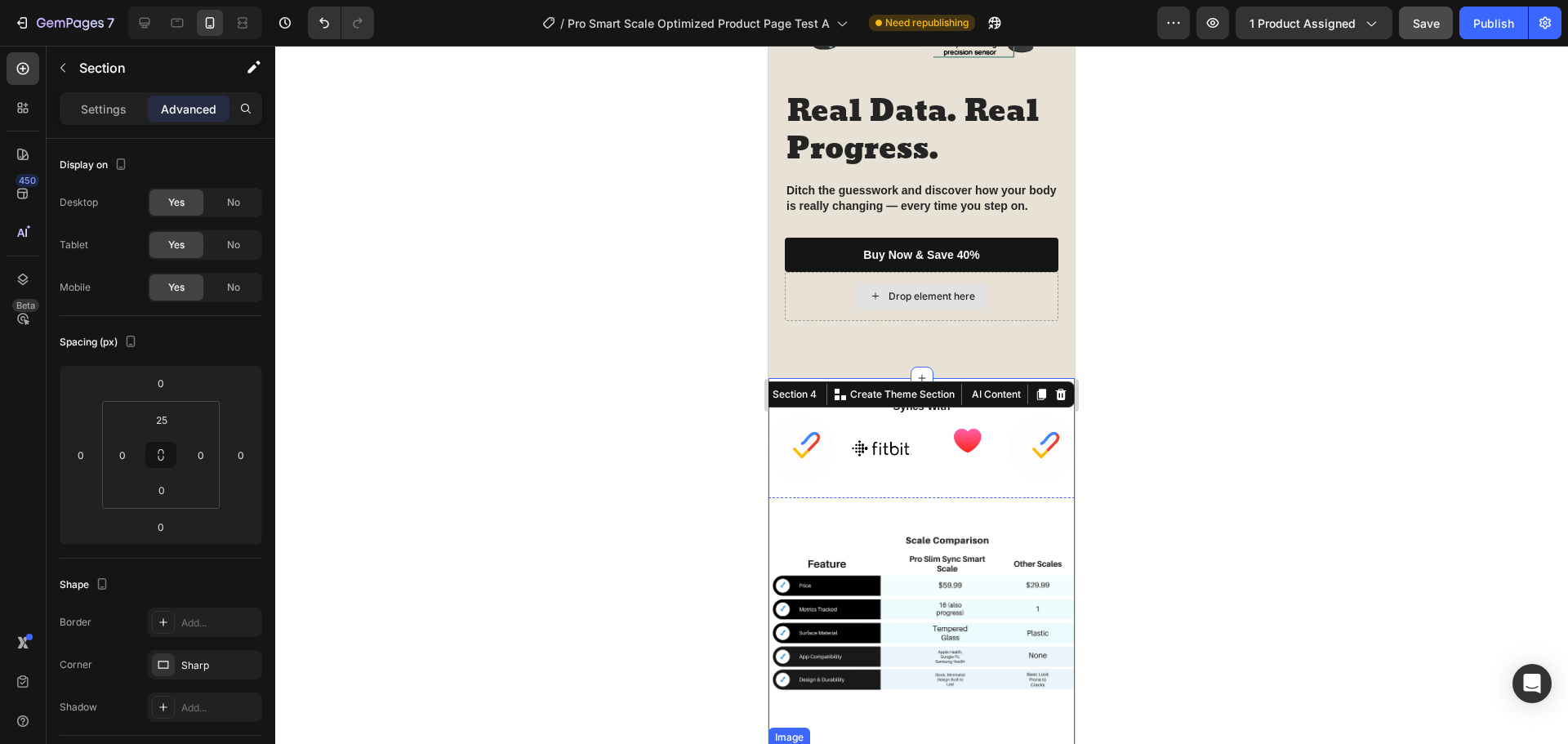 scroll, scrollTop: 2074, scrollLeft: 0, axis: vertical 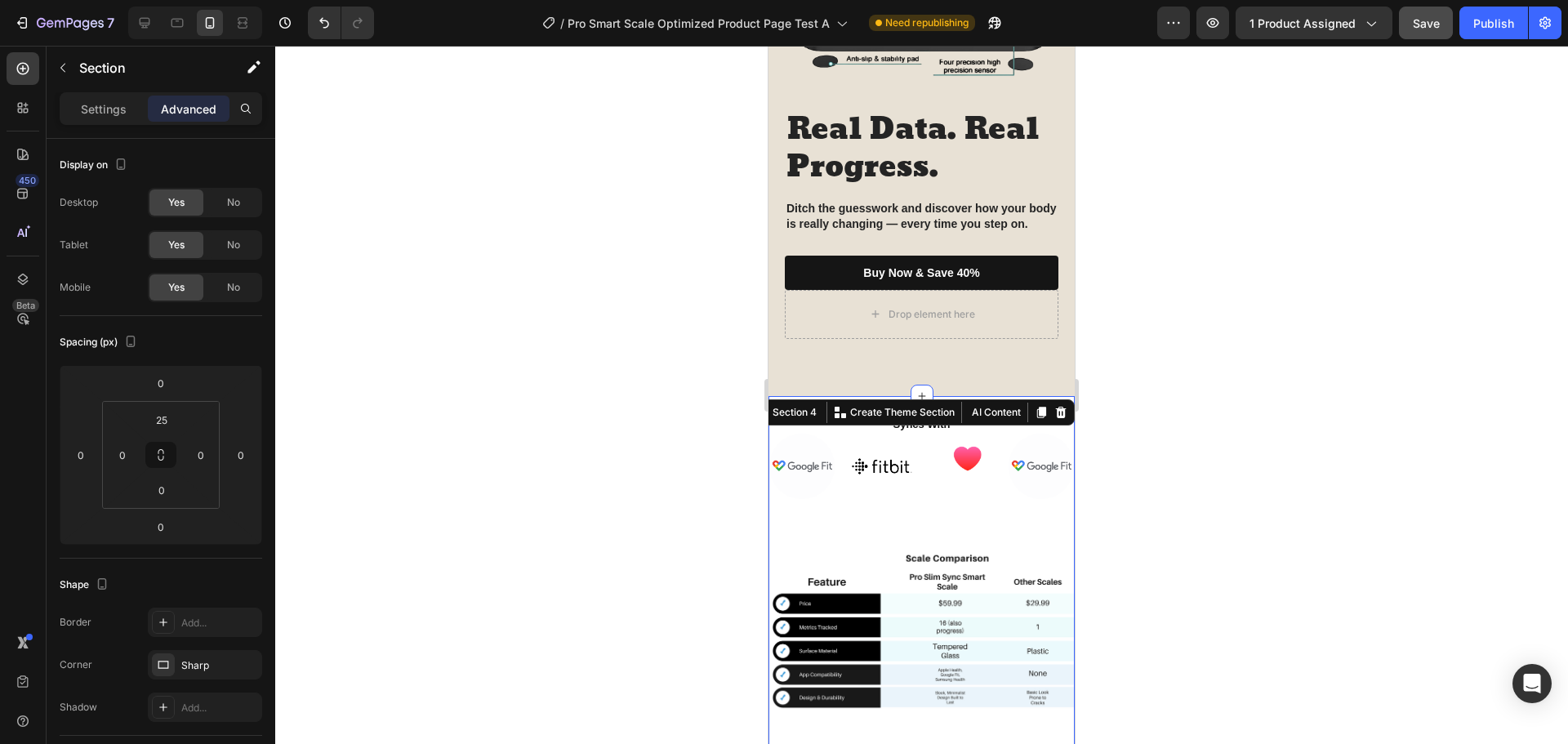 click 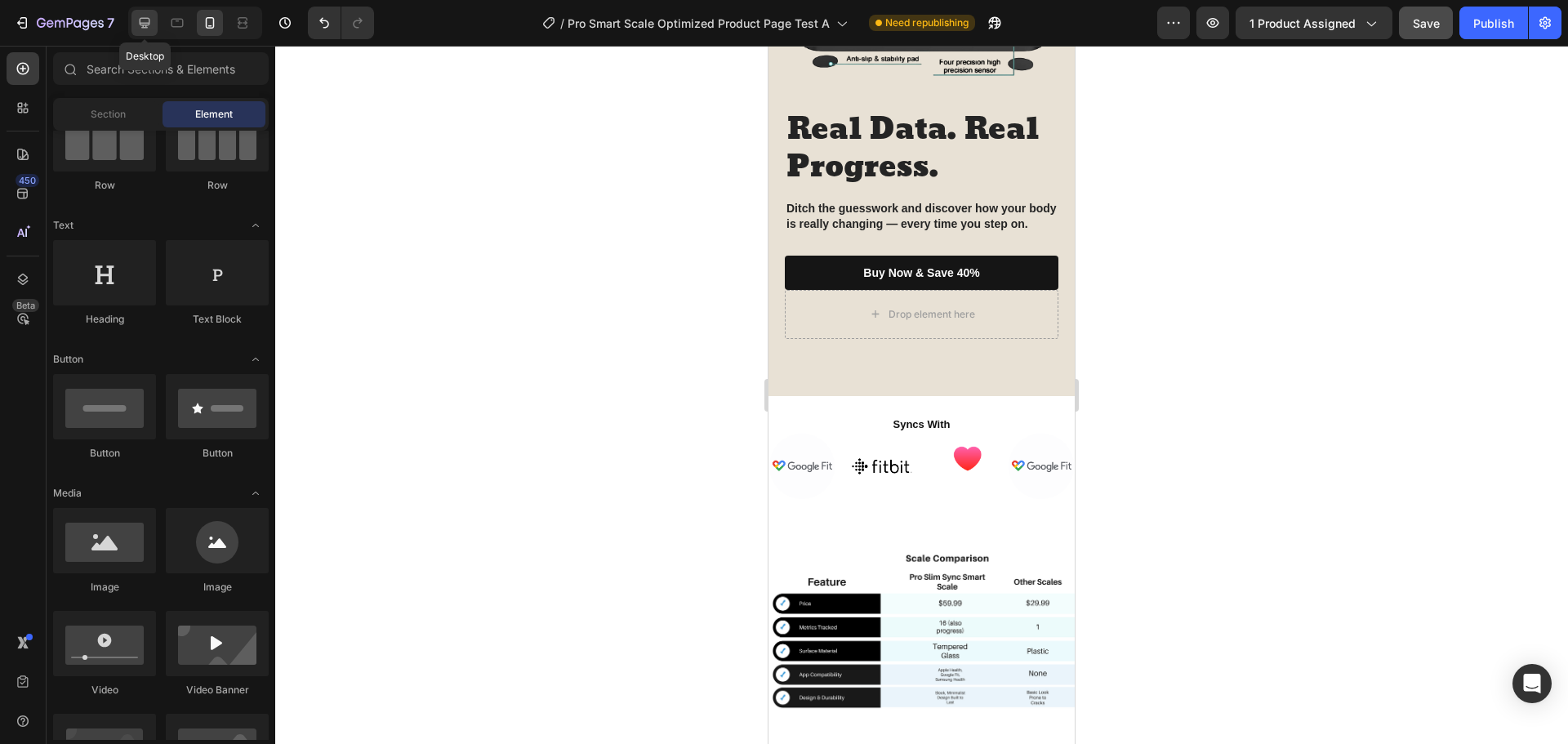 click 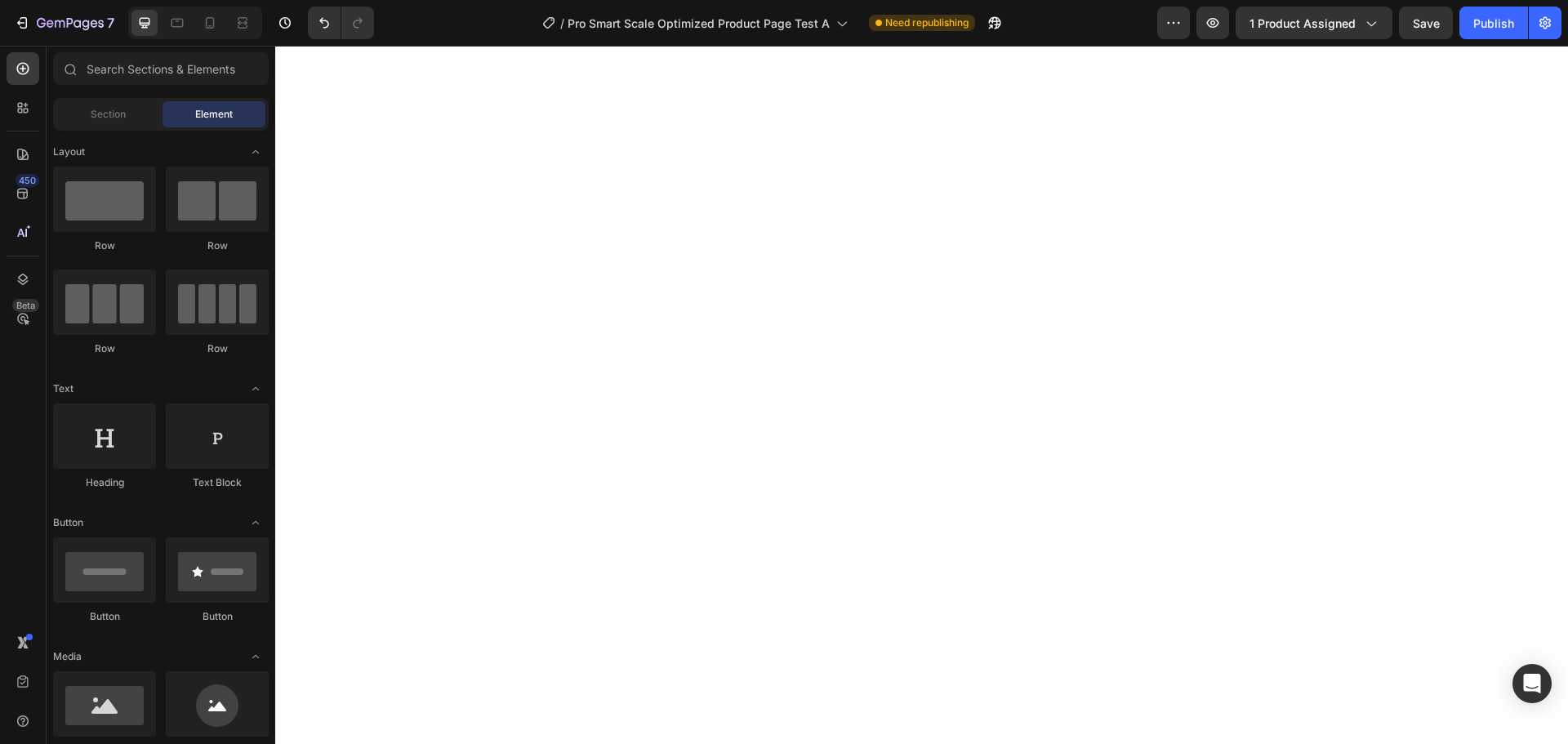 scroll, scrollTop: 0, scrollLeft: 0, axis: both 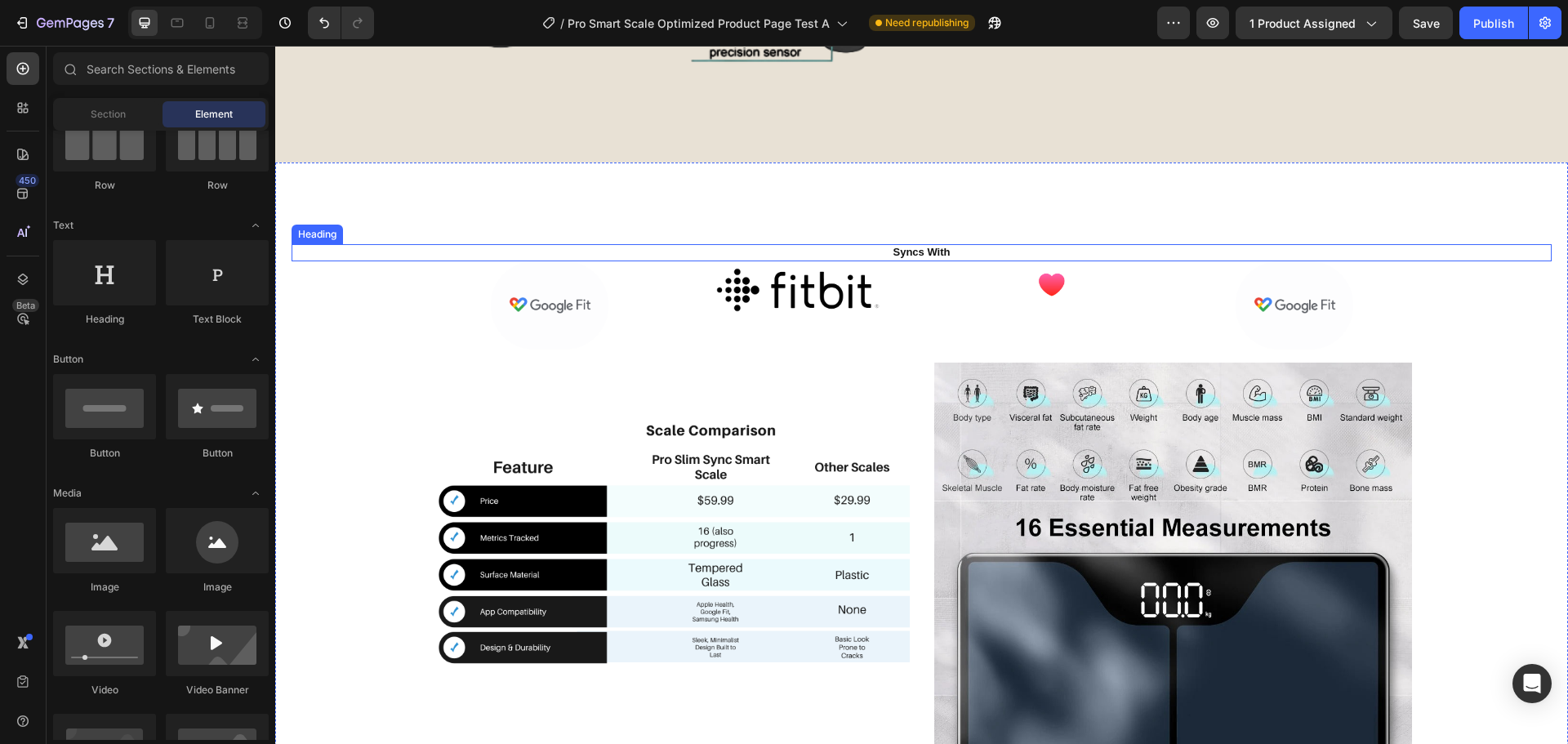 click on "Syncs With" at bounding box center [922, 252] 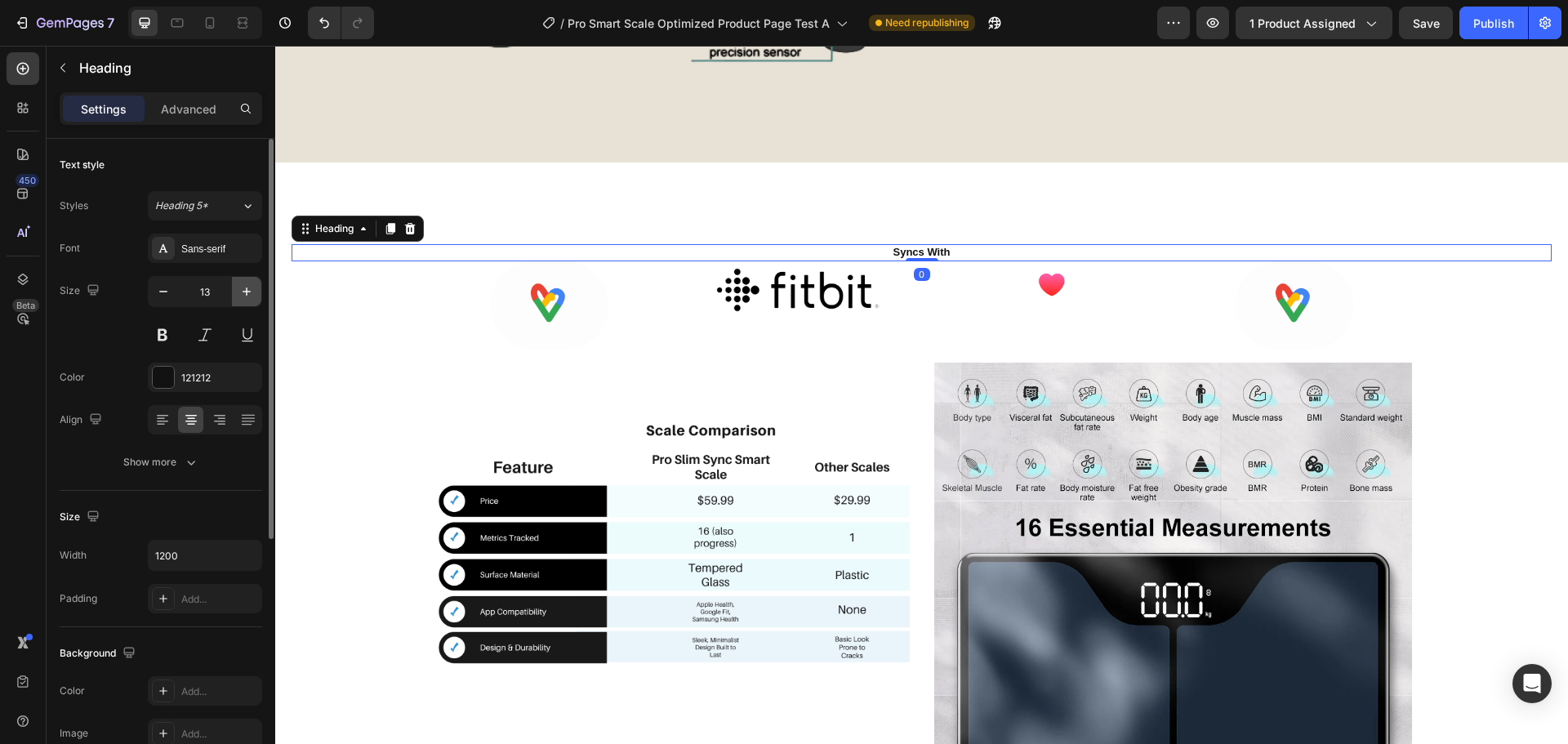 click 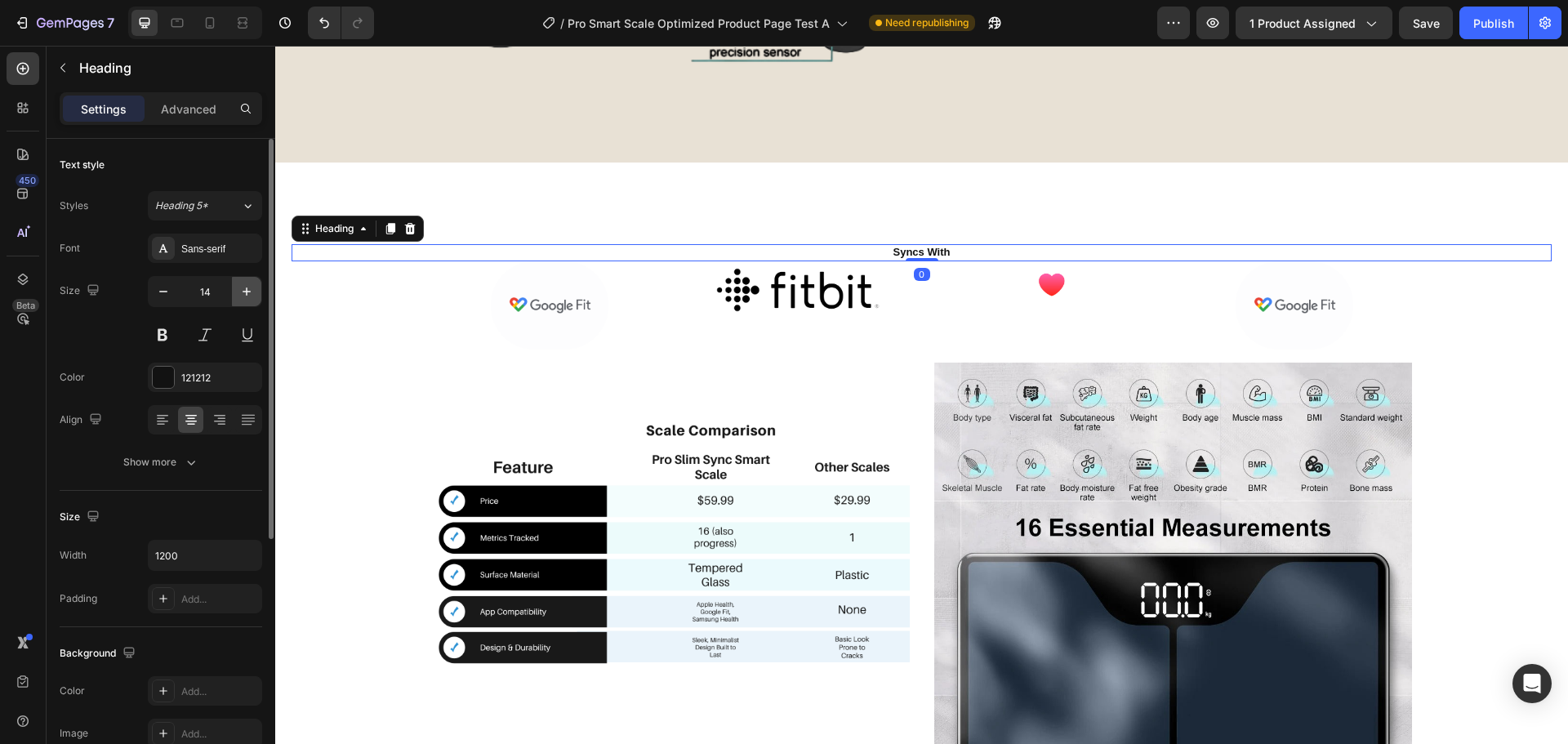 click 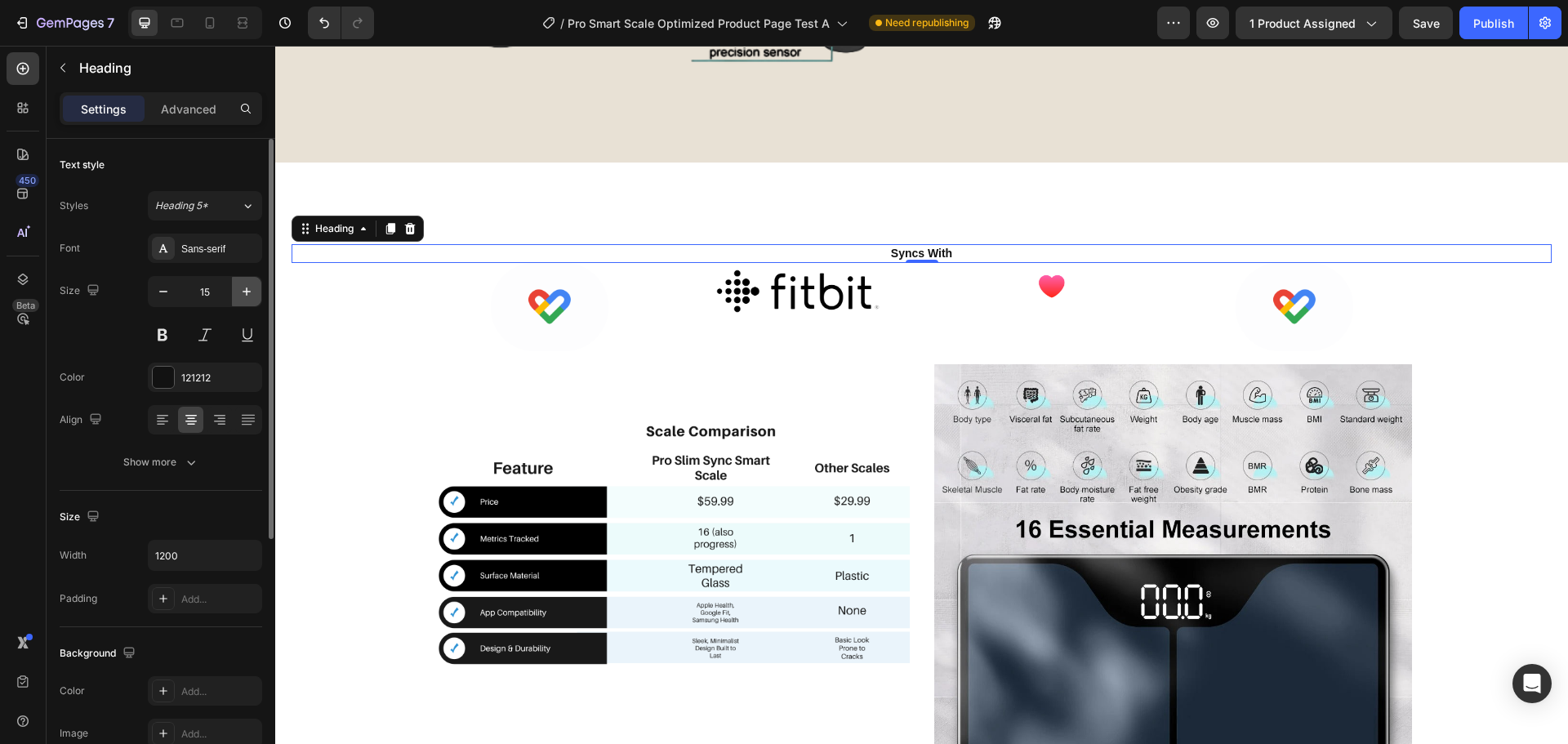 click 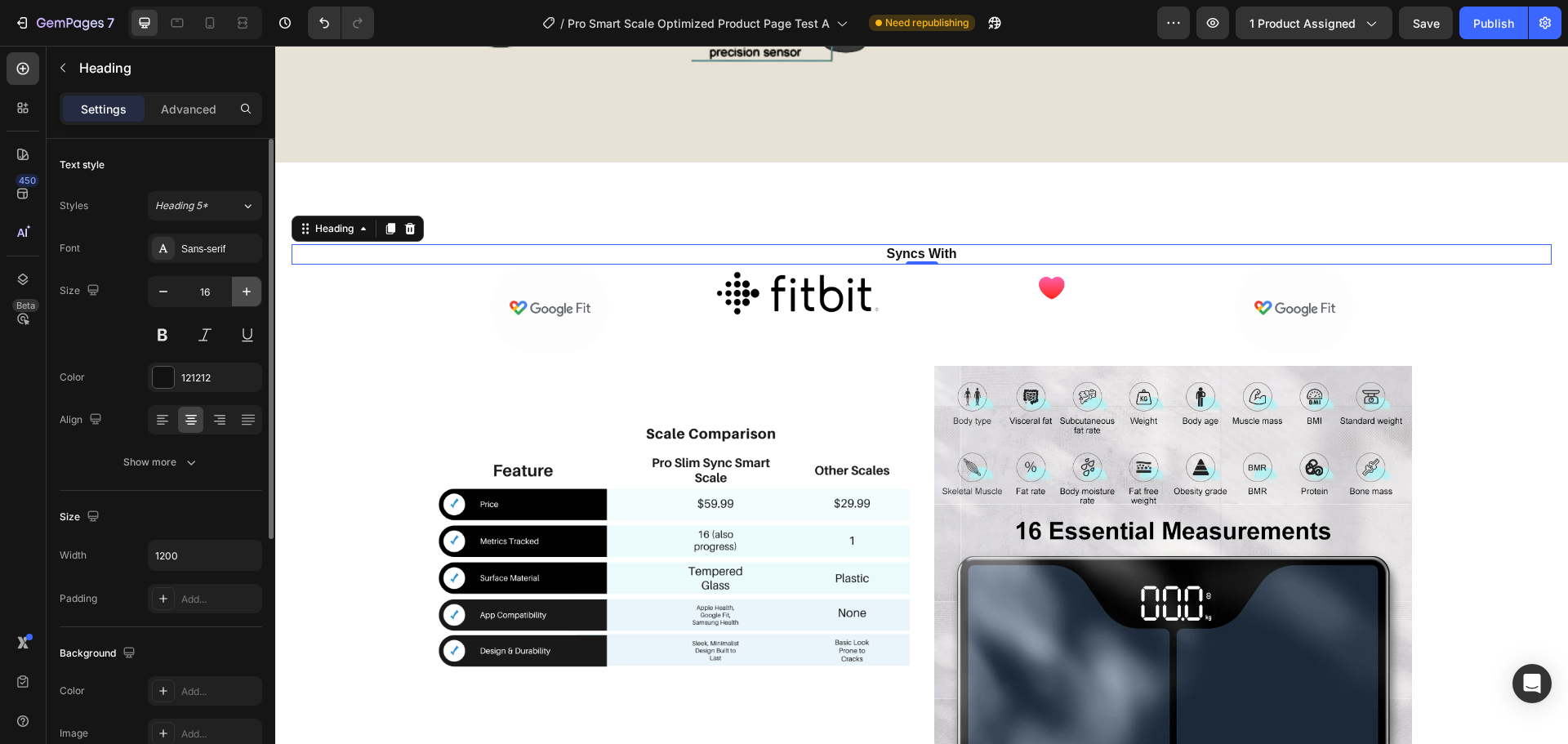 click 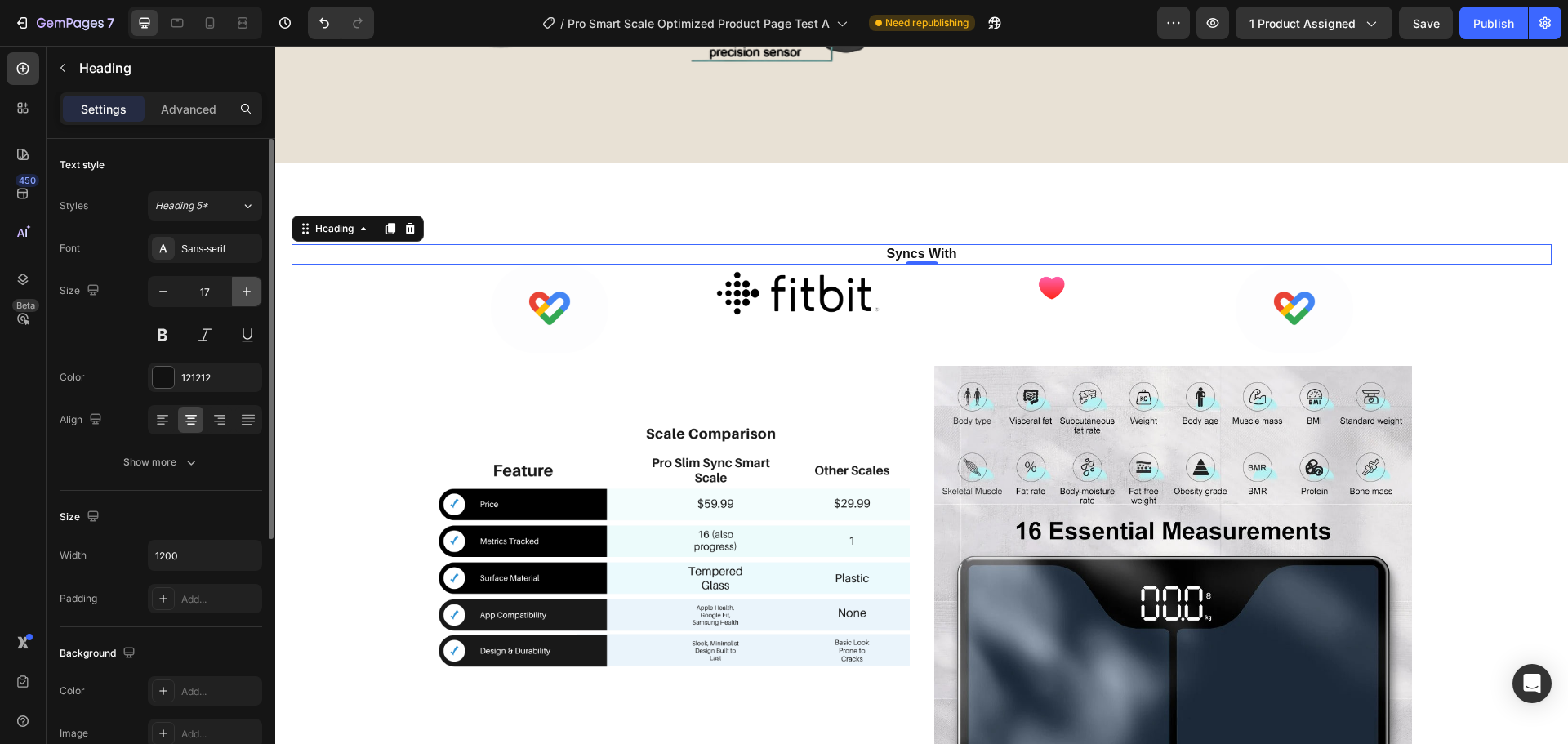 click 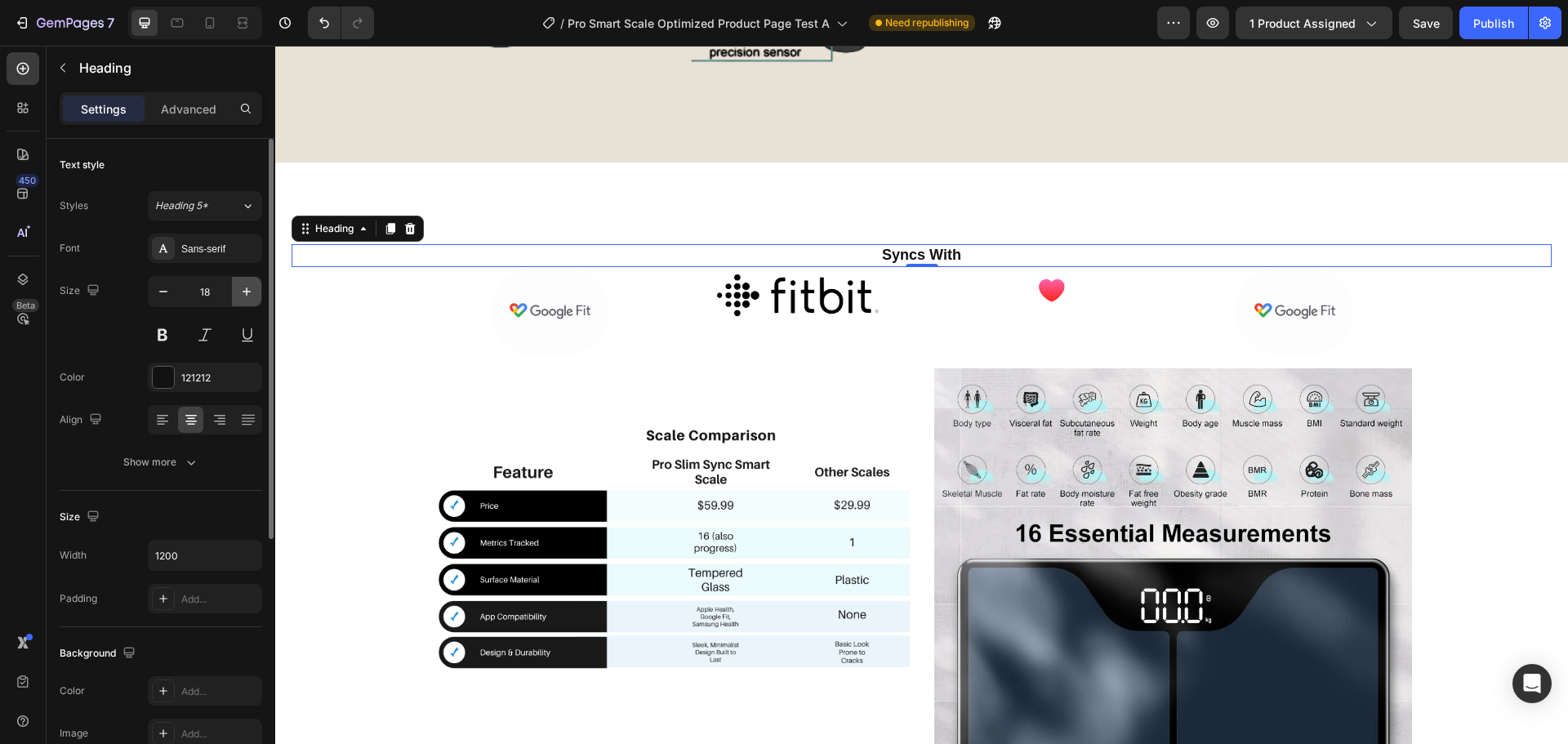 click 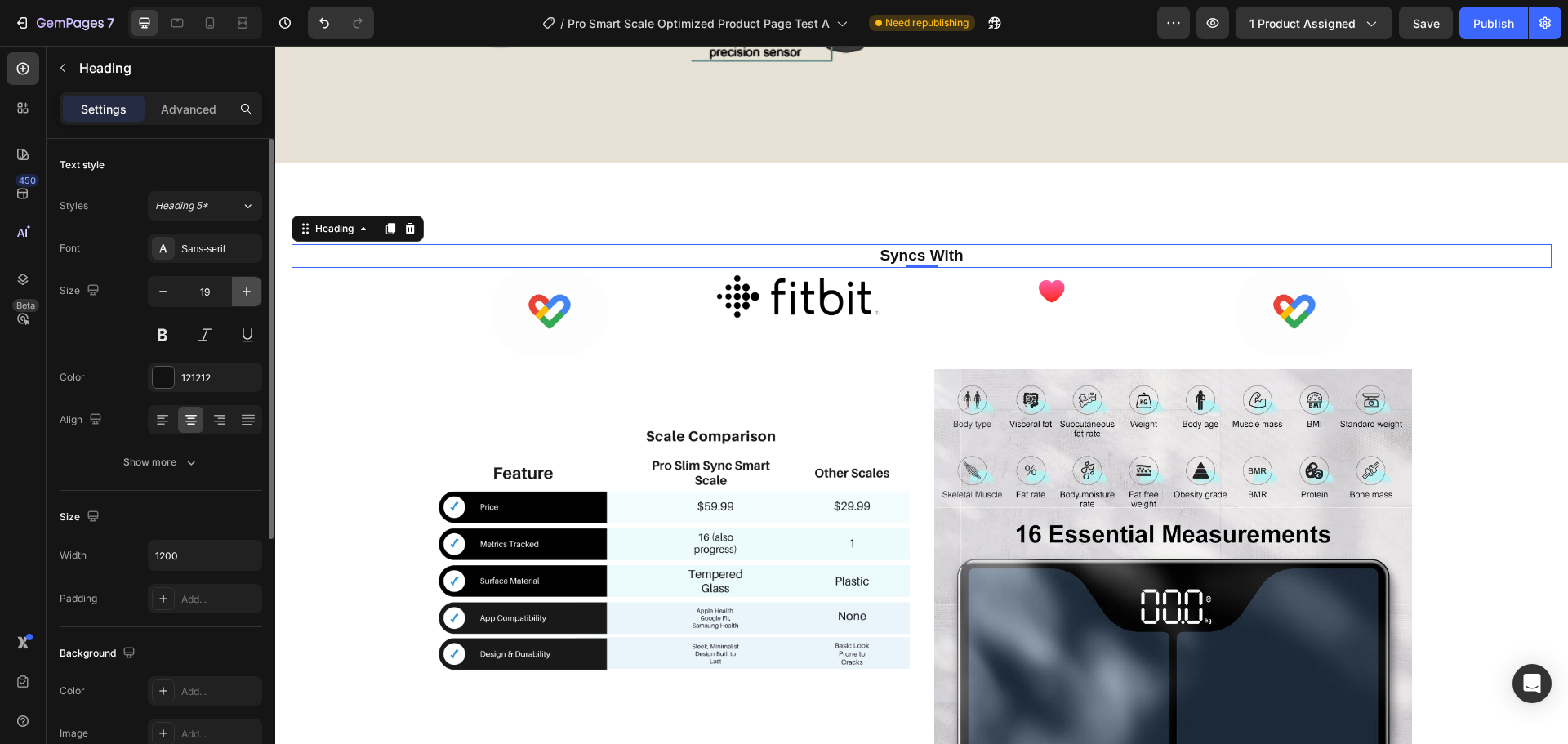 click 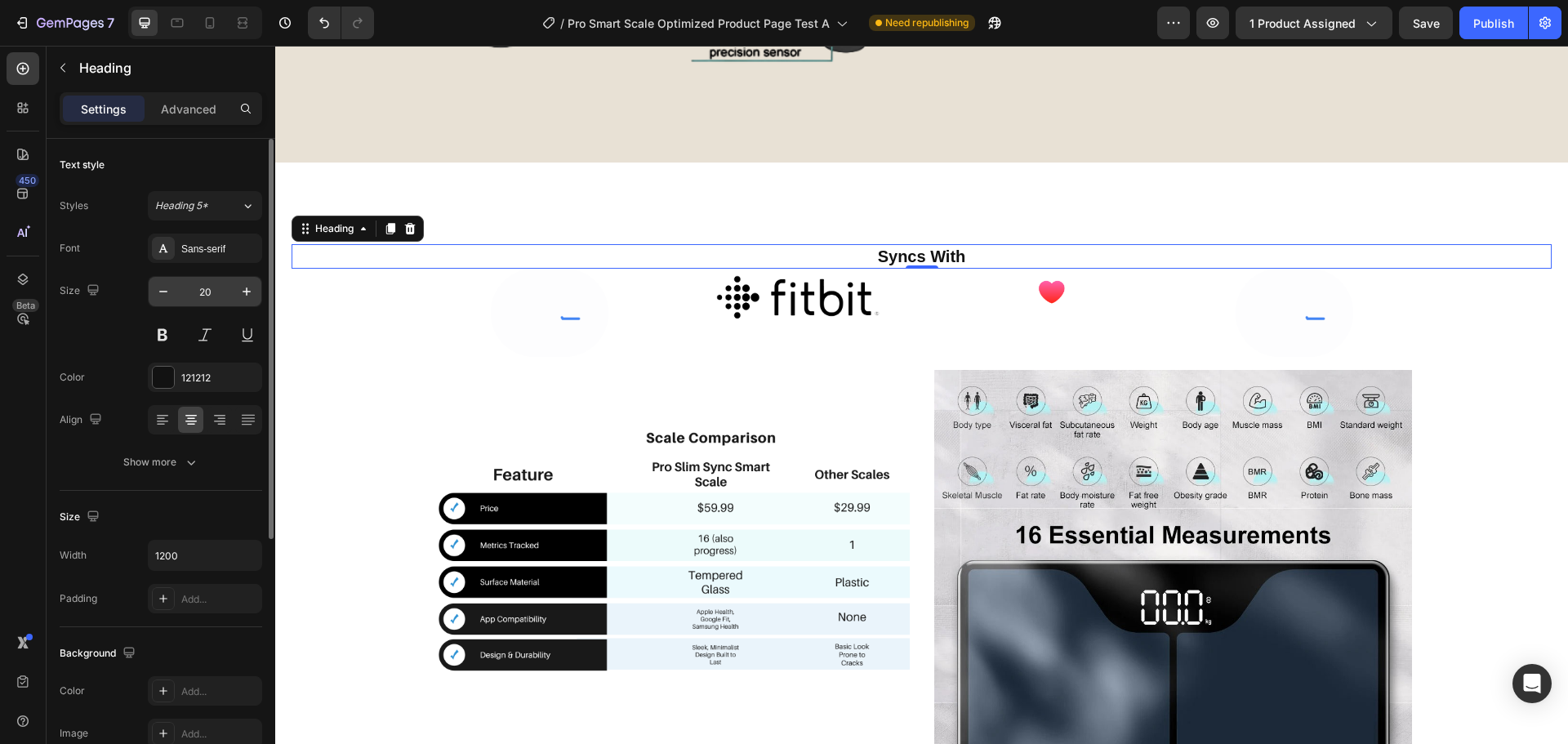 click on "20" at bounding box center (205, 292) 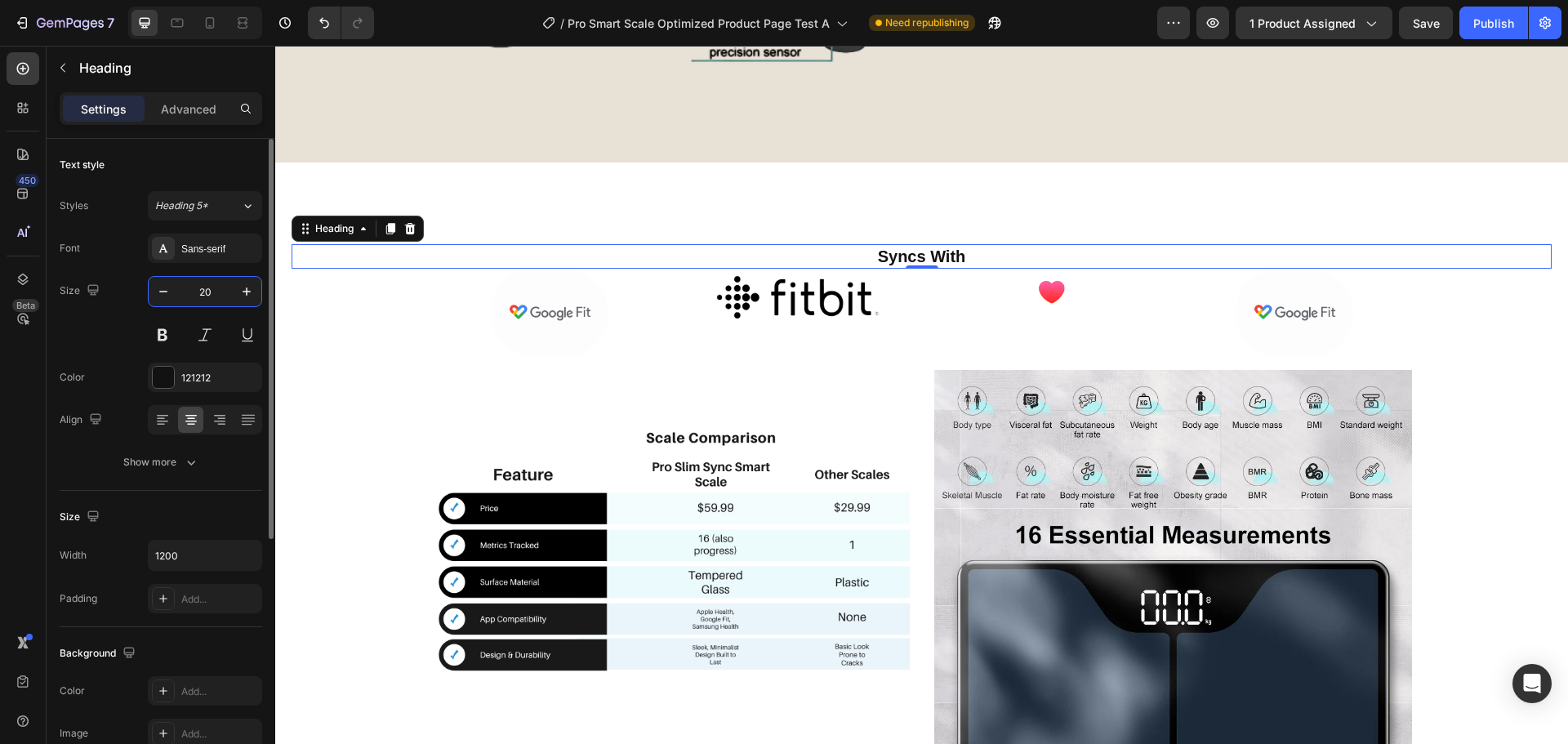 click on "20" at bounding box center (205, 292) 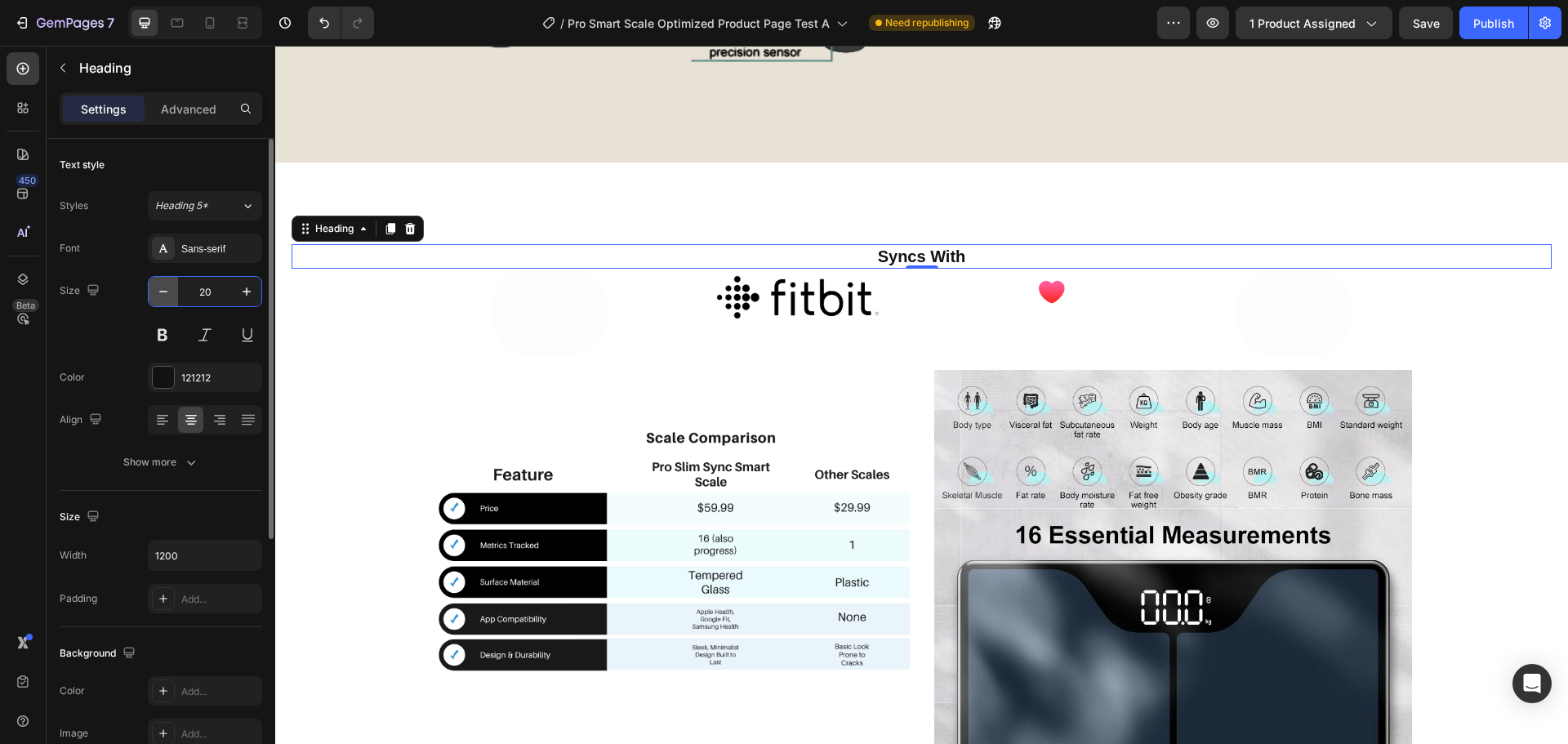 click at bounding box center (163, 292) 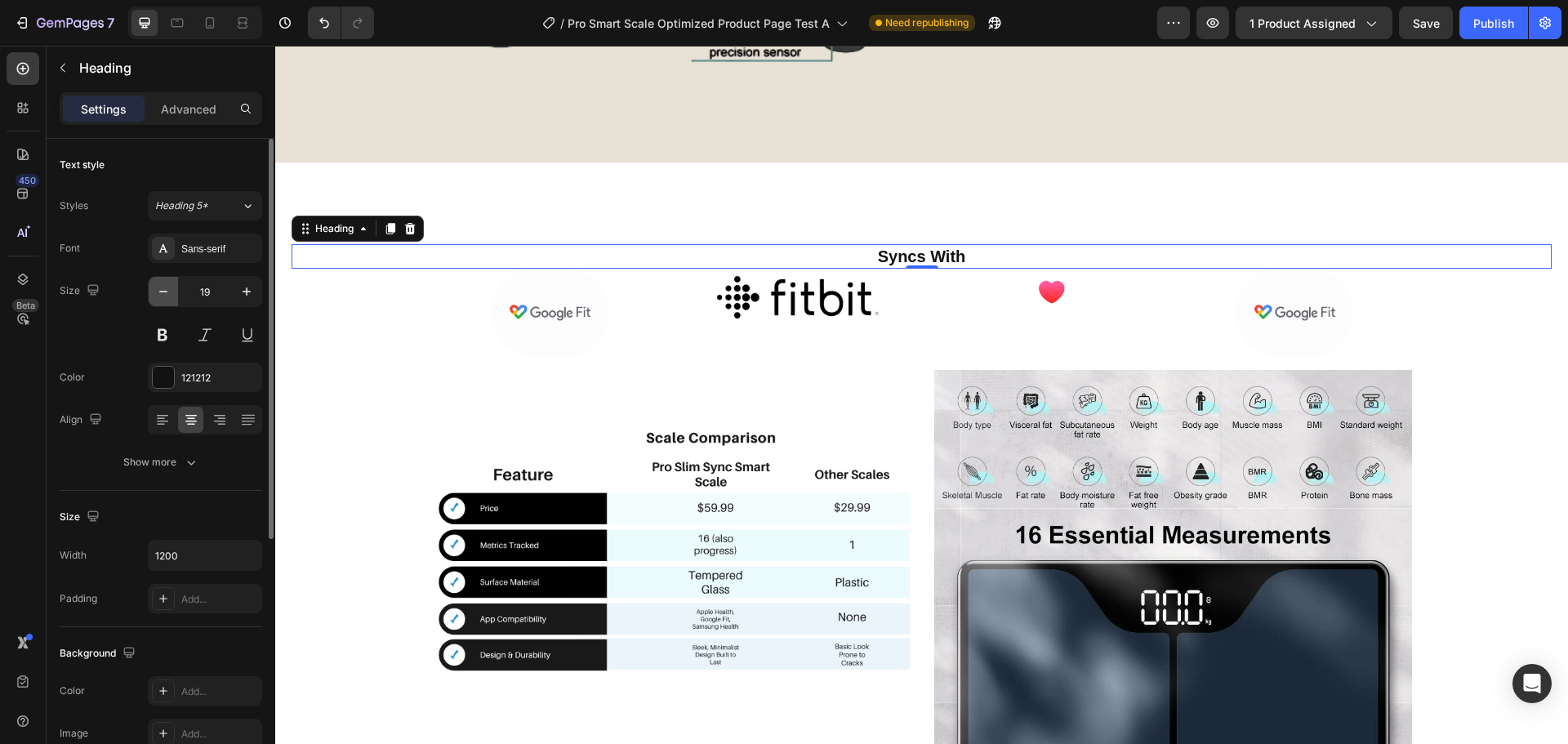 click at bounding box center [163, 292] 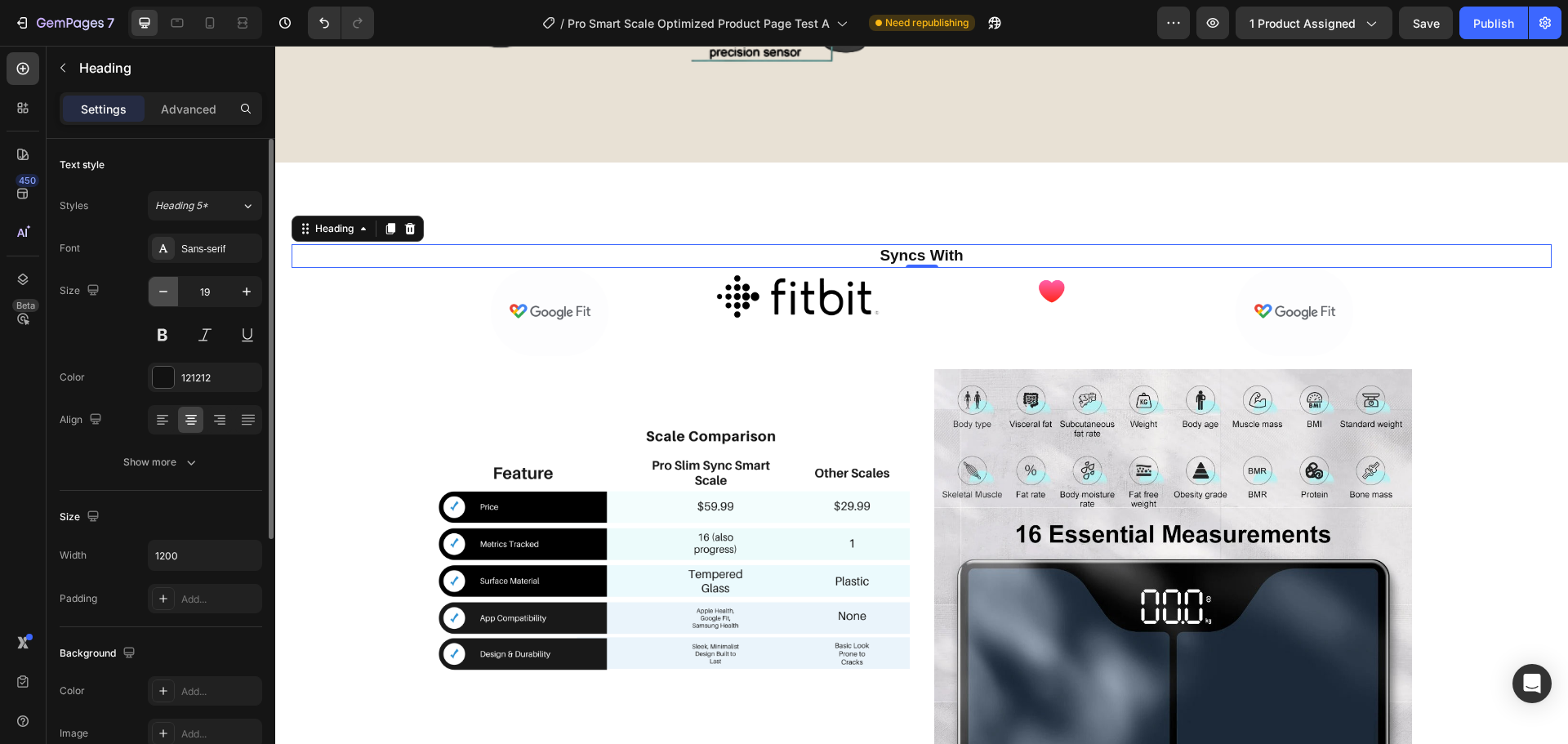 type on "18" 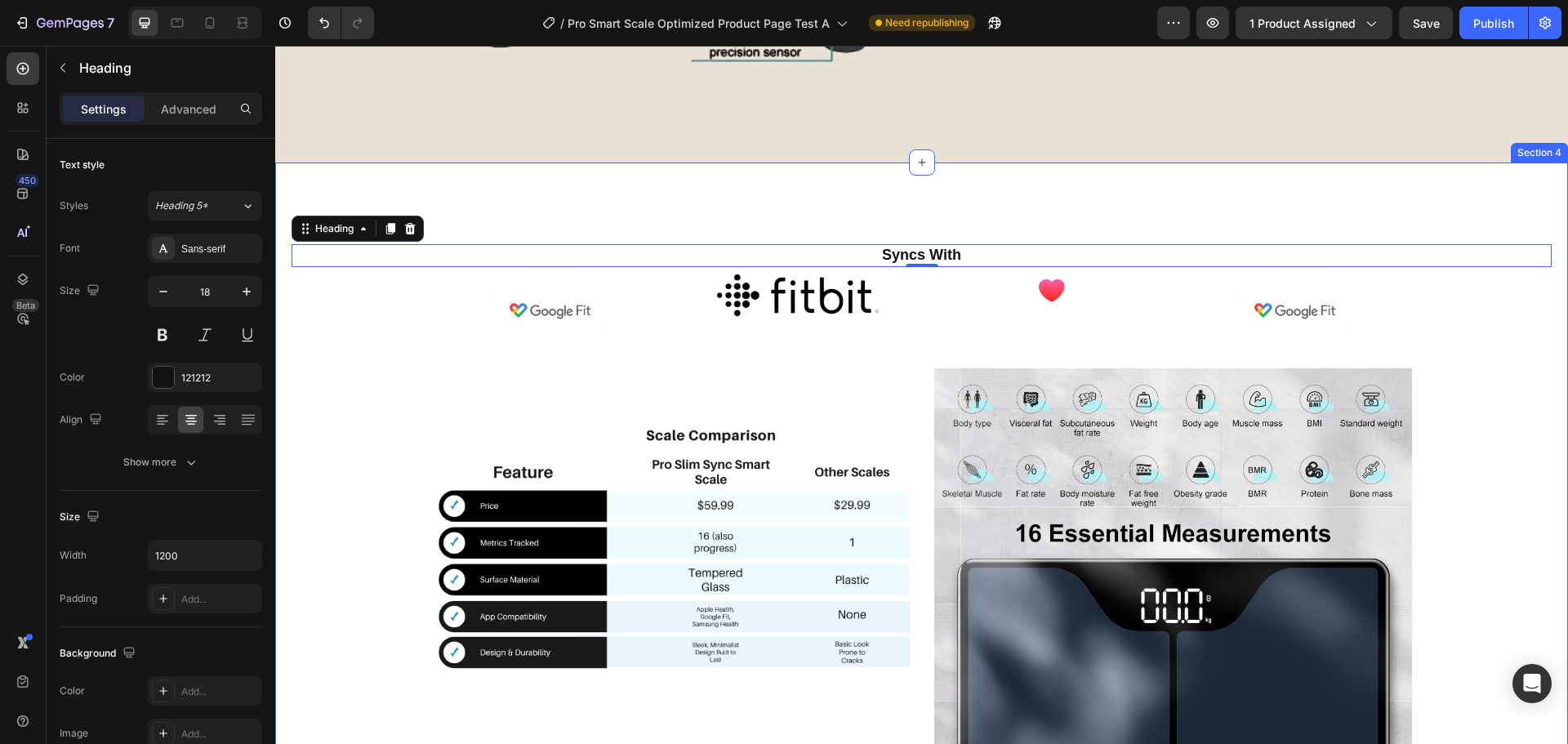 click on "⁠⁠⁠⁠⁠⁠⁠ Syncs With Heading   0 Image Image Image Image Row Image Image Row" at bounding box center (921, 545) 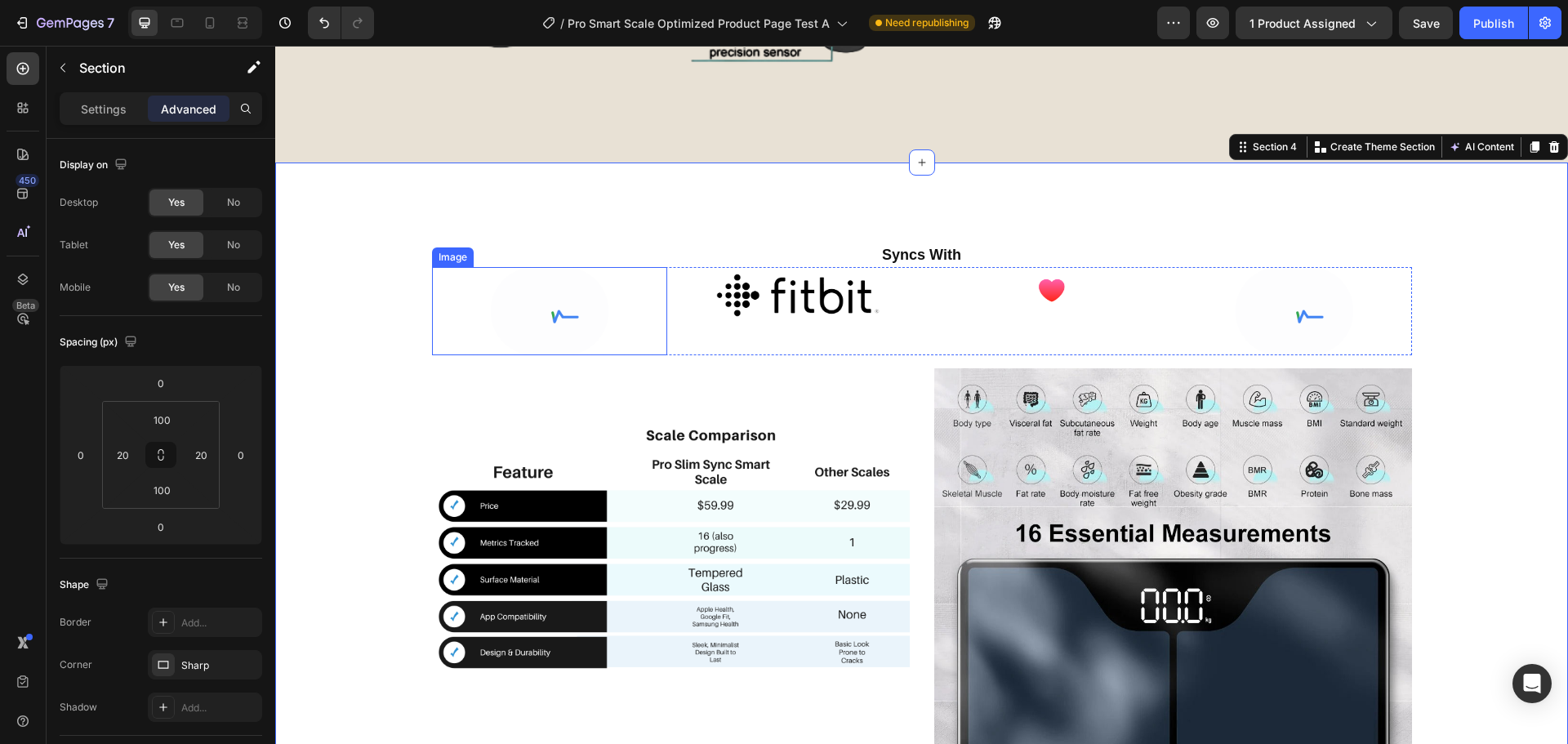 click at bounding box center (550, 311) 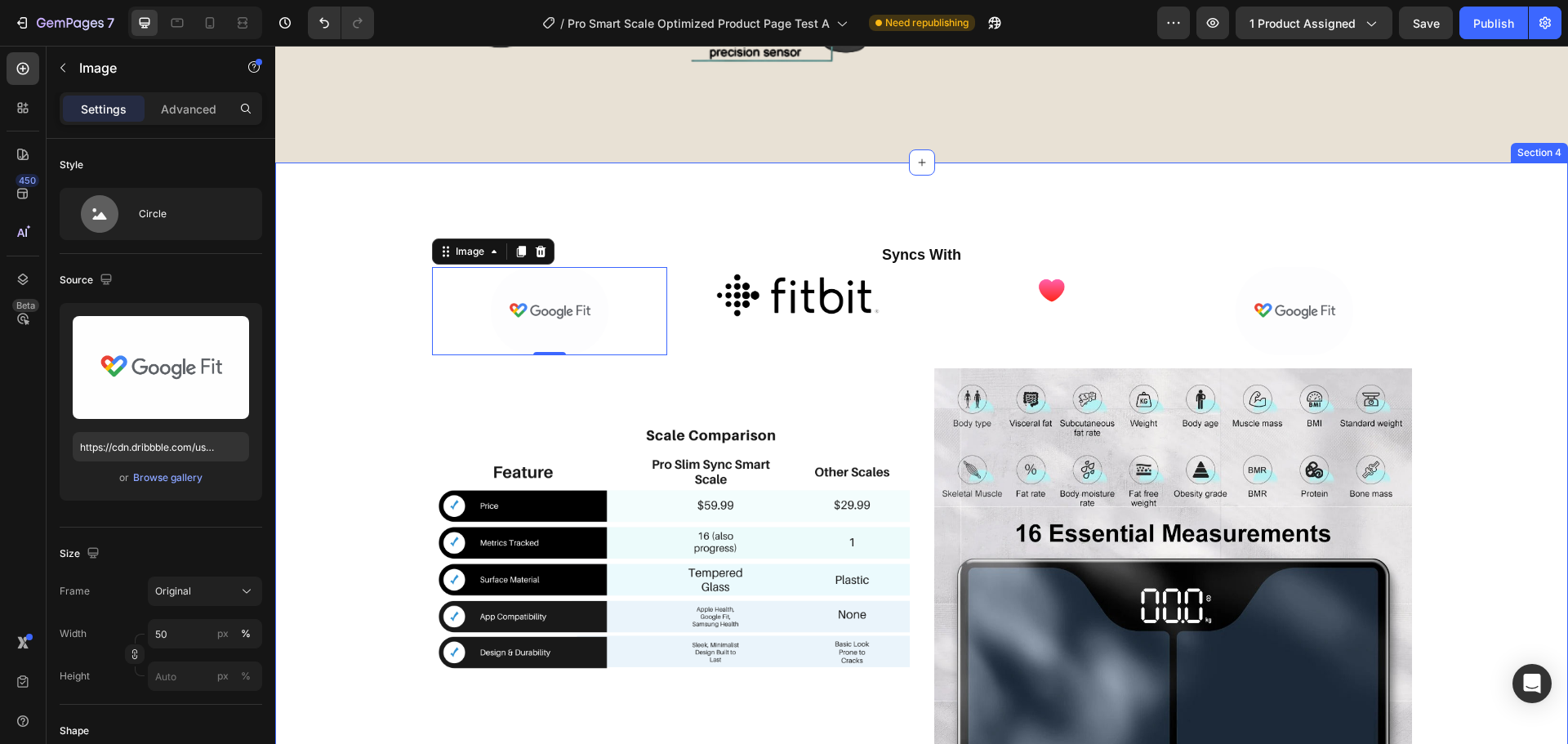 click on "⁠⁠⁠⁠⁠⁠⁠ Syncs With Heading Image   0 Image Image Image Row Image Image Row" at bounding box center [921, 545] 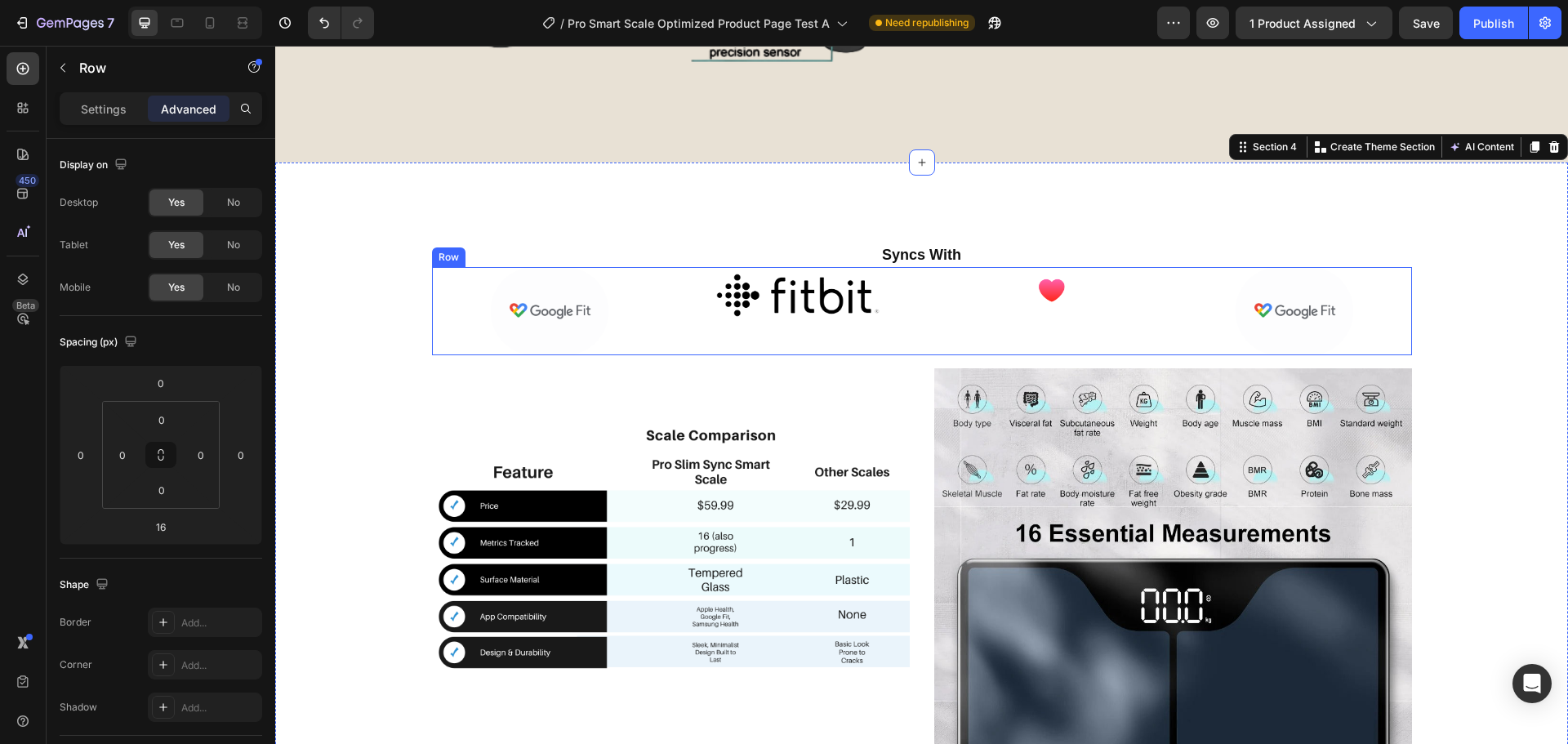 click on "Image" at bounding box center [798, 311] 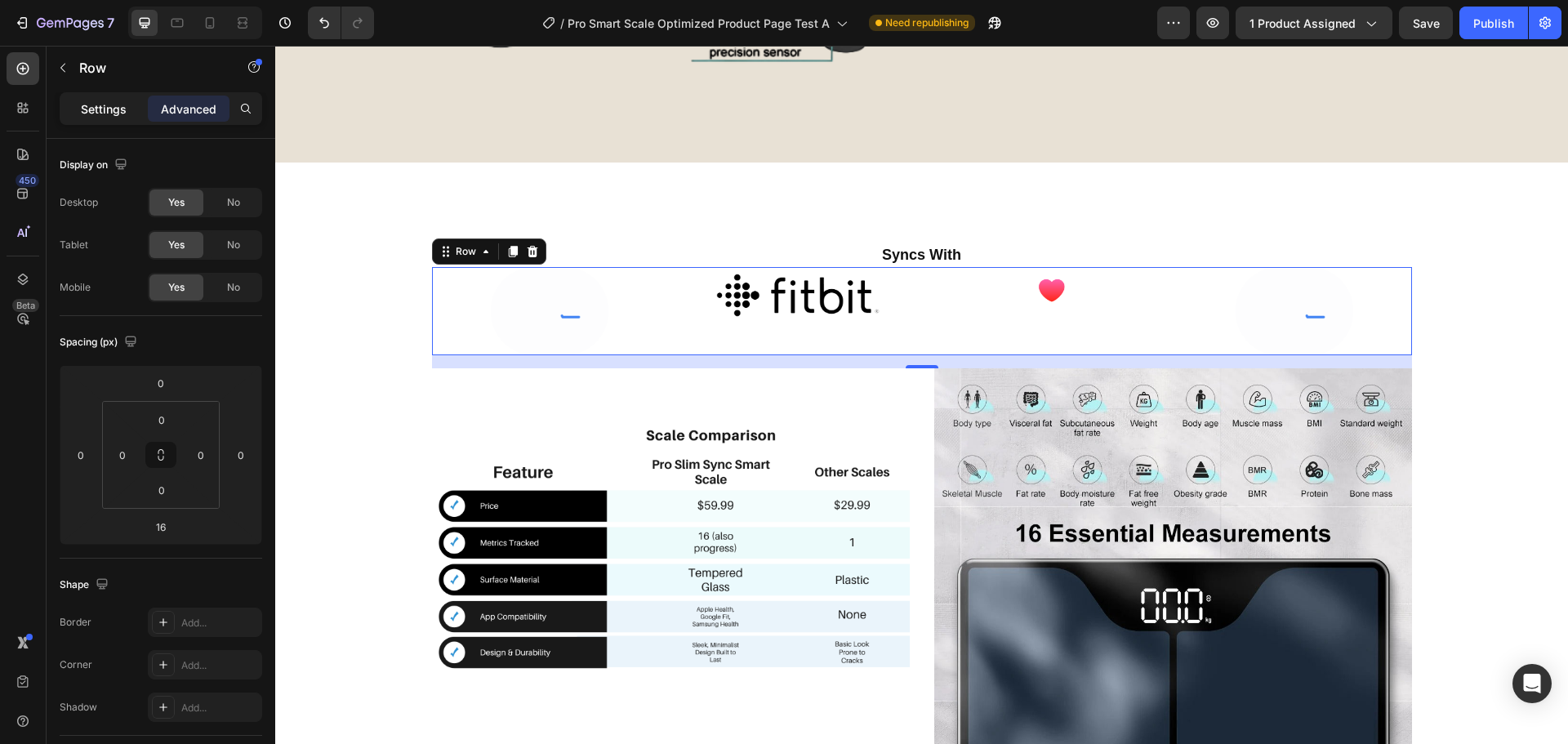 click on "Settings" 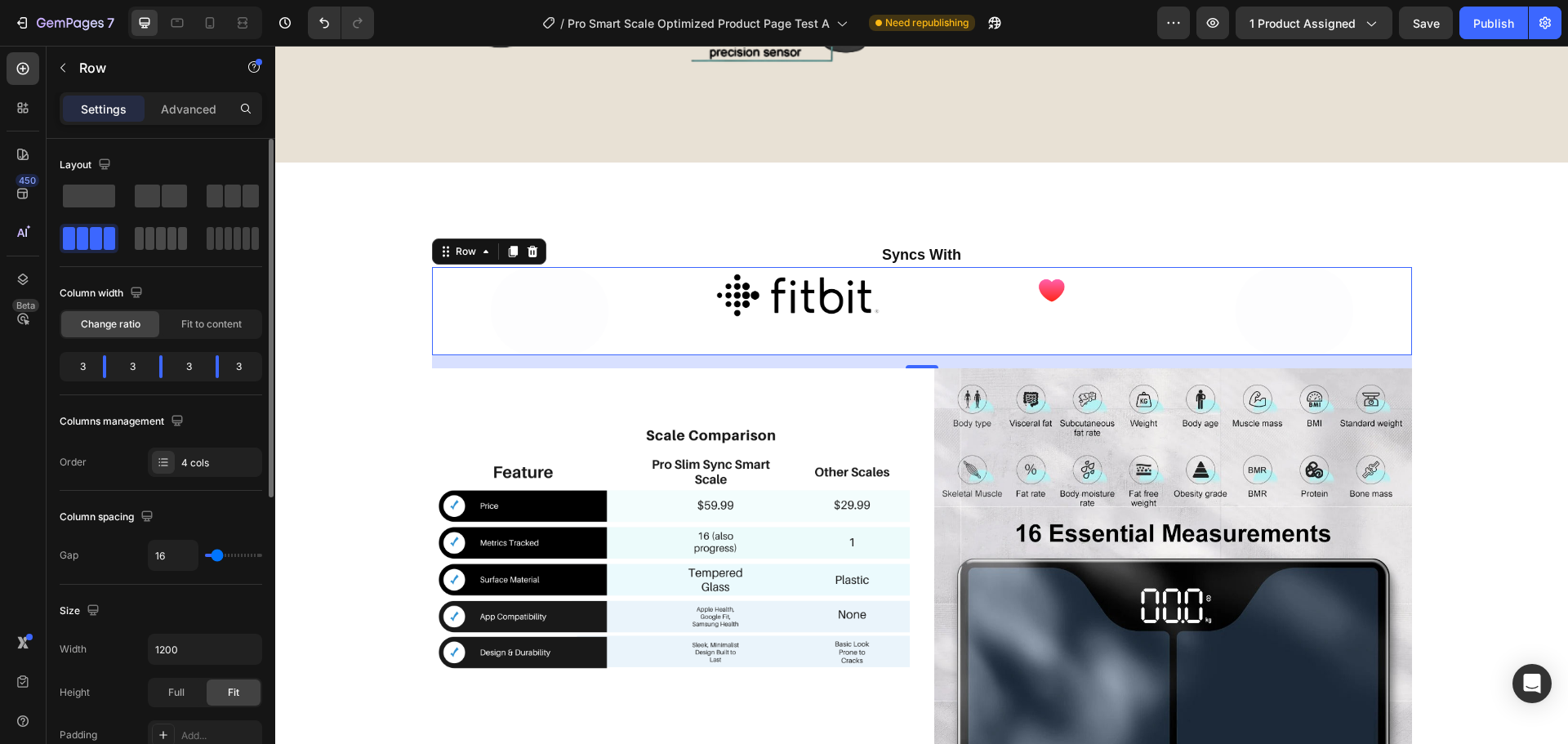 click 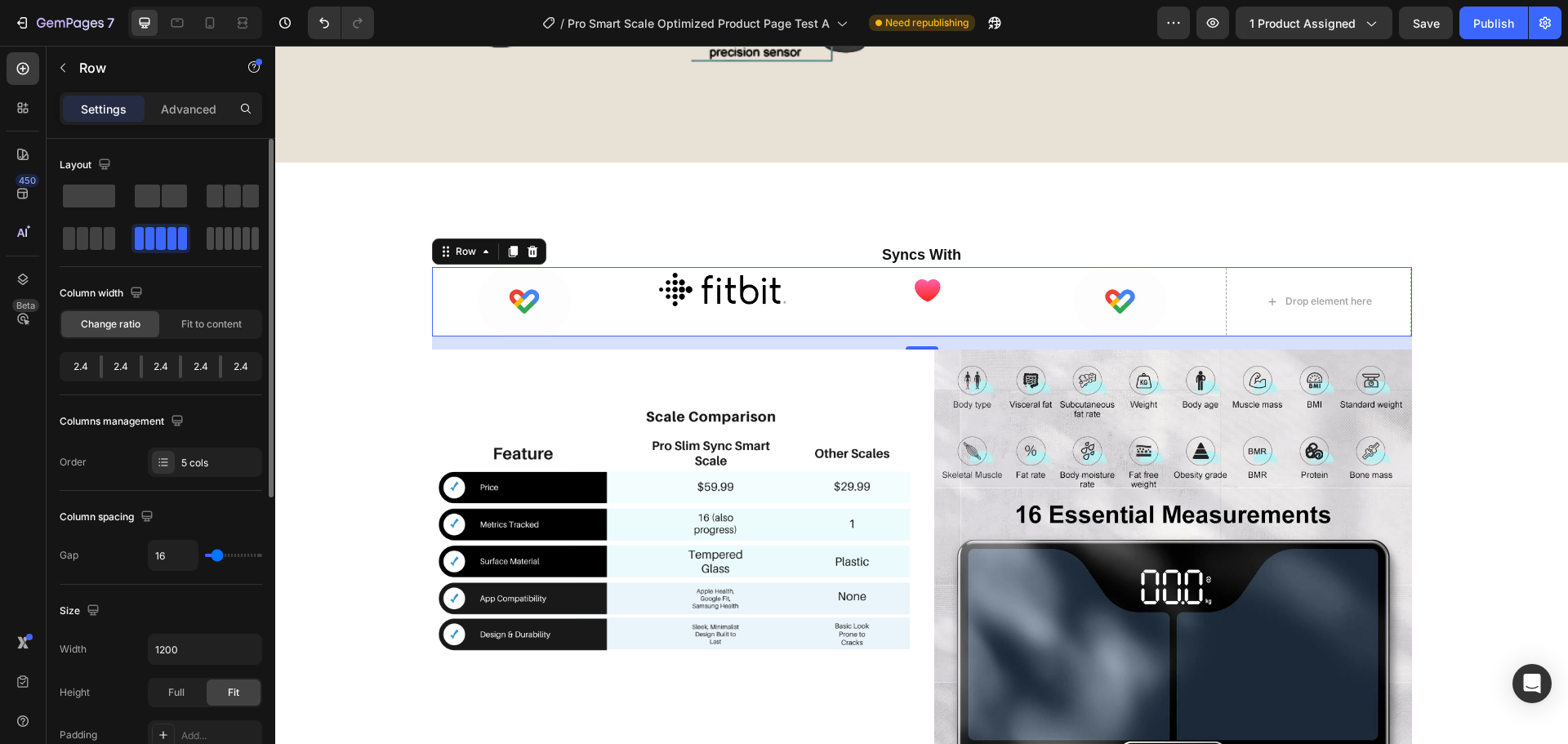 click at bounding box center (233, 238) 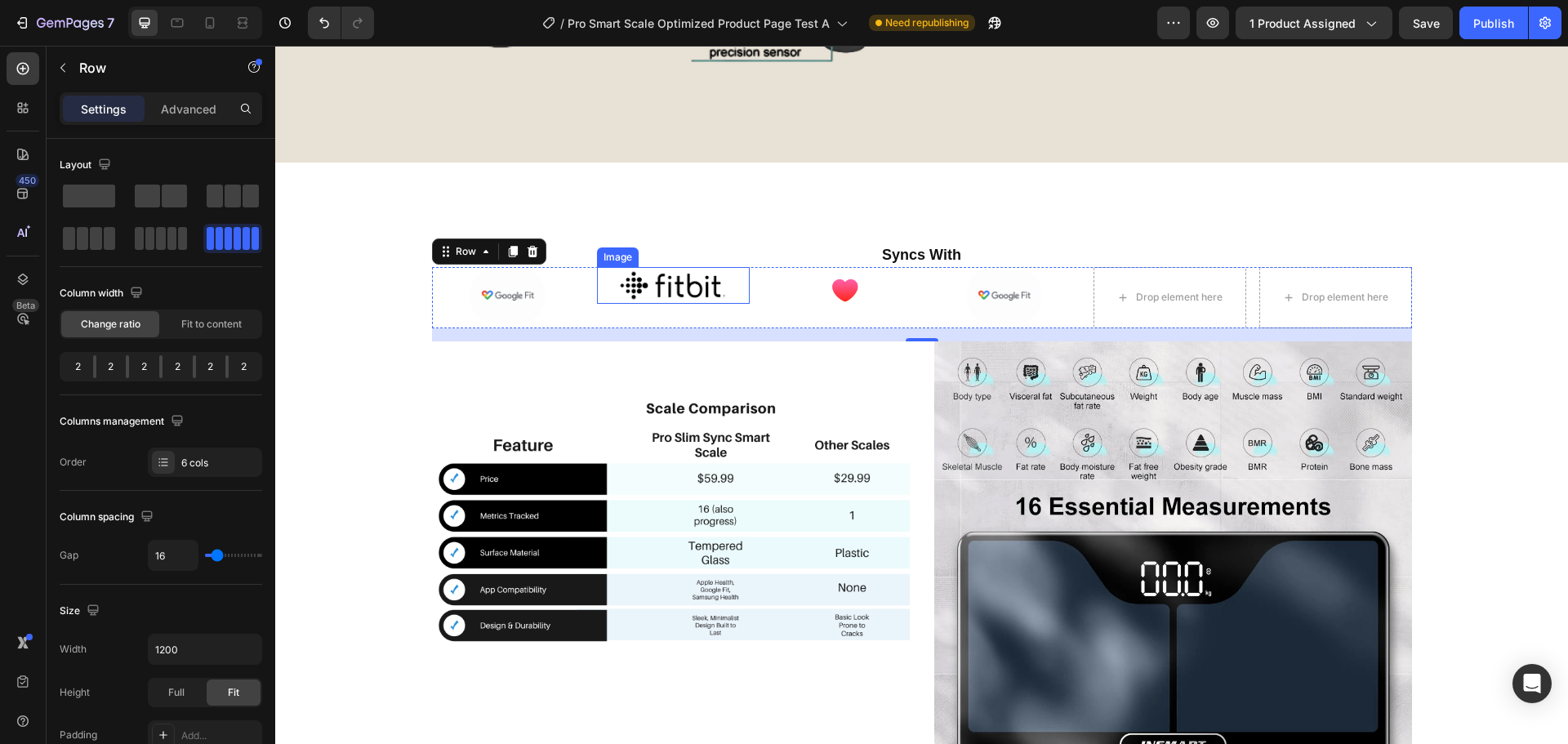 click at bounding box center [673, 285] 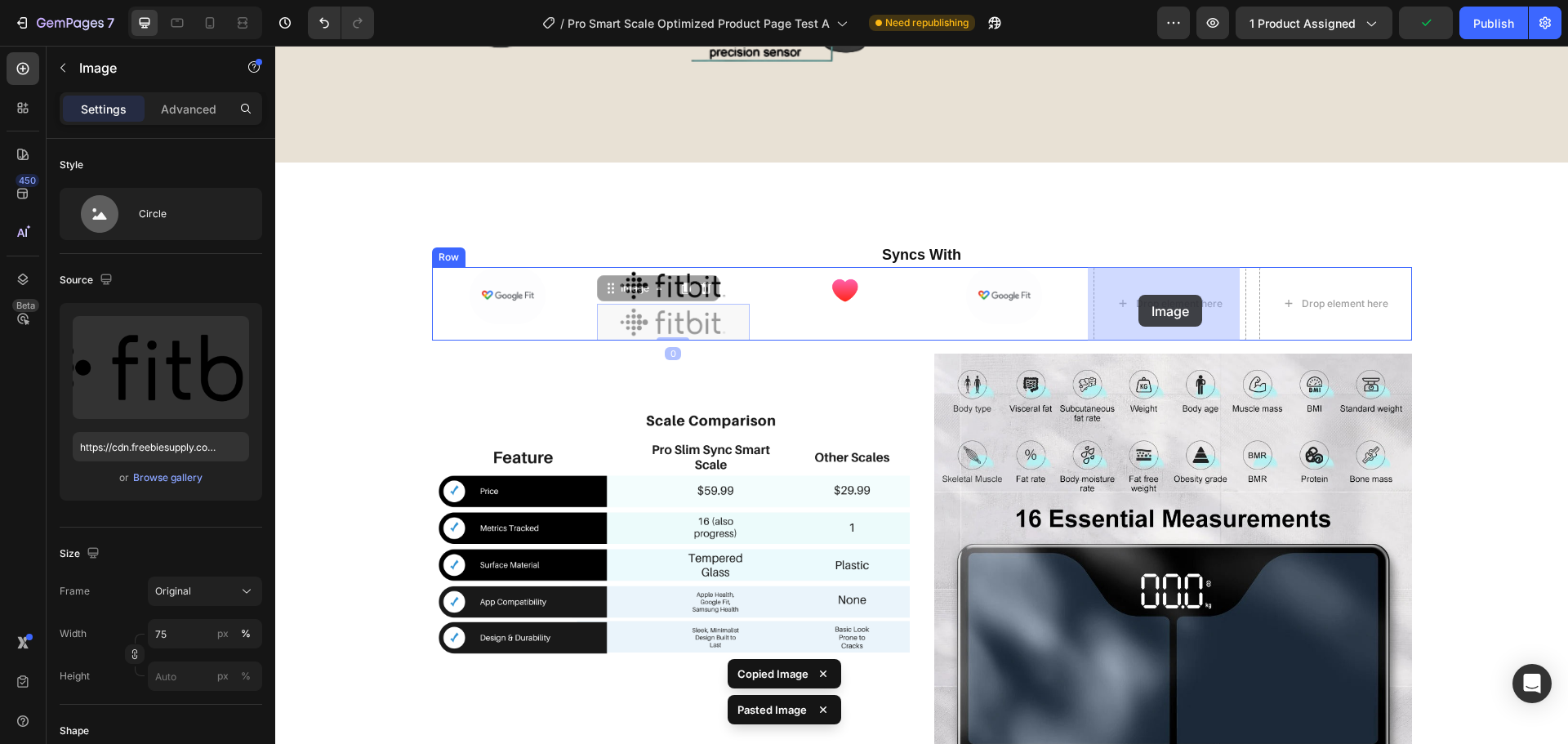 drag, startPoint x: 676, startPoint y: 310, endPoint x: 1146, endPoint y: 295, distance: 470.2393 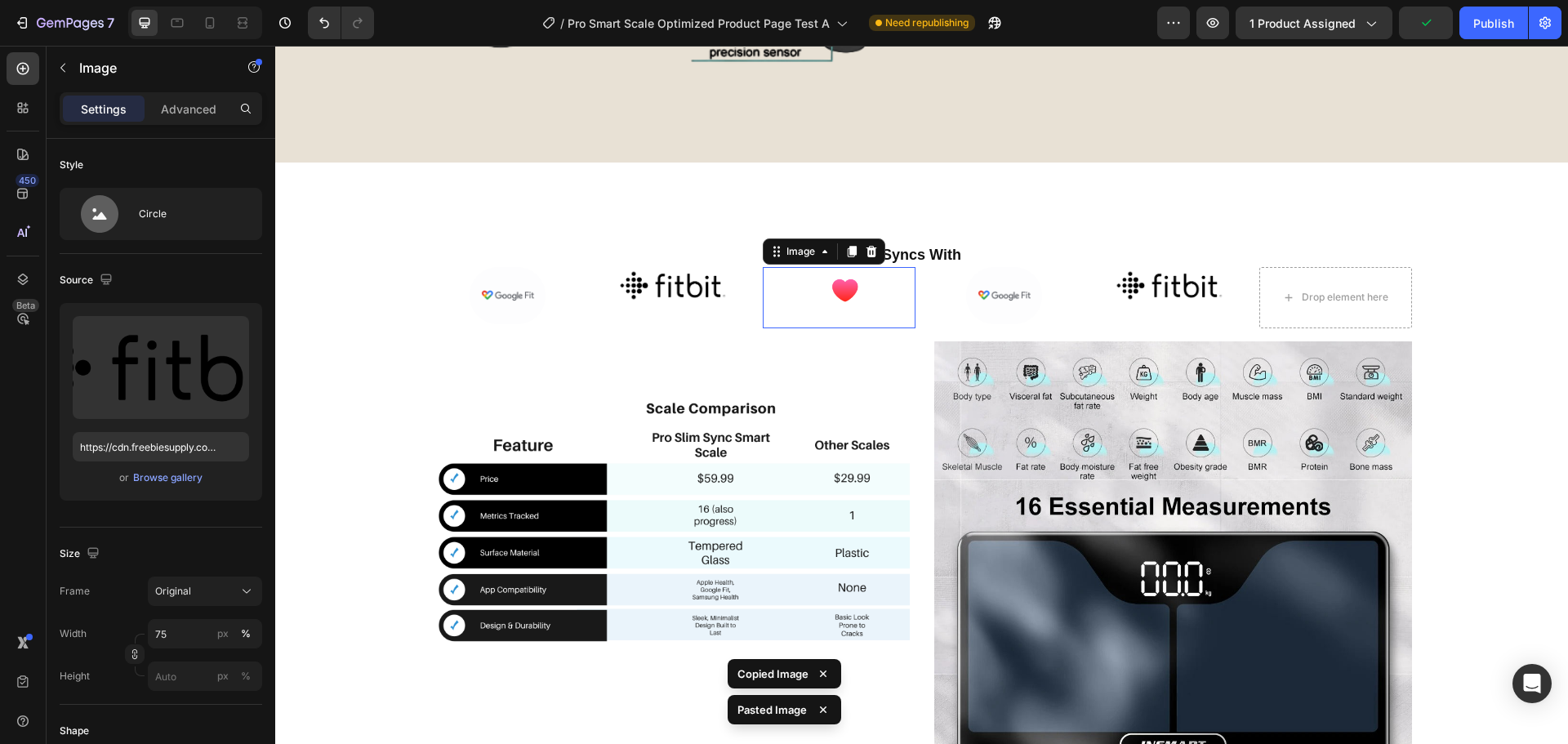 click at bounding box center [839, 297] 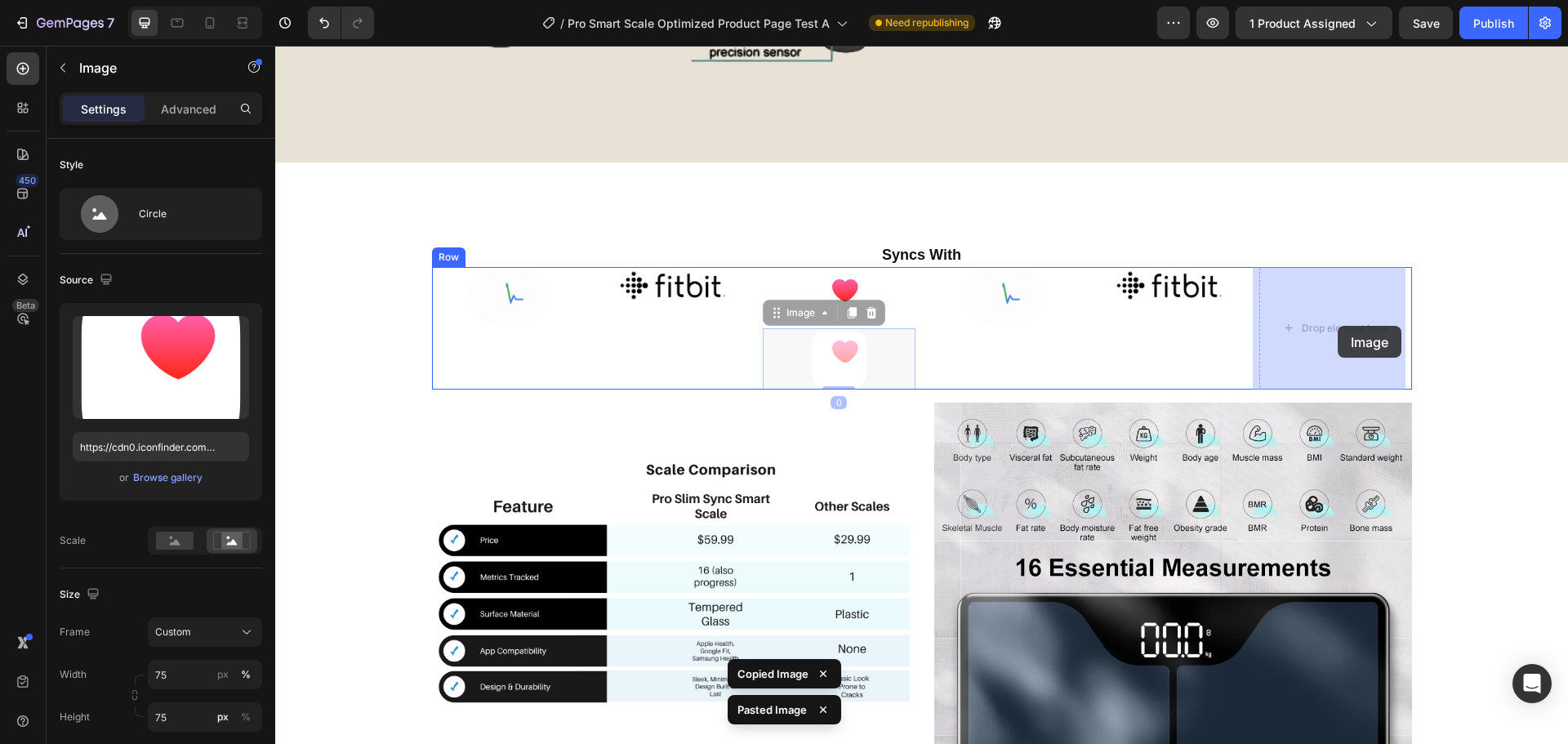 drag, startPoint x: 858, startPoint y: 348, endPoint x: 1338, endPoint y: 326, distance: 480.5039 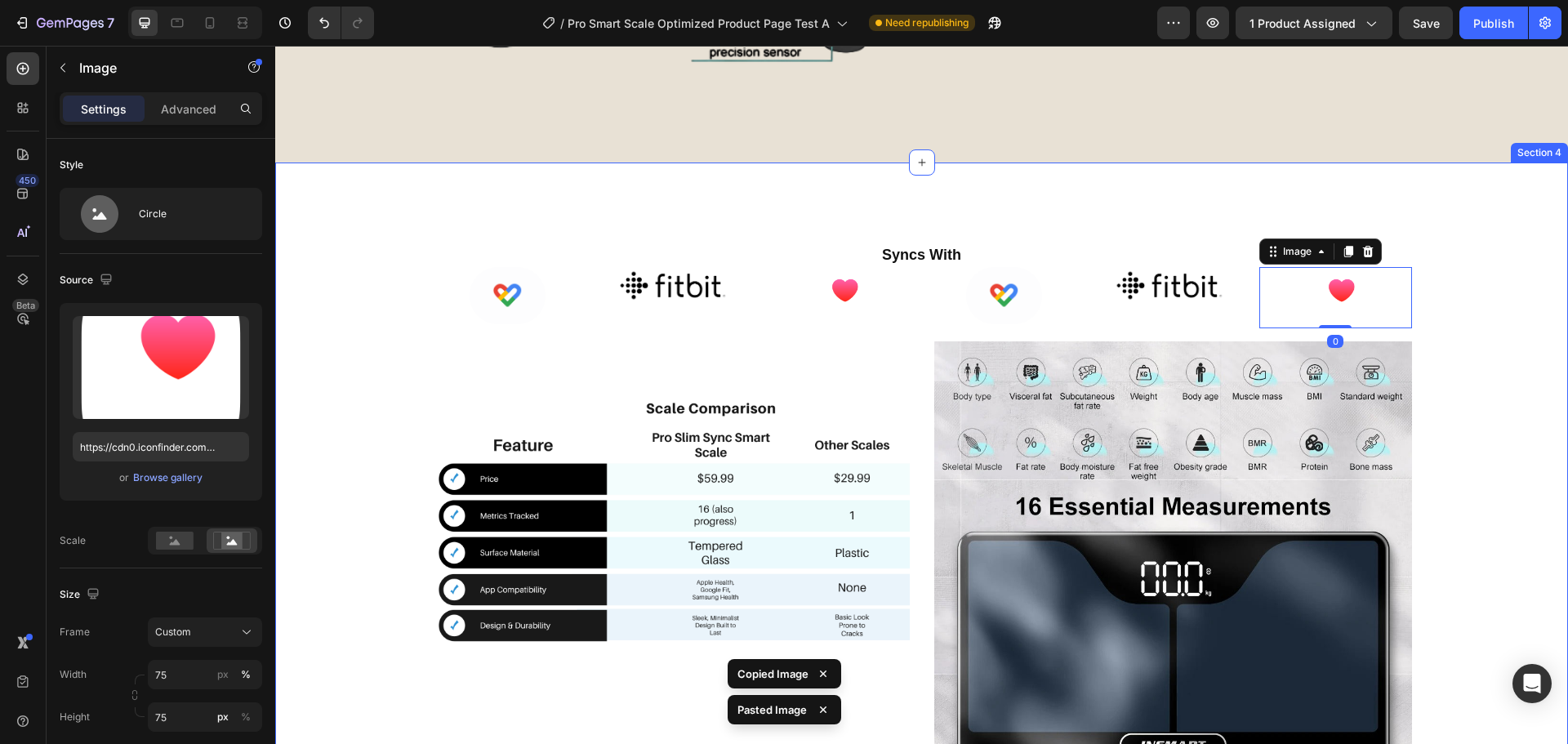 click on "⁠⁠⁠⁠⁠⁠⁠ Syncs With Heading Image Image Image Image Image Image   0 Row Image Image Row" at bounding box center [921, 531] 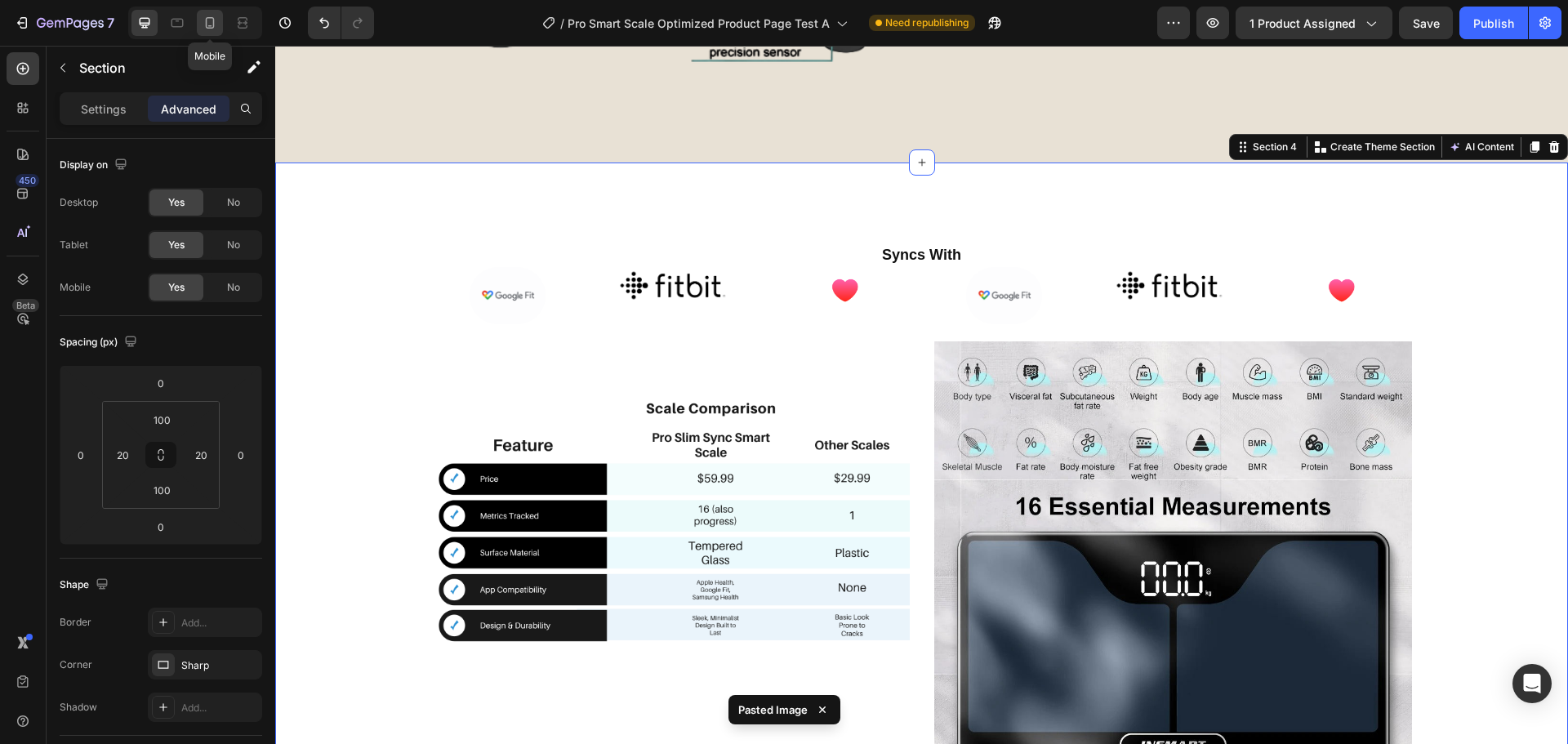 click 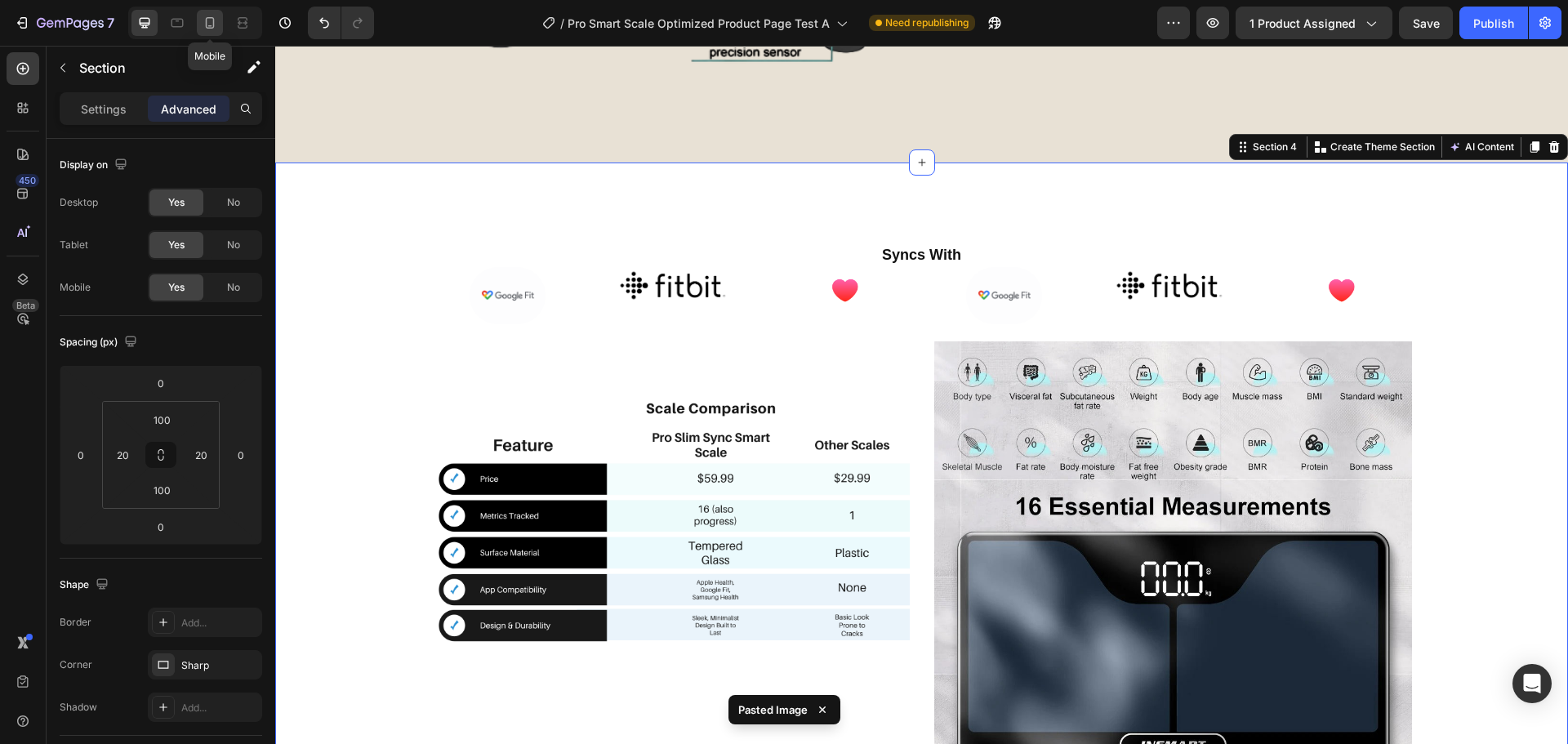 type on "25" 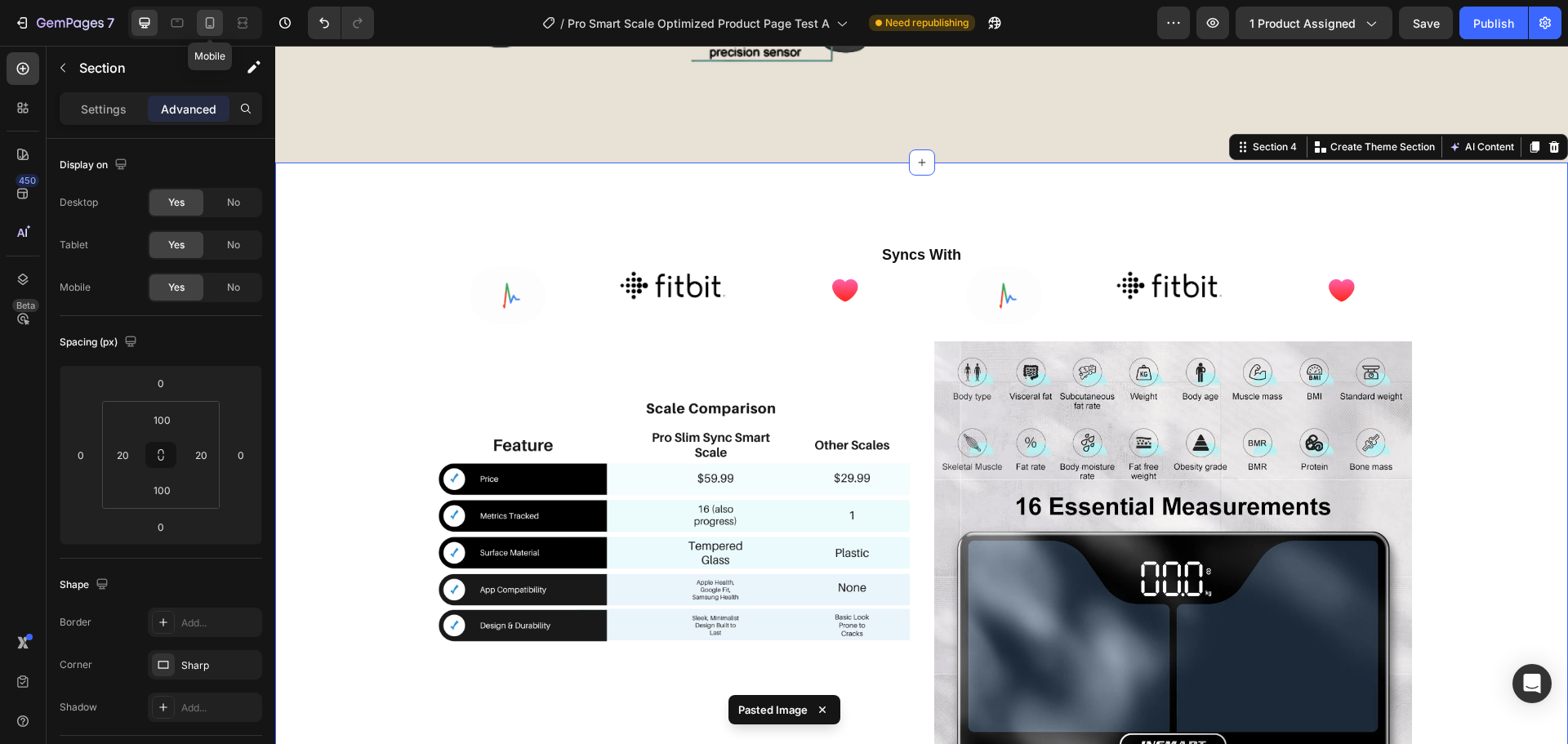 type on "0" 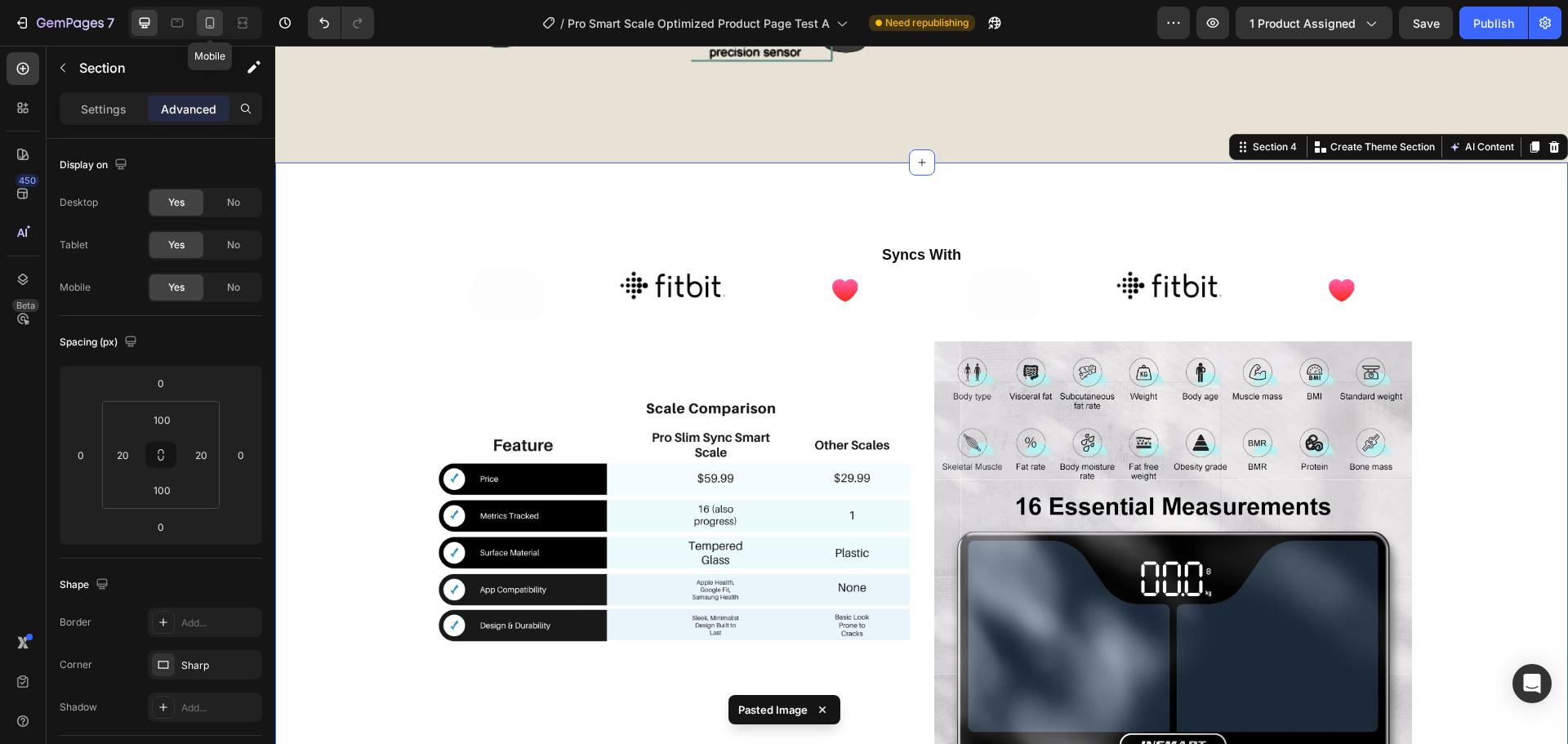 type on "0" 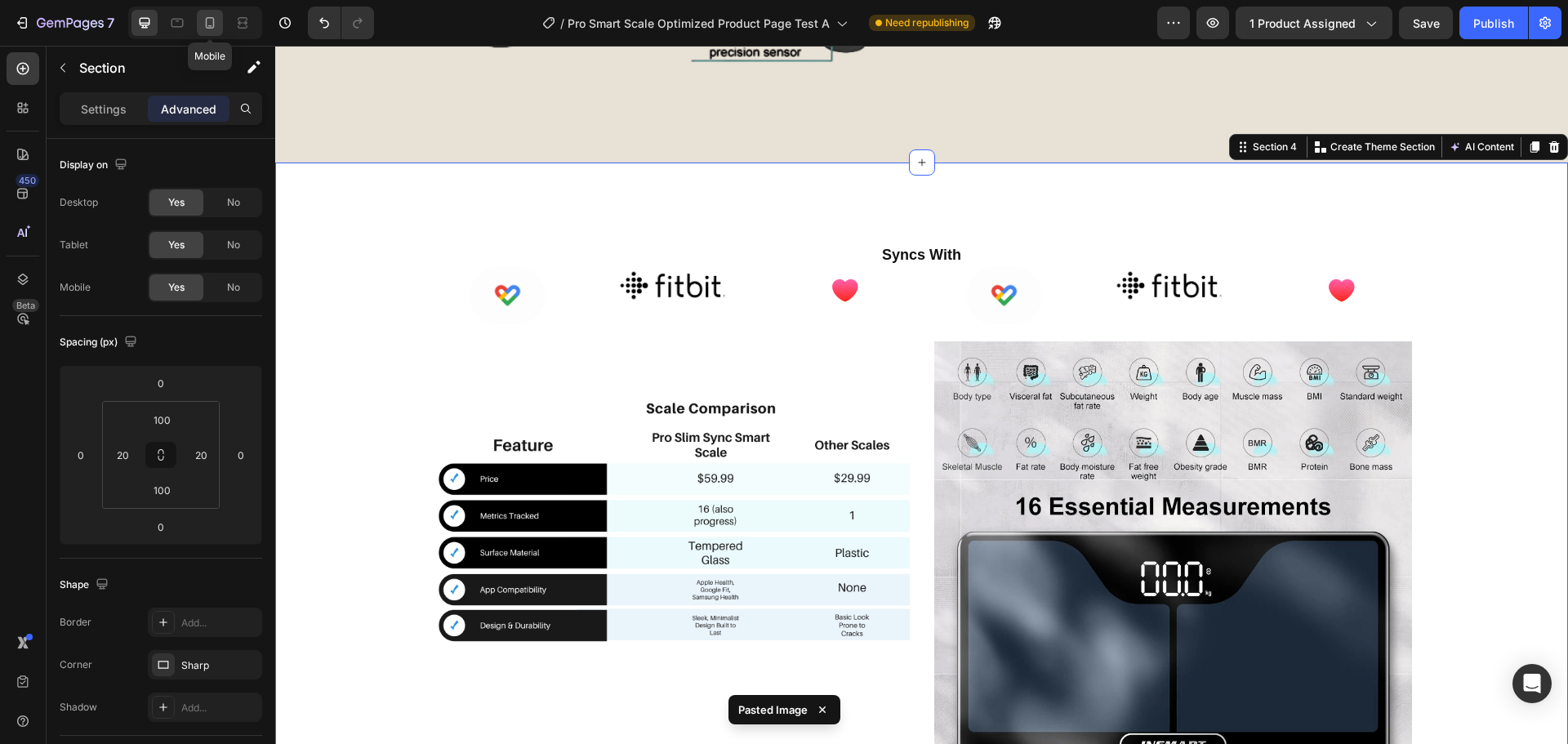 type on "0" 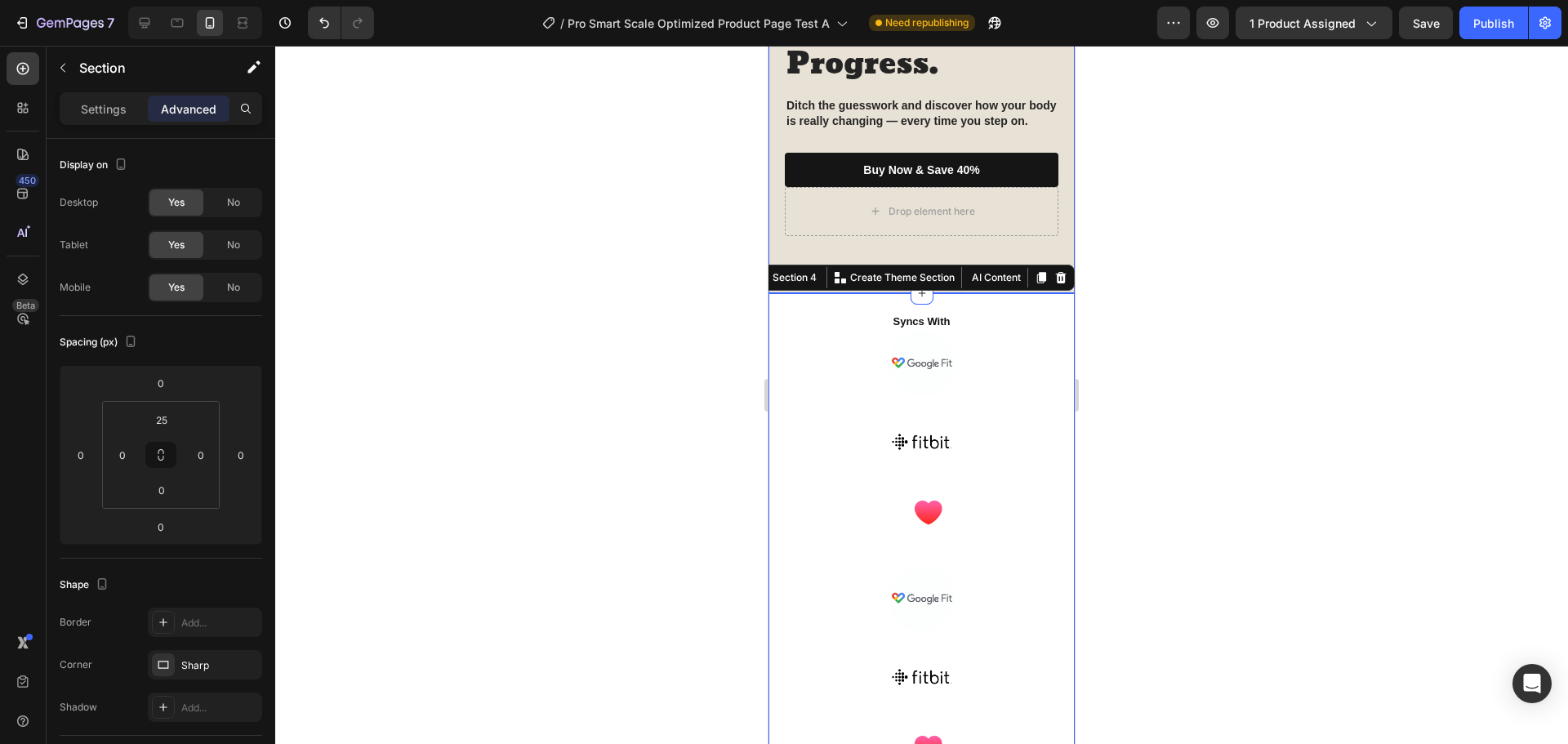 scroll, scrollTop: 2067, scrollLeft: 0, axis: vertical 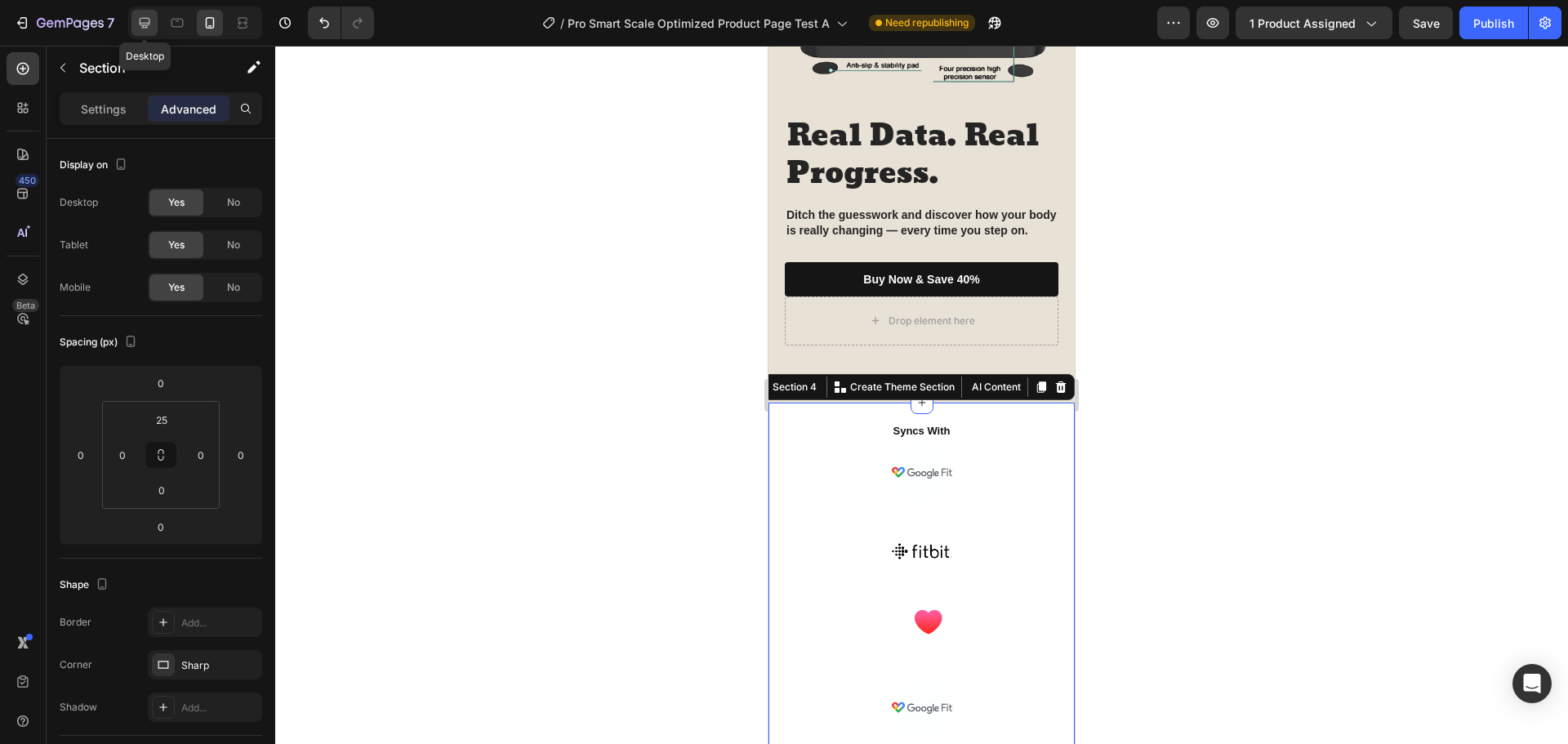 click 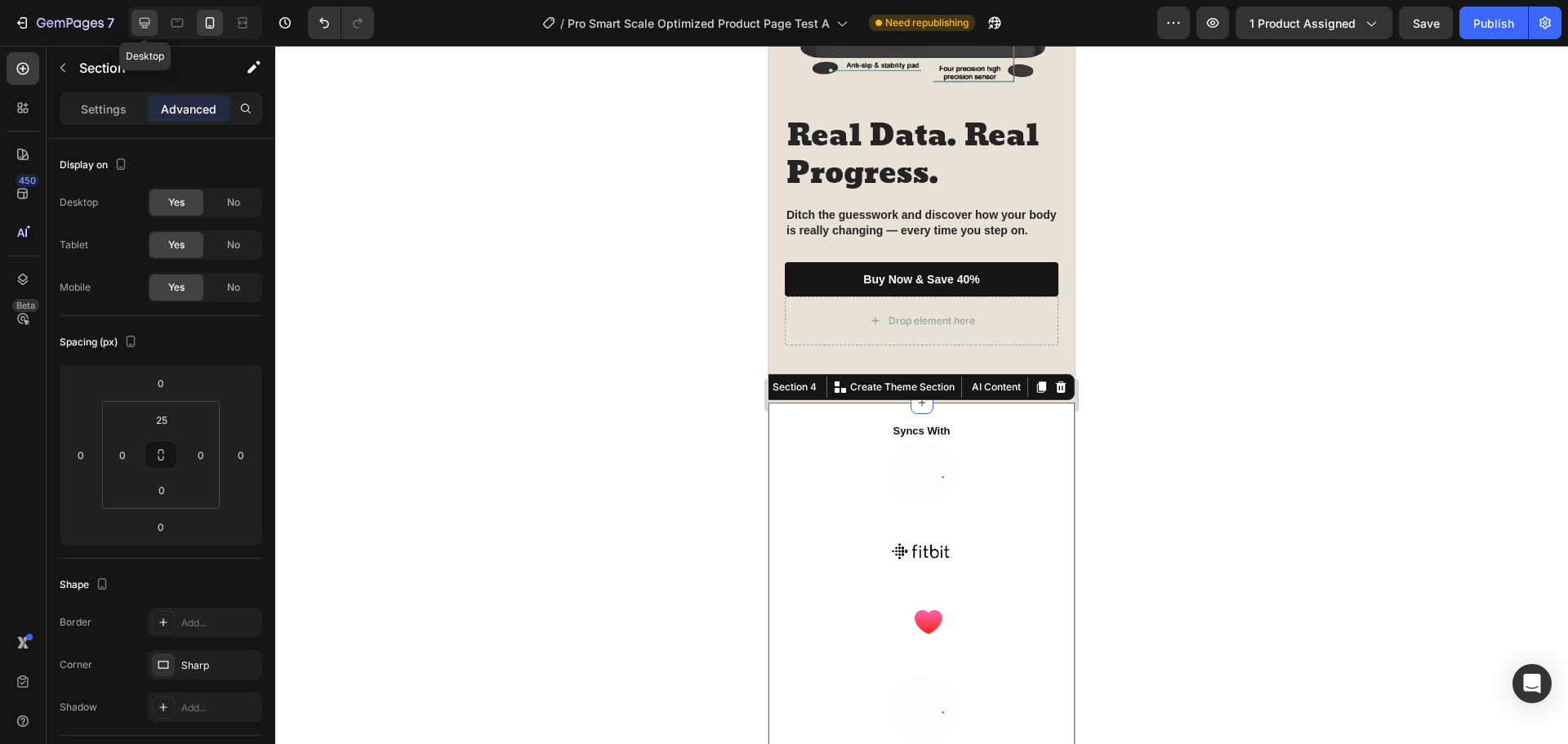type on "100" 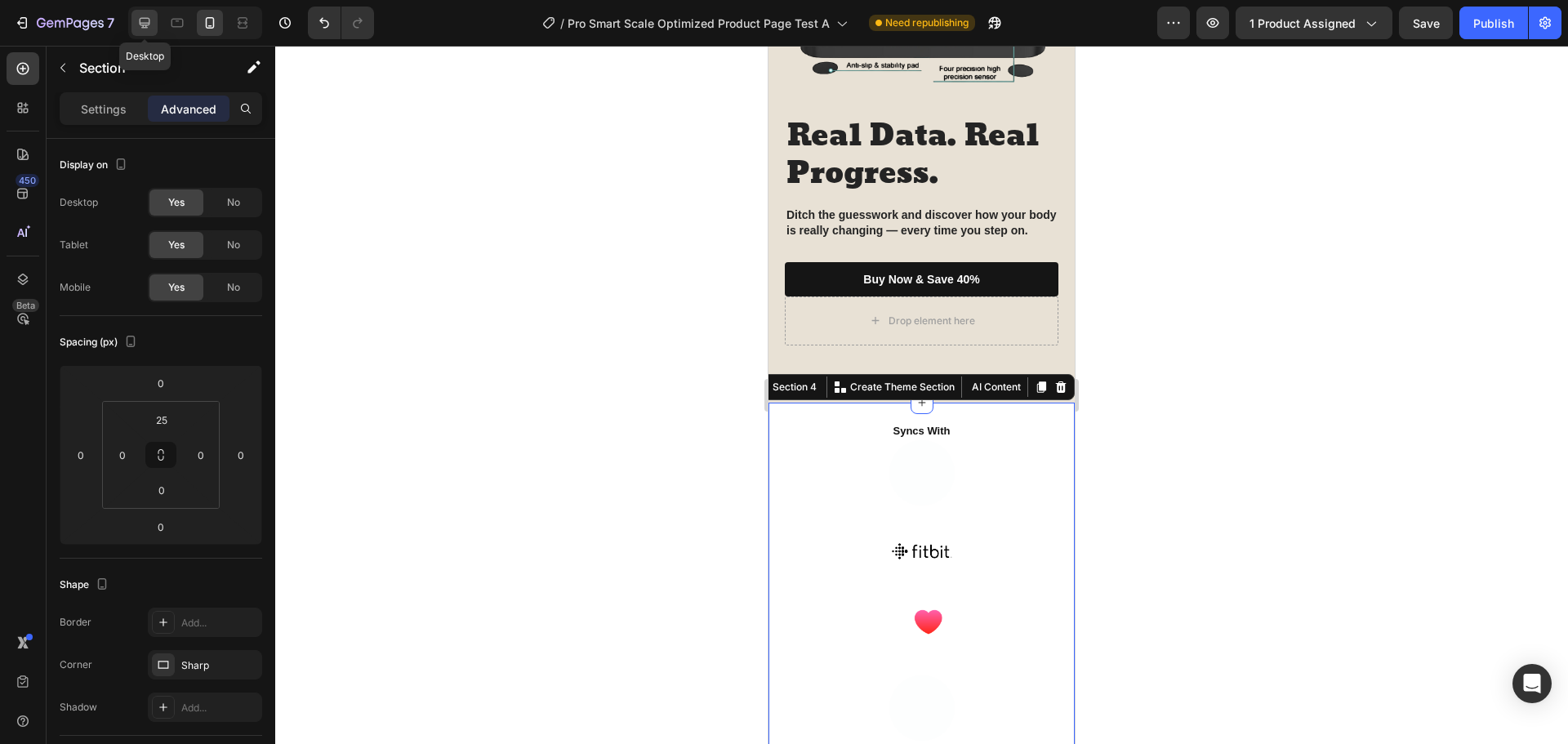 type on "20" 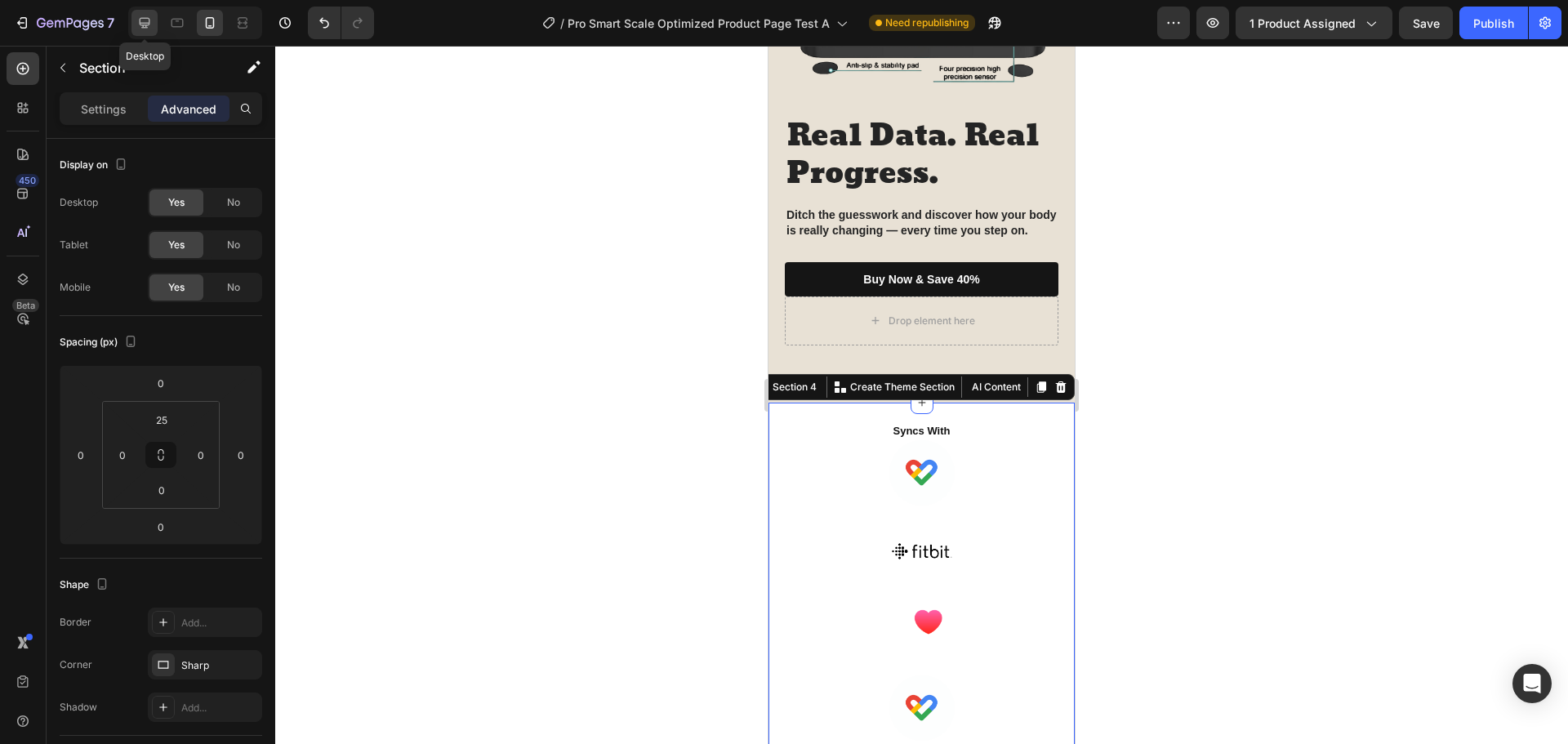type on "100" 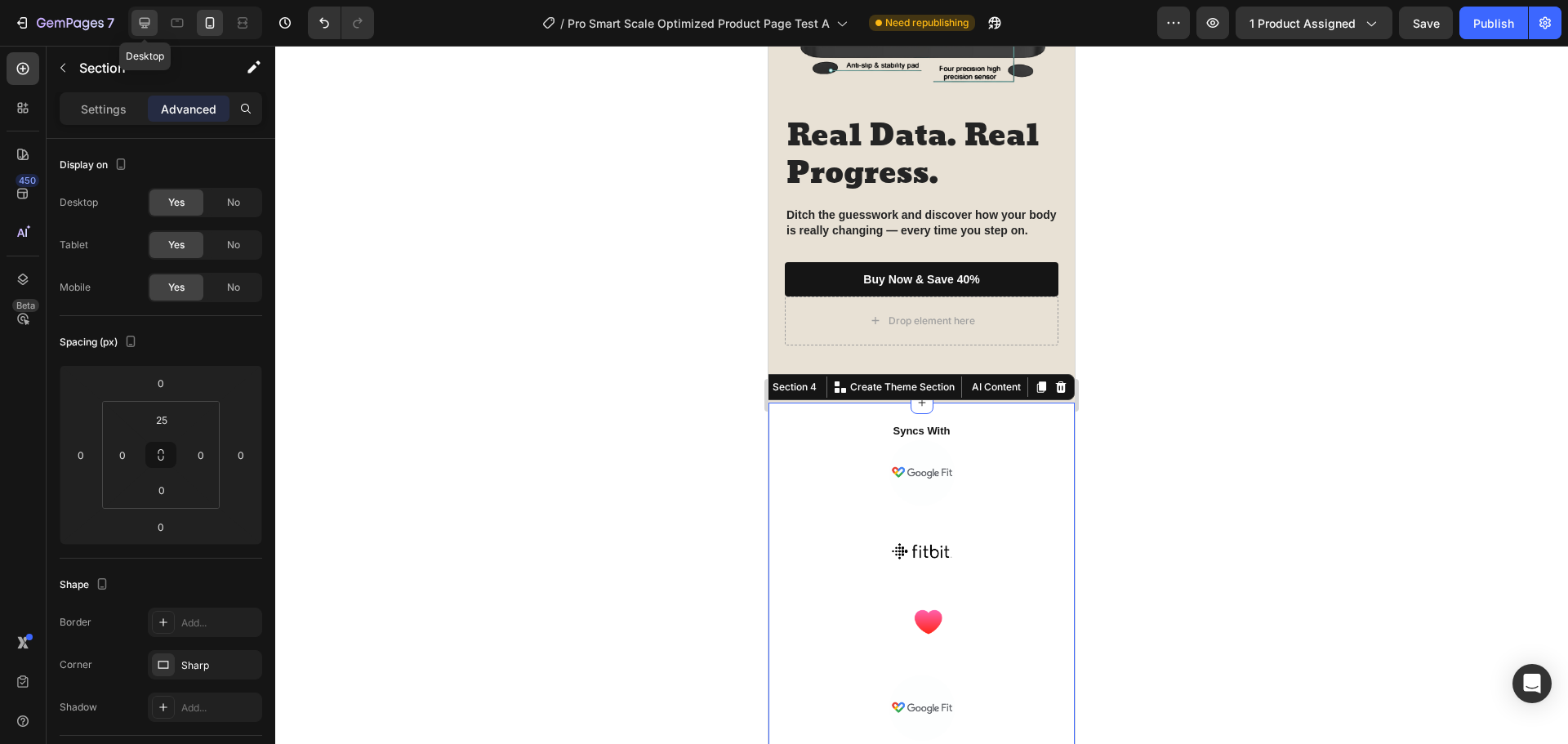 type on "20" 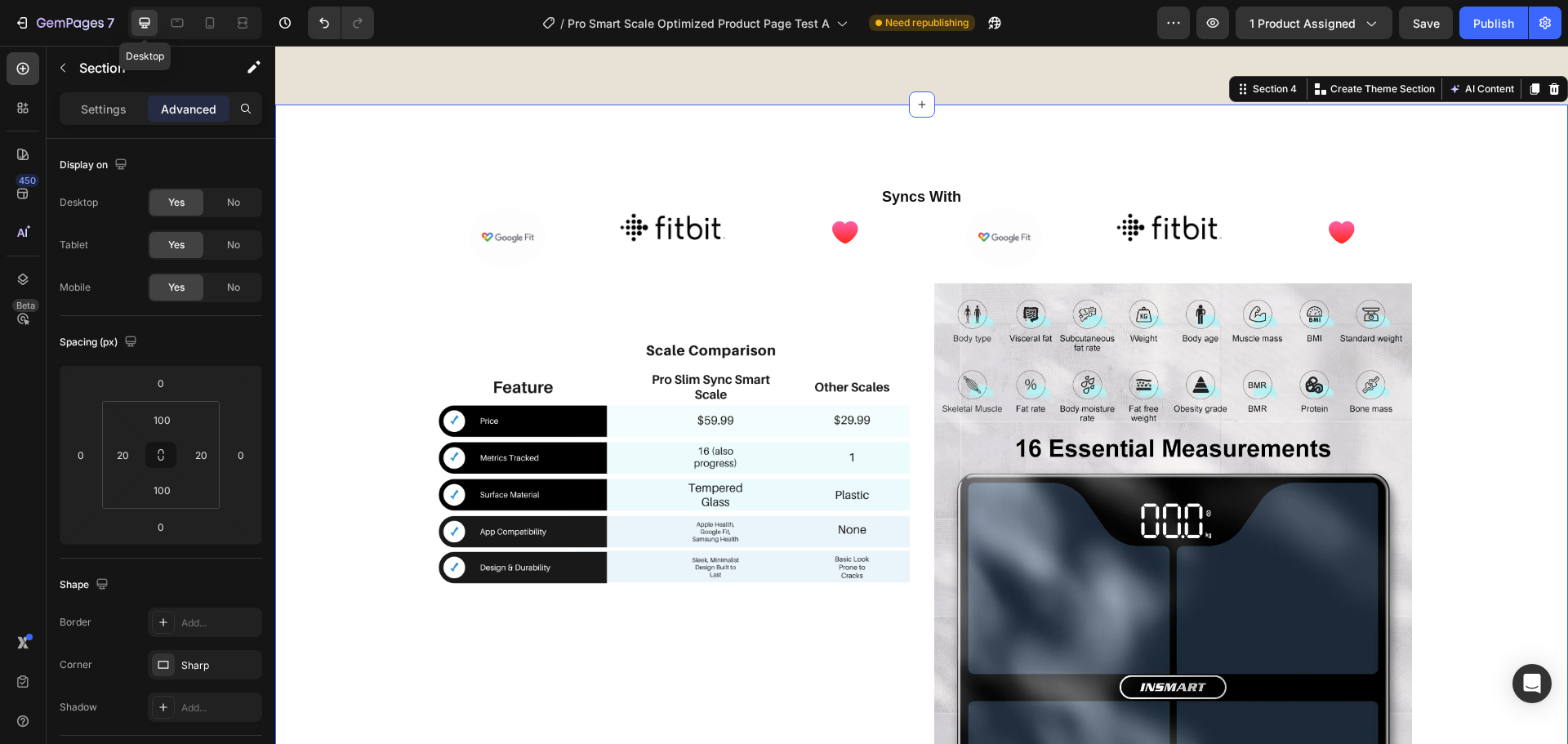 scroll, scrollTop: 2542, scrollLeft: 0, axis: vertical 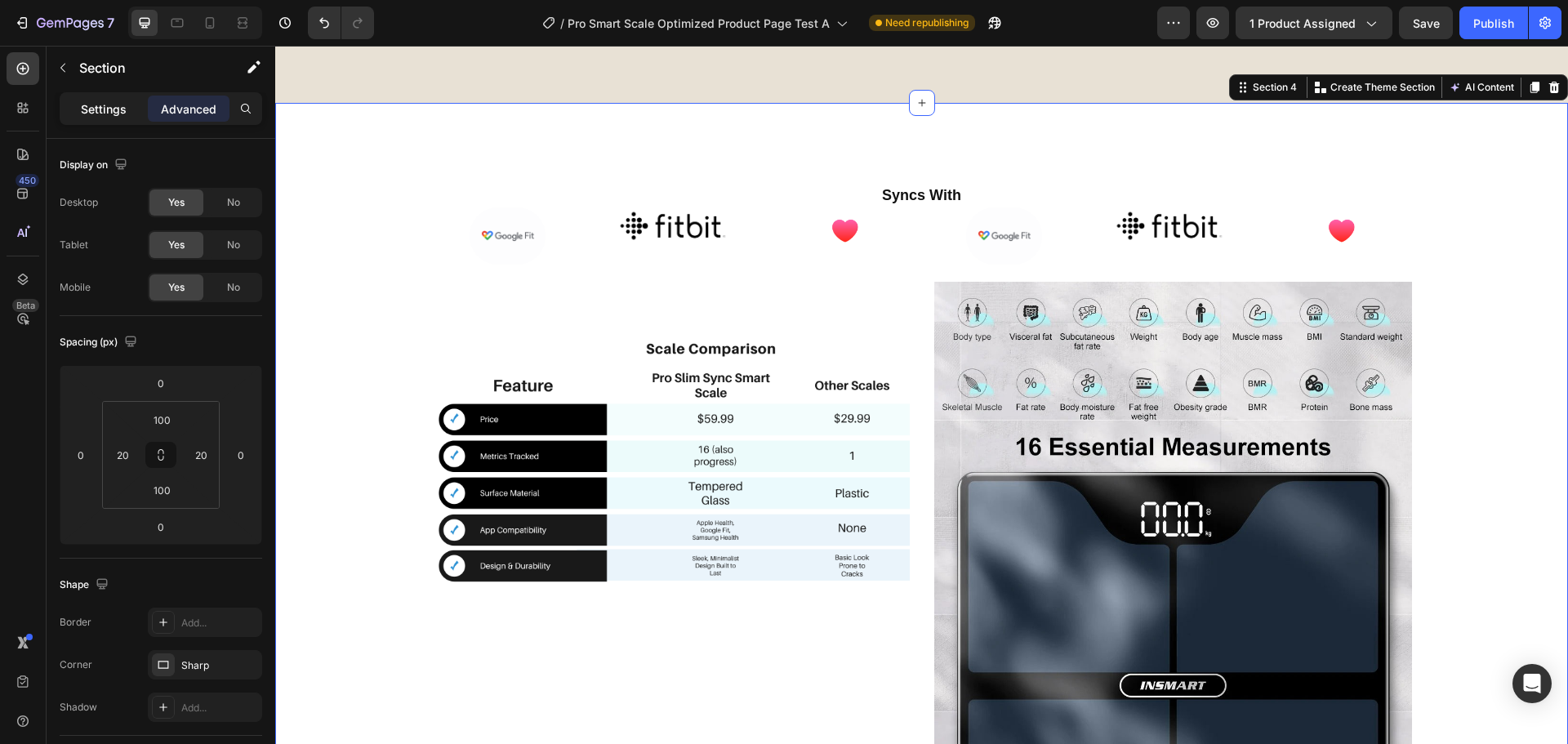 click on "Settings" at bounding box center (104, 109) 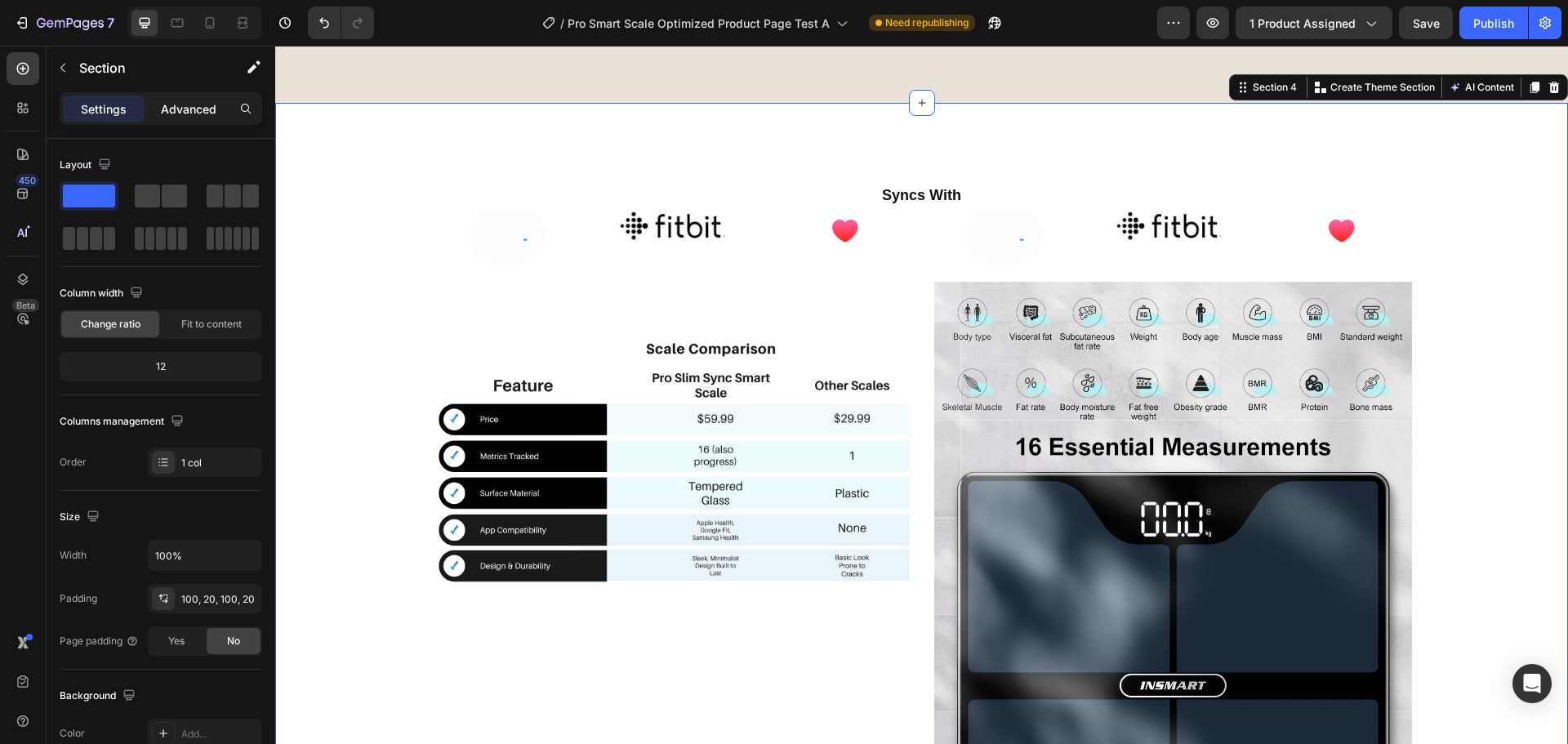 click on "Advanced" at bounding box center (189, 109) 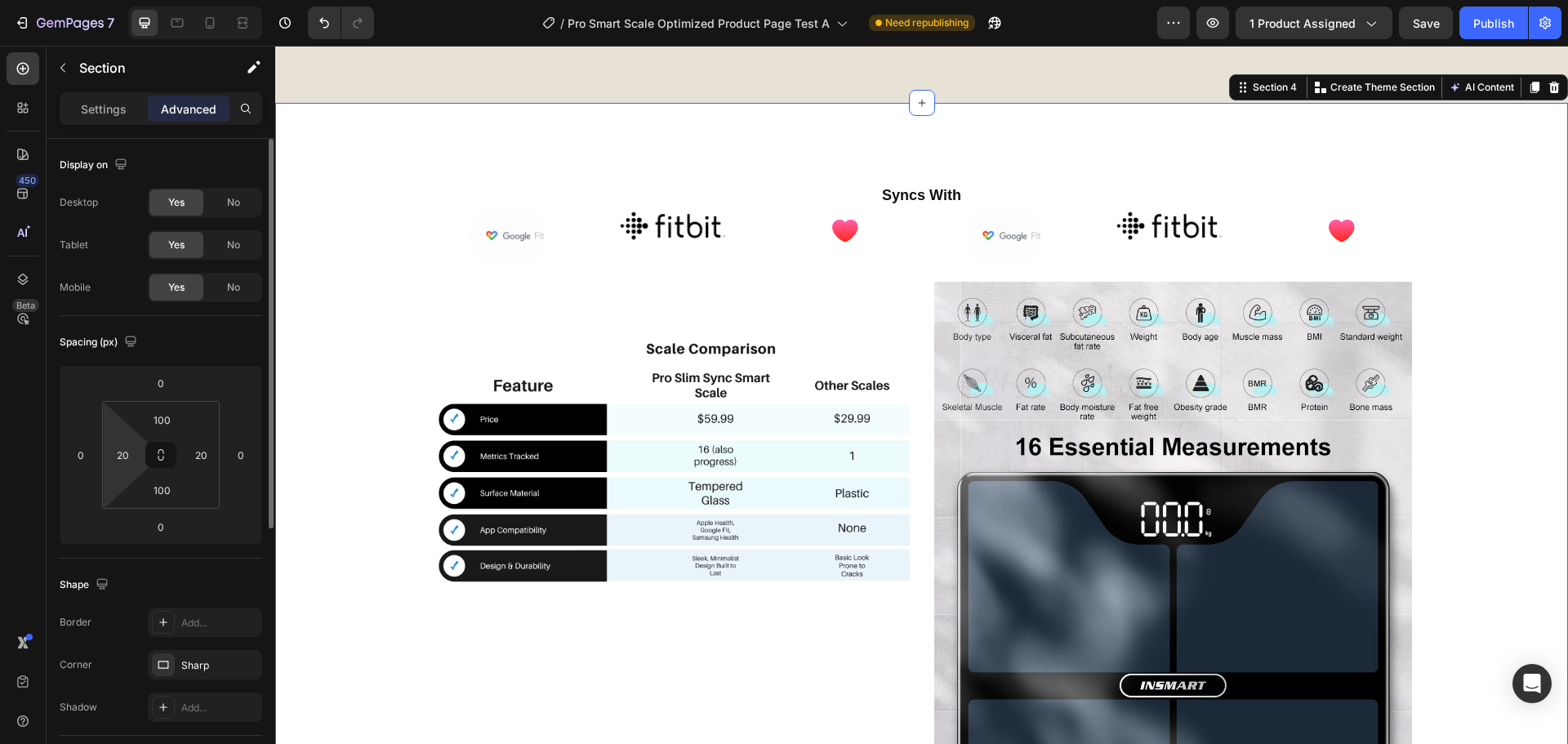 click on "7  Version history  /  Pro Smart Scale Optimized Product Page Test A Need republishing Preview 1 product assigned  Save   Publish  450 Beta Sections(18) Elements(84) Section Element Hero Section Product Detail Brands Trusted Badges Guarantee Product Breakdown How to use Testimonials Compare Bundle FAQs Social Proof Brand Story Product List Collection Blog List Contact Sticky Add to Cart Custom Footer Browse Library 450 Layout
Row
Row
Row
Row Text
Heading
Text Block Button
Button
Button Media
Image" at bounding box center [784, 0] 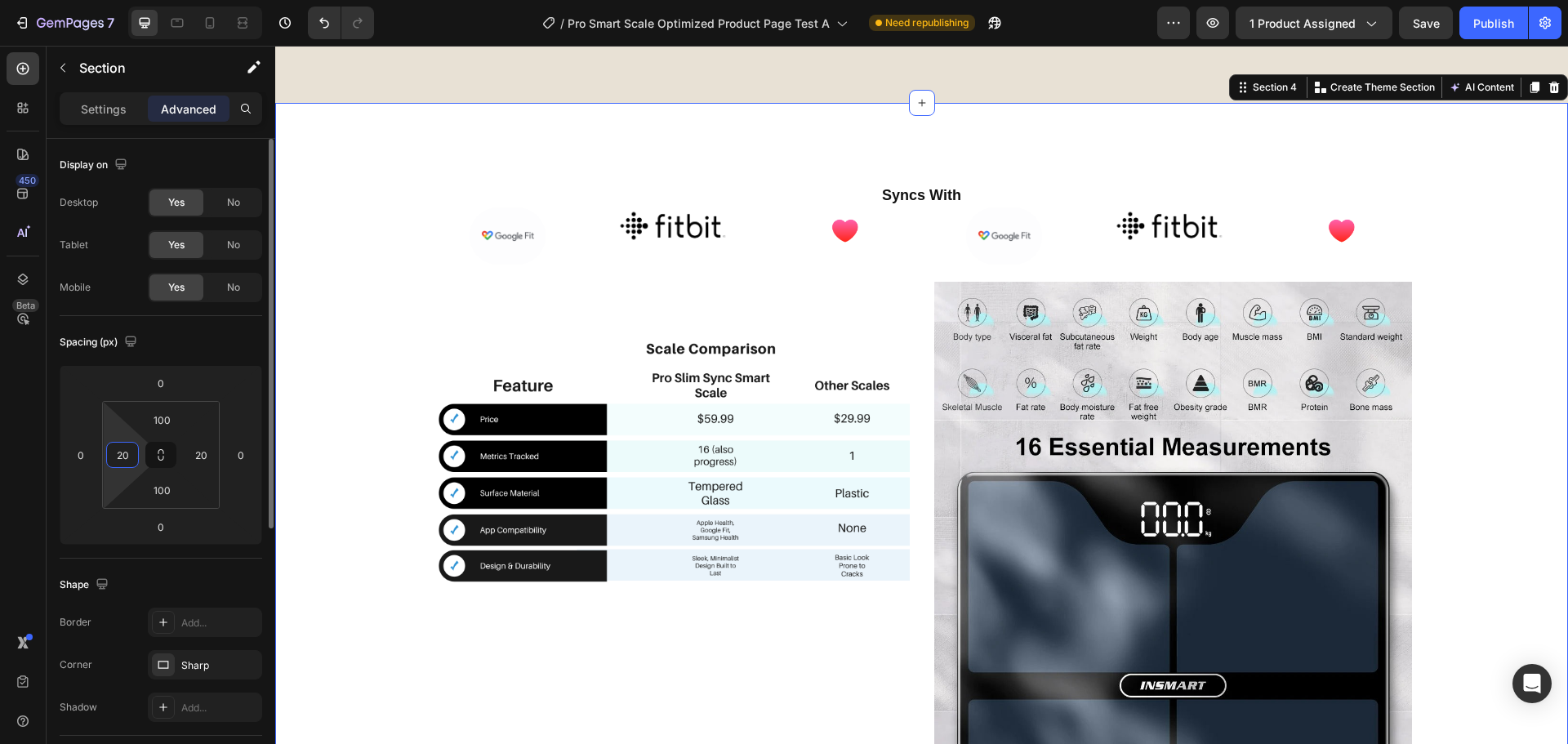click on "20" at bounding box center (122, 455) 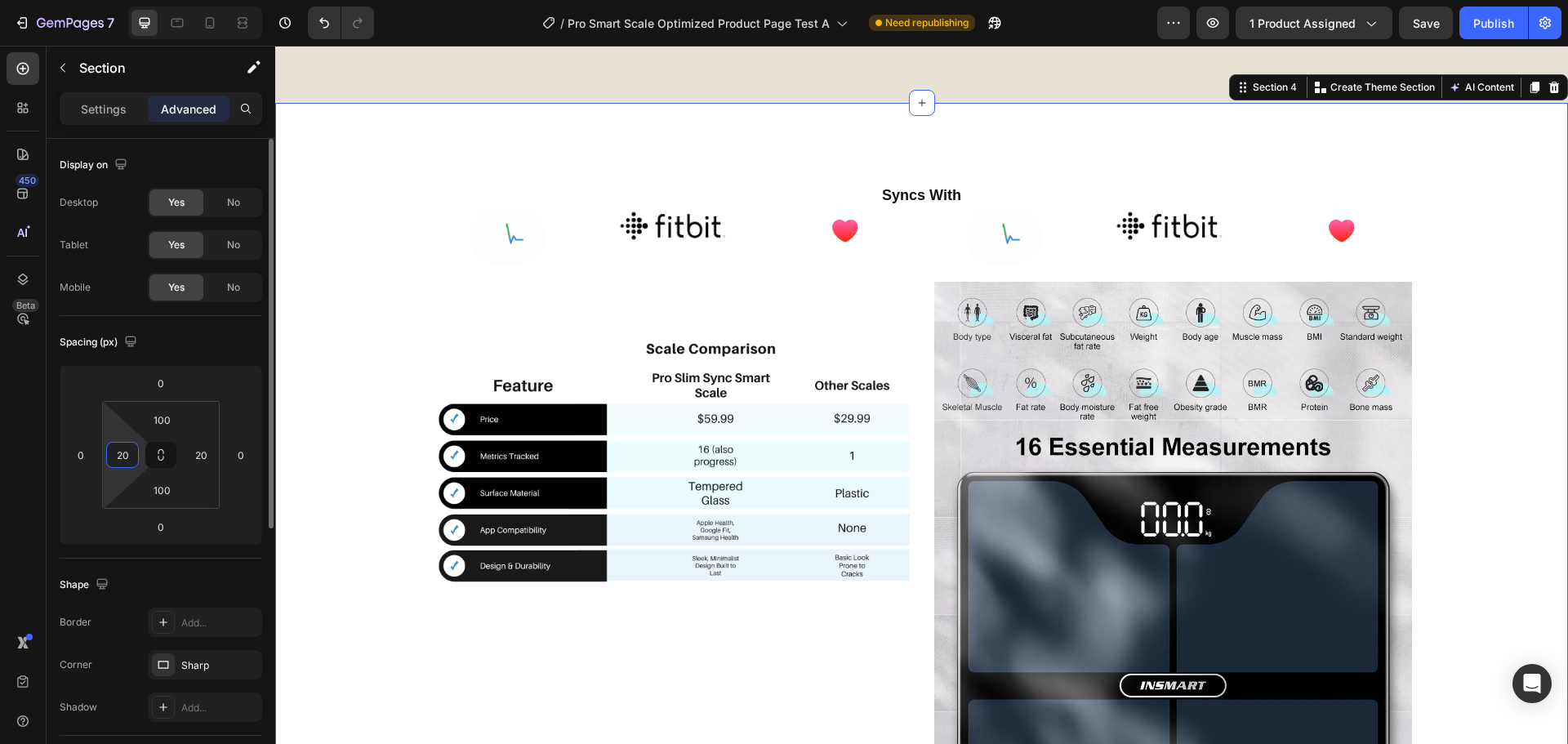 click on "20" at bounding box center [122, 455] 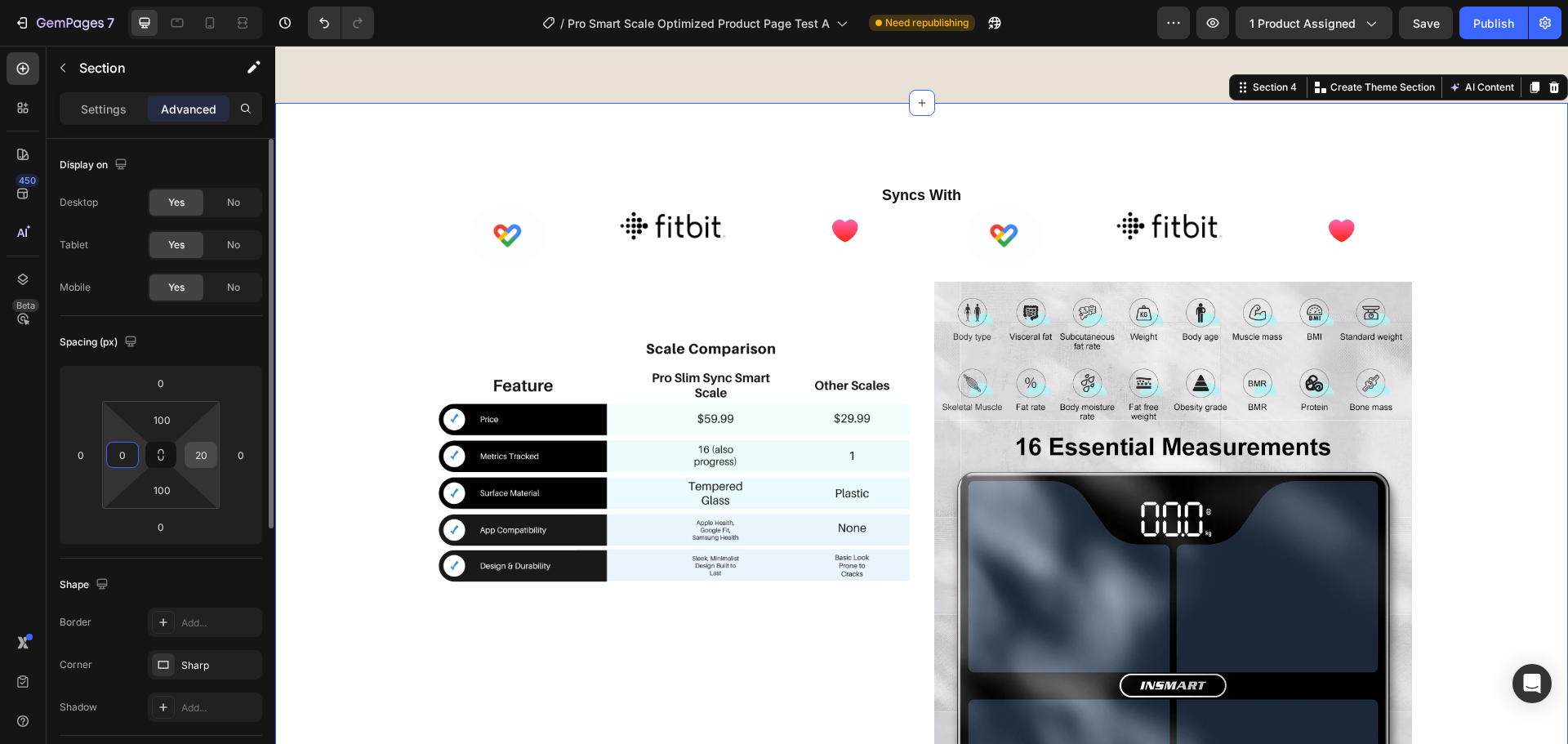 type on "0" 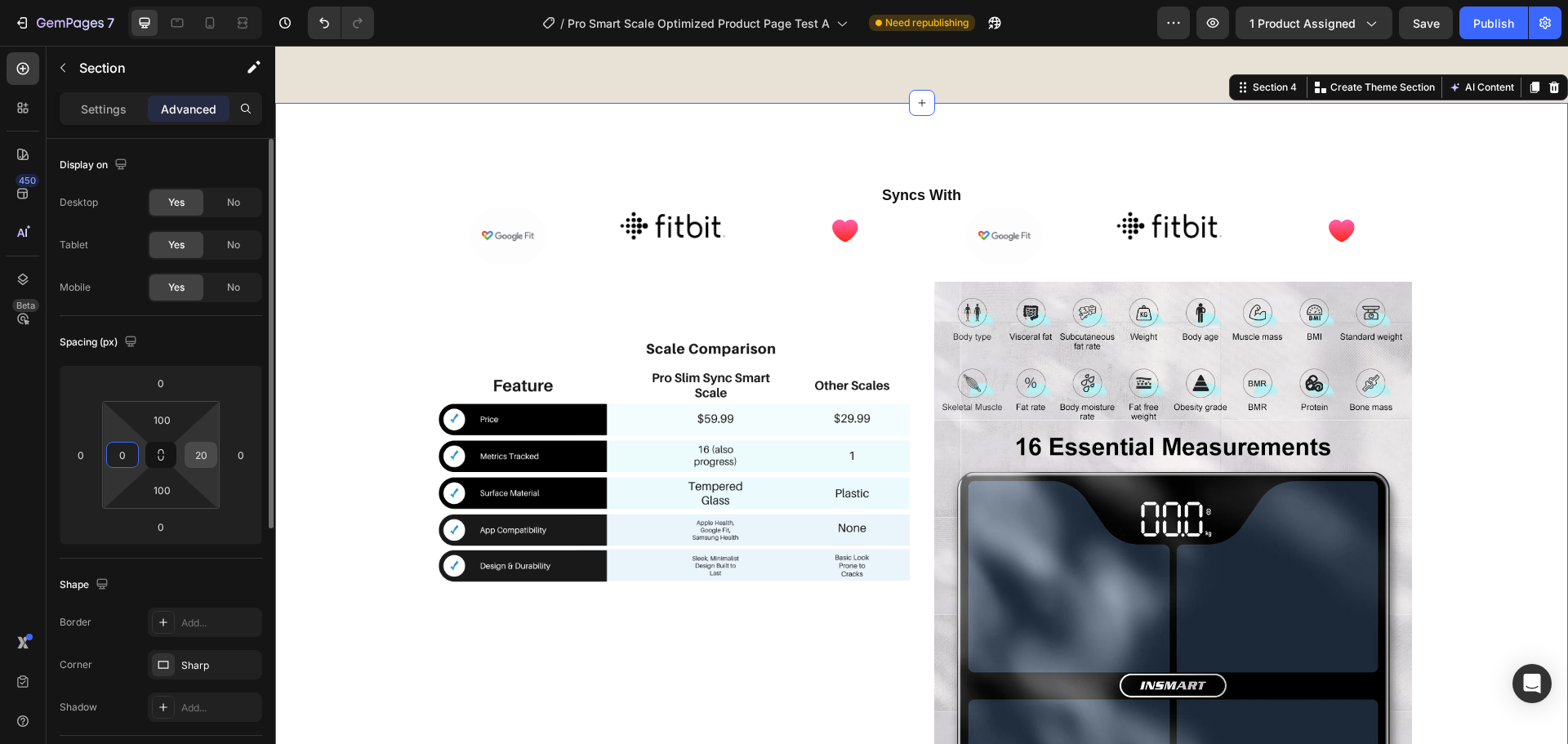 click on "20" at bounding box center (201, 455) 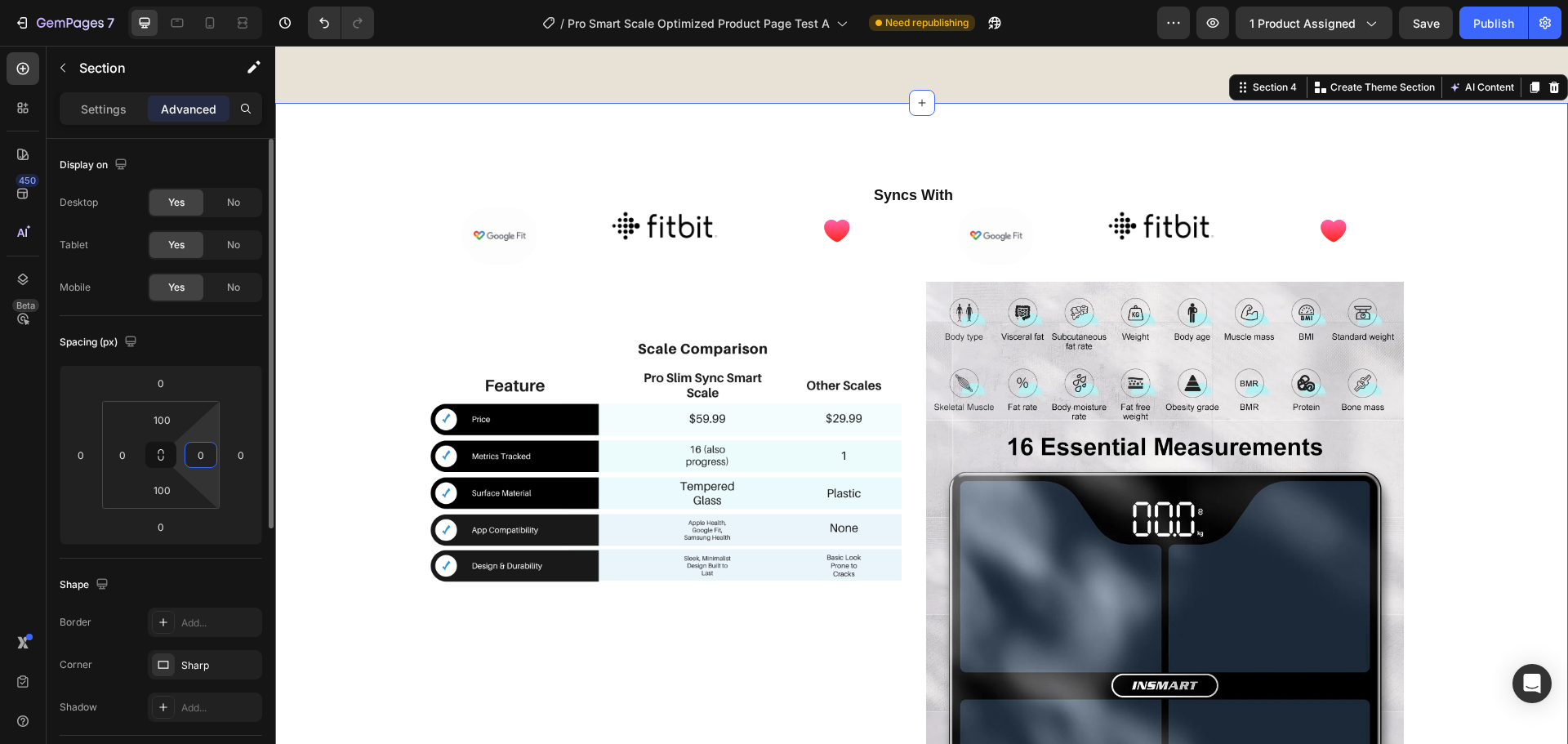 type on "0" 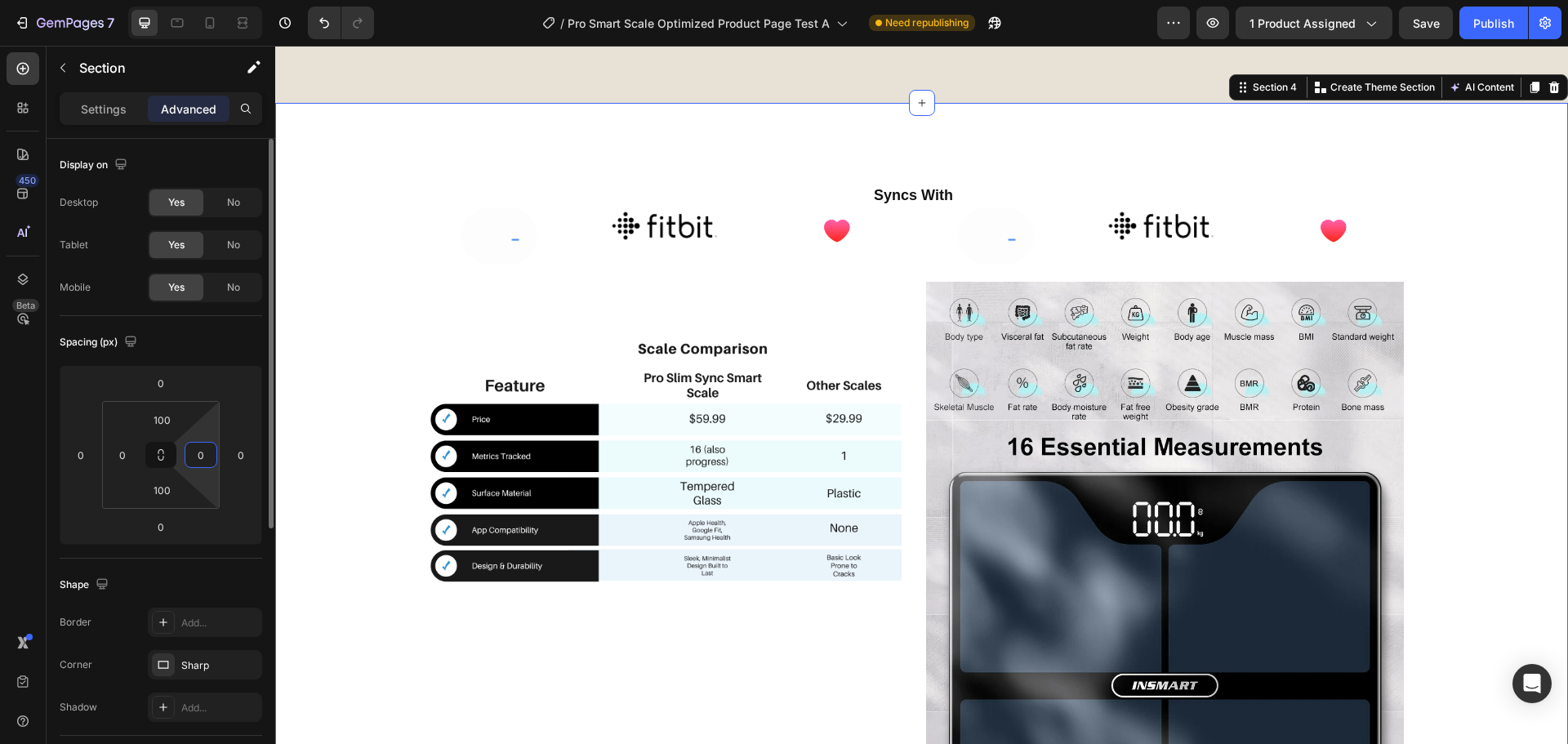 click on "Shape" at bounding box center (161, 585) 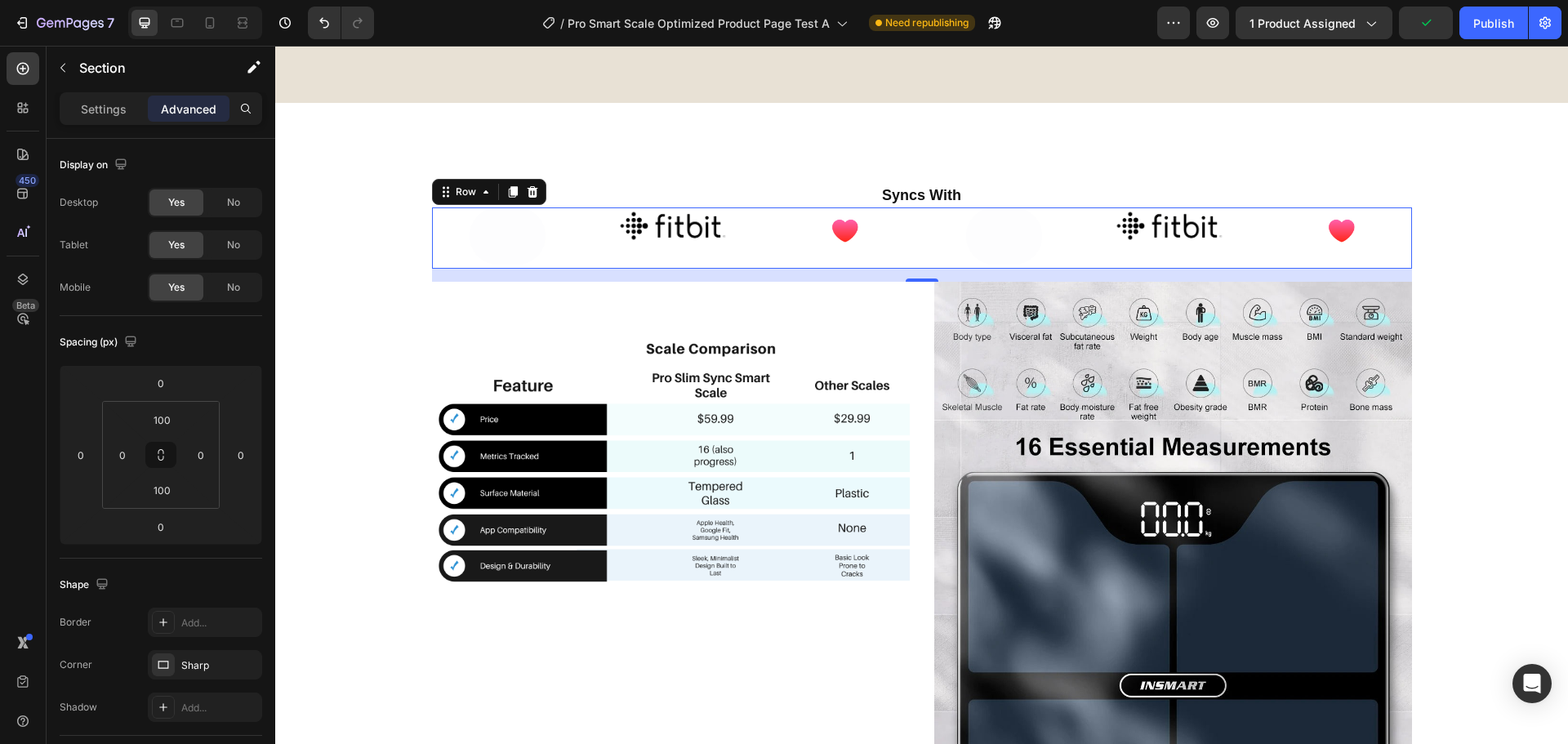 click on "Image" at bounding box center [673, 238] 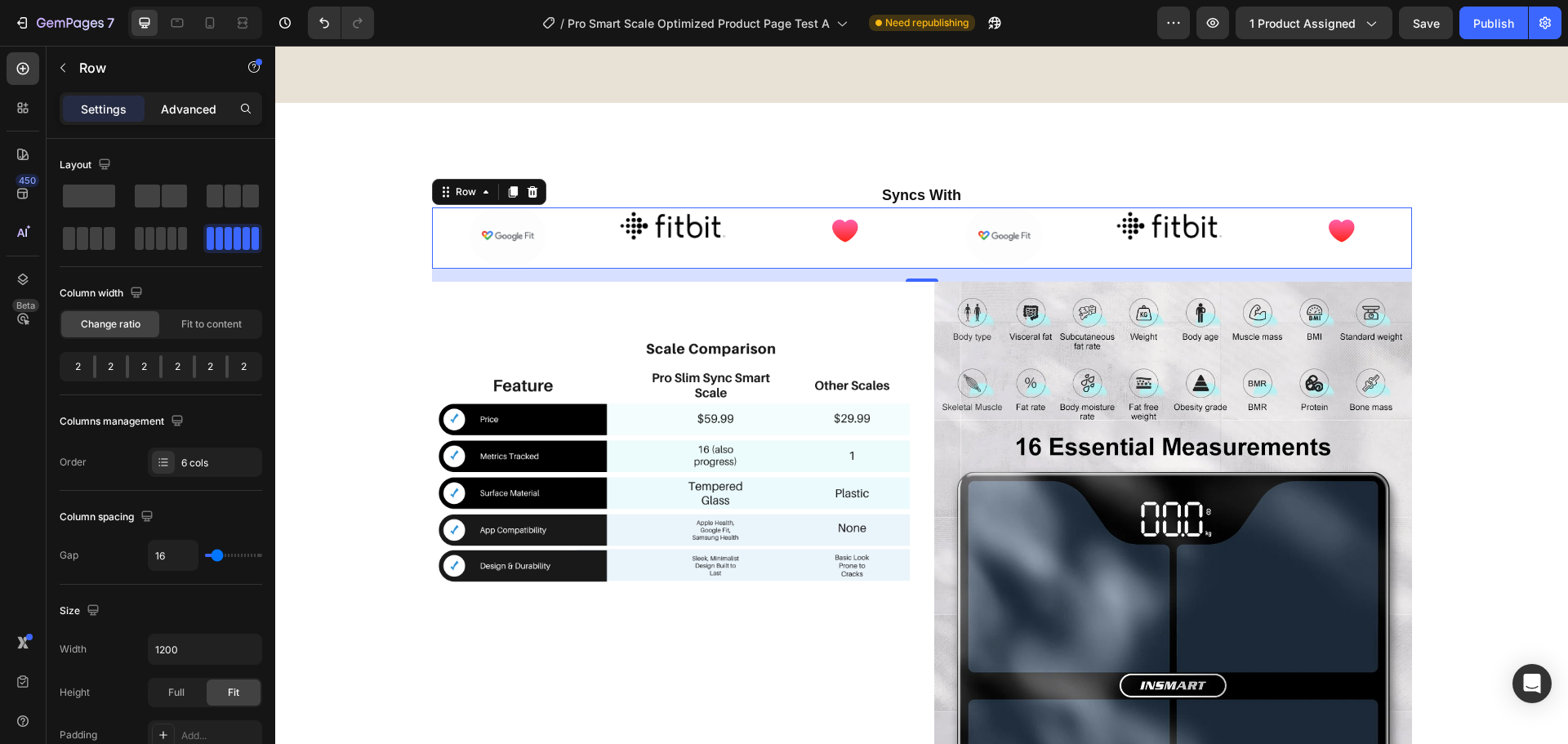 click on "Advanced" at bounding box center [189, 109] 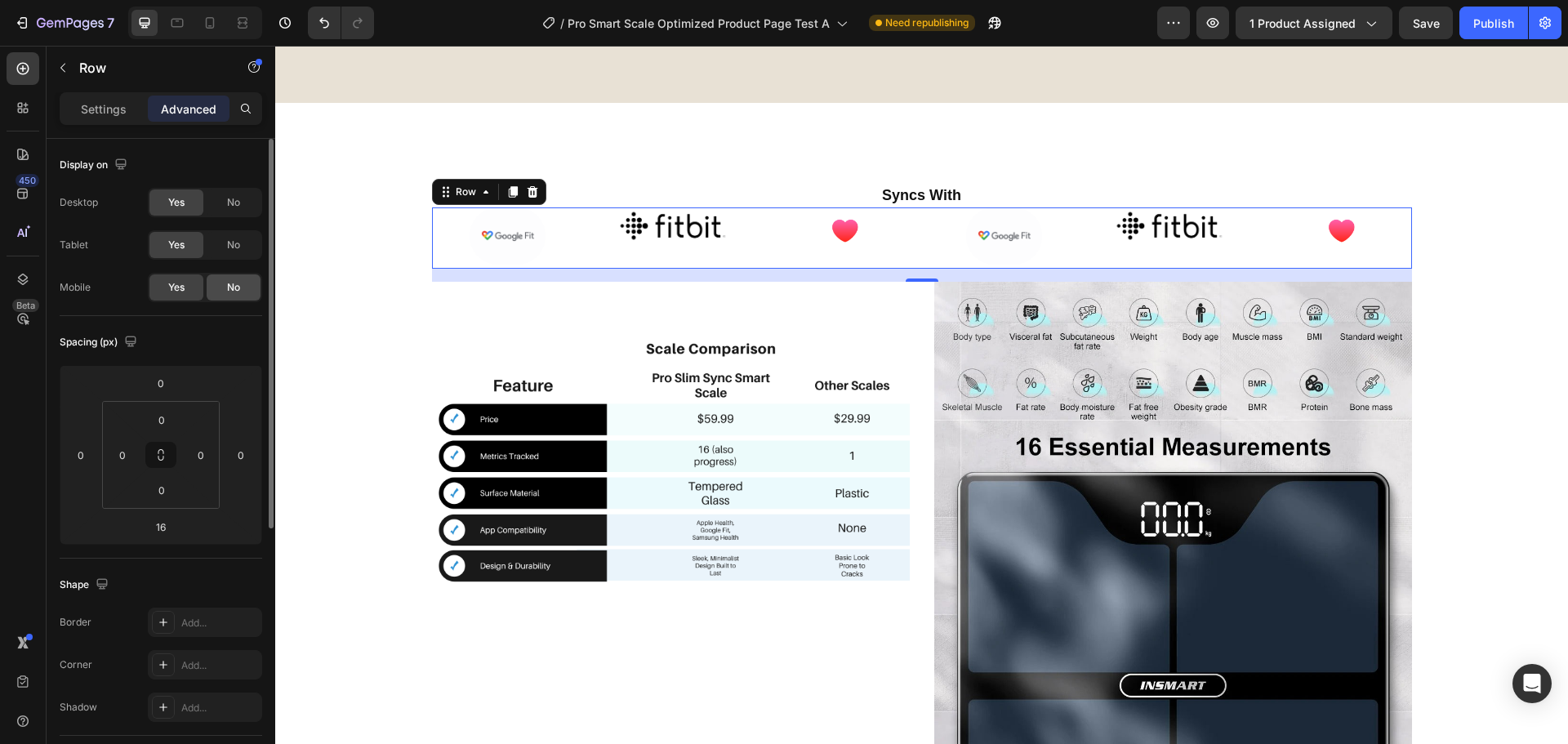 click on "No" 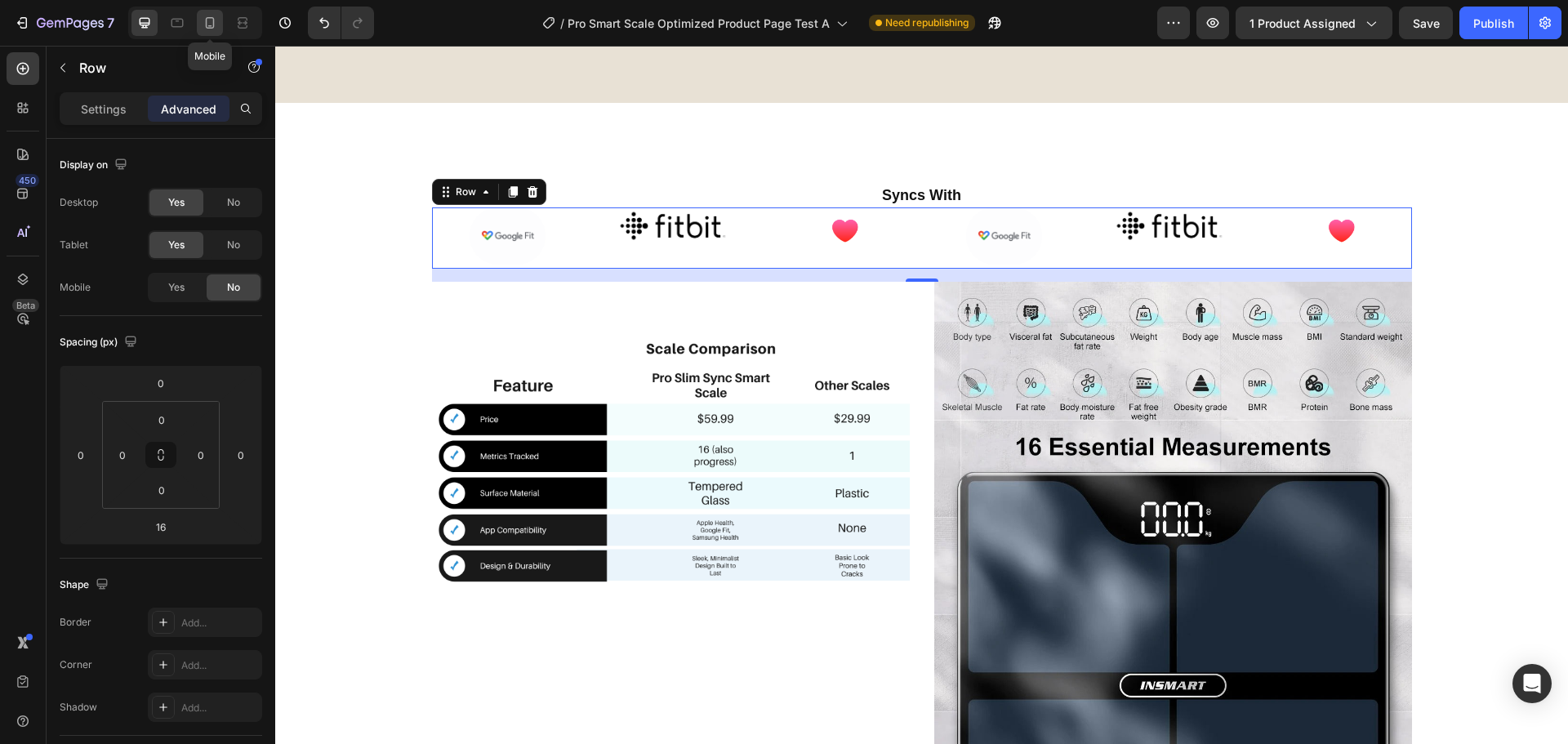 click 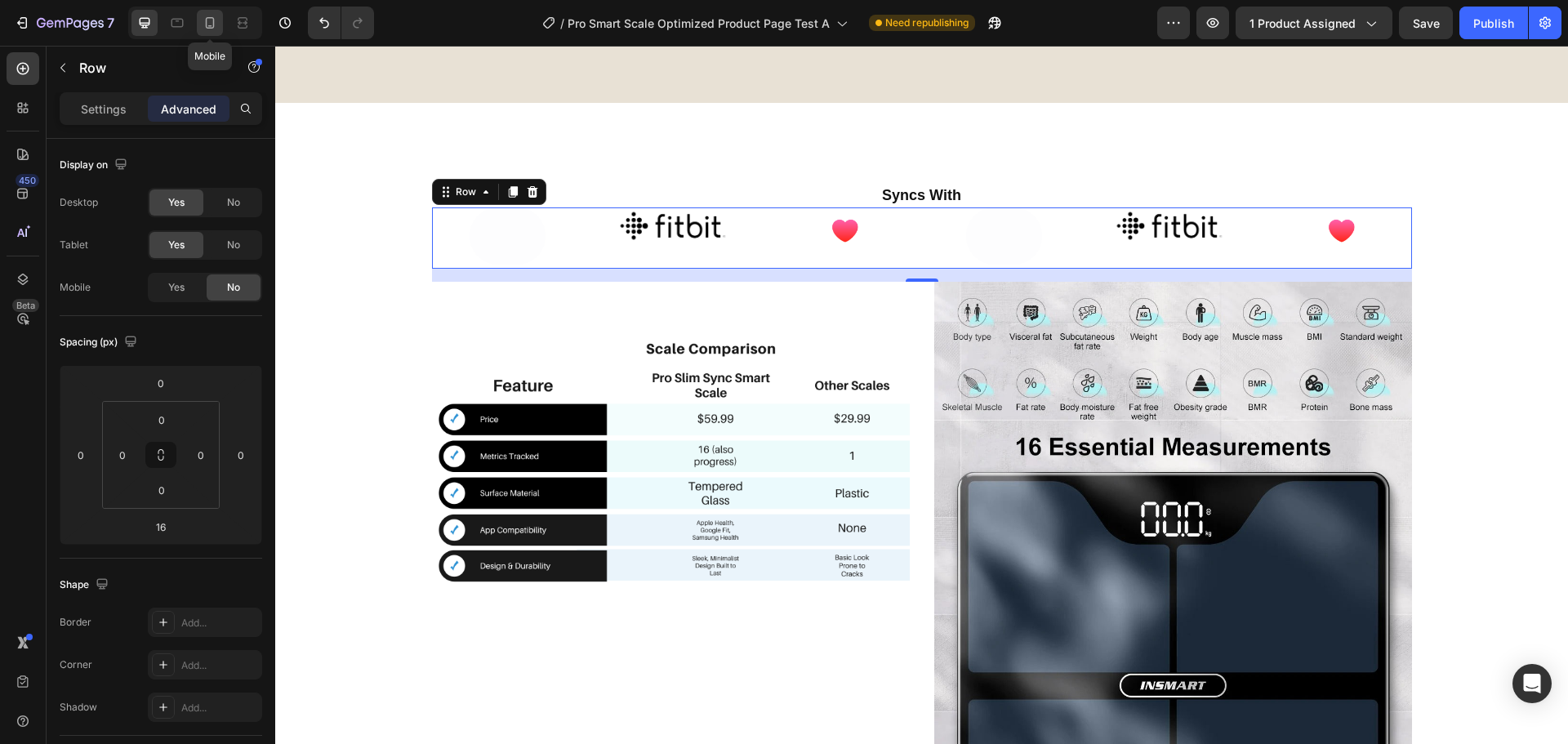 type on "20" 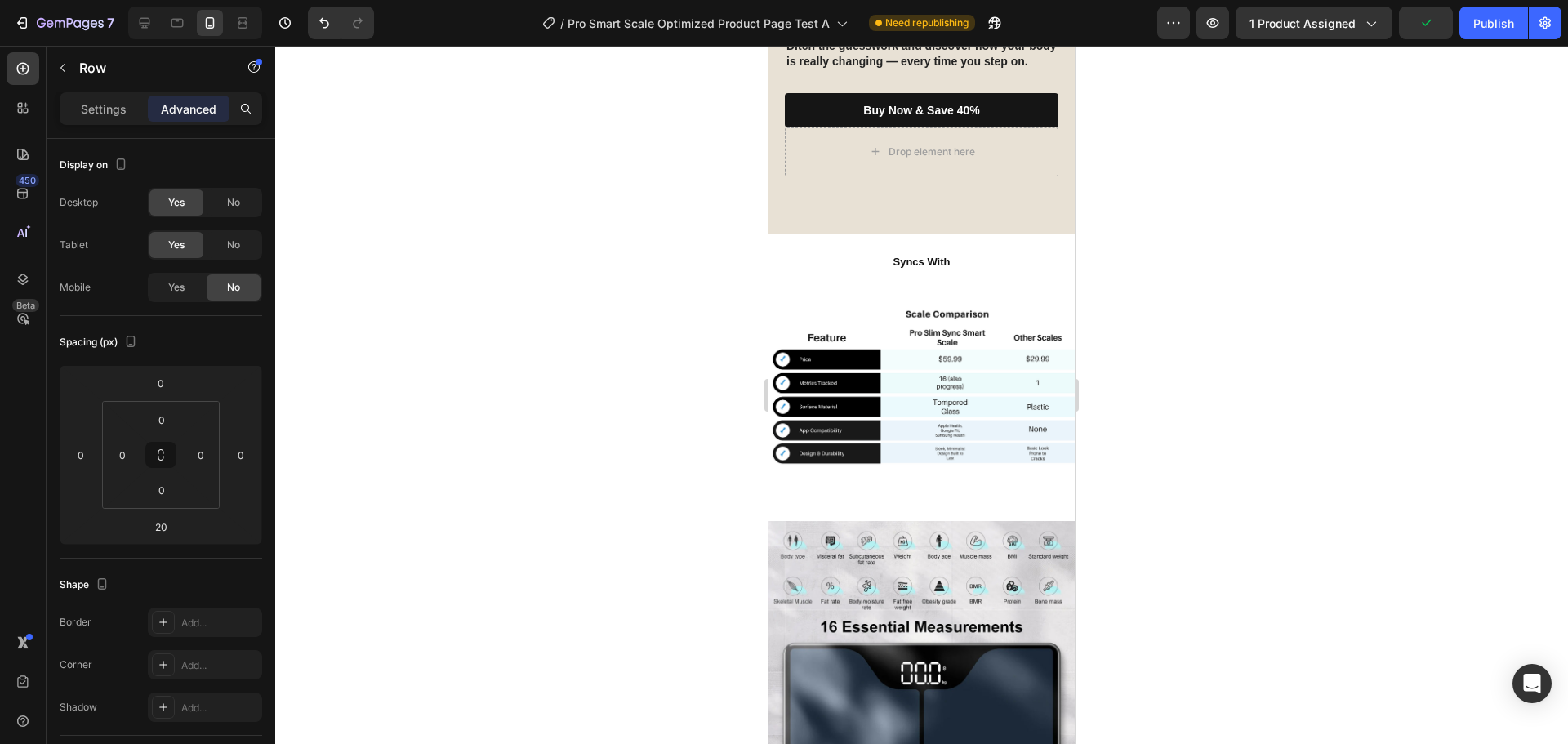scroll, scrollTop: 2158, scrollLeft: 0, axis: vertical 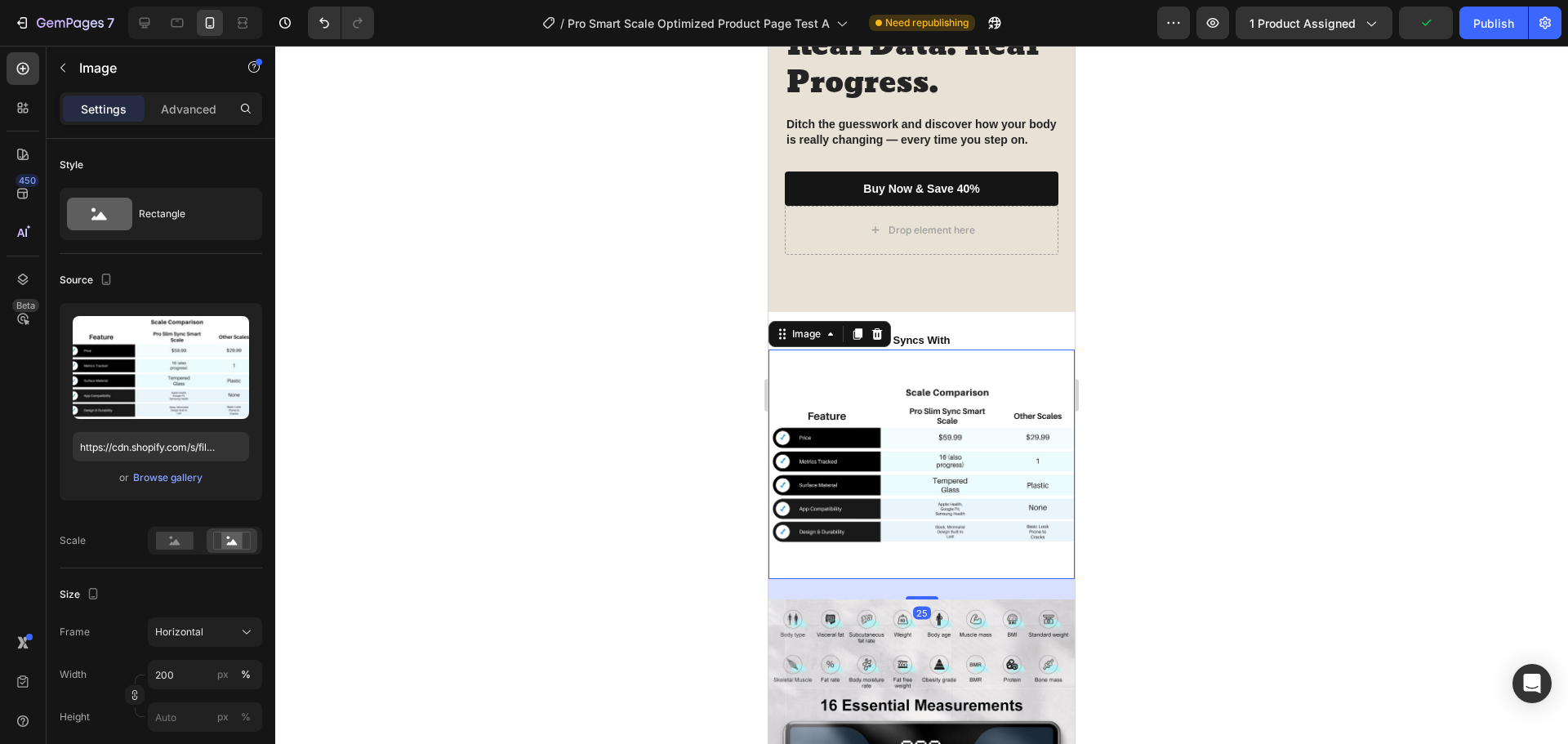 click at bounding box center [921, 464] 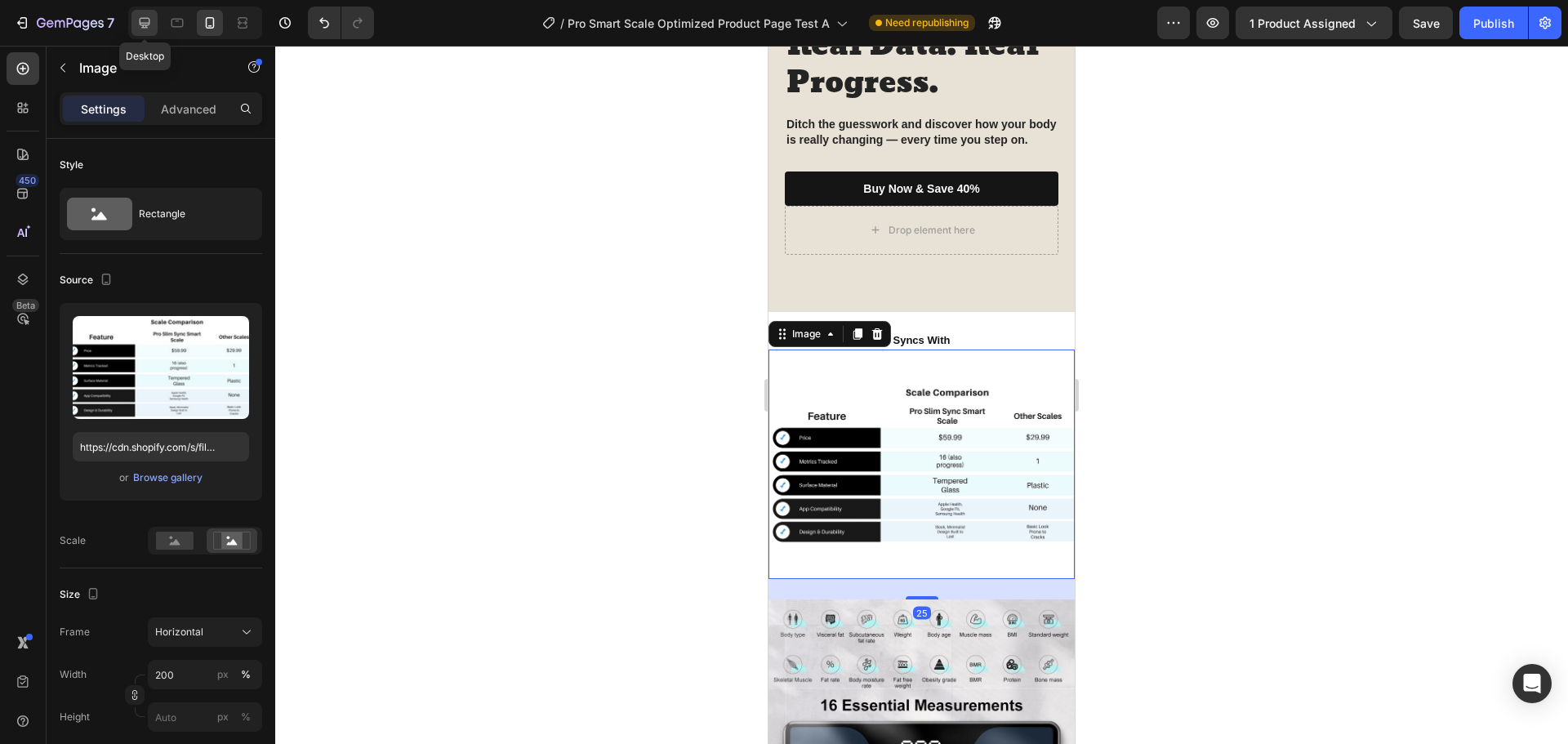 click 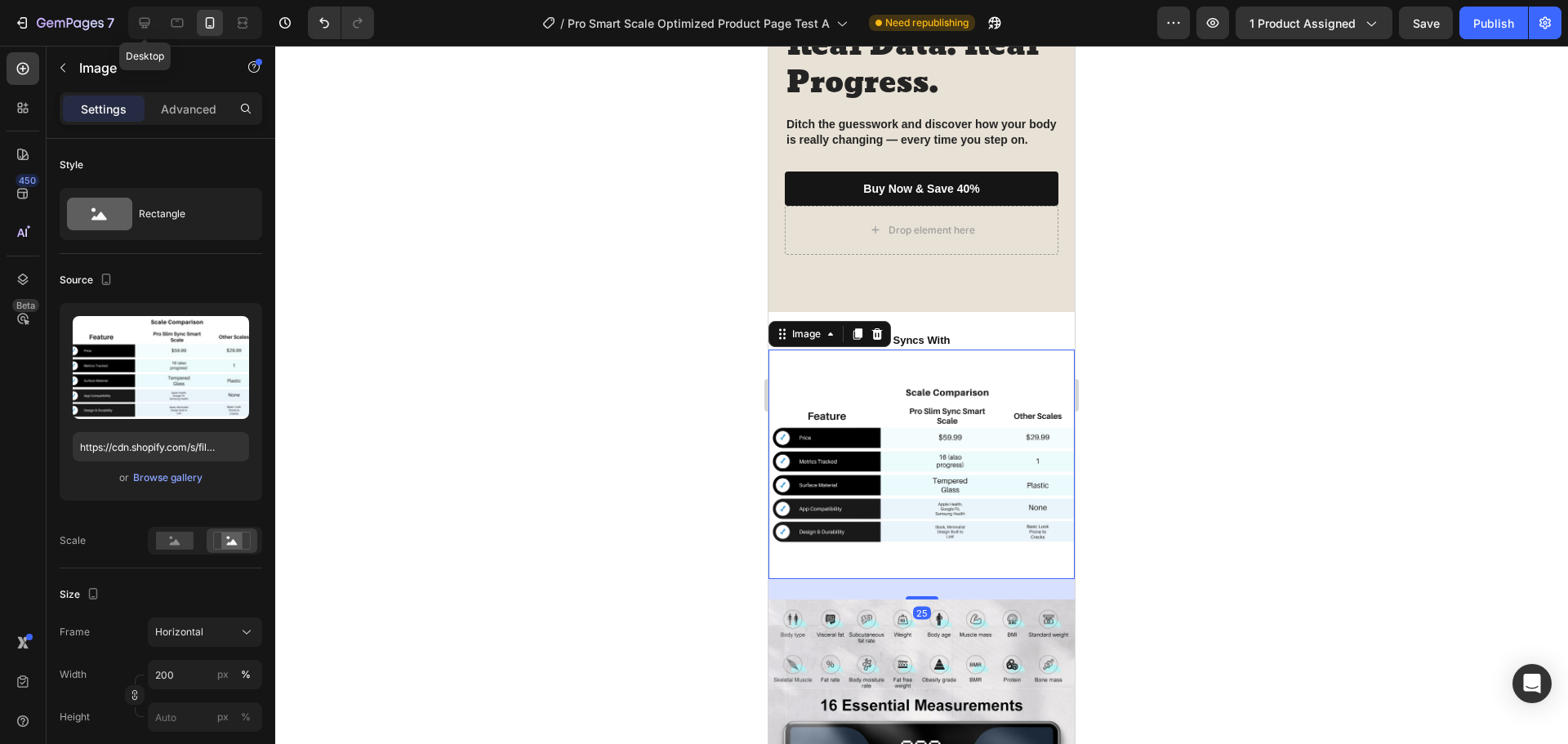 type on "100" 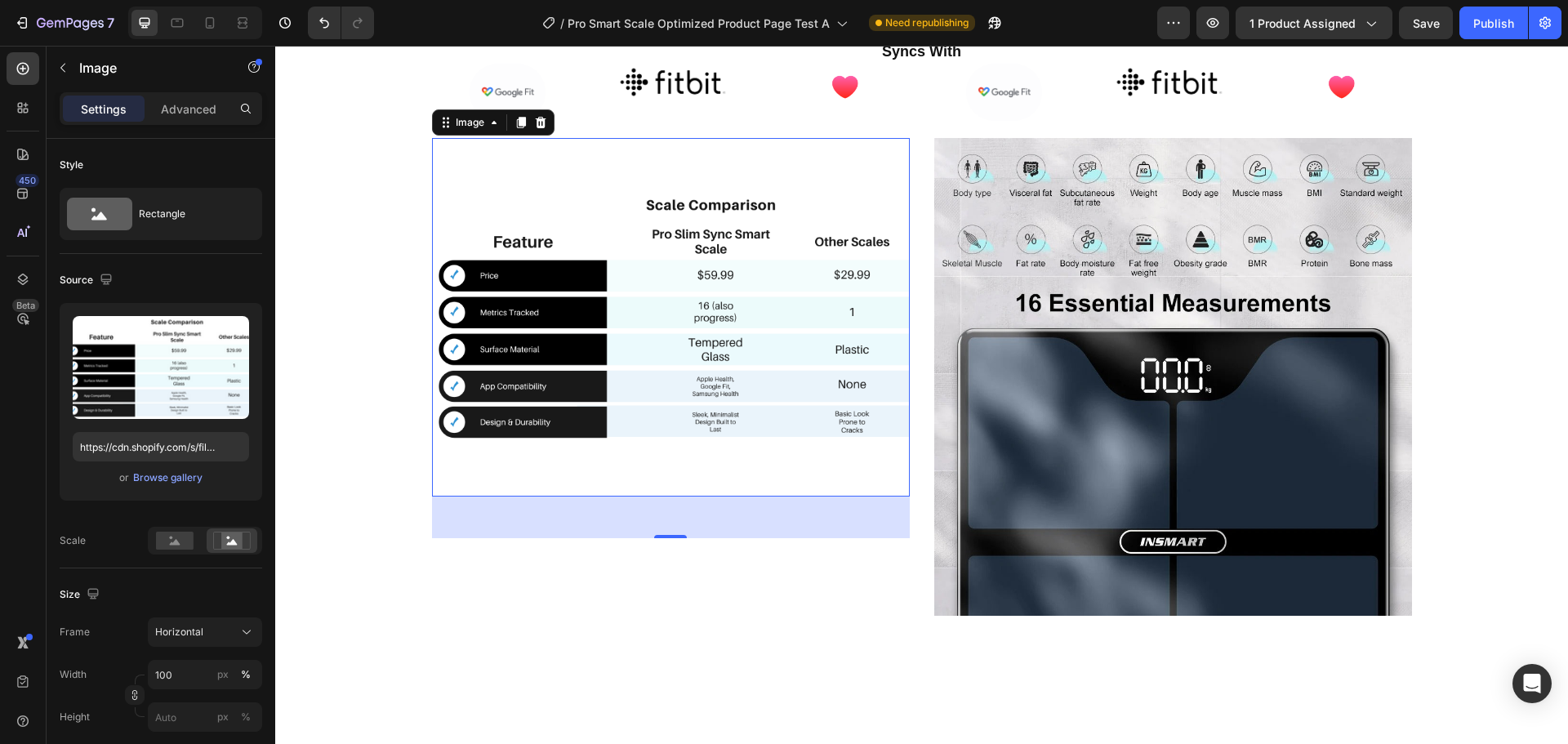 scroll, scrollTop: 2720, scrollLeft: 0, axis: vertical 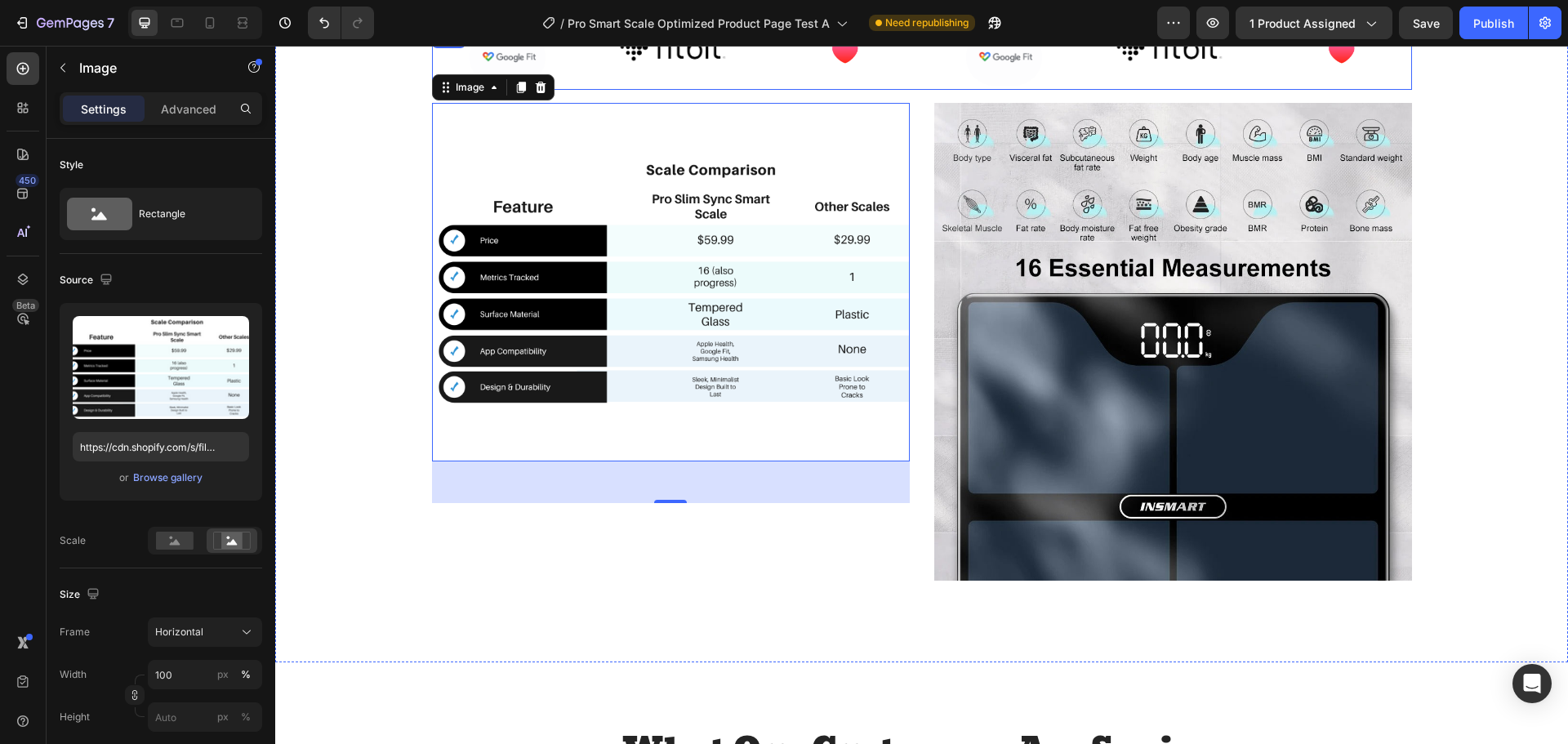 click on "Image" at bounding box center [673, 59] 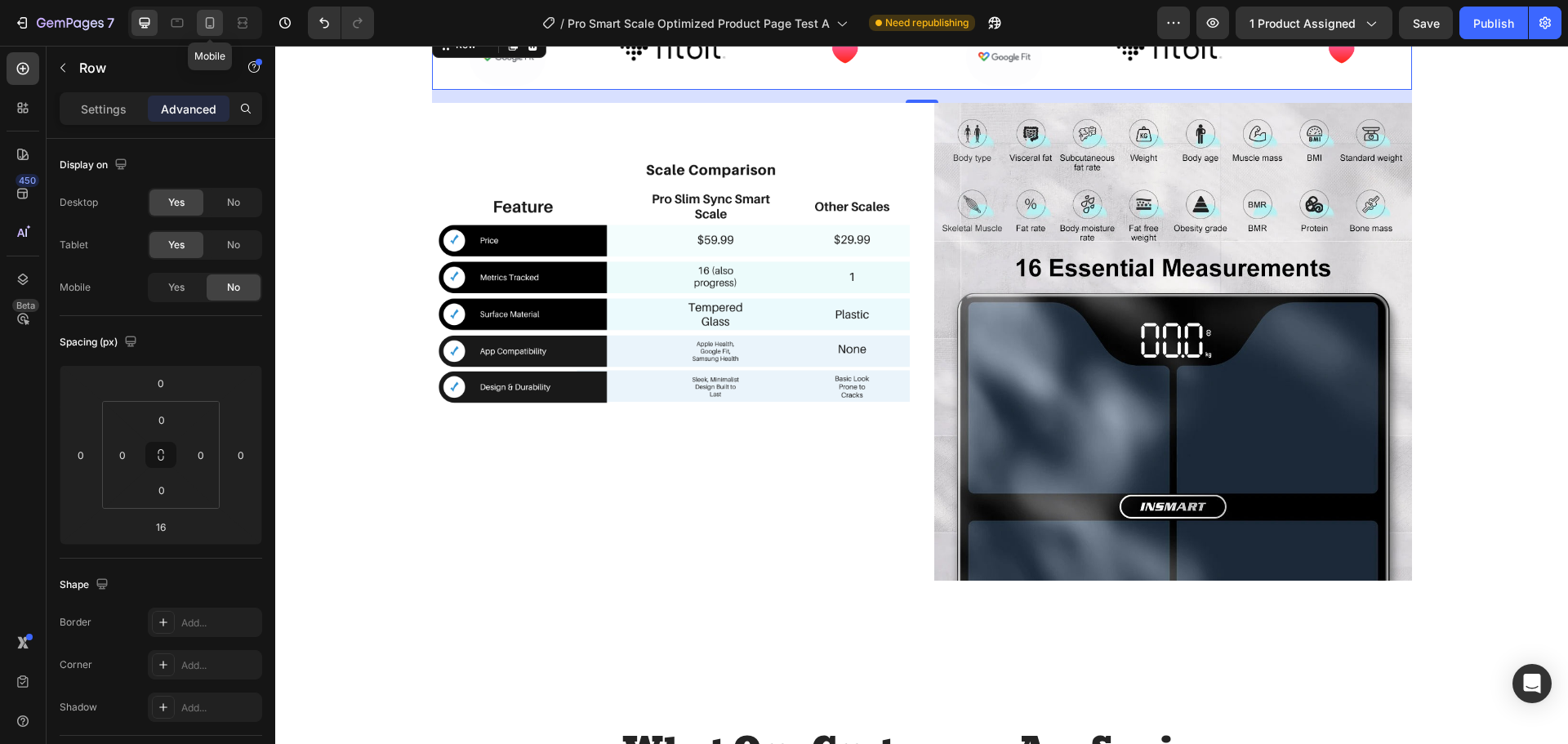 click 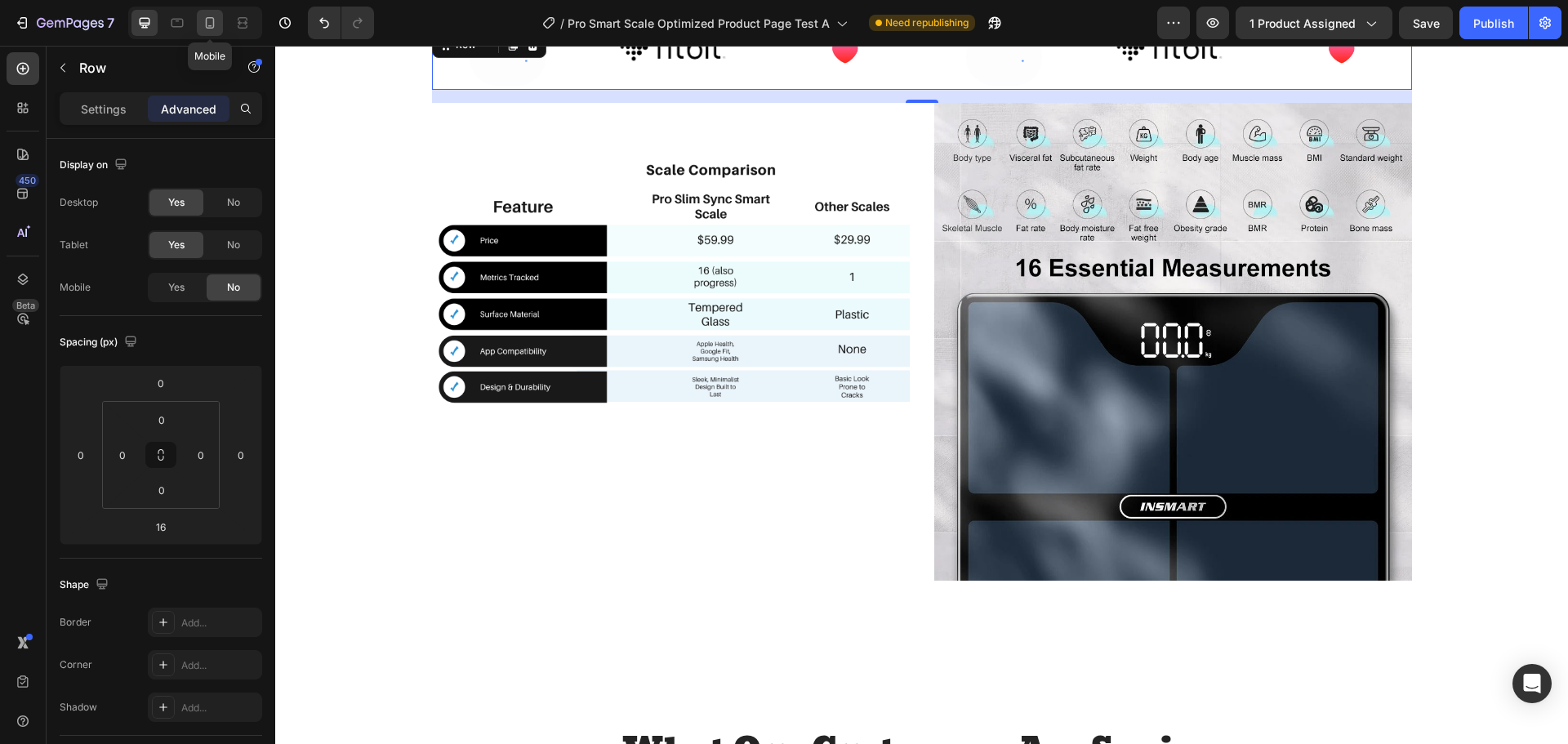type on "20" 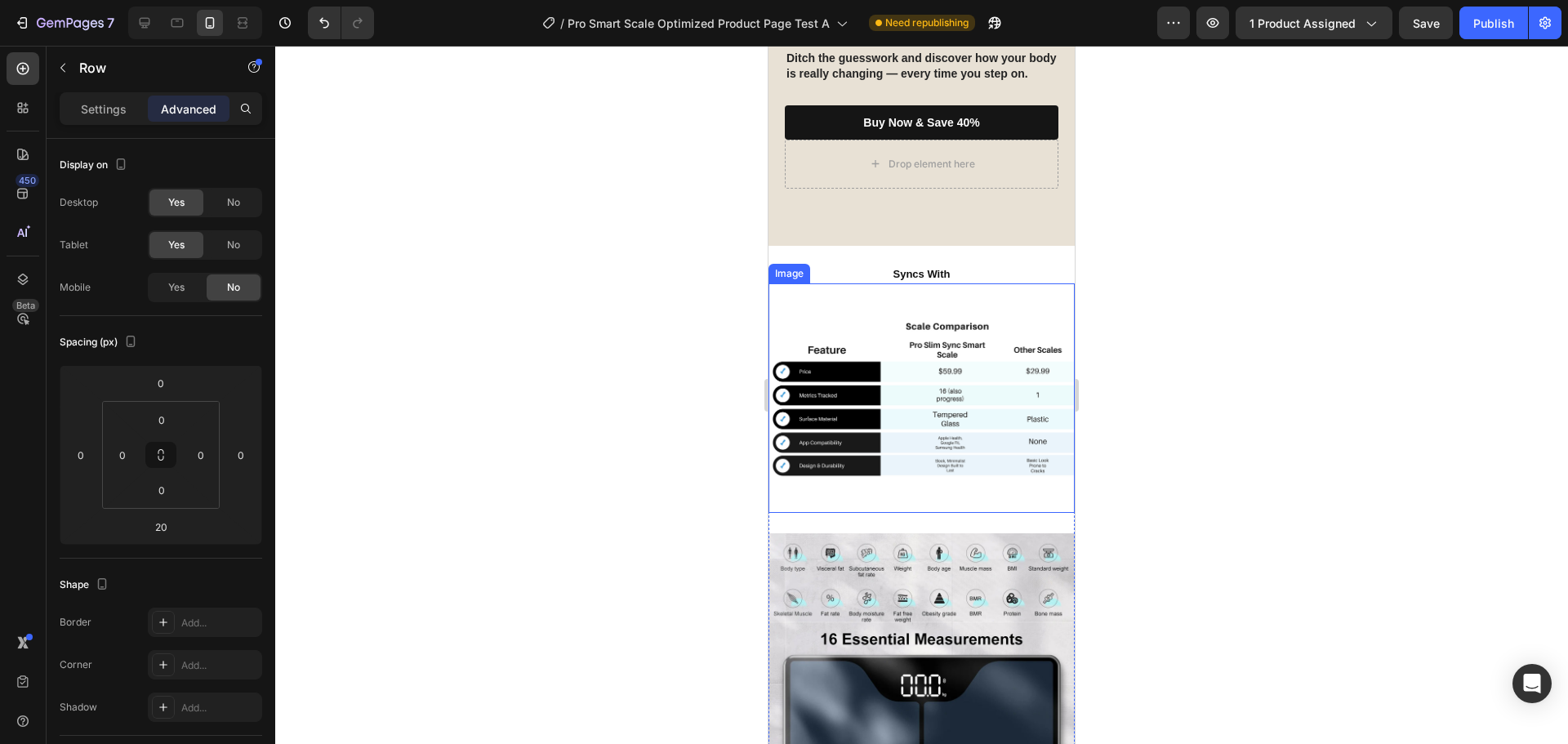 scroll, scrollTop: 2225, scrollLeft: 0, axis: vertical 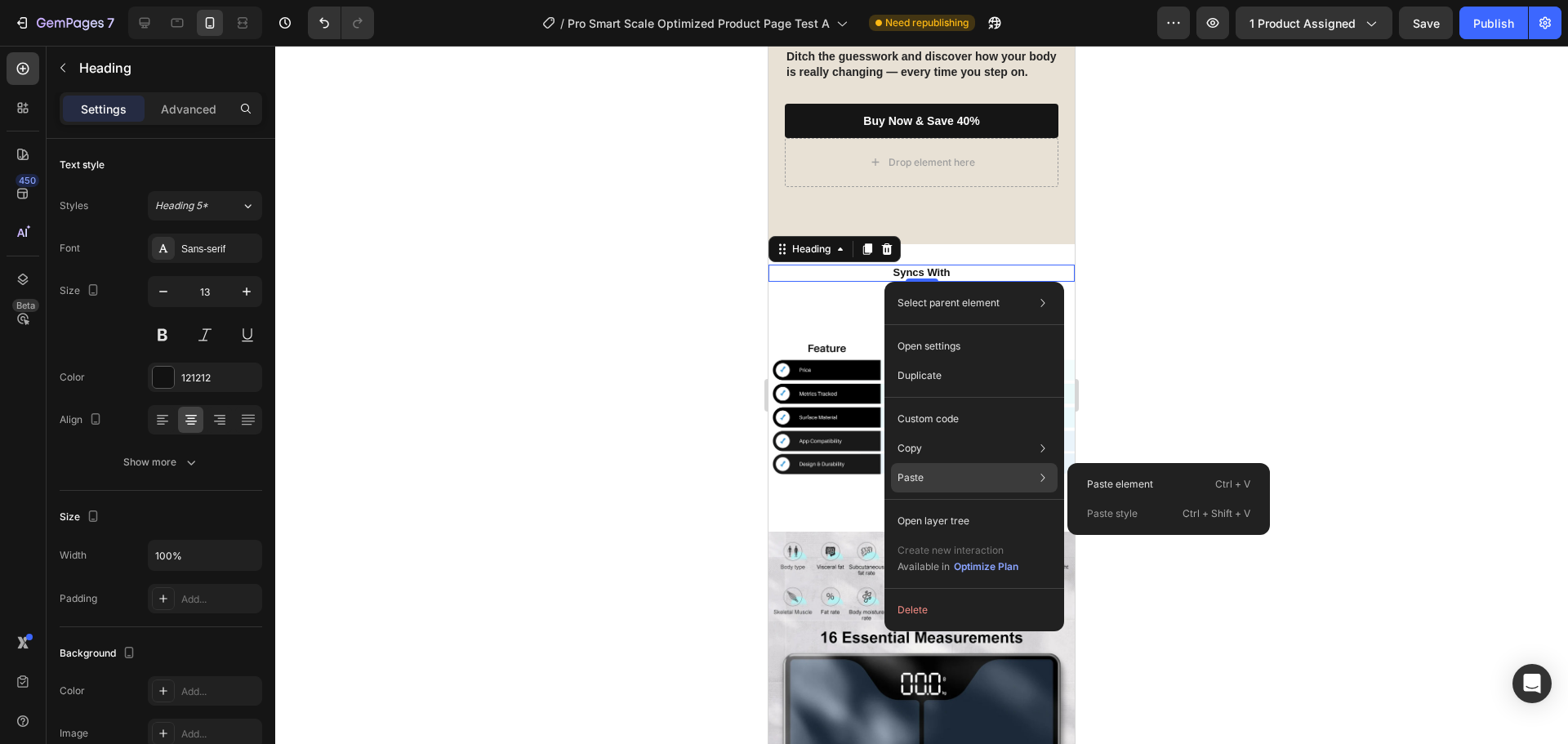 click on "Paste Paste element  Ctrl + V Paste style  Ctrl + Shift + V" 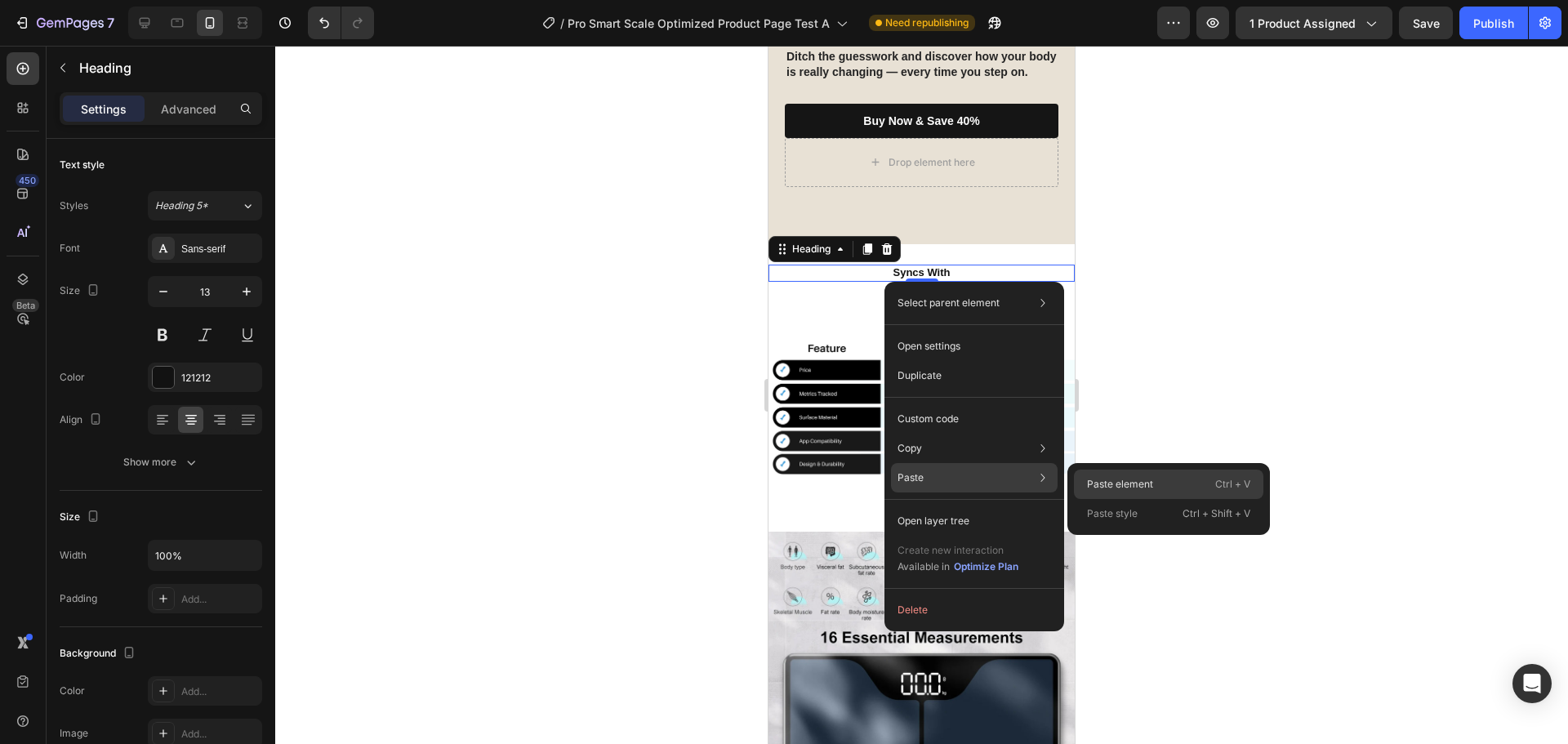 click on "Paste element" at bounding box center (1120, 484) 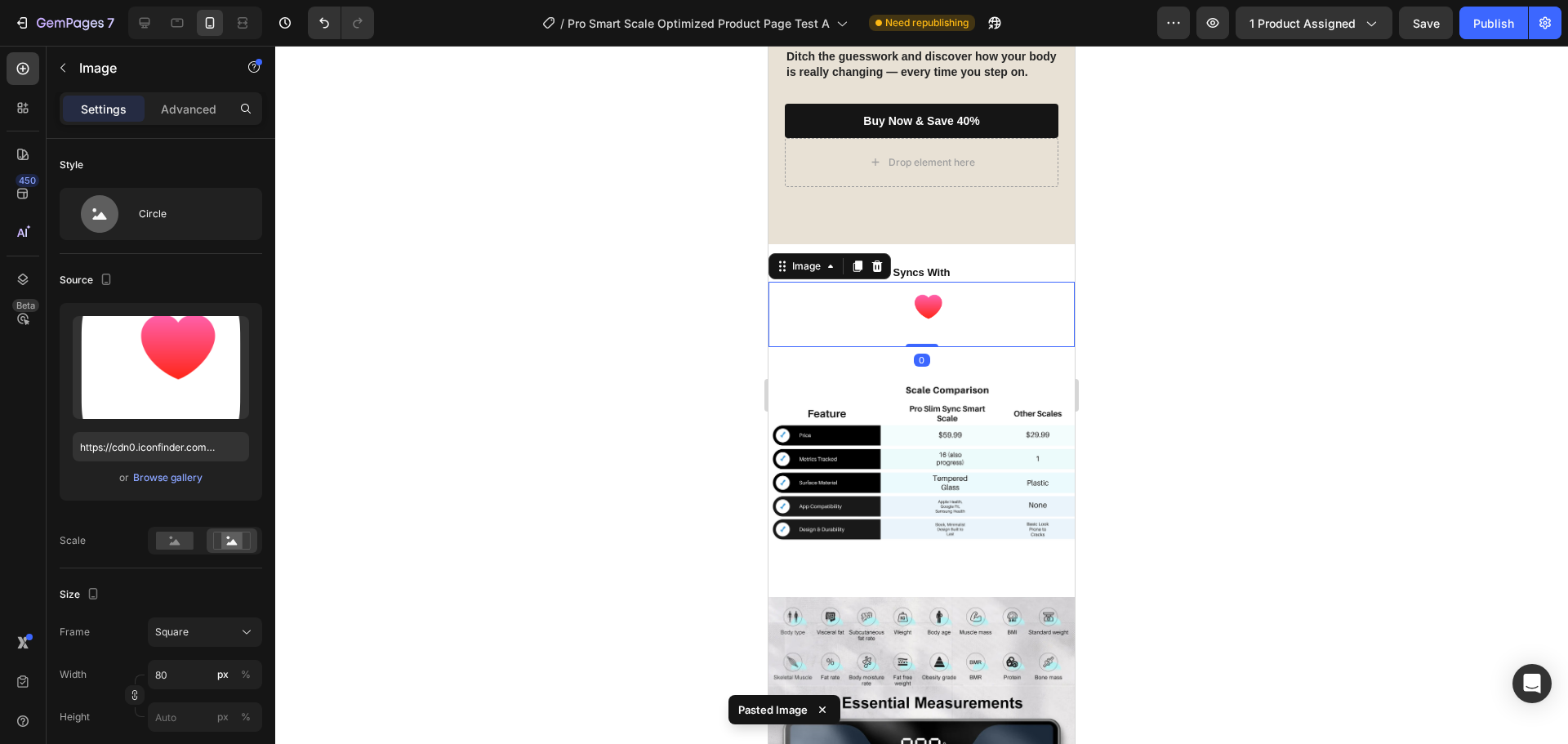 click at bounding box center [922, 314] 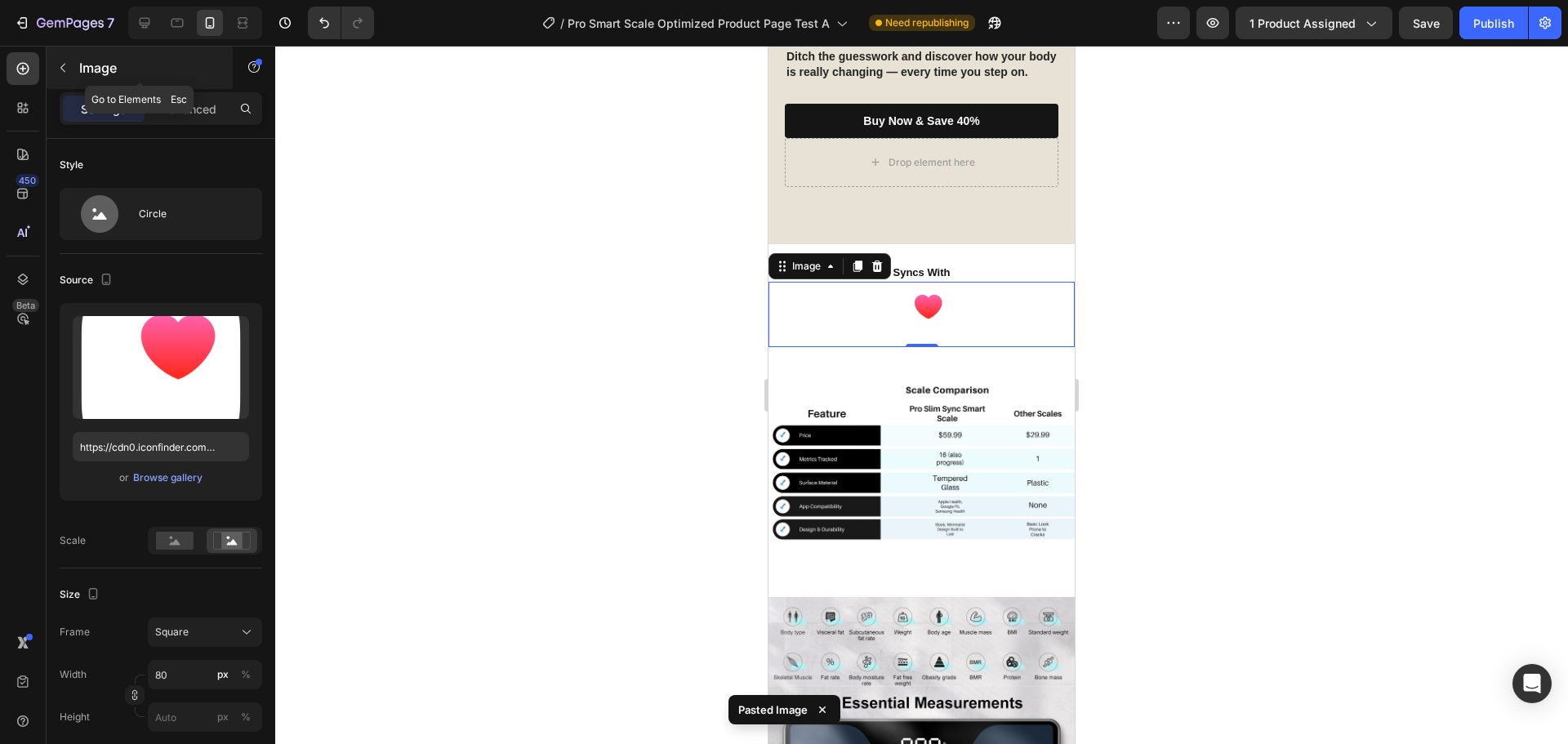 click on "Image" at bounding box center (149, 68) 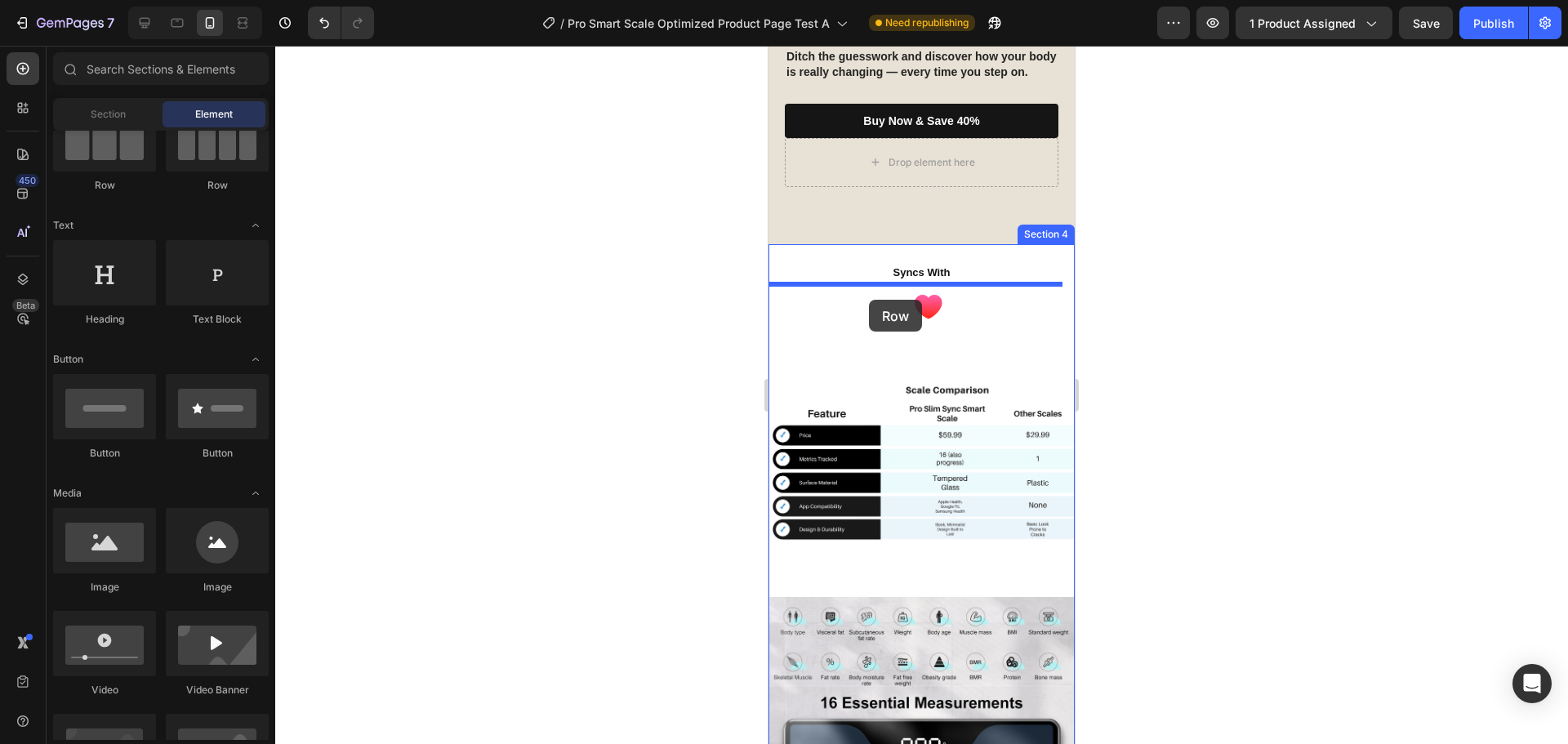 drag, startPoint x: 966, startPoint y: 201, endPoint x: 869, endPoint y: 300, distance: 138.60014 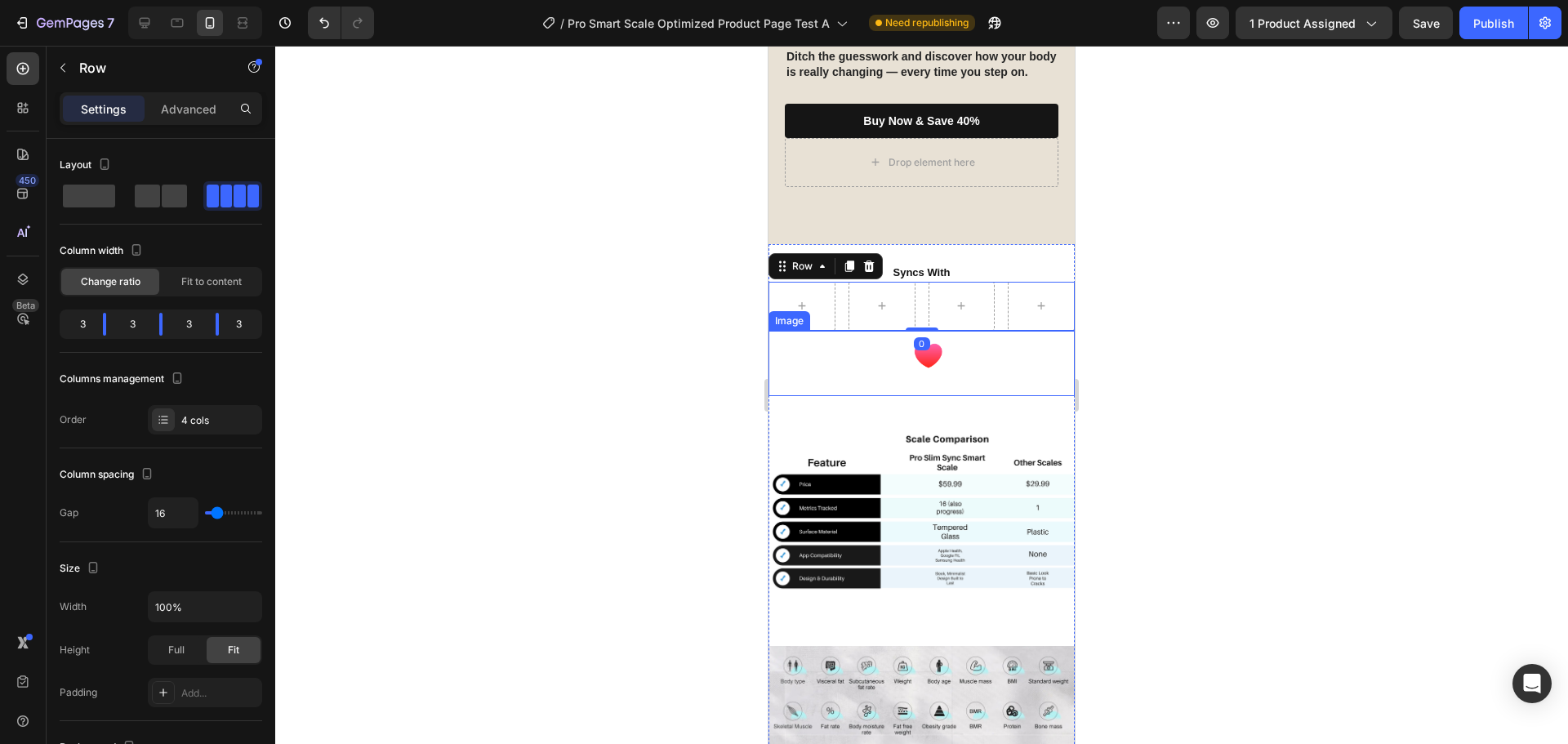 click at bounding box center (921, 363) 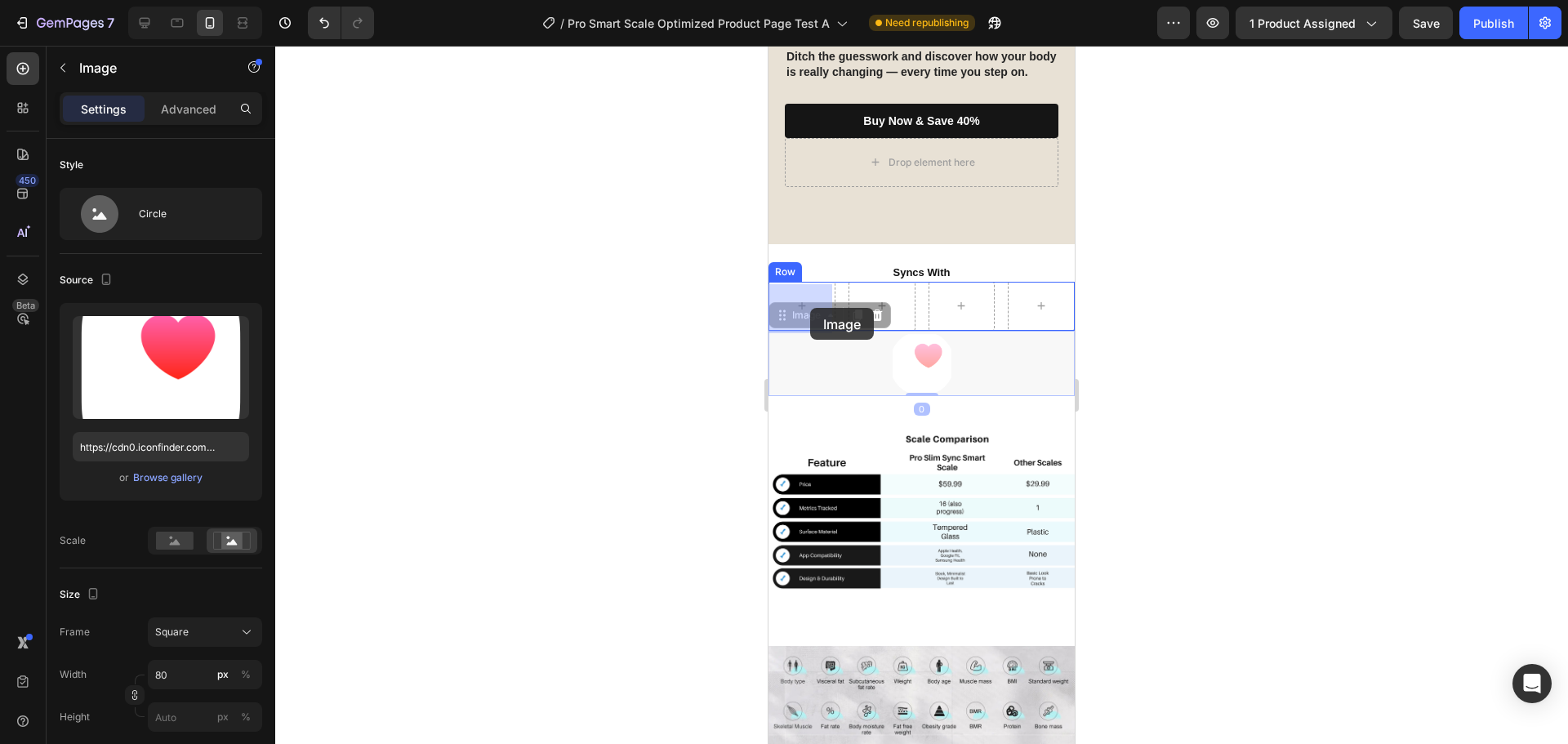 drag, startPoint x: 927, startPoint y: 363, endPoint x: 810, endPoint y: 308, distance: 129.28264 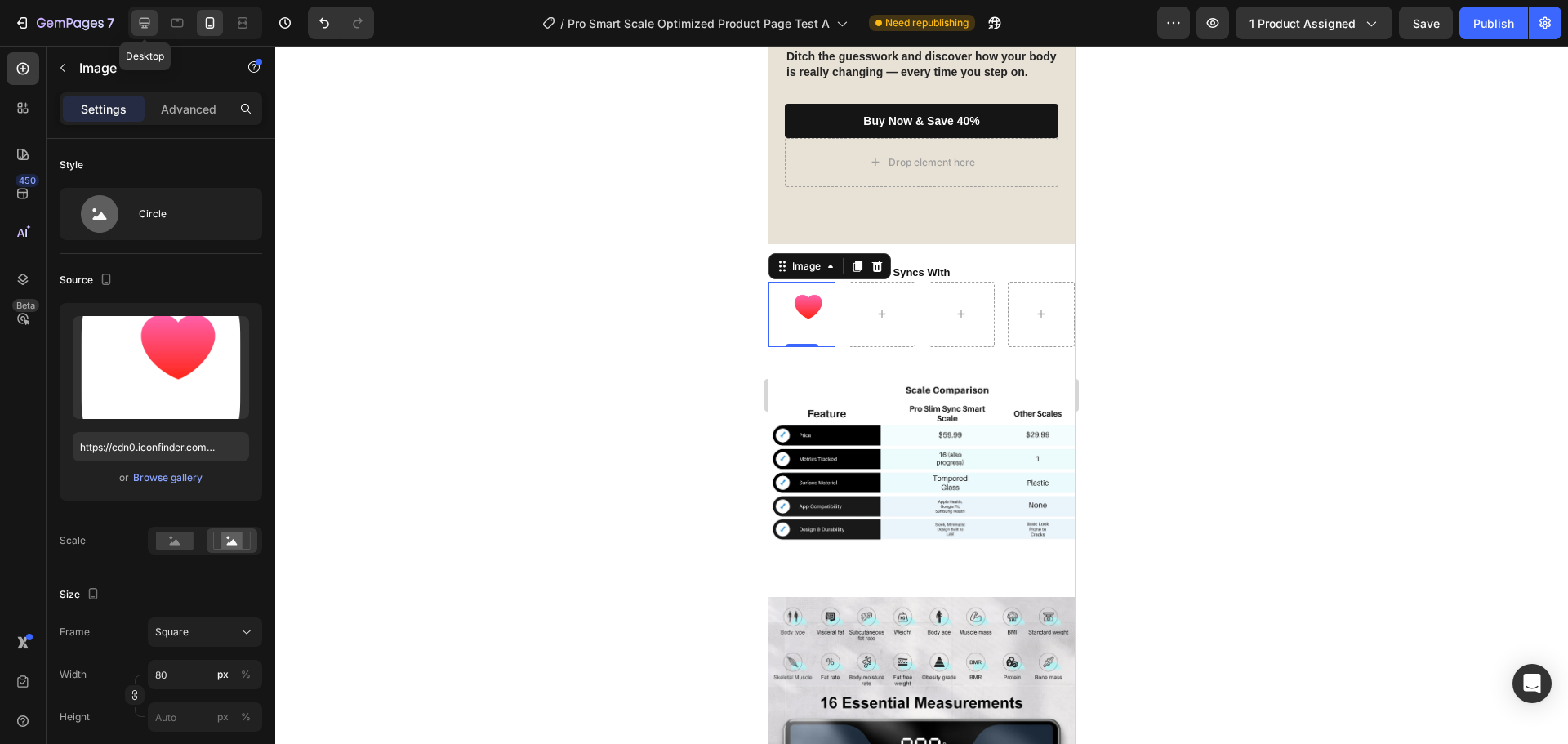 click 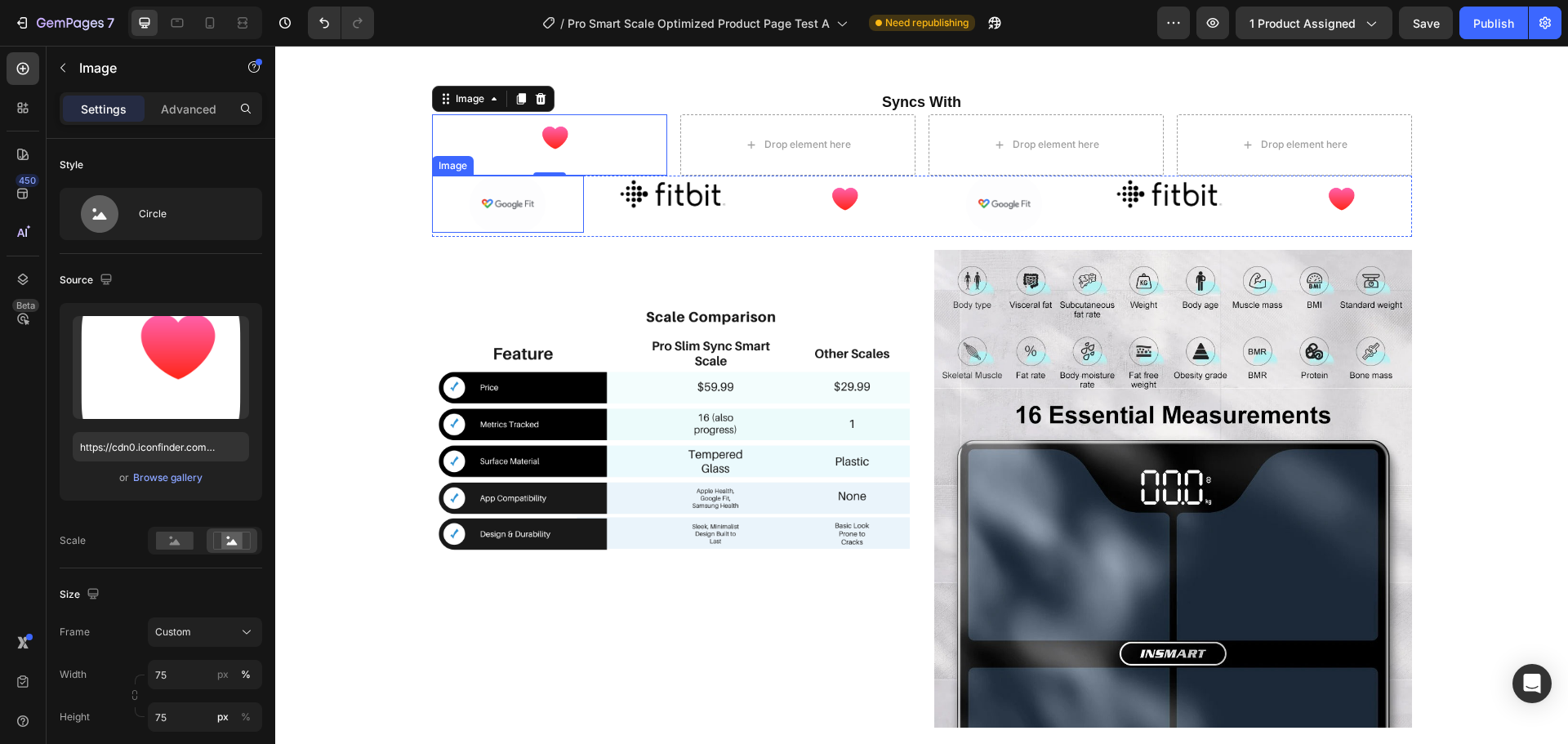 scroll, scrollTop: 2646, scrollLeft: 0, axis: vertical 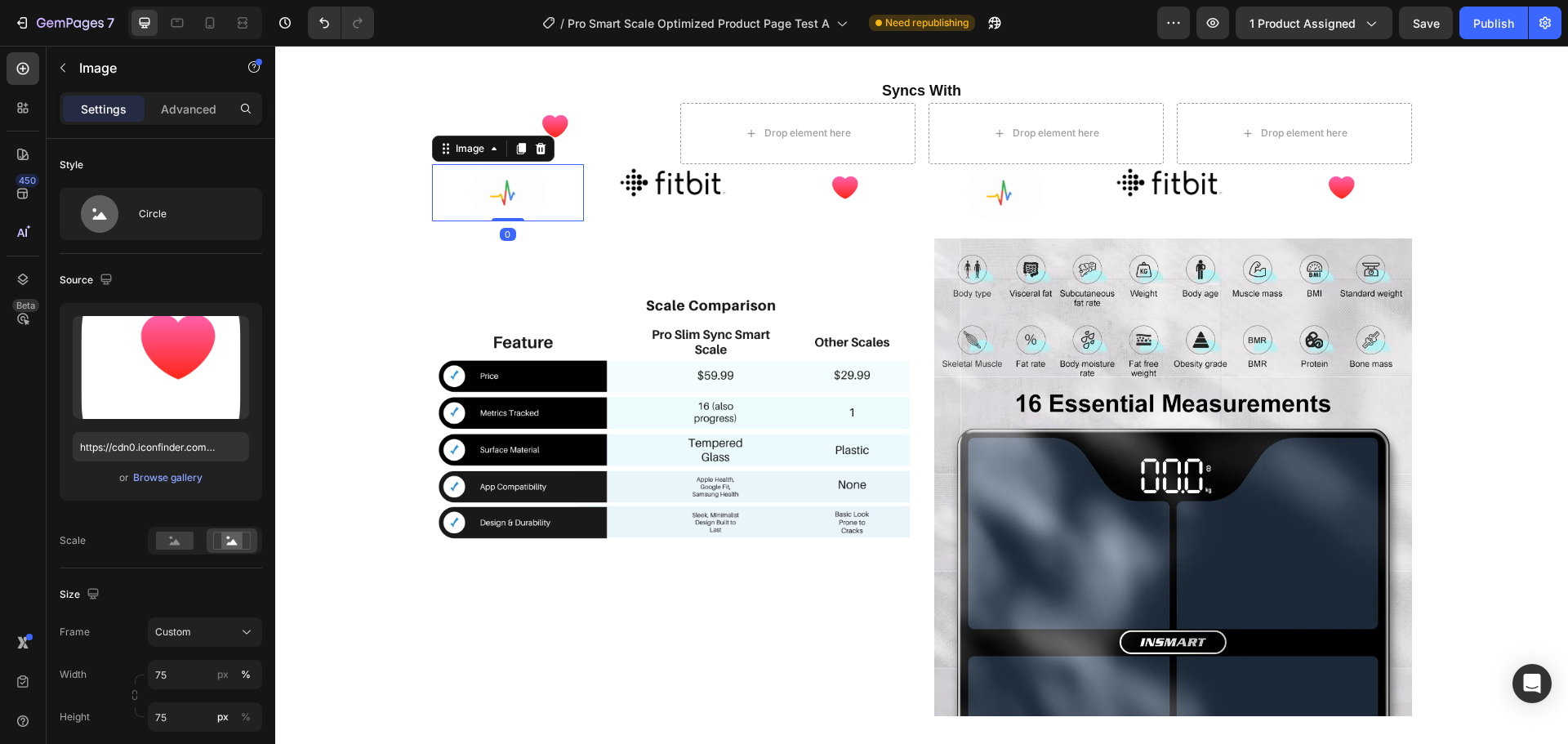 click at bounding box center [508, 193] 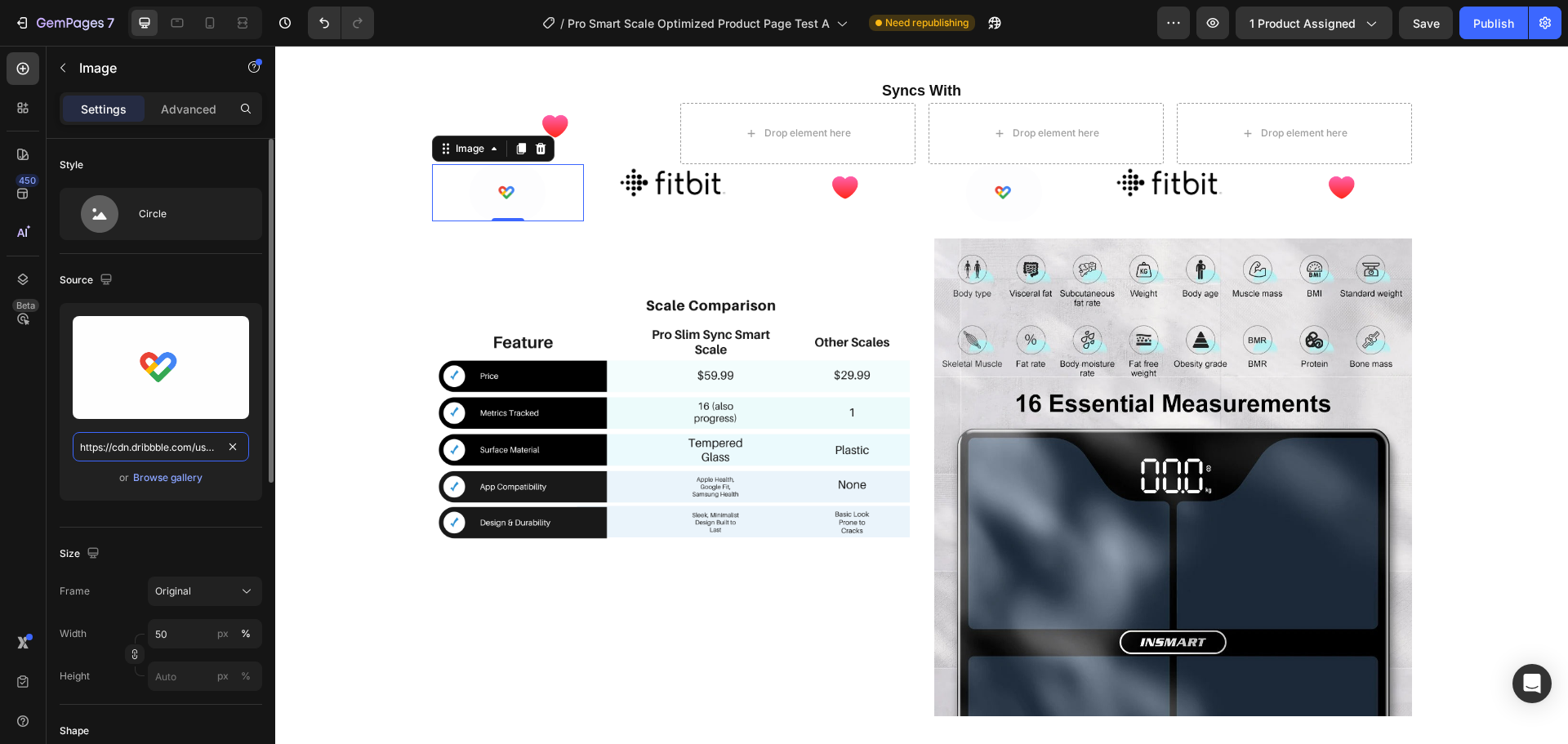 click on "https://cdn.dribbble.com/userupload/4777282/file/original-cdd4ea4c2c8549262ec7d19a8d55f9dd.gif" at bounding box center (161, 447) 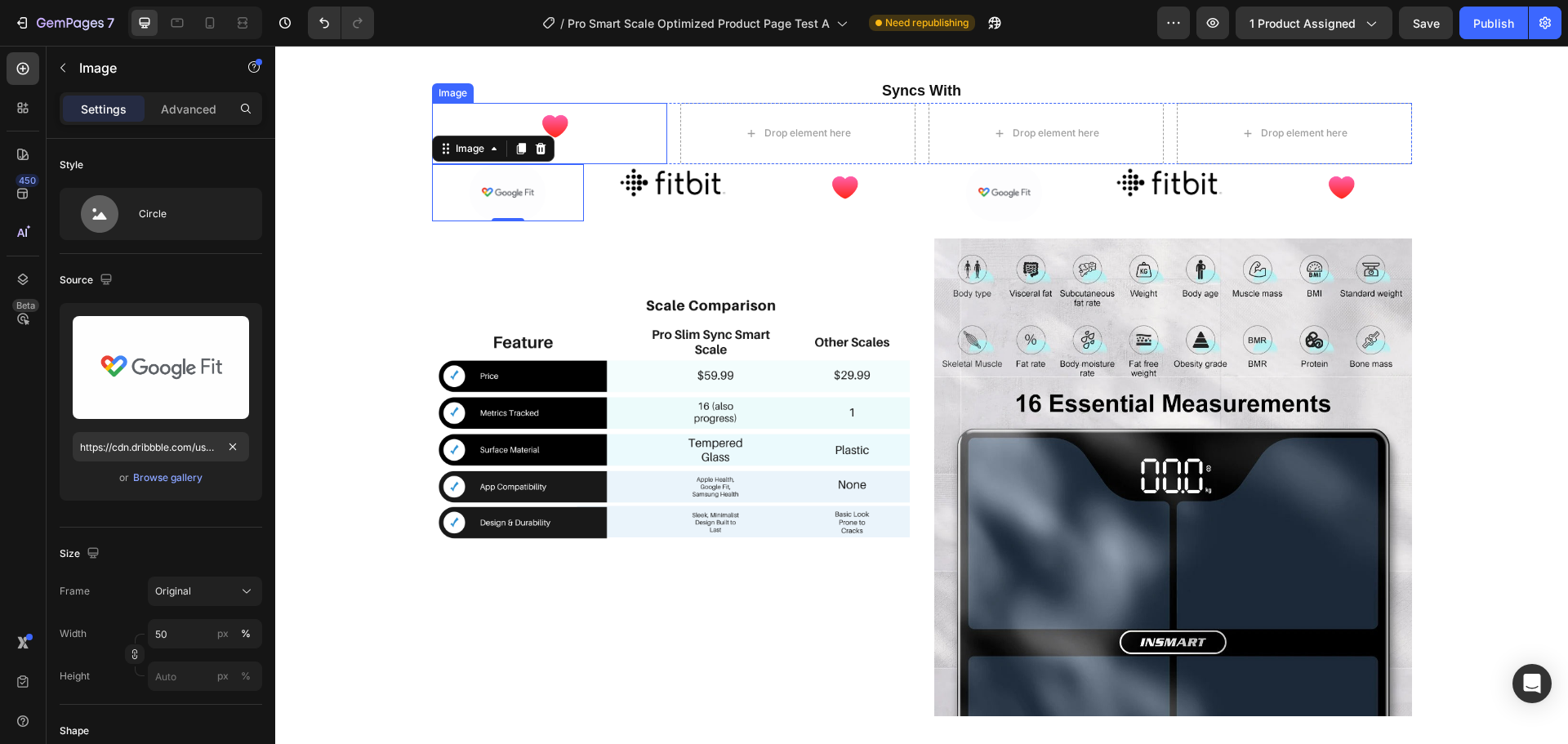 click at bounding box center (550, 133) 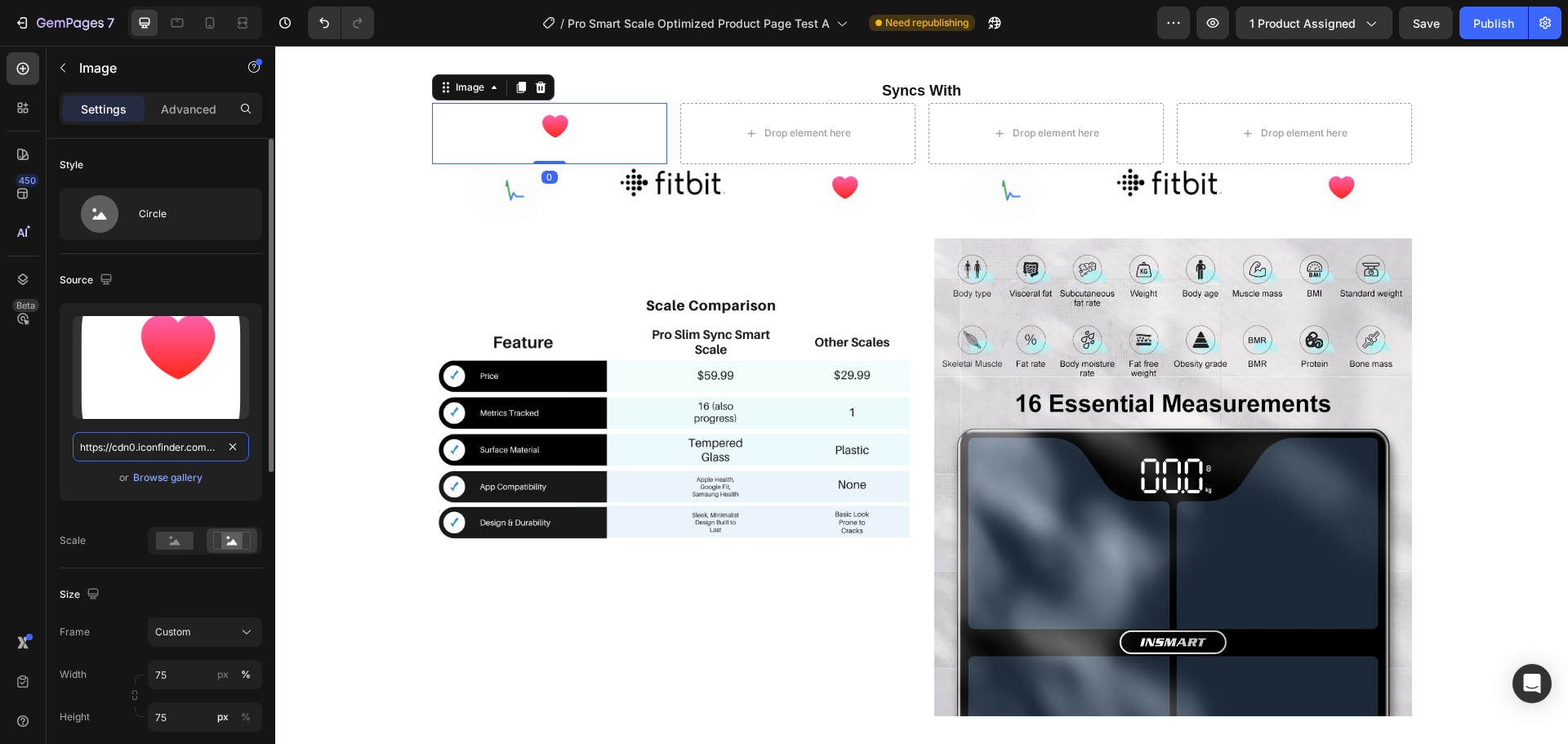 click on "https://cdn0.iconfinder.com/data/icons/apple-apps/100/Apple_Health-512.png" at bounding box center [161, 447] 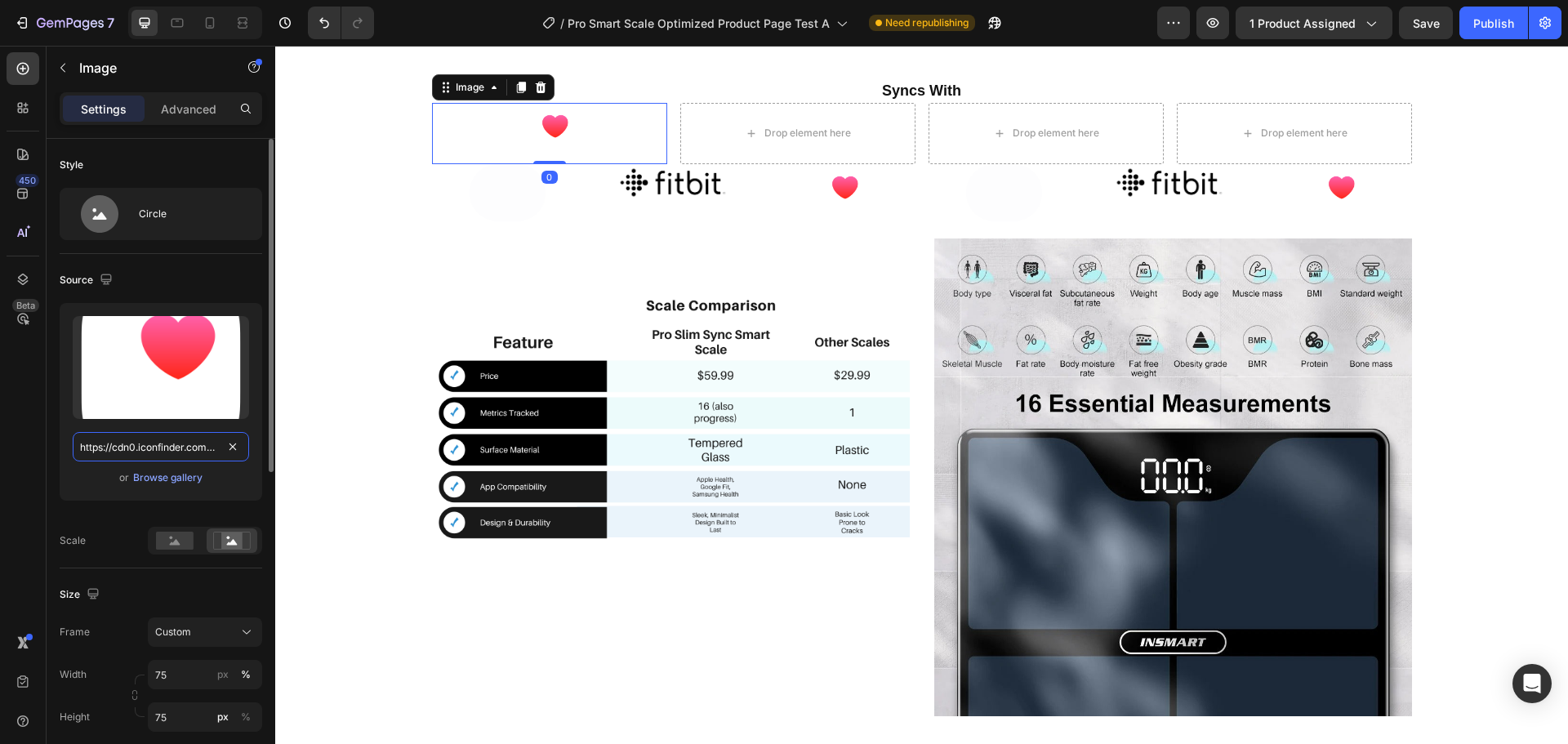 paste on ".dribbble.com/userupload/4777282/file/original-cdd4ea4c2c8549262ec7d19a8d55f9dd.gif" 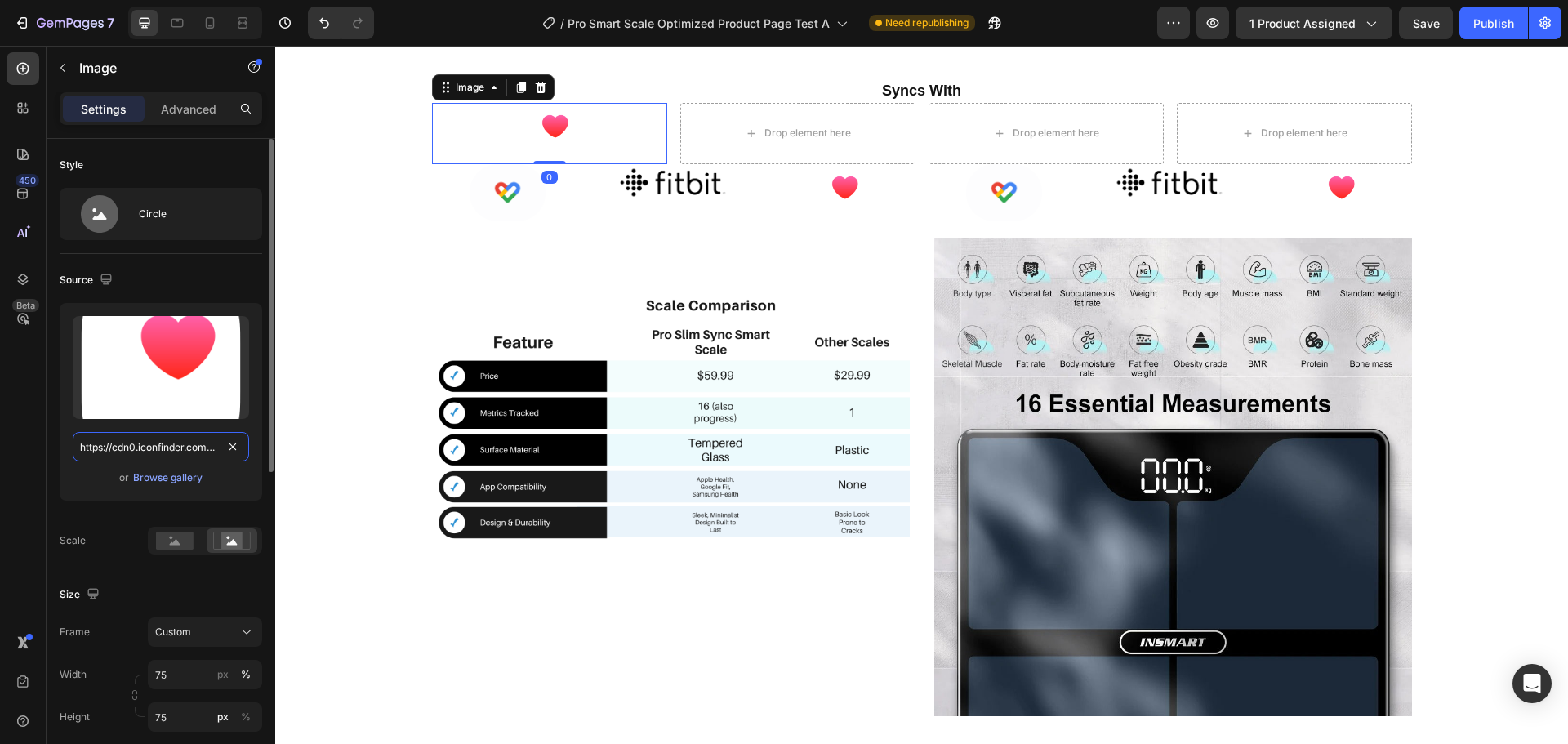 type on "https://cdn.dribbble.com/userupload/4777282/file/original-cdd4ea4c2c8549262ec7d19a8d55f9dd.gif" 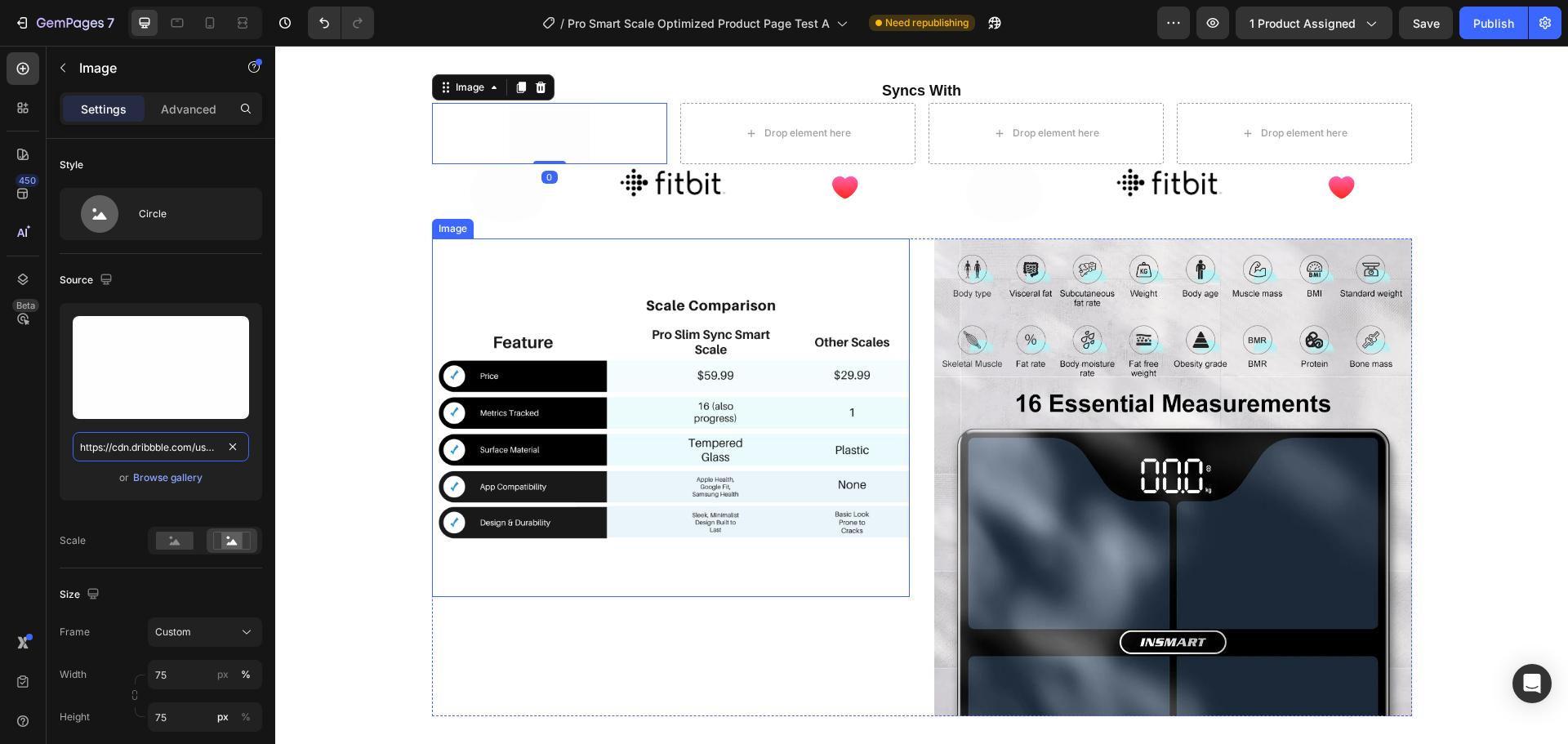 scroll, scrollTop: 0, scrollLeft: 338, axis: horizontal 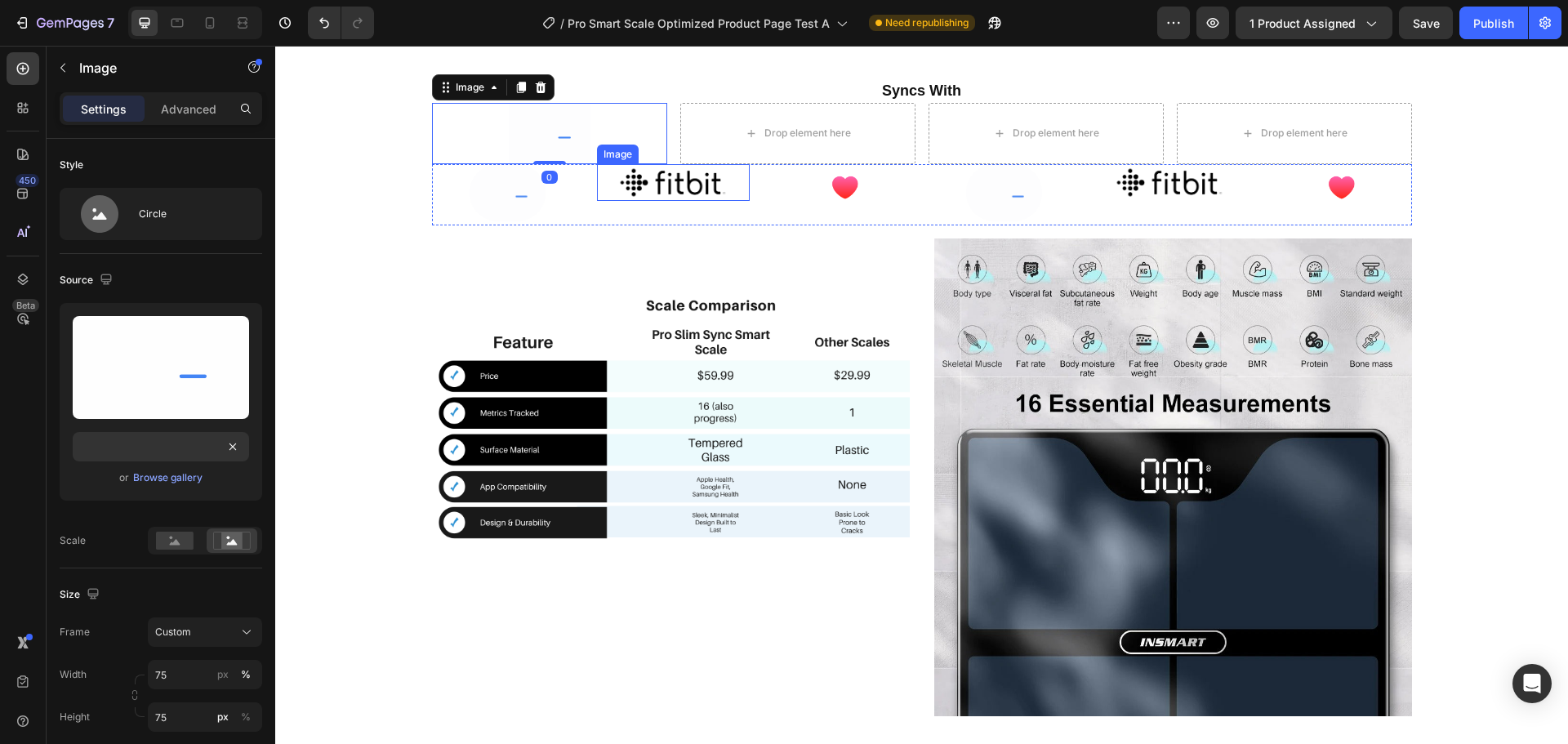 click at bounding box center [673, 182] 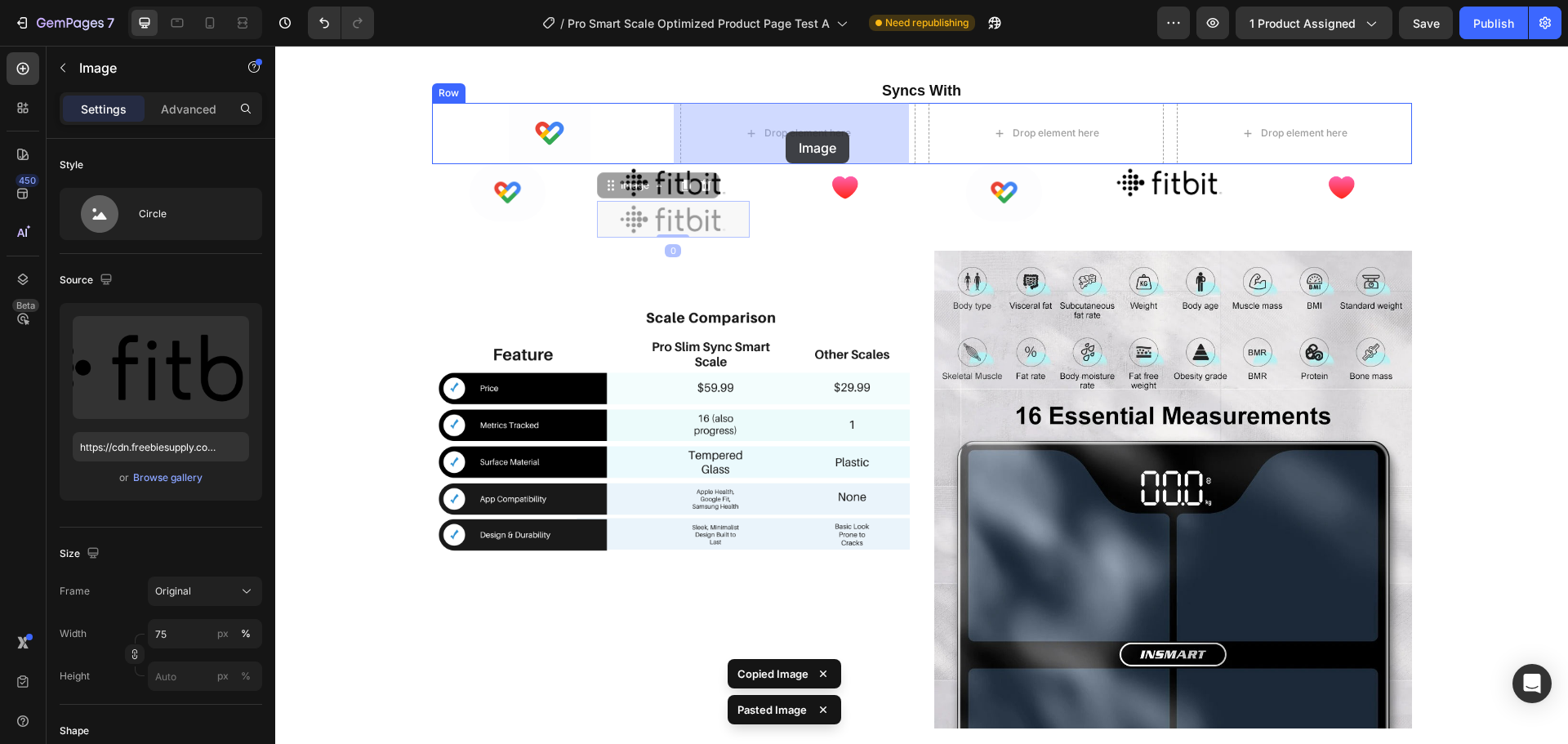 drag, startPoint x: 678, startPoint y: 211, endPoint x: 782, endPoint y: 140, distance: 125.92458 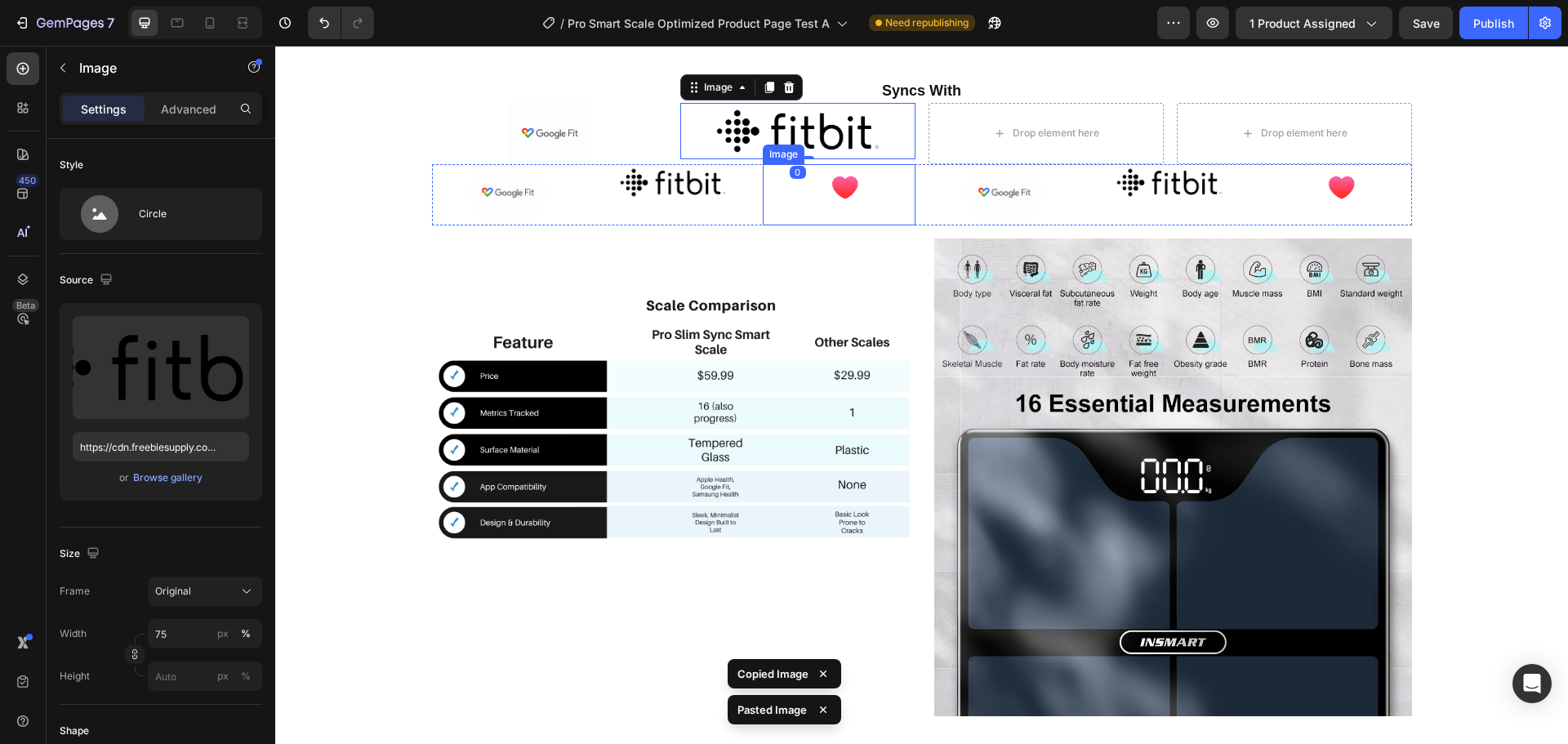 click at bounding box center (839, 194) 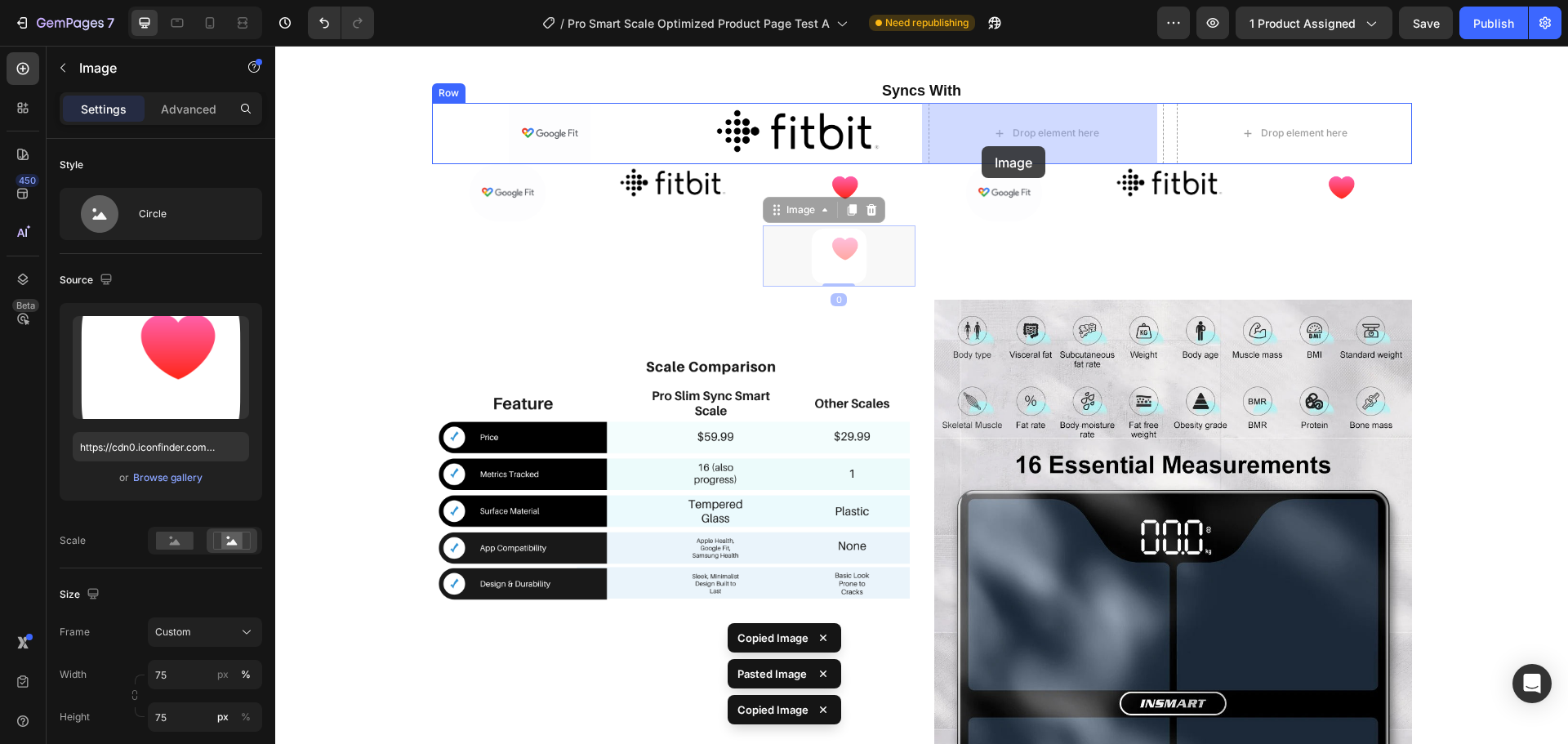 drag, startPoint x: 845, startPoint y: 246, endPoint x: 967, endPoint y: 154, distance: 152.8005 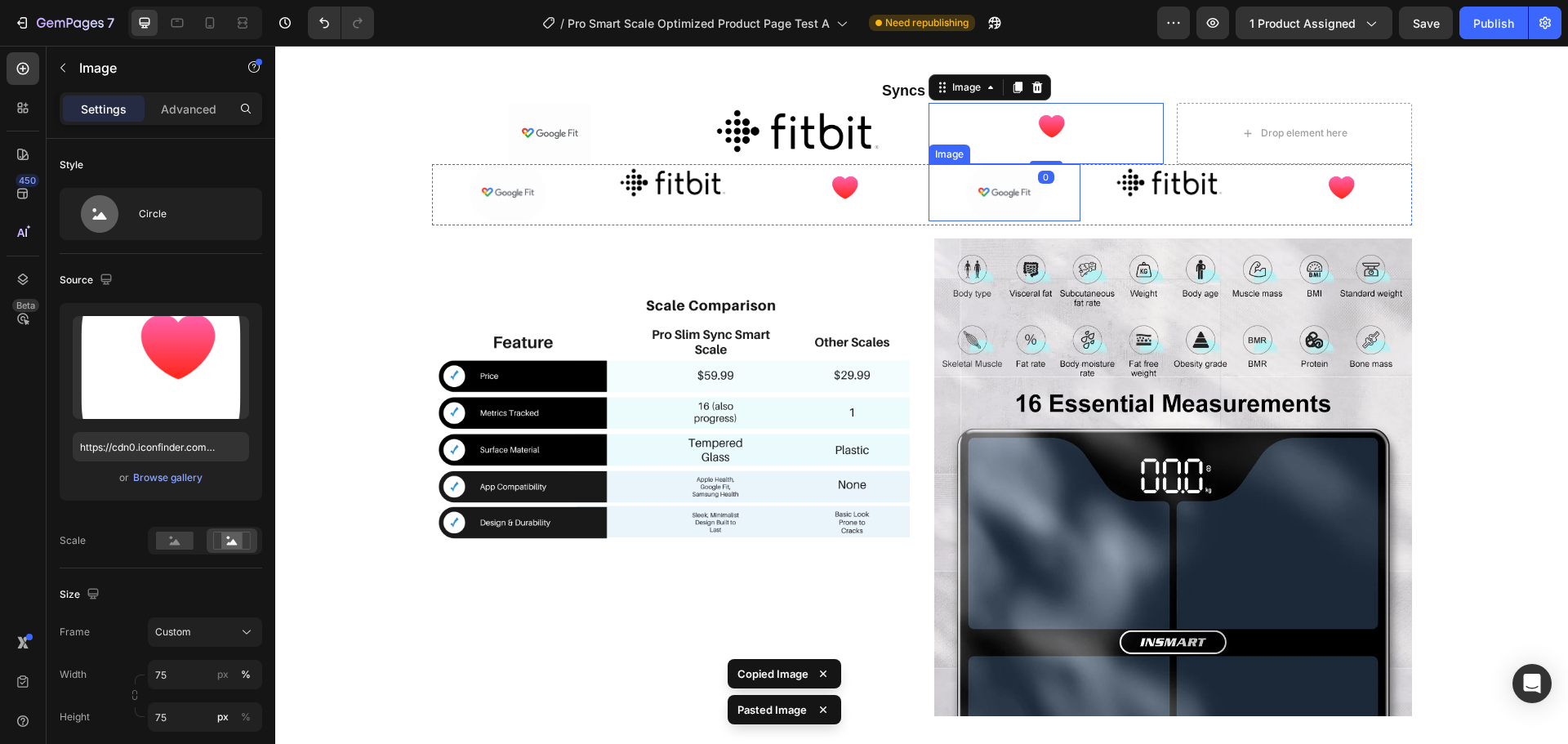 click at bounding box center [1004, 193] 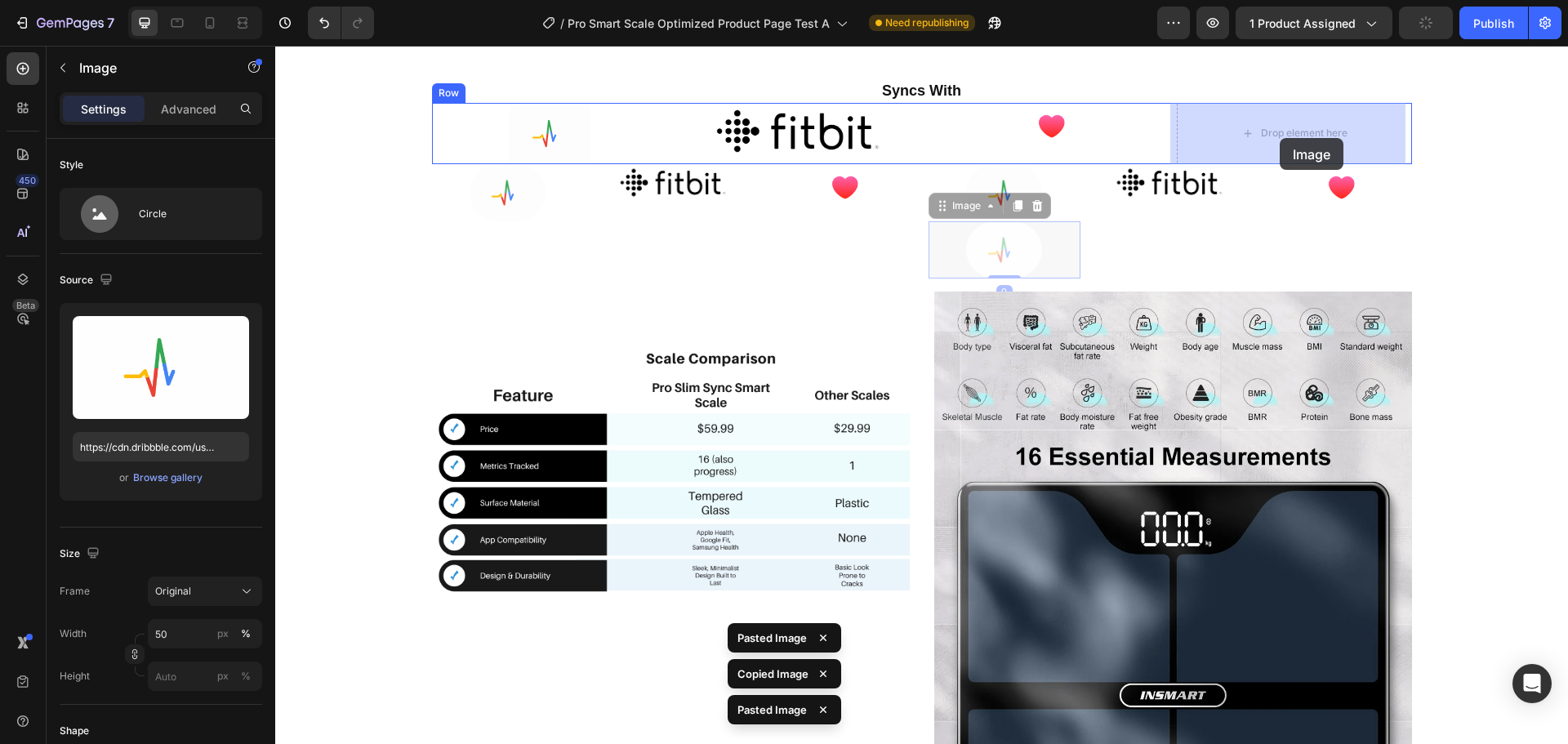 drag, startPoint x: 1022, startPoint y: 245, endPoint x: 1263, endPoint y: 157, distance: 256.56383 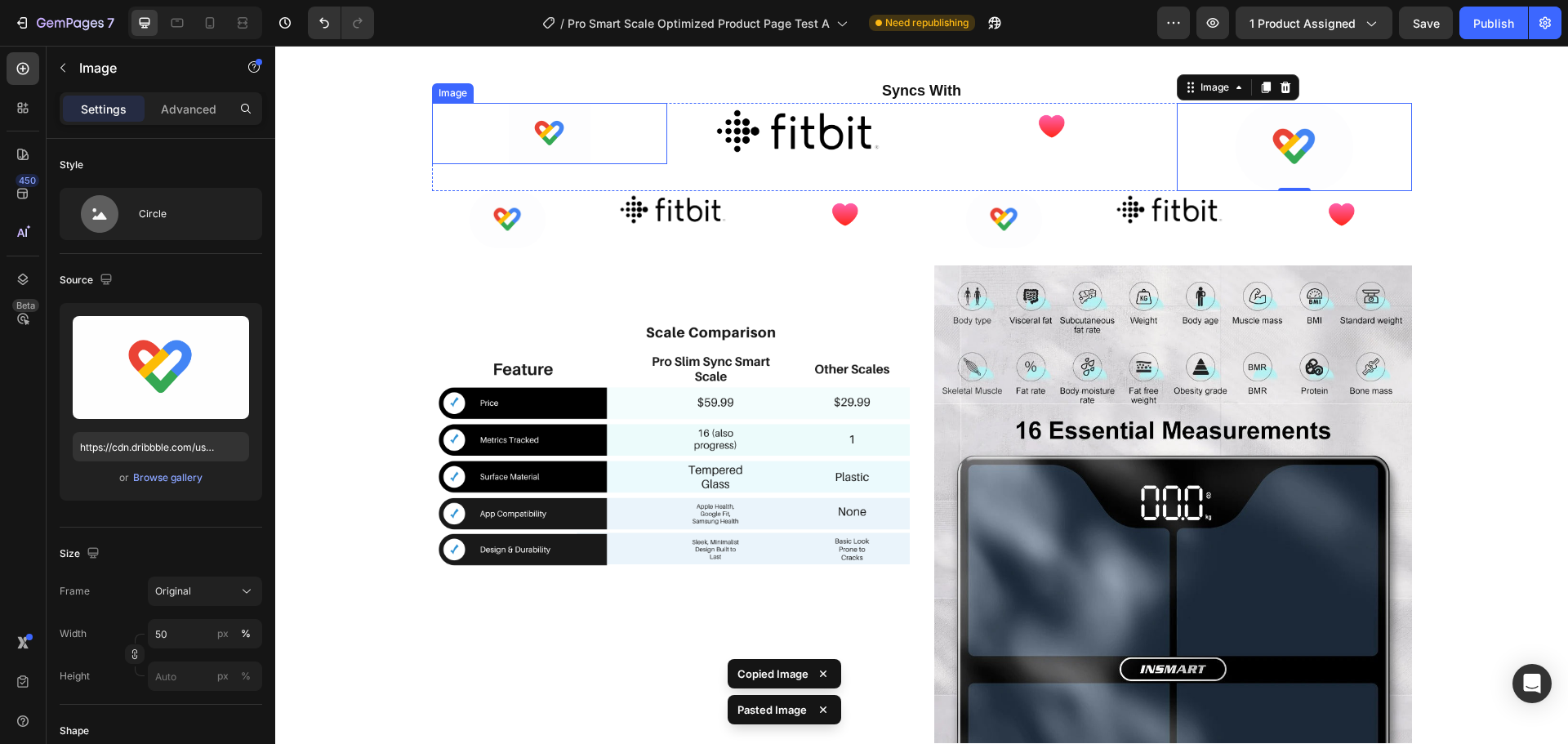 click at bounding box center (550, 133) 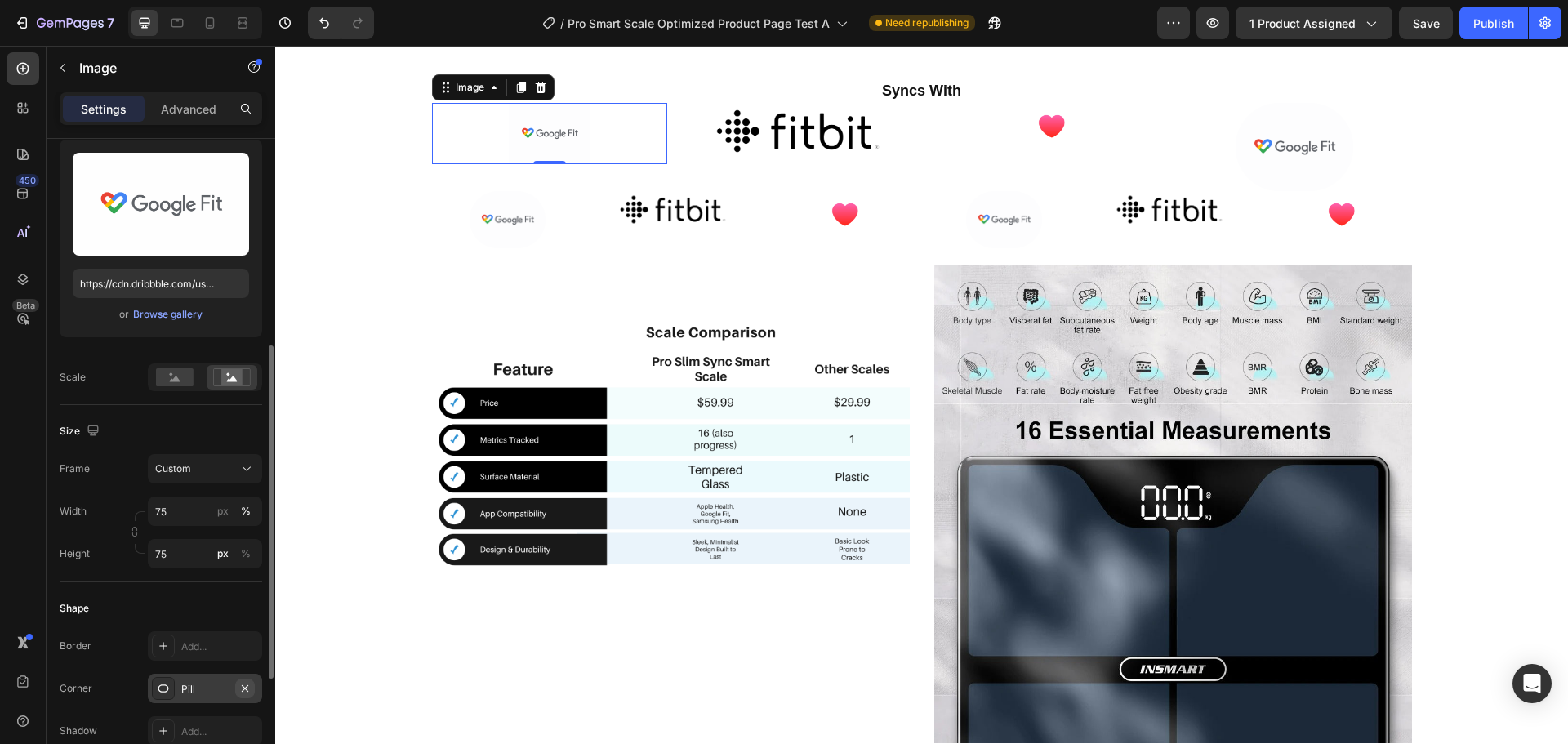 scroll, scrollTop: 327, scrollLeft: 0, axis: vertical 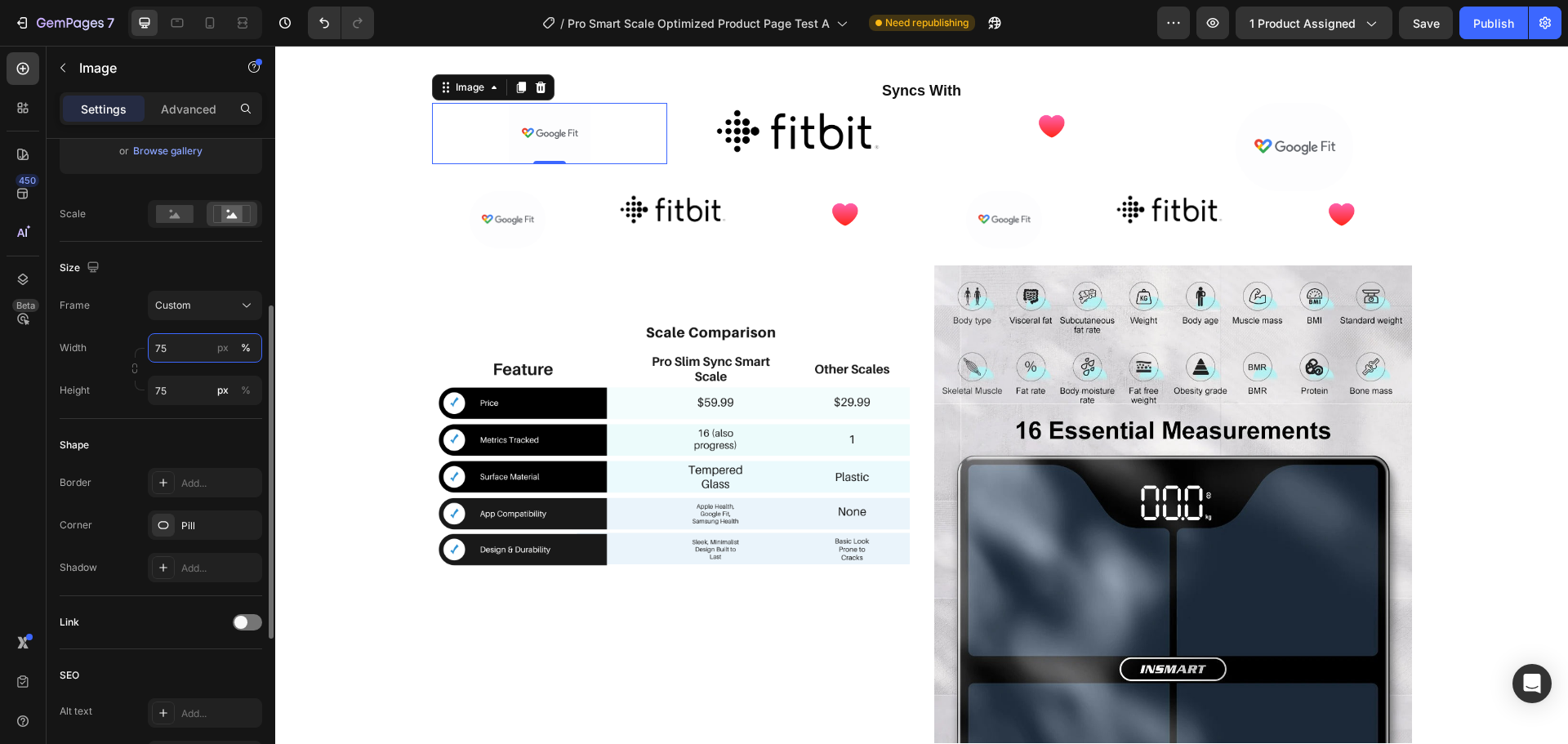 click on "75" at bounding box center (205, 348) 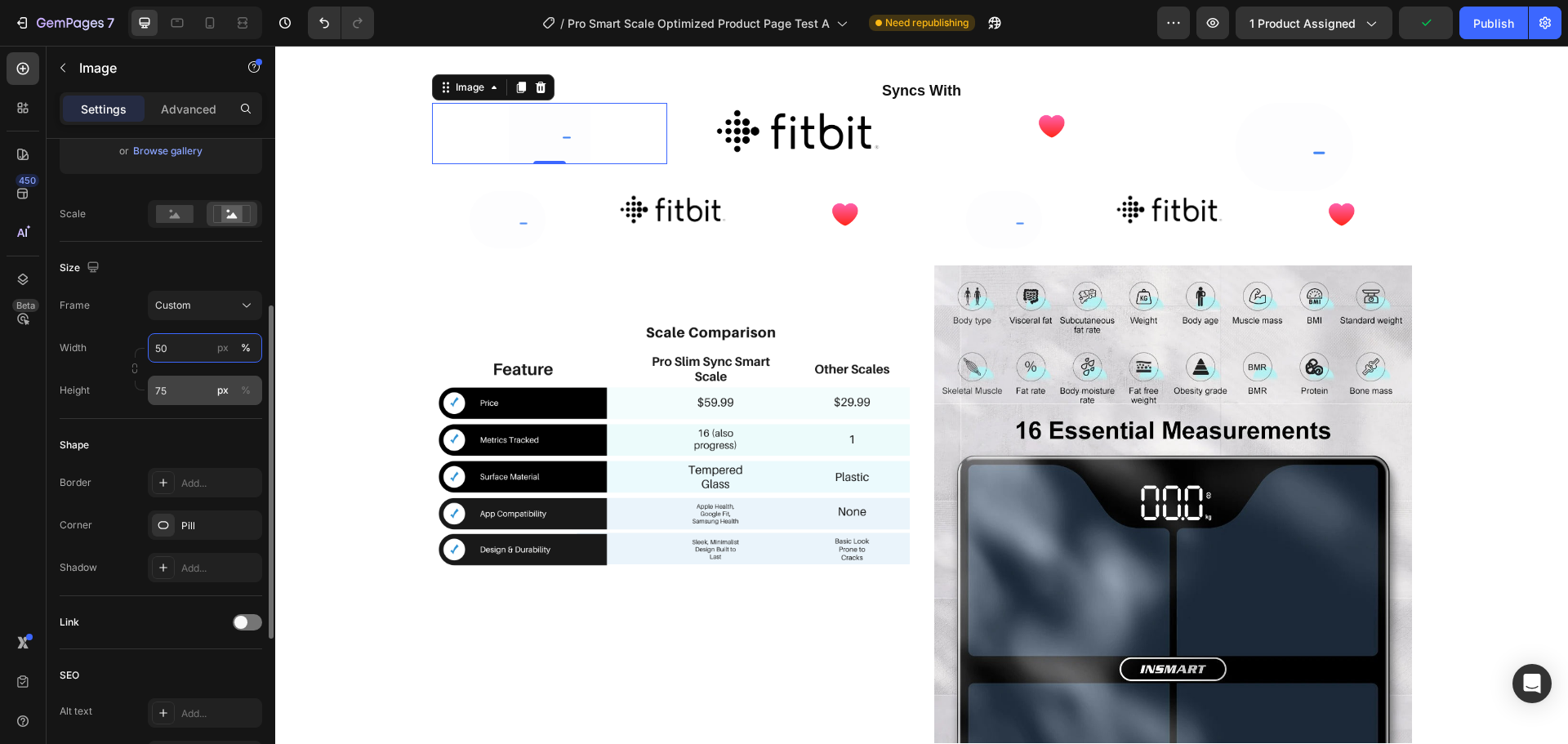 type on "50" 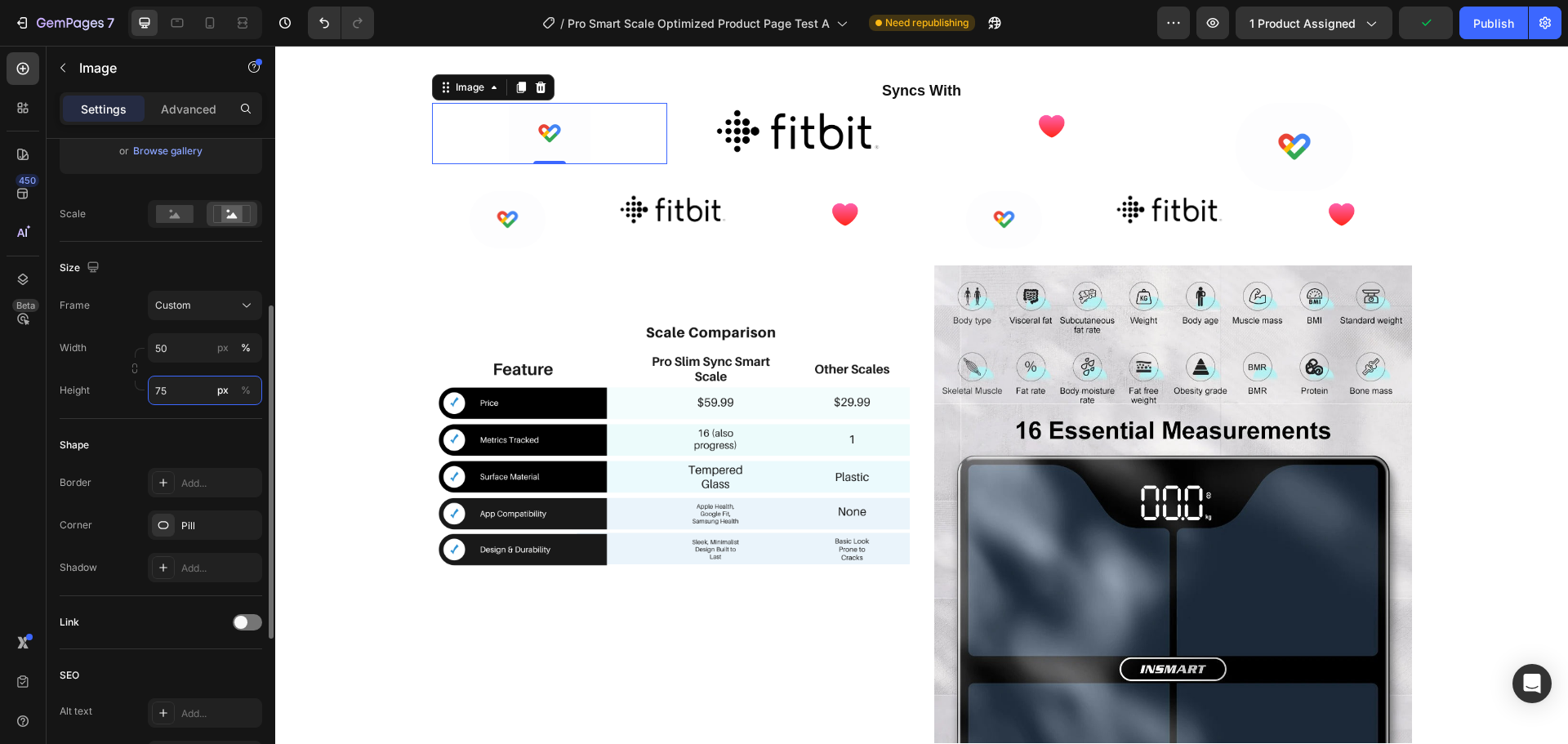 click on "75" at bounding box center (205, 390) 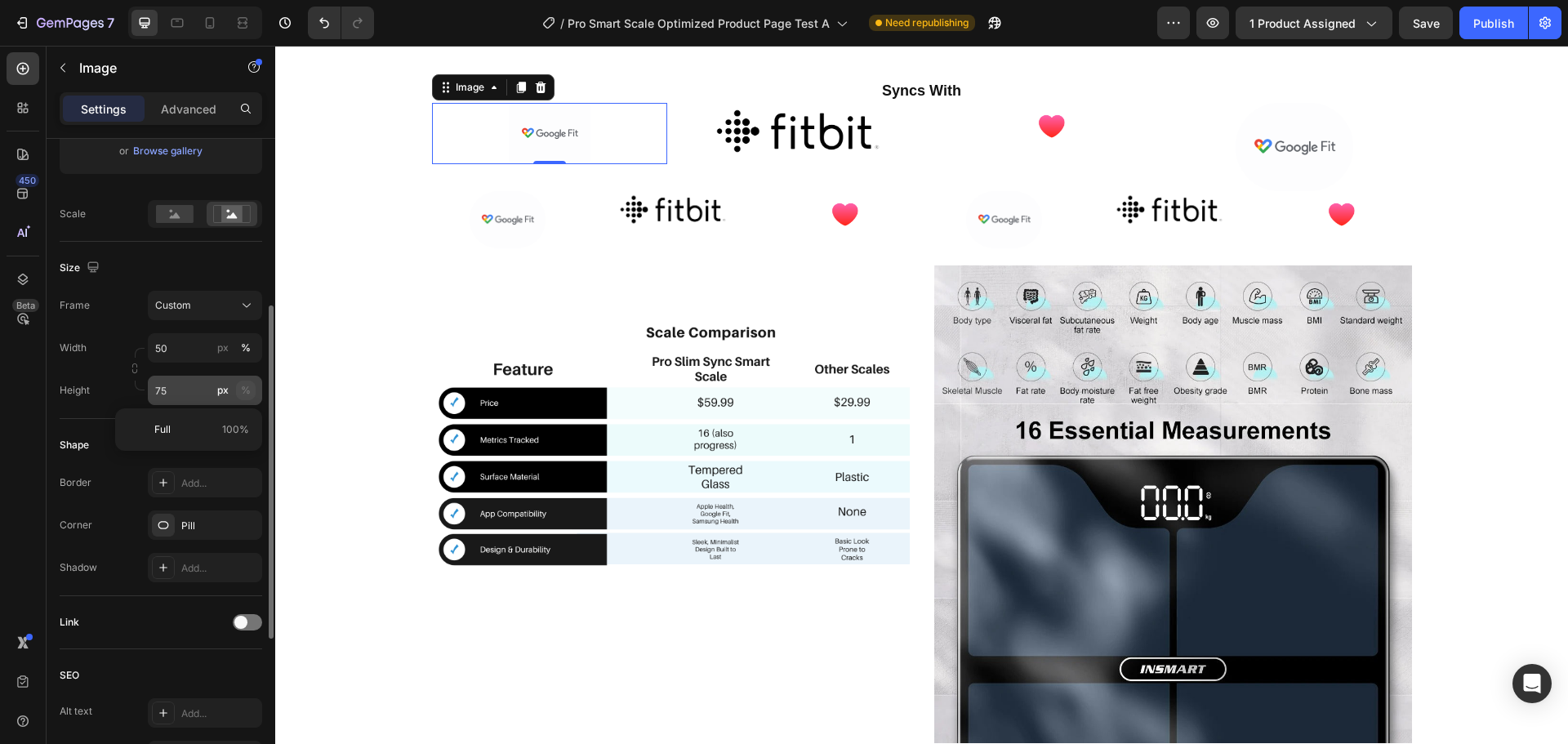 click on "%" 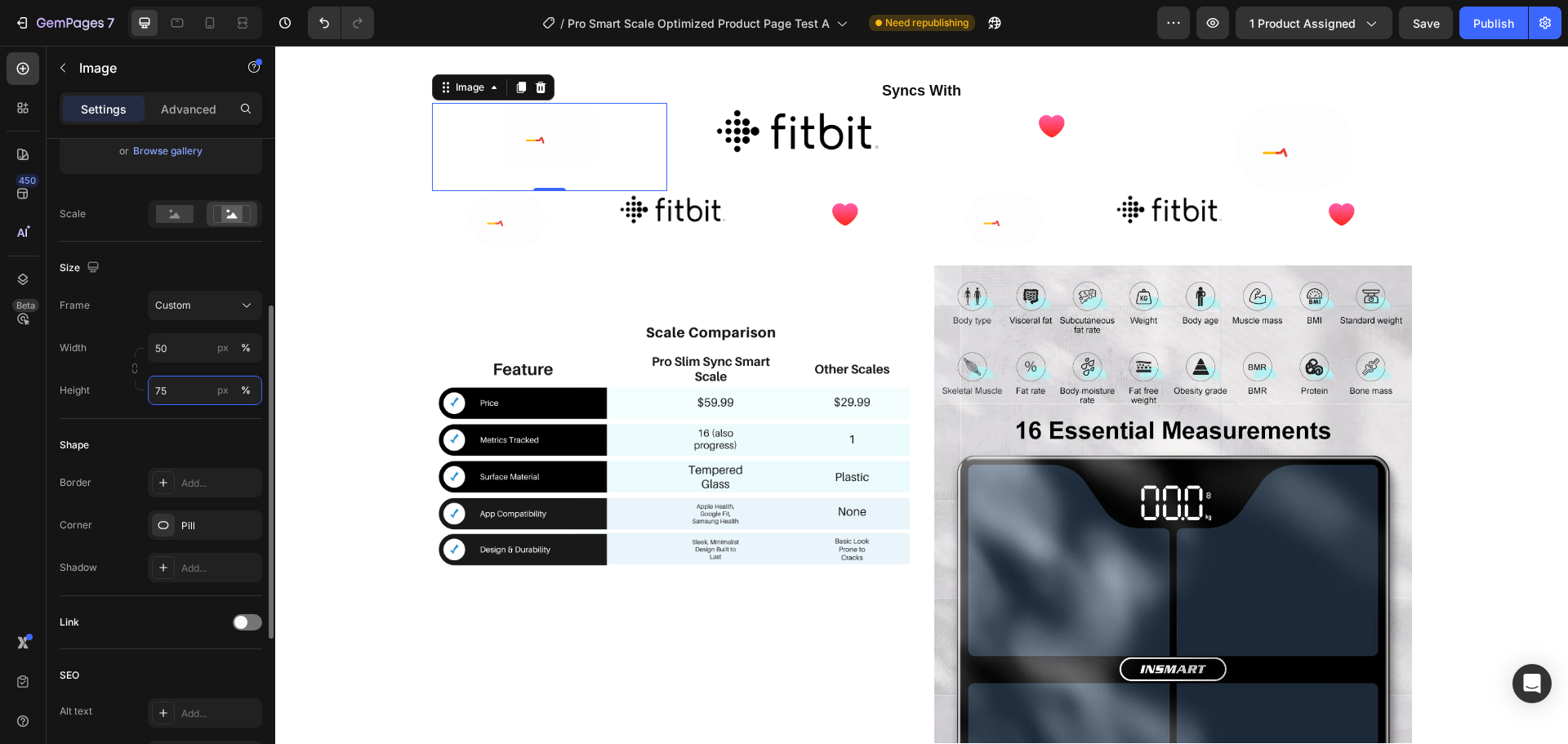 click on "75" at bounding box center [205, 390] 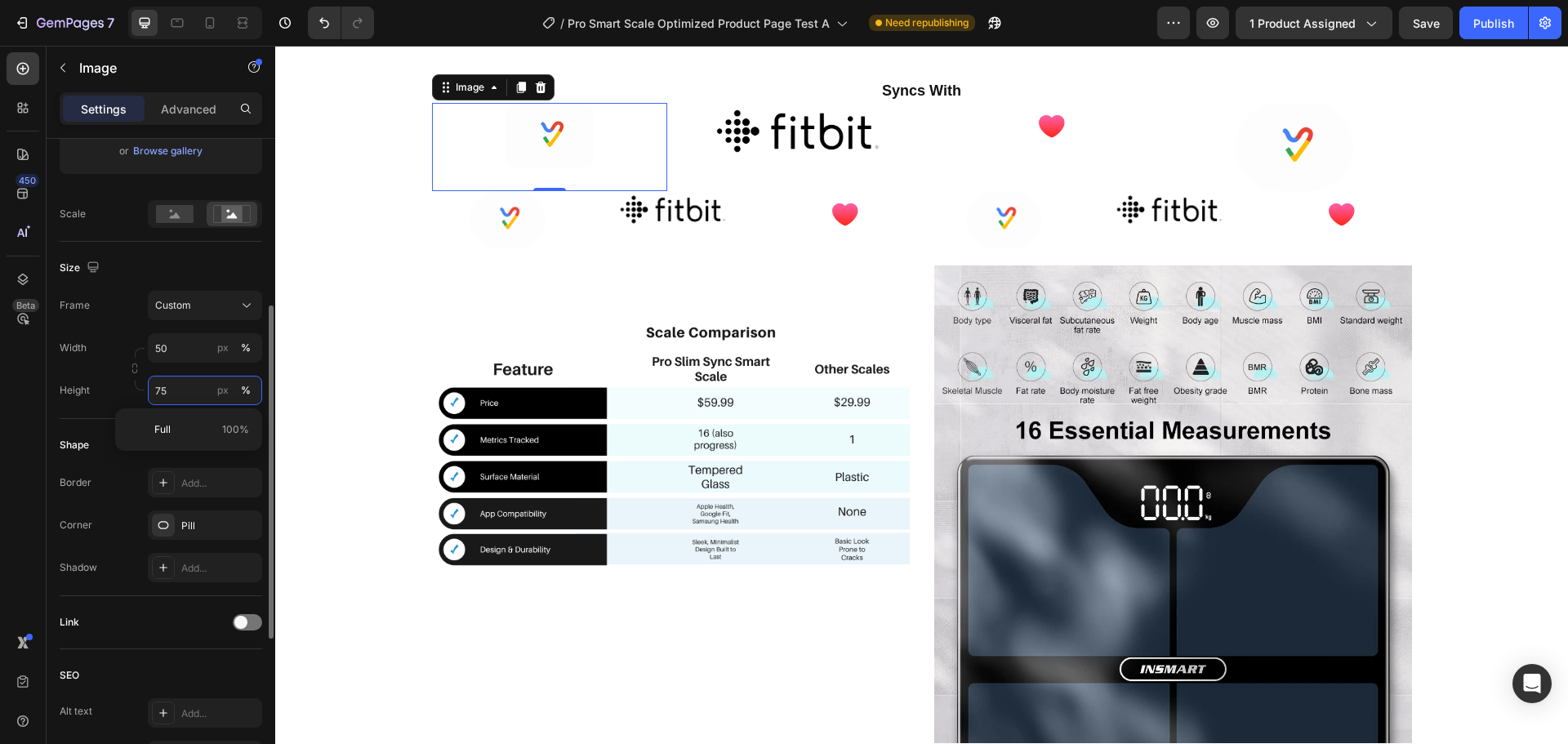 click on "75" at bounding box center [205, 390] 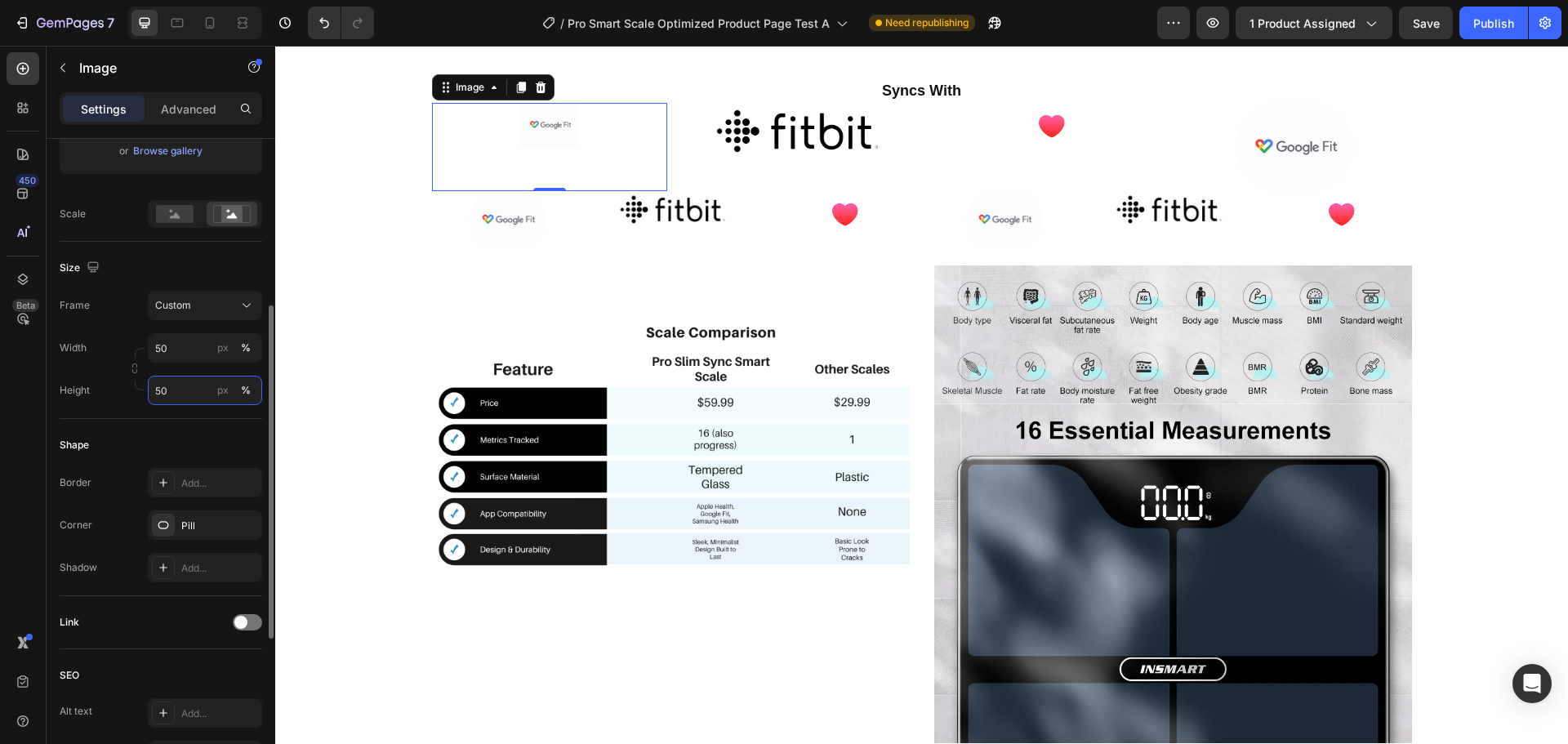 type on "5" 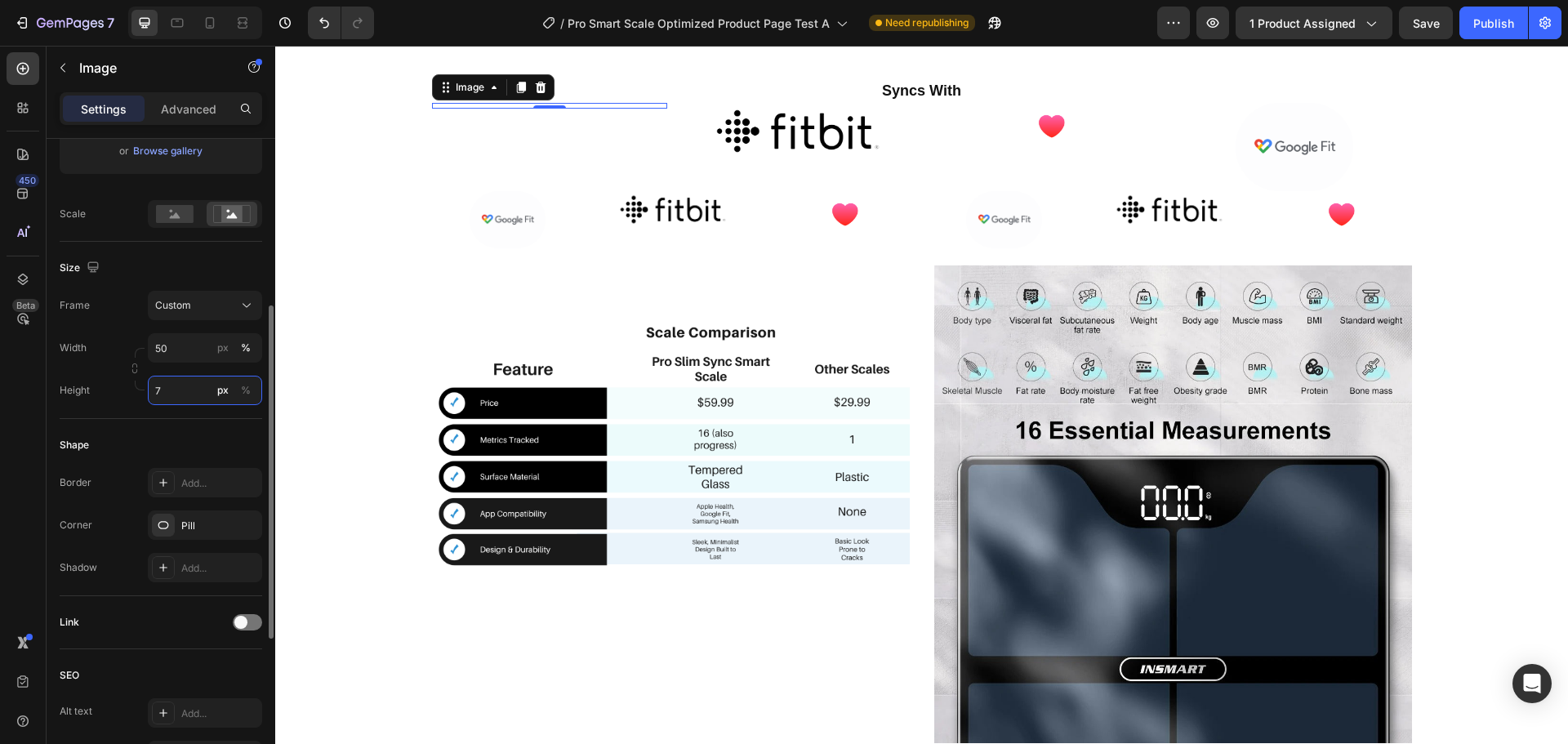 type on "75" 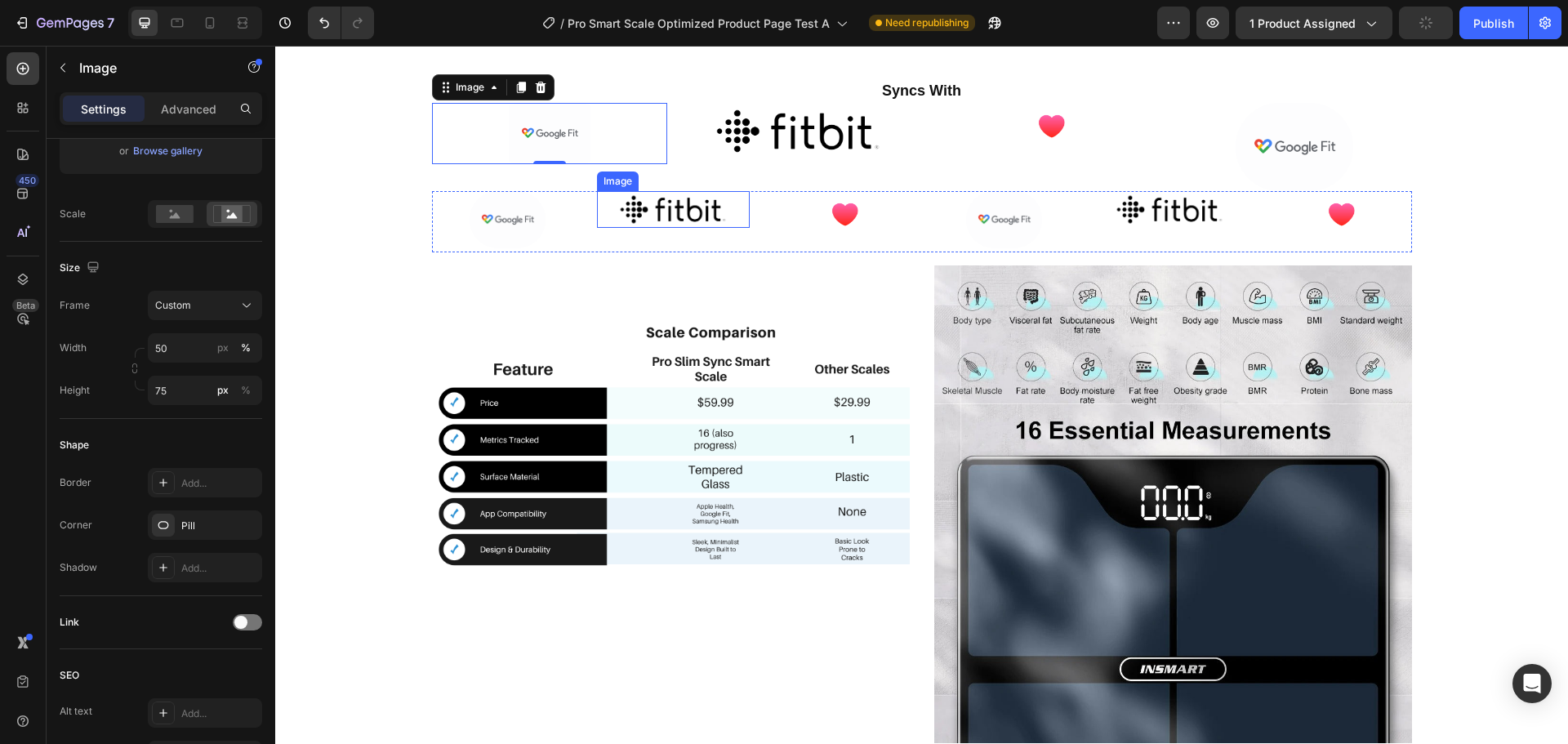click at bounding box center (673, 209) 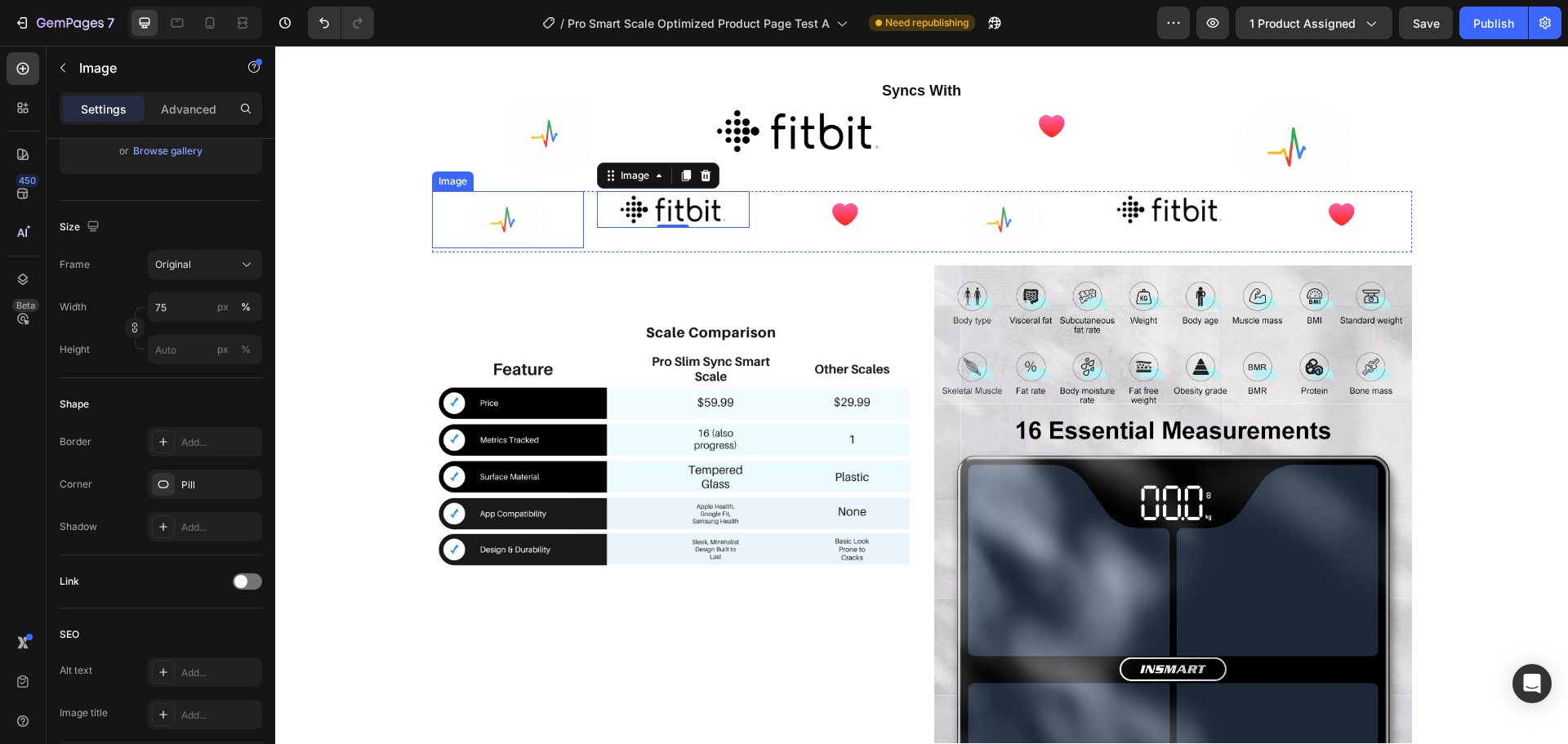click at bounding box center (507, 220) 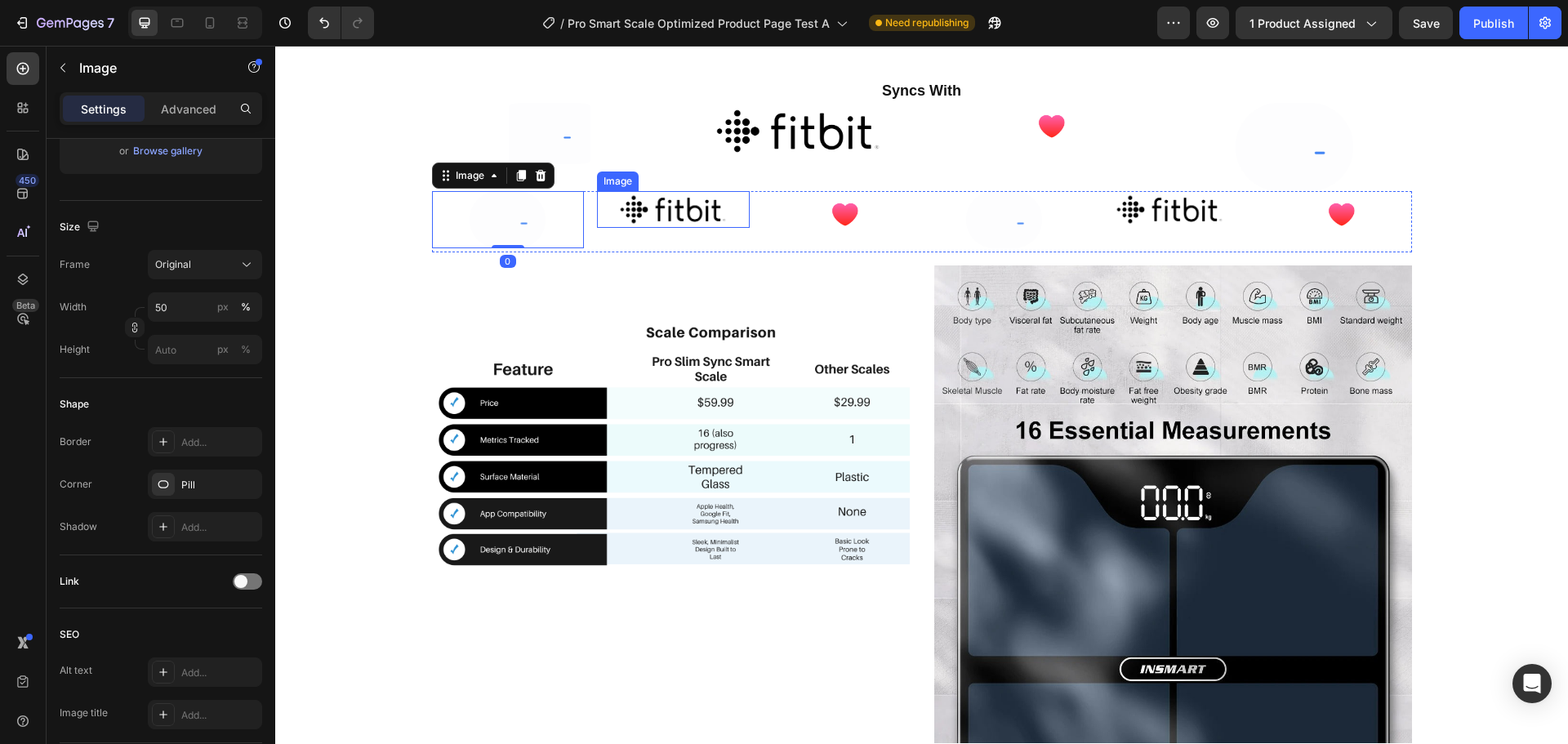 click at bounding box center (673, 209) 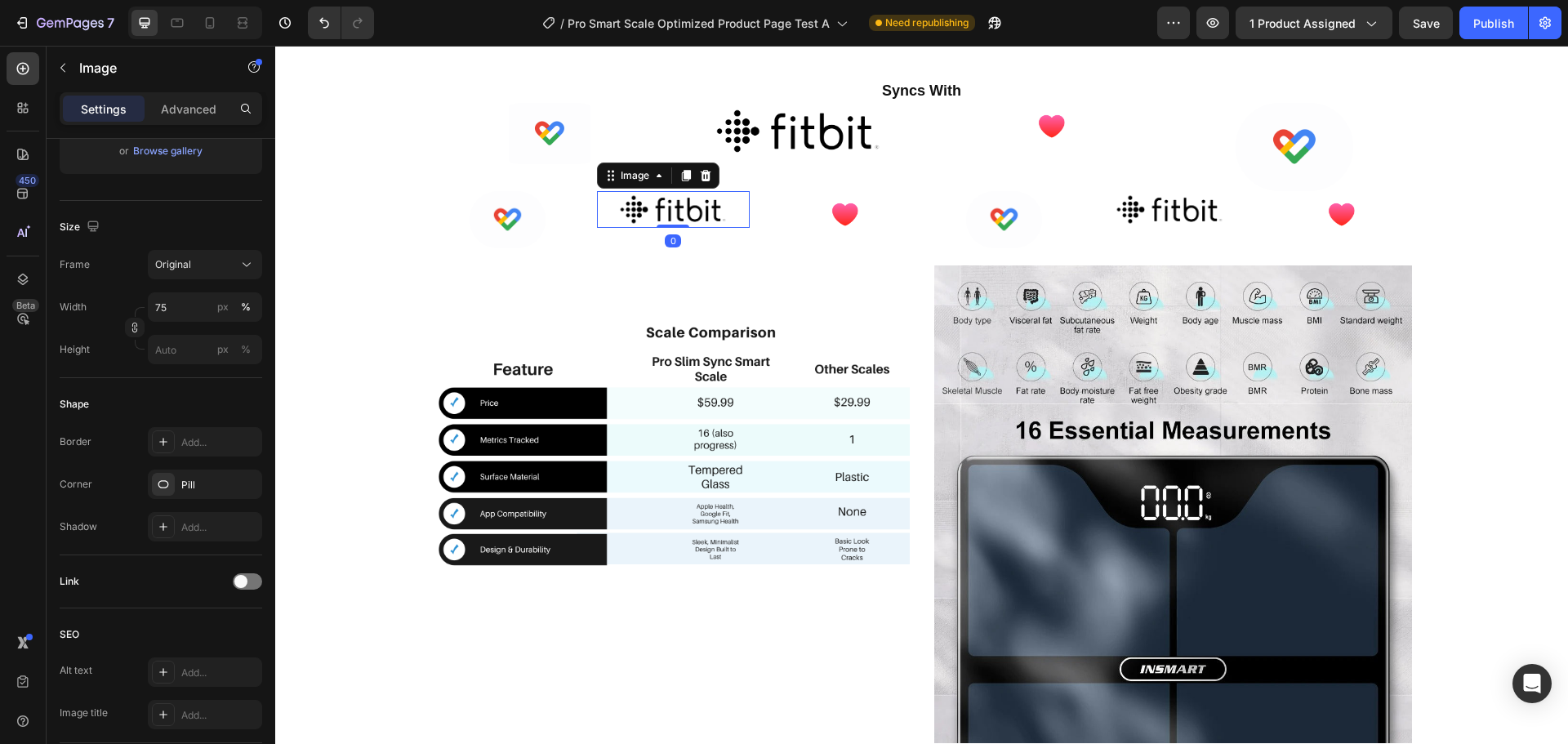 click at bounding box center (508, 220) 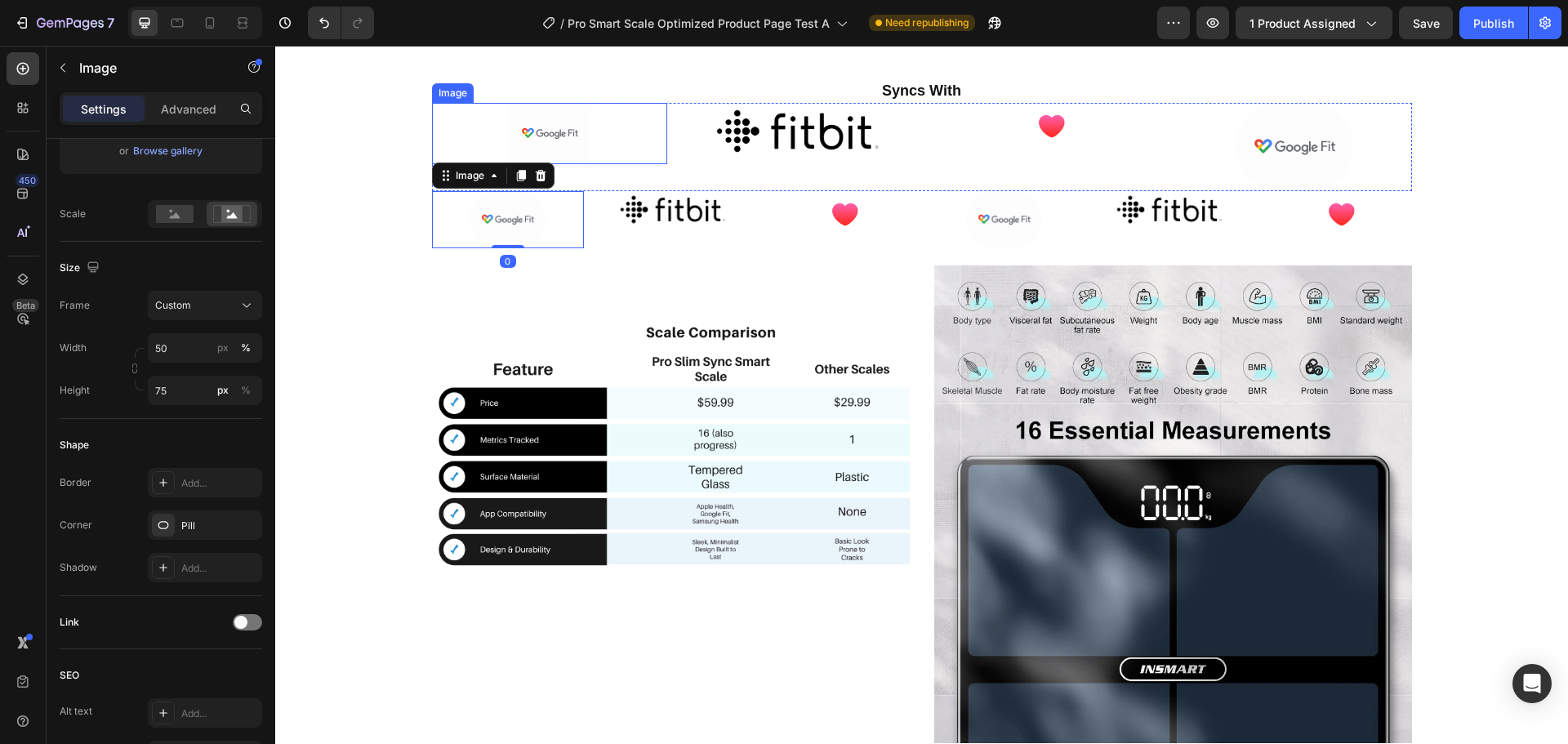 click at bounding box center [550, 133] 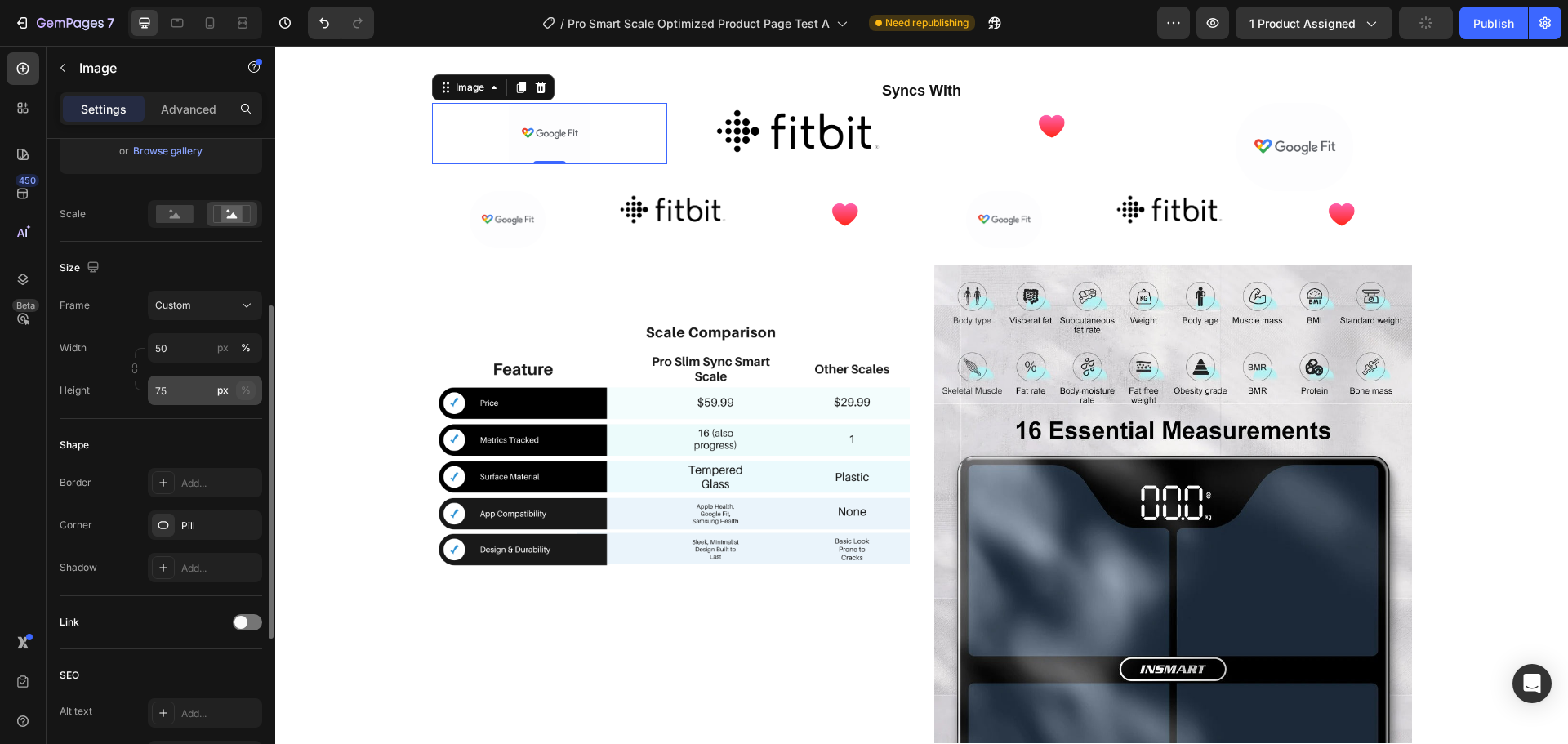 click on "%" at bounding box center (246, 390) 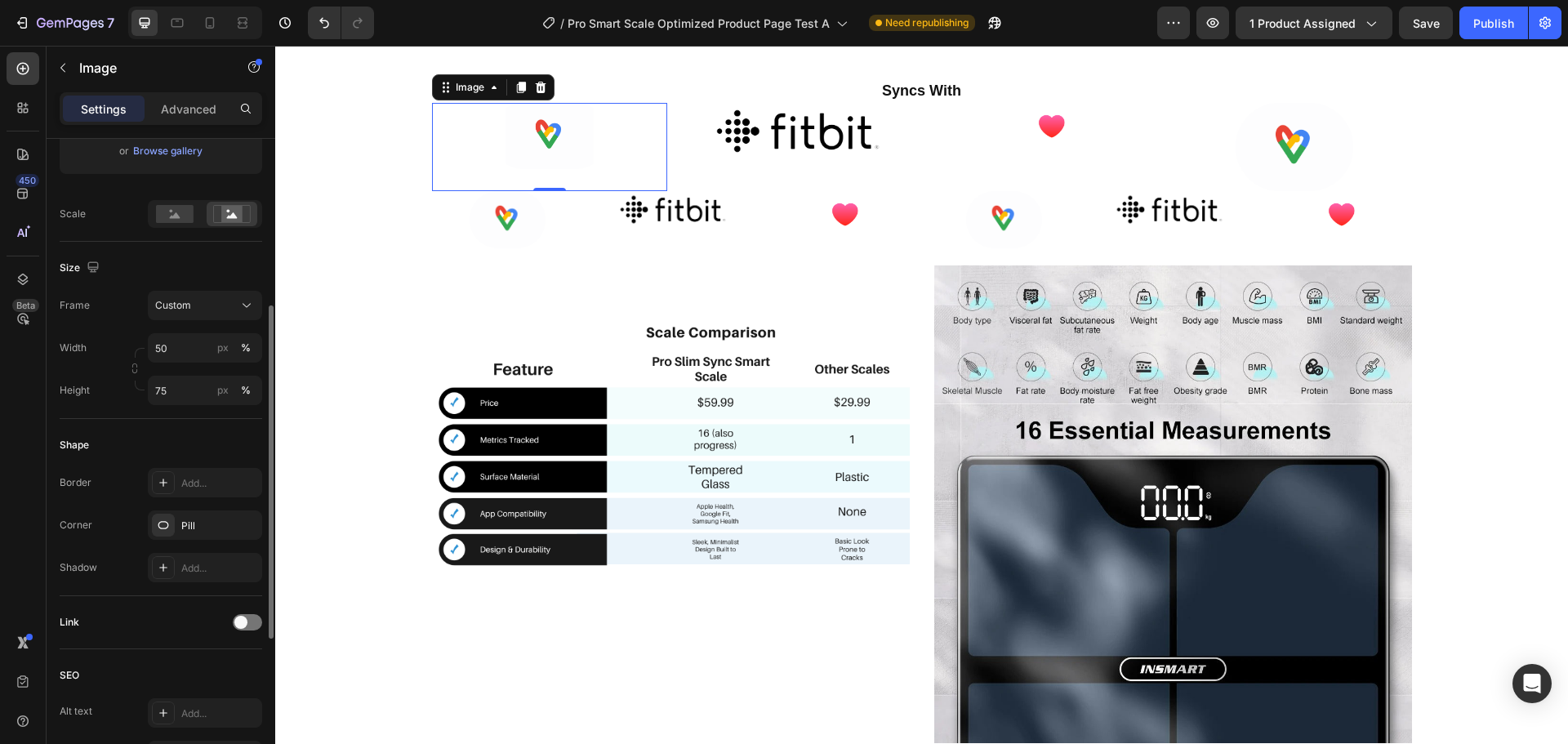 click on "Height 75 px %" at bounding box center [161, 390] 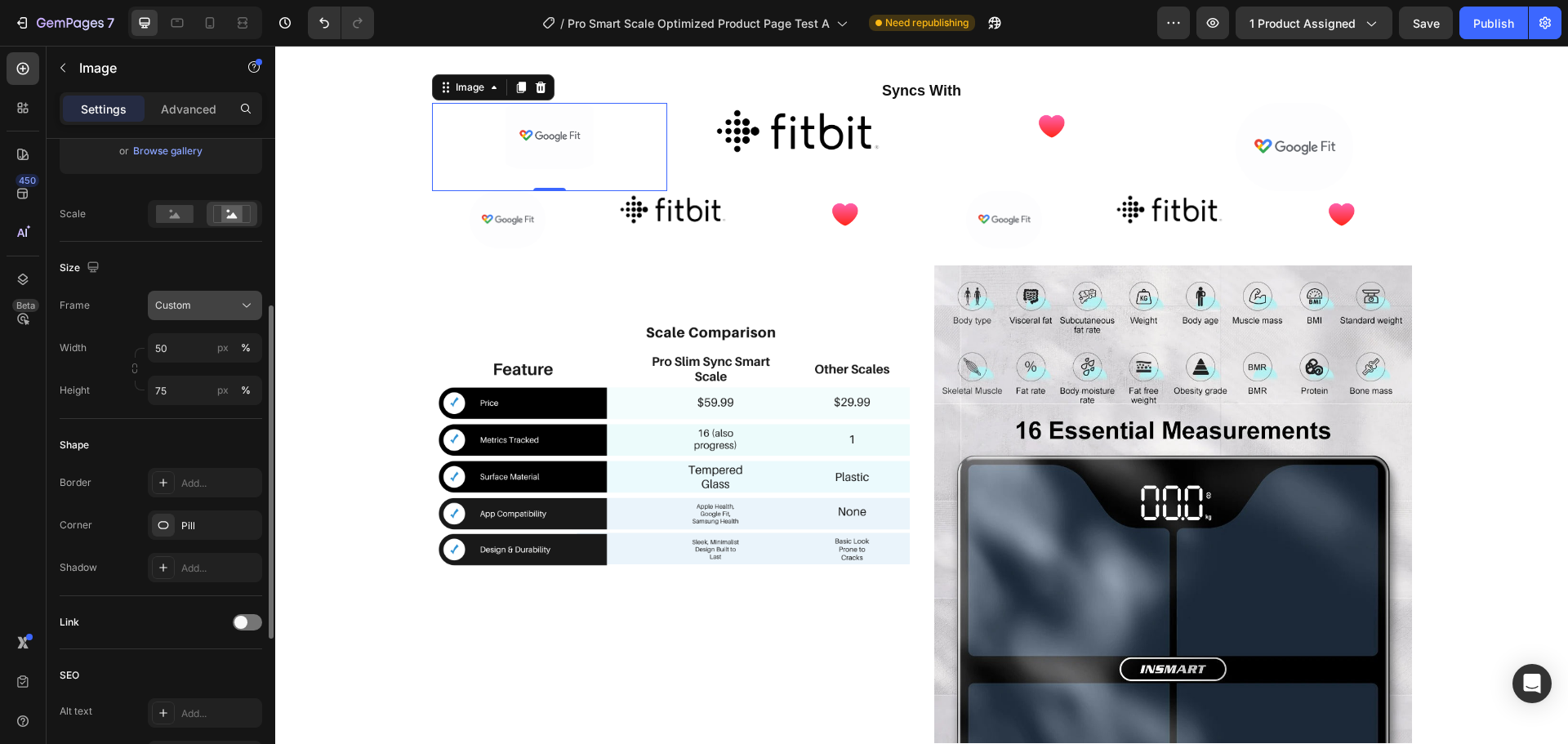 click on "Custom" at bounding box center [173, 305] 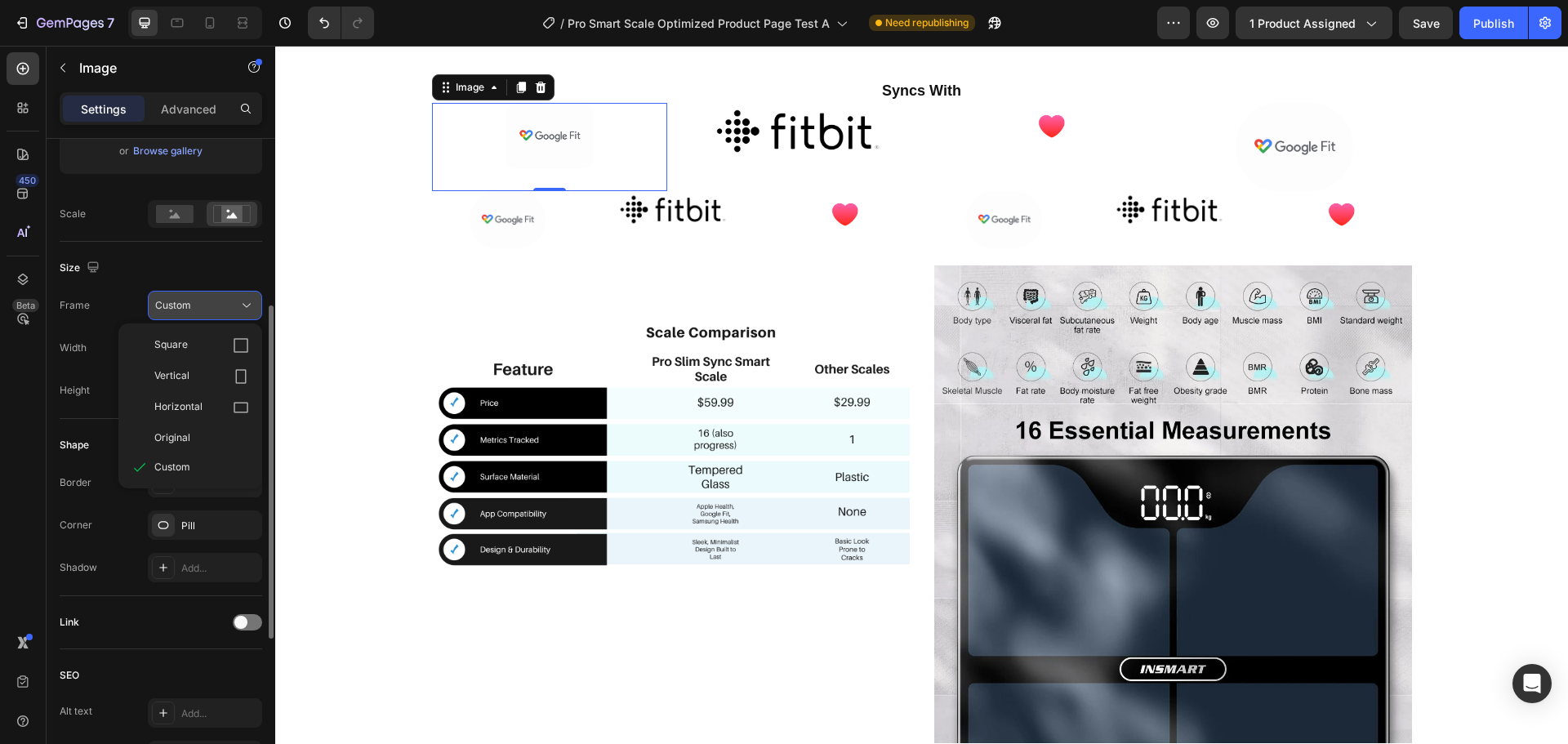 click on "Custom" 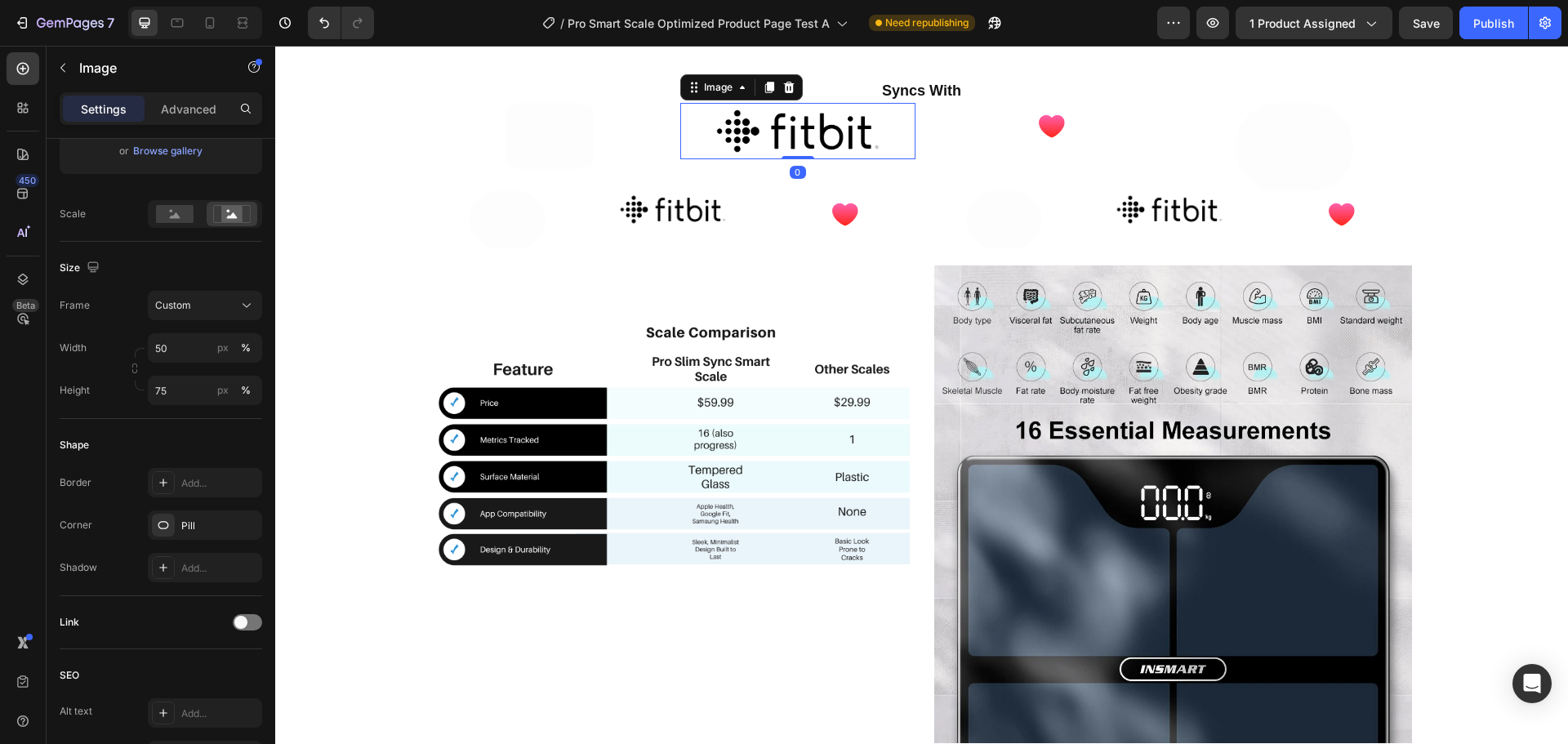 click at bounding box center [798, 131] 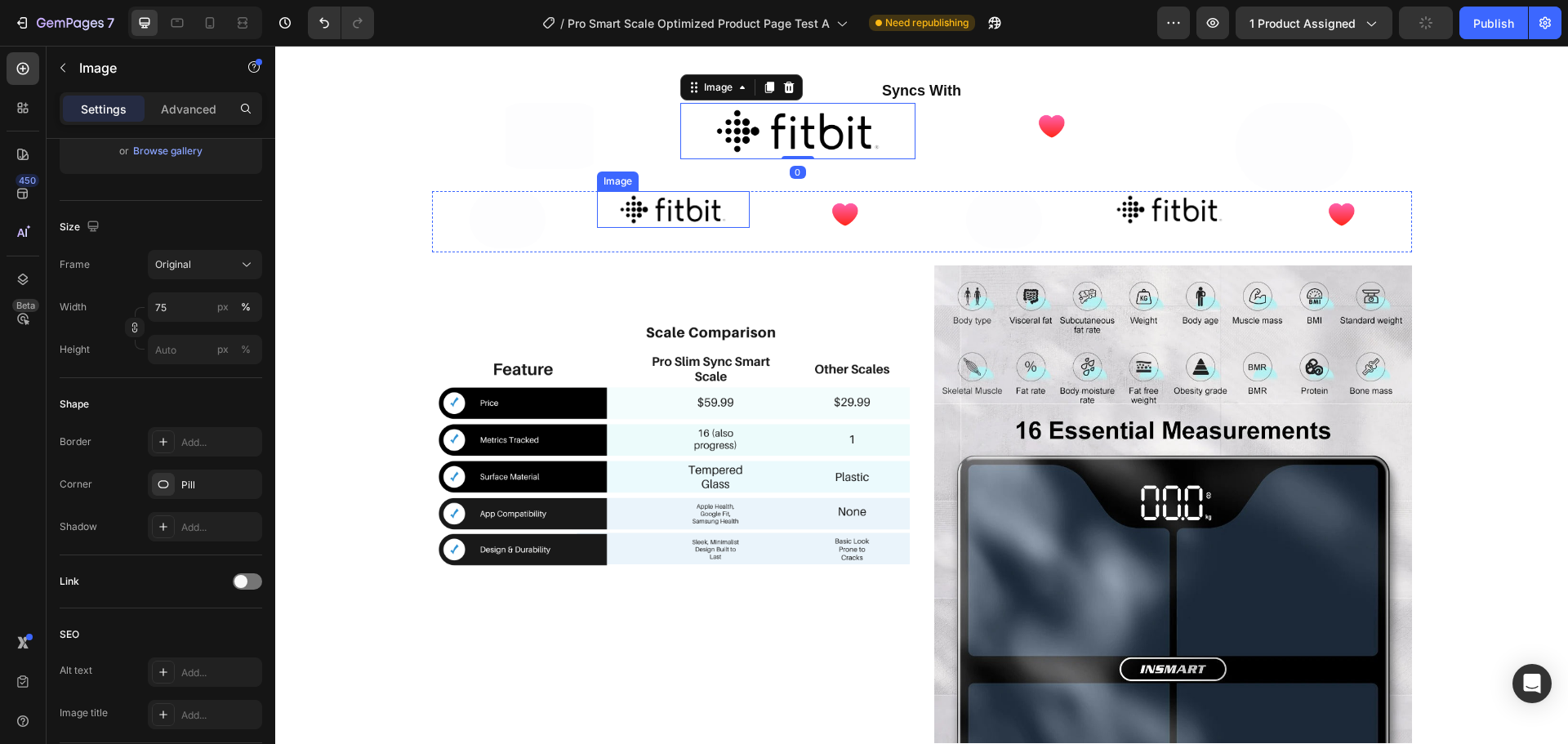 click at bounding box center (673, 209) 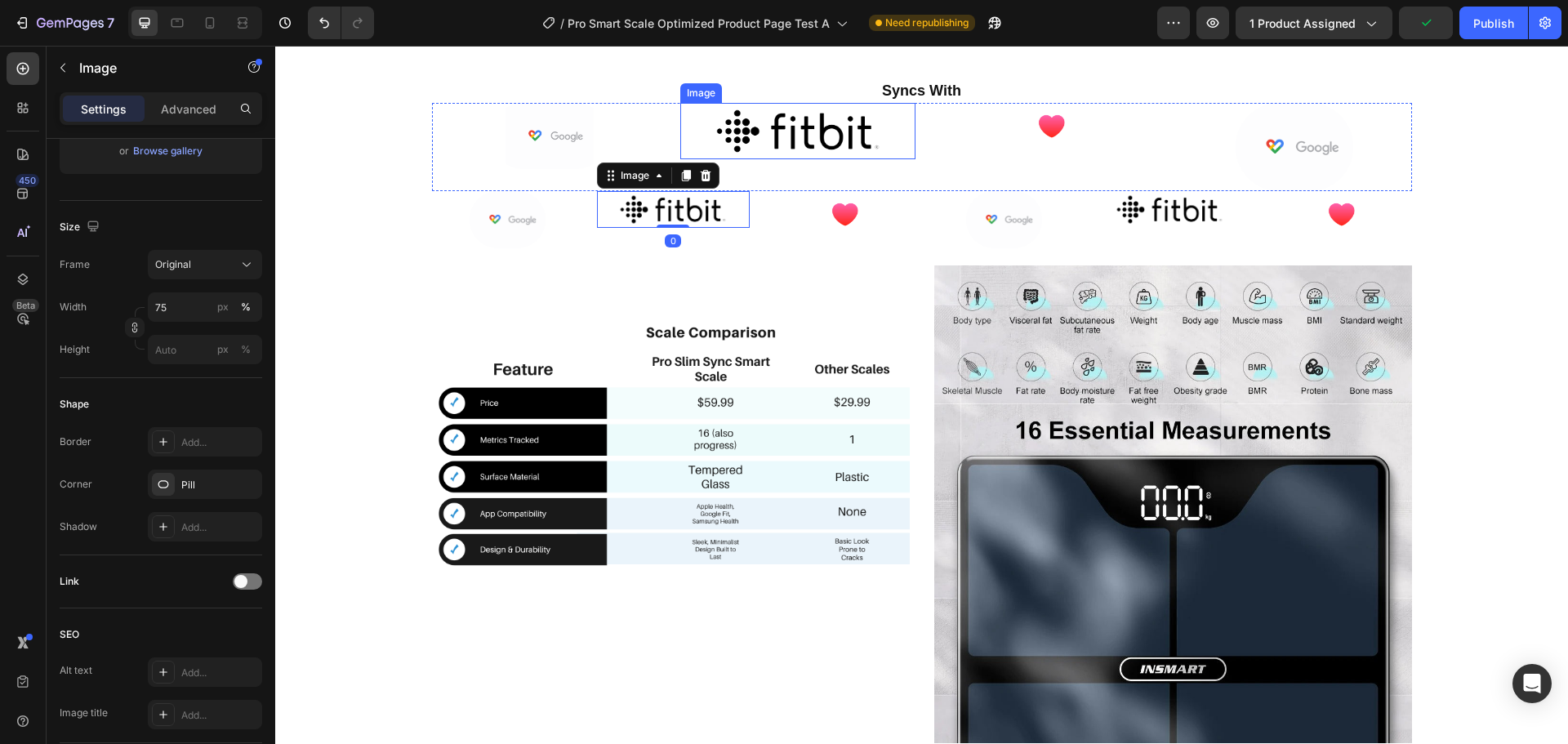 click at bounding box center [798, 131] 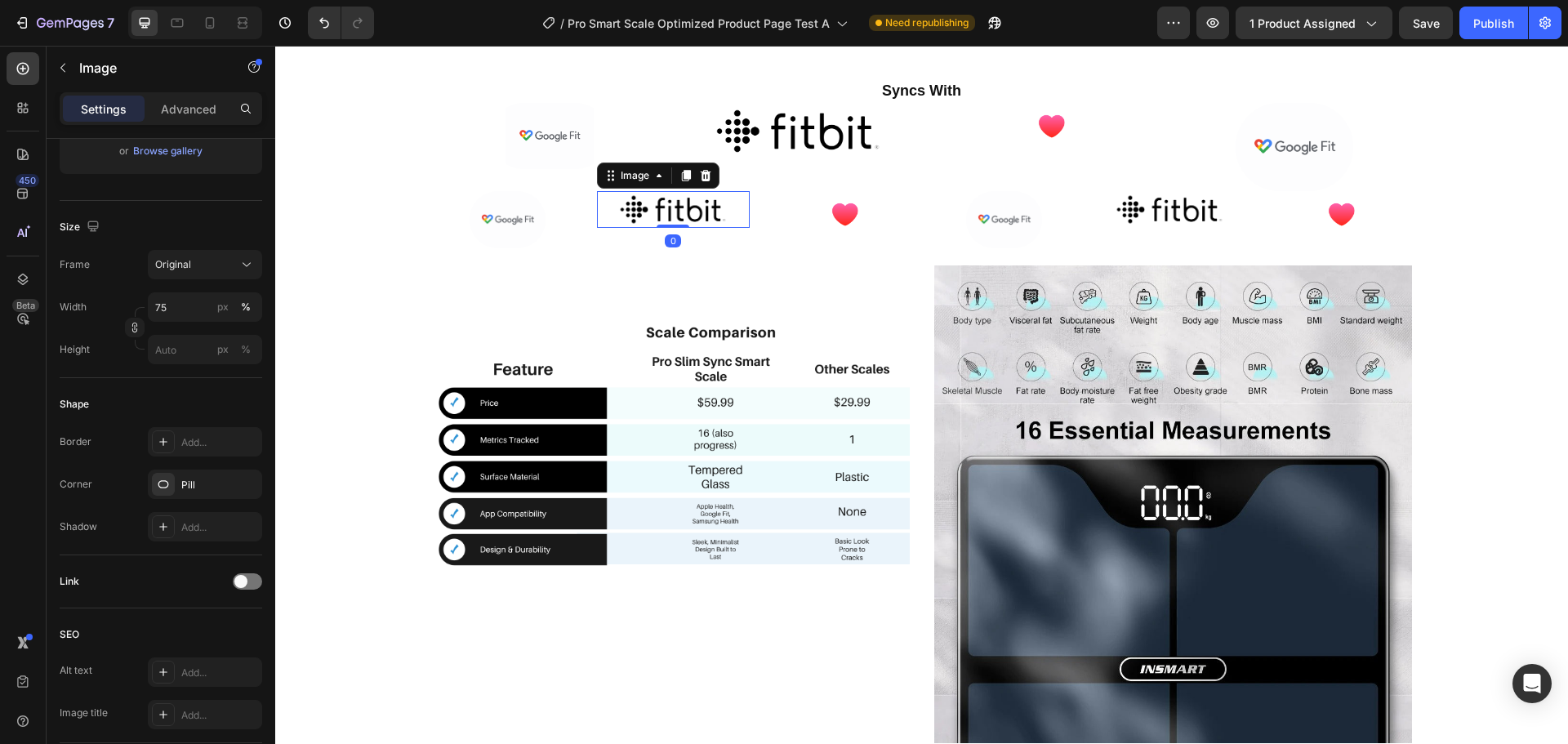click at bounding box center (673, 209) 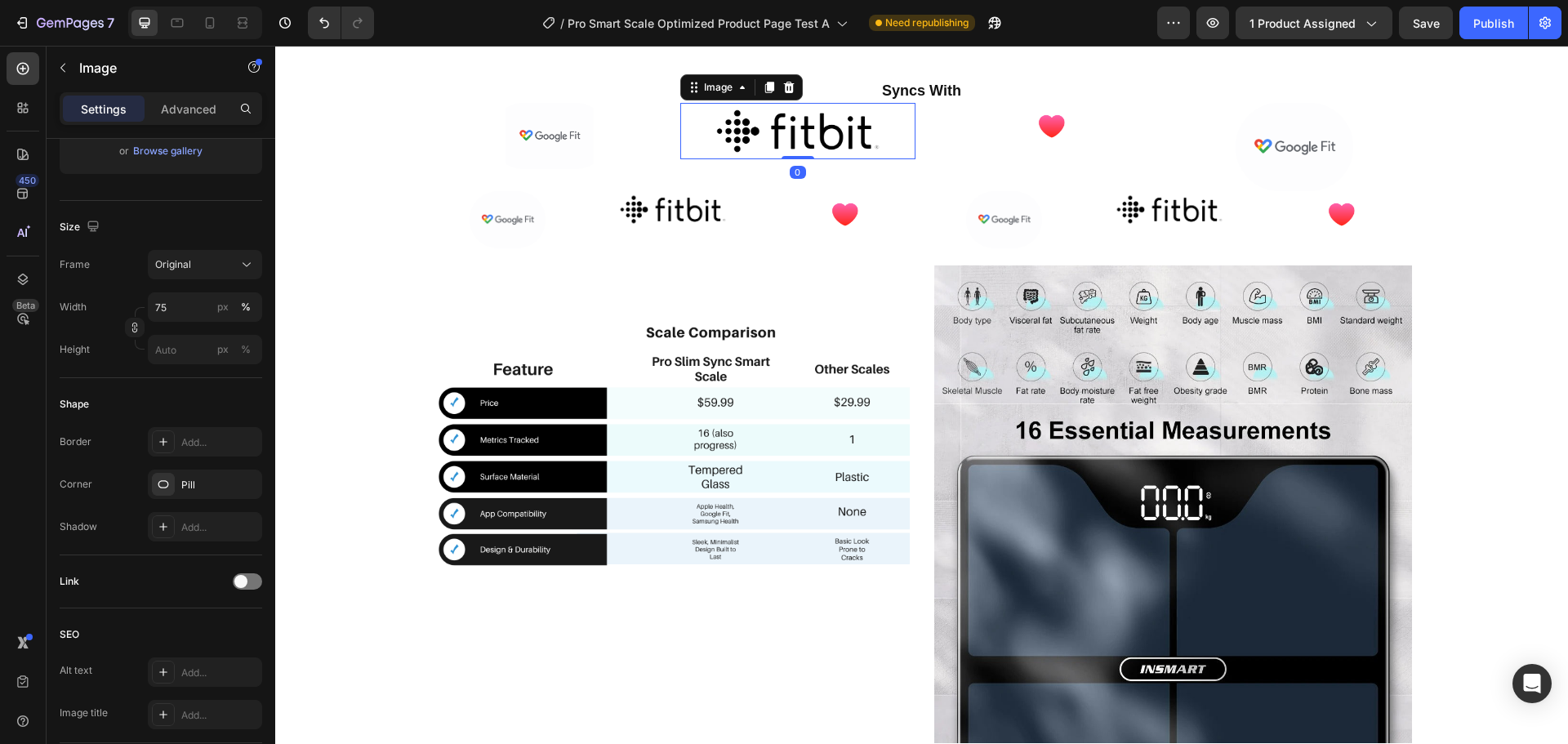 click at bounding box center [798, 131] 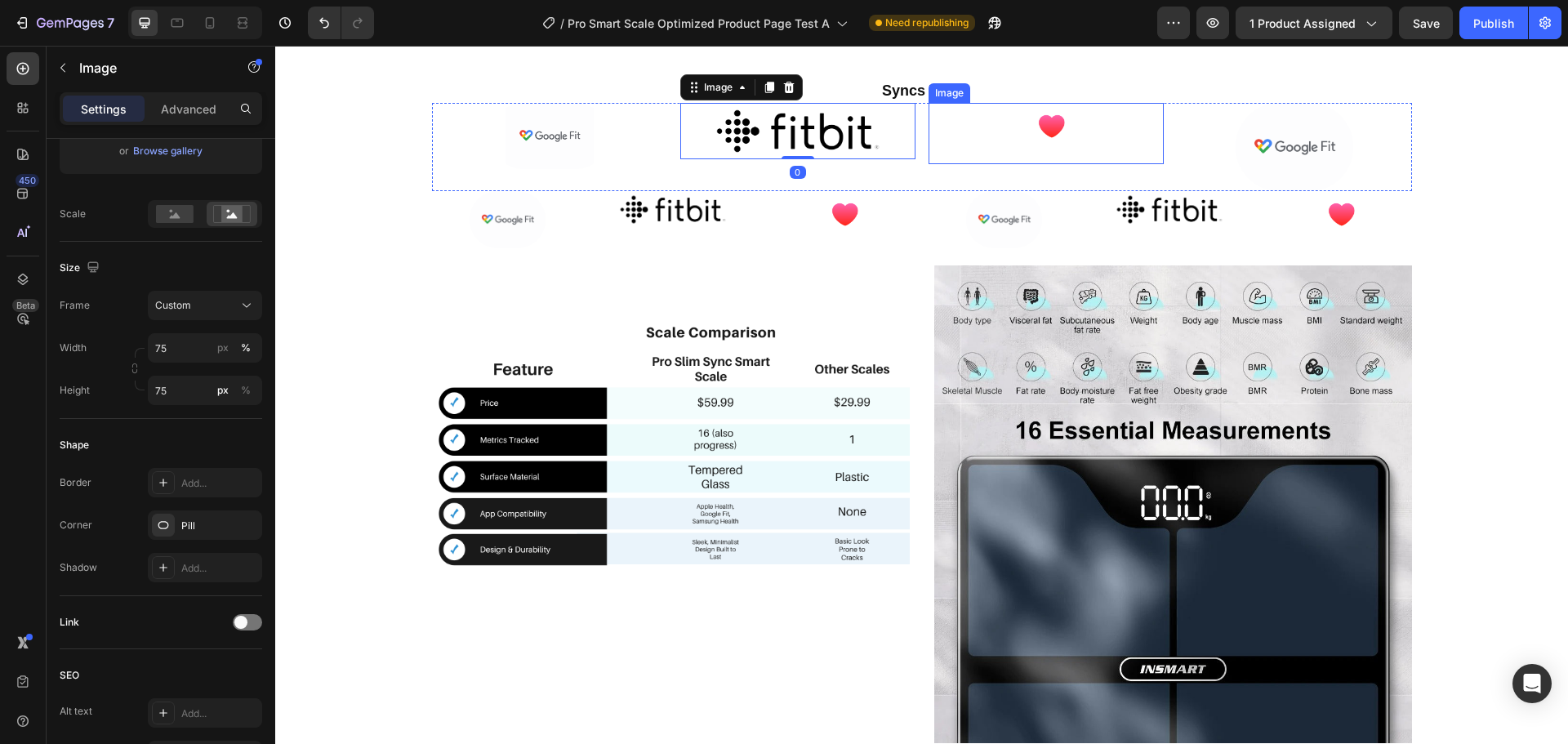 click at bounding box center (1046, 133) 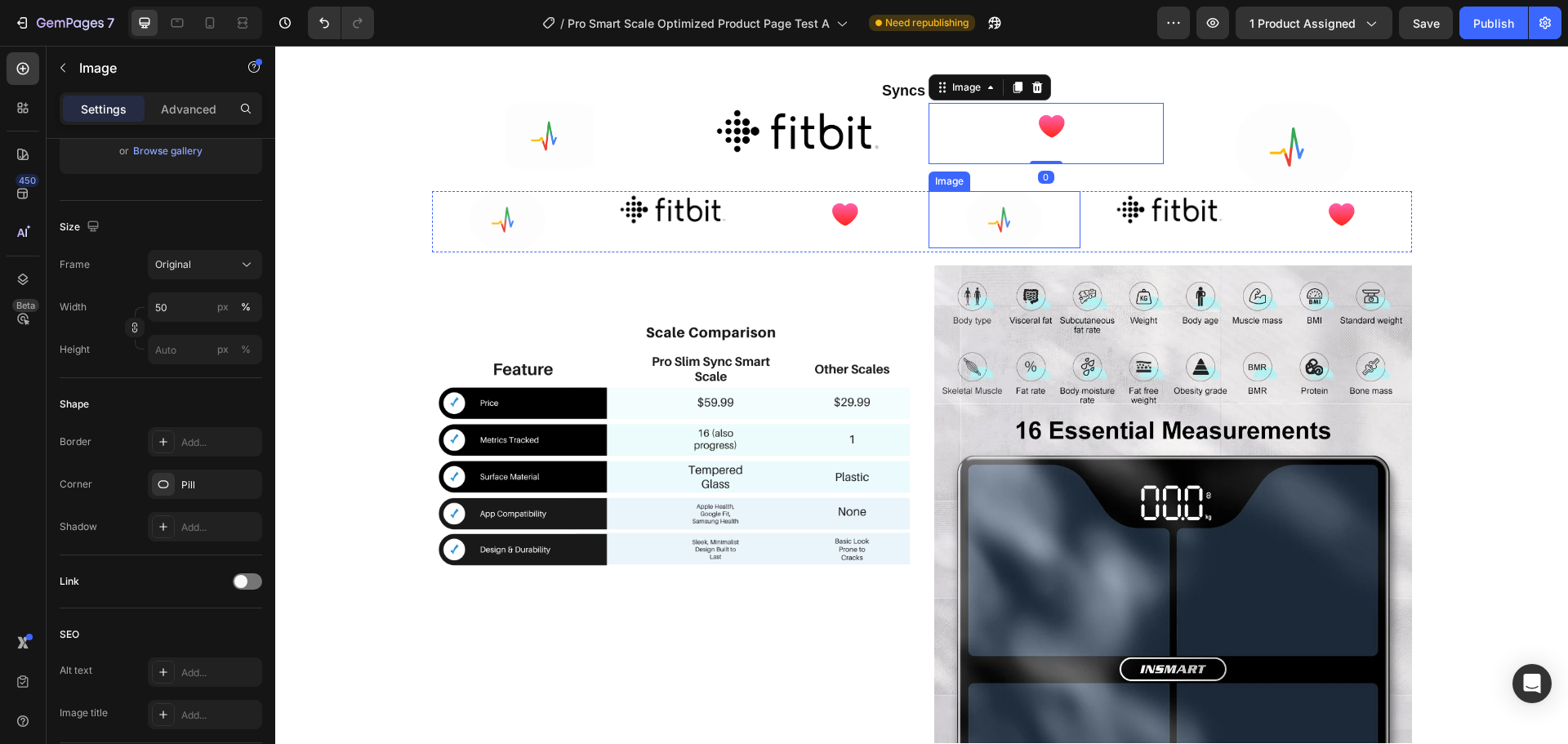 click at bounding box center [1004, 220] 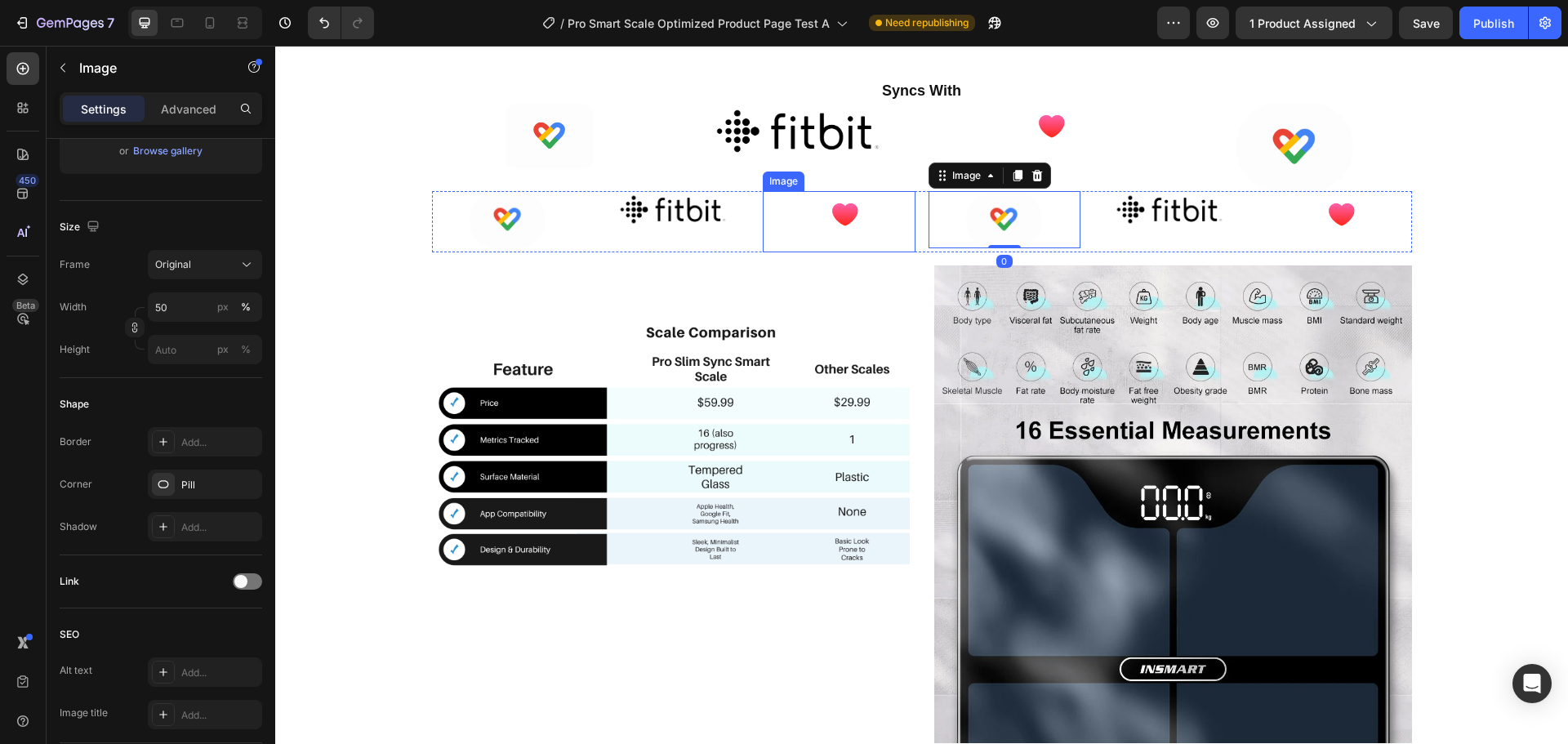 click at bounding box center (839, 221) 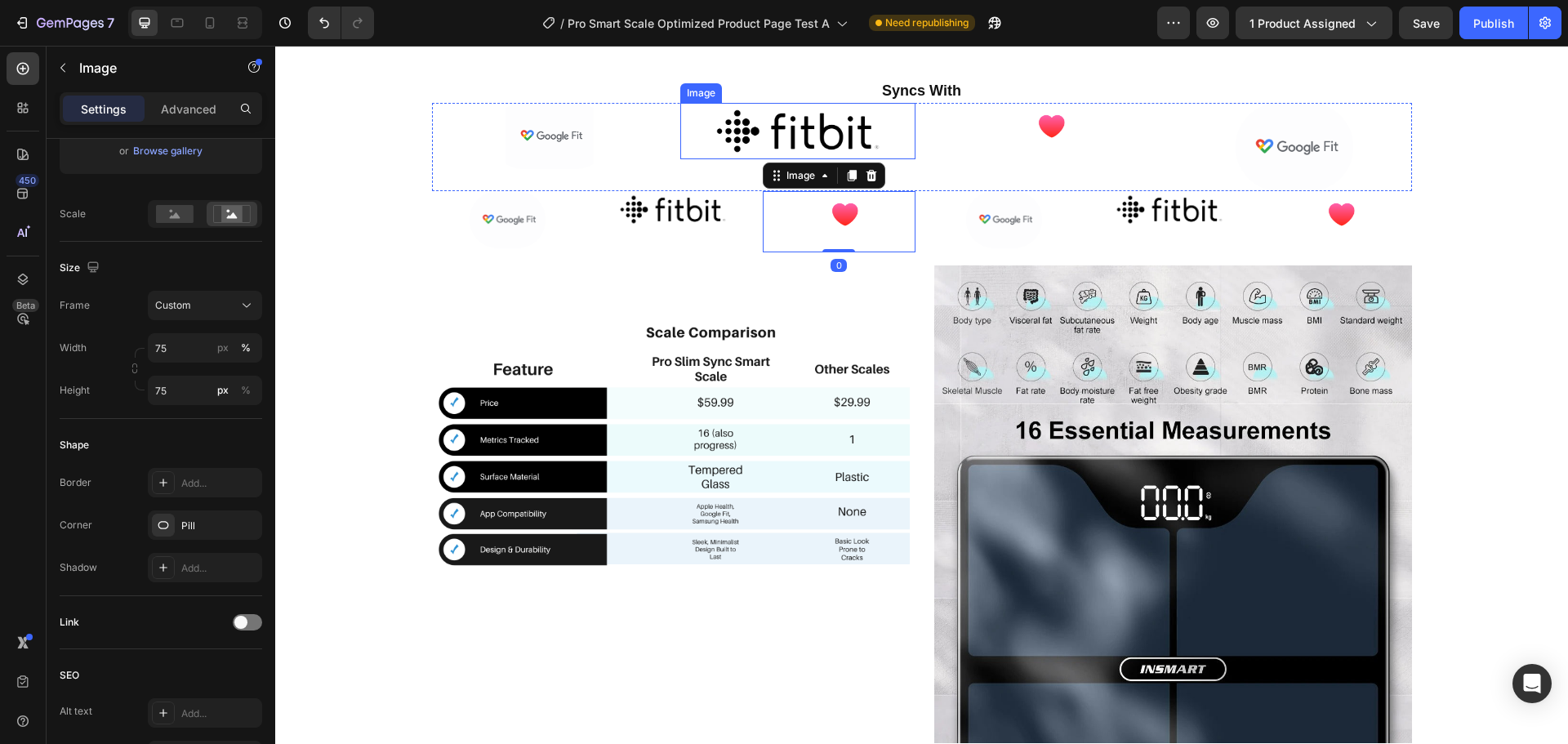 click at bounding box center (798, 131) 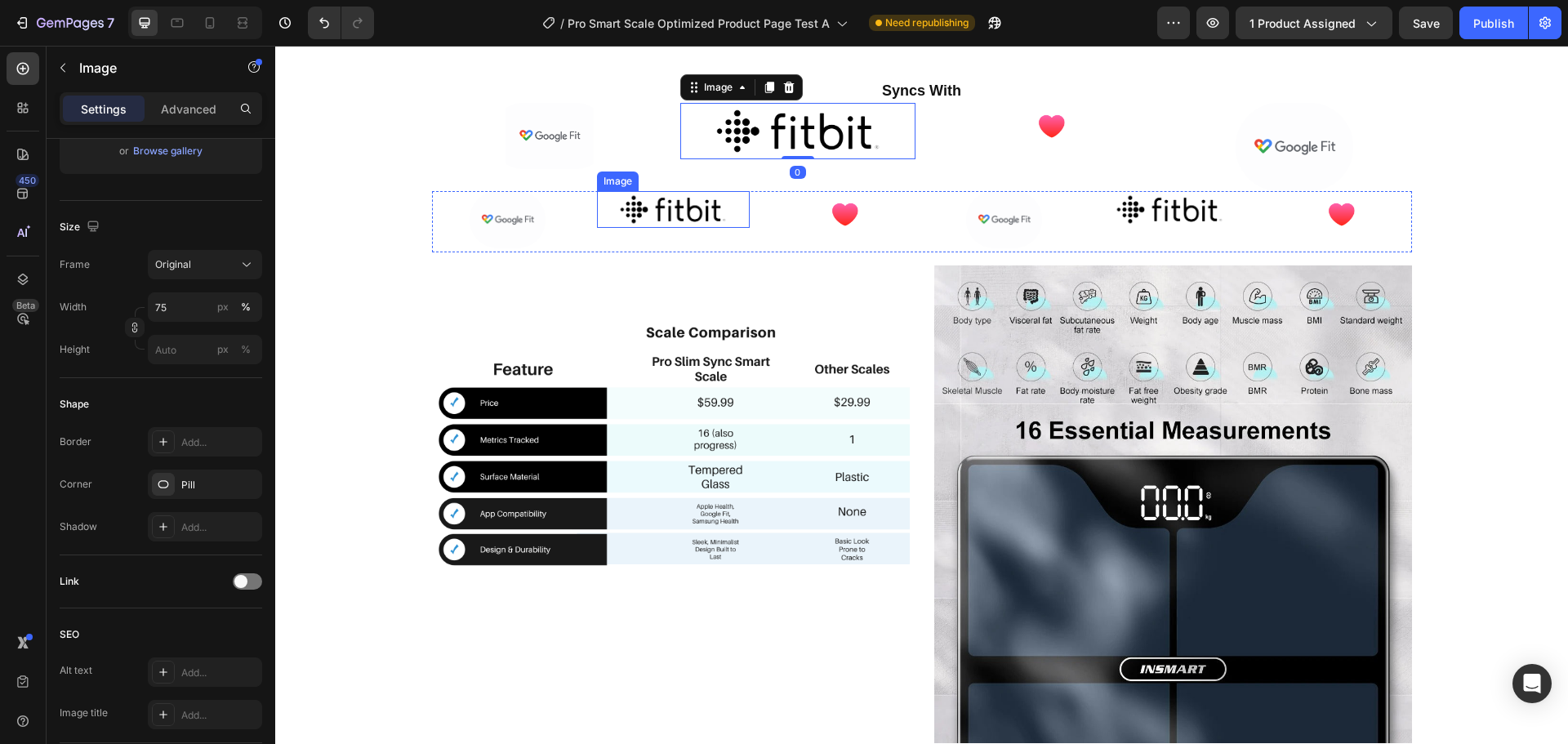 click at bounding box center (673, 209) 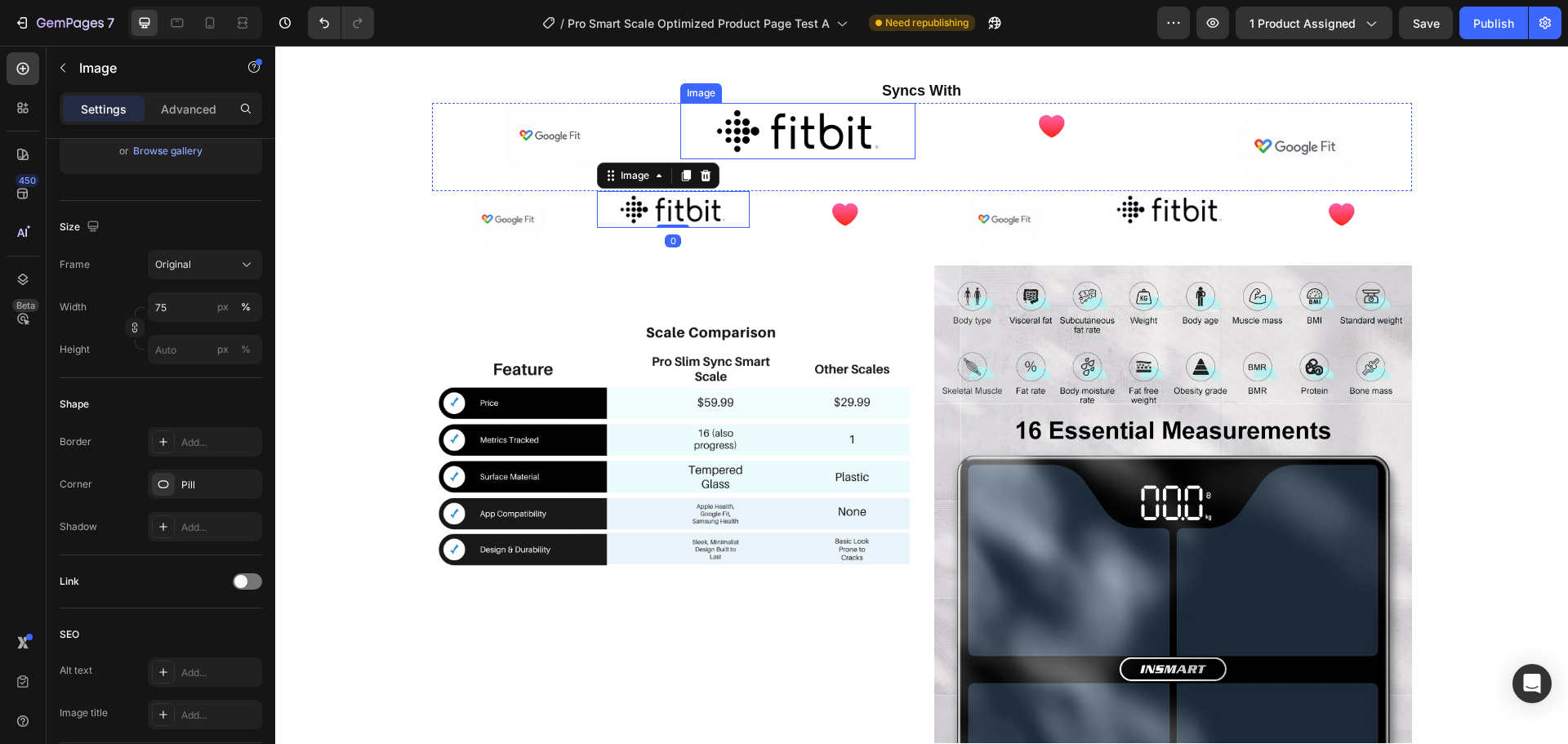 click at bounding box center [798, 131] 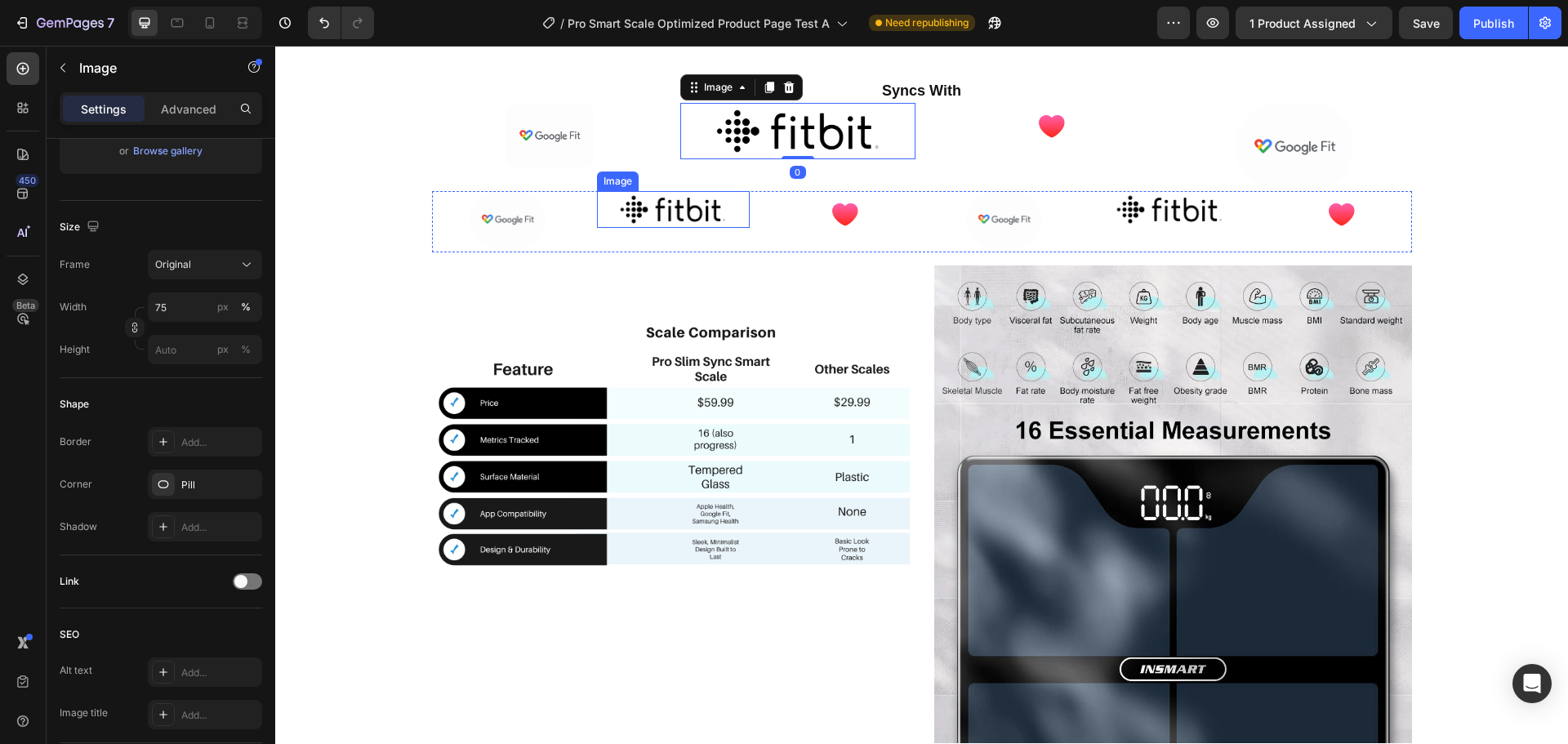click at bounding box center (673, 209) 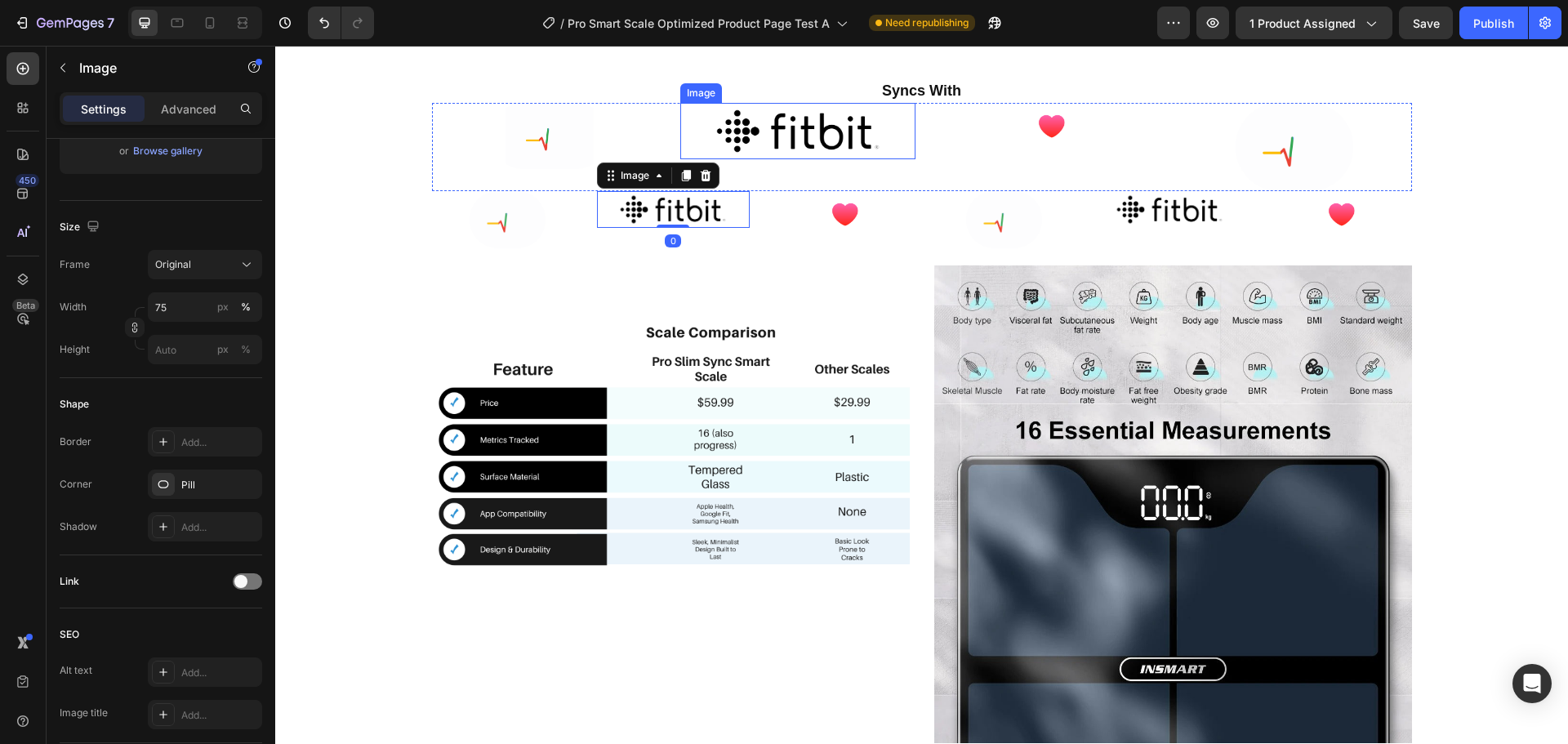 click at bounding box center [798, 131] 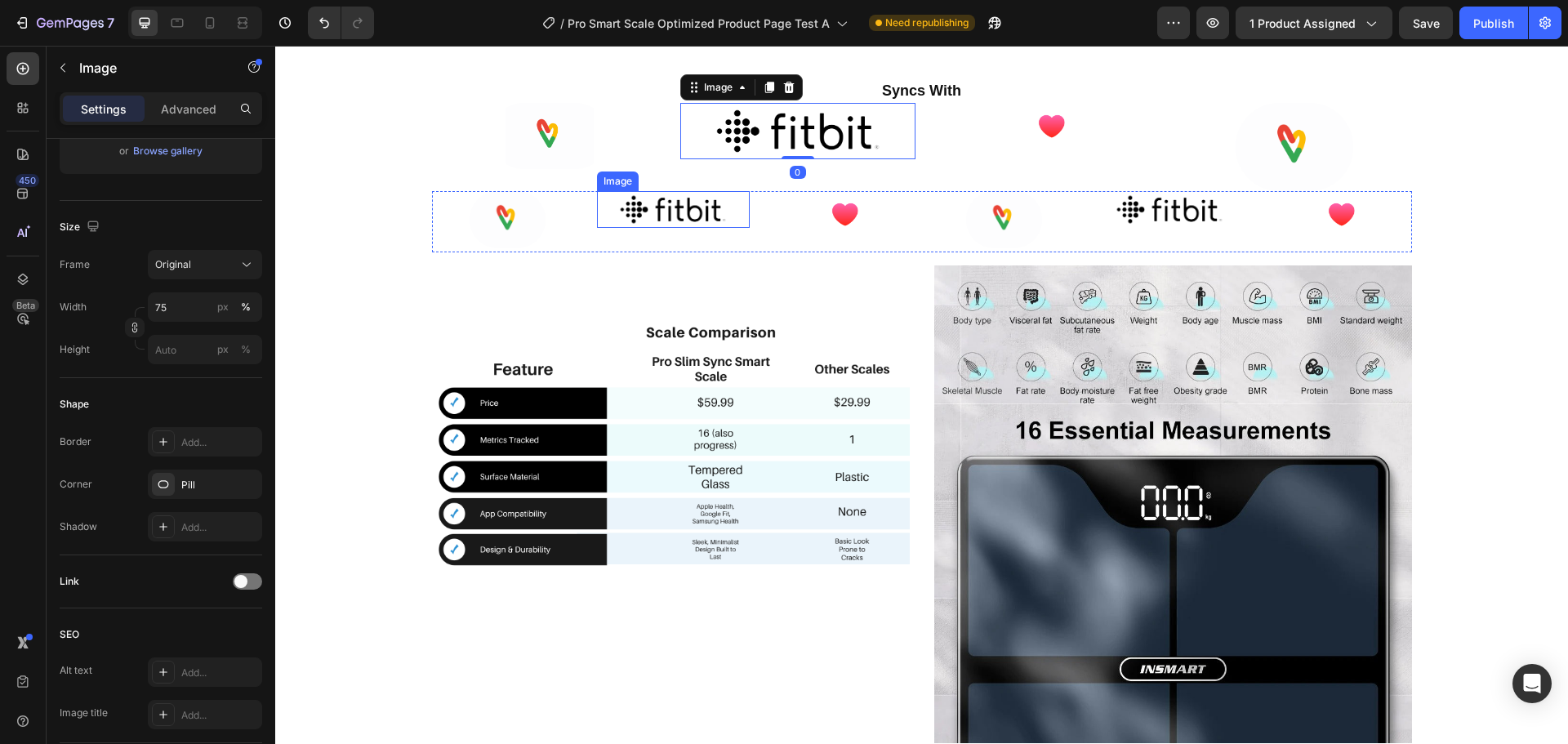 click at bounding box center (673, 209) 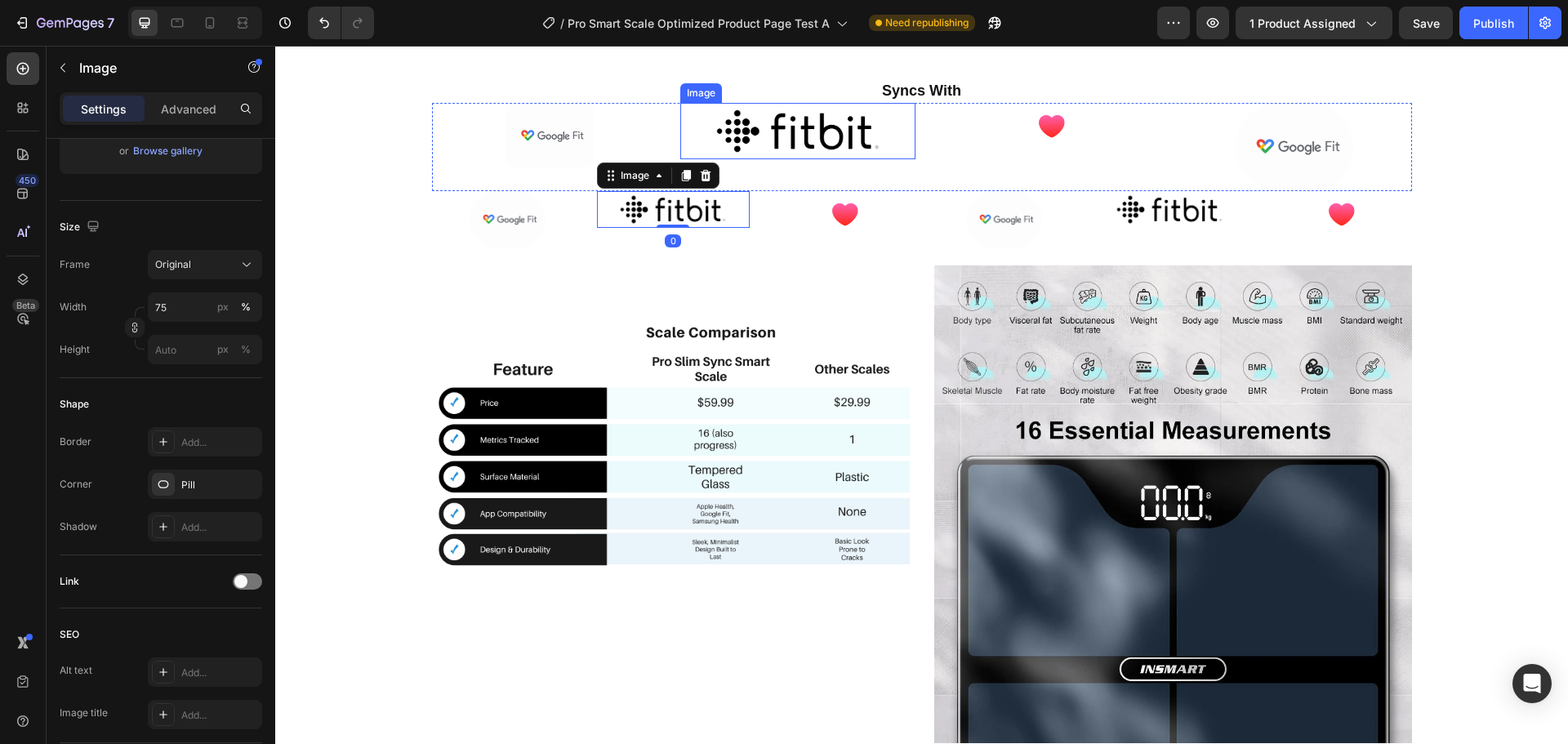 click at bounding box center (798, 131) 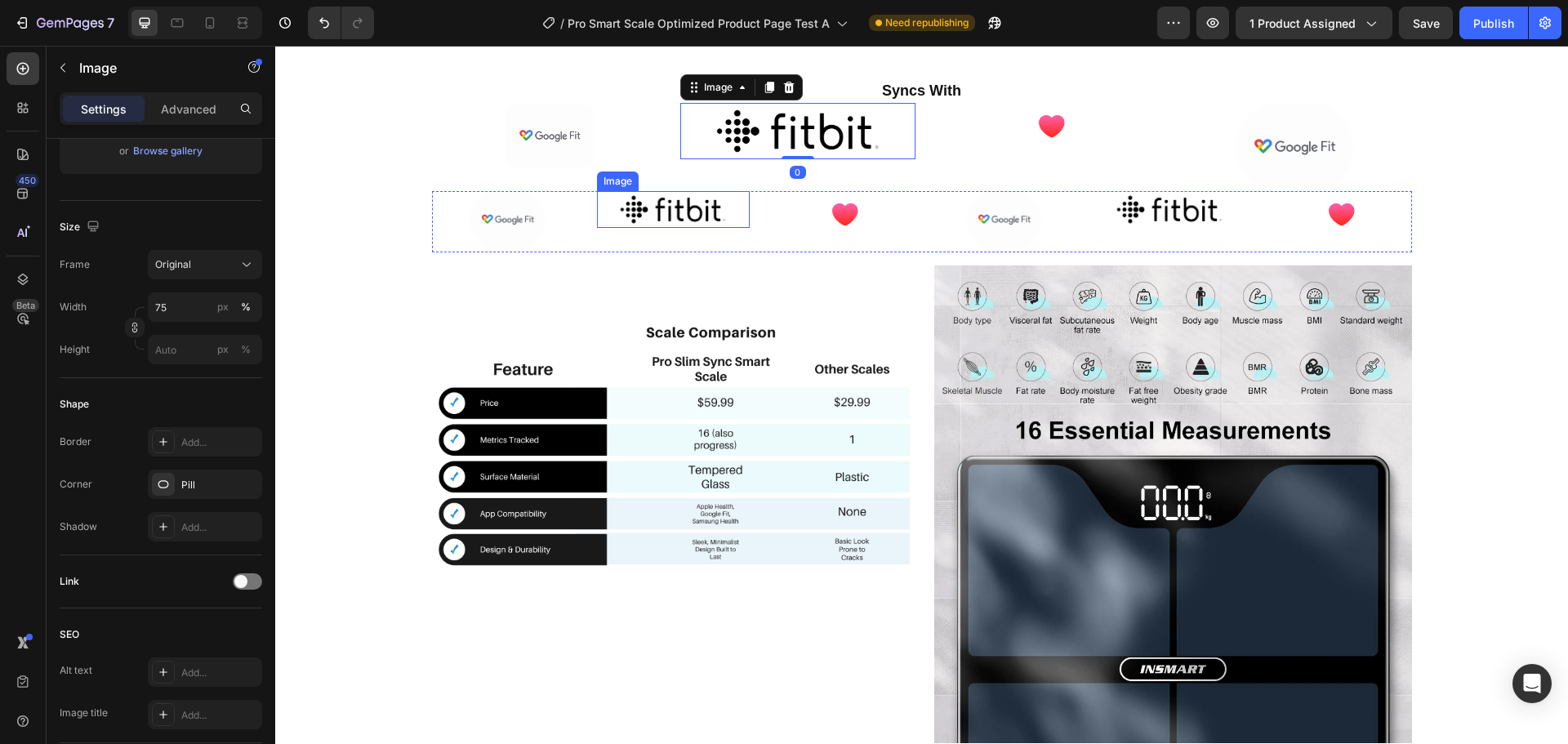 click at bounding box center (673, 209) 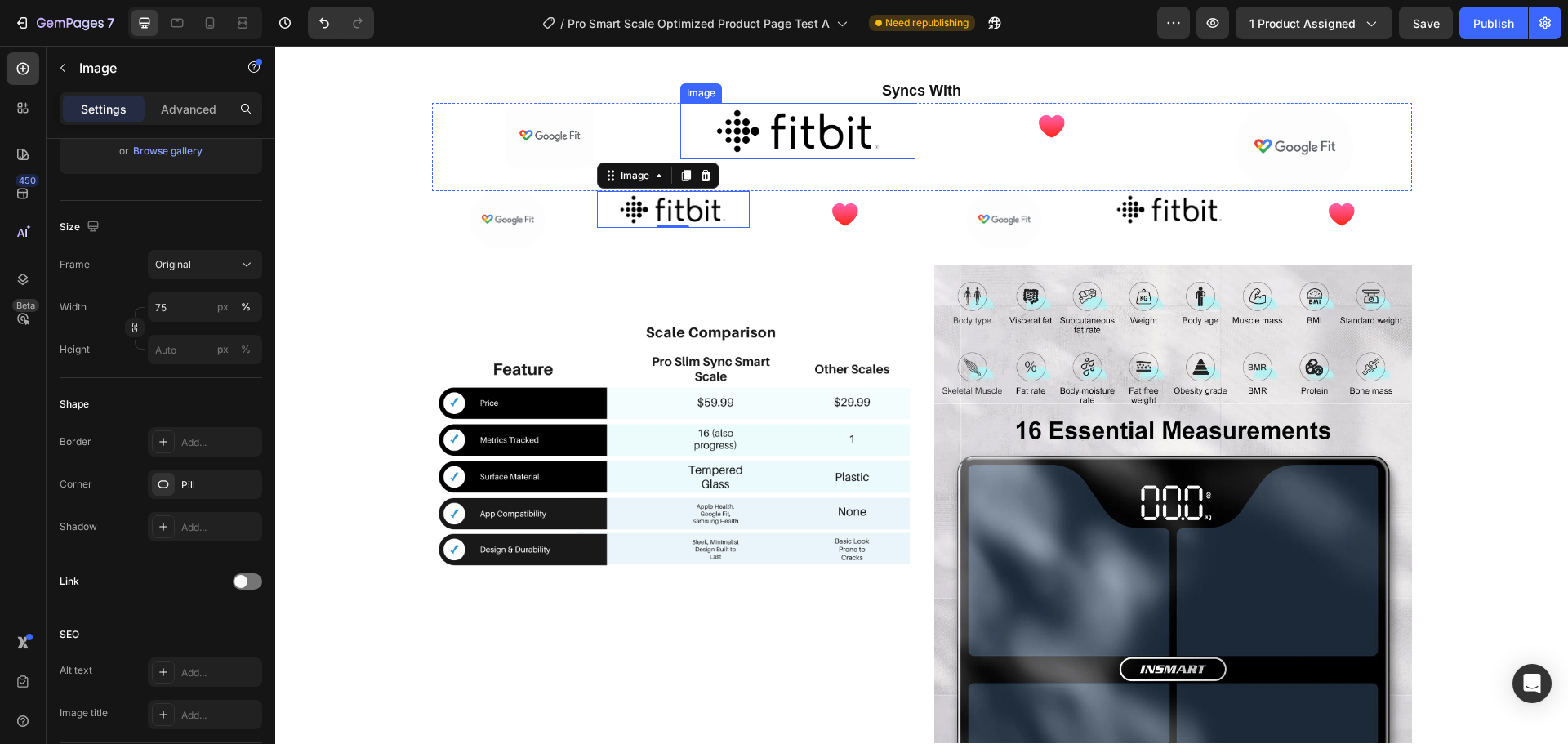 click at bounding box center [798, 131] 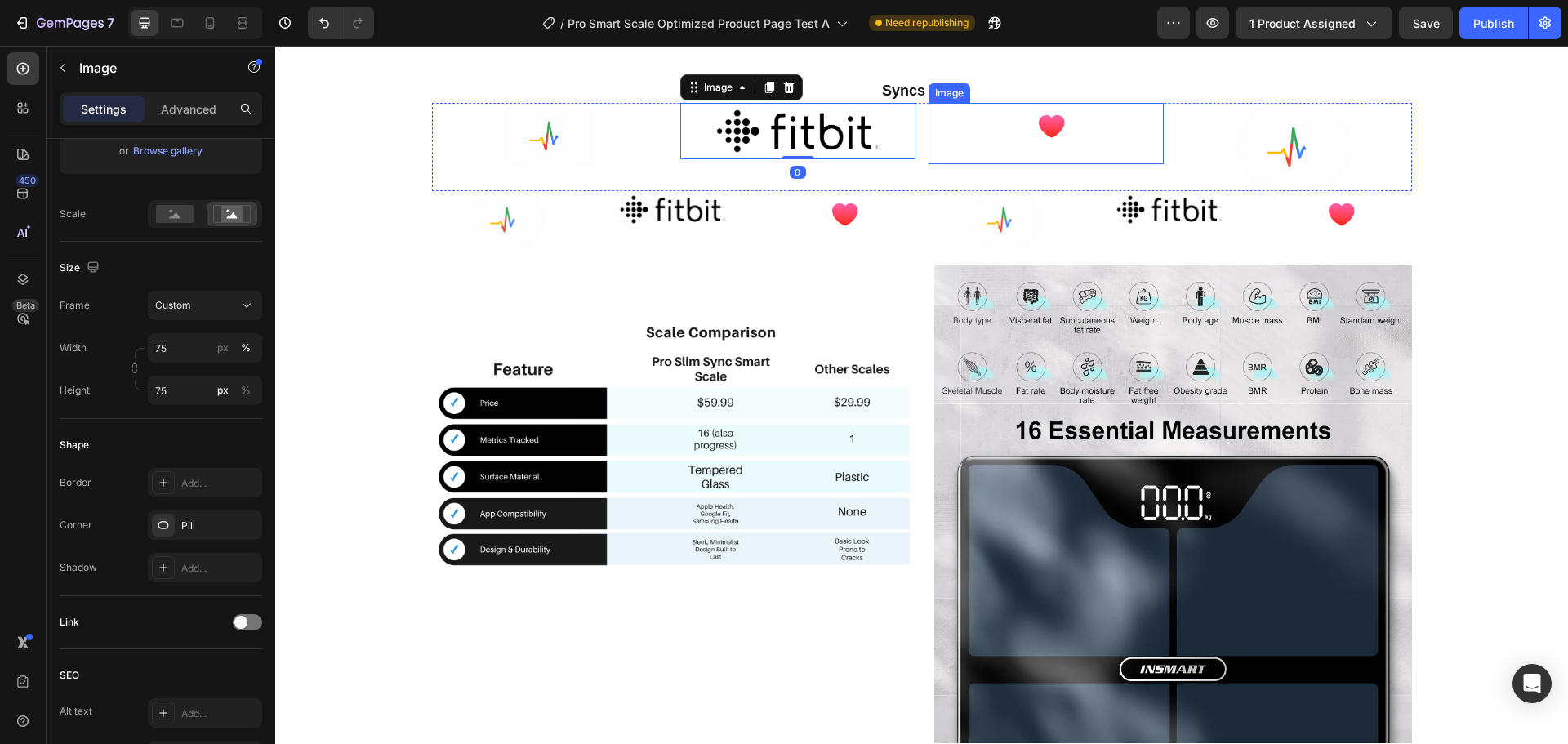 click at bounding box center (1046, 133) 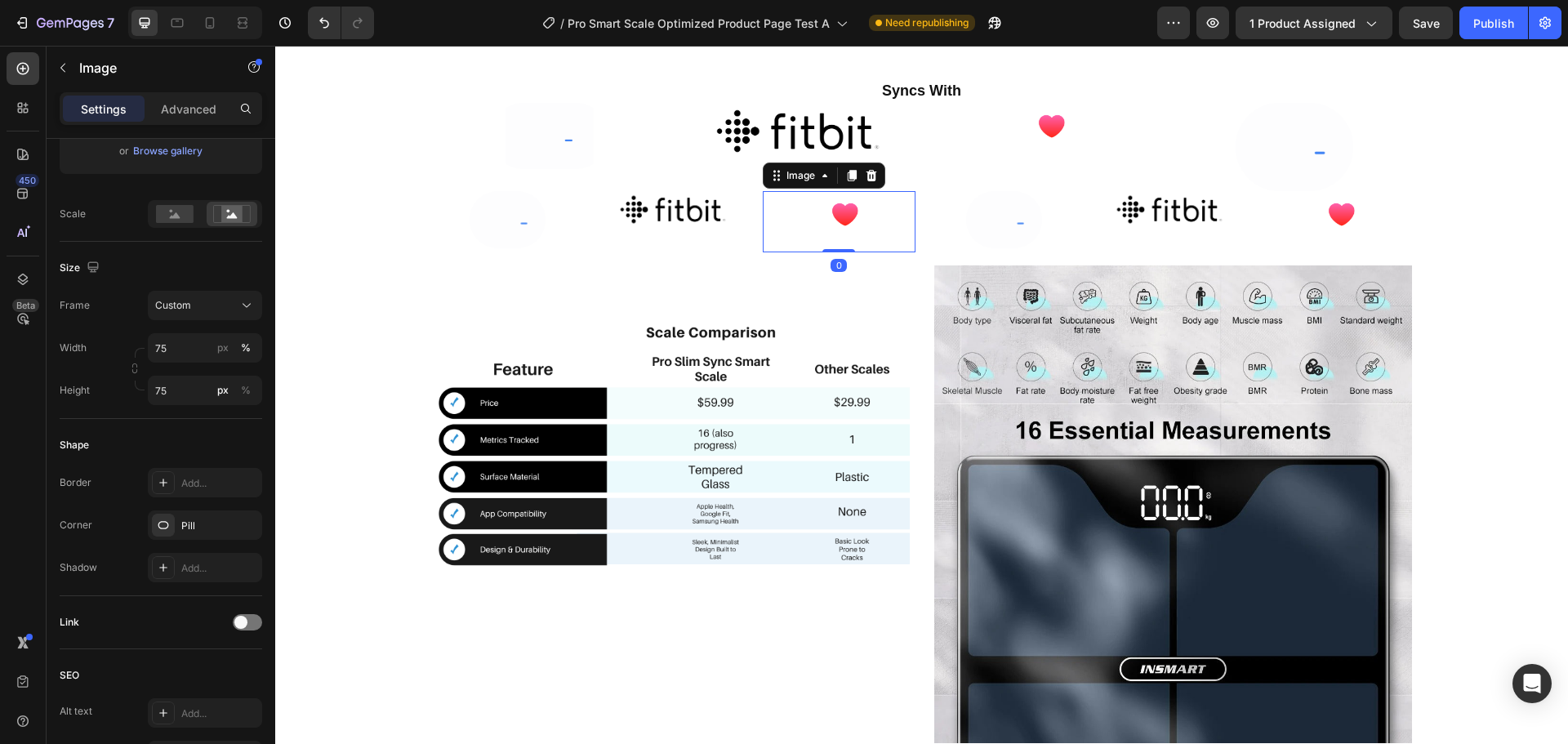 click at bounding box center (839, 221) 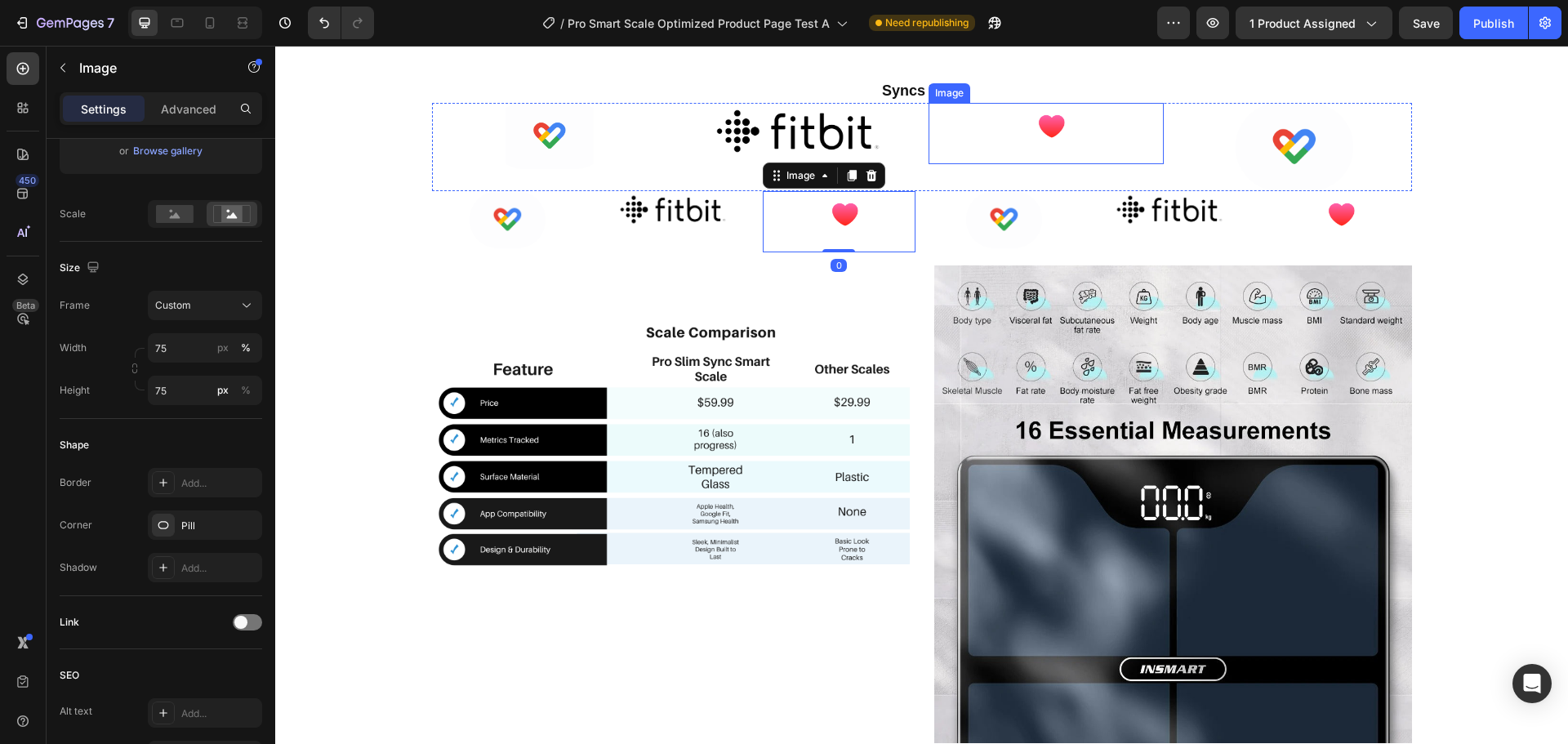 click at bounding box center (1046, 133) 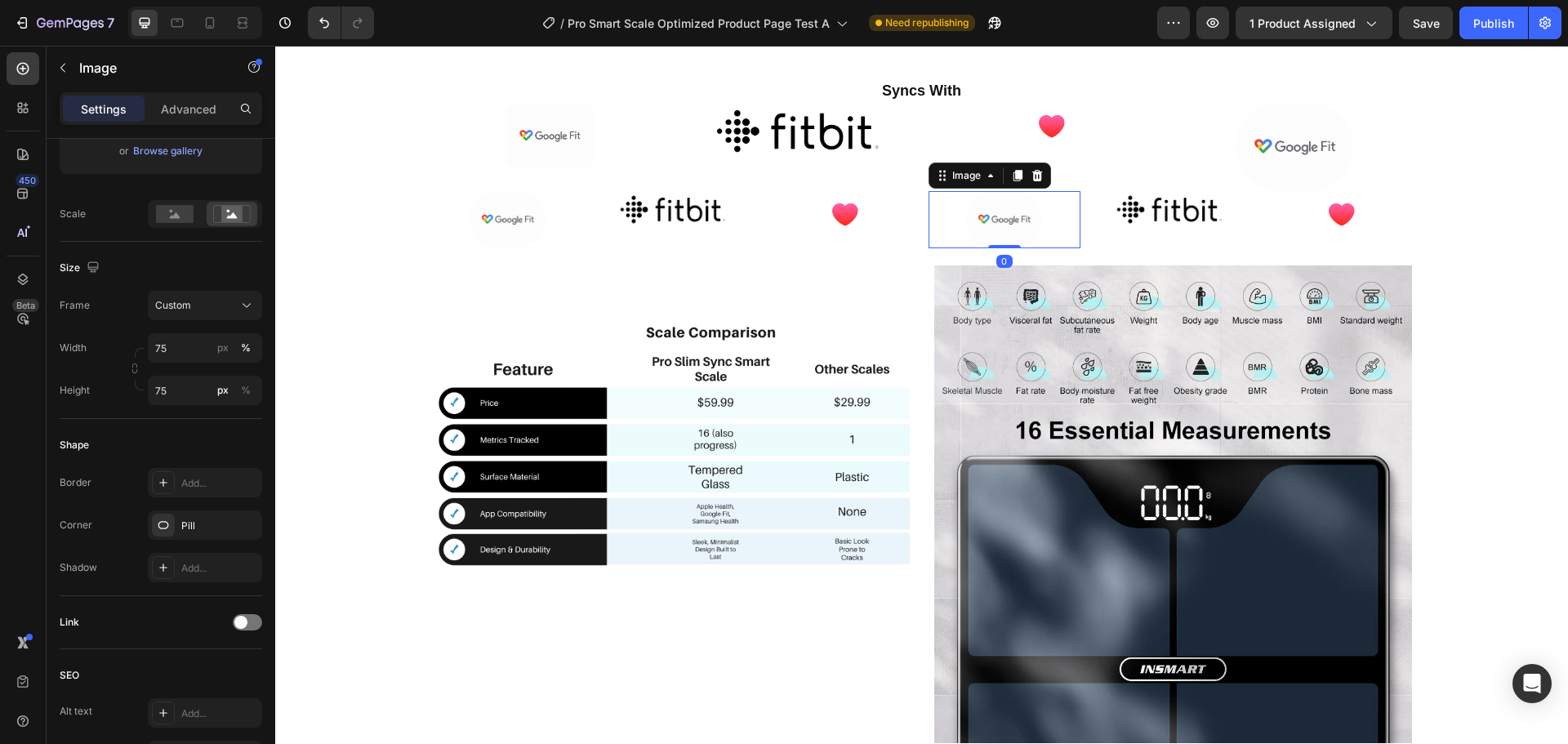 click at bounding box center (1004, 220) 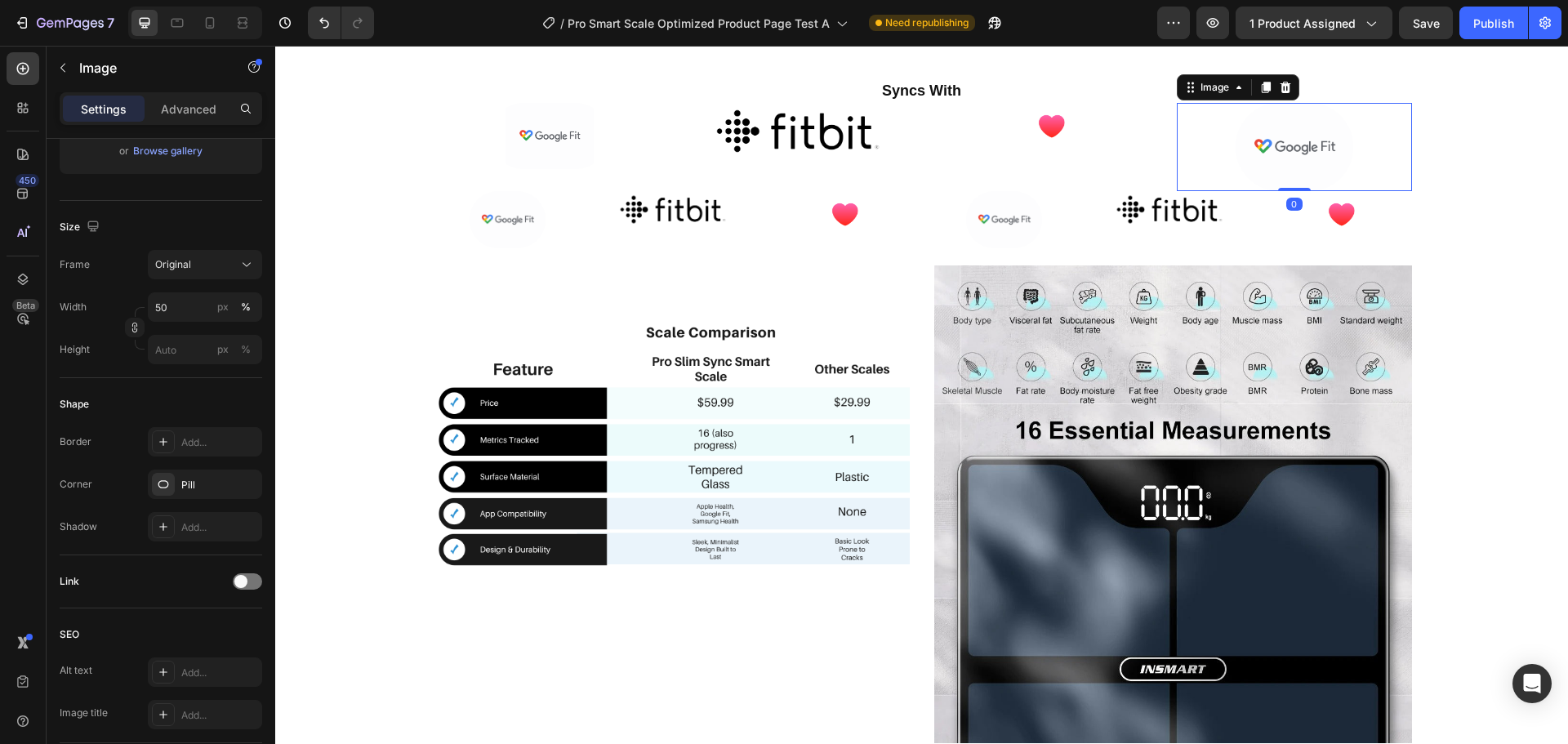 click at bounding box center (1294, 147) 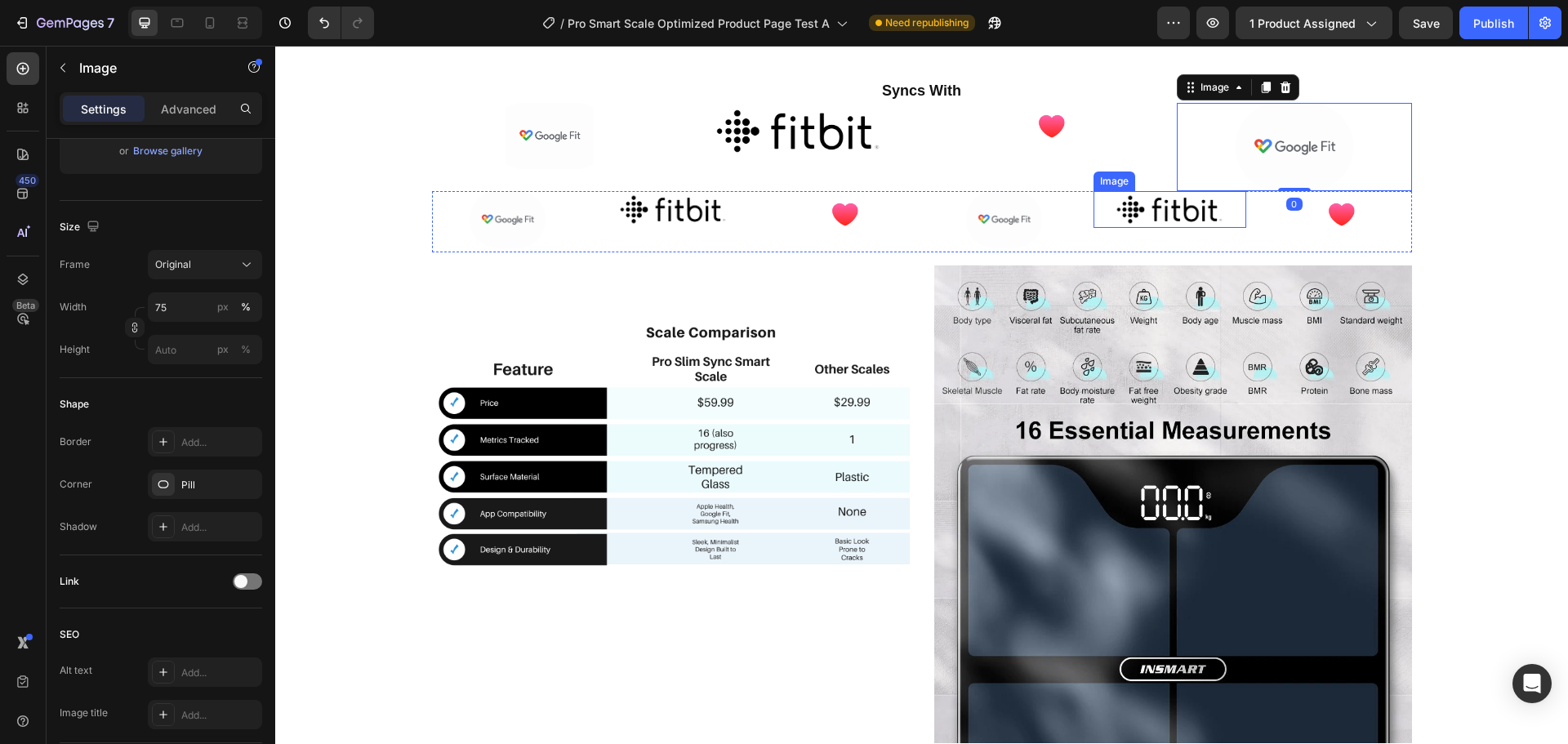 click at bounding box center (1169, 209) 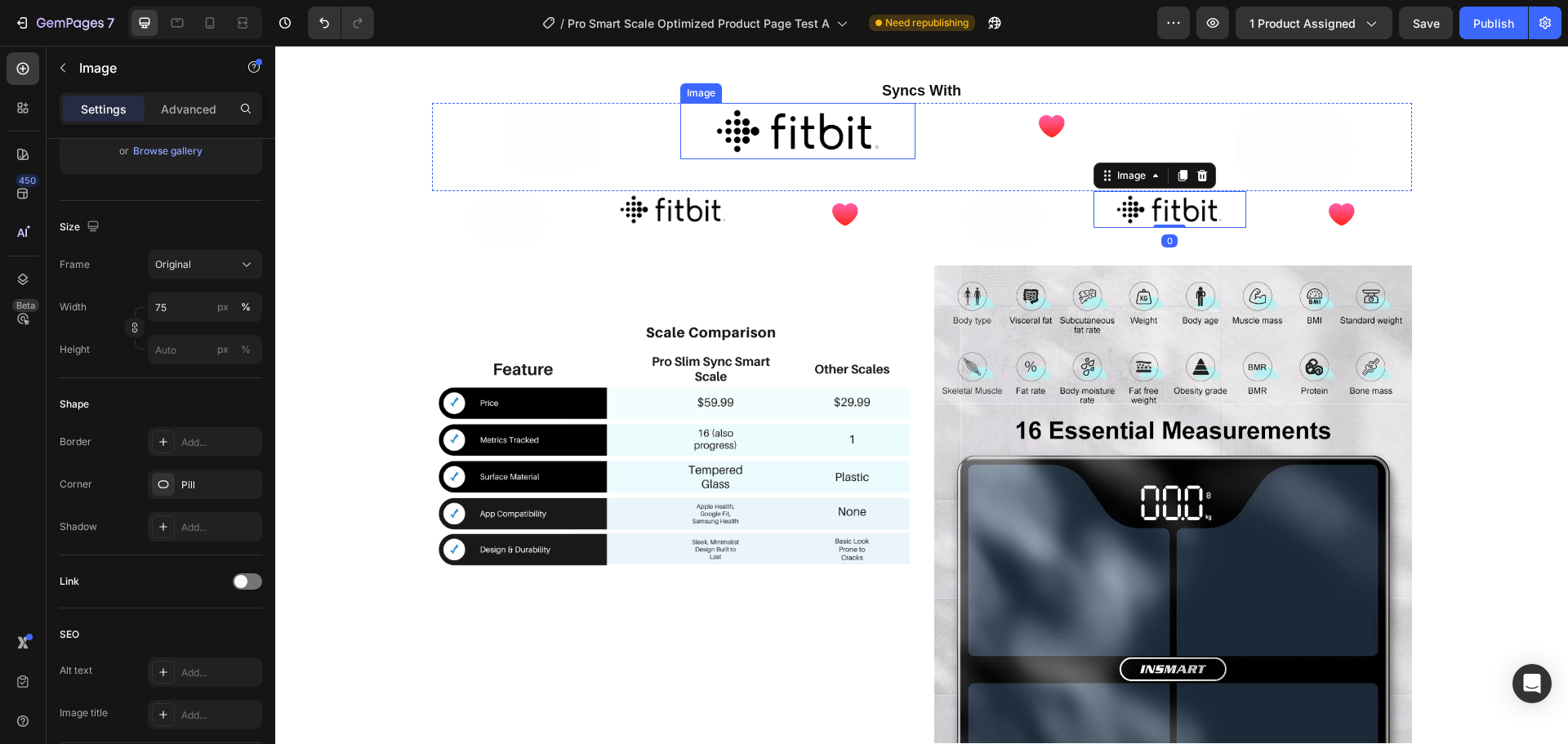 click at bounding box center (798, 131) 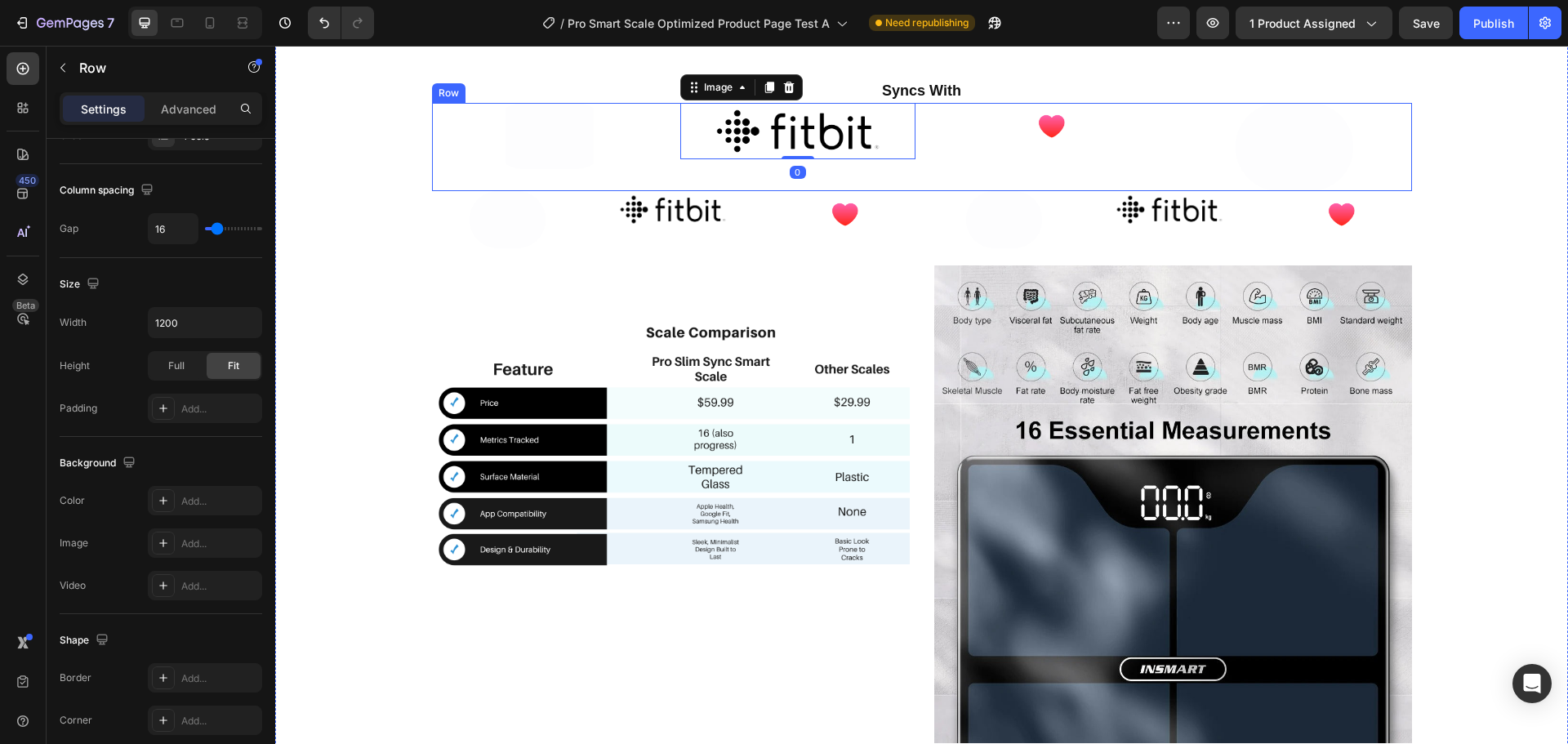 click on "Image" at bounding box center (1046, 147) 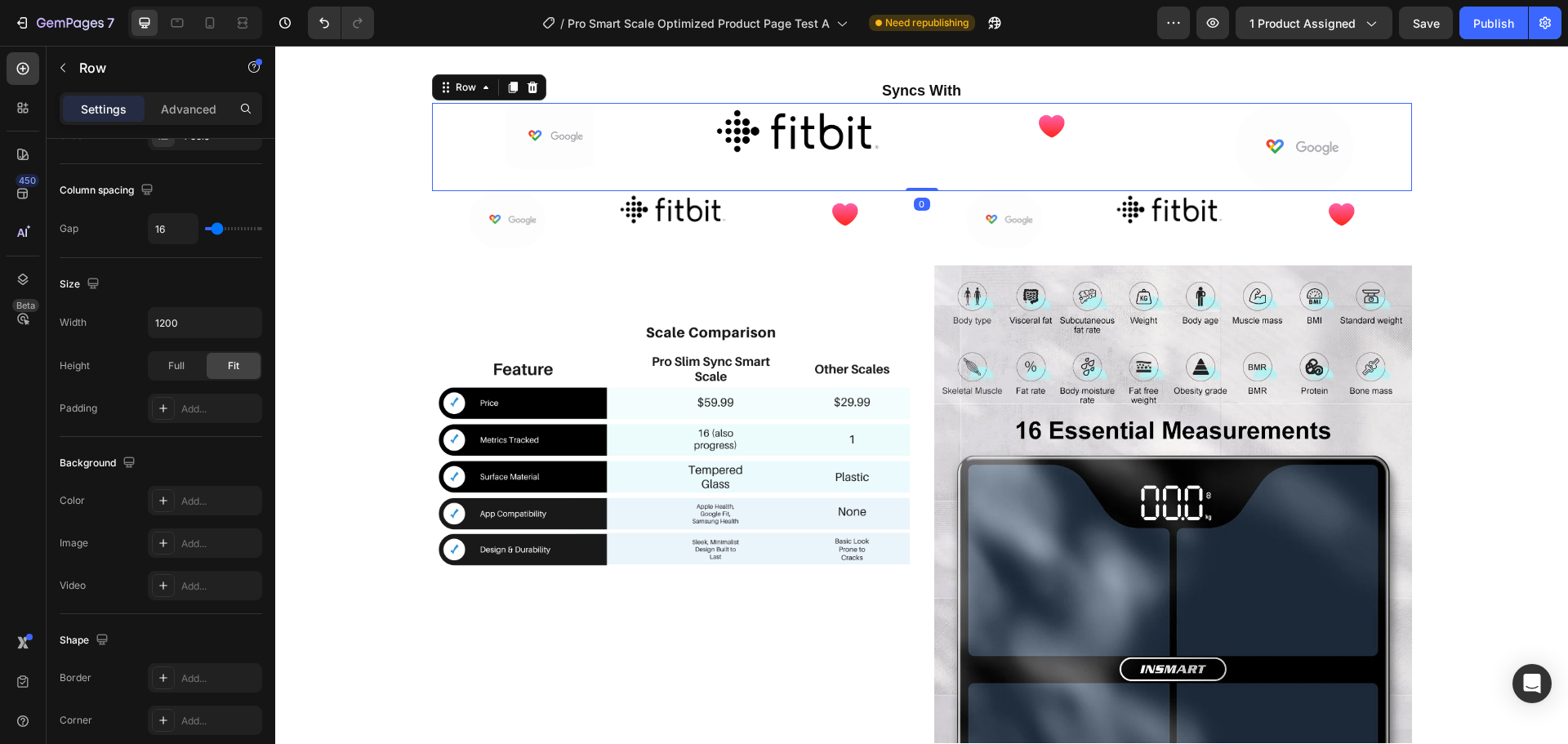 scroll, scrollTop: 0, scrollLeft: 0, axis: both 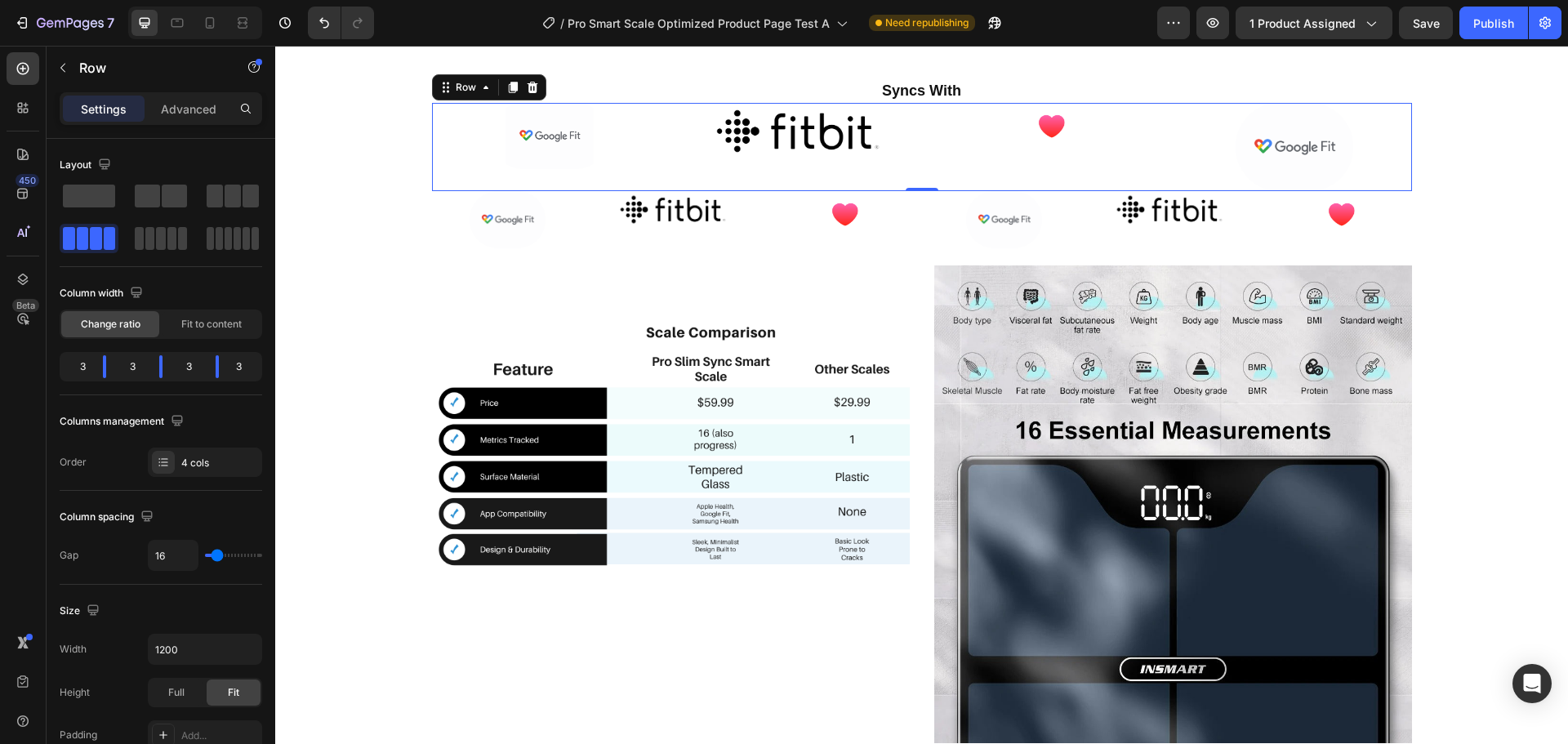 click on "Settings Advanced" at bounding box center [161, 115] 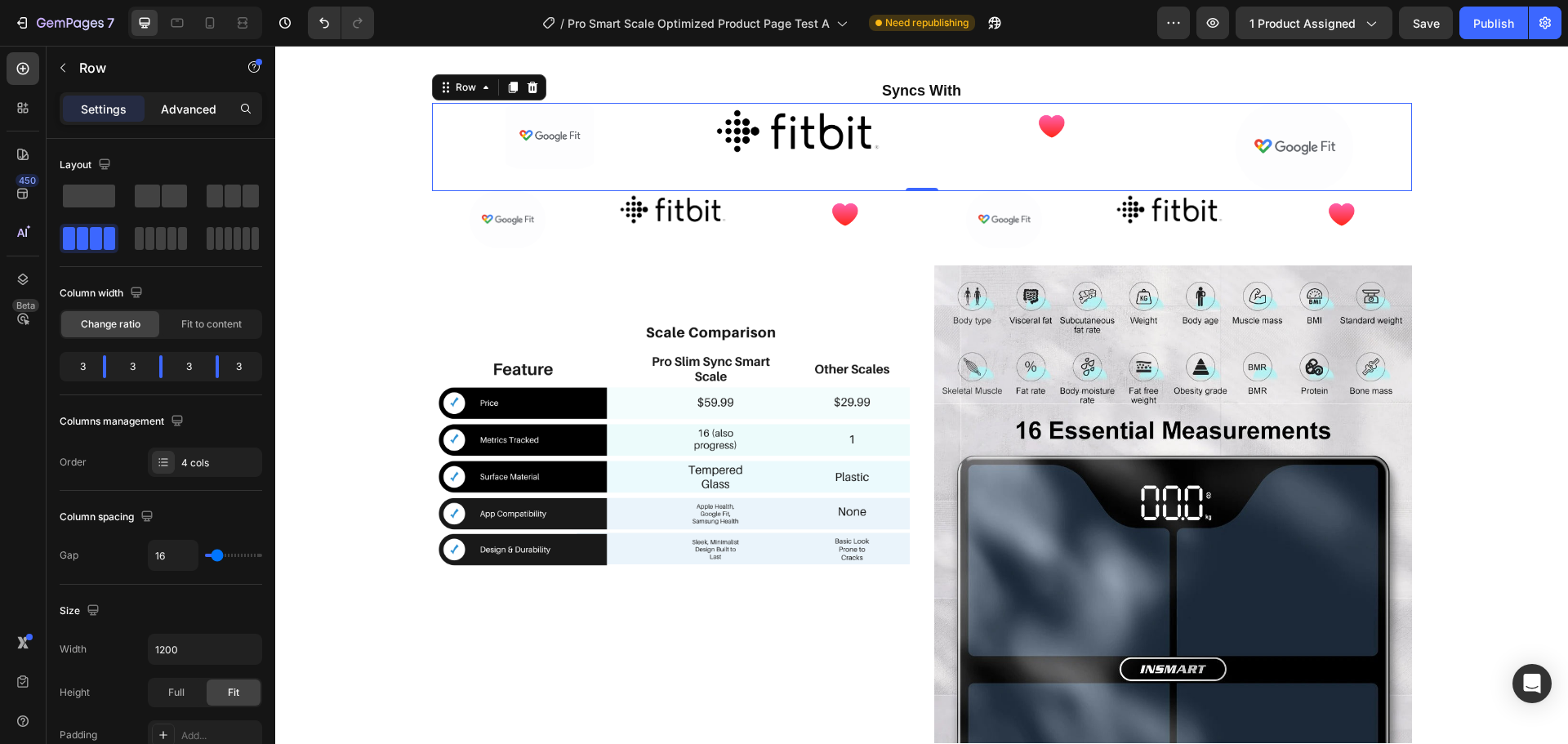 click on "Advanced" 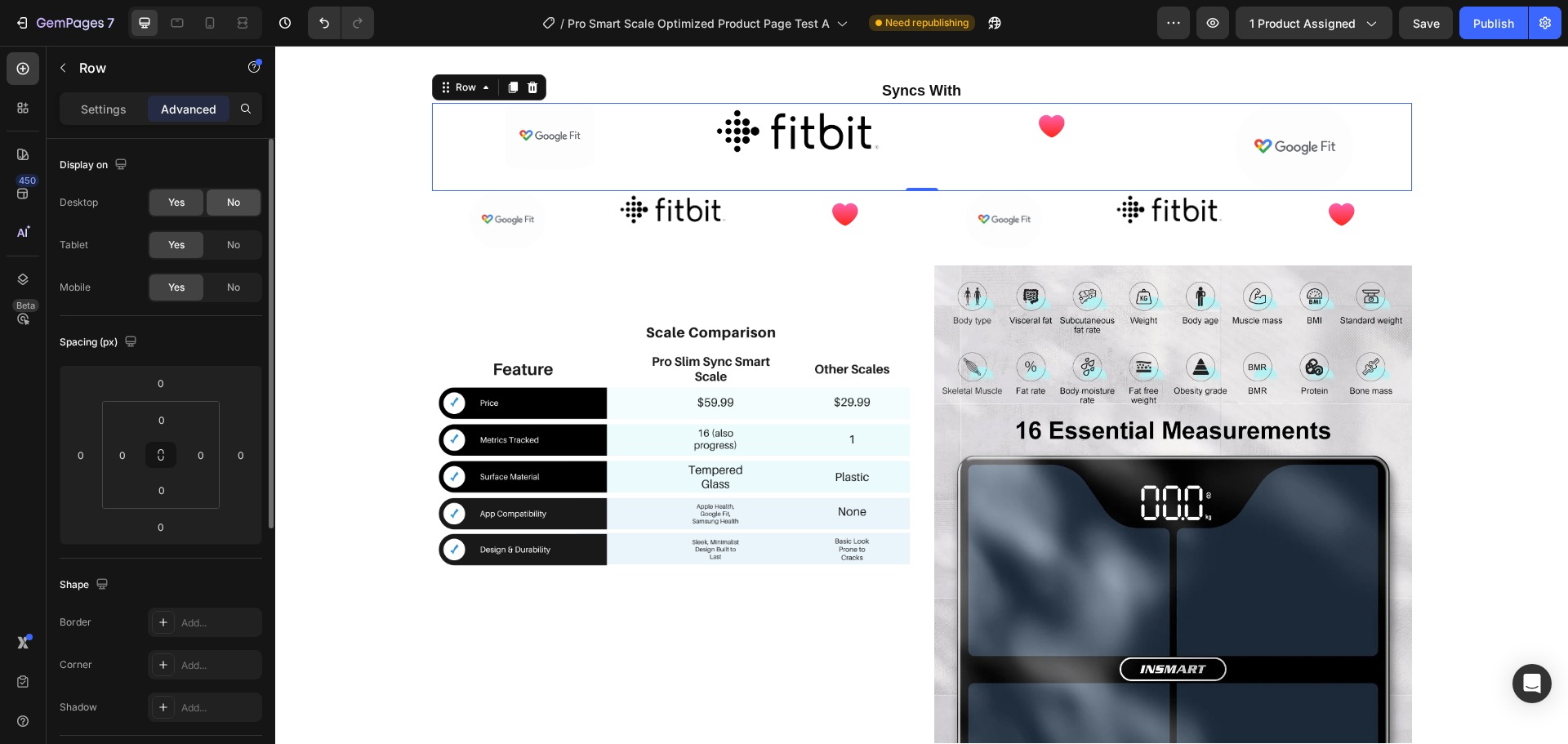 click on "No" 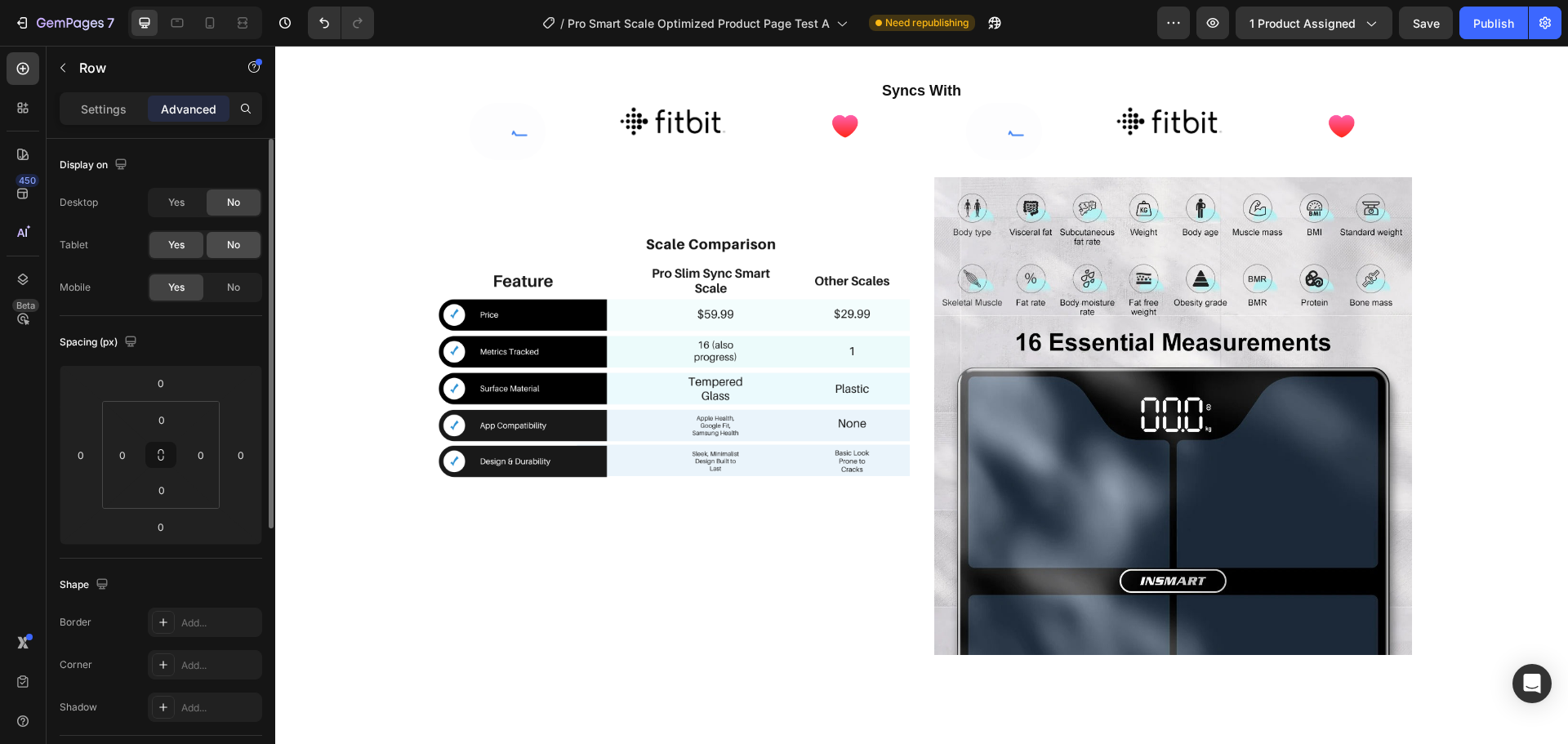 click on "No" 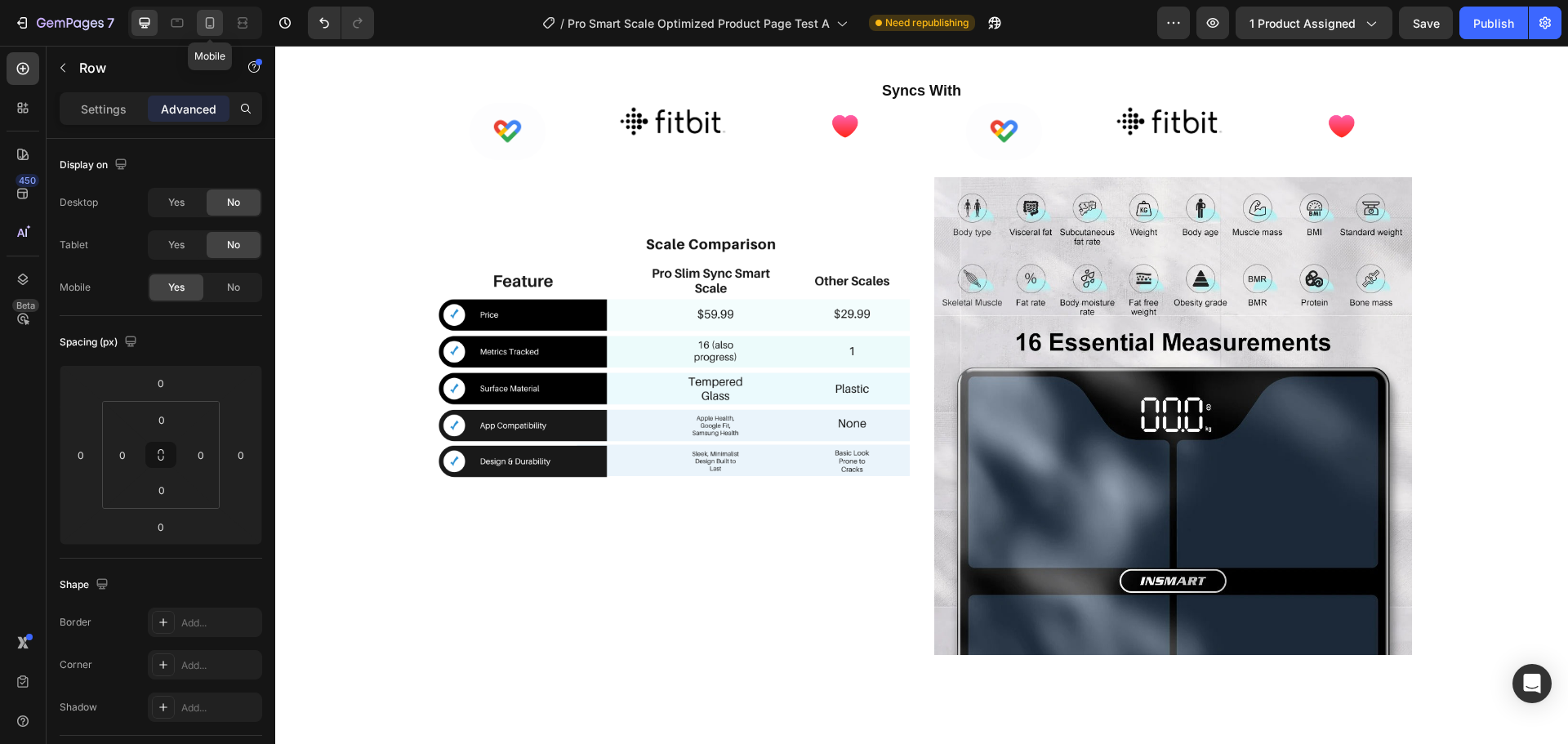 click 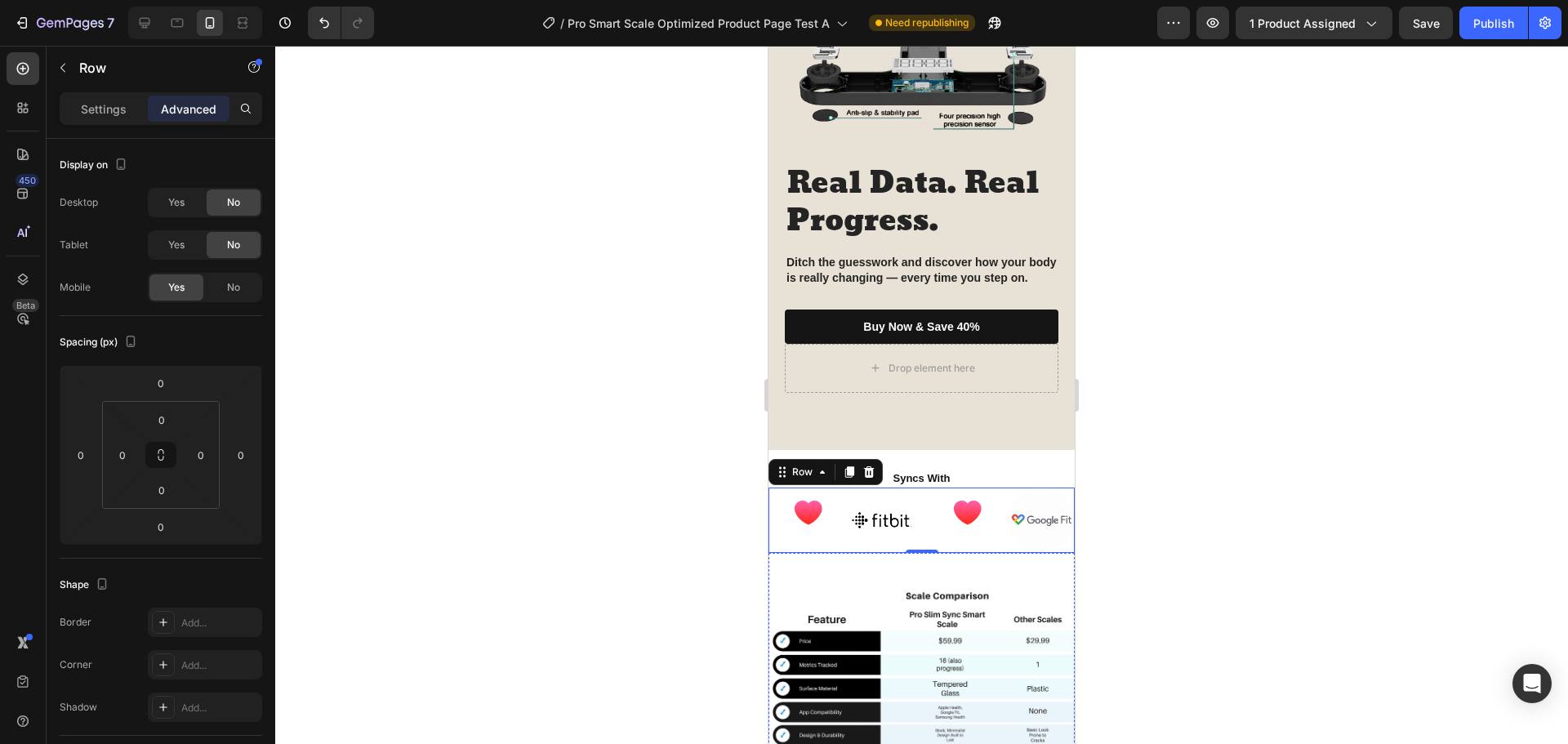 scroll, scrollTop: 2029, scrollLeft: 0, axis: vertical 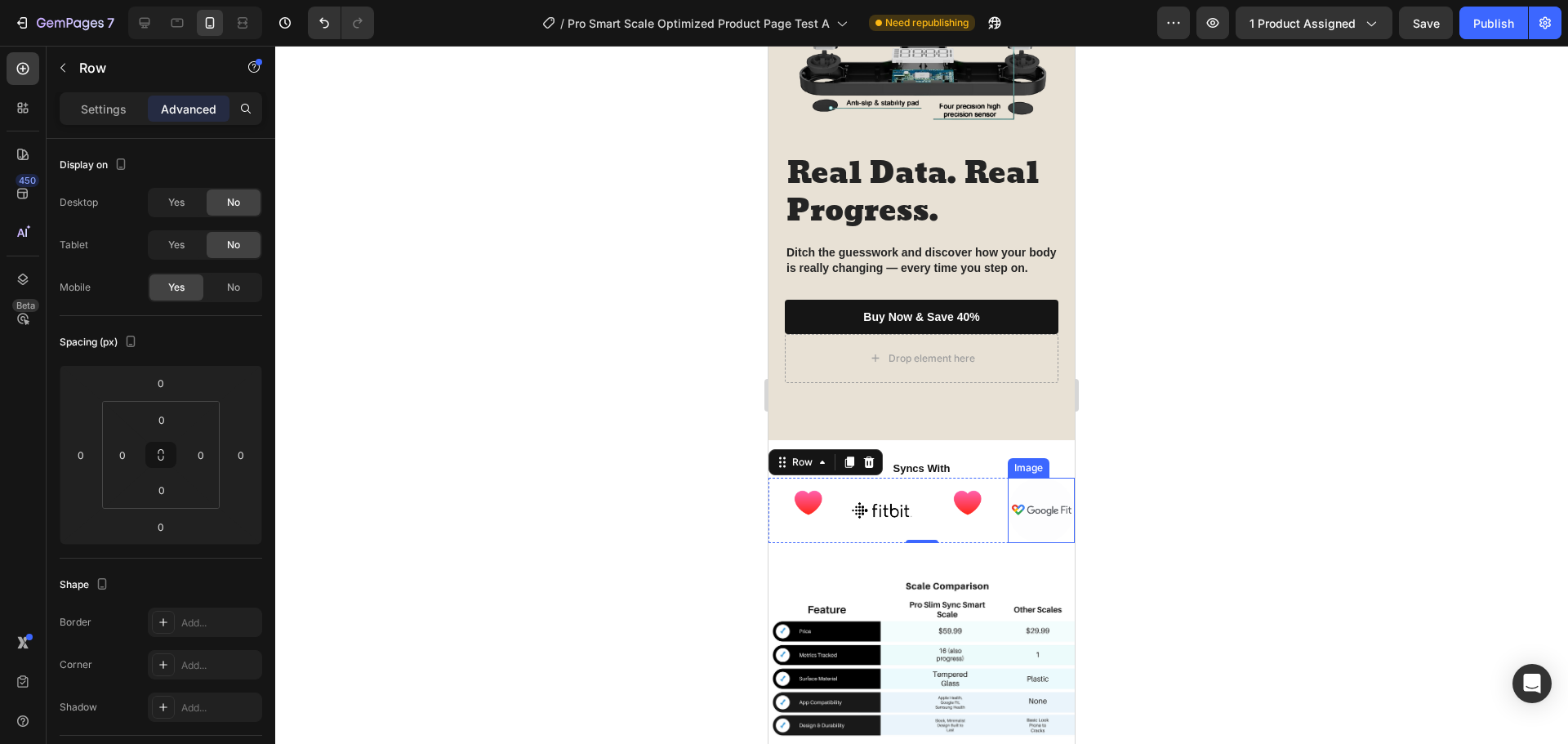 click 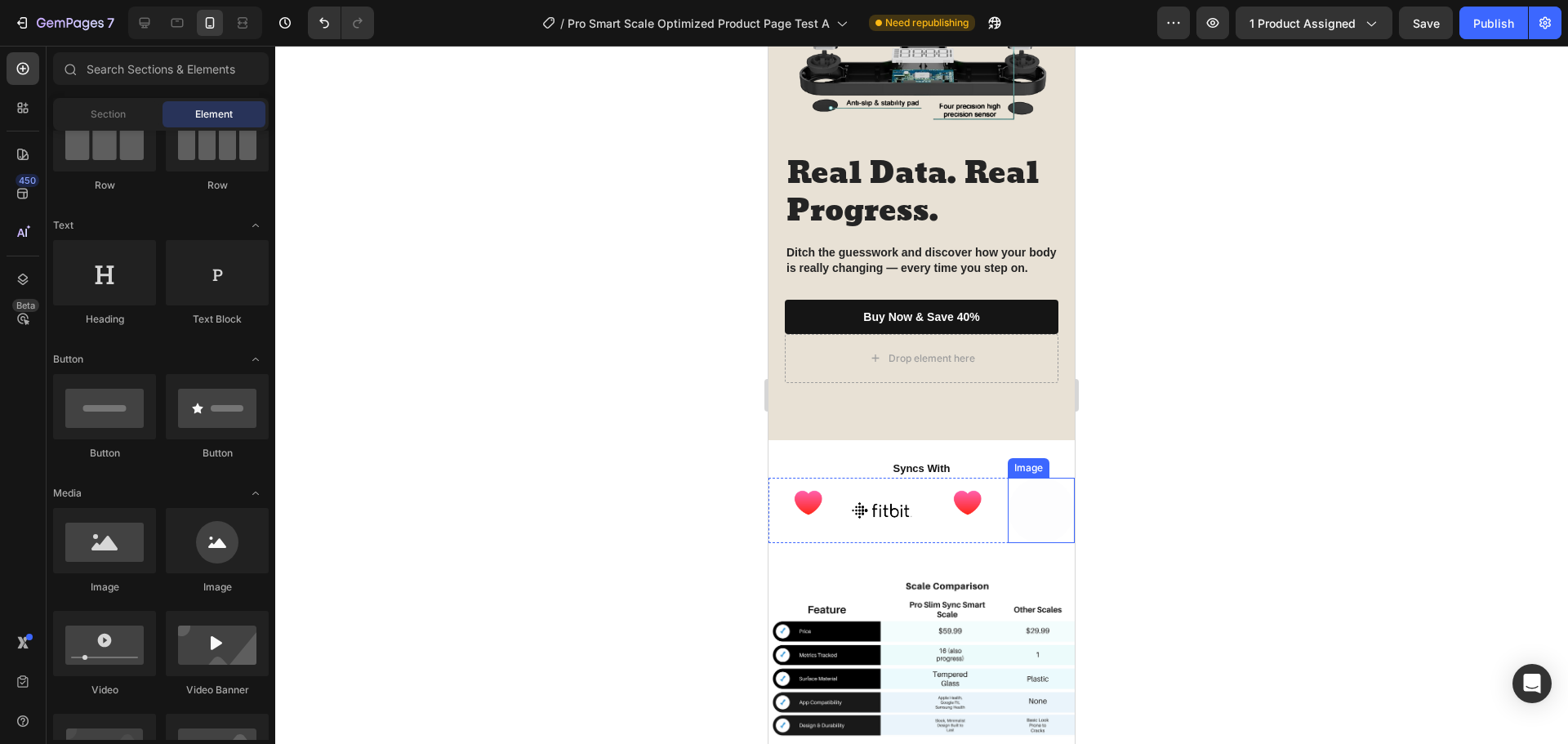click at bounding box center [1041, 510] 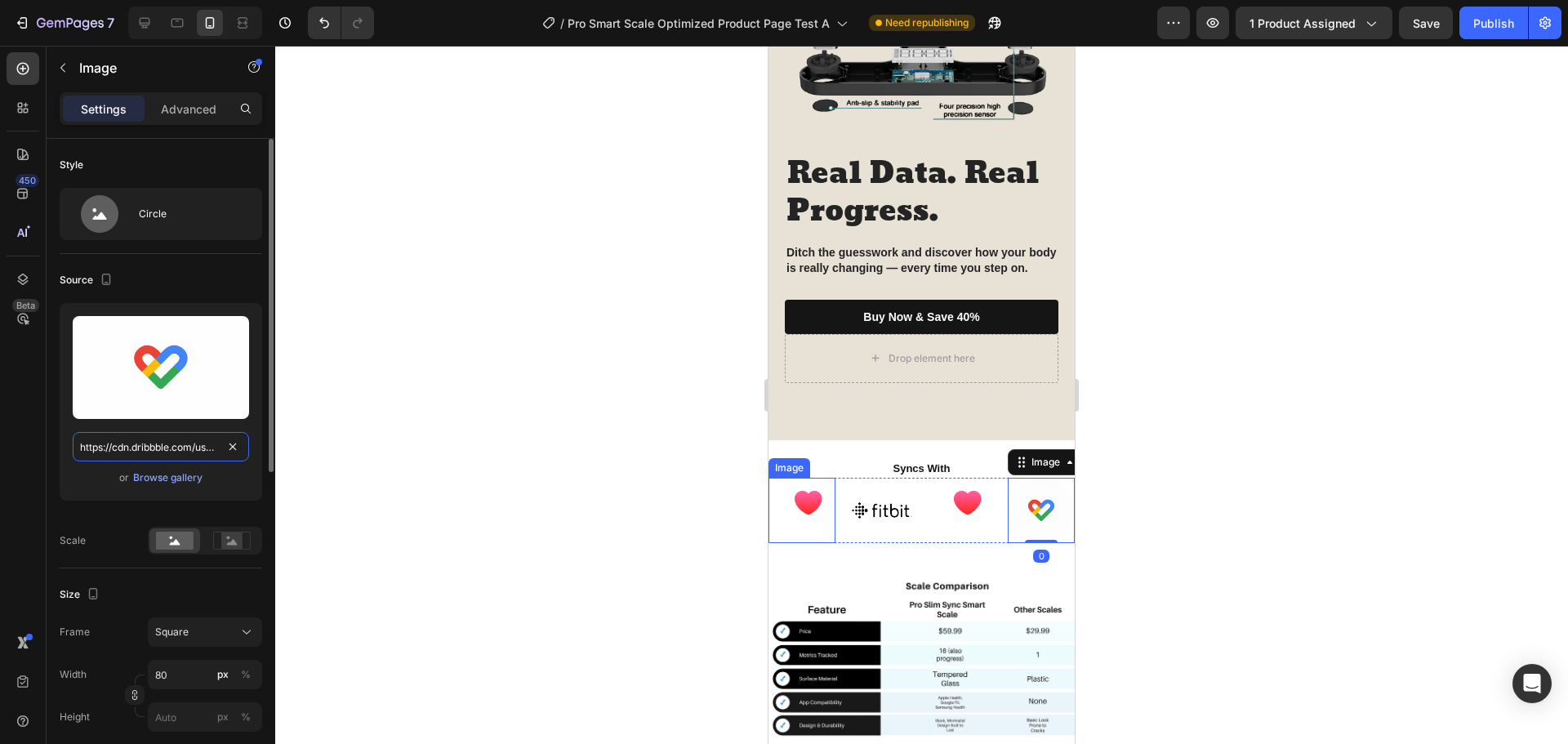 click on "https://cdn.dribbble.com/userupload/4777282/file/original-cdd4ea4c2c8549262ec7d19a8d55f9dd.gif" at bounding box center (161, 447) 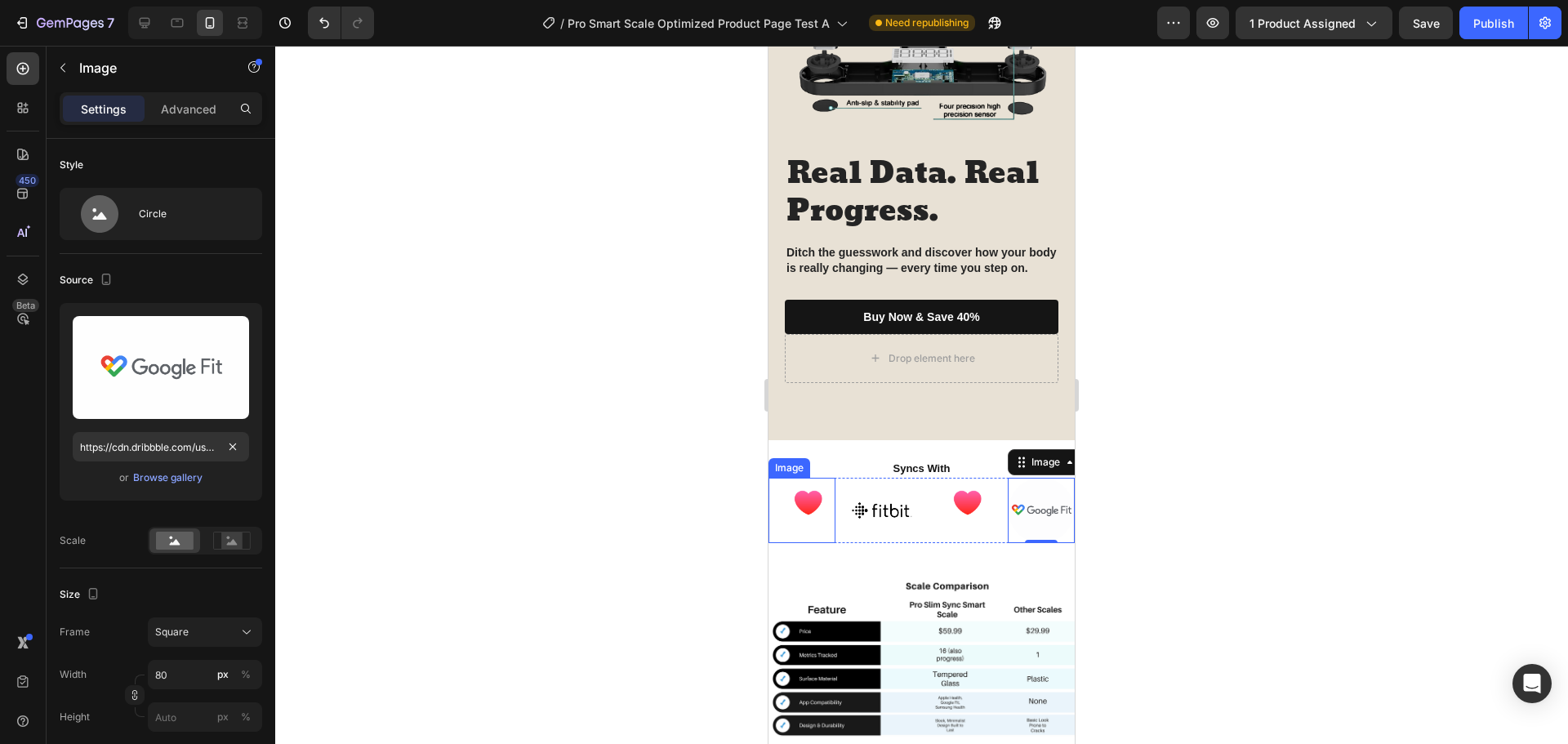 click at bounding box center [802, 510] 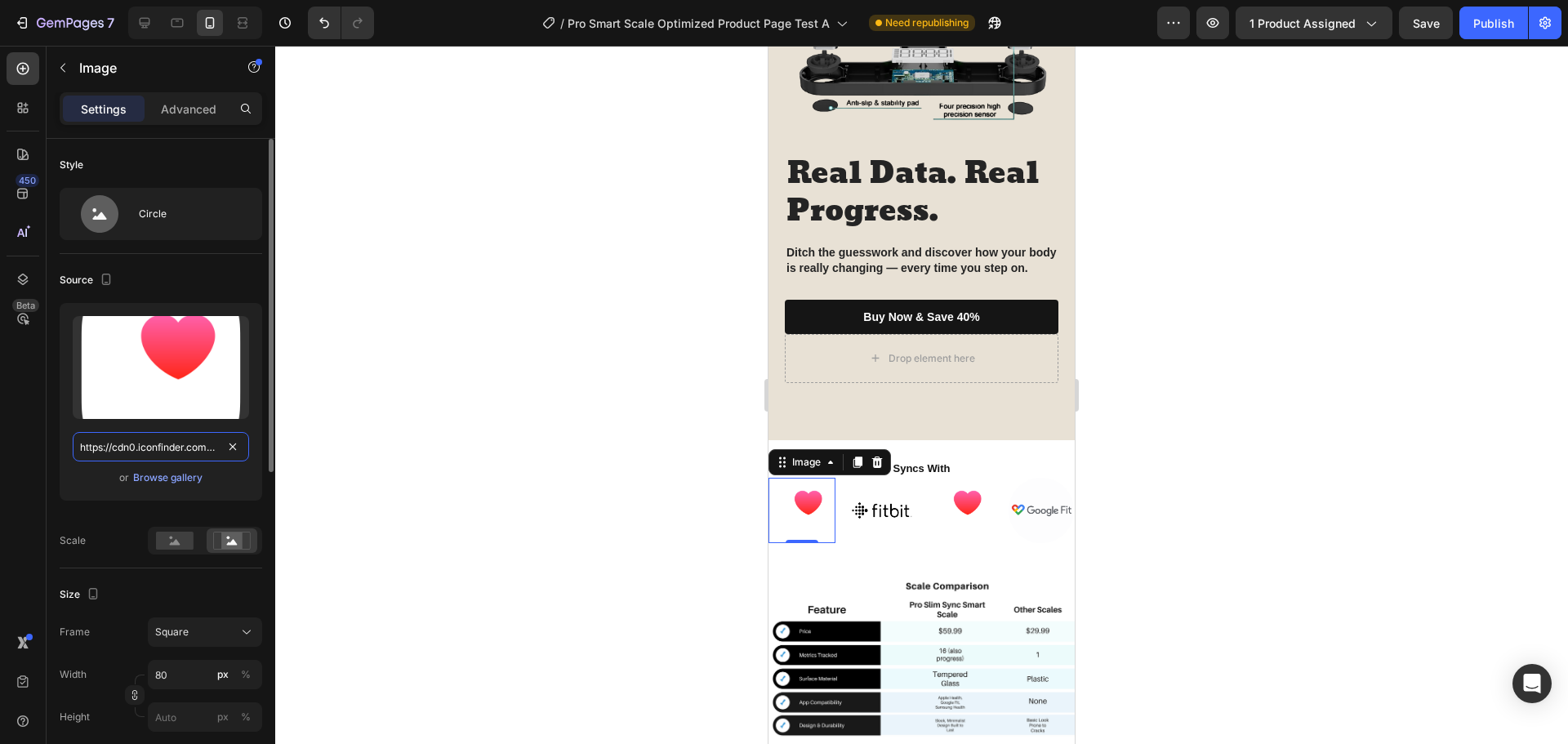 click on "https://cdn0.iconfinder.com/data/icons/apple-apps/100/Apple_Health-512.png" at bounding box center [161, 447] 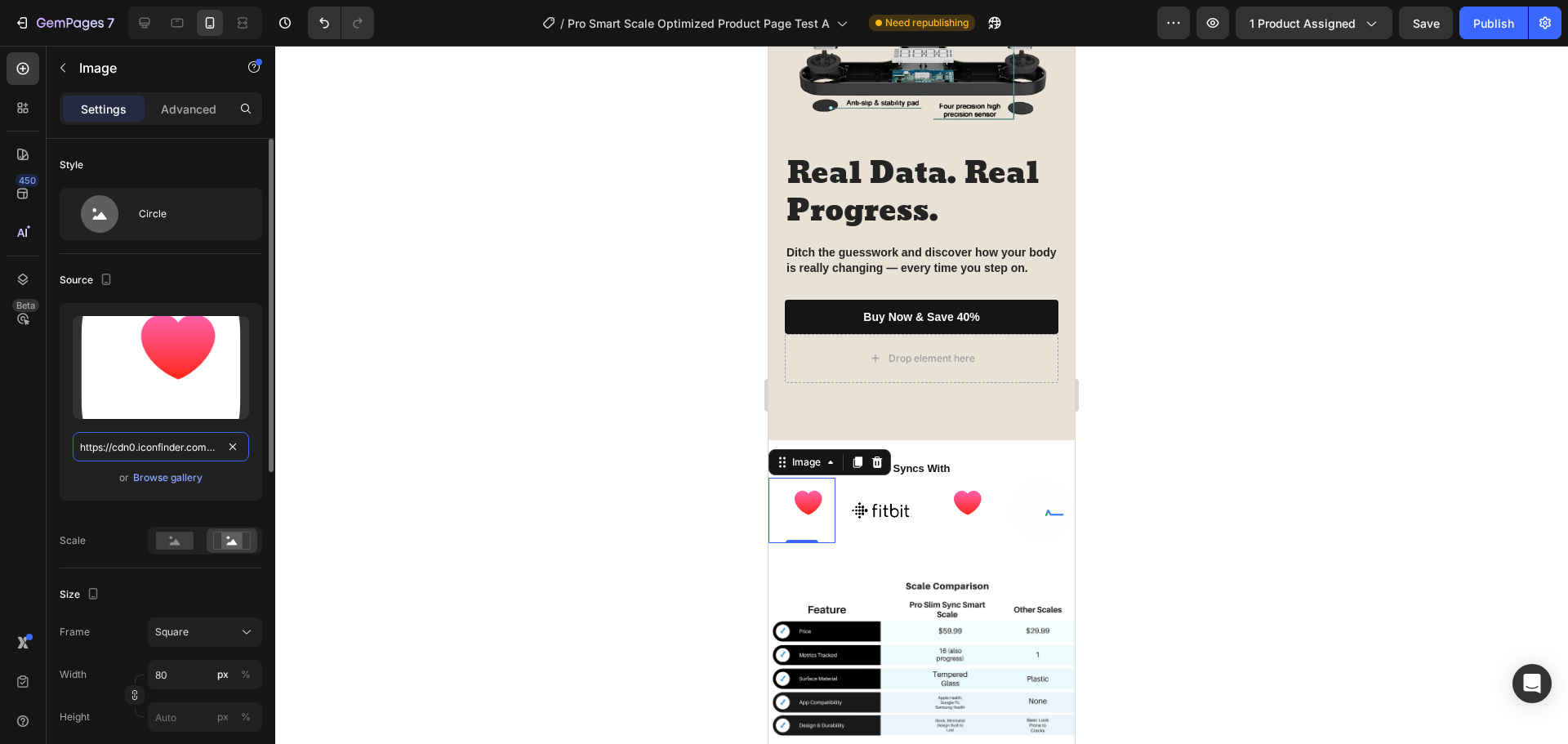 paste on ".dribbble.com/userupload/4777282/file/original-cdd4ea4c2c8549262ec7d19a8d55f9dd.gif" 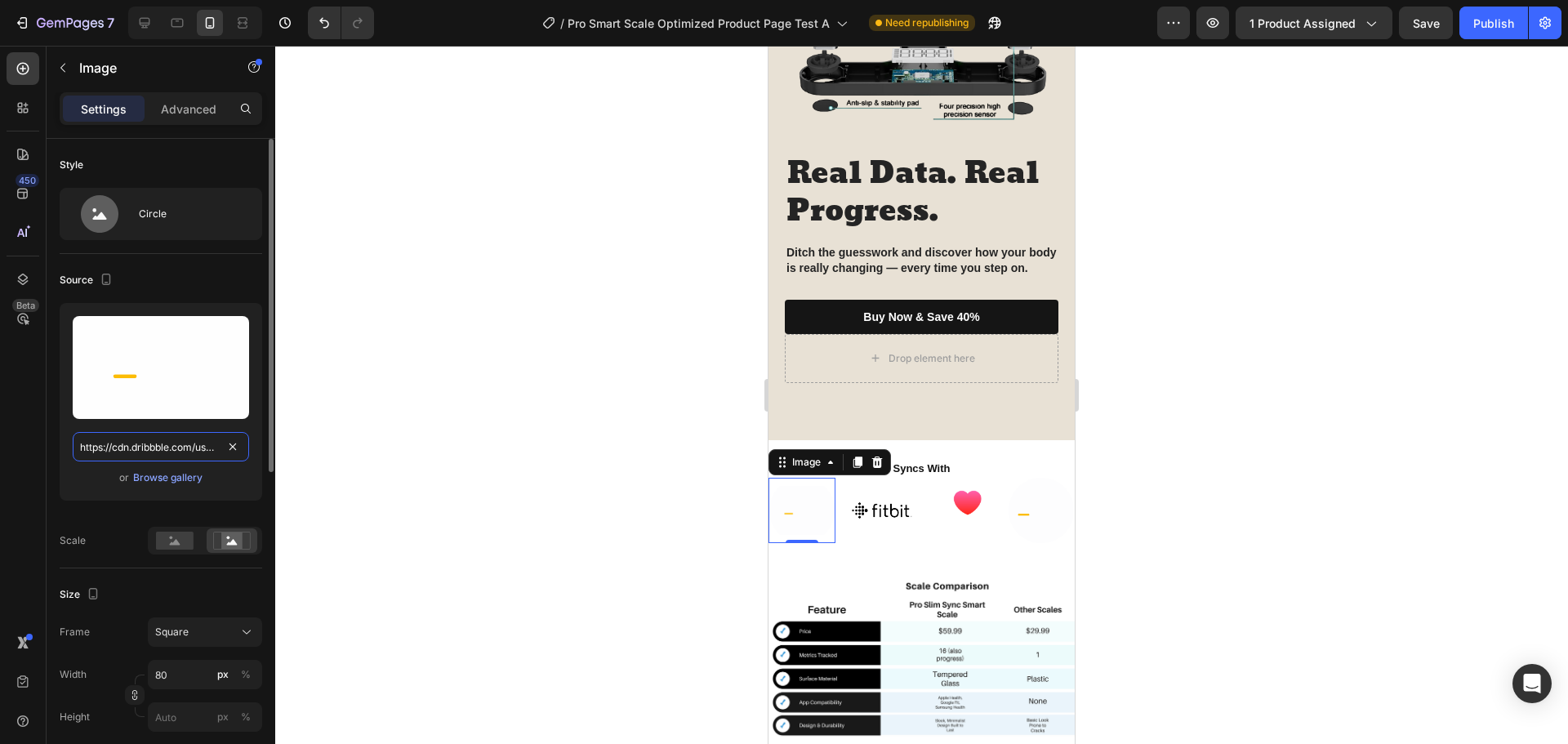 scroll, scrollTop: 0, scrollLeft: 338, axis: horizontal 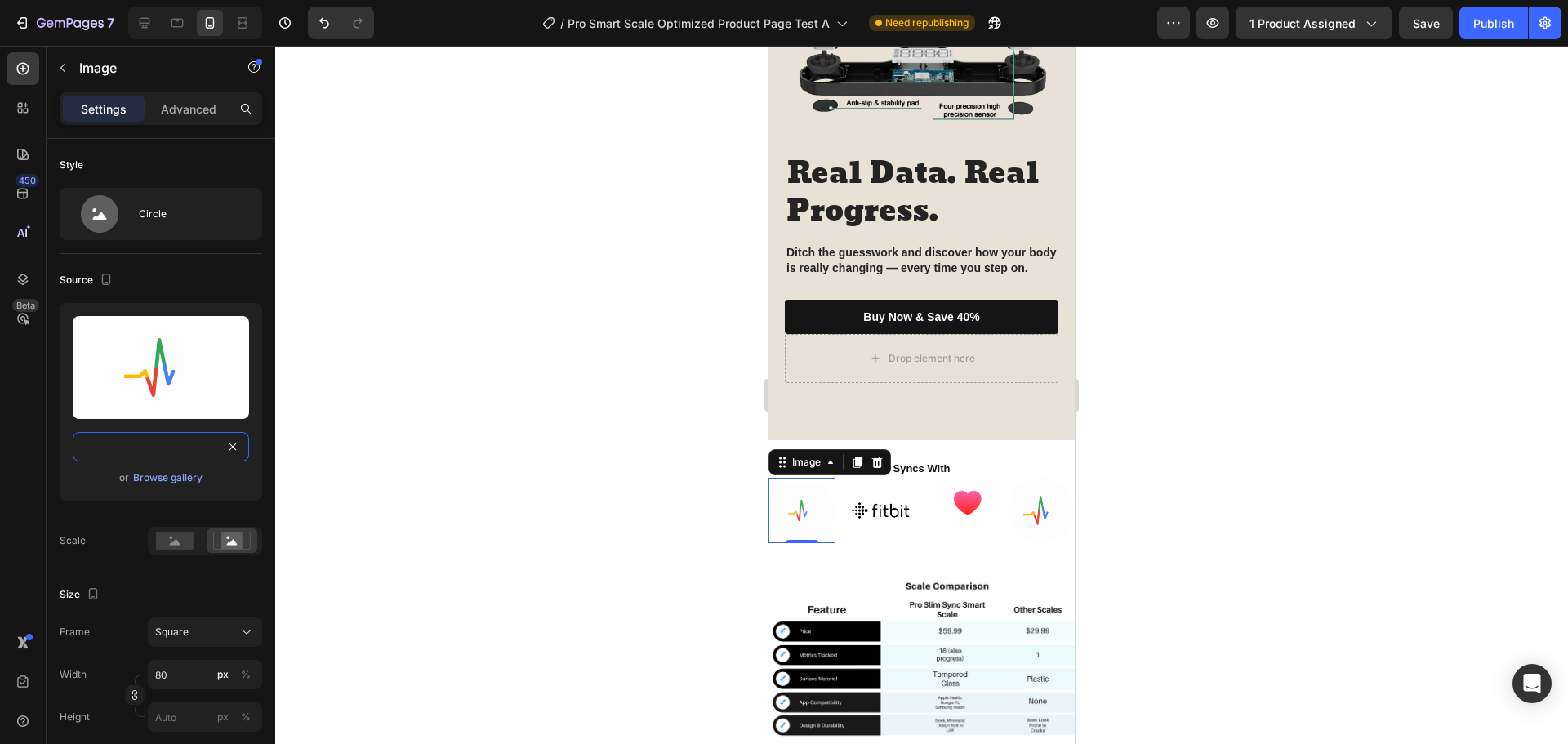type on "https://cdn.dribbble.com/userupload/4777282/file/original-cdd4ea4c2c8549262ec7d19a8d55f9dd.gif" 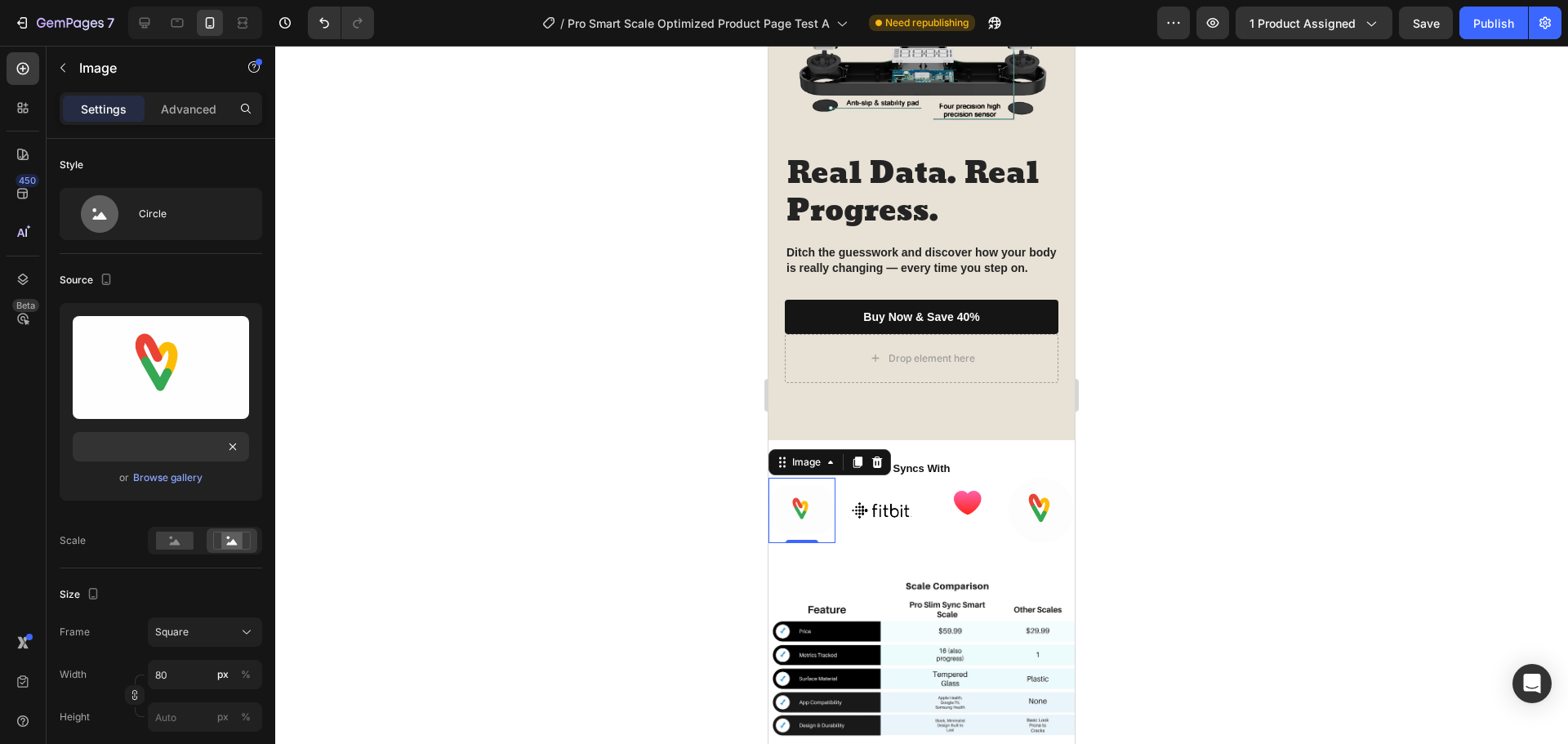 scroll, scrollTop: 0, scrollLeft: 0, axis: both 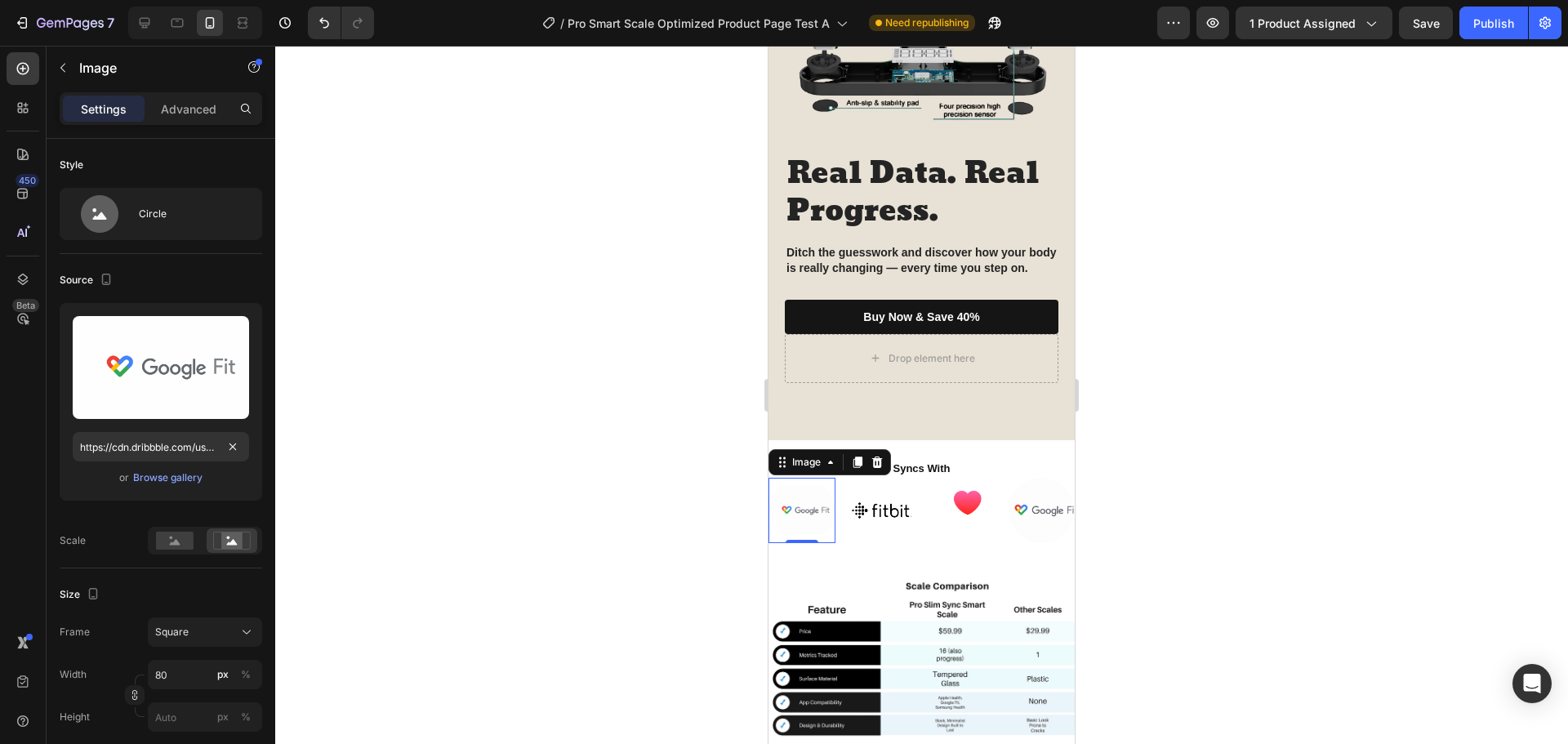 click 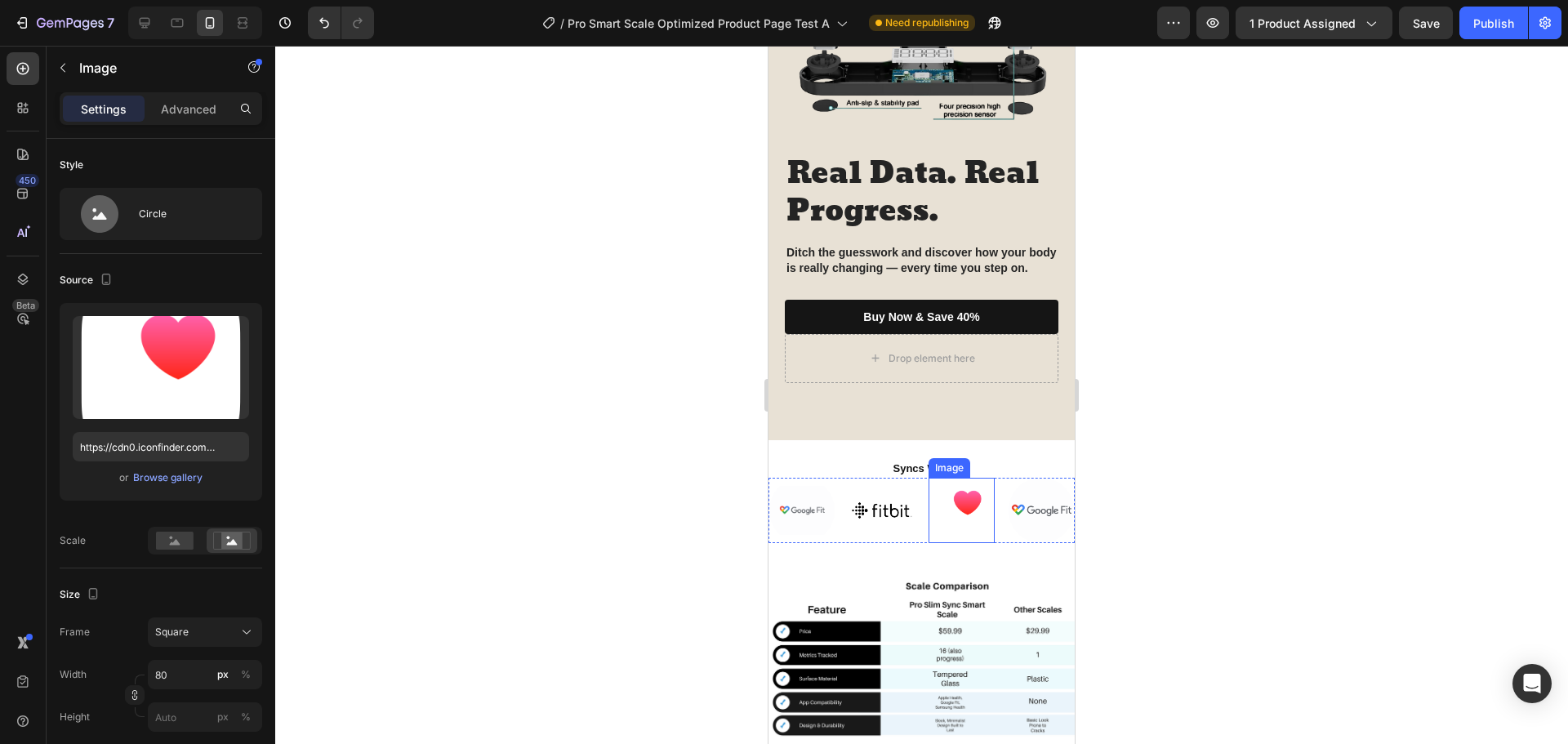 click at bounding box center (961, 510) 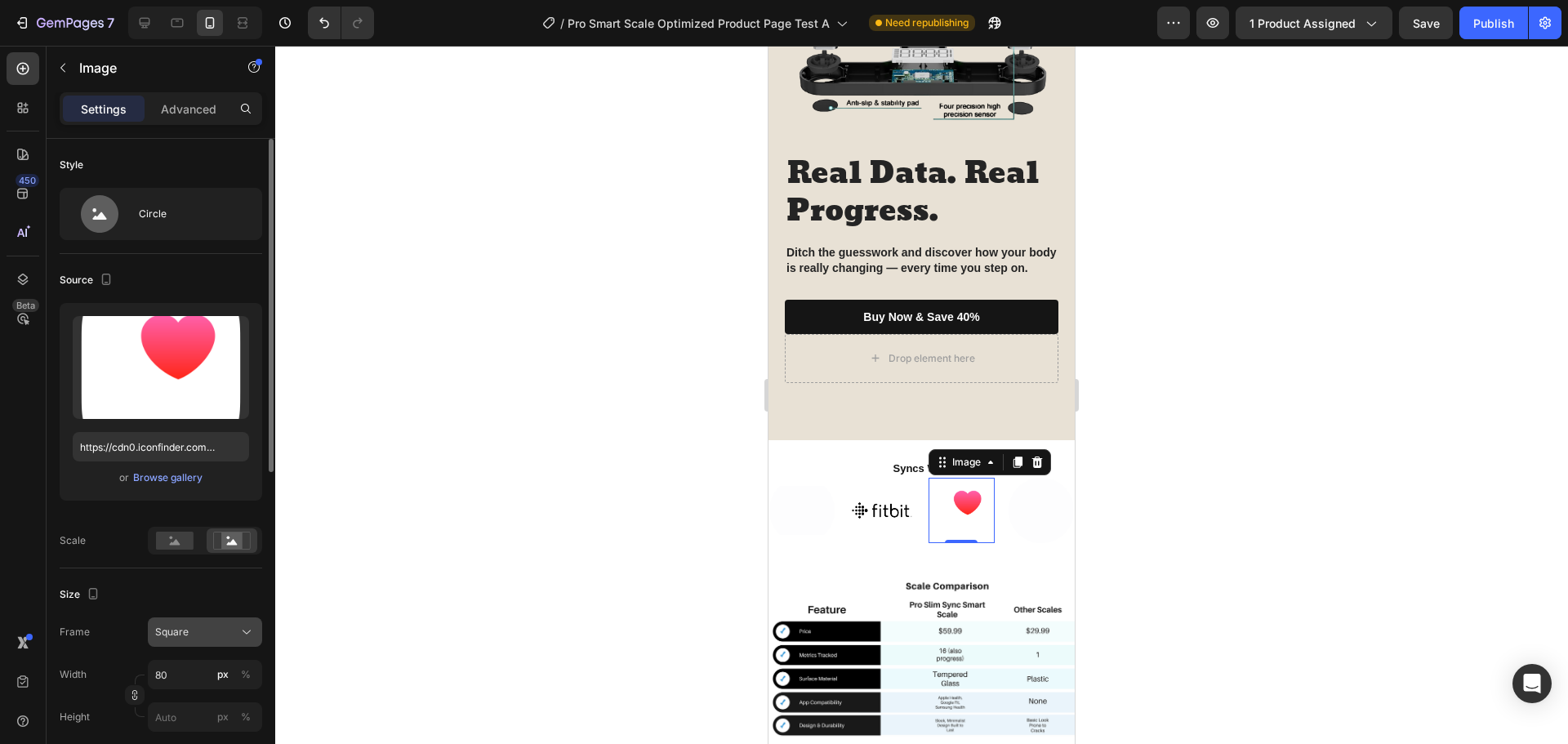 click on "Square" 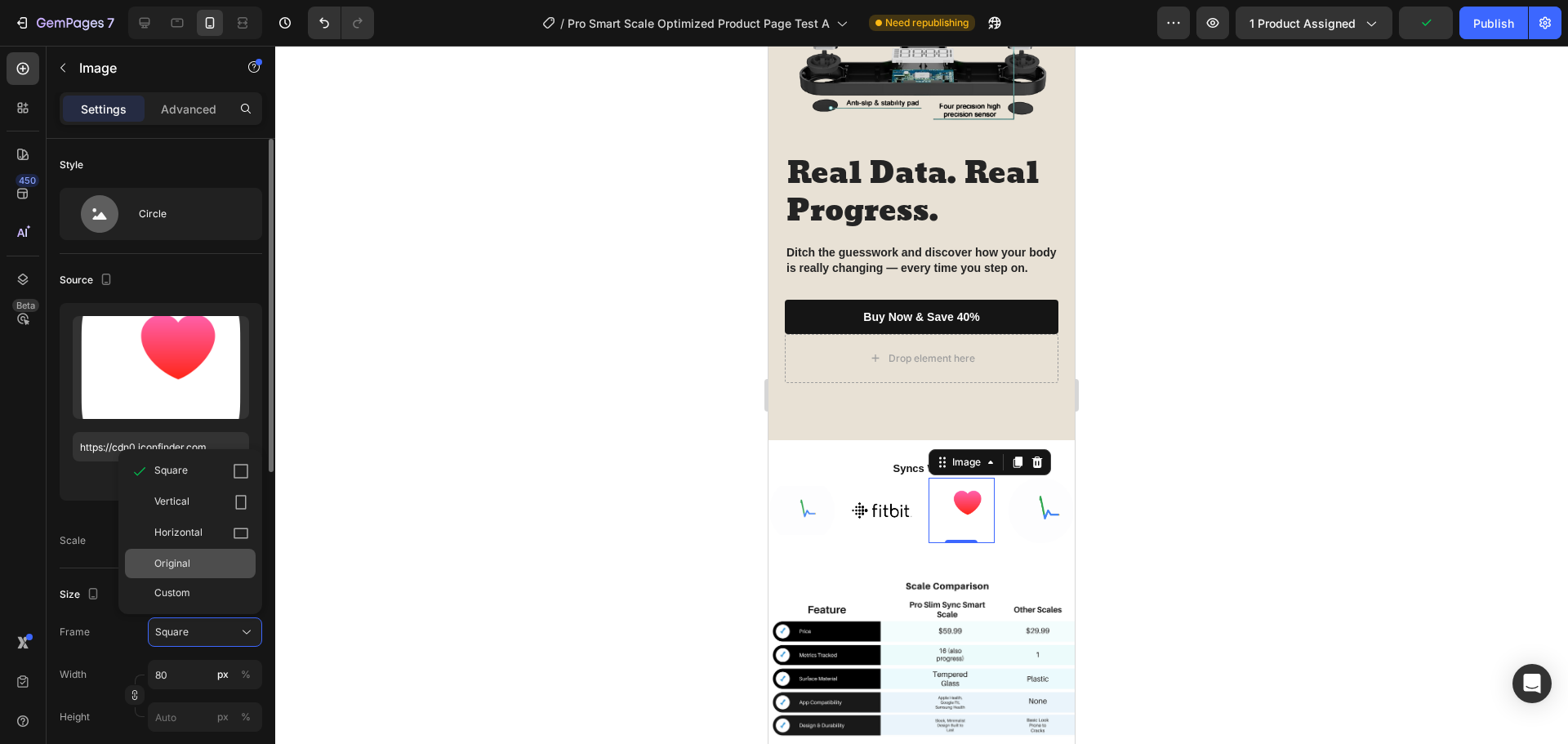 click on "Original" at bounding box center (202, 564) 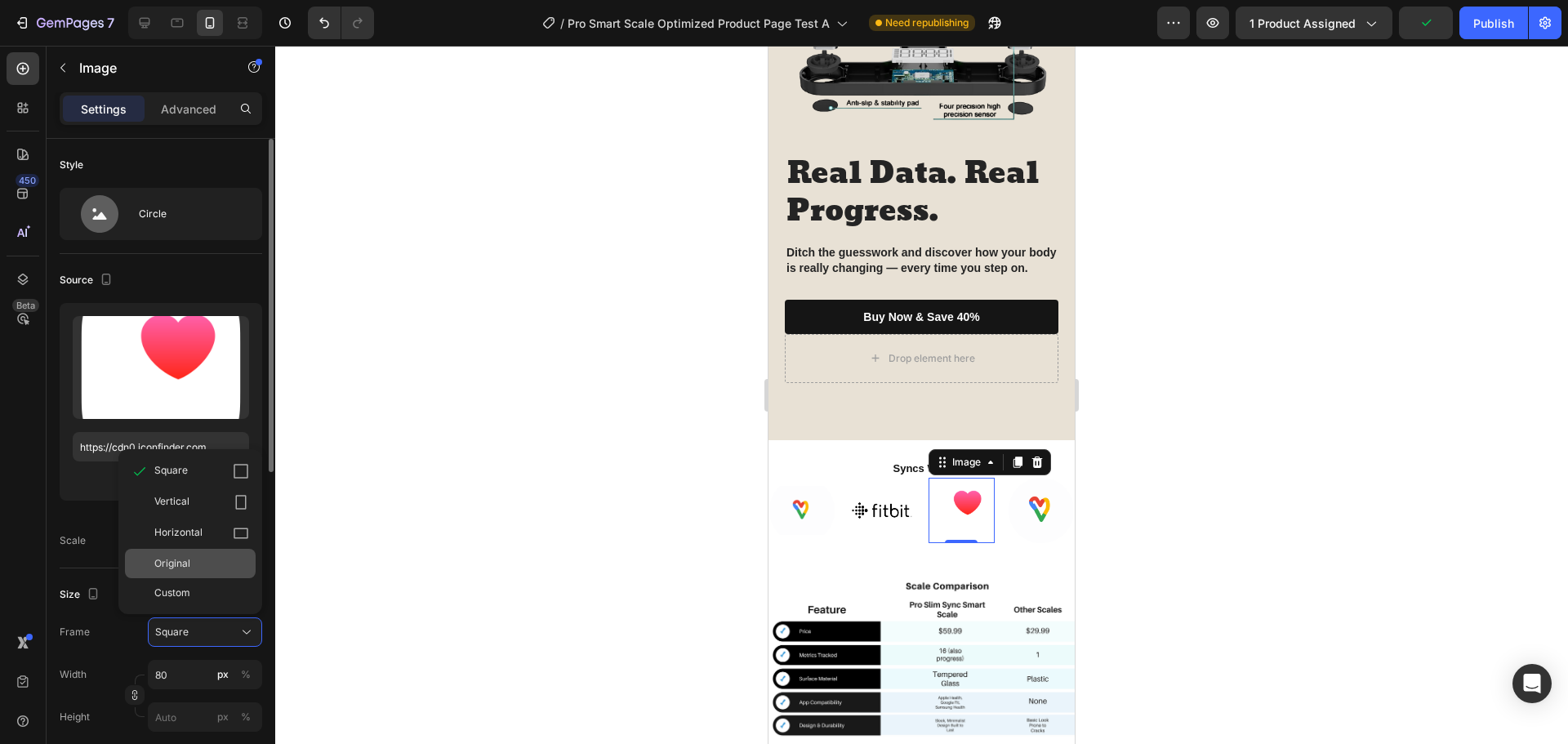 type 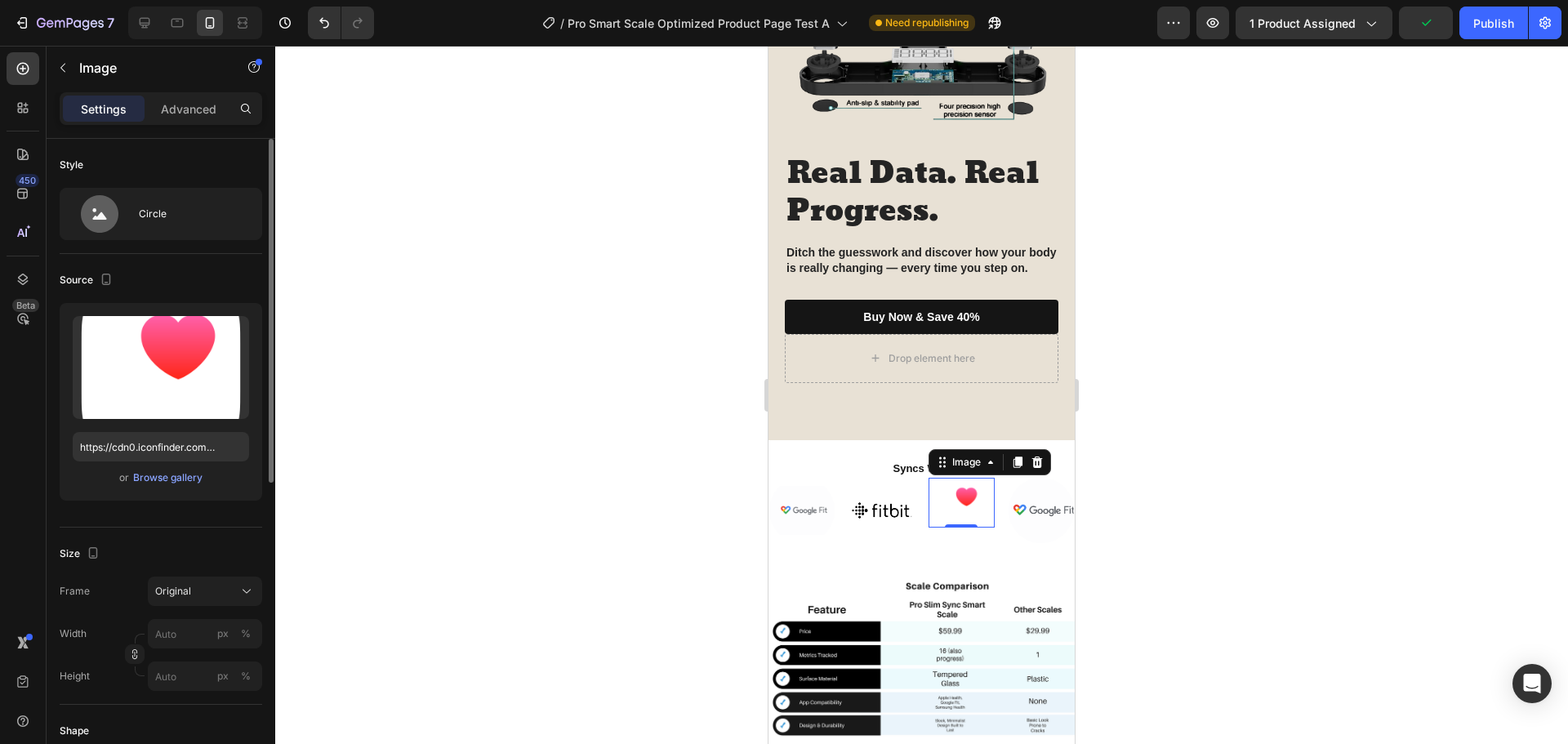 click 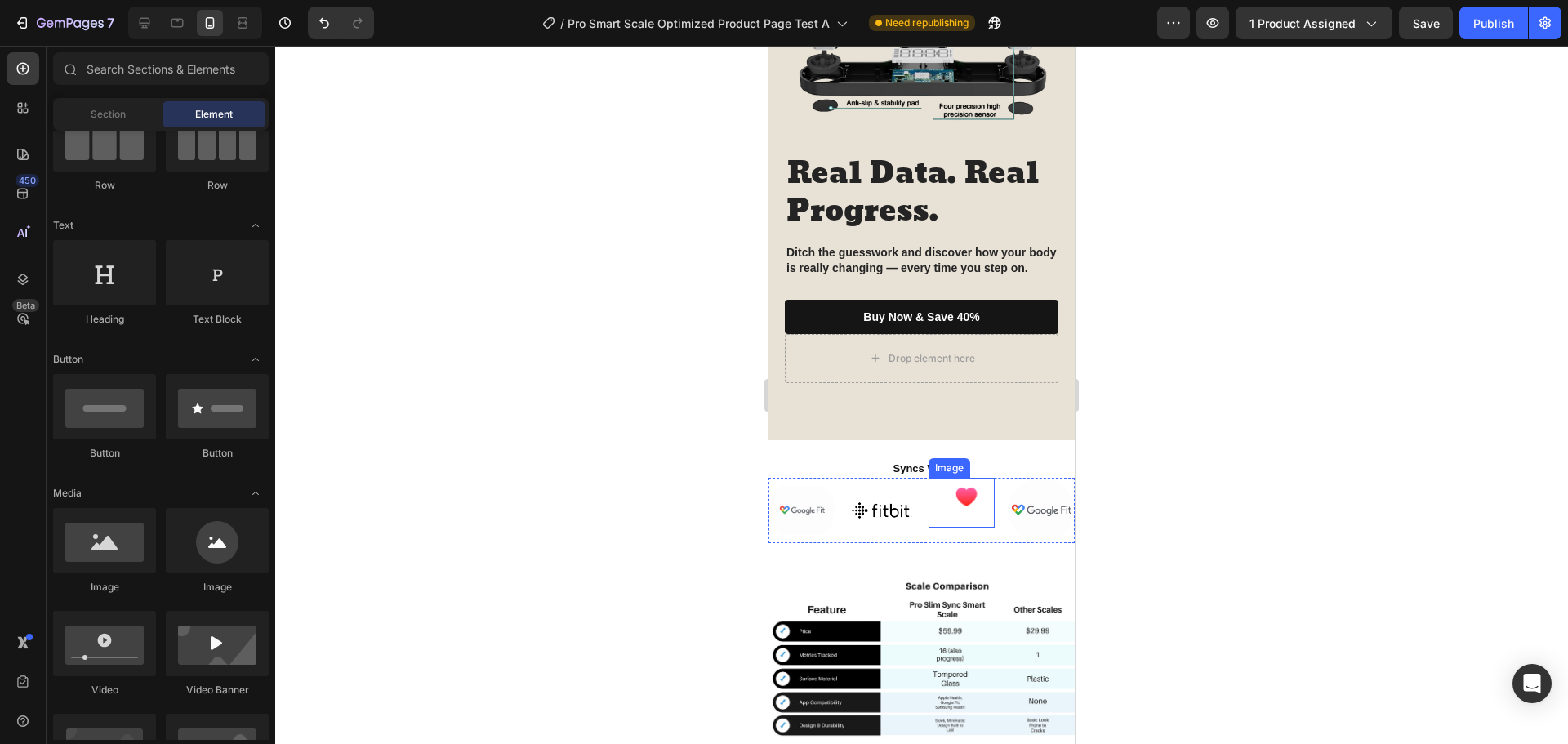click at bounding box center [961, 502] 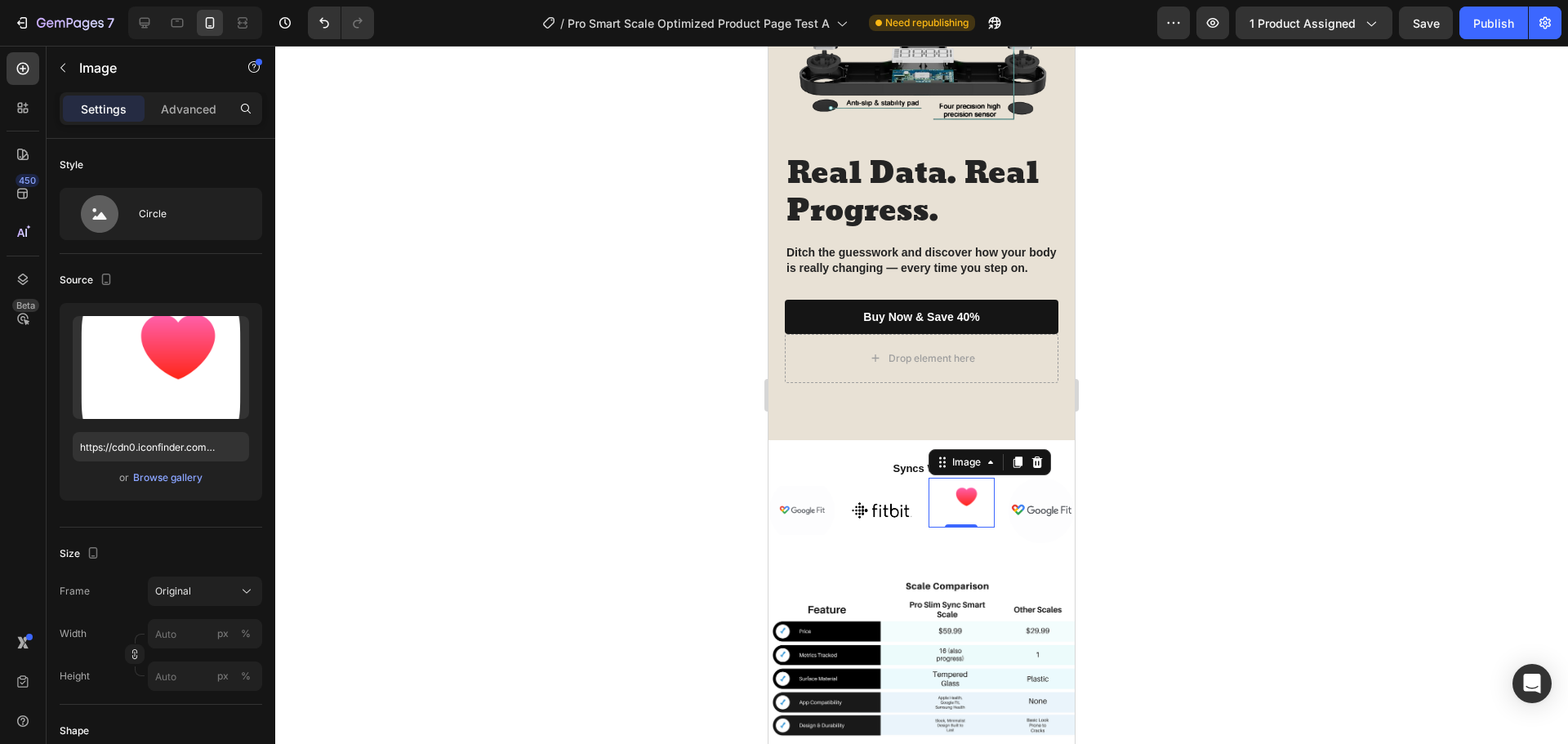 click 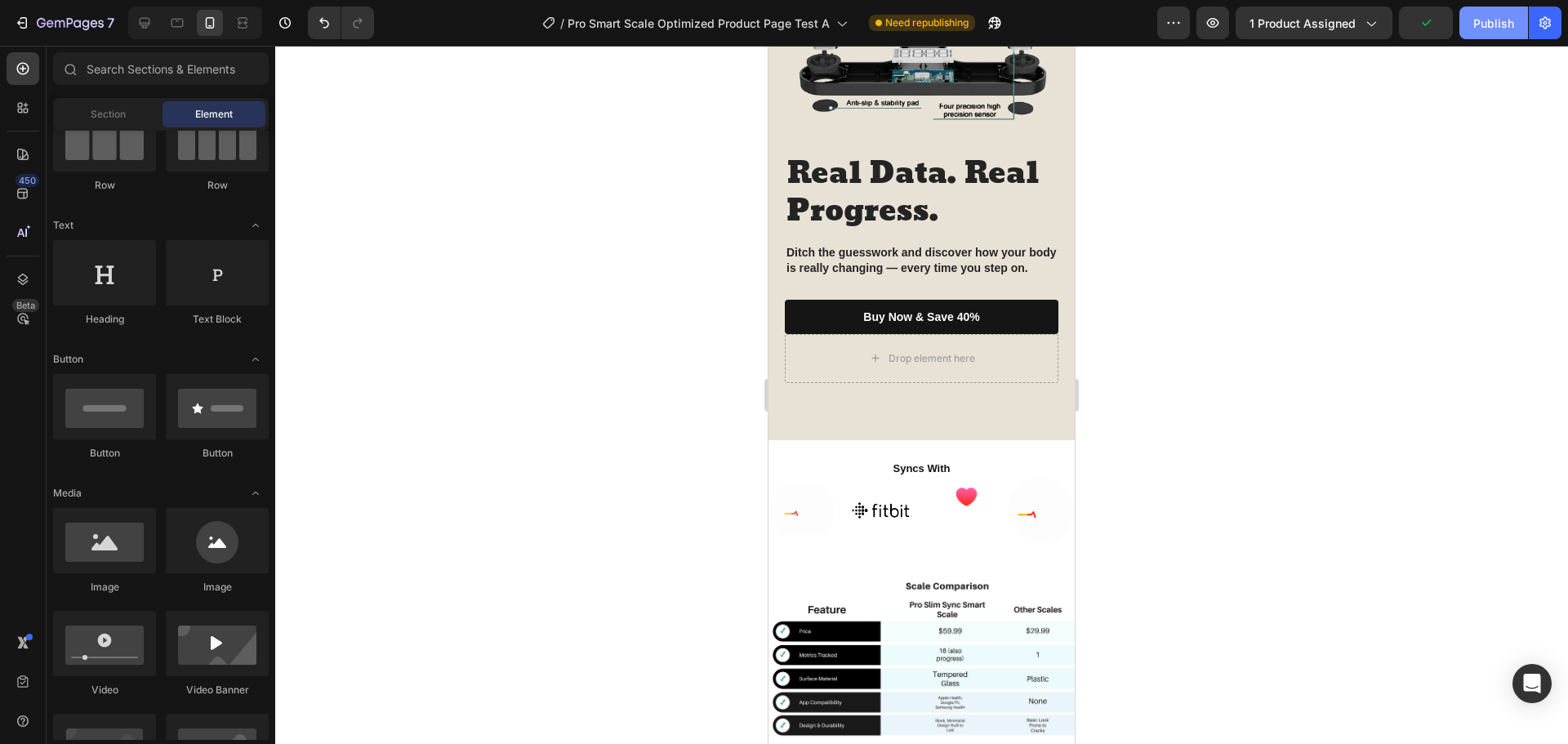 click on "Publish" at bounding box center [1494, 23] 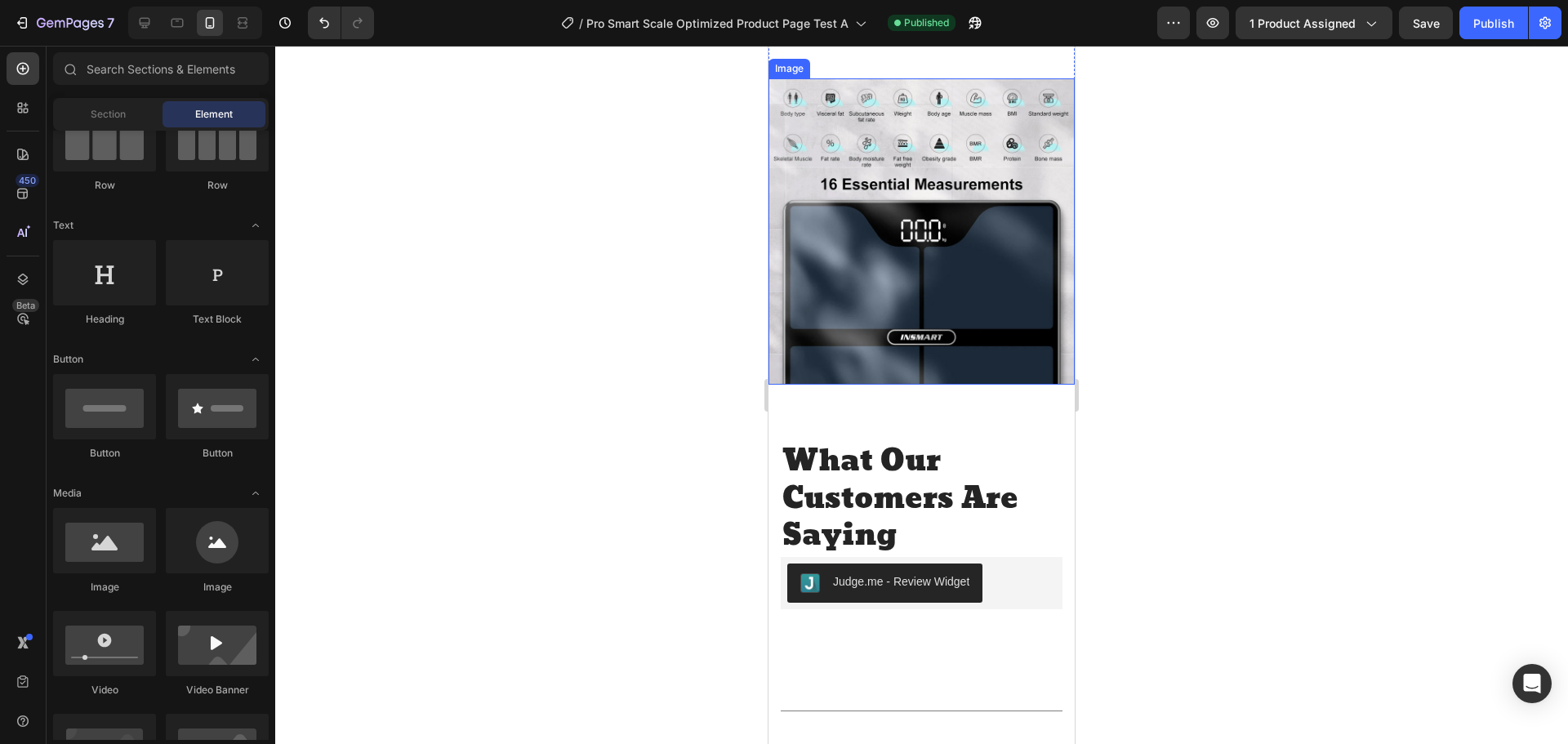 scroll, scrollTop: 2764, scrollLeft: 0, axis: vertical 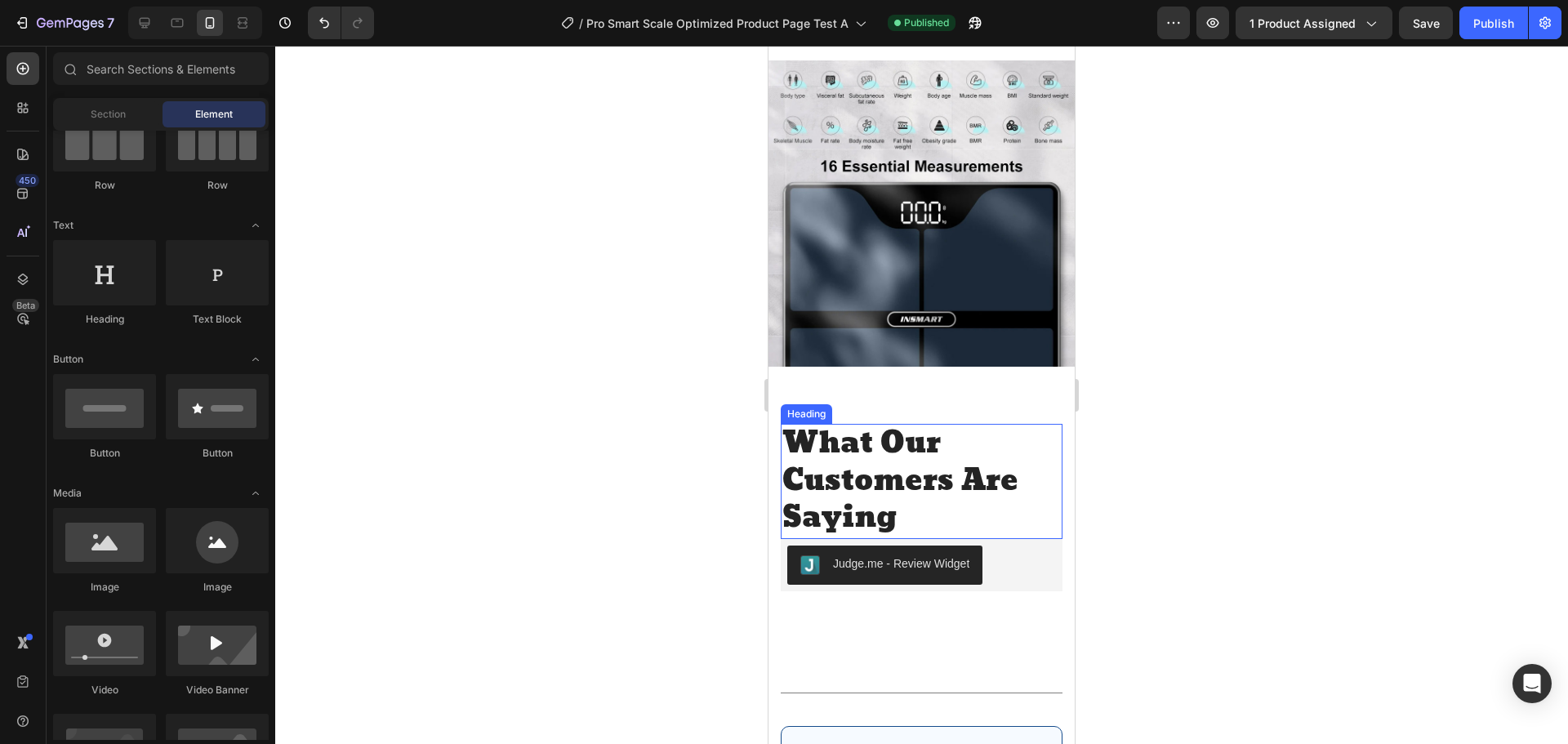 click on "What Our Customers Are Saying" at bounding box center [921, 481] 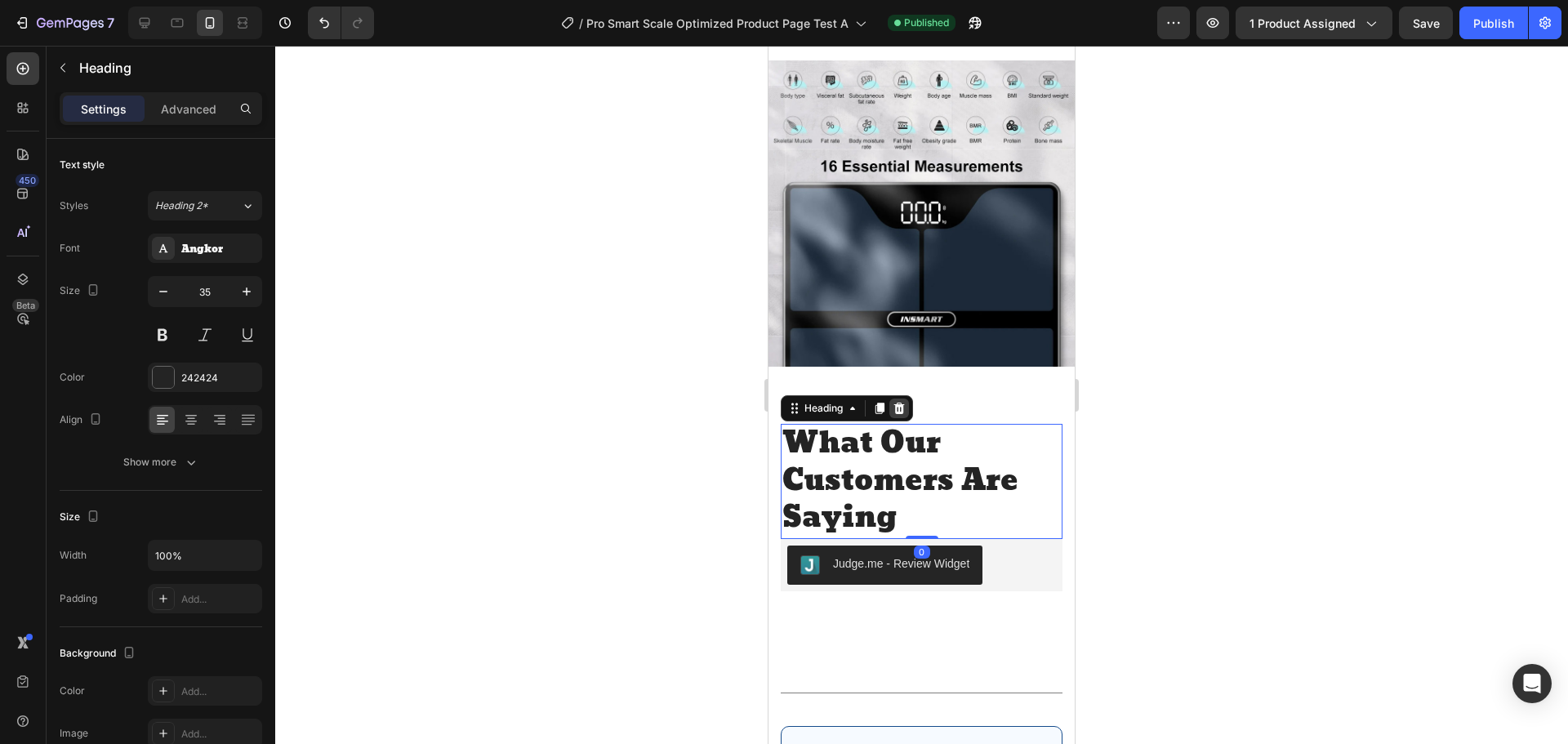 click 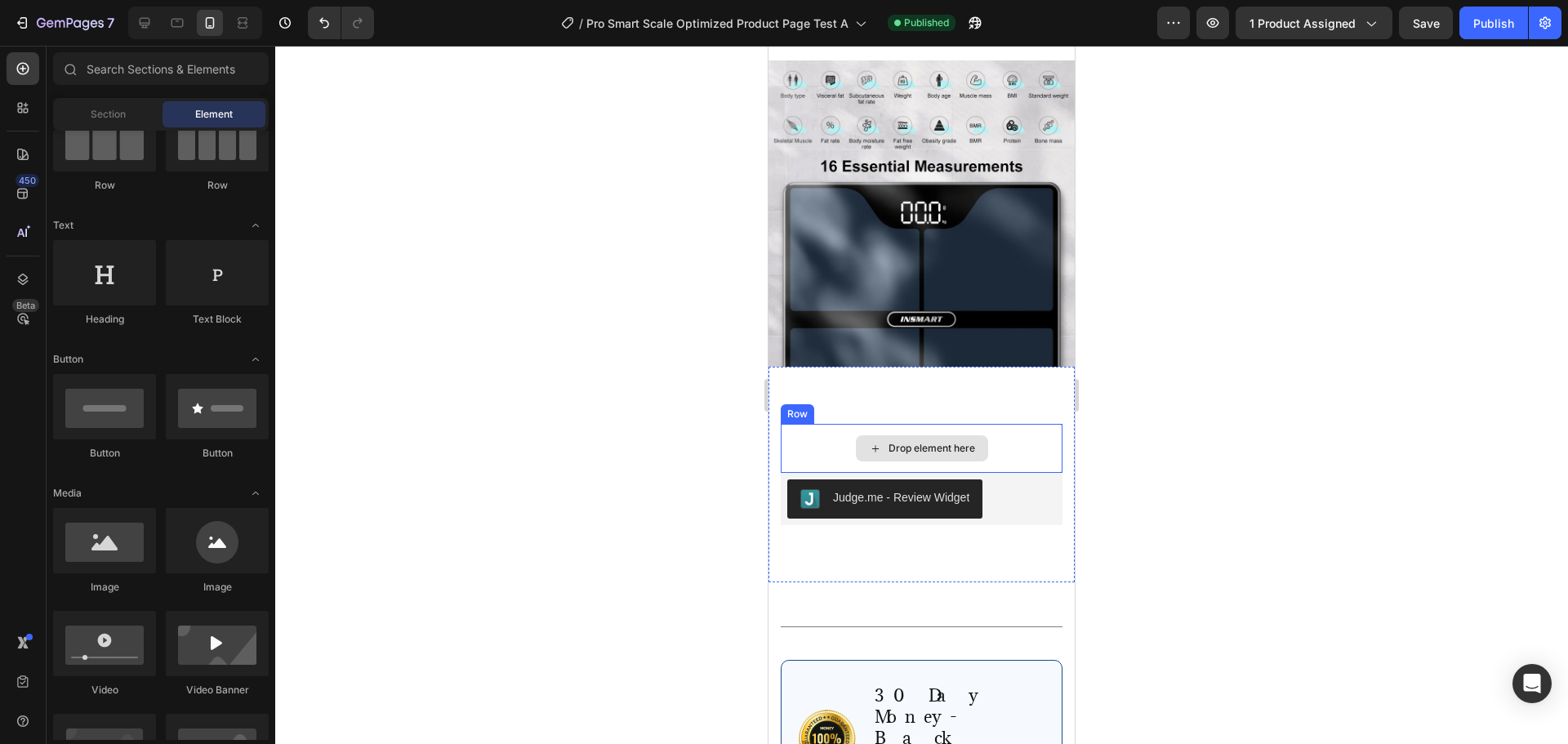 click on "Drop element here" at bounding box center (921, 448) 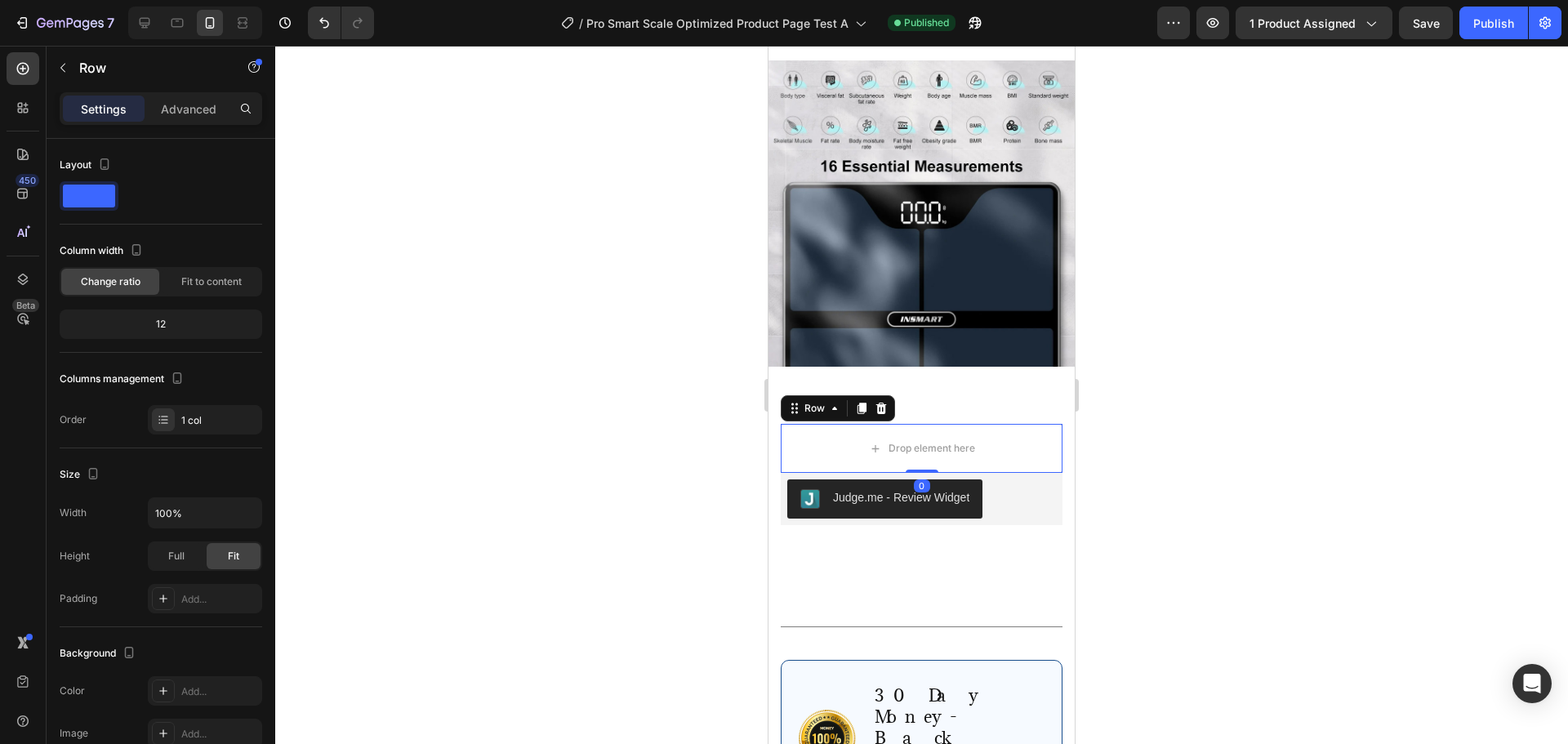 click on "Row" at bounding box center (838, 408) 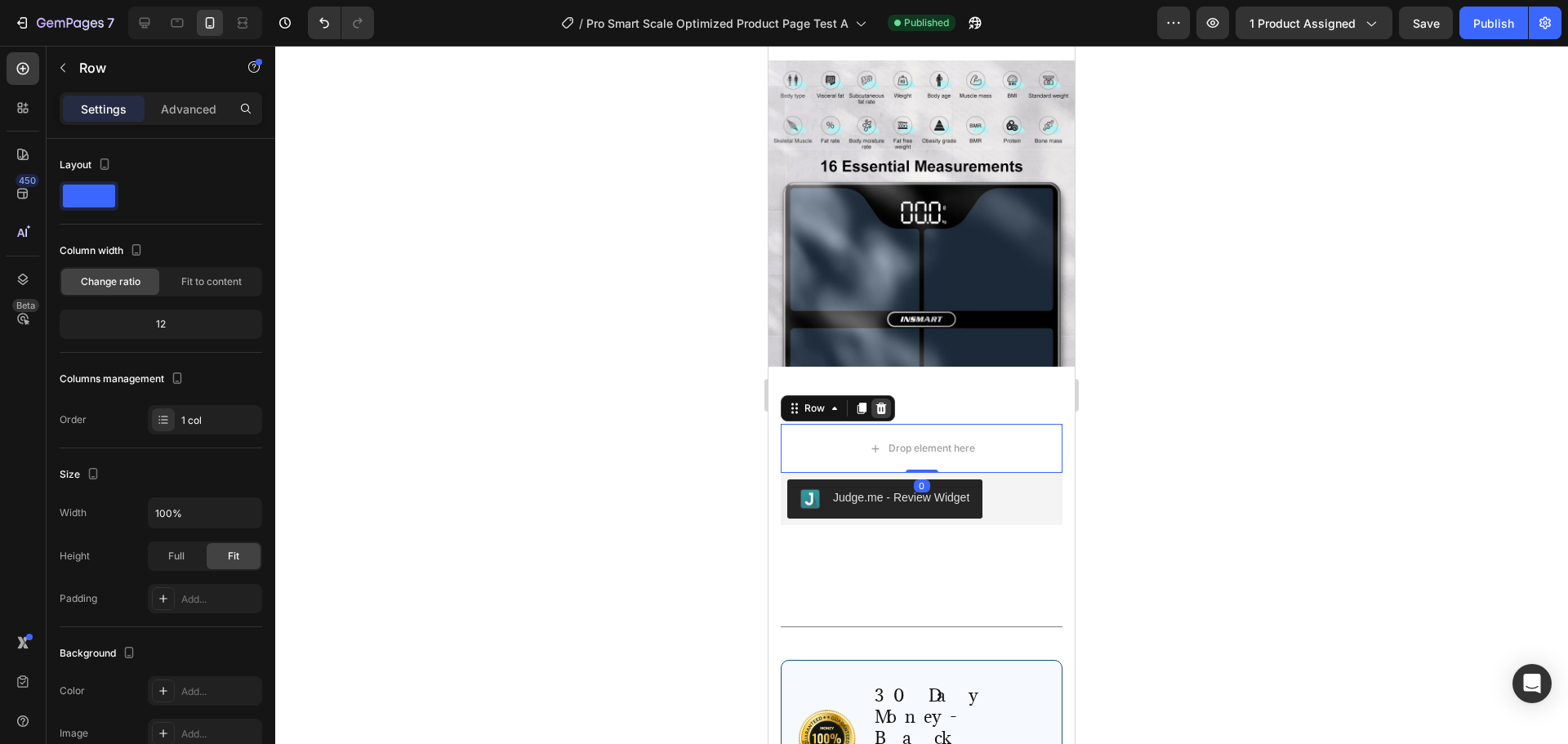 click 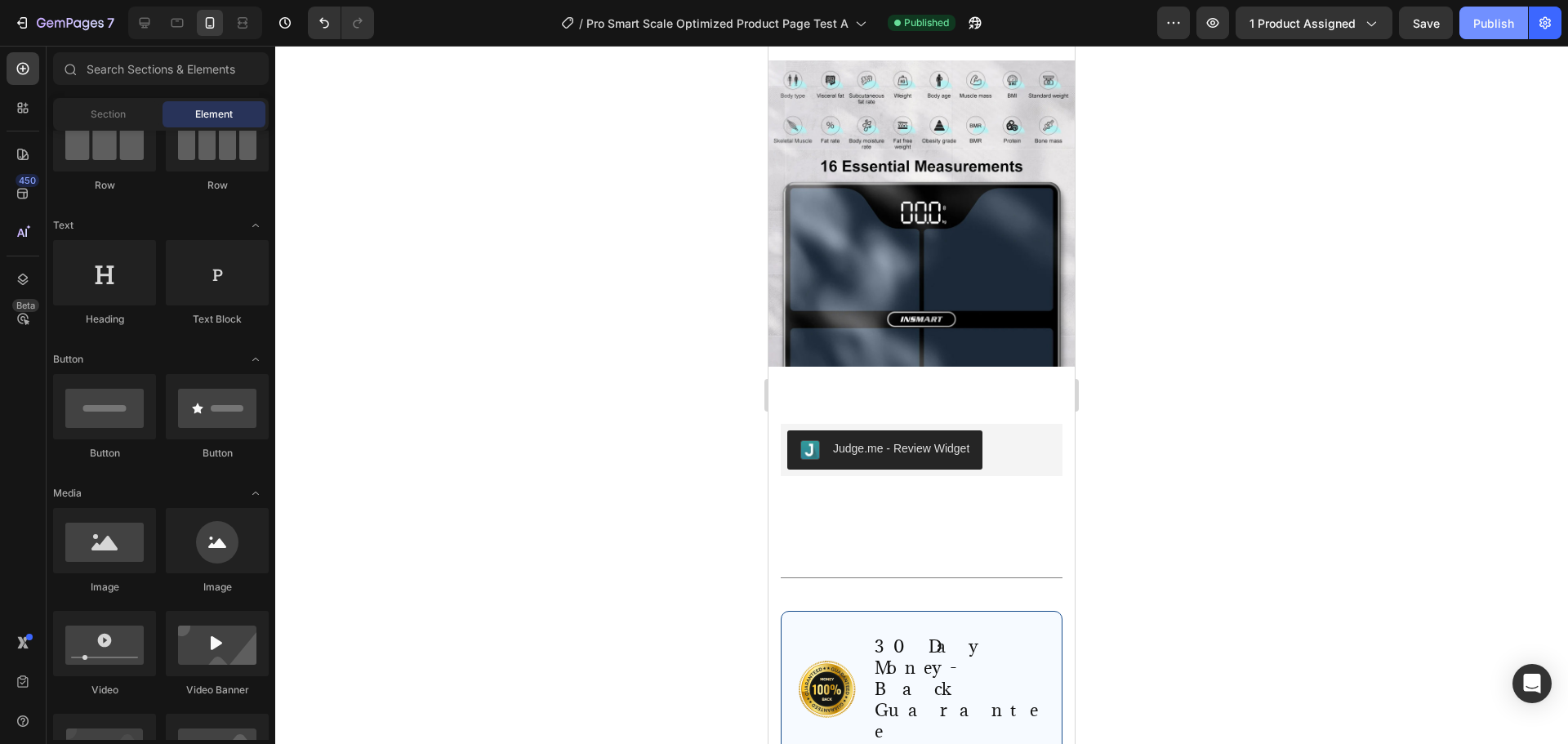 click on "Publish" 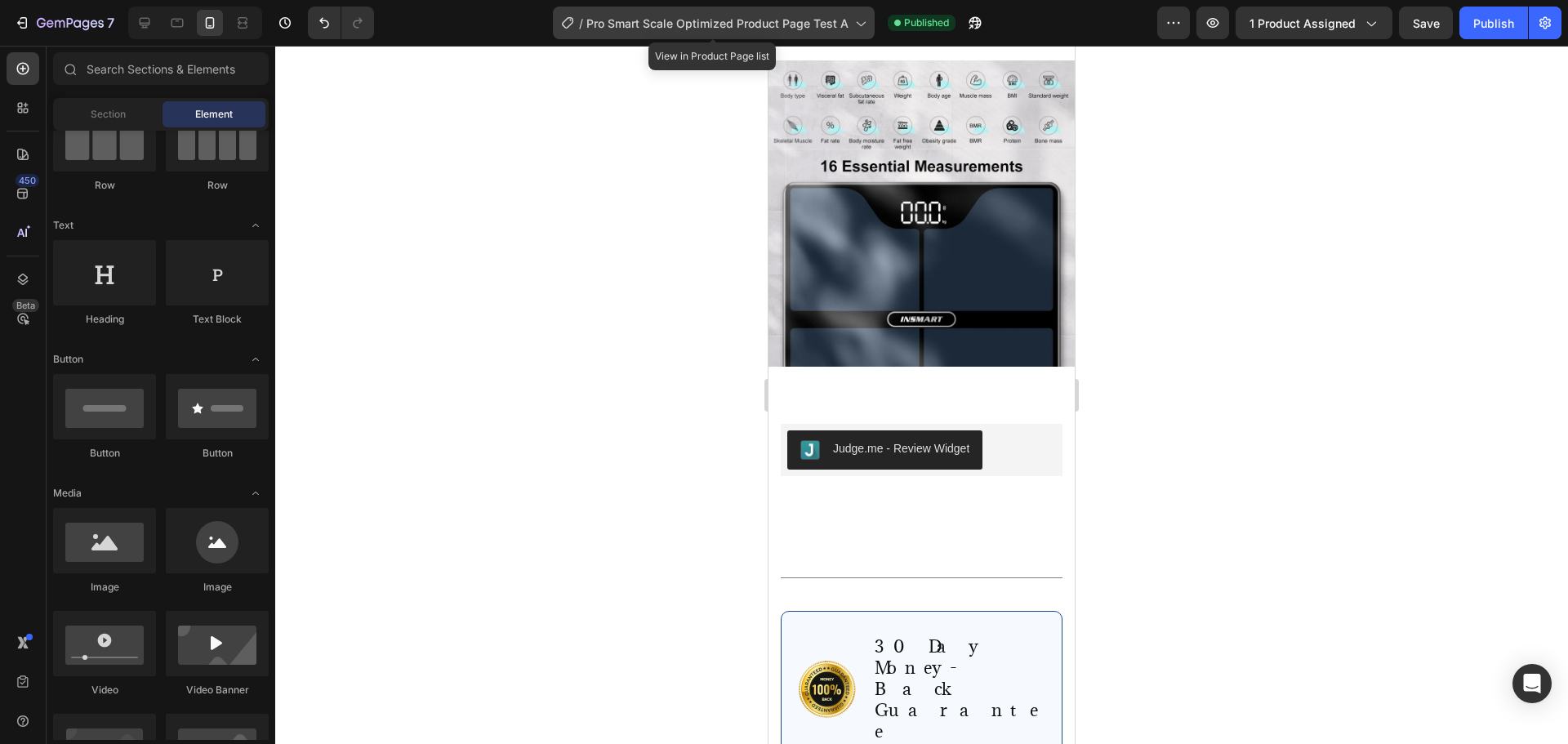 click on "Pro Smart Scale Optimized Product Page Test A" at bounding box center (717, 23) 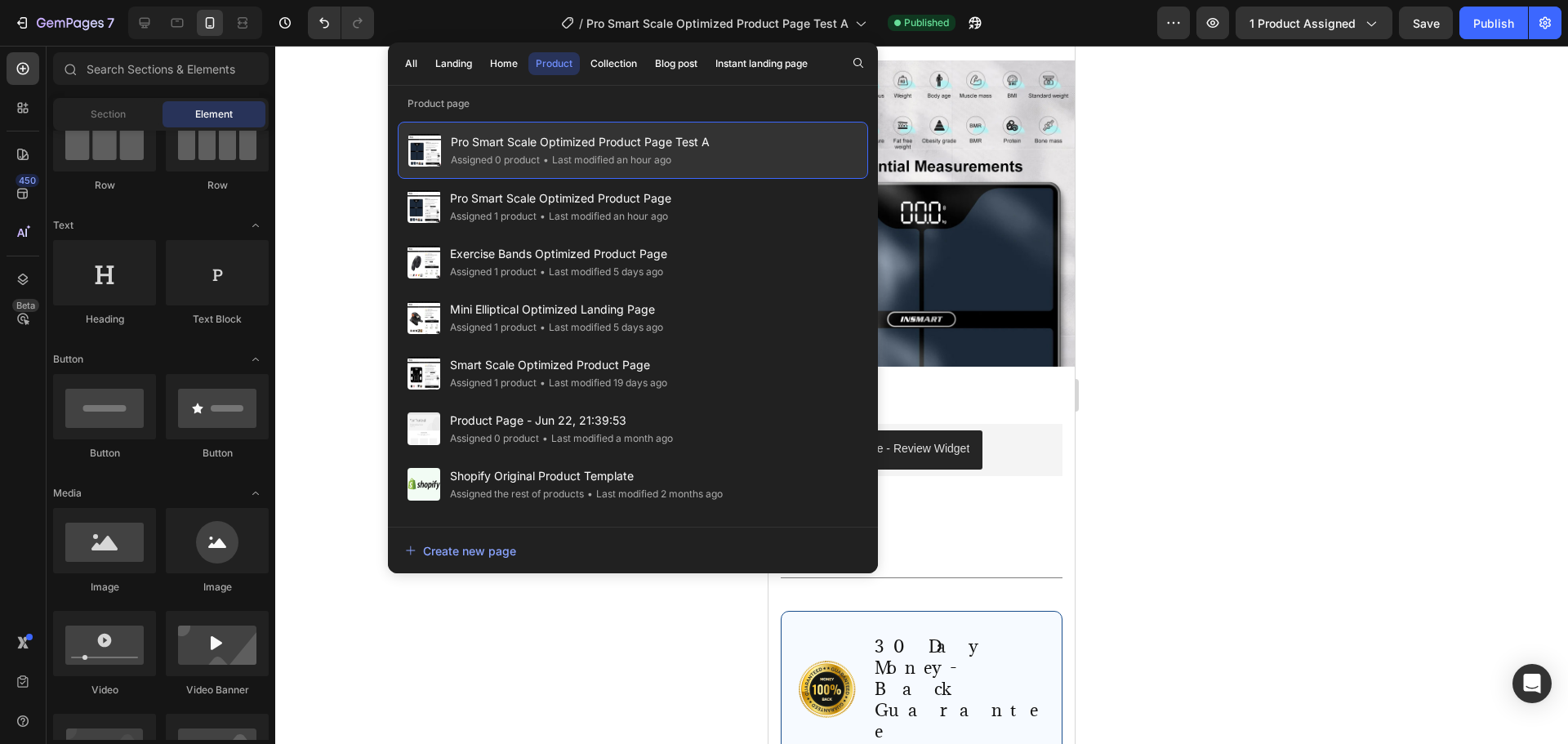 click on "• Last modified an hour ago" 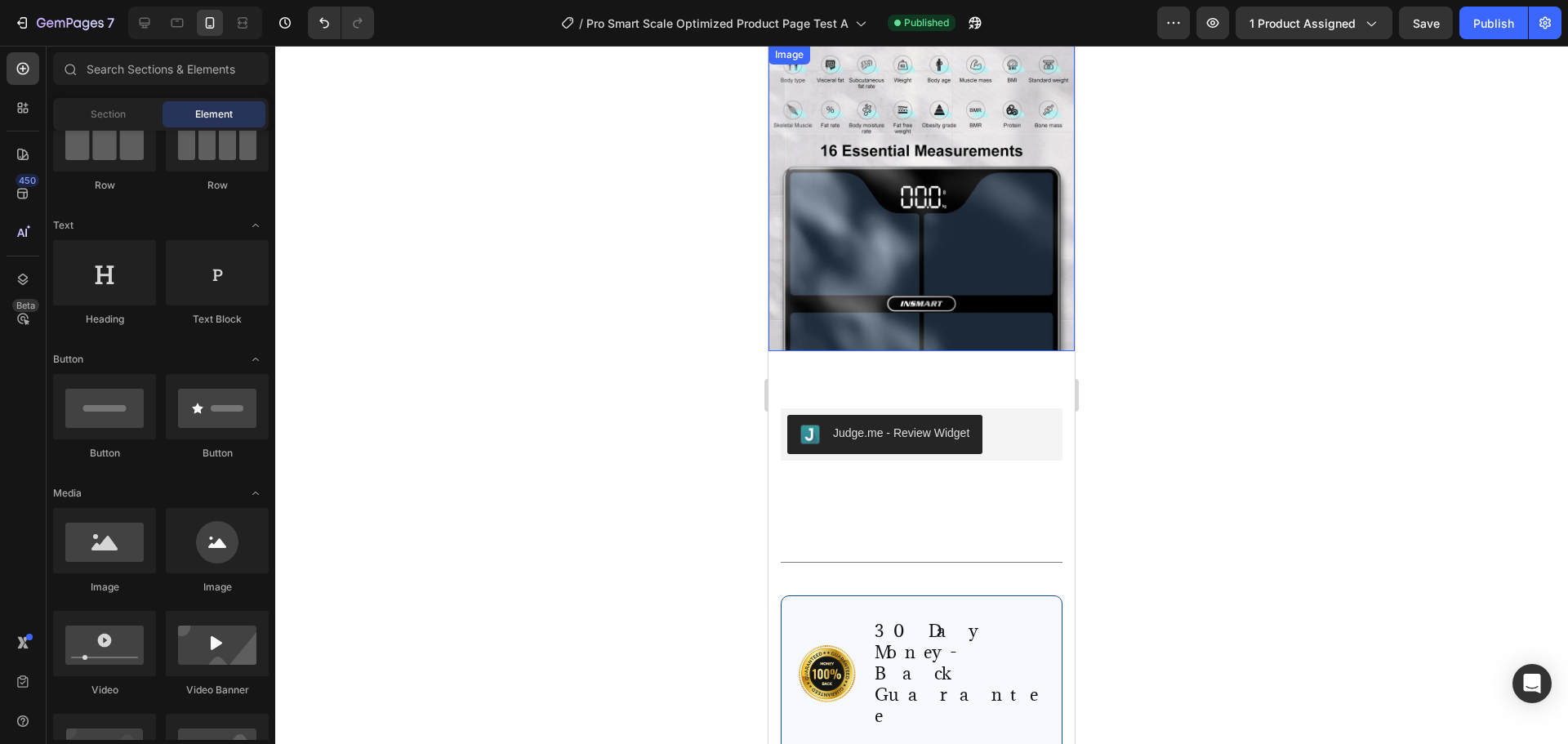 scroll, scrollTop: 2519, scrollLeft: 0, axis: vertical 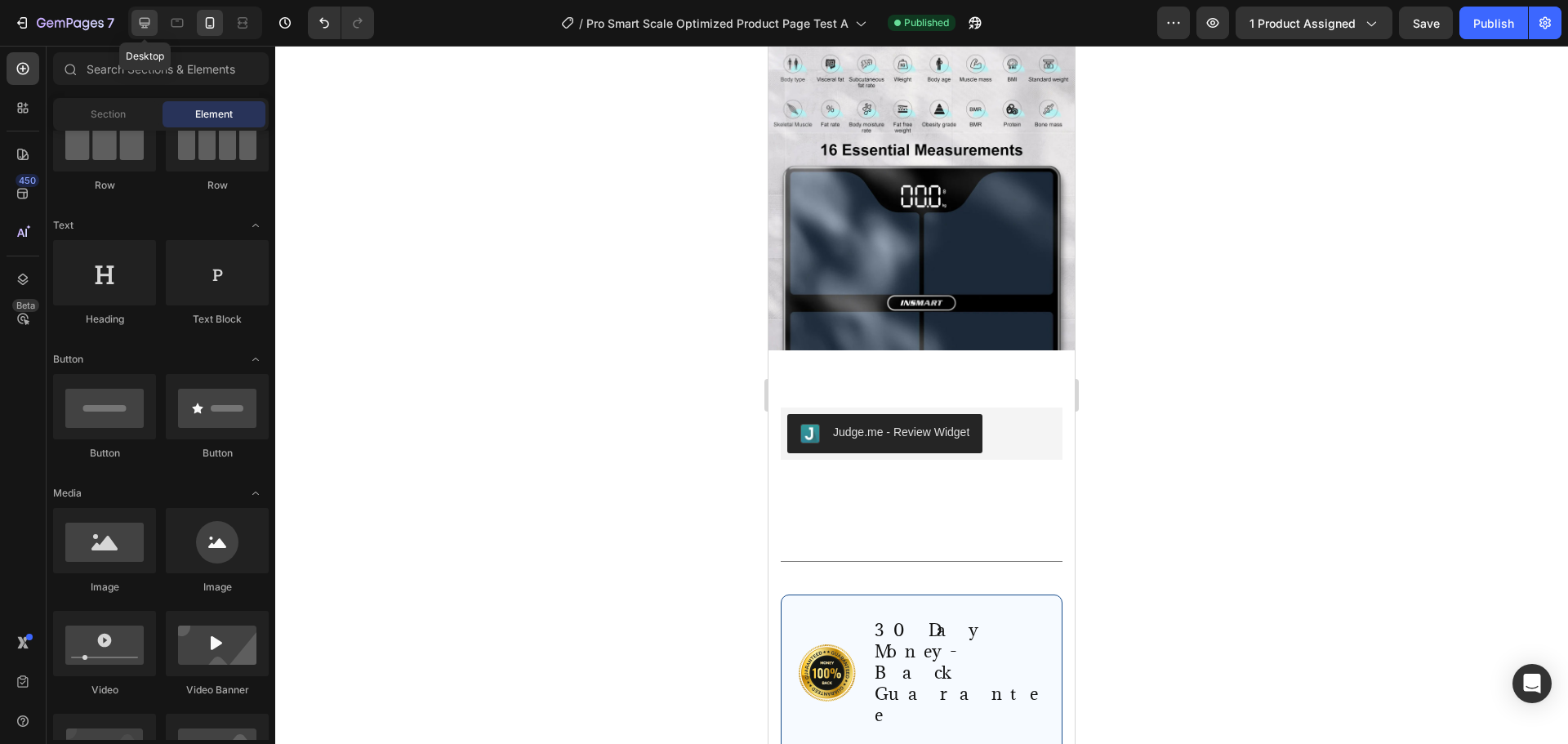 click 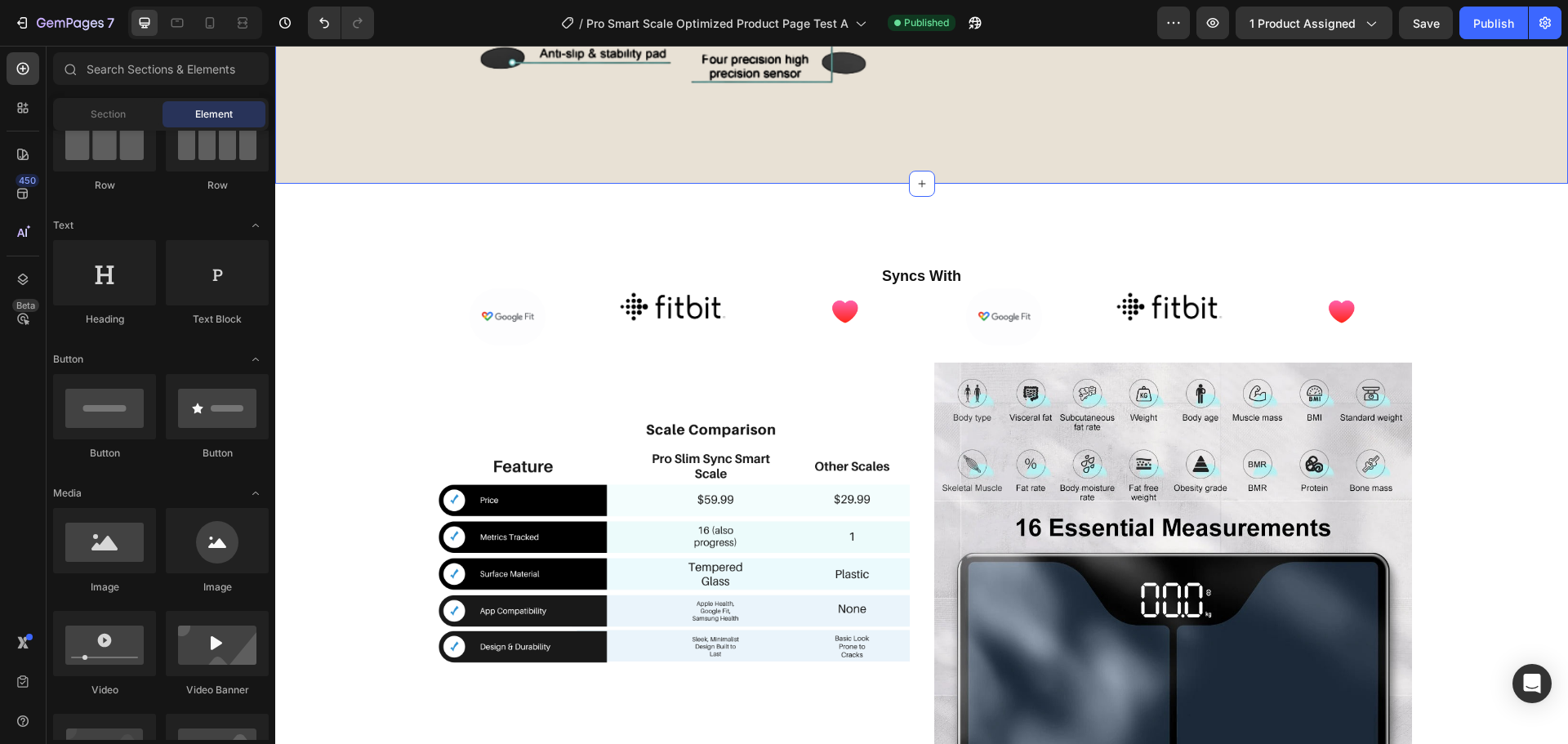 scroll, scrollTop: 0, scrollLeft: 0, axis: both 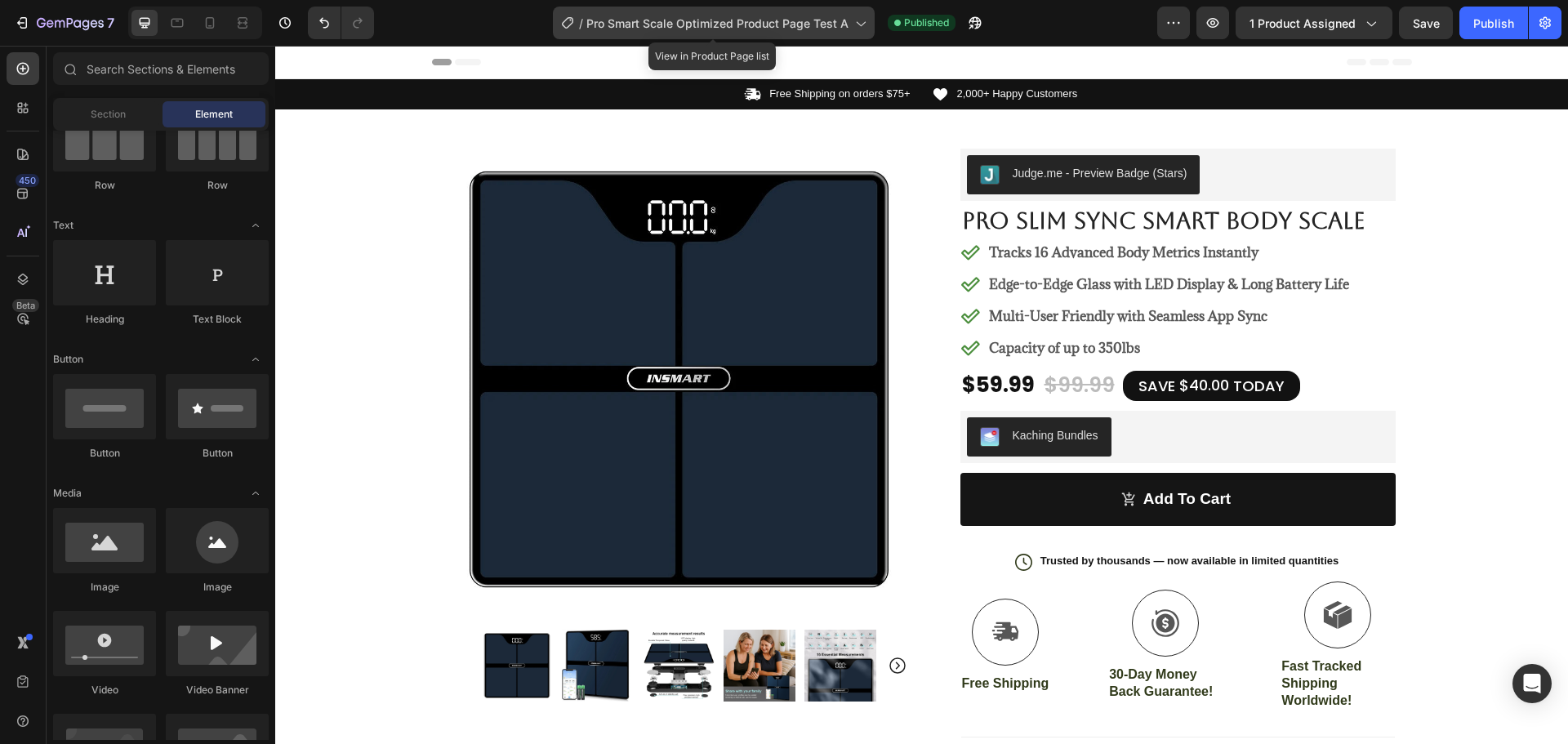 click on "Pro Smart Scale Optimized Product Page Test A" at bounding box center (717, 23) 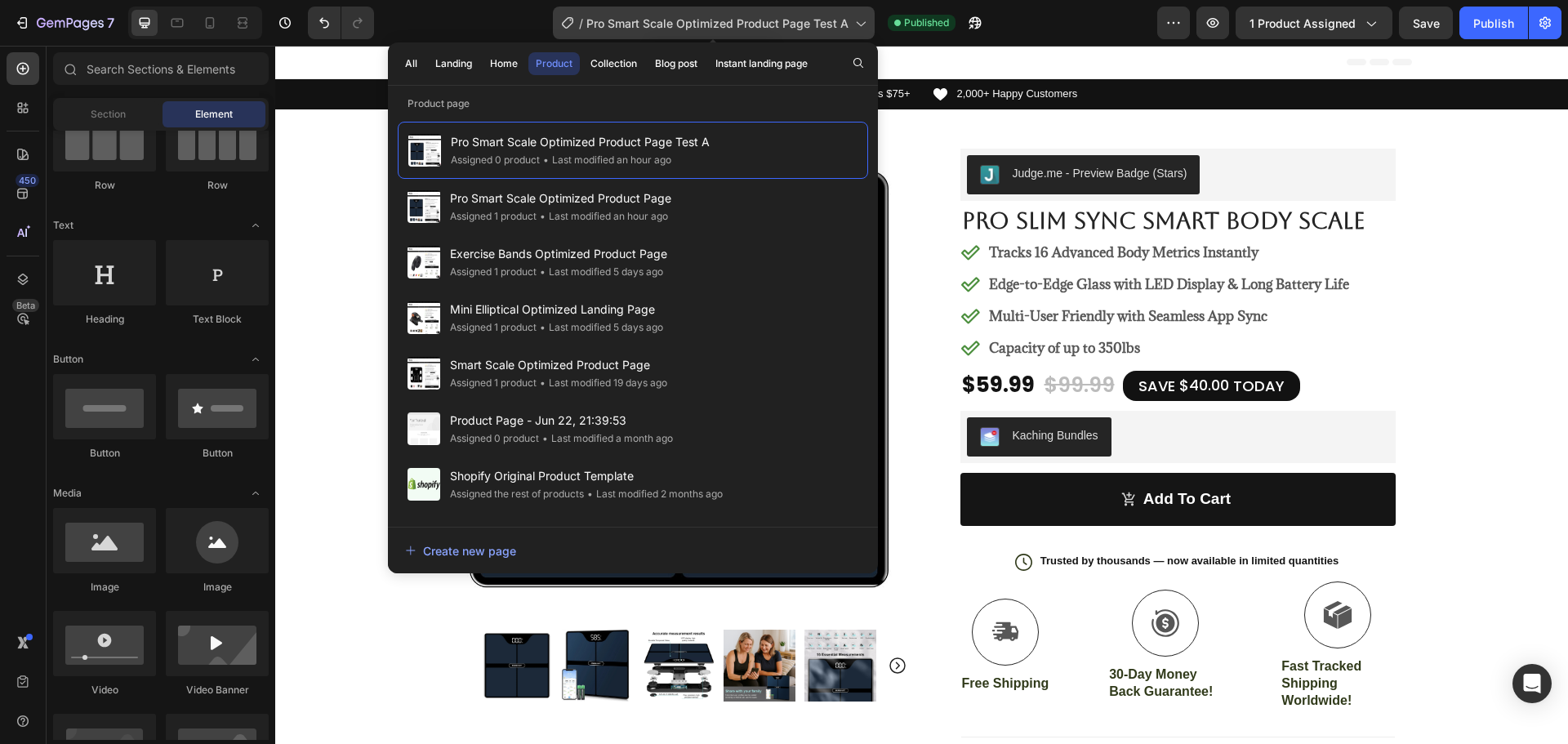 click on "Pro Smart Scale Optimized Product Page Test A" at bounding box center (717, 23) 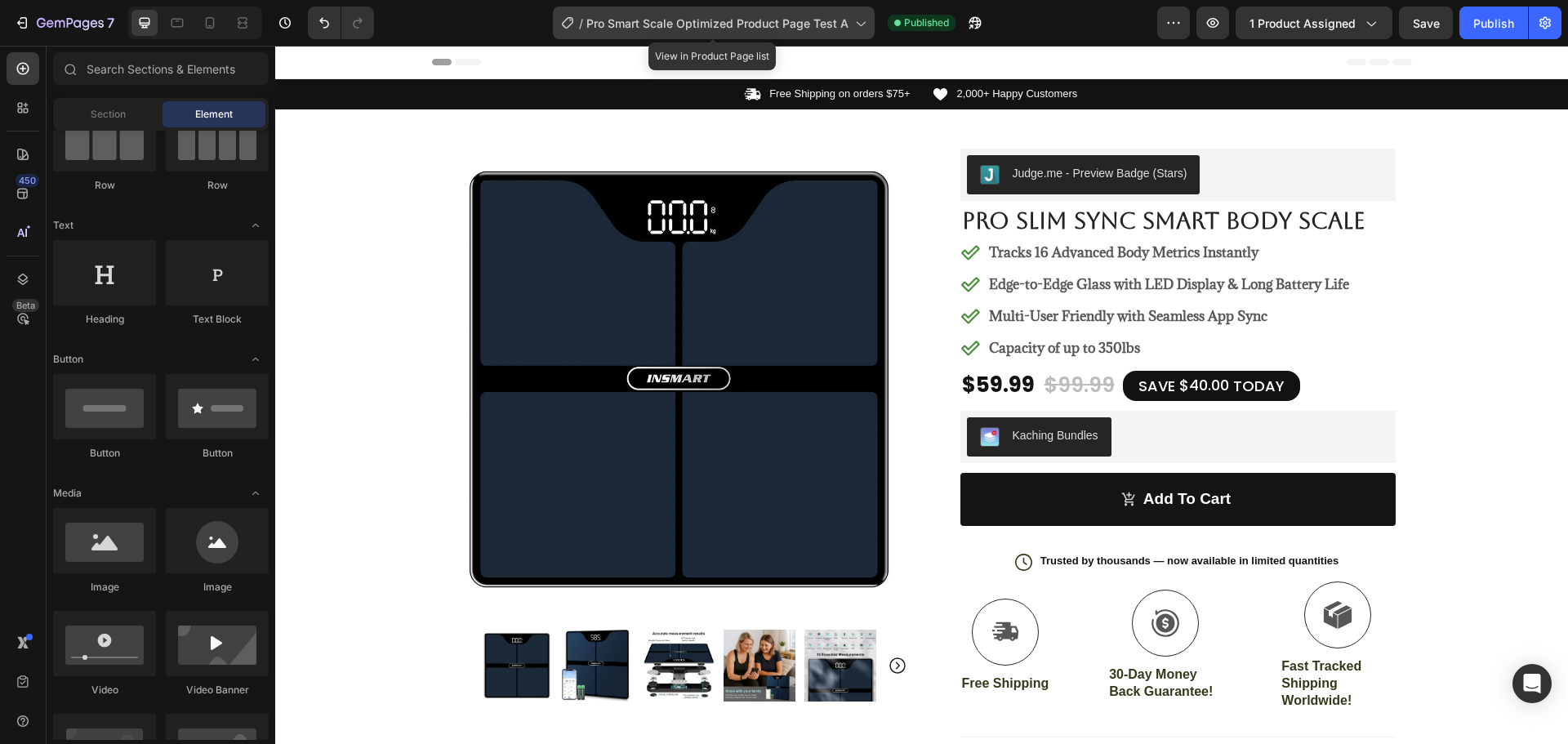 click on "Pro Smart Scale Optimized Product Page Test A" at bounding box center [717, 23] 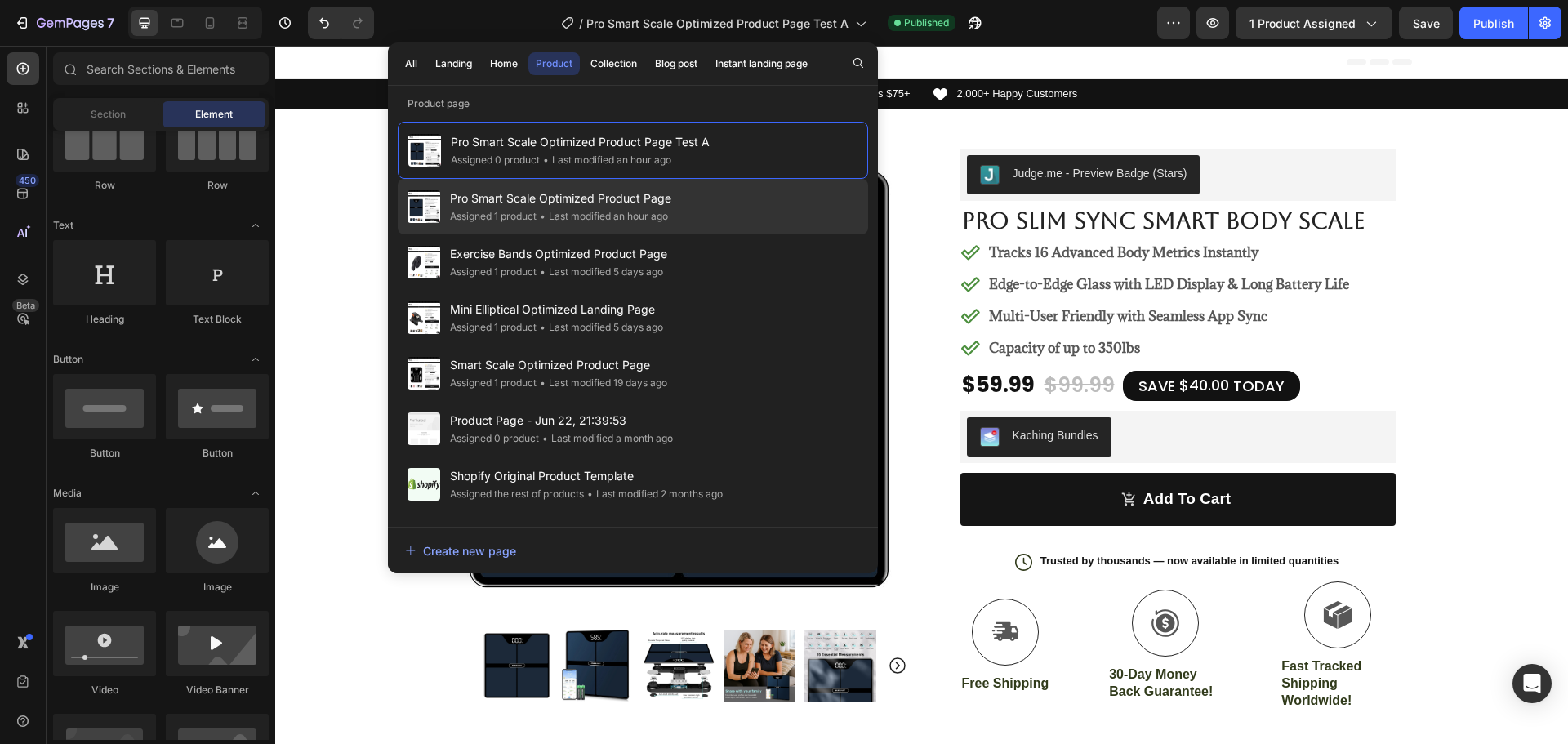click on "Pro Smart Scale Optimized Product Page" at bounding box center [560, 198] 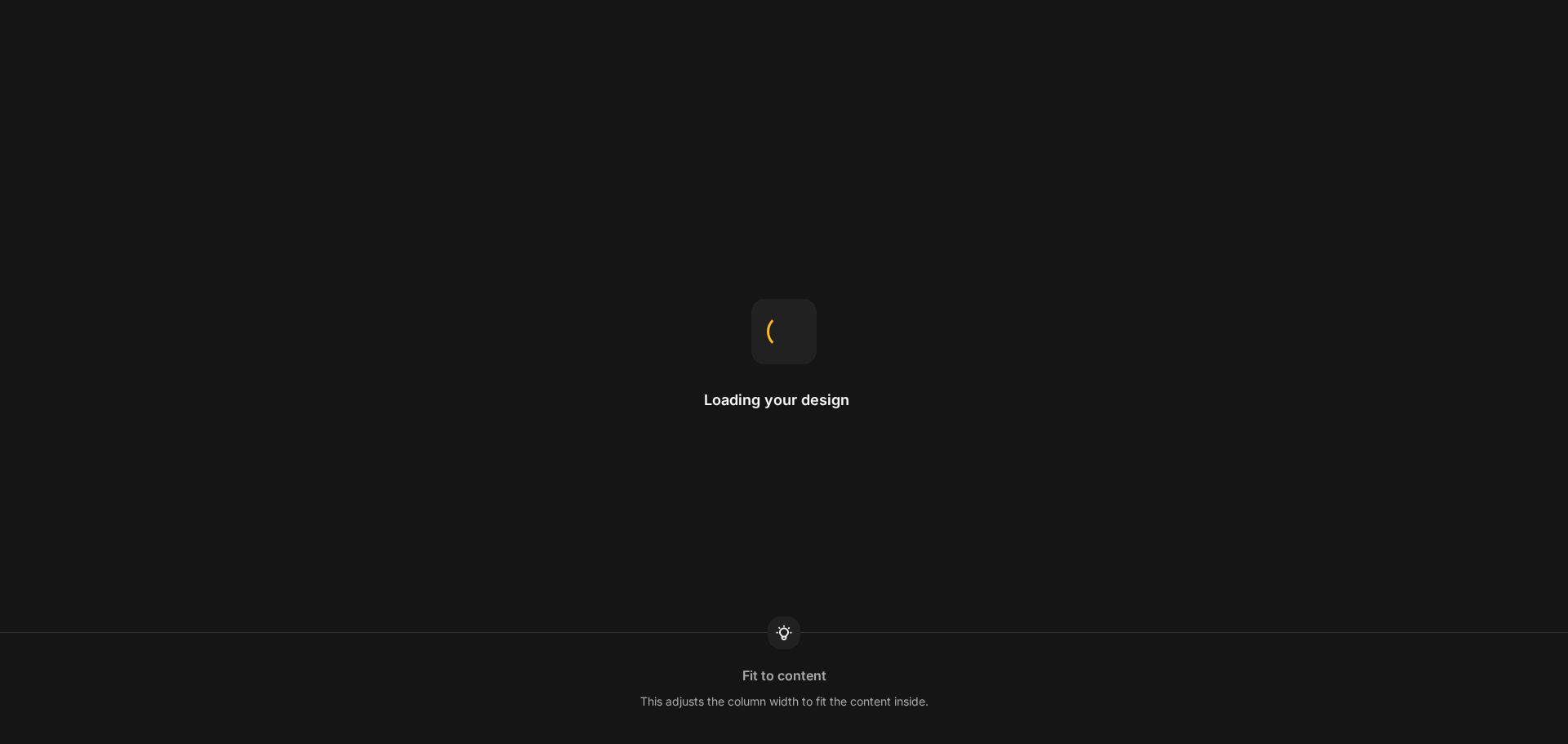 scroll, scrollTop: 0, scrollLeft: 0, axis: both 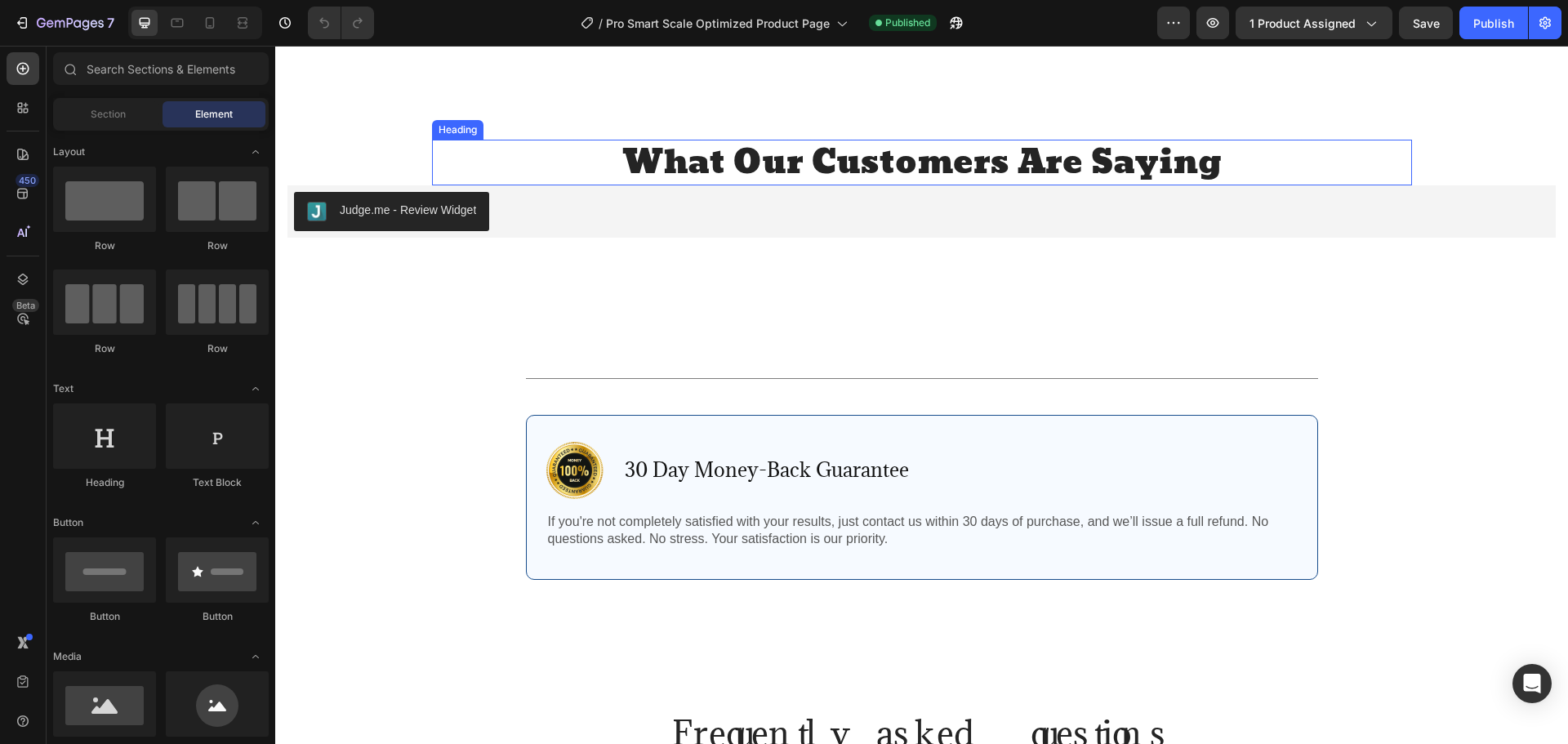 click on "What Our Customers Are Saying" at bounding box center [922, 163] 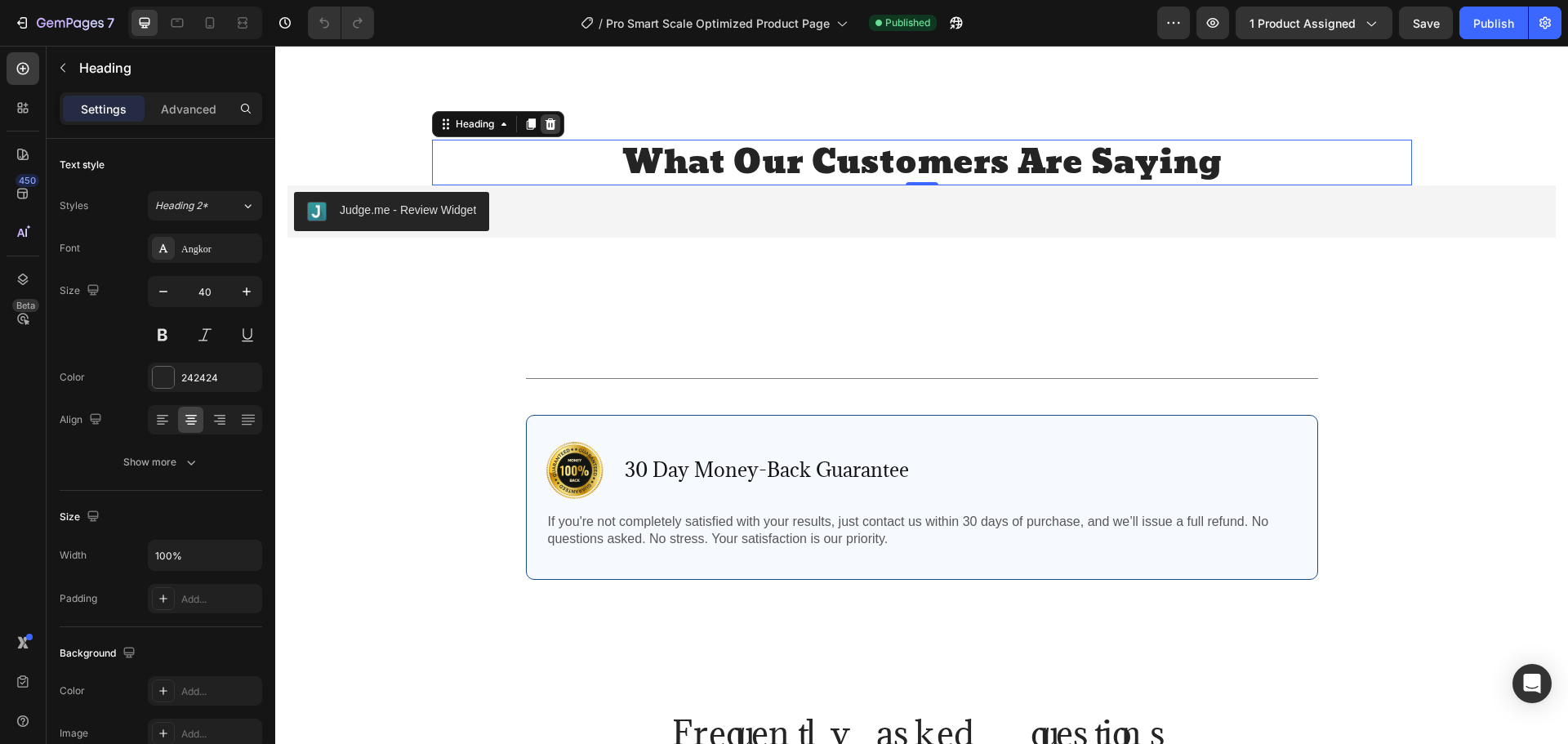 click 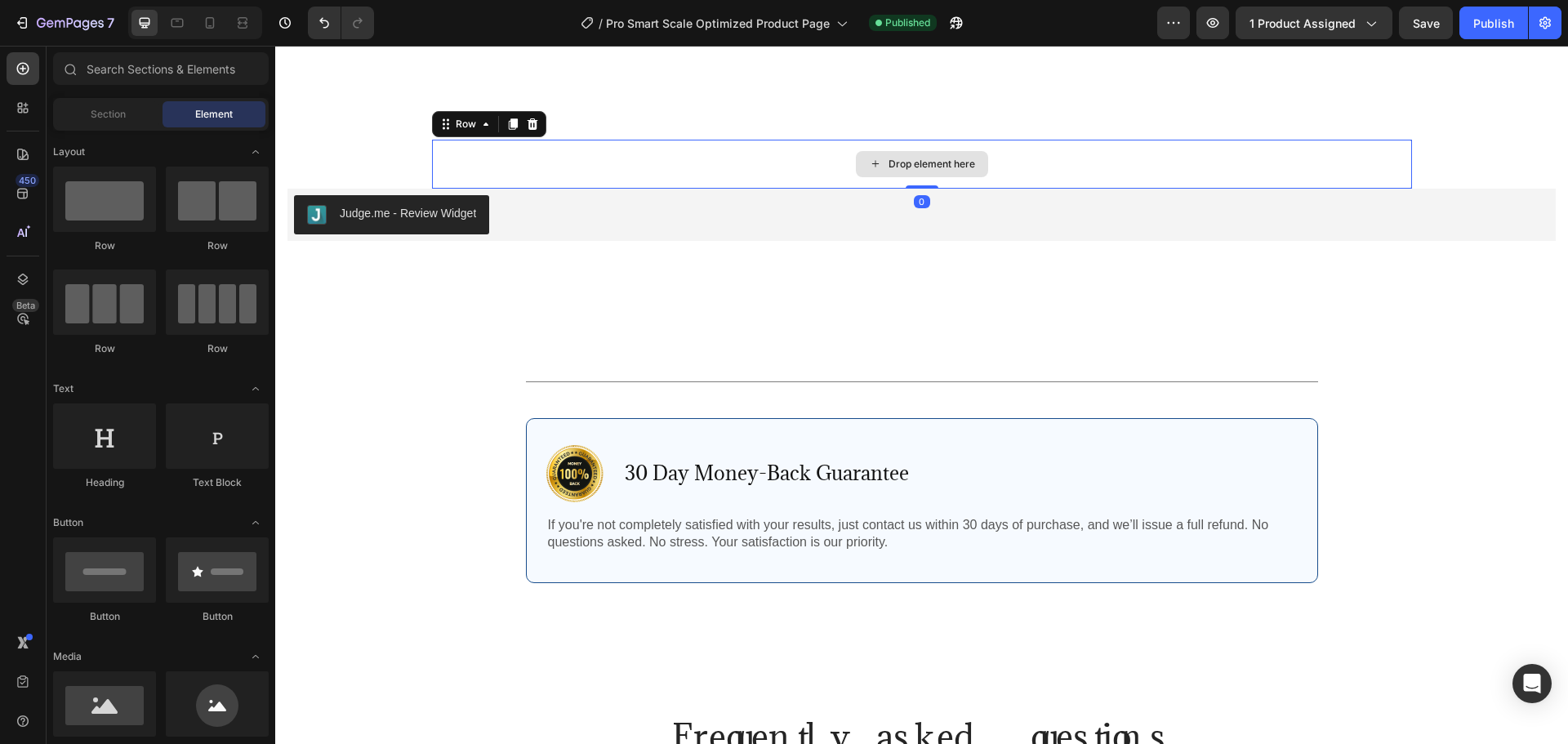 click on "Drop element here" at bounding box center (922, 164) 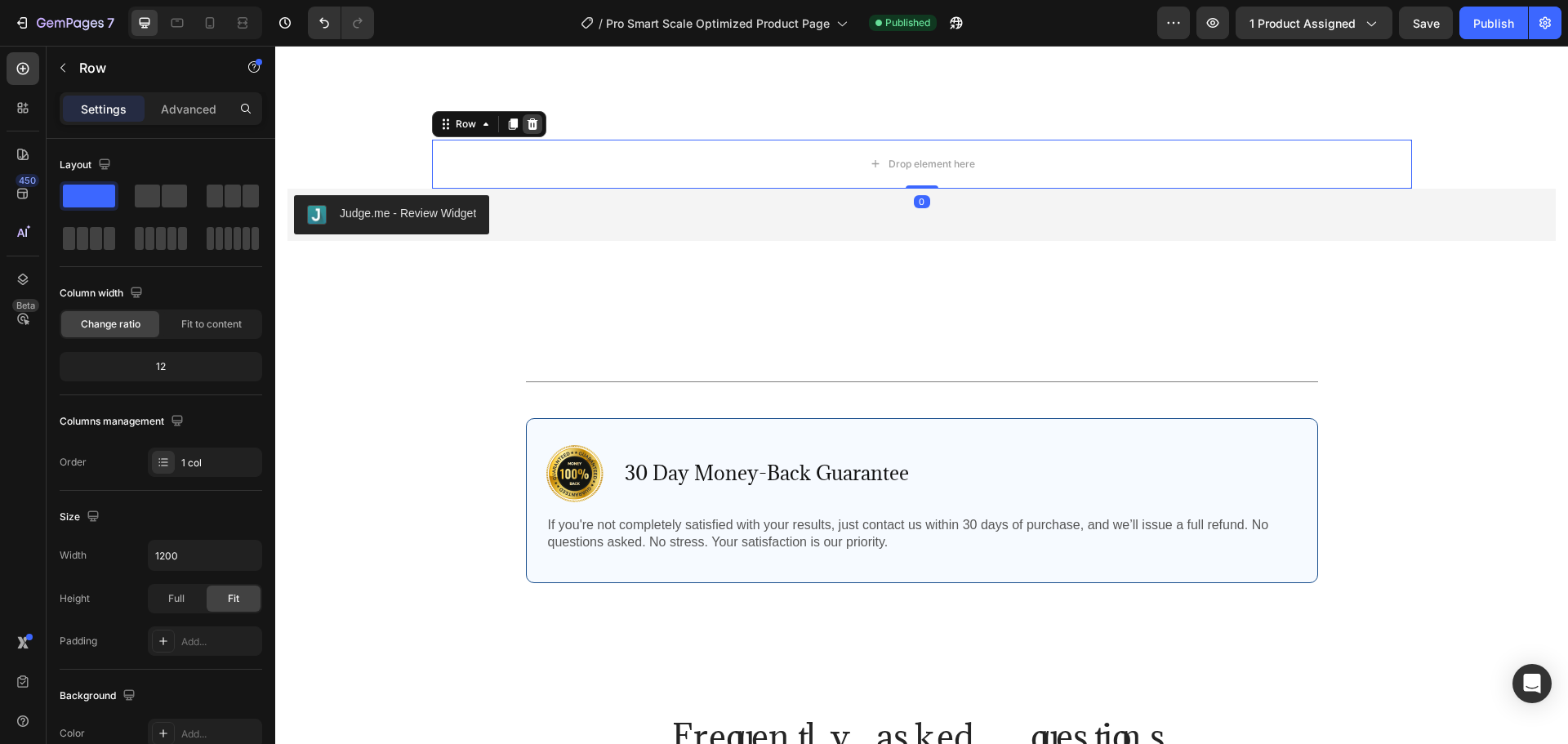 click 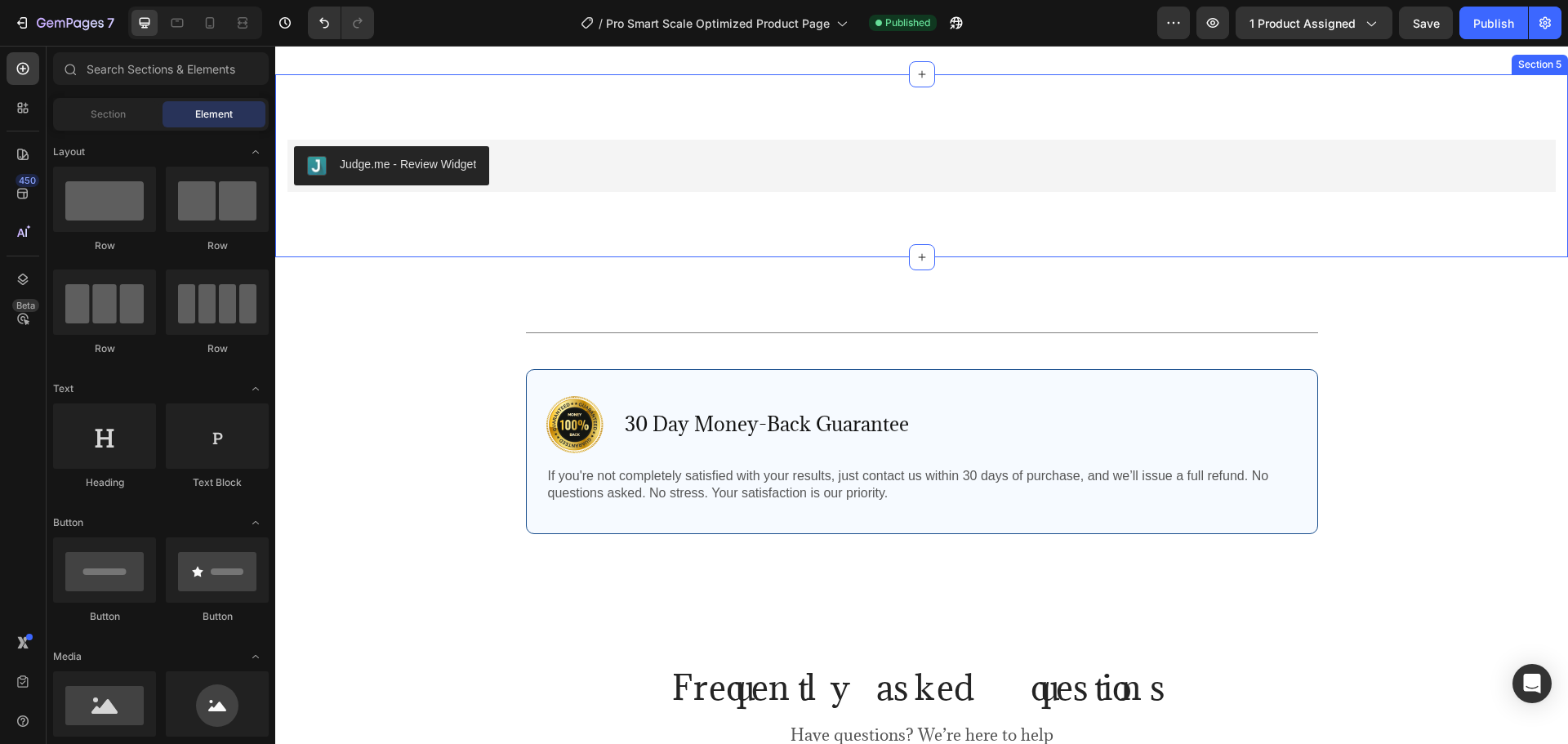 click on "Judge.me - Review Widget Judge.me Section 5" at bounding box center [921, 166] 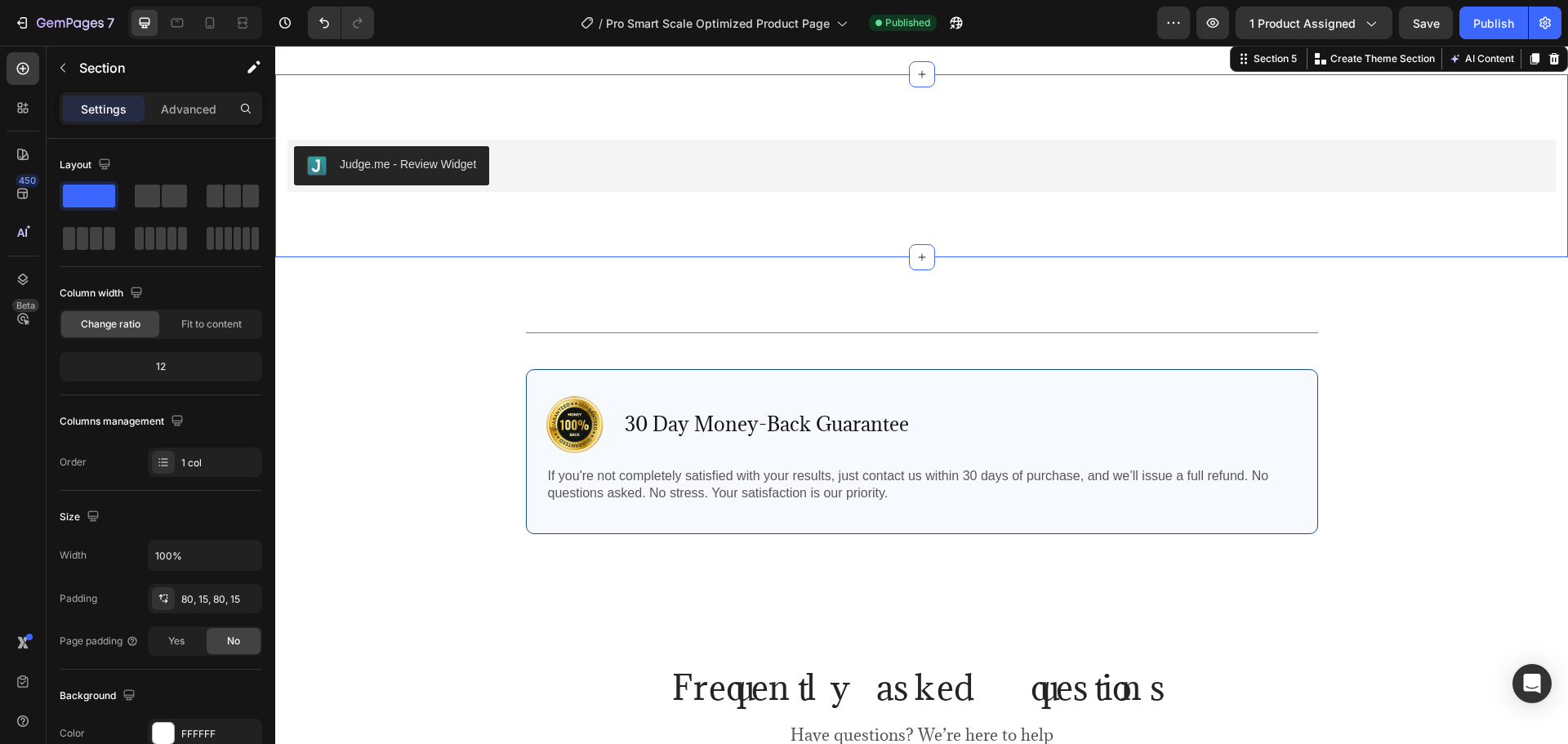 scroll, scrollTop: 2368, scrollLeft: 0, axis: vertical 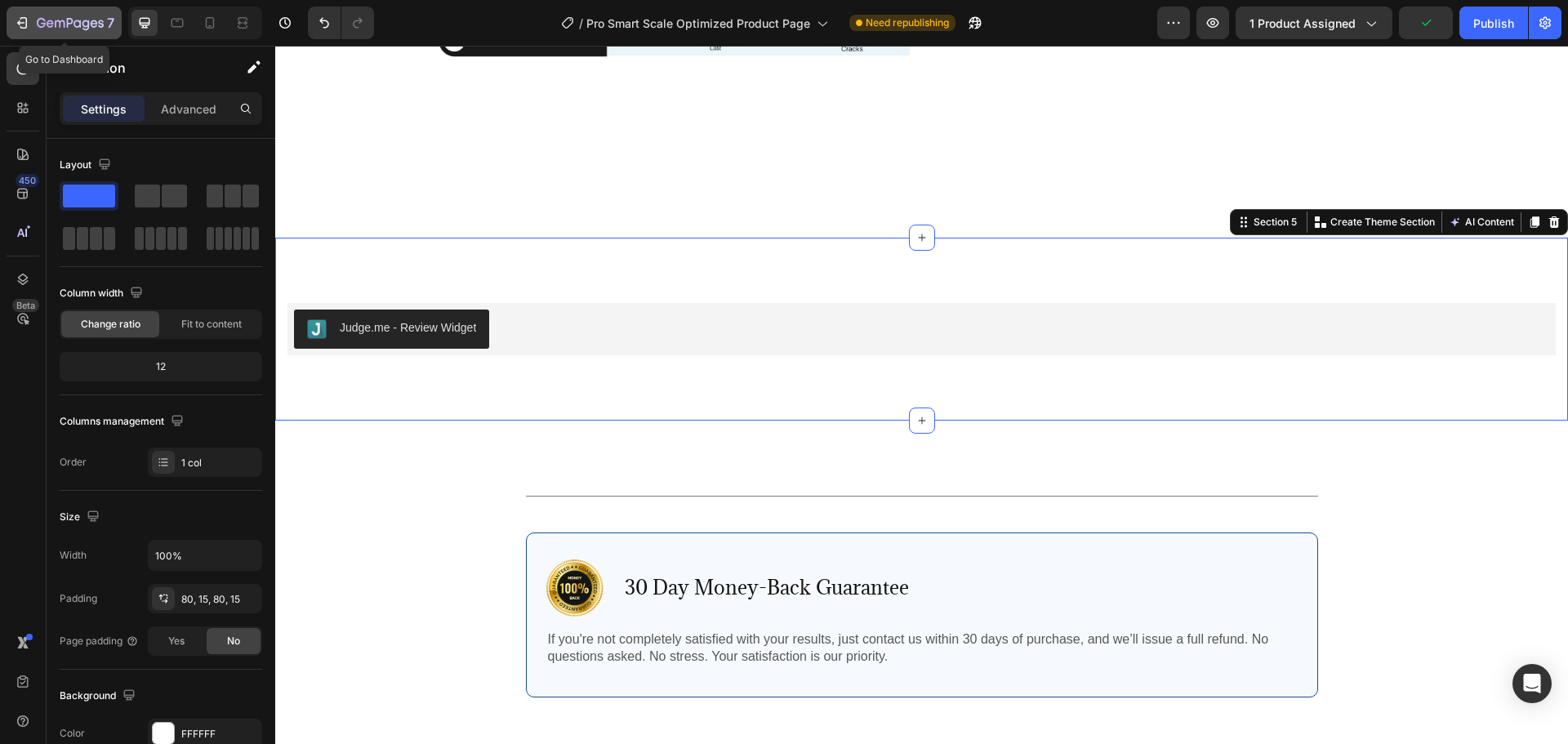 click on "7" at bounding box center (64, 23) 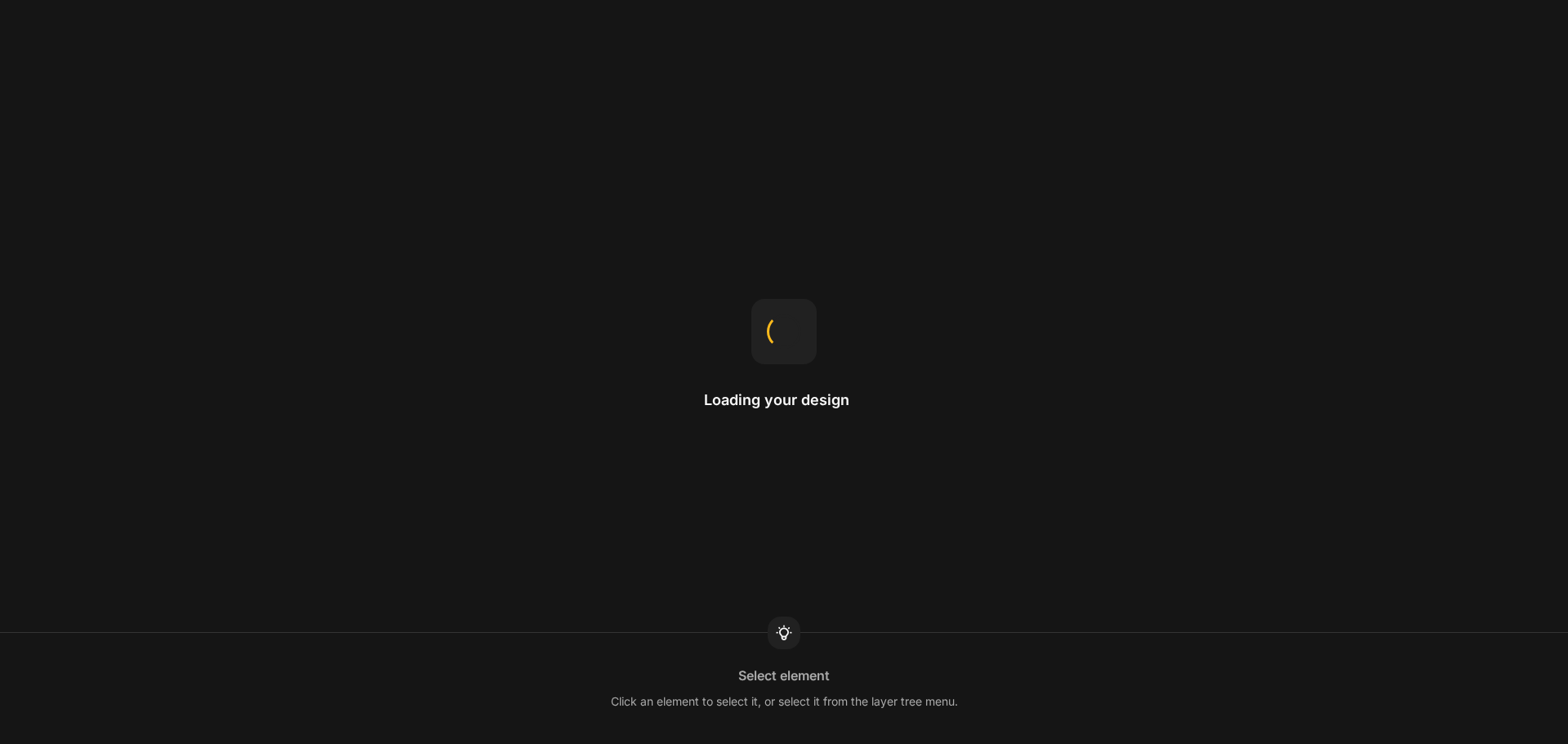 scroll, scrollTop: 0, scrollLeft: 0, axis: both 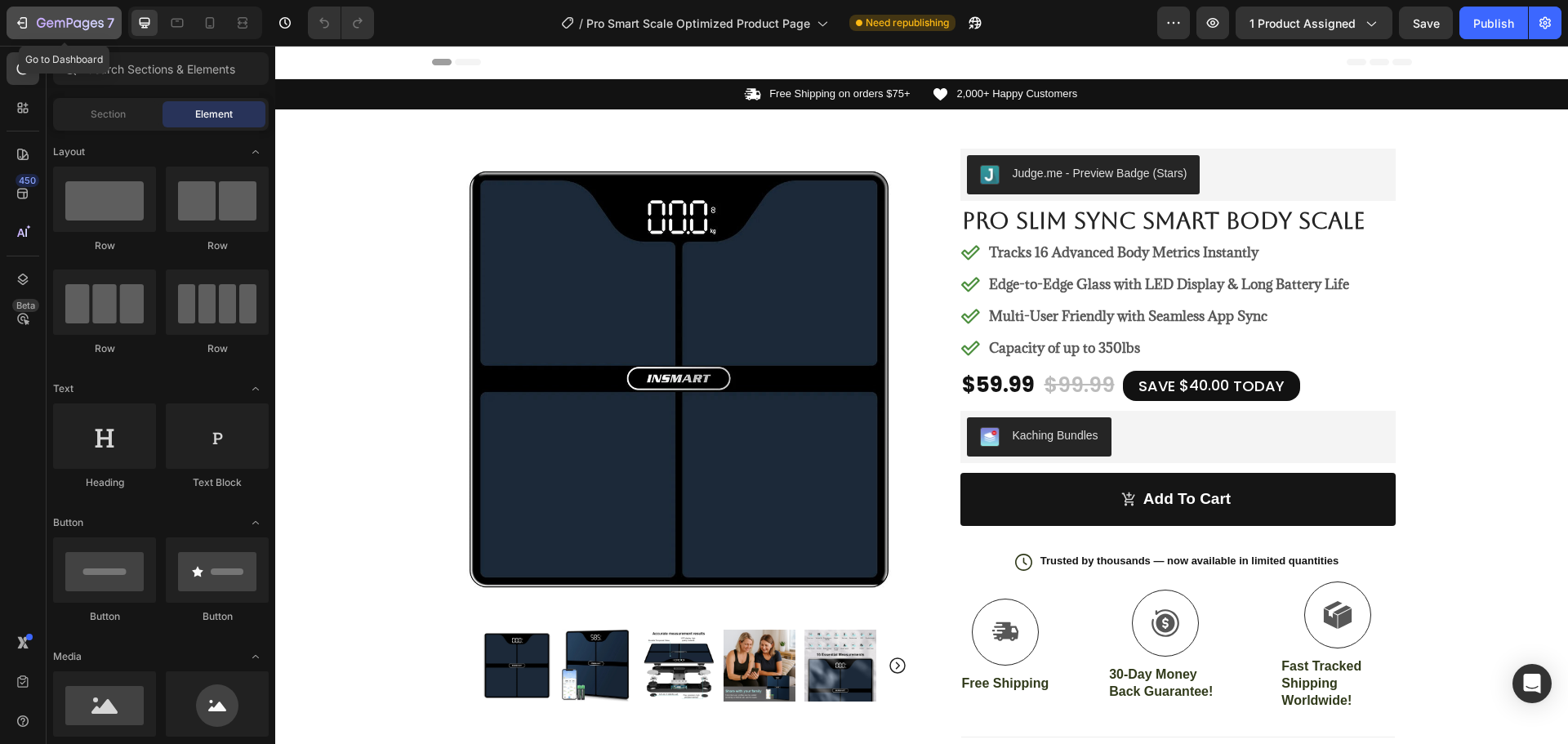 click 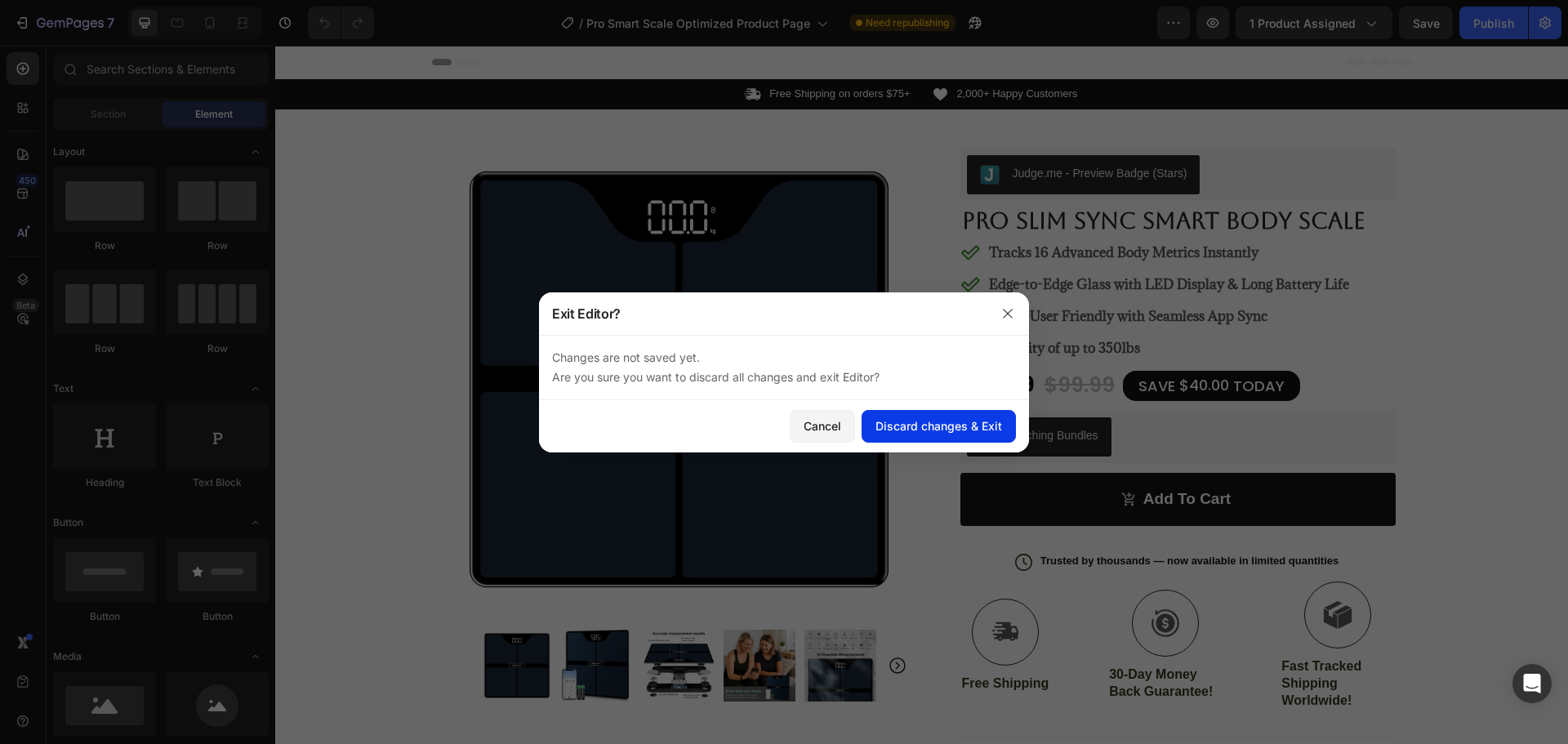 click on "Discard changes & Exit" 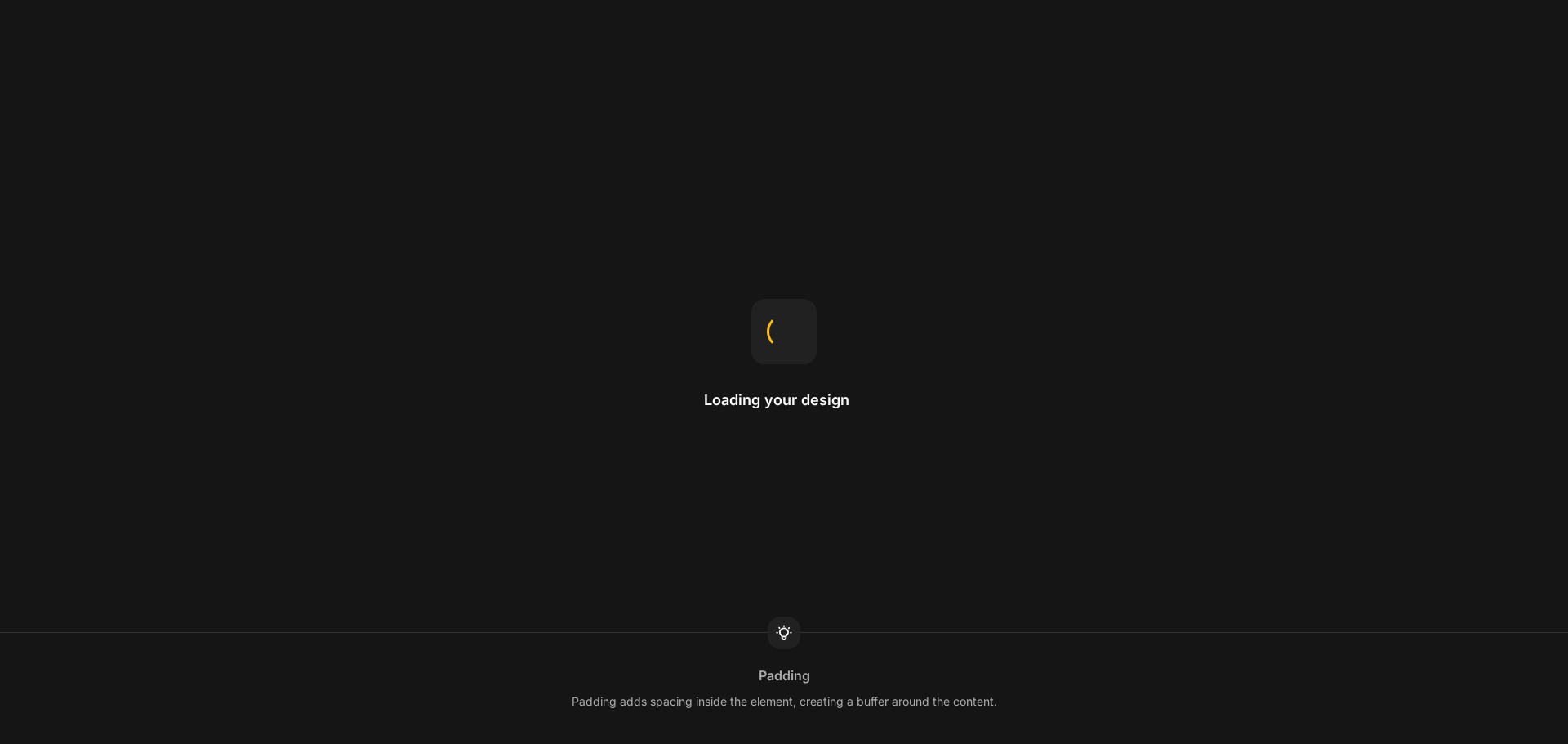scroll, scrollTop: 0, scrollLeft: 0, axis: both 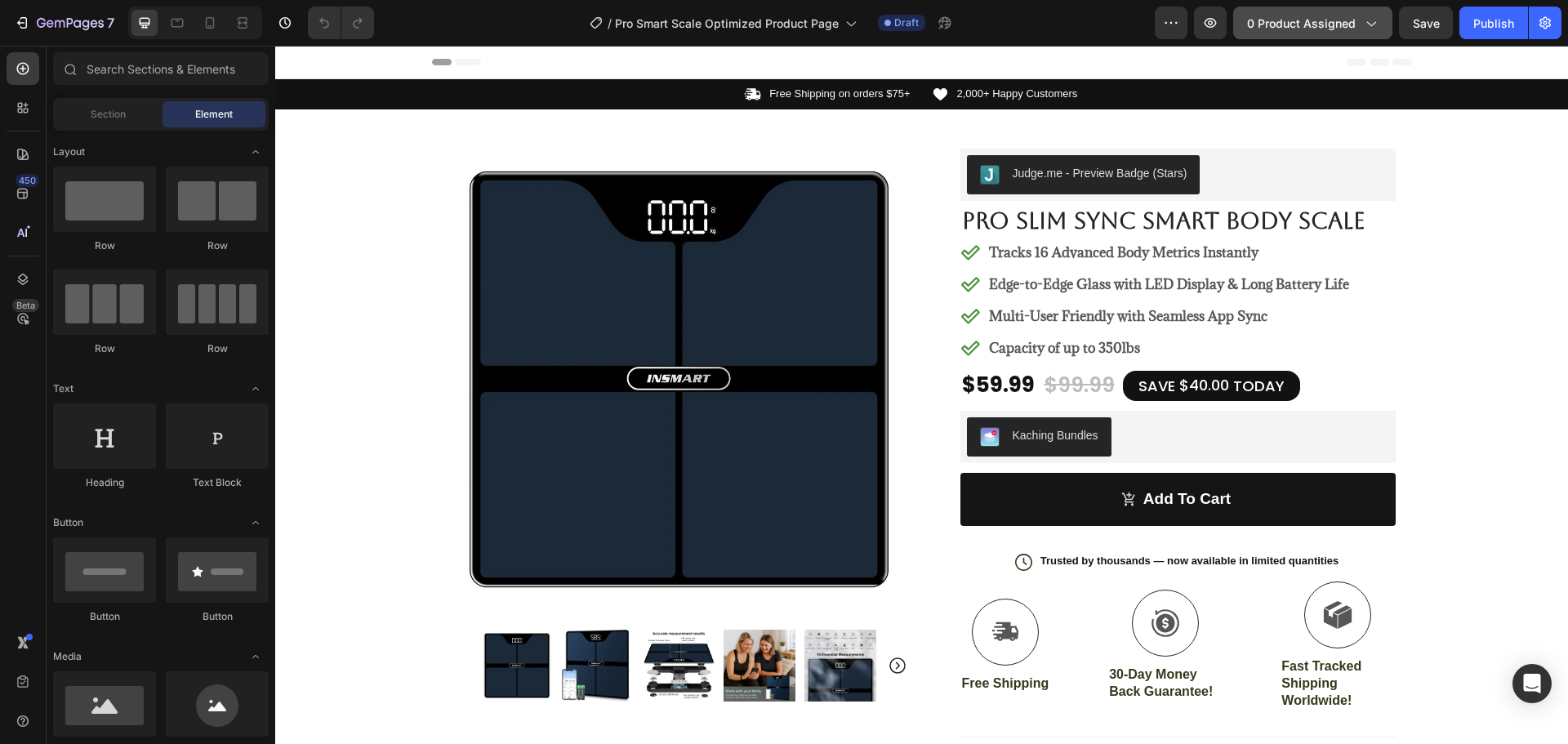 click on "0 product assigned" 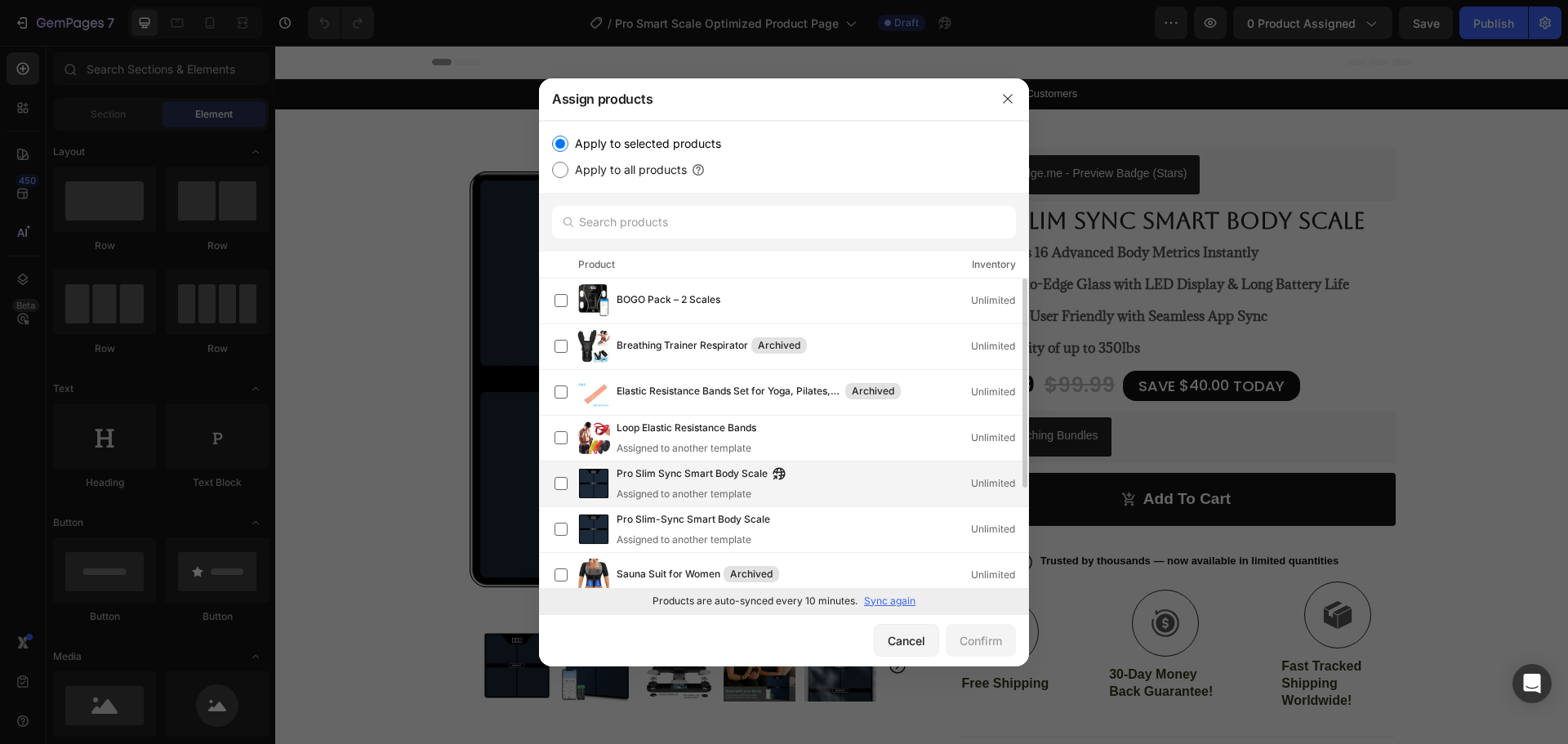 click on "Pro Slim Sync Smart Body Scale" at bounding box center [692, 474] 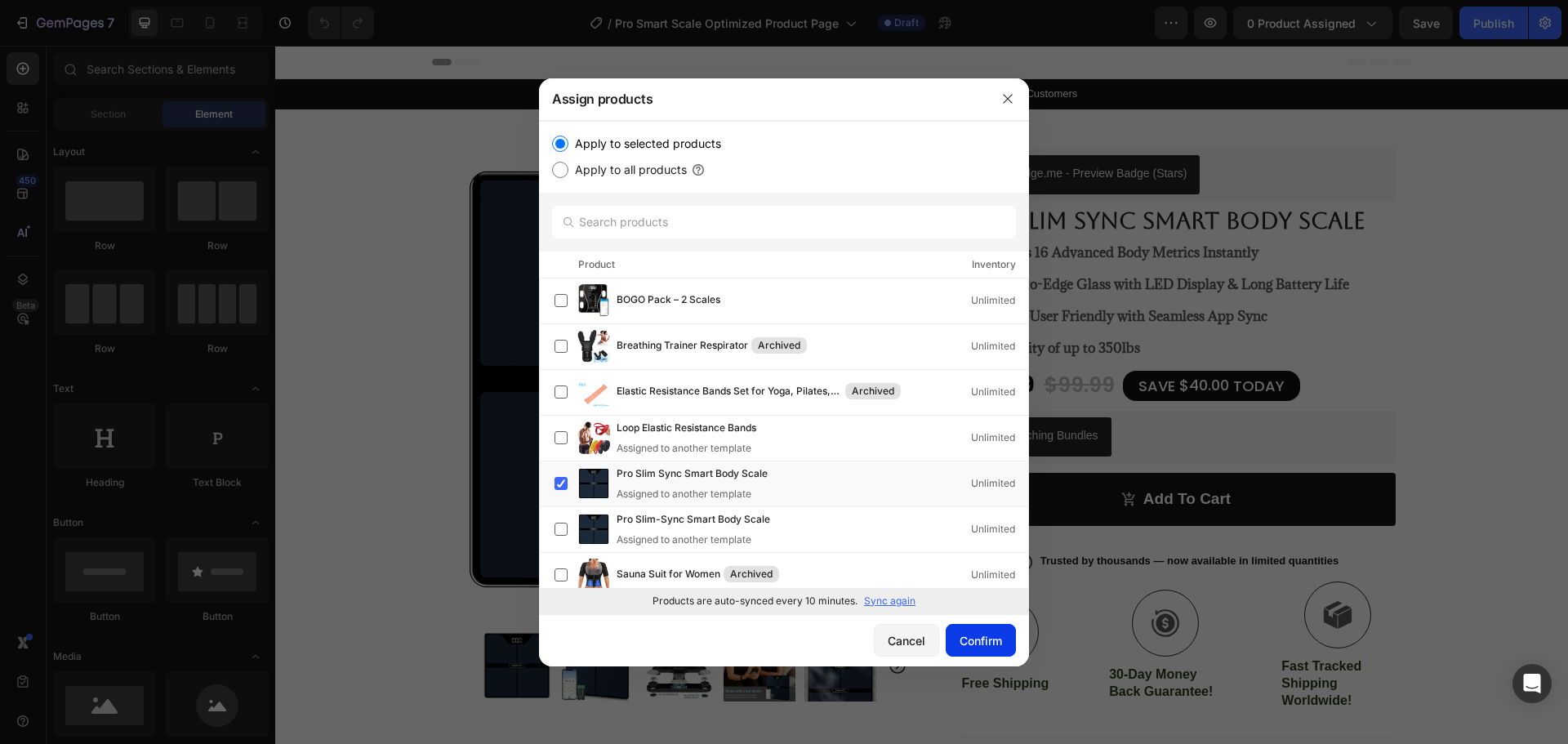 click on "Confirm" at bounding box center (981, 640) 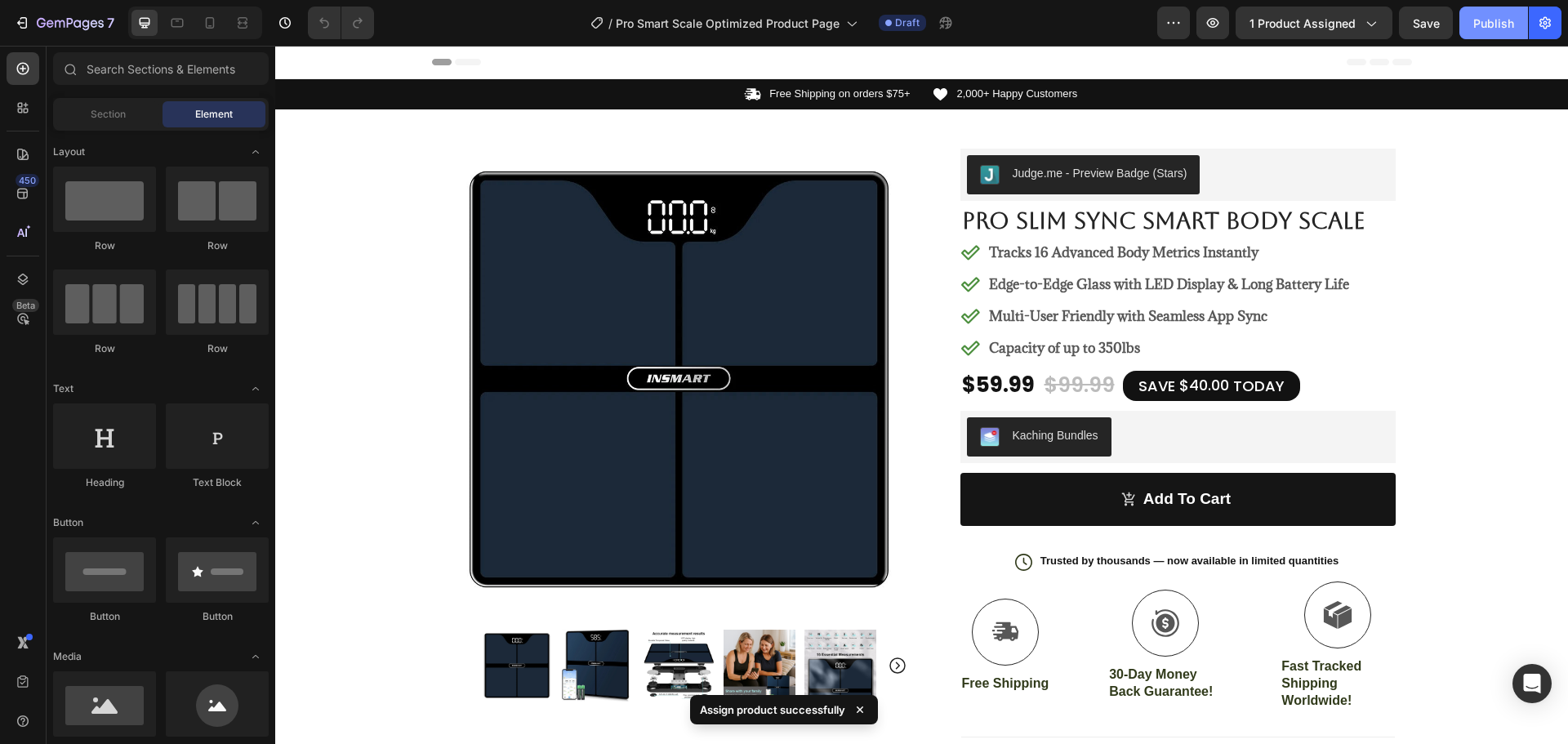 click on "Publish" 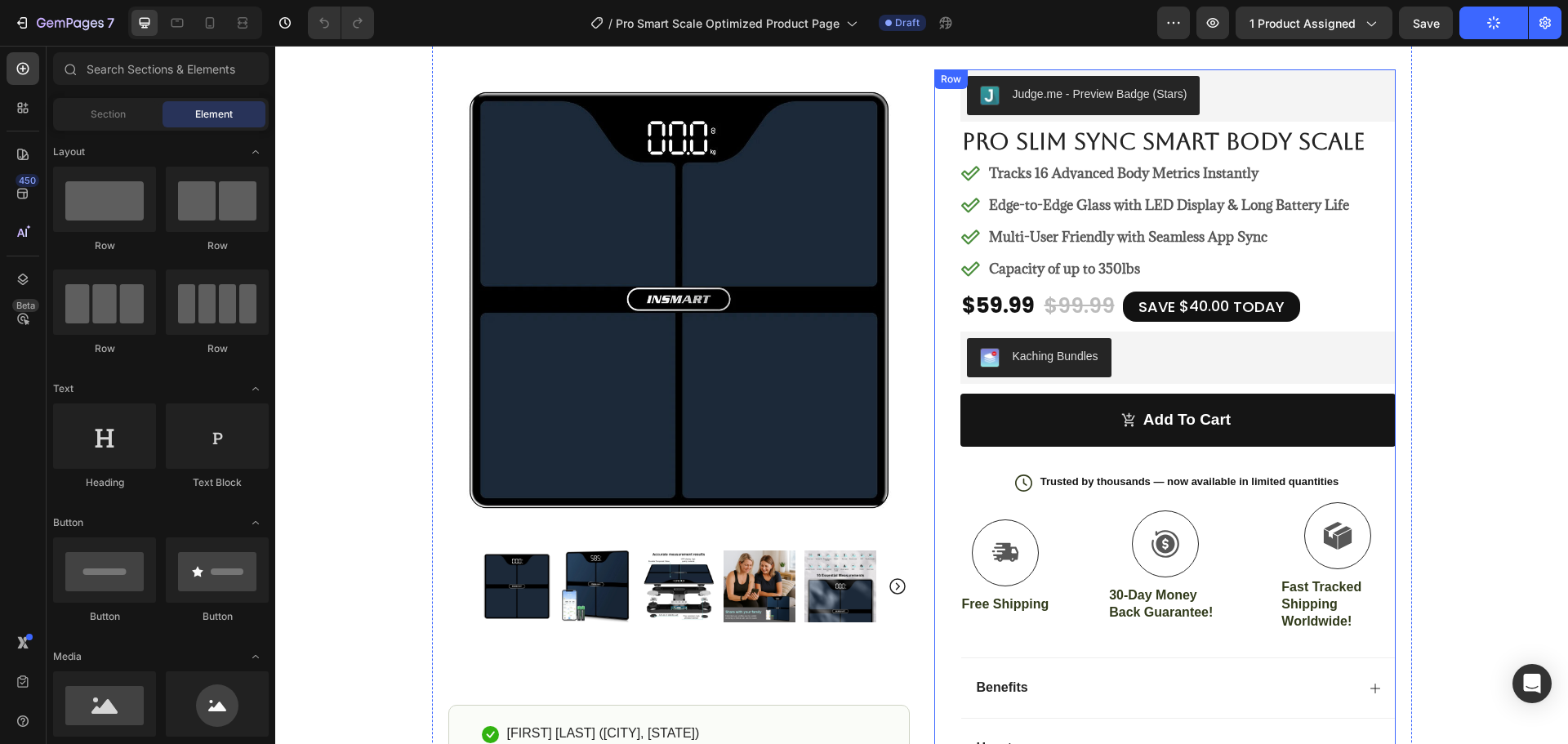 scroll, scrollTop: 0, scrollLeft: 0, axis: both 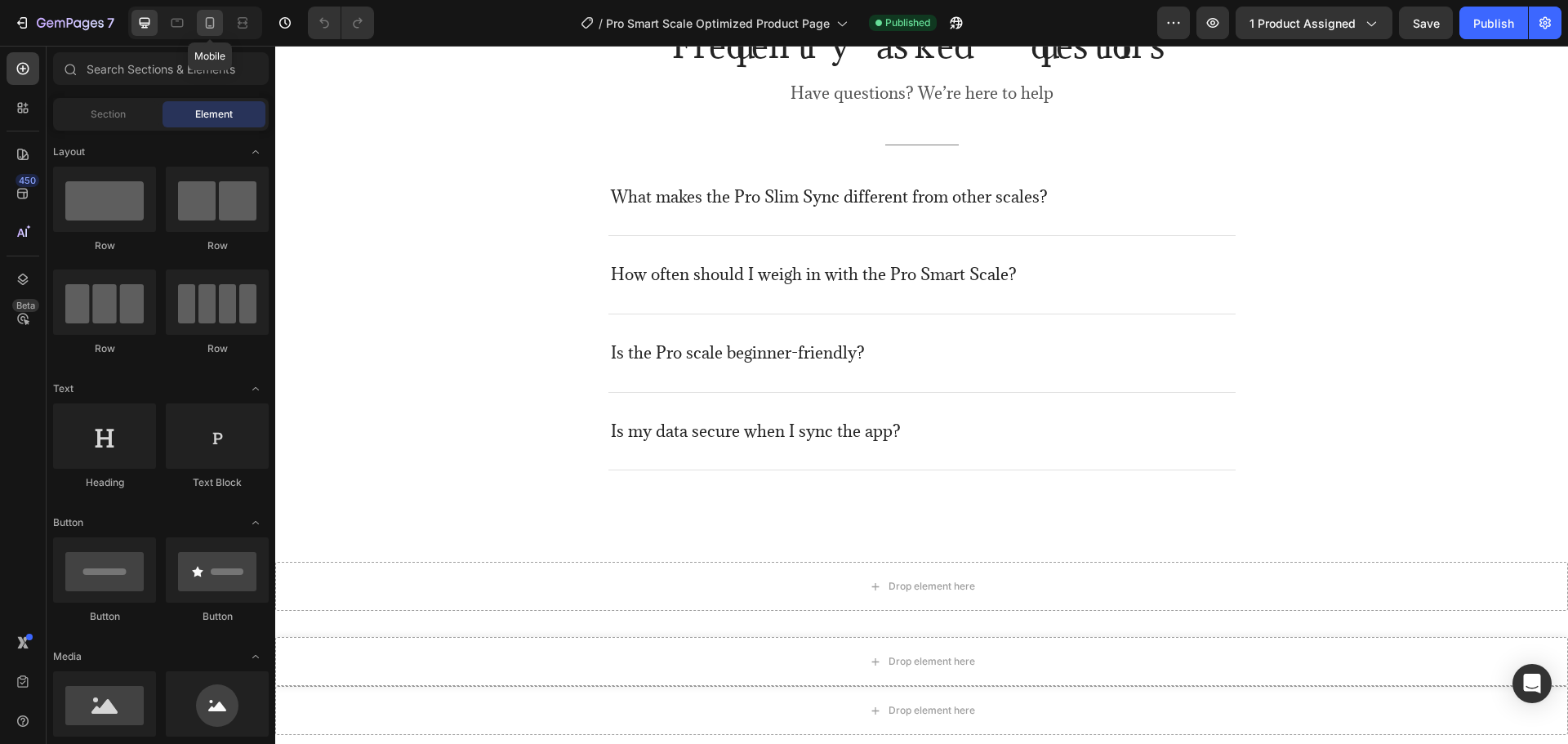 click 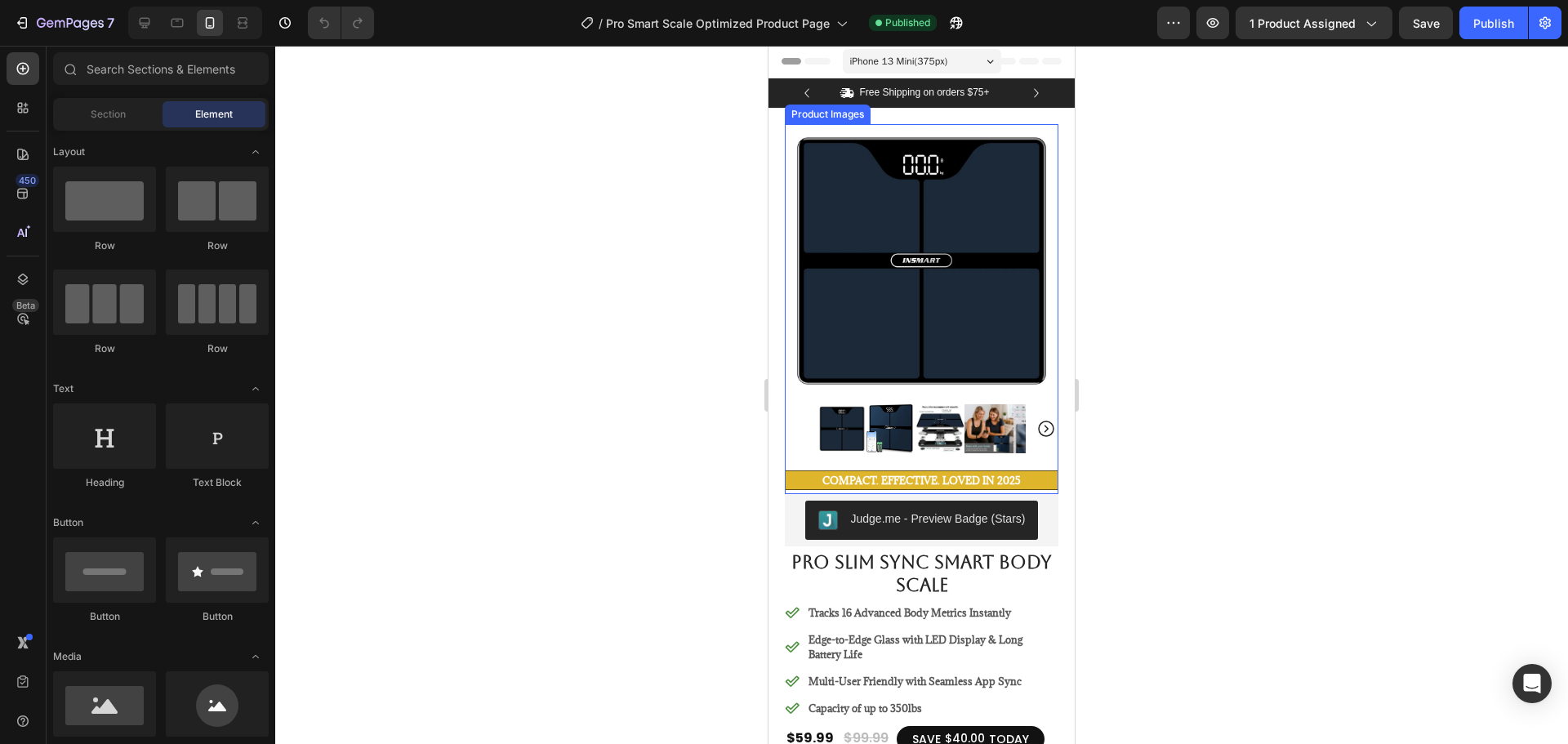 scroll, scrollTop: 0, scrollLeft: 0, axis: both 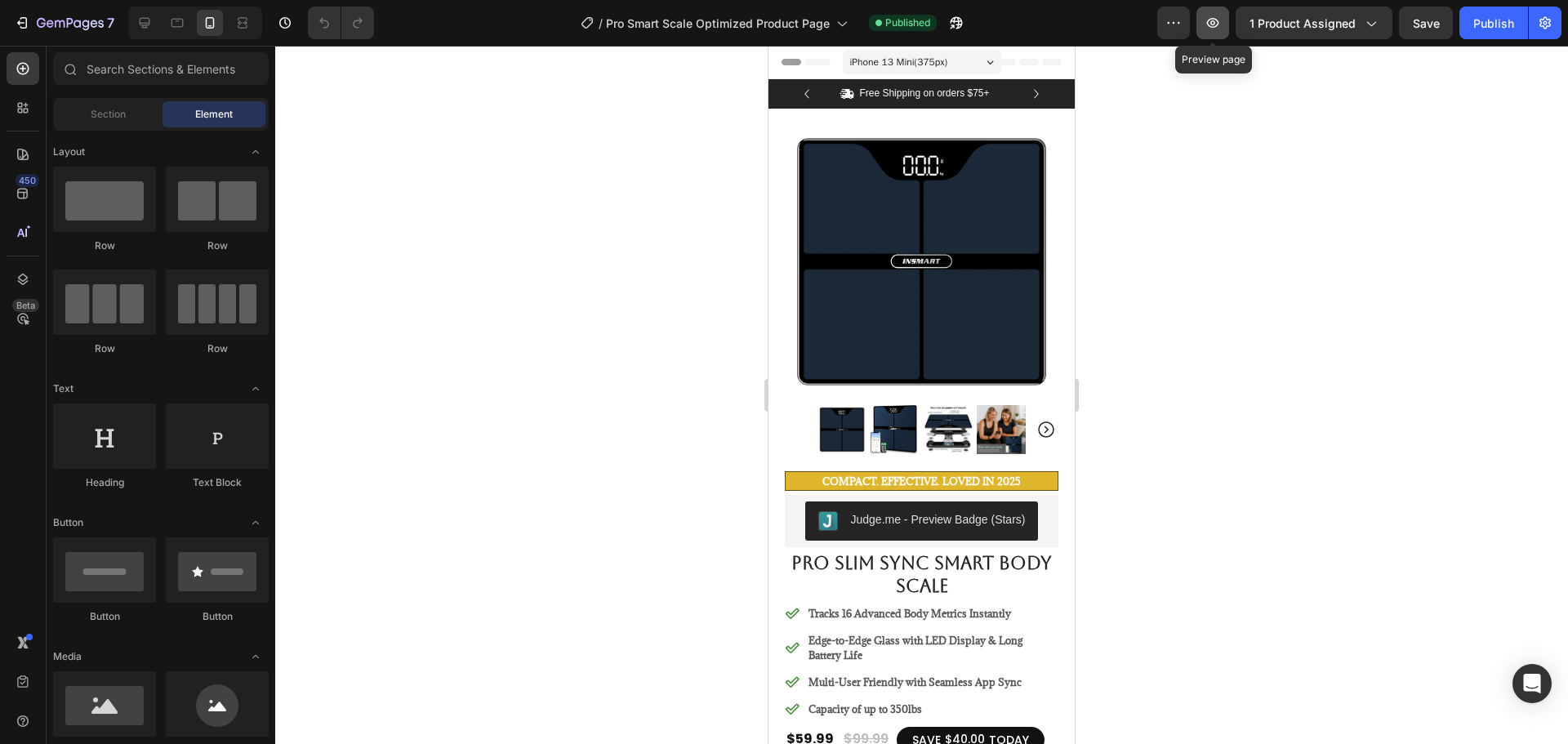 click 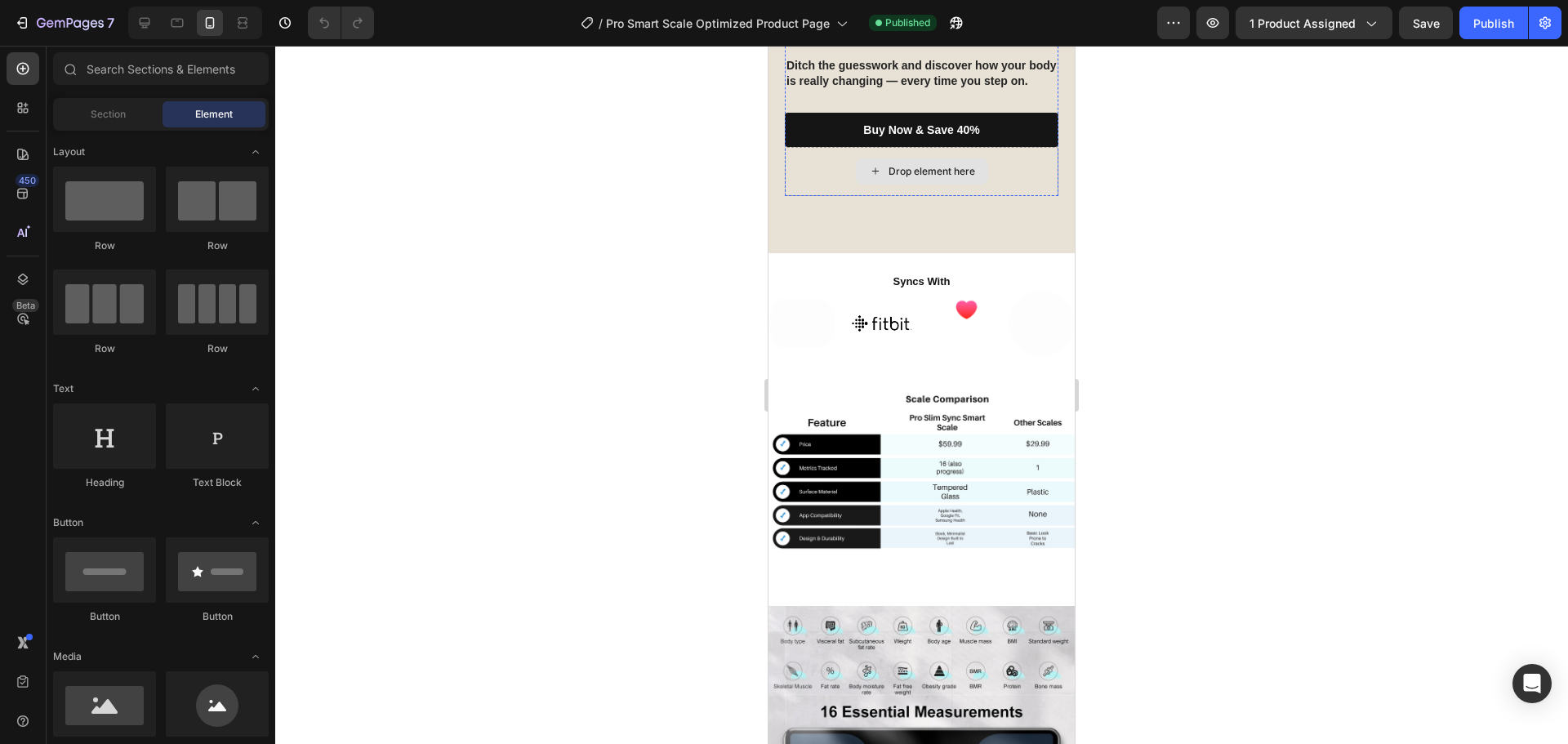 scroll, scrollTop: 1960, scrollLeft: 0, axis: vertical 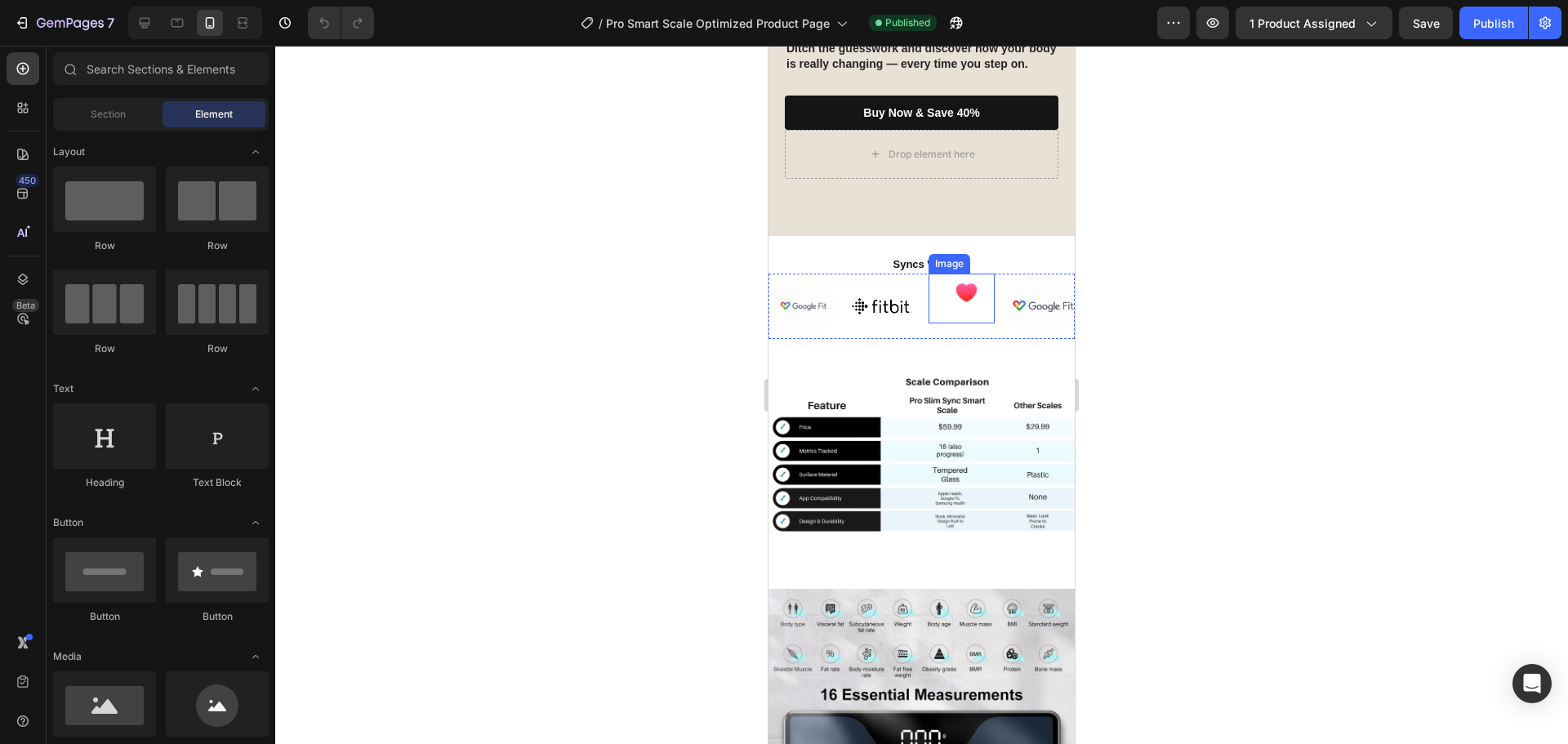 click at bounding box center [961, 298] 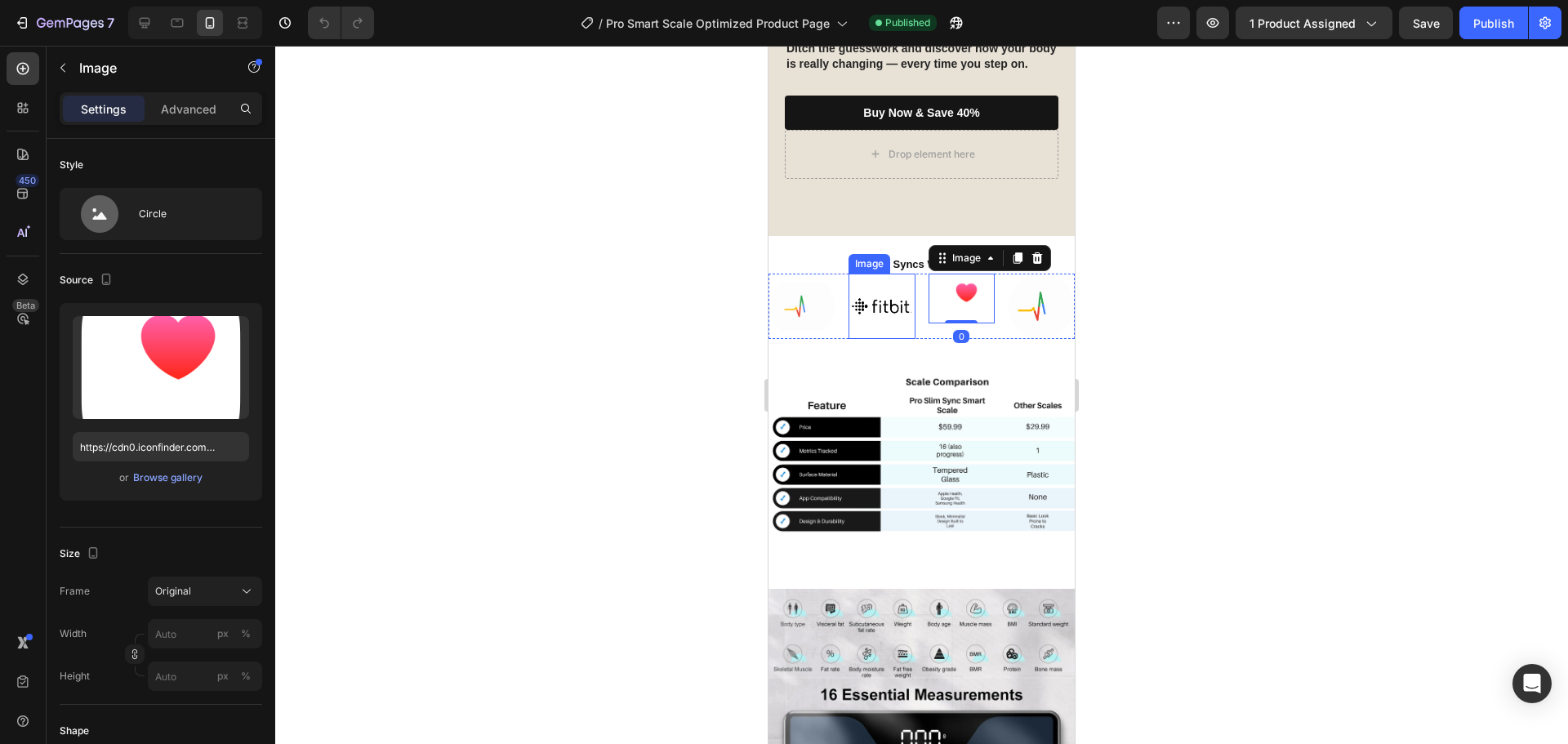 click at bounding box center (882, 306) 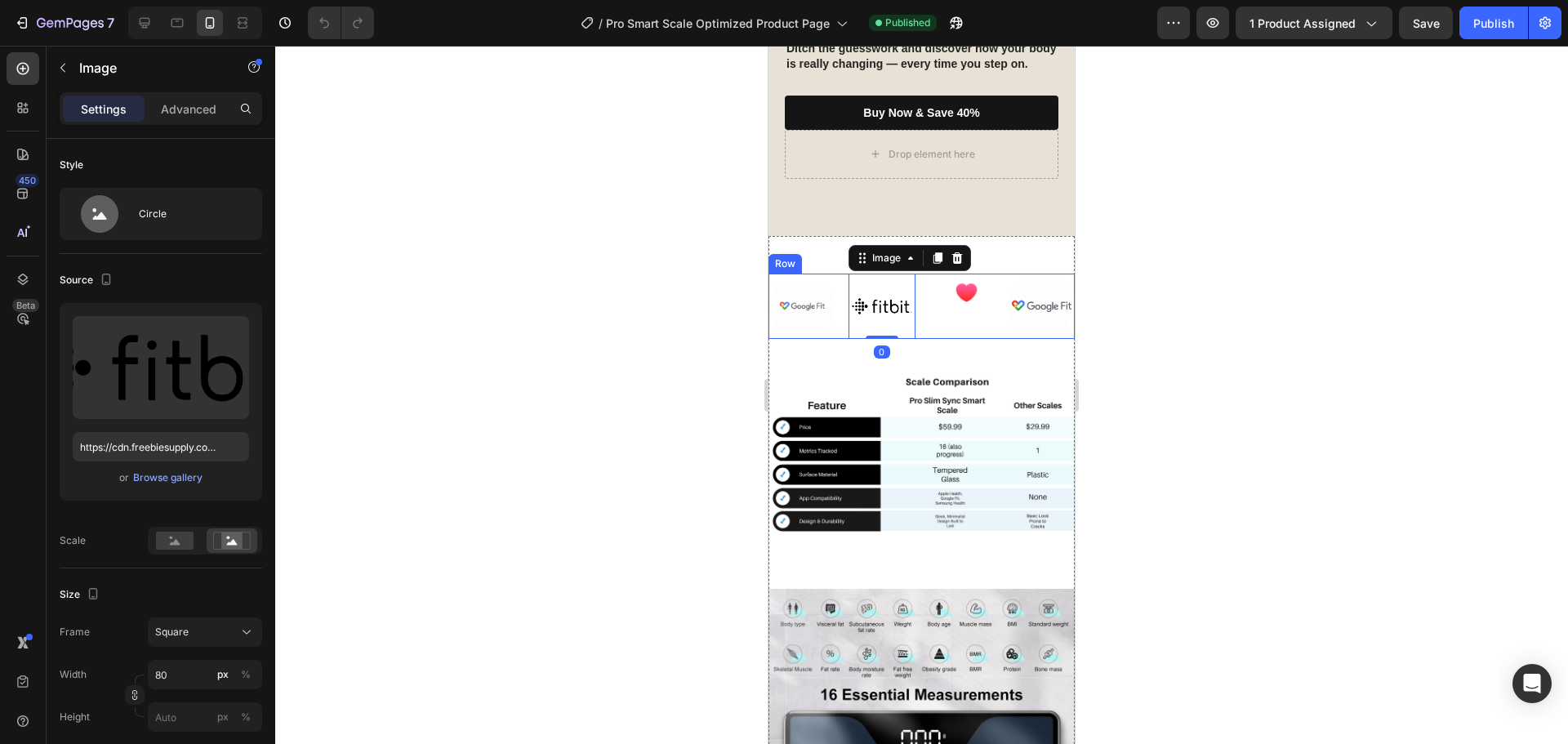 click at bounding box center (961, 298) 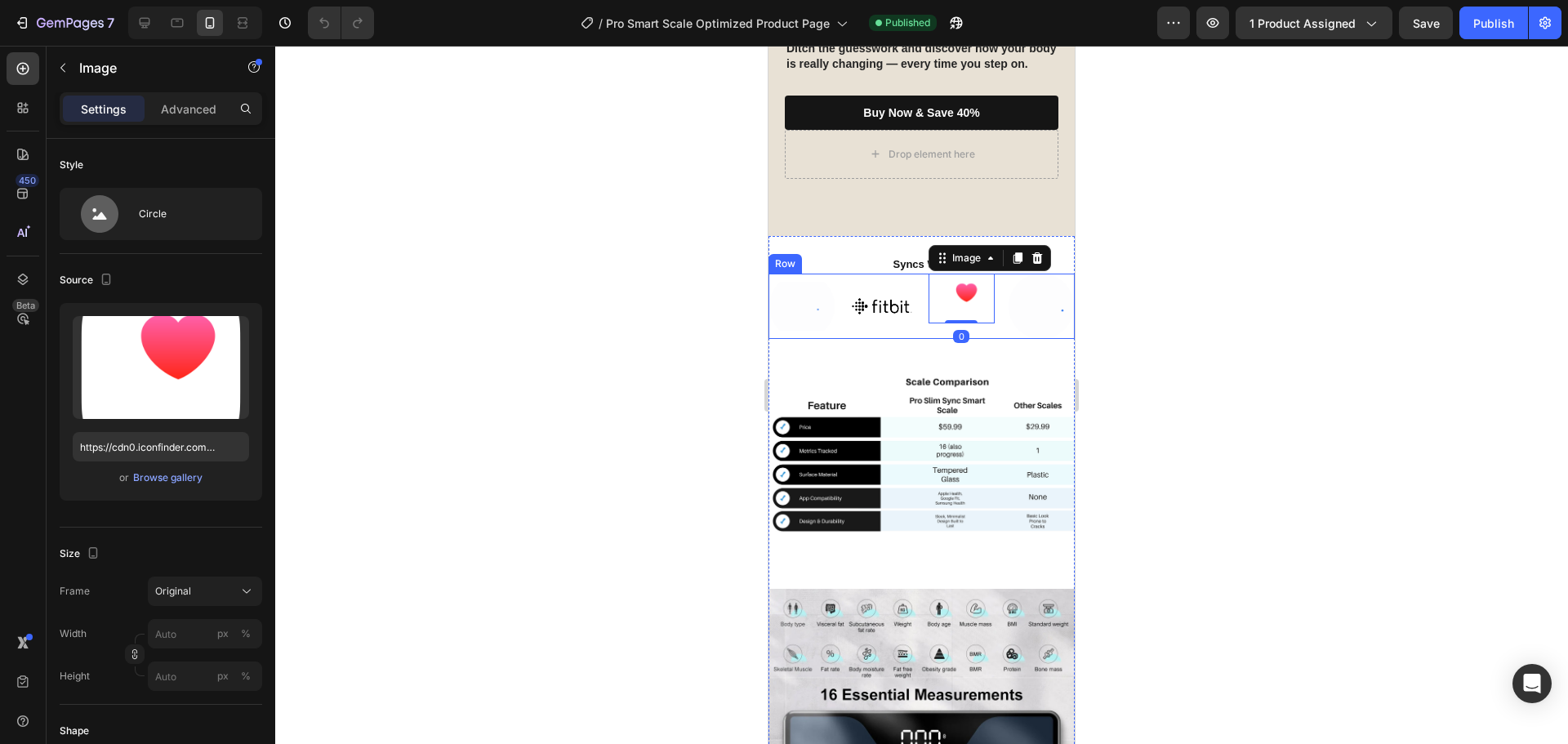 click on "Image Image Image   0 Image Row" at bounding box center (921, 306) 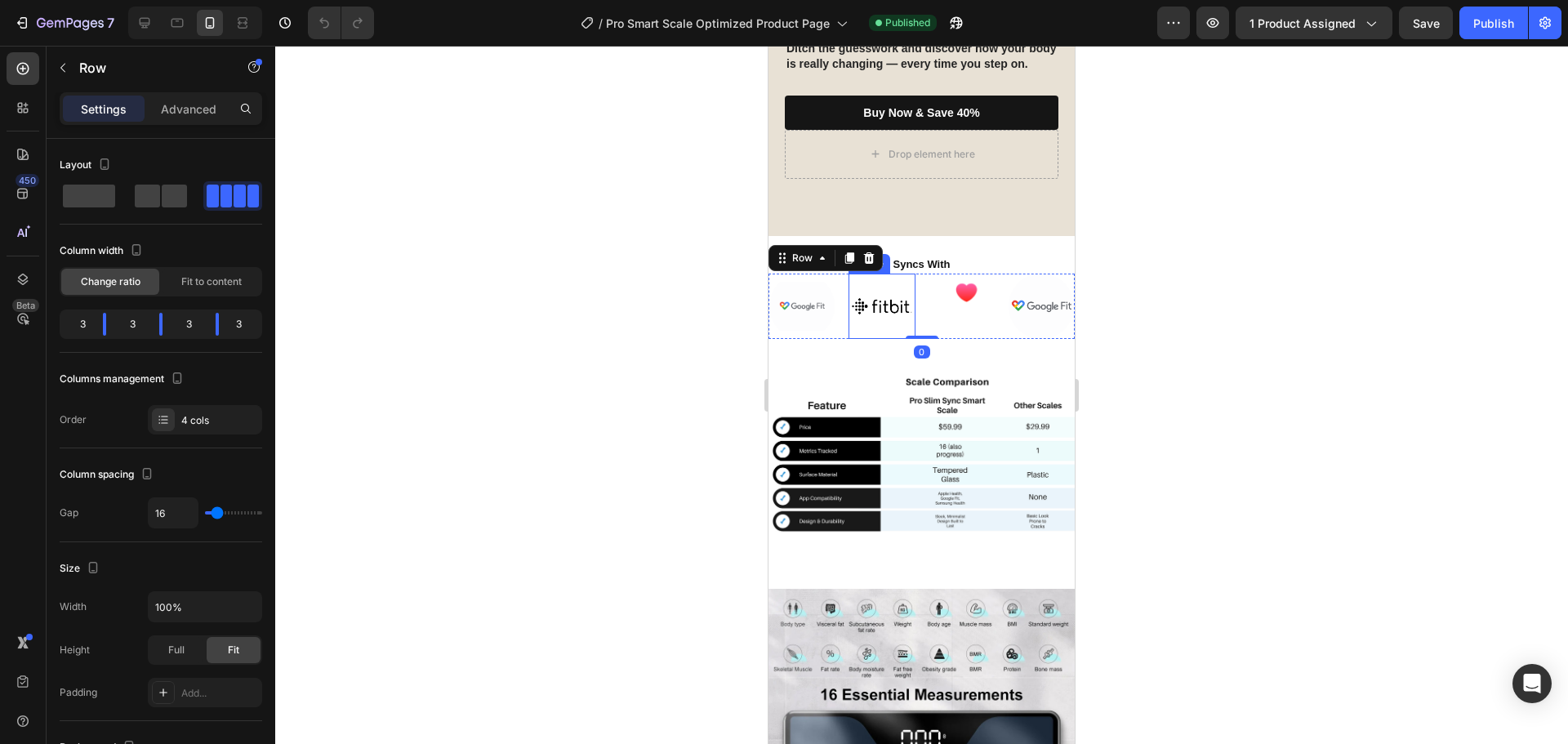 click at bounding box center [802, 306] 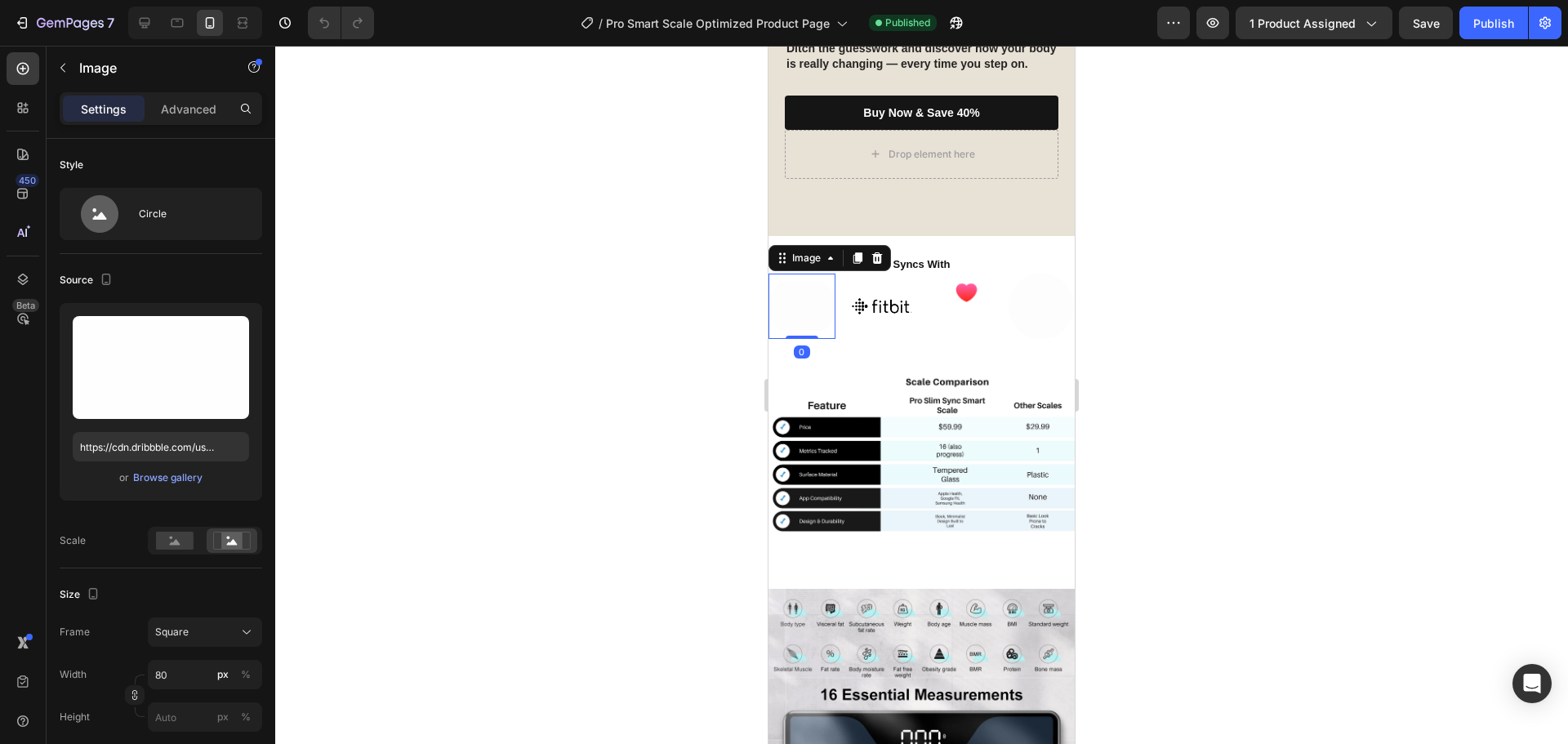 click at bounding box center (882, 306) 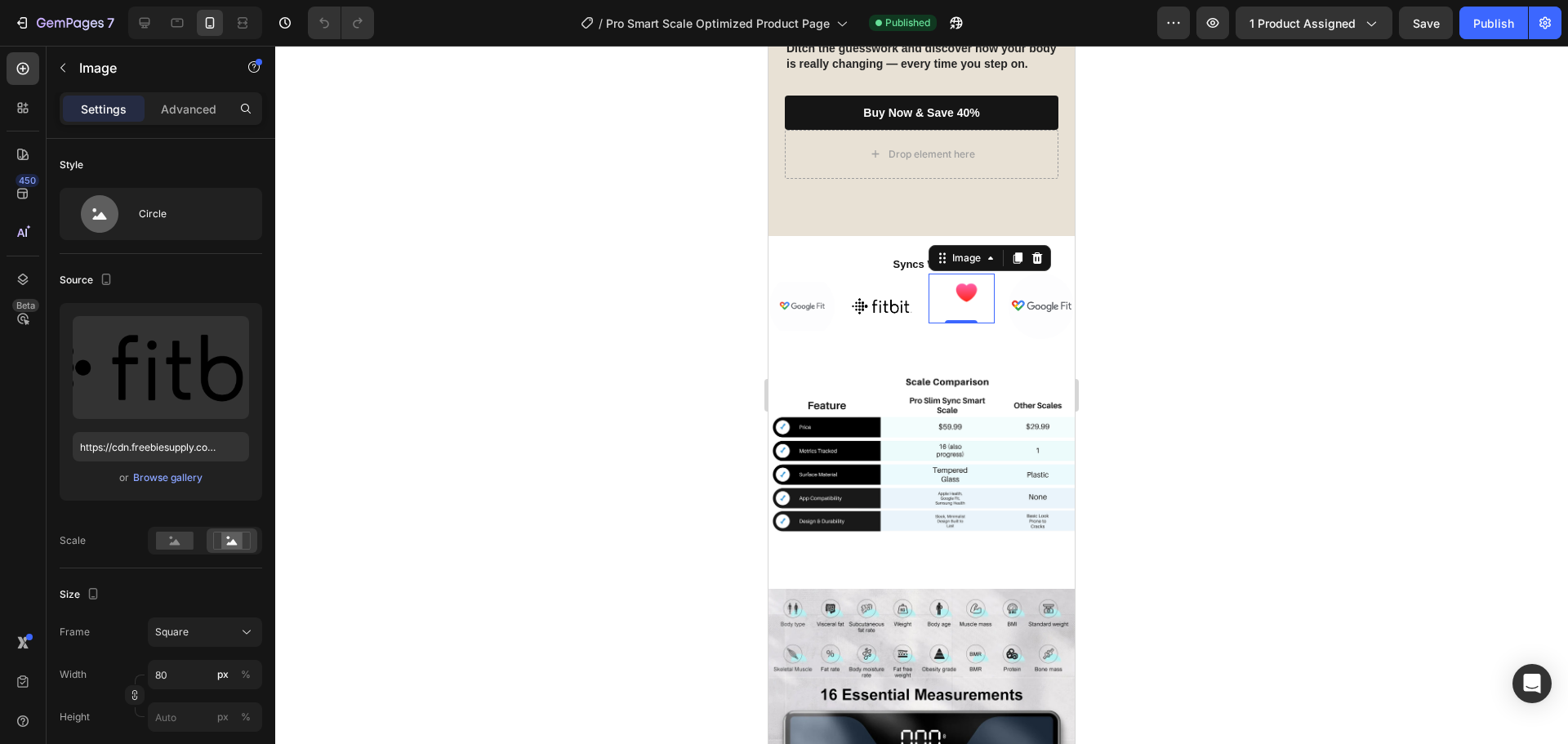 click at bounding box center (961, 298) 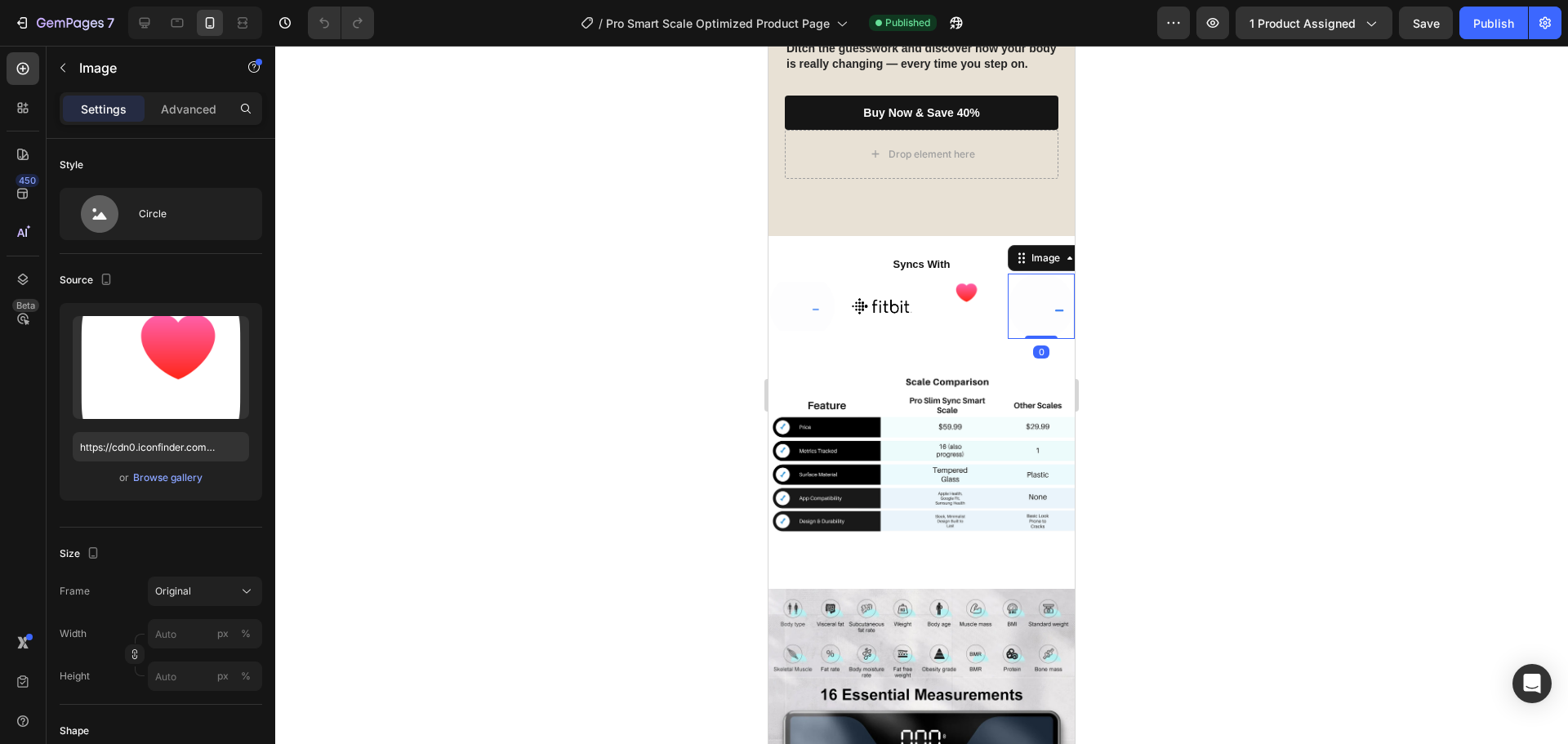 click at bounding box center [1041, 306] 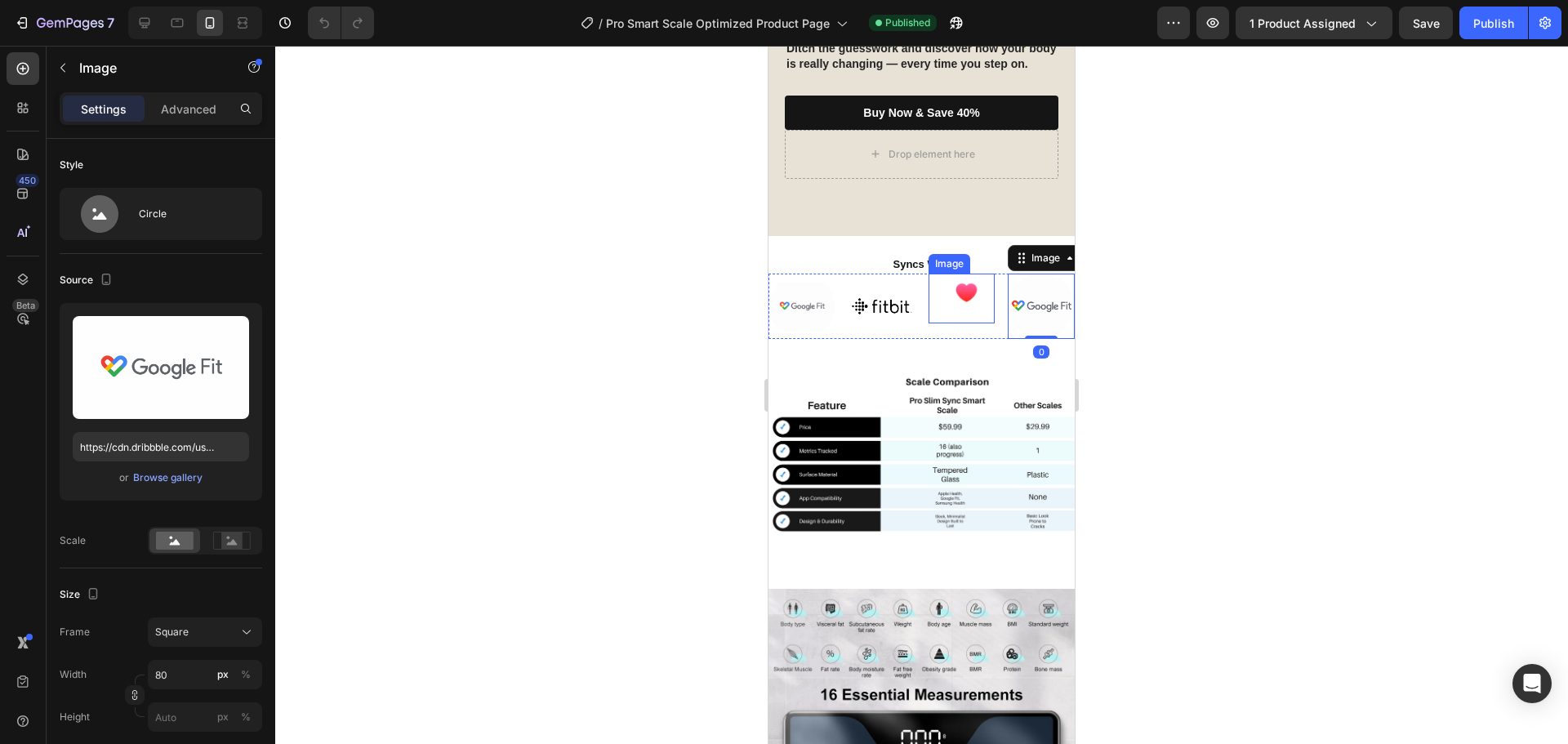 click at bounding box center (961, 298) 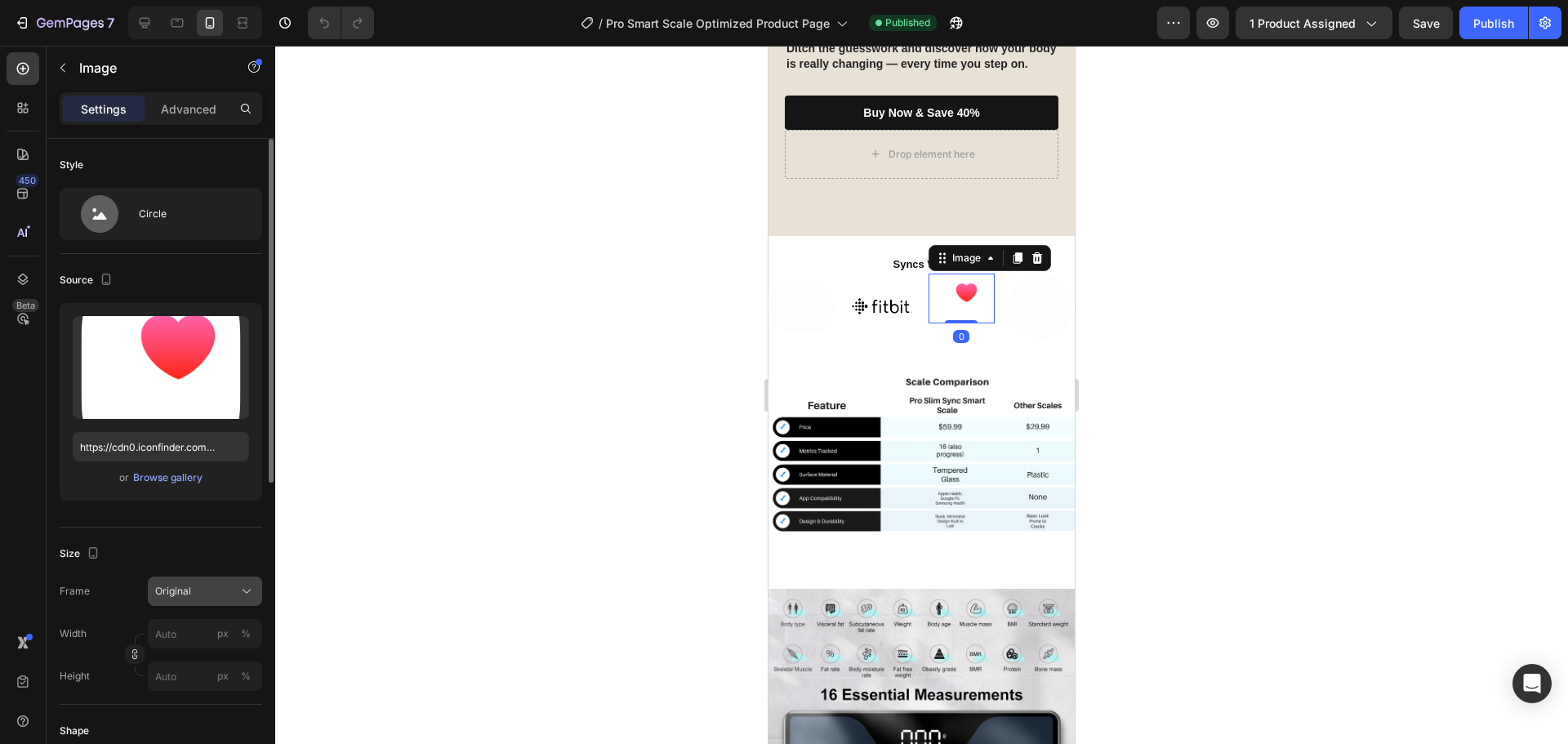 click on "Original" 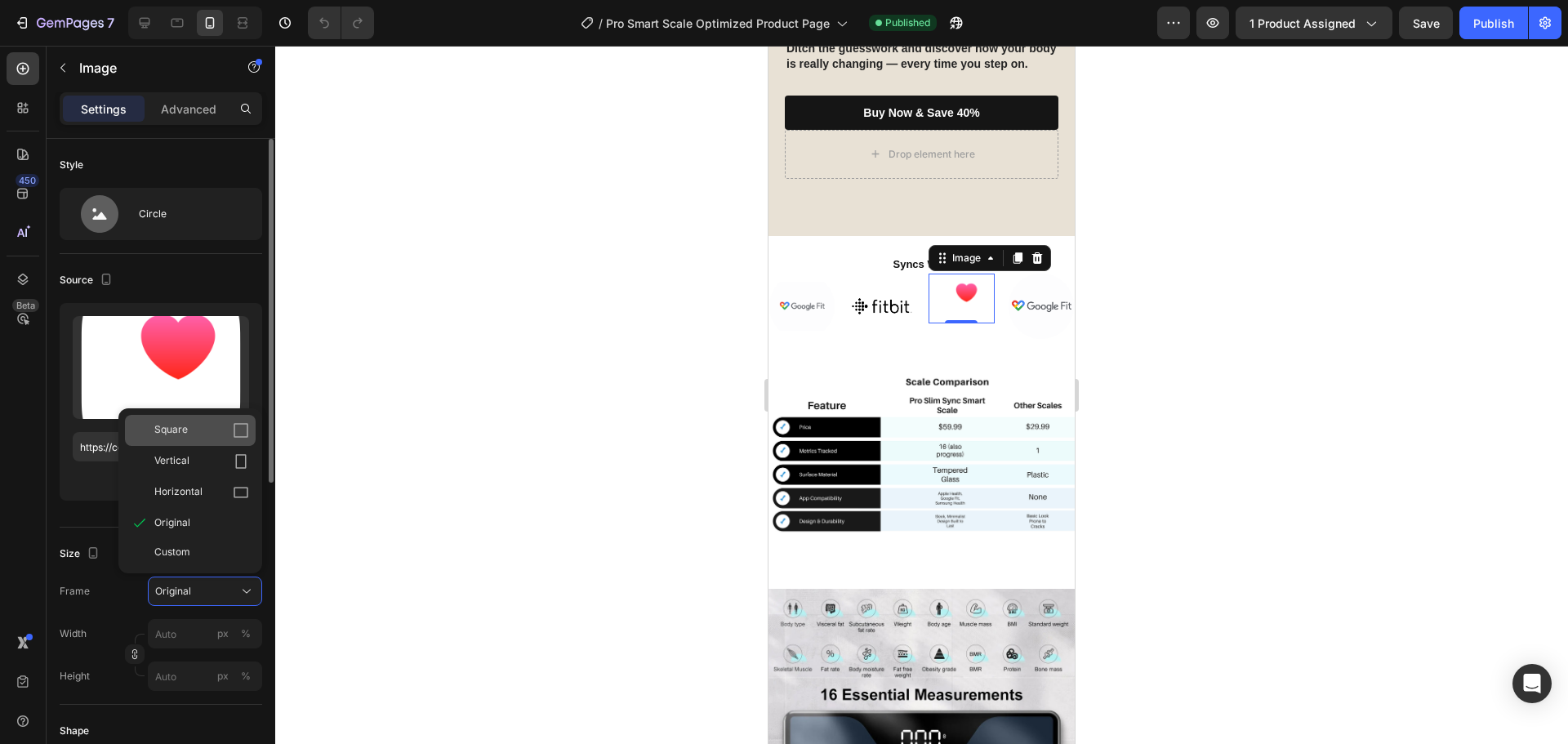 click on "Square" at bounding box center [202, 430] 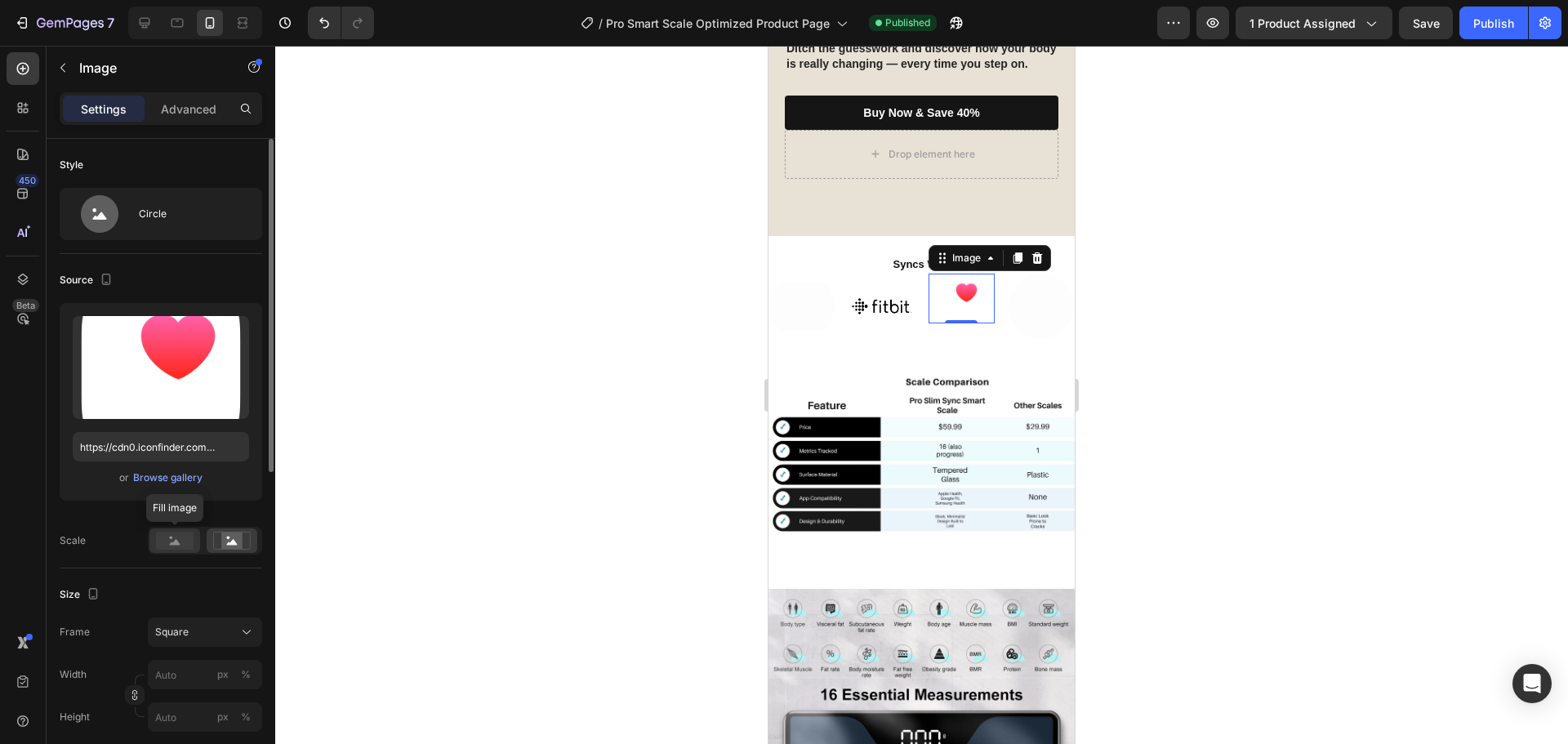 click 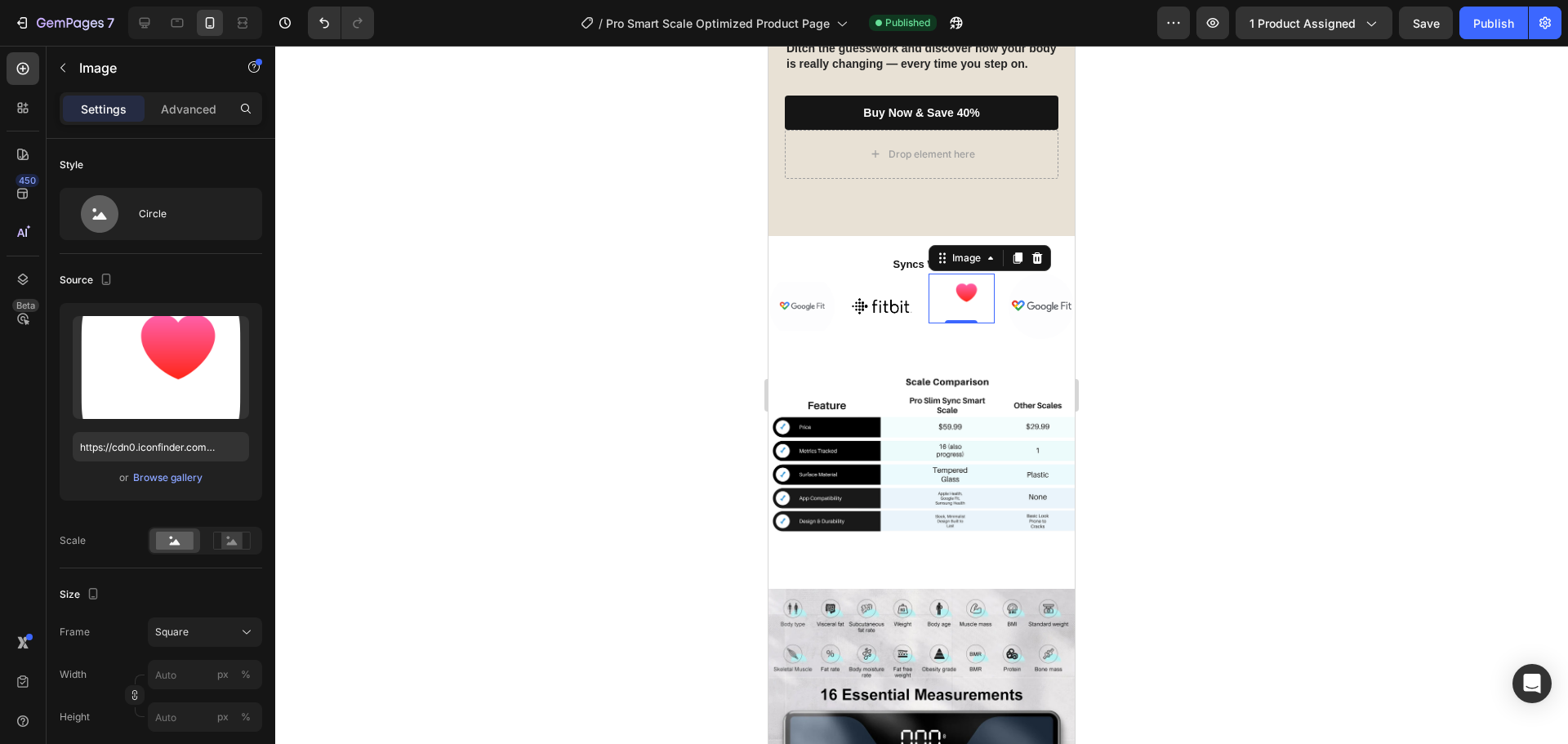click at bounding box center [961, 298] 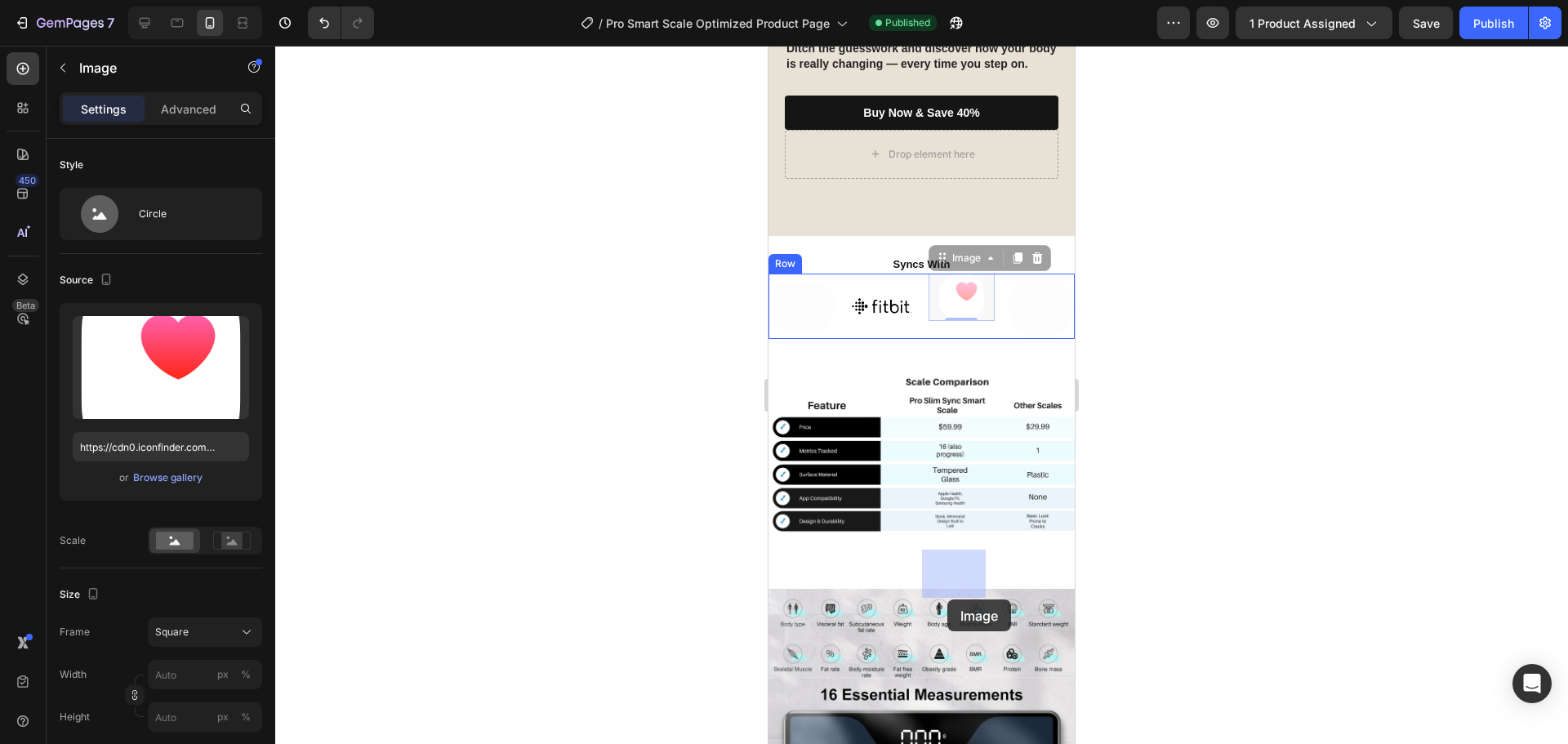 drag, startPoint x: 955, startPoint y: 579, endPoint x: 947, endPoint y: 599, distance: 21.54066 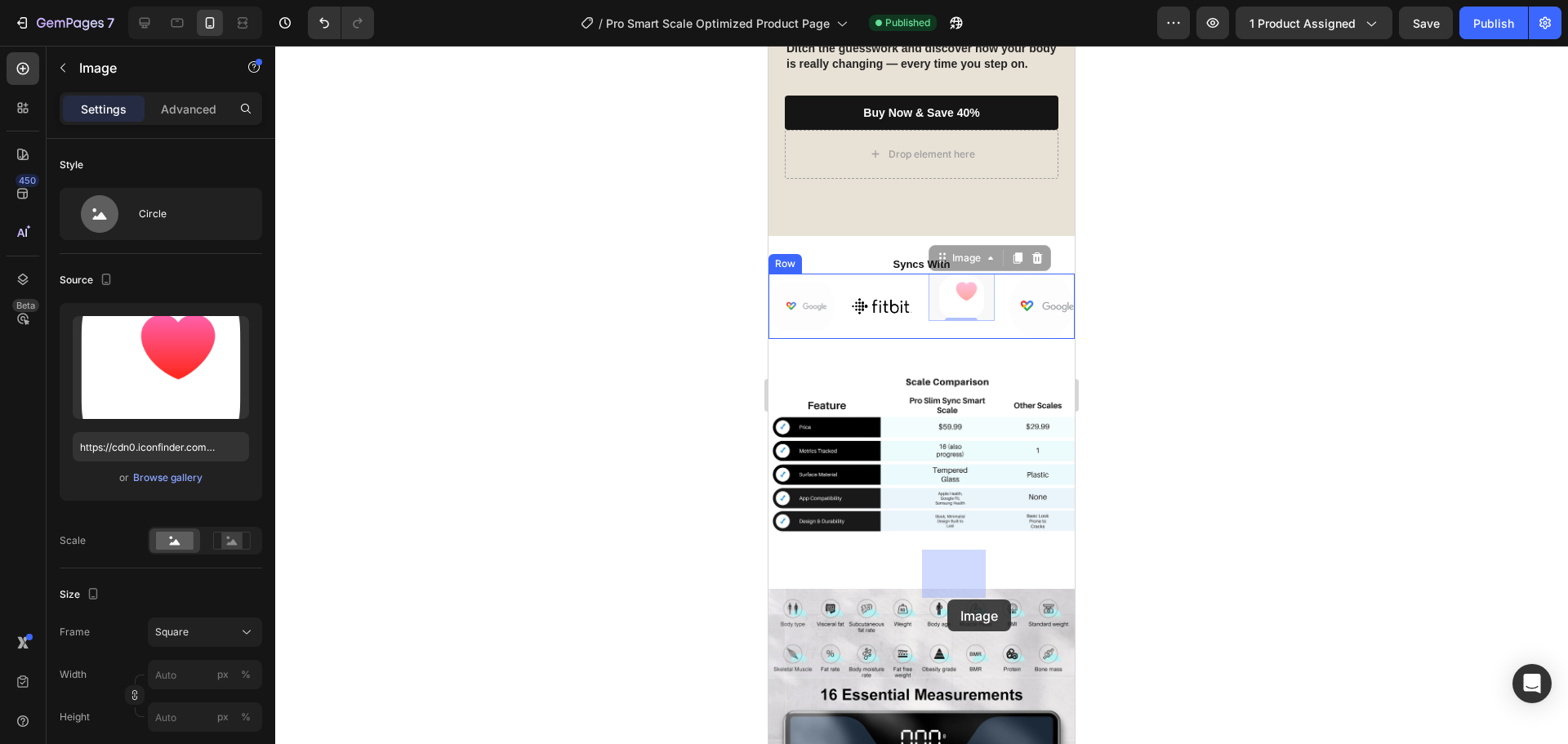 click on "iPhone 13 Mini  ( 375 px) iPhone 13 Mini iPhone 13 Pro iPhone 11 Pro Max iPhone 15 Pro Max Pixel 7 Galaxy S8+ Galaxy S20 Ultra iPad Mini iPad Air iPad Pro Header Image Real Data. Real Progress. Heading Ditch the guesswork and discover how your body is really changing — every time you step on. Text Block buy now & save 40% Button
Drop element here Row Row Row Section 3 Syncs With Heading Image Image Image   0 Image   0 Image Row Image Image Image Image Image Image Row Image Image Row Section 4
Drop element here Sticky Root Start with Sections from sidebar Add sections Add elements Start with Generating from URL or image Add section Choose templates inspired by CRO experts Generate layout from URL or image Add blank section then drag & drop elements Footer" at bounding box center [921, 269] 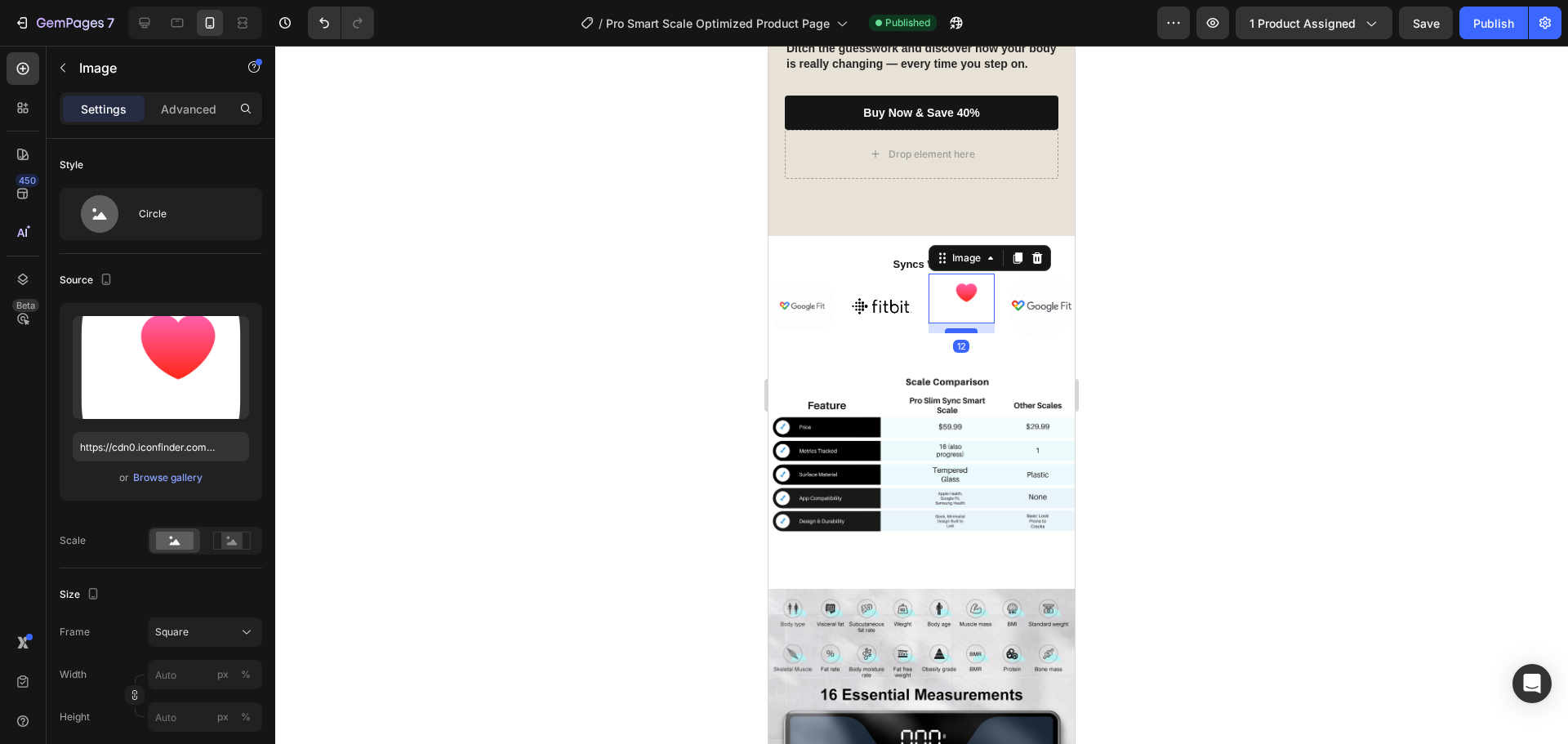 drag, startPoint x: 951, startPoint y: 595, endPoint x: 949, endPoint y: 610, distance: 15.132746 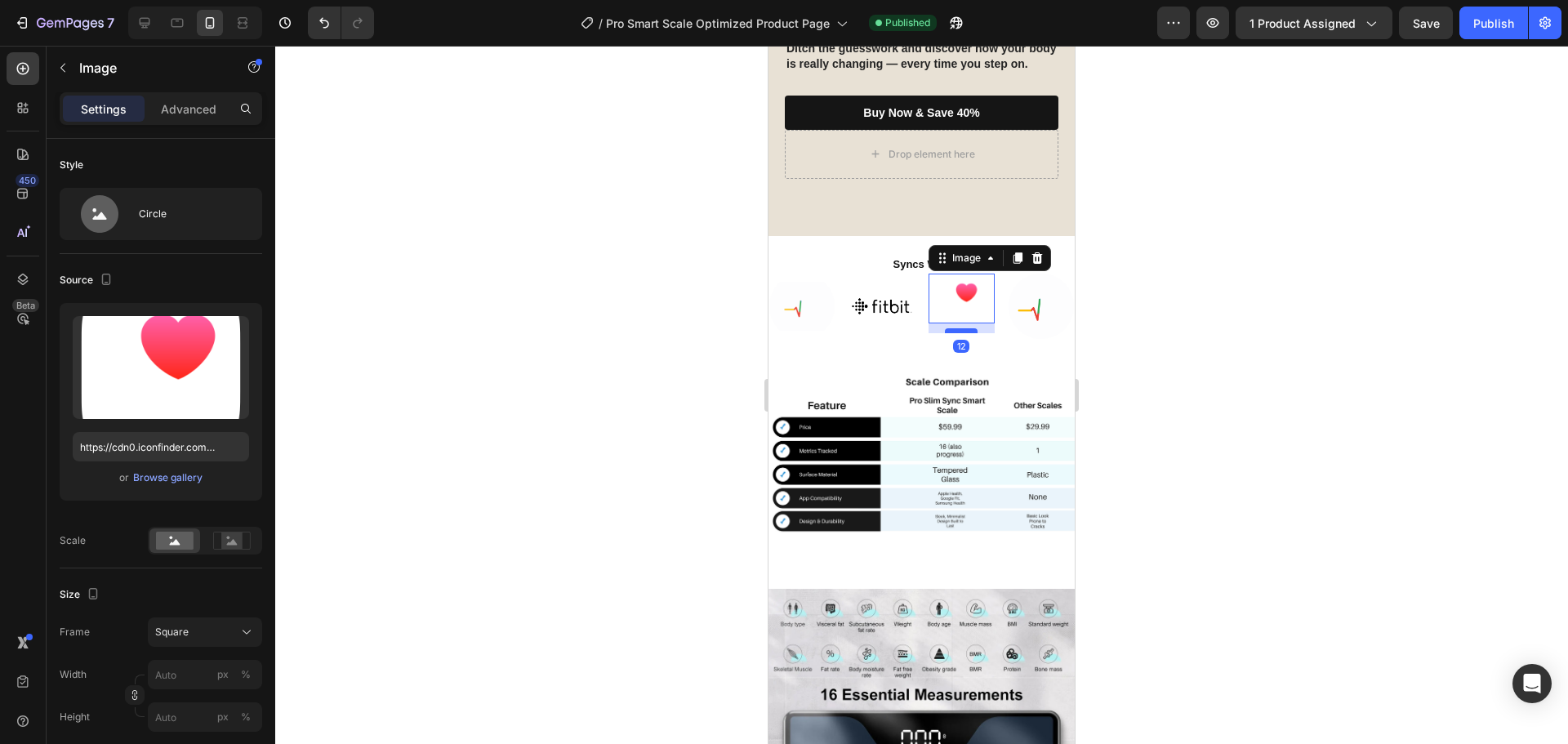 click at bounding box center [961, 331] 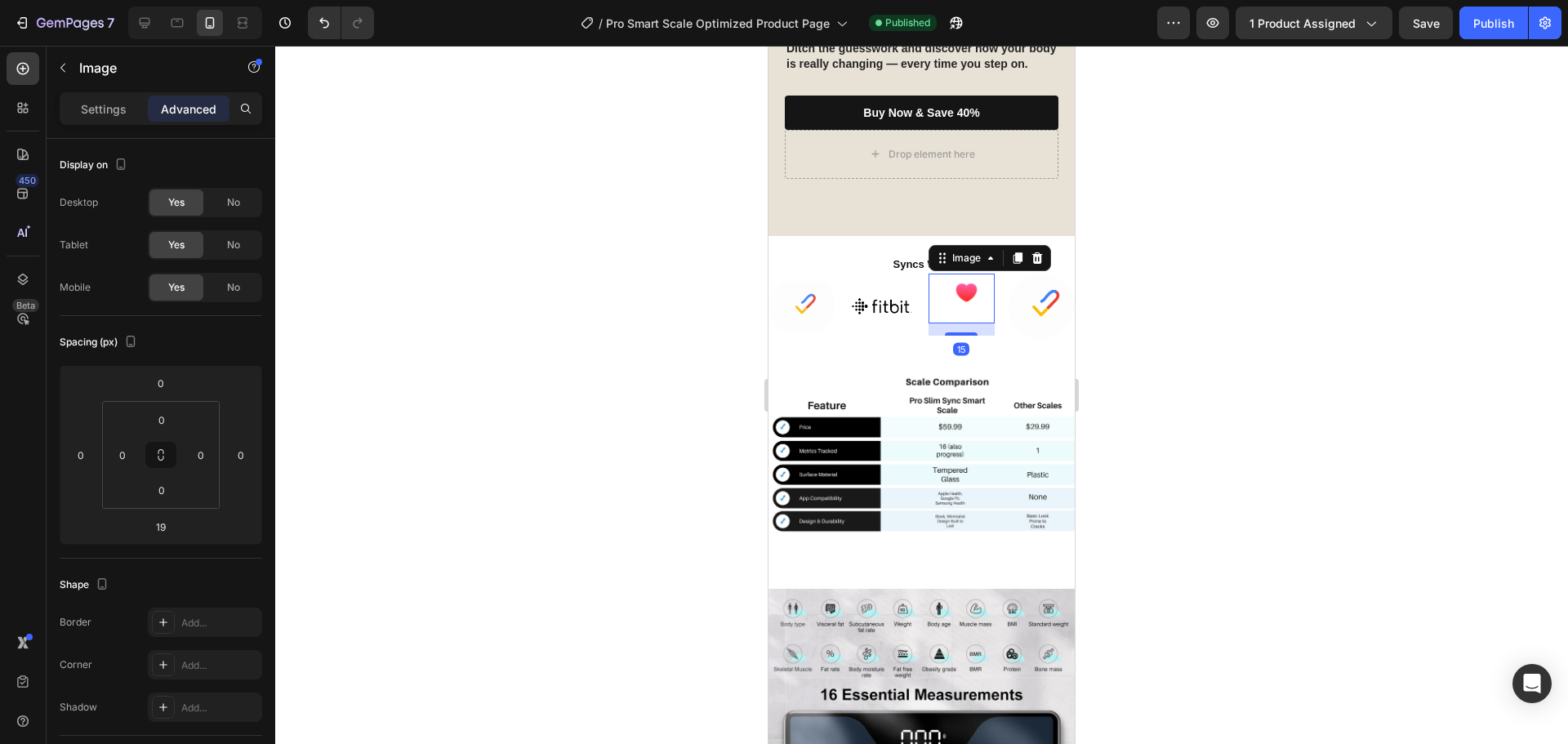 drag, startPoint x: 949, startPoint y: 610, endPoint x: 947, endPoint y: 579, distance: 31.064449 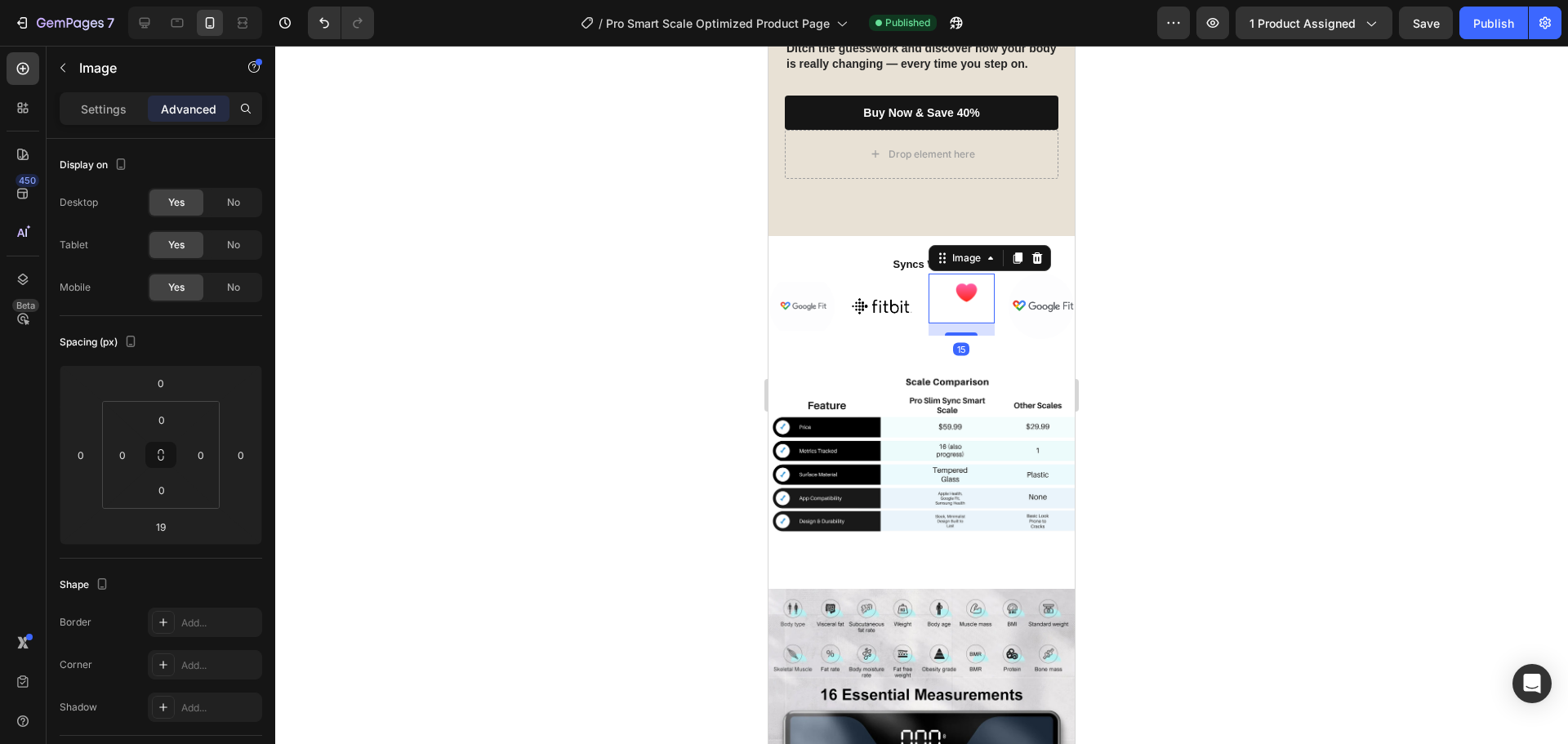 click at bounding box center [961, 334] 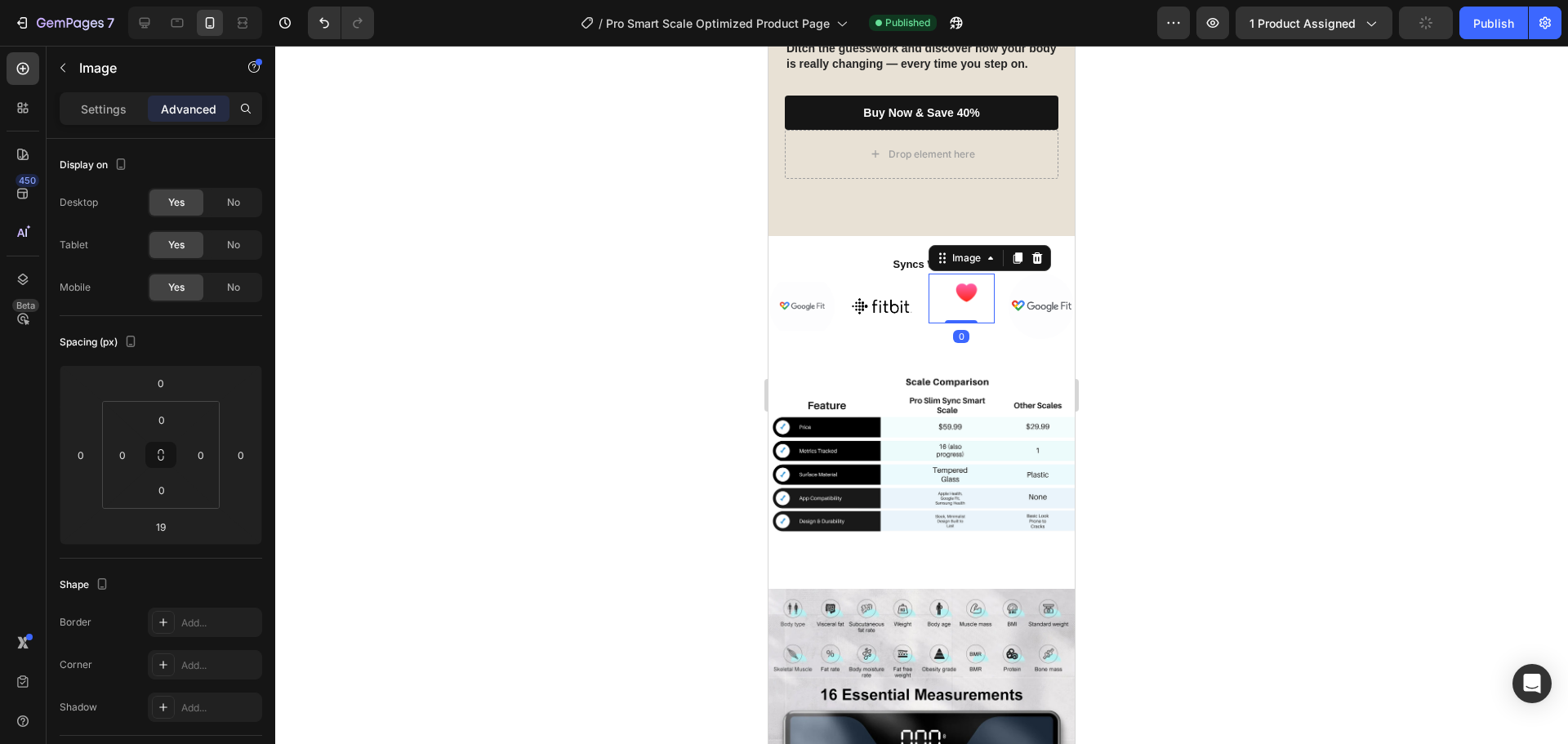 type on "0" 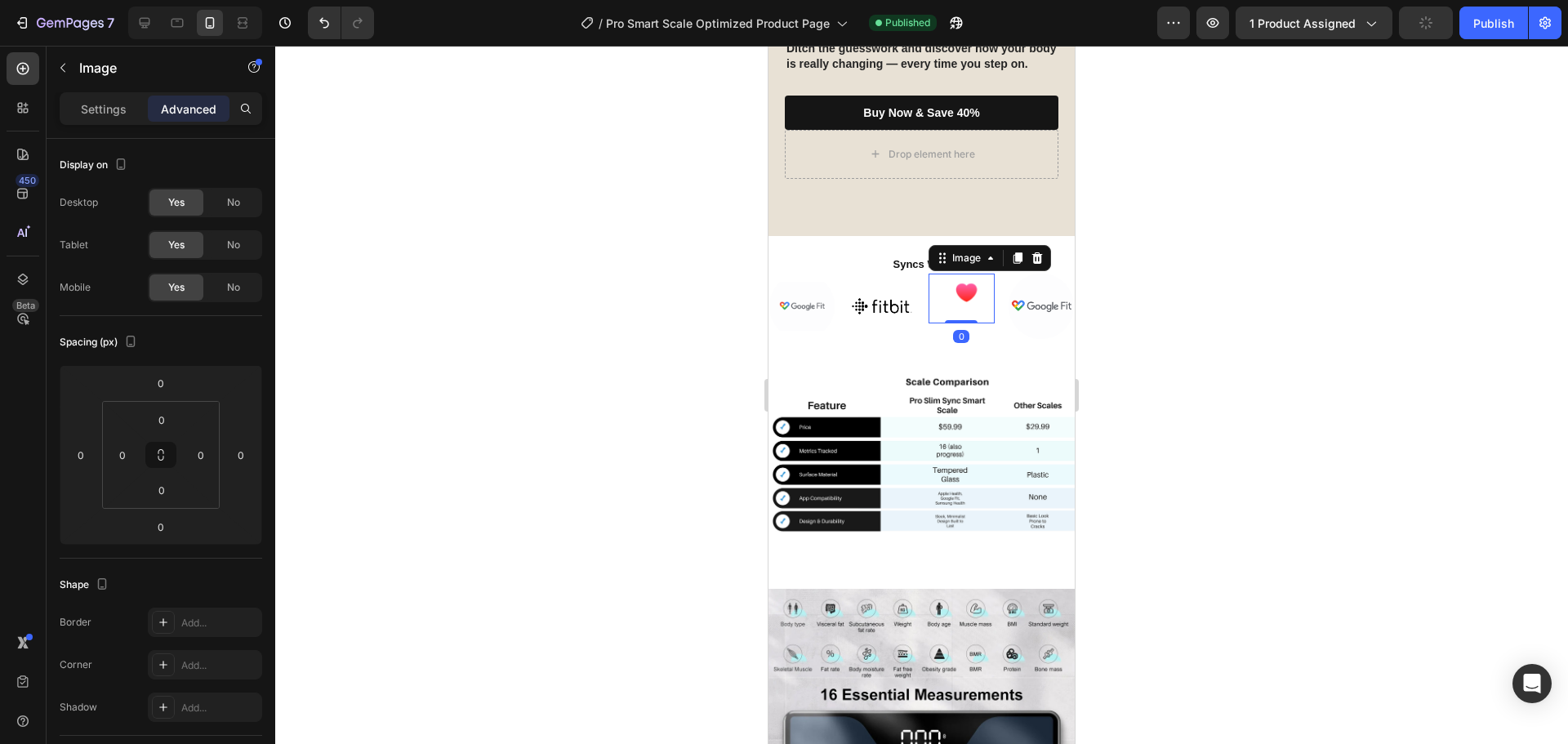 click at bounding box center (961, 298) 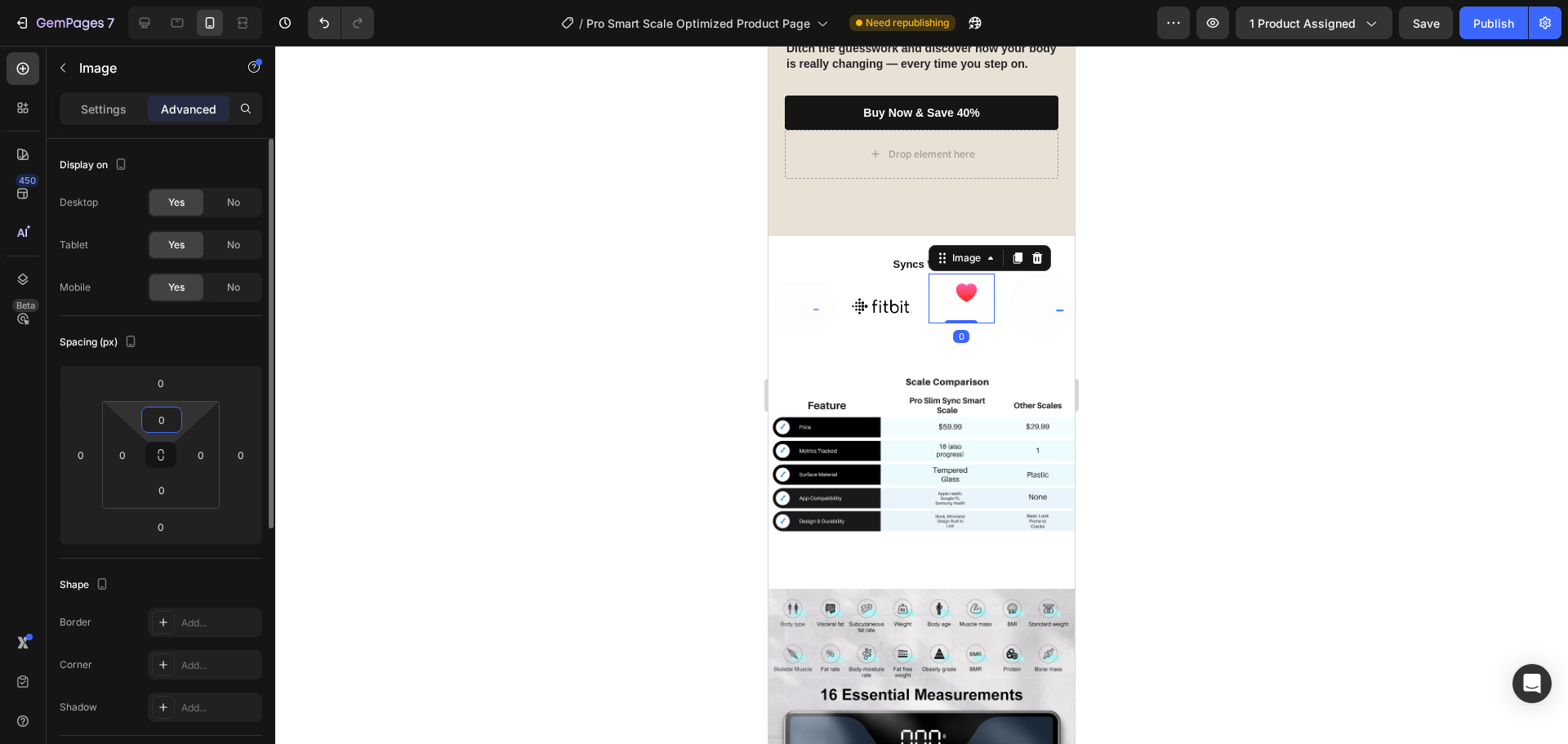 click on "0" at bounding box center (162, 420) 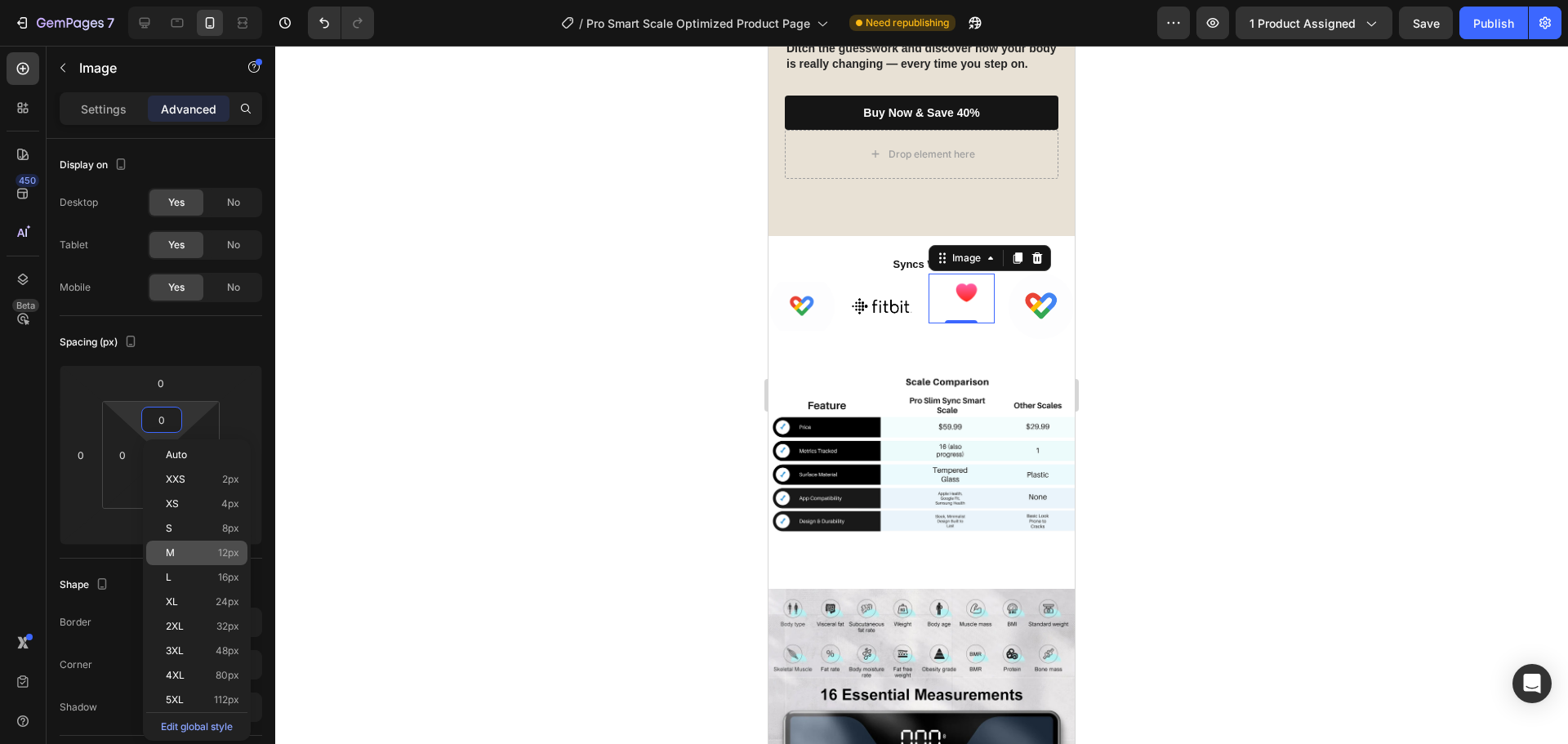 click on "M 12px" 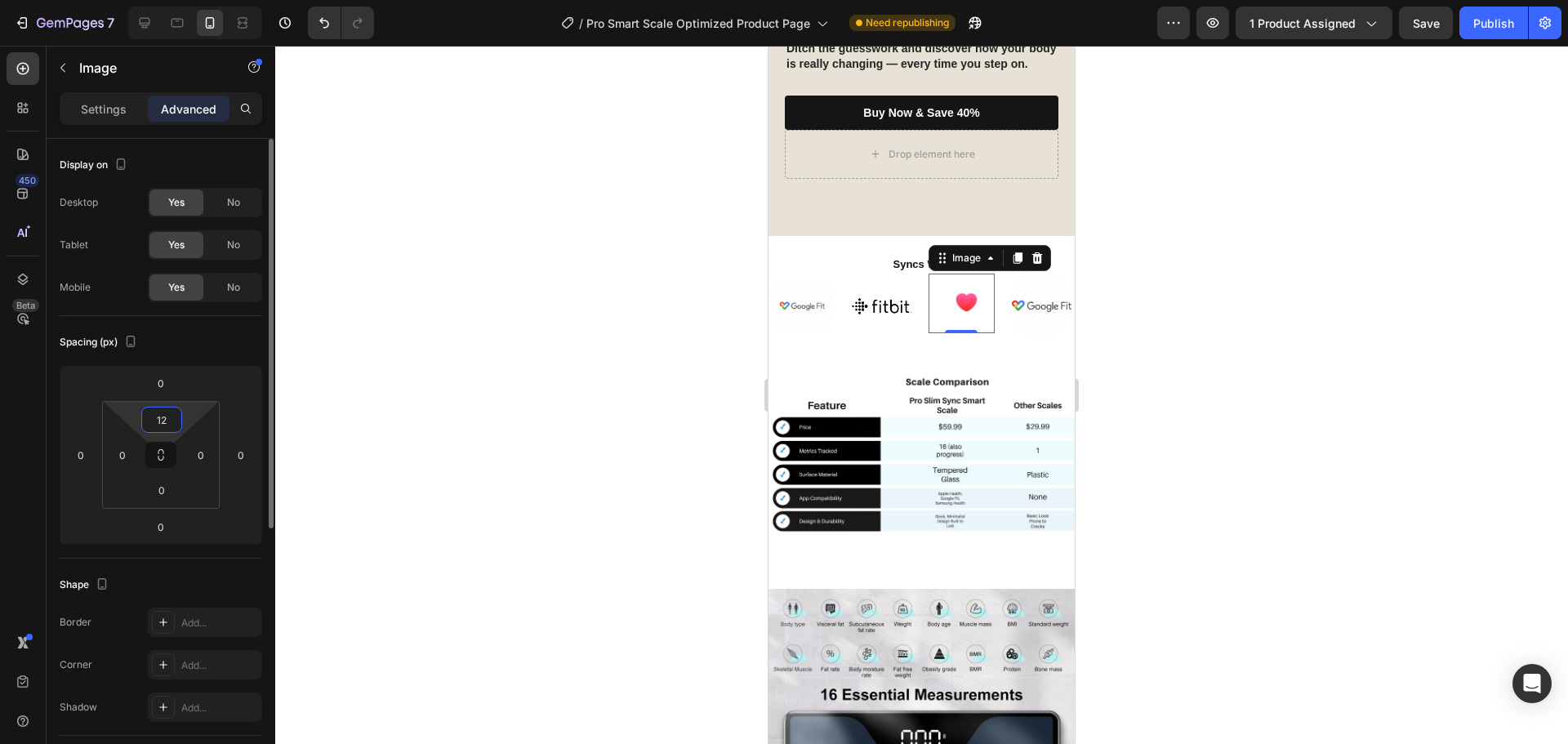 click on "12" at bounding box center (162, 420) 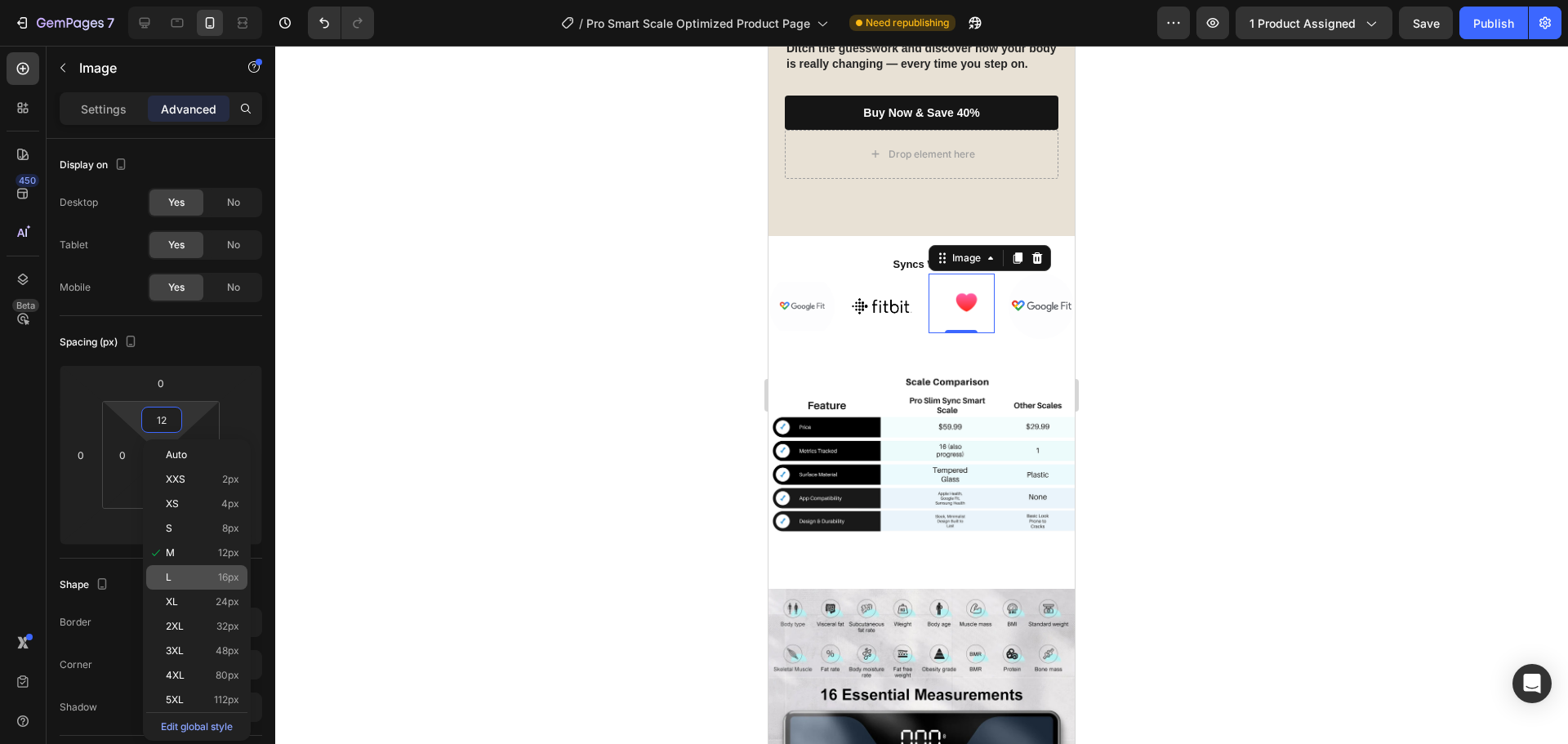 click on "L 16px" 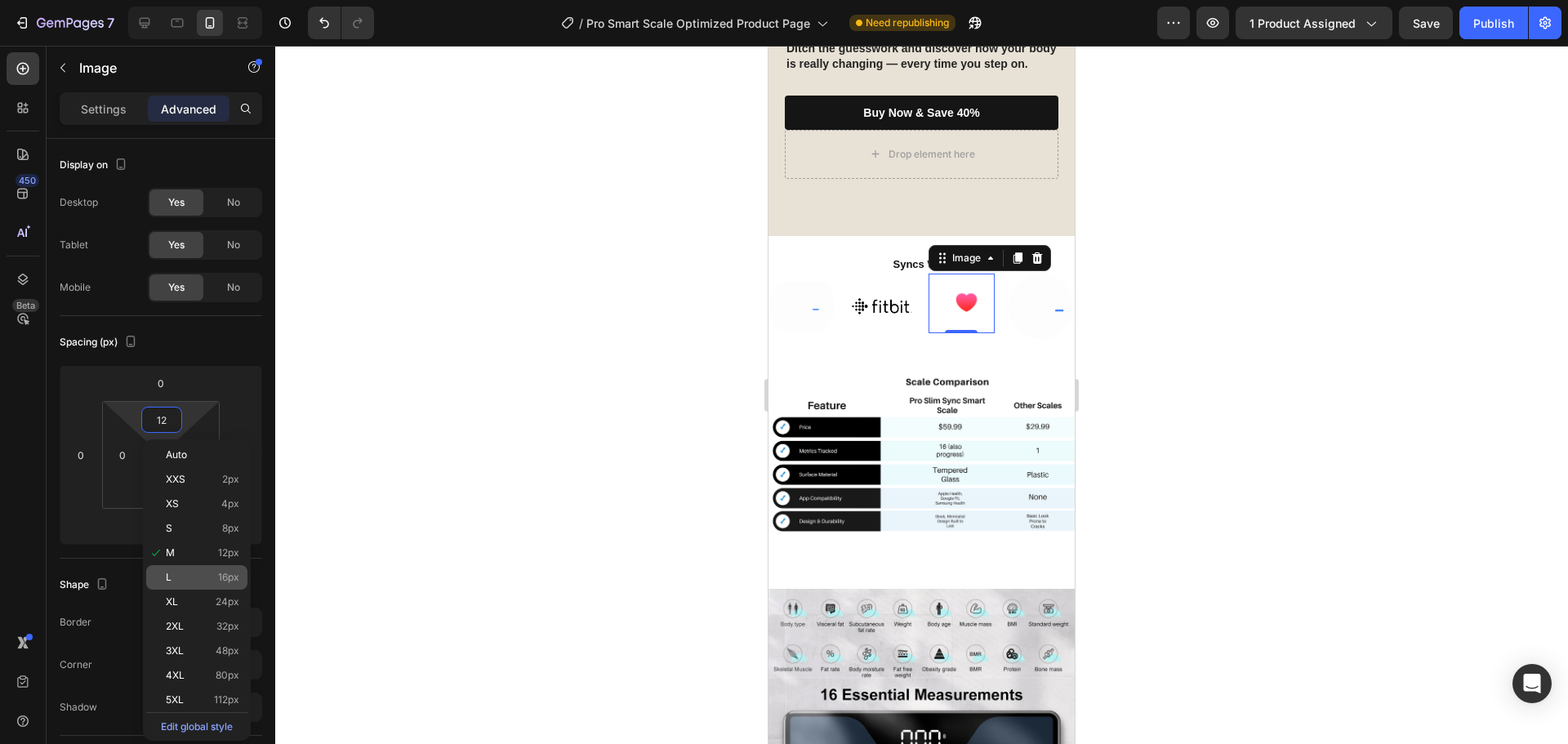 type on "16" 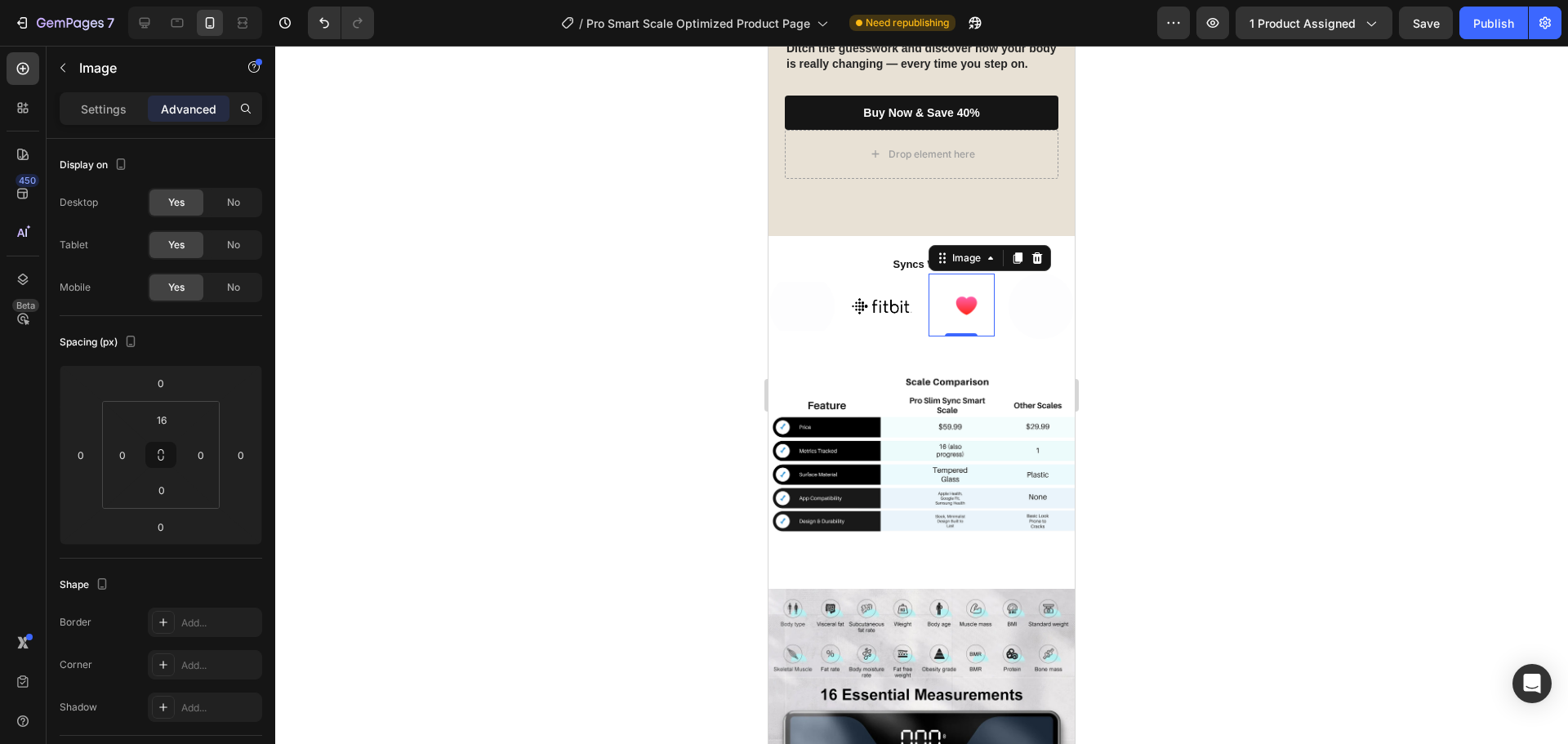 click 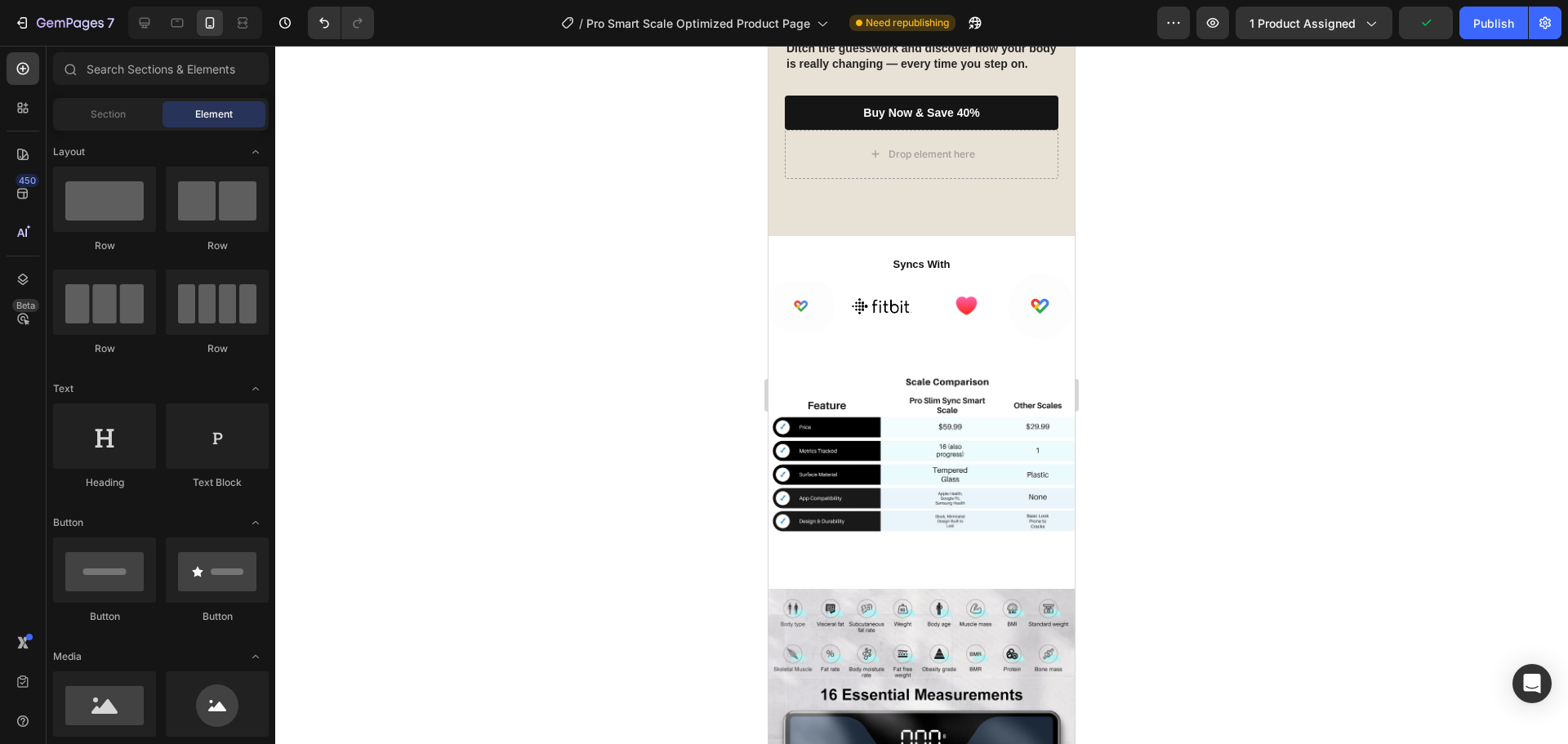 click at bounding box center (195, 23) 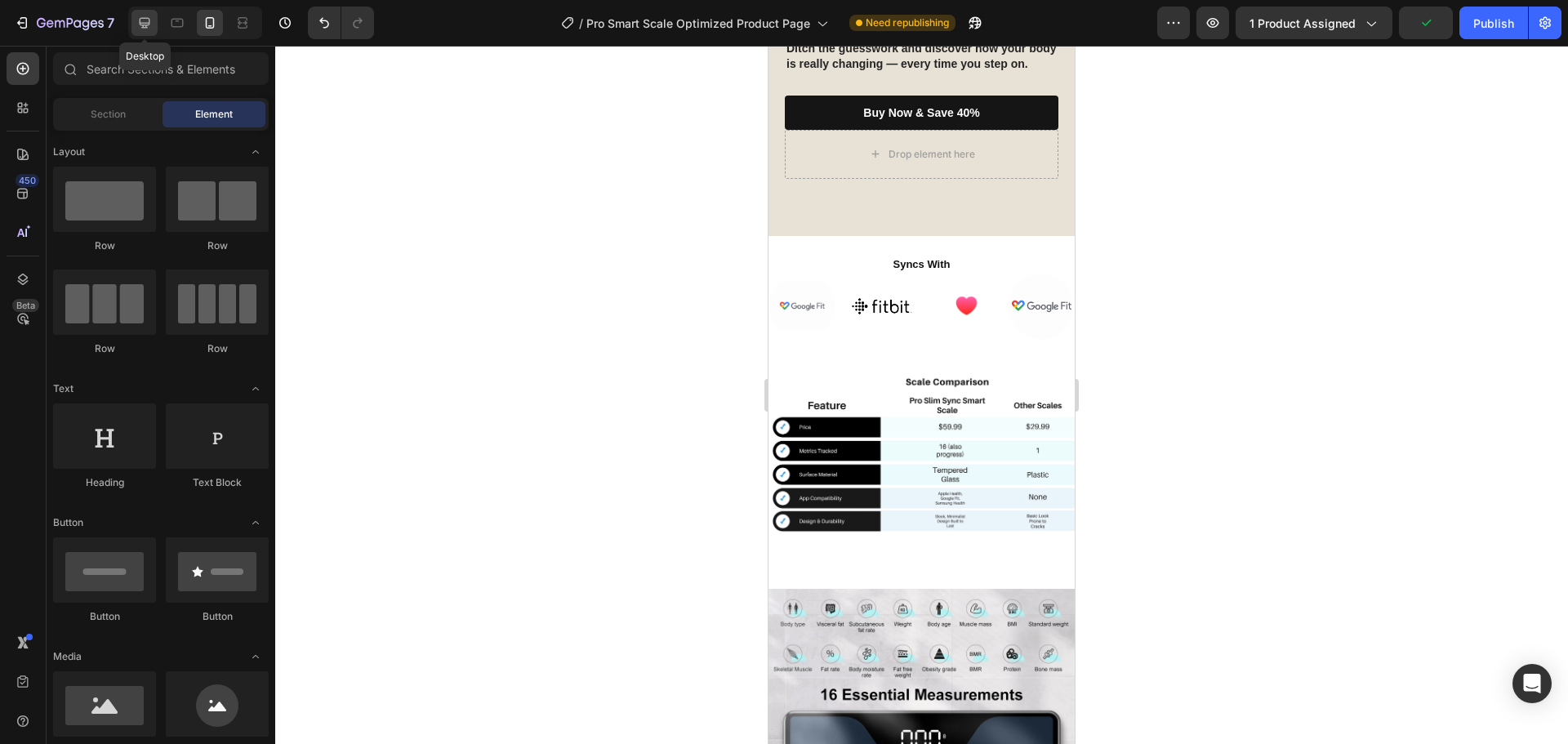 click 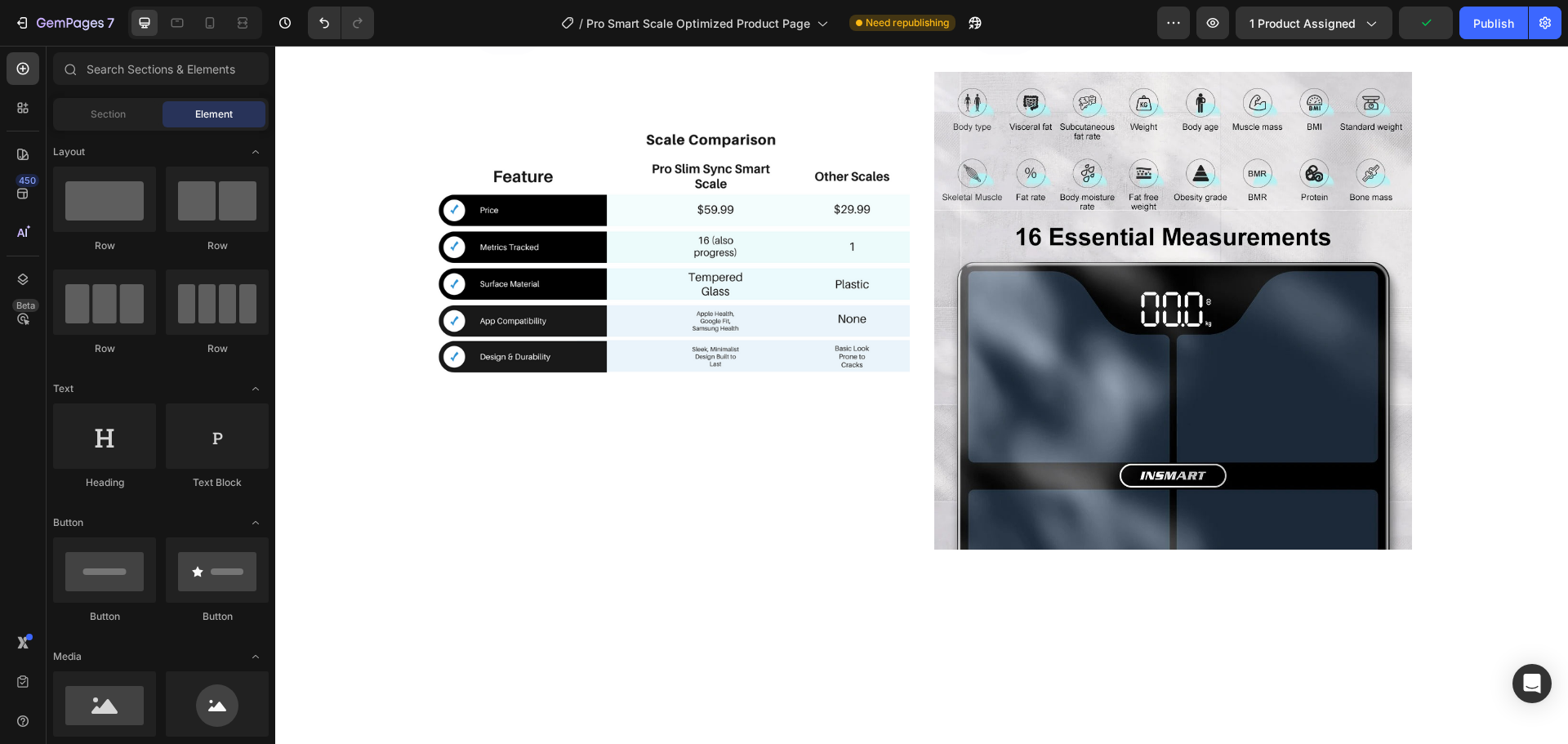 scroll, scrollTop: 2532, scrollLeft: 0, axis: vertical 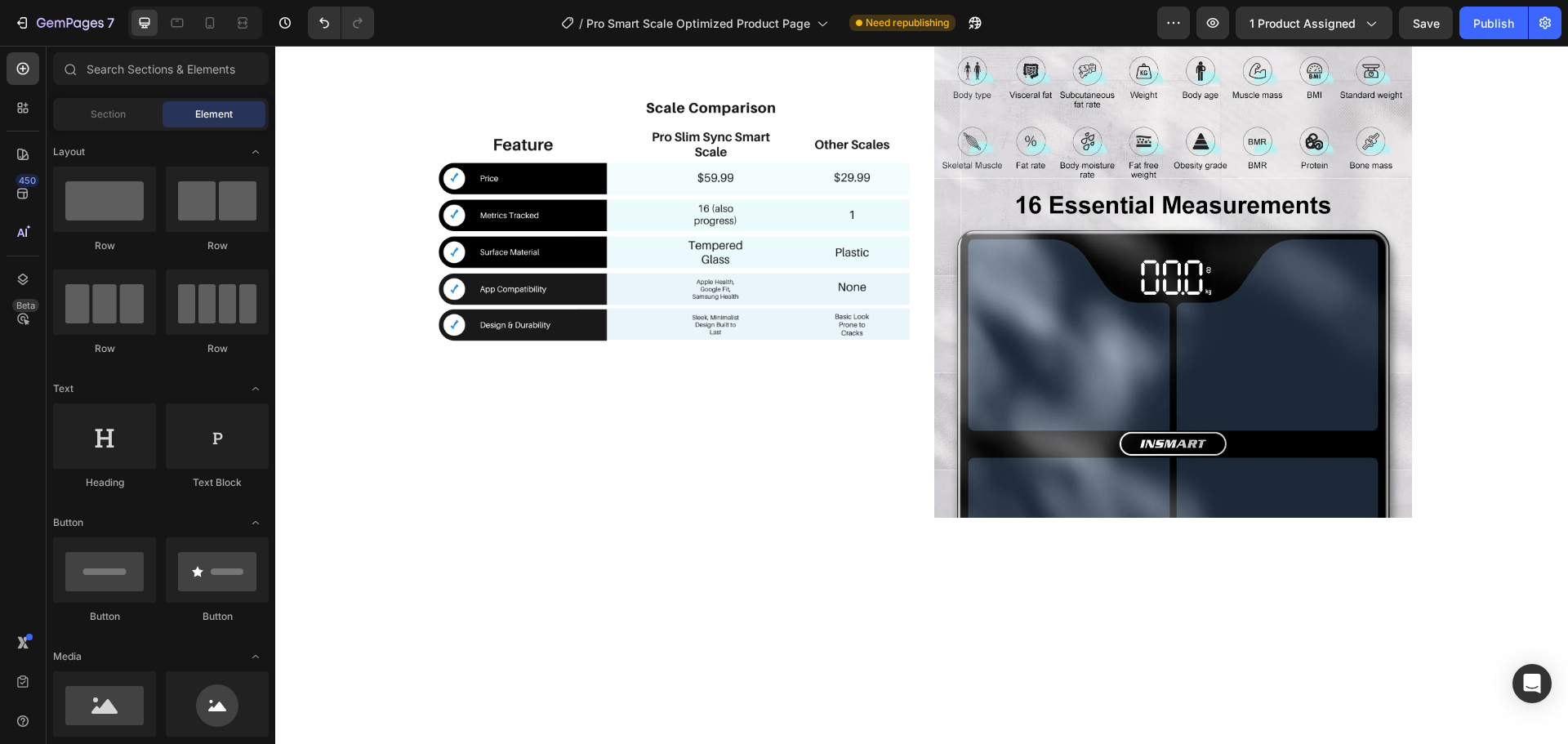click at bounding box center (839, -4) 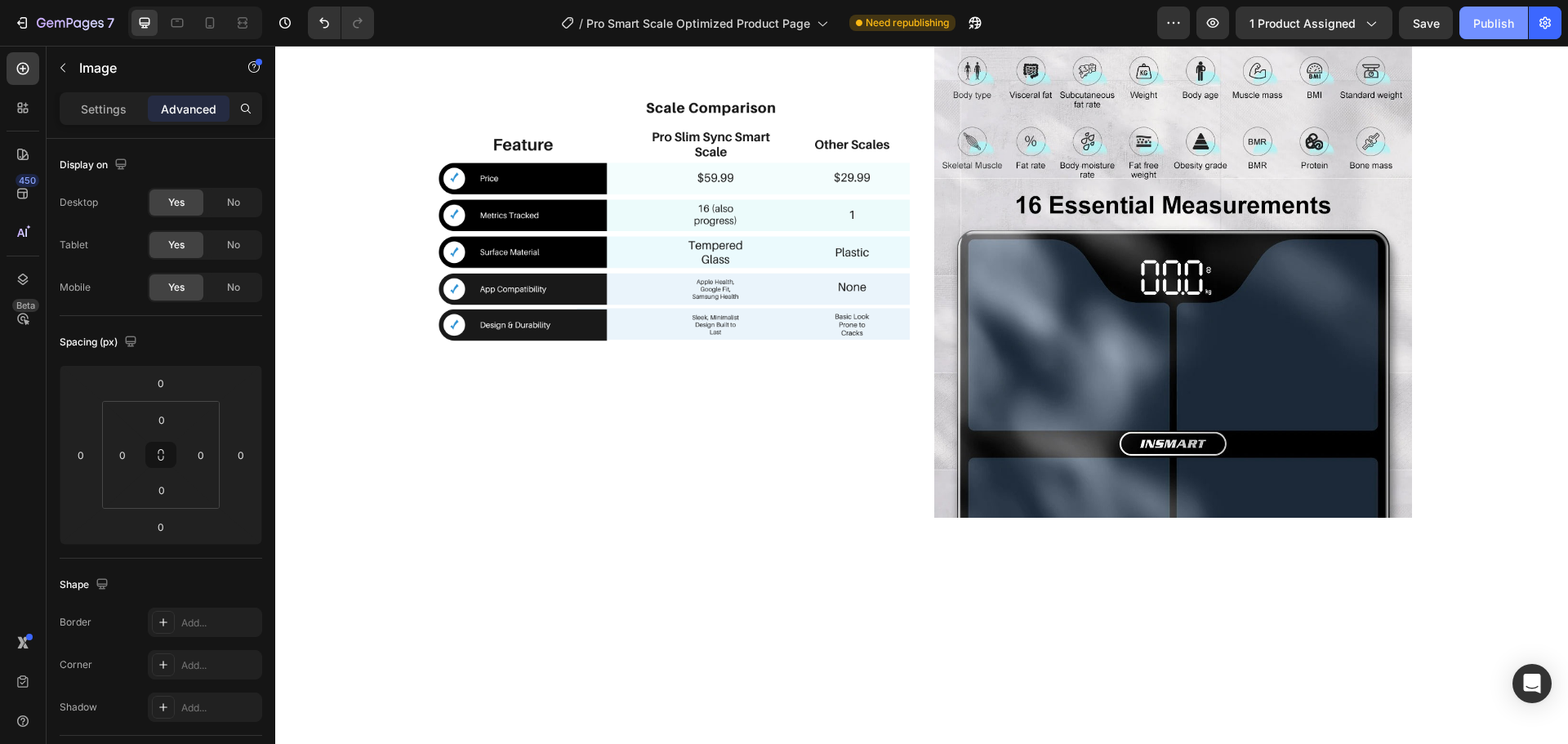 click on "Publish" 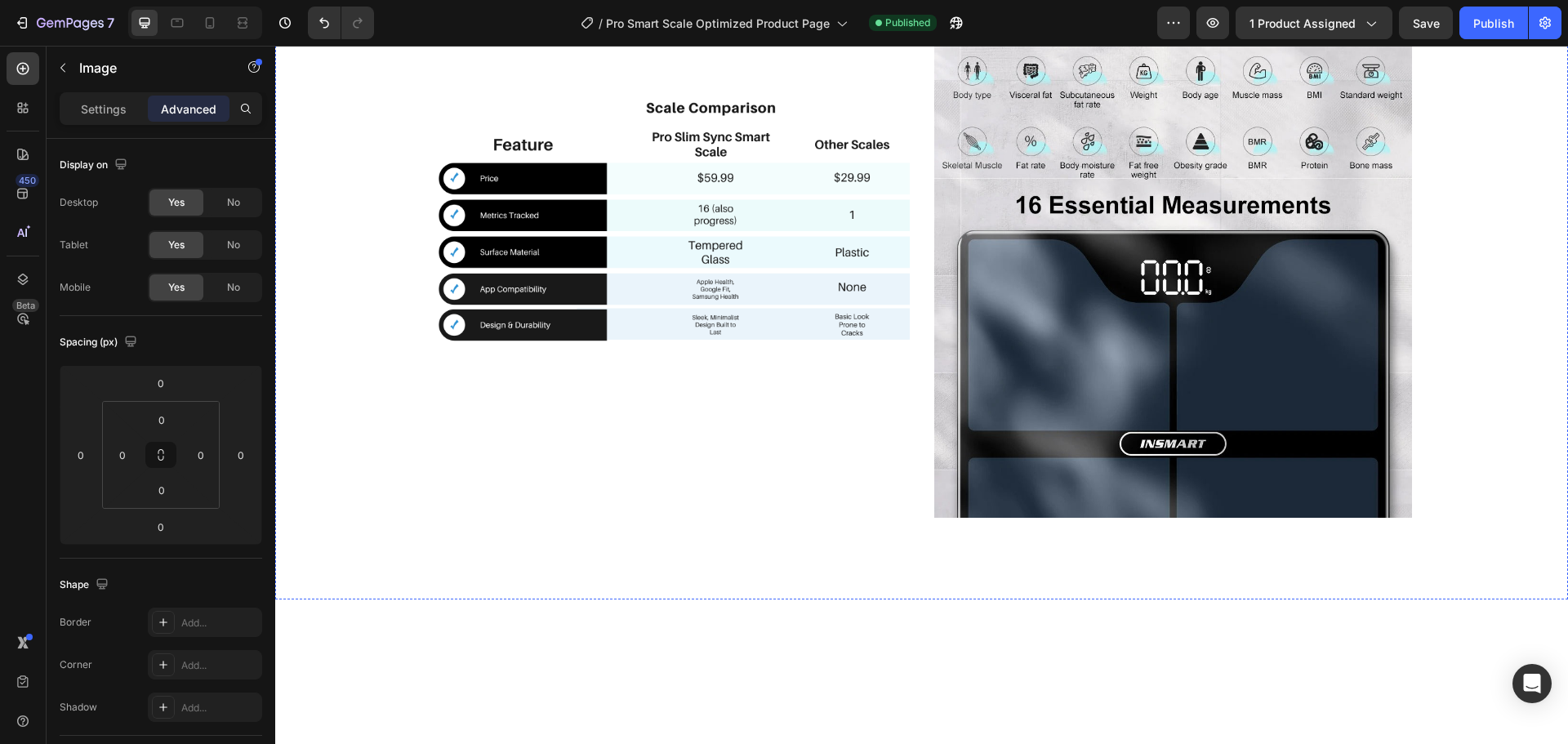 click on "Syncs With" at bounding box center (921, -46) 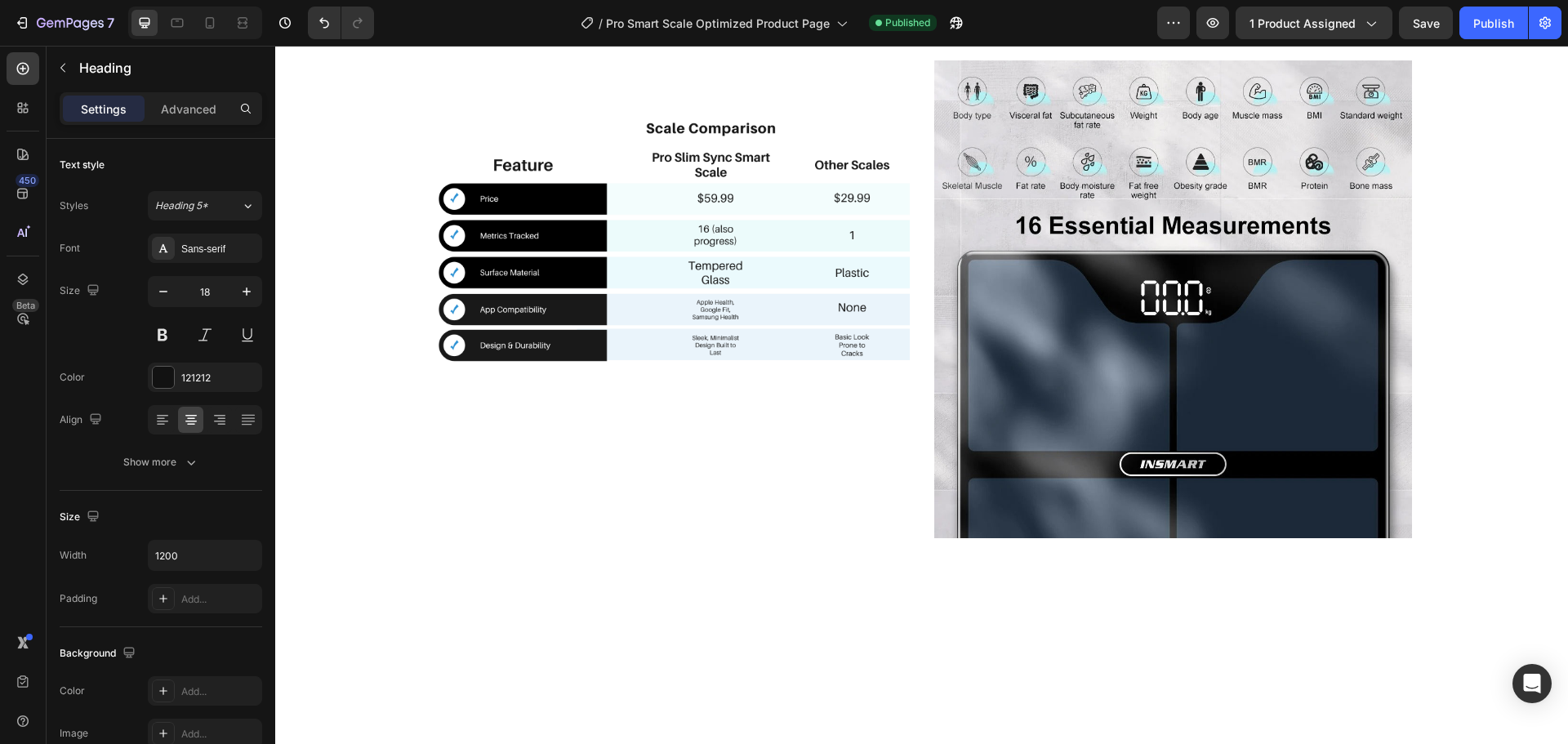 drag, startPoint x: 915, startPoint y: 213, endPoint x: 914, endPoint y: 234, distance: 21.023796 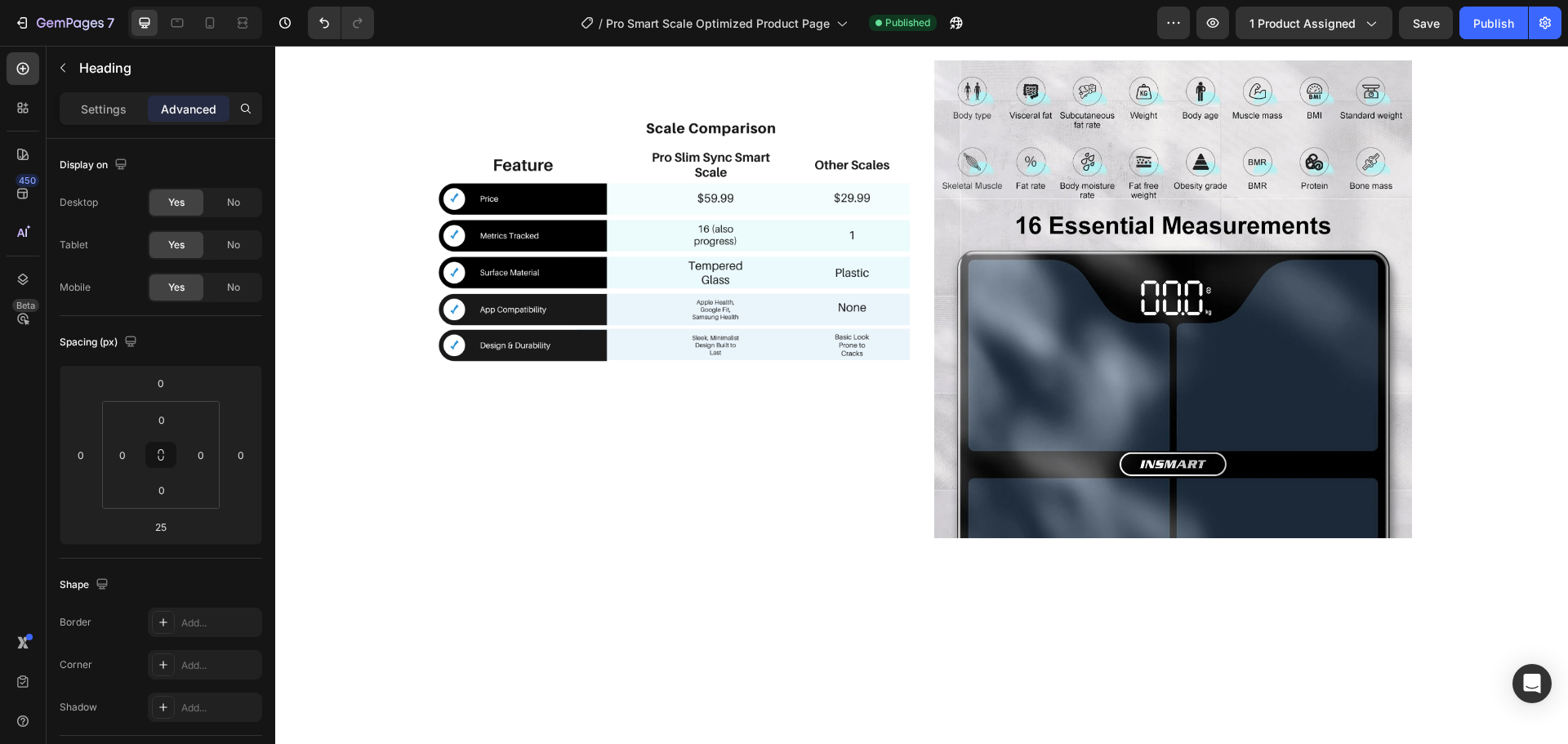 click on "Syncs With" at bounding box center [921, -46] 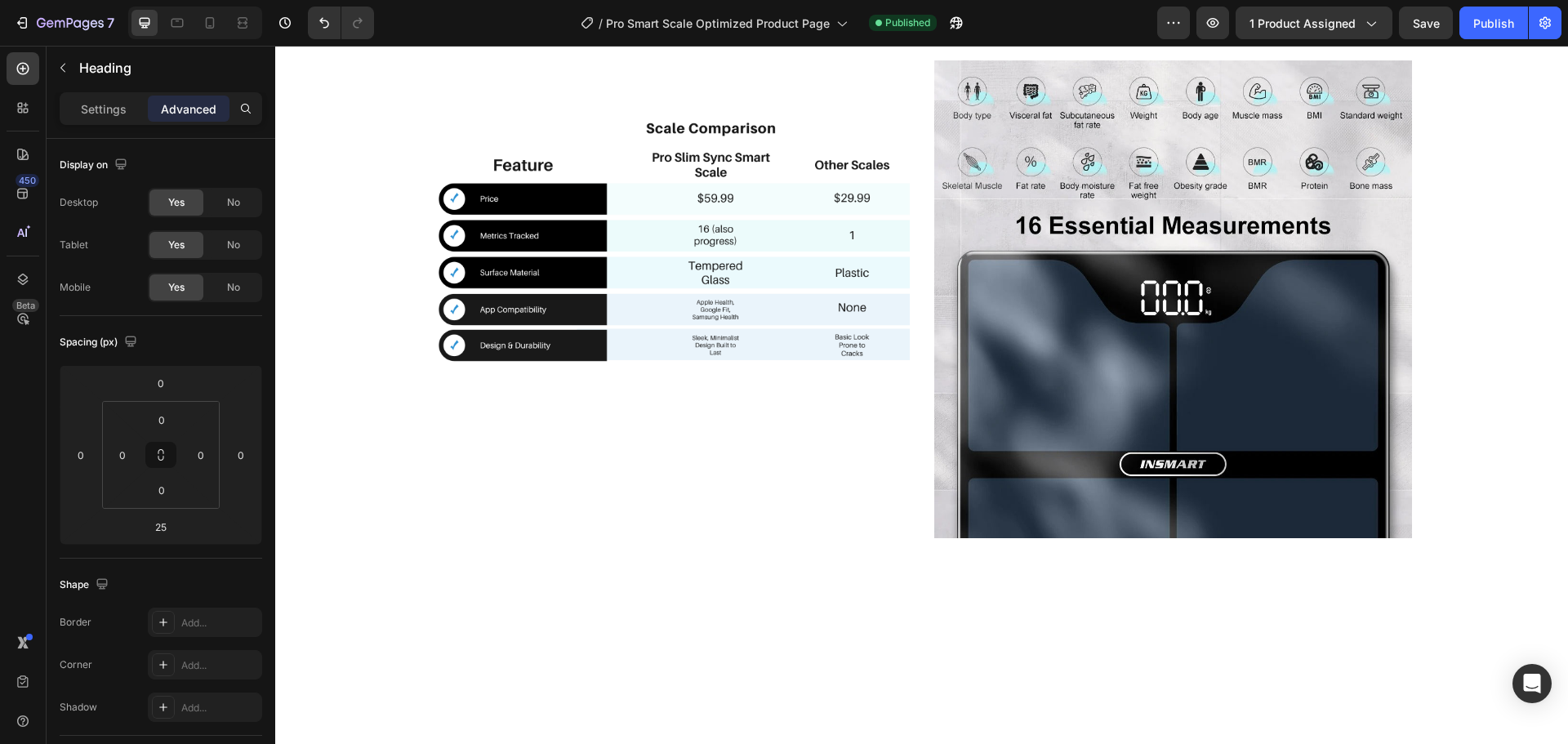 click on "Syncs With" at bounding box center [921, -46] 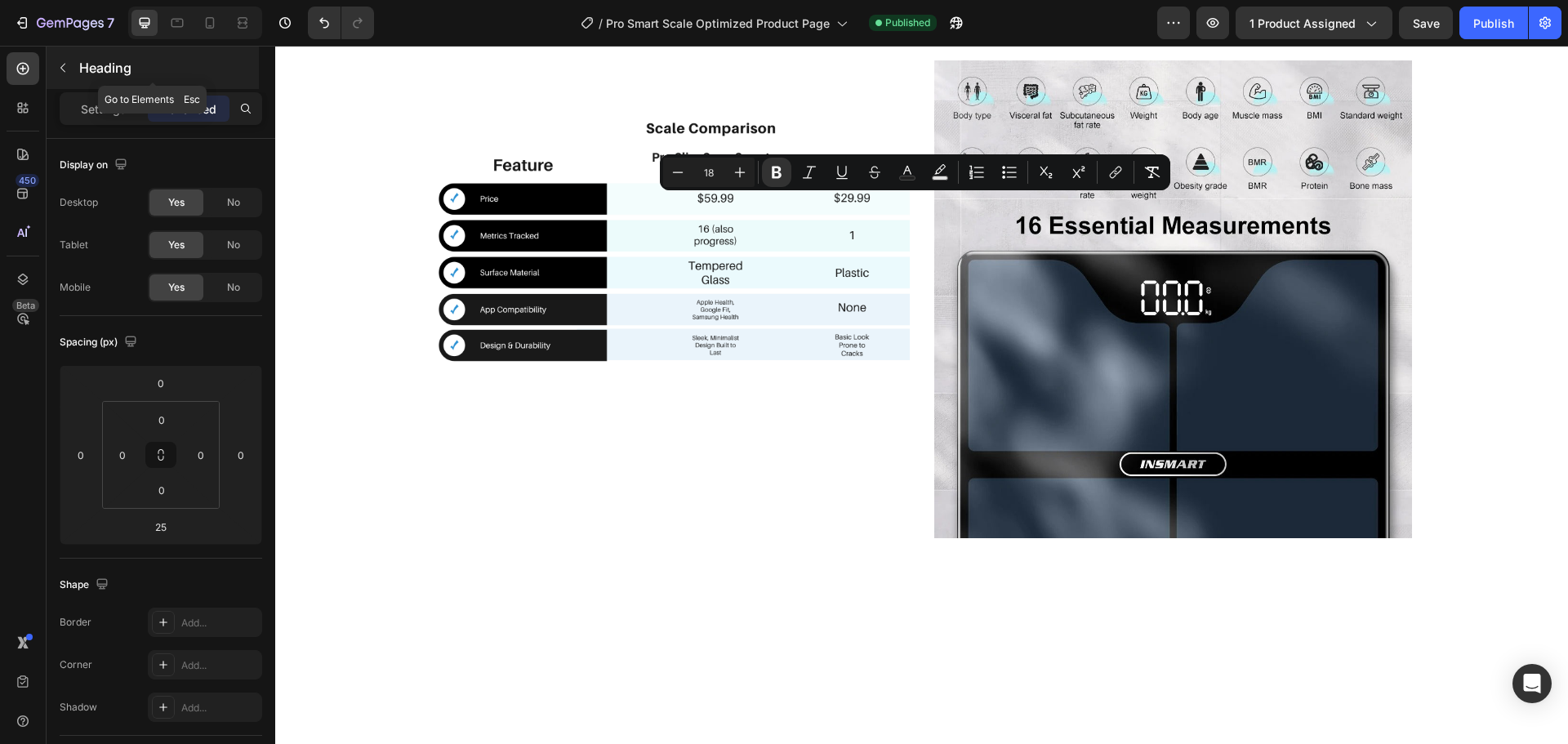 click at bounding box center [63, 68] 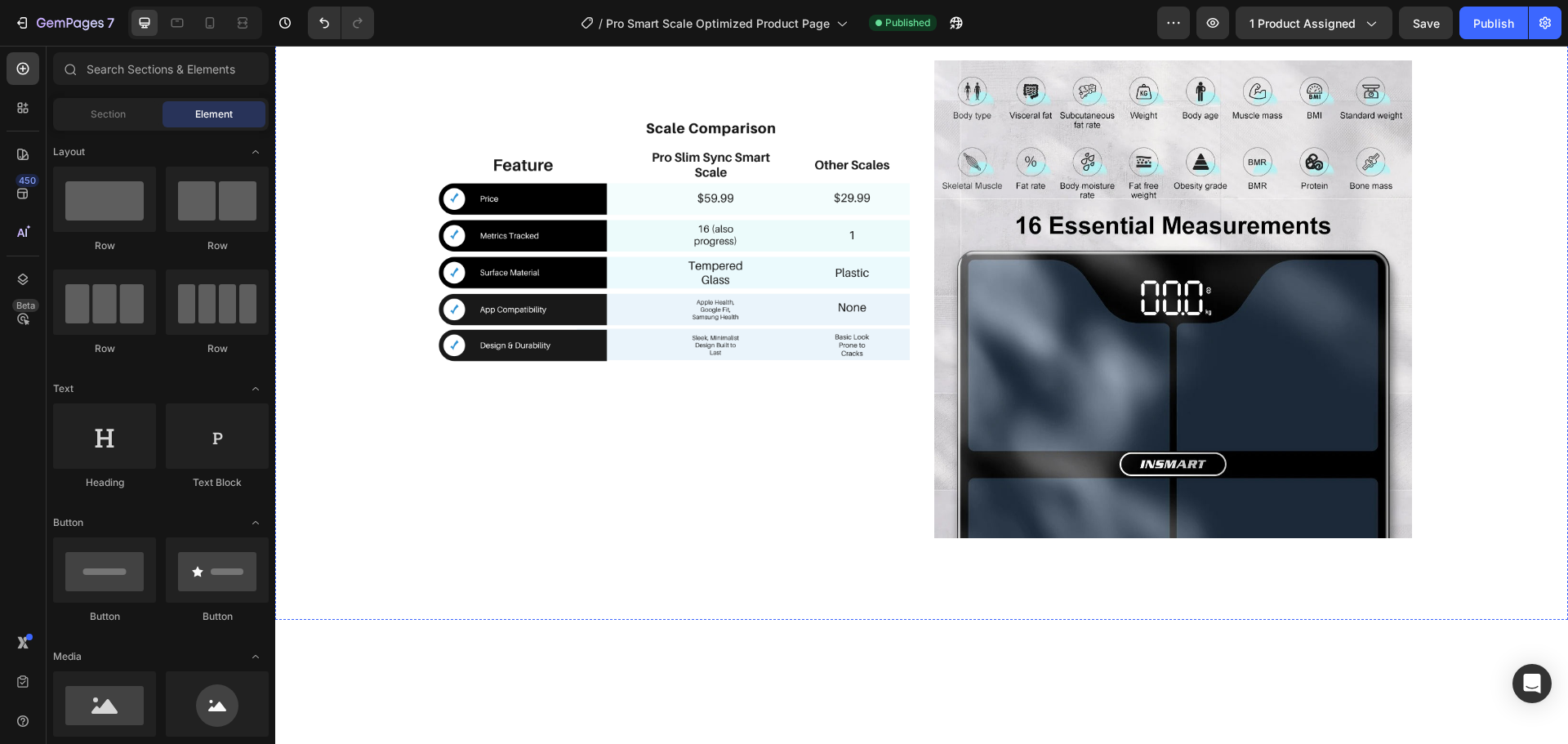 click on "Syncs With" at bounding box center [921, -46] 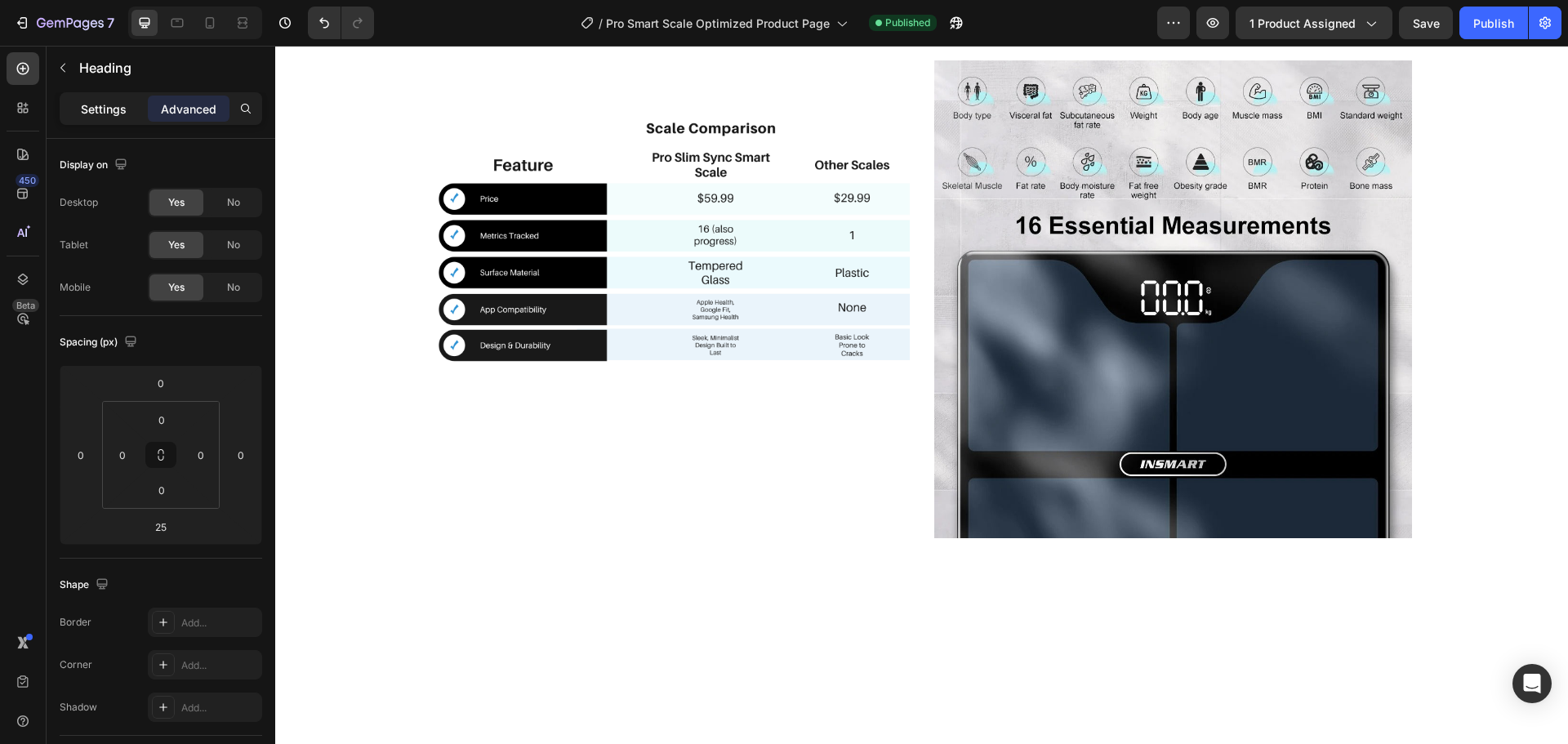 click on "Settings" at bounding box center (104, 109) 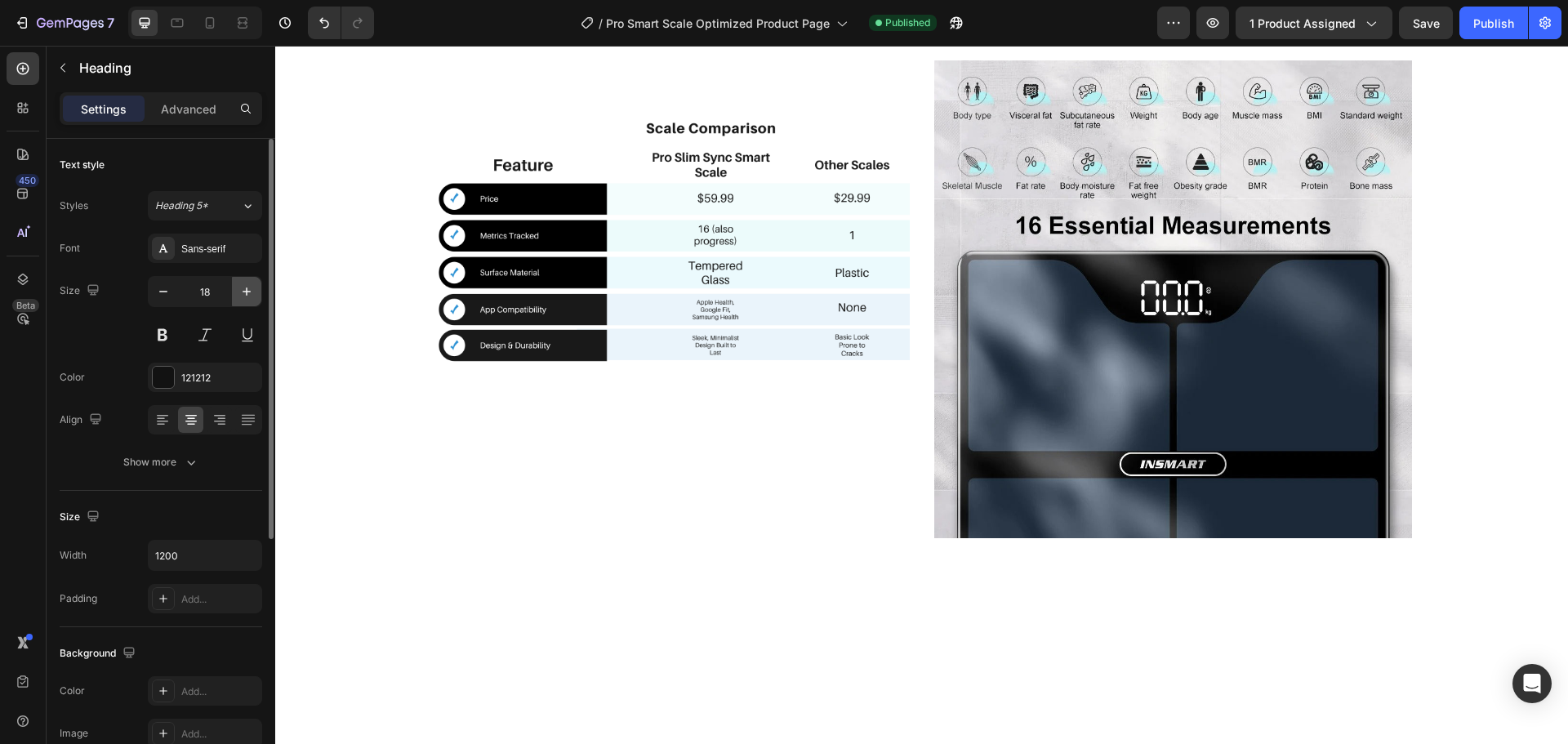 click 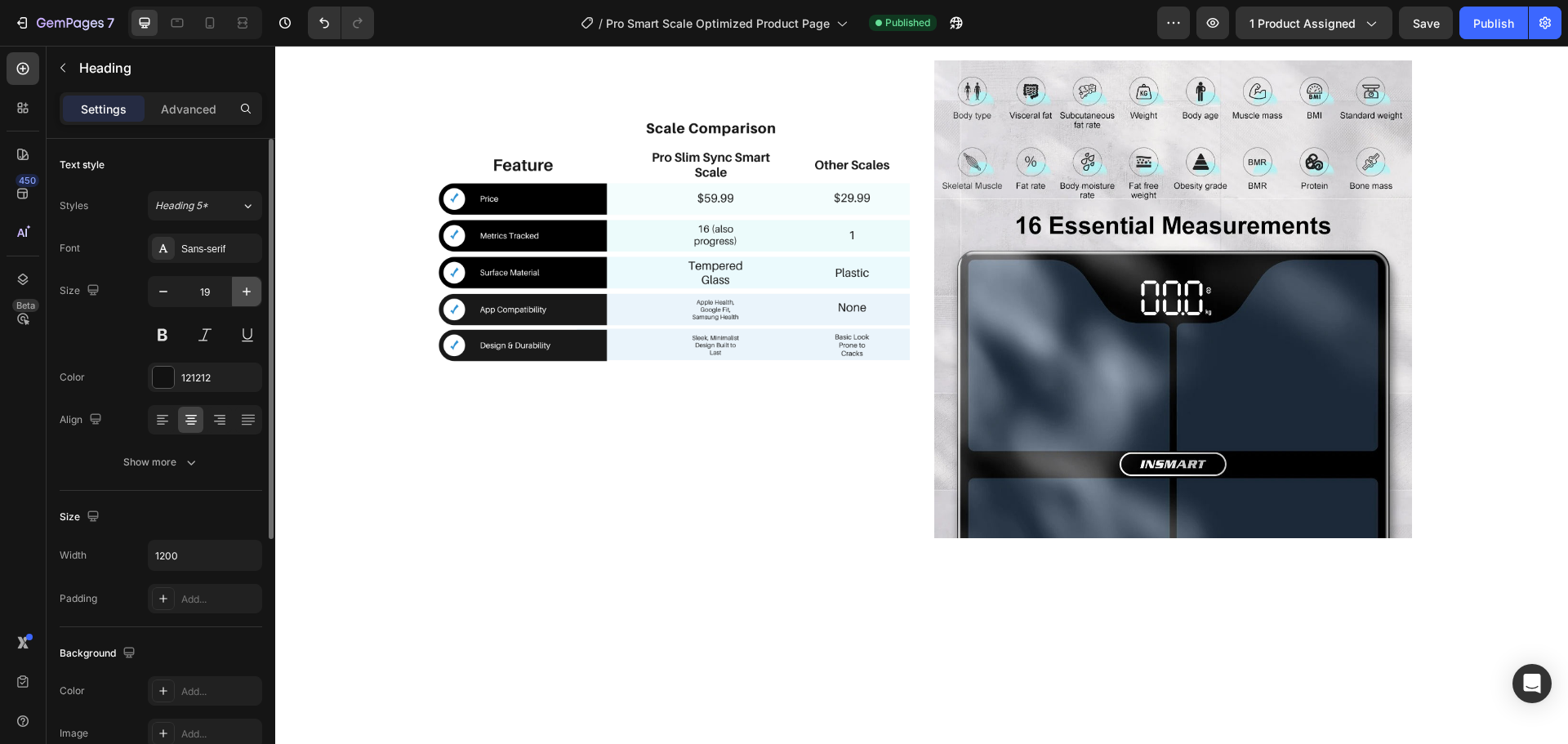 click 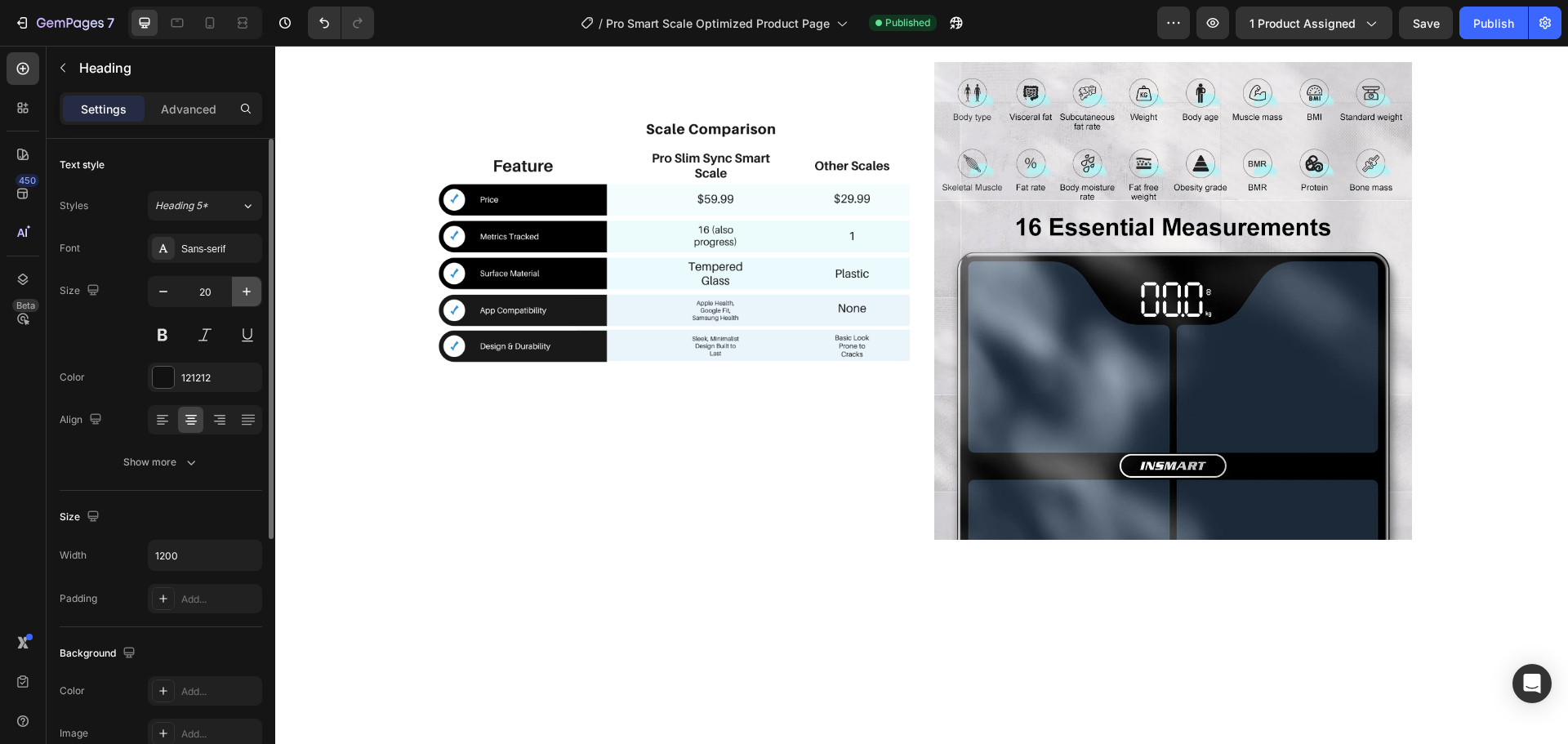 click 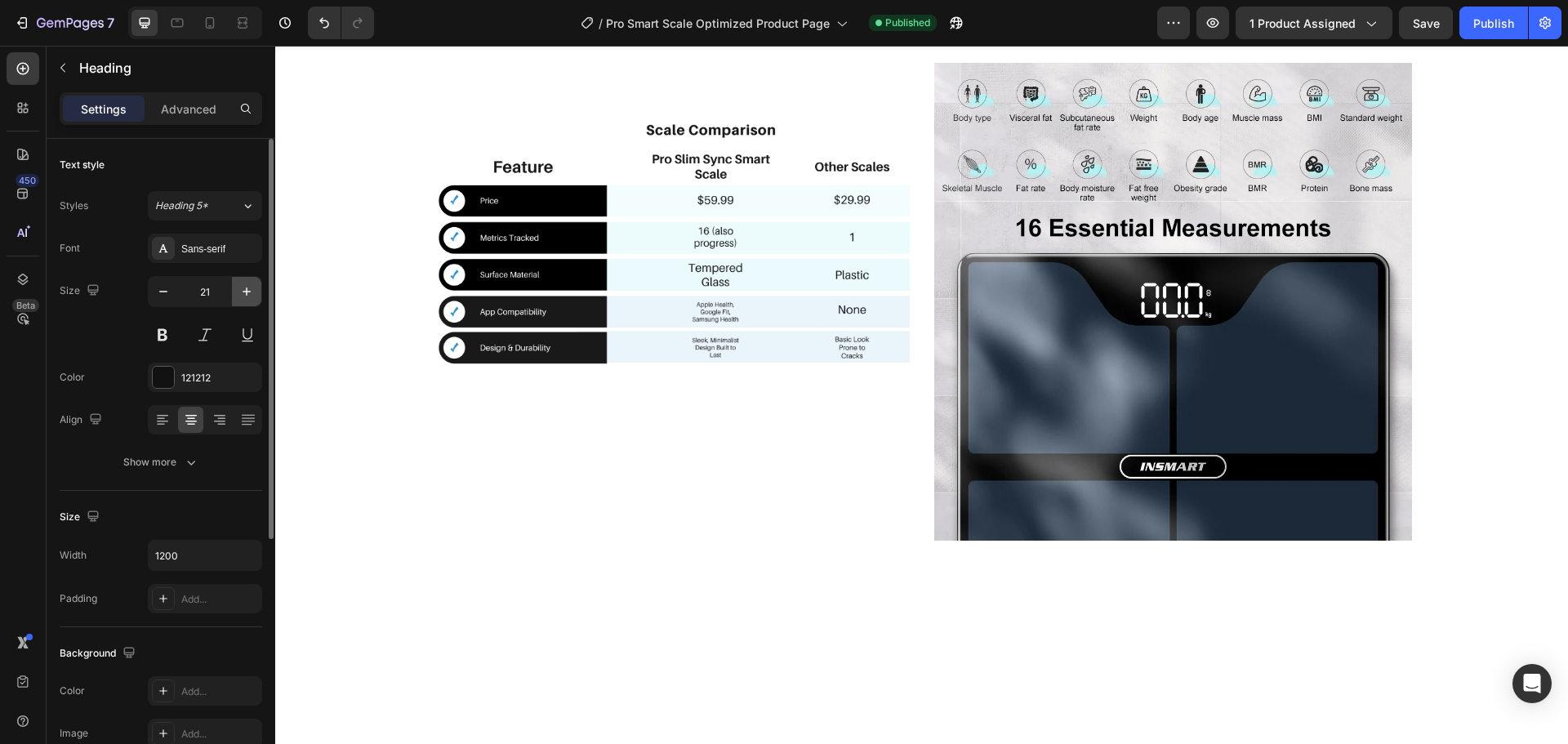 click 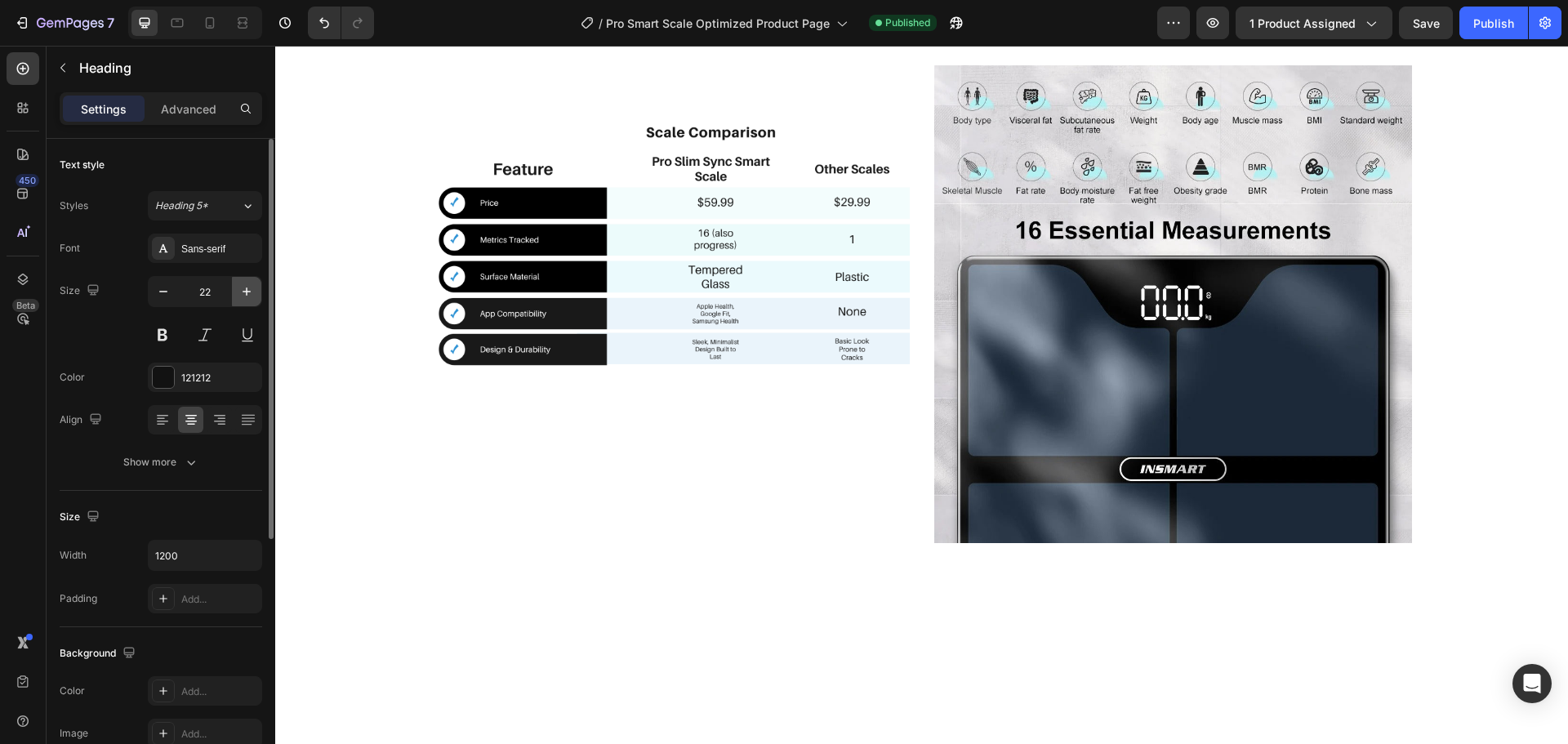 click 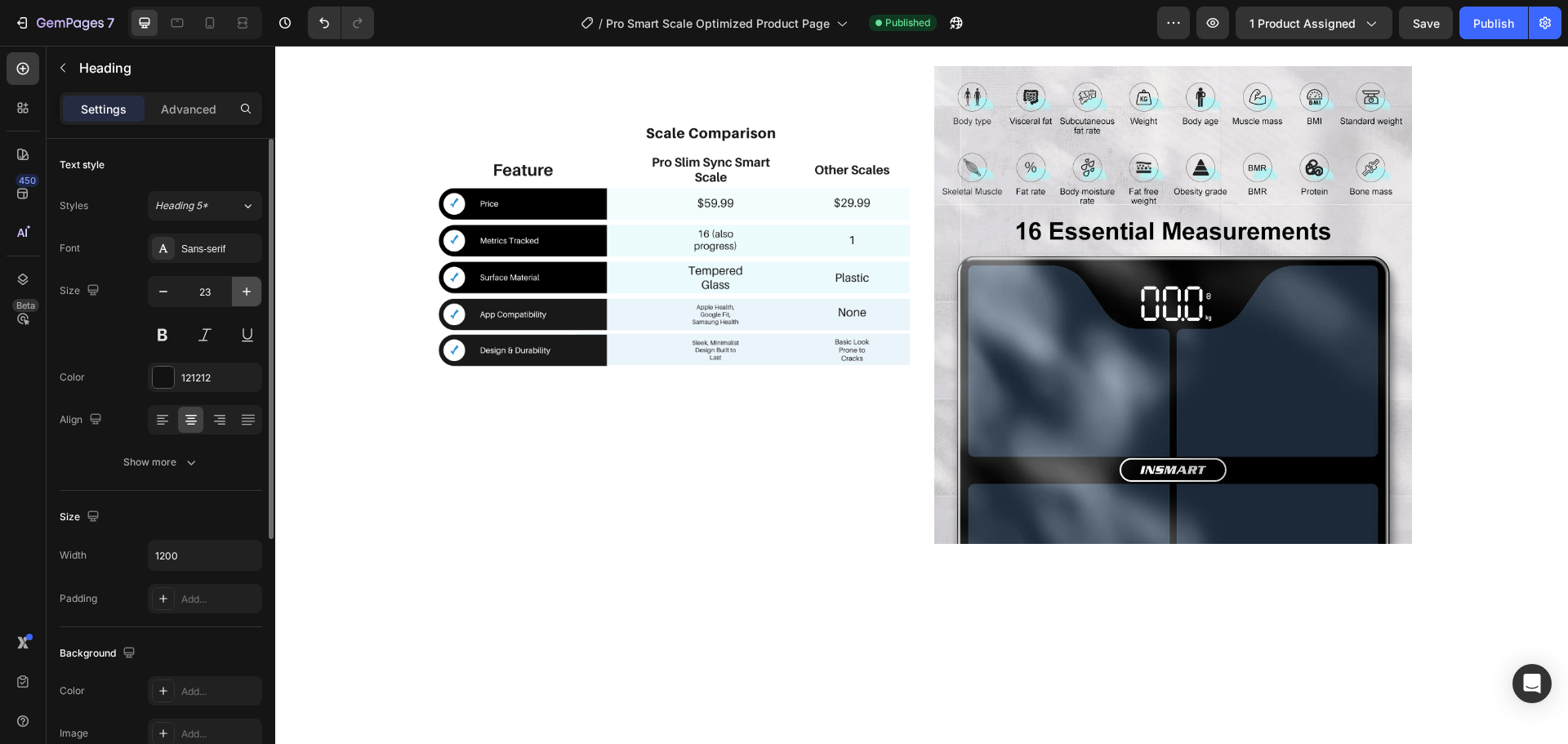 click 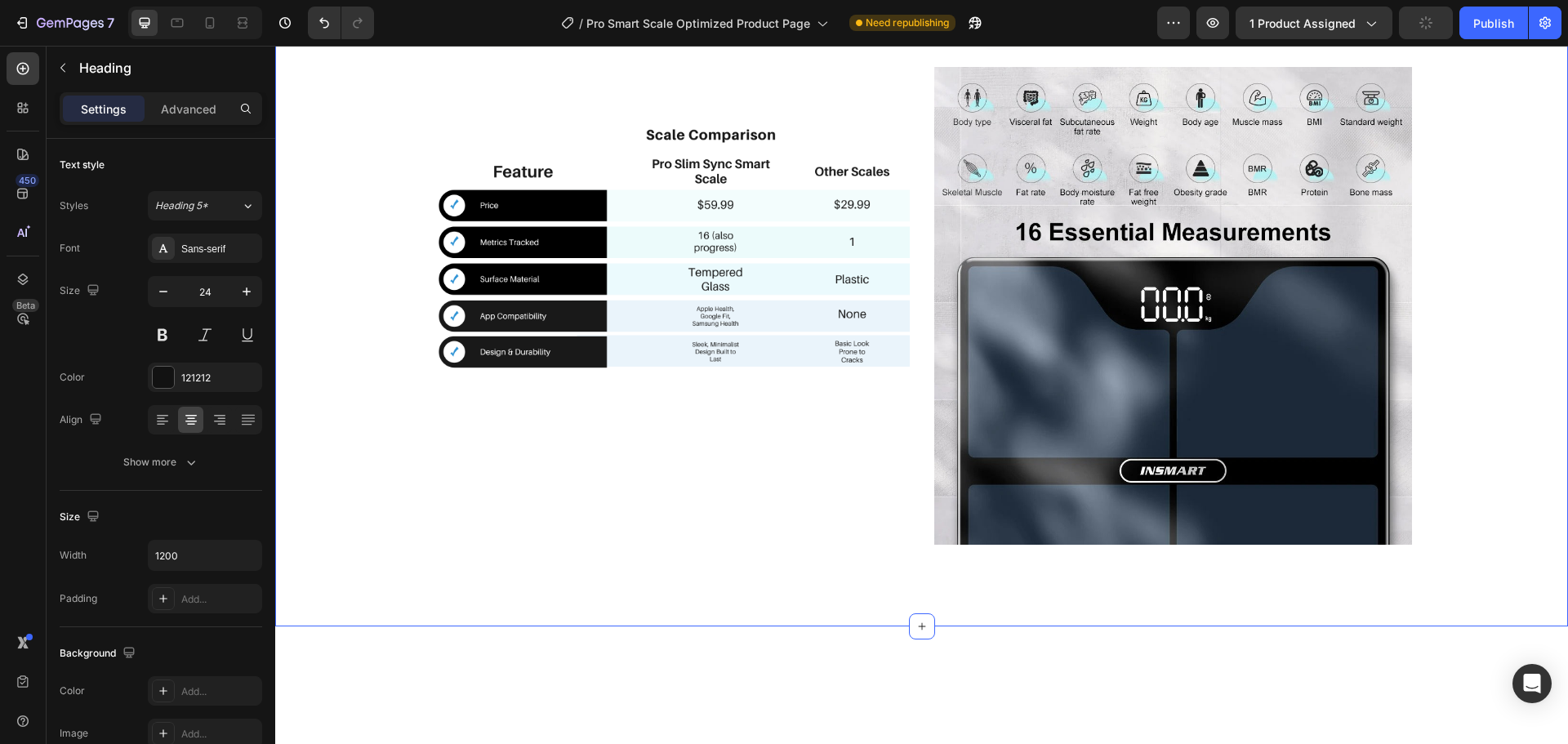 click on "⁠⁠⁠⁠⁠⁠⁠ Syncs With Heading   25 Image Image Image Image Row Image Image Image Image Image Image Row Image Image Row Section 4" at bounding box center [921, 244] 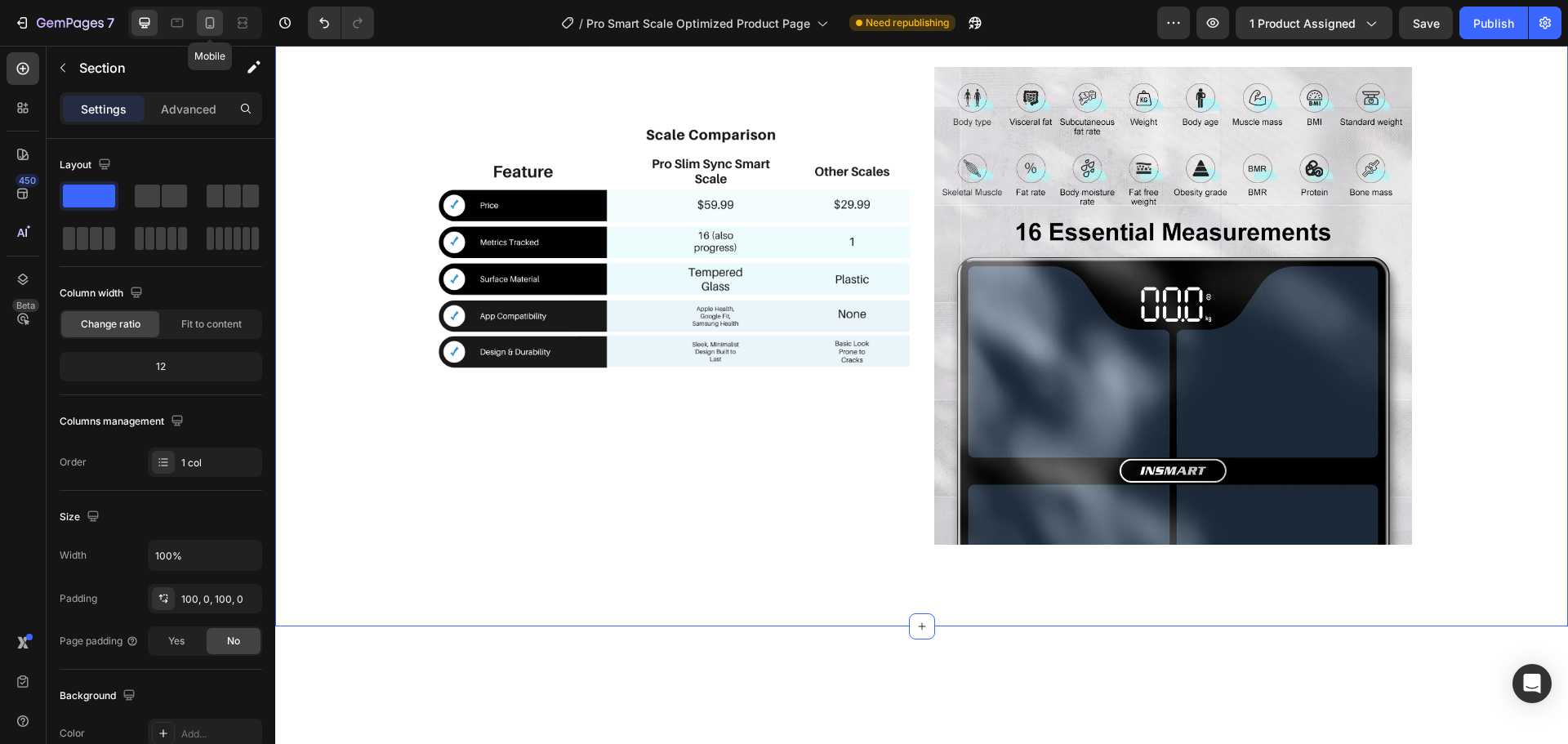 click 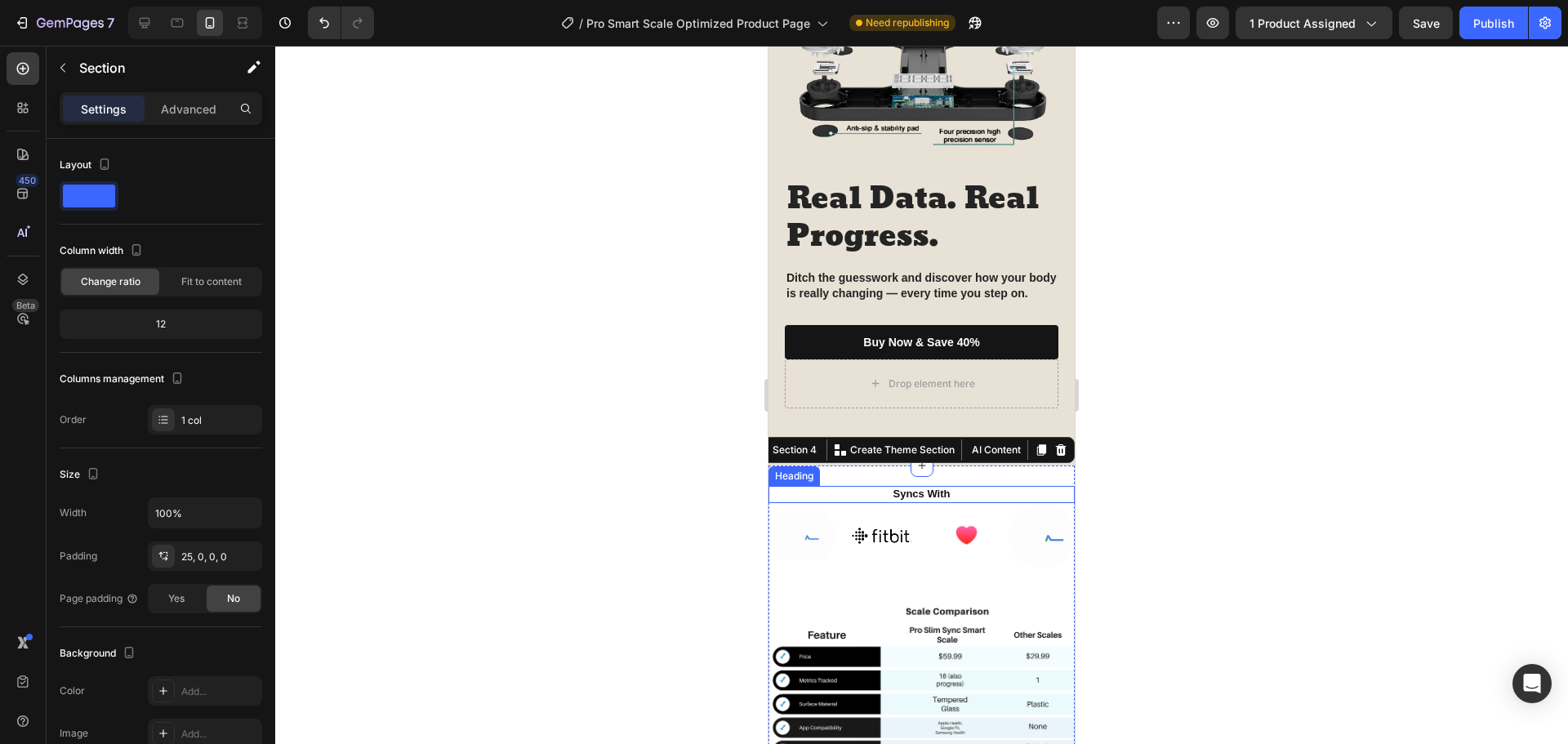 scroll, scrollTop: 1922, scrollLeft: 0, axis: vertical 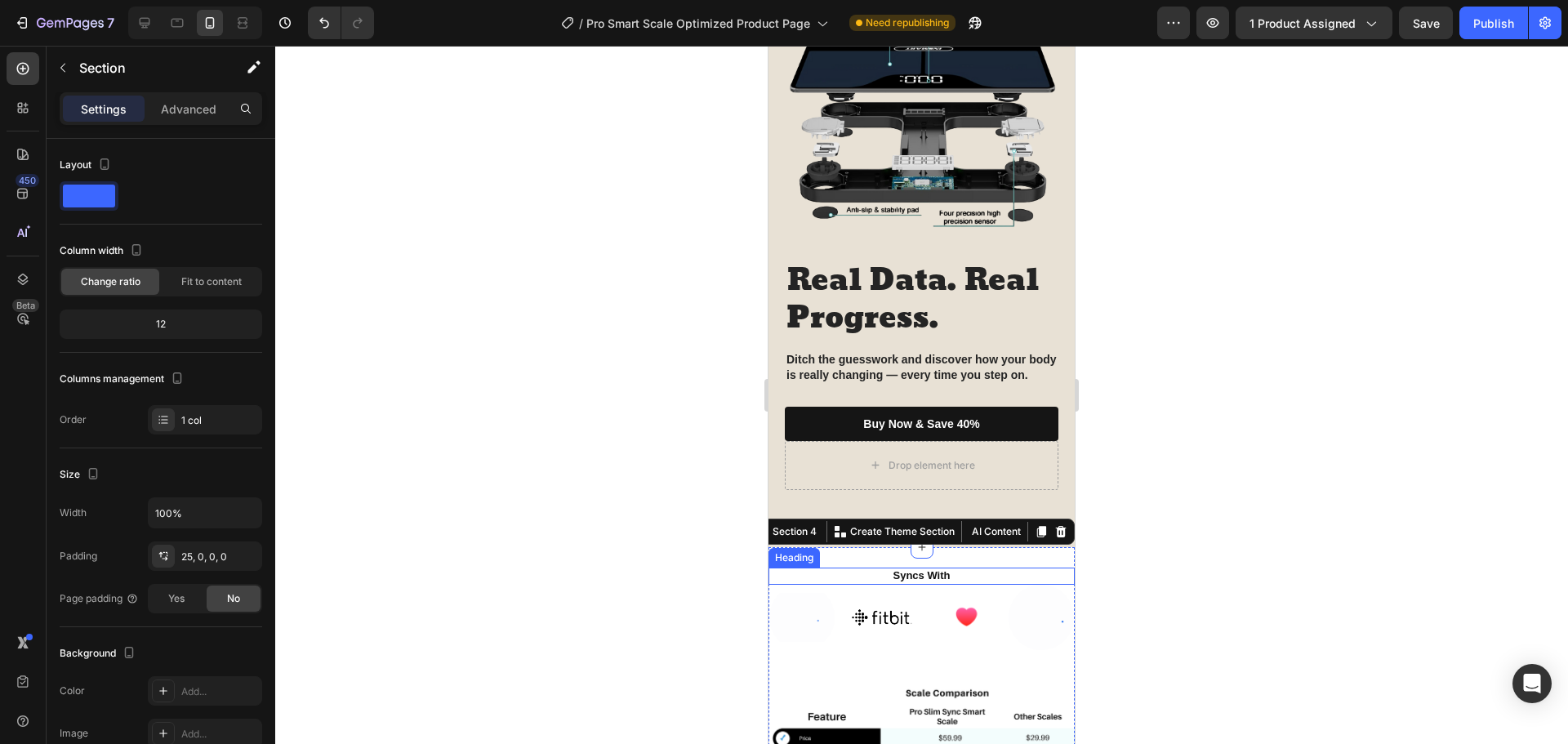 click on "Syncs With" at bounding box center [922, 575] 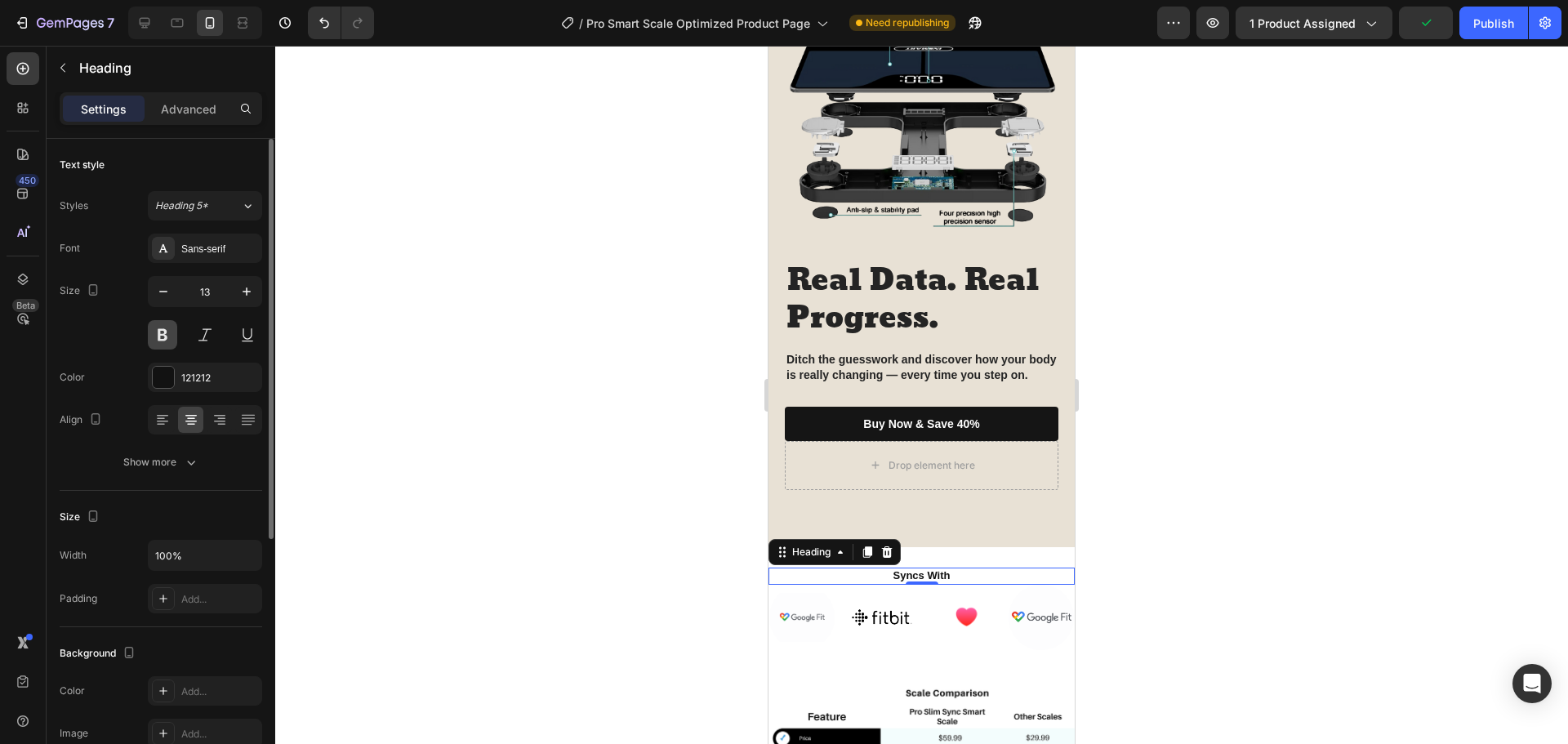 click at bounding box center (163, 335) 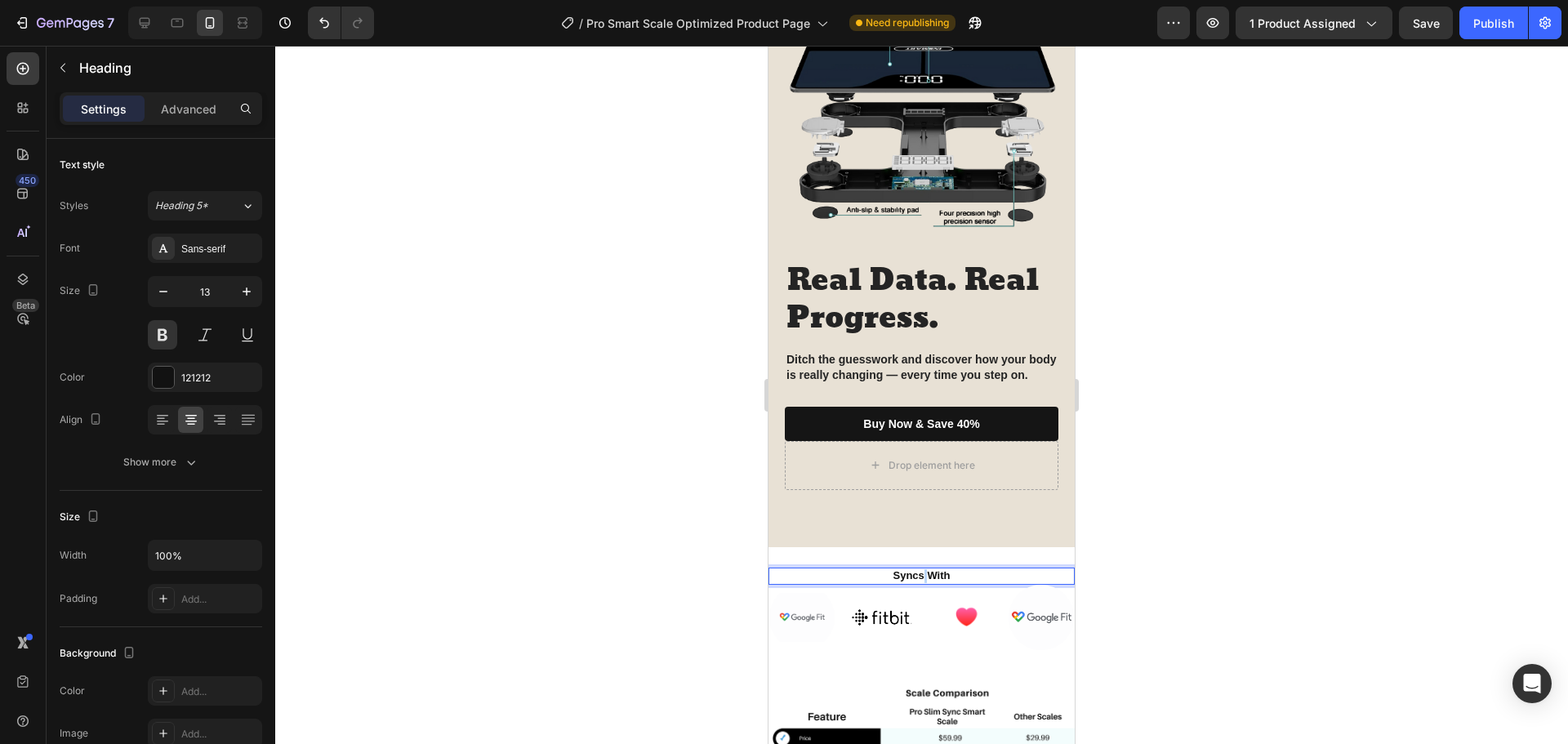 click on "Syncs With" at bounding box center [922, 575] 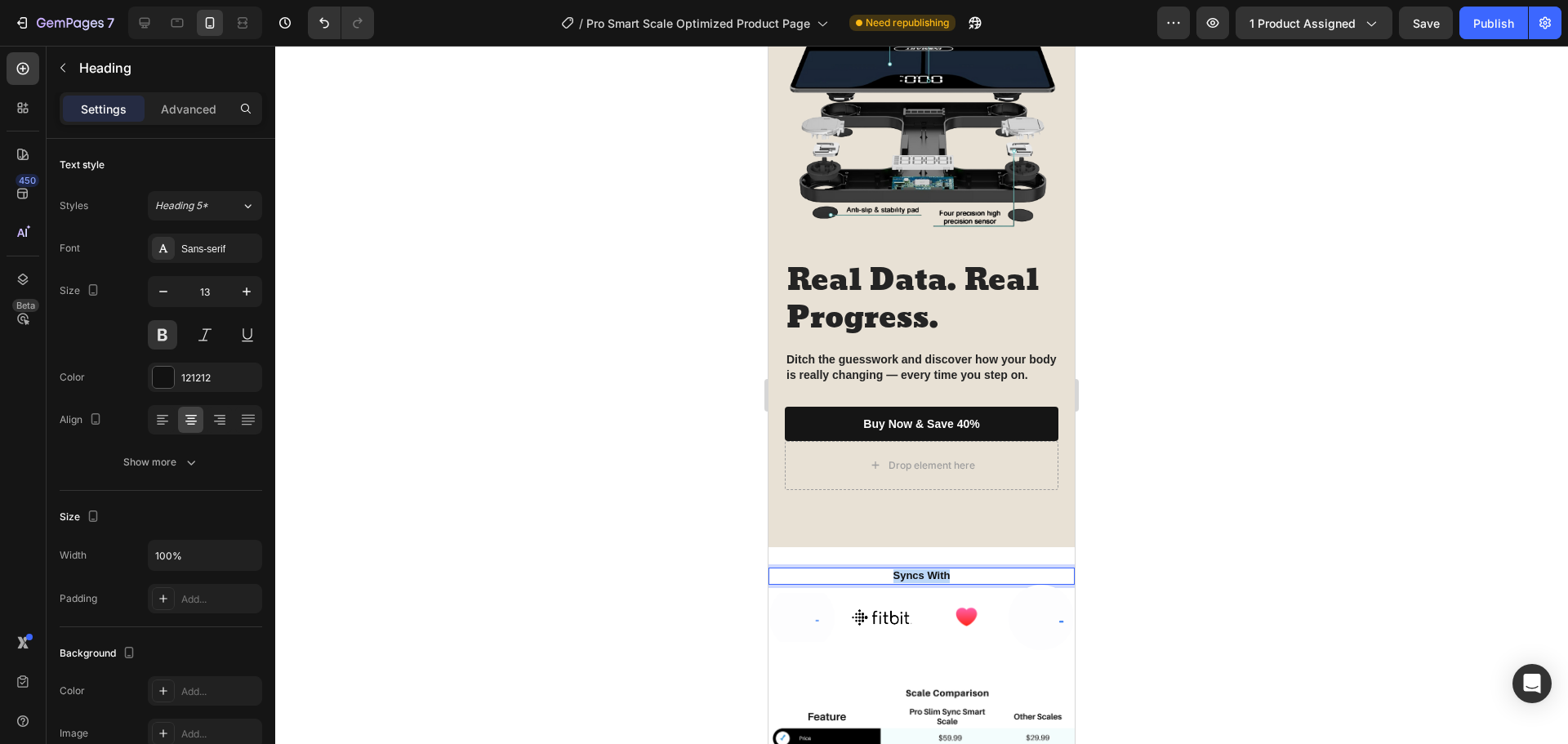 click on "Syncs With" at bounding box center (922, 575) 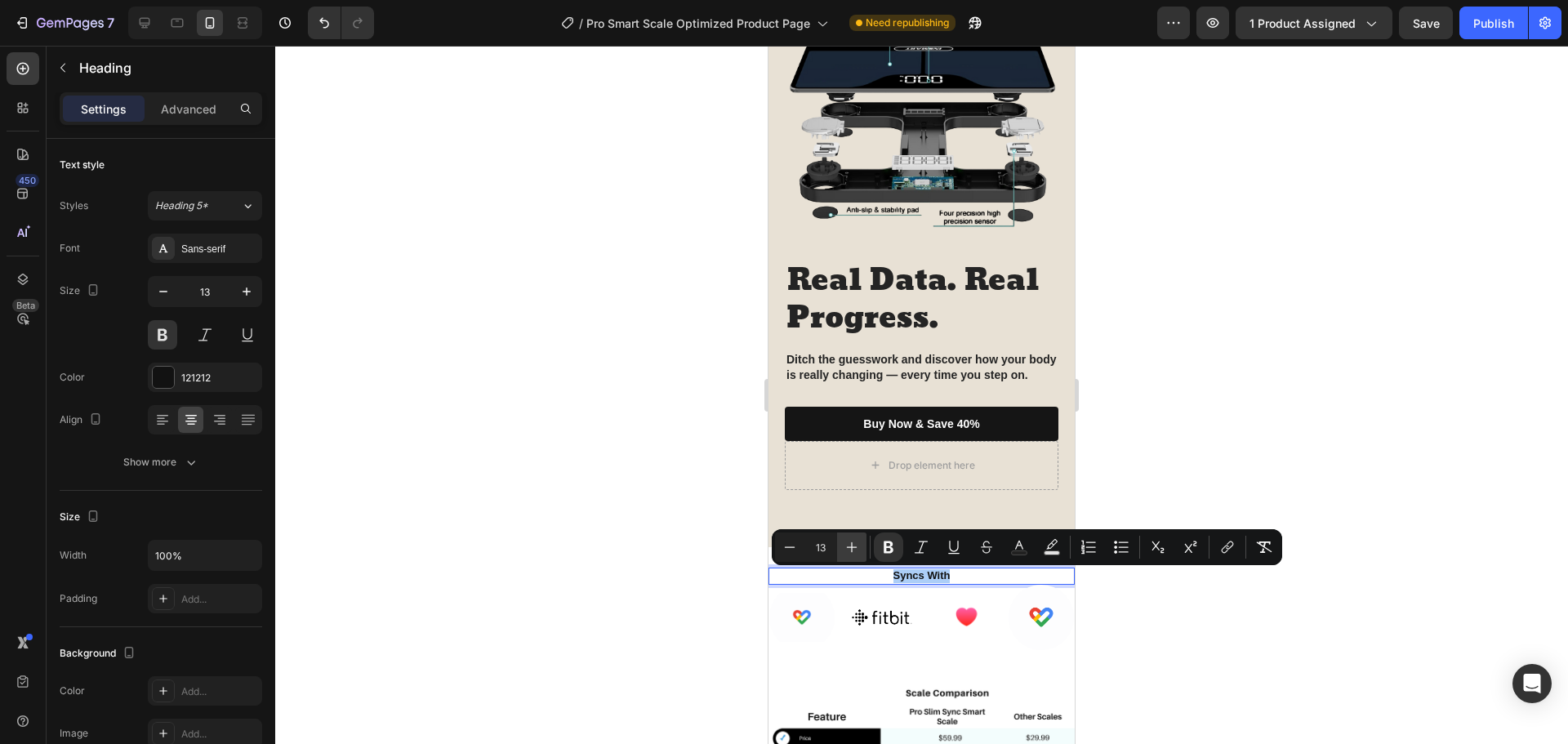 click 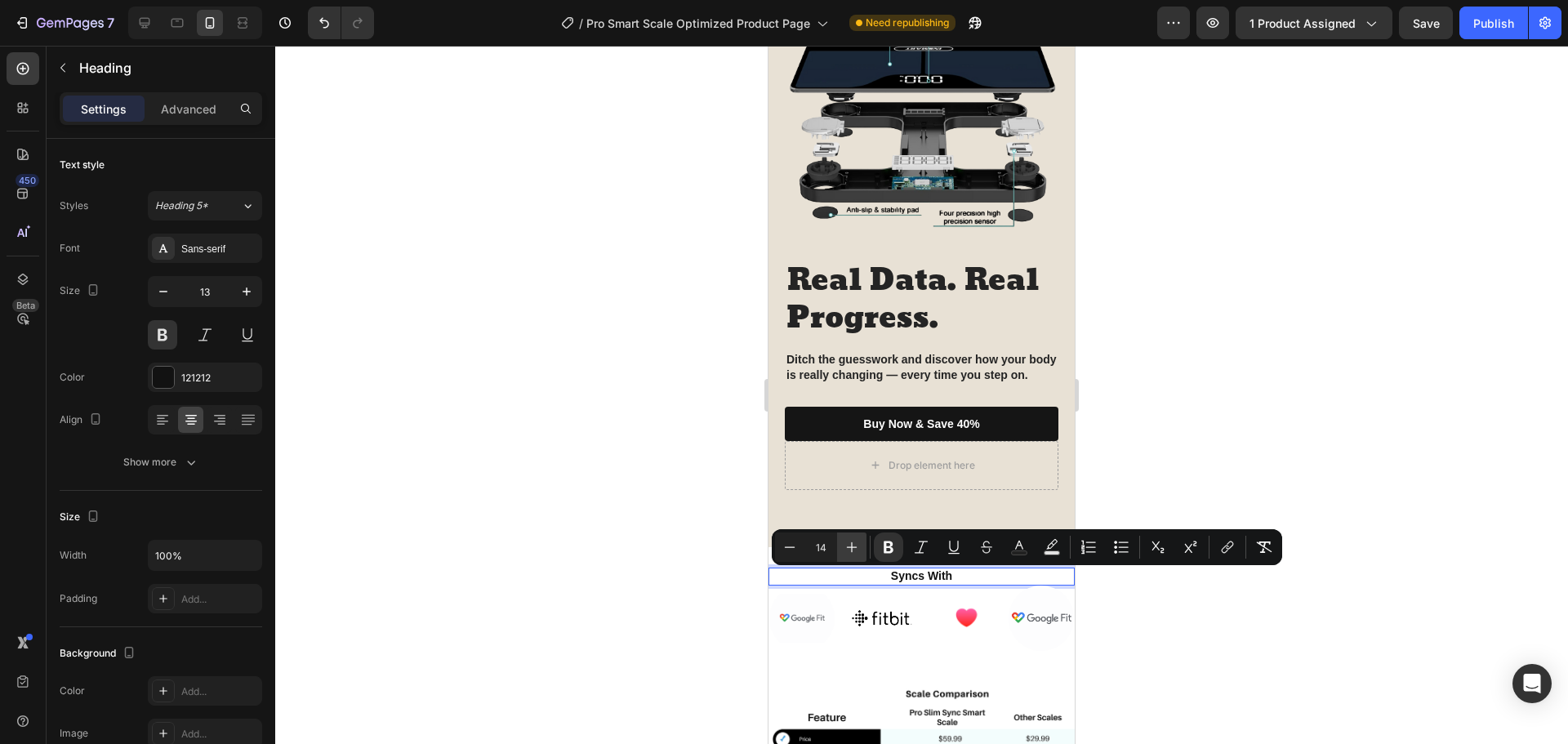 click 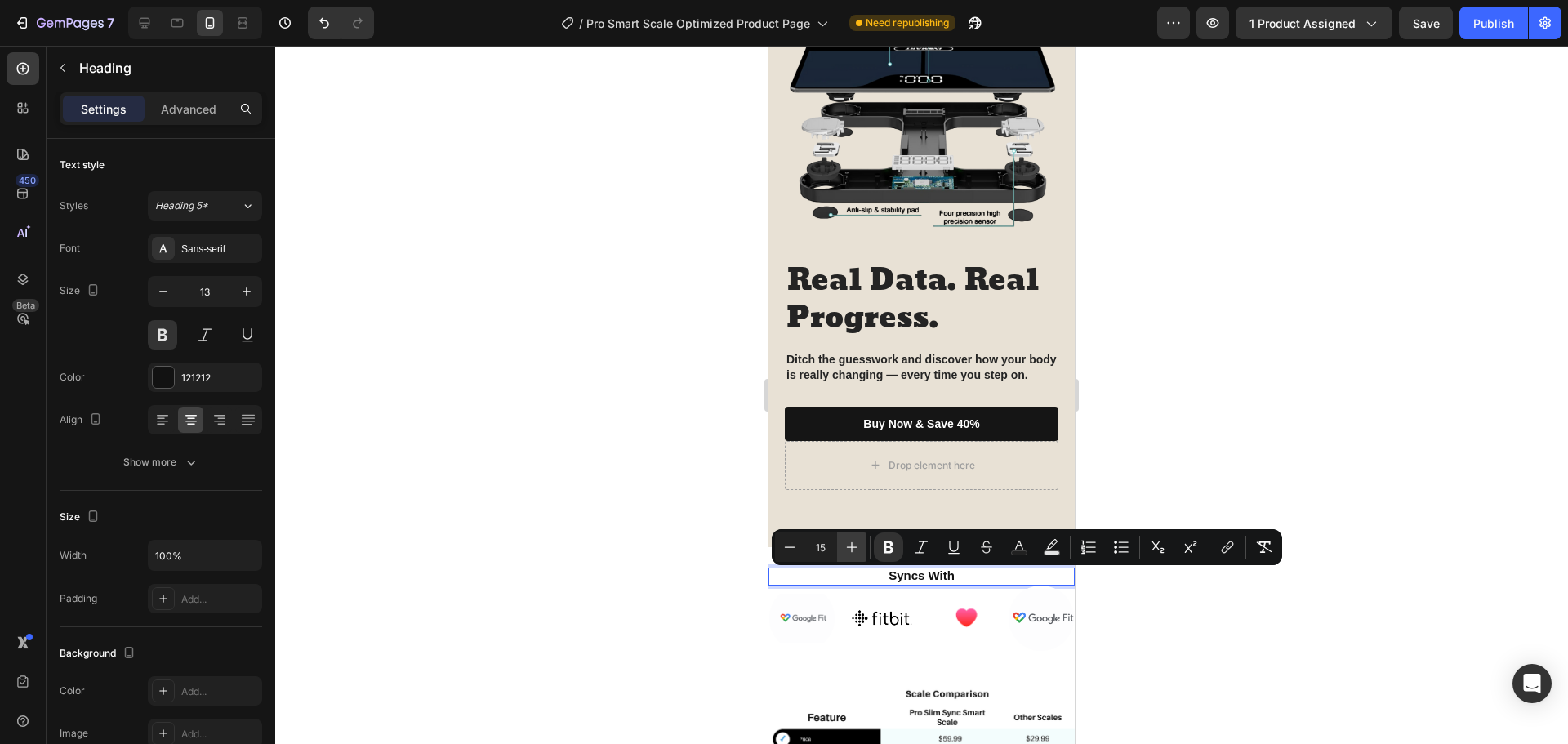 click 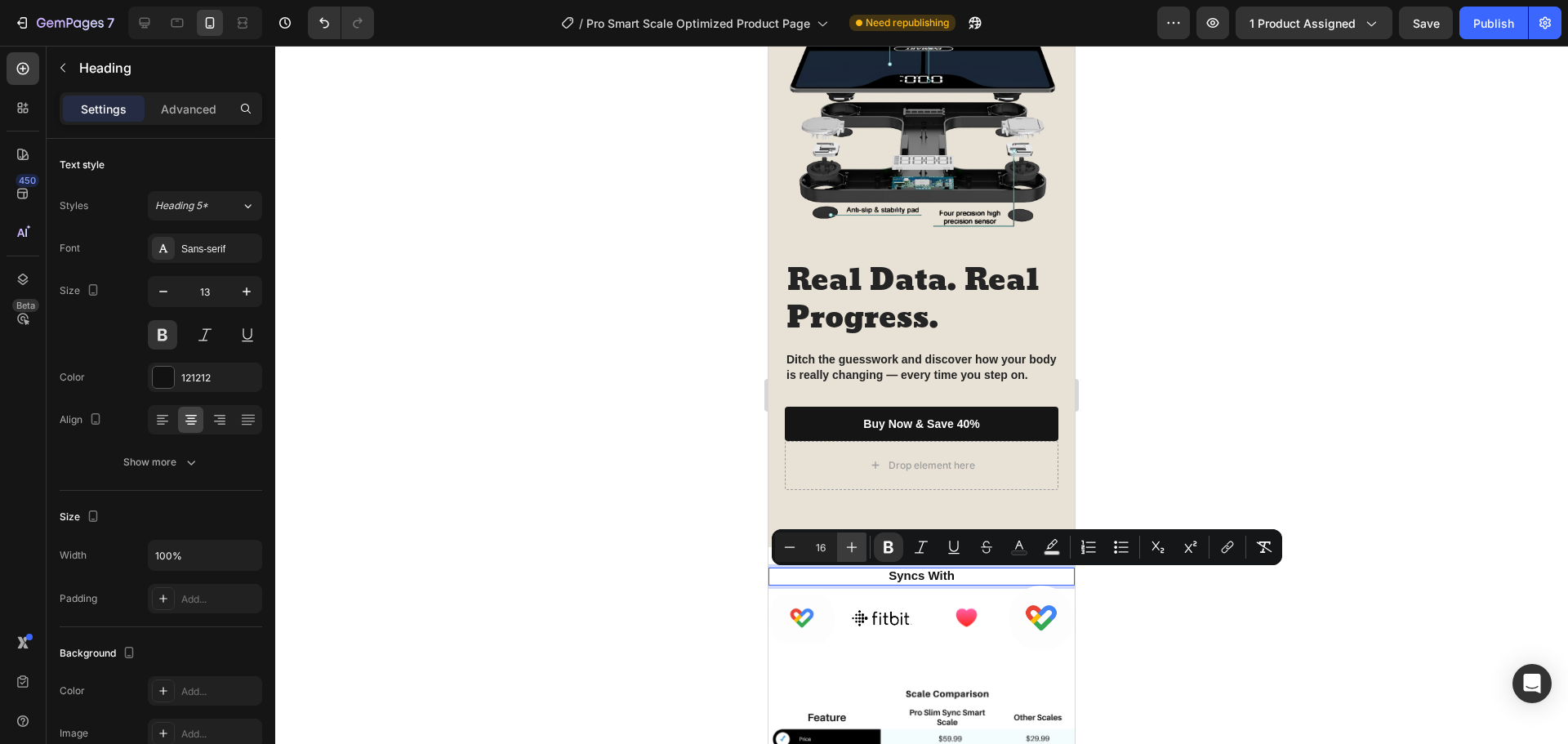click 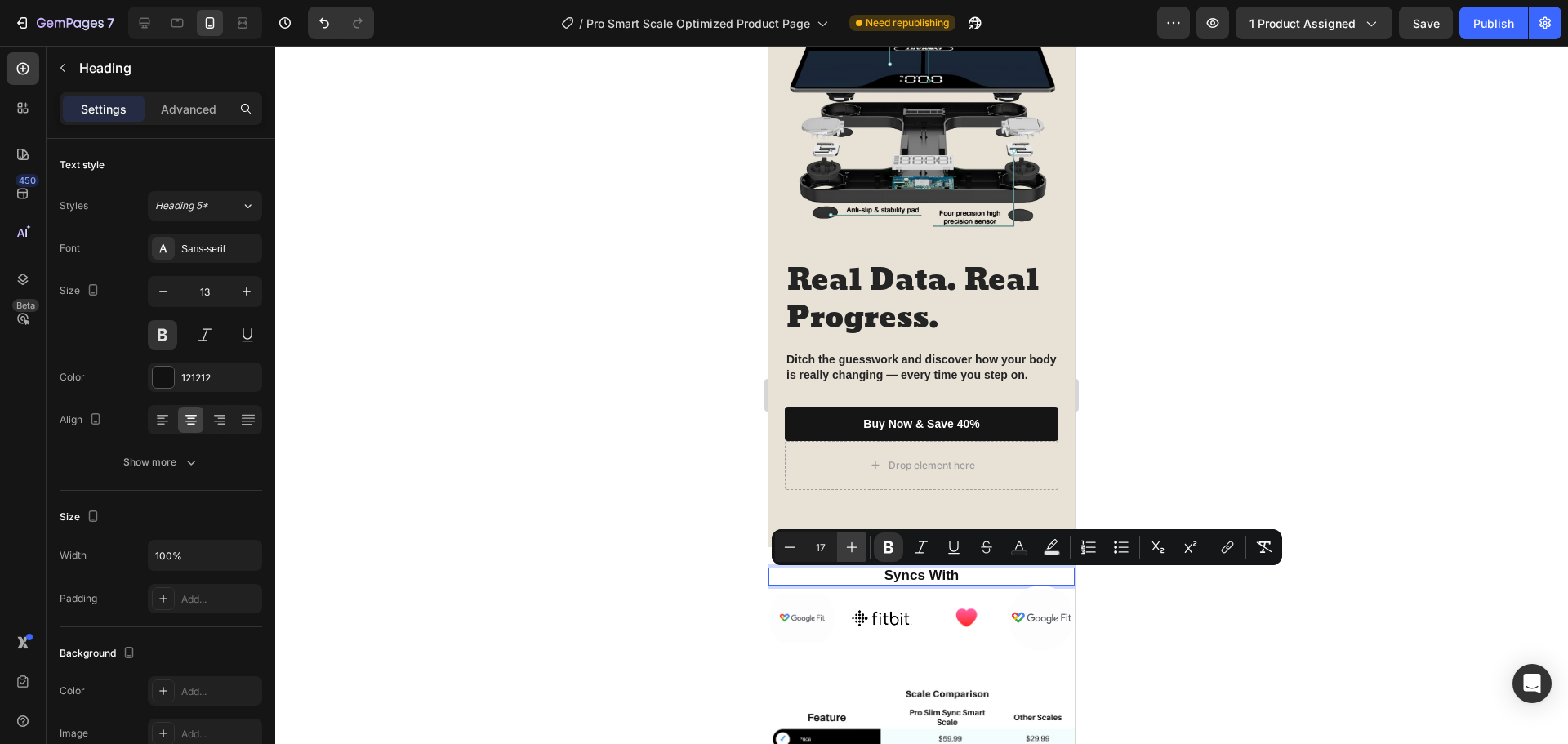 click on "Plus" at bounding box center [852, 547] 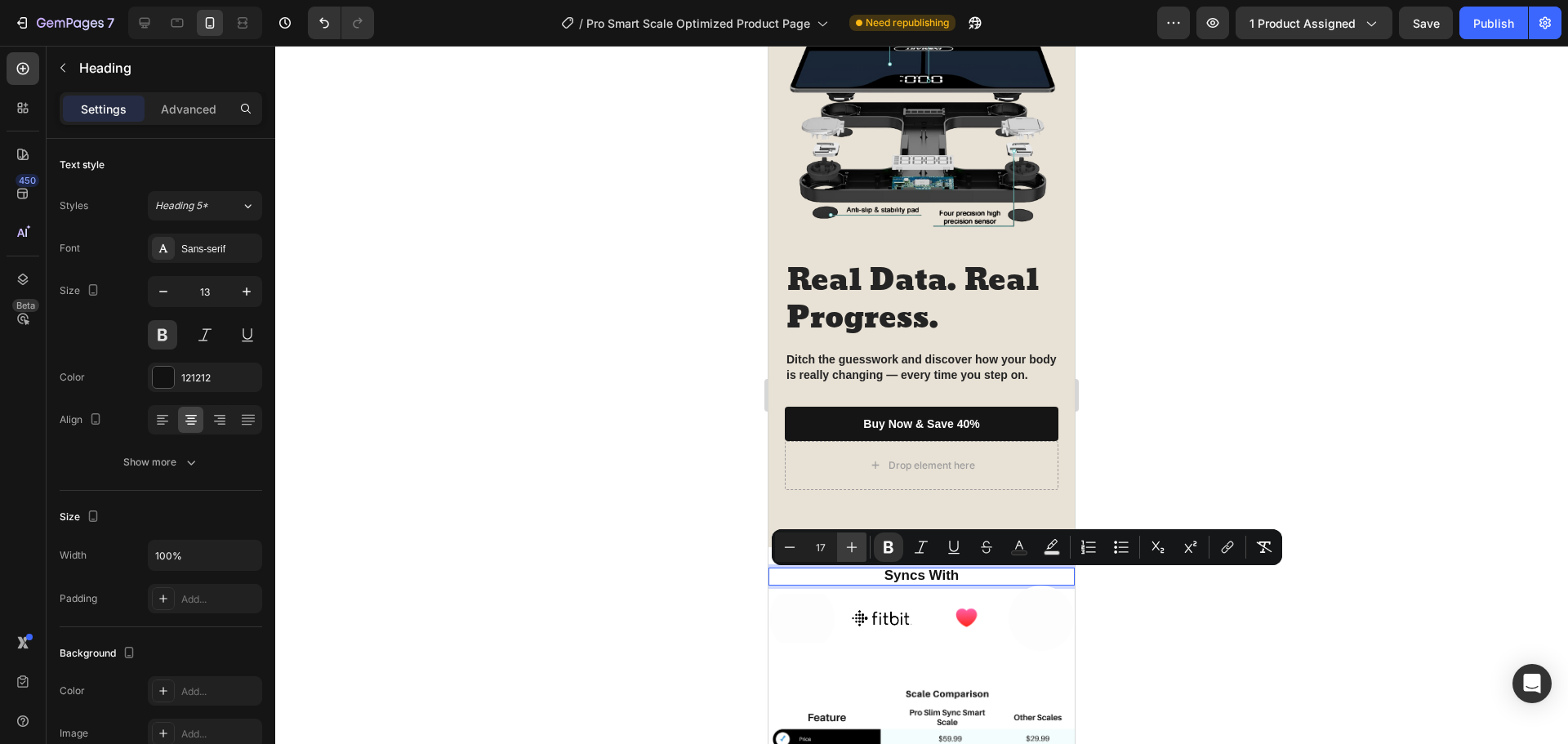 type on "18" 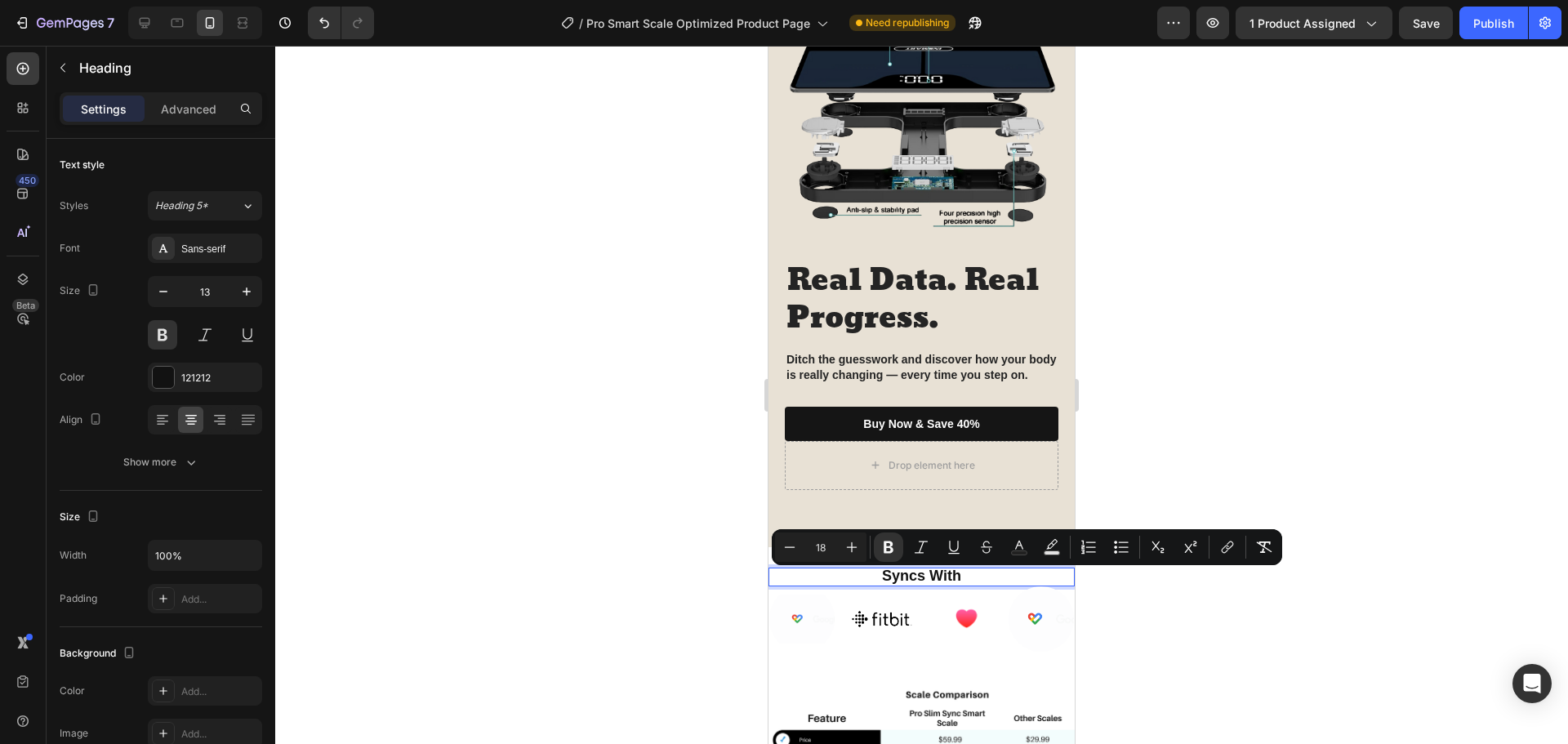 click 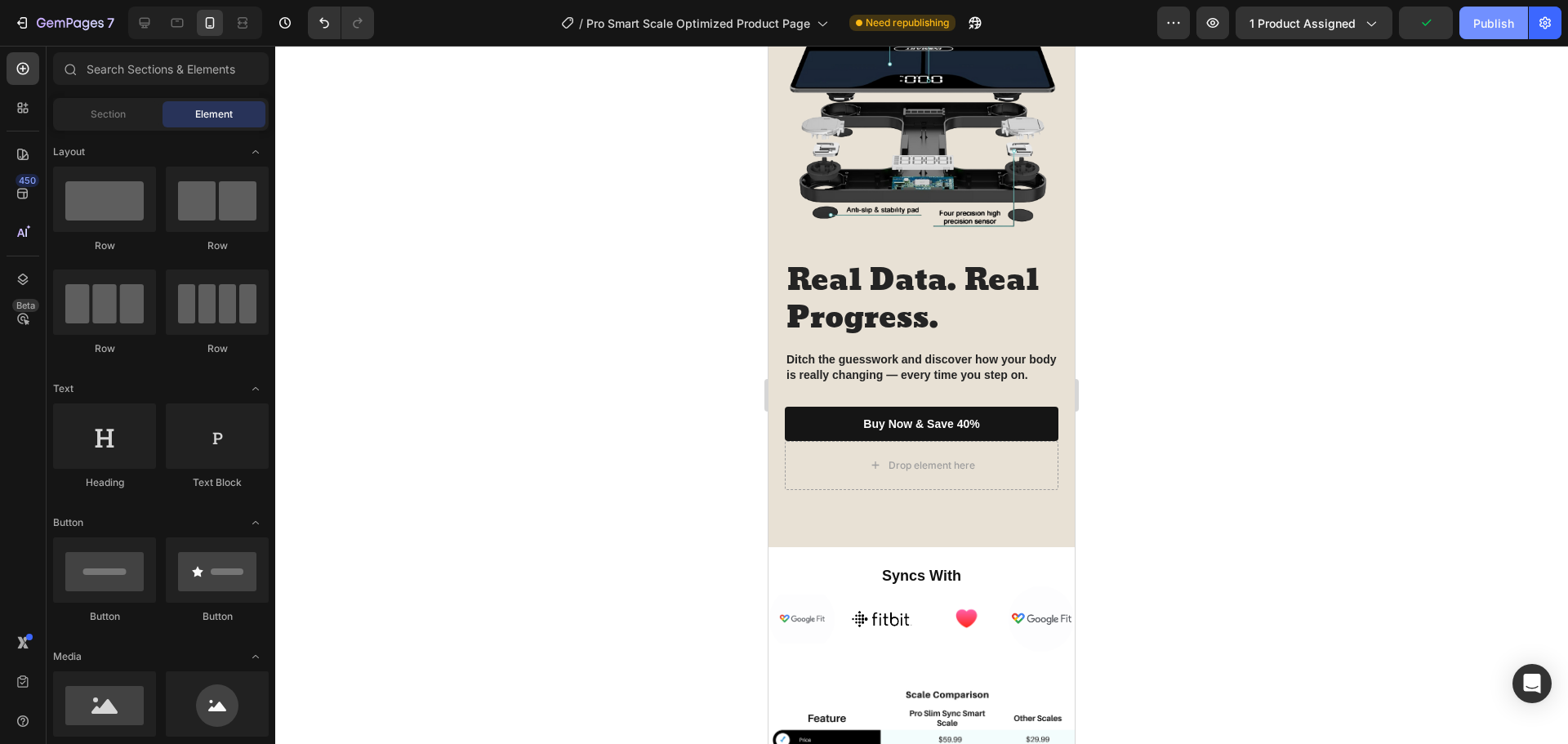click on "Publish" at bounding box center [1494, 23] 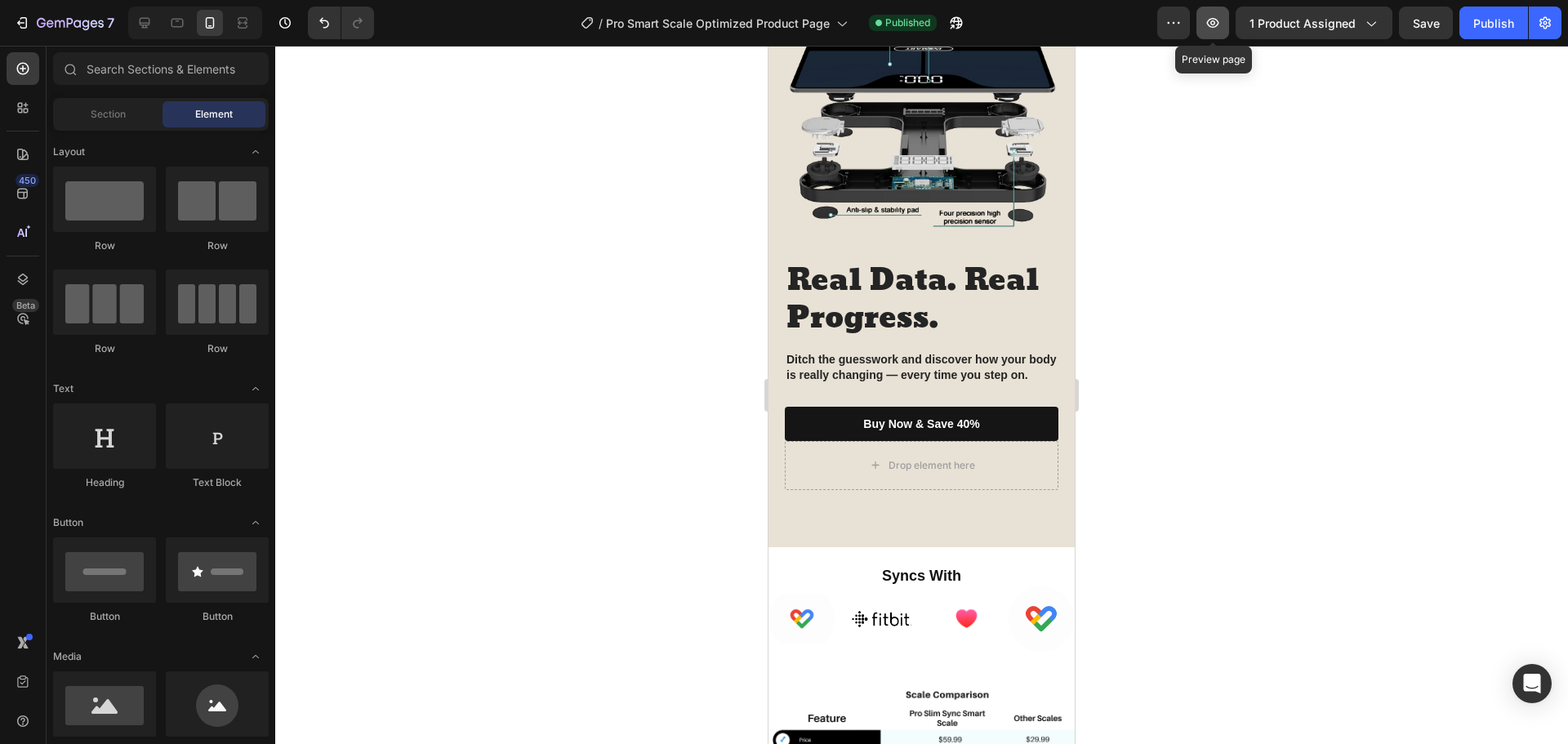 click 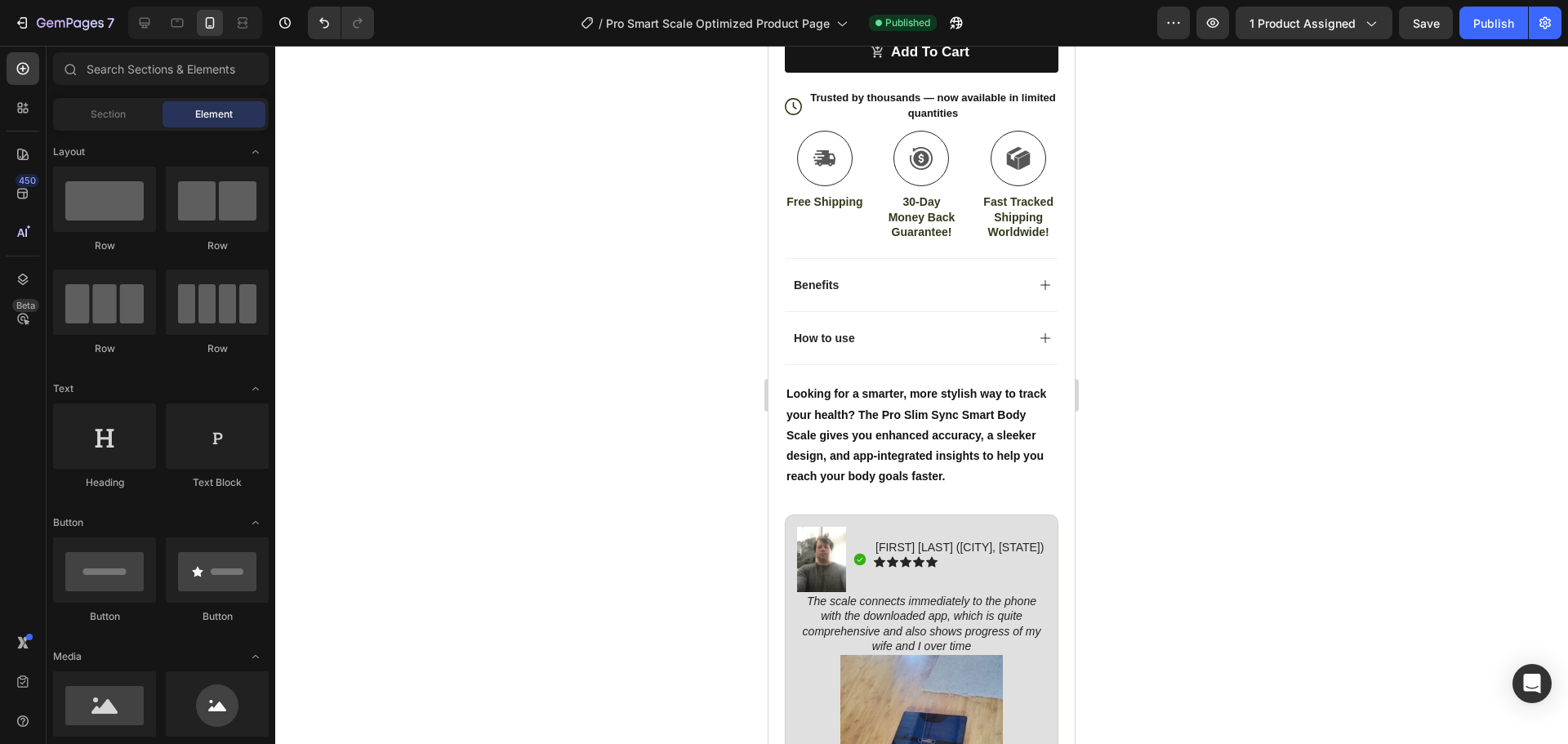 scroll, scrollTop: 861, scrollLeft: 0, axis: vertical 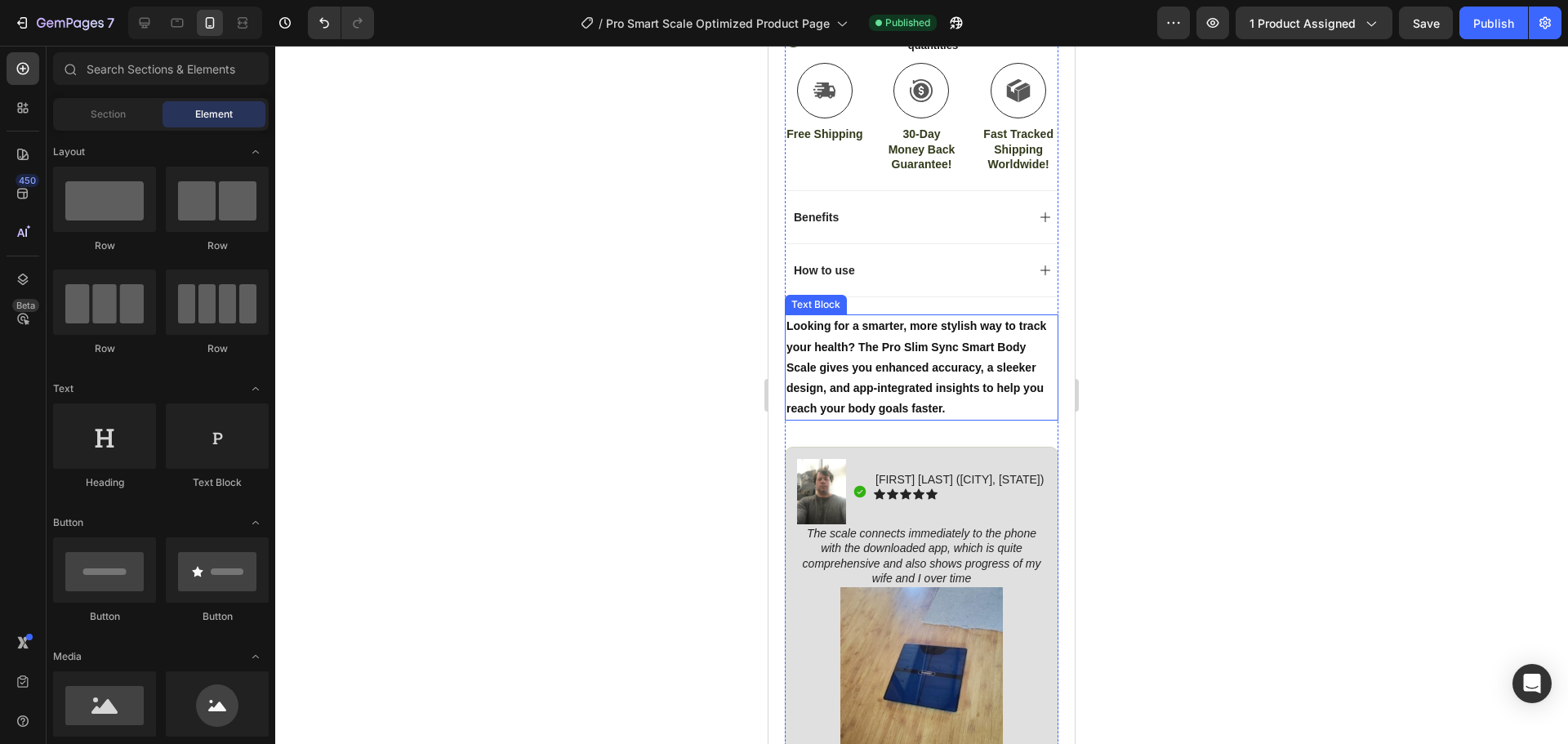 click on "Looking for a smarter, more stylish way to track your health? The Pro Slim Sync Smart Body Scale gives you enhanced accuracy, a sleeker design, and app-integrated insights to help you reach your body goals faster." at bounding box center [921, 368] 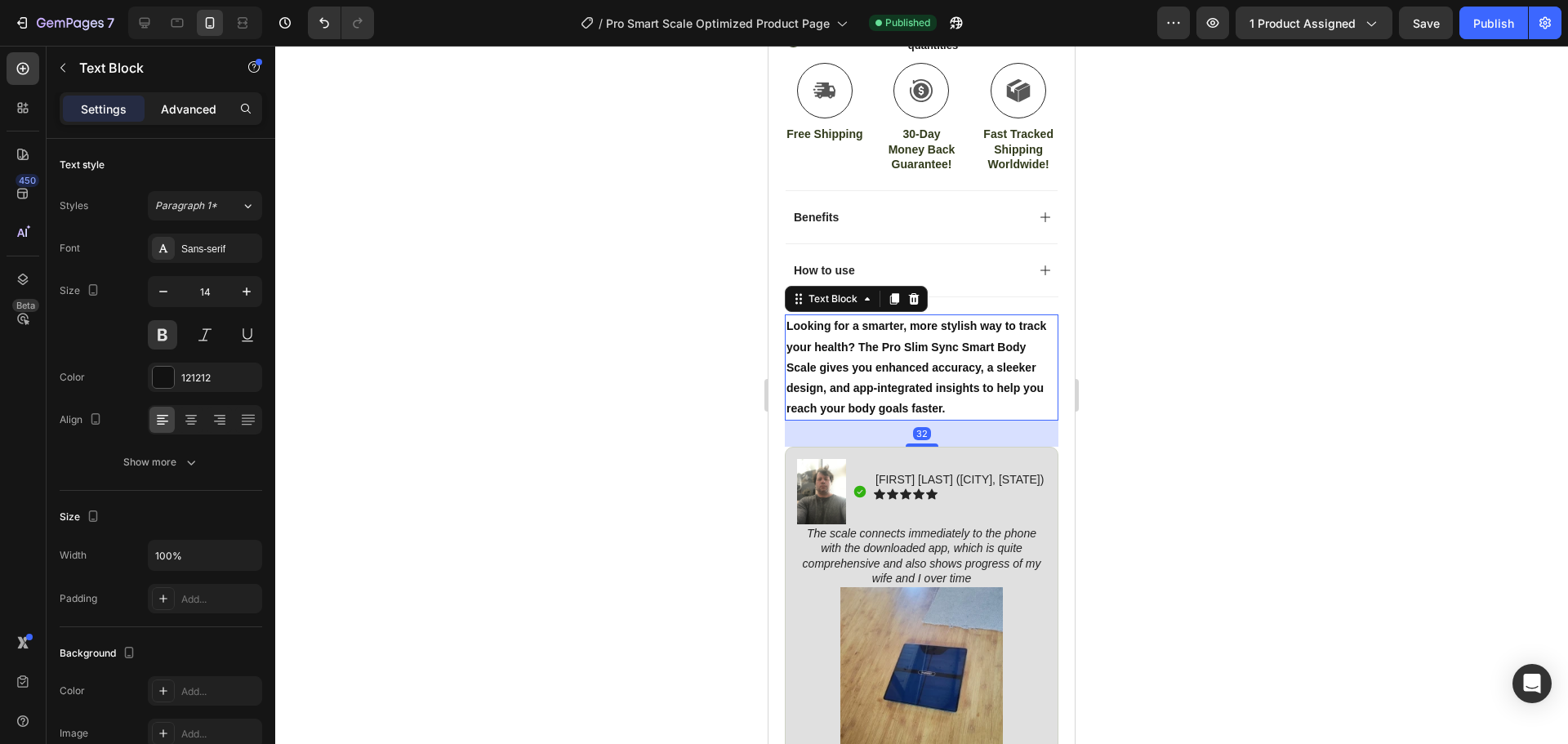 click on "Advanced" at bounding box center [189, 109] 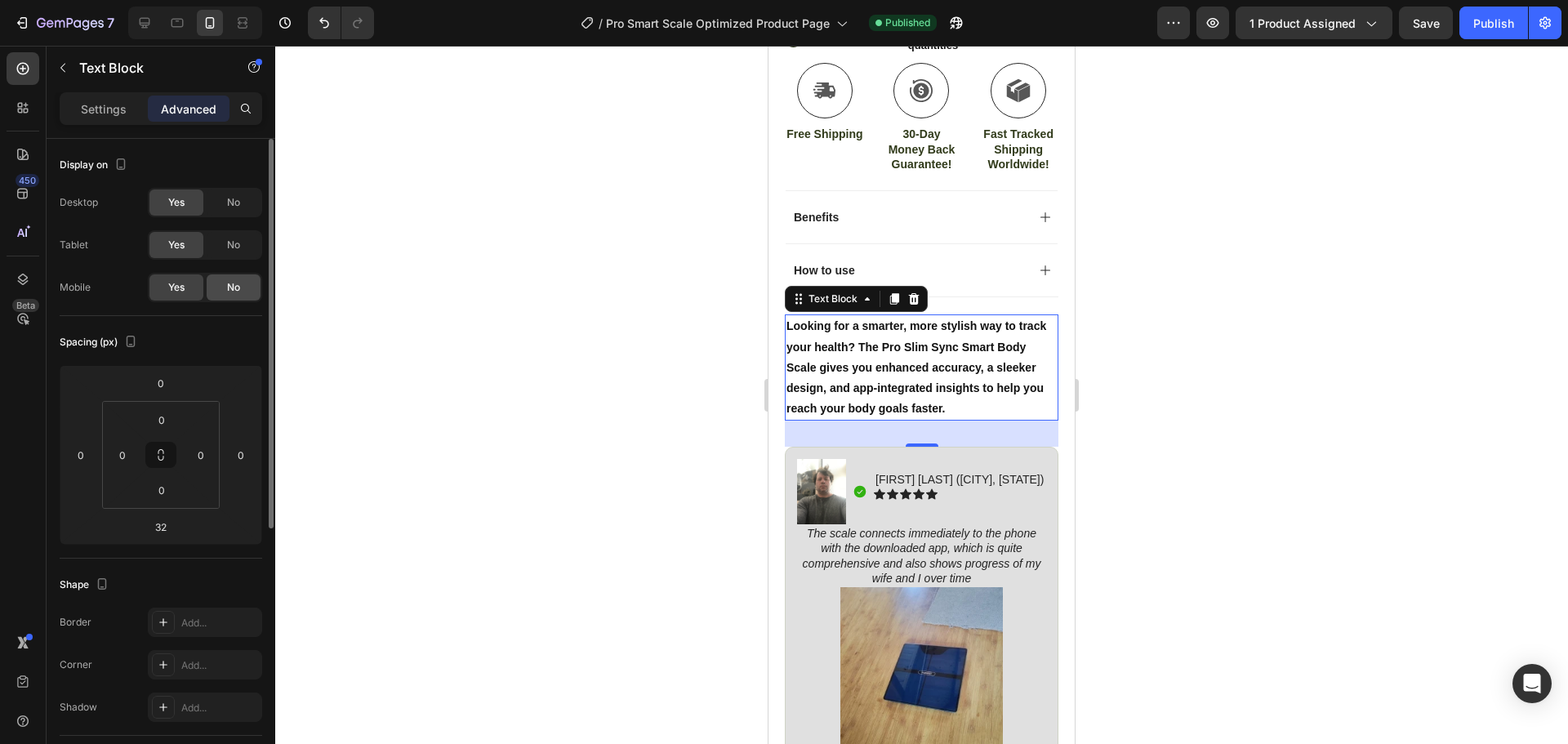 click on "No" 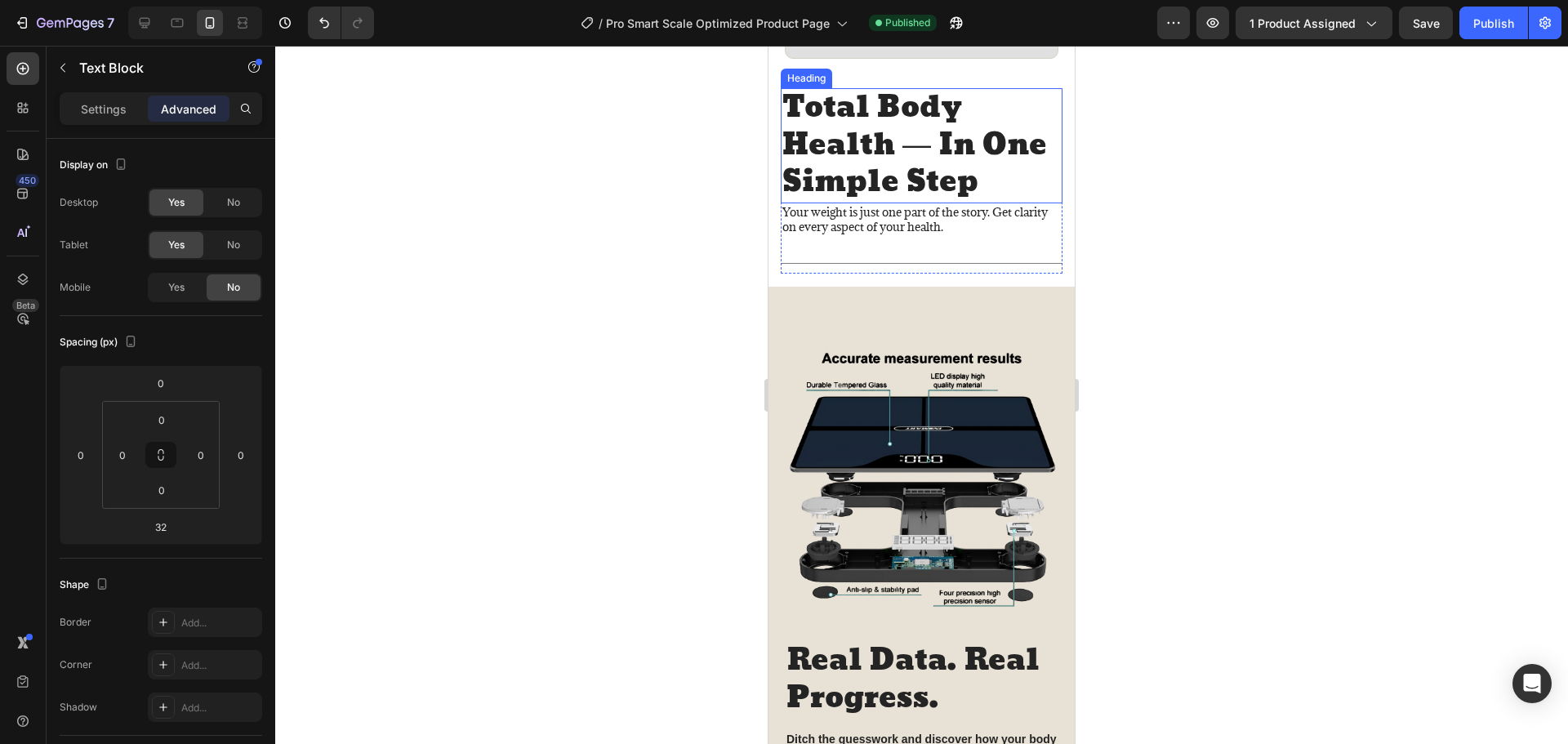 scroll, scrollTop: 1432, scrollLeft: 0, axis: vertical 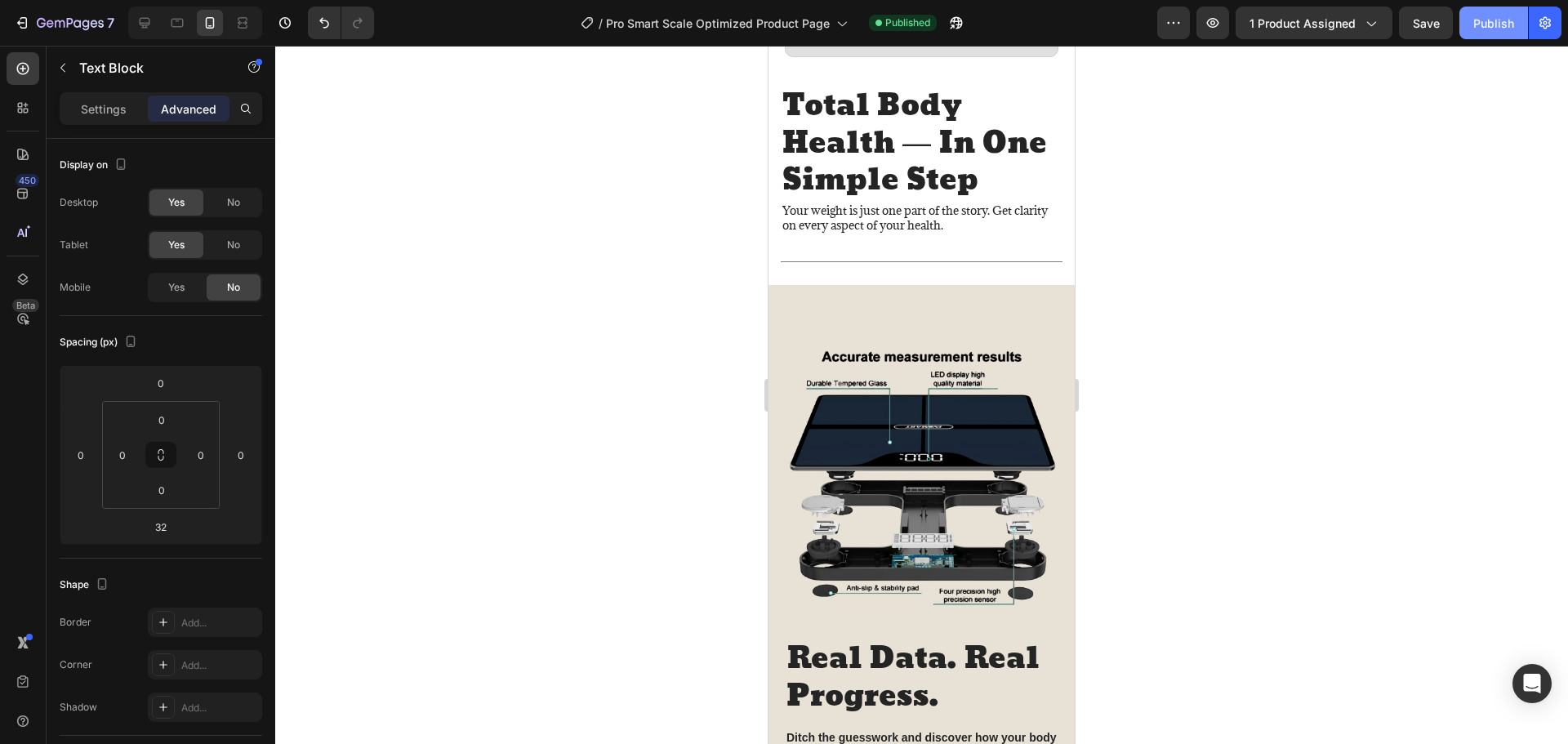 click on "Publish" at bounding box center [1494, 23] 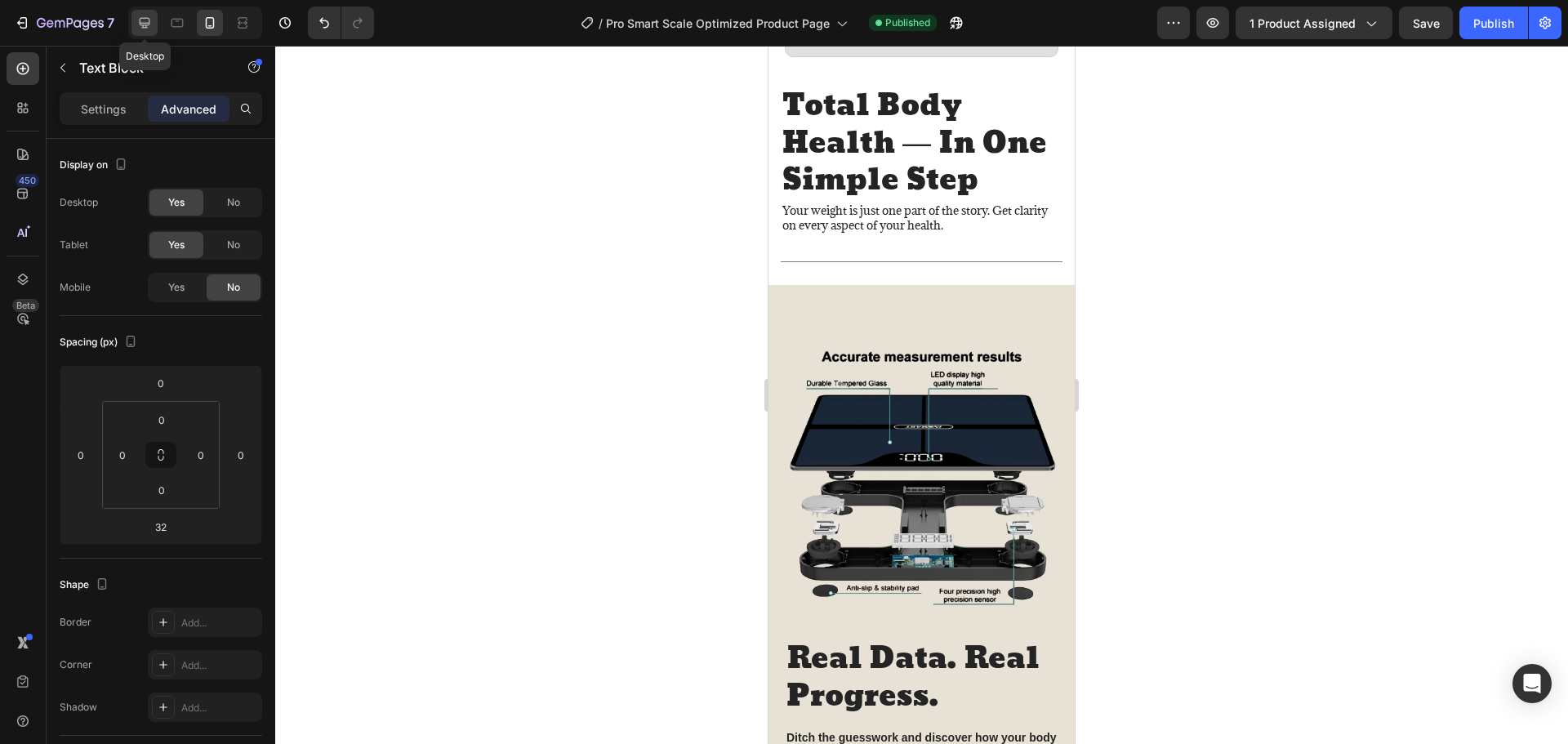 click 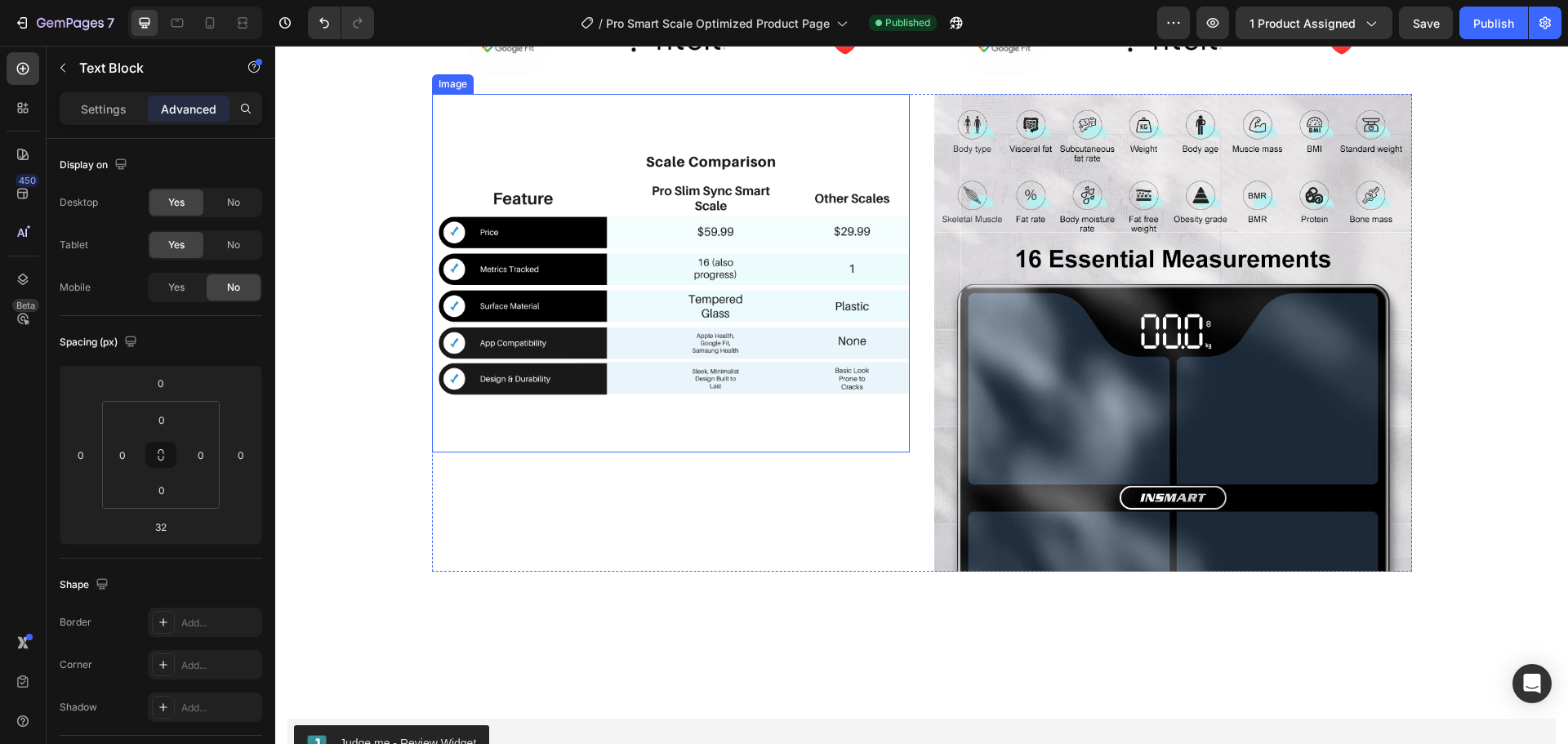 scroll, scrollTop: 2157, scrollLeft: 0, axis: vertical 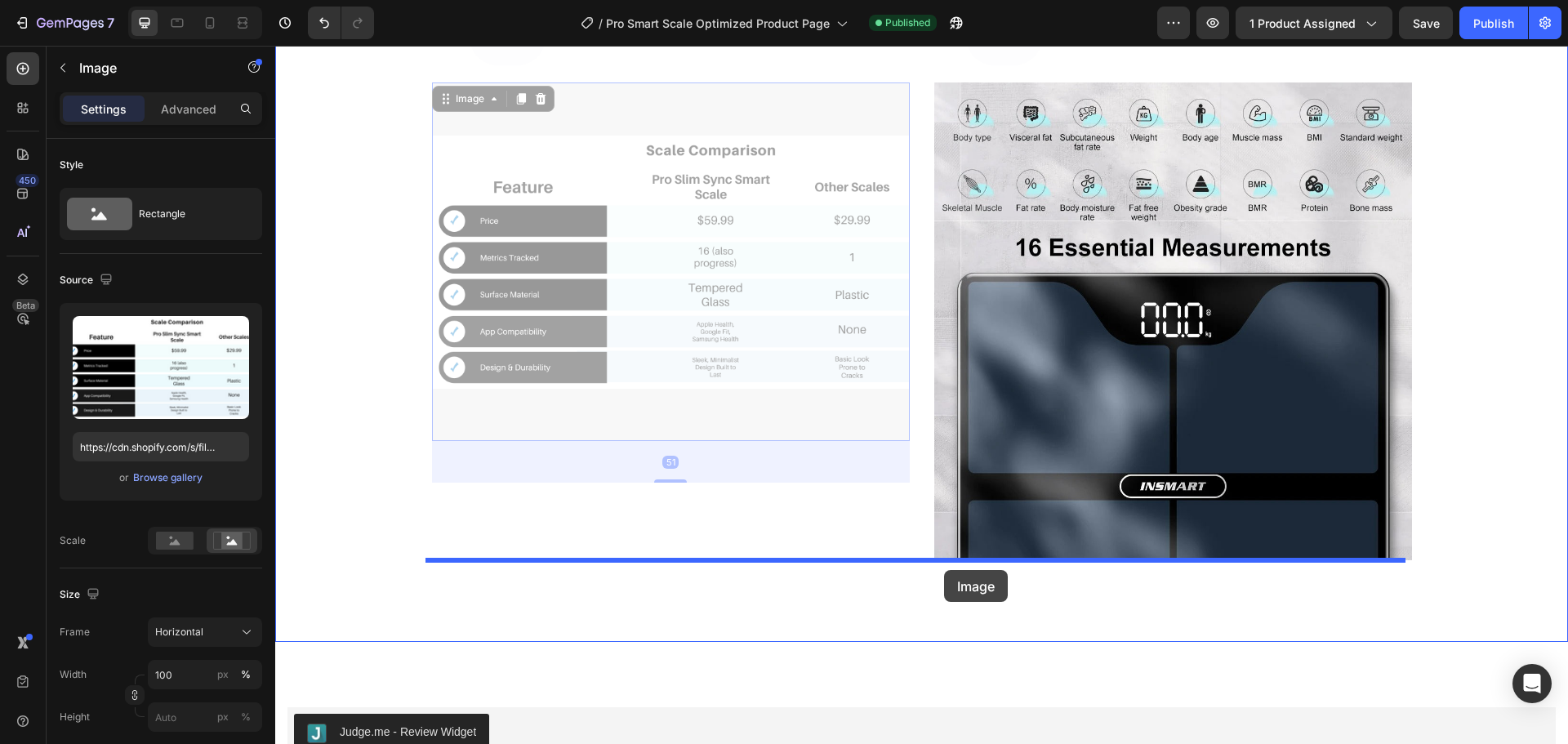 drag, startPoint x: 718, startPoint y: 323, endPoint x: 944, endPoint y: 570, distance: 334.791 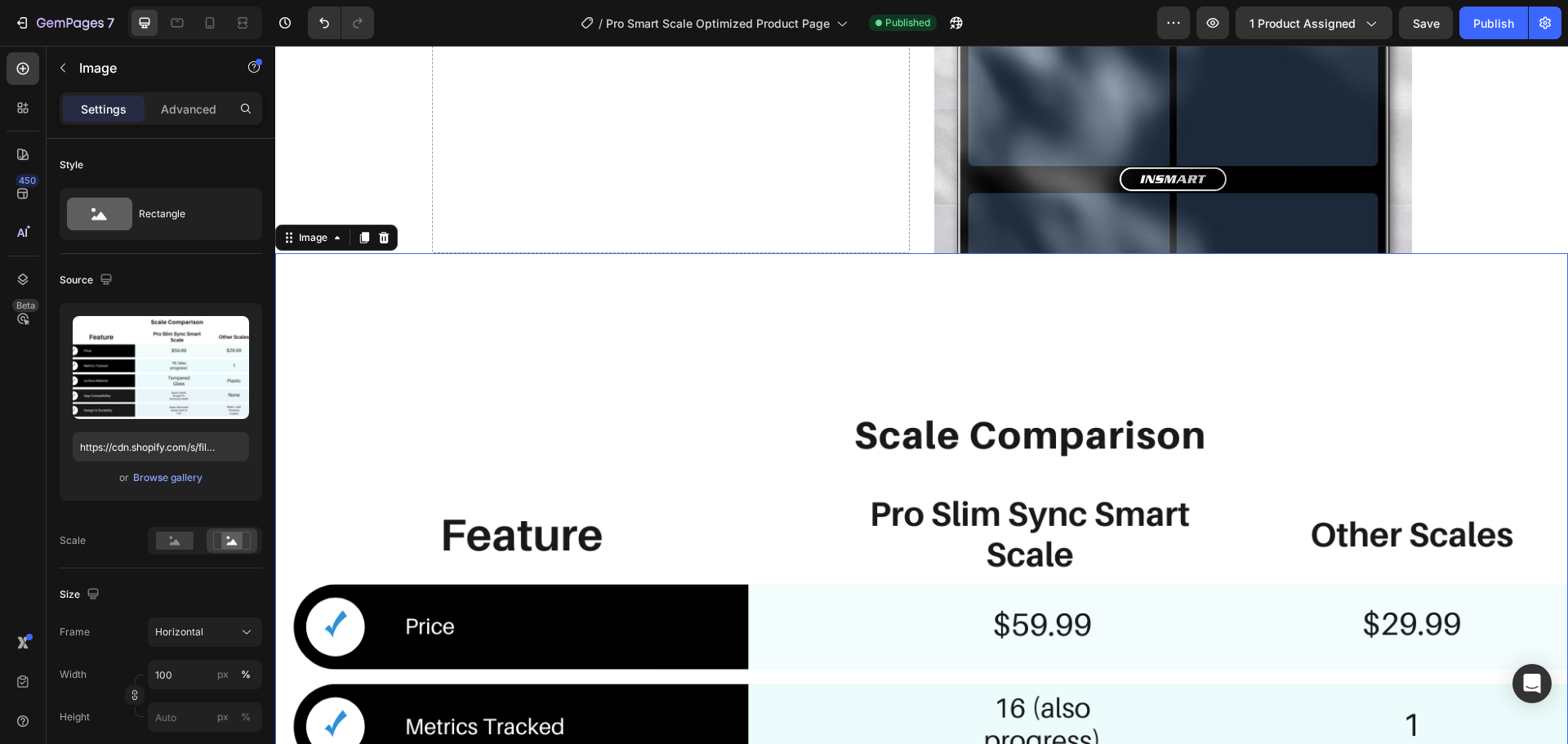 scroll, scrollTop: 2331, scrollLeft: 0, axis: vertical 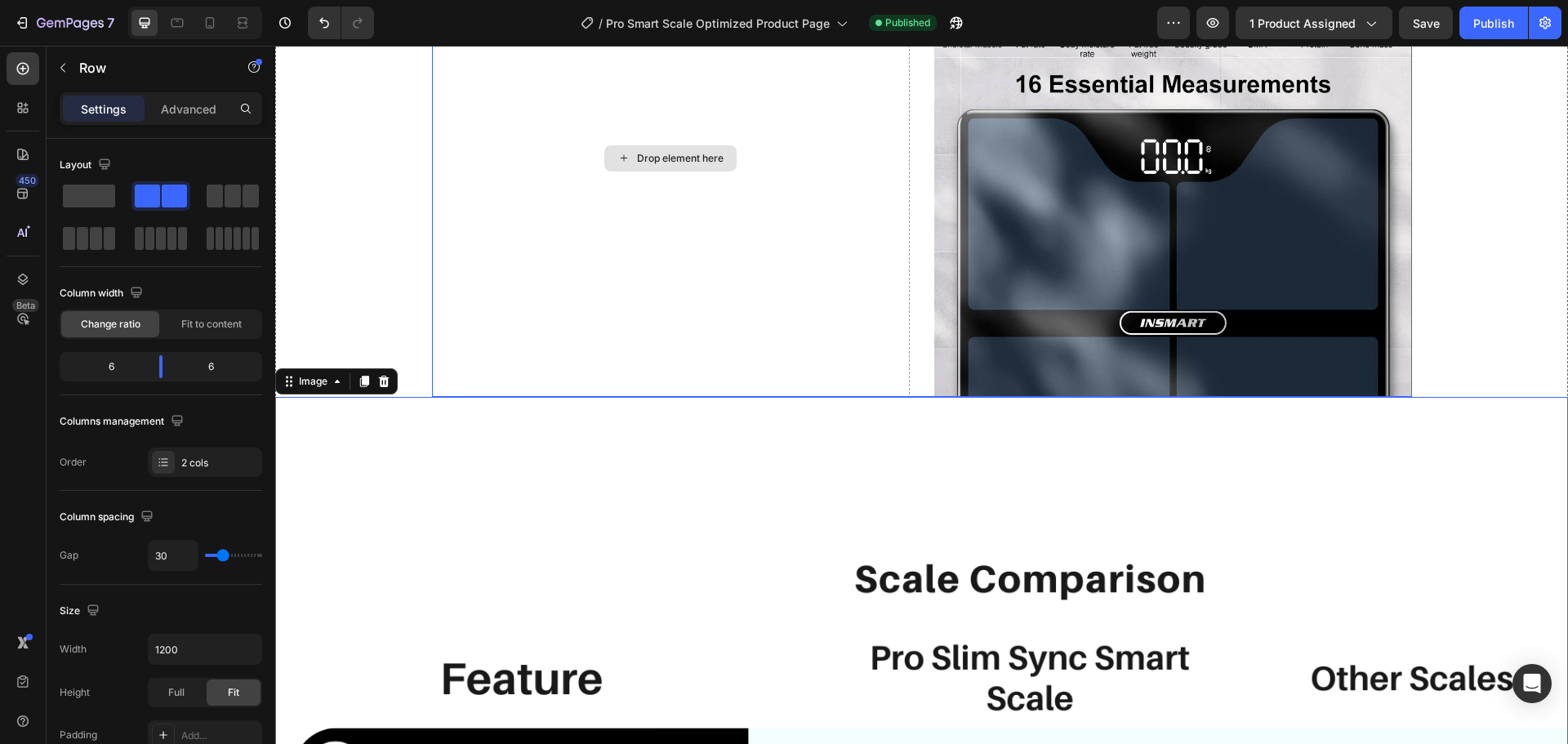 click on "Drop element here" at bounding box center (670, 158) 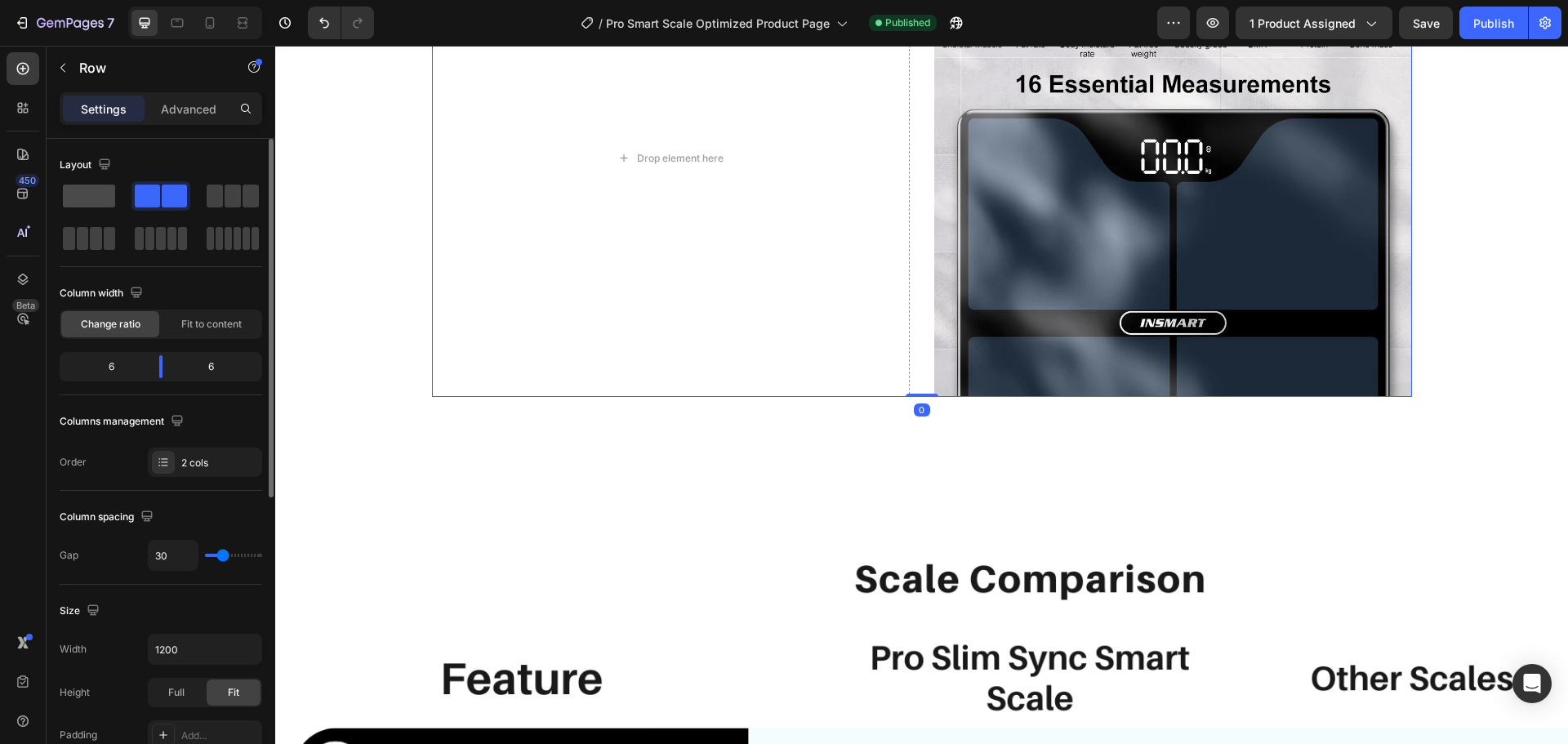click 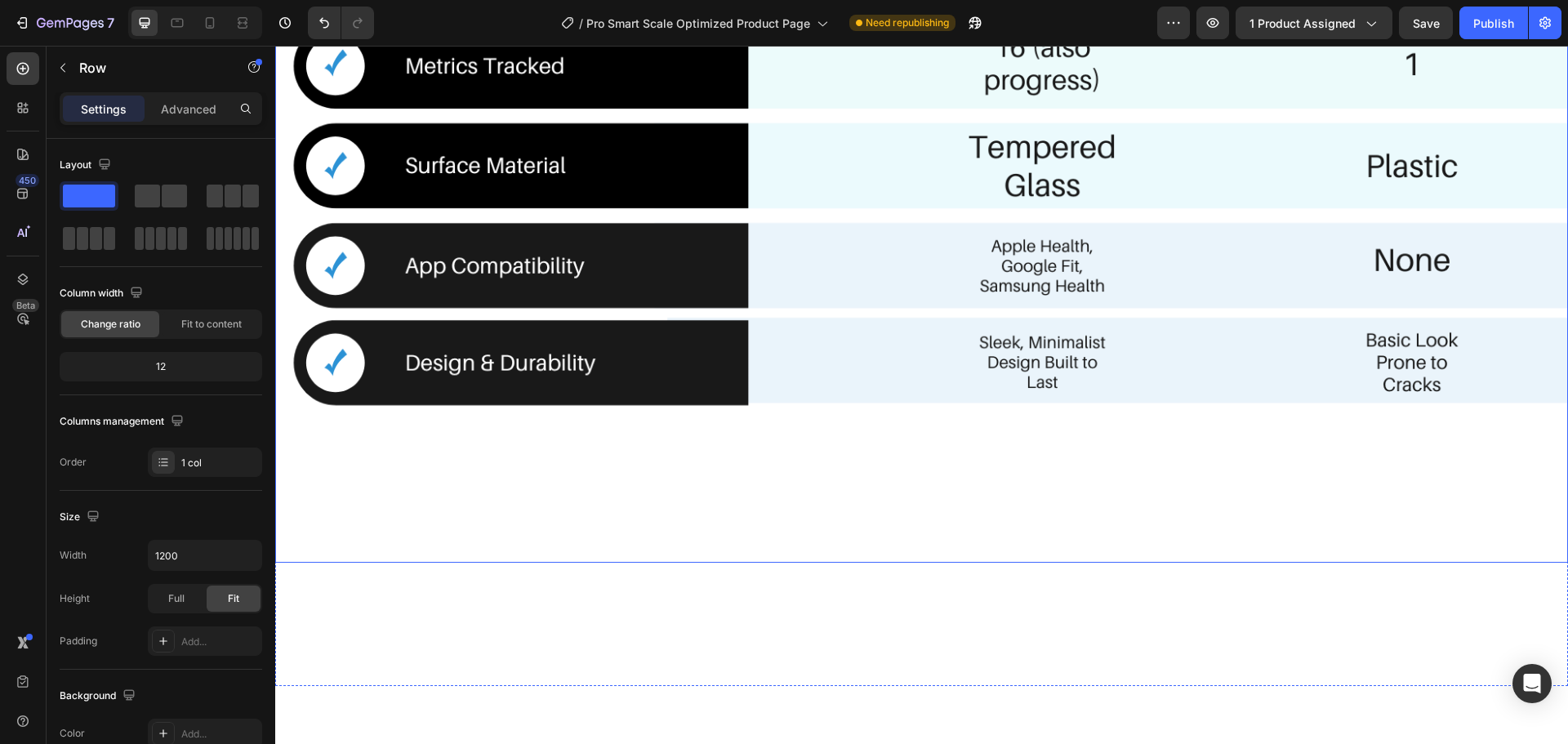 scroll, scrollTop: 3393, scrollLeft: 0, axis: vertical 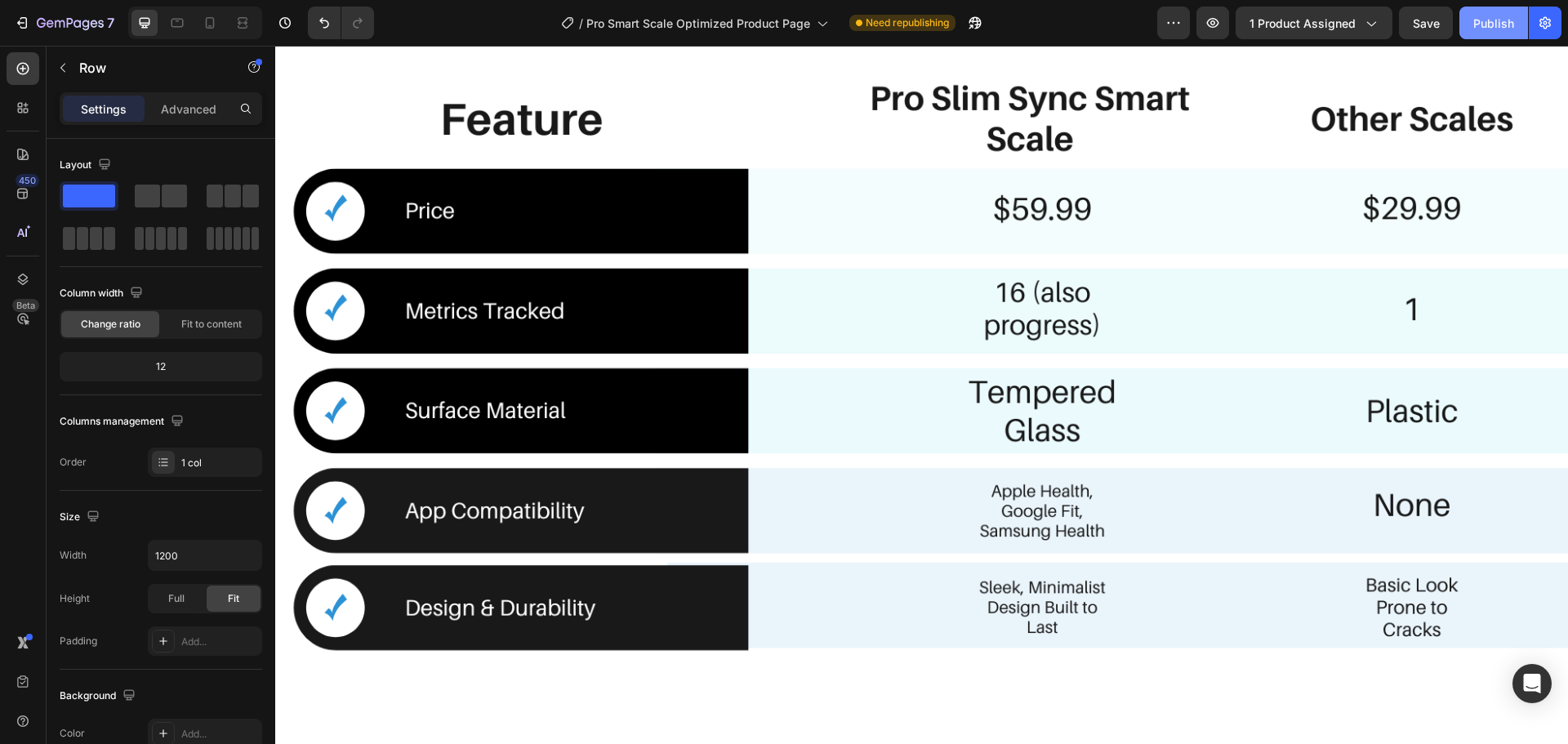 click on "Publish" at bounding box center (1494, 23) 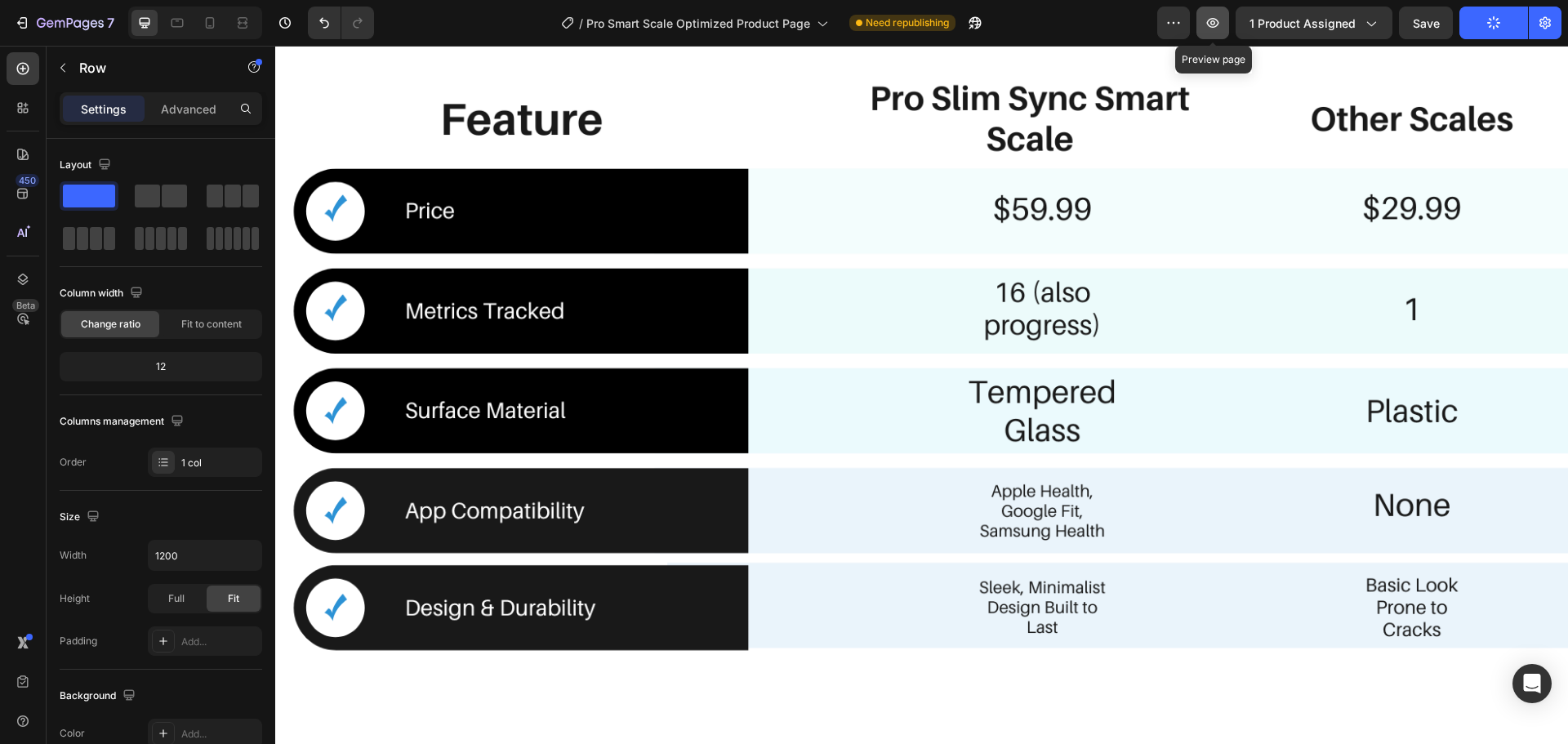 click 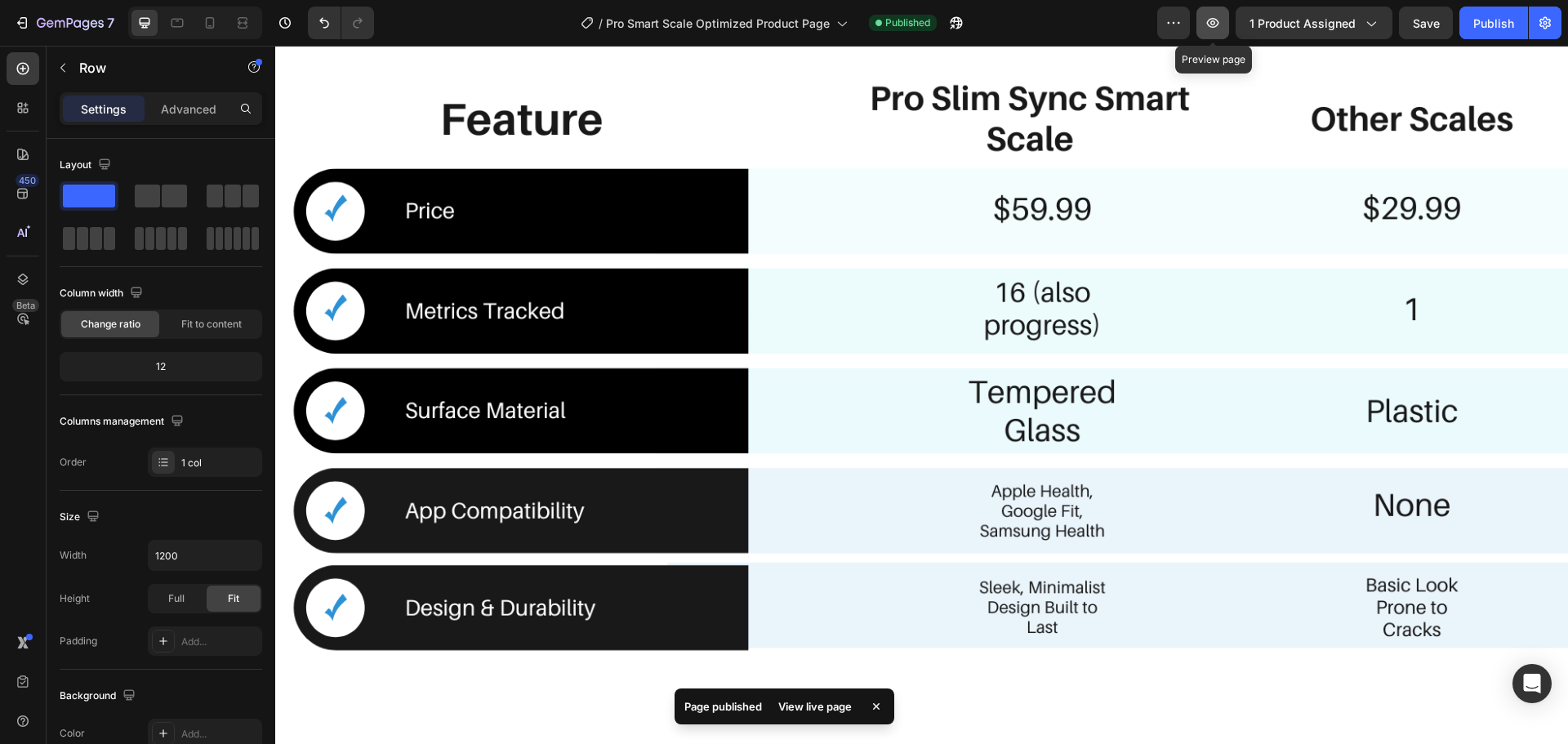 click 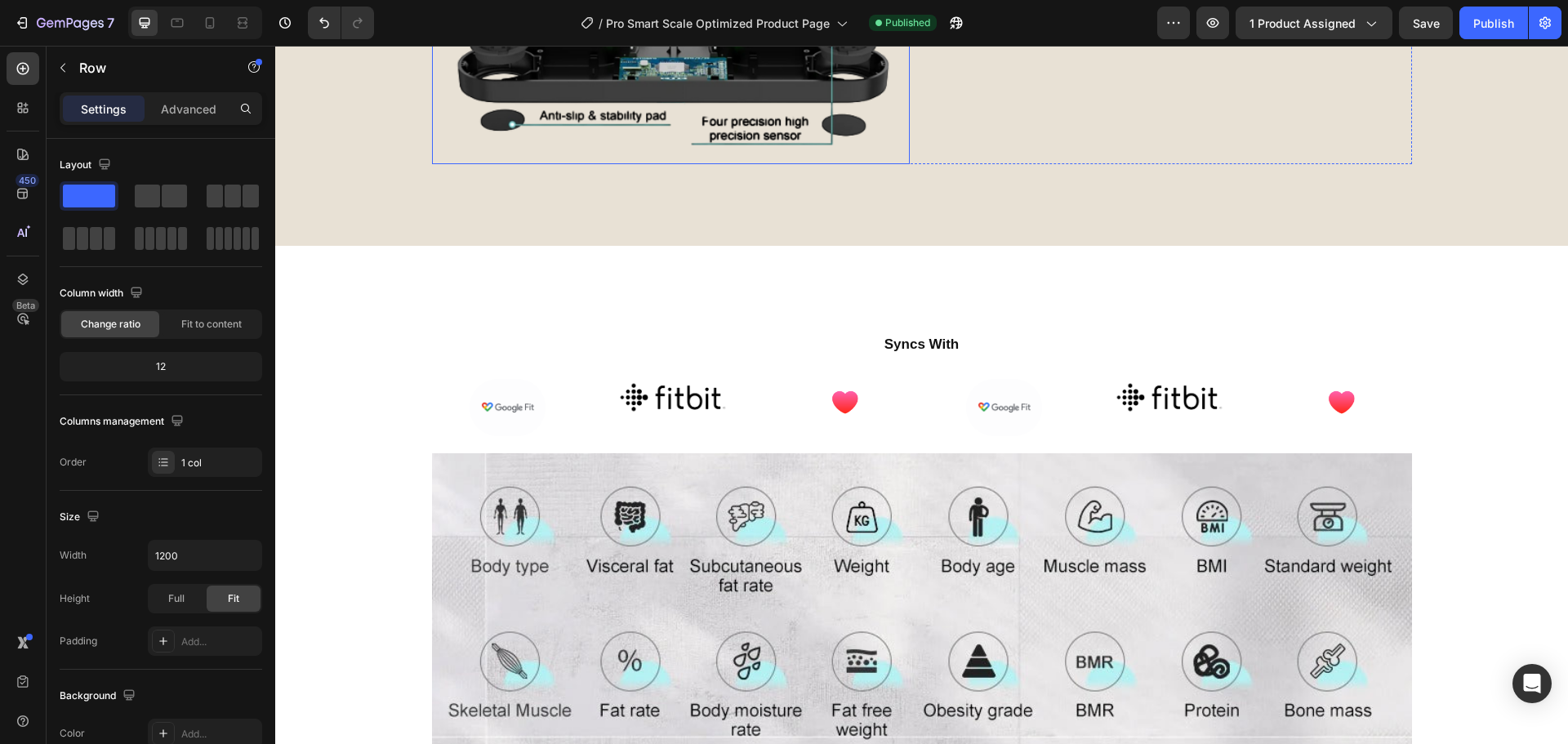 scroll, scrollTop: 2123, scrollLeft: 0, axis: vertical 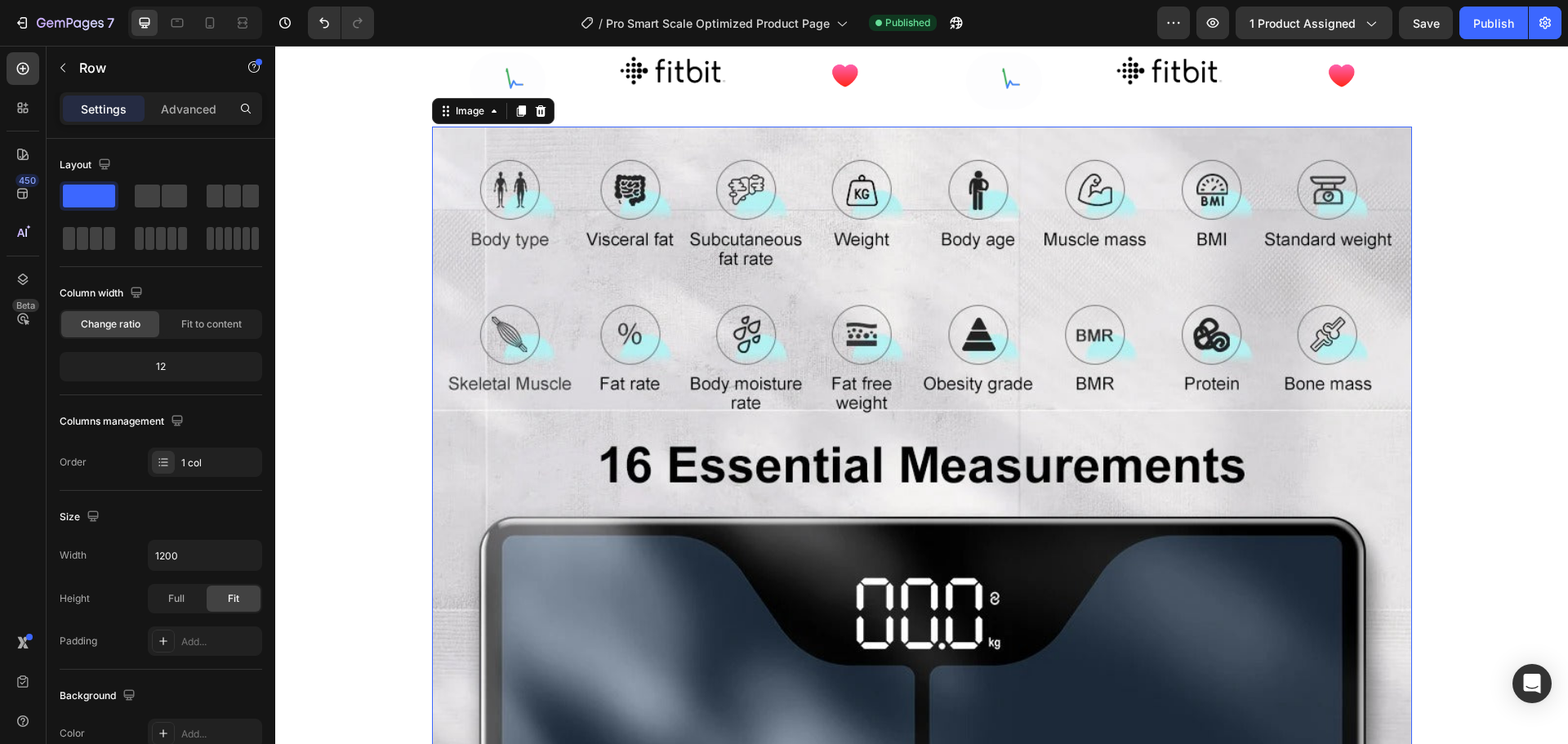 click at bounding box center (922, 617) 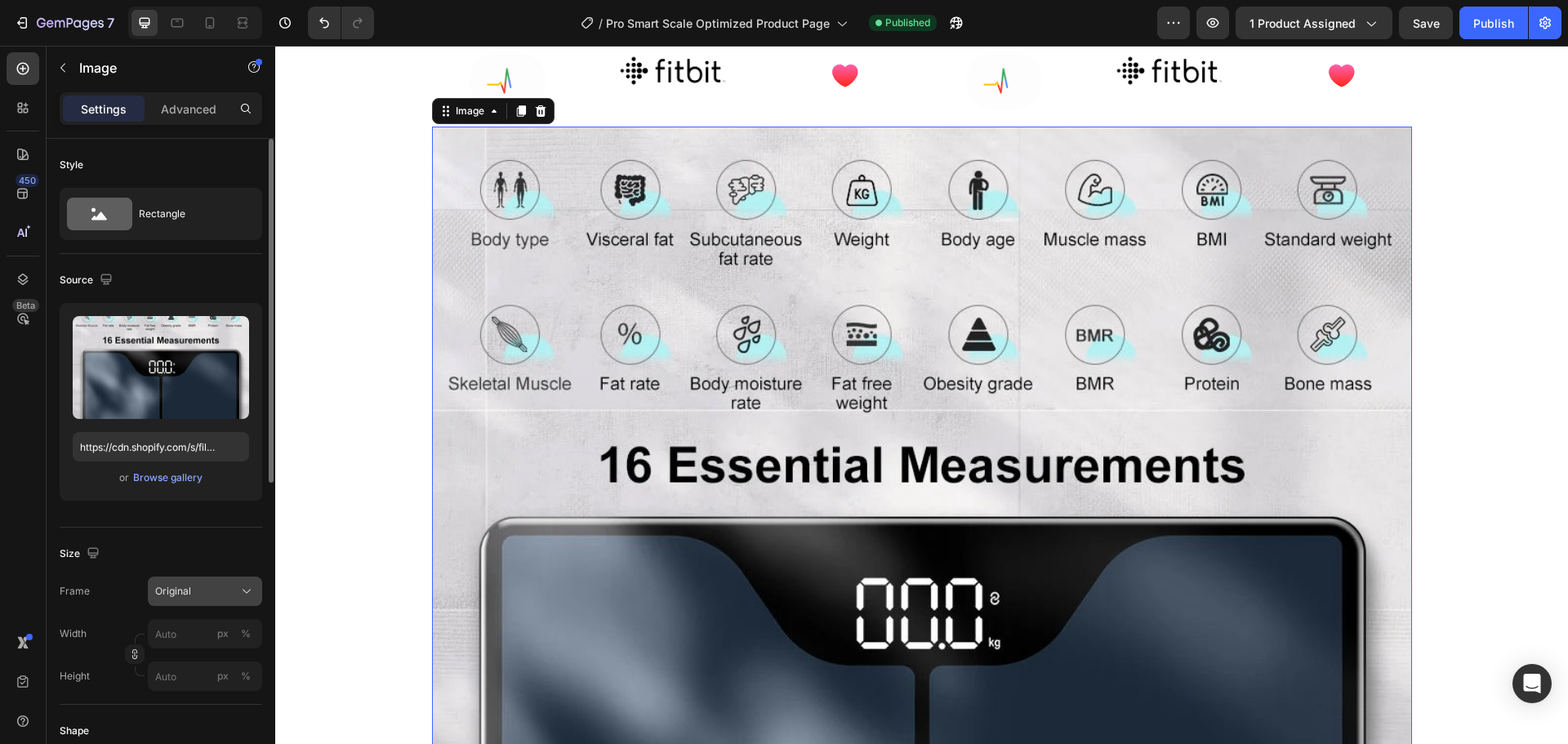 click on "Original" at bounding box center [205, 591] 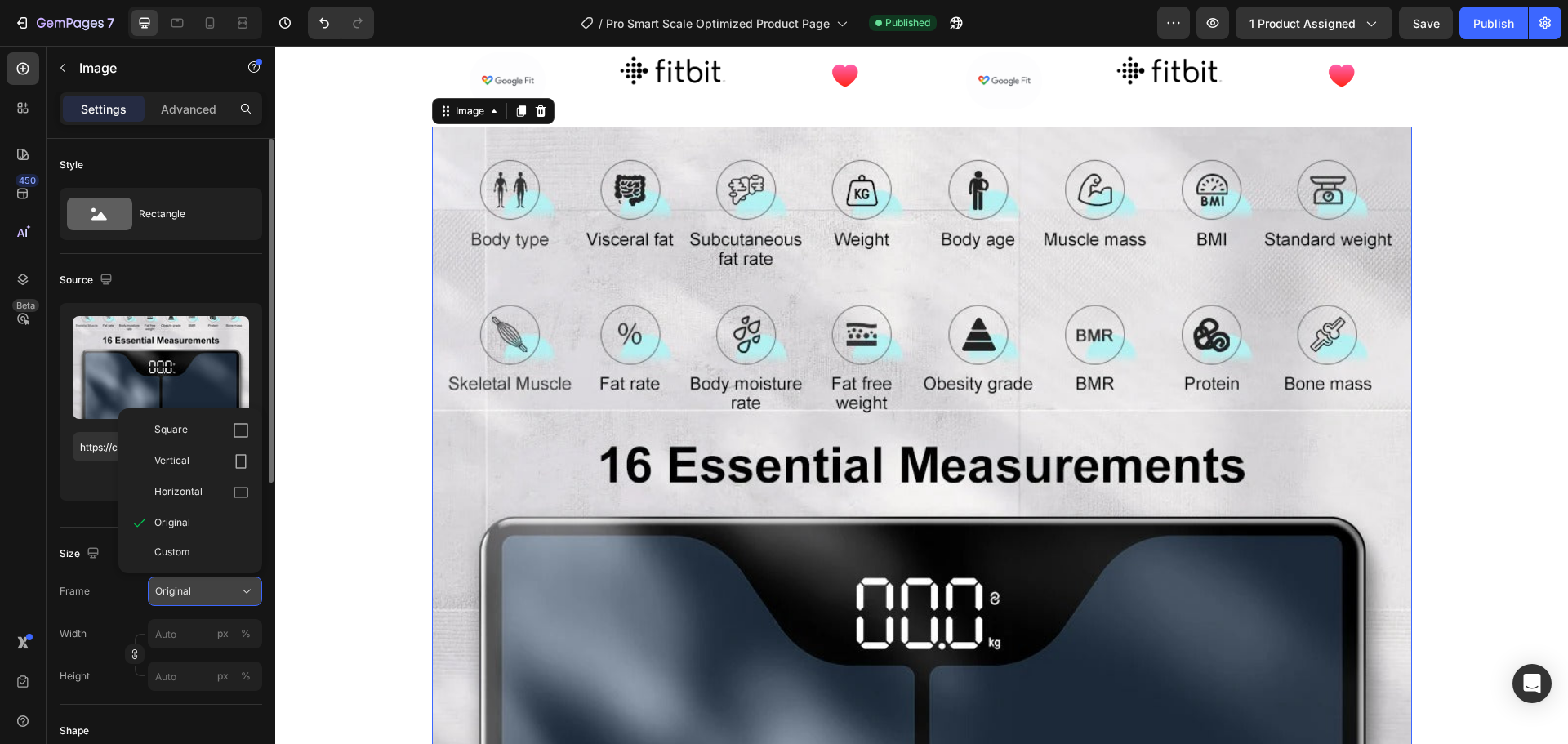 click on "Original" 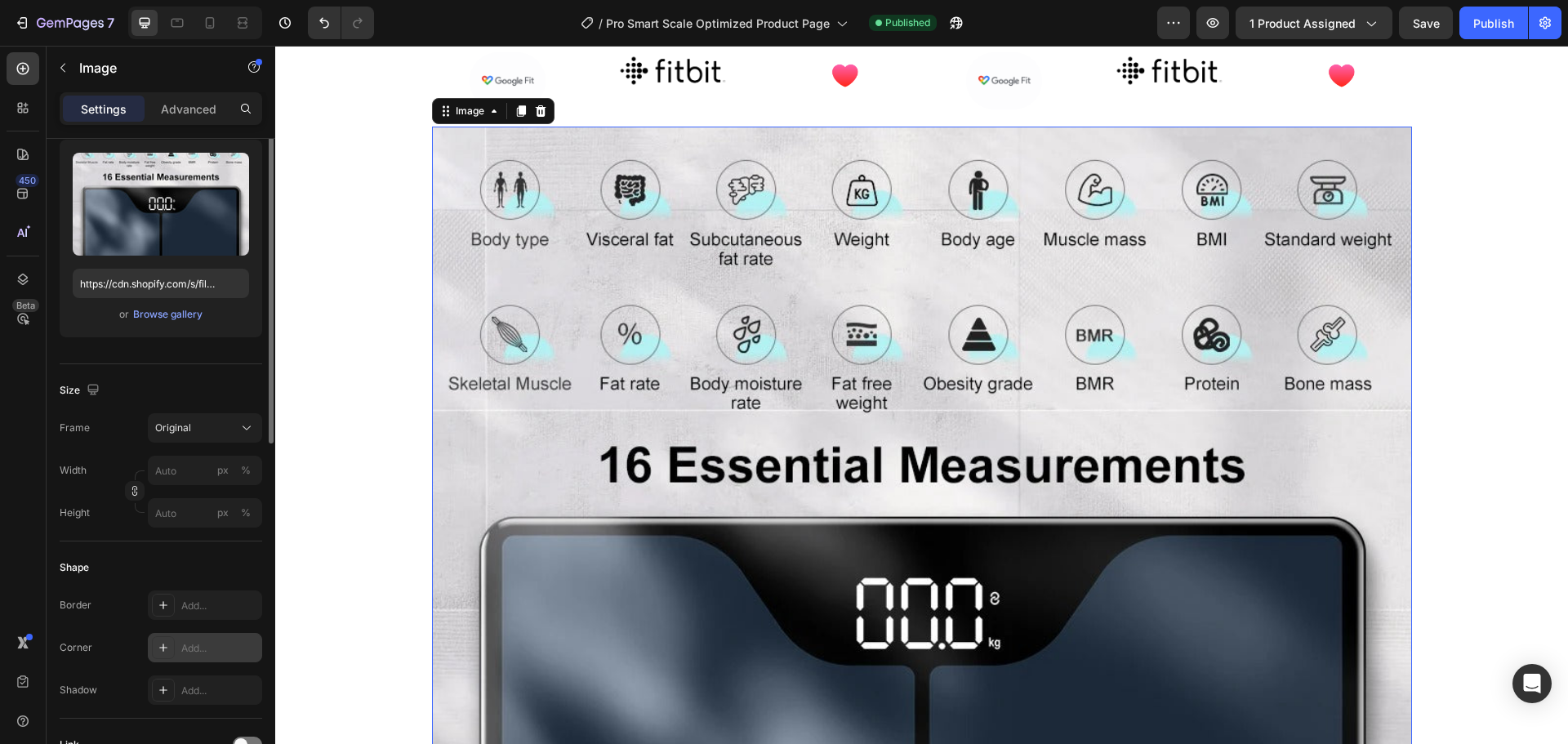 scroll, scrollTop: 245, scrollLeft: 0, axis: vertical 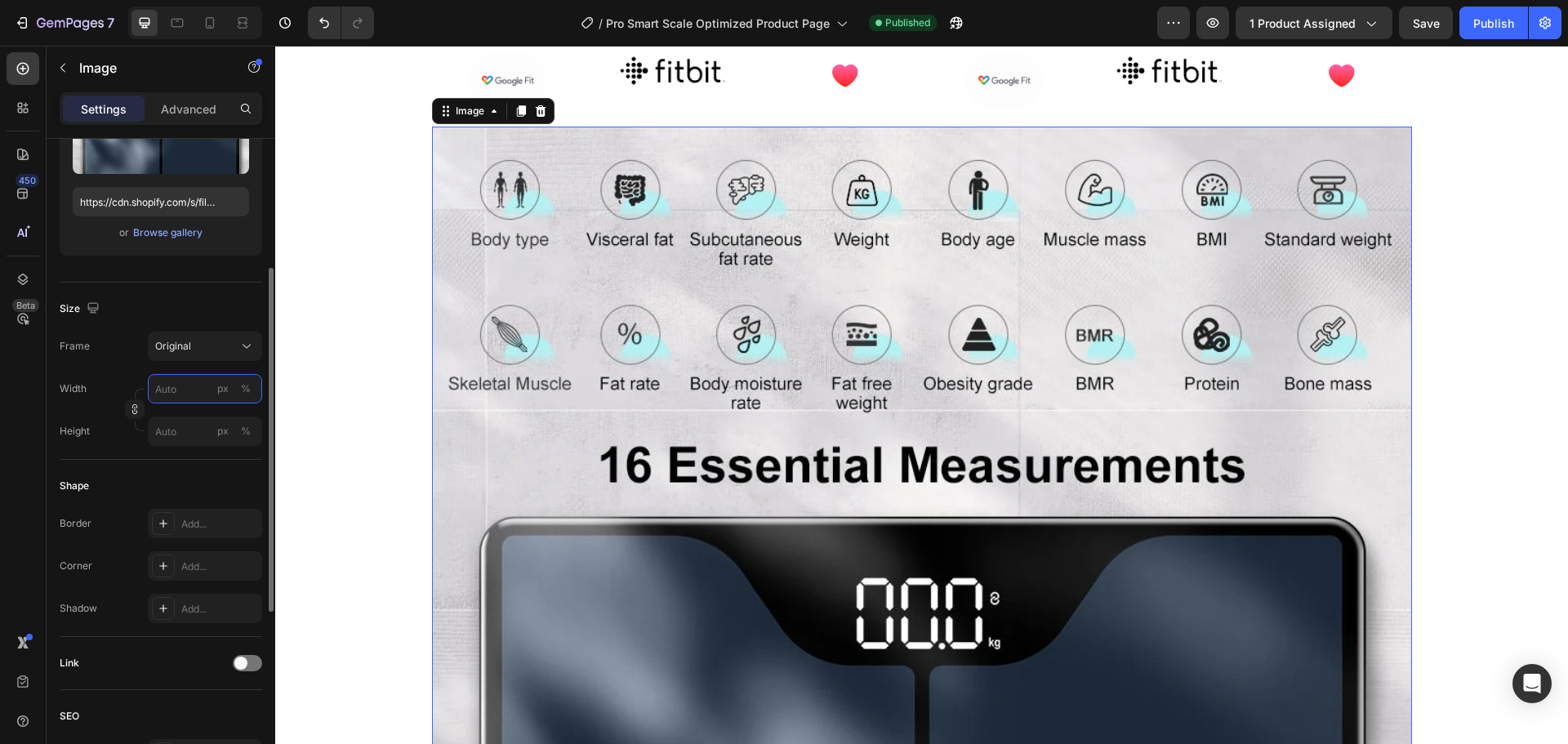 click on "px %" at bounding box center [205, 389] 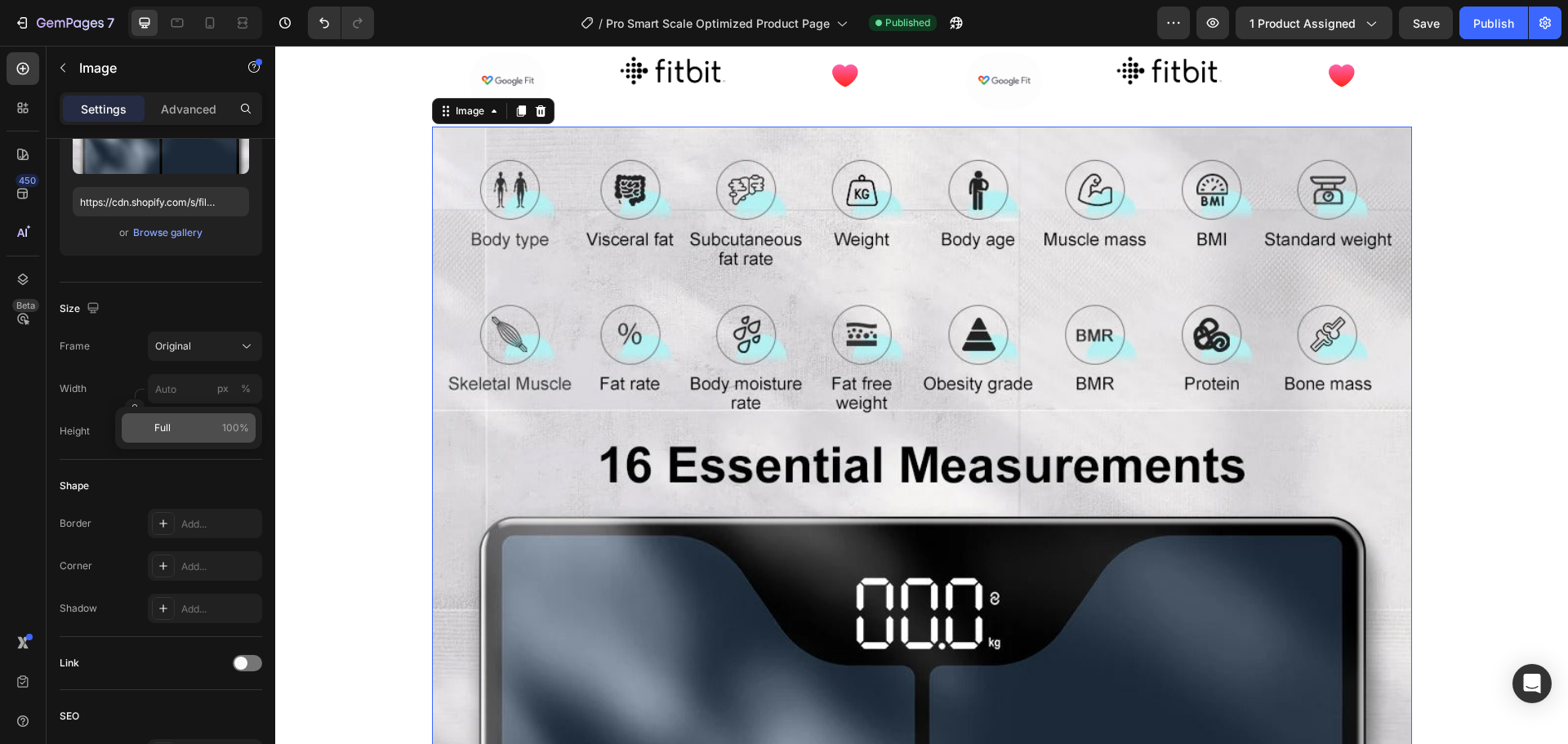 click on "Full 100%" at bounding box center (202, 428) 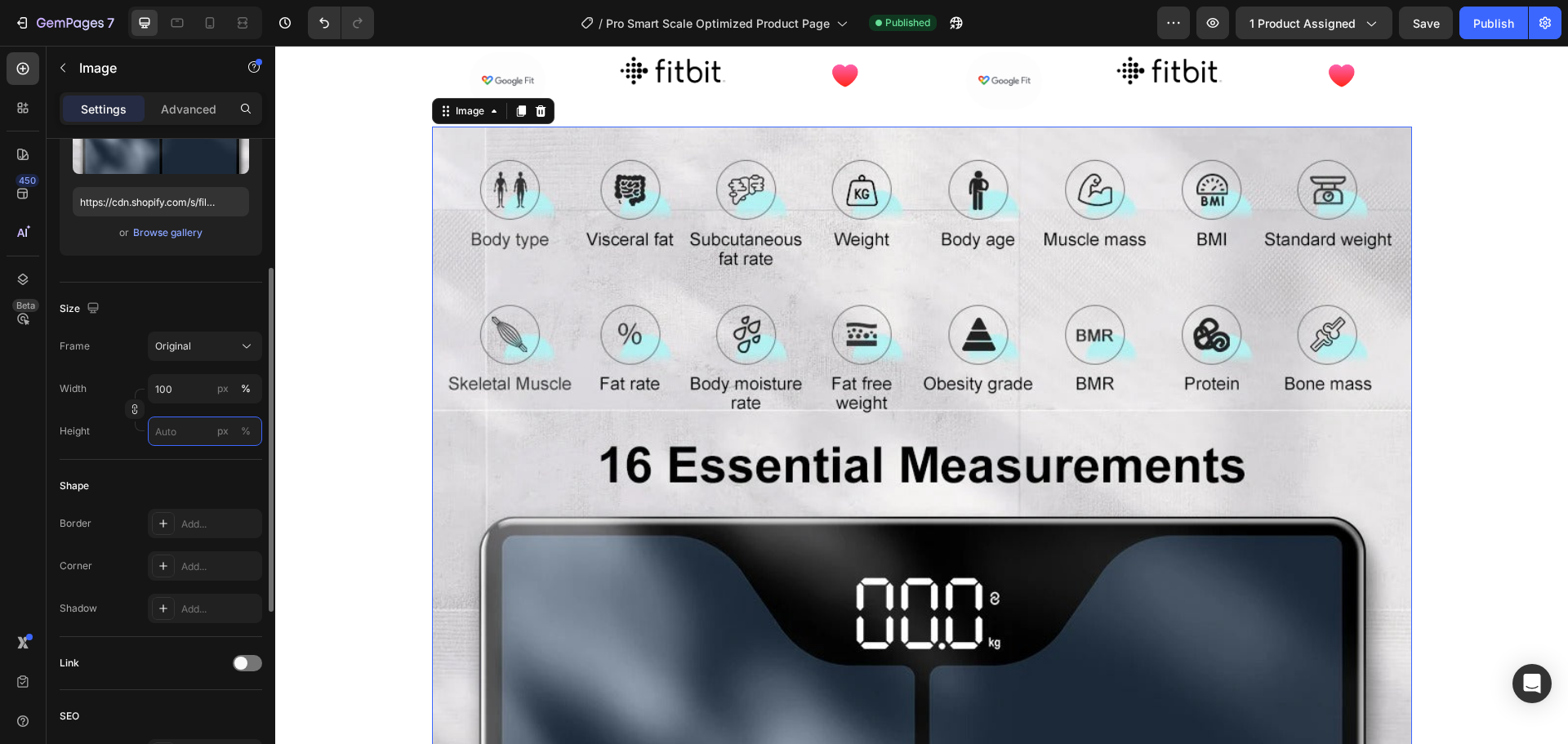 click on "px %" at bounding box center (205, 431) 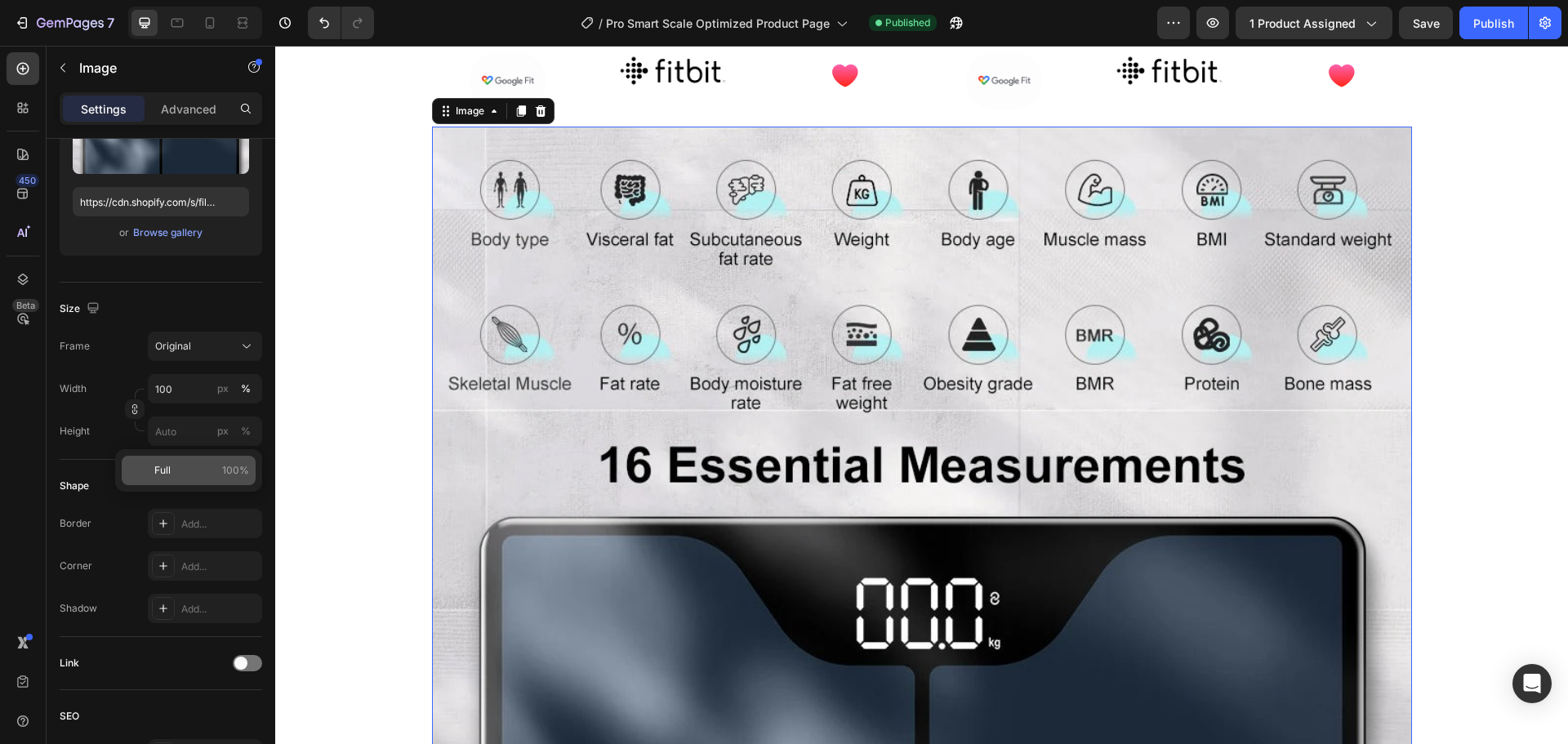 click on "Full 100%" at bounding box center [202, 470] 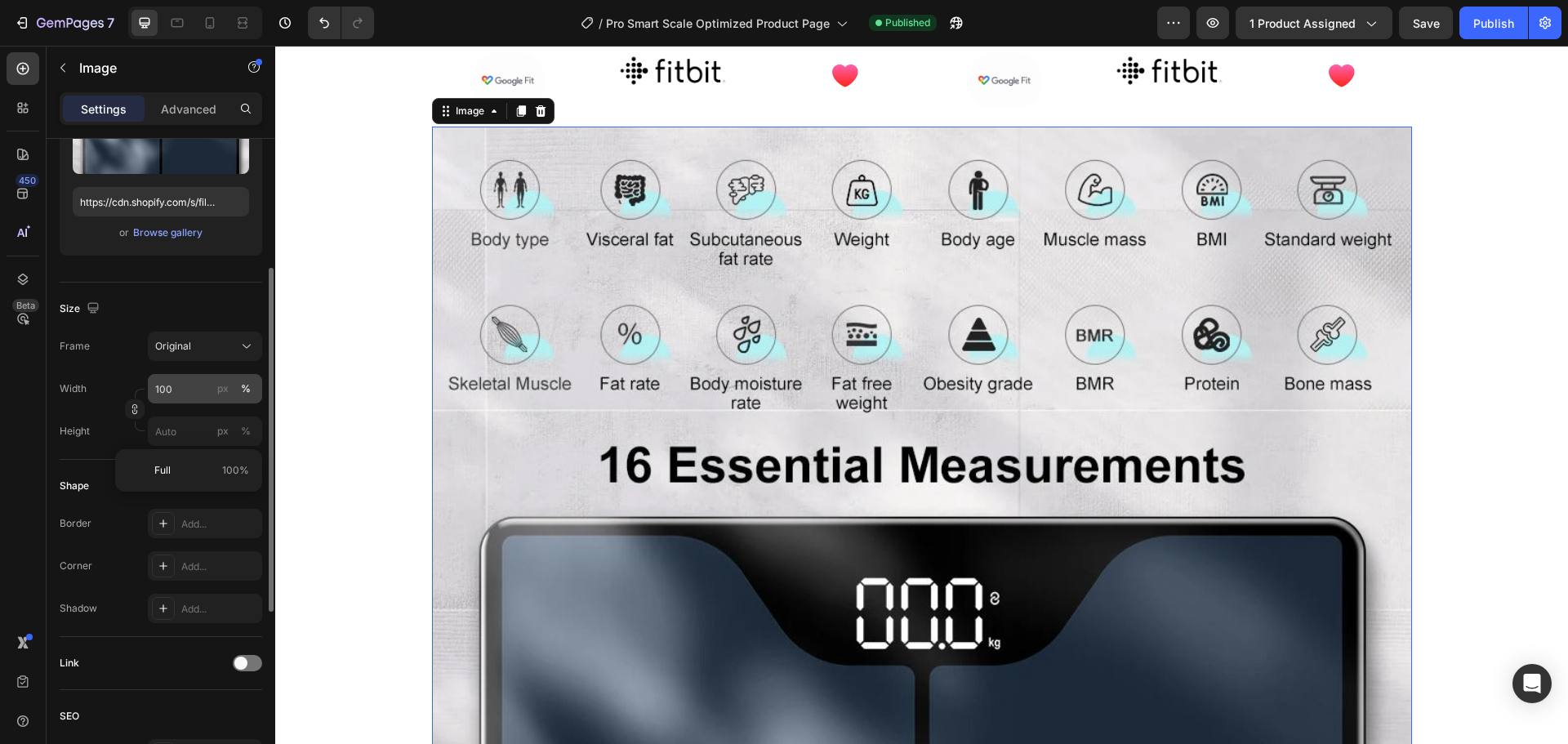 type on "100" 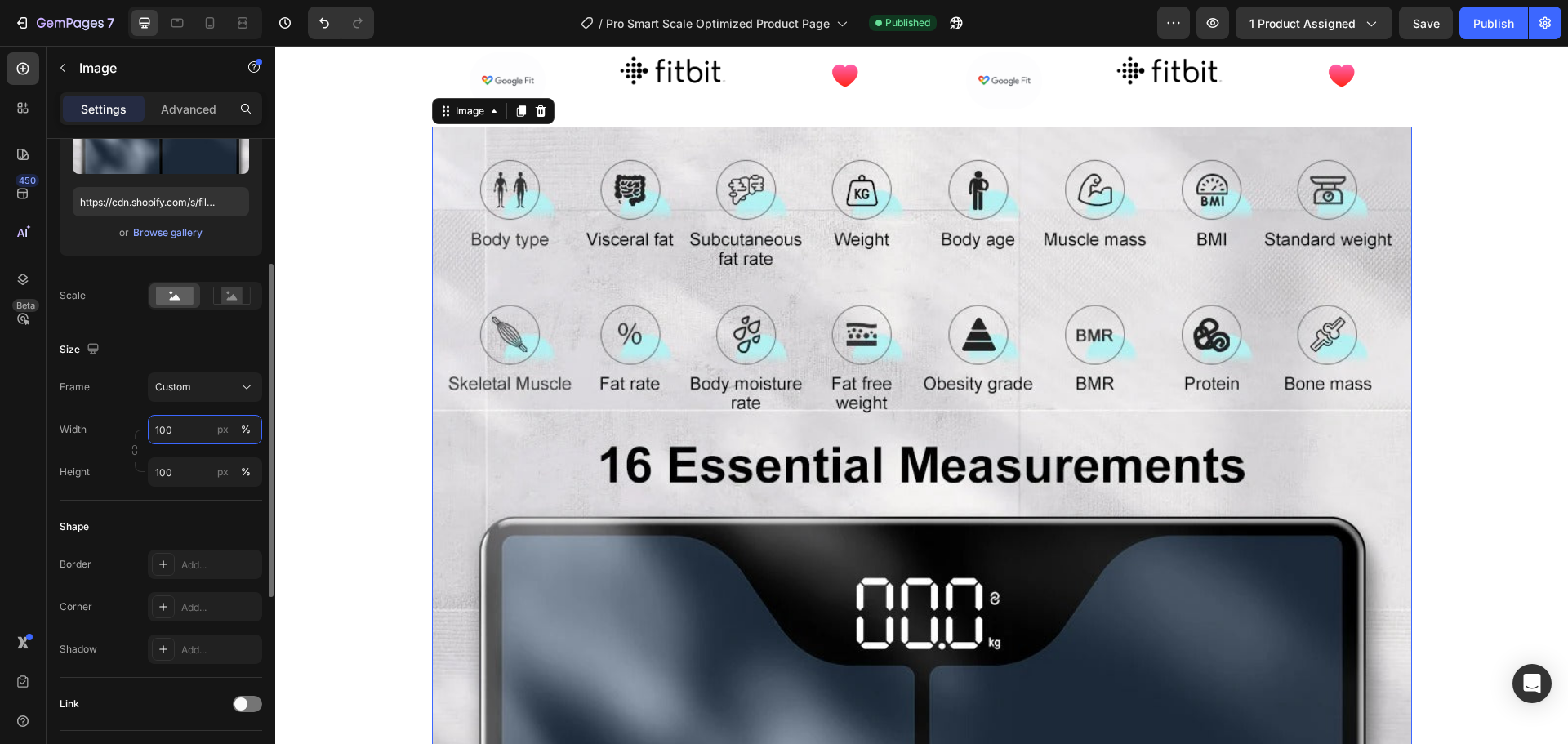 click on "100" at bounding box center [205, 430] 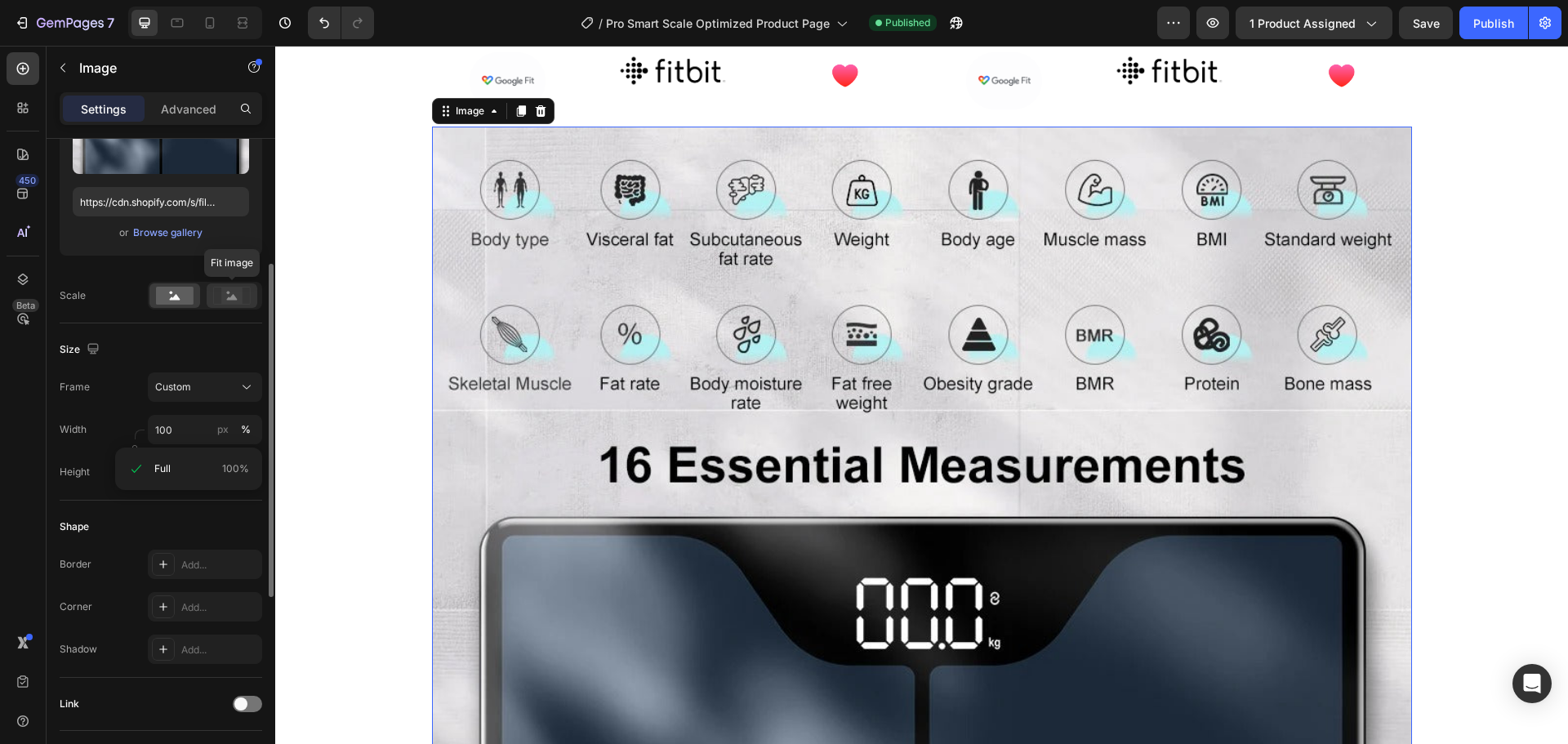 click 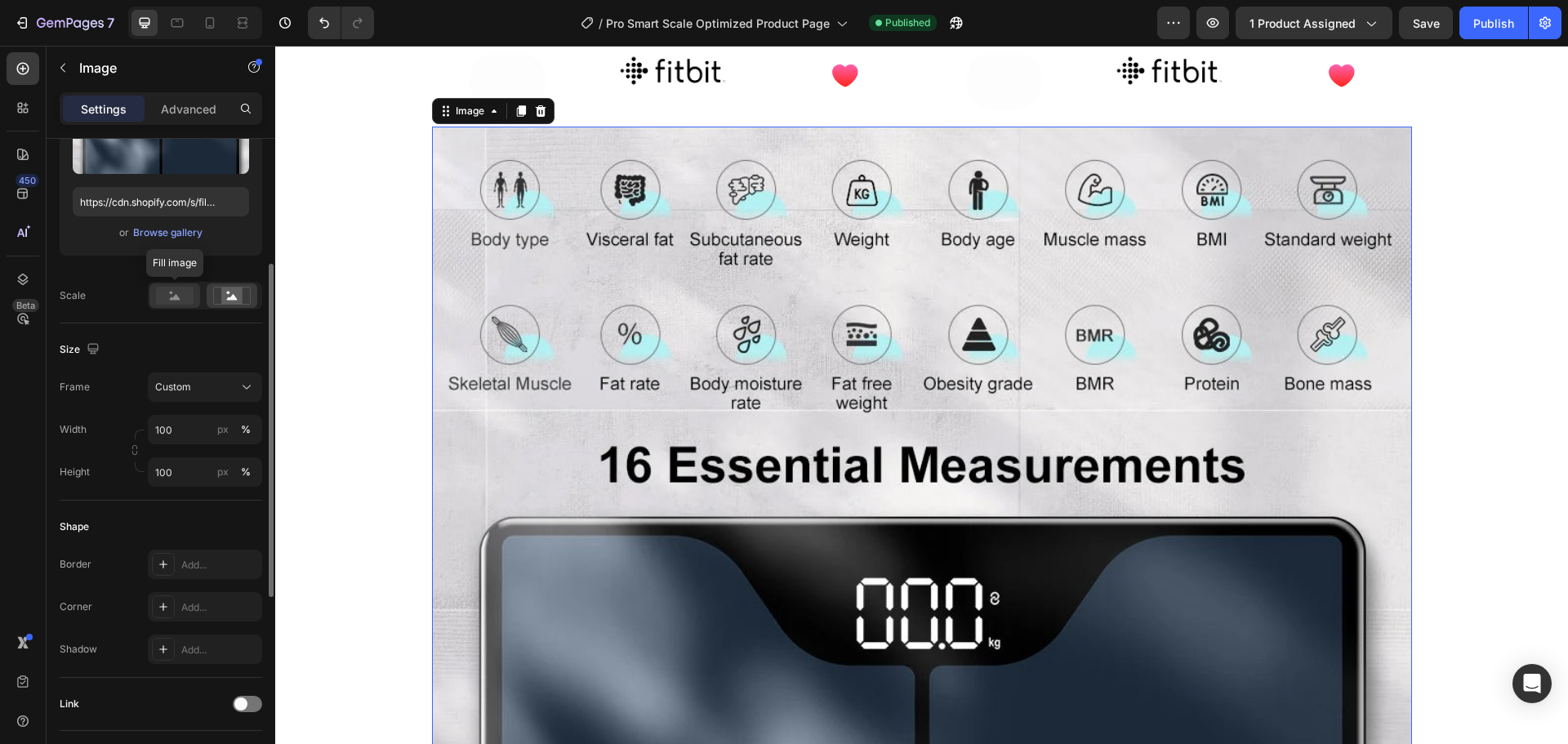 click 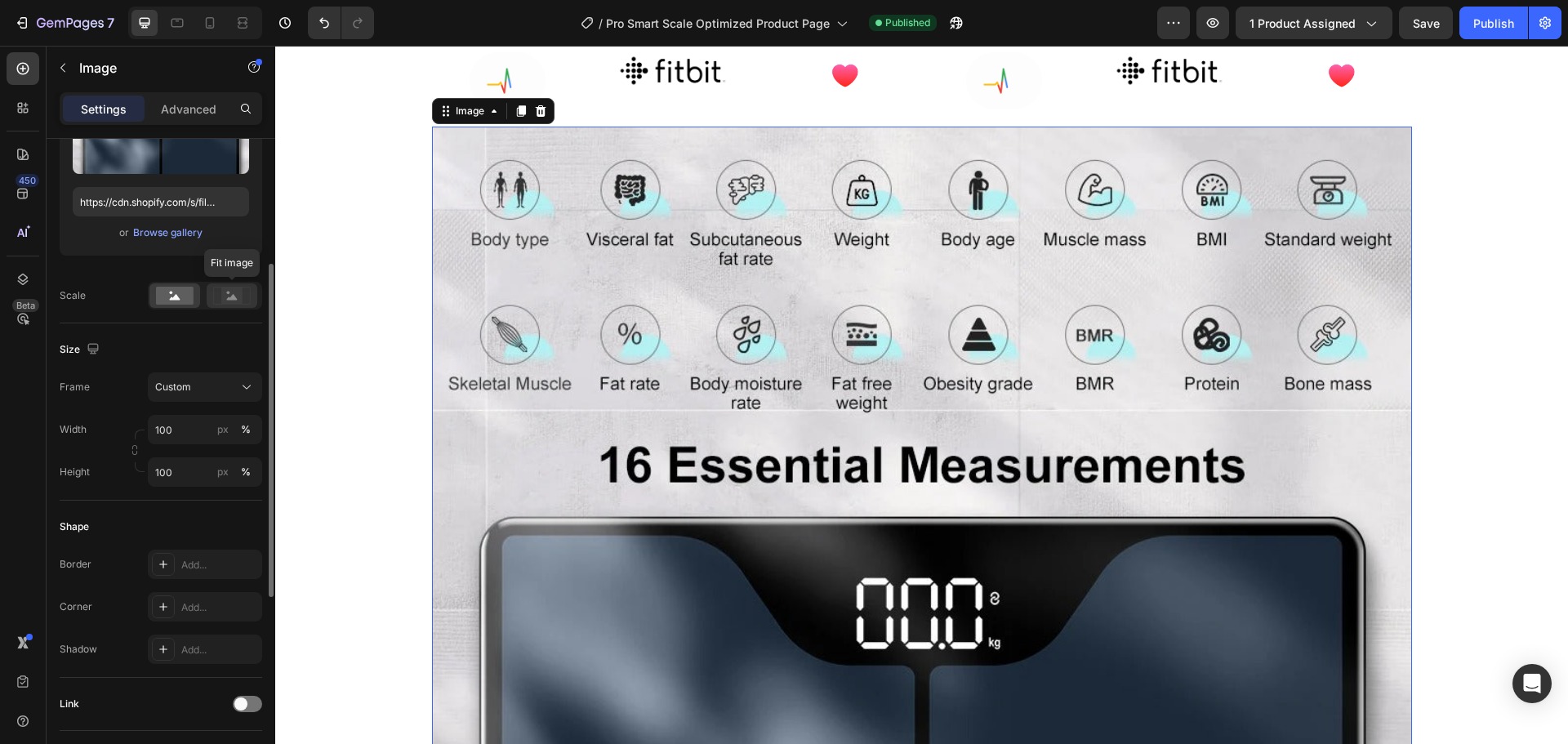 click 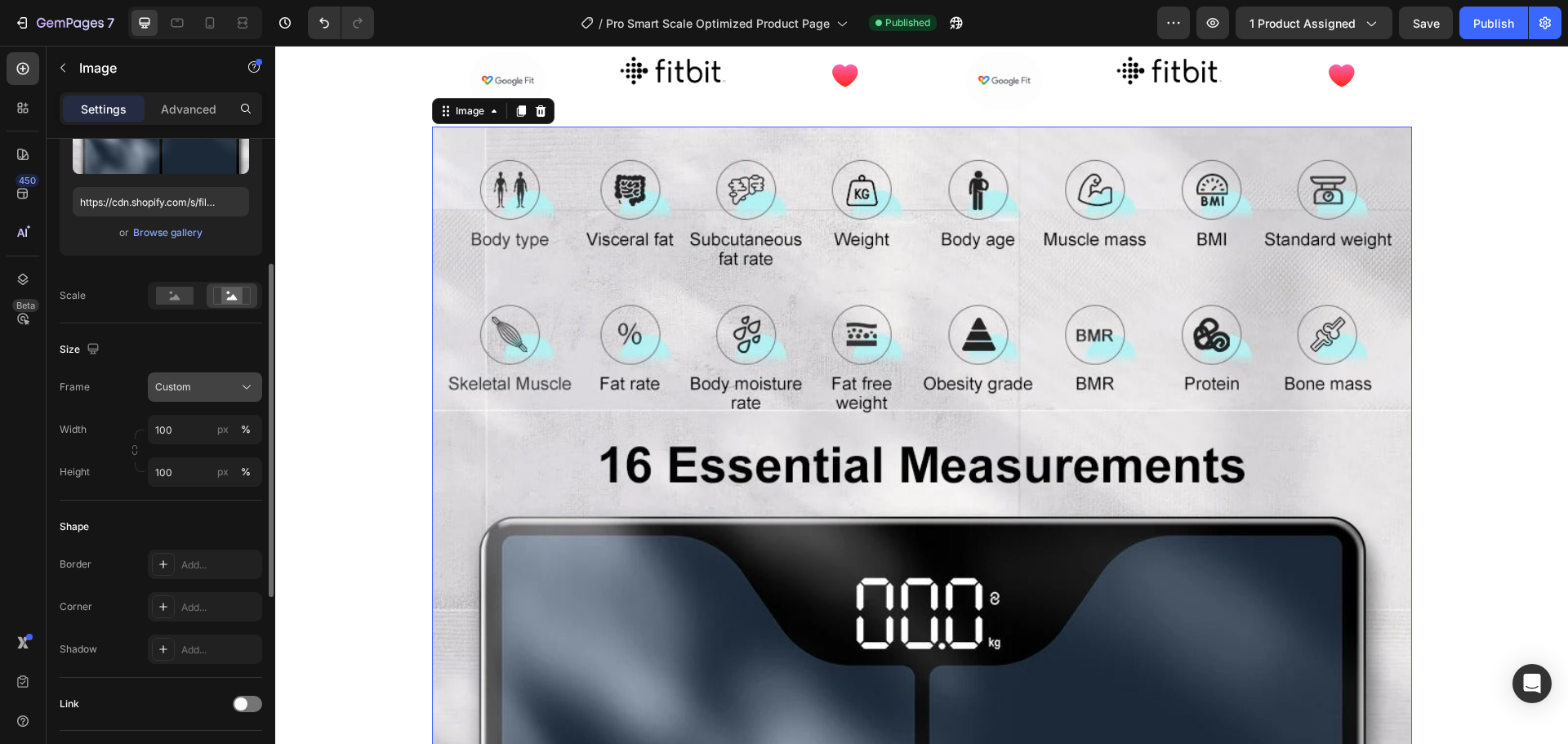 click on "Custom" 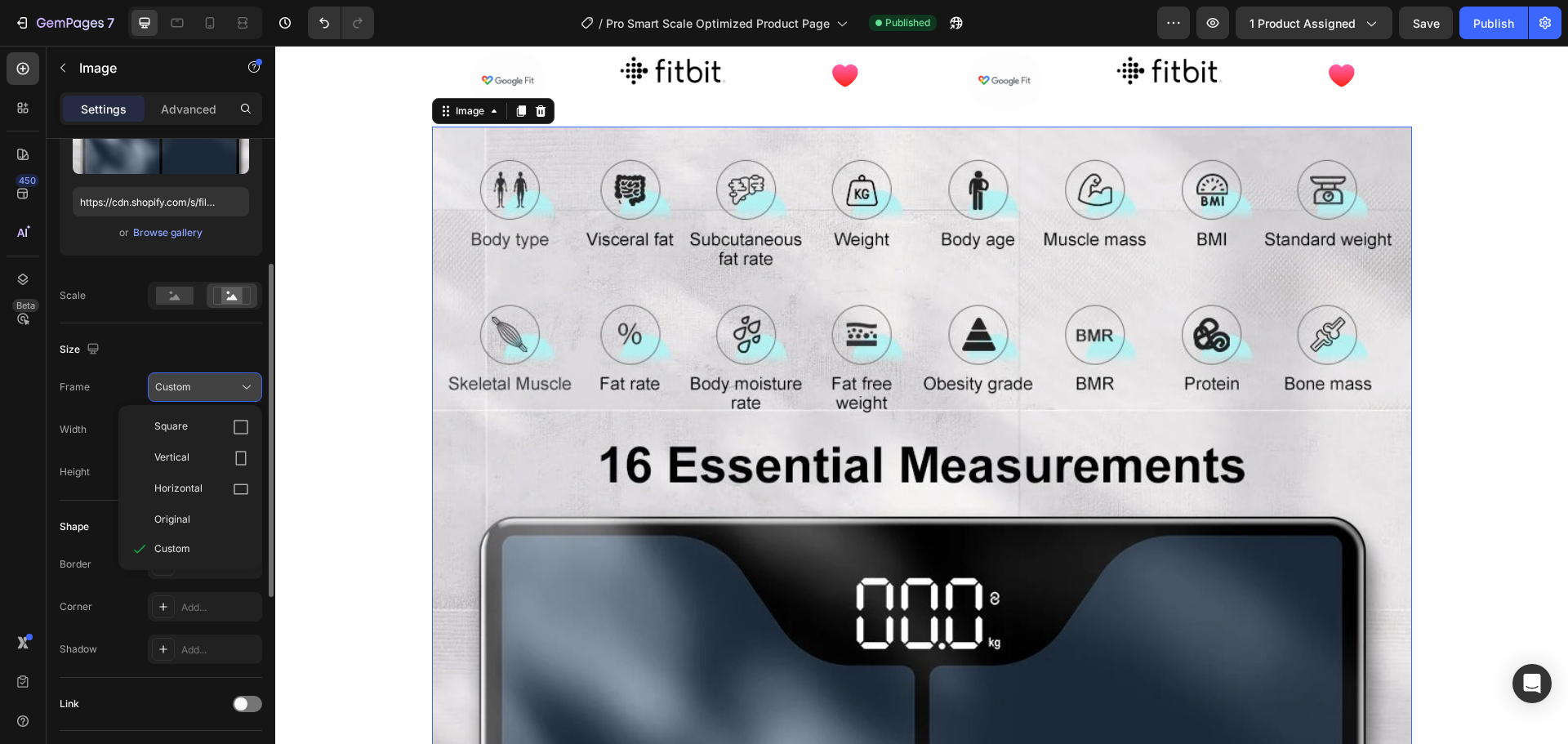 click on "Custom" 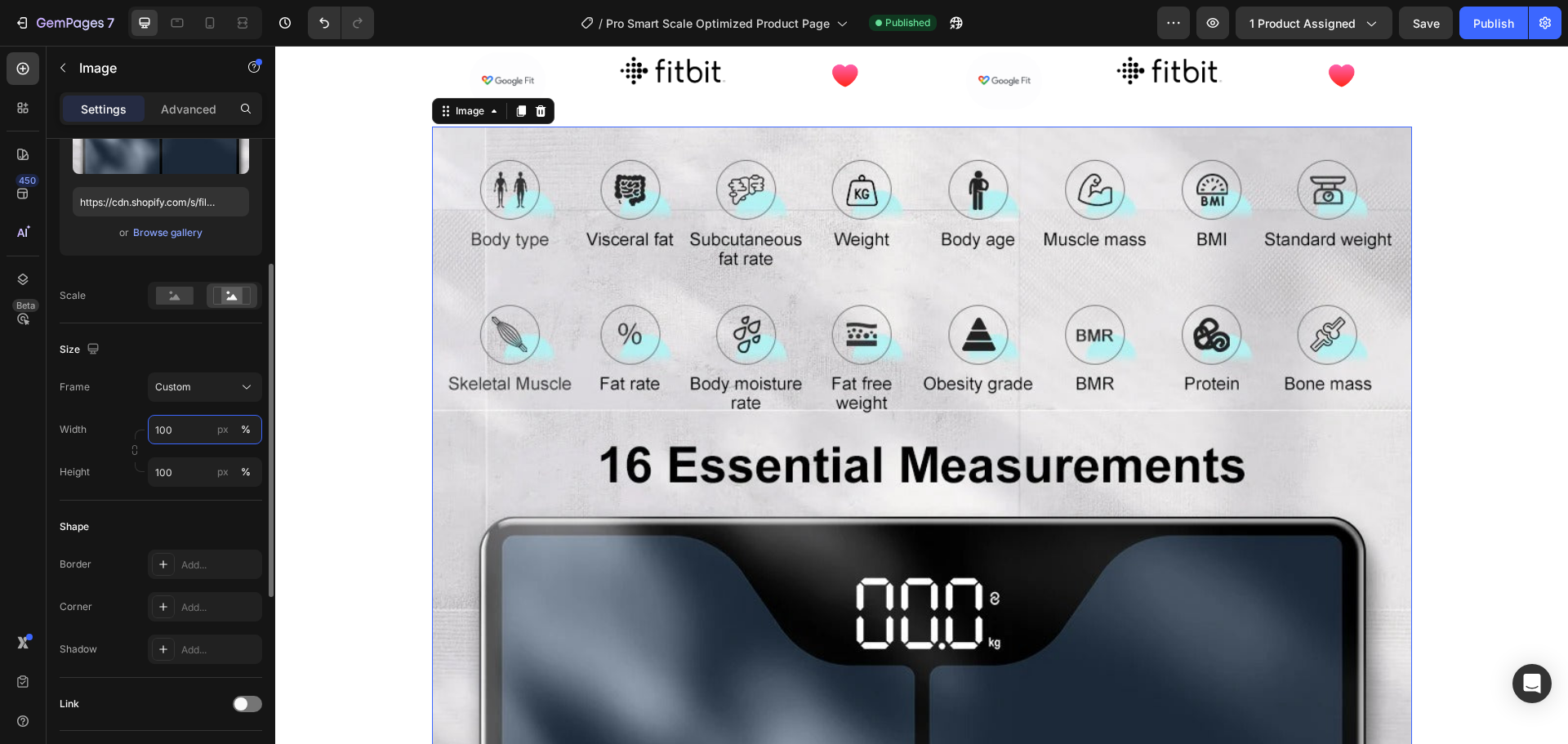 click on "100" at bounding box center (205, 430) 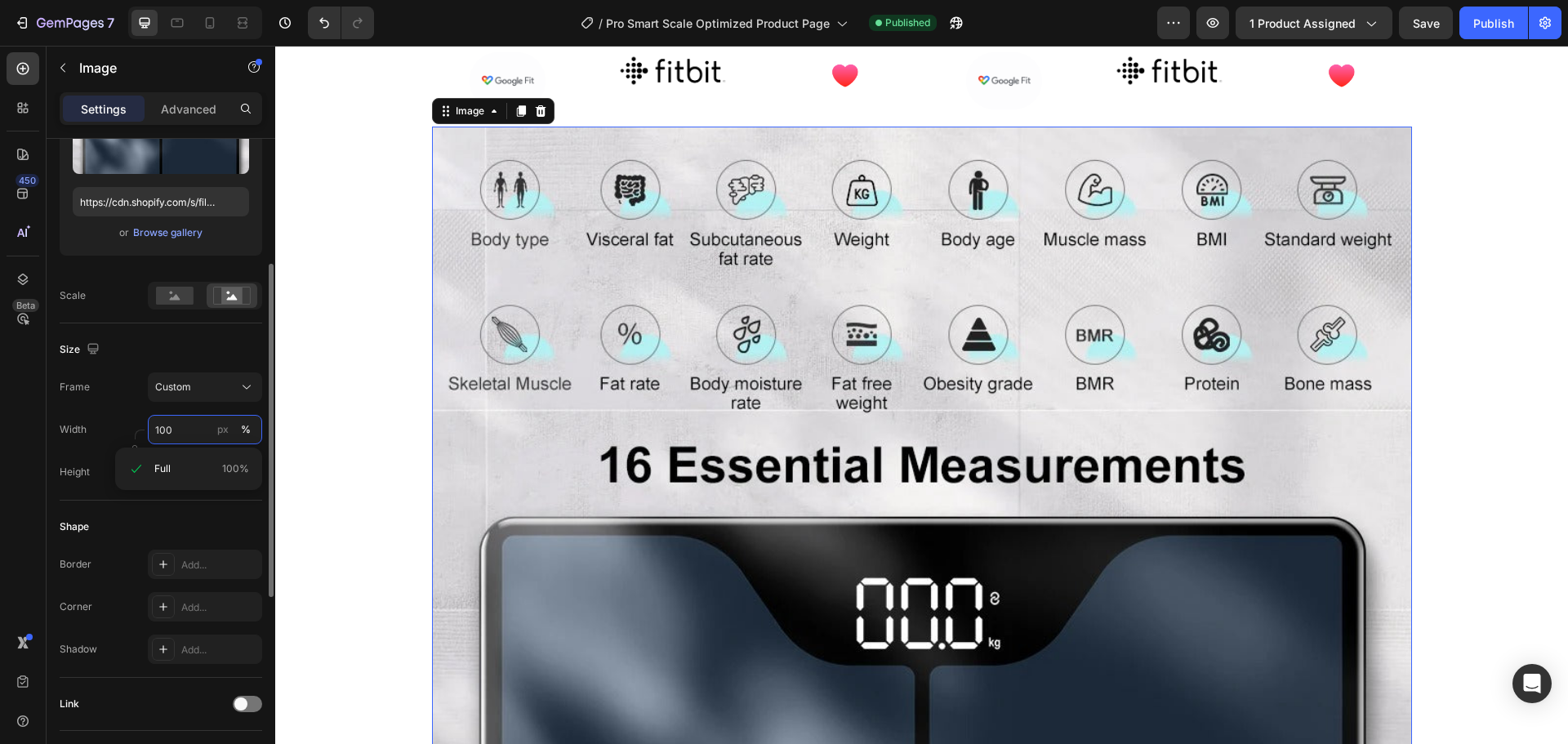 click on "100" at bounding box center [205, 430] 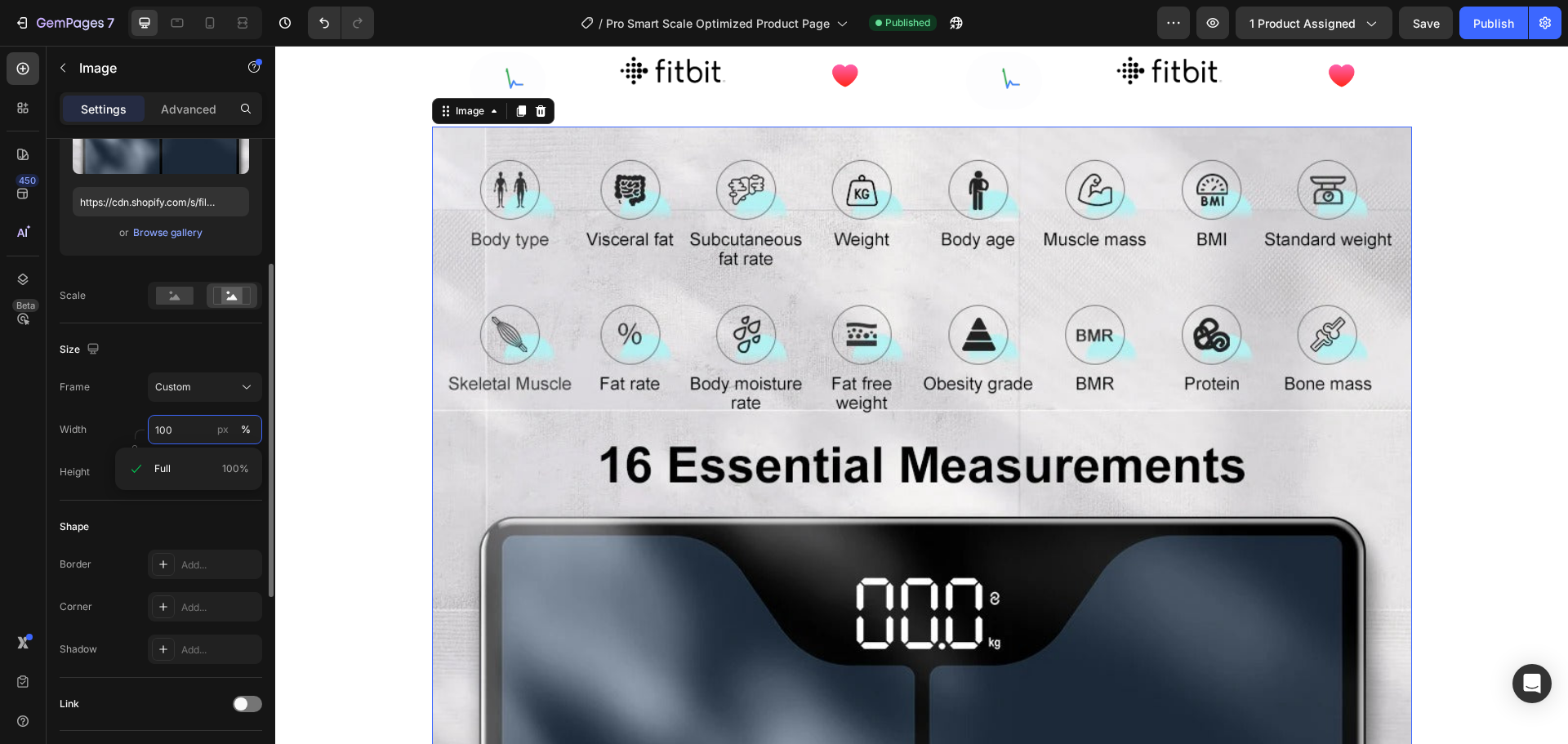 click on "100" at bounding box center (205, 430) 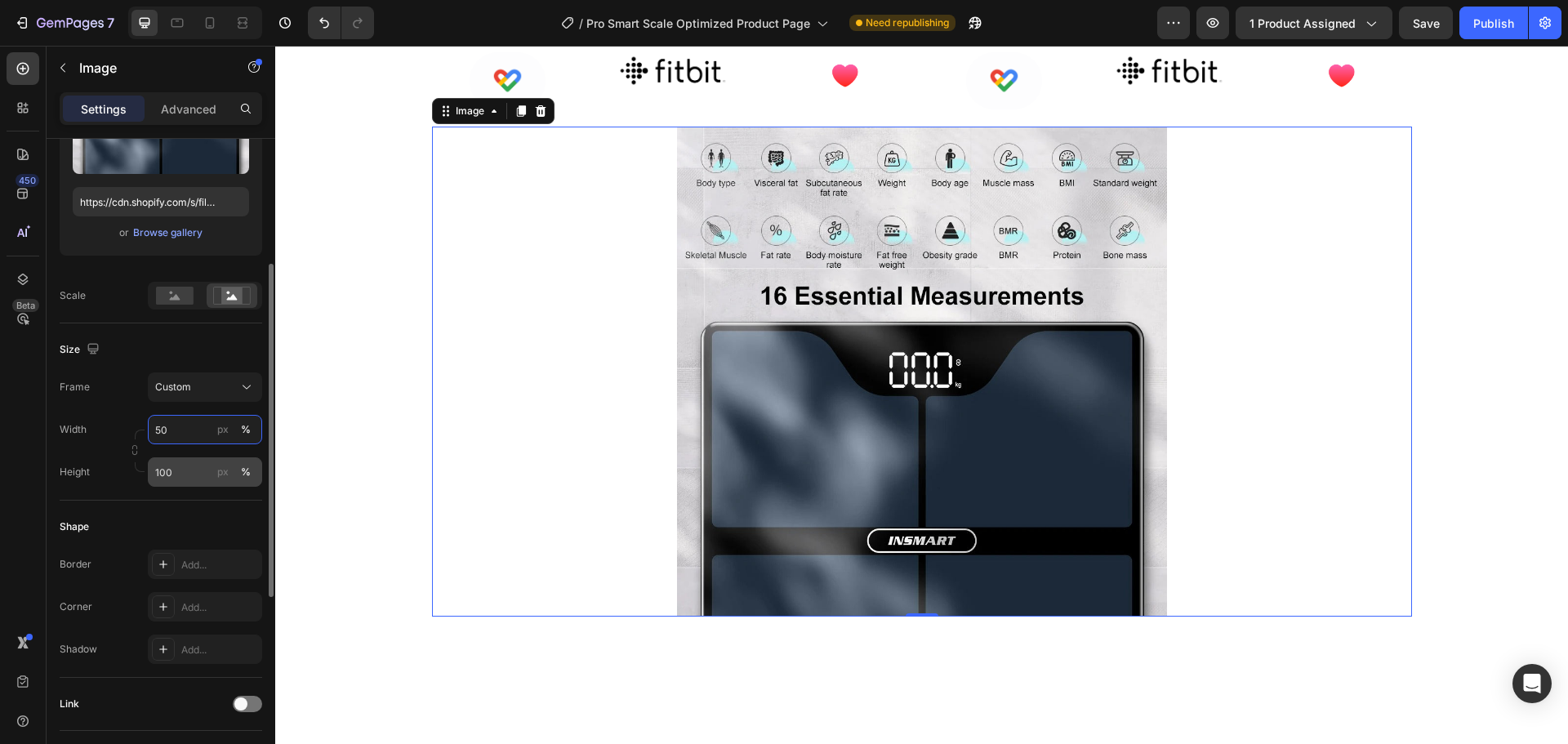 type on "50" 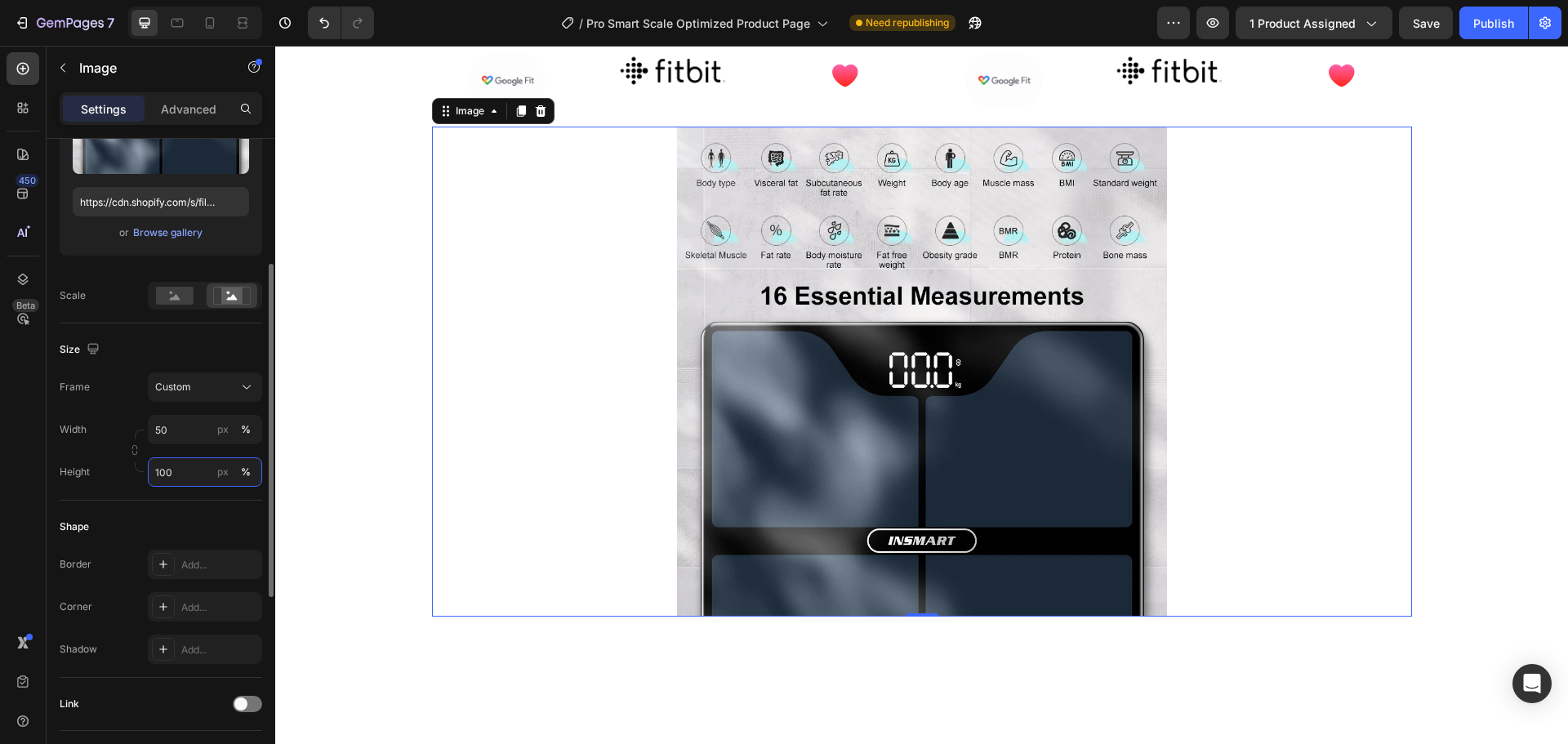 click on "100" at bounding box center [205, 472] 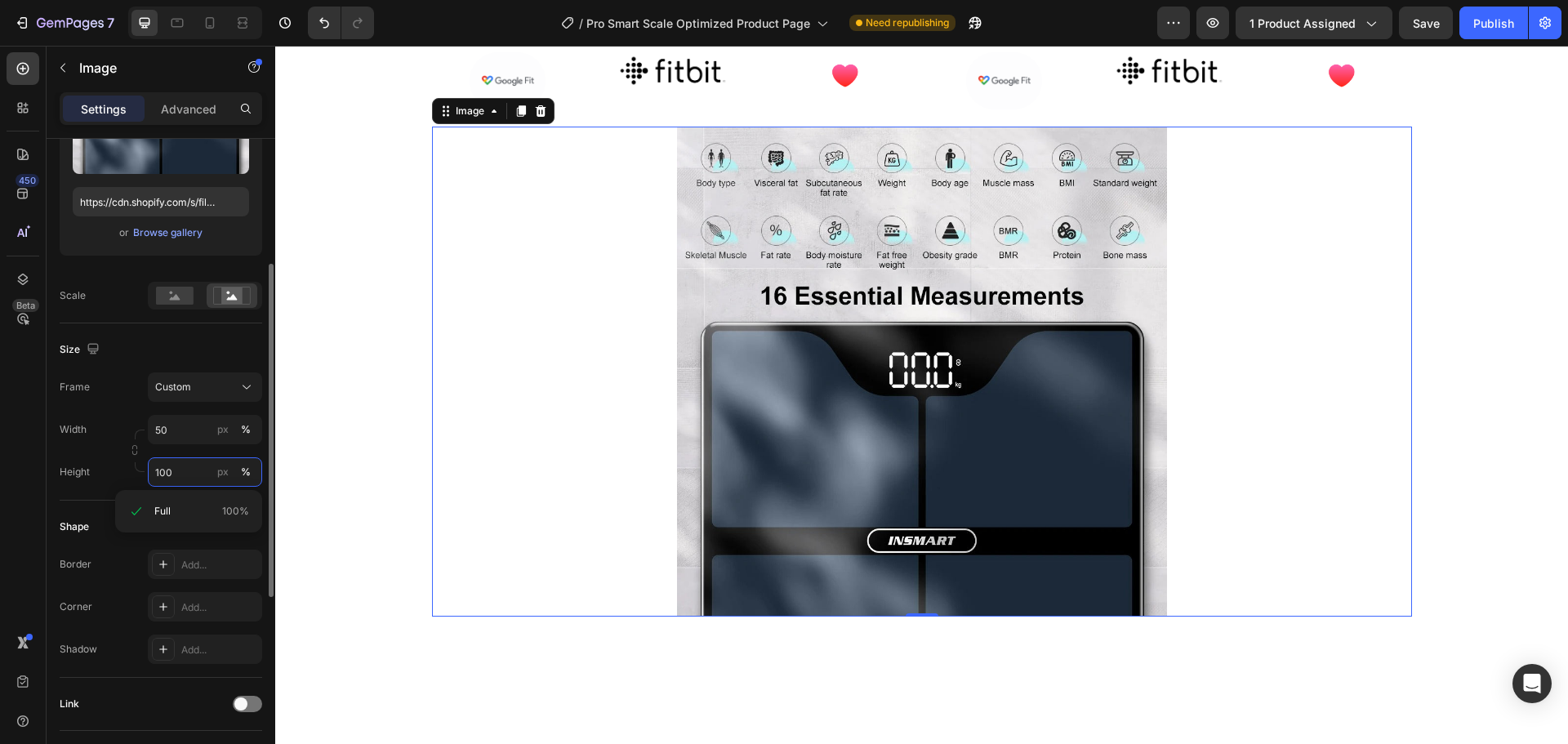click on "100" at bounding box center [205, 472] 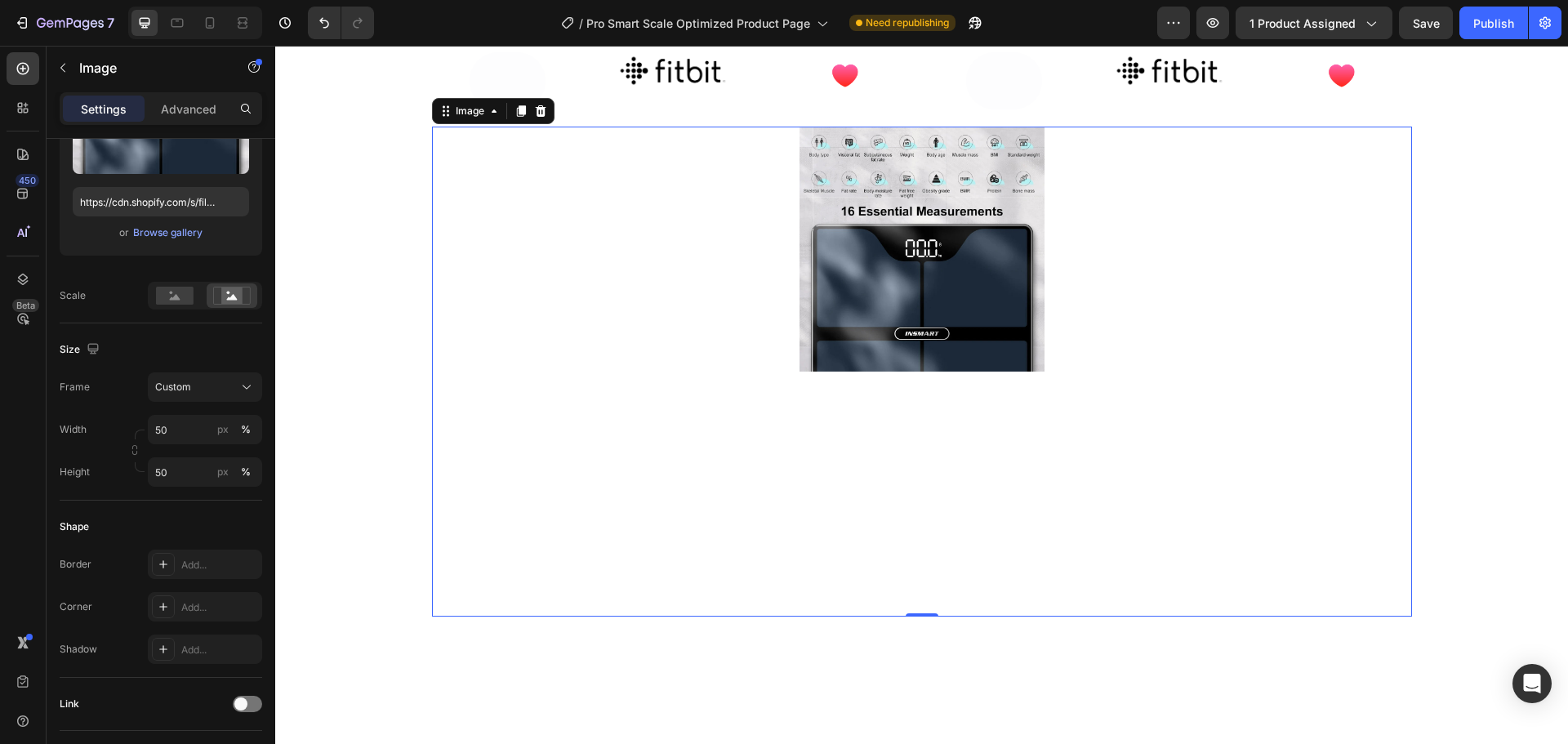 click at bounding box center (922, 372) 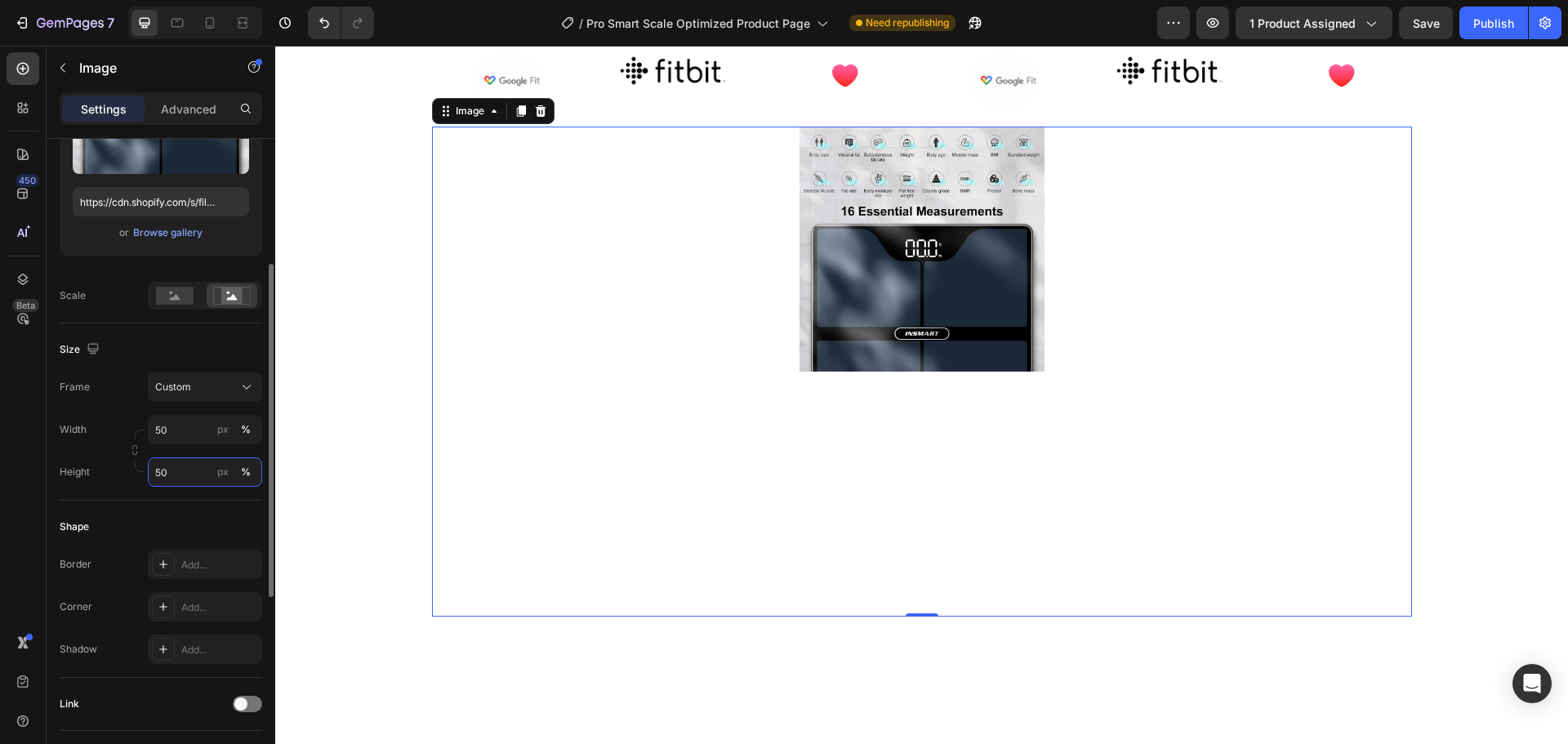 click on "50" at bounding box center [205, 472] 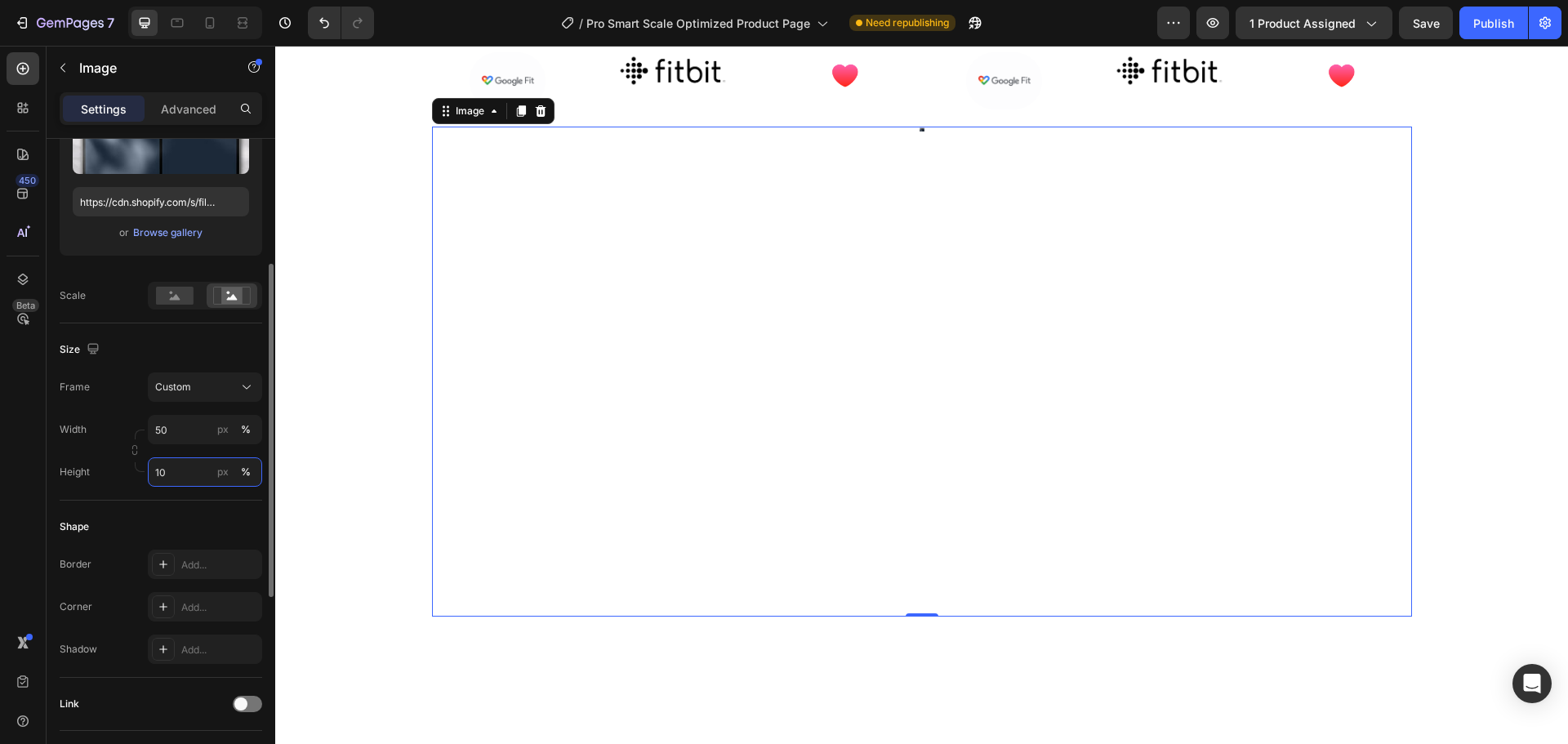 type on "100" 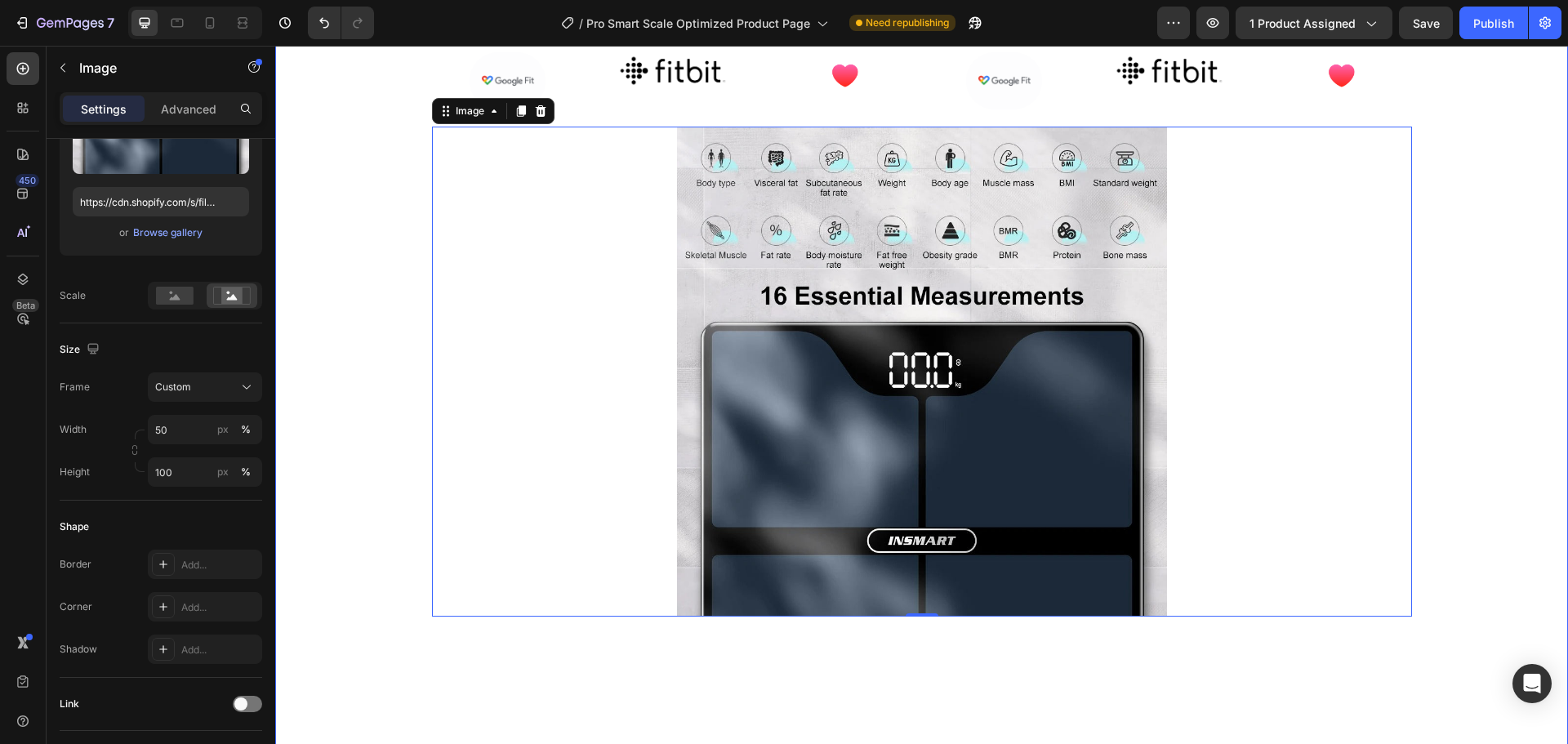 click on "Syncs With Heading Image Image Image Image Row Image Image Image Image Image Image Row Image   0 Row Image" at bounding box center (921, 814) 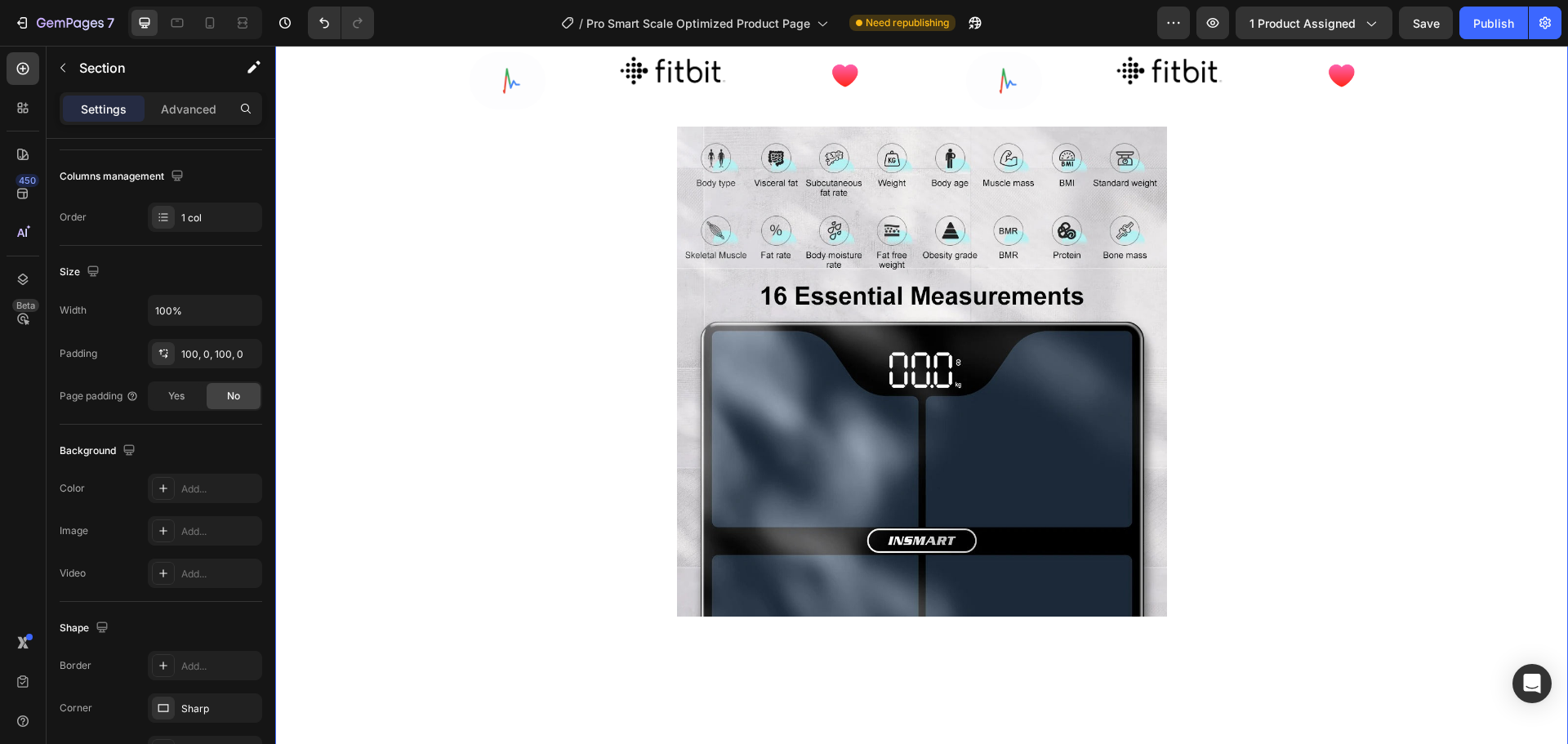 scroll, scrollTop: 0, scrollLeft: 0, axis: both 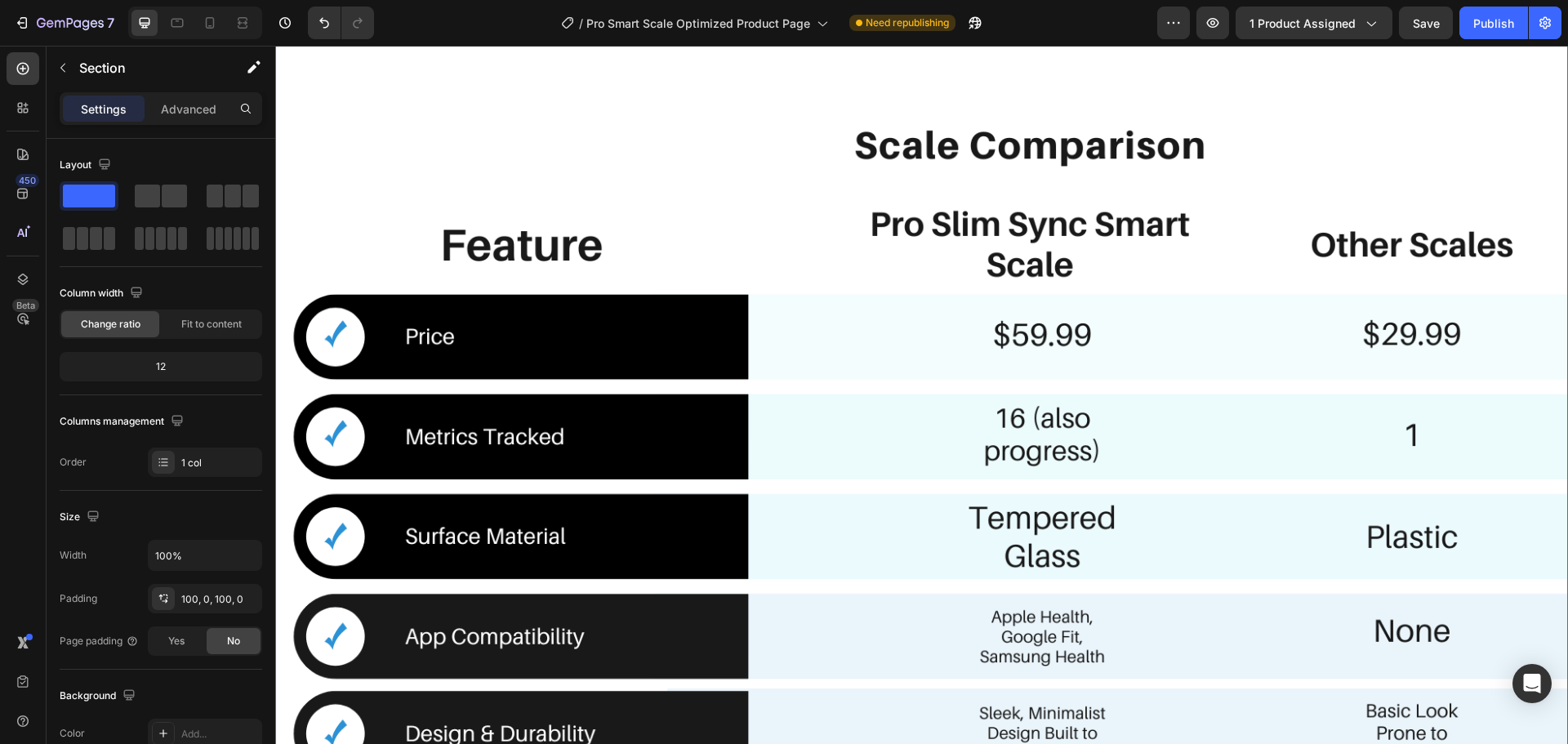click at bounding box center (921, 448) 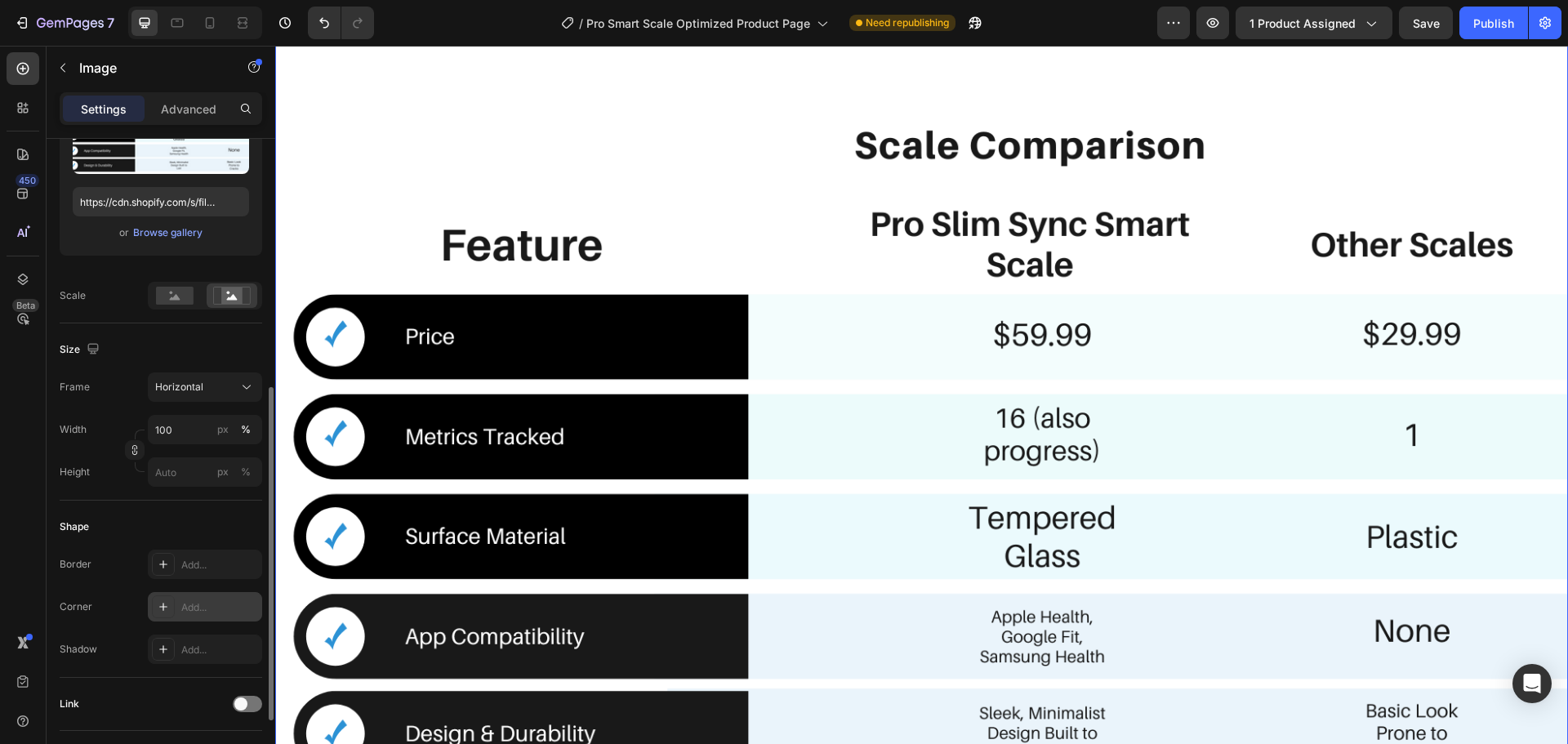 scroll, scrollTop: 327, scrollLeft: 0, axis: vertical 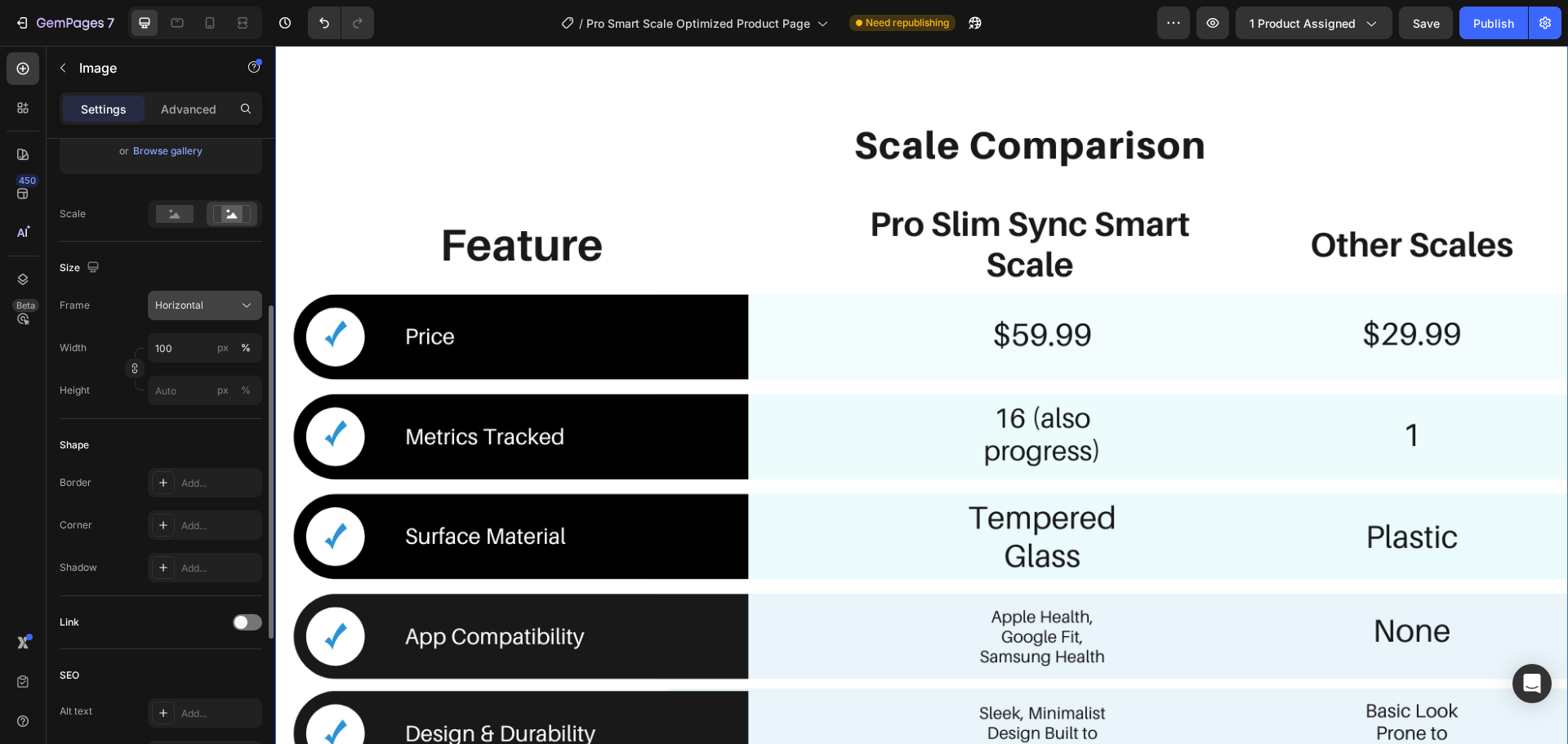 click on "Horizontal" at bounding box center (205, 305) 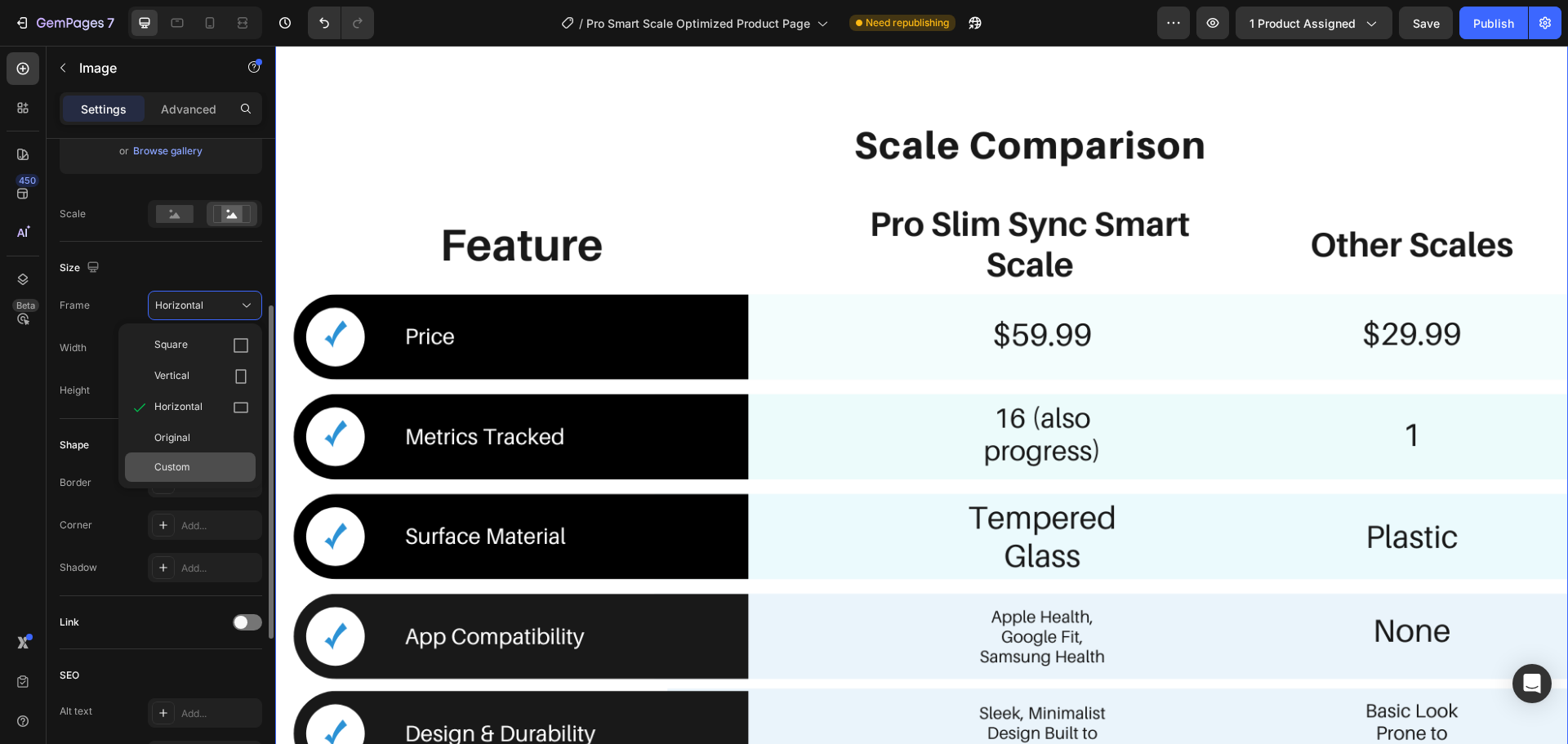 click on "Custom" at bounding box center (202, 467) 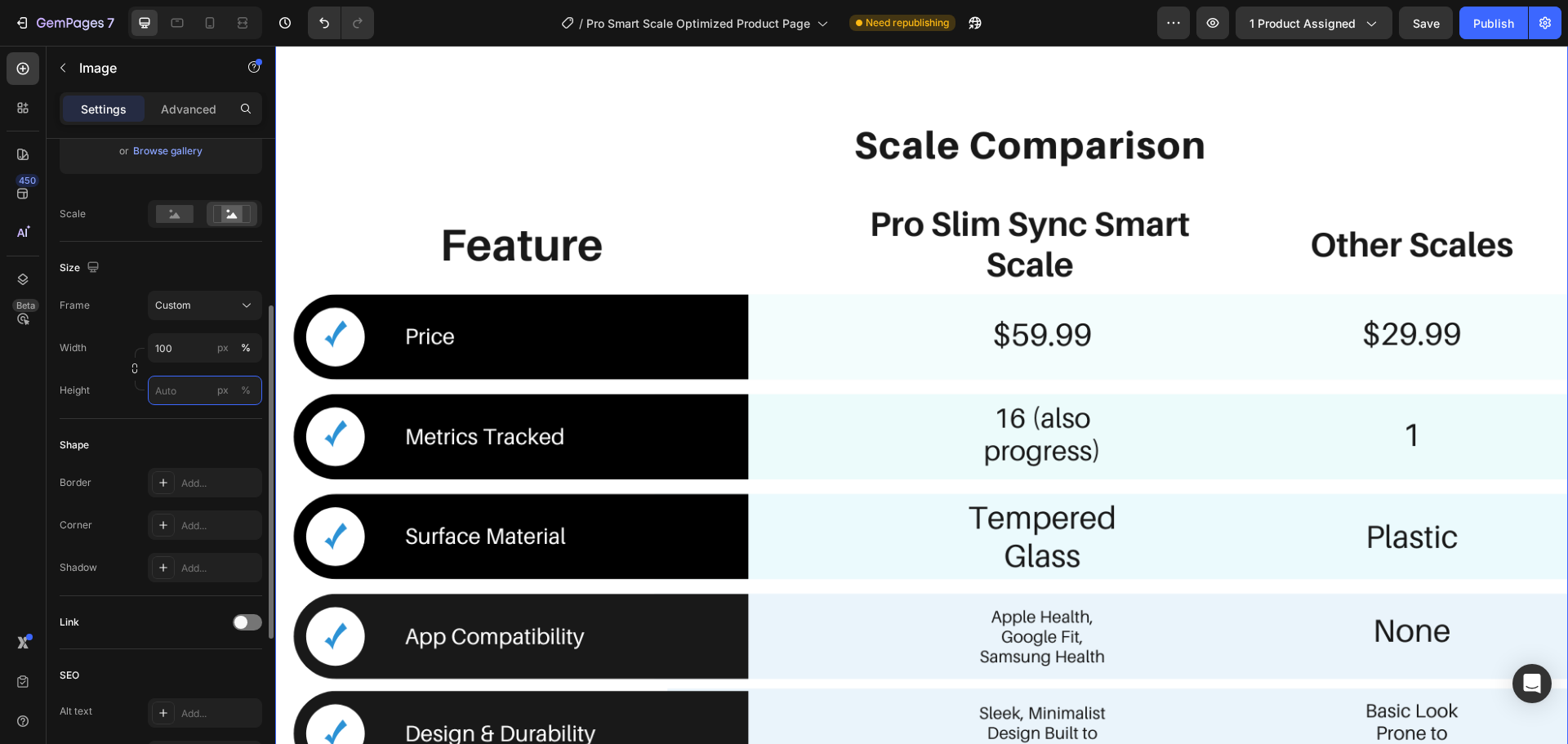 click on "px %" at bounding box center (205, 390) 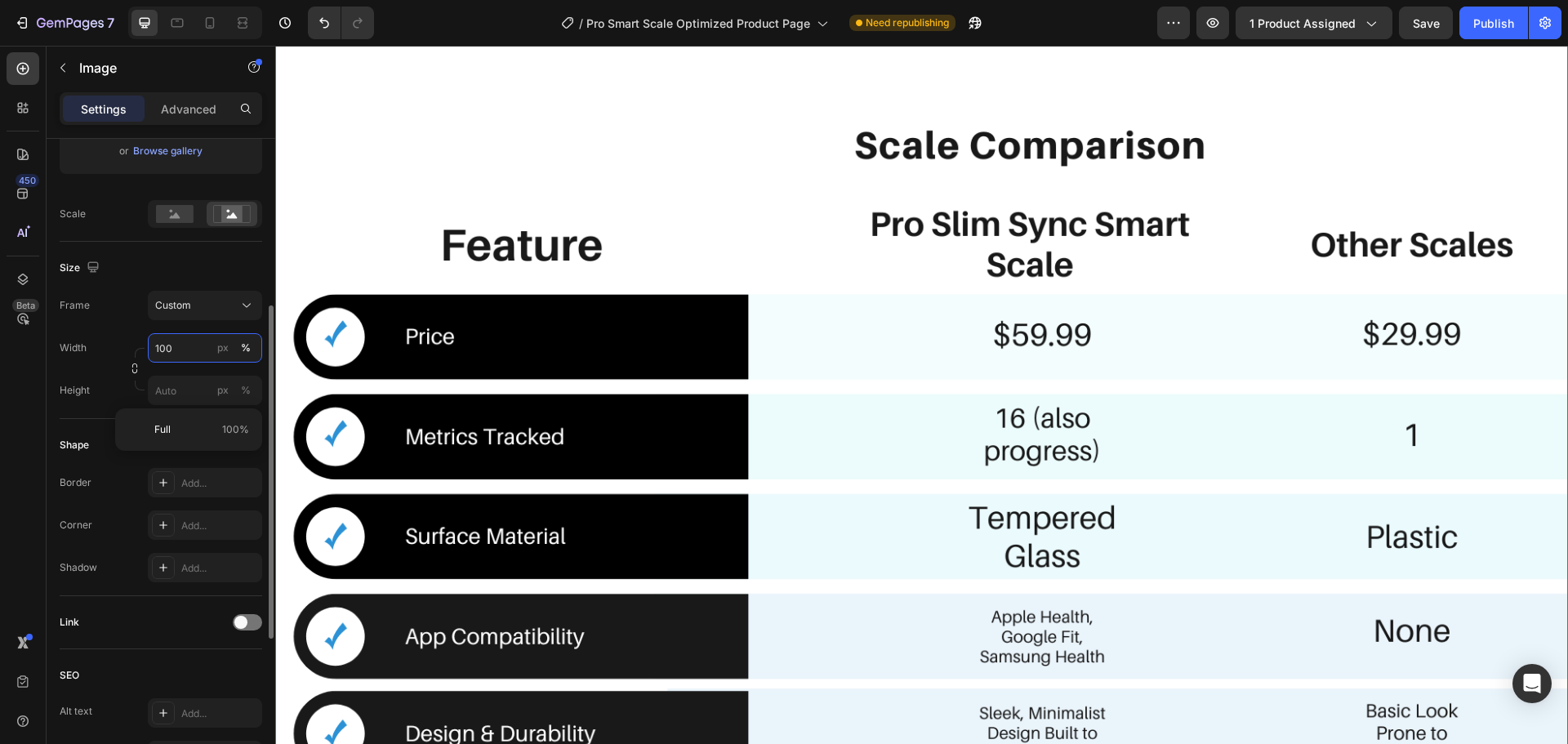 click on "100" at bounding box center [205, 348] 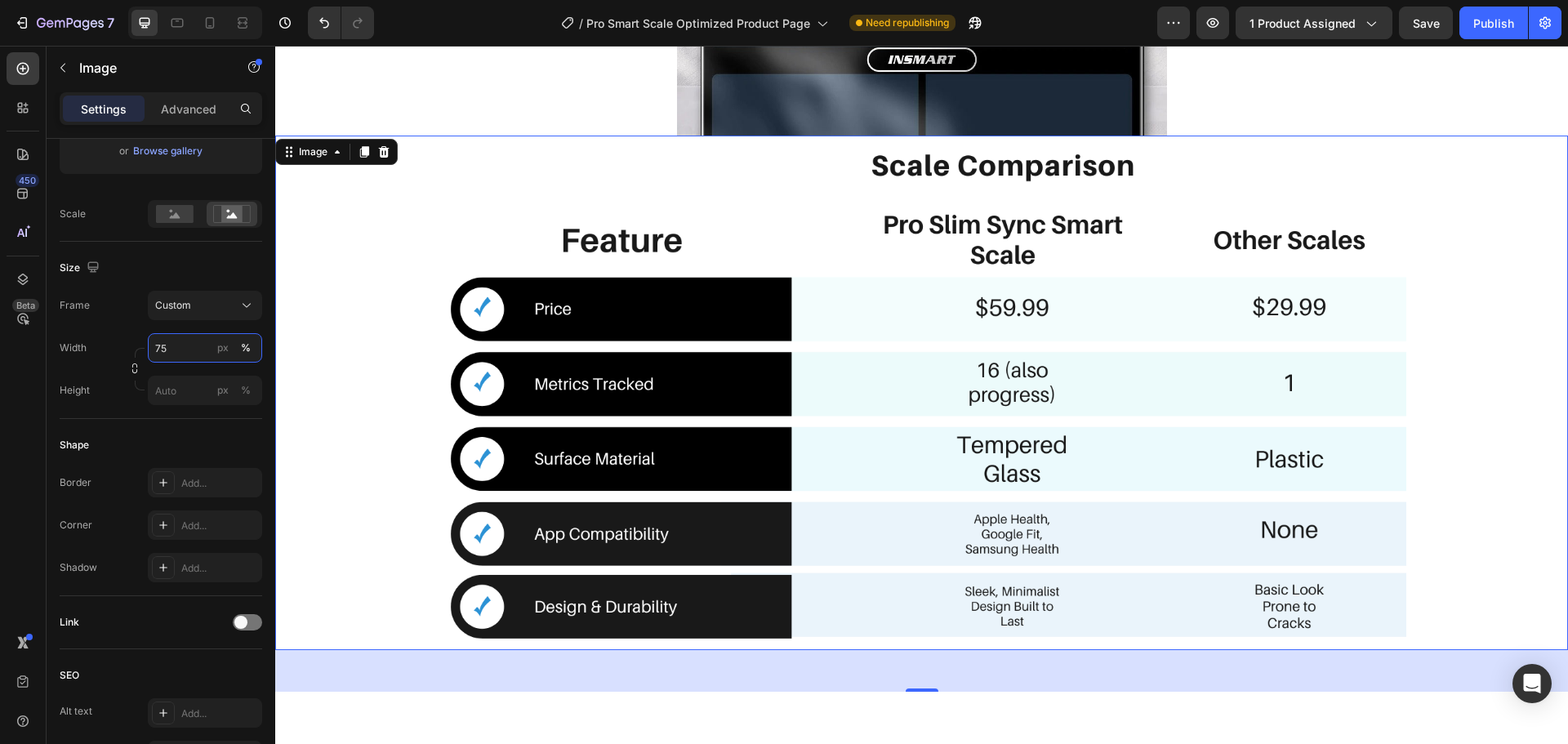 scroll, scrollTop: 2613, scrollLeft: 0, axis: vertical 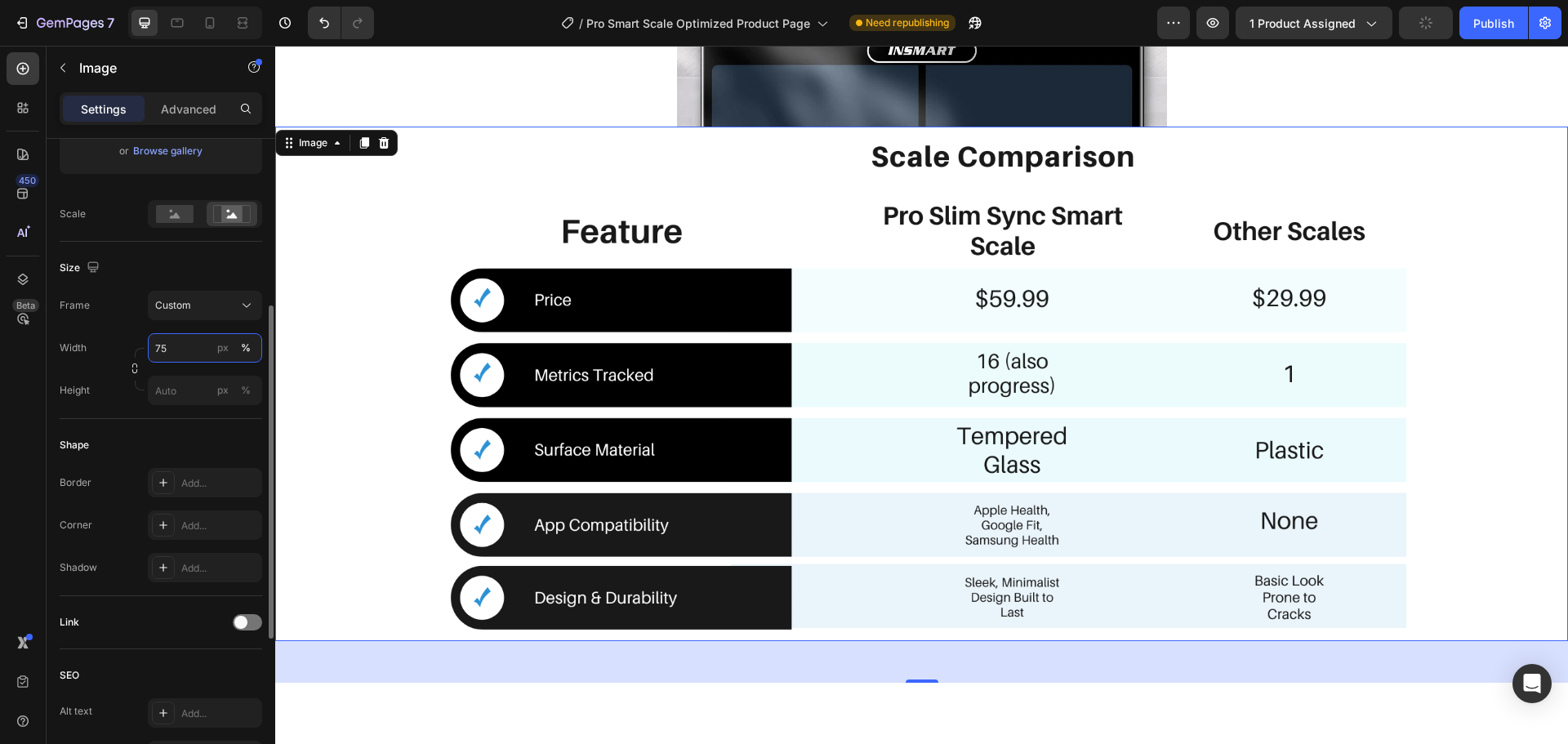 drag, startPoint x: 199, startPoint y: 351, endPoint x: 154, endPoint y: 351, distance: 45 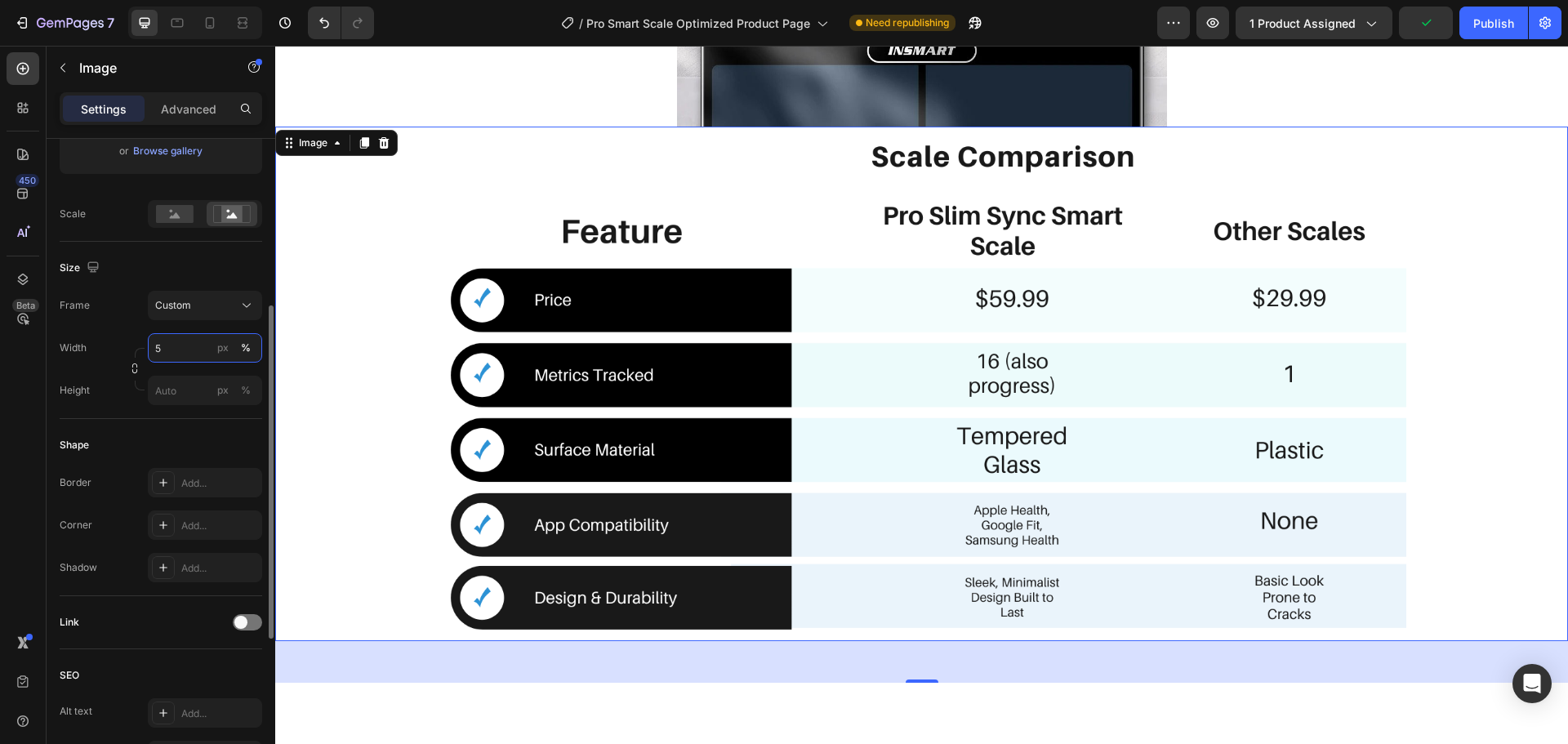 type on "50" 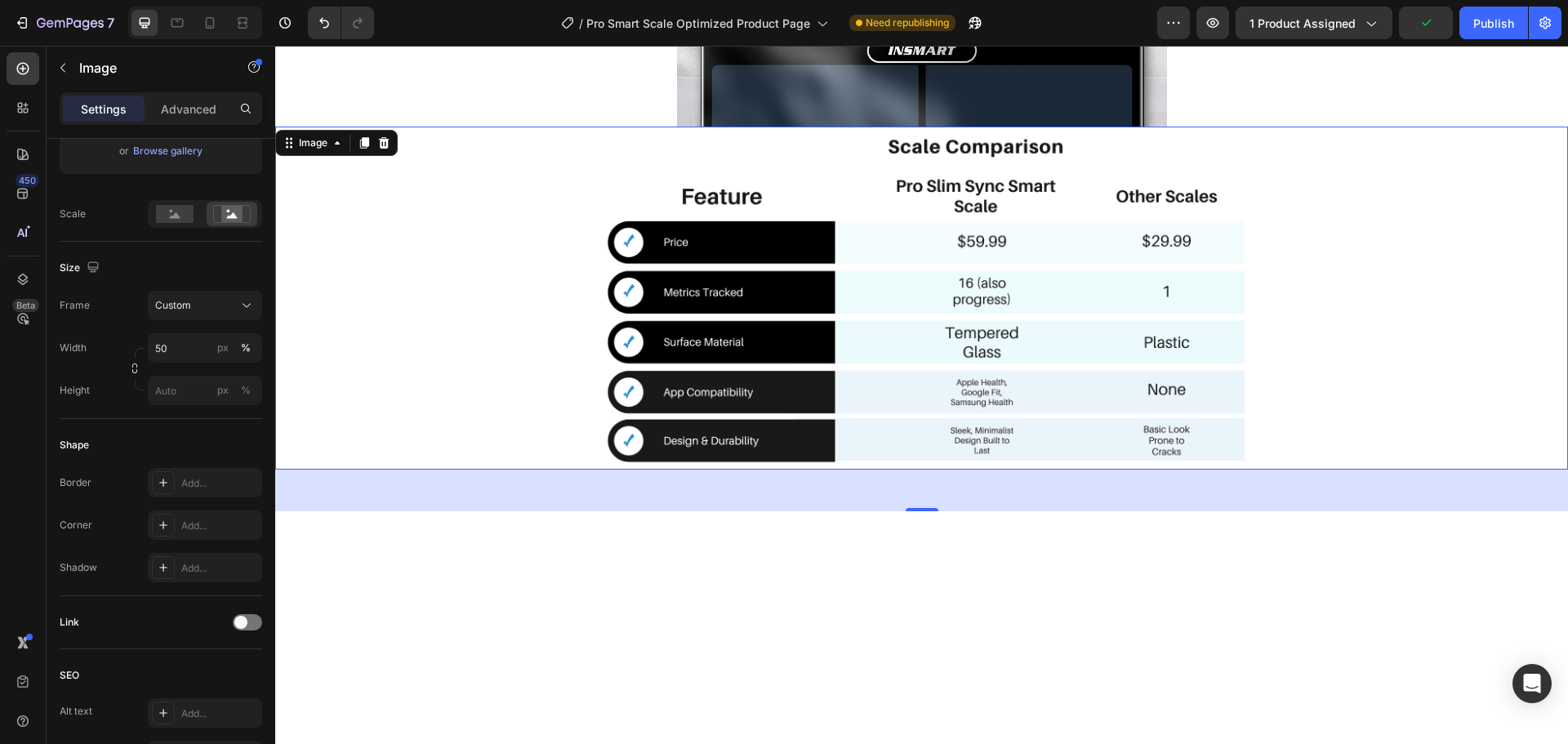 click at bounding box center (921, 684) 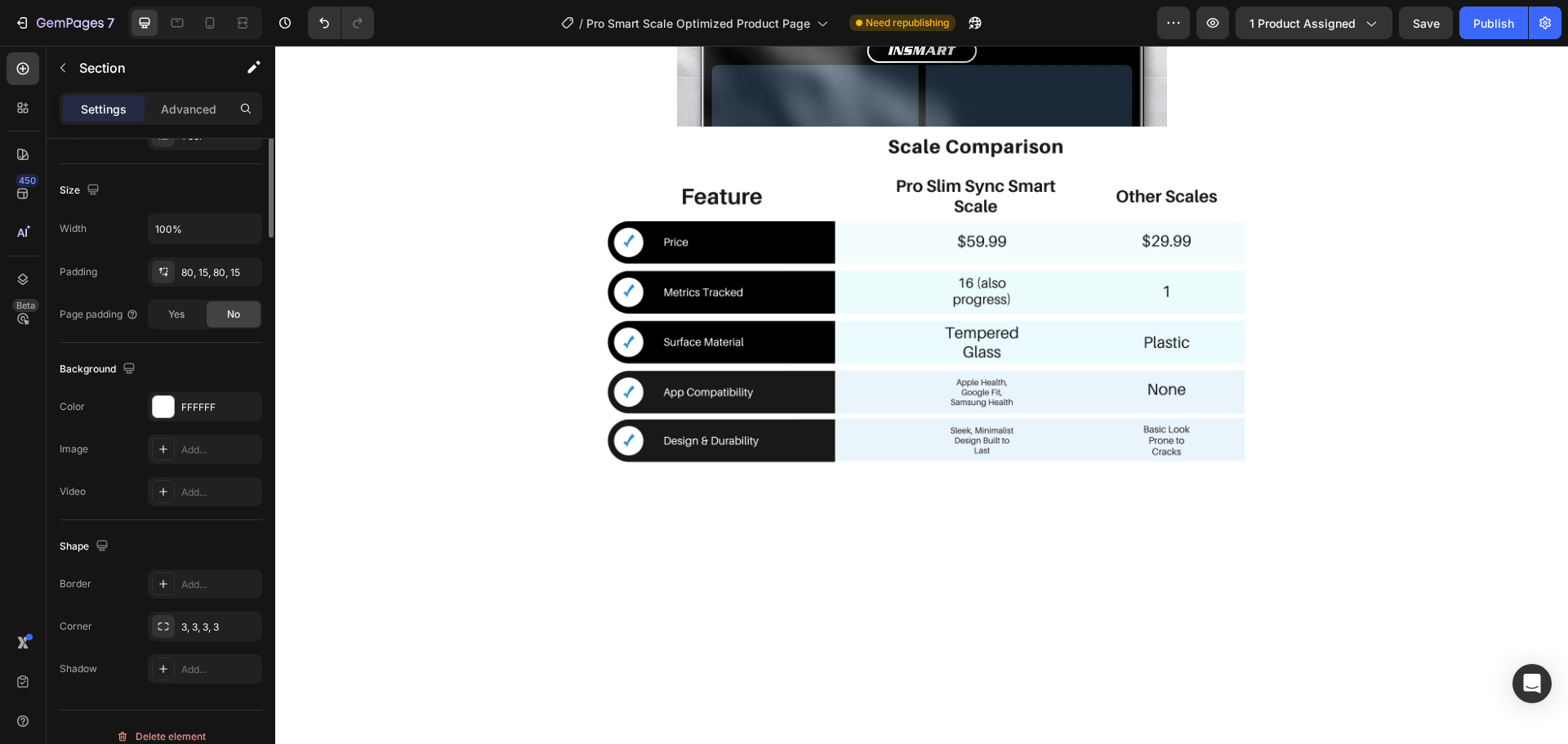 scroll, scrollTop: 0, scrollLeft: 0, axis: both 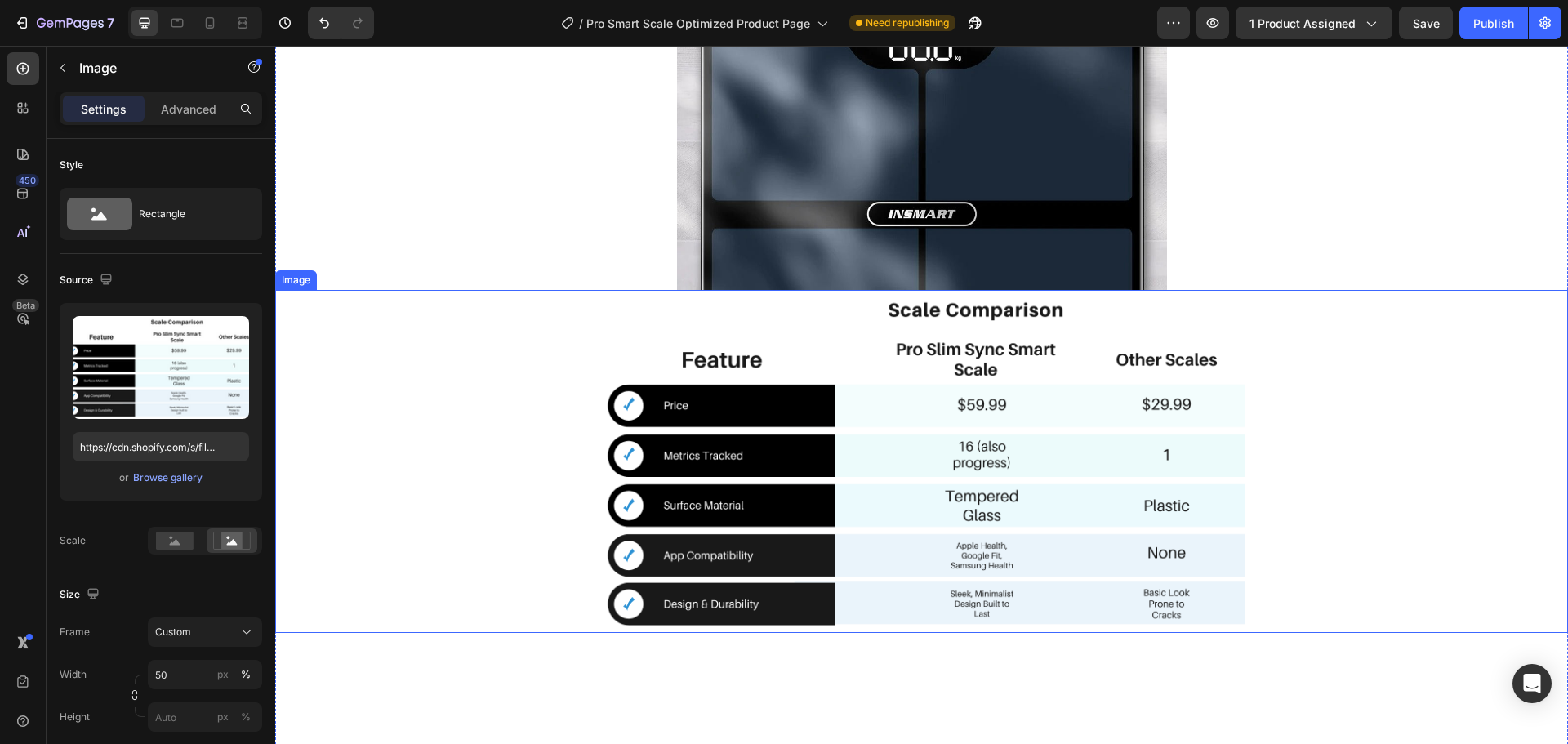 click at bounding box center [922, 461] 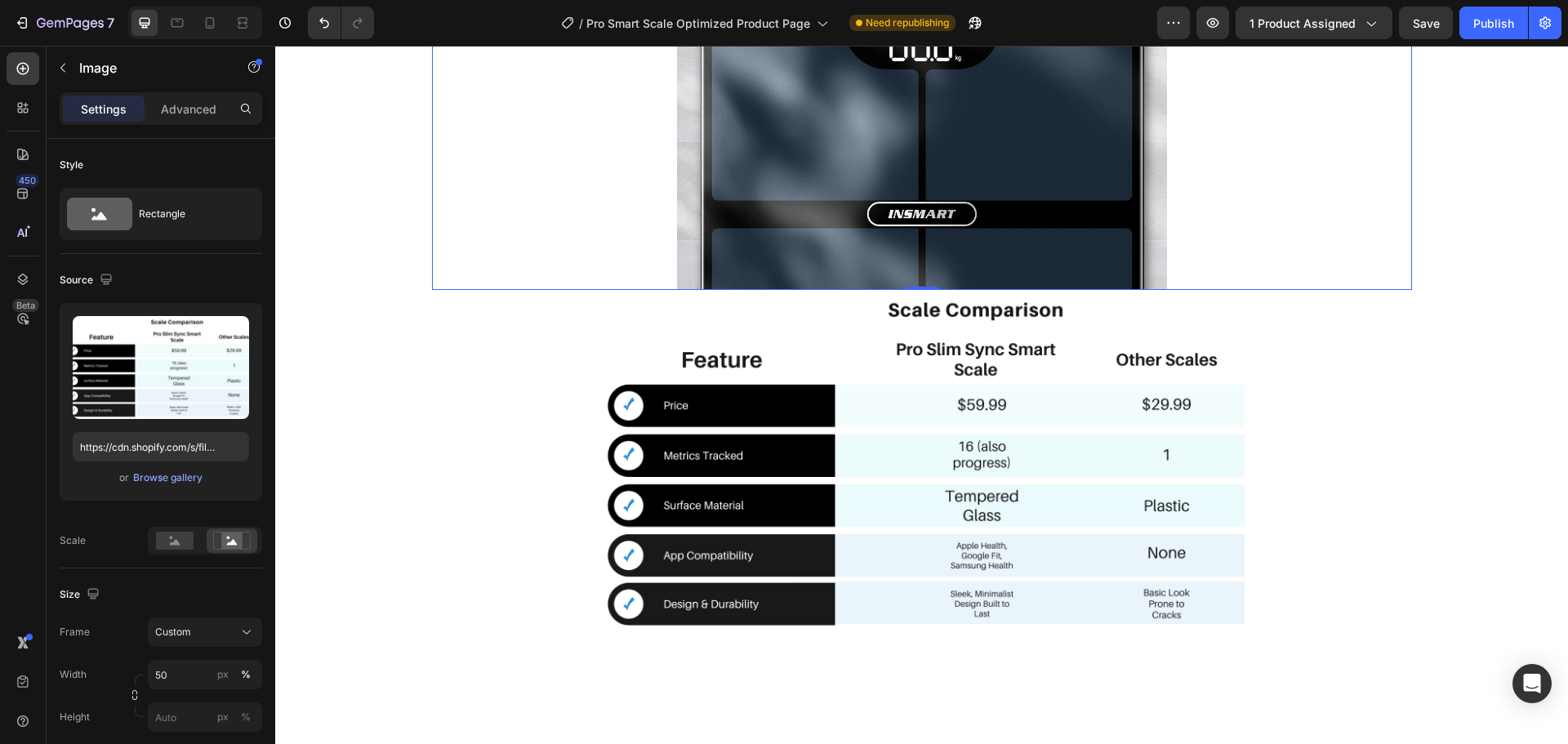click at bounding box center (922, 45) 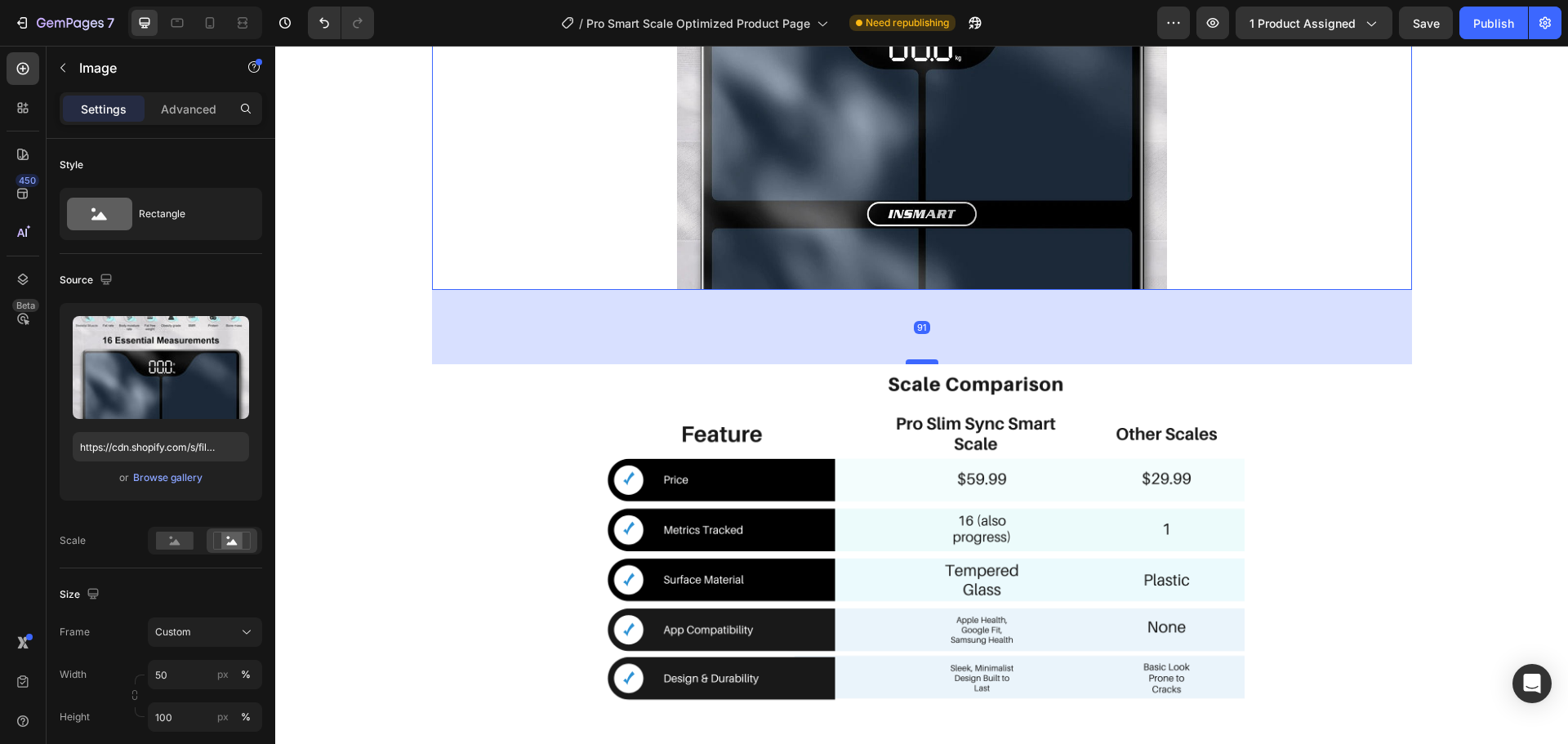 drag, startPoint x: 913, startPoint y: 289, endPoint x: 910, endPoint y: 363, distance: 74.06079 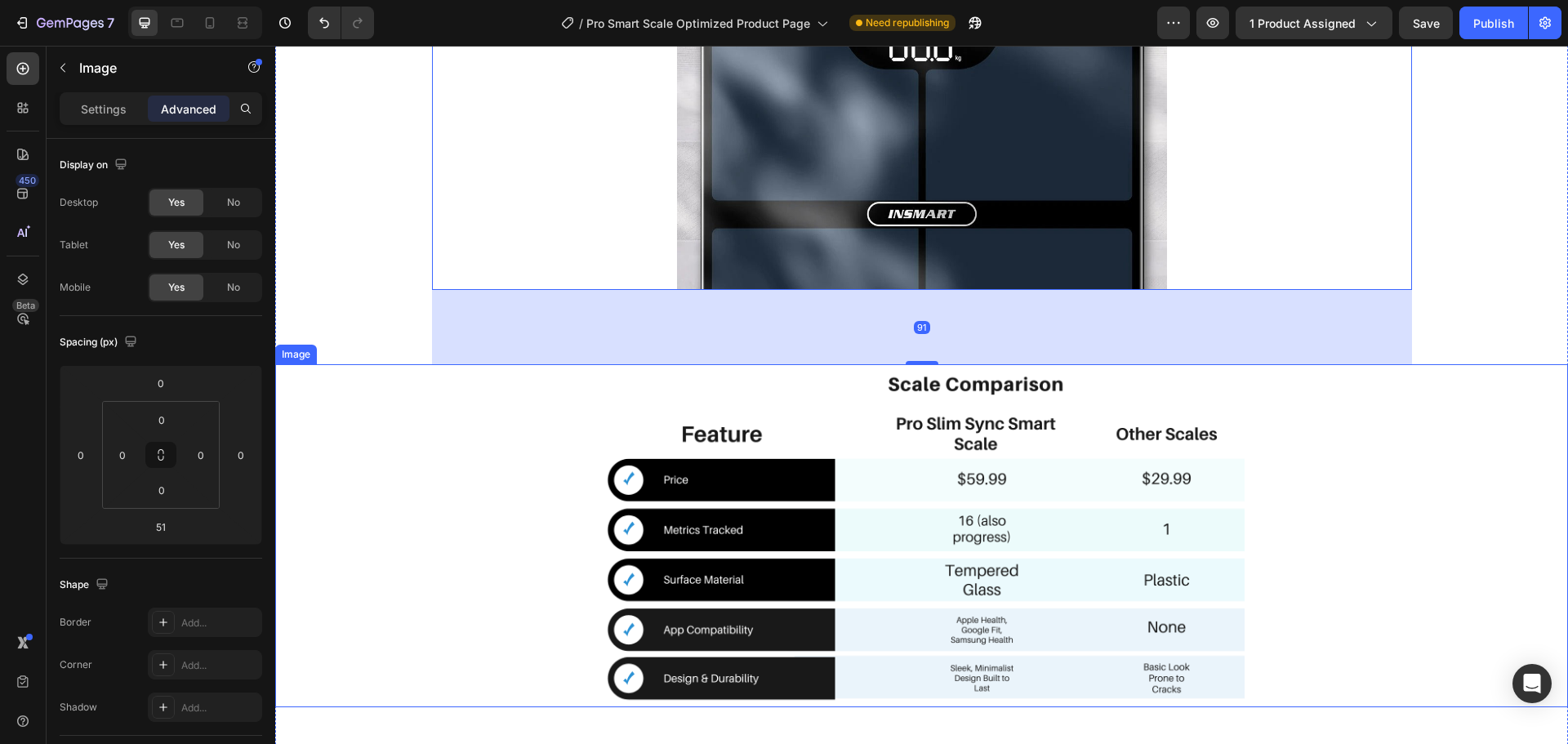 click at bounding box center [921, 536] 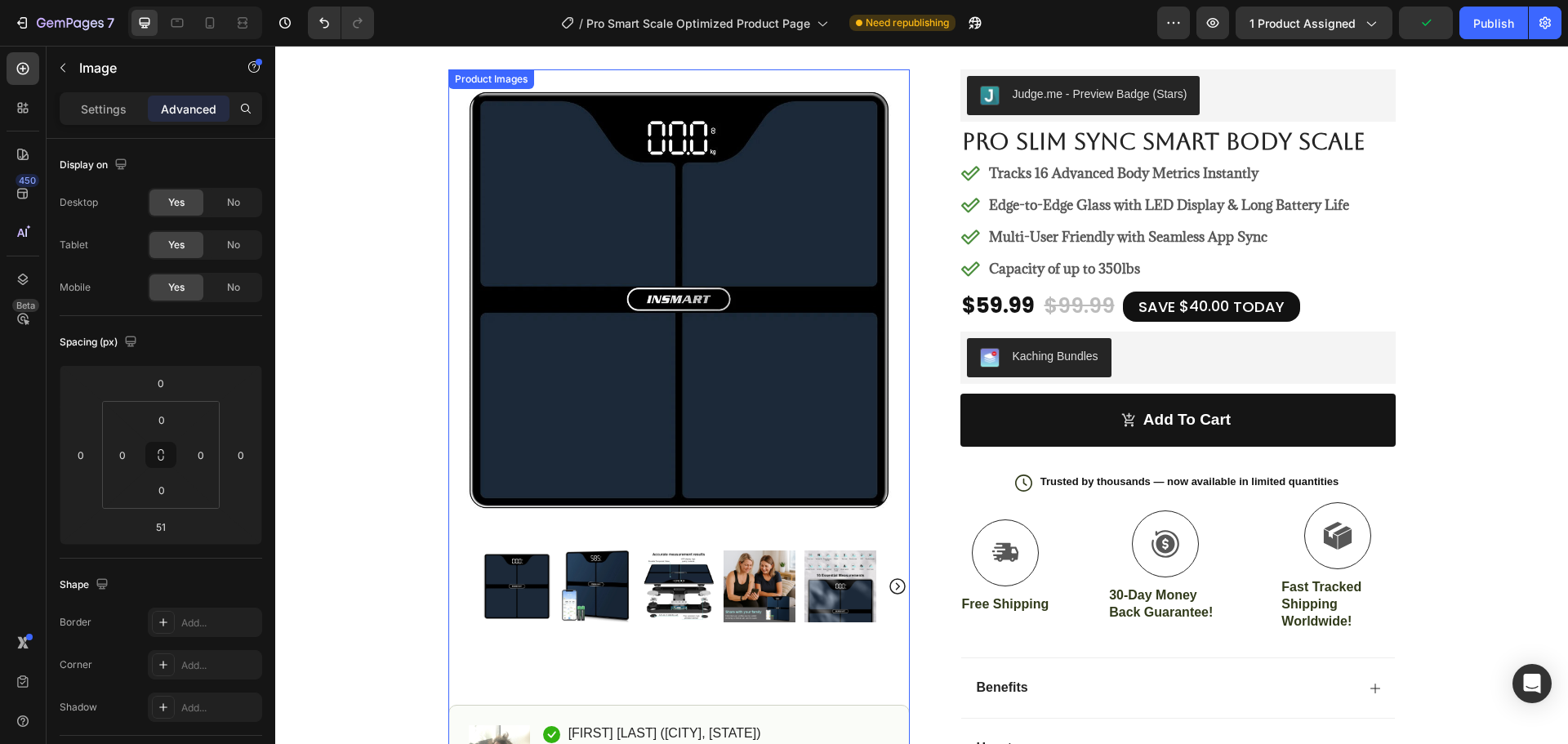 scroll, scrollTop: 0, scrollLeft: 0, axis: both 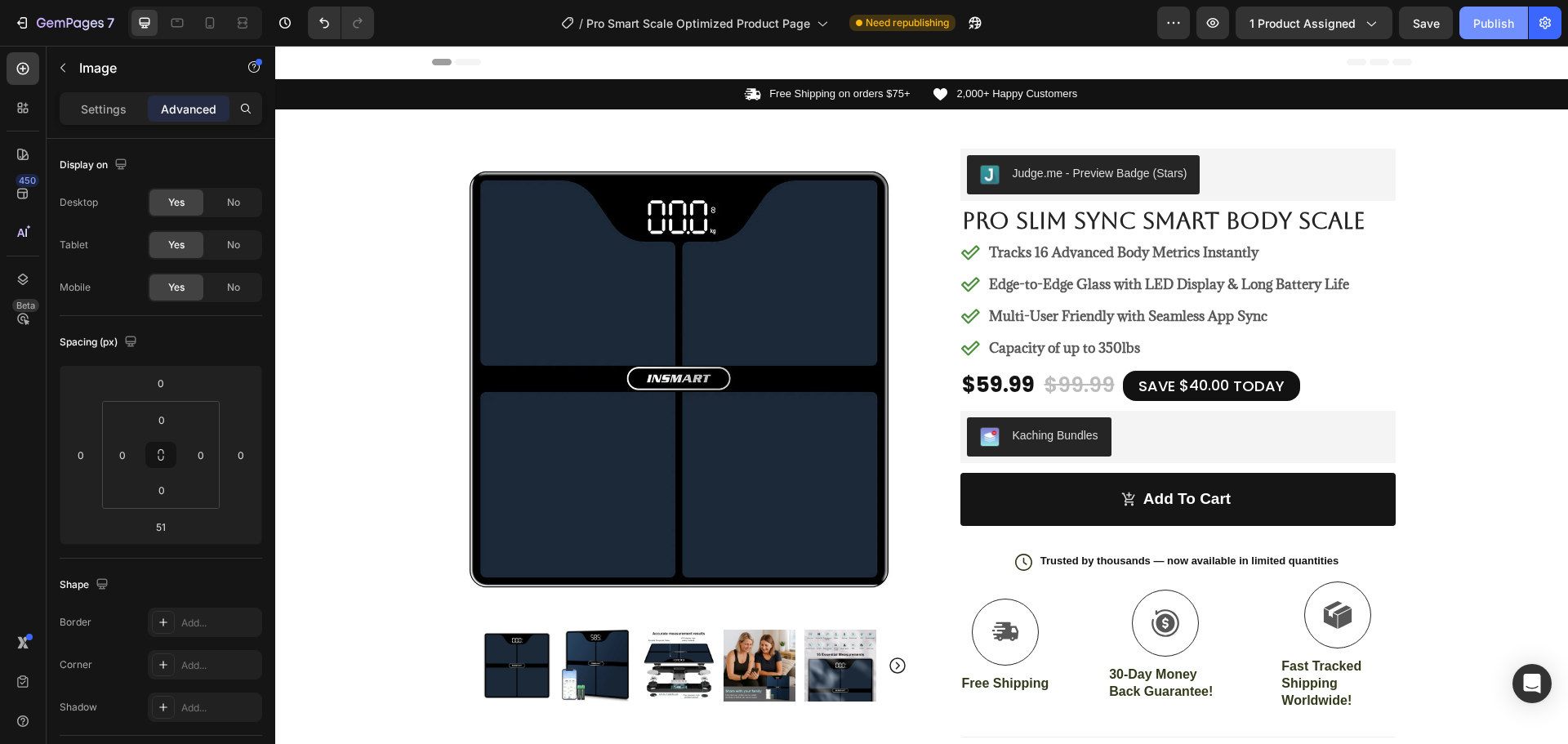 drag, startPoint x: 1472, startPoint y: 13, endPoint x: 1116, endPoint y: 8, distance: 356.03511 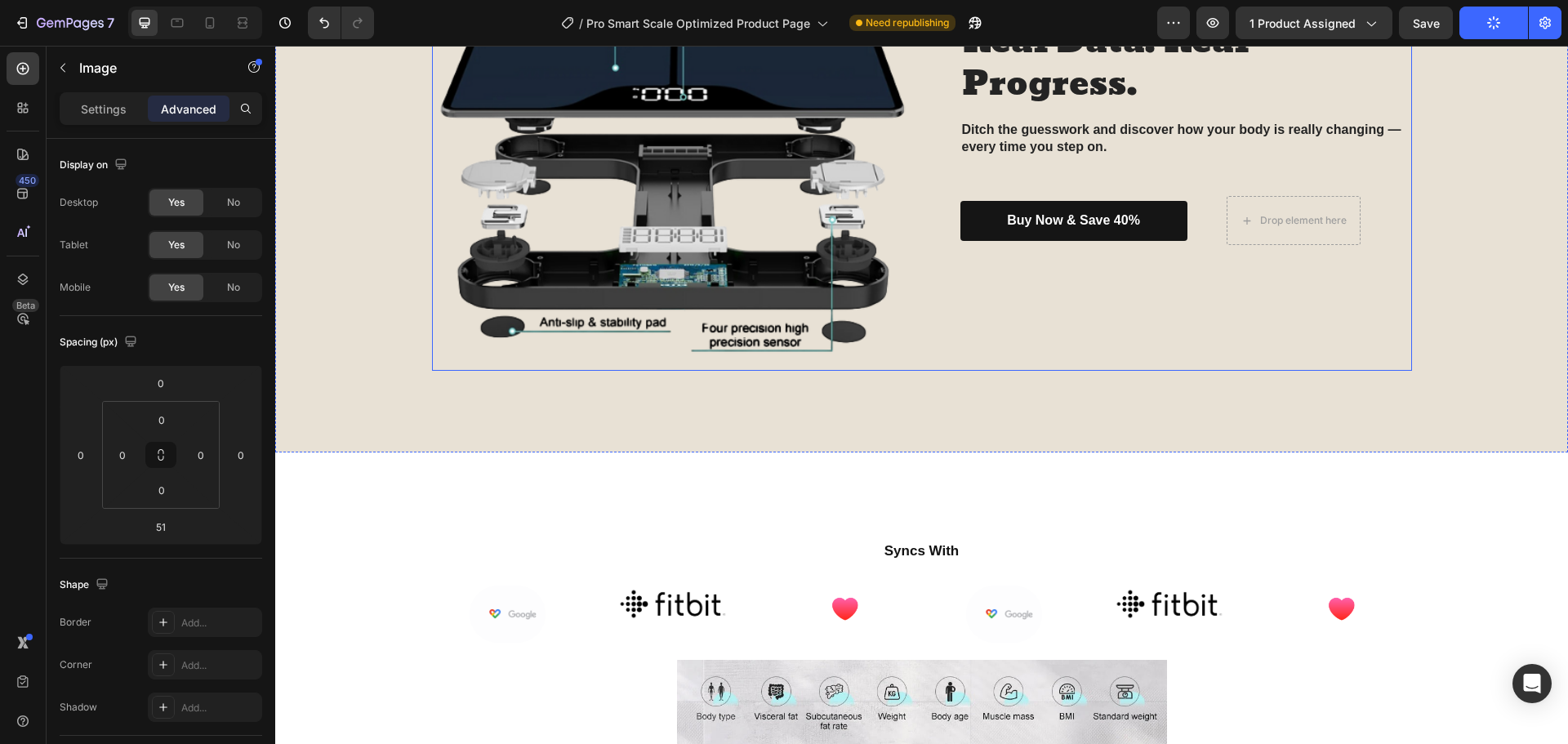 scroll, scrollTop: 1715, scrollLeft: 0, axis: vertical 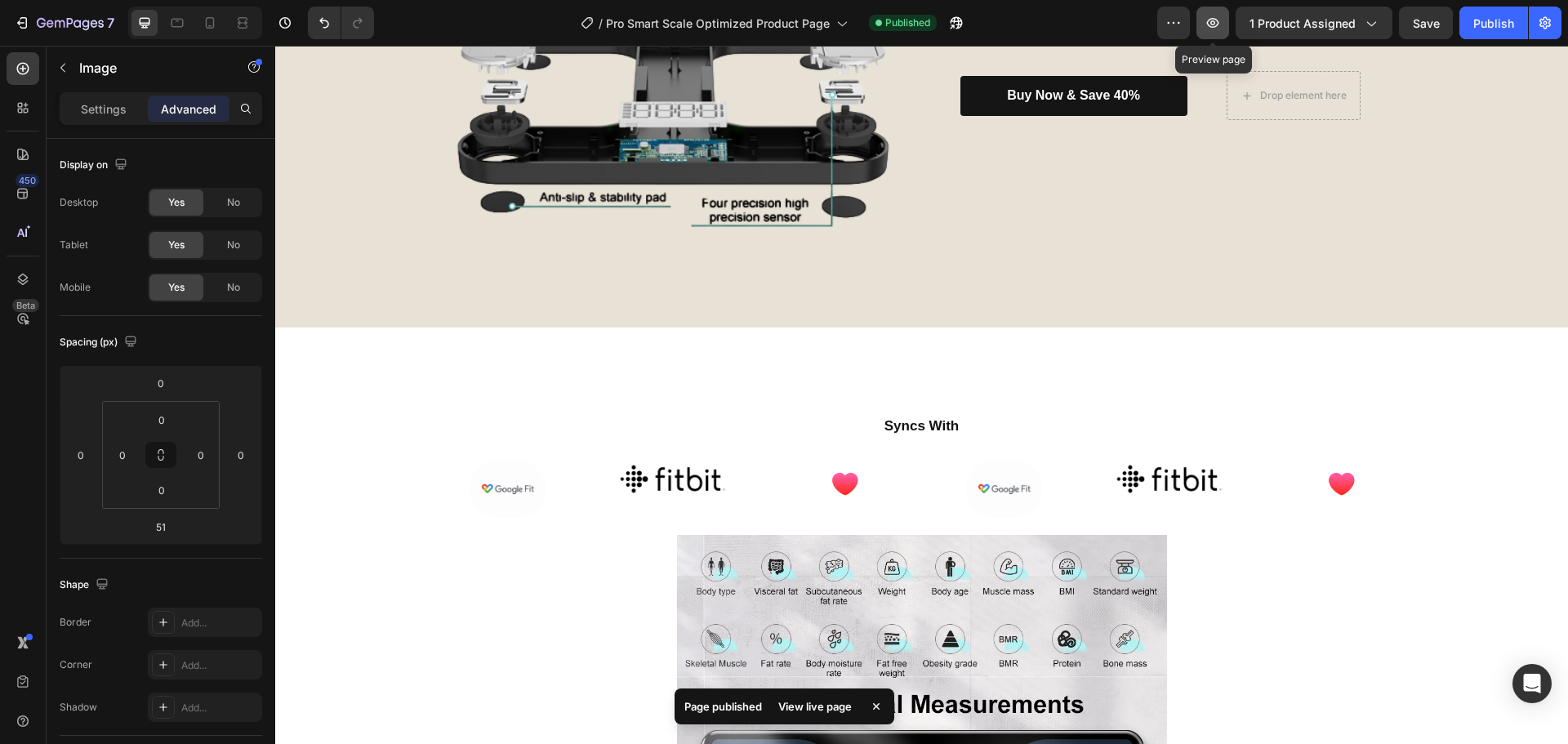 click 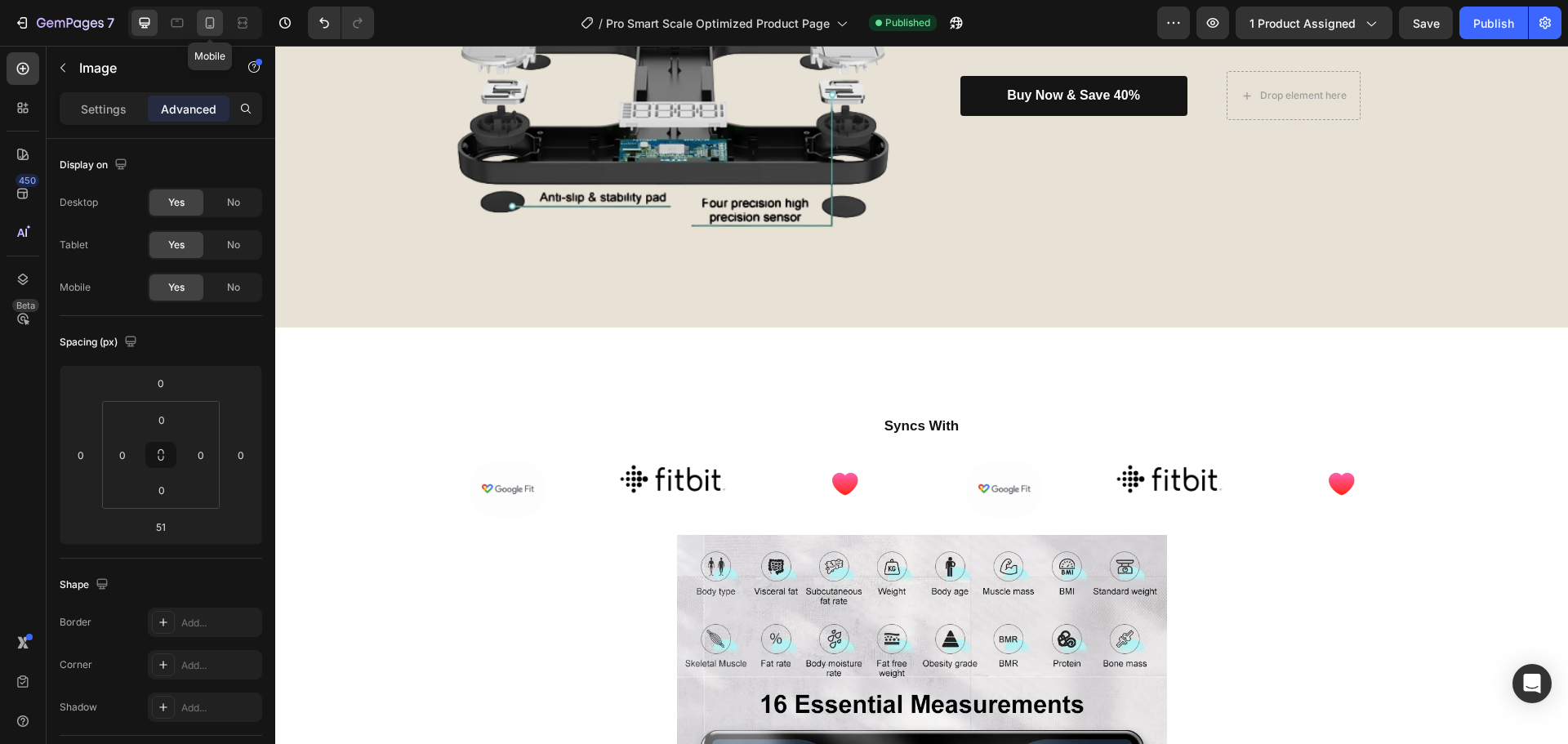 click 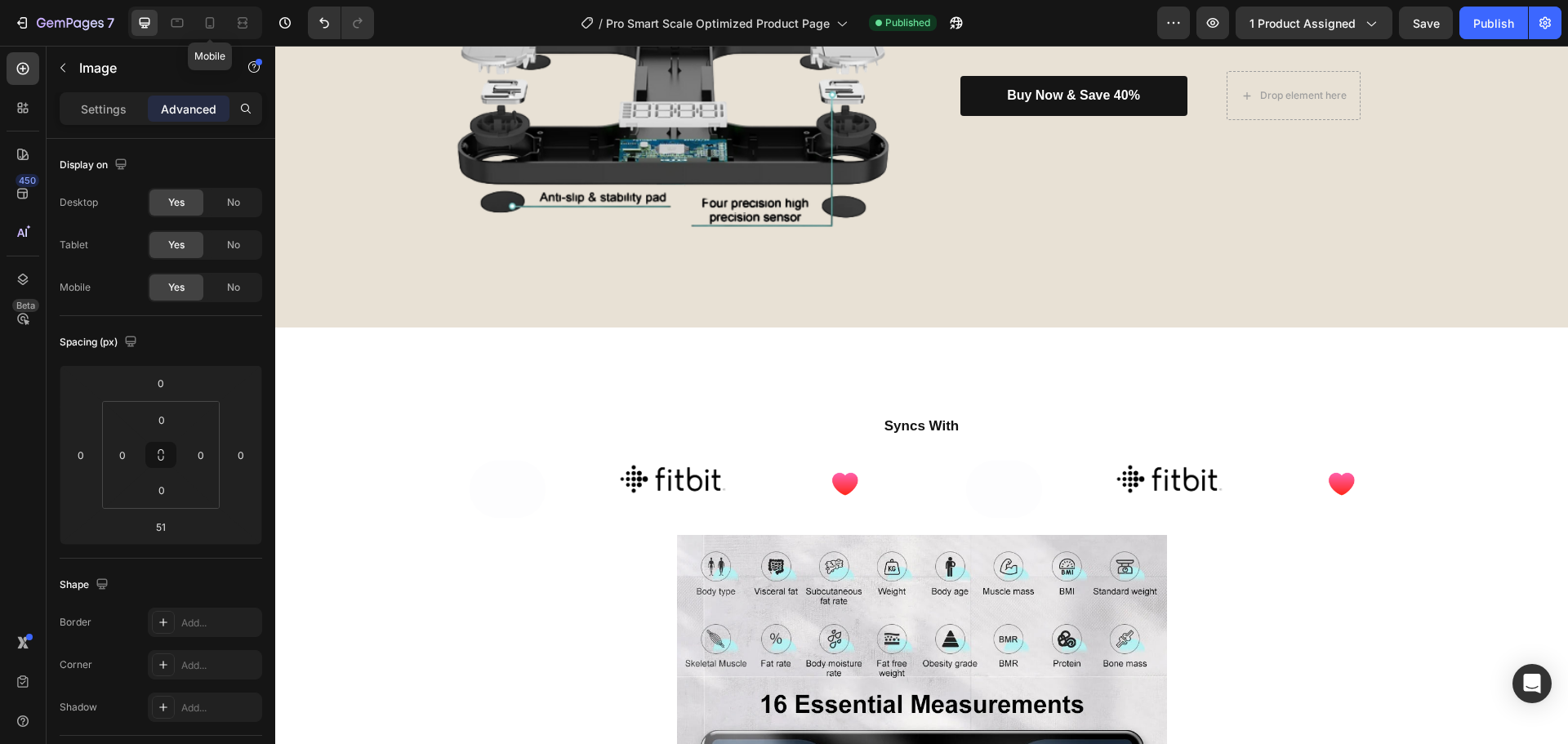 type on "25" 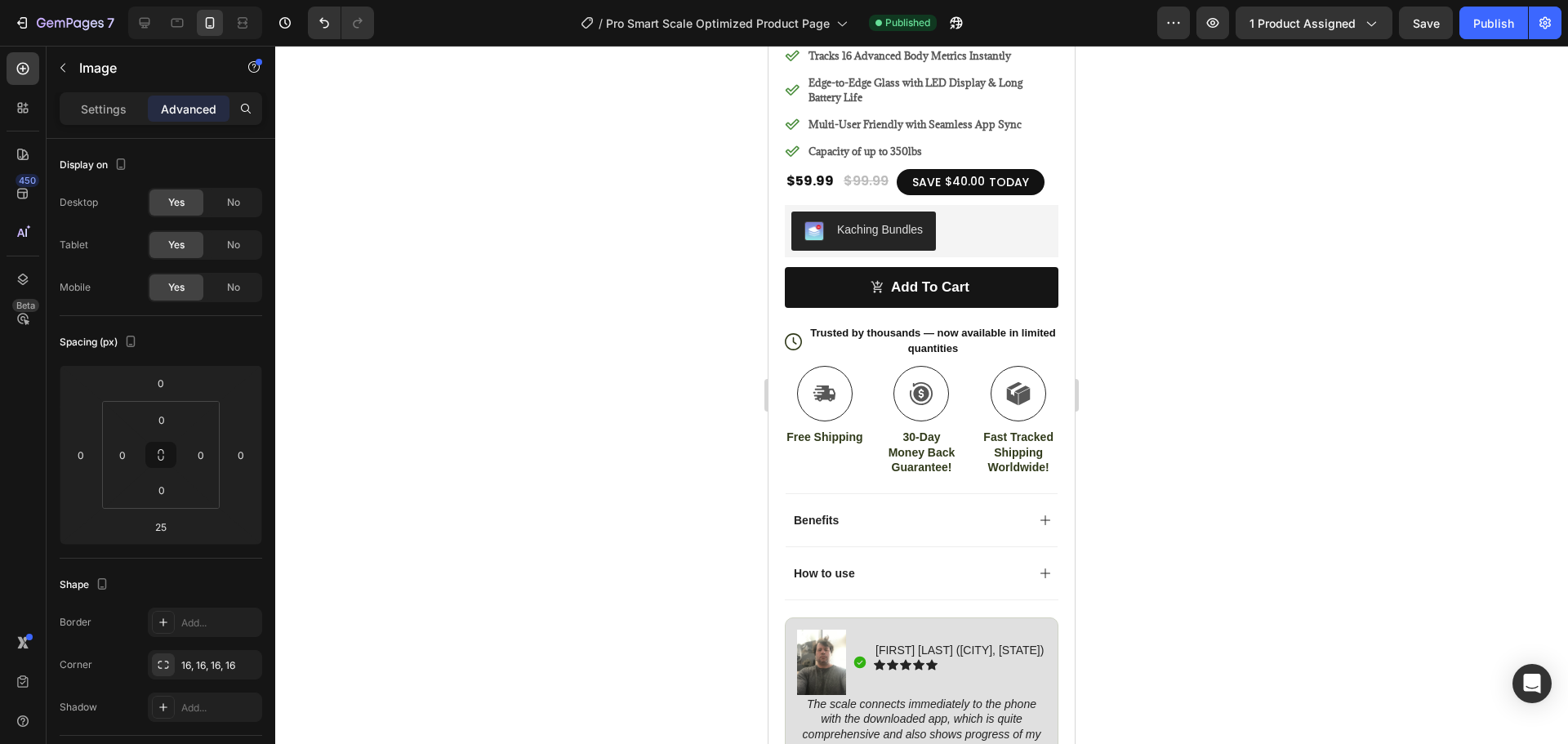 scroll, scrollTop: 551, scrollLeft: 0, axis: vertical 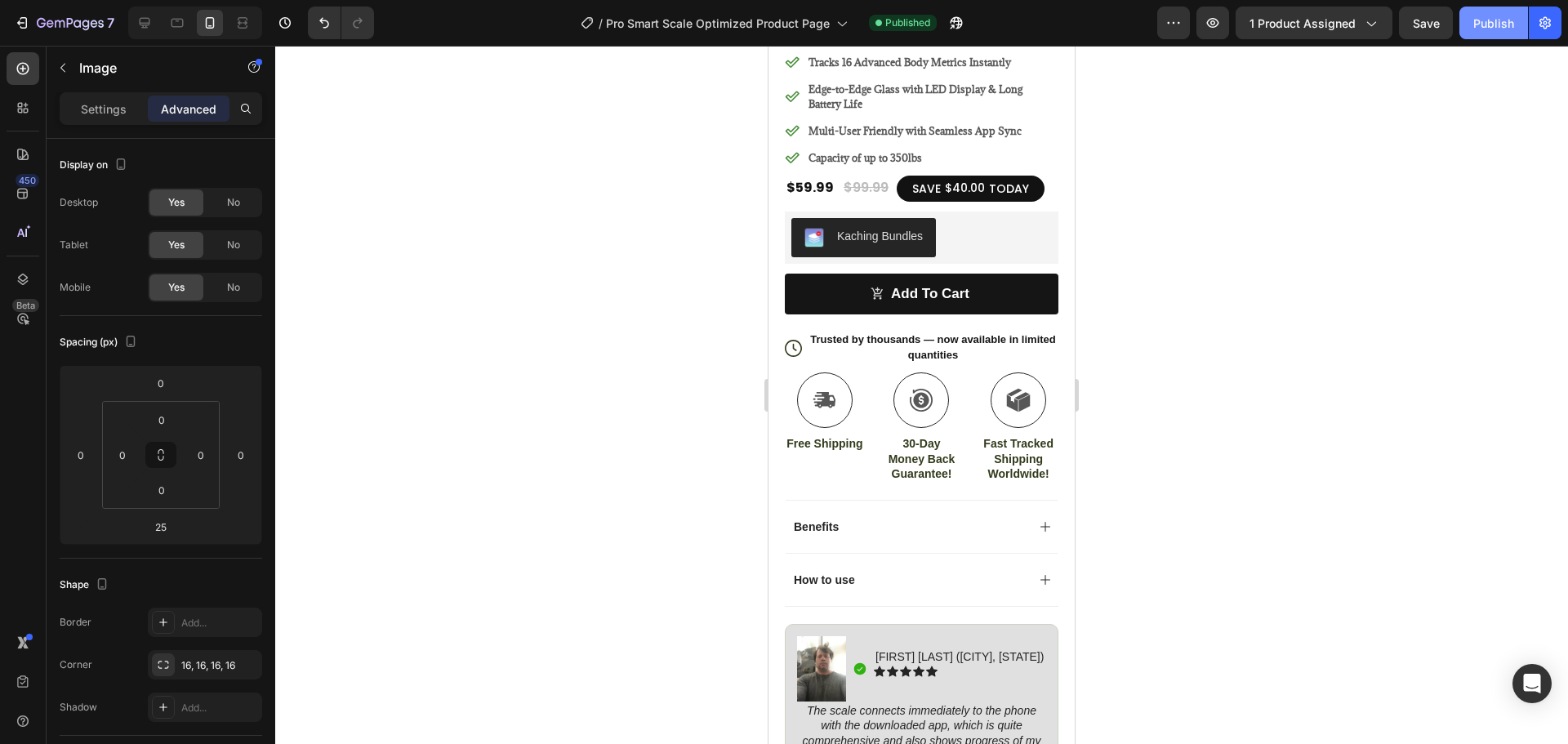 click on "Publish" at bounding box center (1494, 23) 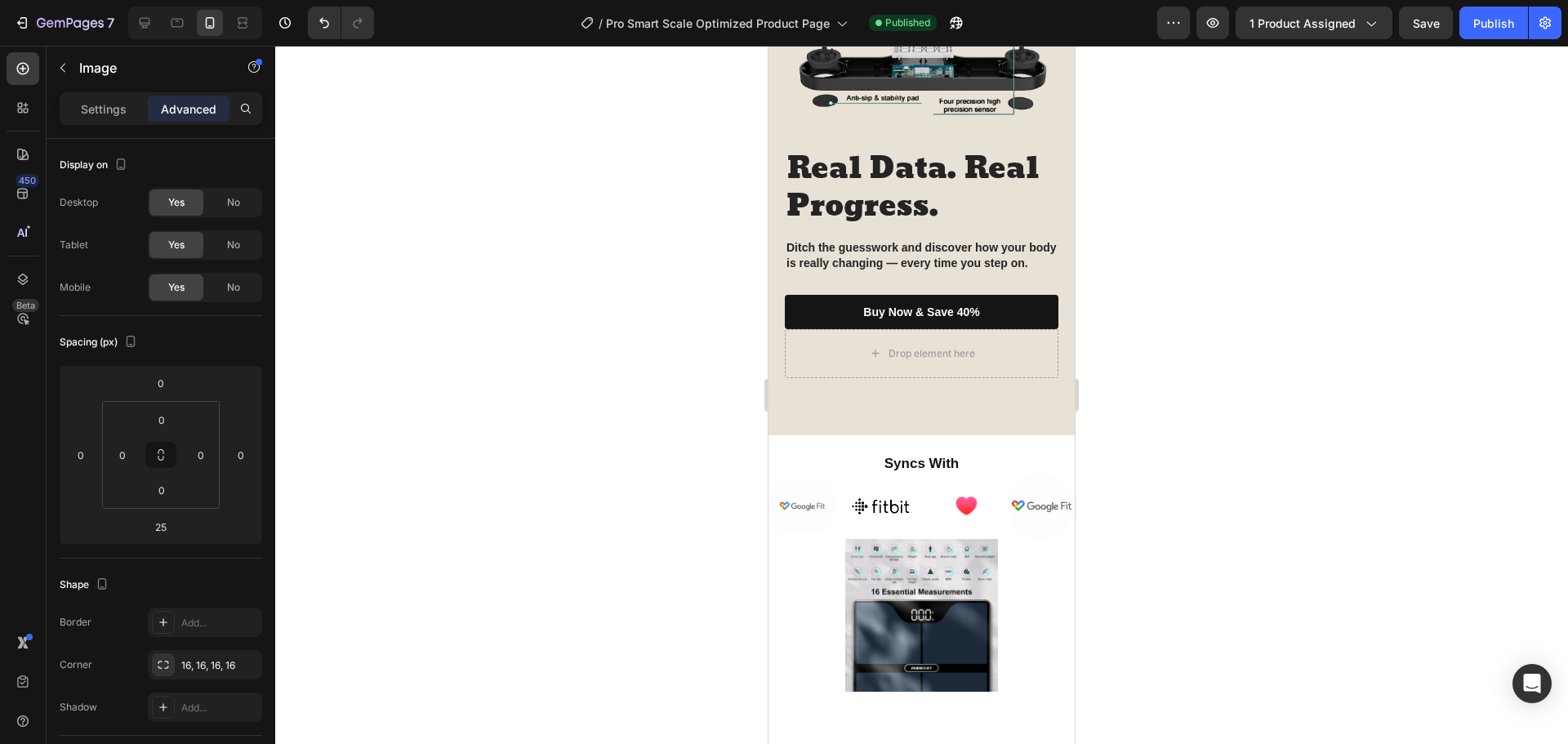 scroll, scrollTop: 1940, scrollLeft: 0, axis: vertical 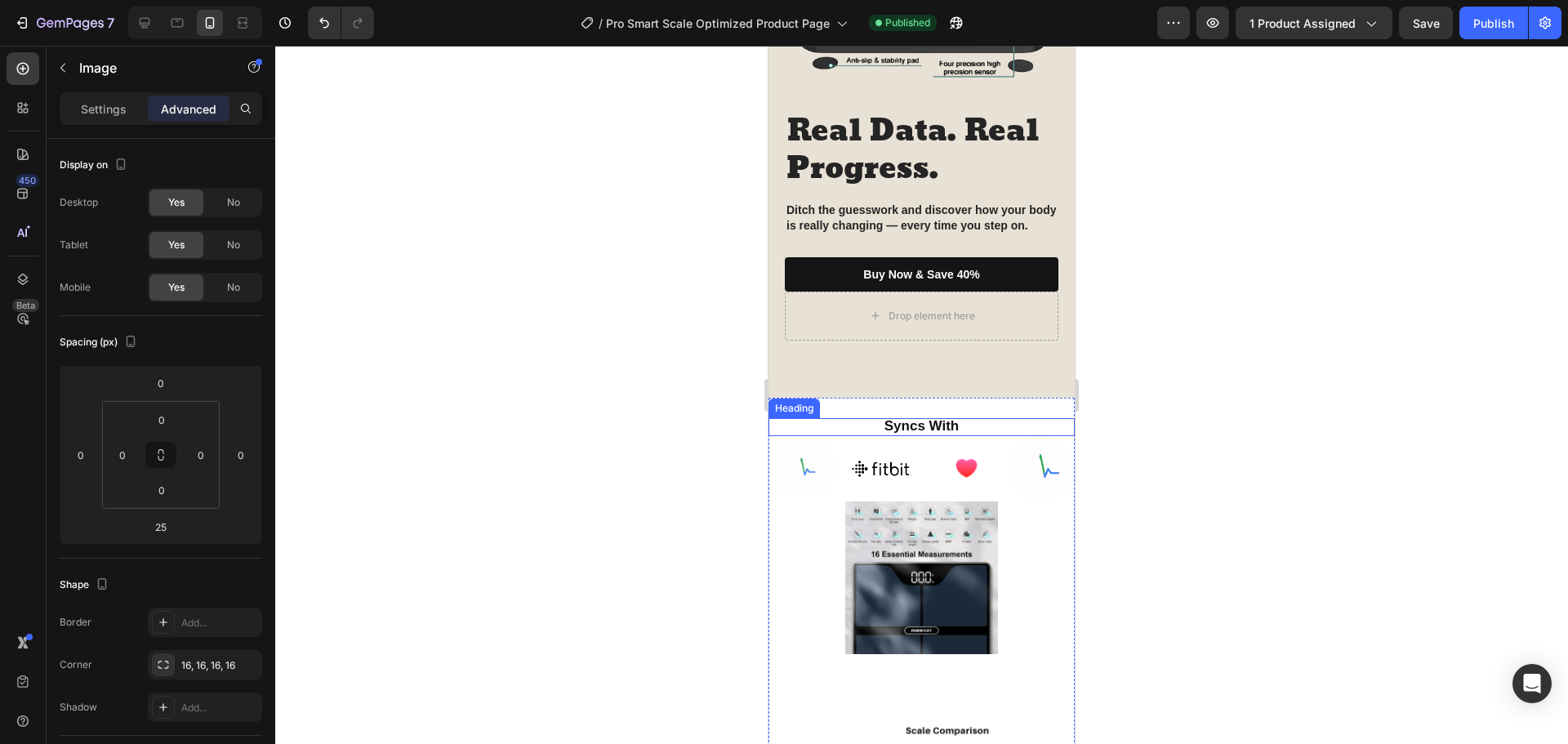 click on "Syncs With" at bounding box center (921, 425) 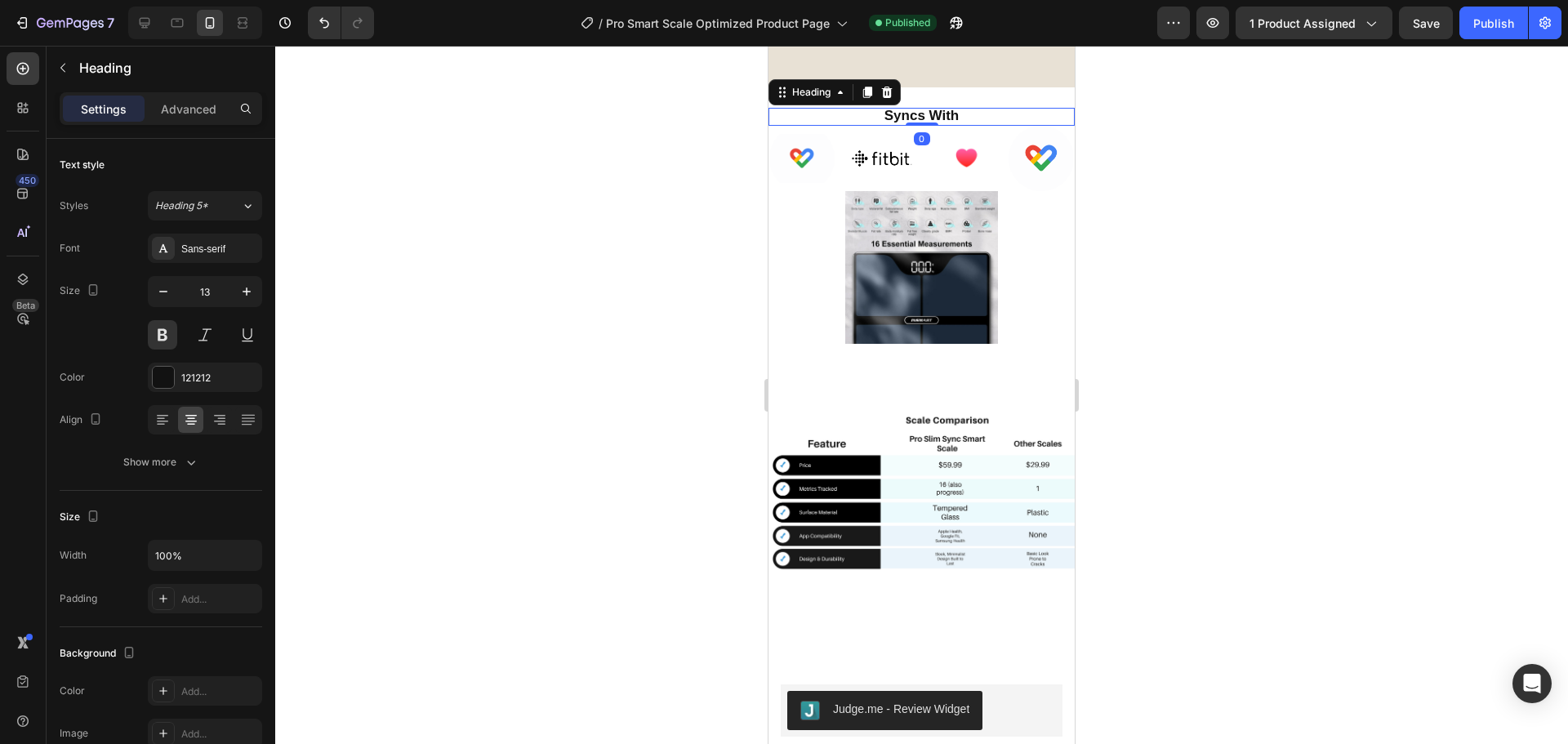 scroll, scrollTop: 2348, scrollLeft: 0, axis: vertical 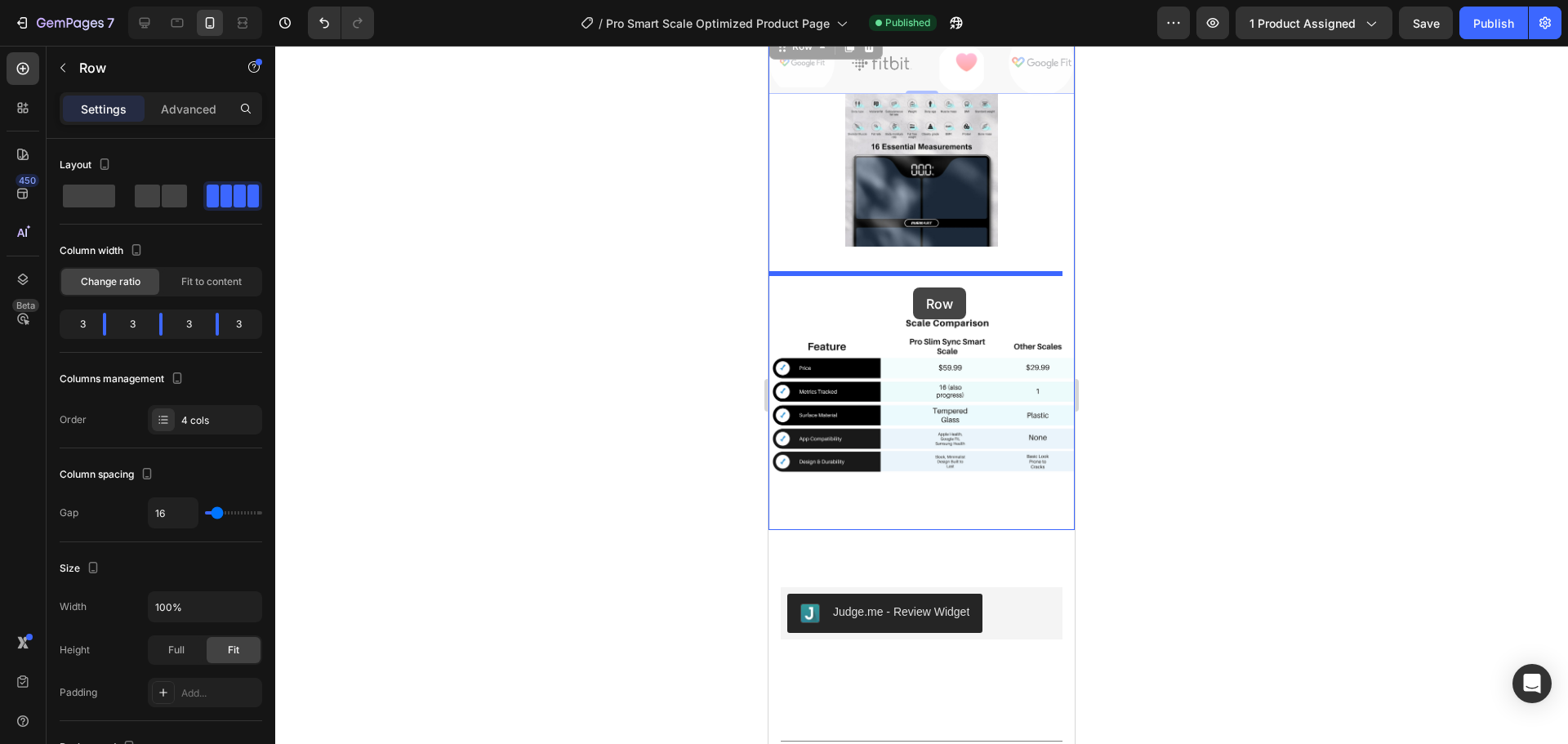 drag, startPoint x: 917, startPoint y: 86, endPoint x: 913, endPoint y: 287, distance: 201.0398 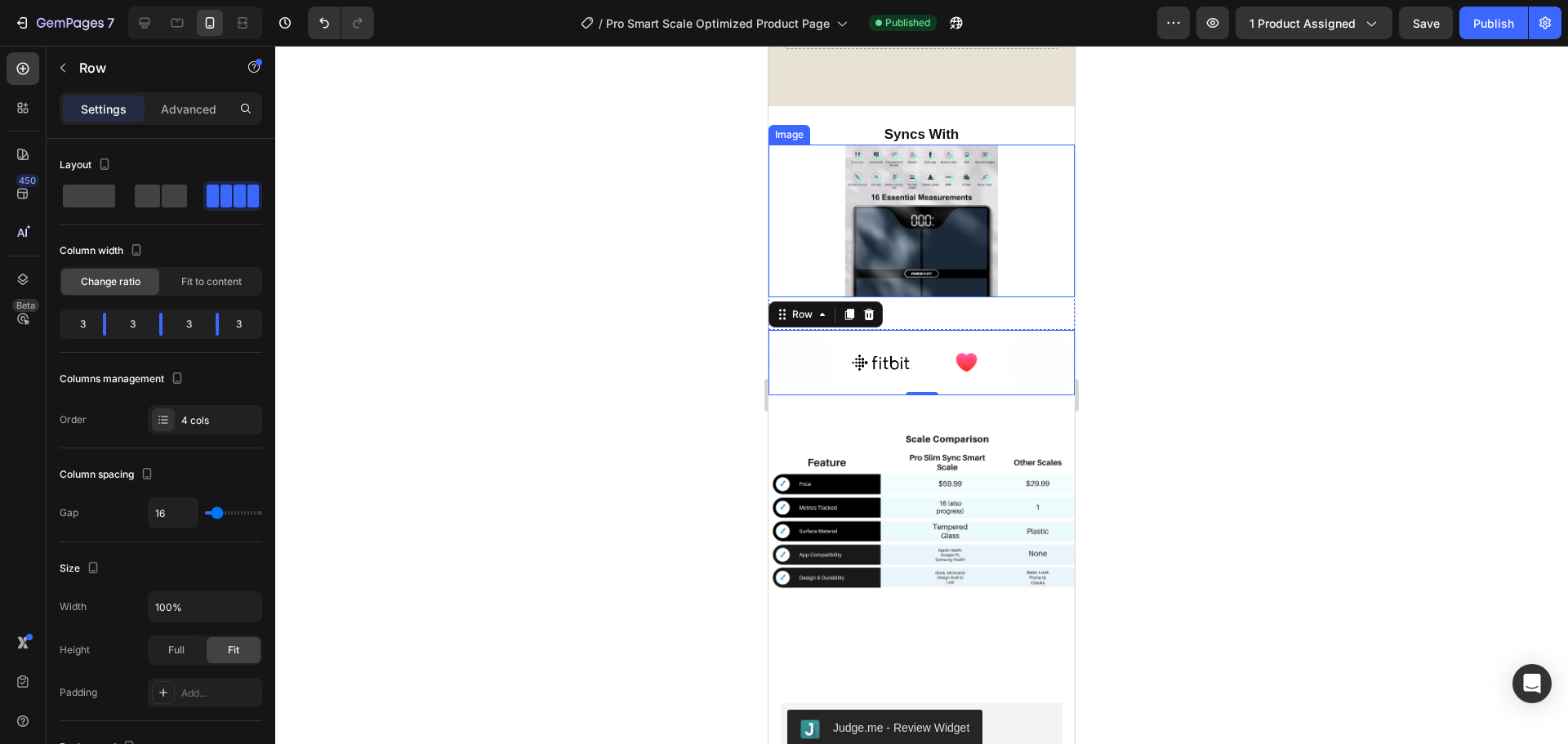 scroll, scrollTop: 2203, scrollLeft: 0, axis: vertical 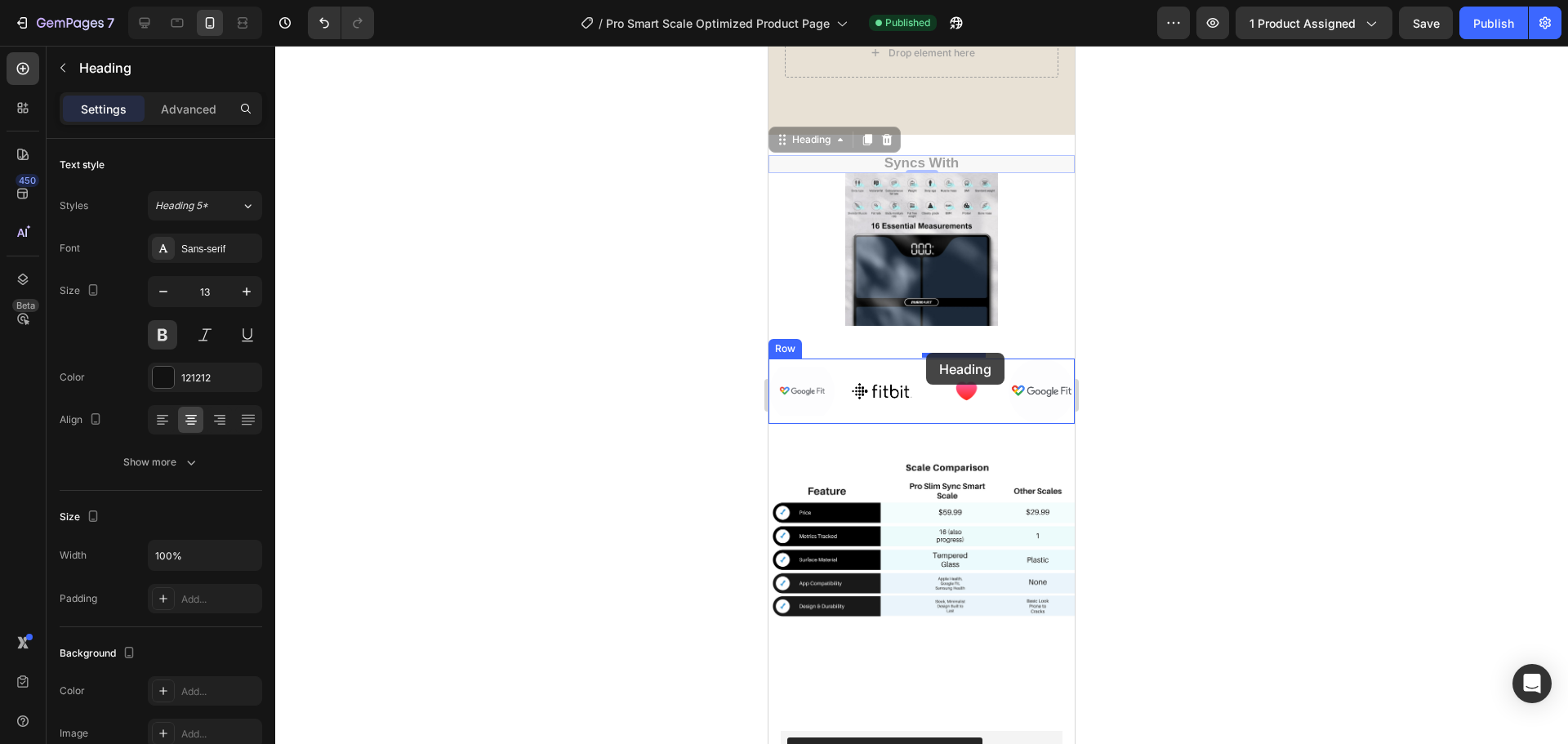 drag, startPoint x: 961, startPoint y: 167, endPoint x: 926, endPoint y: 353, distance: 189.2644 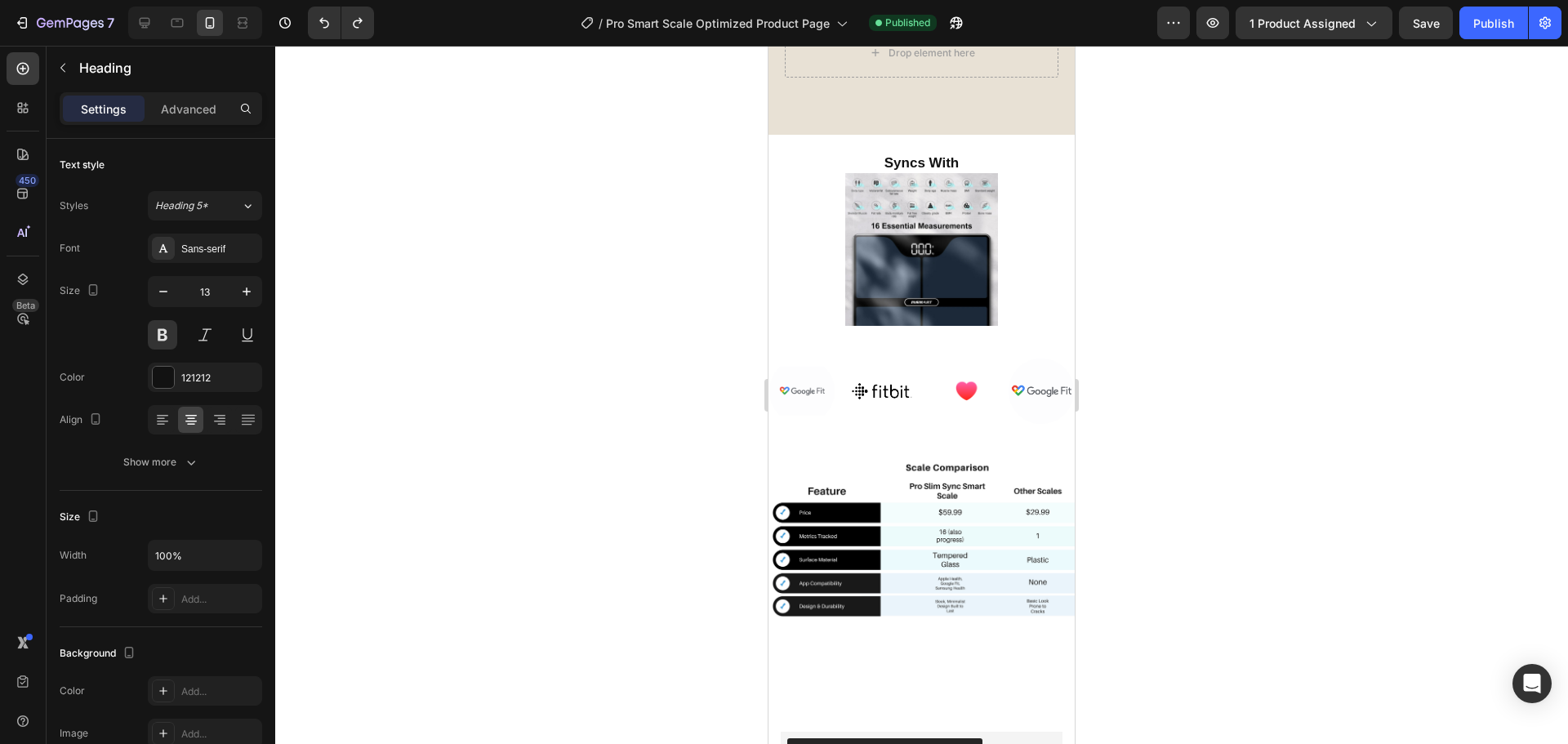 click on "Syncs With" at bounding box center [921, 164] 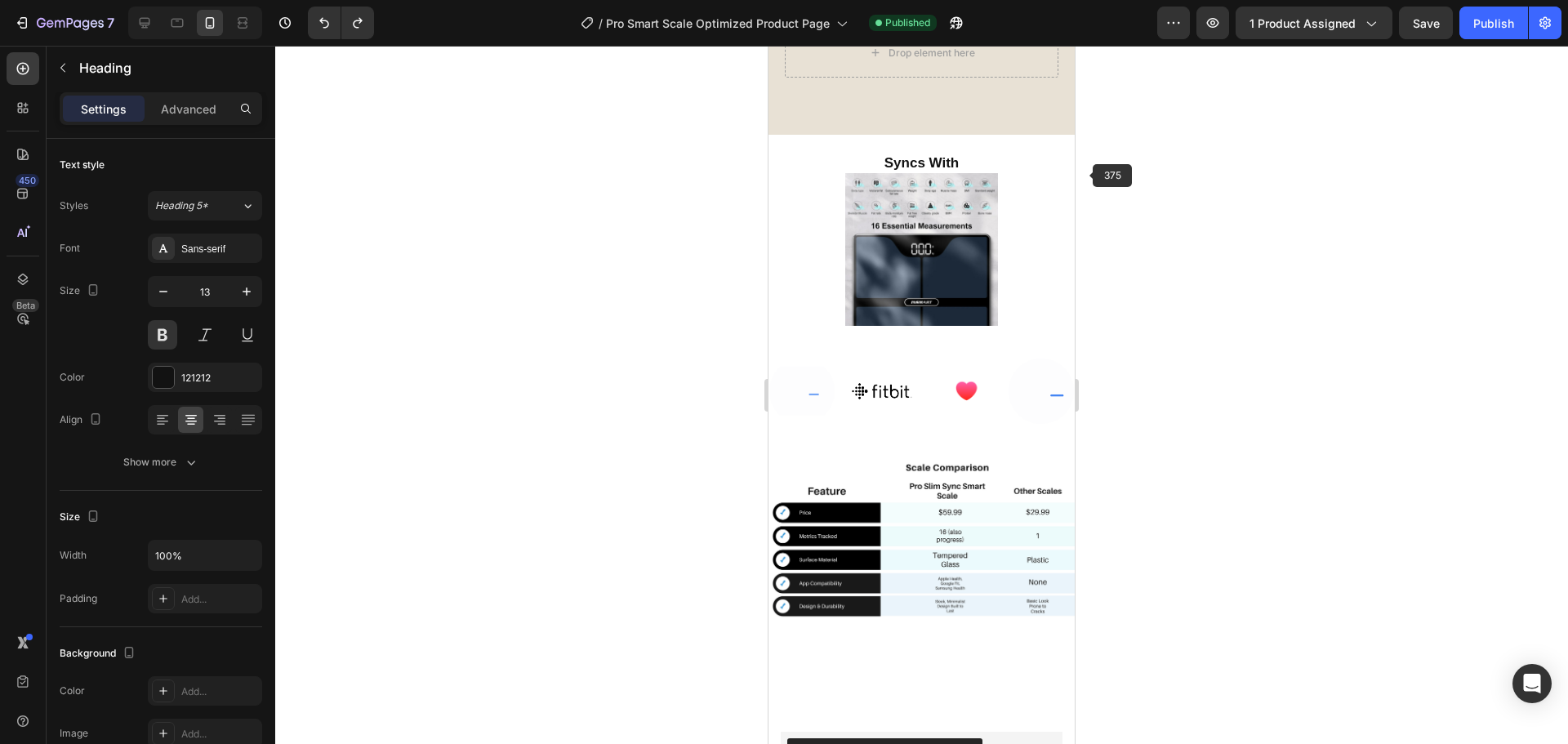 click 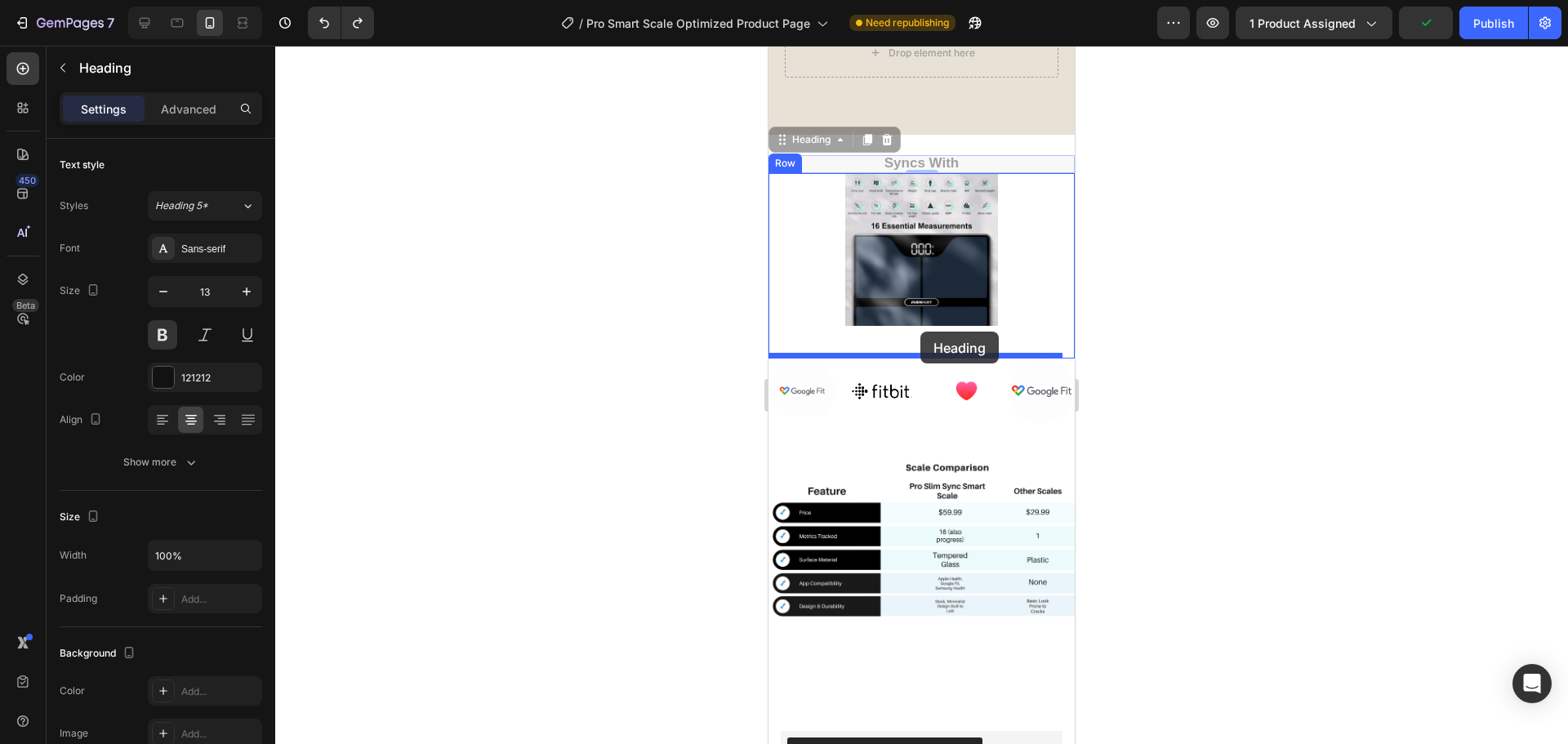 drag, startPoint x: 978, startPoint y: 166, endPoint x: 920, endPoint y: 332, distance: 175.84084 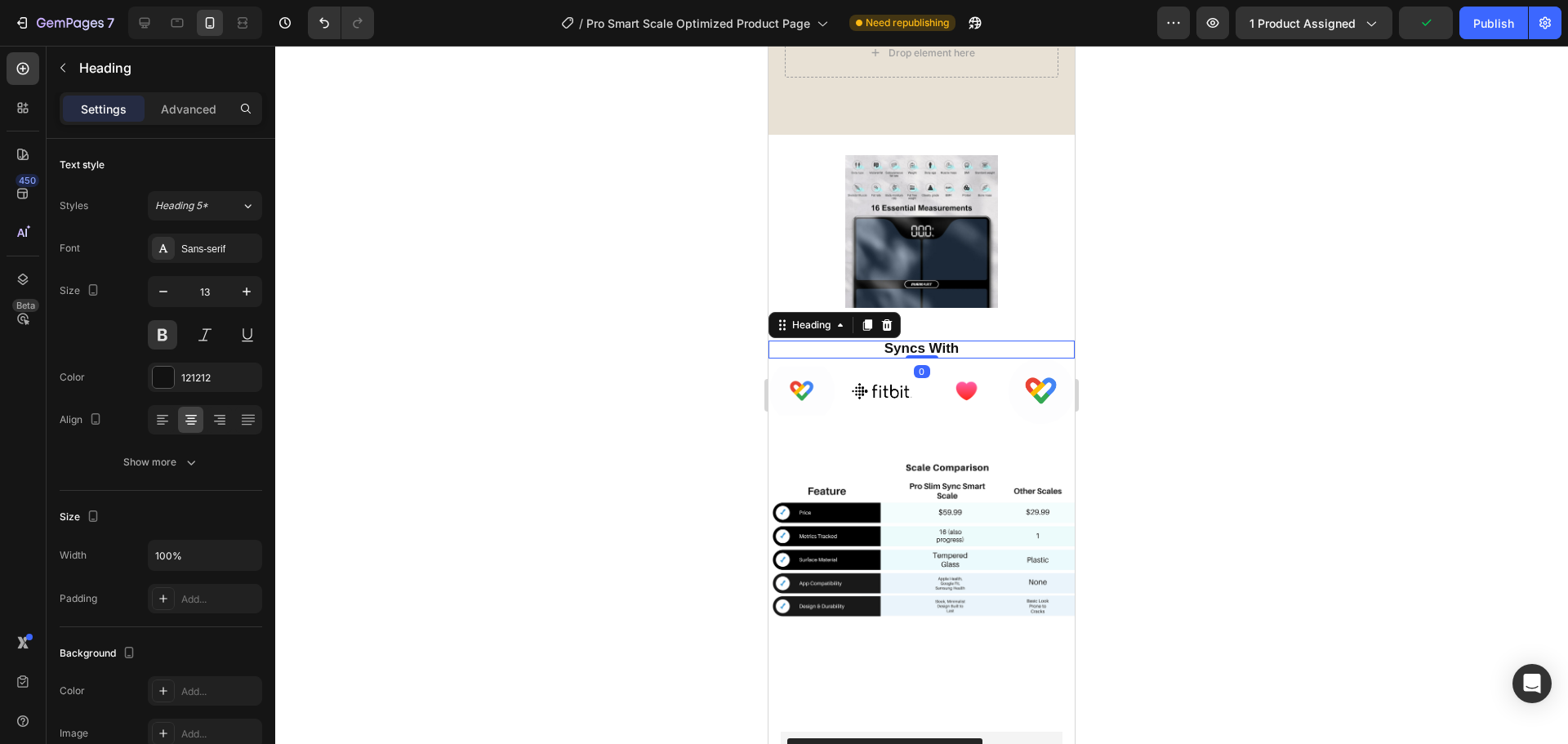 click 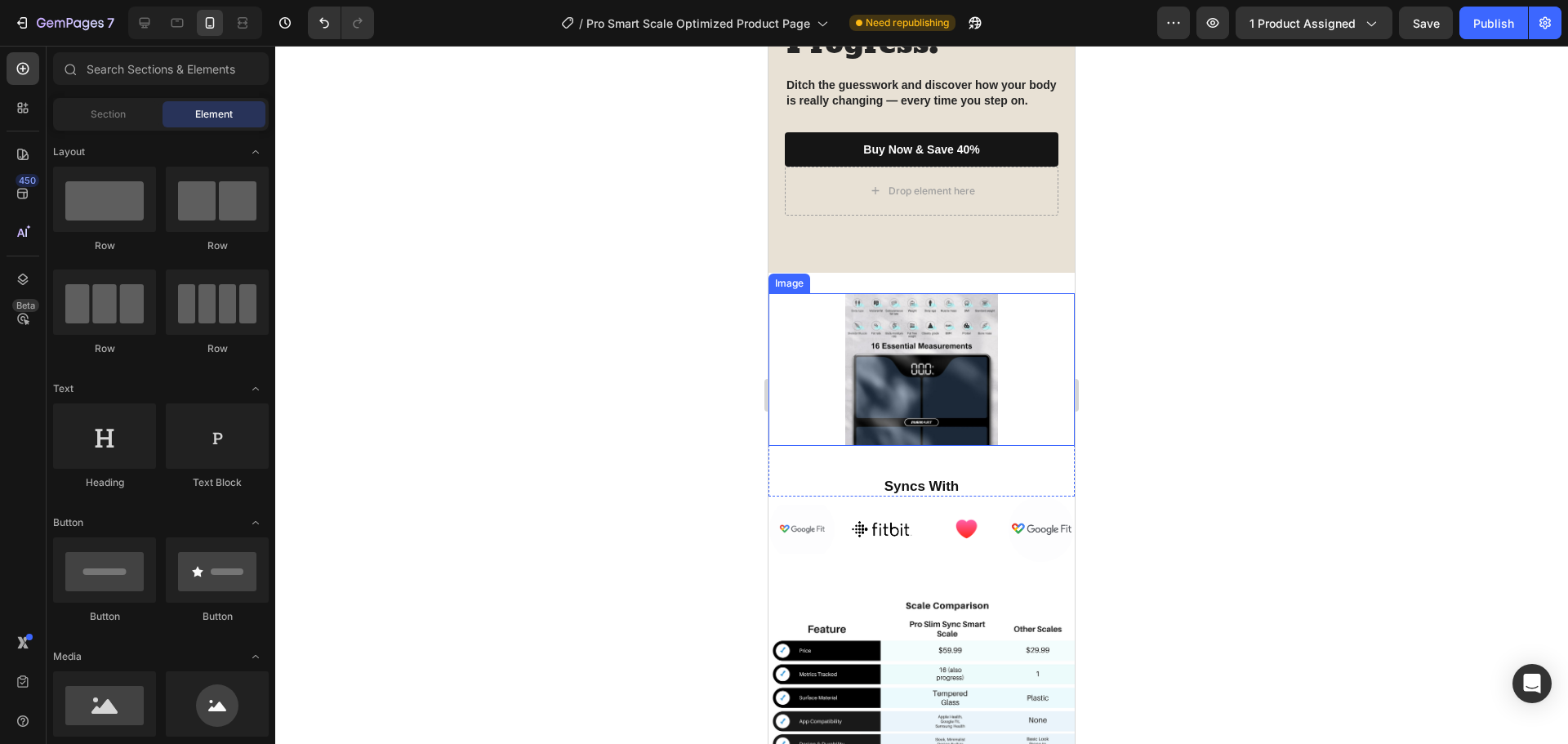 scroll, scrollTop: 2039, scrollLeft: 0, axis: vertical 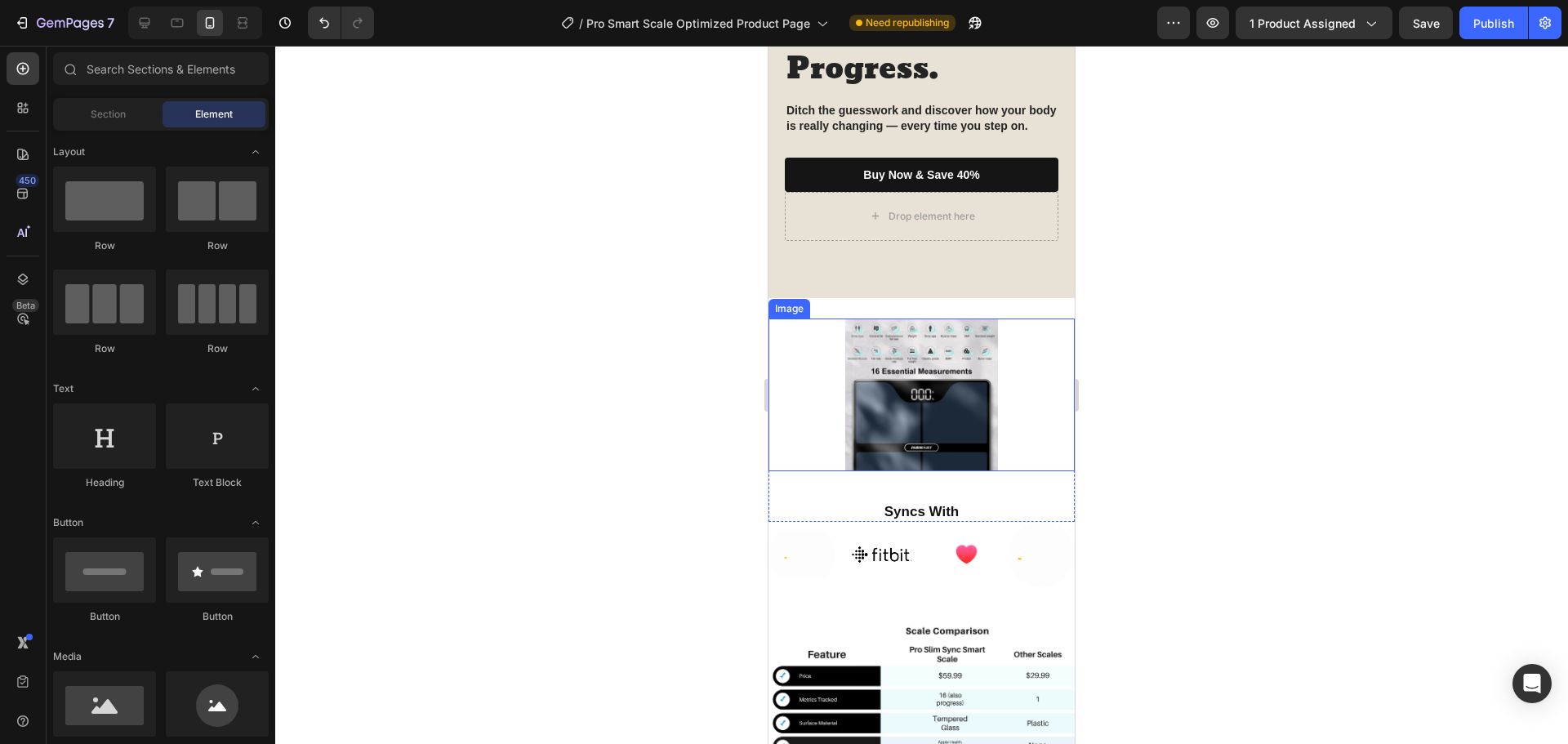 click at bounding box center [922, 395] 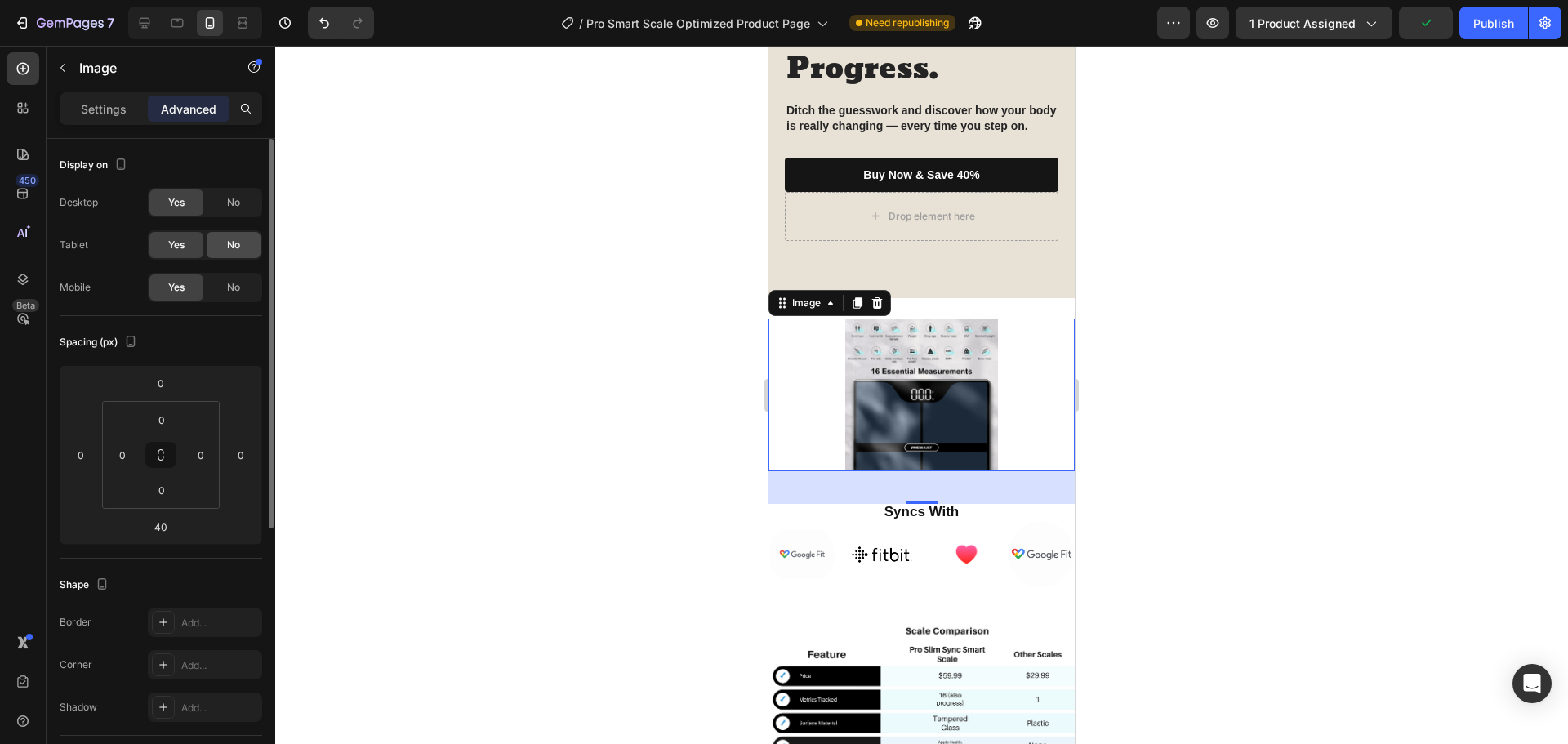 click on "No" 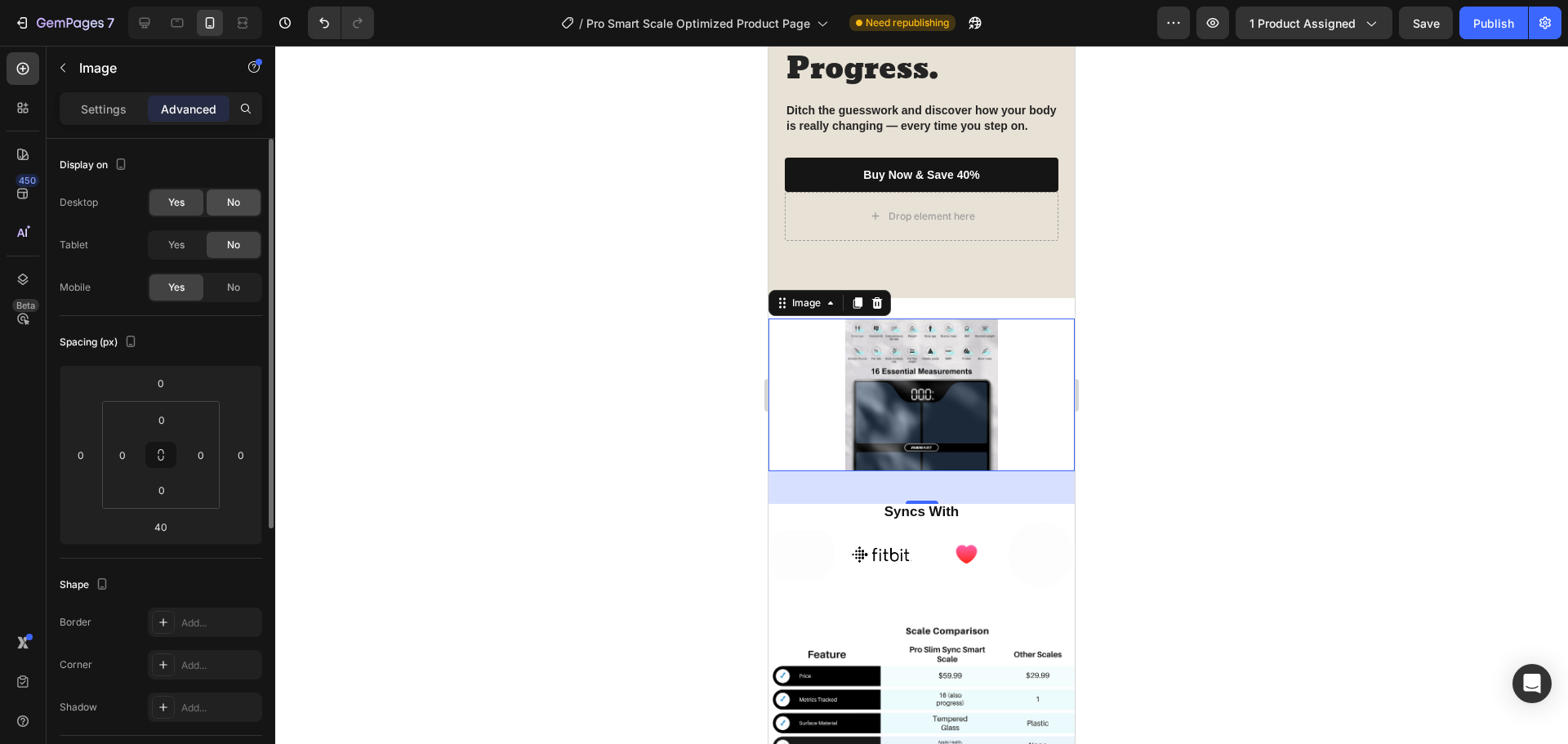 click on "No" 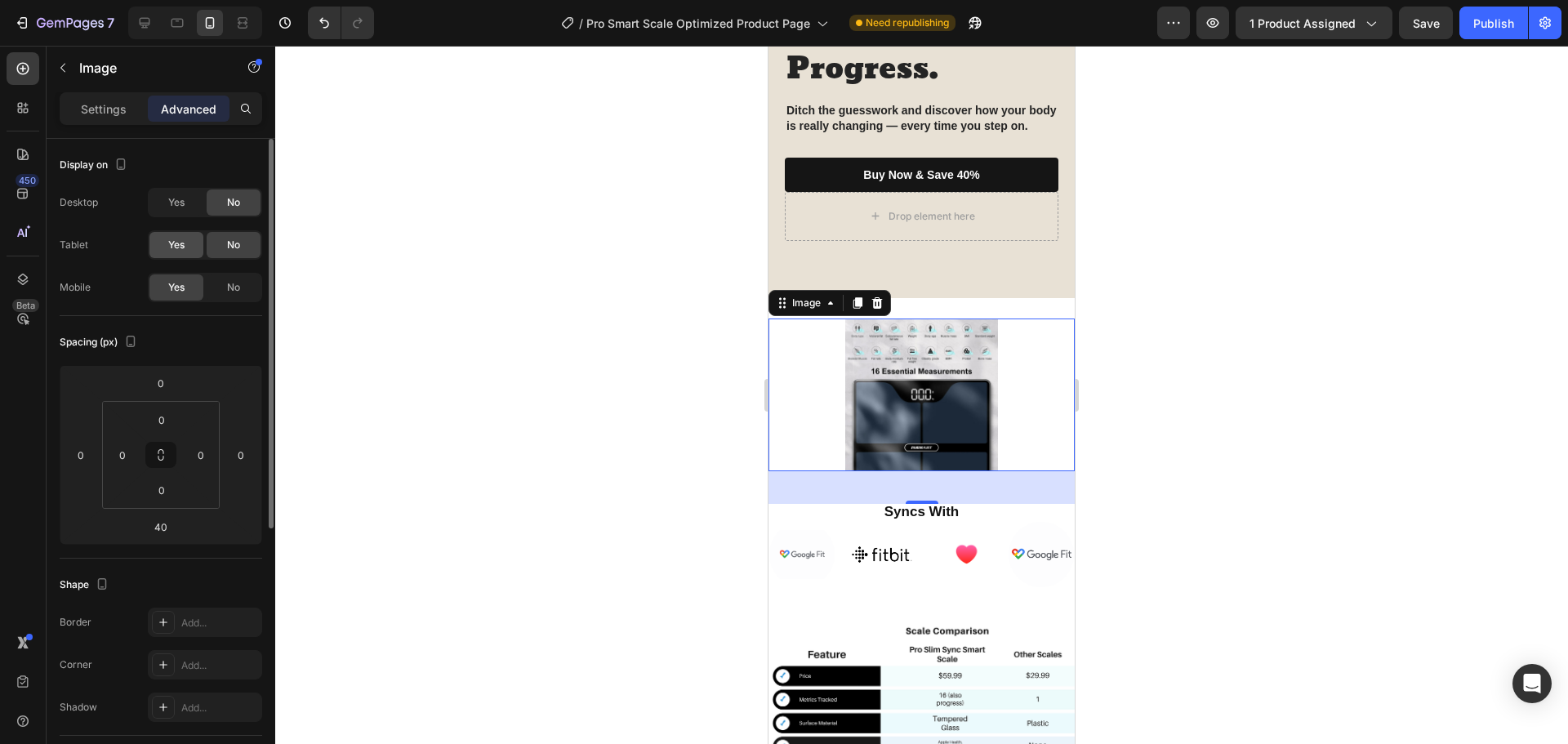 click on "Yes" 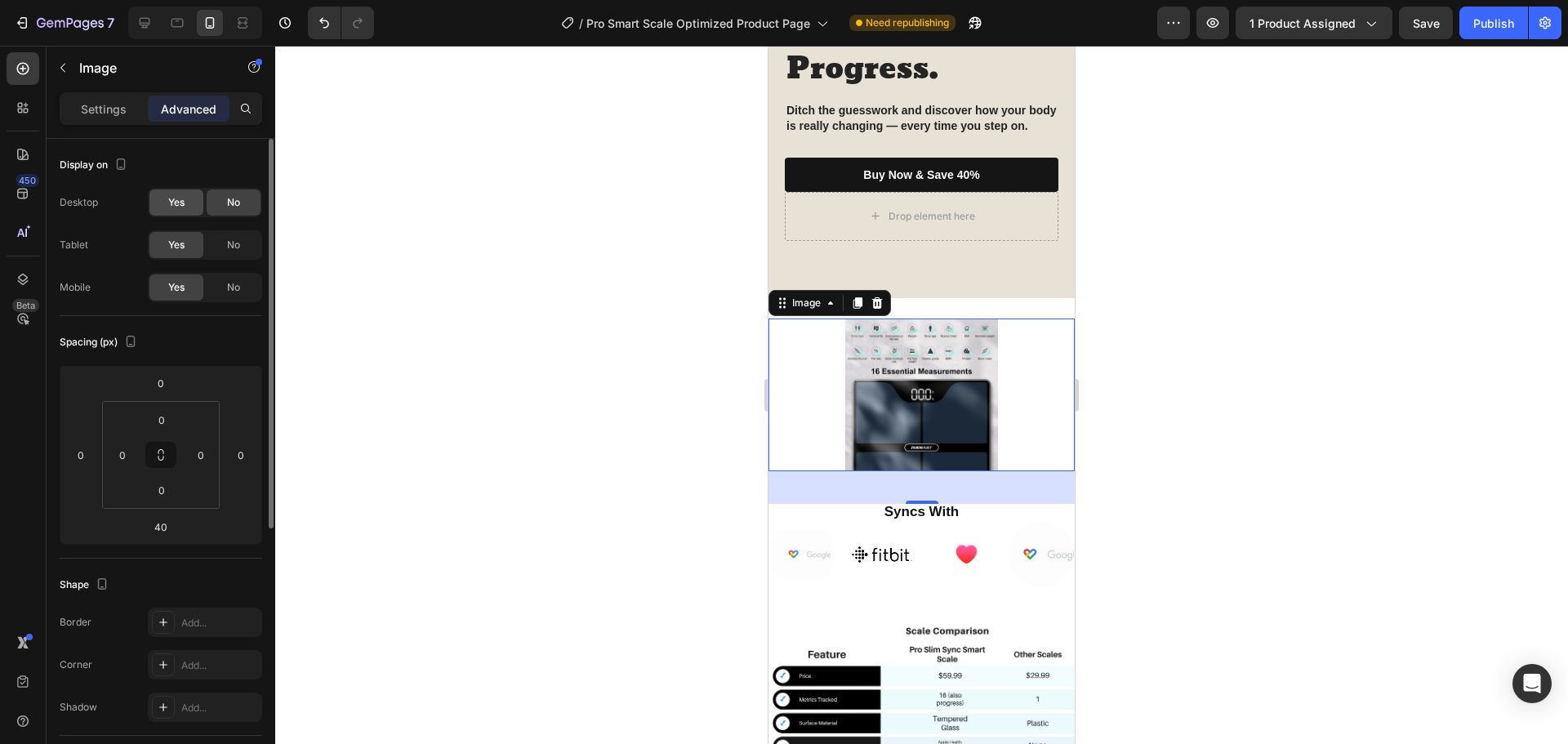 click on "Yes" 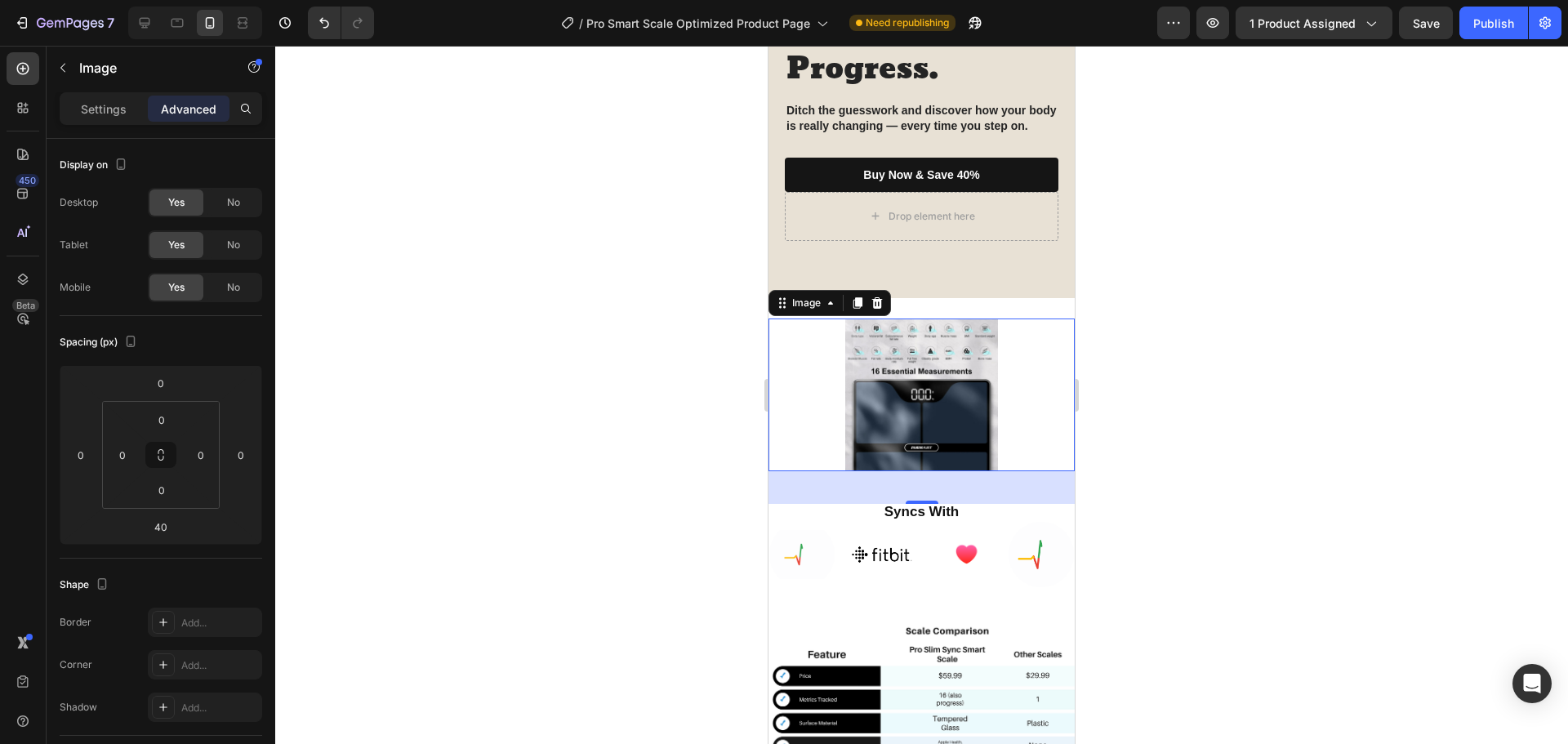click at bounding box center [922, 395] 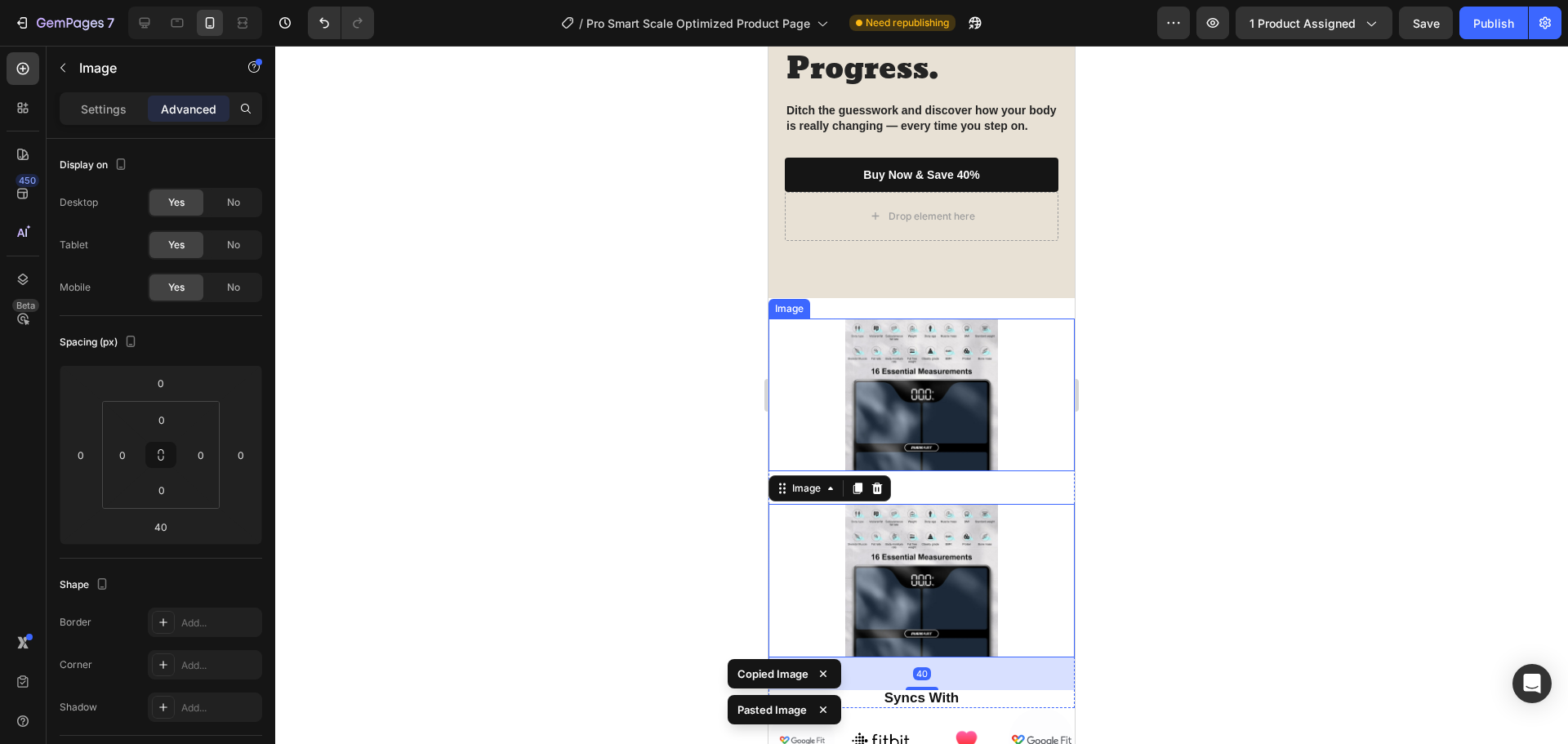 click at bounding box center (922, 395) 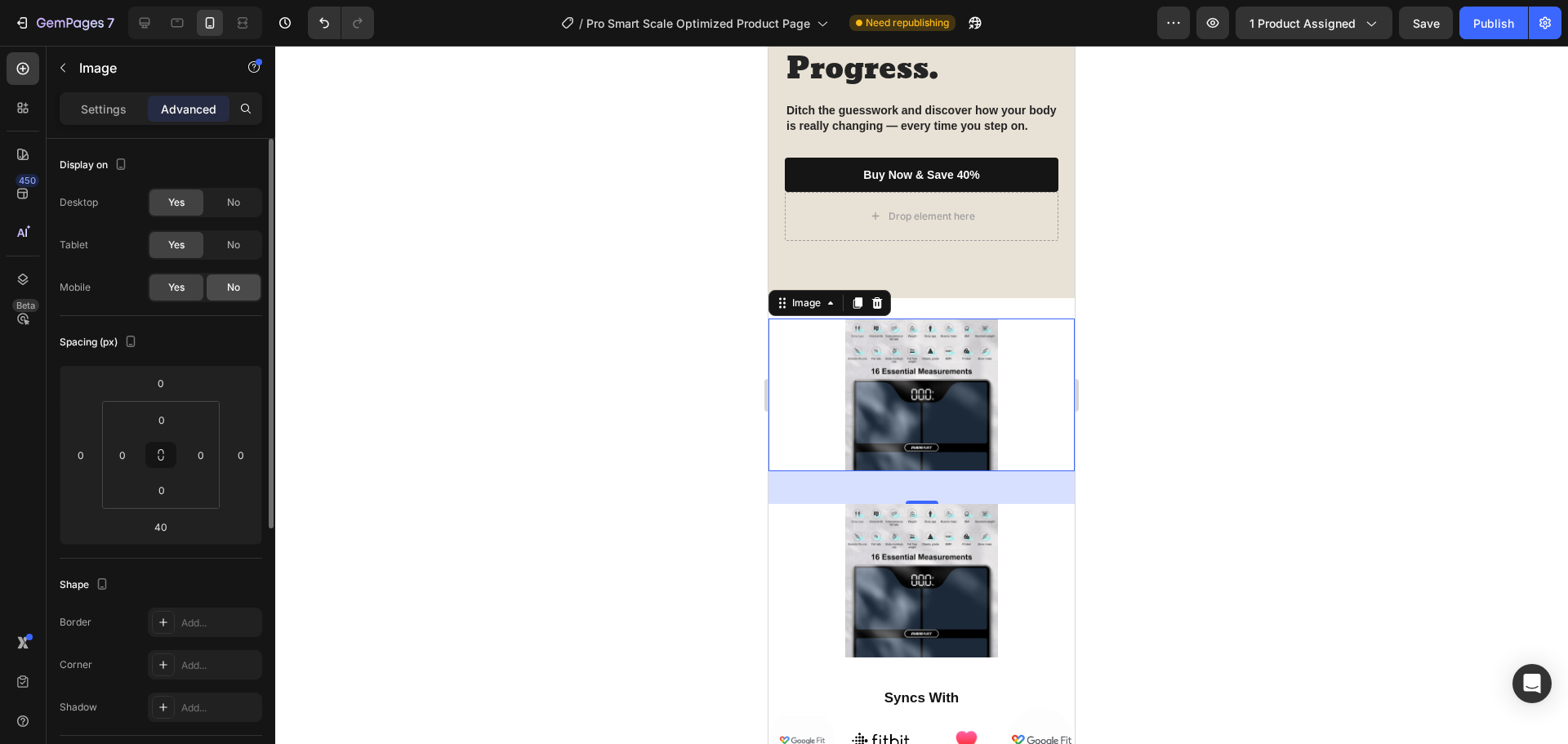click on "No" 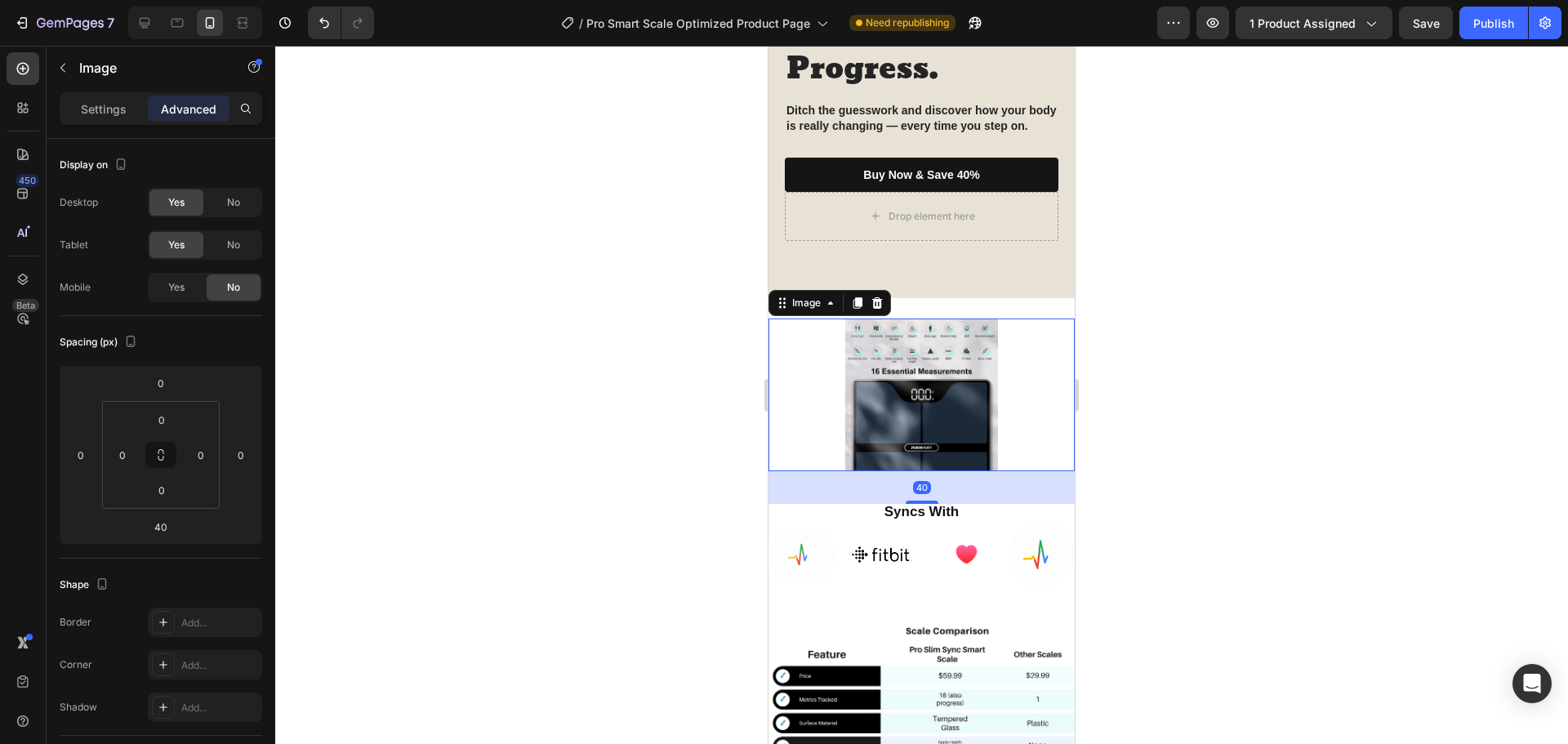 click at bounding box center [922, 395] 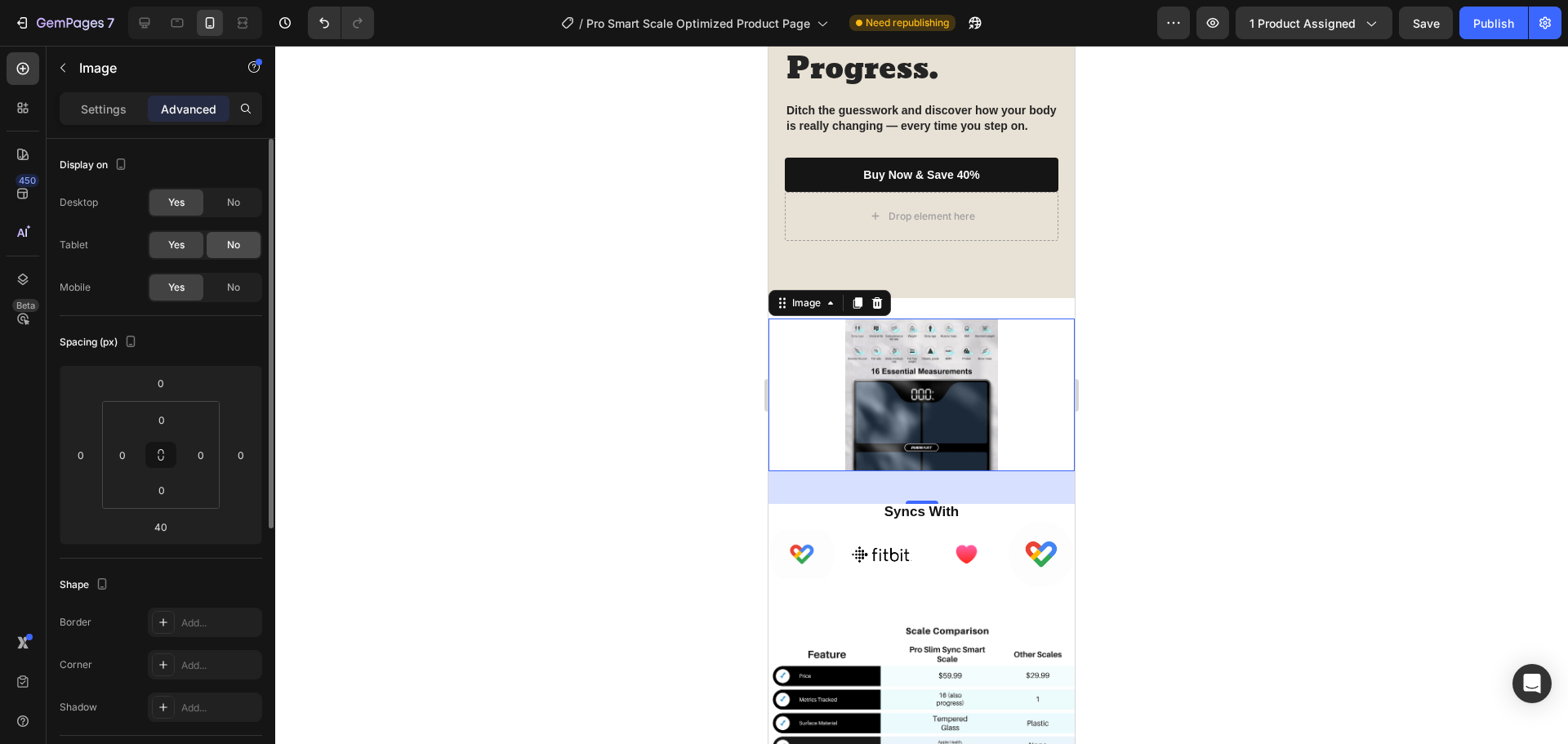 click on "No" 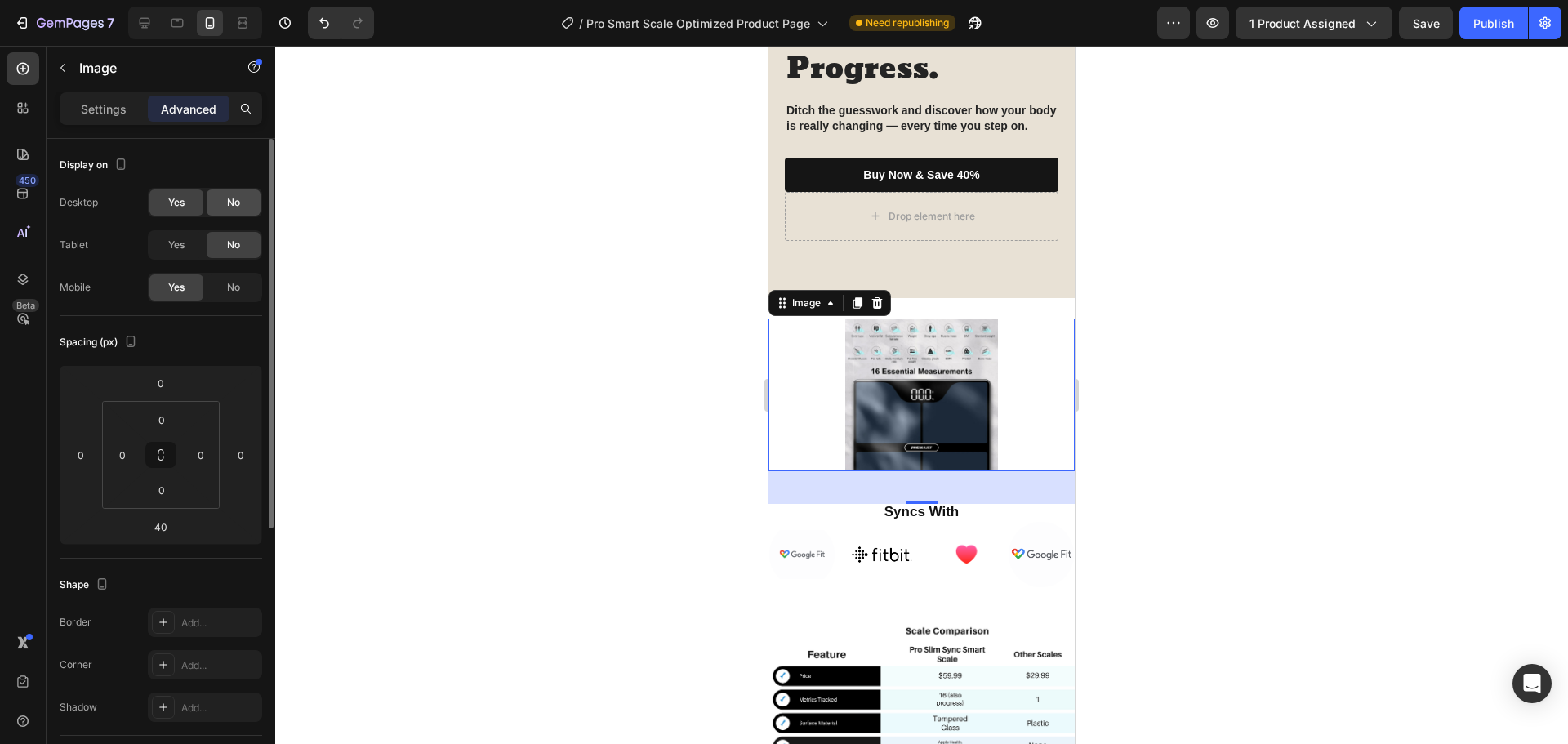 click on "No" 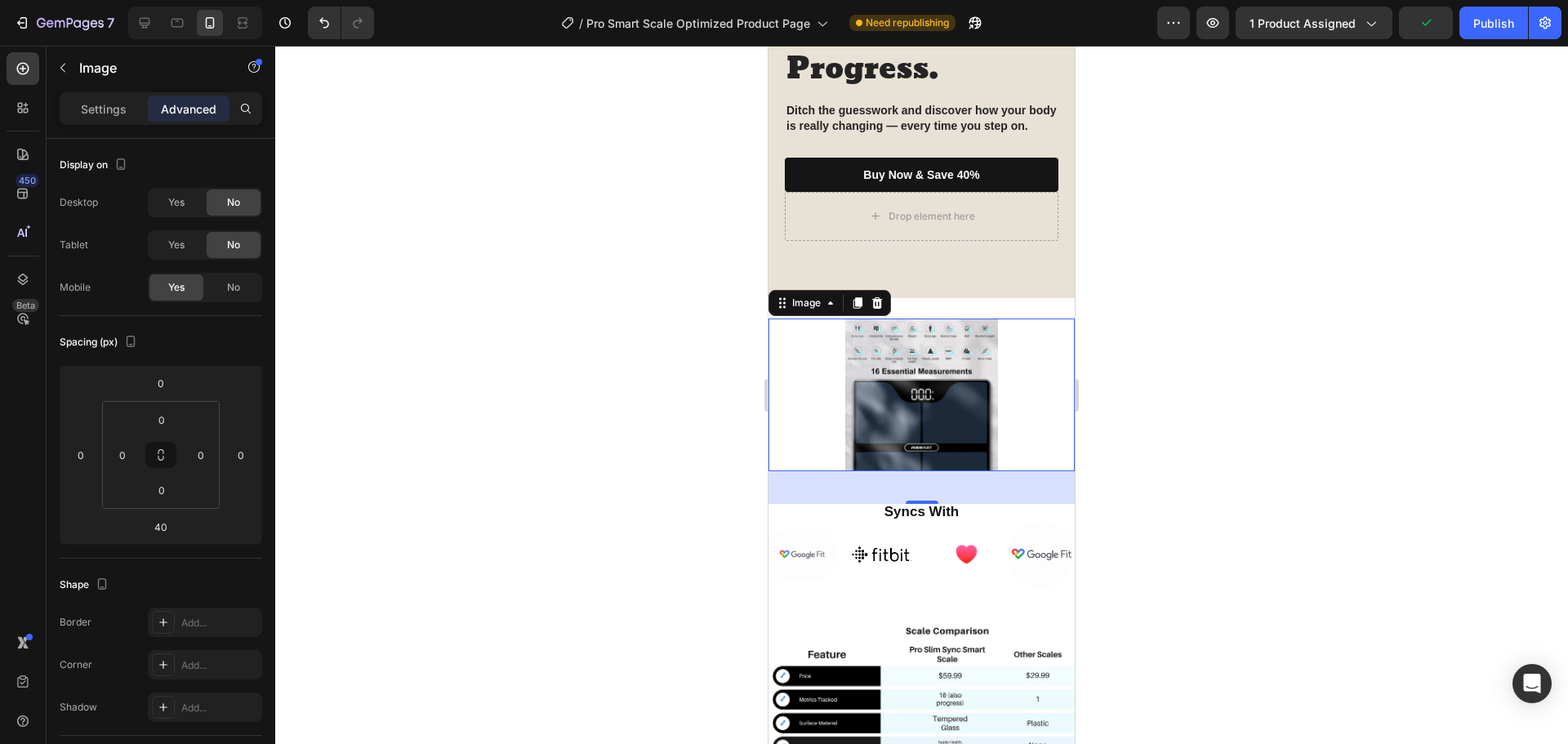click at bounding box center [922, 395] 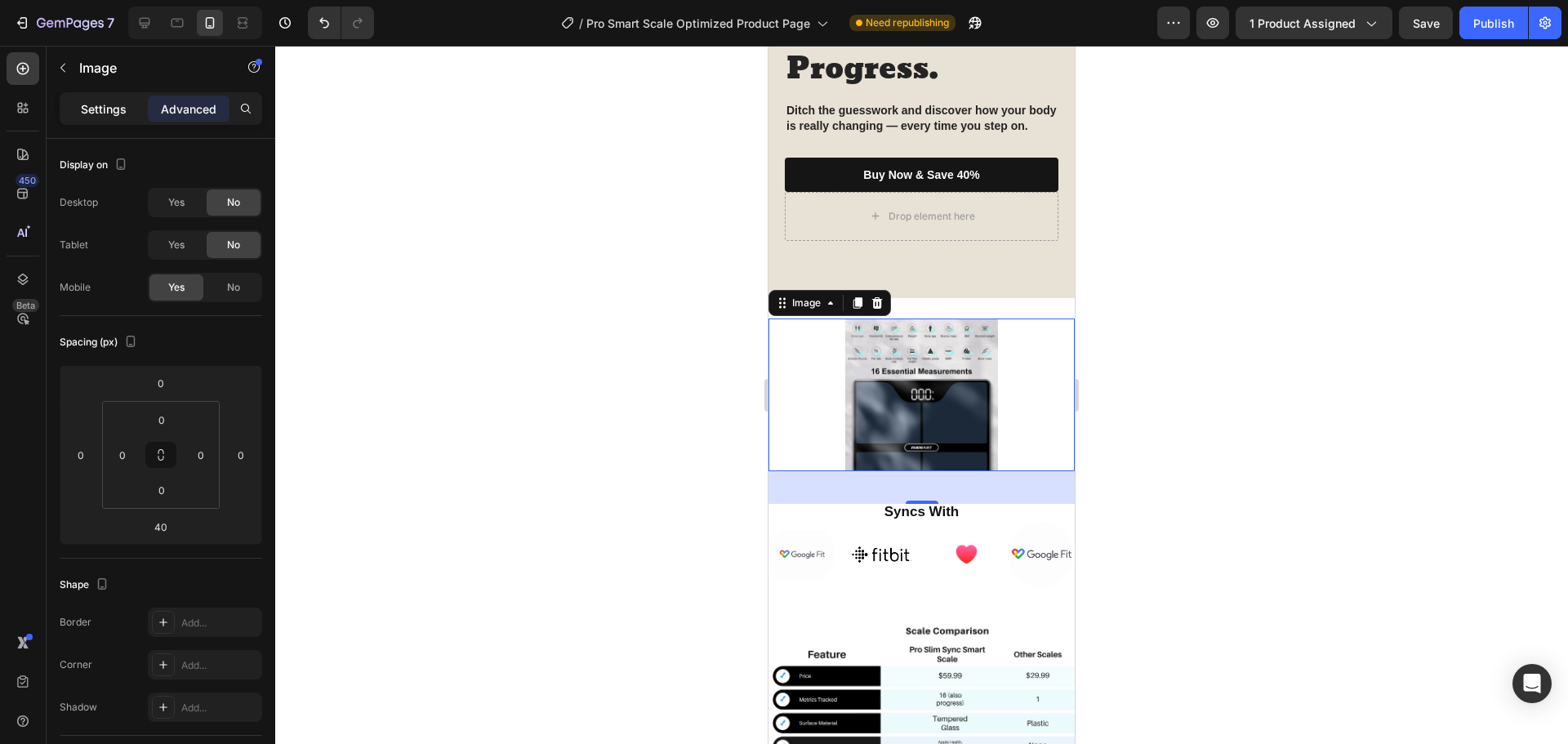 click on "Settings" at bounding box center [104, 109] 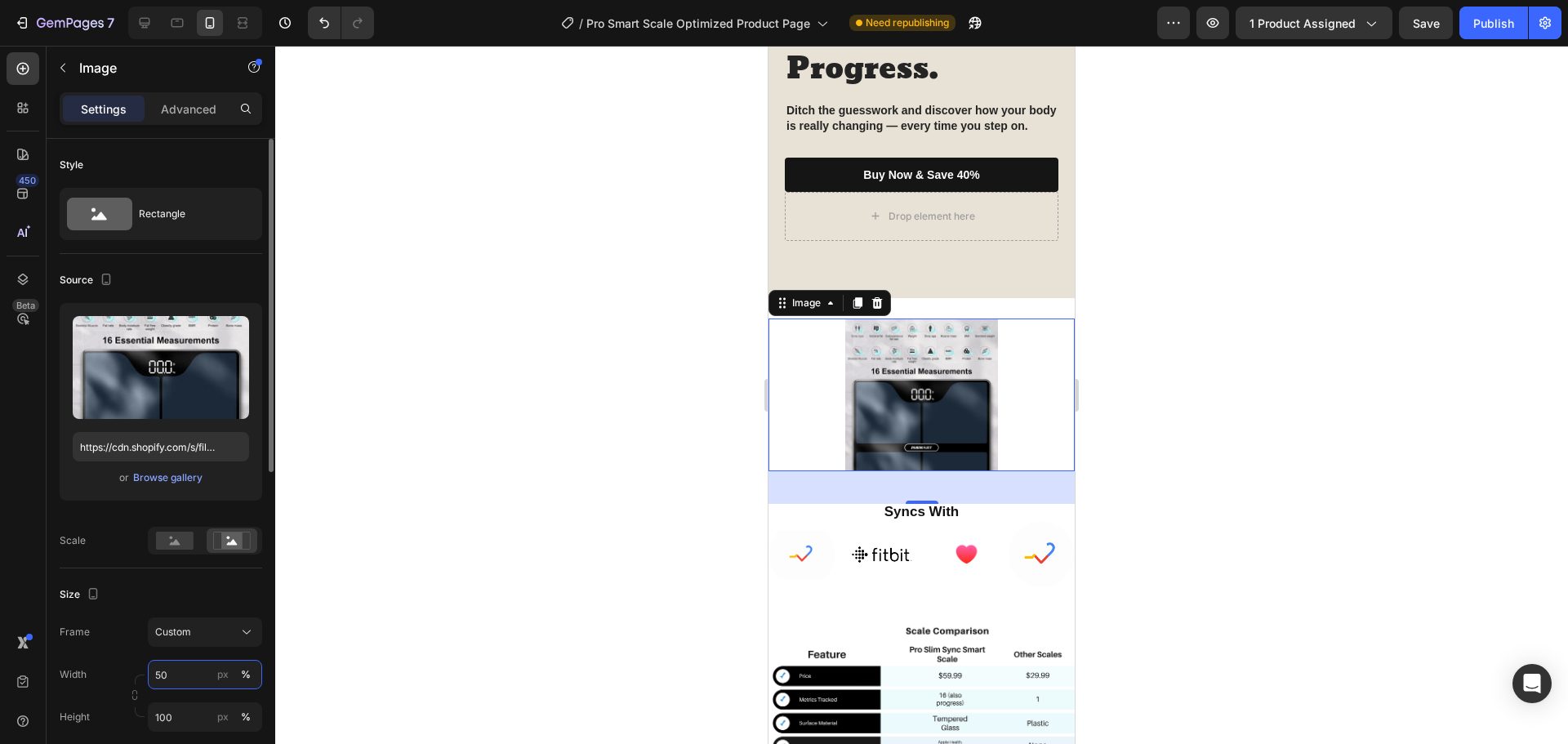 click on "50" at bounding box center [205, 675] 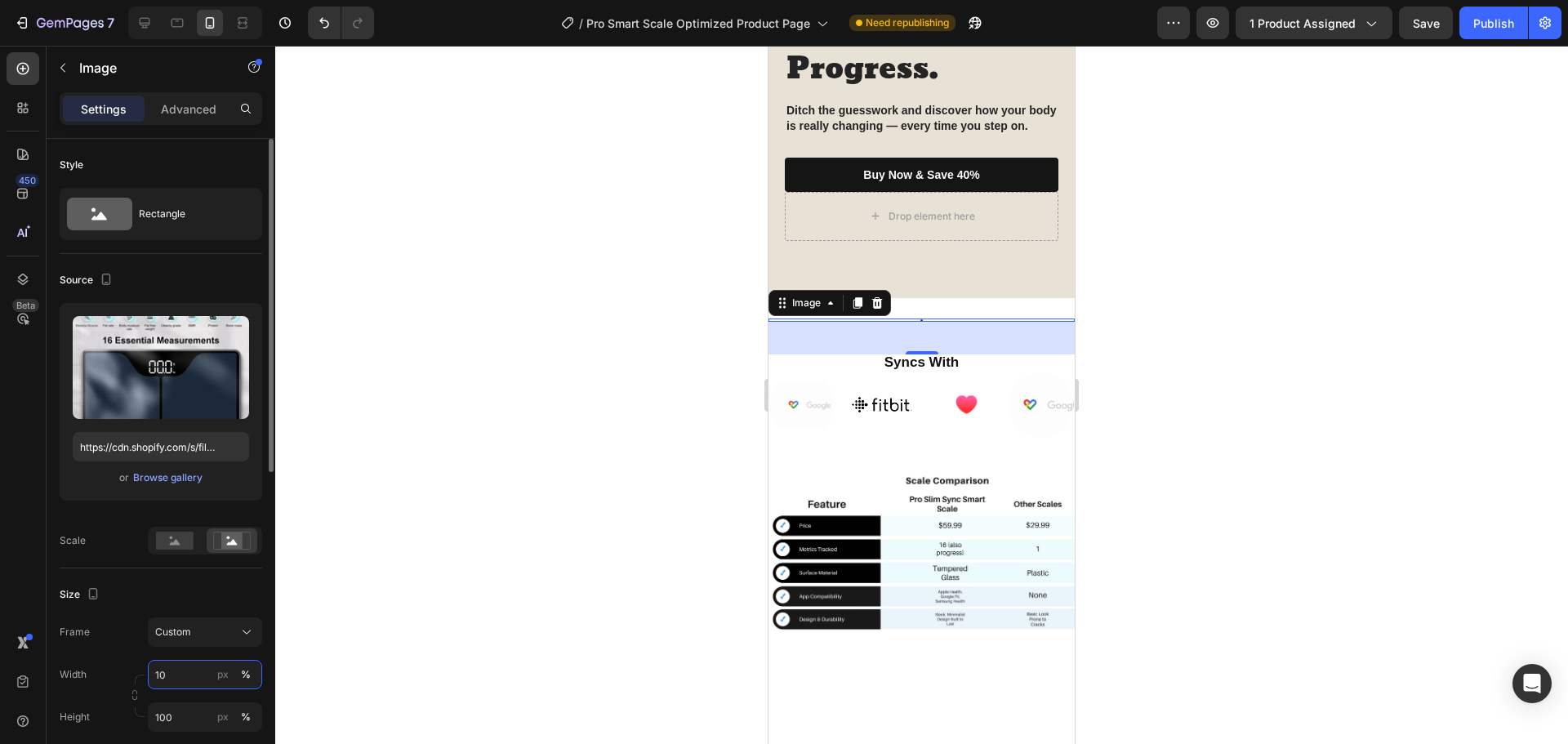 type on "100" 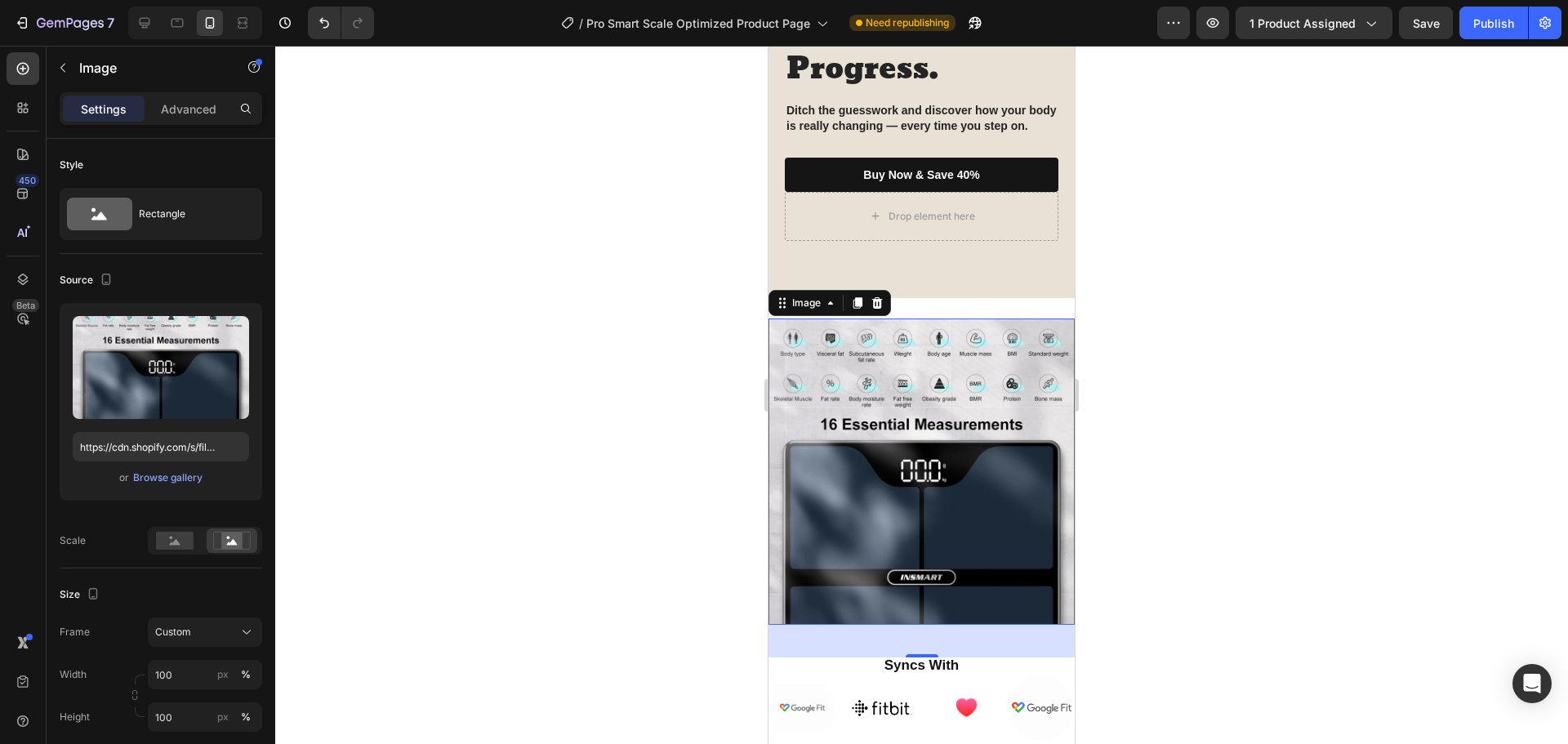 click 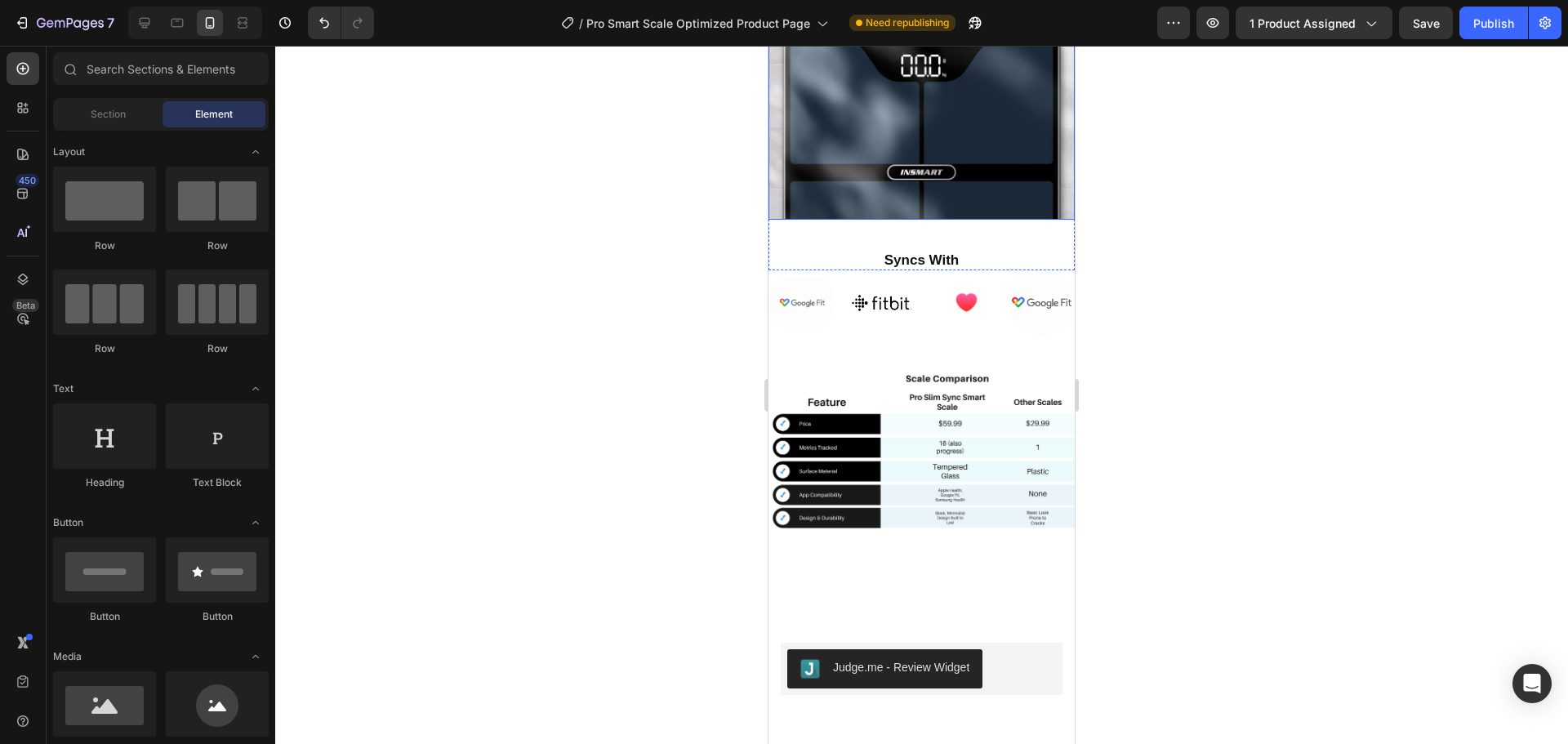 scroll, scrollTop: 2529, scrollLeft: 0, axis: vertical 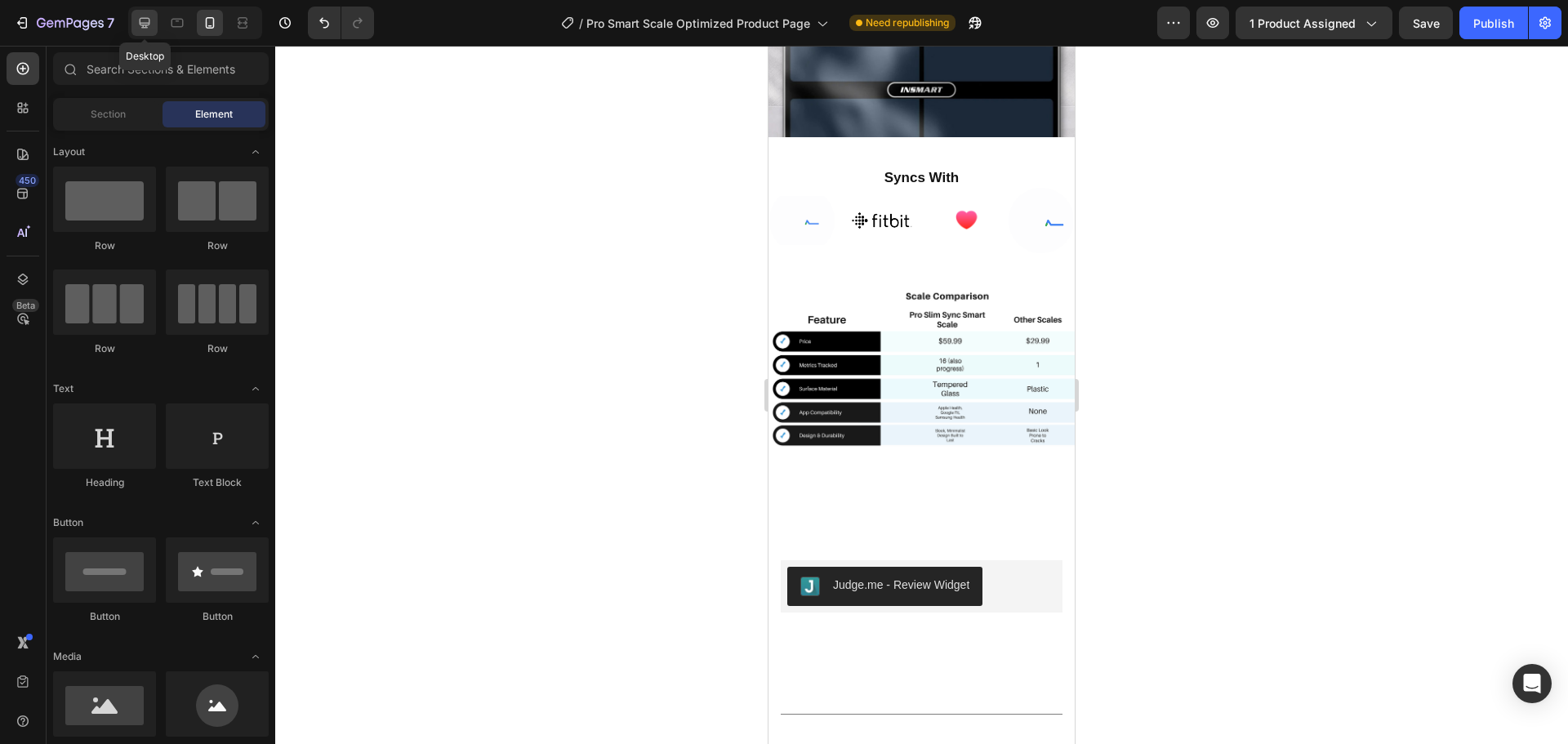 click 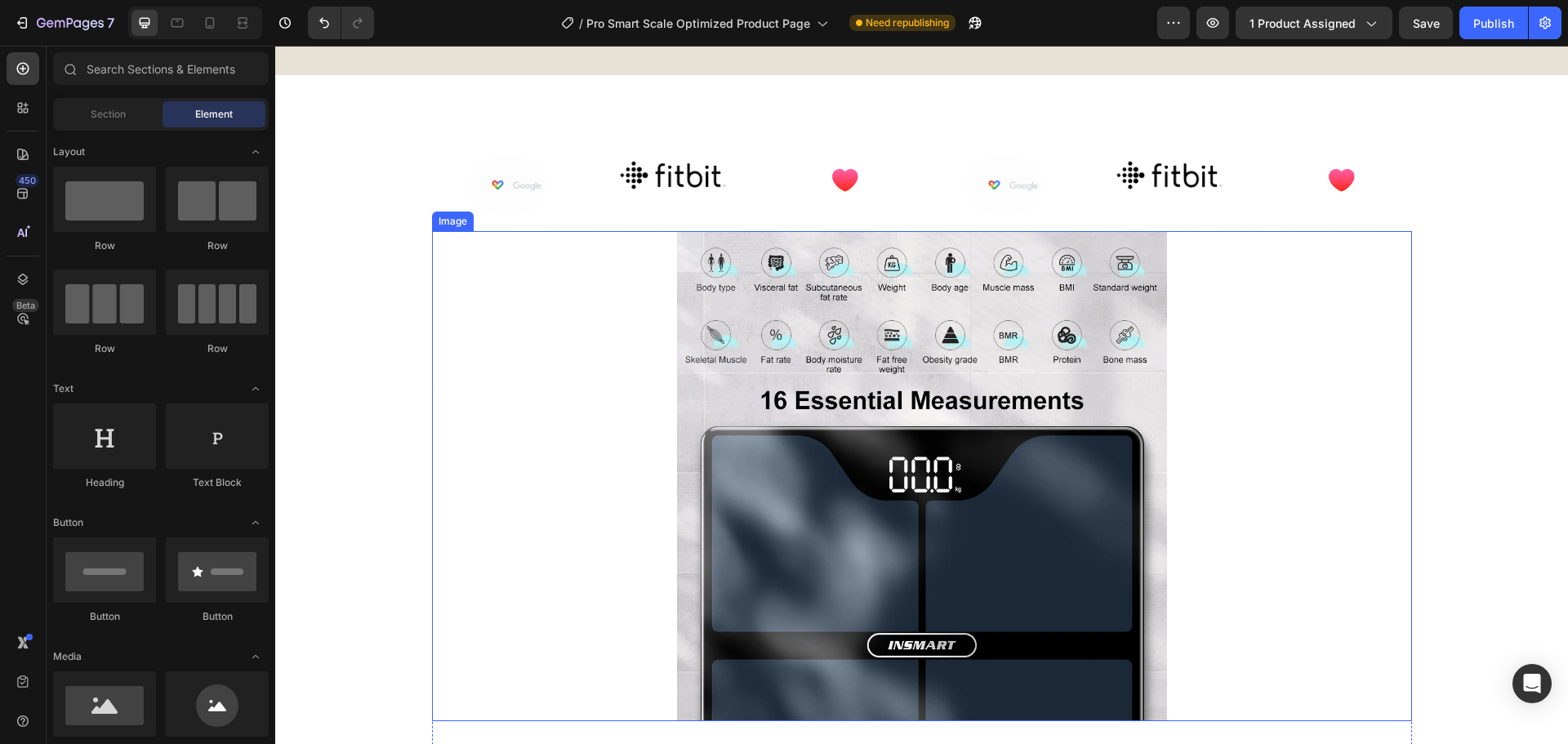 scroll, scrollTop: 2448, scrollLeft: 0, axis: vertical 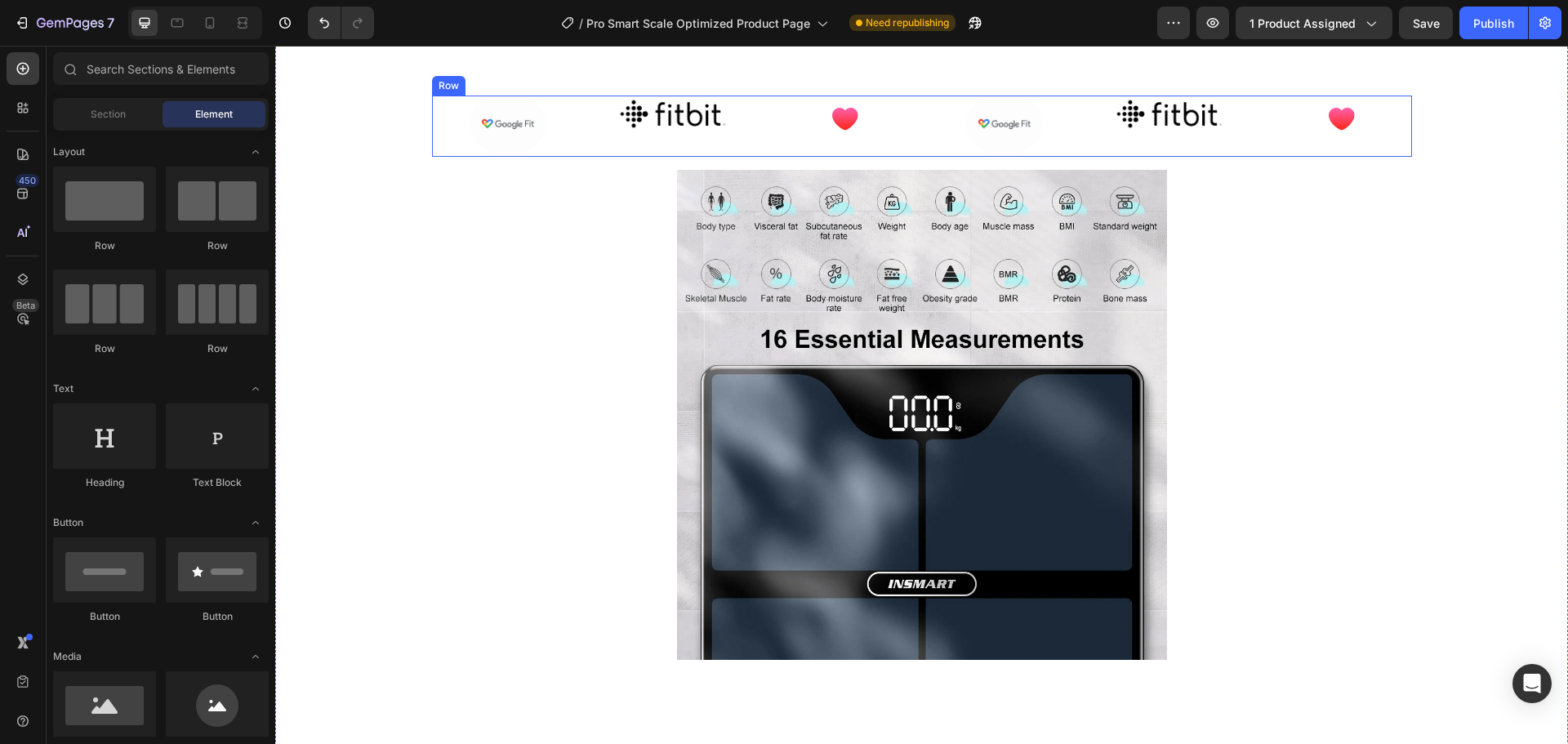 click on "Image" at bounding box center [673, 126] 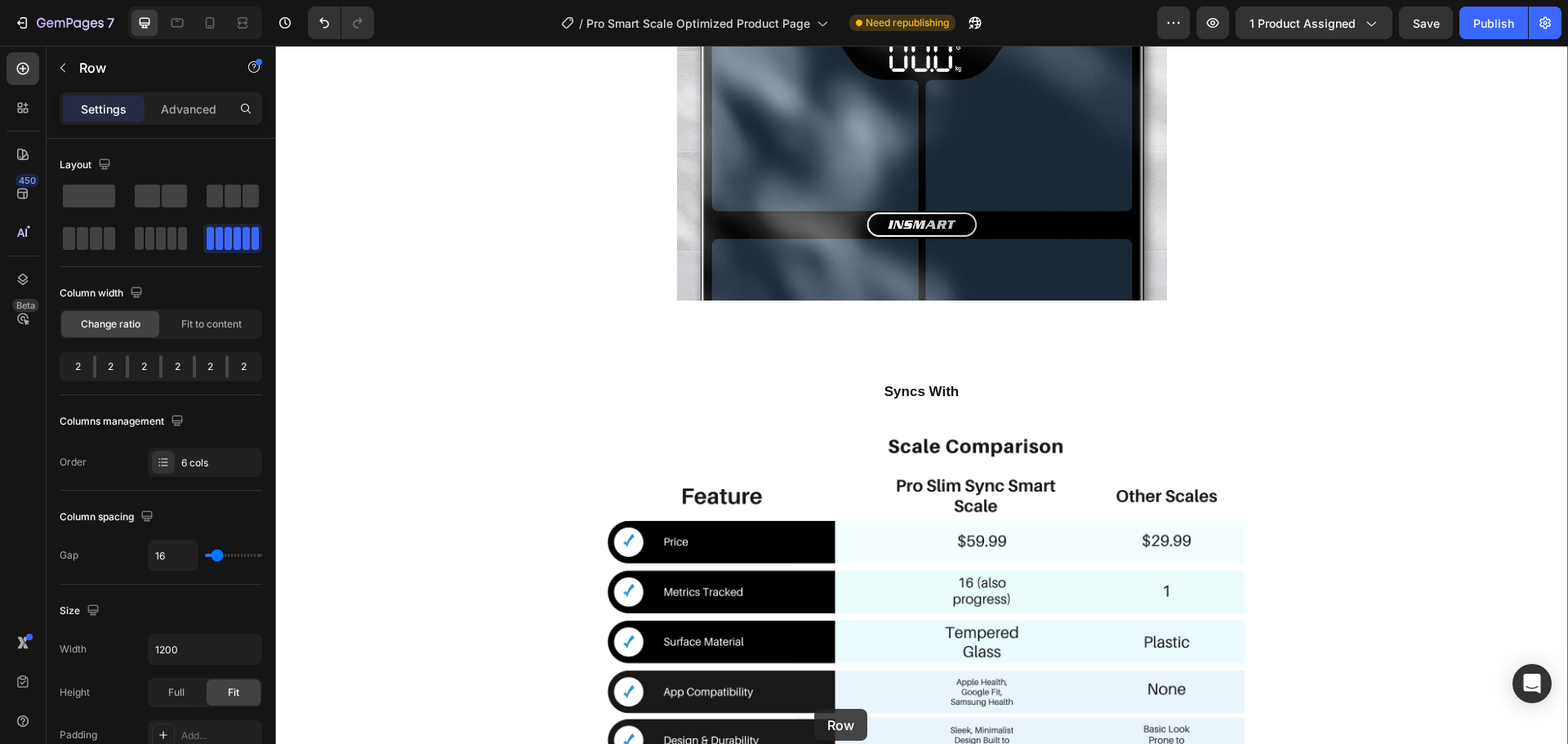 scroll, scrollTop: 2956, scrollLeft: 0, axis: vertical 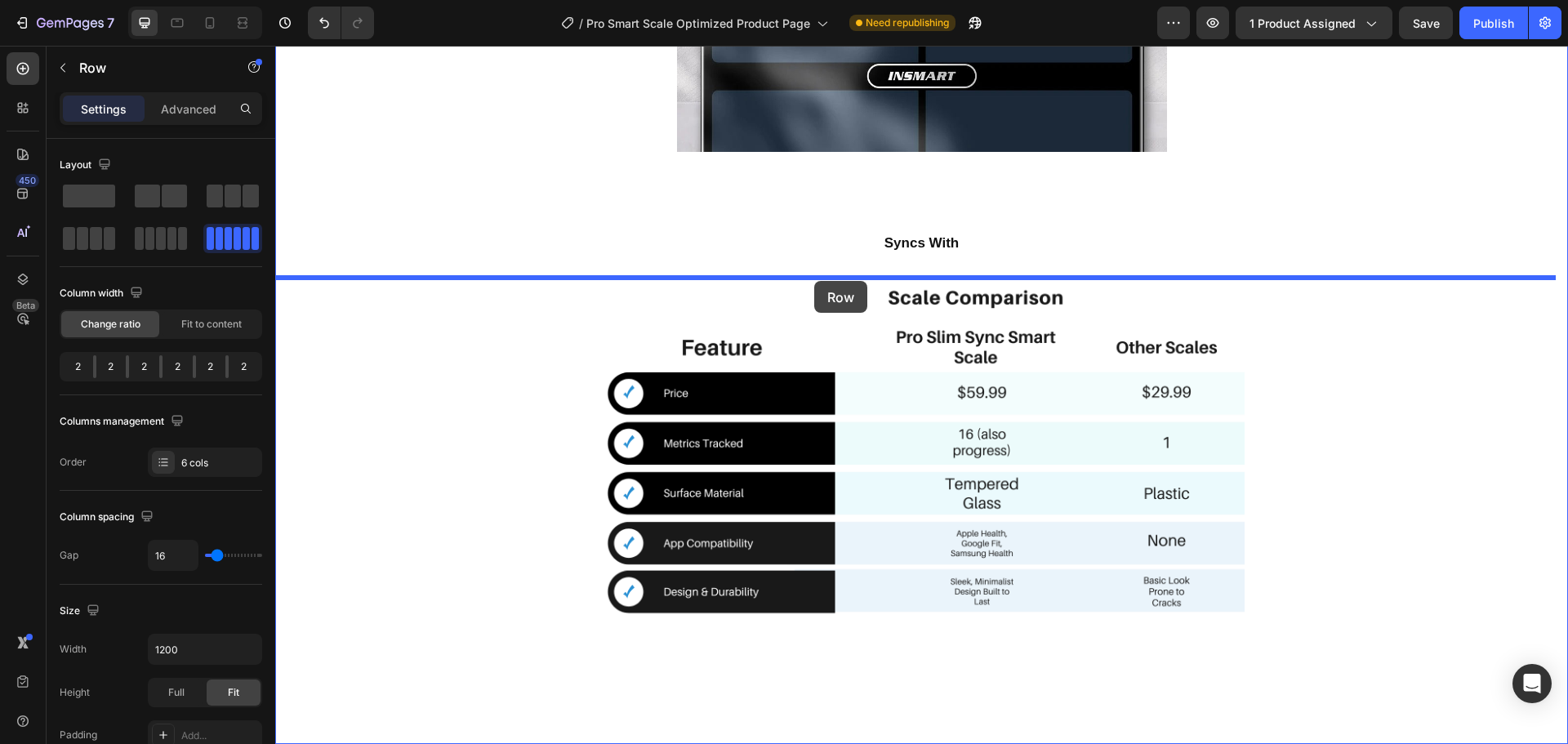 drag, startPoint x: 742, startPoint y: 142, endPoint x: 814, endPoint y: 281, distance: 156.54073 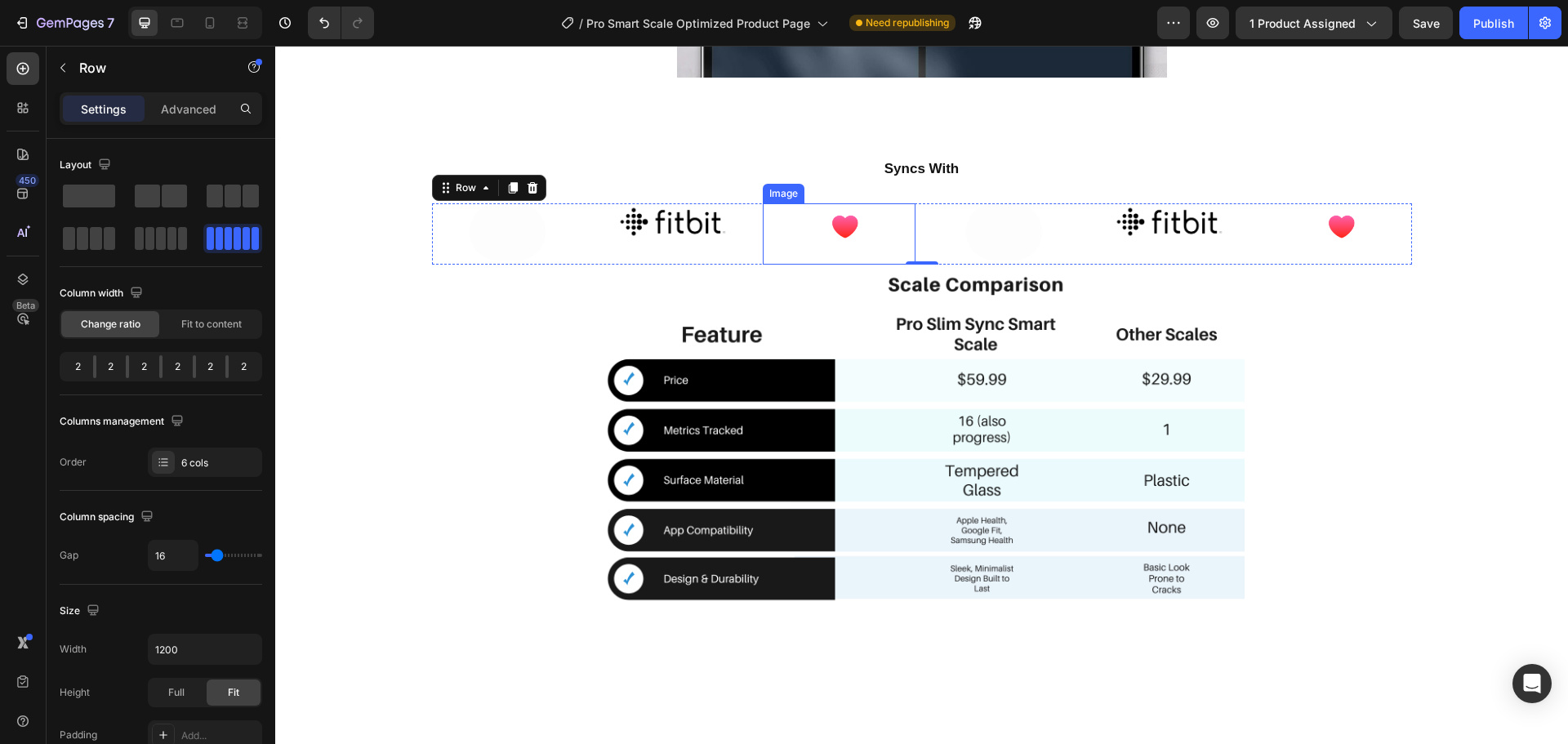 scroll, scrollTop: 2881, scrollLeft: 0, axis: vertical 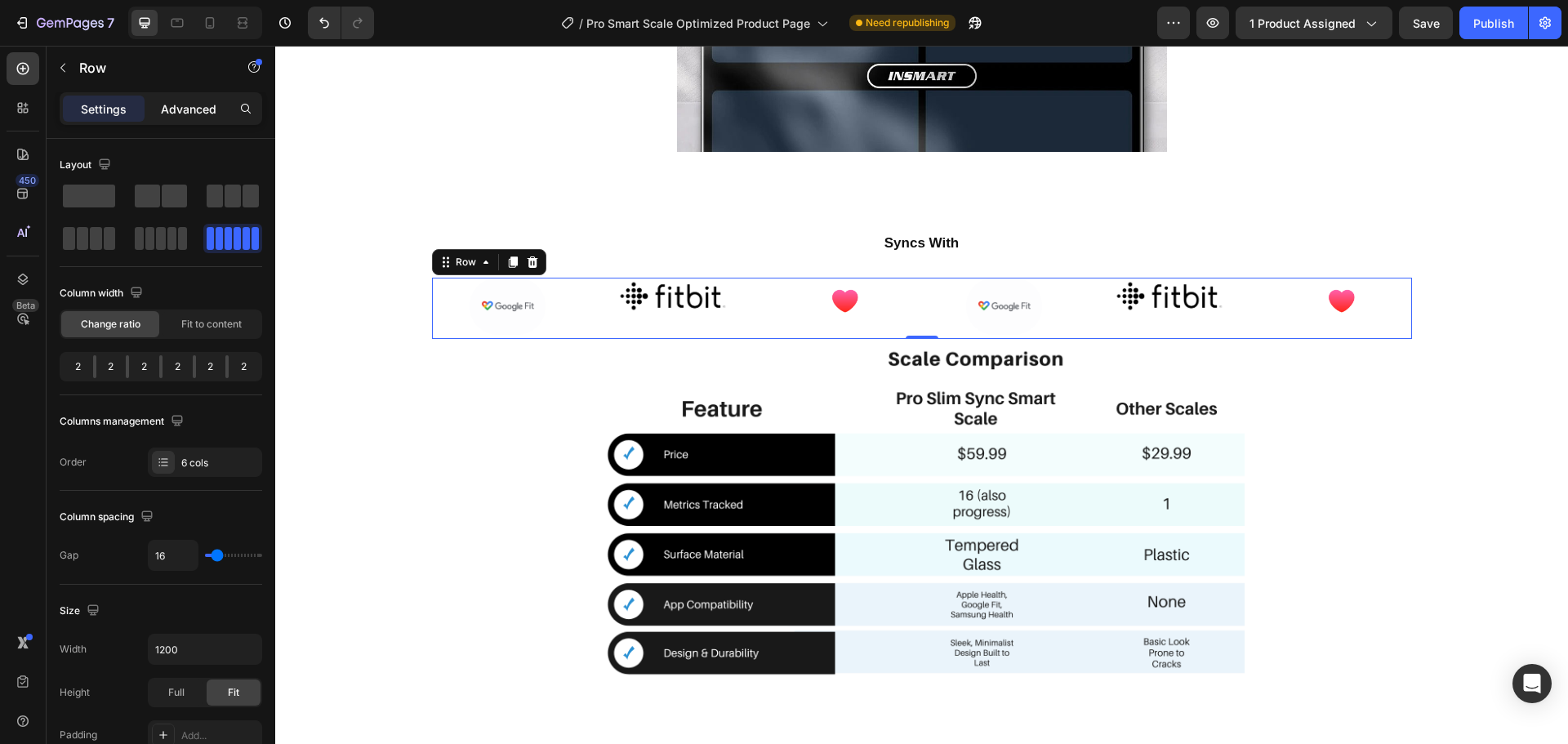 click on "Advanced" at bounding box center (189, 109) 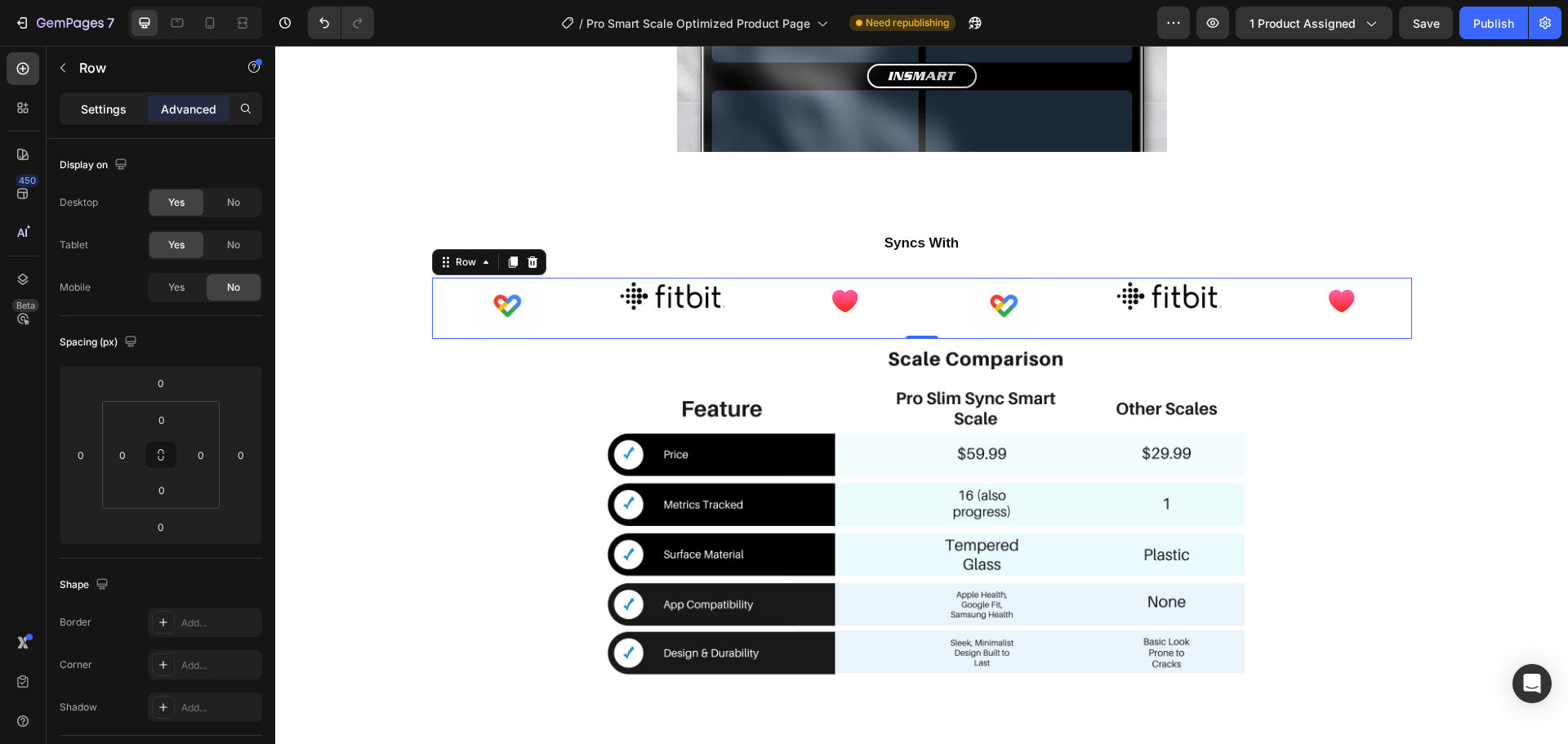 click on "Settings" 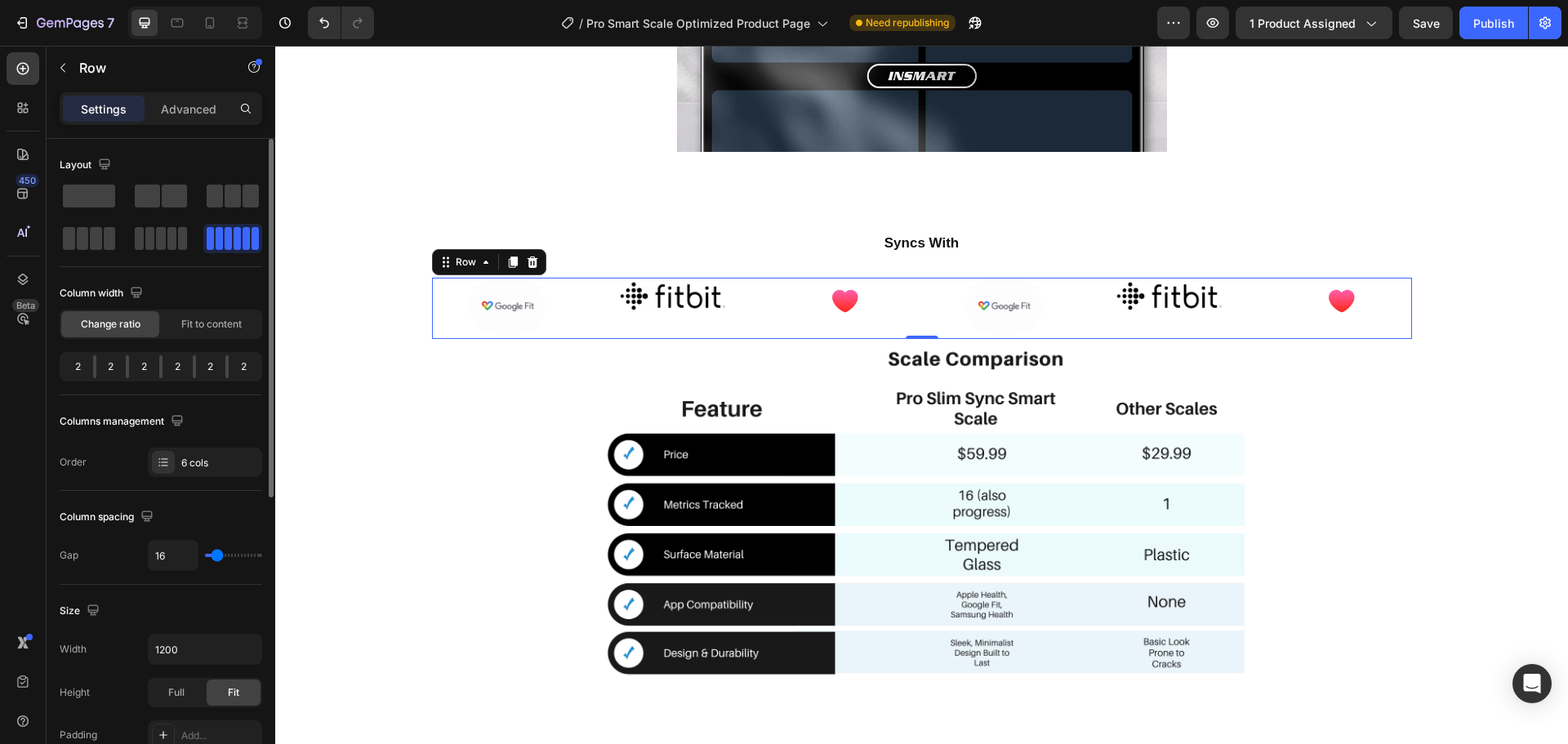 scroll, scrollTop: 82, scrollLeft: 0, axis: vertical 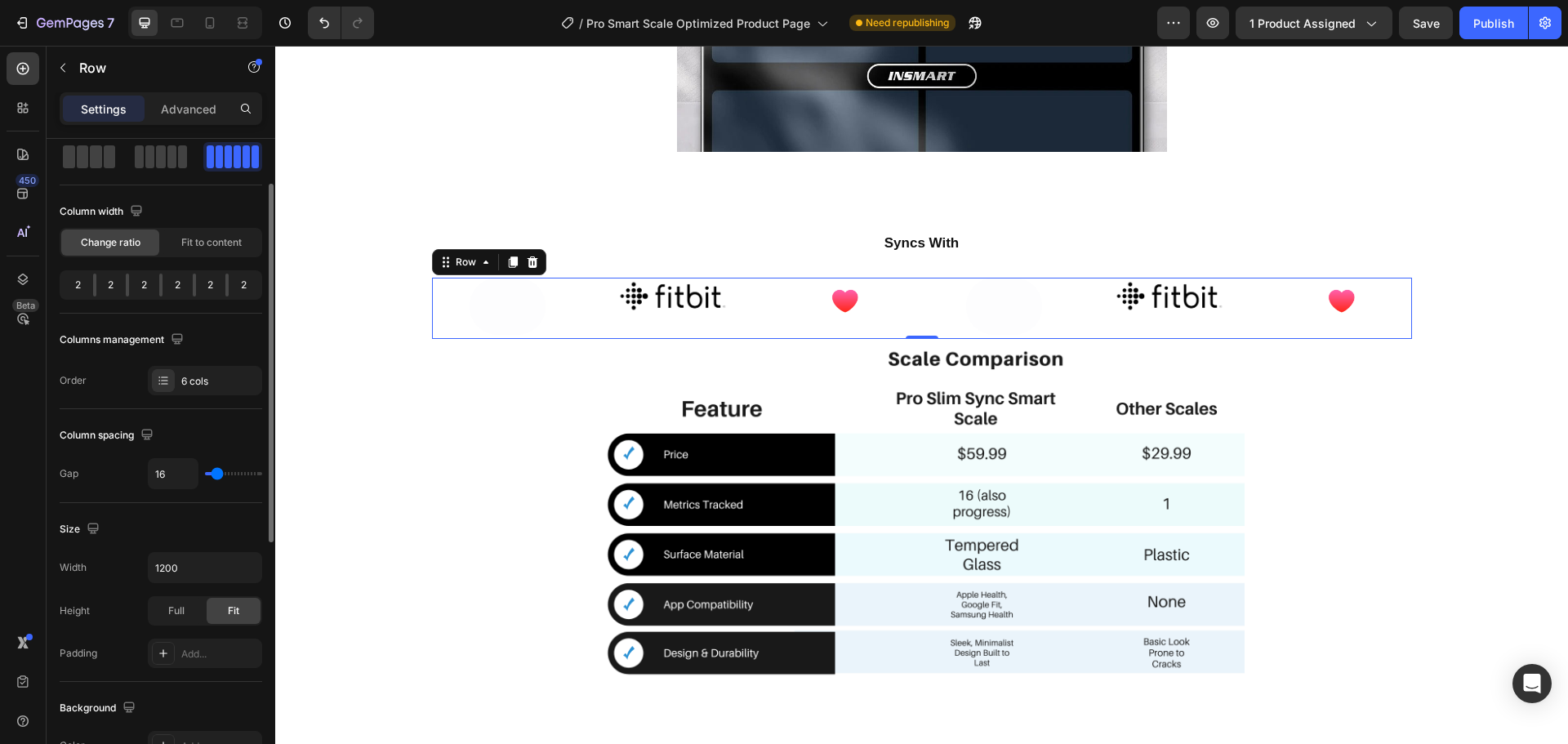 type on "0" 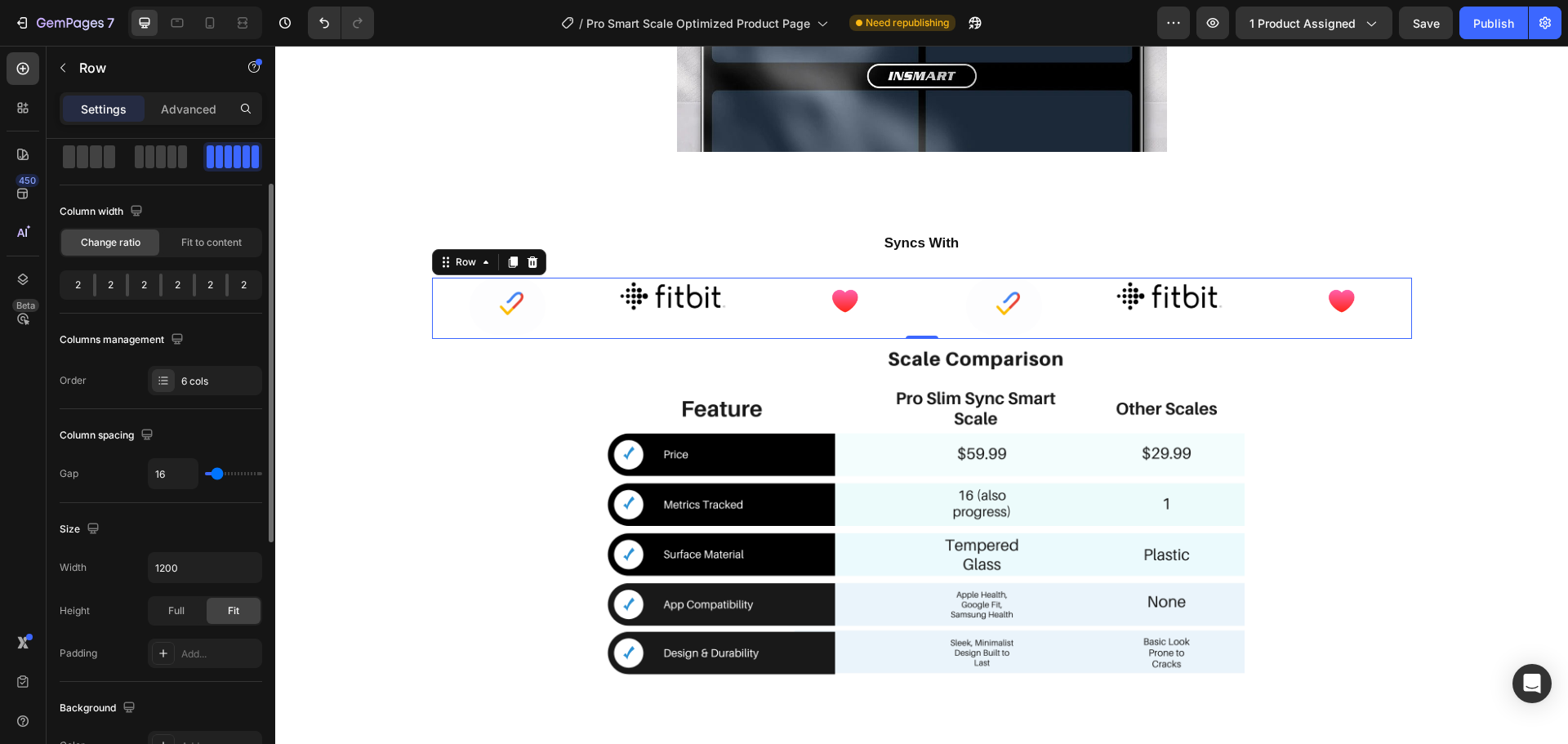 type on "0" 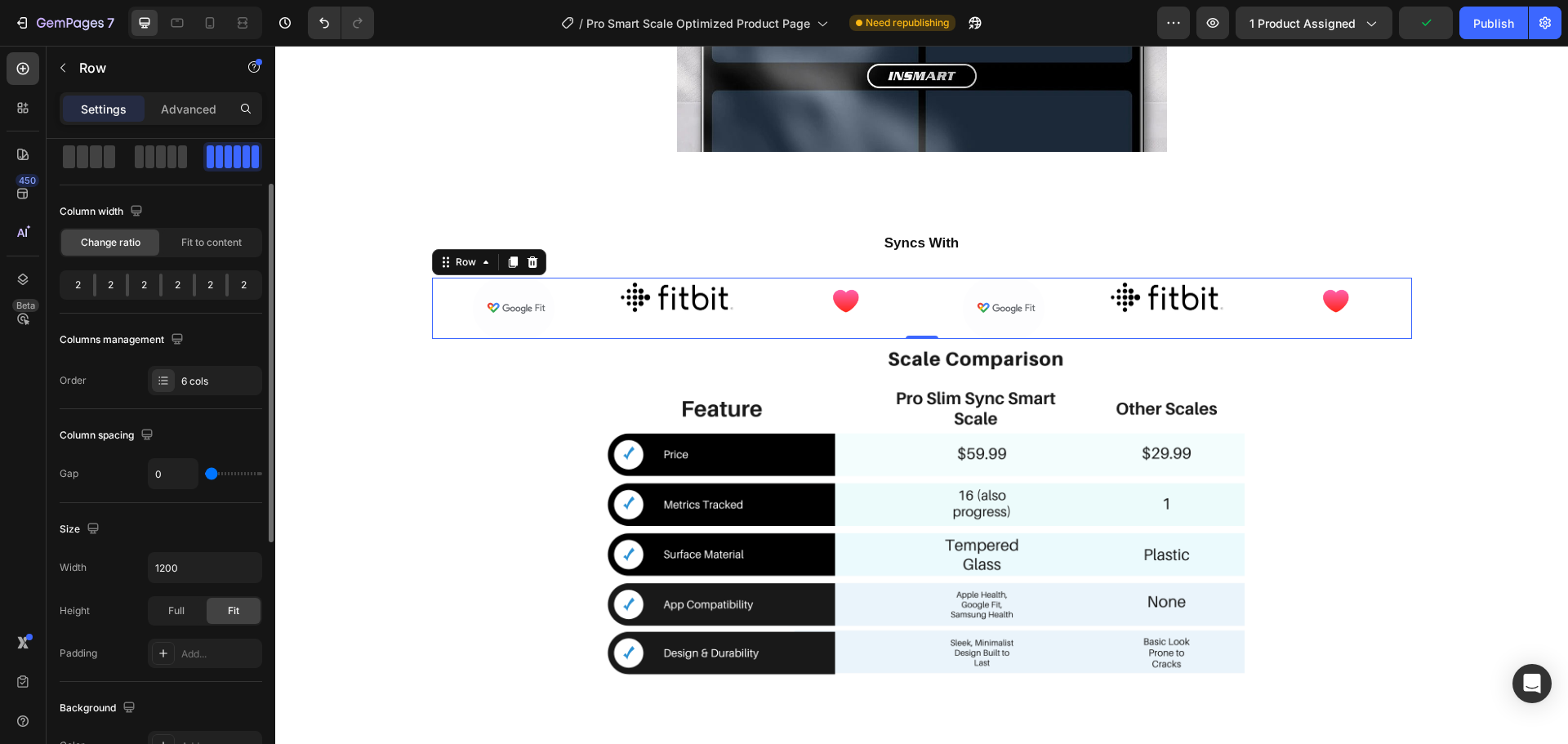type on "4" 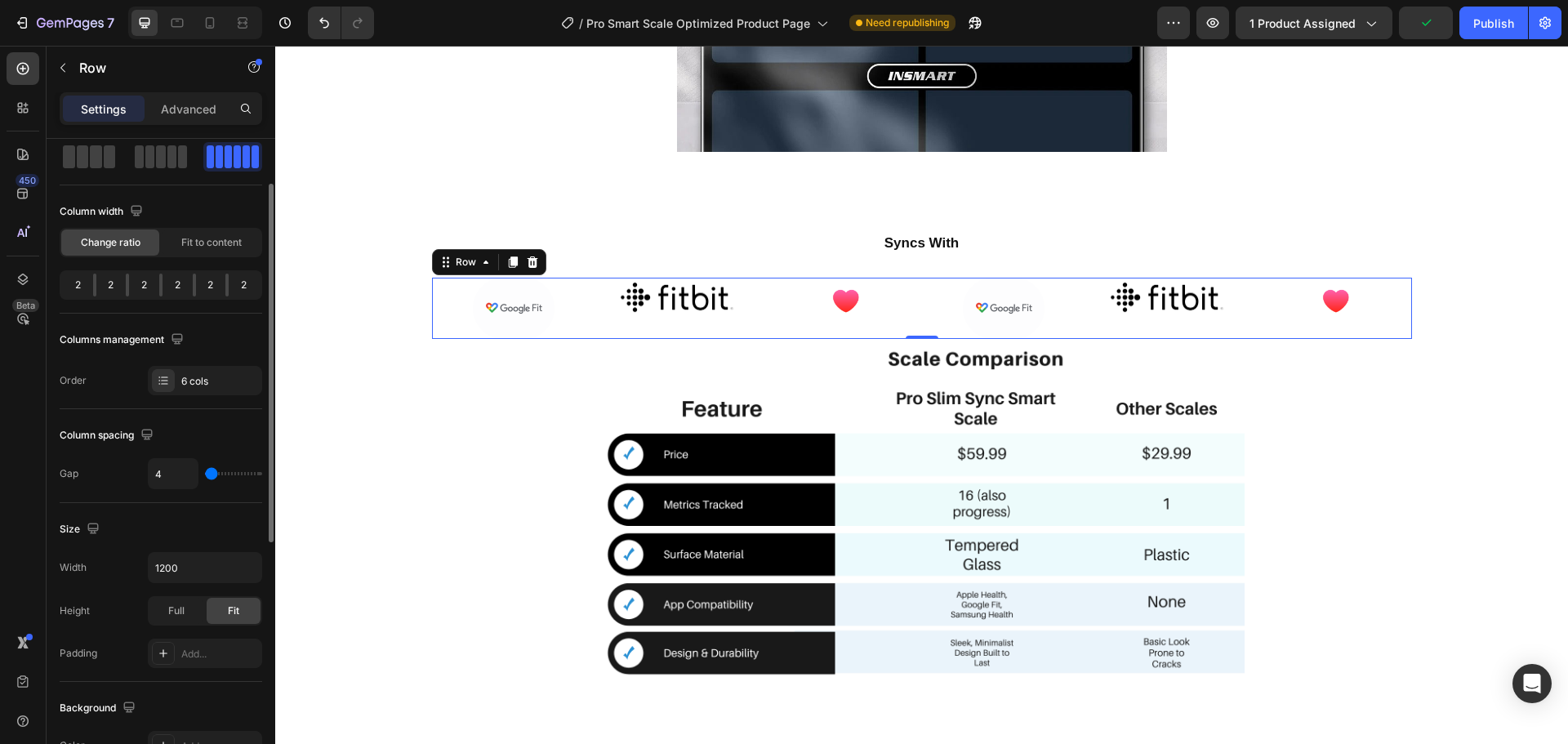 type on "4" 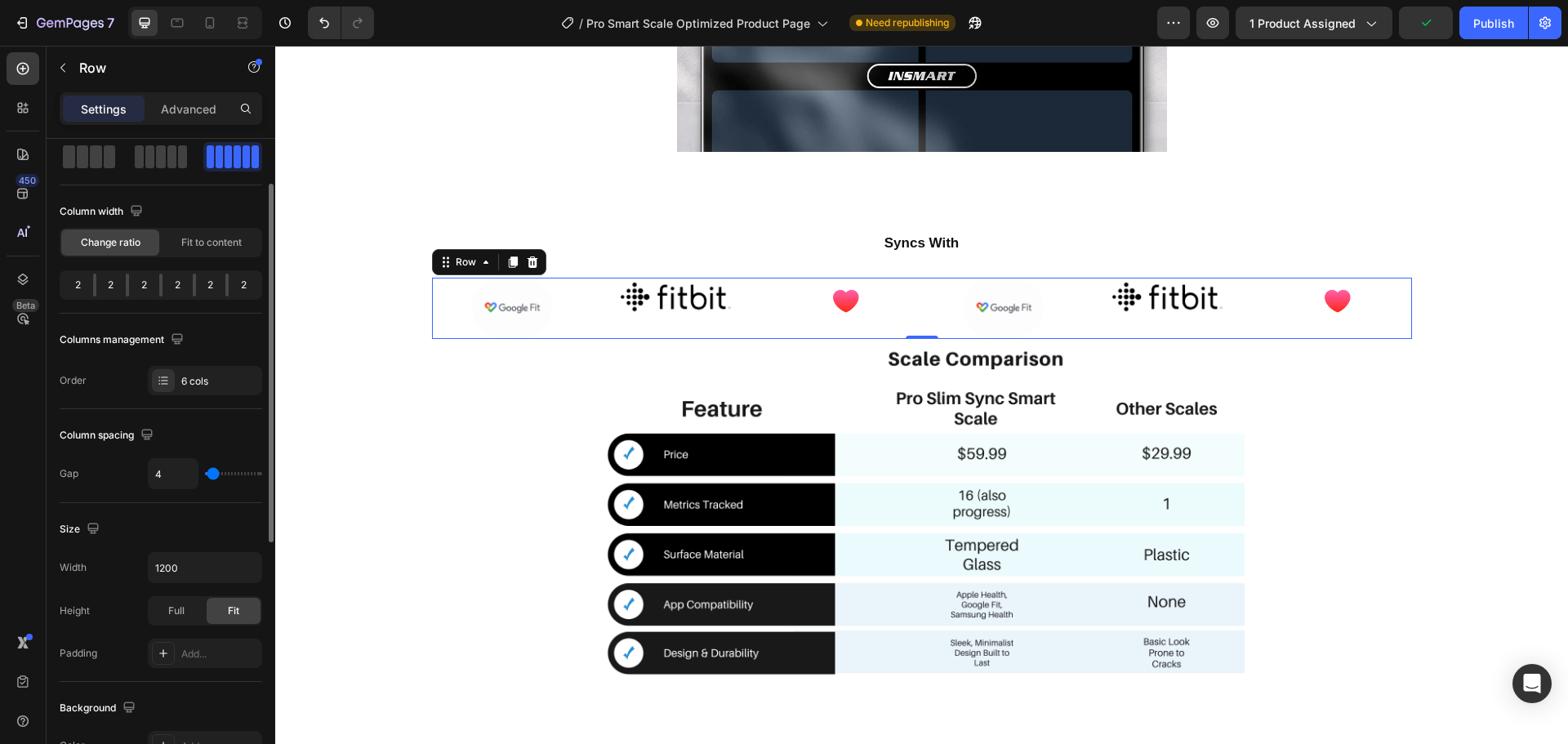 type on "27" 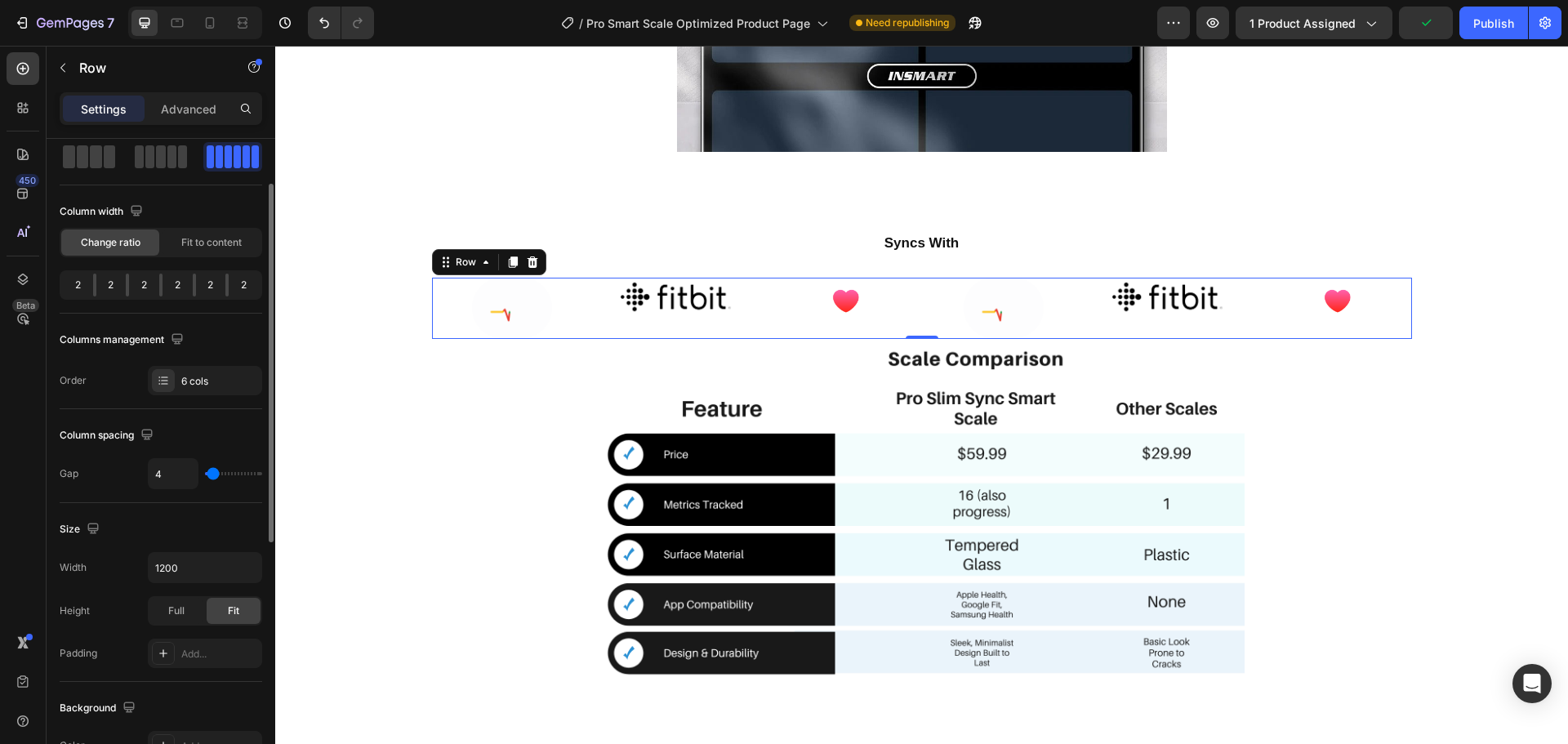 type on "27" 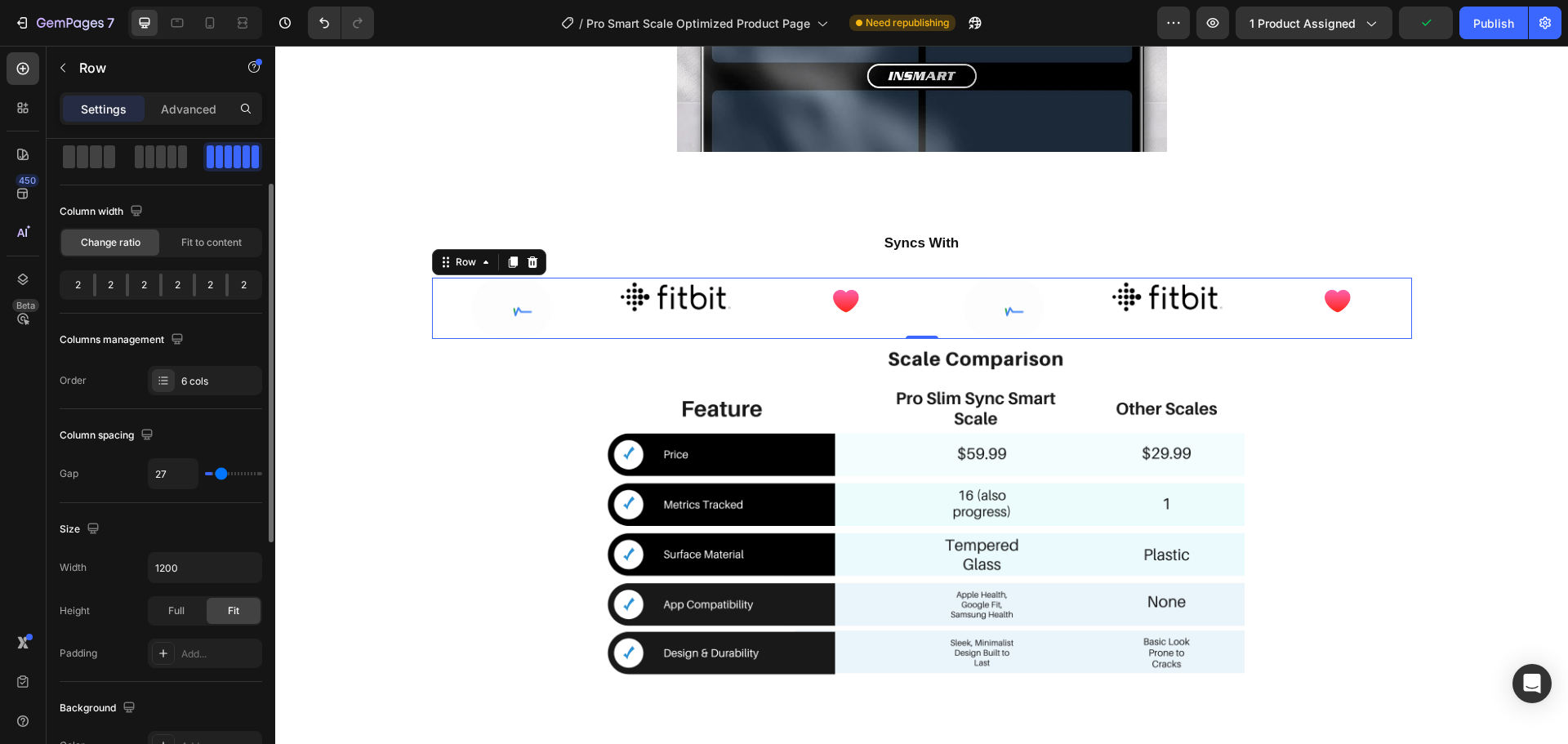 type on "29" 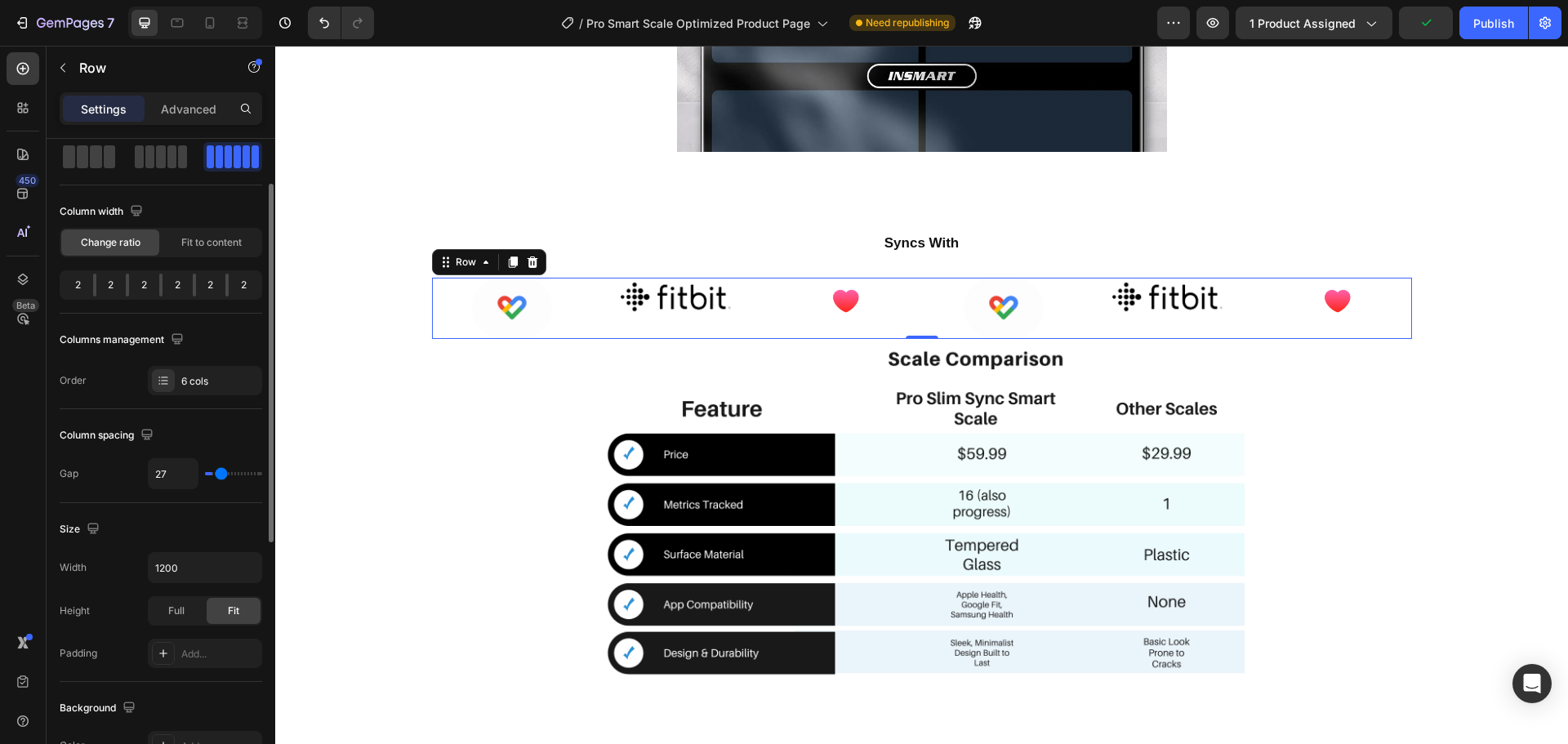 type on "29" 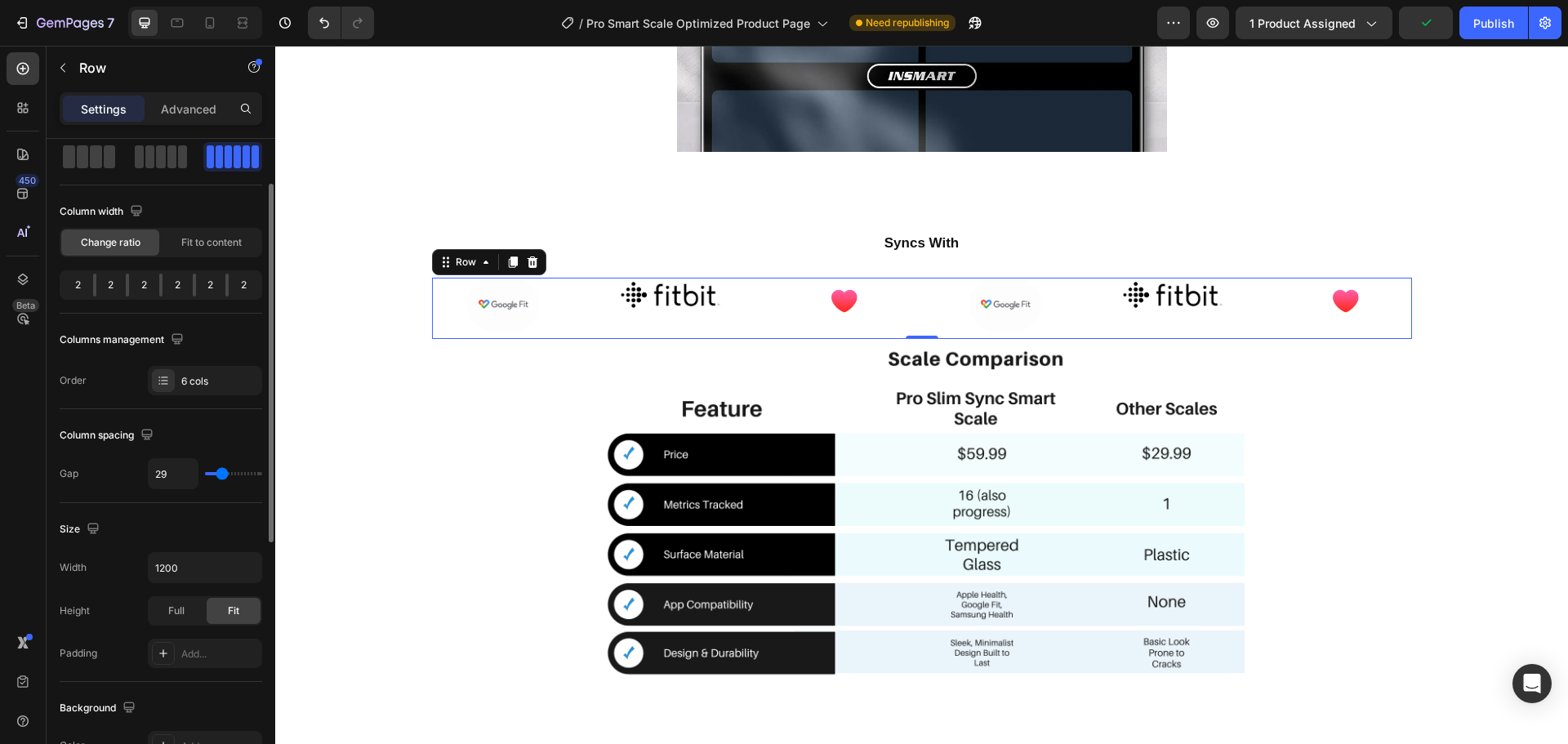 type on "9" 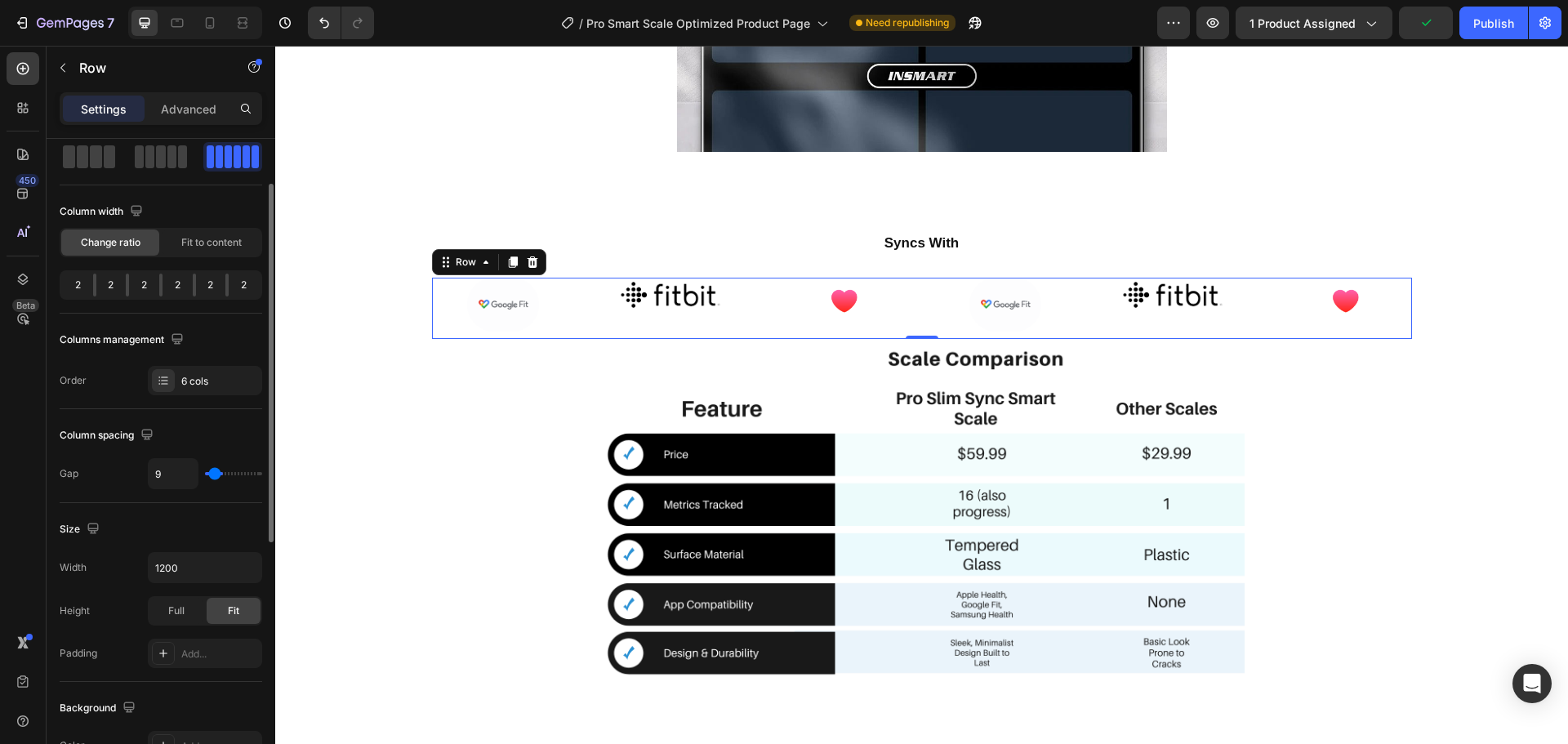 type on "7" 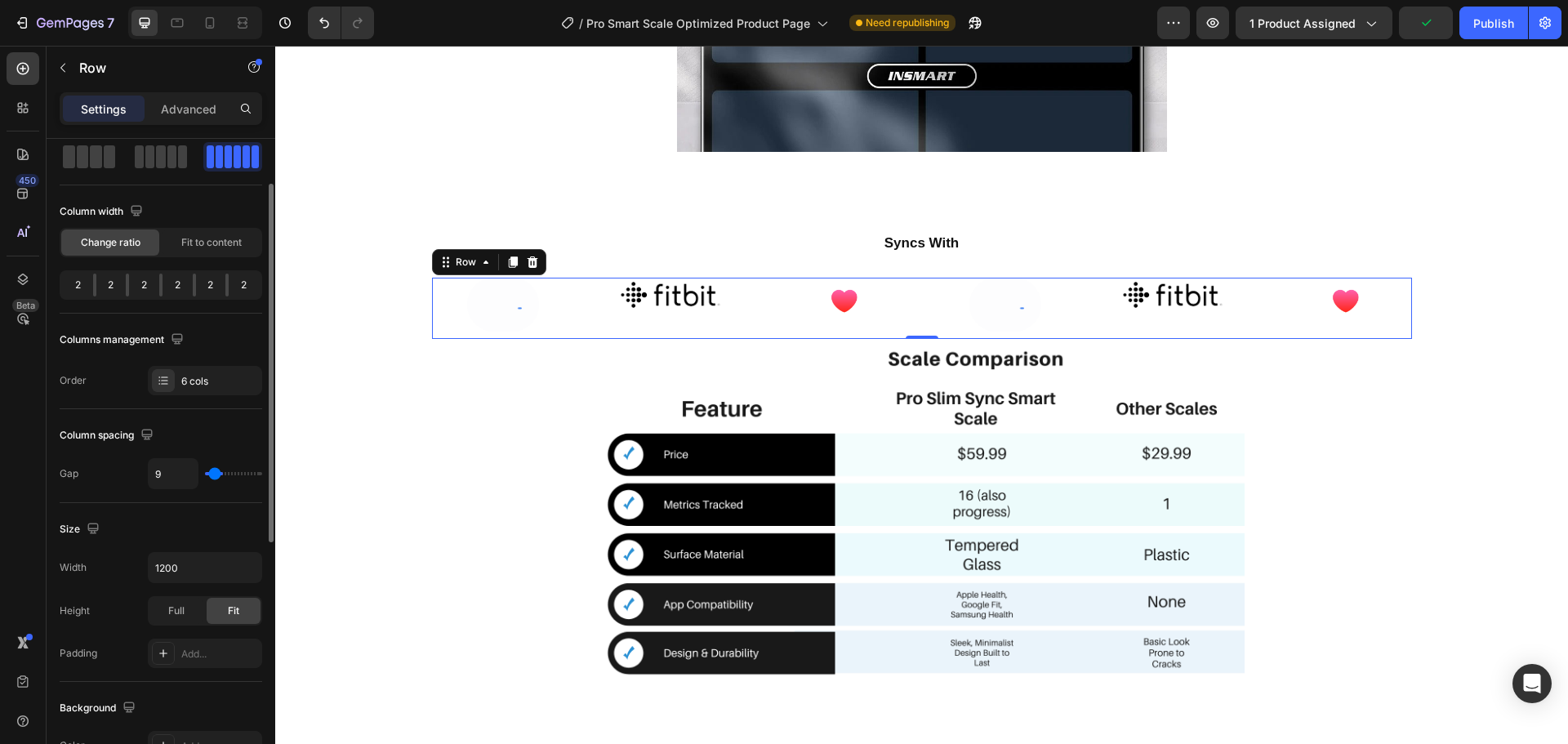 type on "7" 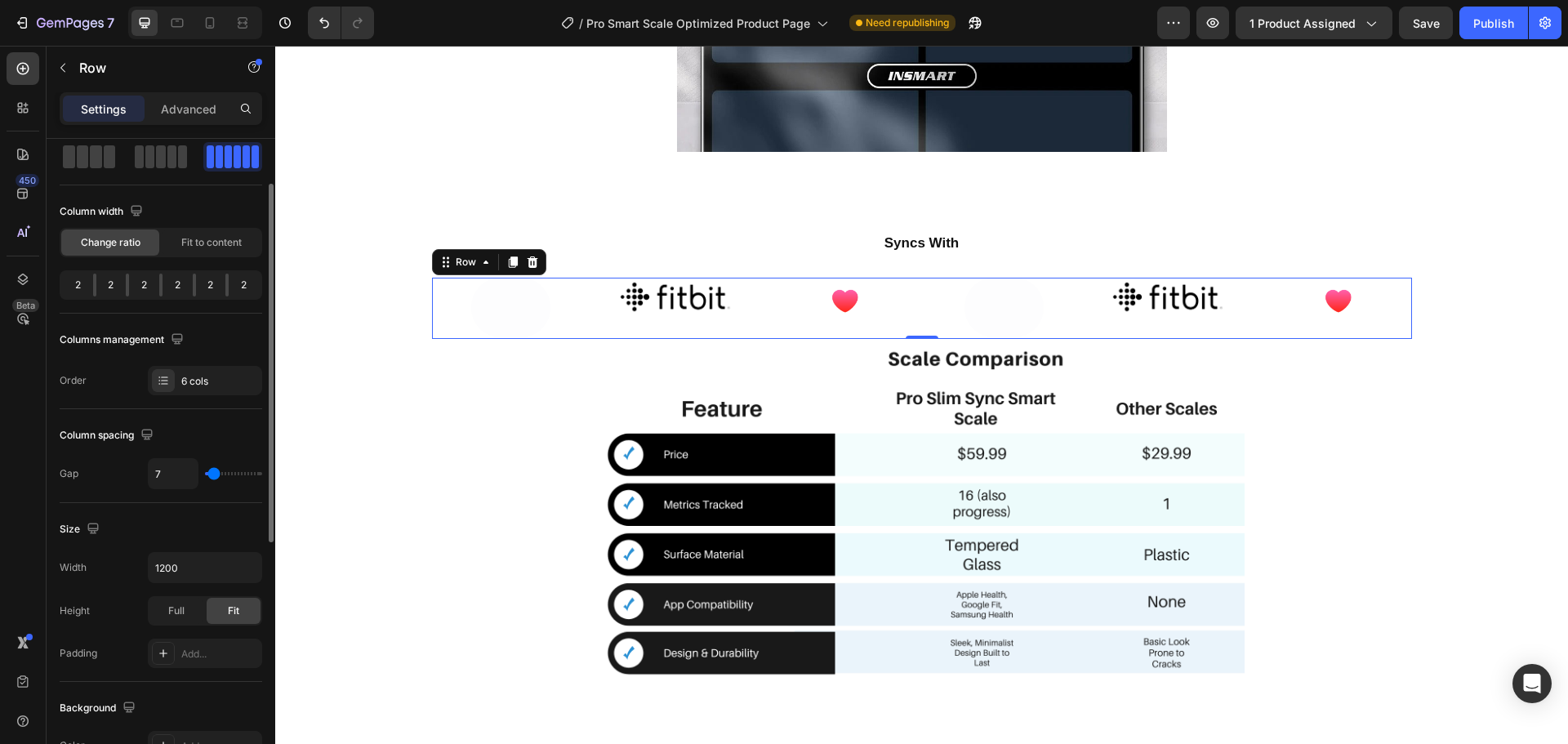 type on "9" 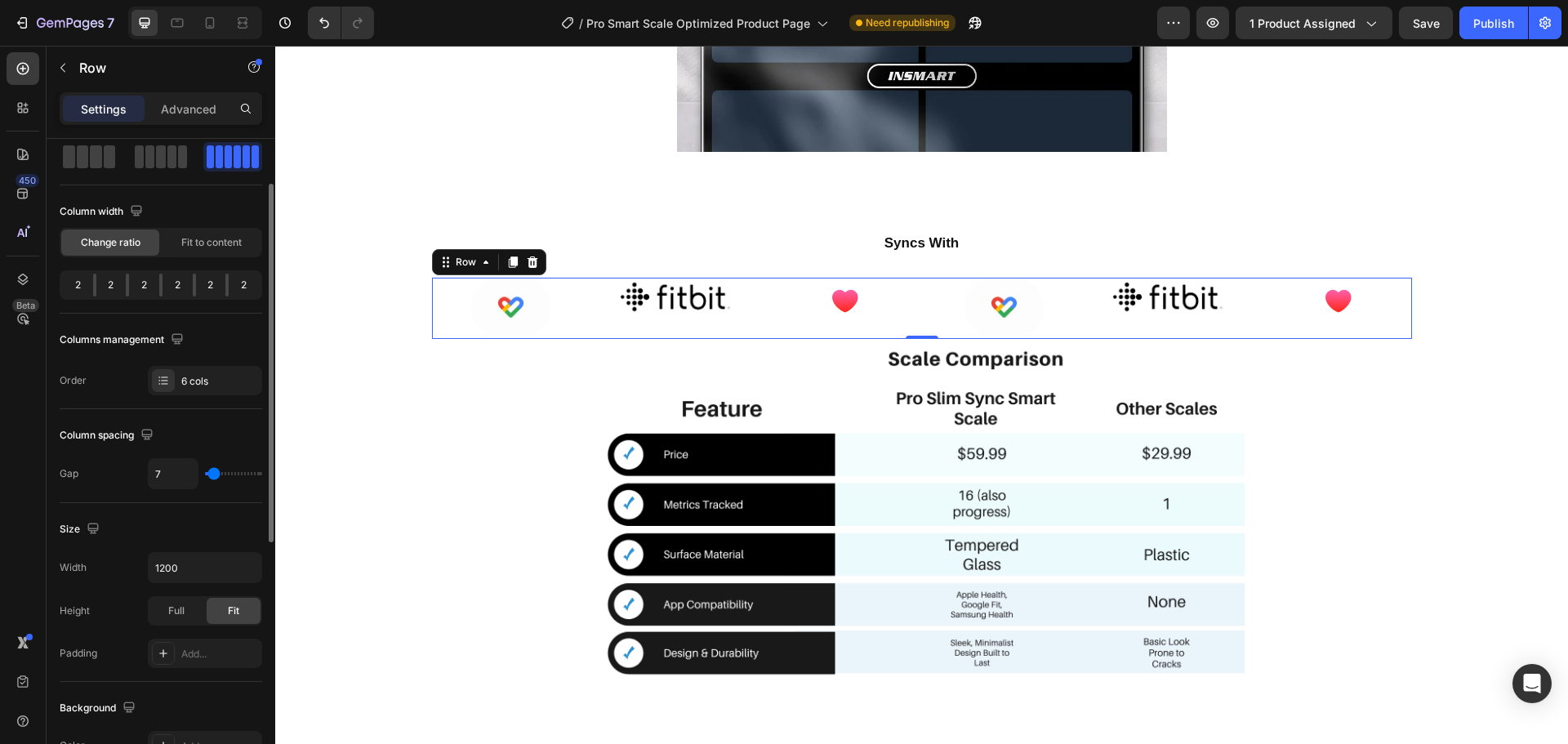 type on "9" 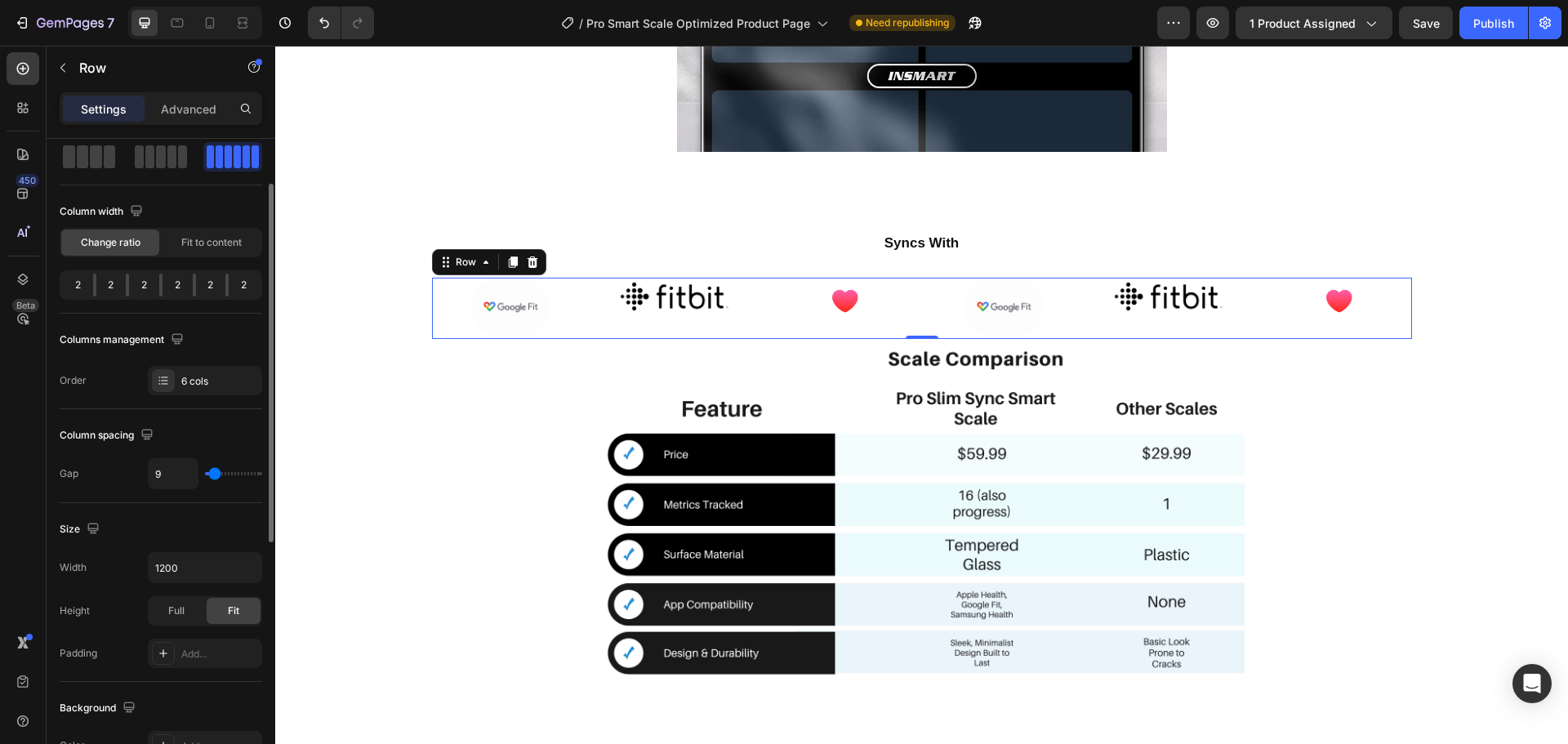 type on "11" 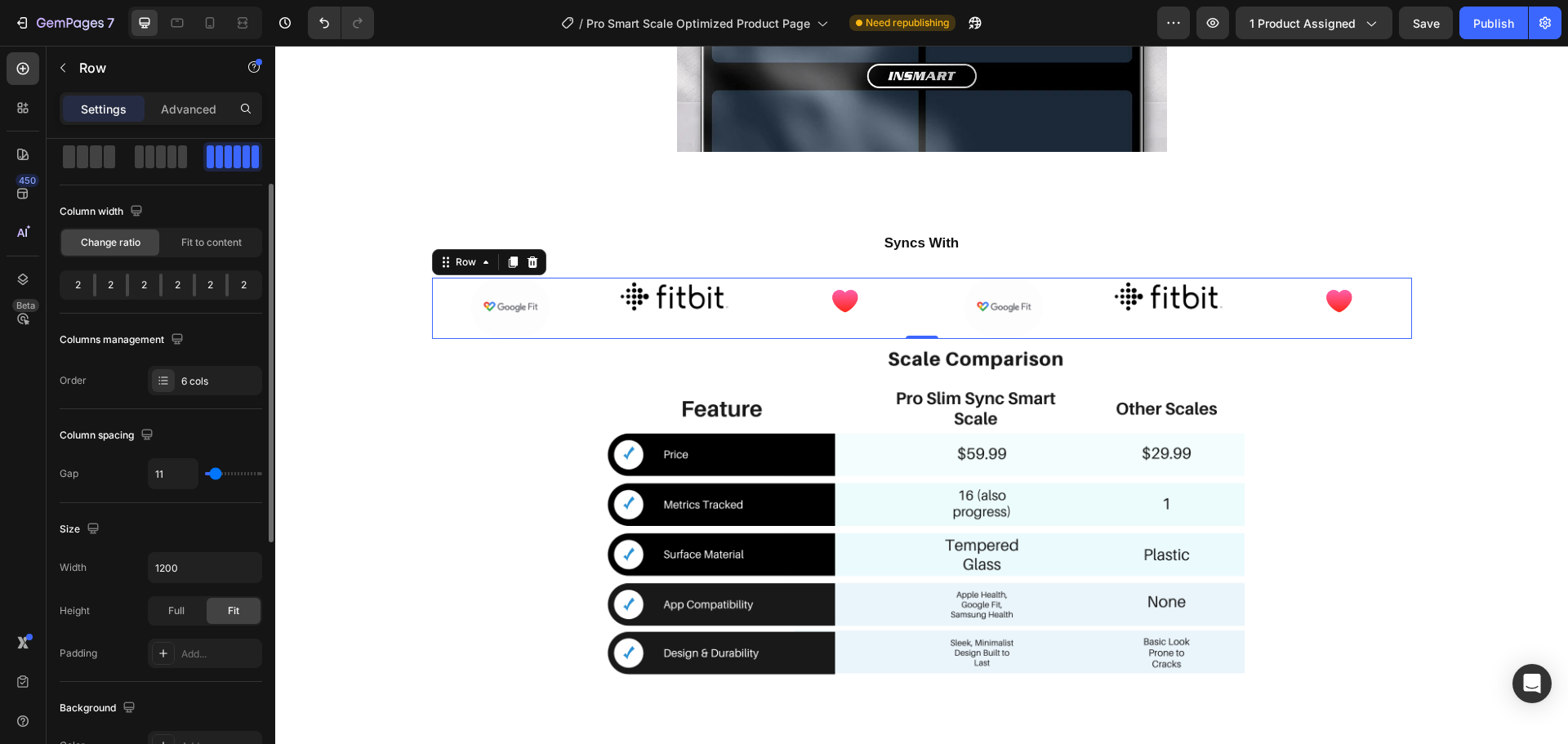 type on "13" 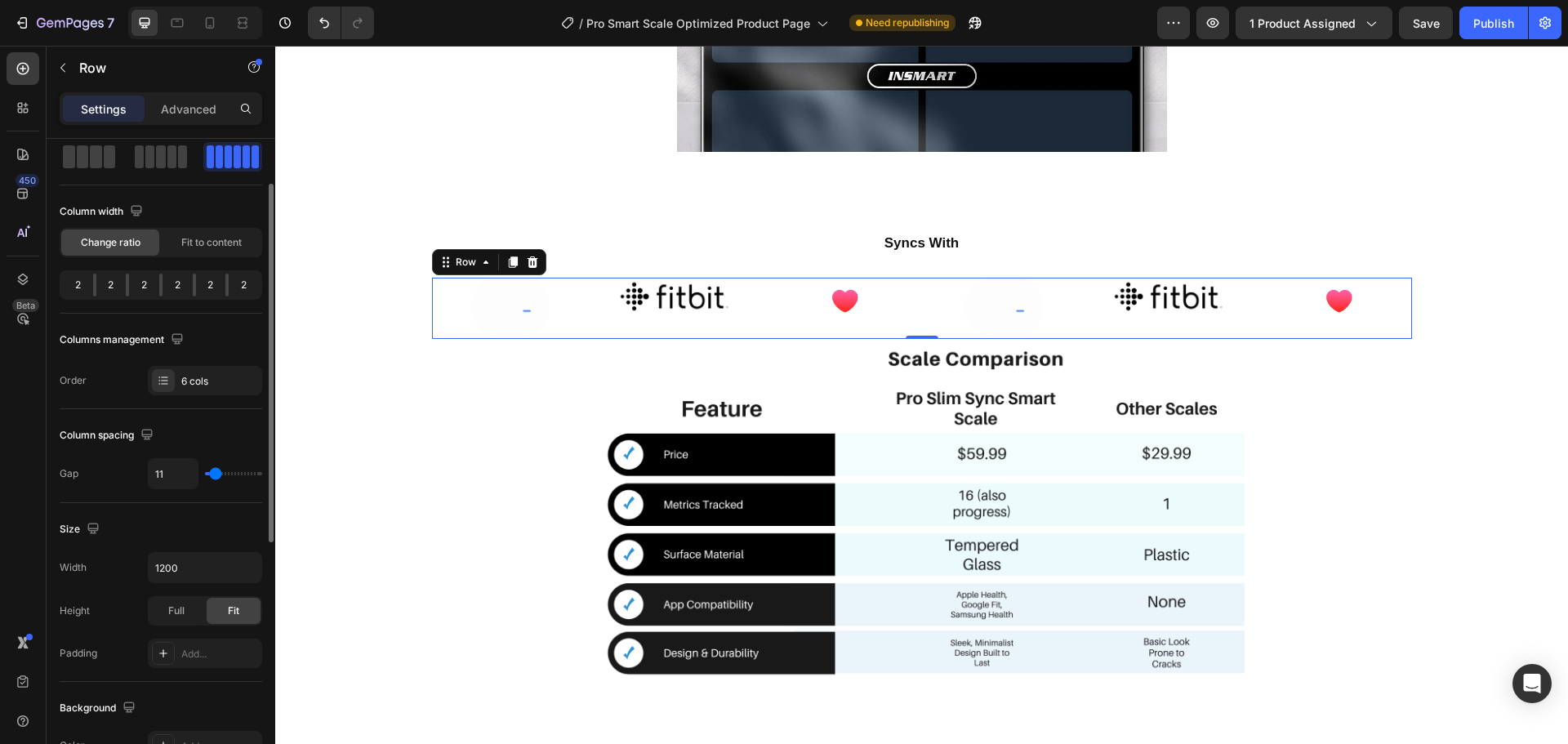 type on "13" 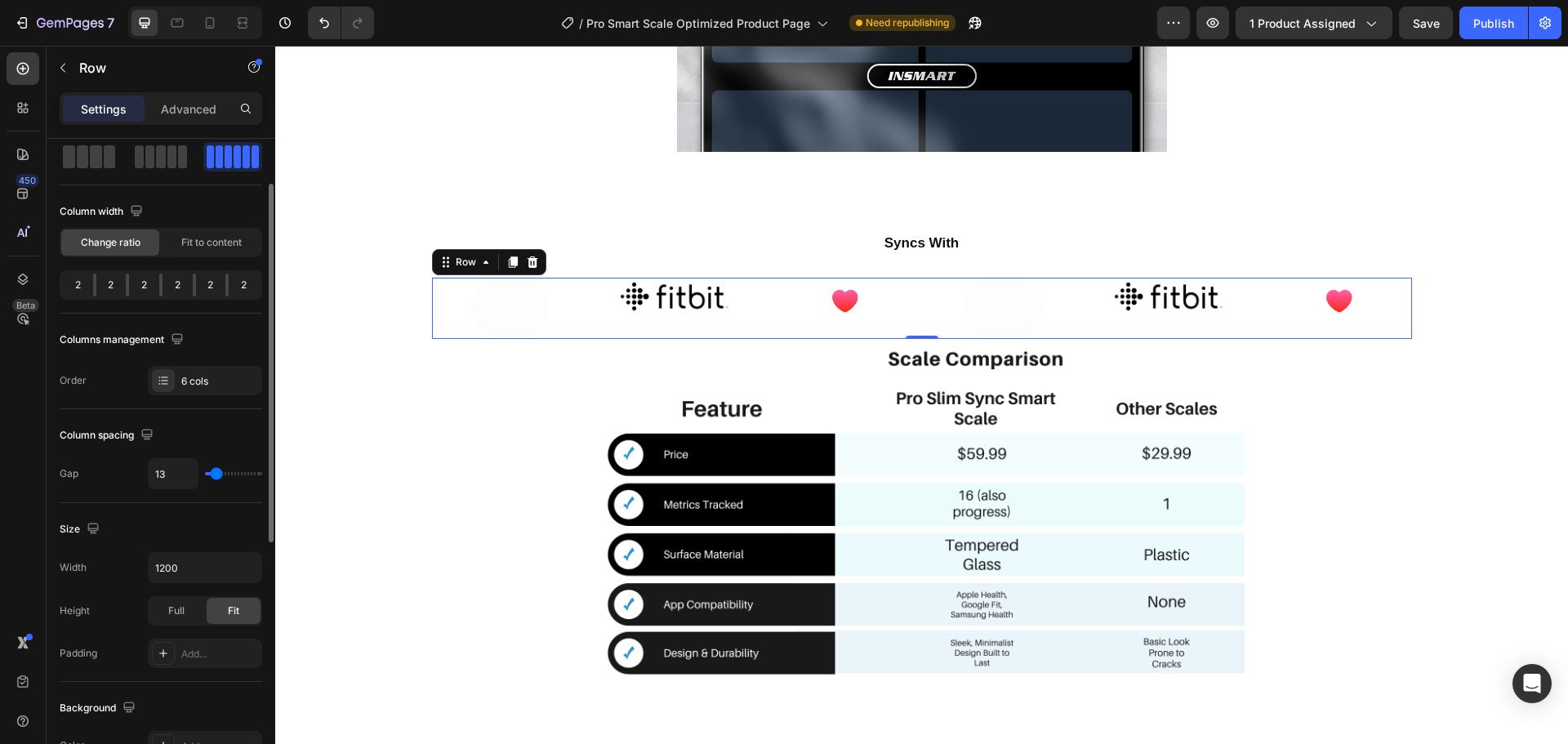 type on "18" 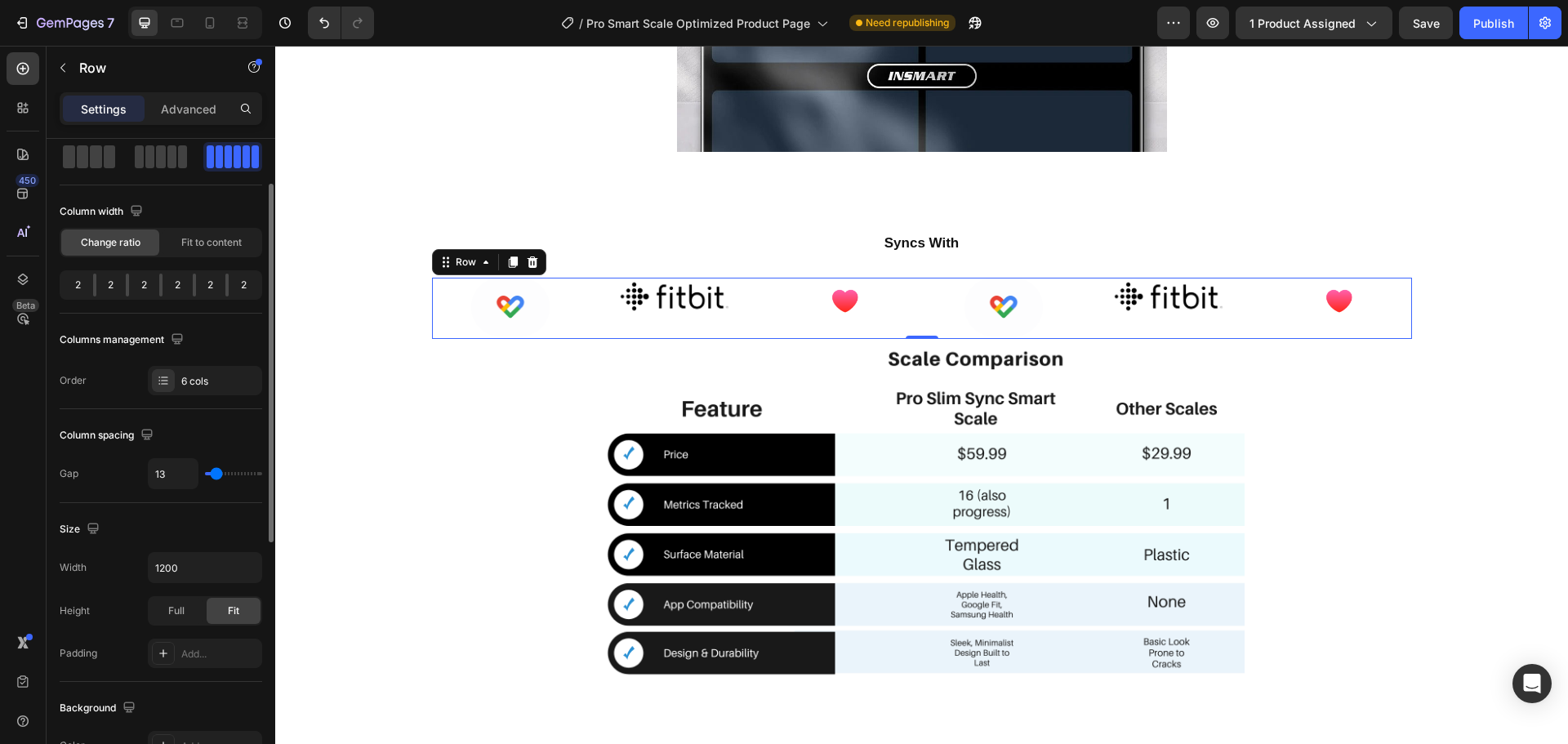 type on "18" 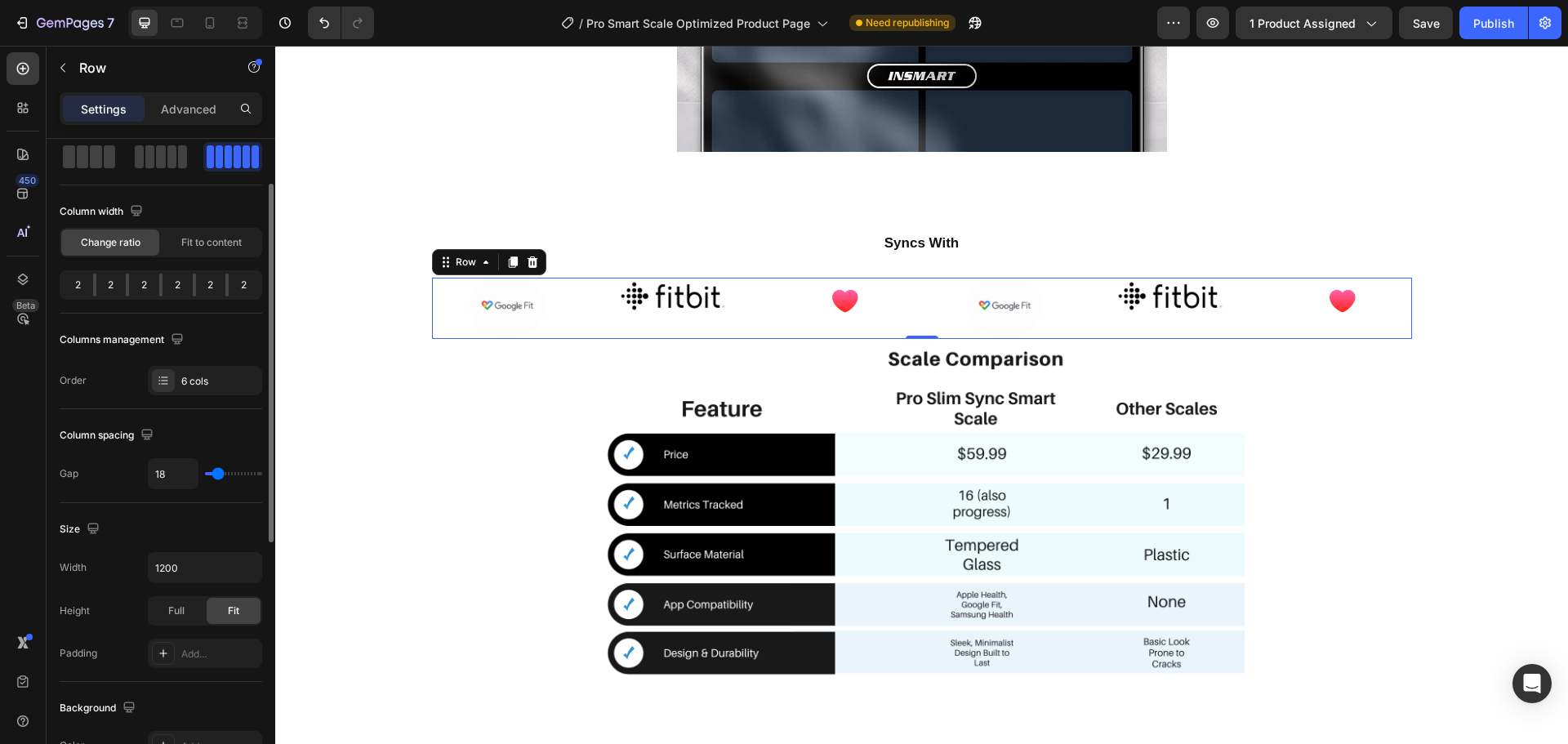 type on "20" 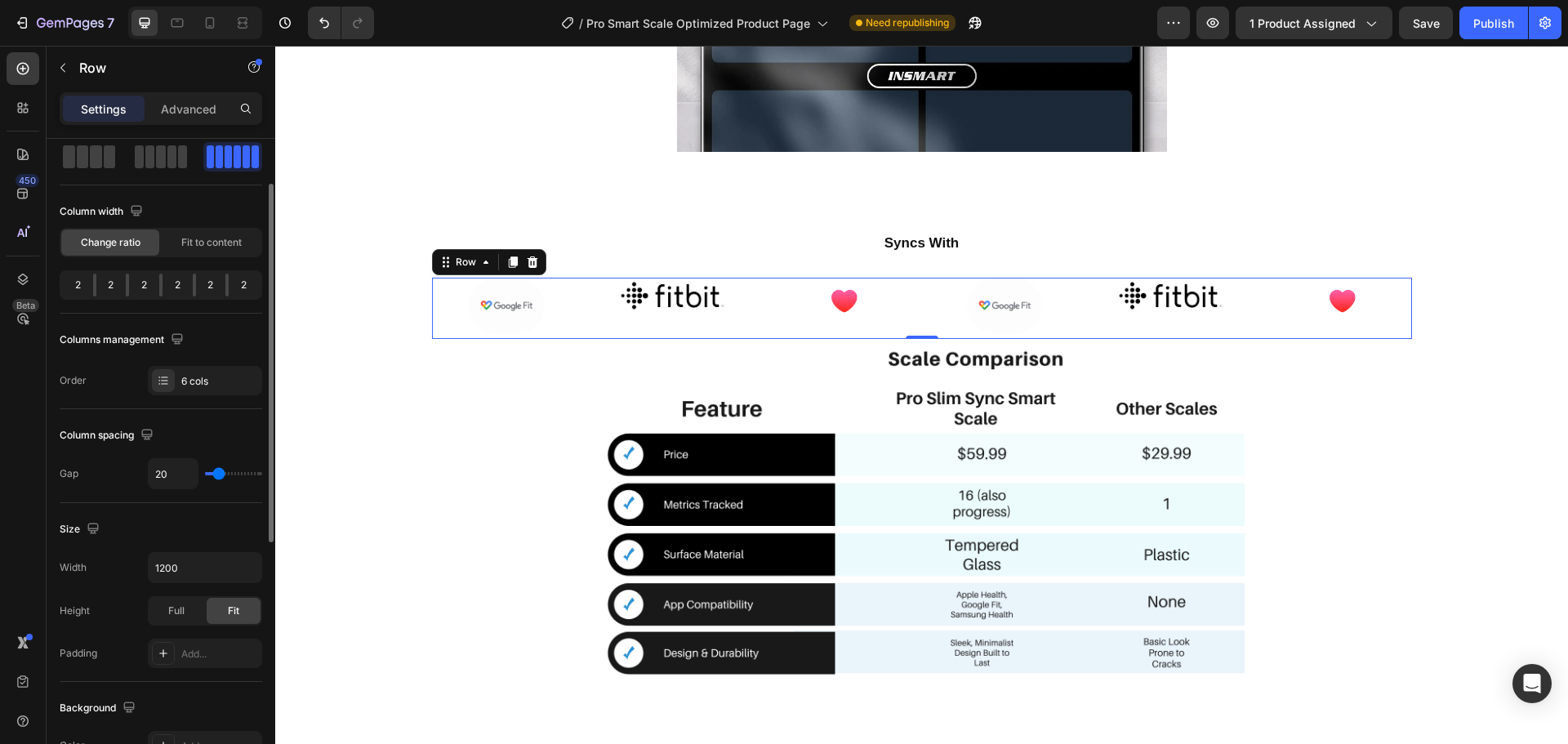 type on "18" 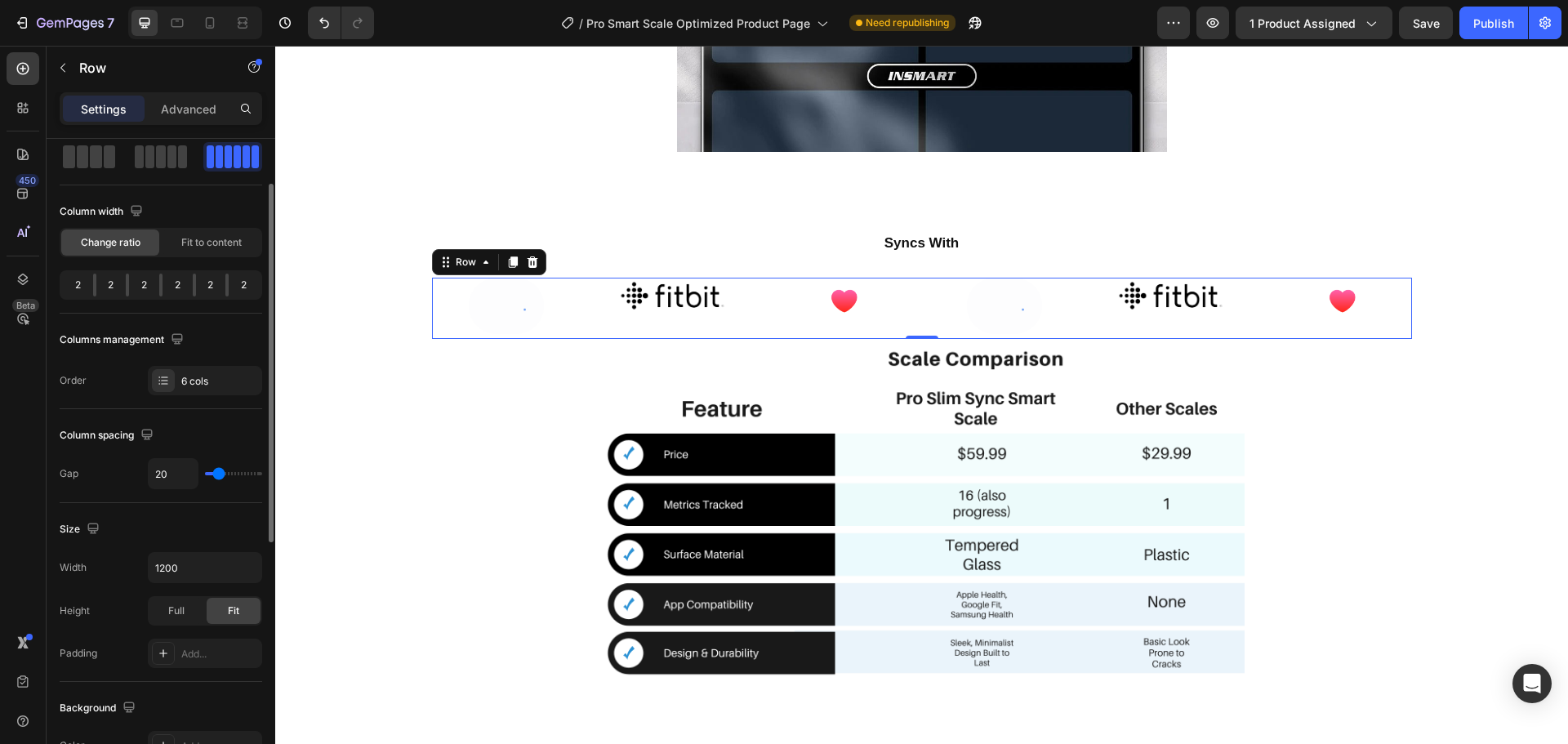 type on "18" 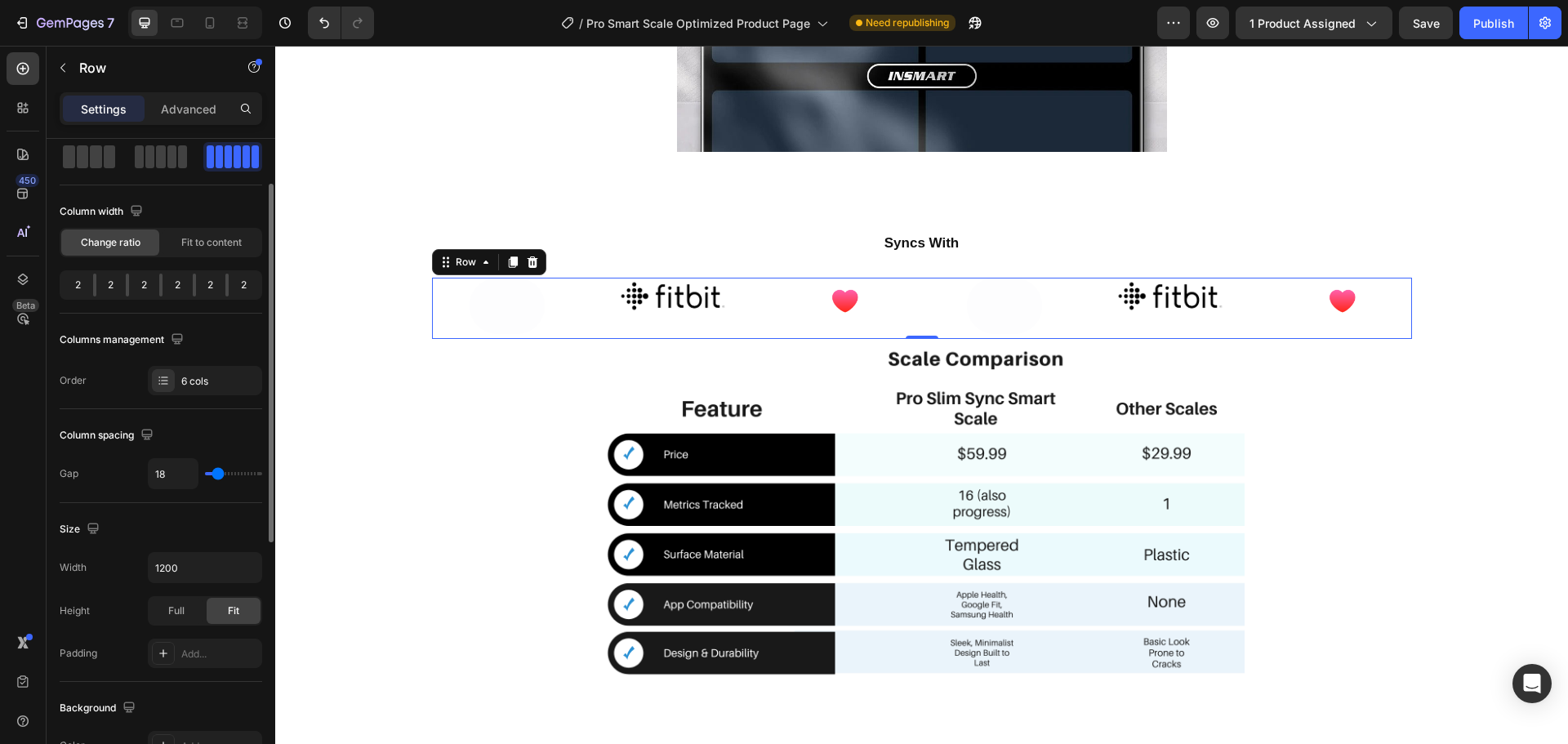 type on "16" 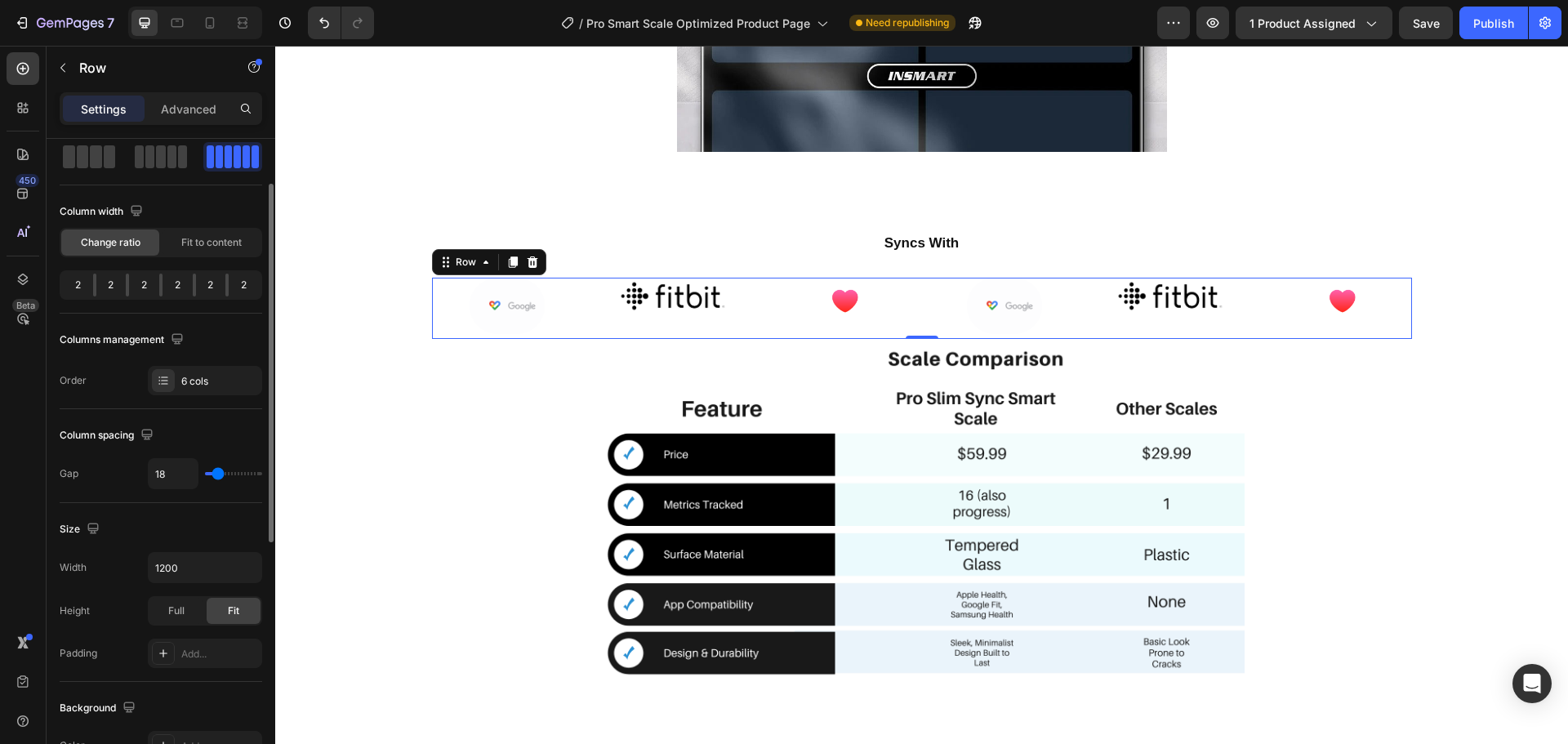 type on "16" 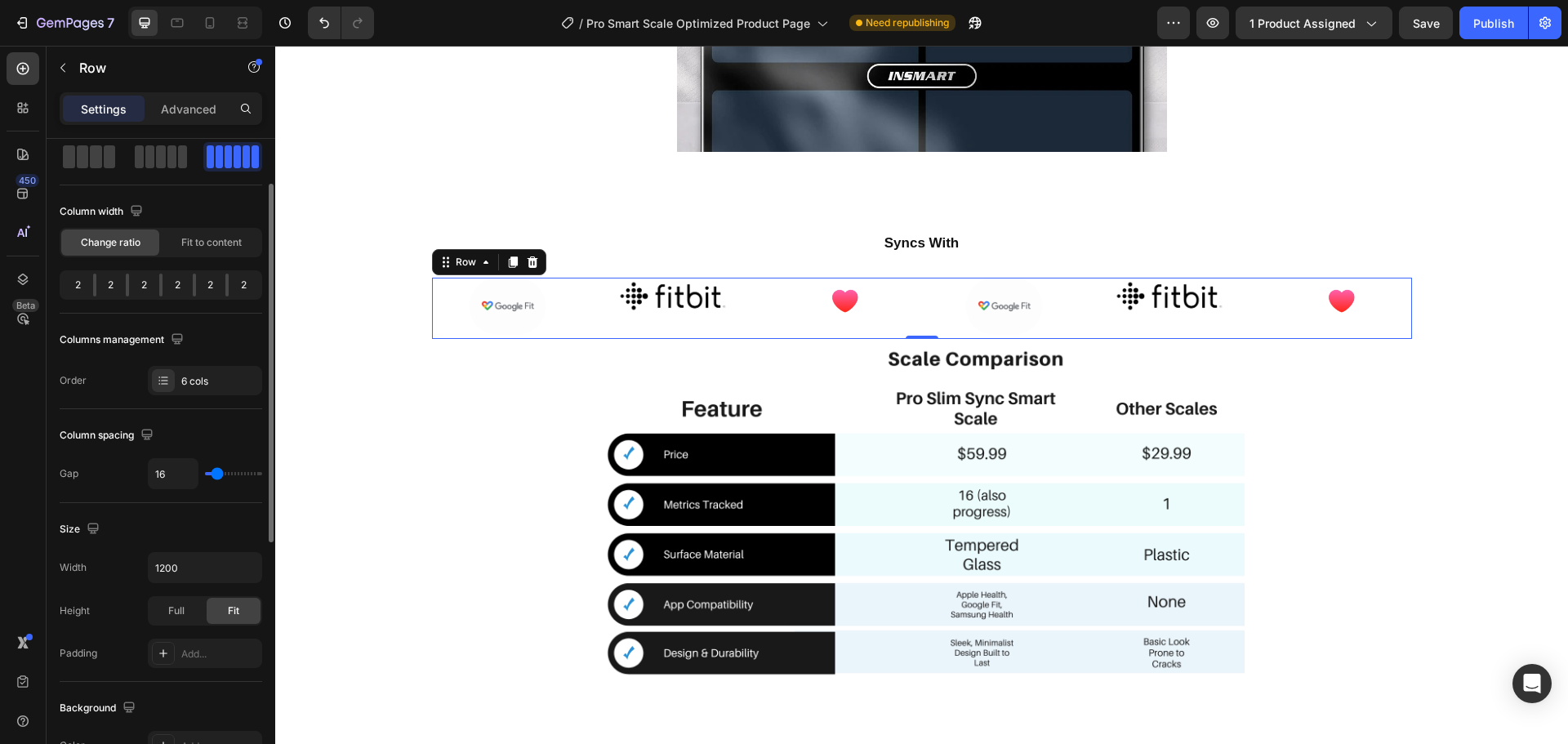 click at bounding box center (234, 474) 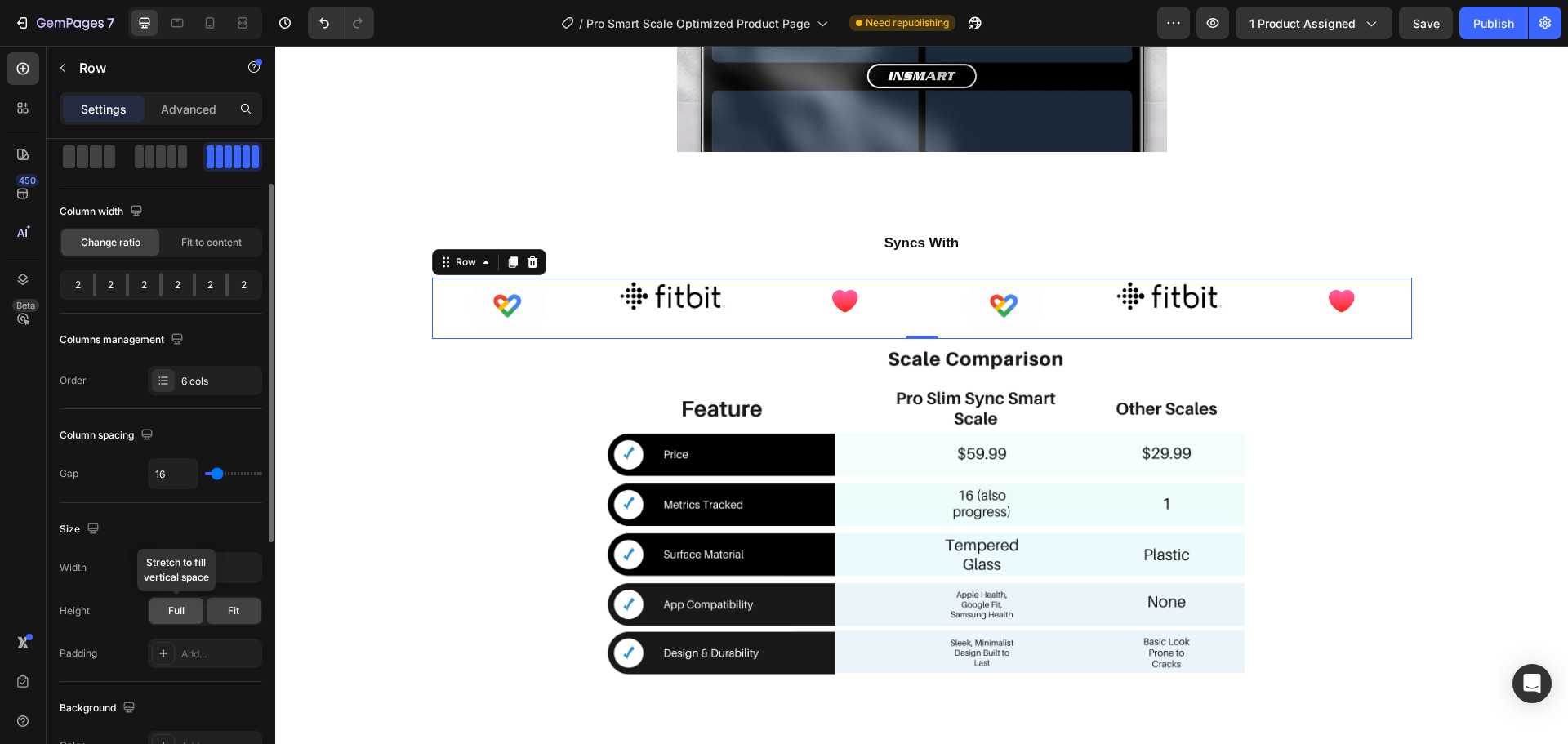click on "Full" 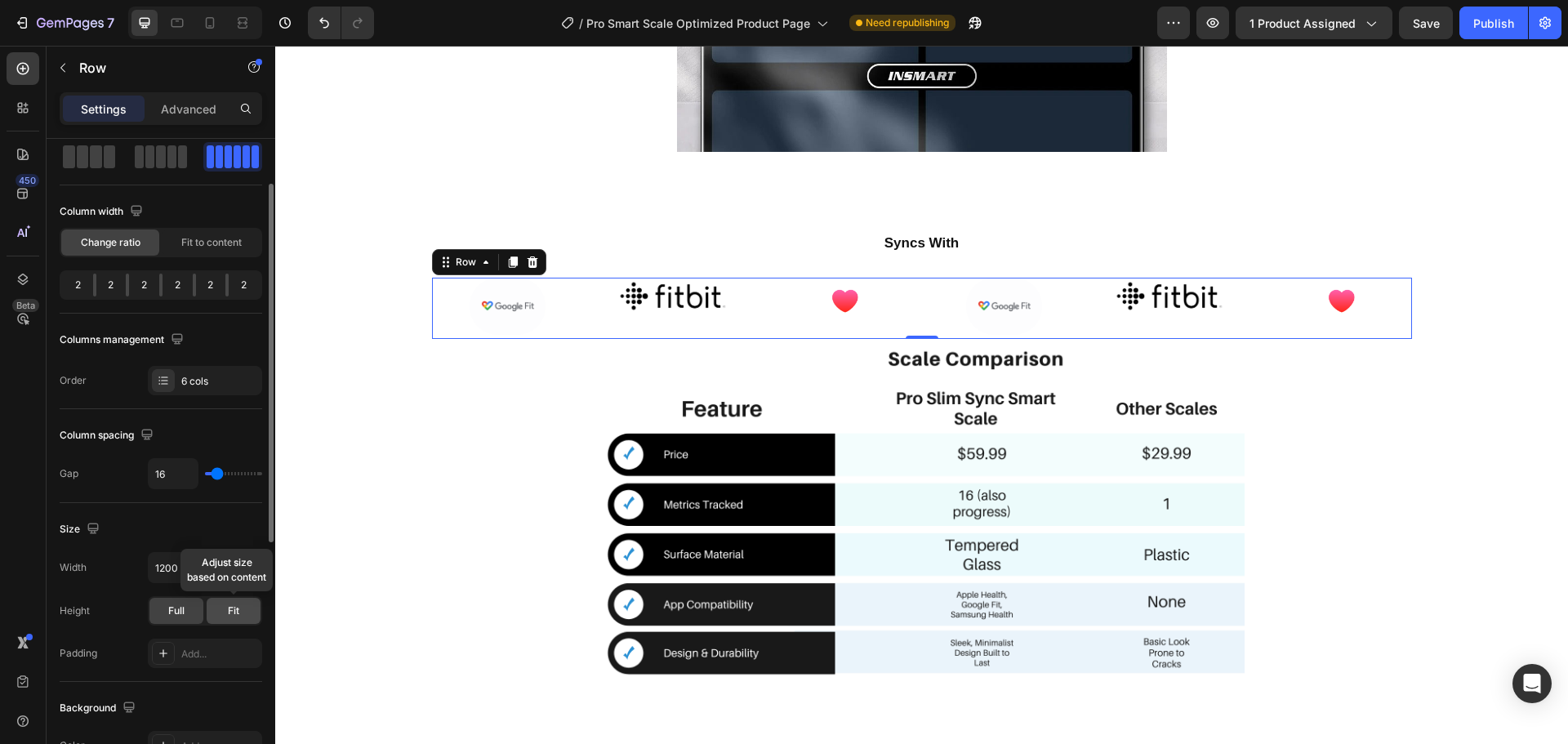 click on "Fit" 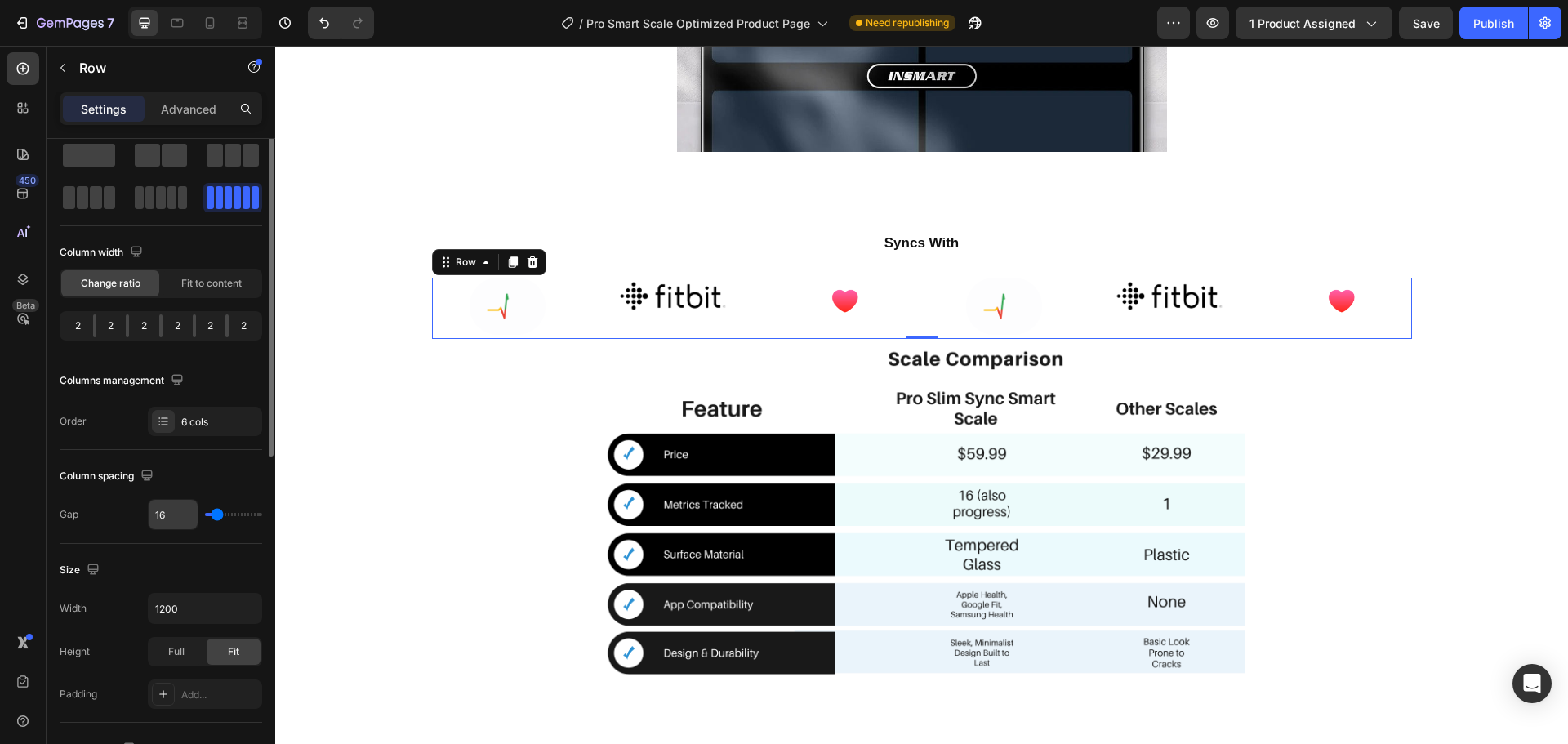scroll, scrollTop: 0, scrollLeft: 0, axis: both 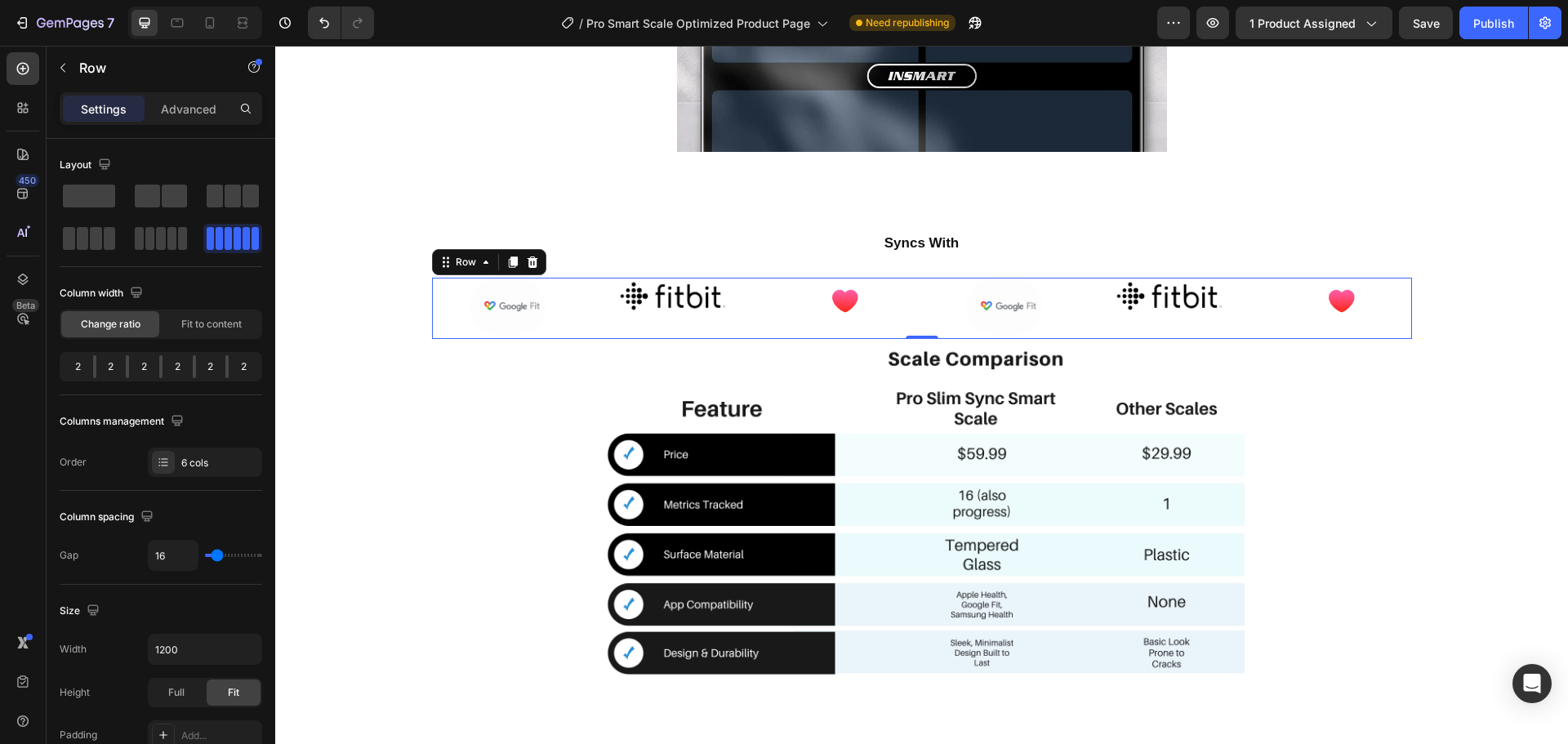 click on "Settings Advanced" at bounding box center (161, 109) 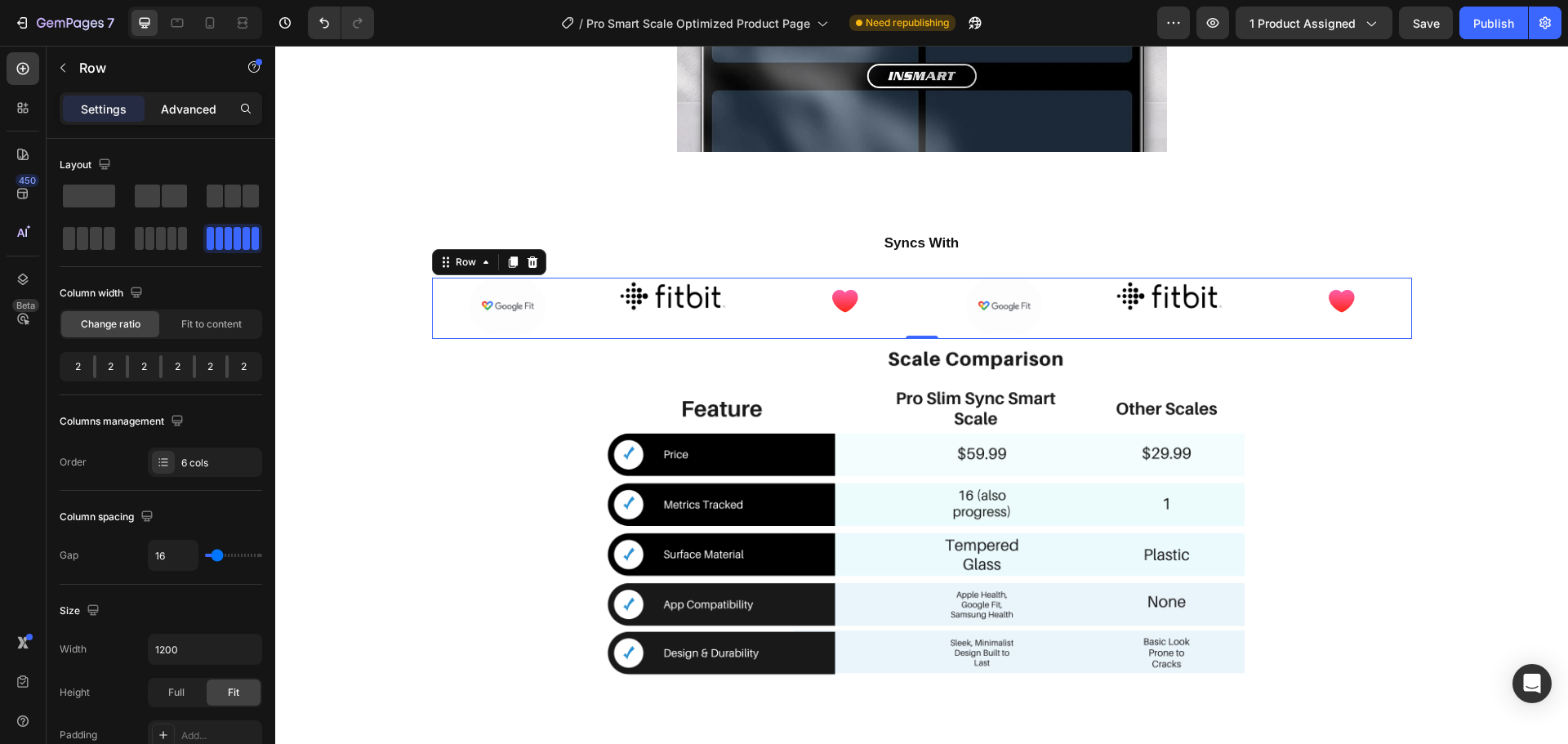click on "Advanced" at bounding box center [189, 109] 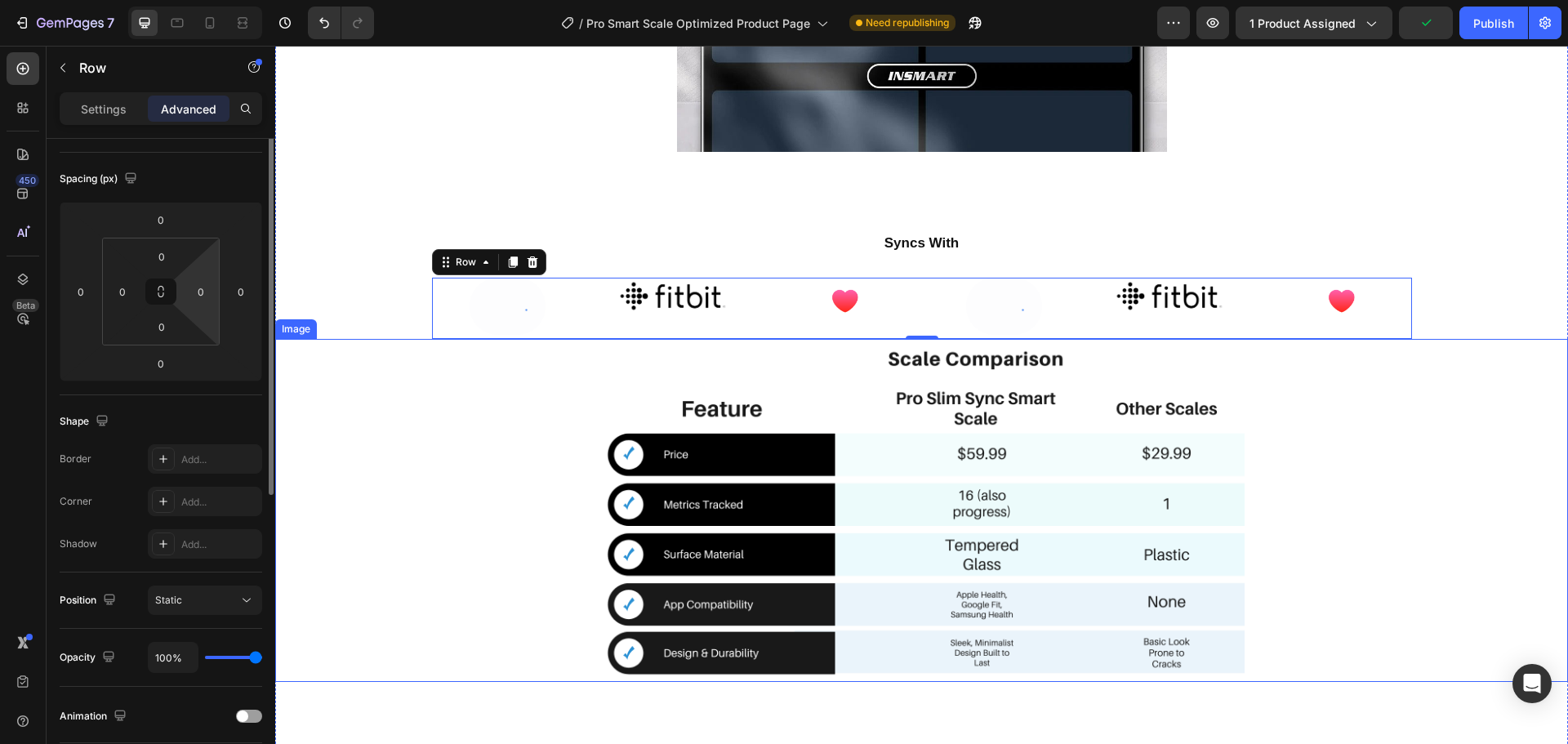 scroll, scrollTop: 245, scrollLeft: 0, axis: vertical 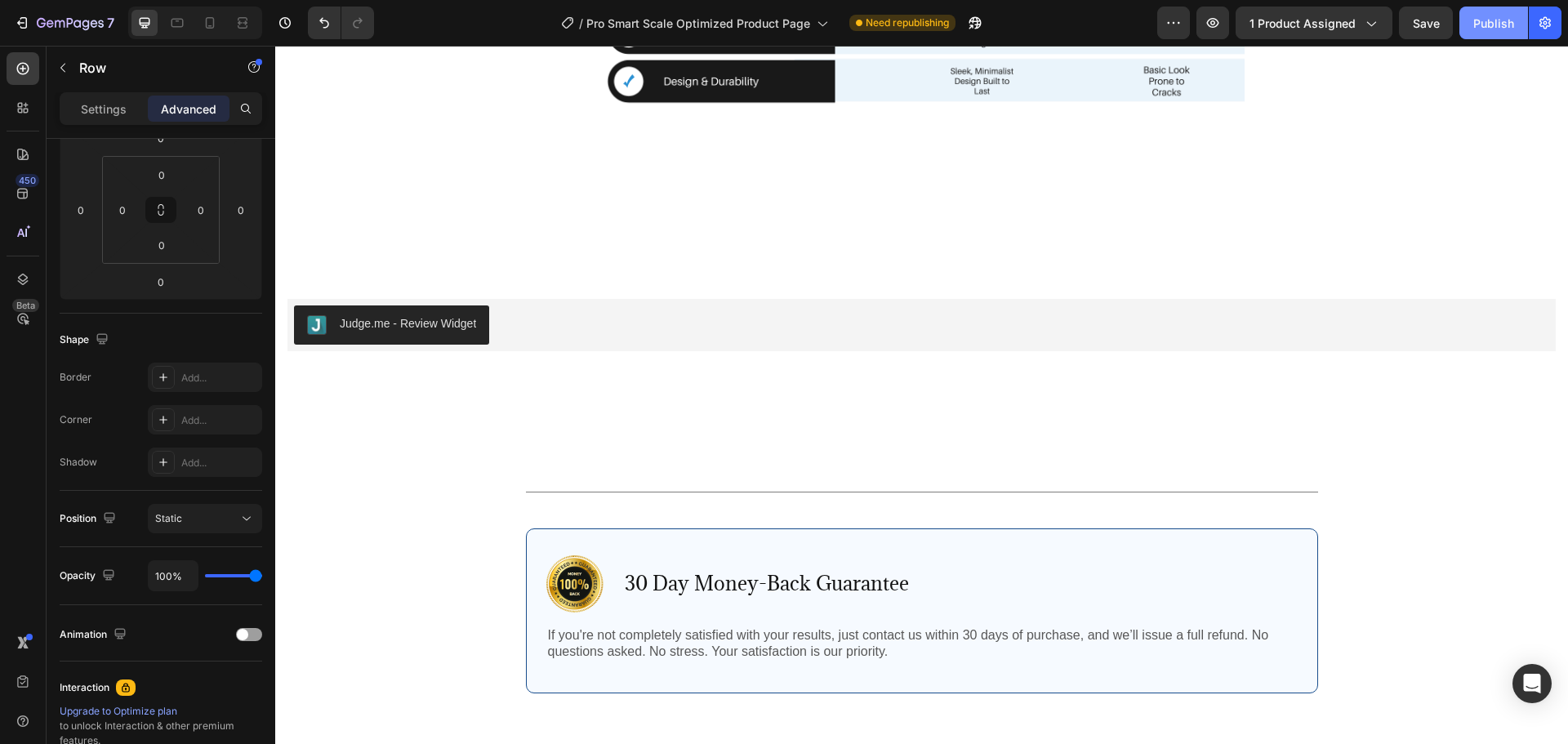 click on "Publish" 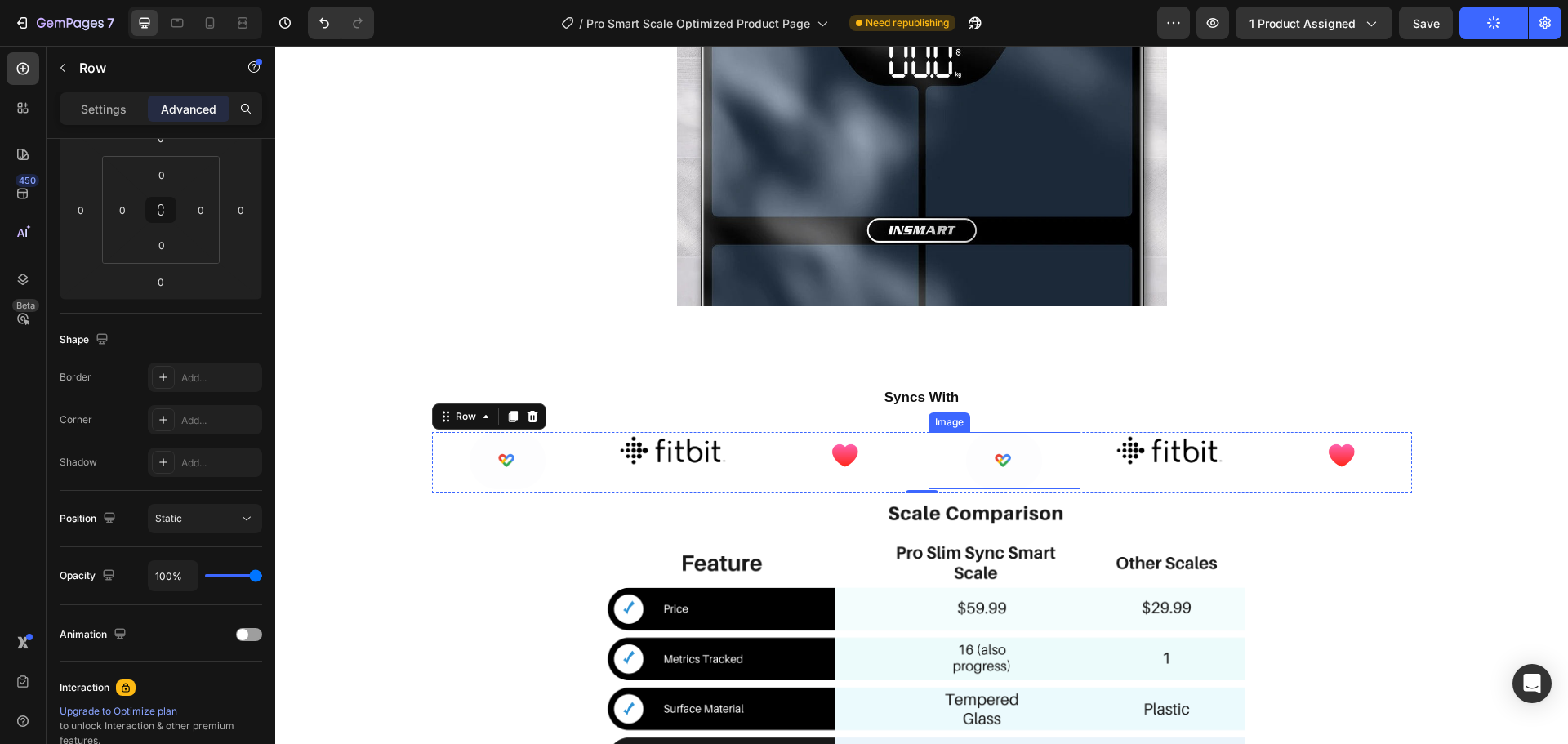 scroll, scrollTop: 2718, scrollLeft: 0, axis: vertical 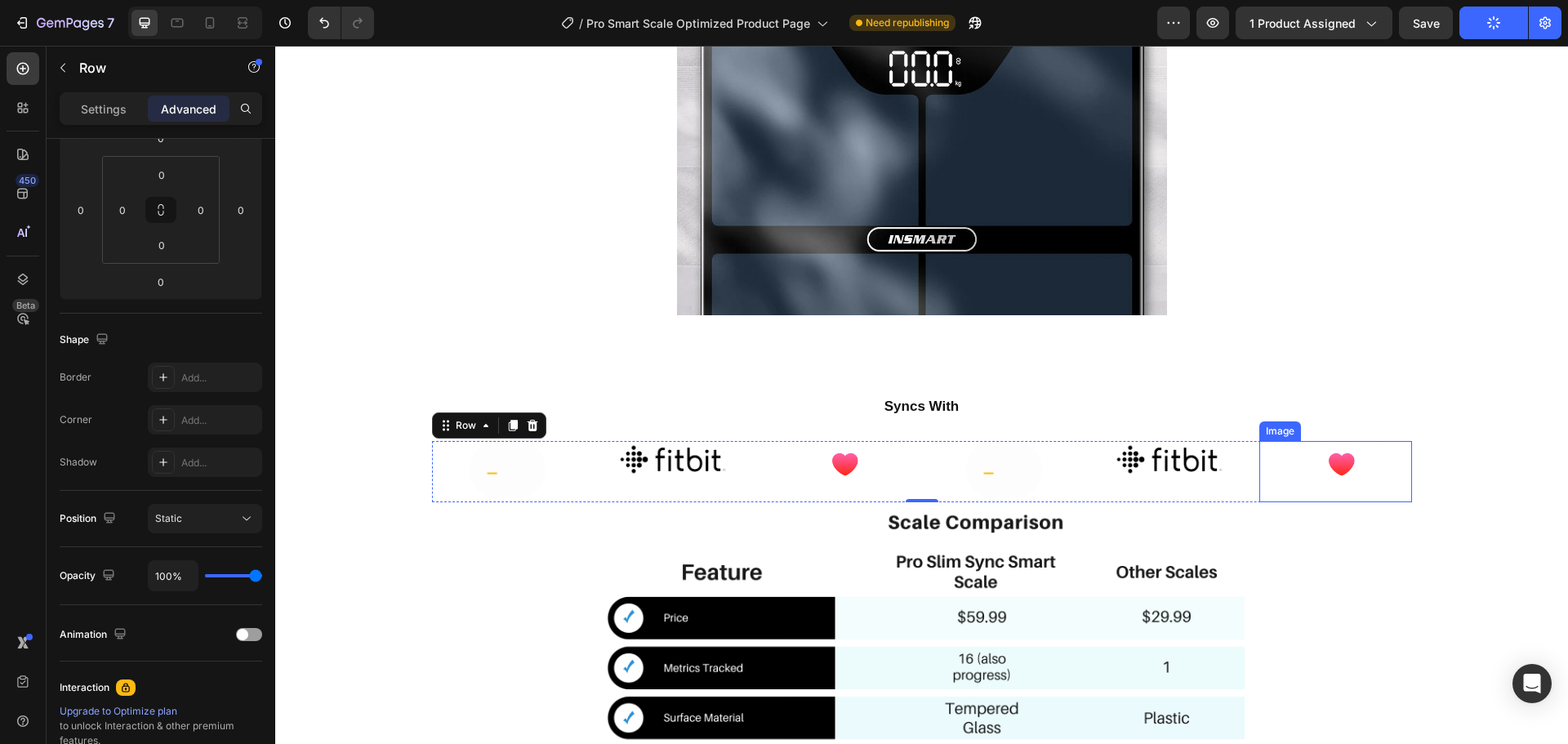 click at bounding box center (1335, 471) 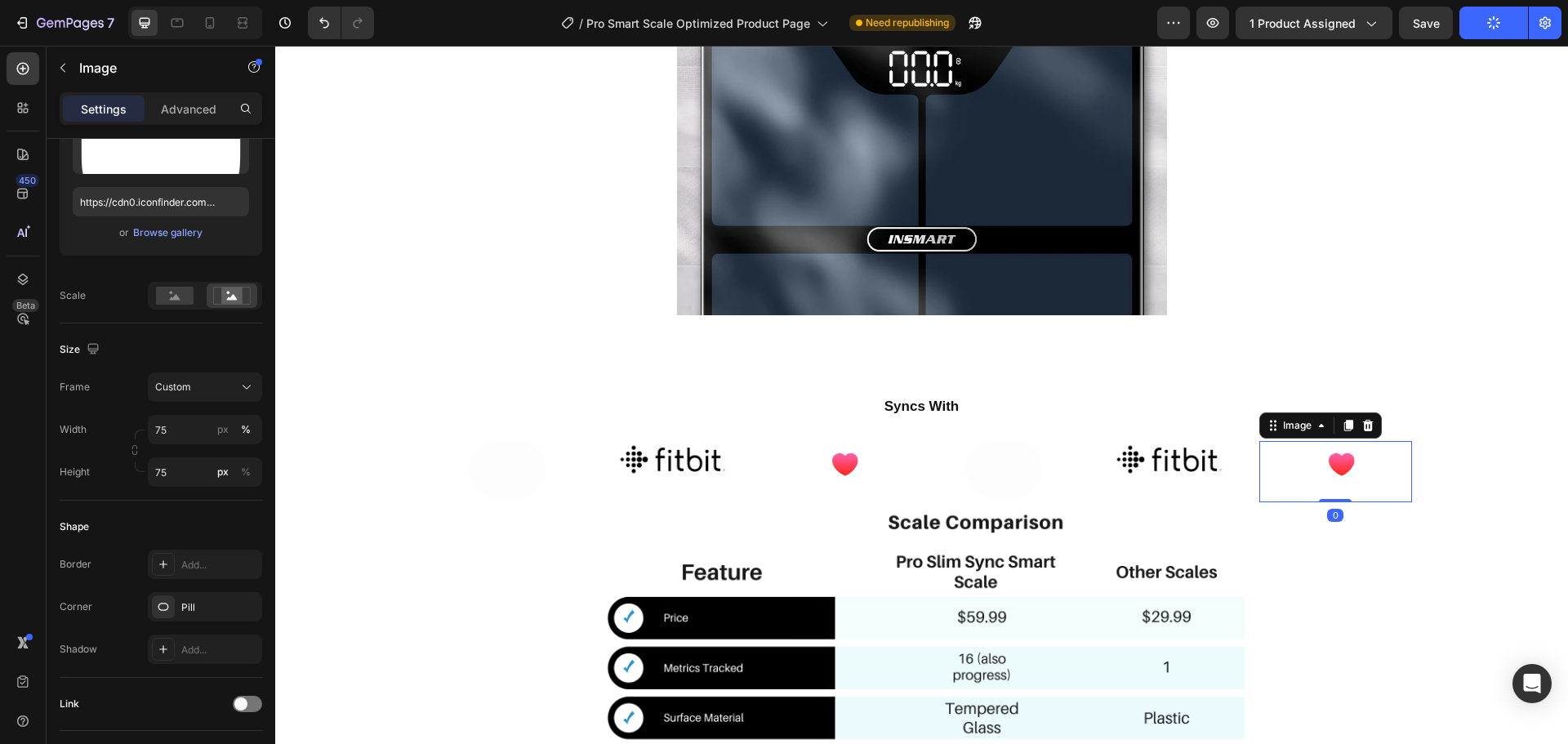 scroll, scrollTop: 0, scrollLeft: 0, axis: both 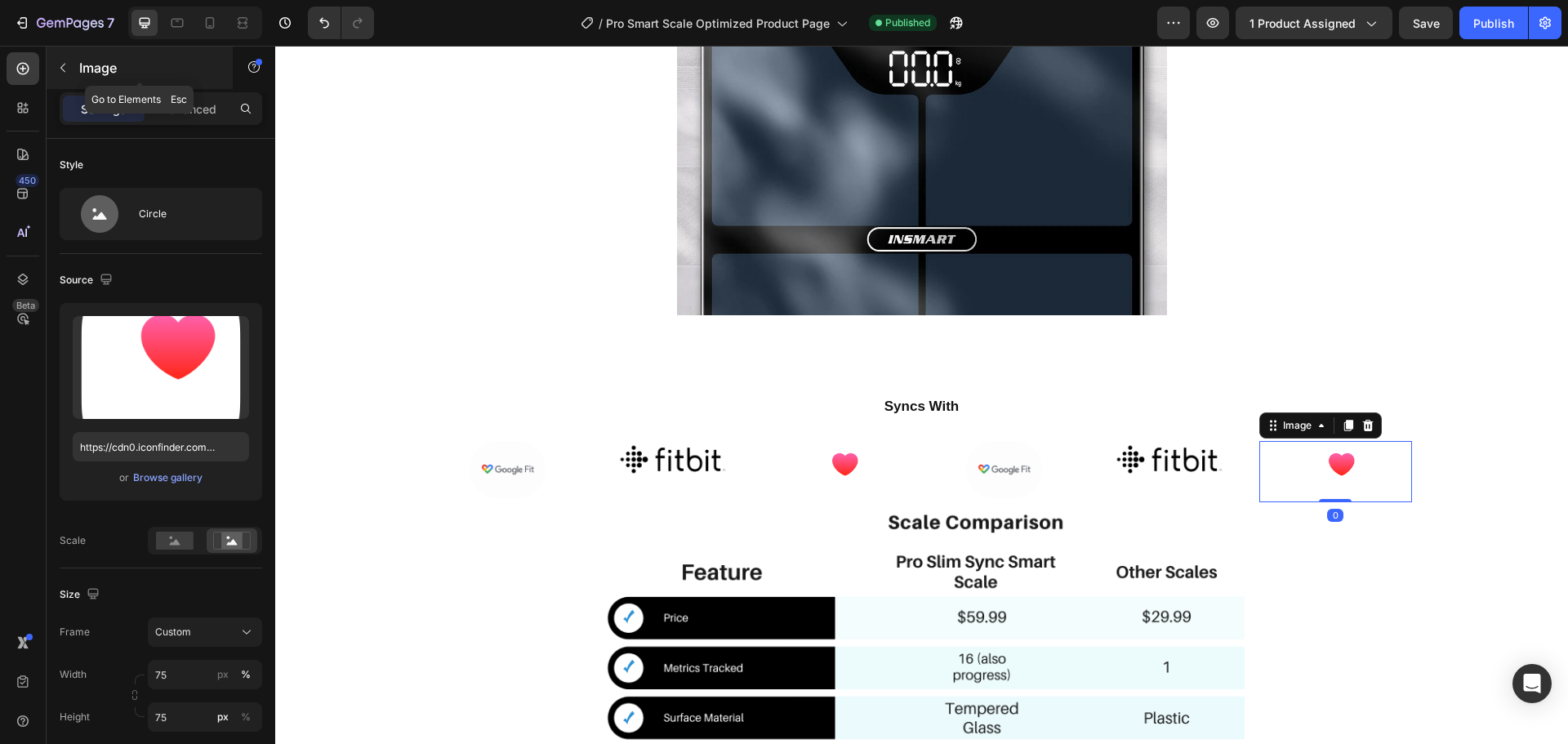 click on "Image" at bounding box center (149, 68) 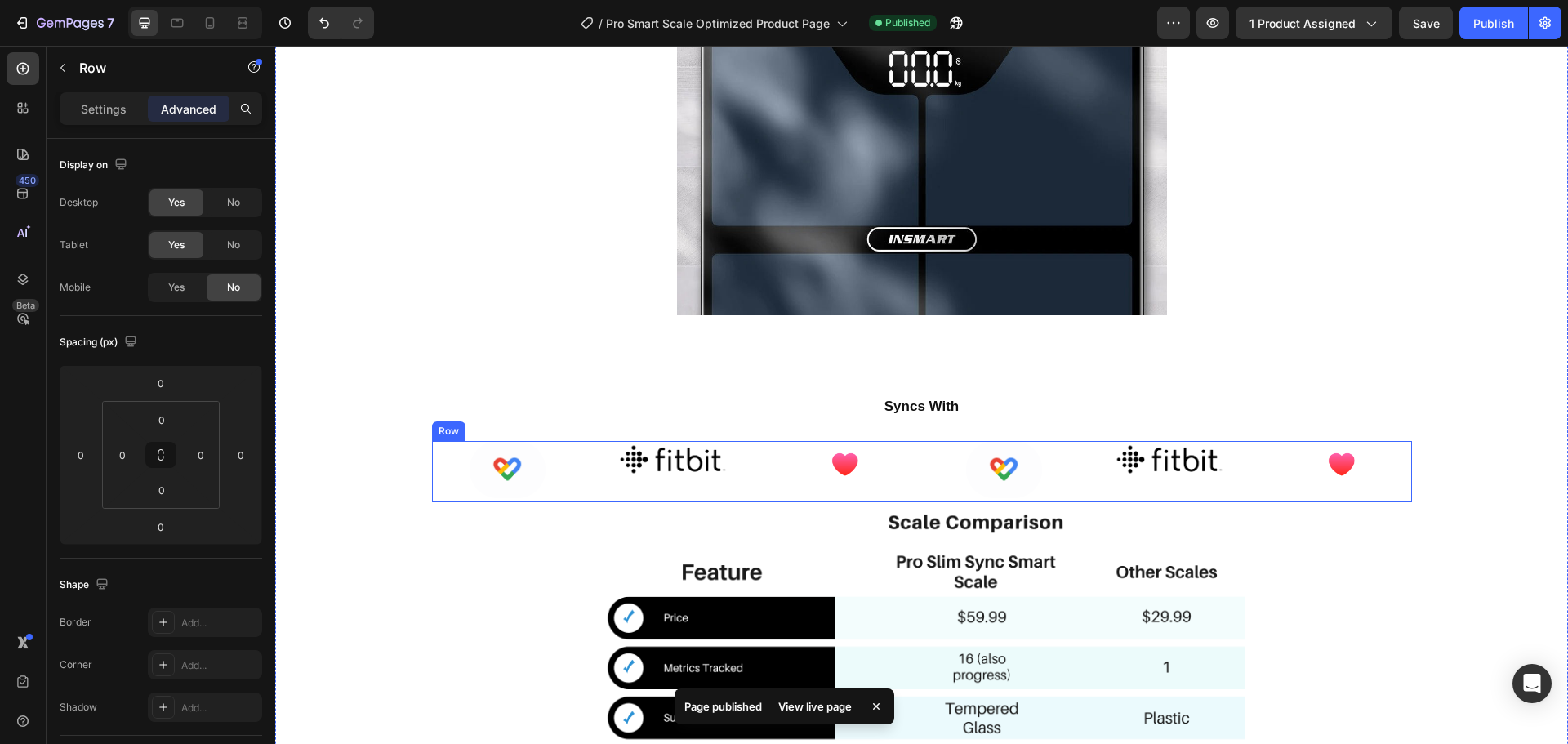 click on "Image Image Image Image Image Image Row" at bounding box center (922, 471) 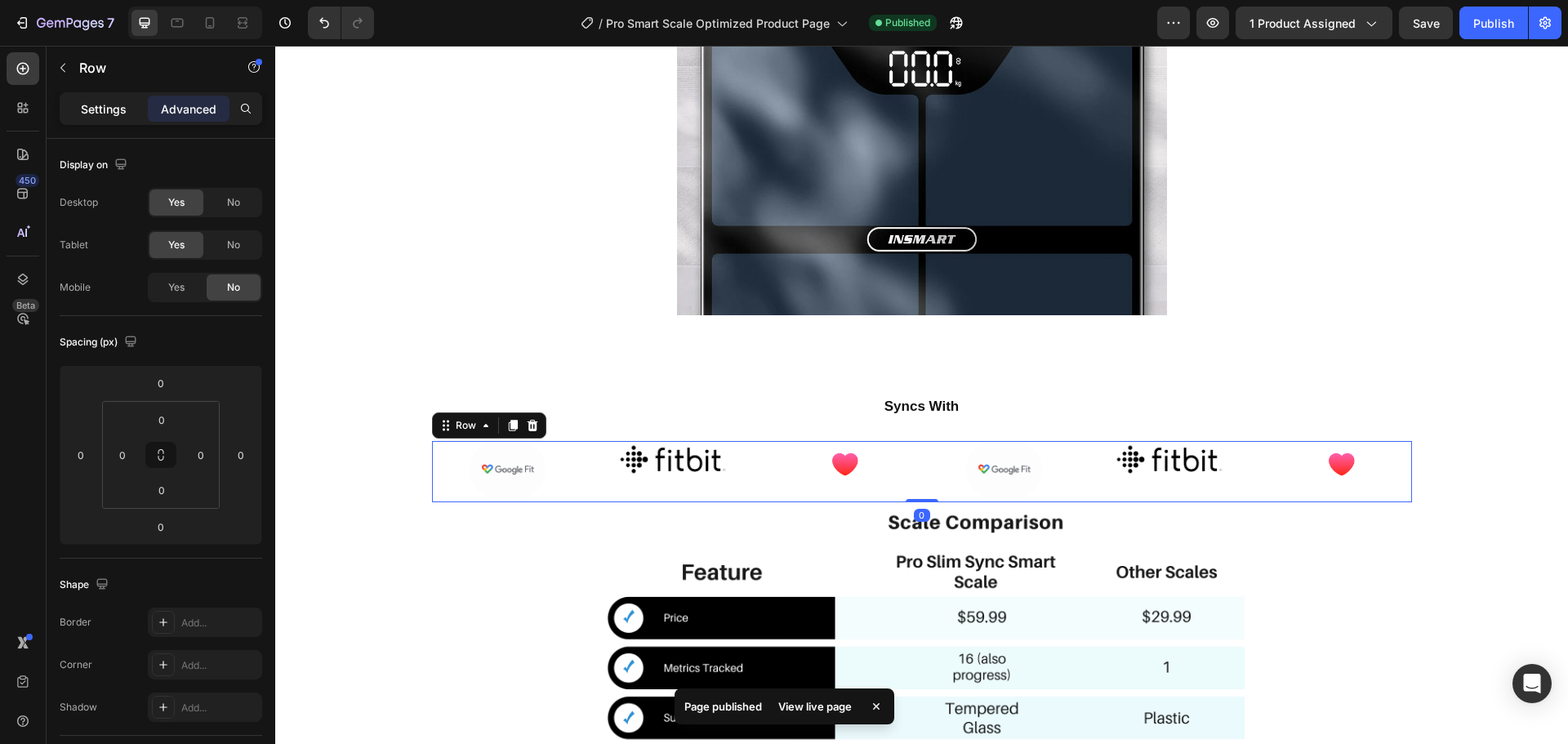 click on "Settings" 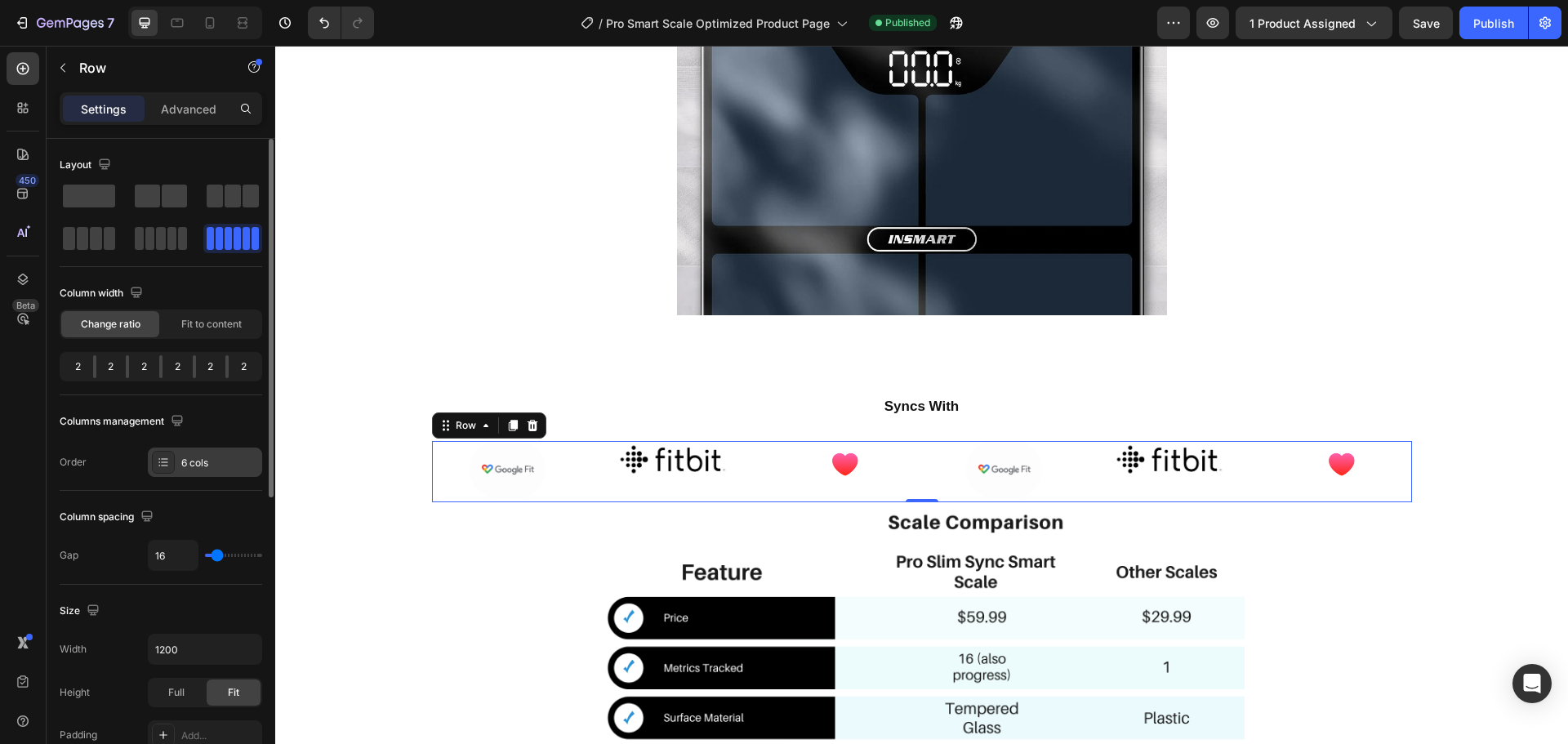 click on "6 cols" at bounding box center [220, 463] 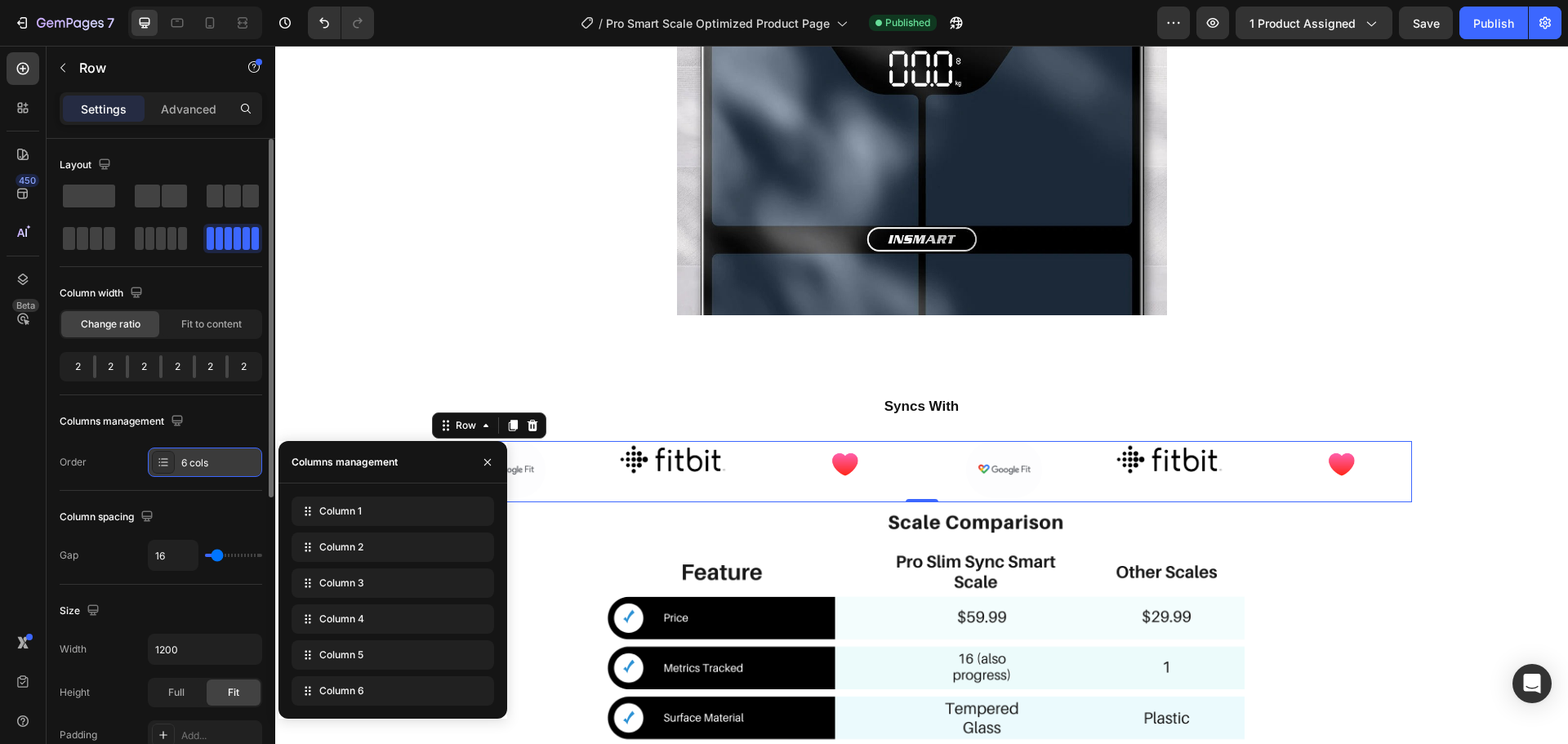 click on "6 cols" at bounding box center (220, 463) 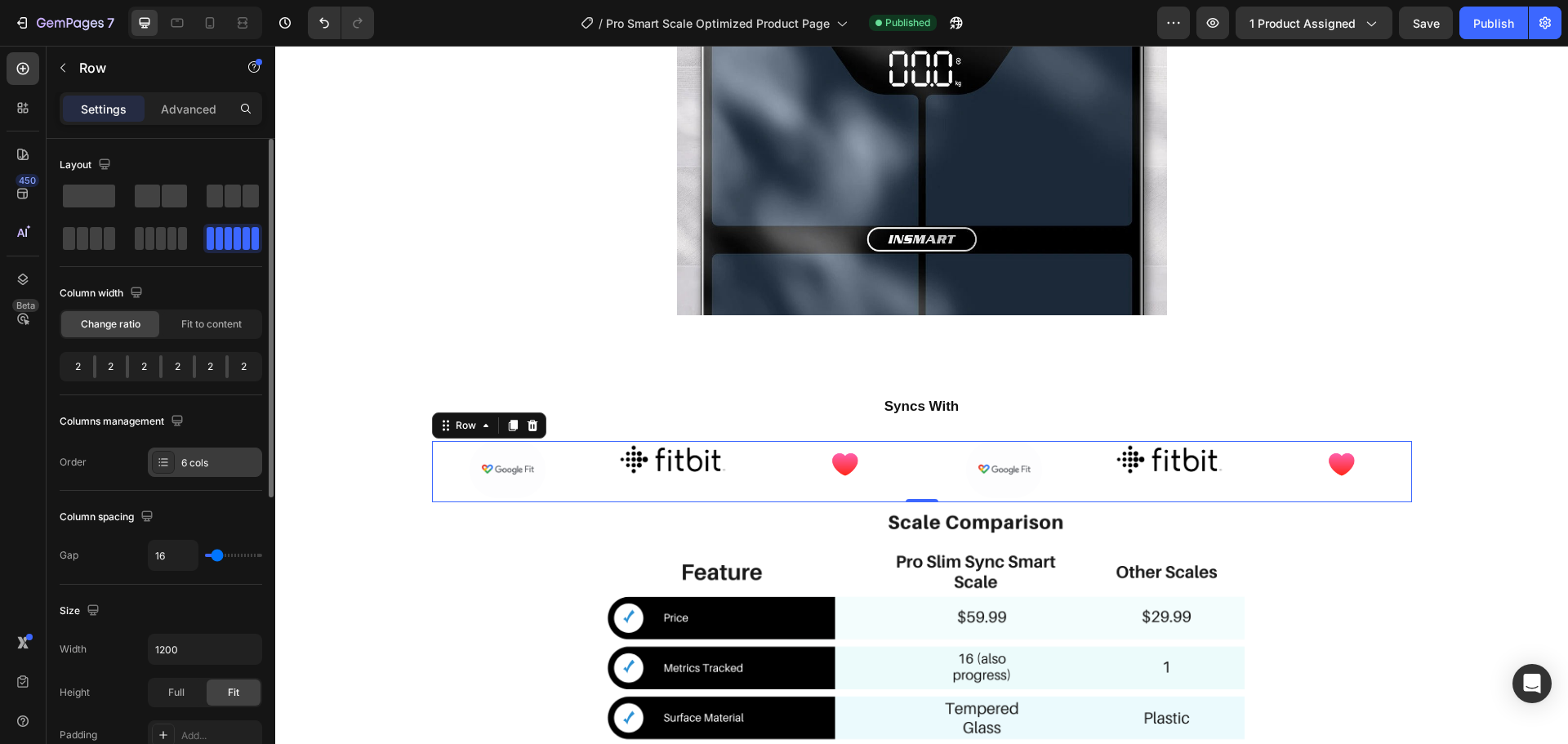 click on "6 cols" at bounding box center (220, 463) 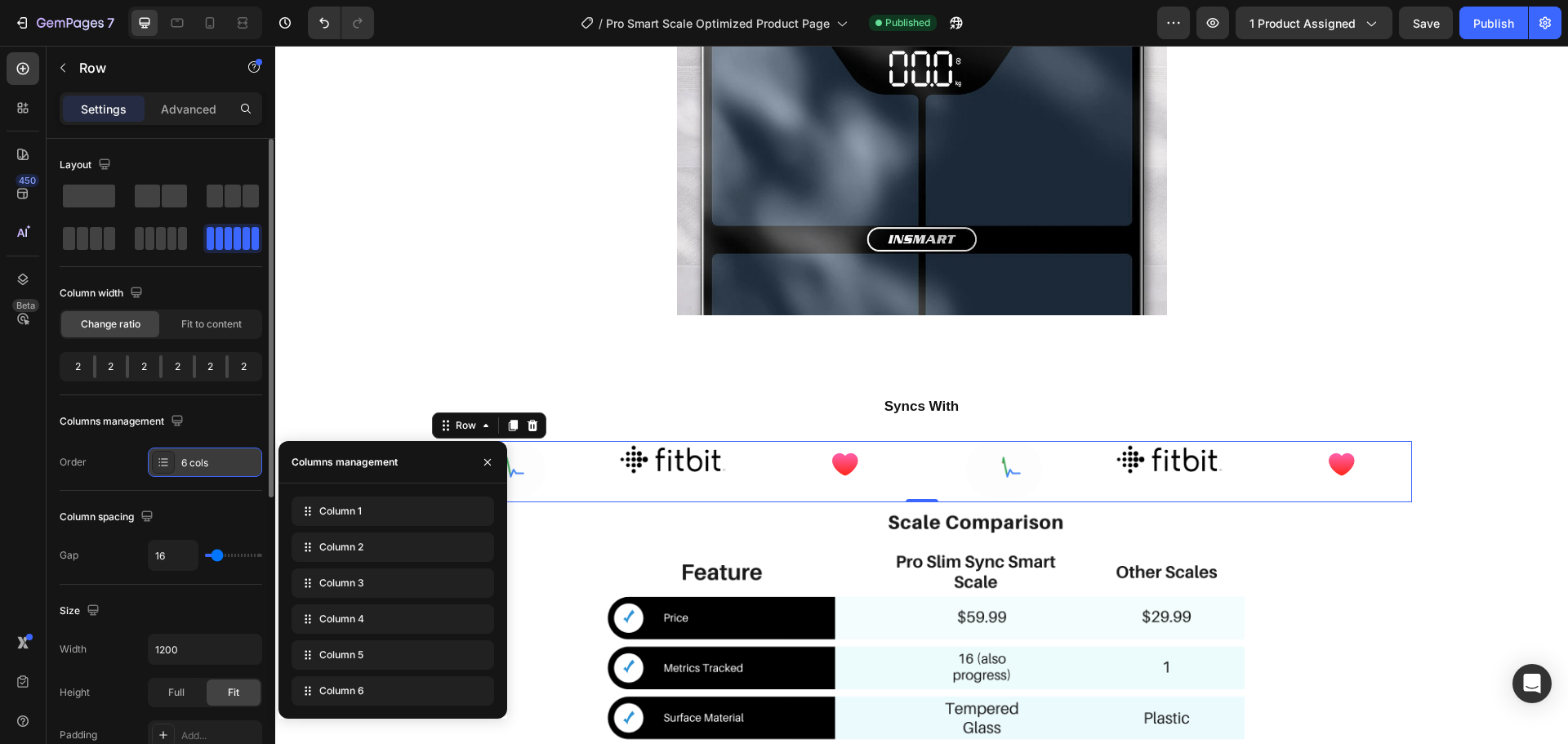click on "6 cols" at bounding box center (220, 463) 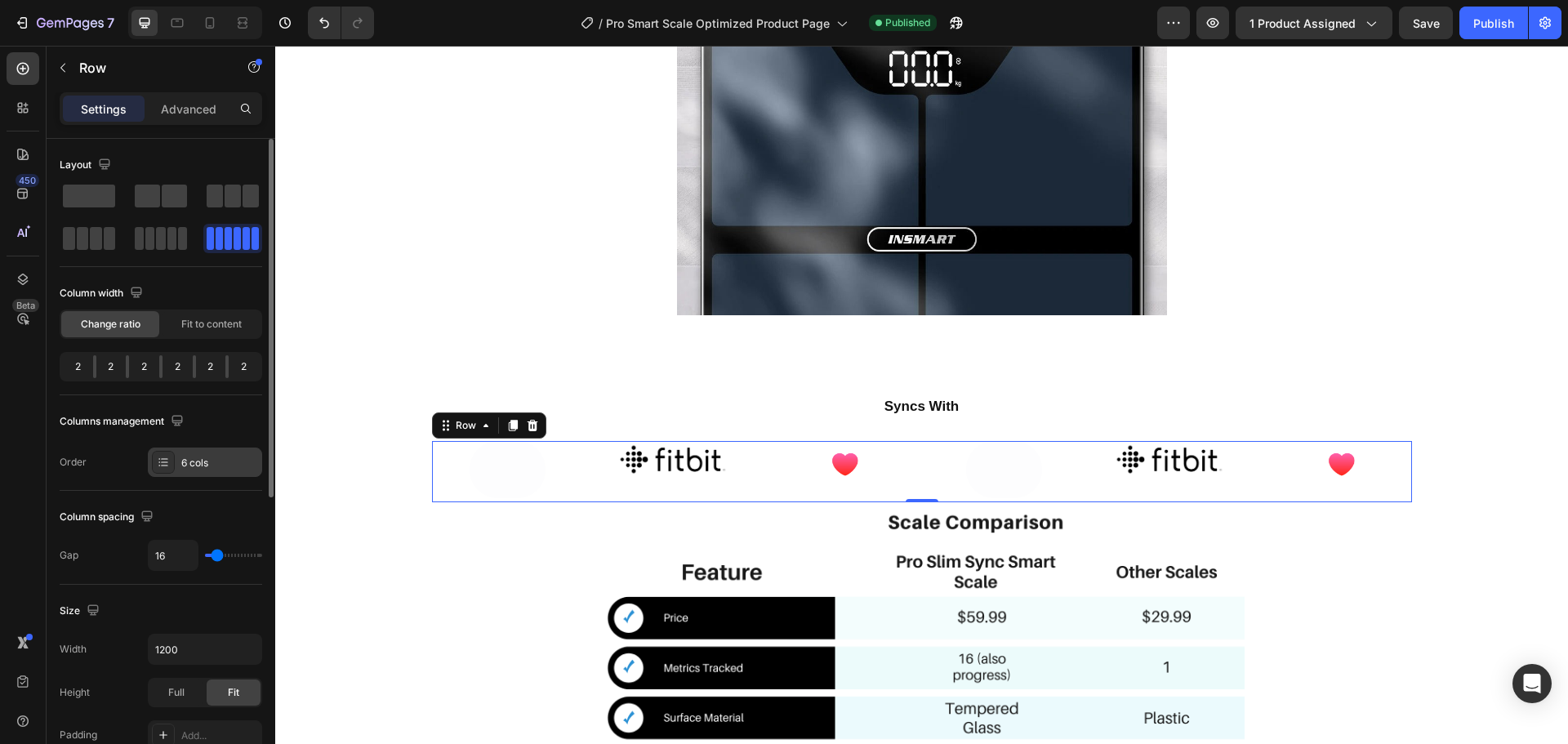 drag, startPoint x: 193, startPoint y: 459, endPoint x: 185, endPoint y: 460, distance: 8.062258 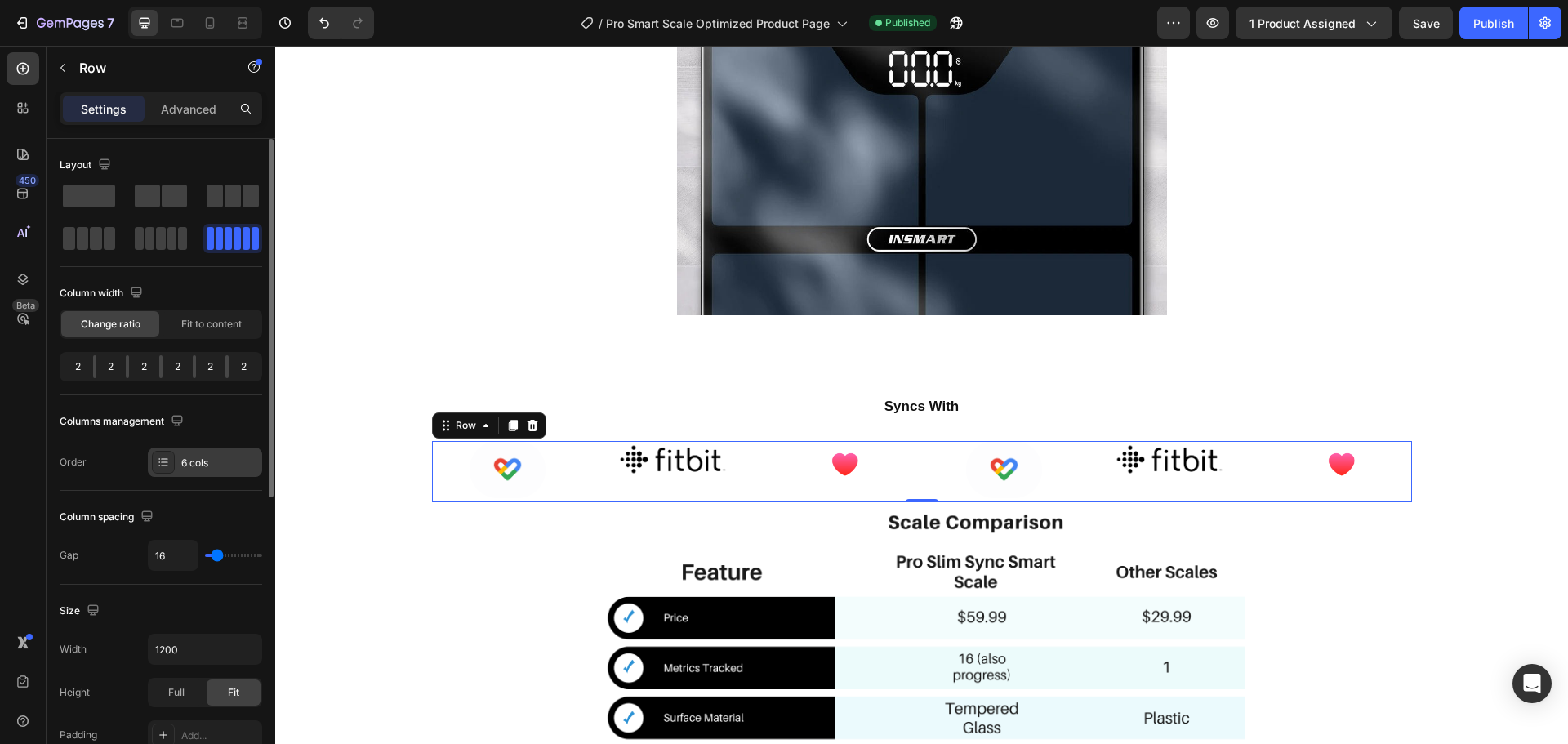 click on "6 cols" at bounding box center (220, 463) 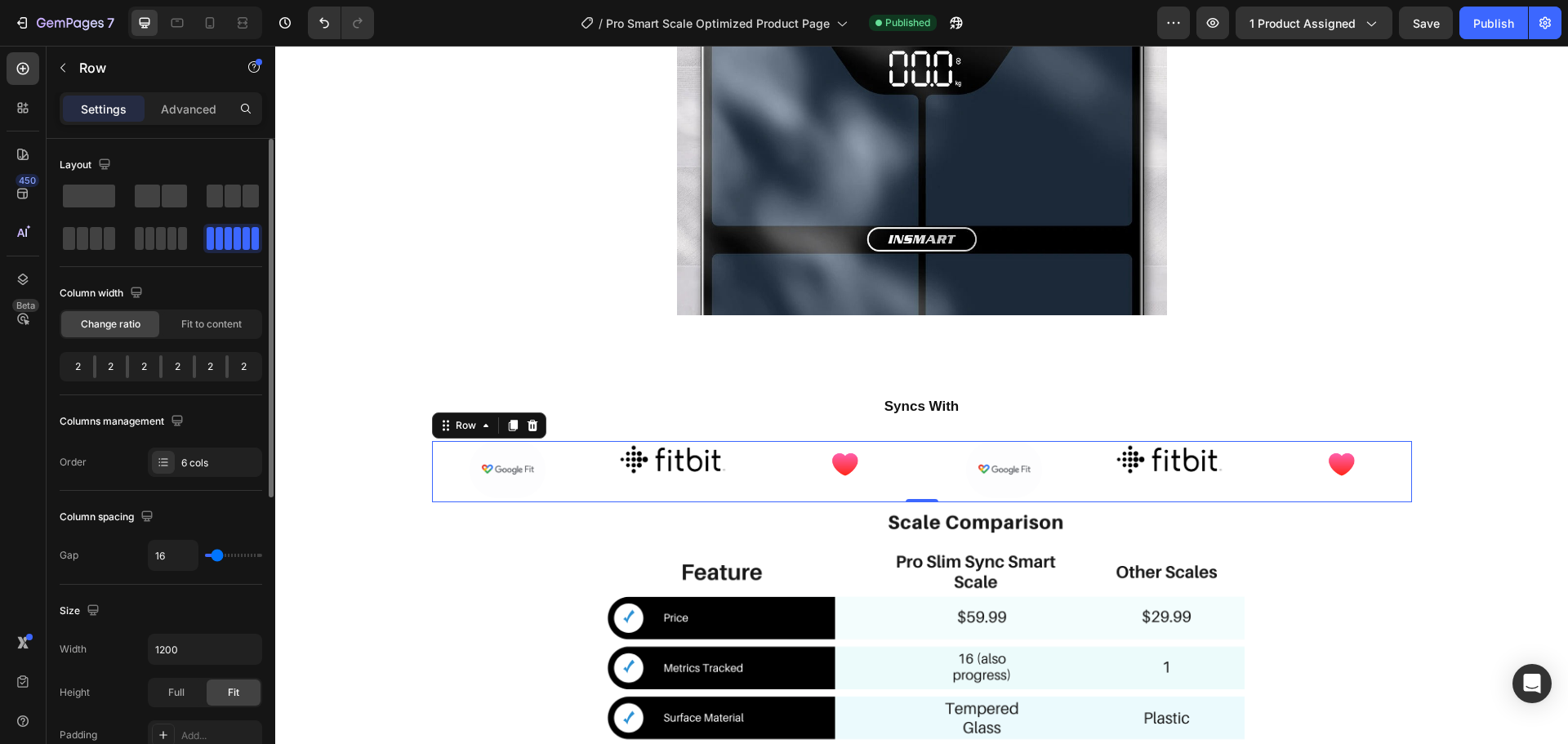 click on "2" 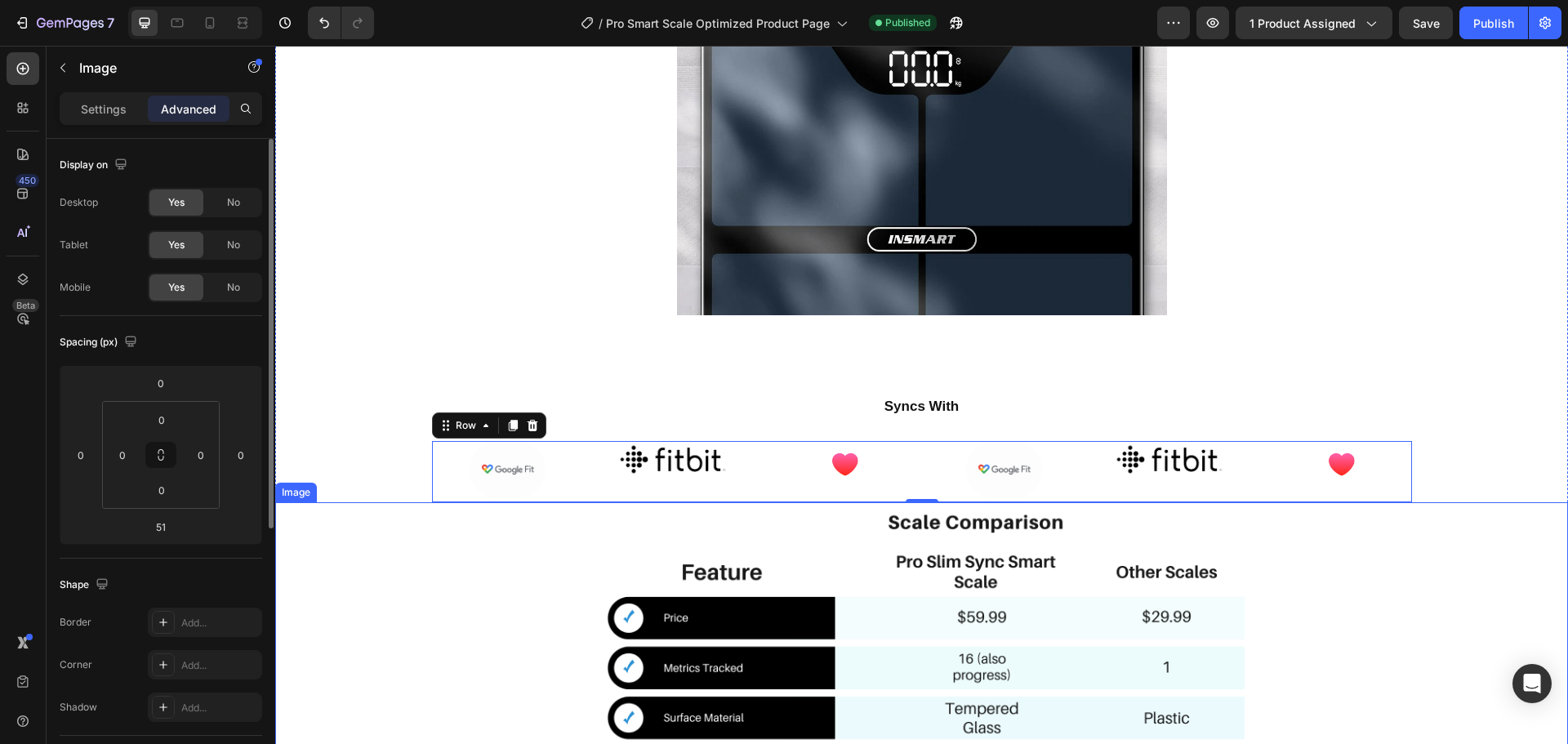 click at bounding box center [921, 674] 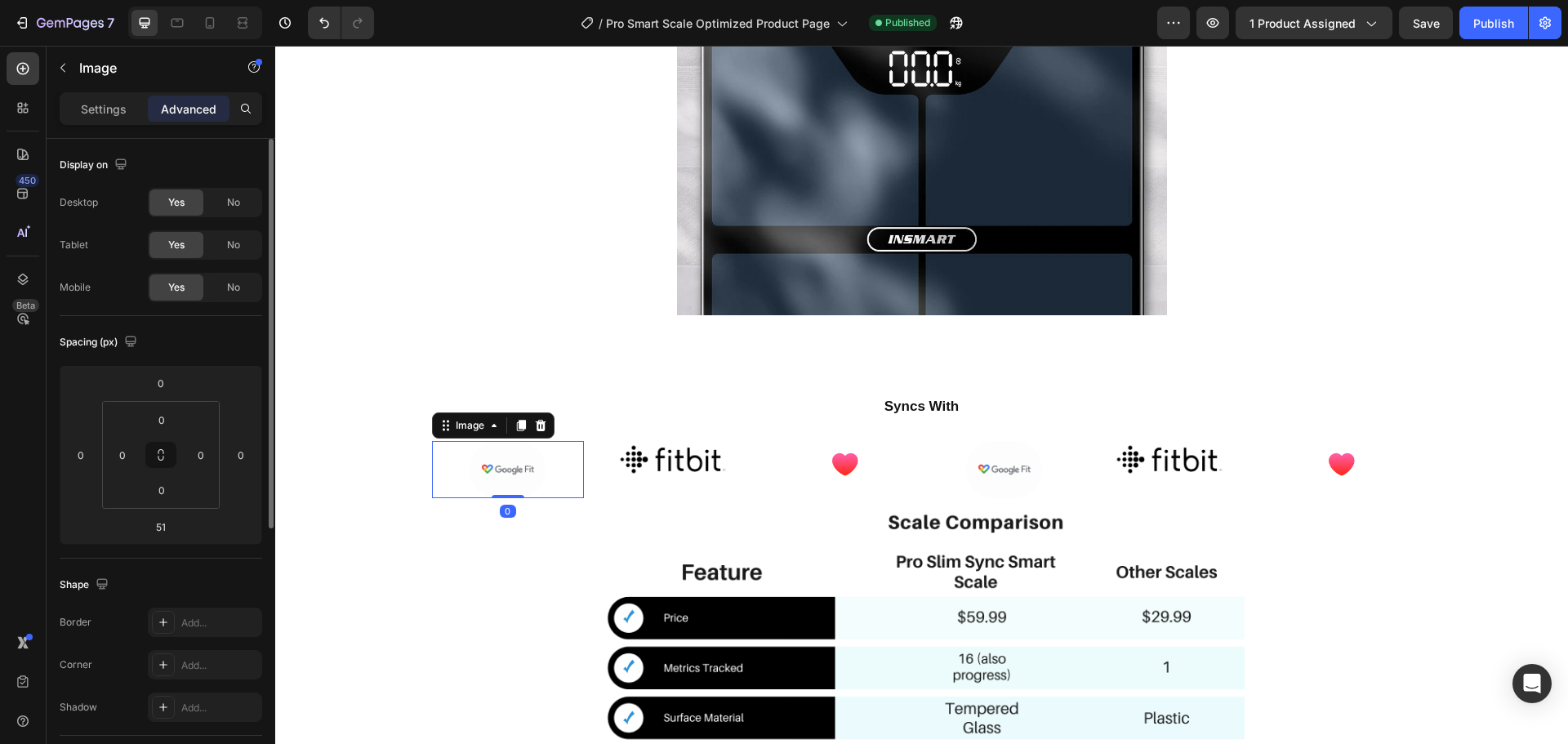 click at bounding box center [508, 470] 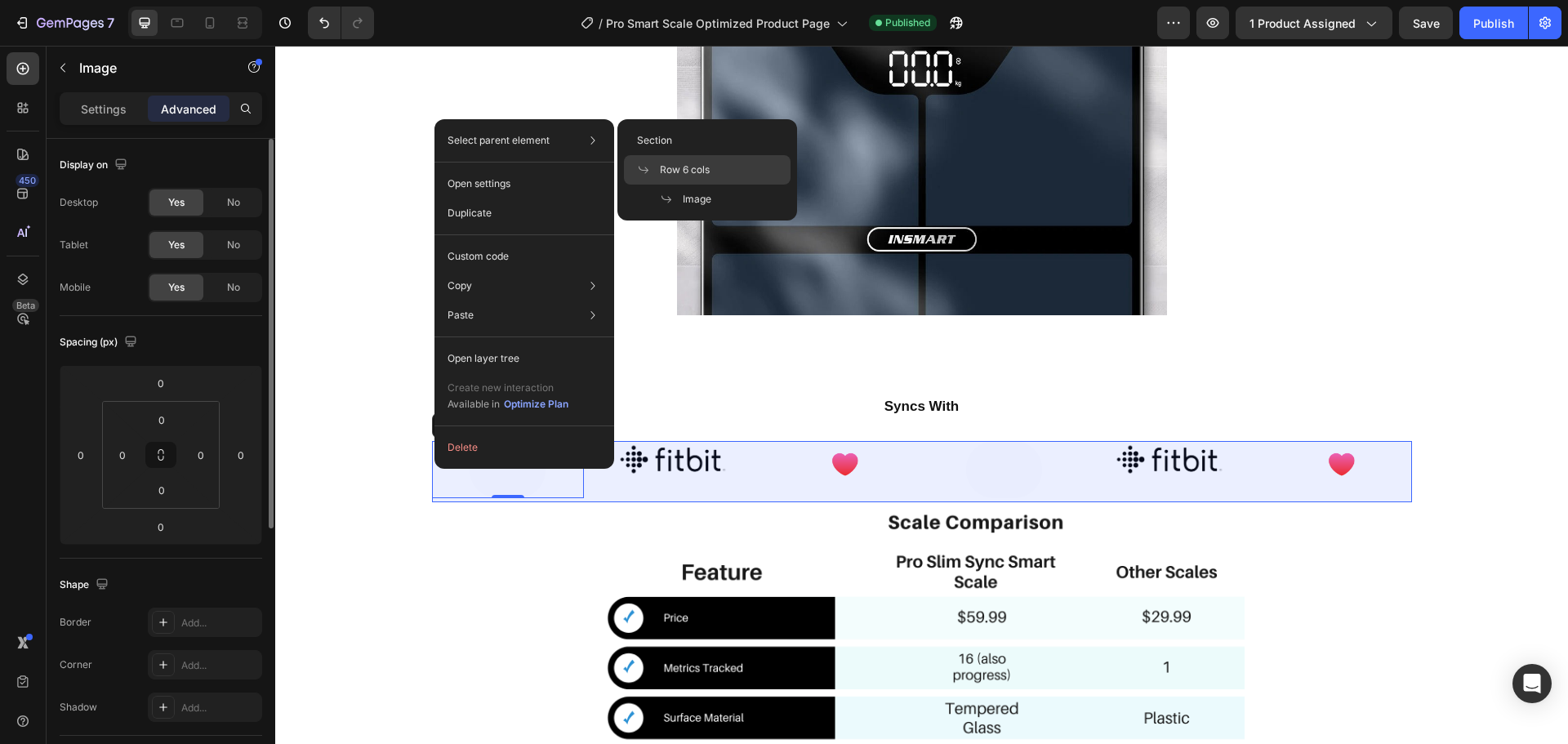 click on "Row 6 cols" at bounding box center (684, 170) 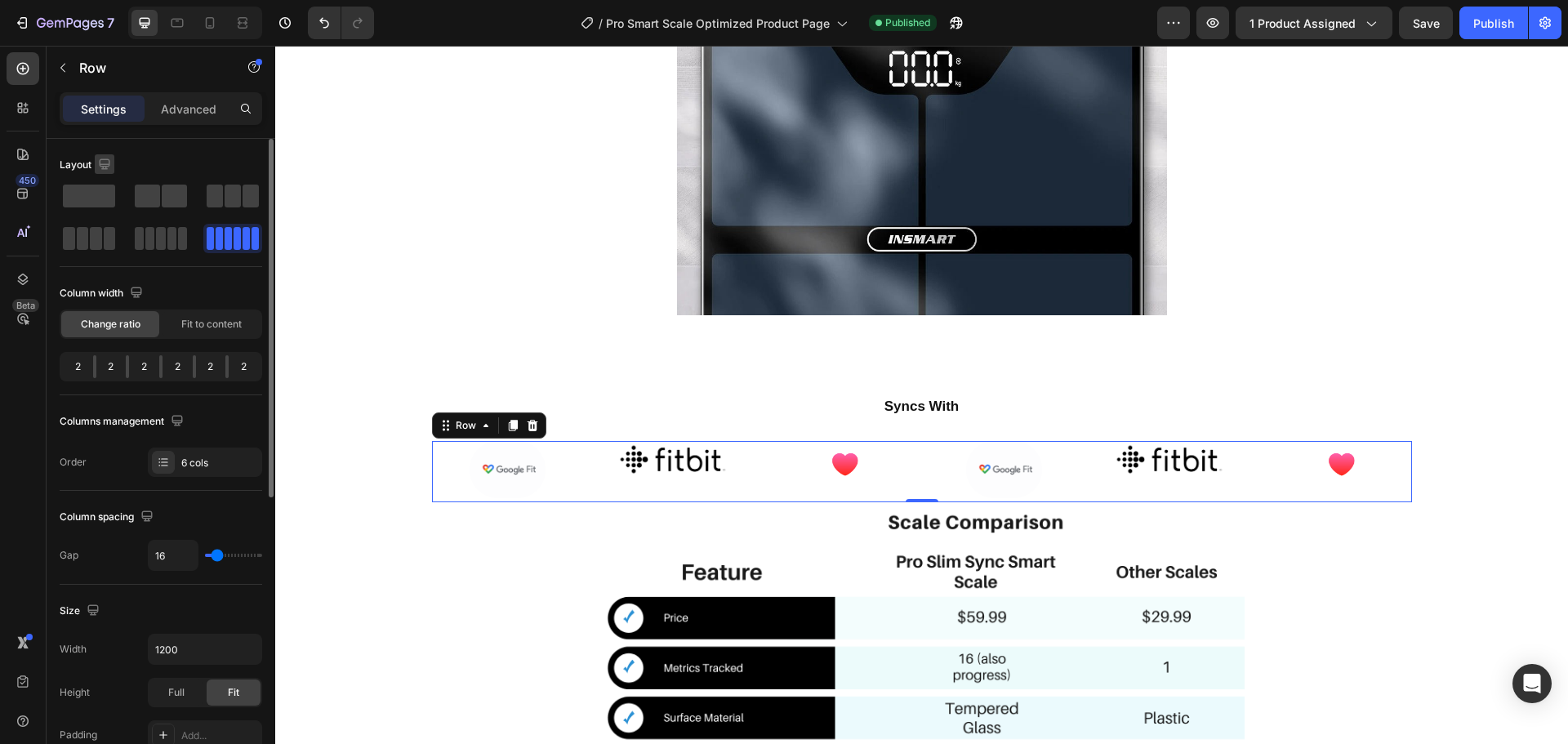 click 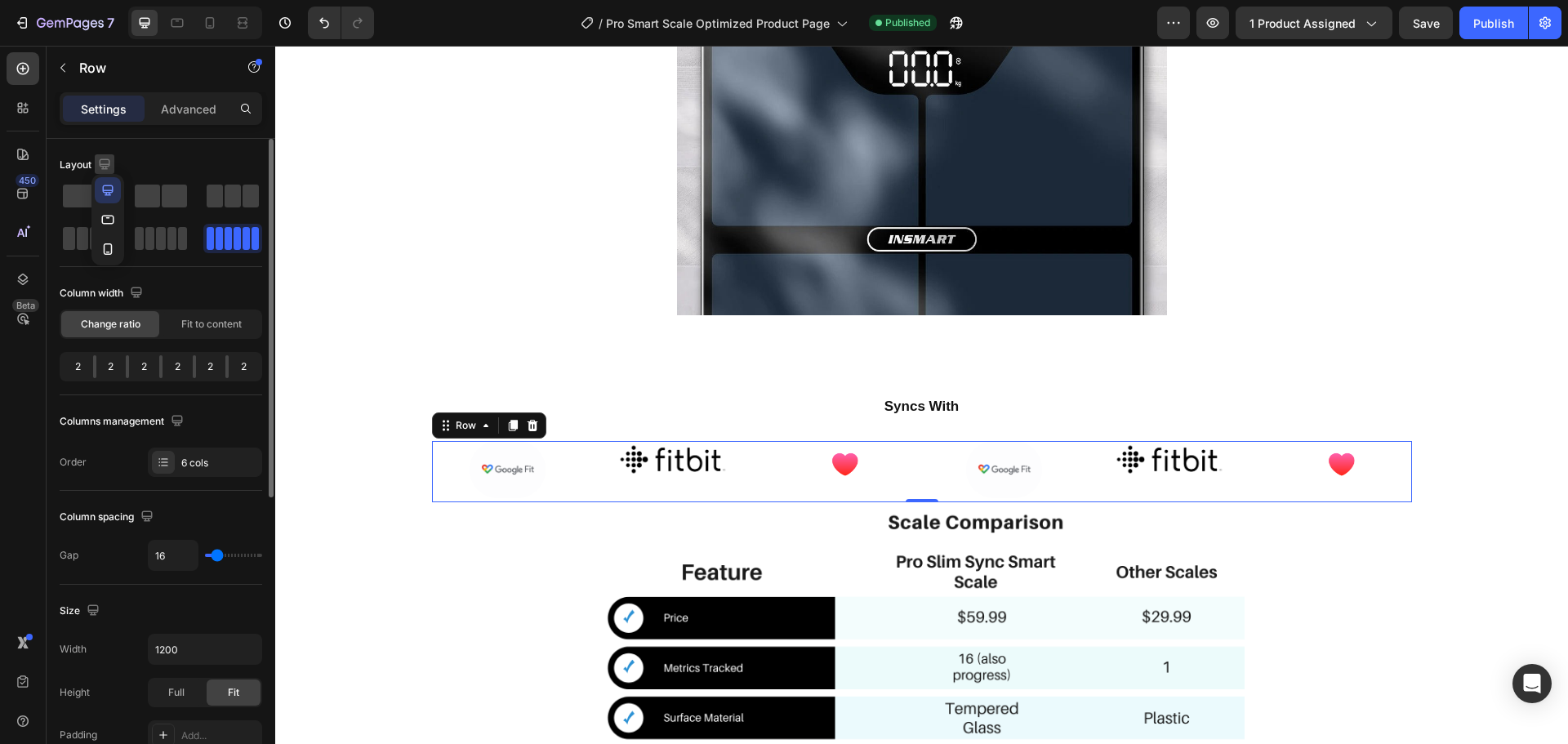 click 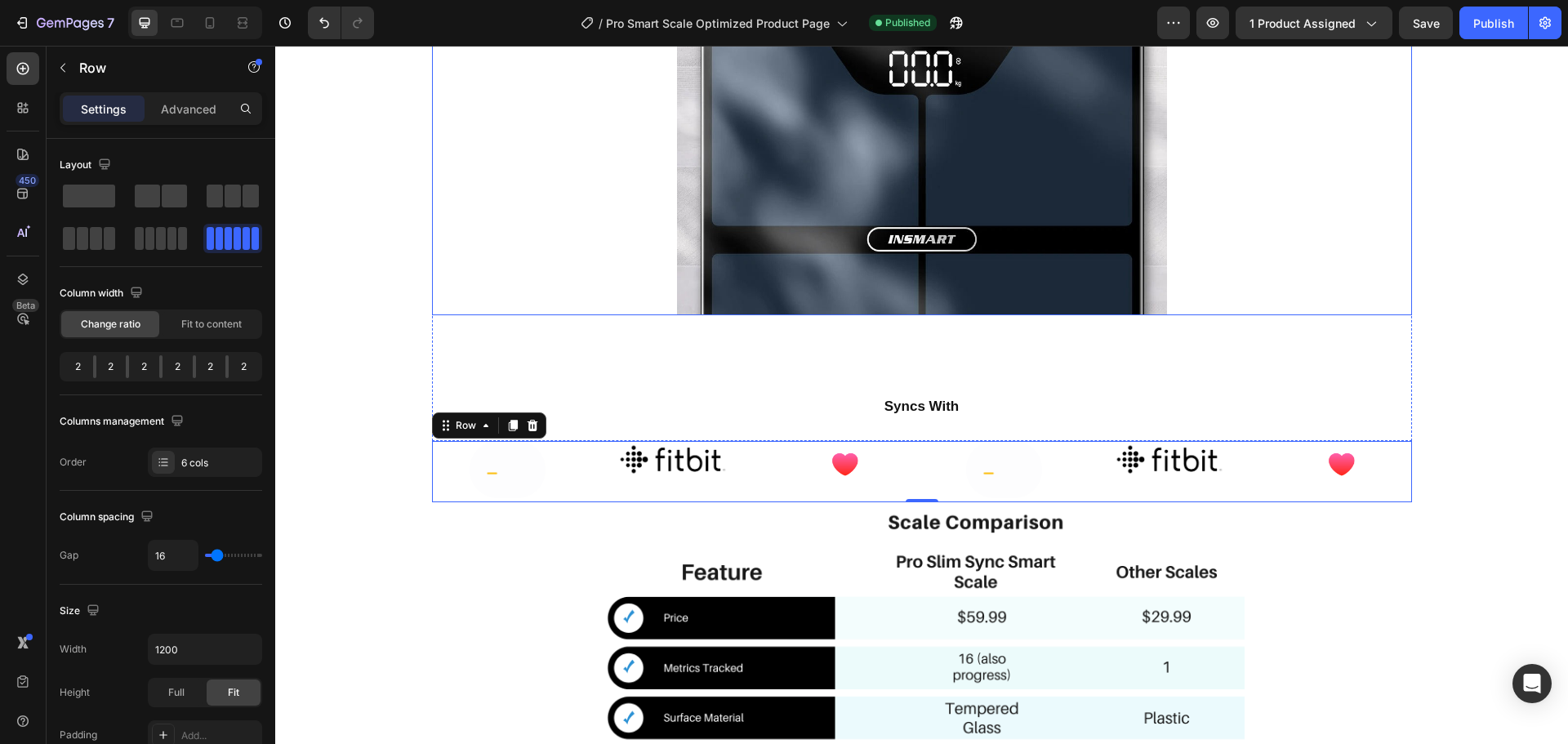 click at bounding box center [922, 70] 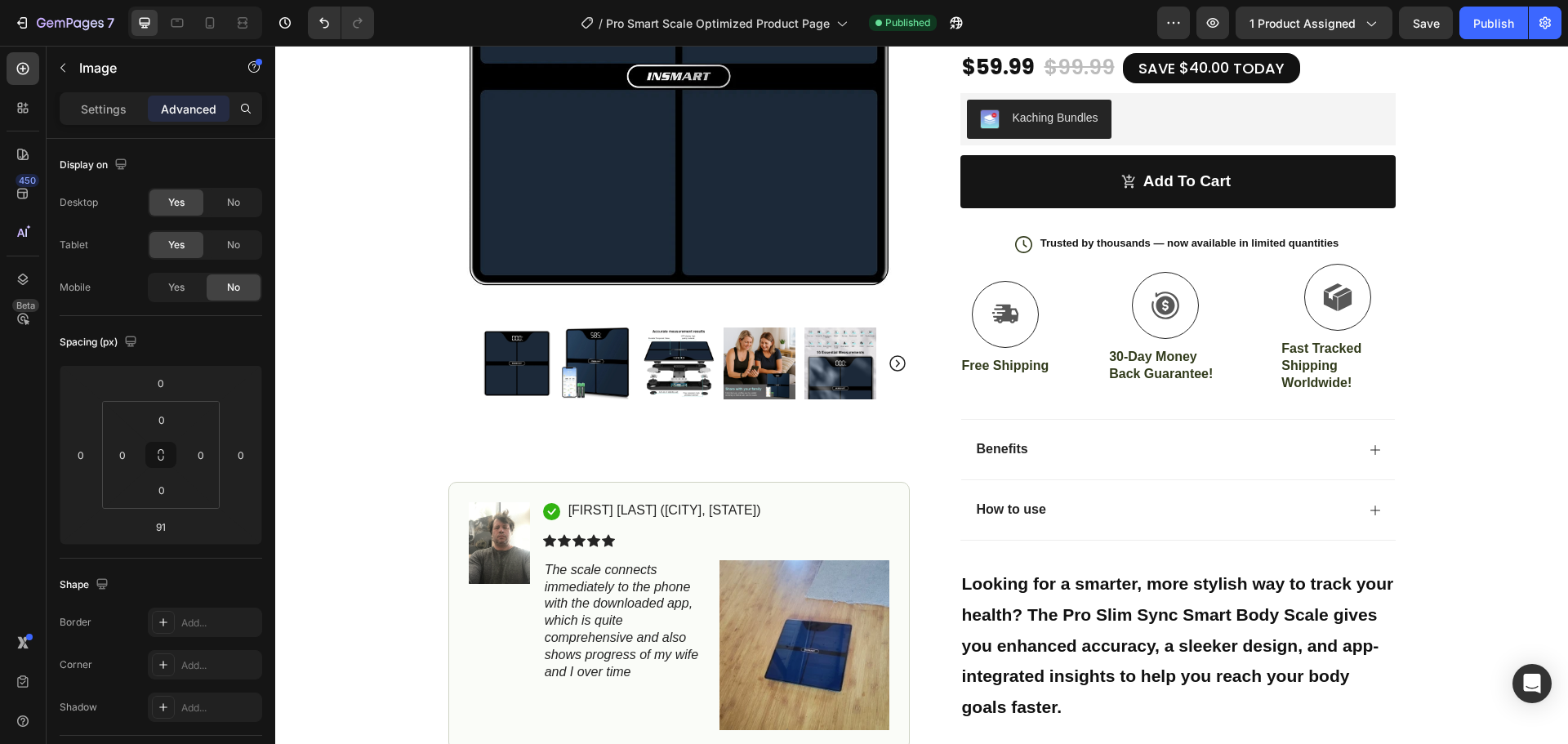 scroll, scrollTop: 0, scrollLeft: 0, axis: both 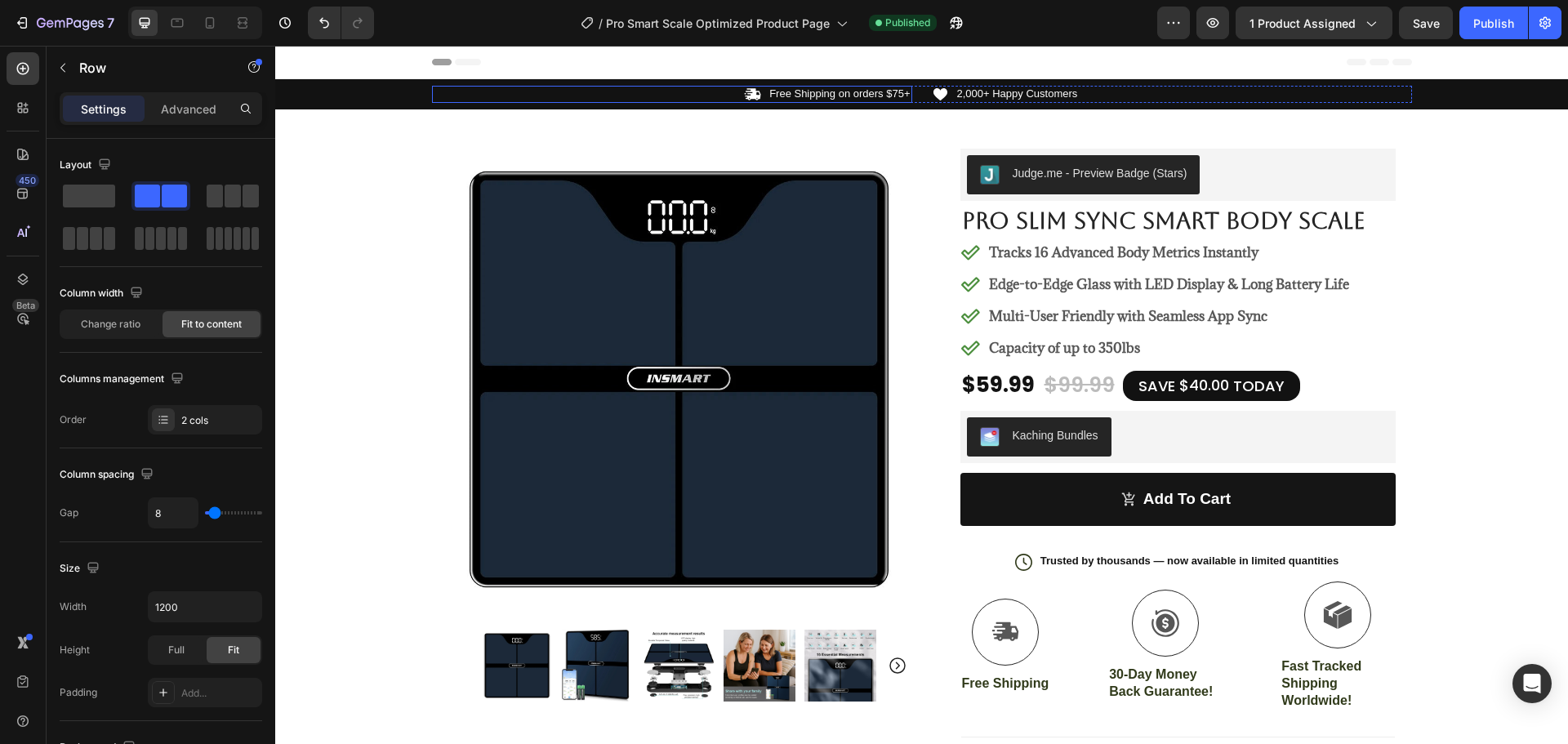 click on "Icon Free Shipping on orders $75+ Text Block Row" at bounding box center (672, 94) 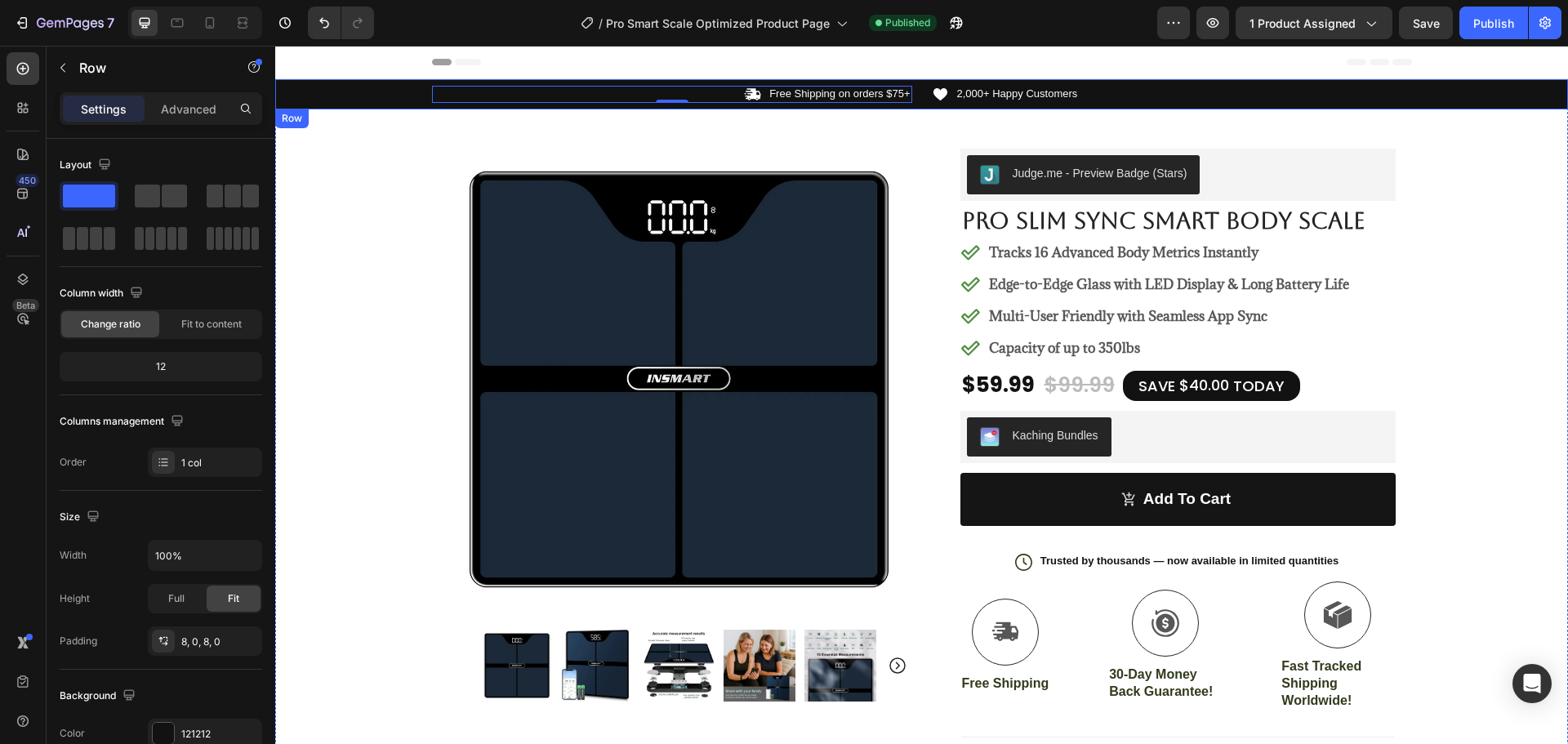 click on "Icon Free Shipping on orders $75+ Text Block Row   0
Icon 2,000+ Happy Customers Text Block Row Carousel" at bounding box center (921, 94) 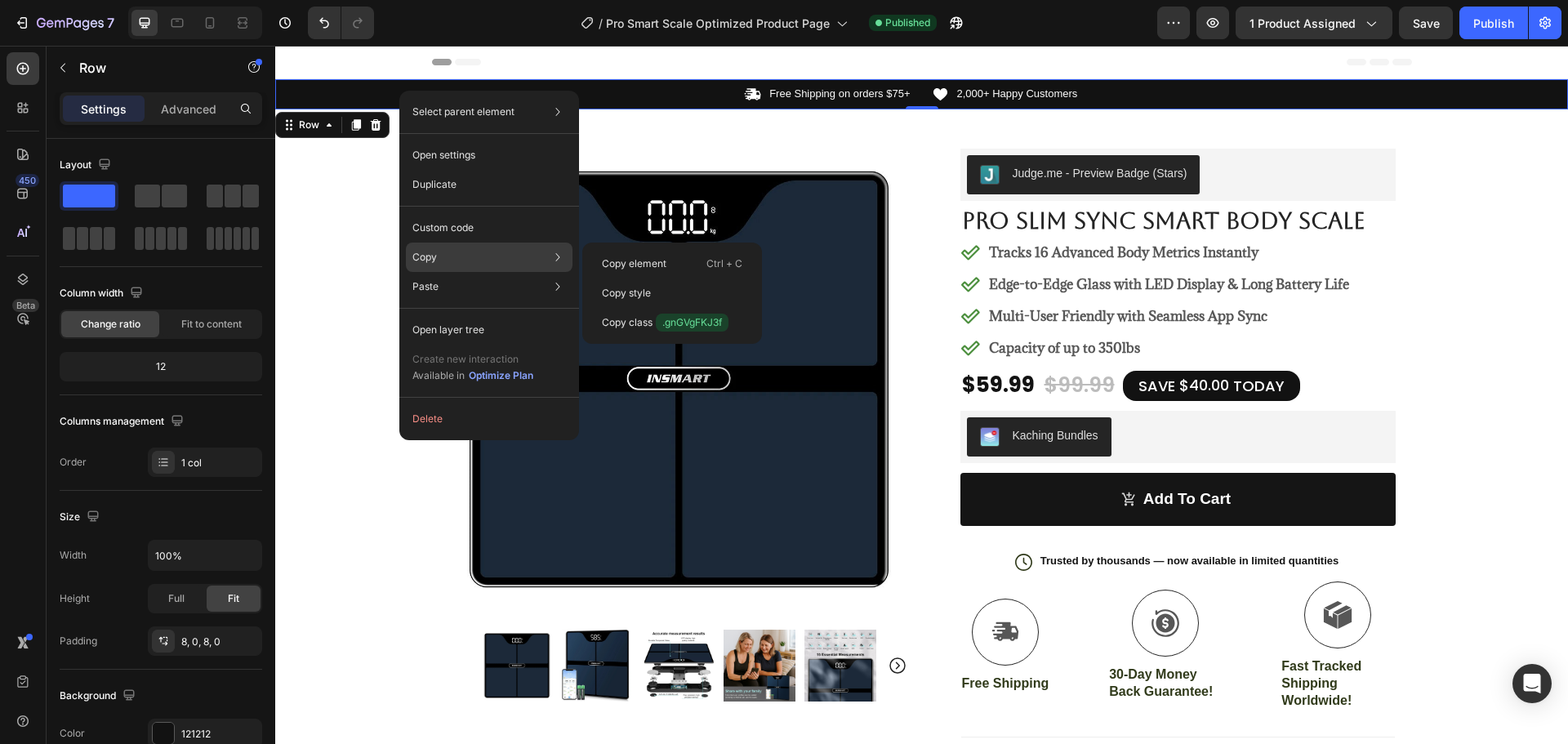 click on "Copy Copy element  Ctrl + C Copy style  Copy class  .gnGVgFKJ3f" 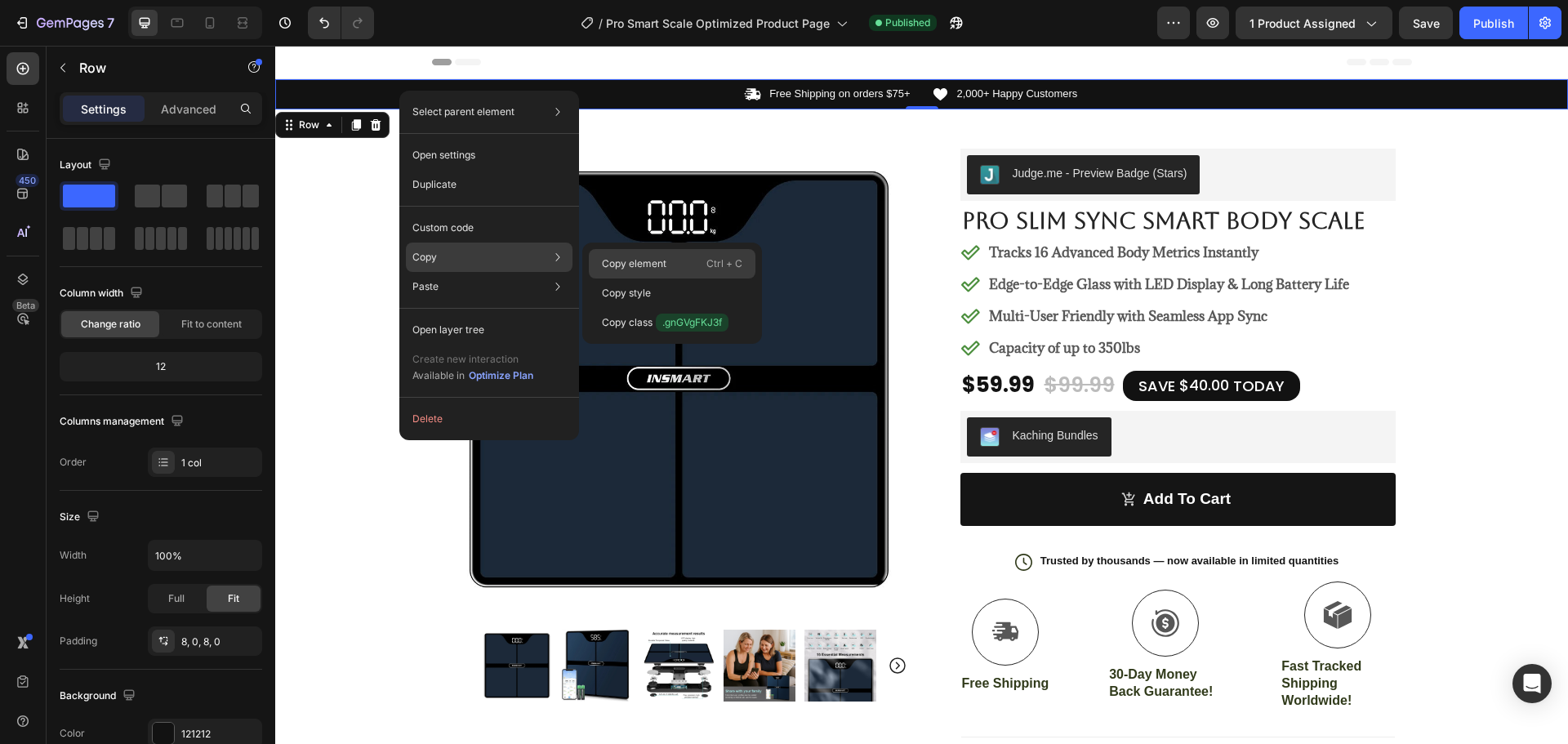 click on "Copy element" at bounding box center [634, 264] 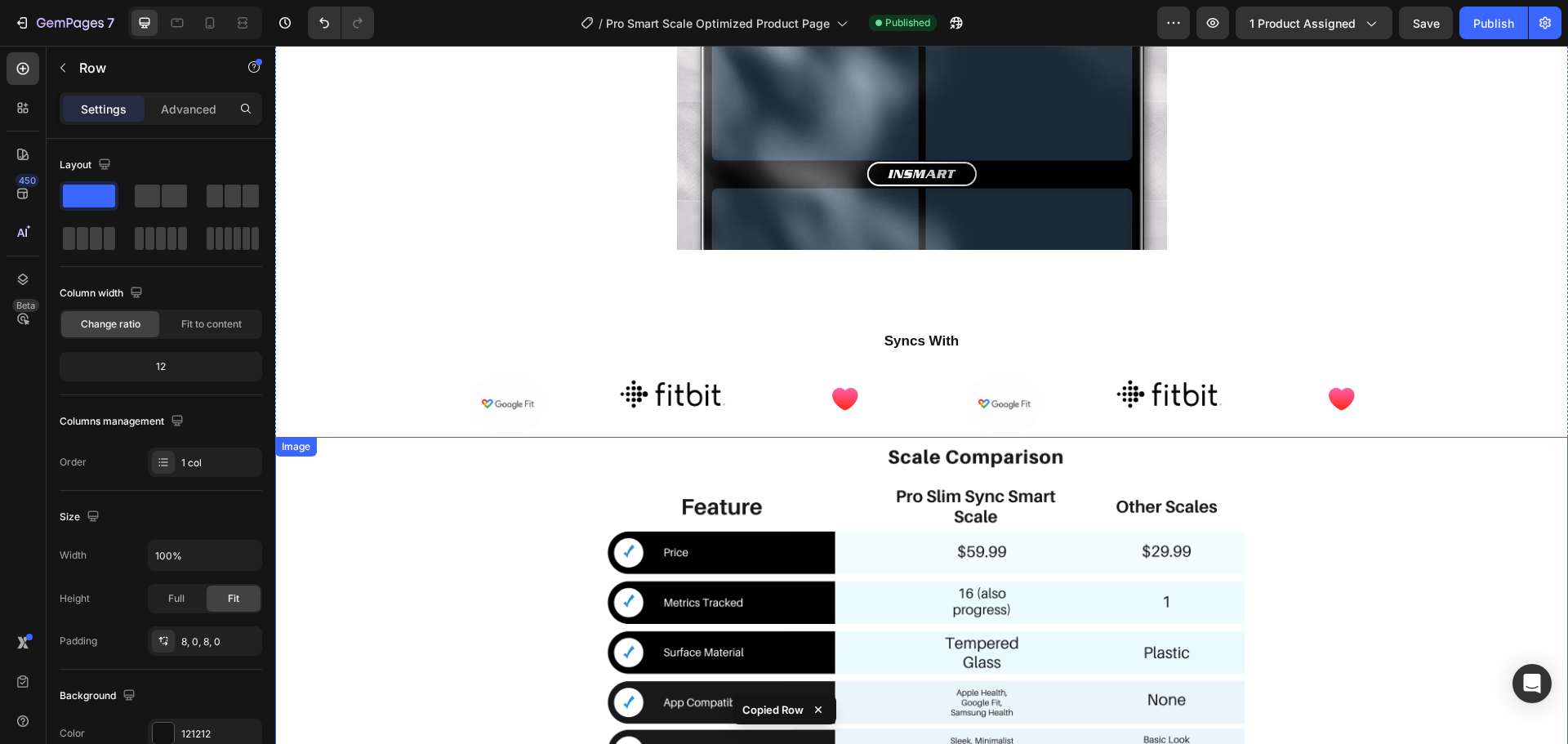 scroll, scrollTop: 2205, scrollLeft: 0, axis: vertical 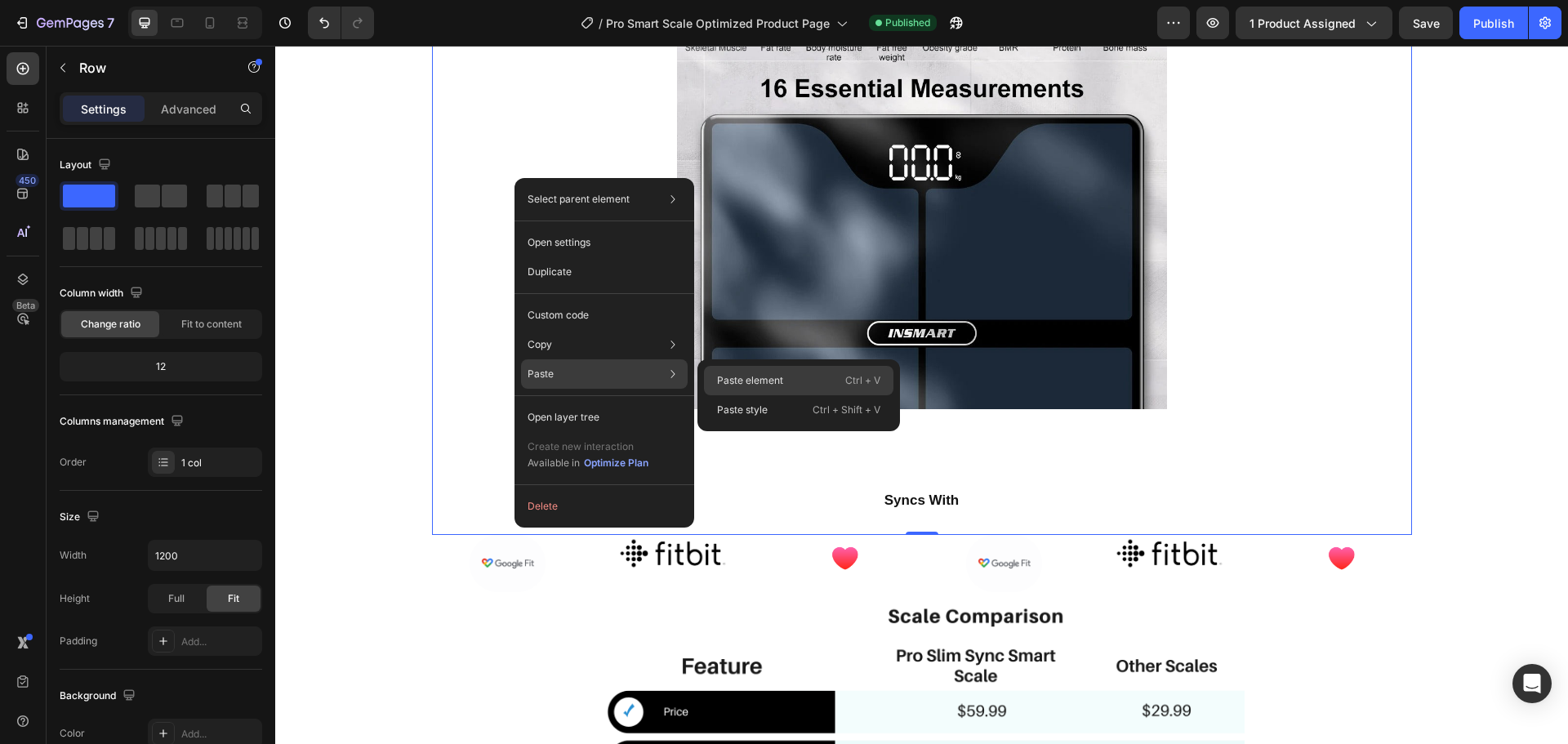 click on "Paste element" at bounding box center (750, 381) 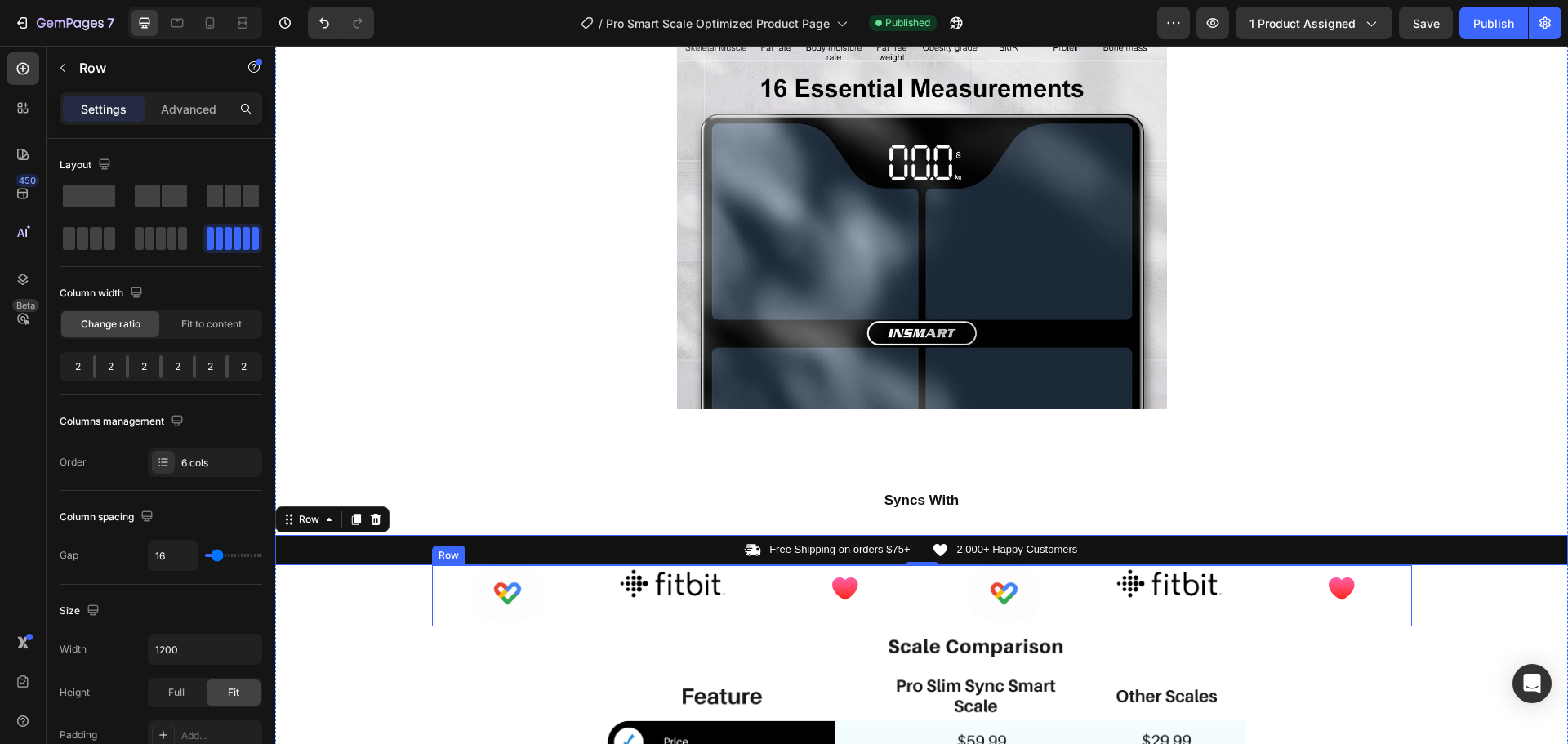 click on "Image" at bounding box center (673, 595) 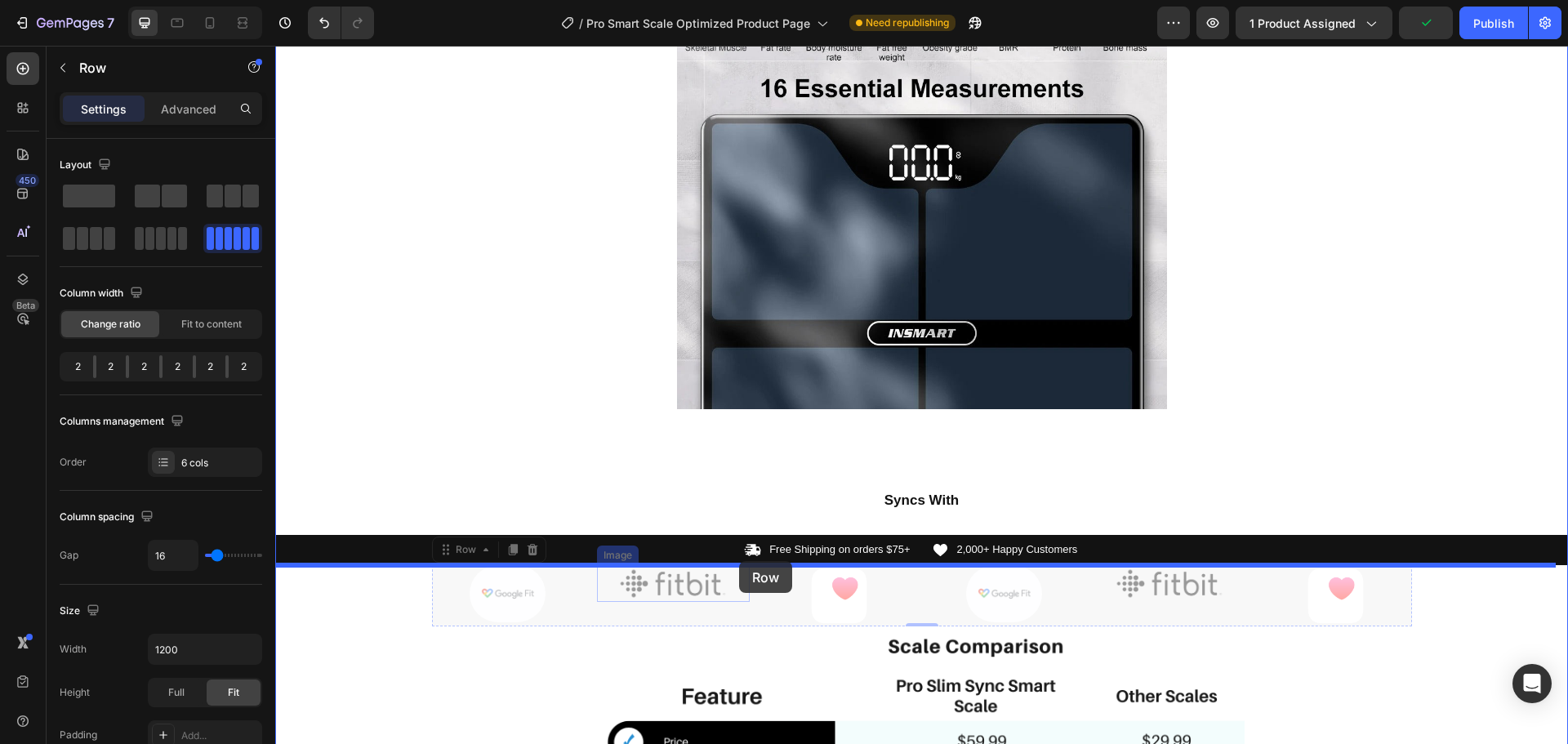 drag, startPoint x: 651, startPoint y: 613, endPoint x: 739, endPoint y: 561, distance: 102.21546 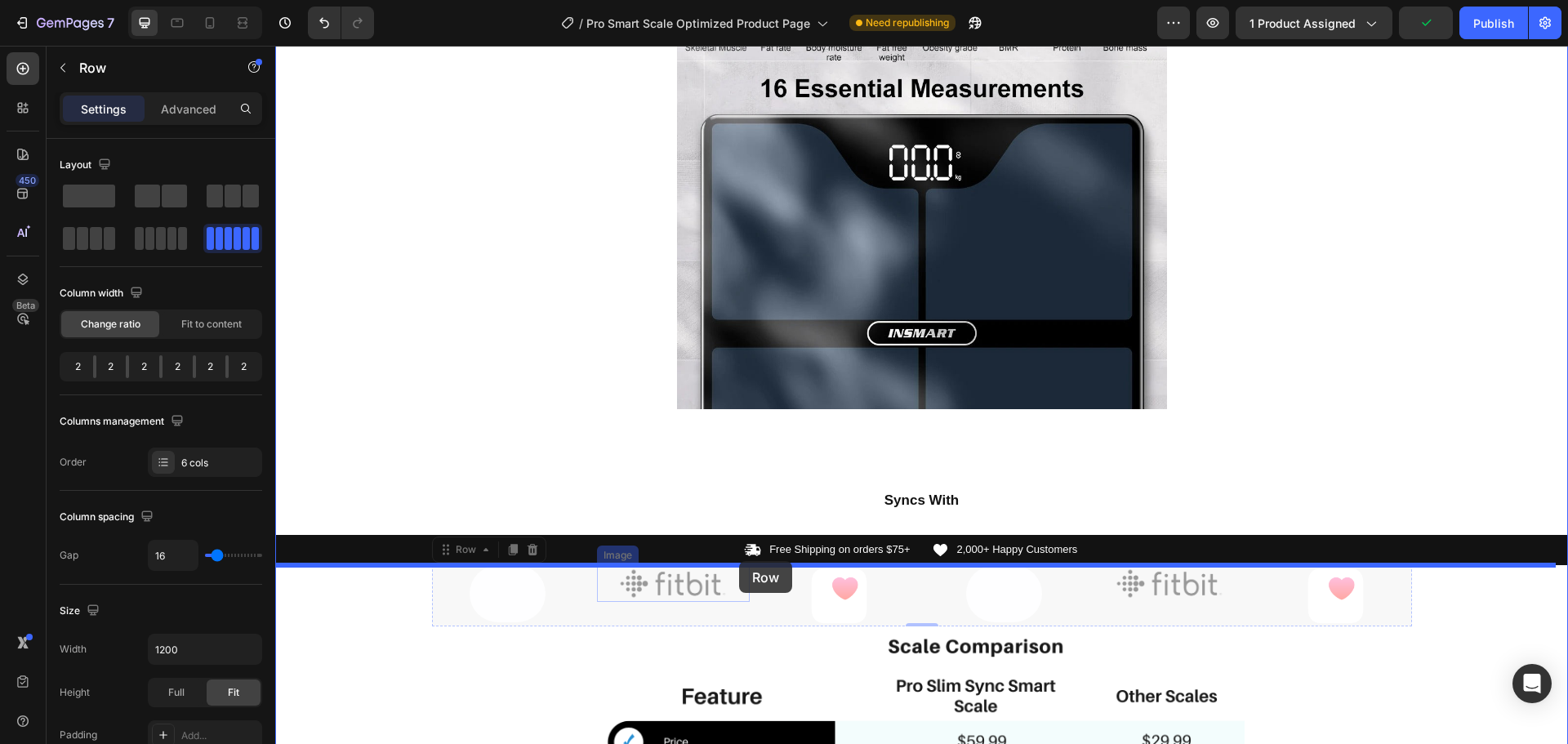 click on "Header Image Image Syncs With Heading Row
Icon Free Shipping on orders $75+ Text Block Row
Icon 2,000+ Happy Customers Text Block Row Carousel Row Image Image Image Image Row Image Image Image Image Image Image Row   0 Image Image Image Image Image Image Row   0 Image Section 4
Drop element here Sticky Root Start with Sections from sidebar Add sections Add elements Start with Generating from URL or image Add section Choose templates inspired by CRO experts Generate layout from URL or image Add blank section then drag & drop elements Footer" at bounding box center (921, 216) 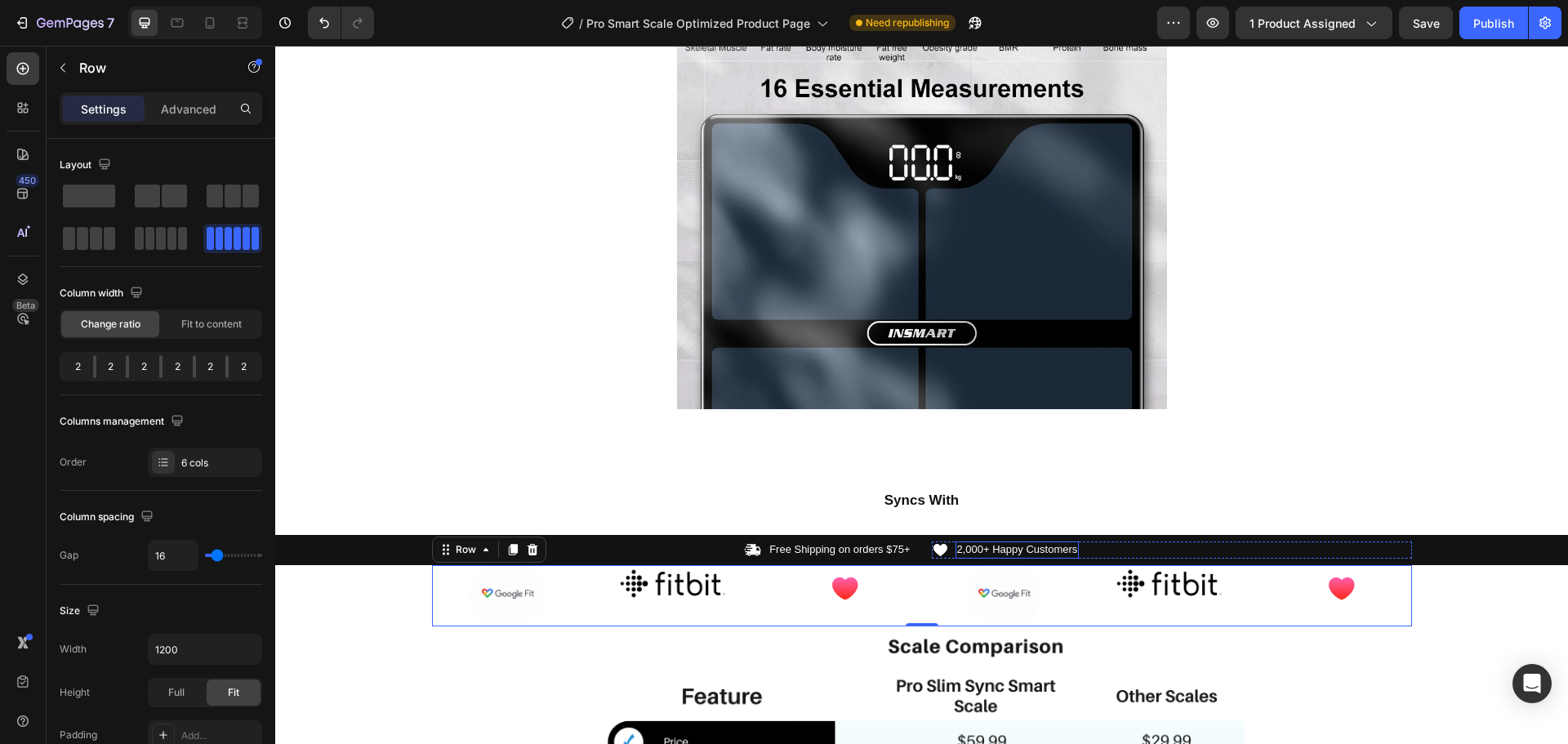 click on "2,000+ Happy Customers" at bounding box center [1018, 550] 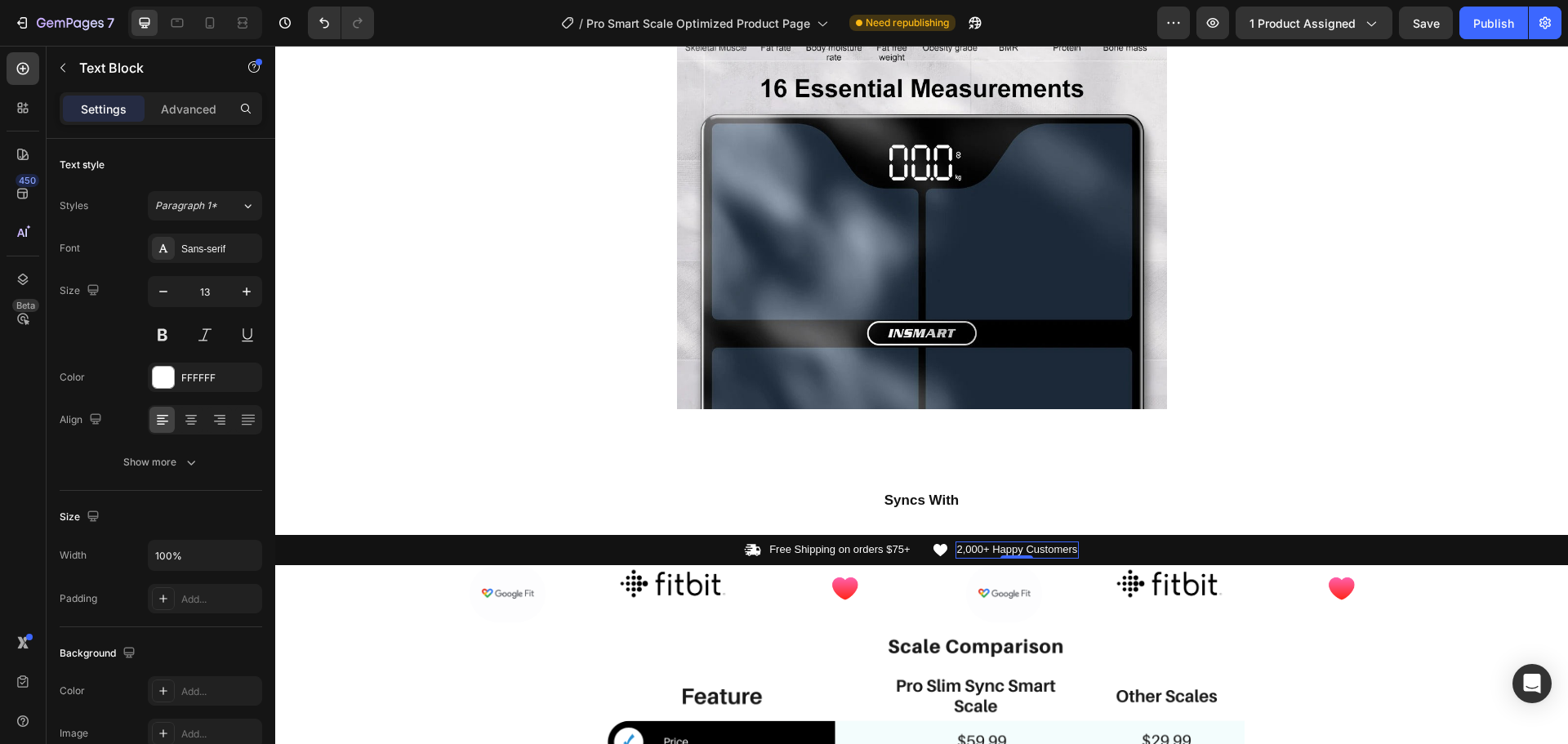 click on "2,000+ Happy Customers" at bounding box center (1018, 550) 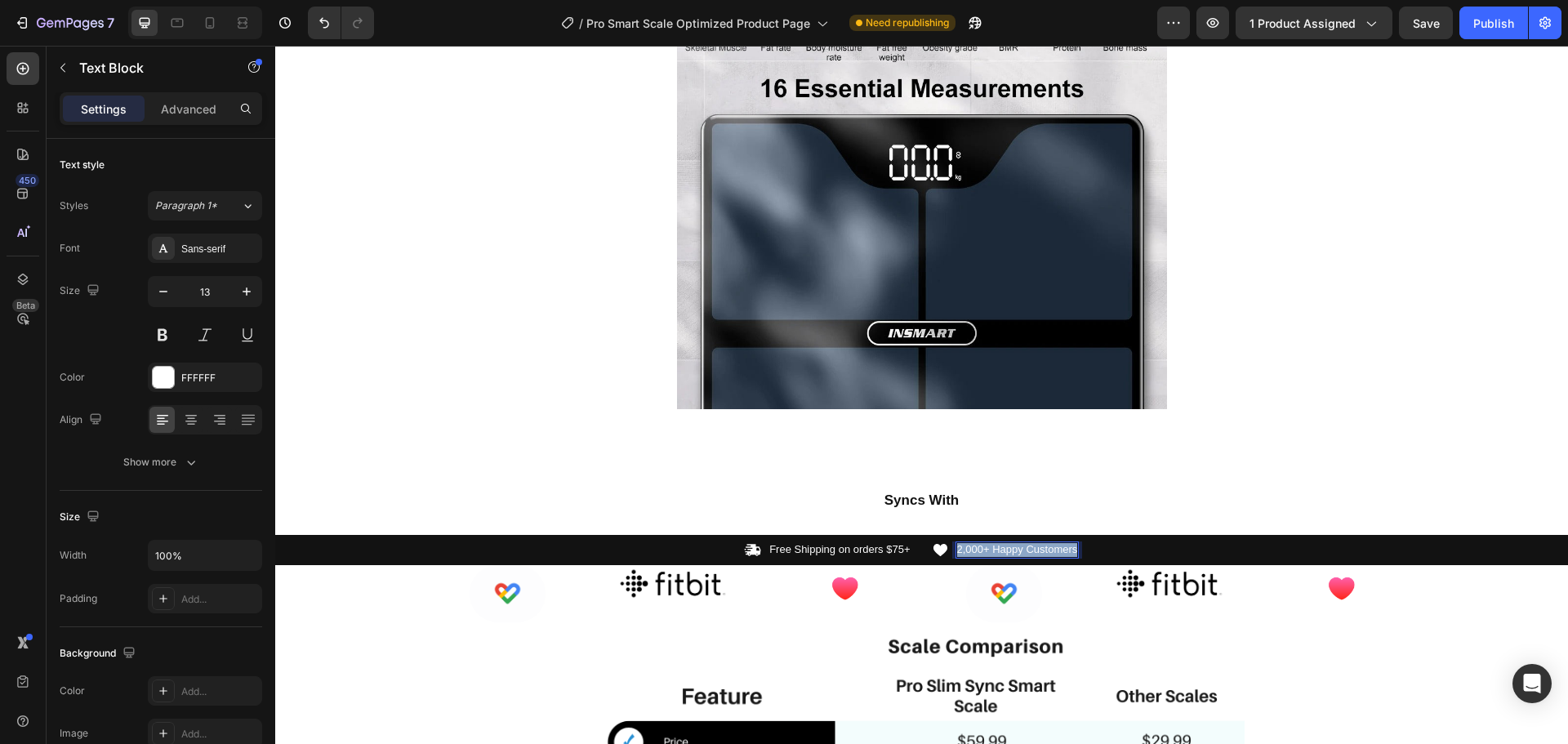 click on "2,000+ Happy Customers" at bounding box center (1018, 550) 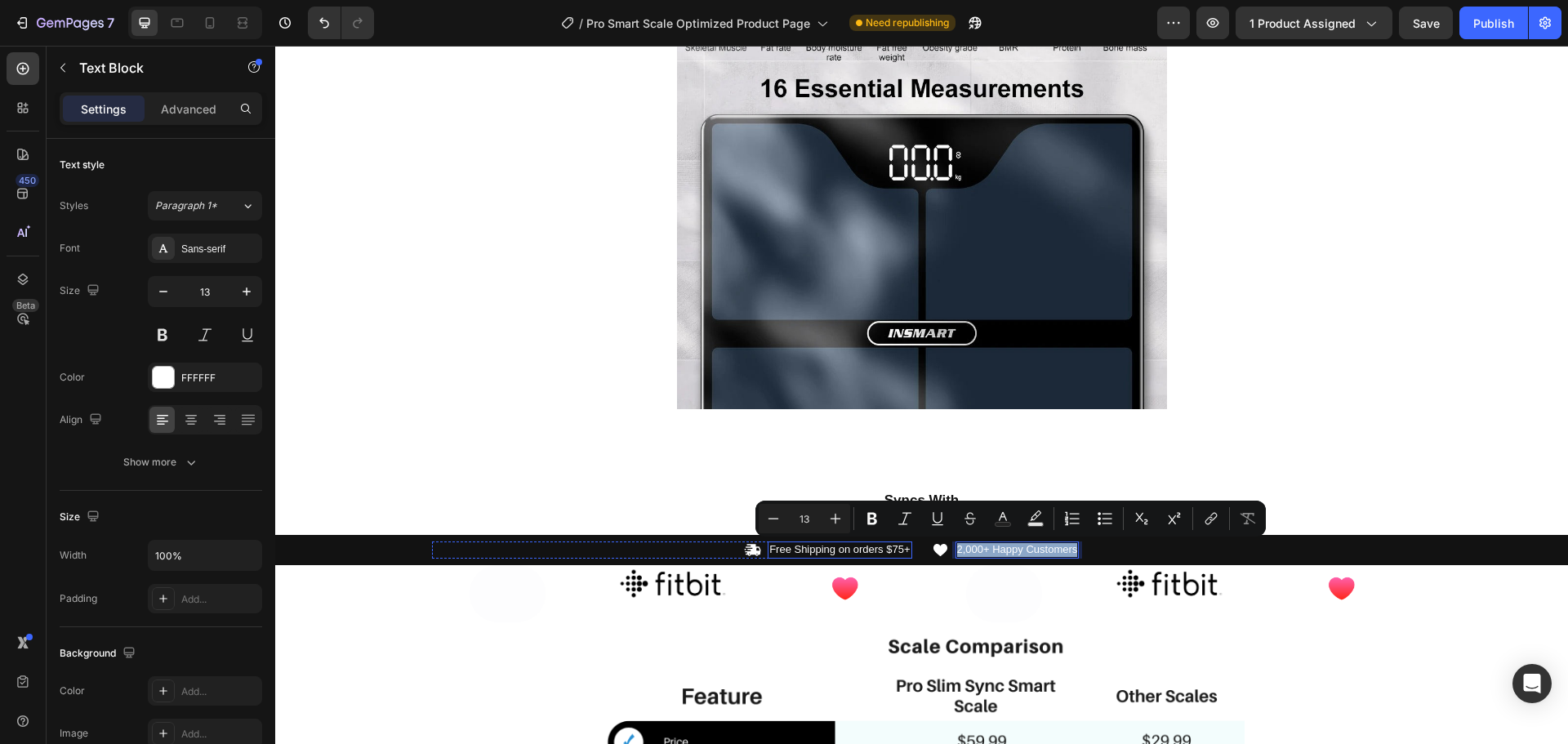 click on "Free Shipping on orders $75+" at bounding box center (840, 550) 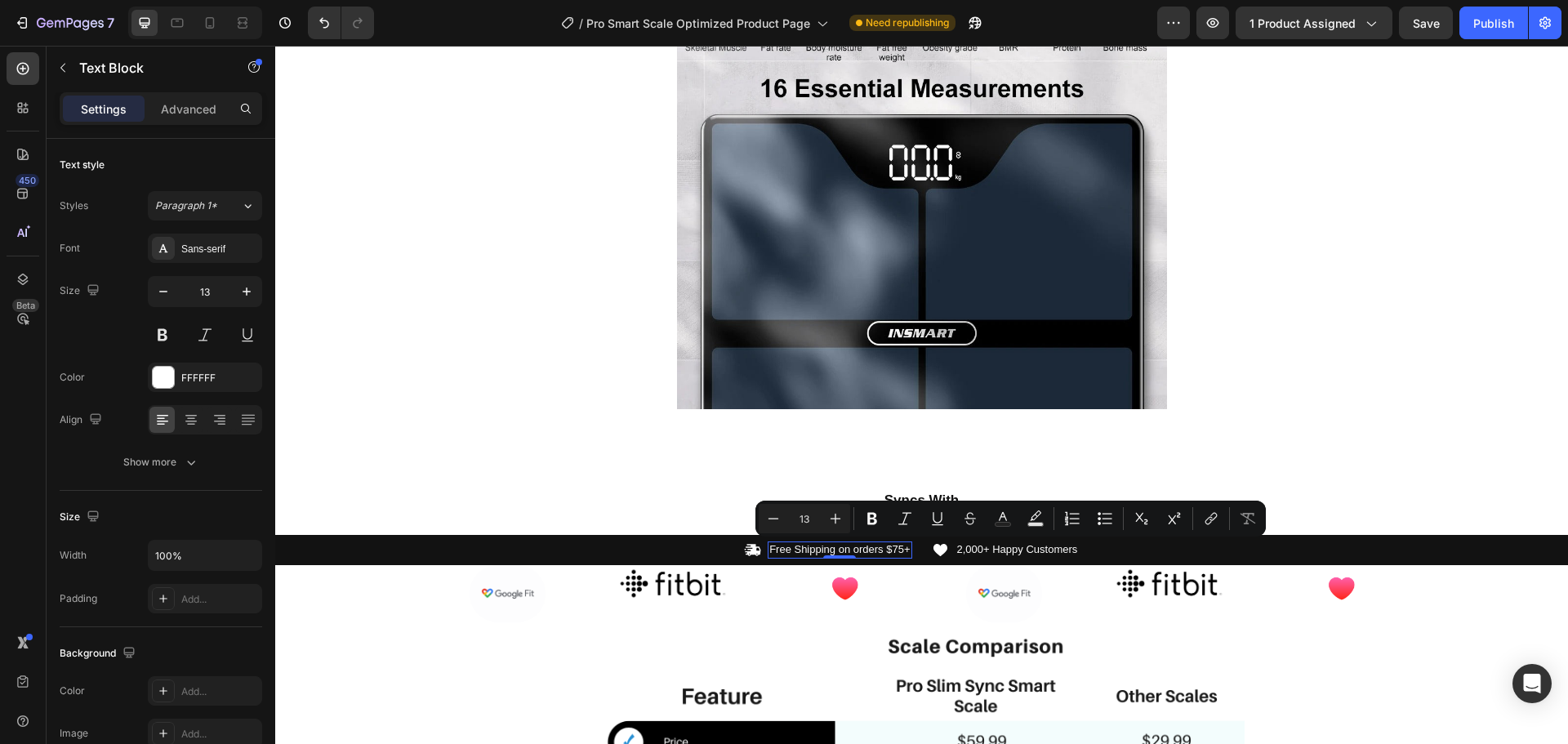 click on "Free Shipping on orders $75+" at bounding box center (840, 550) 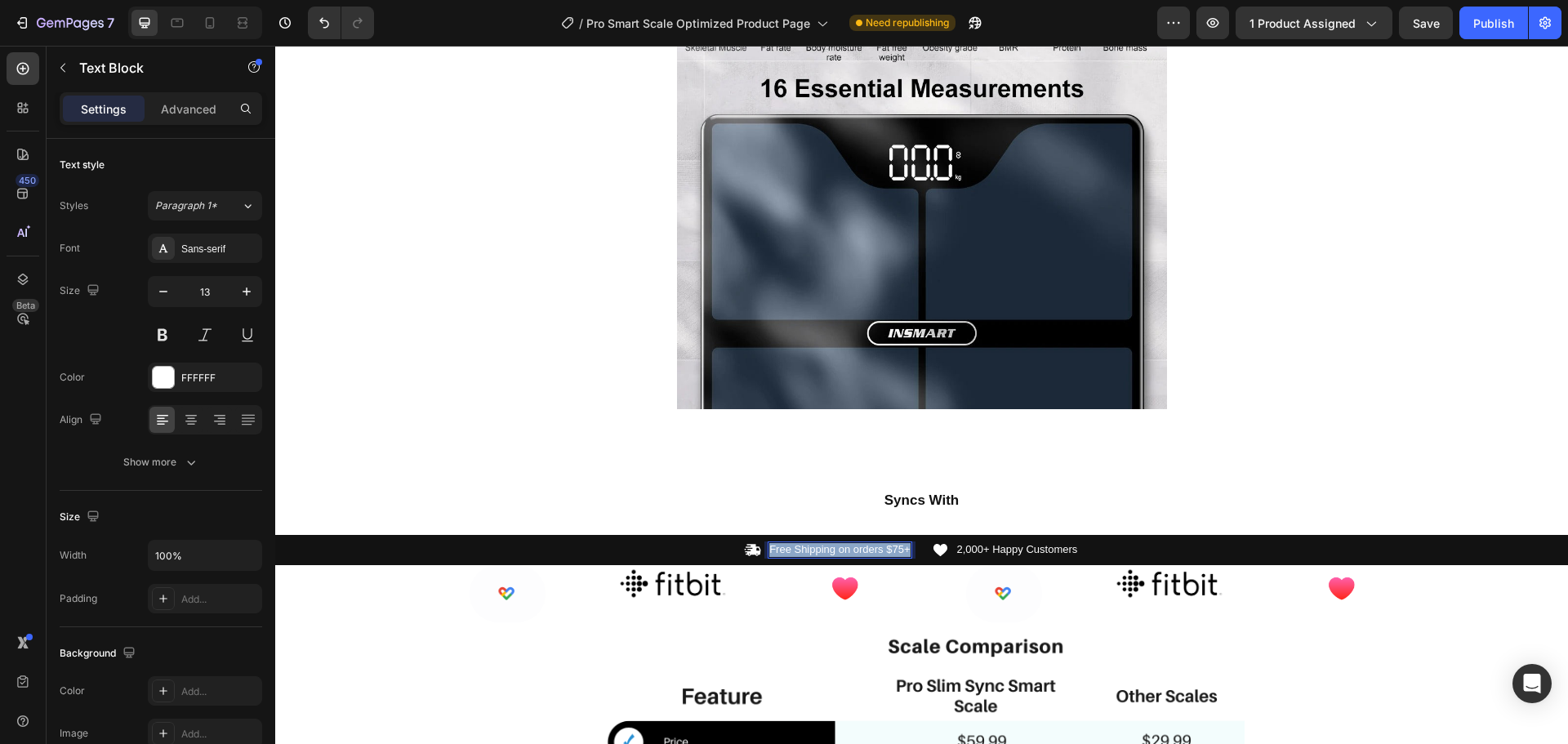 click on "Free Shipping on orders $75+" at bounding box center (840, 550) 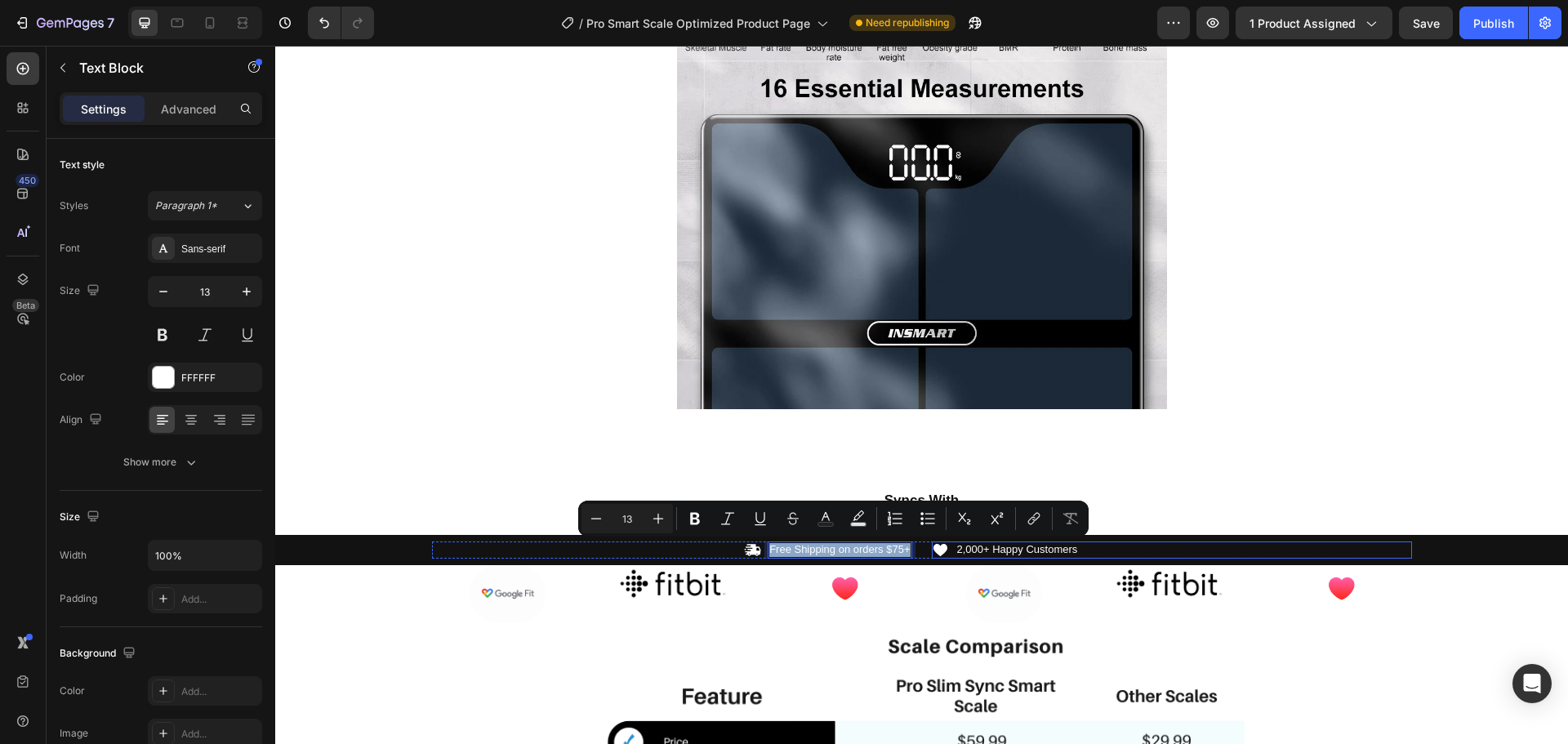 click on "Icon 2,000+ Happy Customers Text Block Row" at bounding box center [1172, 550] 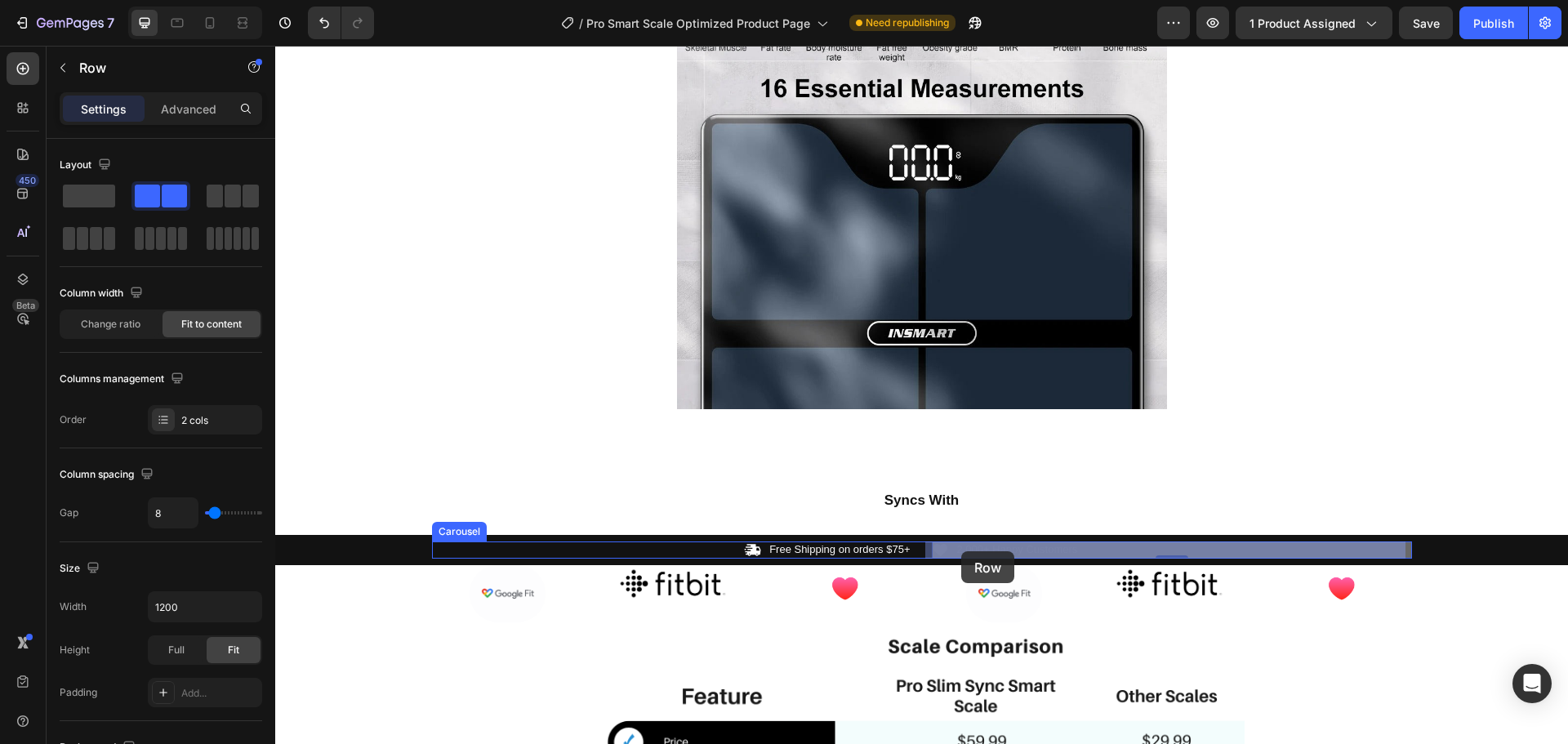 drag, startPoint x: 1099, startPoint y: 544, endPoint x: 962, endPoint y: 551, distance: 137.1787 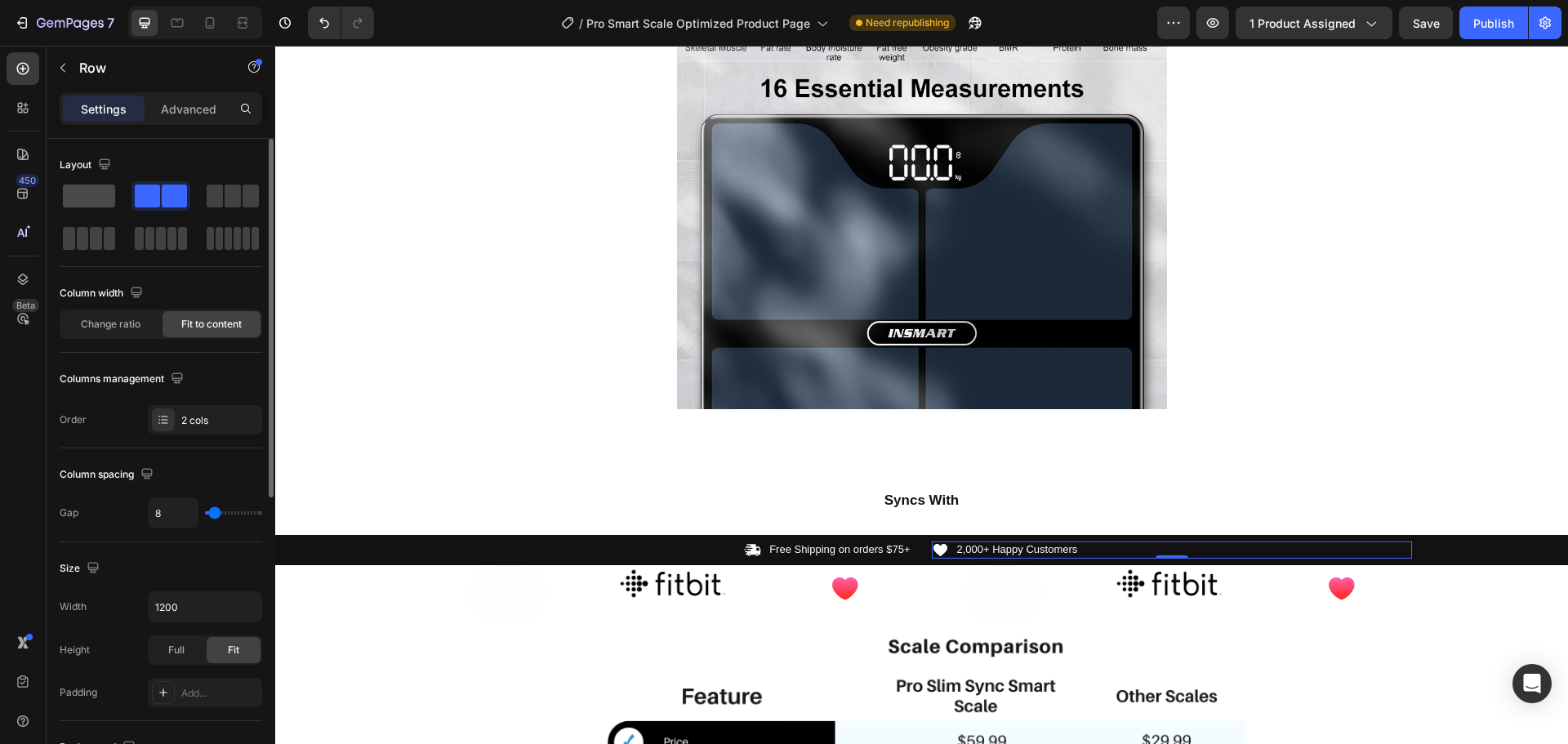 drag, startPoint x: 94, startPoint y: 195, endPoint x: 51, endPoint y: 292, distance: 106.1037 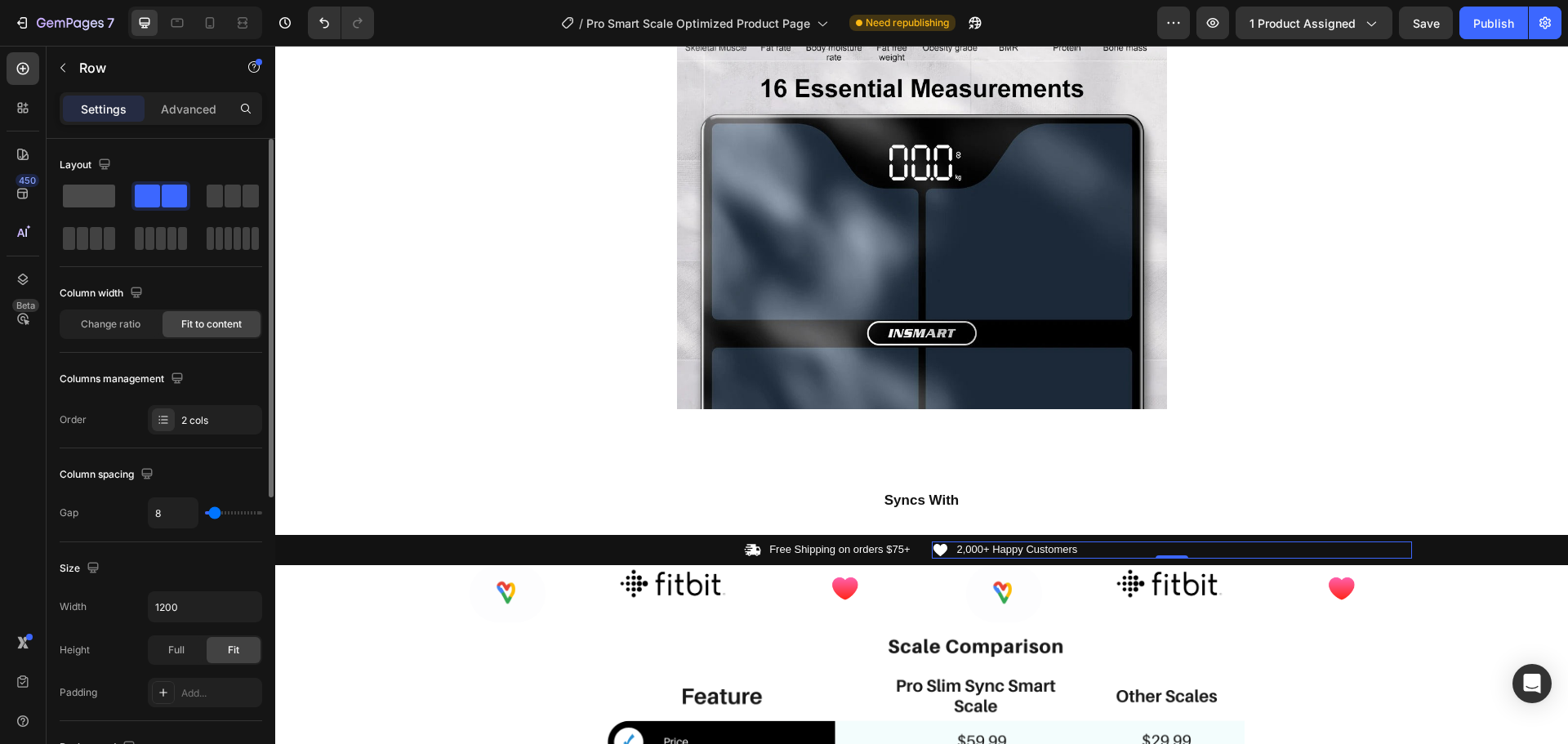 click 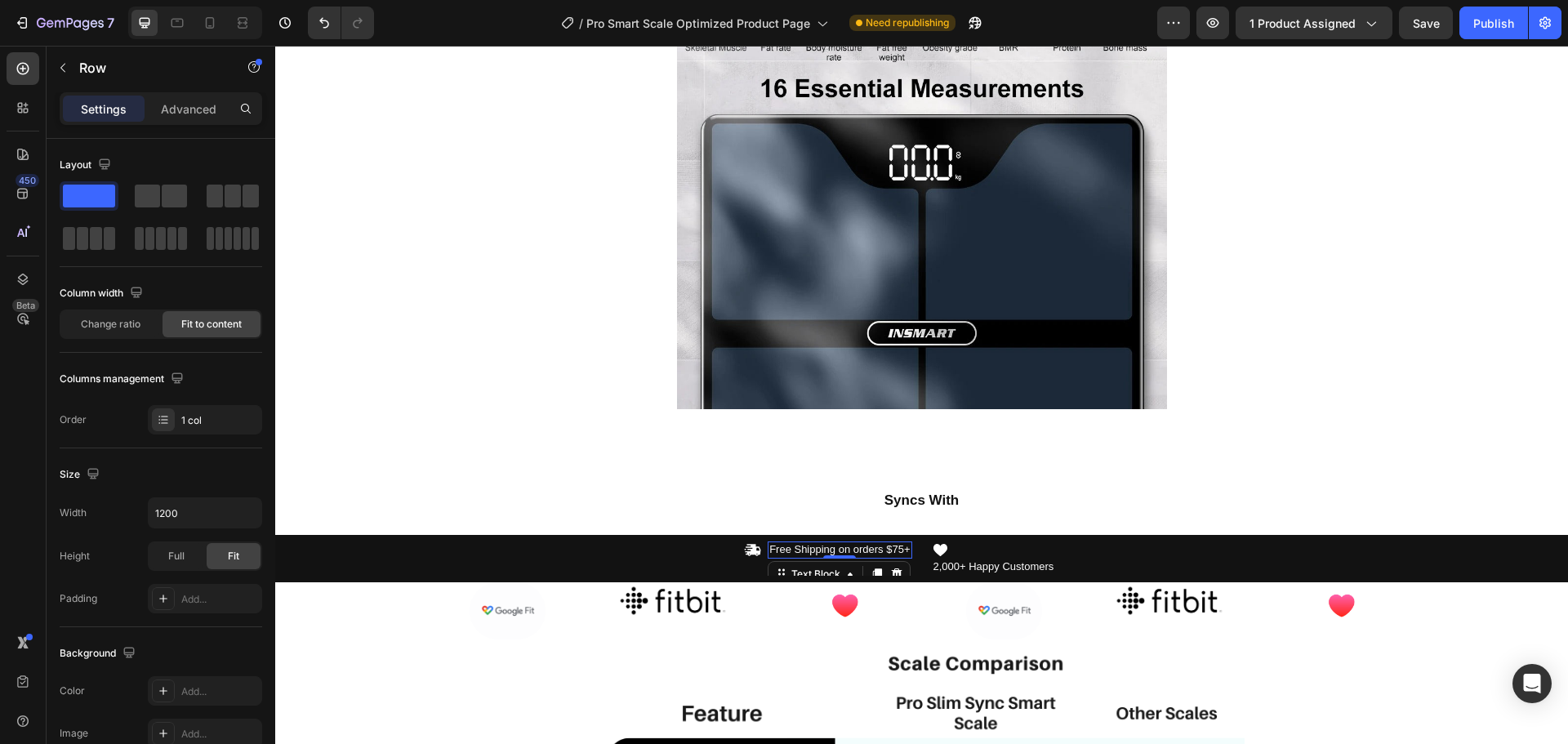 click on "Free Shipping on orders $75+" at bounding box center [840, 550] 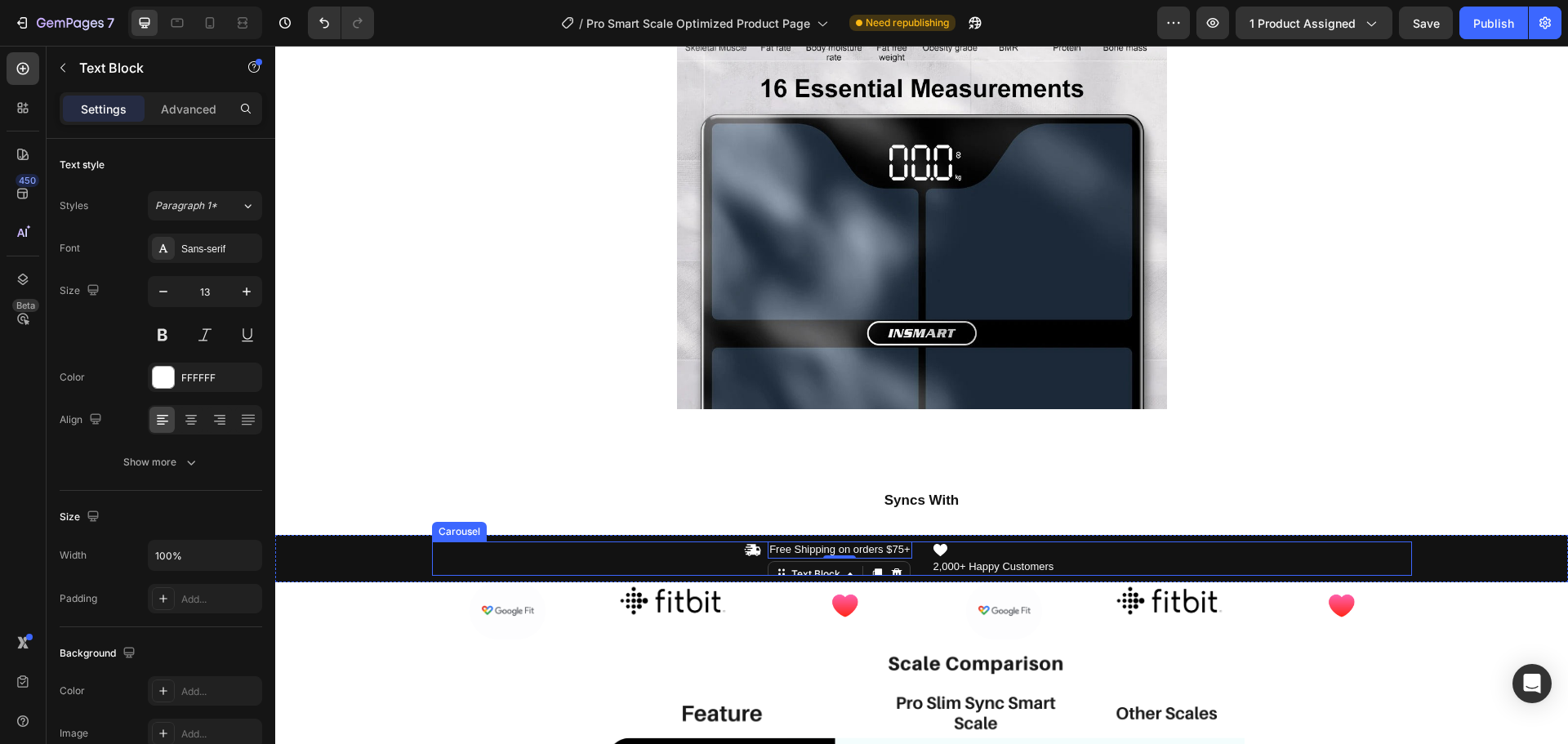 click on "2,000+ Happy Customers" at bounding box center [994, 567] 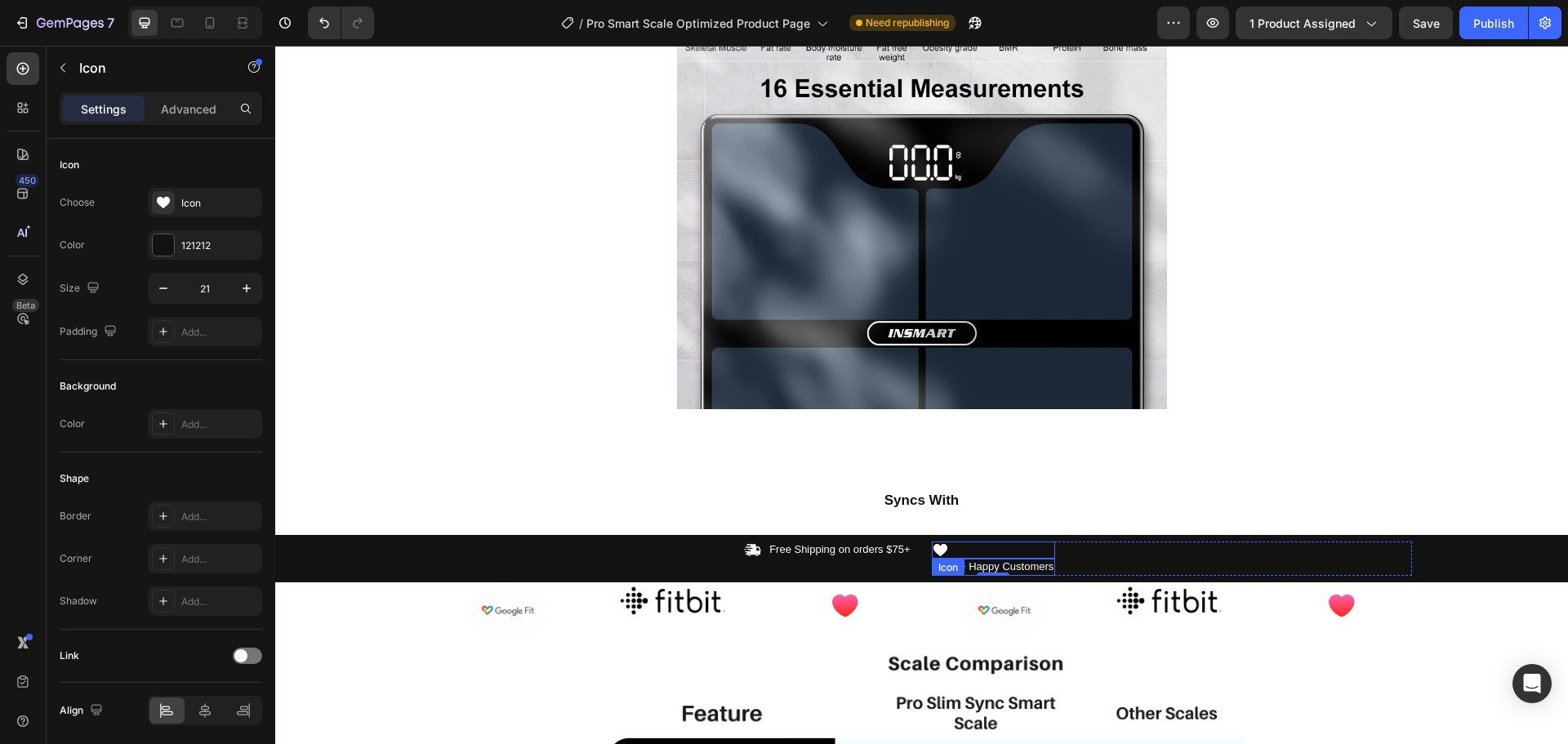 click on "Icon" at bounding box center (994, 550) 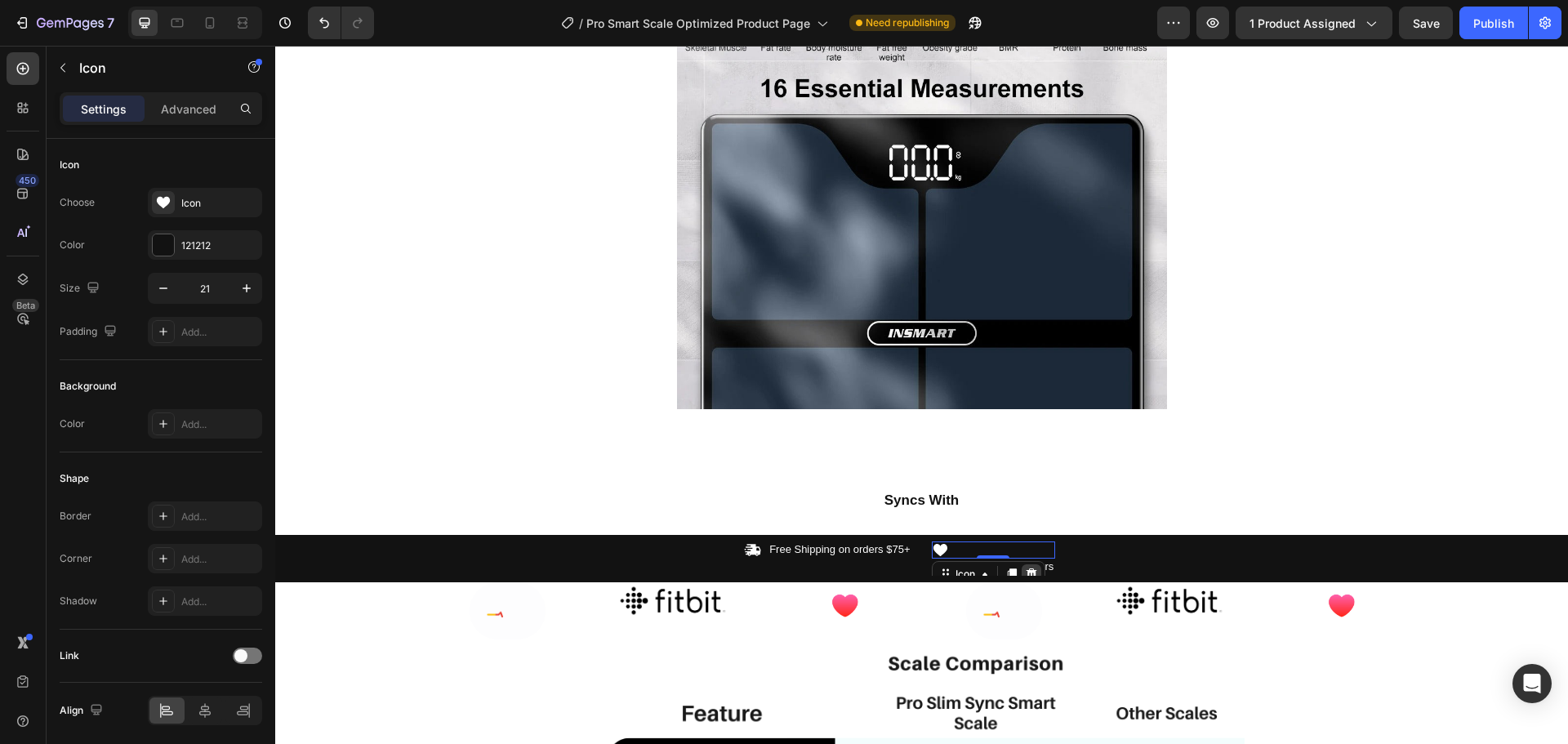 click 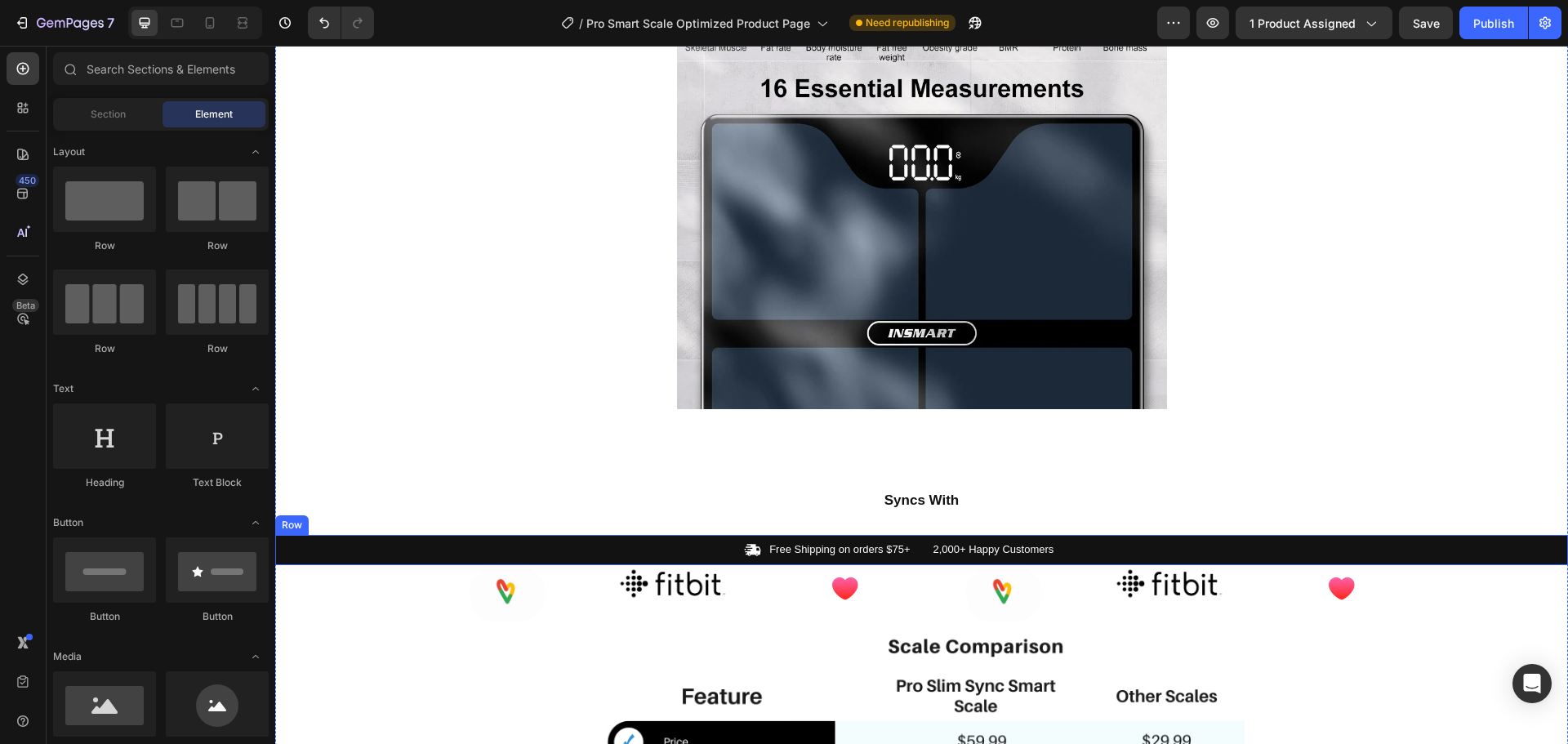 click on "2,000+ Happy Customers" at bounding box center [994, 550] 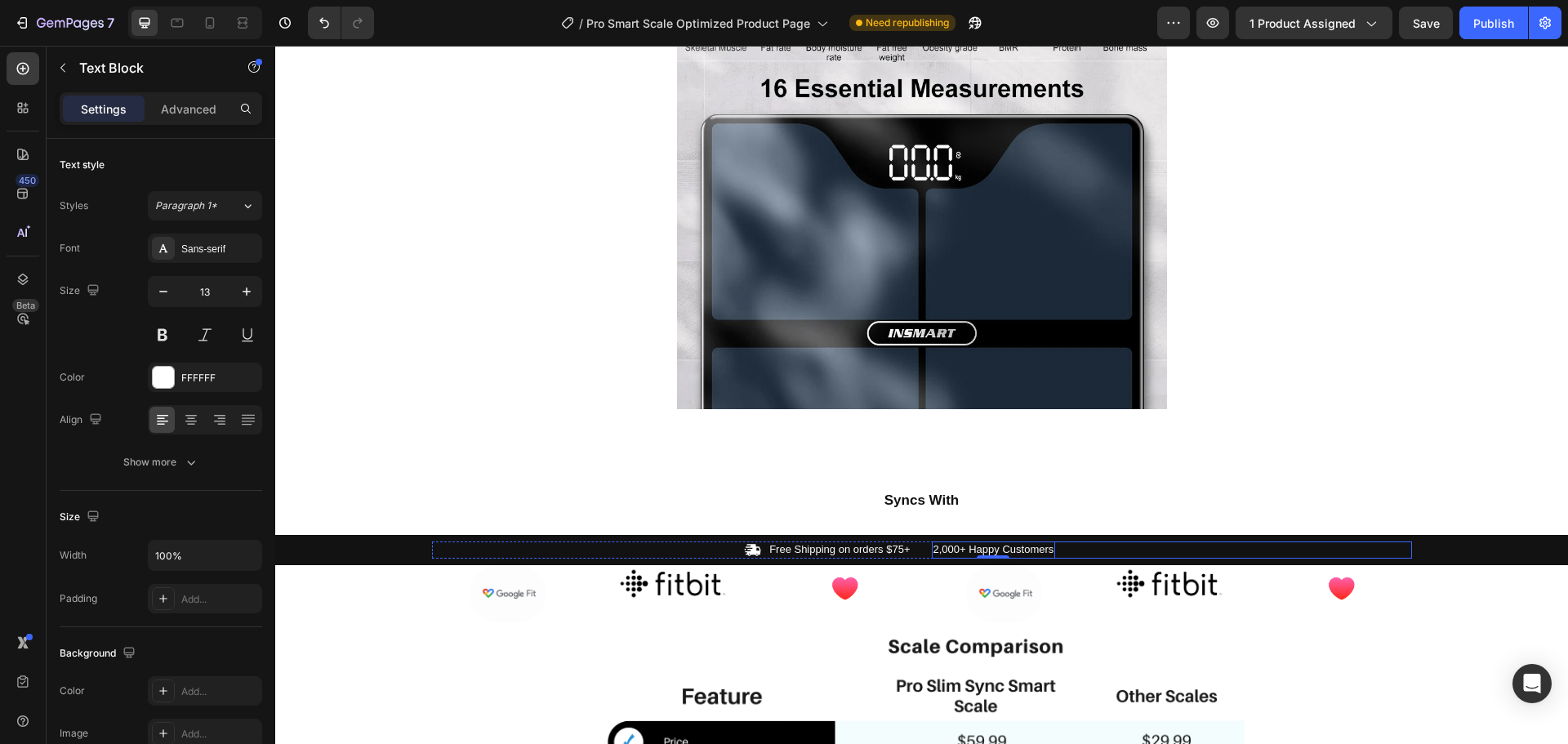 click on "2,000+ Happy Customers Text Block   0 Row" at bounding box center (1172, 550) 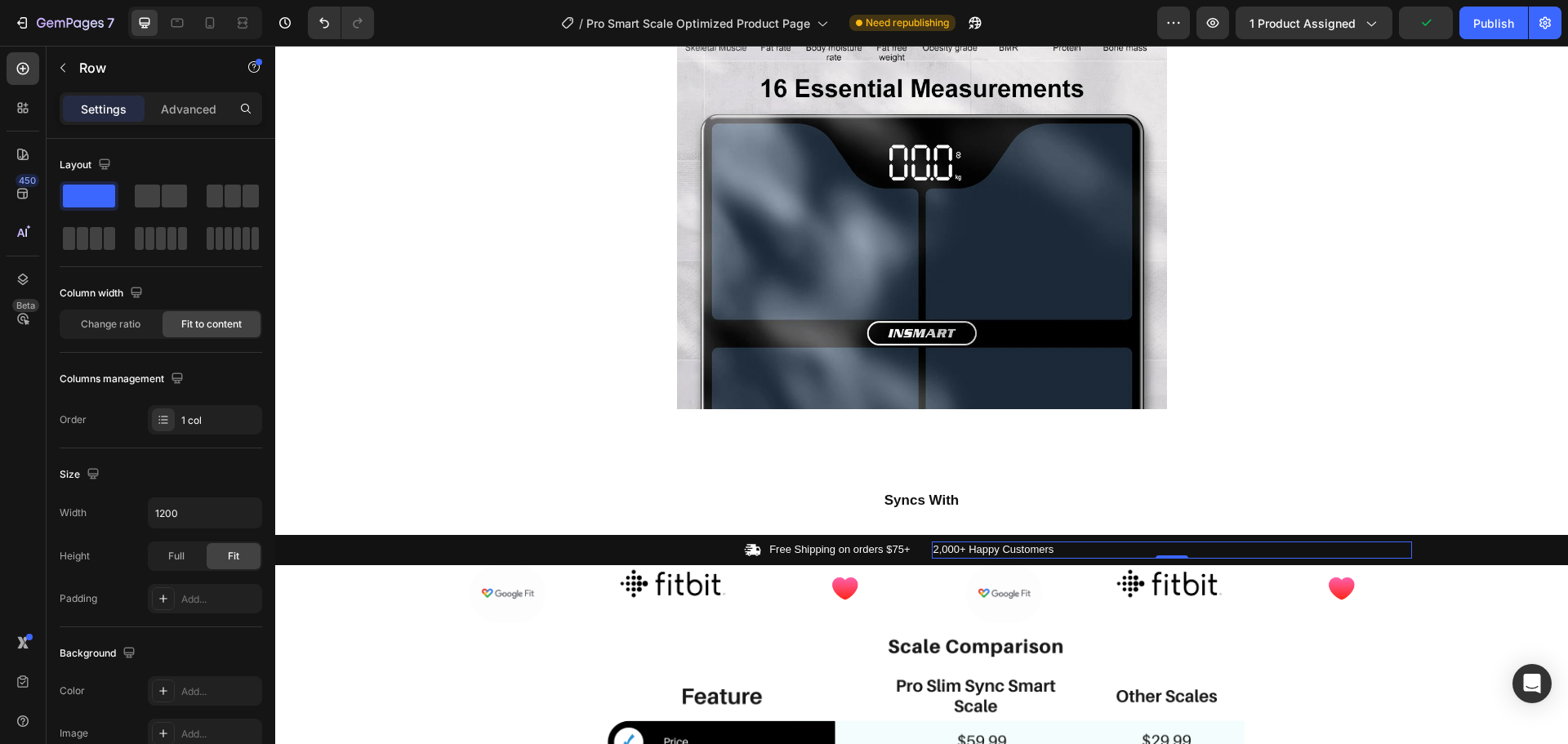 click on "2,000+ Happy Customers Text Block Row   0" at bounding box center (1172, 550) 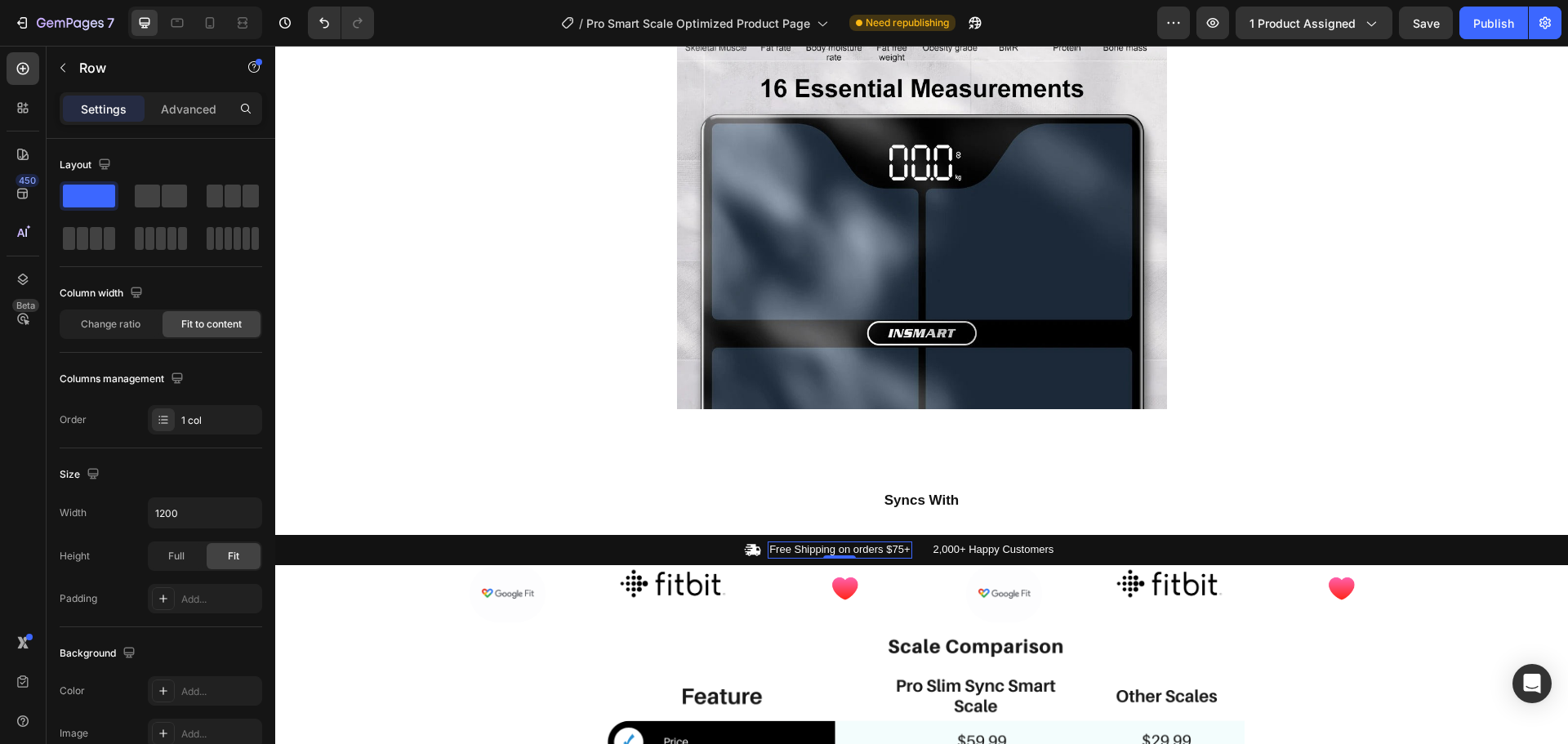 click on "Free Shipping on orders $75+" at bounding box center [840, 550] 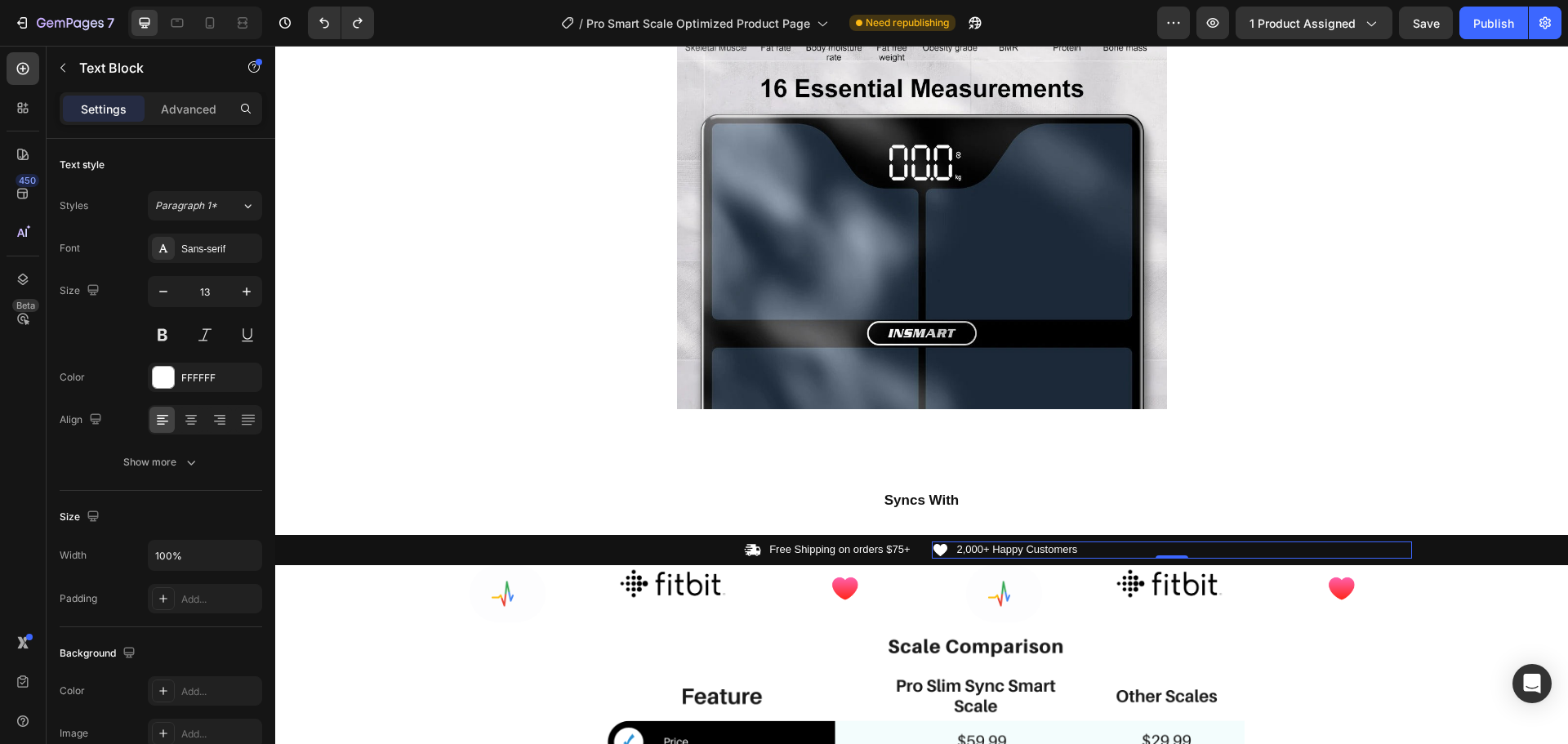 click on "Icon 2,000+ Happy Customers Text Block Row   0" at bounding box center (1172, 550) 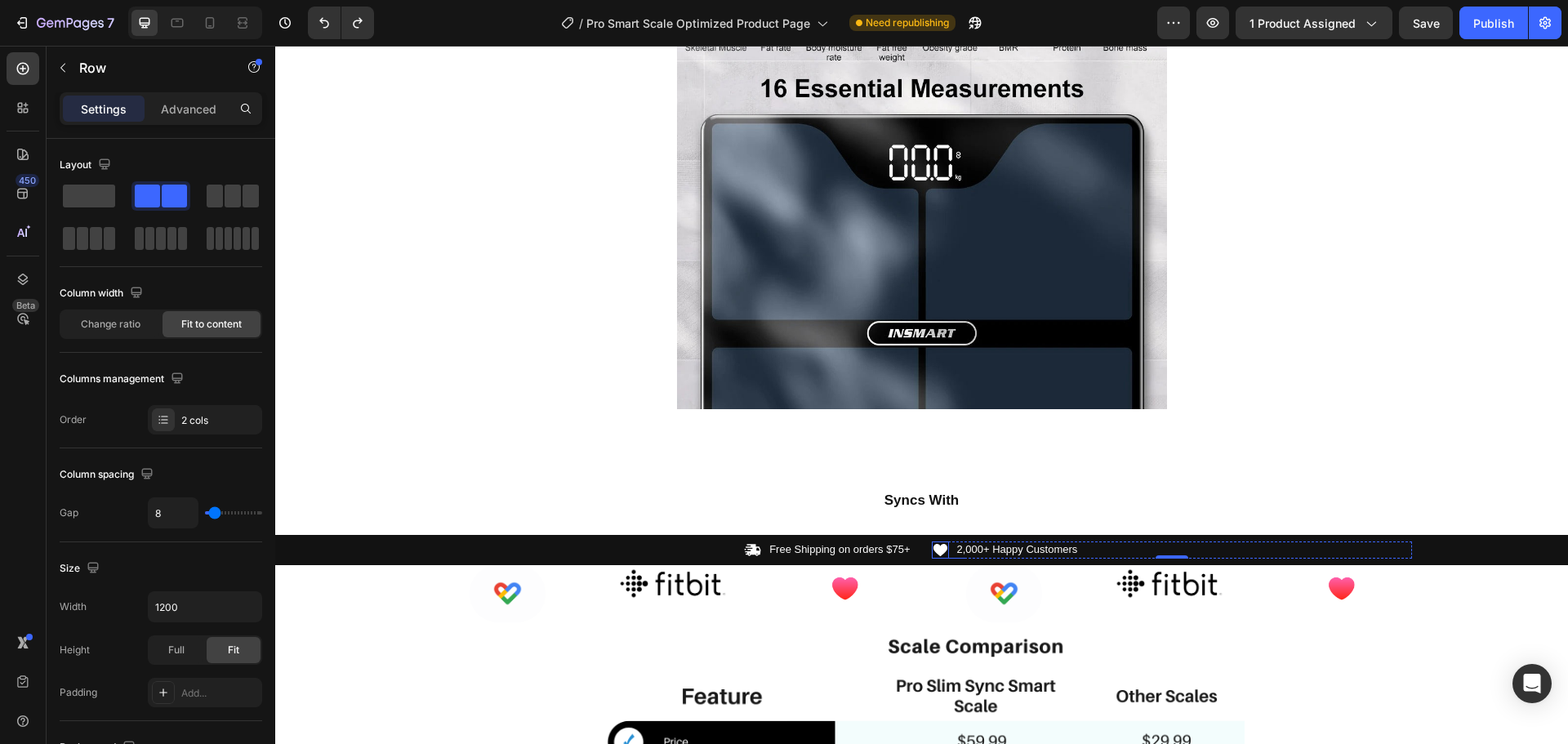 click 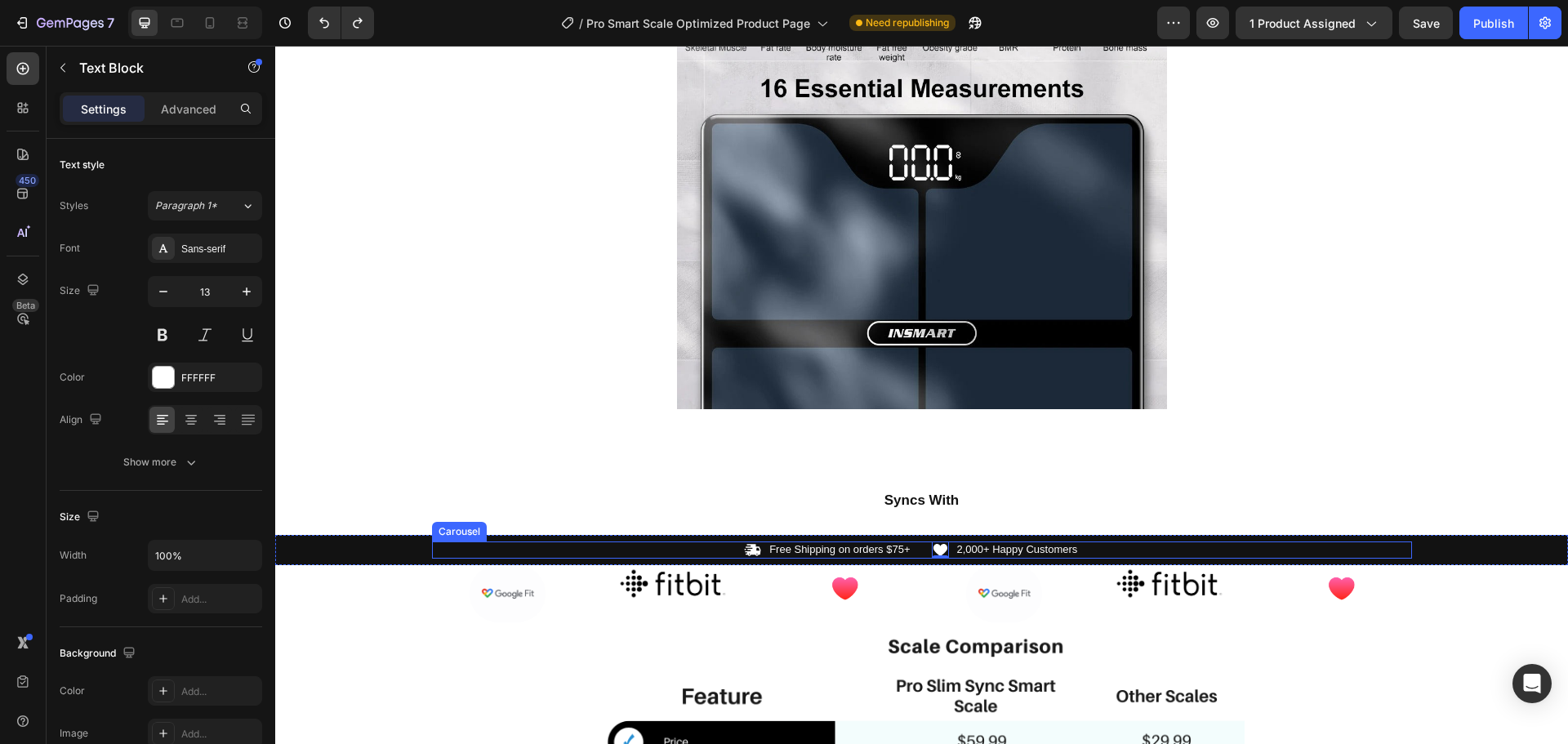 click on "Free Shipping on orders $75+" at bounding box center [840, 550] 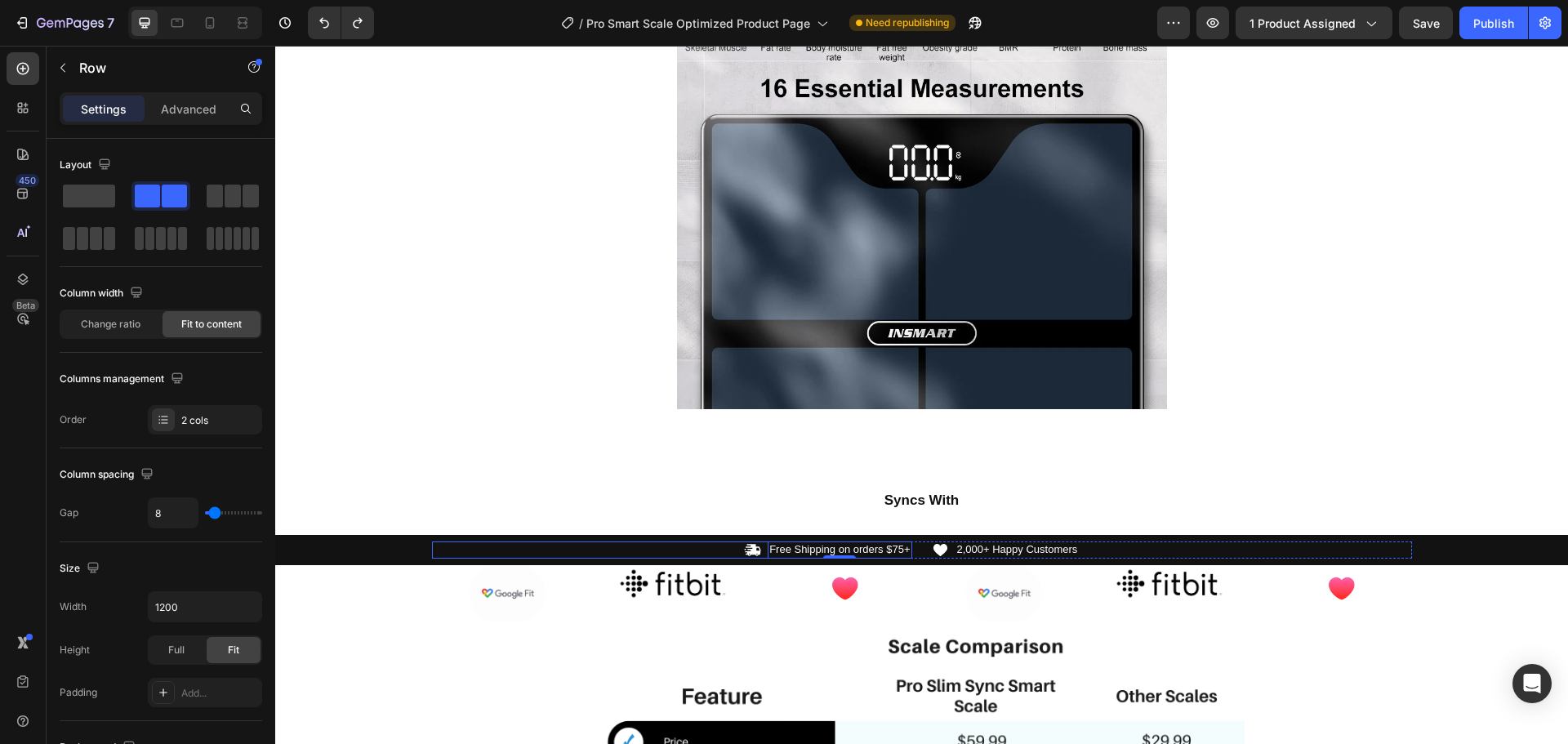 click on "Icon Free Shipping on orders $75+ Text Block   0 Row" at bounding box center (672, 550) 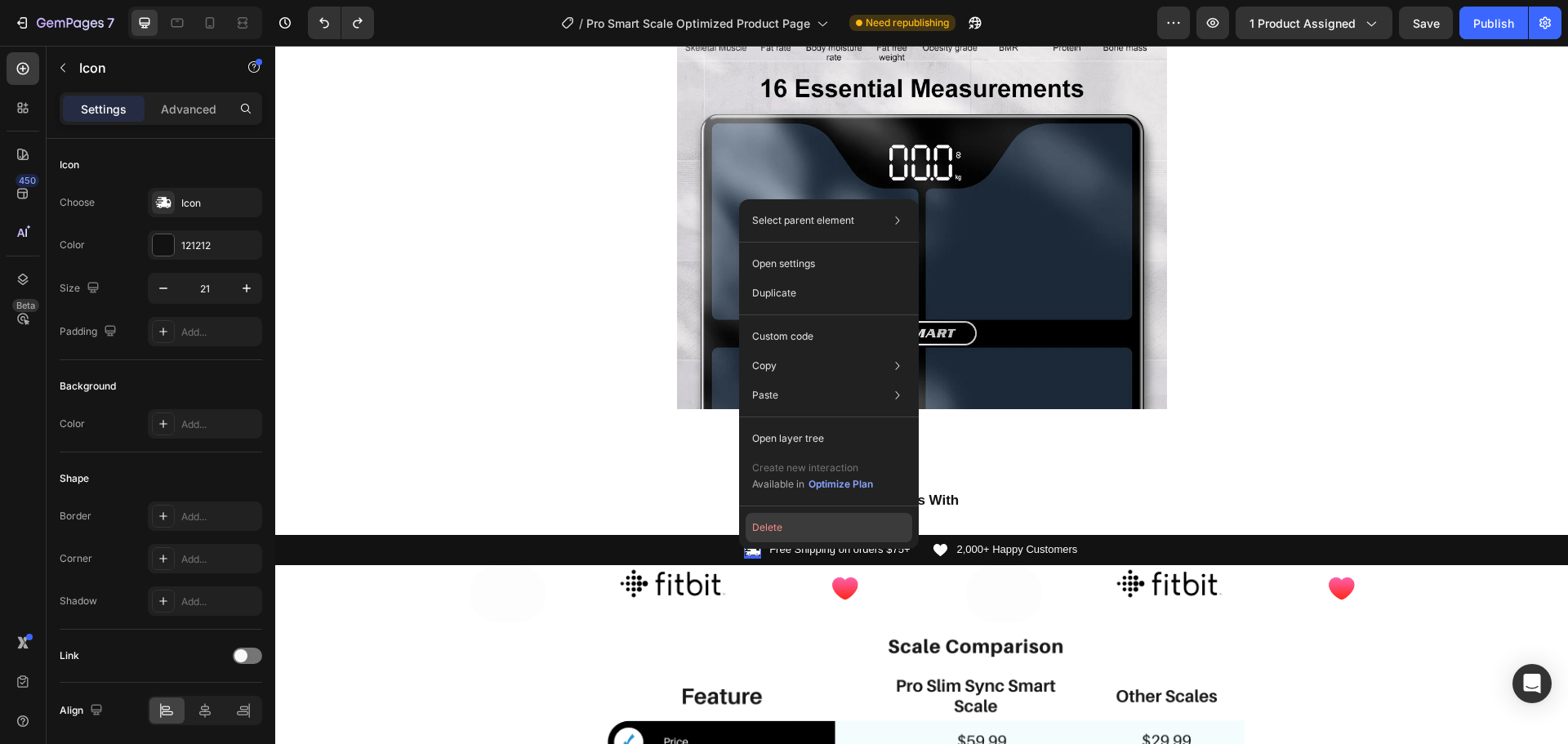 click on "Delete" 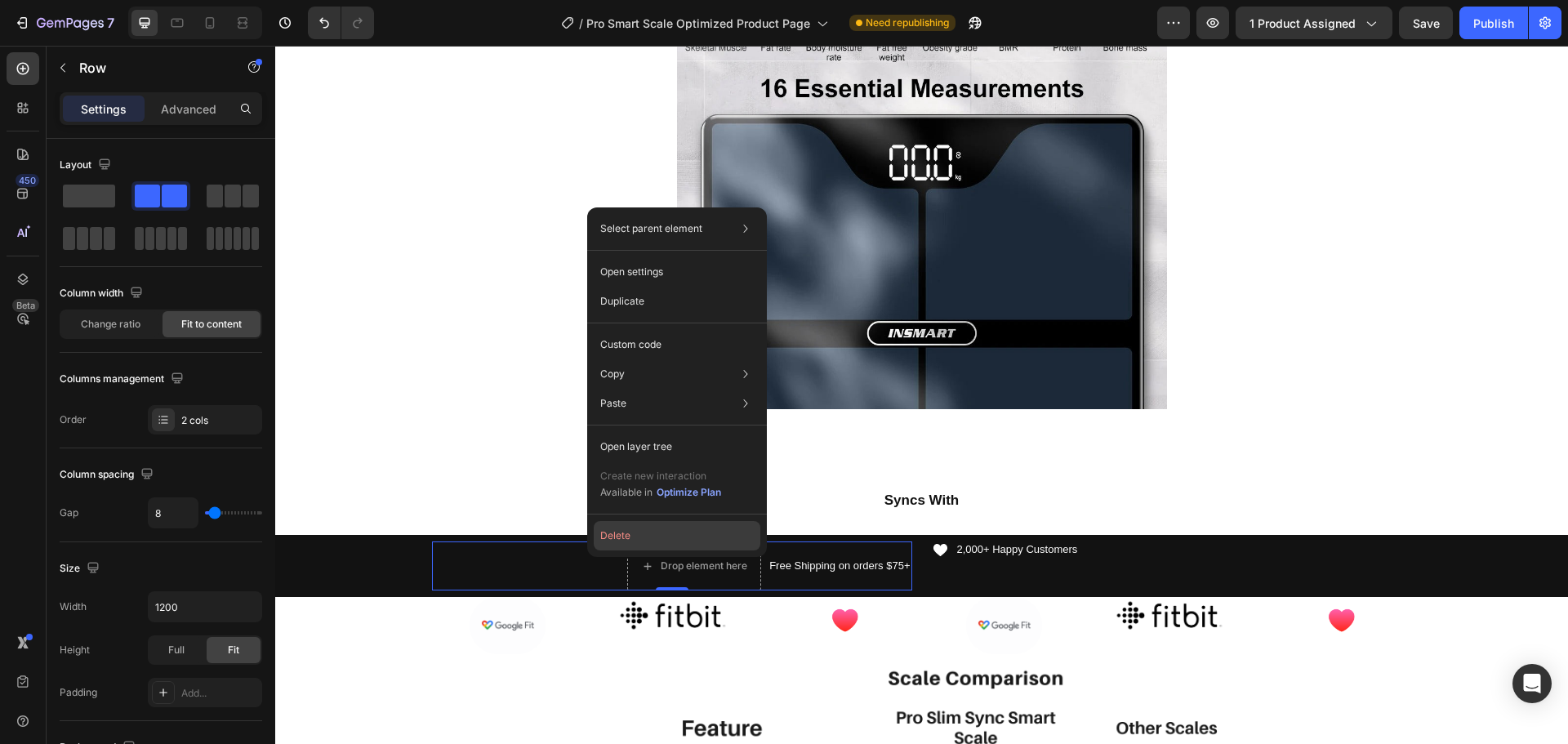 click on "Delete" 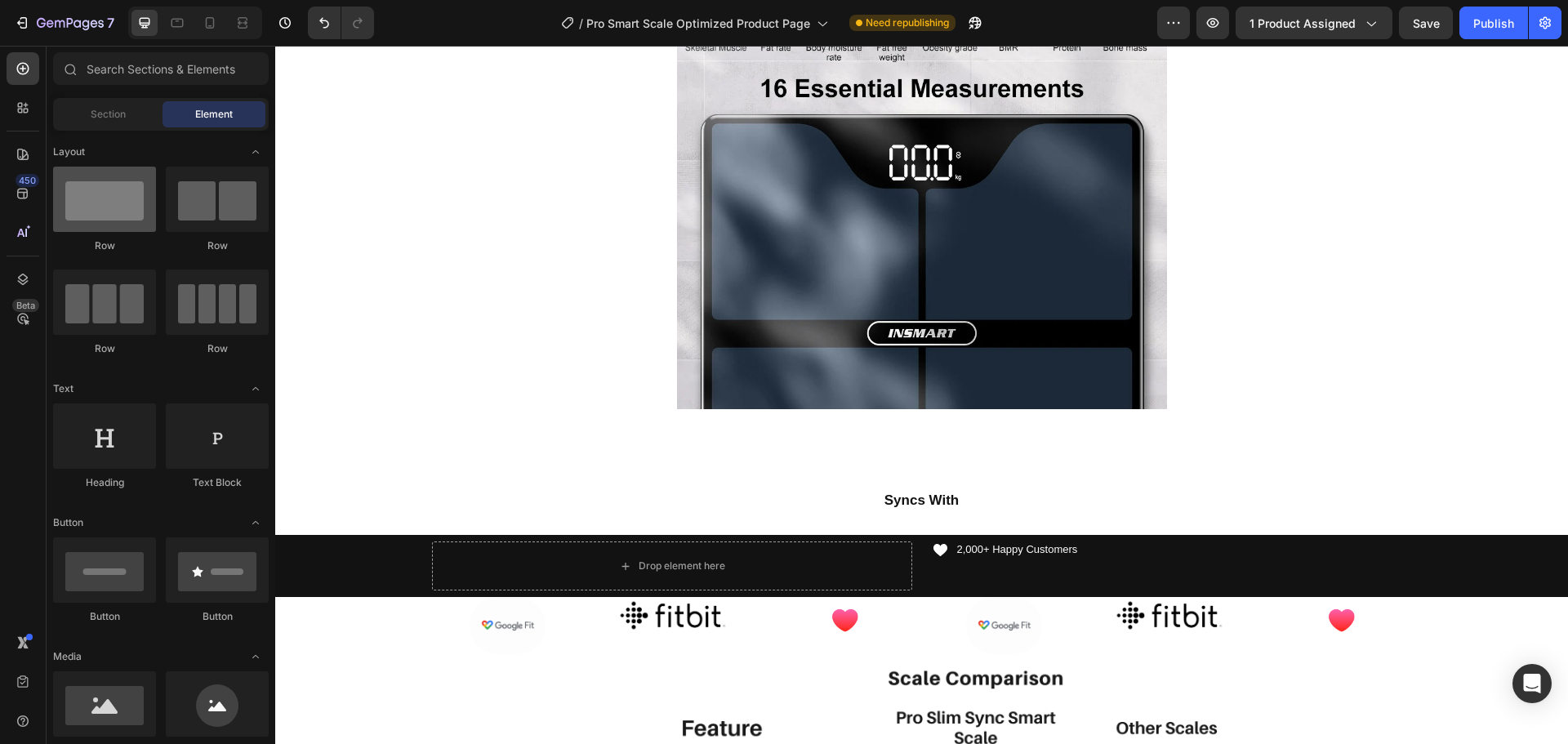click at bounding box center [105, 199] 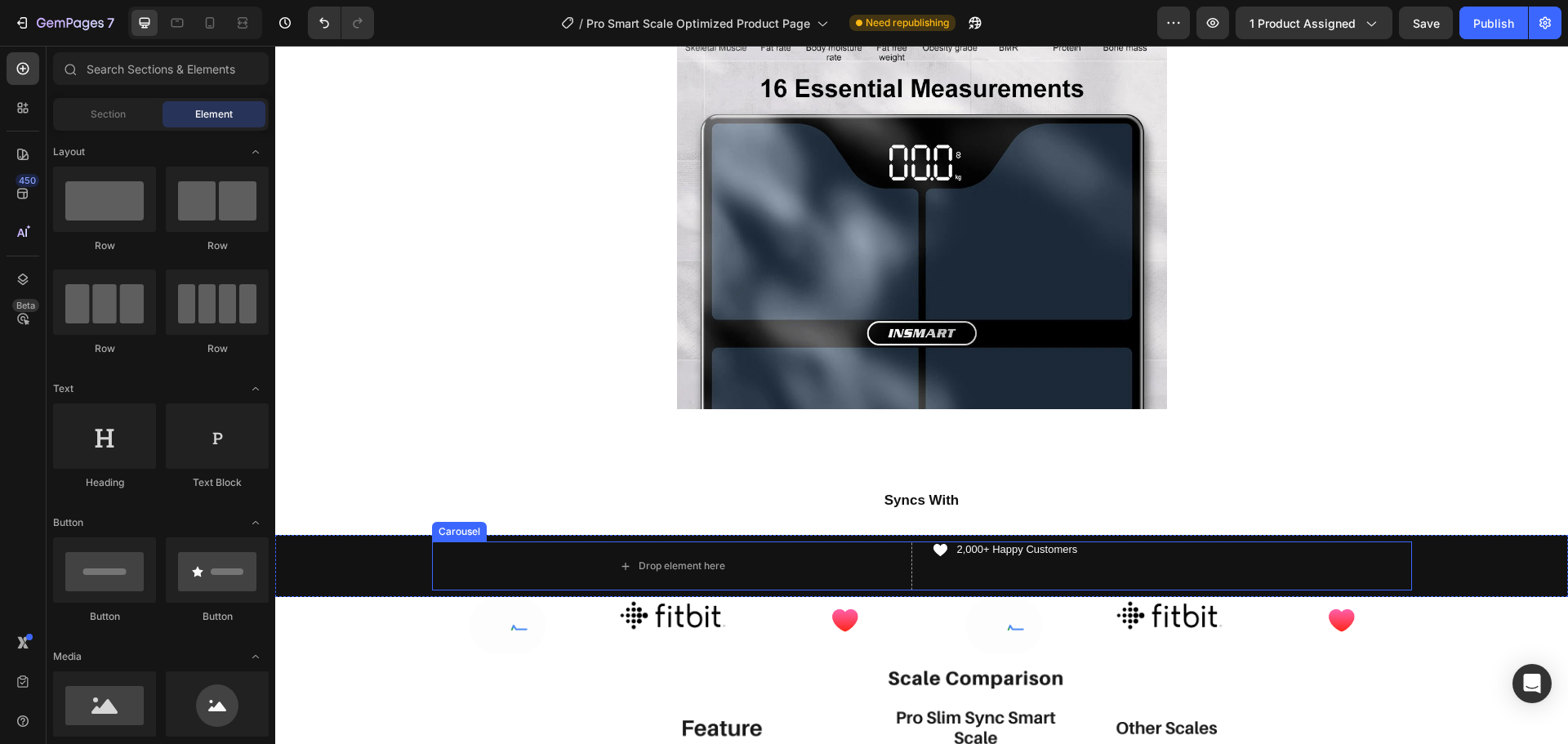 click on "Drop element here
Icon 2,000+ Happy Customers Text Block Row" at bounding box center (922, 566) 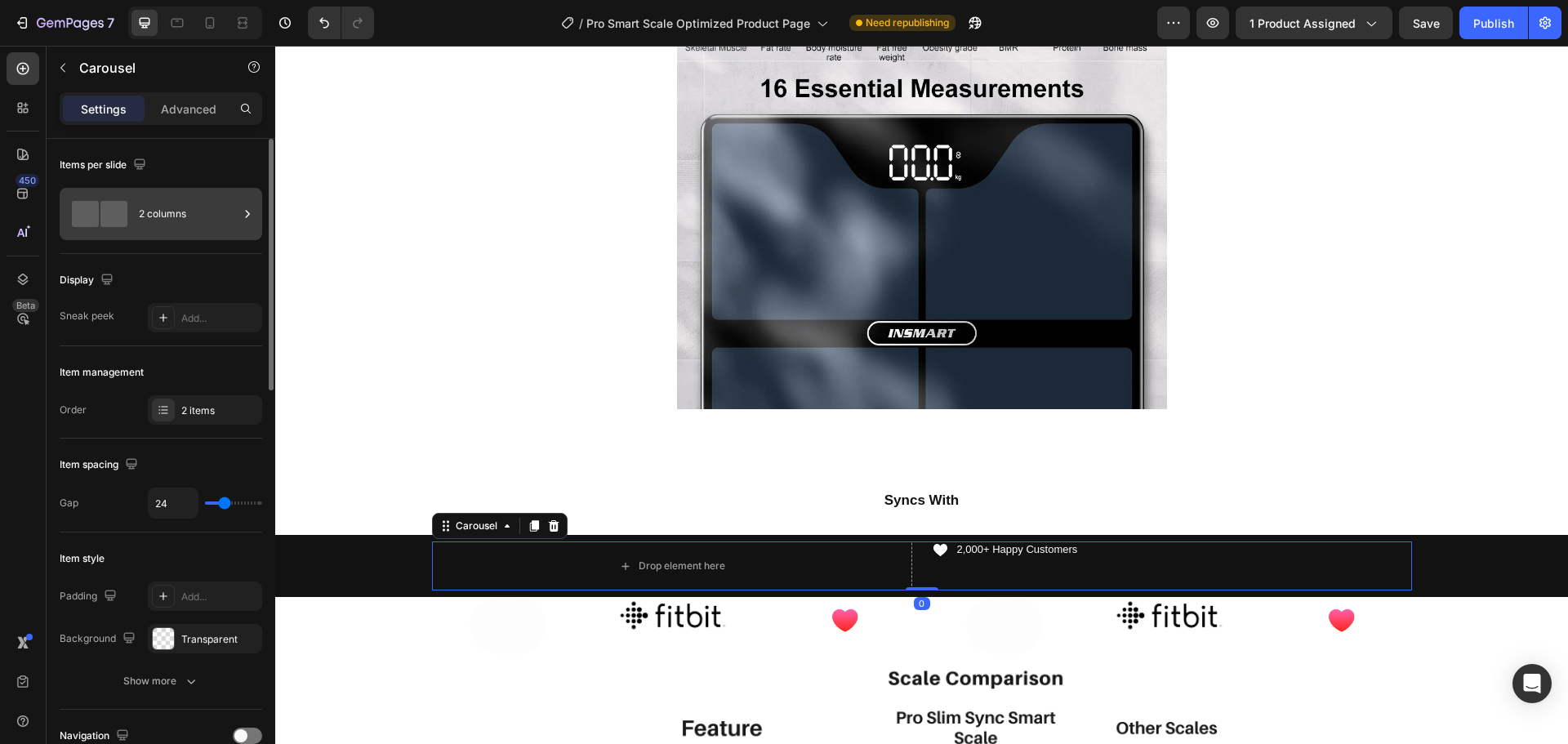 click 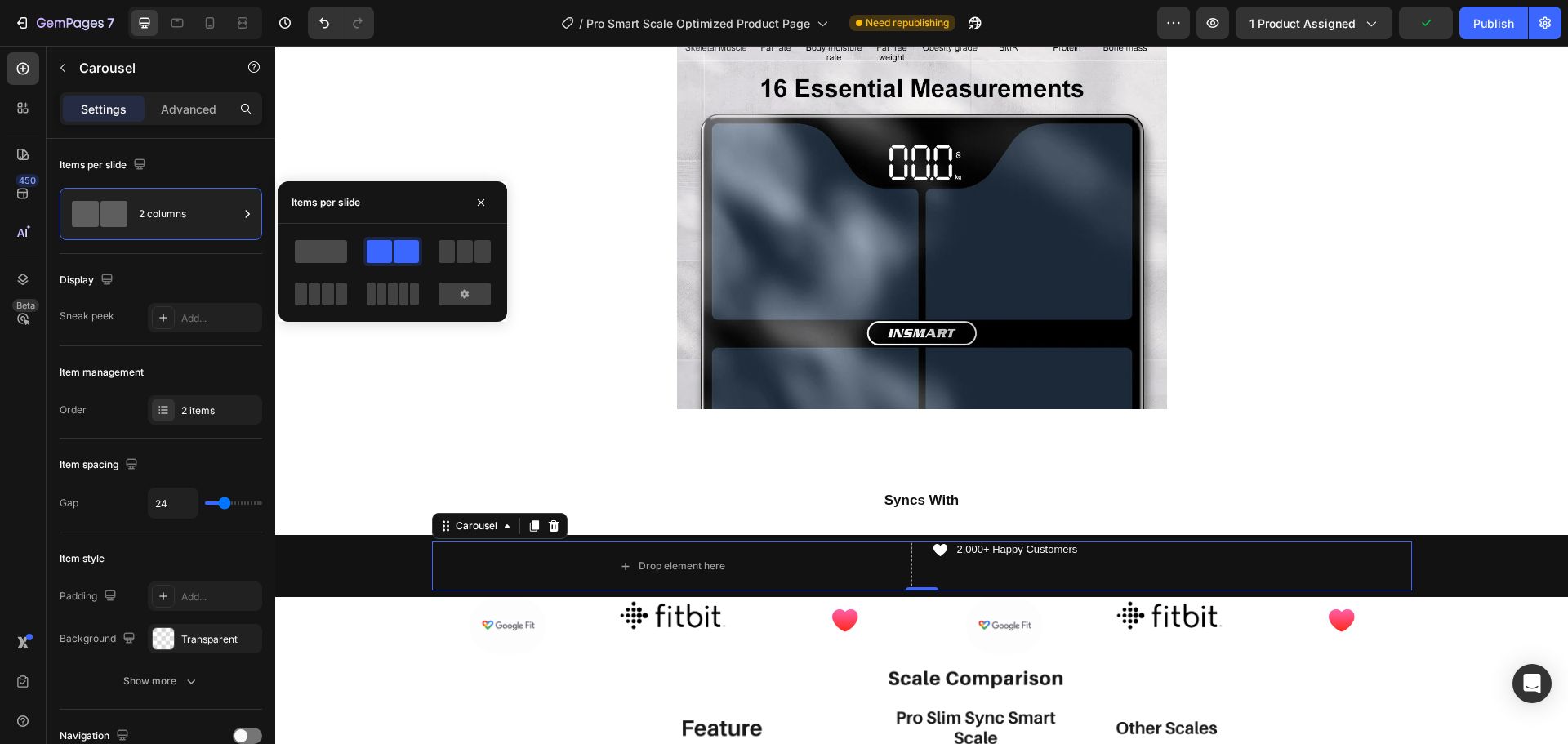 click 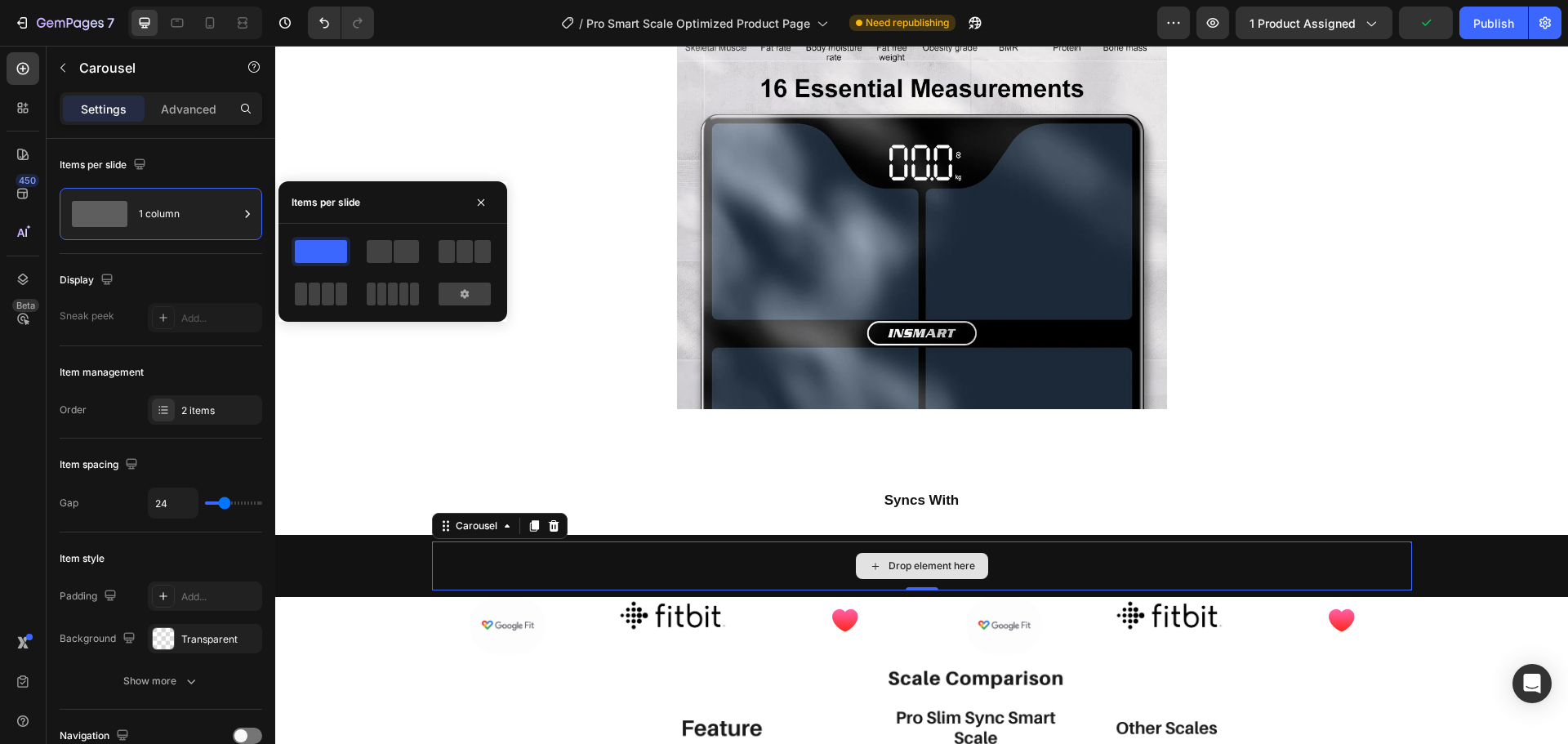 click on "Drop element here" at bounding box center (922, 566) 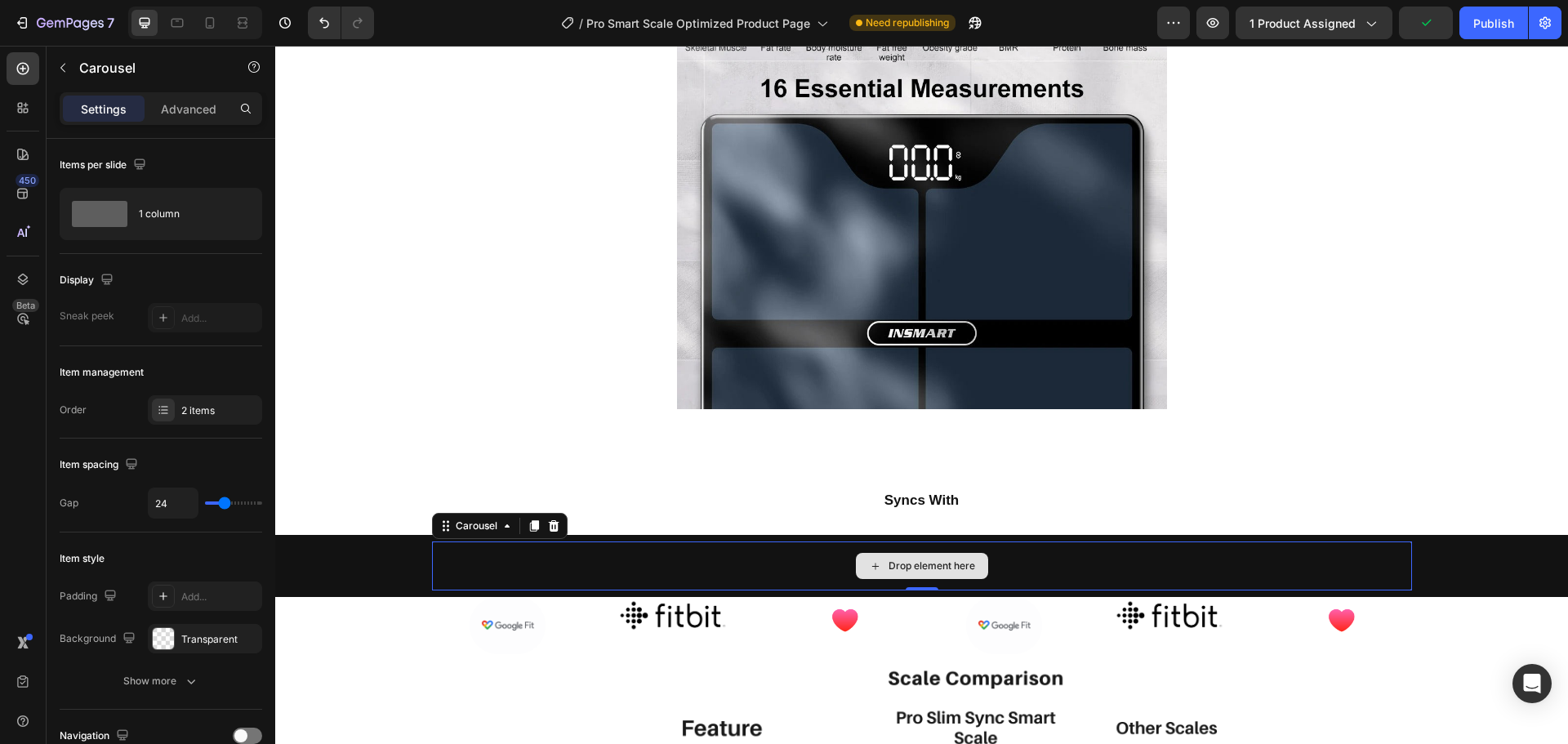 click on "Drop element here" at bounding box center [922, 566] 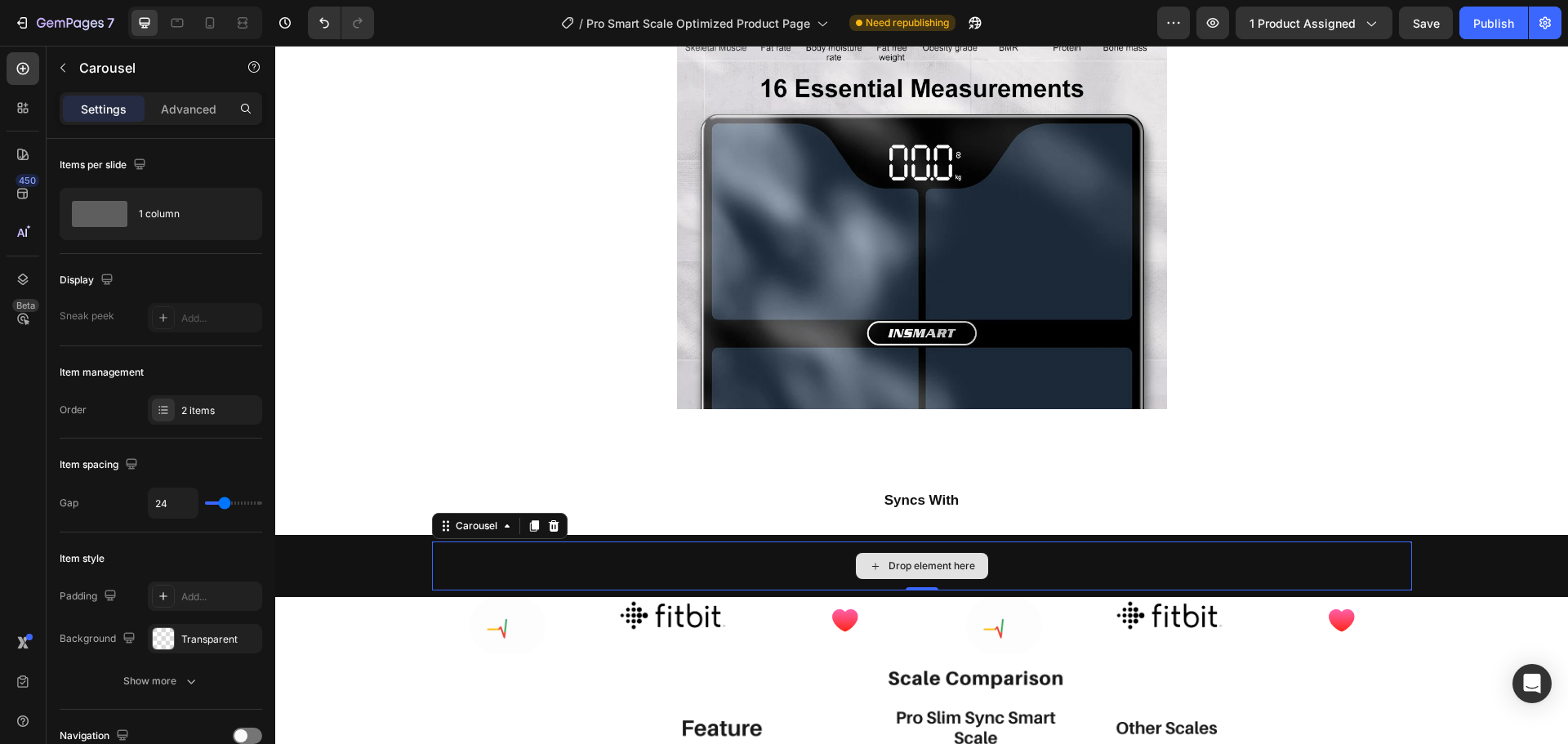 click on "Drop element here" at bounding box center [922, 566] 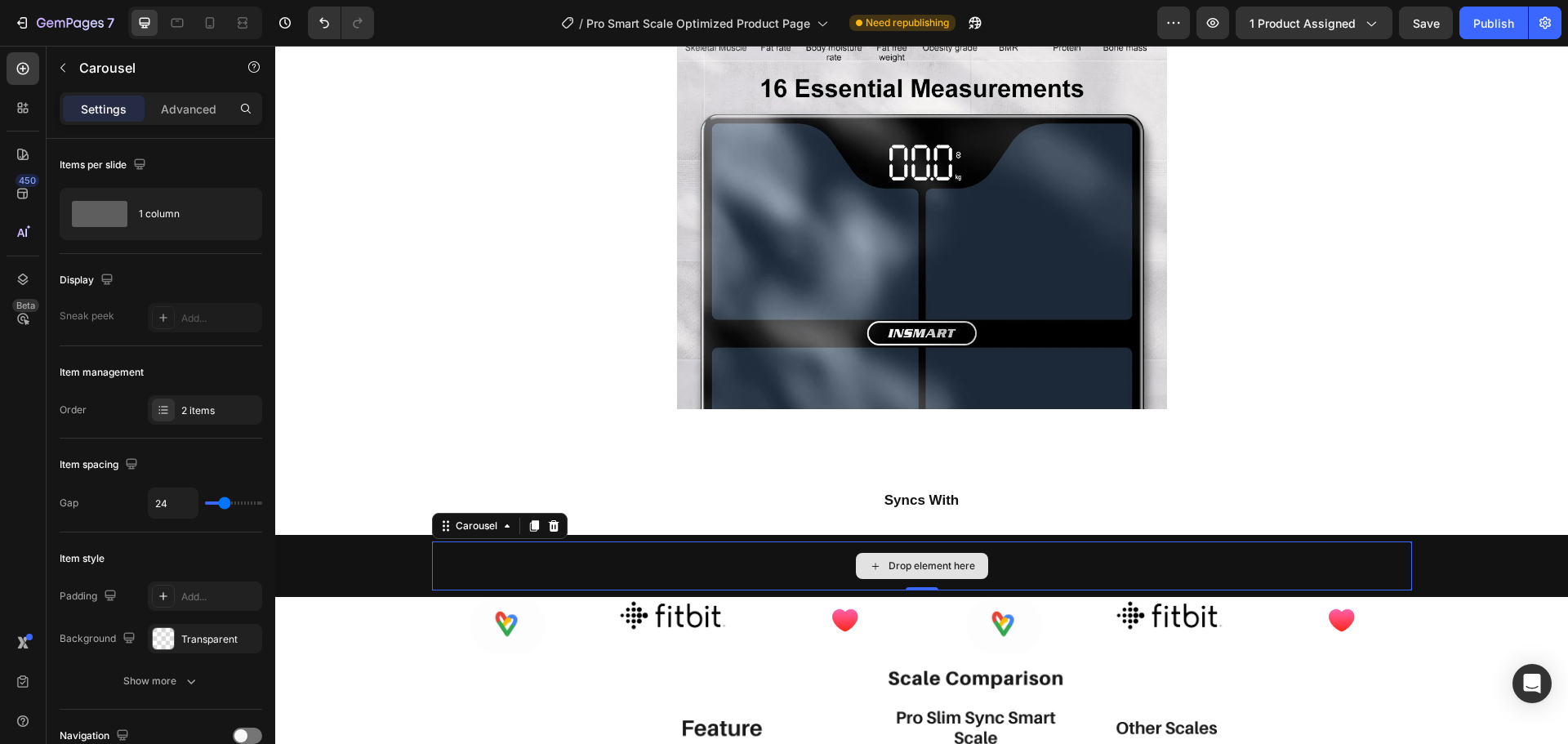 click on "Drop element here" at bounding box center [922, 566] 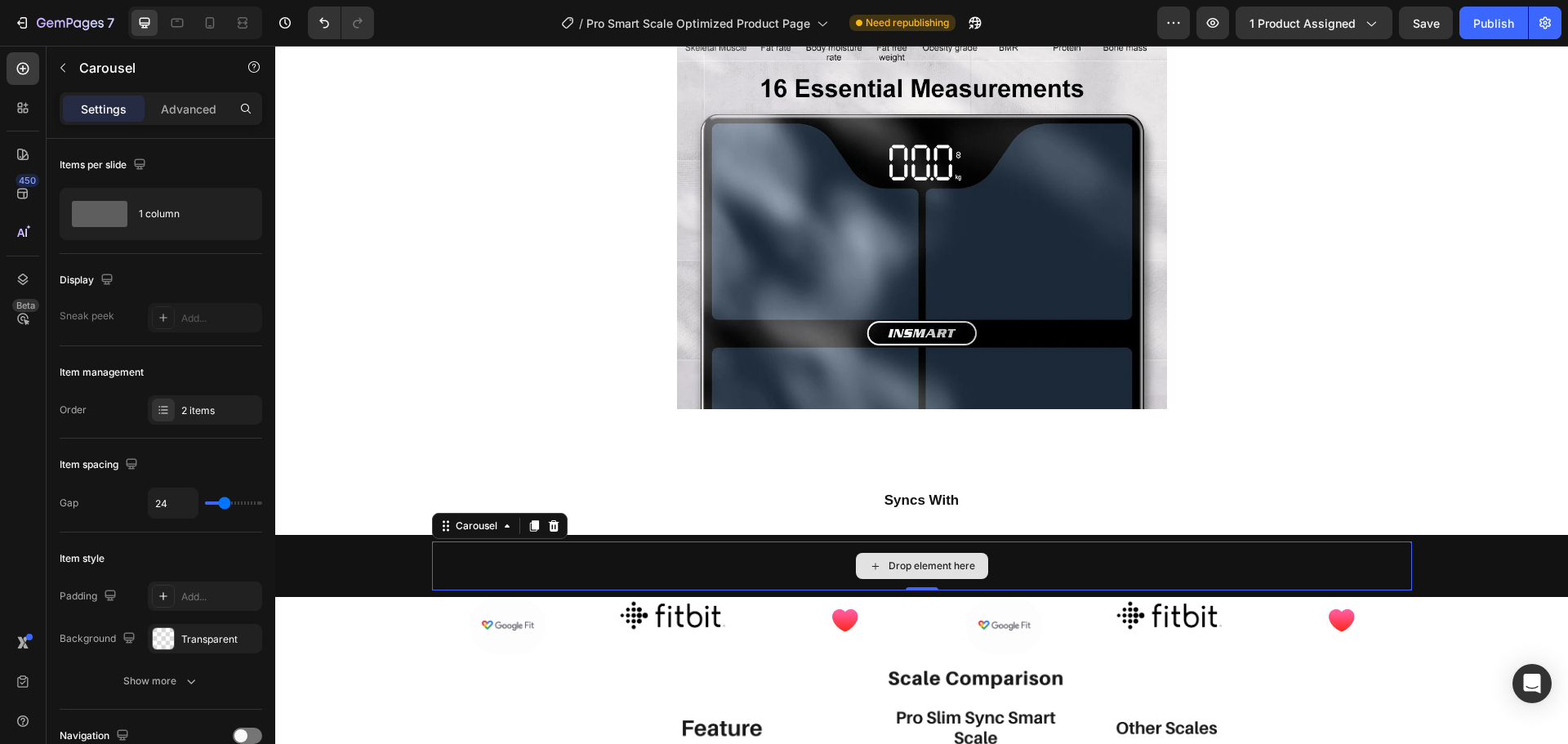click on "Drop element here" at bounding box center (922, 566) 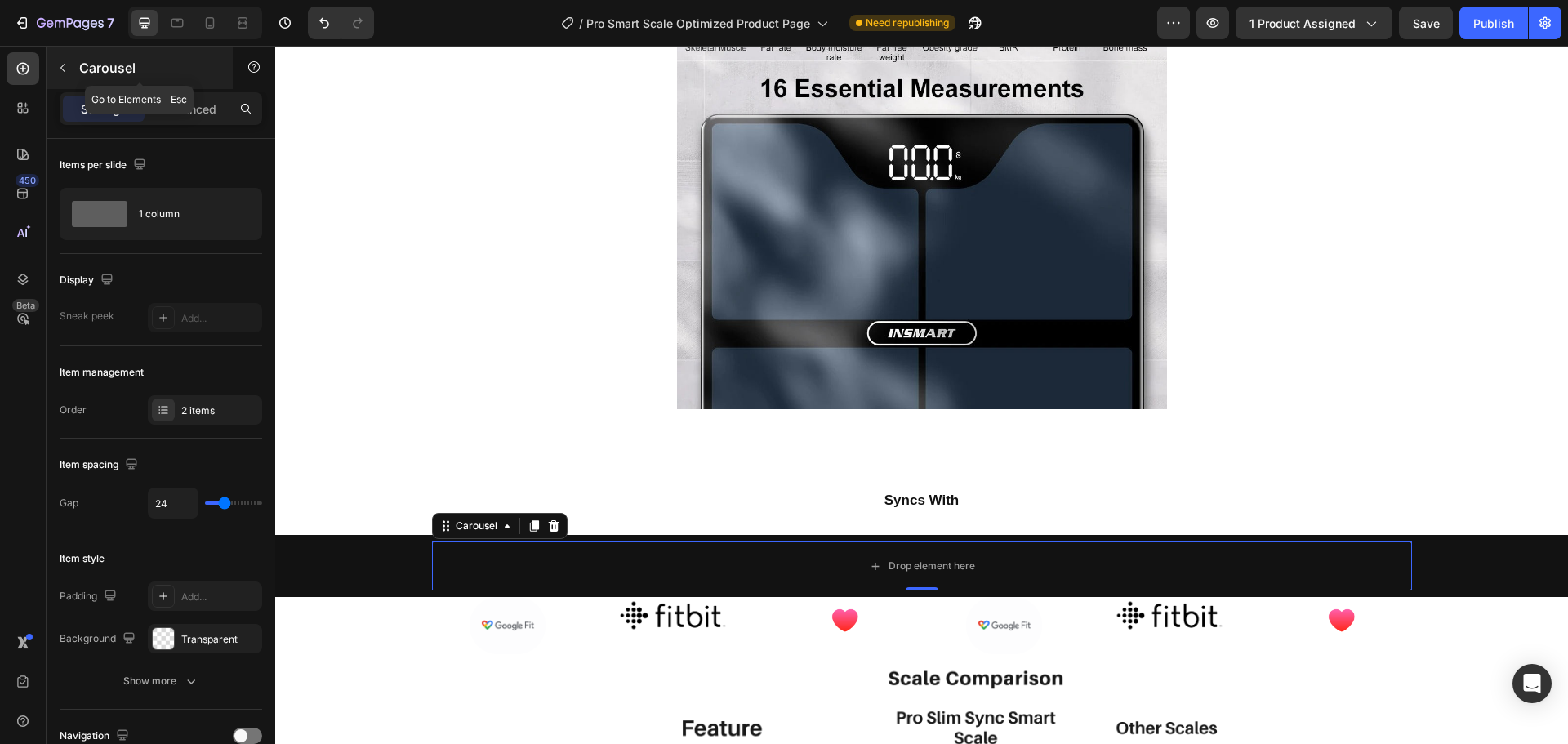 click 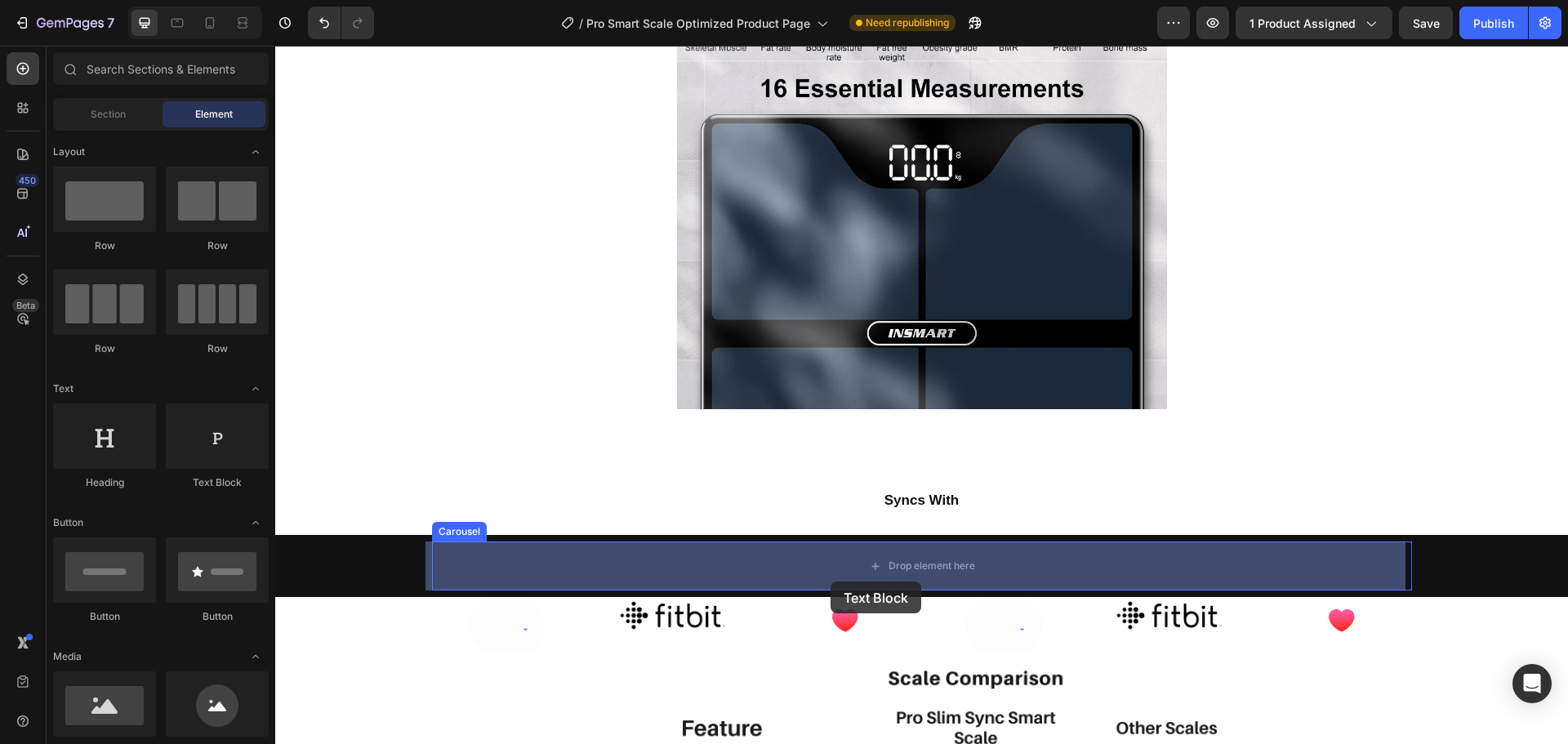 drag, startPoint x: 482, startPoint y: 495, endPoint x: 835, endPoint y: 569, distance: 360.67298 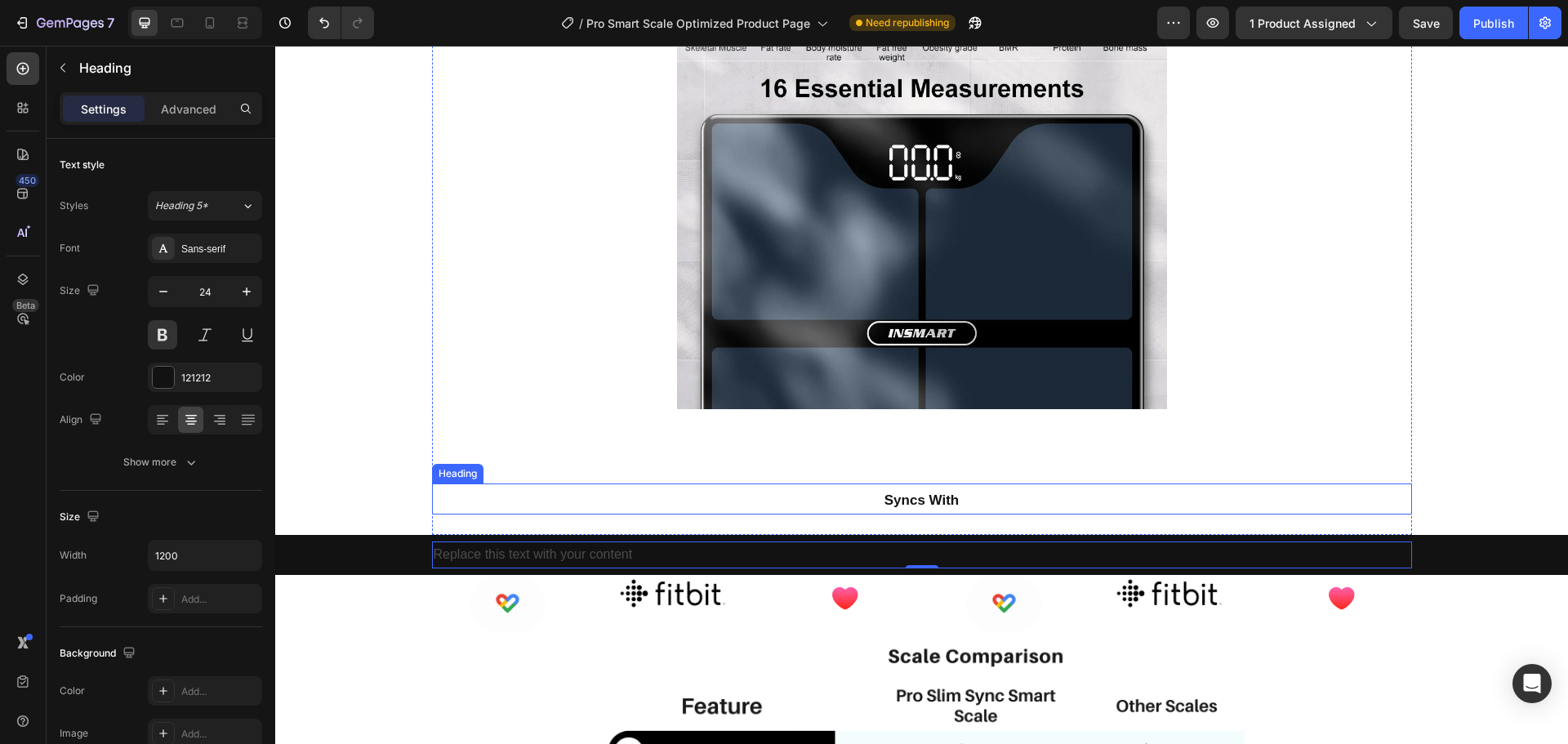 click on "Syncs With" at bounding box center (921, 500) 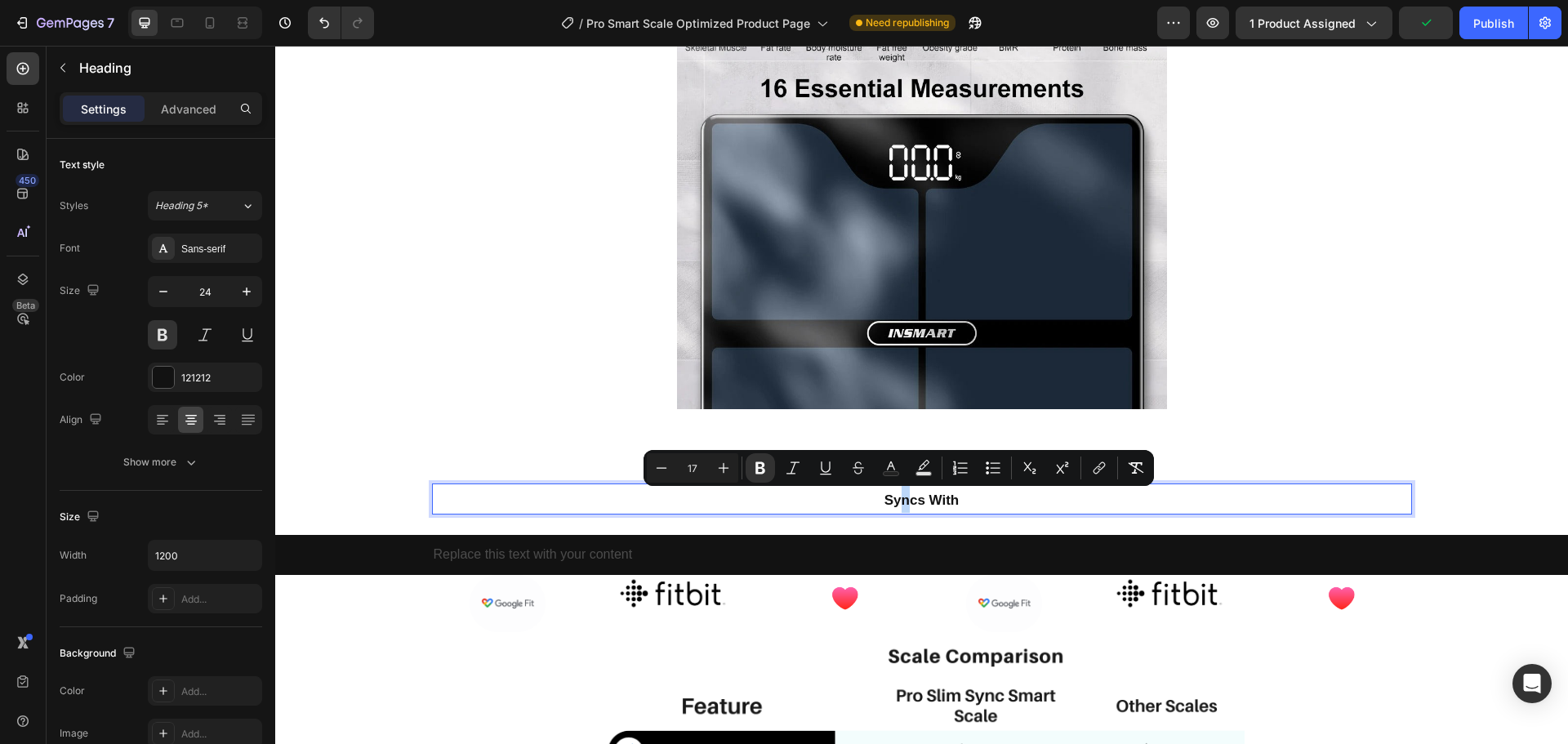 drag, startPoint x: 900, startPoint y: 497, endPoint x: 892, endPoint y: 510, distance: 15.264338 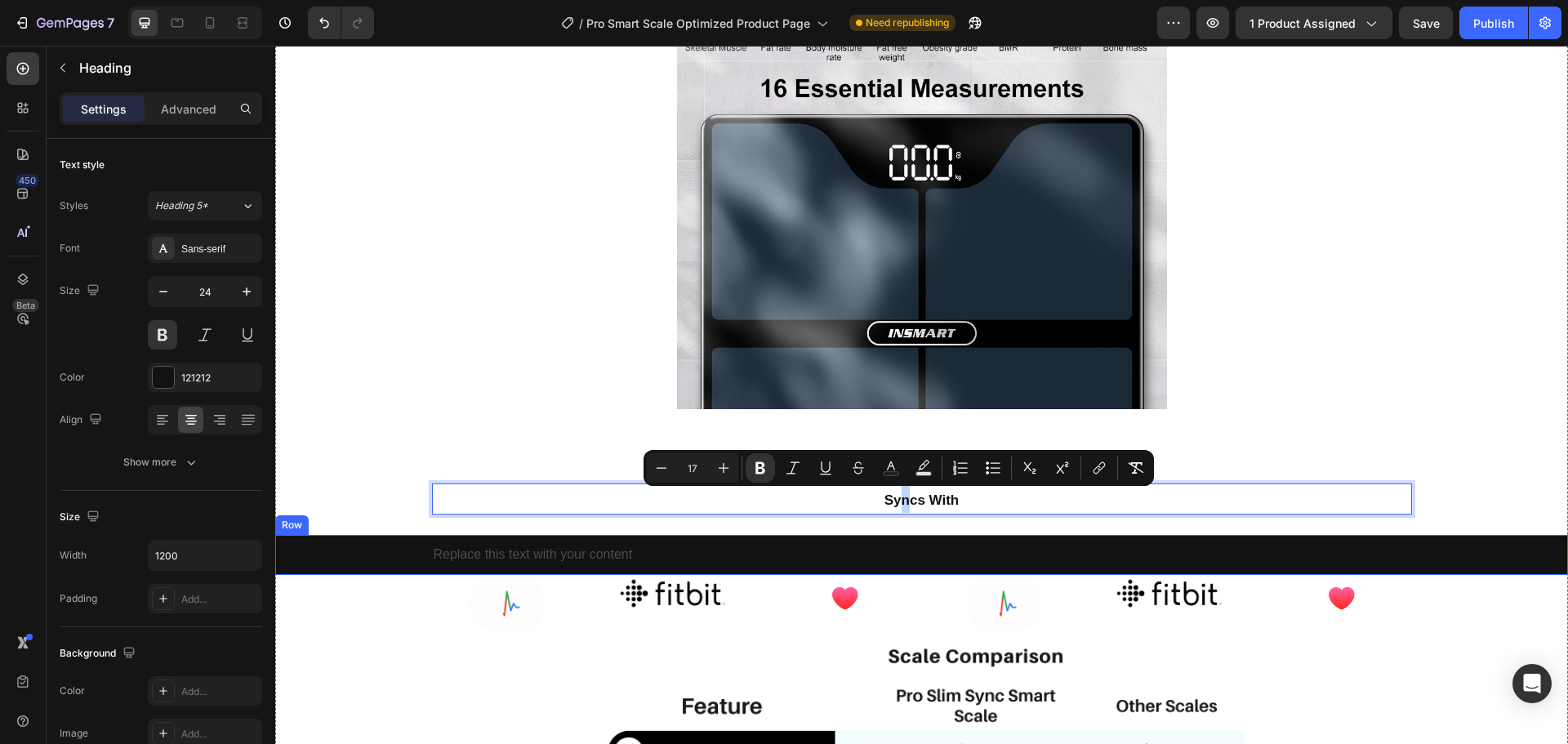 click on "Replace this text with your content Text Block
Icon 2,000+ Happy Customers Text Block Row Carousel" at bounding box center (921, 555) 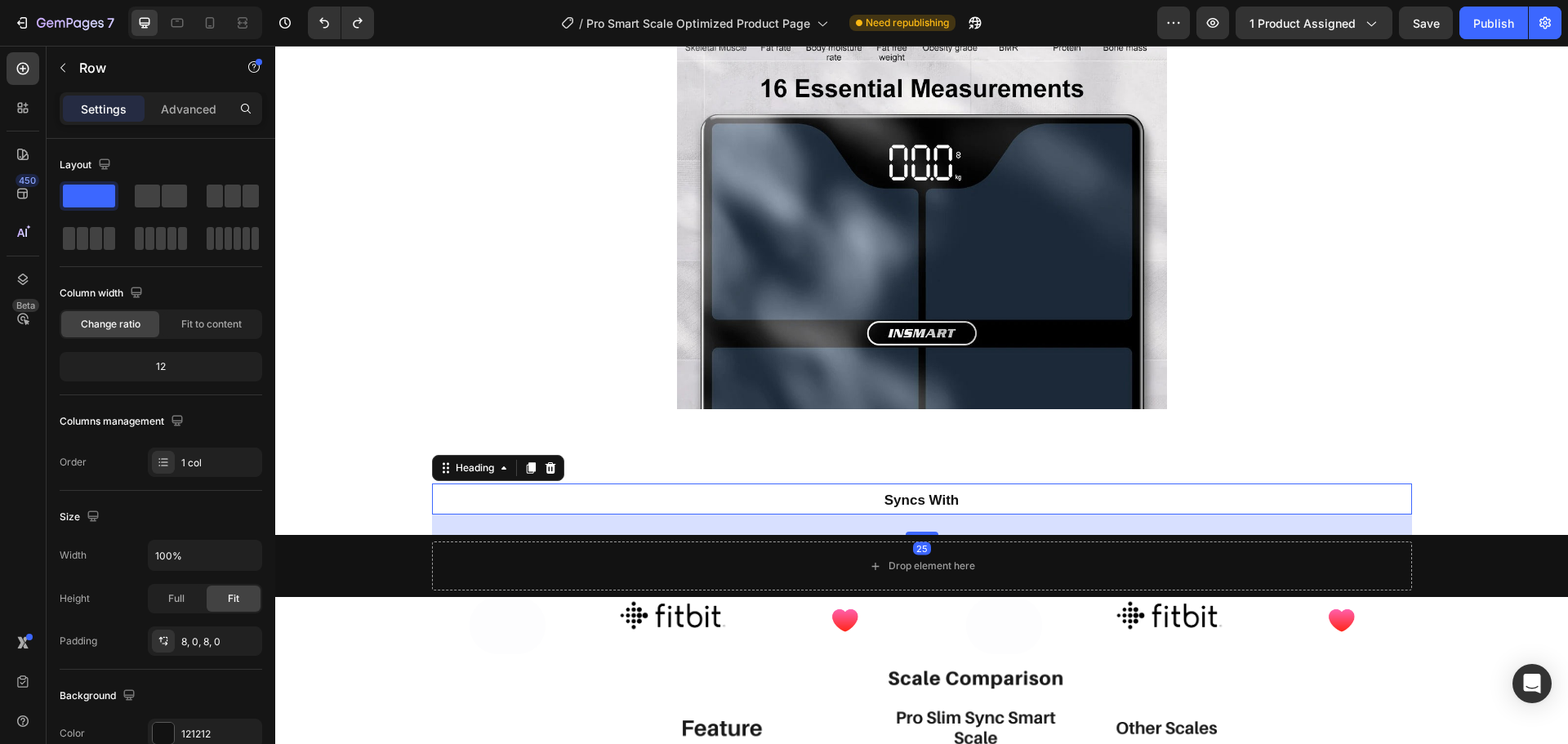 click on "⁠⁠⁠⁠⁠⁠⁠ Syncs With" at bounding box center (922, 499) 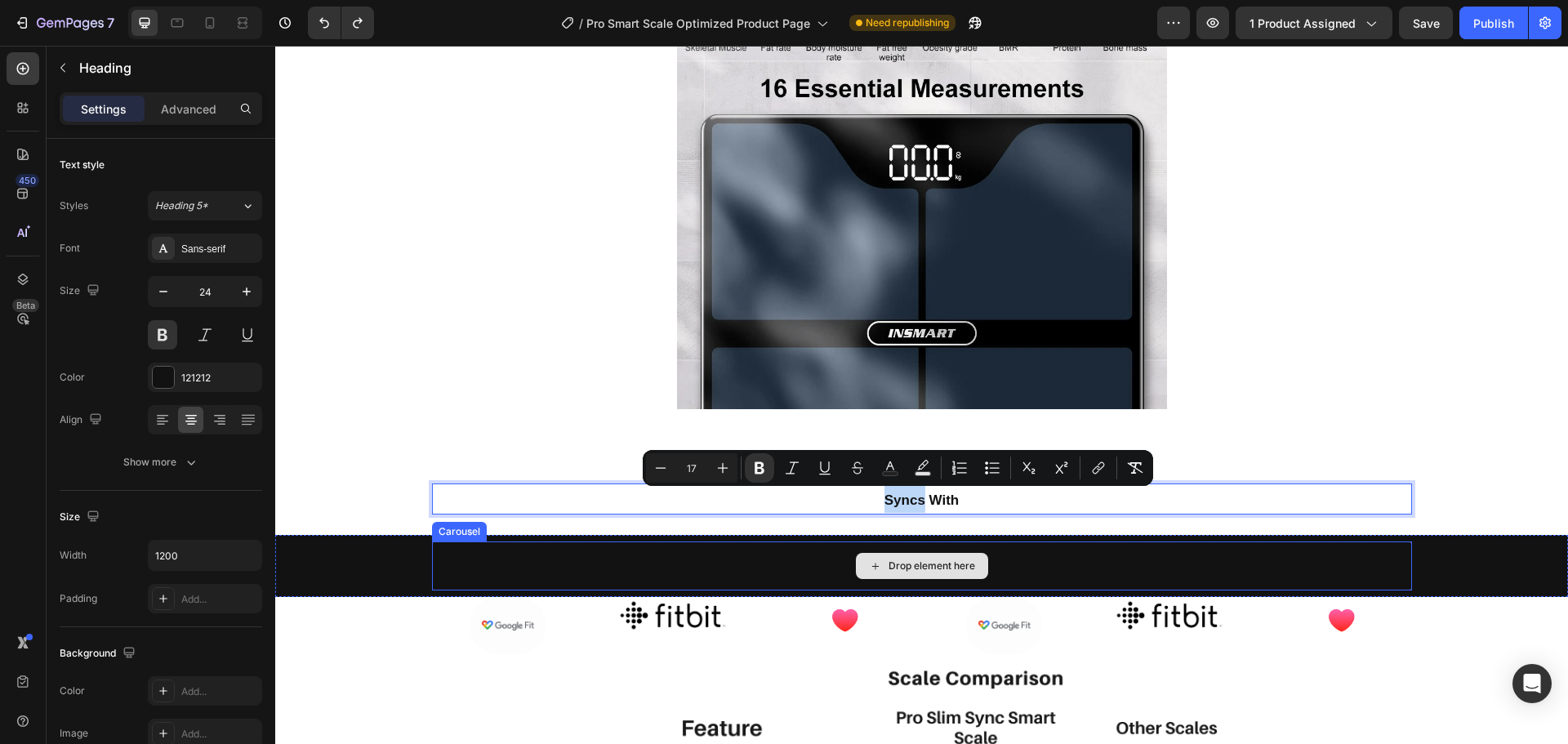 drag, startPoint x: 840, startPoint y: 496, endPoint x: 840, endPoint y: 569, distance: 73 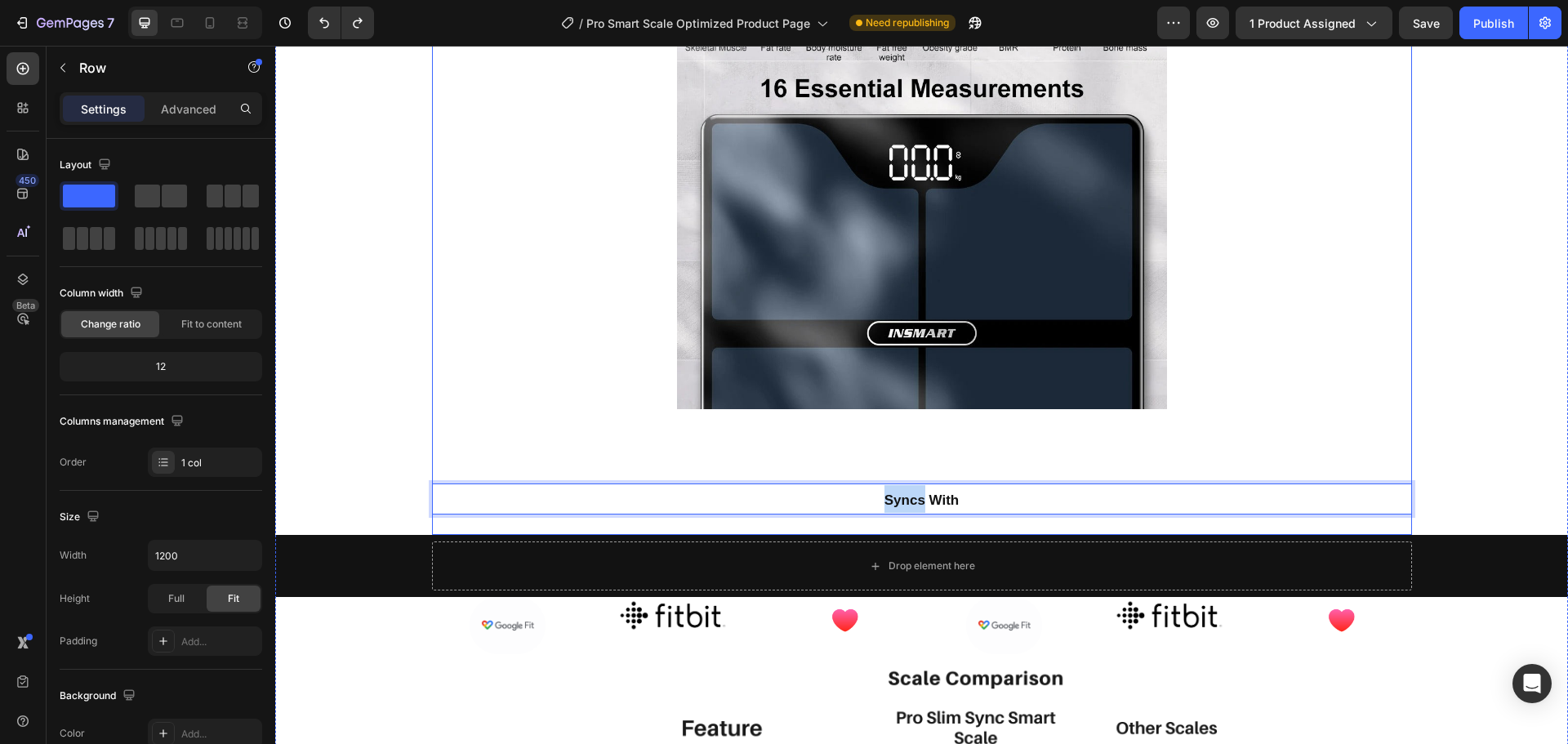 click on "Image Image Syncs With Heading   25" at bounding box center (922, 227) 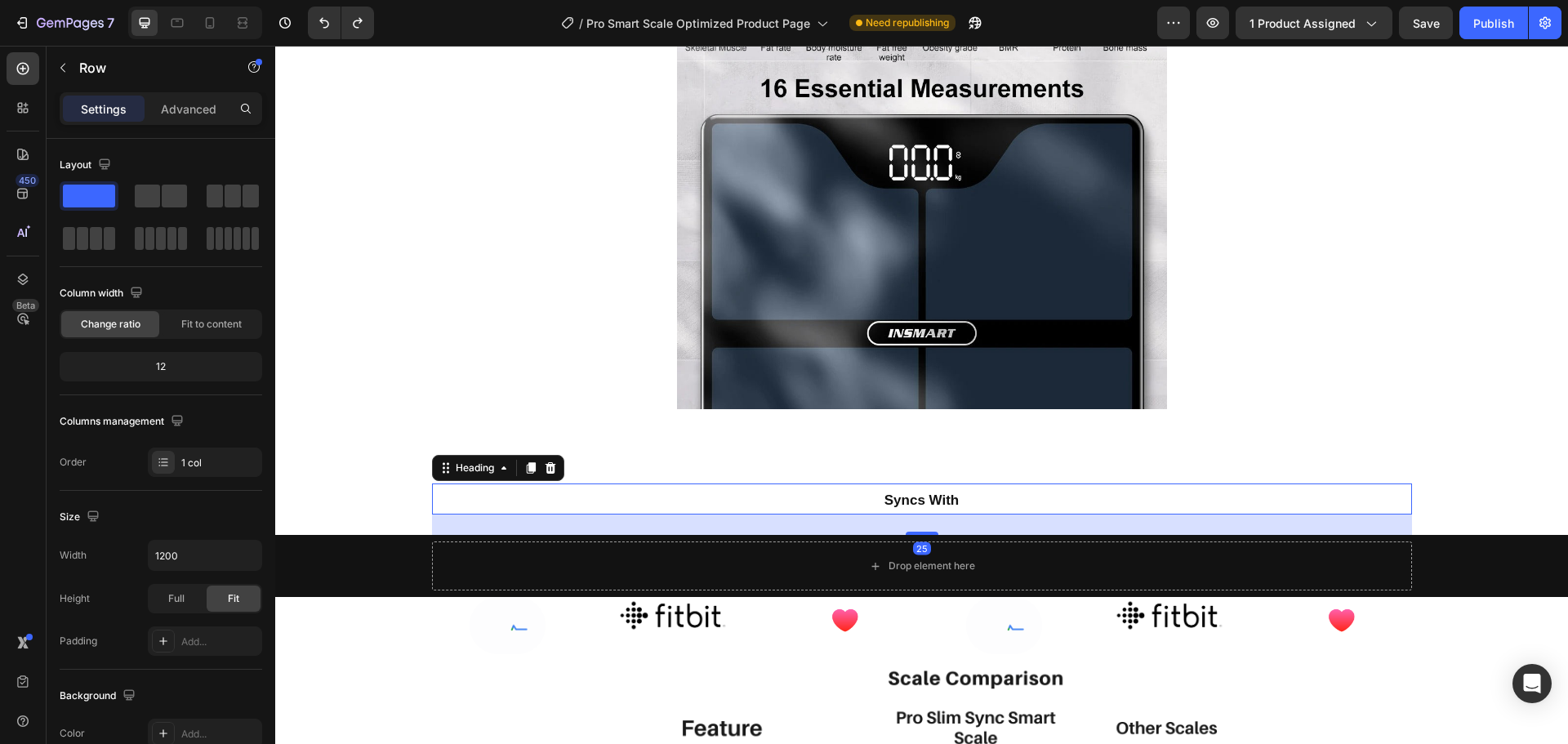 click on "⁠⁠⁠⁠⁠⁠⁠ Syncs With" at bounding box center (922, 499) 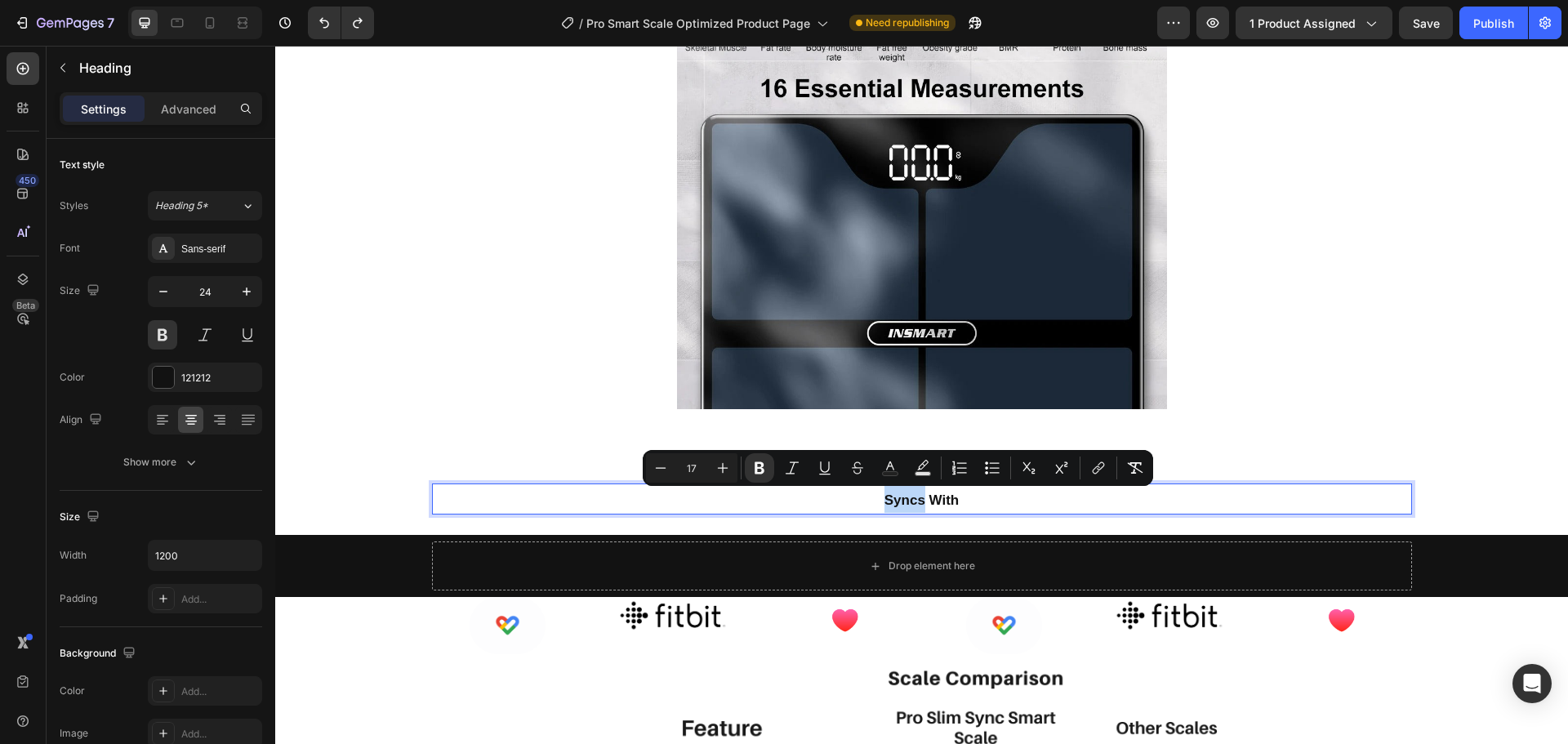 click on "Syncs With" at bounding box center [922, 499] 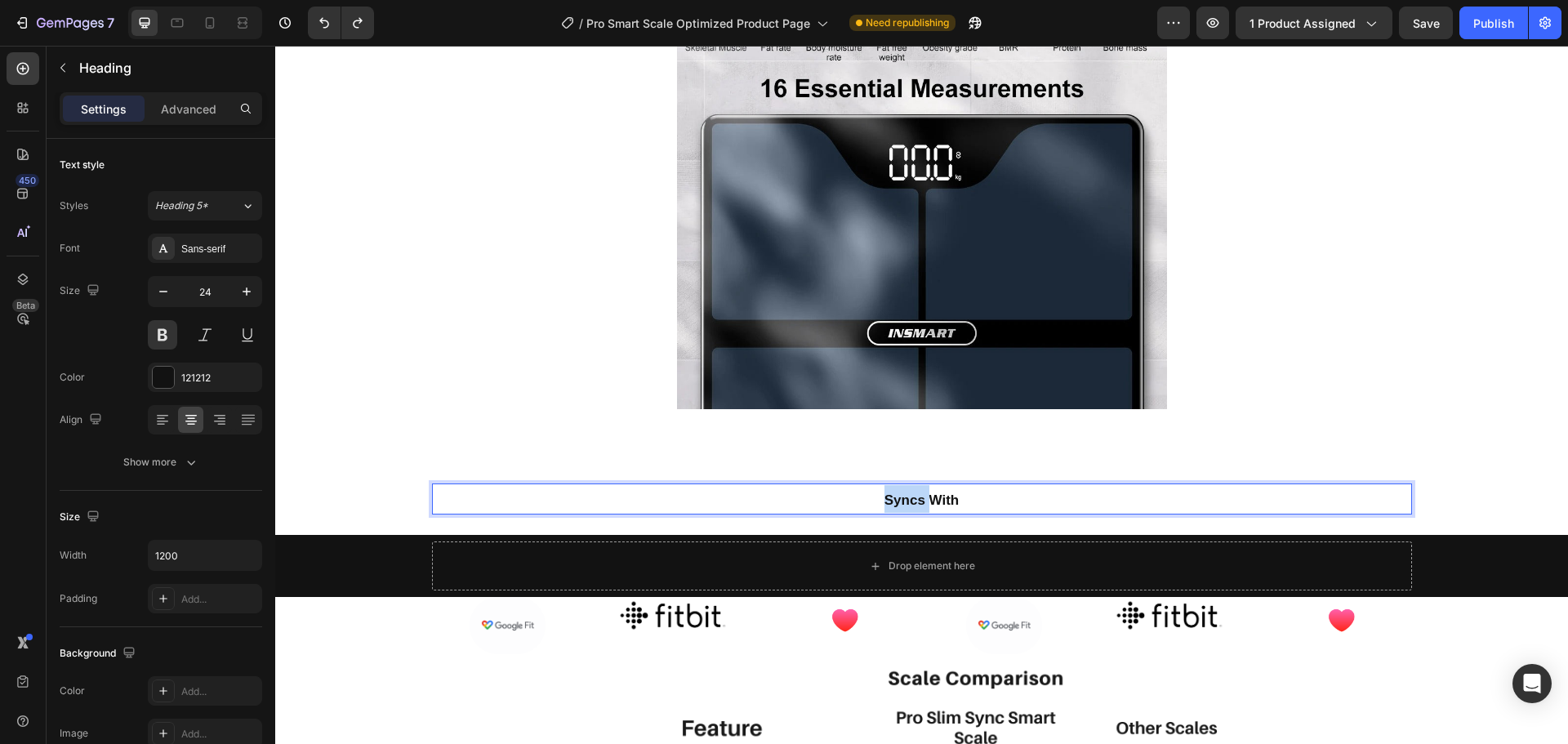 click on "Syncs With" at bounding box center [922, 499] 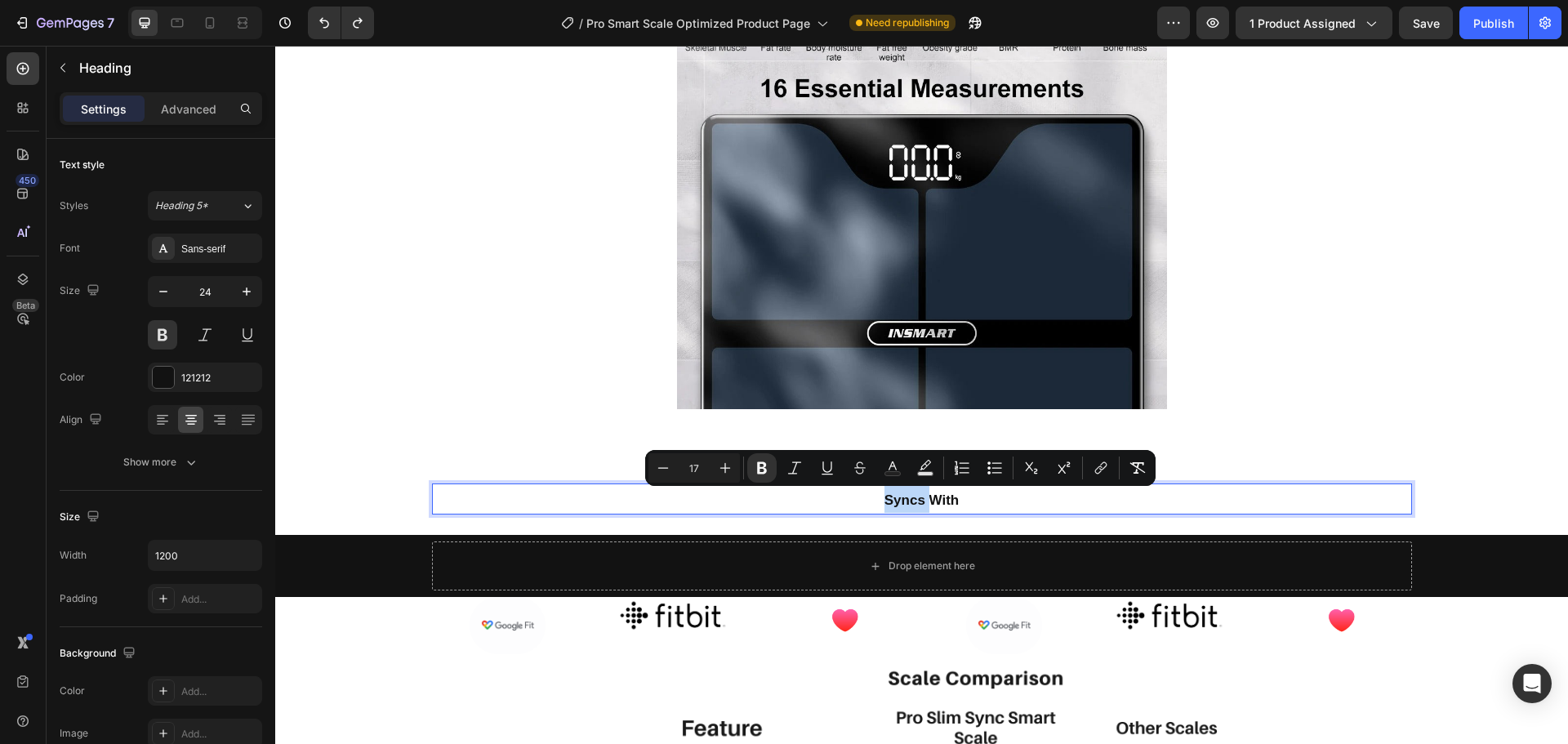 click on "Syncs With" at bounding box center [922, 499] 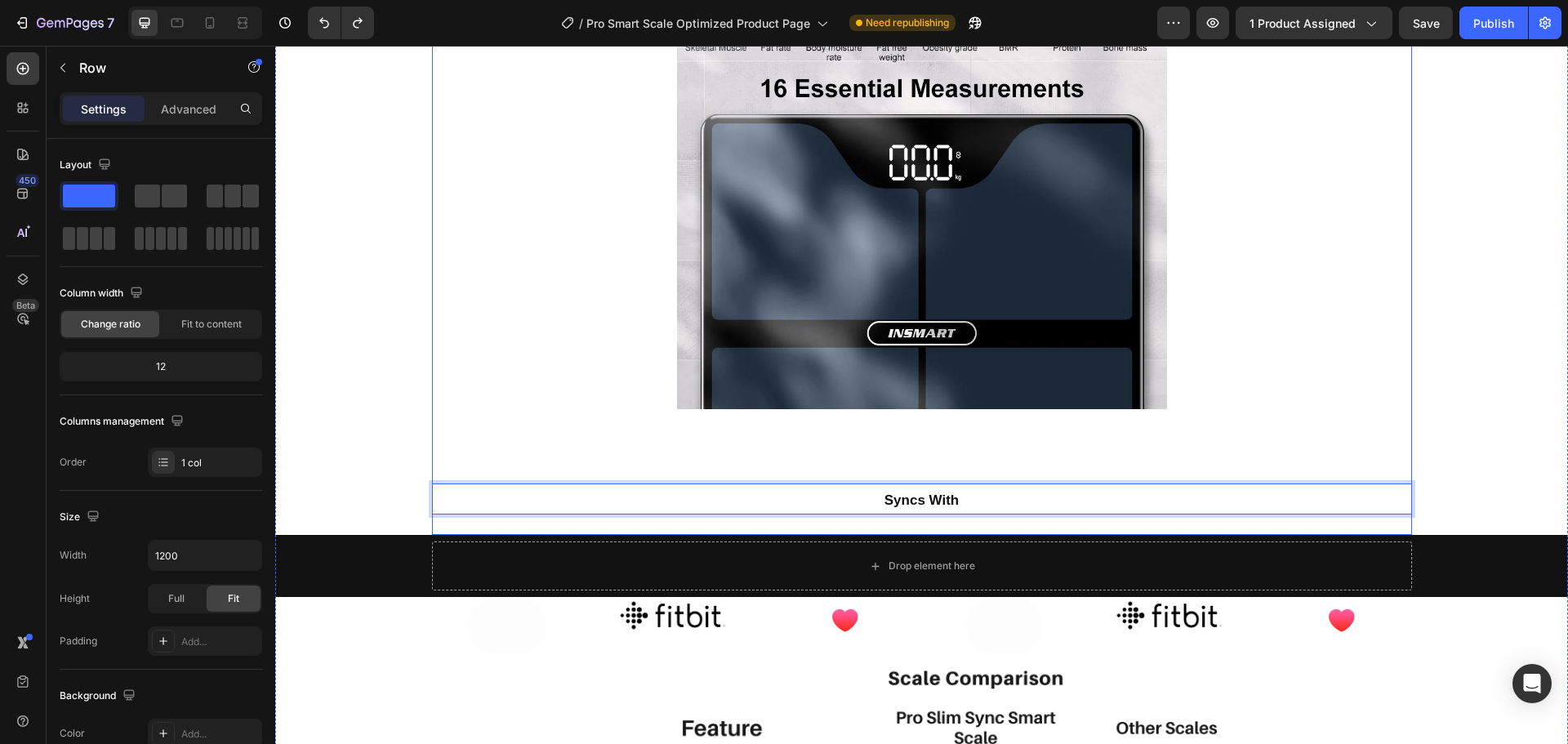 click on "Image Image Syncs With Heading   25" at bounding box center [922, 227] 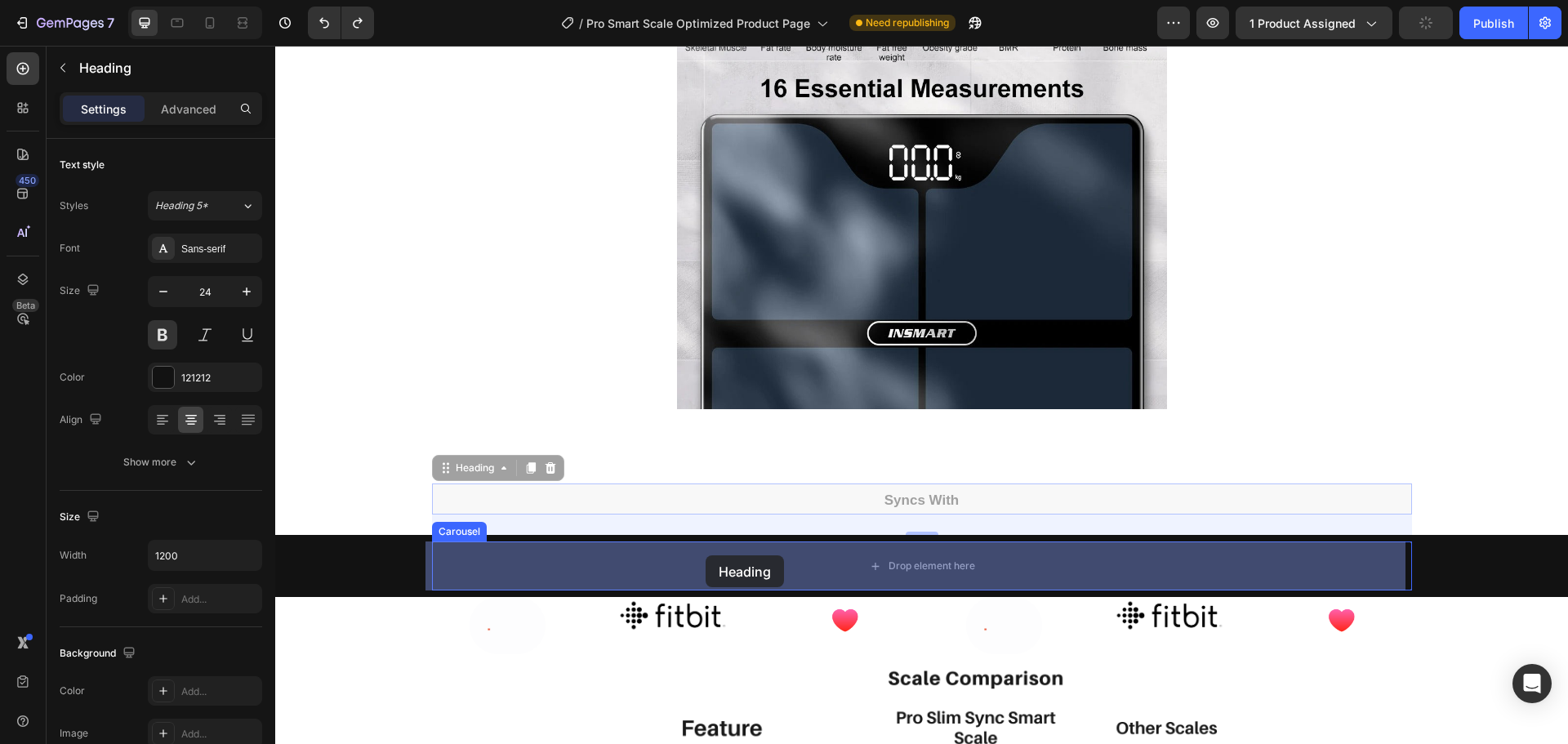 drag, startPoint x: 693, startPoint y: 501, endPoint x: 706, endPoint y: 555, distance: 55.54278 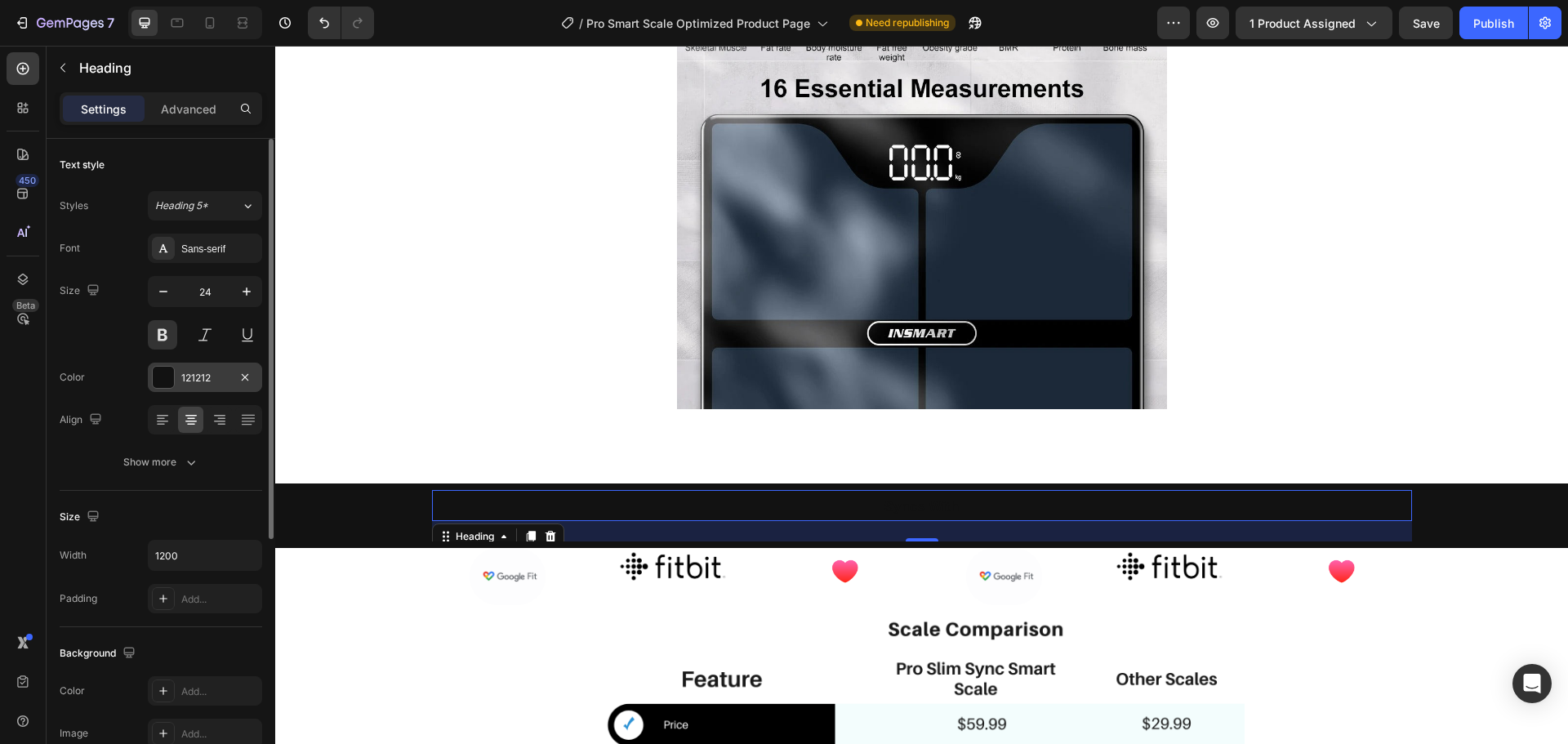 click at bounding box center [163, 377] 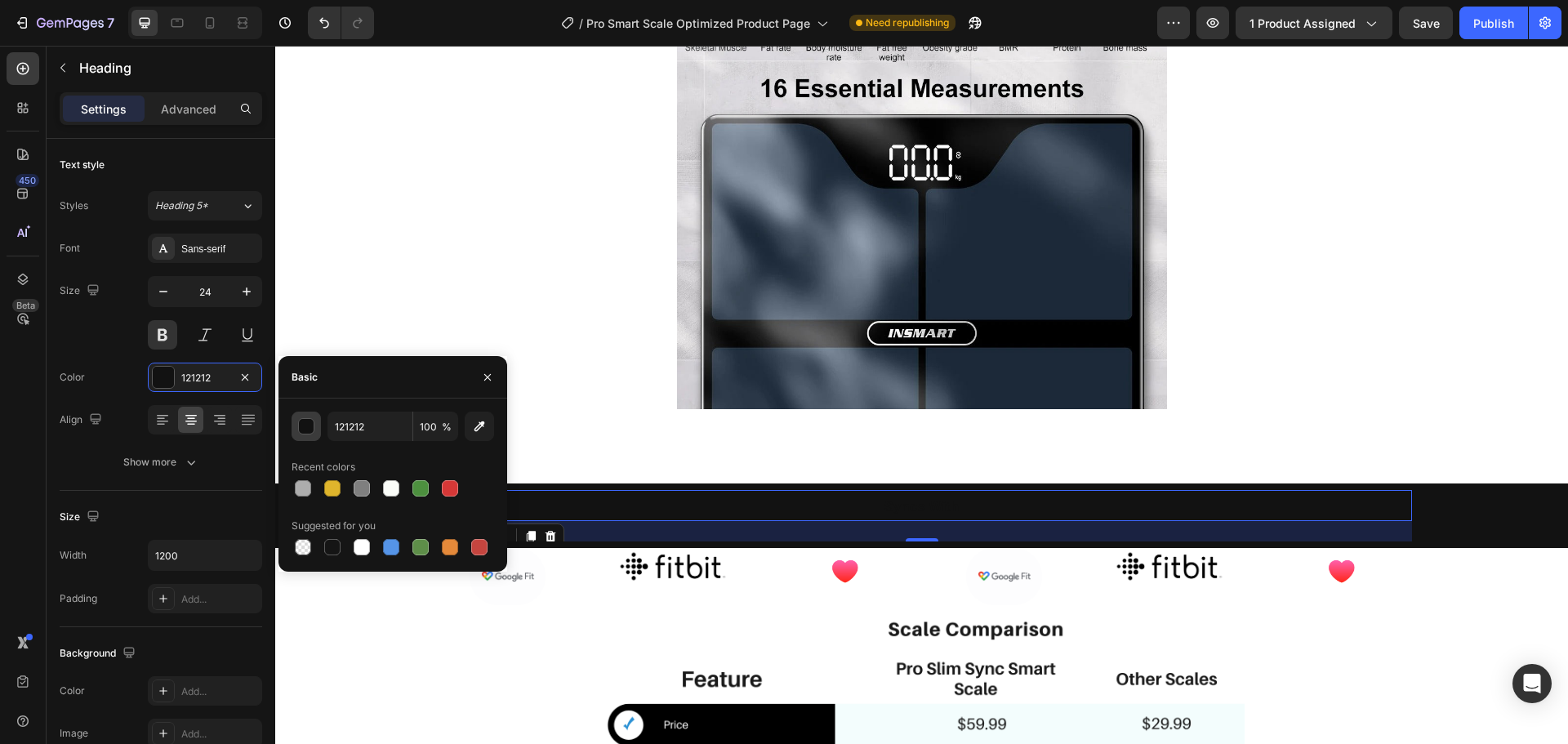 click at bounding box center [306, 426] 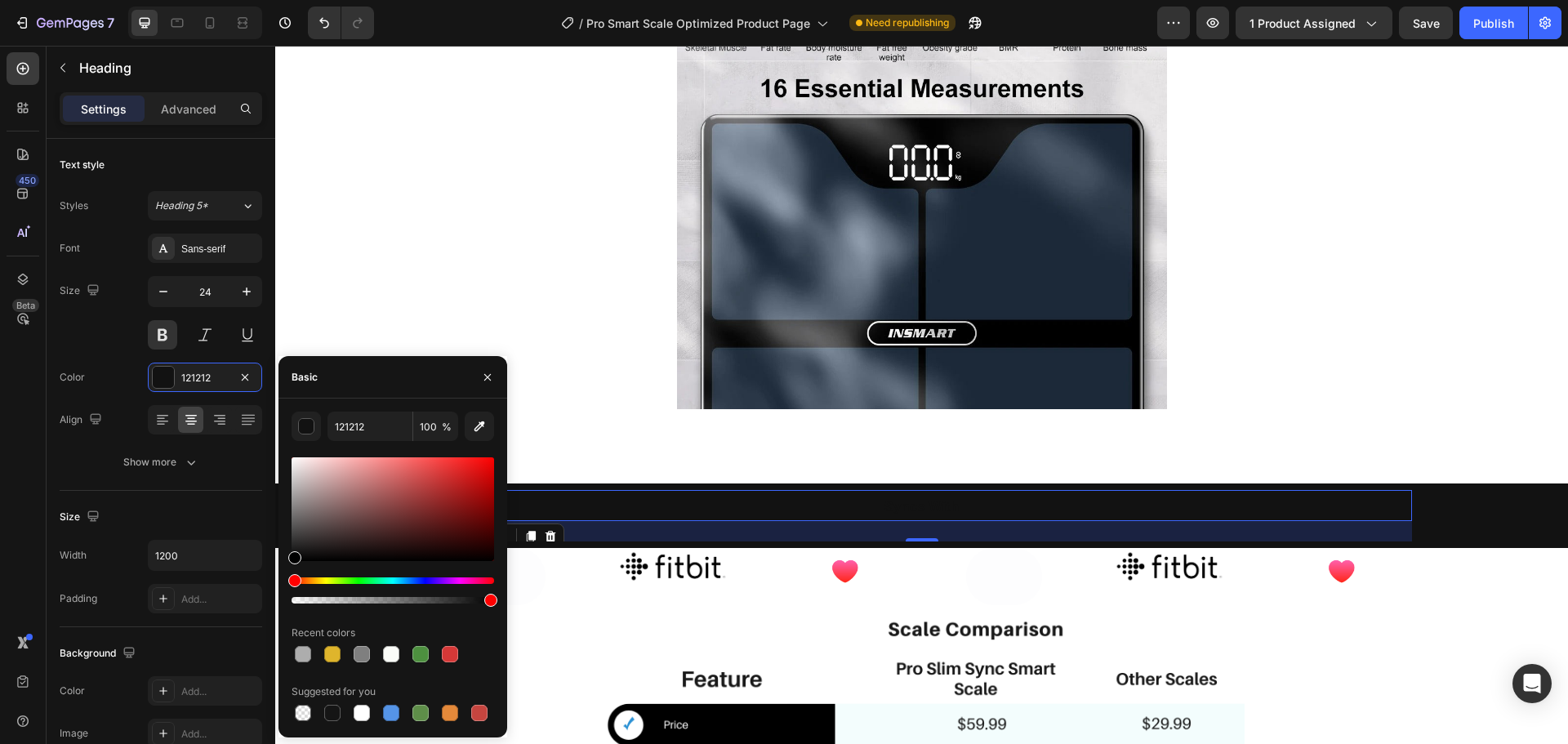 type on "FFFFFF" 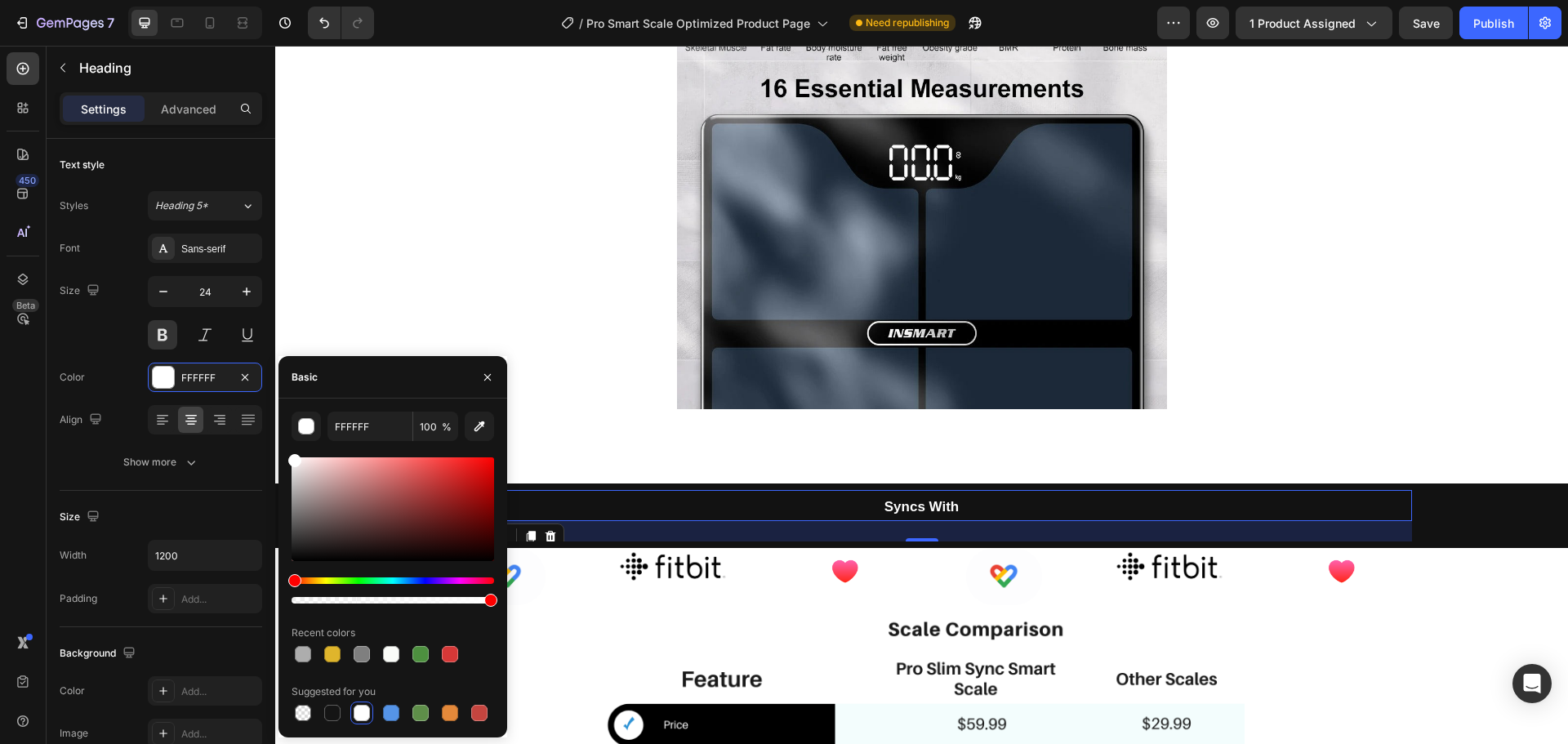 drag, startPoint x: 568, startPoint y: 604, endPoint x: 277, endPoint y: 427, distance: 340.60241 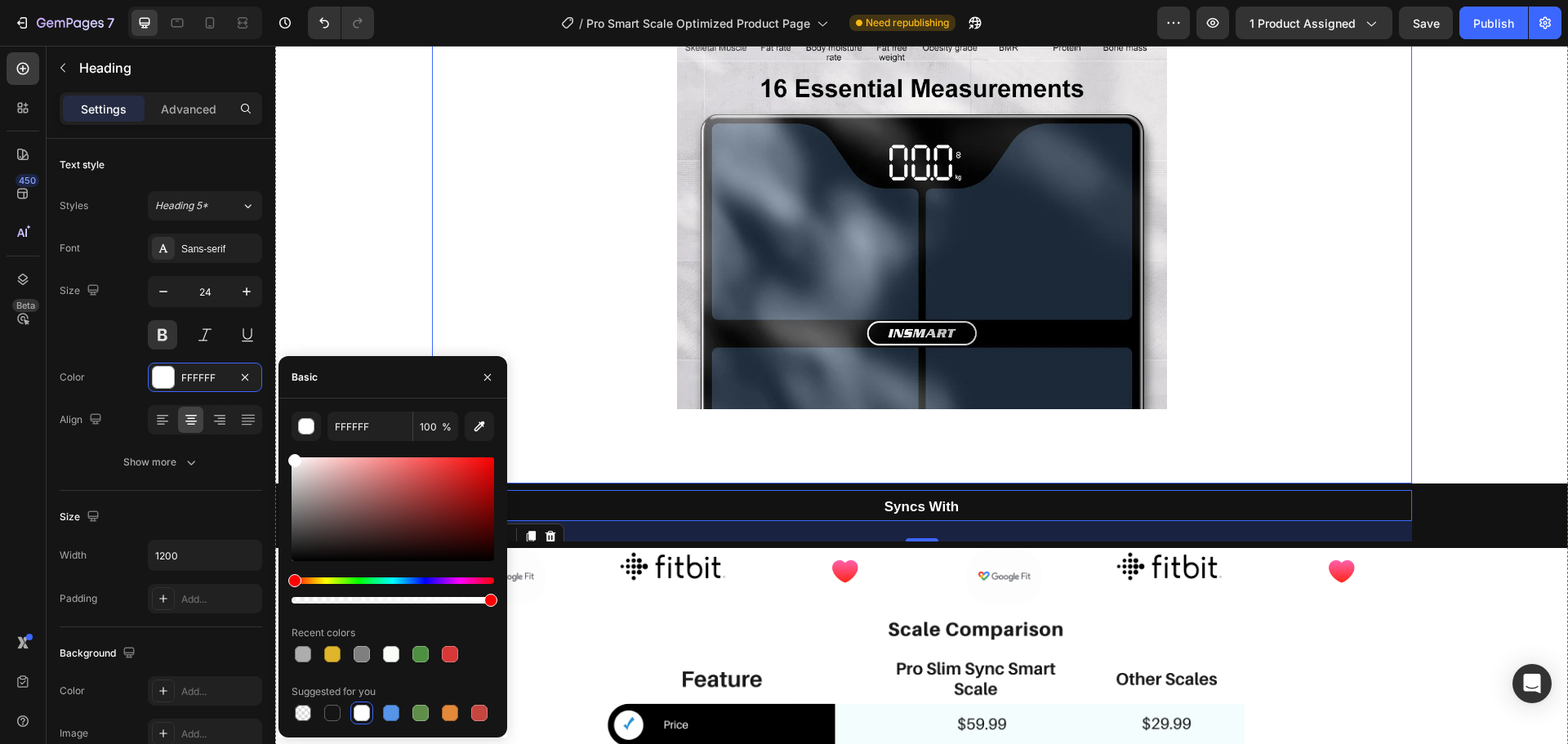 click on "Image Image" at bounding box center [922, 201] 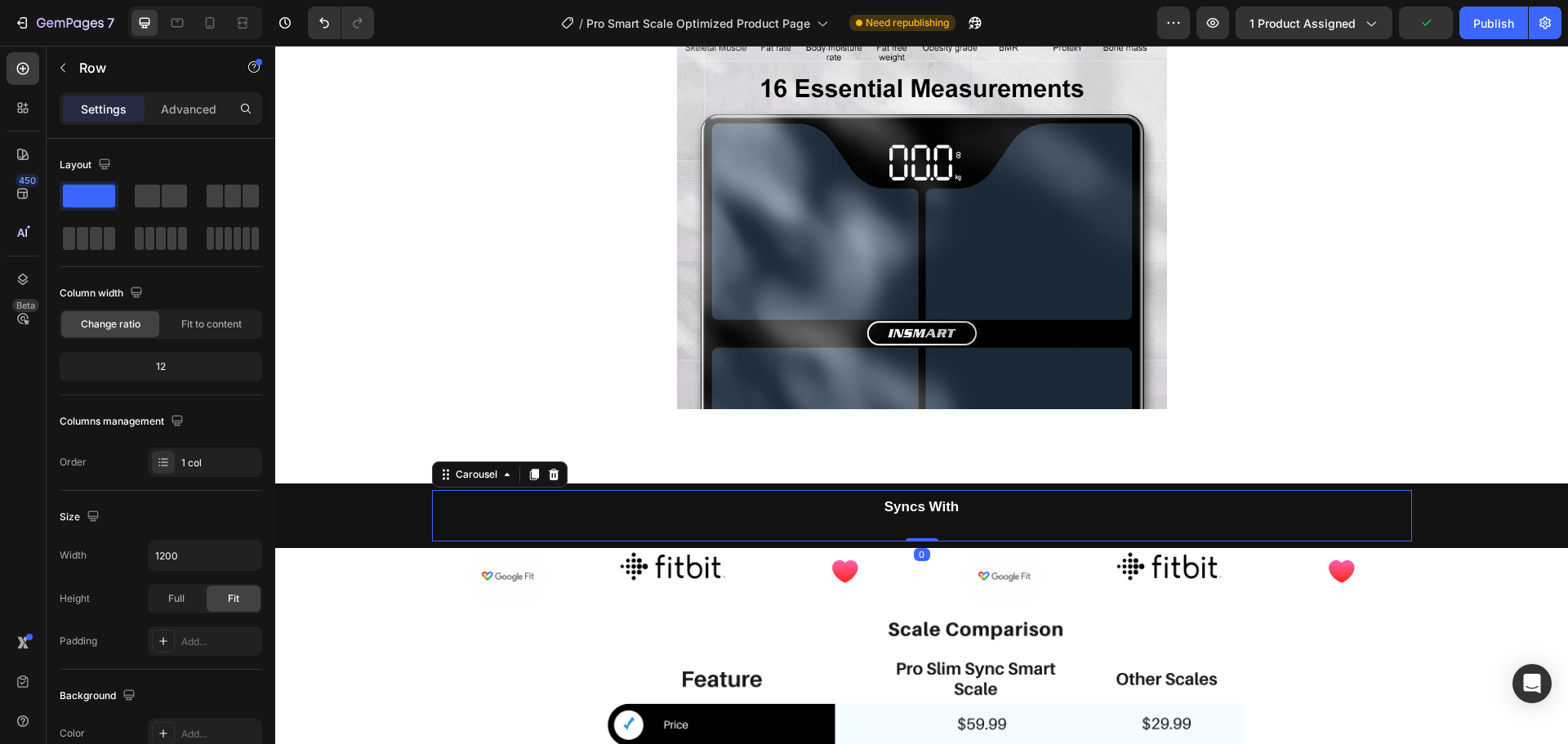 click on "Syncs With Heading" at bounding box center (922, 515) 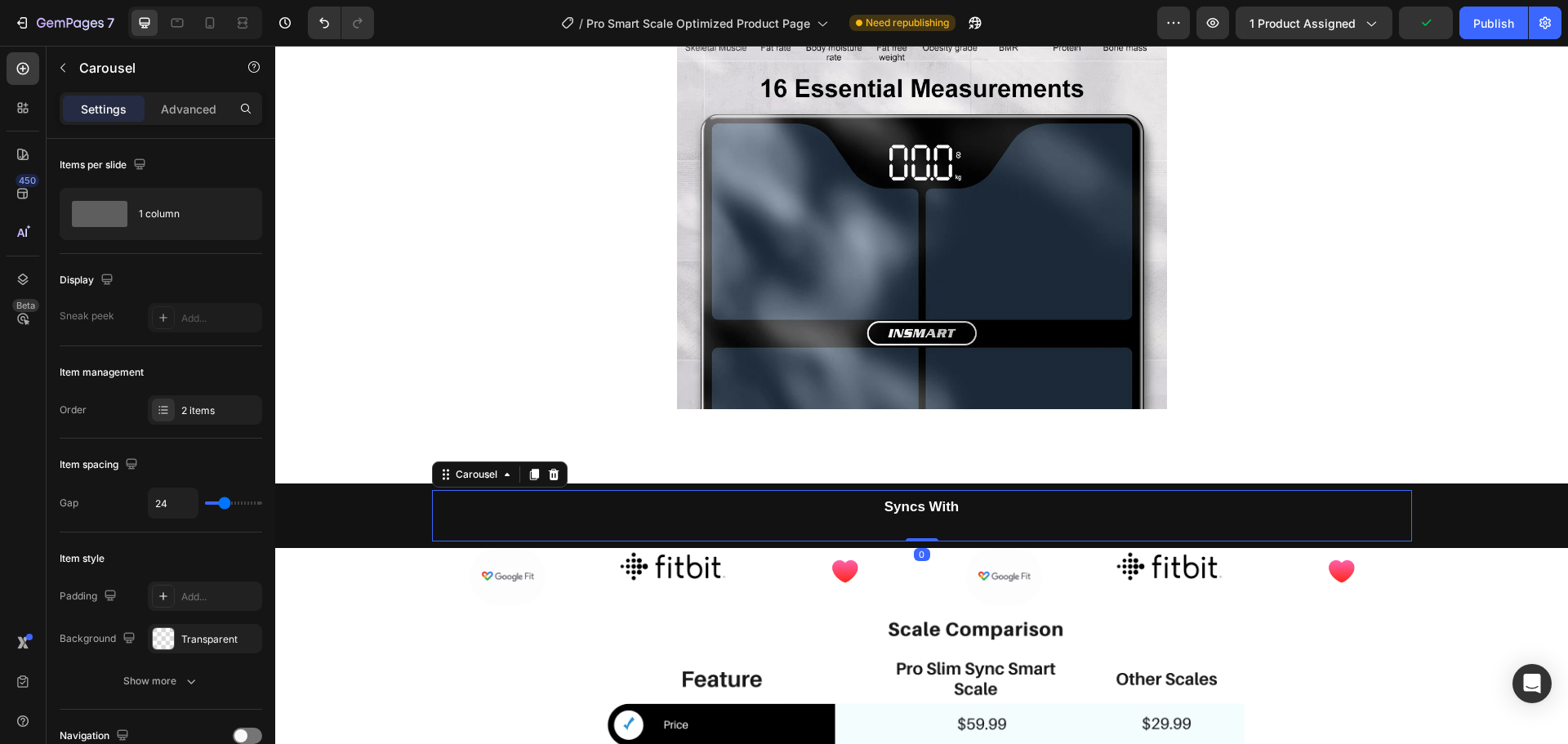 drag, startPoint x: 911, startPoint y: 538, endPoint x: 909, endPoint y: 503, distance: 35.057096 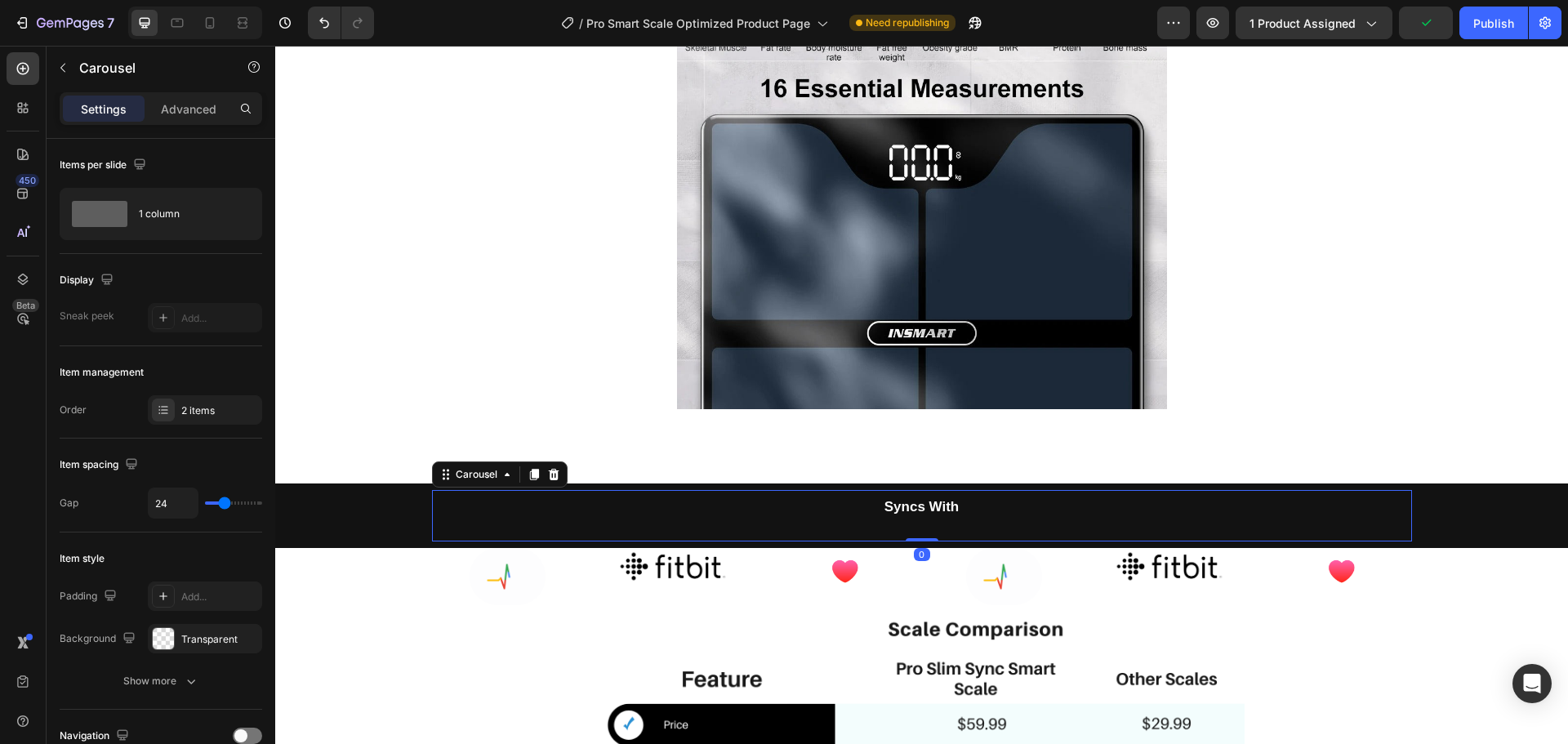 click on "Syncs With Heading
Icon 2,000+ Happy Customers Text Block Row Carousel   0" at bounding box center [922, 515] 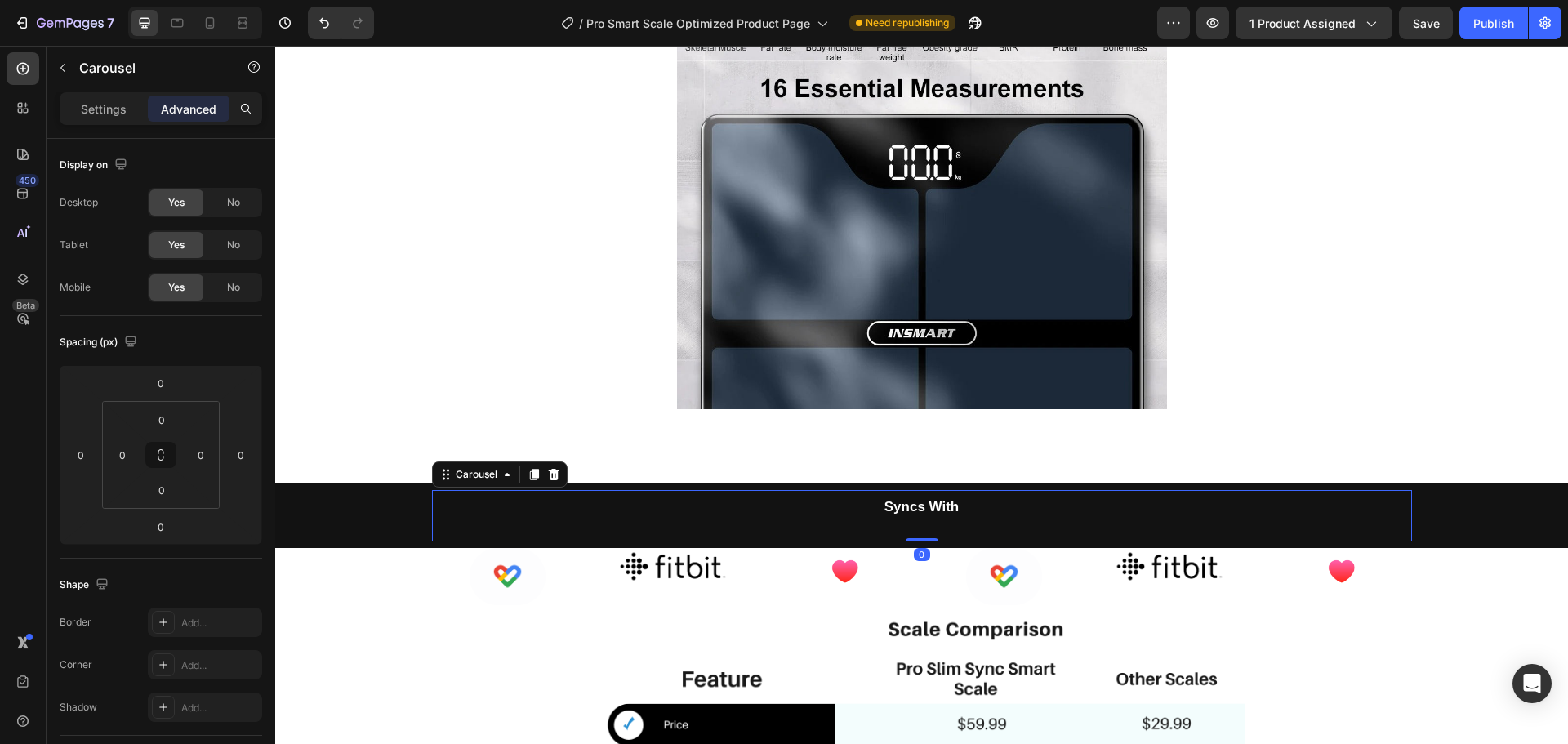 click on "Syncs With Heading" at bounding box center (922, 515) 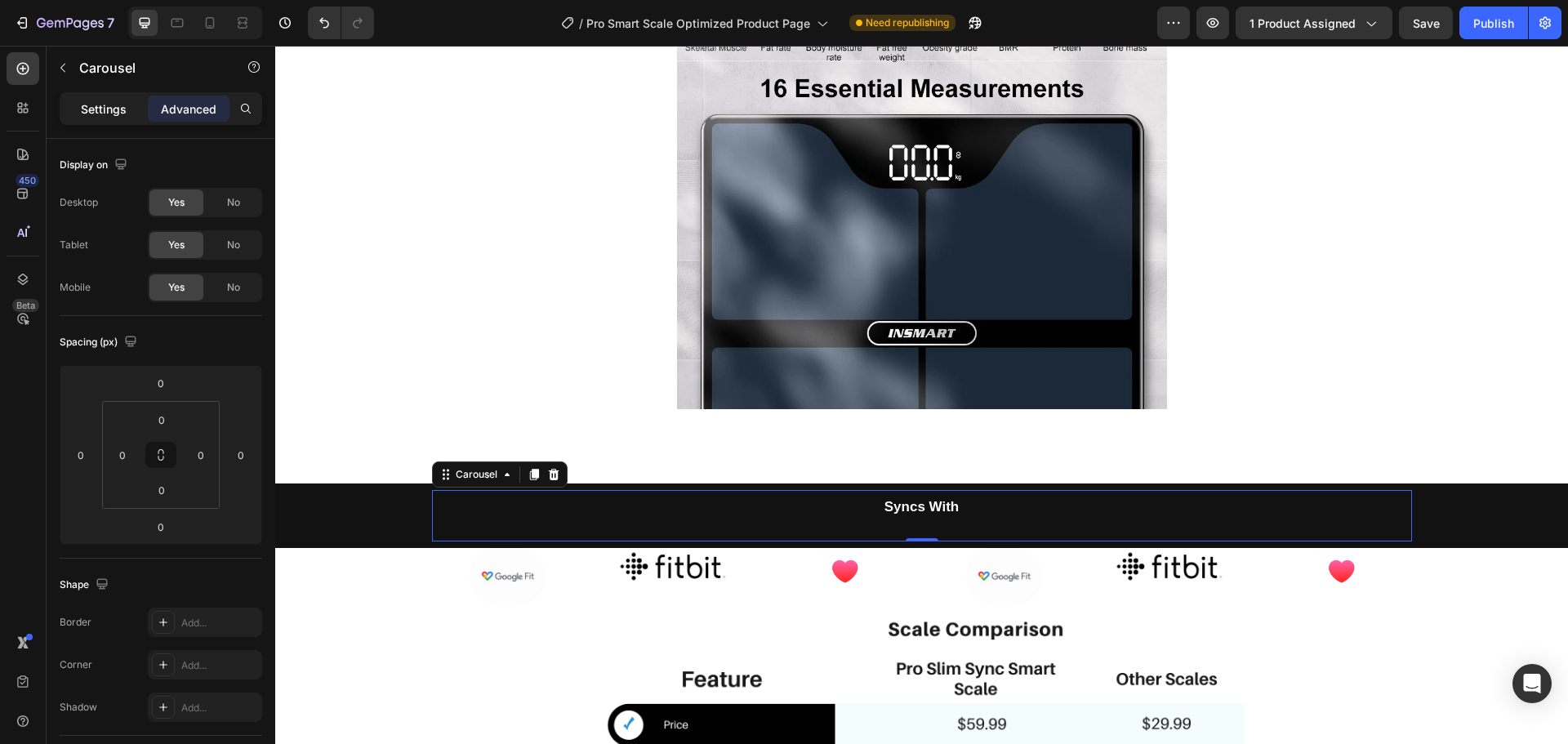 click on "Settings" at bounding box center (104, 109) 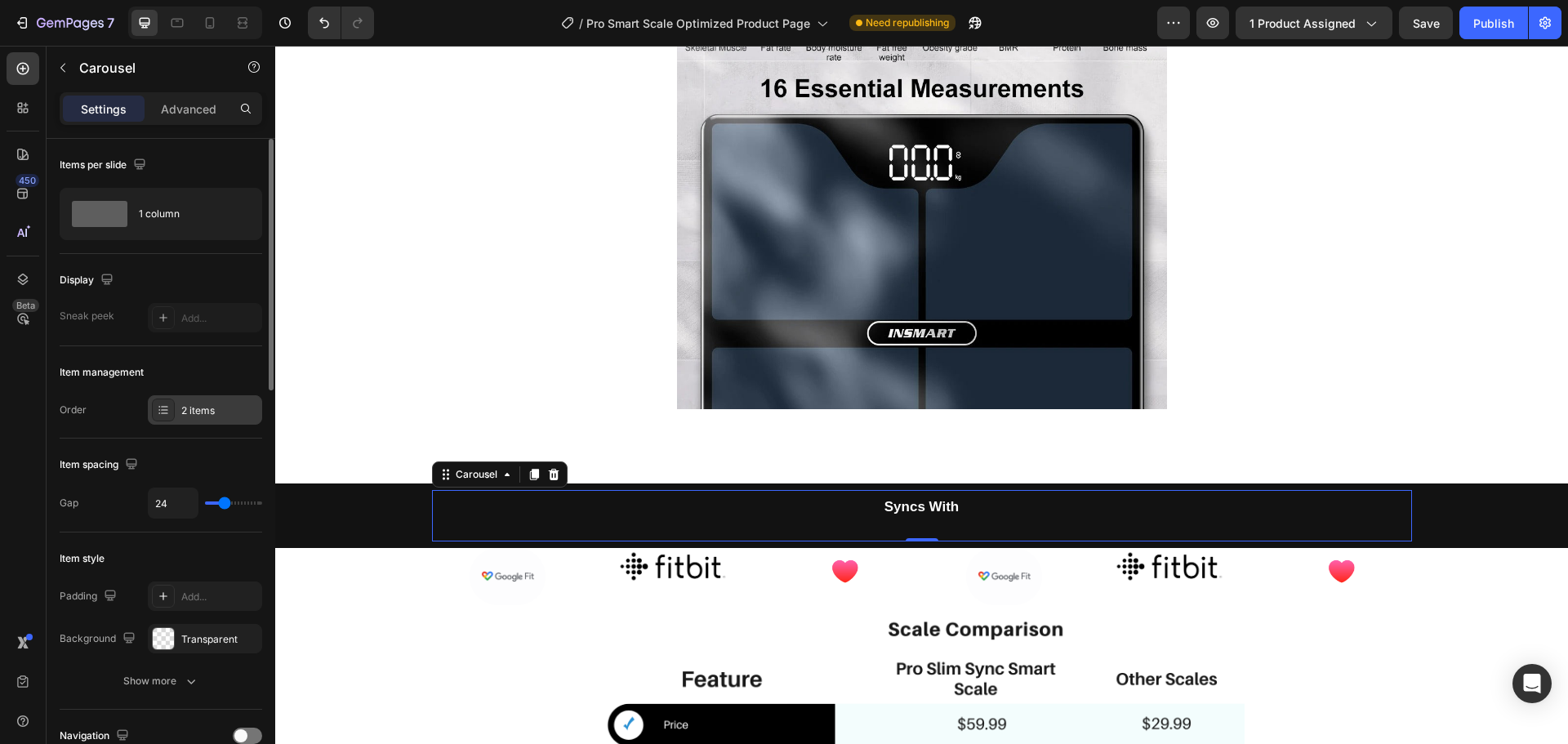 click on "2 items" at bounding box center (220, 411) 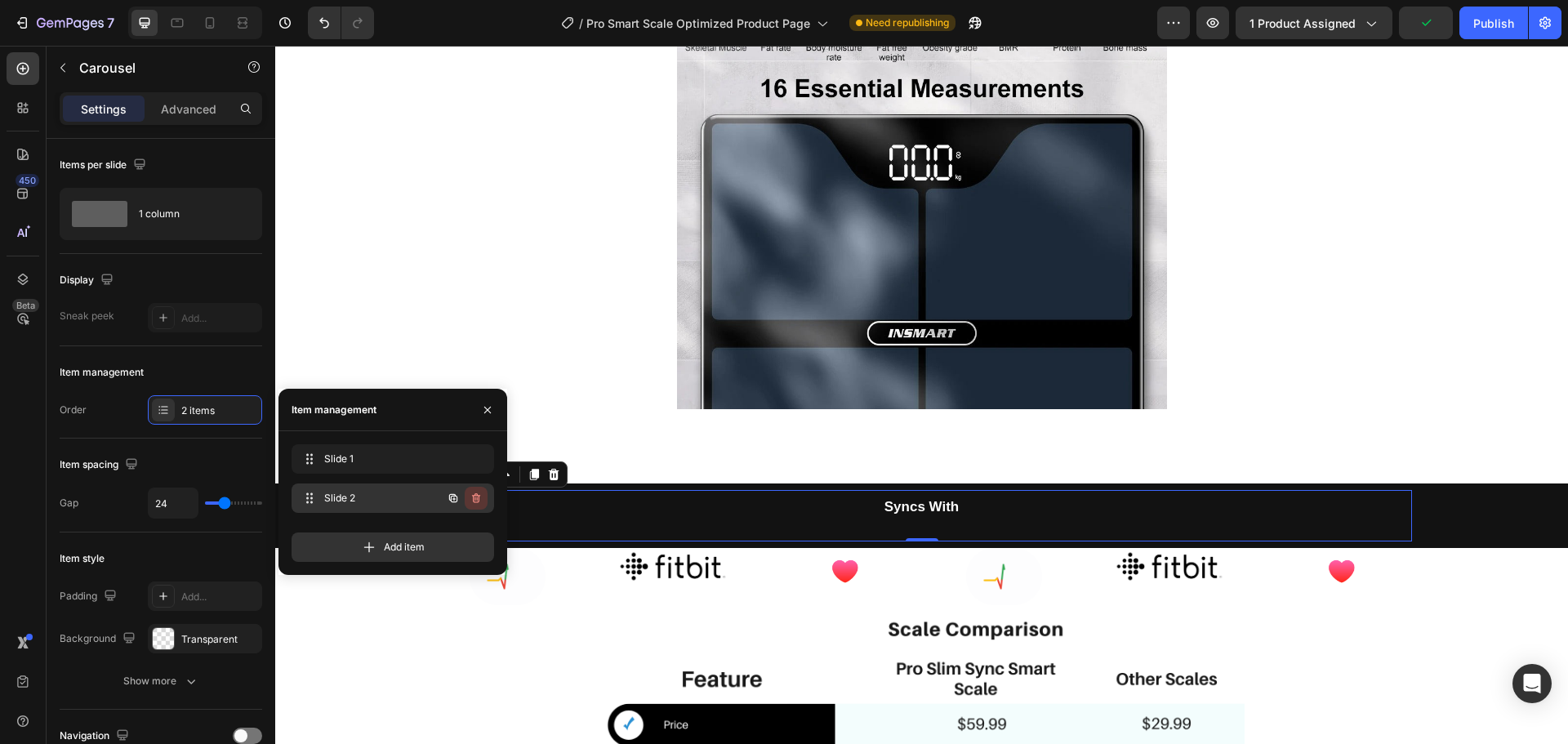 click 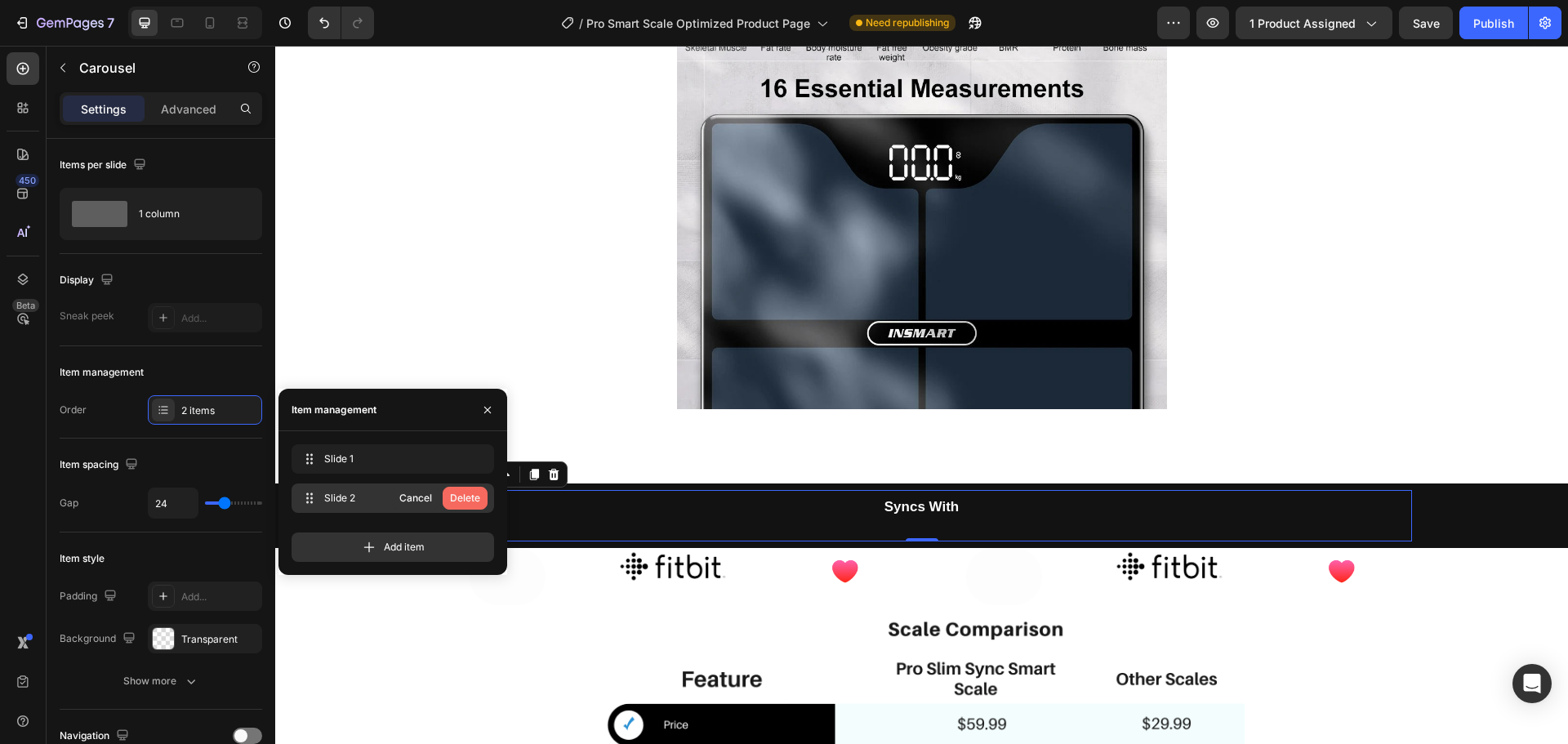 click on "Delete" at bounding box center (465, 498) 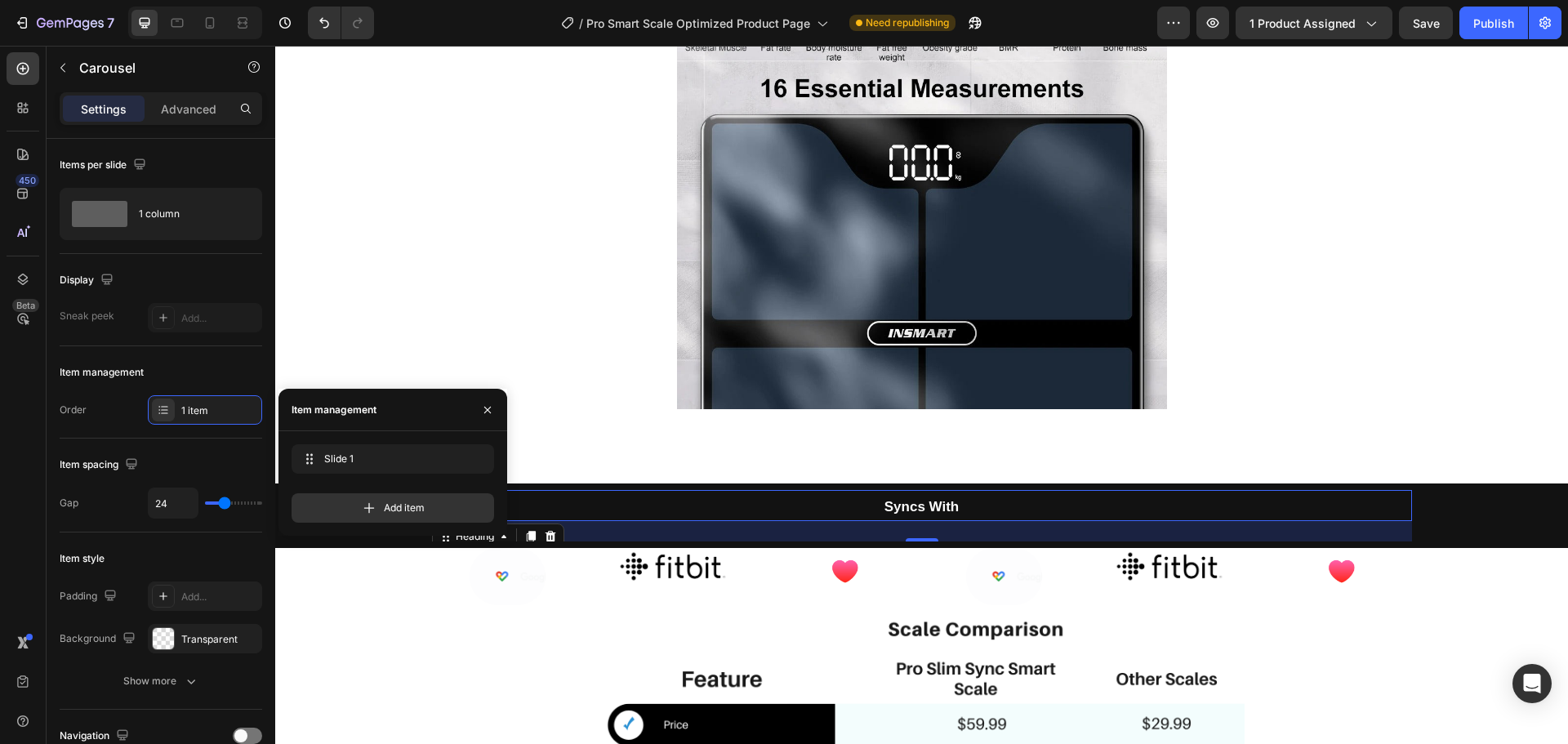 click on "Syncs With" at bounding box center [922, 506] 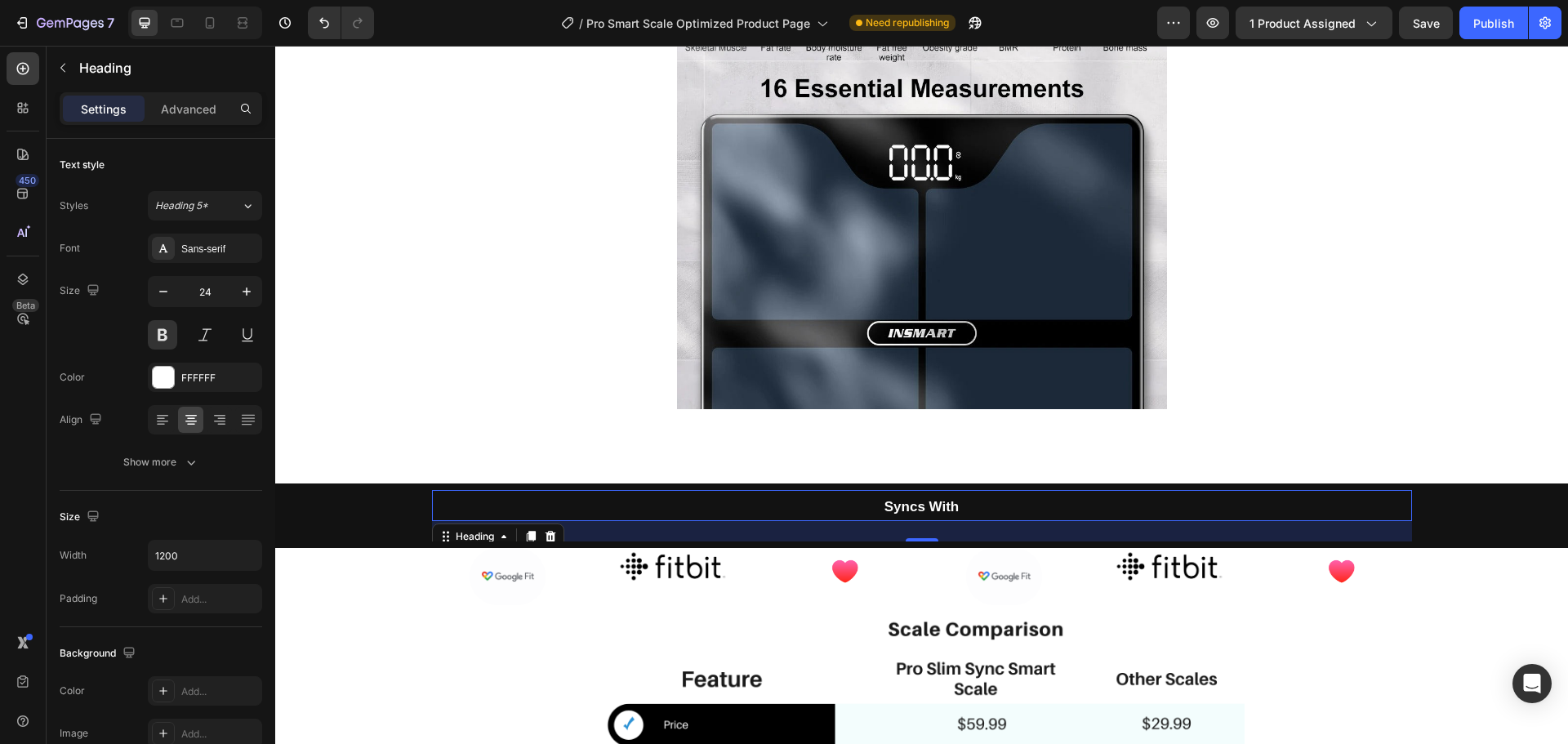 click on "25" at bounding box center [922, 531] 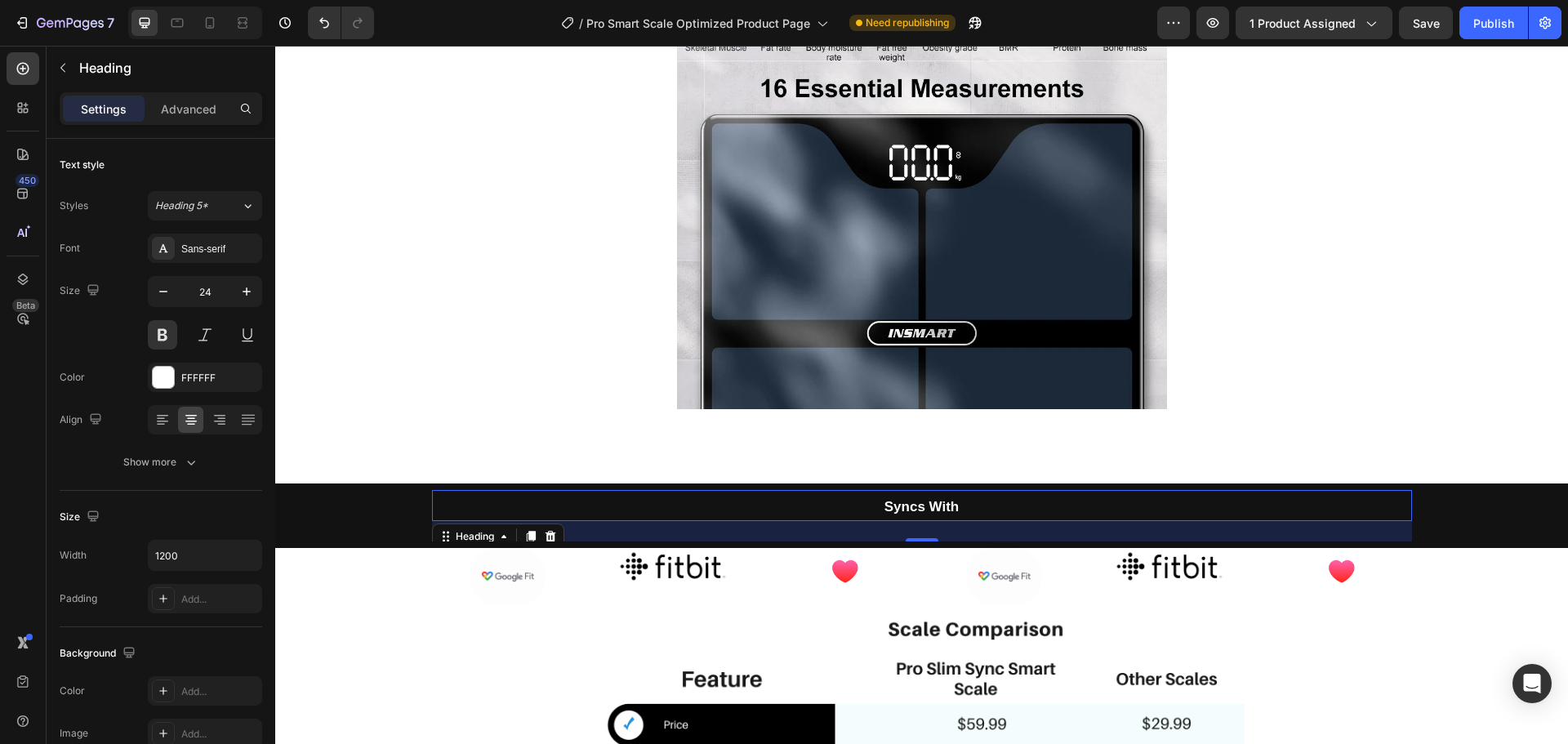 click on "Settings Advanced" at bounding box center (161, 109) 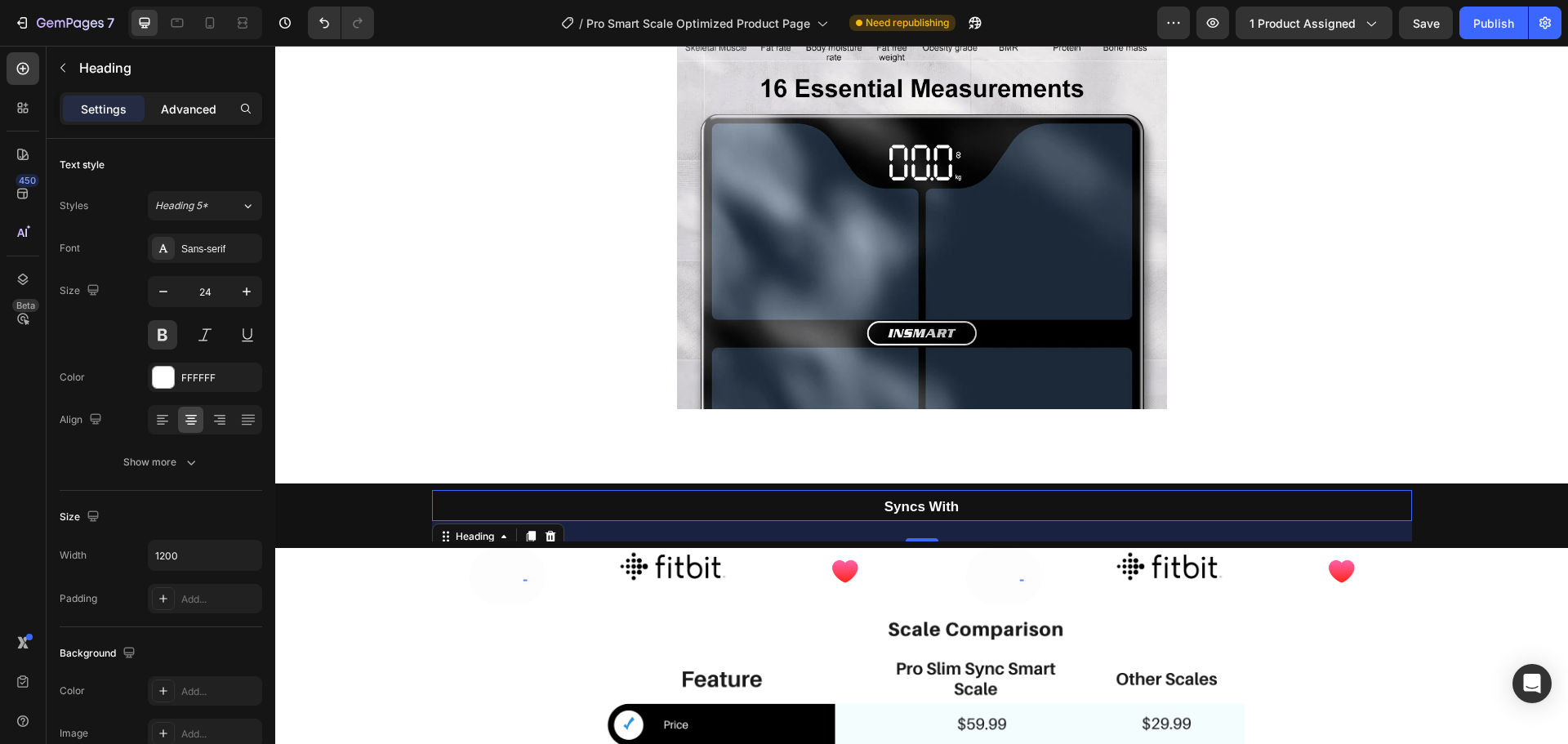 click on "Advanced" at bounding box center (189, 109) 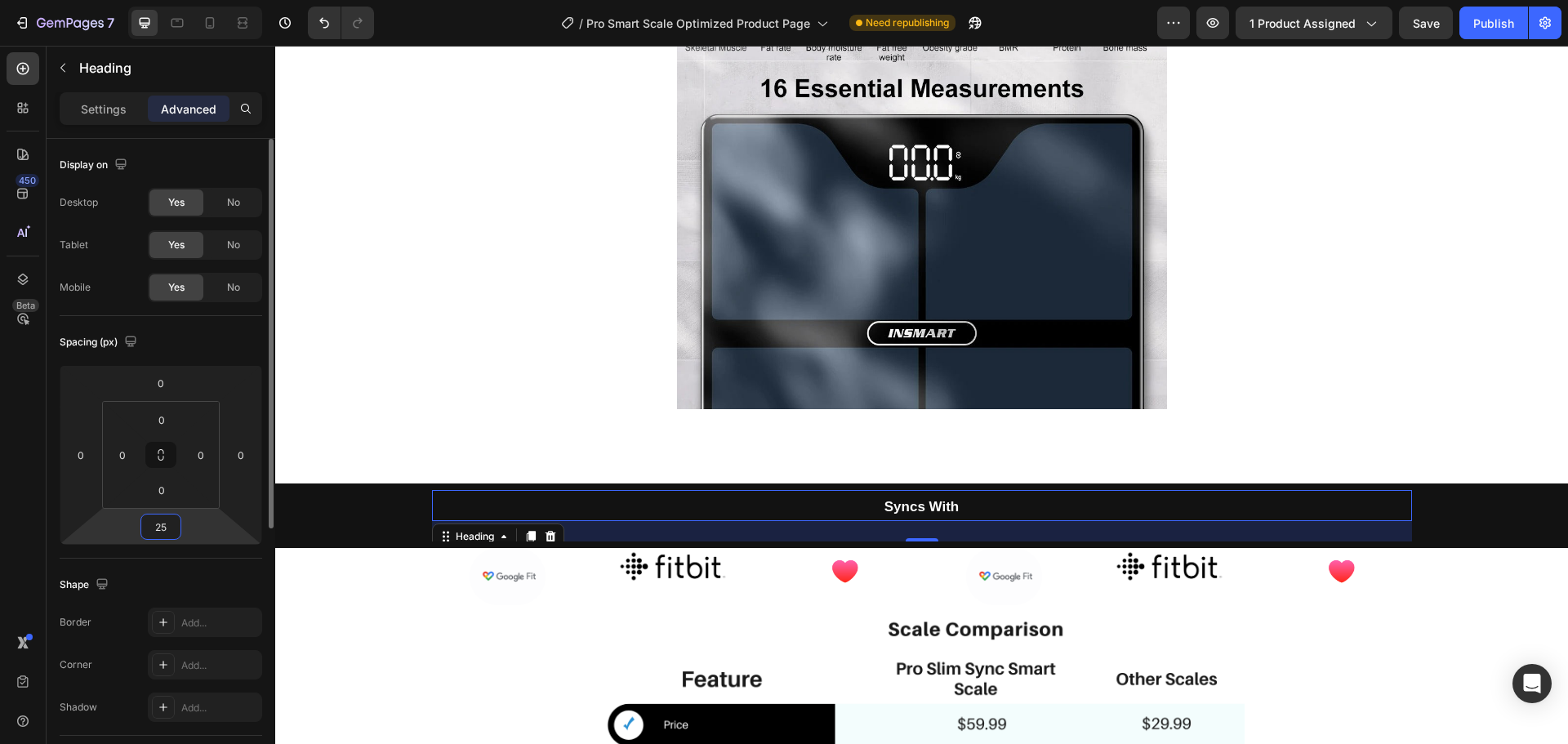 click on "25" at bounding box center [161, 527] 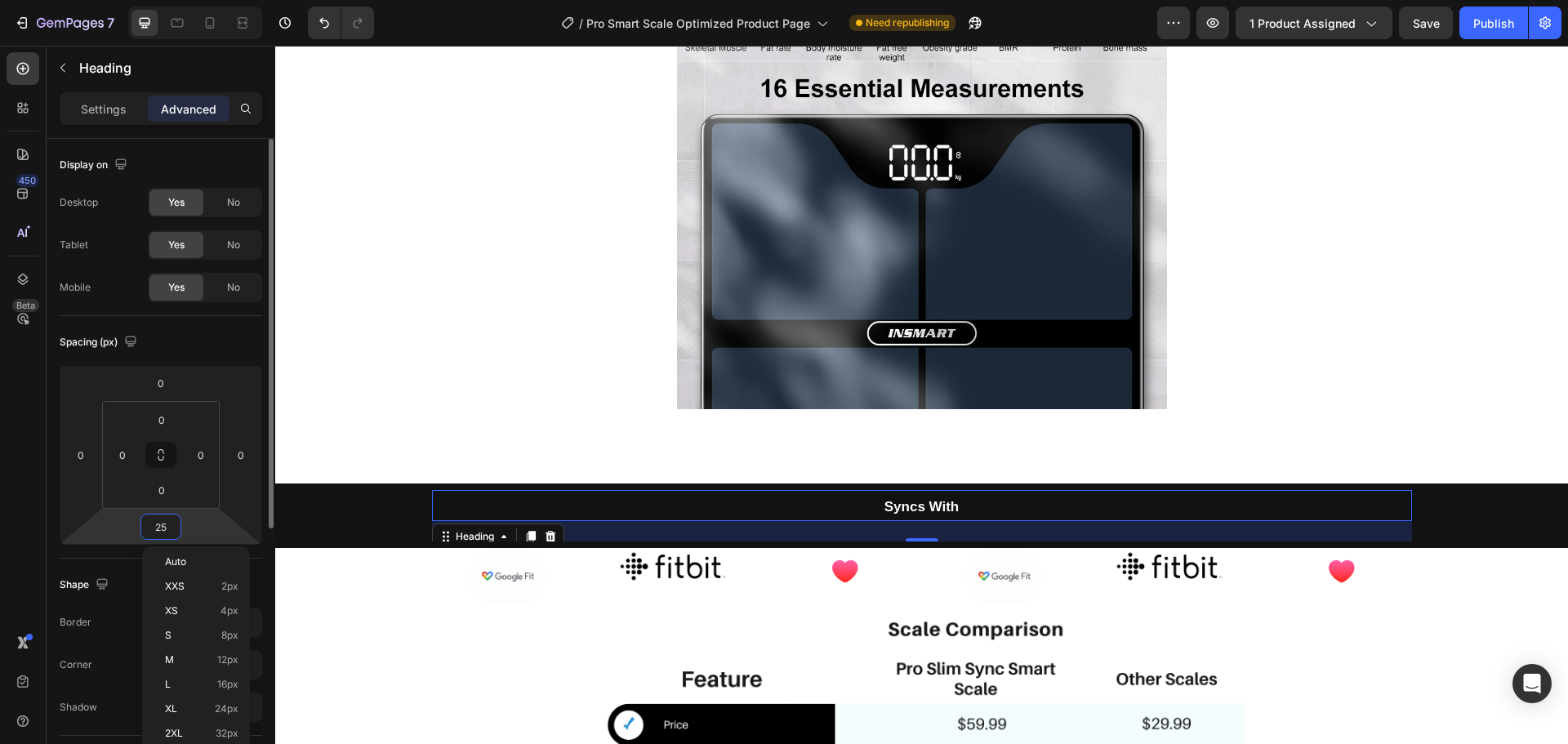 type on "0" 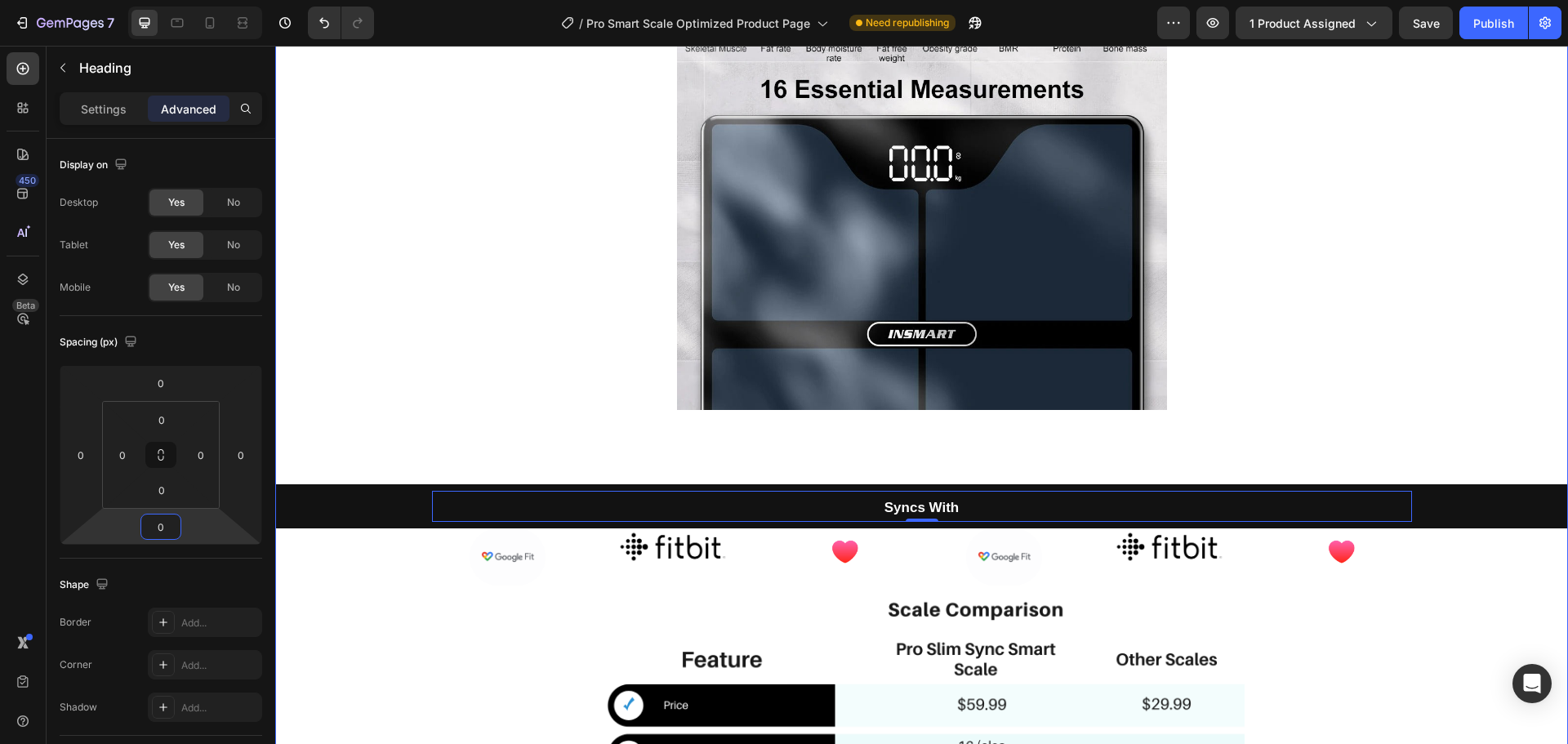 click on "Image Image Row Syncs With Heading   0 Carousel Row Image Image Image Image Row Image Image Image Image Image Image Row Image" at bounding box center (921, 447) 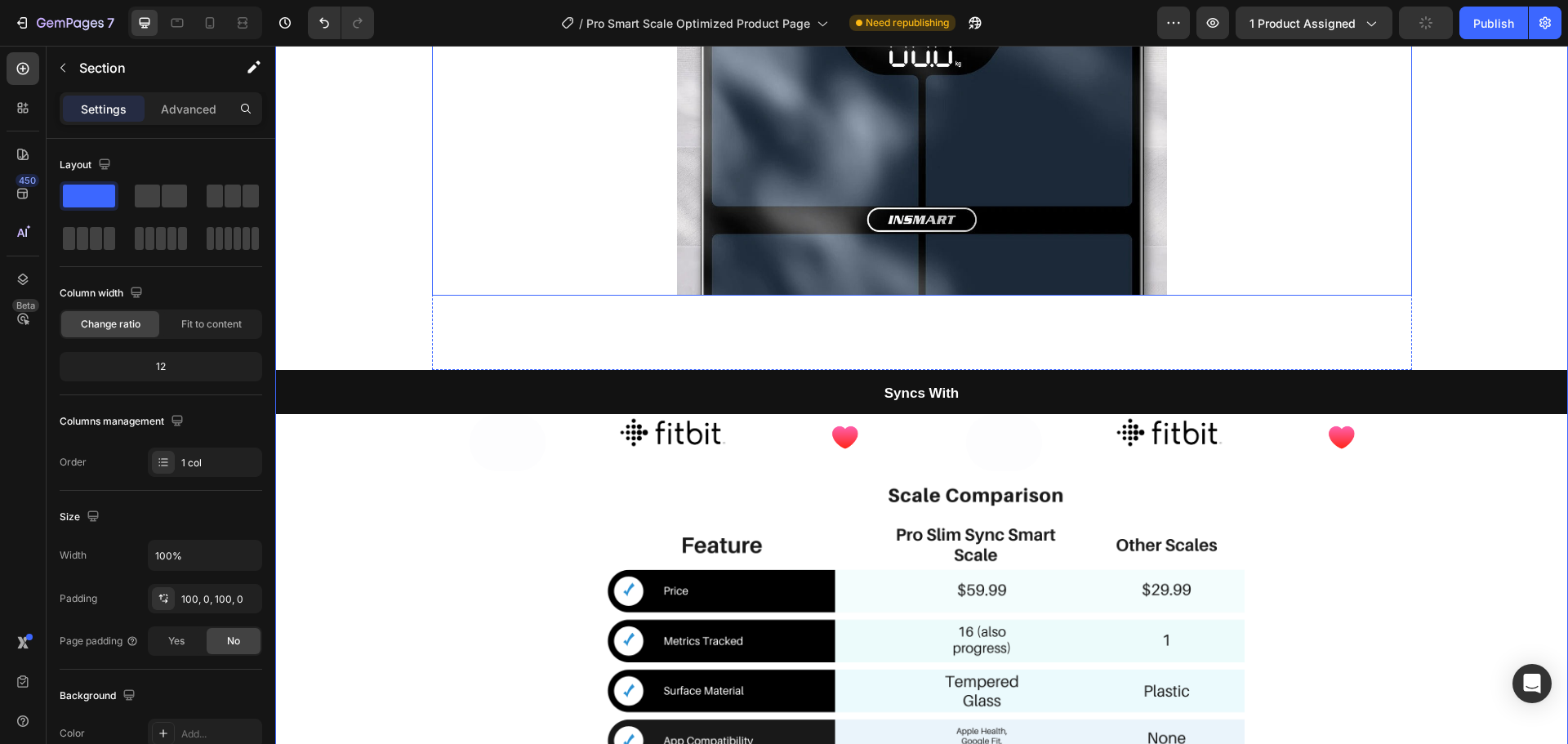 scroll, scrollTop: 2532, scrollLeft: 0, axis: vertical 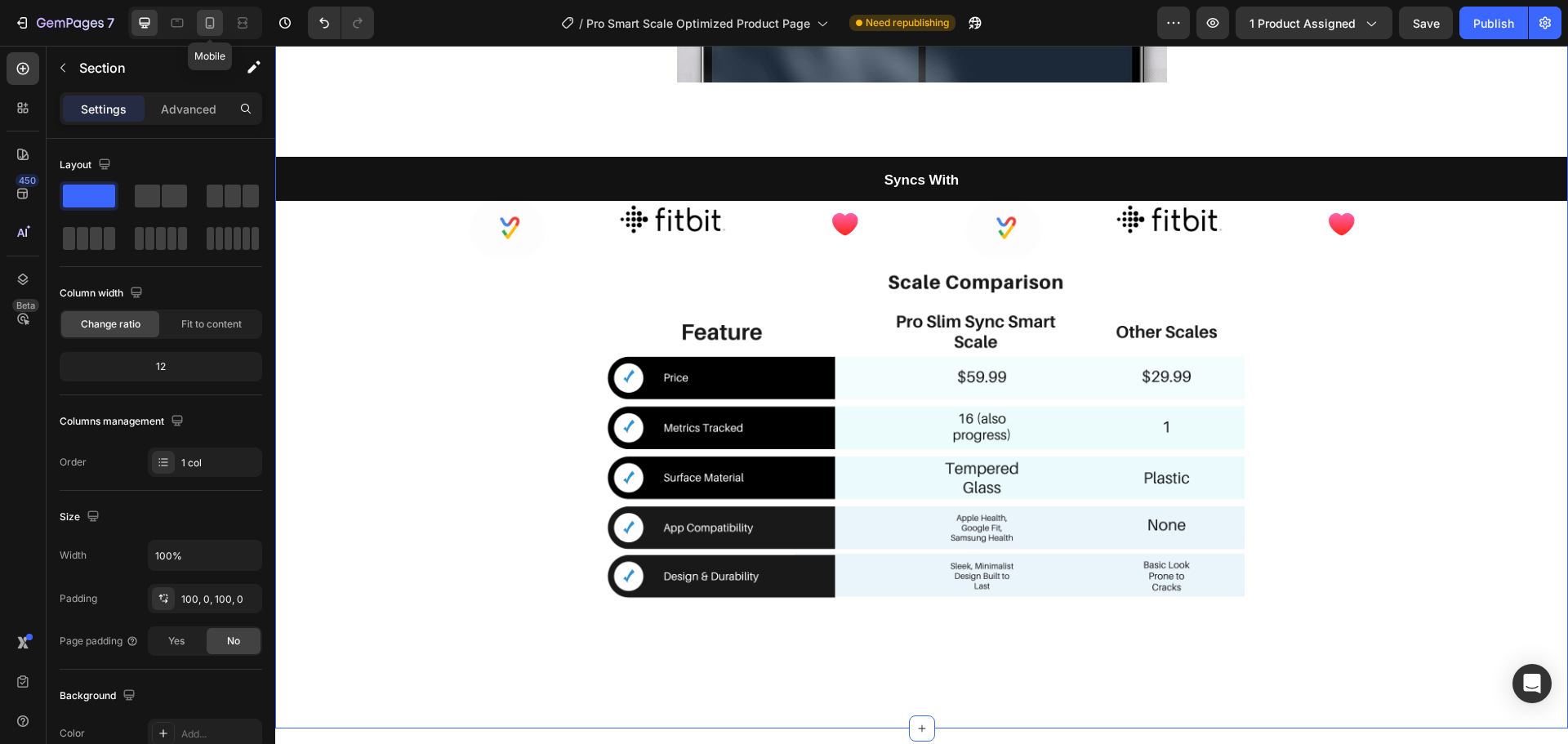 click 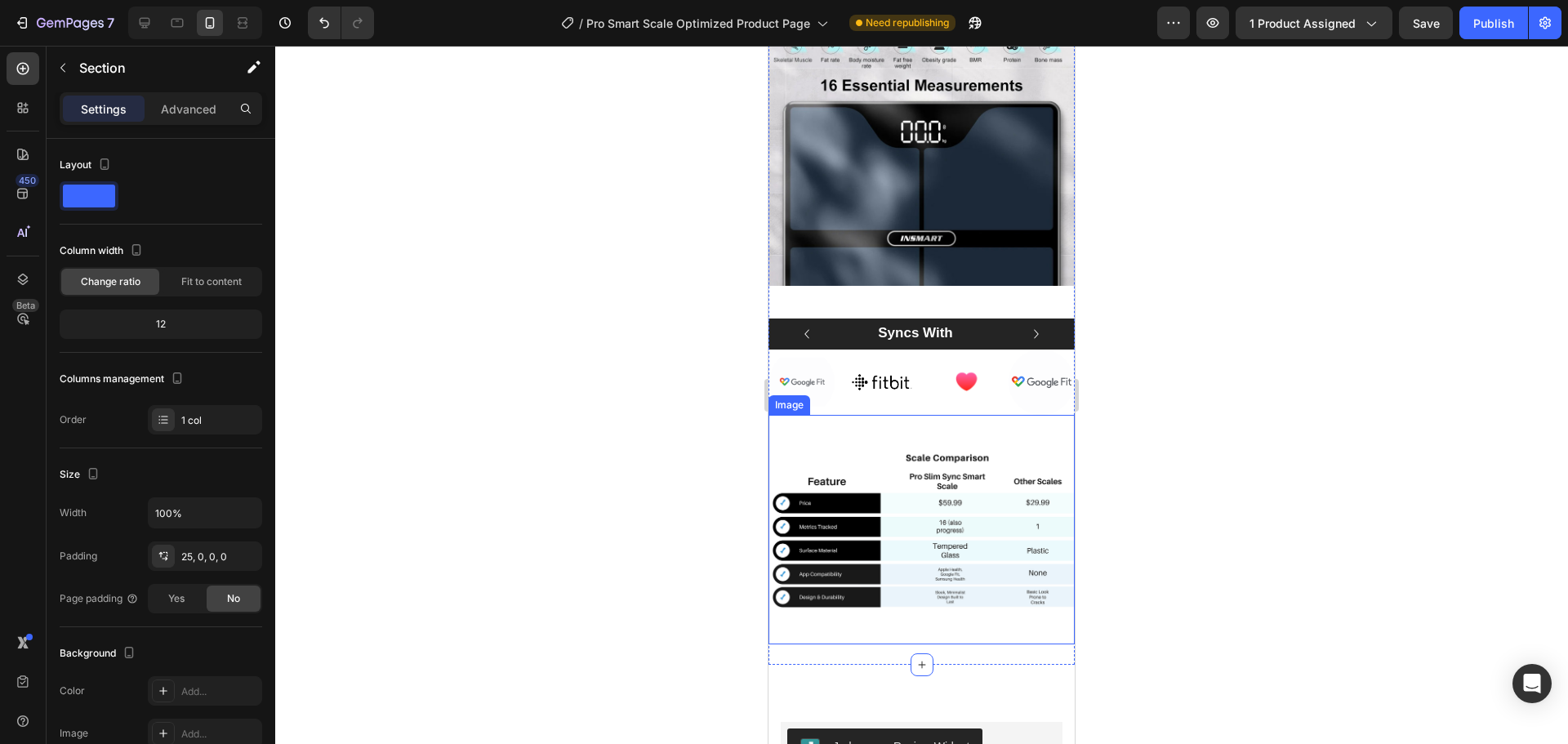 scroll, scrollTop: 1635, scrollLeft: 0, axis: vertical 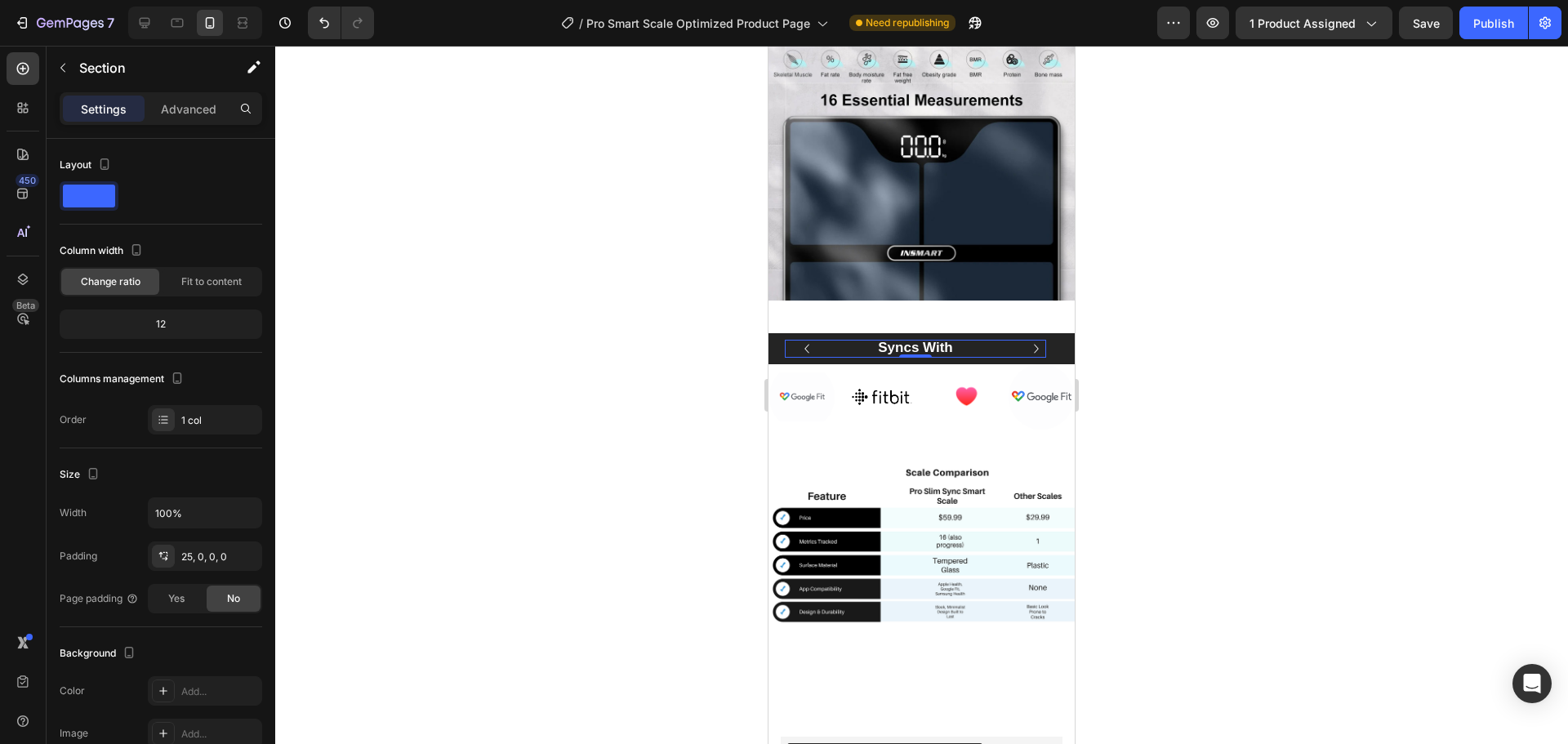 click on "Syncs With" at bounding box center [915, 349] 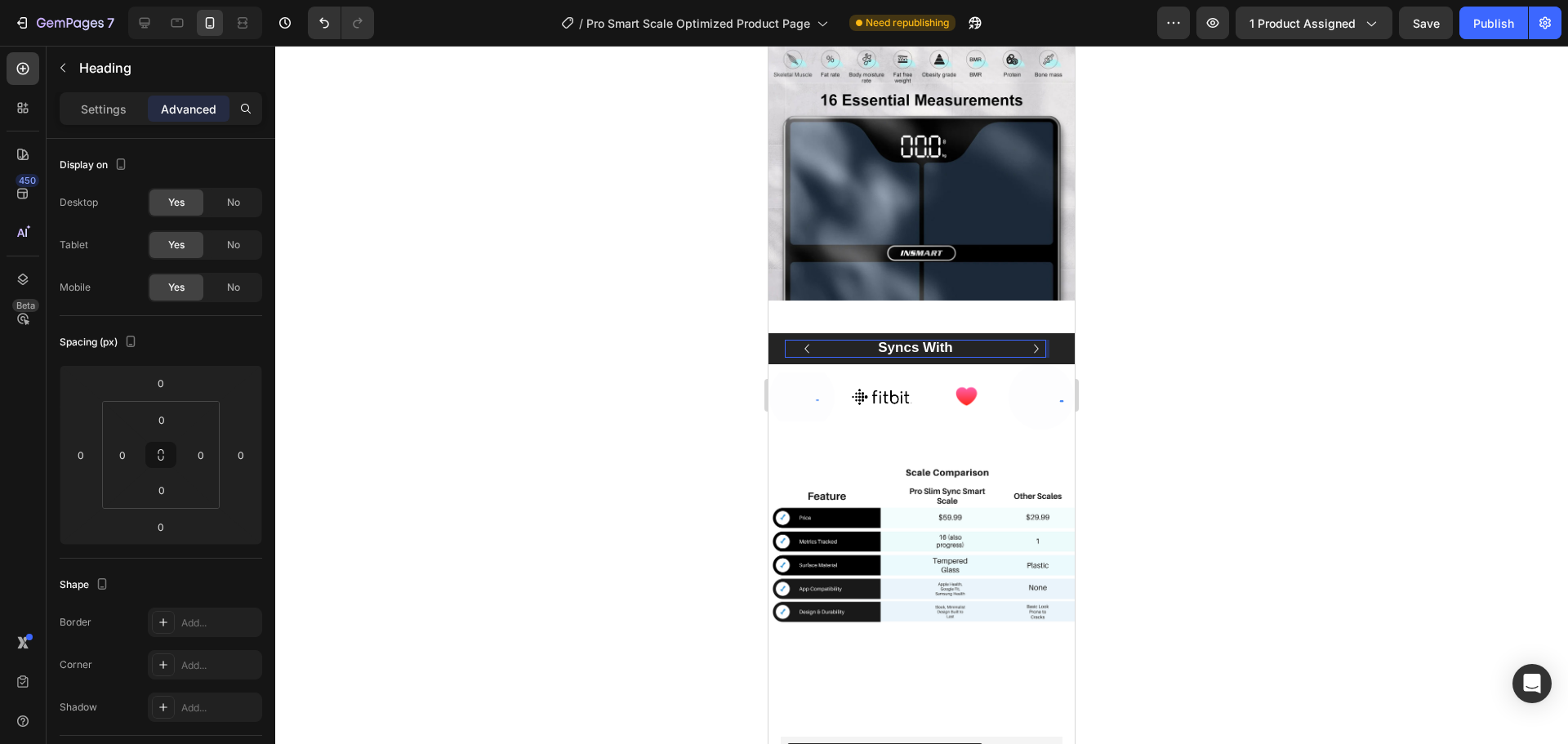 click on "Syncs With" at bounding box center [915, 349] 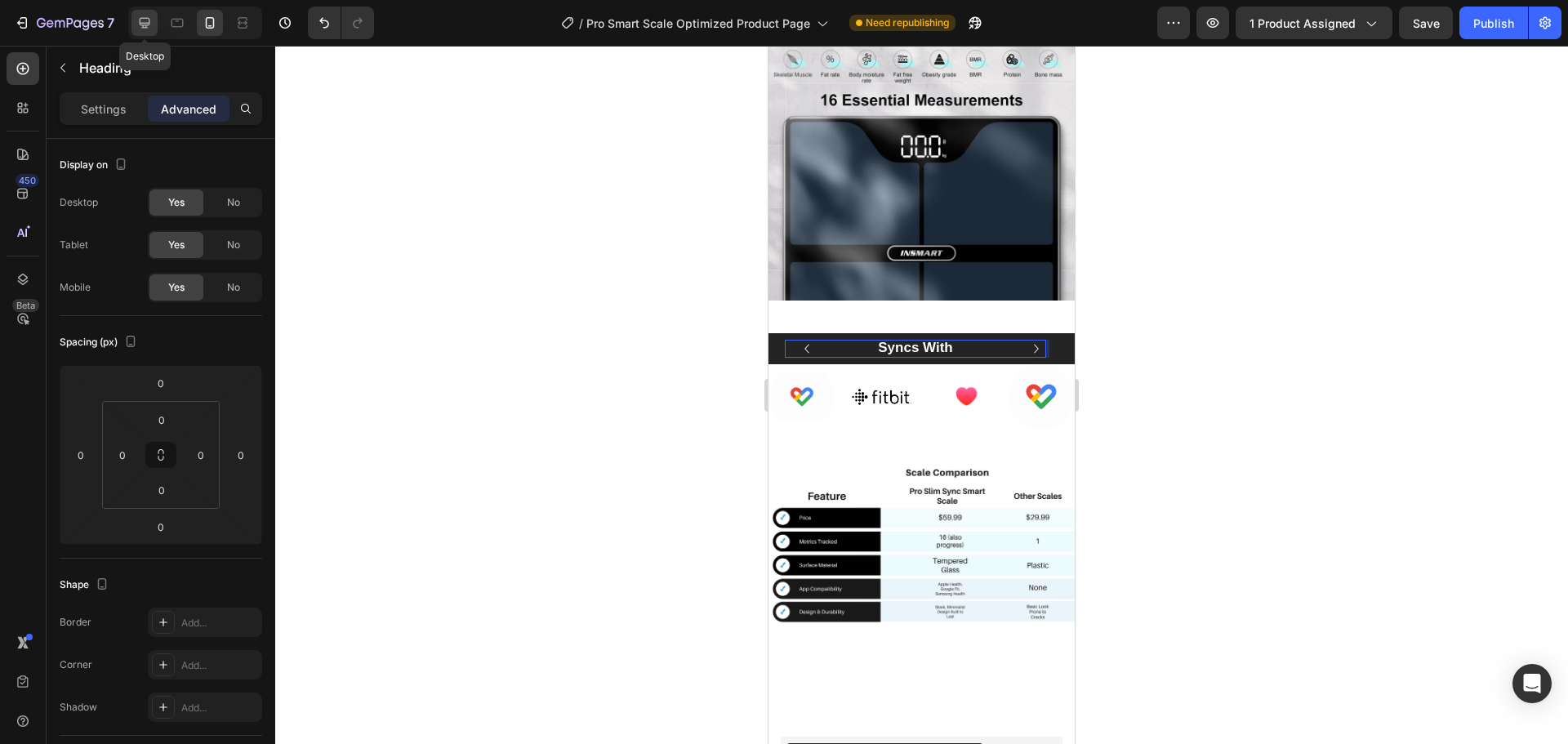 click 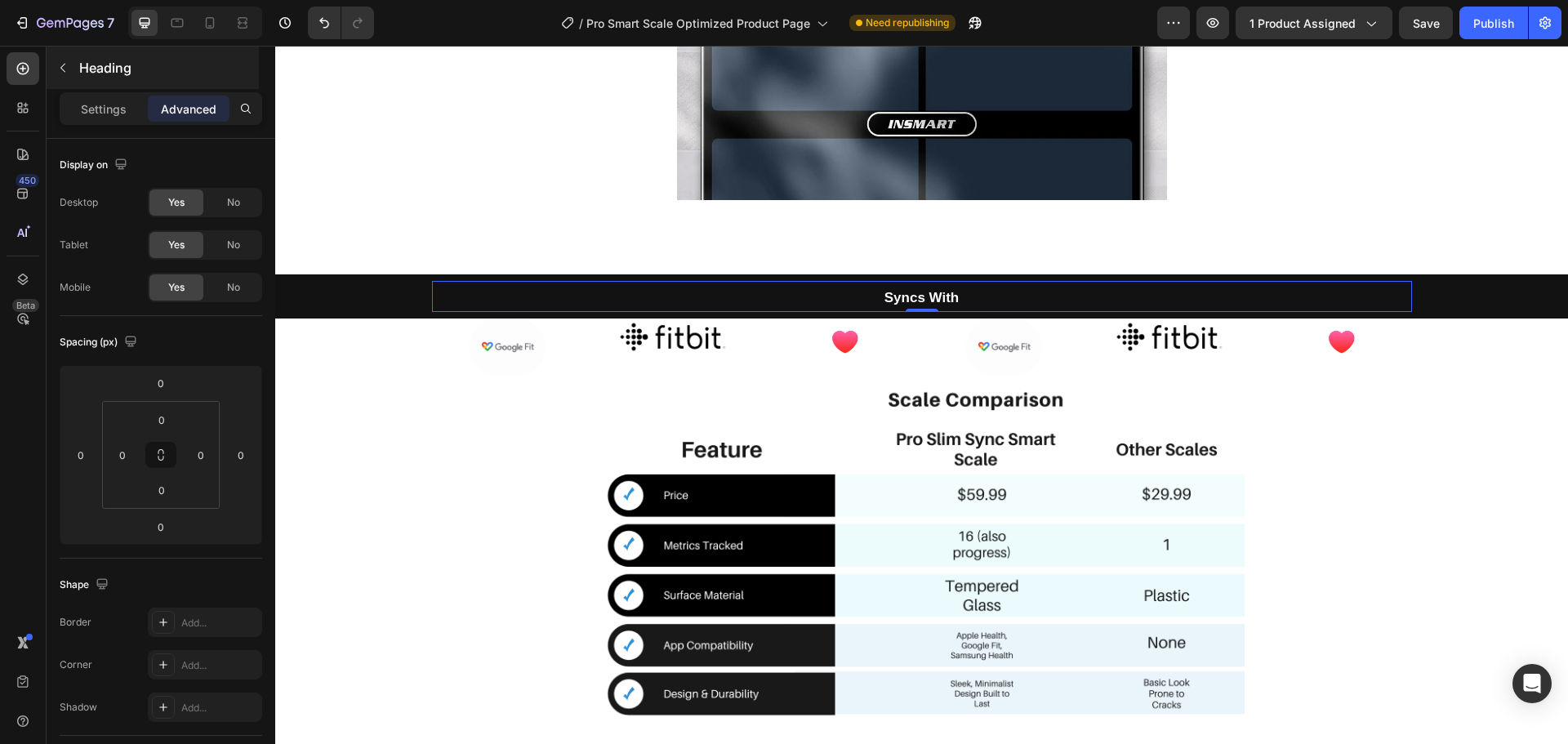 scroll, scrollTop: 2592, scrollLeft: 0, axis: vertical 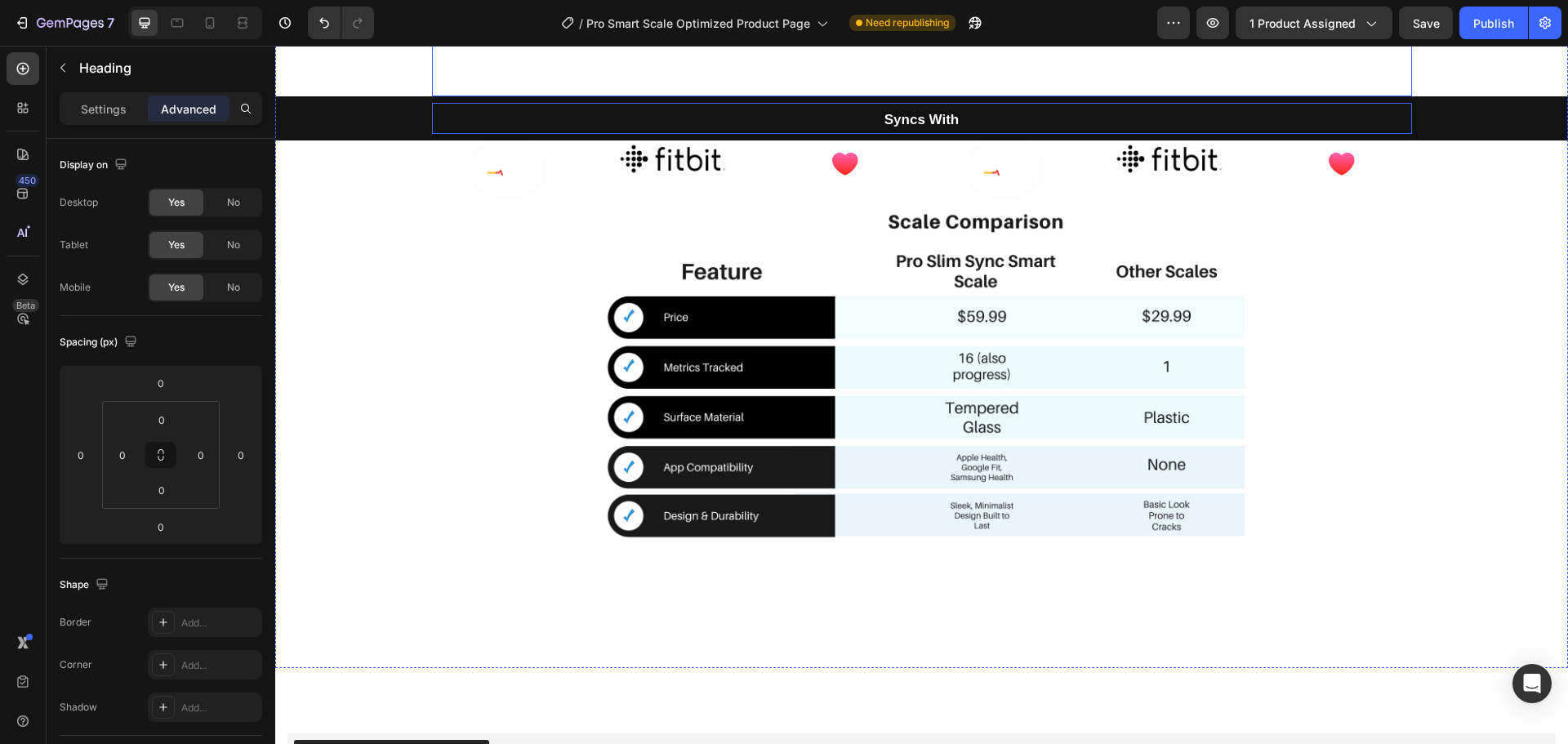 drag, startPoint x: 958, startPoint y: 124, endPoint x: 956, endPoint y: 77, distance: 47.042534 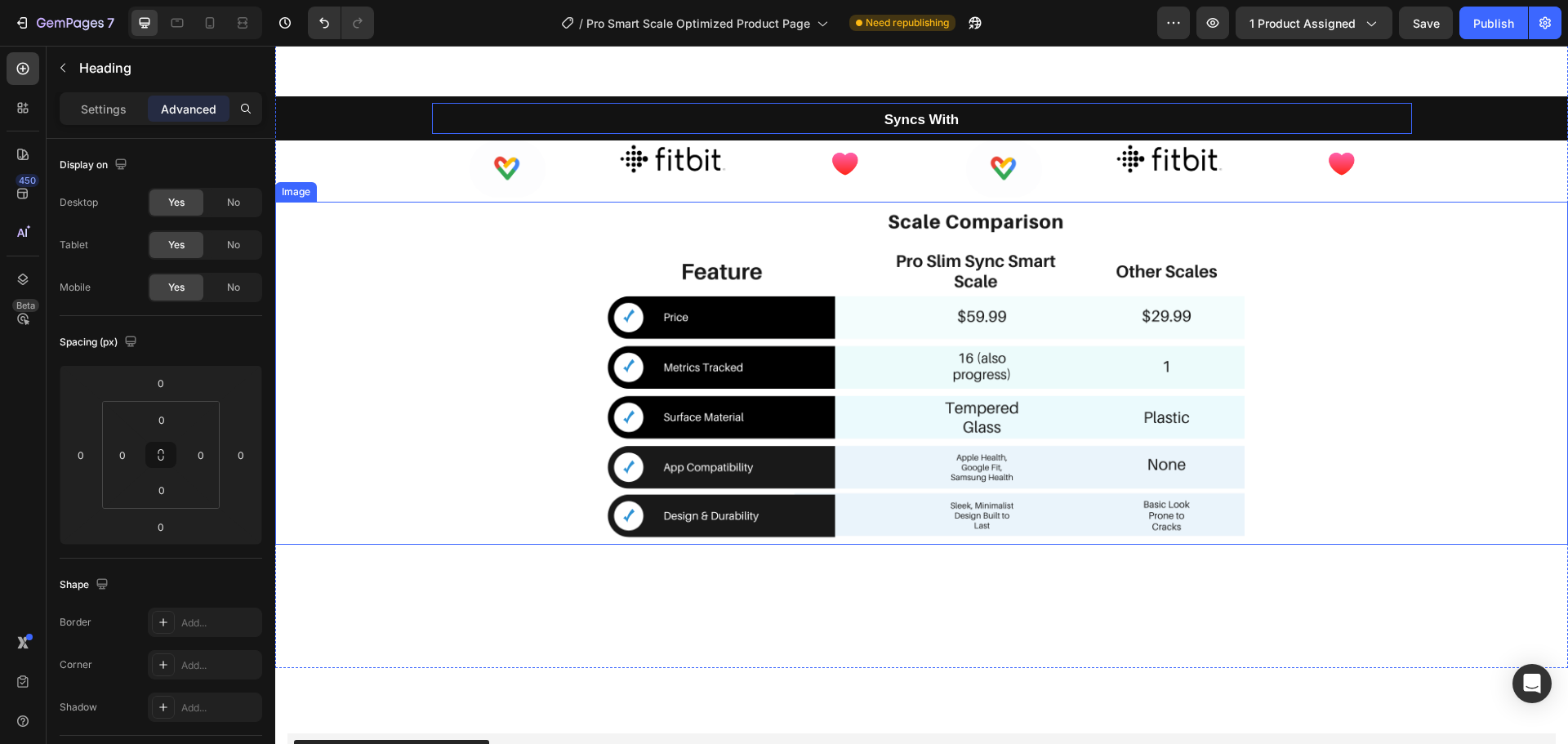 click at bounding box center (921, 373) 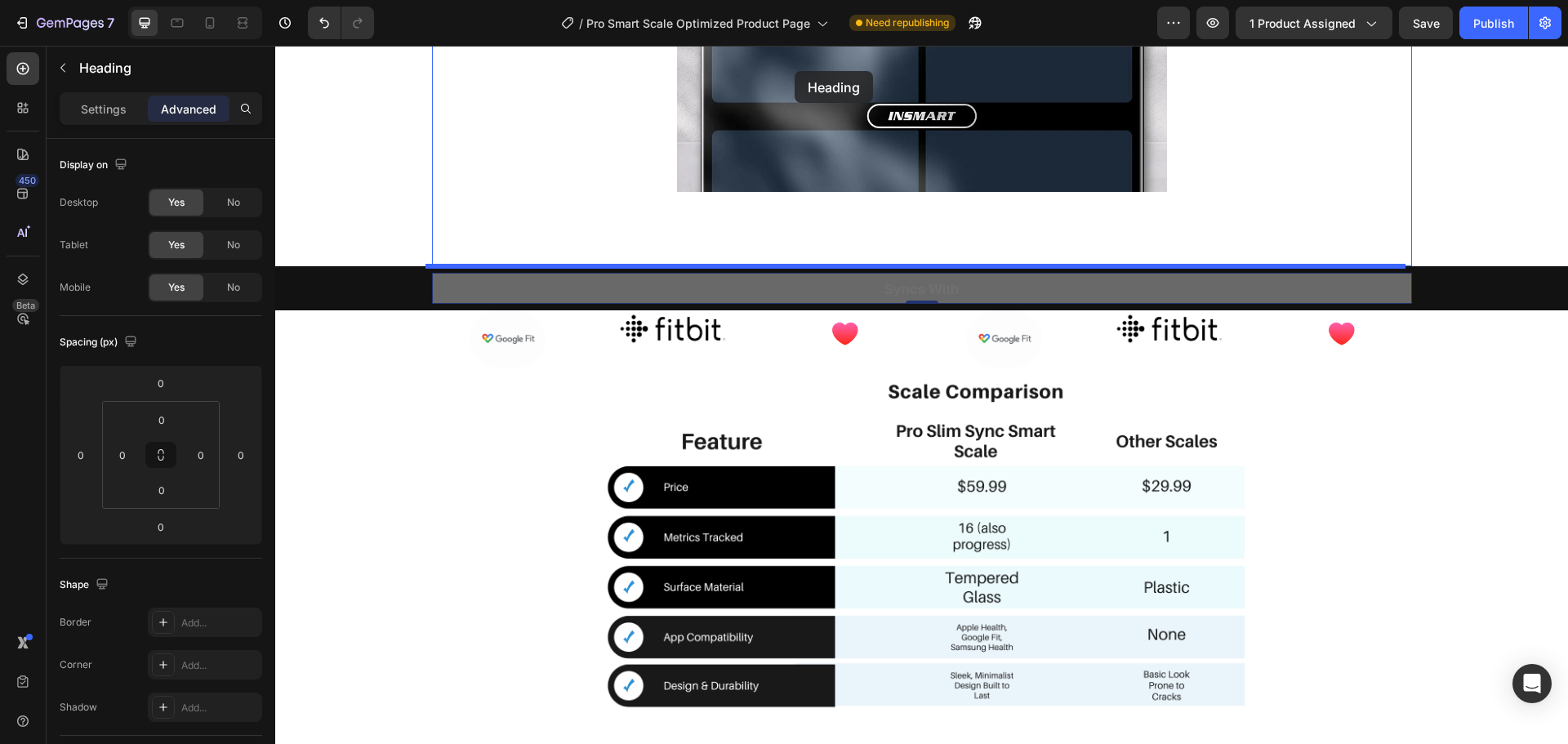 scroll, scrollTop: 2390, scrollLeft: 0, axis: vertical 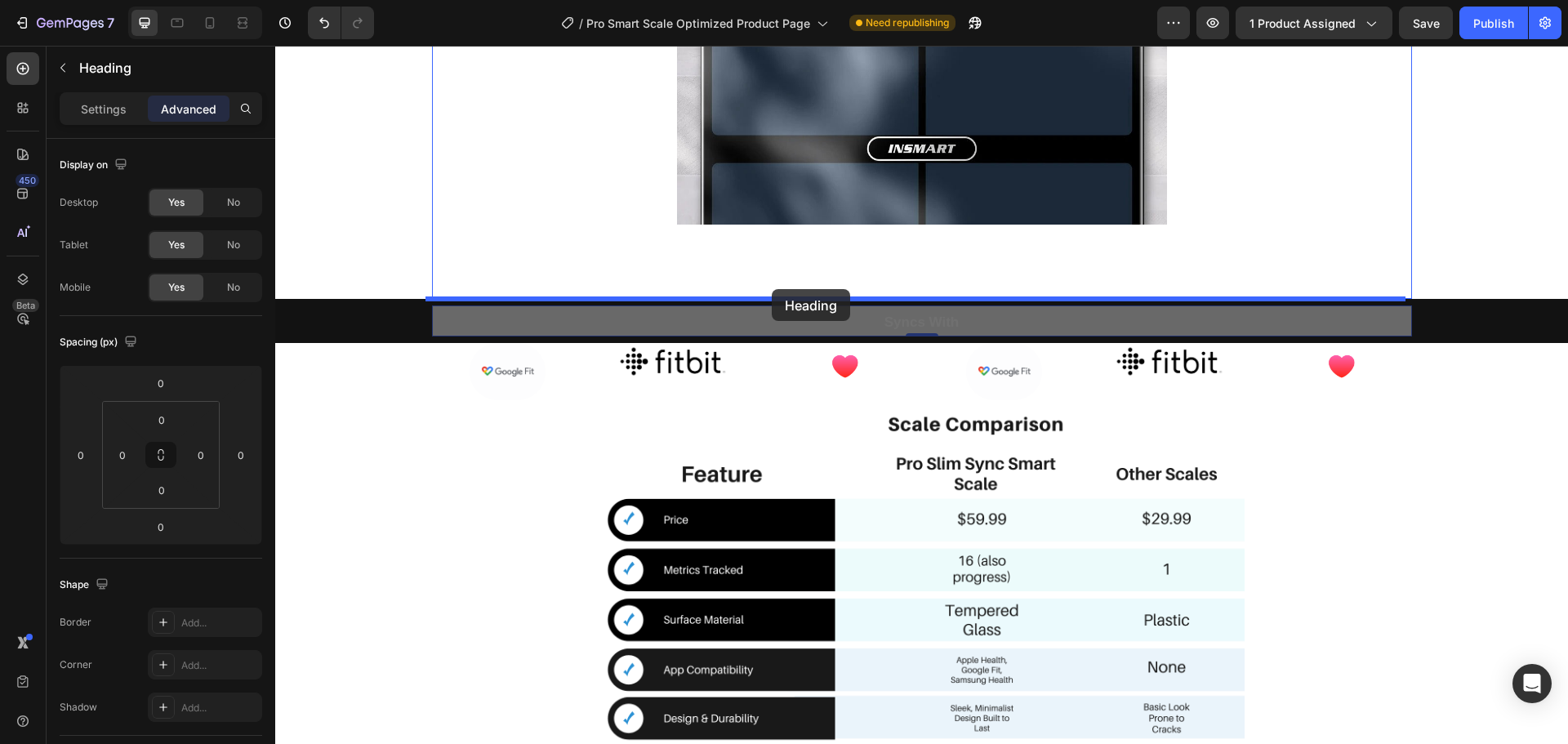 drag, startPoint x: 785, startPoint y: 118, endPoint x: 772, endPoint y: 289, distance: 171.49344 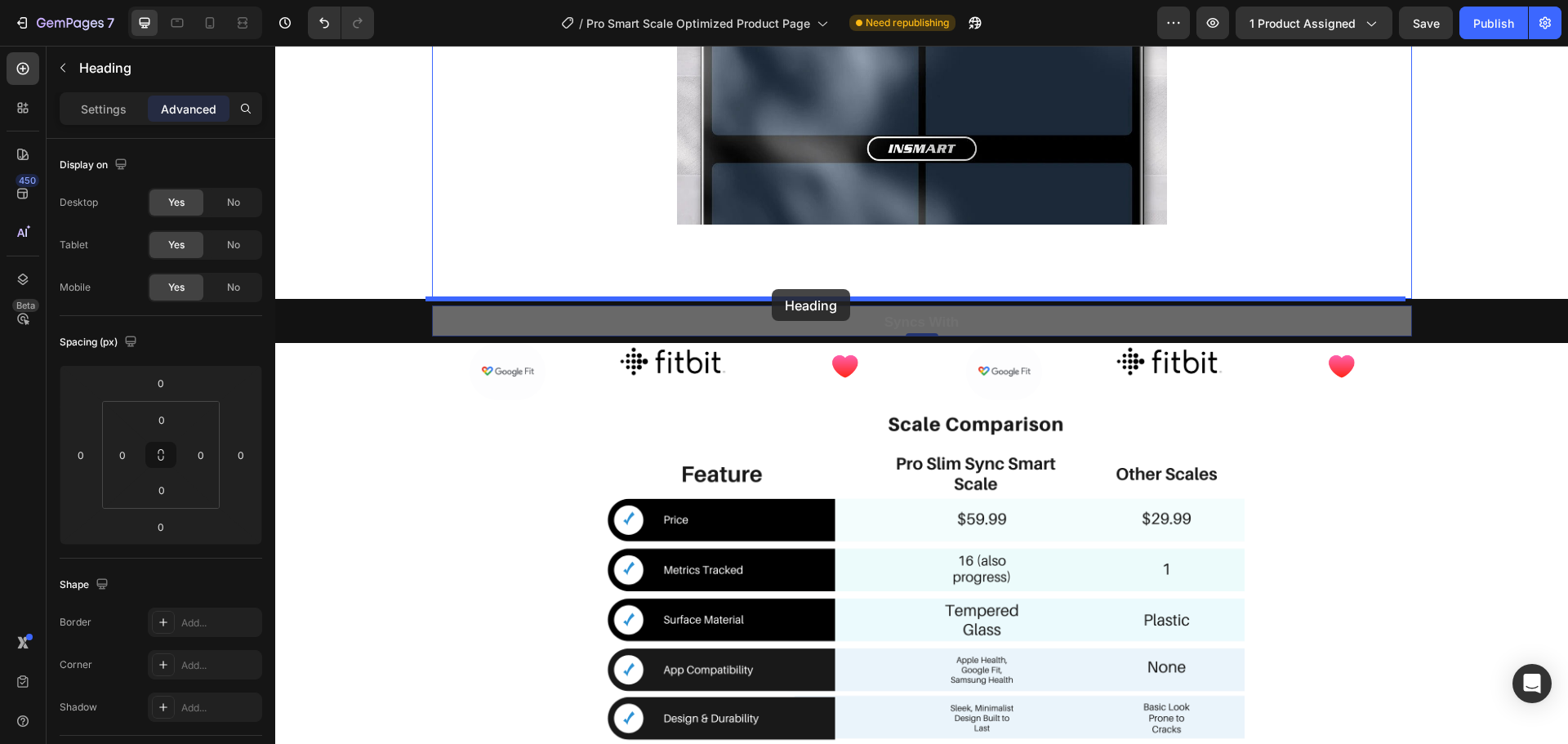 type on "91" 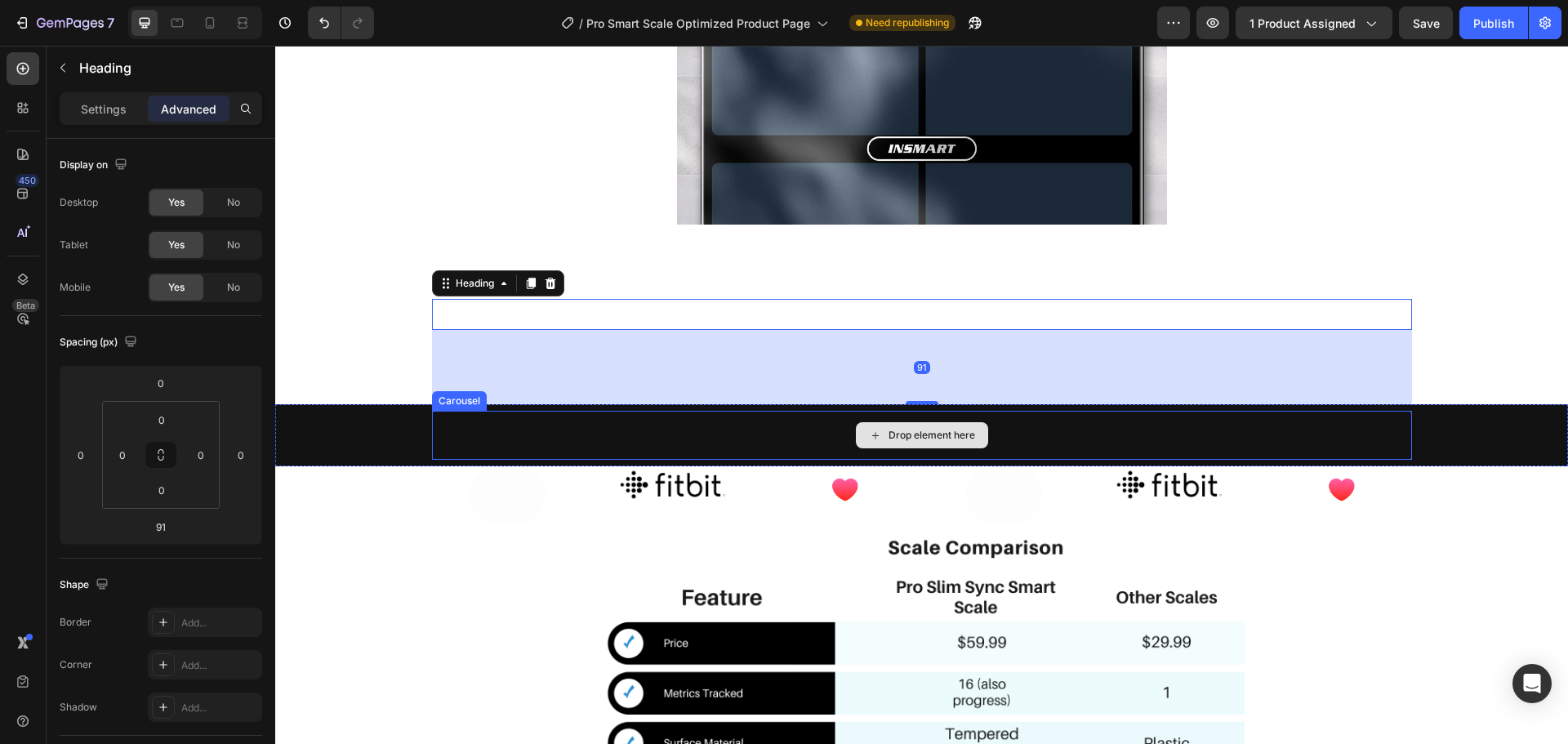 click on "Drop element here" at bounding box center [922, 435] 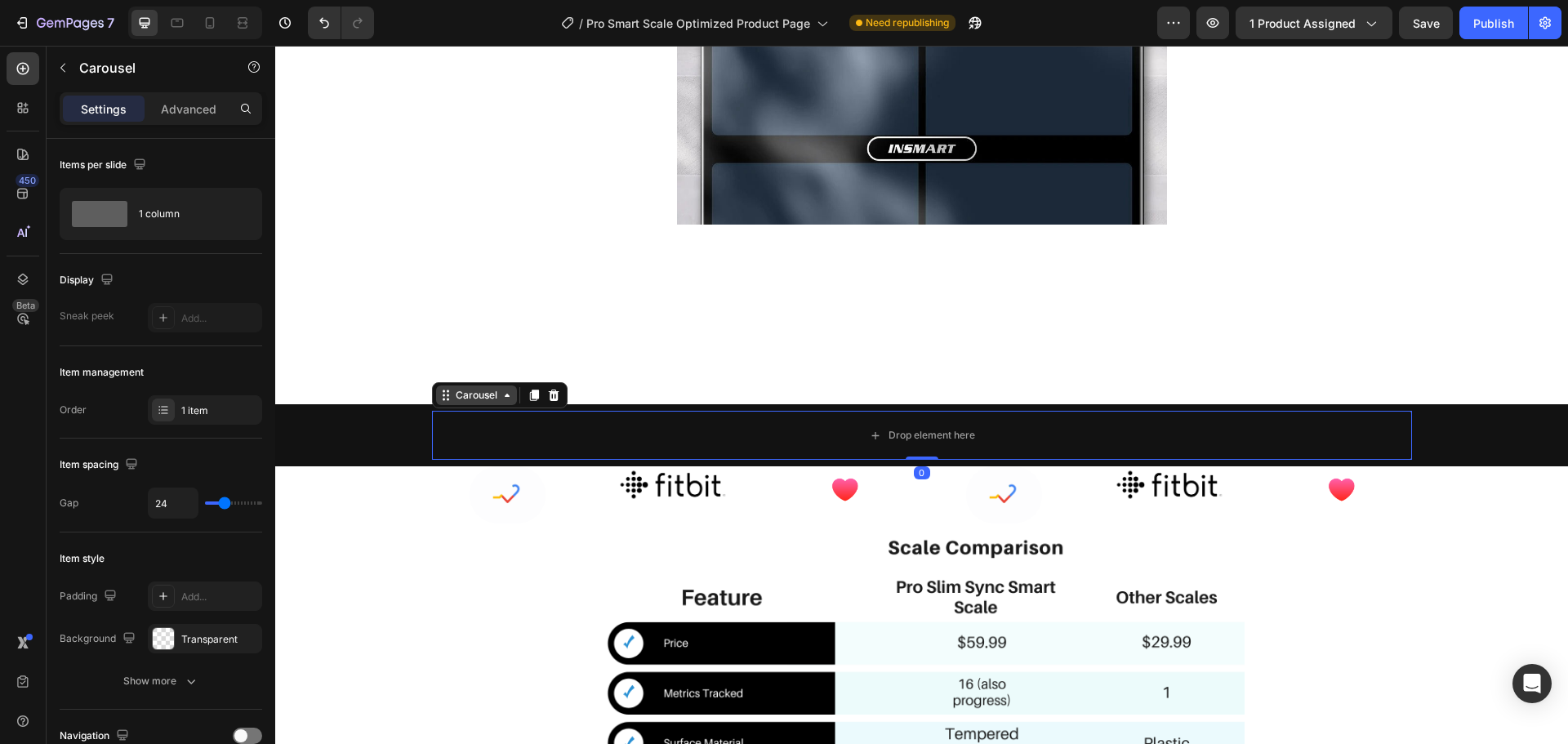 click on "Carousel" at bounding box center [476, 395] 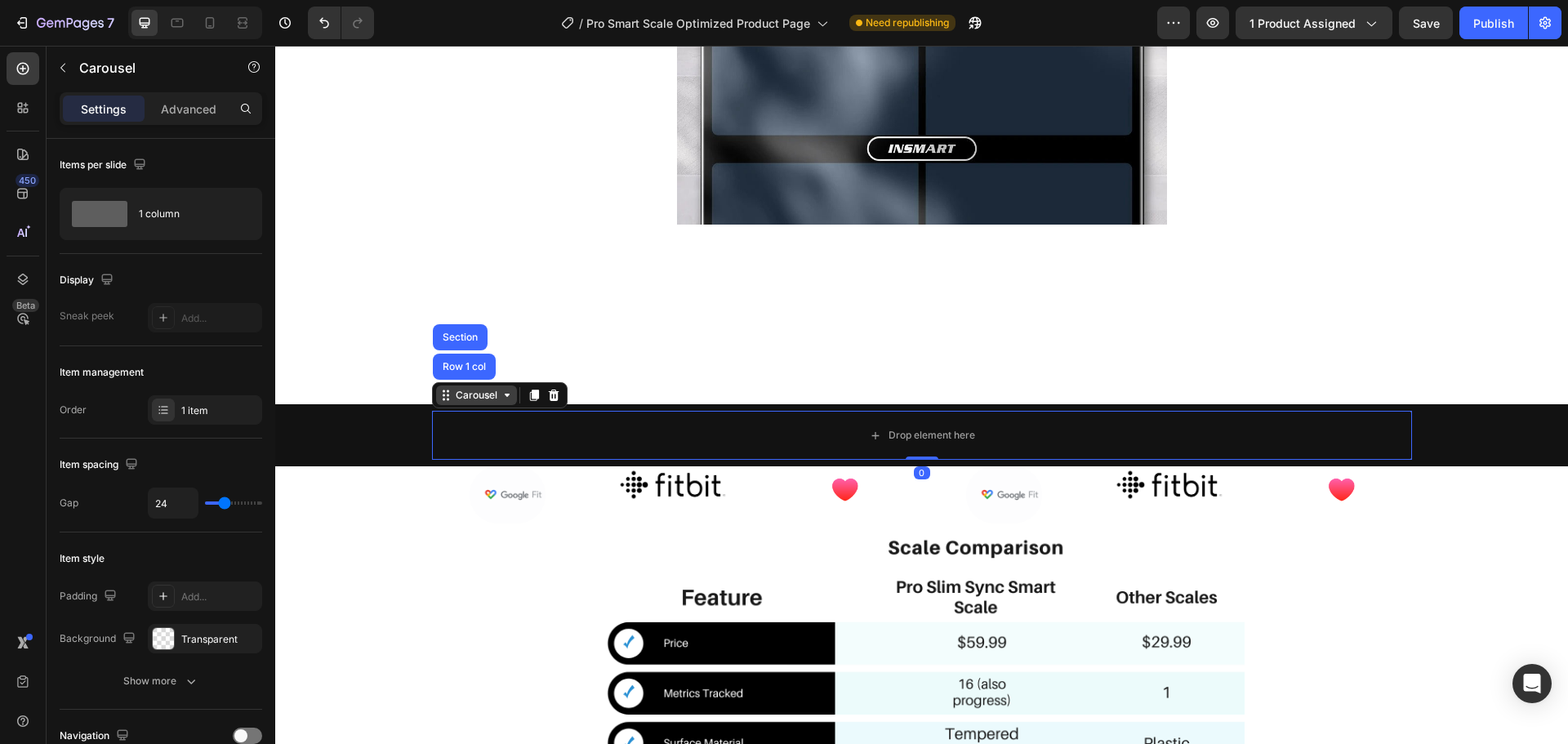 click on "Carousel" at bounding box center (476, 395) 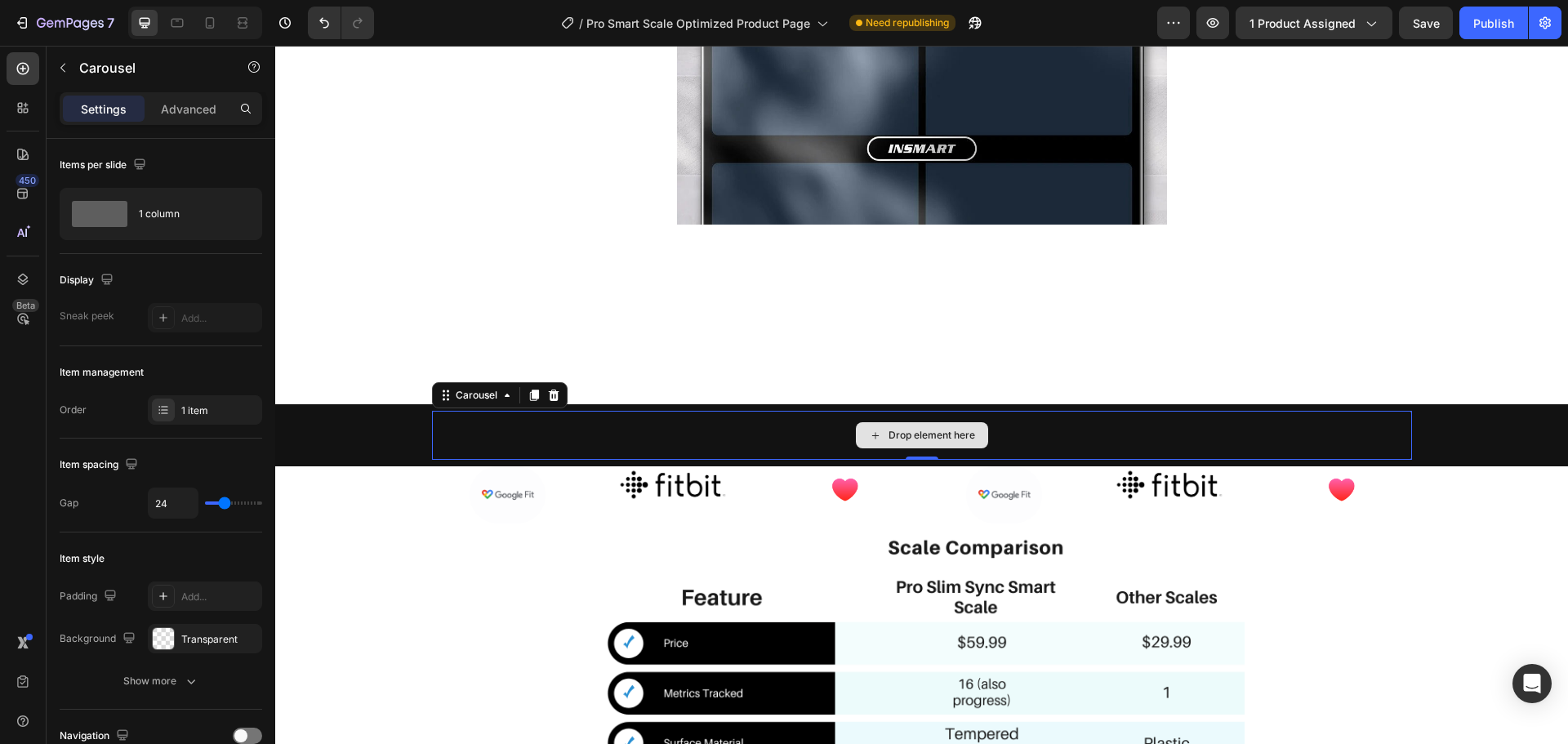 click on "Drop element here" at bounding box center (922, 435) 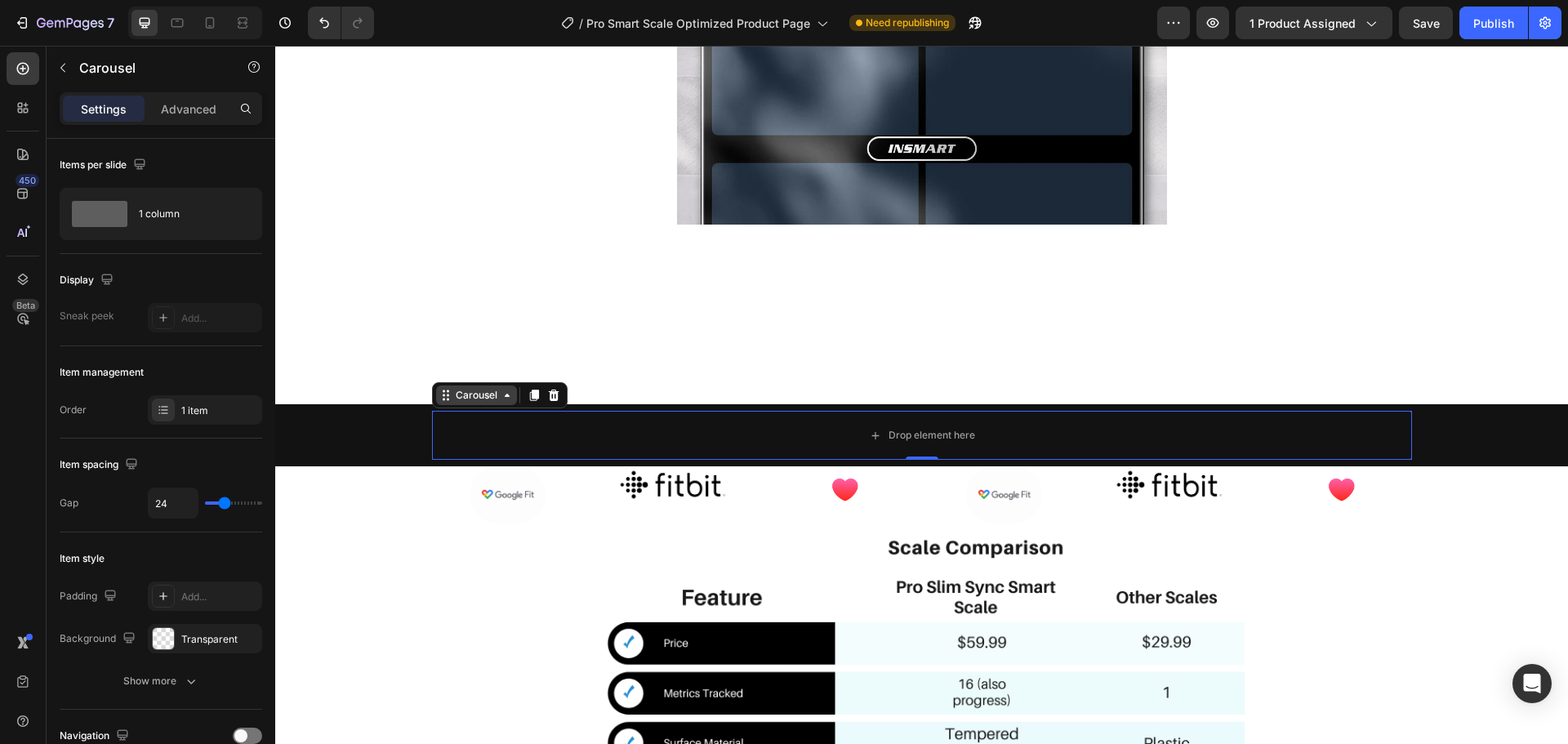 click on "Carousel" at bounding box center [476, 395] 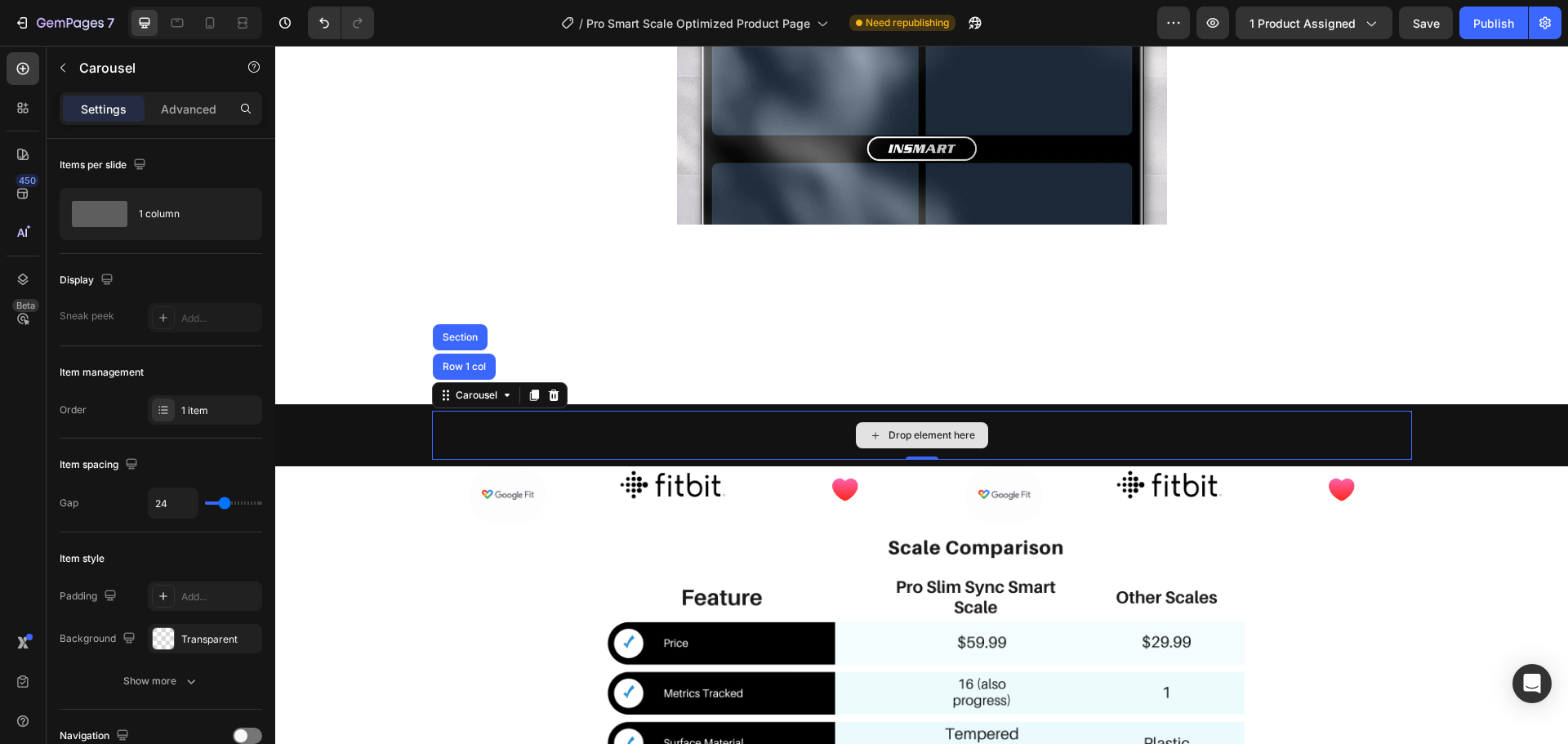 click on "Drop element here" at bounding box center (922, 435) 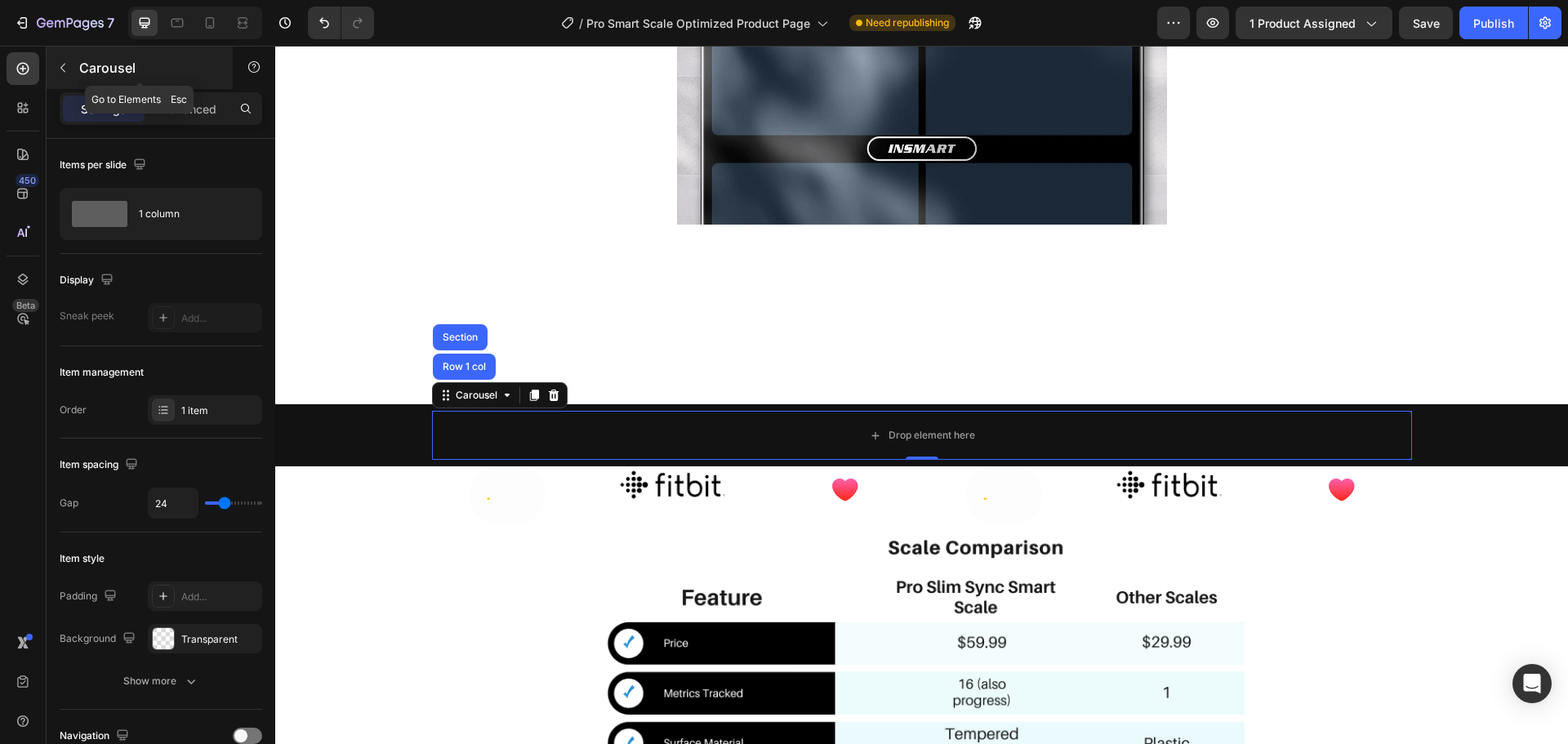 click on "Carousel" at bounding box center [149, 68] 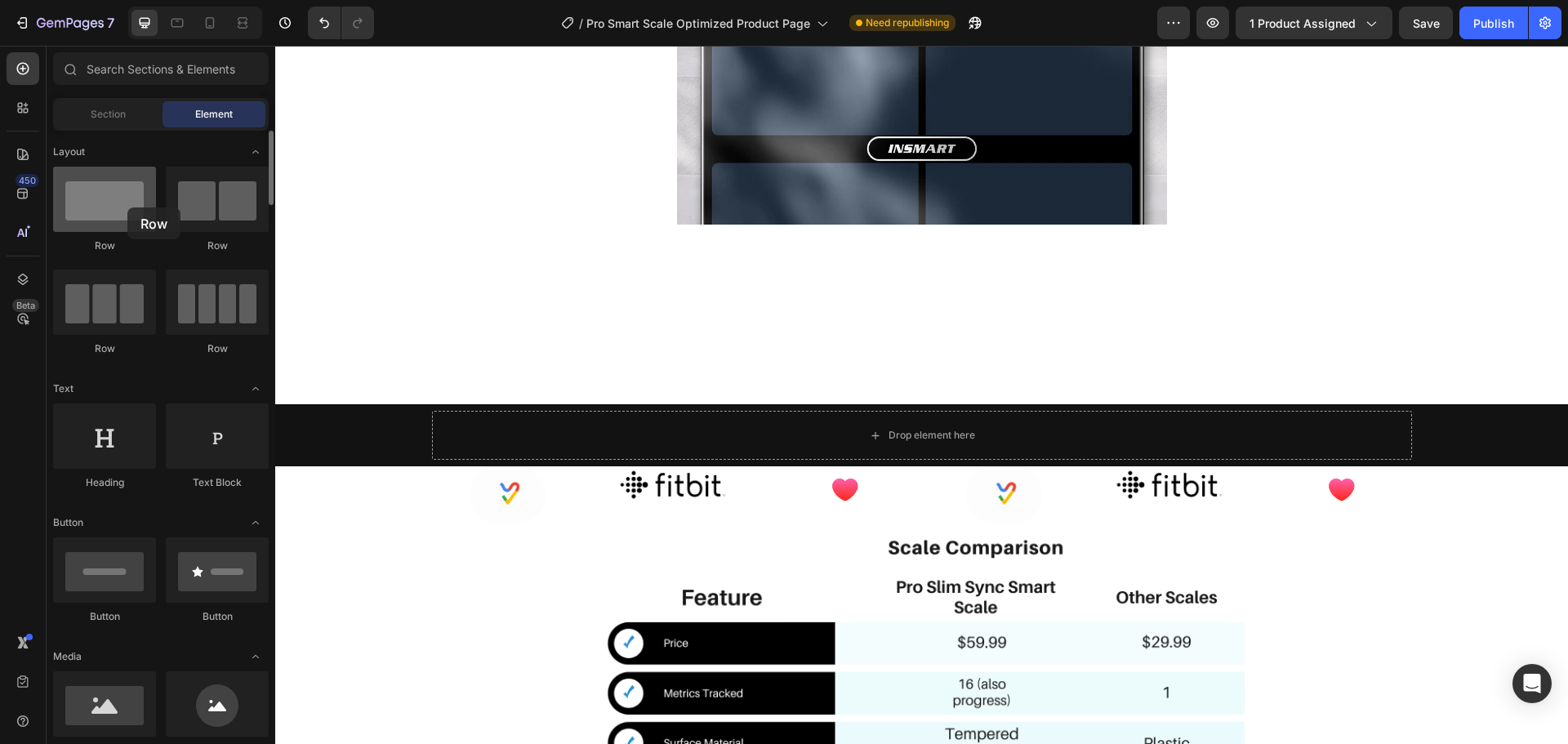click at bounding box center (105, 199) 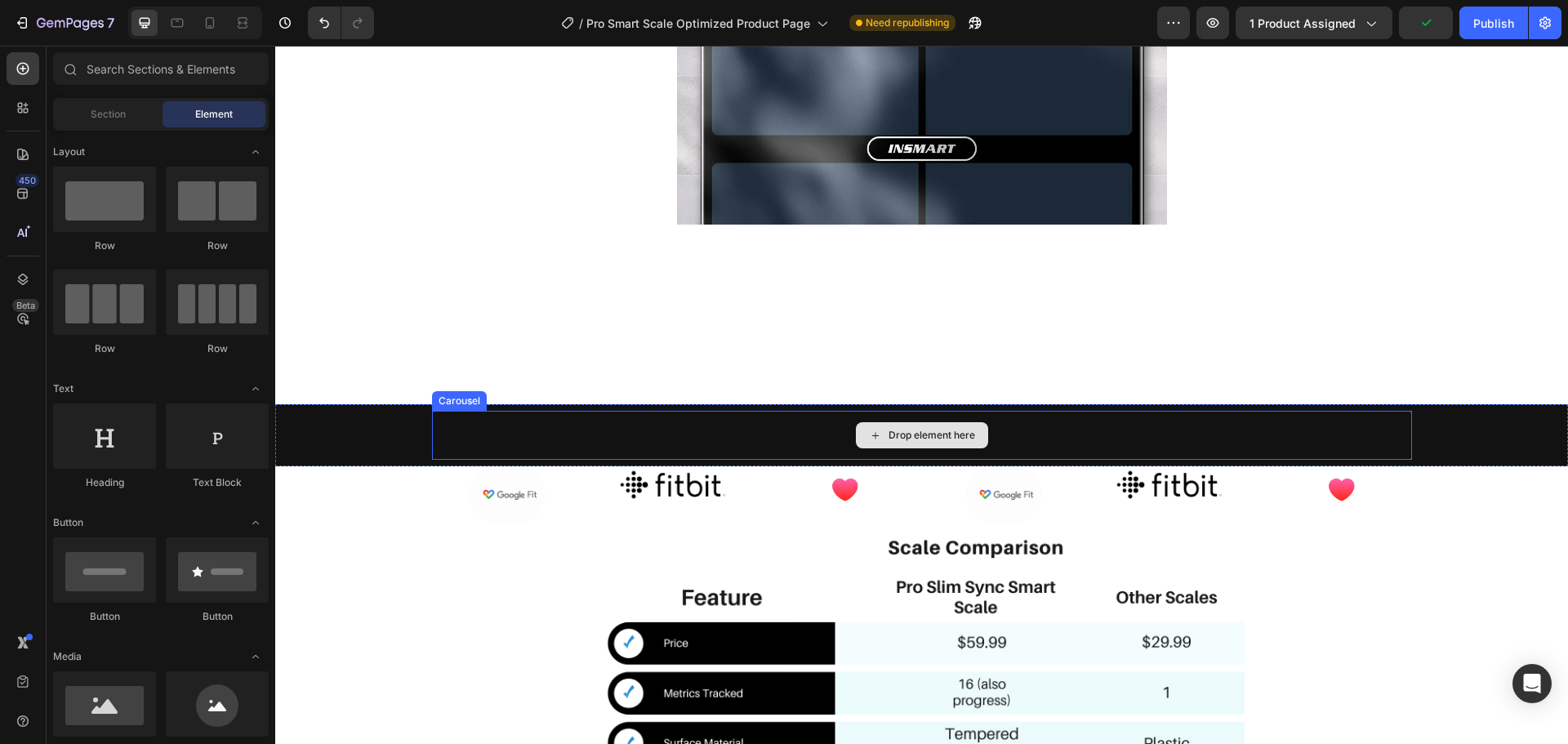 click on "Drop element here" at bounding box center [922, 435] 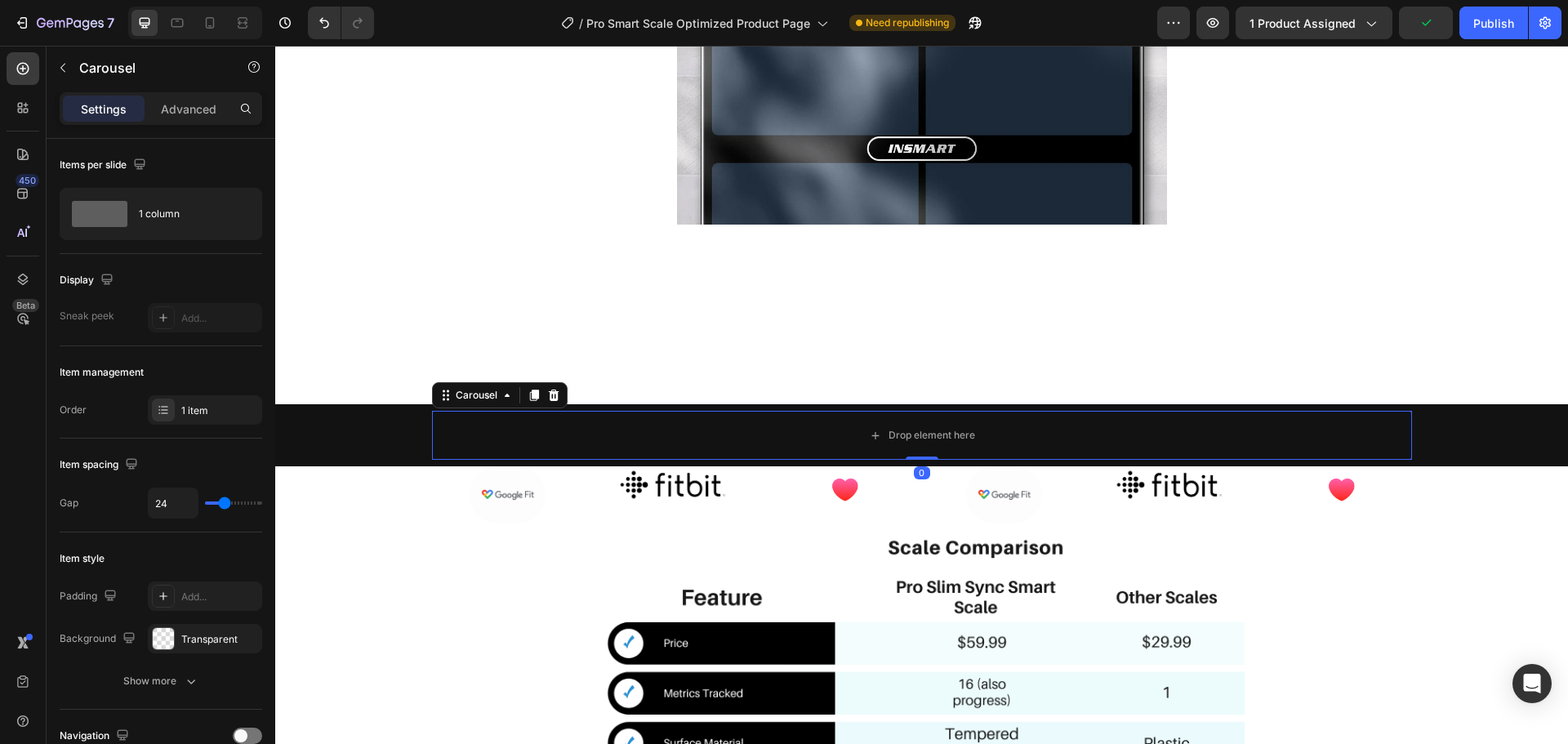 click on "Carousel" at bounding box center [500, 395] 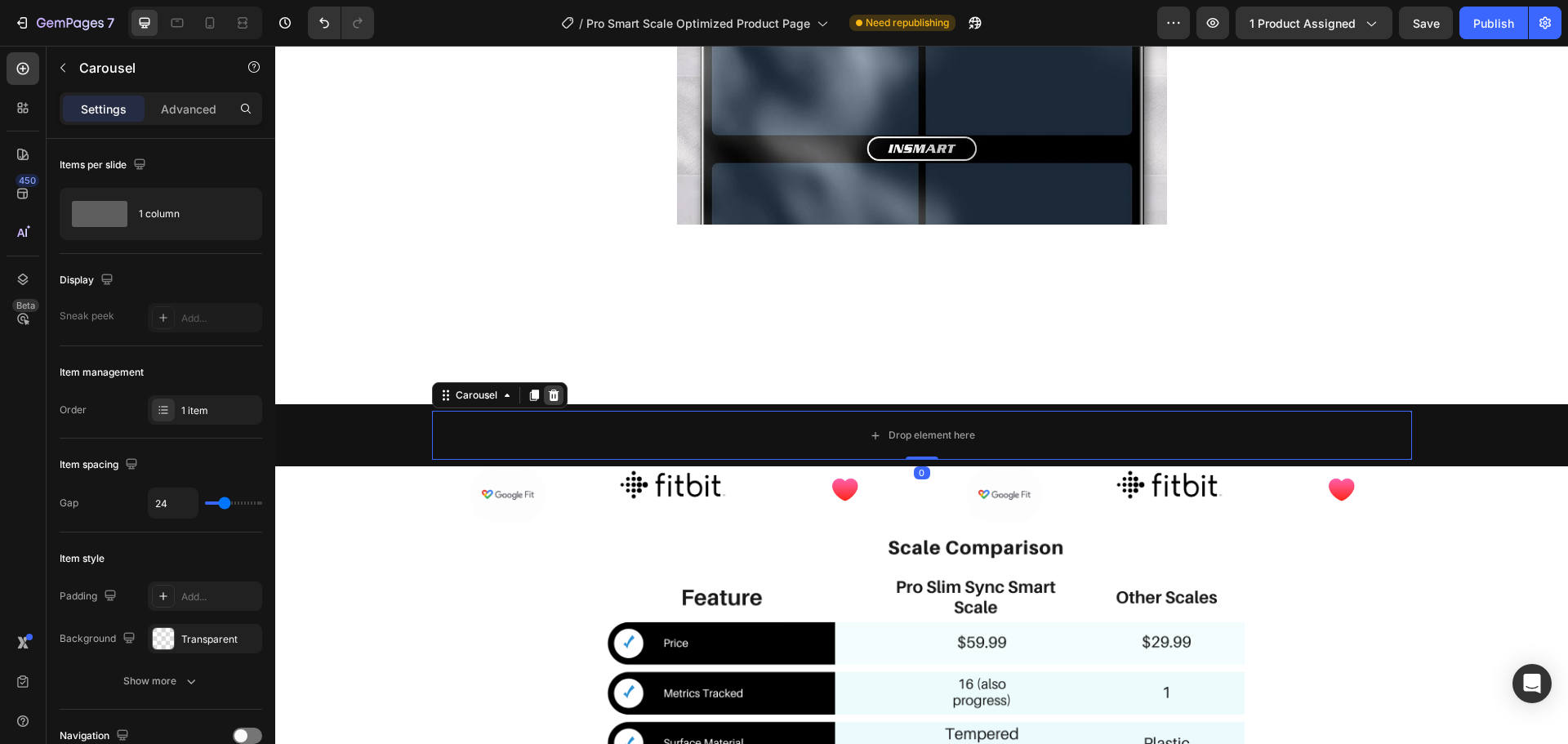 click 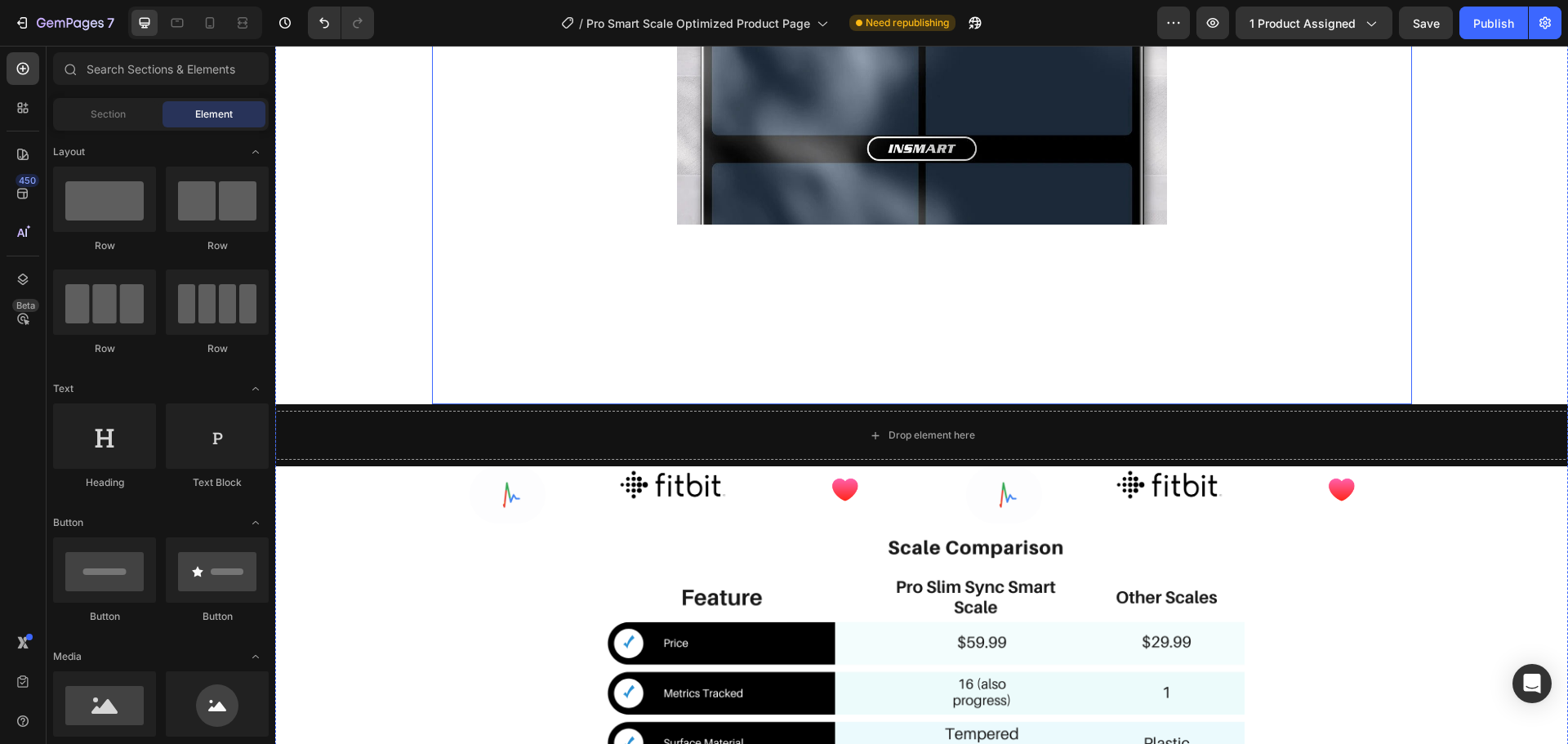 click on "Image Syncs With Heading Image" at bounding box center [922, 69] 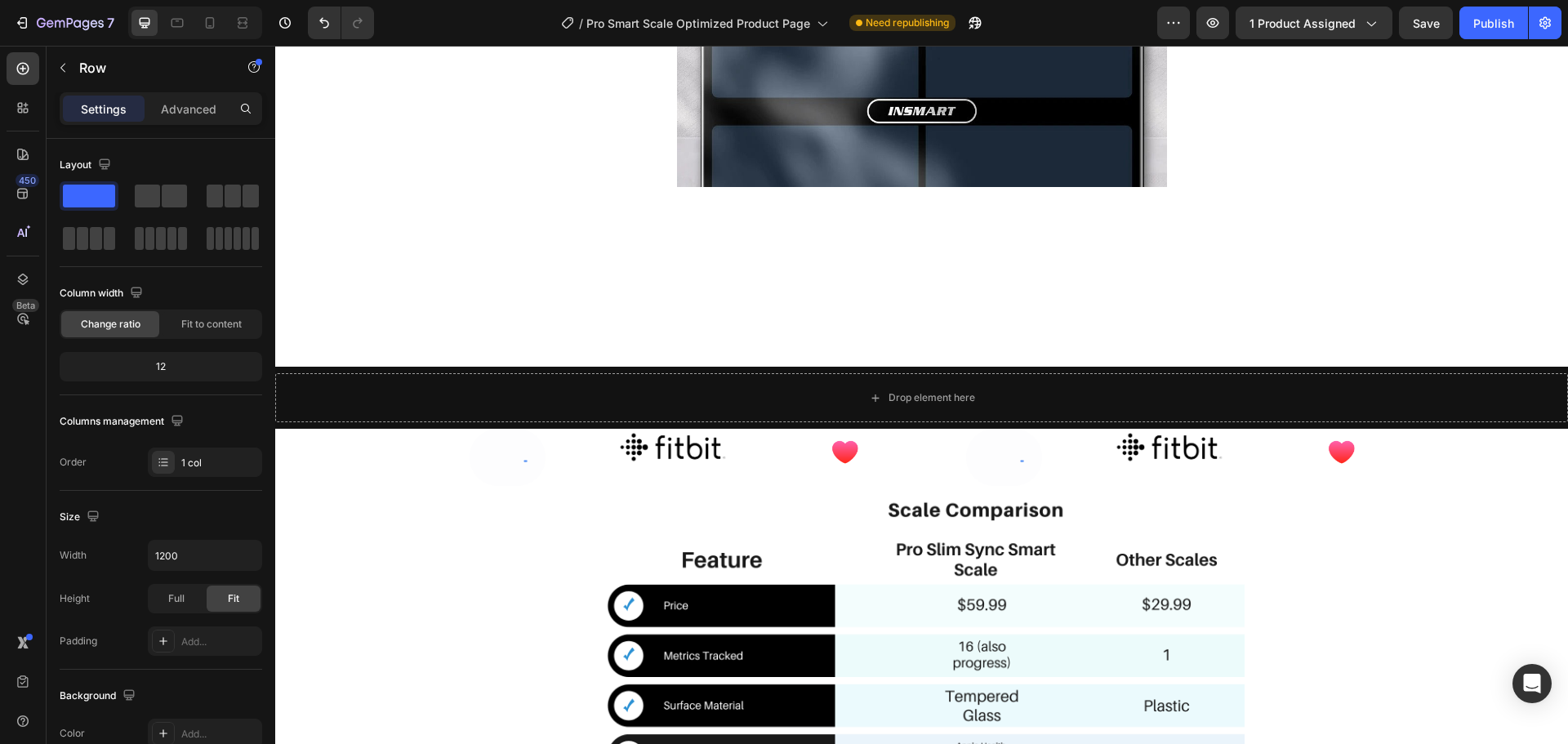 scroll, scrollTop: 2421, scrollLeft: 0, axis: vertical 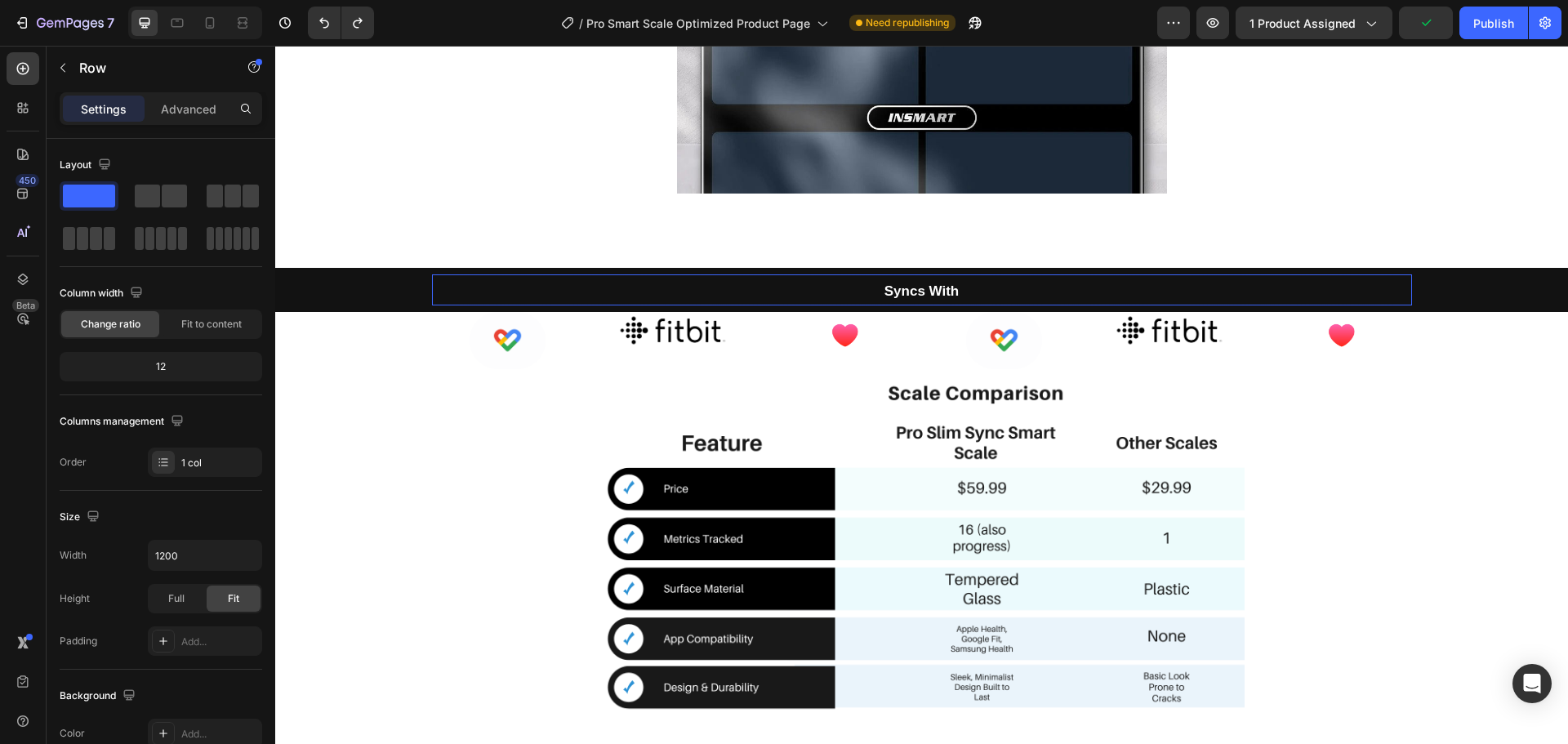 click on "Syncs With" at bounding box center (922, 290) 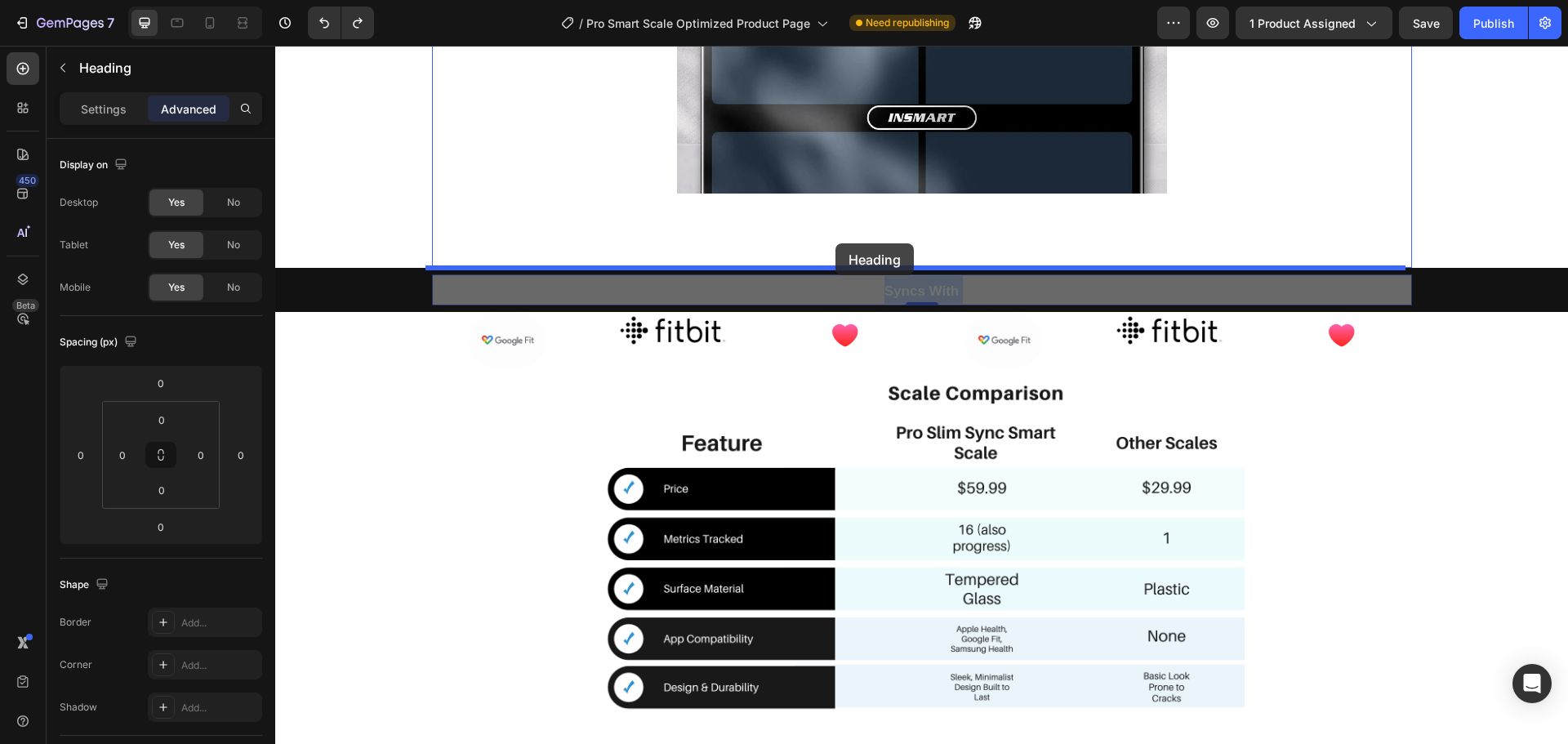 drag, startPoint x: 828, startPoint y: 292, endPoint x: 835, endPoint y: 243, distance: 49.497475 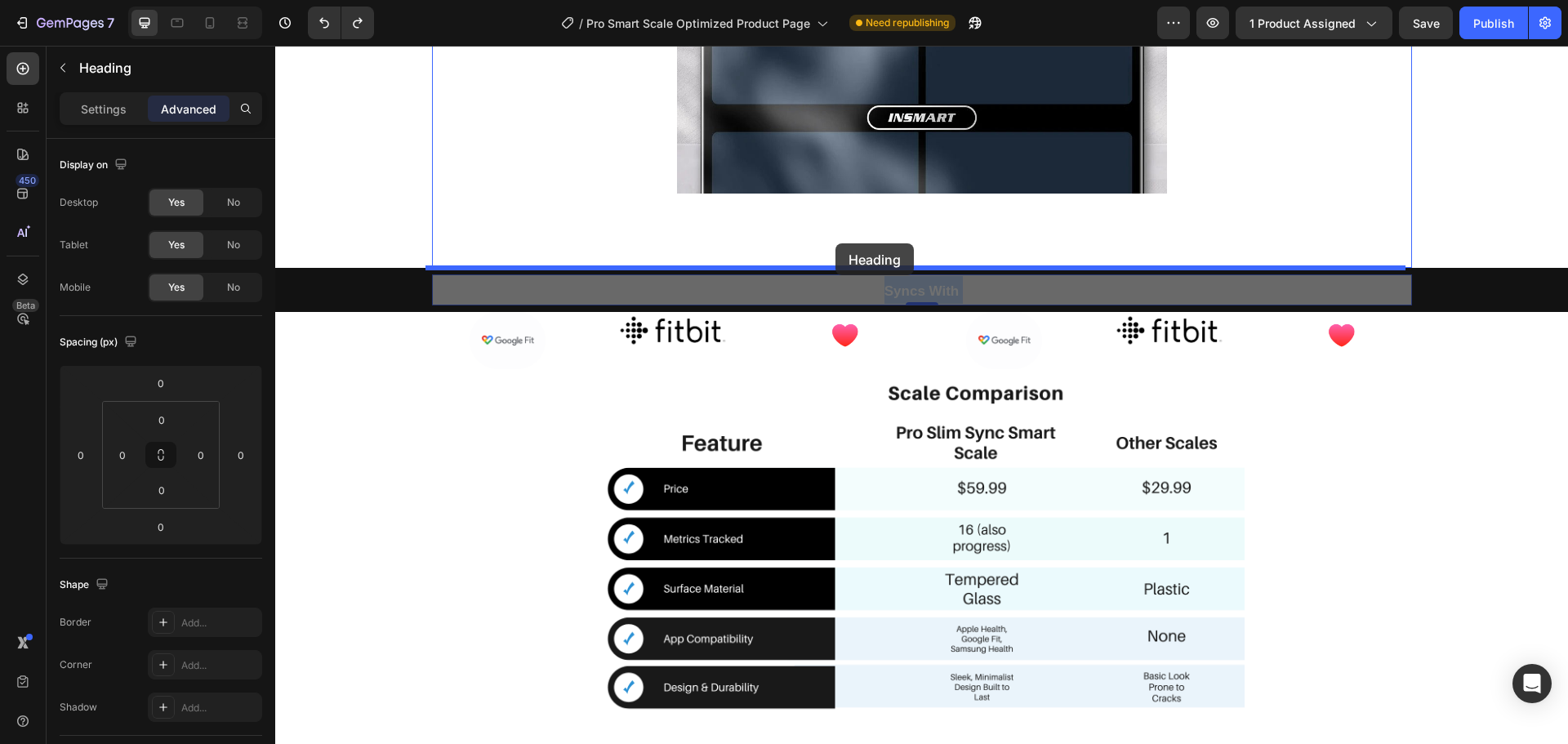 type on "91" 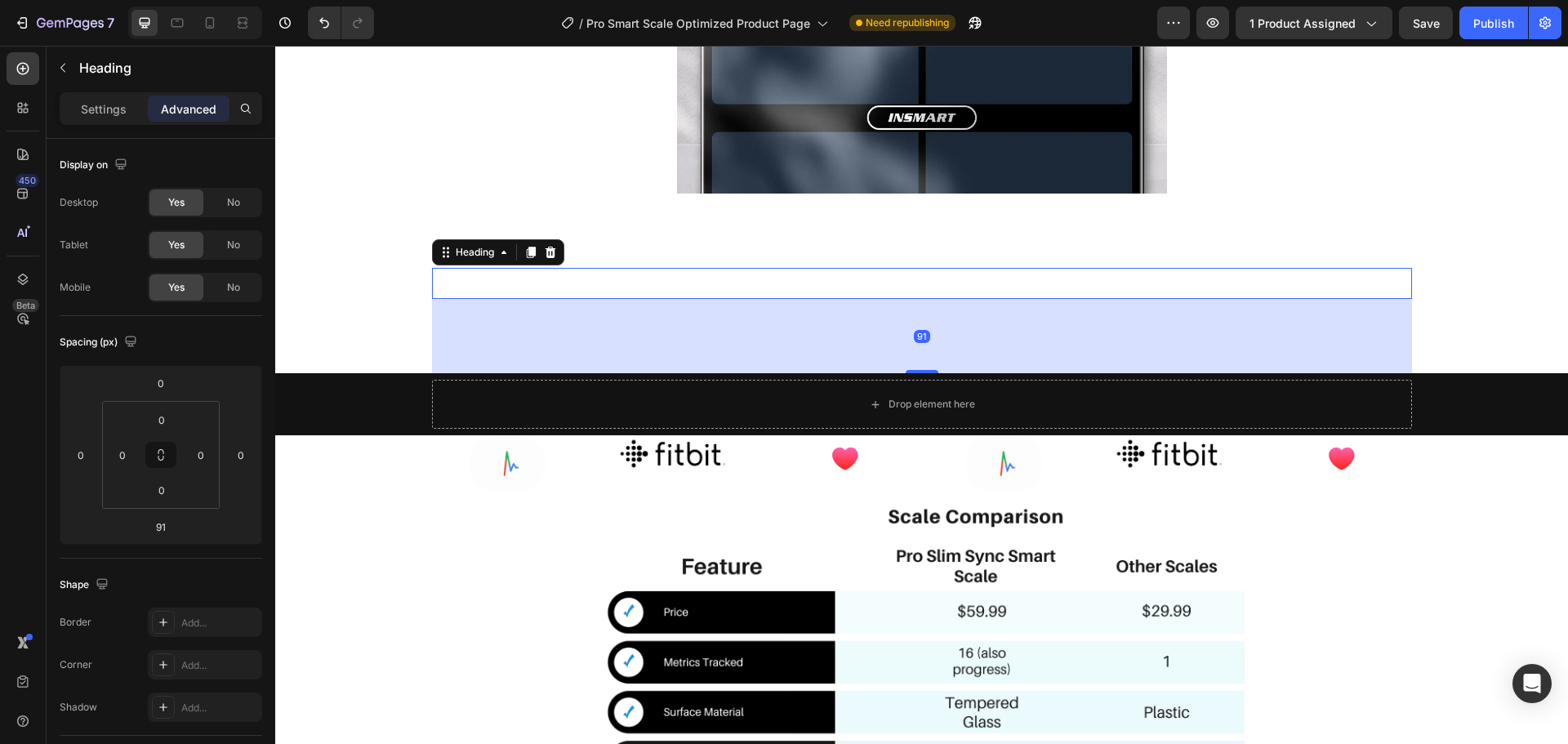 click on "91" at bounding box center [922, 336] 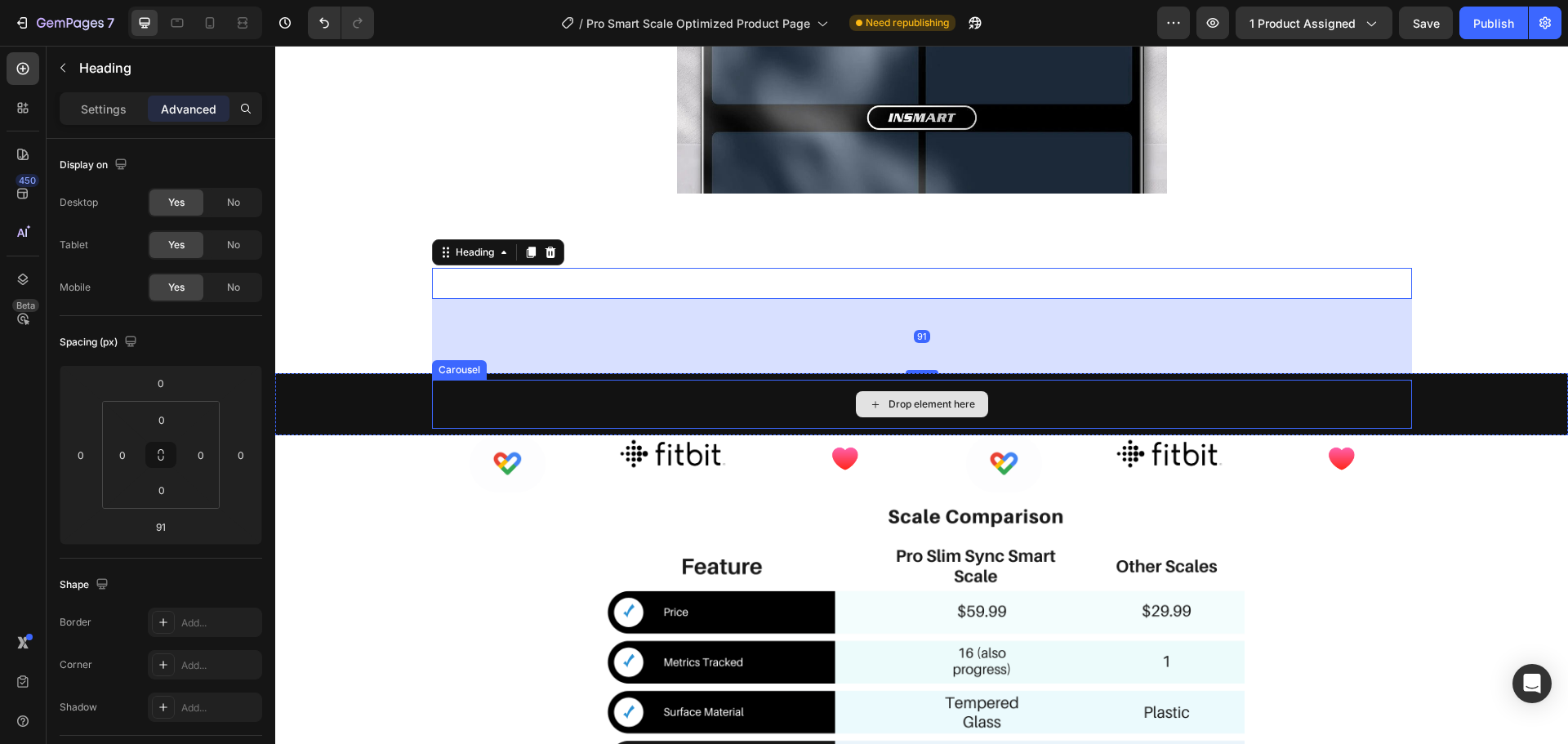 click on "Drop element here" at bounding box center [922, 404] 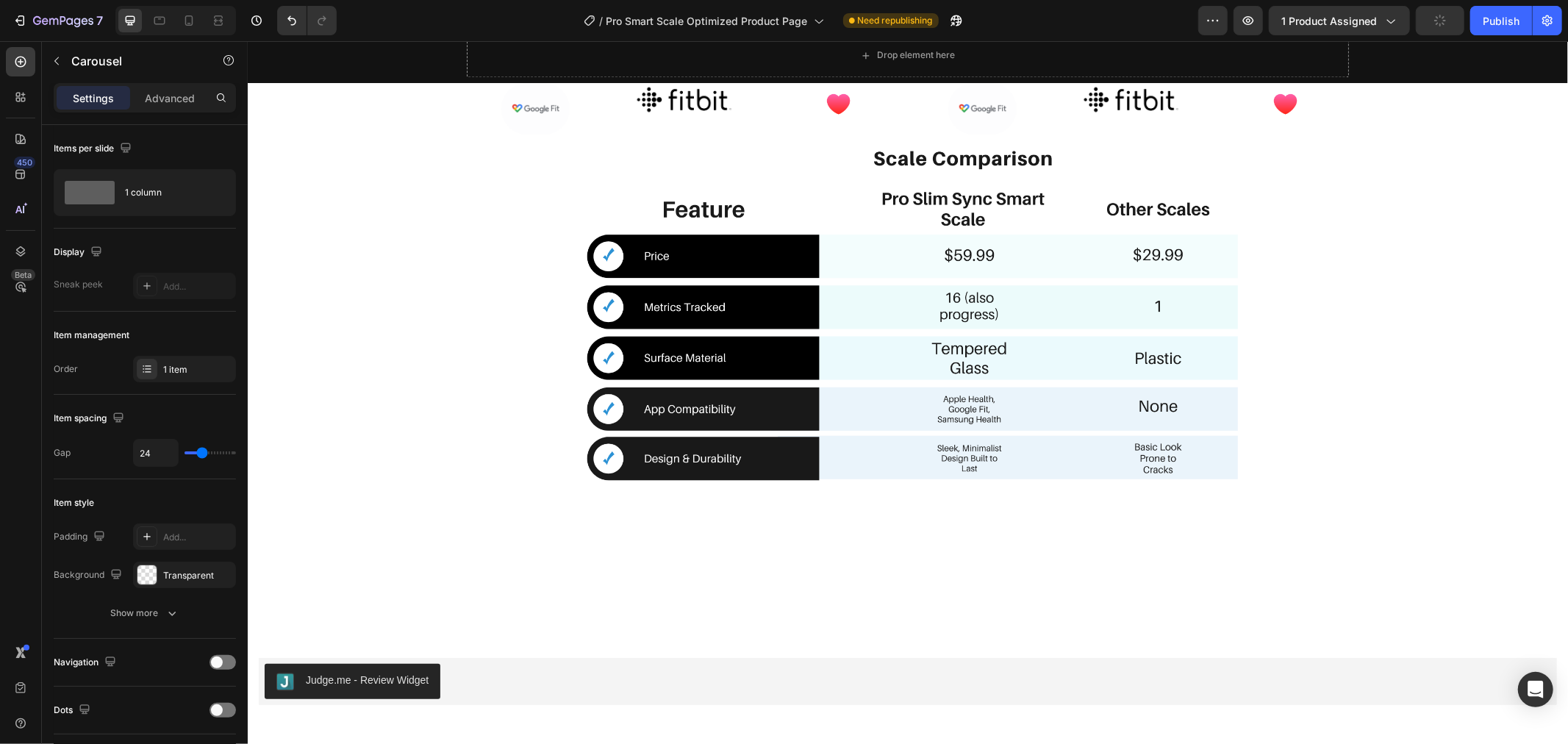 scroll, scrollTop: 2163, scrollLeft: 0, axis: vertical 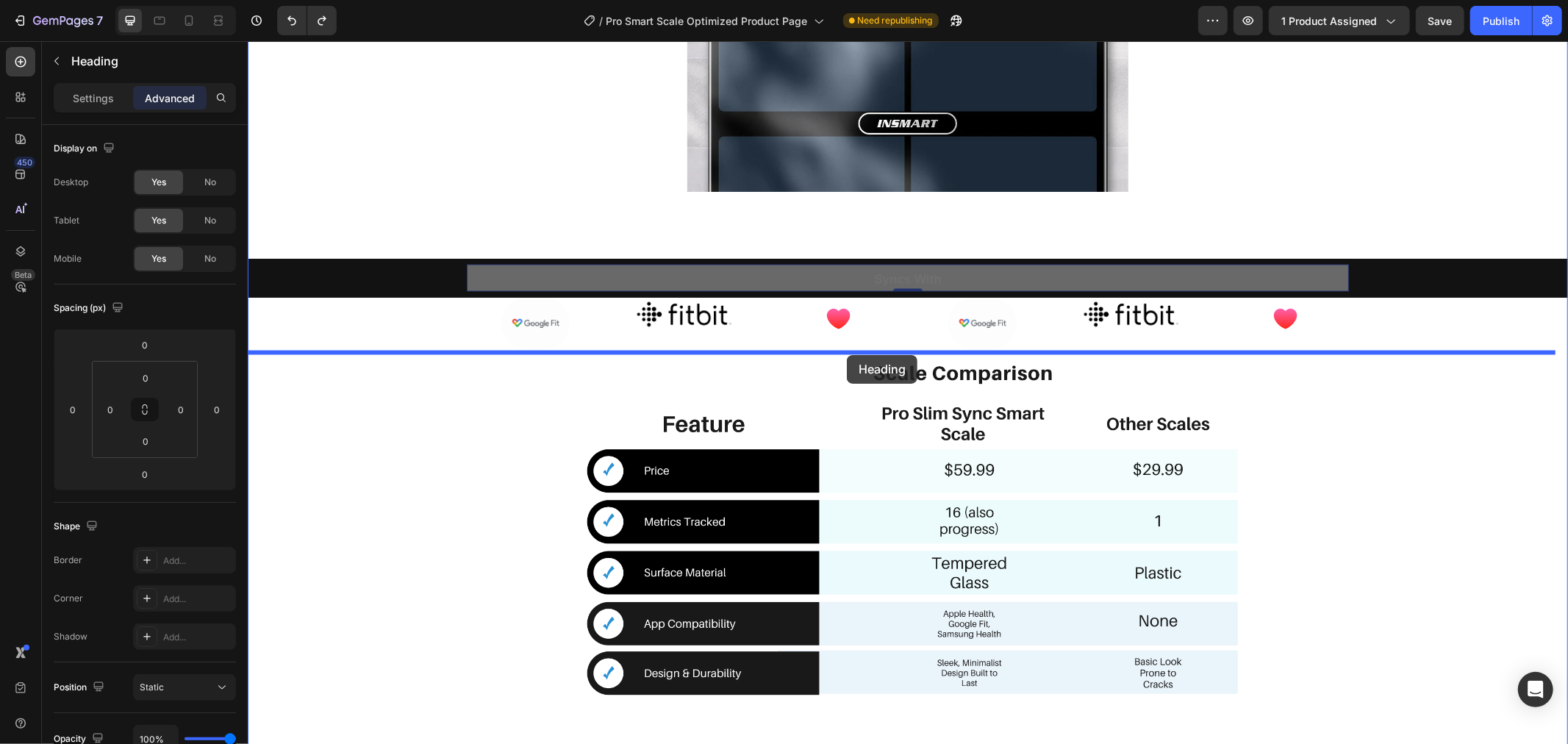 drag, startPoint x: 846, startPoint y: 274, endPoint x: 846, endPoint y: 354, distance: 80 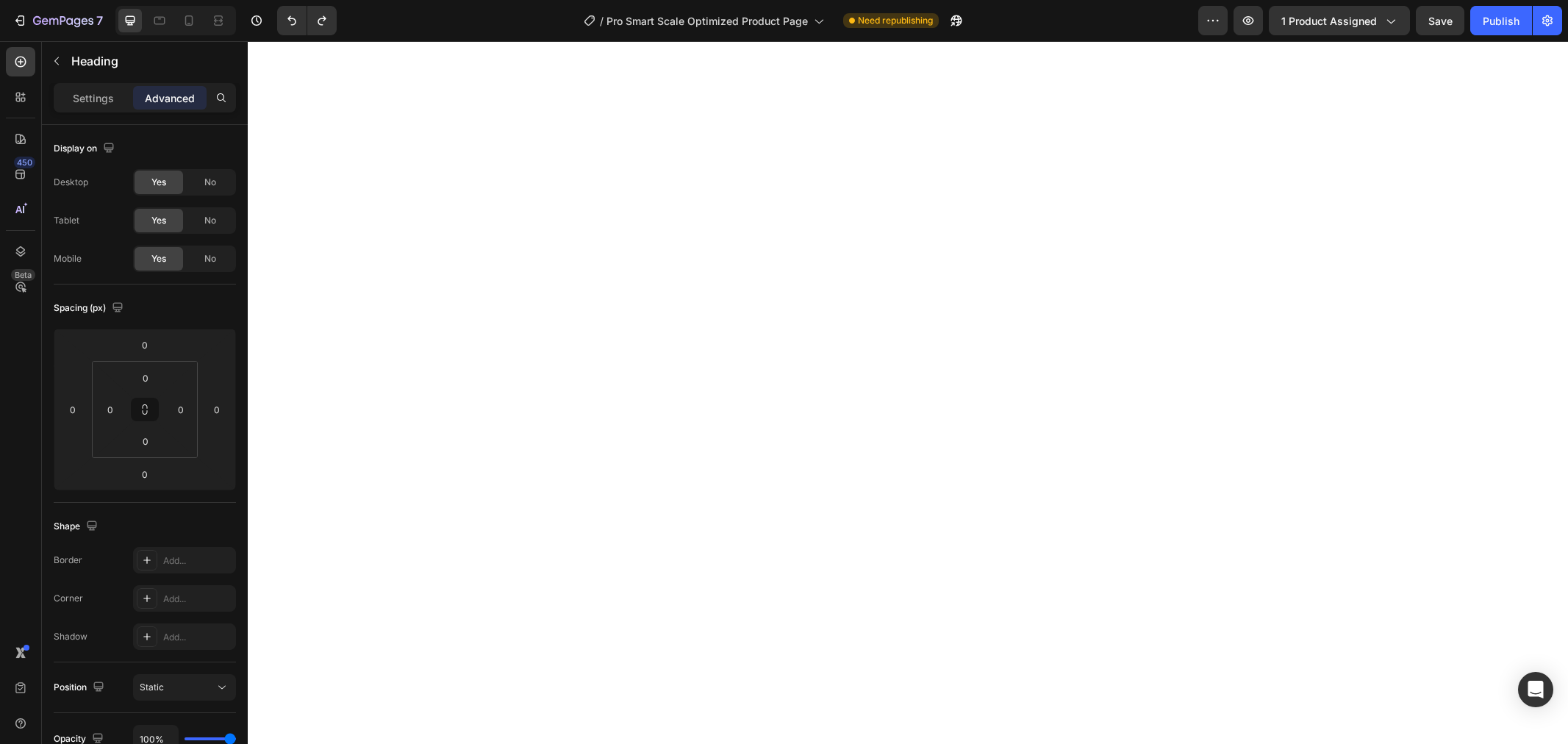 scroll, scrollTop: 0, scrollLeft: 0, axis: both 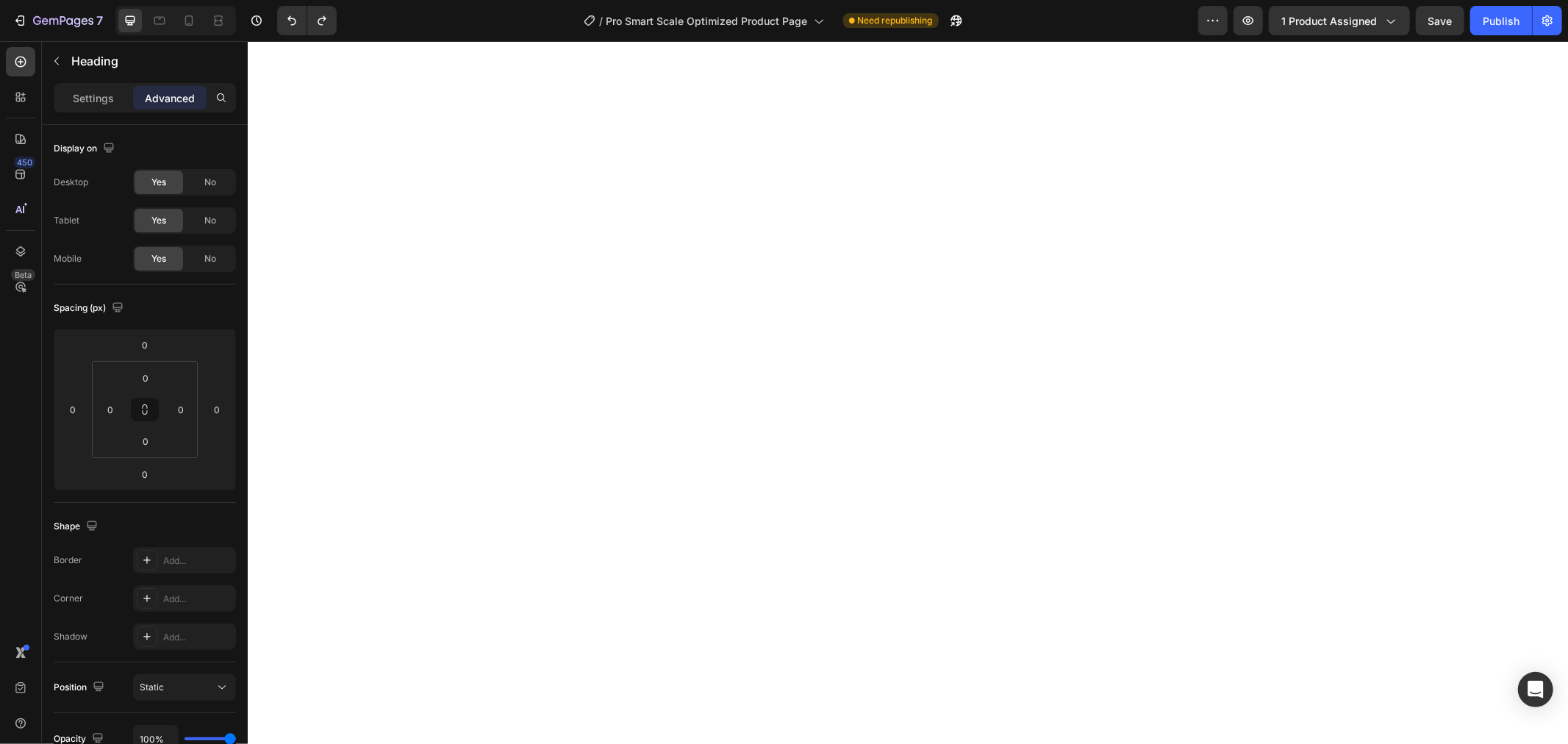 click on "Syncs With" at bounding box center [906, -162] 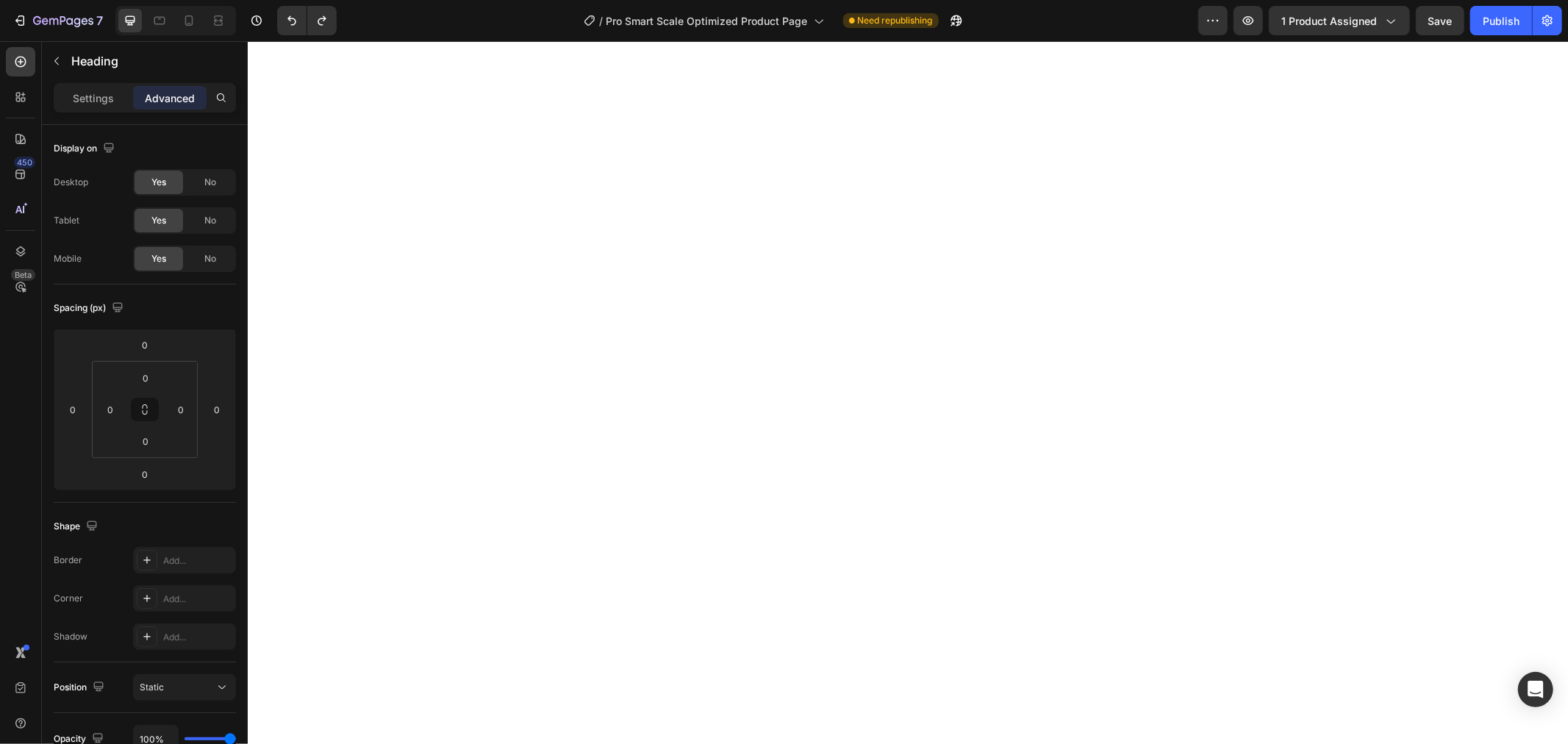 click at bounding box center (833, -116) 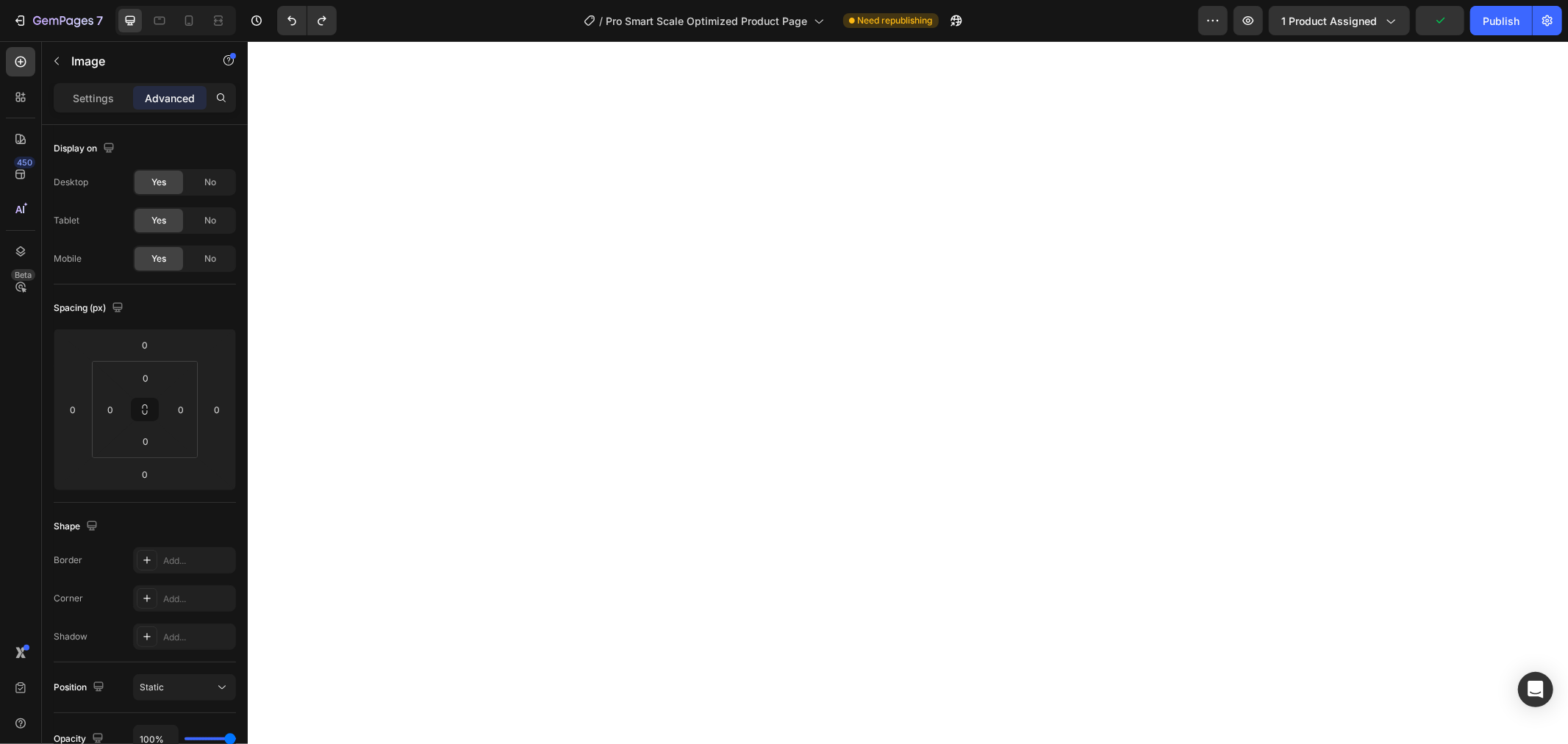 click on "Syncs With" at bounding box center (906, -162) 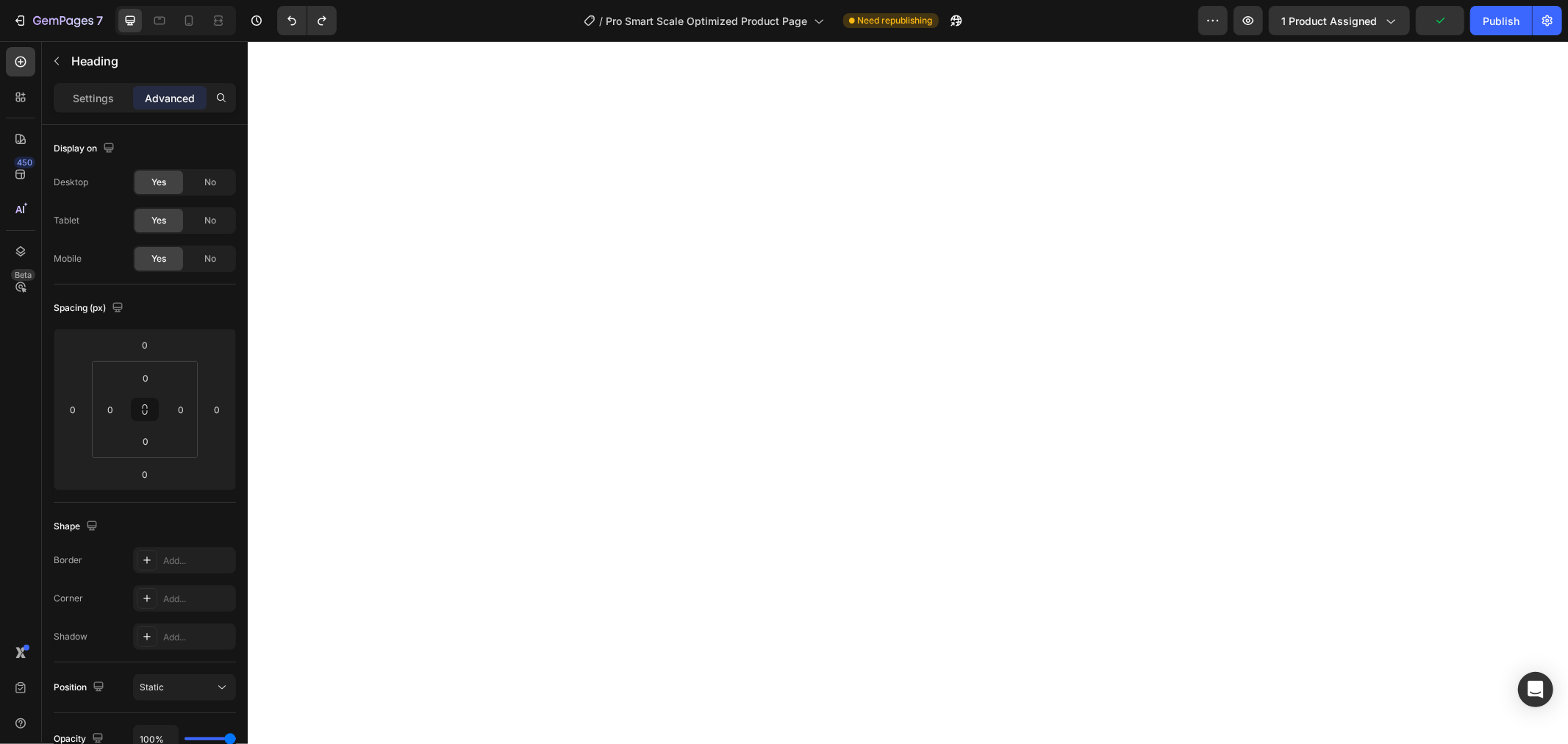 drag, startPoint x: 939, startPoint y: 282, endPoint x: 944, endPoint y: 251, distance: 31.4006 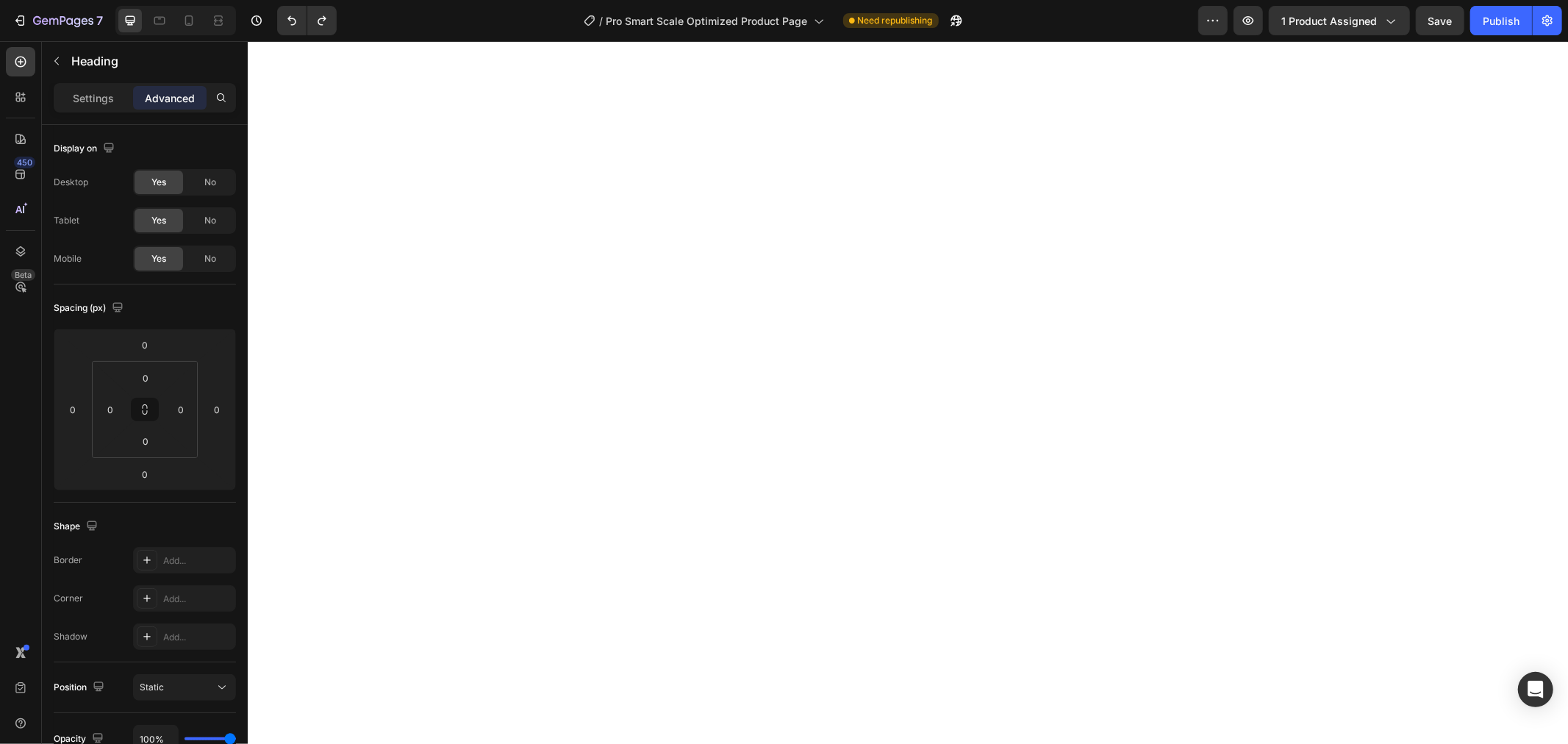 click at bounding box center [907, -88] 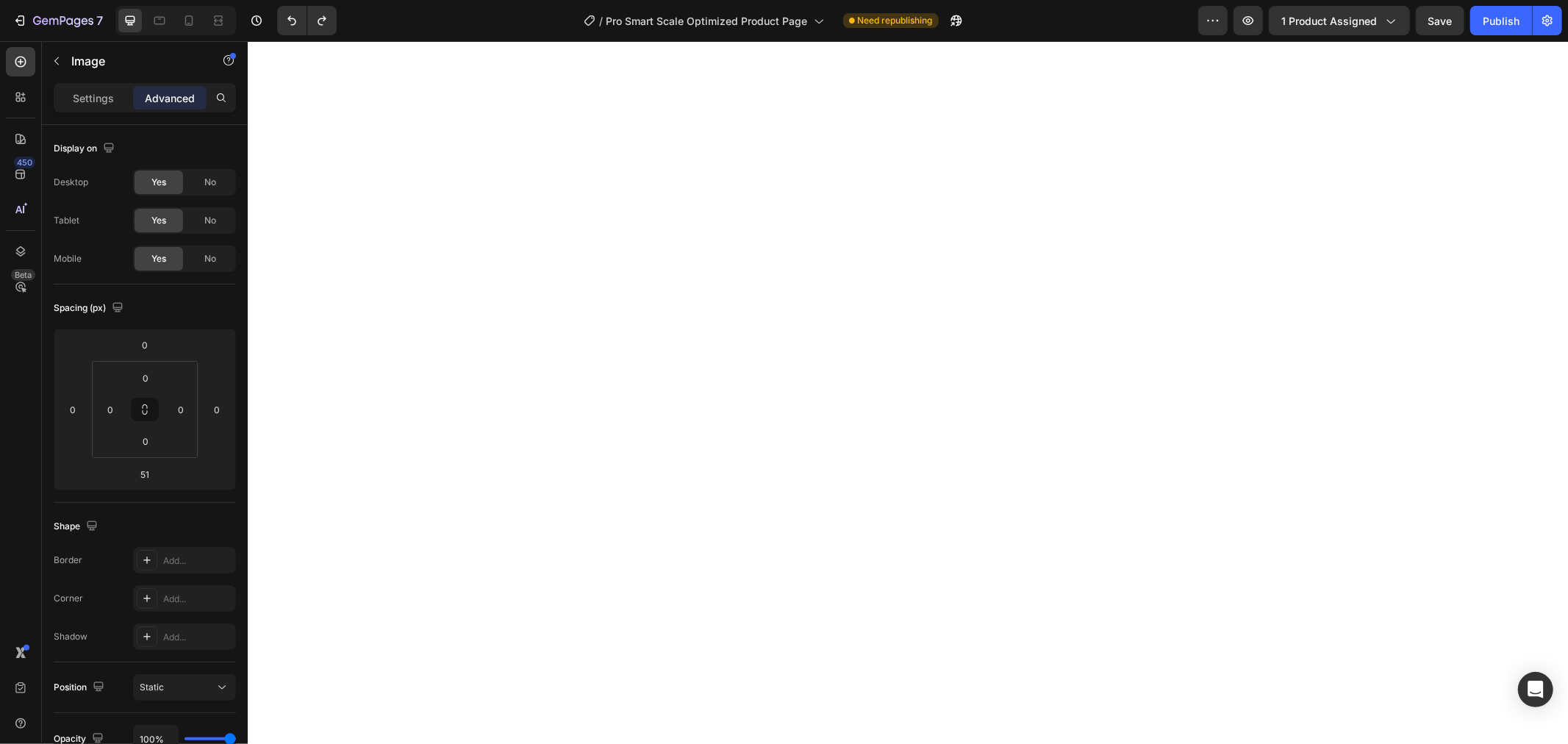 click on "⁠⁠⁠⁠⁠⁠⁠ Syncs With" at bounding box center [907, -163] 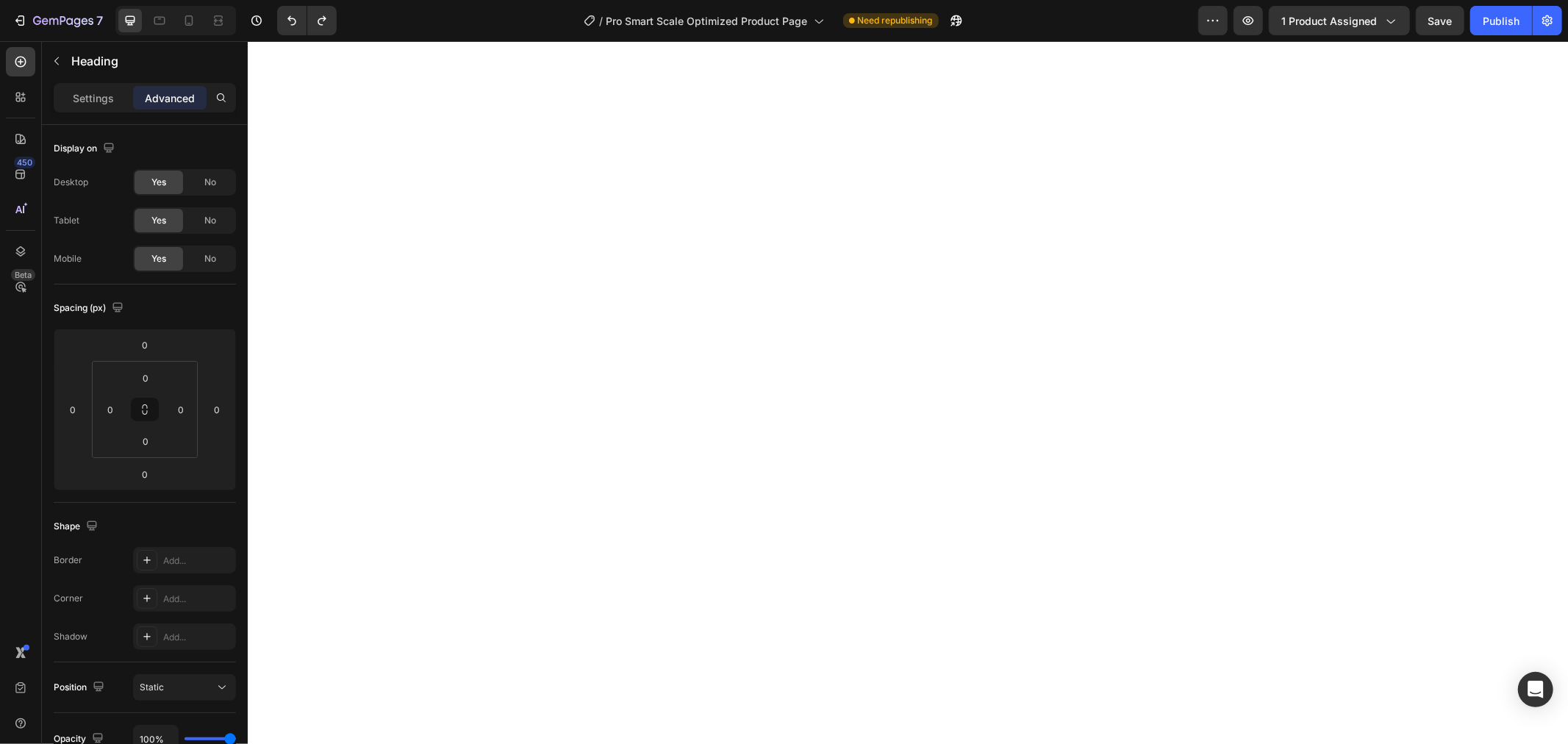click on "Syncs With" at bounding box center [907, -163] 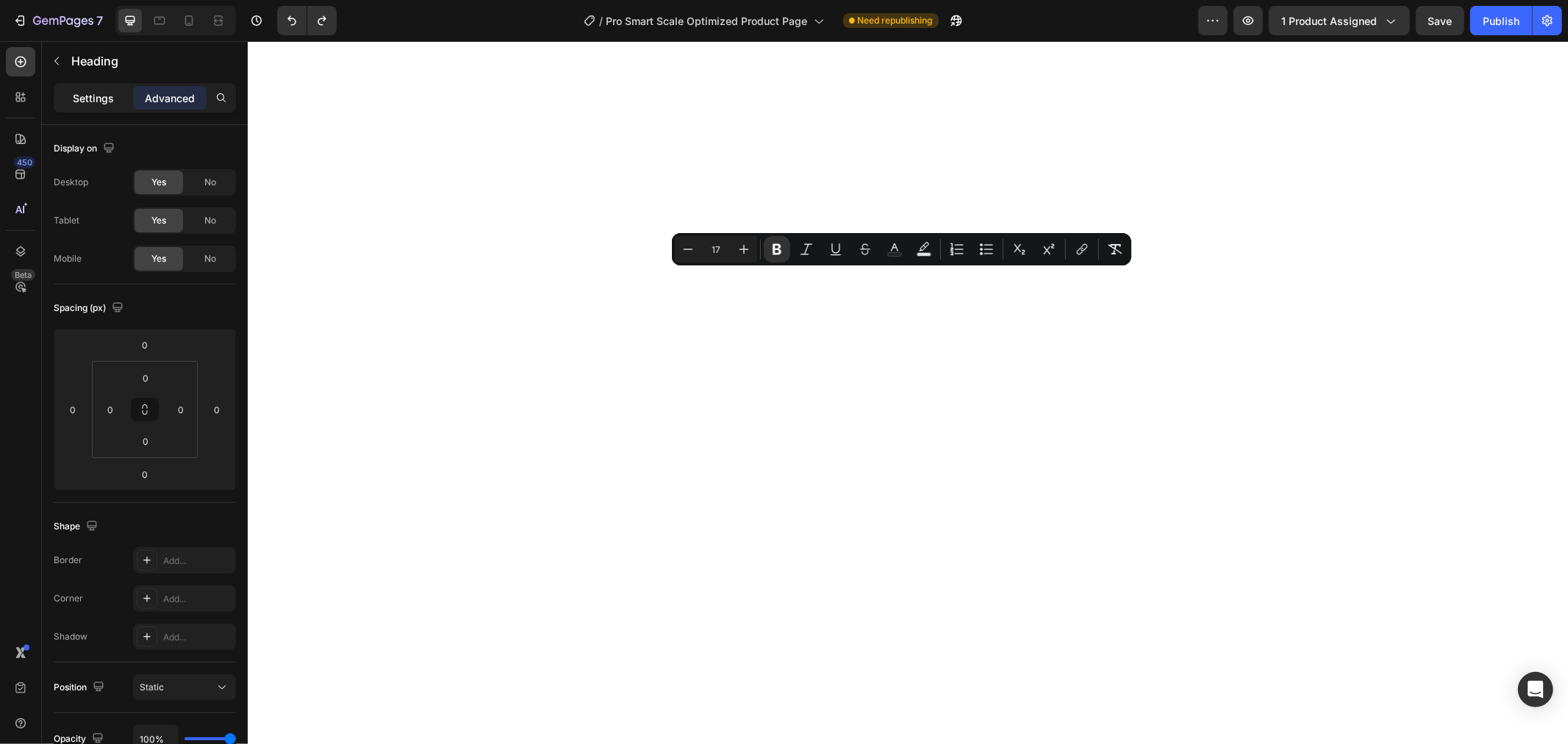 click on "Settings" at bounding box center (93, 98) 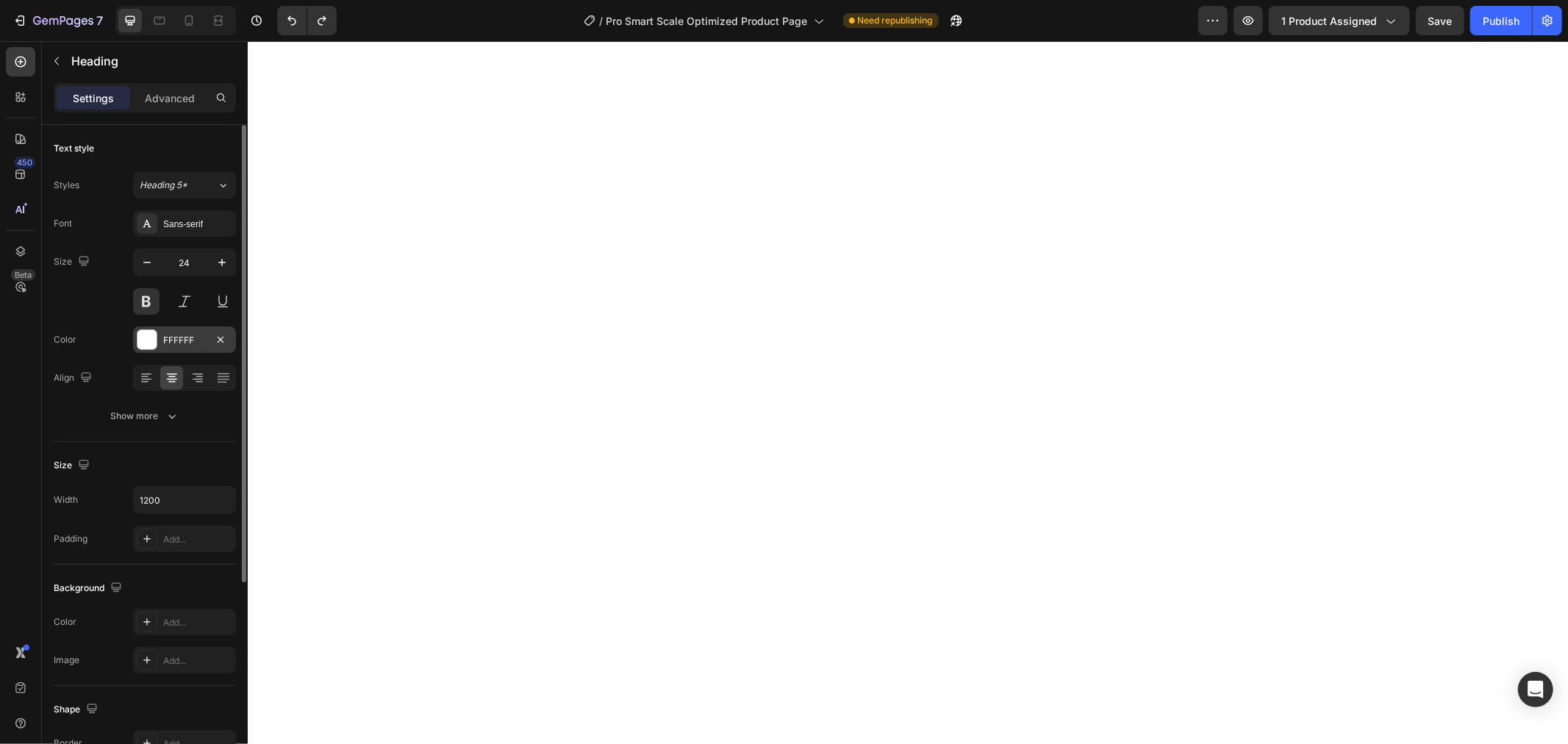 click at bounding box center [147, 340] 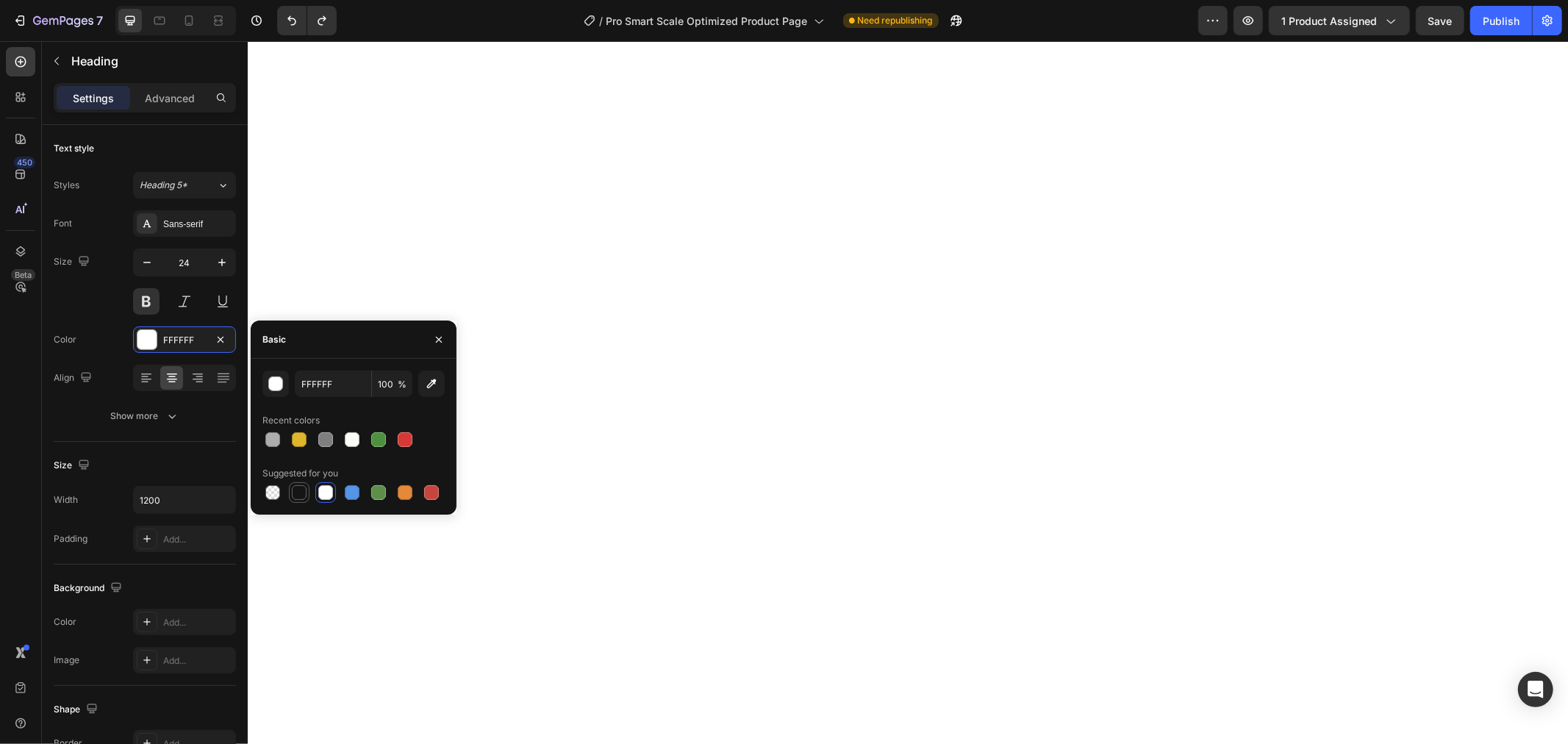 drag, startPoint x: 303, startPoint y: 493, endPoint x: 295, endPoint y: 359, distance: 134.2386 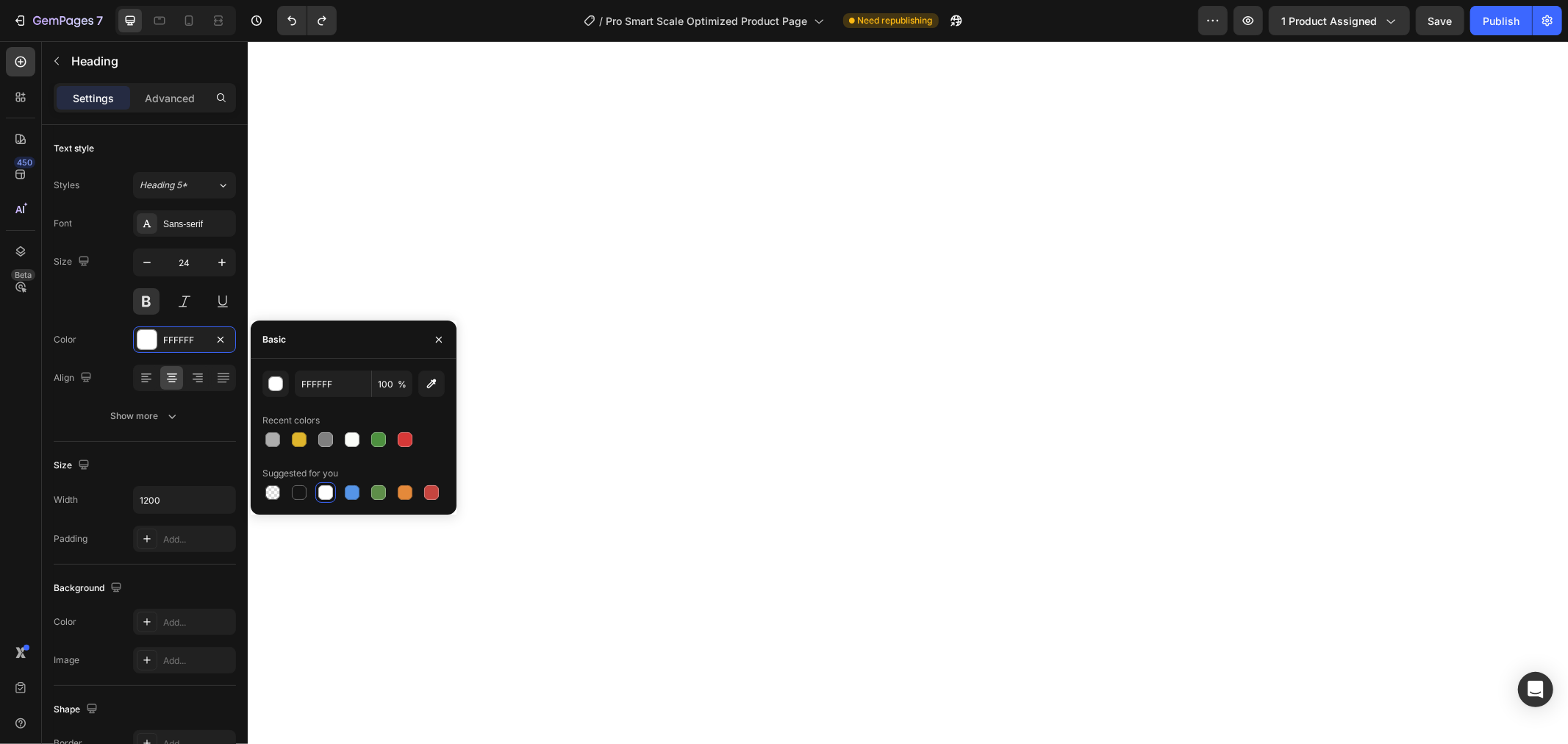 type on "151515" 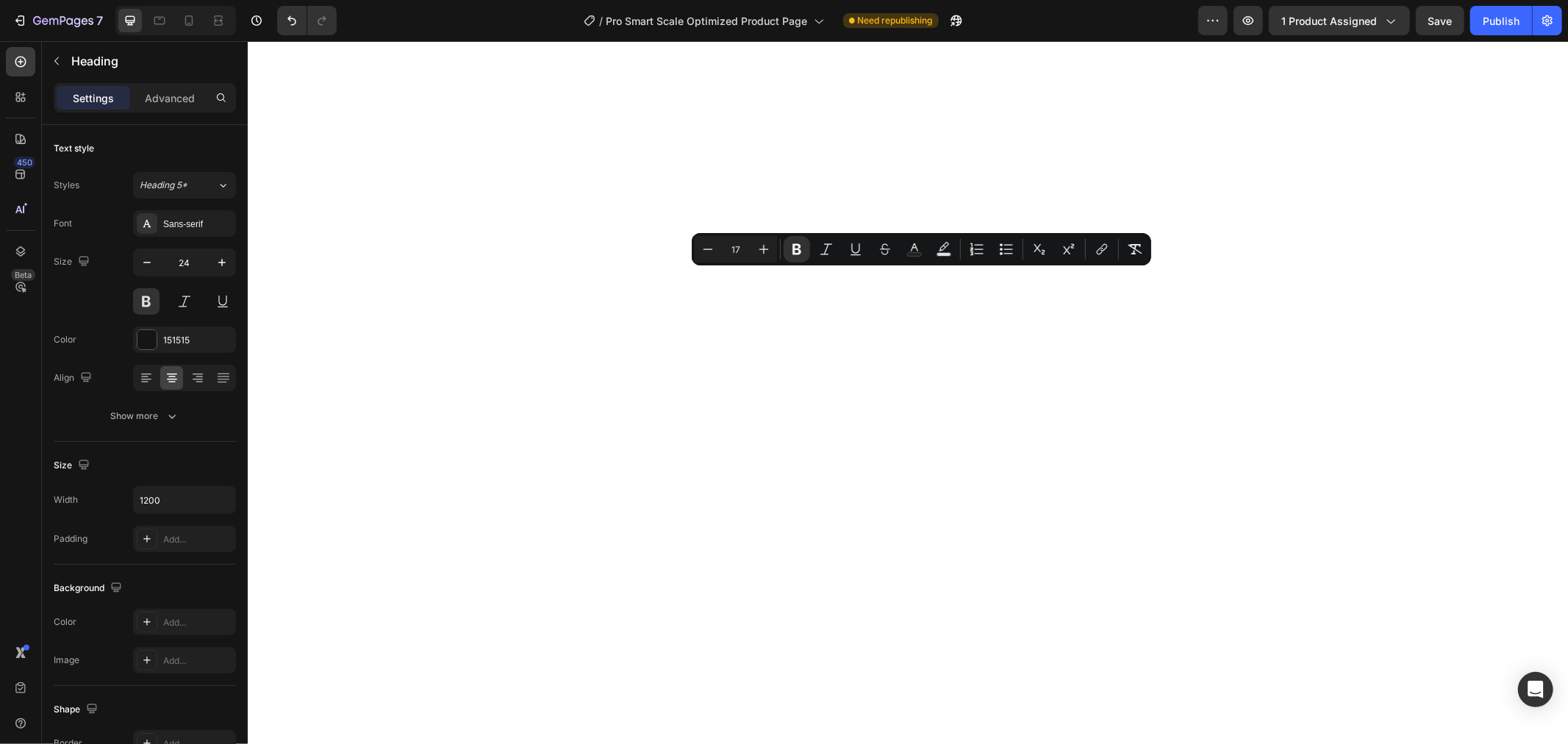 drag, startPoint x: 912, startPoint y: 282, endPoint x: 1106, endPoint y: 293, distance: 194.3116 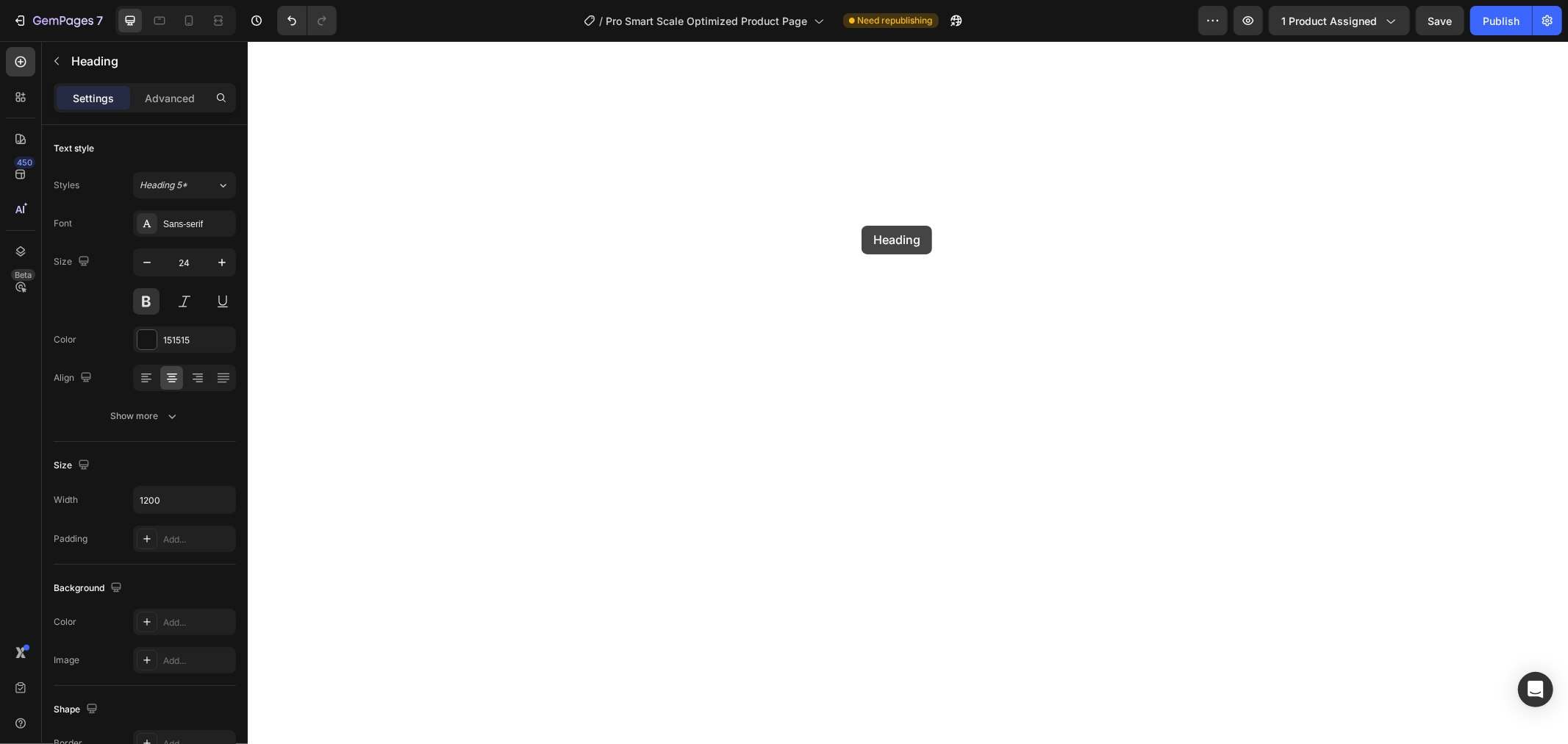 drag, startPoint x: 856, startPoint y: 265, endPoint x: 861, endPoint y: 225, distance: 40.311289 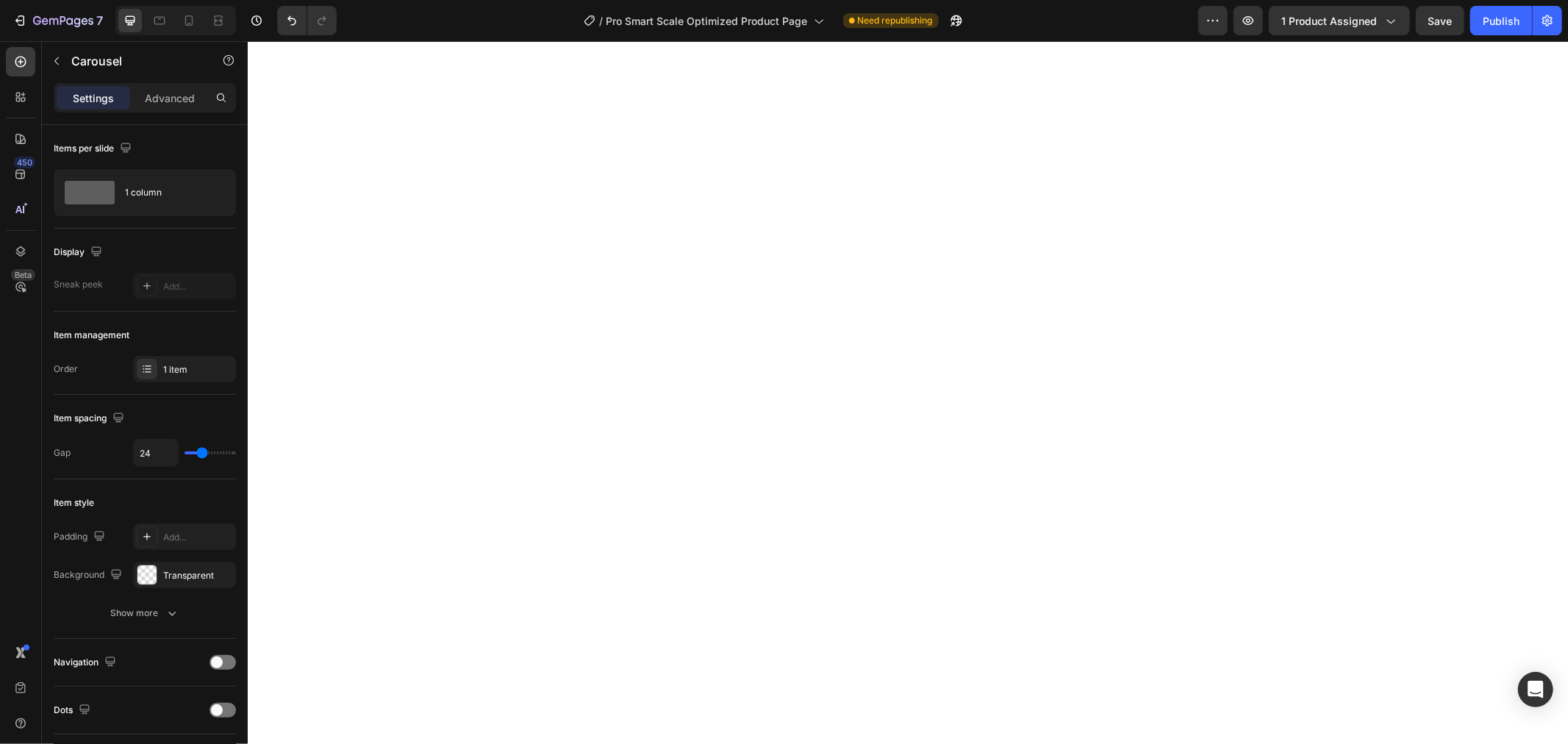 click on "Drop element here" at bounding box center [907, -60] 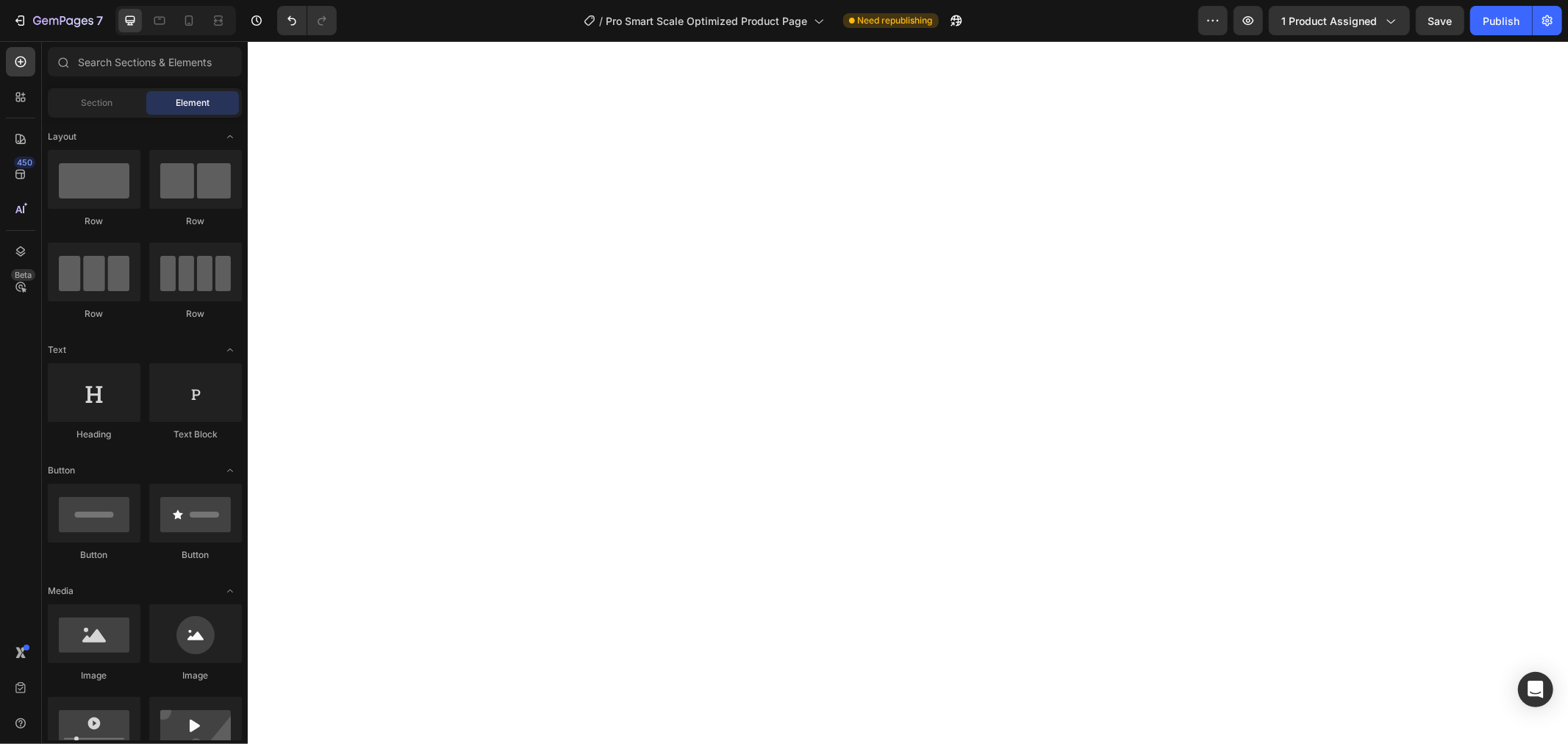 click on "Syncs With" at bounding box center [907, -169] 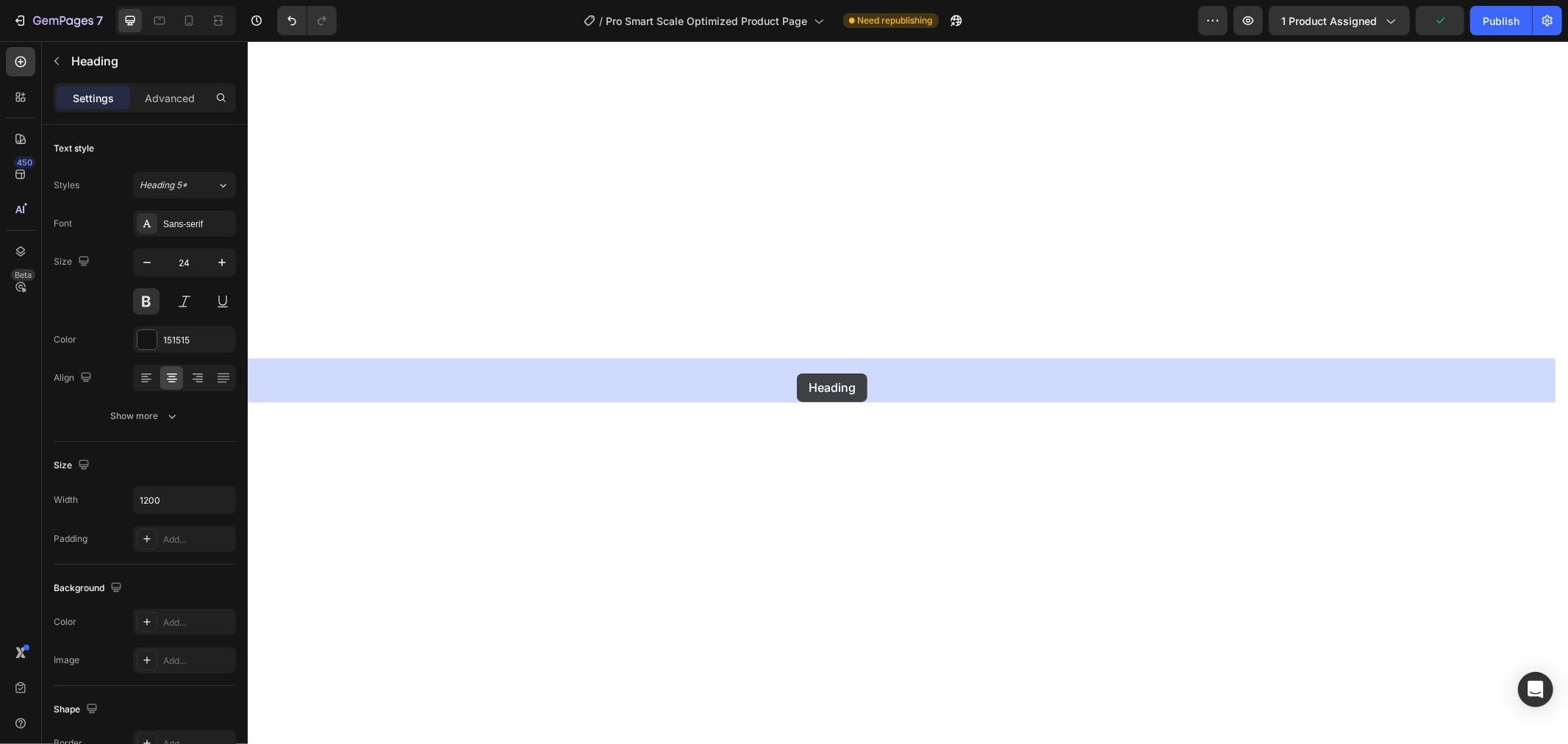 drag, startPoint x: 806, startPoint y: 269, endPoint x: 796, endPoint y: 373, distance: 104.47966 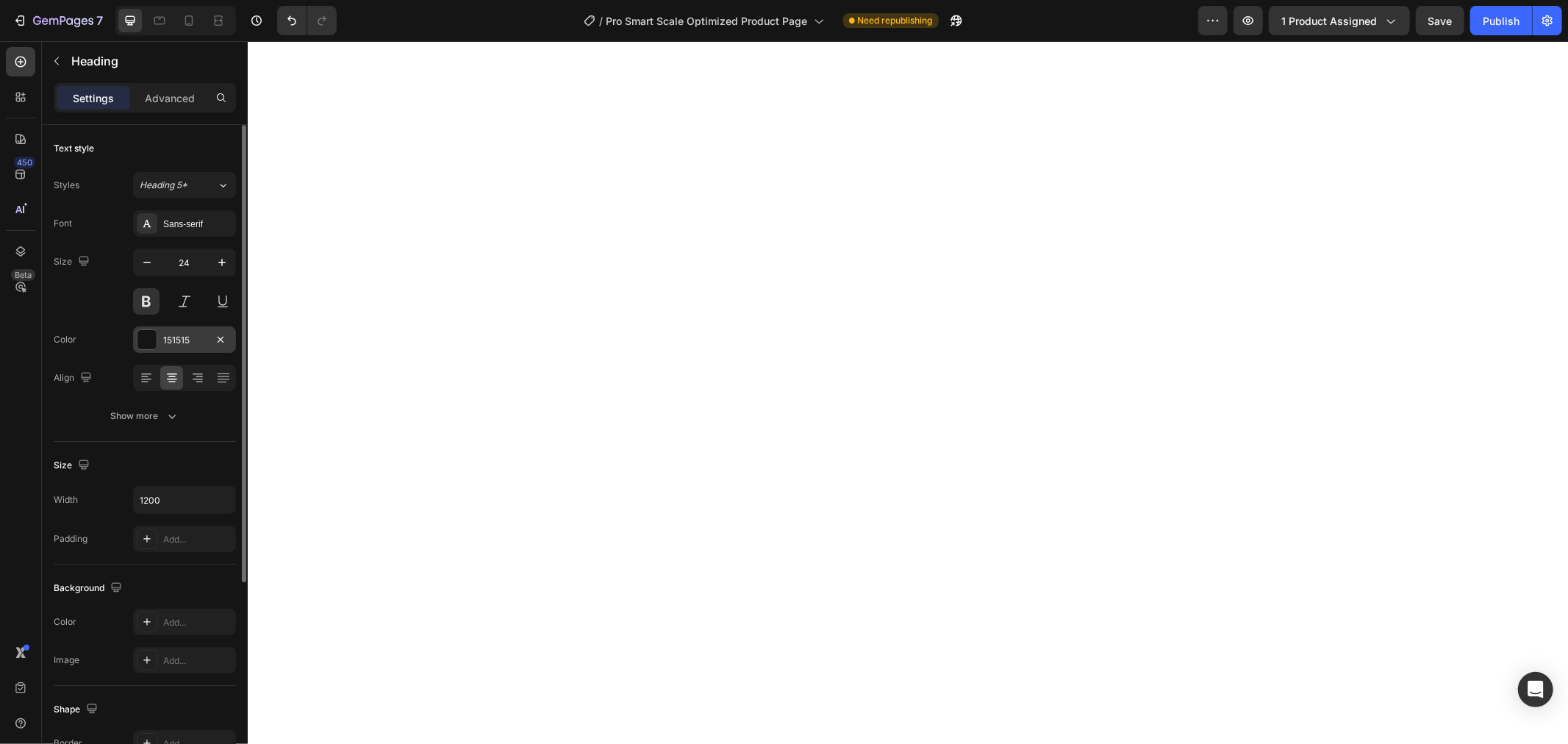 click at bounding box center [147, 340] 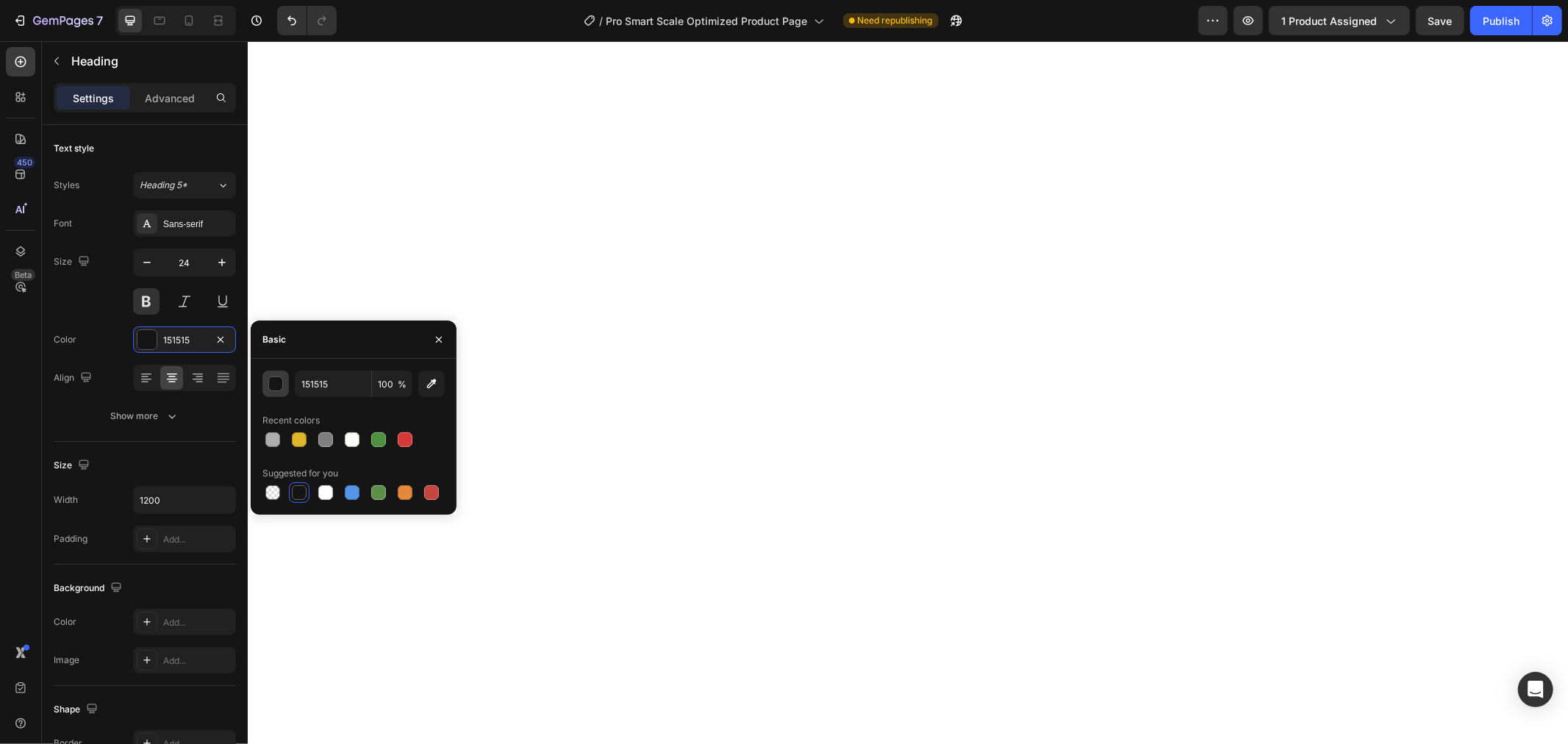 click 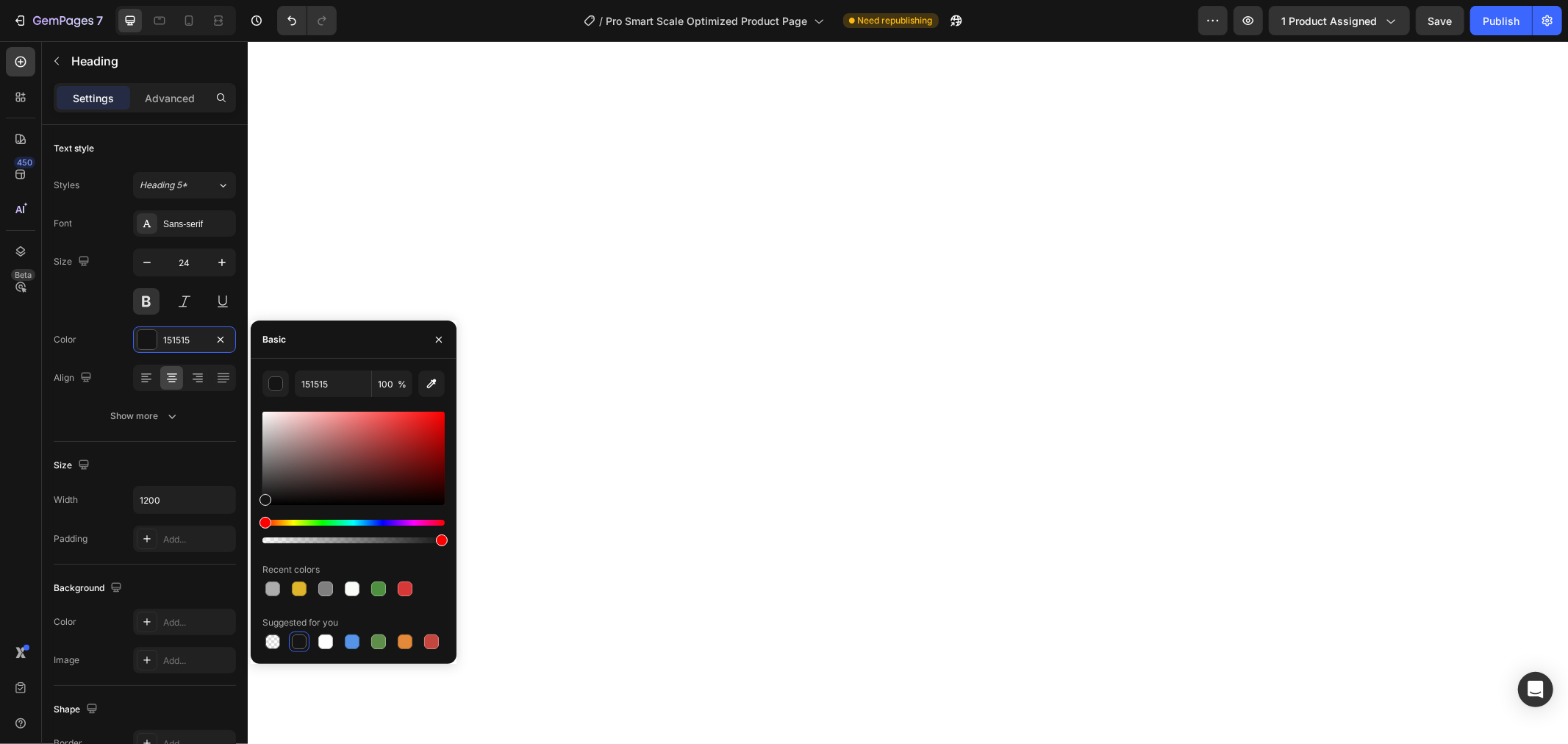 drag, startPoint x: 261, startPoint y: 497, endPoint x: 258, endPoint y: 366, distance: 131.03435 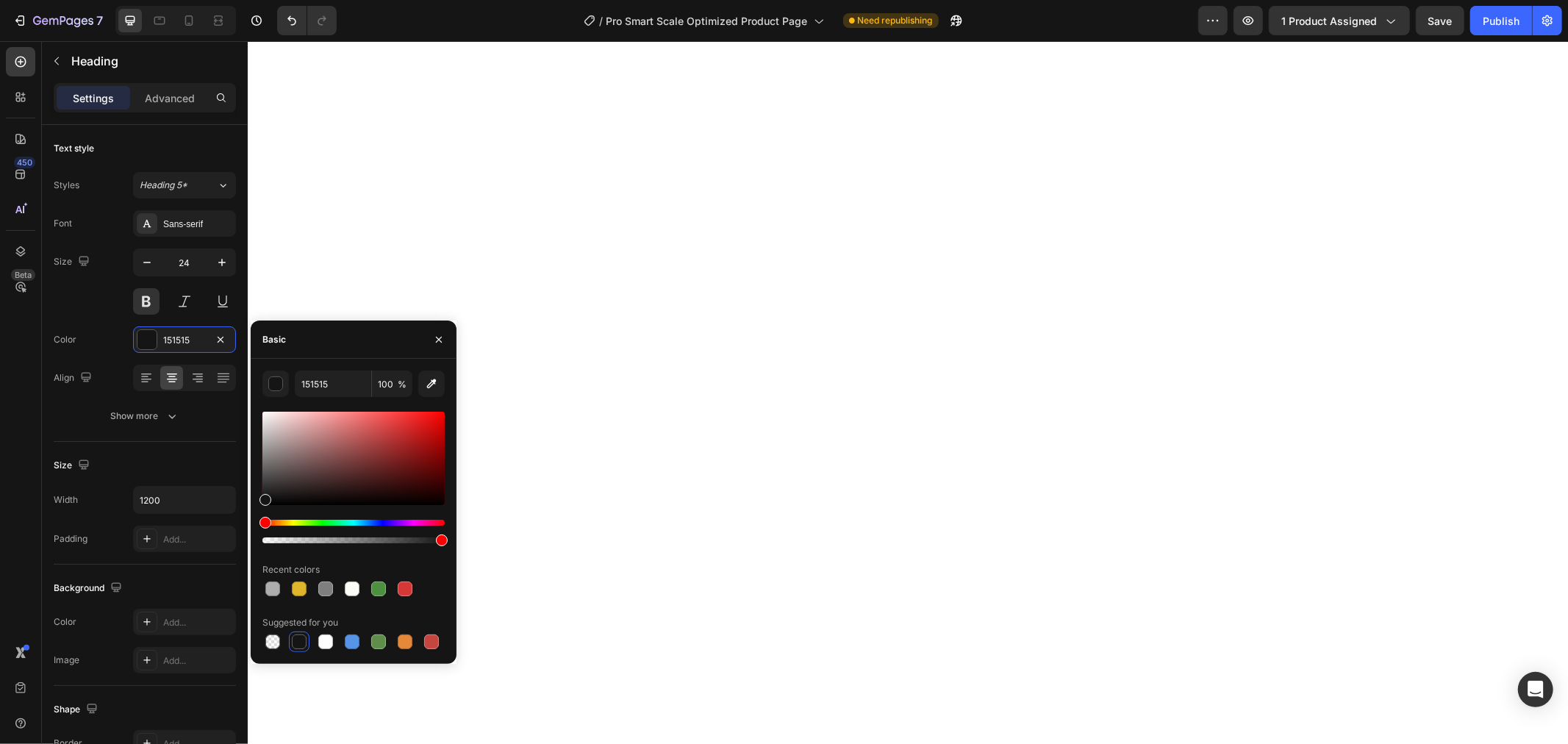 click on "151515 100 % Recent colors Suggested for you" at bounding box center [354, 511] 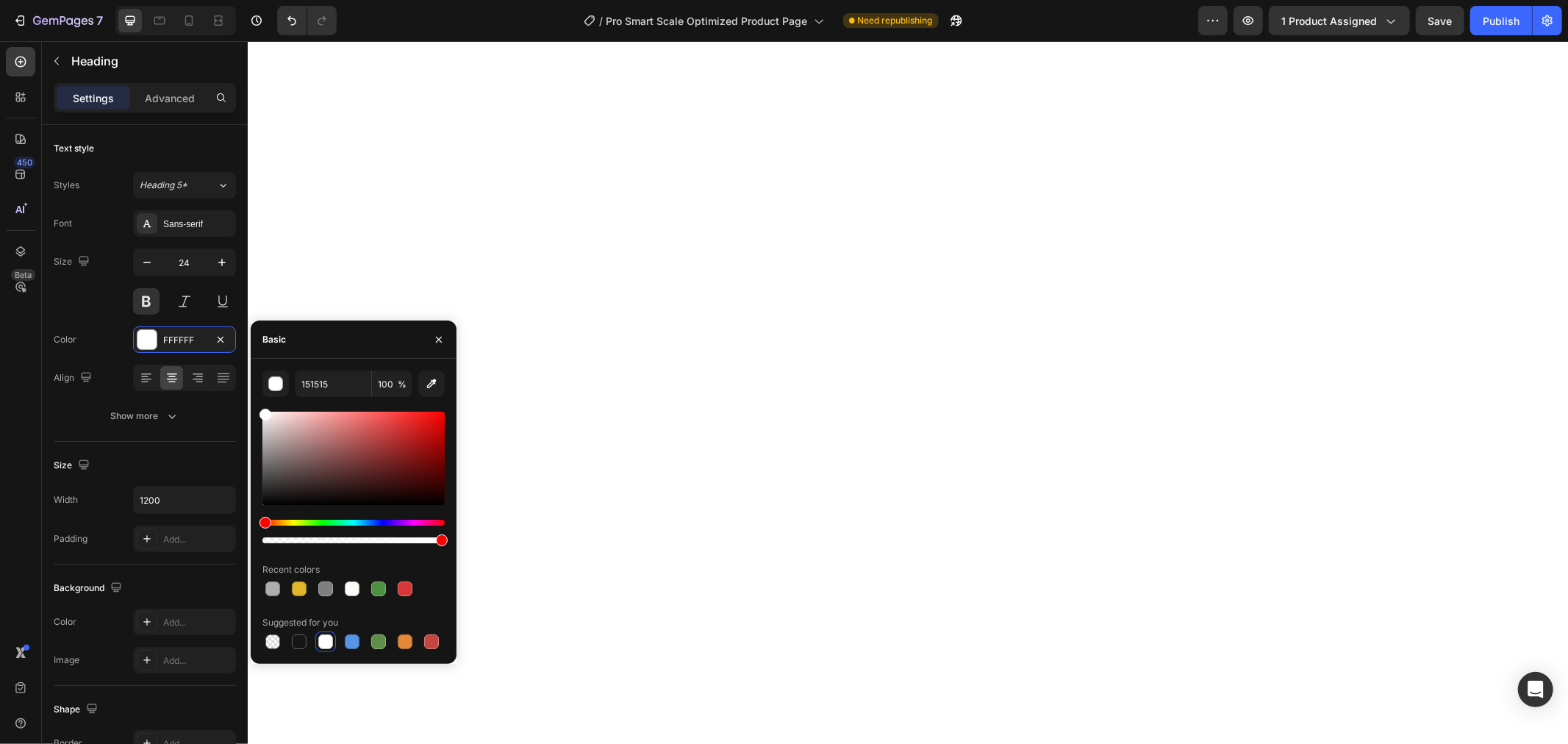 type on "FFFFFF" 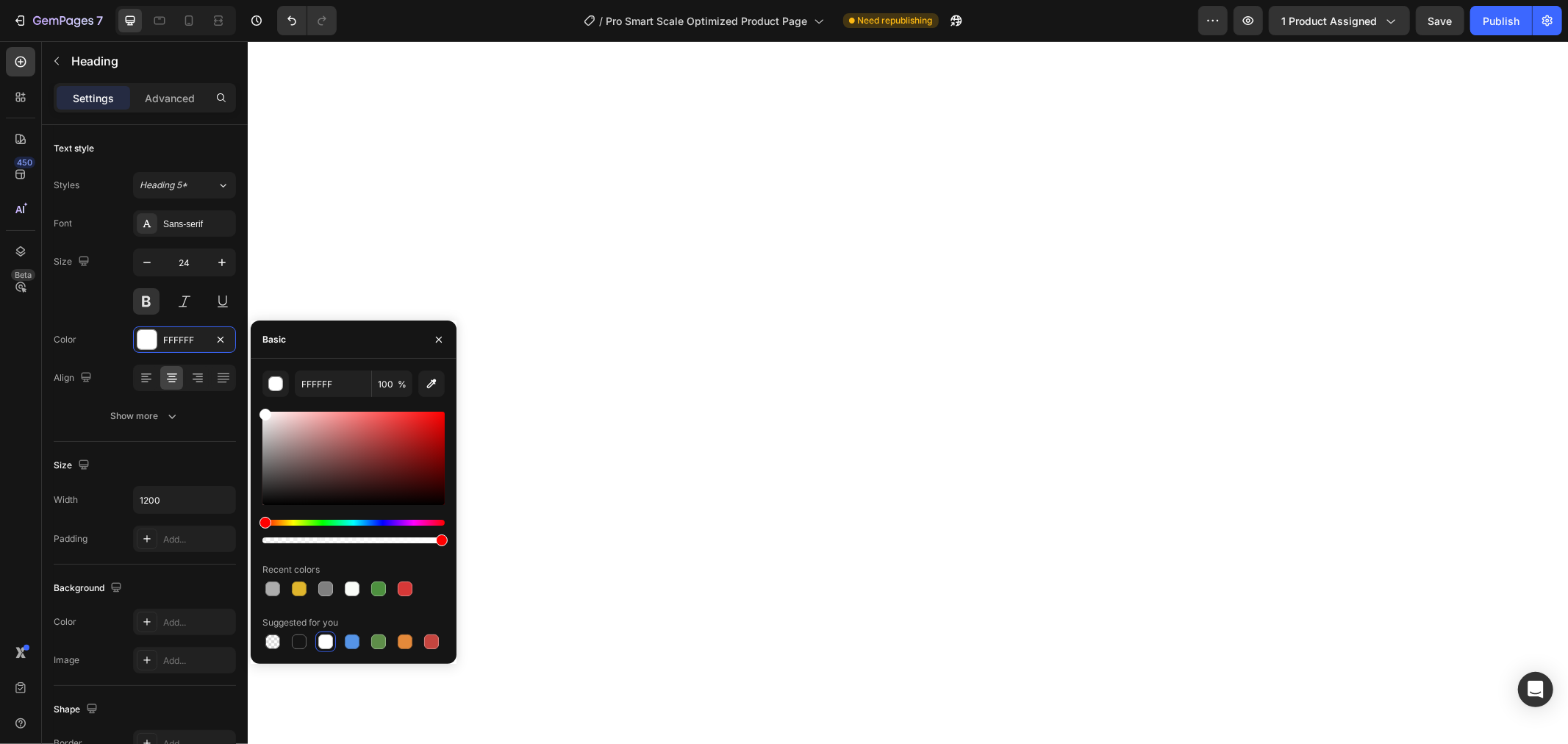 click on "Basic" at bounding box center [354, 340] 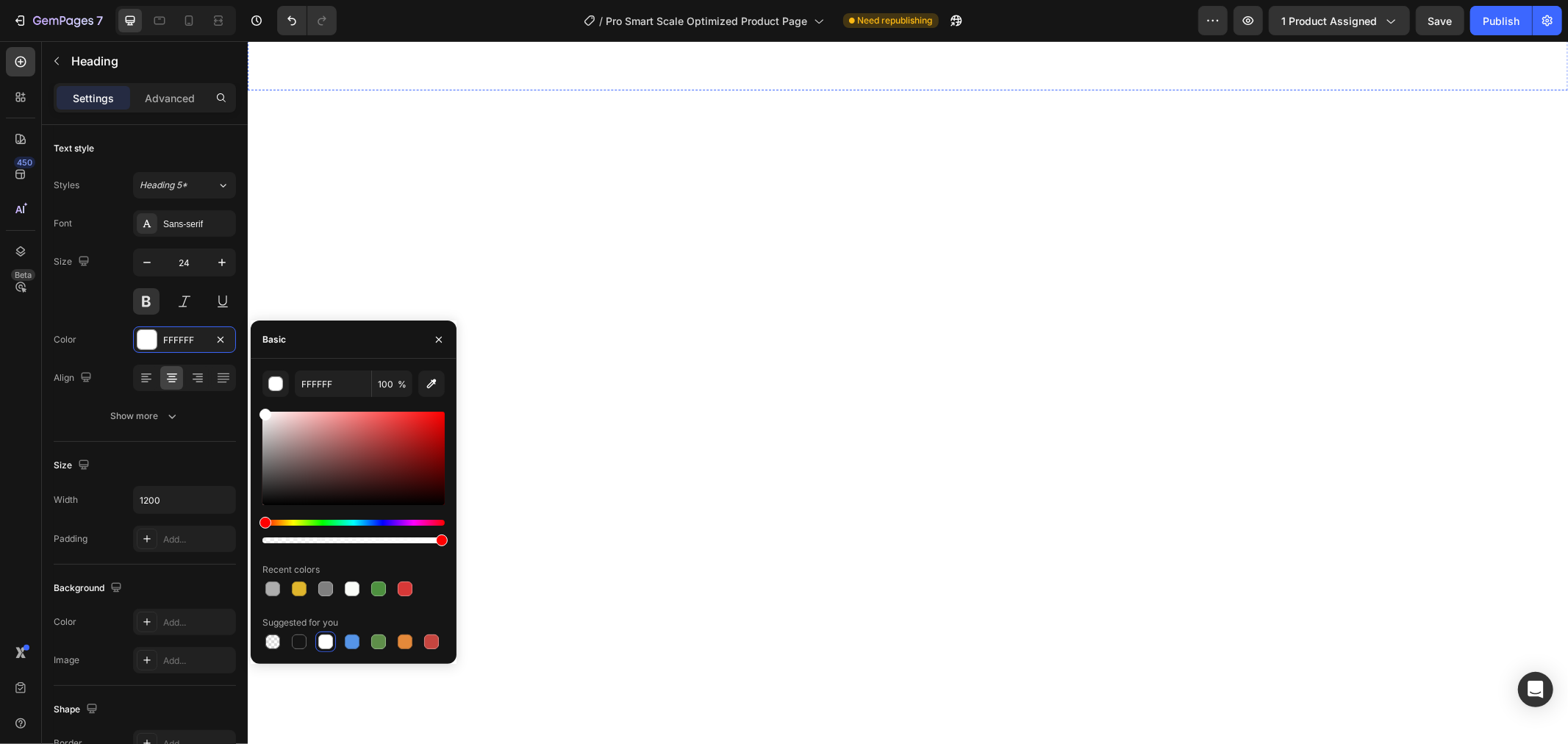 click on "Image Image" at bounding box center (907, -217) 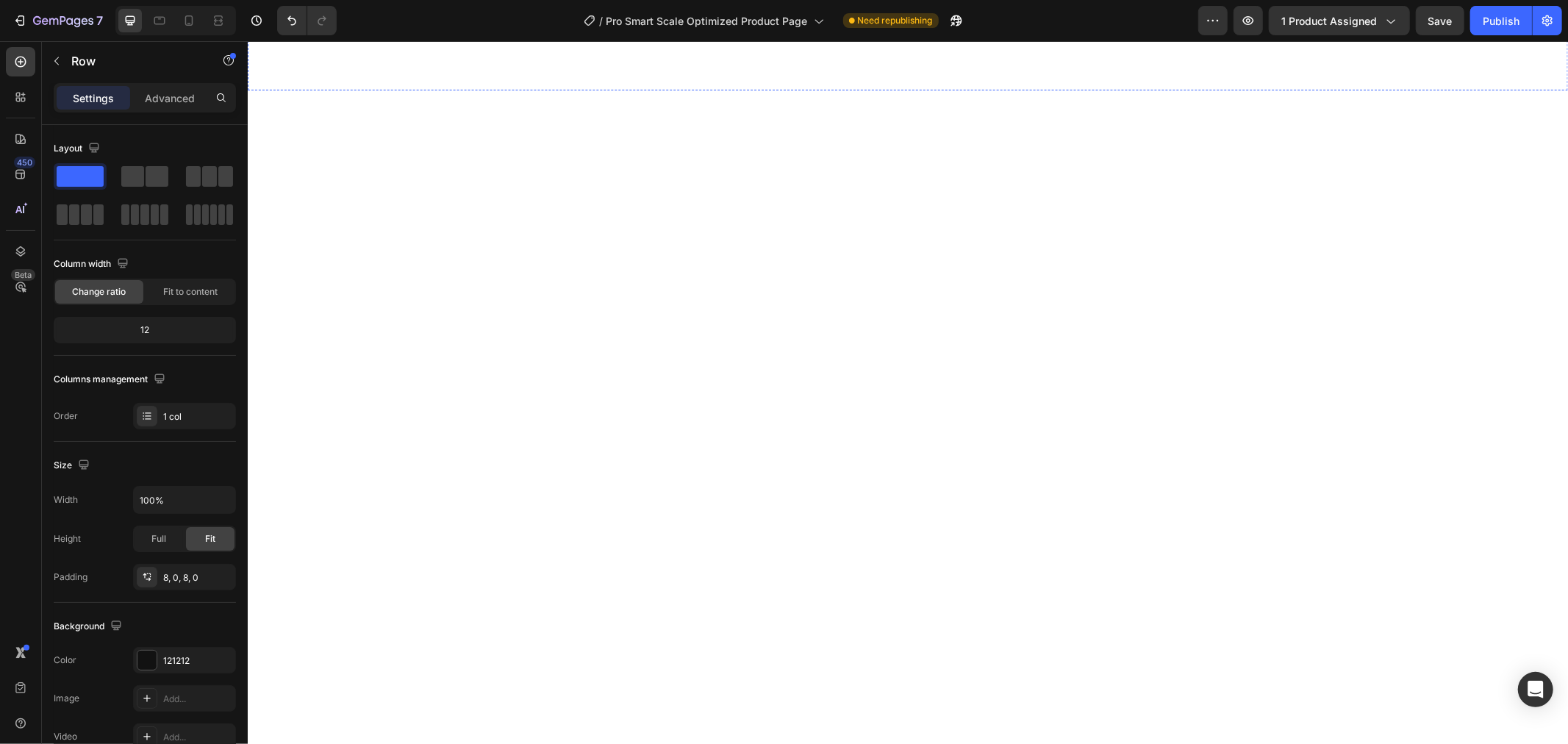 click on "Syncs With Heading" at bounding box center [907, -130] 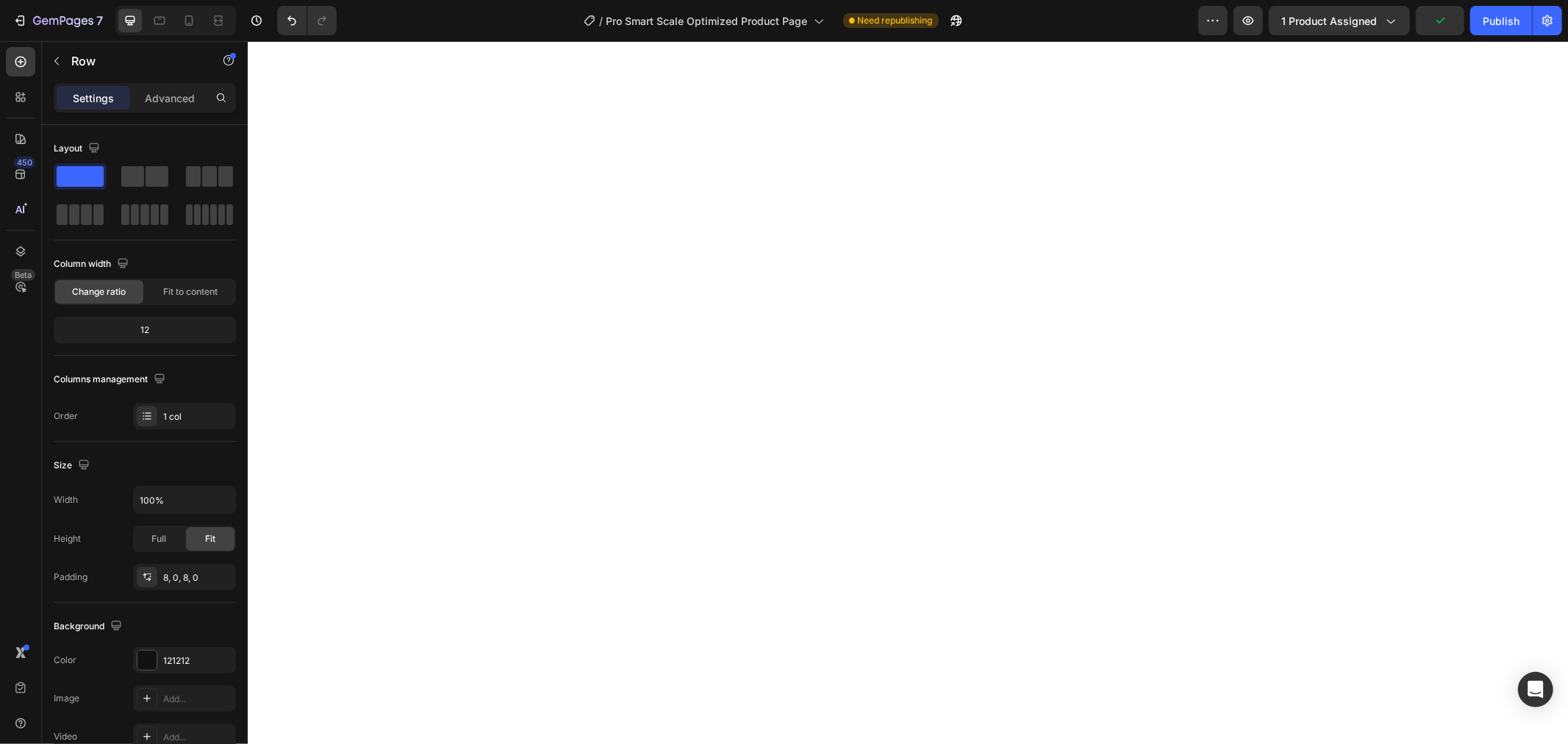 click on "Syncs With Heading" at bounding box center [907, -130] 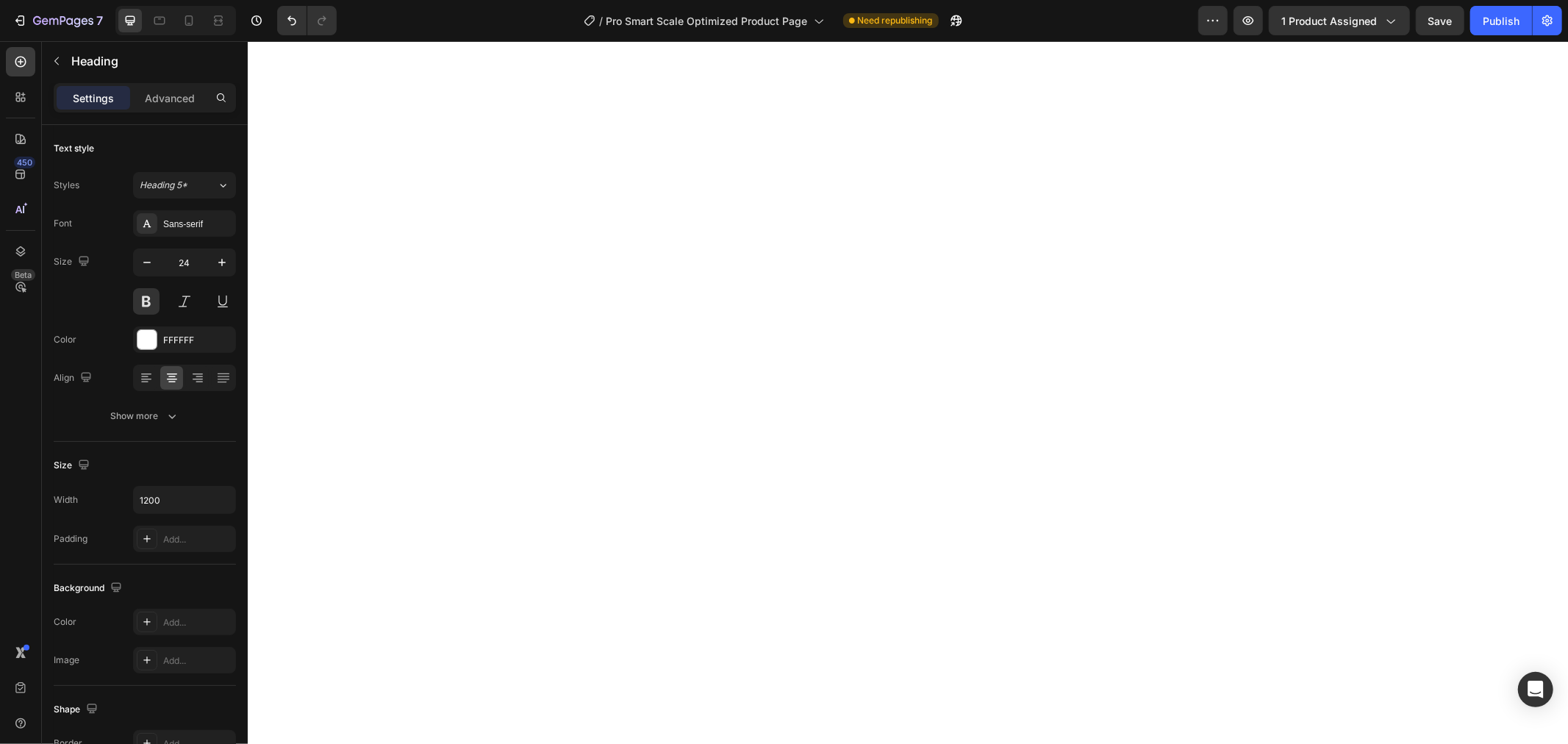 drag, startPoint x: 896, startPoint y: 355, endPoint x: 881, endPoint y: 292, distance: 64.7611 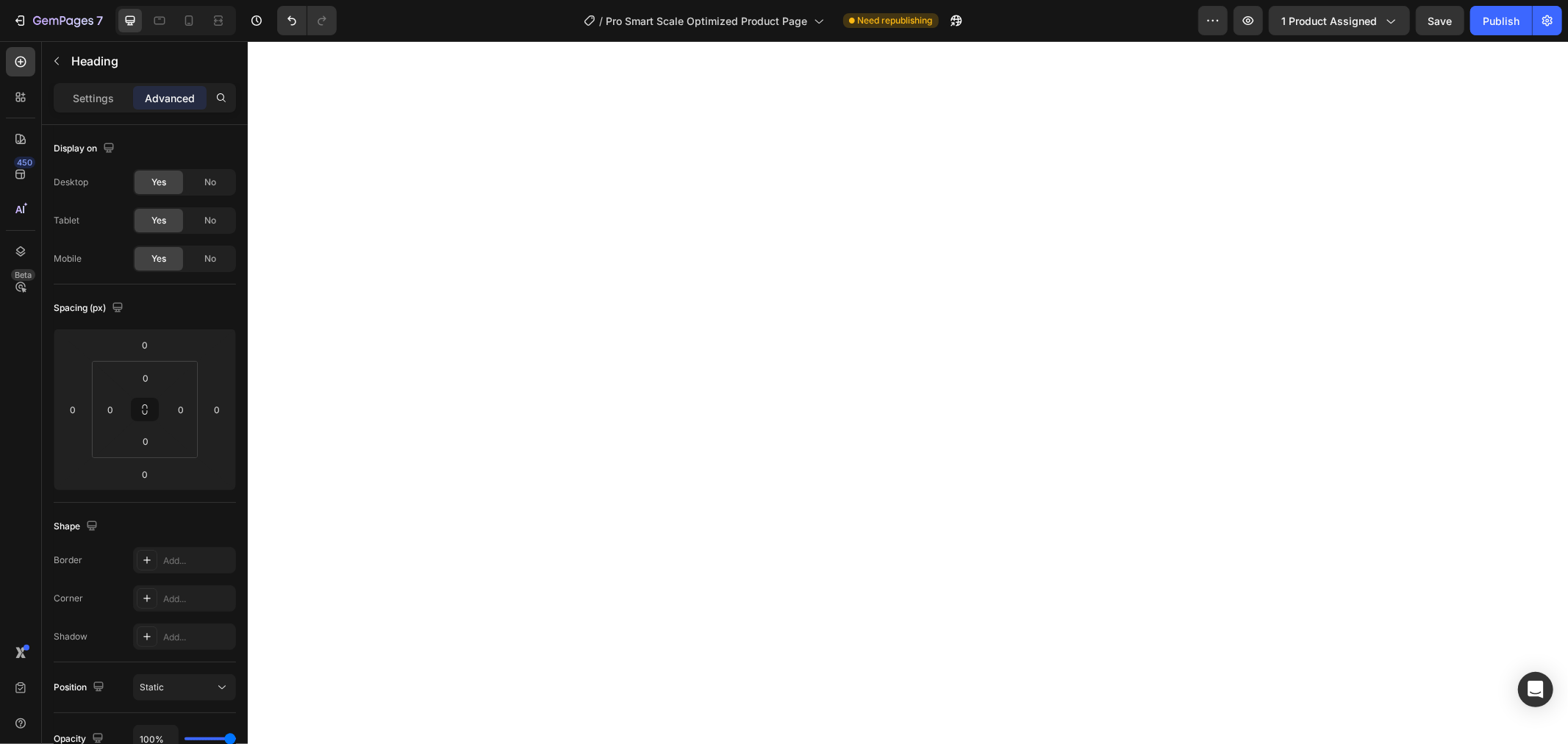 click at bounding box center (907, -88) 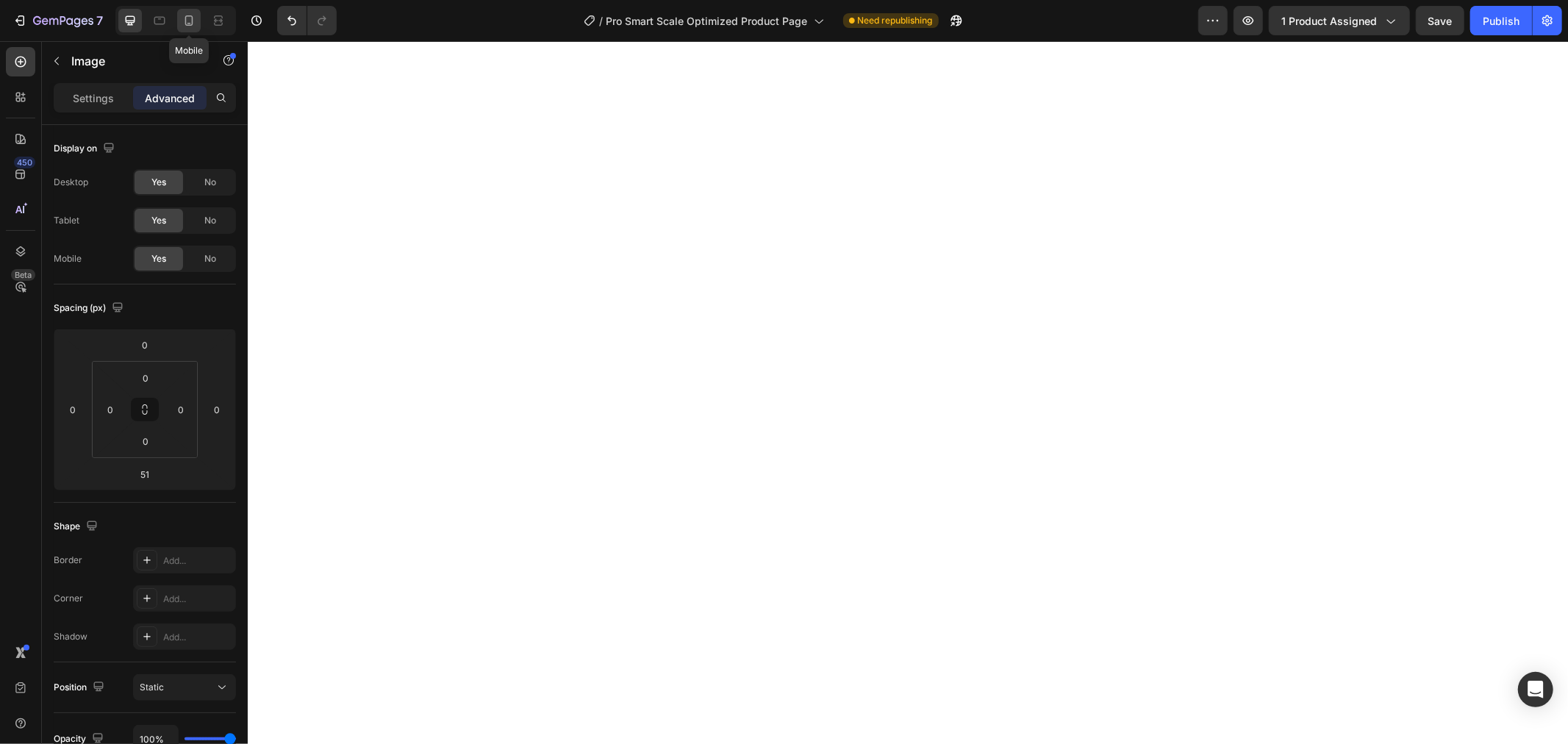 click 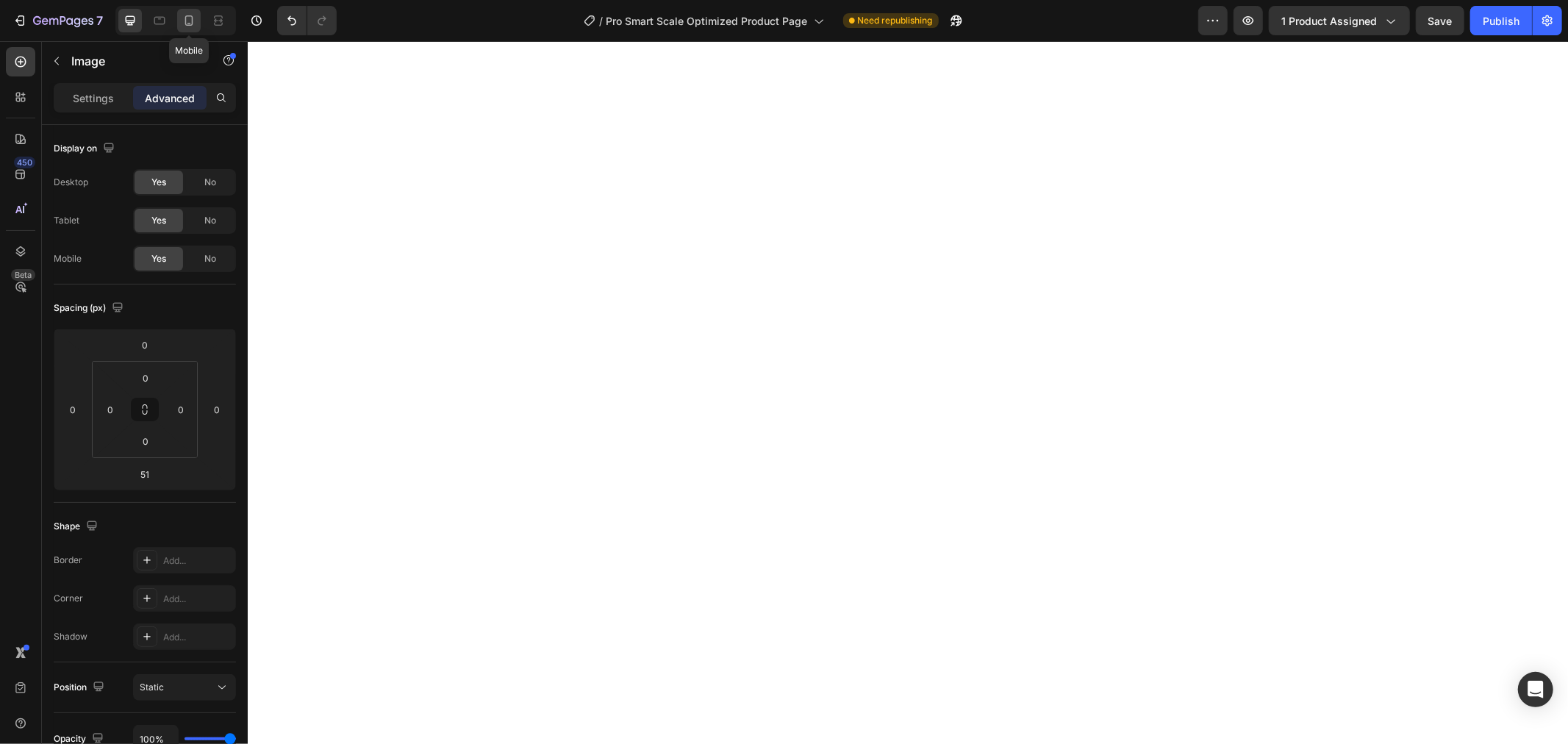 type on "25" 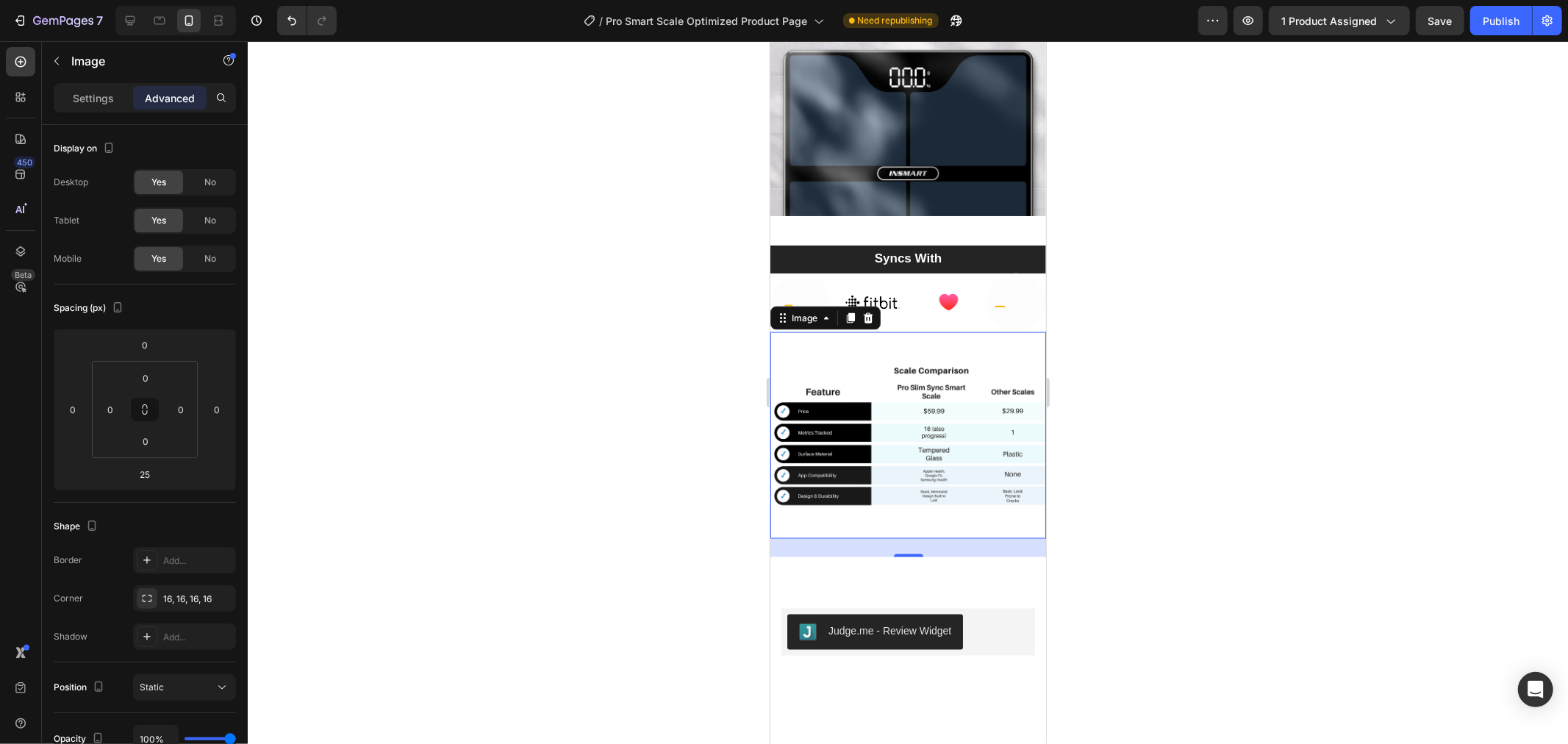 scroll, scrollTop: 1534, scrollLeft: 0, axis: vertical 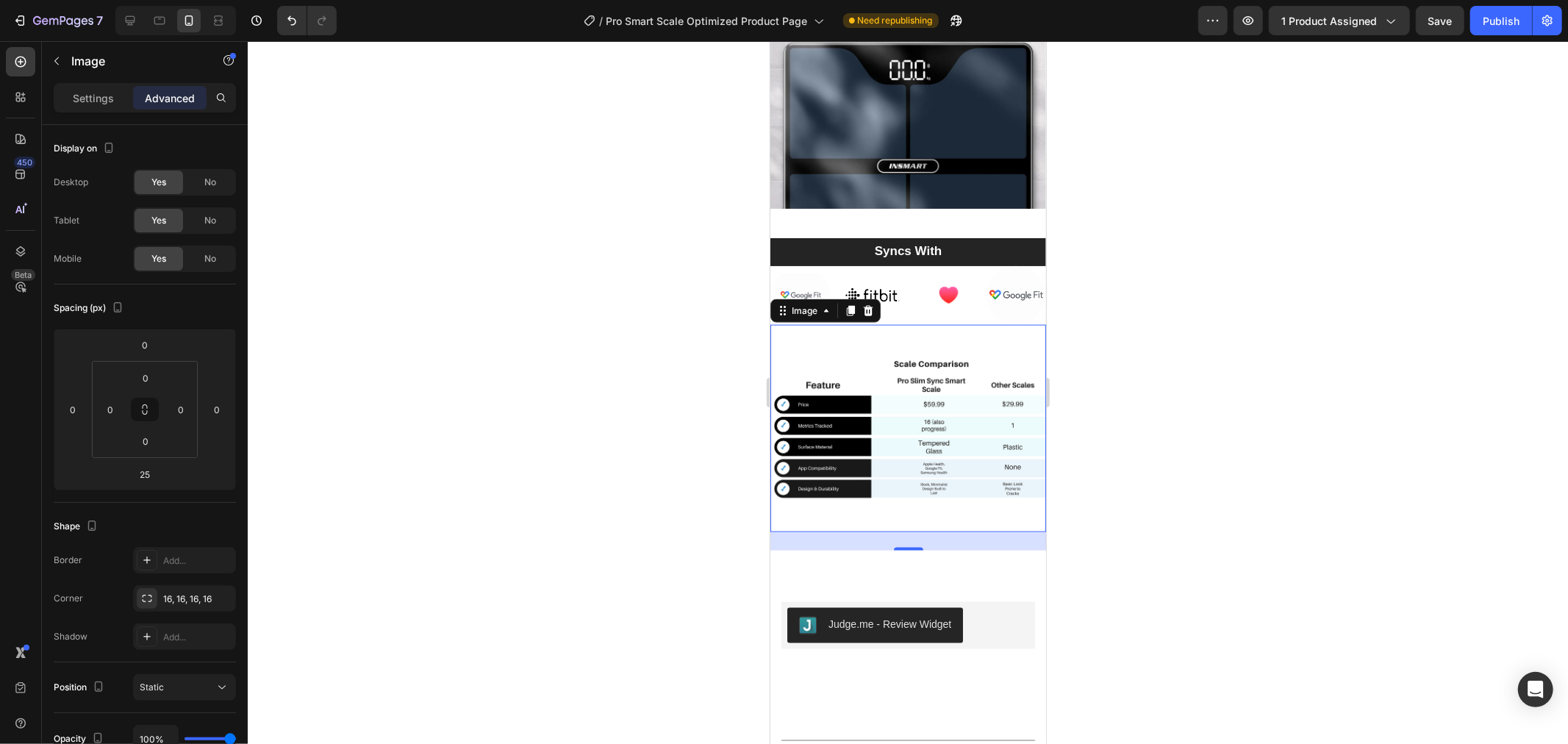 click 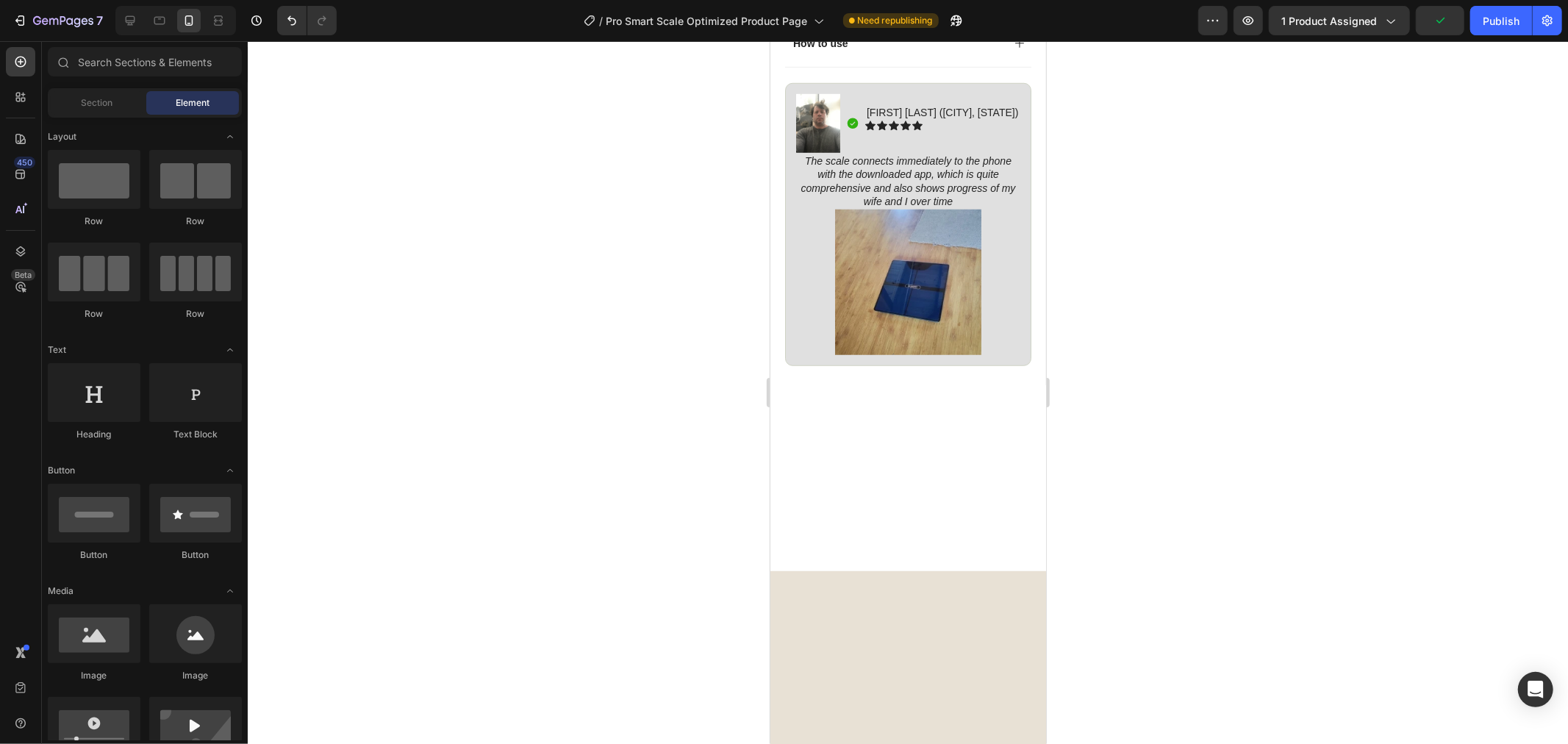 scroll, scrollTop: 473, scrollLeft: 0, axis: vertical 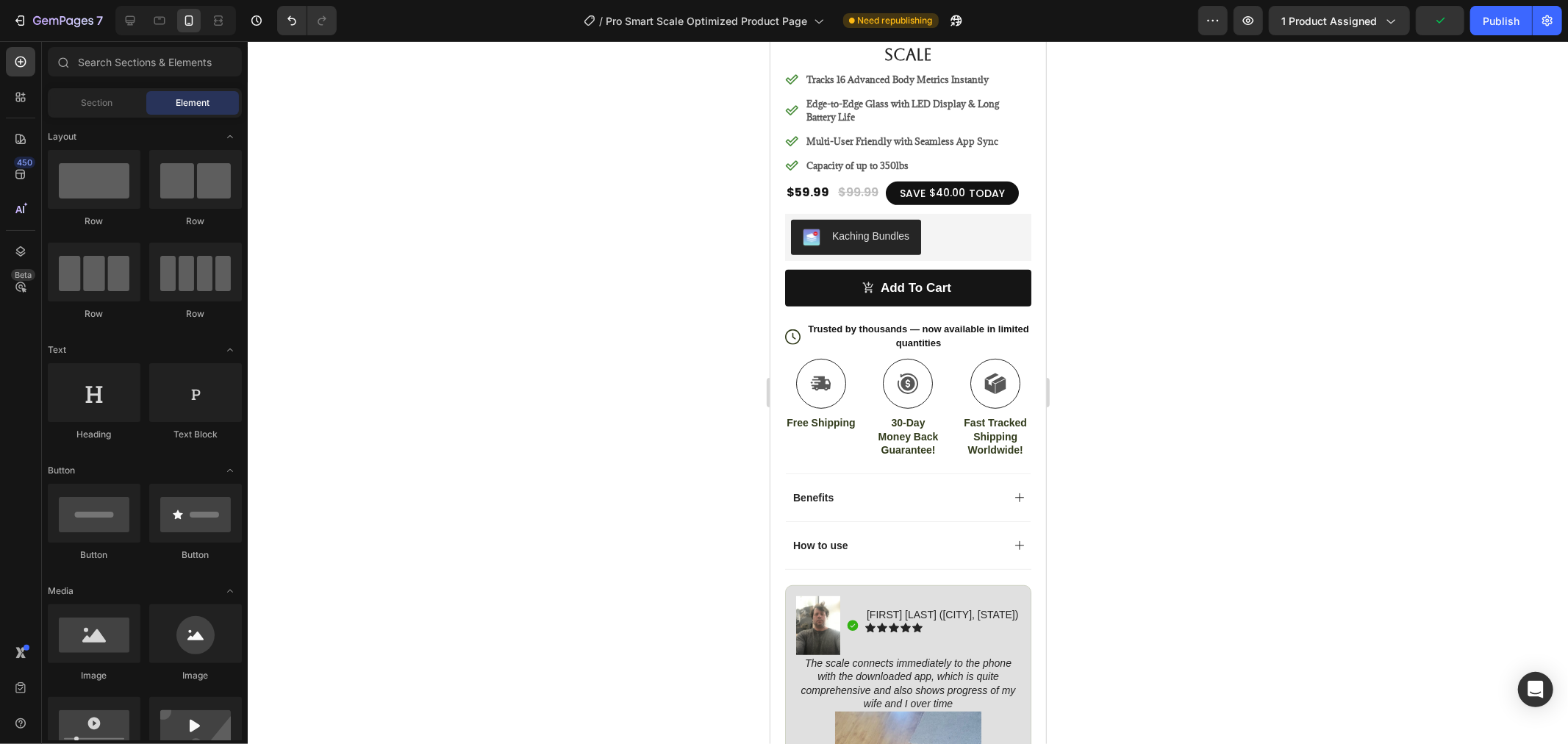 drag, startPoint x: 1463, startPoint y: 75, endPoint x: 1456, endPoint y: 89, distance: 15.652476 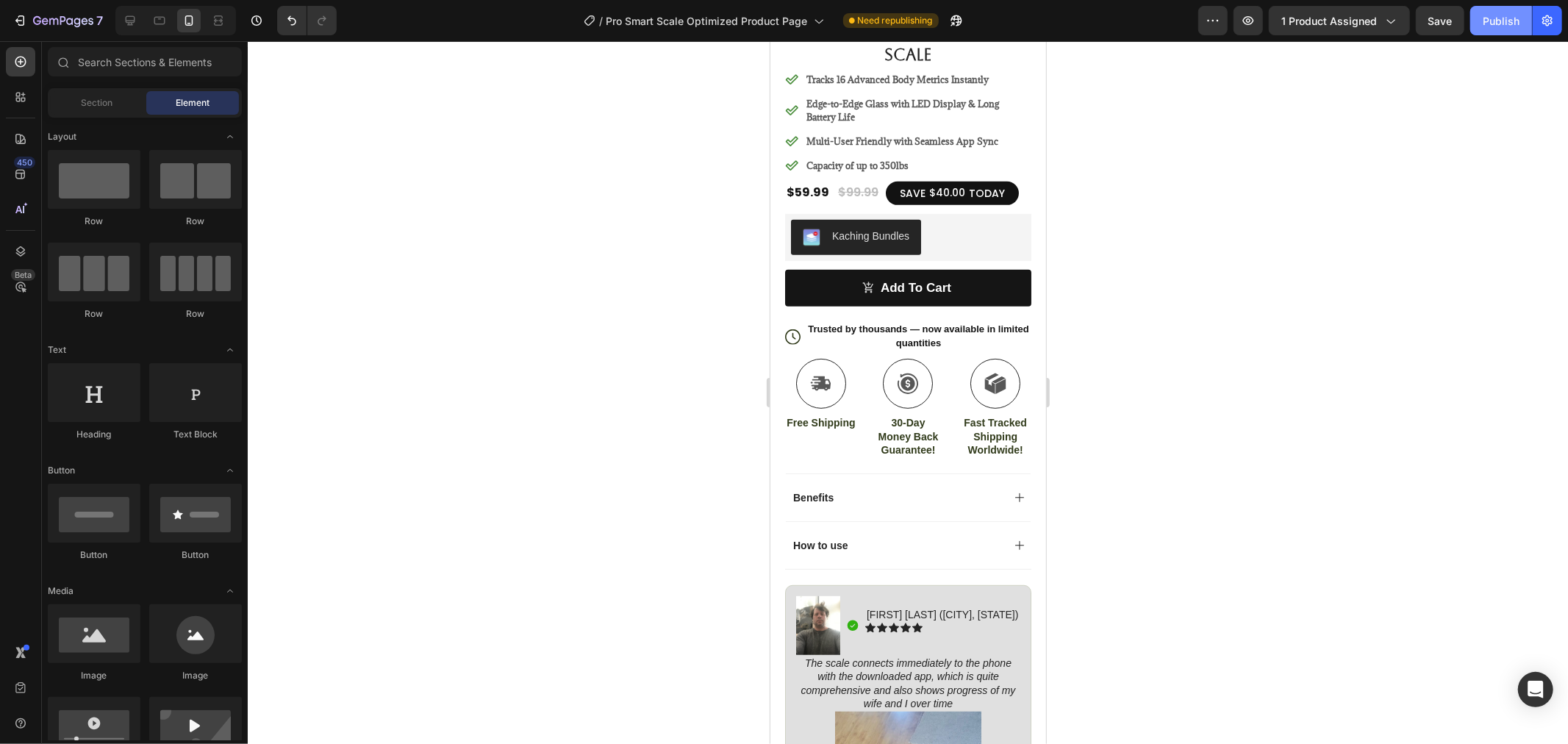 drag, startPoint x: 1456, startPoint y: 89, endPoint x: 1497, endPoint y: 26, distance: 75.16648 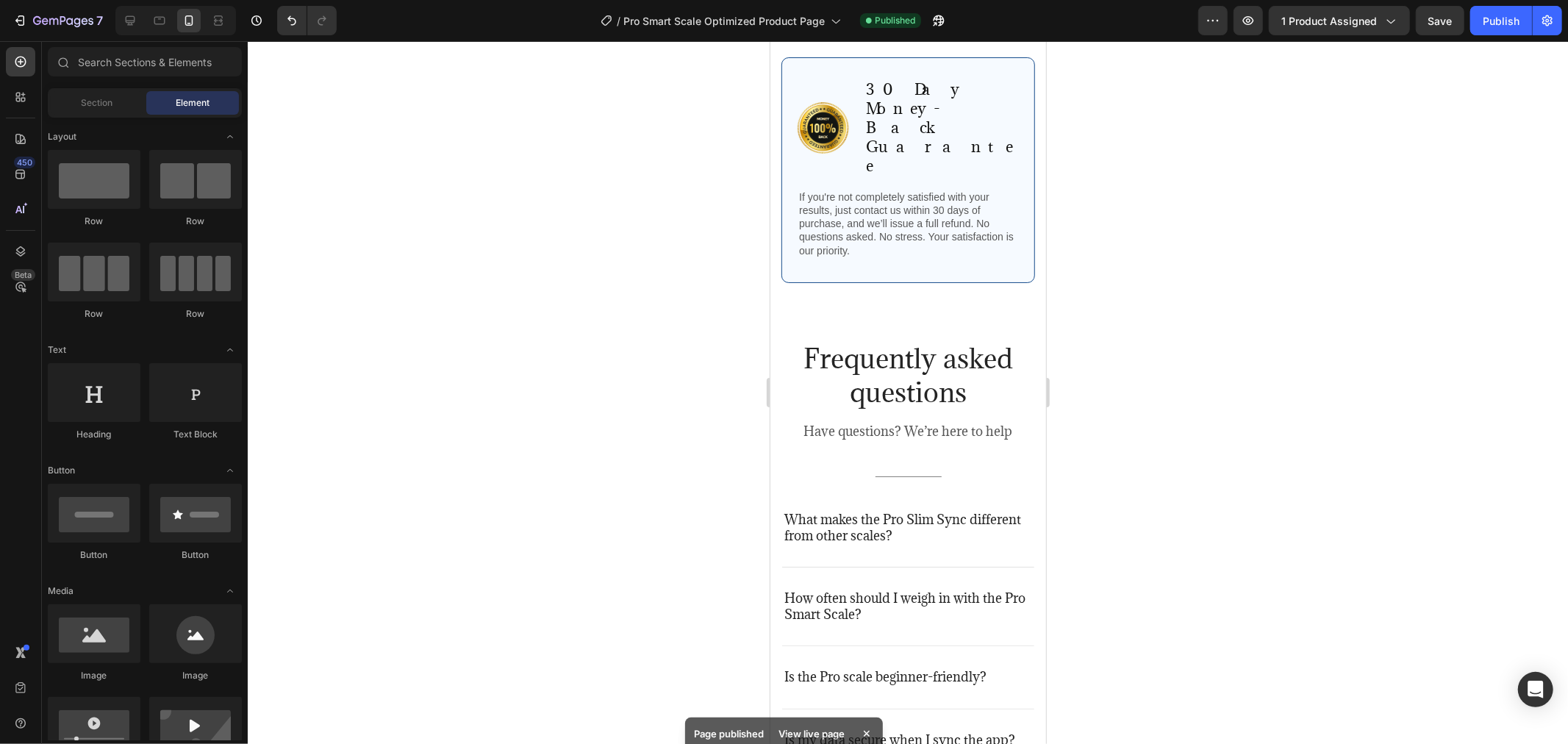 scroll, scrollTop: 2923, scrollLeft: 0, axis: vertical 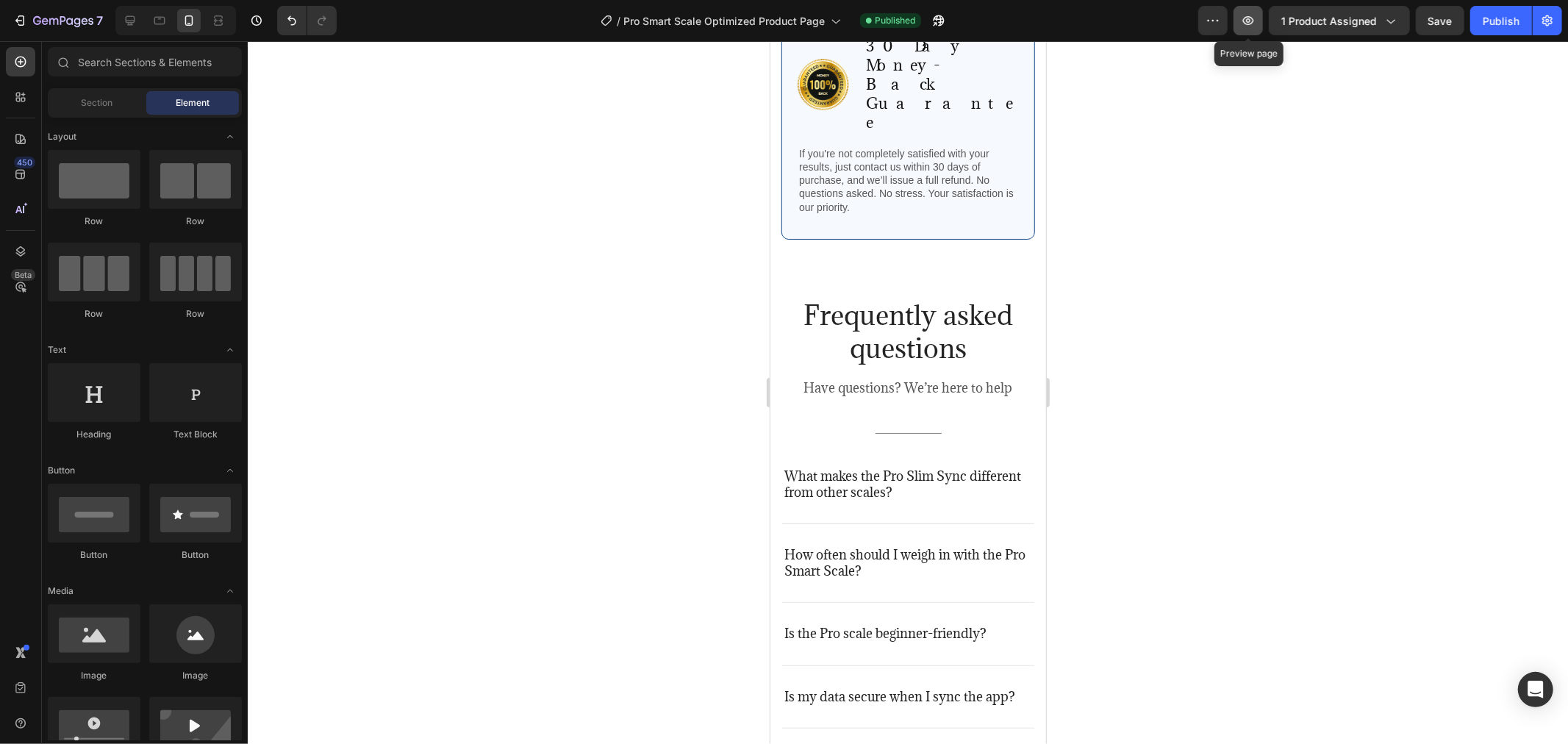 click 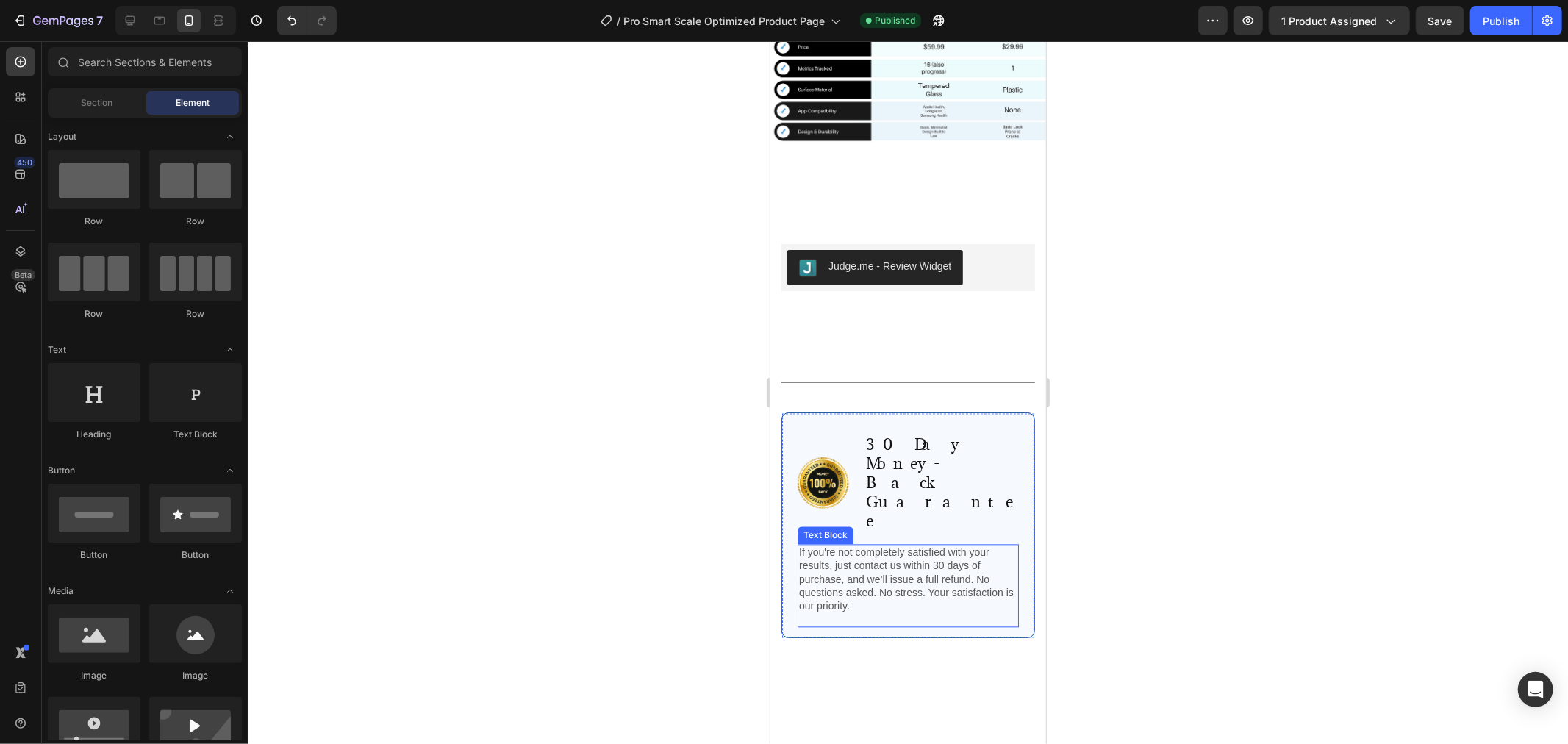 scroll, scrollTop: 2269, scrollLeft: 0, axis: vertical 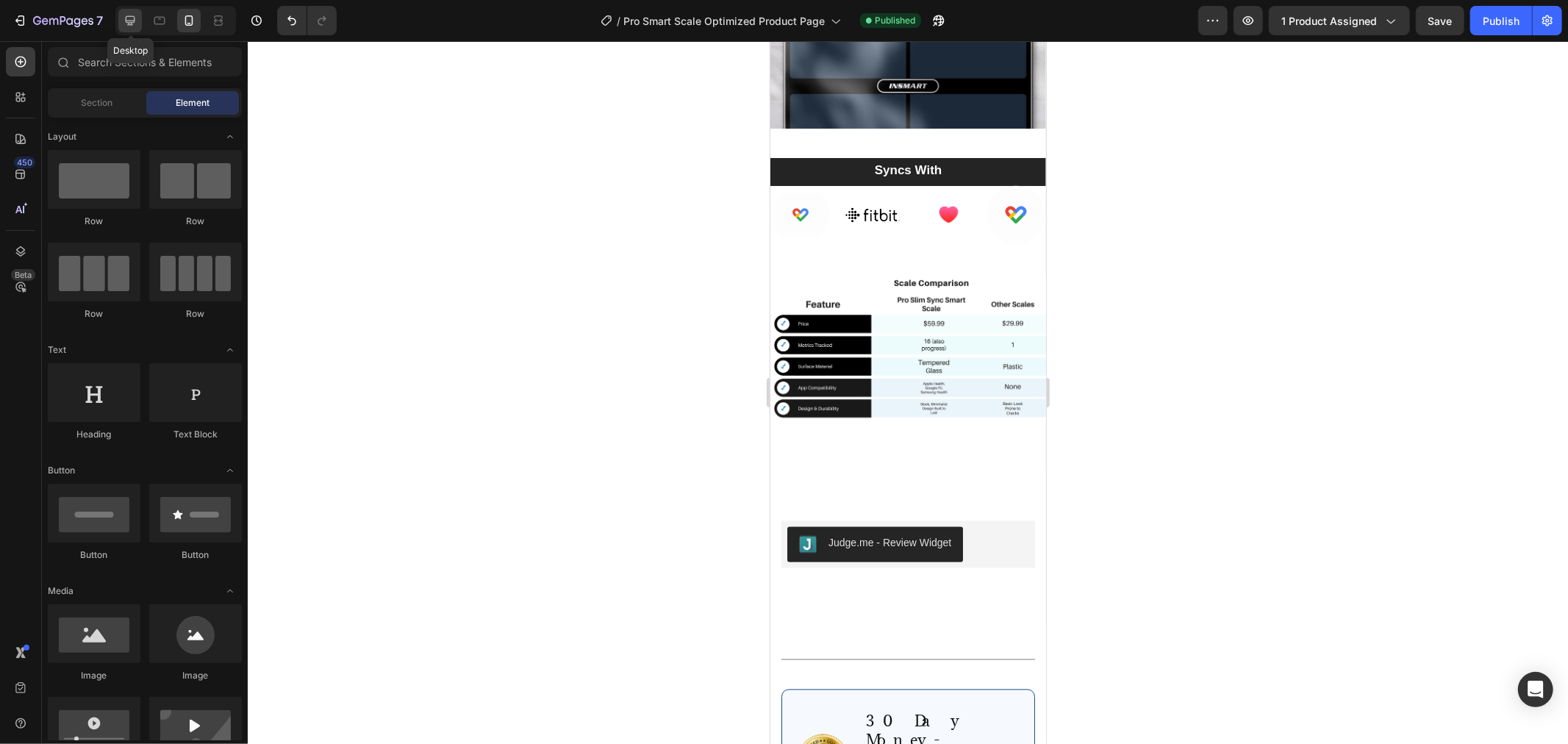 click 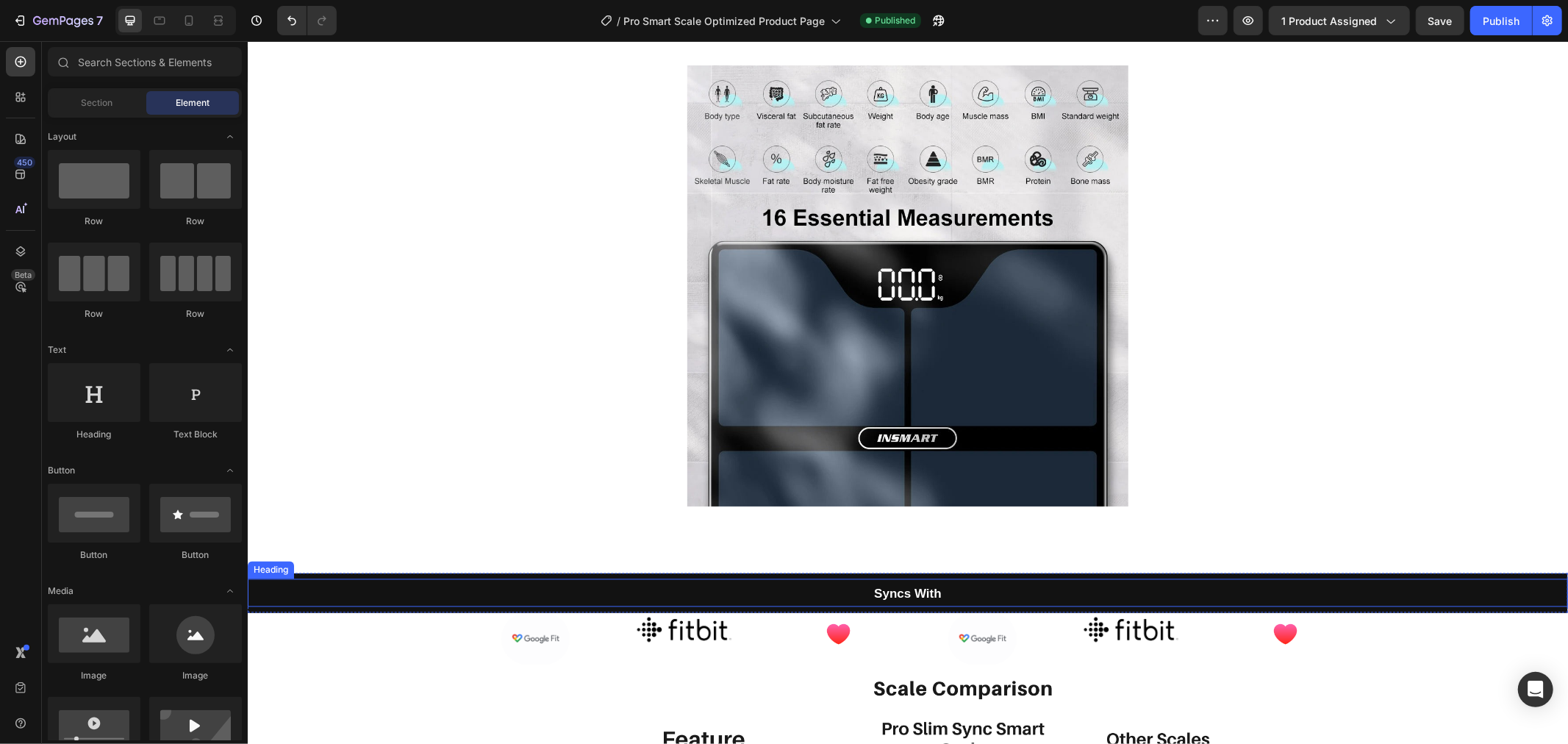 scroll, scrollTop: 2351, scrollLeft: 0, axis: vertical 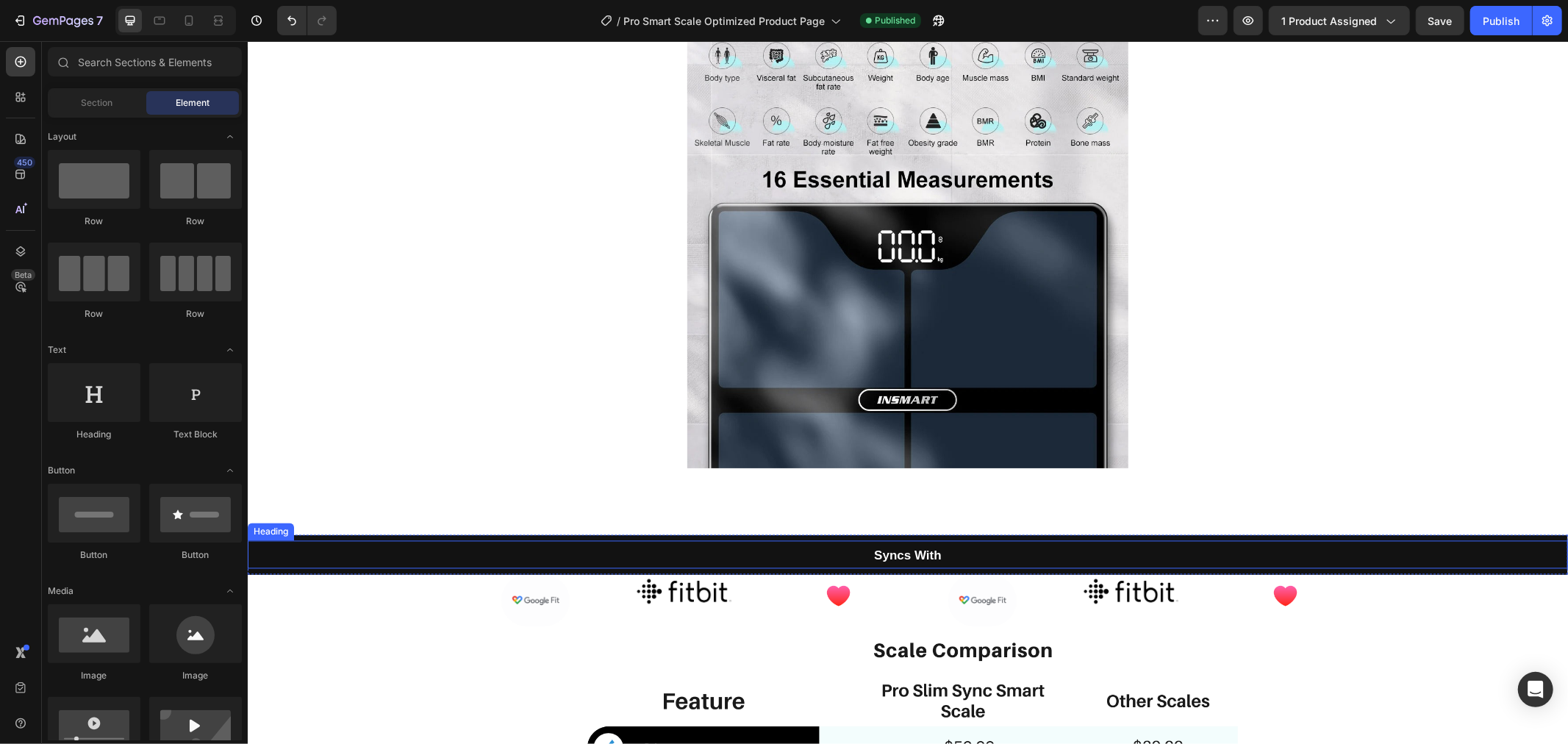 click on "Syncs With" at bounding box center [907, 554] 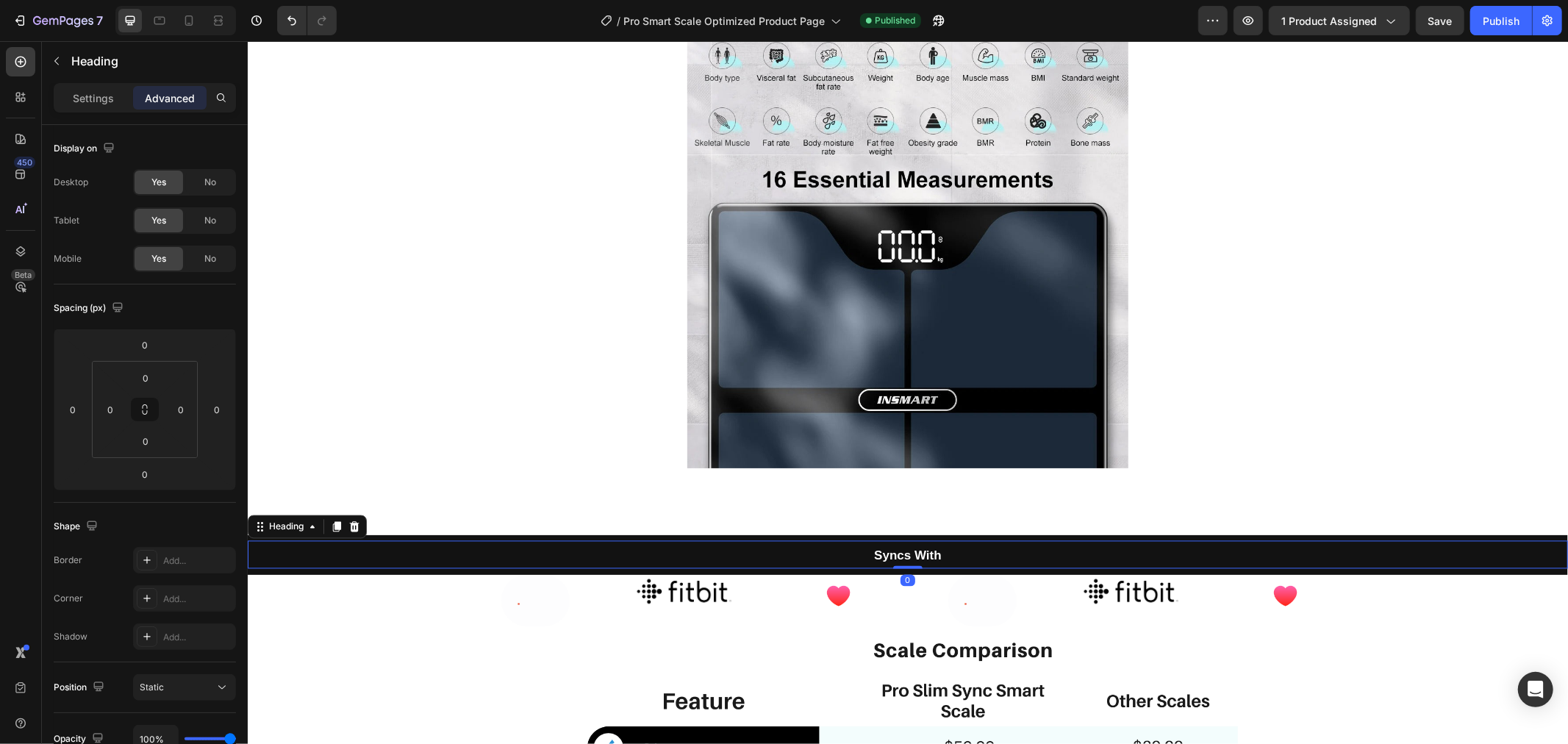 drag, startPoint x: 898, startPoint y: 565, endPoint x: 898, endPoint y: 554, distance: 11 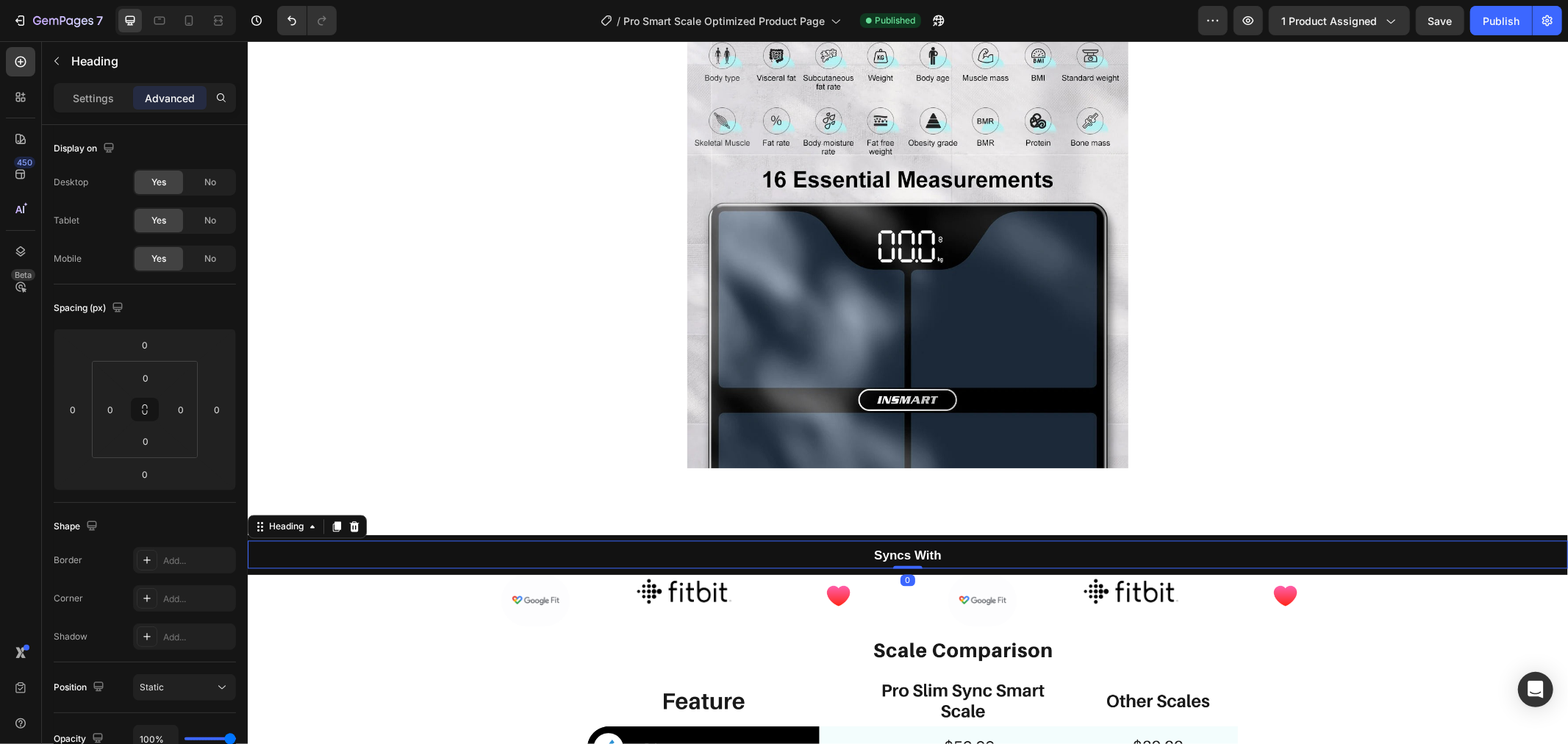 click on "Syncs With Heading   0" at bounding box center (907, 554) 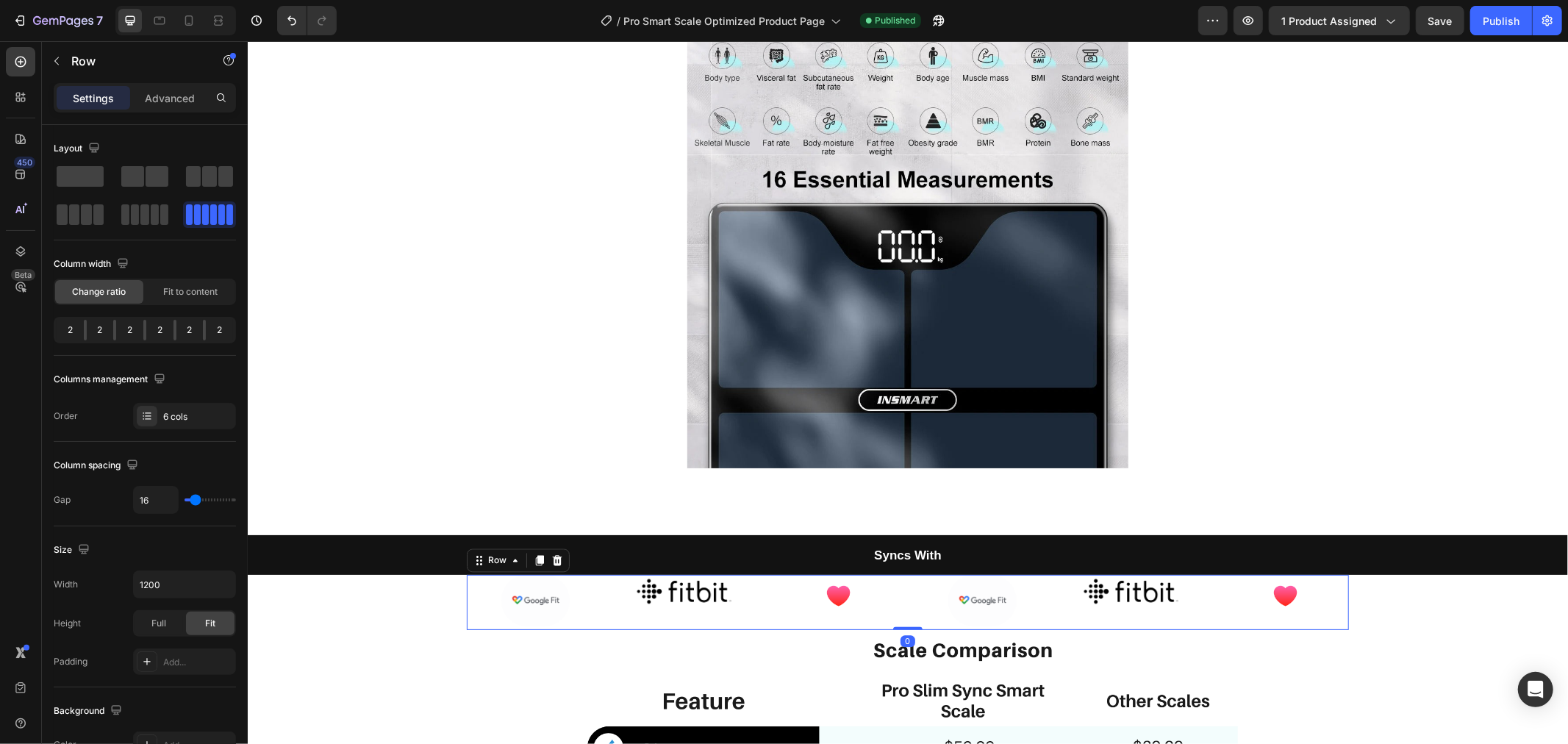 click on "Image Image Image Image Image Image Row   0" at bounding box center [907, 601] 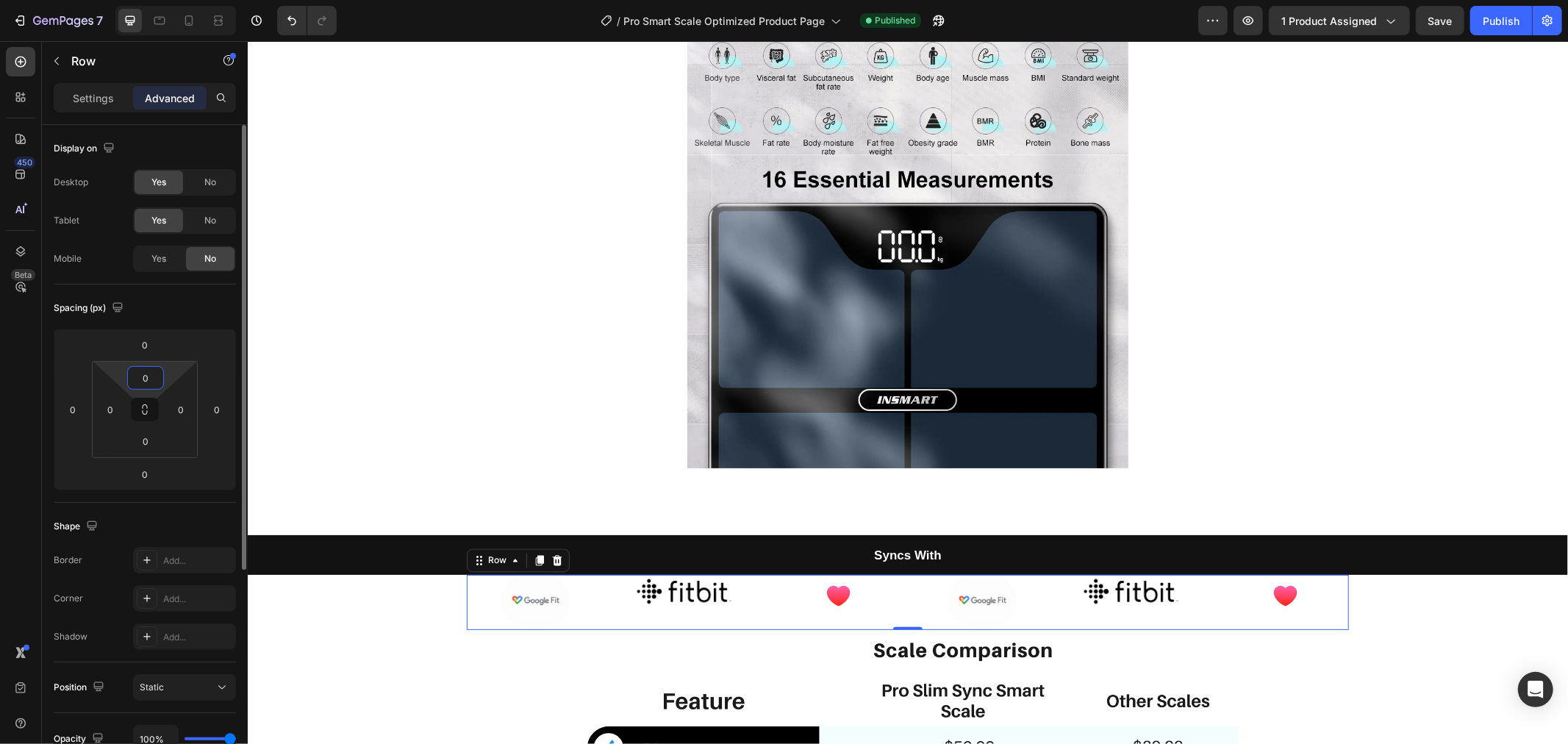 click on "0" at bounding box center (146, 378) 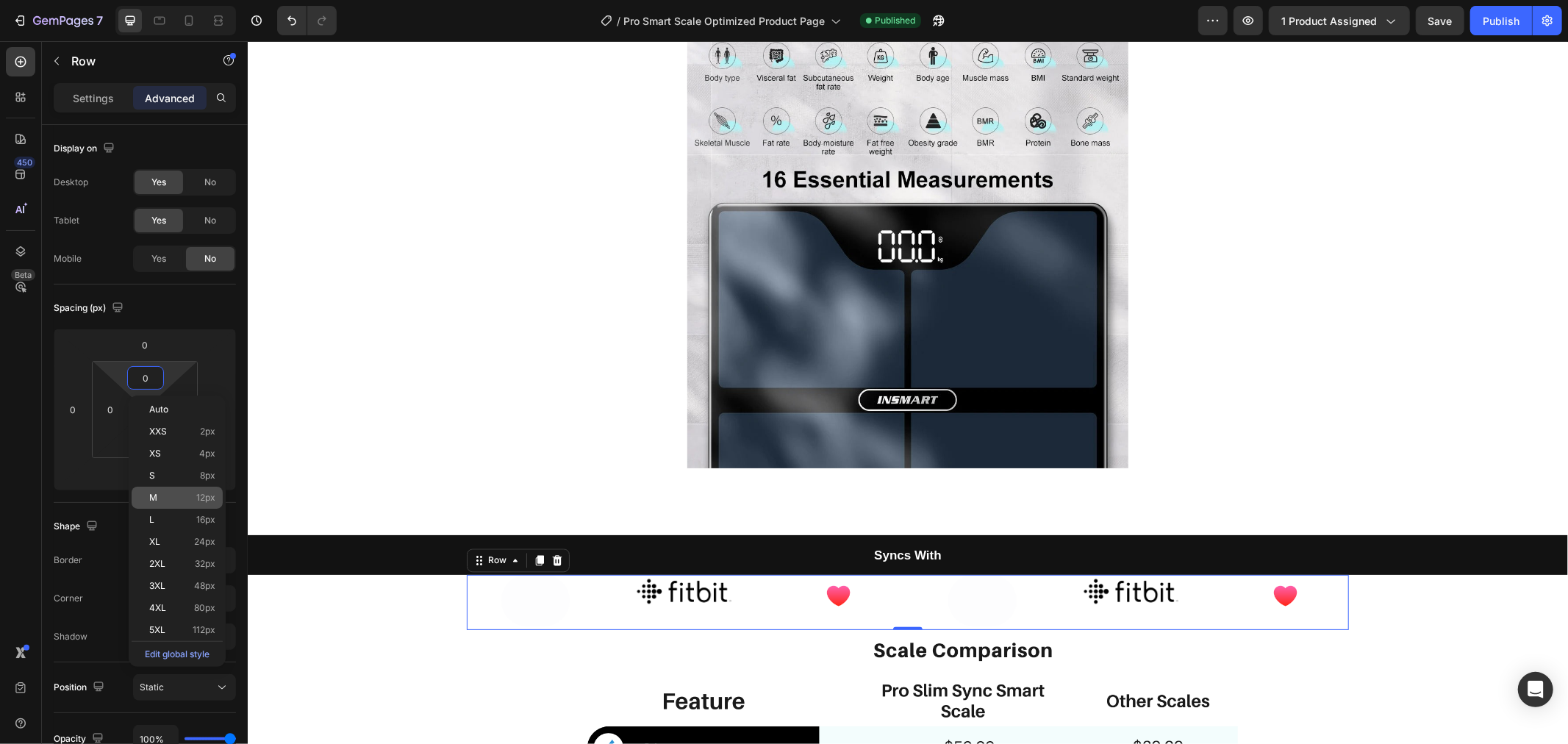 click on "M 12px" at bounding box center [182, 498] 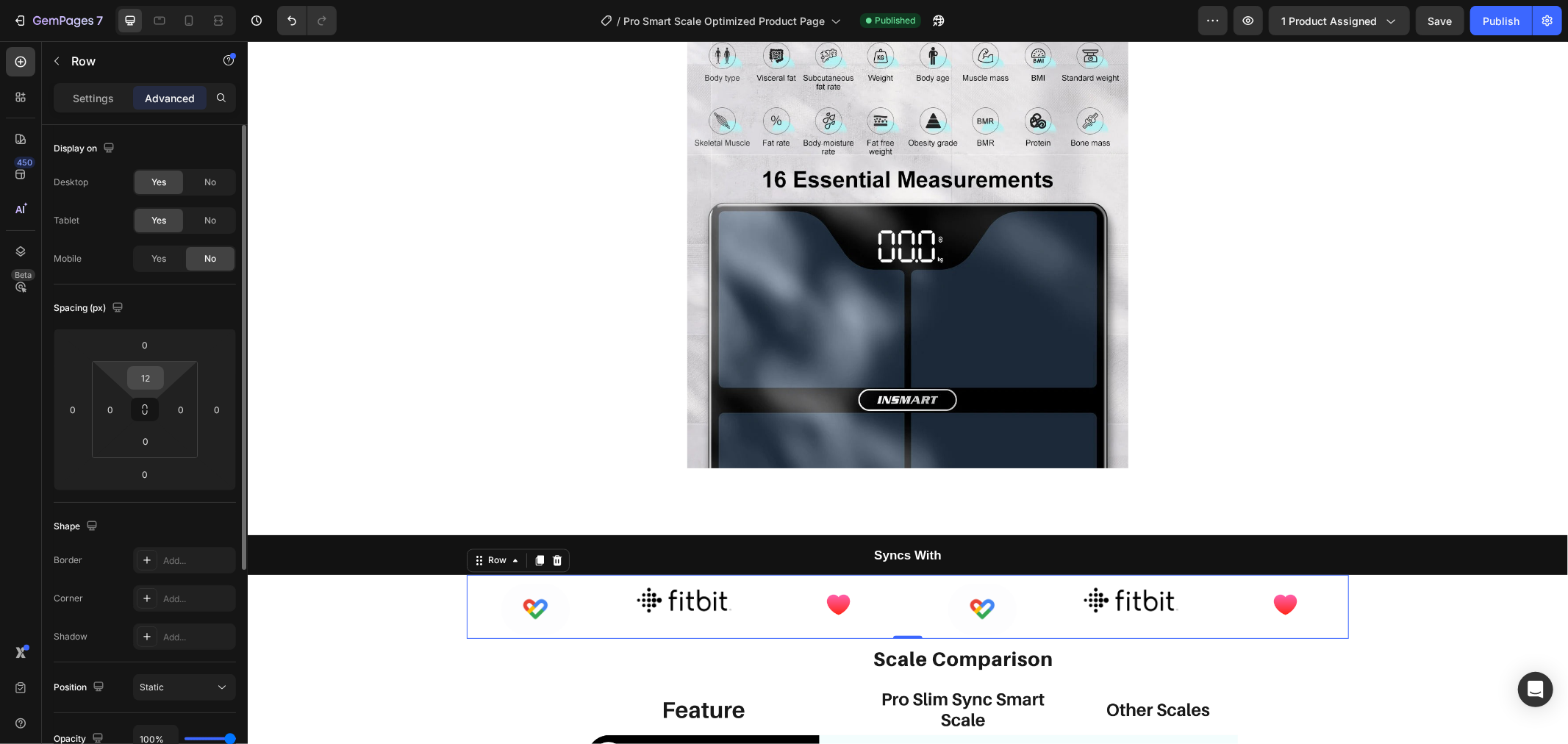 click on "12" at bounding box center [146, 378] 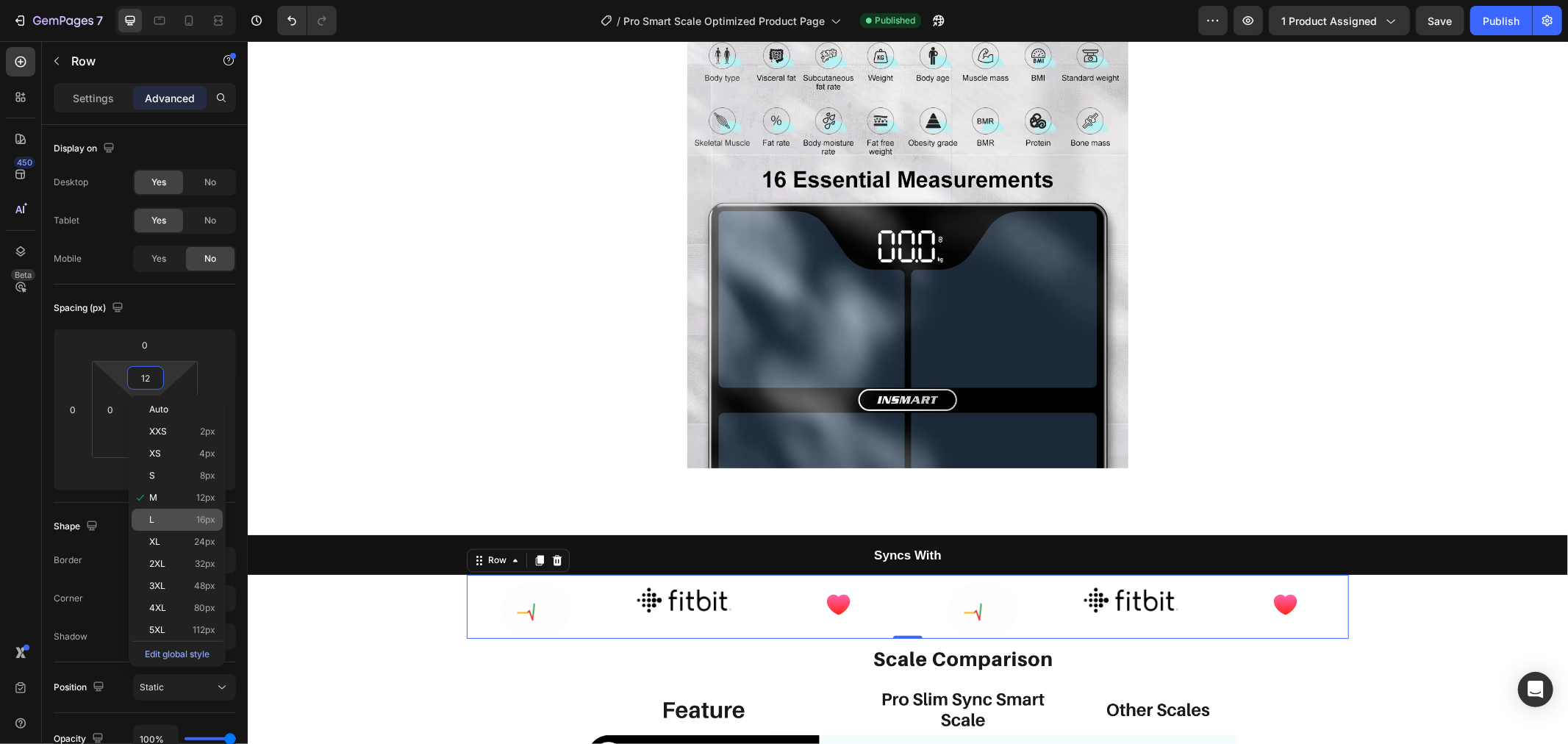 click on "L 16px" at bounding box center (182, 520) 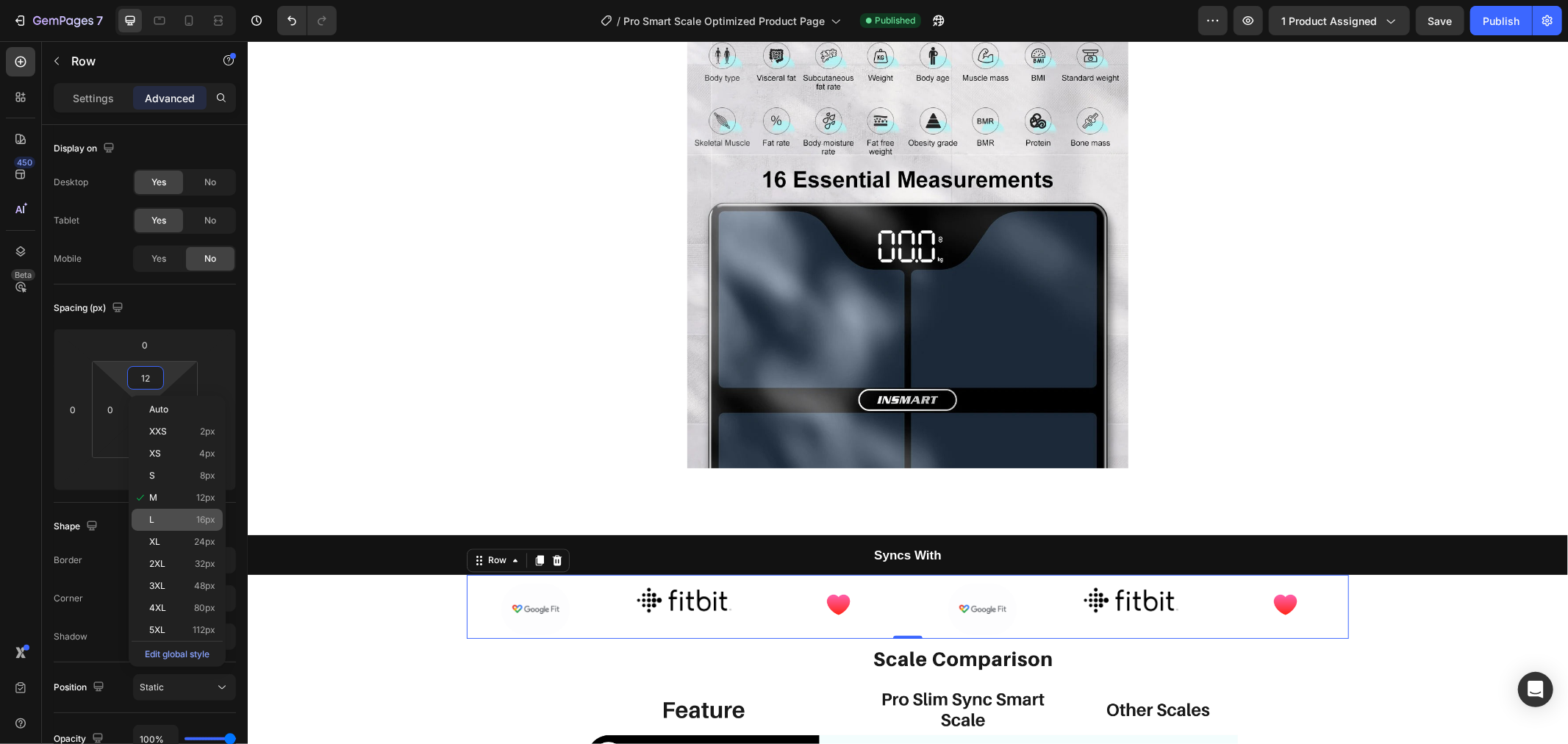 type on "16" 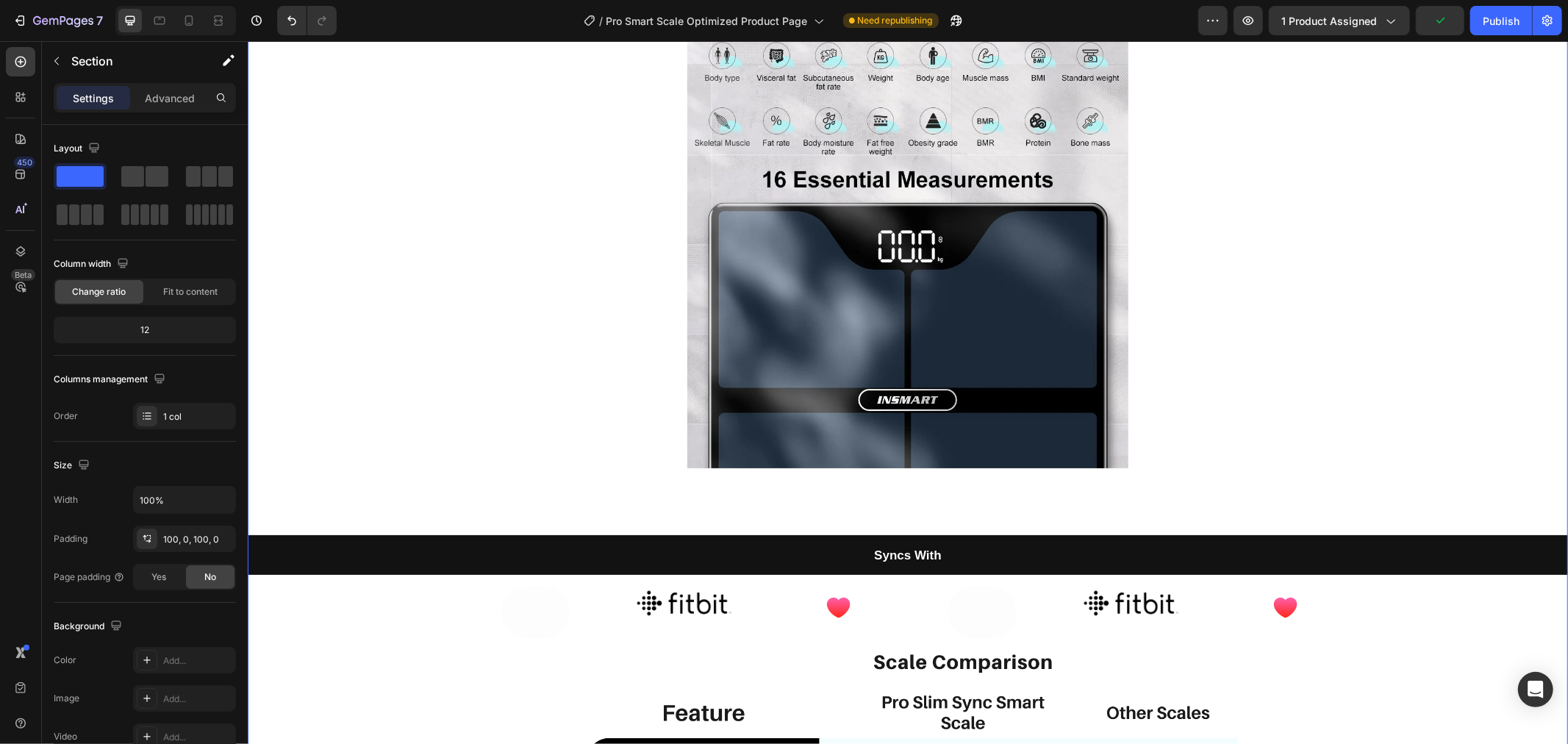 click on "Image Image Row Syncs With Heading Row Image Image Image Image Row Image Image Image Image Image Image Row Image" at bounding box center (907, 527) 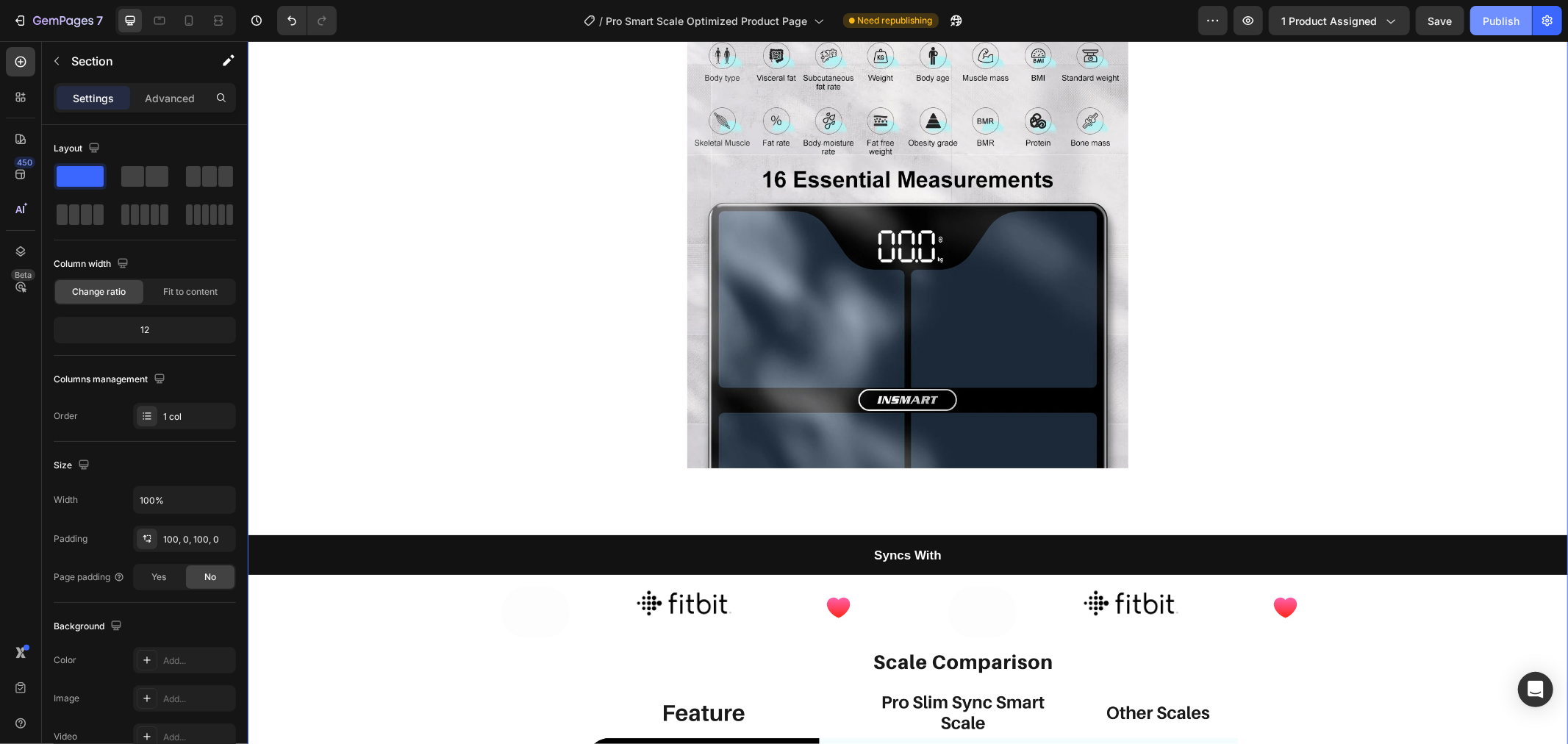 click on "Publish" at bounding box center (1501, 21) 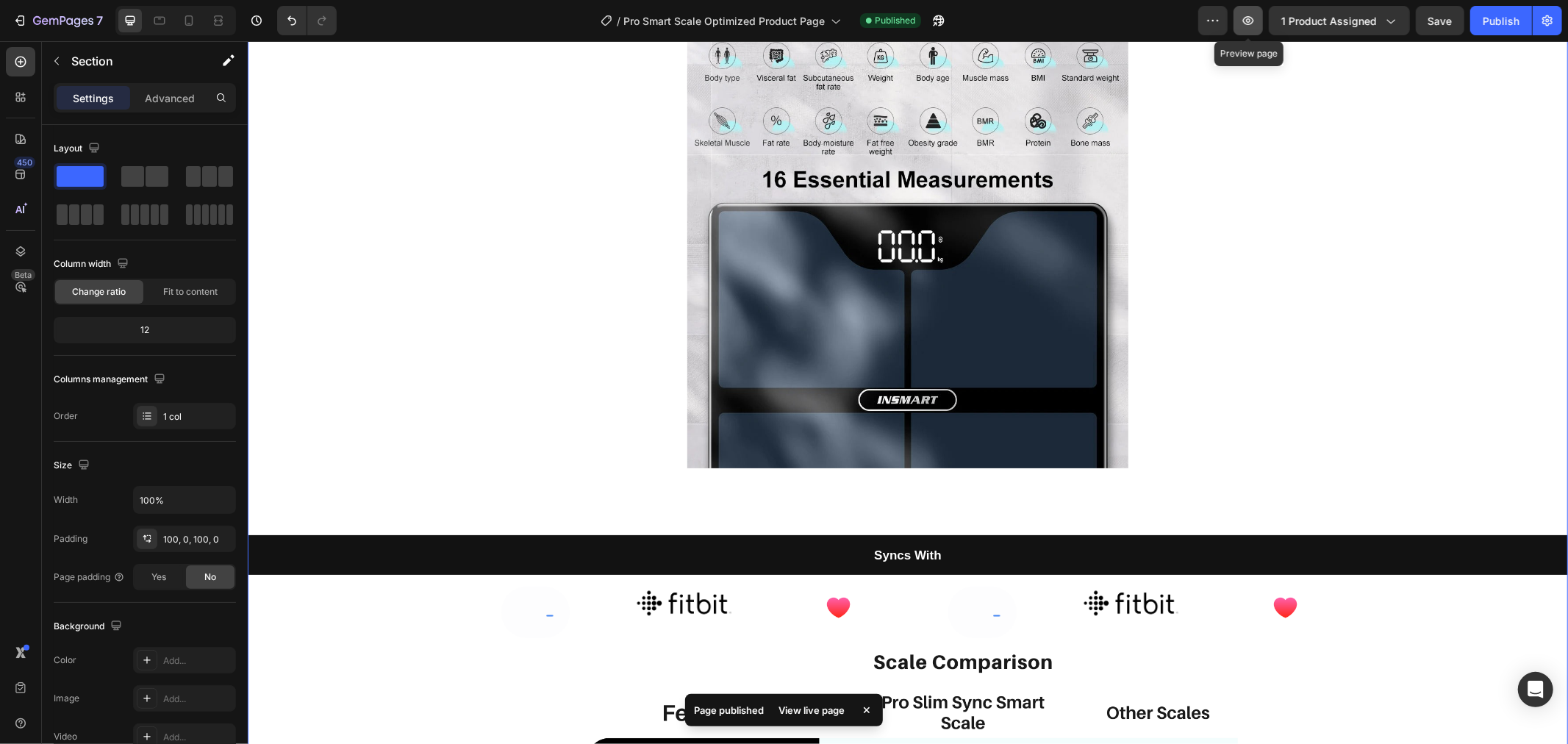 click 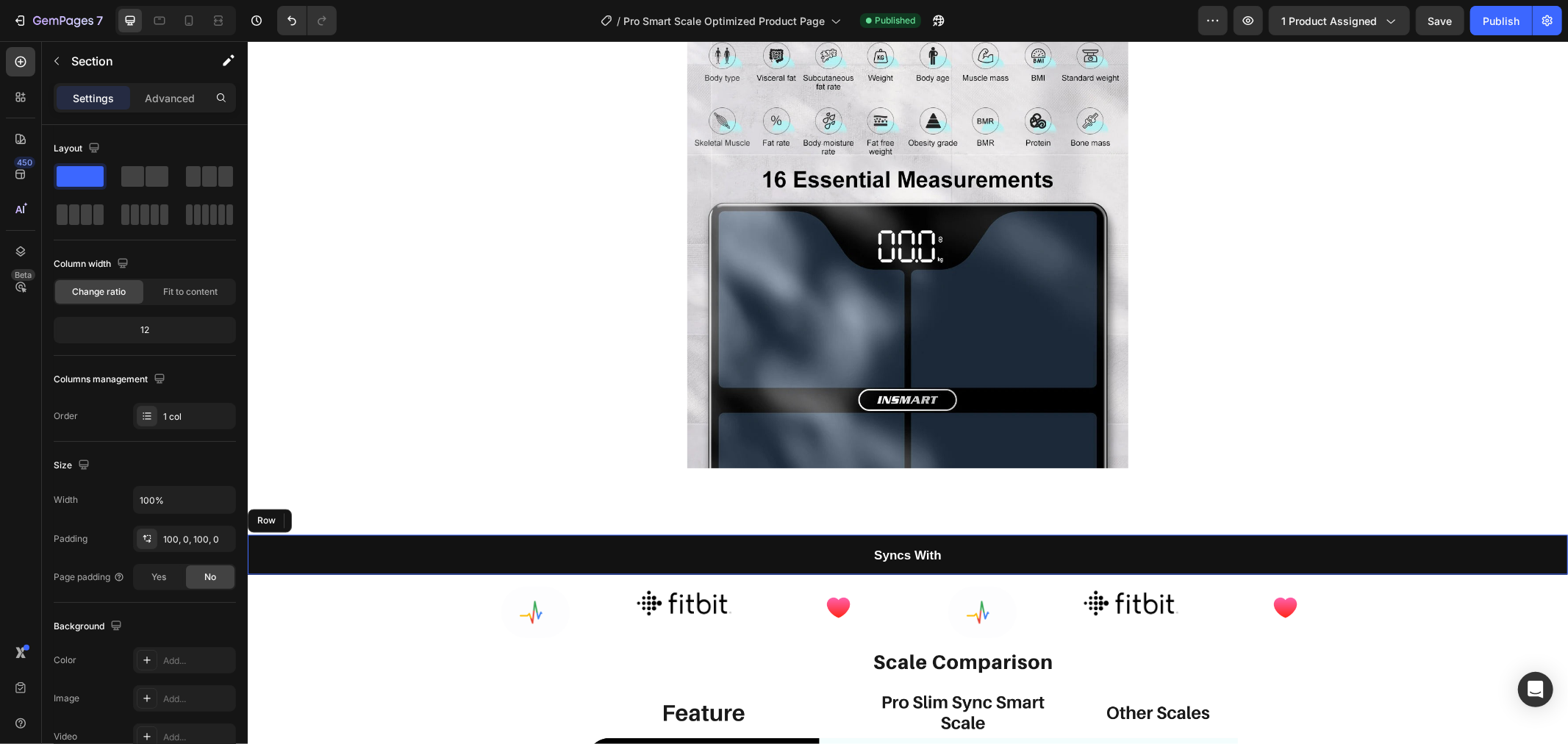 click on "Syncs With Heading Row" at bounding box center (907, 554) 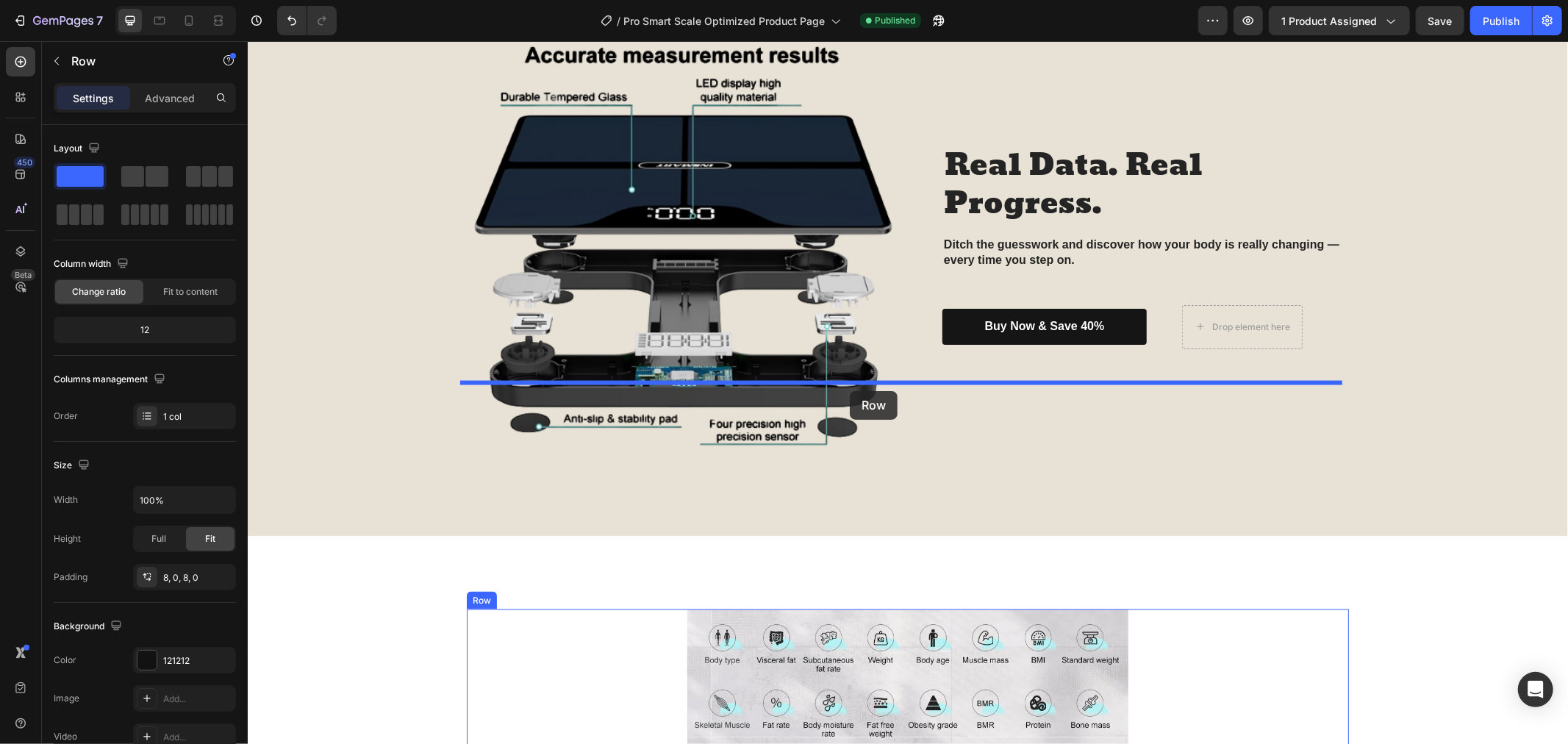 scroll, scrollTop: 1681, scrollLeft: 0, axis: vertical 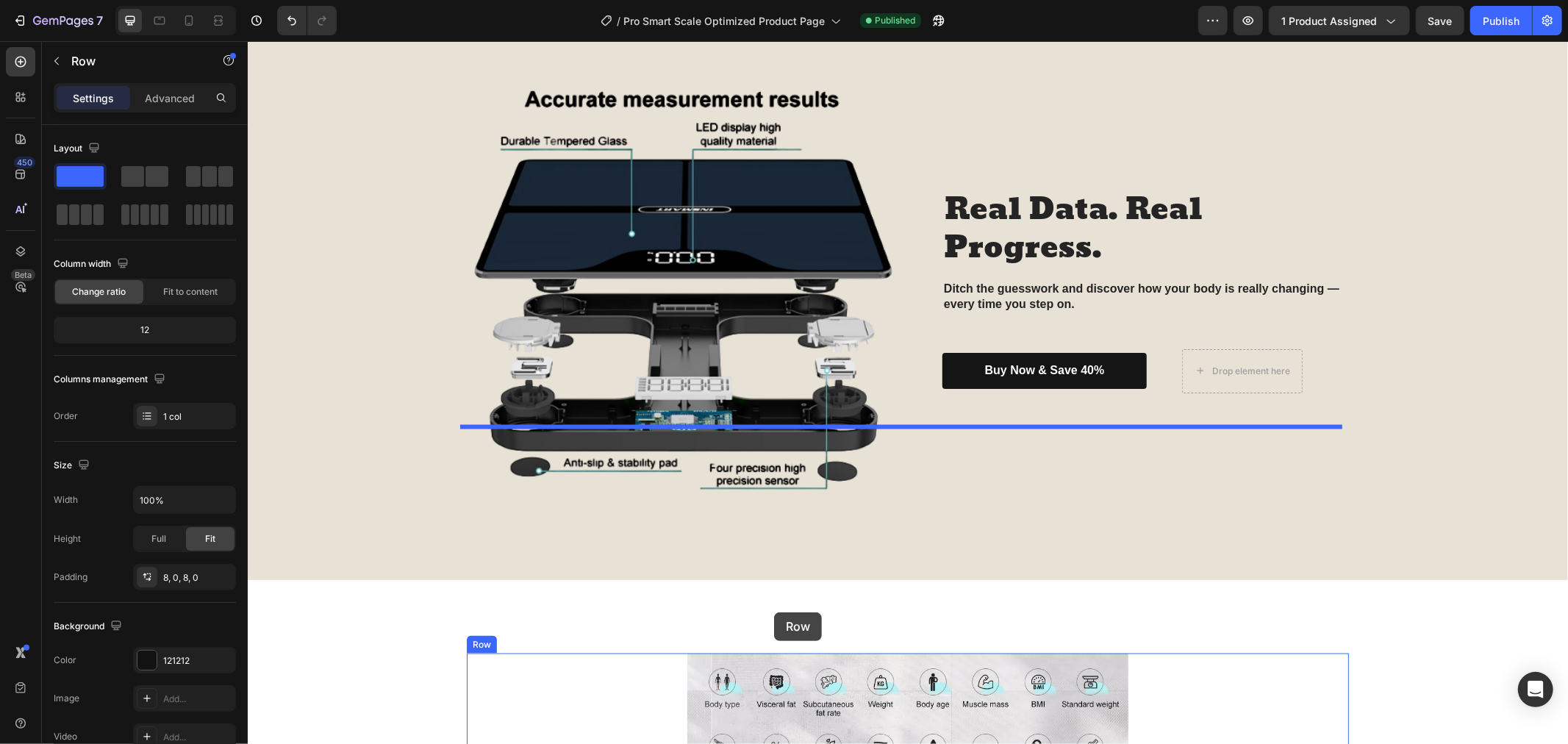 drag, startPoint x: 949, startPoint y: 568, endPoint x: 773, endPoint y: 612, distance: 181.41665 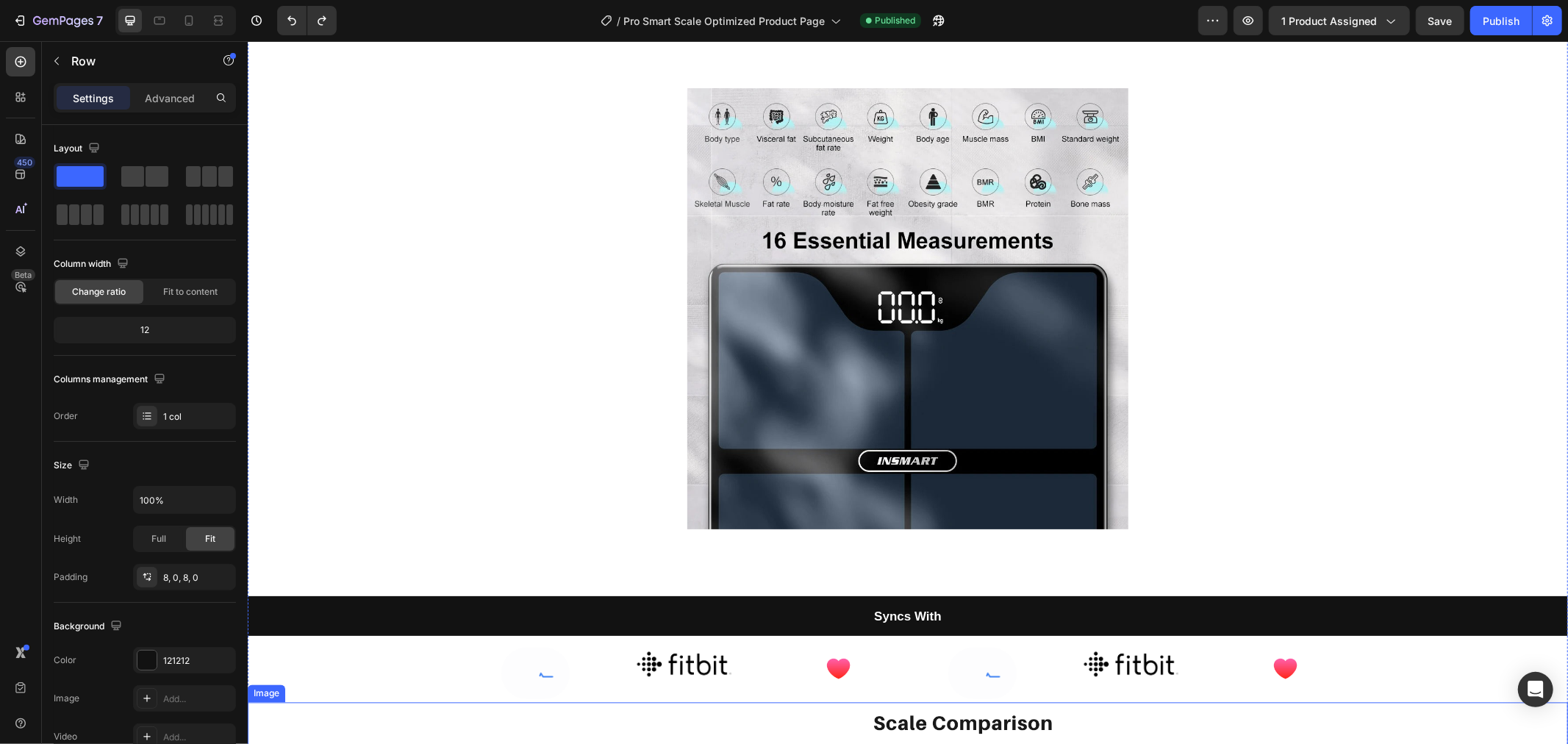 scroll, scrollTop: 2416, scrollLeft: 0, axis: vertical 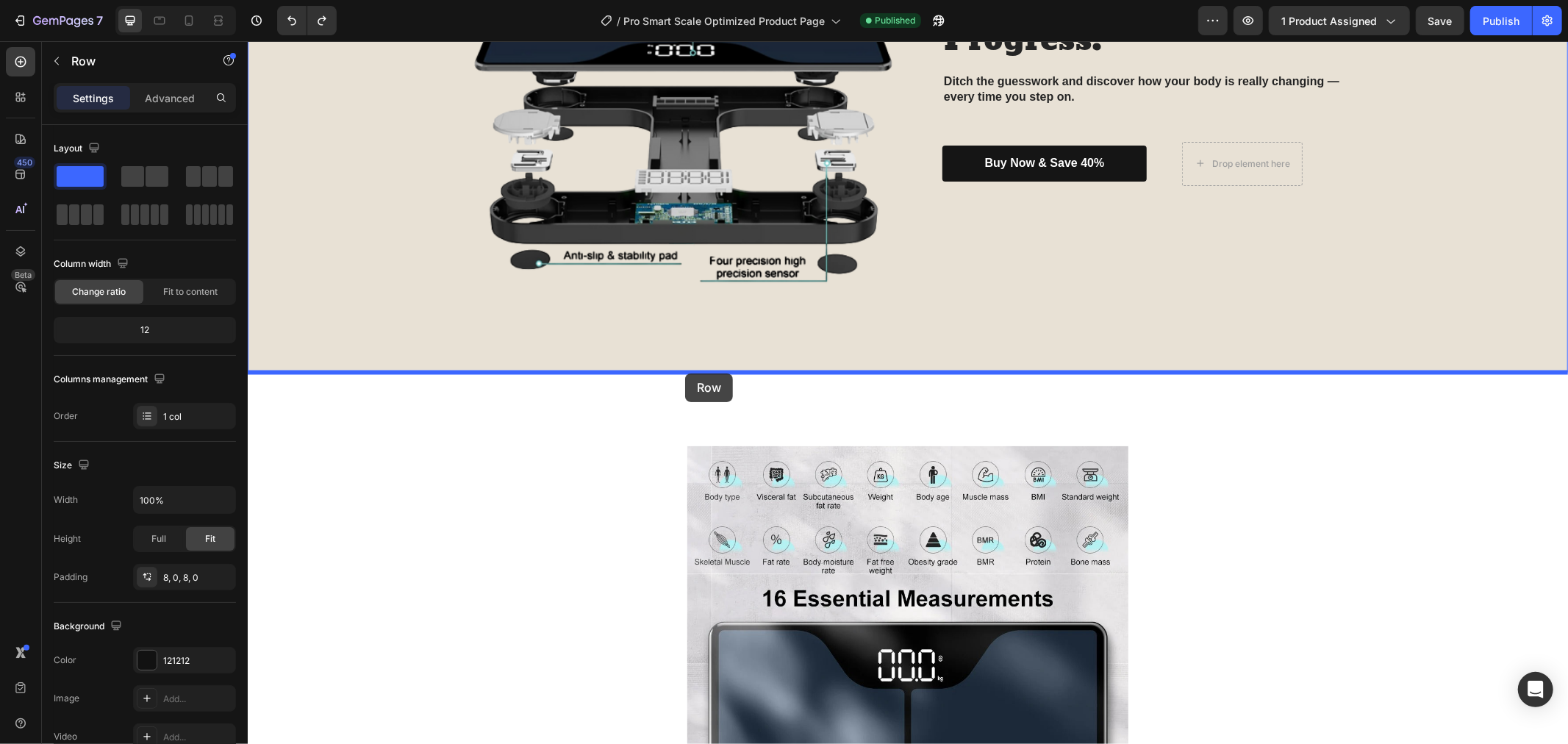 drag, startPoint x: 740, startPoint y: 459, endPoint x: 684, endPoint y: 373, distance: 102.62553 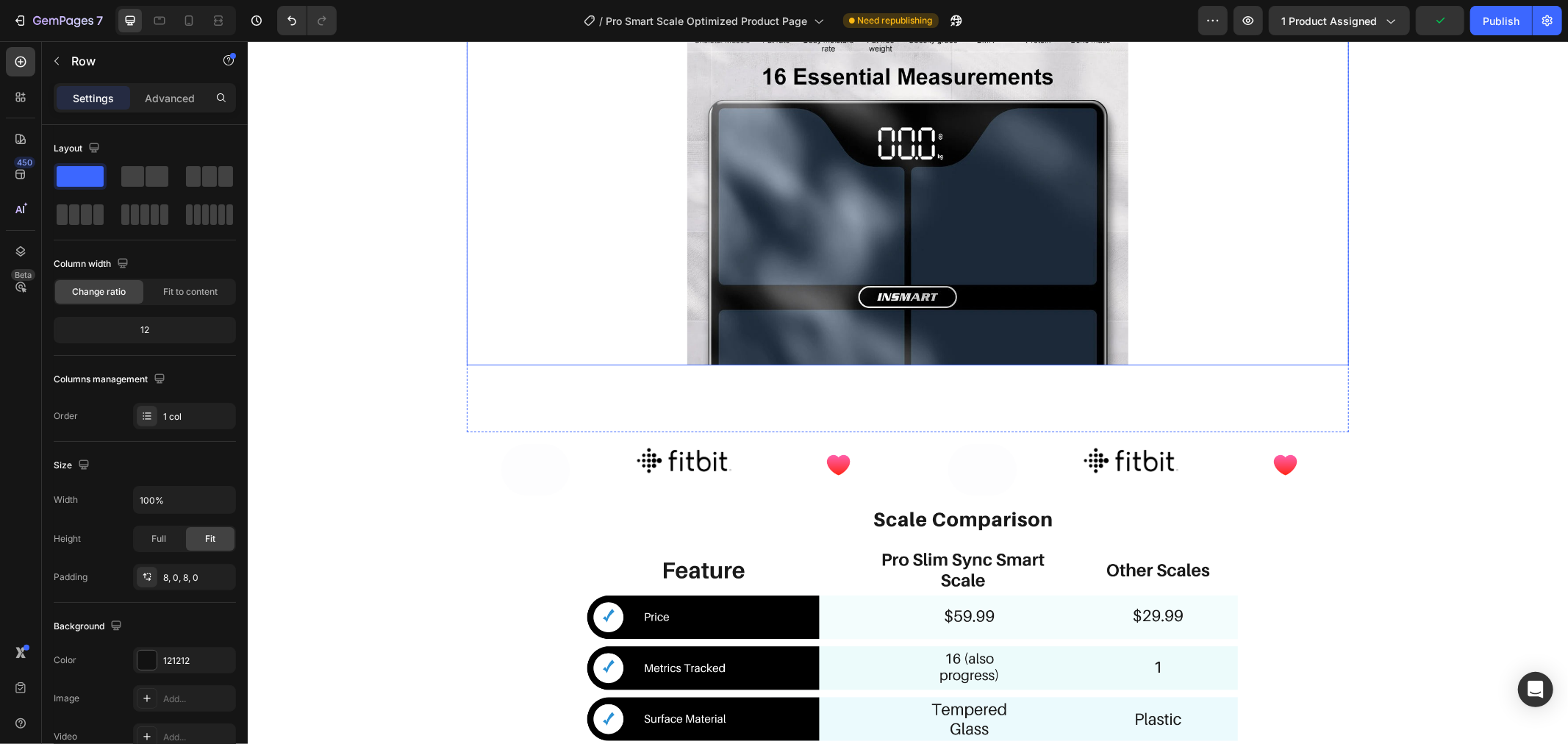 scroll, scrollTop: 2542, scrollLeft: 0, axis: vertical 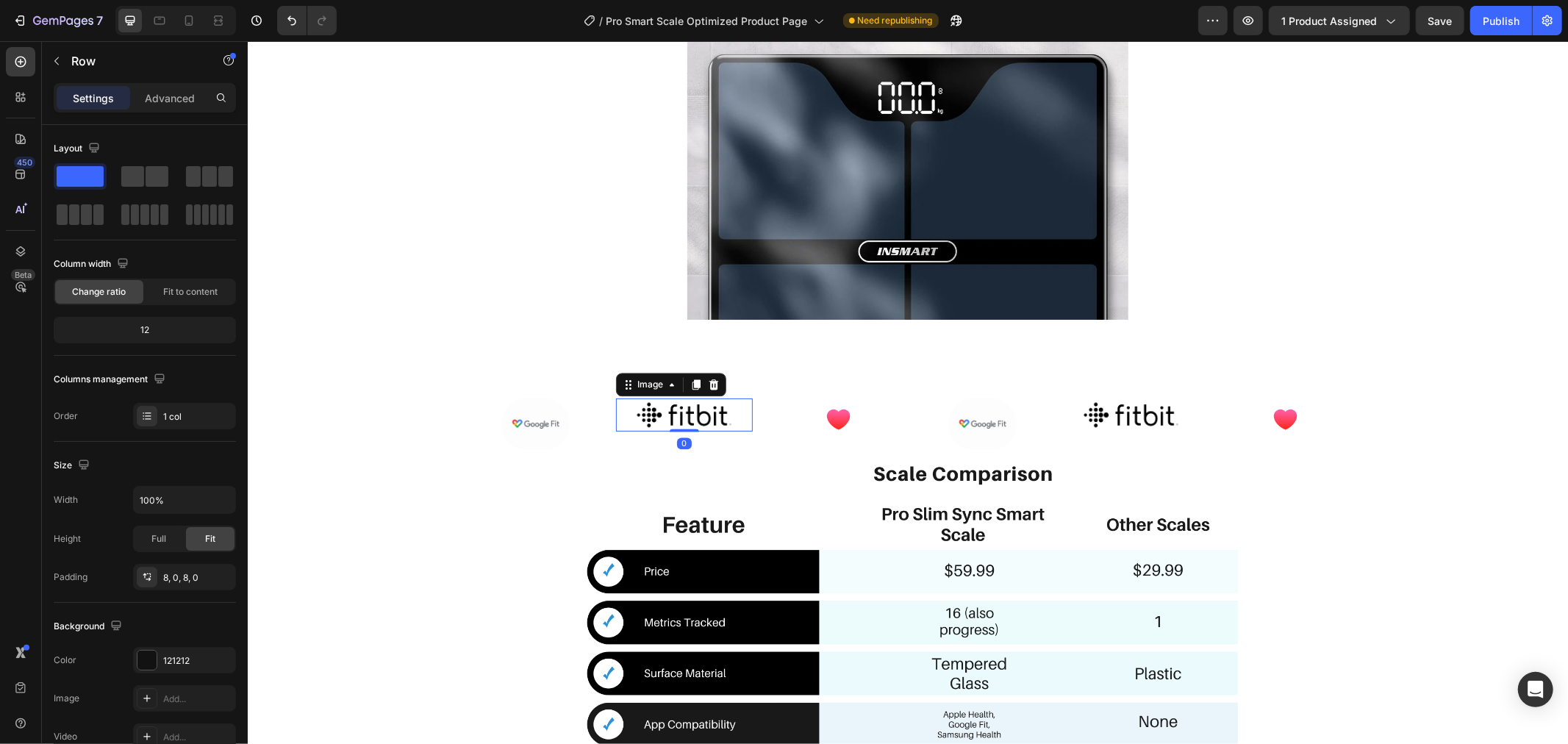 click at bounding box center (684, 414) 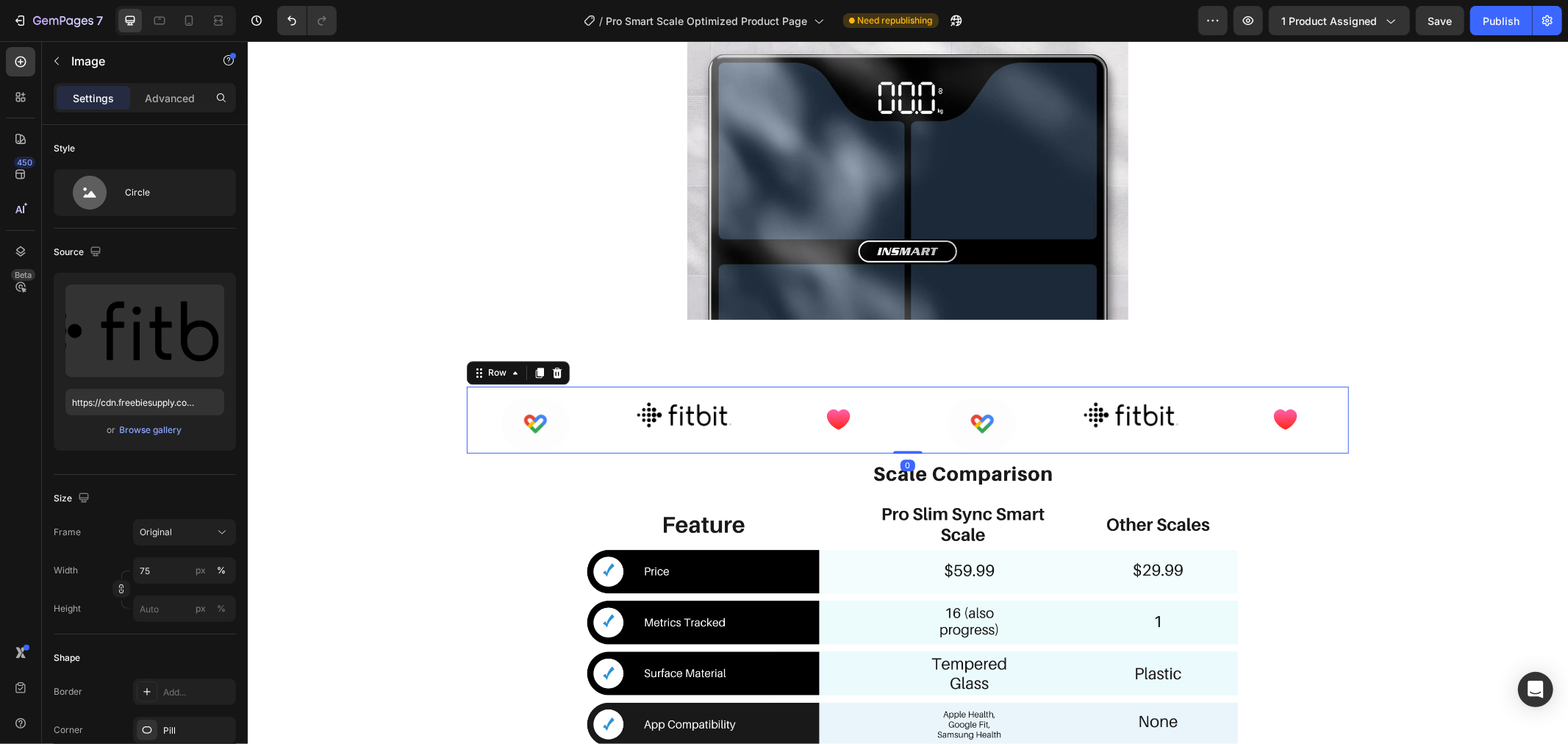 click on "Image" at bounding box center (684, 425) 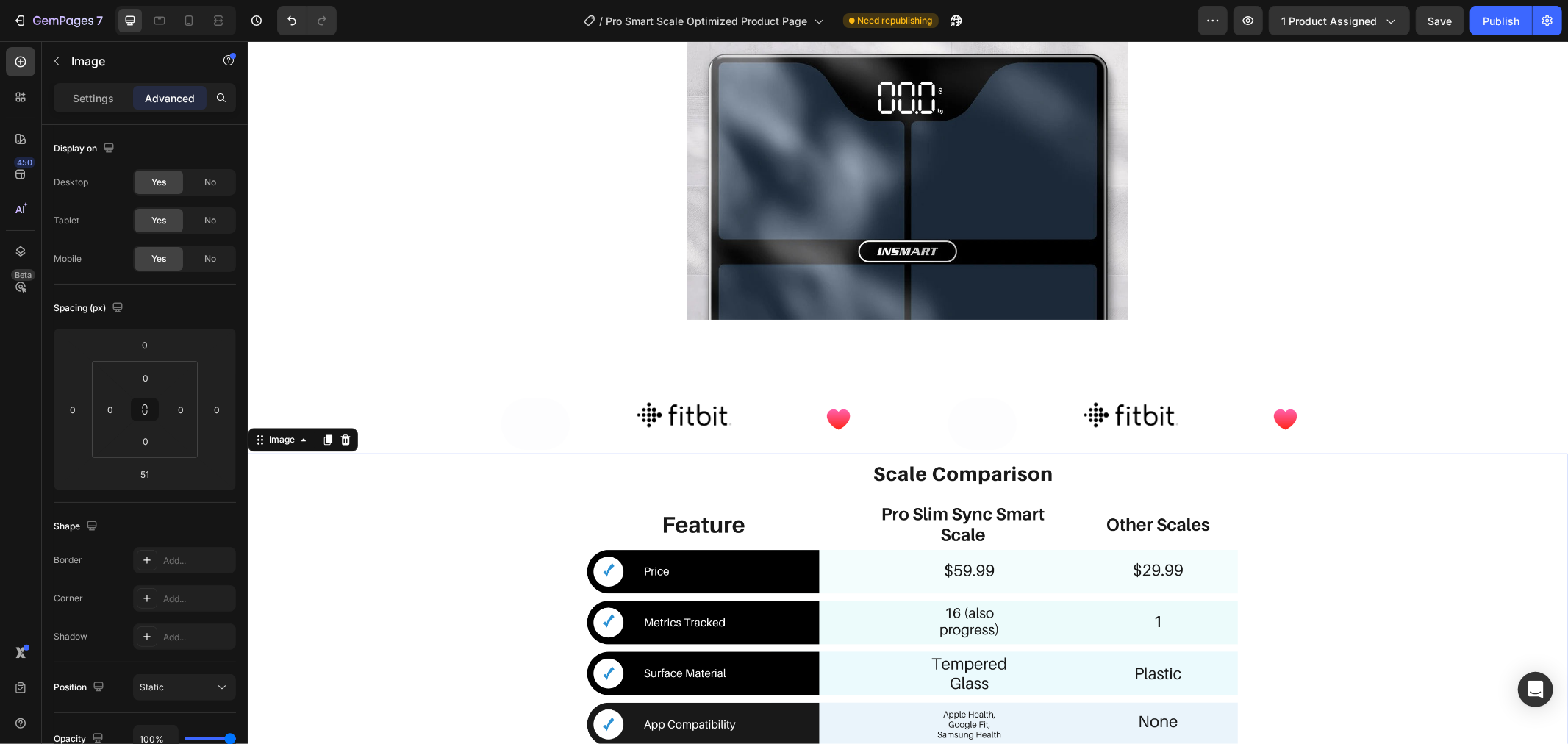 click at bounding box center (907, 628) 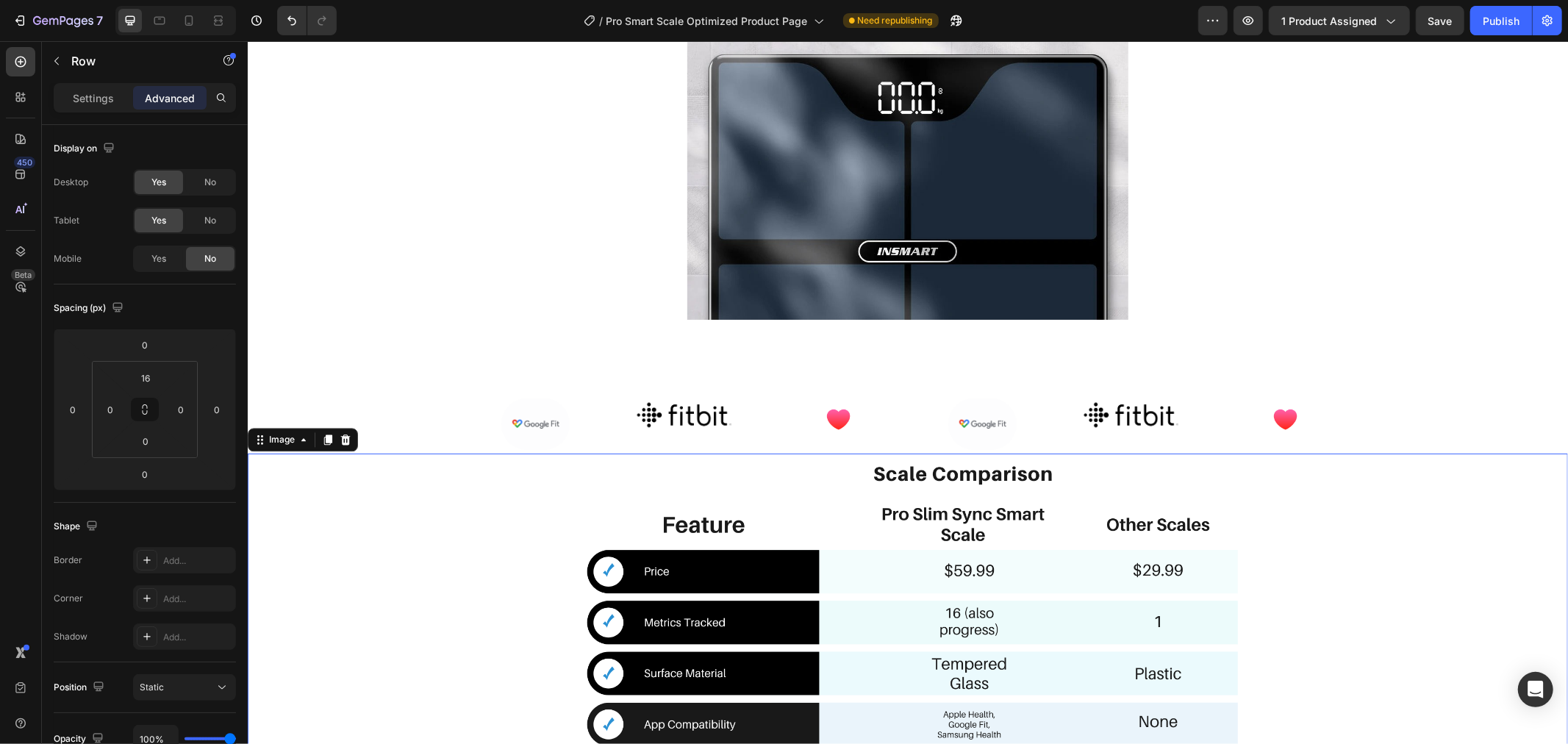 click on "Image" at bounding box center [684, 425] 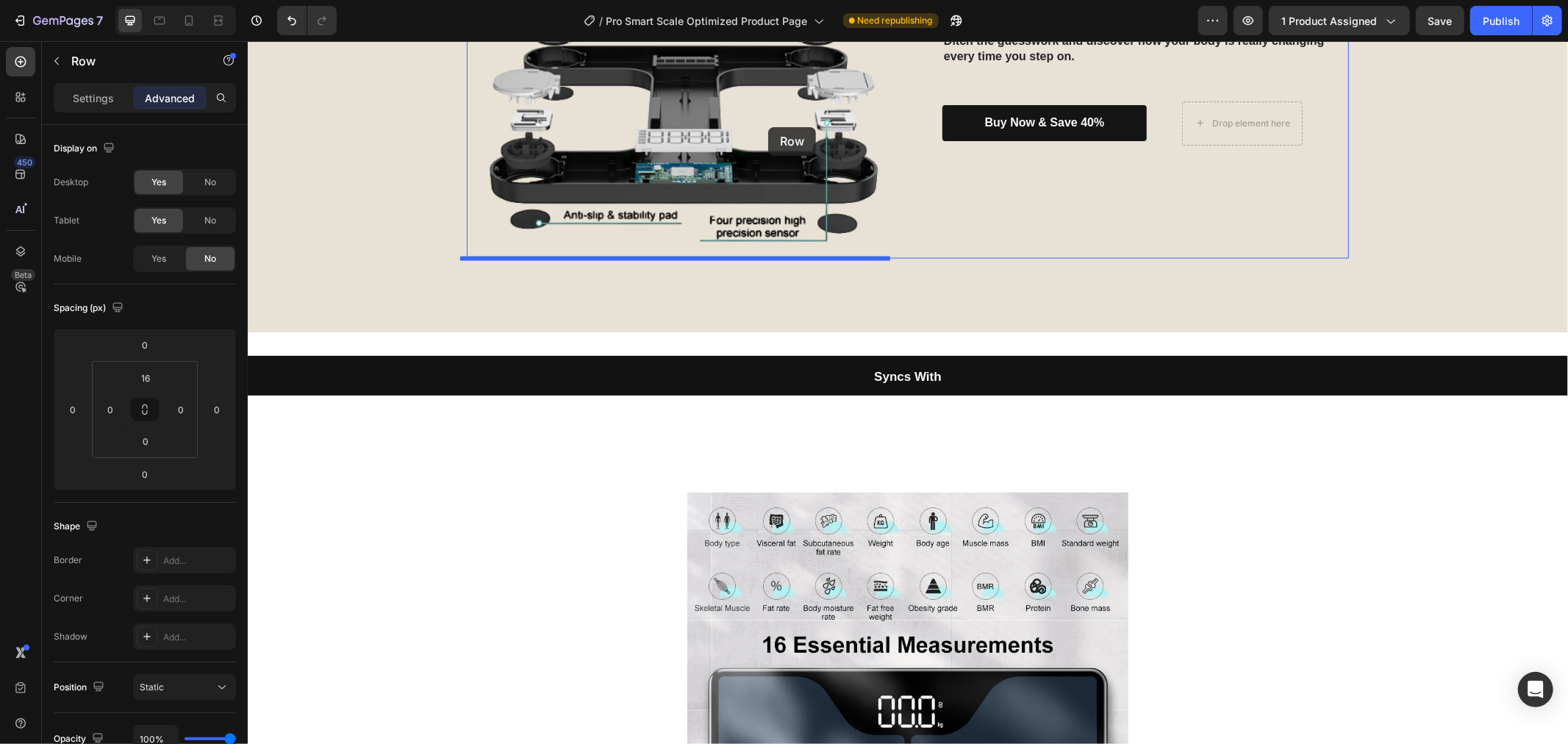 scroll, scrollTop: 1891, scrollLeft: 0, axis: vertical 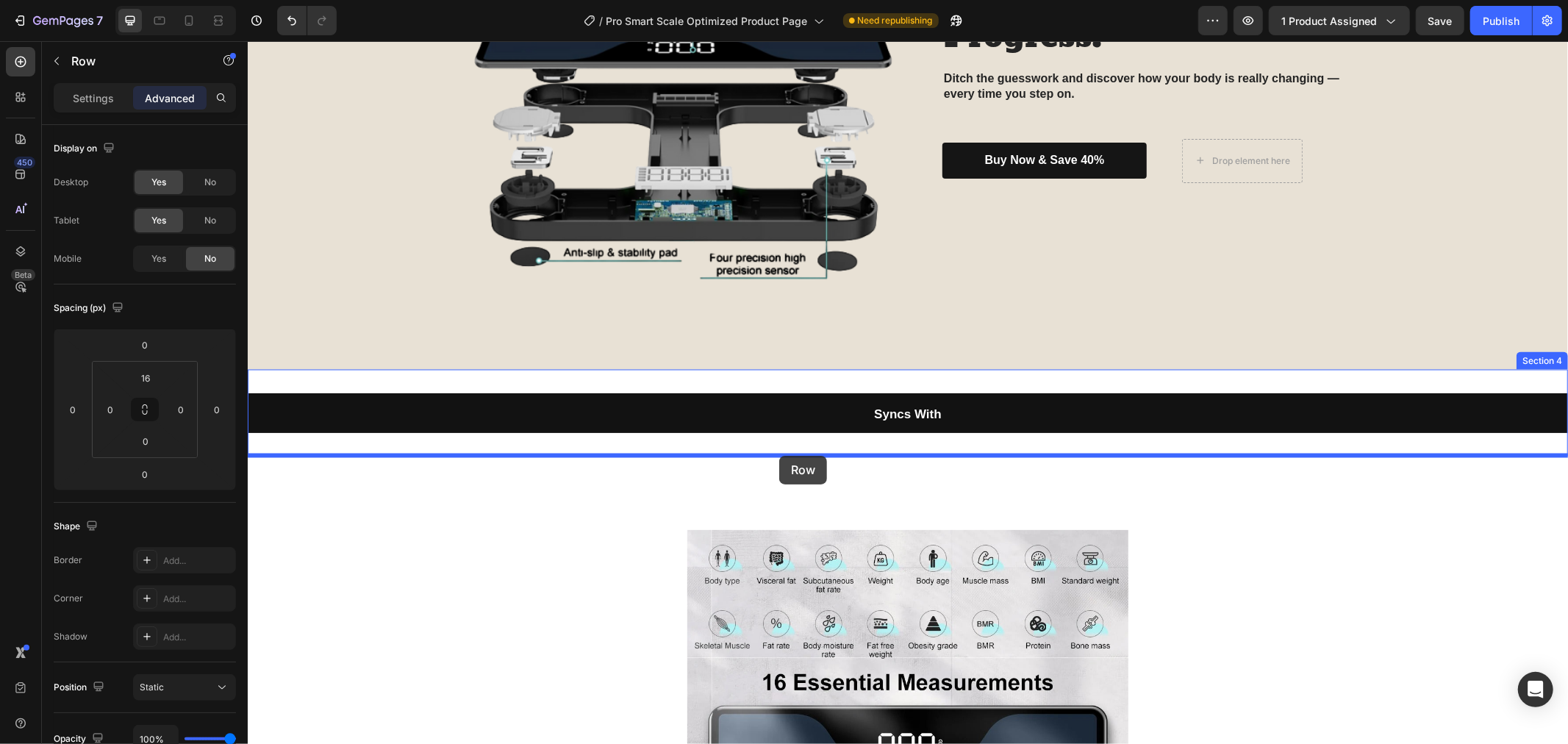 drag, startPoint x: 749, startPoint y: 432, endPoint x: 778, endPoint y: 455, distance: 37.013511 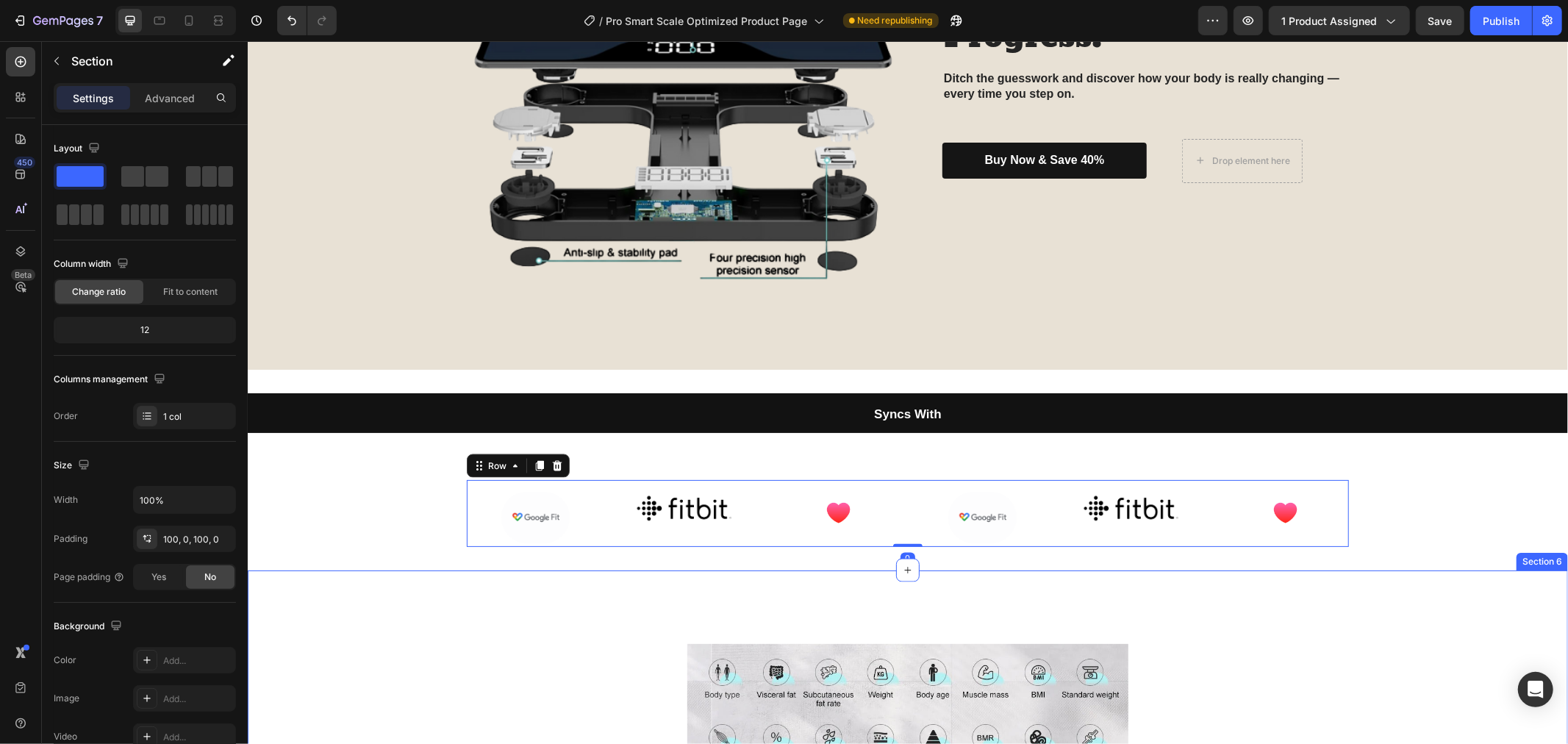 click on "Image Image Row Image Image Image Image Row Image Section 6" at bounding box center (907, 1091) 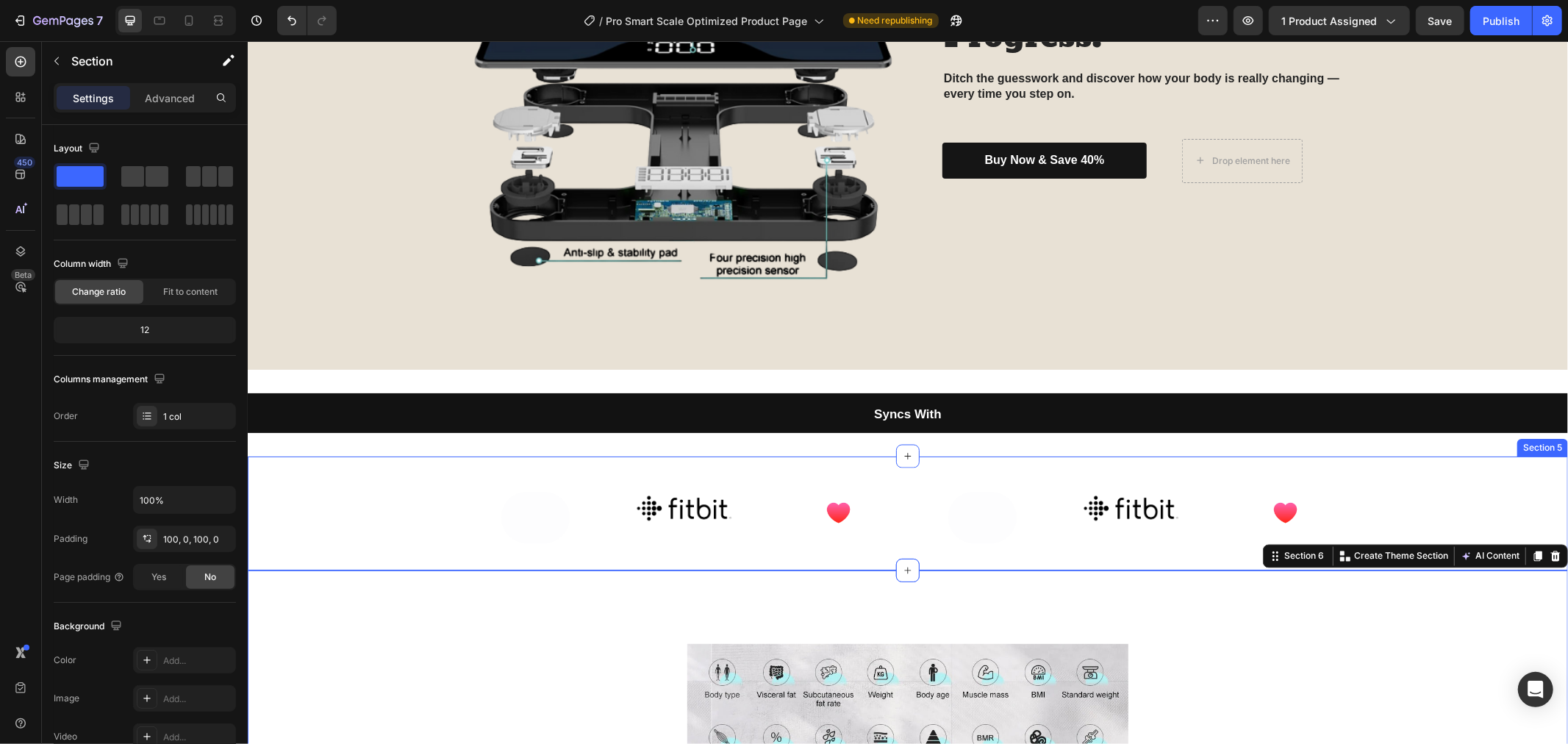 click on "Image Image Row Image Image Image Image Row Image Section 6   You can create reusable sections Create Theme Section AI Content Write with GemAI What would you like to describe here? Tone and Voice Persuasive Product Pro Slim-Sync Smart Body Scale Show more Generate" at bounding box center (907, 1091) 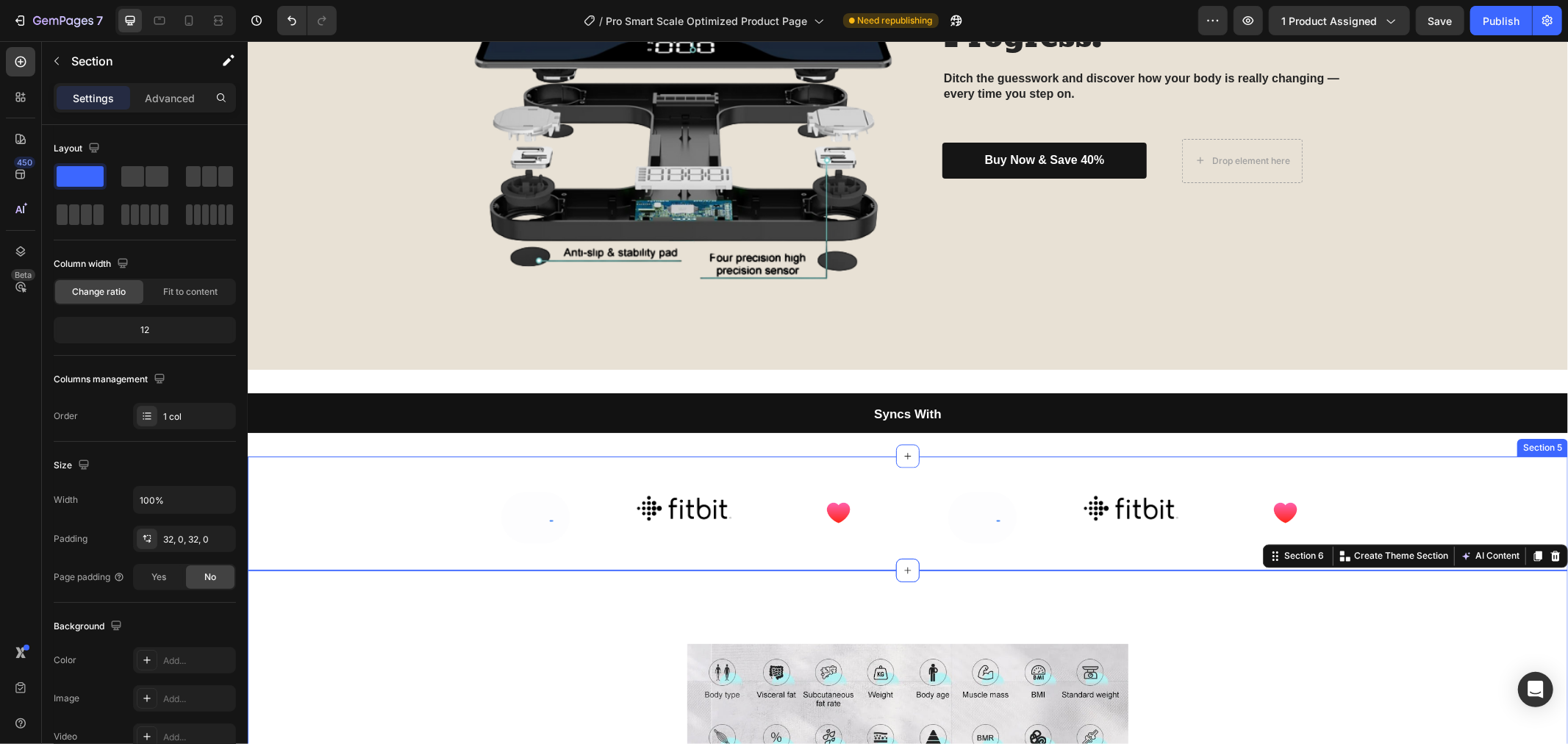 click on "Image Image Image Image Image Image Row Section 5" at bounding box center (907, 512) 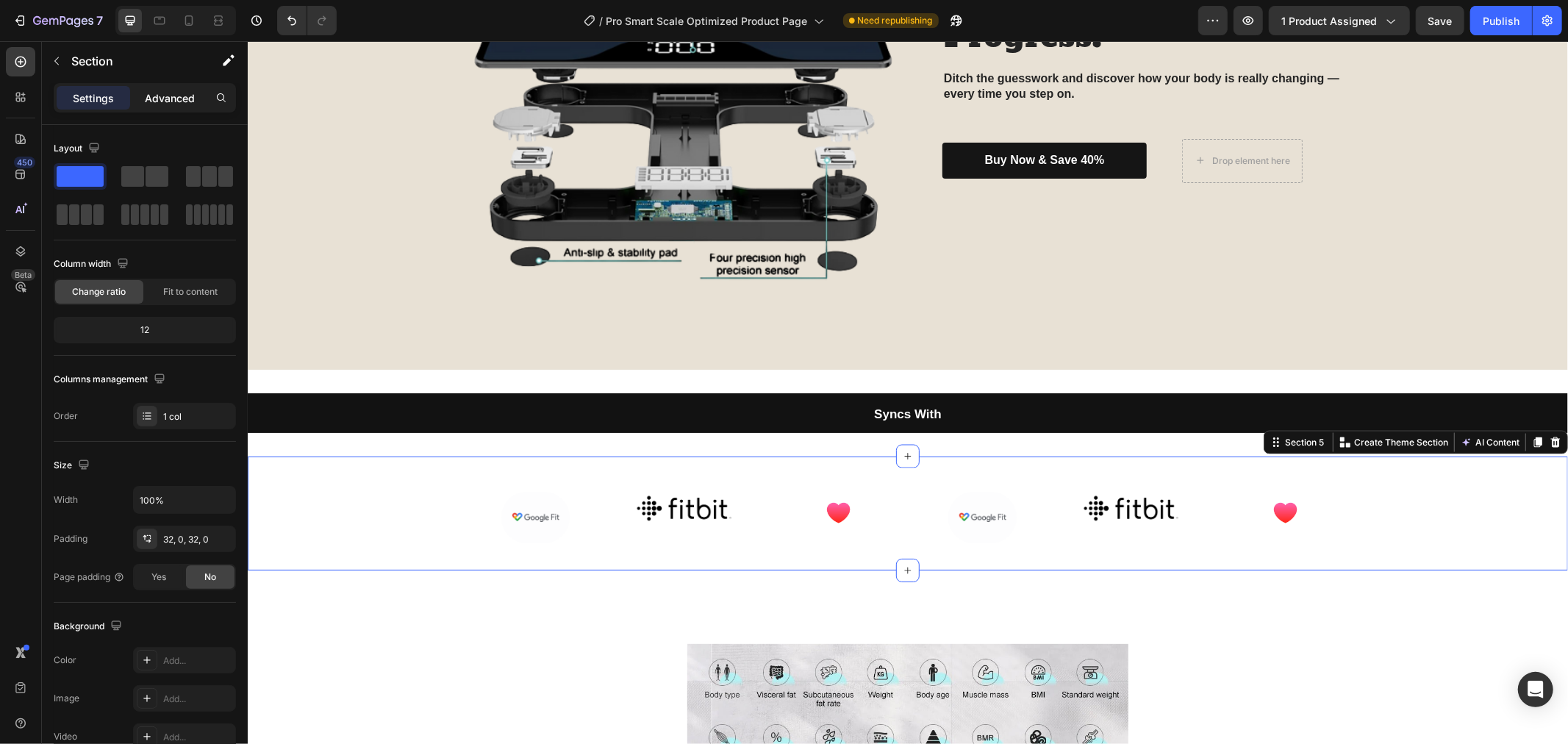 click on "Advanced" 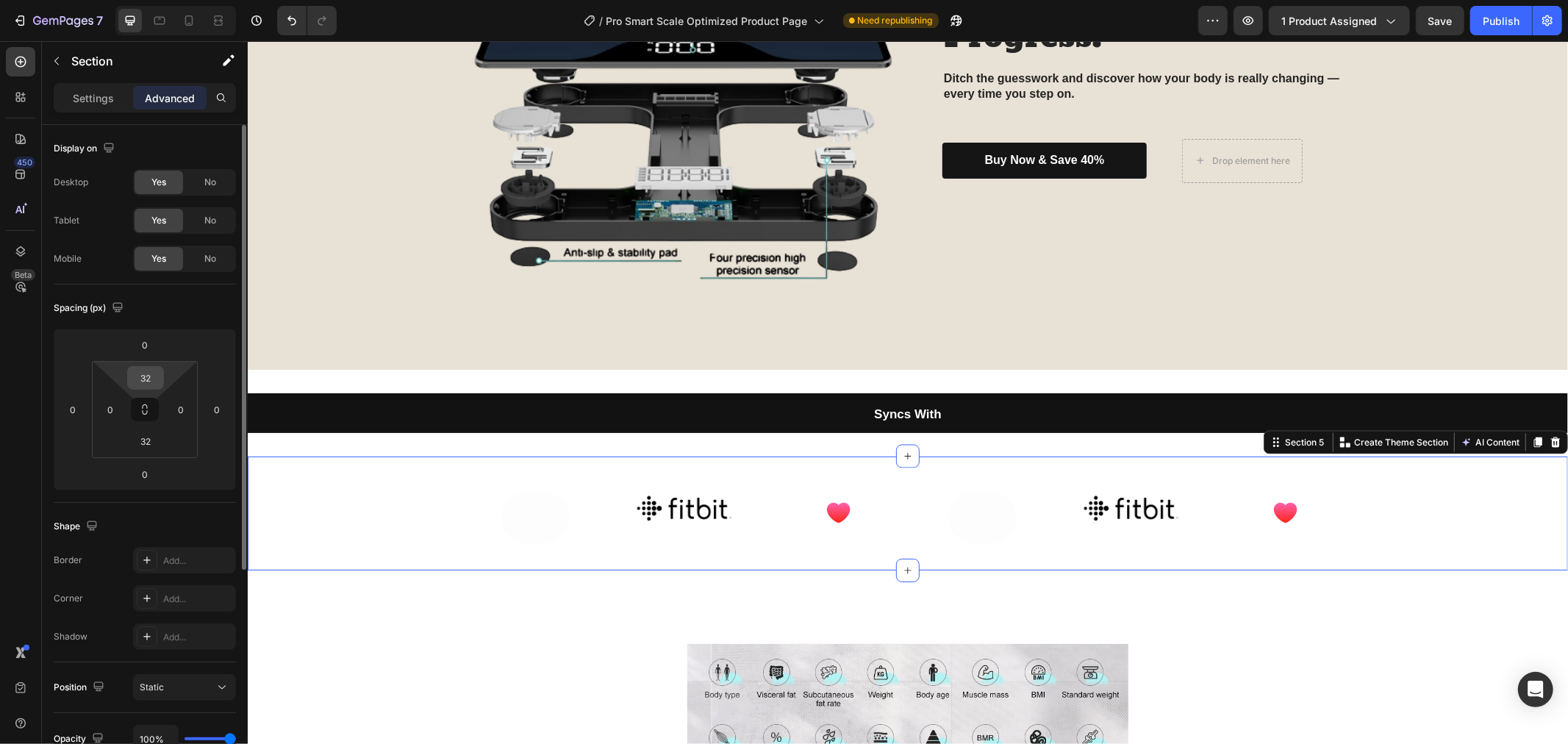 click on "32" at bounding box center [146, 378] 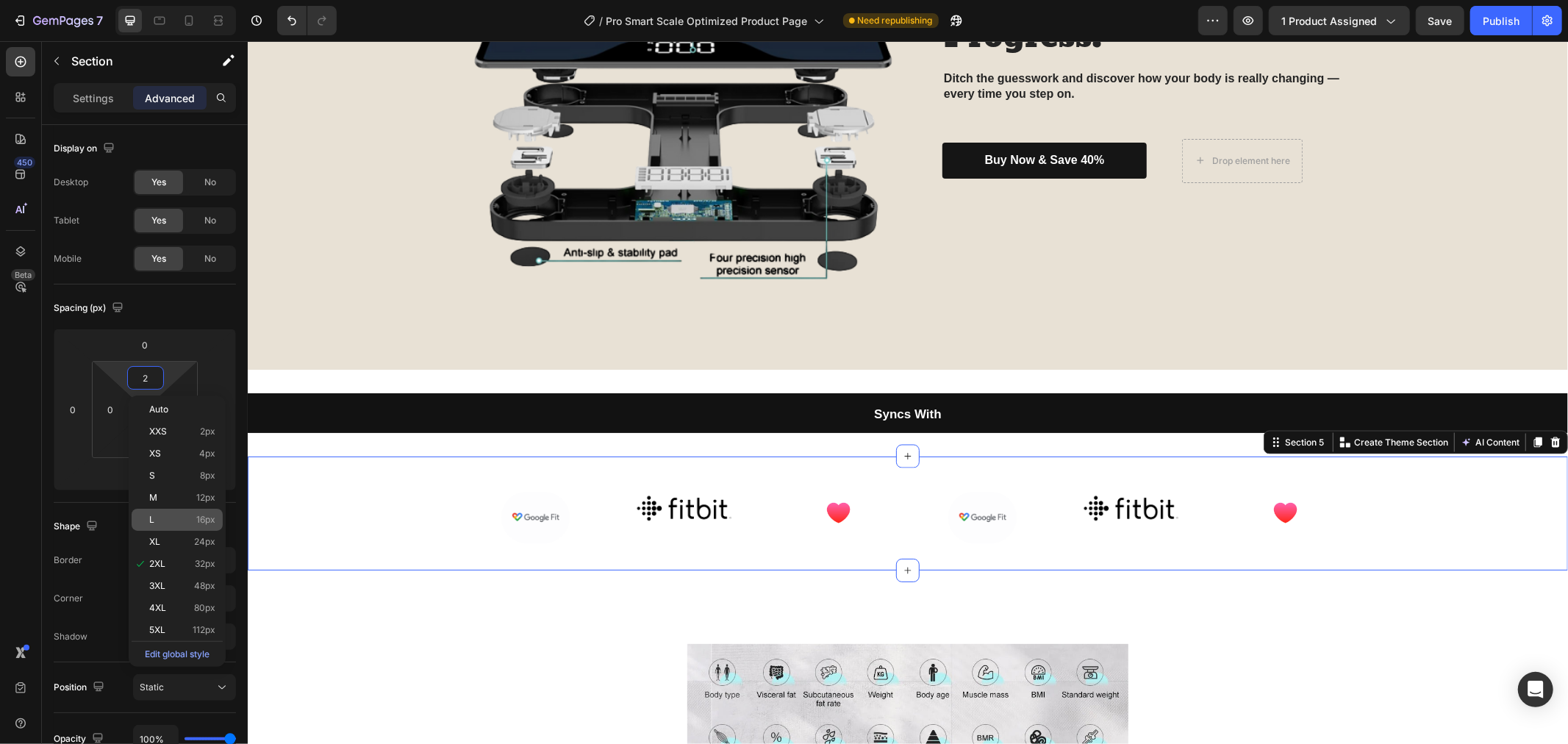 click on "L 16px" 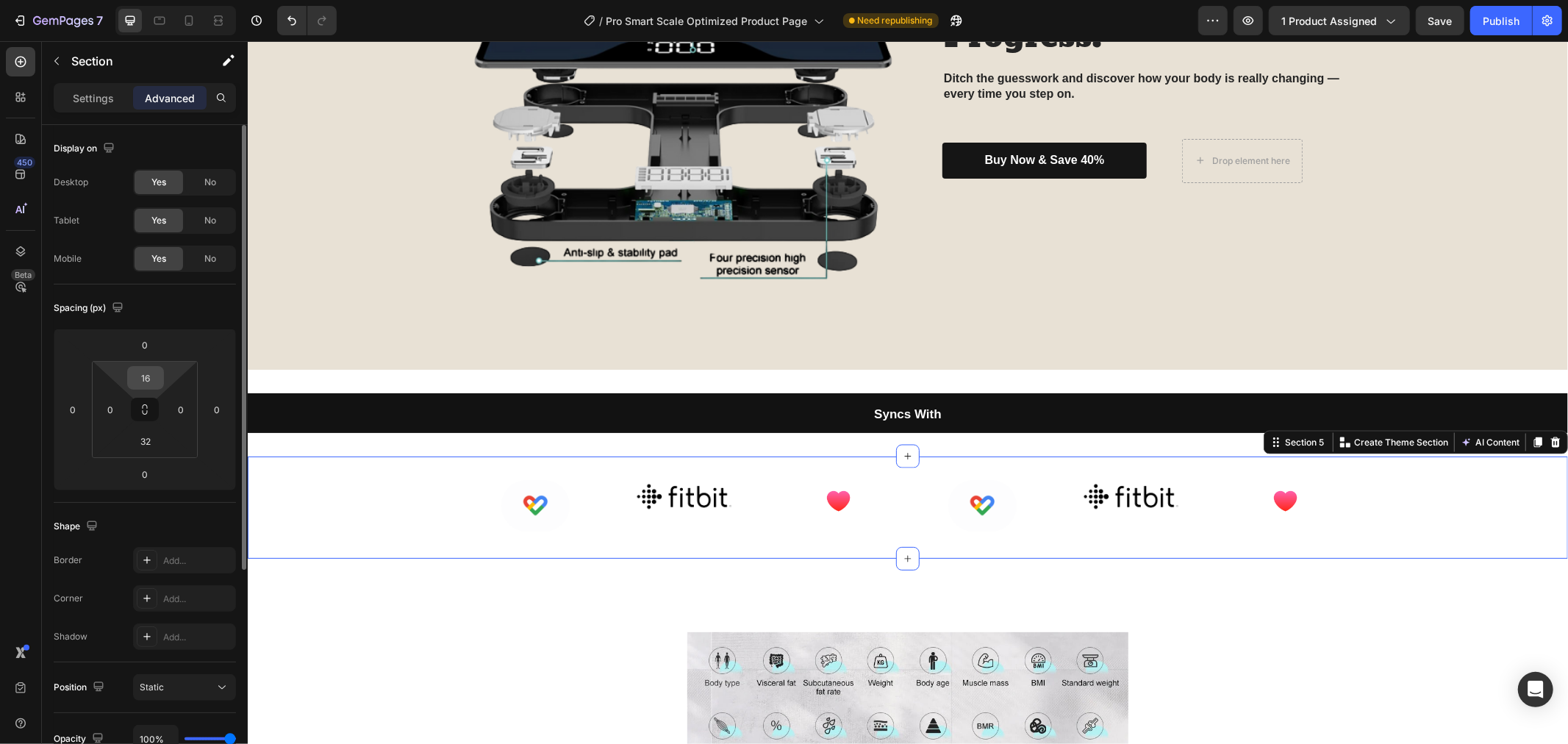 click on "16" at bounding box center [146, 378] 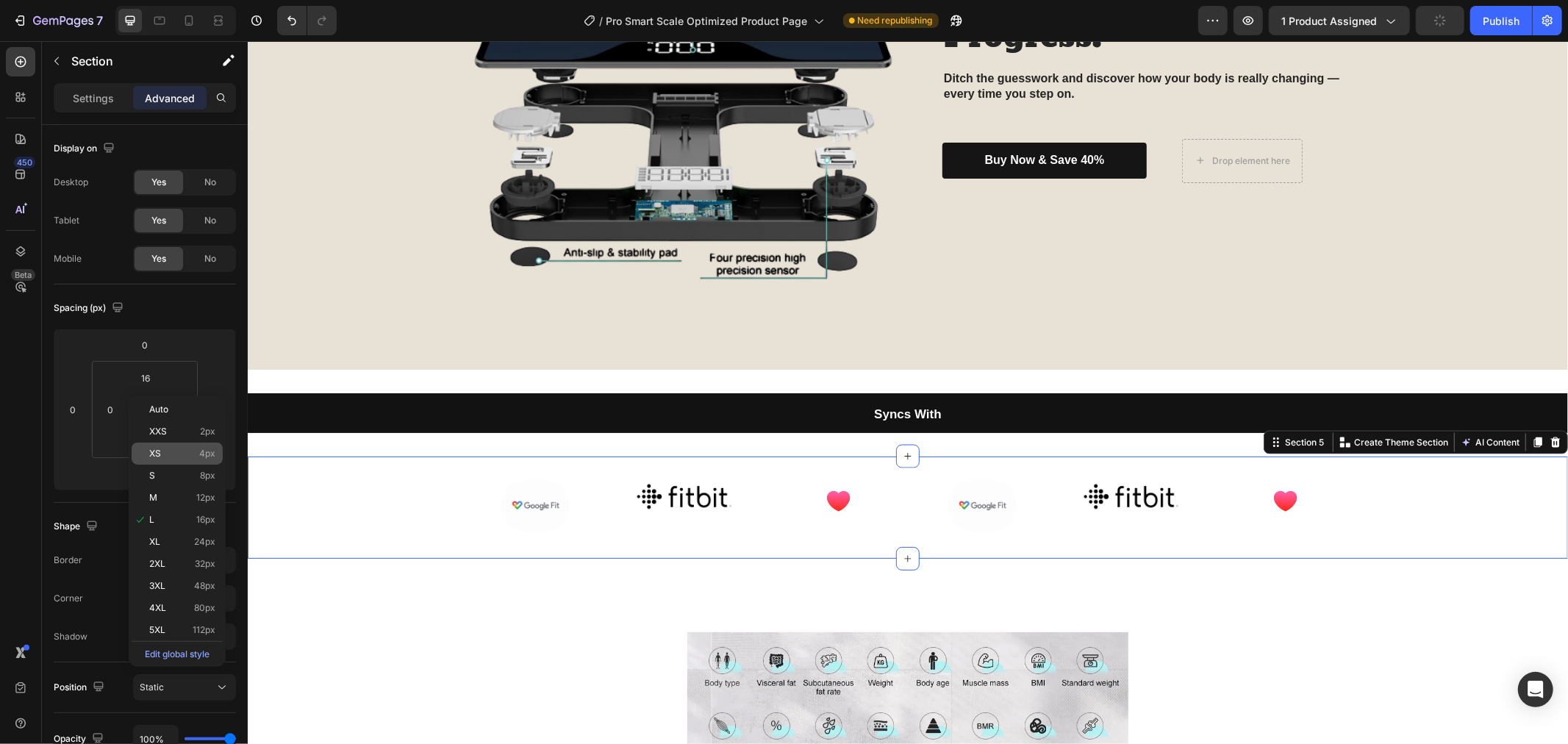 click on "XS 4px" at bounding box center [182, 454] 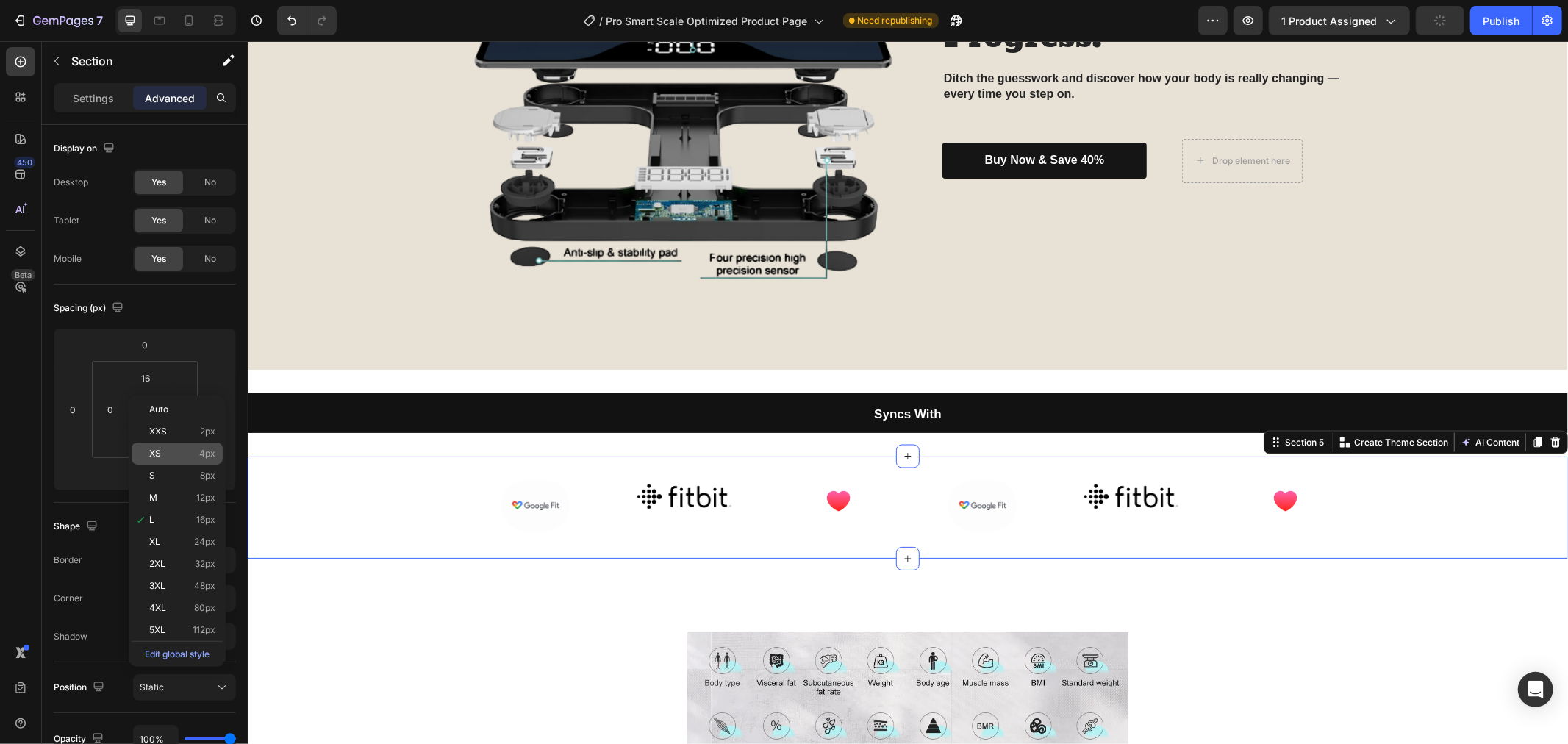type on "4" 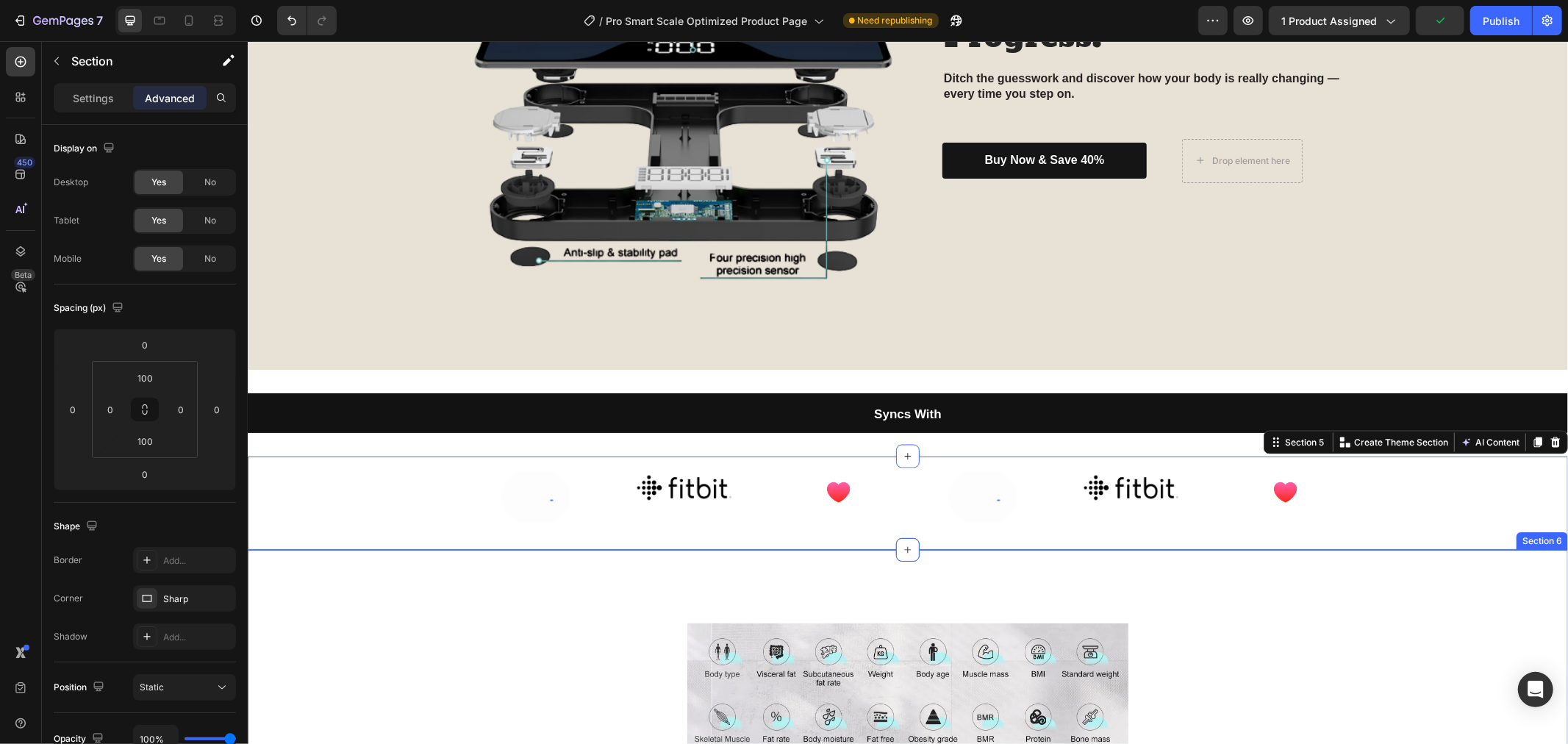 click on "Image Image Row Image Image Image Image Row Image" at bounding box center (907, 1070) 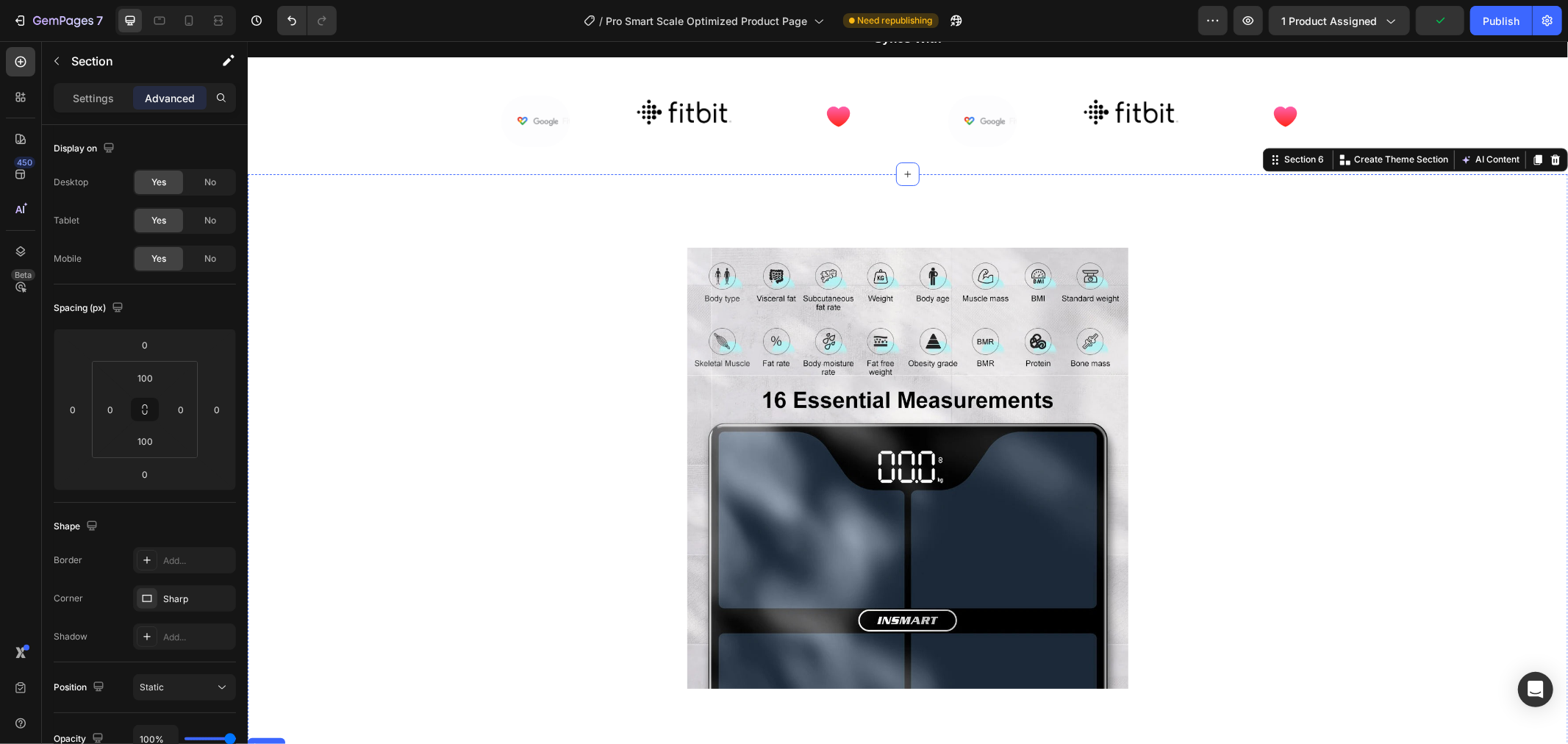 scroll, scrollTop: 2217, scrollLeft: 0, axis: vertical 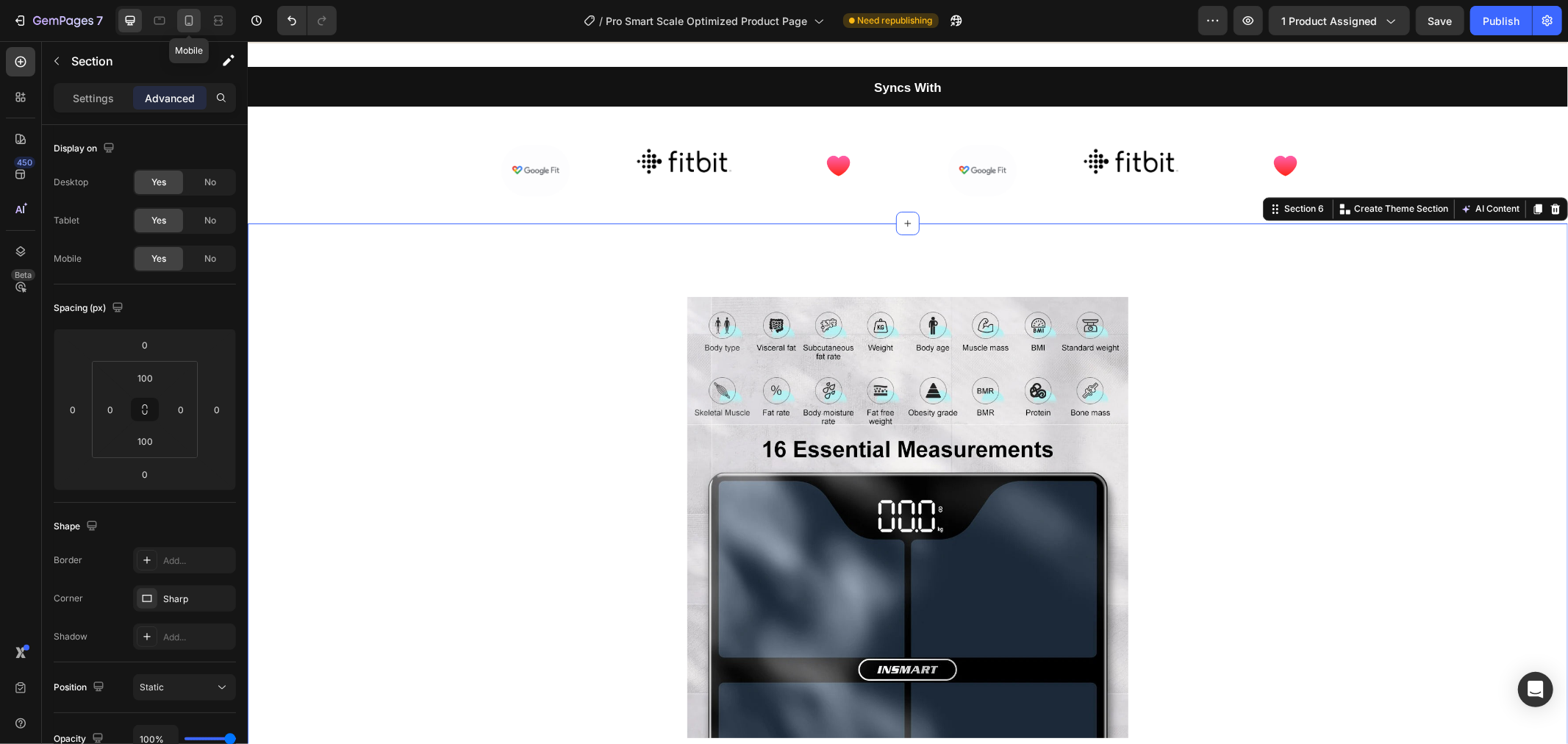 click 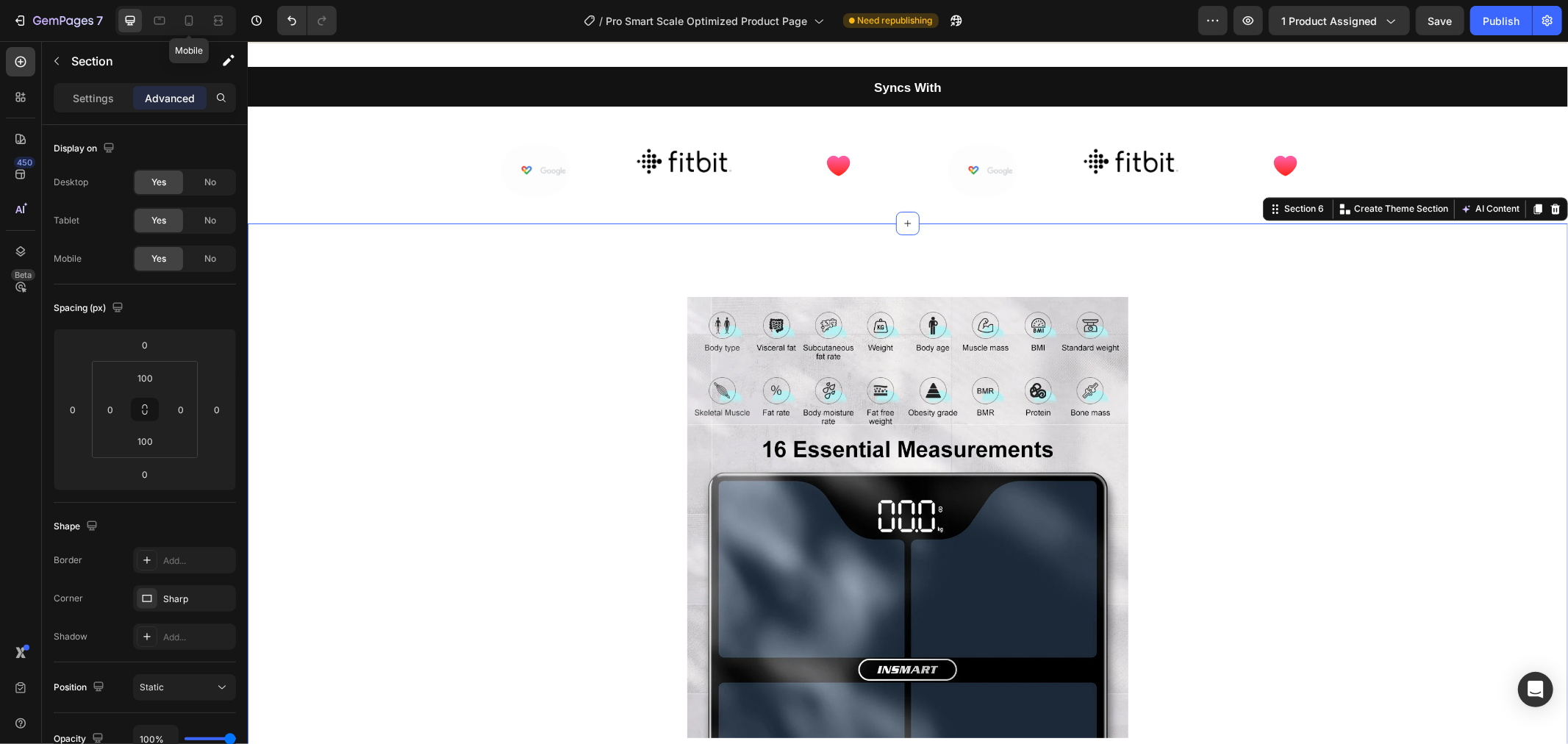 type on "25" 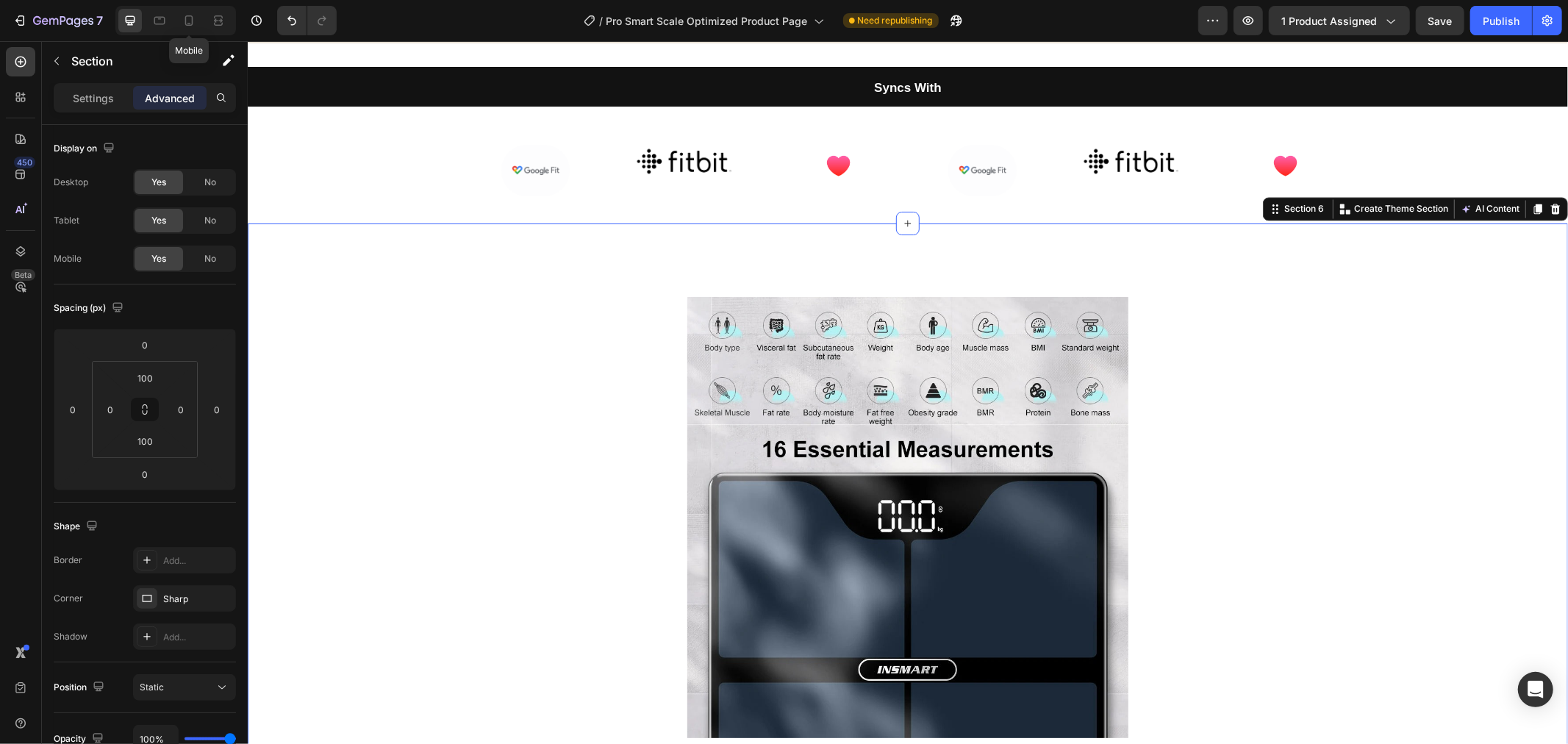 type on "0" 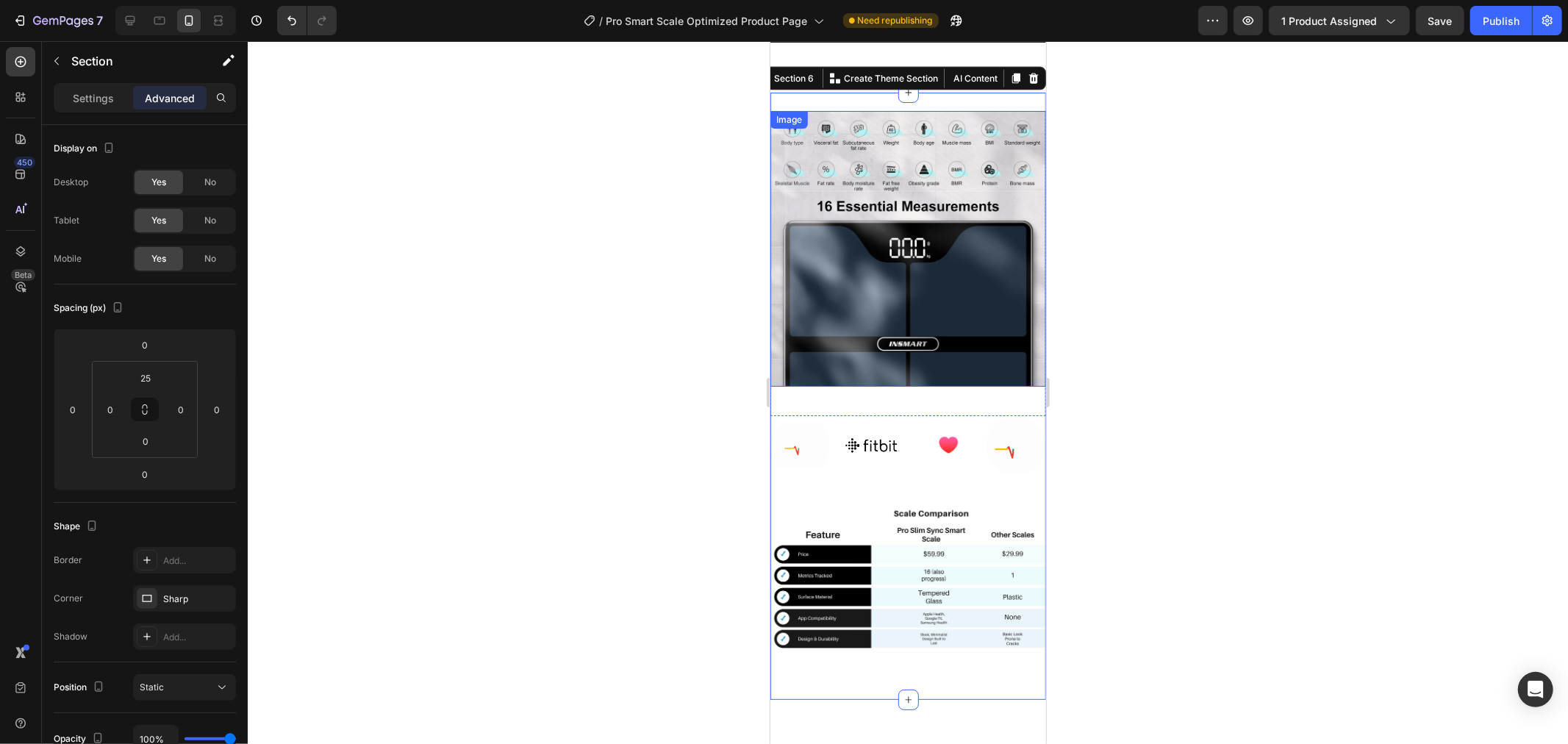 scroll, scrollTop: 2031, scrollLeft: 0, axis: vertical 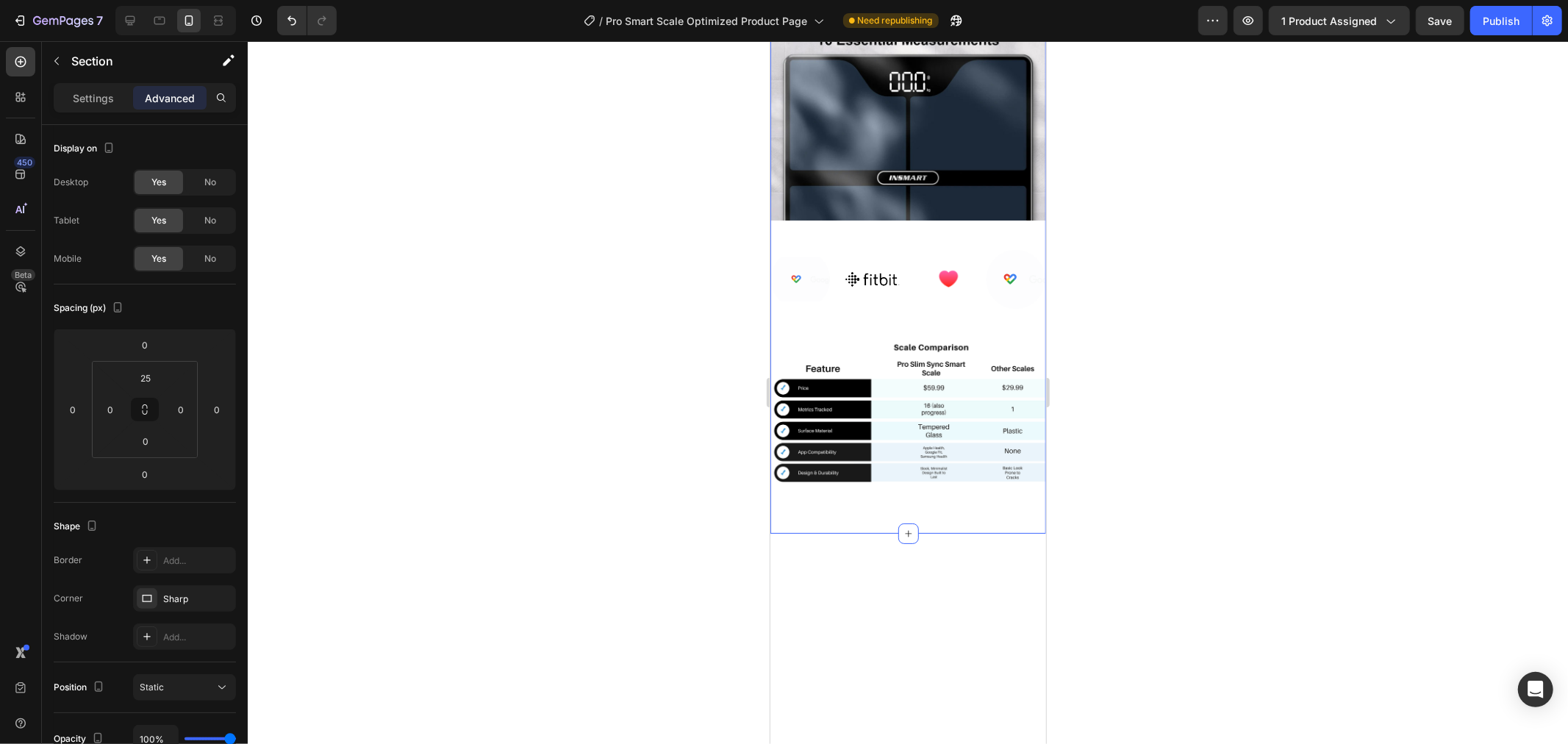 click 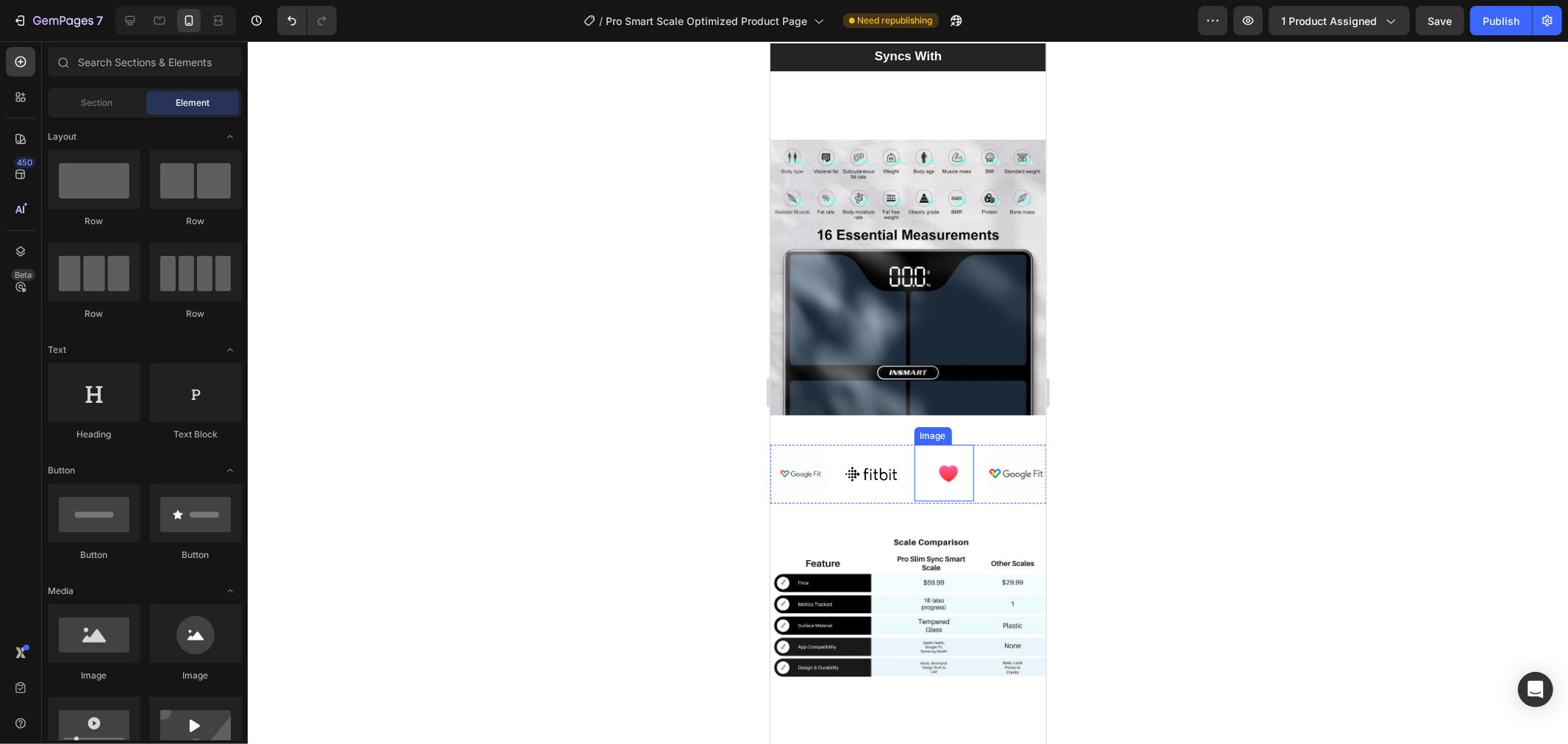 scroll, scrollTop: 2113, scrollLeft: 0, axis: vertical 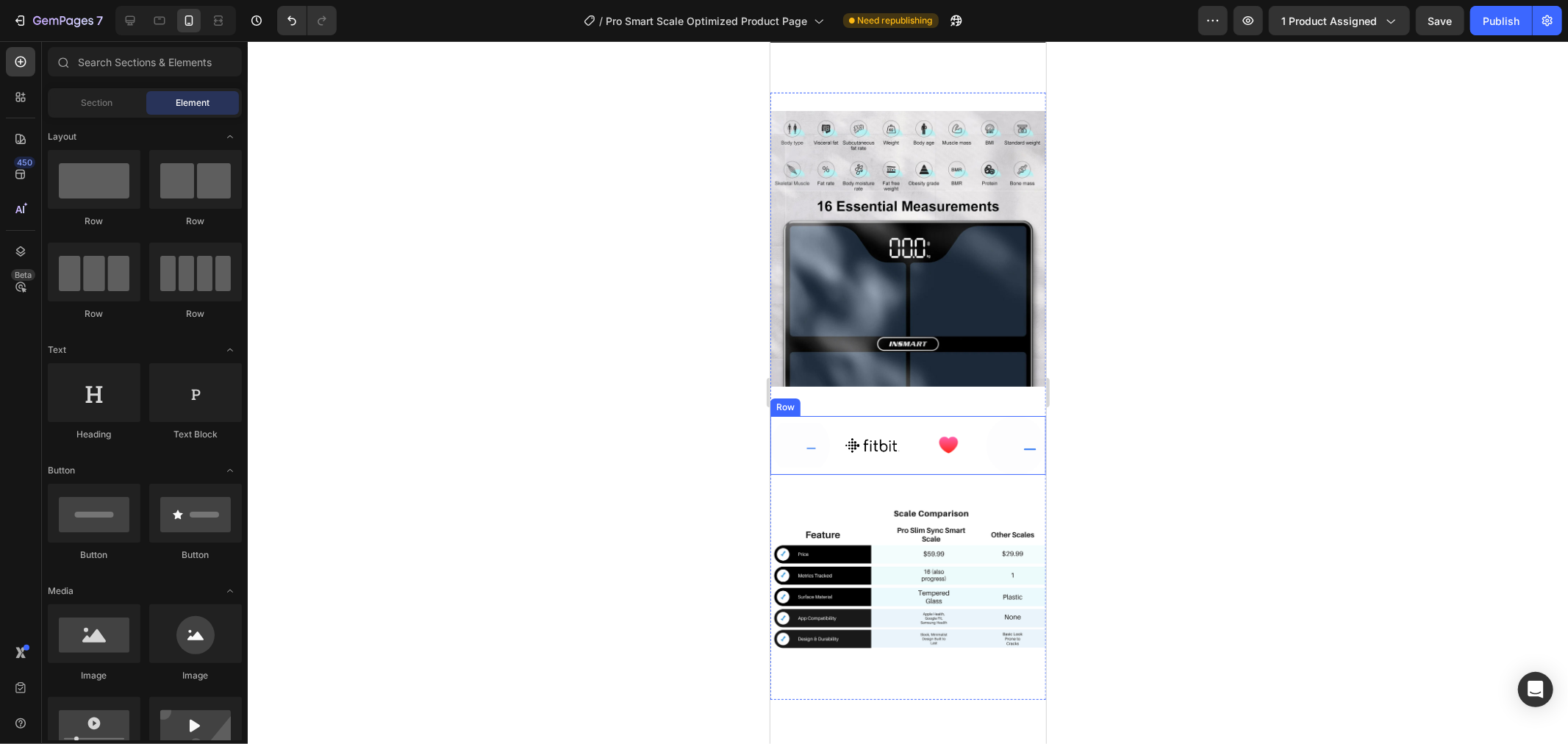 click on "Image Image Image Image Row" at bounding box center [907, 445] 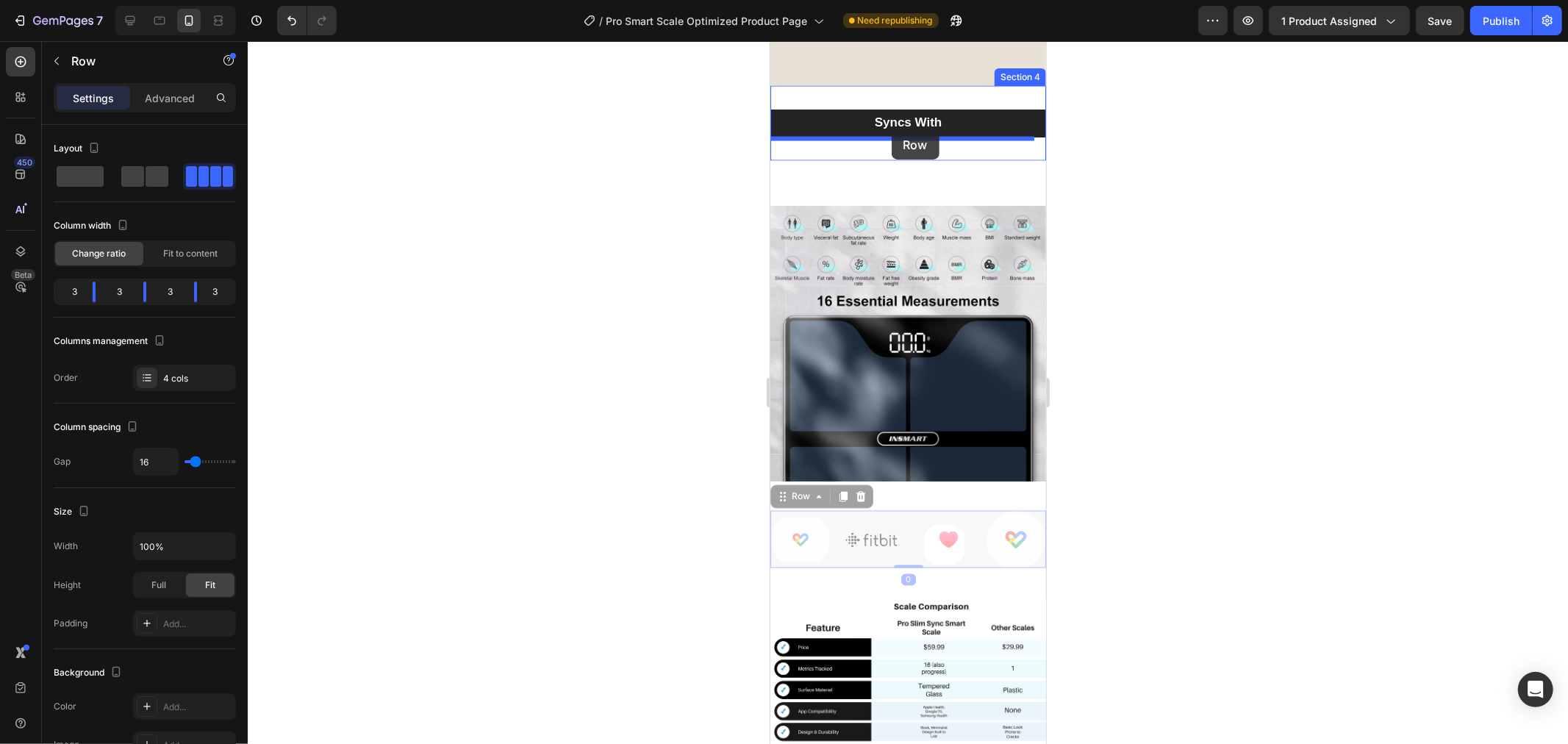 scroll, scrollTop: 2003, scrollLeft: 0, axis: vertical 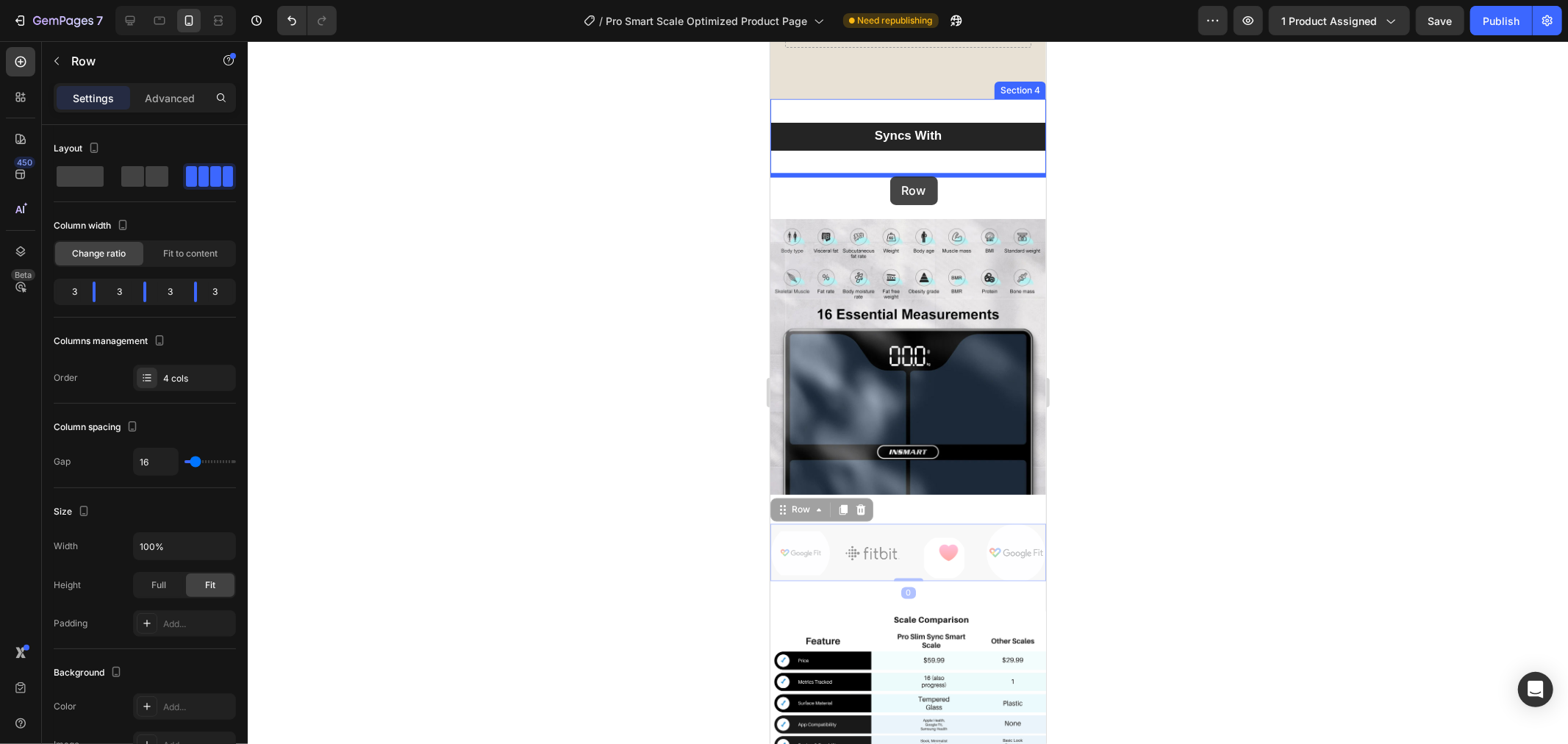 drag, startPoint x: 900, startPoint y: 452, endPoint x: 889, endPoint y: 177, distance: 275.21991 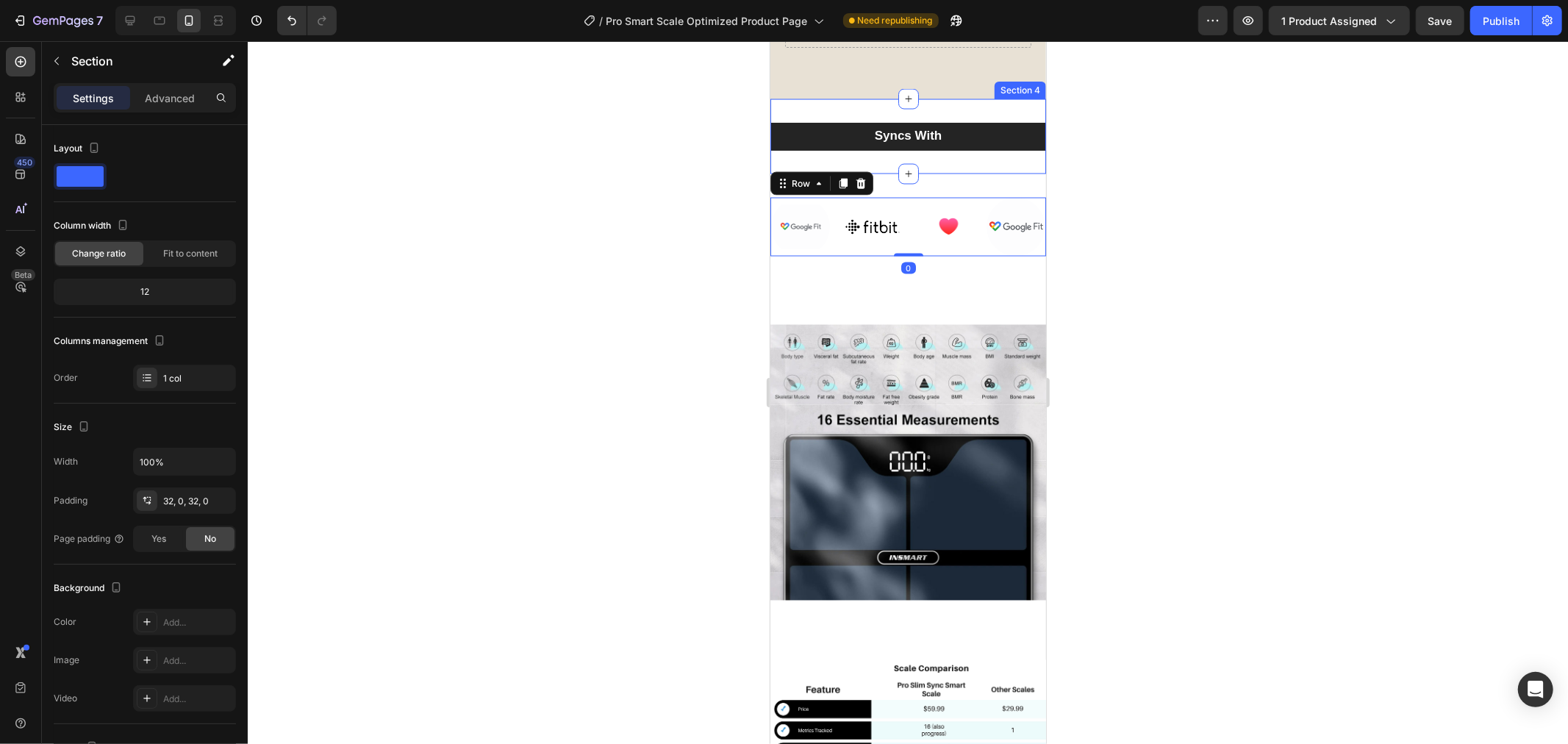 click on "Syncs With Heading Row Section 4" at bounding box center [907, 136] 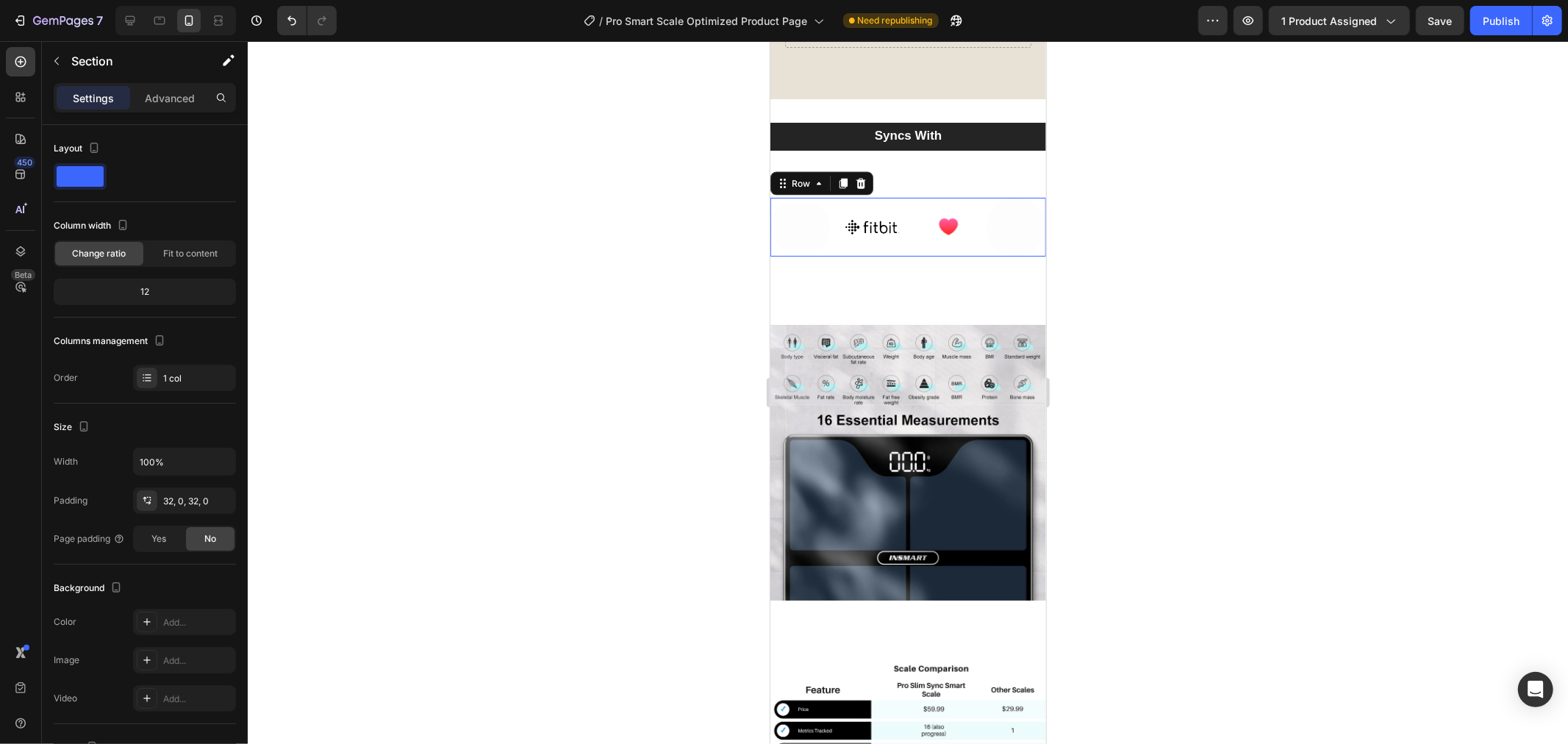 click on "Image Image Image Image Row   0" at bounding box center [907, 226] 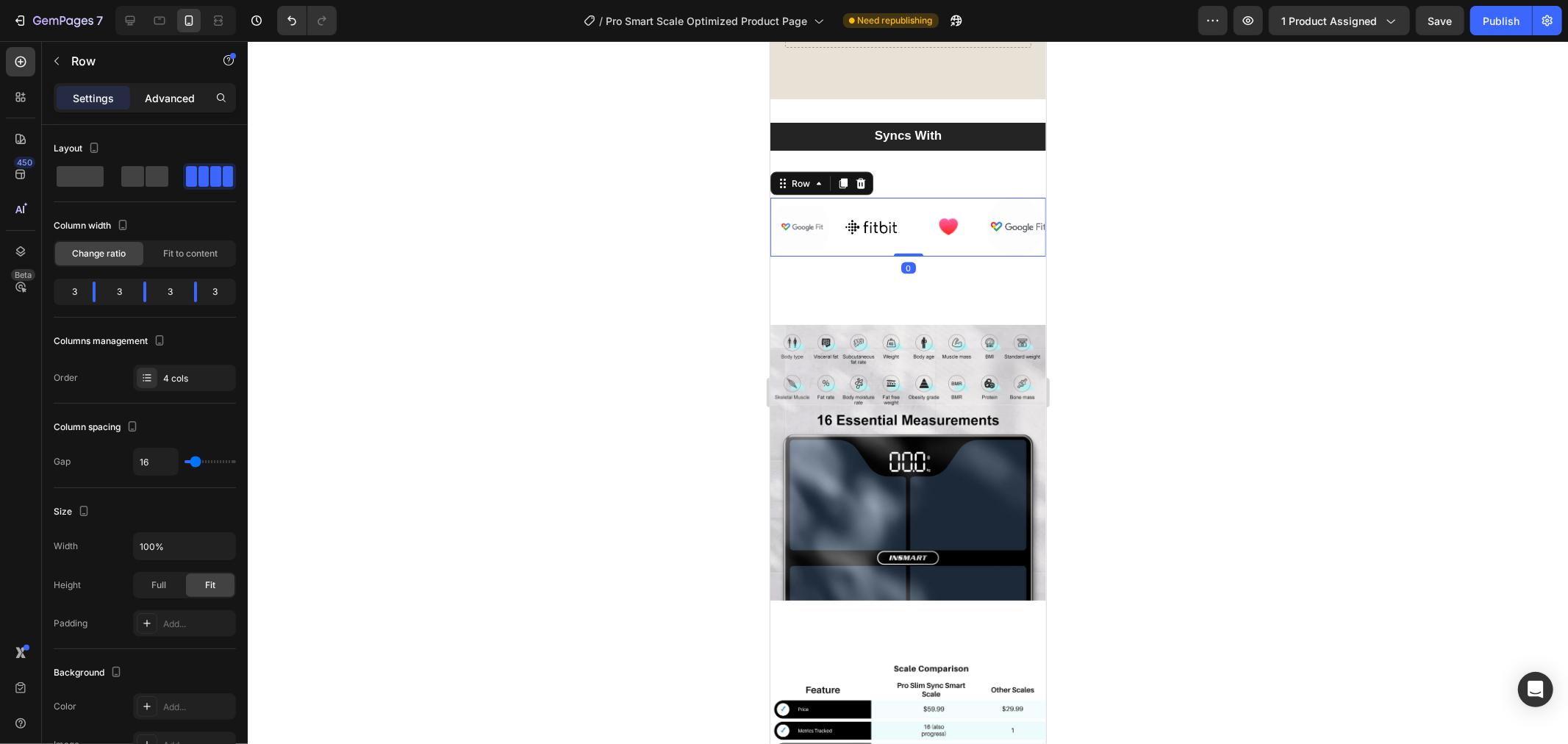 click on "Advanced" at bounding box center [170, 98] 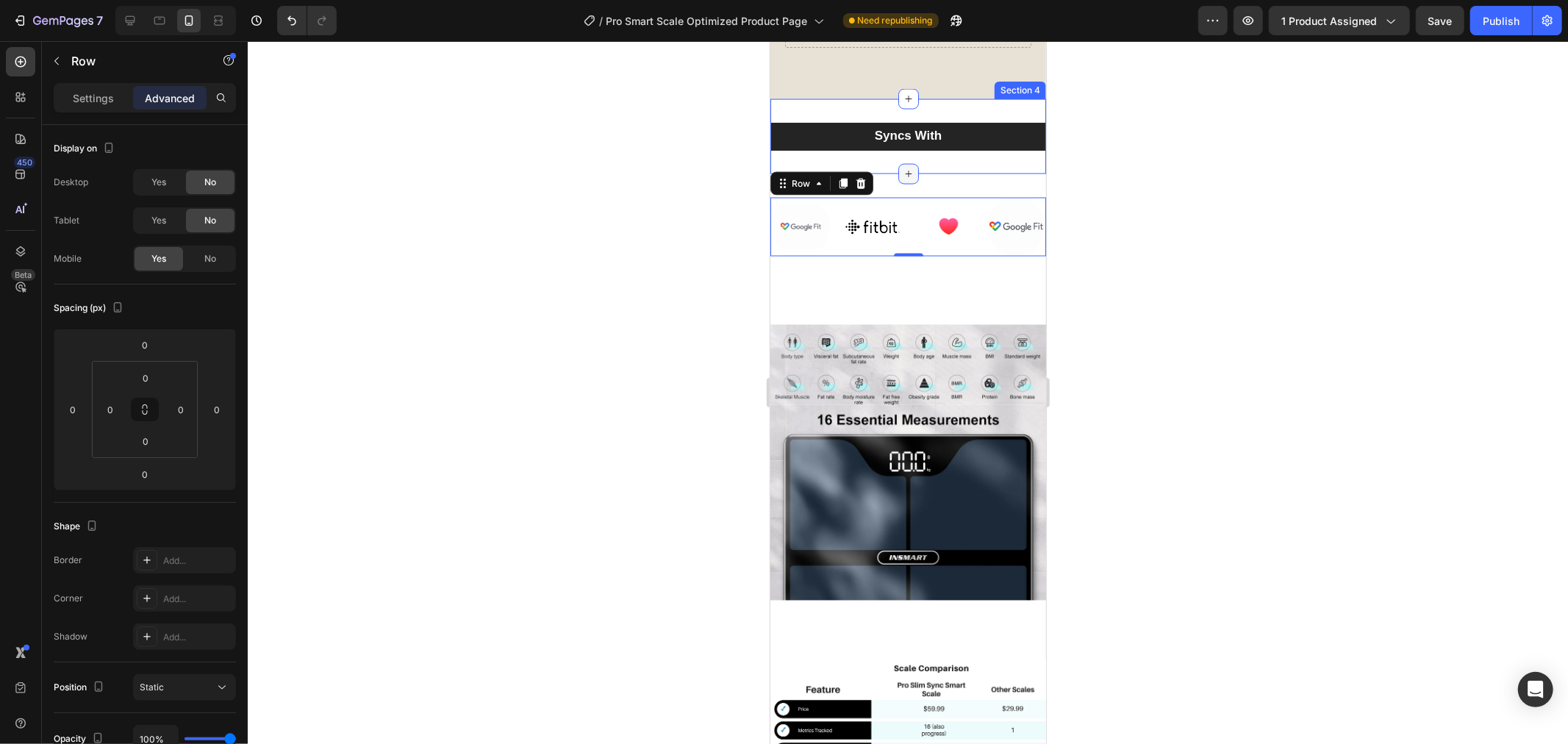 click at bounding box center (908, 174) 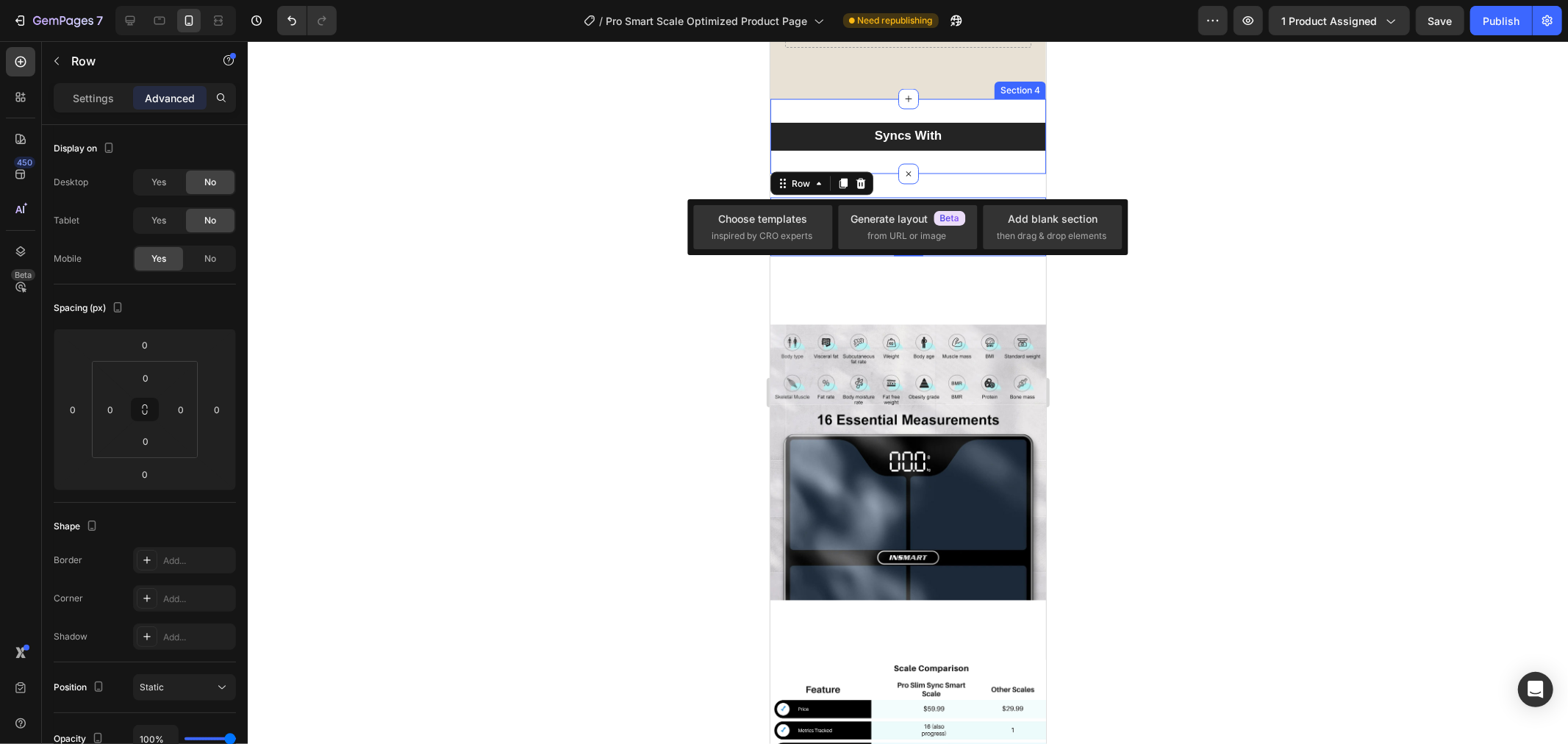 click on "Syncs With Heading Row Section 4" at bounding box center [907, 136] 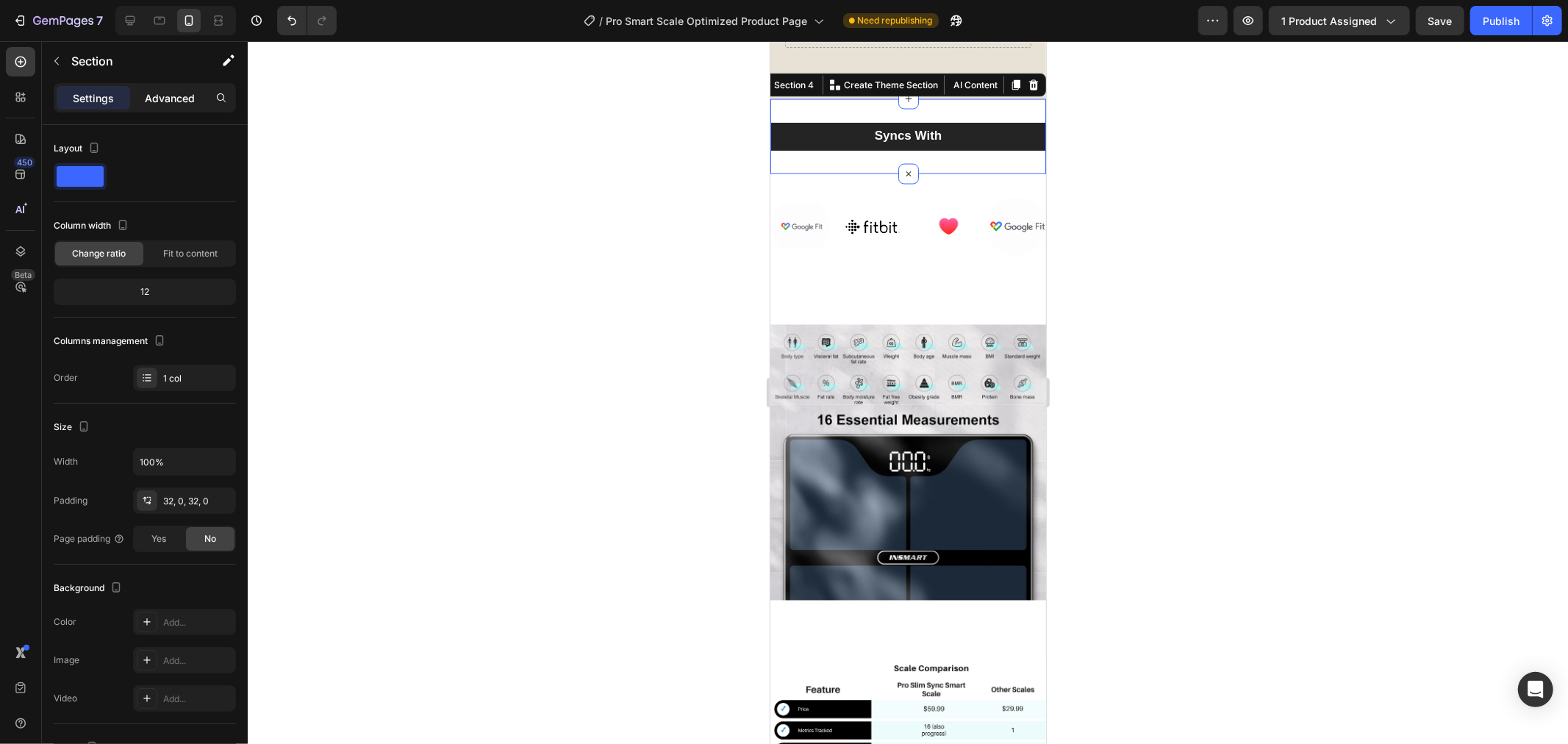 click on "Advanced" at bounding box center [170, 98] 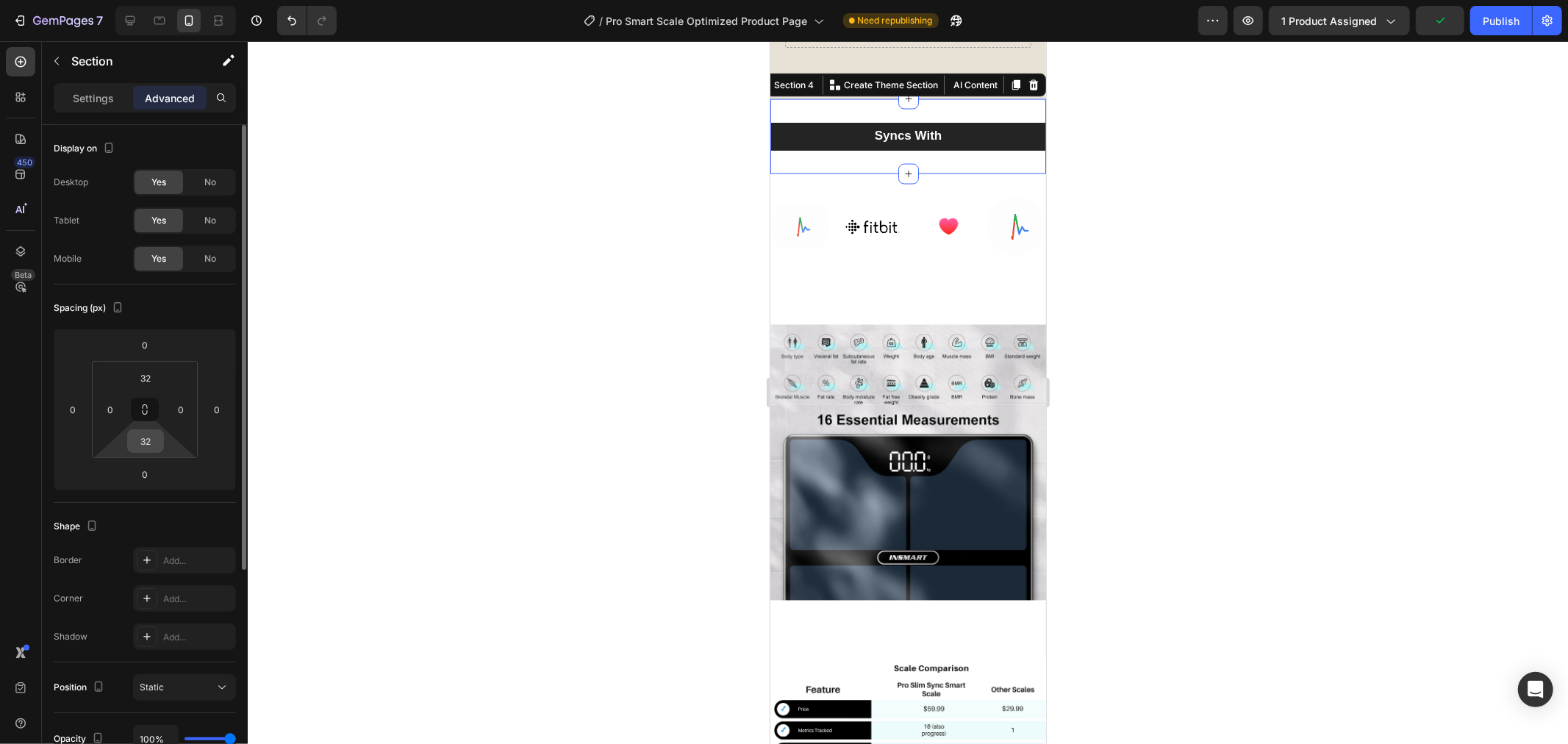 click on "32" at bounding box center (146, 441) 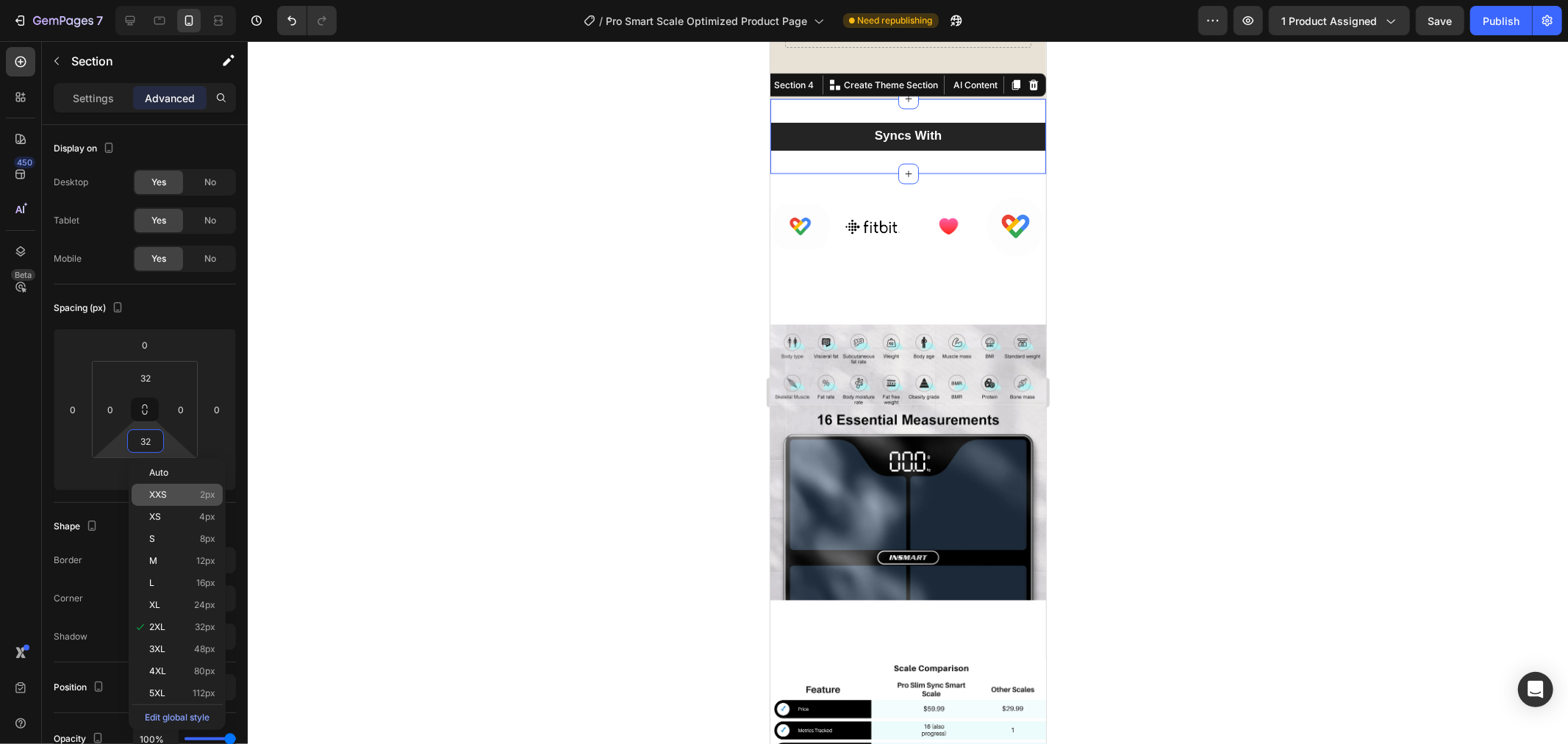 type on "2" 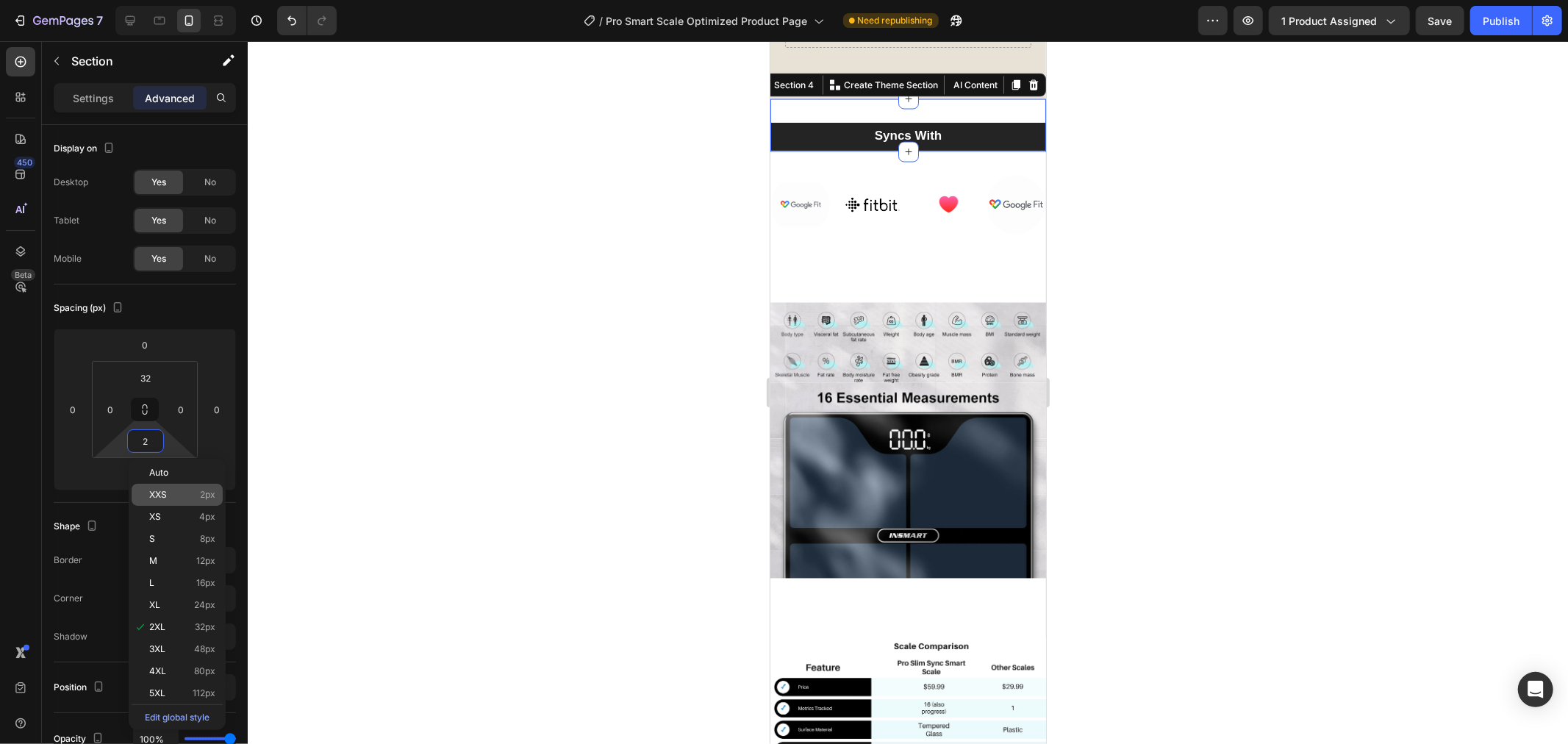 click on "XXS 2px" 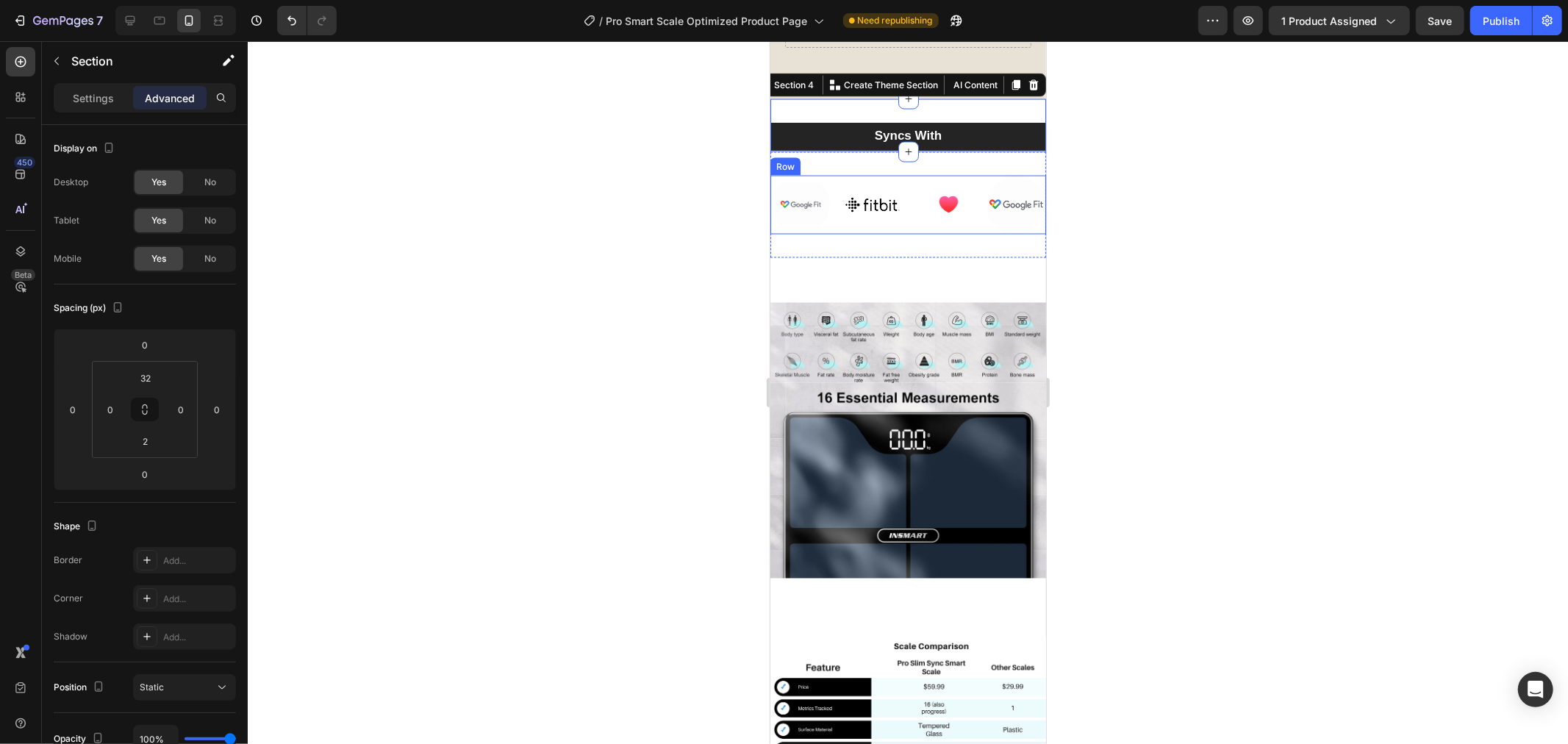 click on "Image Image Image Image Row" at bounding box center (907, 204) 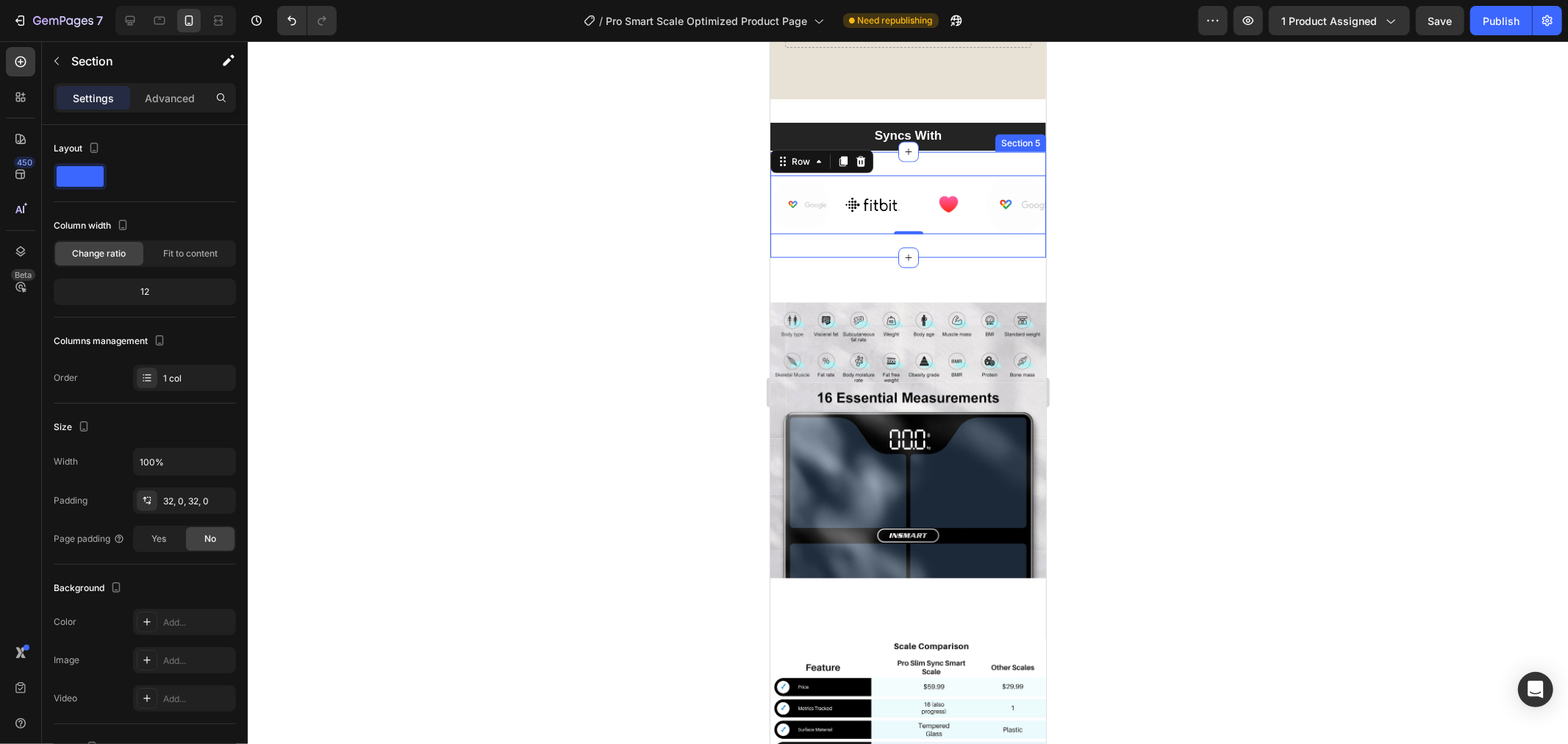 click on "Image Image Image Image Row   0 Section 5" at bounding box center [907, 204] 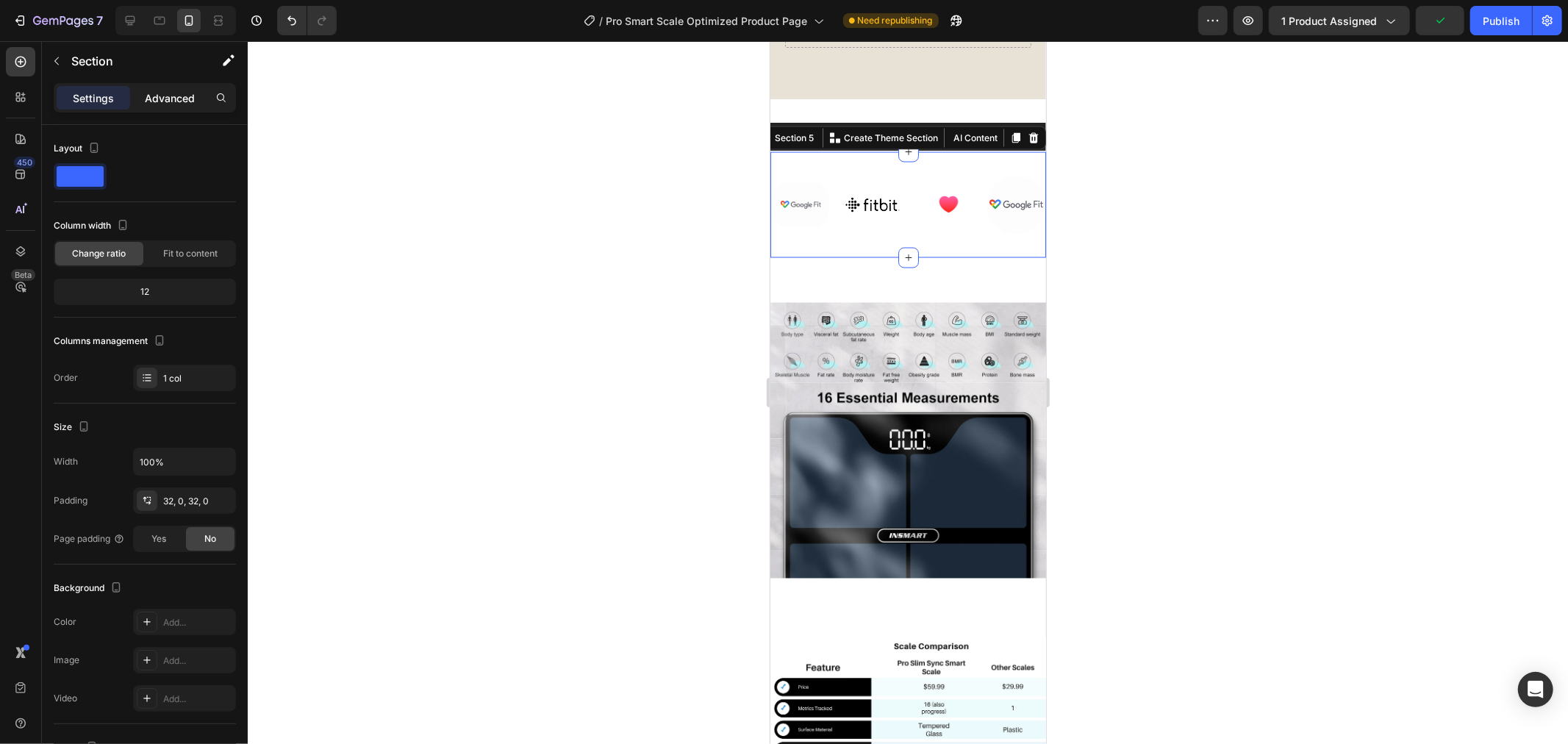 click on "Advanced" at bounding box center [170, 98] 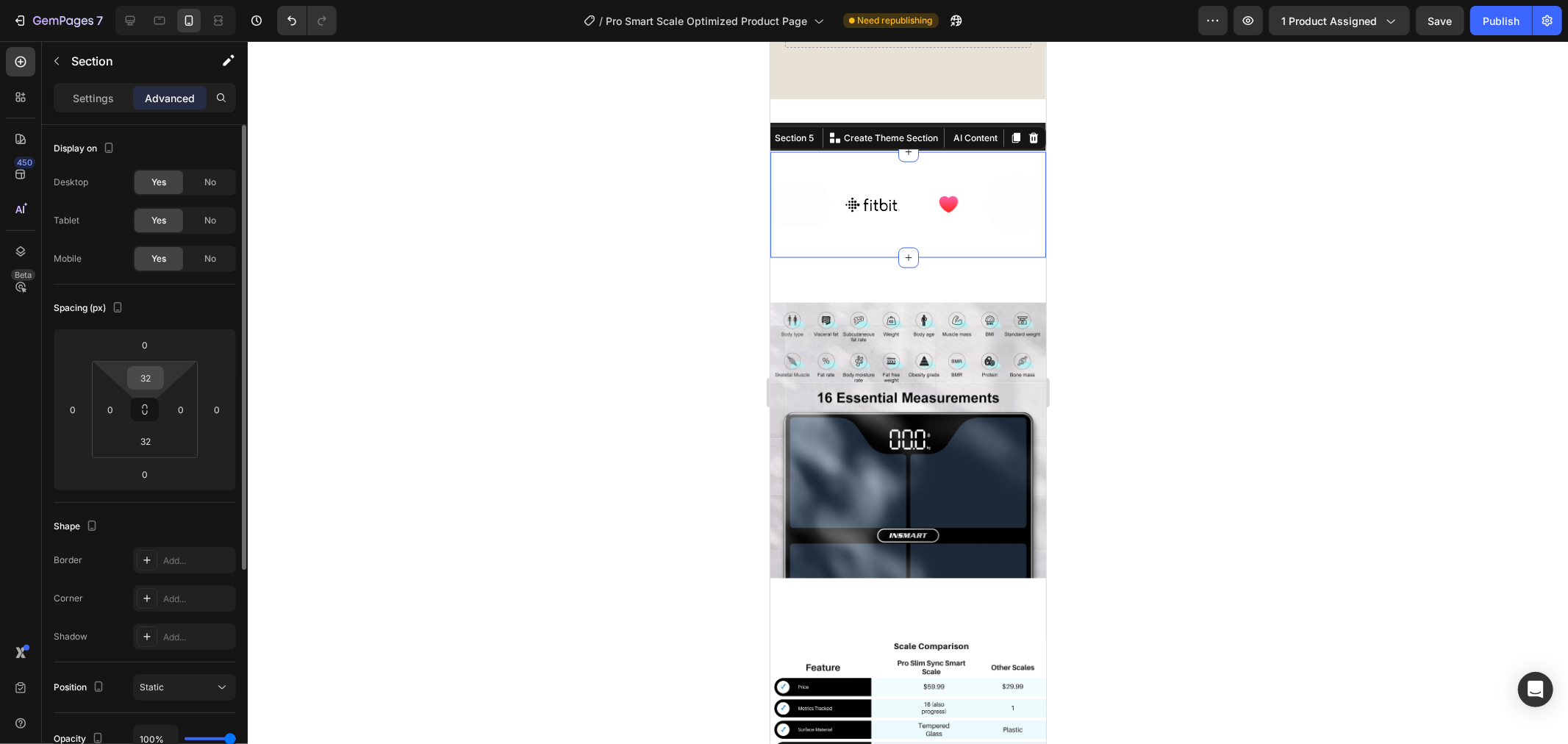 click on "32" at bounding box center (146, 378) 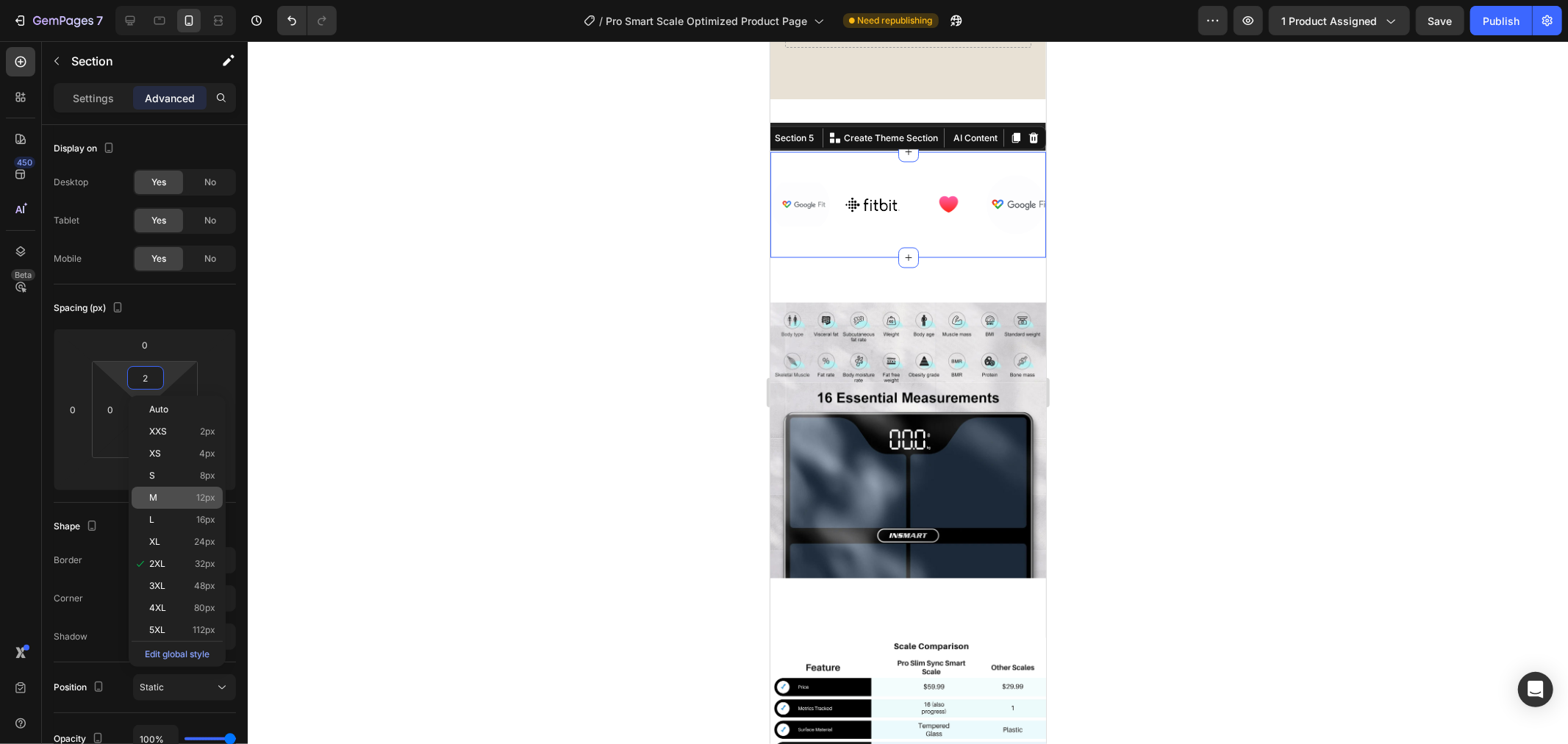 click on "12px" at bounding box center [206, 498] 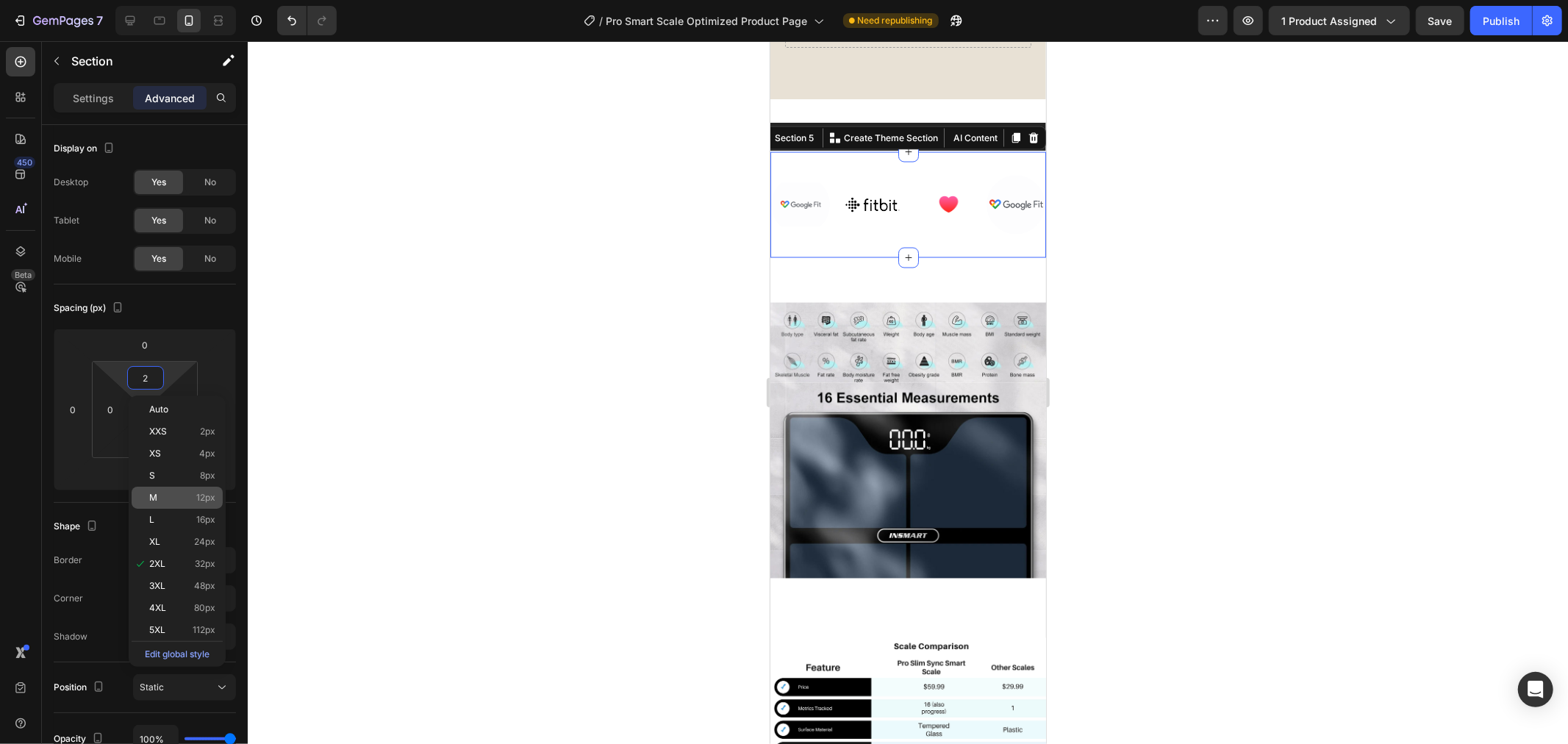 type on "12" 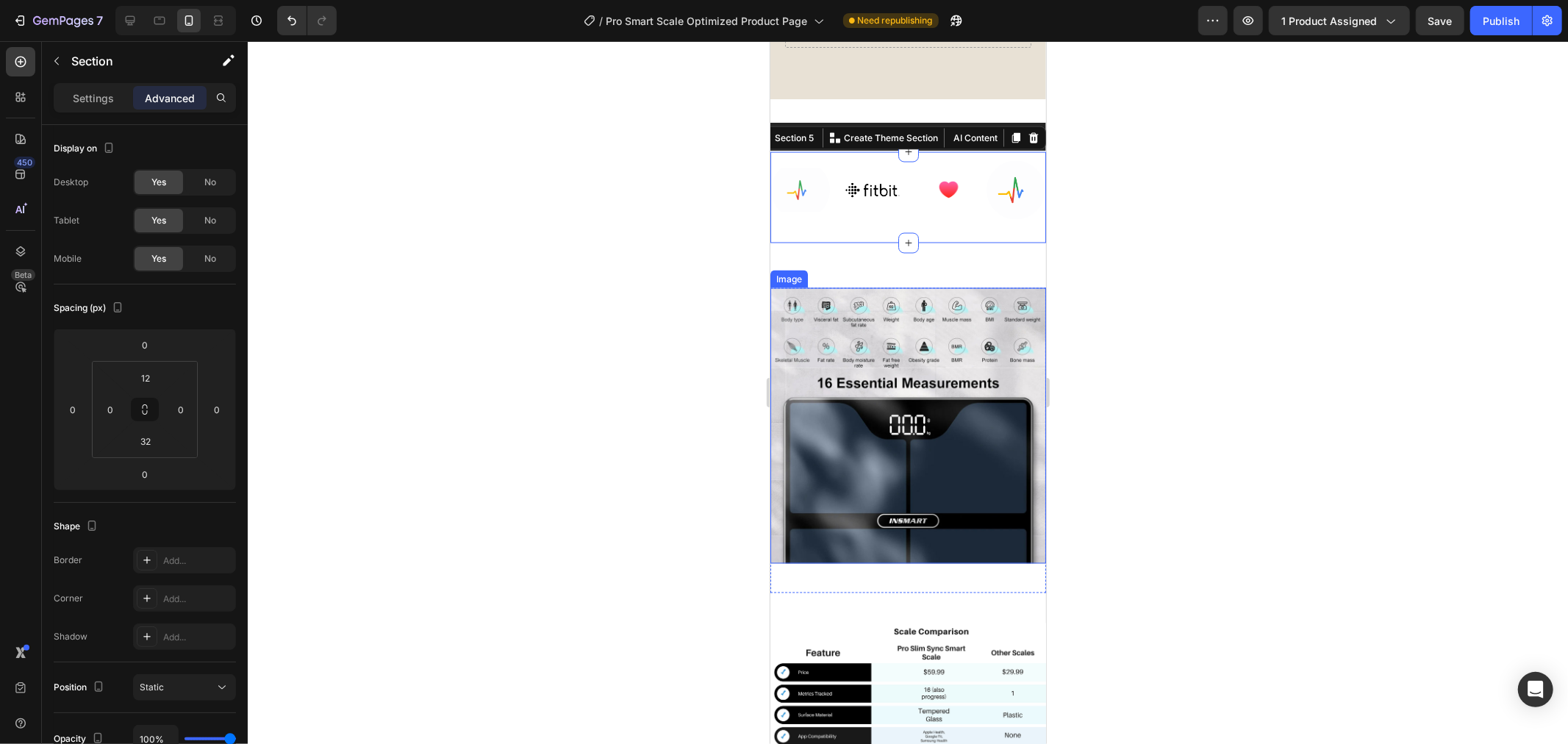 click 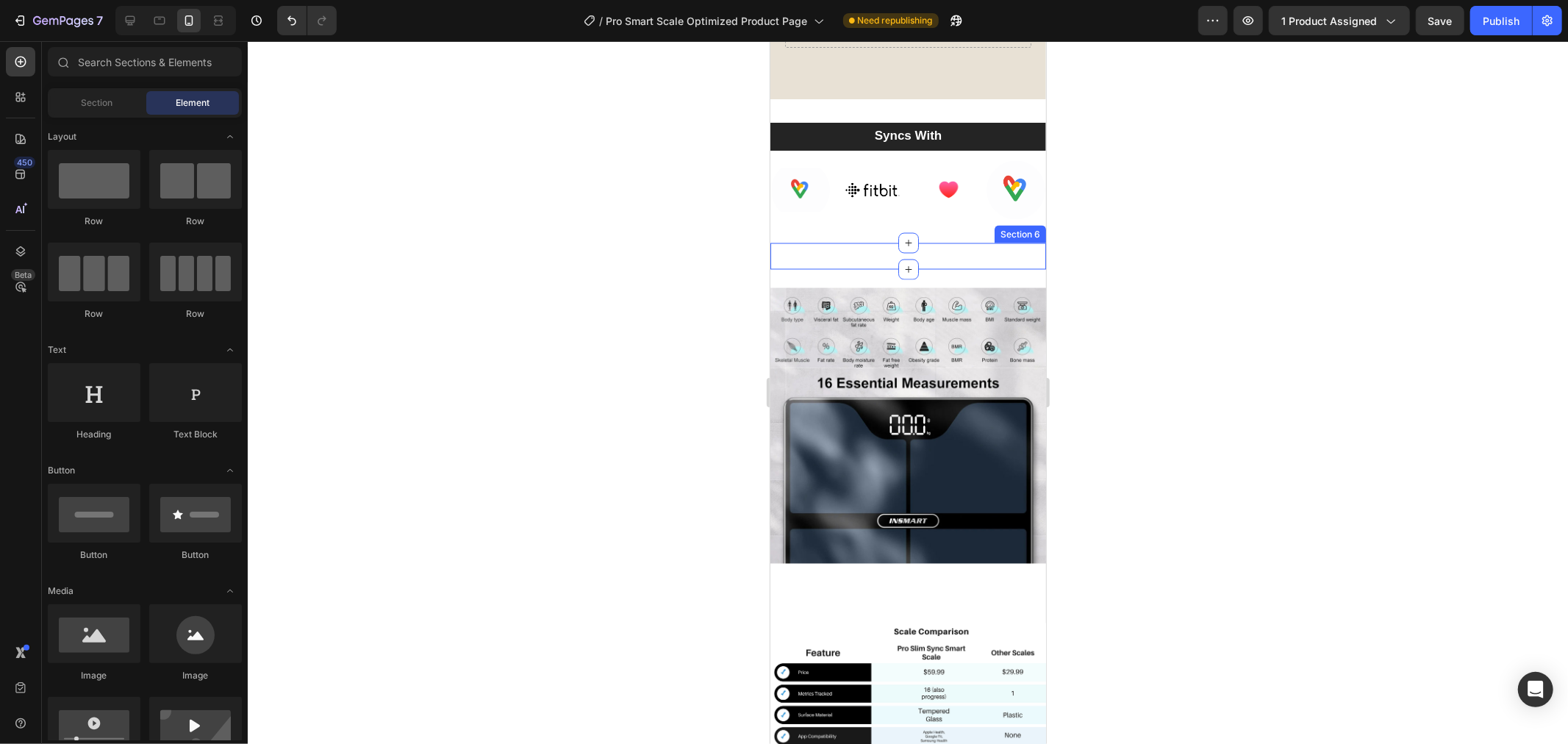 click on "Image Image Image Image Image Image Row Section 6" at bounding box center (907, 256) 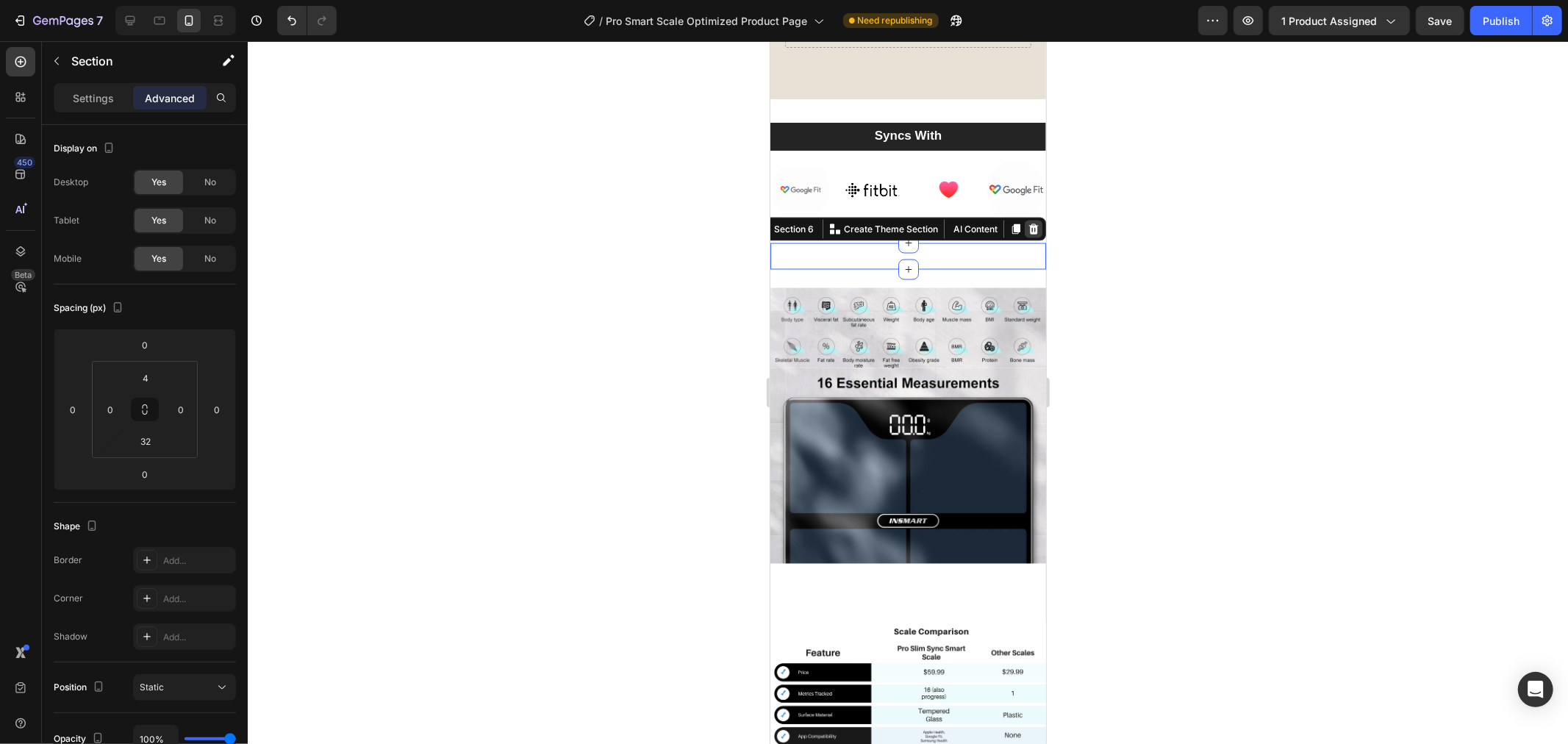 click 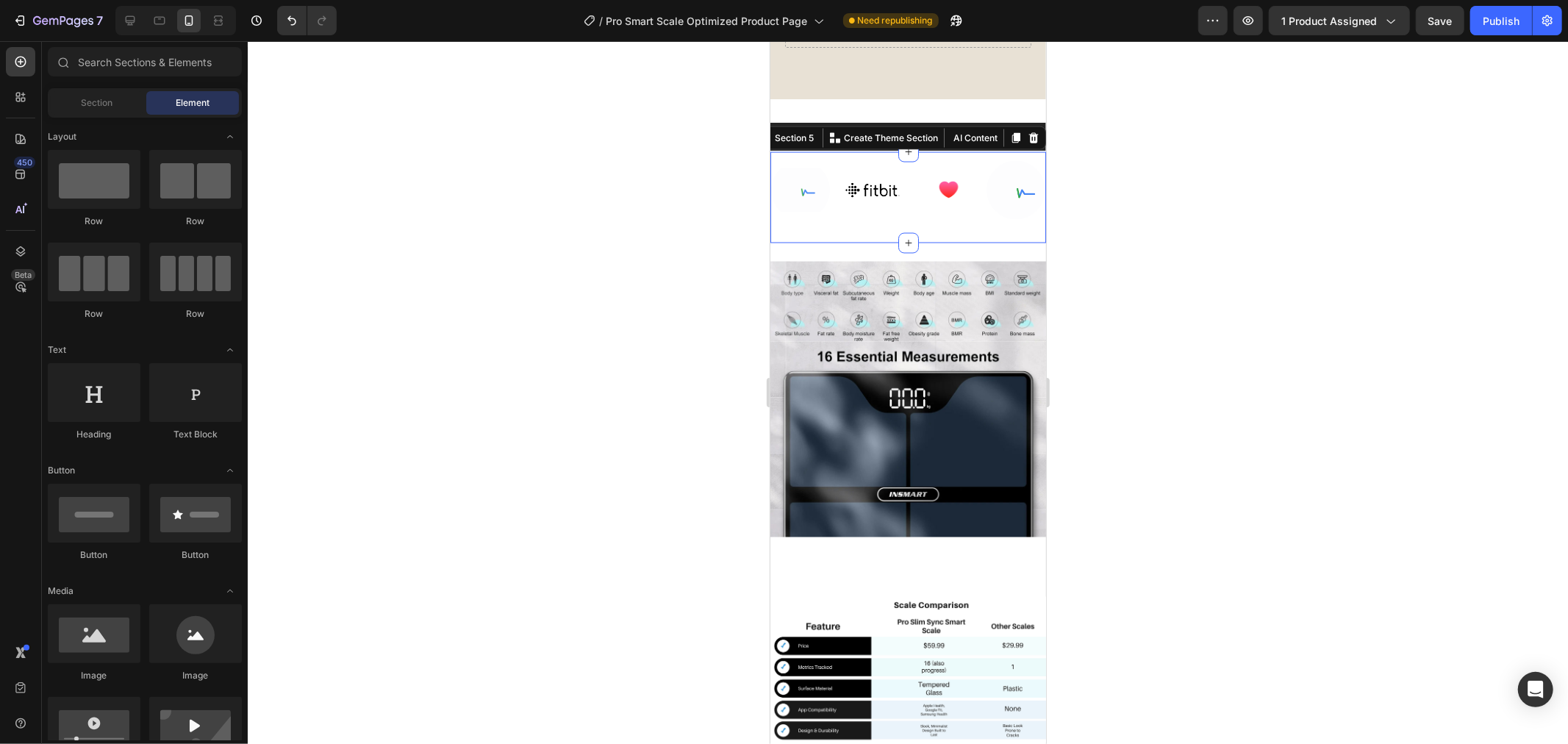 click on "Image Image Image Image Row Section 5   You can create reusable sections Create Theme Section AI Content Write with GemAI What would you like to describe here? Tone and Voice Persuasive Product Pro Slim-Sync Smart Body Scale Show more Generate" at bounding box center (907, 197) 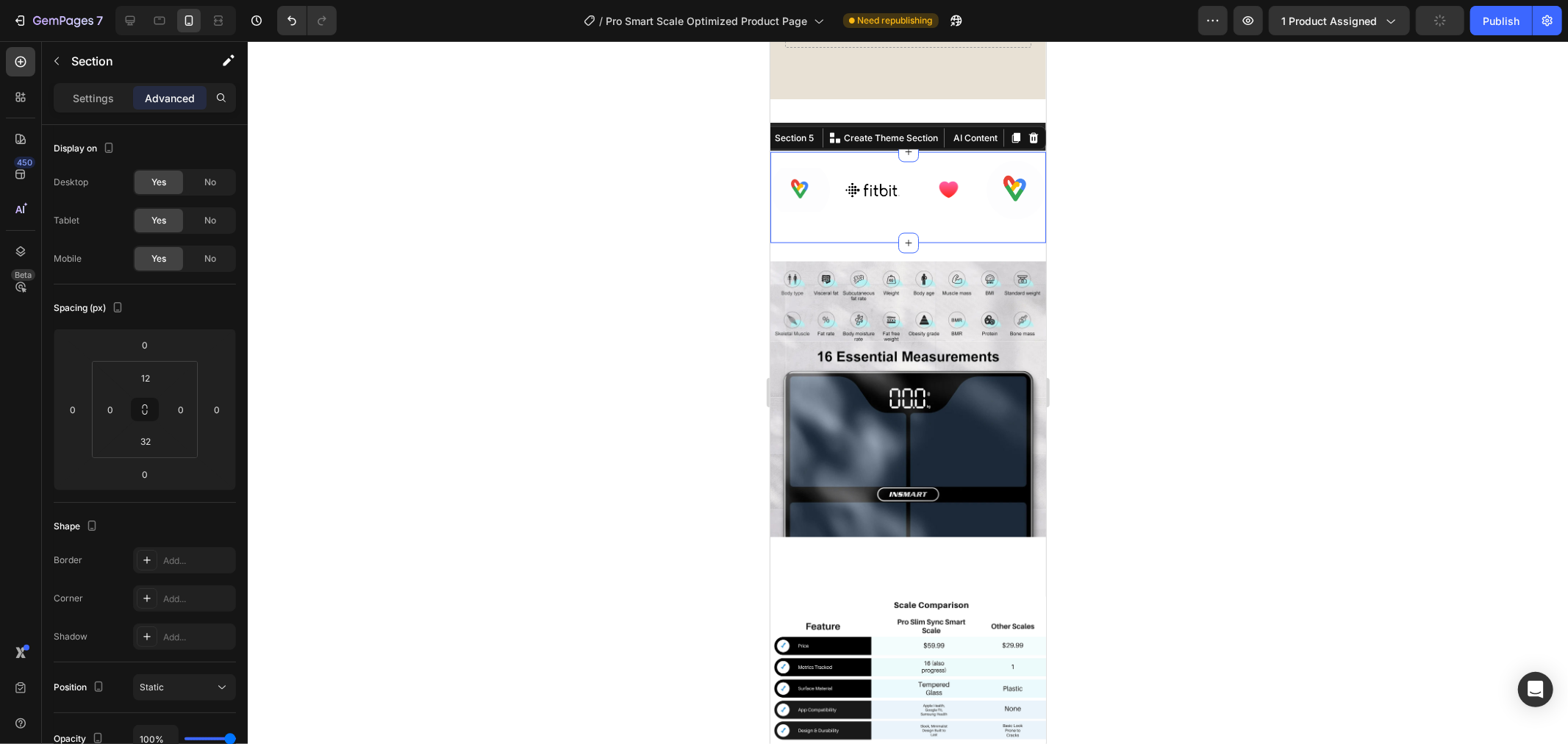 click 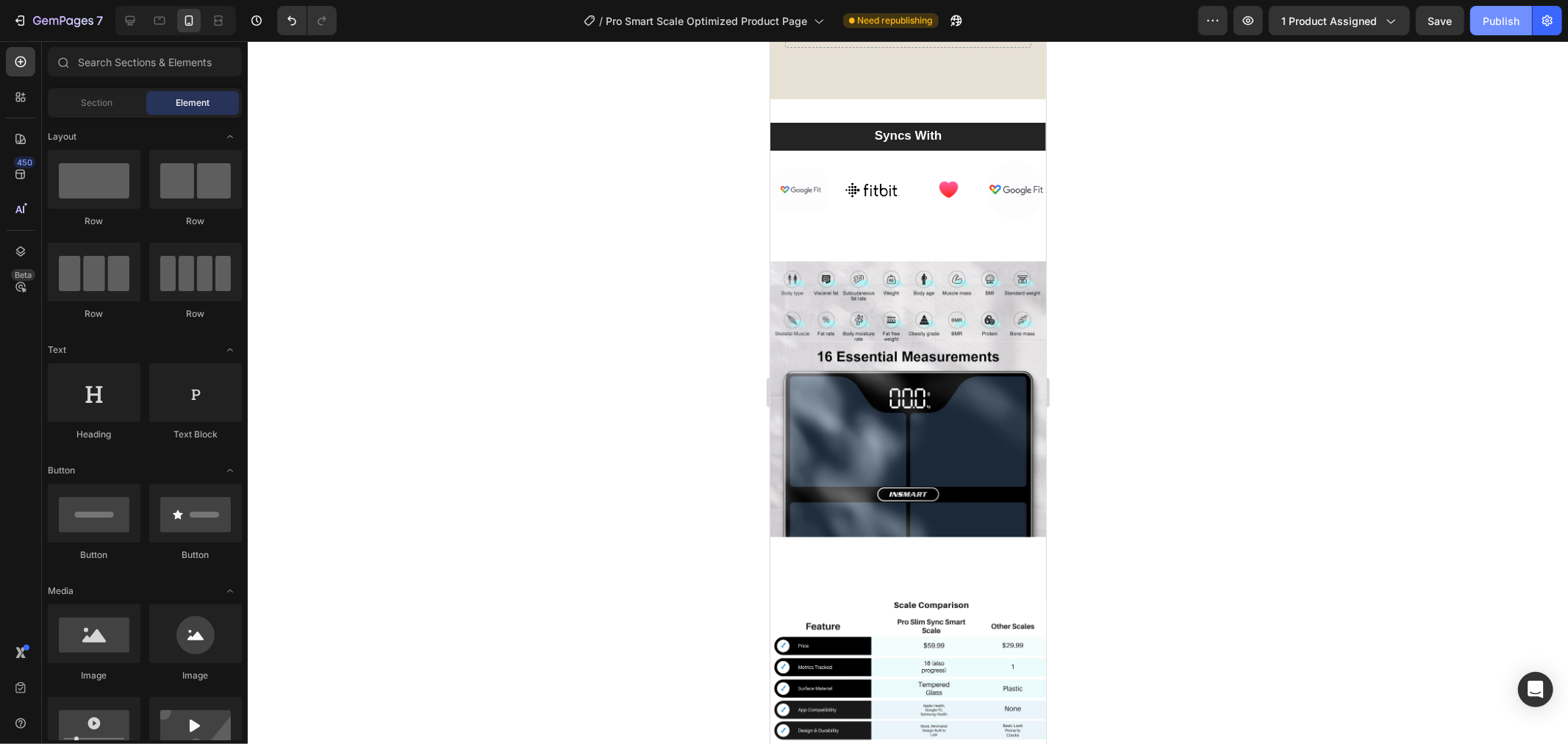 click on "Publish" 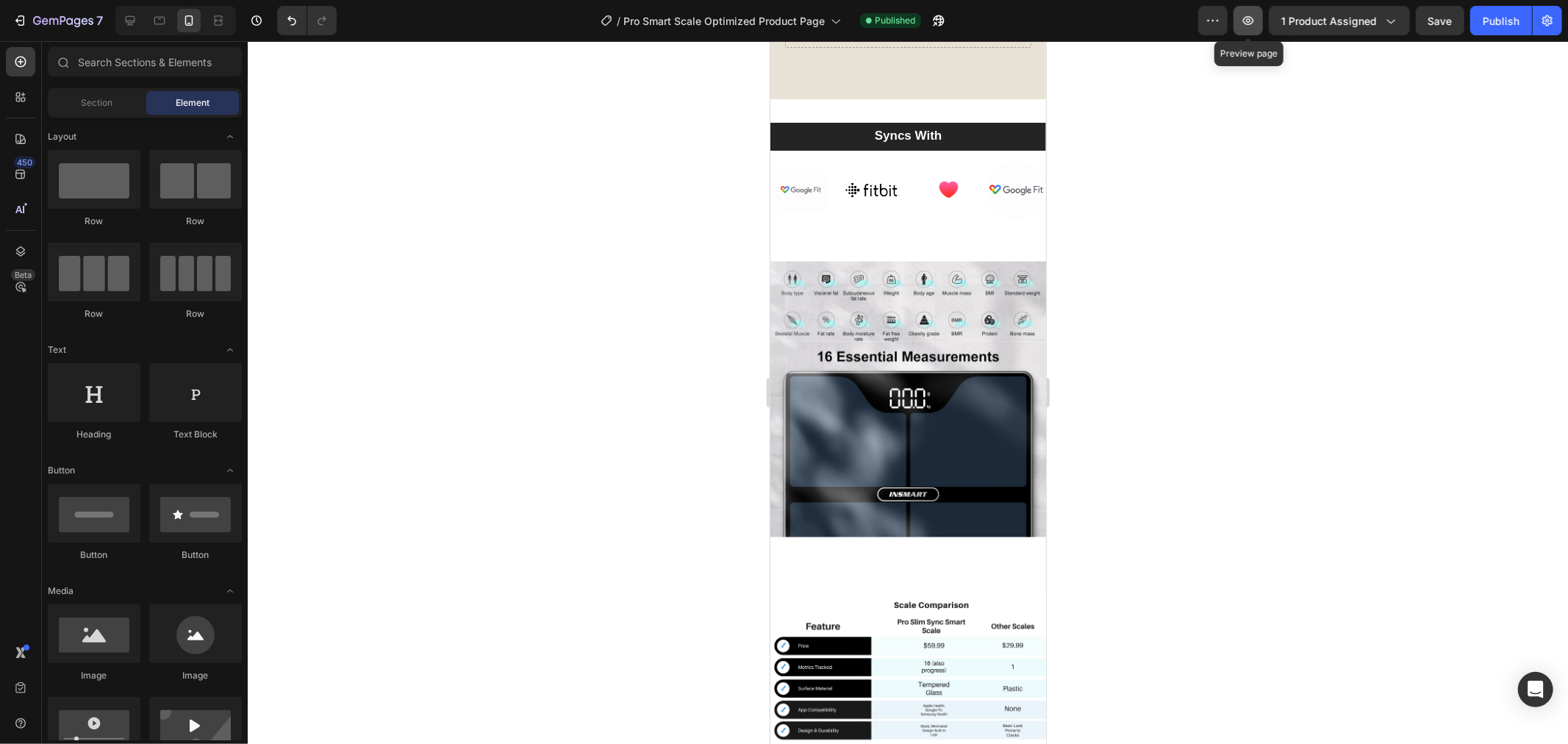 click 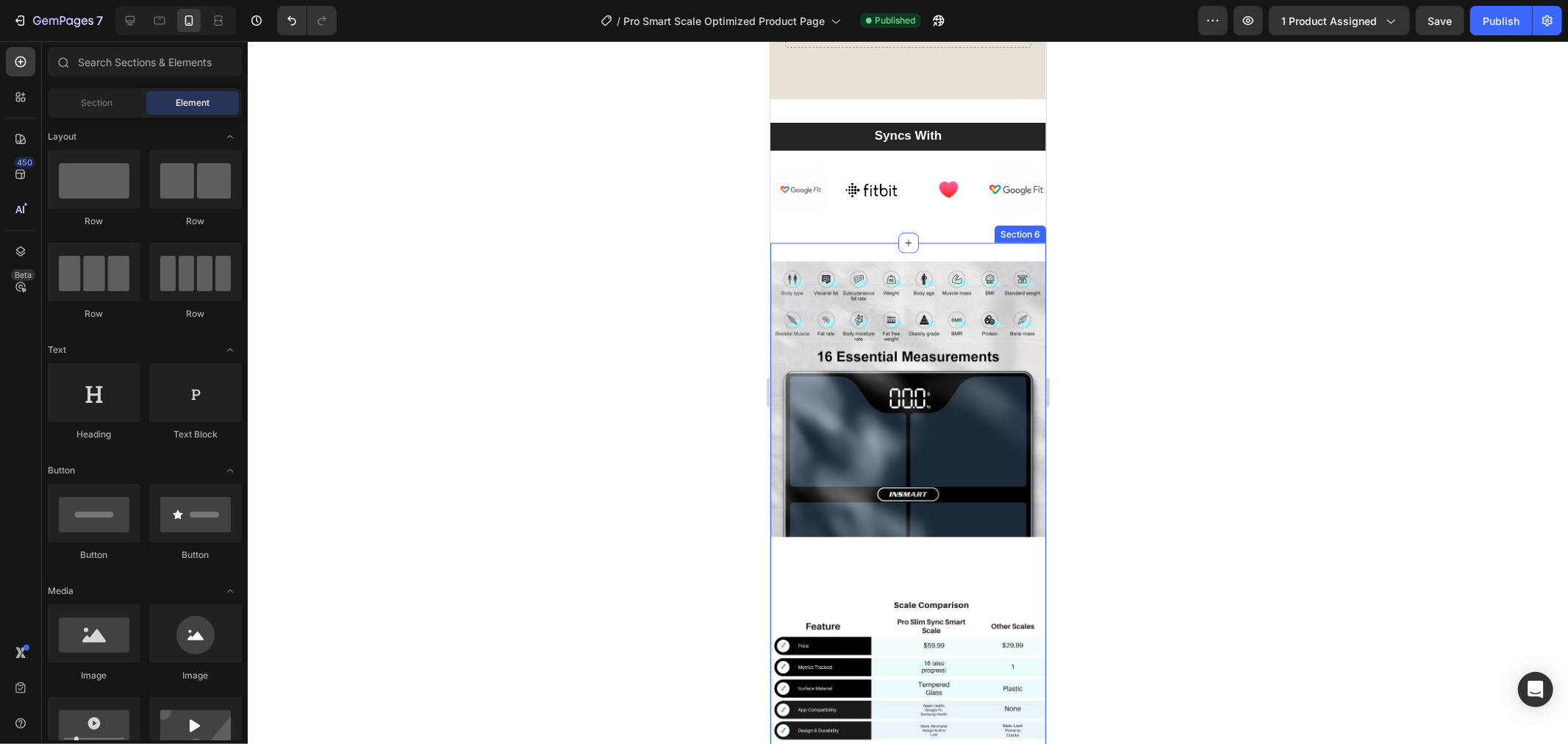 click on "Image Image Row Image Section 6" at bounding box center [907, 517] 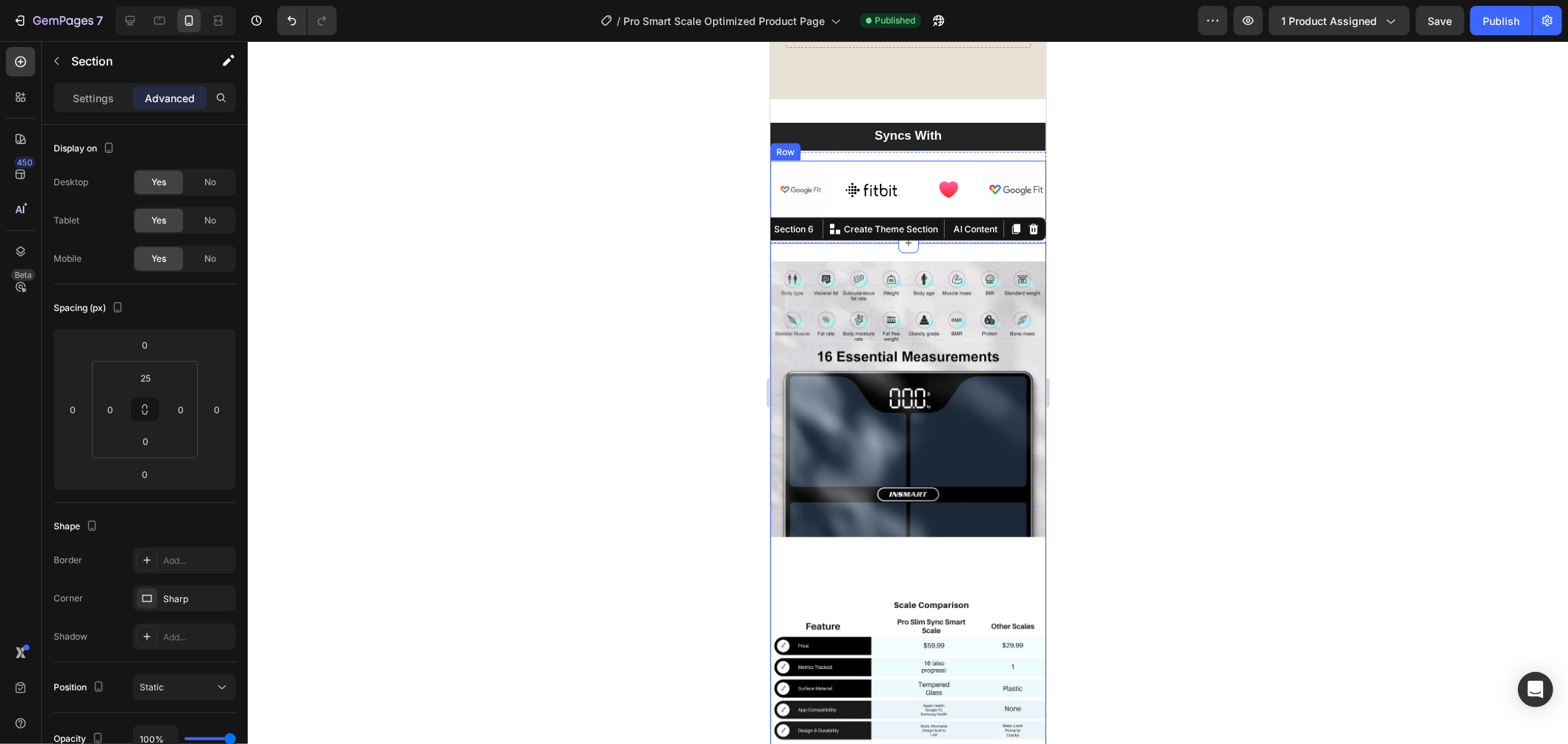 click on "Image Image Image Image Row" at bounding box center (907, 190) 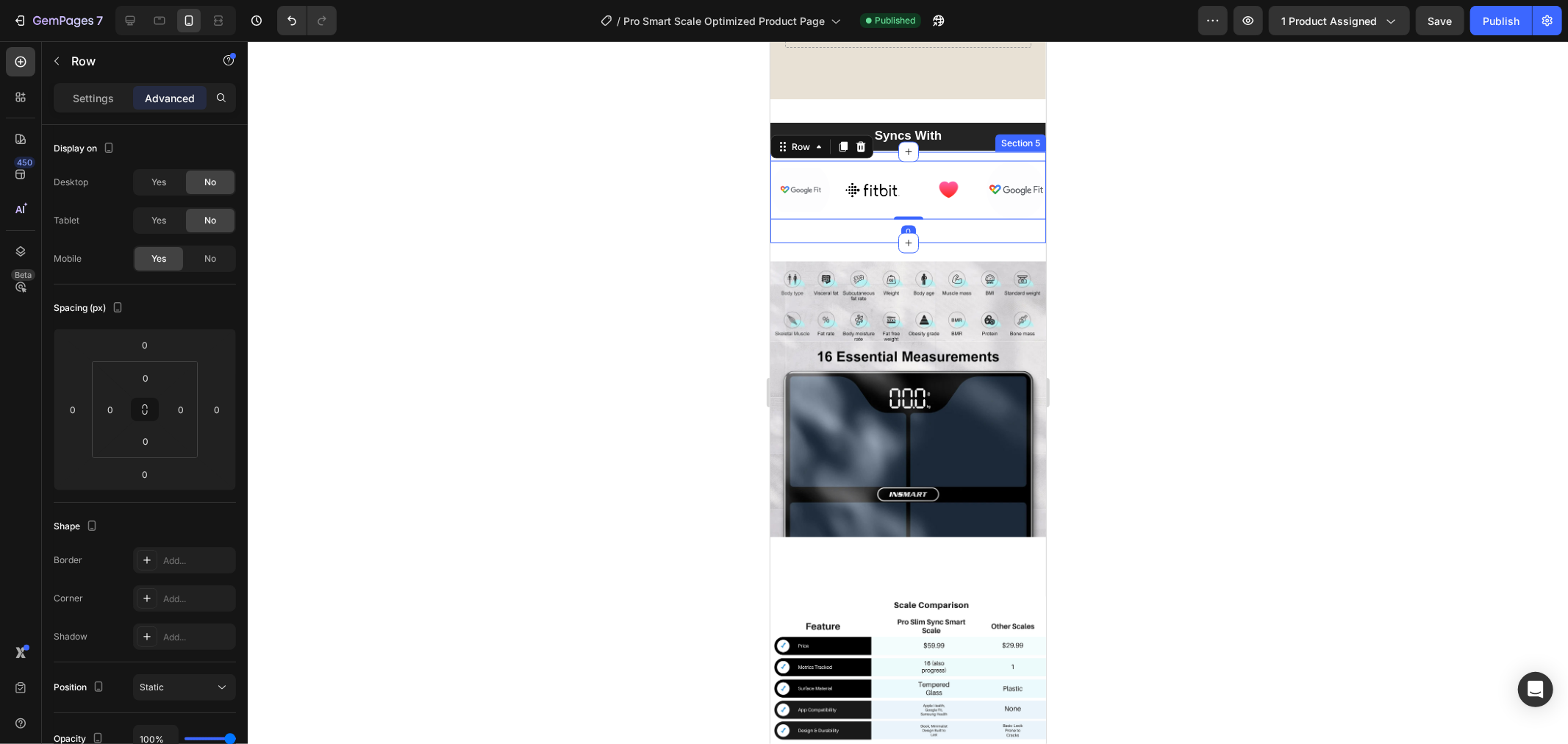 click on "Image Image Image Image Row   0 Section 5" at bounding box center [907, 197] 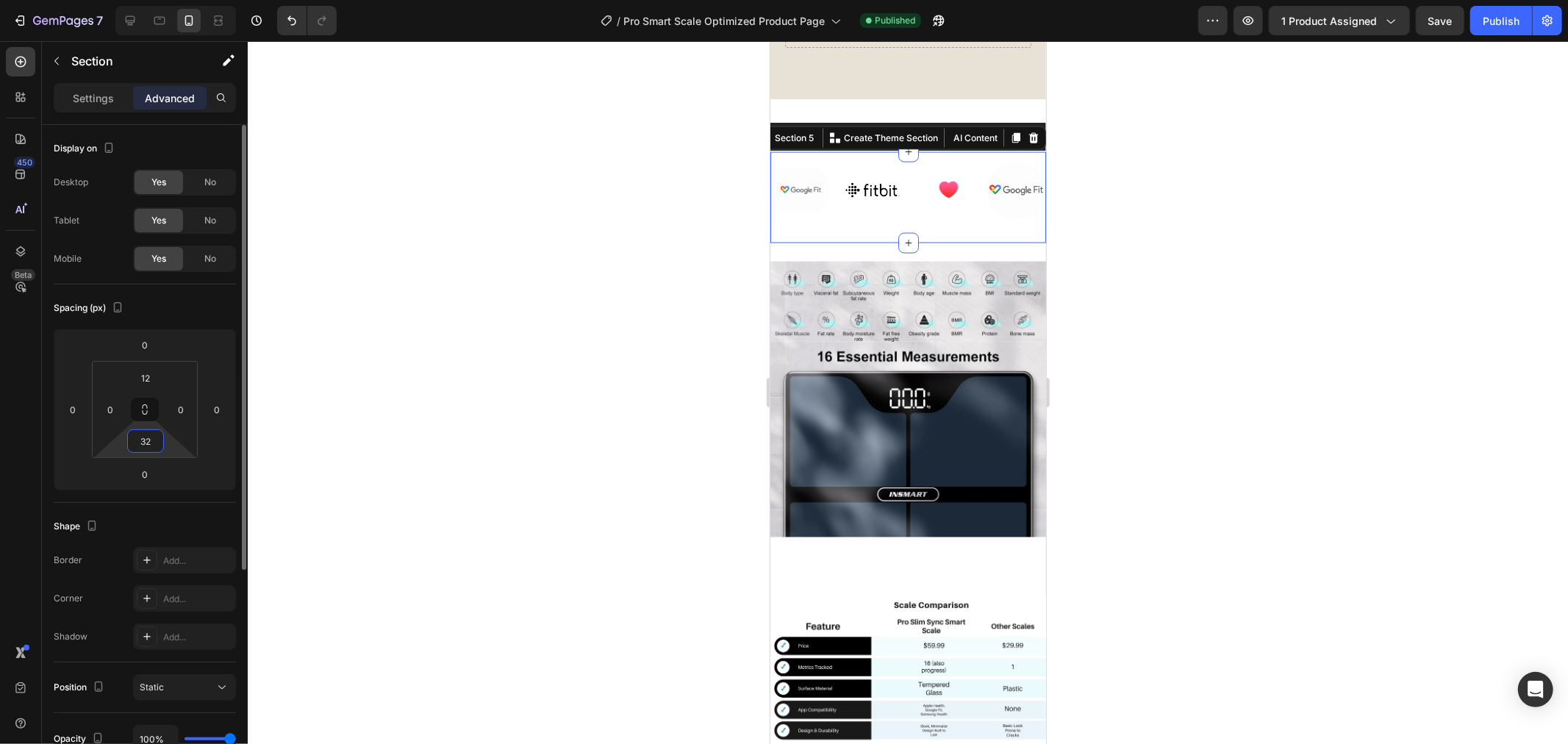 click on "32" at bounding box center (146, 441) 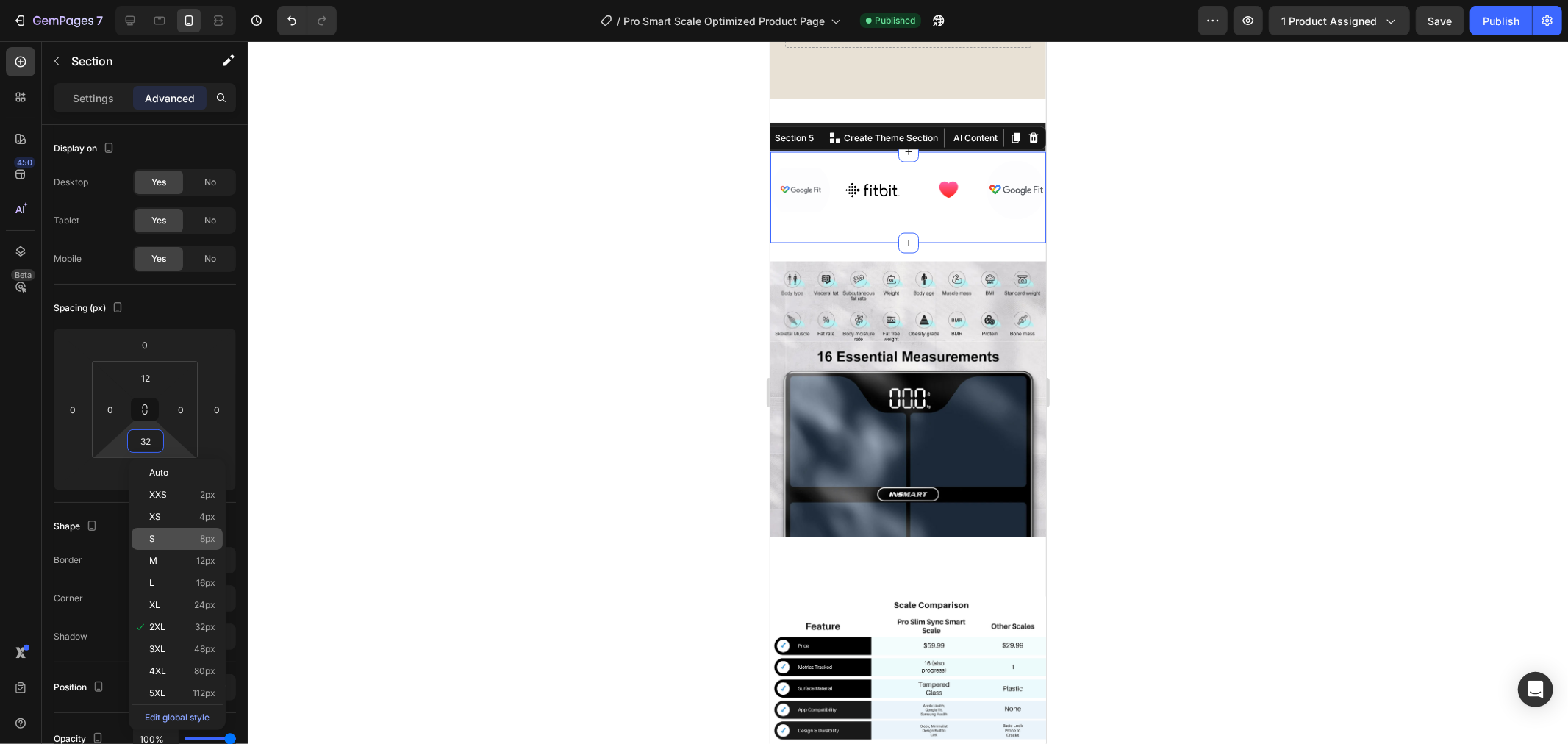 click on "S 8px" 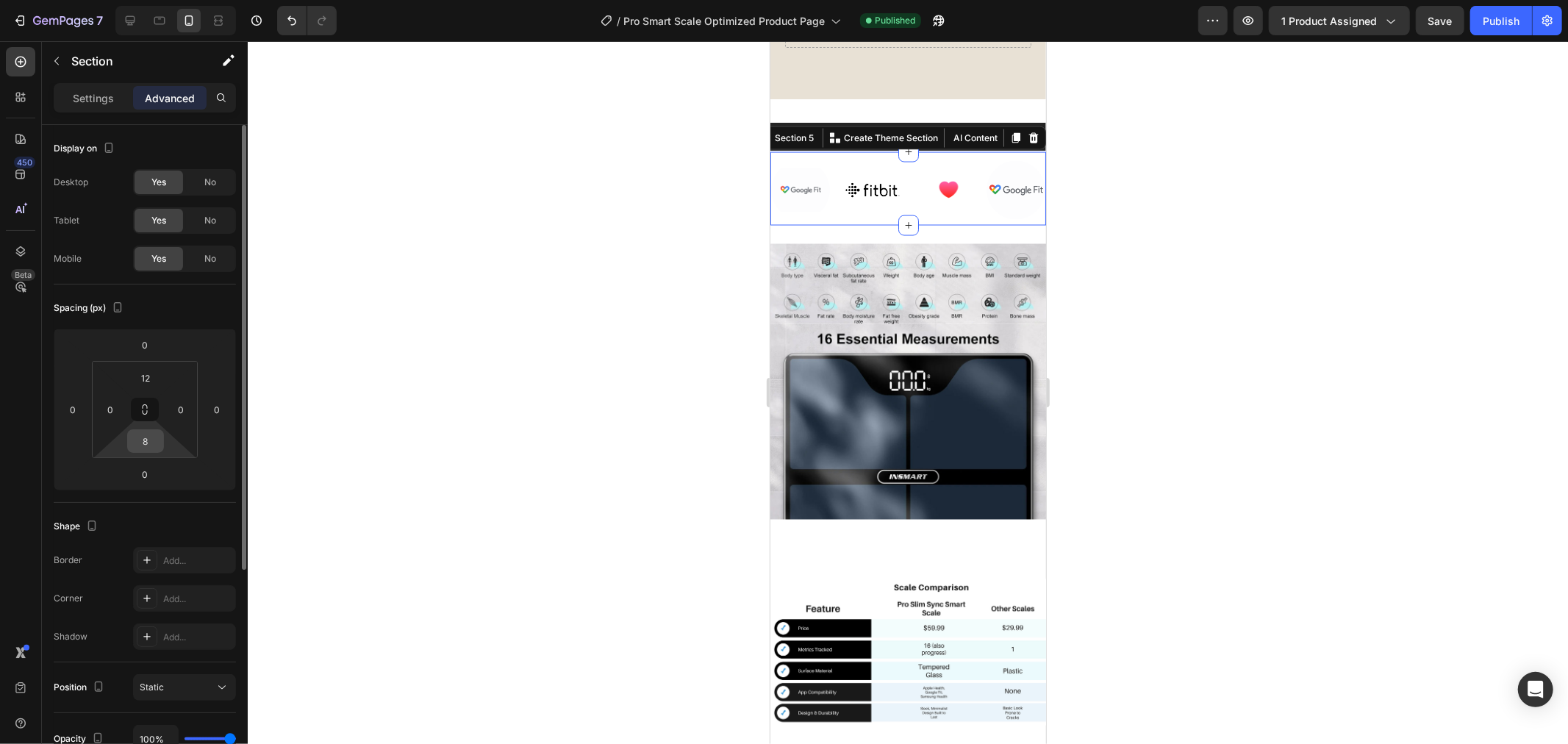 click on "8" at bounding box center [146, 441] 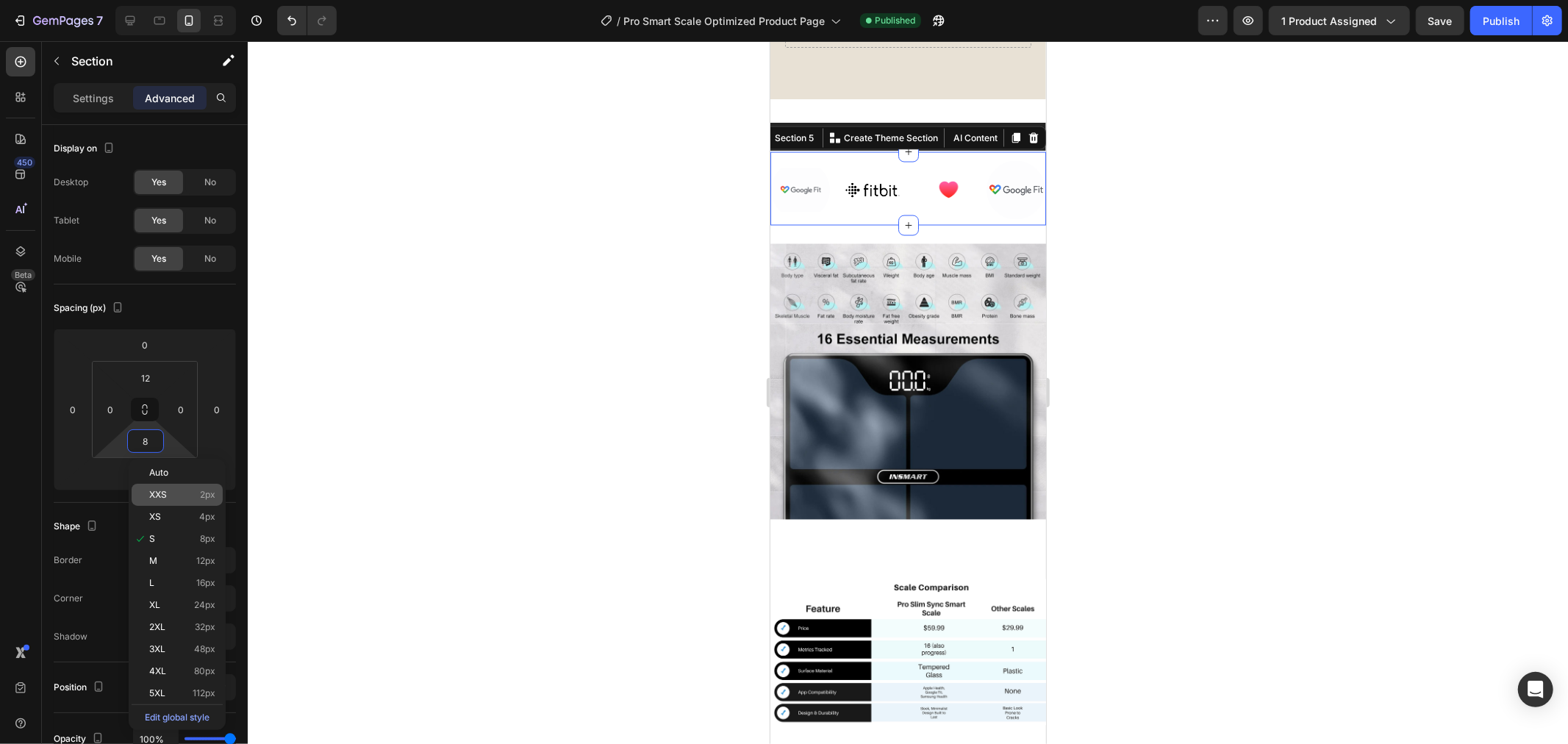 click on "XXS 2px" 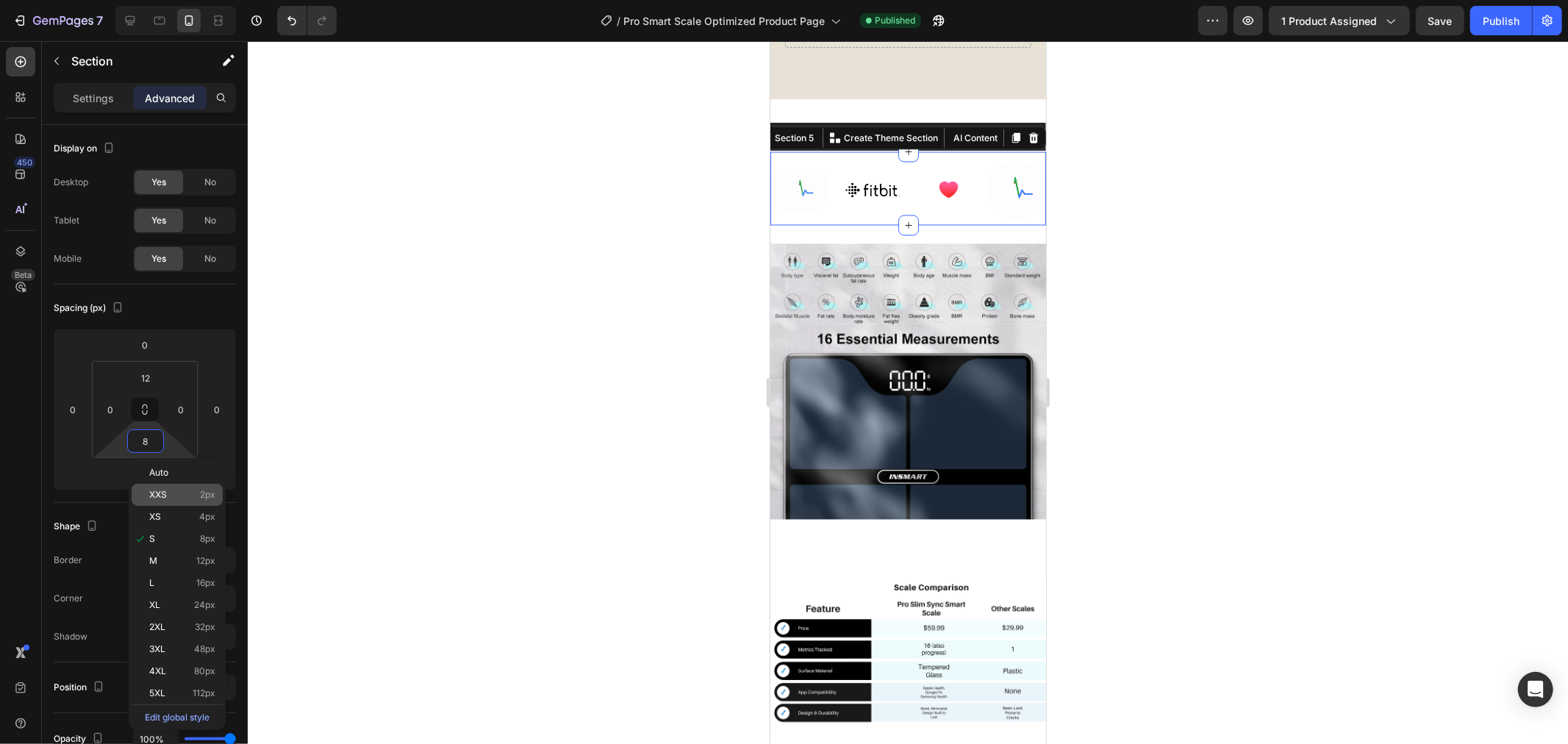 type on "2" 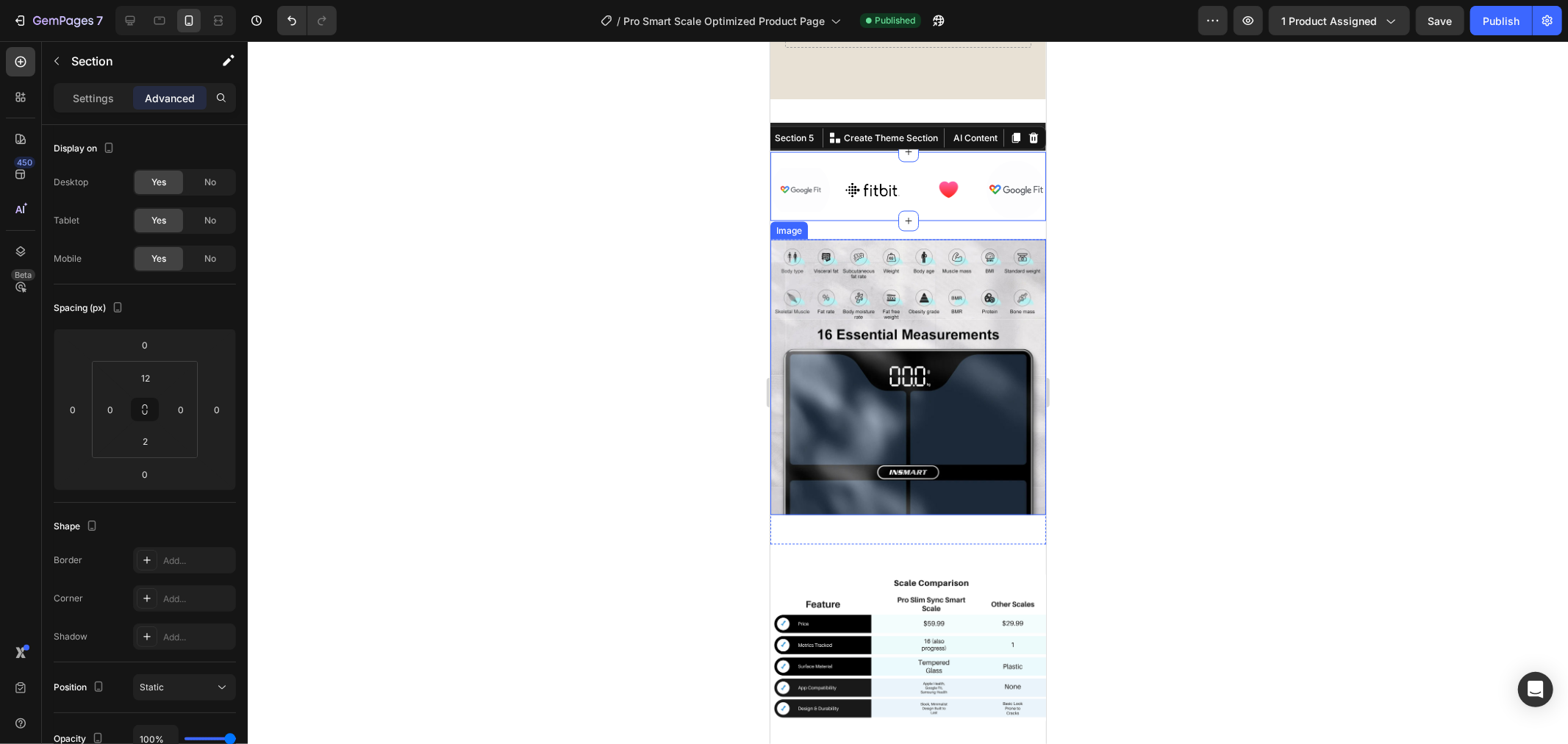 click 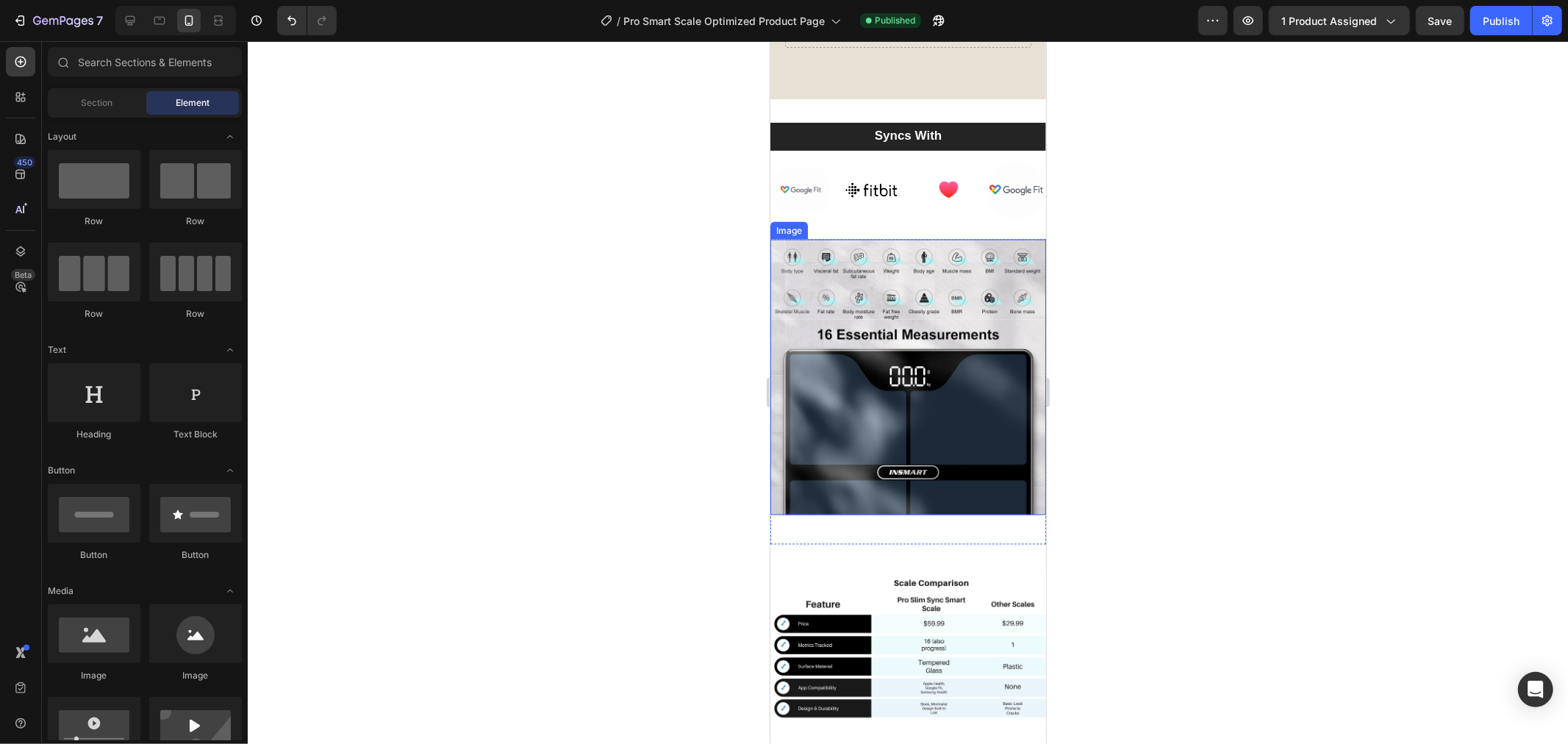 click at bounding box center (907, 376) 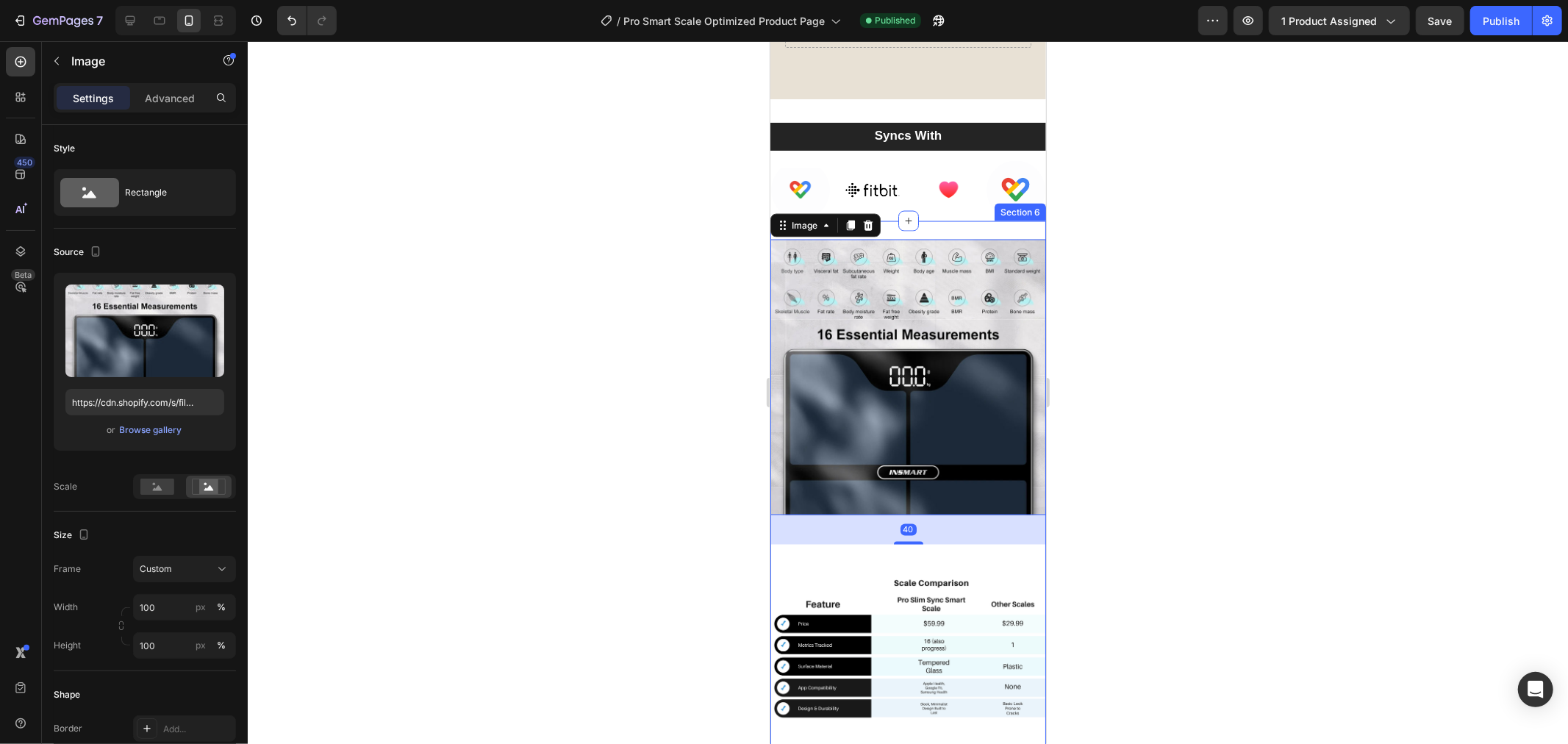 click on "Image Image   40 Row Image Section 6" at bounding box center (907, 495) 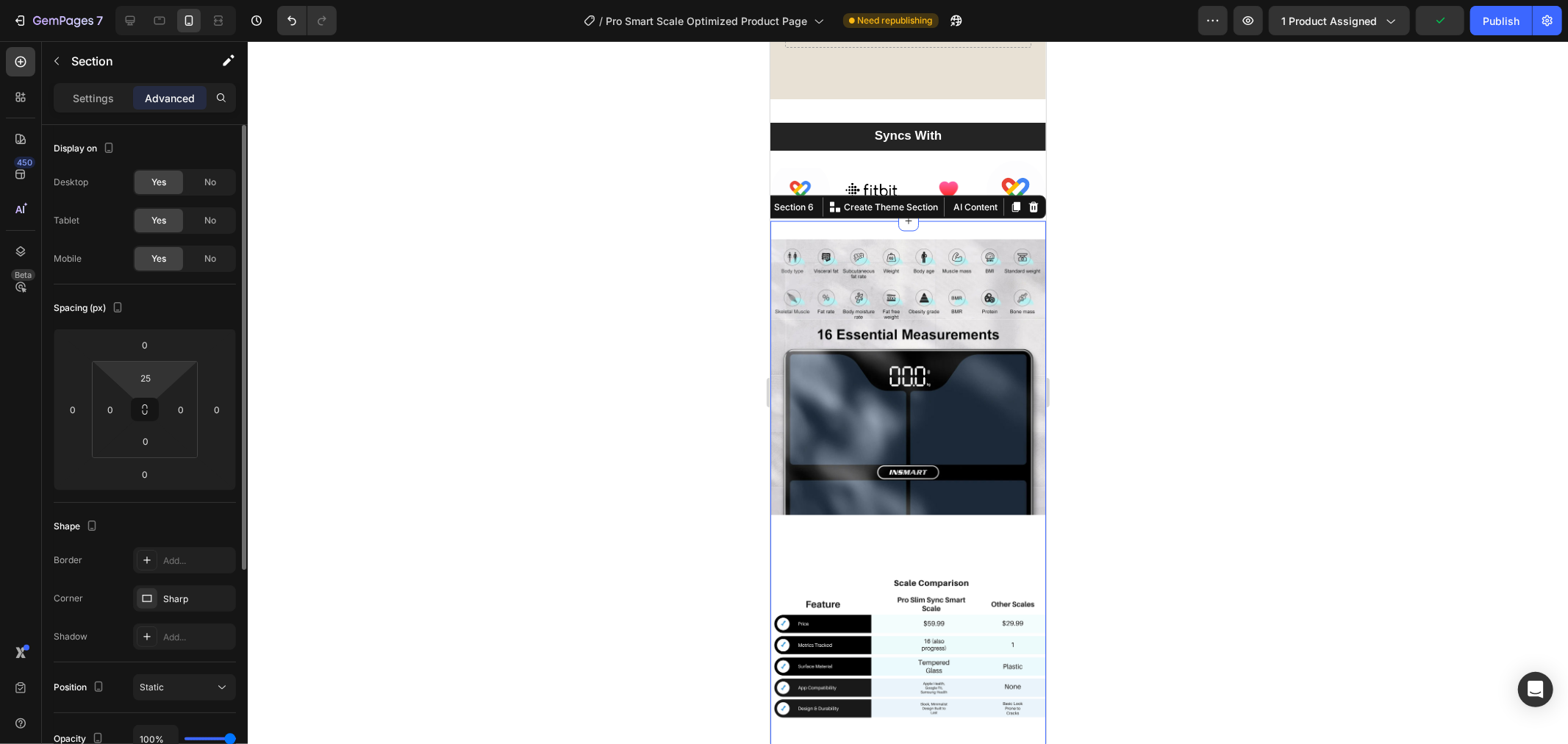click on "7  Version history  /  Pro Smart Scale Optimized Product Page Need republishing Preview 1 product assigned  Publish  450 Beta Sections(18) Elements(84) Section Element Hero Section Product Detail Brands Trusted Badges Guarantee Product Breakdown How to use Testimonials Compare Bundle FAQs Social Proof Brand Story Product List Collection Blog List Contact Sticky Add to Cart Custom Footer Browse Library 450 Layout
Row
Row
Row
Row Text
Heading
Text Block Button
Button
Button Media
Image
Image" at bounding box center (784, 0) 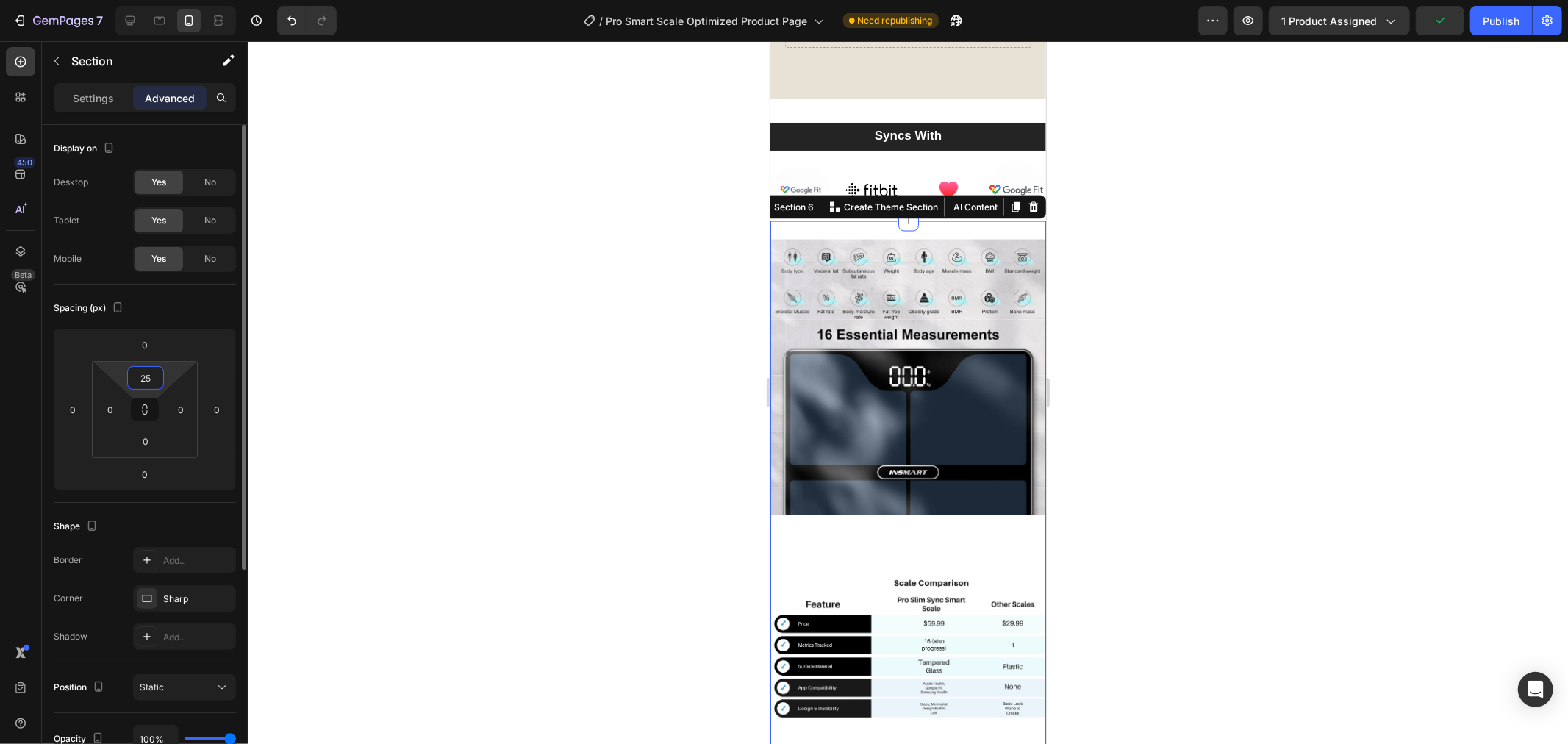 click on "25" at bounding box center [146, 378] 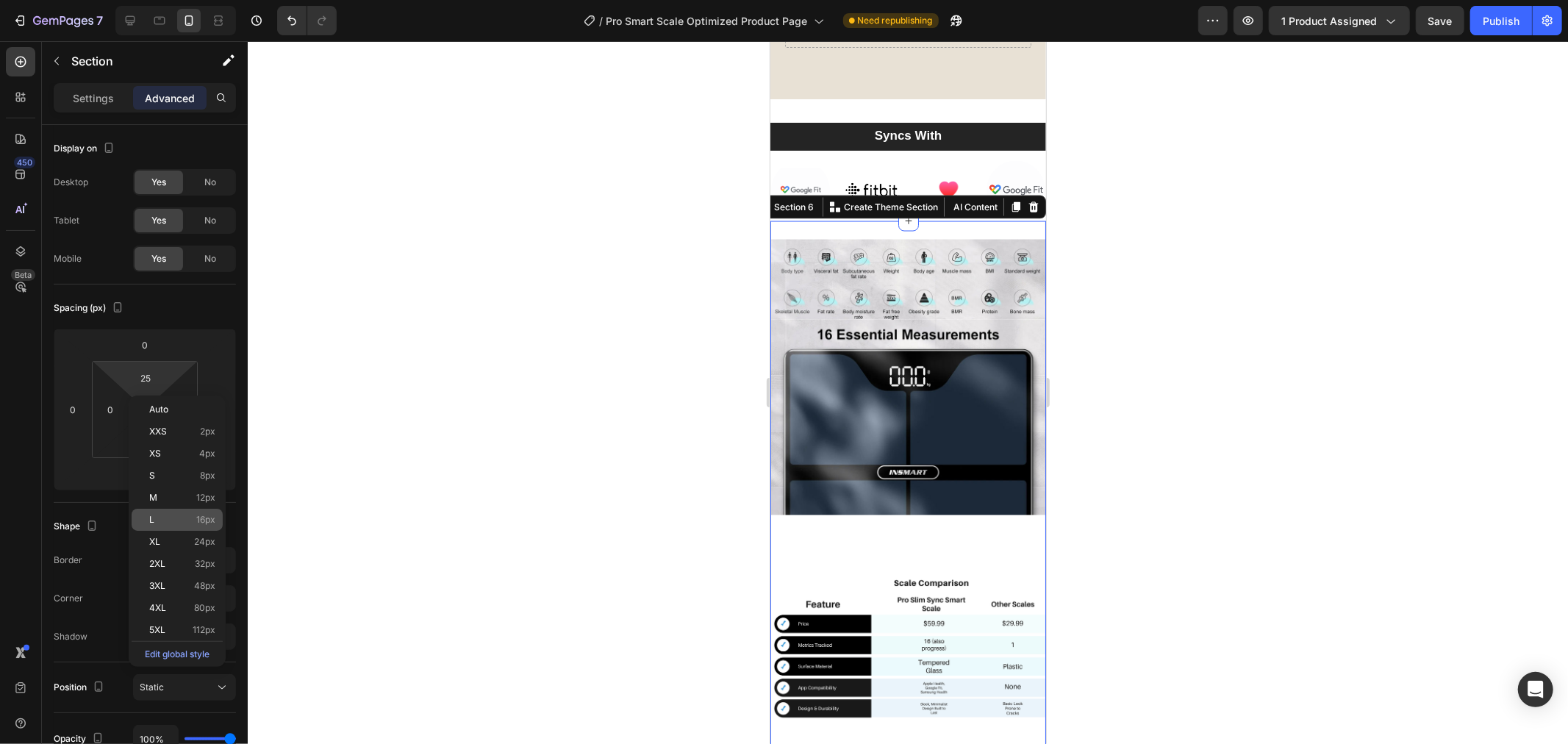 click on "16px" at bounding box center (206, 520) 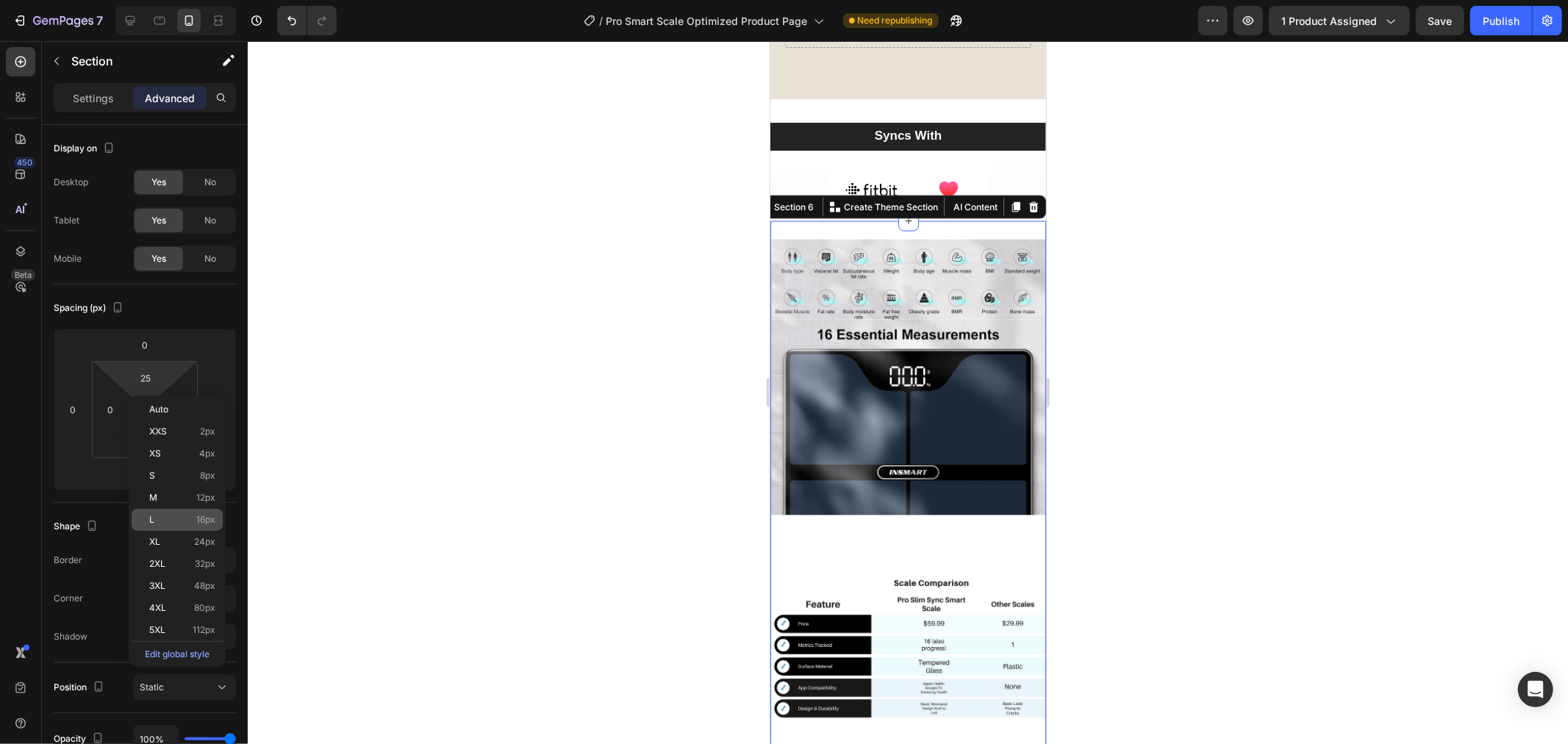 type on "16" 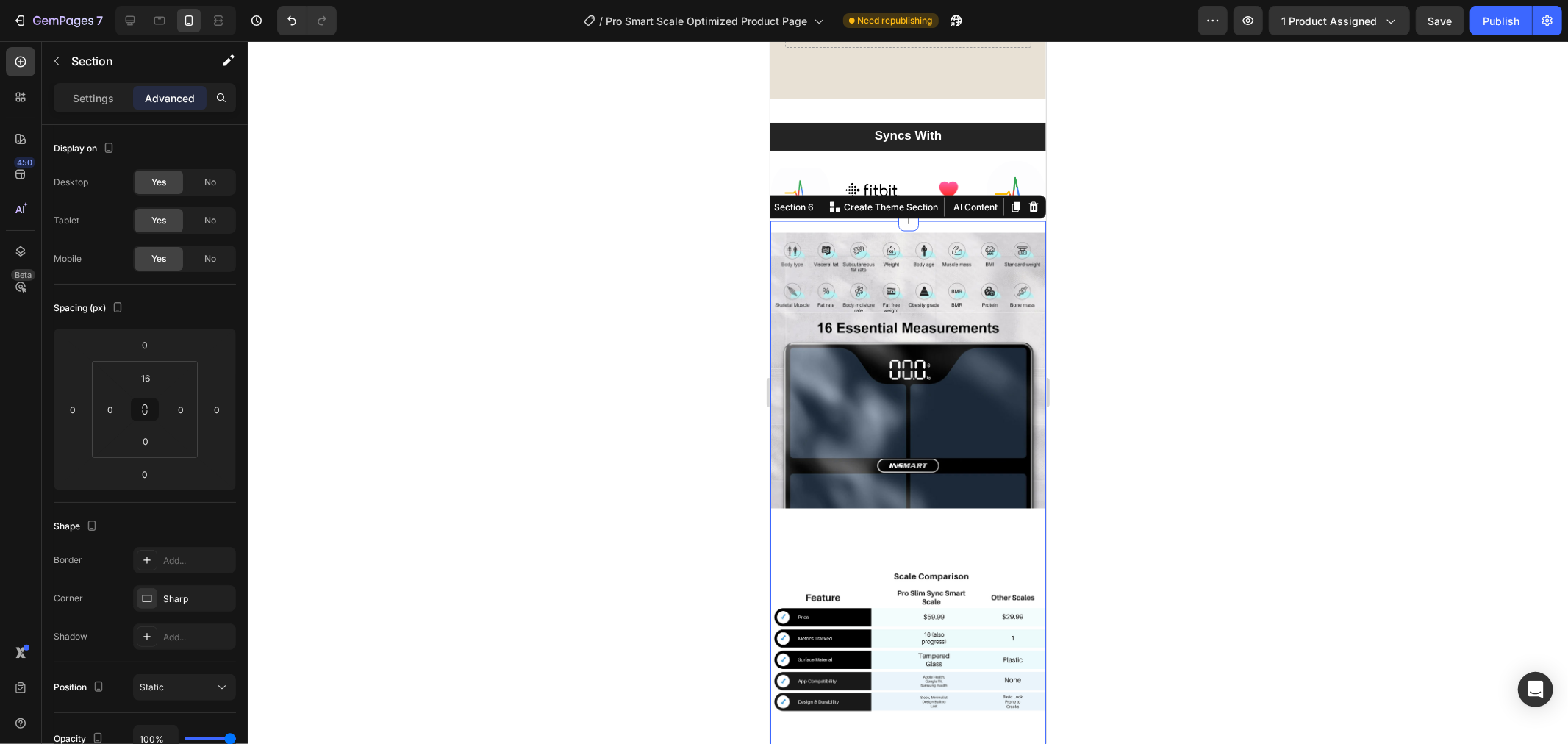 click 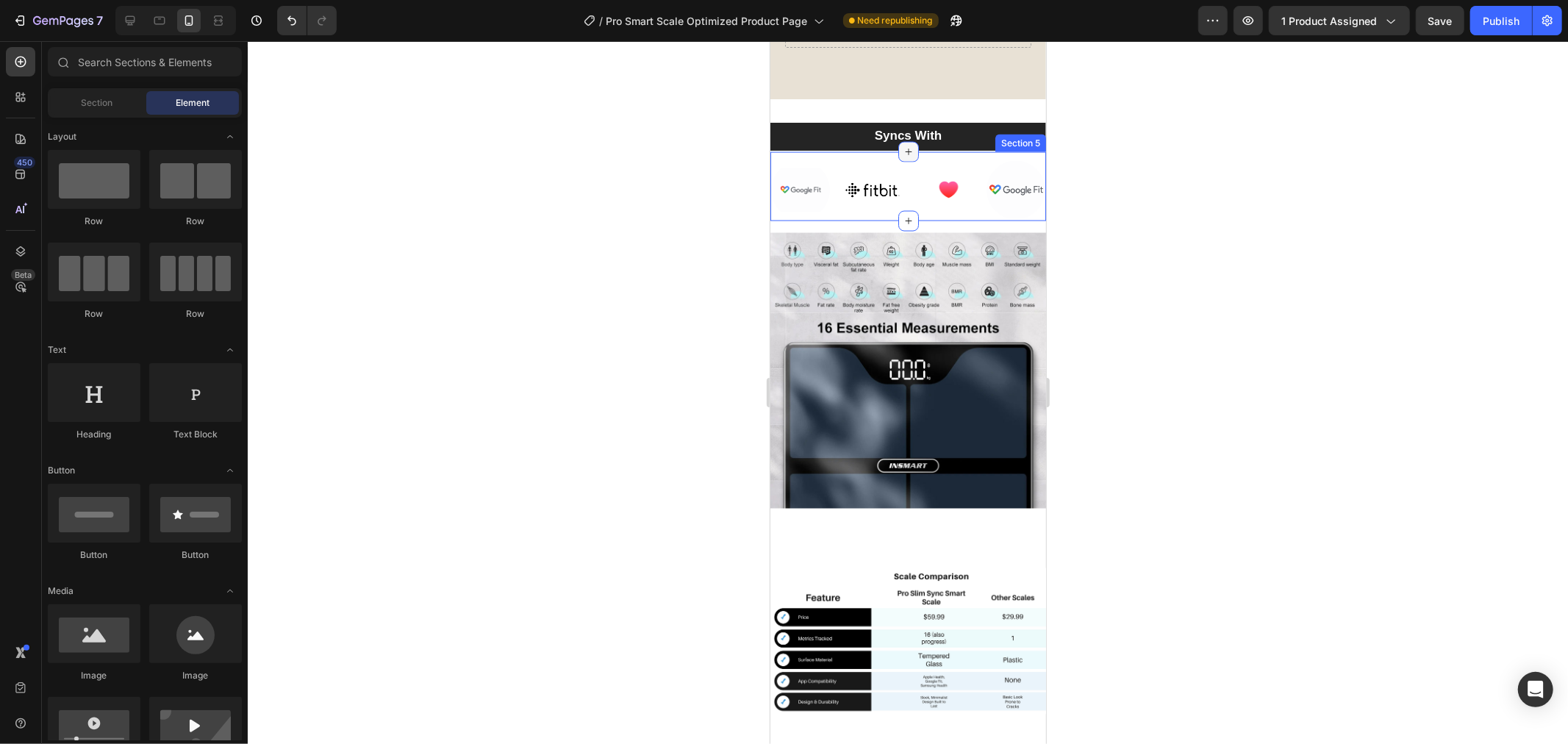 click at bounding box center [908, 151] 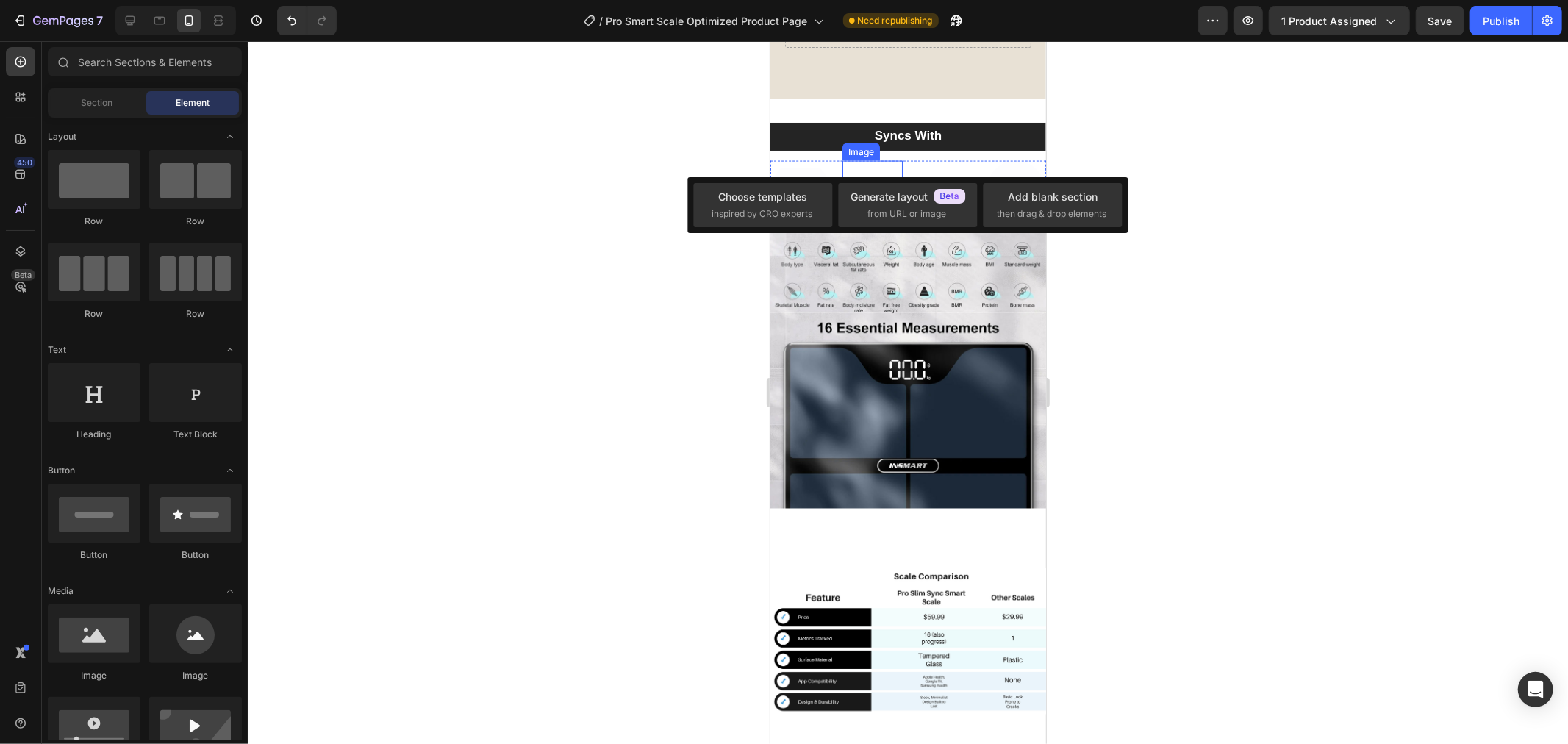 click at bounding box center [872, 190] 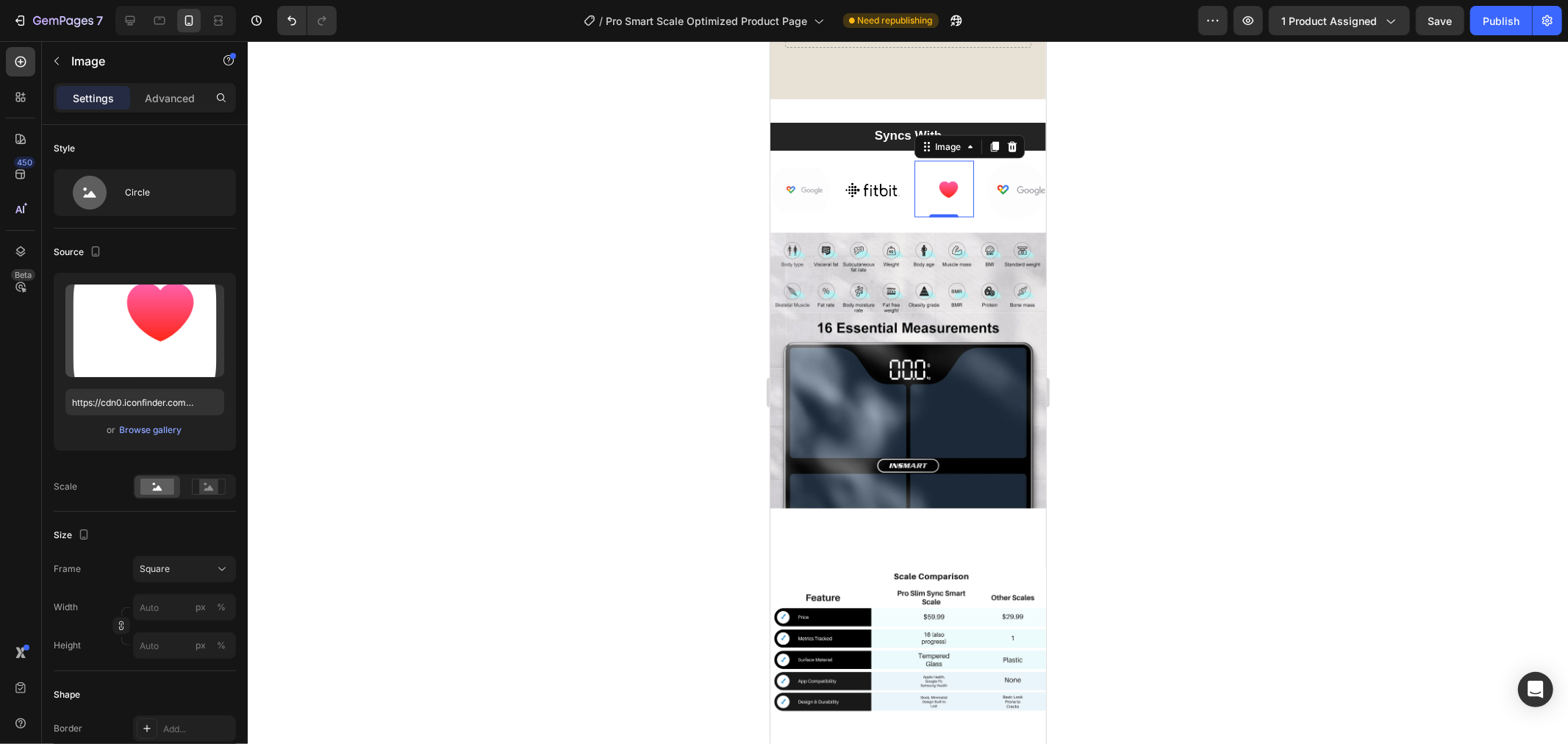 click on "Image   0" at bounding box center (944, 188) 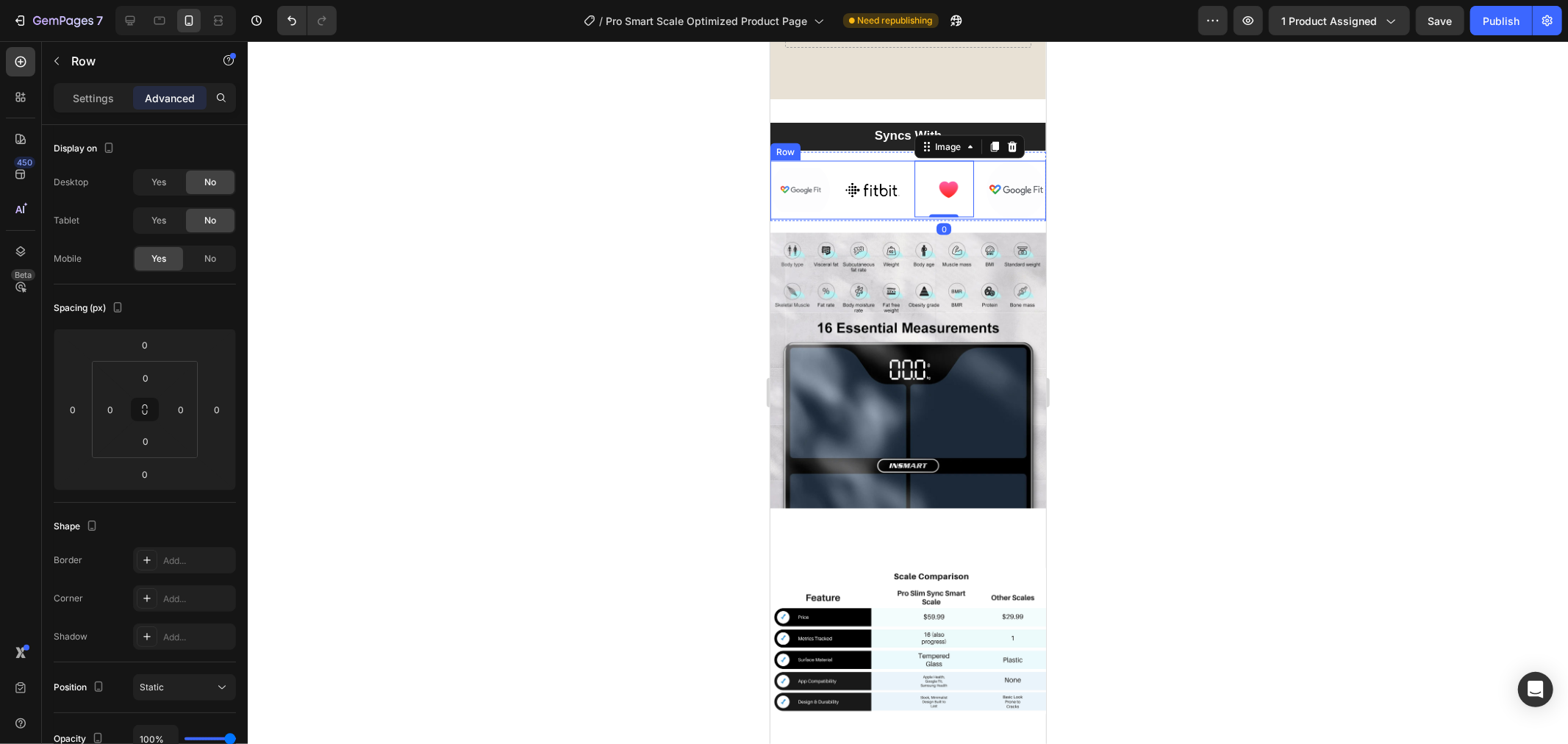 click on "Image Image Image   0 Image Row" at bounding box center [907, 190] 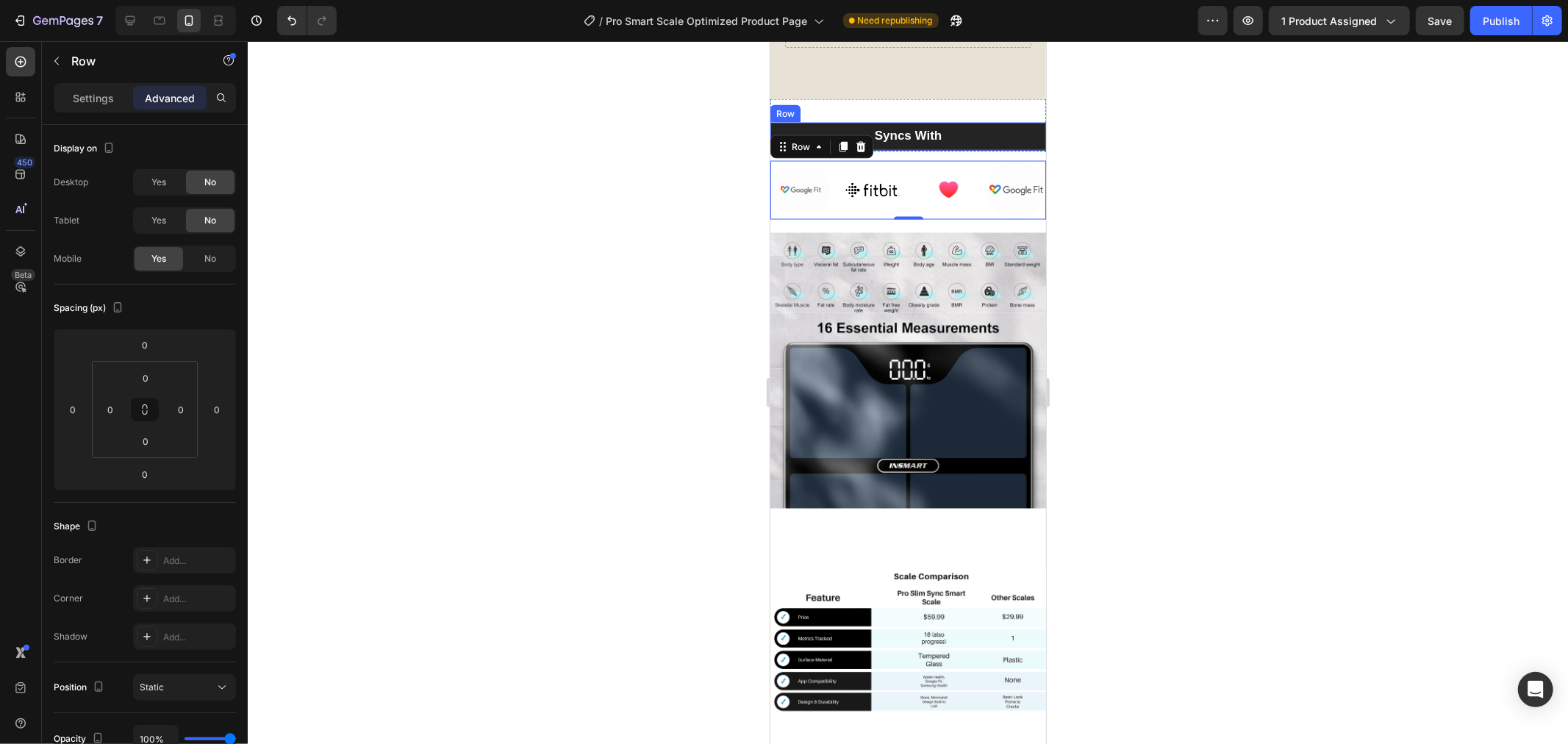 click on "Syncs With Heading Row" at bounding box center (907, 136) 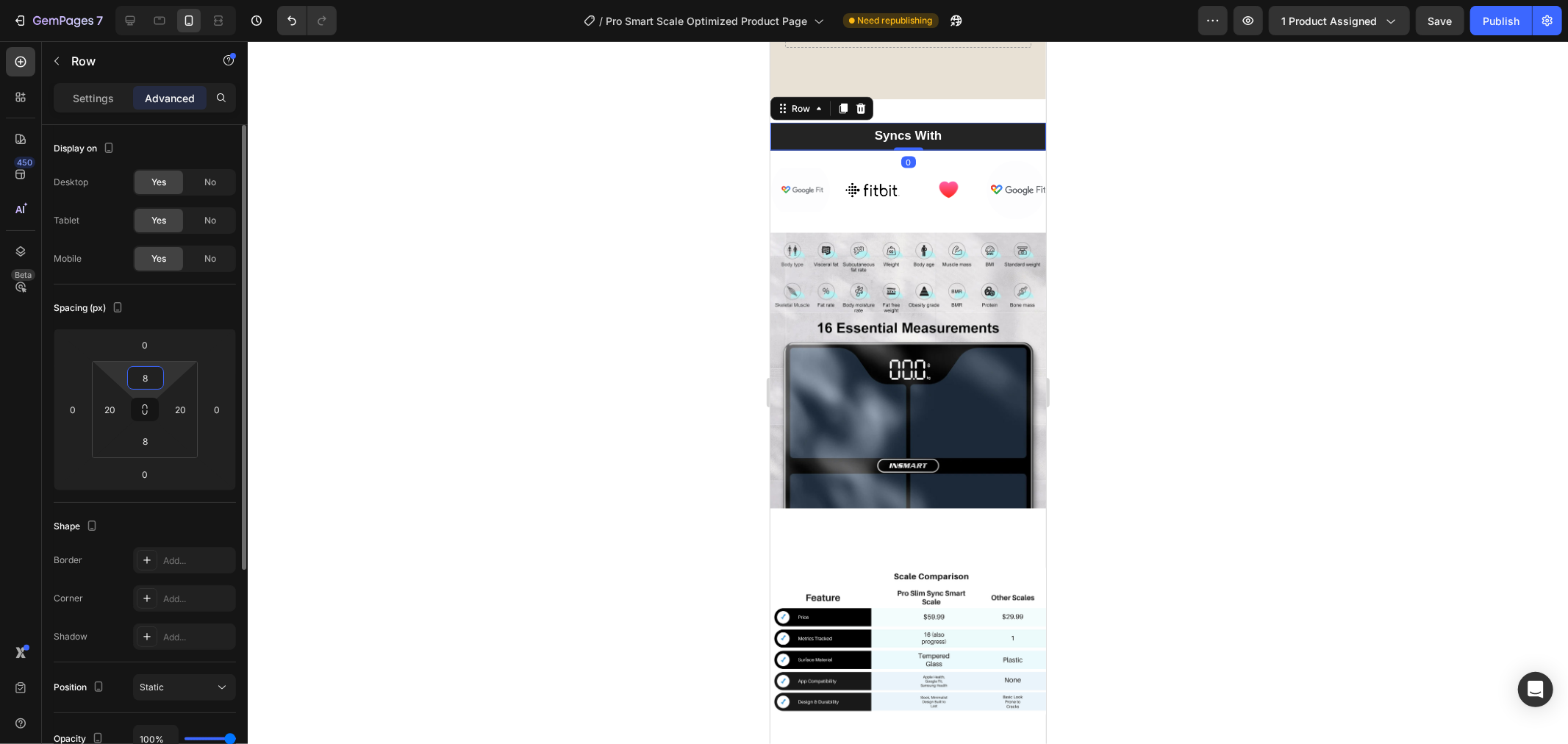 click on "8" at bounding box center (146, 378) 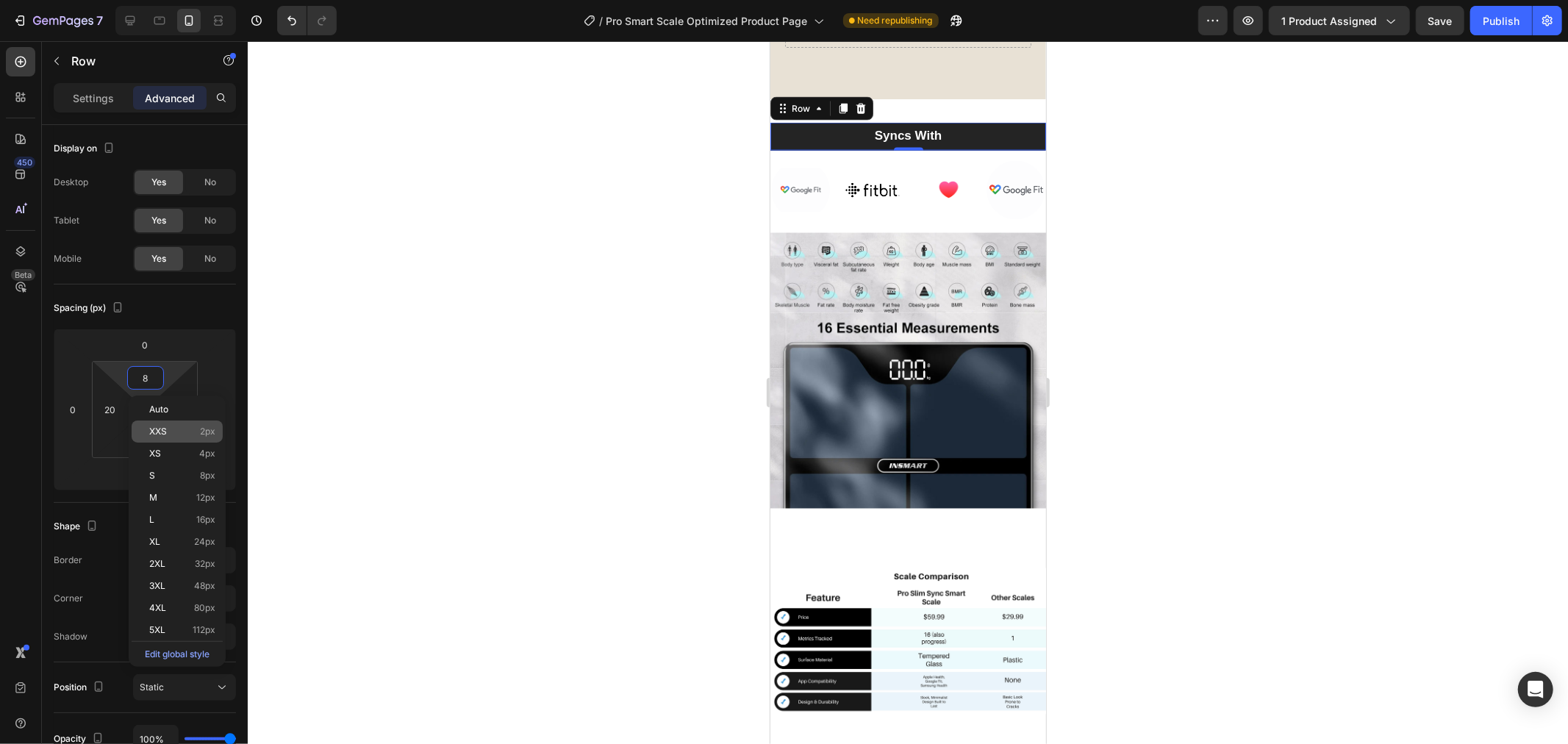click on "XXS 2px" 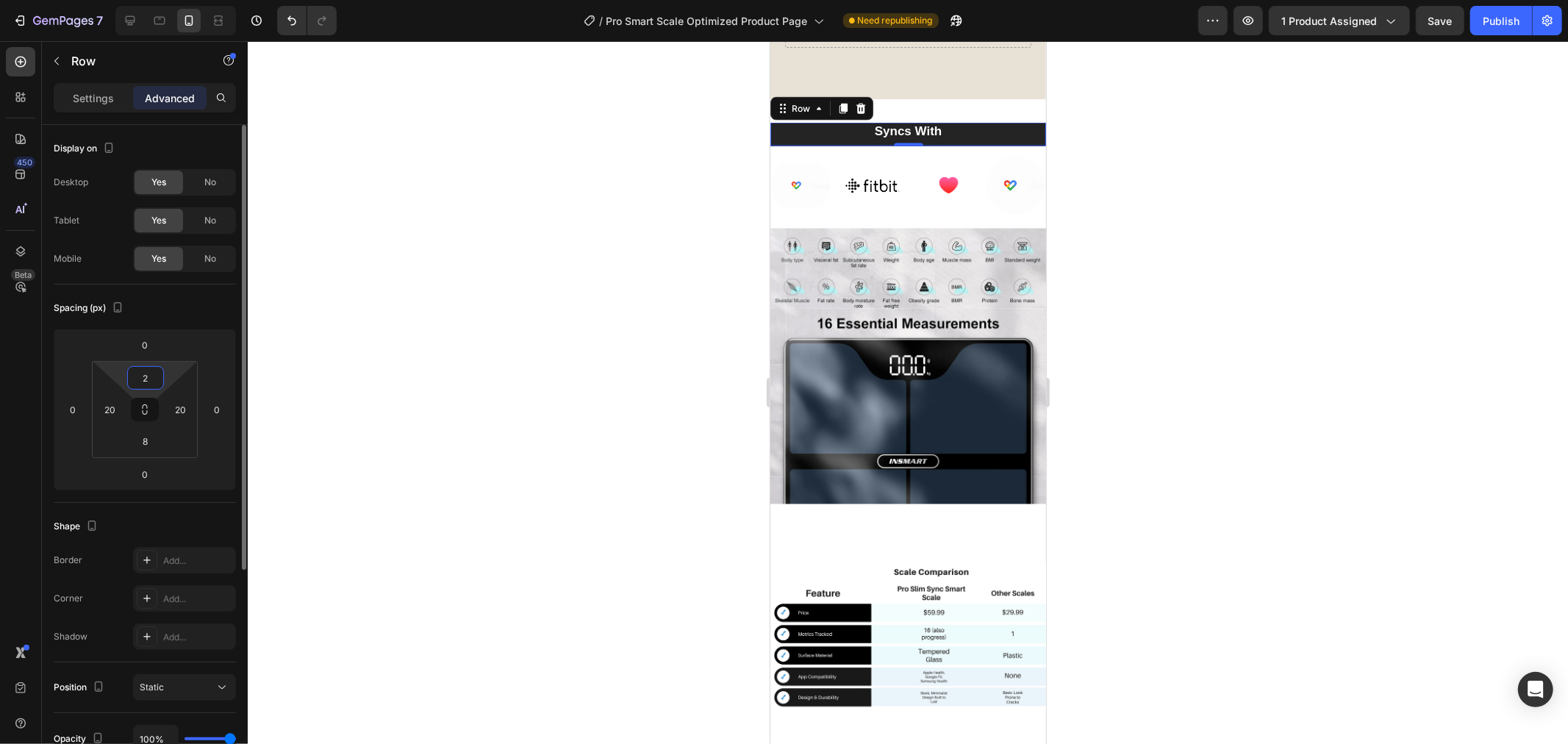 click on "2" at bounding box center (146, 378) 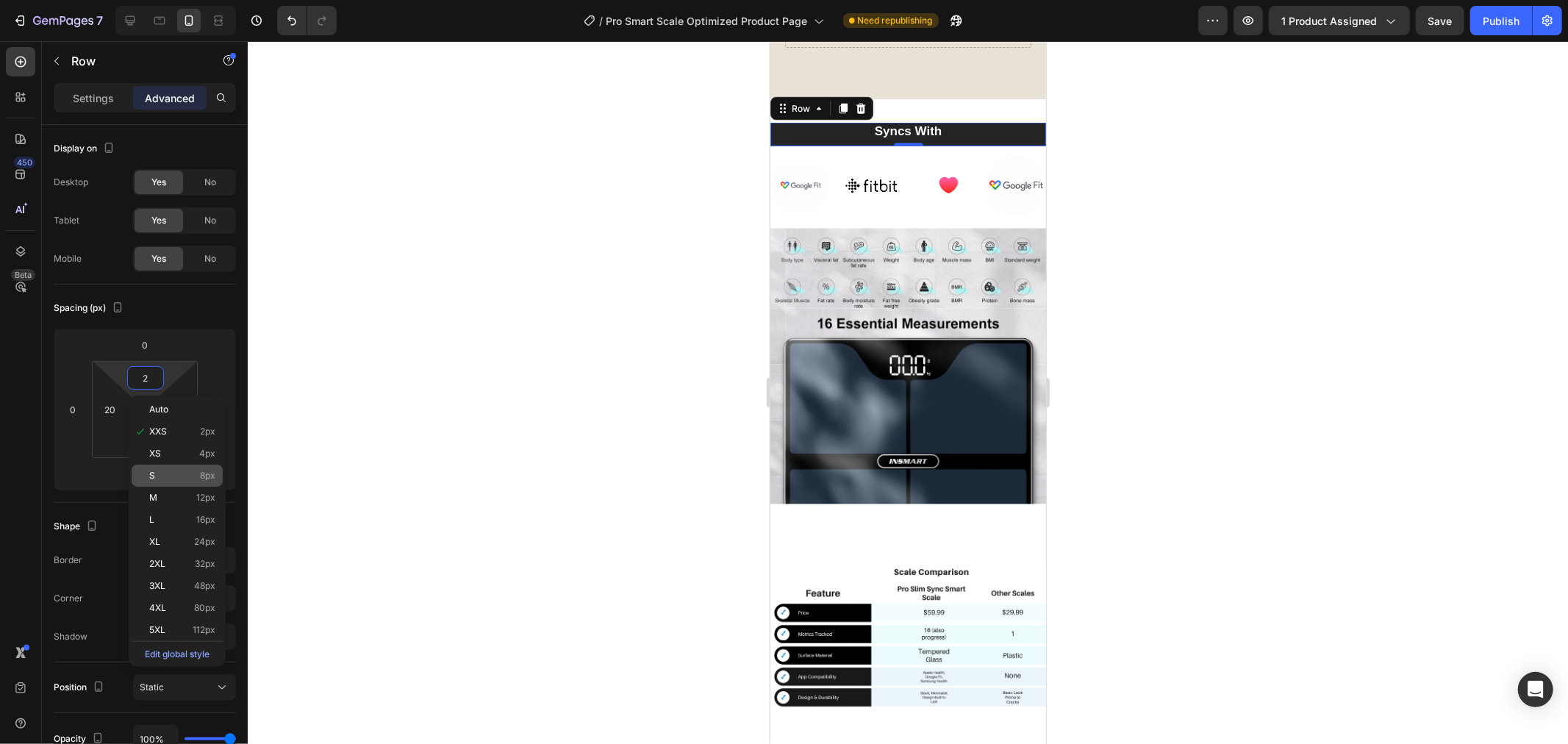 click on "8px" at bounding box center [207, 476] 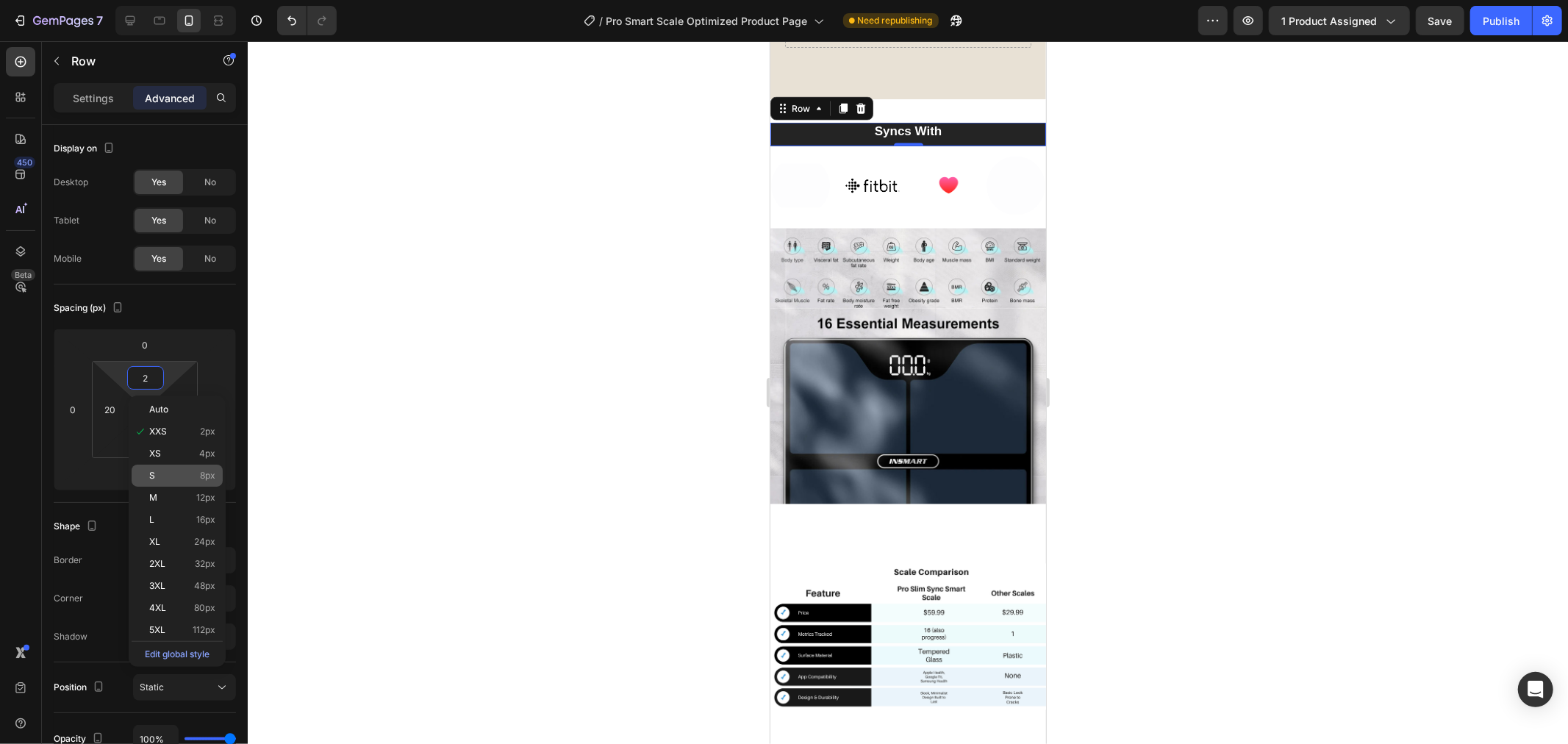 type on "8" 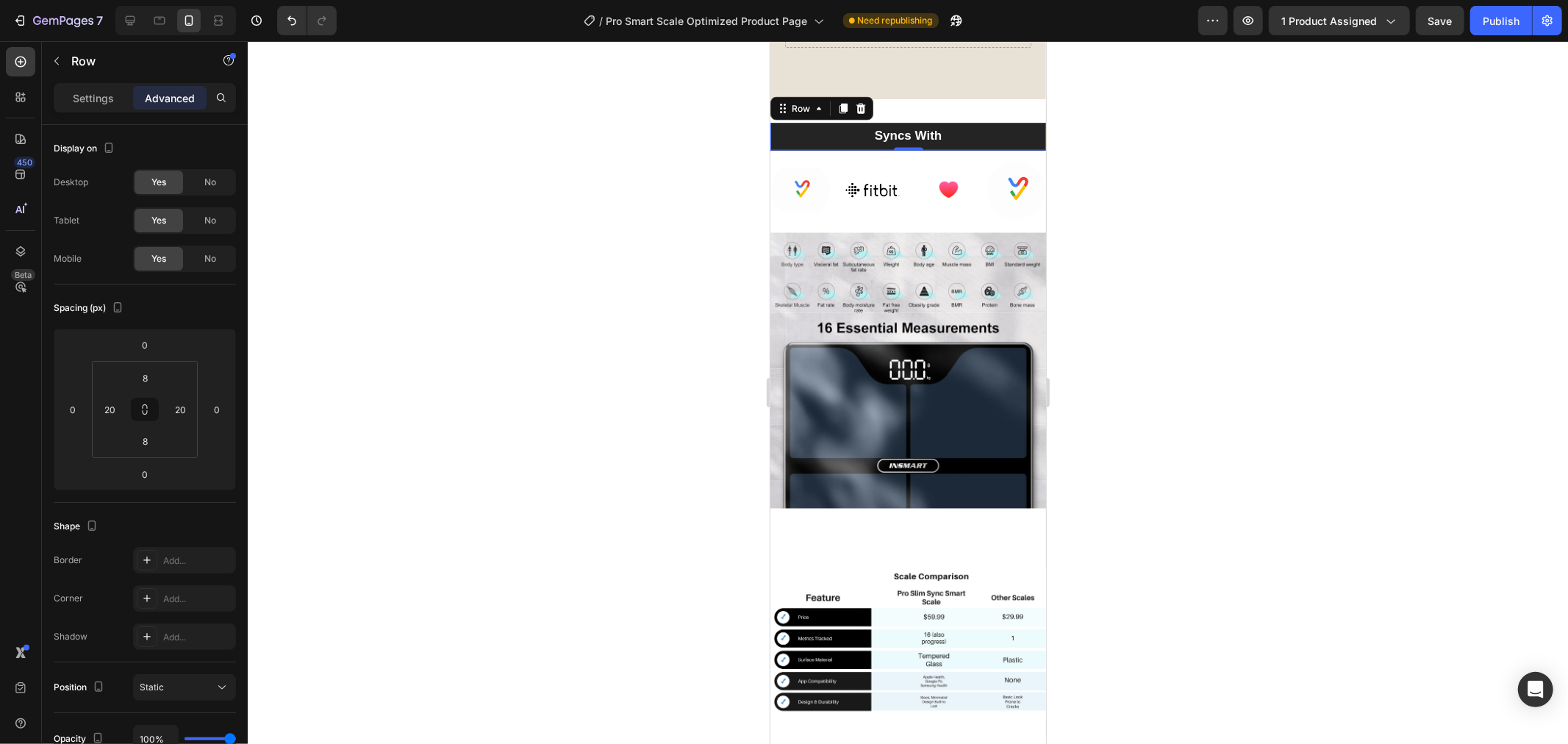 click 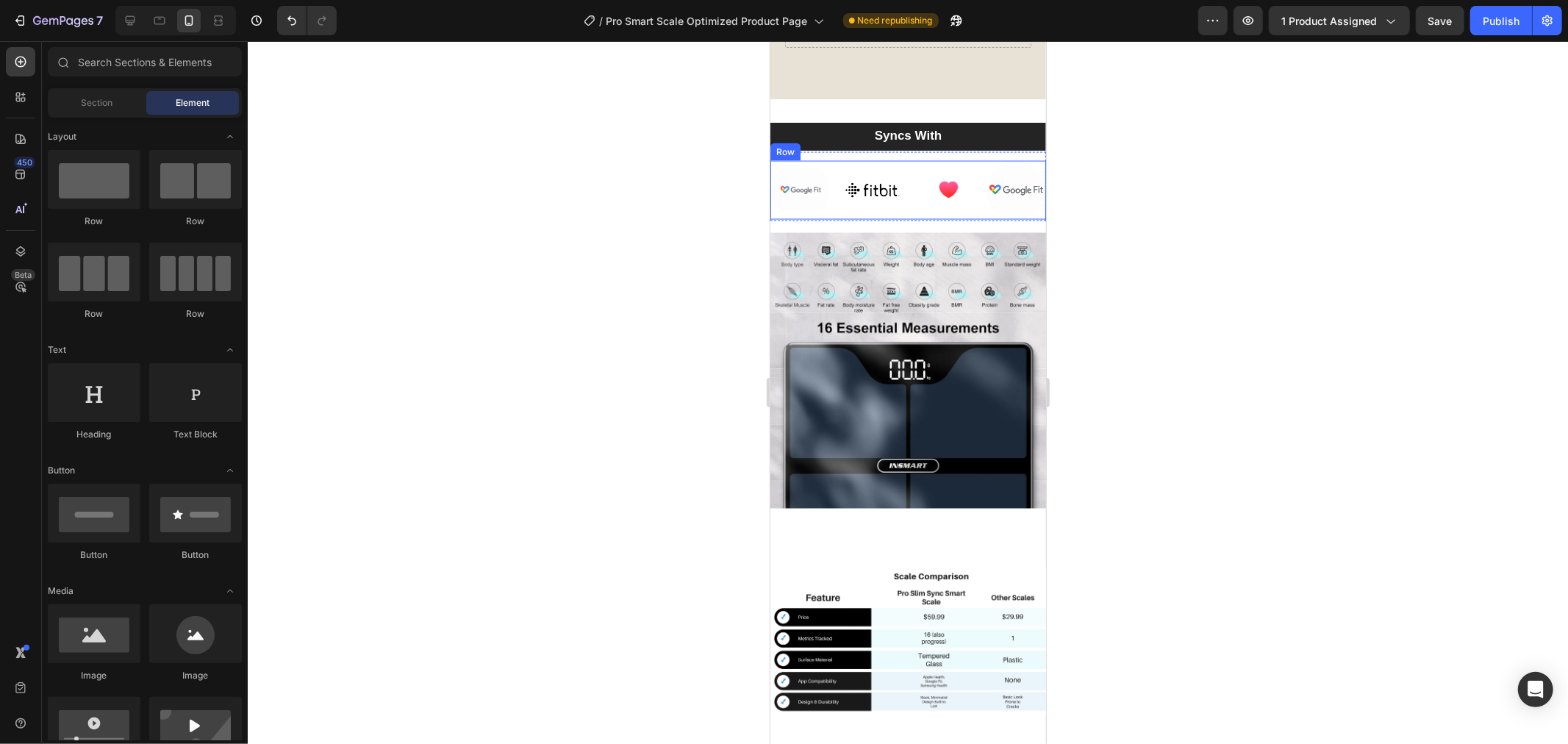 click on "Image Image Image Image Row" at bounding box center (907, 190) 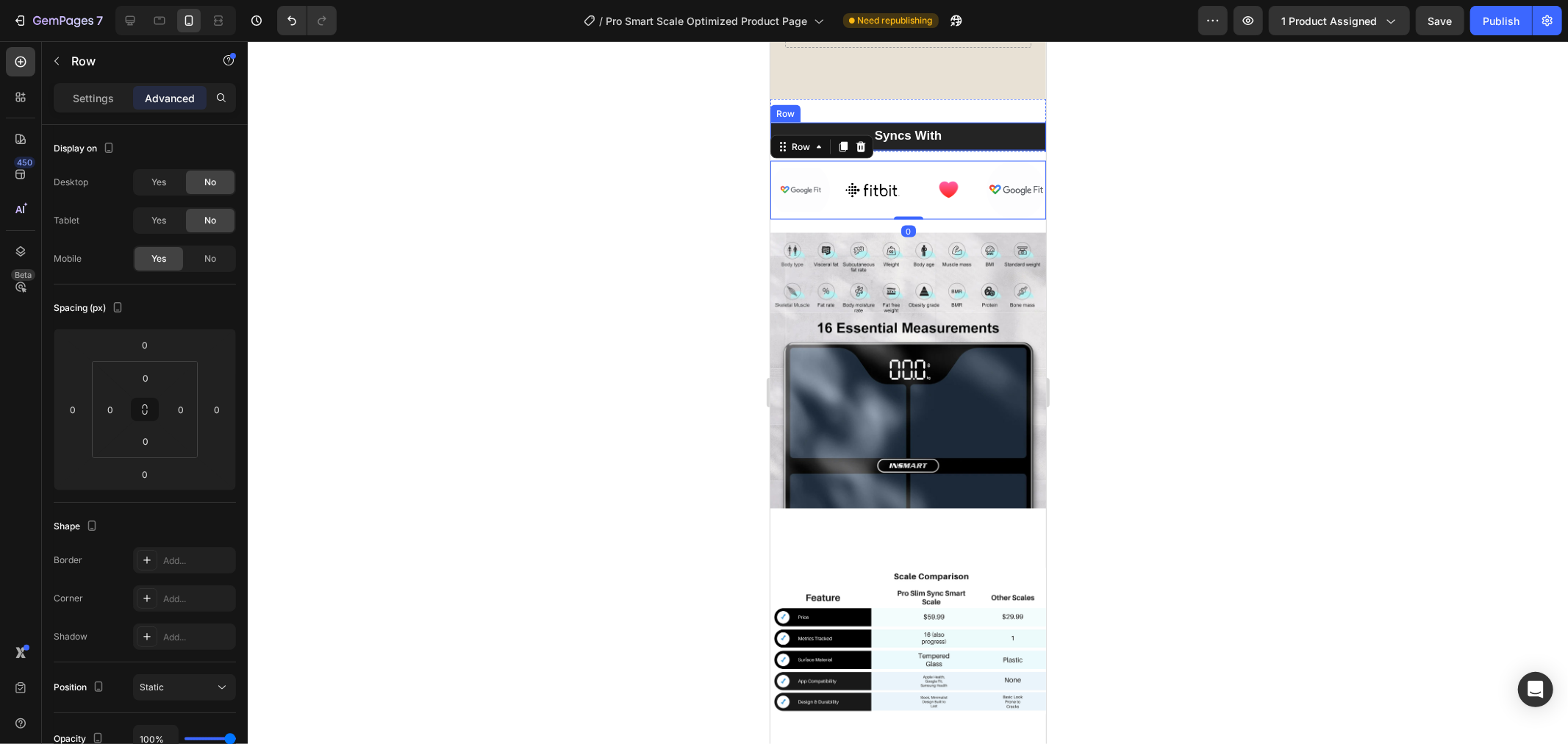 click on "Syncs With Heading Row" at bounding box center (907, 136) 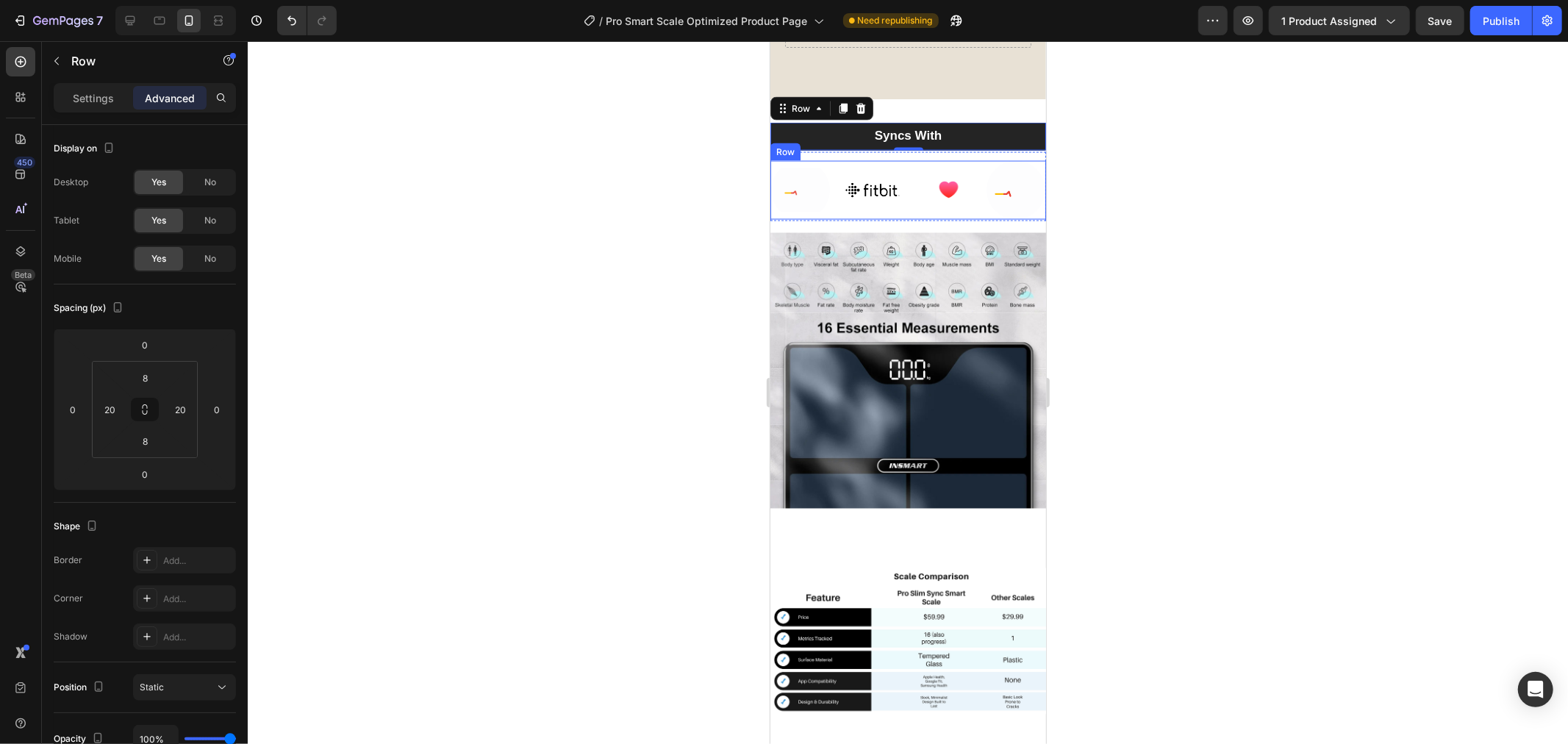 click on "Image Image Image Image Row" at bounding box center [907, 190] 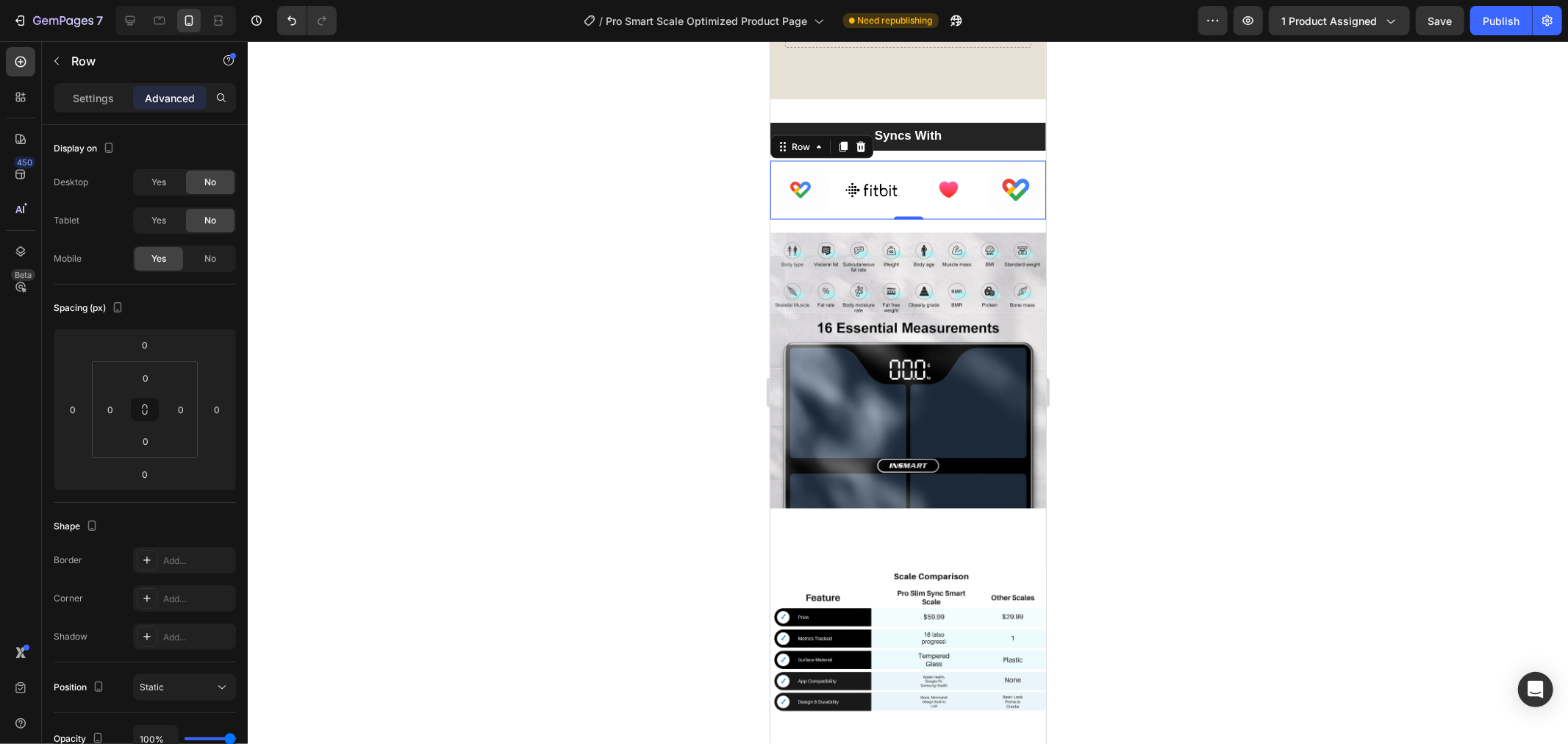 click 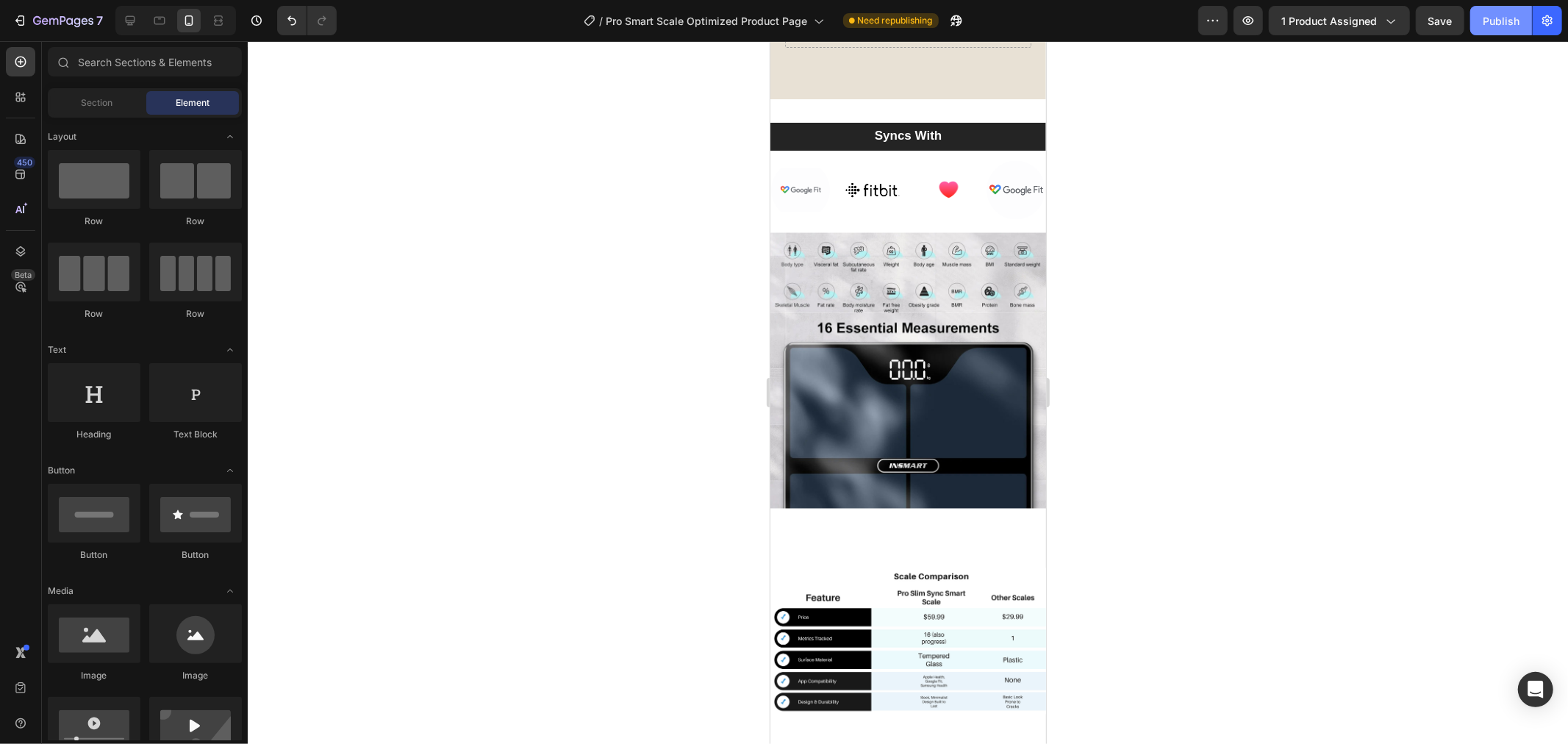 click on "Publish" 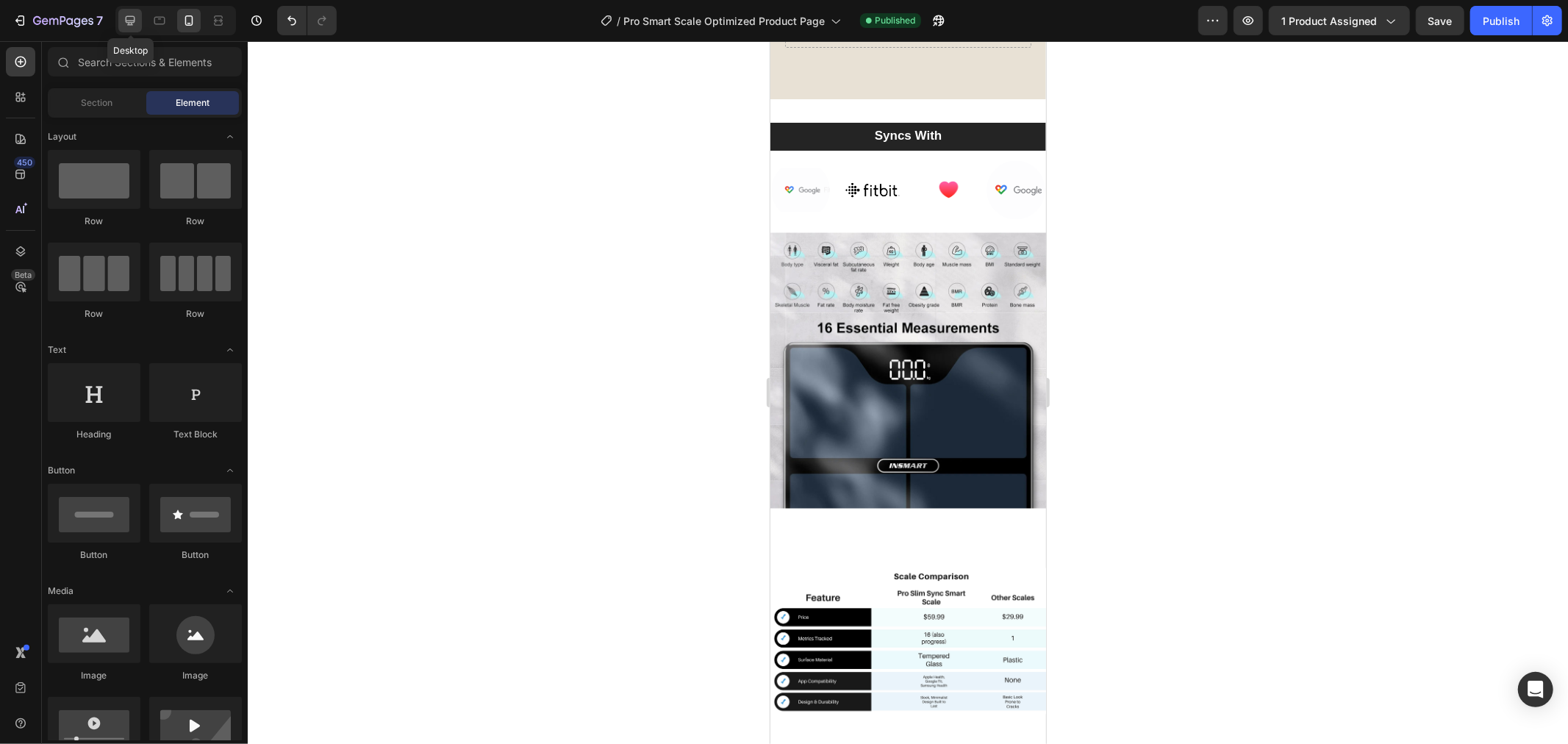 click 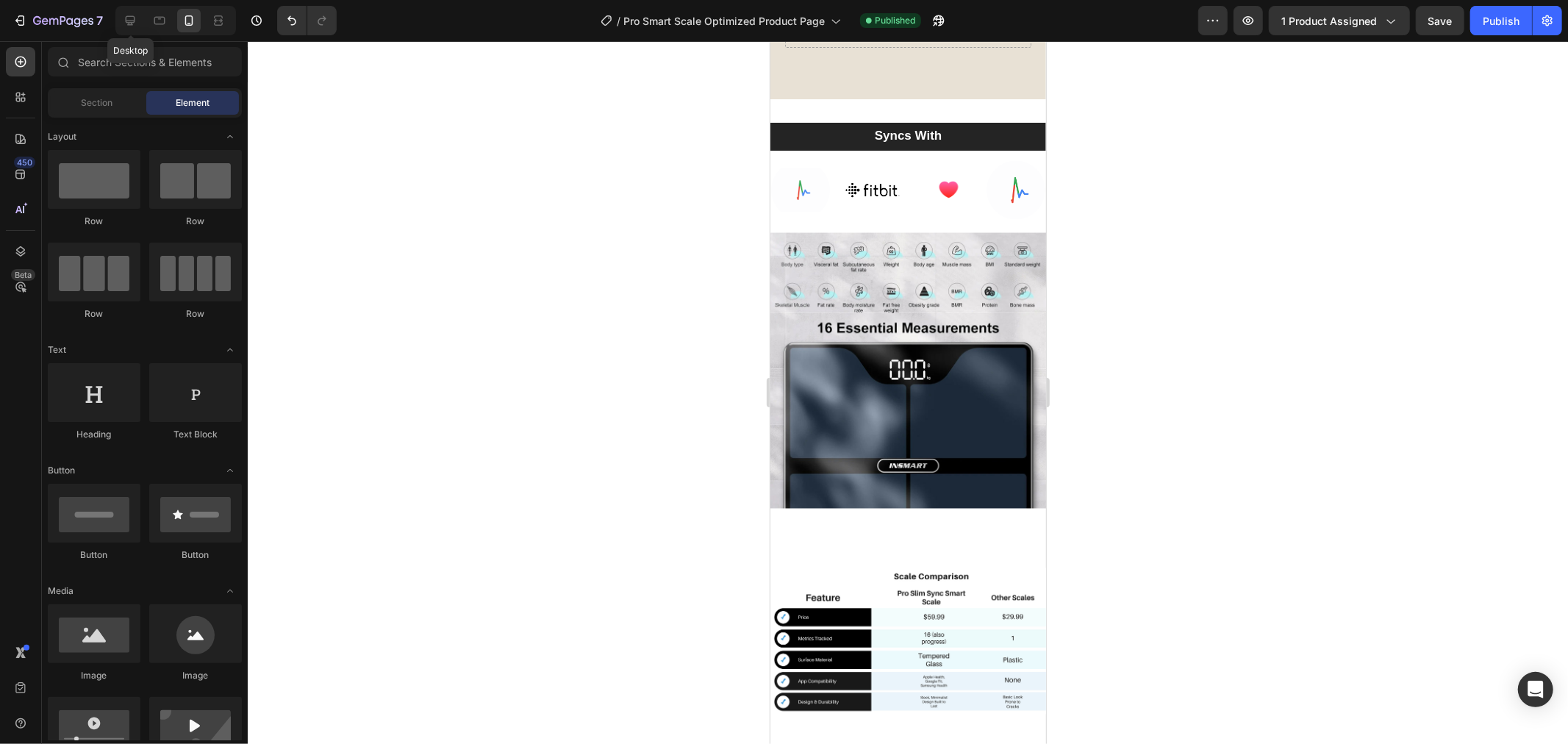 scroll, scrollTop: 2183, scrollLeft: 0, axis: vertical 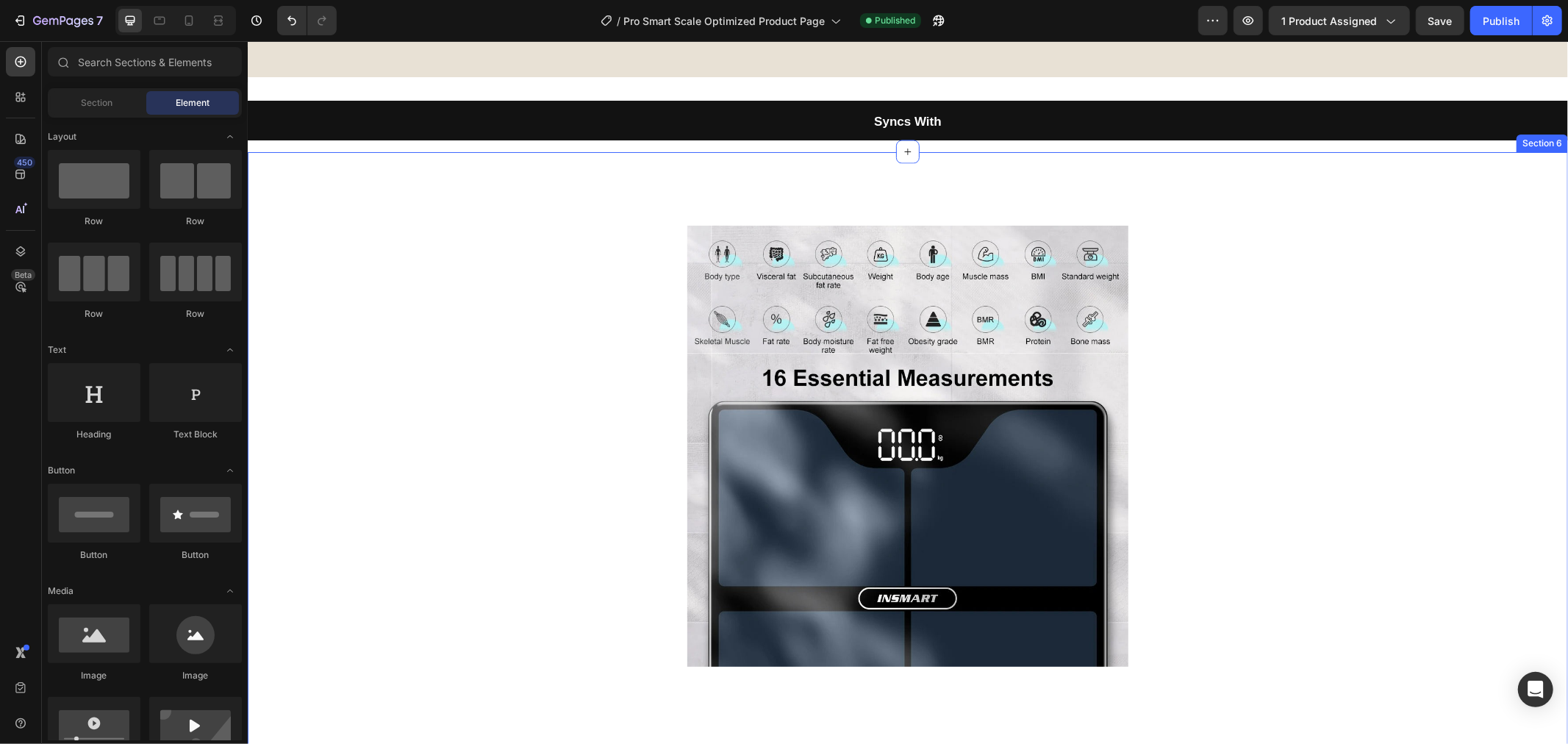 click on "Image Image Row Image Section 6" at bounding box center (907, 673) 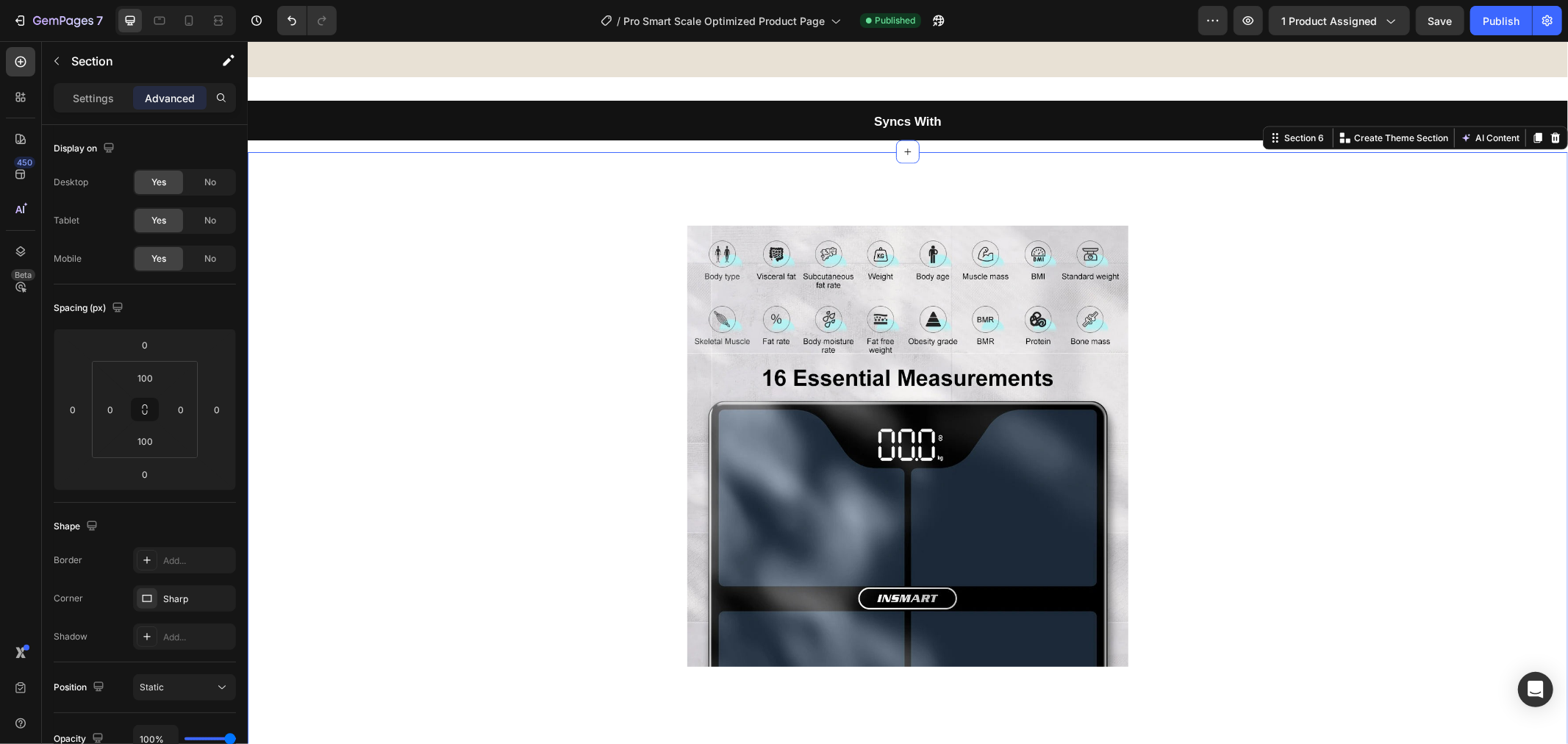 click on "Image Image Row Image Section 6   You can create reusable sections Create Theme Section AI Content Write with GemAI What would you like to describe here? Tone and Voice Persuasive Product Pro Slim-Sync Smart Body Scale Show more Generate" at bounding box center [907, 673] 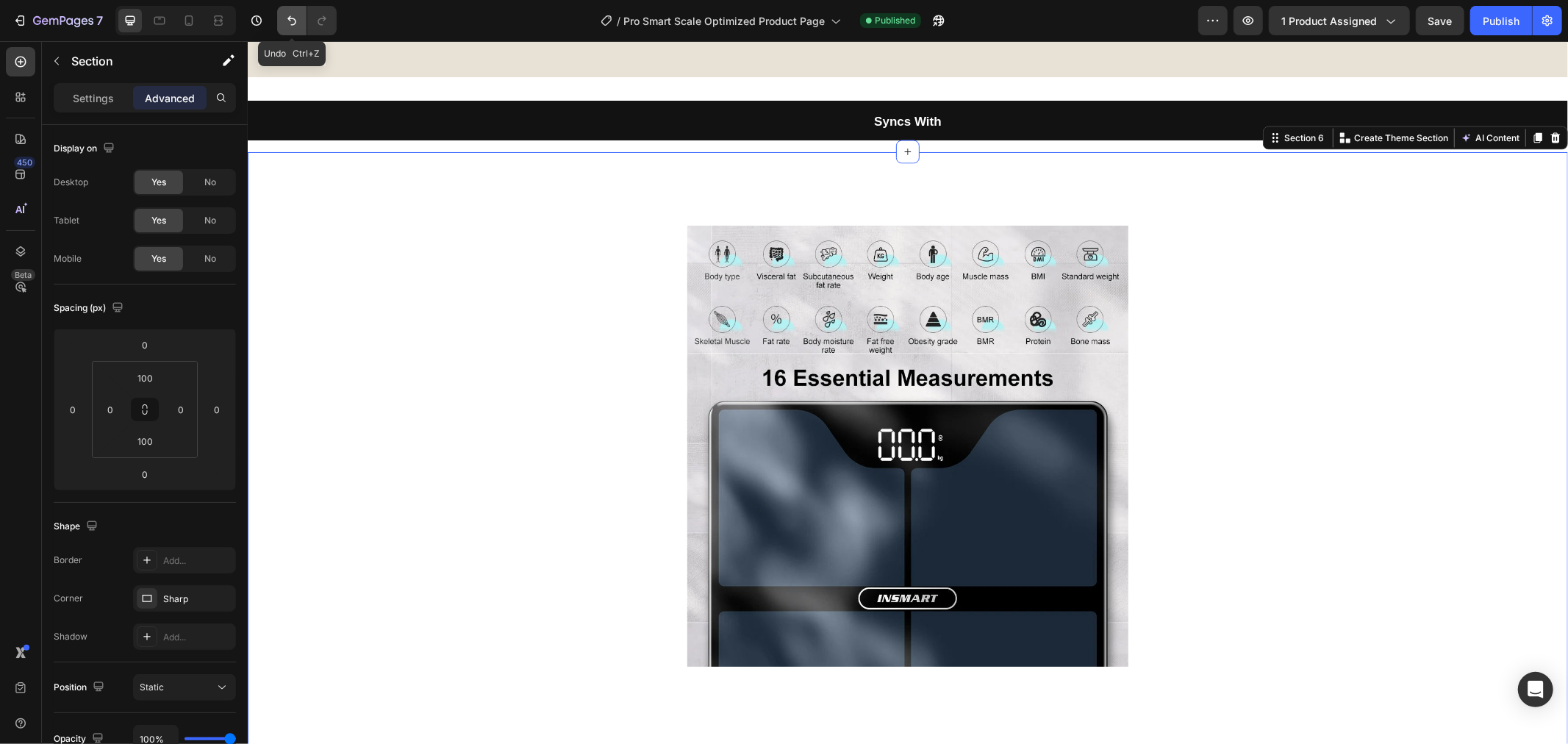 click 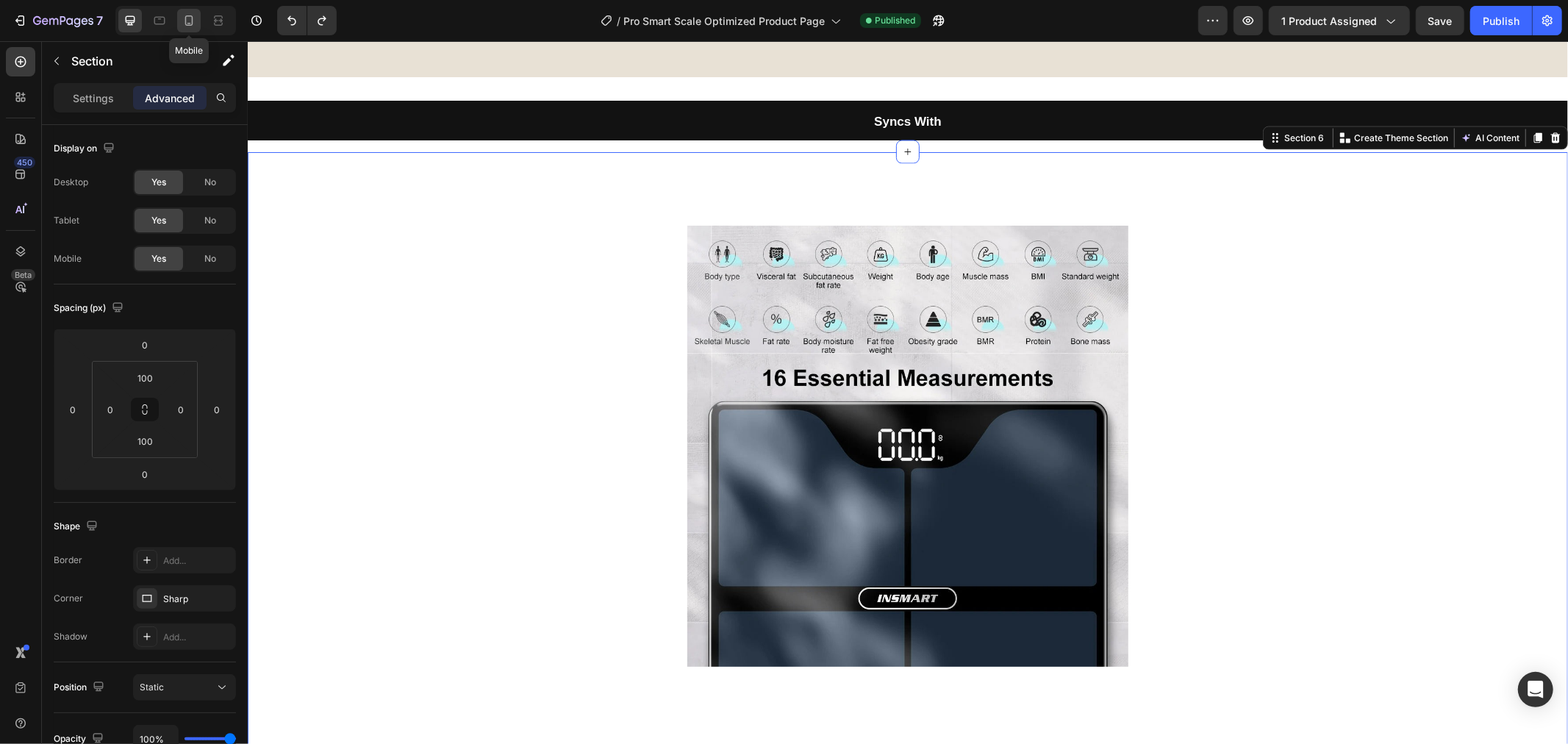 click 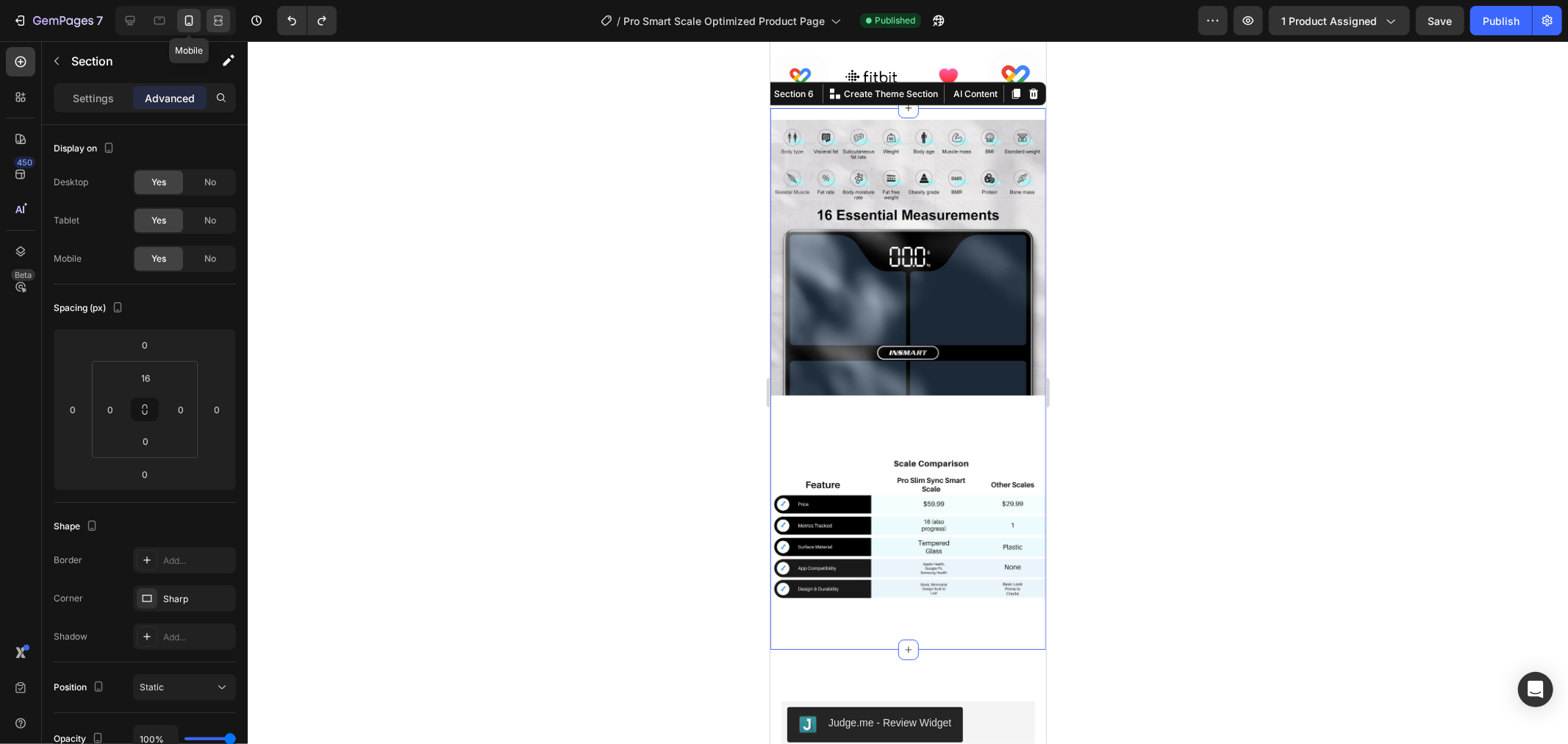 scroll, scrollTop: 1996, scrollLeft: 0, axis: vertical 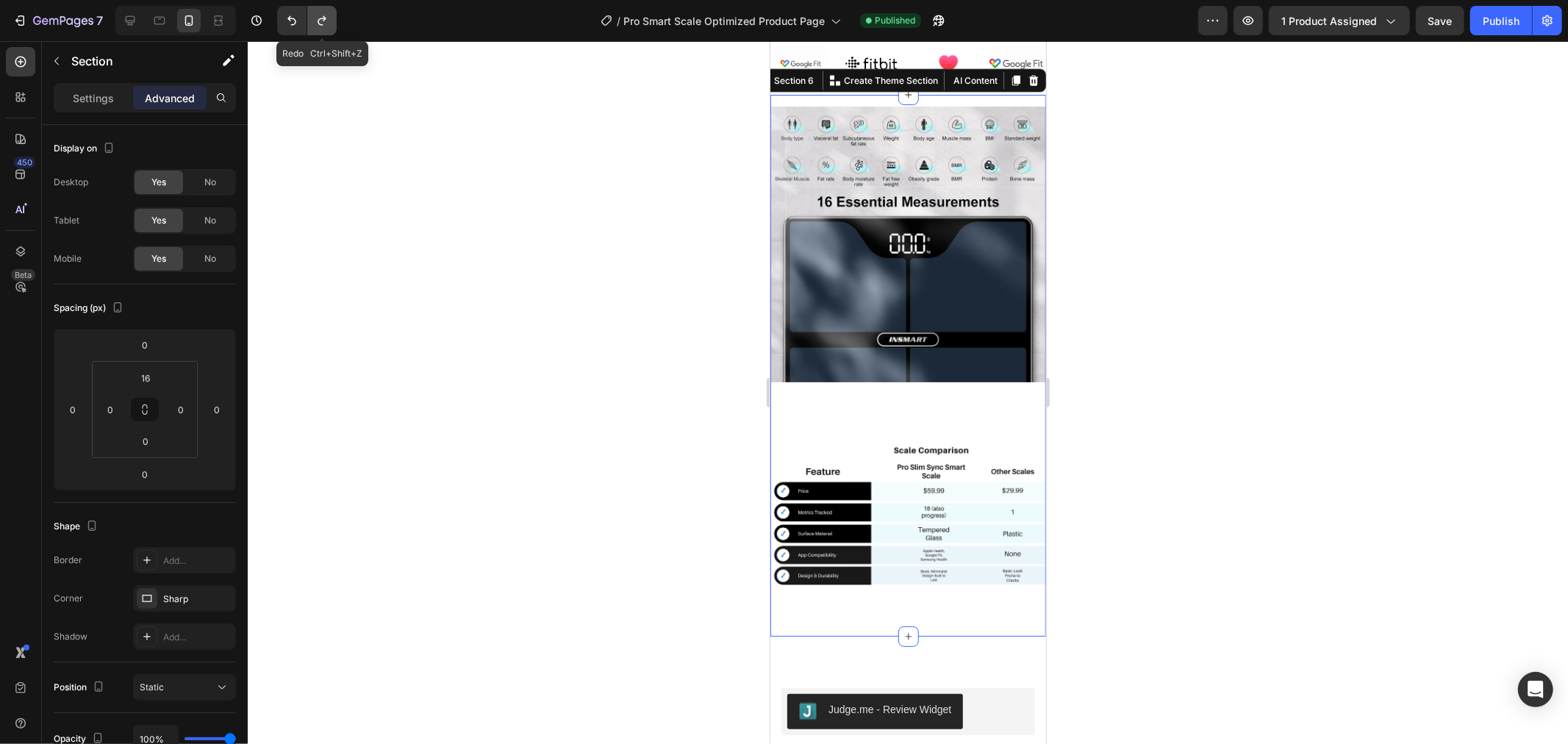 click 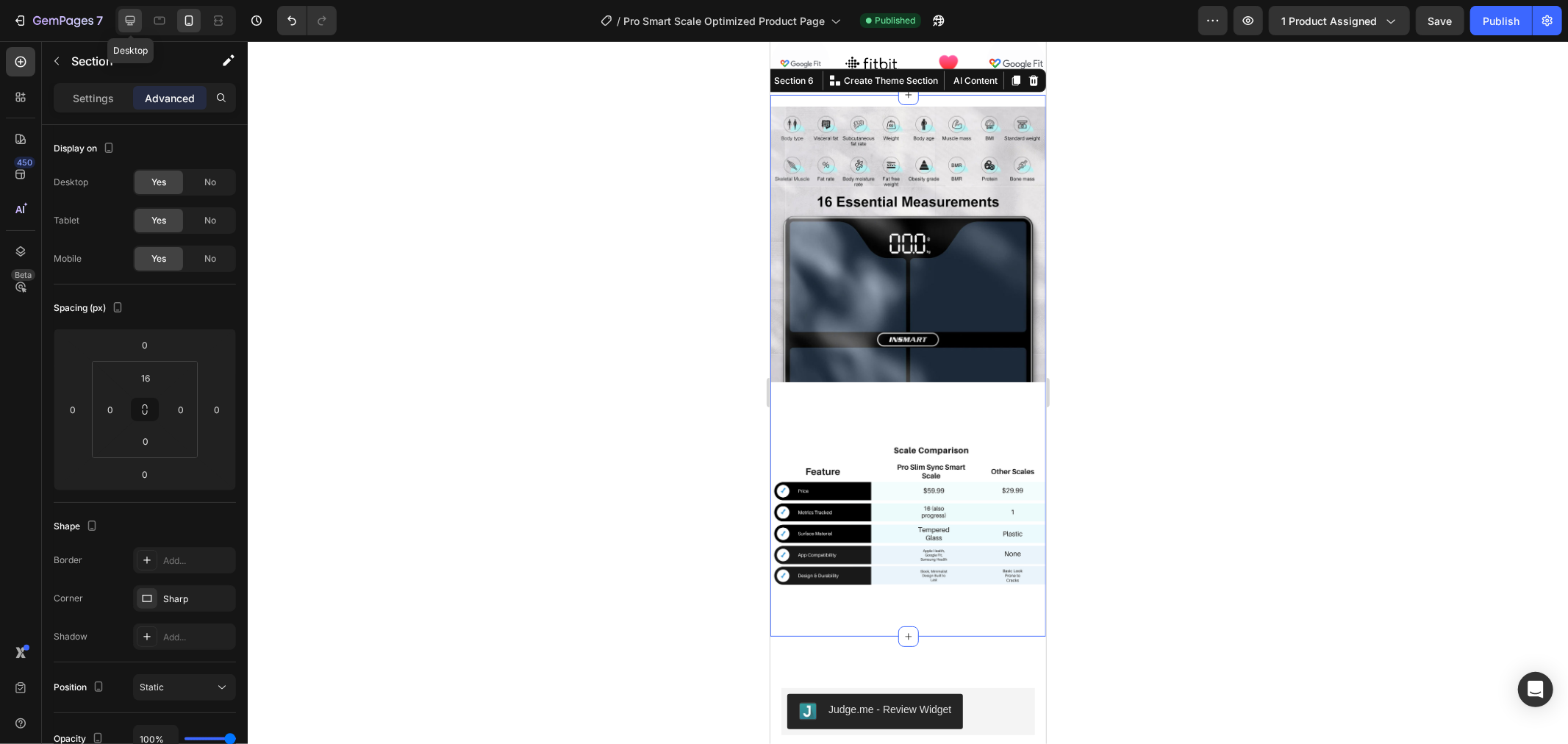 click 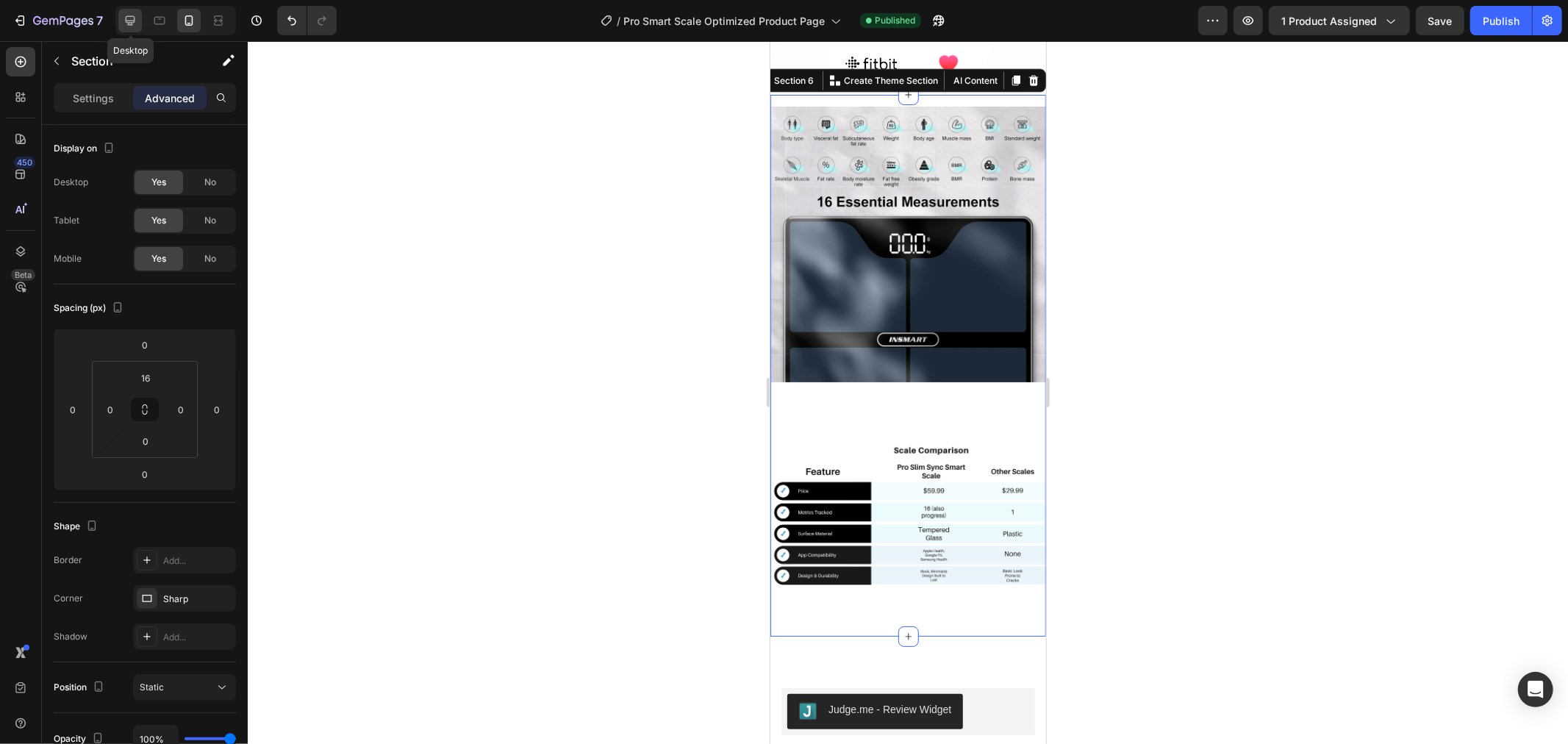 type on "100" 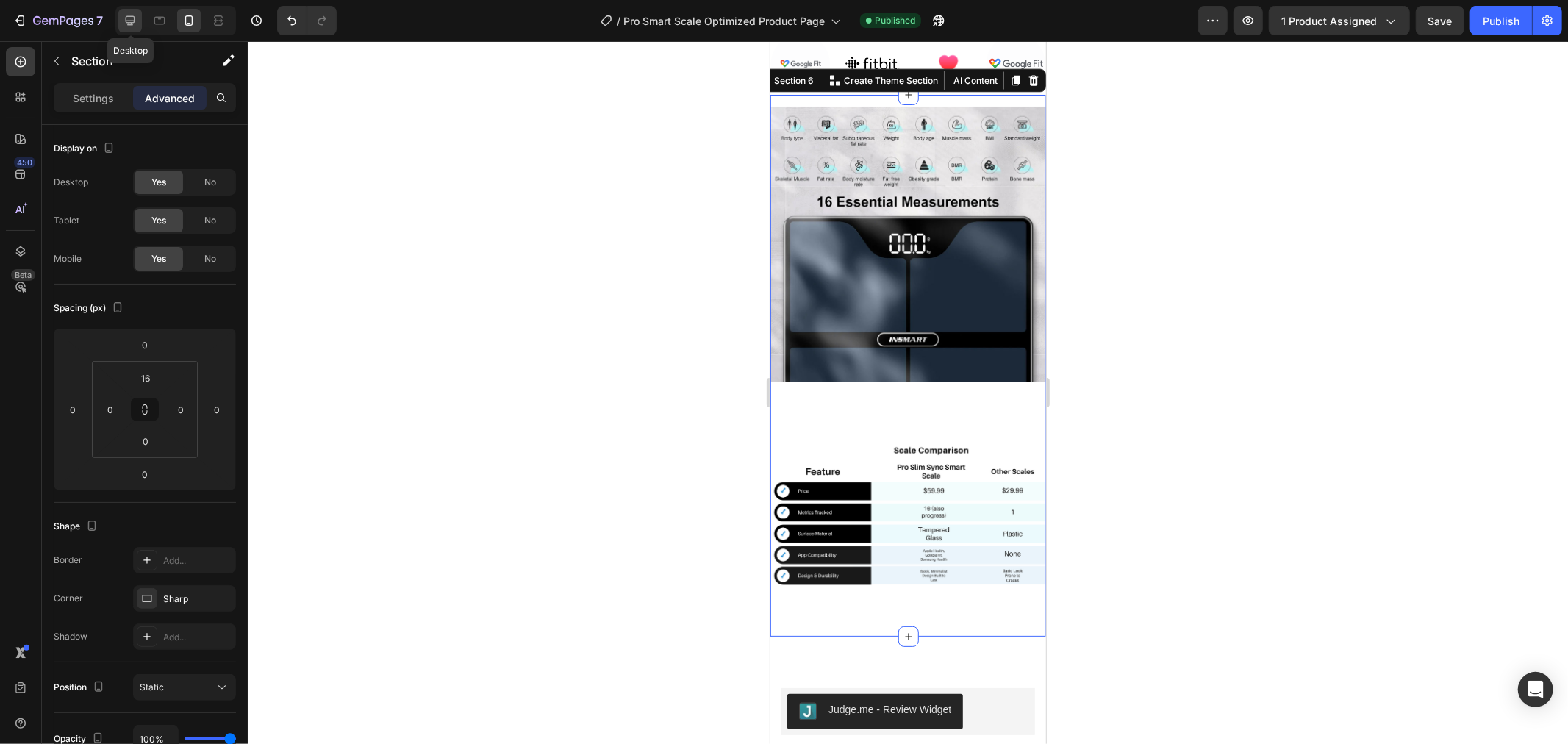 type on "100" 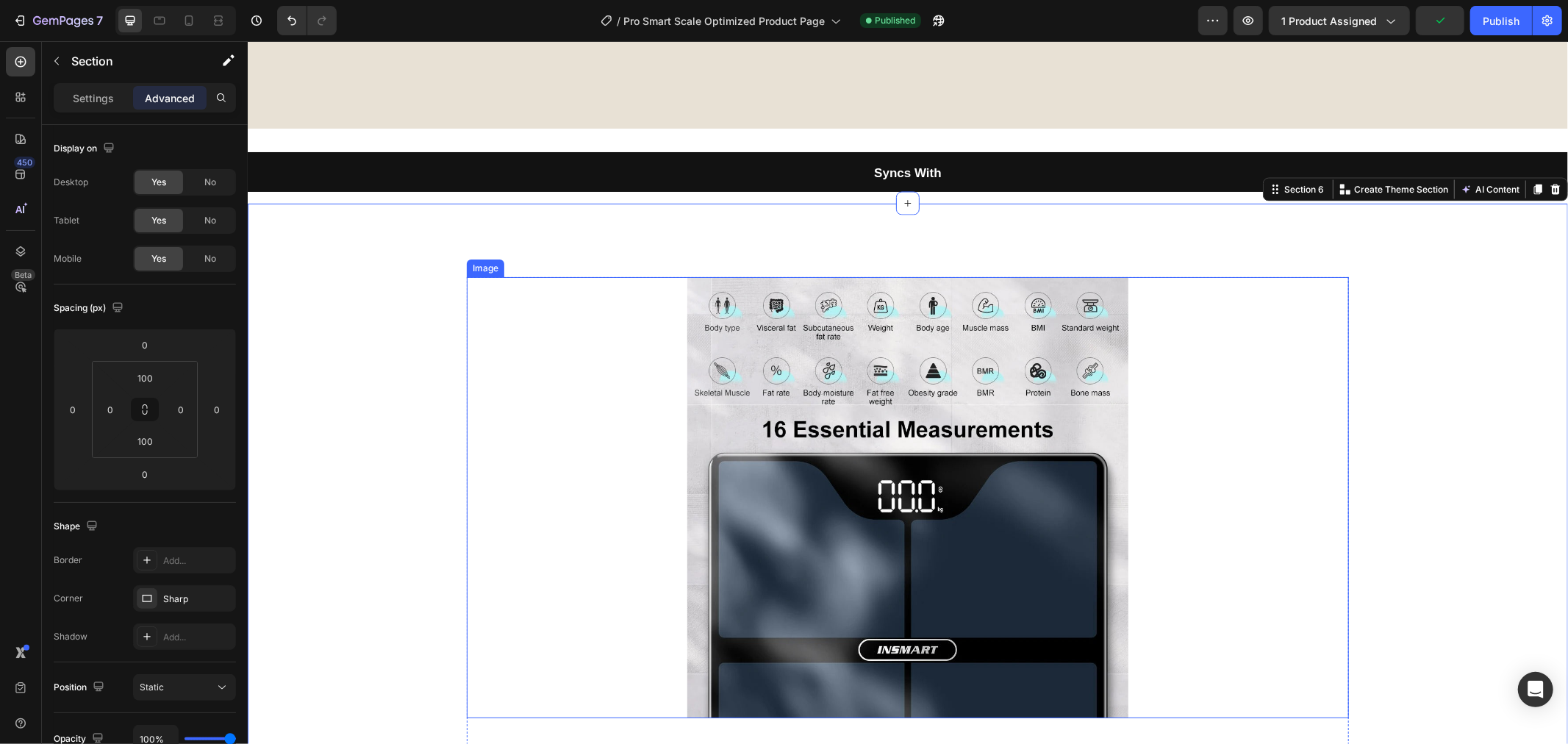 scroll, scrollTop: 1997, scrollLeft: 0, axis: vertical 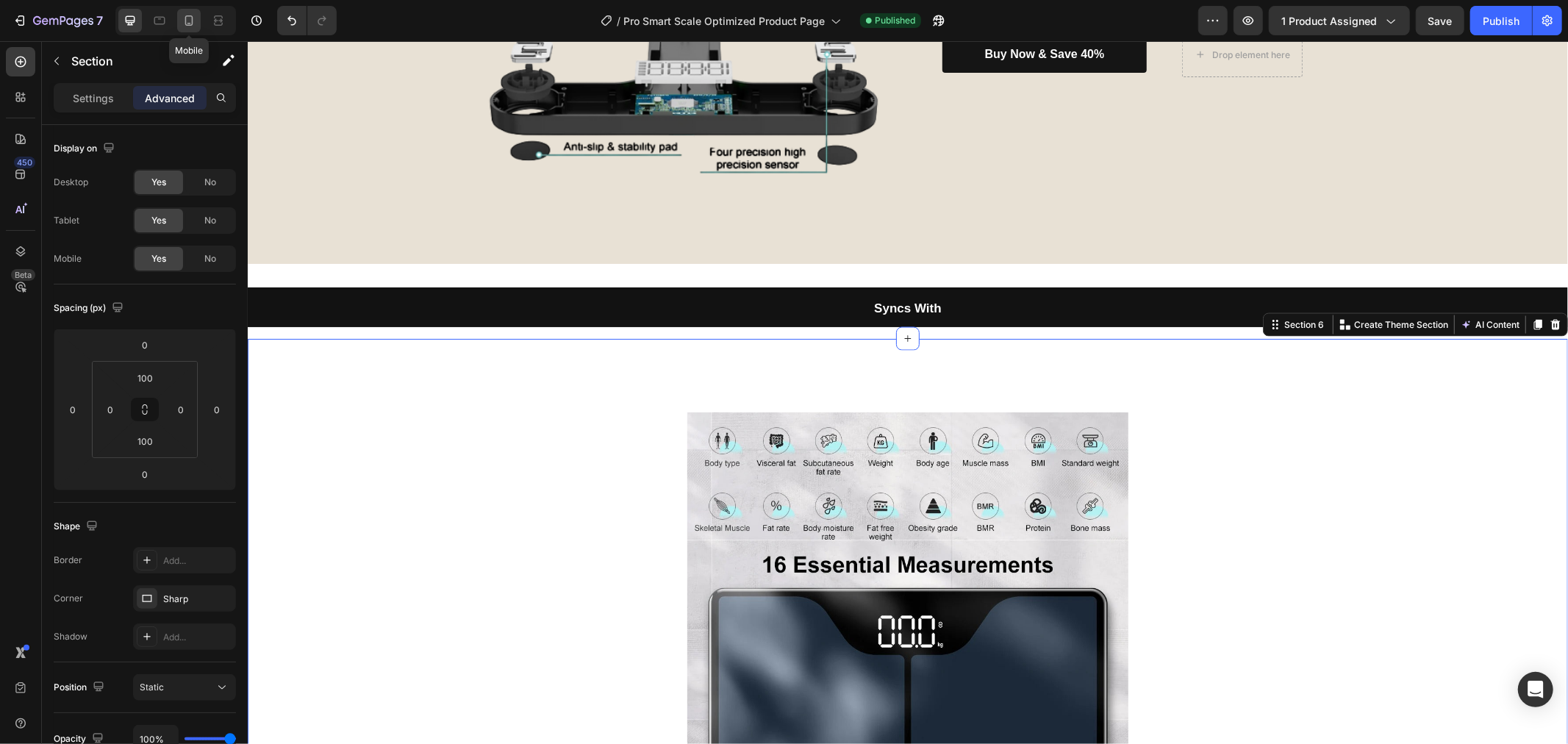 click 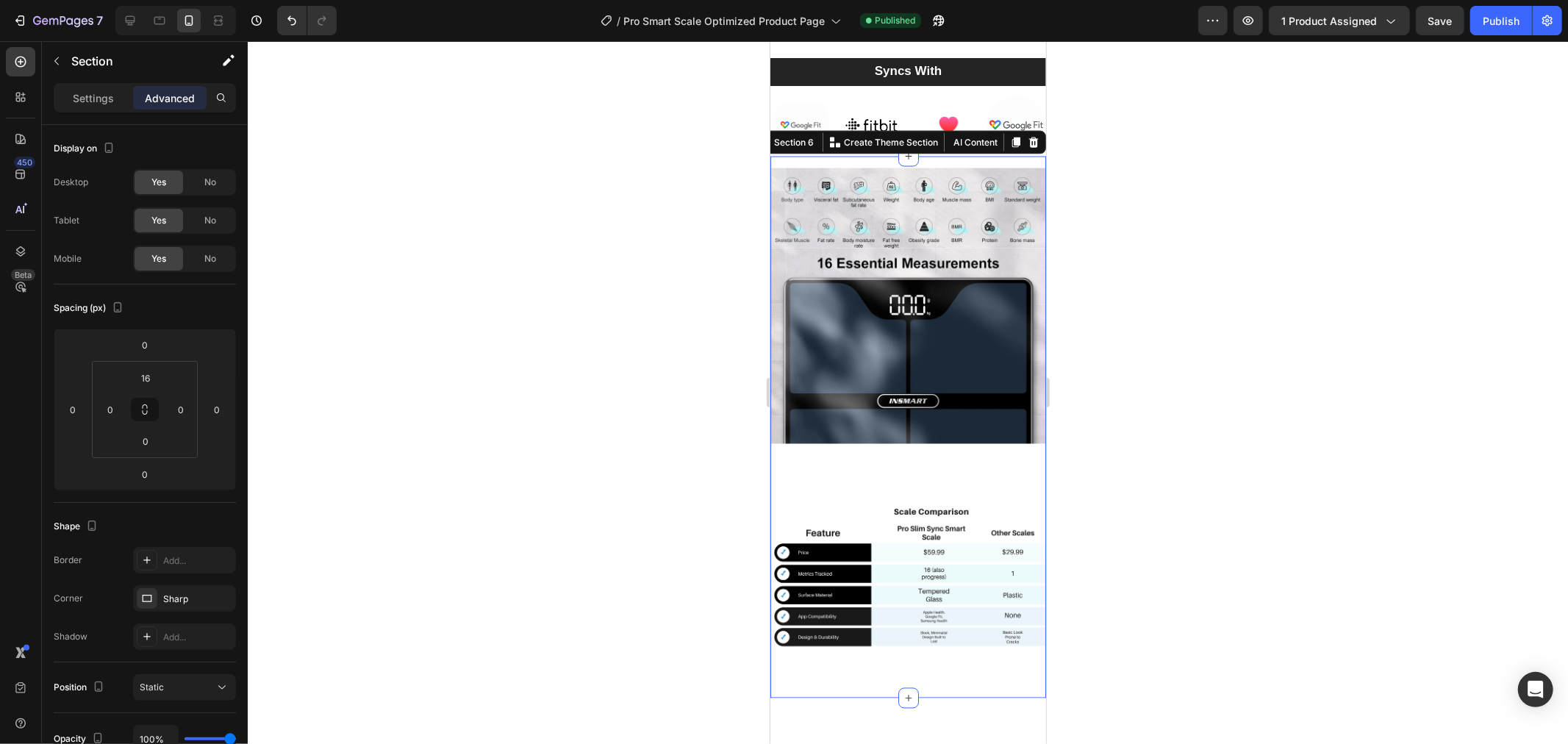 scroll, scrollTop: 2050, scrollLeft: 0, axis: vertical 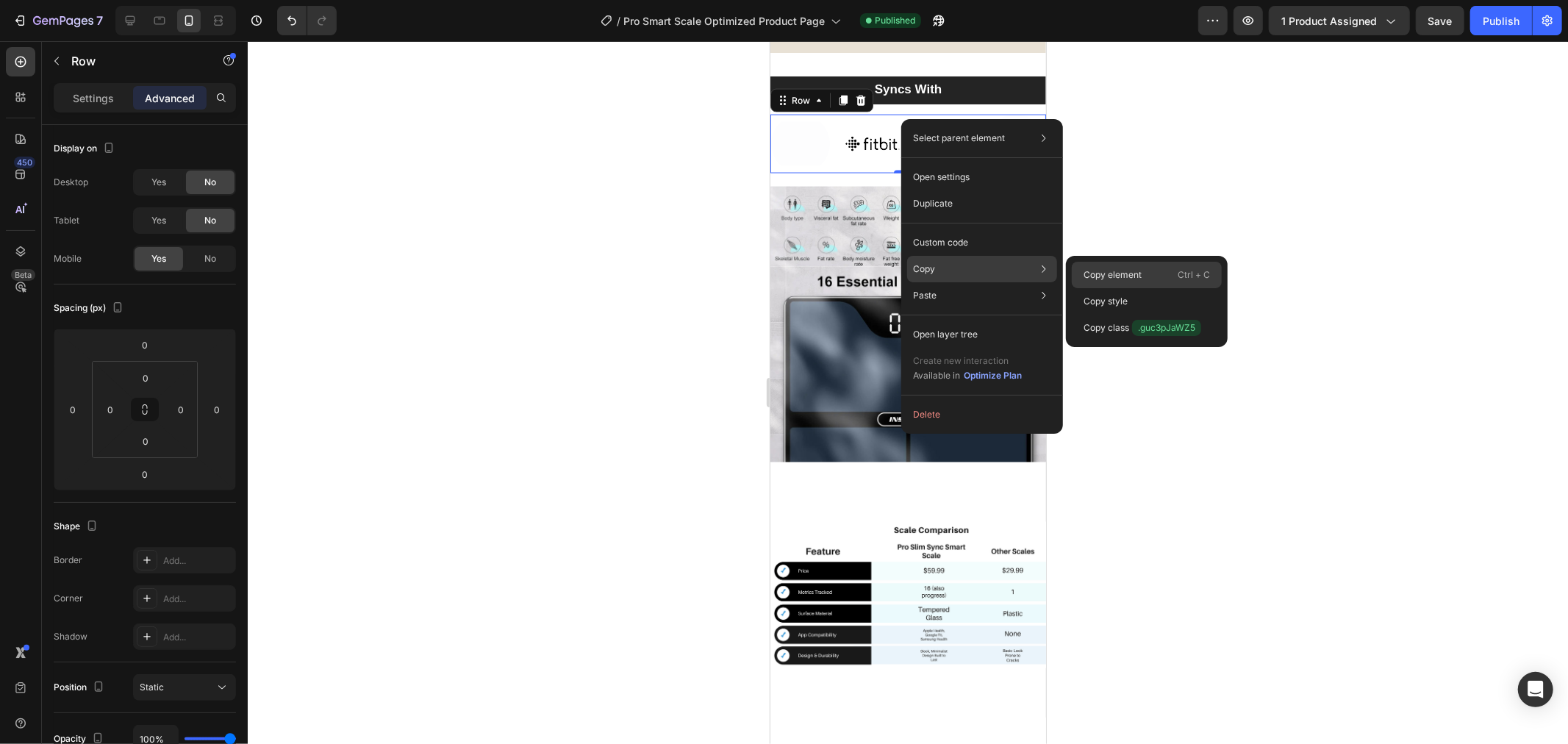click on "Copy element" at bounding box center [1112, 275] 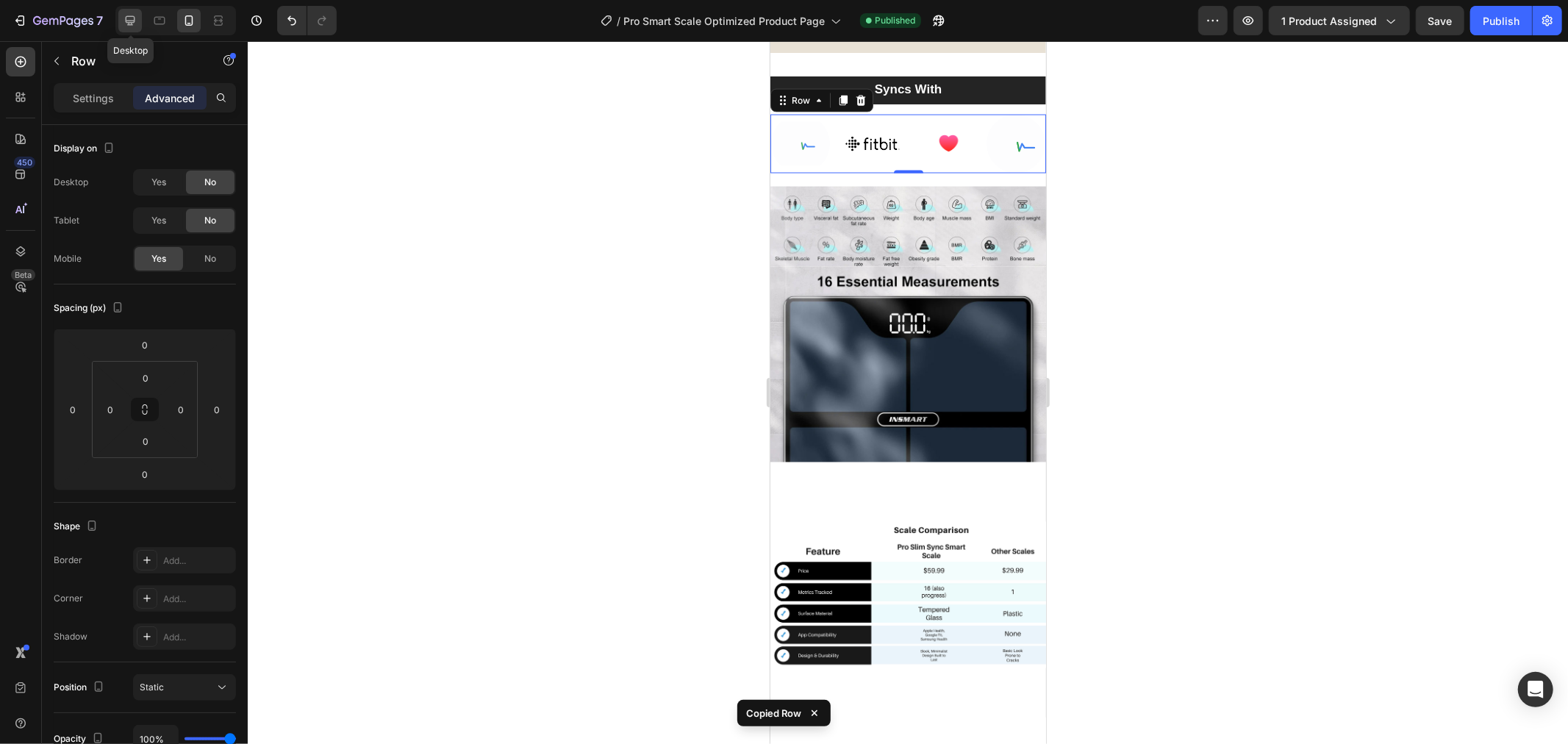click 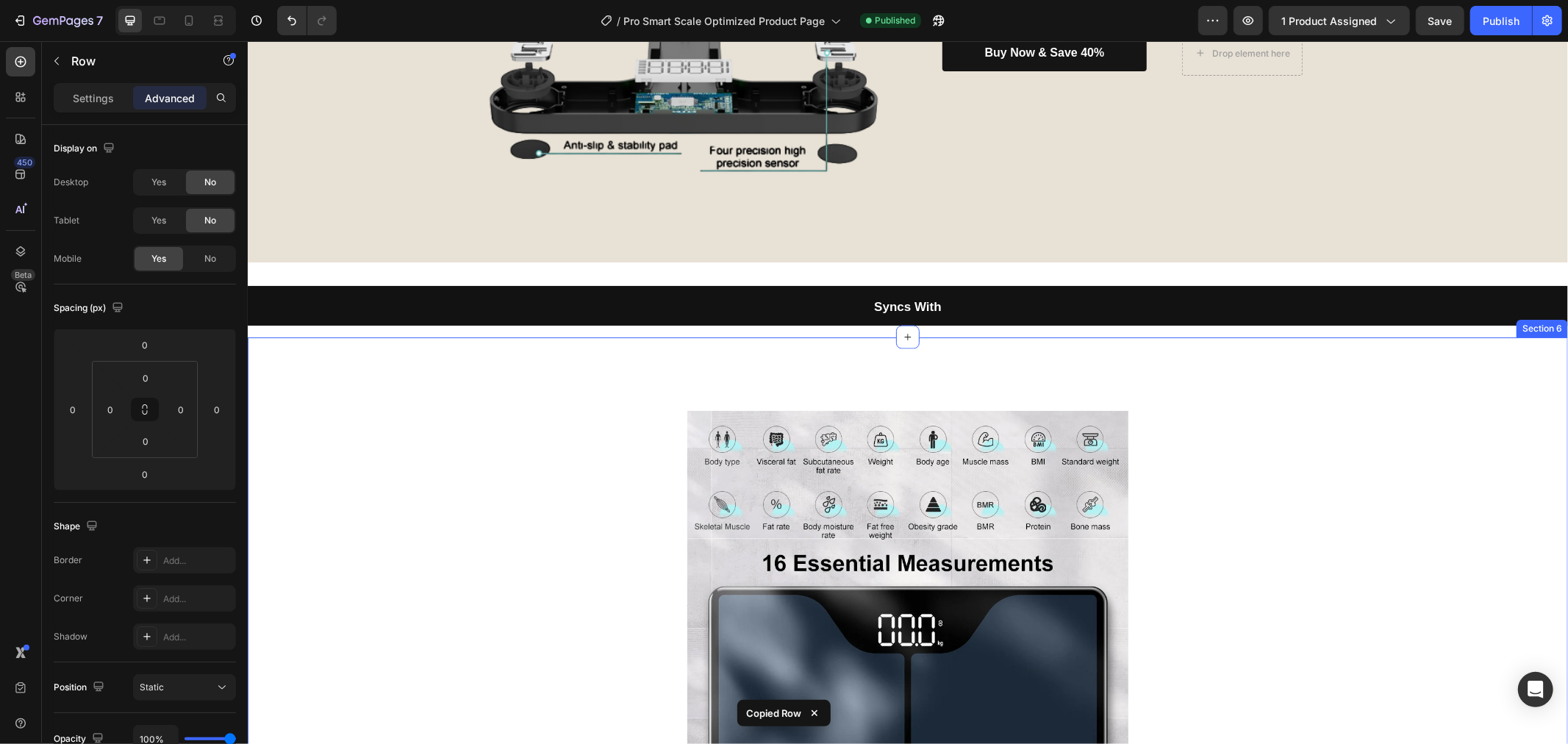 click on "Image Real Data. Real Progress. Heading Ditch the guesswork and discover how your body is really changing — every time you step on. Text Block buy now & save 40% Button
Drop element here Row Row Row Section 3 Syncs With Heading Row Section 4 Image Image Image Image Row   0 Section 5 Image Image Row Image Section 6
Drop element here Sticky Root" at bounding box center [907, 338] 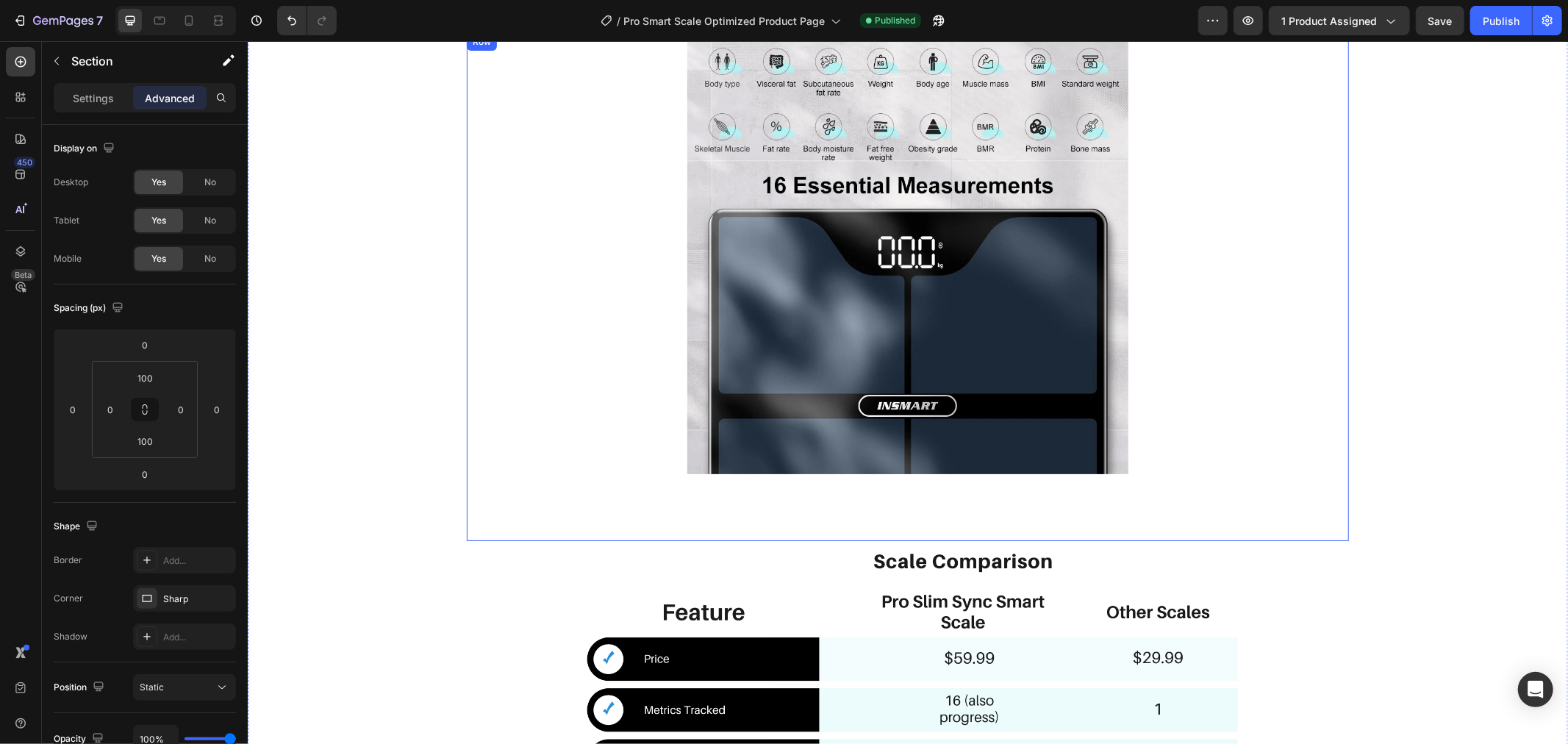scroll, scrollTop: 1715, scrollLeft: 0, axis: vertical 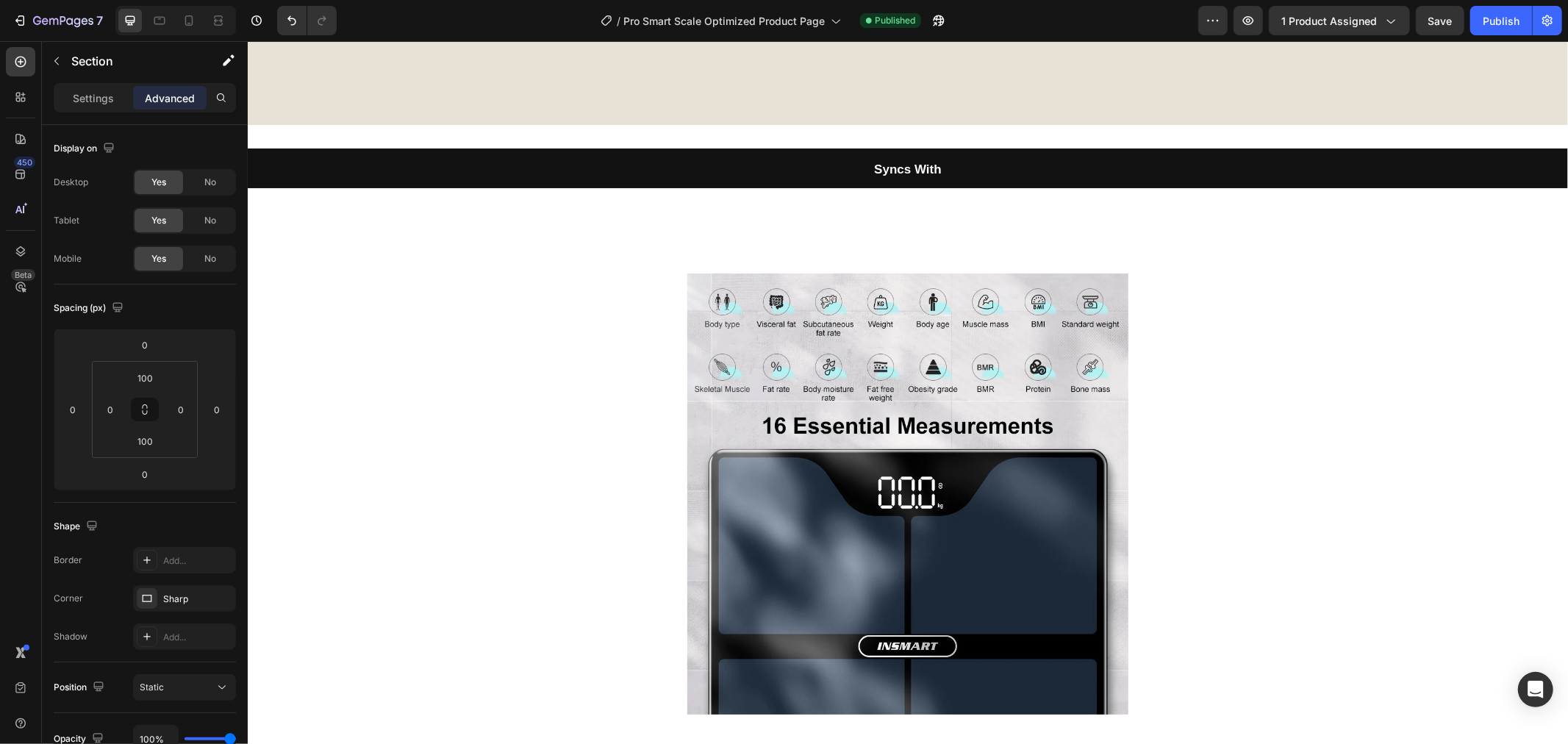 type on "16" 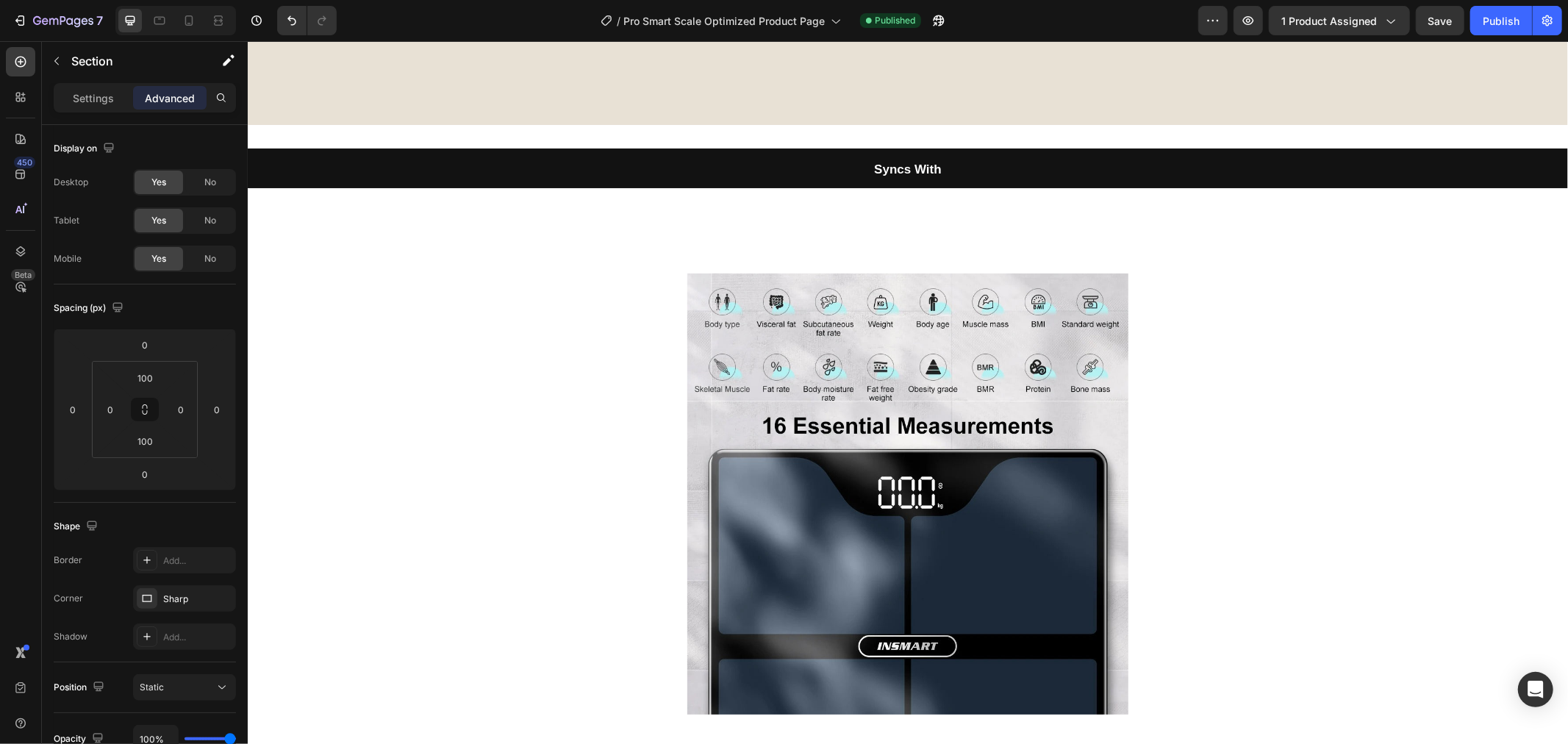 type on "0" 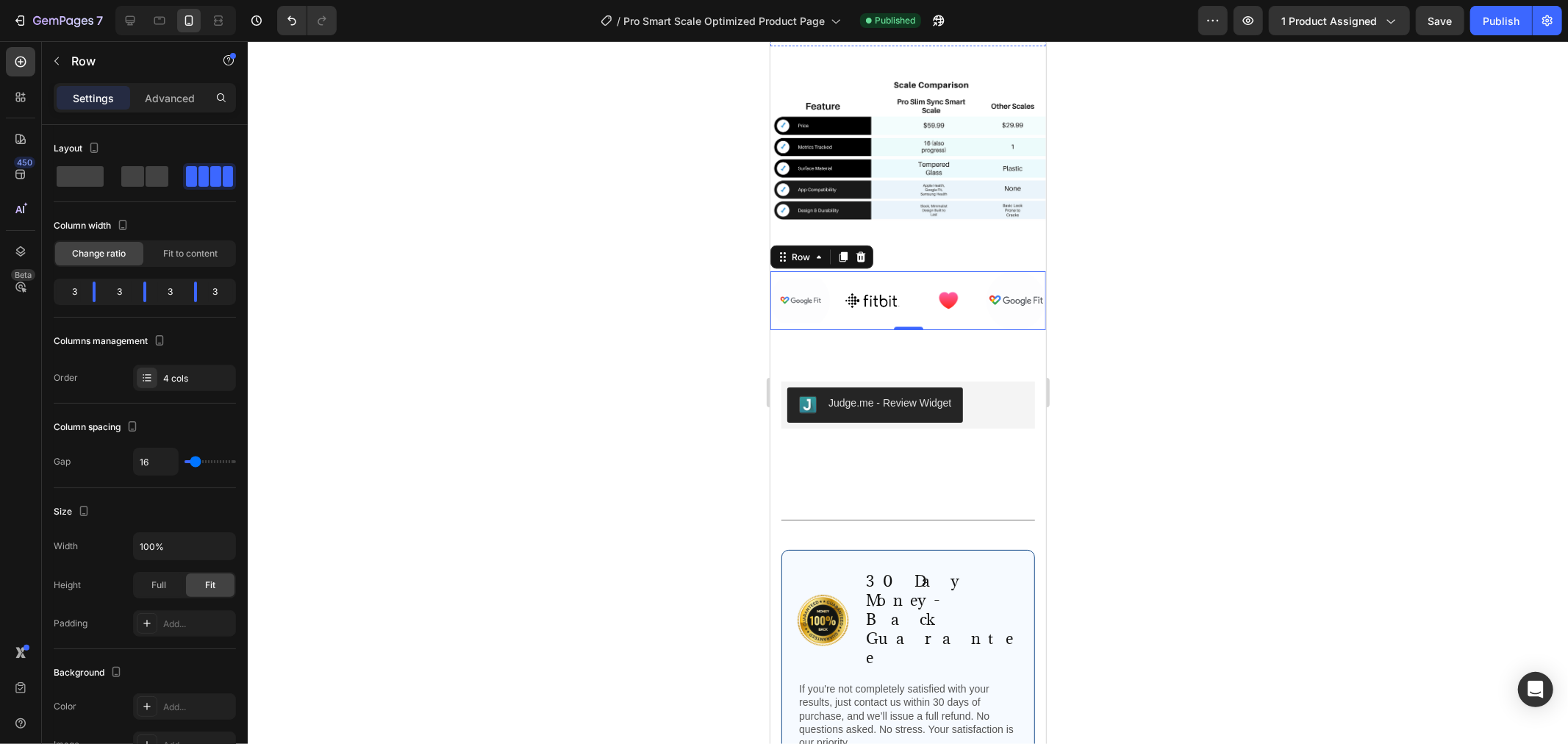 scroll, scrollTop: 2120, scrollLeft: 0, axis: vertical 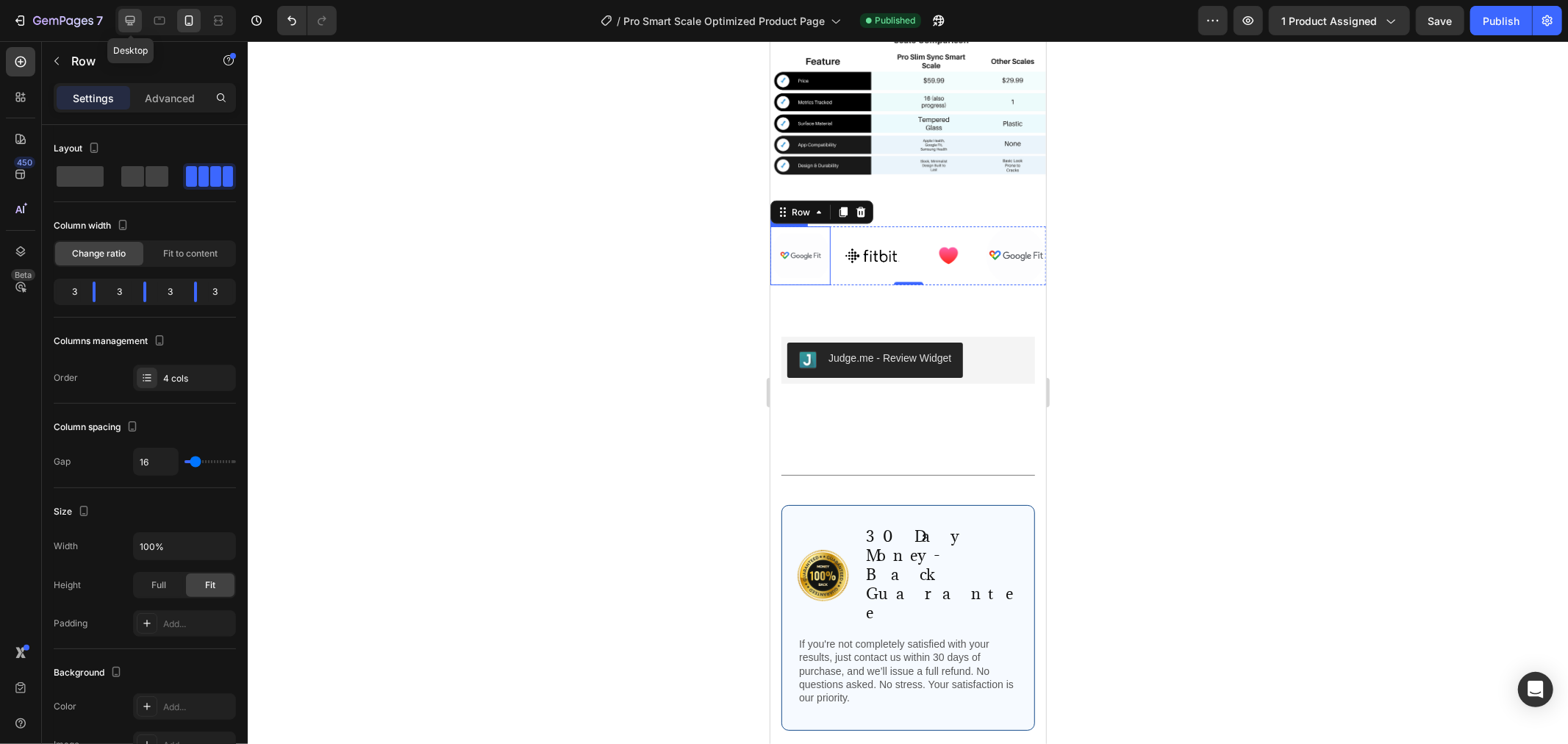 click 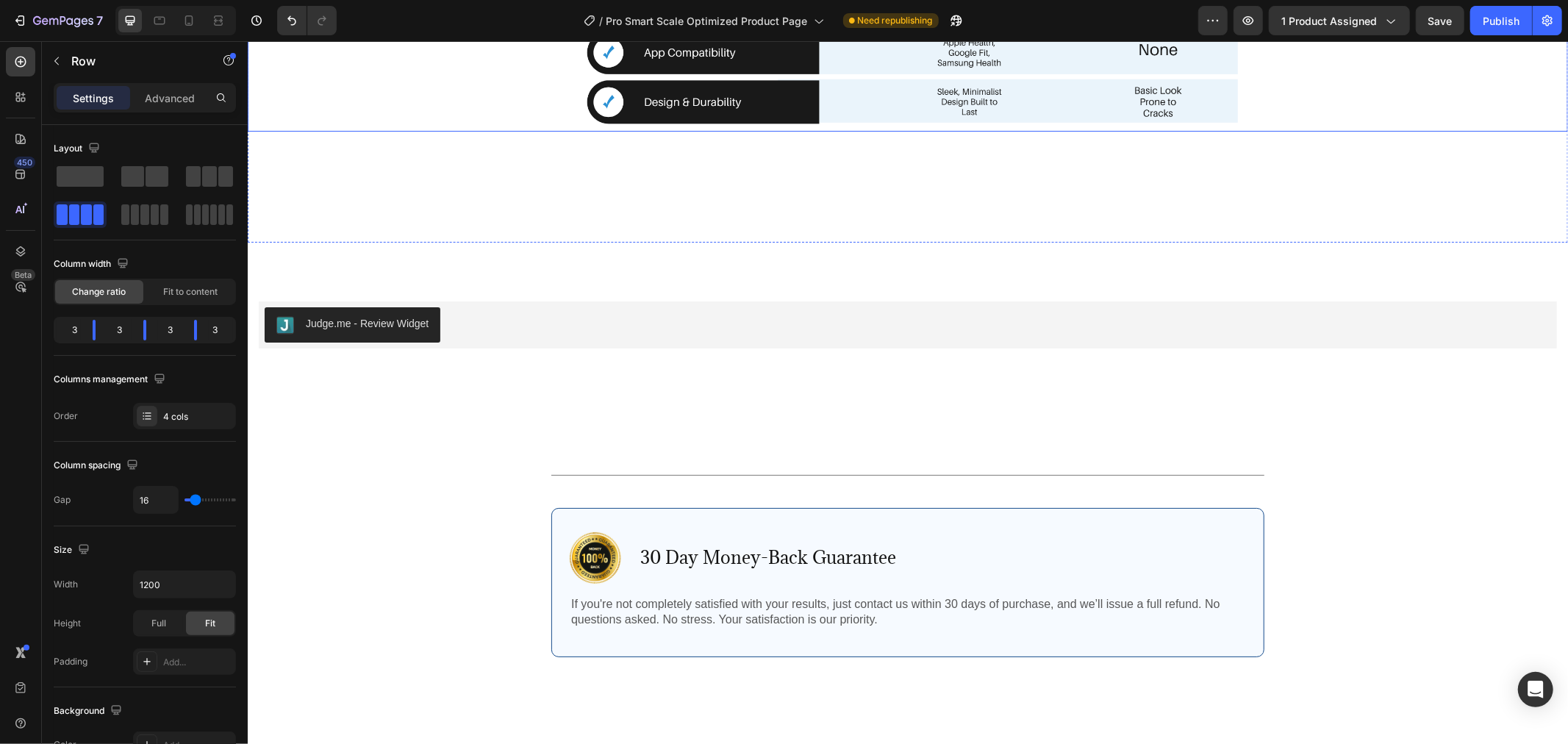 scroll, scrollTop: 2777, scrollLeft: 0, axis: vertical 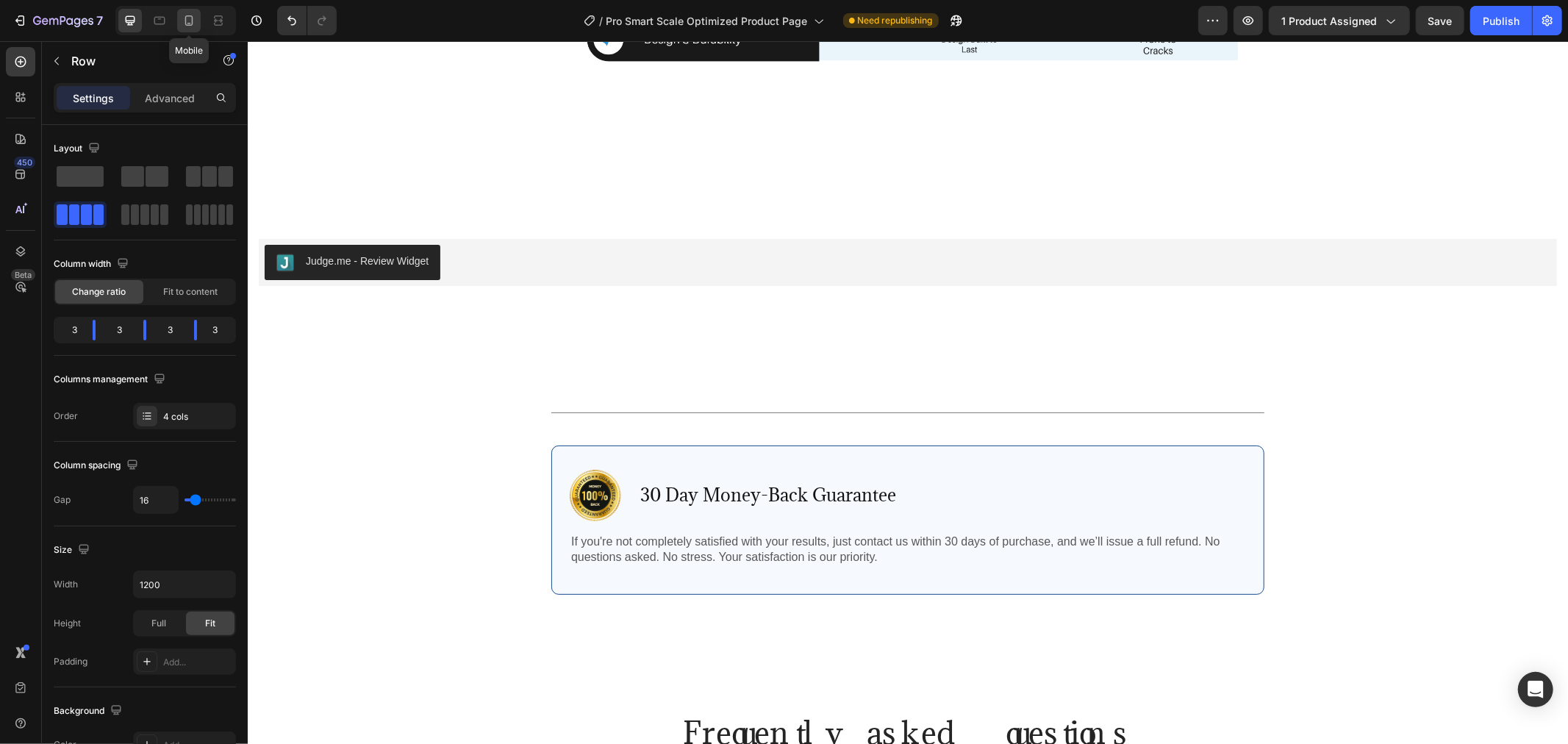 click 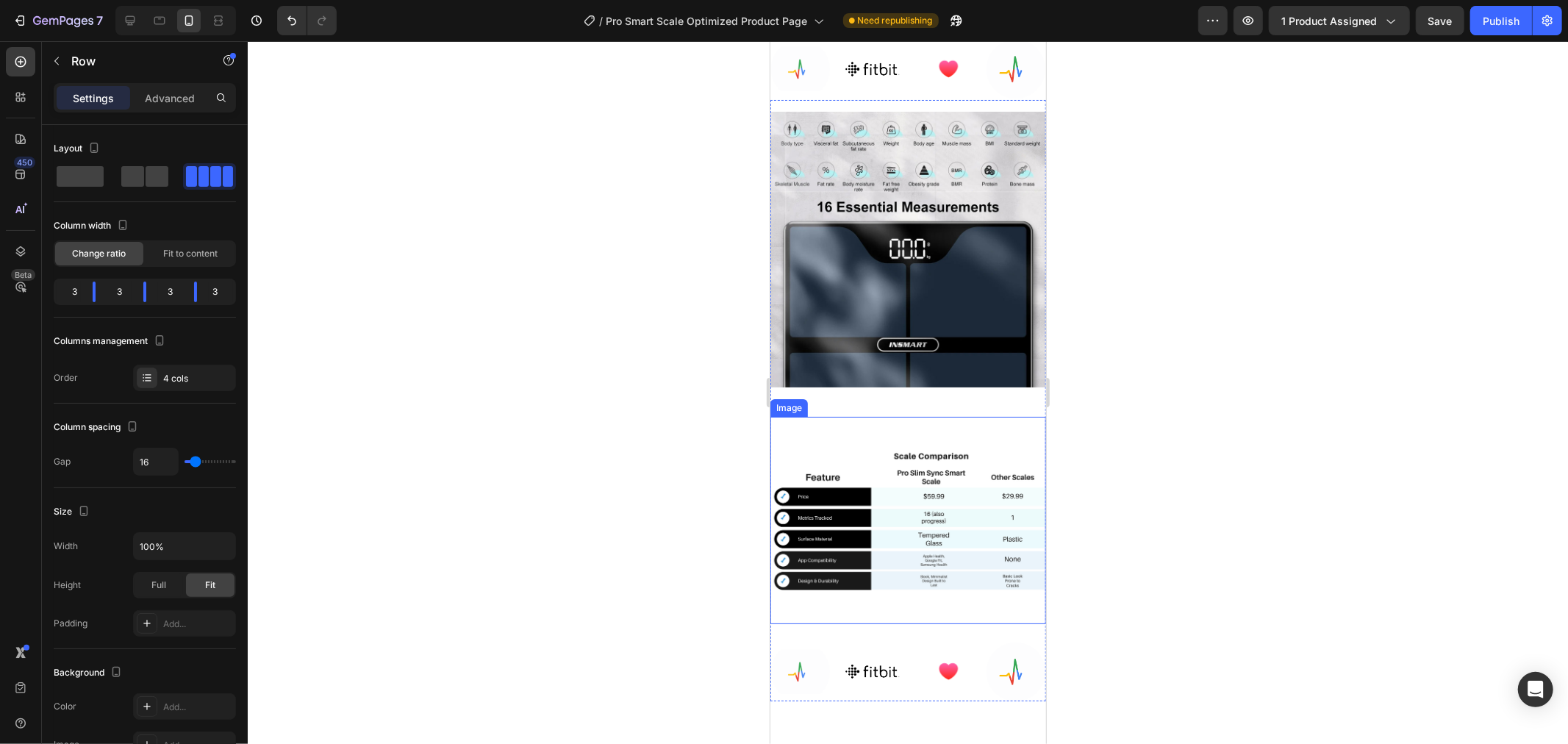 scroll, scrollTop: 1711, scrollLeft: 0, axis: vertical 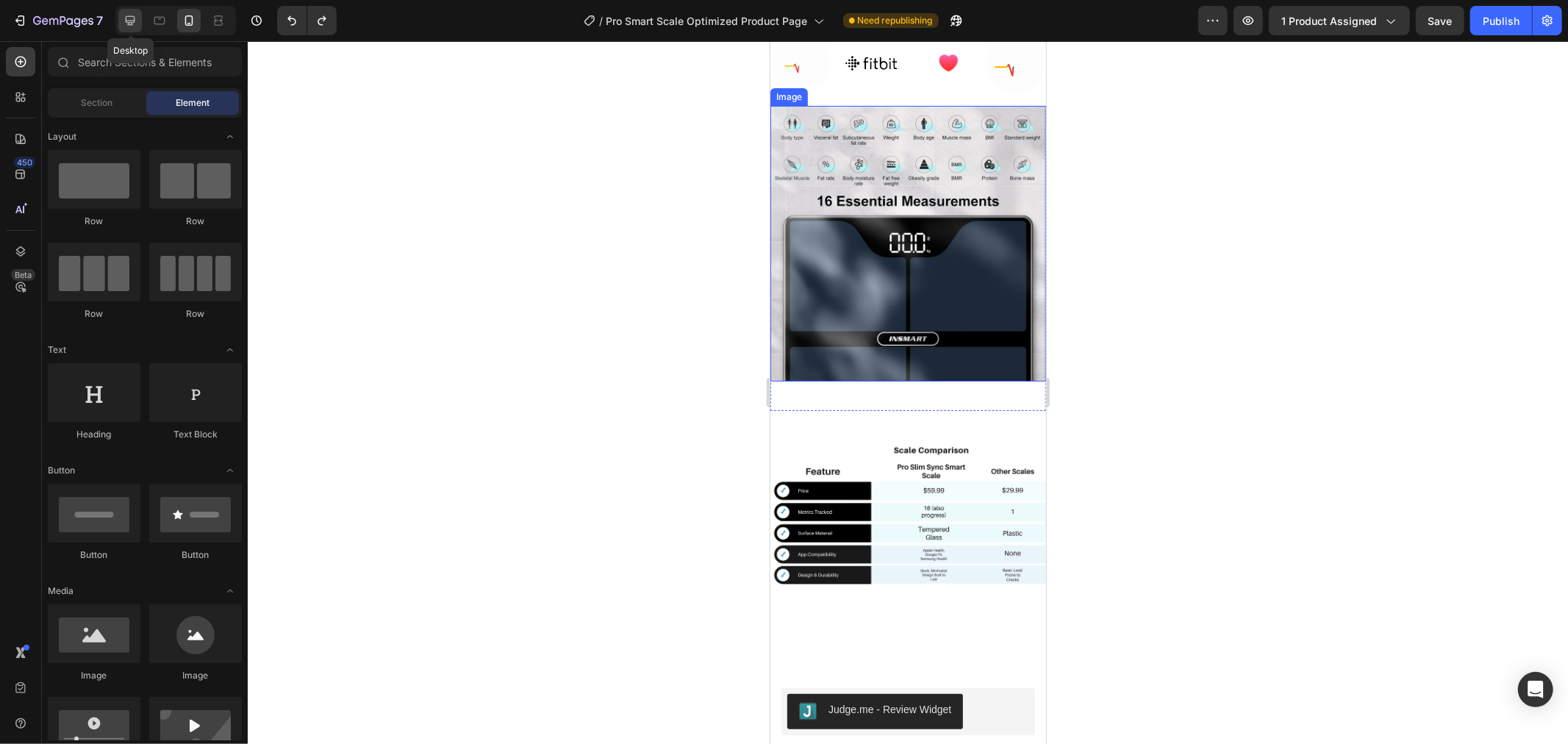 click 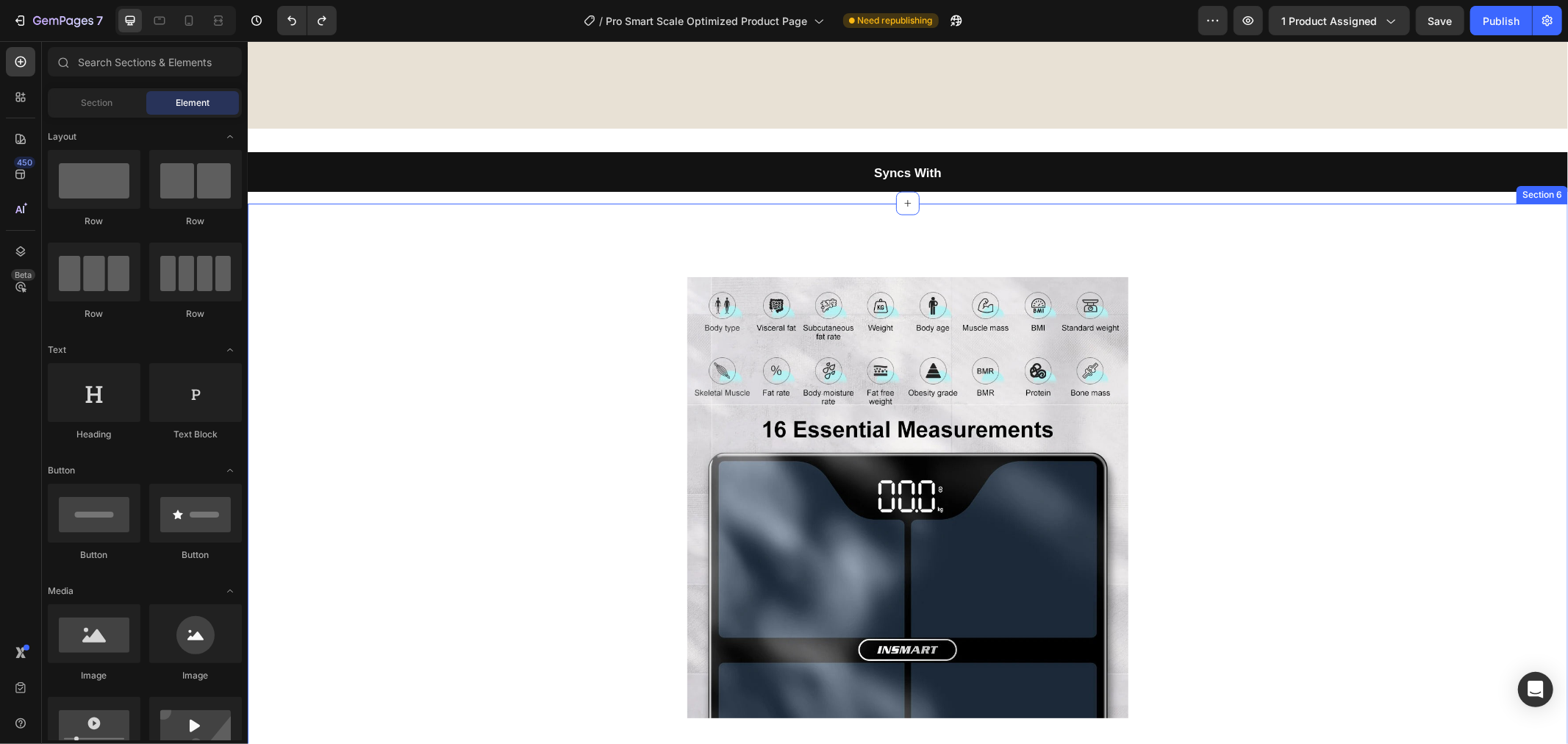 click on "Image Image Row Image Section 6" at bounding box center (907, 724) 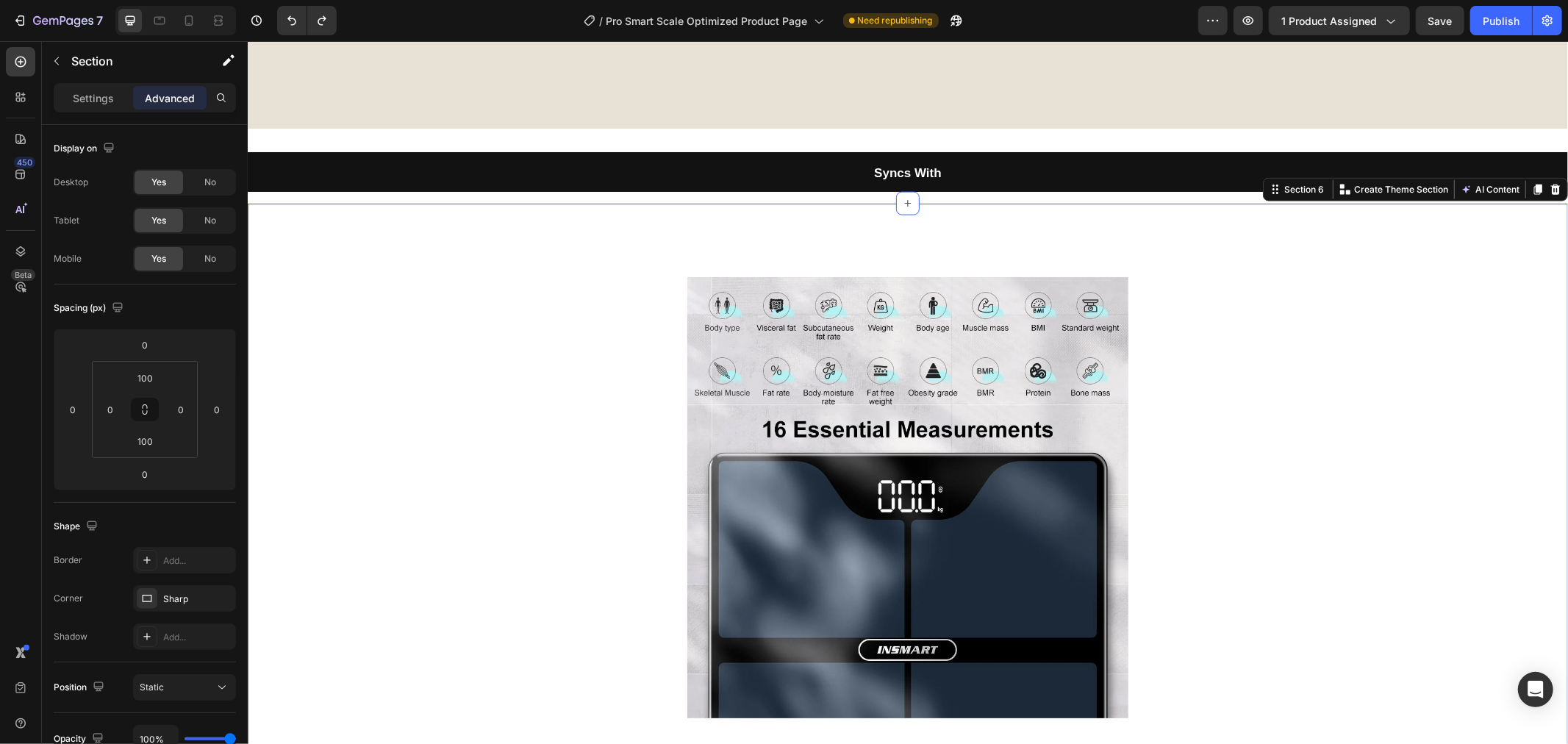 click on "Image Image Row Image Section 6   You can create reusable sections Create Theme Section AI Content Write with GemAI What would you like to describe here? Tone and Voice Persuasive Product Pro Slim-Sync Smart Body Scale Show more Generate" at bounding box center (907, 724) 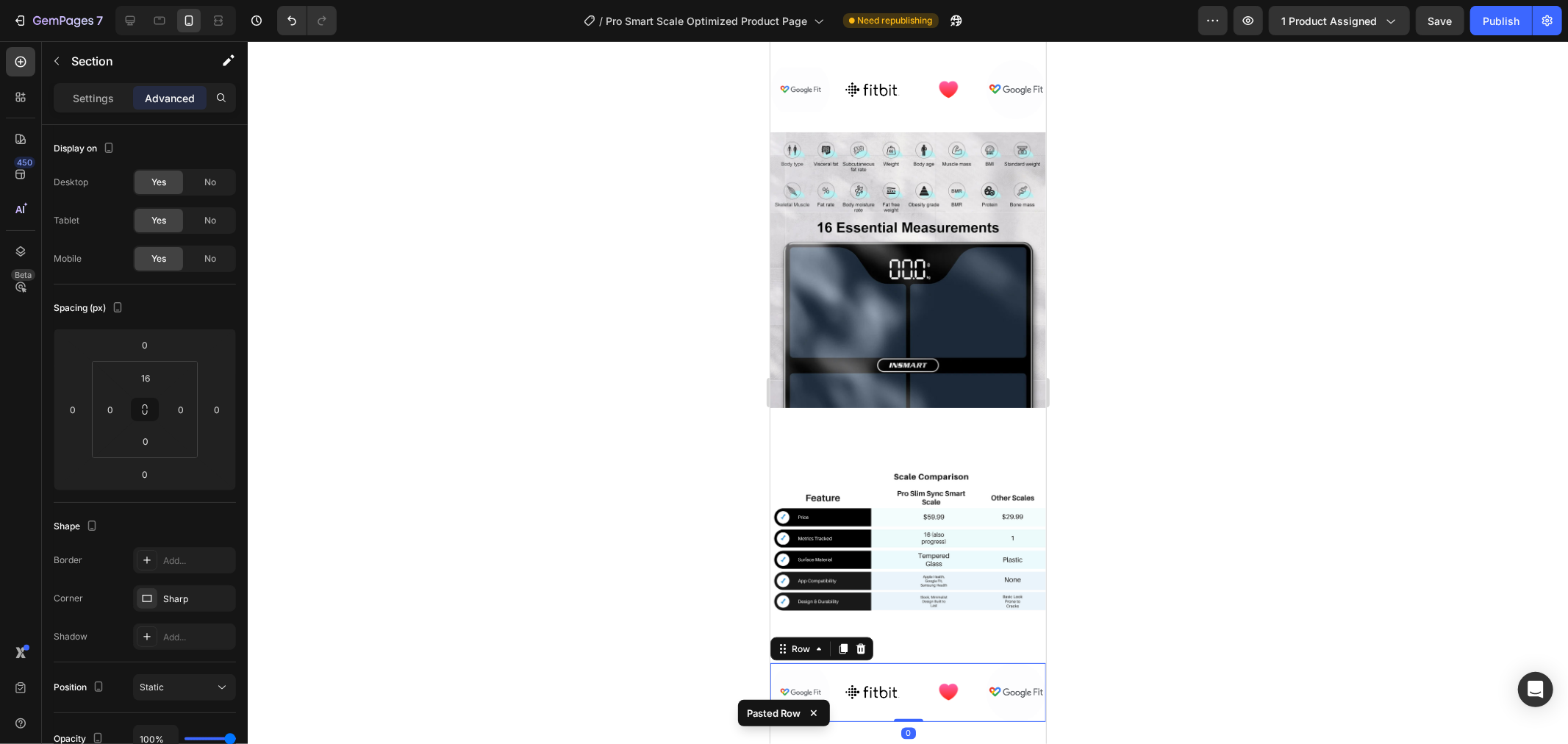 scroll, scrollTop: 1711, scrollLeft: 0, axis: vertical 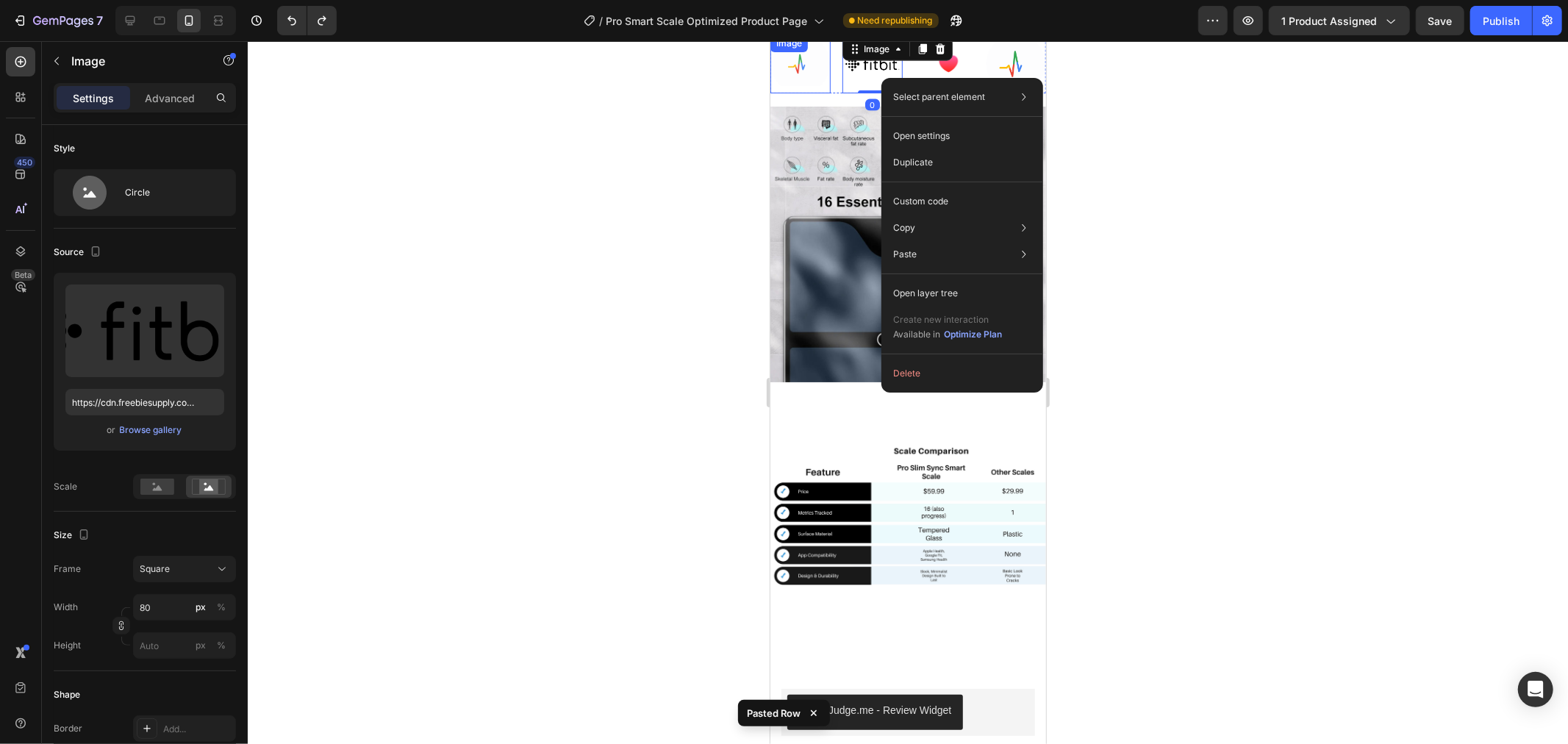click at bounding box center (800, 63) 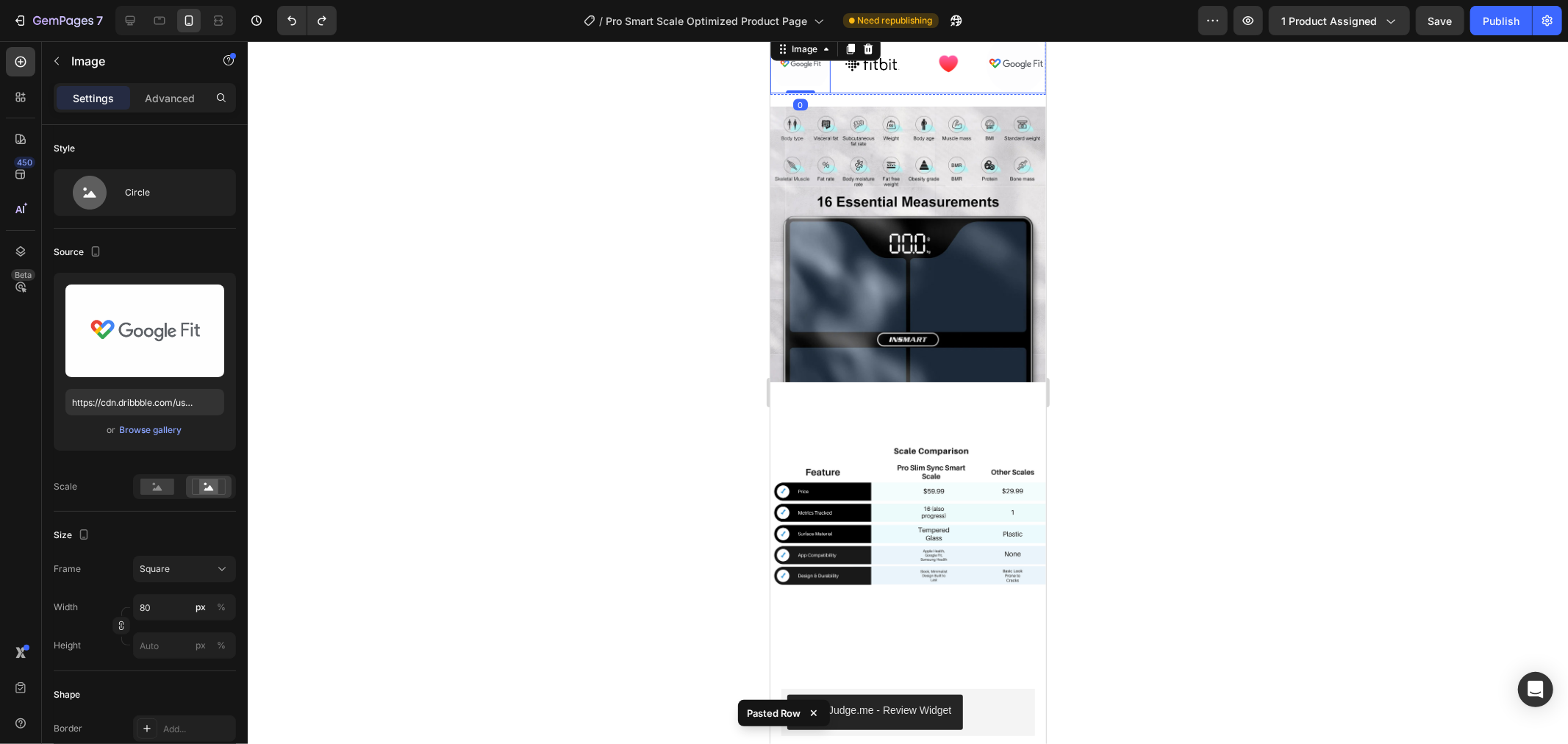 click on "Image   0 Image Image Image Row" at bounding box center [907, 63] 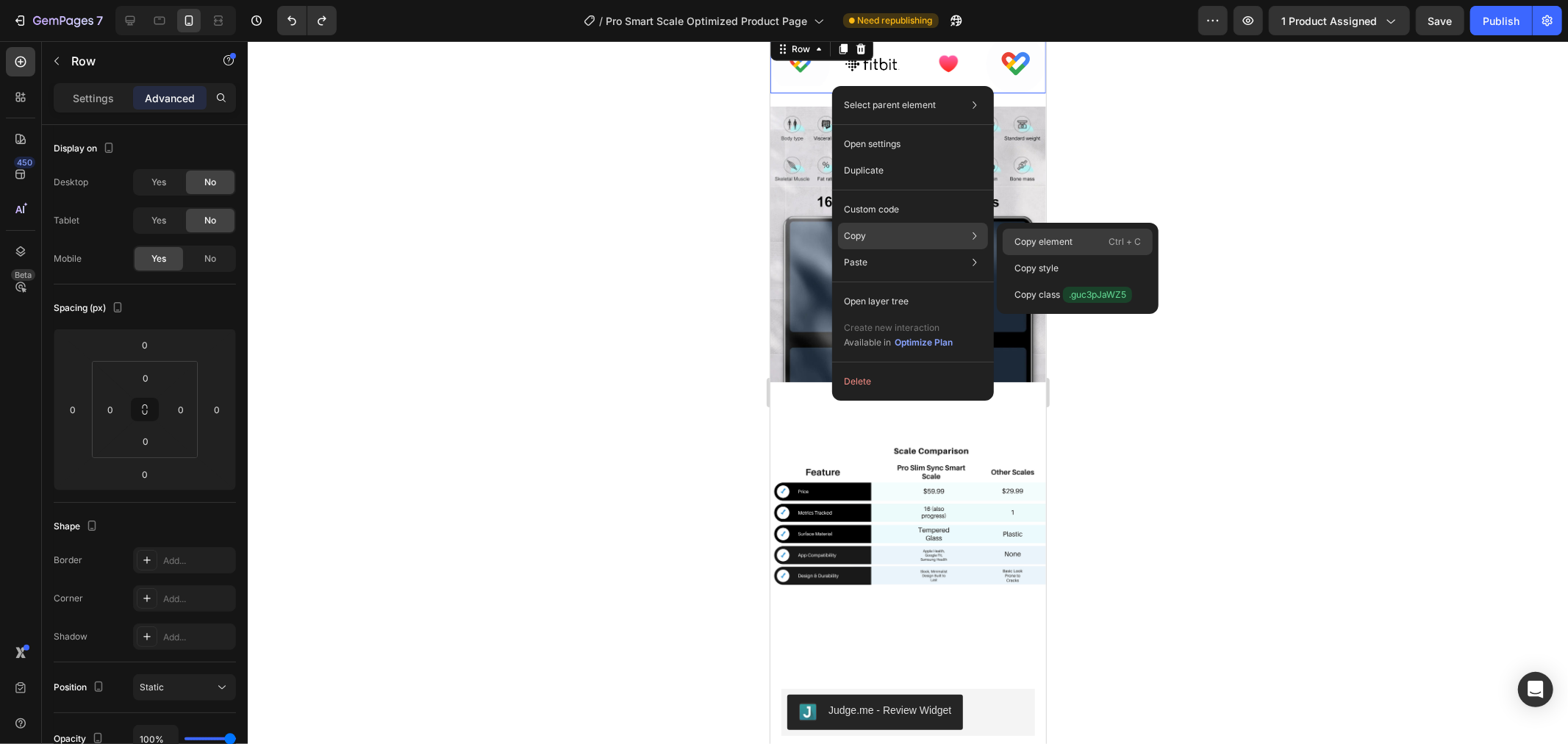 click on "Copy element" at bounding box center [1043, 242] 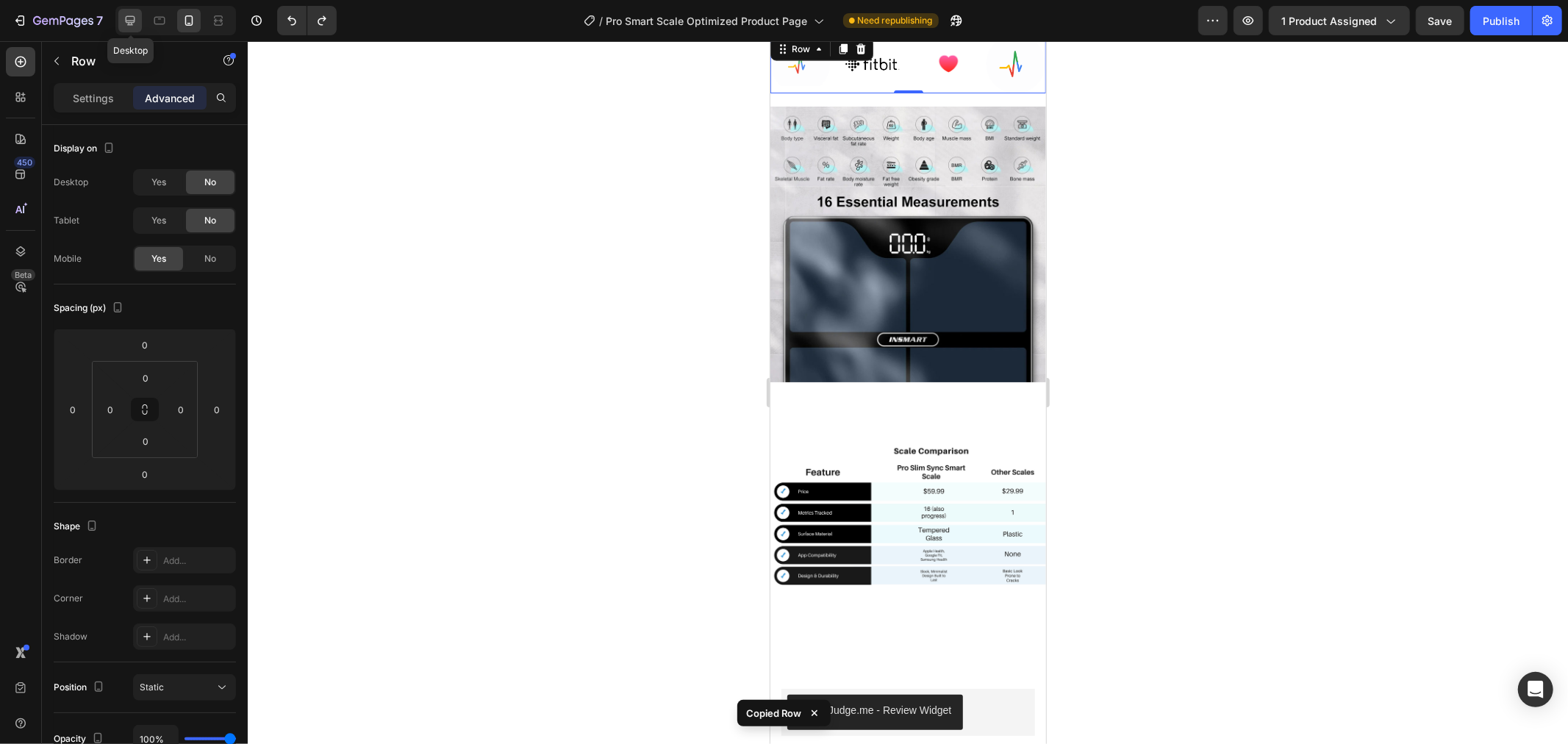 click 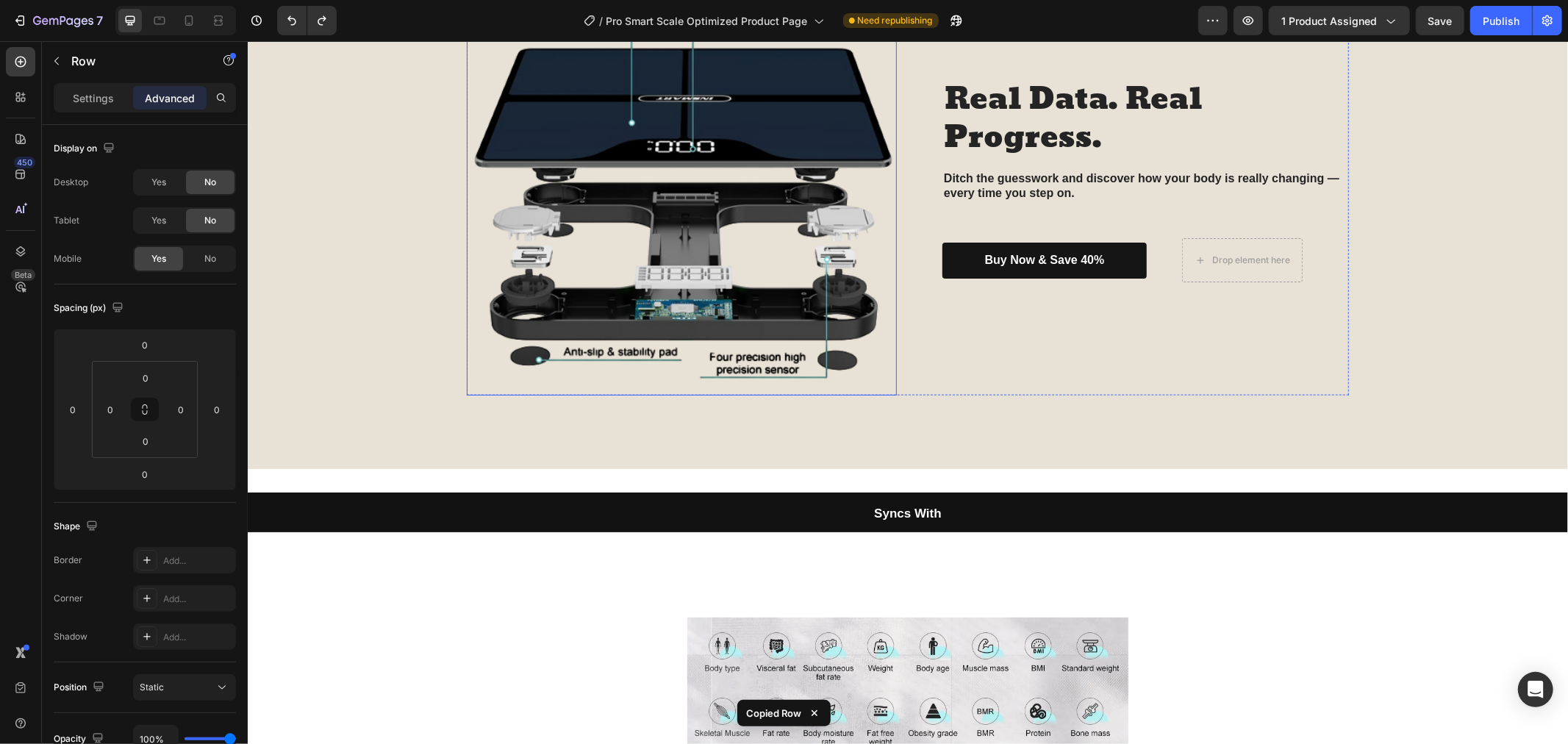 scroll, scrollTop: 1578, scrollLeft: 0, axis: vertical 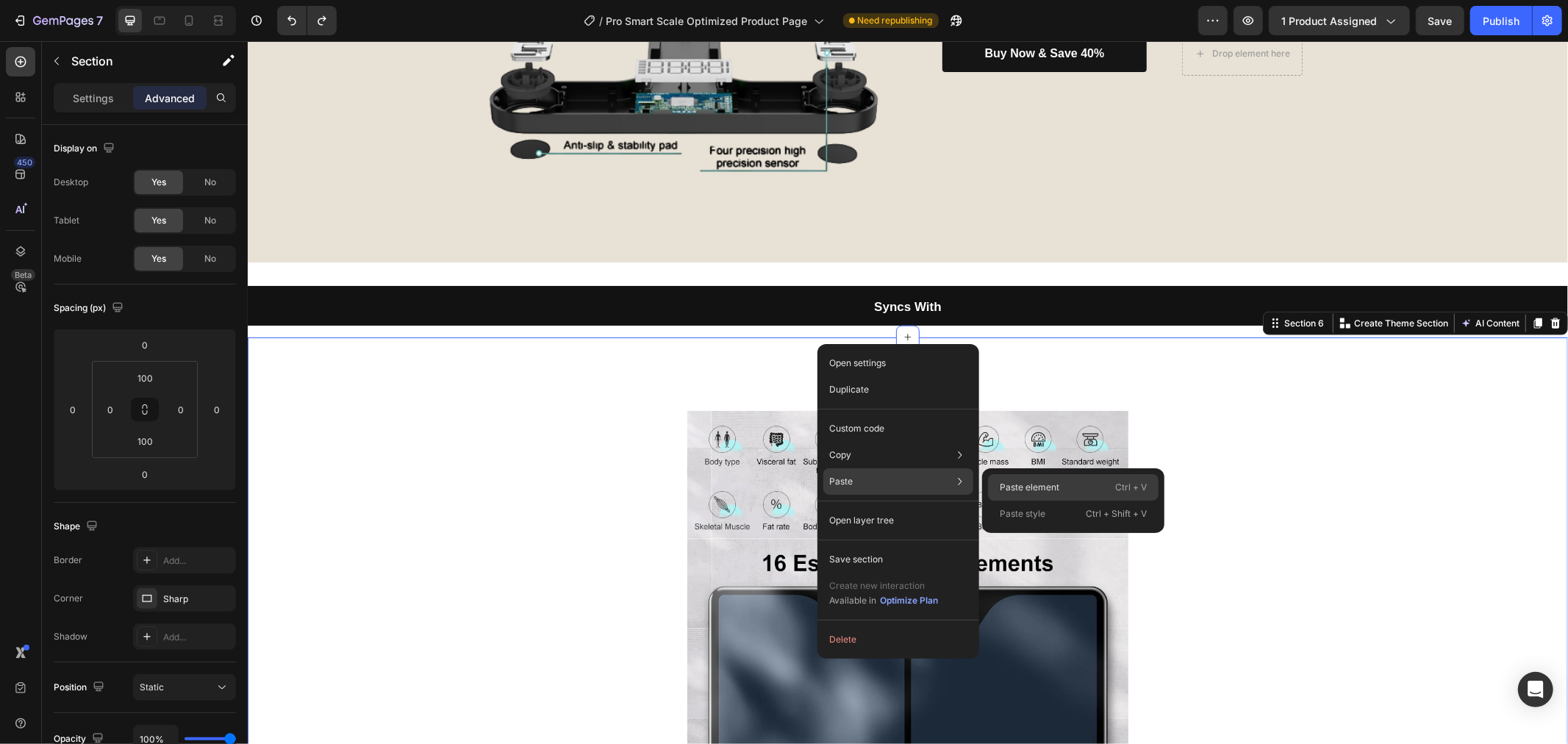 click on "Paste element" at bounding box center (1029, 487) 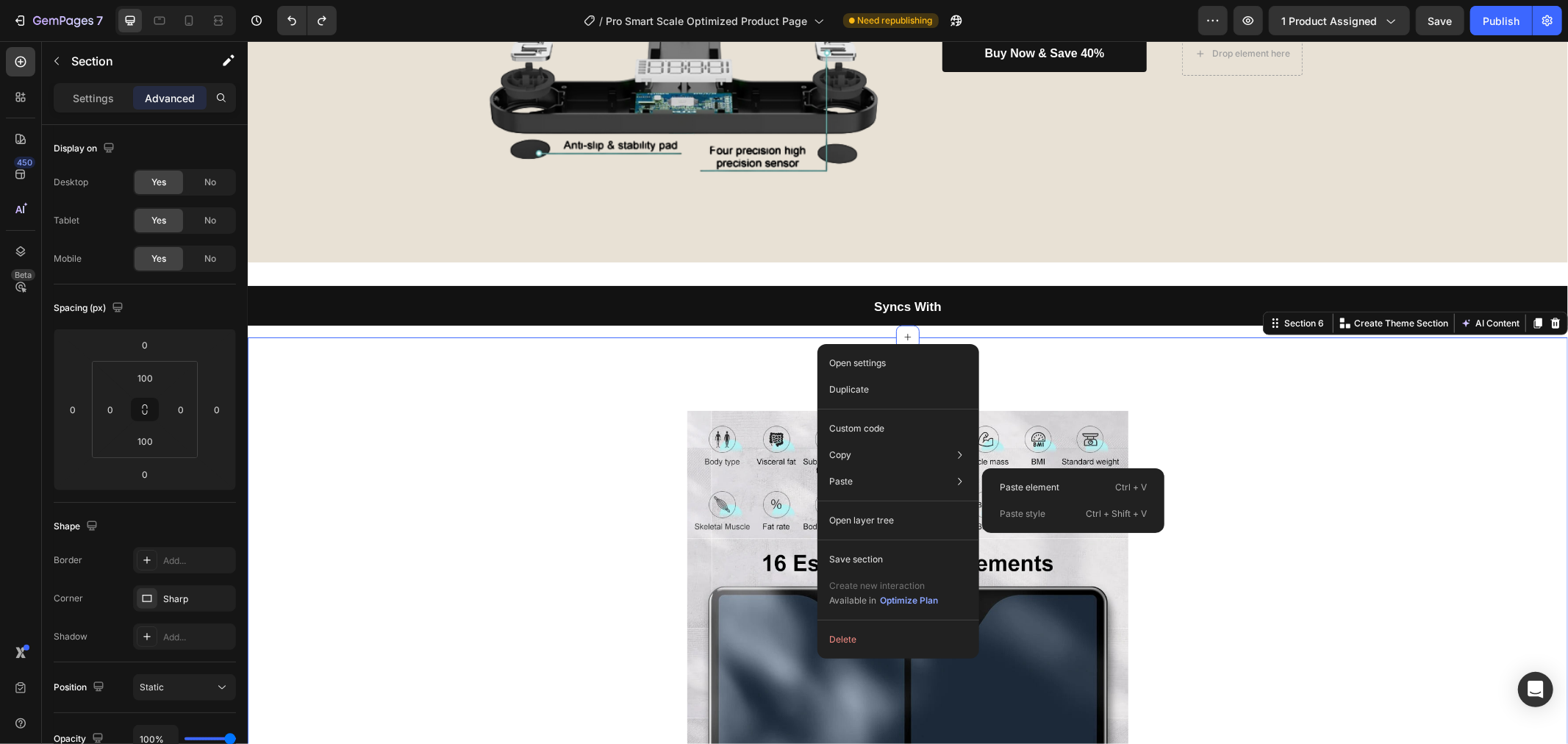type on "16" 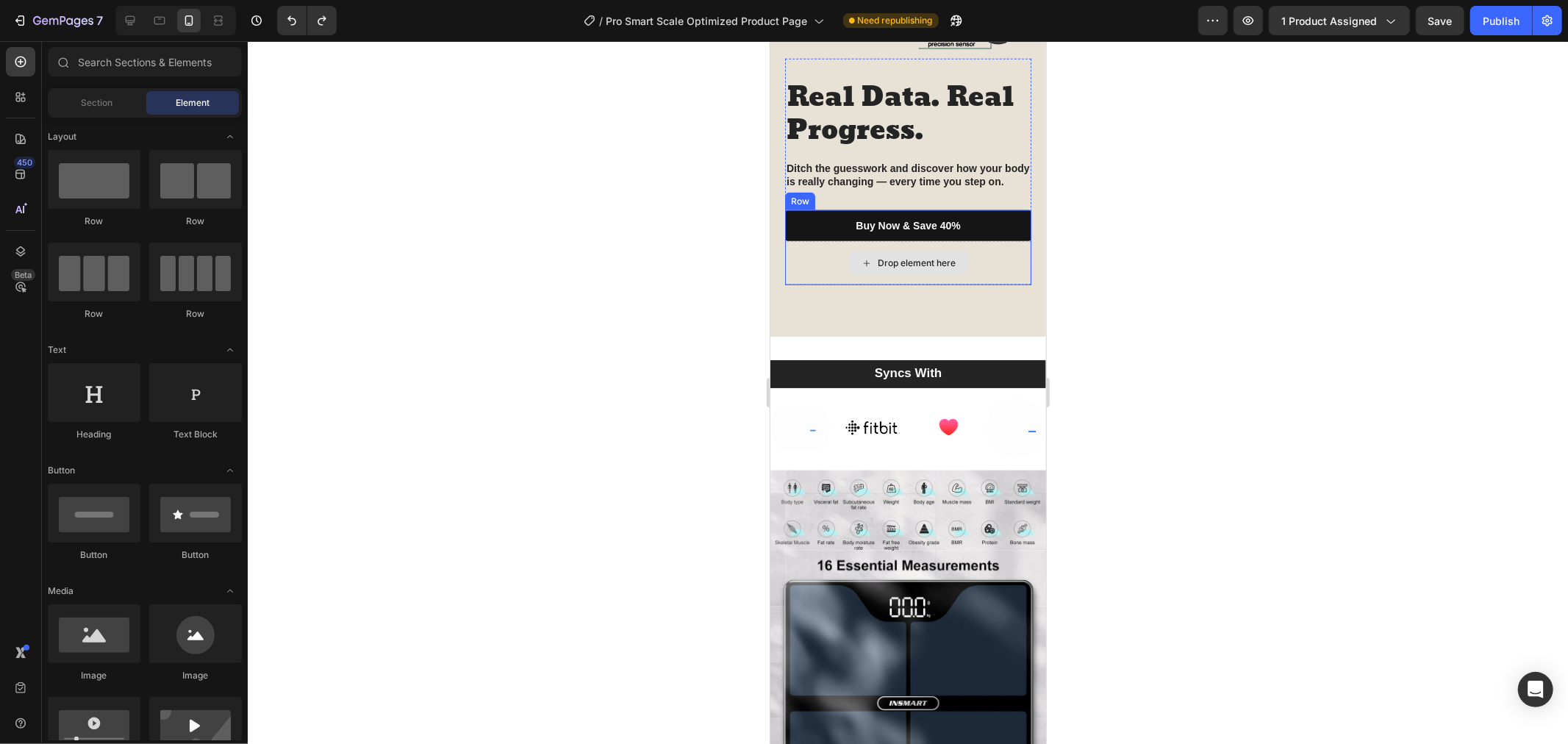 scroll, scrollTop: 1497, scrollLeft: 0, axis: vertical 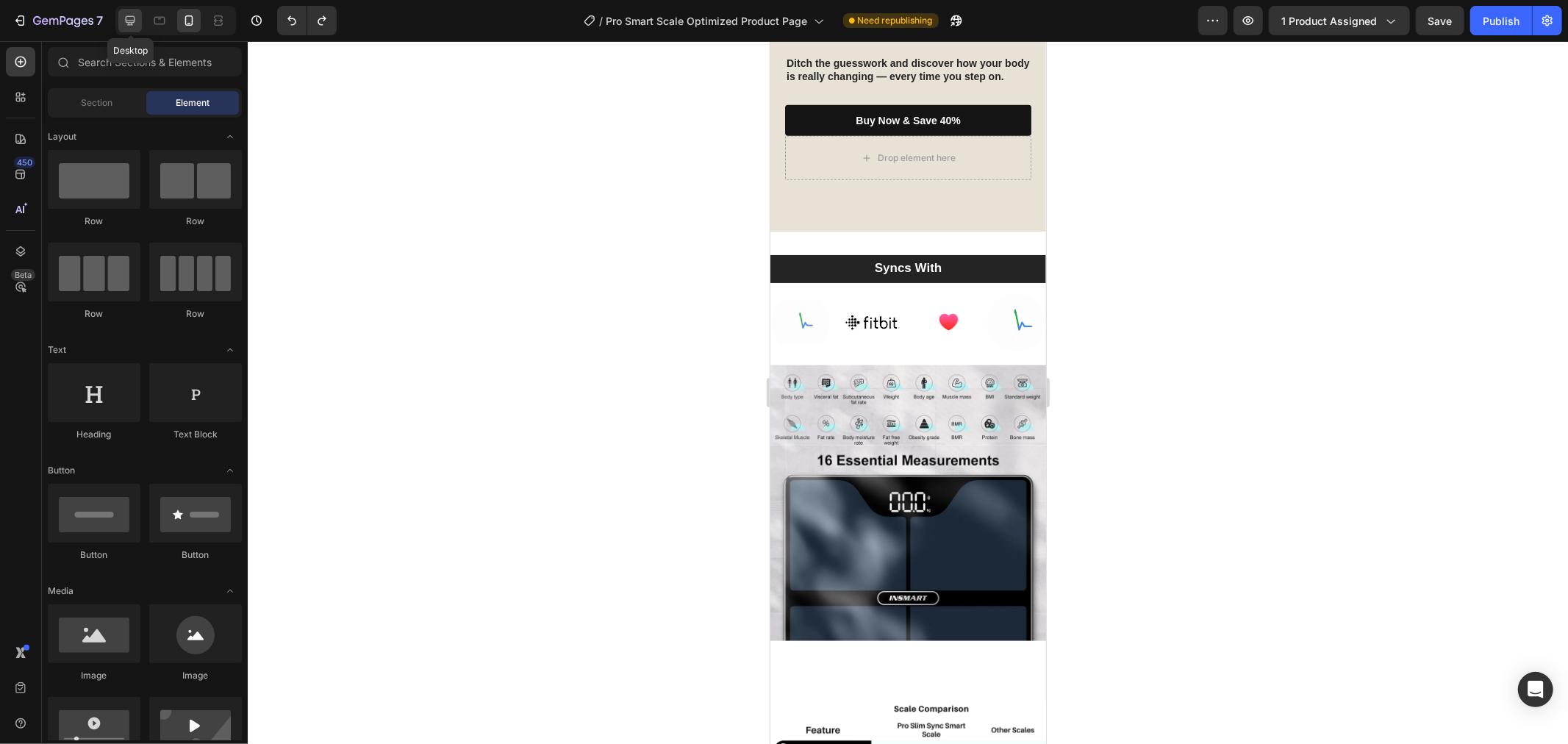 click 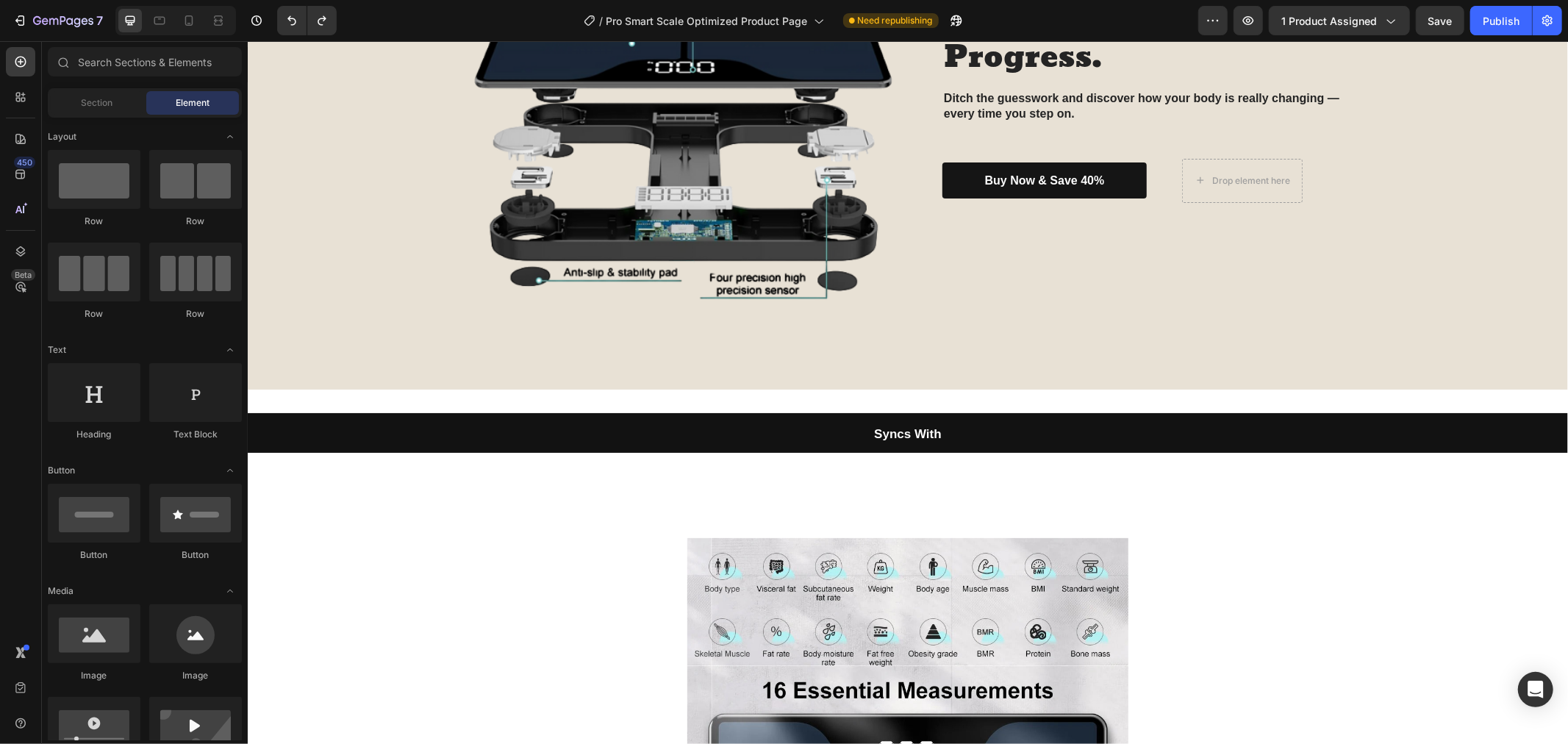 scroll, scrollTop: 1570, scrollLeft: 0, axis: vertical 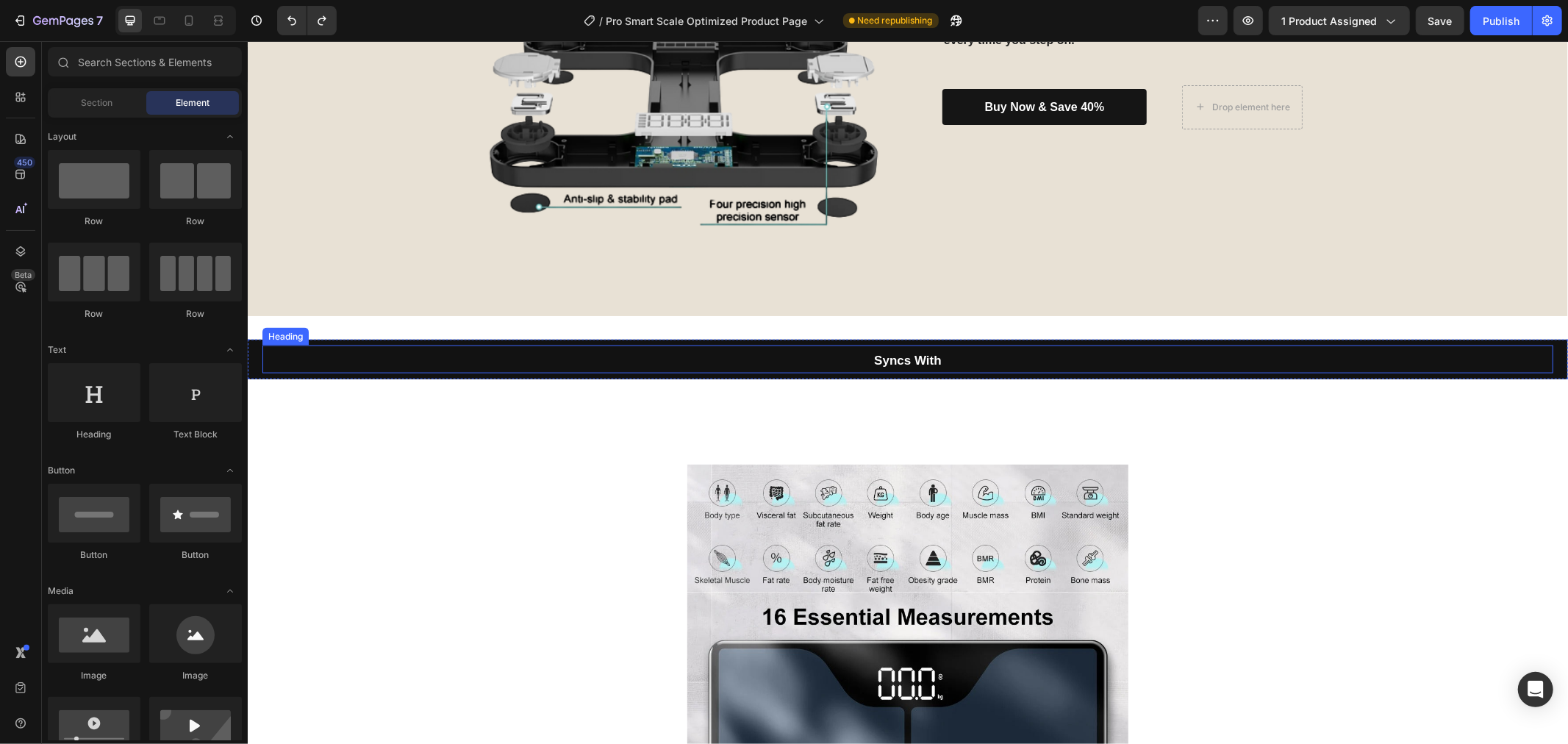click on "Syncs With" at bounding box center [907, 359] 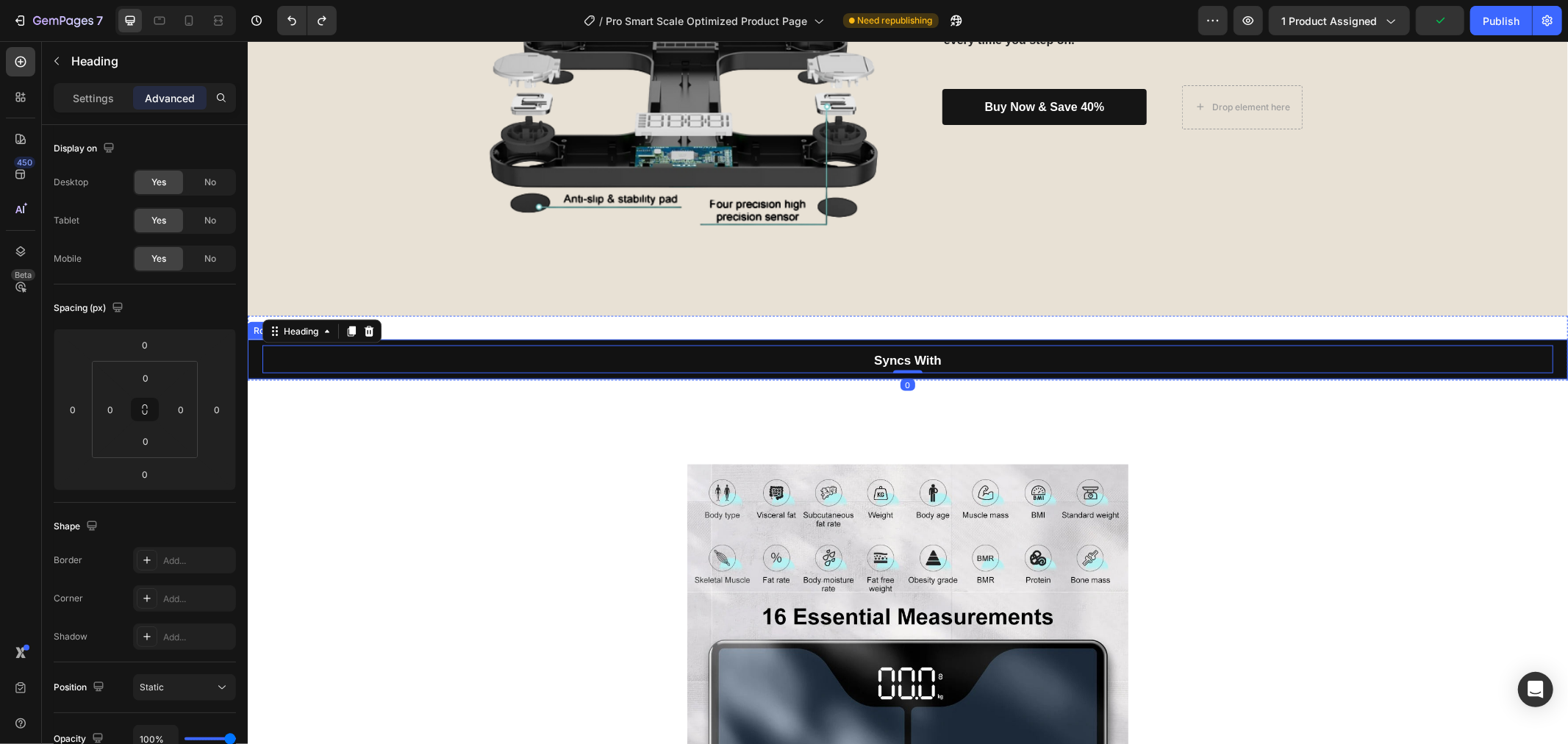 click on "Syncs With Heading   0 Row" at bounding box center [907, 359] 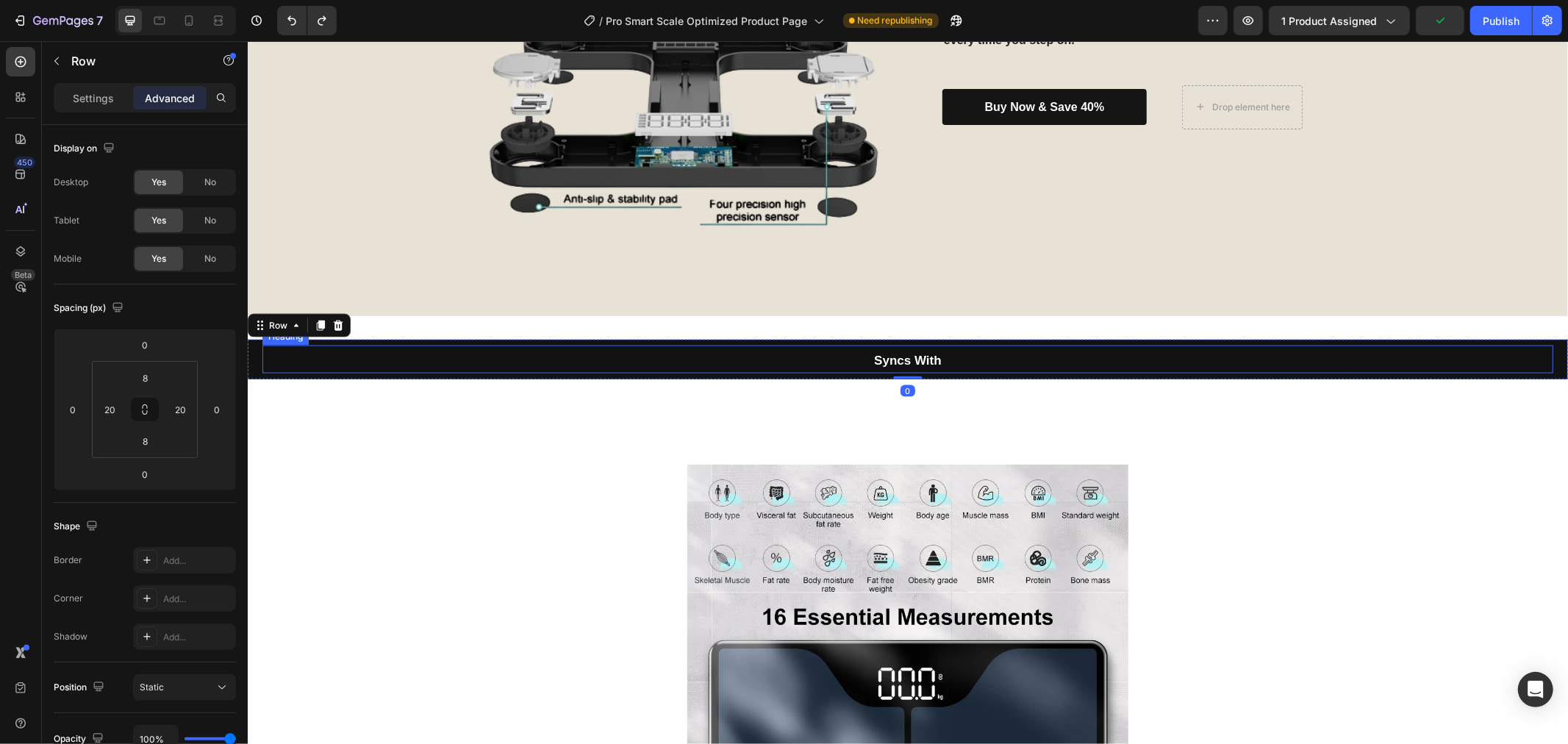 click on "Syncs With" at bounding box center [907, 359] 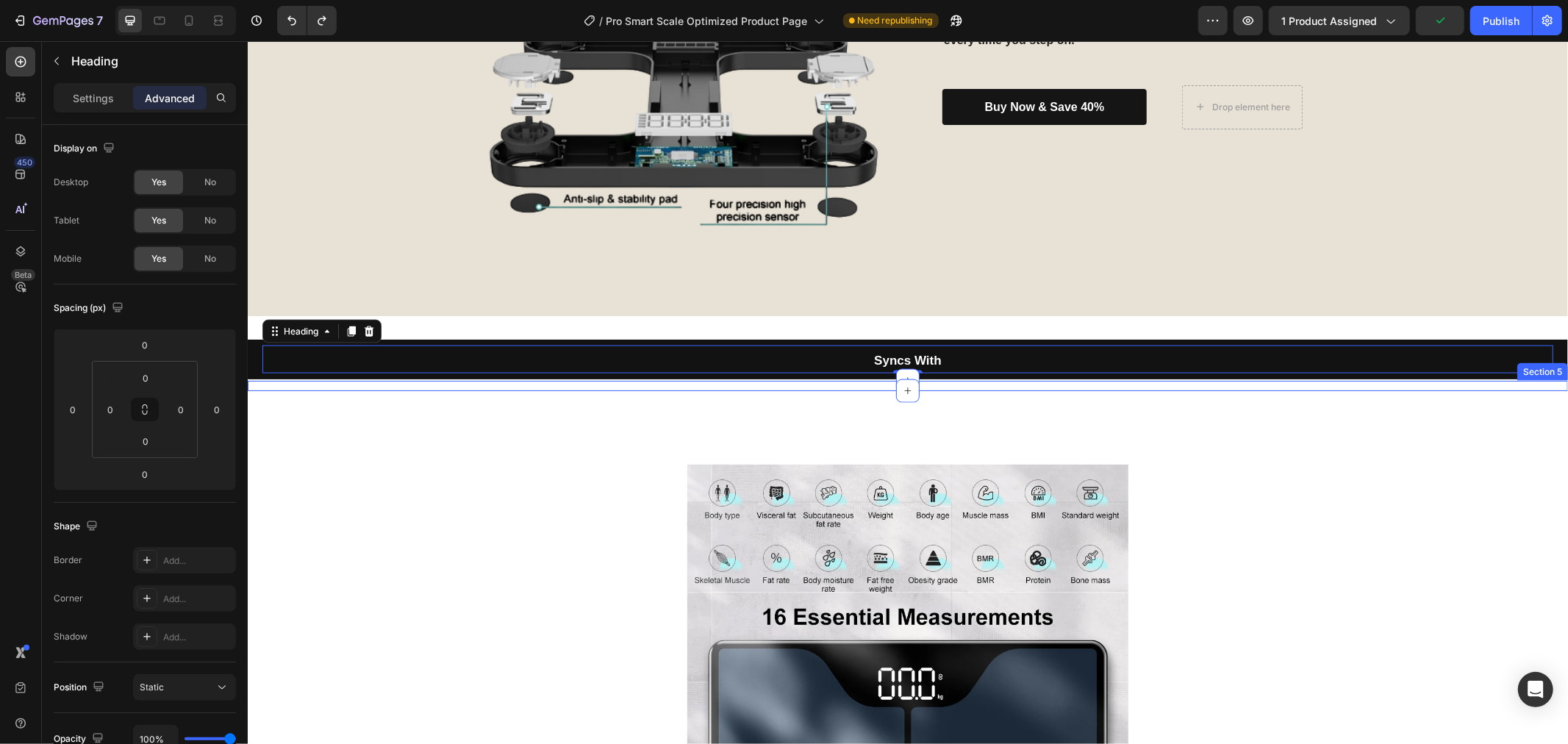 click on "Image Image Image Image Row Section 5" at bounding box center (907, 385) 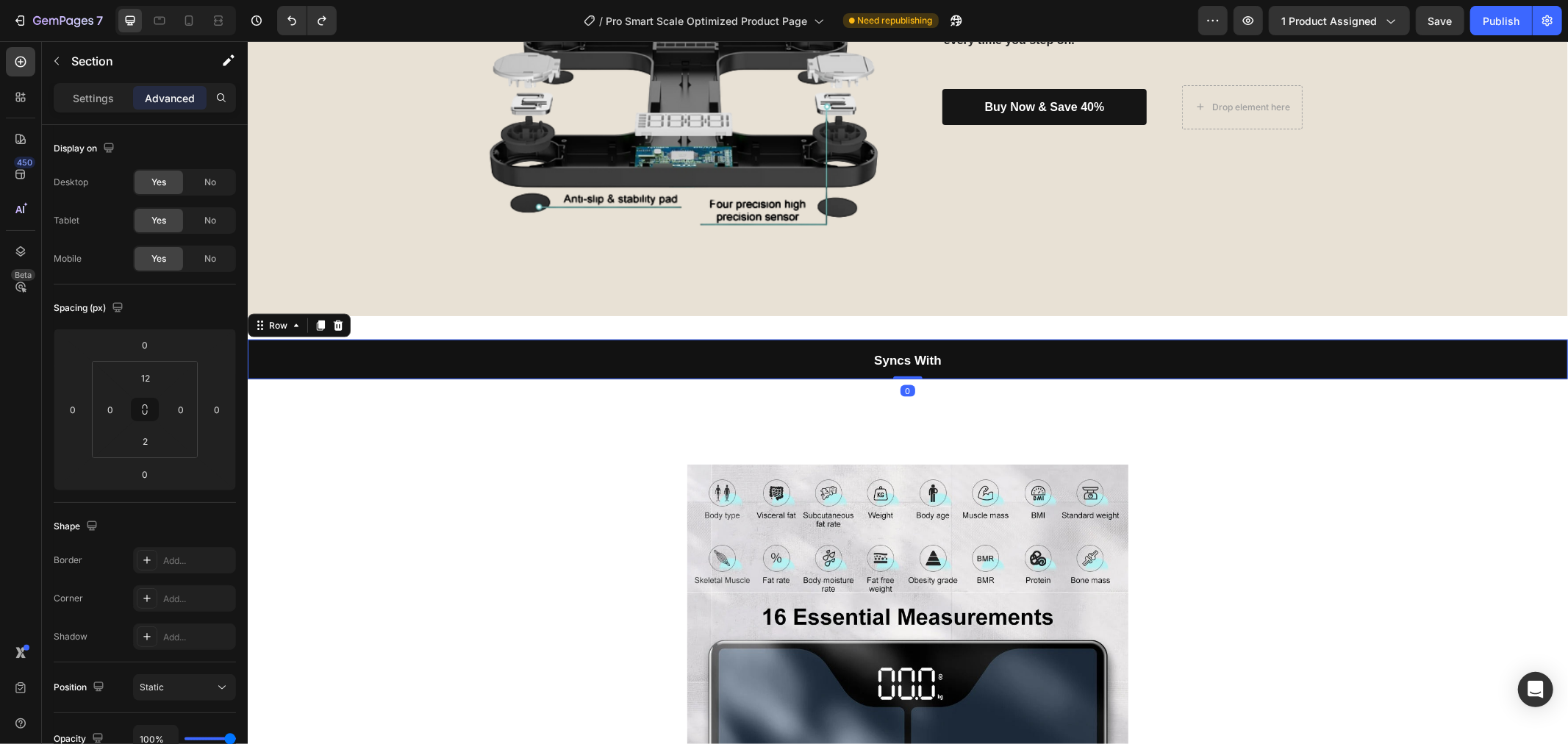 click on "Syncs With Heading Row   0" at bounding box center [907, 359] 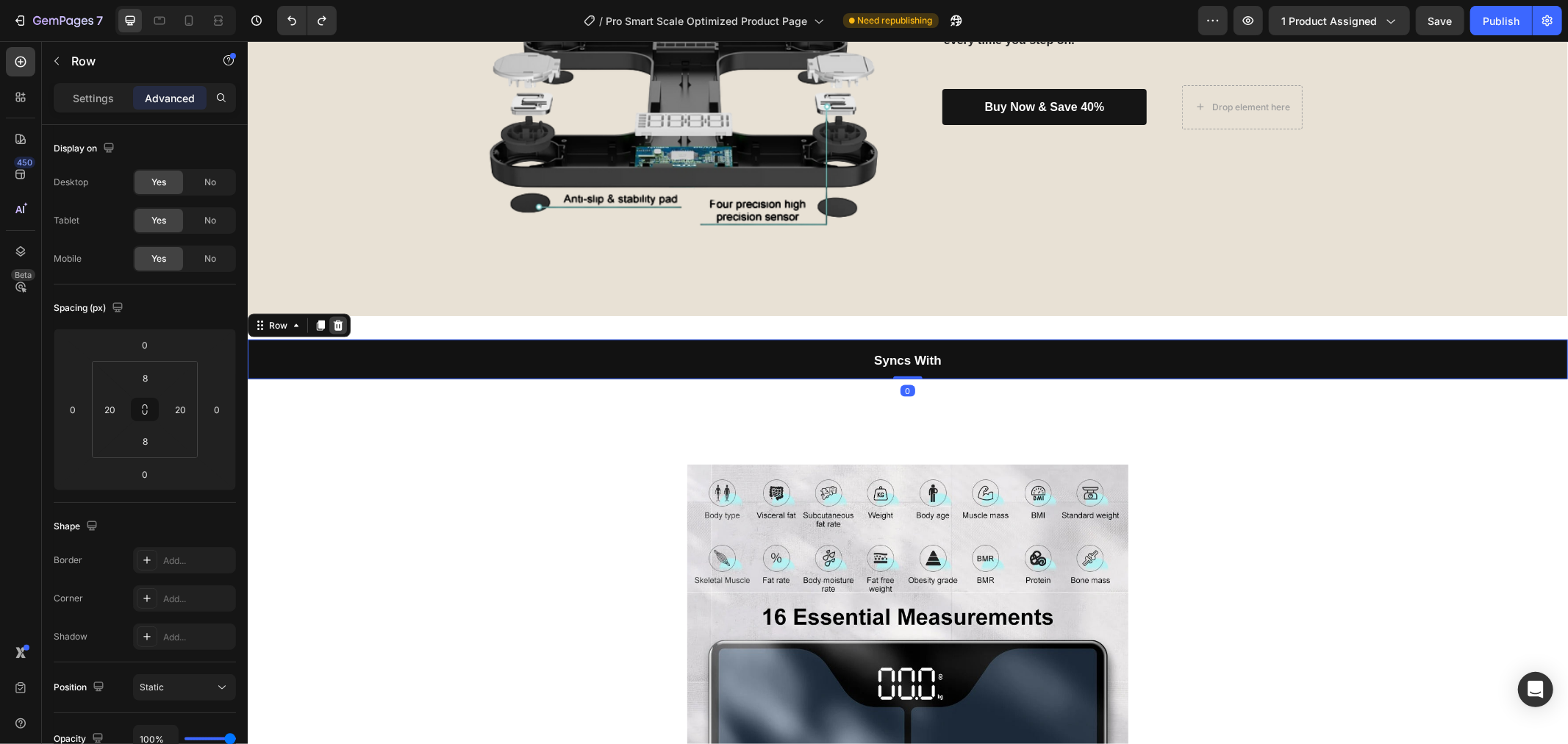 click 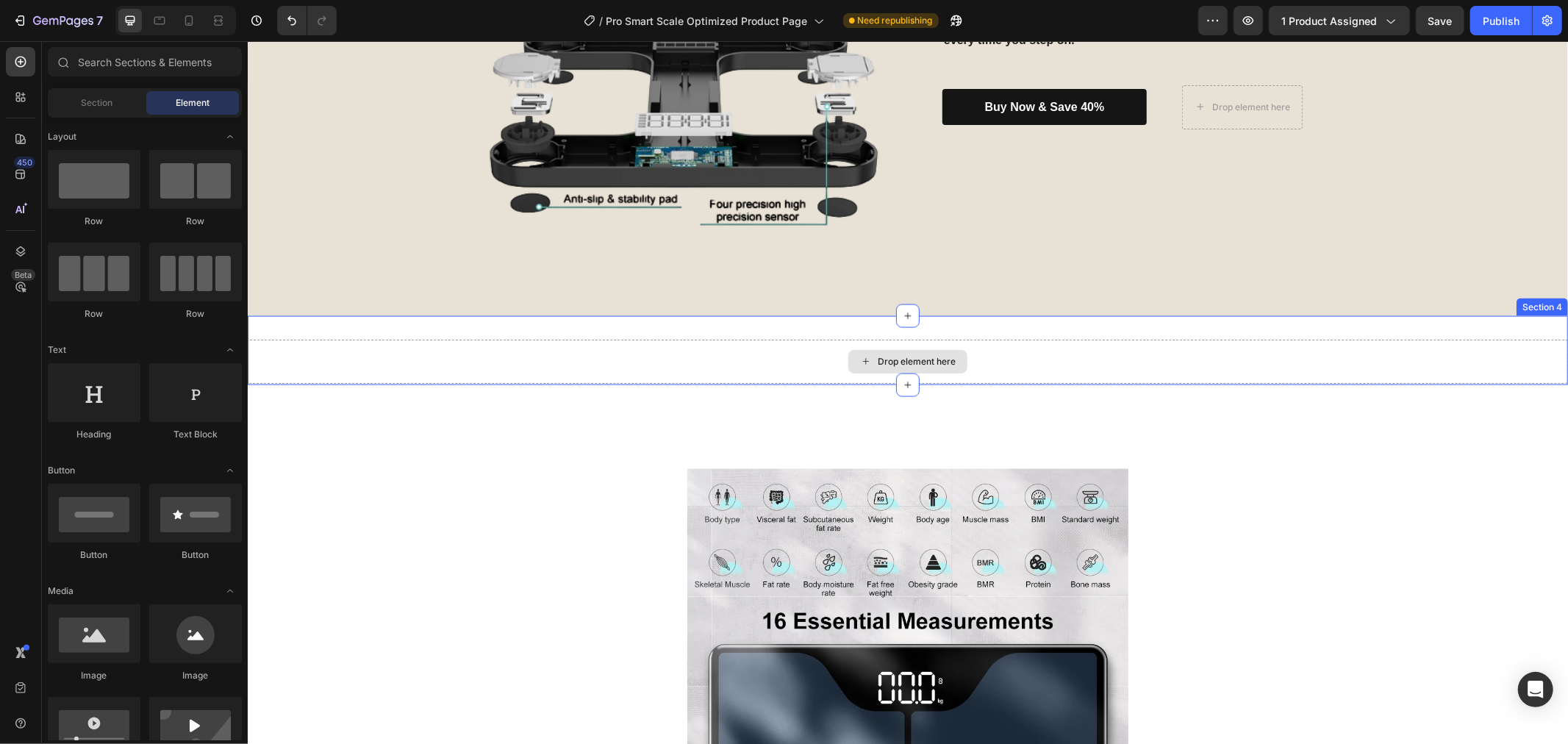 click on "Drop element here" at bounding box center (907, 361) 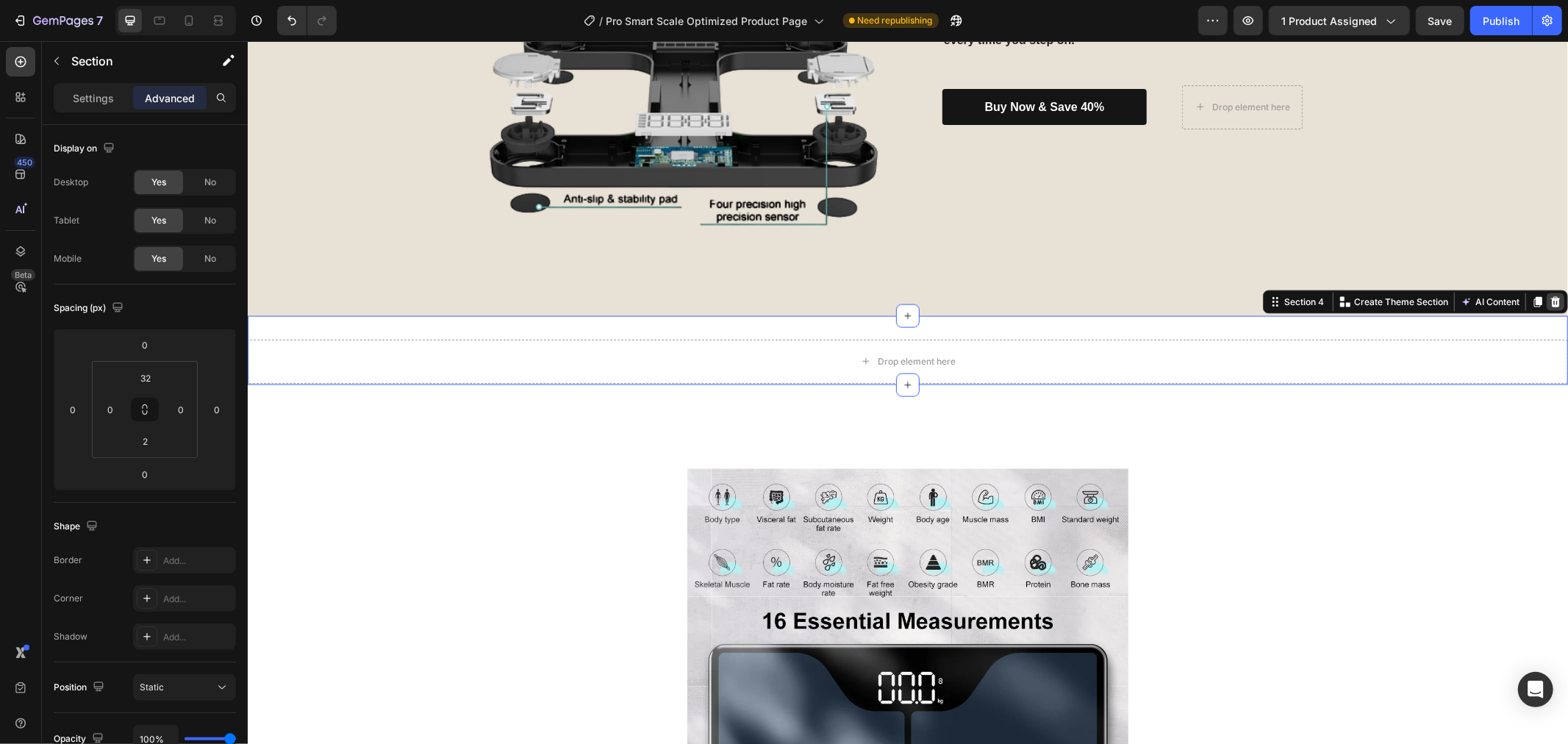 click 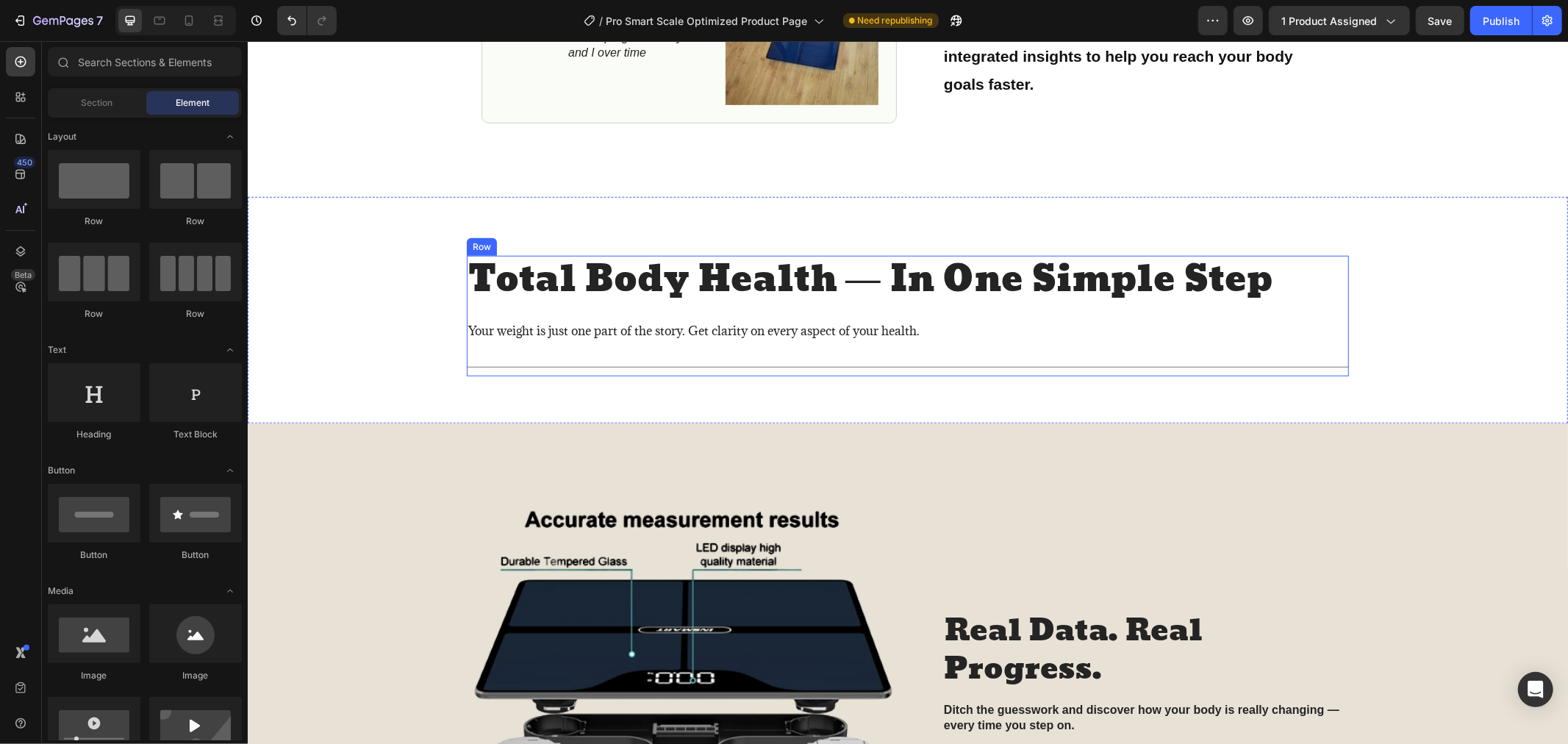 scroll, scrollTop: 0, scrollLeft: 0, axis: both 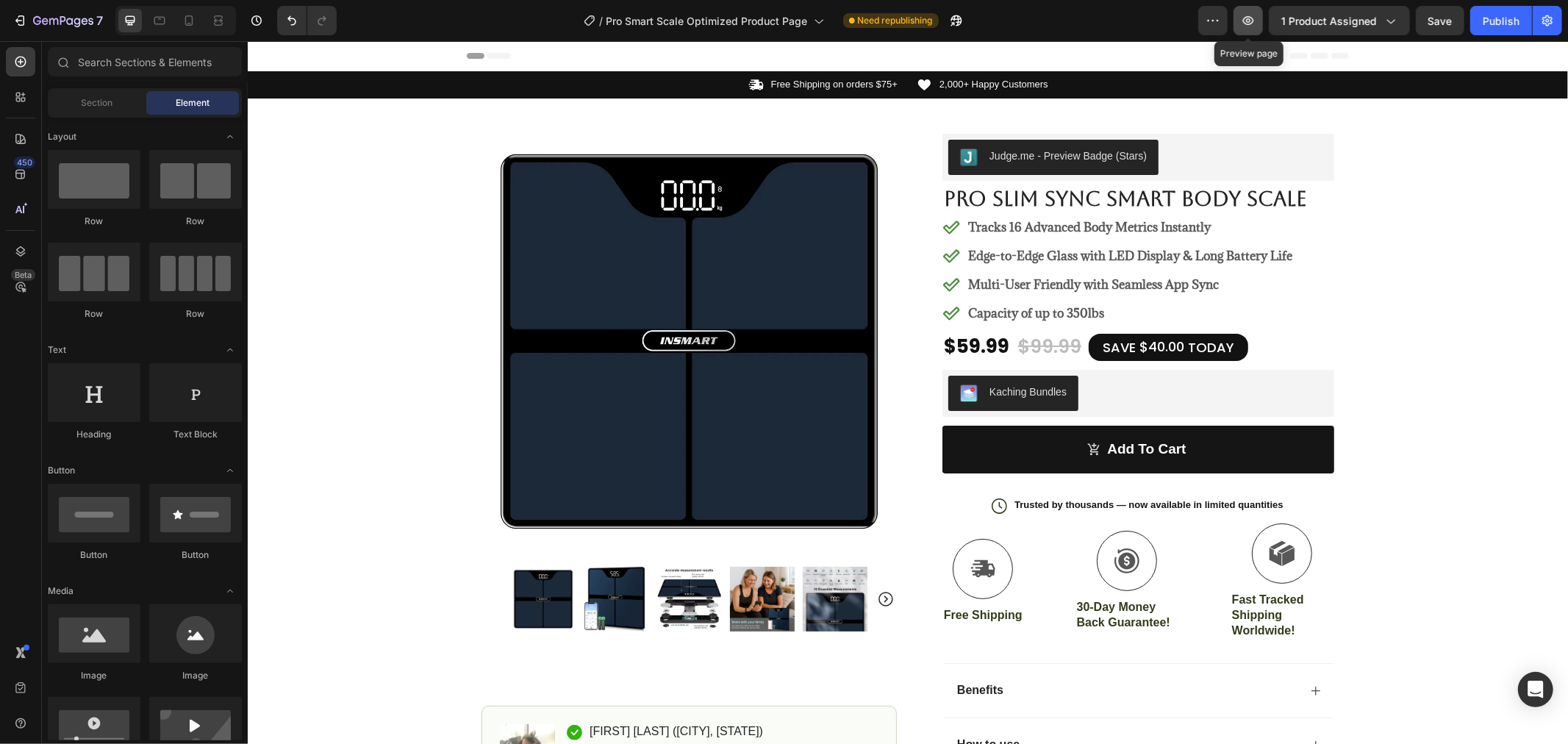click 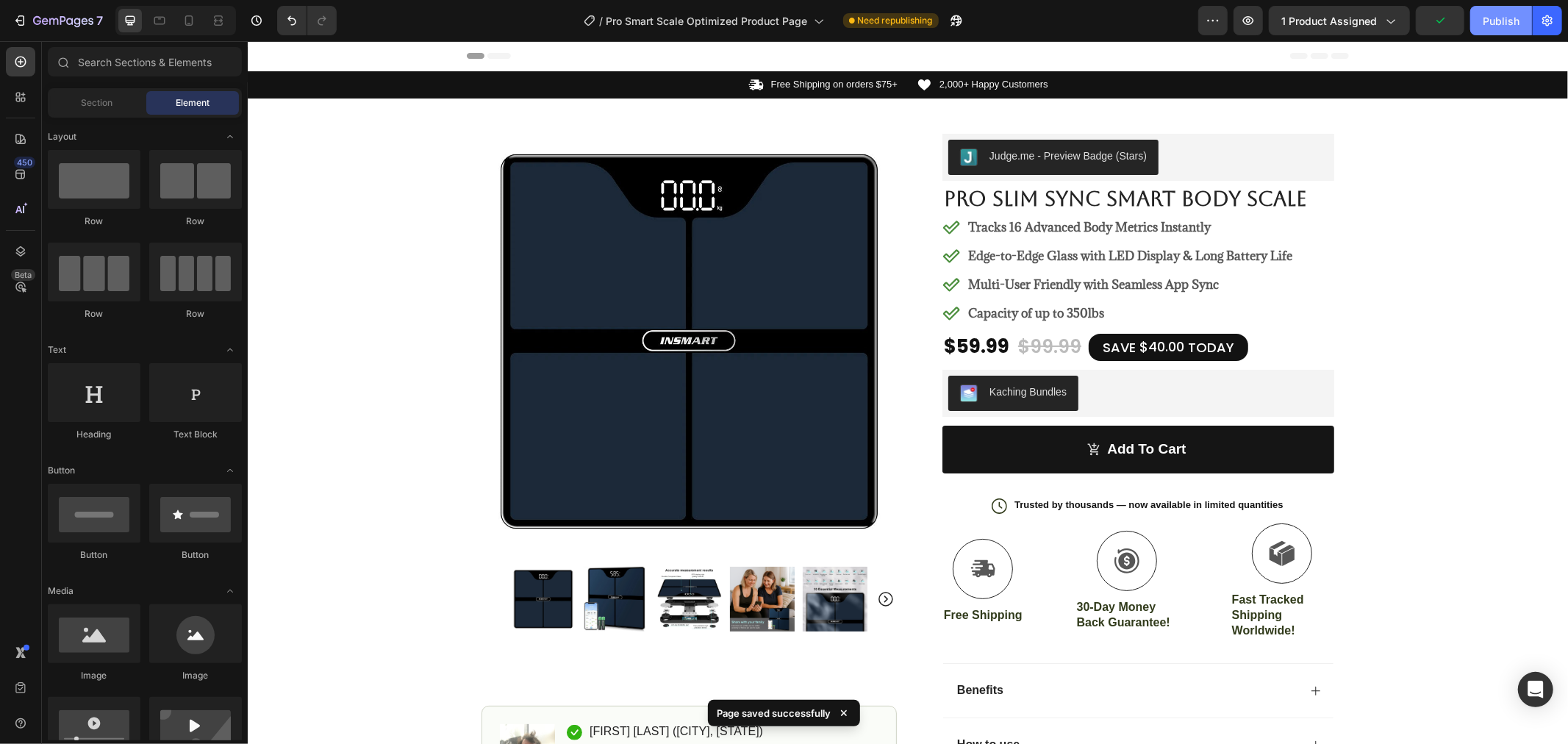 click on "Publish" at bounding box center (1501, 21) 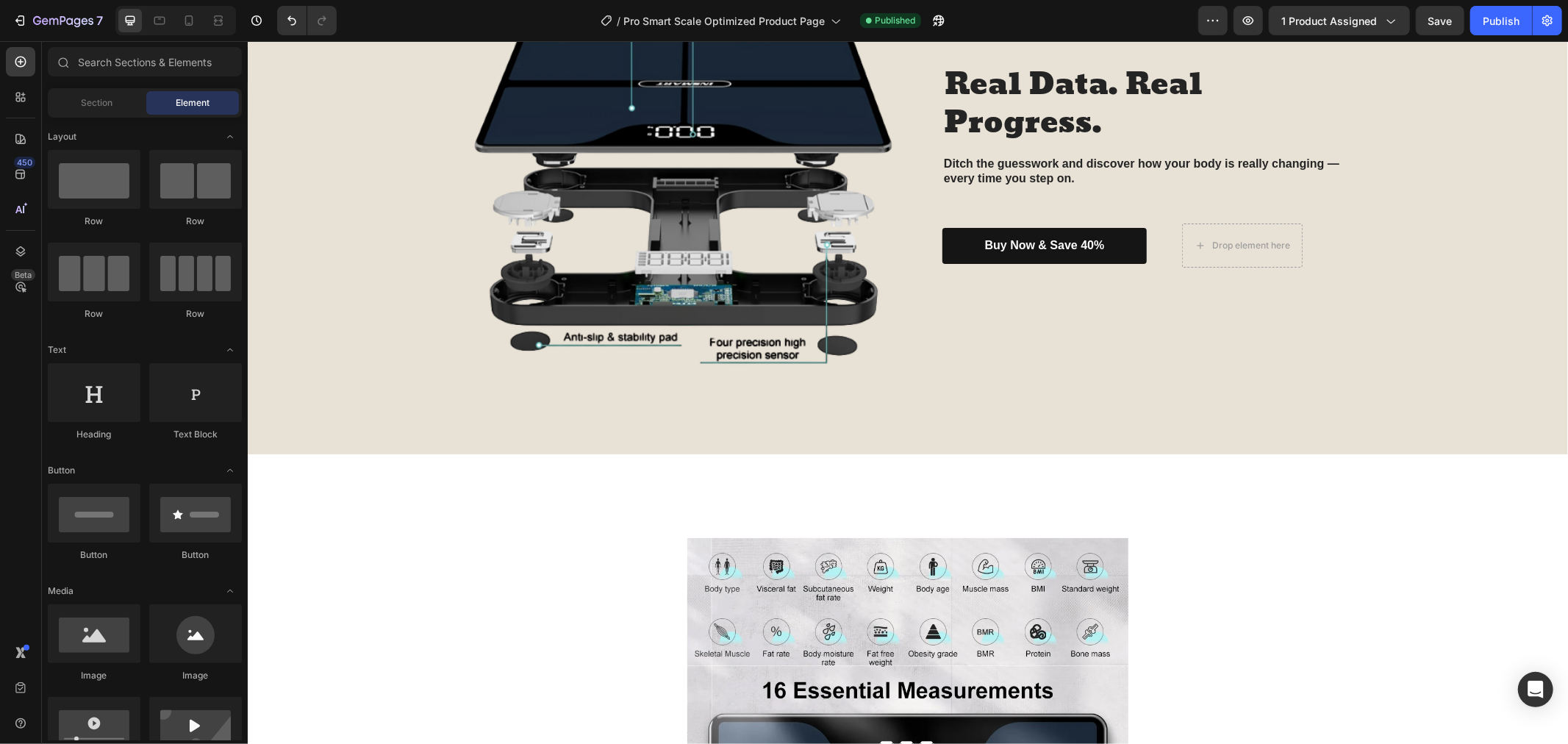 scroll, scrollTop: 1388, scrollLeft: 0, axis: vertical 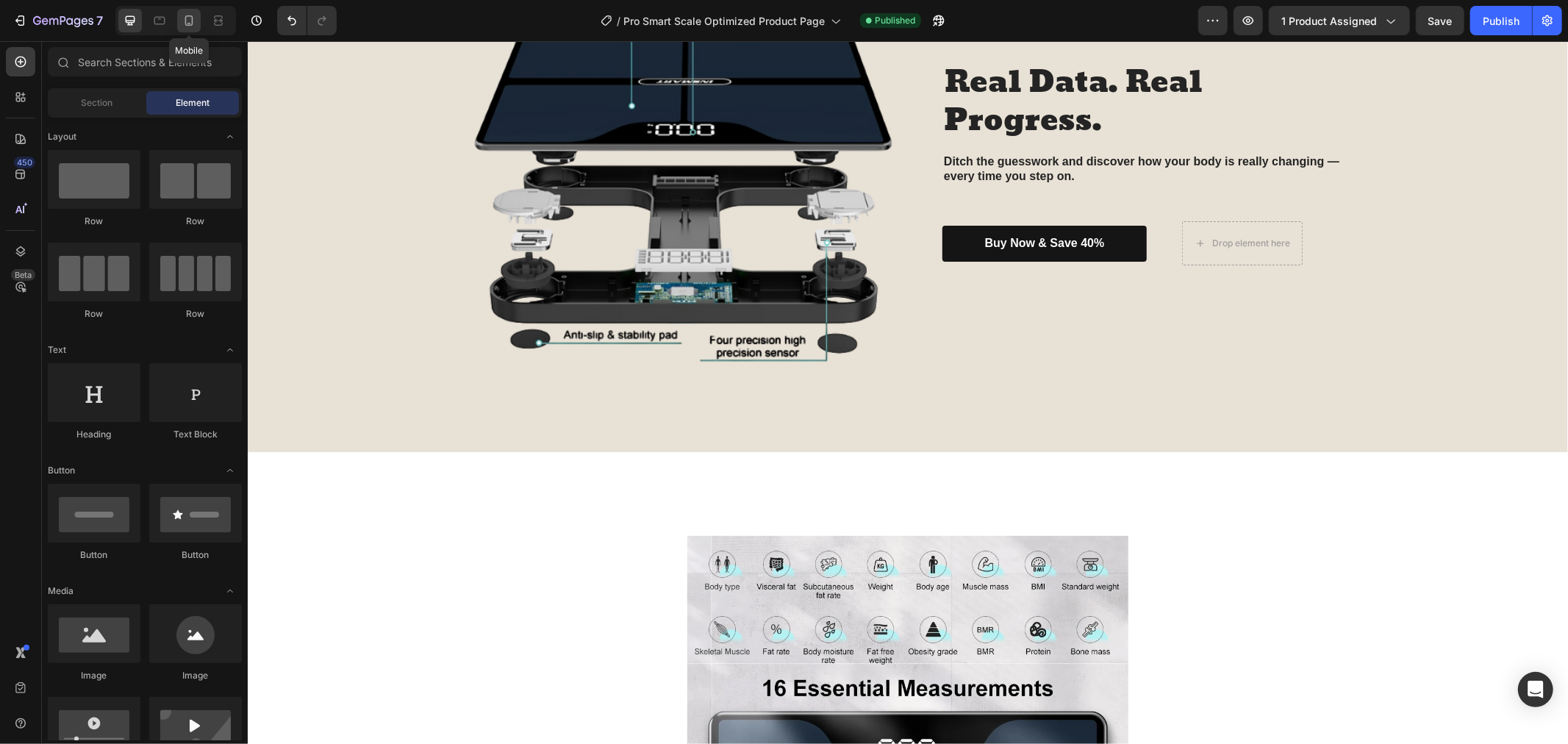 click 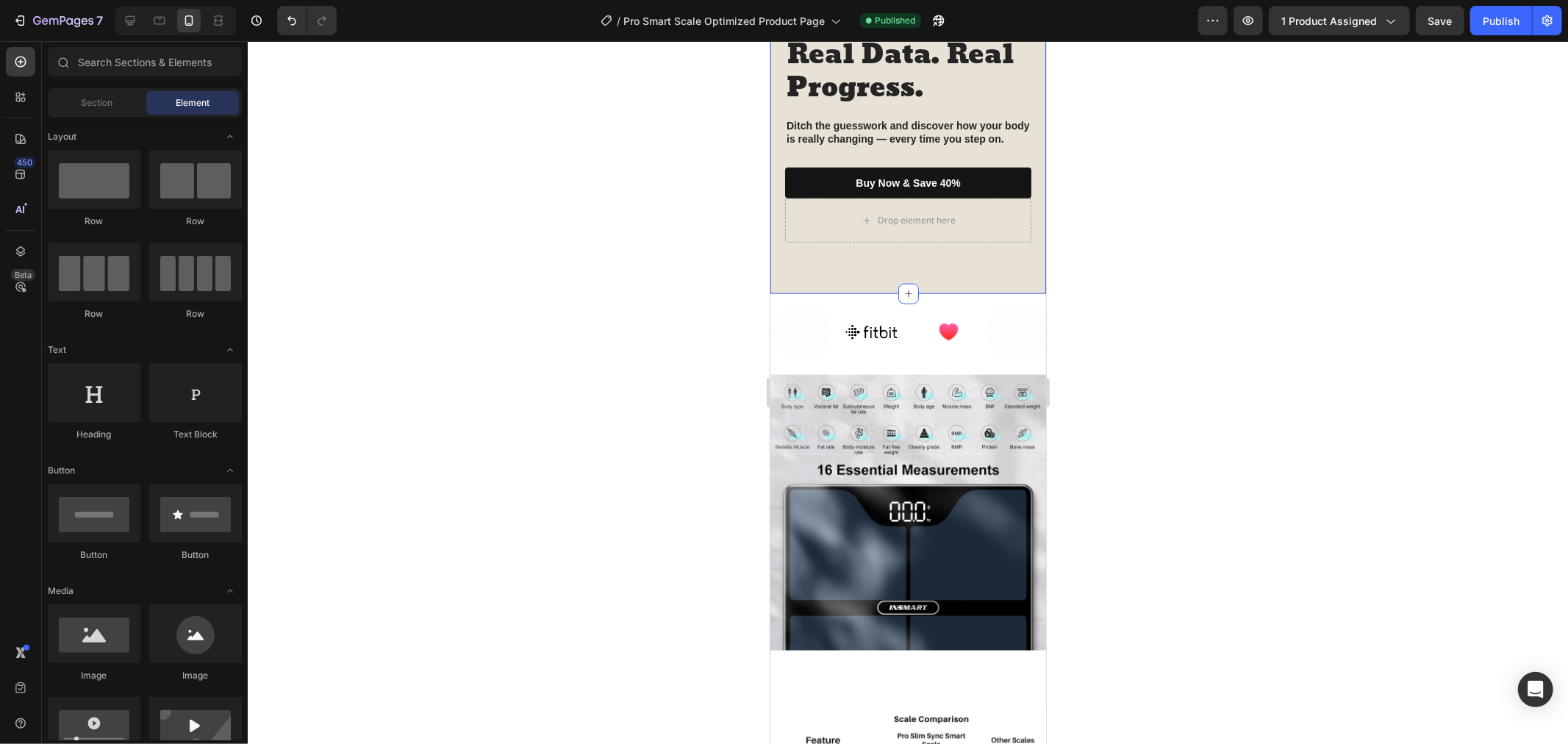 click on "Image Real Data. Real Progress. Heading Ditch the guesswork and discover how your body is really changing — every time you step on. Text Block buy now & save 40% Button
Drop element here Row Row Row Section 3" at bounding box center [907, 5] 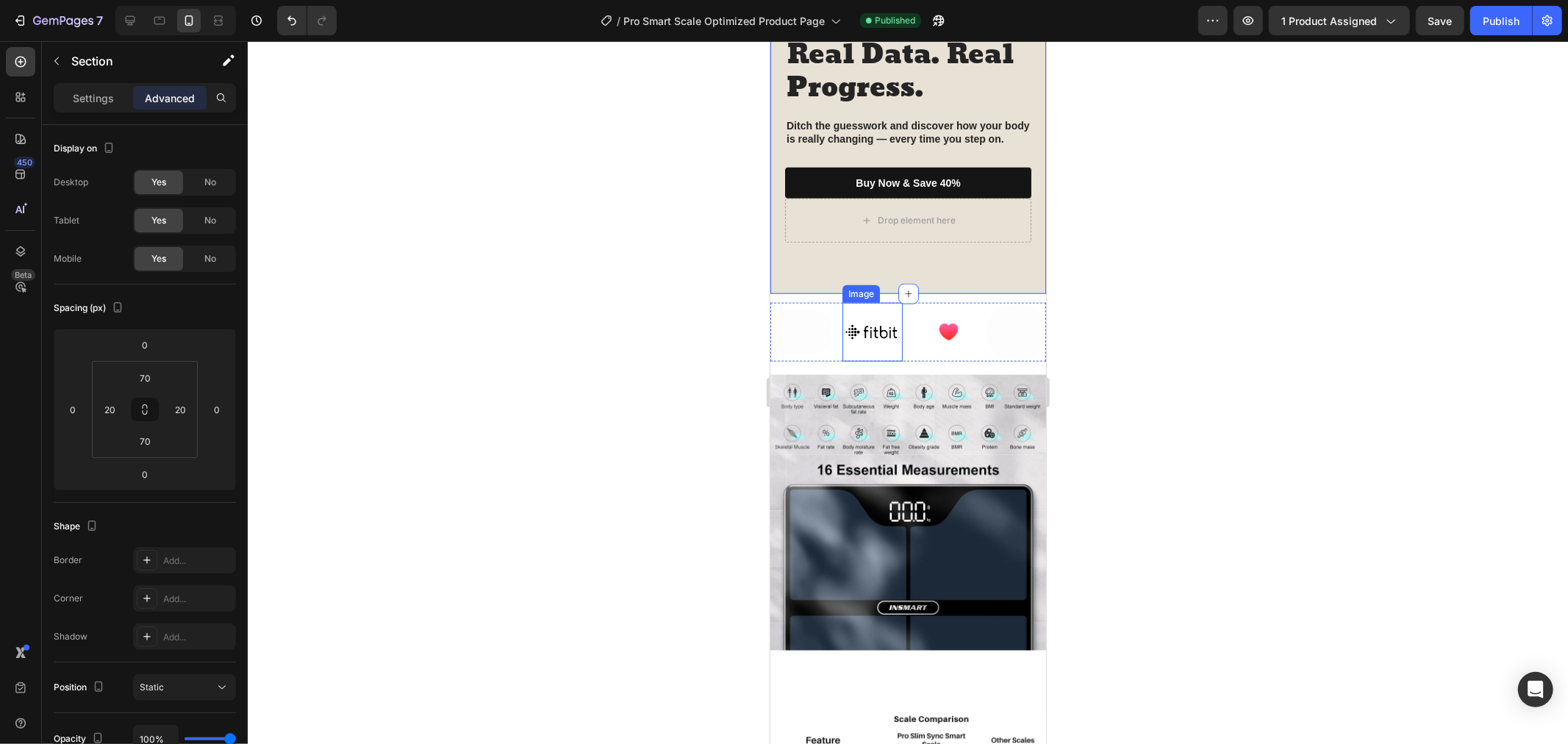 click at bounding box center (872, 332) 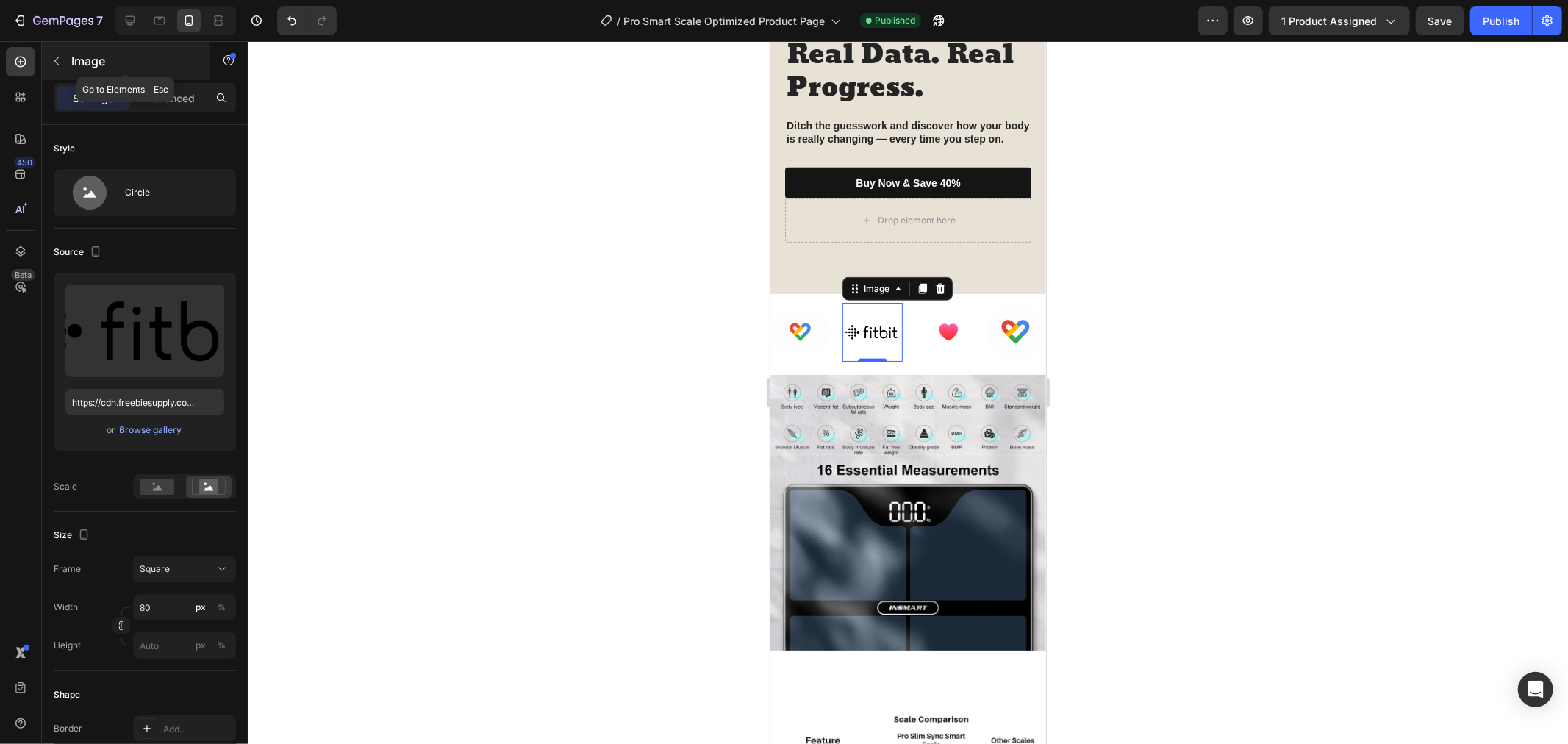 click 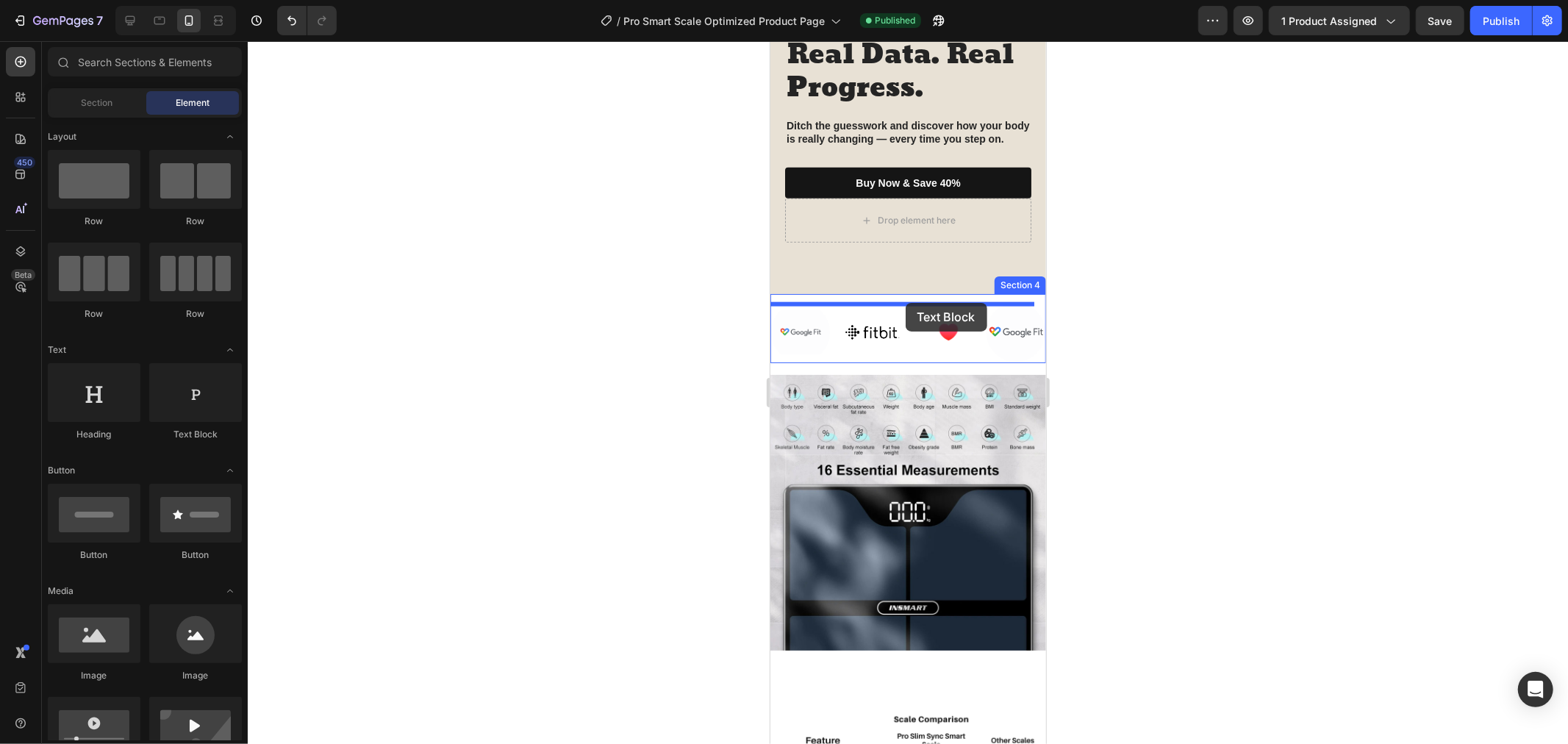 drag, startPoint x: 962, startPoint y: 446, endPoint x: 905, endPoint y: 302, distance: 154.87091 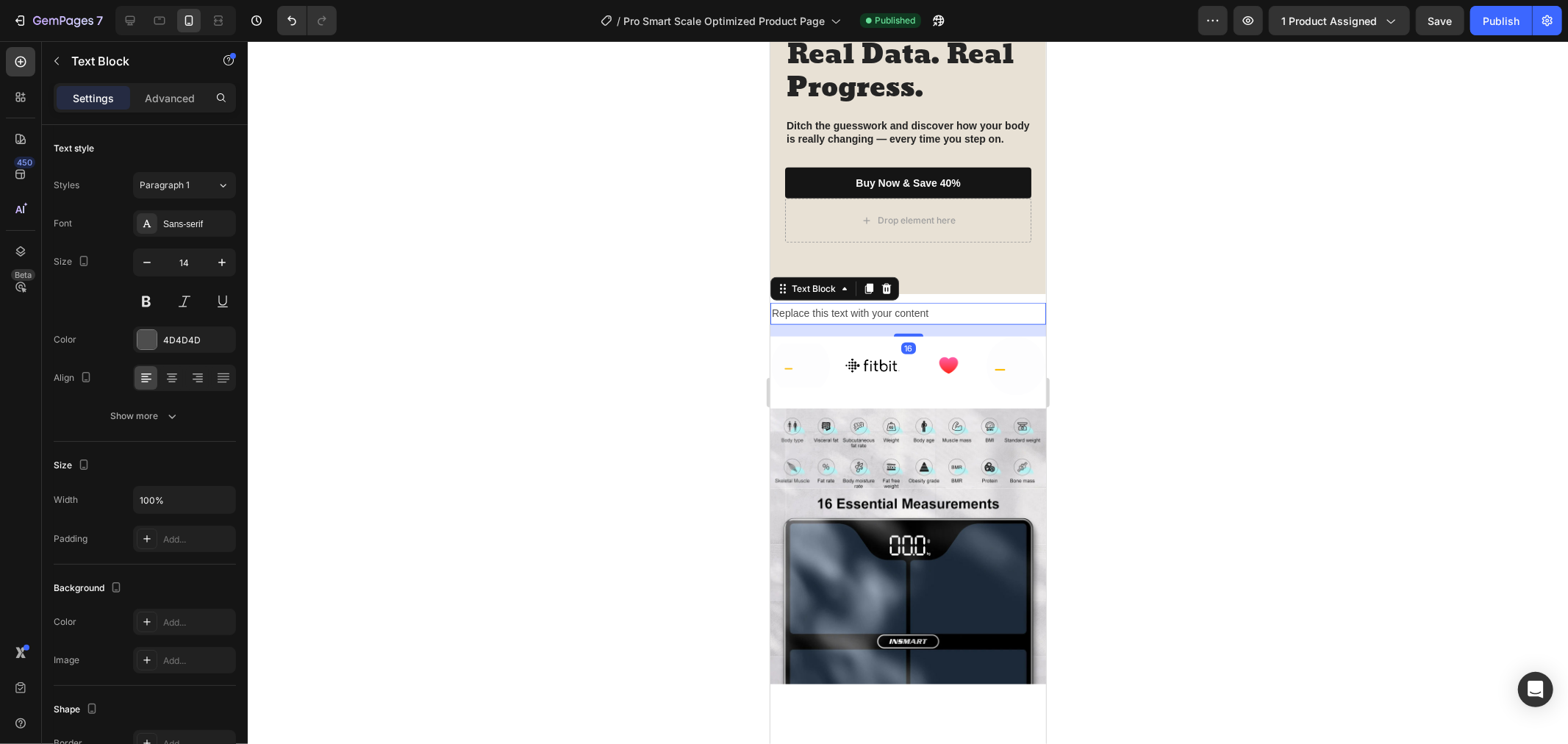 click on "Replace this text with your content" at bounding box center (907, 312) 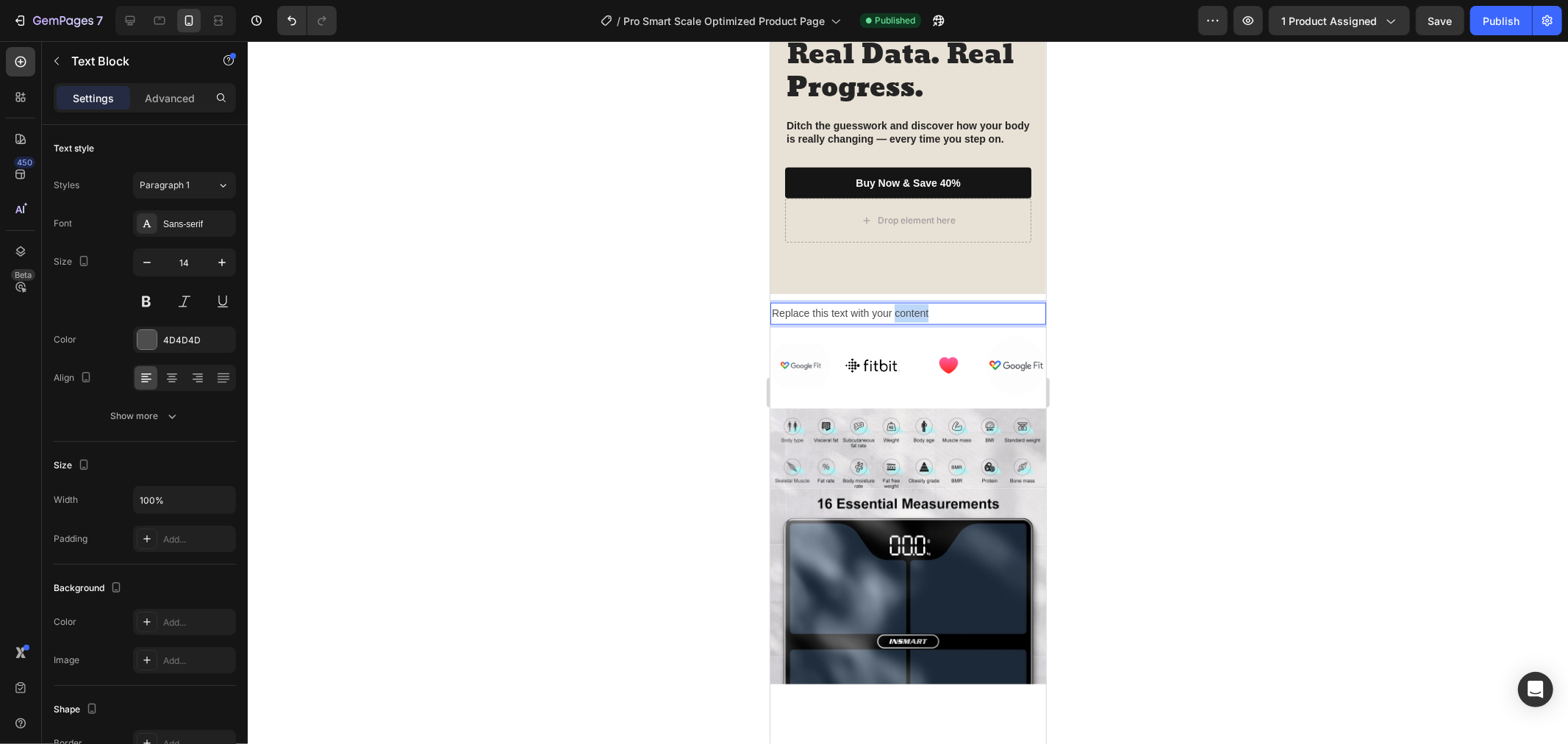 click on "Replace this text with your content" at bounding box center (907, 312) 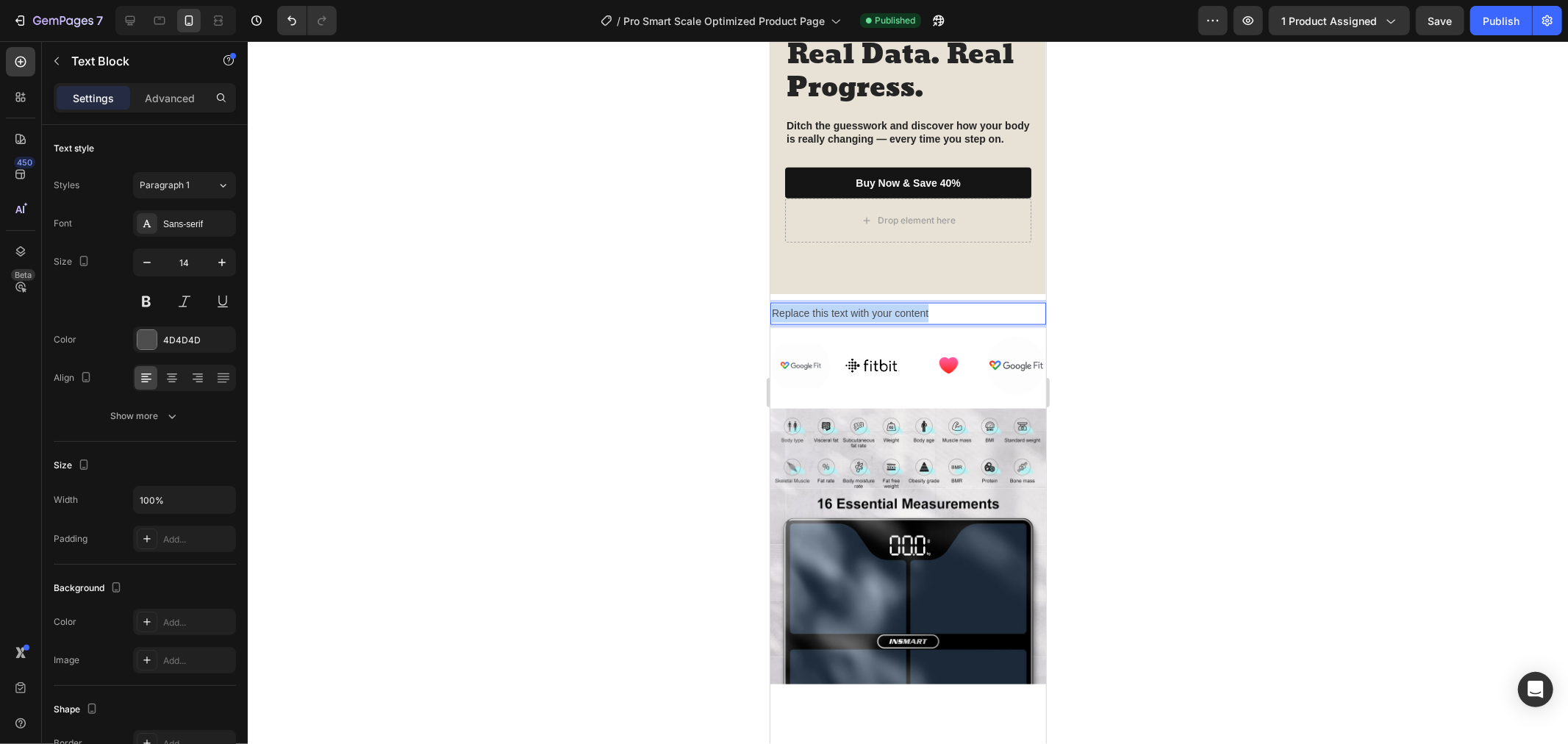 click on "Replace this text with your content" at bounding box center [907, 312] 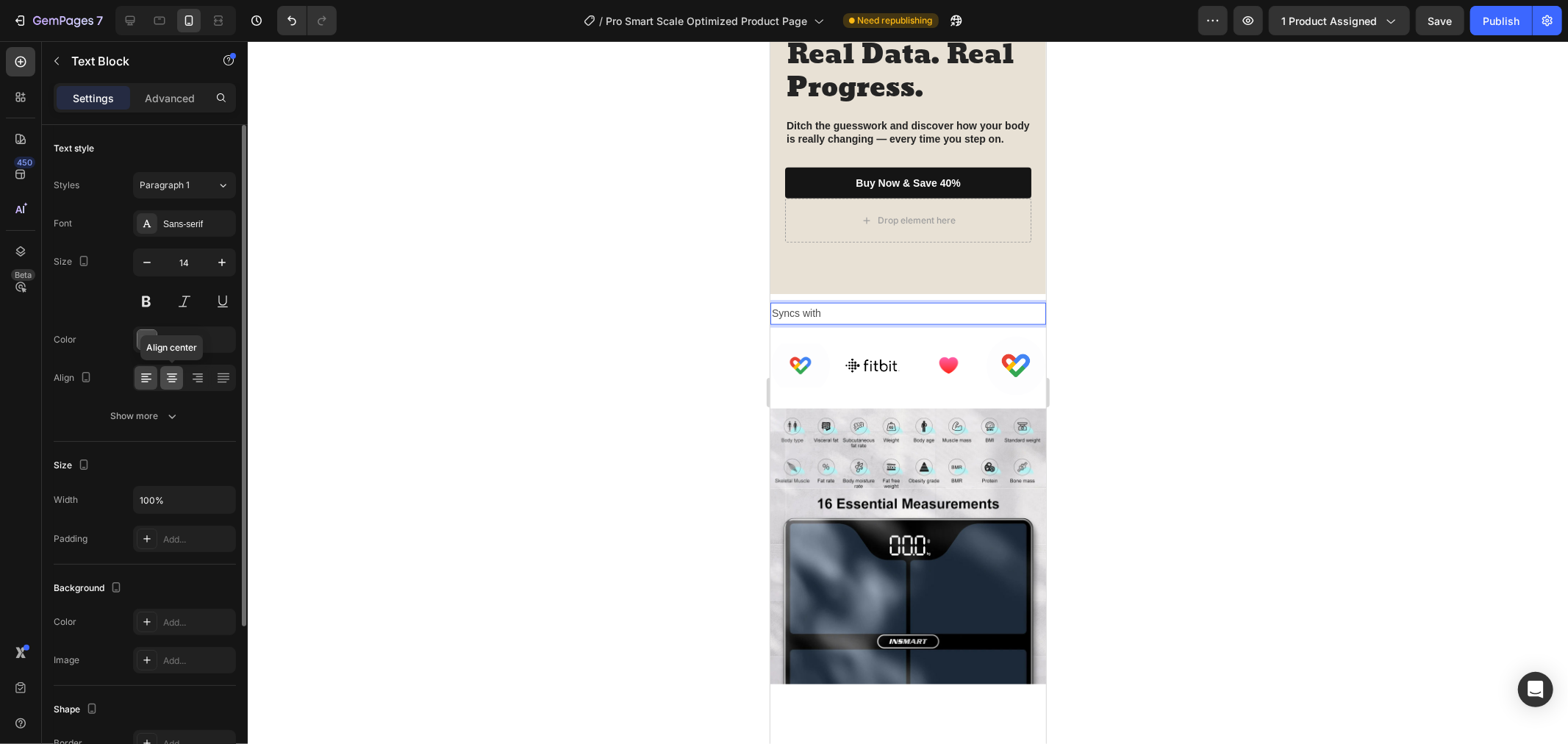 click 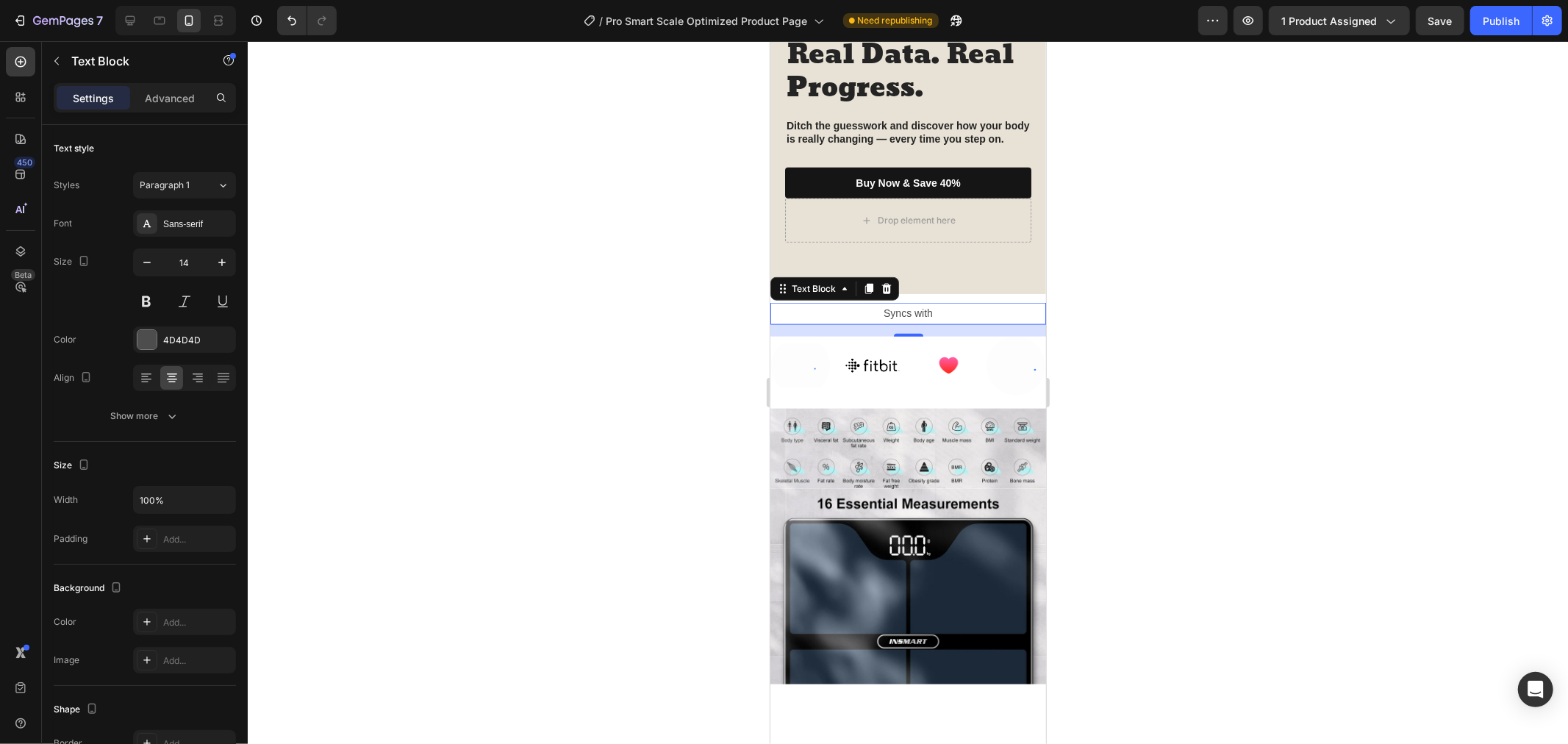 click on "Image Image Image Image Row" at bounding box center [907, 365] 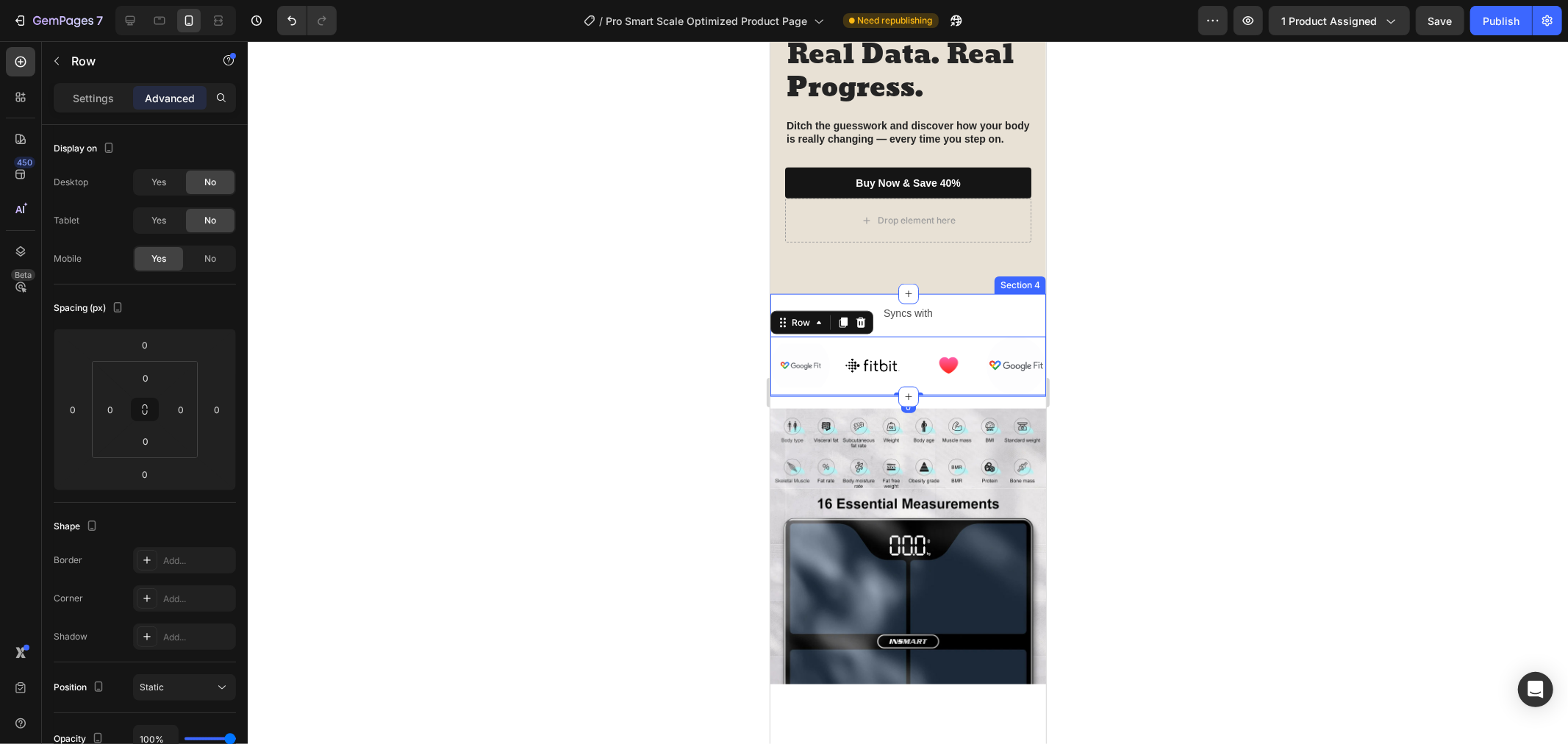 click on "Syncs with Text Block Image Image Image Image Row   0" at bounding box center [907, 348] 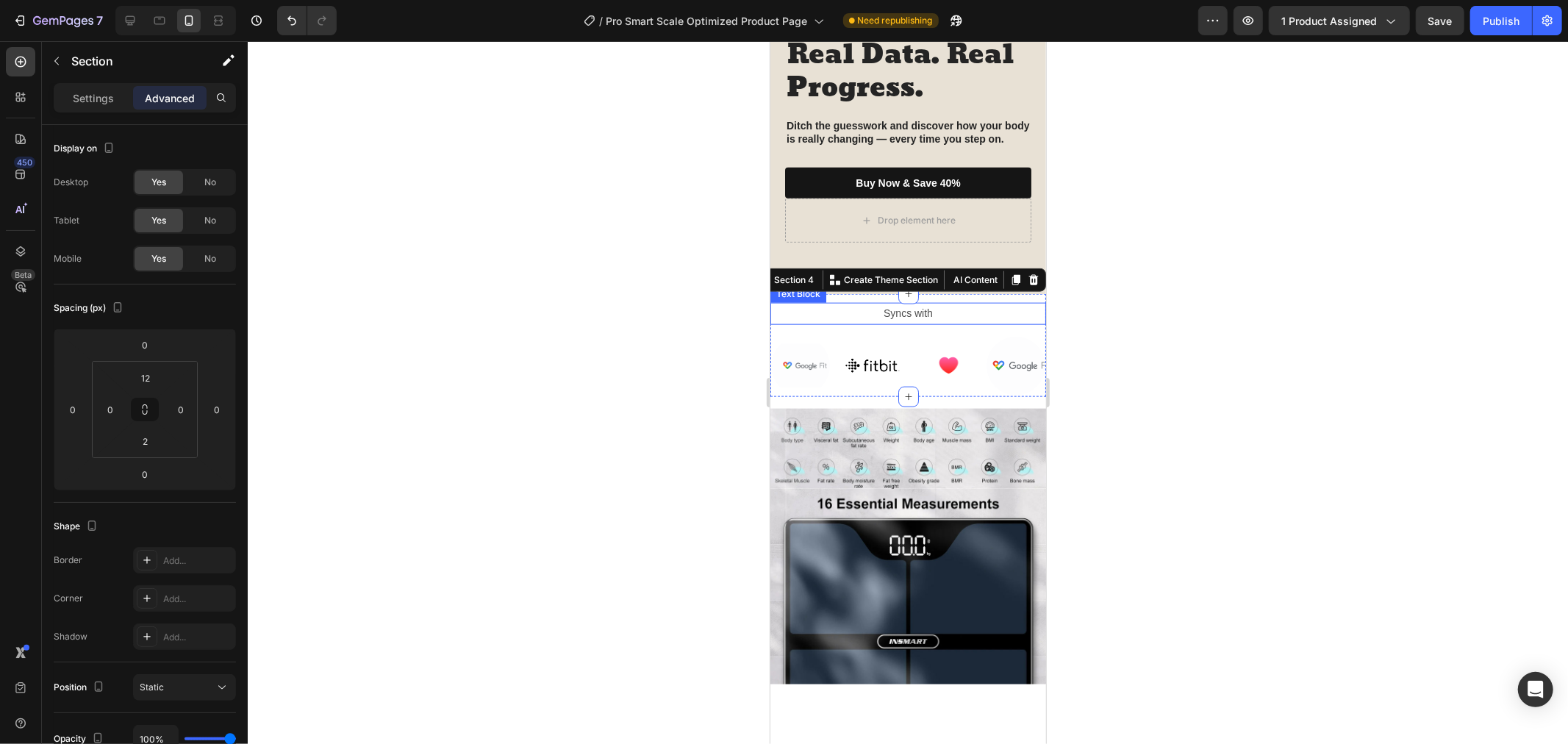 click on "Syncs with" at bounding box center (907, 312) 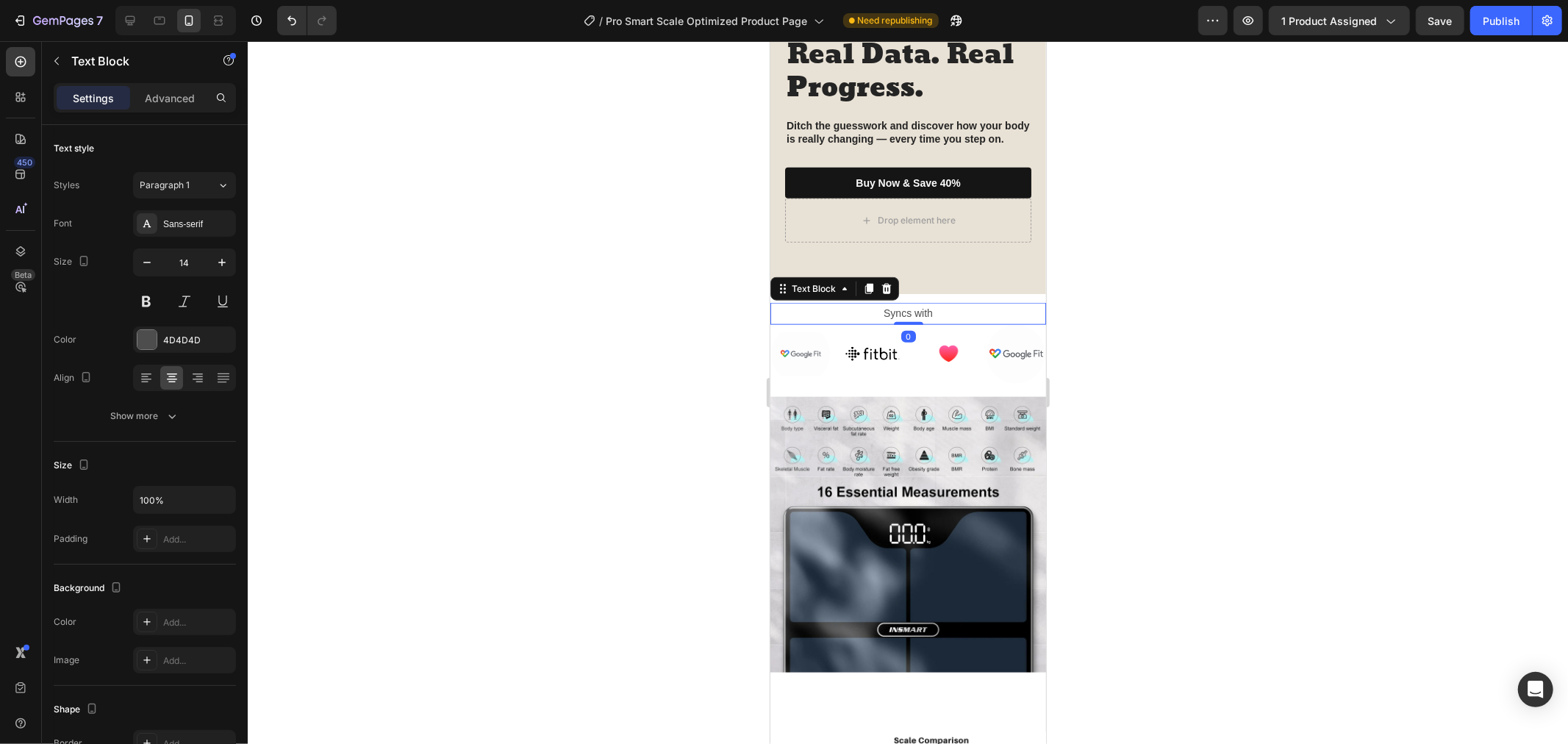 drag, startPoint x: 900, startPoint y: 334, endPoint x: 919, endPoint y: 313, distance: 28.319605 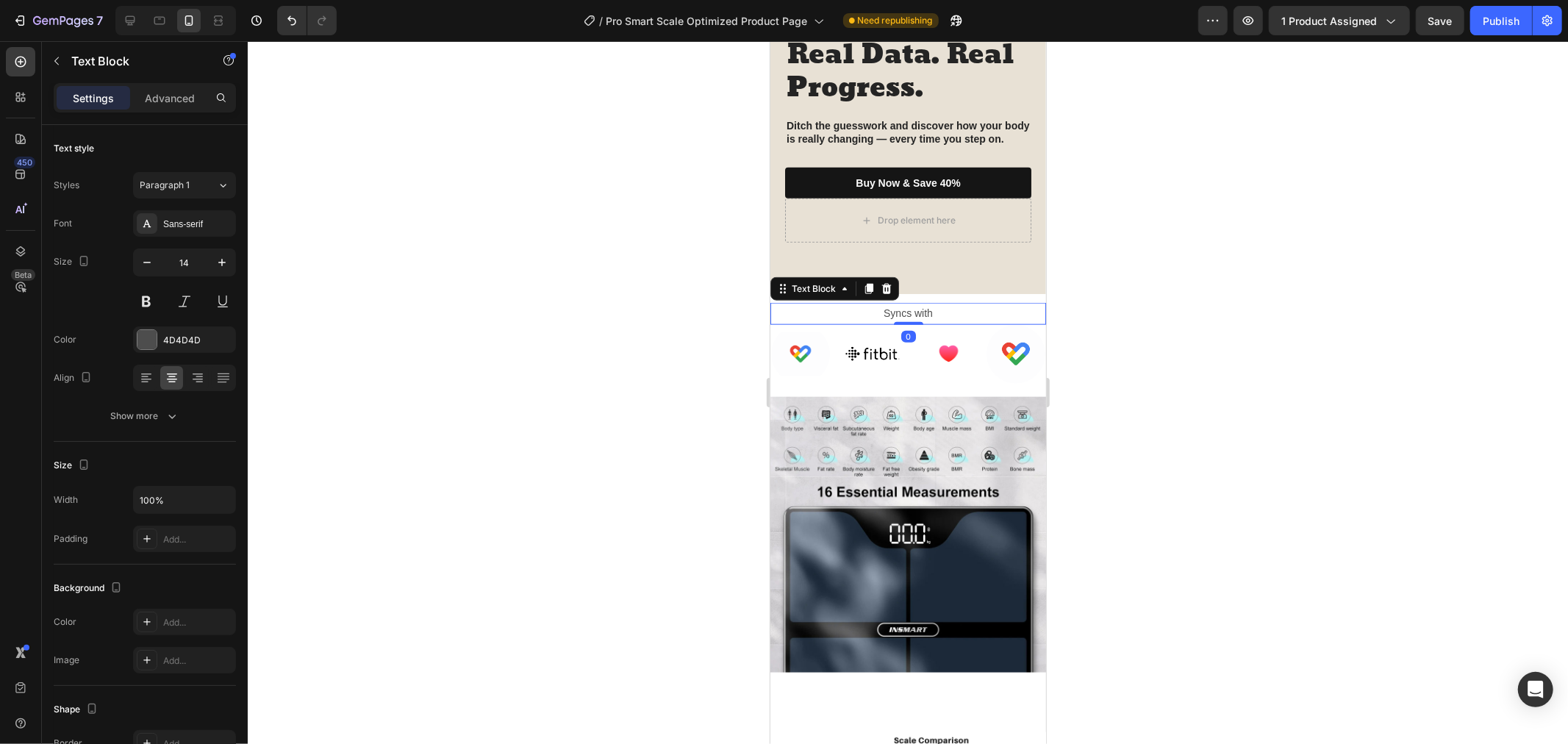 click on "Syncs with Text Block   0" at bounding box center [907, 312] 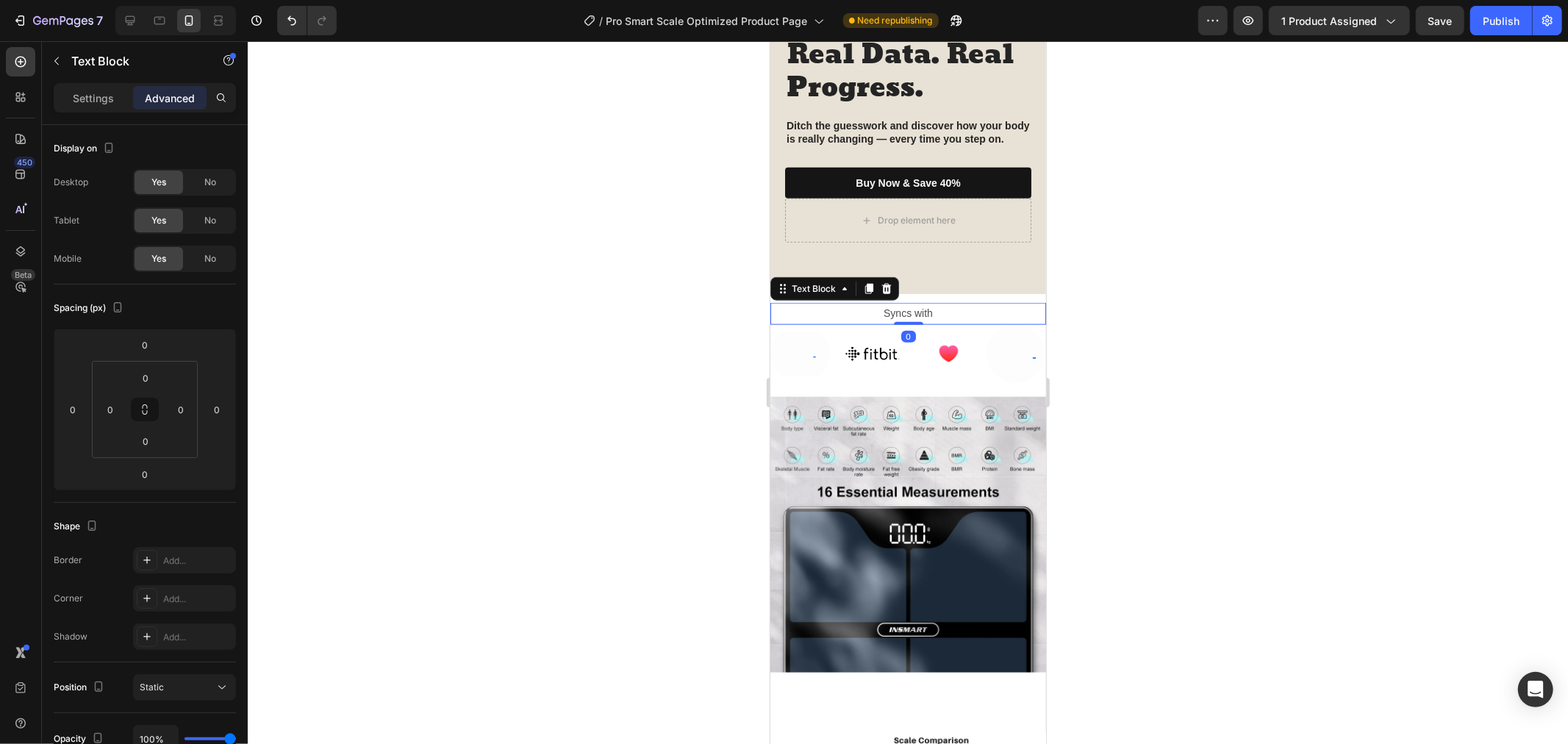 click 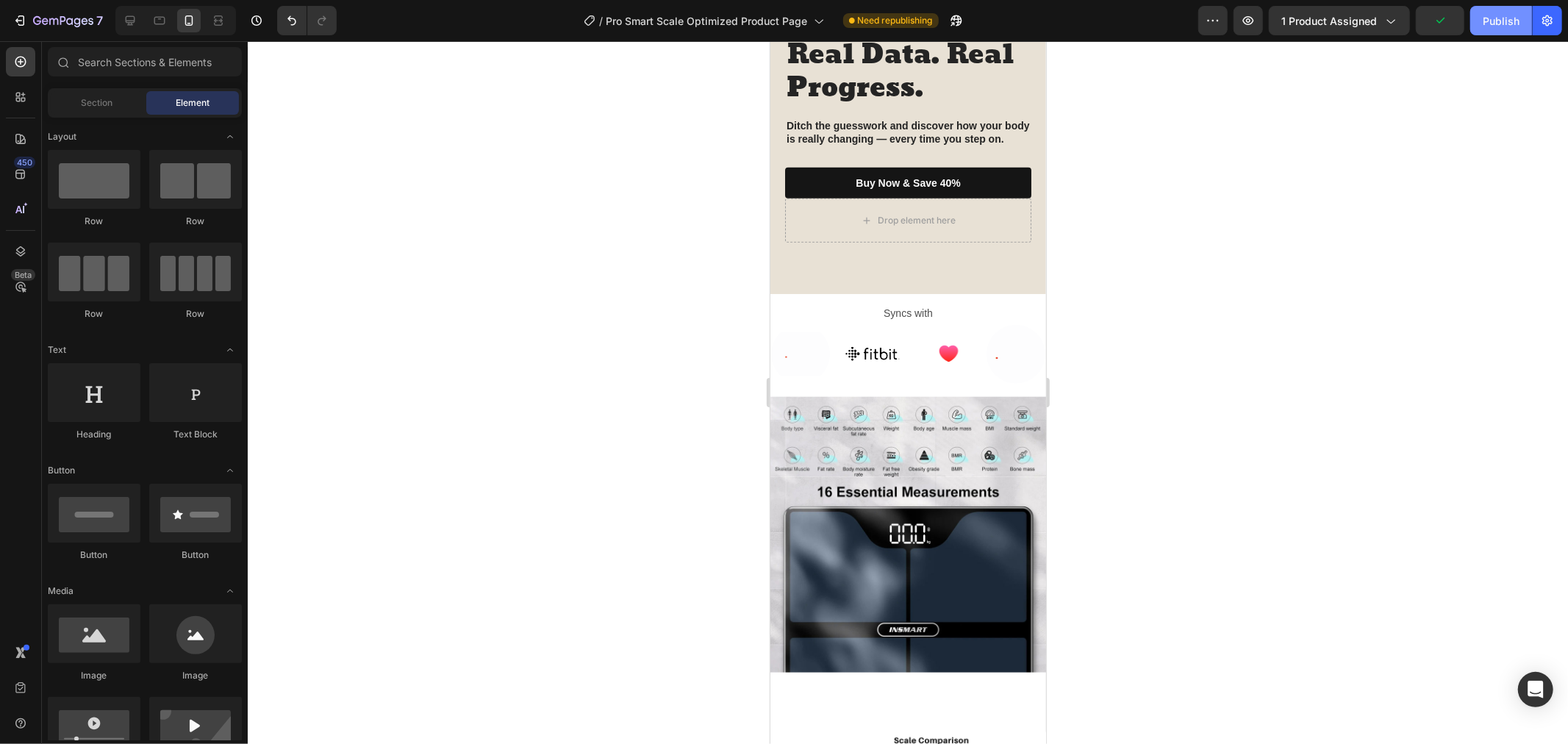 click on "Publish" at bounding box center (1501, 21) 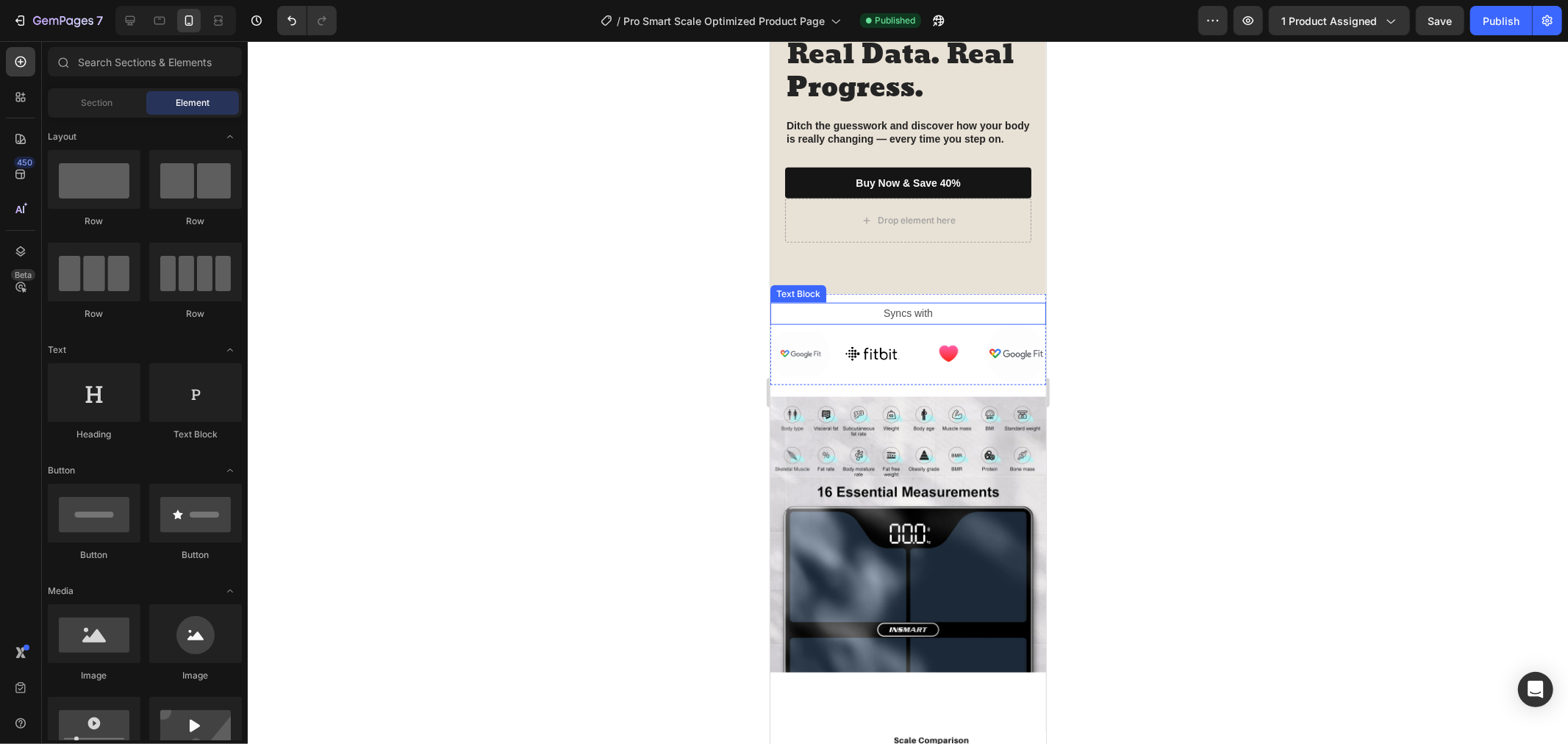 click on "Syncs with" at bounding box center [907, 312] 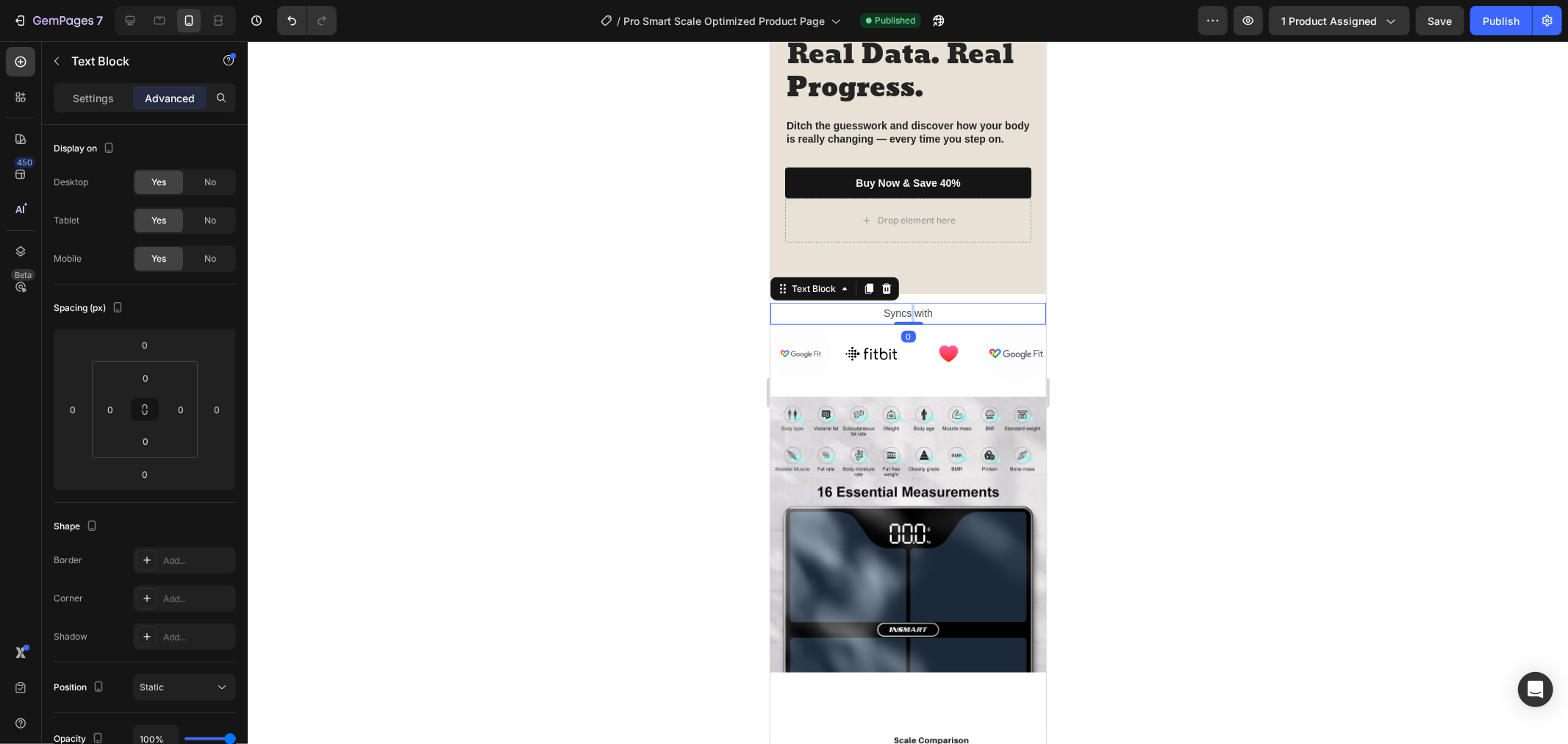 click on "Syncs with" at bounding box center [907, 312] 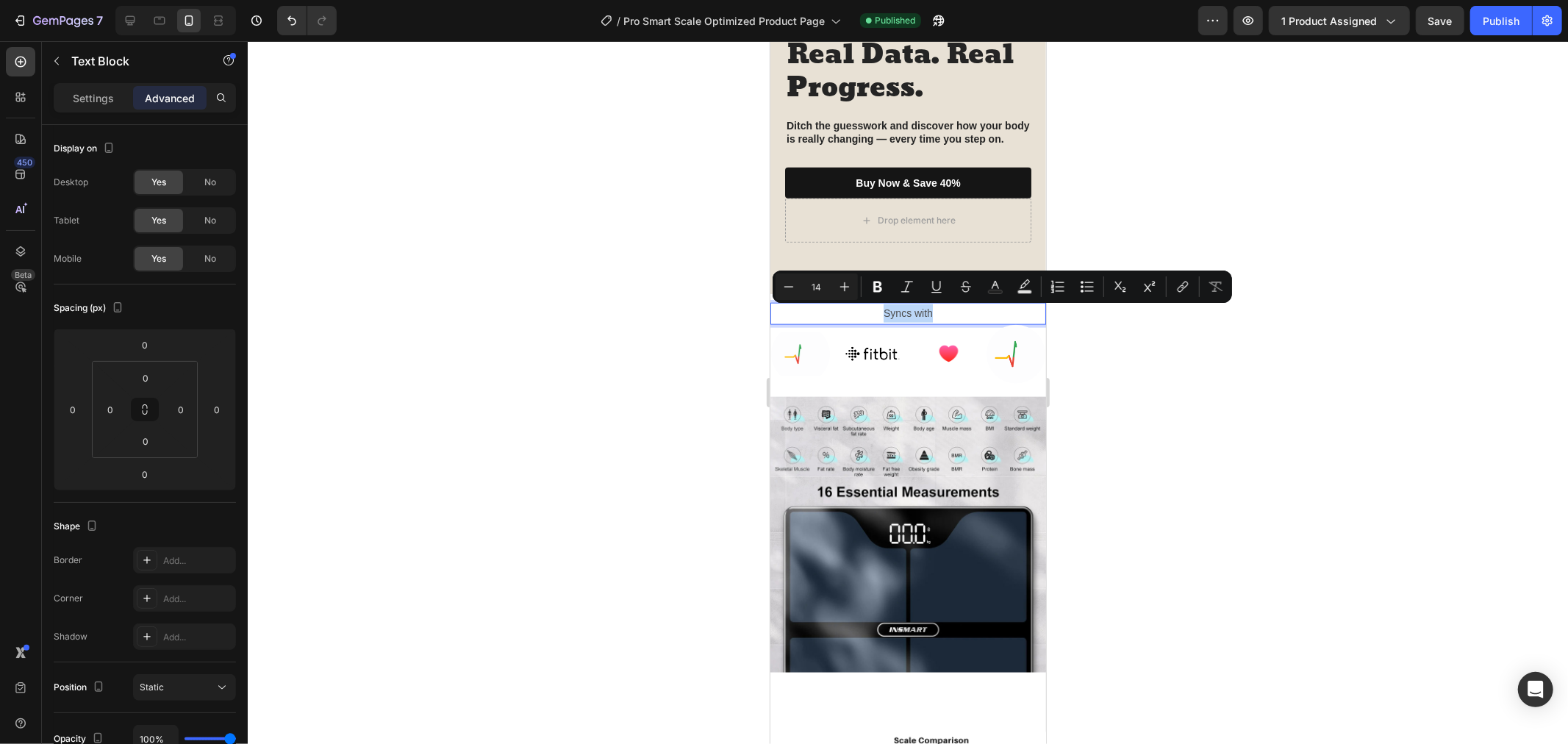 click on "Syncs with" at bounding box center [907, 312] 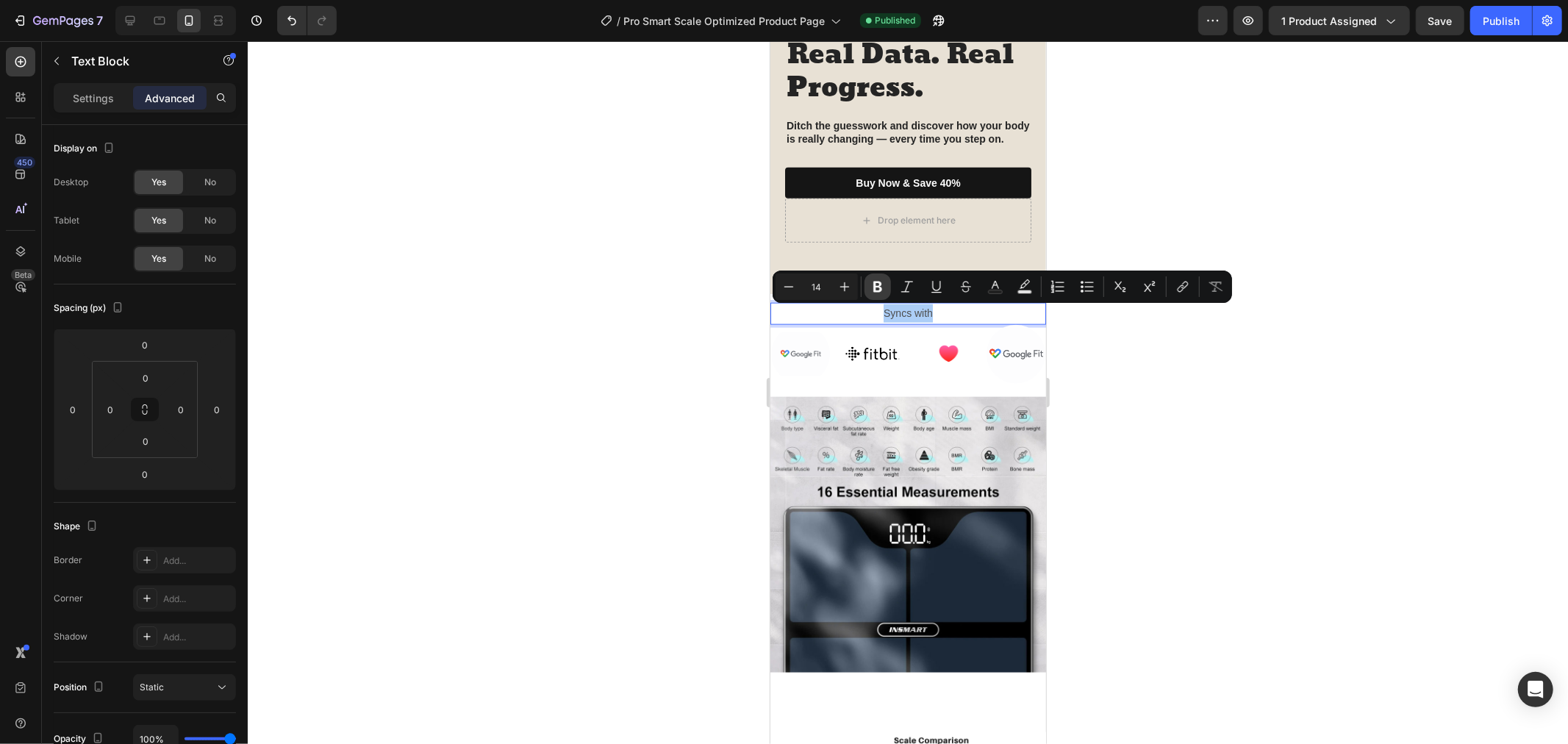click 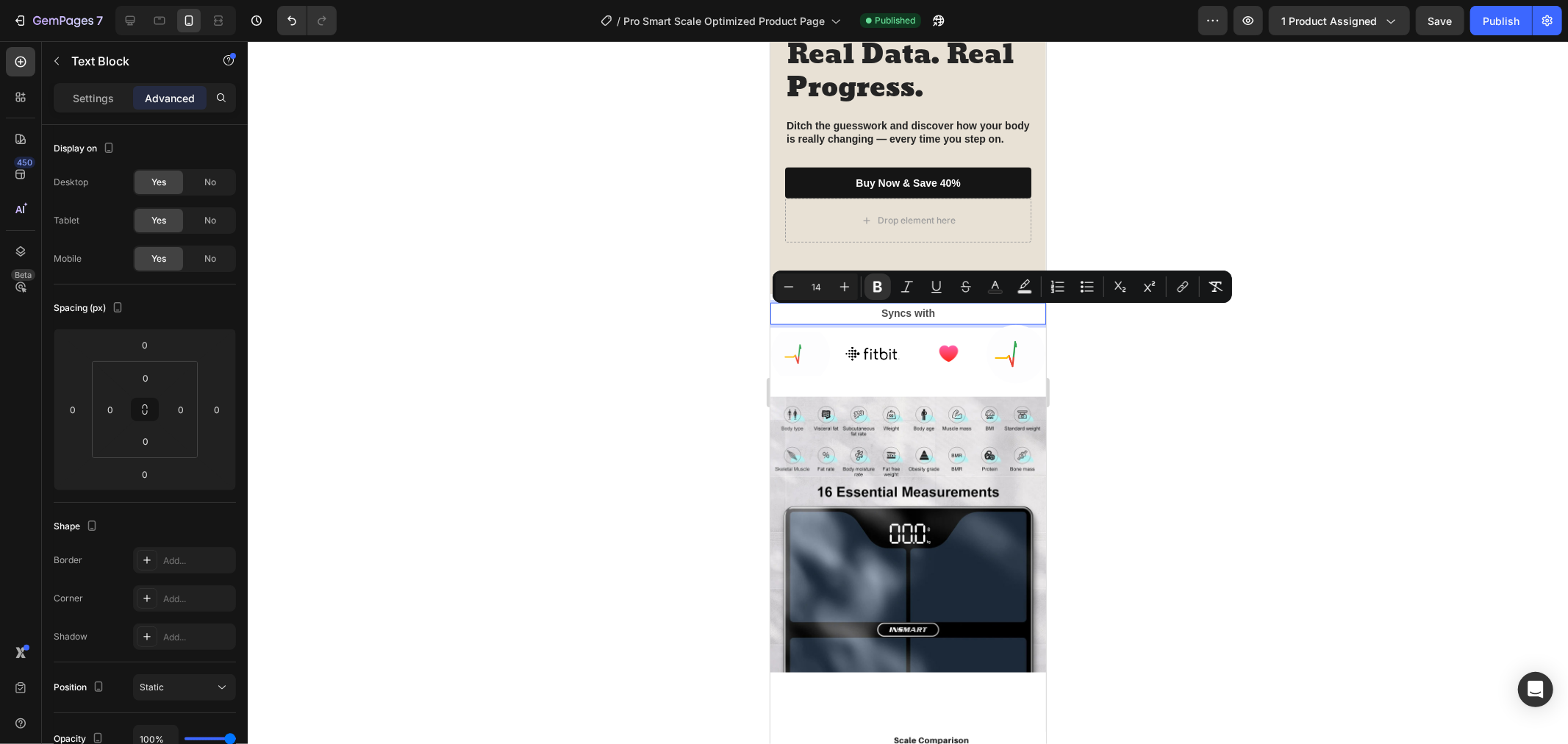 click 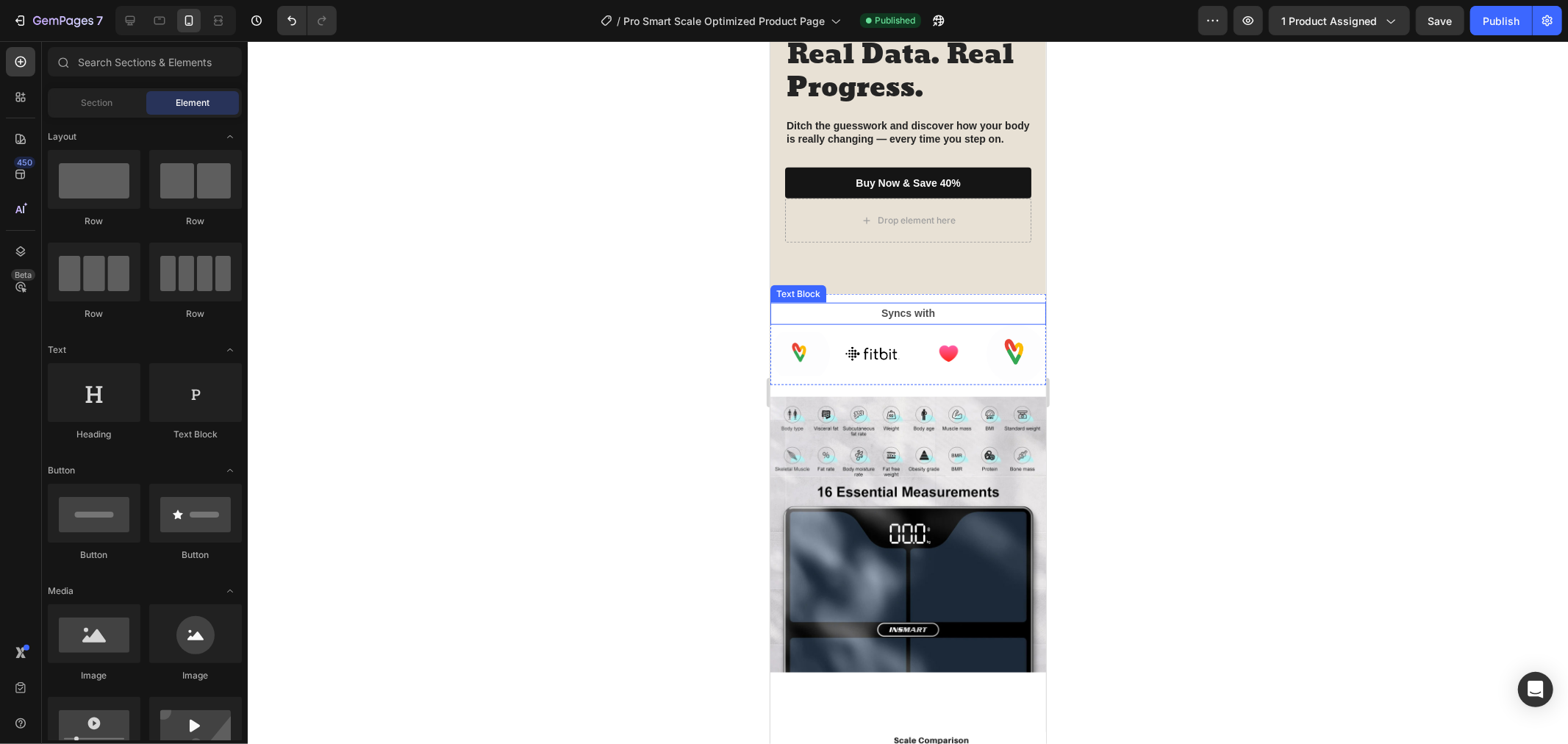 click on "Syncs with" at bounding box center [907, 312] 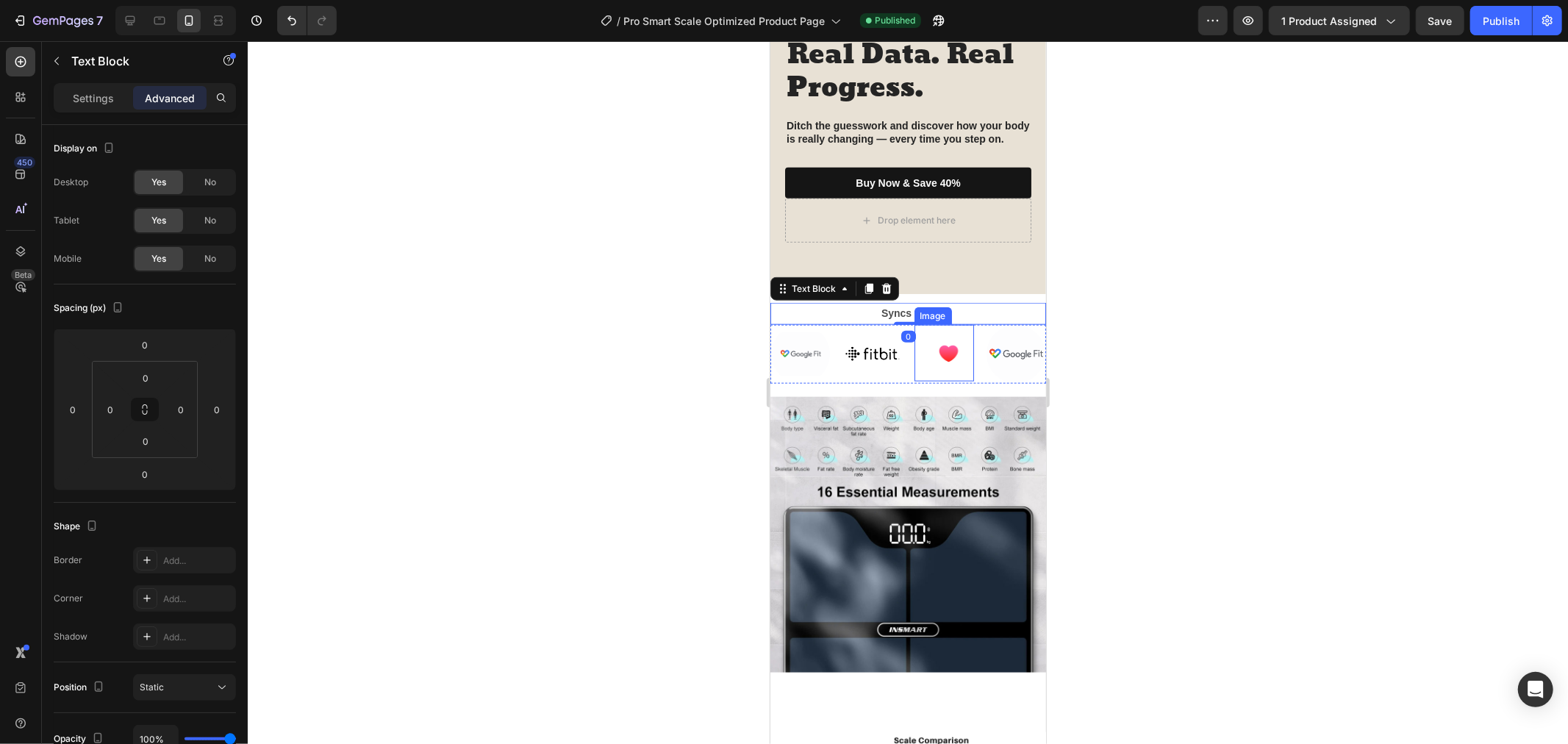 click on "Image" at bounding box center [944, 352] 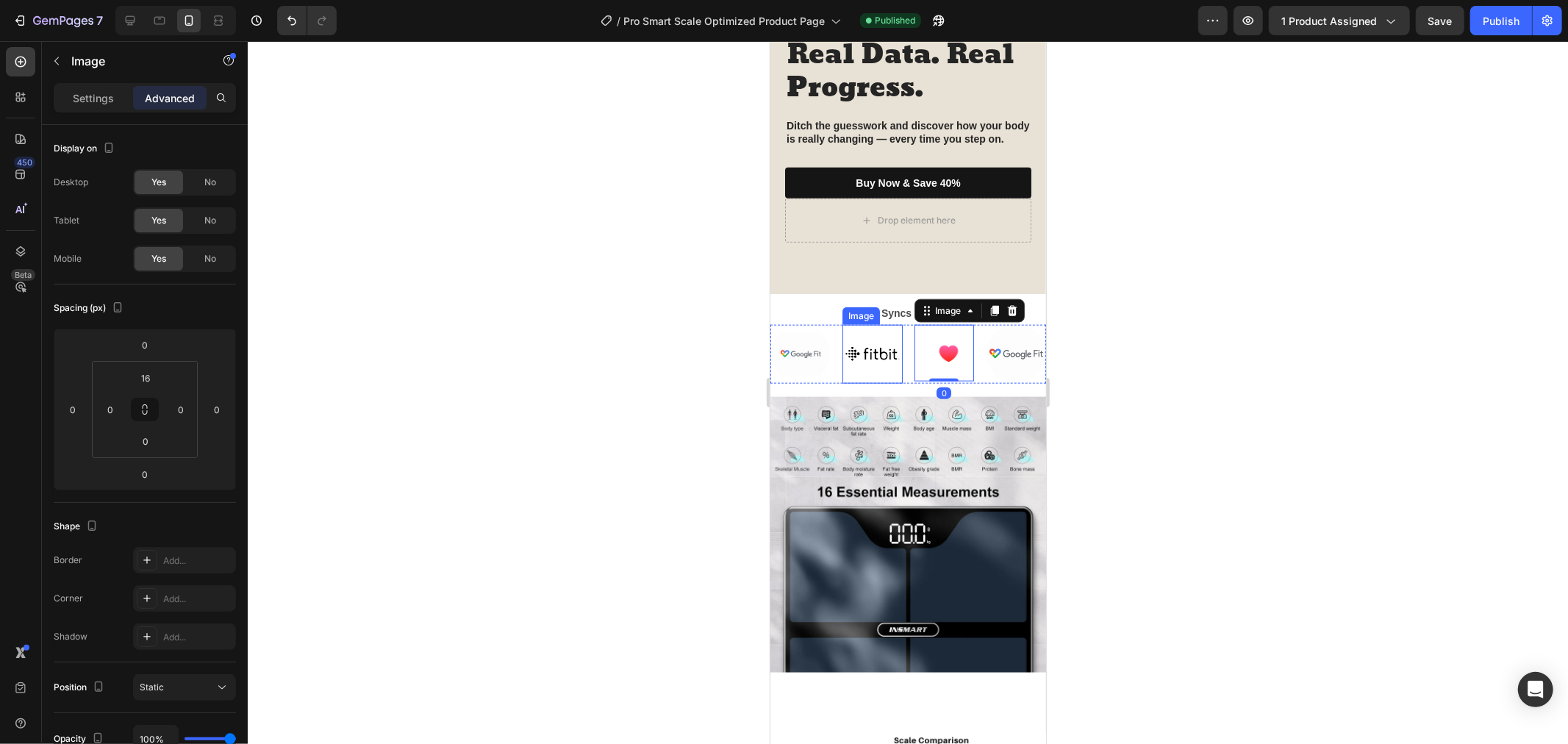 click at bounding box center [872, 354] 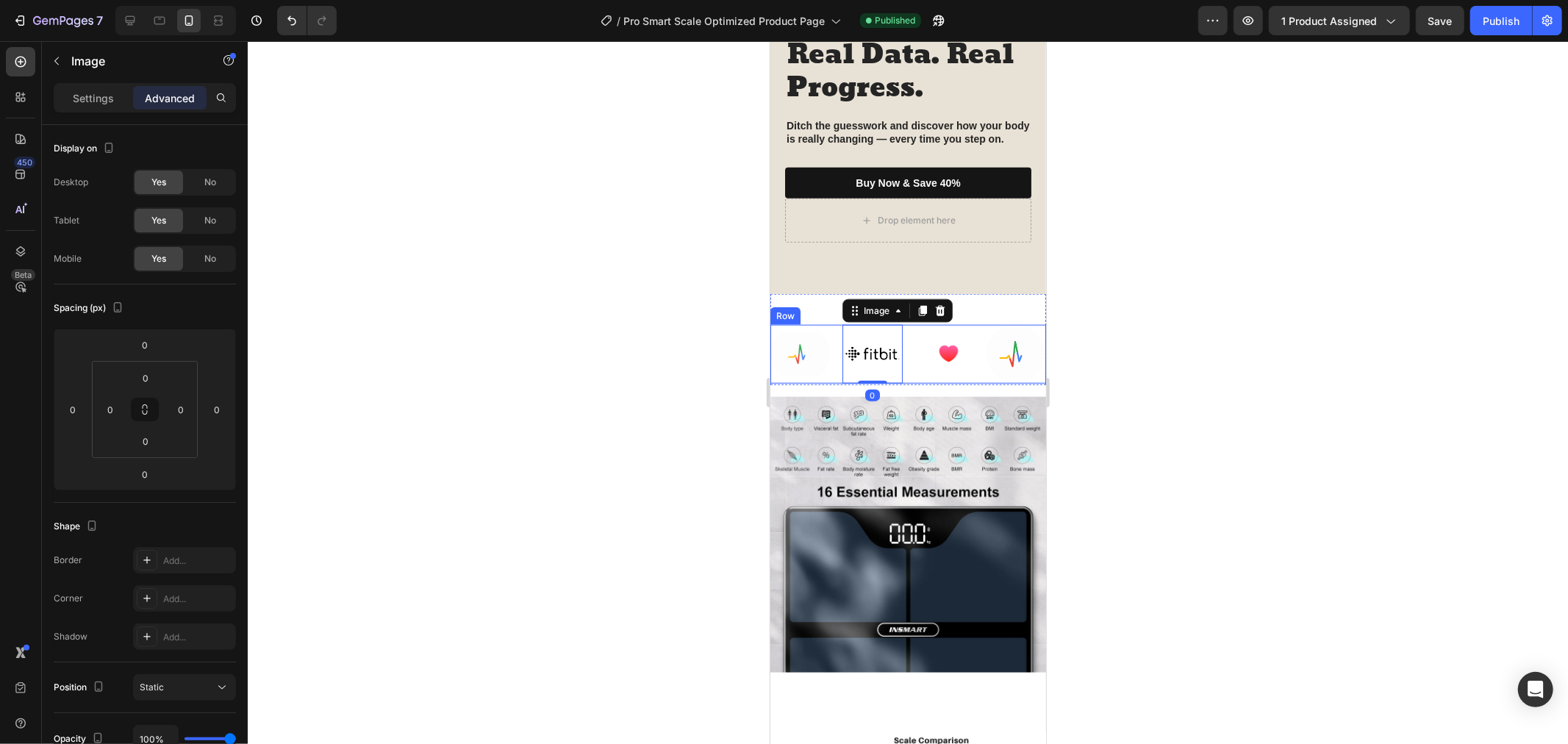 click on "Image Image   0 Image Image Row" at bounding box center (907, 354) 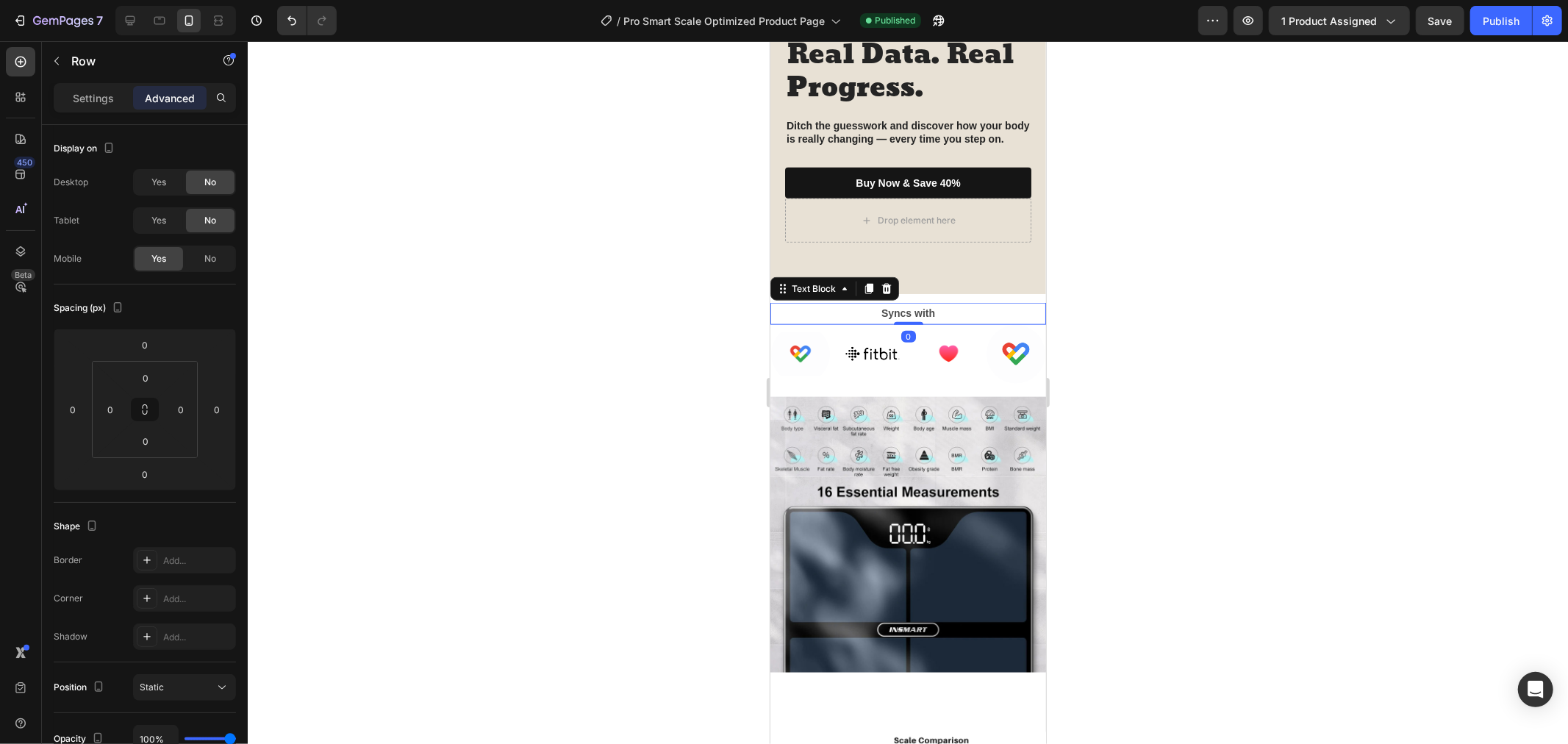 click on "Syncs with" at bounding box center [907, 312] 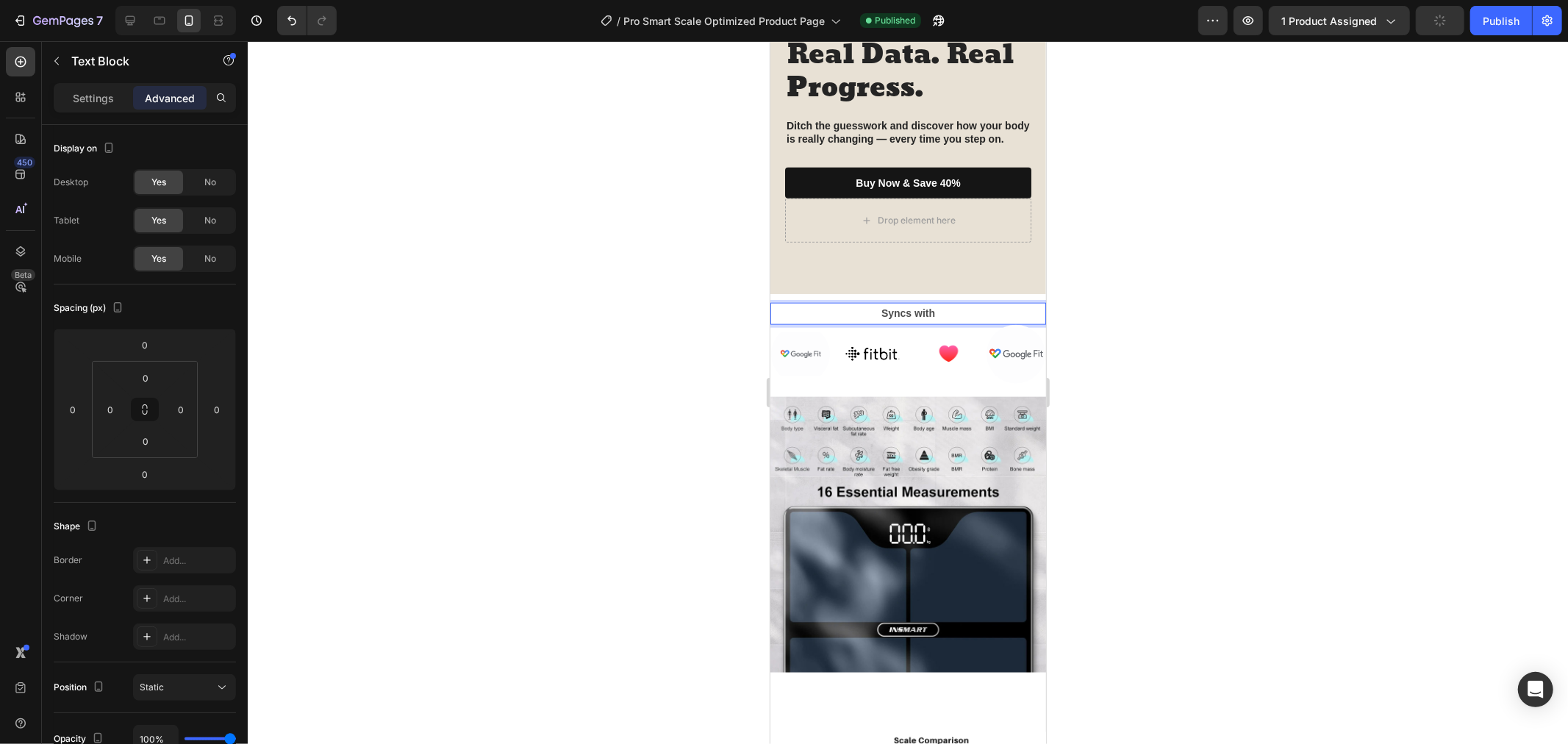 drag, startPoint x: 931, startPoint y: 316, endPoint x: 959, endPoint y: 312, distance: 28.284271 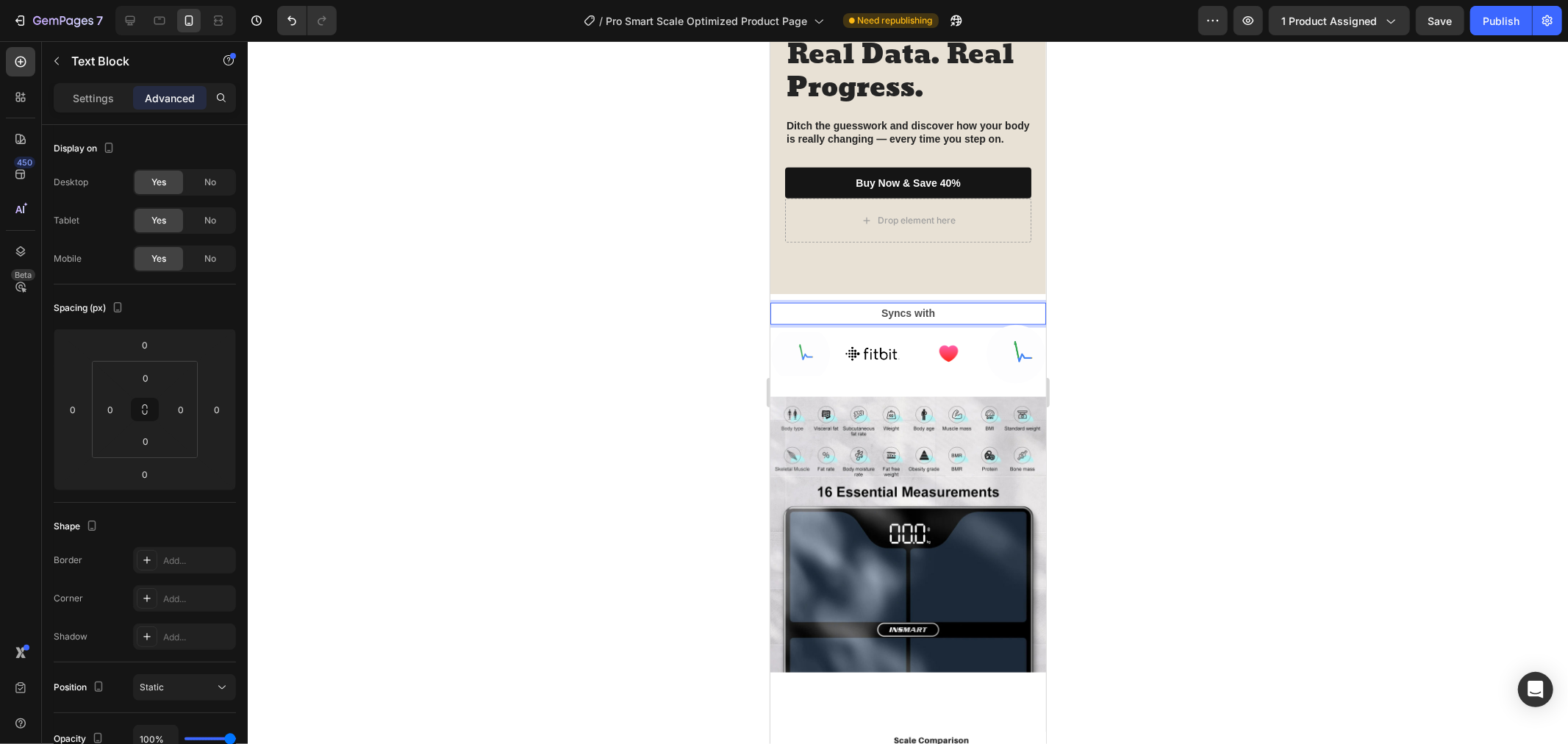 click on "Syncs with" at bounding box center [907, 312] 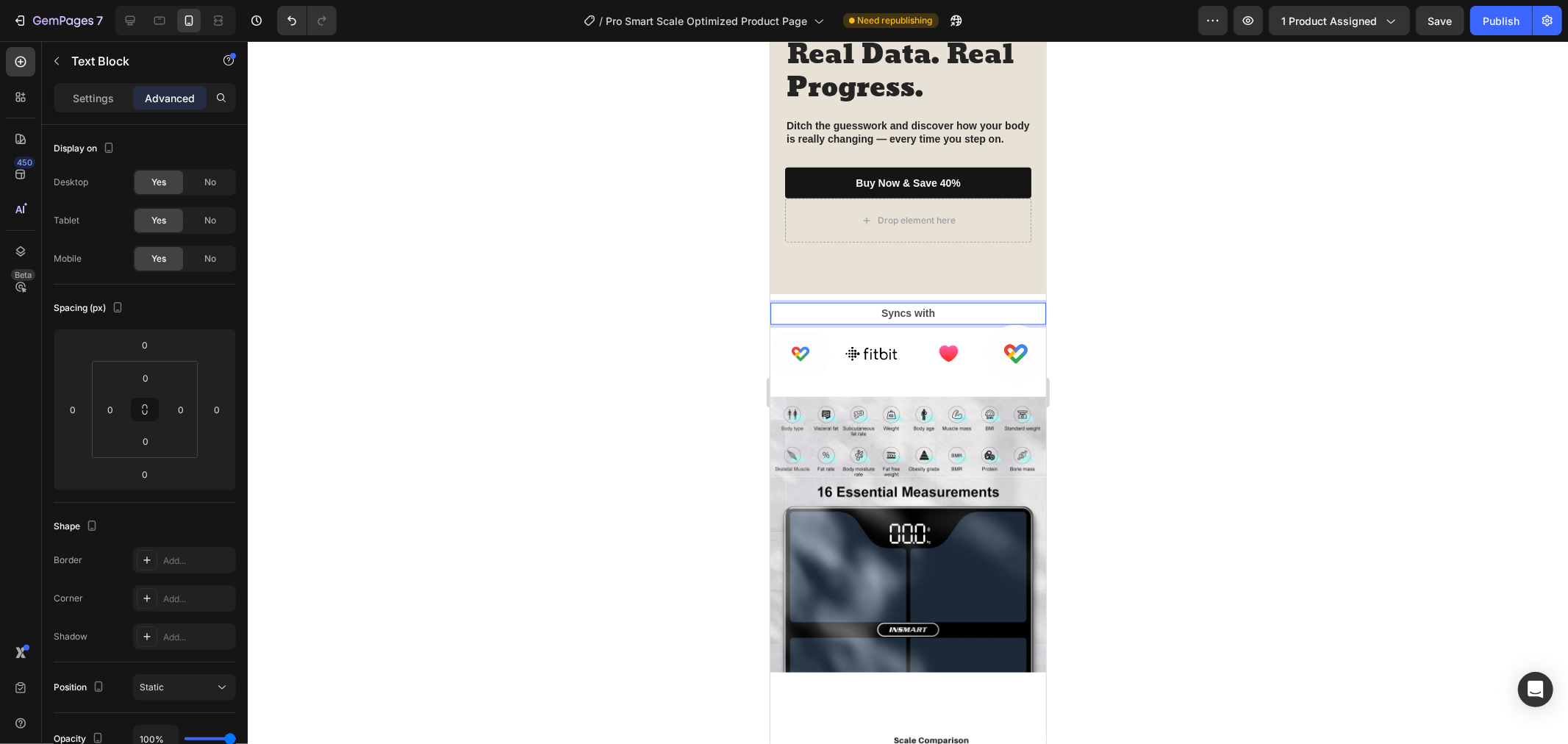 click on "Syncs with" at bounding box center (907, 312) 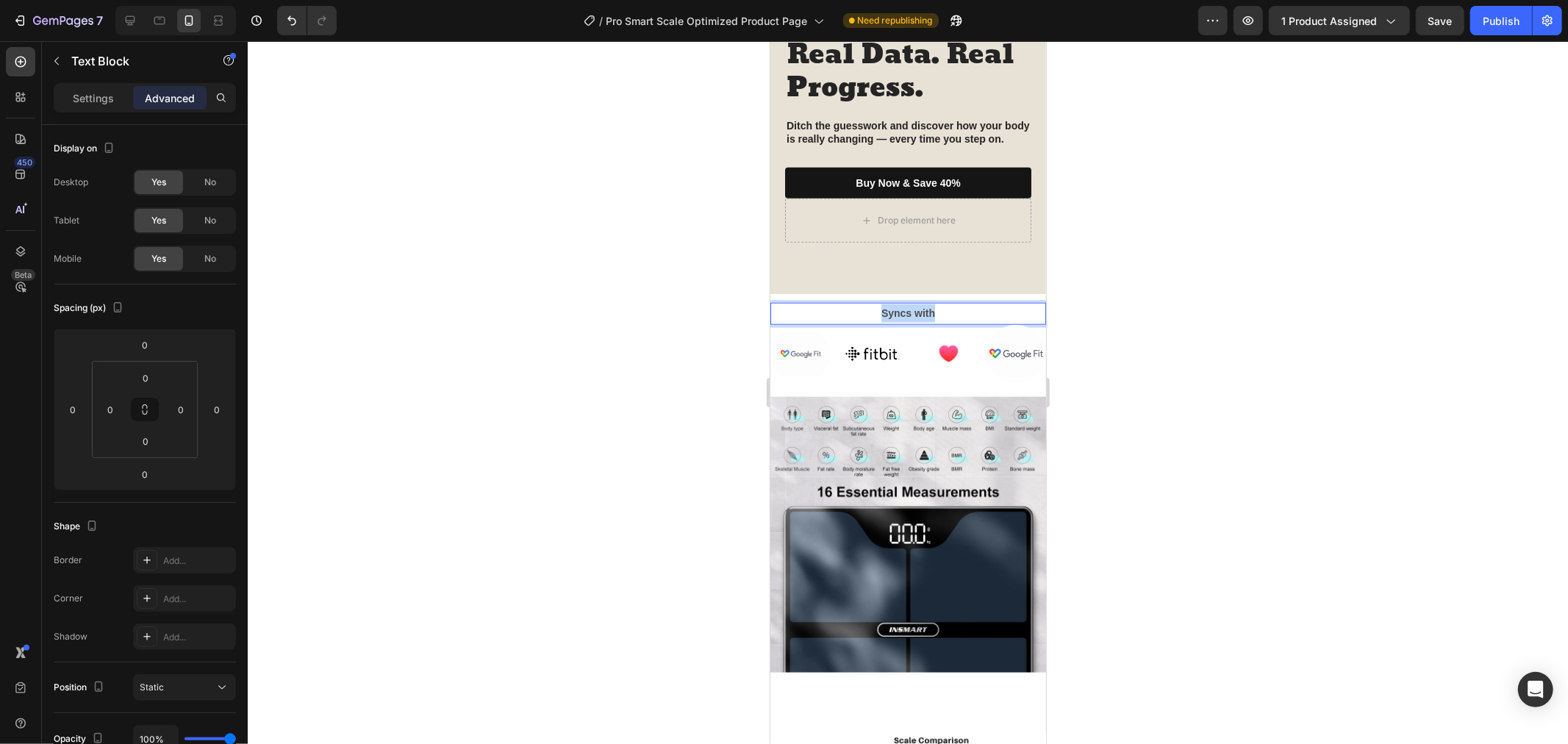 click on "Syncs with" at bounding box center (907, 312) 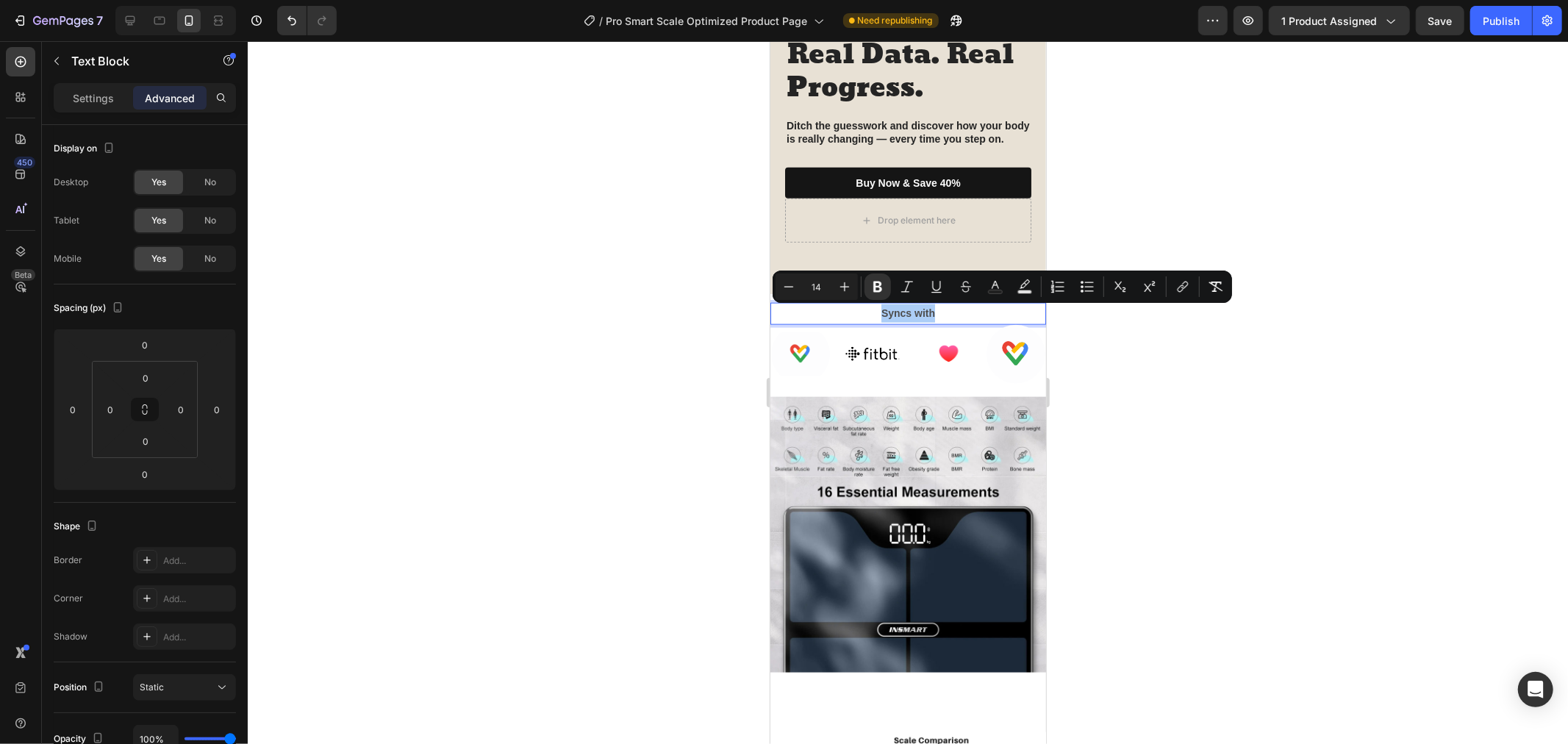 click on "14" at bounding box center (817, 287) 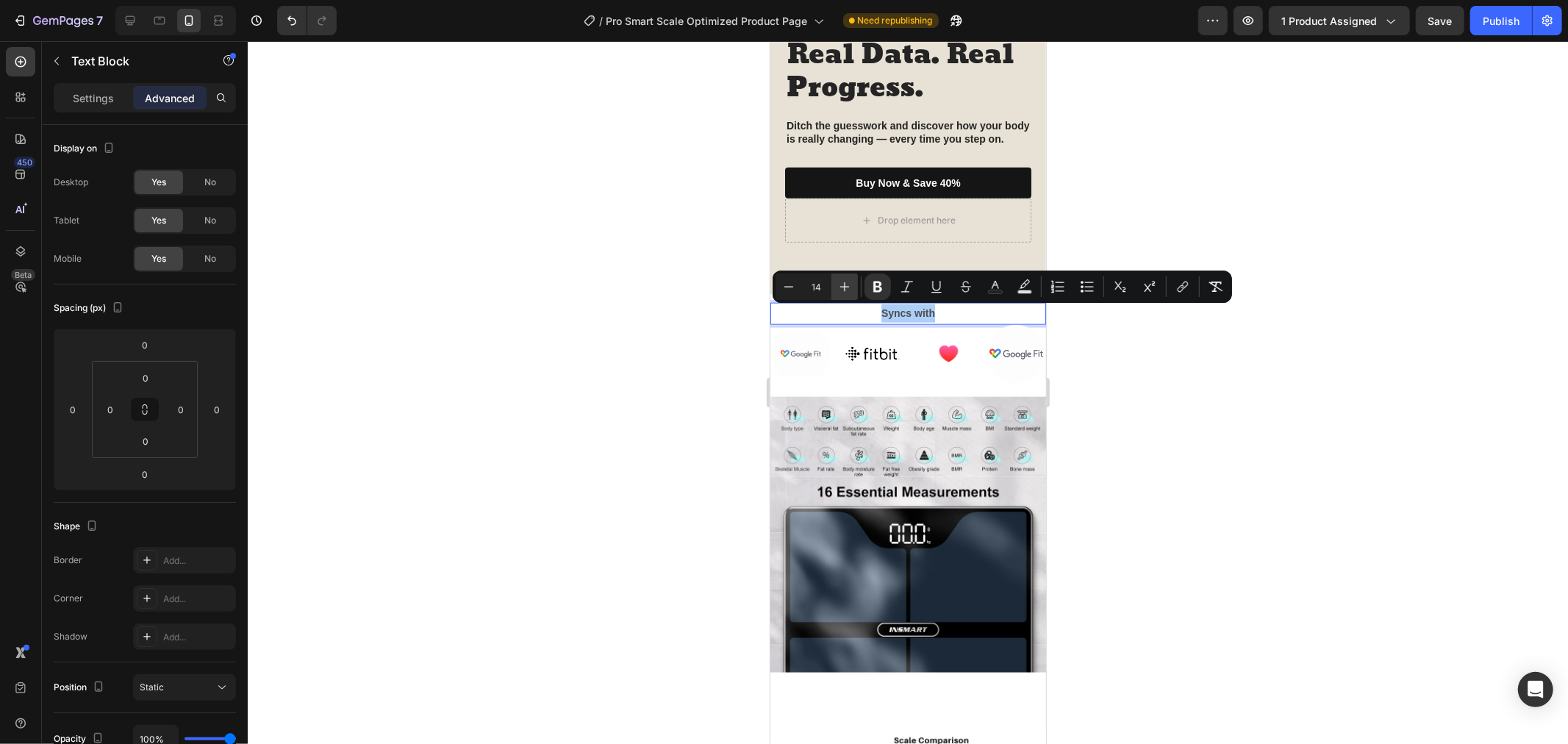click 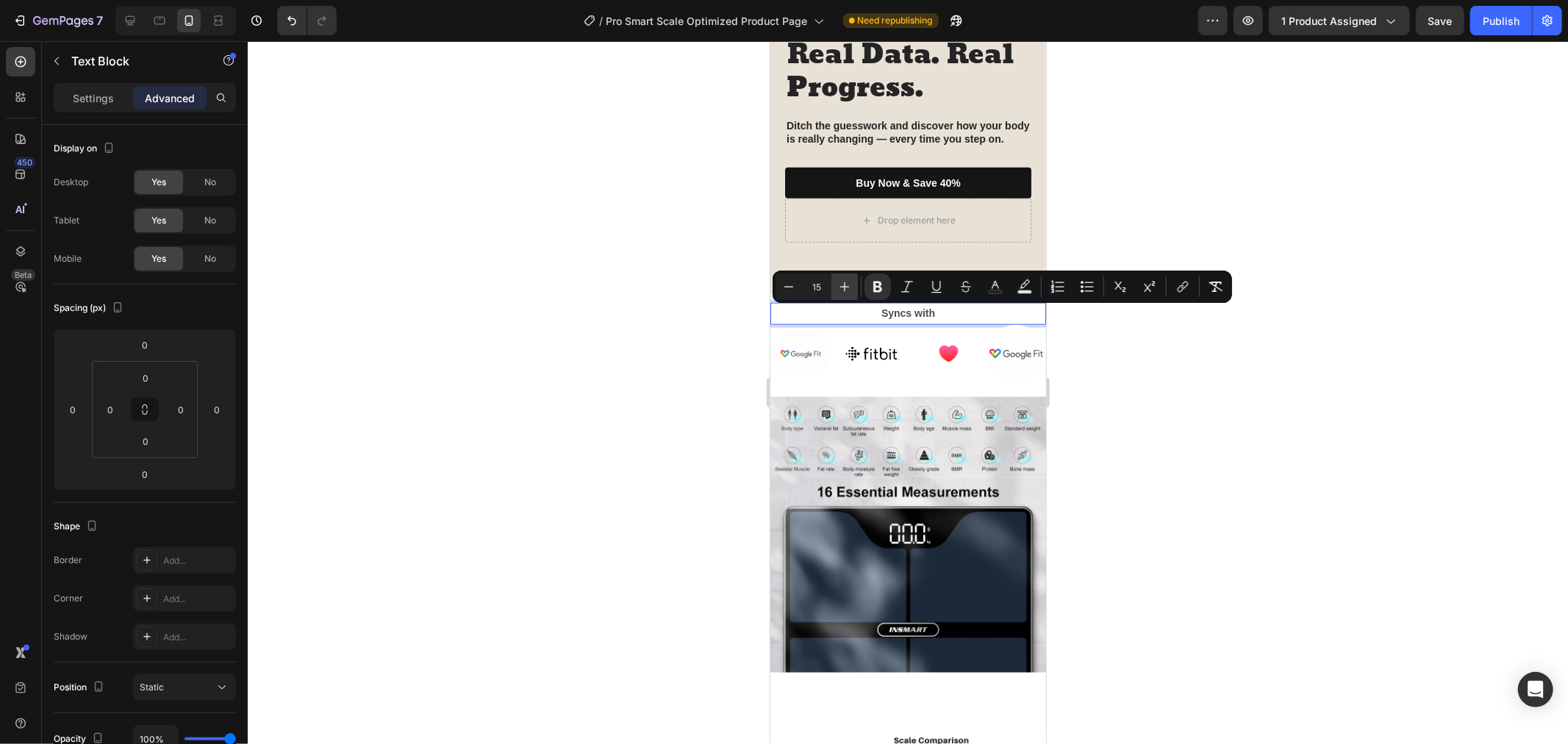 click 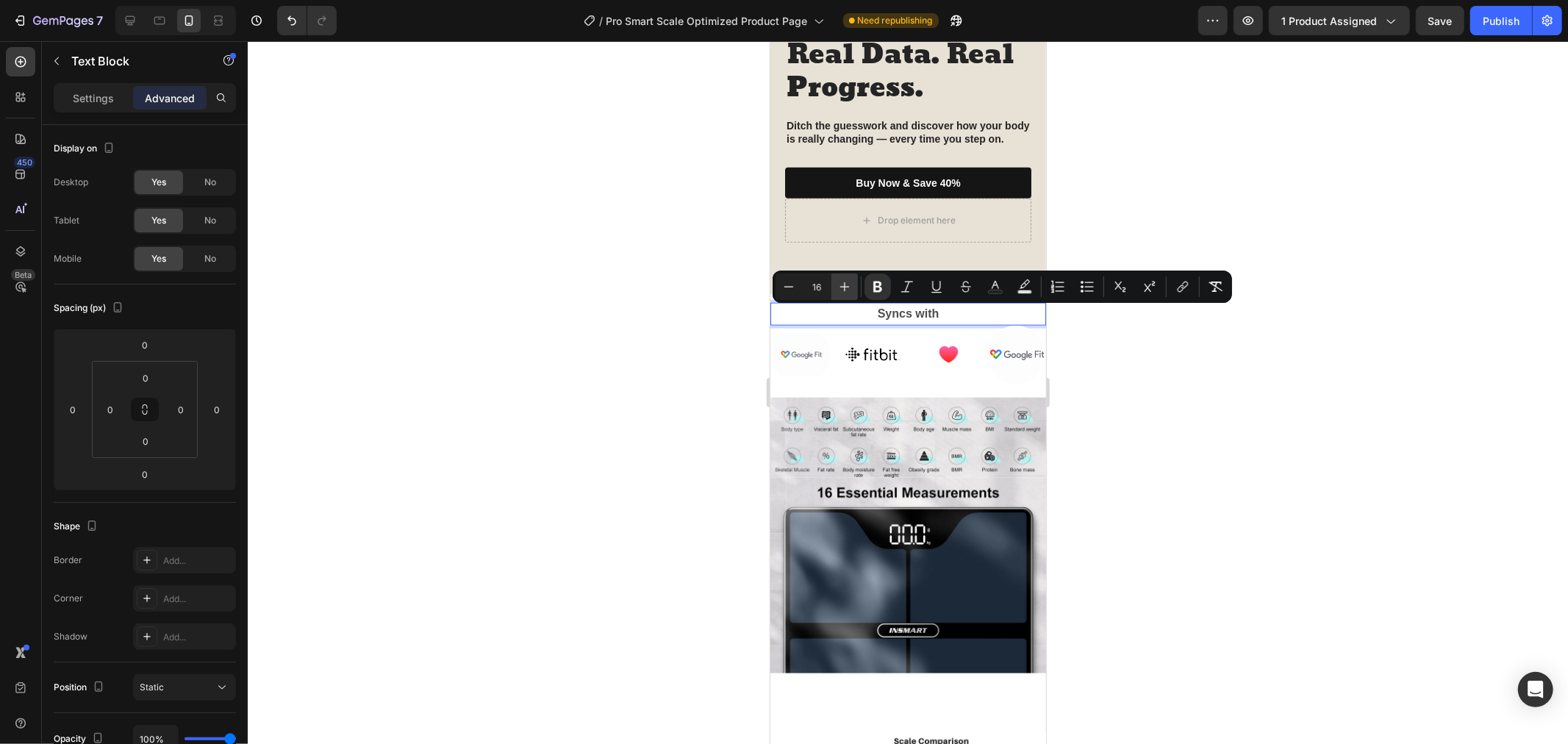 click 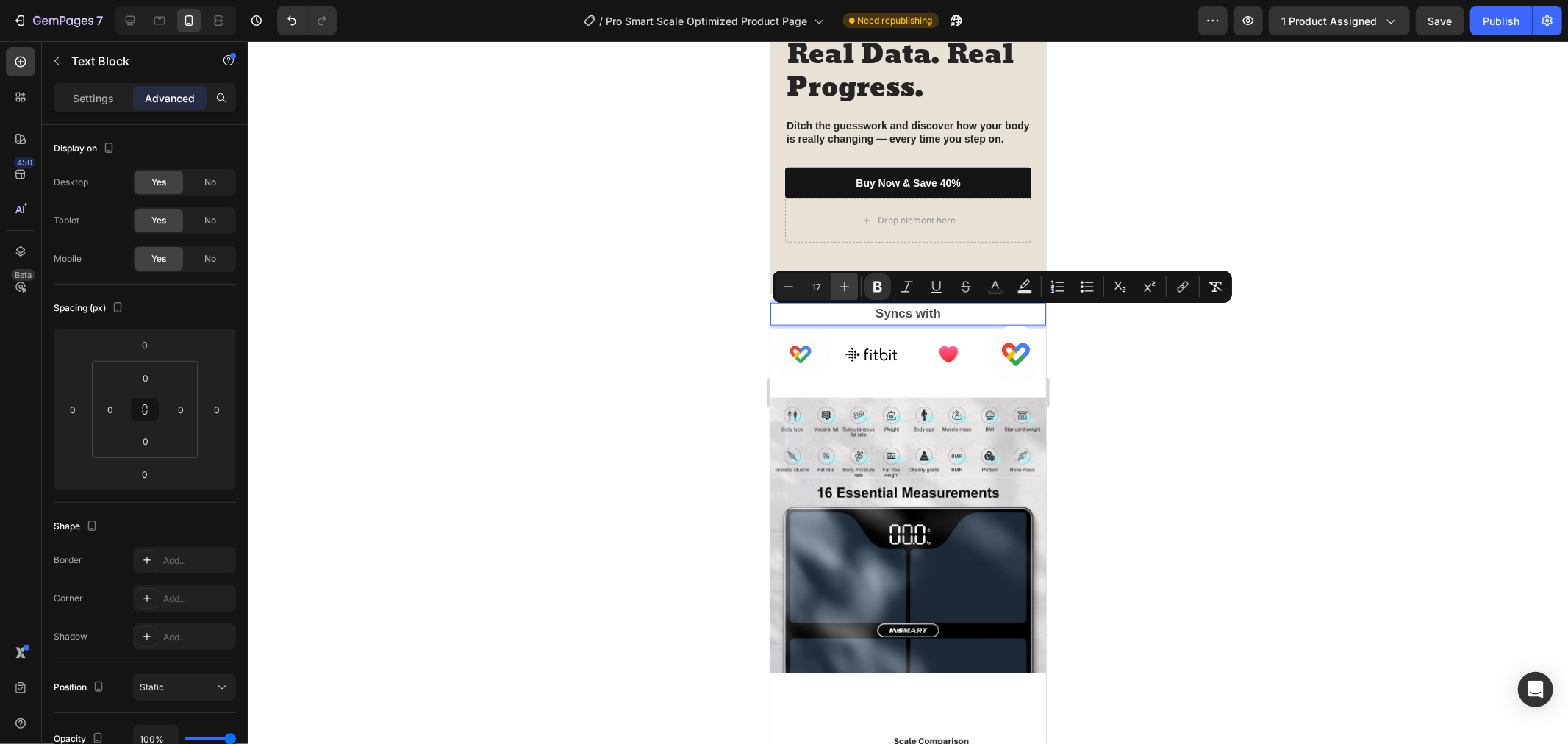 click 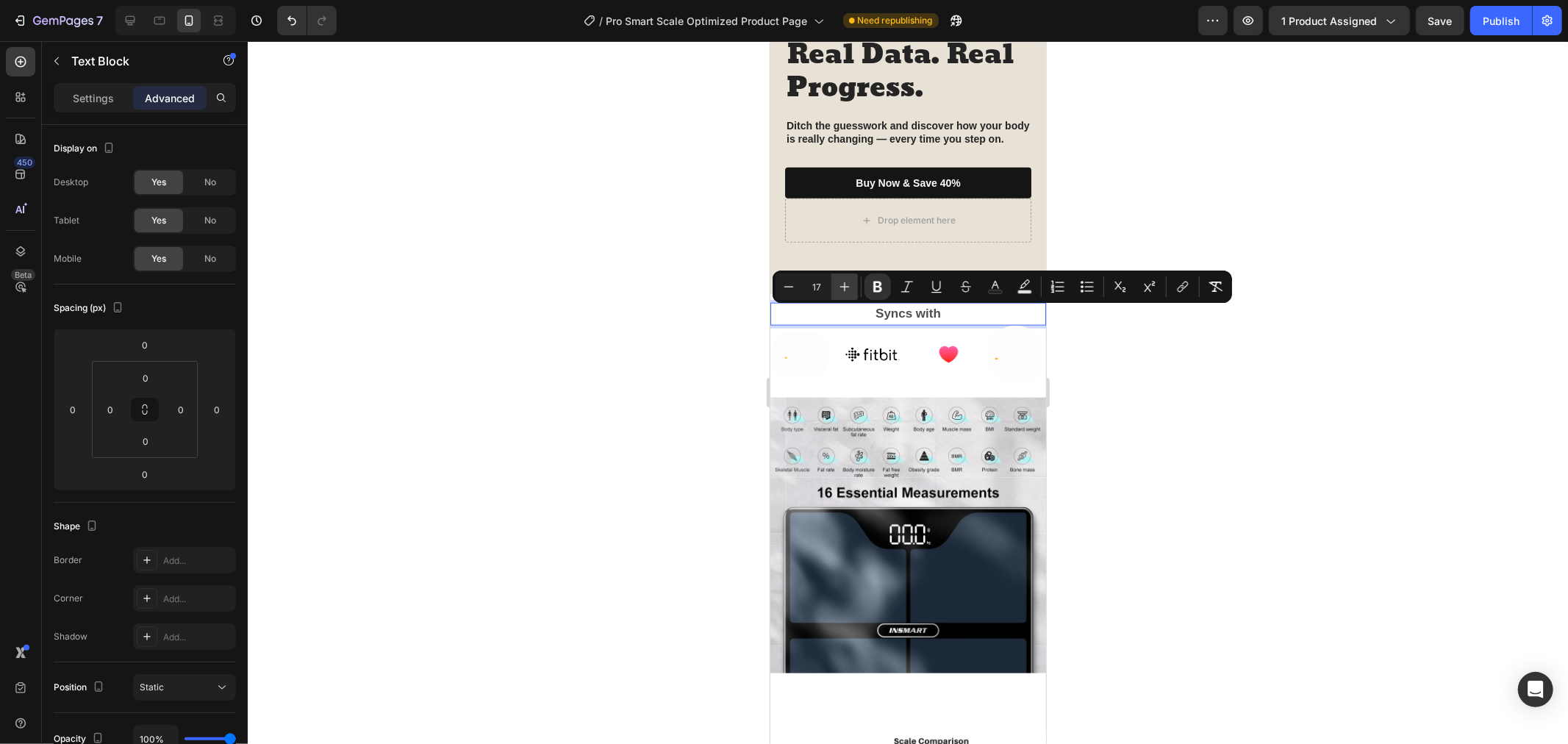 type on "18" 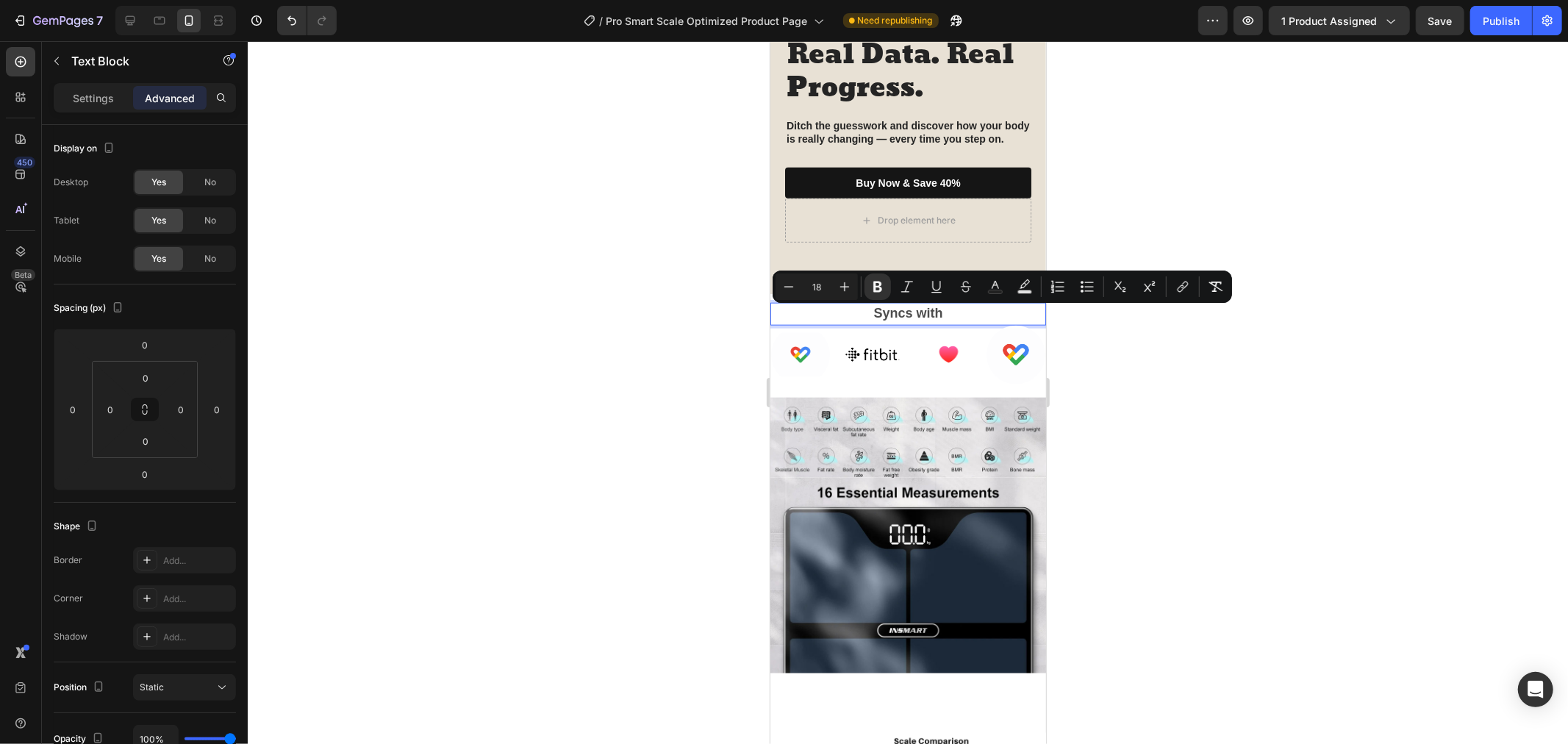 click 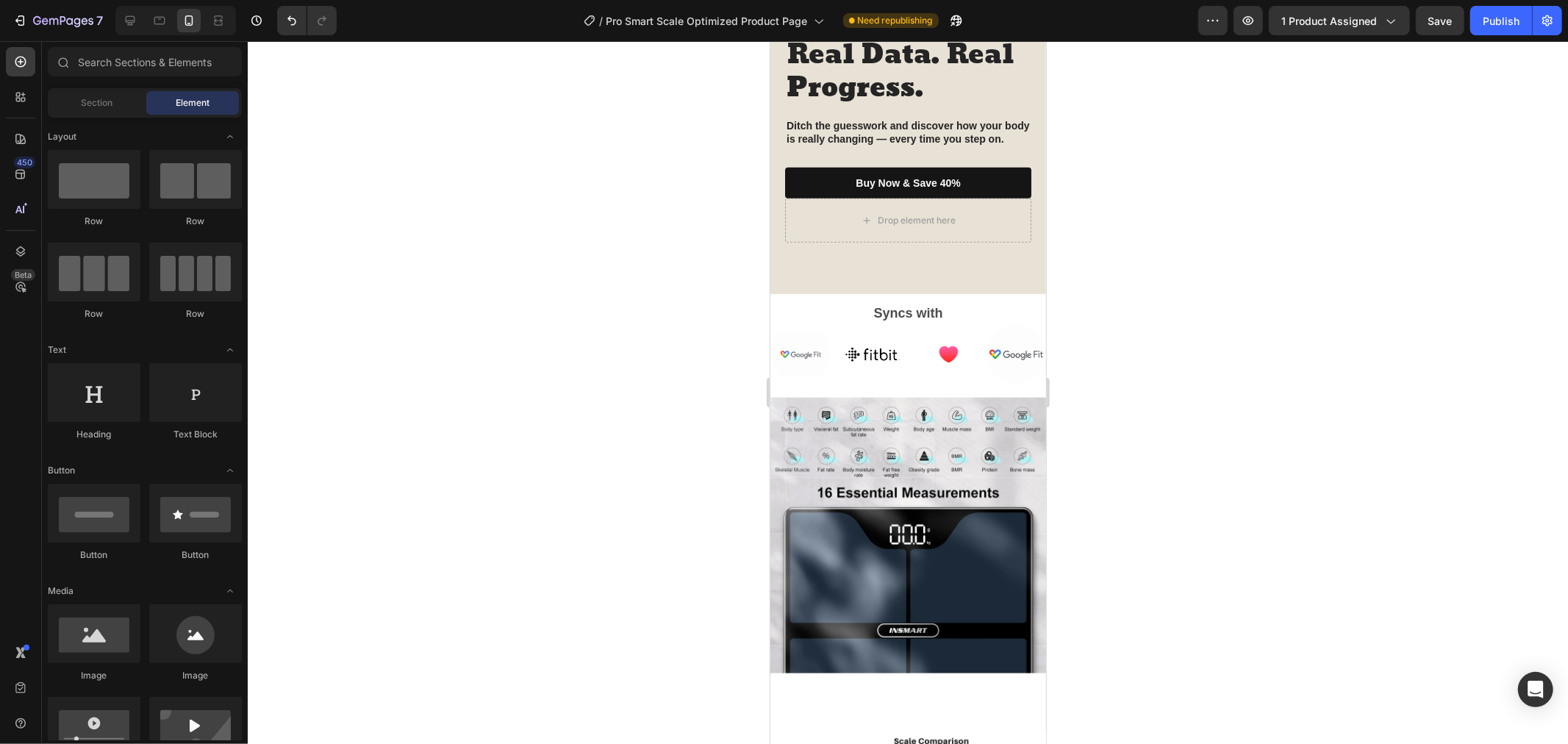 click on "Publish" at bounding box center (1501, 21) 